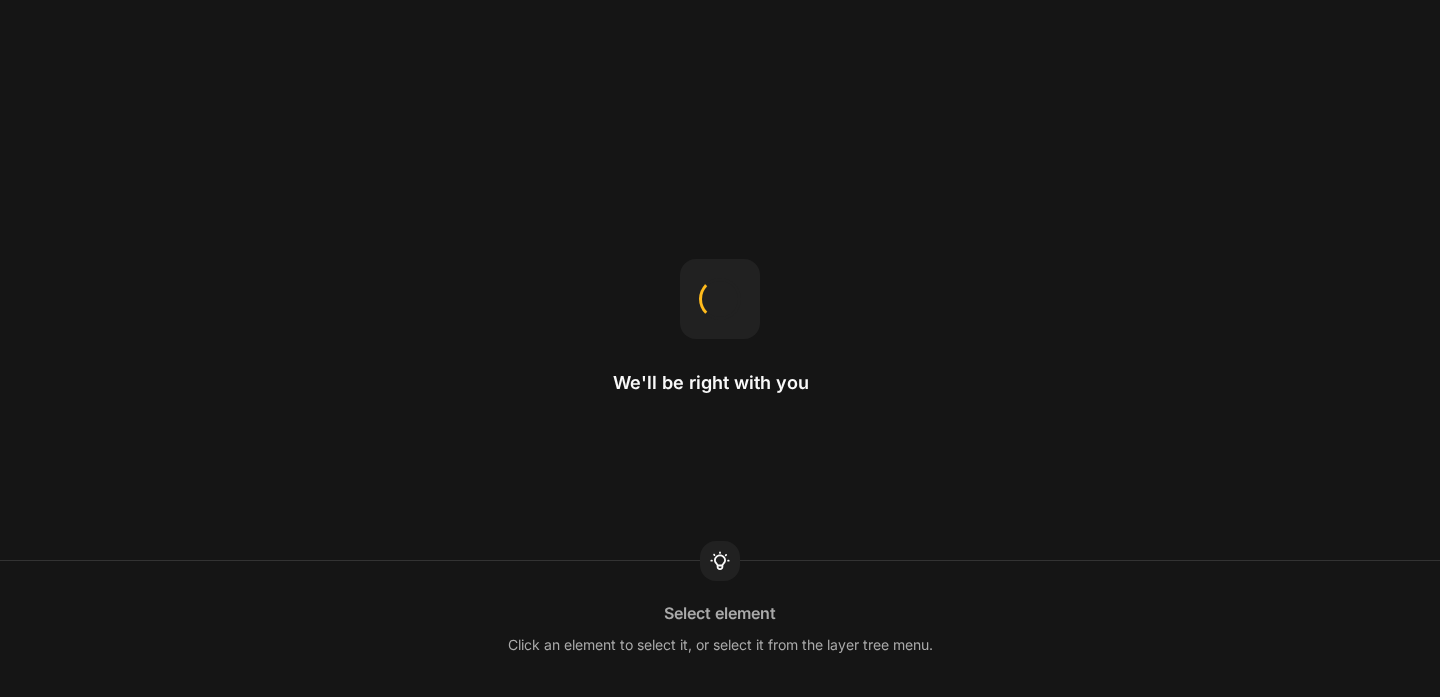 scroll, scrollTop: 0, scrollLeft: 0, axis: both 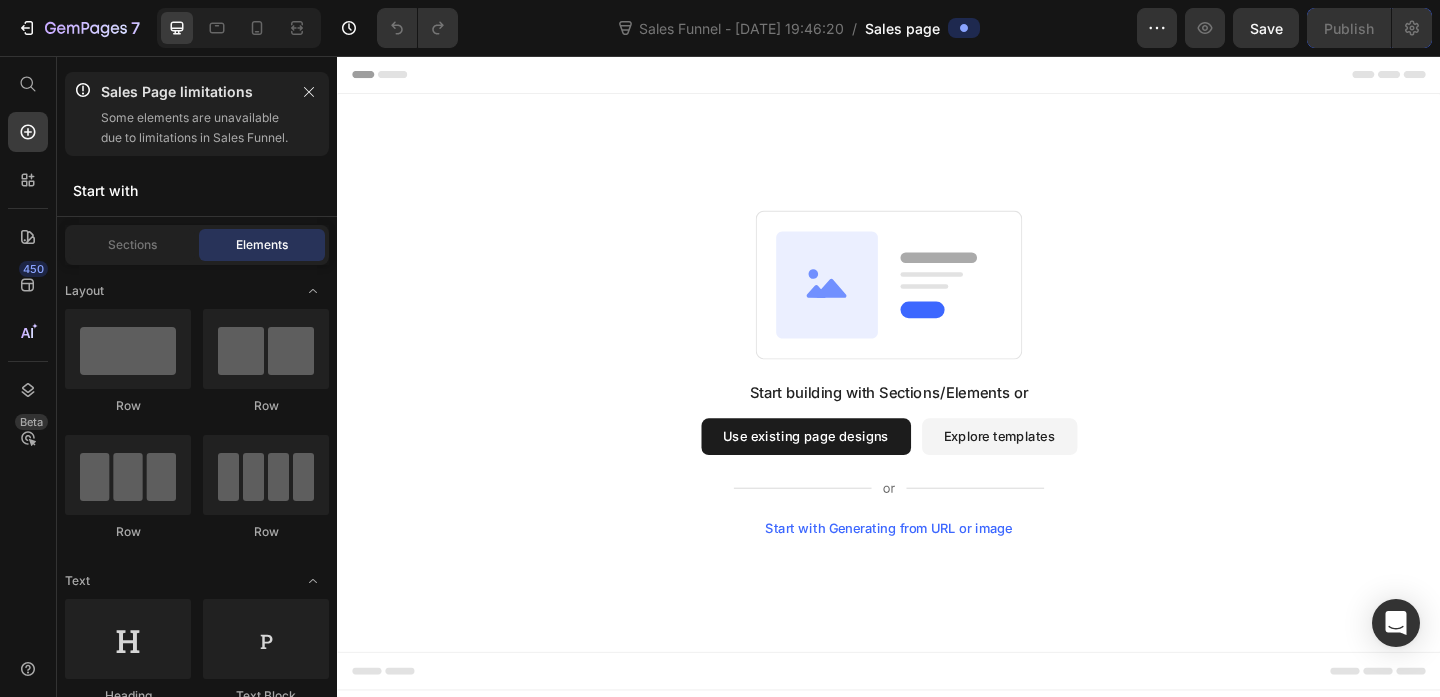 click on "Explore templates" at bounding box center [1057, 470] 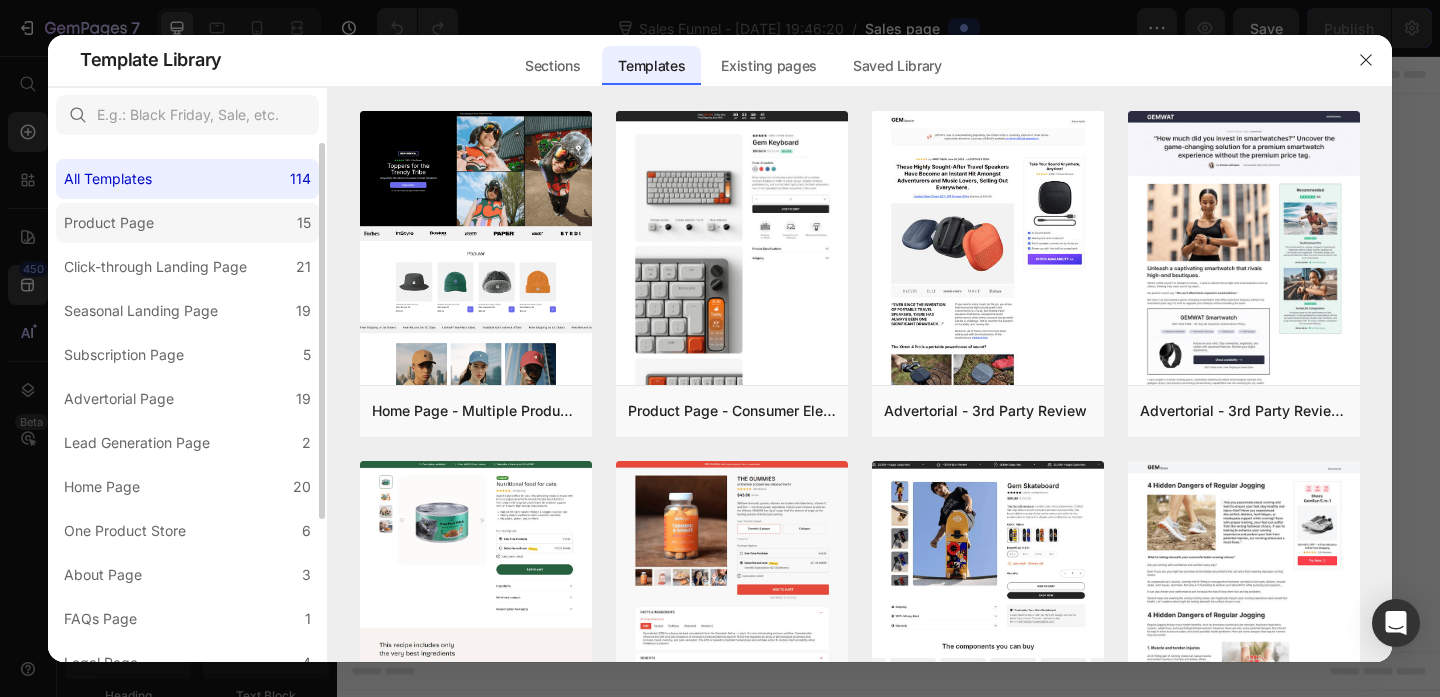 click on "Product Page" at bounding box center [109, 223] 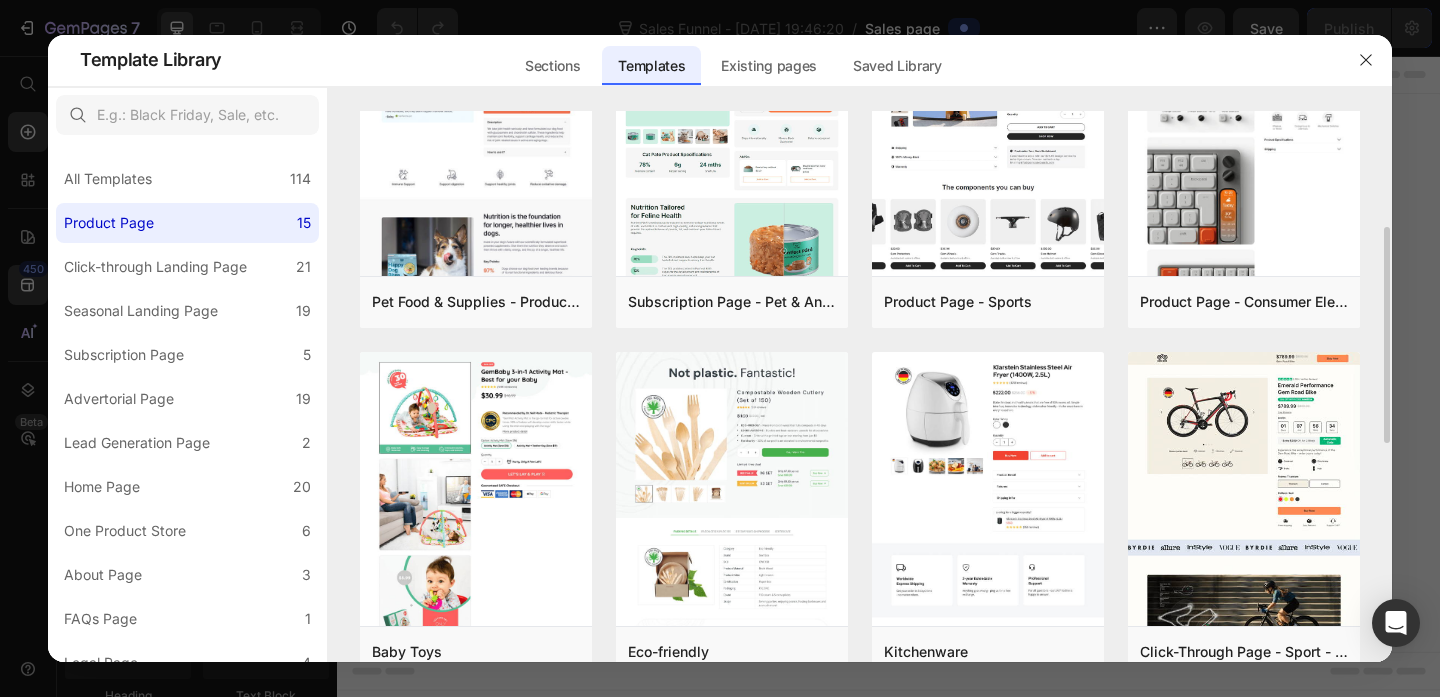scroll, scrollTop: 291, scrollLeft: 0, axis: vertical 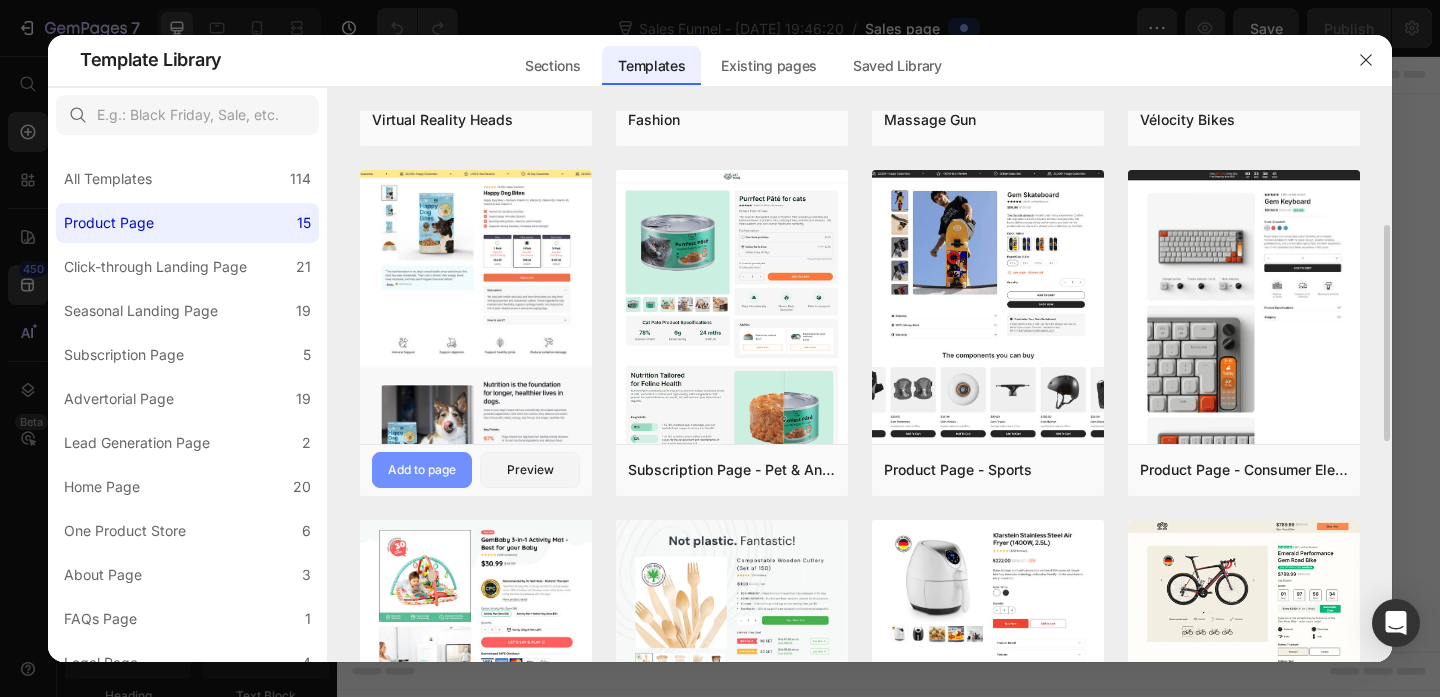 click on "Add to page" at bounding box center [422, 470] 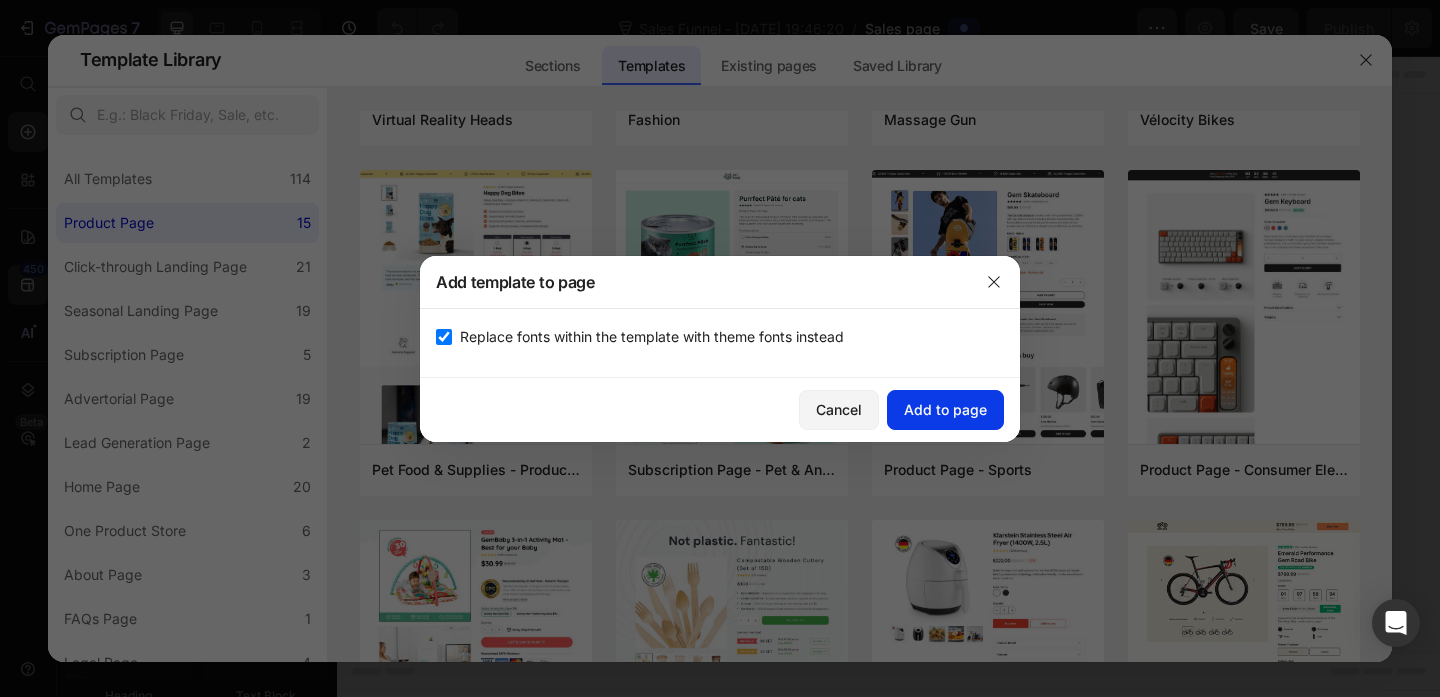 click on "Add to page" at bounding box center (945, 409) 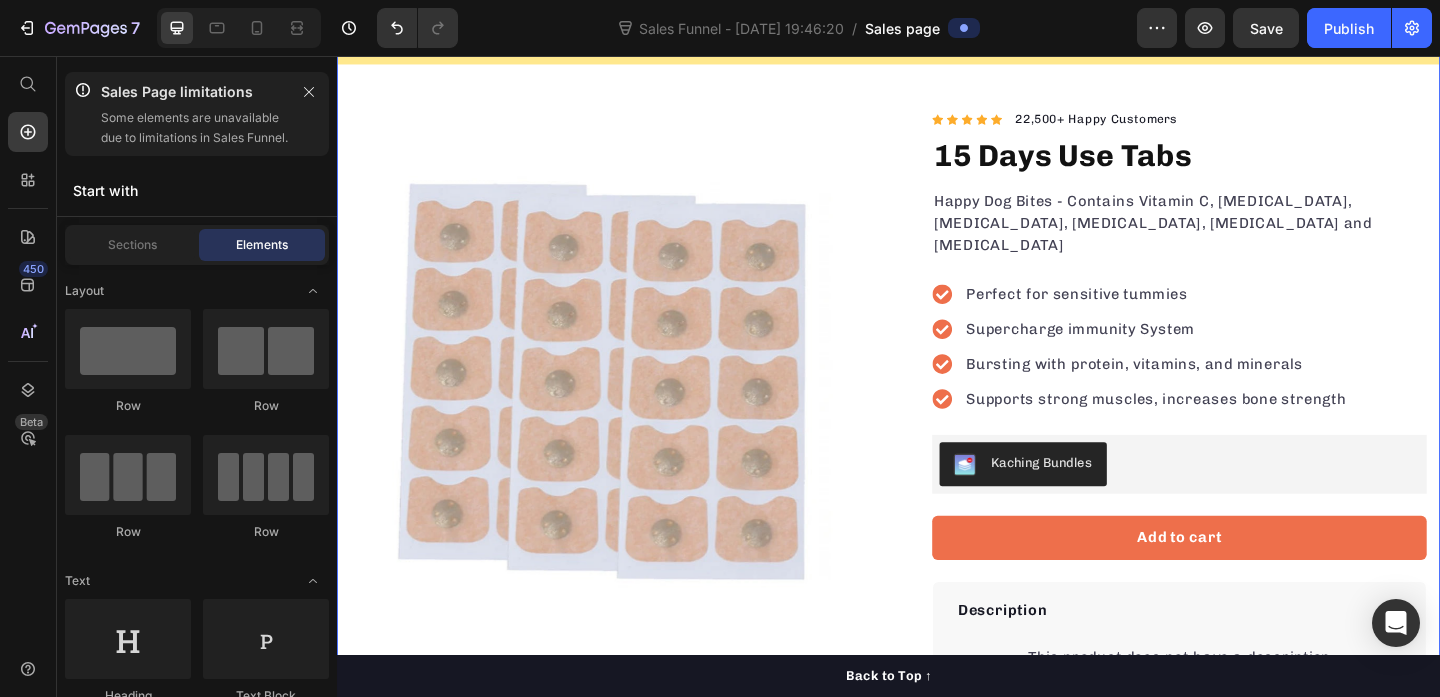 scroll, scrollTop: 93, scrollLeft: 0, axis: vertical 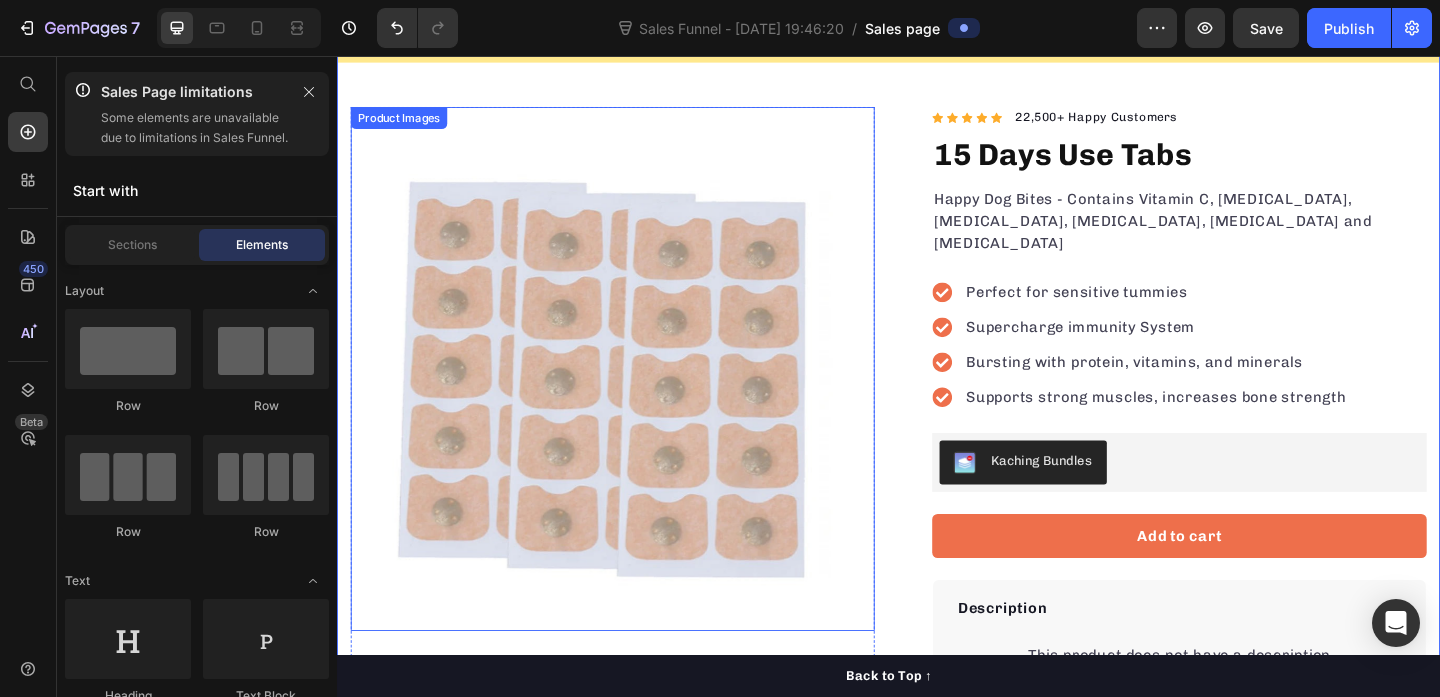 click at bounding box center [637, 396] 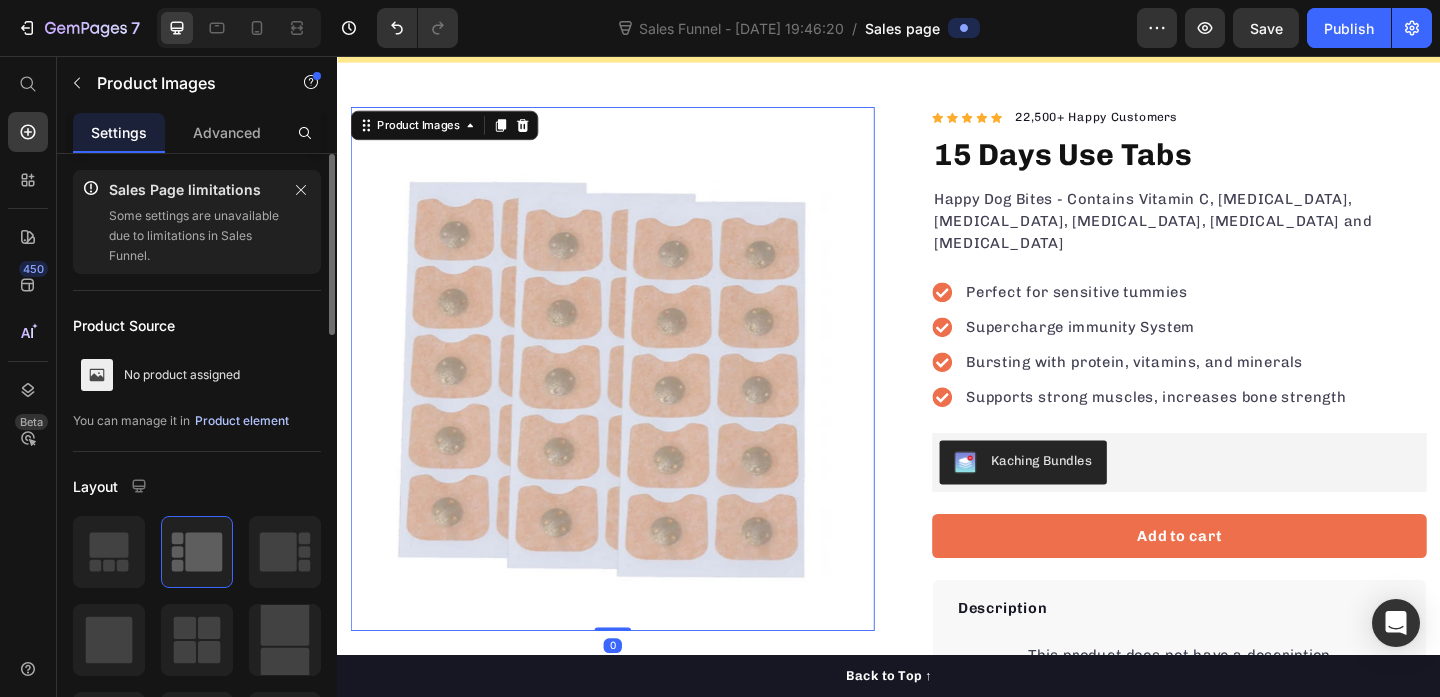 click on "Product element" at bounding box center [242, 421] 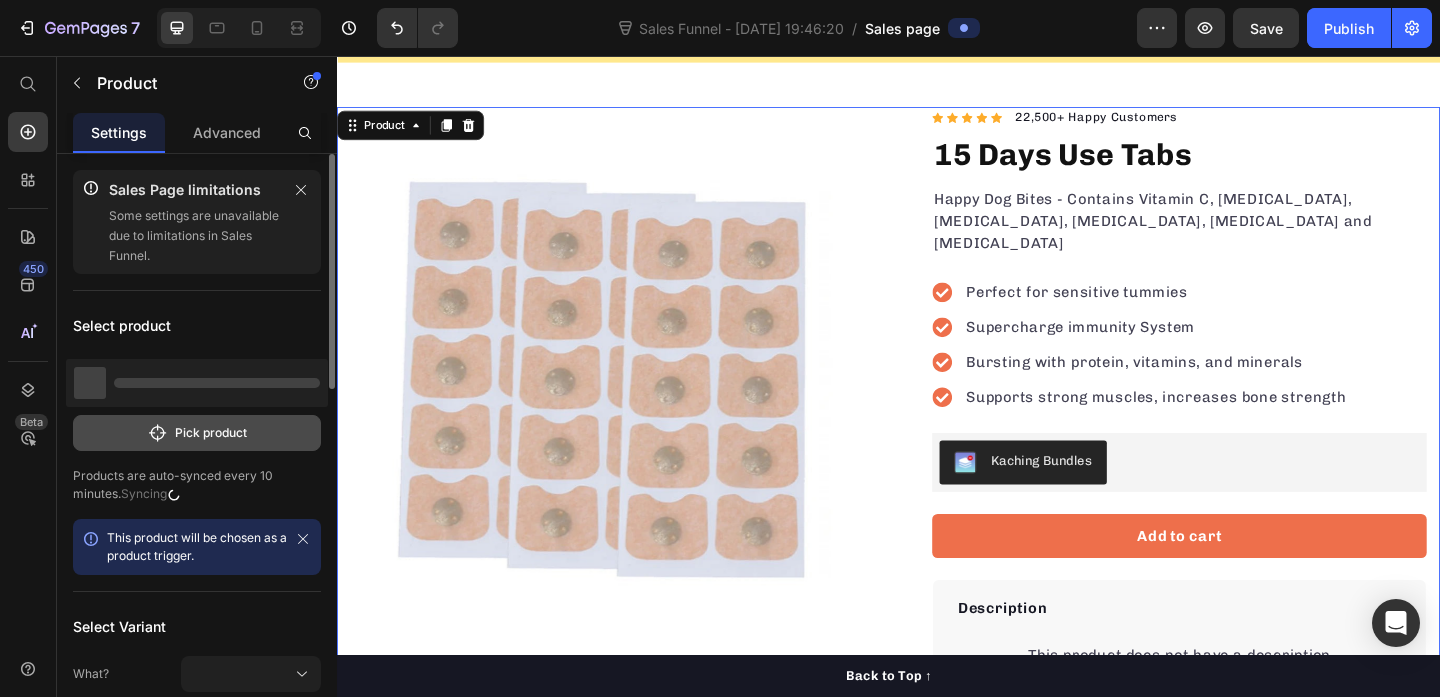 click on "Pick product" at bounding box center (197, 433) 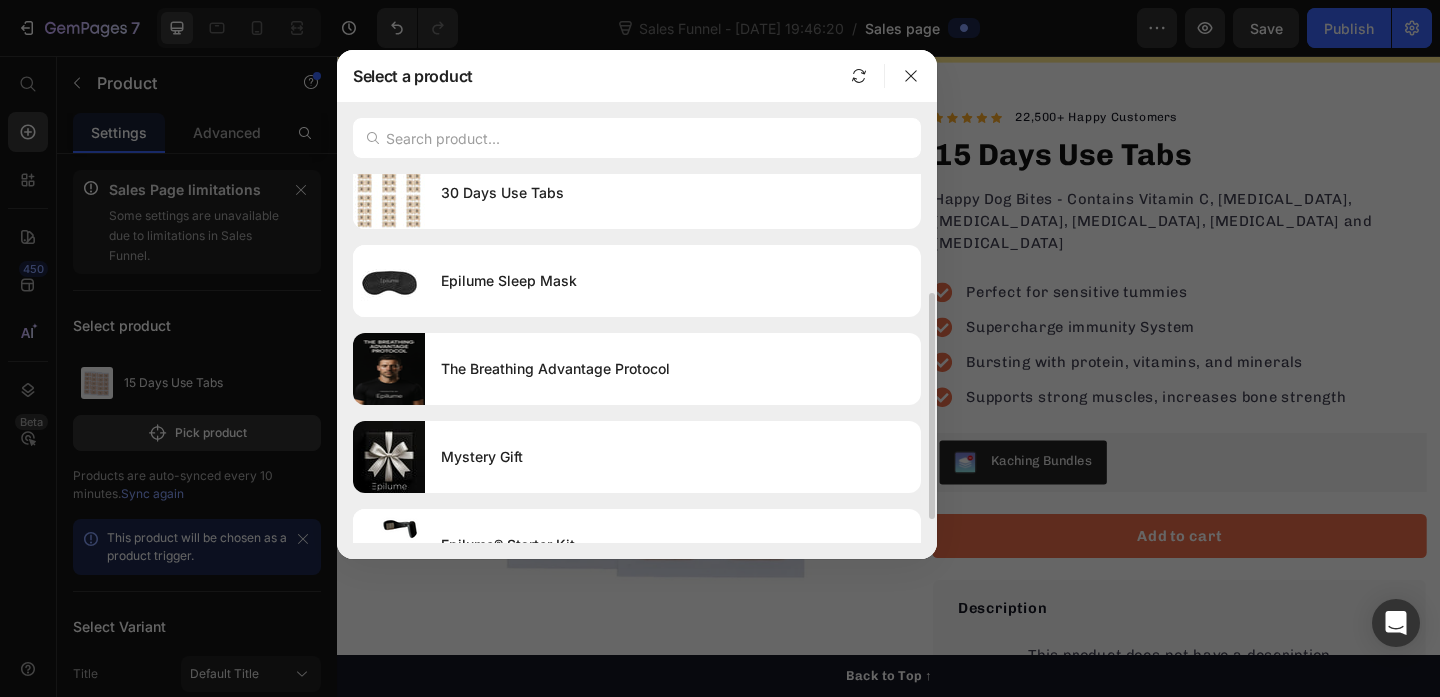scroll, scrollTop: 232, scrollLeft: 0, axis: vertical 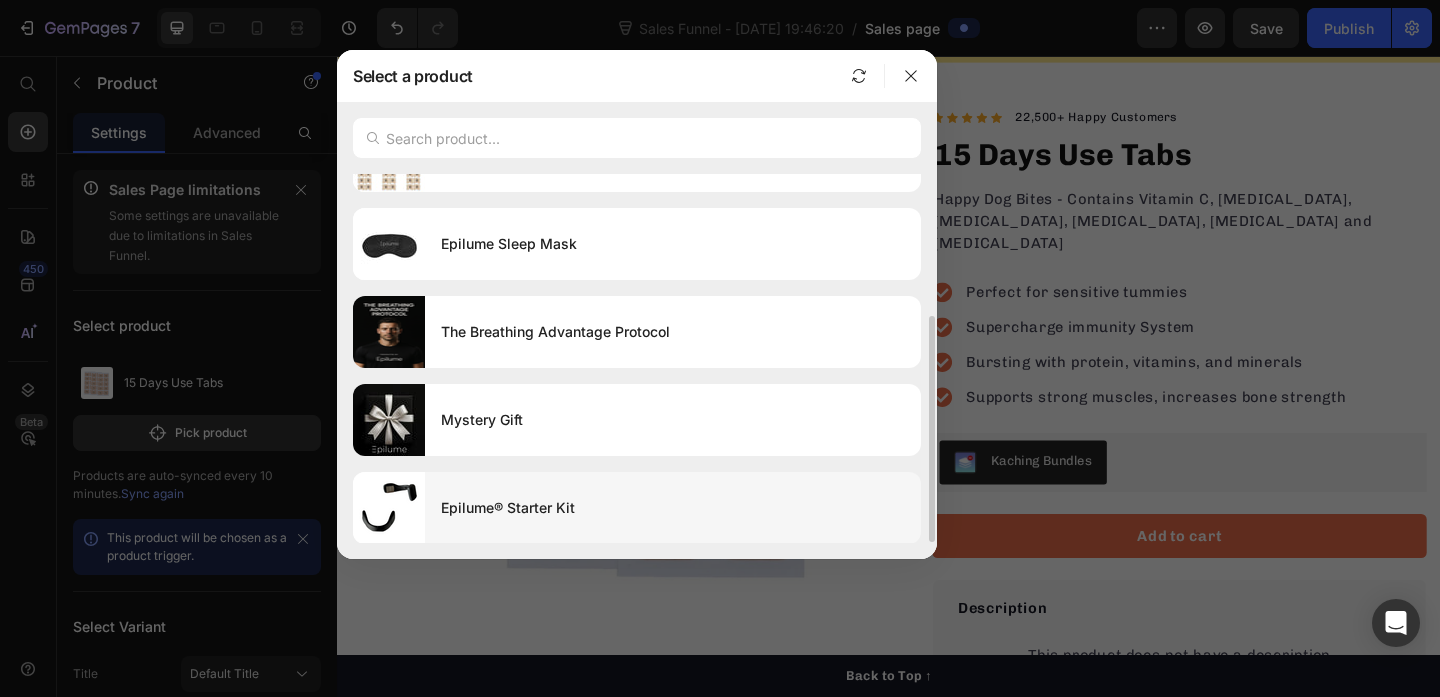click on "Epilume® Starter Kit" at bounding box center (673, 508) 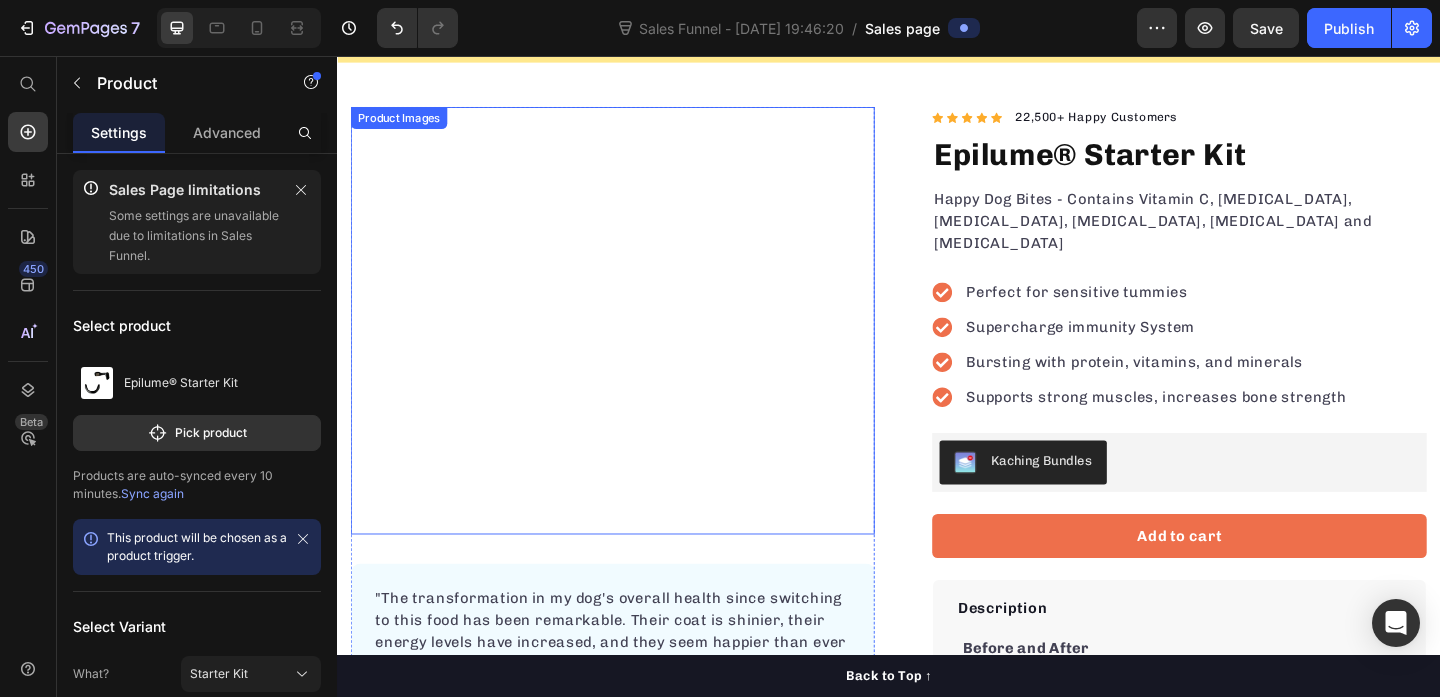 scroll, scrollTop: 0, scrollLeft: 0, axis: both 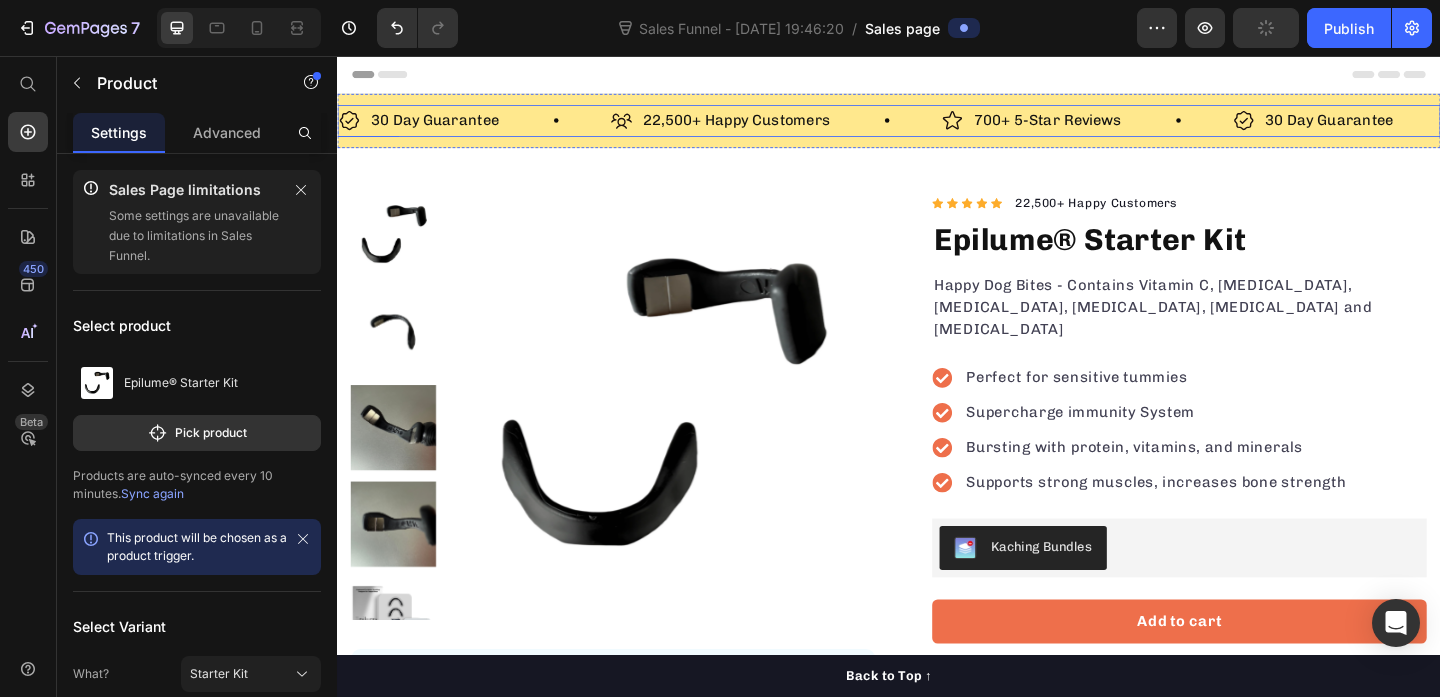 click on "22,500+ Happy Customers Item List" at bounding box center (814, 126) 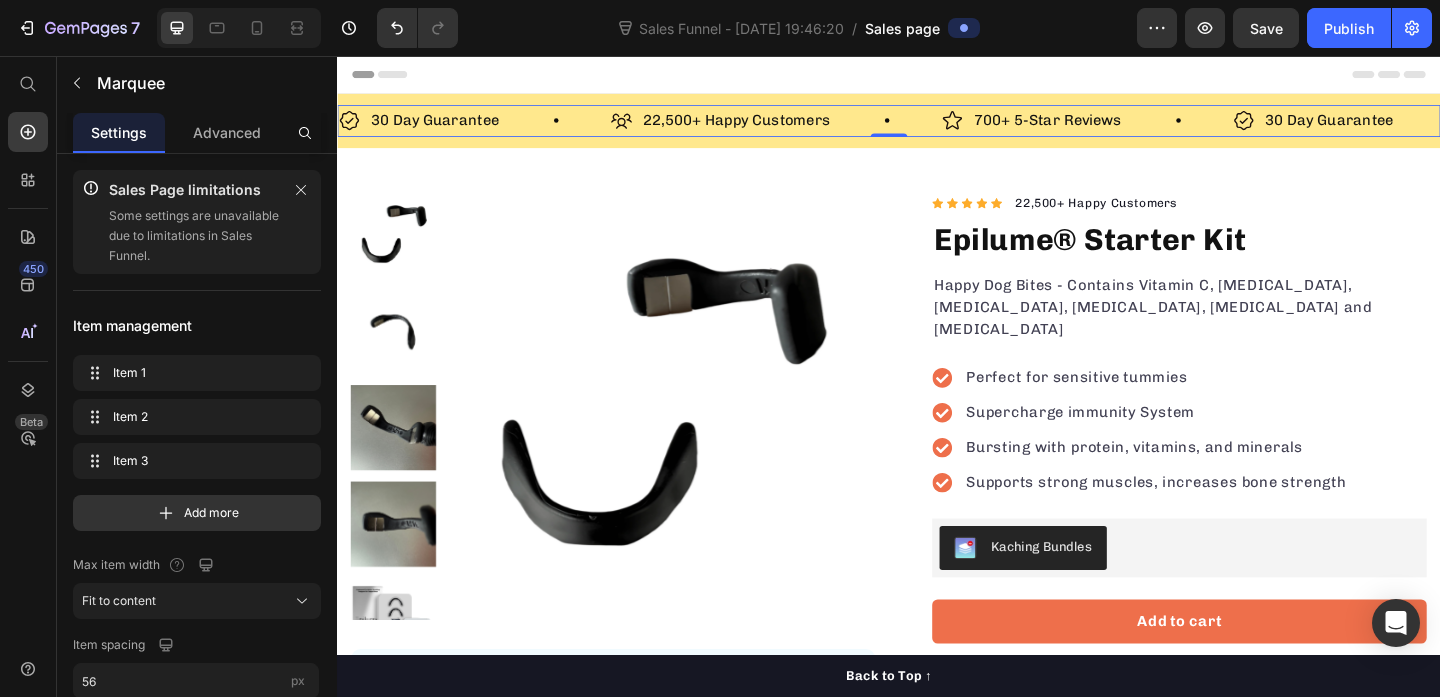 click on "30 Day Guarantee Item List" at bounding box center (486, 126) 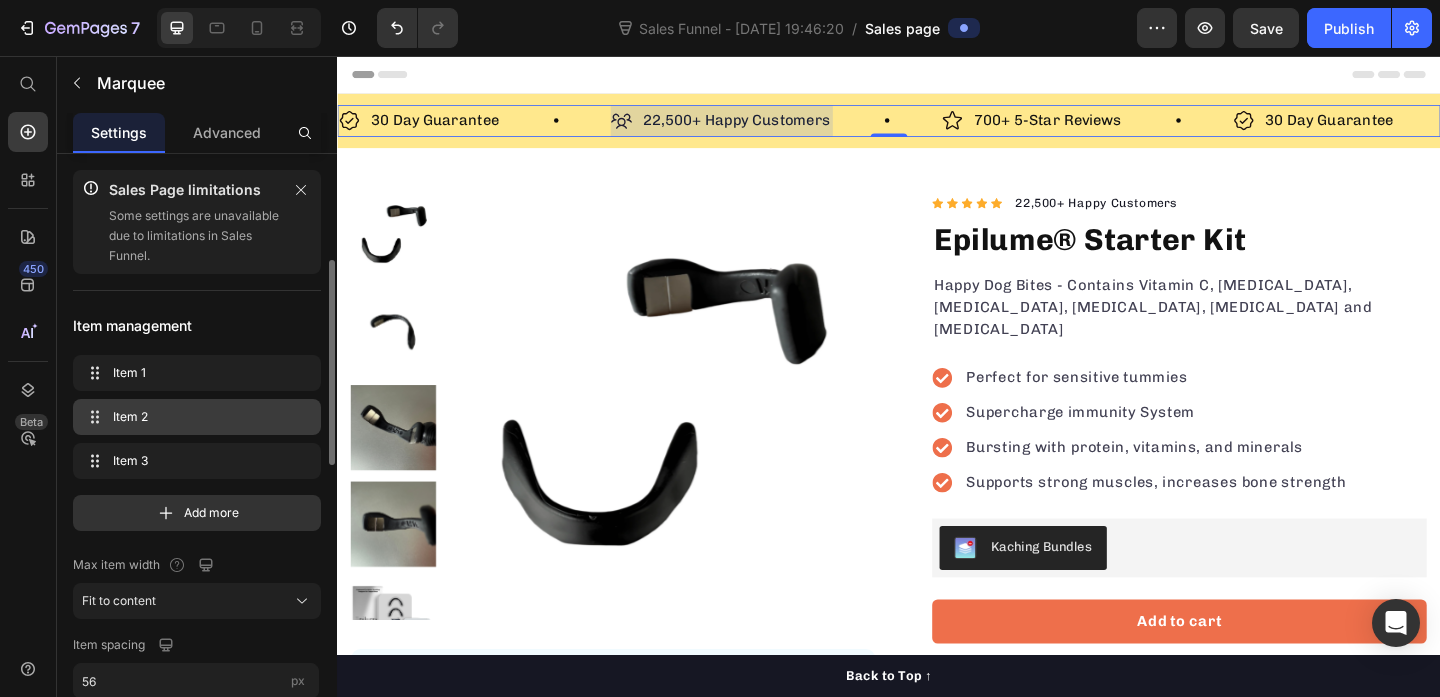 scroll, scrollTop: 1148, scrollLeft: 0, axis: vertical 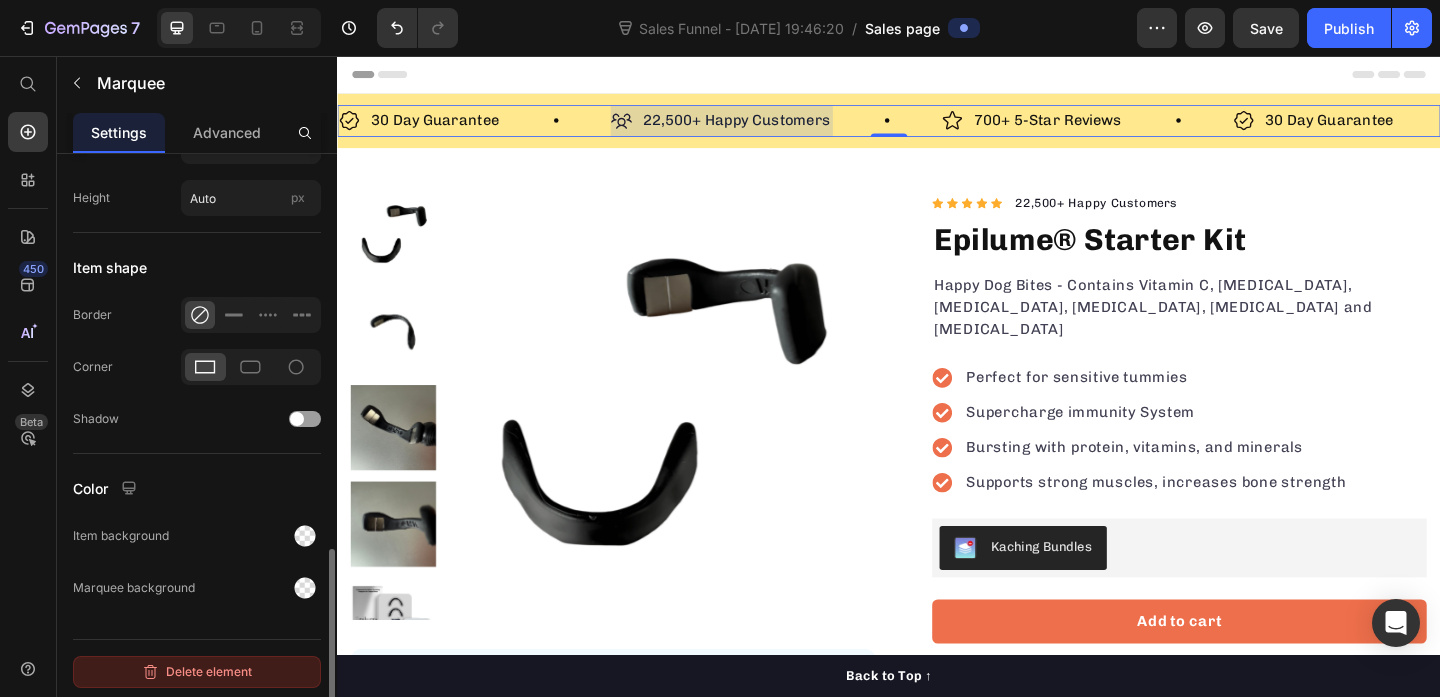 click on "Delete element" at bounding box center (197, 672) 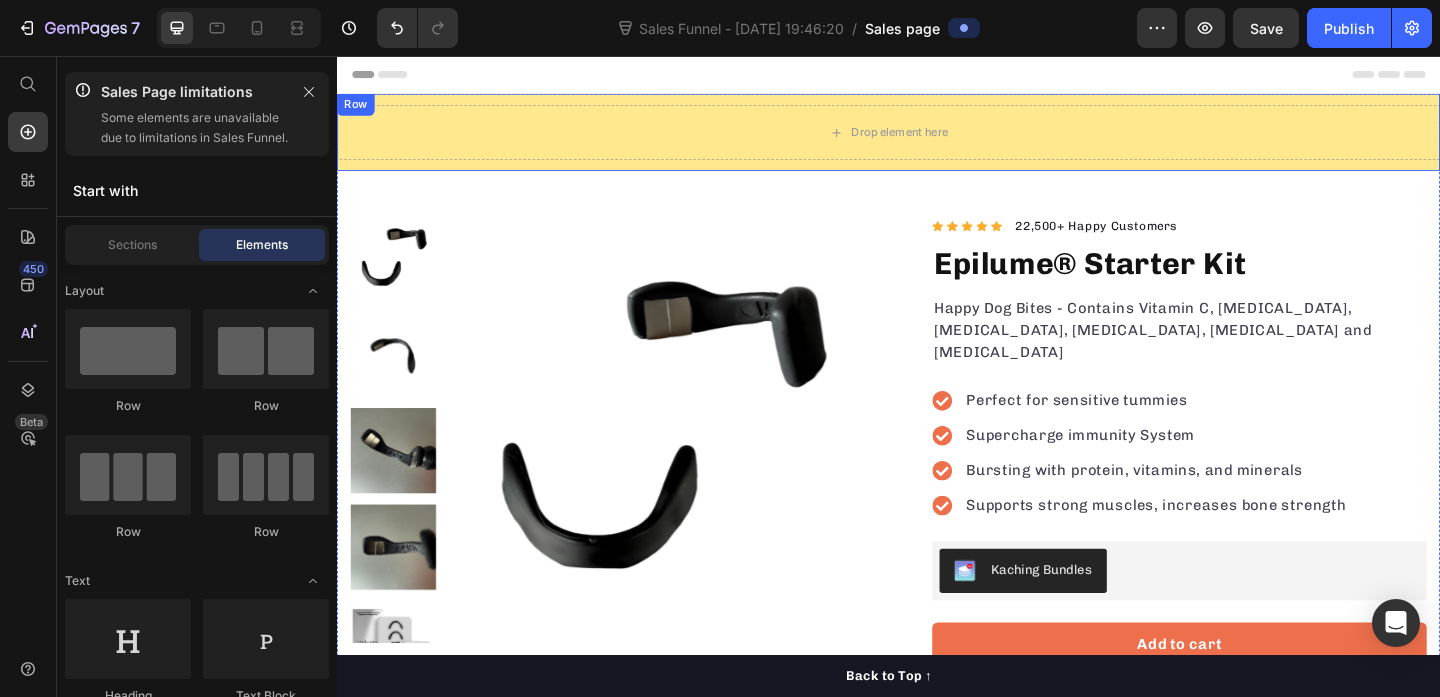 click on "Drop element here Row" at bounding box center (937, 139) 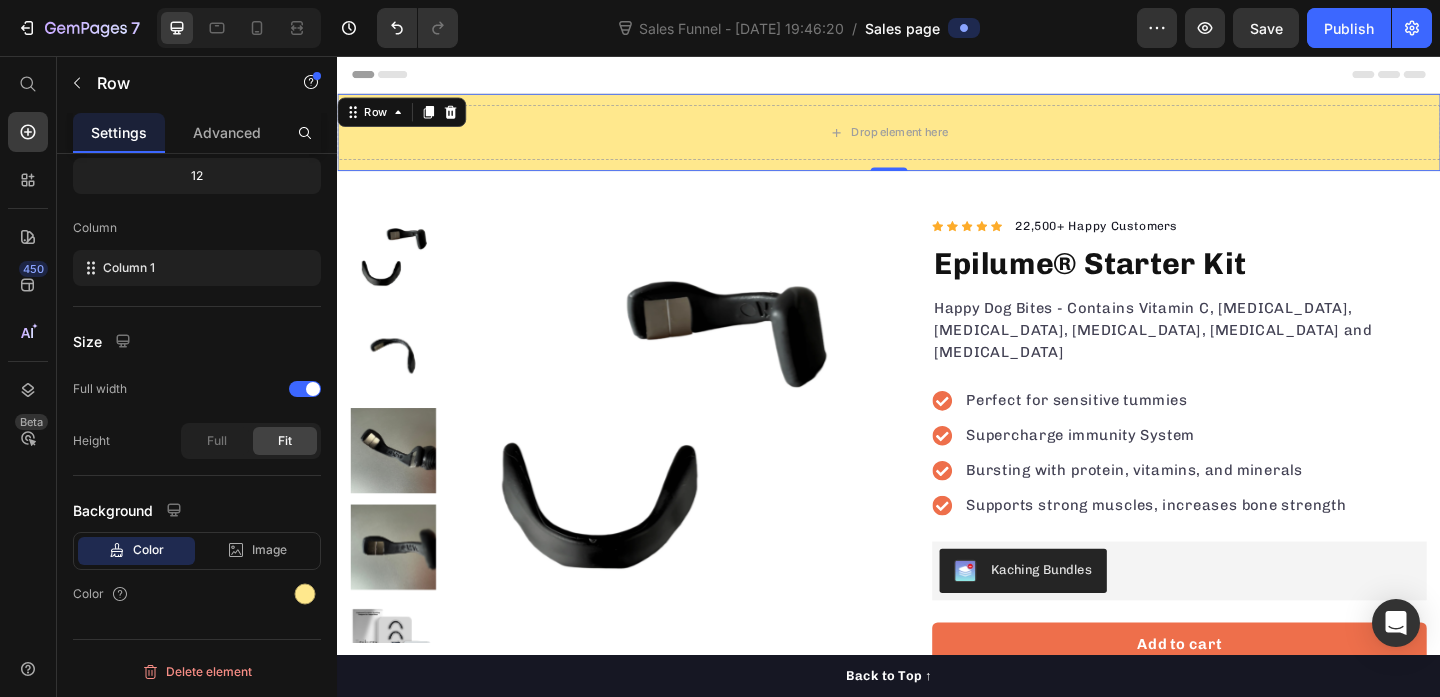 scroll, scrollTop: 0, scrollLeft: 0, axis: both 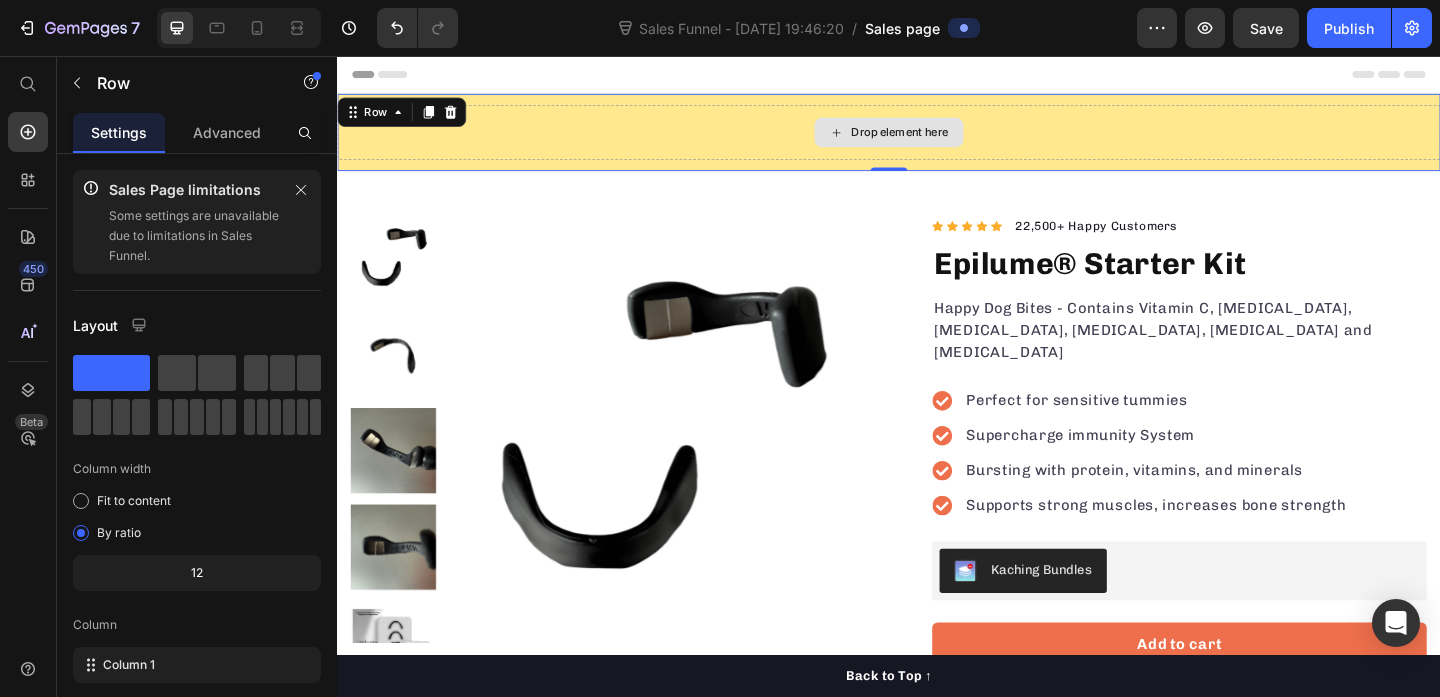 click on "Drop element here" at bounding box center (949, 139) 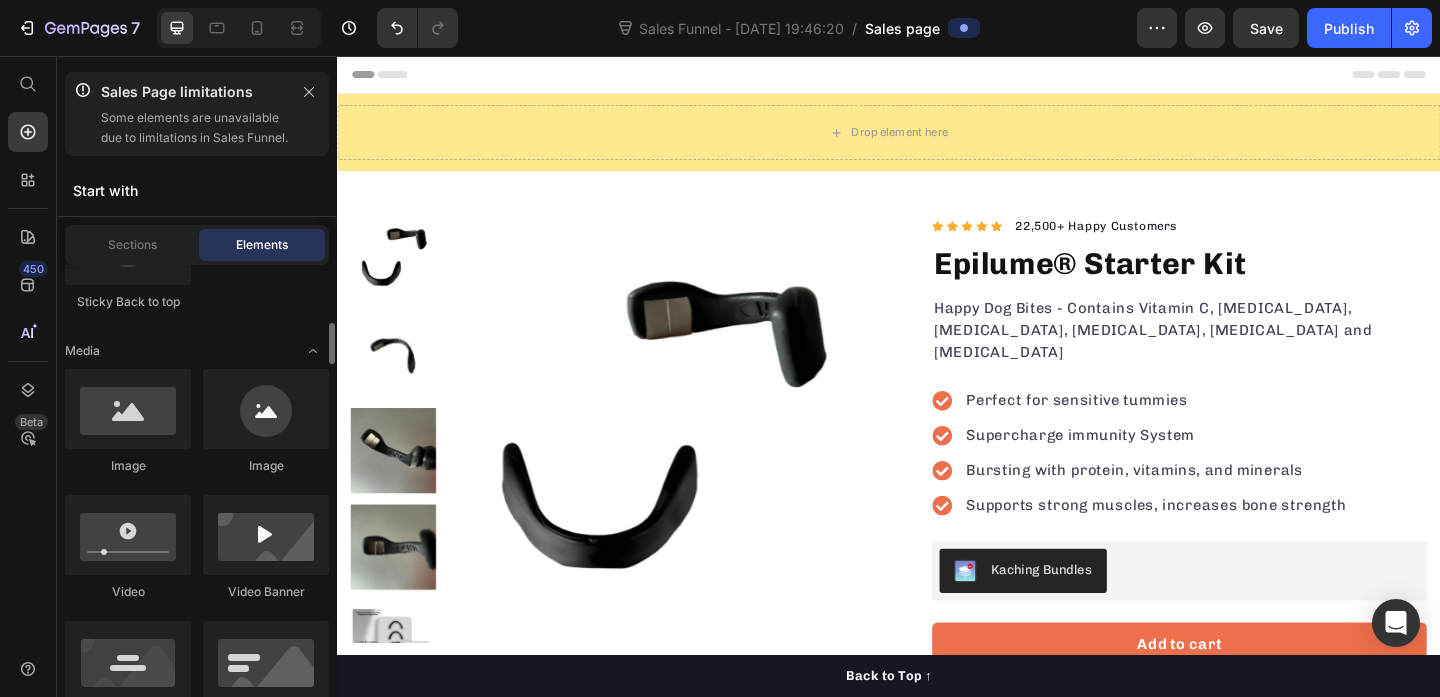 scroll, scrollTop: 688, scrollLeft: 0, axis: vertical 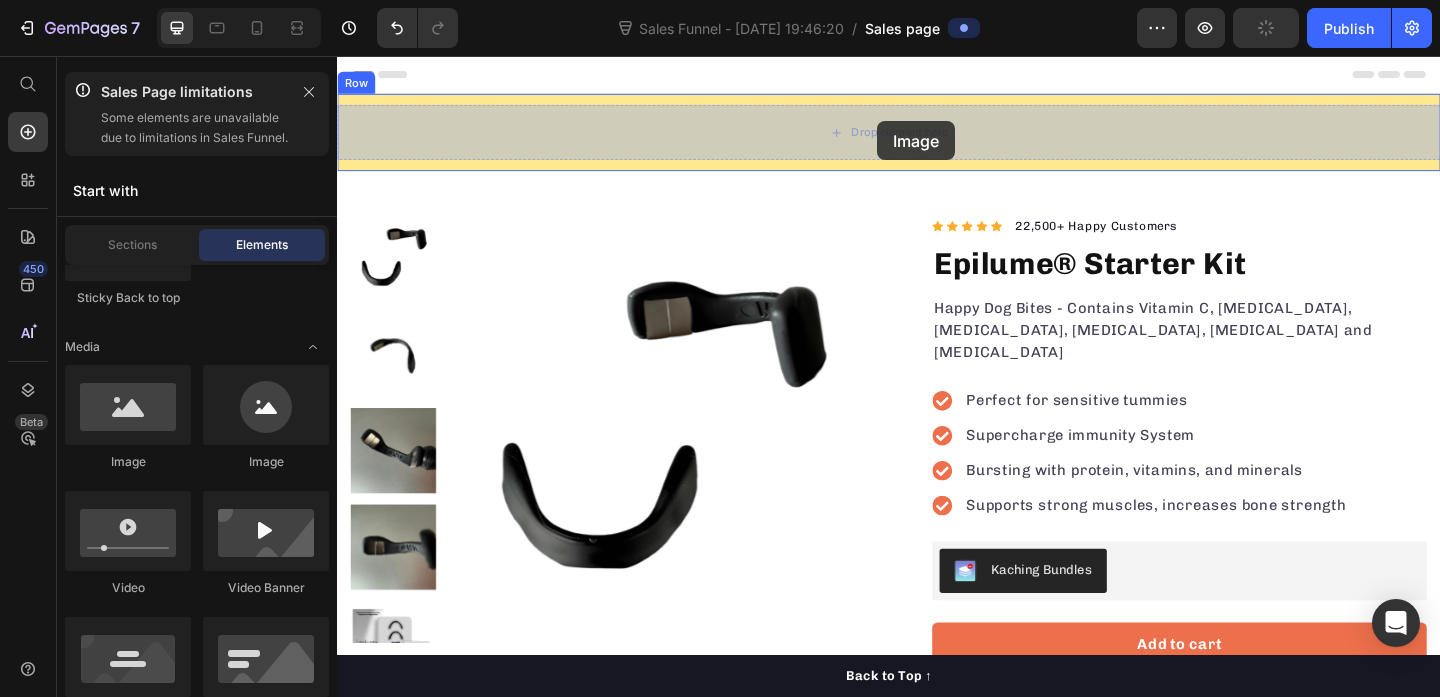 drag, startPoint x: 471, startPoint y: 501, endPoint x: 923, endPoint y: 131, distance: 584.1267 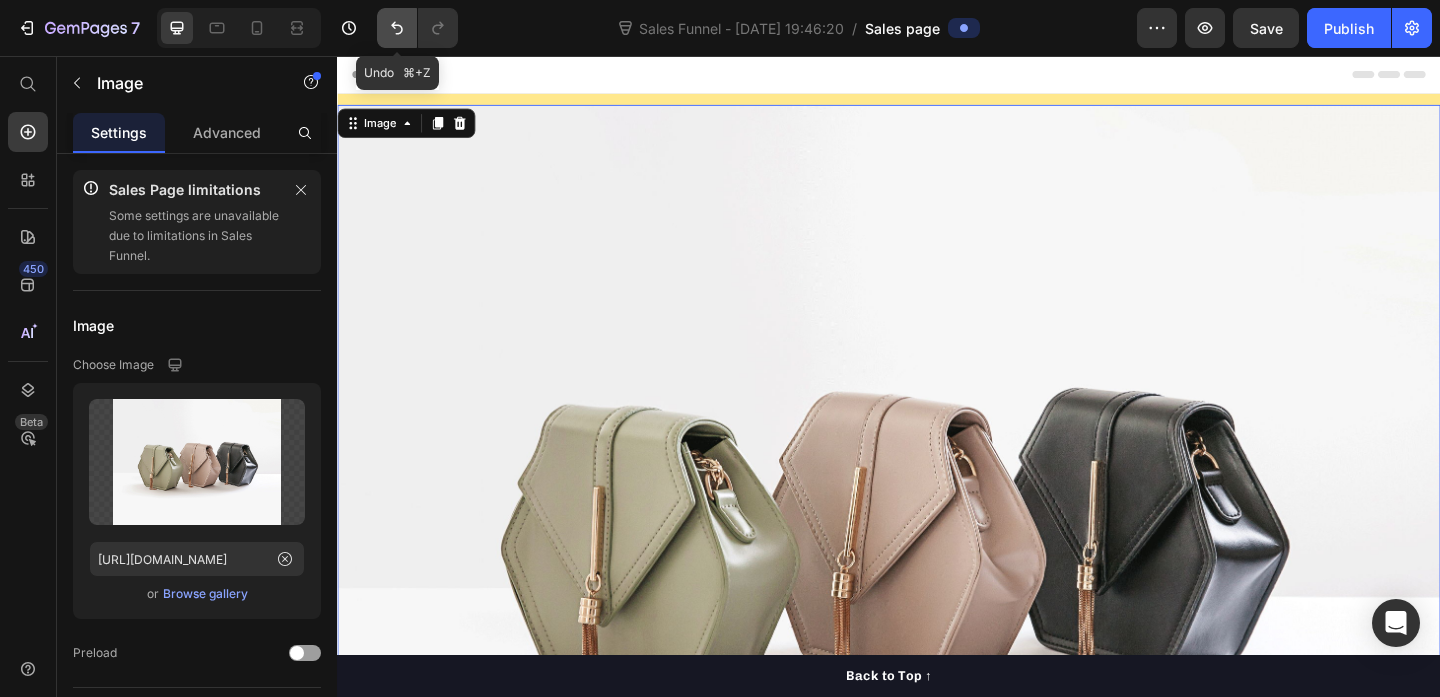 click 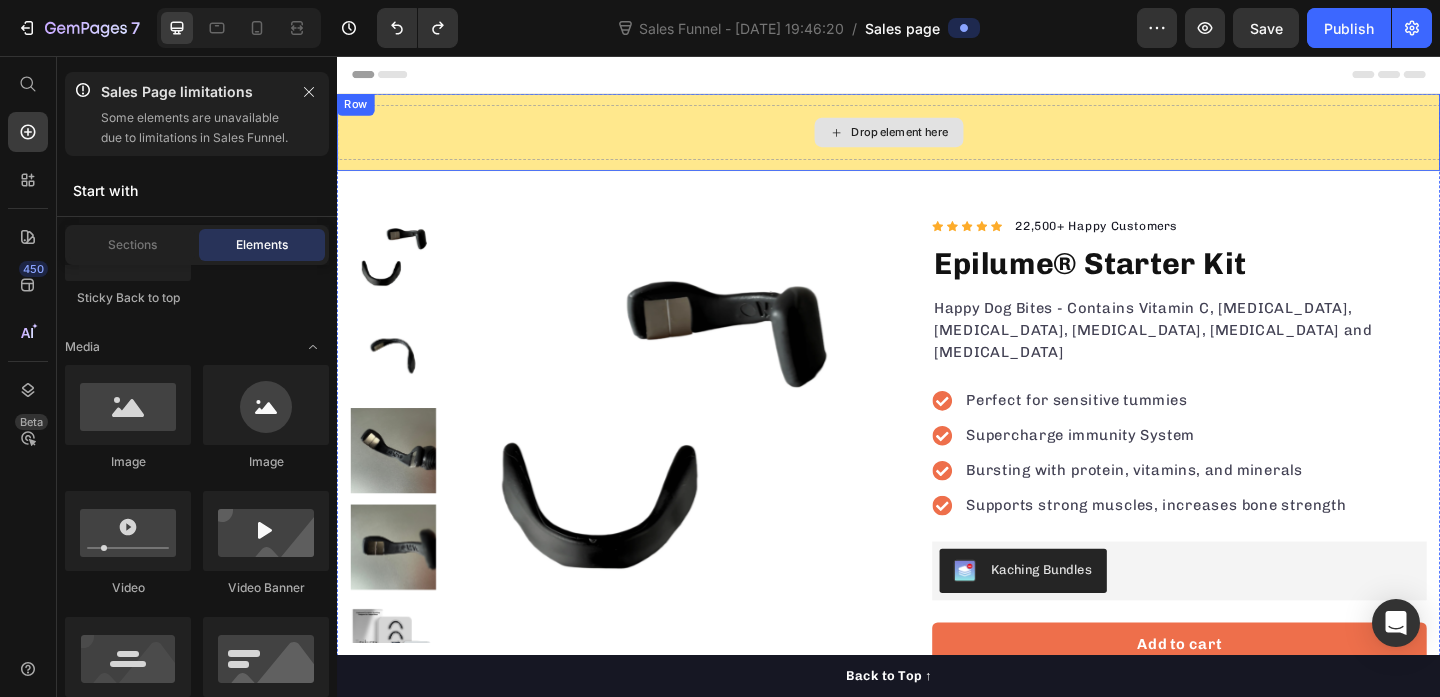 click on "Drop element here" at bounding box center (949, 139) 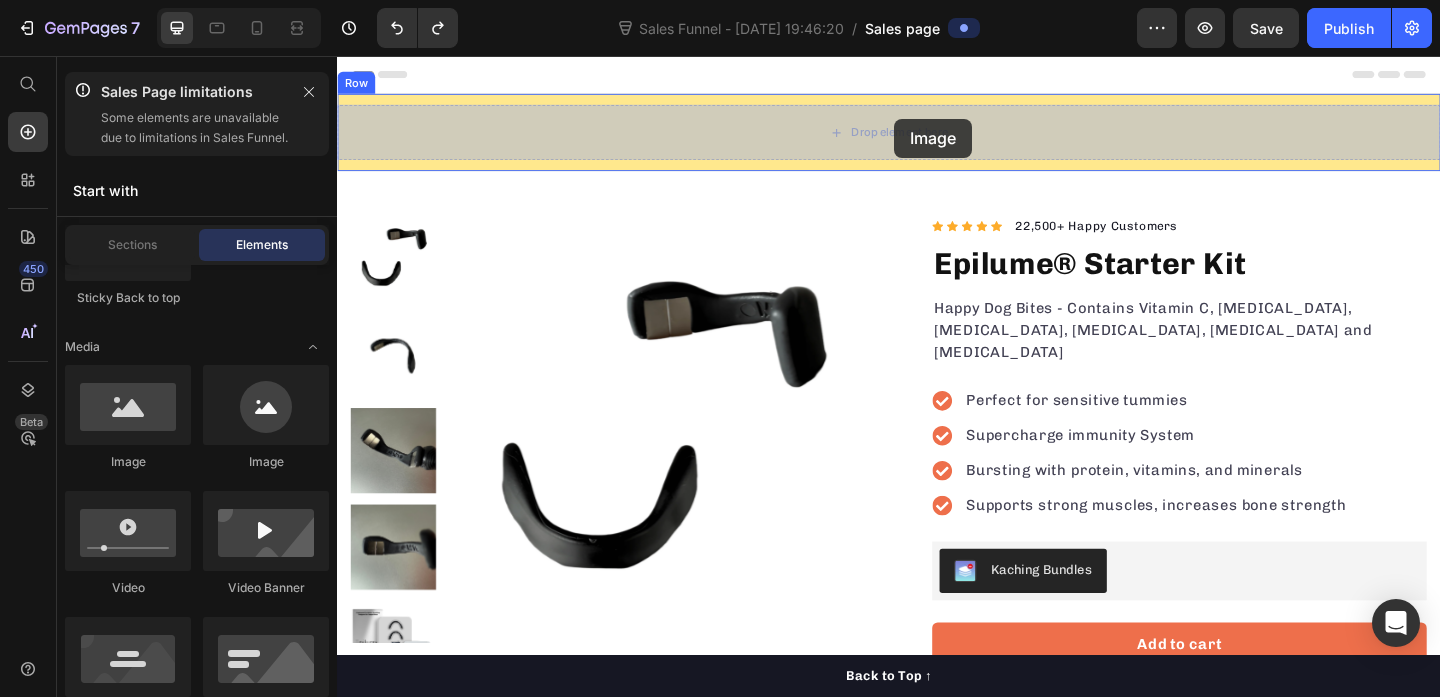 drag, startPoint x: 458, startPoint y: 507, endPoint x: 943, endPoint y: 124, distance: 617.9919 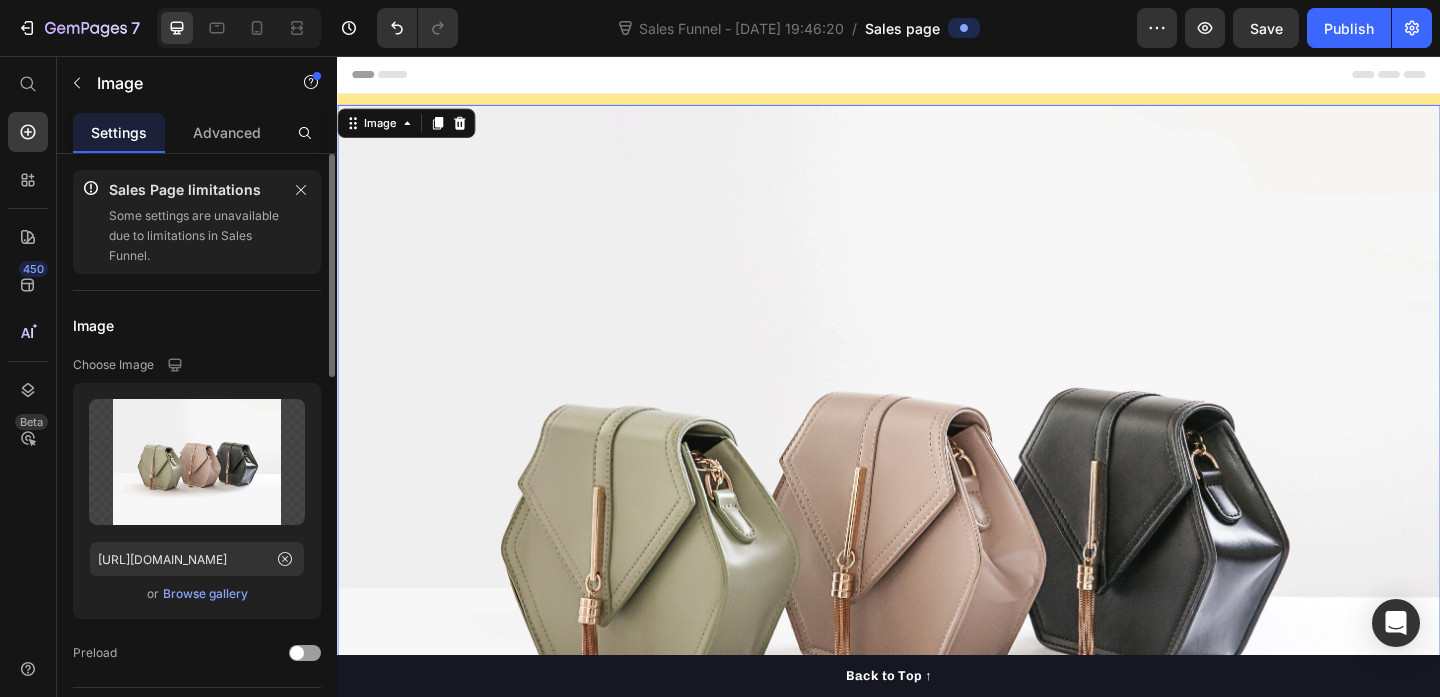 click on "Browse gallery" at bounding box center (205, 594) 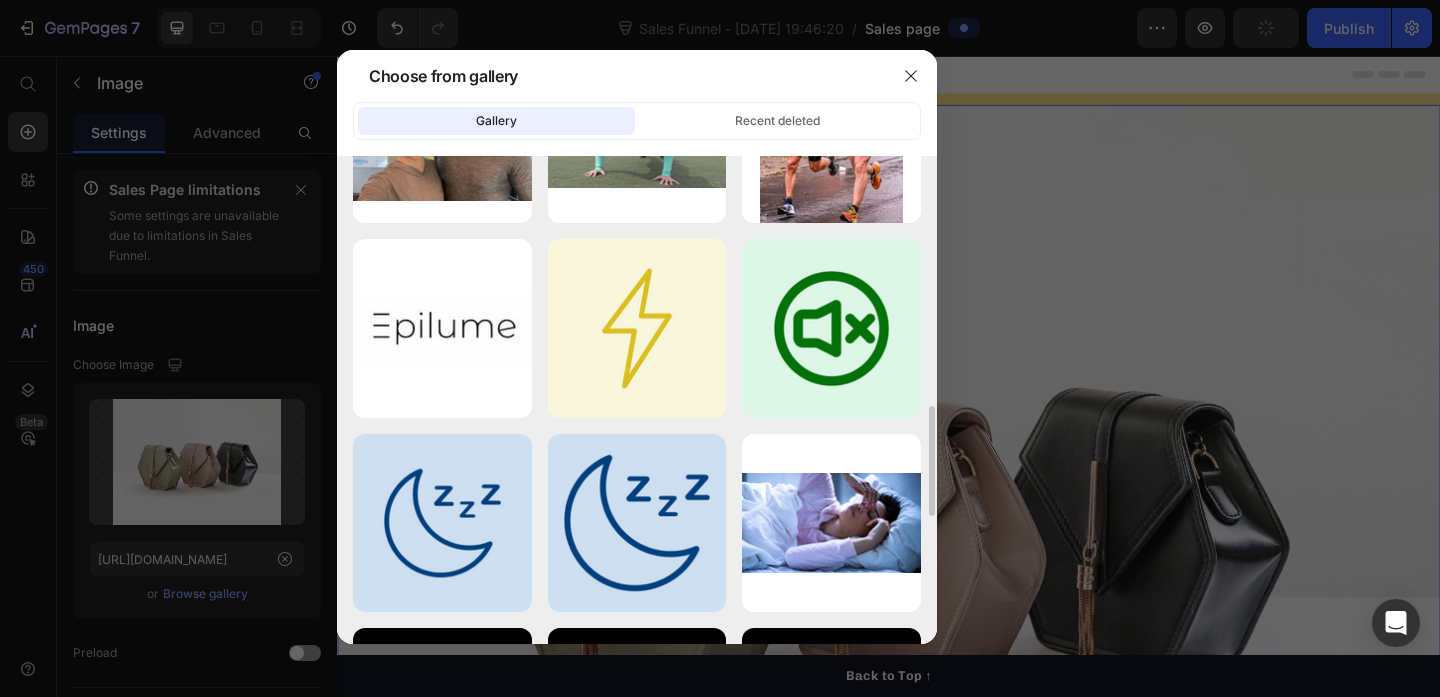 scroll, scrollTop: 1103, scrollLeft: 0, axis: vertical 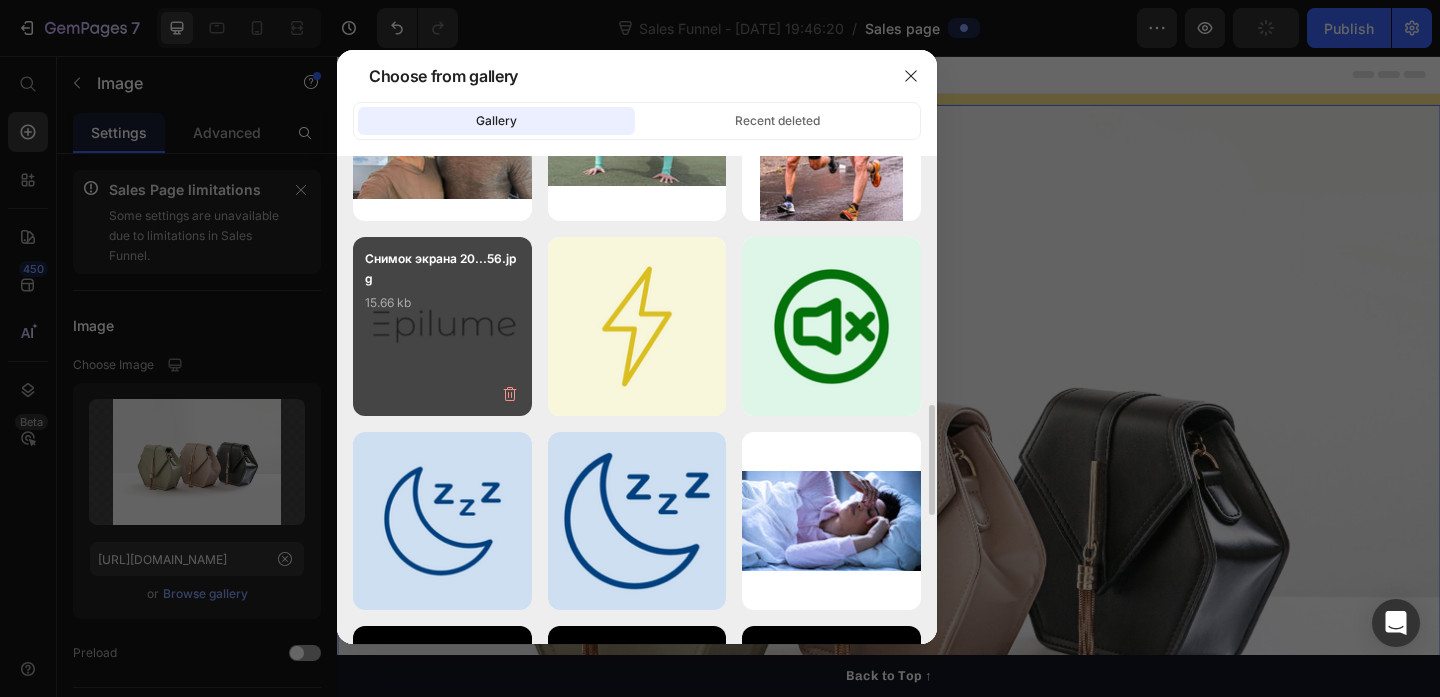 click on "Снимок экрана 20...56.jpg 15.66 kb" at bounding box center (442, 326) 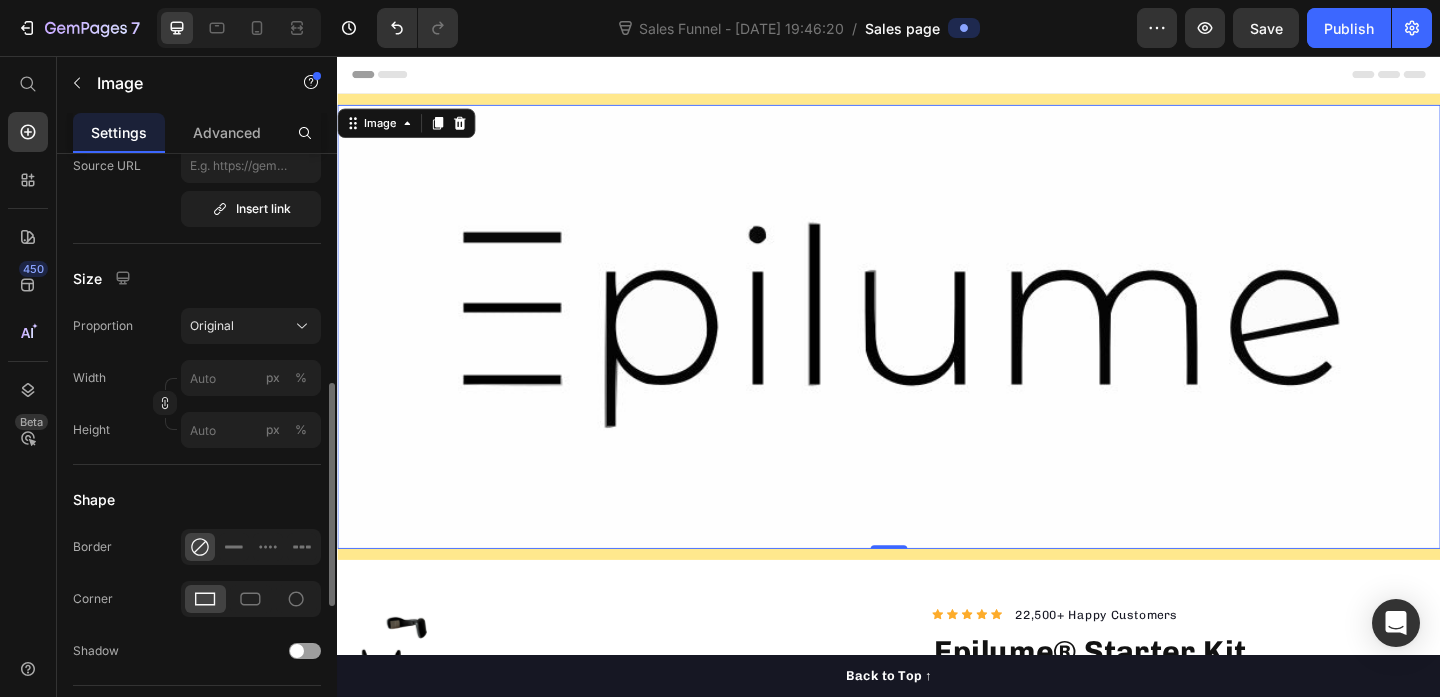 scroll, scrollTop: 607, scrollLeft: 0, axis: vertical 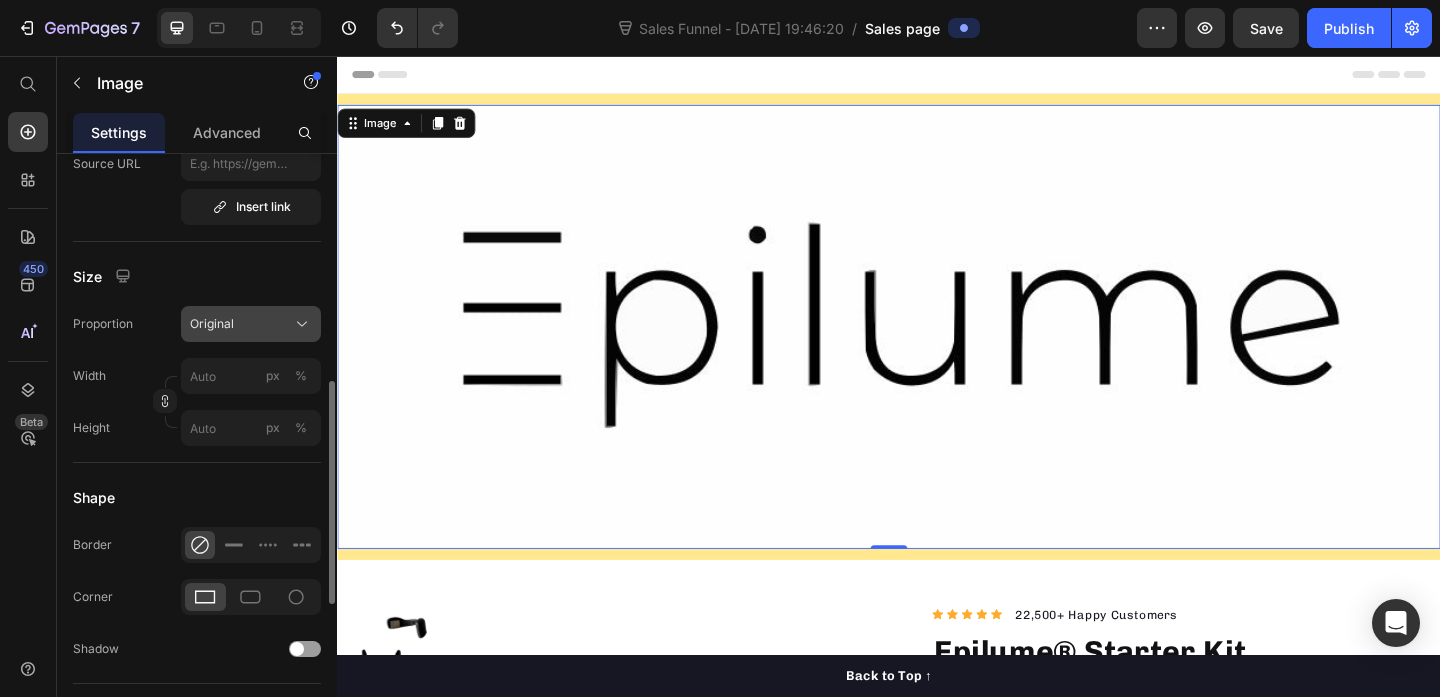 click on "Original" 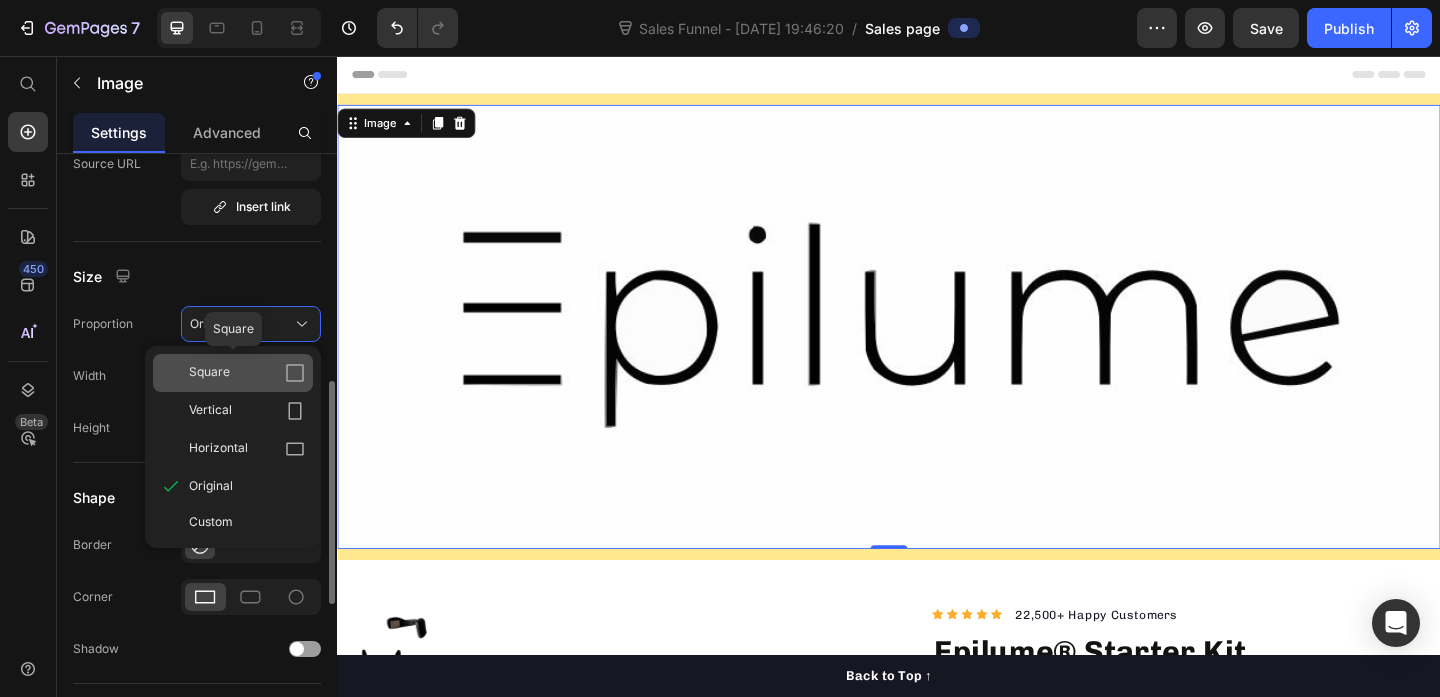 click on "Square" at bounding box center (247, 373) 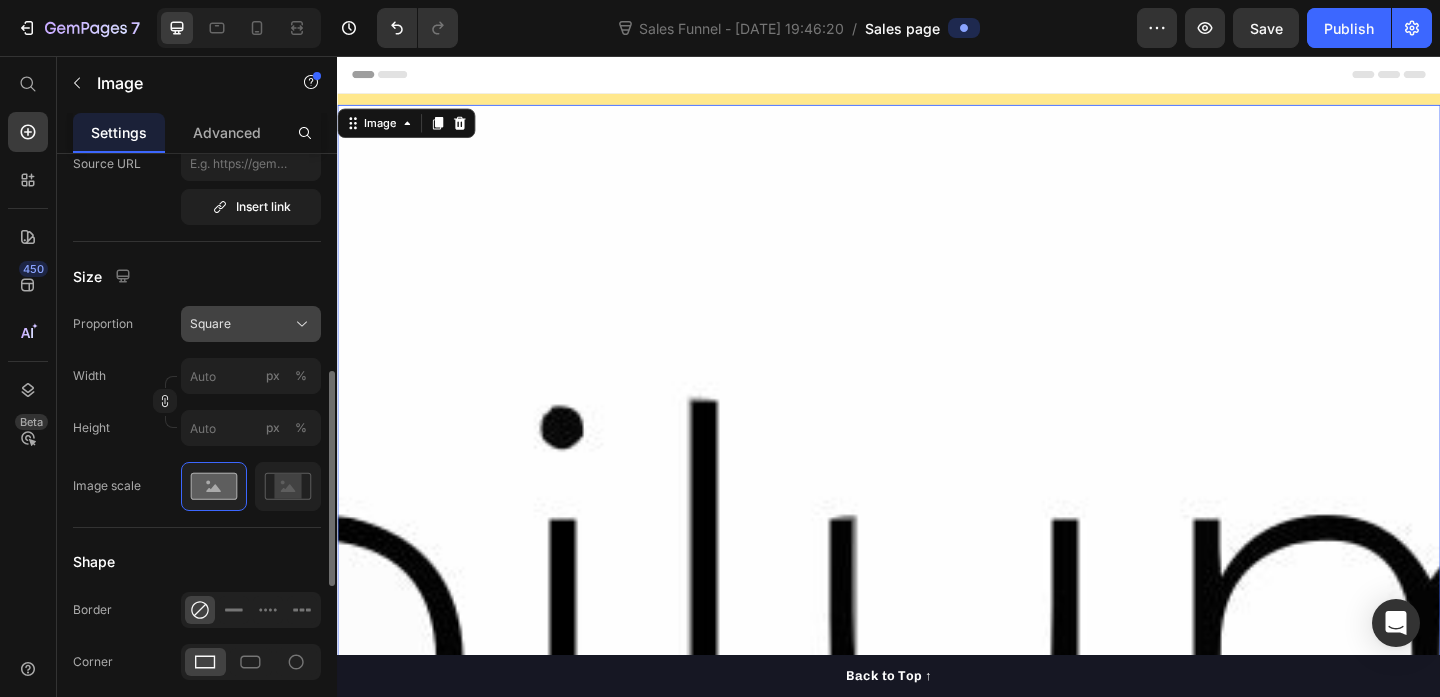 click on "Square" 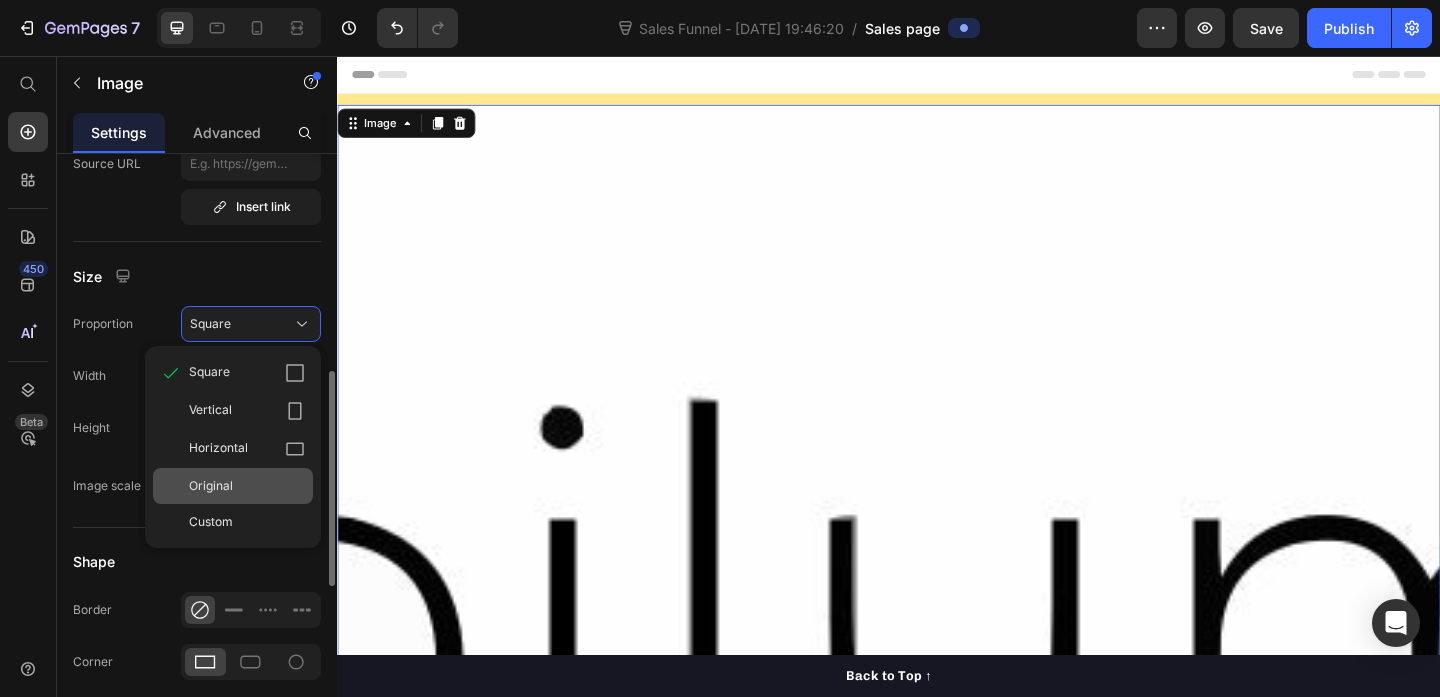 click on "Original" at bounding box center (211, 486) 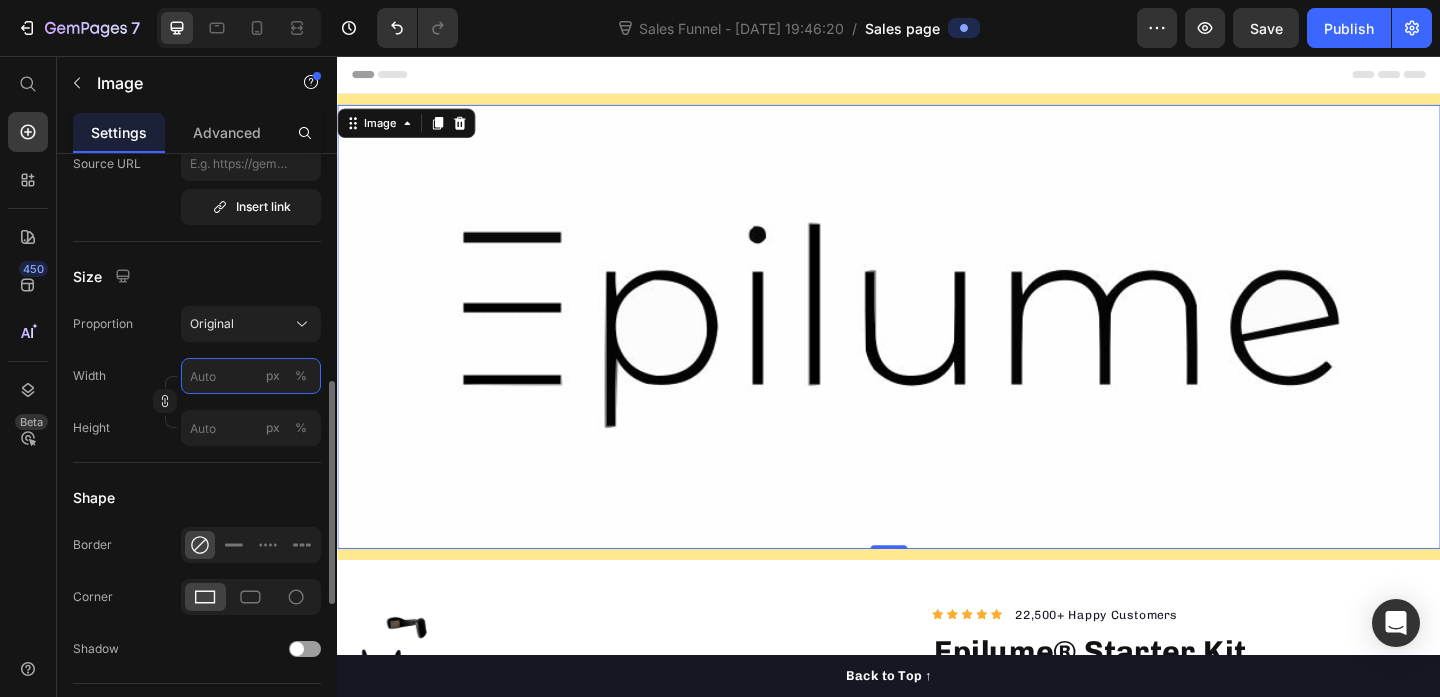 click on "px %" at bounding box center (251, 376) 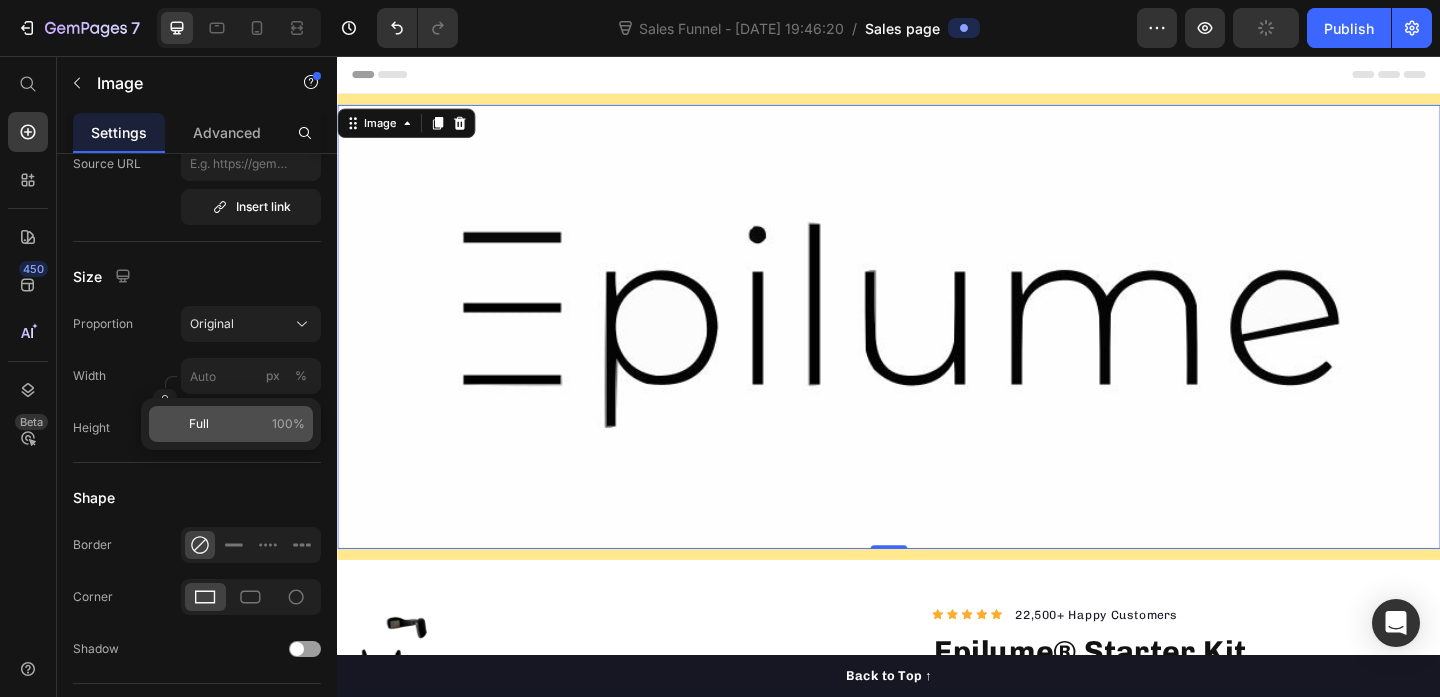 click on "Full 100%" at bounding box center (247, 424) 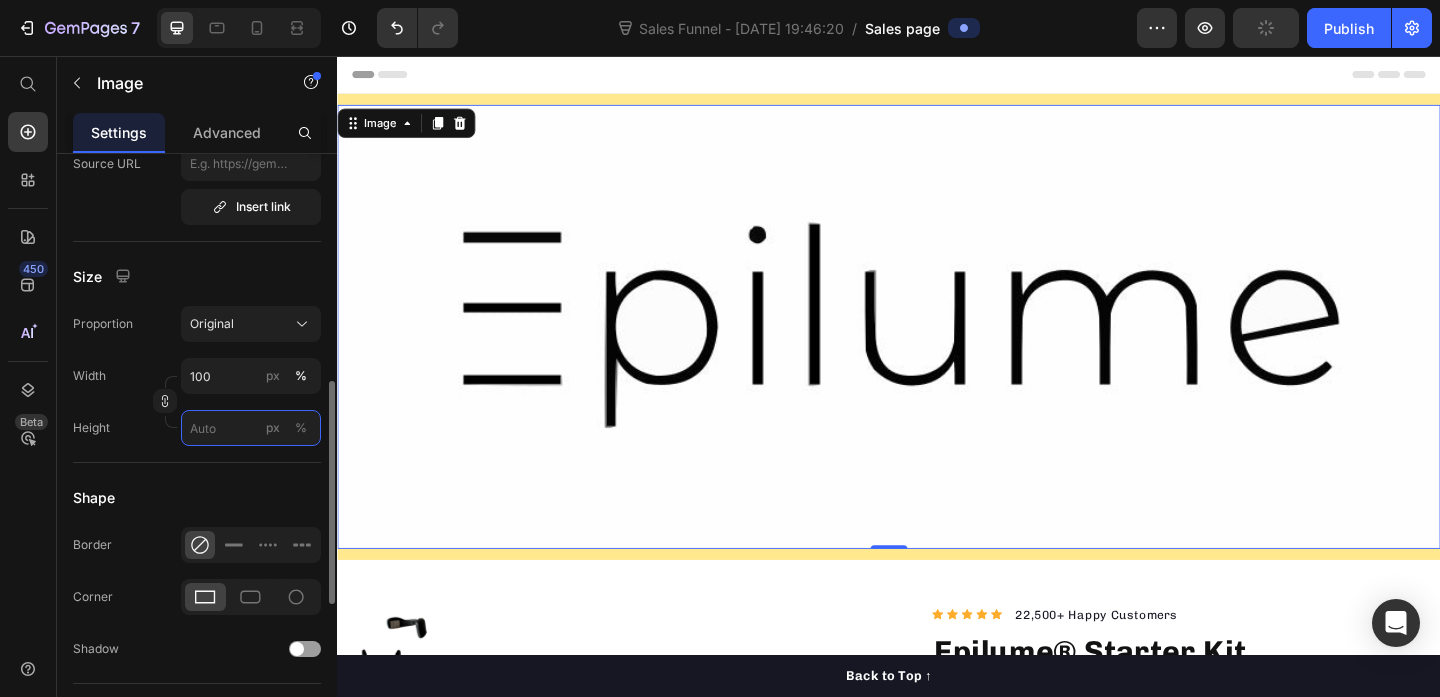 click on "px %" at bounding box center (251, 428) 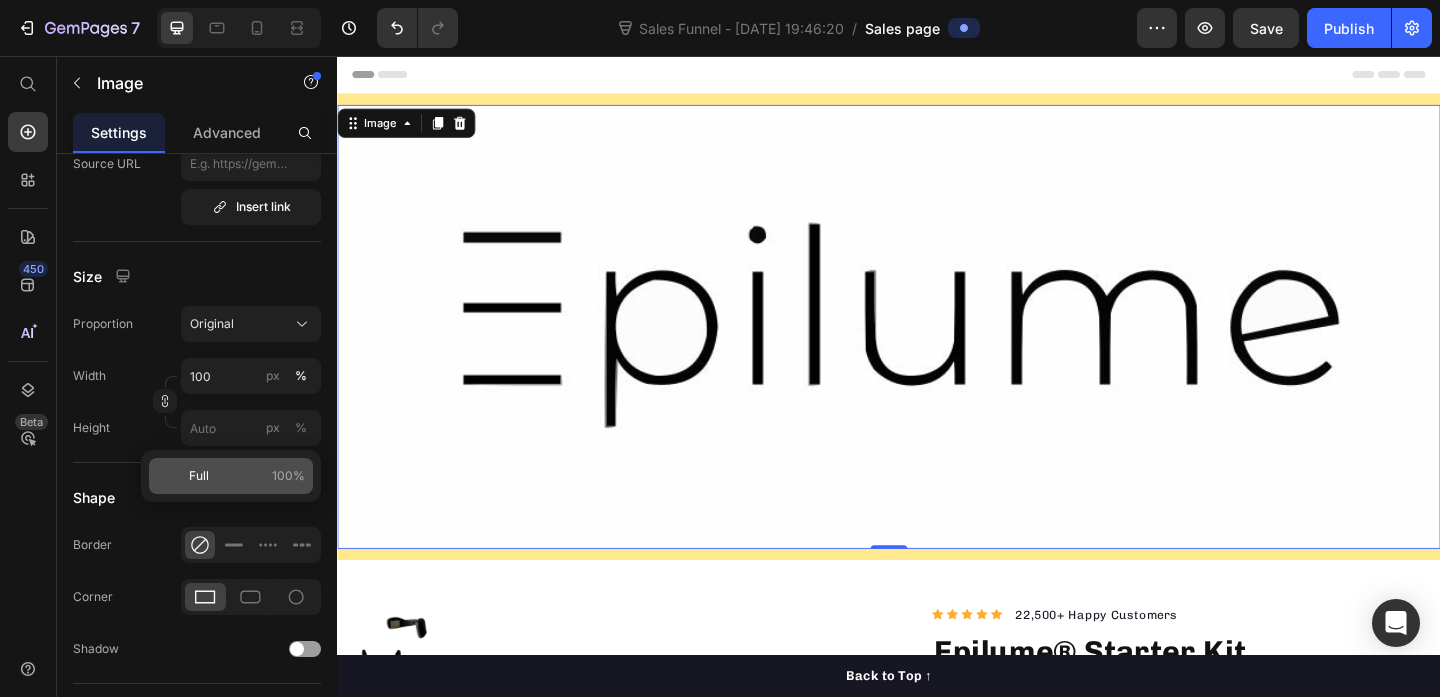 click on "Full 100%" 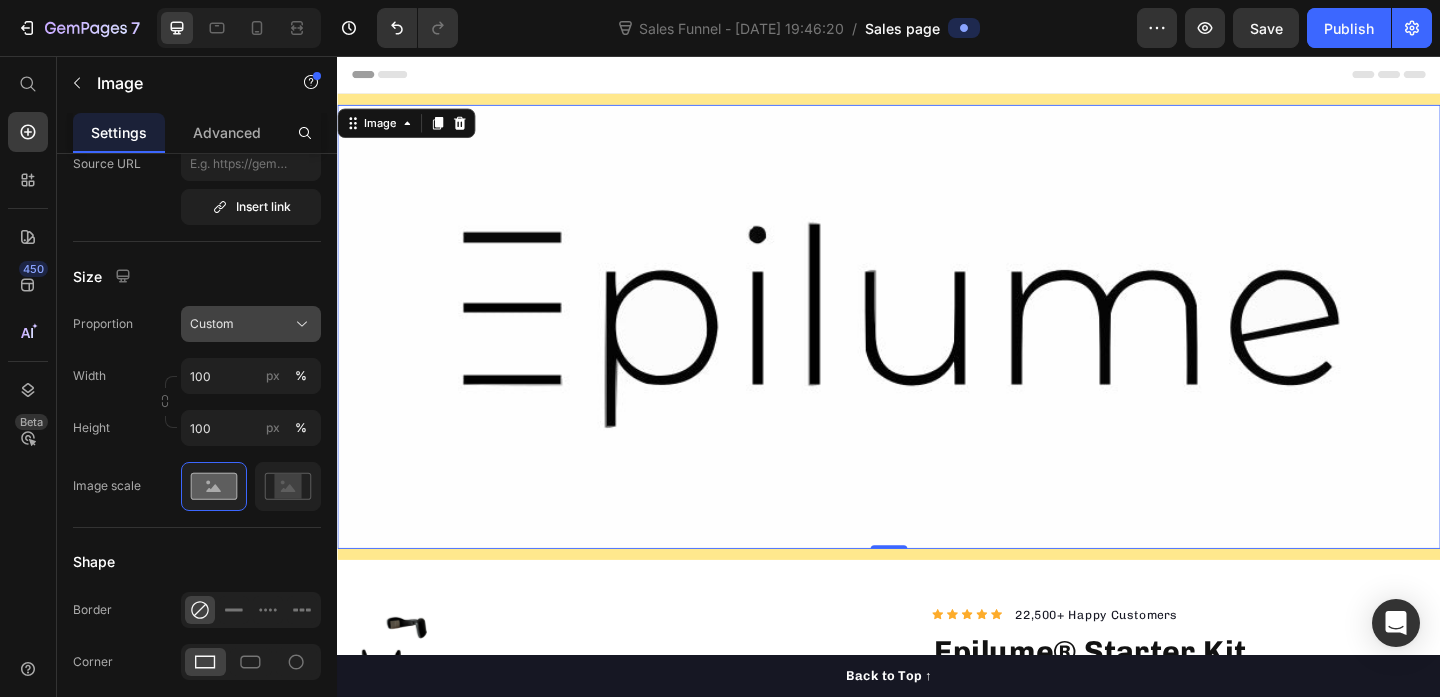 click on "Custom" at bounding box center (251, 324) 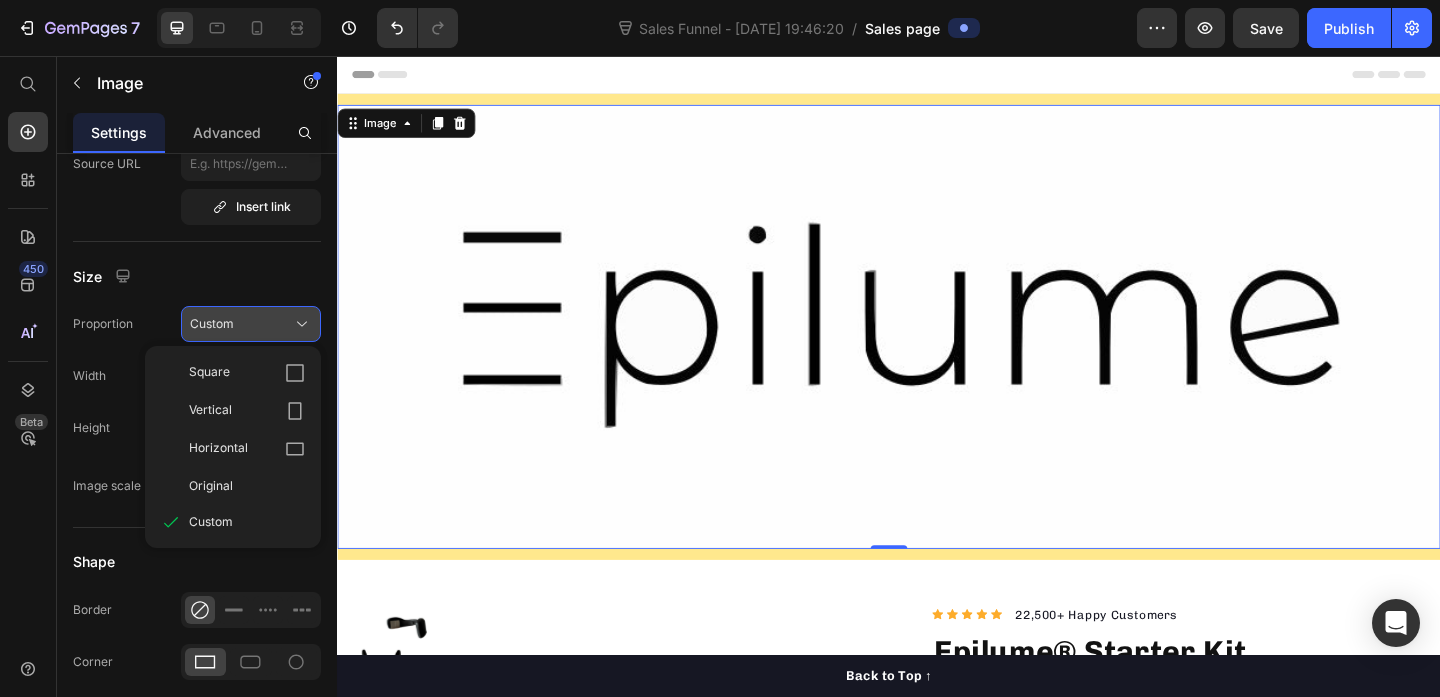 click on "Custom" 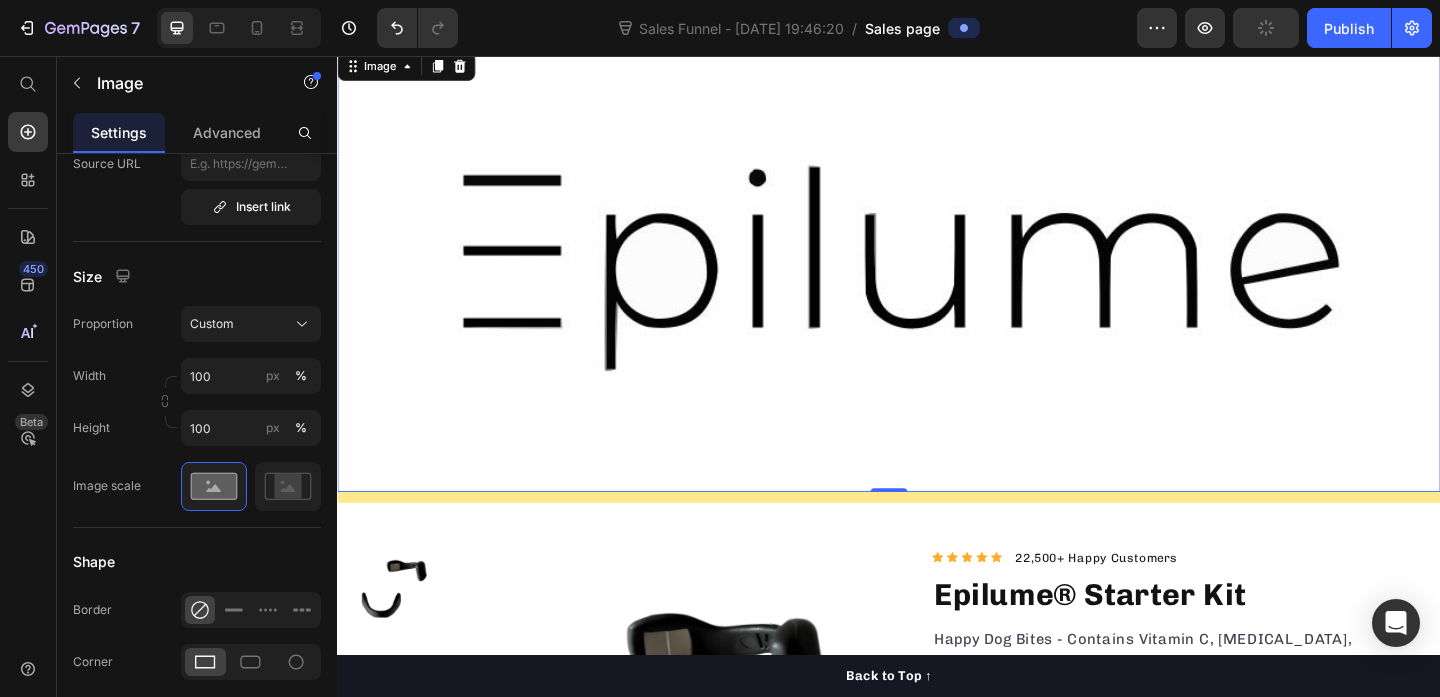 scroll, scrollTop: 21, scrollLeft: 0, axis: vertical 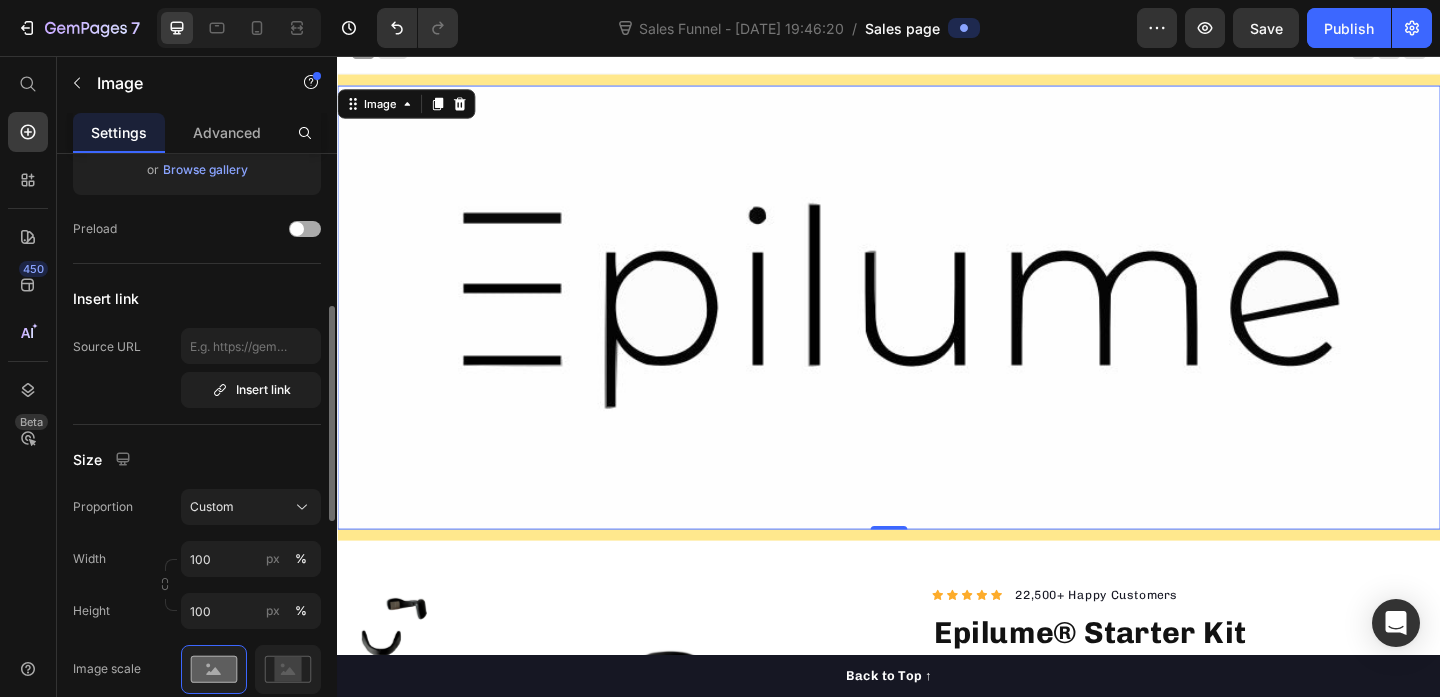 click at bounding box center (297, 229) 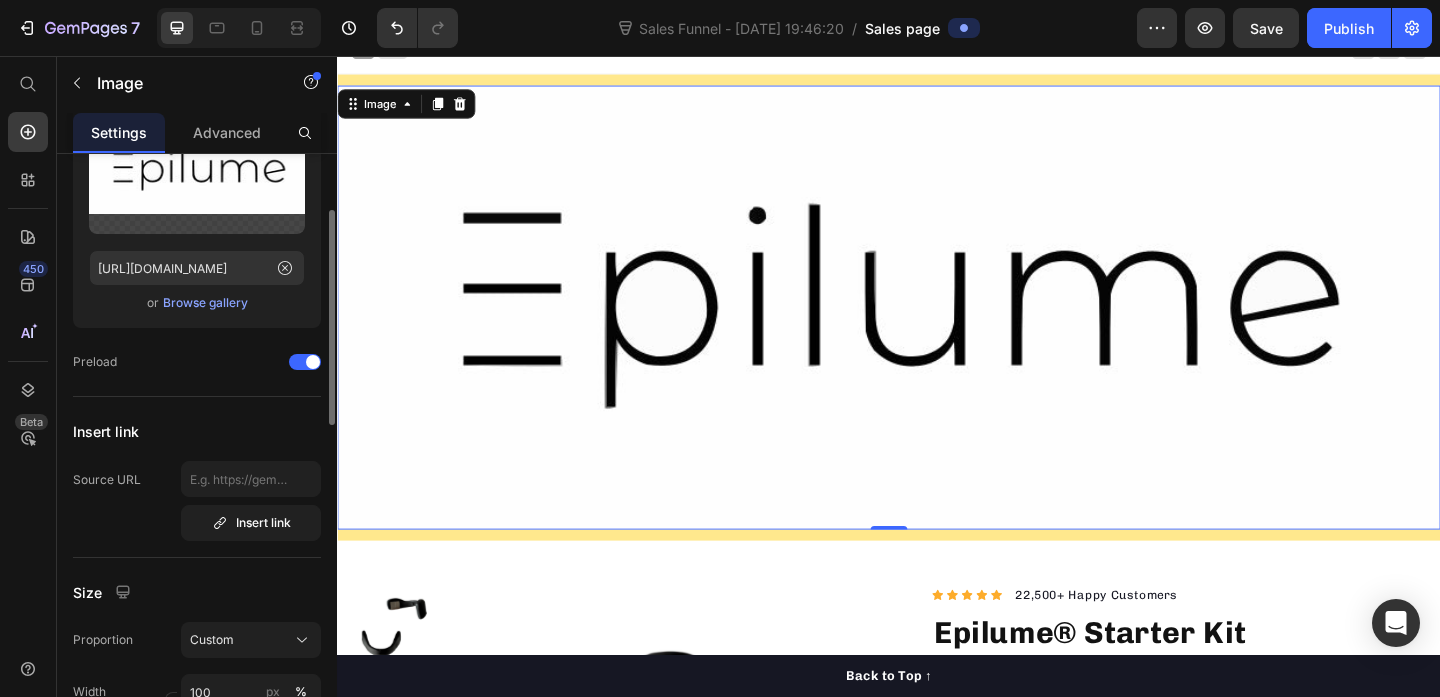 scroll, scrollTop: 299, scrollLeft: 0, axis: vertical 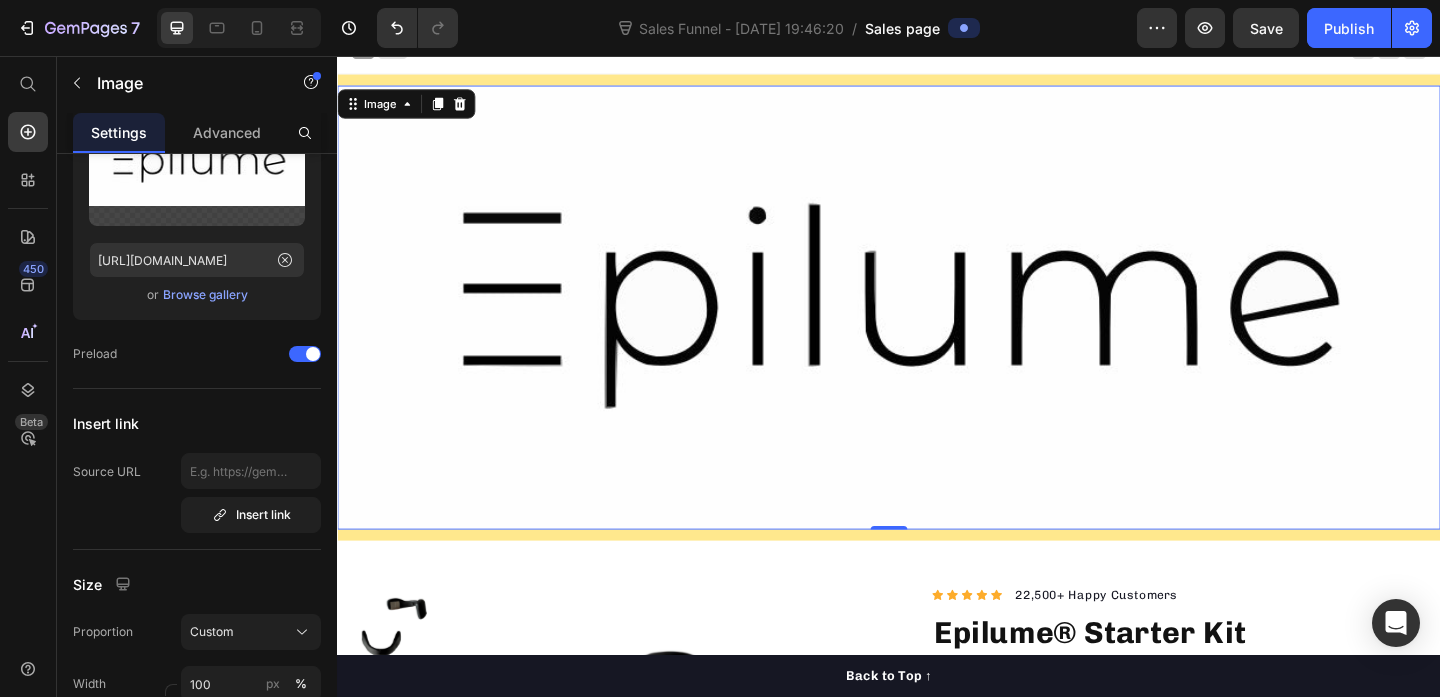 click at bounding box center (937, 329) 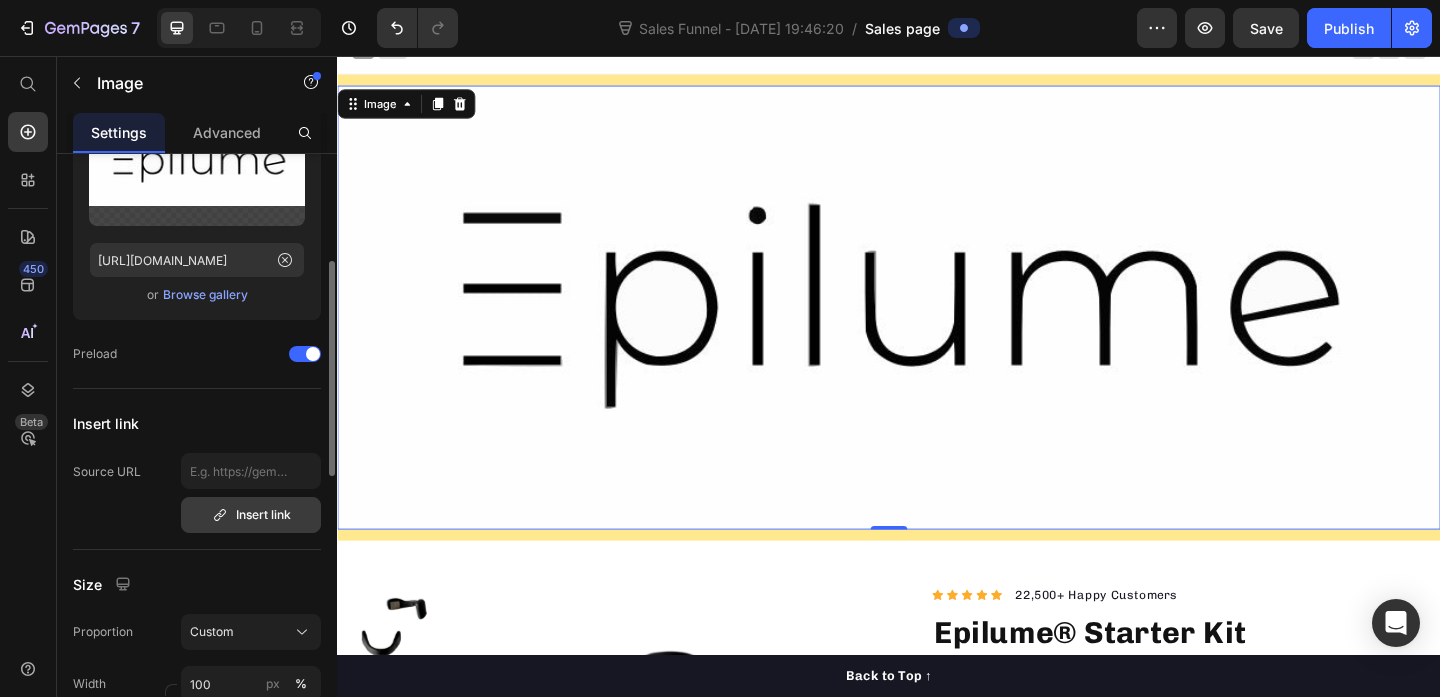 click on "Insert link" at bounding box center (251, 515) 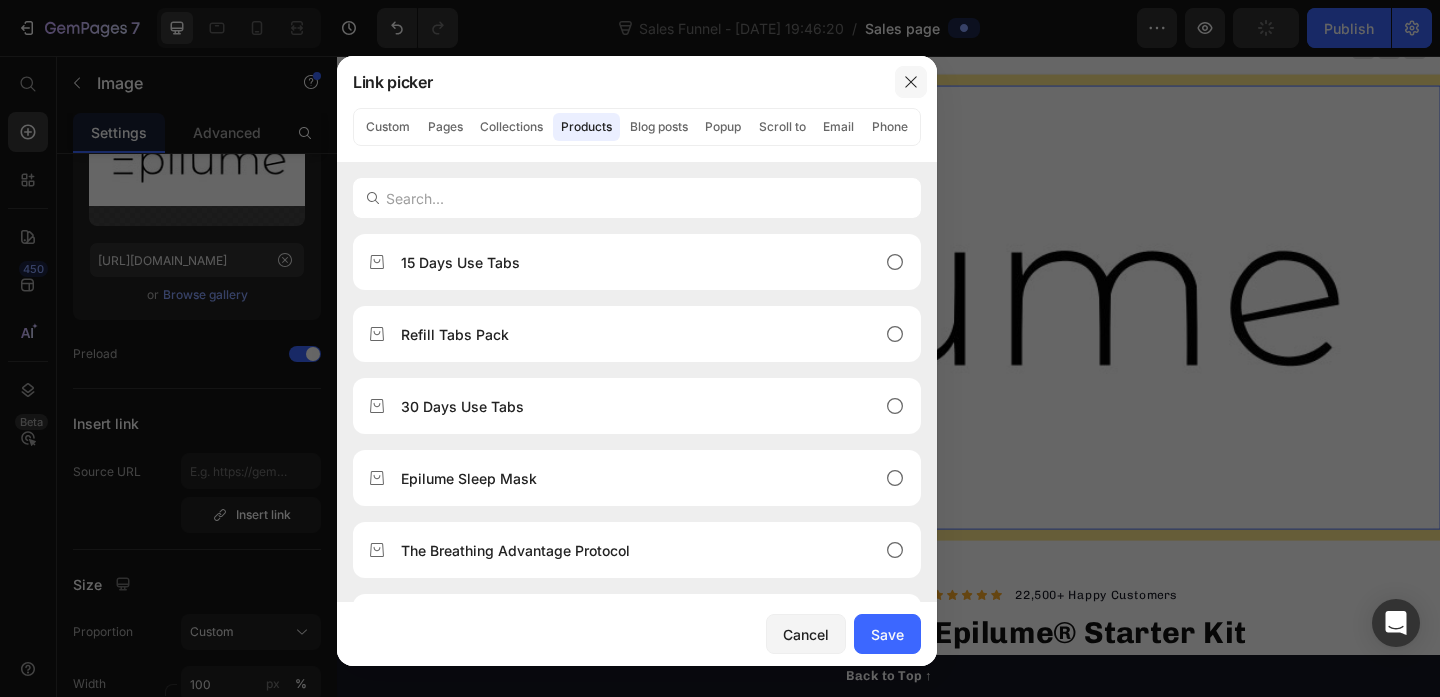 drag, startPoint x: 909, startPoint y: 80, endPoint x: 623, endPoint y: 43, distance: 288.38342 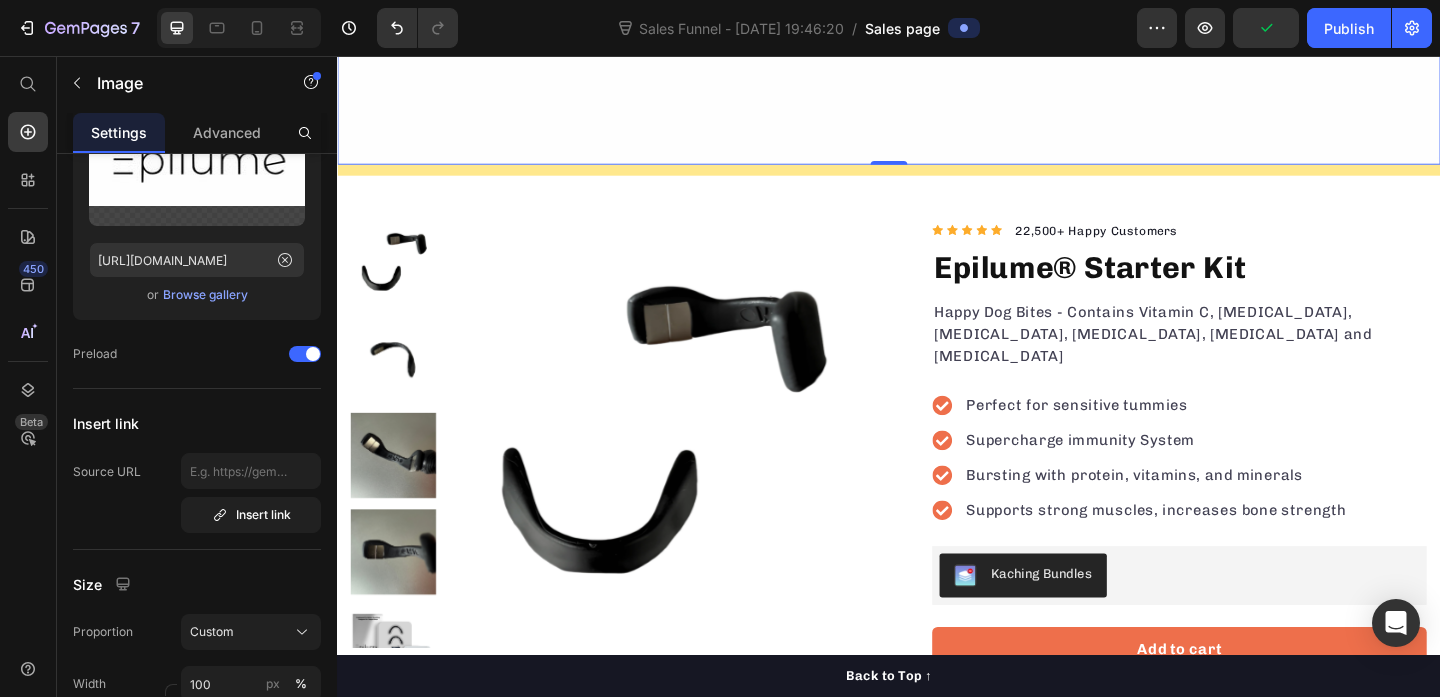 scroll, scrollTop: 0, scrollLeft: 0, axis: both 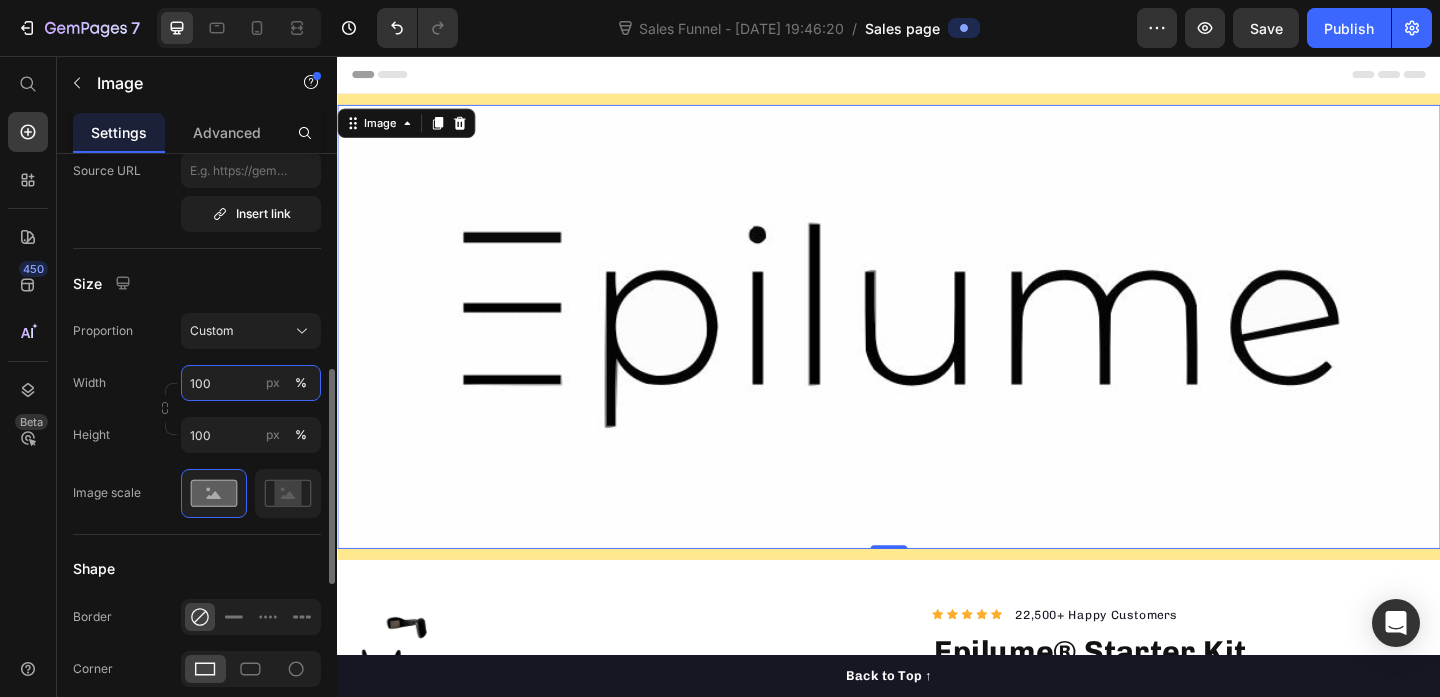click on "100" at bounding box center (251, 383) 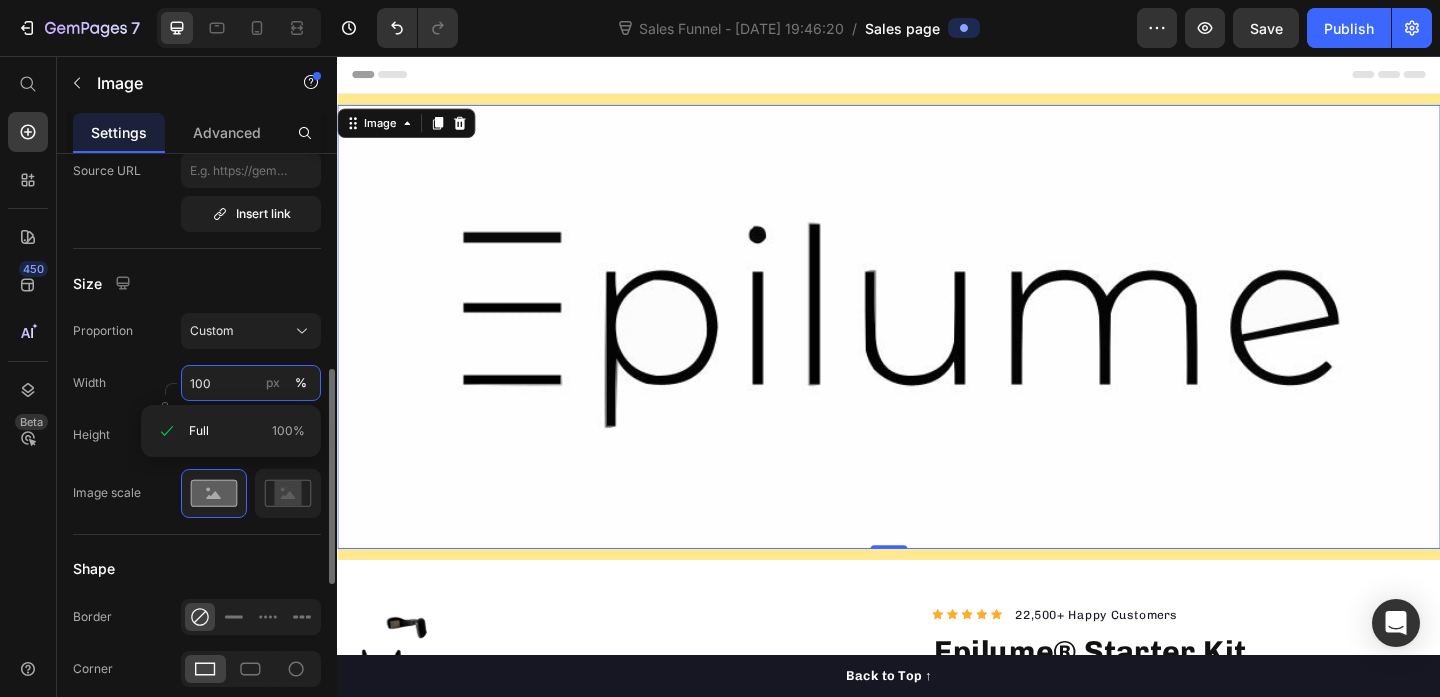 click on "100" at bounding box center (251, 383) 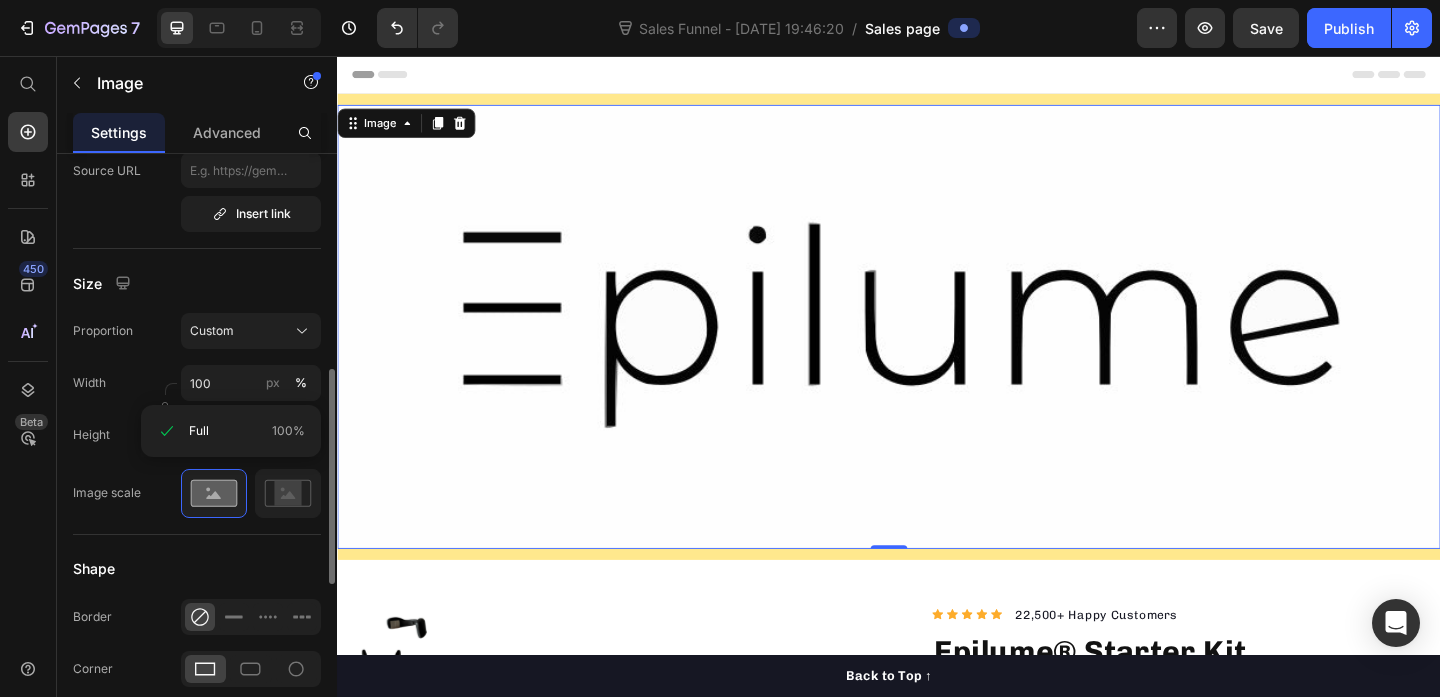 click on "Size" at bounding box center [197, 283] 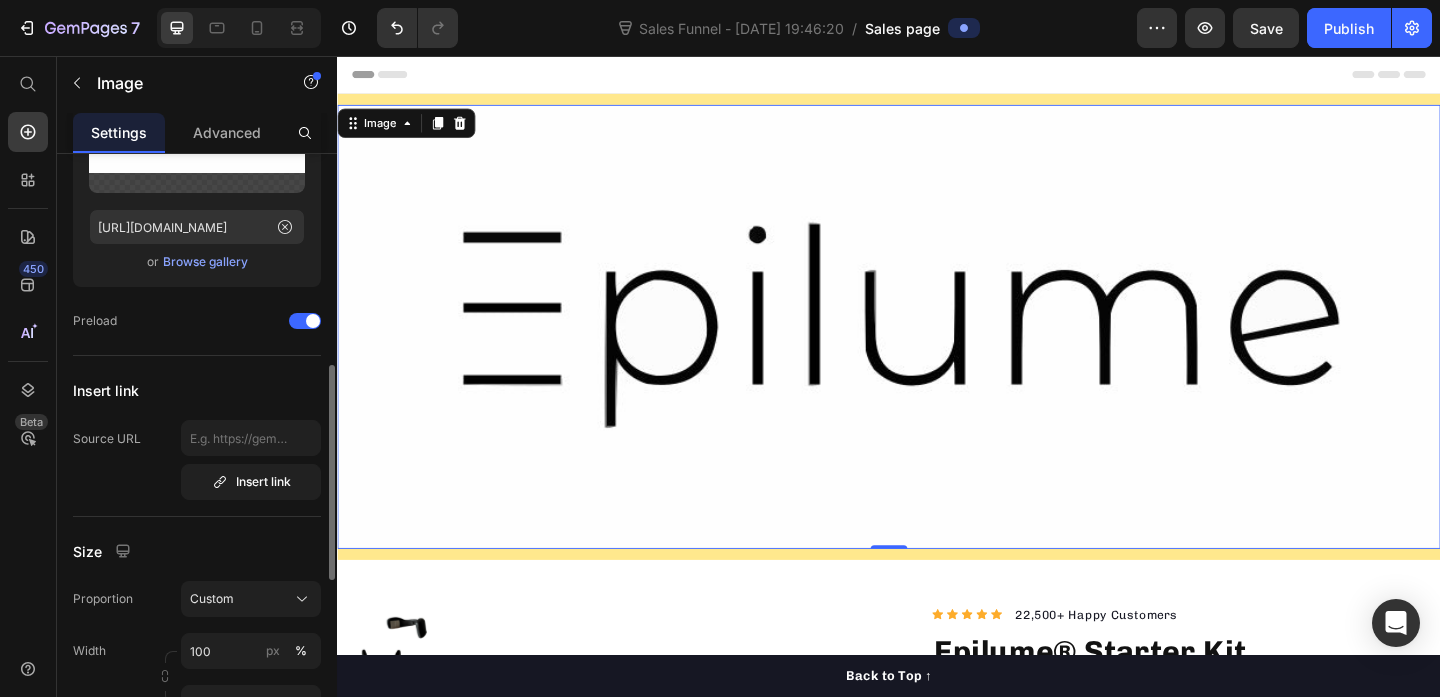 scroll, scrollTop: 208, scrollLeft: 0, axis: vertical 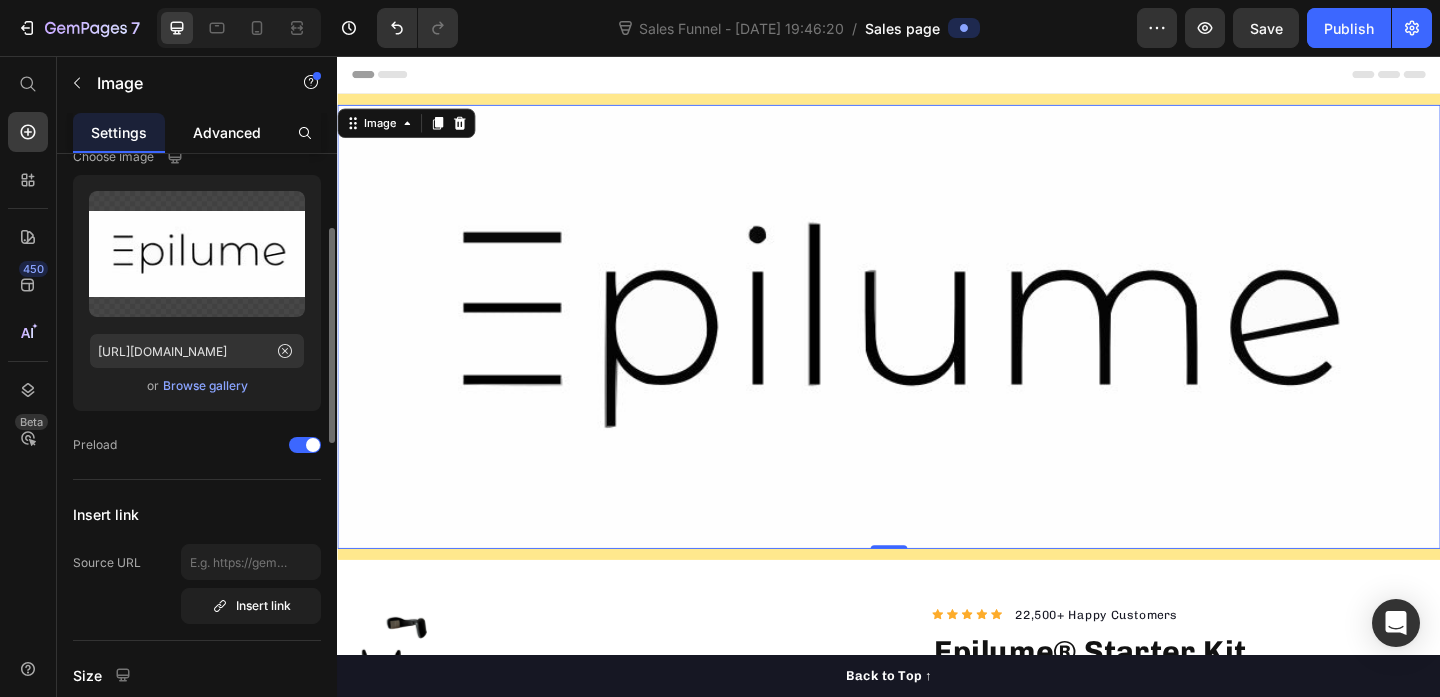 click on "Advanced" at bounding box center (227, 132) 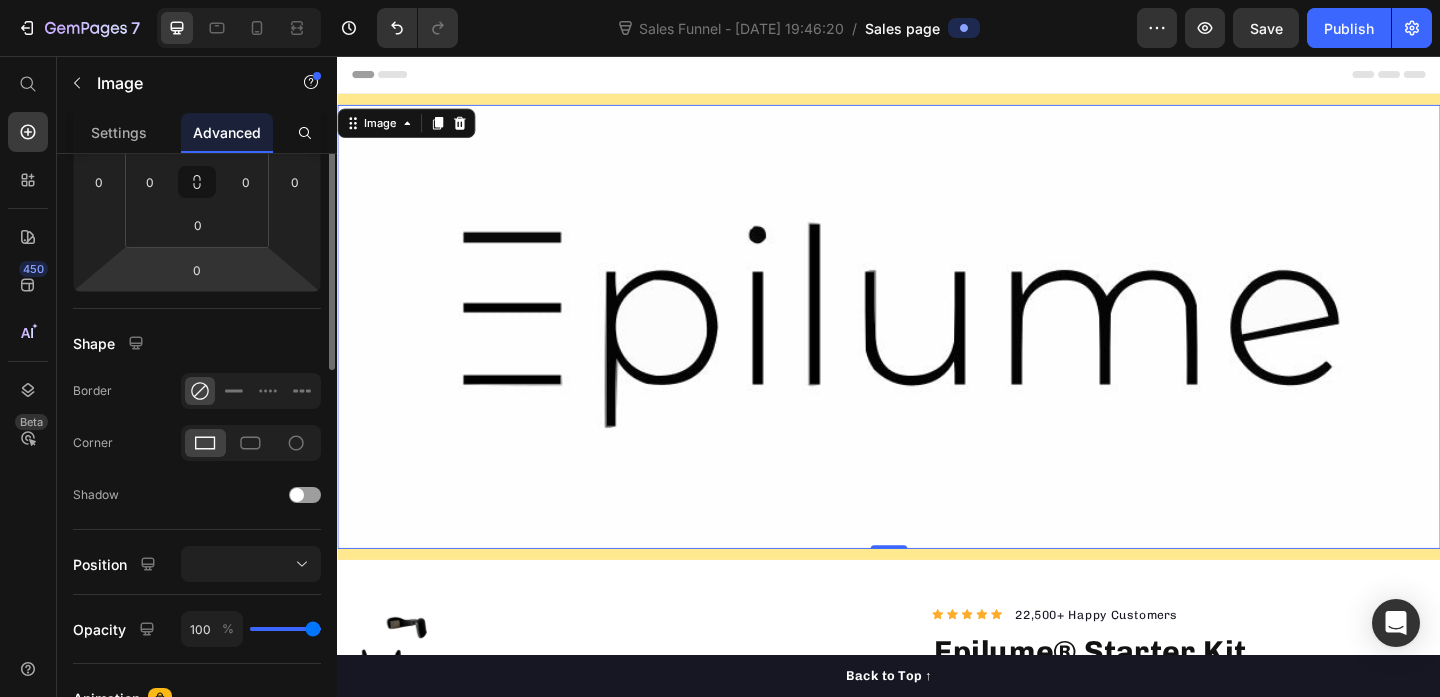 scroll, scrollTop: 0, scrollLeft: 0, axis: both 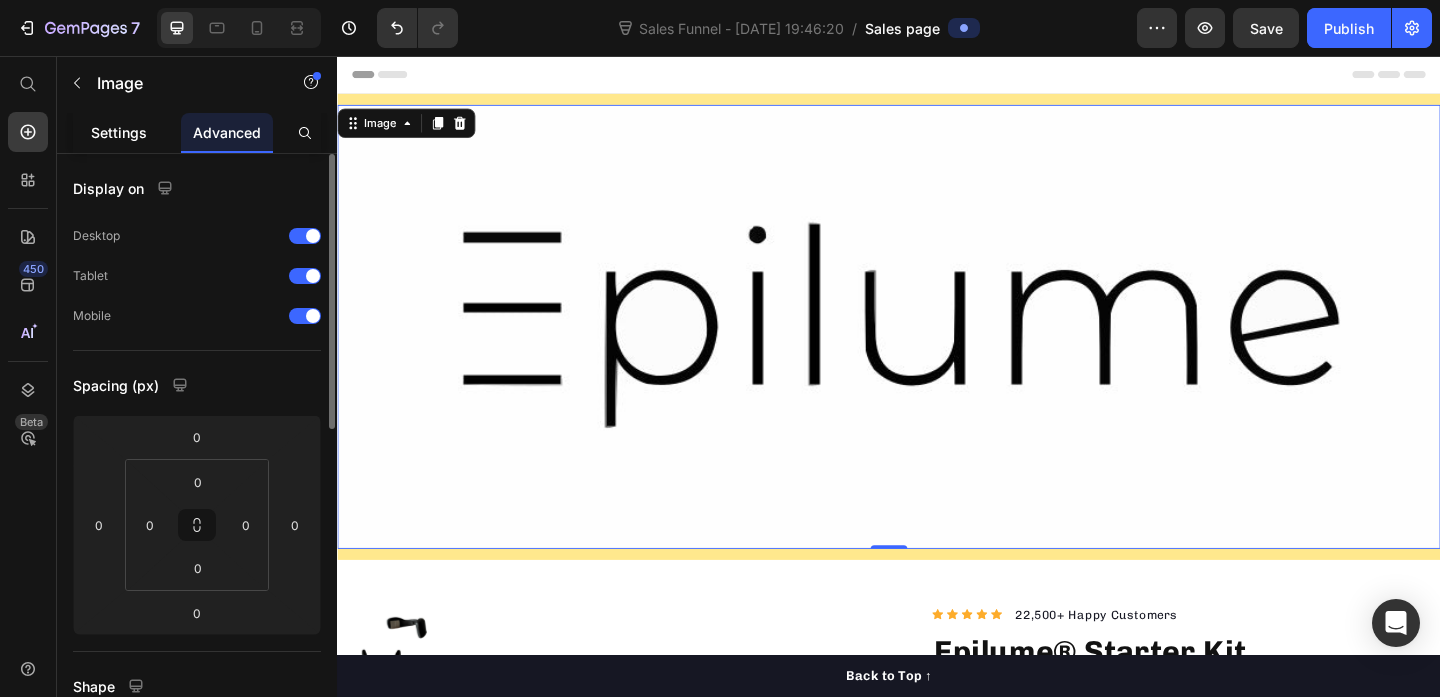 click on "Settings" at bounding box center [119, 132] 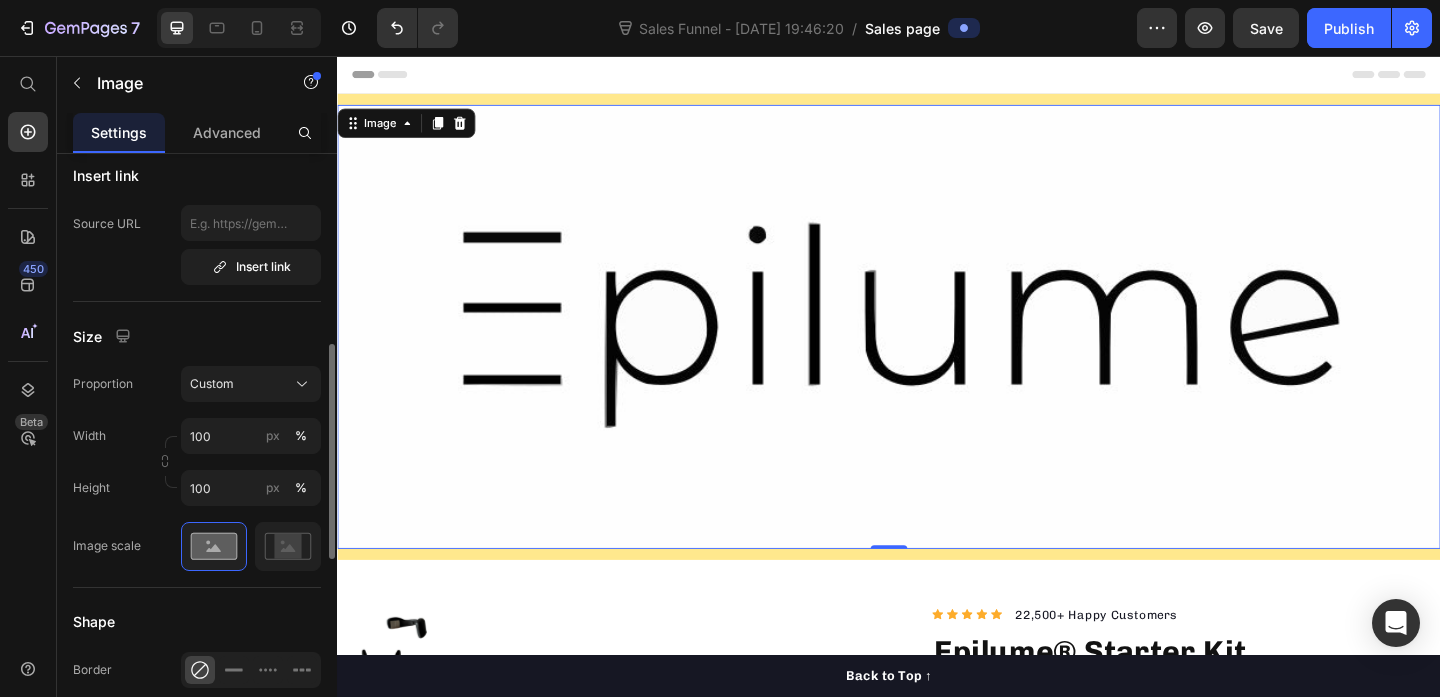 scroll, scrollTop: 578, scrollLeft: 0, axis: vertical 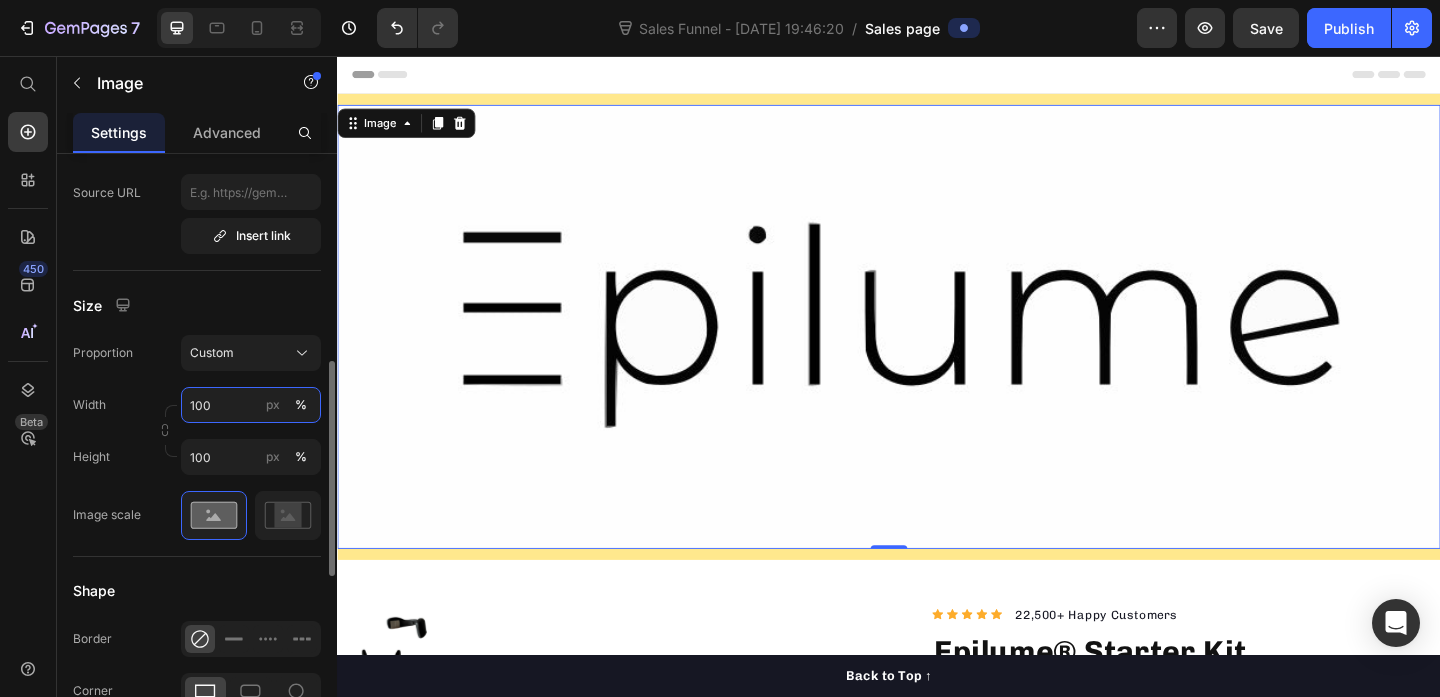 click on "100" at bounding box center [251, 405] 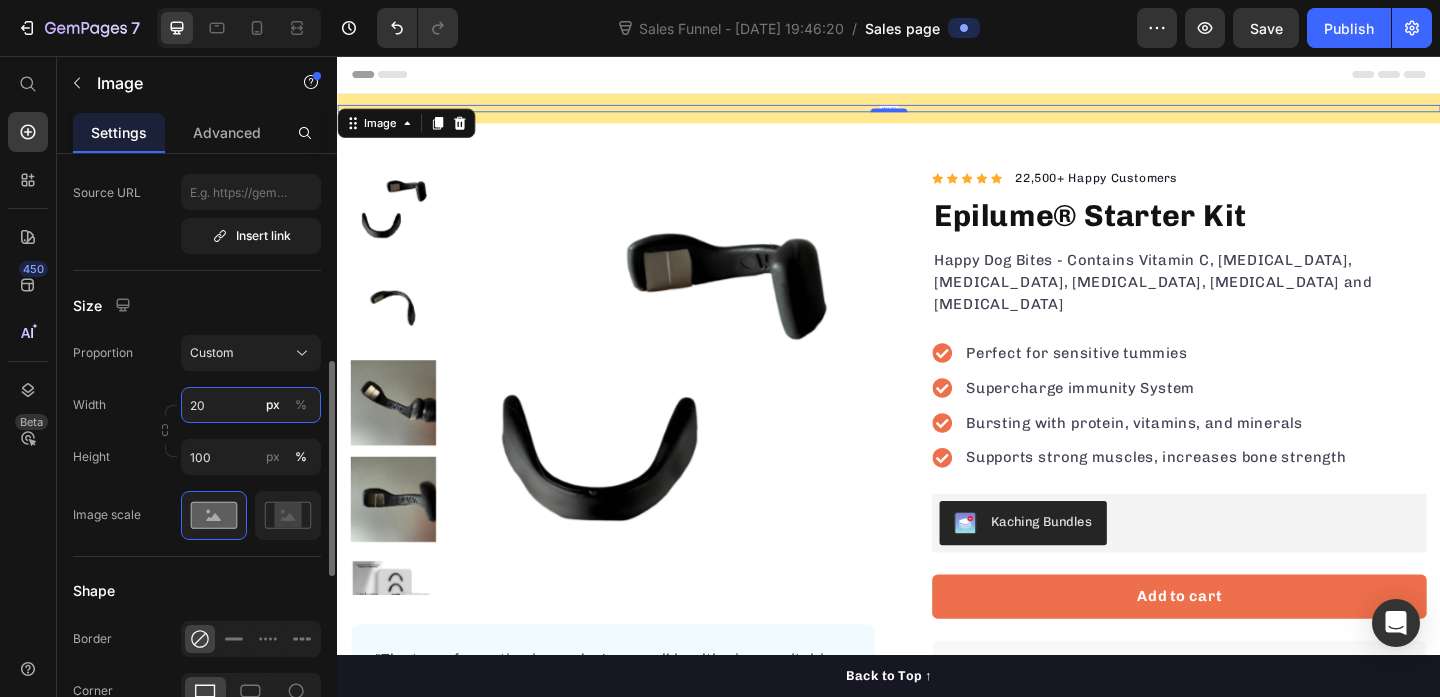 type on "2" 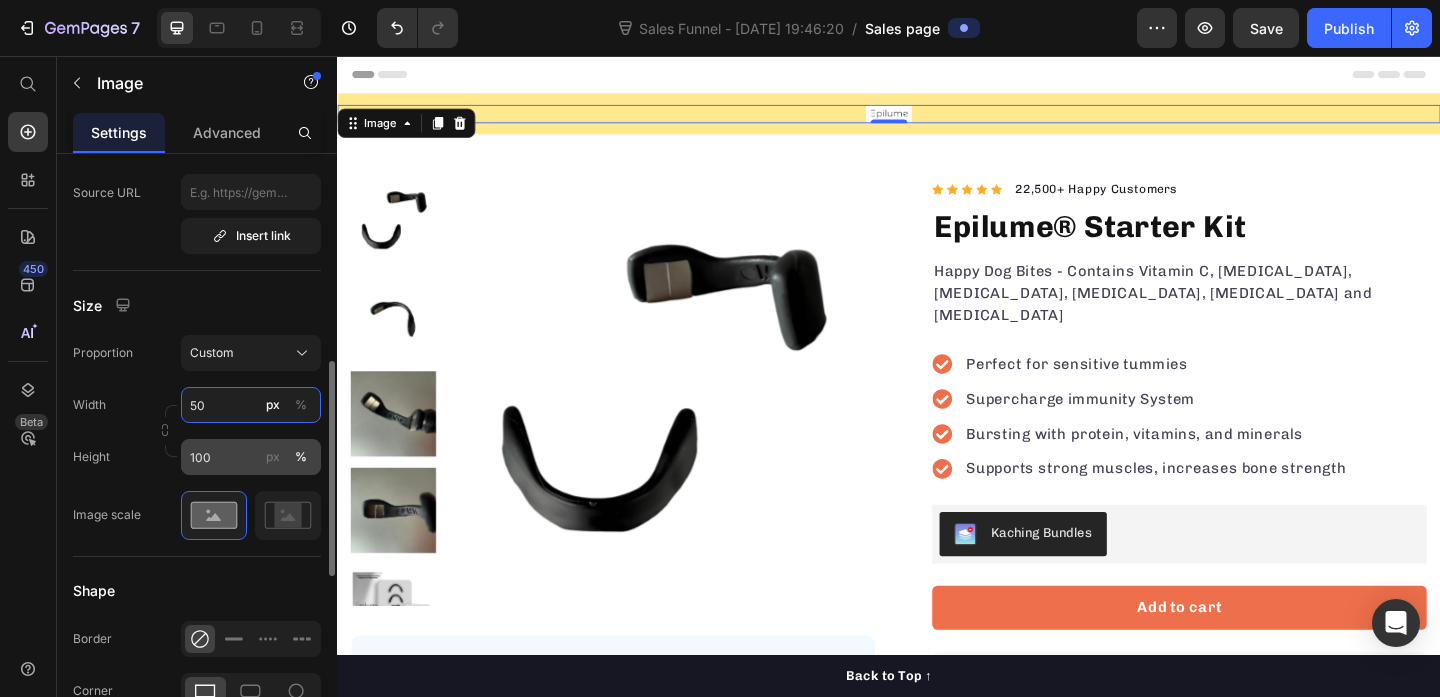 type on "50" 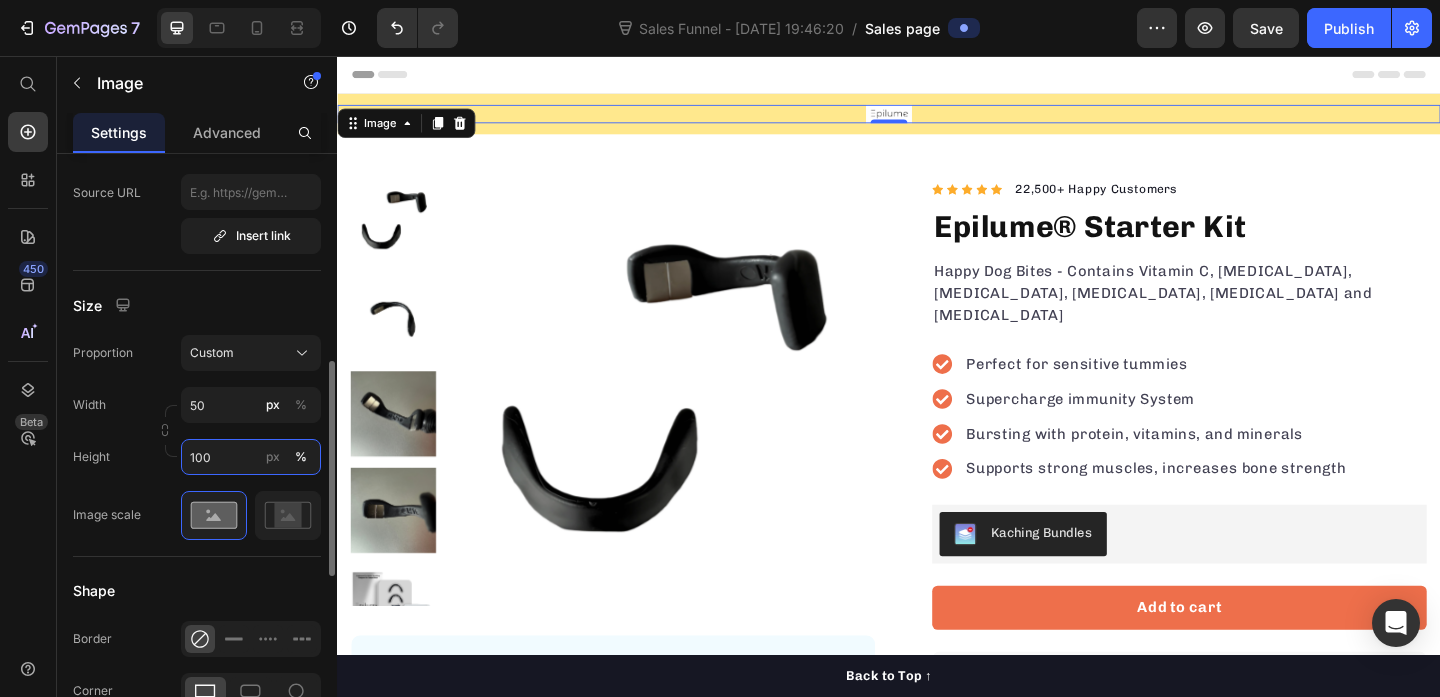 click on "100" at bounding box center (251, 457) 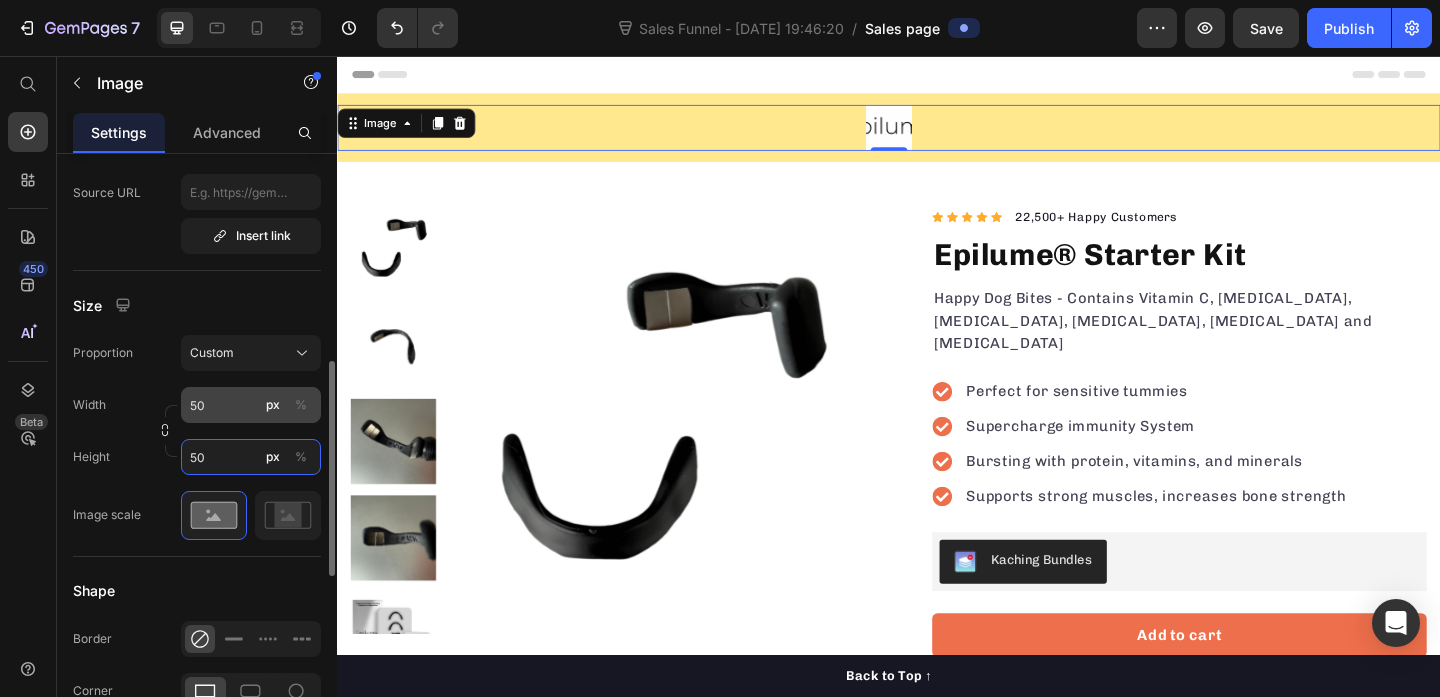 type on "50" 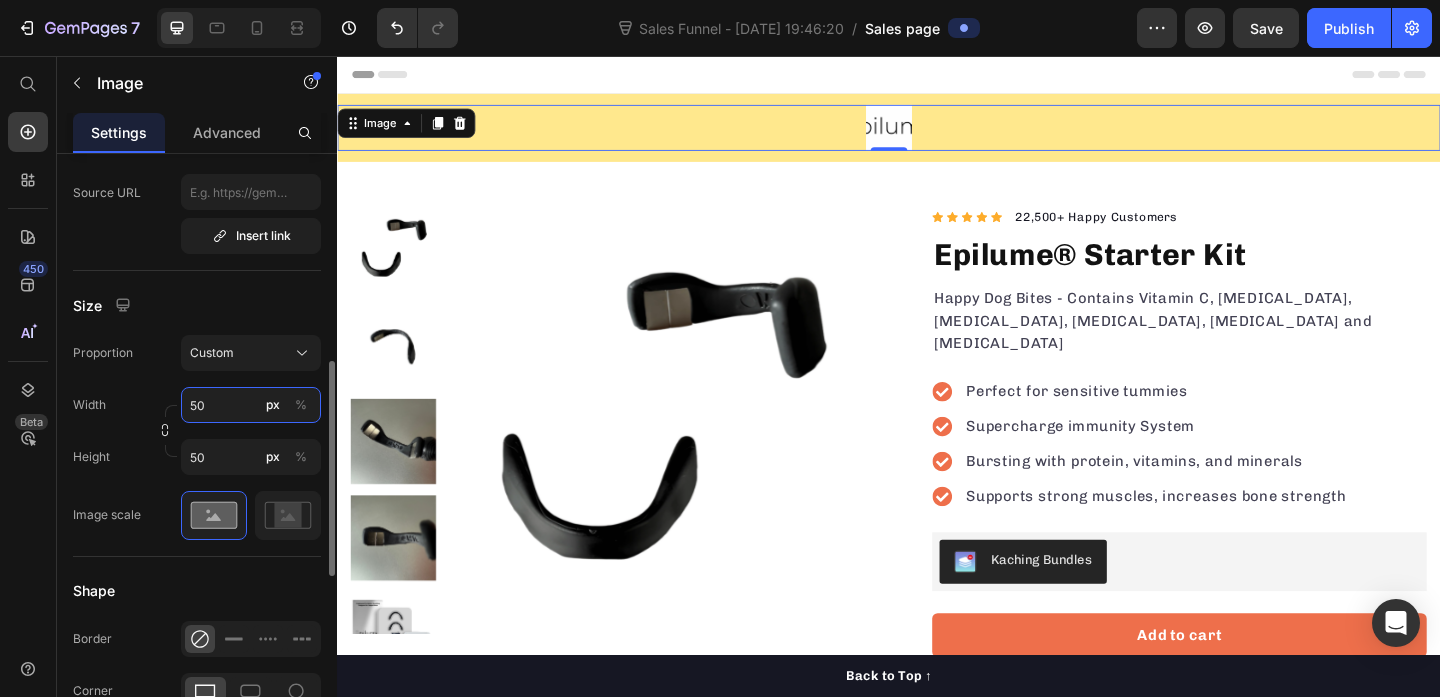 click on "50" at bounding box center (251, 405) 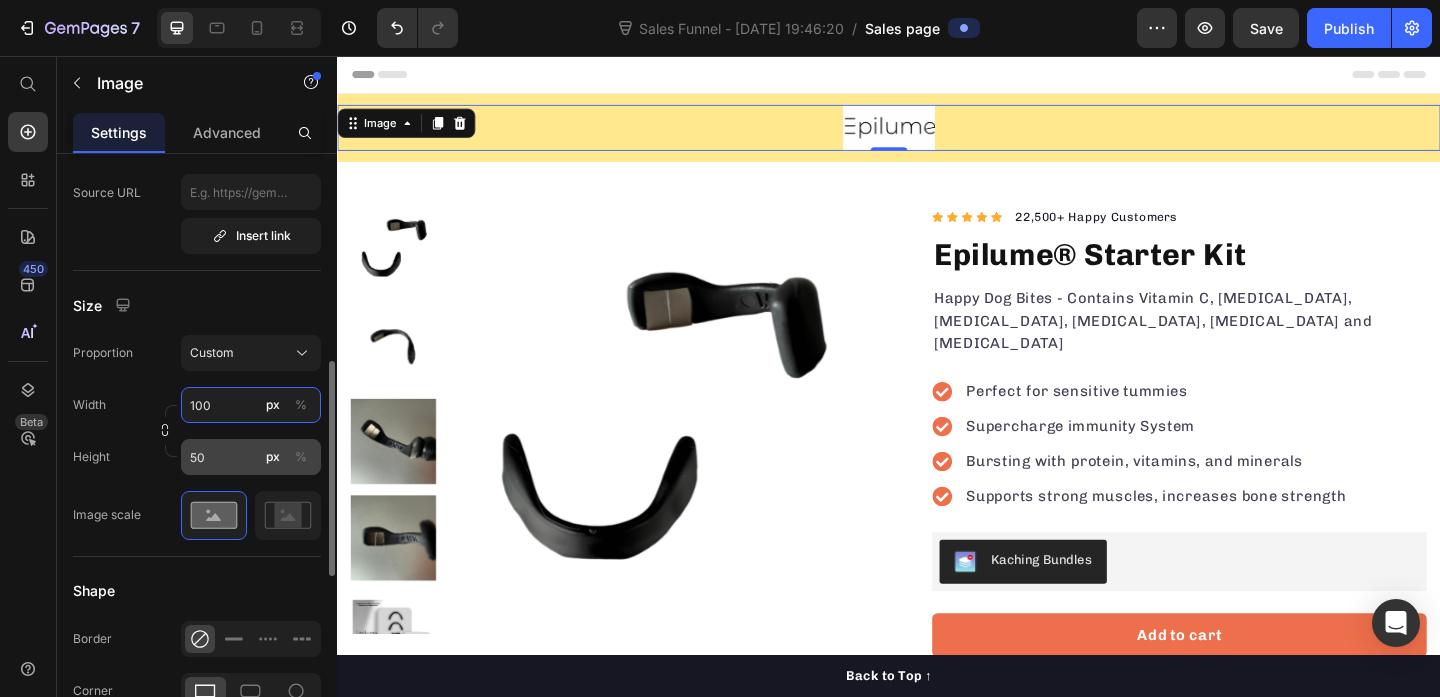 type on "100" 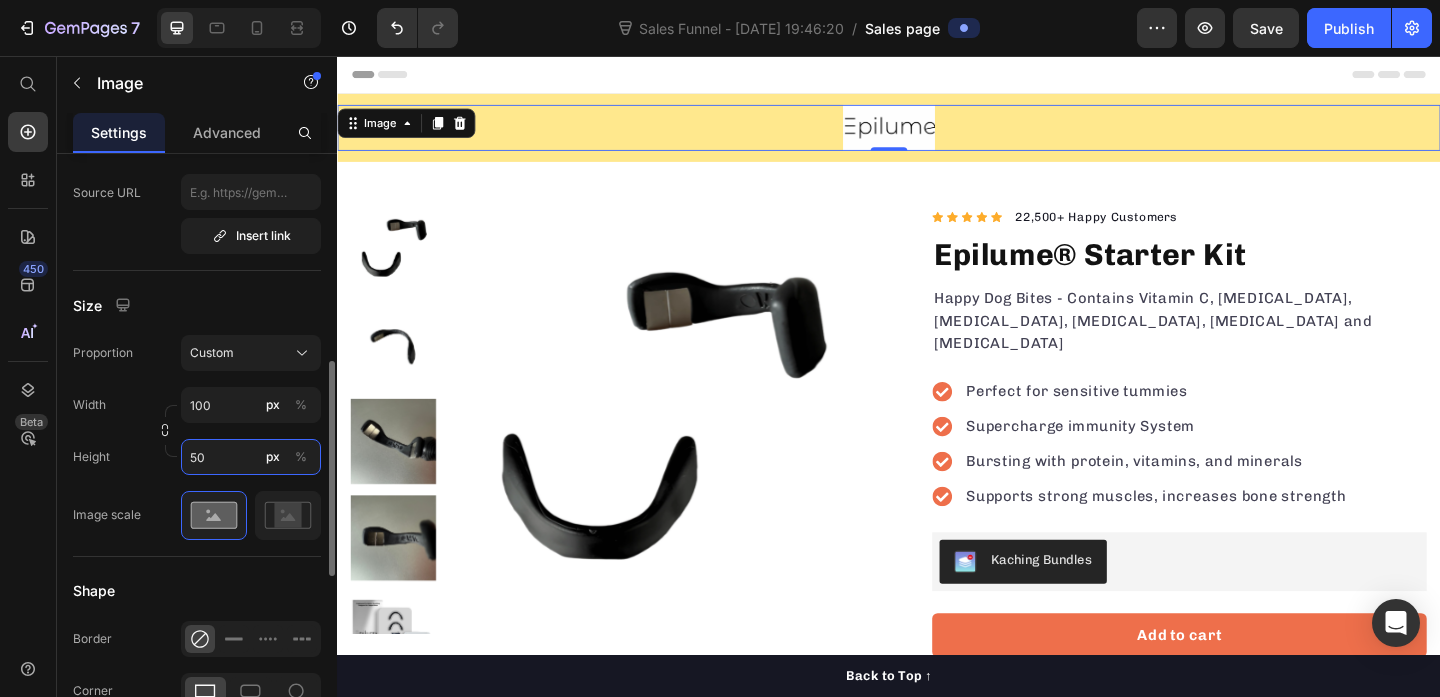 click on "50" at bounding box center [251, 457] 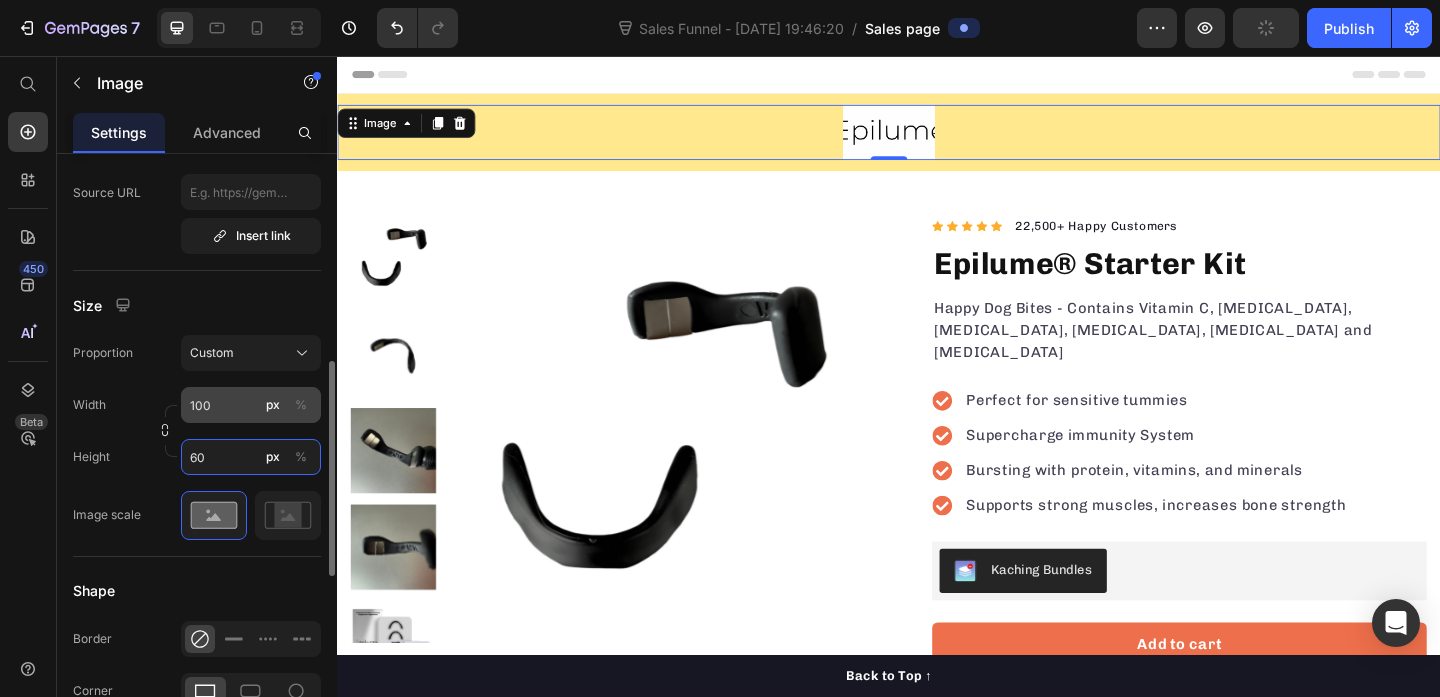 type on "60" 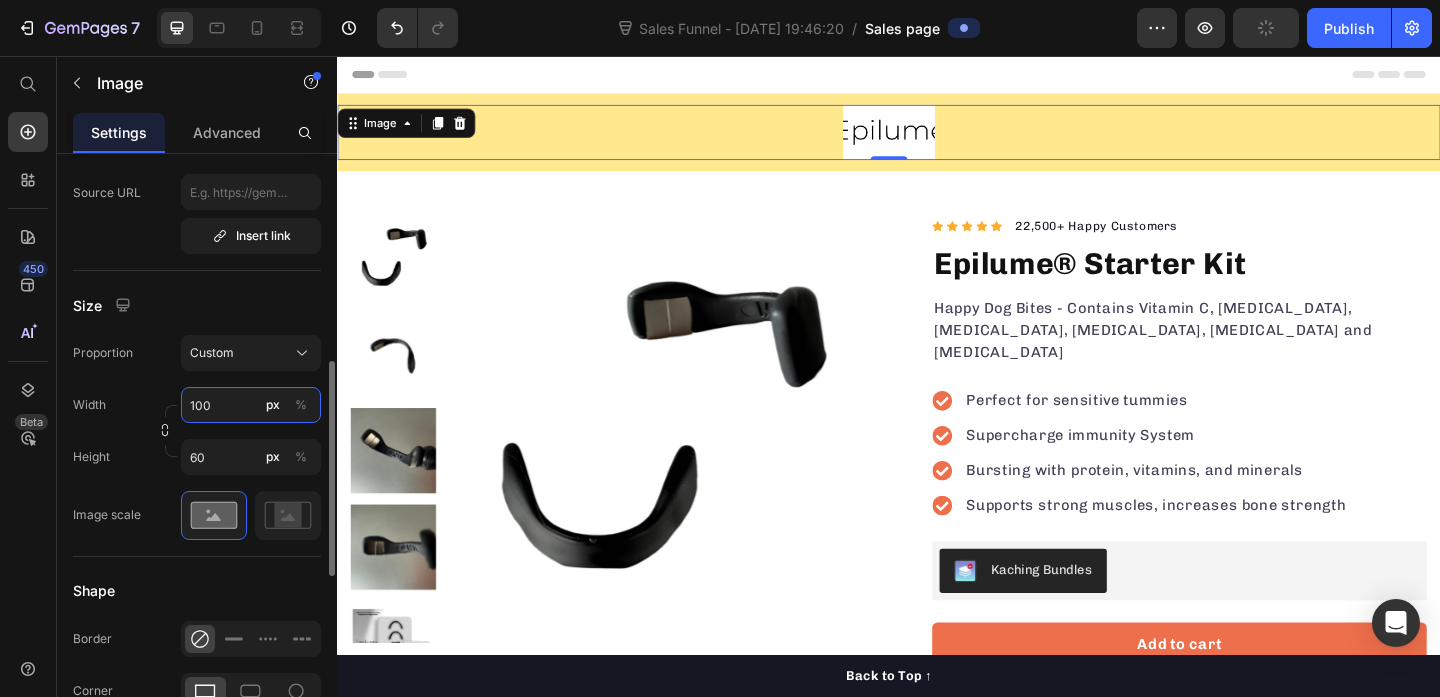 click on "100" at bounding box center (251, 405) 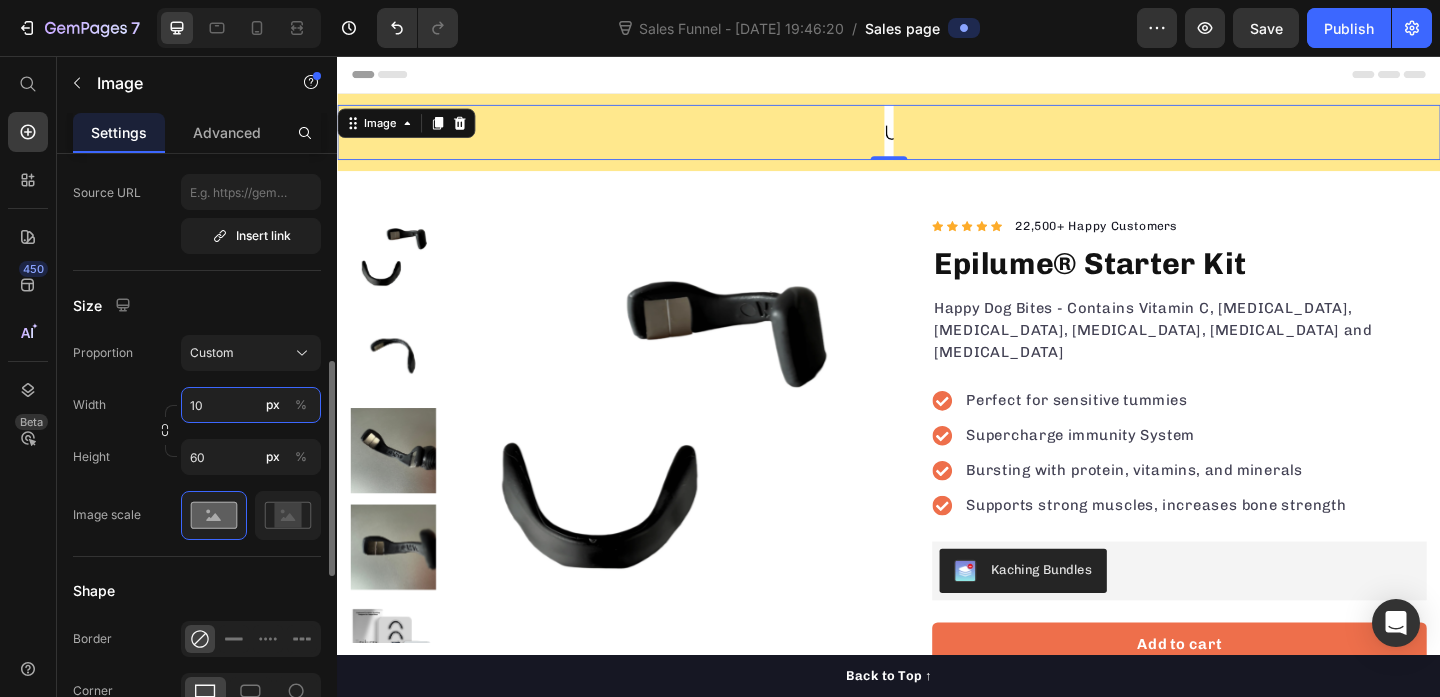 type on "100" 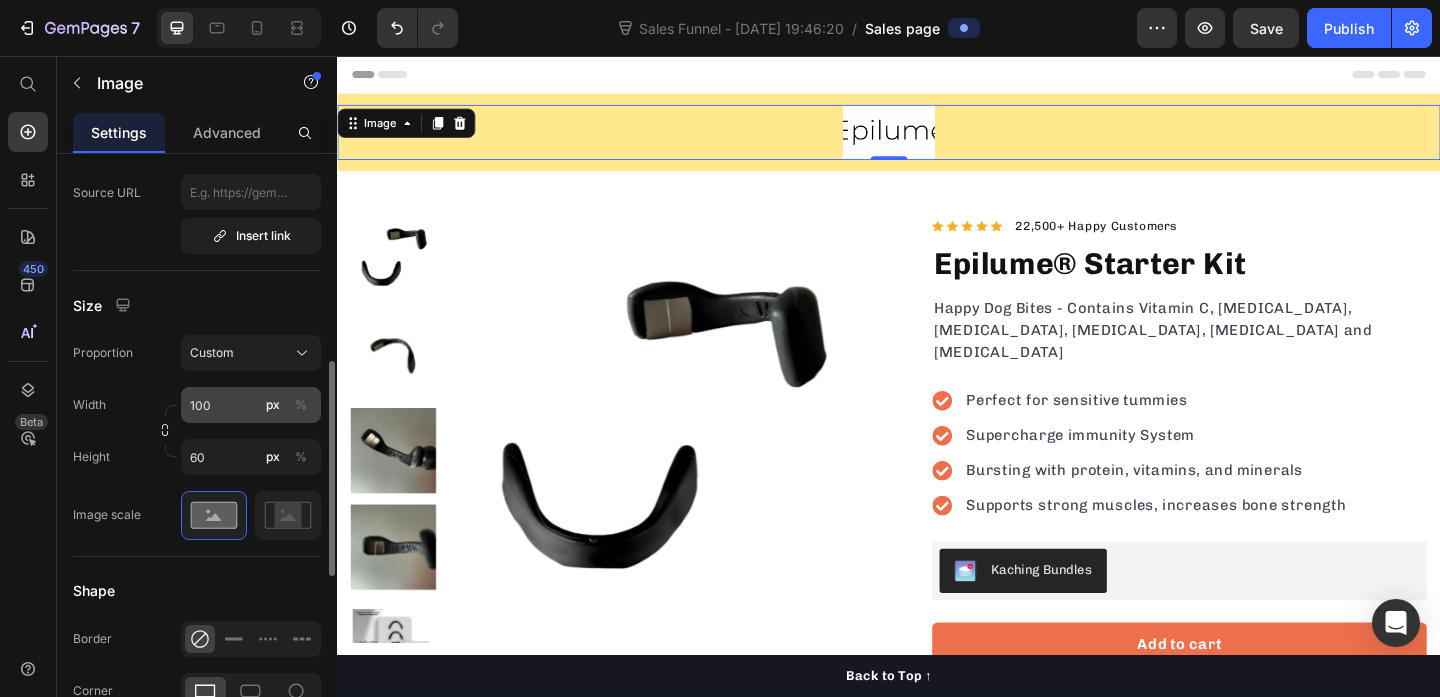 click on "%" at bounding box center [301, 405] 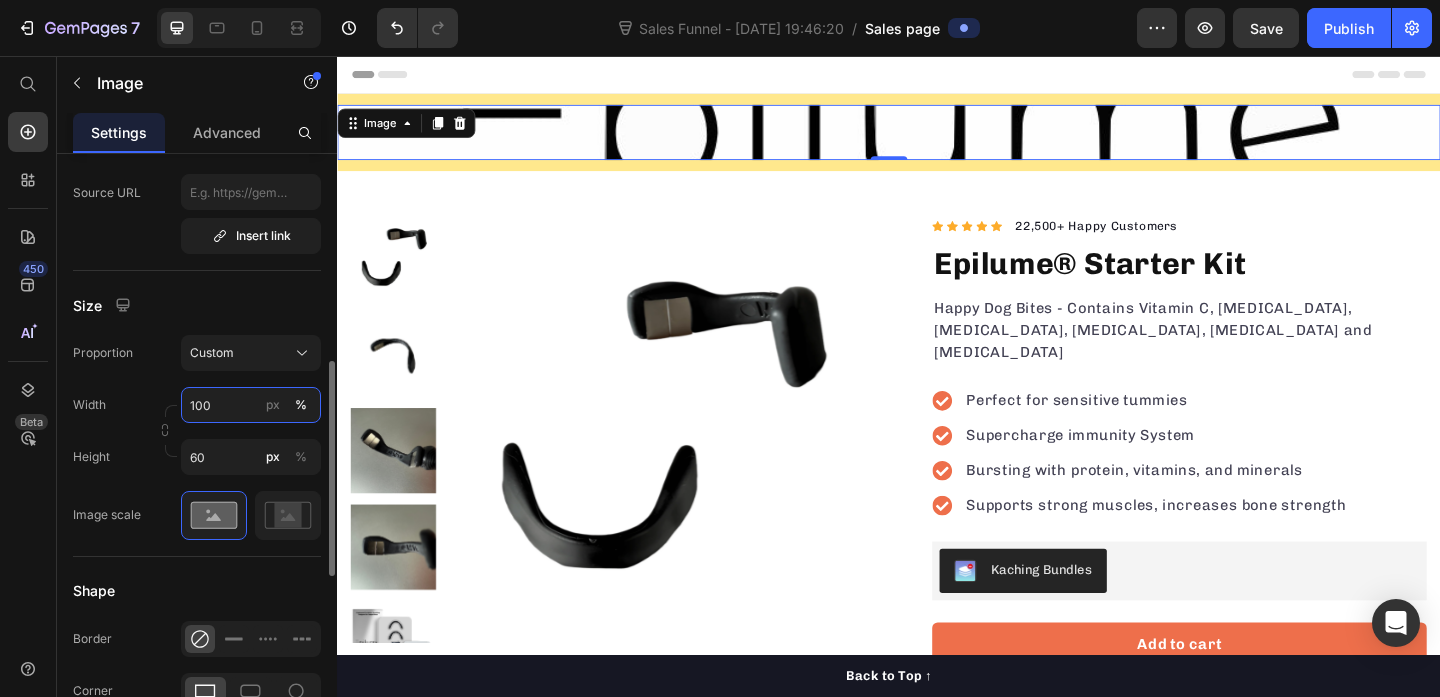 click on "100" at bounding box center (251, 405) 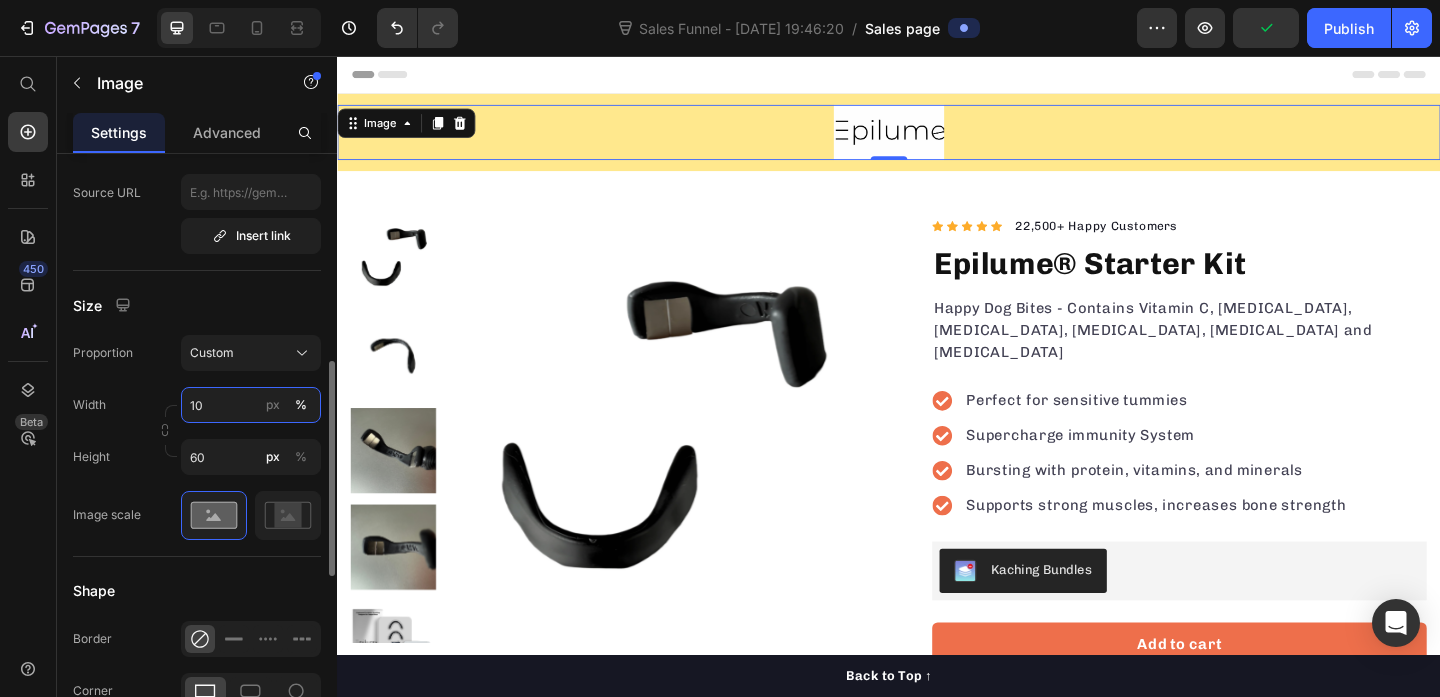 type on "1" 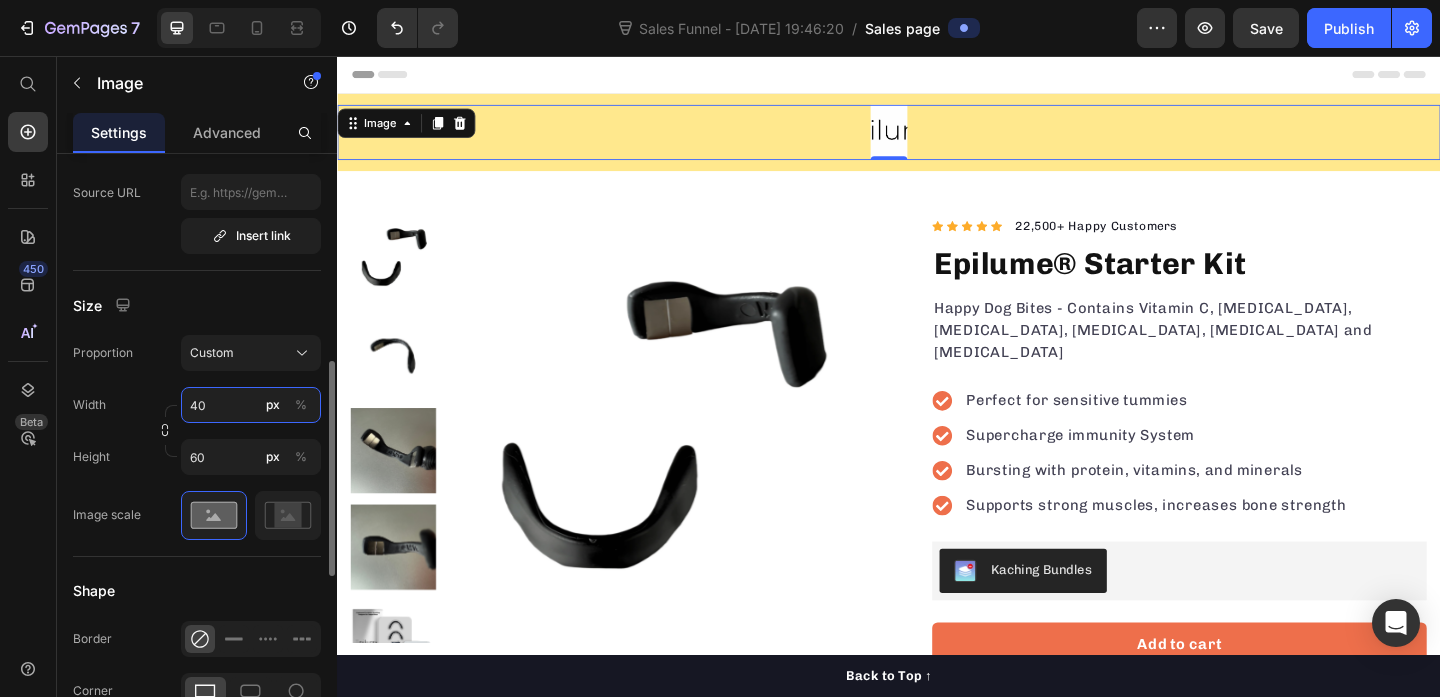 type on "4" 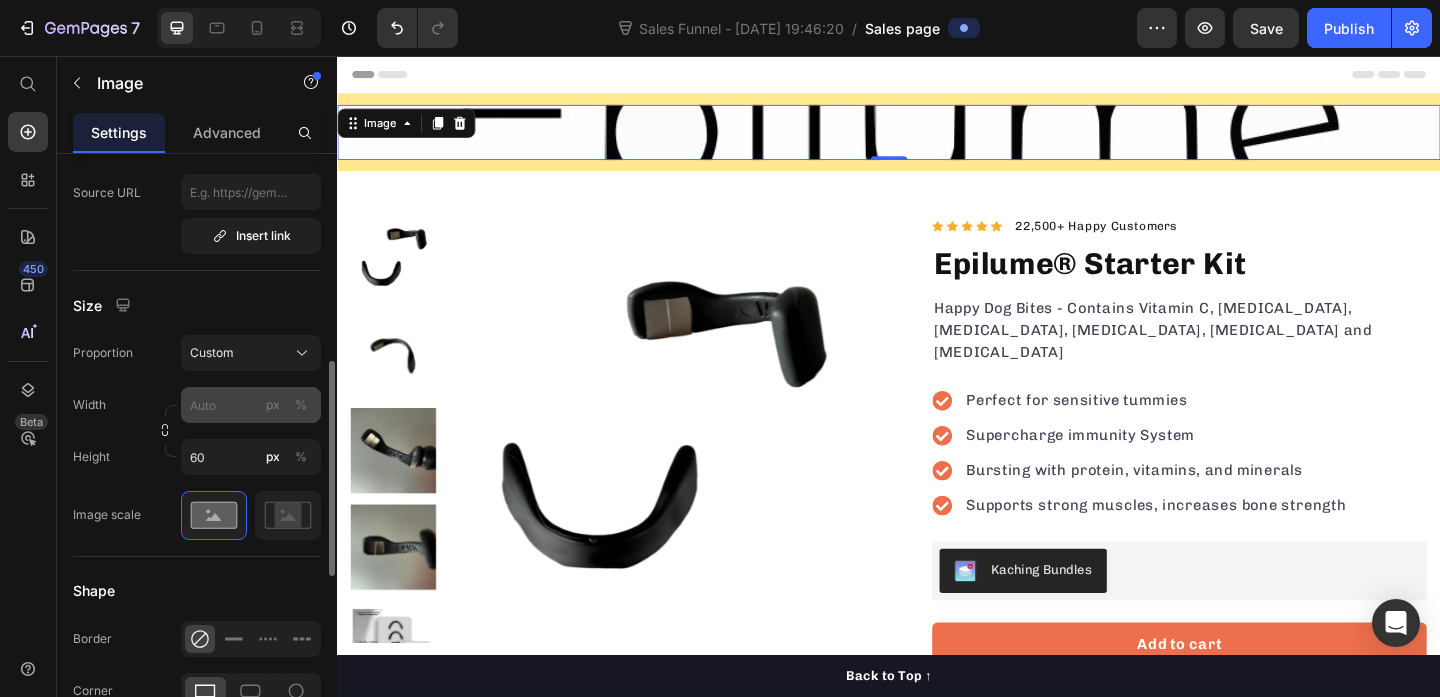 click on "%" at bounding box center (301, 405) 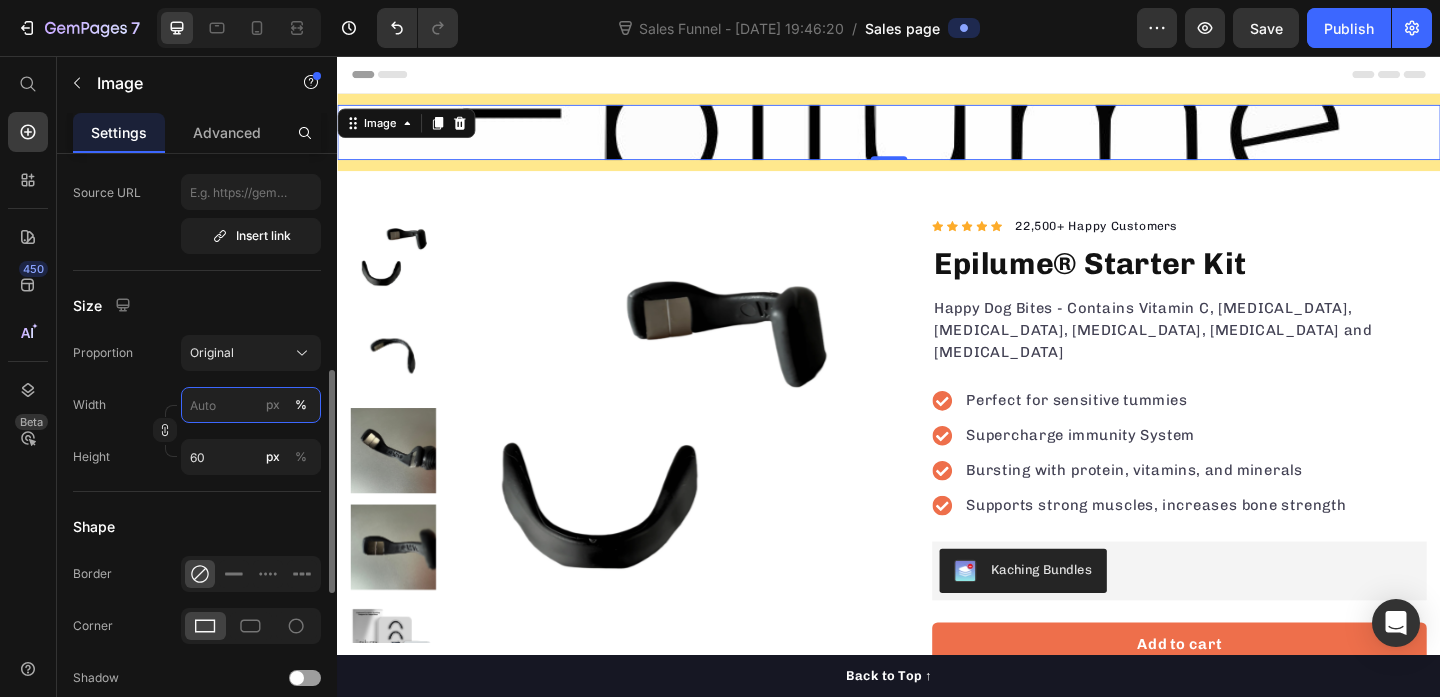 click on "px %" at bounding box center [251, 405] 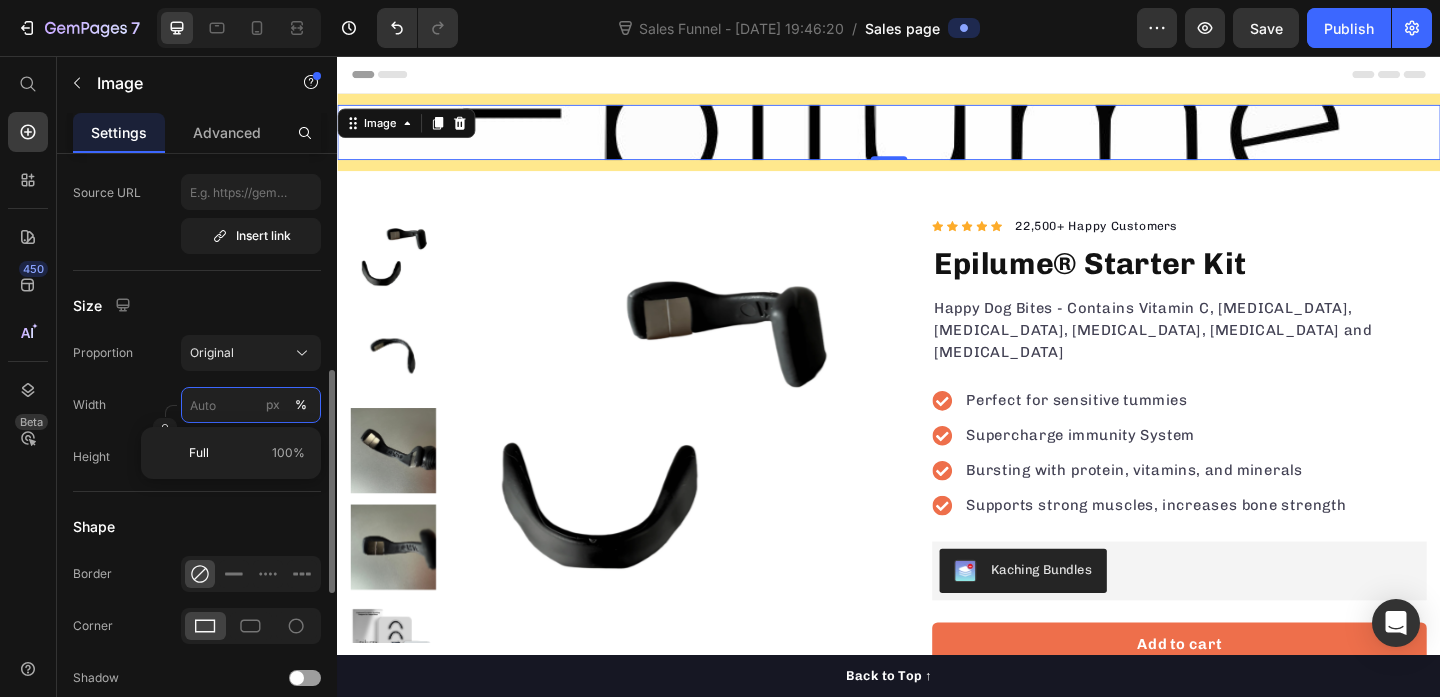 type on "4" 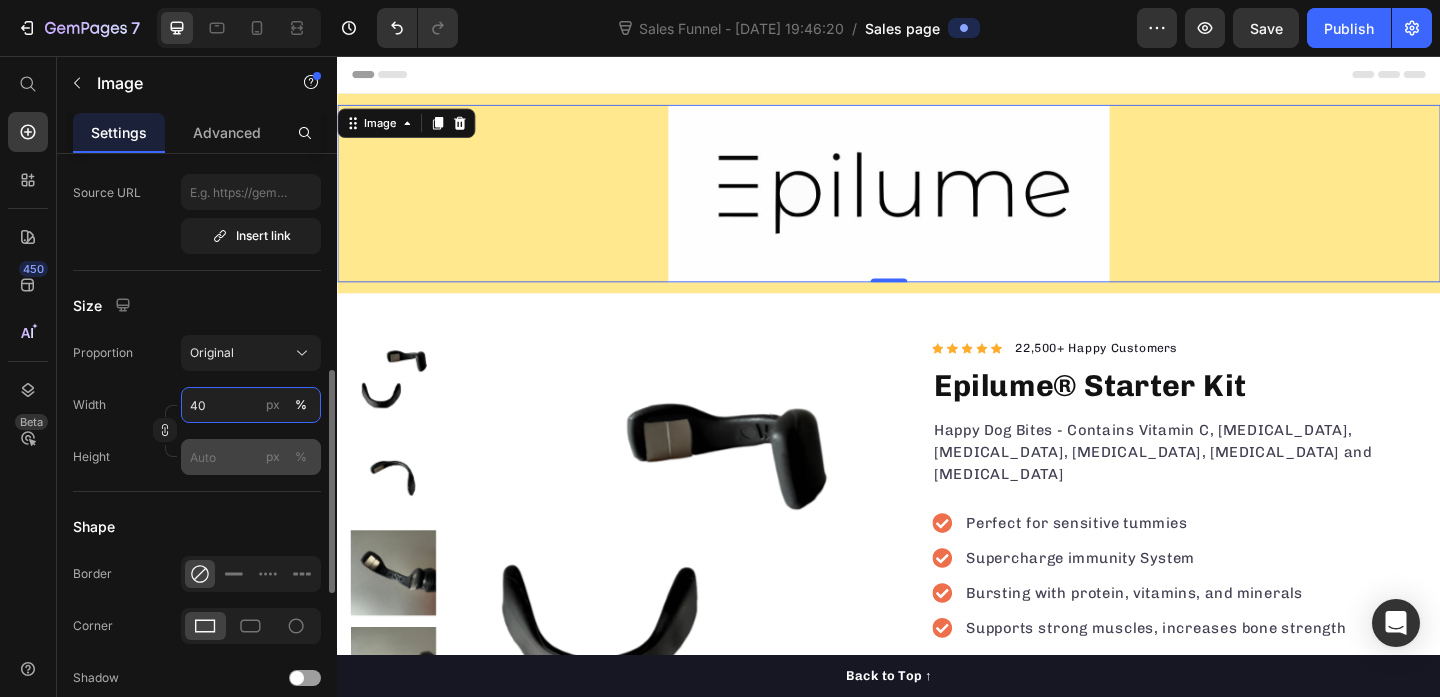 type on "40" 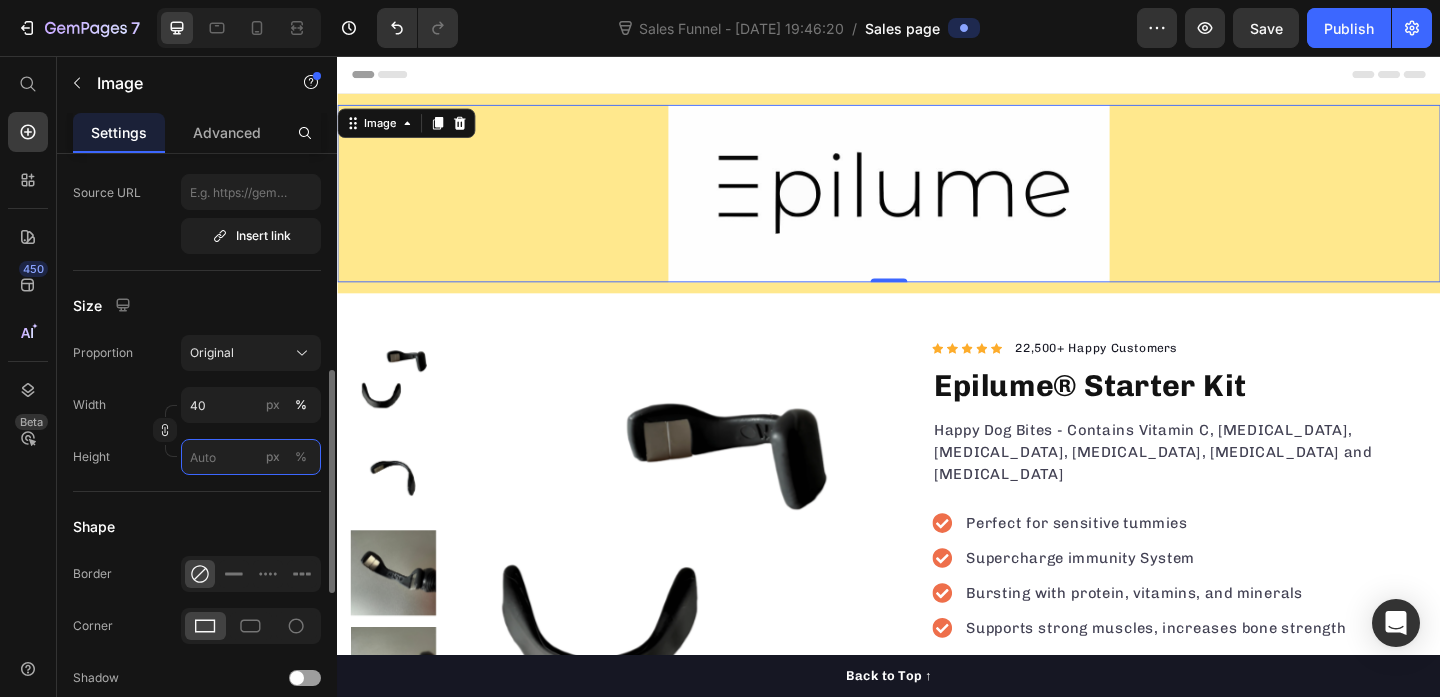 click on "px %" at bounding box center (251, 457) 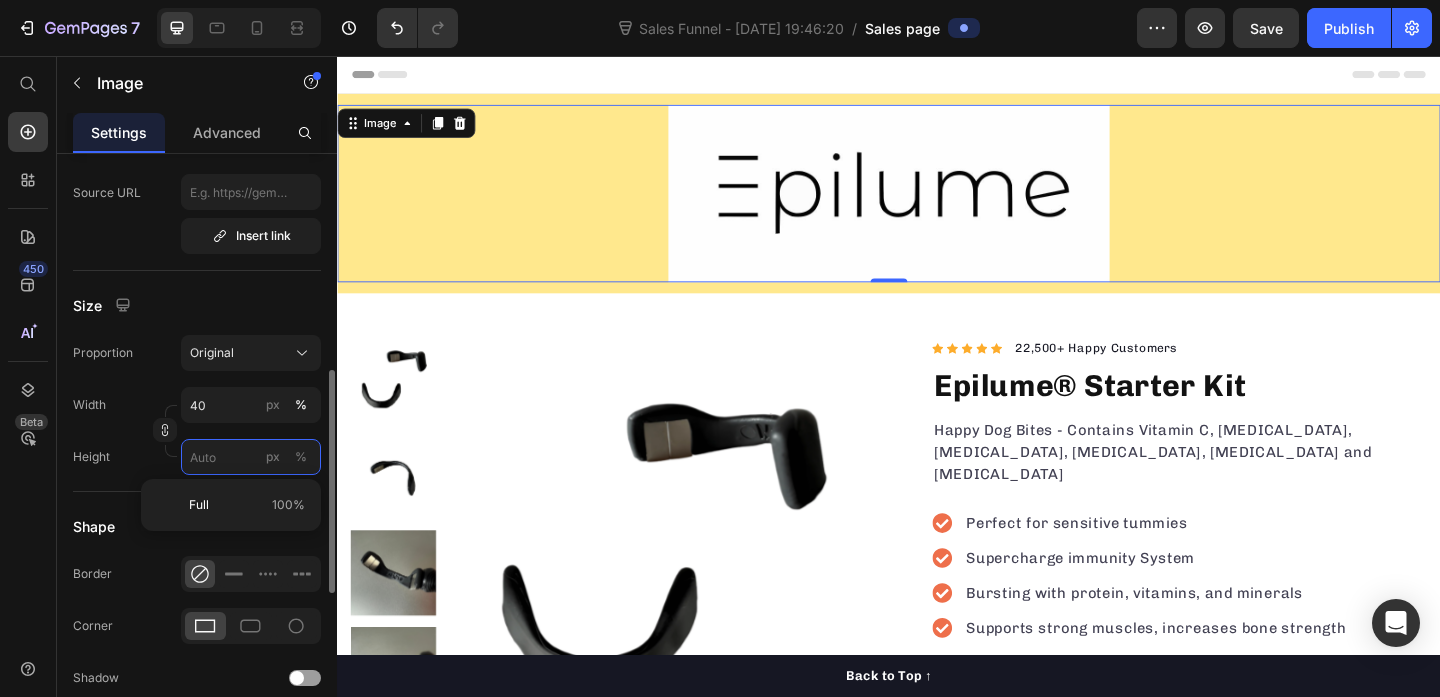 type 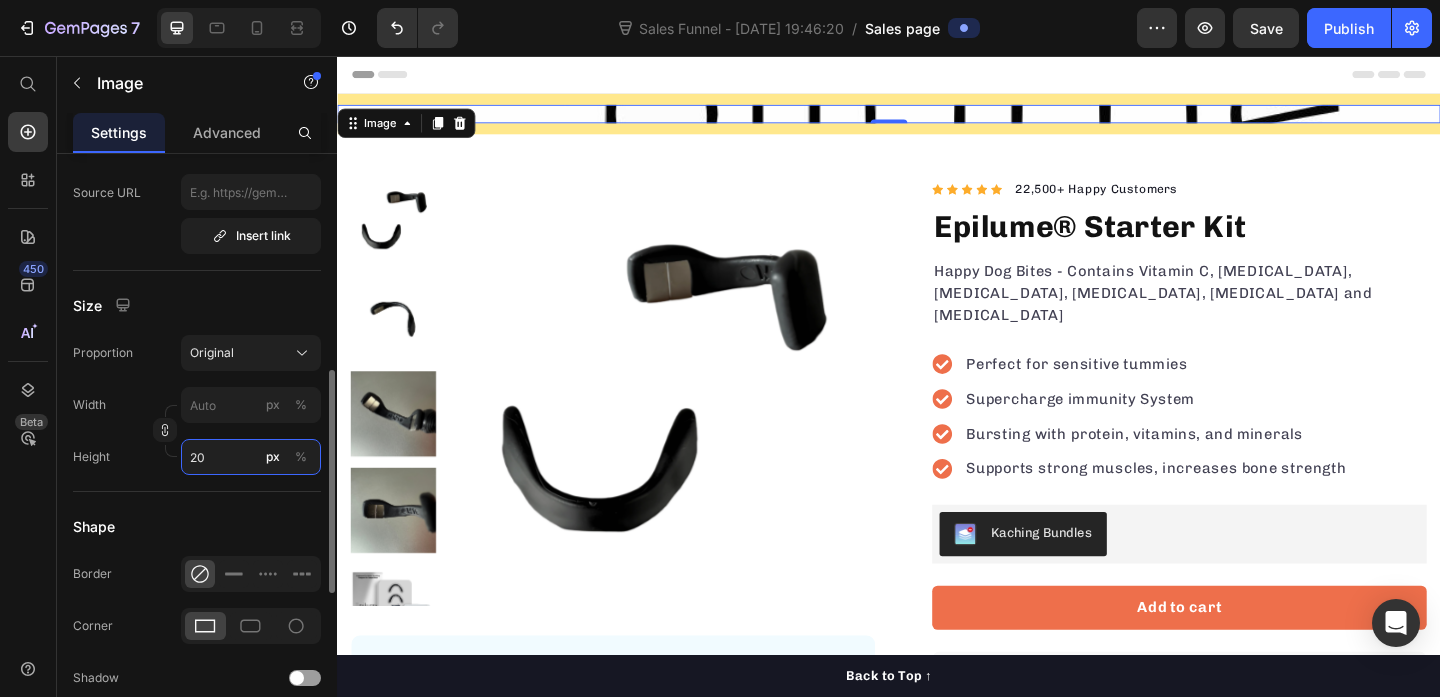 type on "20" 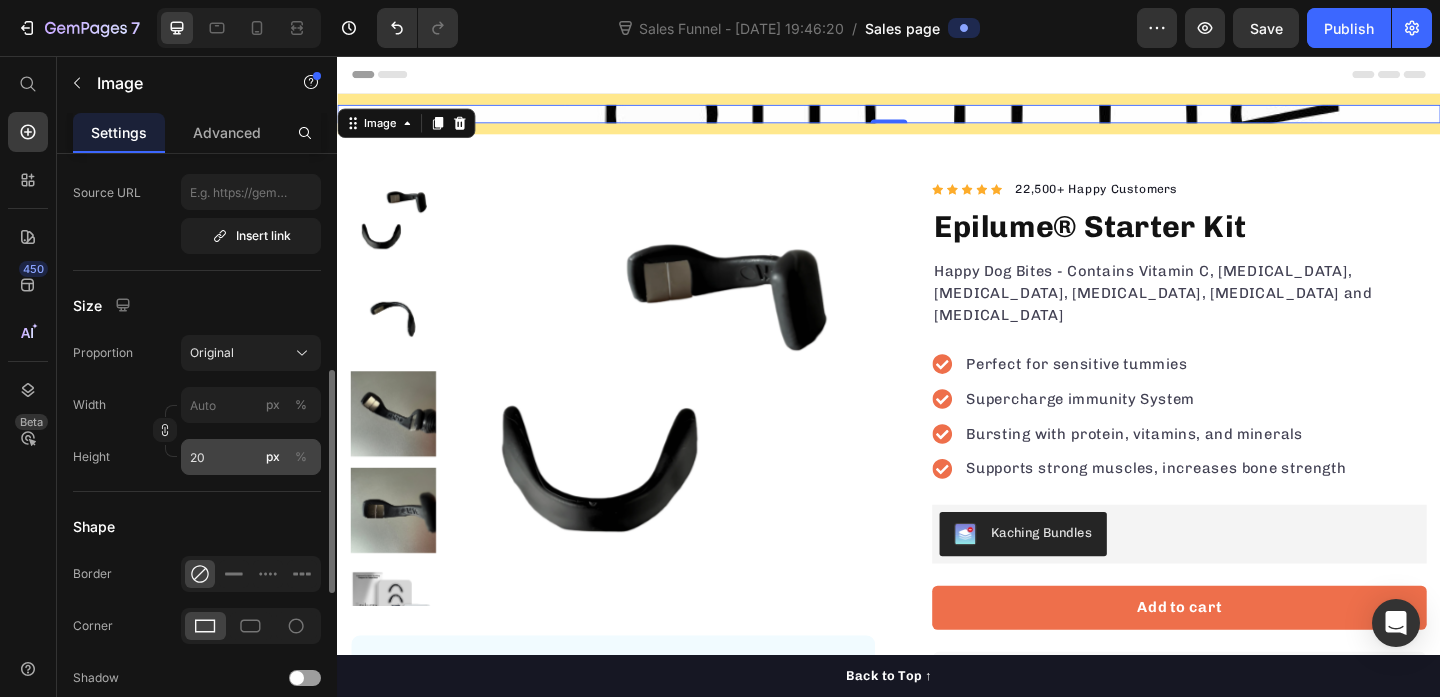 click on "%" at bounding box center [301, 457] 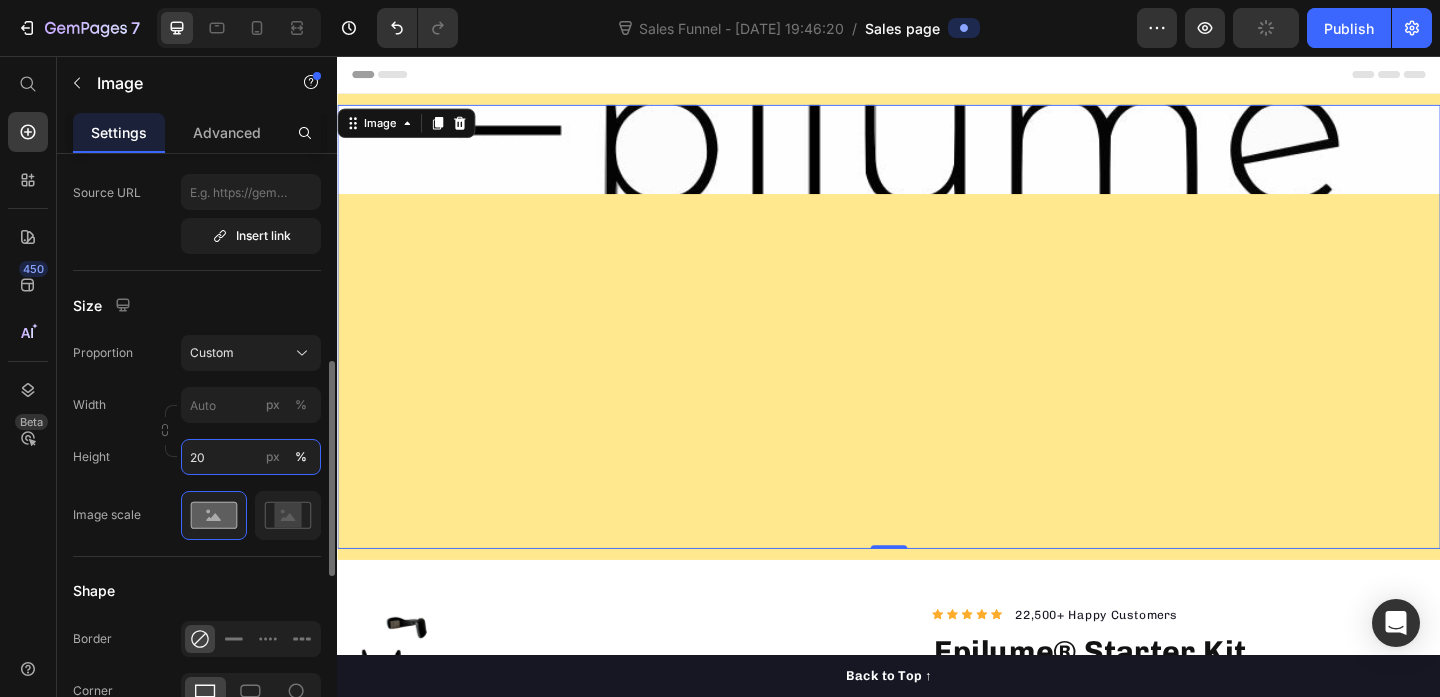 click on "20" at bounding box center [251, 457] 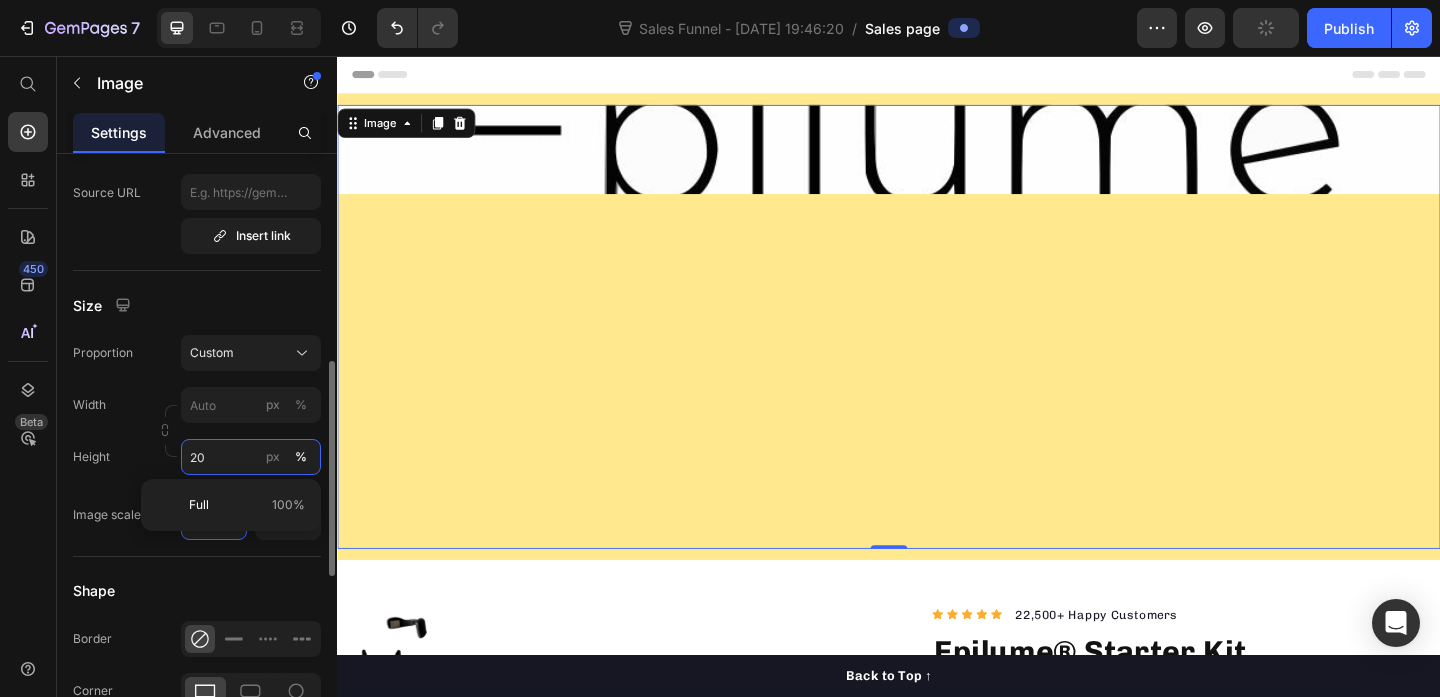 click on "20" at bounding box center (251, 457) 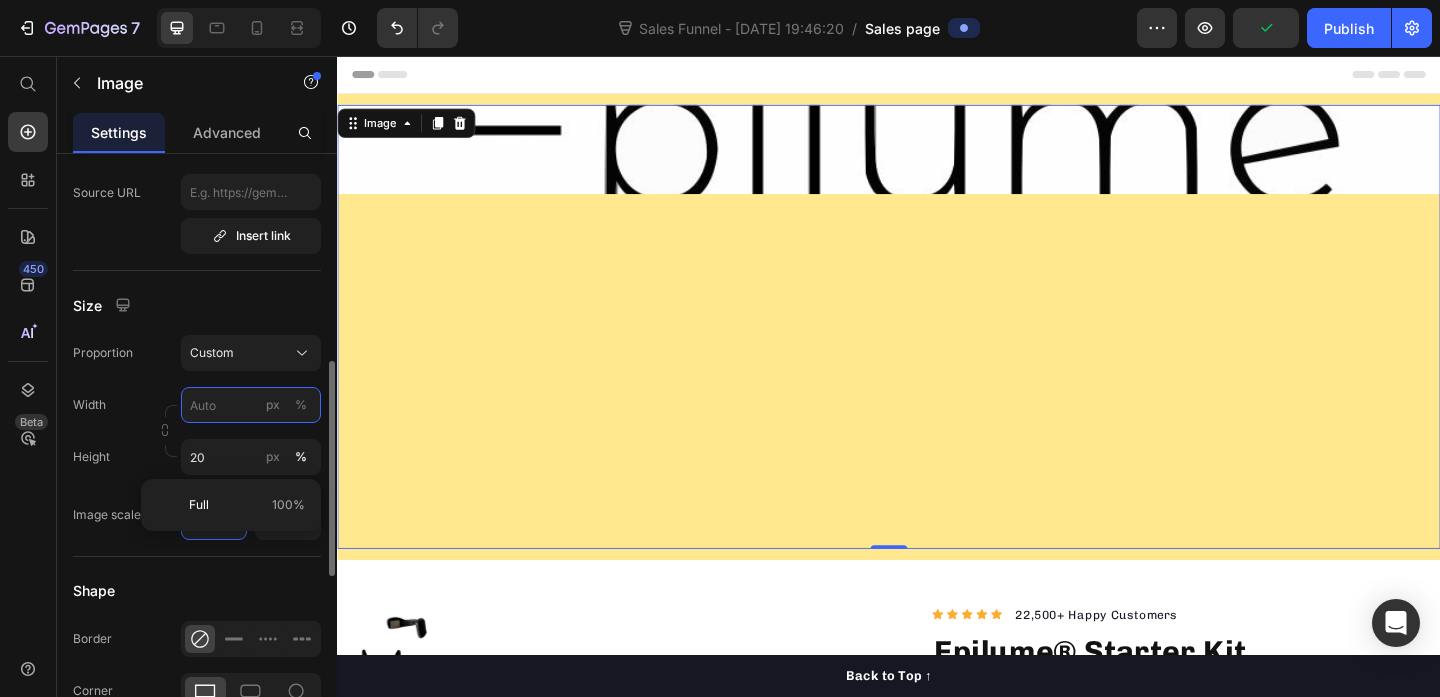 click on "px %" at bounding box center [251, 405] 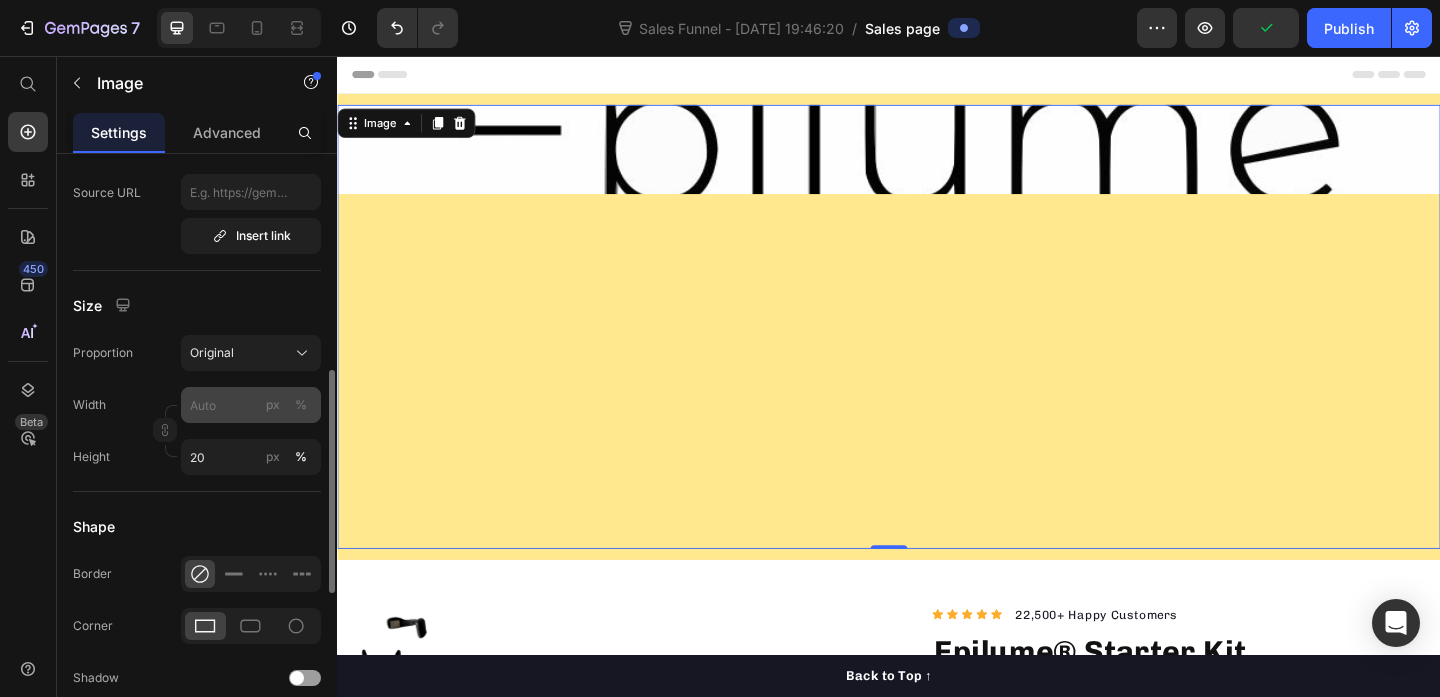 click on "%" at bounding box center (301, 405) 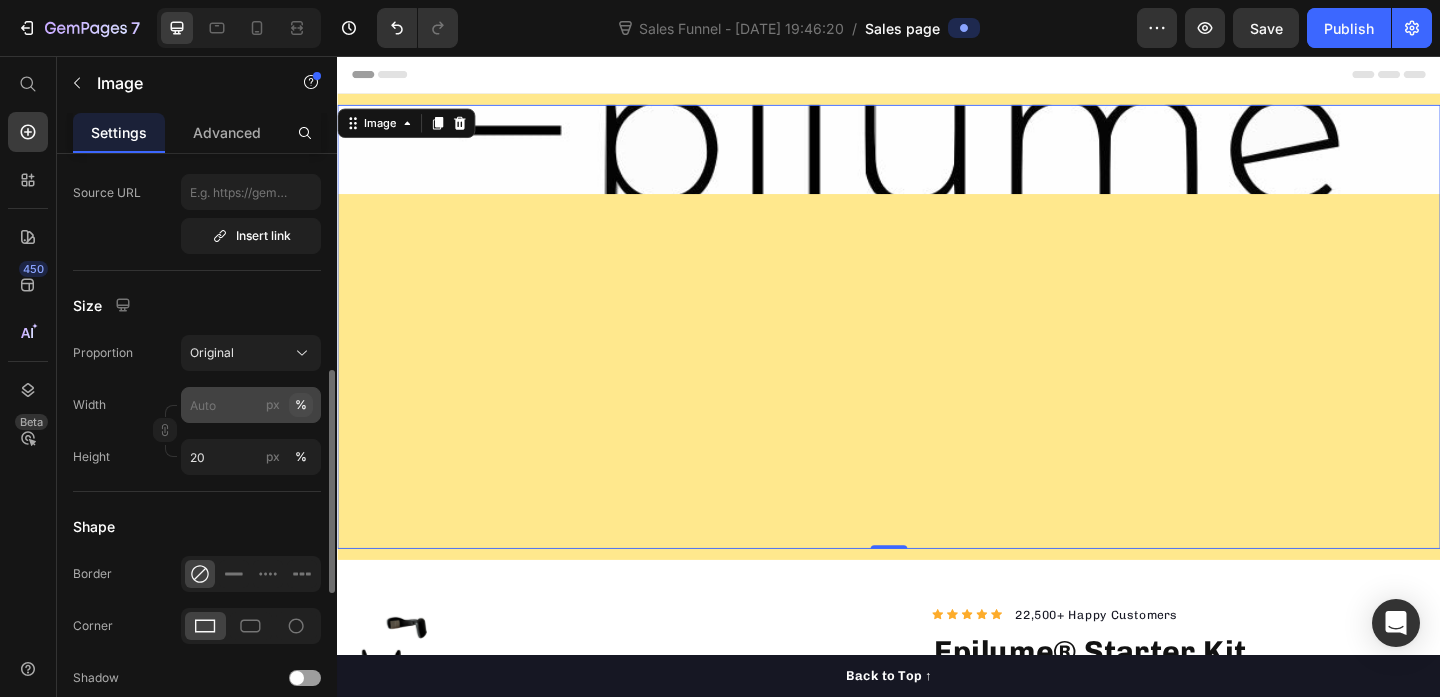 click on "%" at bounding box center (301, 405) 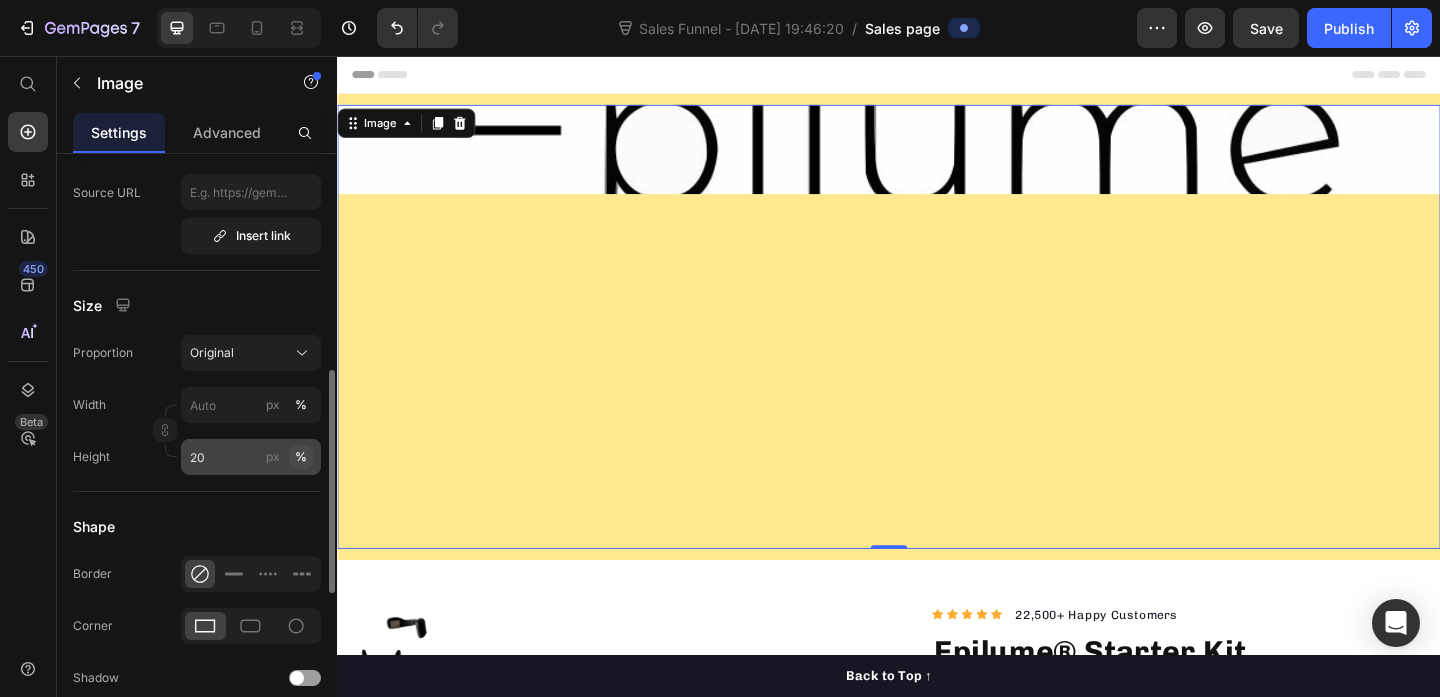 click on "%" at bounding box center (301, 457) 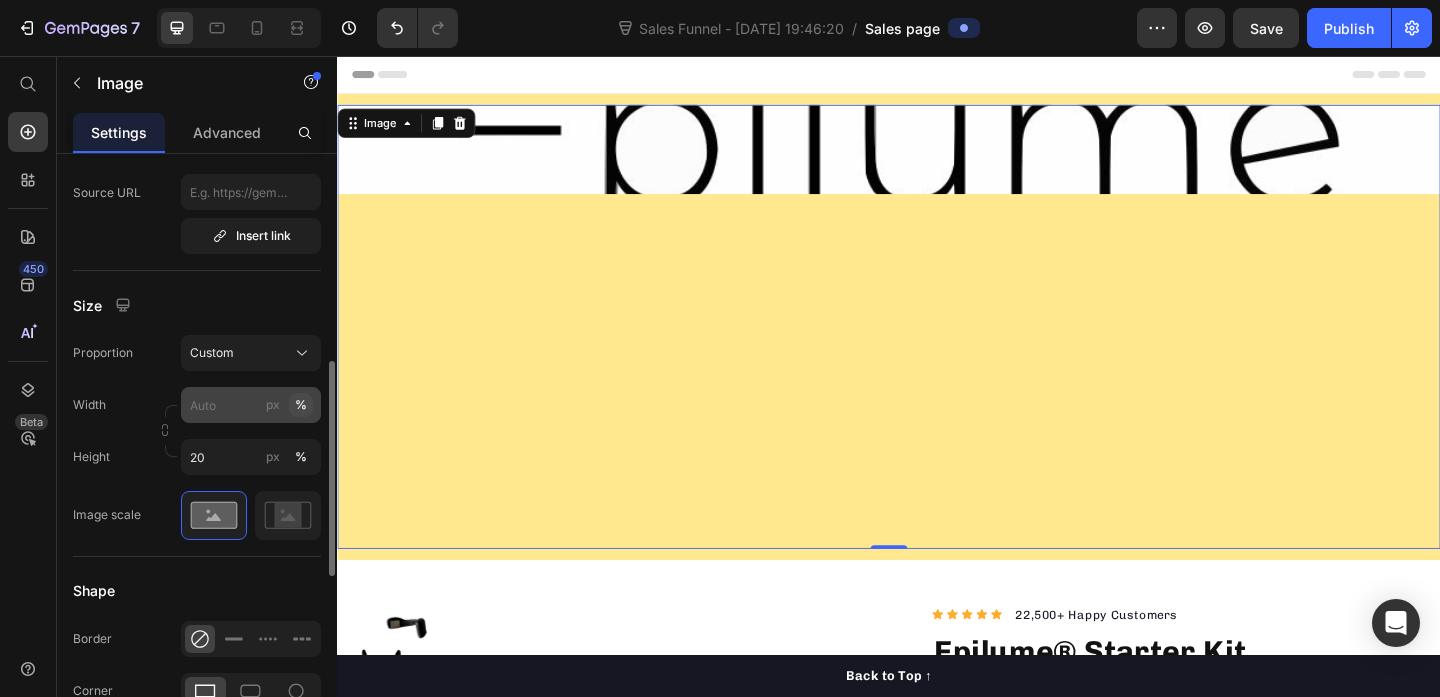 click on "%" at bounding box center (301, 405) 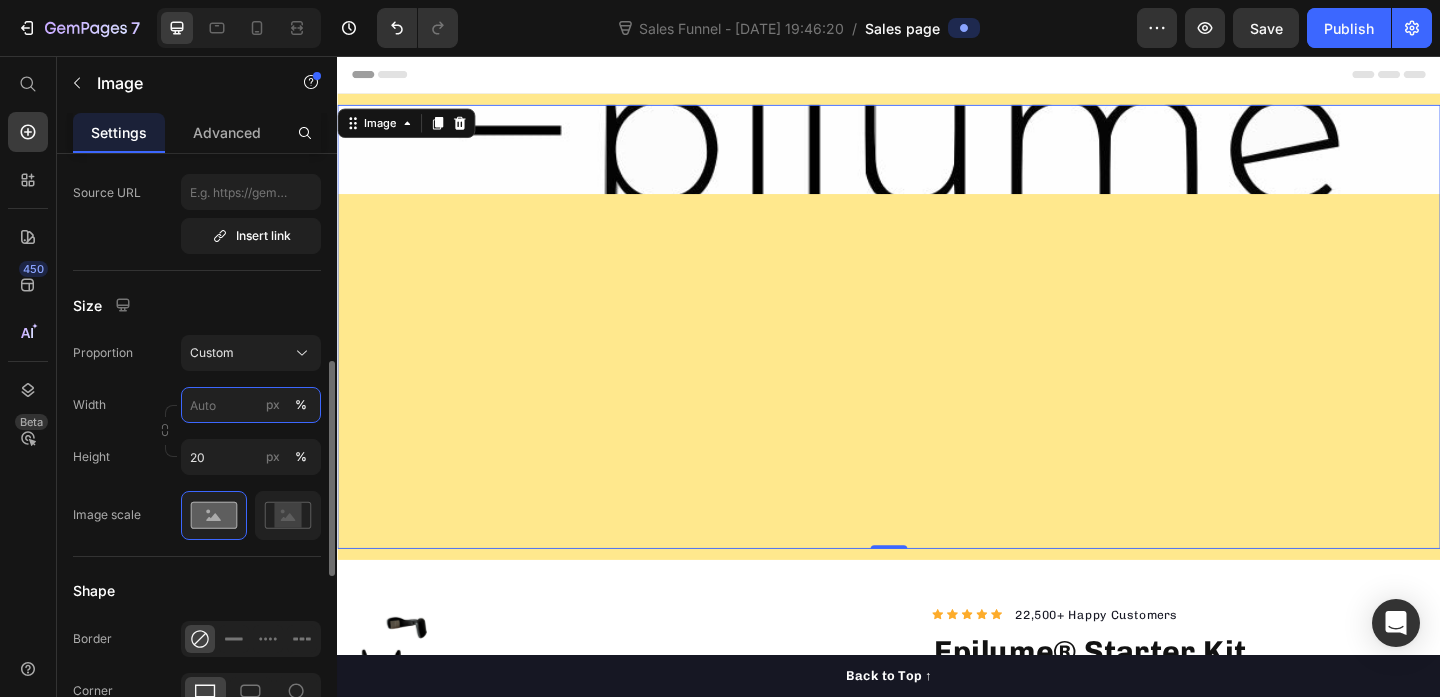 click on "px %" at bounding box center (251, 405) 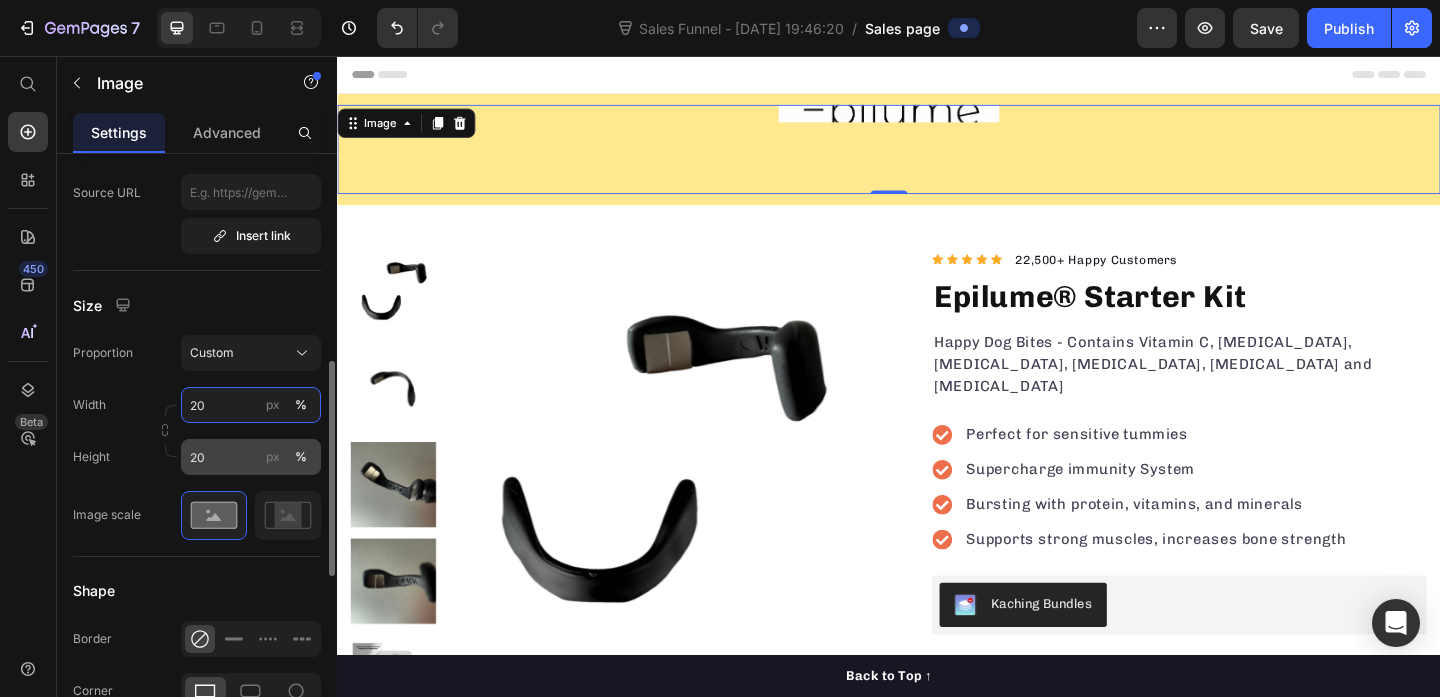 type on "20" 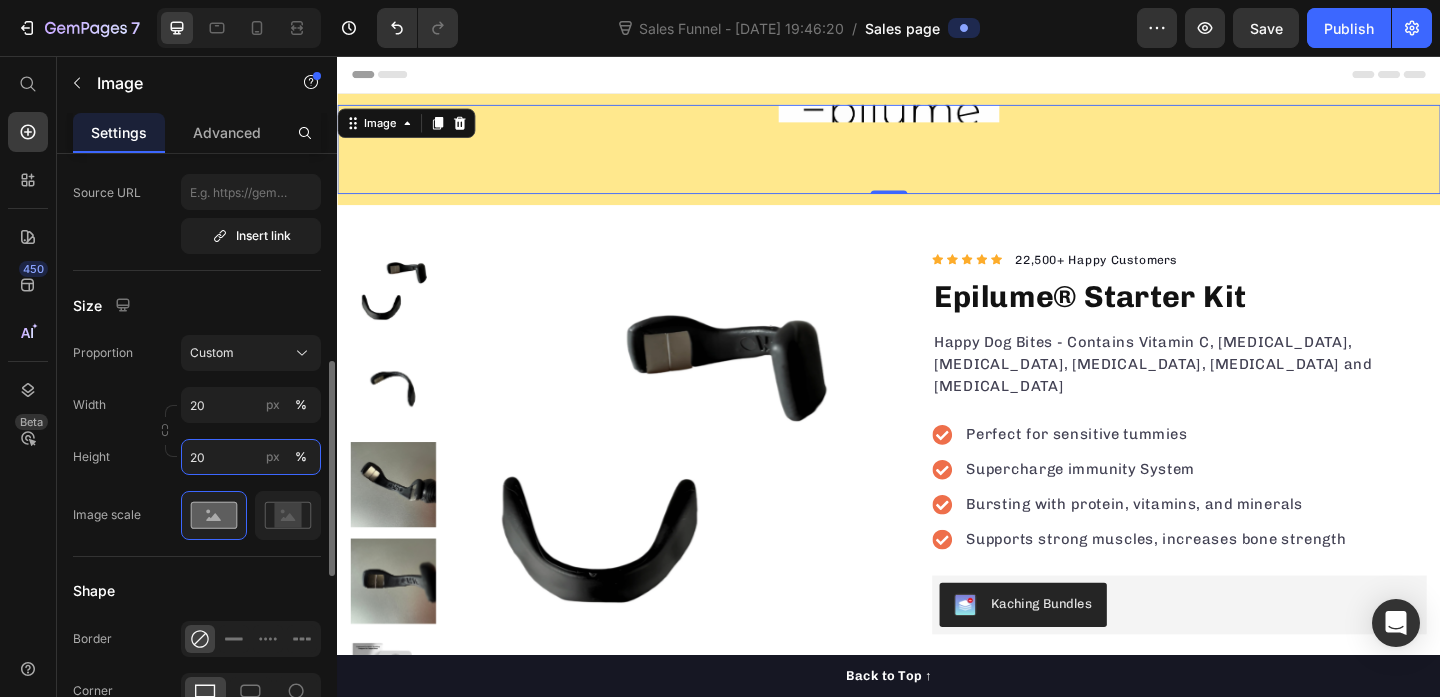 click on "20" at bounding box center [251, 457] 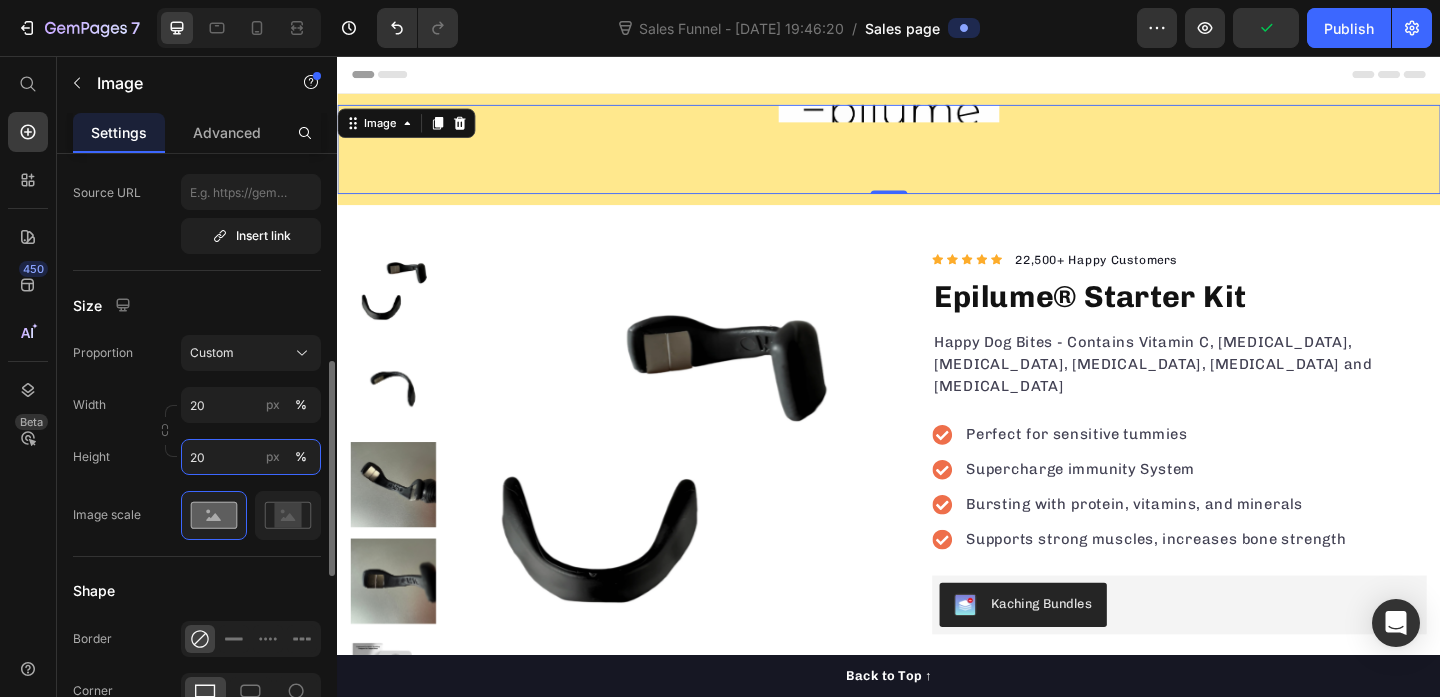type on "2" 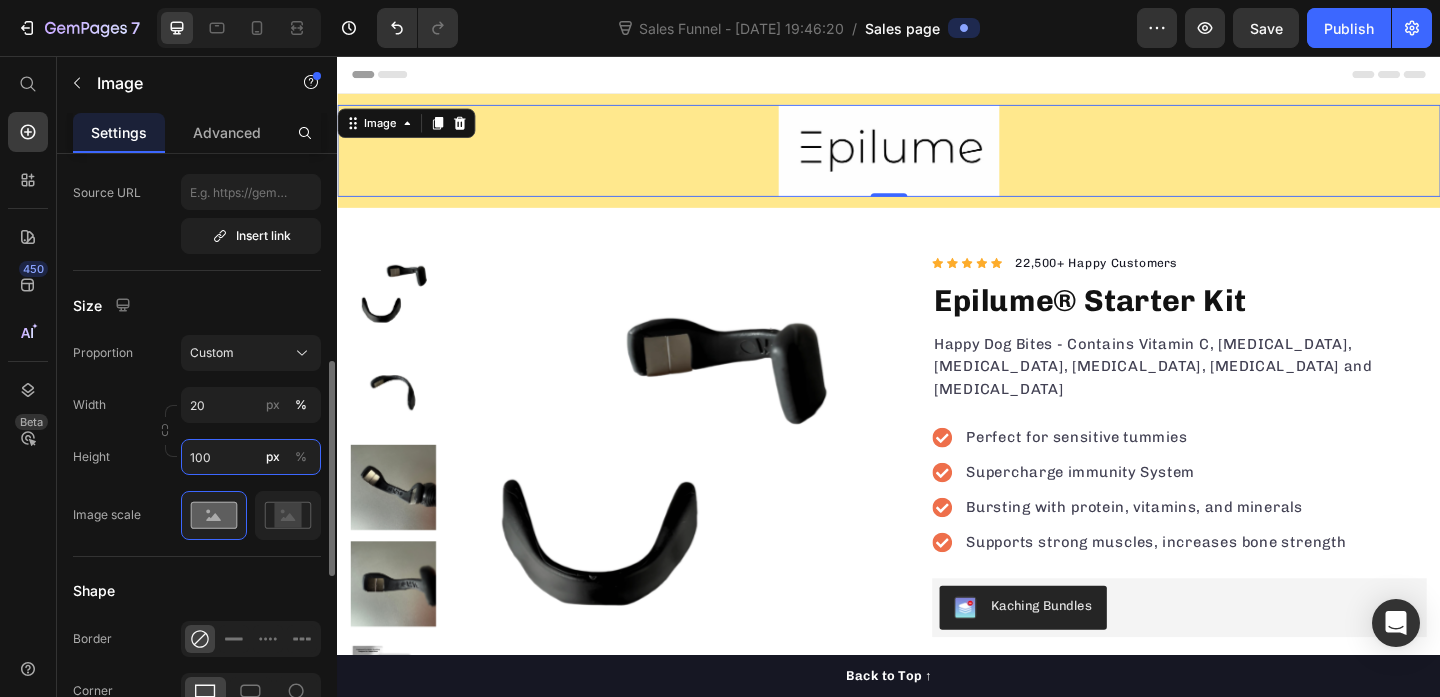 type on "100" 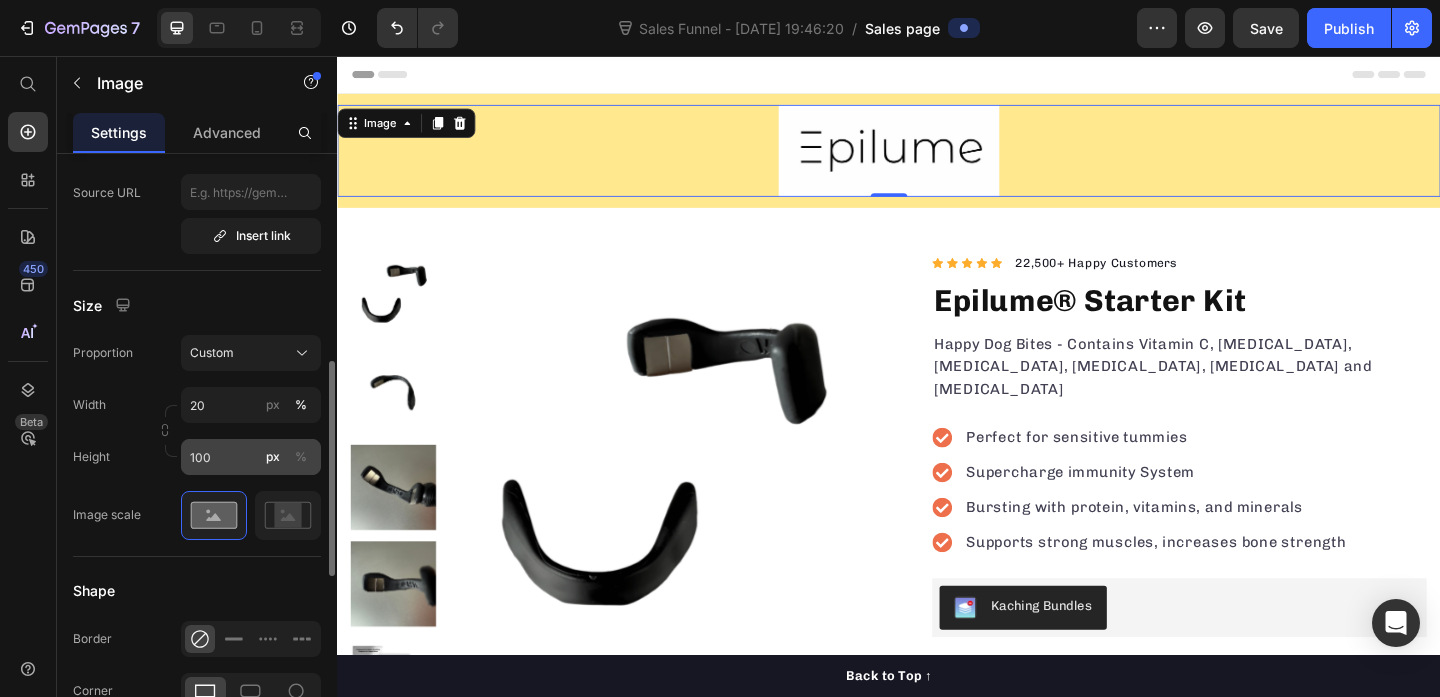 click on "%" at bounding box center [301, 457] 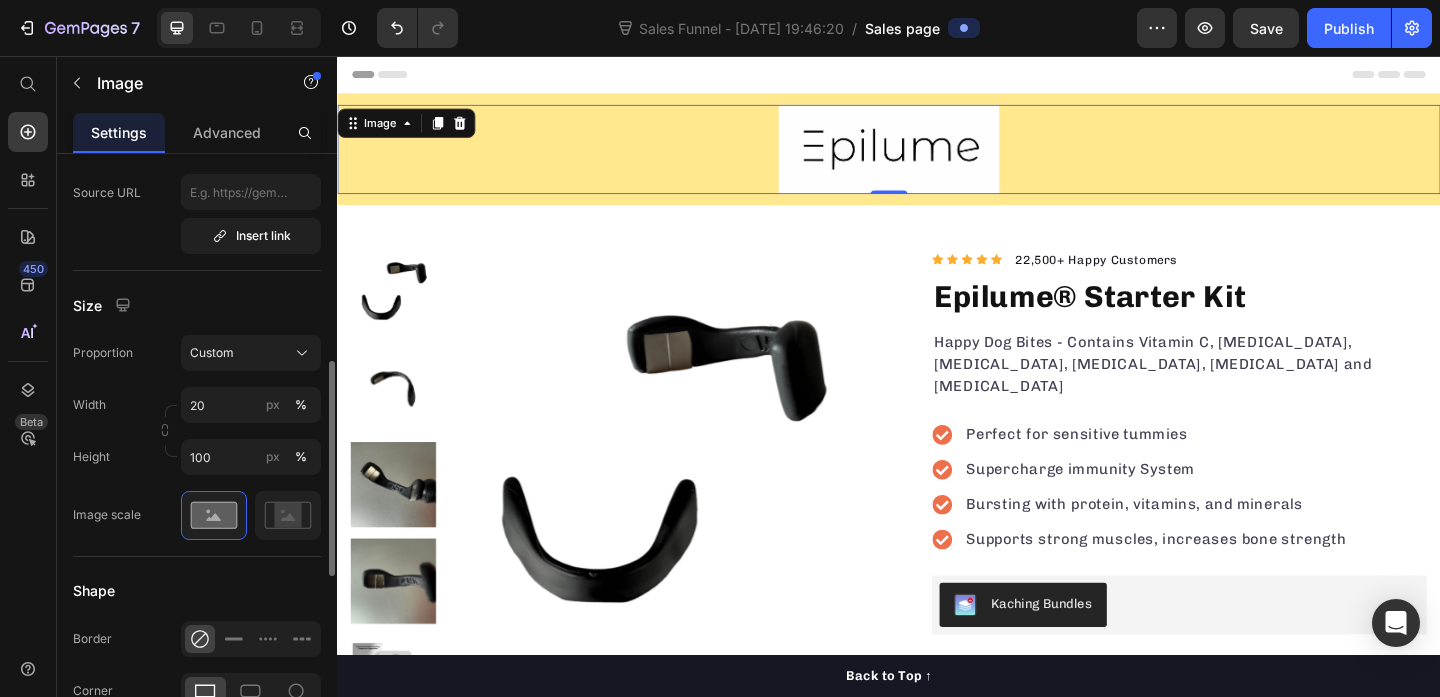 click on "Size Proportion Custom Width 20 px % Height 100 px % Image scale" 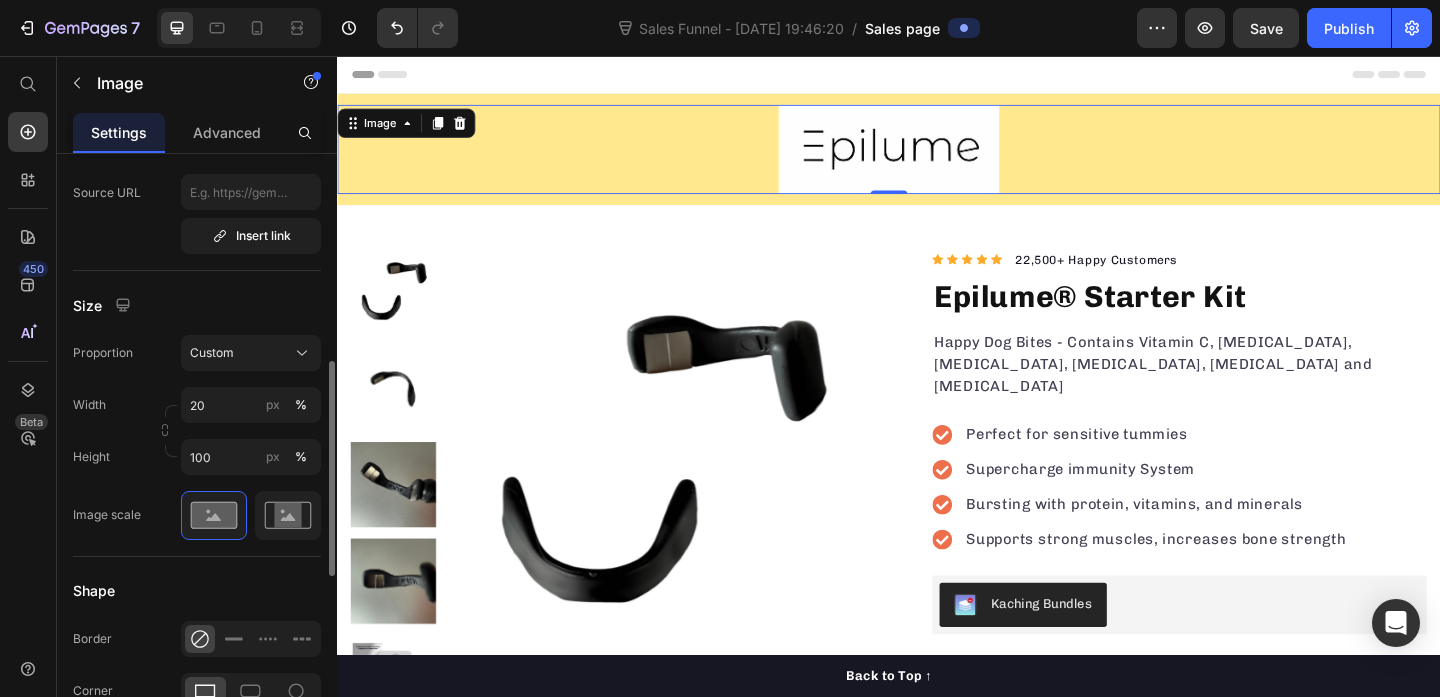 click 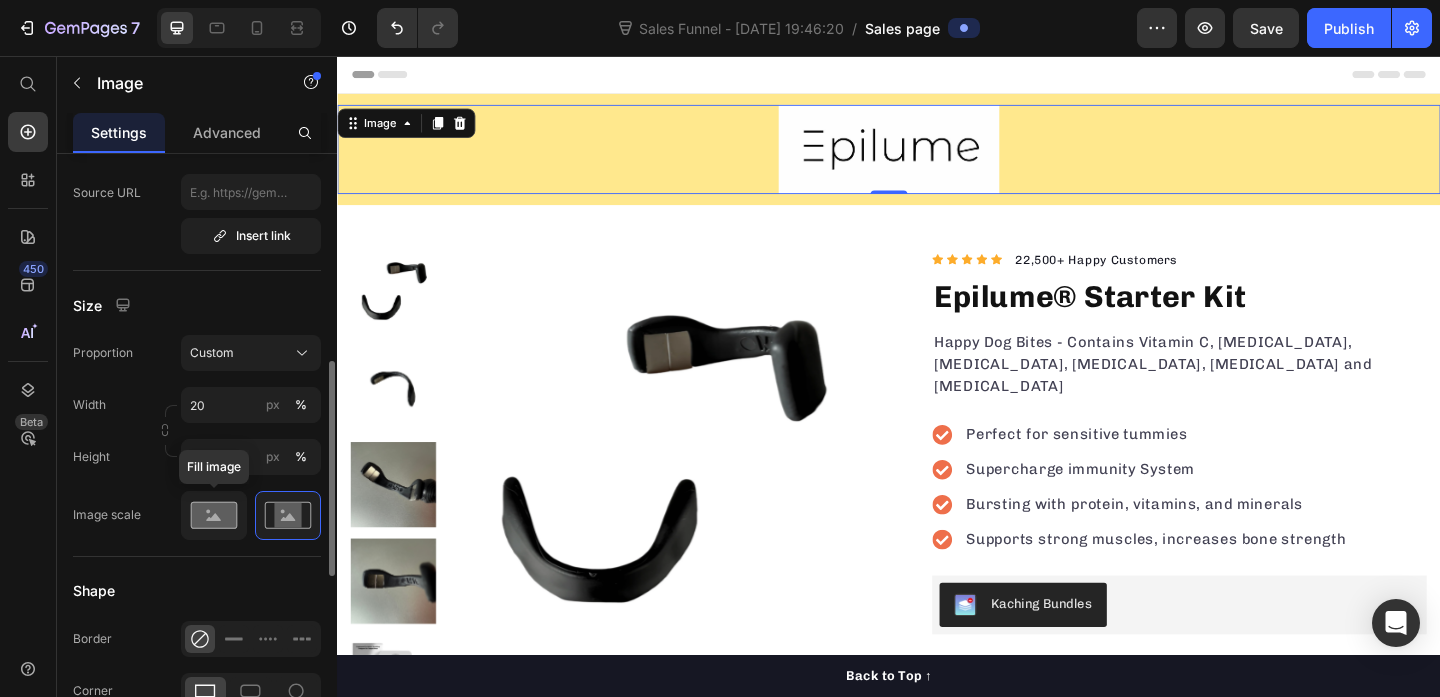 click 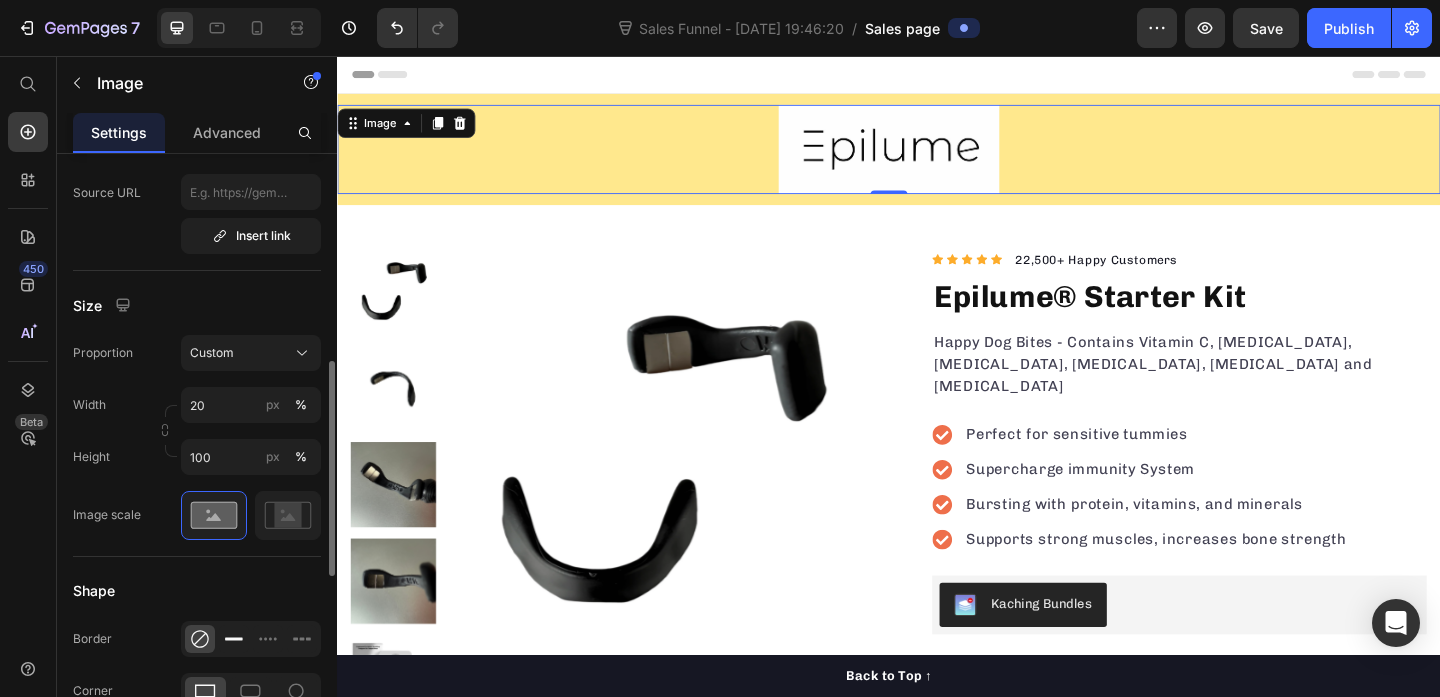 click 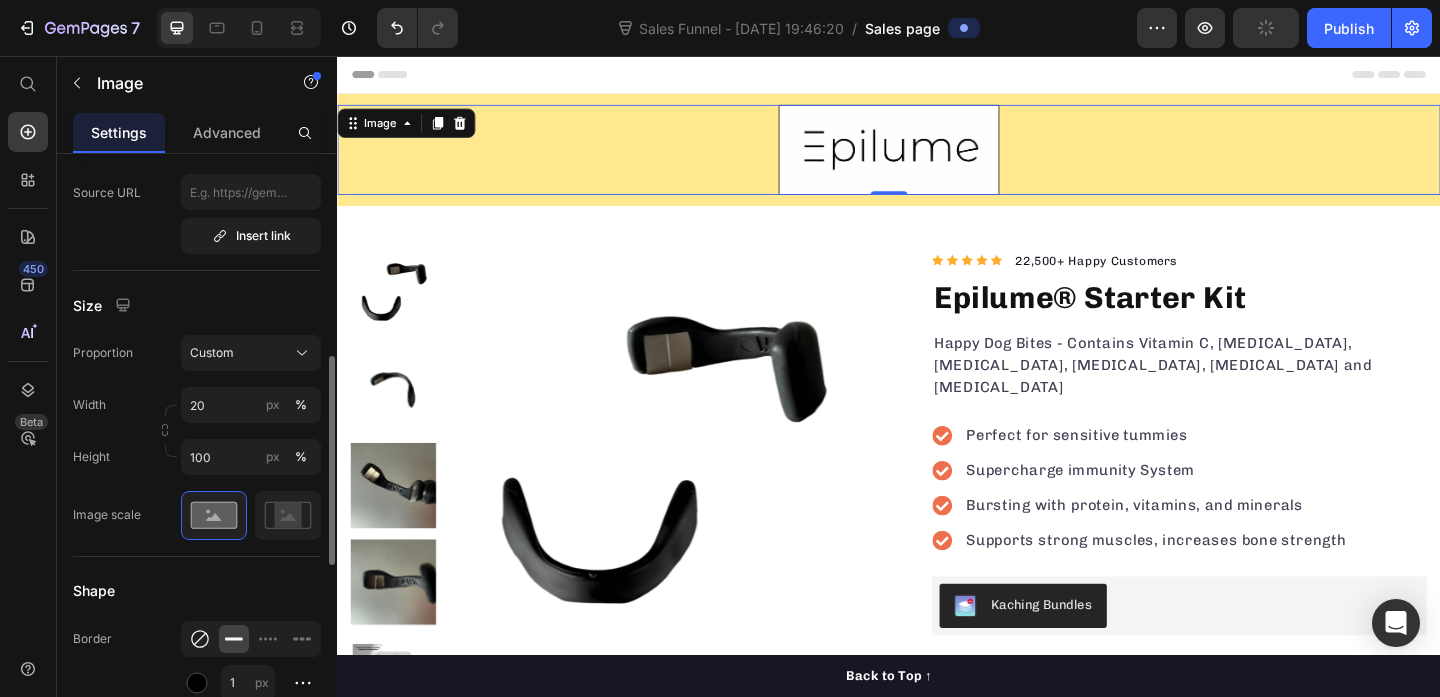 click 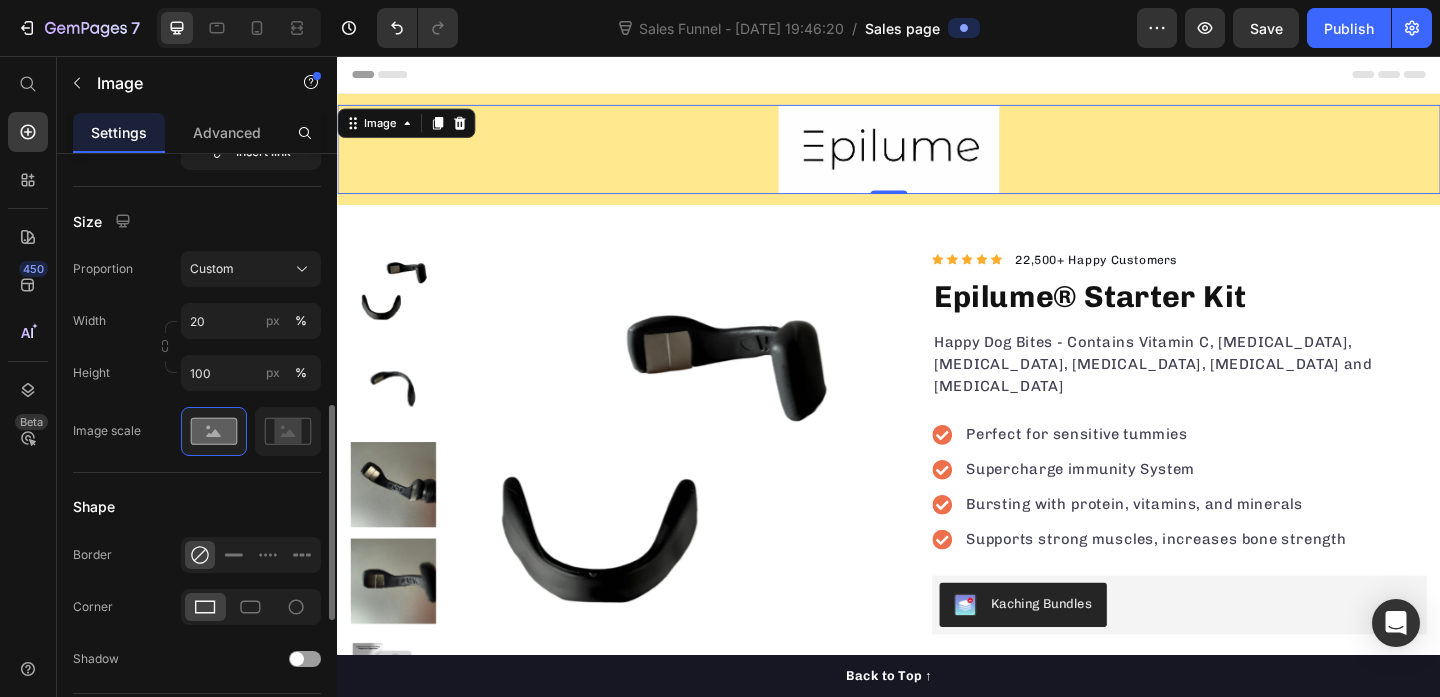scroll, scrollTop: 681, scrollLeft: 0, axis: vertical 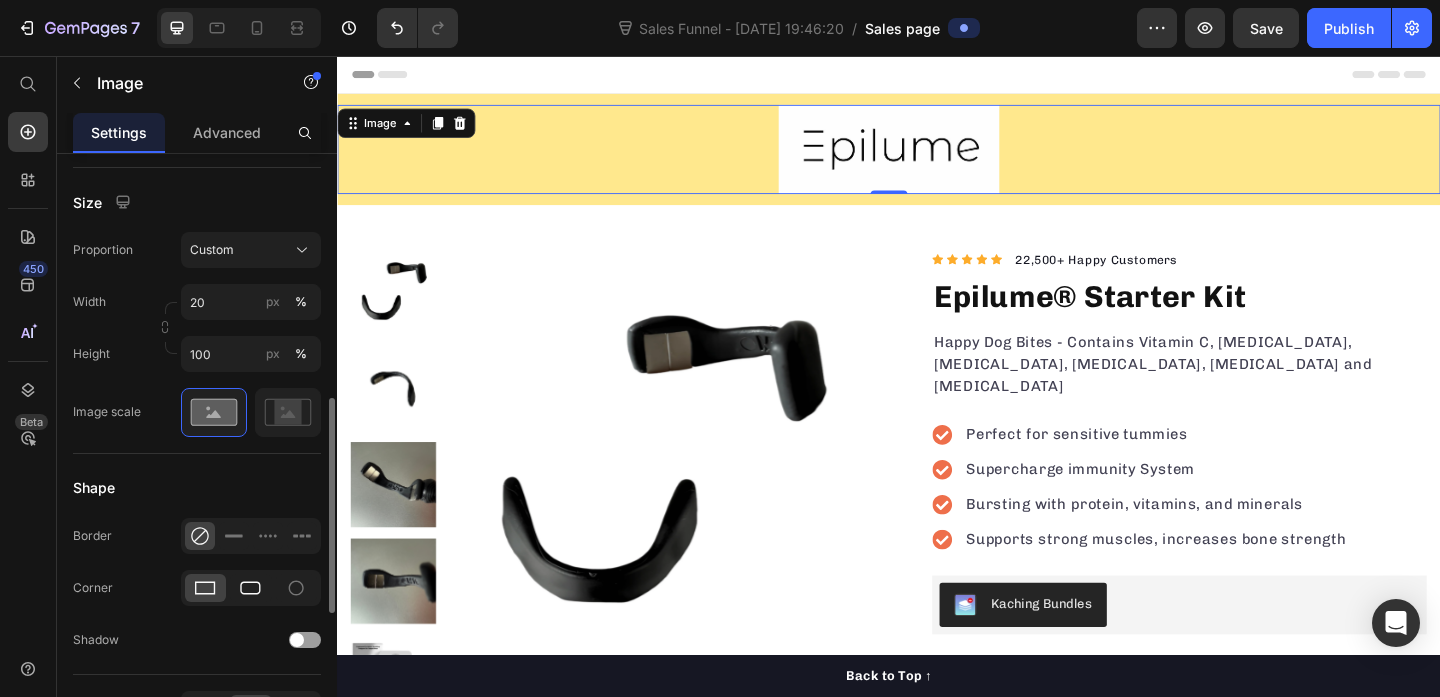 click 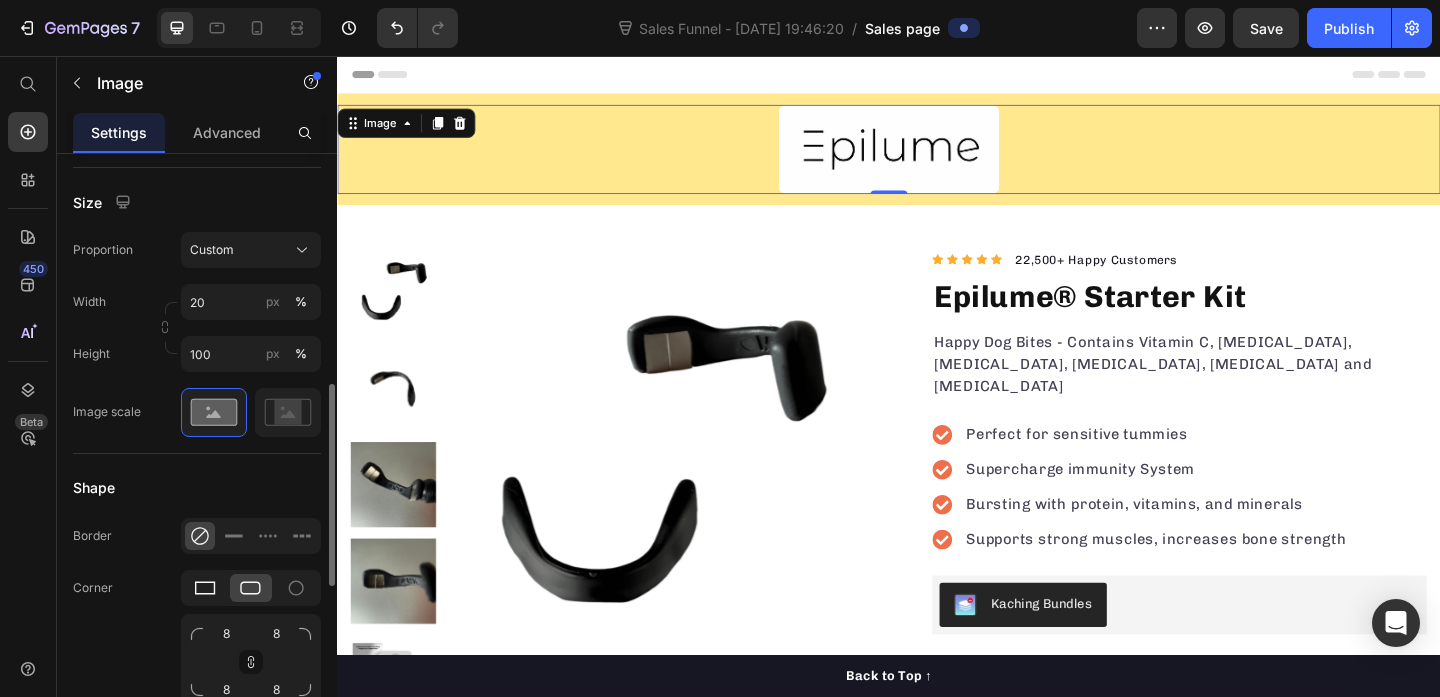 click 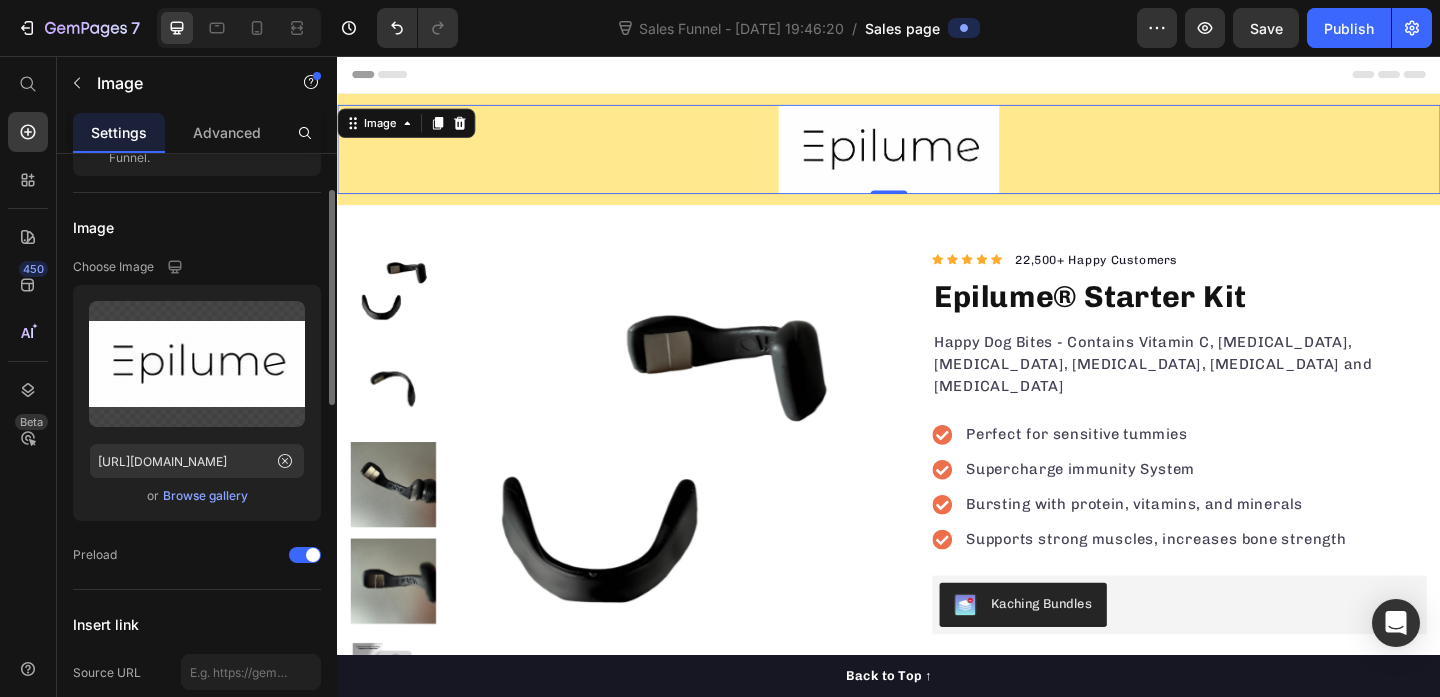 scroll, scrollTop: 99, scrollLeft: 0, axis: vertical 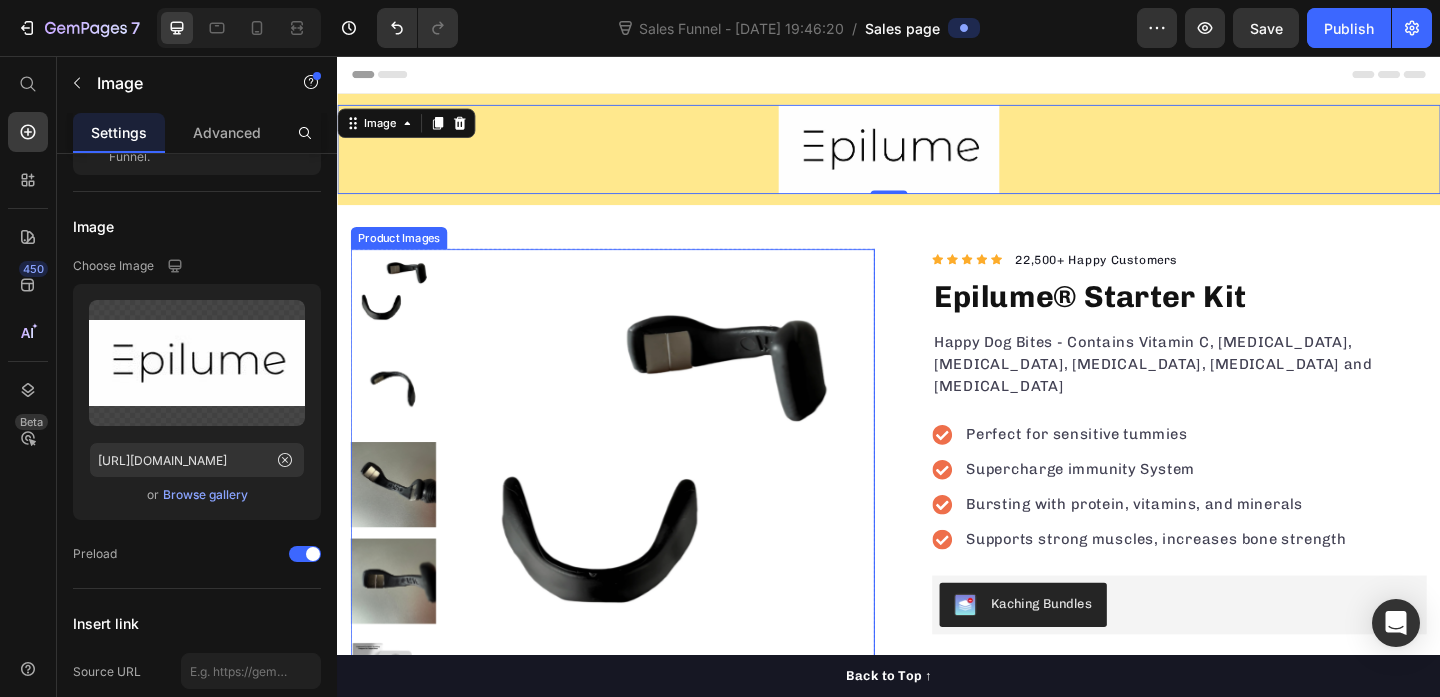 click at bounding box center [689, 498] 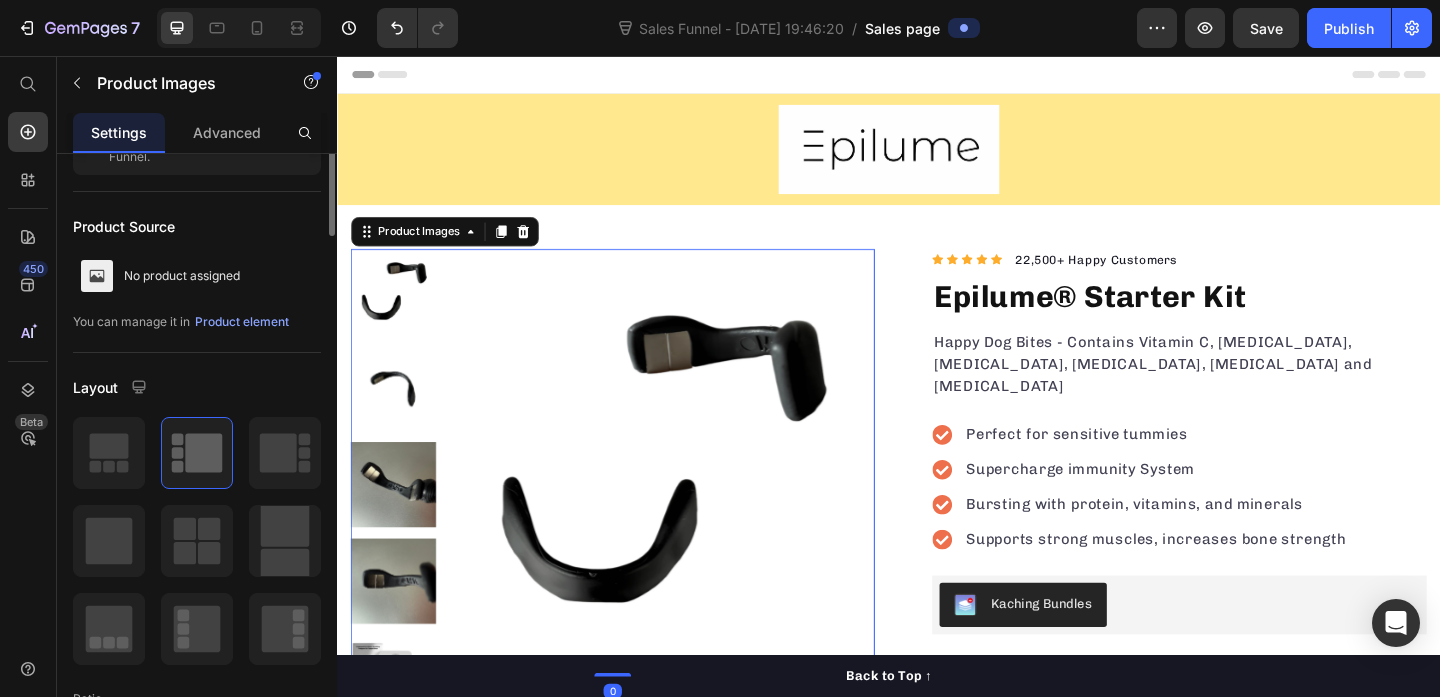scroll, scrollTop: 0, scrollLeft: 0, axis: both 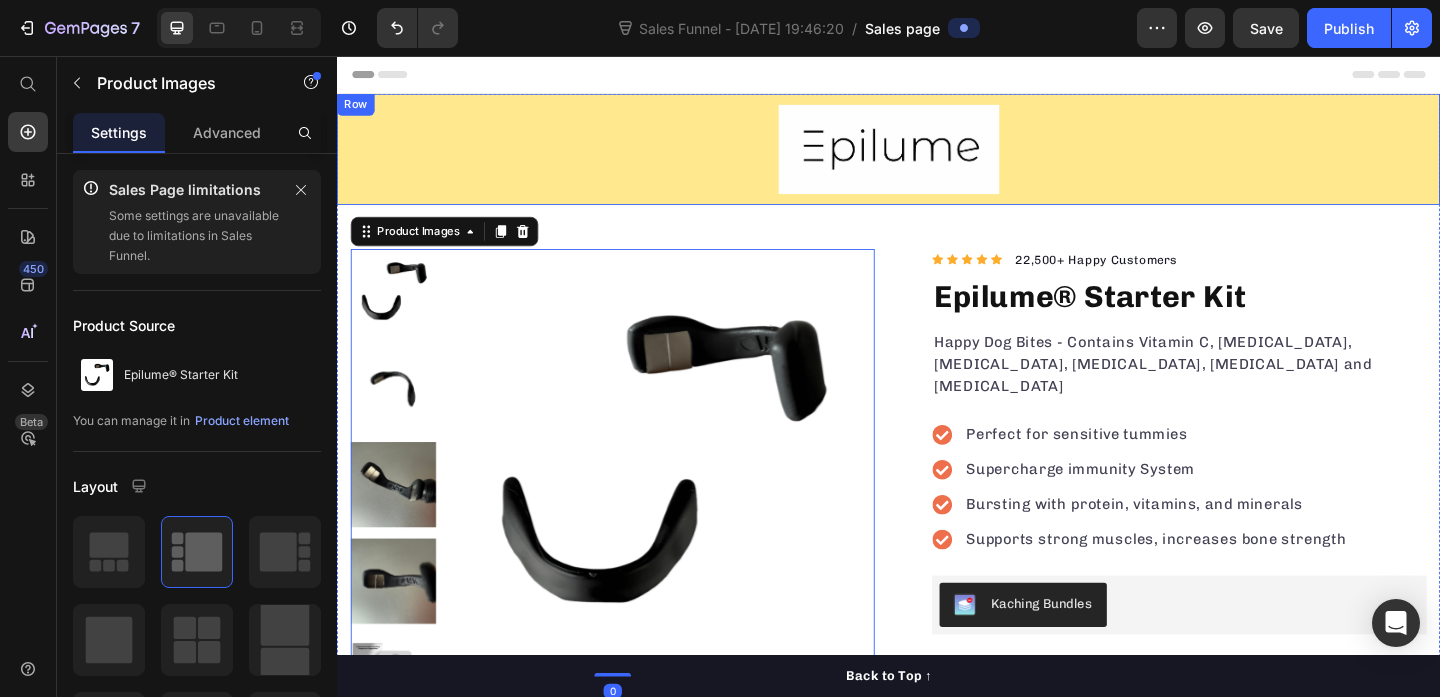 click on "Image Row" at bounding box center [937, 157] 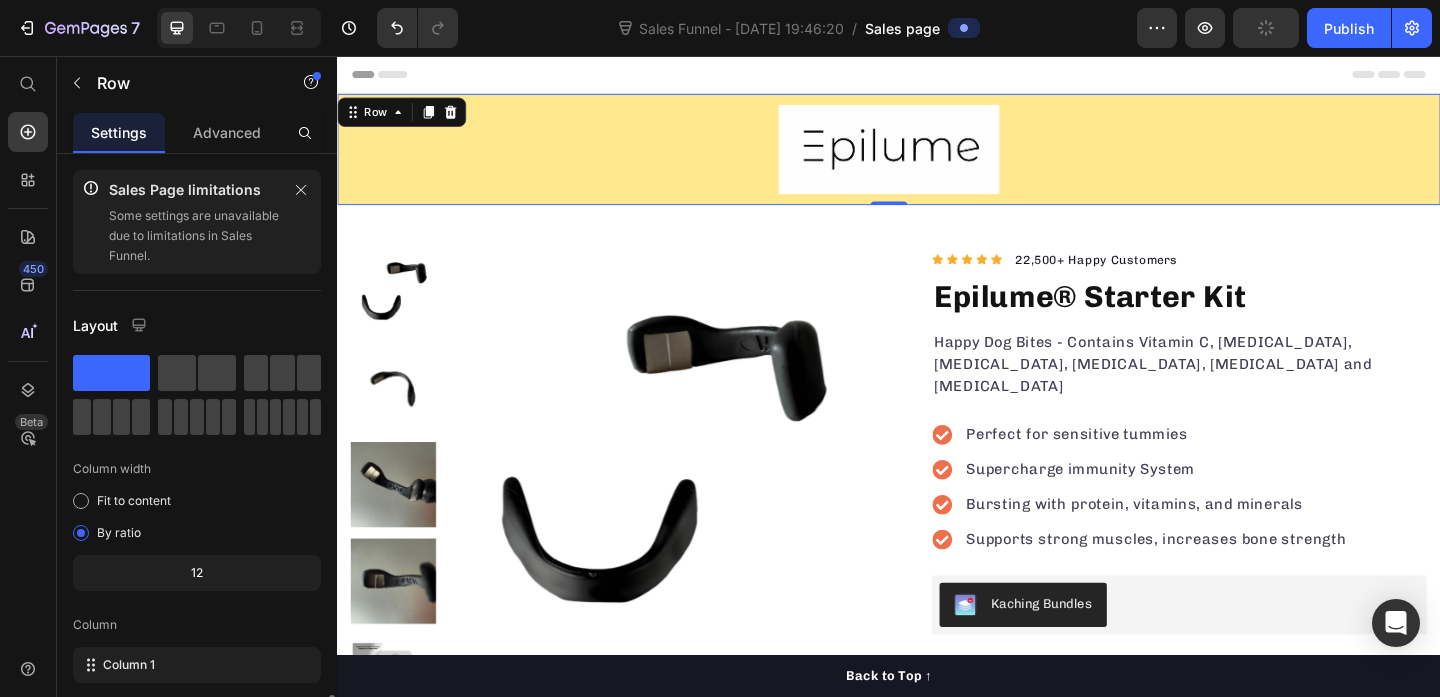 scroll, scrollTop: 397, scrollLeft: 0, axis: vertical 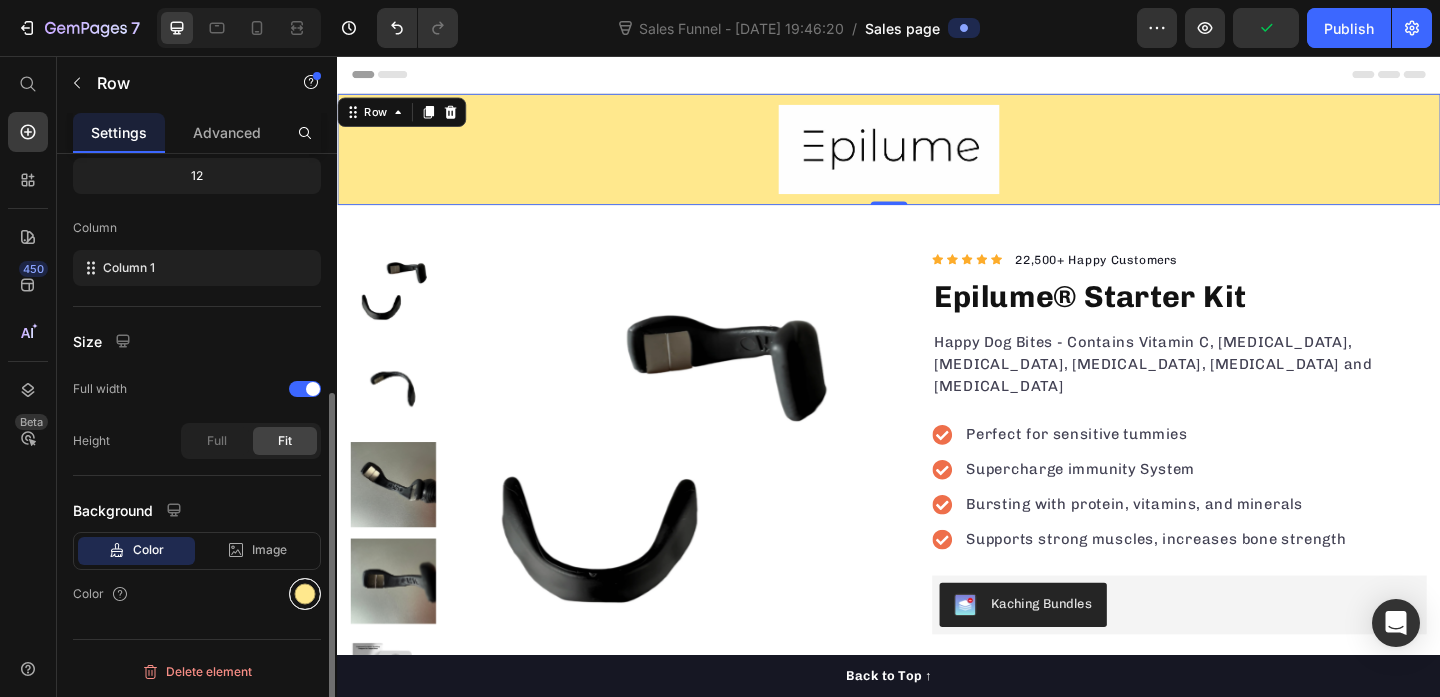 click at bounding box center (305, 594) 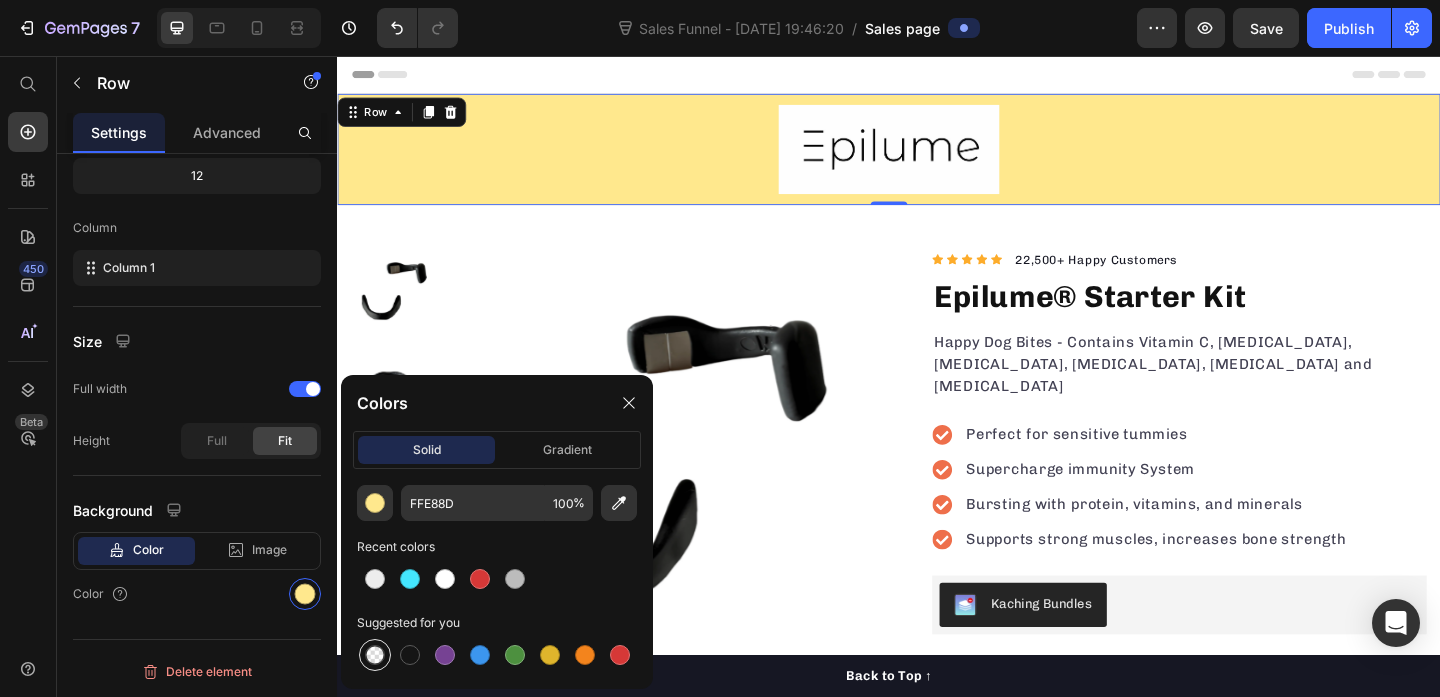 click at bounding box center (375, 655) 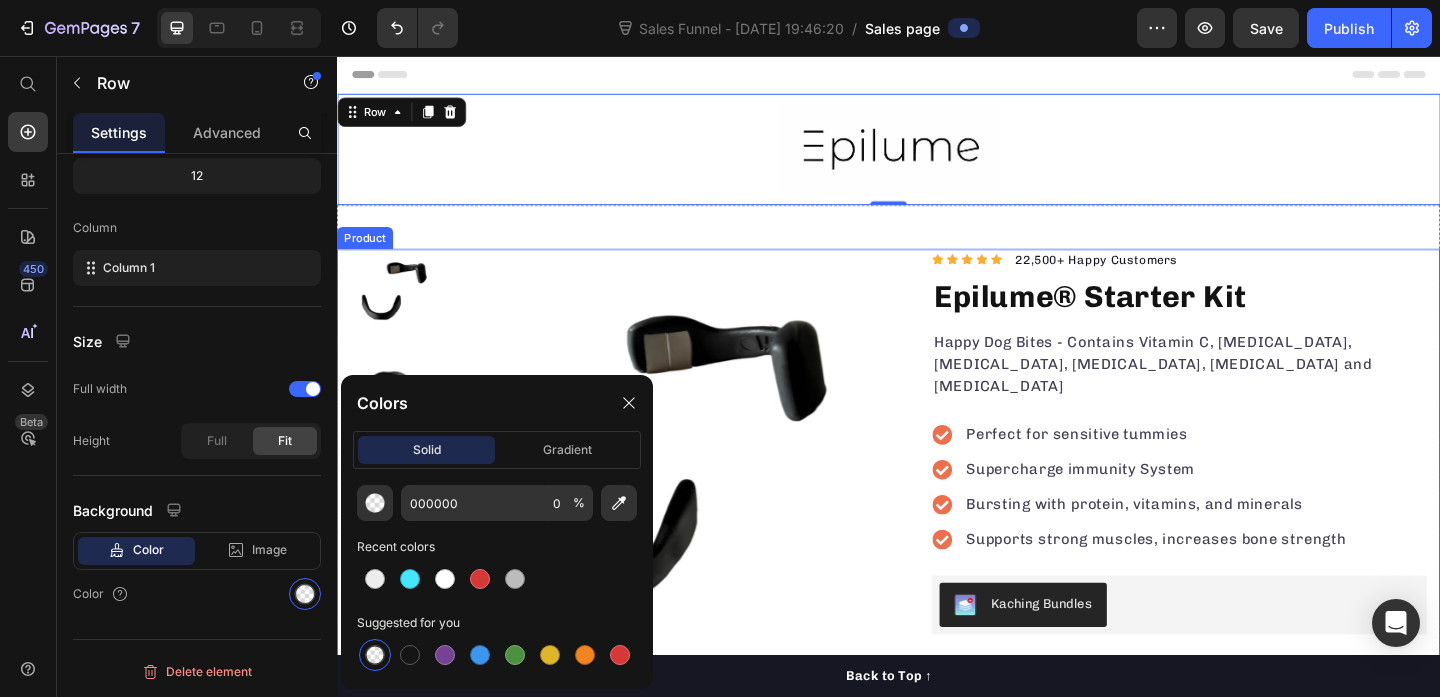 click on "Product Images "The transformation in my dog's overall health since switching to this food has been remarkable. Their coat is shinier, their energy levels have increased, and they seem happier than ever before." Text block -Daisy Text block
Verified buyer Item list Row Row "My dog absolutely loves this food! It's clear that the taste and quality are top-notch."  -Daisy Text block Row Row Icon Icon Icon Icon Icon Icon List Hoz 22,500+ Happy Customers Text block Row Epilume® Starter Kit Product Title Happy Dog Bites - Contains Vitamin C, Vitamin E, Vitamin B2, Vitamin B1, Vitamin D and Vitamin K Text block Perfect for sensitive tummies Supercharge immunity System Bursting with protein, vitamins, and minerals Supports strong muscles, increases bone strength Item list Kaching Bundles Kaching Bundles Add to cart Product Cart Button Perfect for sensitive tummies Supercharge immunity System Bursting with protein, vitamins, and minerals Supports strong muscles, increases bone strength Item list" at bounding box center (937, 765) 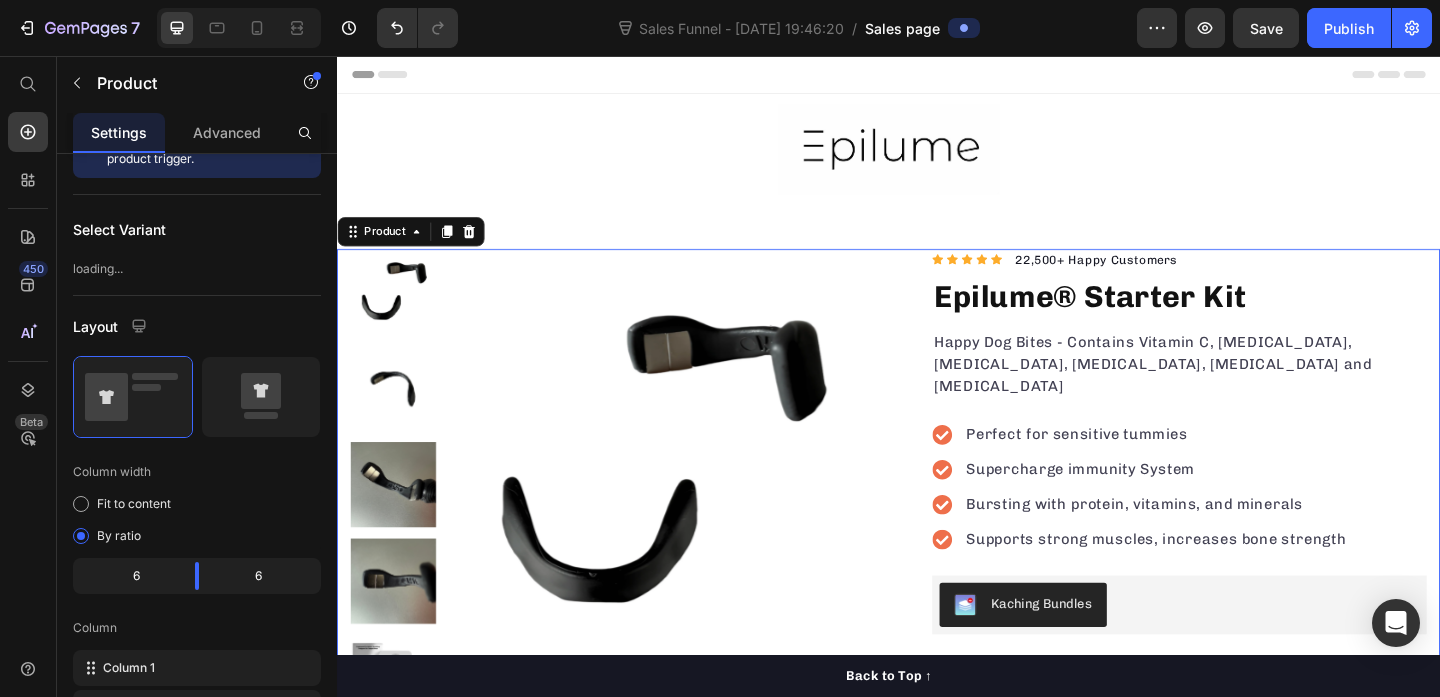 scroll, scrollTop: 0, scrollLeft: 0, axis: both 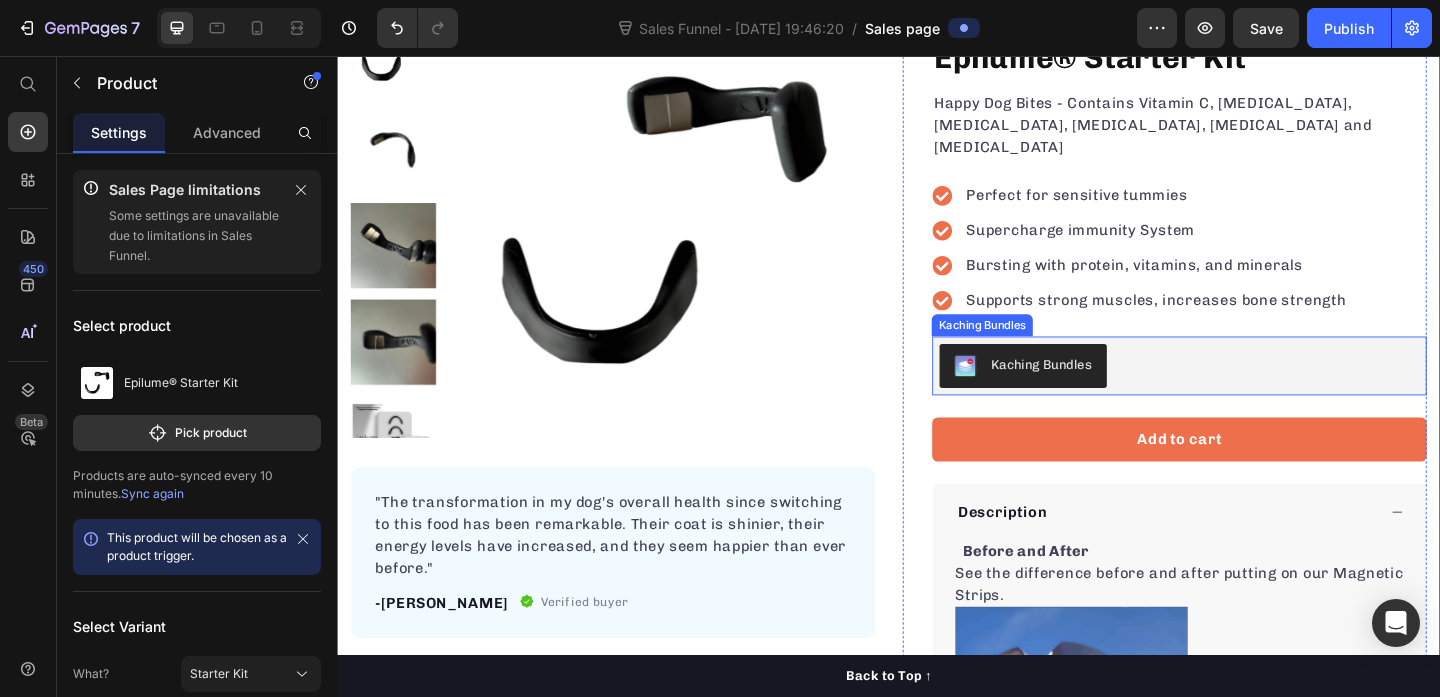 click on "Kaching Bundles" at bounding box center (1253, 393) 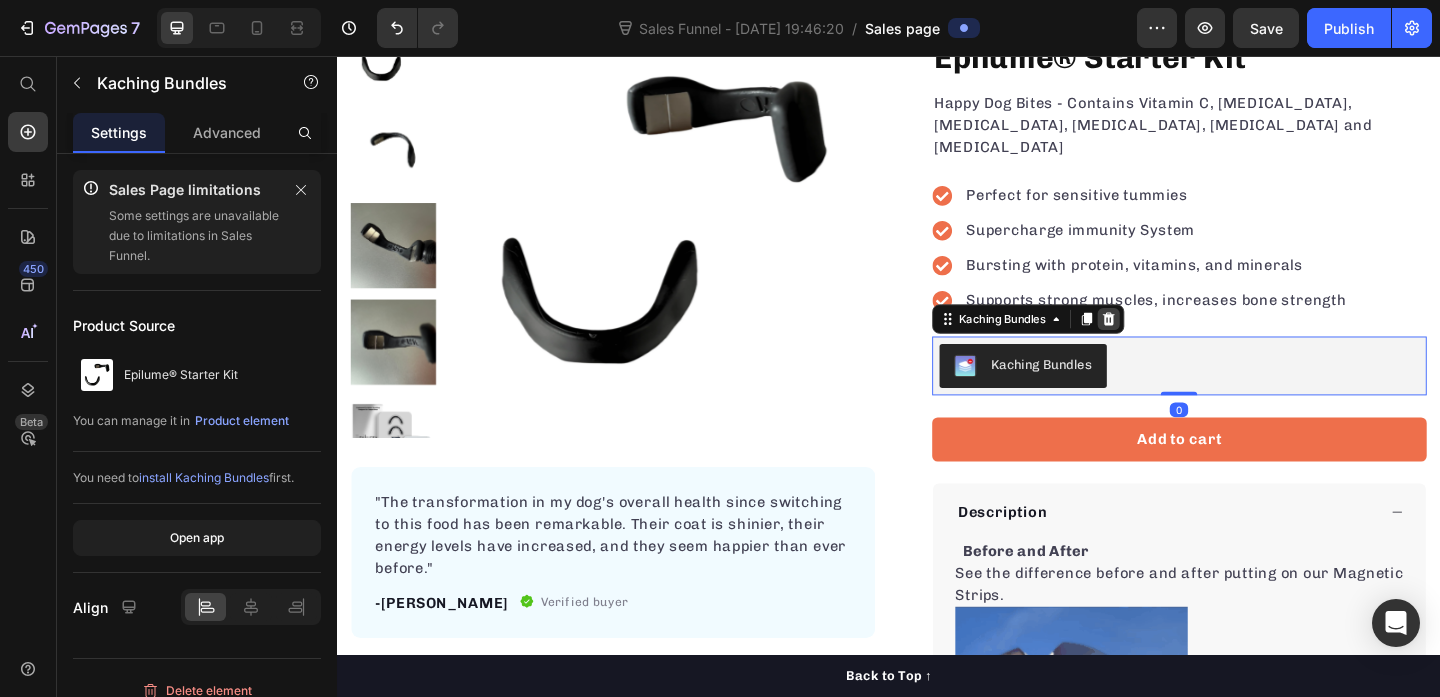 click 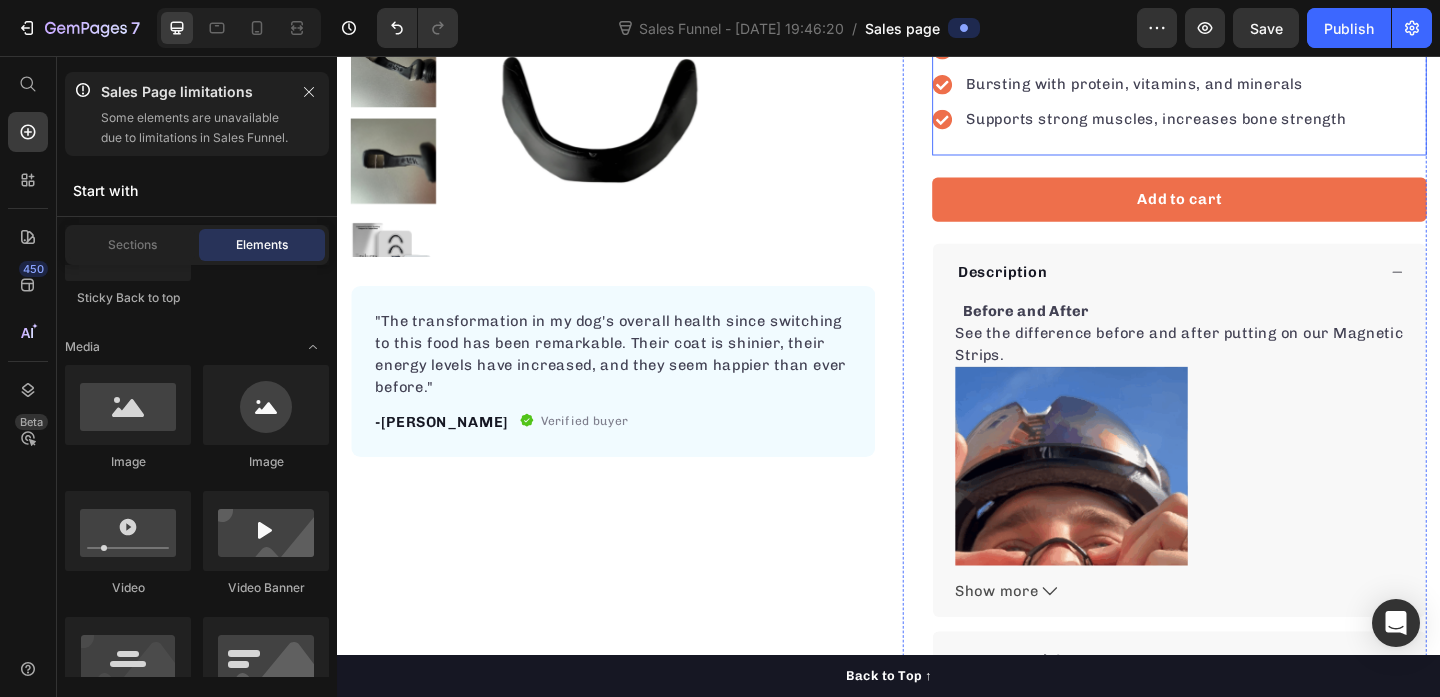 scroll, scrollTop: 455, scrollLeft: 0, axis: vertical 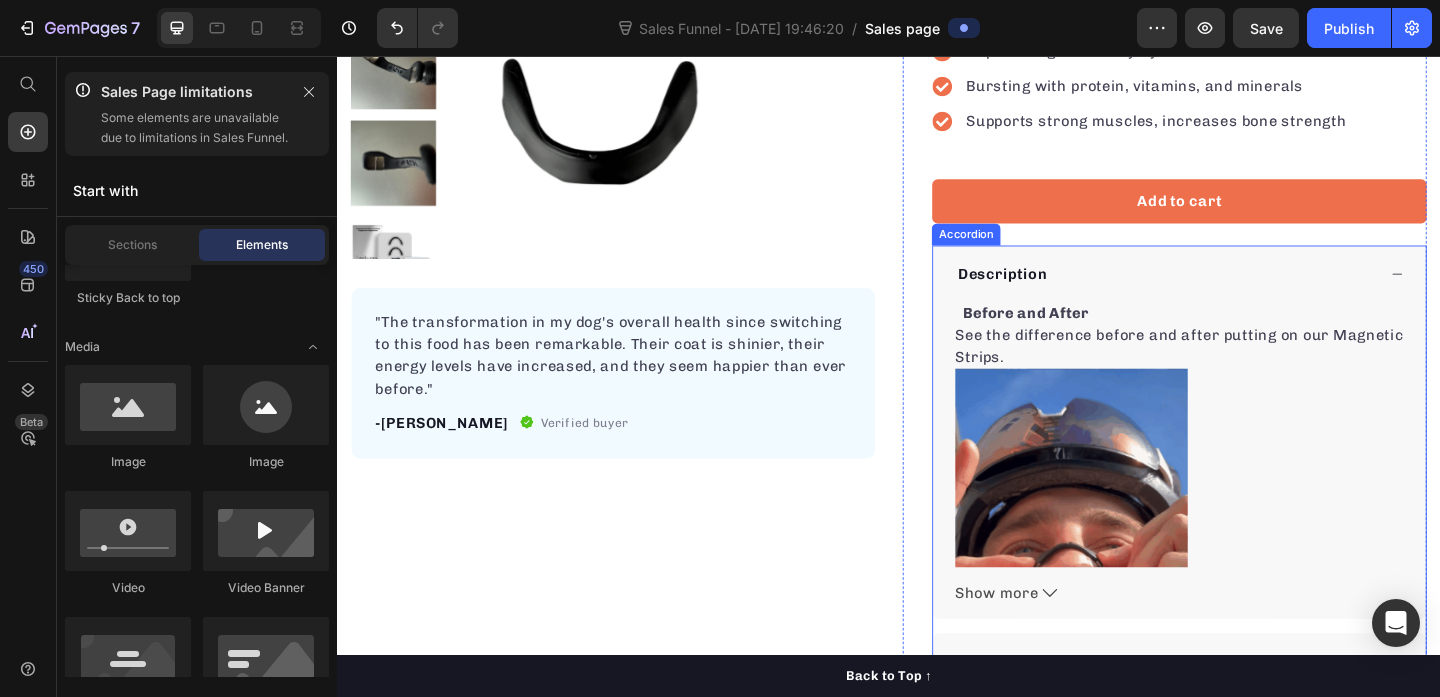 click on "Description" at bounding box center [1238, 293] 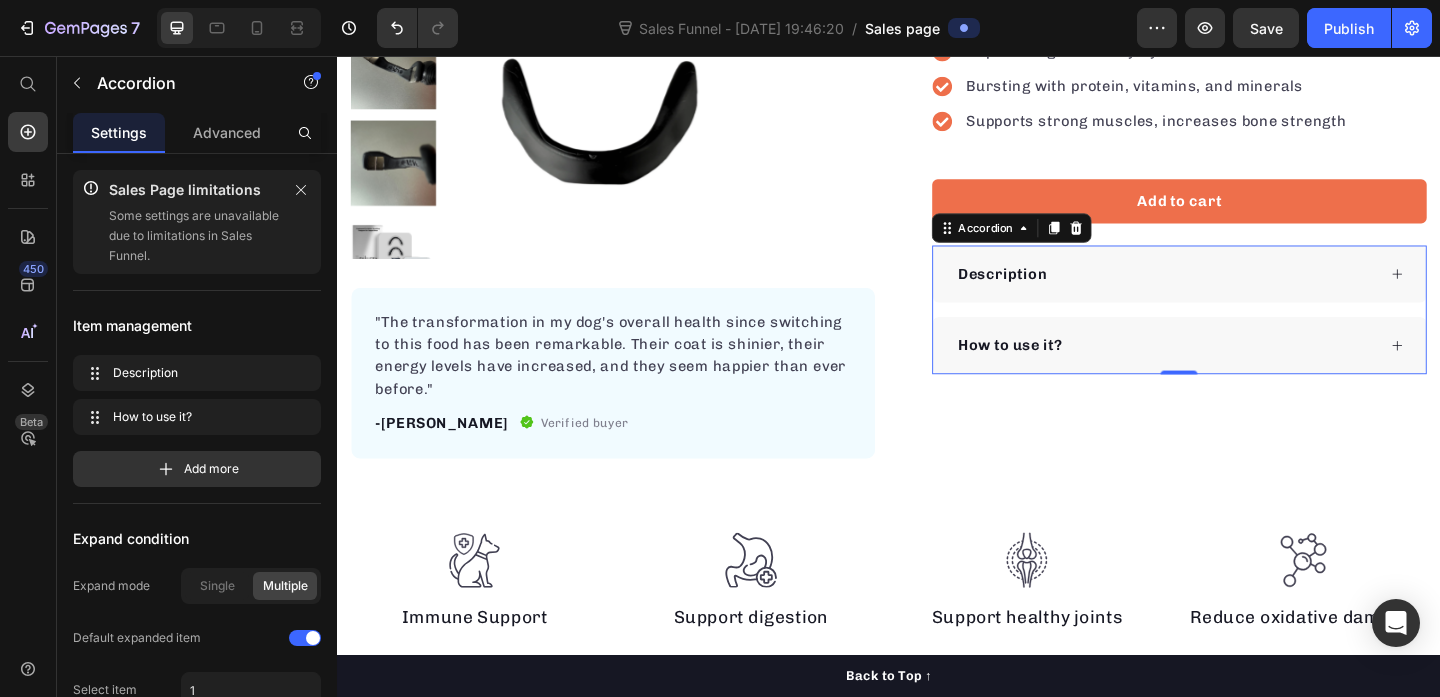 click on "Description" at bounding box center (1238, 293) 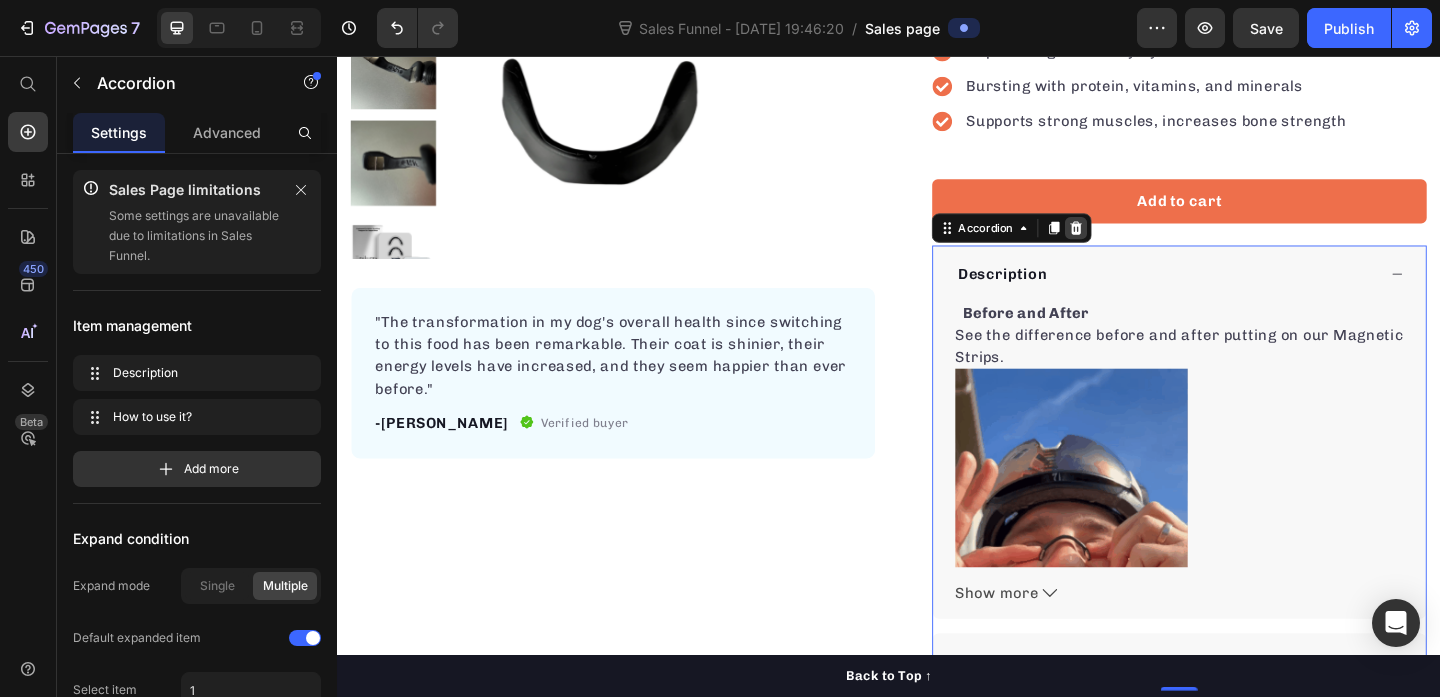 click 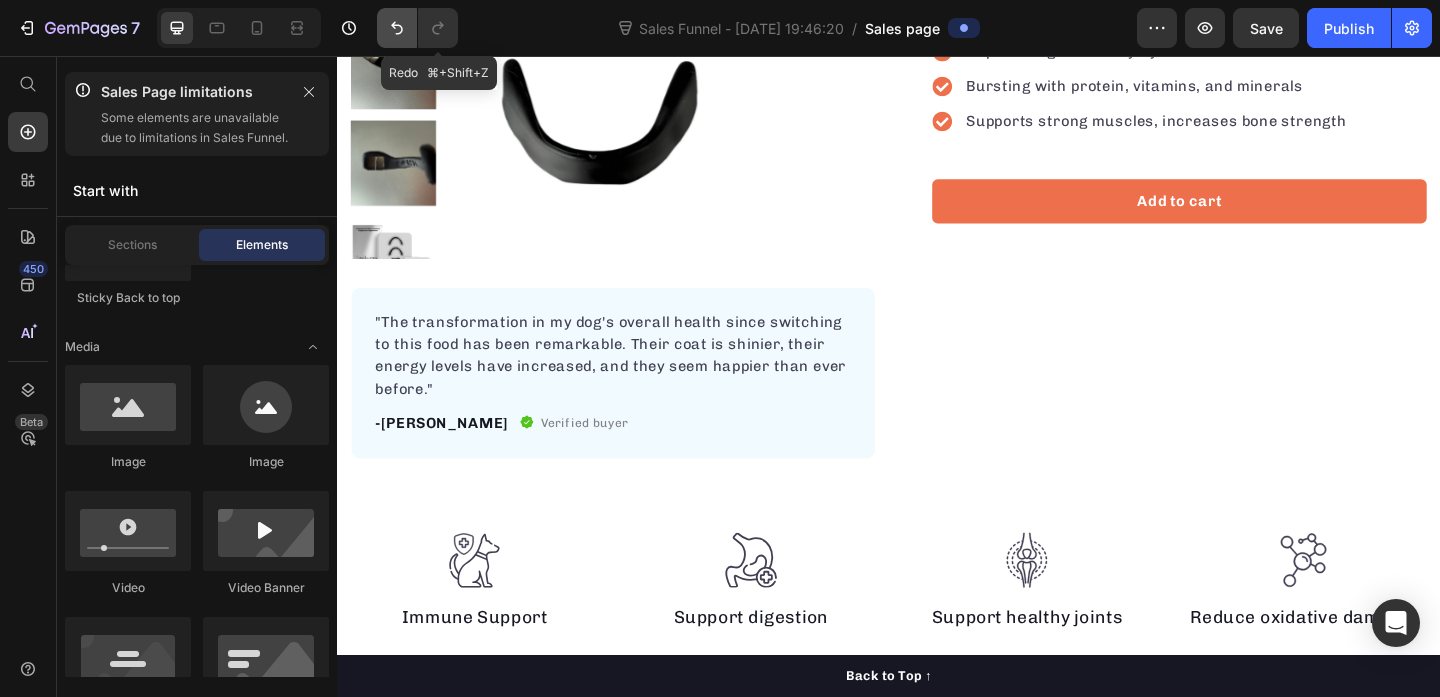 click 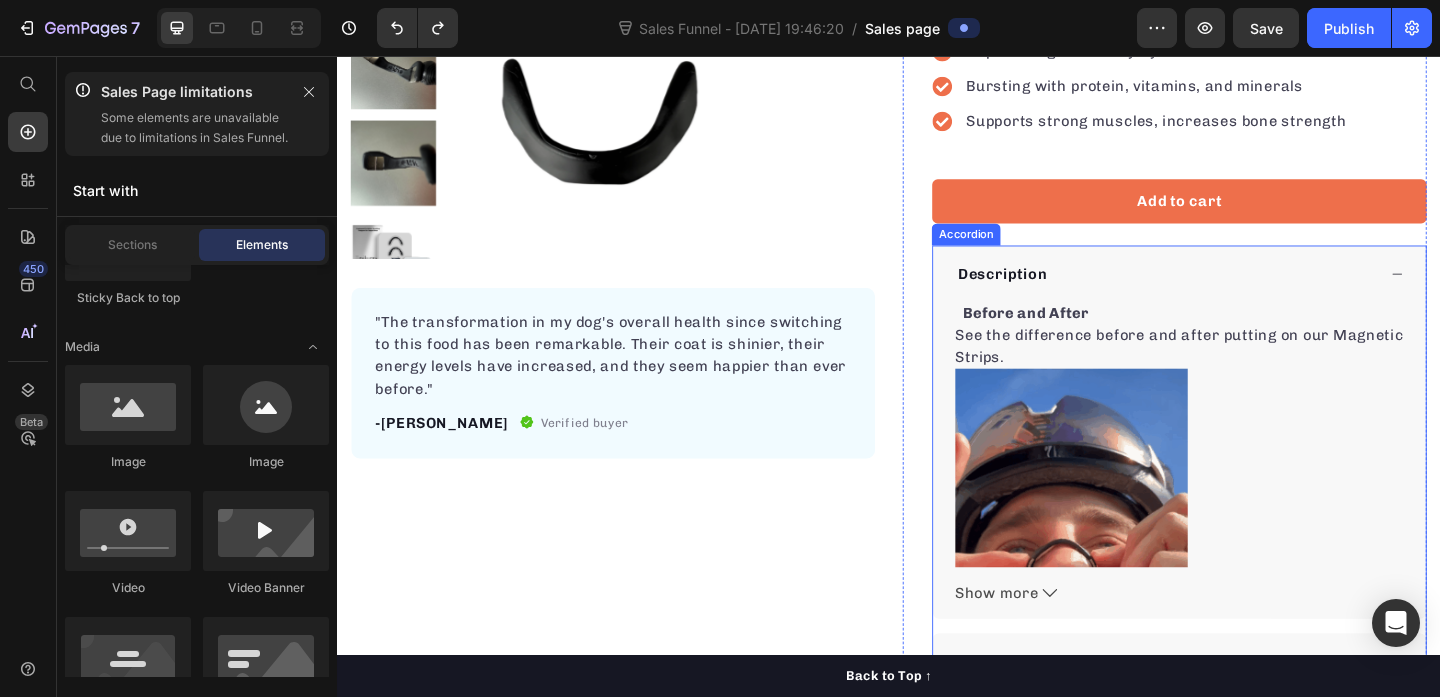 click 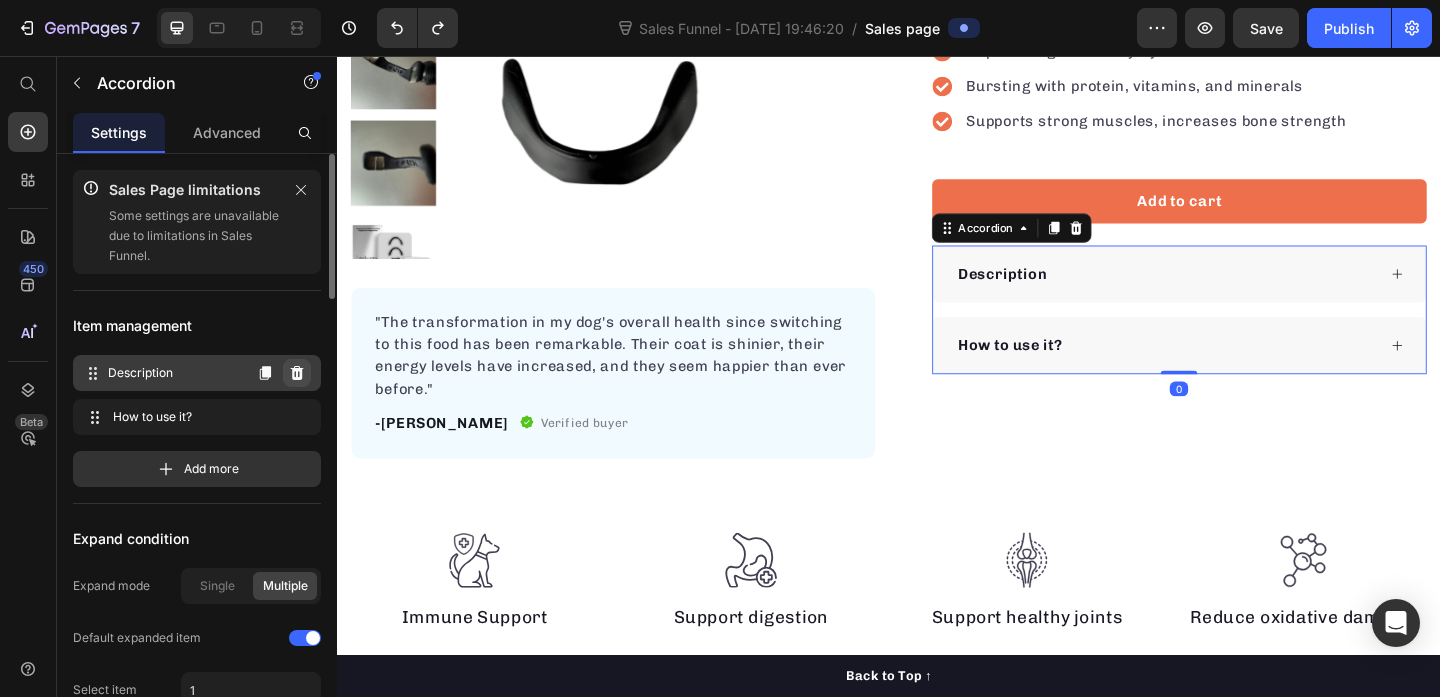 click 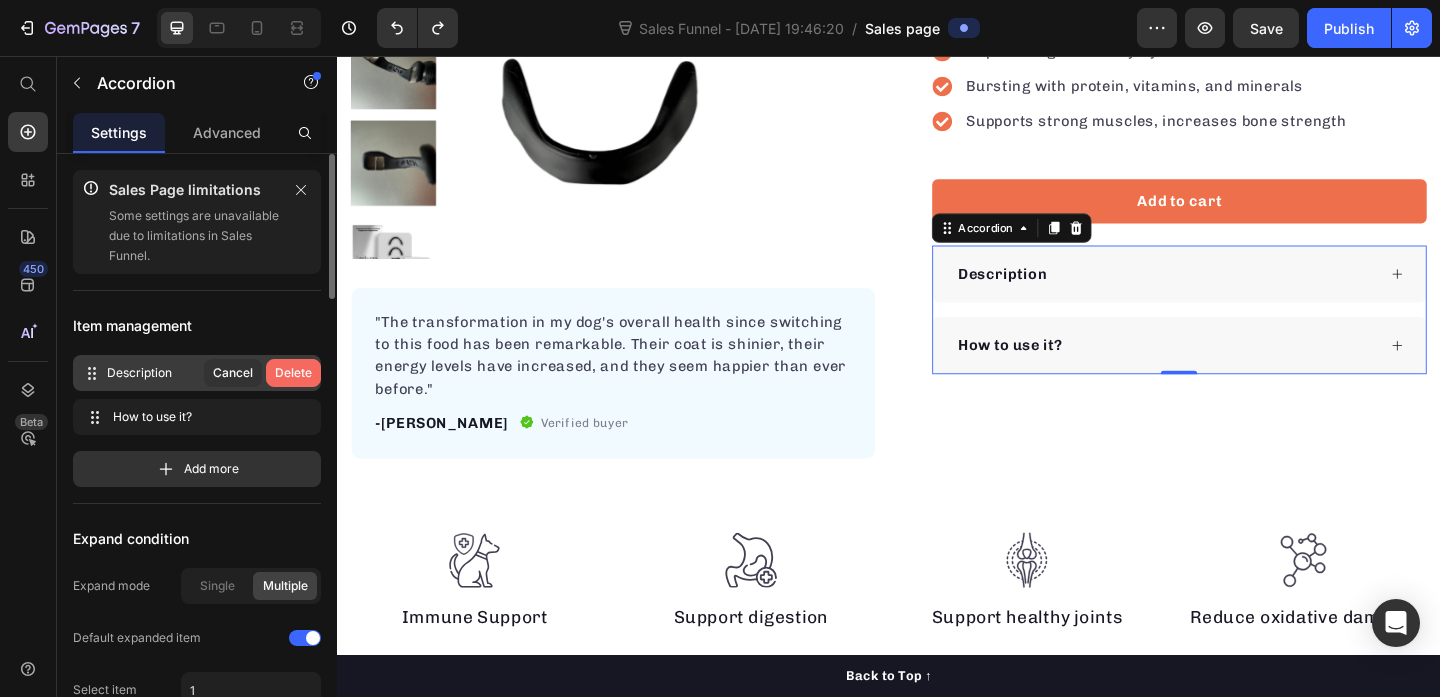 click on "Delete" at bounding box center (293, 373) 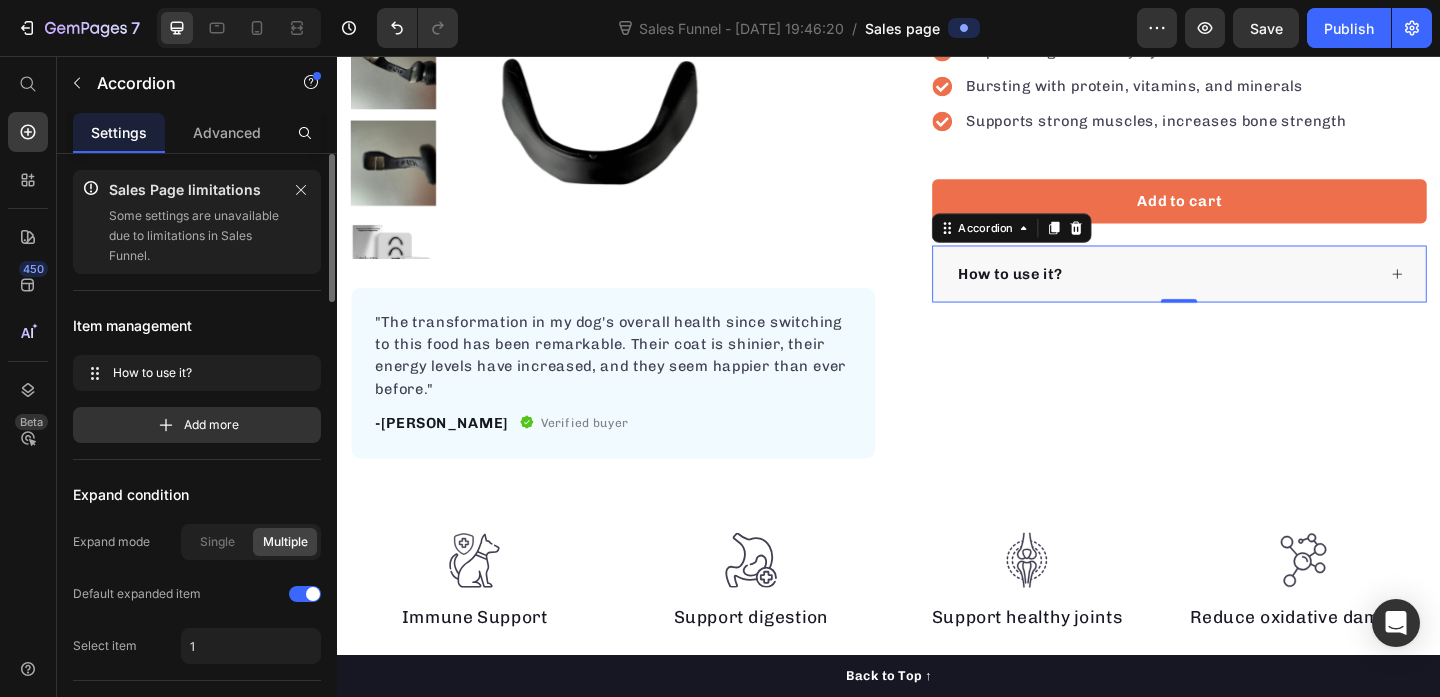 click on "How to use it?" at bounding box center [1238, 293] 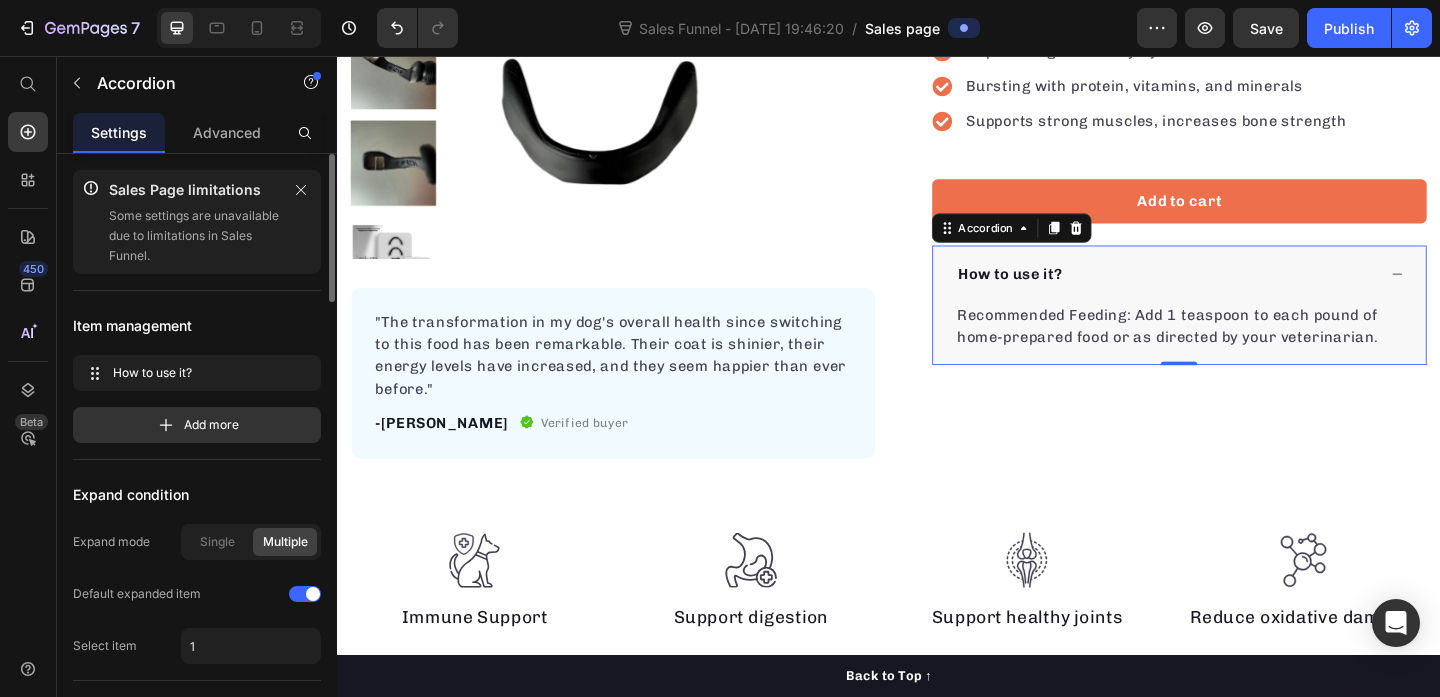 click on "How to use it?" at bounding box center (1238, 293) 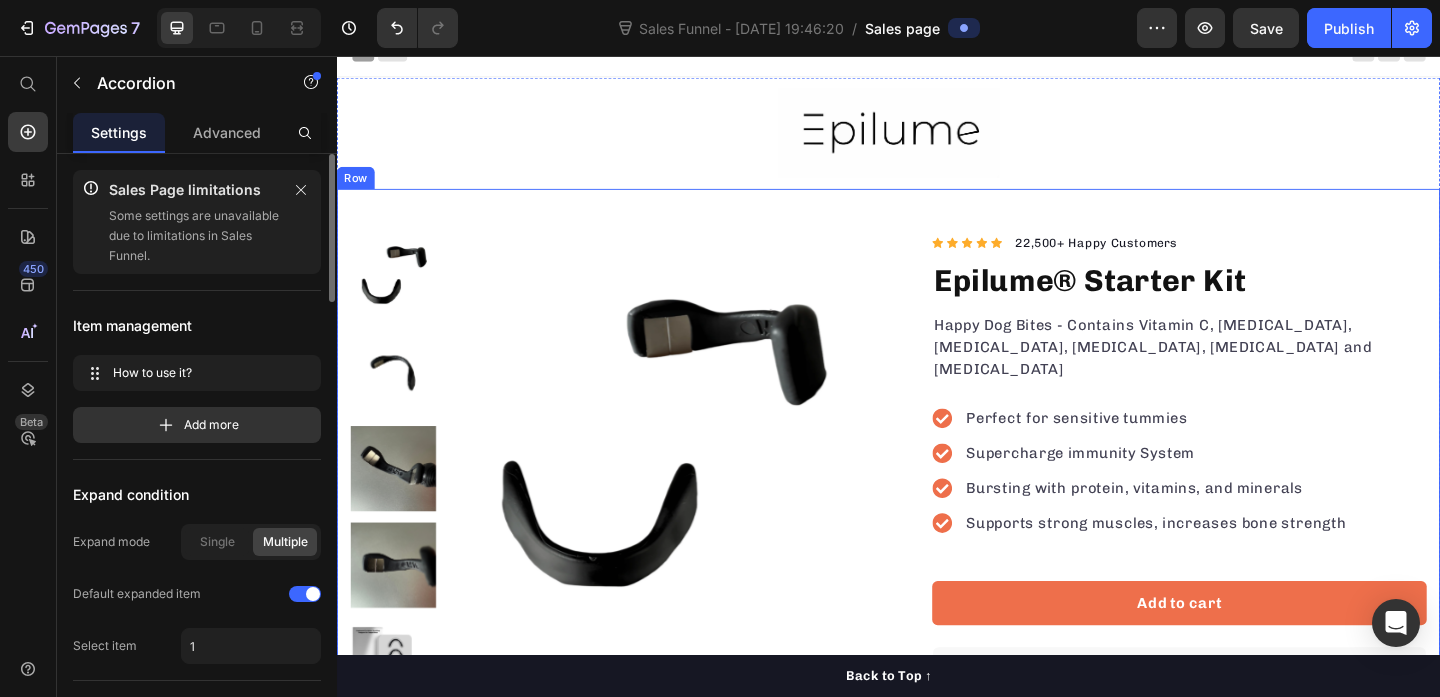 scroll, scrollTop: 0, scrollLeft: 0, axis: both 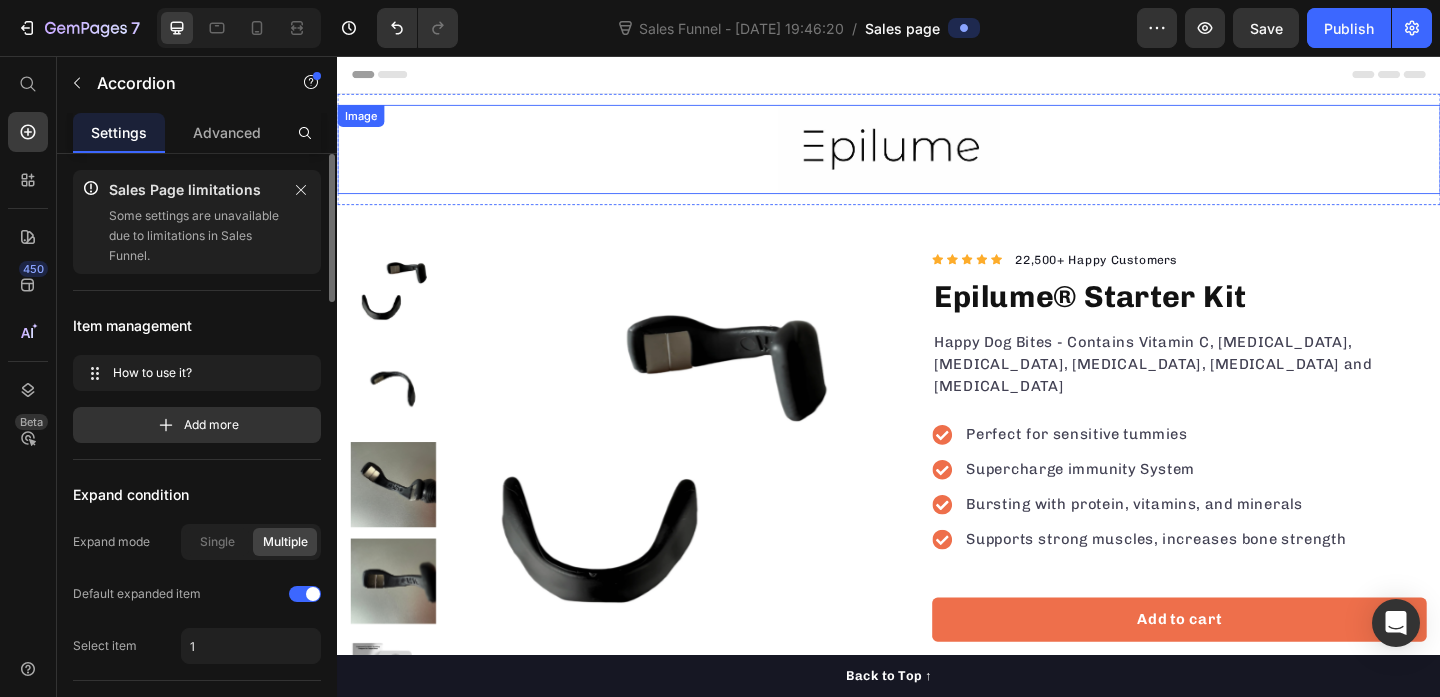 click at bounding box center [937, 157] 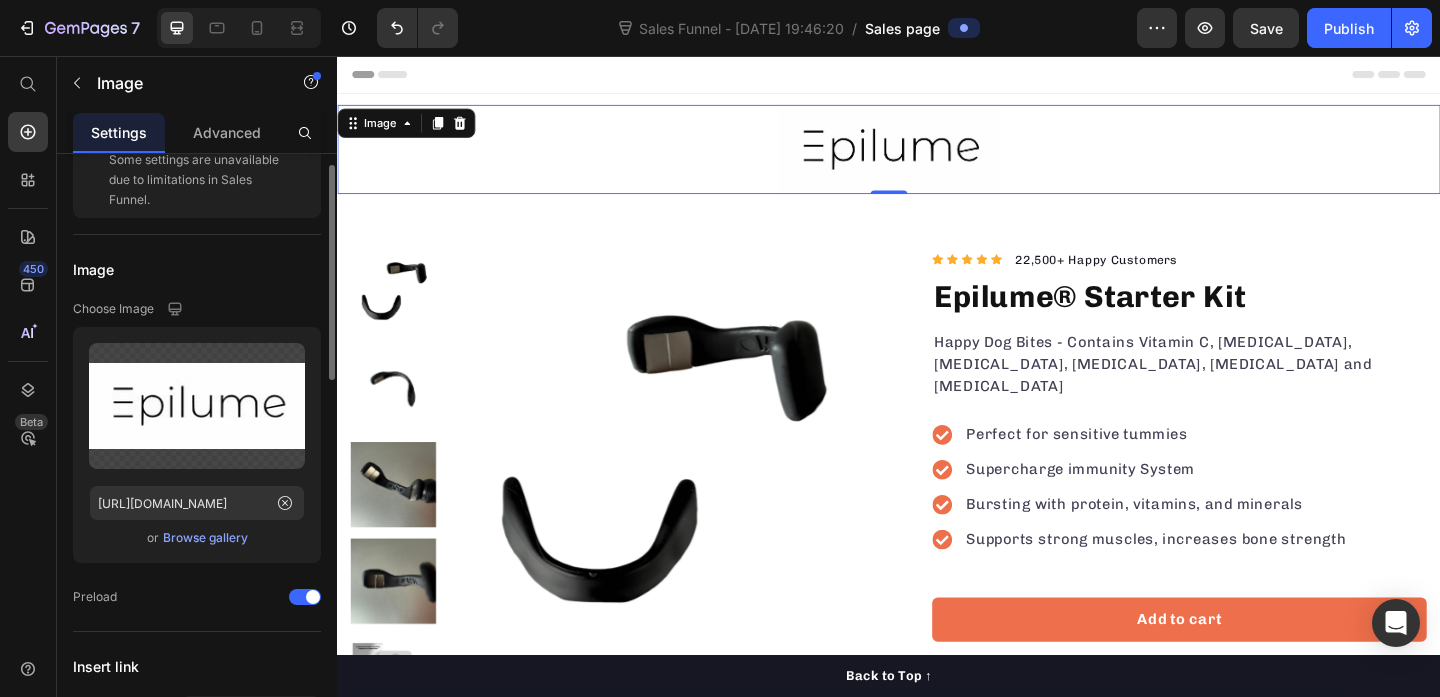 scroll, scrollTop: 45, scrollLeft: 0, axis: vertical 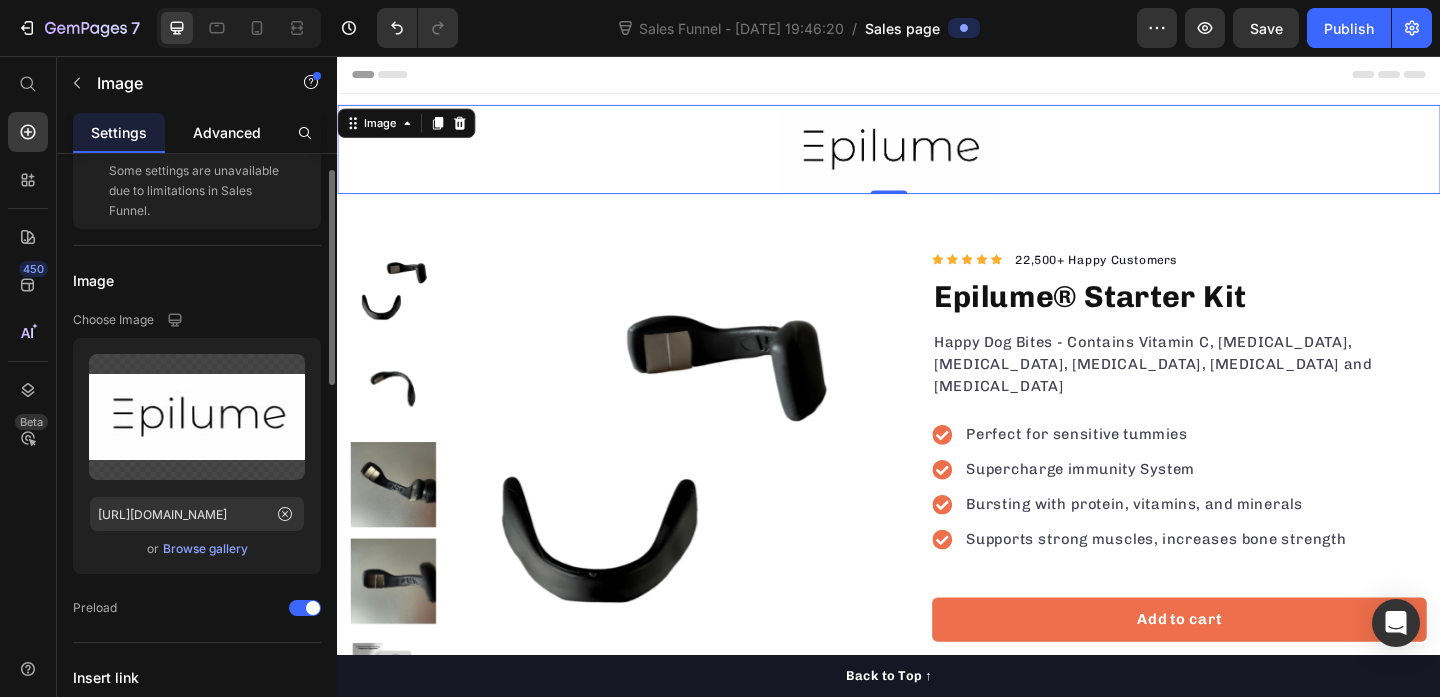 click on "Advanced" 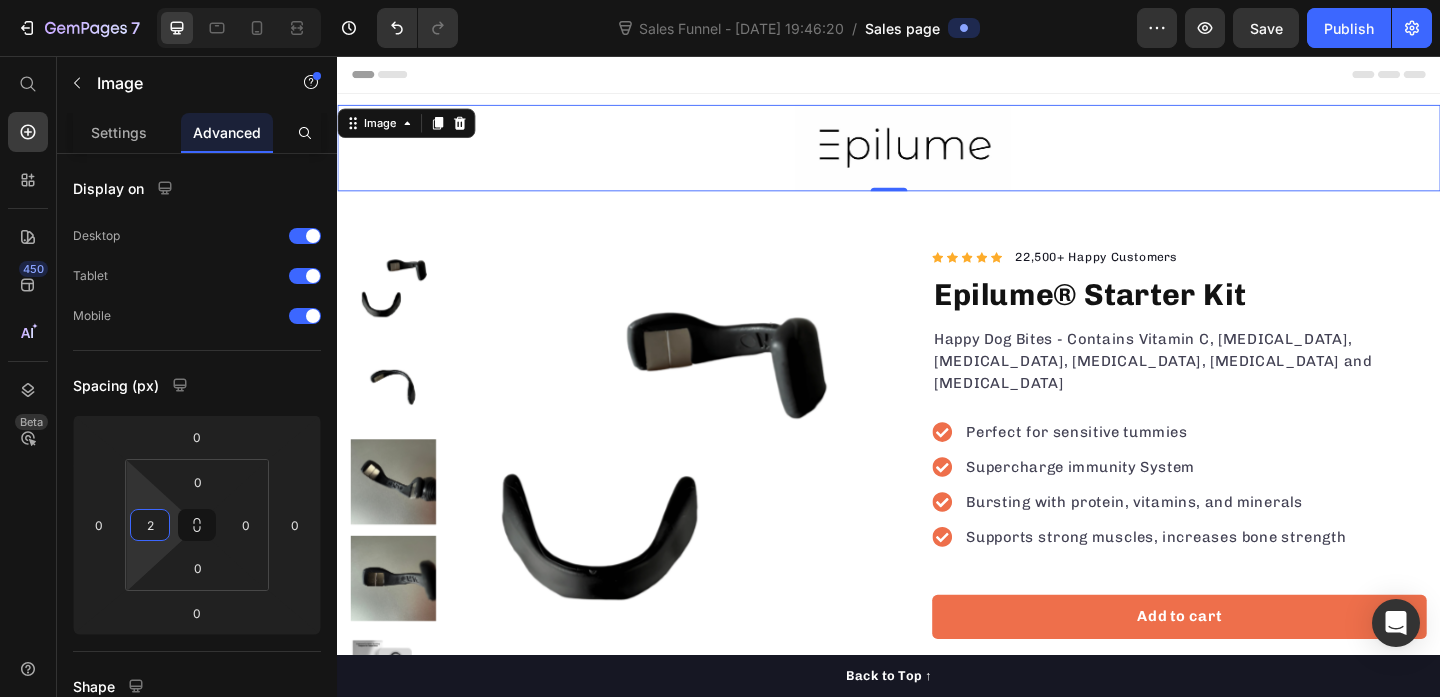 type on "0" 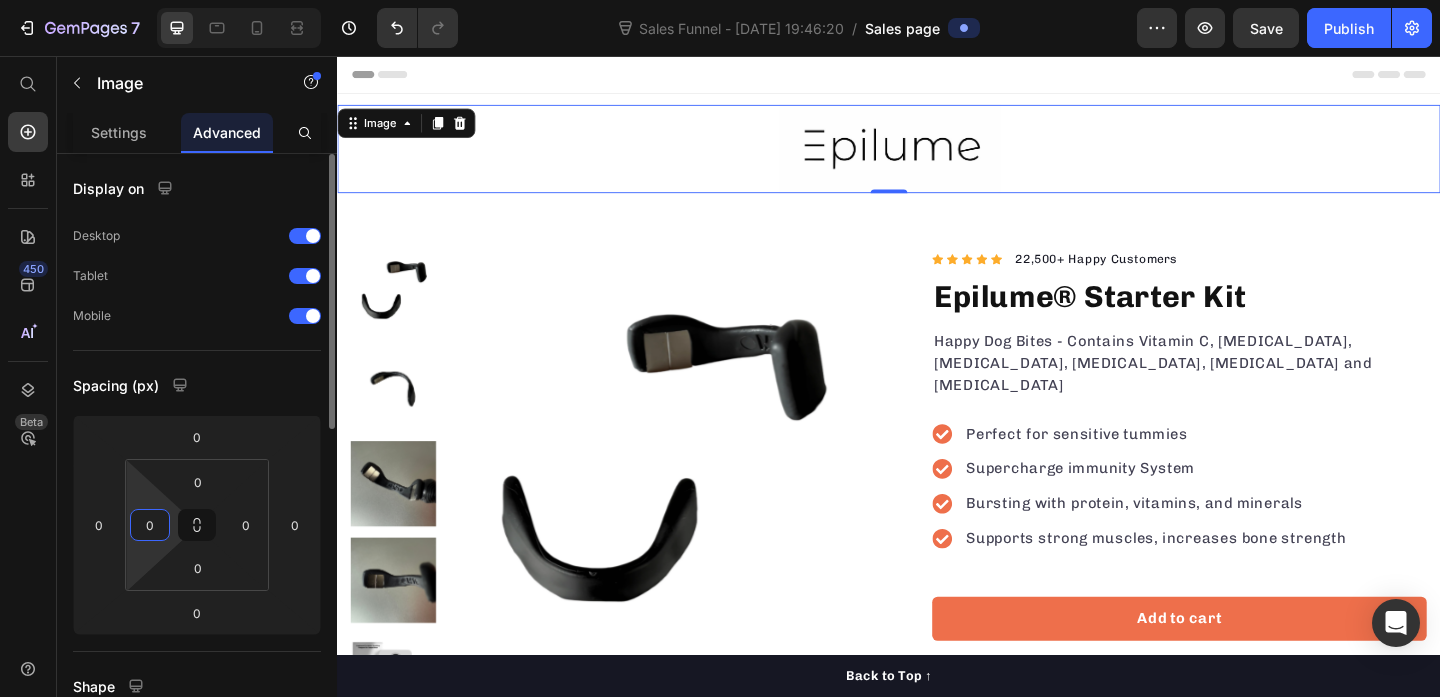 drag, startPoint x: 147, startPoint y: 494, endPoint x: 134, endPoint y: 566, distance: 73.1642 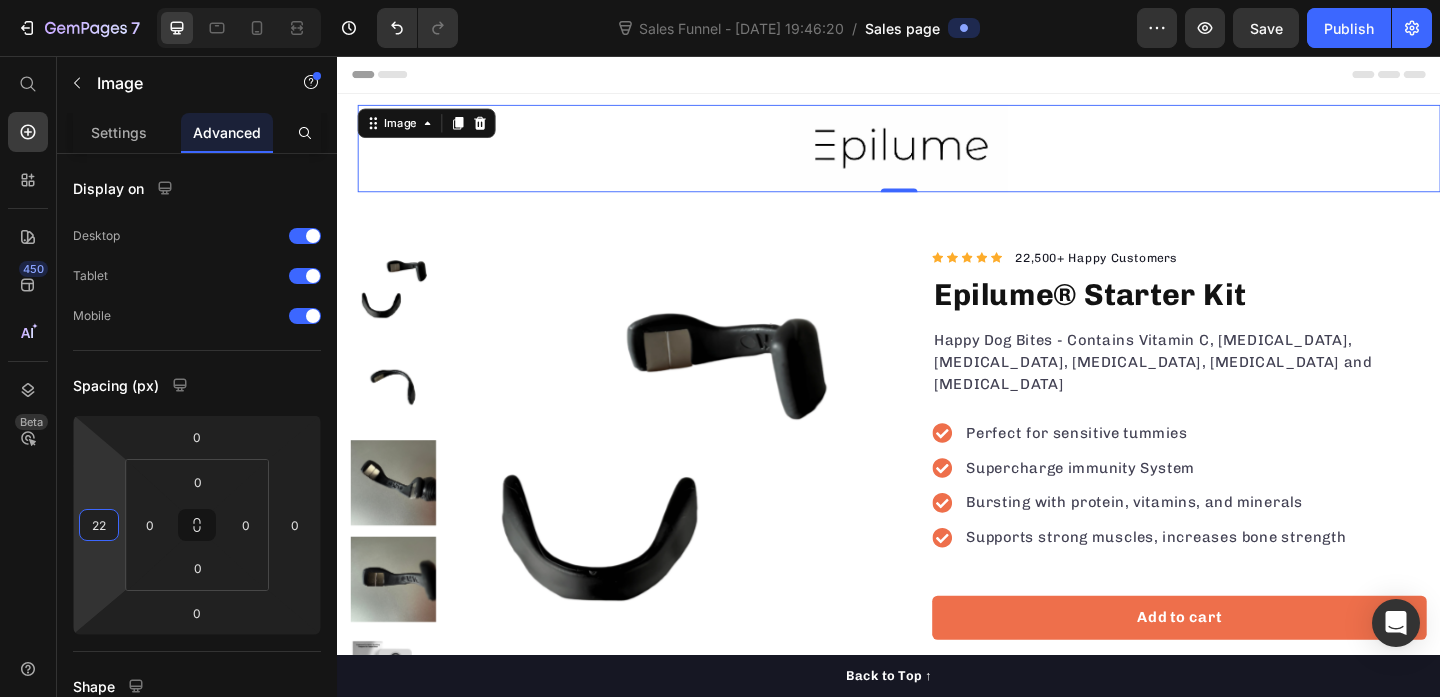 drag, startPoint x: 100, startPoint y: 481, endPoint x: 107, endPoint y: 470, distance: 13.038404 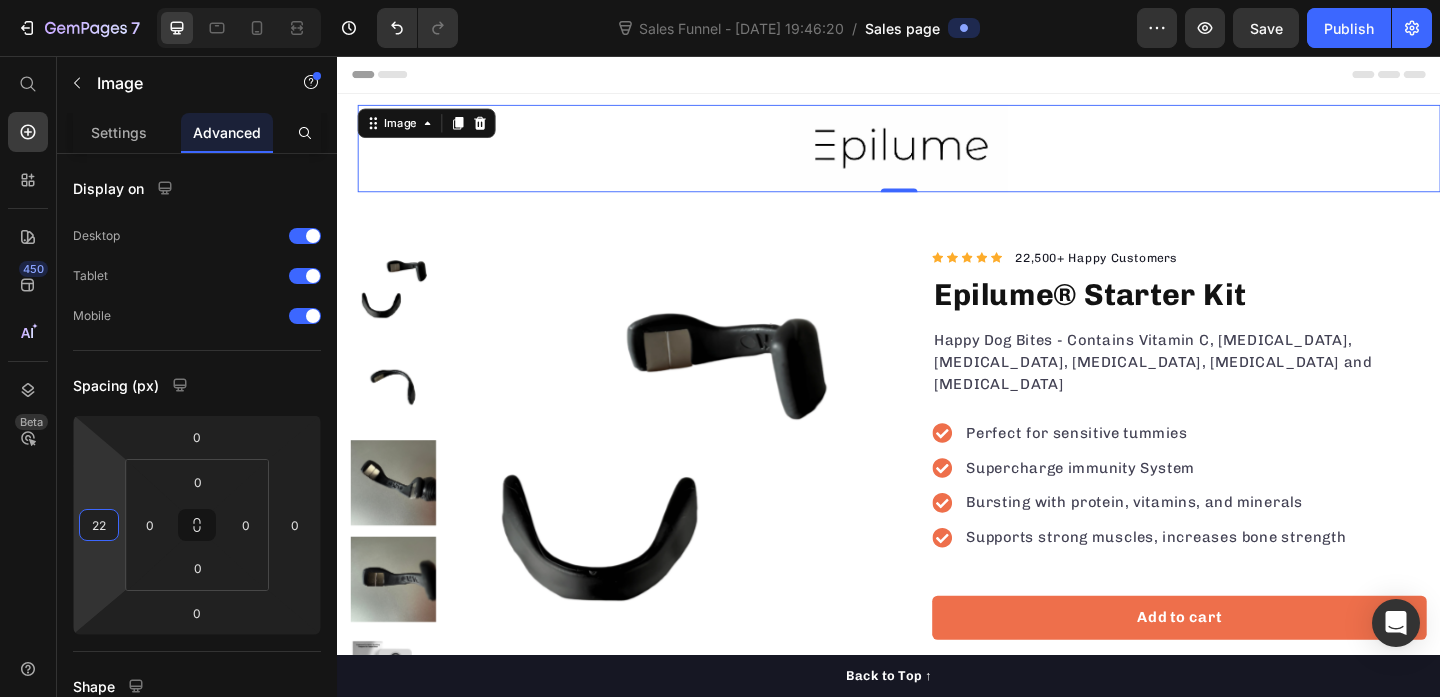 click on "7  Sales Funnel - [DATE] 19:46:20  /  Sales page Preview  Save   Publish  450 Beta Sales Page limitations Some elements are unavailable due to limitations in Sales Funnel. Start with Sections Elements Hero Section Product Detail Brands Trusted Badges Guarantee Product Breakdown How to use Testimonials Compare Bundle FAQs Social Proof Brand Story Product List Collection Blog List Contact Sticky Add to Cart Custom Footer Browse Library 450 Layout
Row
Row
Row
Row Text
Heading
Text Block Button
Button
Button
Sticky Back to top Media" at bounding box center (720, 0) 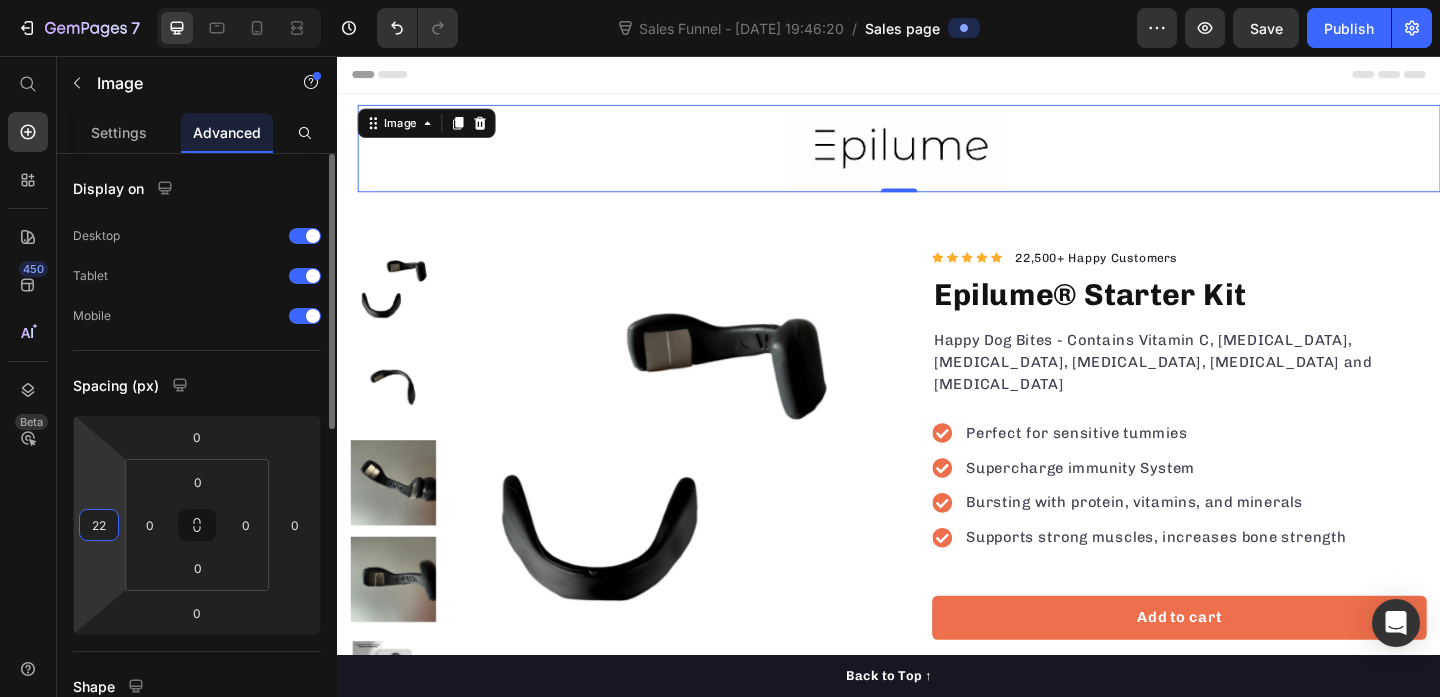 type on "2" 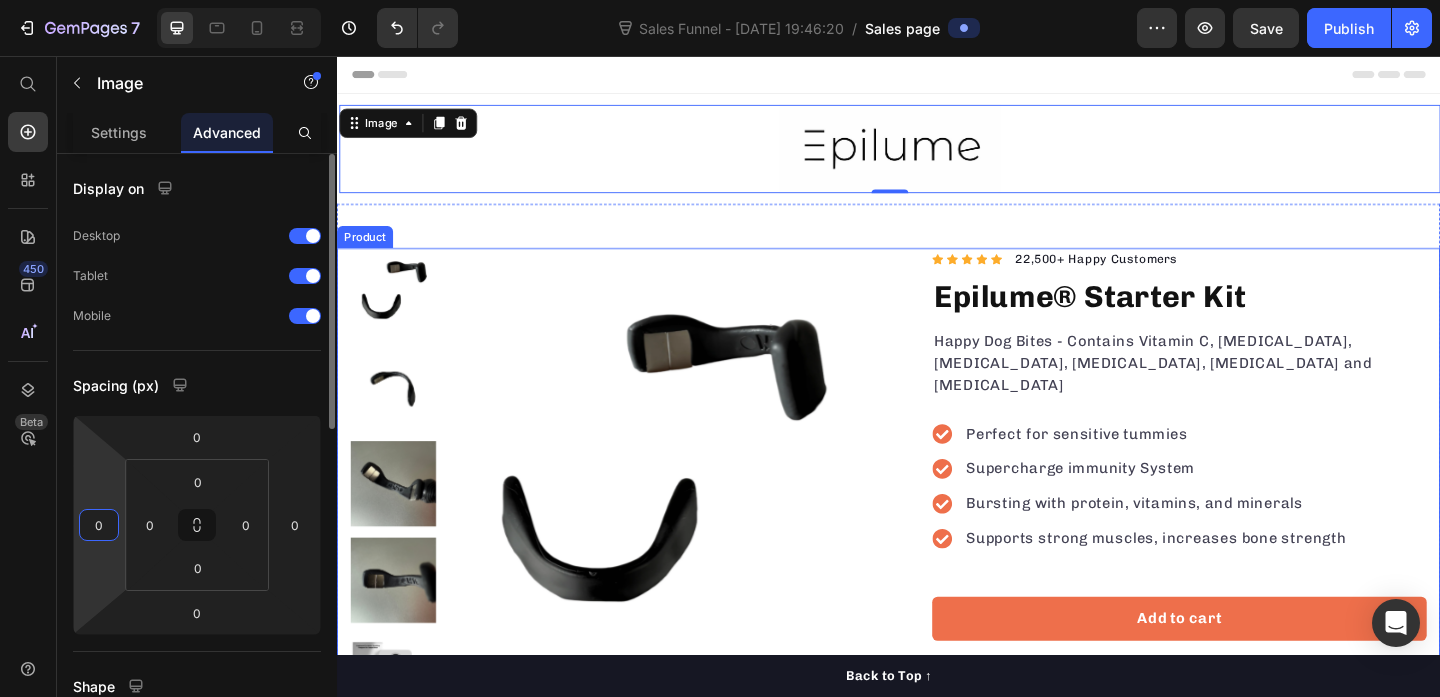 type on "0" 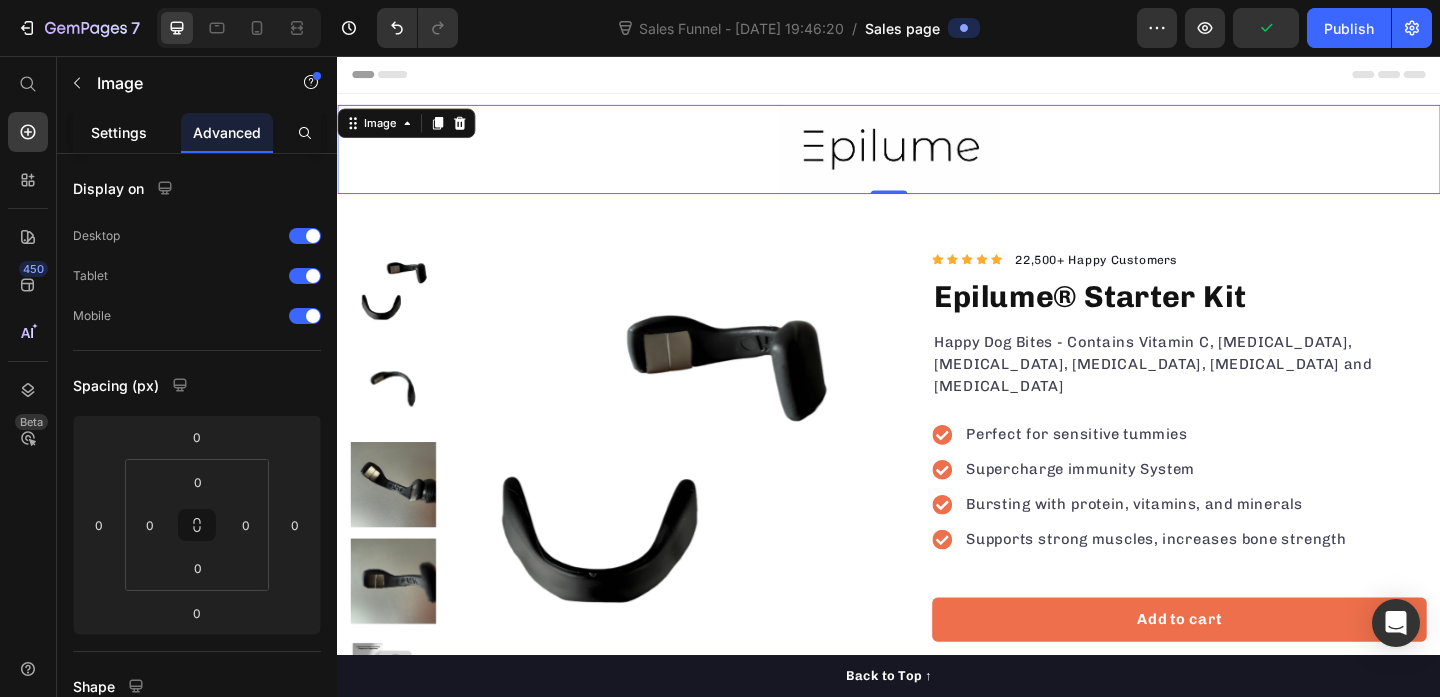 click on "Settings" at bounding box center [119, 132] 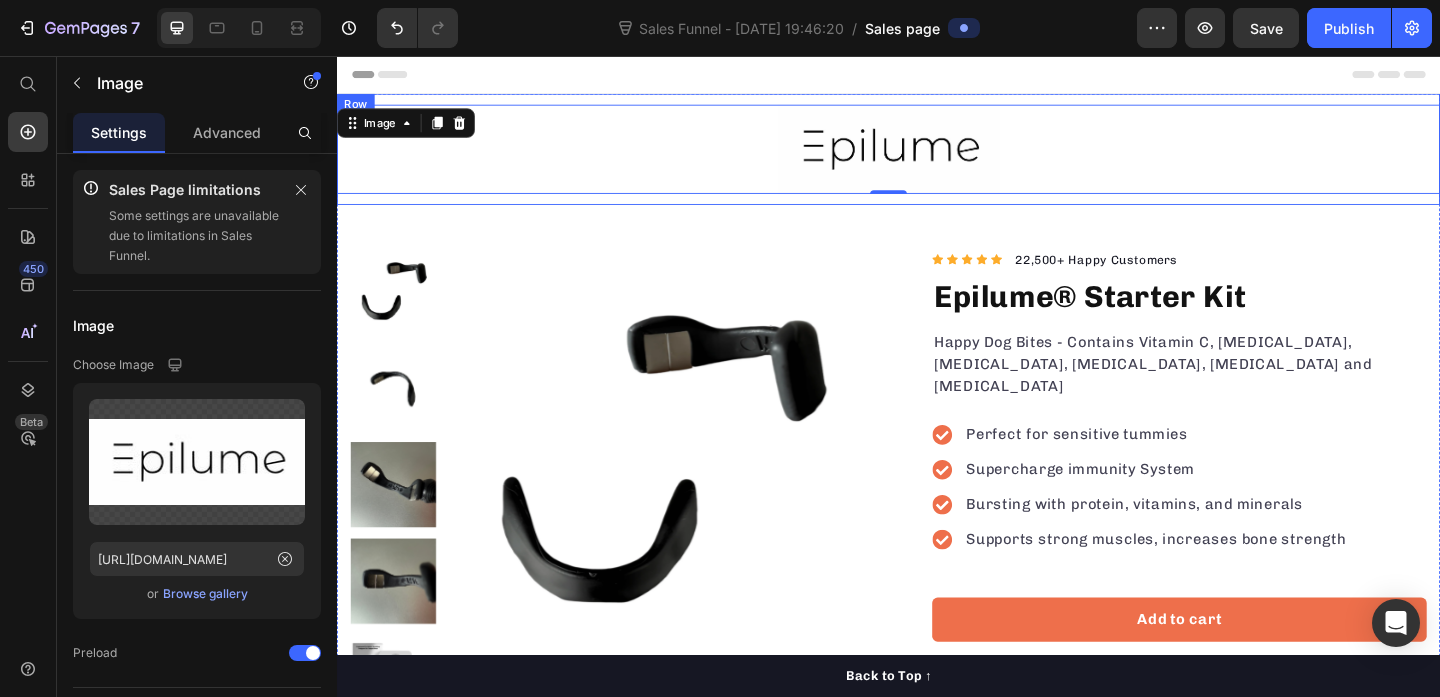 click on "Image   0 Row" at bounding box center (937, 157) 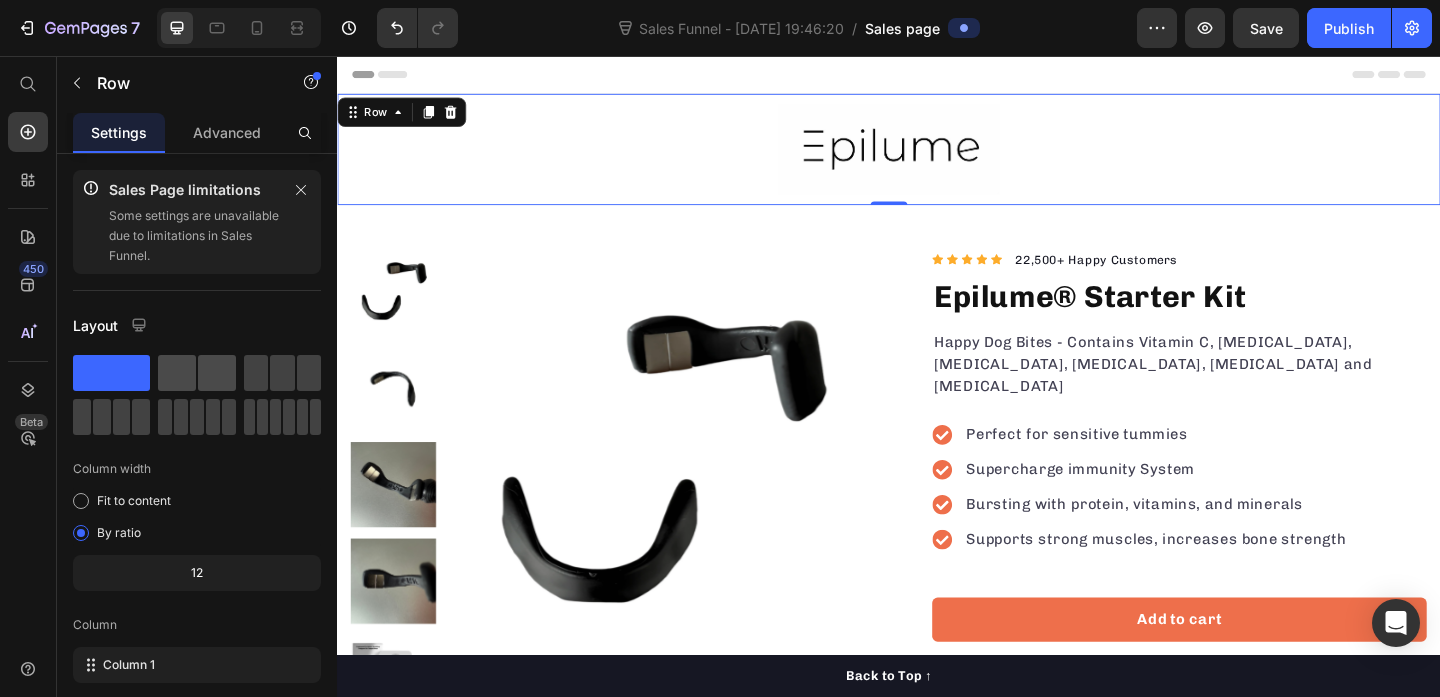 click 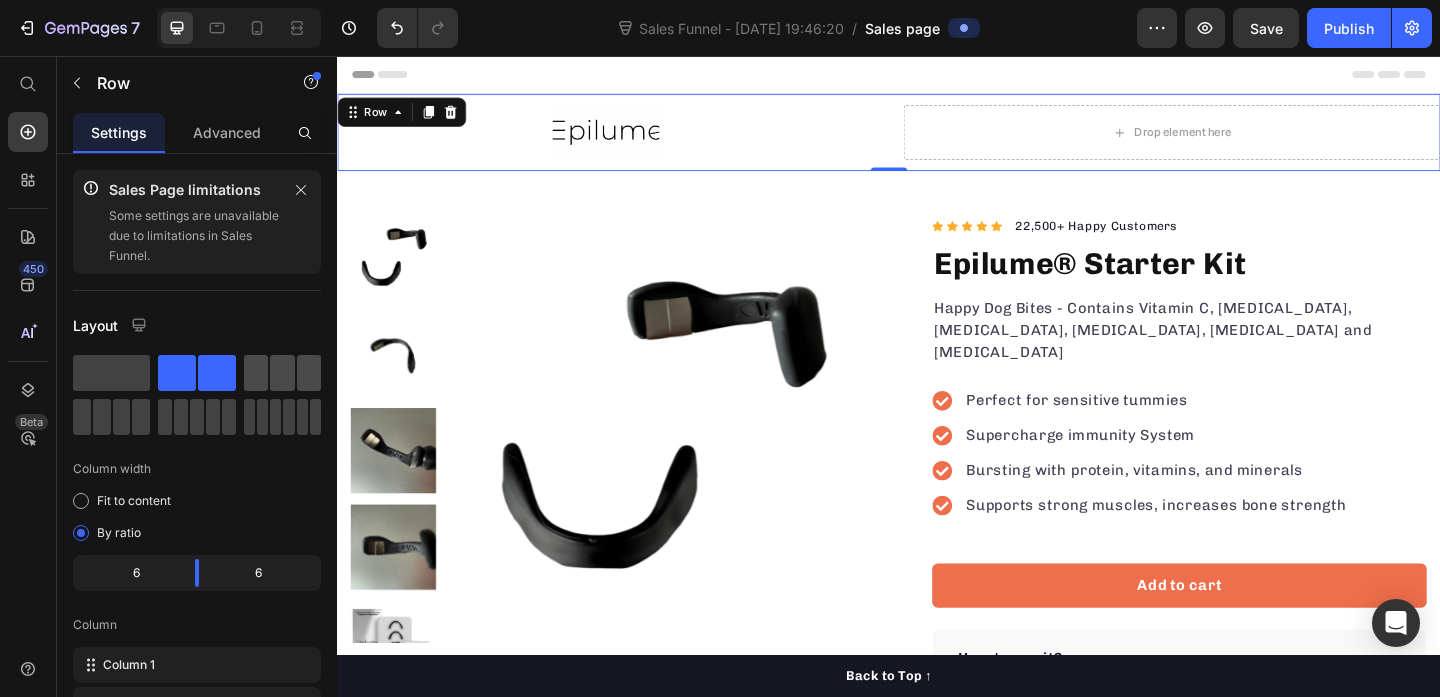 click 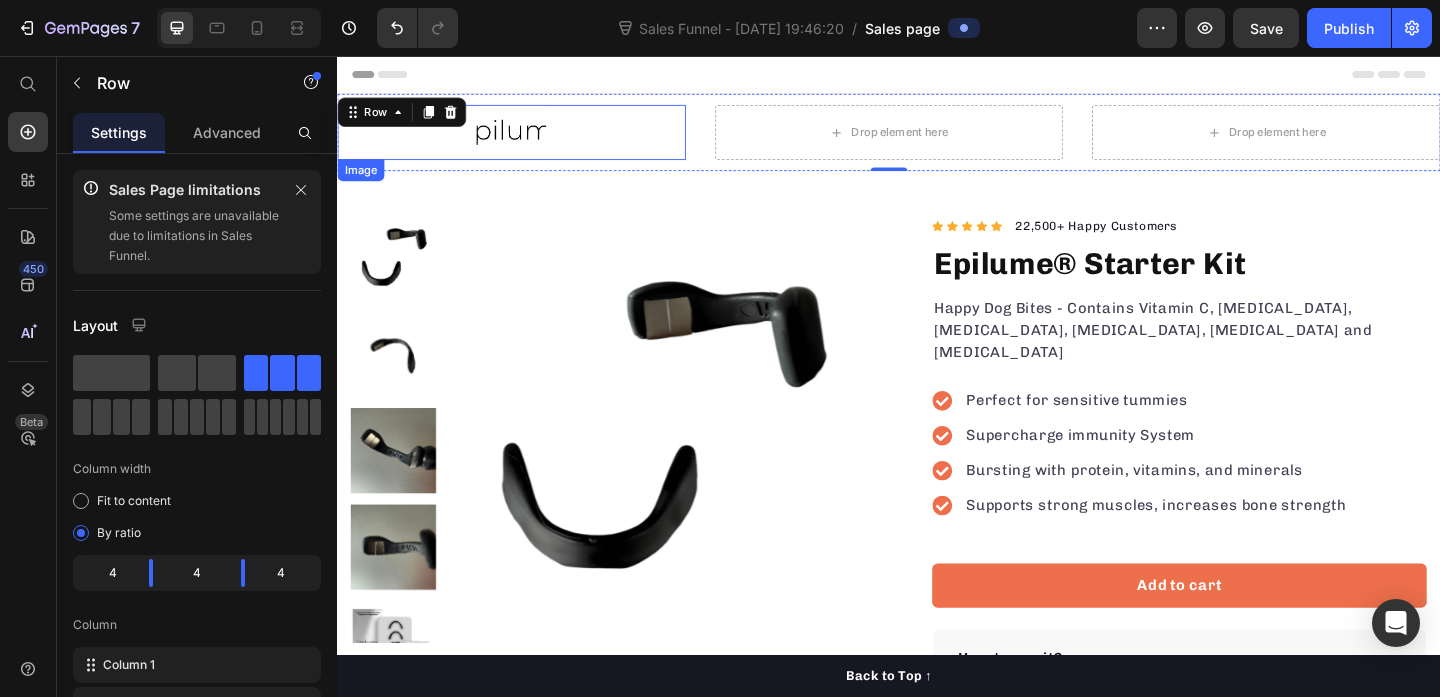 click at bounding box center [526, 139] 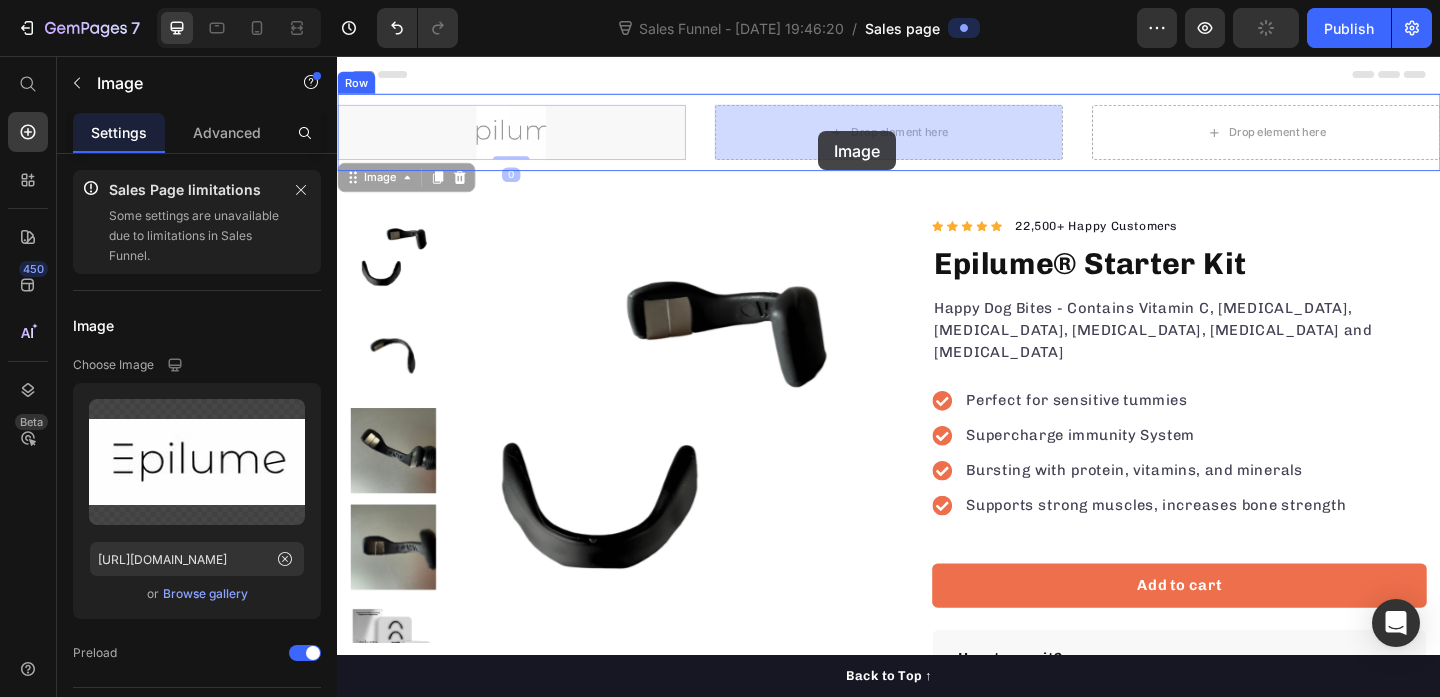 drag, startPoint x: 356, startPoint y: 198, endPoint x: 861, endPoint y: 138, distance: 508.55188 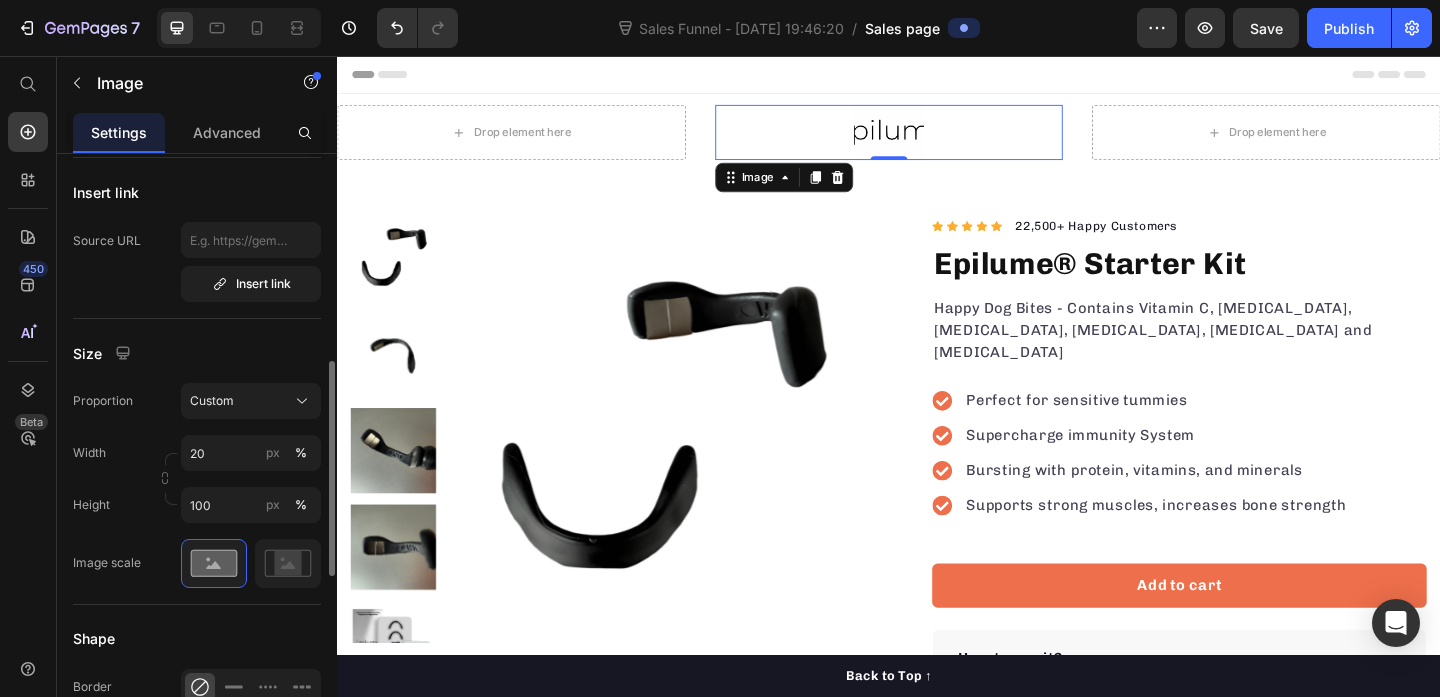 scroll, scrollTop: 558, scrollLeft: 0, axis: vertical 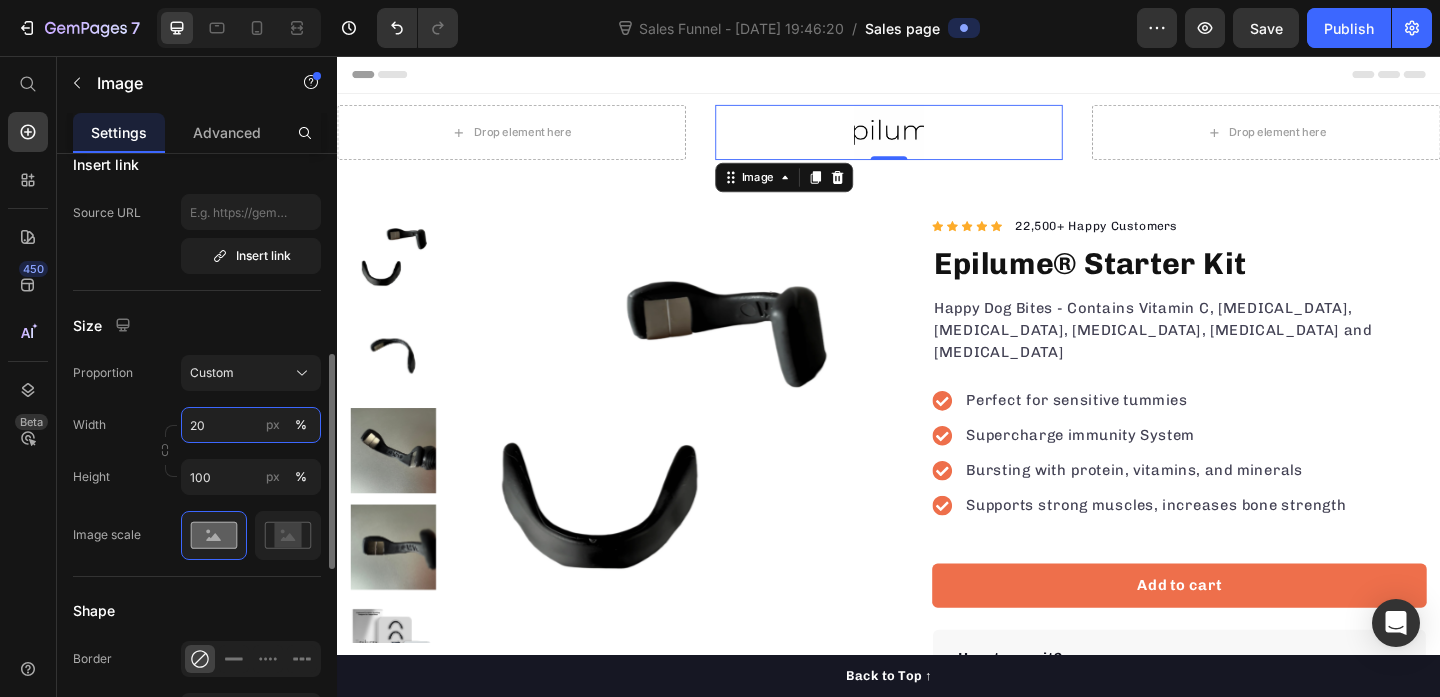 click on "20" at bounding box center (251, 425) 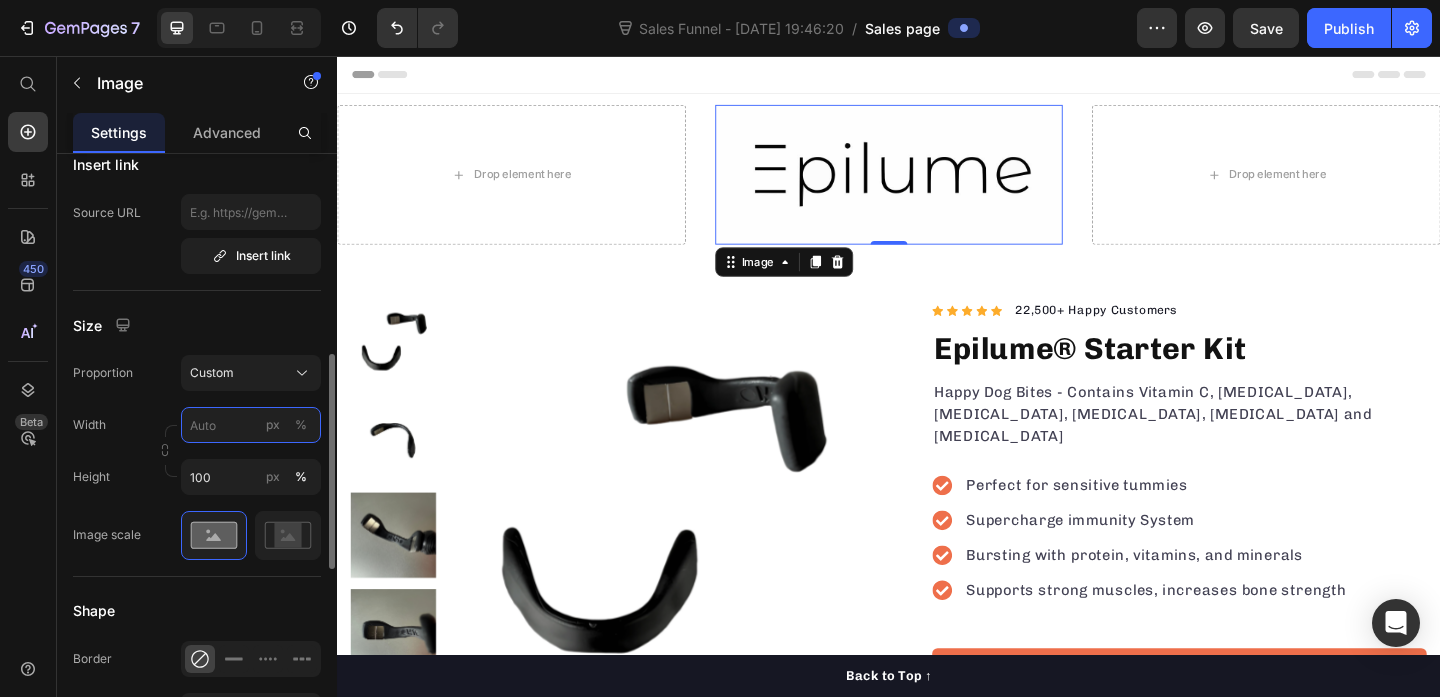 click on "px %" at bounding box center (251, 425) 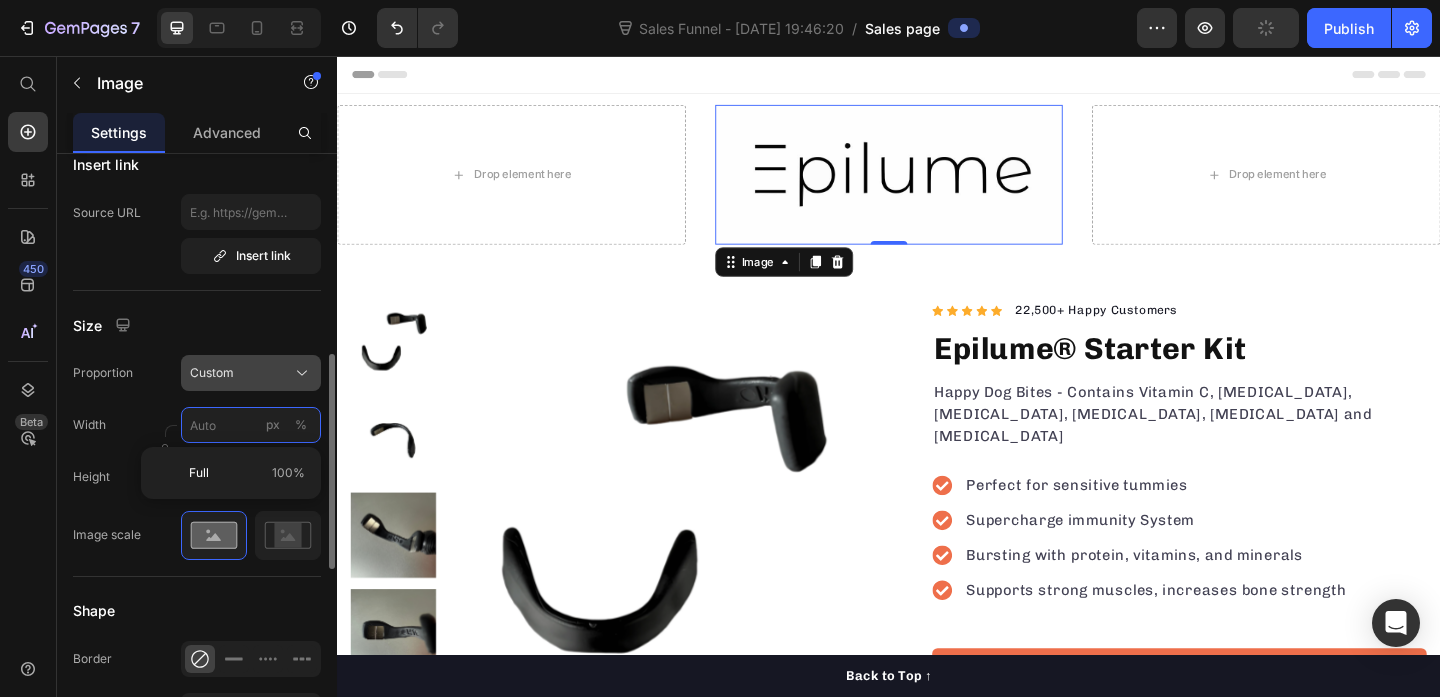 type 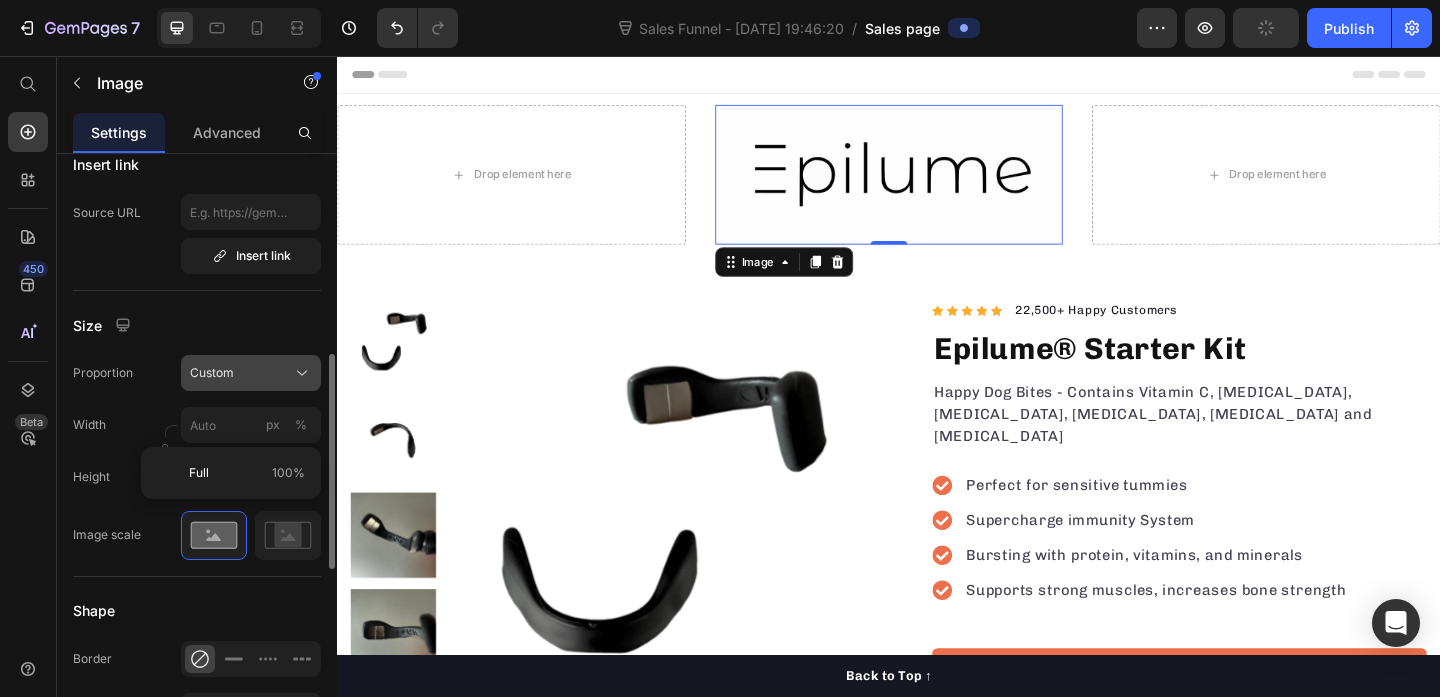click on "Custom" at bounding box center (251, 373) 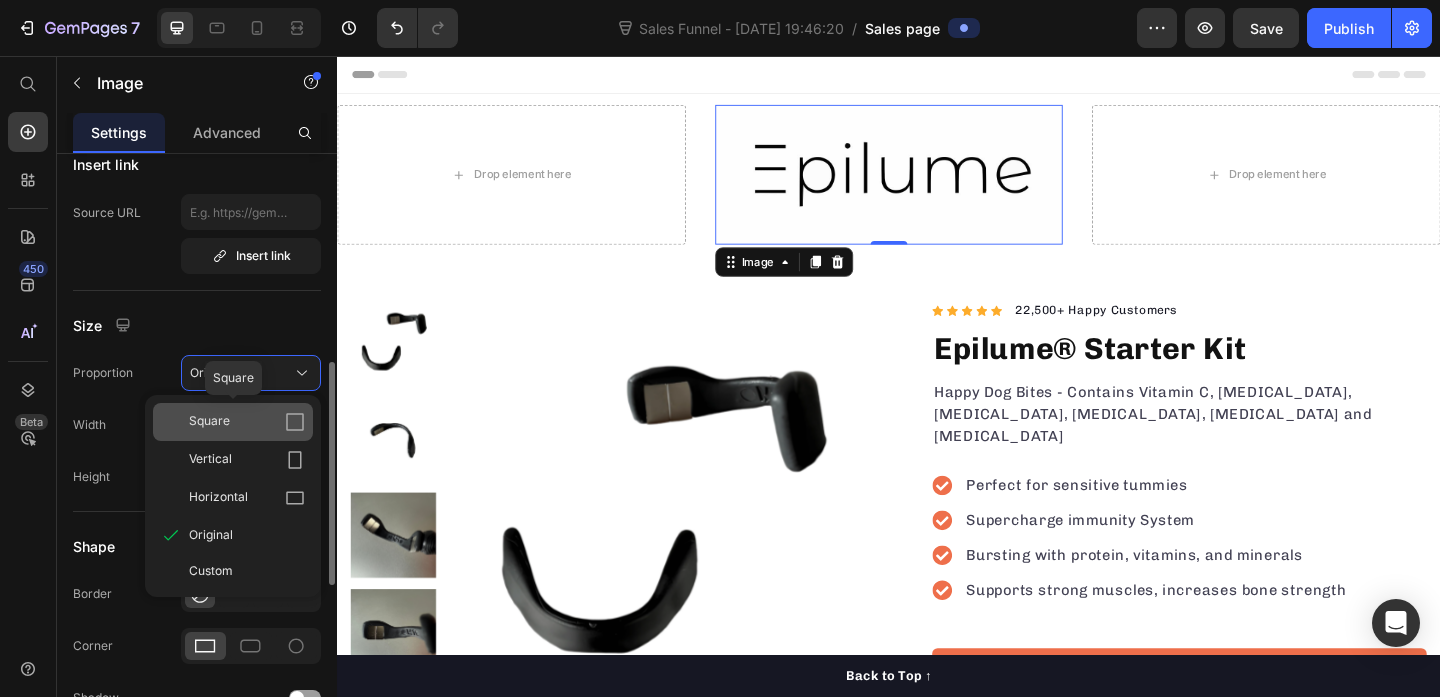 click on "Square" at bounding box center (247, 422) 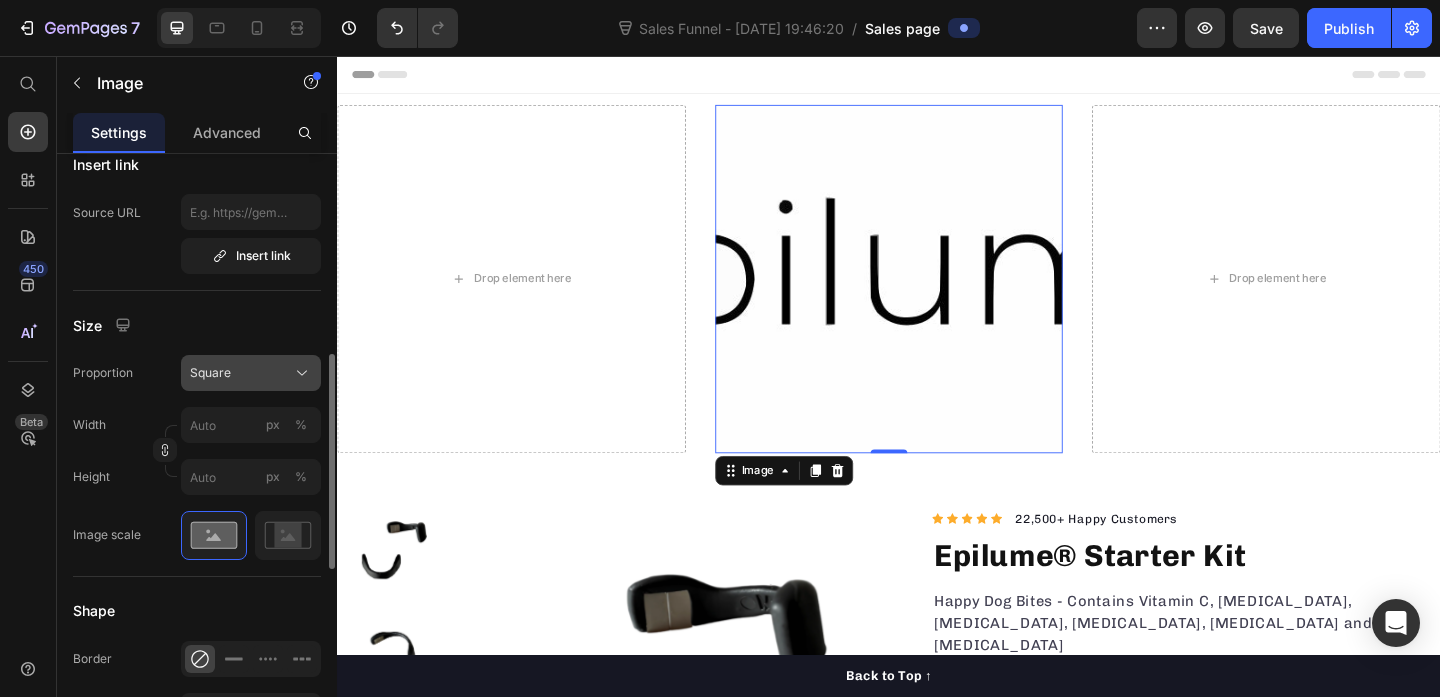 click on "Square" at bounding box center (251, 373) 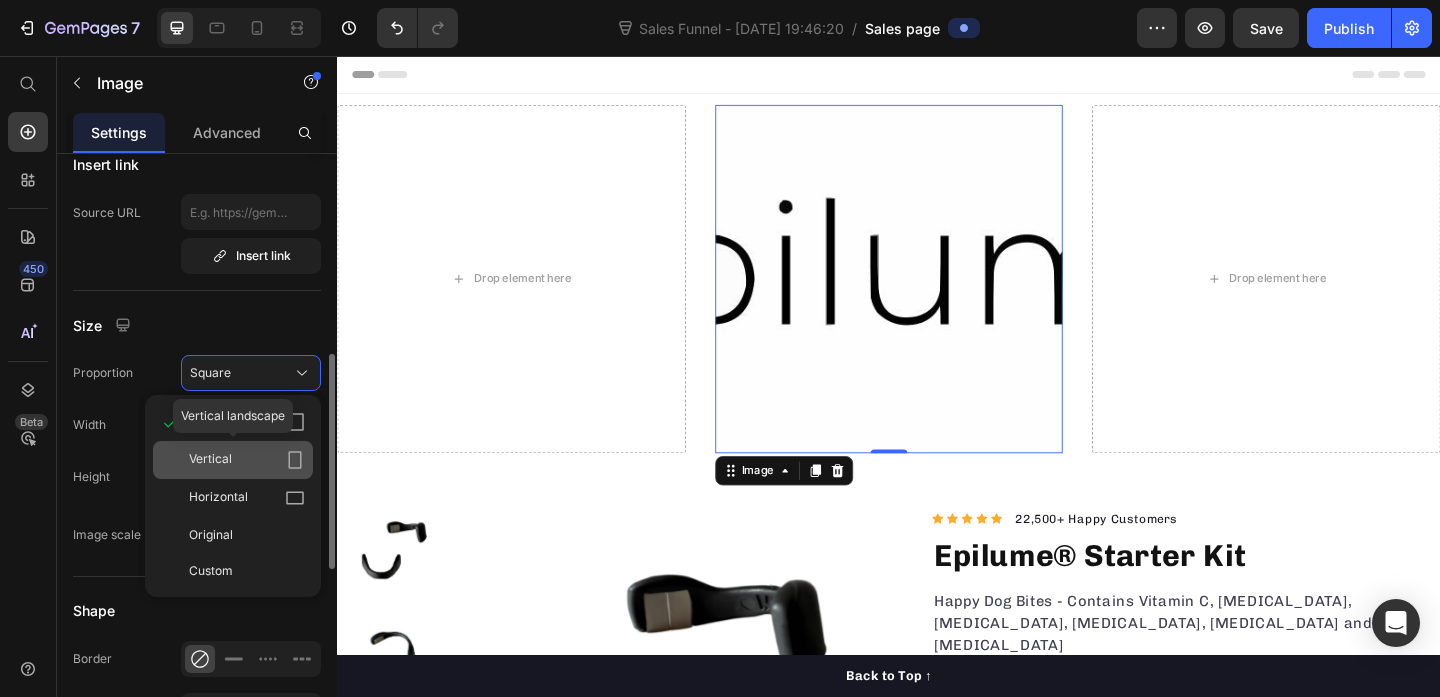 click on "Vertical" at bounding box center (247, 460) 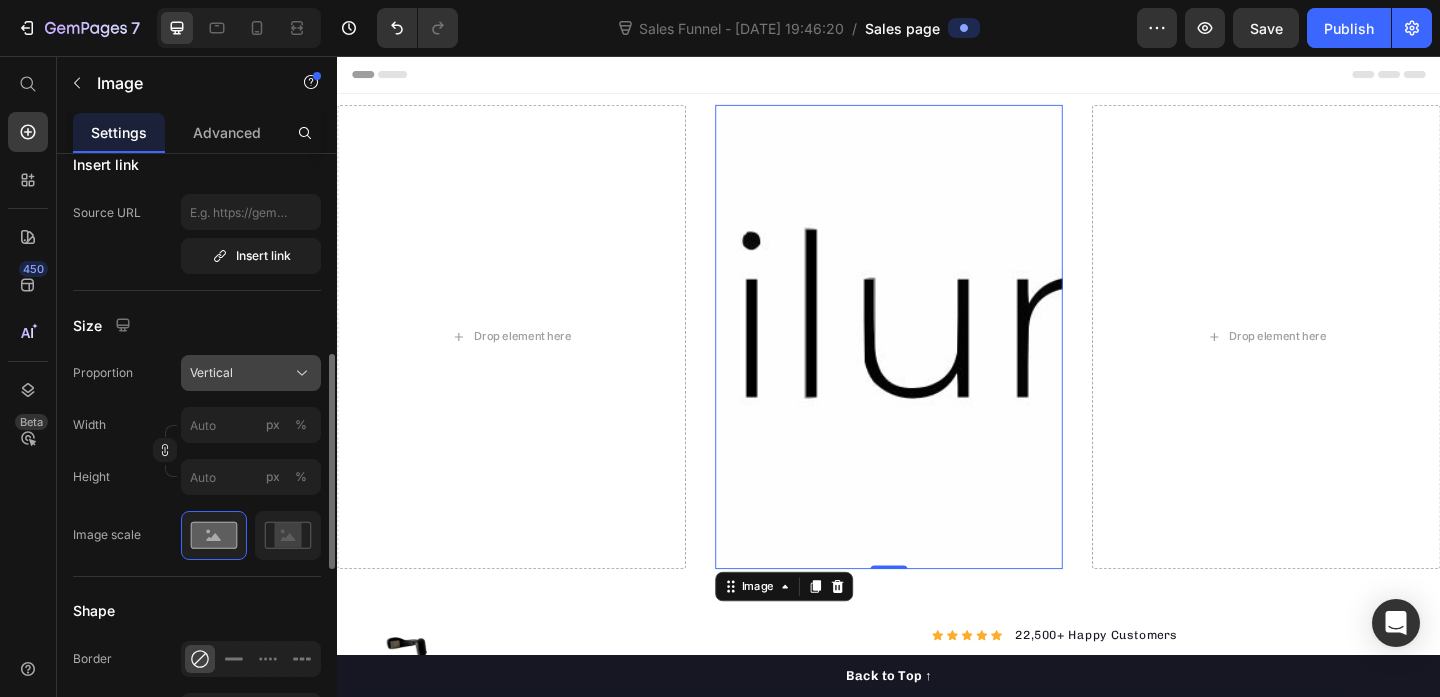 click on "Vertical" 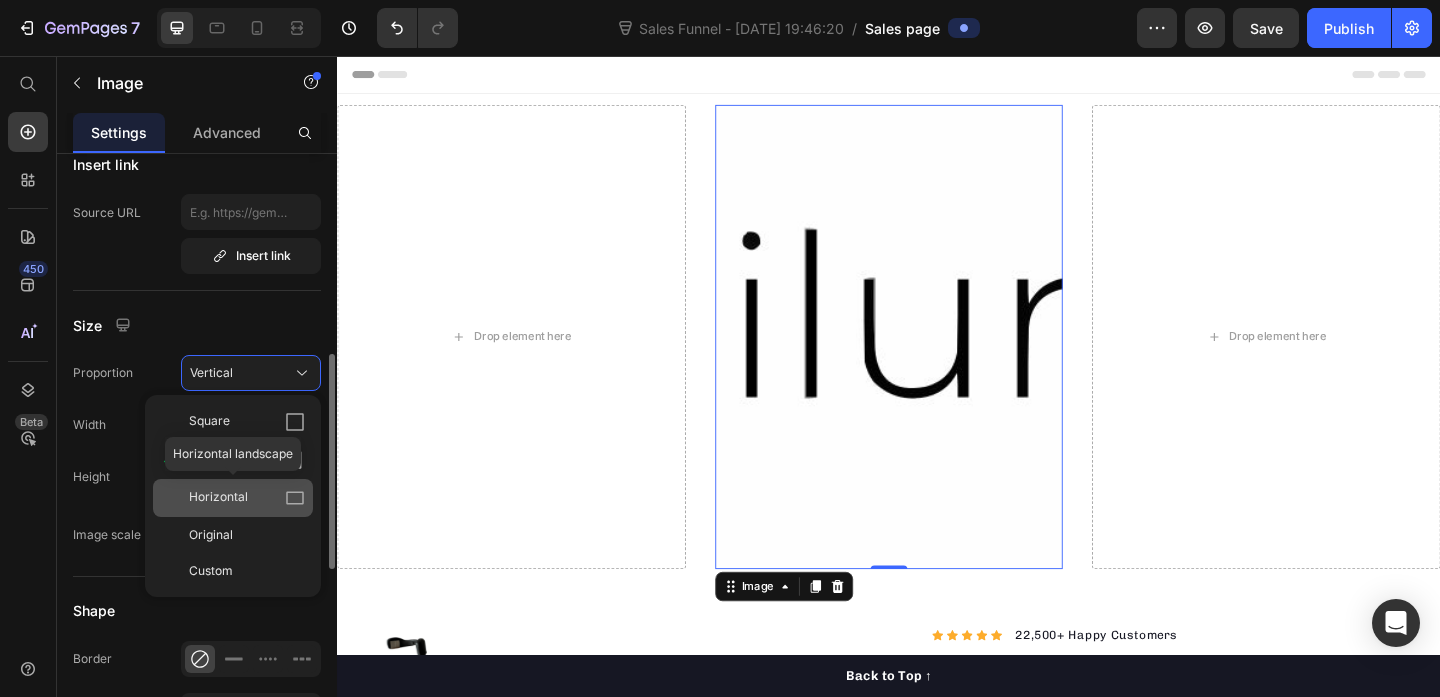 click on "Horizontal" 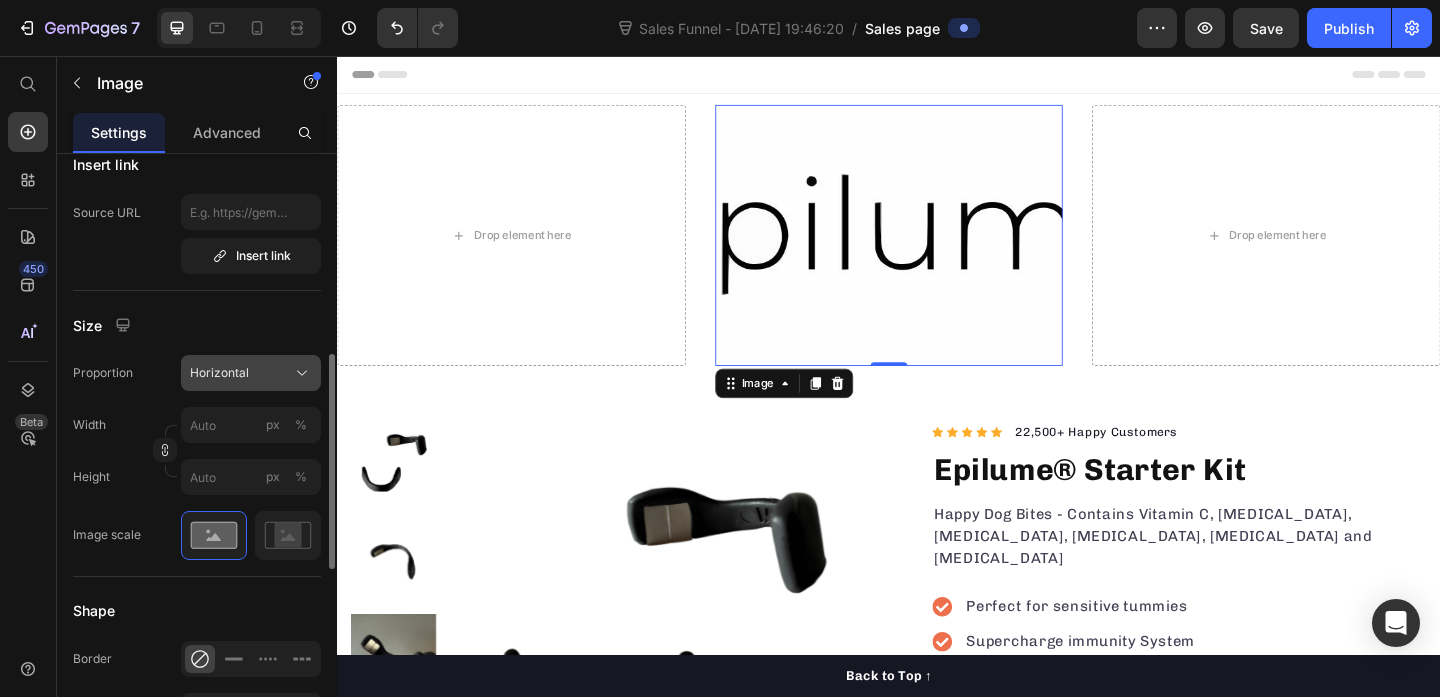 click on "Horizontal" at bounding box center (251, 373) 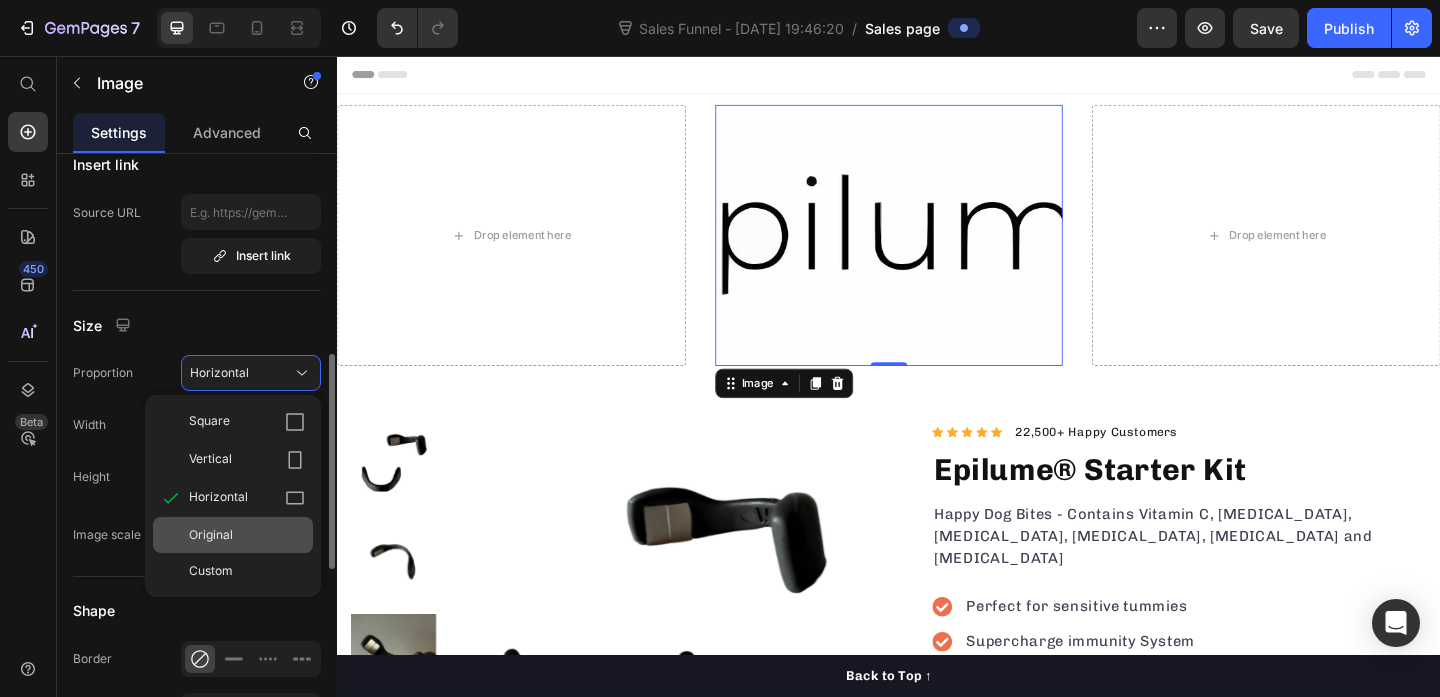 click on "Original" at bounding box center [247, 535] 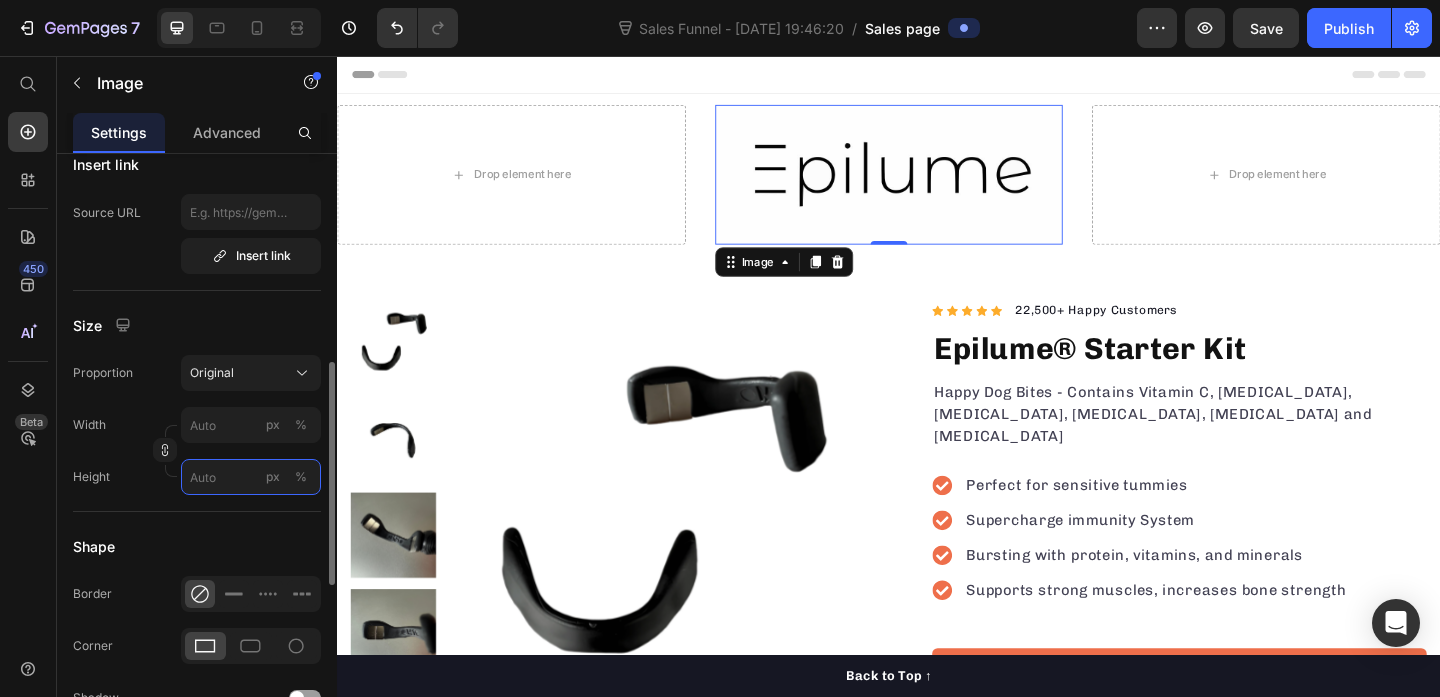 click on "px %" at bounding box center (251, 477) 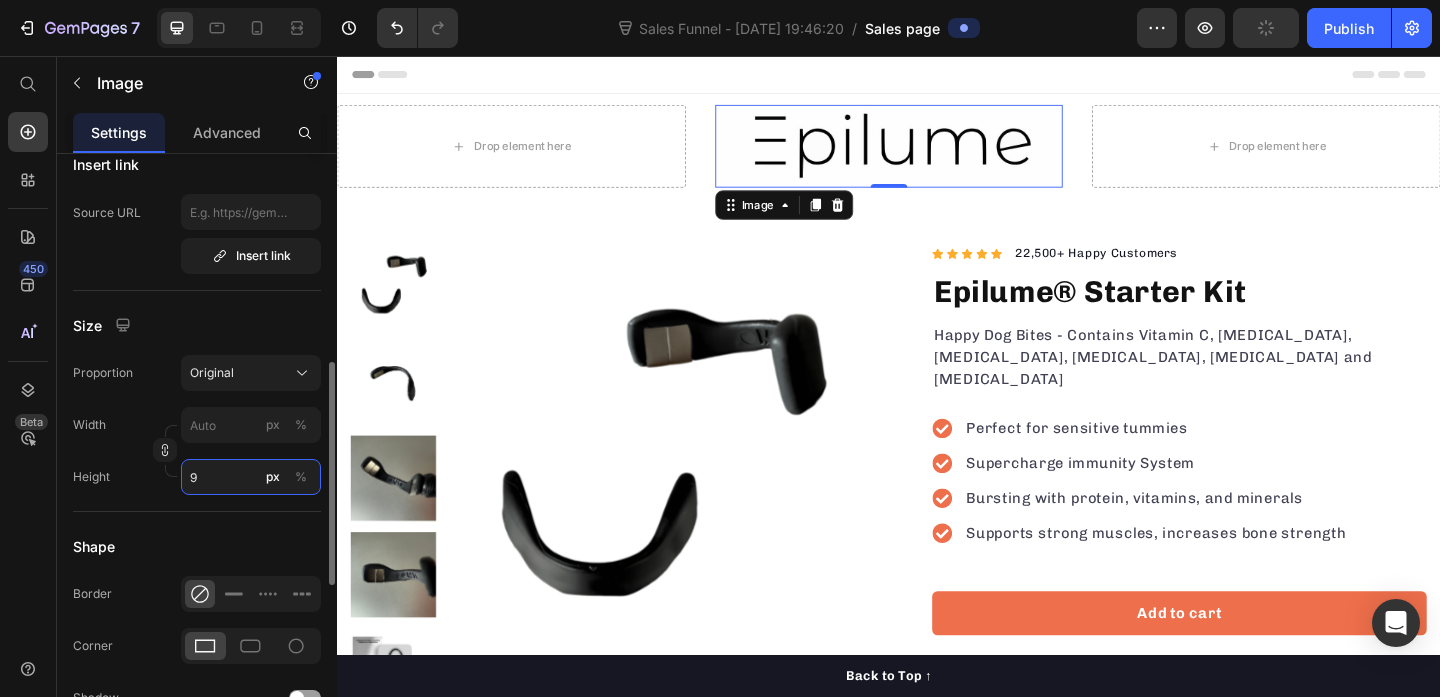type on "90" 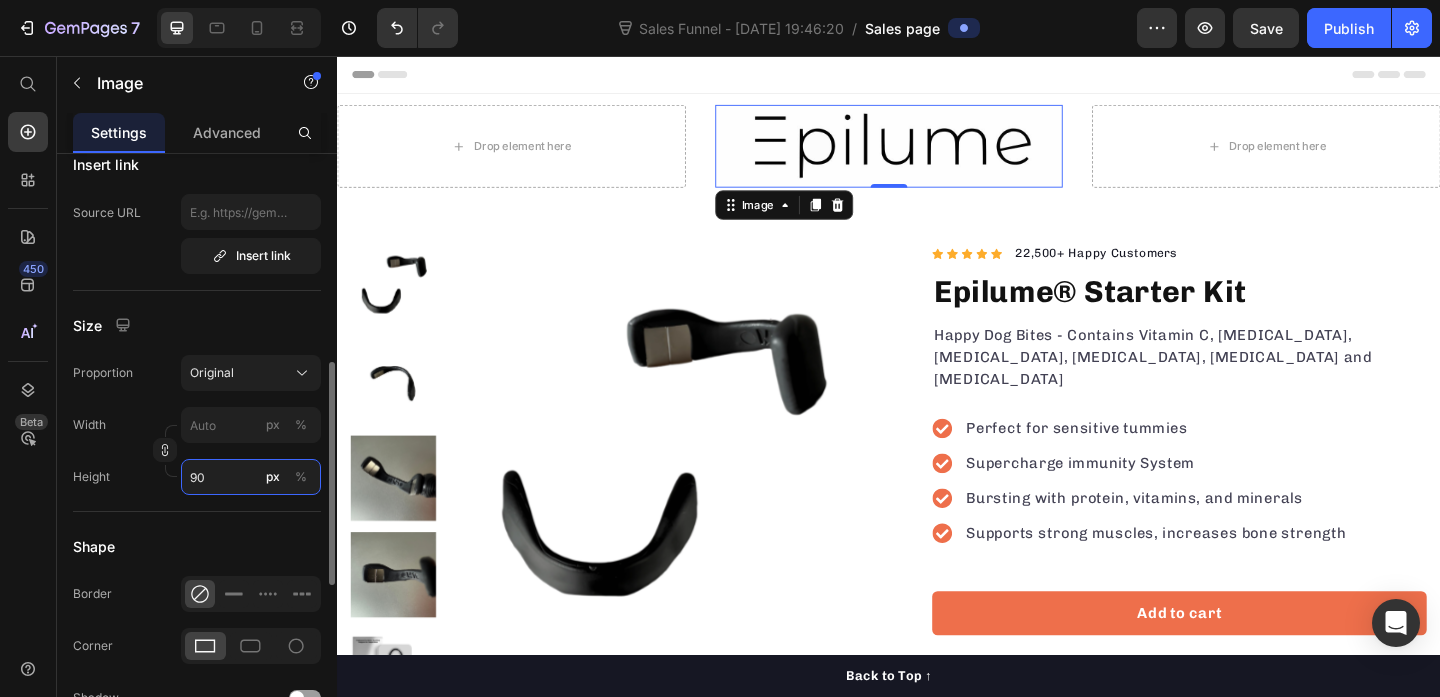 type on "90" 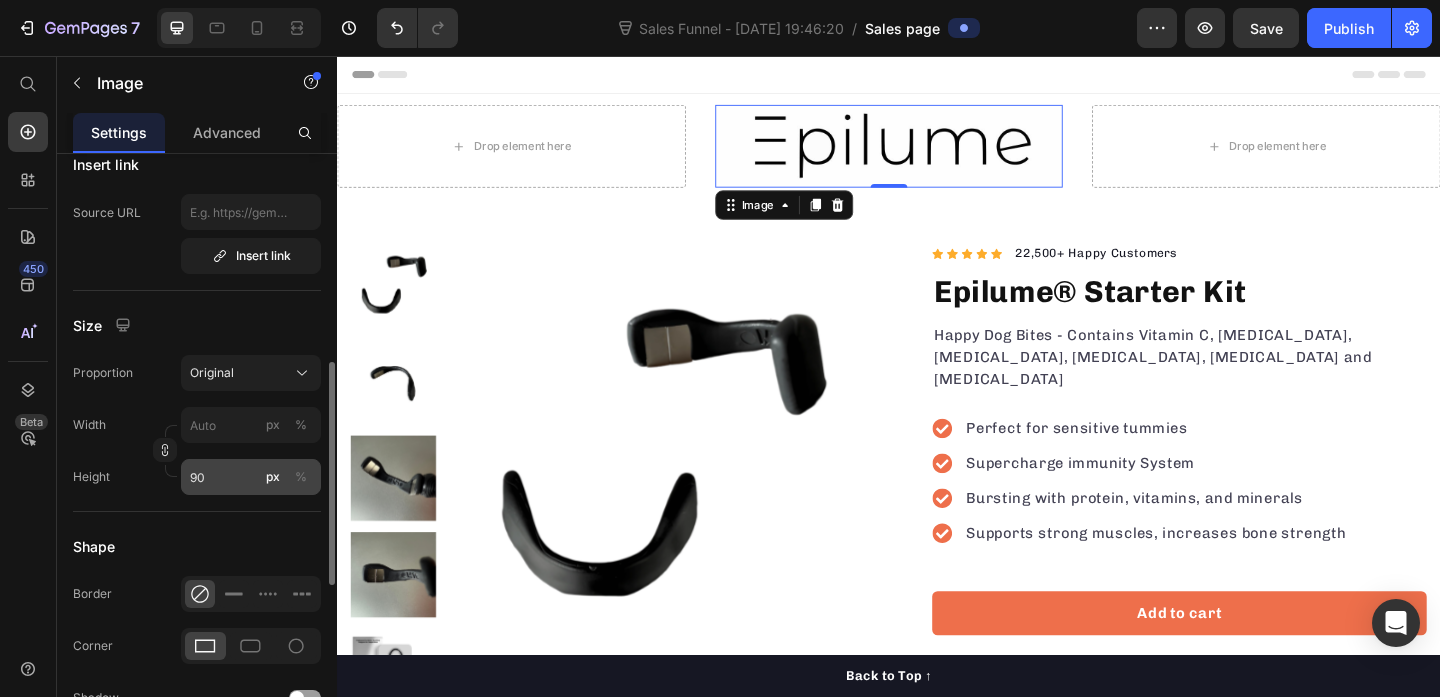 click on "%" at bounding box center (301, 477) 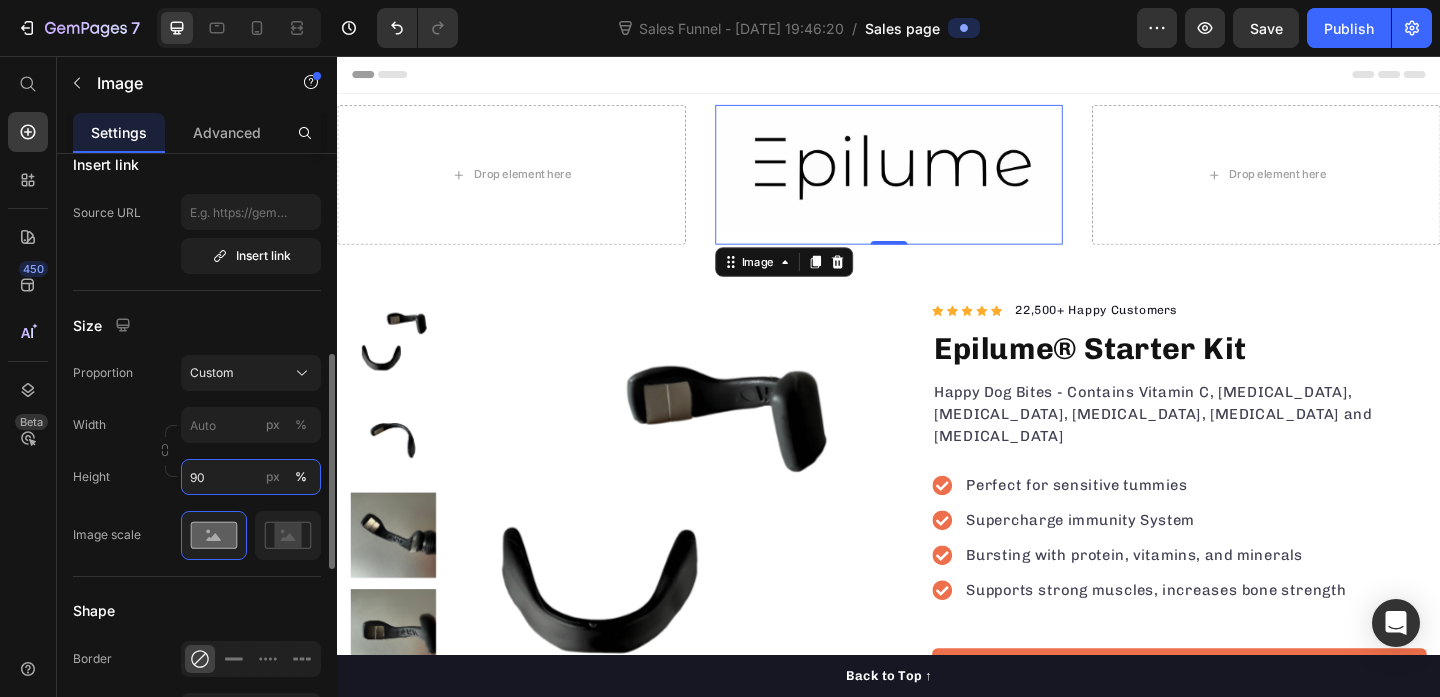 click on "90" at bounding box center [251, 477] 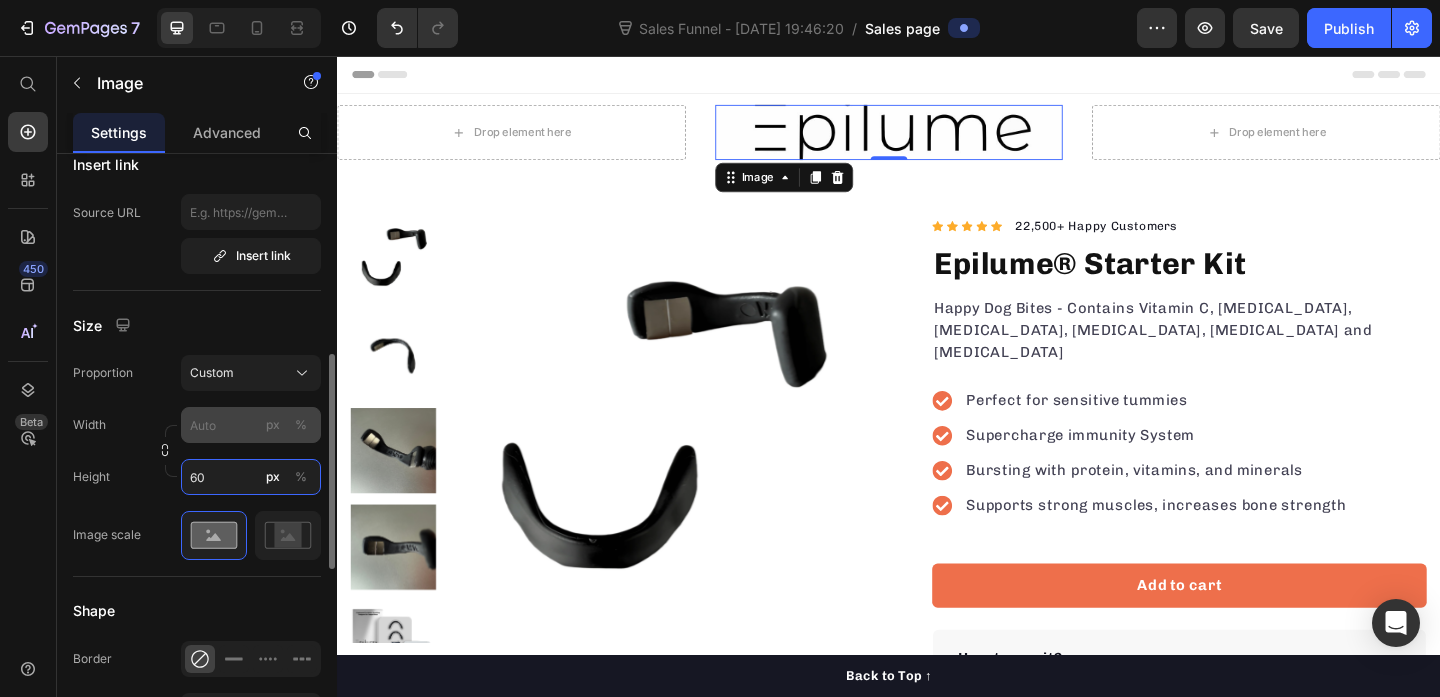 type on "60" 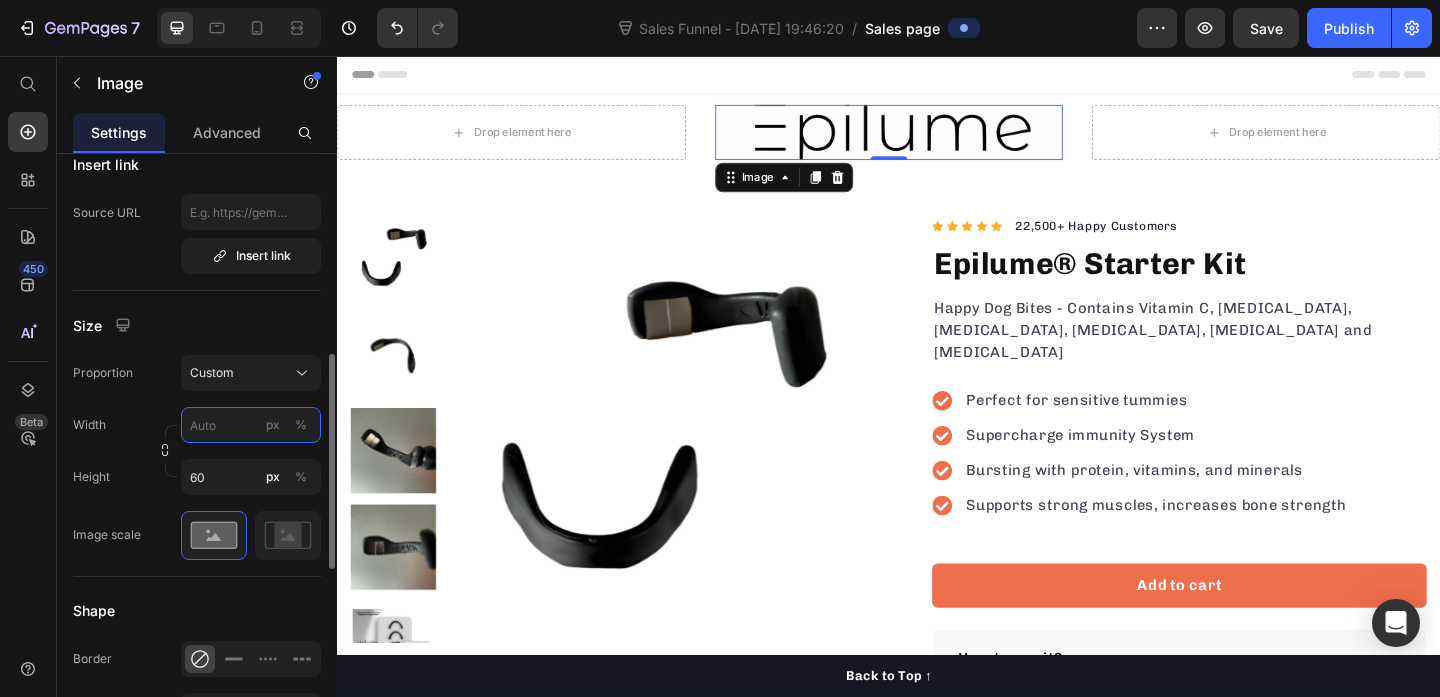 click on "px %" at bounding box center (251, 425) 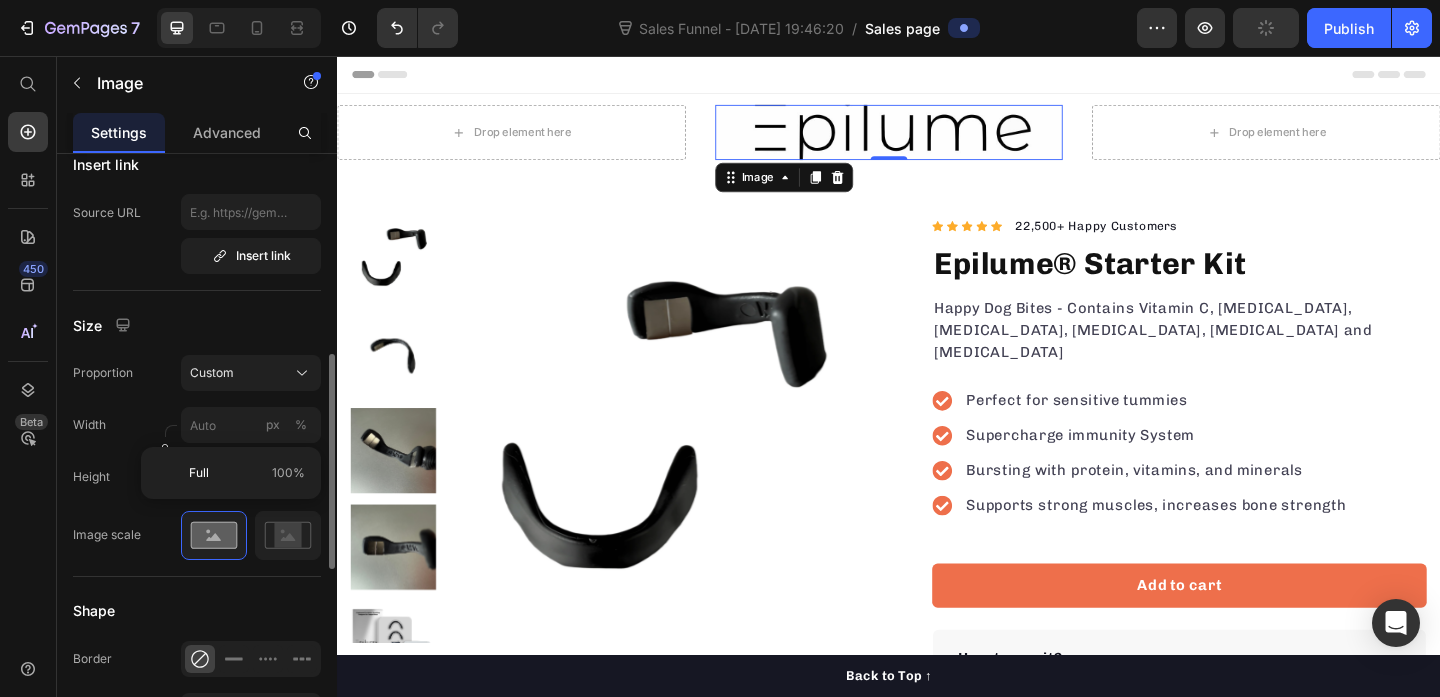 click on "Proportion Custom Width px % Height 60 px %" at bounding box center [197, 425] 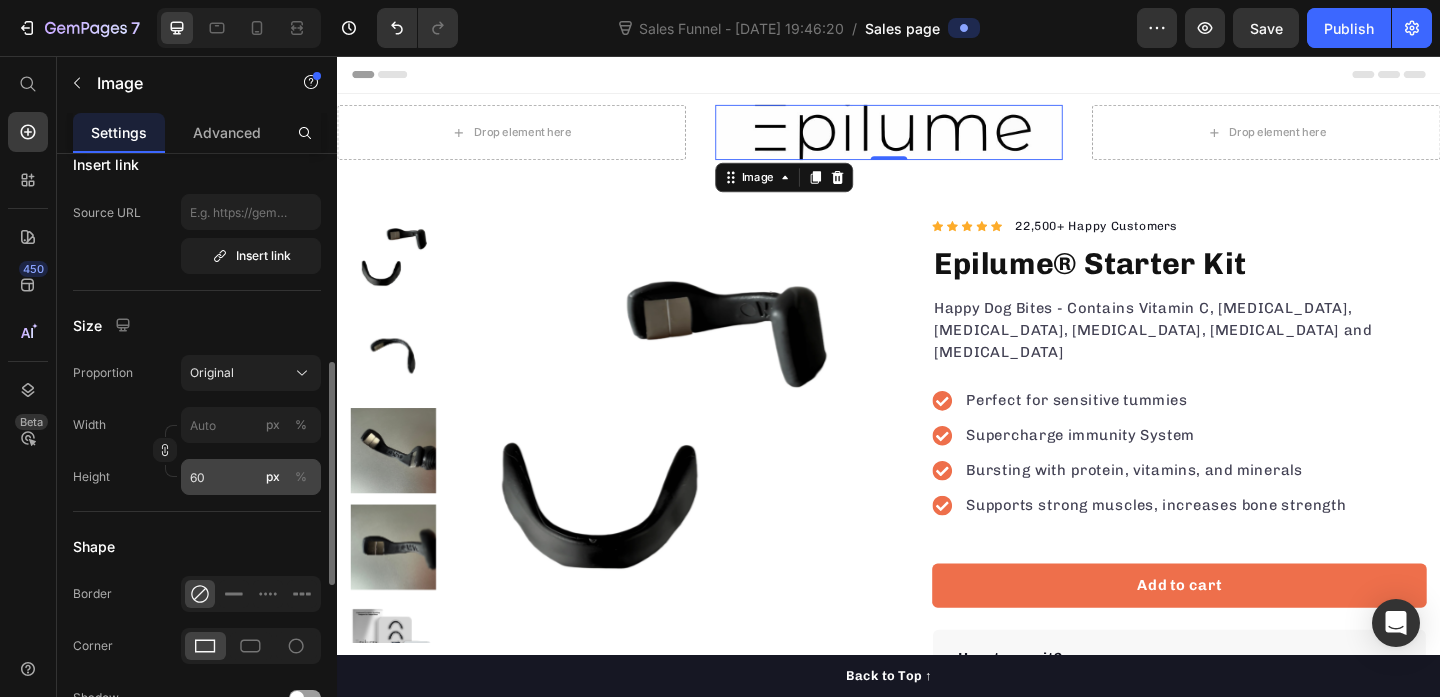 click on "%" at bounding box center (301, 477) 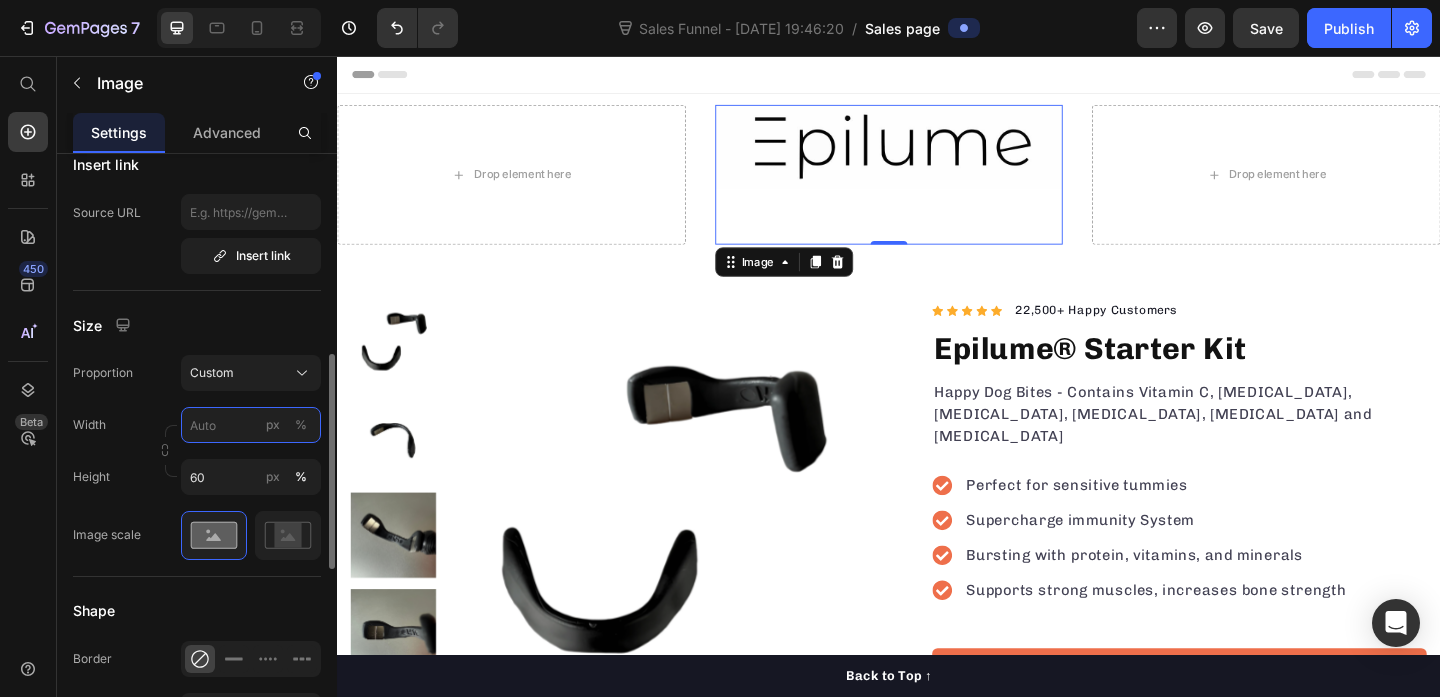 click on "px %" at bounding box center [251, 425] 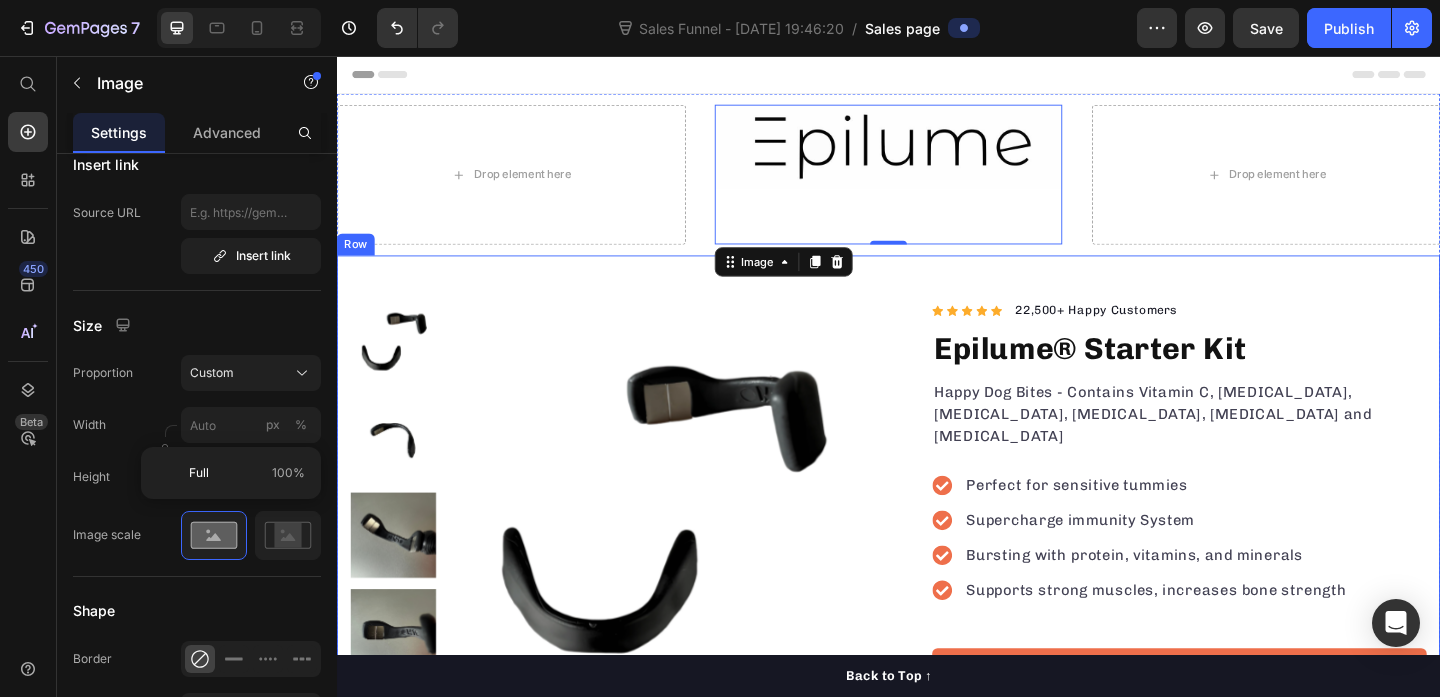 click on "Product Images "The transformation in my dog's overall health since switching to this food has been remarkable. Their coat is shinier, their energy levels have increased, and they seem happier than ever before." Text block -Daisy Text block
Verified buyer Item list Row Row "My dog absolutely loves this food! It's clear that the taste and quality are top-notch."  -Daisy Text block Row Row Icon Icon Icon Icon Icon Icon List Hoz 22,500+ Happy Customers Text block Row Epilume® Starter Kit Product Title Happy Dog Bites - Contains Vitamin C, Vitamin E, Vitamin B2, Vitamin B1, Vitamin D and Vitamin K Text block Perfect for sensitive tummies Supercharge immunity System Bursting with protein, vitamins, and minerals Supports strong muscles, increases bone strength Item list Add to cart Product Cart Button Perfect for sensitive tummies Supercharge immunity System Bursting with protein, vitamins, and minerals Supports strong muscles, increases bone strength Item list
How to use it? Row" at bounding box center [937, 678] 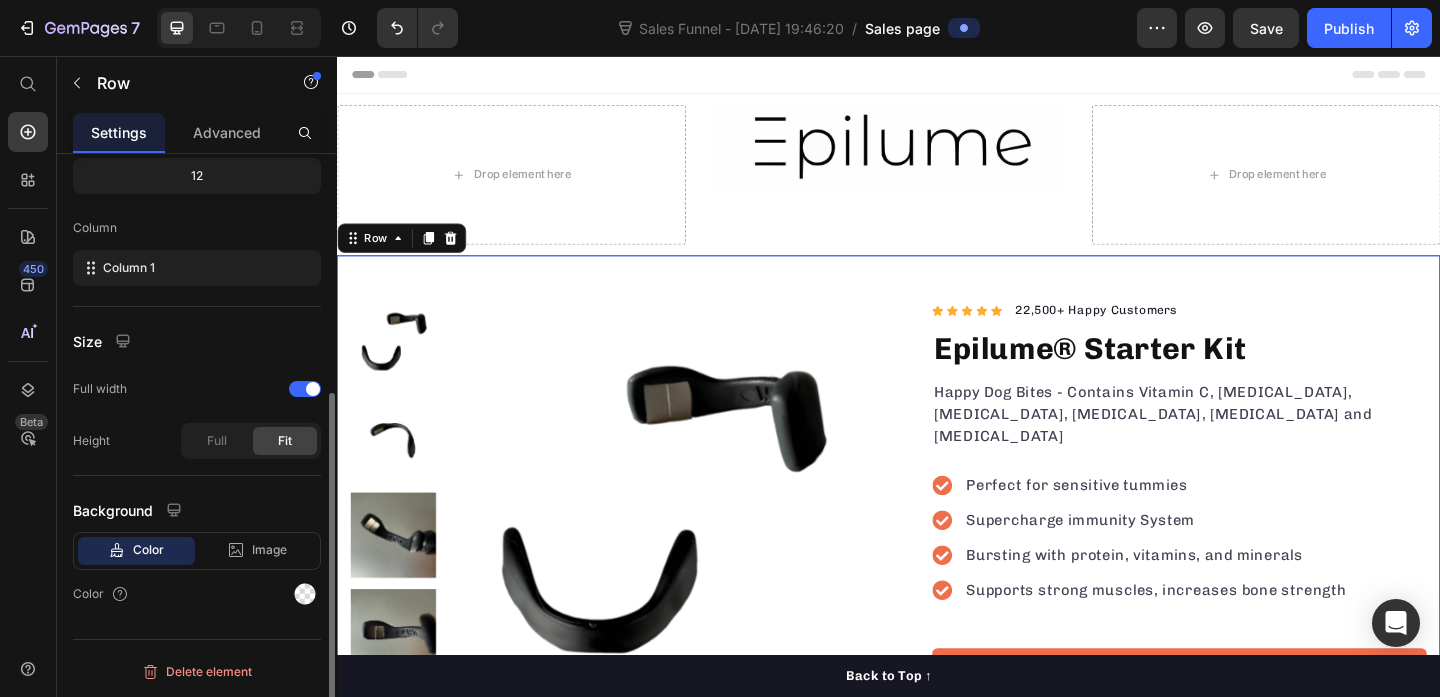 scroll, scrollTop: 0, scrollLeft: 0, axis: both 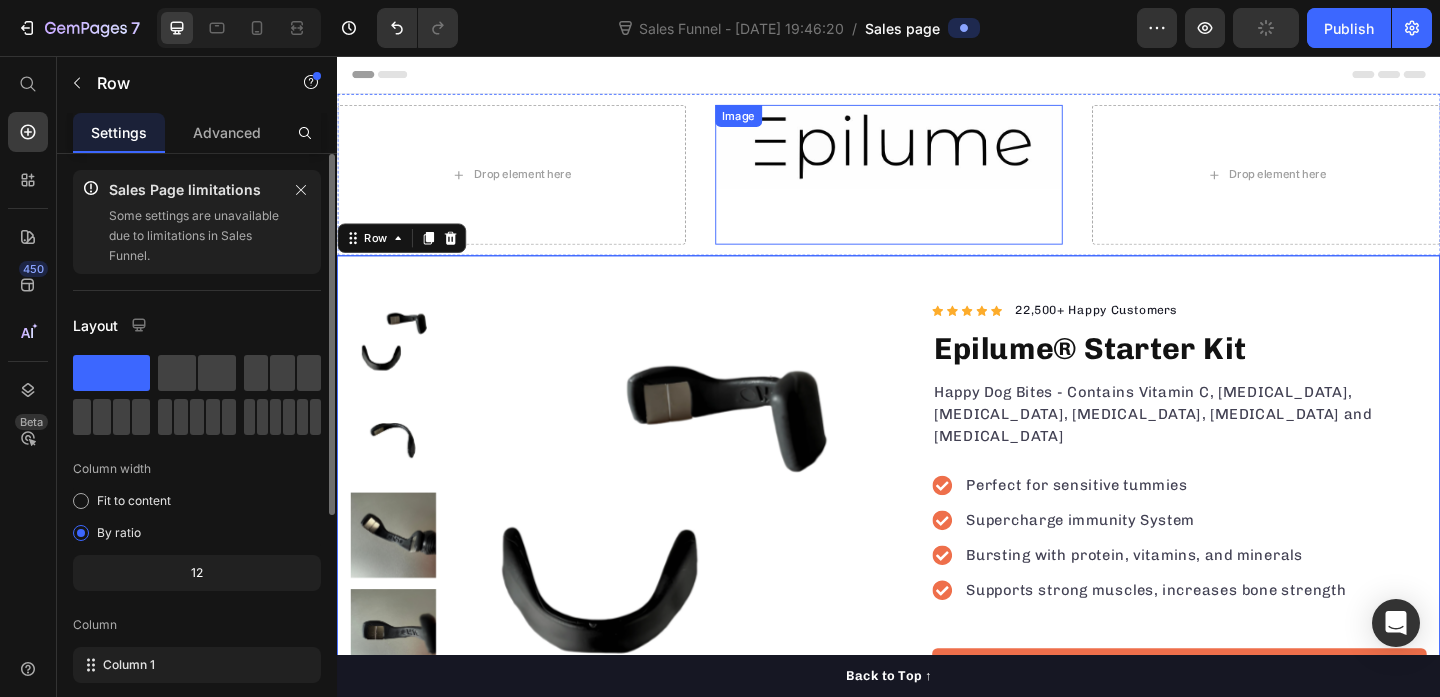 click at bounding box center [937, 185] 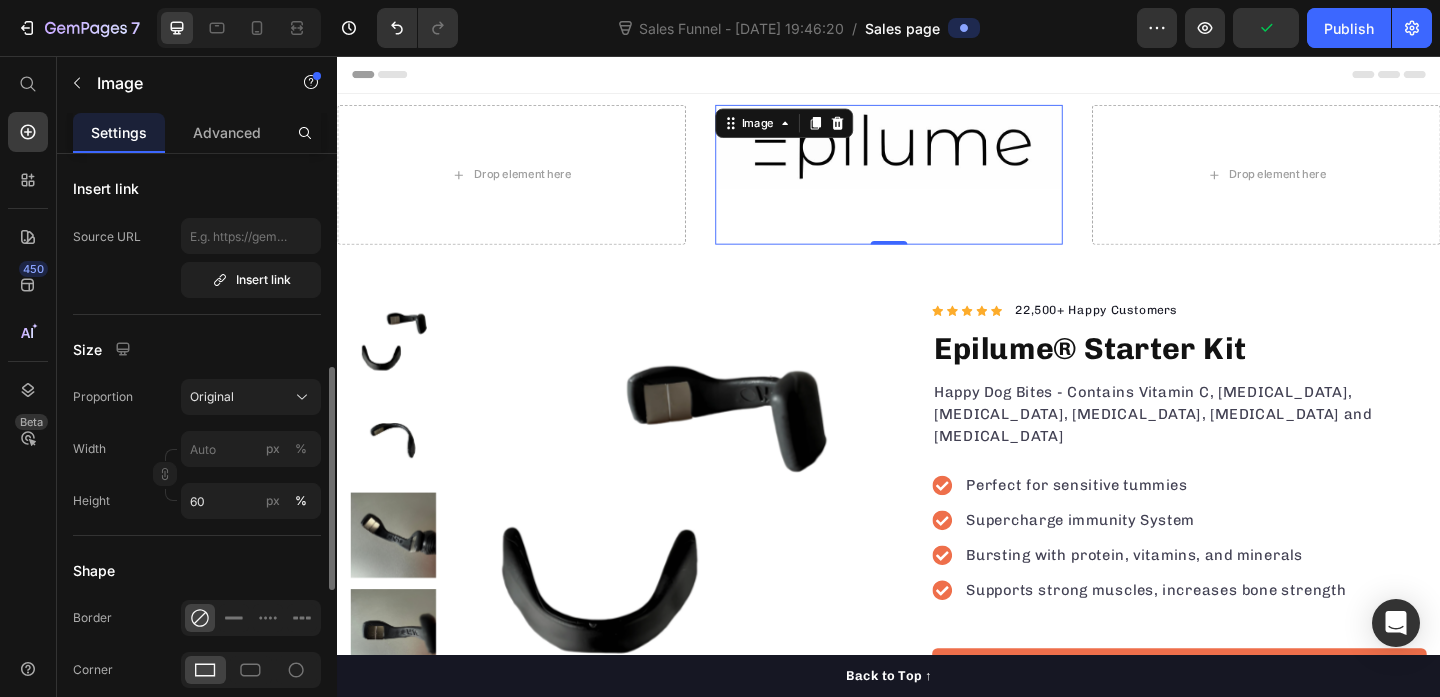 scroll, scrollTop: 544, scrollLeft: 0, axis: vertical 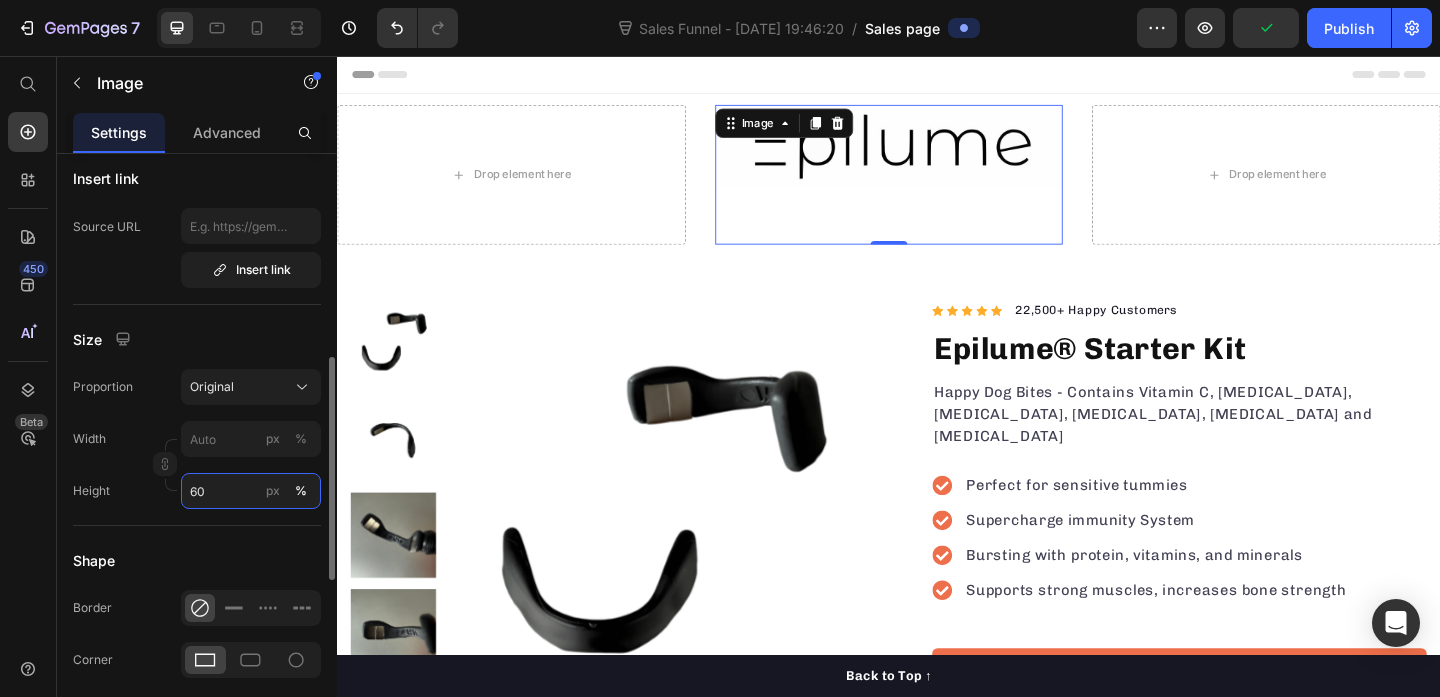 click on "60" at bounding box center (251, 491) 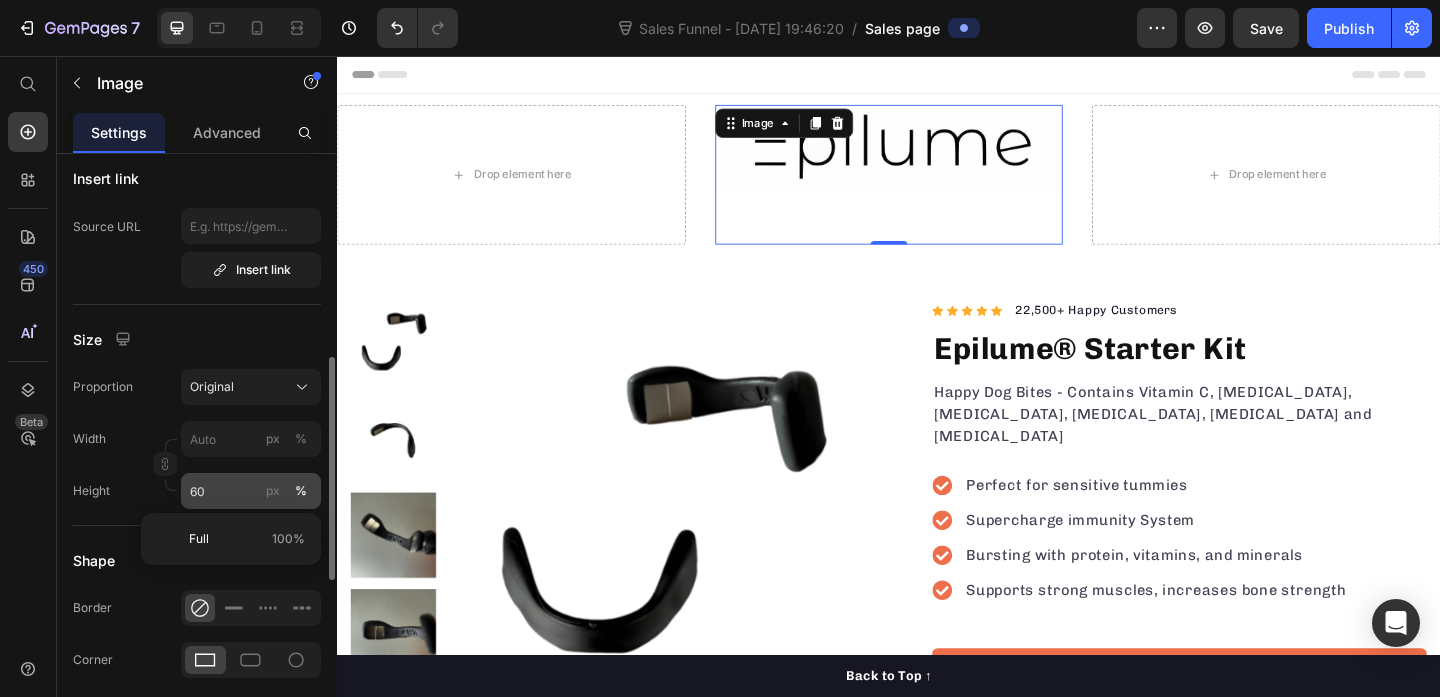 click on "px" at bounding box center (273, 491) 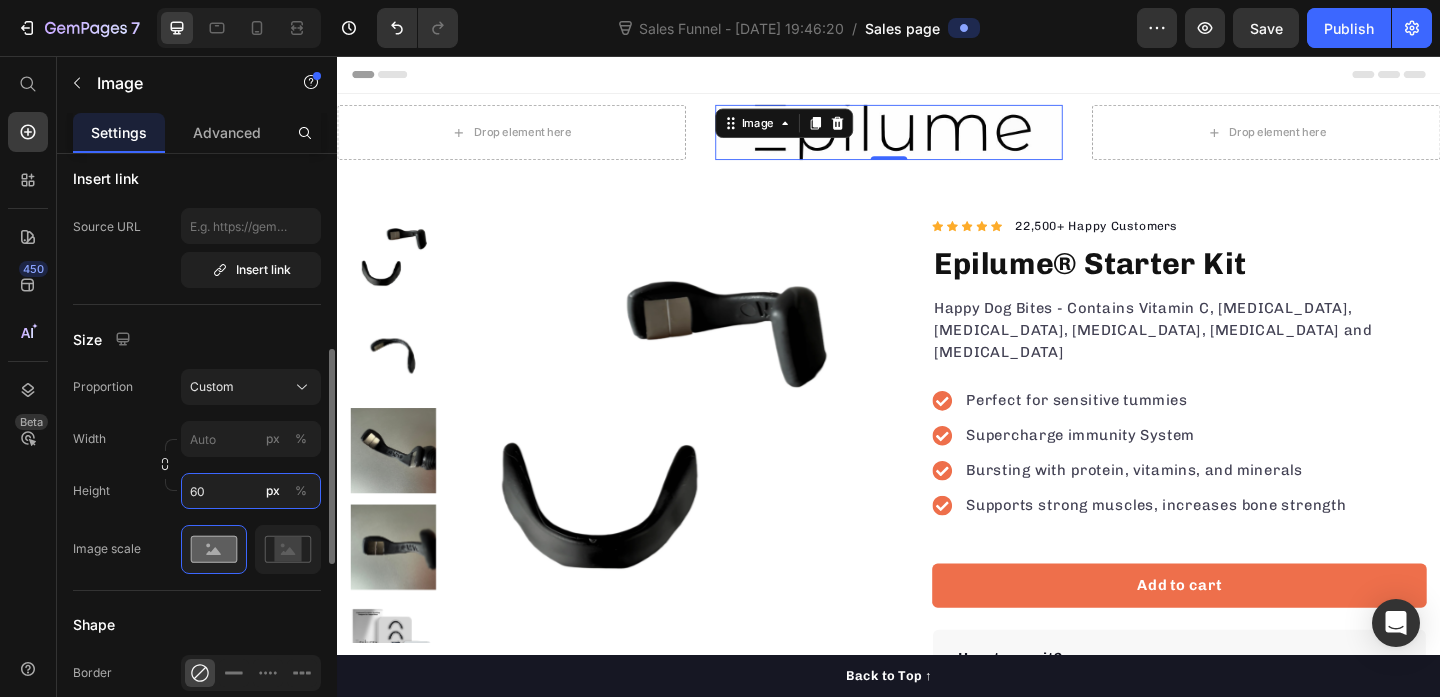 click on "60" at bounding box center (251, 491) 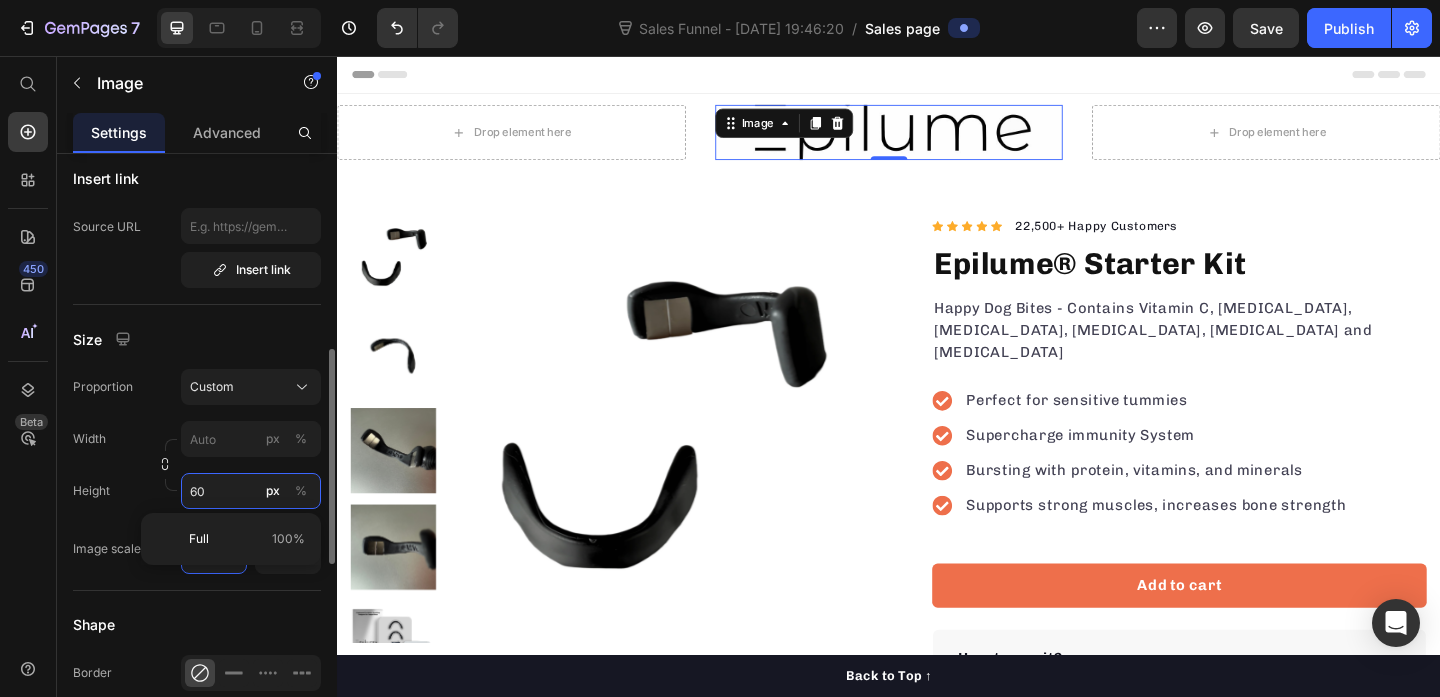 type on "6" 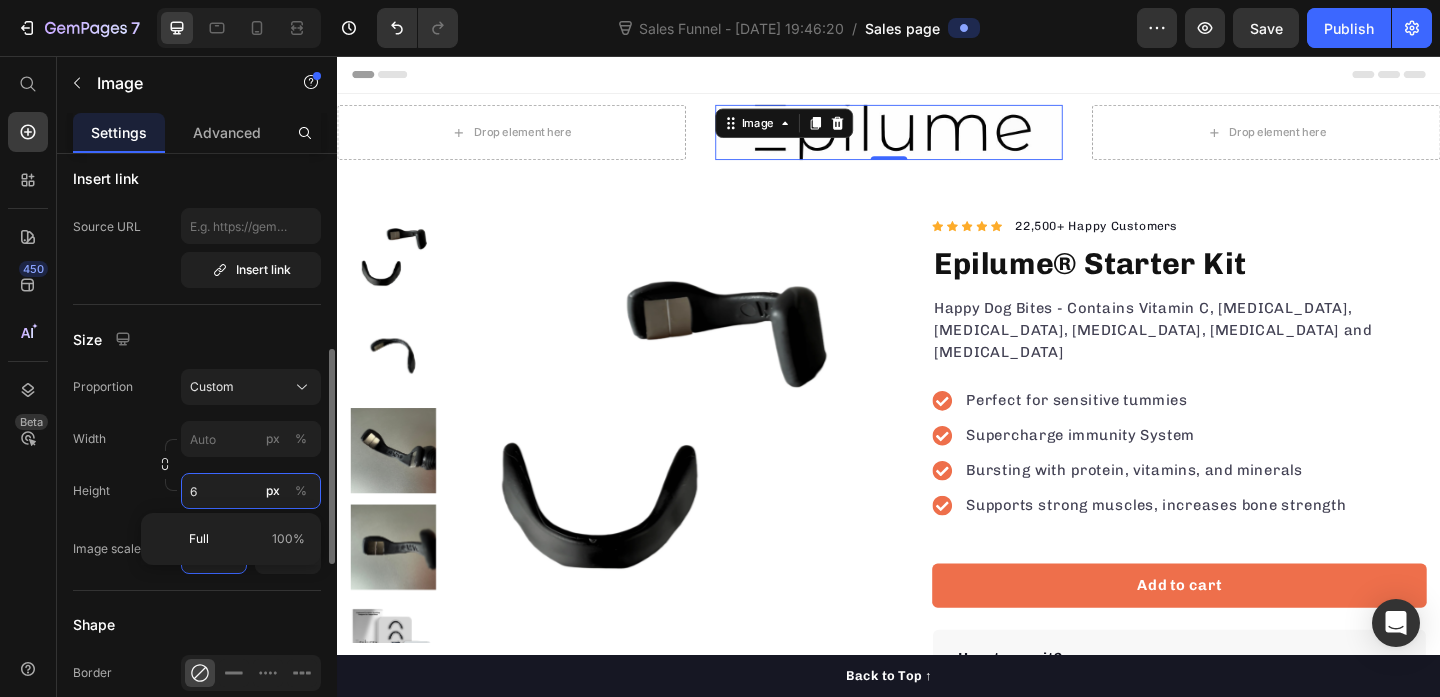 type 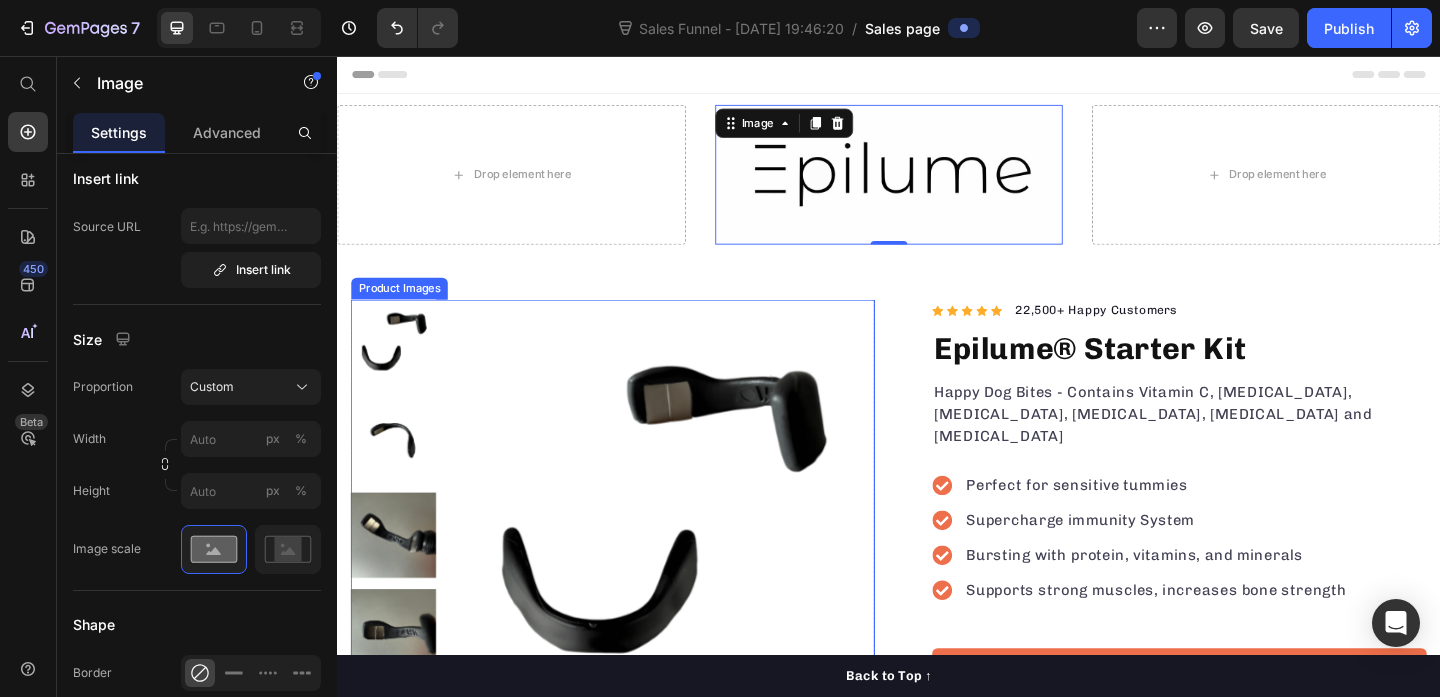 click on "Product Images "The transformation in my dog's overall health since switching to this food has been remarkable. Their coat is shinier, their energy levels have increased, and they seem happier than ever before." Text block -Daisy Text block
Verified buyer Item list Row Row "My dog absolutely loves this food! It's clear that the taste and quality are top-notch."  -Daisy Text block Row Row Icon Icon Icon Icon Icon Icon List Hoz 22,500+ Happy Customers Text block Row Epilume® Starter Kit Product Title Happy Dog Bites - Contains Vitamin C, Vitamin E, Vitamin B2, Vitamin B1, Vitamin D and Vitamin K Text block Perfect for sensitive tummies Supercharge immunity System Bursting with protein, vitamins, and minerals Supports strong muscles, increases bone strength Item list Add to cart Product Cart Button Perfect for sensitive tummies Supercharge immunity System Bursting with protein, vitamins, and minerals Supports strong muscles, increases bone strength Item list
How to use it? Row" at bounding box center (937, 678) 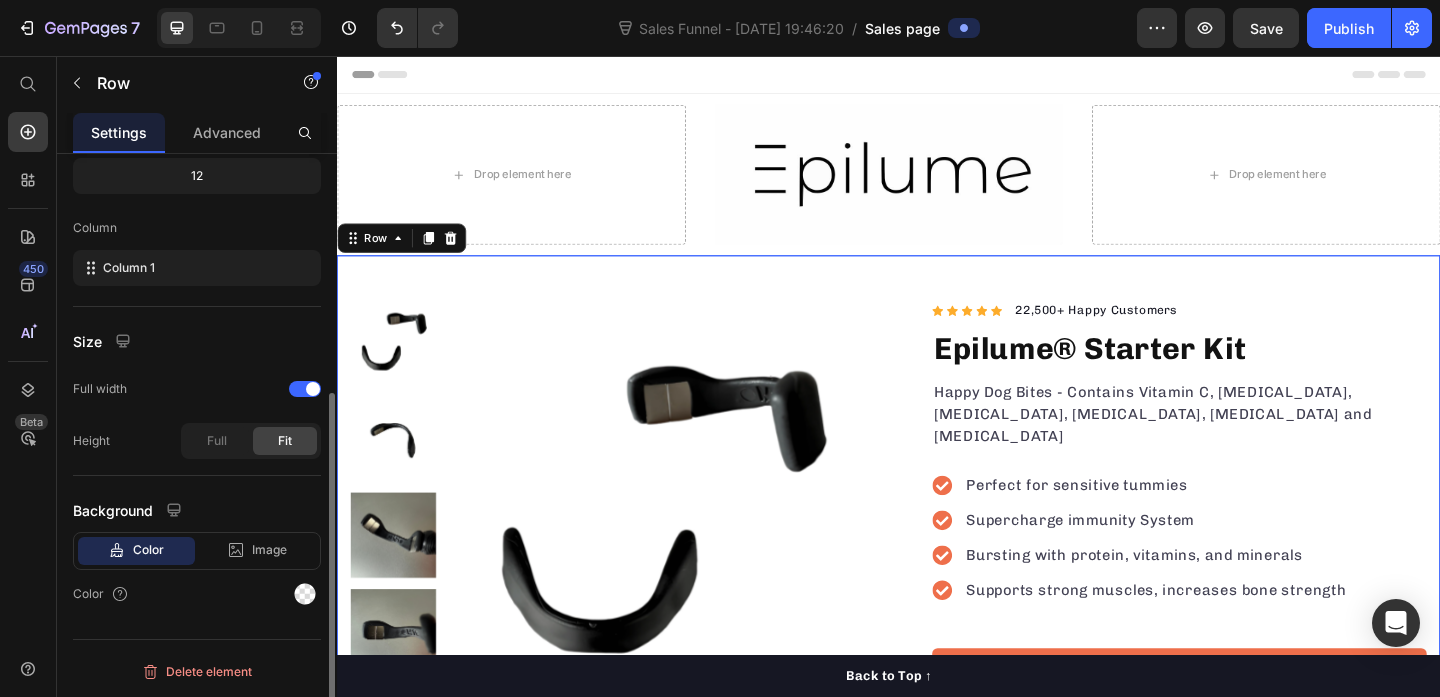 scroll, scrollTop: 0, scrollLeft: 0, axis: both 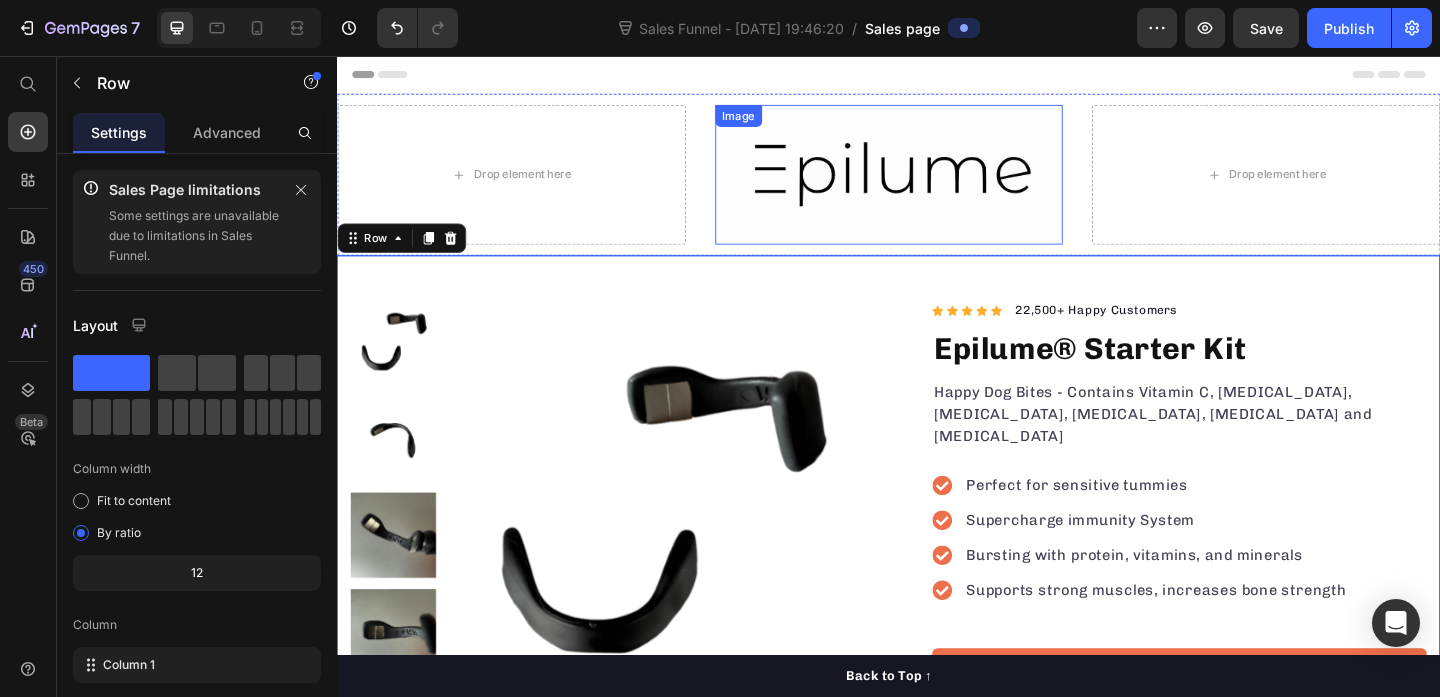 click at bounding box center [937, 185] 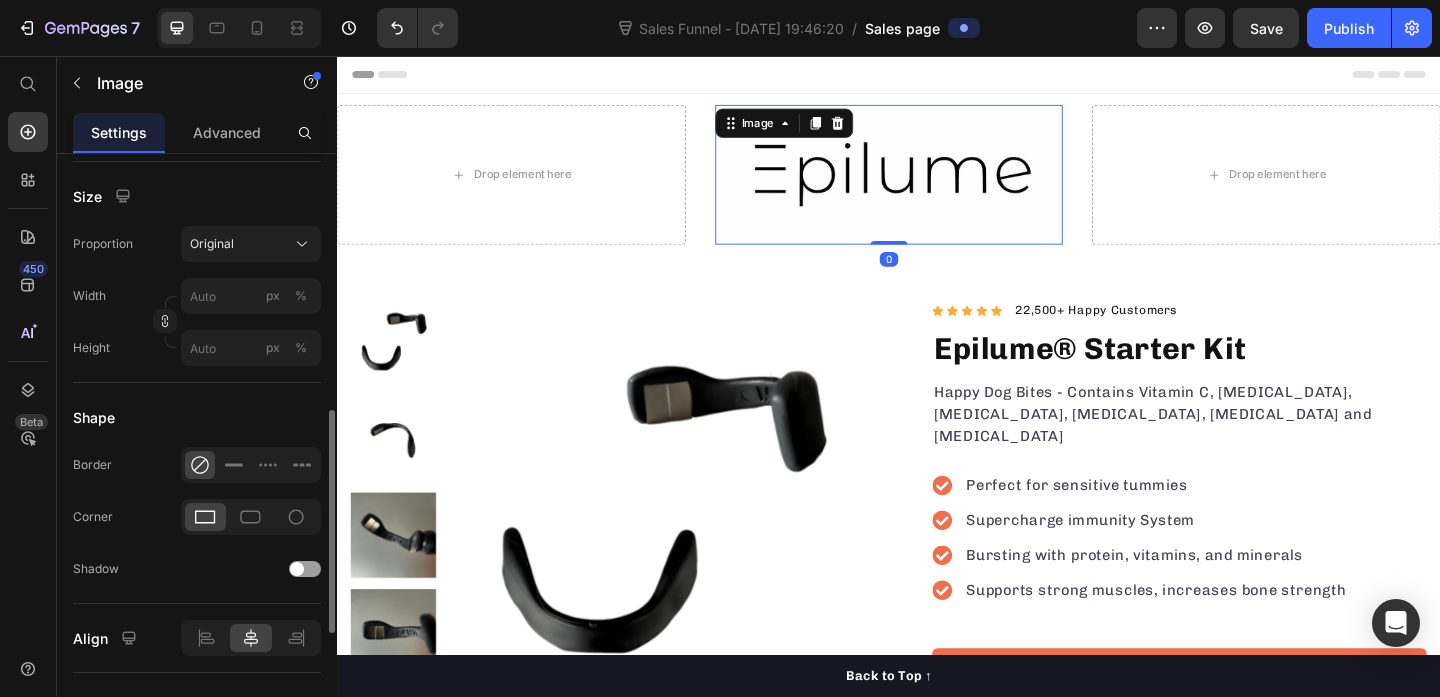 scroll, scrollTop: 688, scrollLeft: 0, axis: vertical 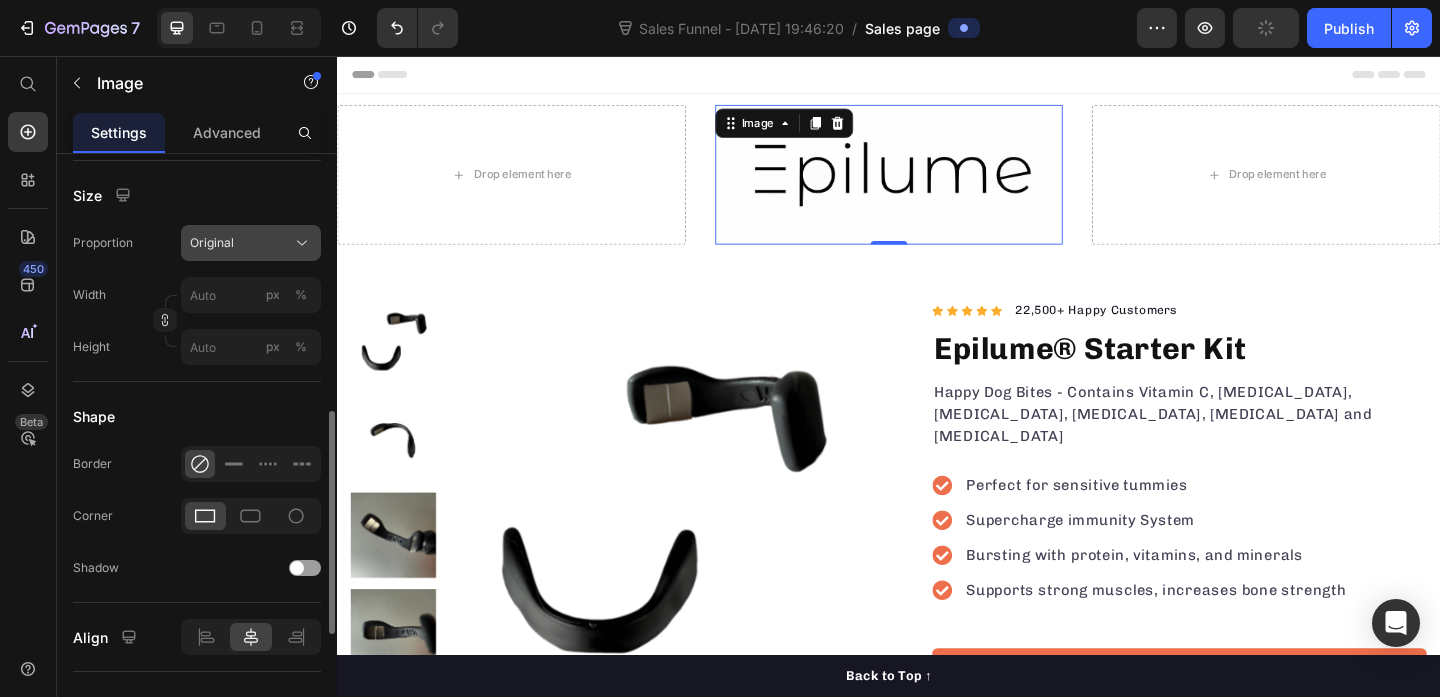 click on "Original" 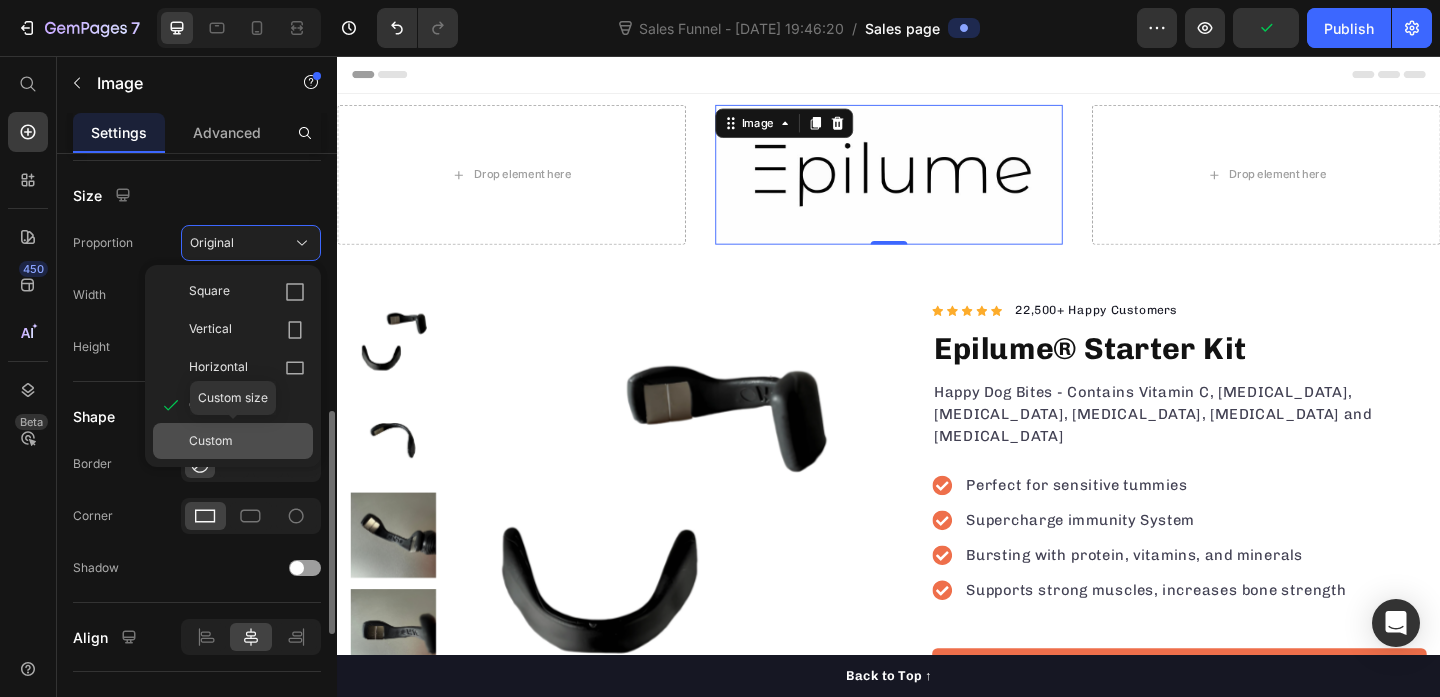 click on "Custom" at bounding box center (211, 441) 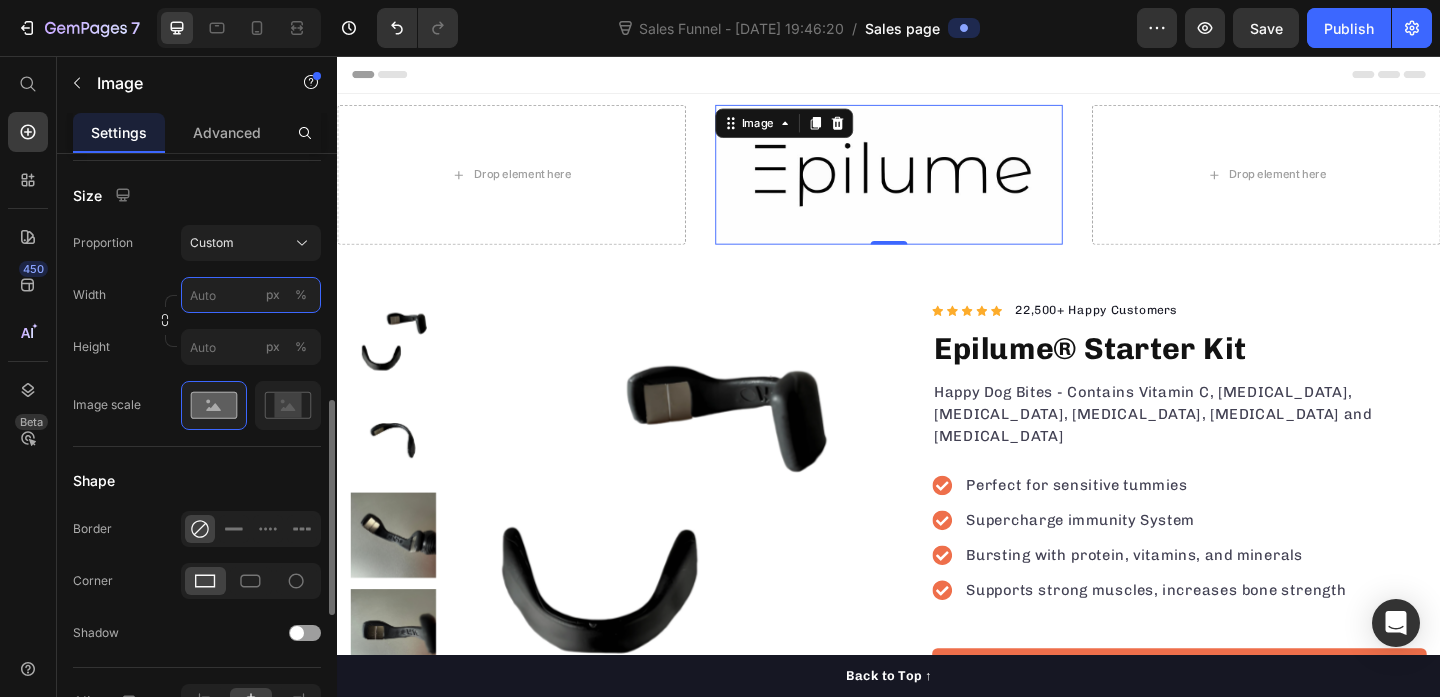 click on "px %" at bounding box center (251, 295) 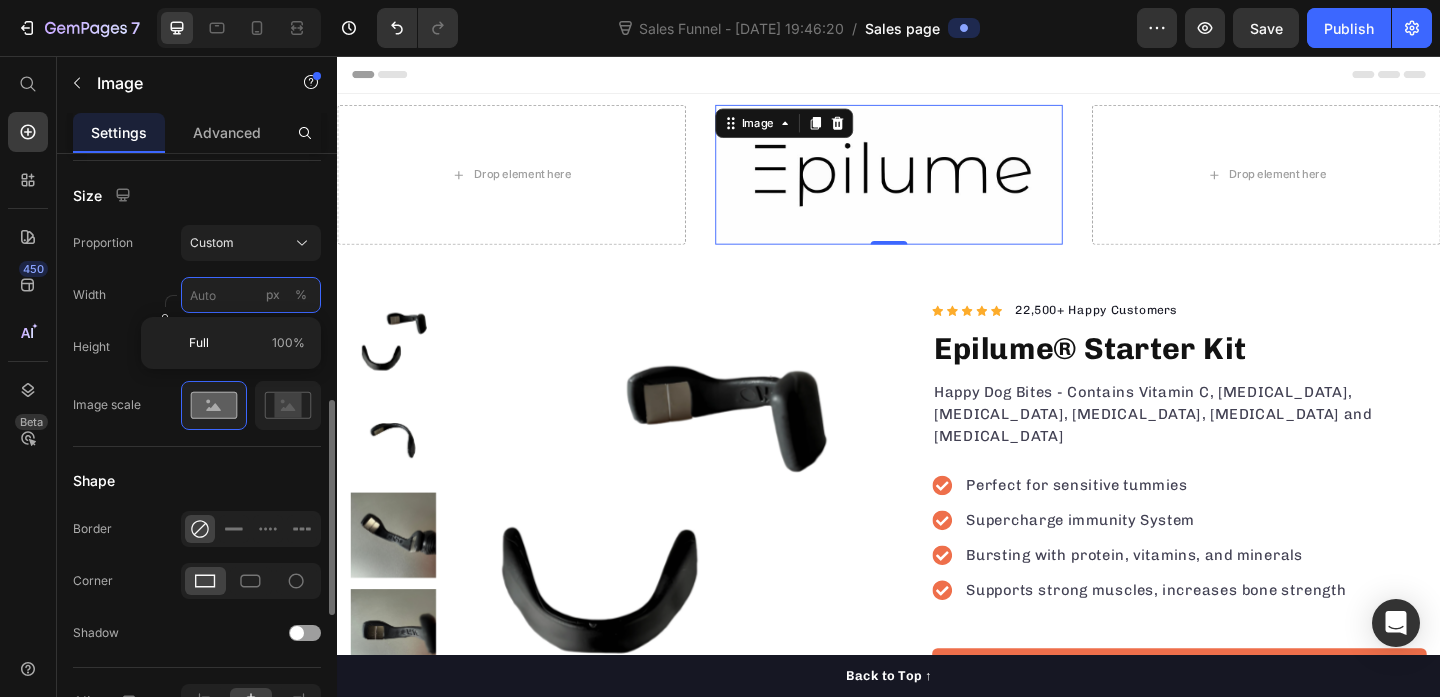 type on "0" 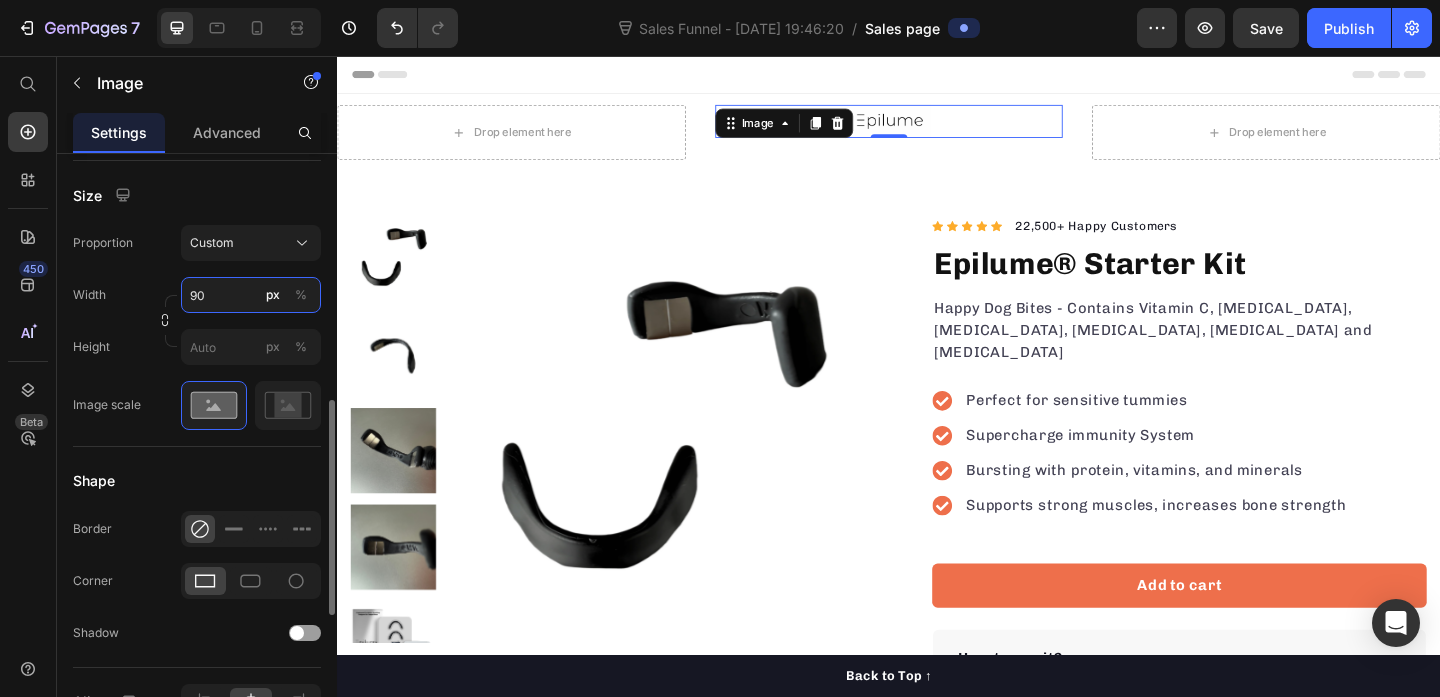 type on "90" 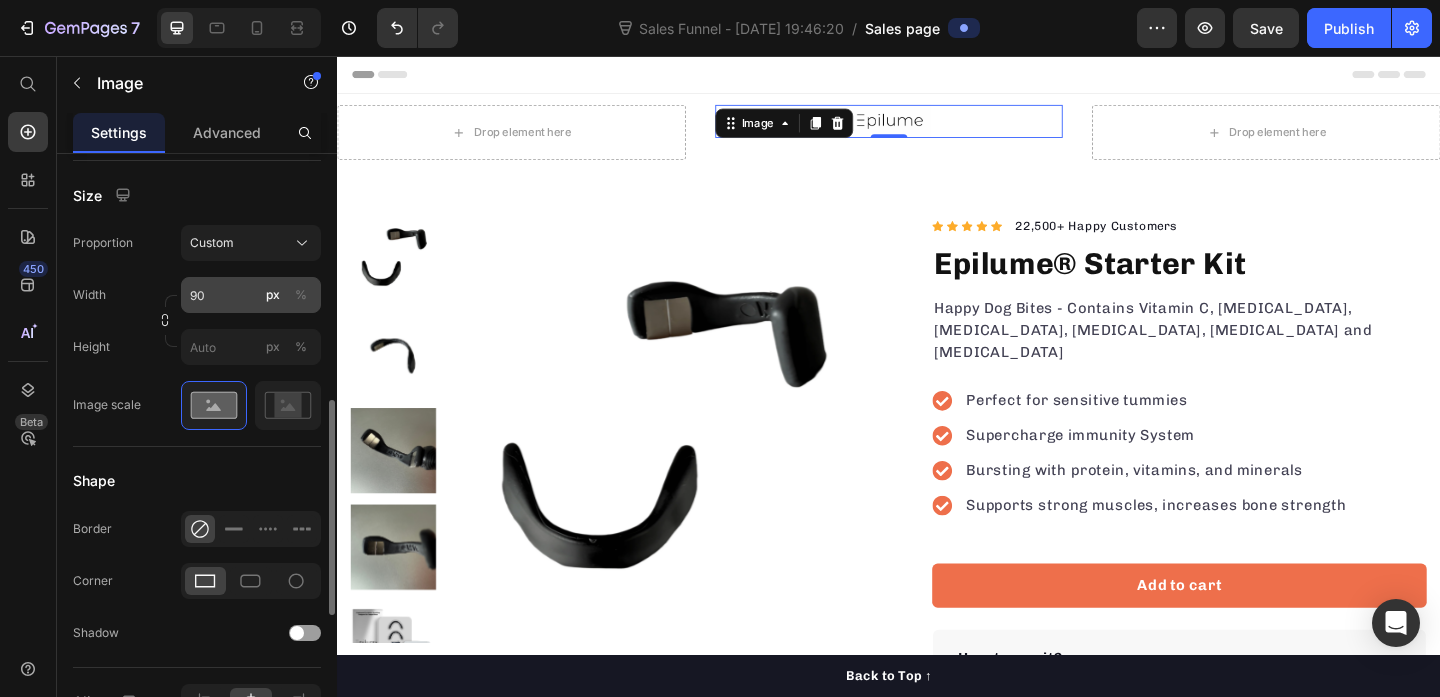 click on "%" at bounding box center [301, 295] 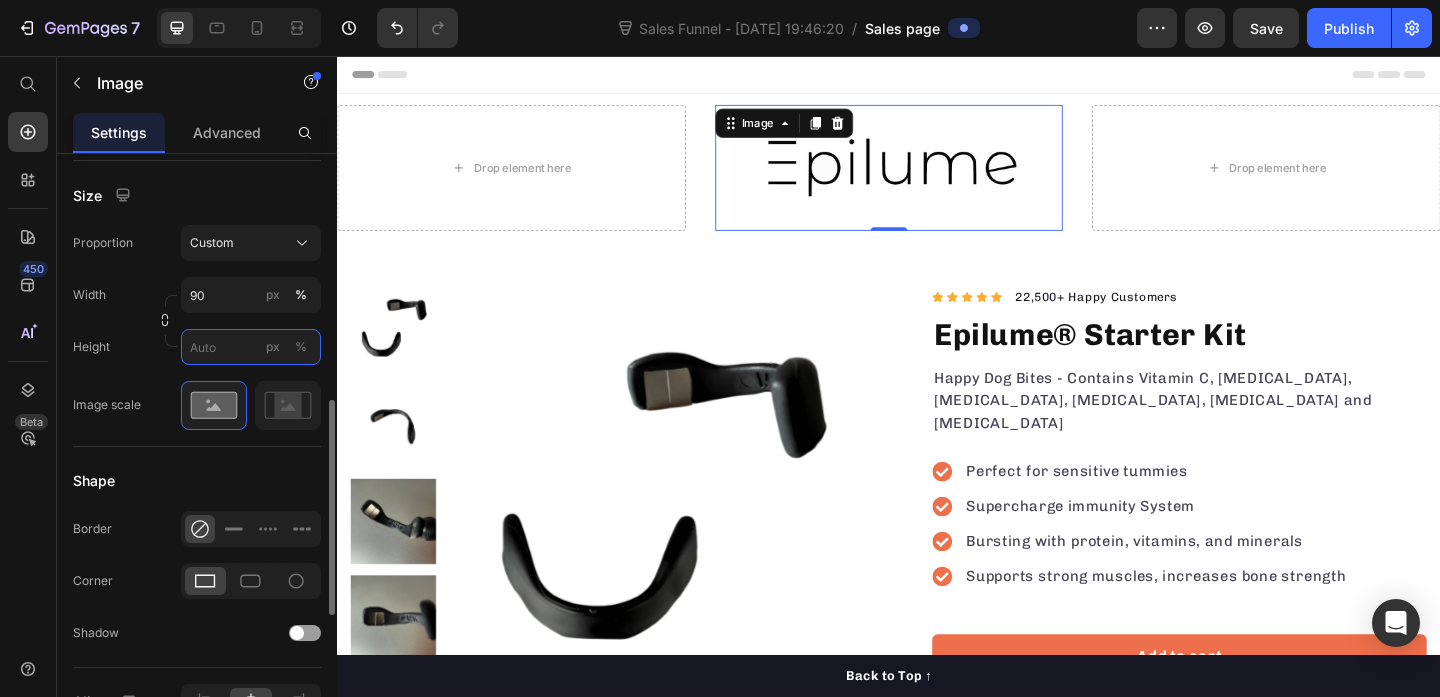 click on "px %" at bounding box center [251, 347] 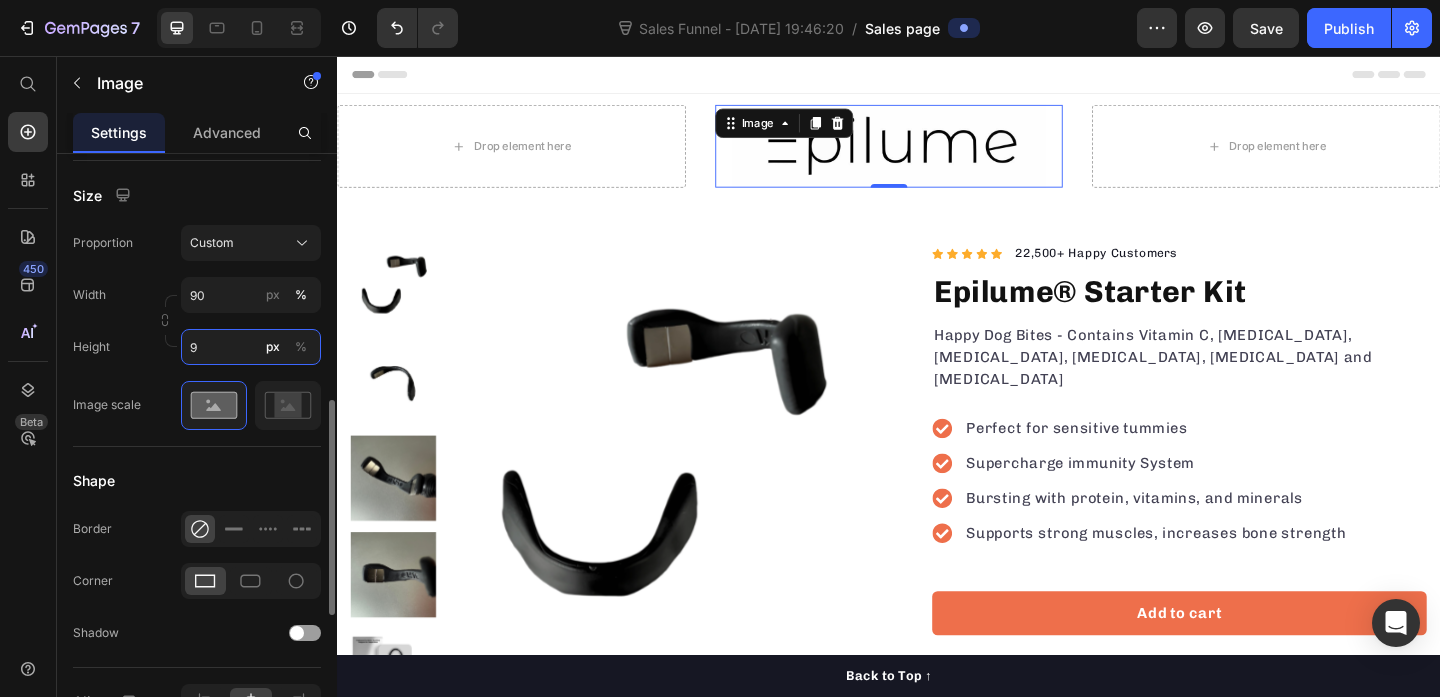 type on "90" 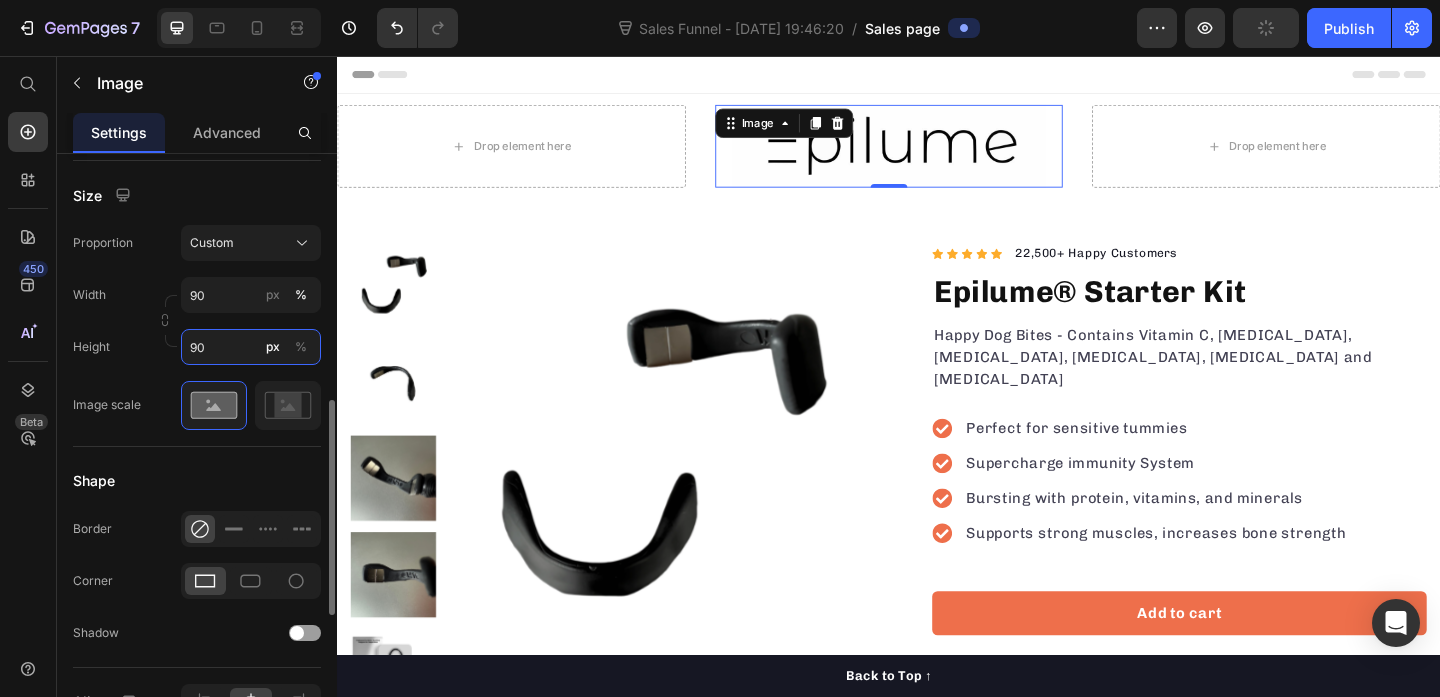 type 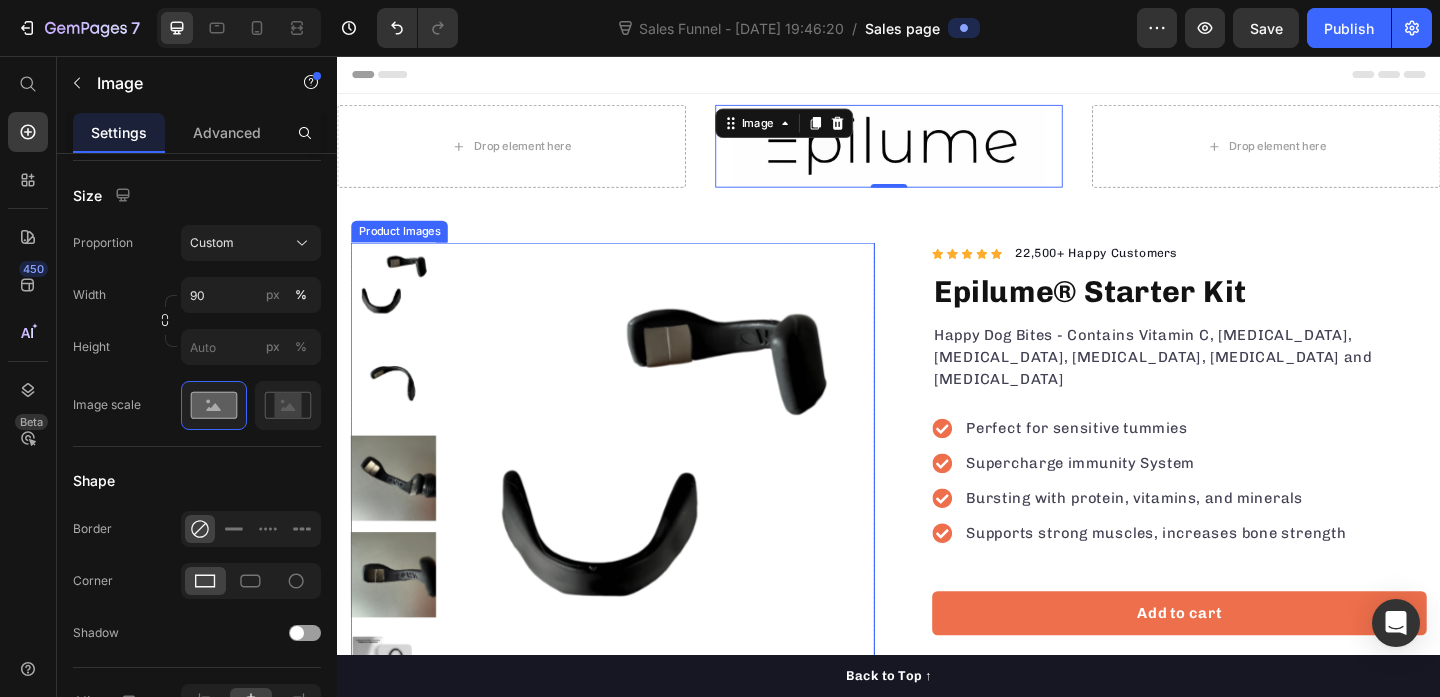 click at bounding box center [689, 491] 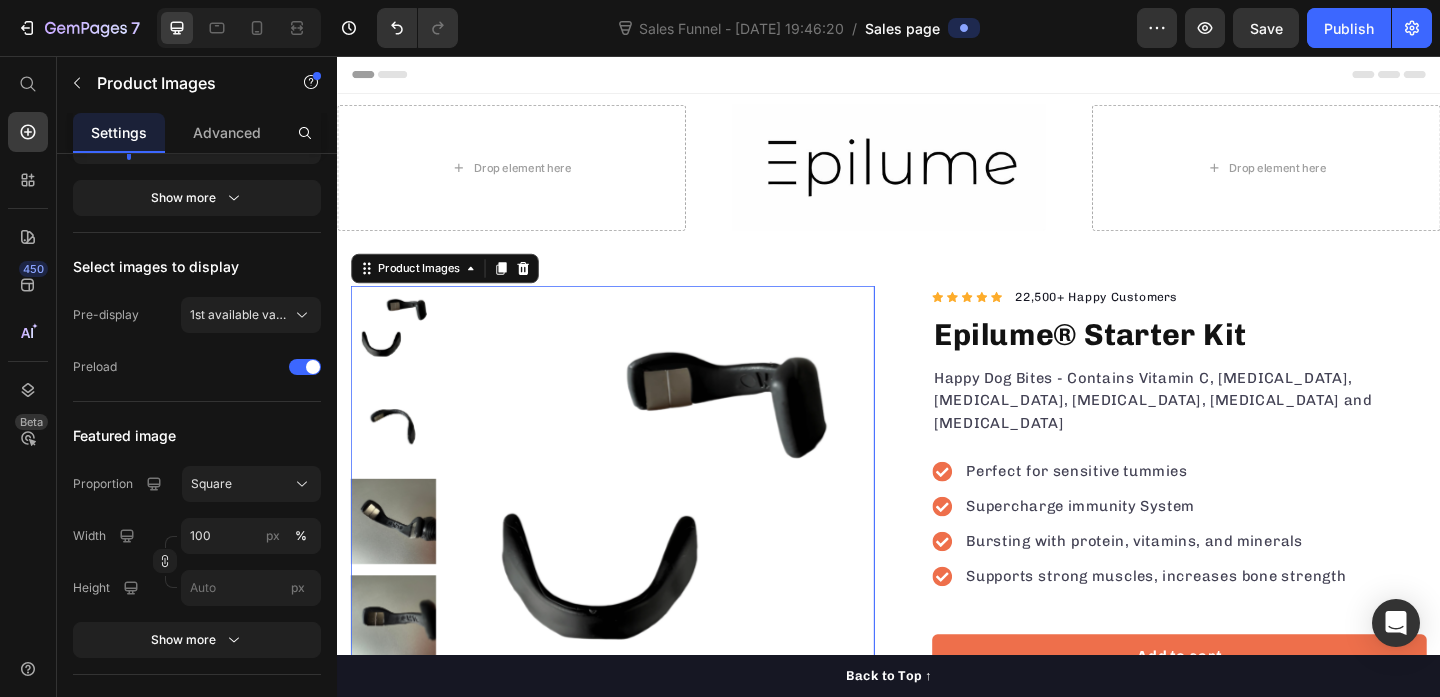 scroll, scrollTop: 0, scrollLeft: 0, axis: both 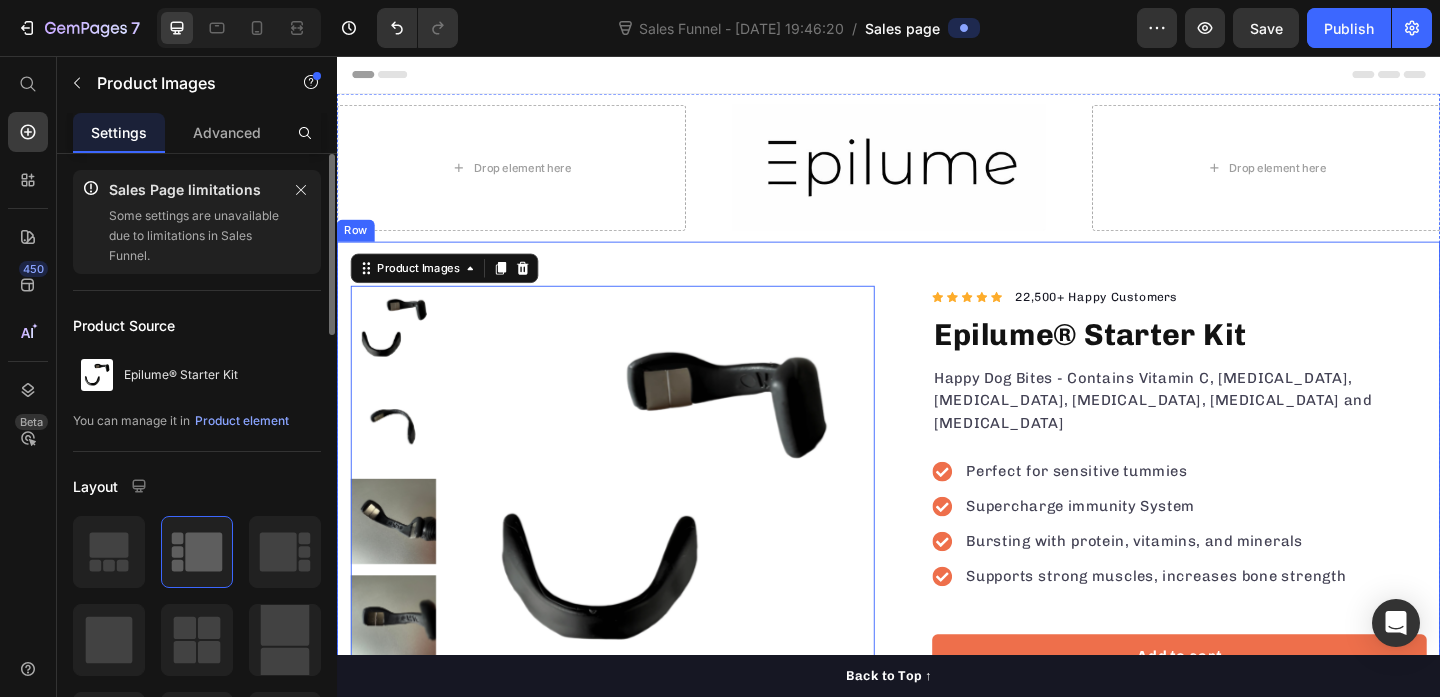 click at bounding box center [937, 177] 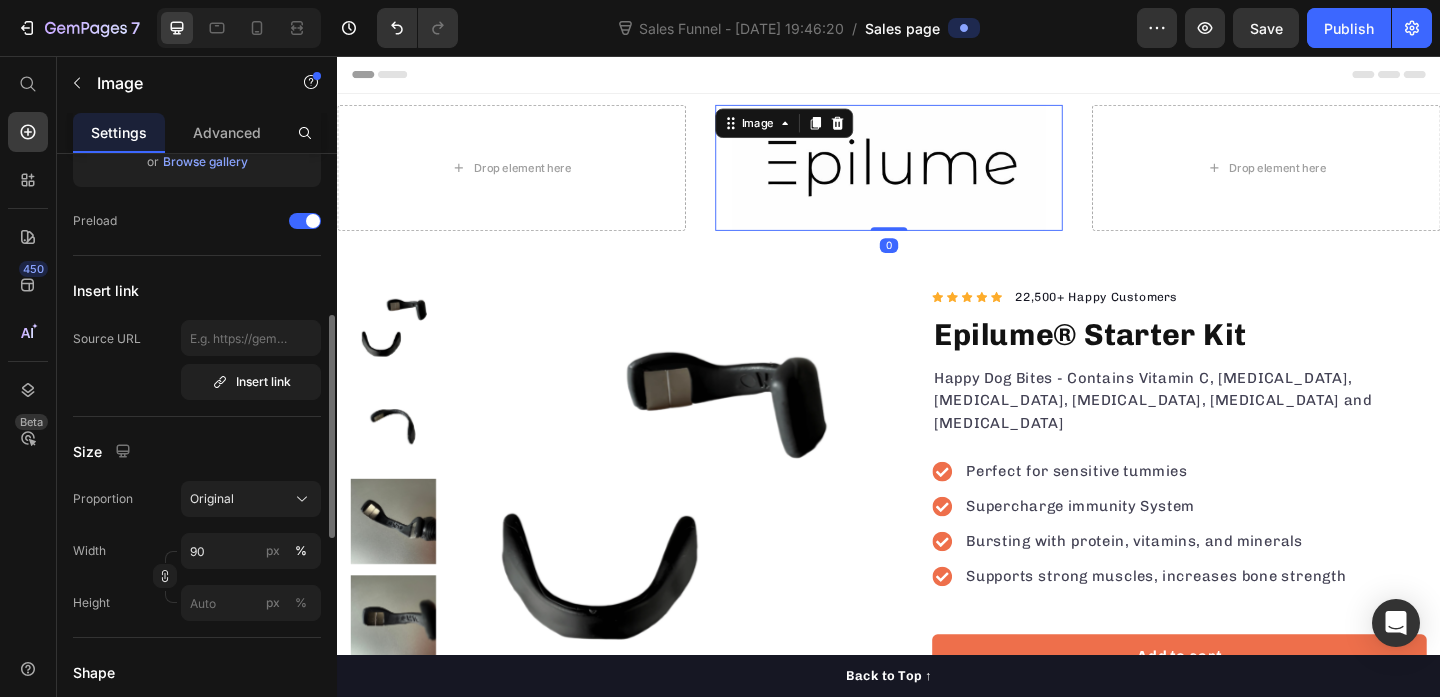 scroll, scrollTop: 451, scrollLeft: 0, axis: vertical 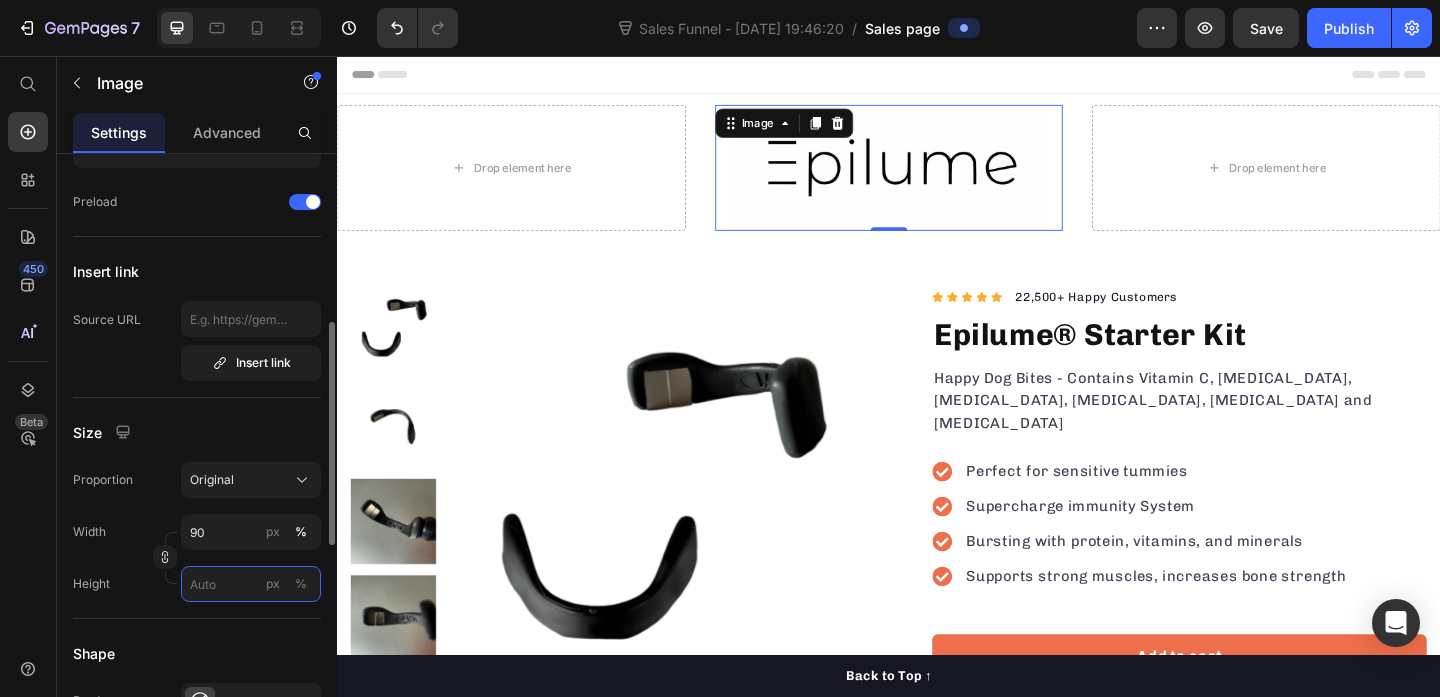 click on "px %" at bounding box center [251, 584] 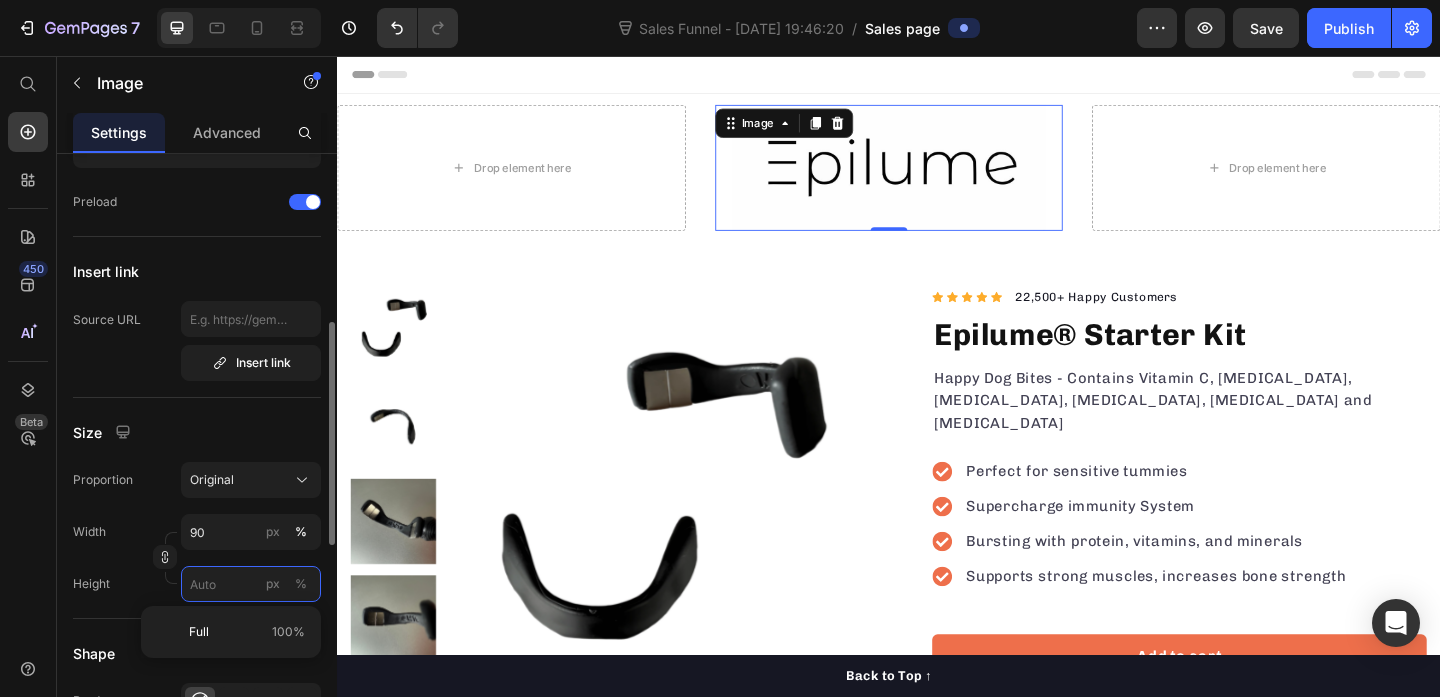 type 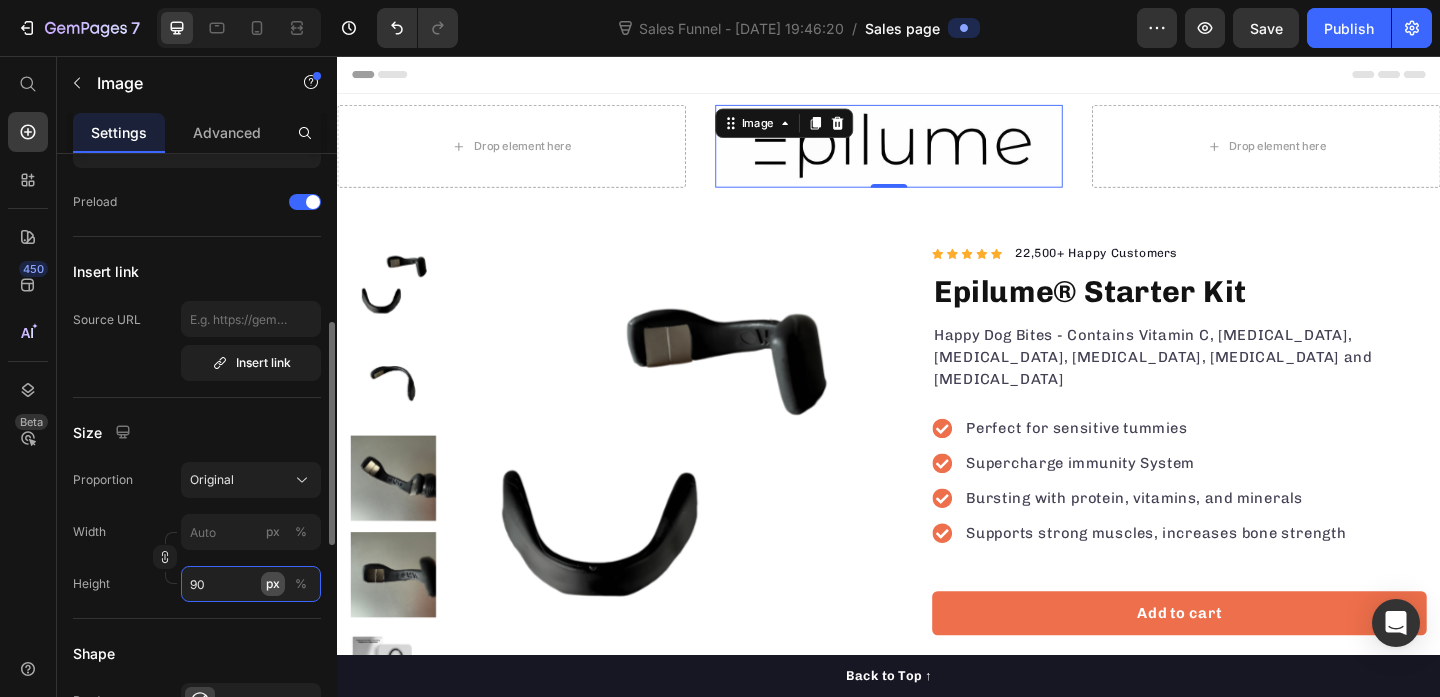 type on "90" 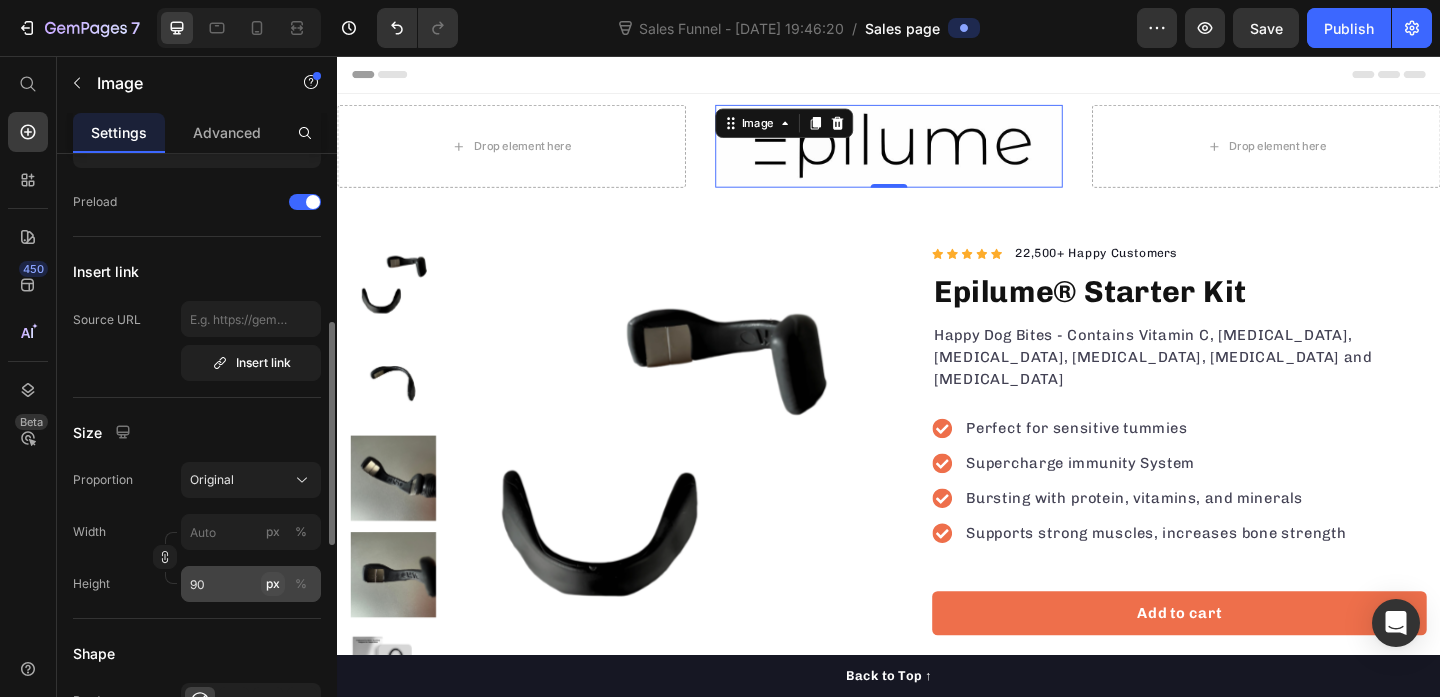 click on "px" at bounding box center [273, 584] 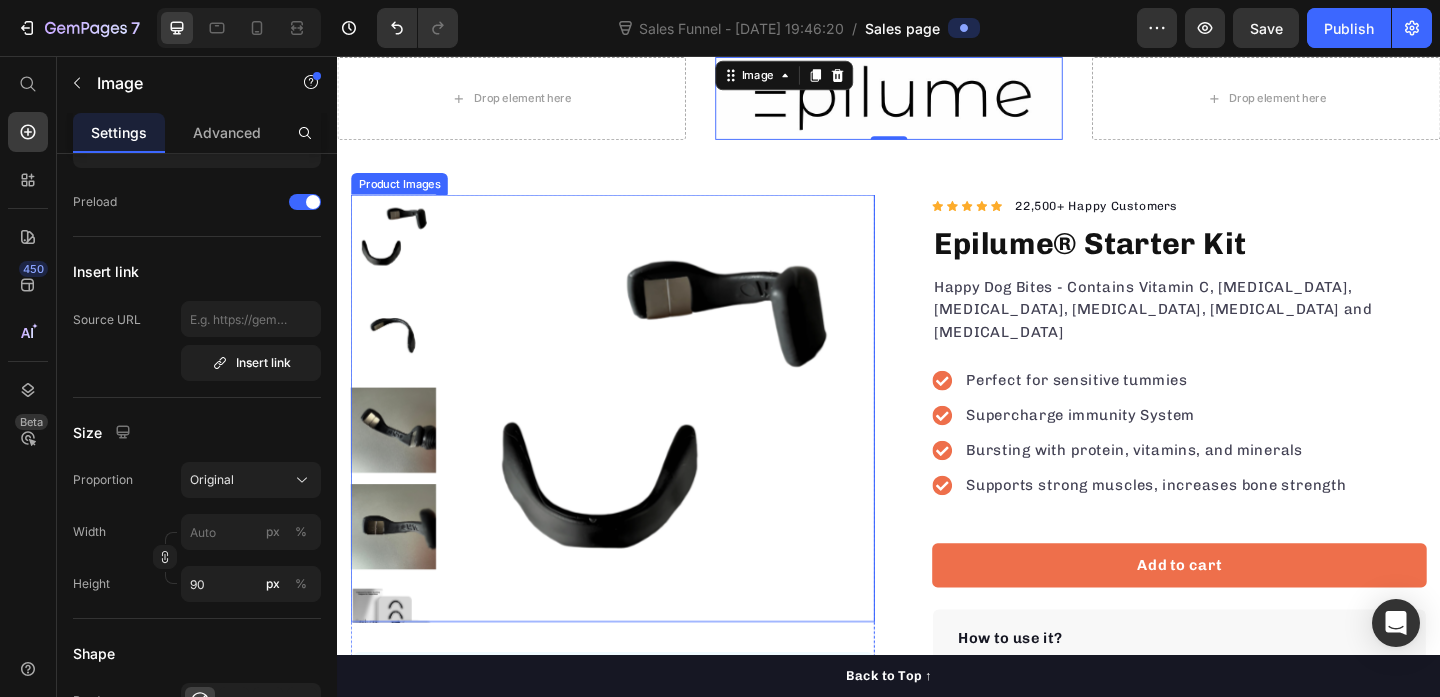 scroll, scrollTop: 55, scrollLeft: 0, axis: vertical 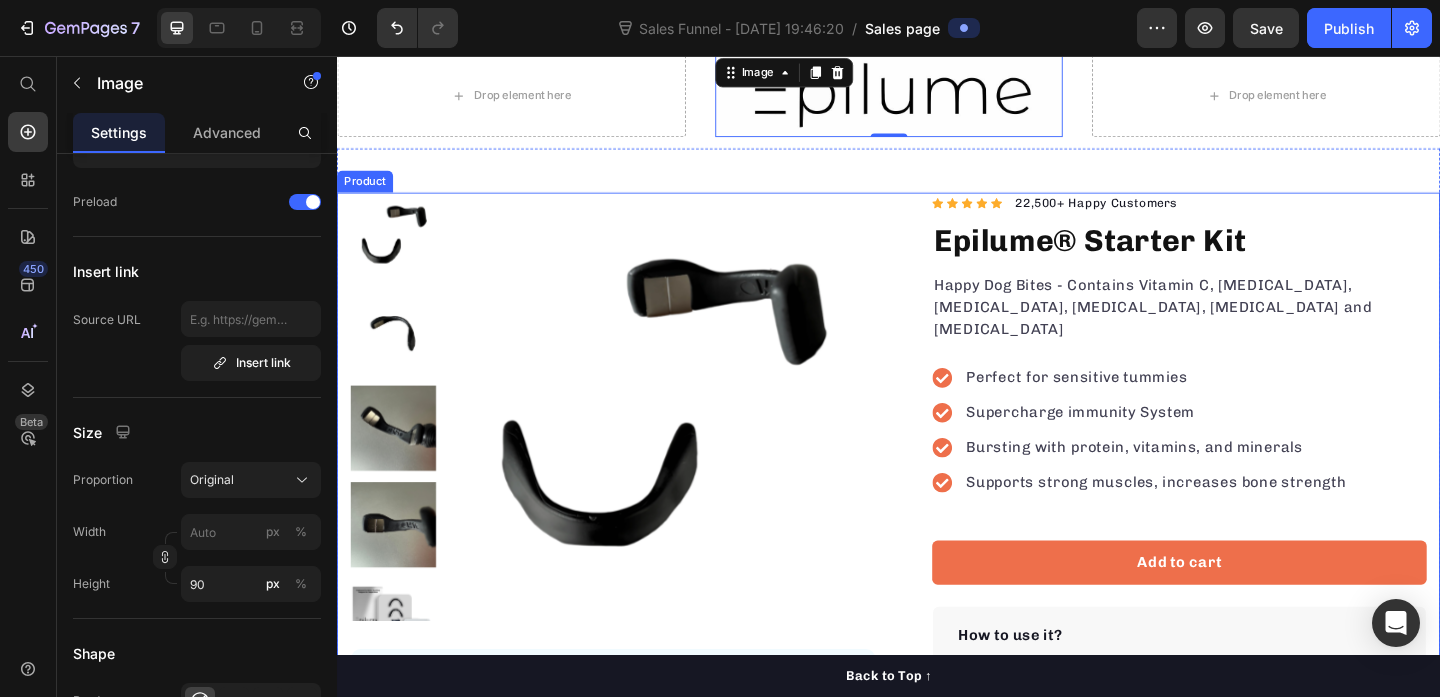 click on "Product Images "The transformation in my dog's overall health since switching to this food has been remarkable. Their coat is shinier, their energy levels have increased, and they seem happier than ever before." Text block -Daisy Text block
Verified buyer Item list Row Row "My dog absolutely loves this food! It's clear that the taste and quality are top-notch."  -Daisy Text block Row Row Icon Icon Icon Icon Icon Icon List Hoz 22,500+ Happy Customers Text block Row Epilume® Starter Kit Product Title Happy Dog Bites - Contains Vitamin C, Vitamin E, Vitamin B2, Vitamin B1, Vitamin D and Vitamin K Text block Perfect for sensitive tummies Supercharge immunity System Bursting with protein, vitamins, and minerals Supports strong muscles, increases bone strength Item list Add to cart Product Cart Button Perfect for sensitive tummies Supercharge immunity System Bursting with protein, vitamins, and minerals Supports strong muscles, increases bone strength Item list
How to use it? Row" at bounding box center [937, 545] 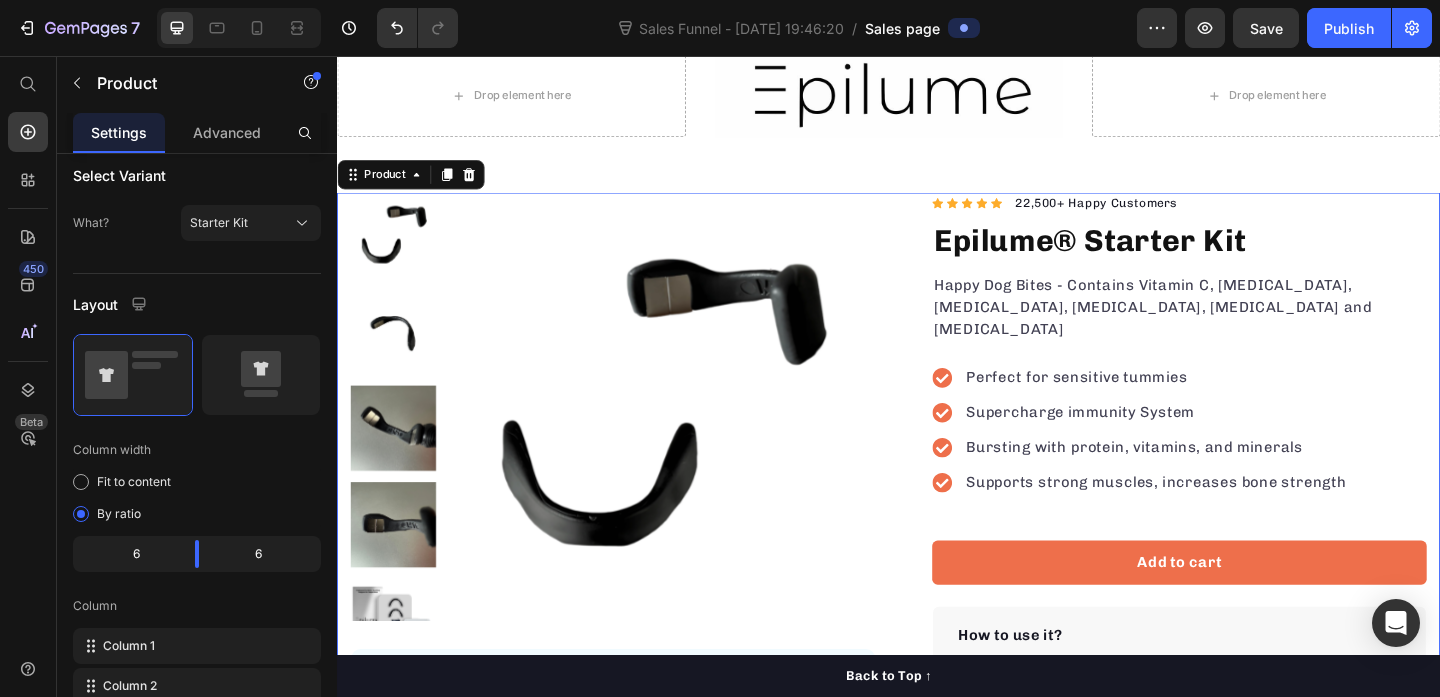 scroll, scrollTop: 0, scrollLeft: 0, axis: both 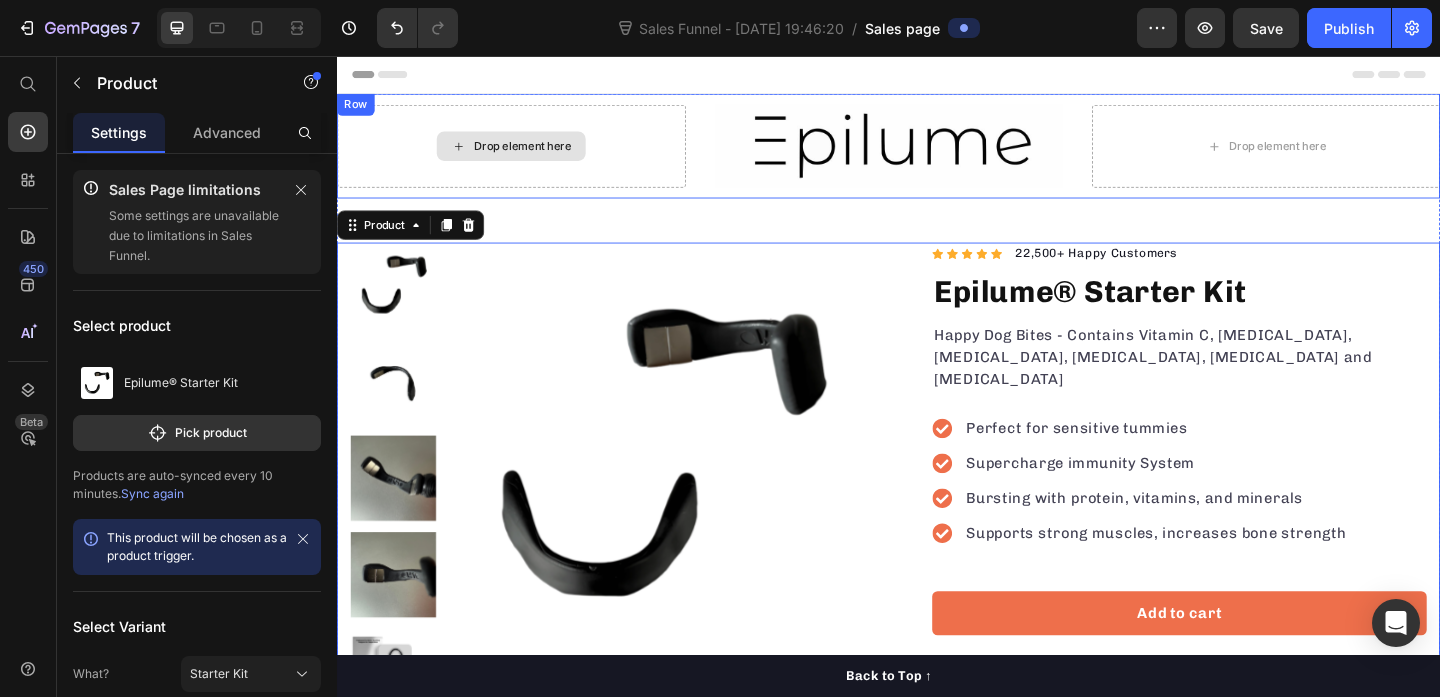 click on "Drop element here" at bounding box center (538, 154) 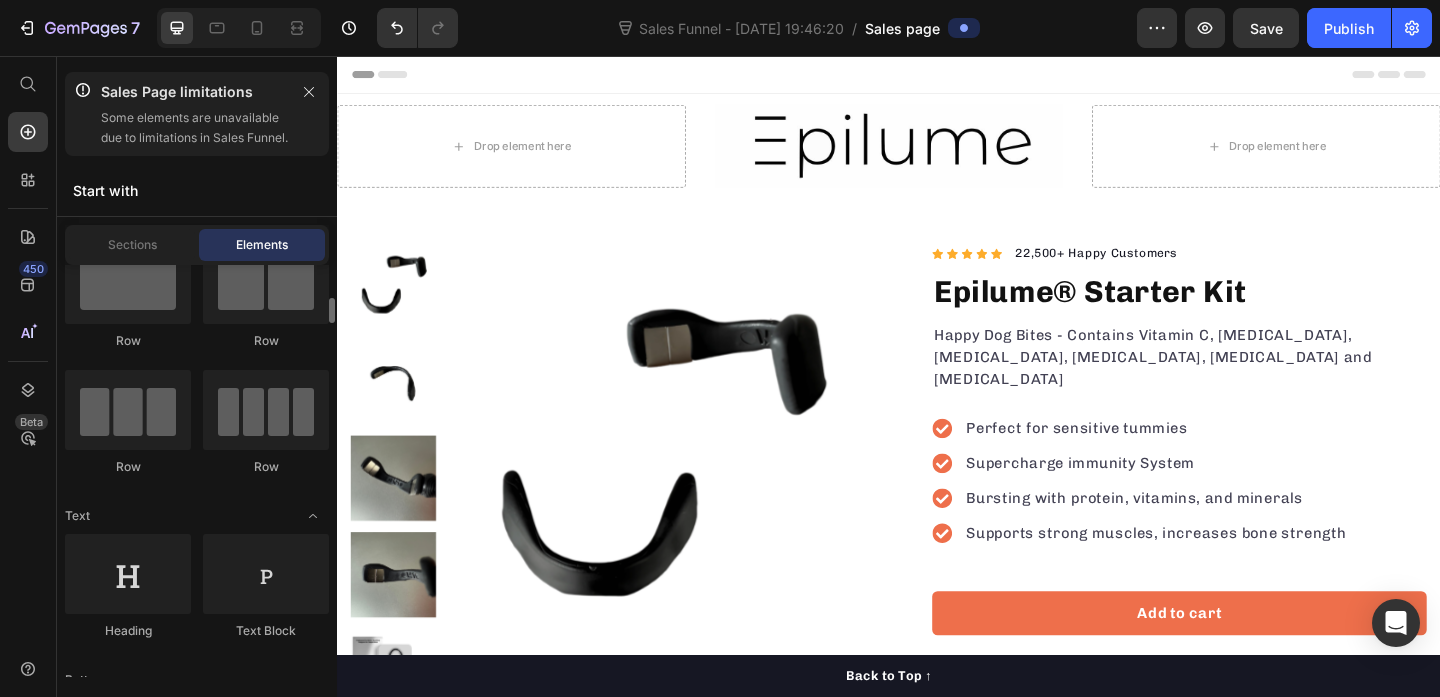 scroll, scrollTop: 129, scrollLeft: 0, axis: vertical 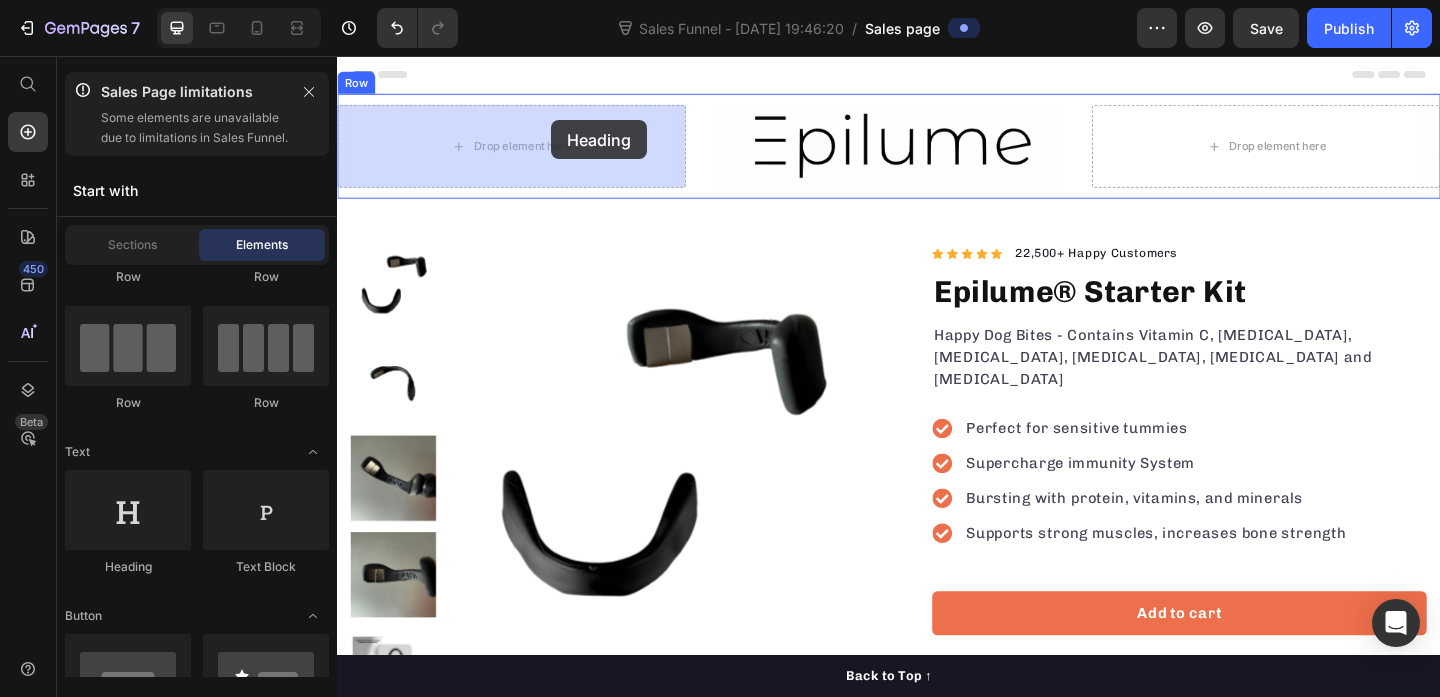 drag, startPoint x: 475, startPoint y: 602, endPoint x: 570, endPoint y: 128, distance: 483.4263 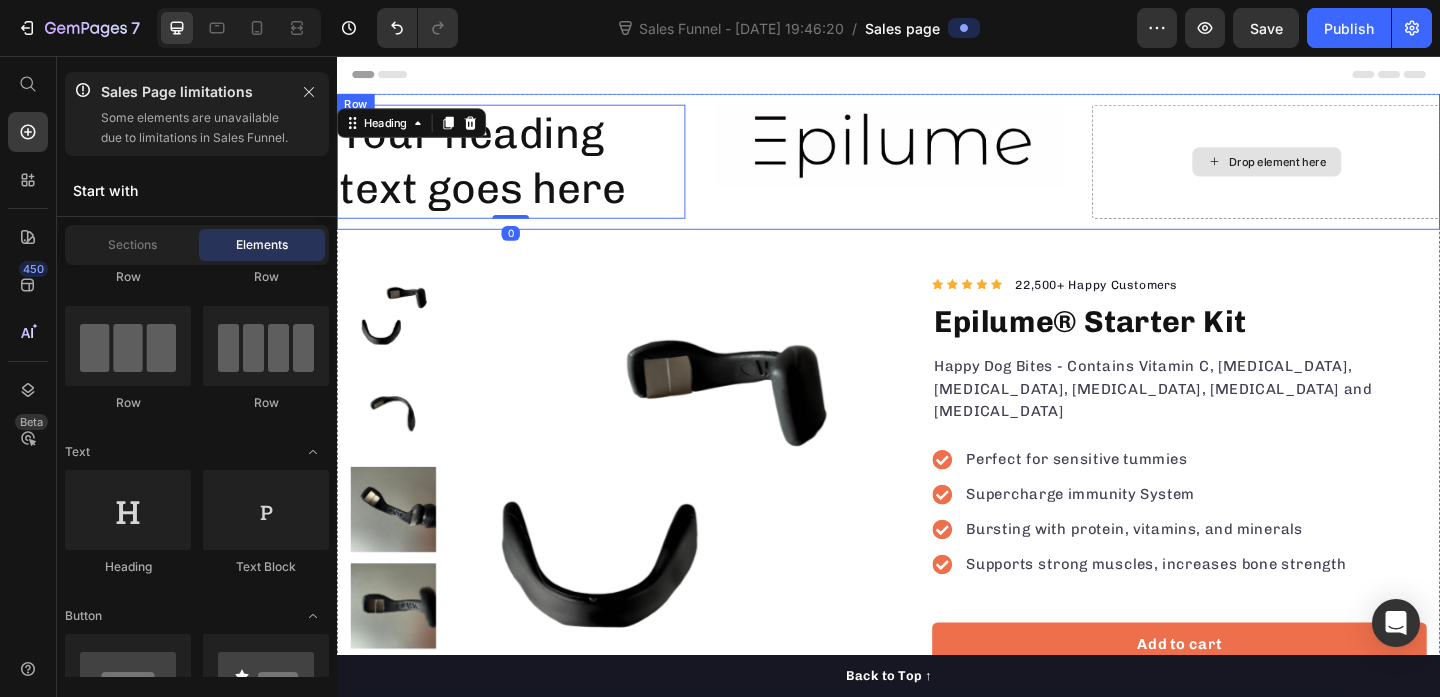 click on "Drop element here" at bounding box center [1348, 171] 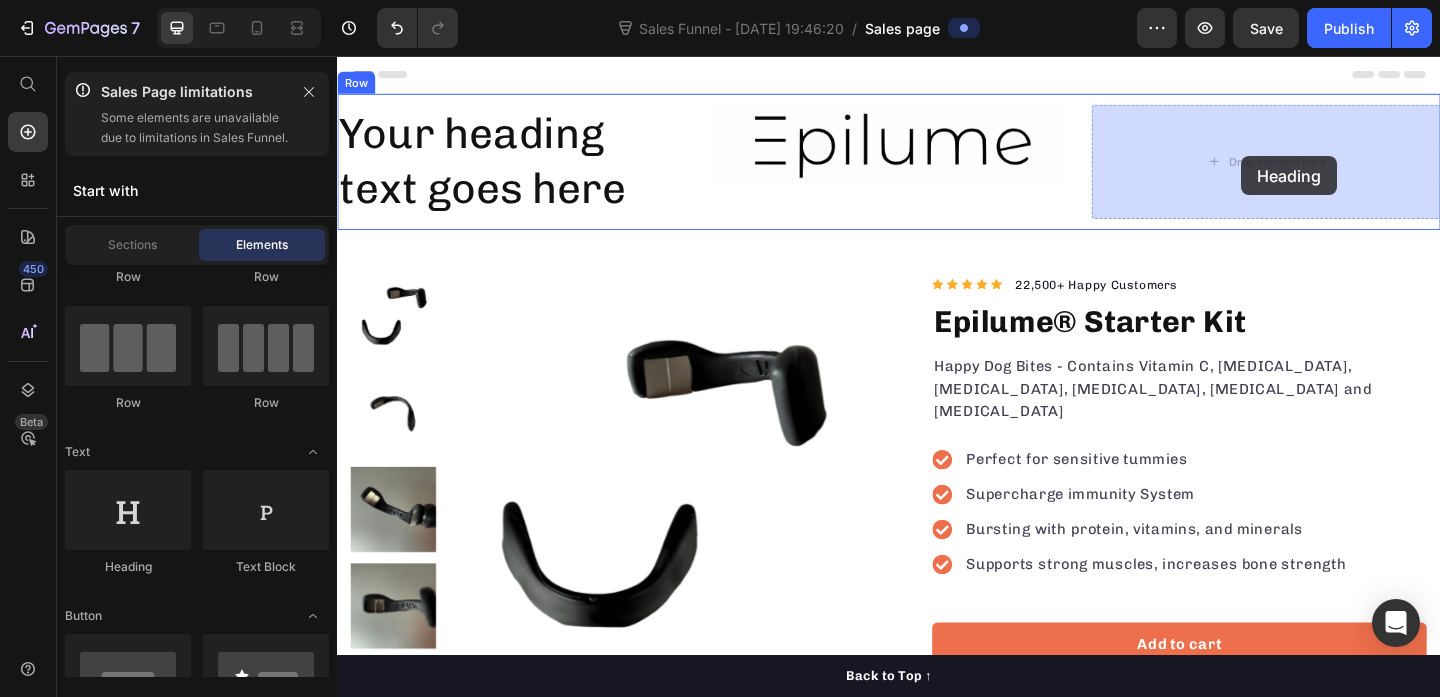 drag, startPoint x: 463, startPoint y: 608, endPoint x: 1320, endPoint y: 165, distance: 964.7269 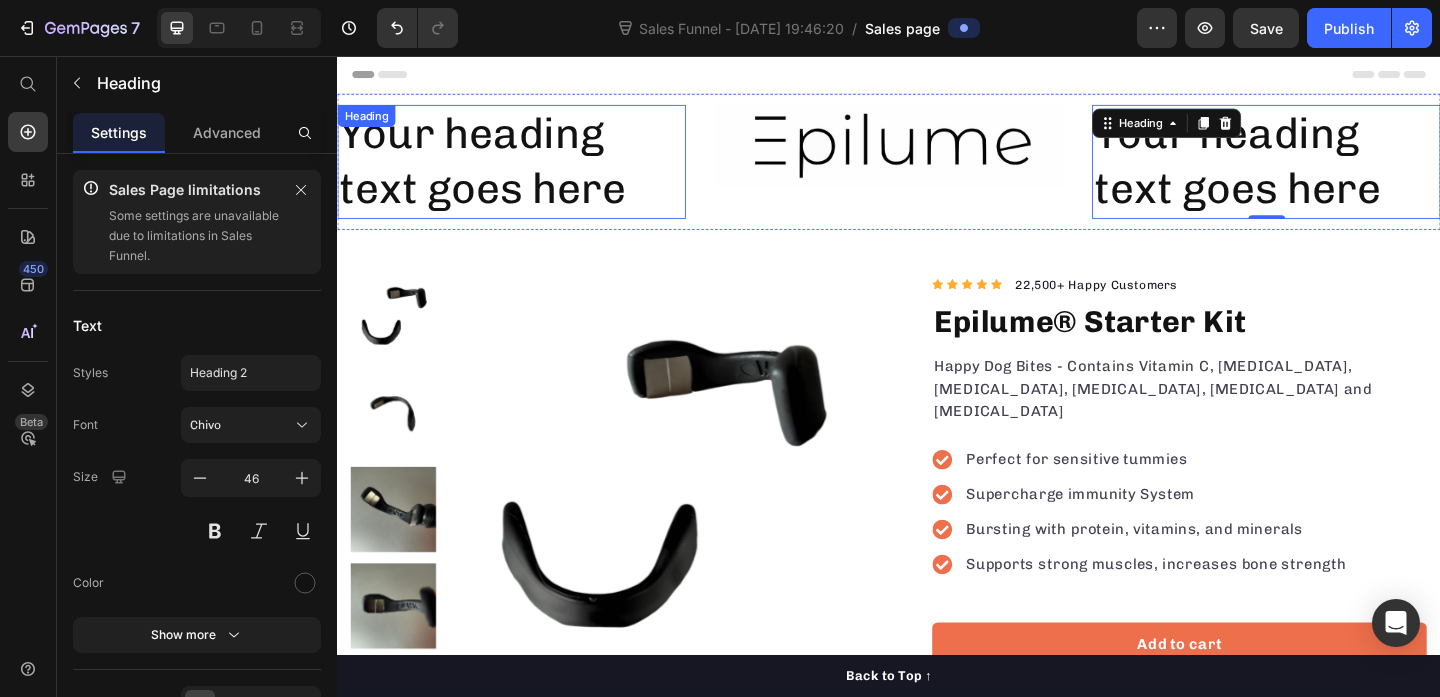 click on "Your heading text goes here" at bounding box center (526, 171) 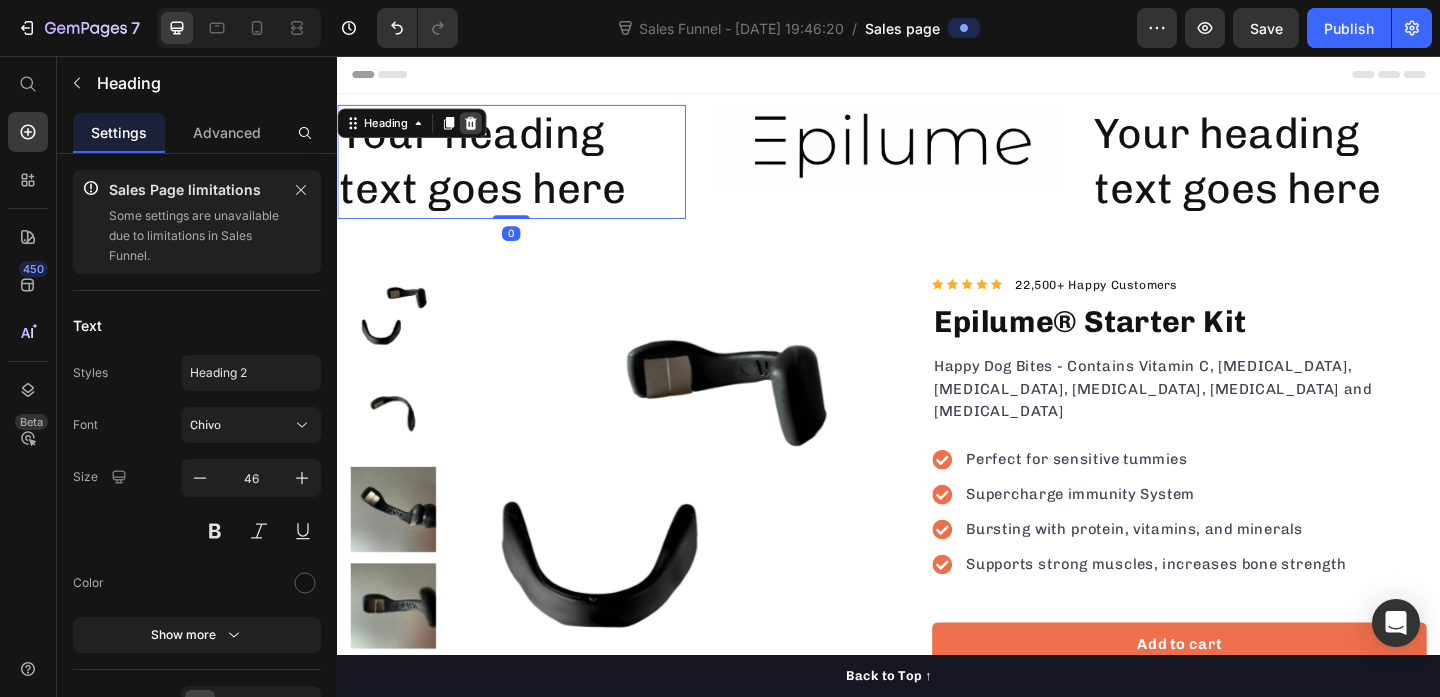 click 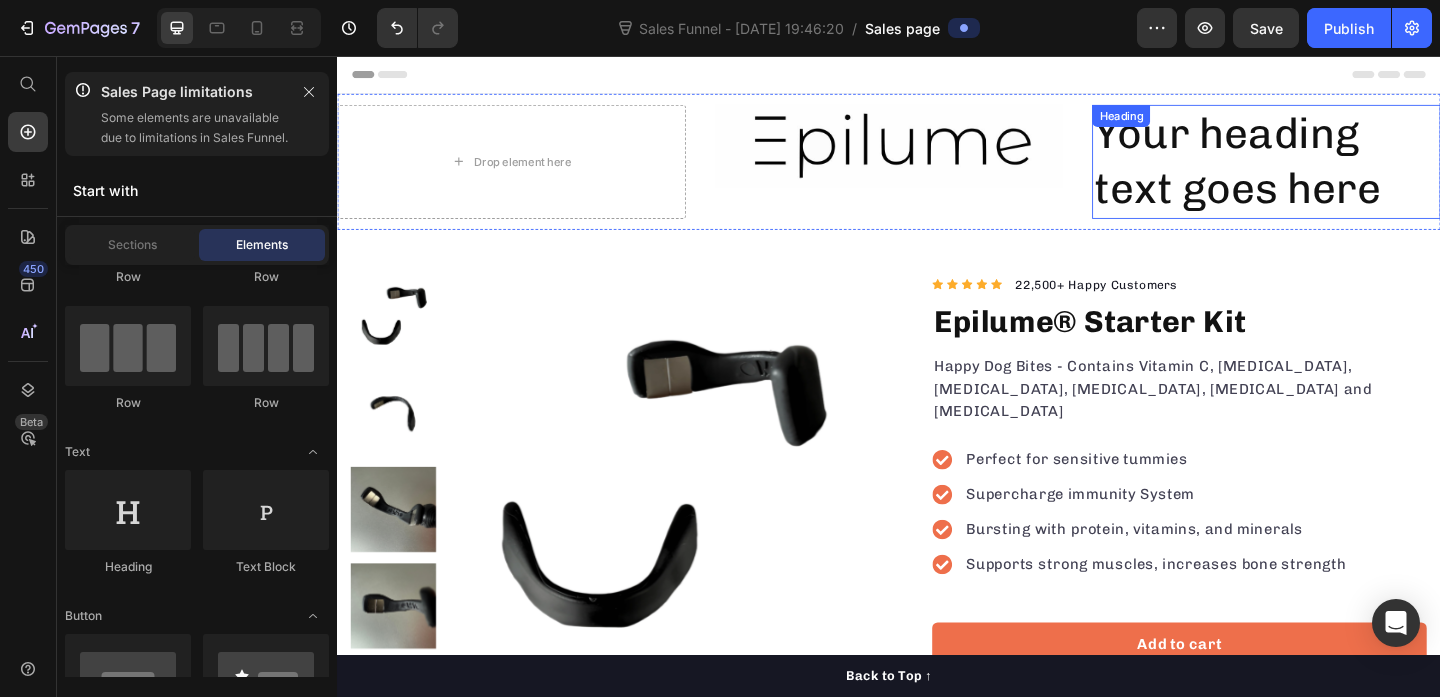 click on "Your heading text goes here" at bounding box center [1347, 171] 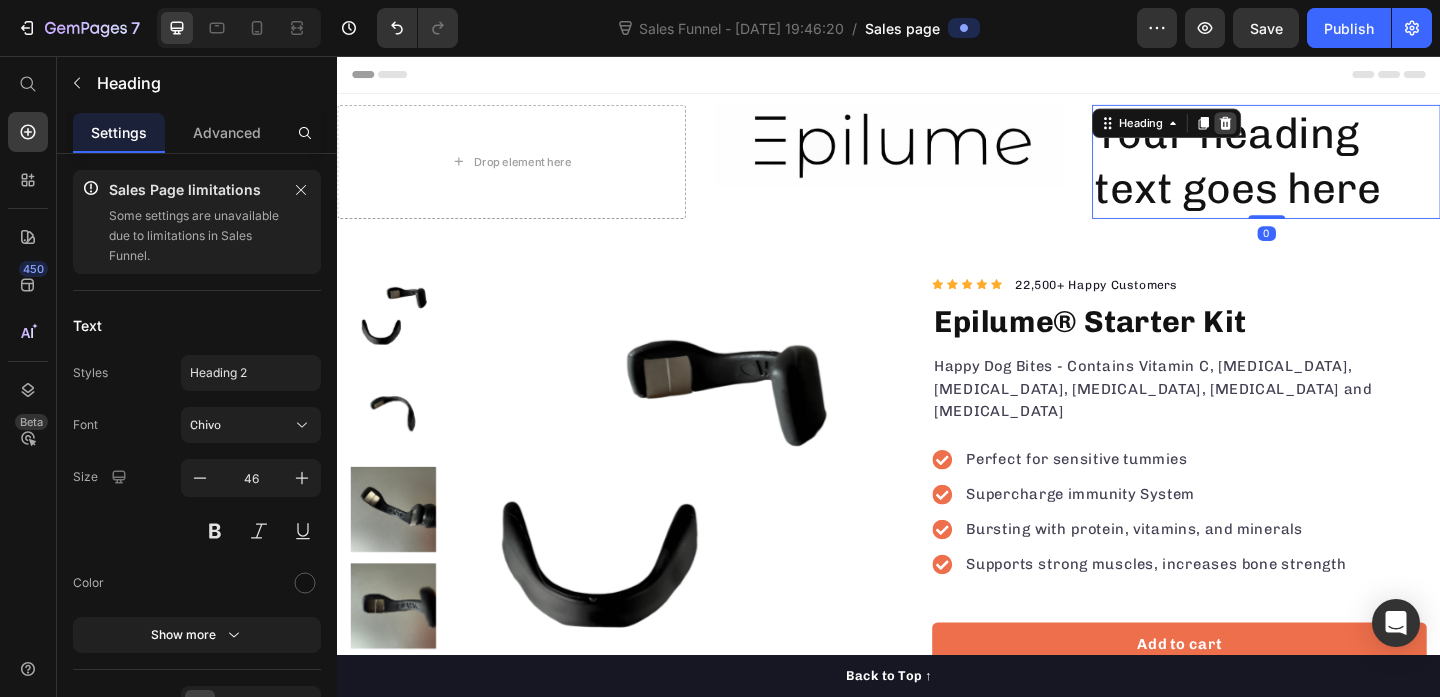 click at bounding box center [1303, 129] 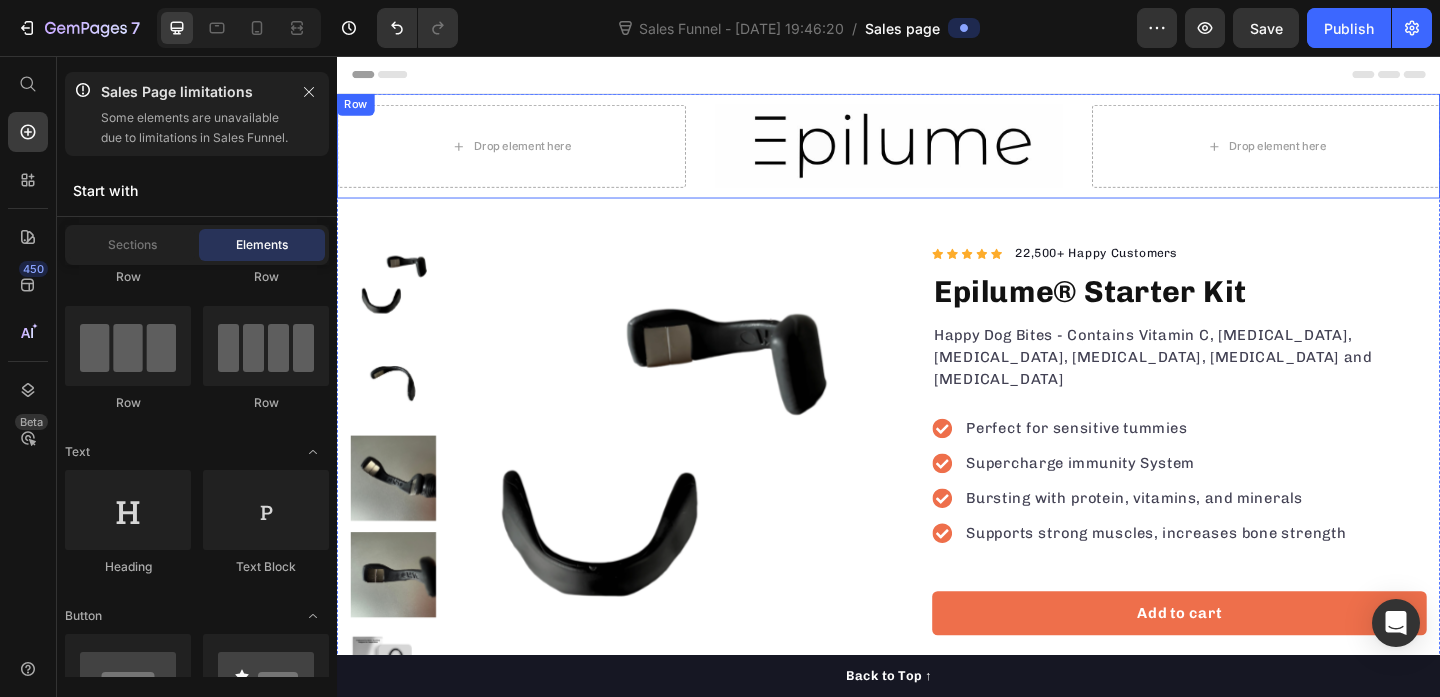 click on "Drop element here Image
Drop element here Row" at bounding box center (937, 154) 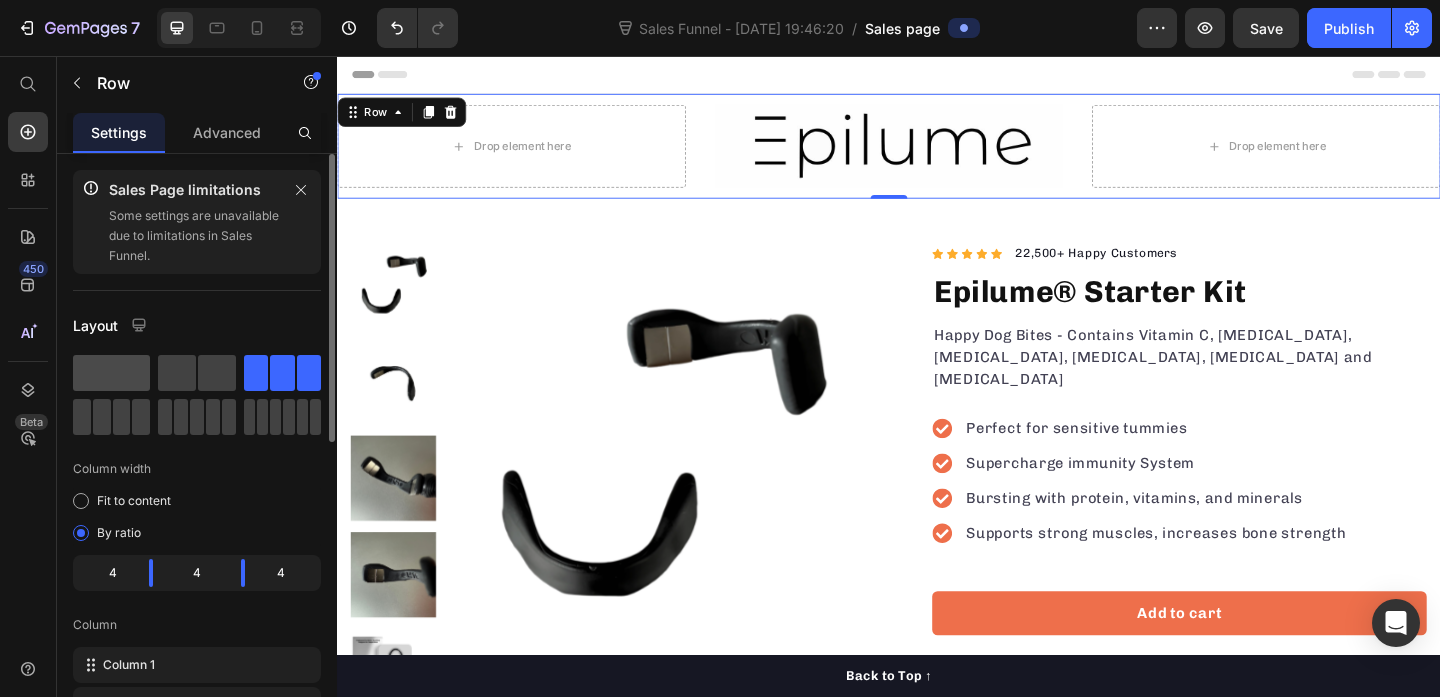 click 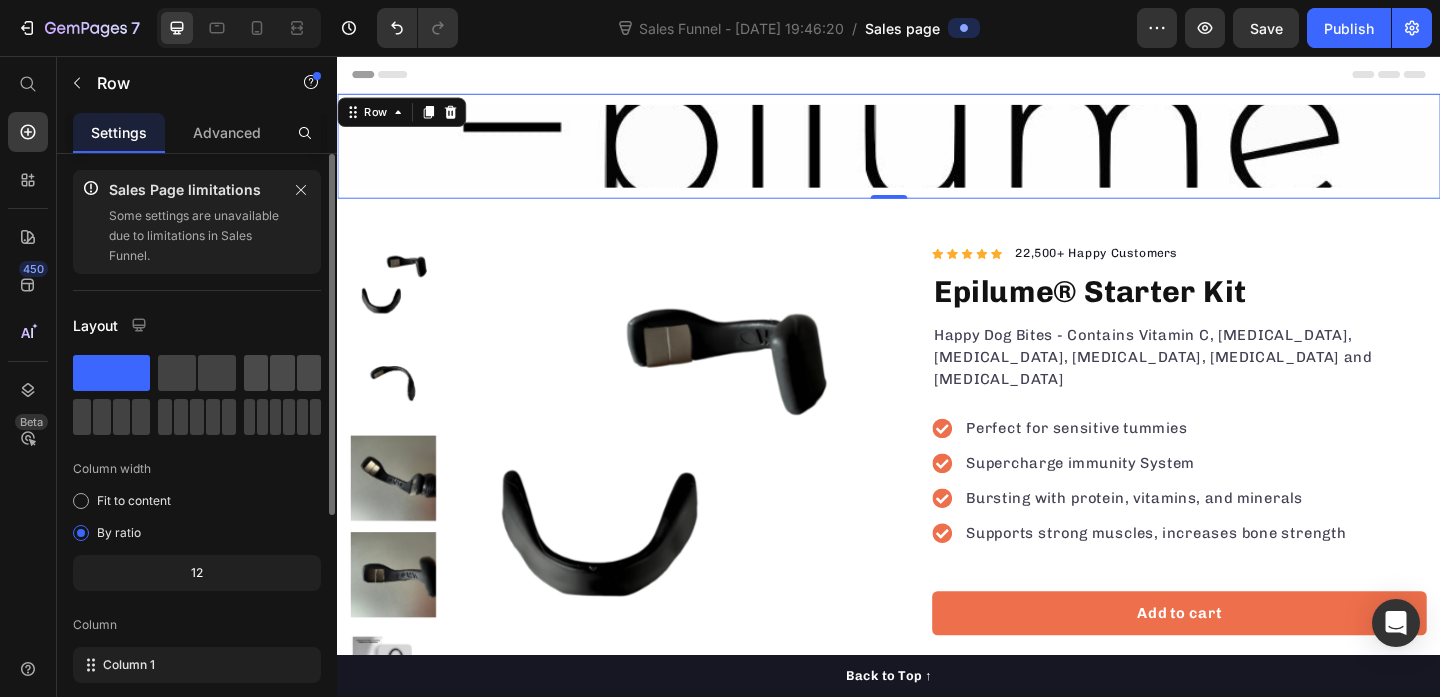 click 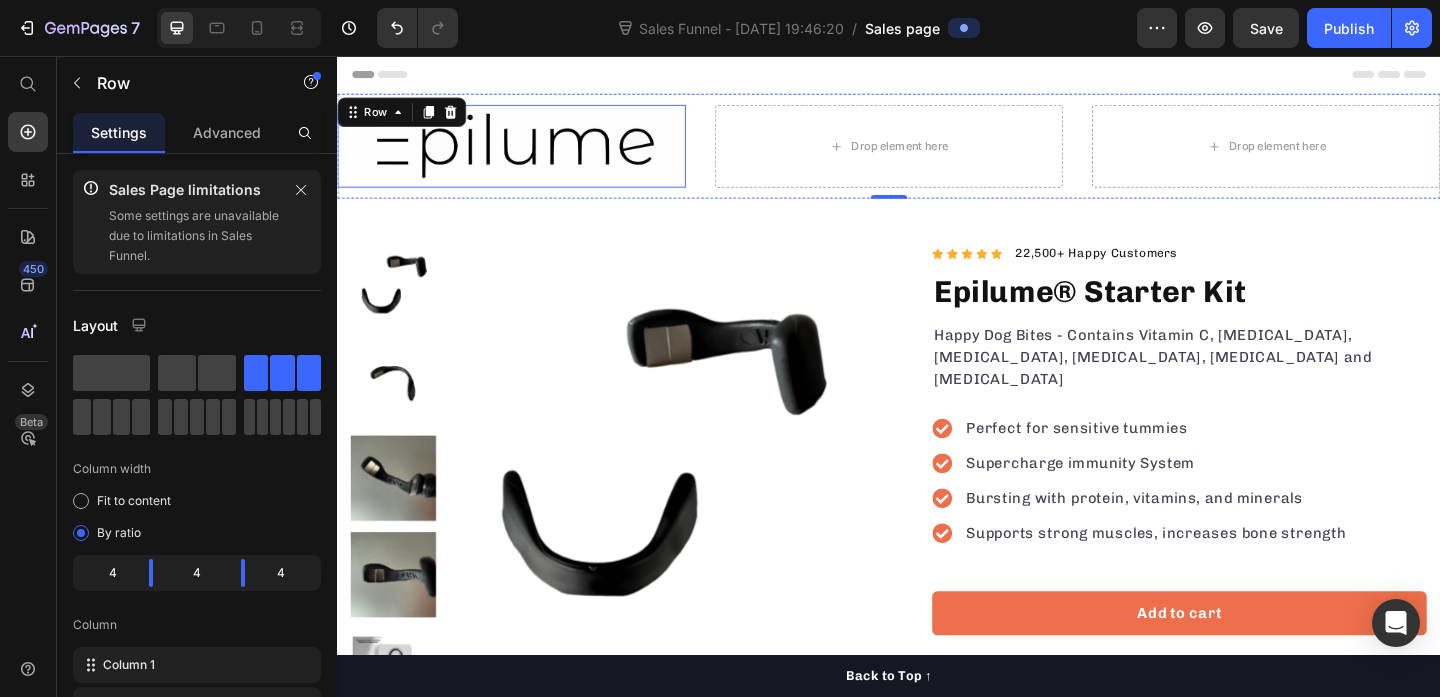 click at bounding box center (526, 154) 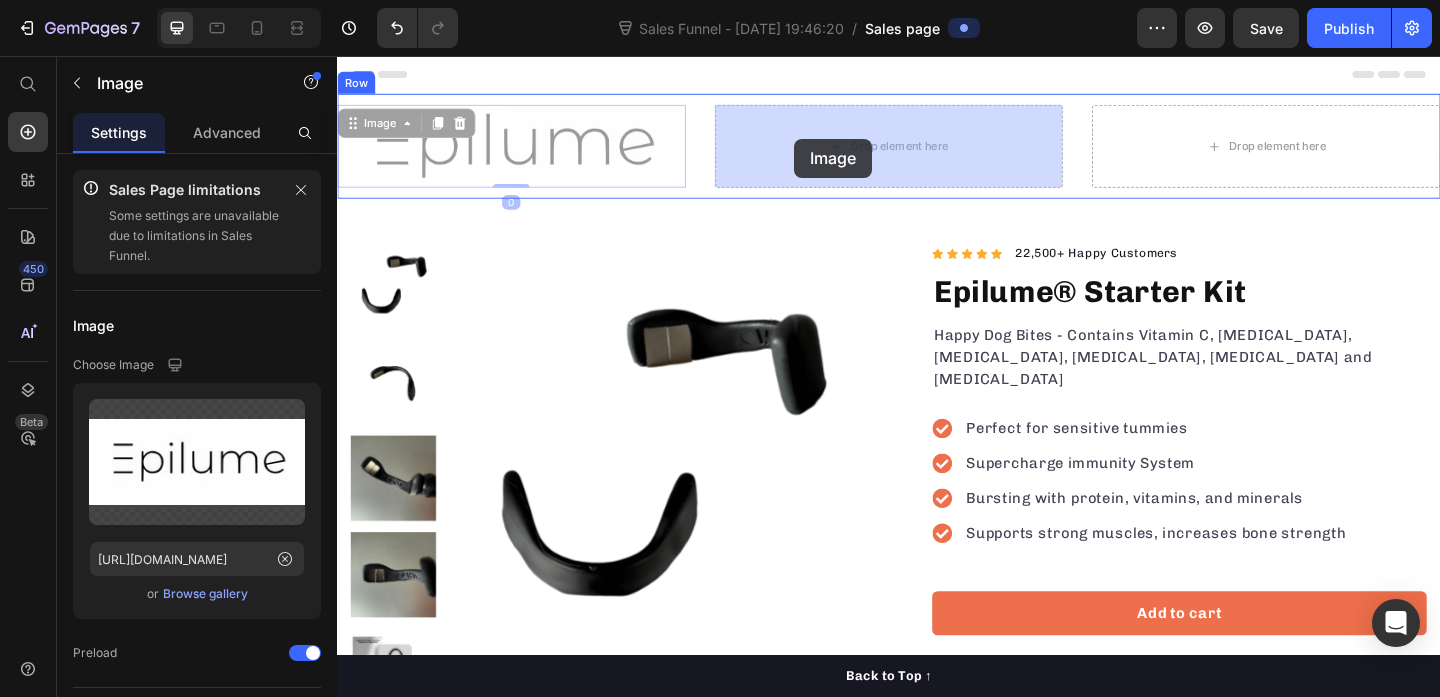 drag, startPoint x: 358, startPoint y: 134, endPoint x: 854, endPoint y: 143, distance: 496.08163 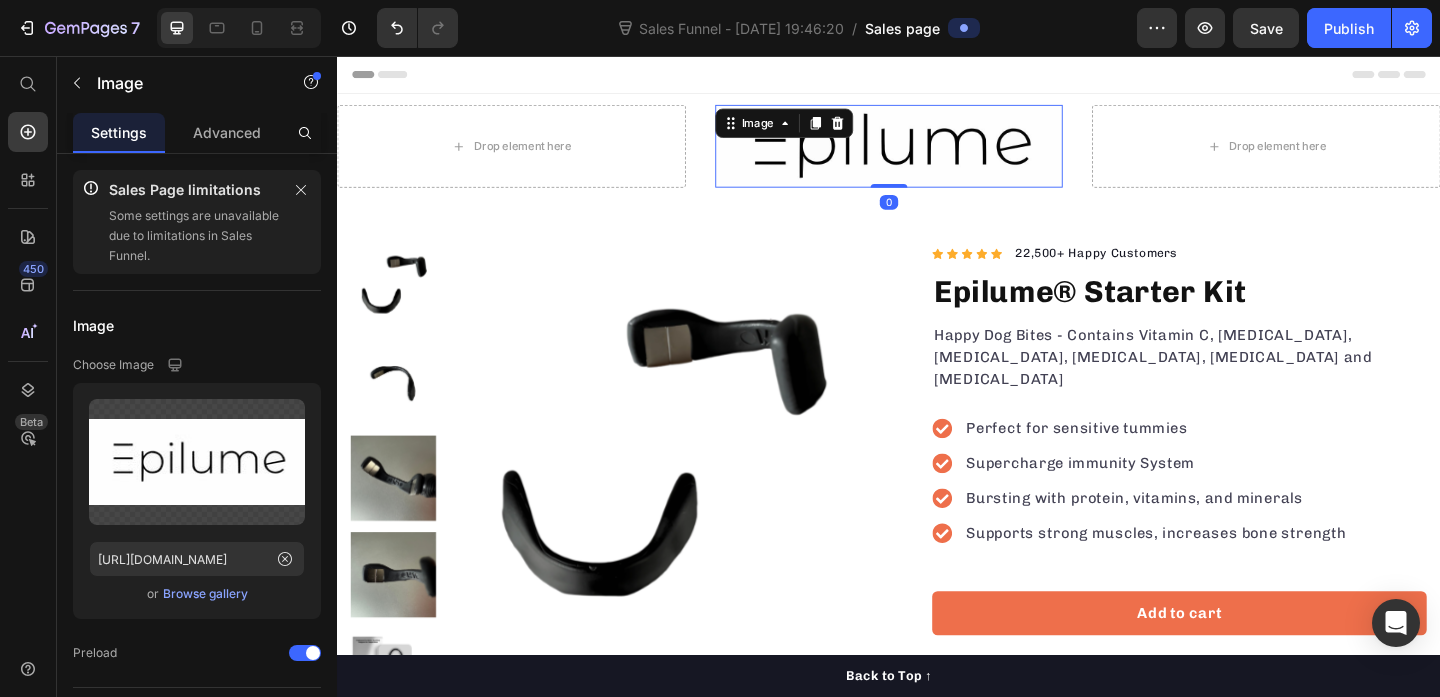 click at bounding box center [689, 491] 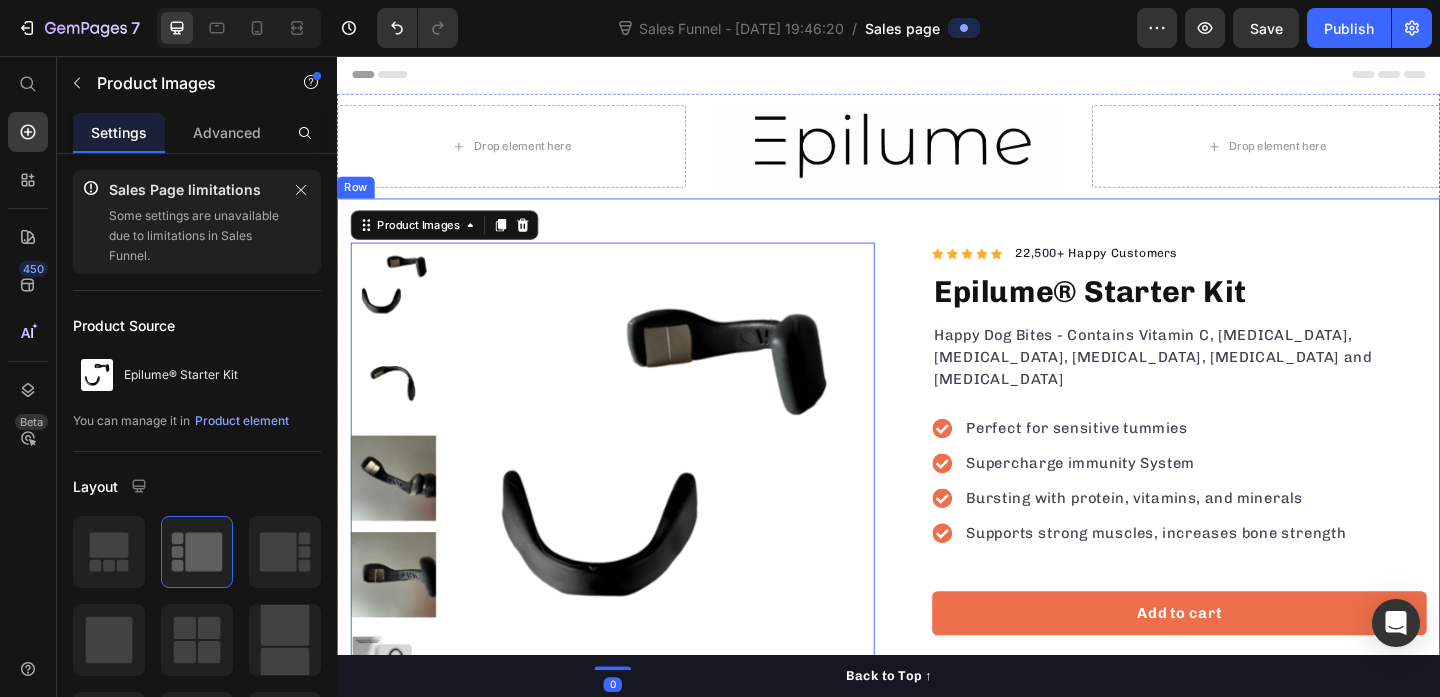 click on "Product Images   0 "The transformation in my dog's overall health since switching to this food has been remarkable. Their coat is shinier, their energy levels have increased, and they seem happier than ever before." Text block -Daisy Text block
Verified buyer Item list Row Row "My dog absolutely loves this food! It's clear that the taste and quality are top-notch."  -Daisy Text block Row Row Icon Icon Icon Icon Icon Icon List Hoz 22,500+ Happy Customers Text block Row Epilume® Starter Kit Product Title Happy Dog Bites - Contains Vitamin C, Vitamin E, Vitamin B2, Vitamin B1, Vitamin D and Vitamin K Text block Perfect for sensitive tummies Supercharge immunity System Bursting with protein, vitamins, and minerals Supports strong muscles, increases bone strength Item list Add to cart Product Cart Button Perfect for sensitive tummies Supercharge immunity System Bursting with protein, vitamins, and minerals Supports strong muscles, increases bone strength Item list
How to use it?" at bounding box center [937, 616] 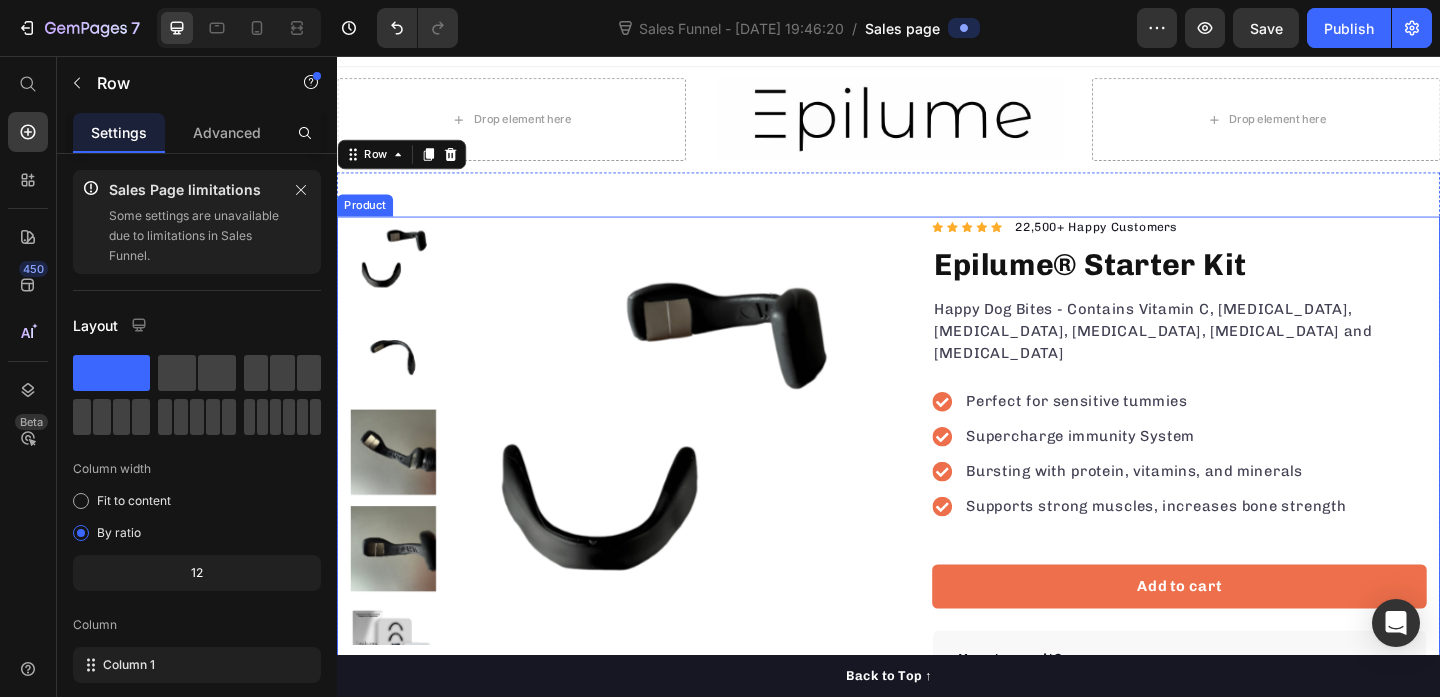 scroll, scrollTop: 0, scrollLeft: 0, axis: both 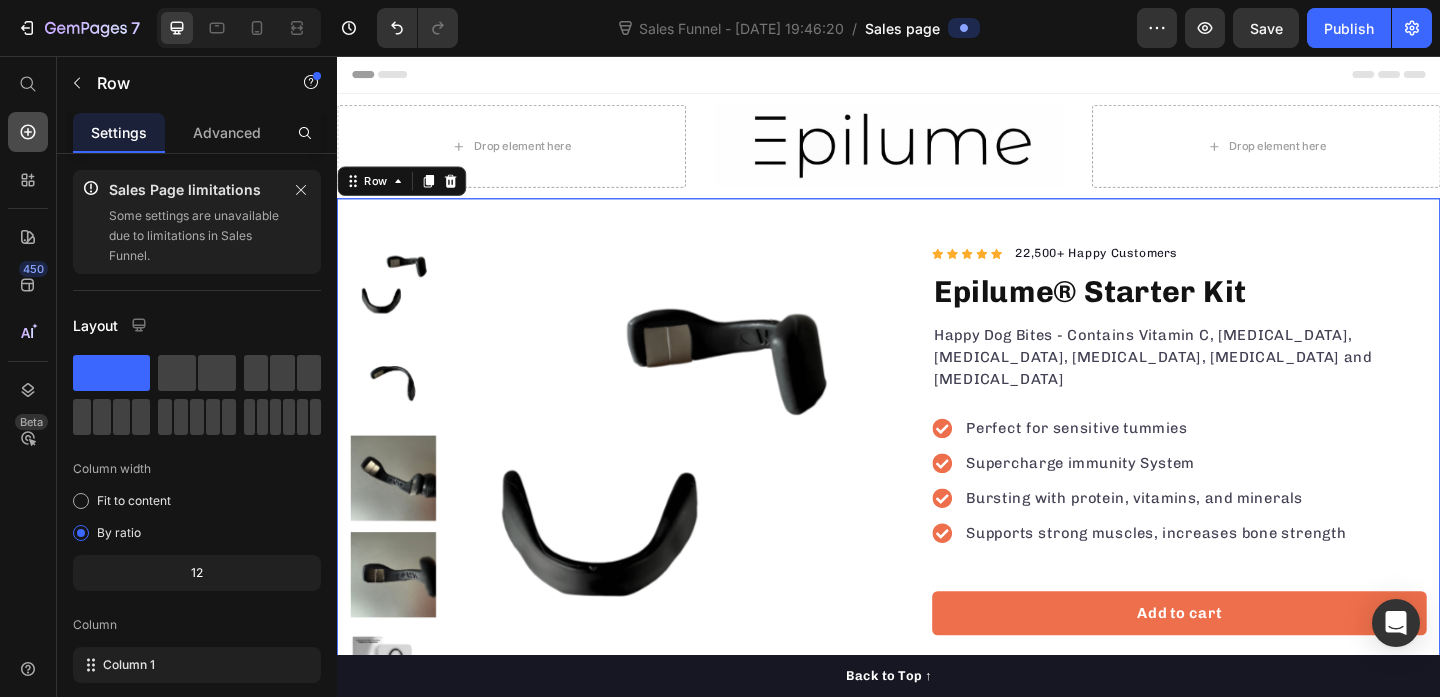 click 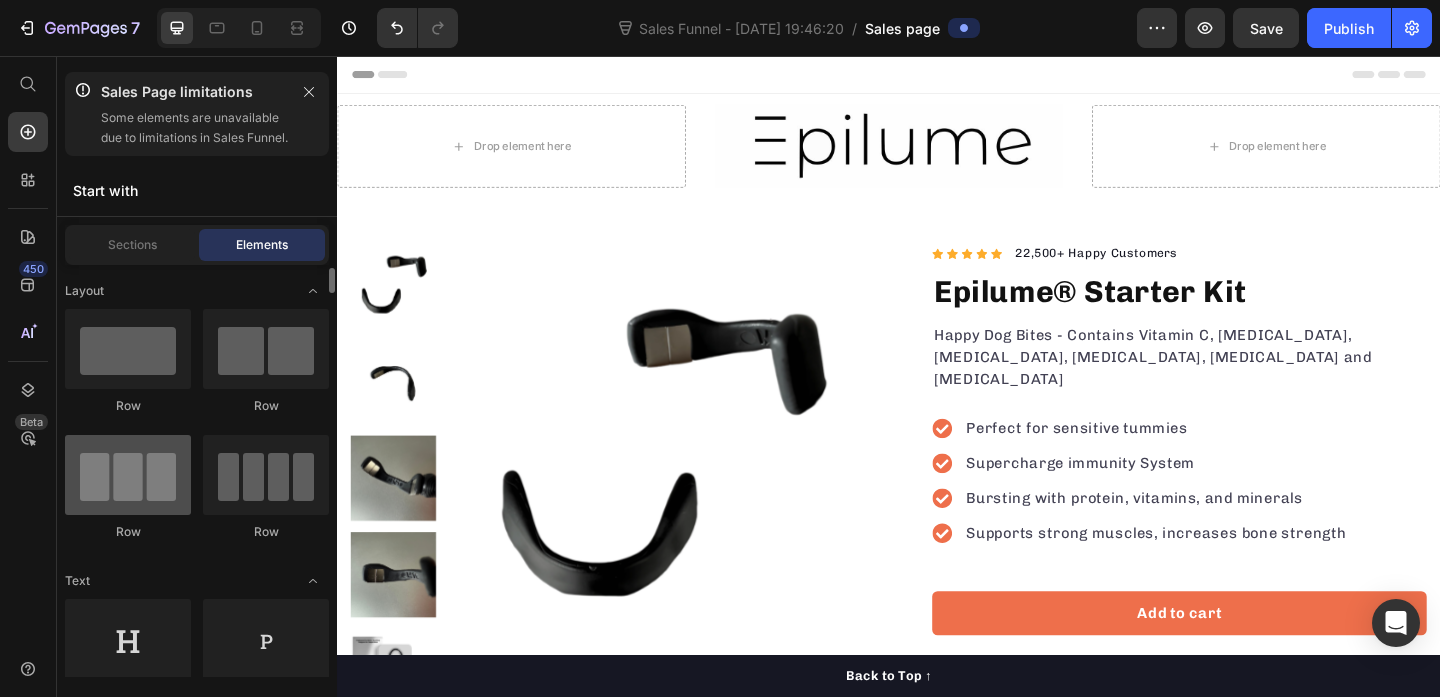 scroll, scrollTop: 13, scrollLeft: 0, axis: vertical 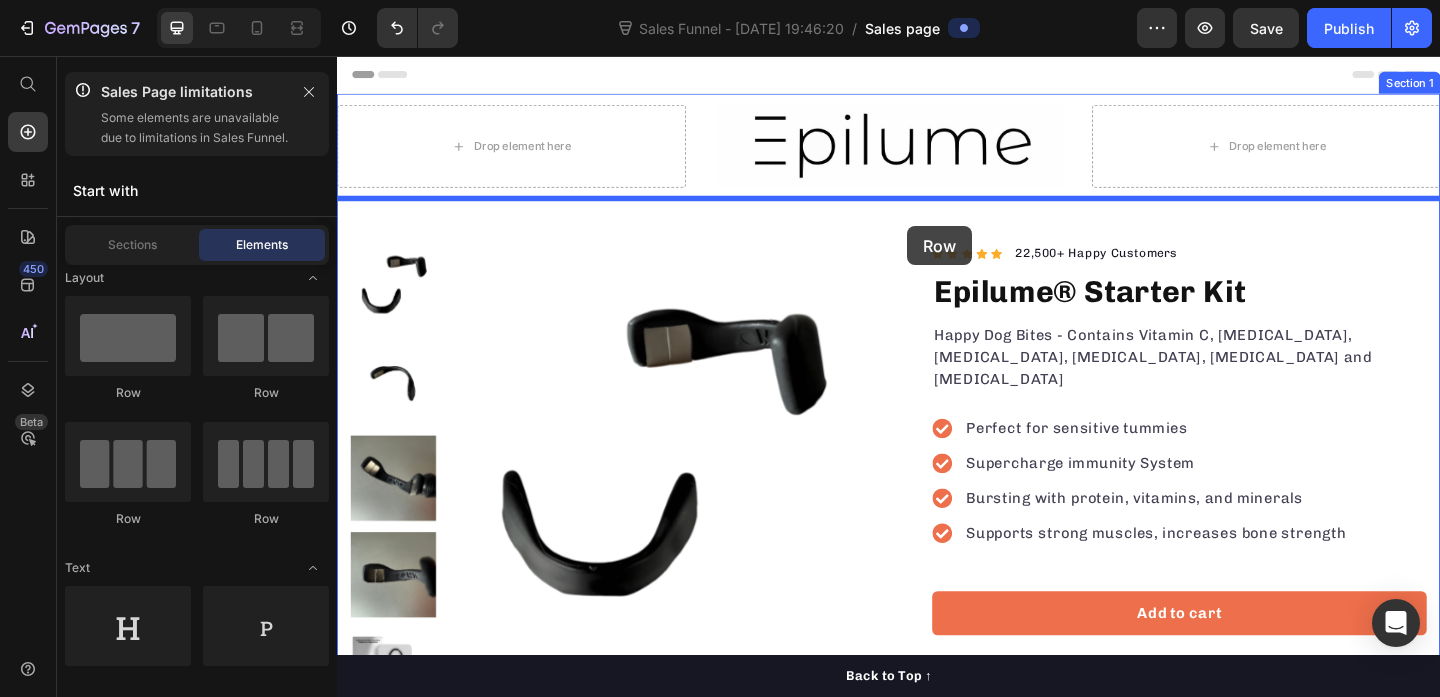 drag, startPoint x: 467, startPoint y: 438, endPoint x: 957, endPoint y: 241, distance: 528.11835 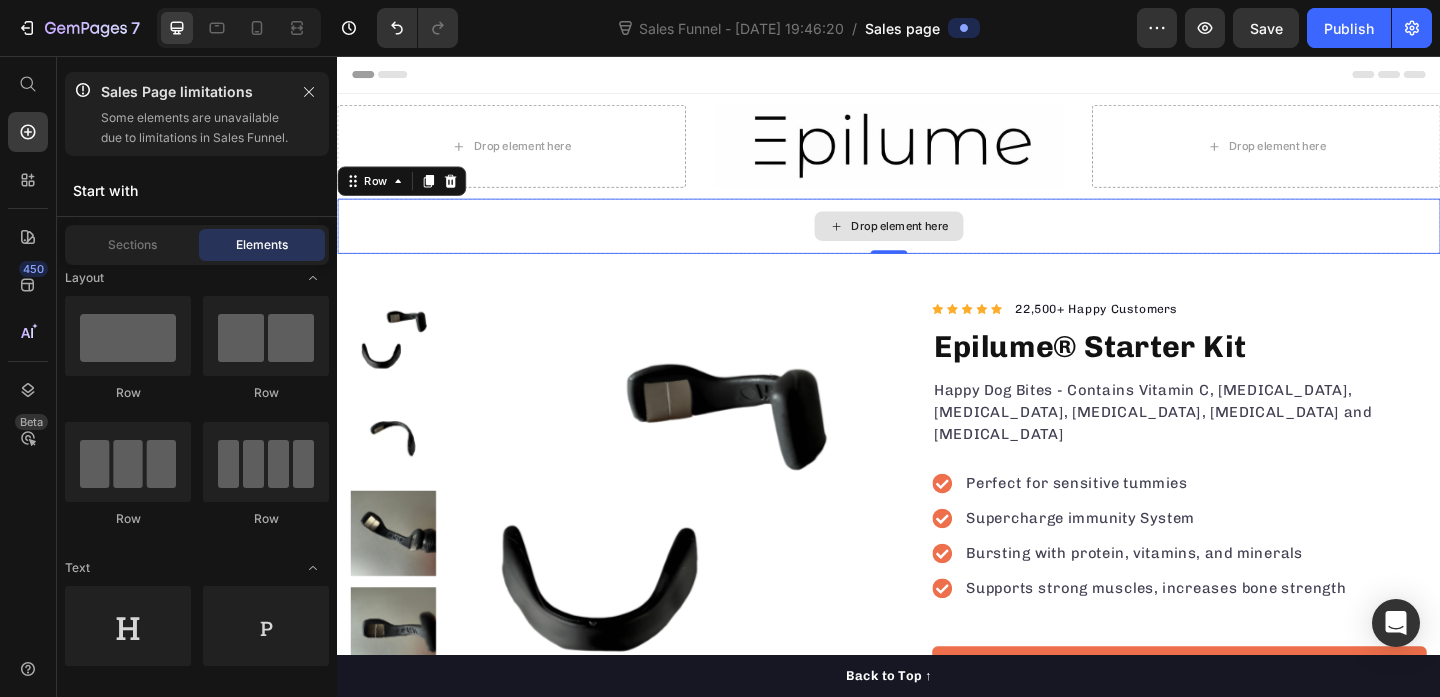 click on "Drop element here" at bounding box center (949, 241) 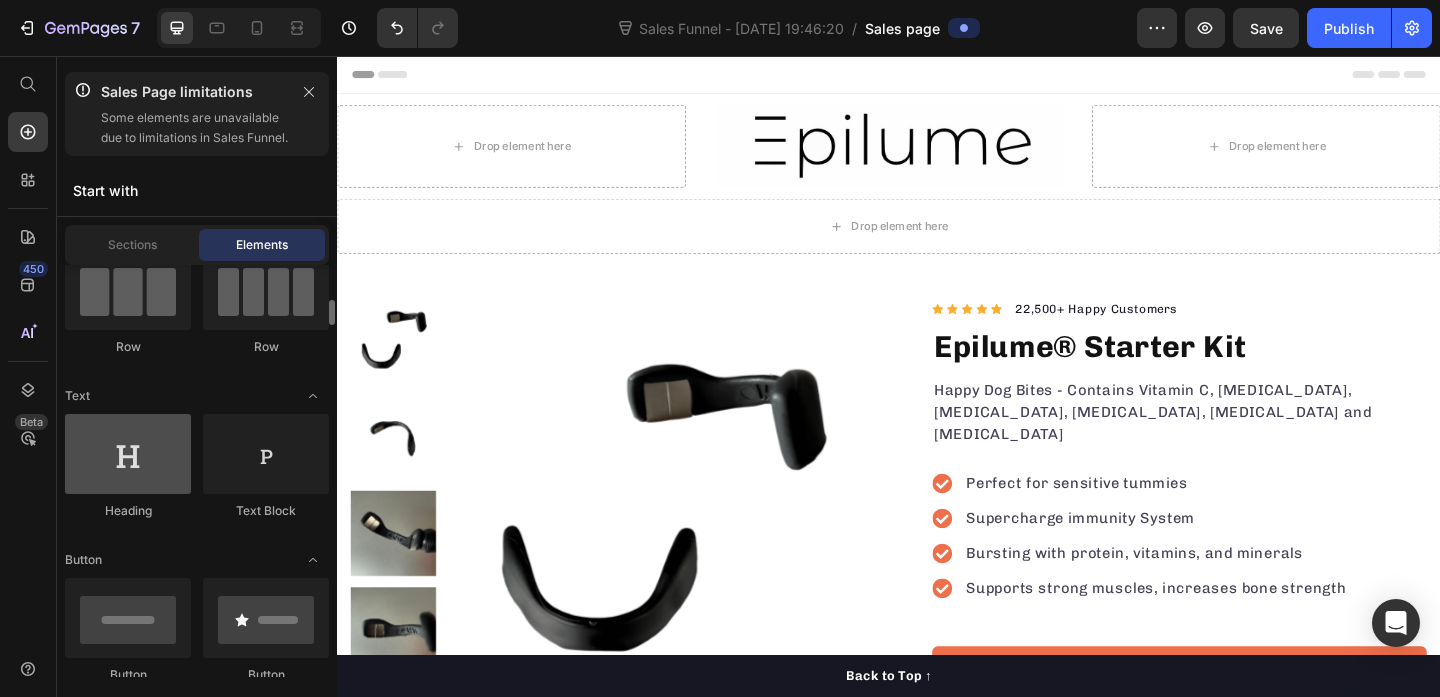 scroll, scrollTop: 214, scrollLeft: 0, axis: vertical 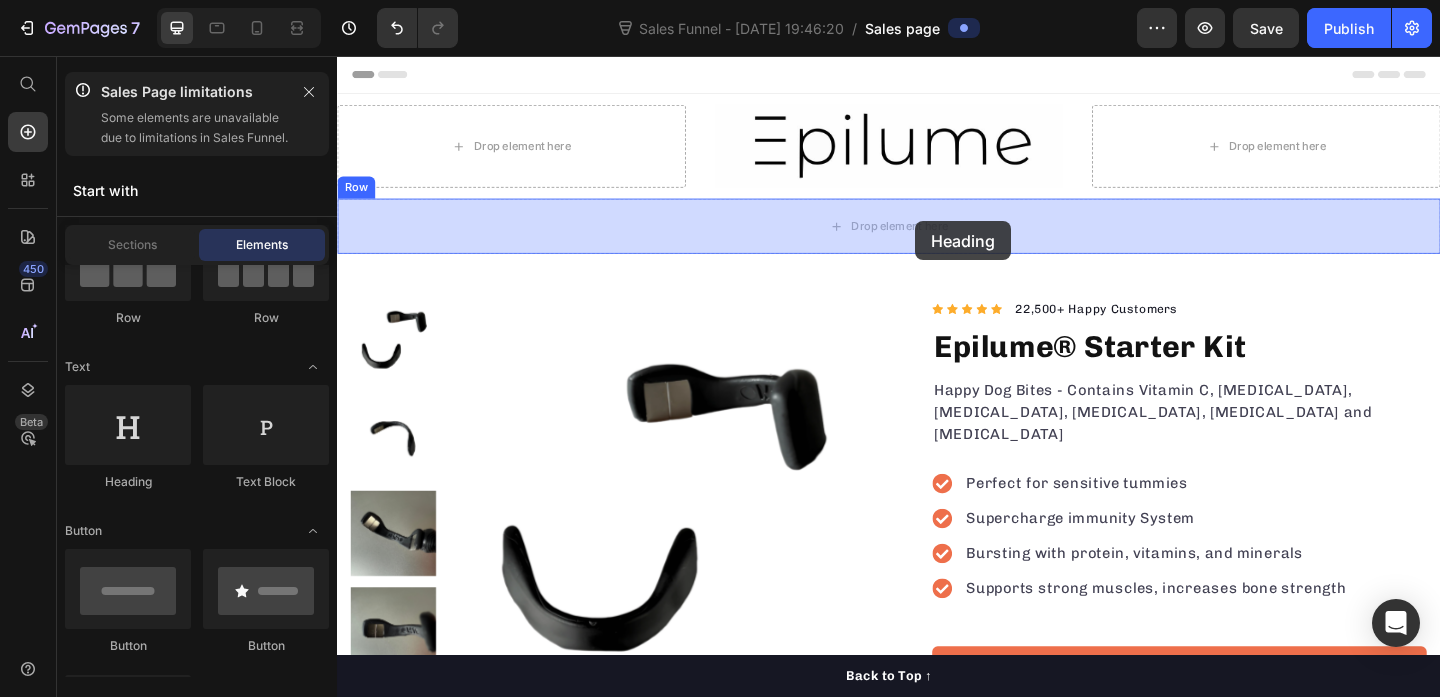 drag, startPoint x: 479, startPoint y: 498, endPoint x: 966, endPoint y: 236, distance: 553.0036 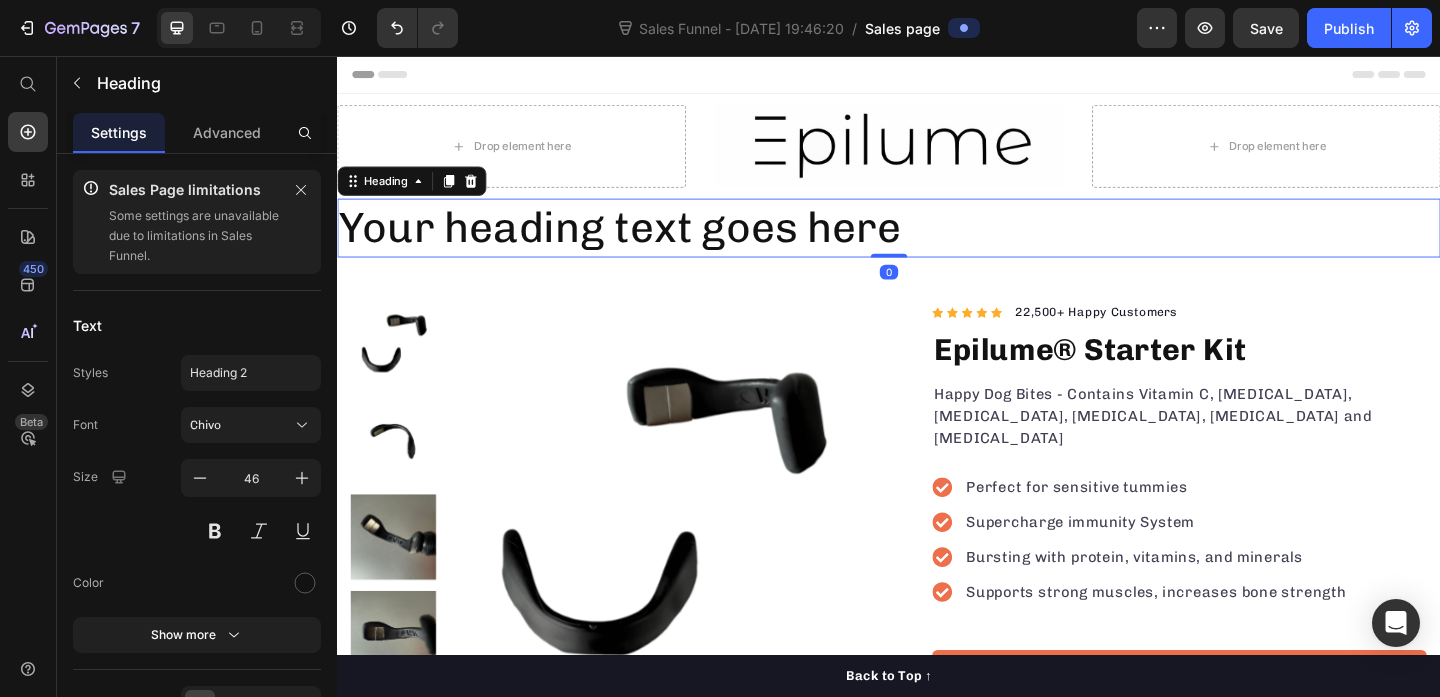 click on "Your heading text goes here" at bounding box center (937, 243) 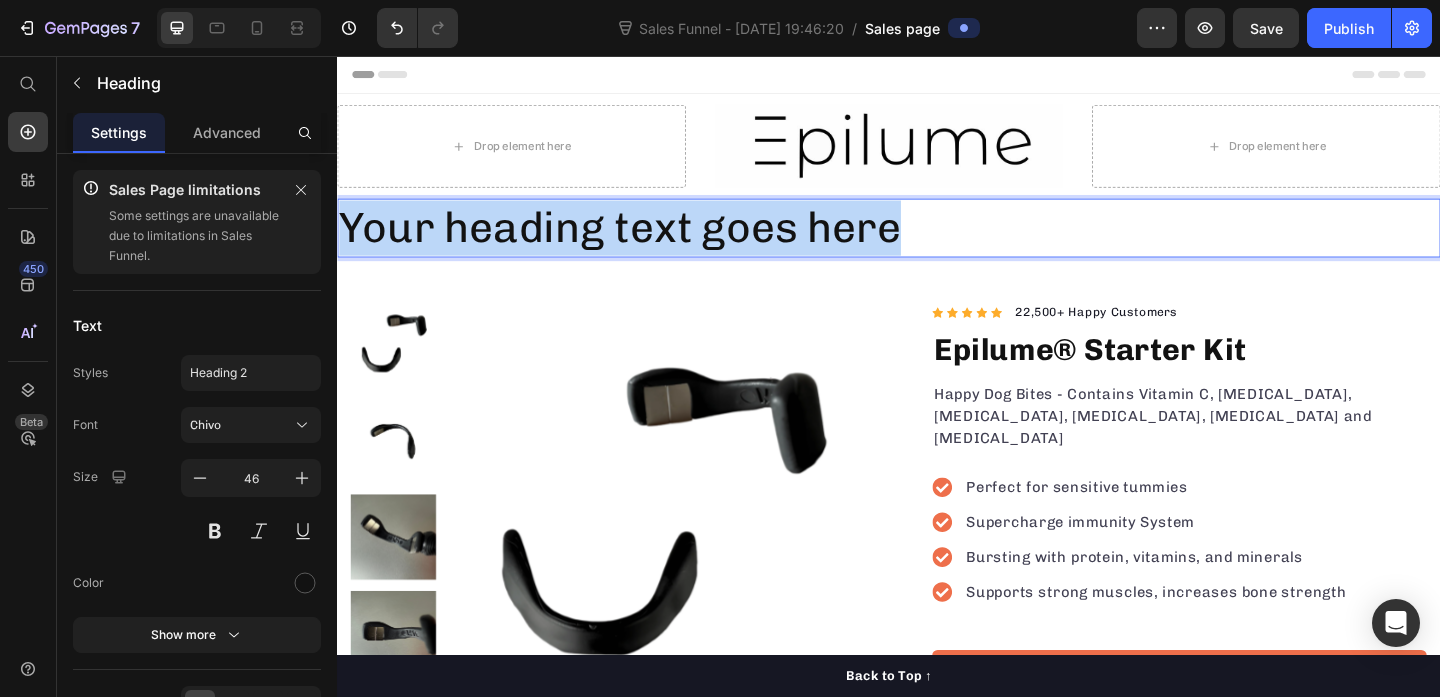 drag, startPoint x: 953, startPoint y: 246, endPoint x: 326, endPoint y: 249, distance: 627.0072 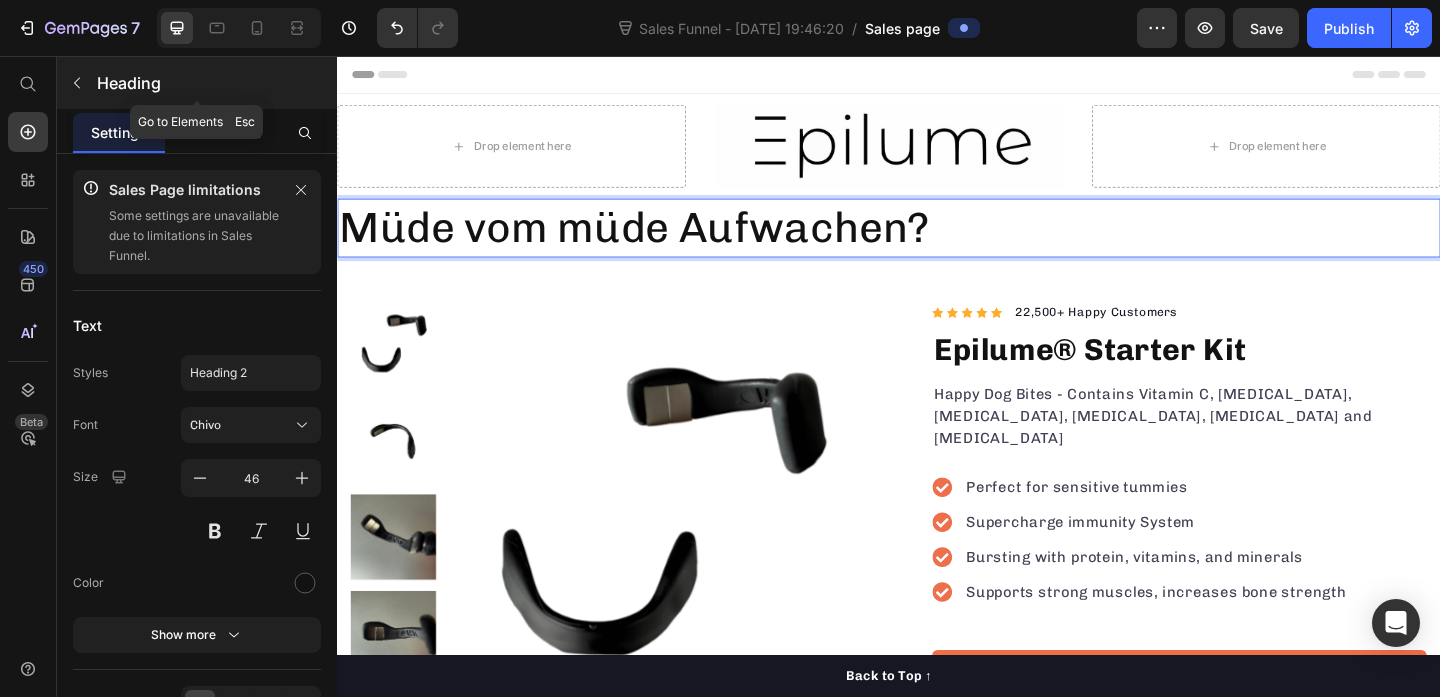 click at bounding box center (77, 83) 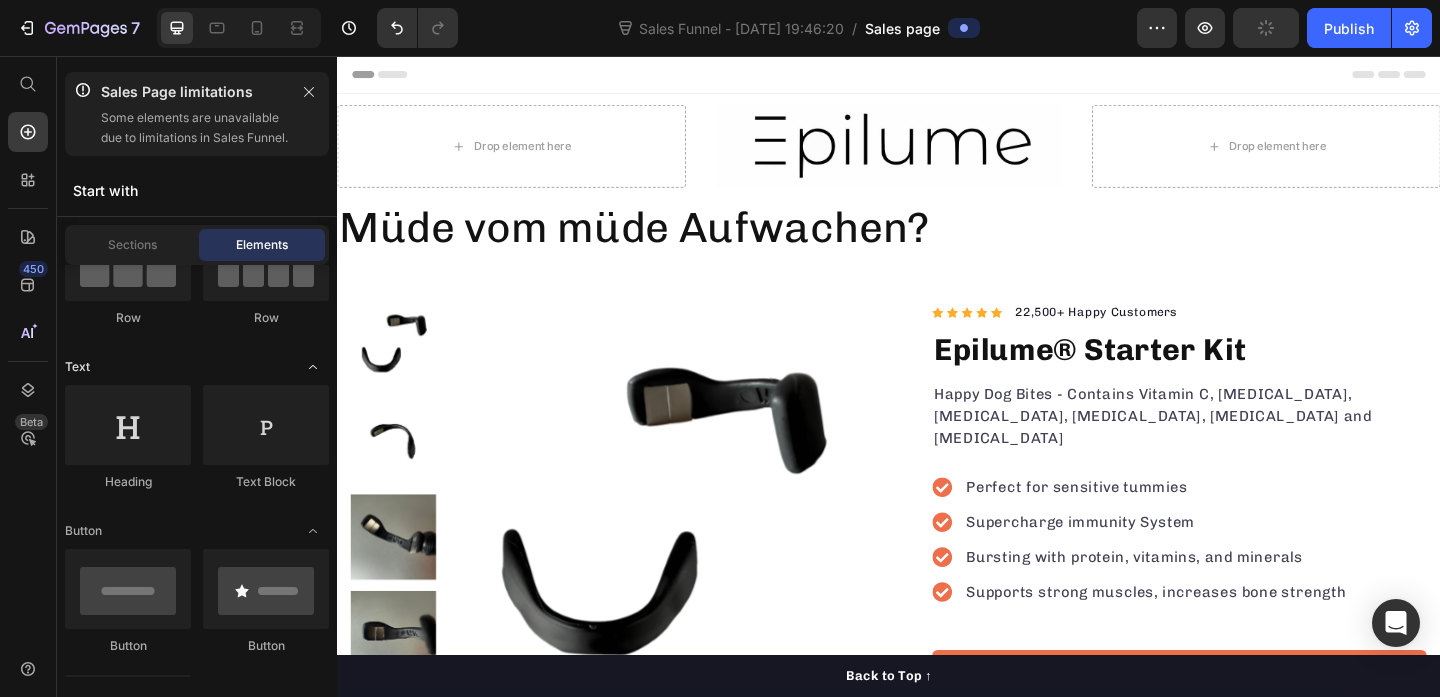 scroll, scrollTop: 0, scrollLeft: 0, axis: both 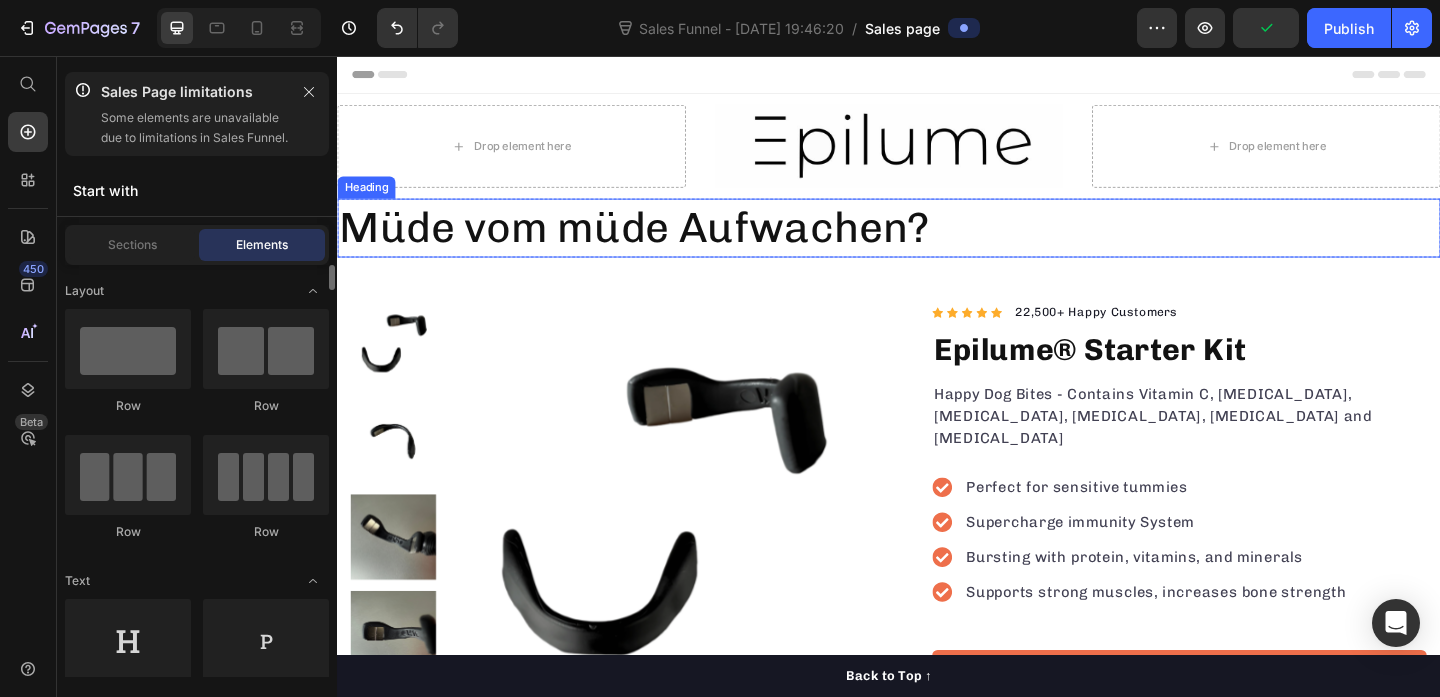 click on "Müde vom müde Aufwachen?" at bounding box center (937, 243) 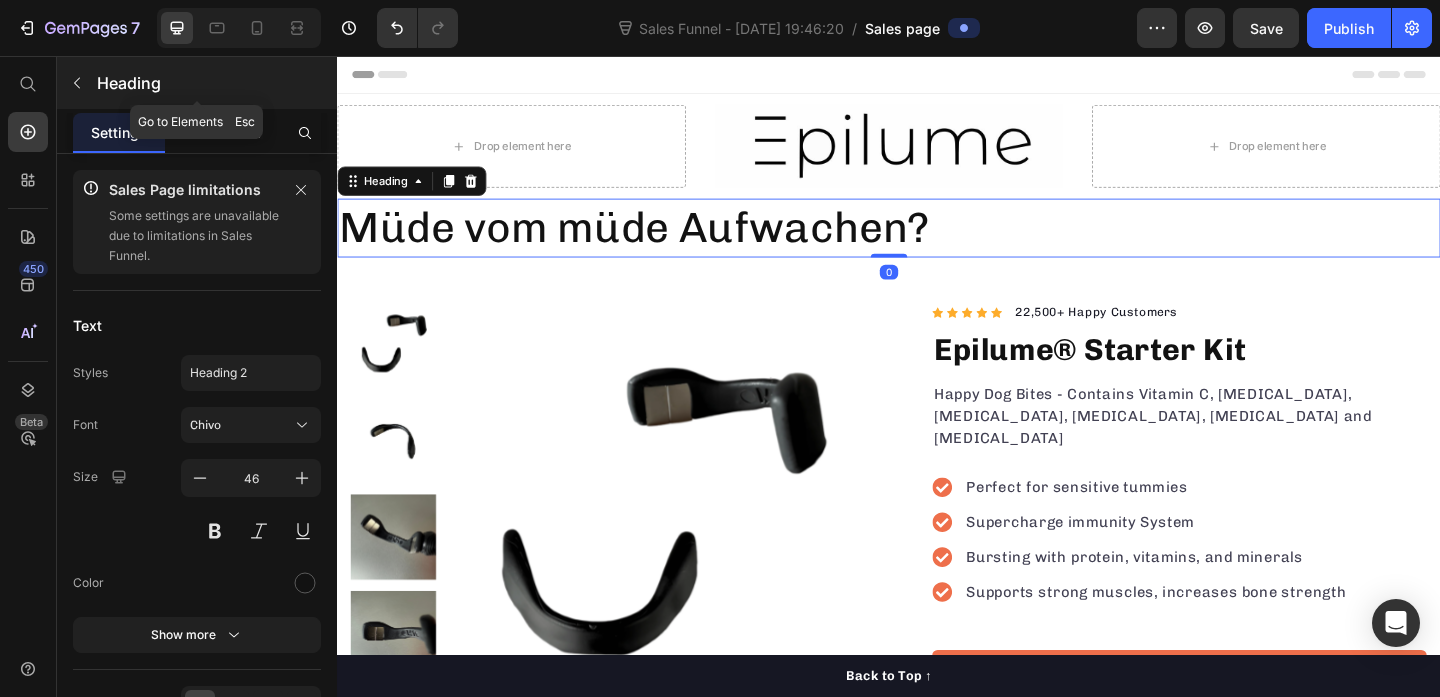 click 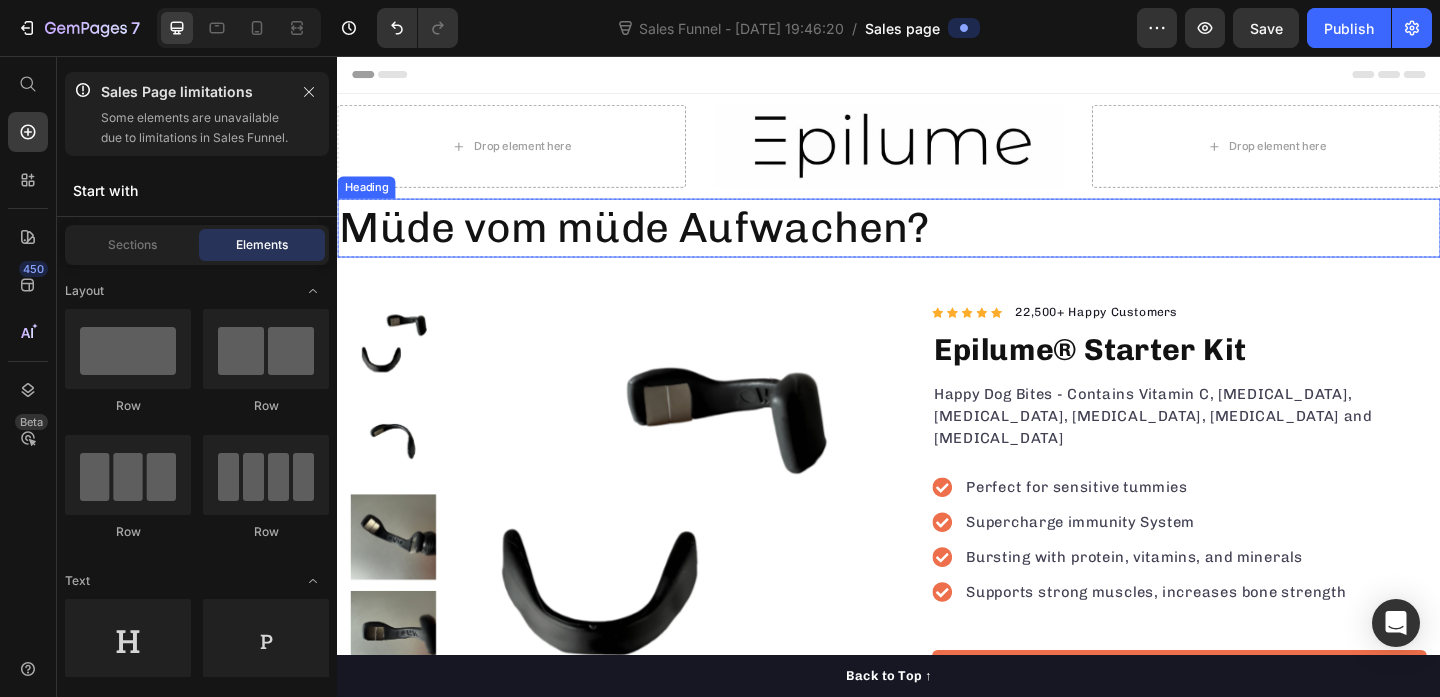 click on "Müde vom müde Aufwachen?" at bounding box center (937, 243) 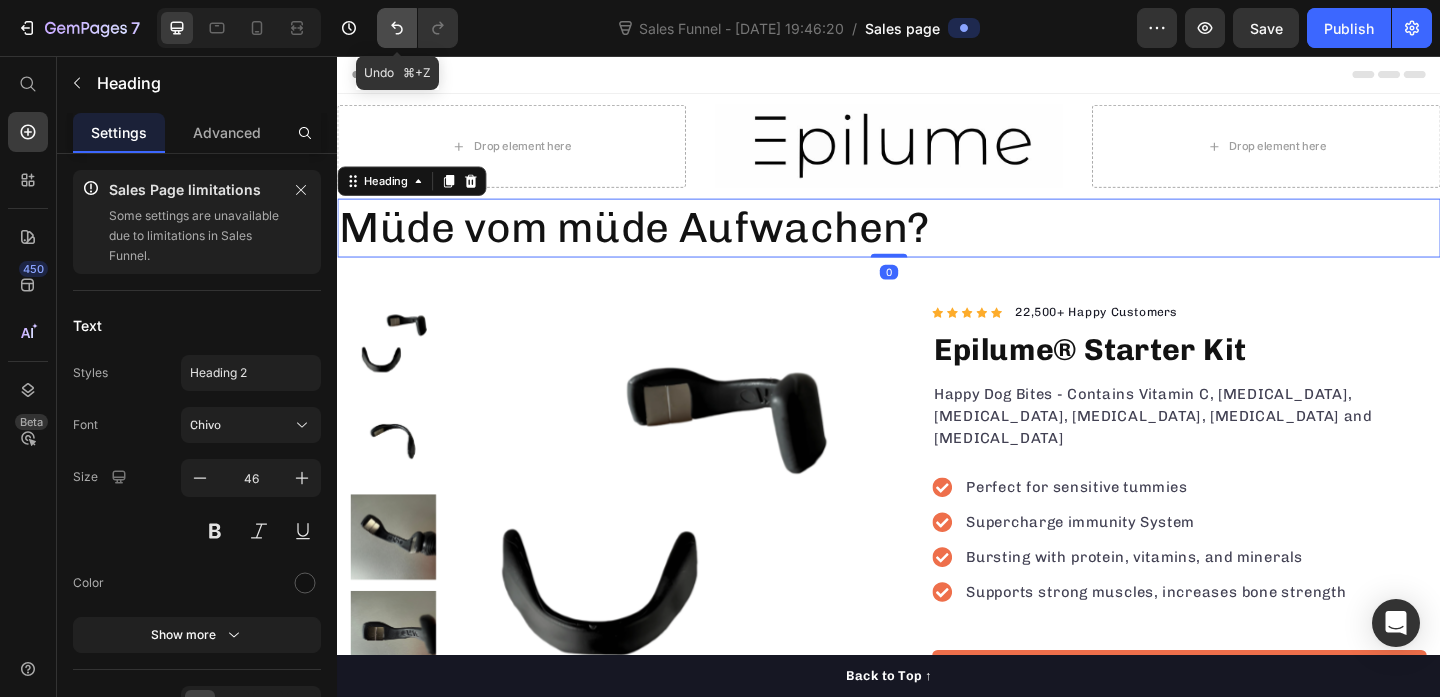 click 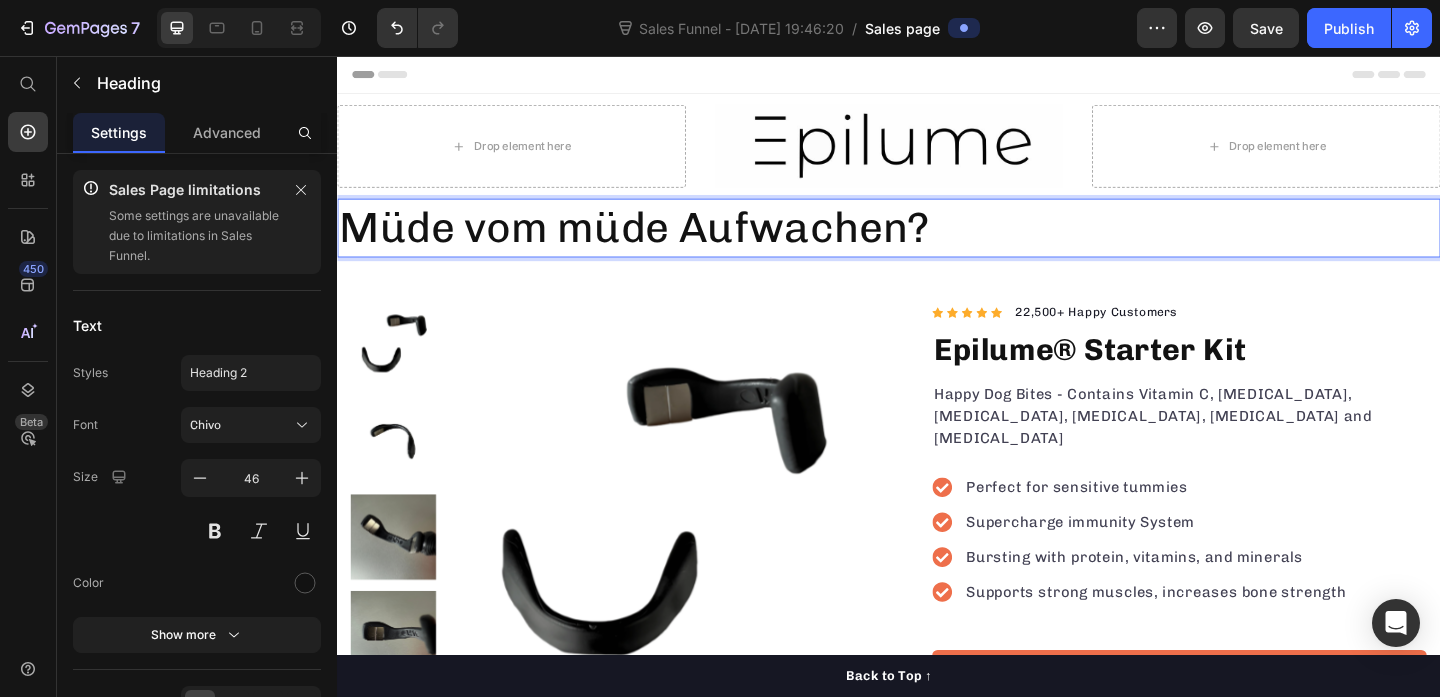click on "Müde vom müde Aufwachen?" at bounding box center (937, 243) 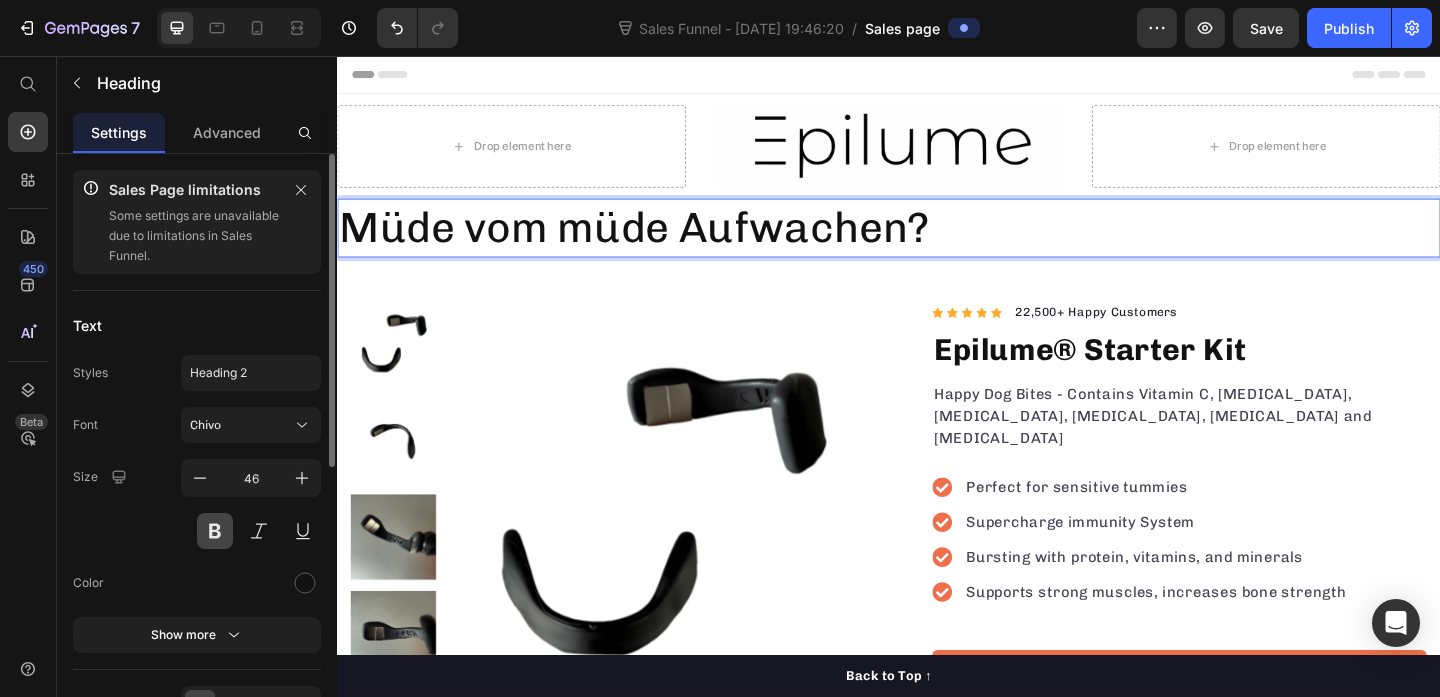 click at bounding box center (215, 531) 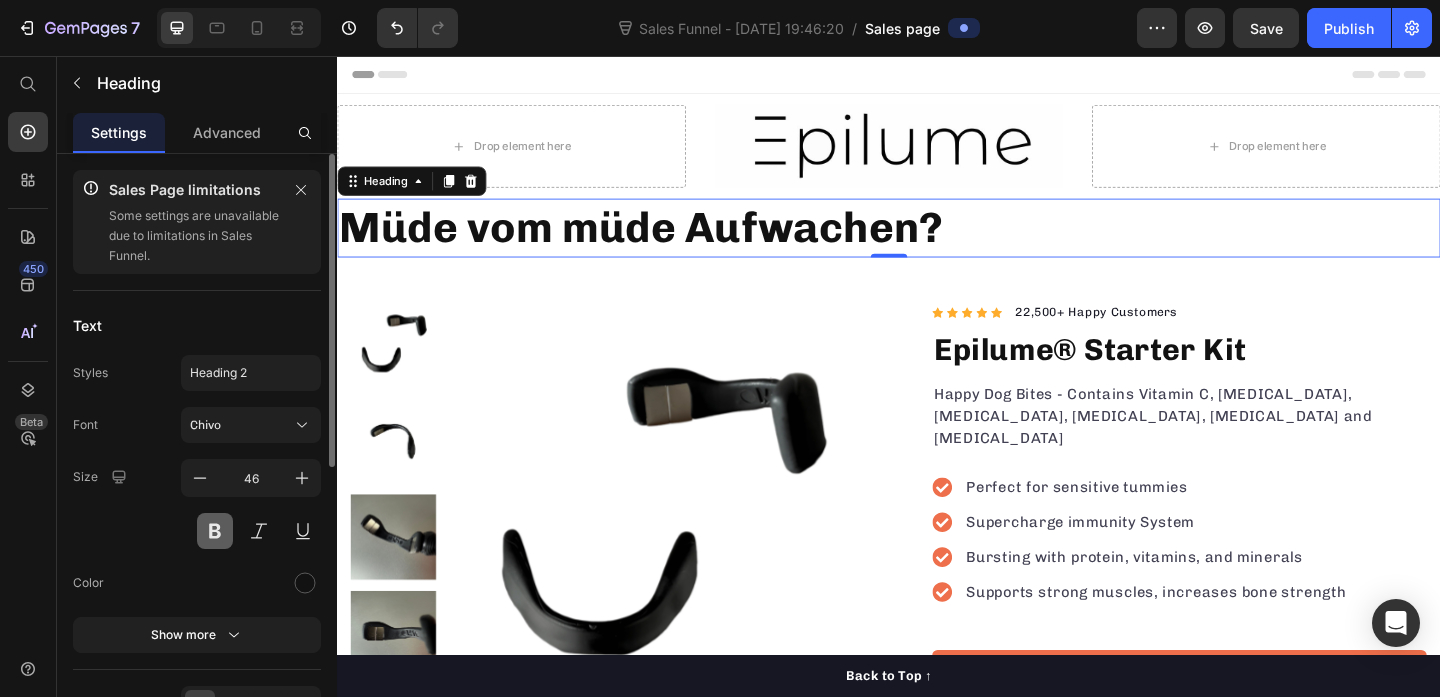 click at bounding box center (215, 531) 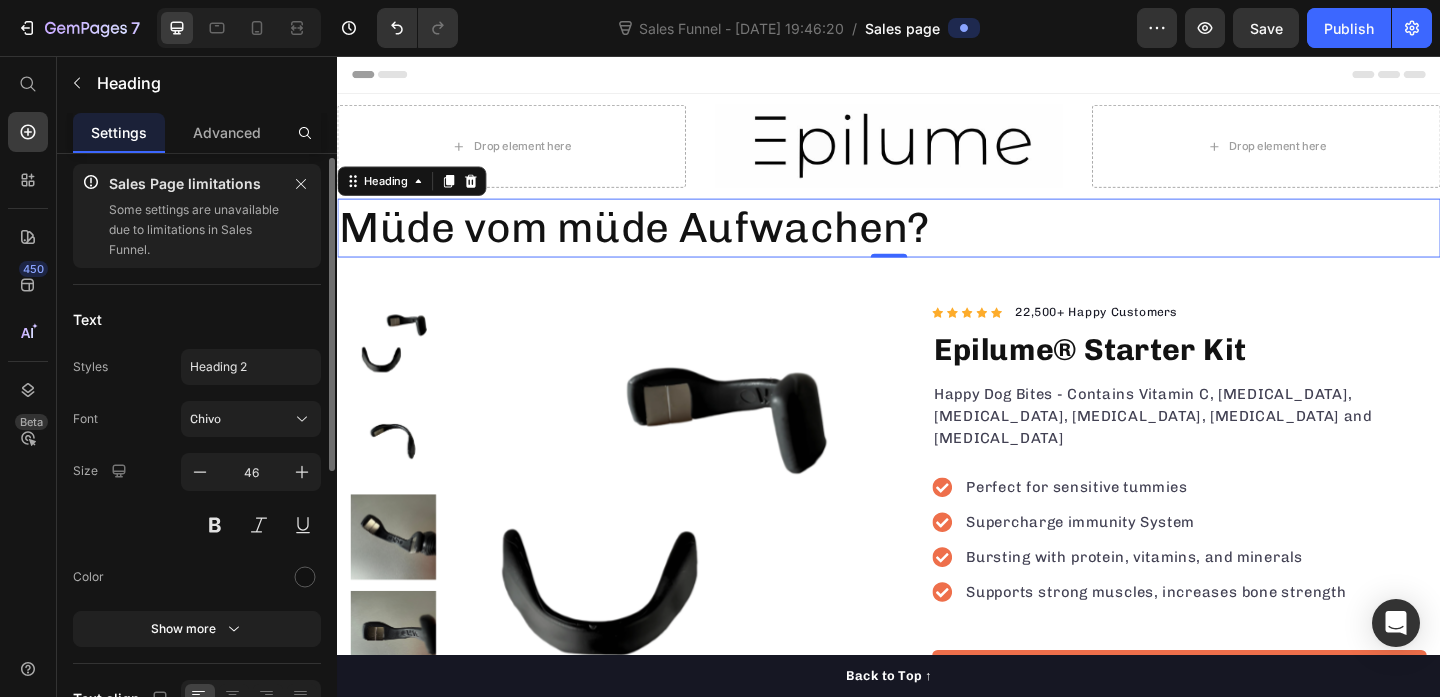scroll, scrollTop: 7, scrollLeft: 0, axis: vertical 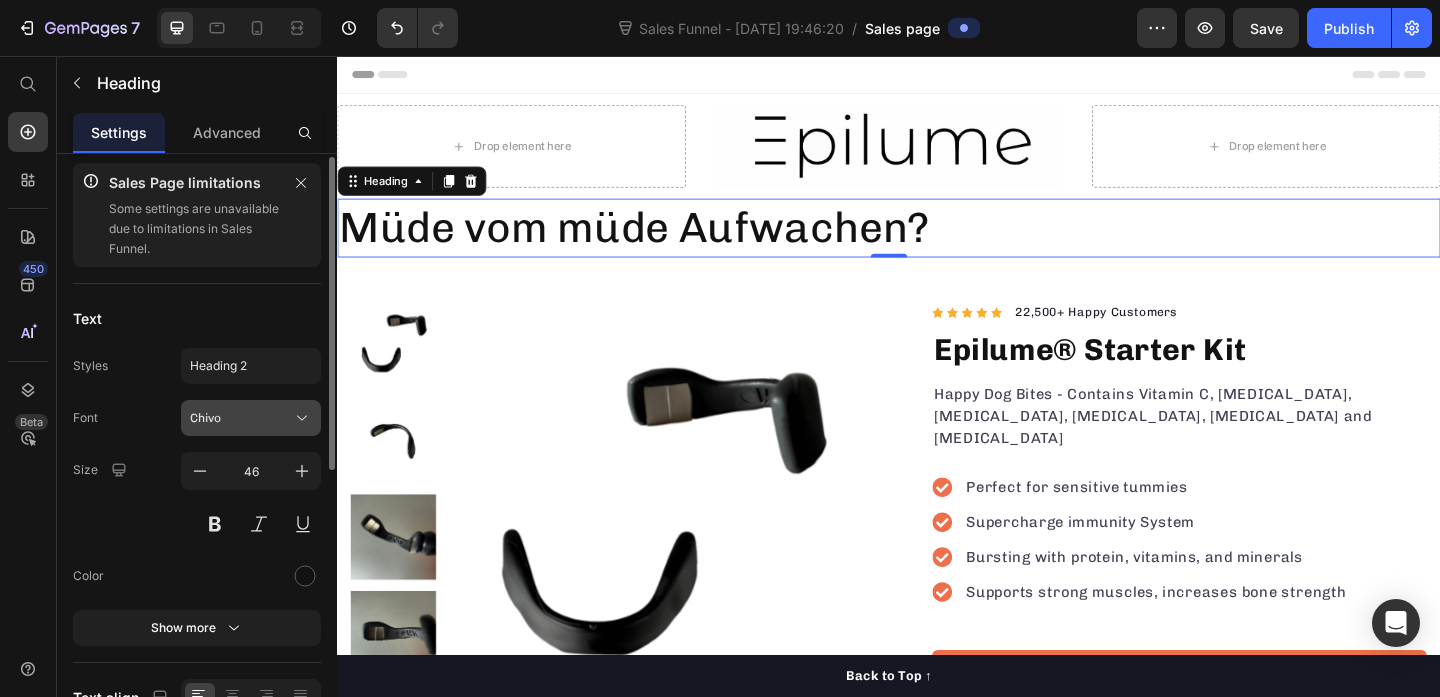 click on "Chivo" at bounding box center (241, 418) 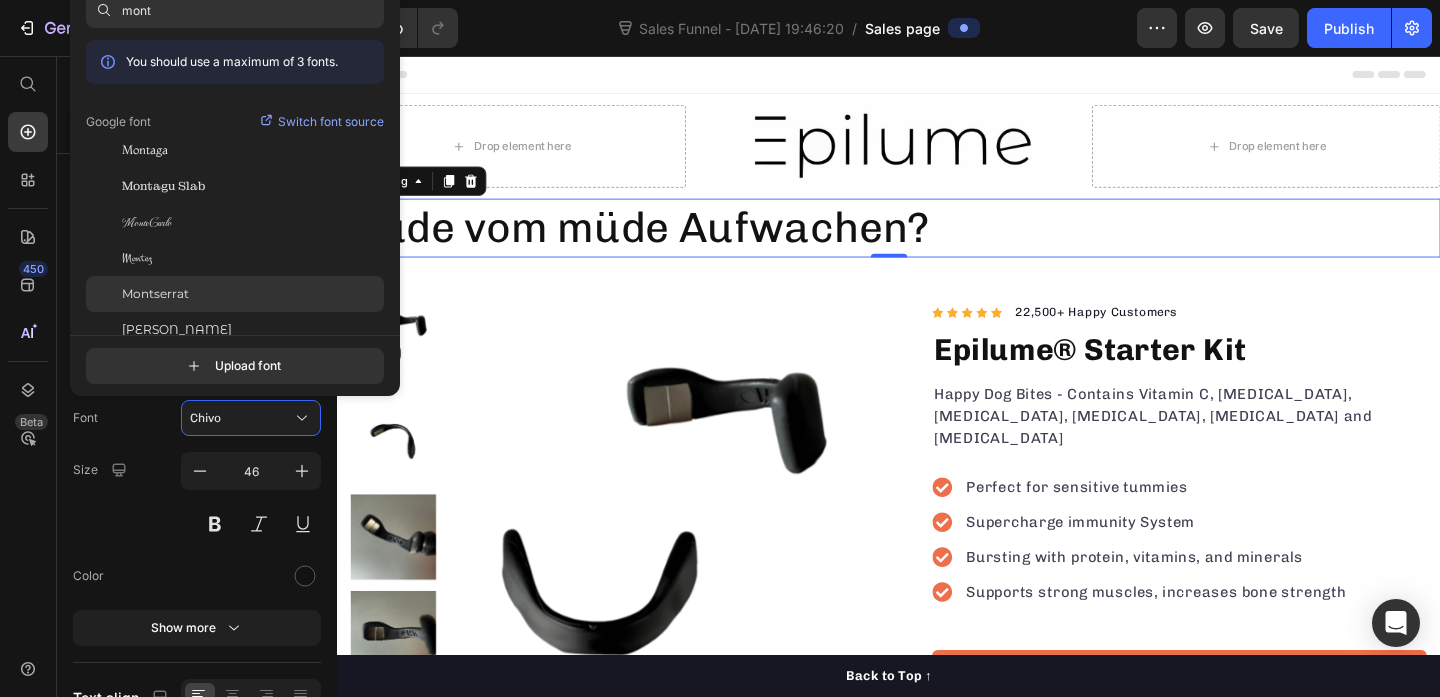 type on "mont" 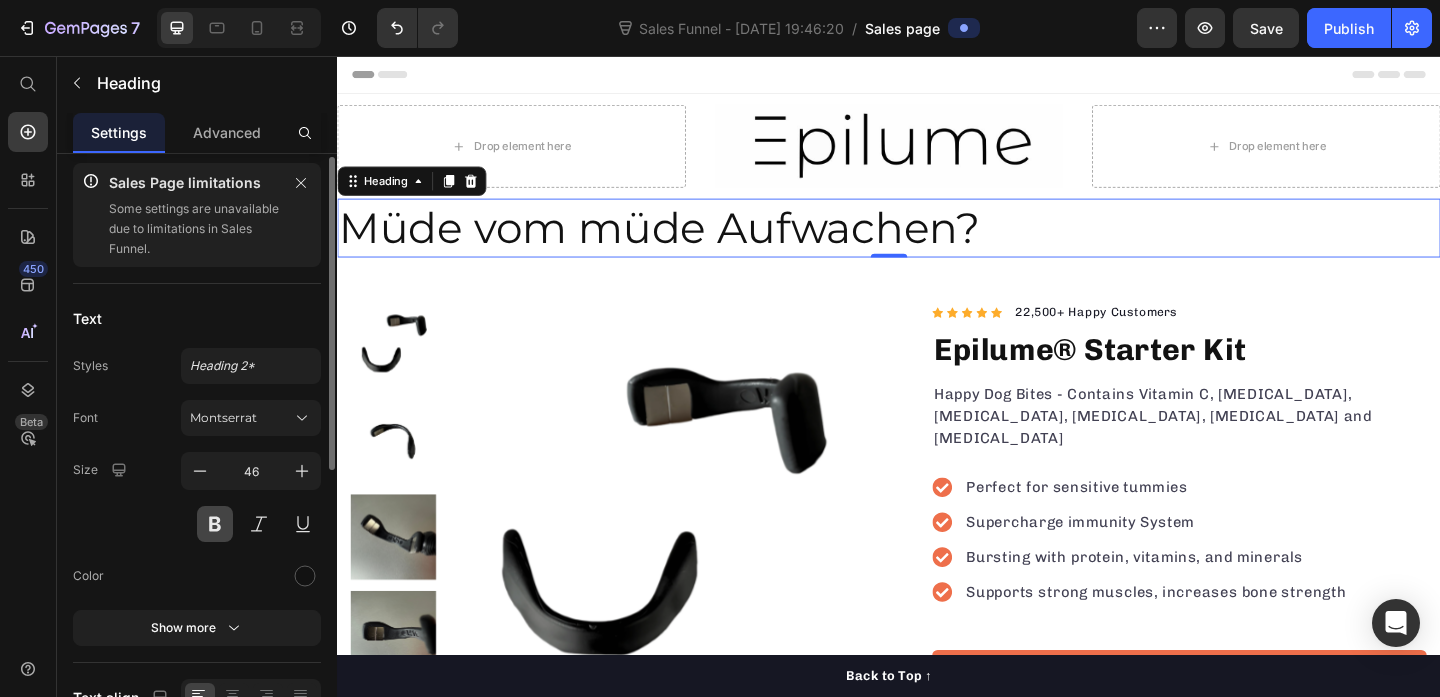 click at bounding box center (215, 524) 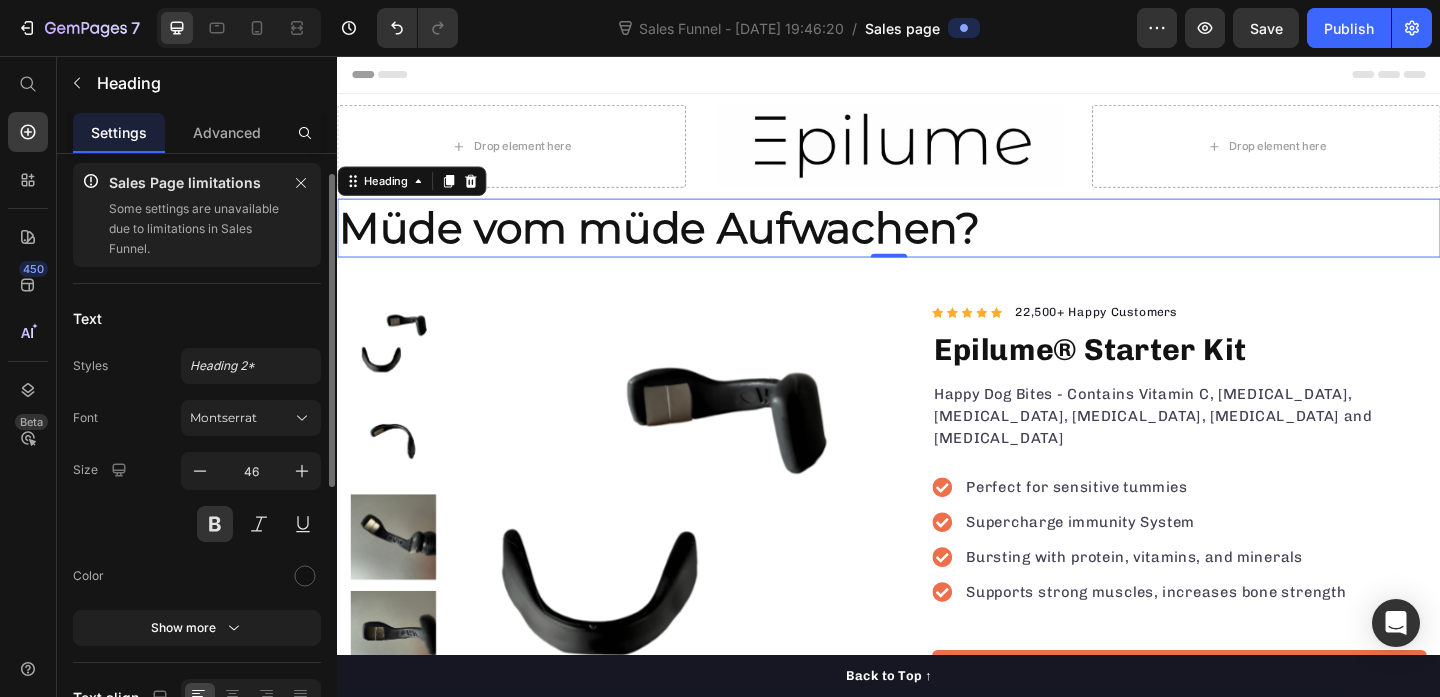 scroll, scrollTop: 46, scrollLeft: 0, axis: vertical 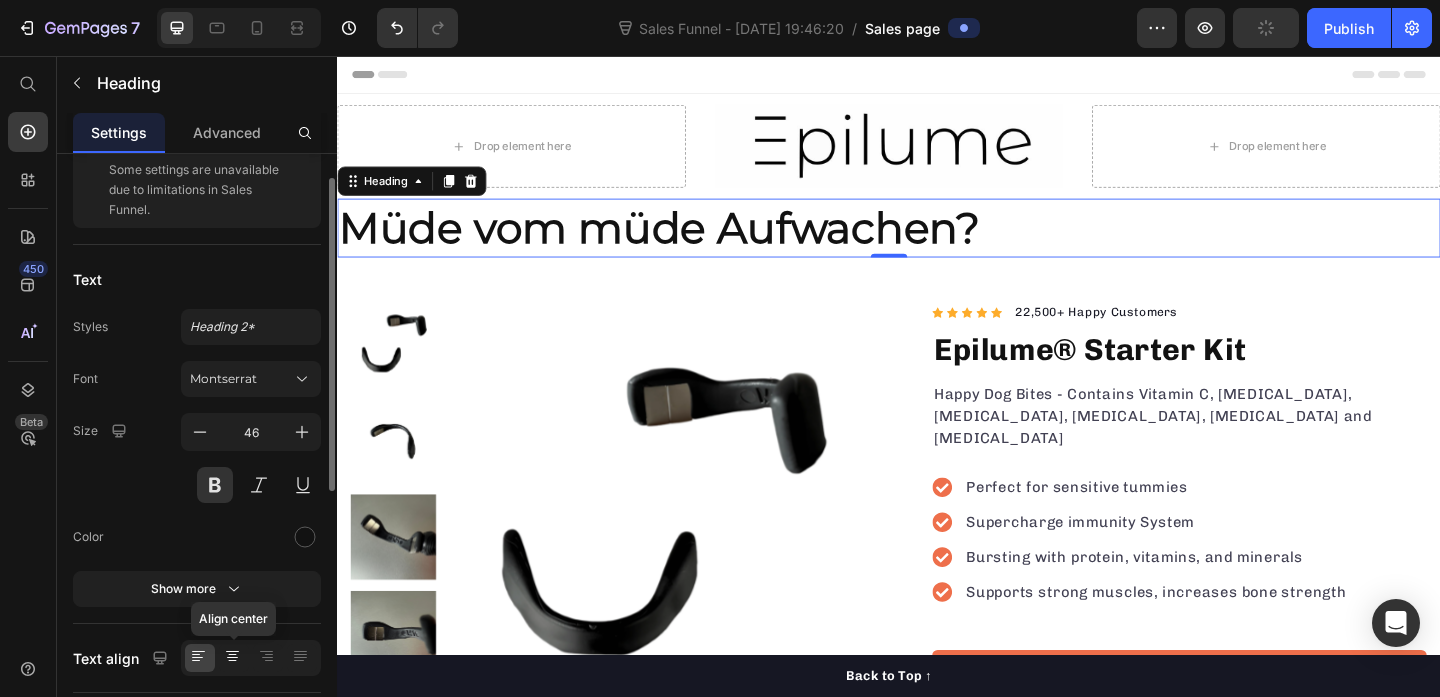 click 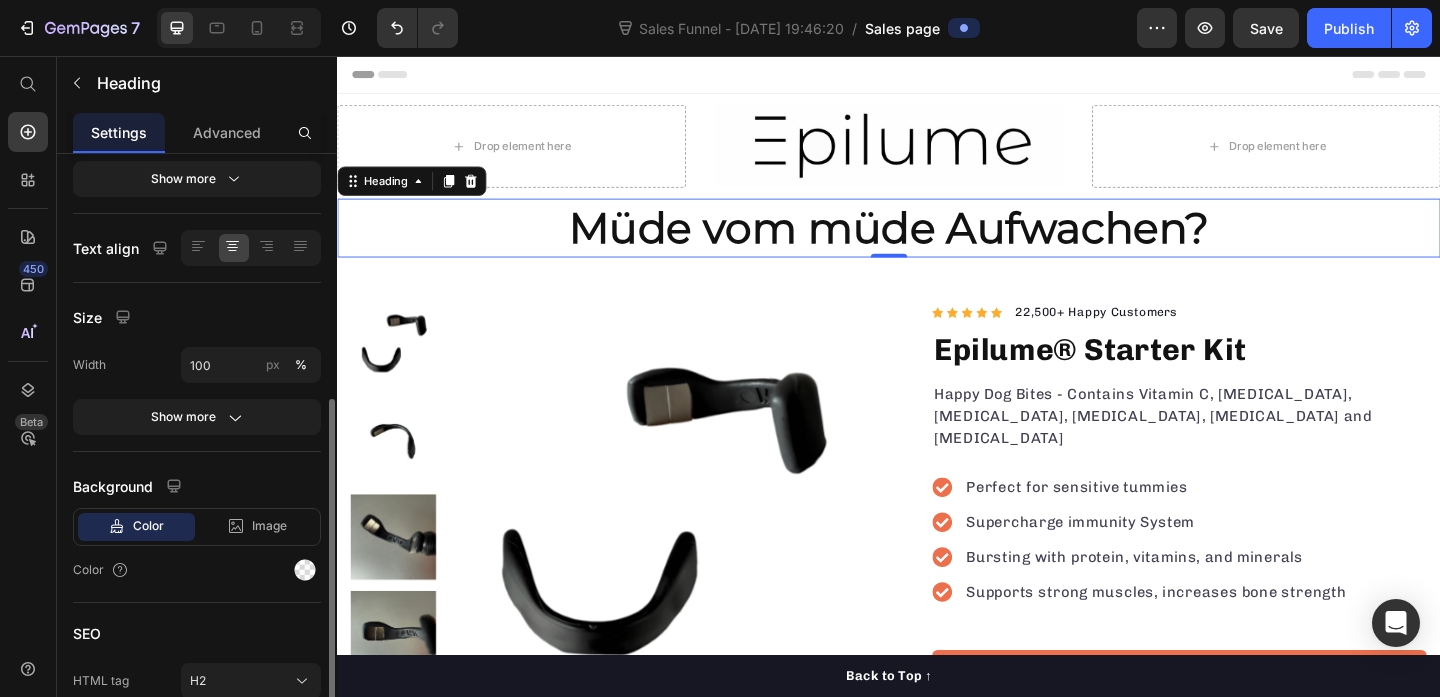scroll, scrollTop: 461, scrollLeft: 0, axis: vertical 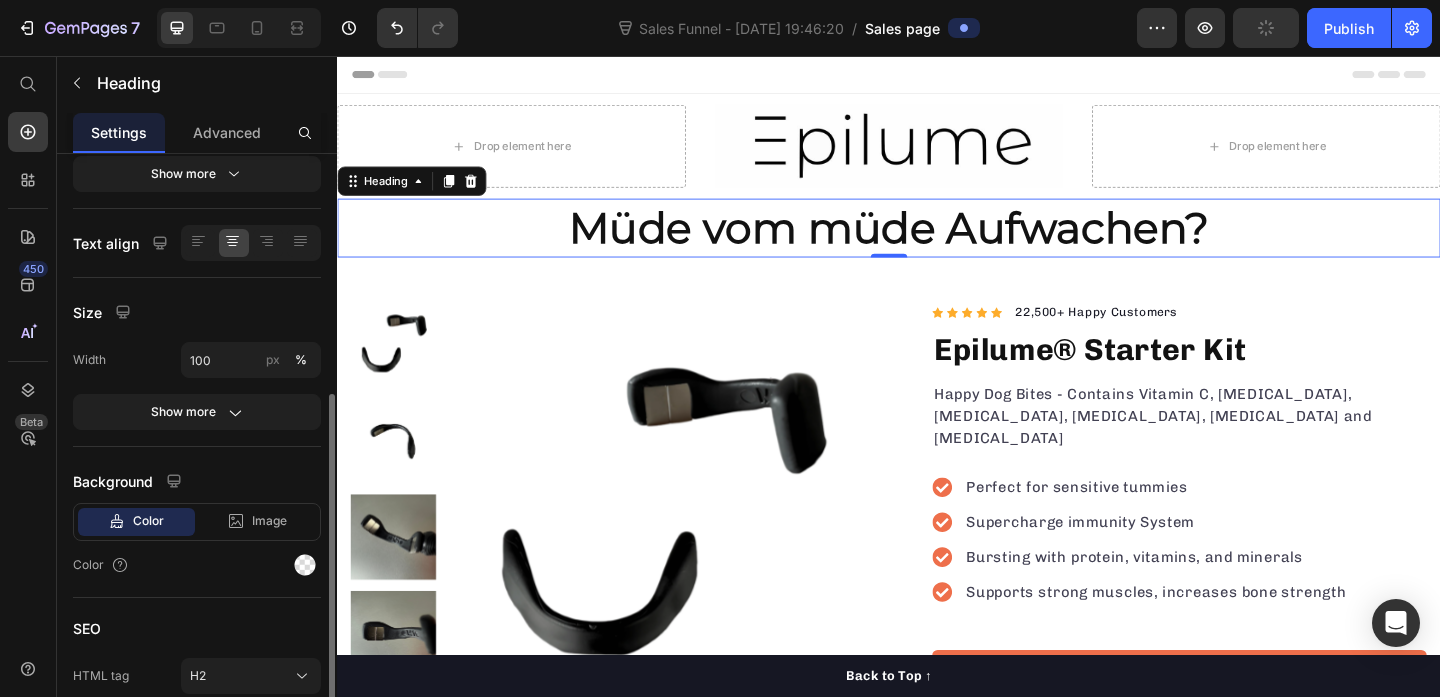 click on "Color" at bounding box center (197, 565) 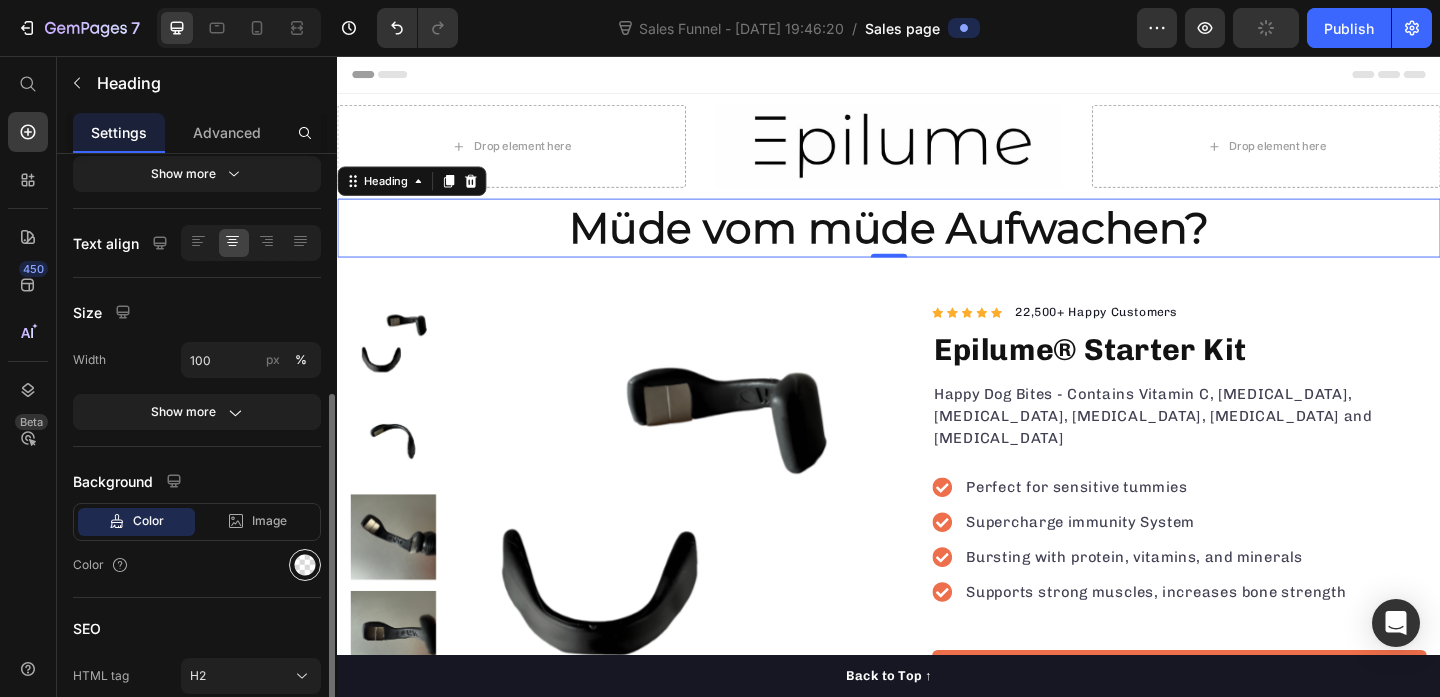 click at bounding box center (305, 565) 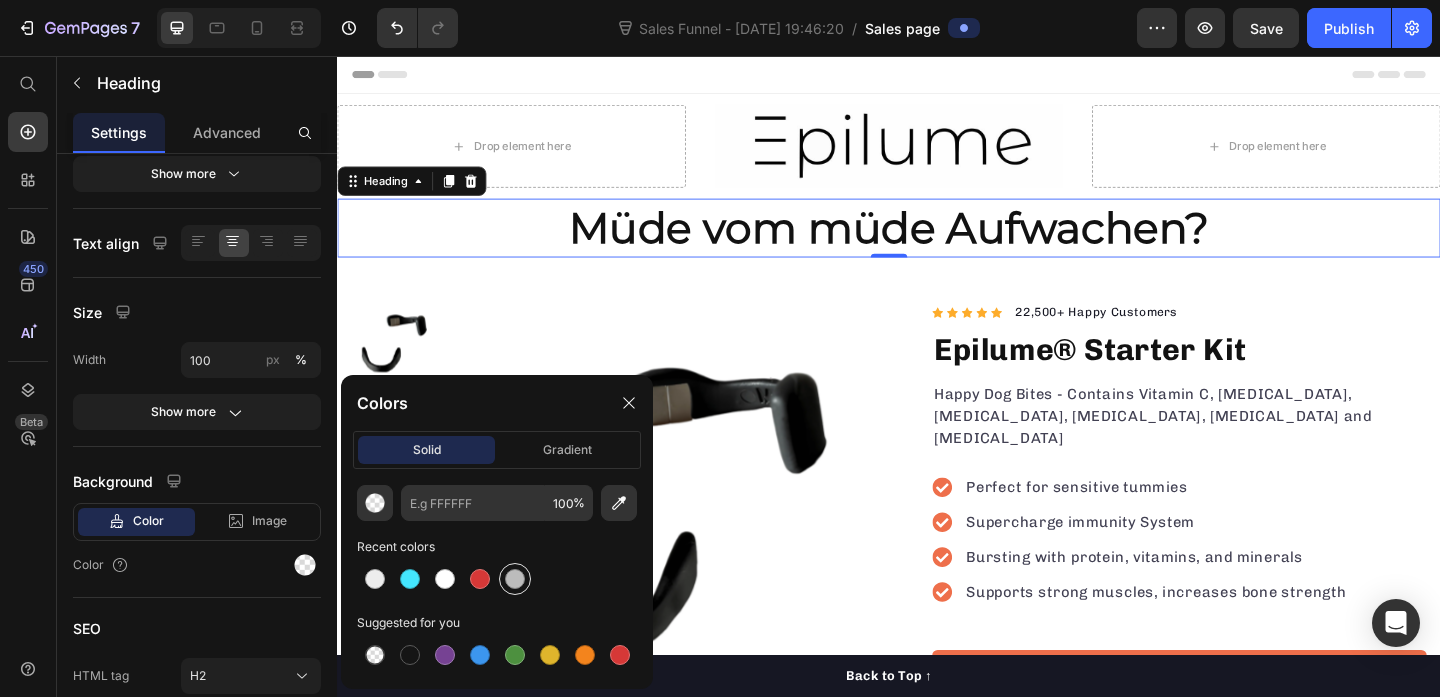 click at bounding box center (515, 579) 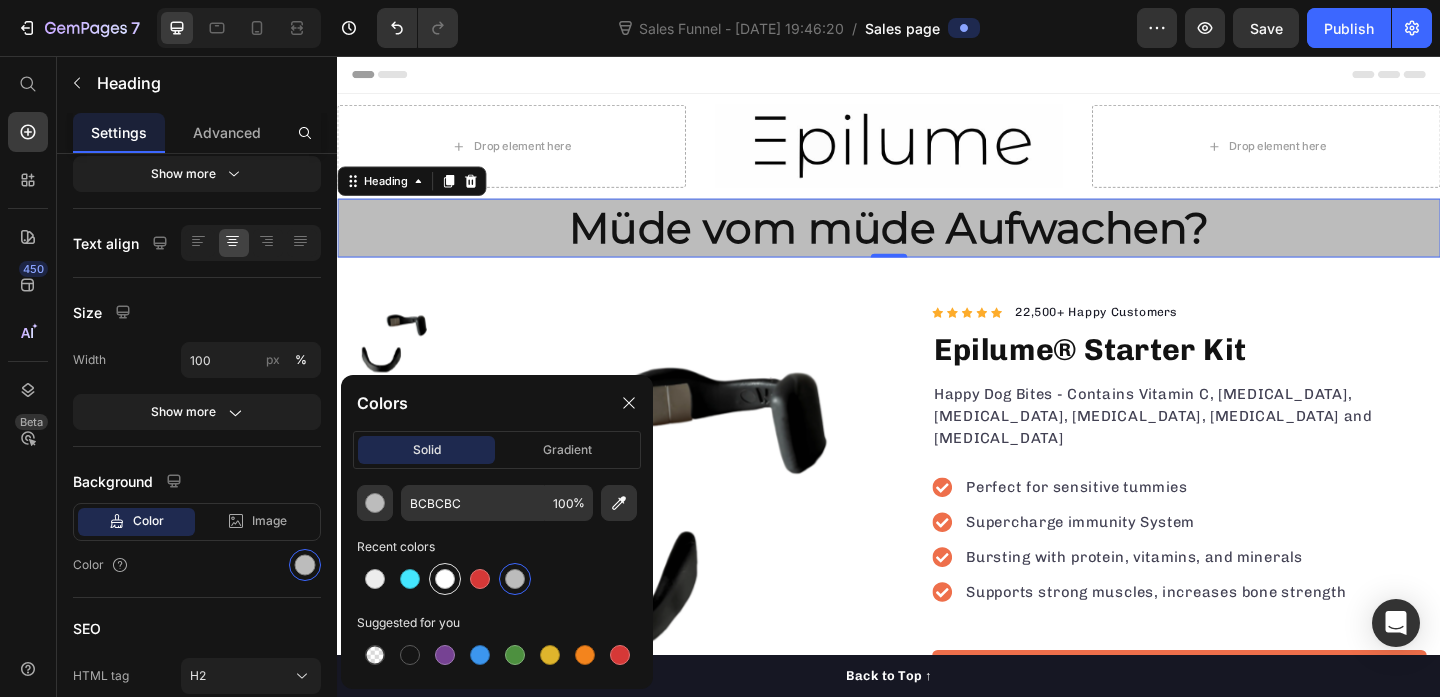 click at bounding box center (445, 579) 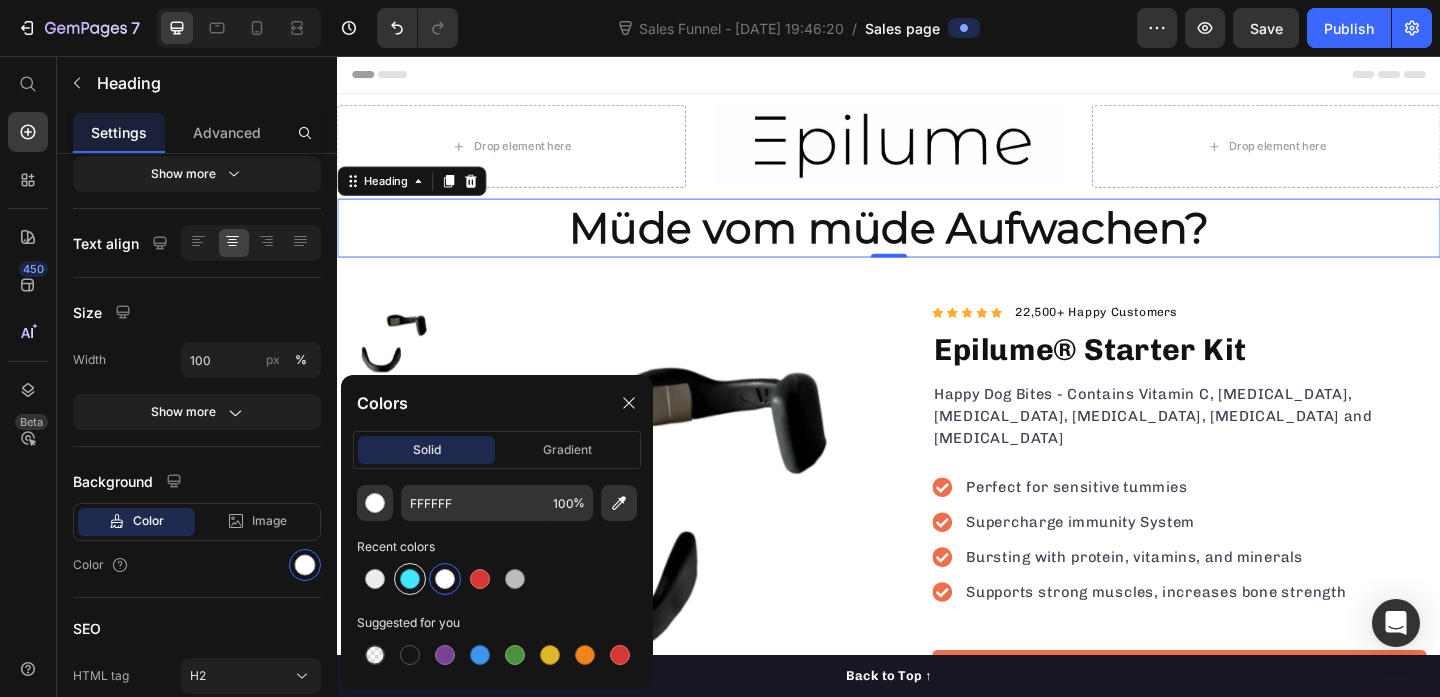 click at bounding box center [410, 579] 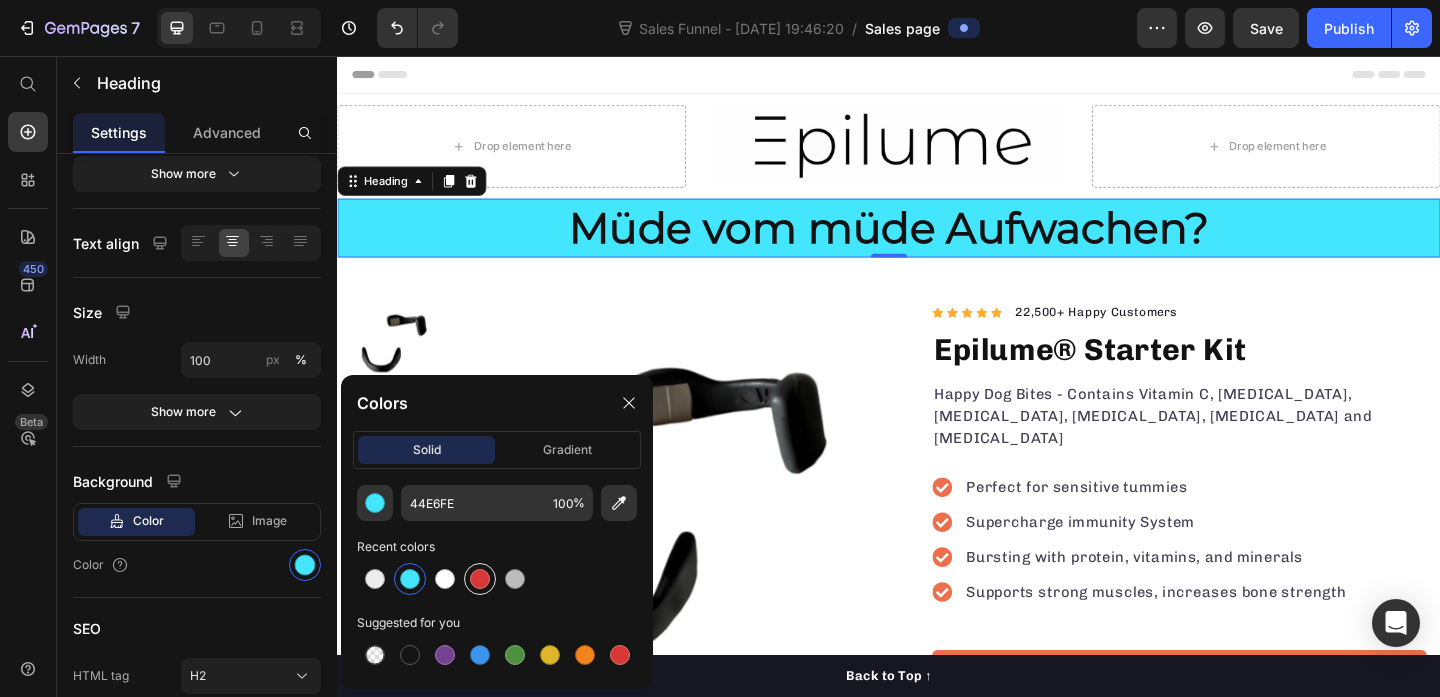 click at bounding box center (480, 579) 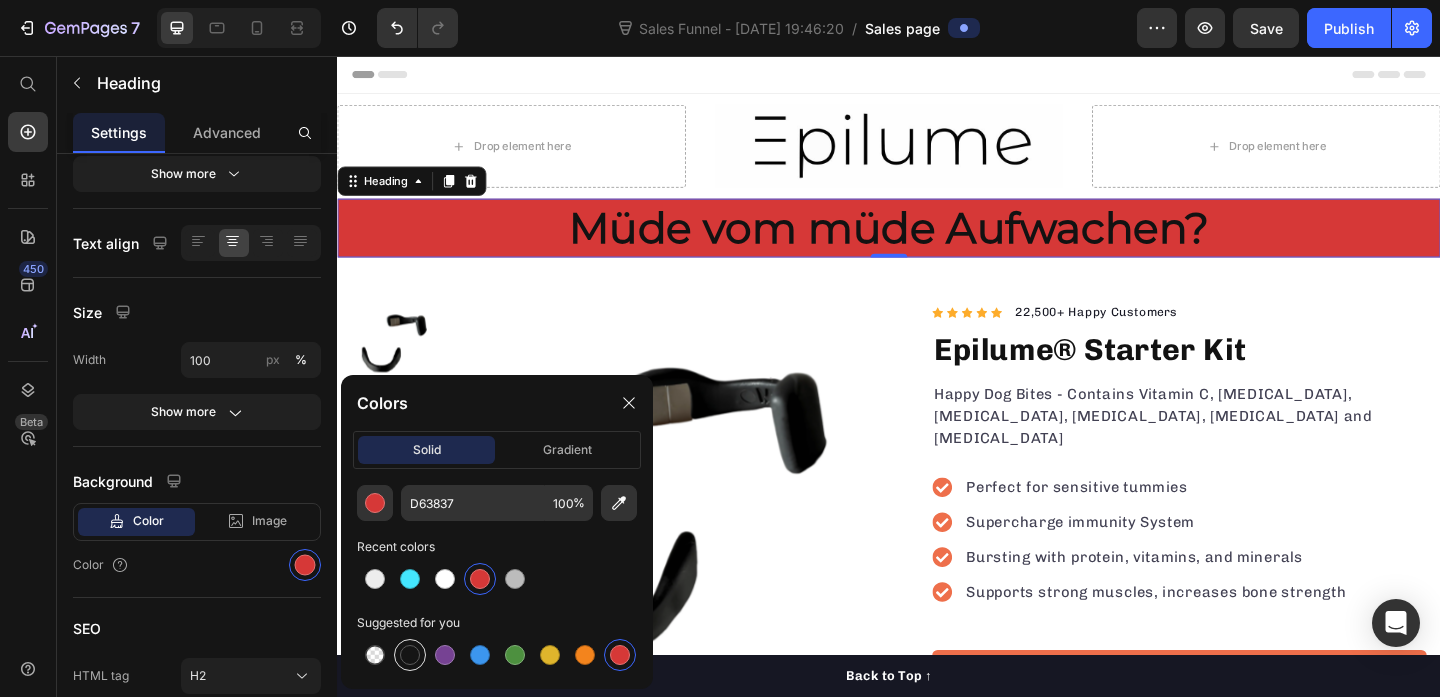 click at bounding box center (410, 655) 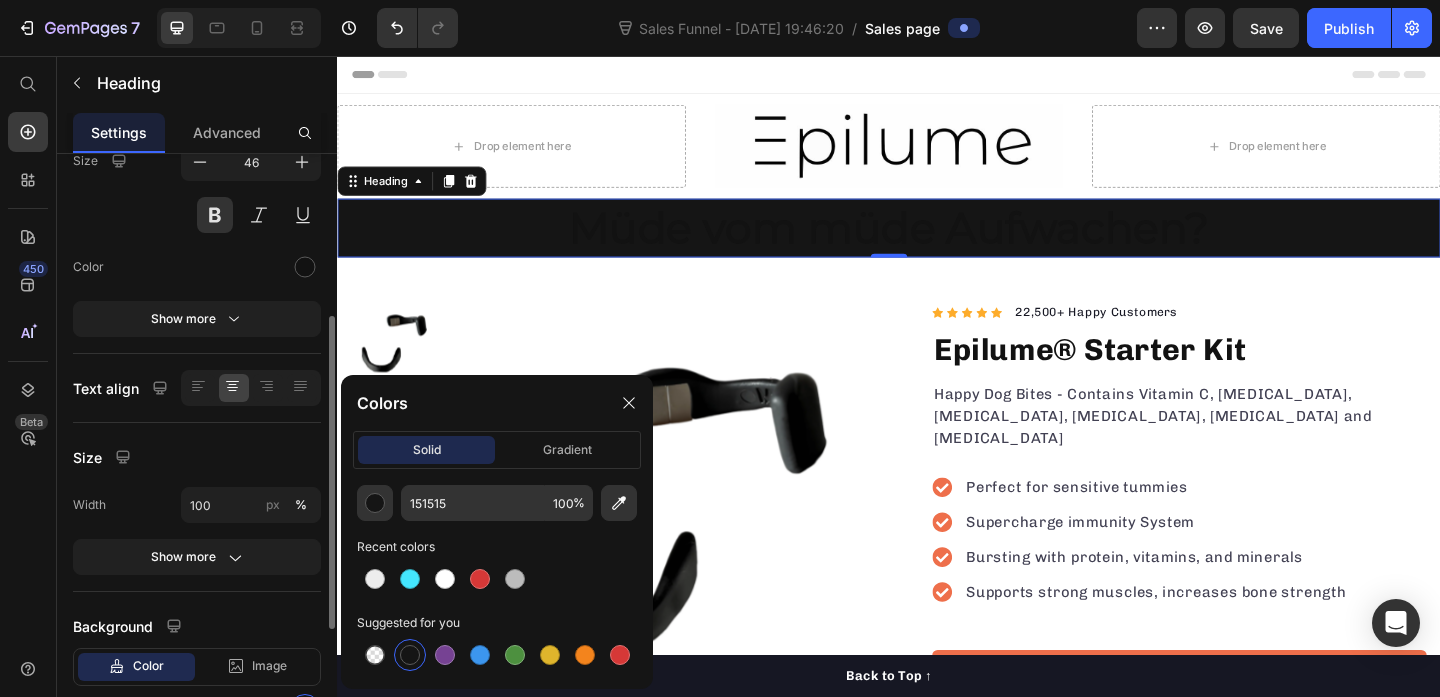 scroll, scrollTop: 314, scrollLeft: 0, axis: vertical 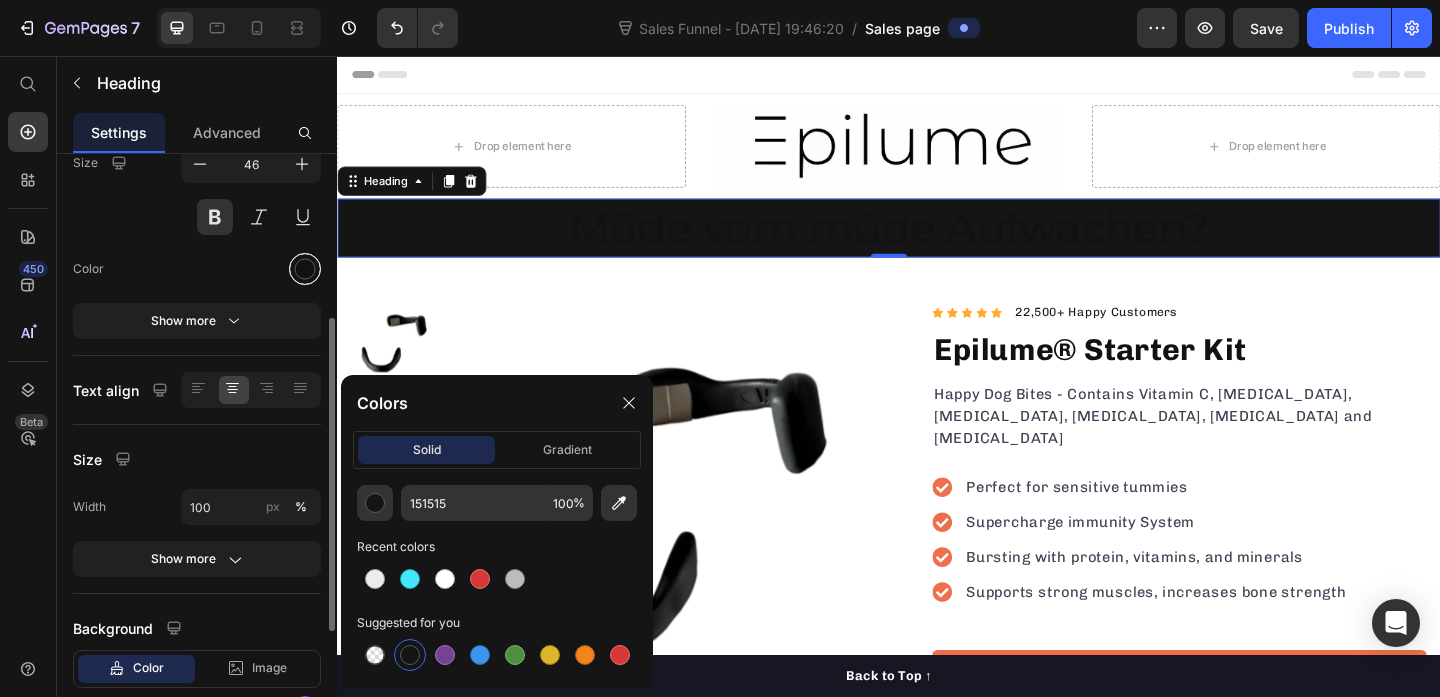 click at bounding box center (305, 269) 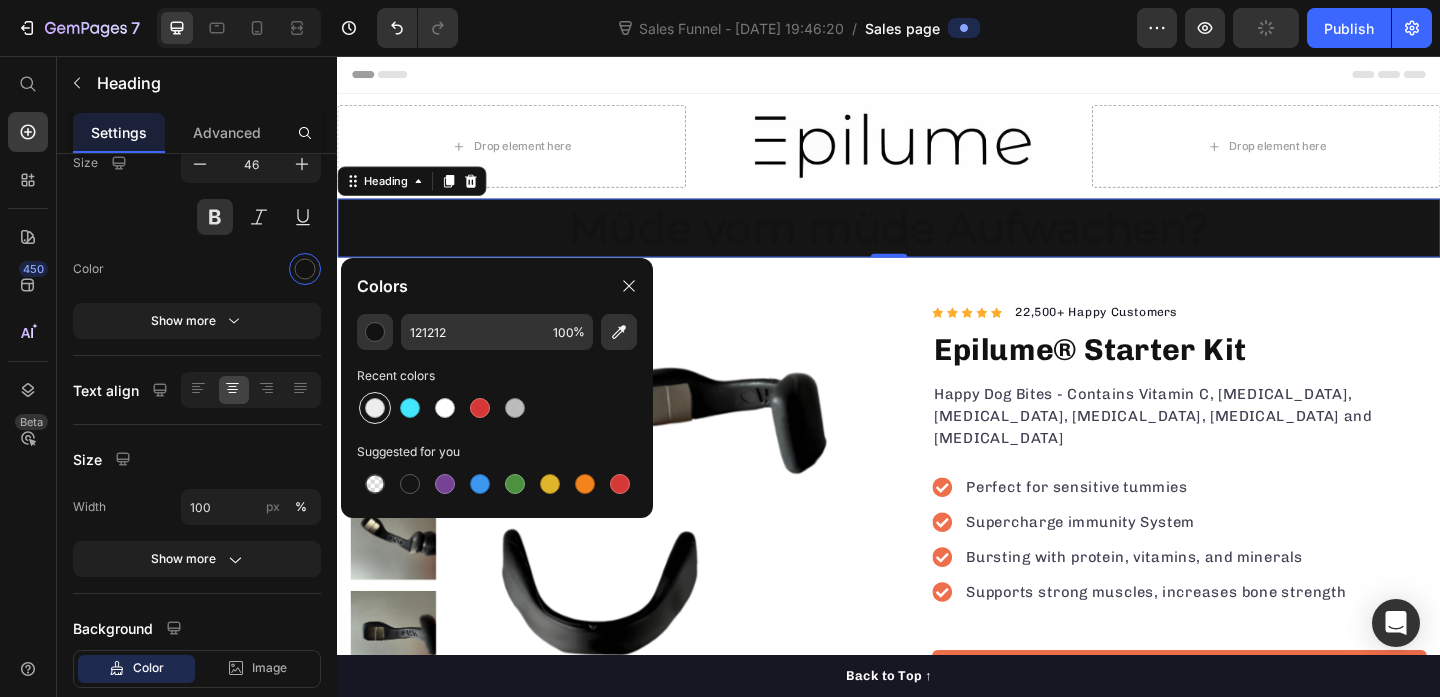 click at bounding box center (375, 408) 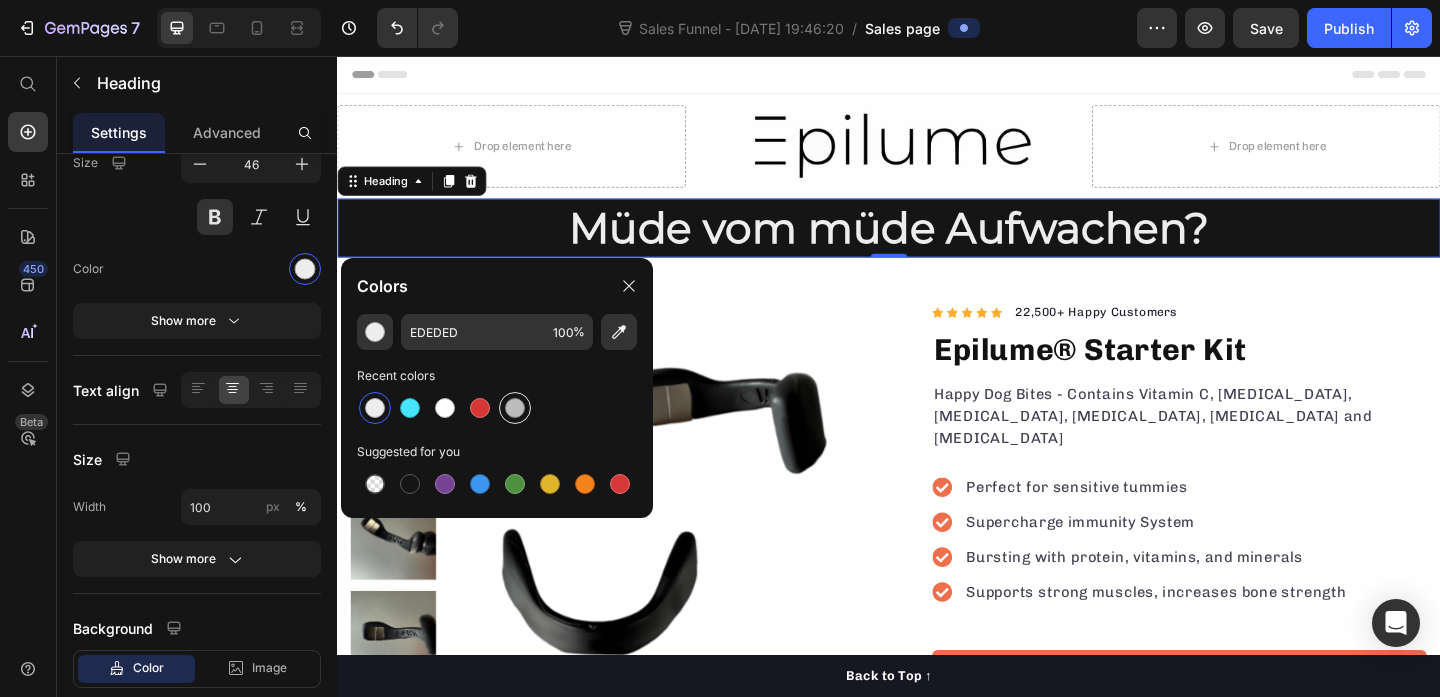 click at bounding box center [515, 408] 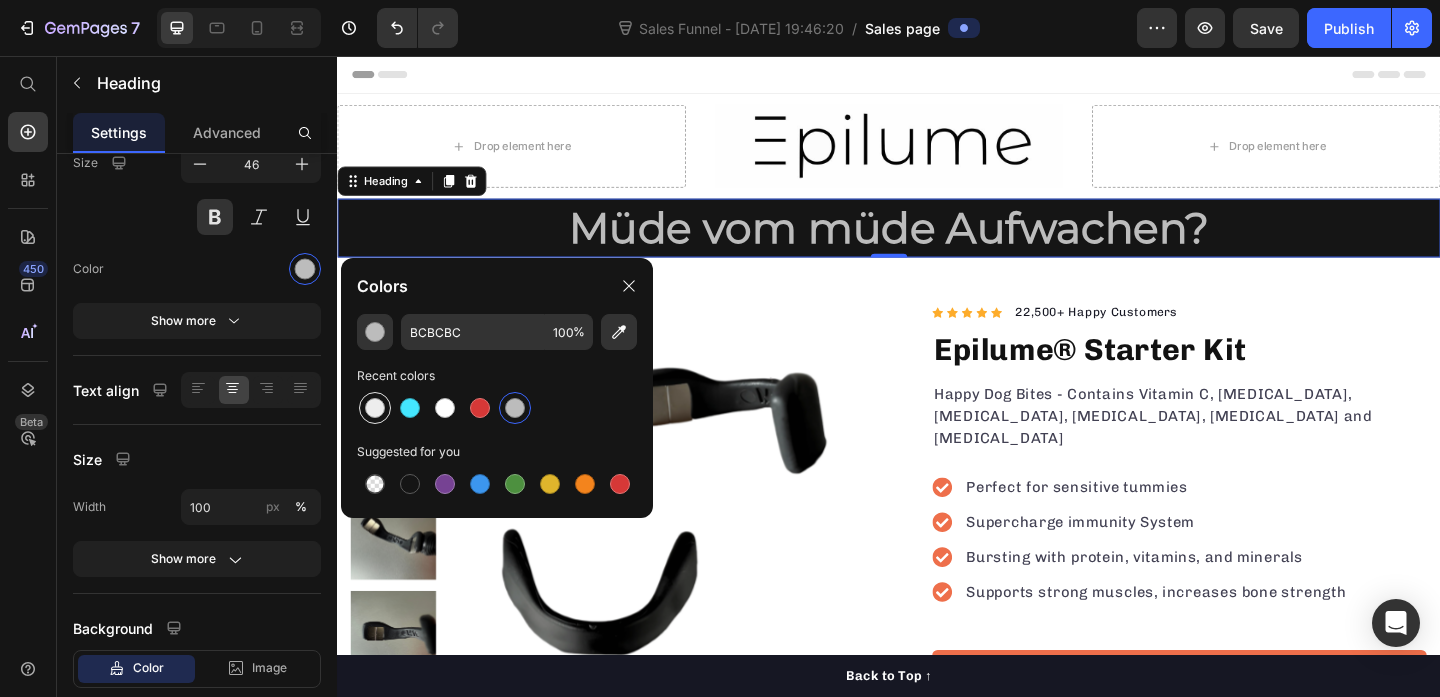 click at bounding box center [375, 408] 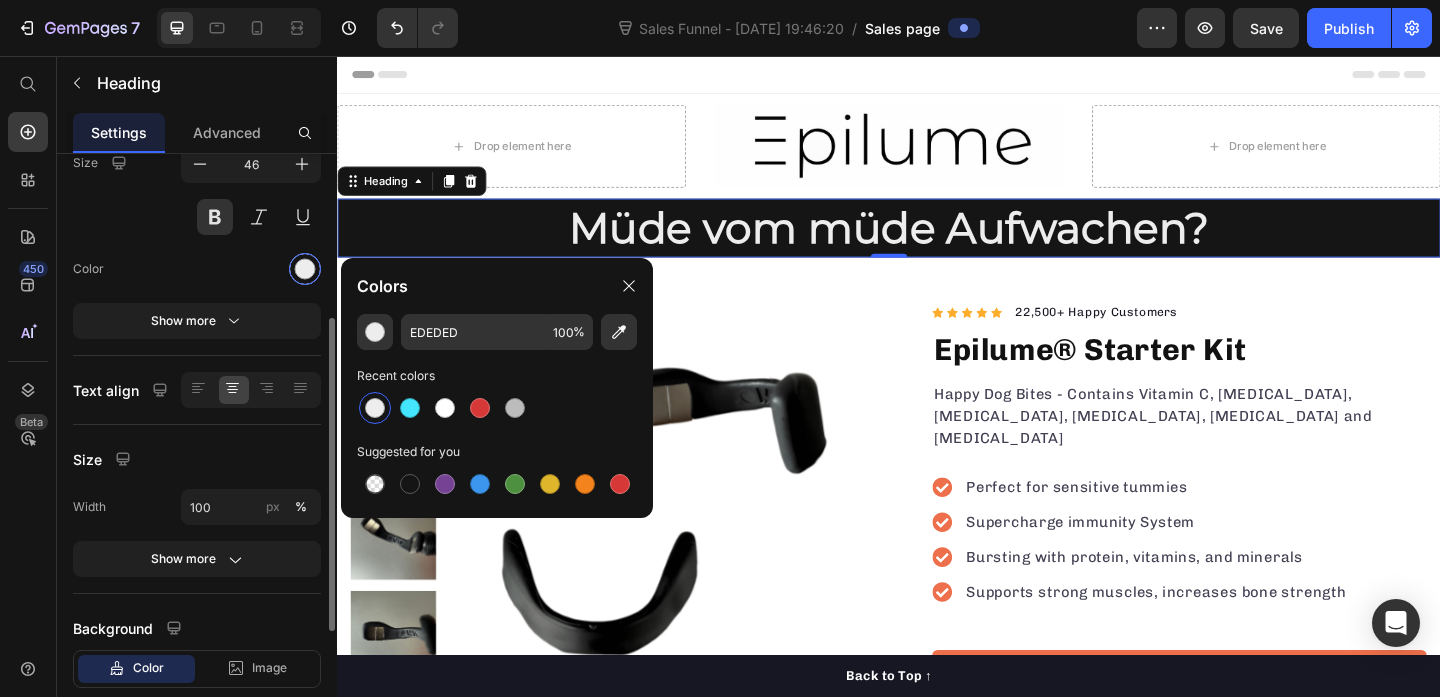 click at bounding box center [305, 269] 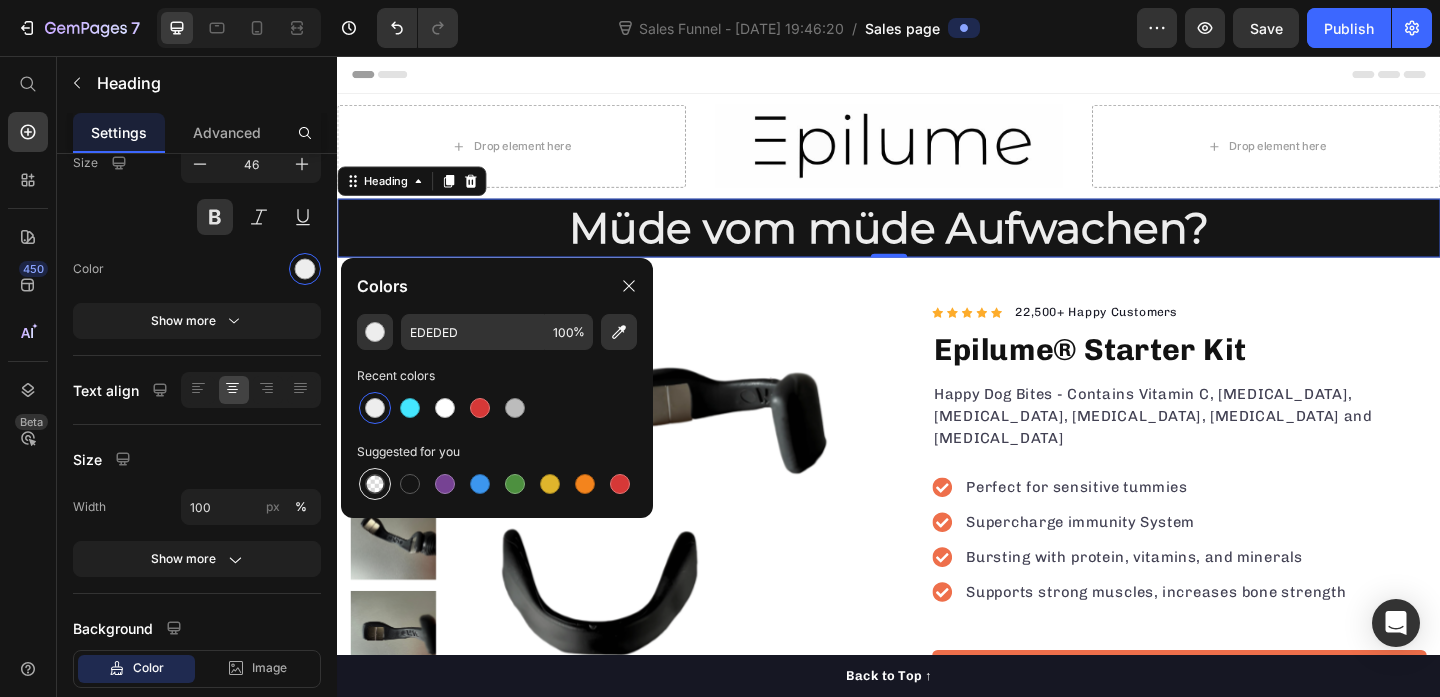 click at bounding box center (375, 484) 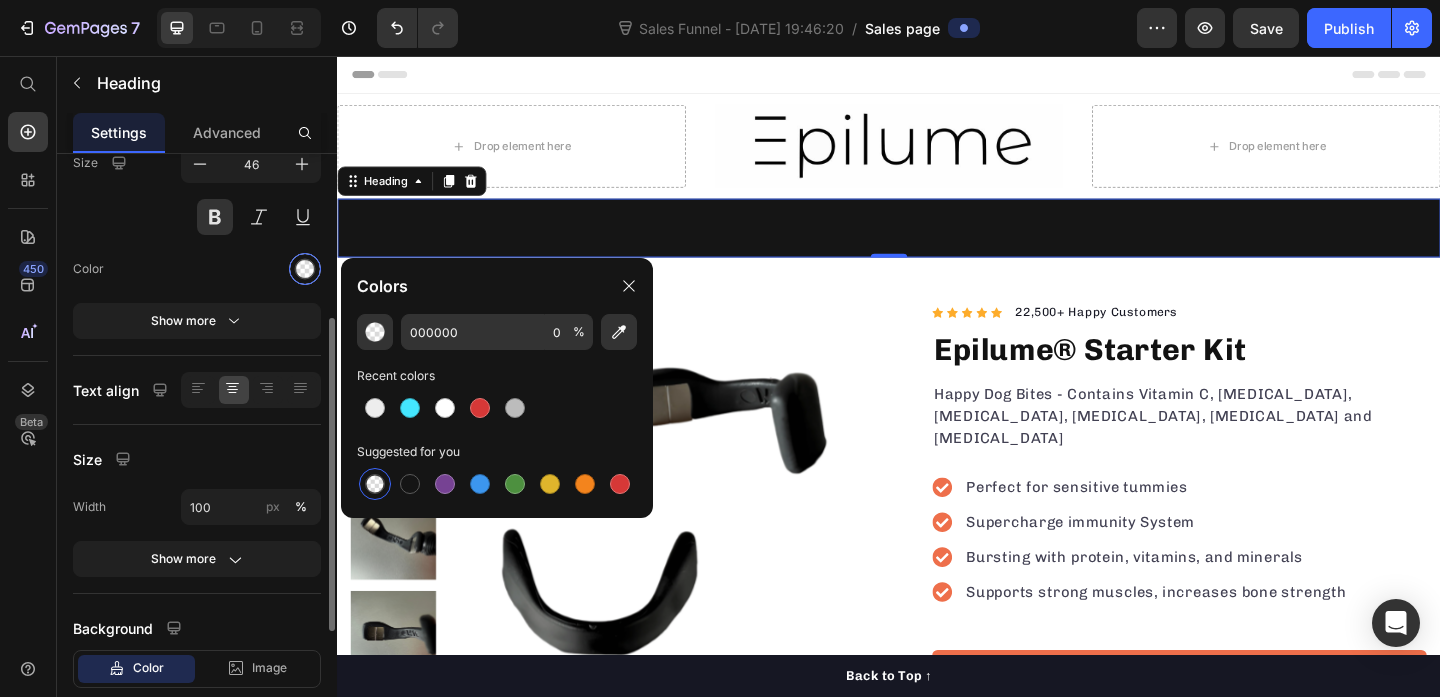 click at bounding box center [305, 269] 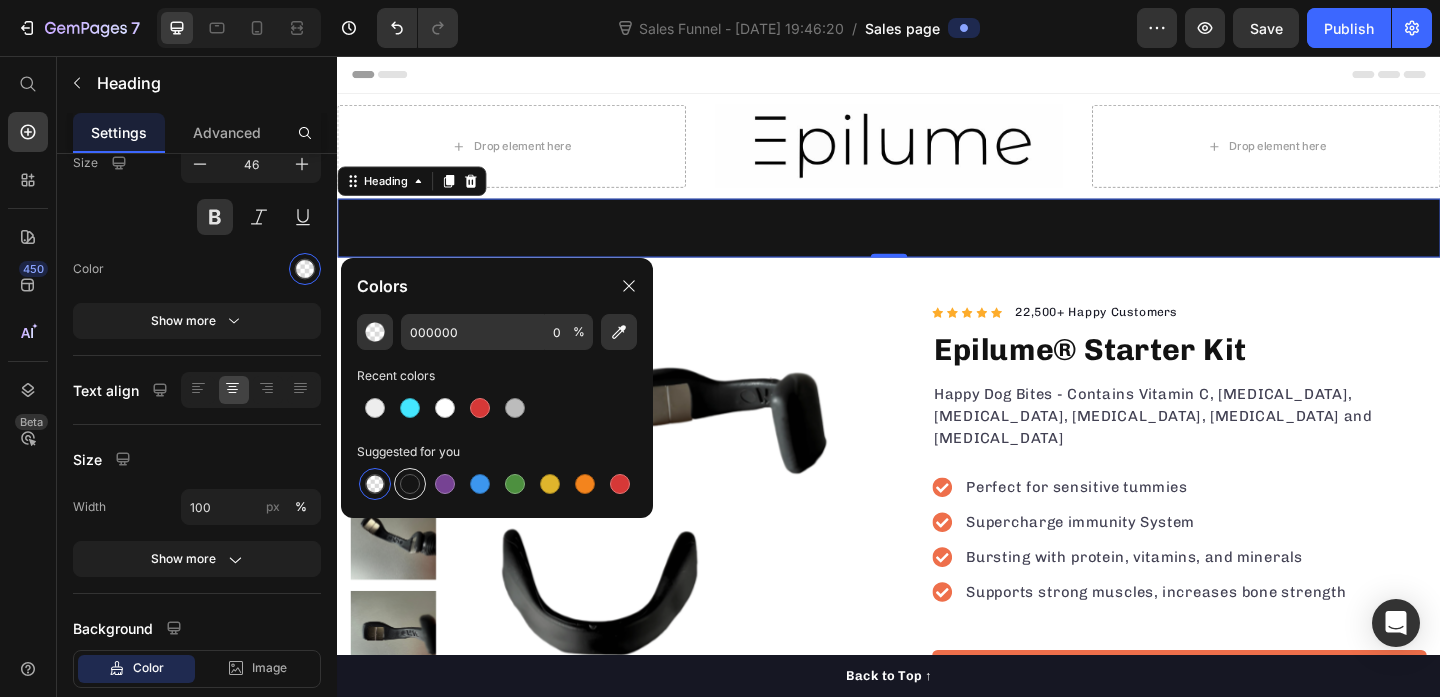 click at bounding box center (410, 484) 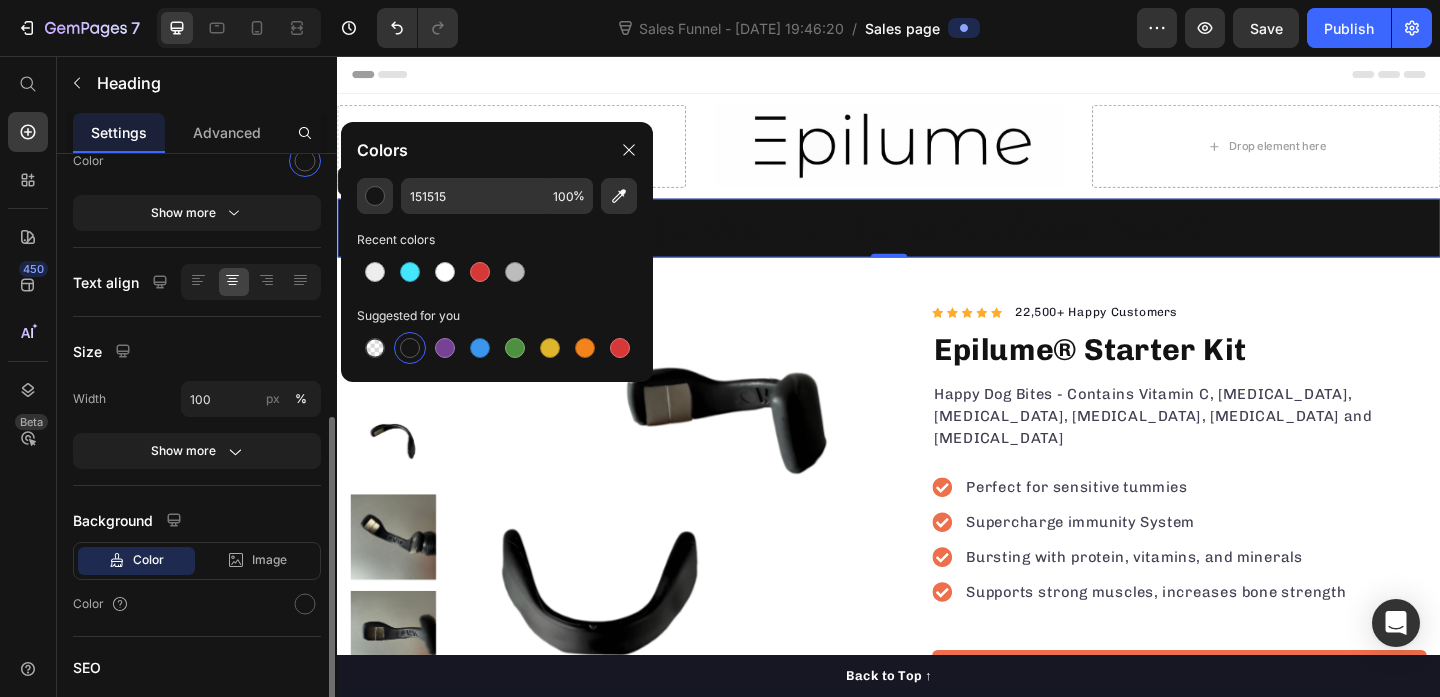 scroll, scrollTop: 455, scrollLeft: 0, axis: vertical 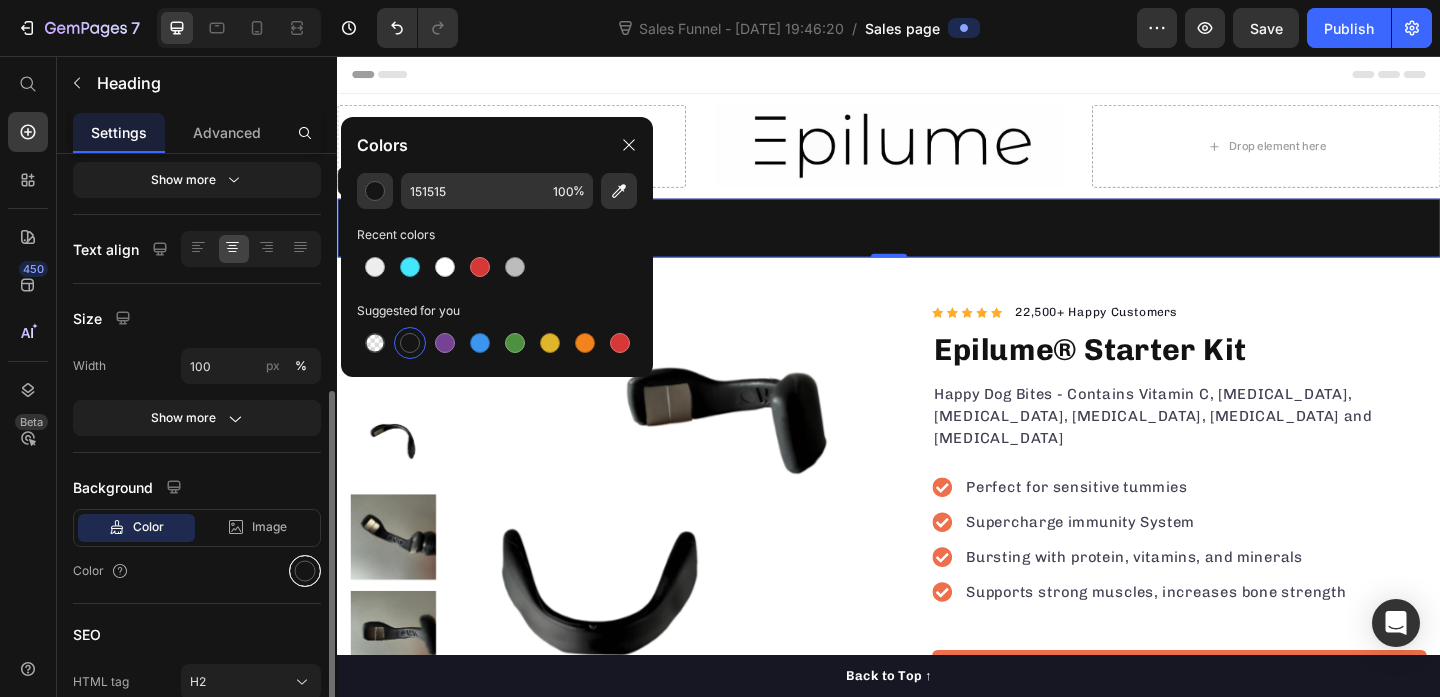 click at bounding box center (305, 571) 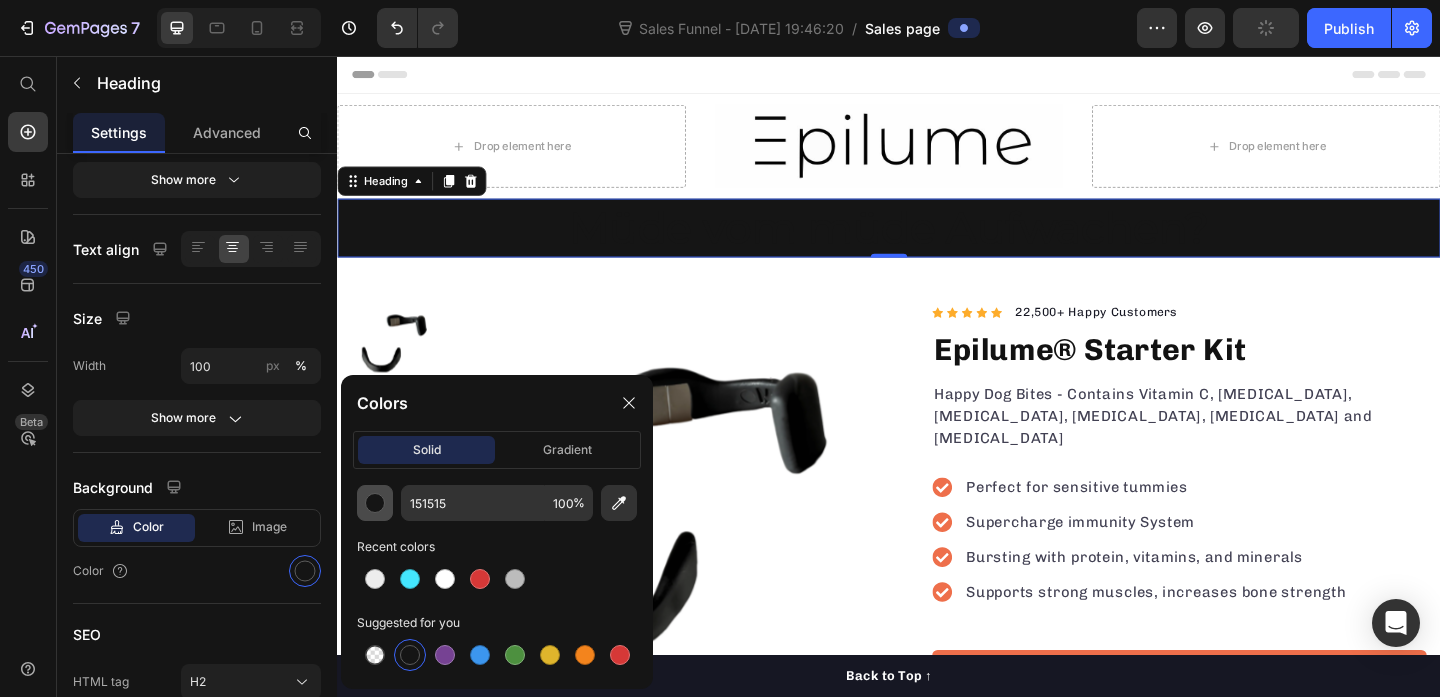 click at bounding box center [375, 503] 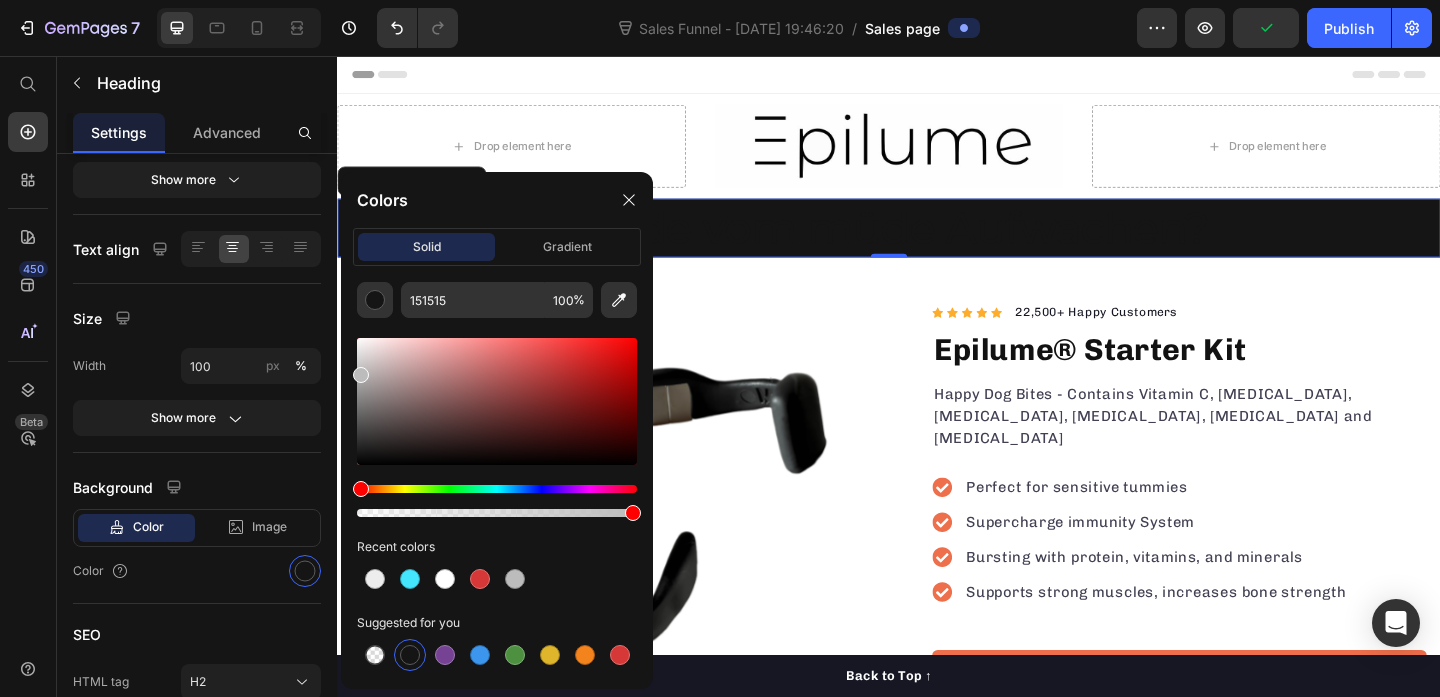 drag, startPoint x: 370, startPoint y: 410, endPoint x: 356, endPoint y: 367, distance: 45.221676 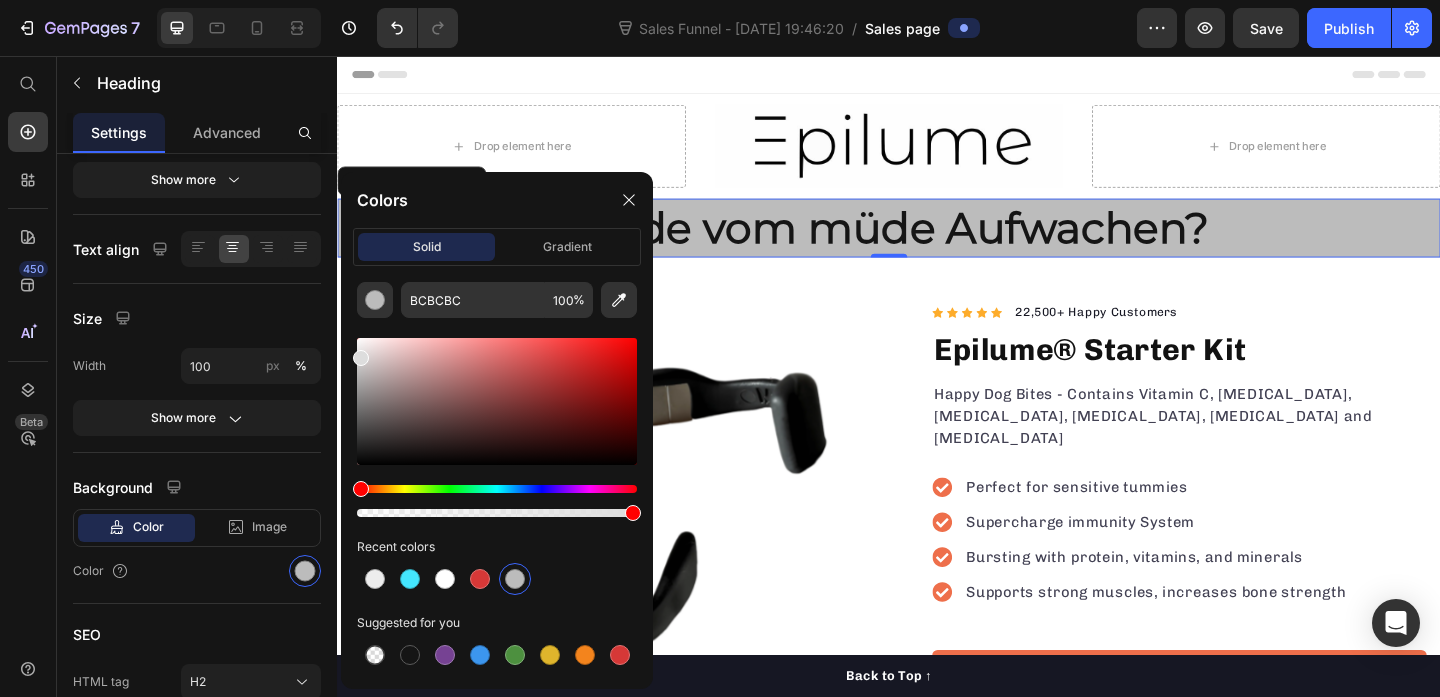 type on "DDDDDD" 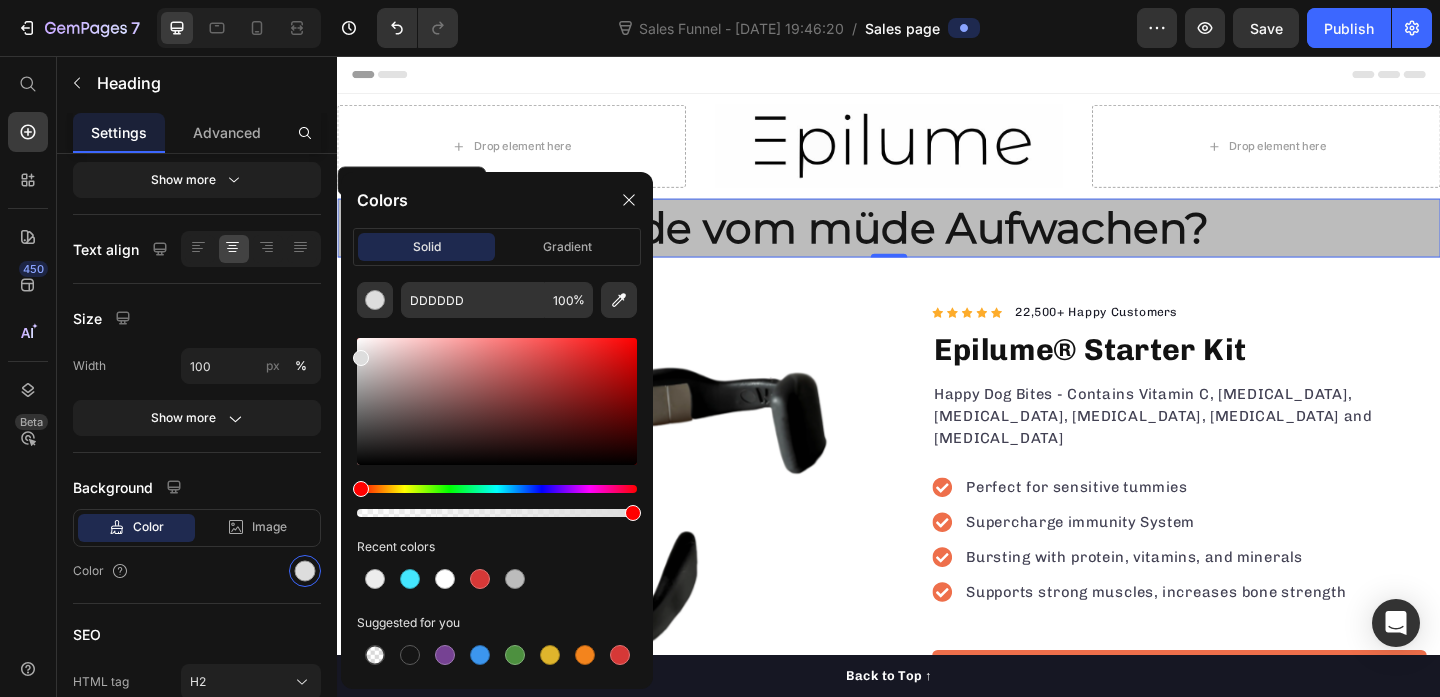 drag, startPoint x: 354, startPoint y: 370, endPoint x: 347, endPoint y: 354, distance: 17.464249 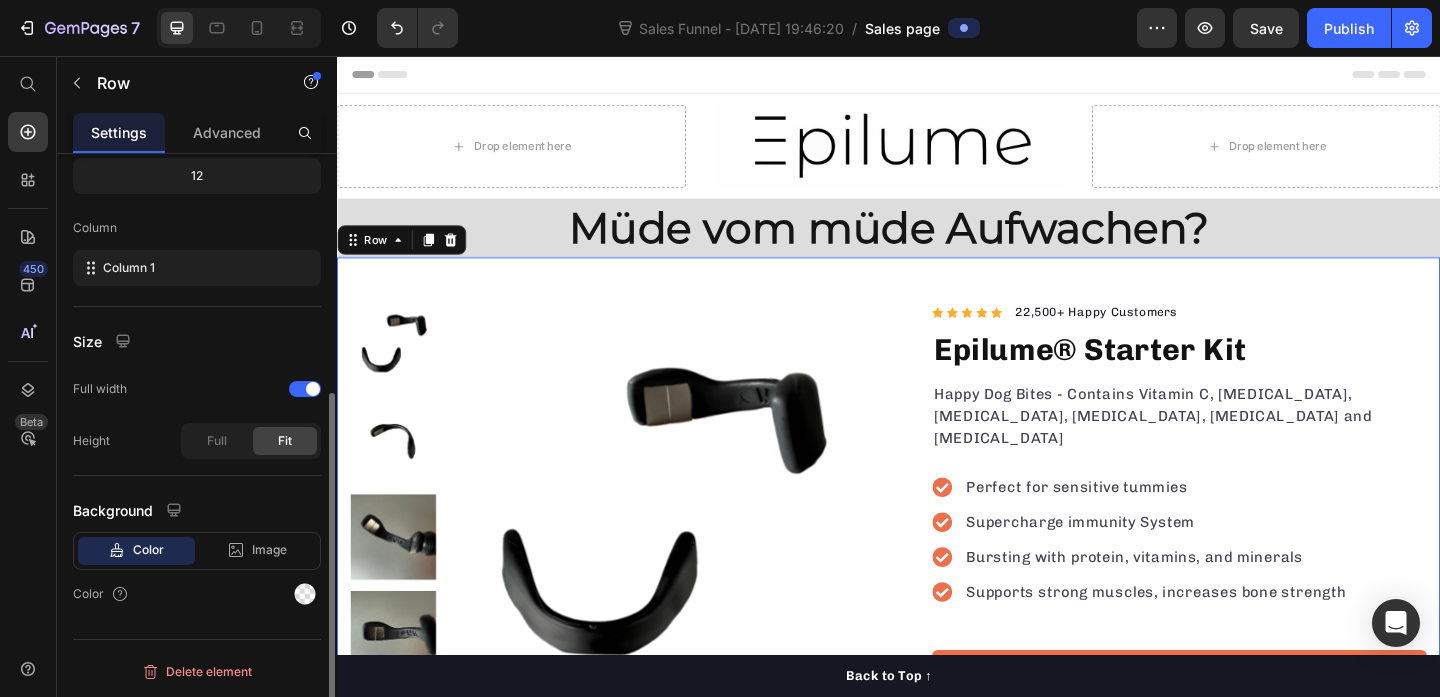 click on "Product Images "The transformation in my dog's overall health since switching to this food has been remarkable. Their coat is shinier, their energy levels have increased, and they seem happier than ever before." Text block -Daisy Text block
Verified buyer Item list Row Row "My dog absolutely loves this food! It's clear that the taste and quality are top-notch."  -Daisy Text block Row Row Icon Icon Icon Icon Icon Icon List Hoz 22,500+ Happy Customers Text block Row Epilume® Starter Kit Product Title Happy Dog Bites - Contains Vitamin C, Vitamin E, Vitamin B2, Vitamin B1, Vitamin D and Vitamin K Text block Perfect for sensitive tummies Supercharge immunity System Bursting with protein, vitamins, and minerals Supports strong muscles, increases bone strength Item list Add to cart Product Cart Button Perfect for sensitive tummies Supercharge immunity System Bursting with protein, vitamins, and minerals Supports strong muscles, increases bone strength Item list
How to use it? Row" at bounding box center (937, 680) 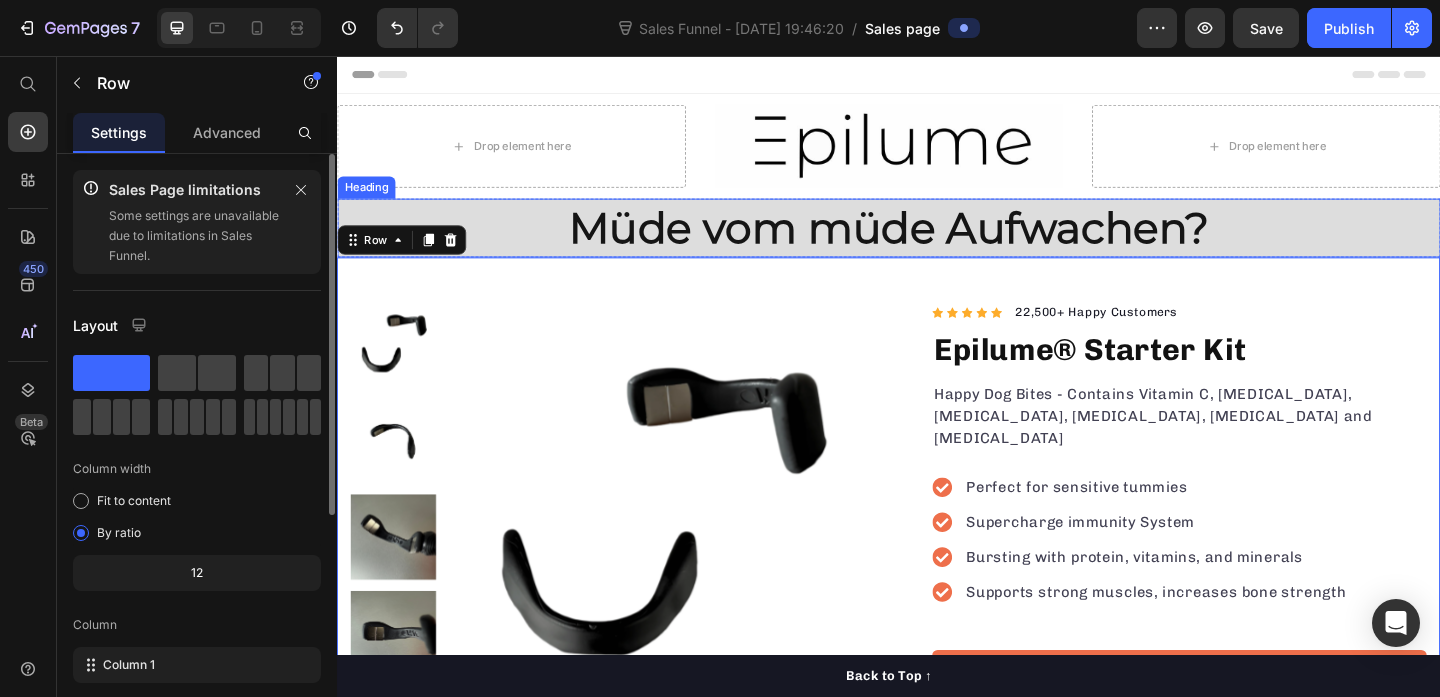 click on "Müde vom müde Aufwachen?" at bounding box center [937, 243] 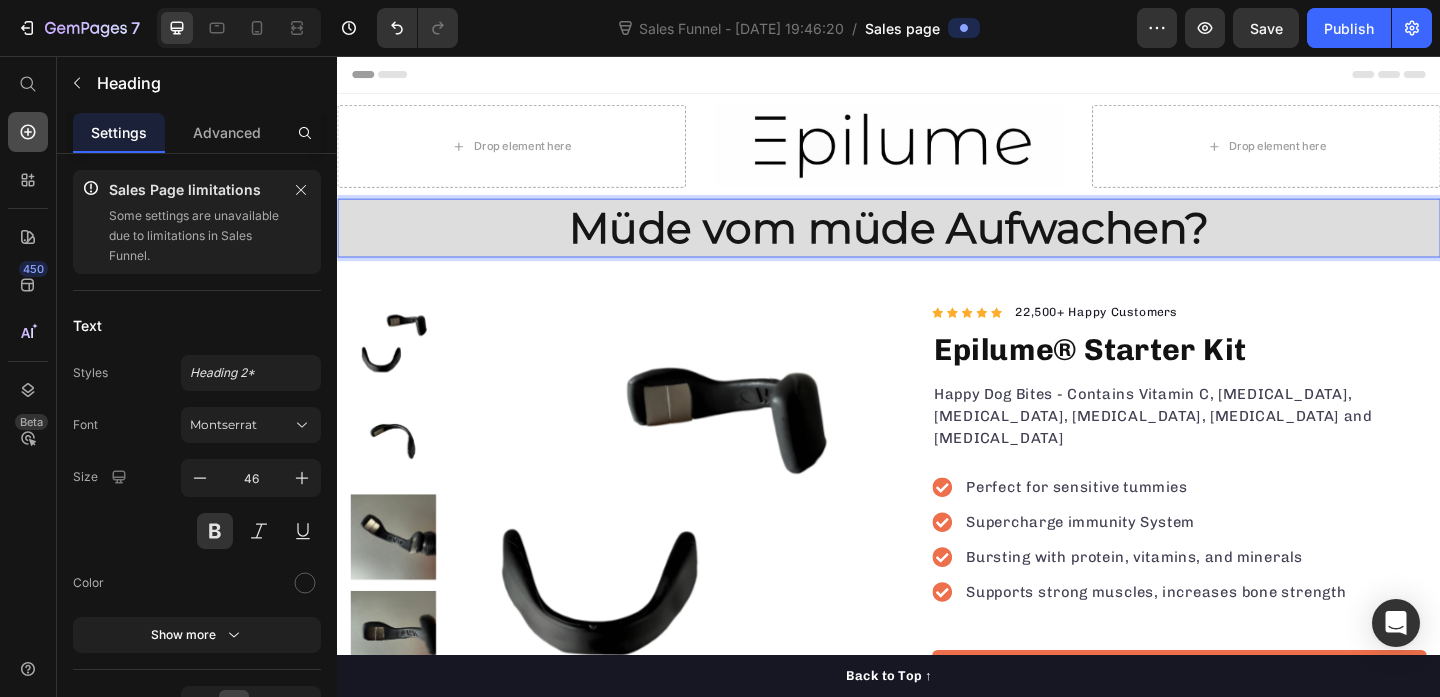 click 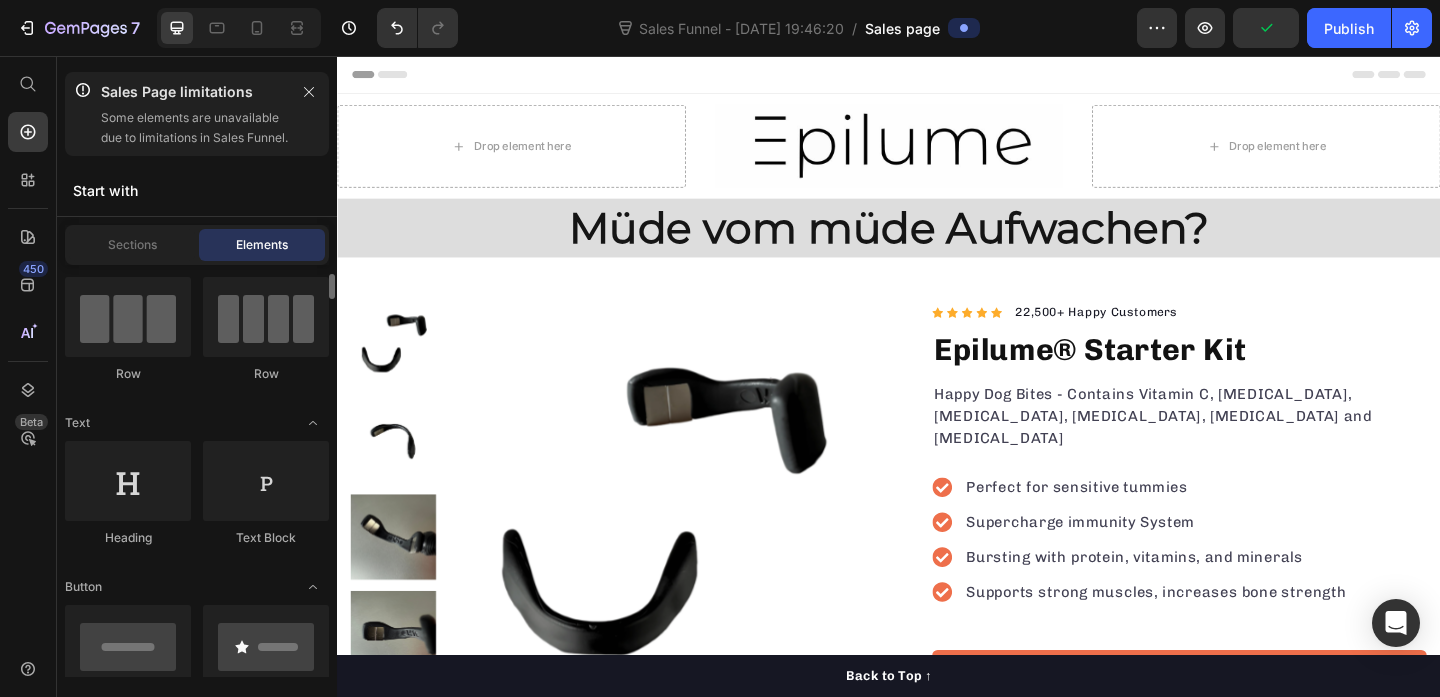 scroll, scrollTop: 166, scrollLeft: 0, axis: vertical 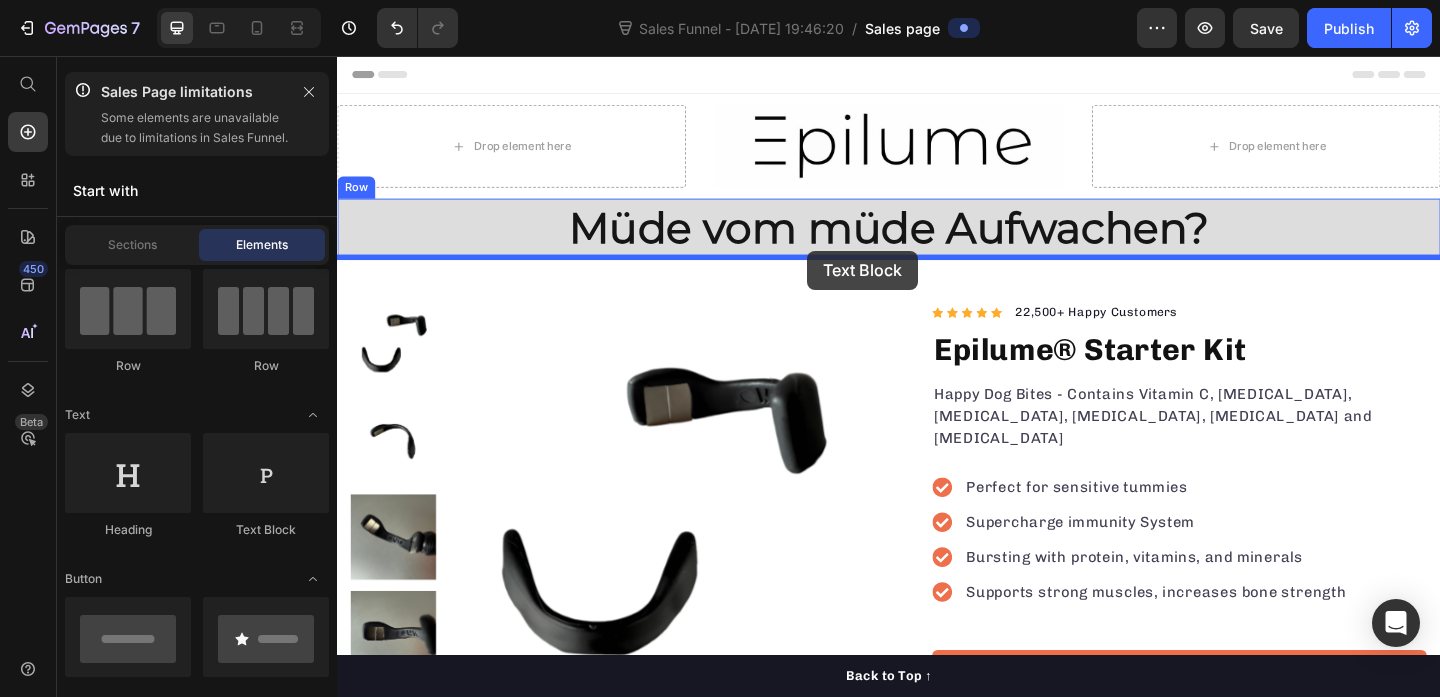 drag, startPoint x: 660, startPoint y: 362, endPoint x: 848, endPoint y: 268, distance: 210.19038 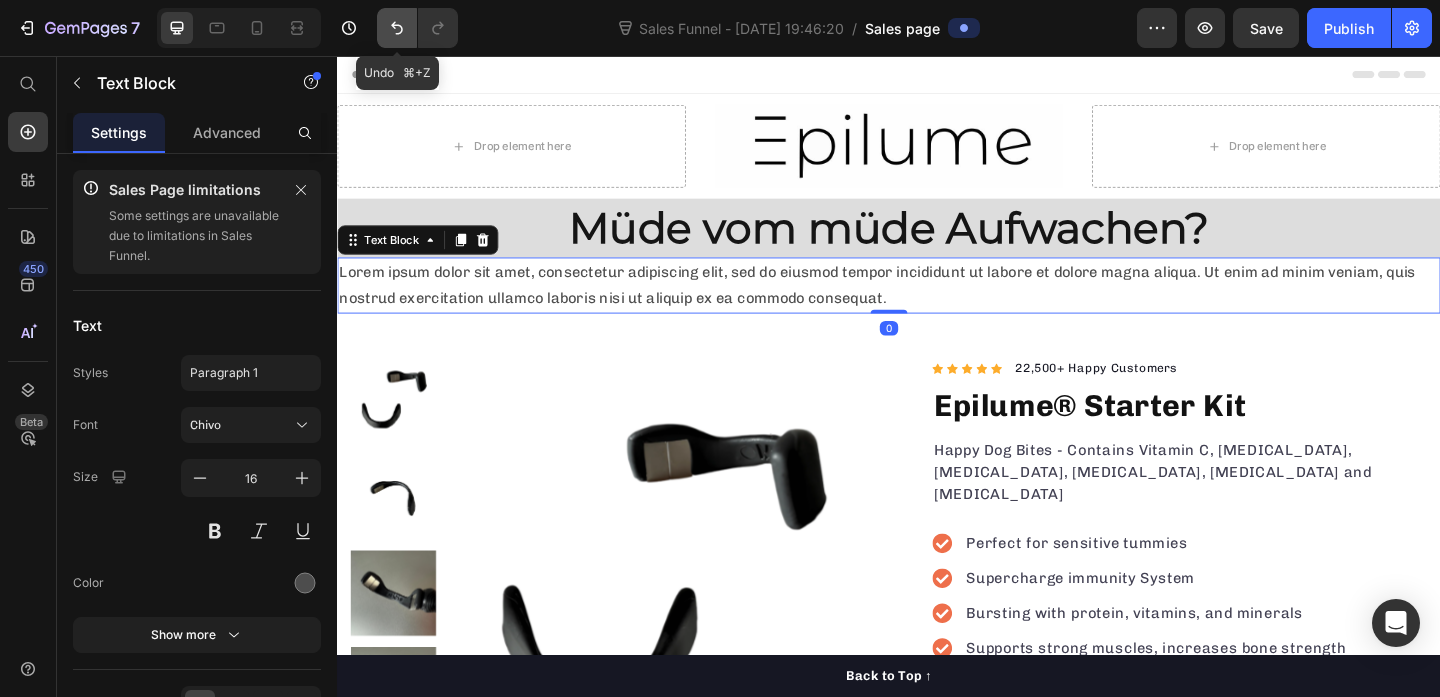 click 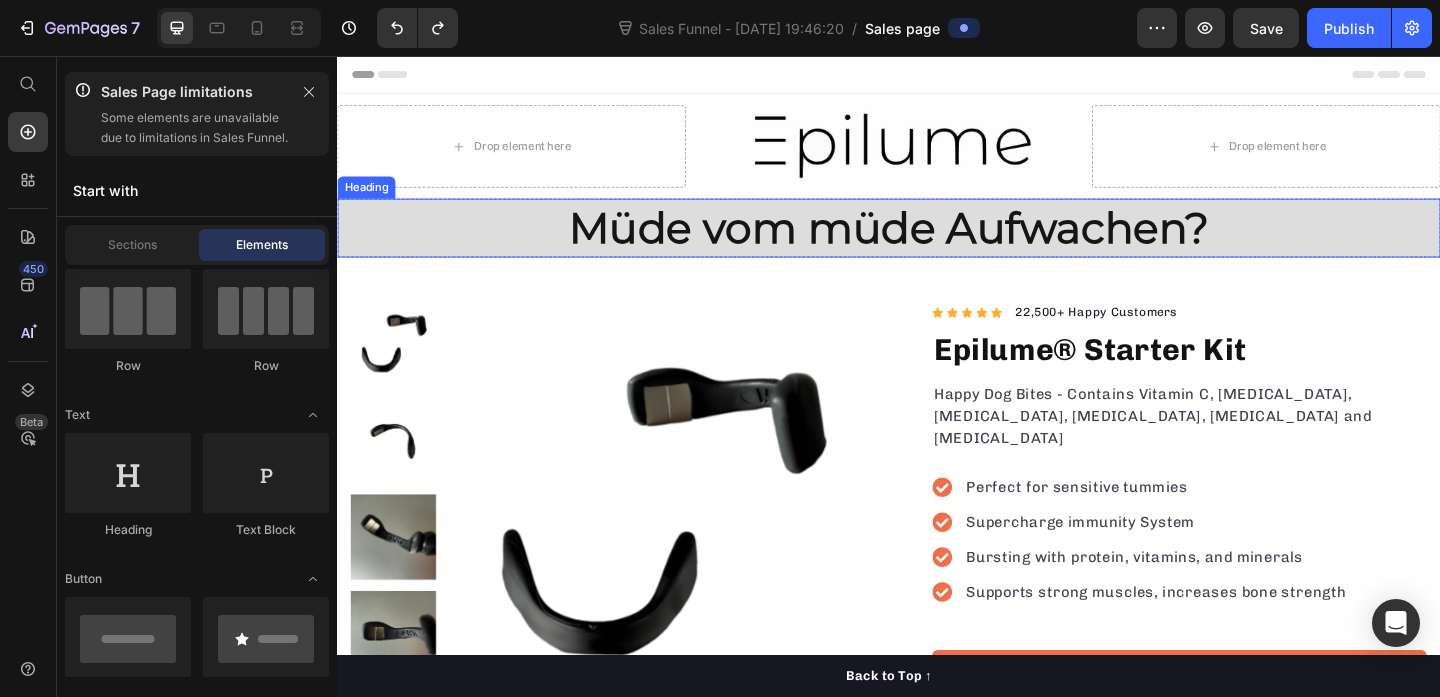 click on "Müde vom müde Aufwachen?" at bounding box center [937, 243] 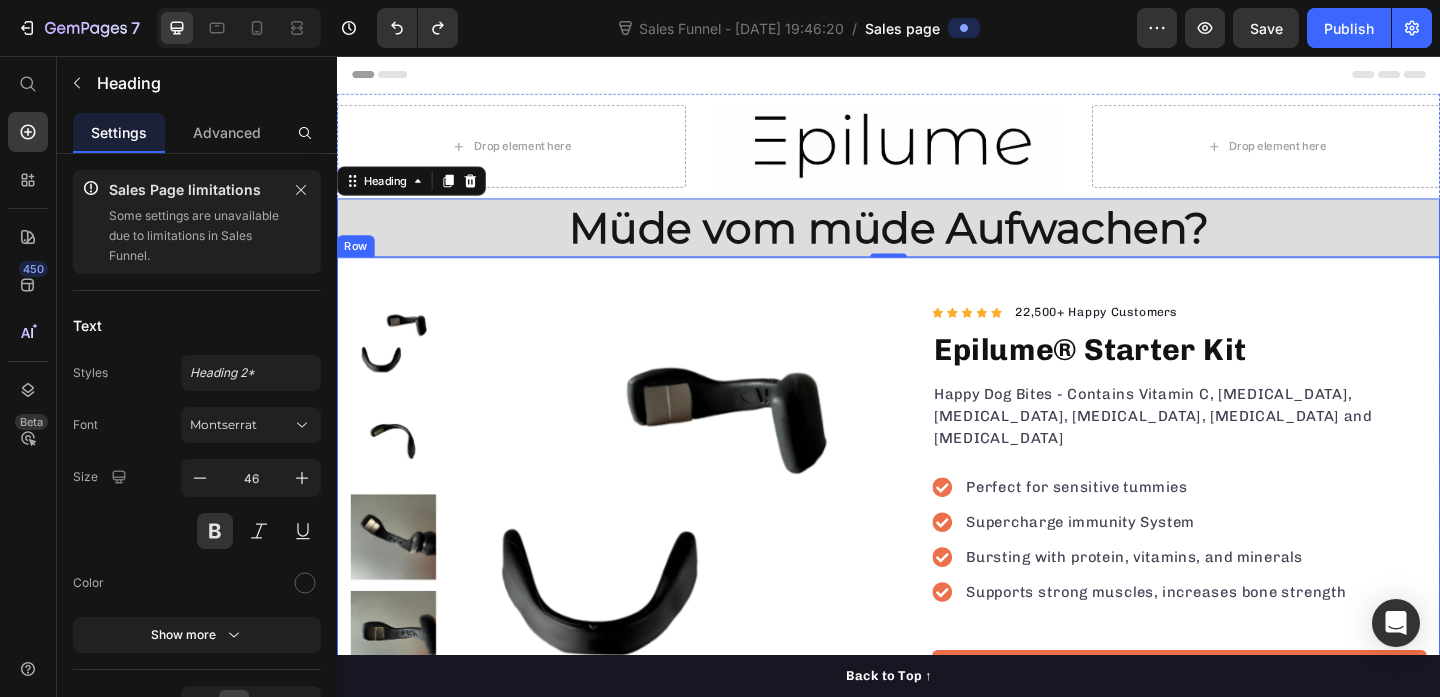 click on "Product Images "The transformation in my dog's overall health since switching to this food has been remarkable. Their coat is shinier, their energy levels have increased, and they seem happier than ever before." Text block -Daisy Text block
Verified buyer Item list Row Row "My dog absolutely loves this food! It's clear that the taste and quality are top-notch."  -Daisy Text block Row Row Icon Icon Icon Icon Icon Icon List Hoz 22,500+ Happy Customers Text block Row Epilume® Starter Kit Product Title Happy Dog Bites - Contains Vitamin C, Vitamin E, Vitamin B2, Vitamin B1, Vitamin D and Vitamin K Text block Perfect for sensitive tummies Supercharge immunity System Bursting with protein, vitamins, and minerals Supports strong muscles, increases bone strength Item list Add to cart Product Cart Button Perfect for sensitive tummies Supercharge immunity System Bursting with protein, vitamins, and minerals Supports strong muscles, increases bone strength Item list
How to use it? Row" at bounding box center [937, 680] 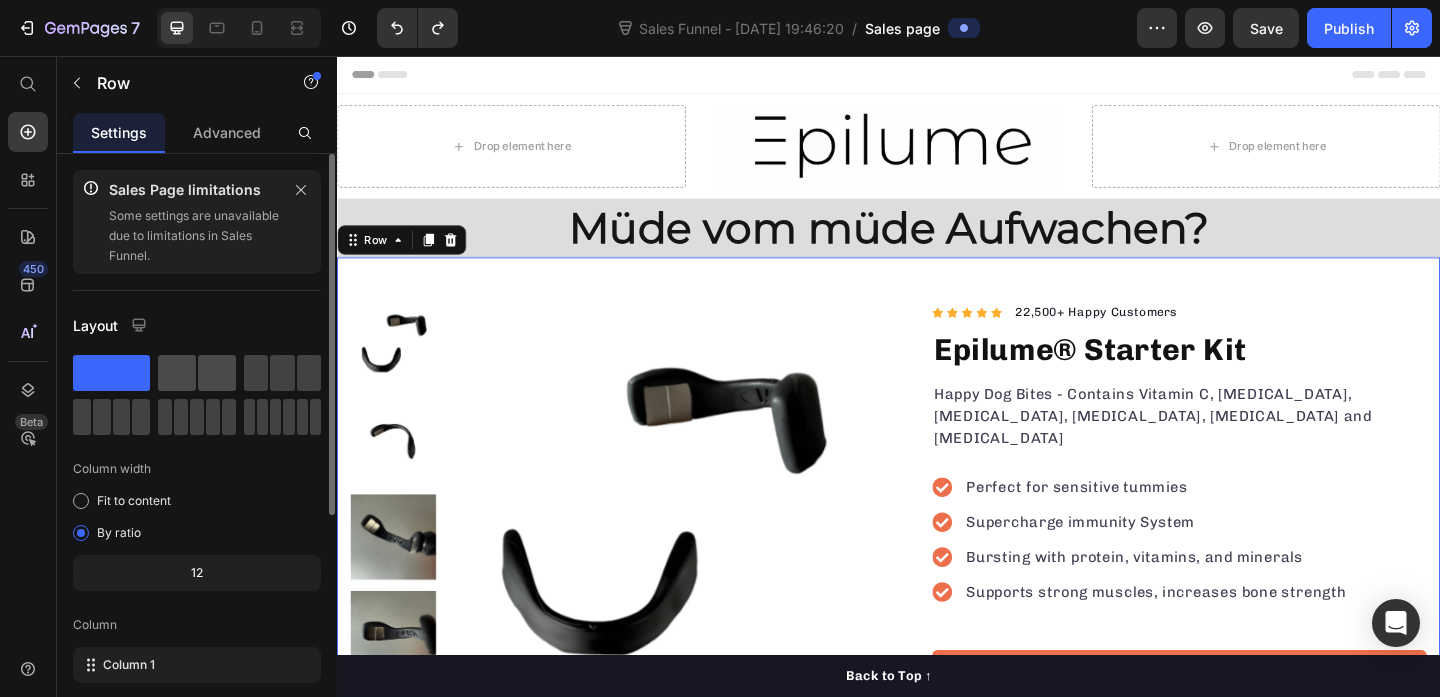 click 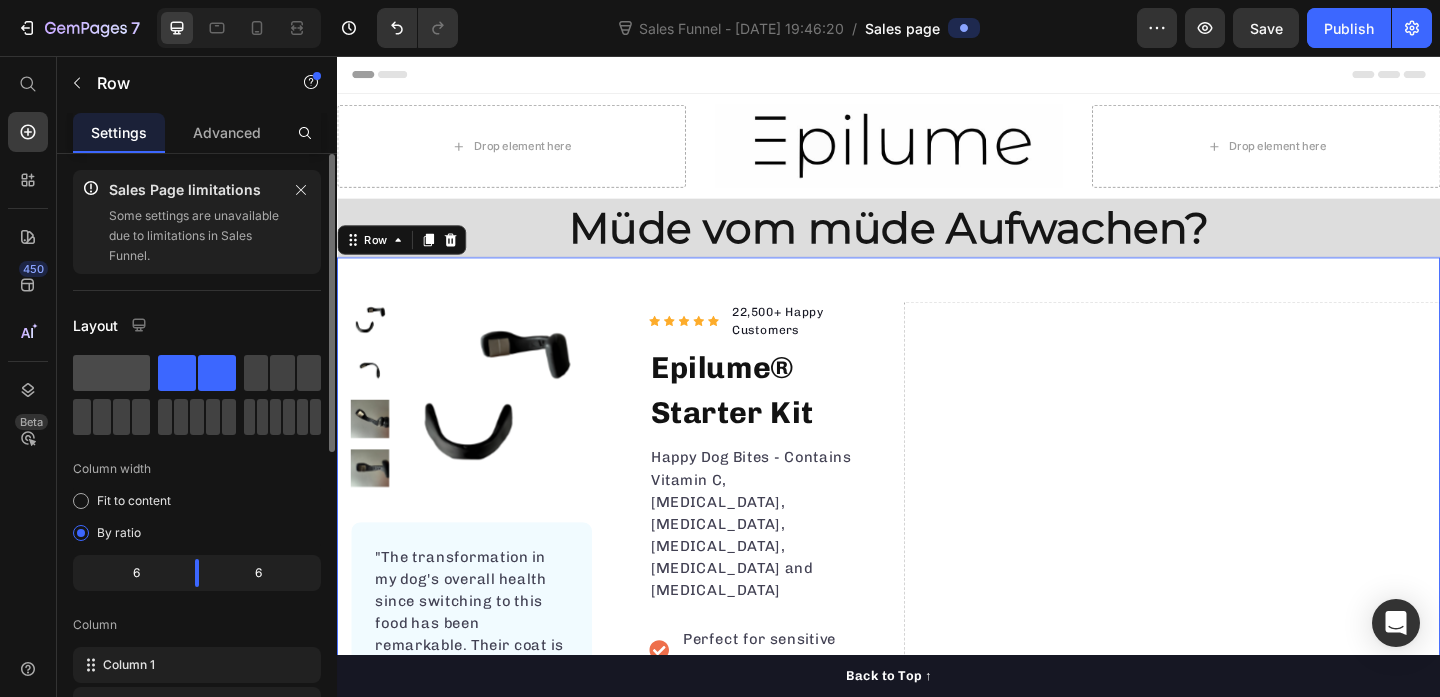 click 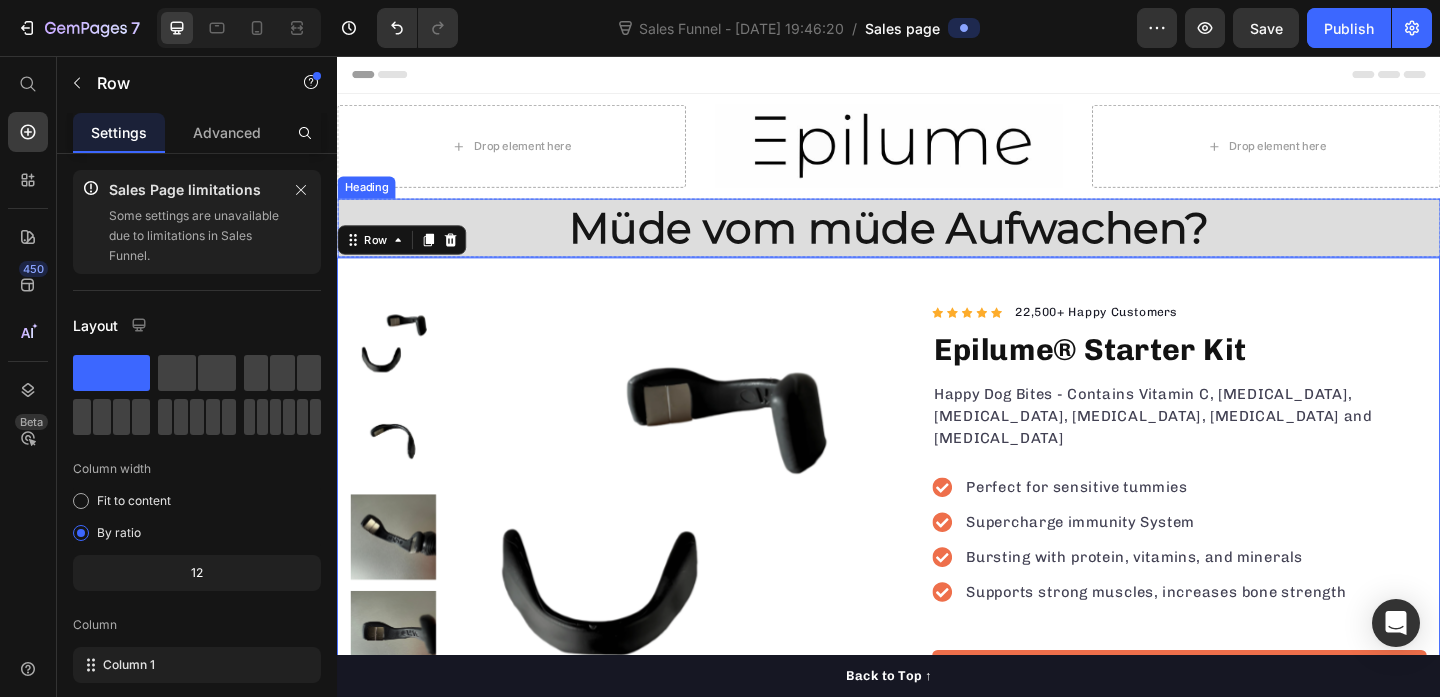 click on "Müde vom müde Aufwachen?" at bounding box center (937, 243) 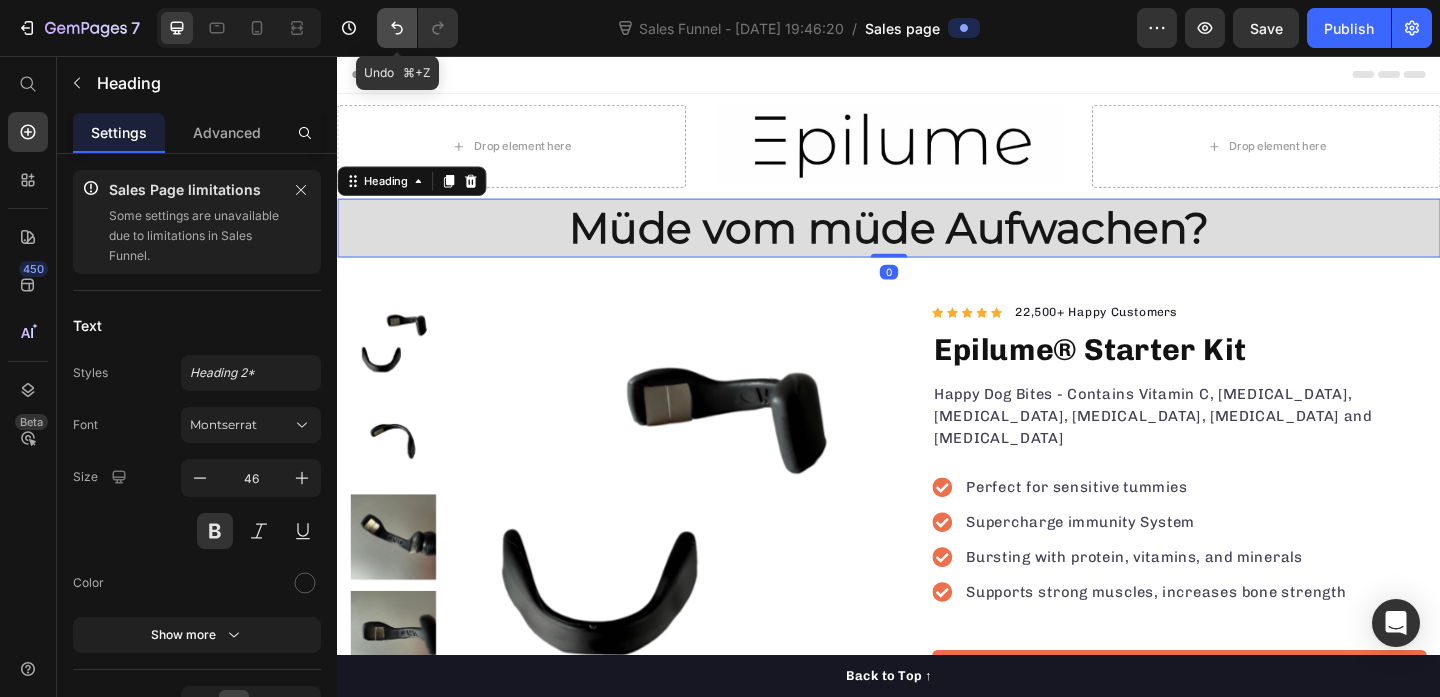 click 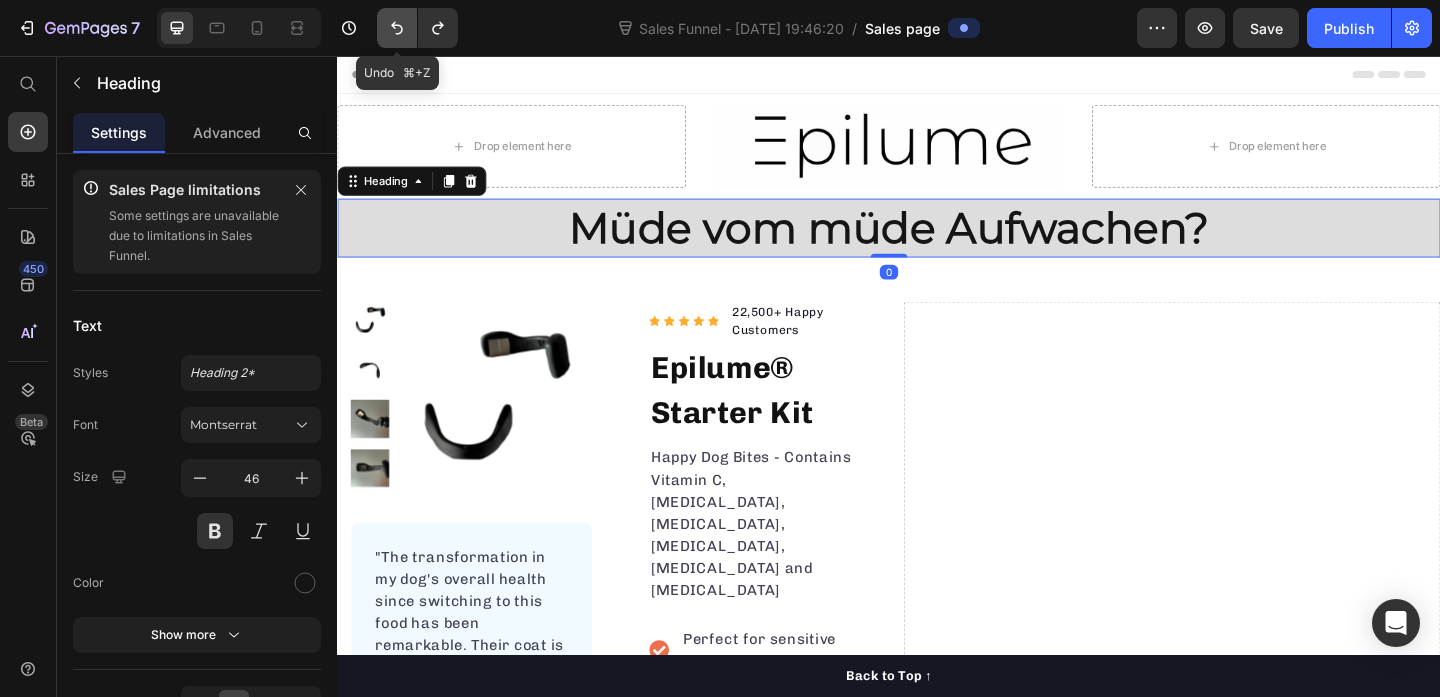 click 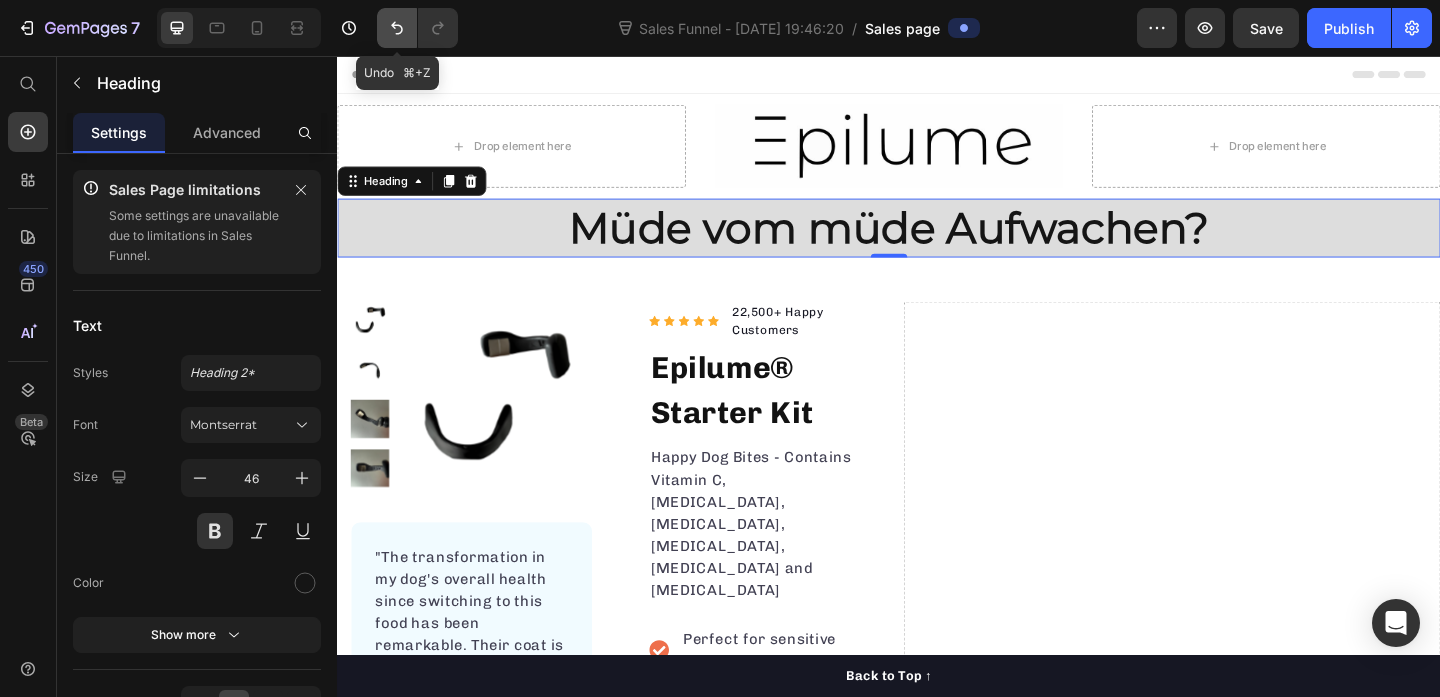 click 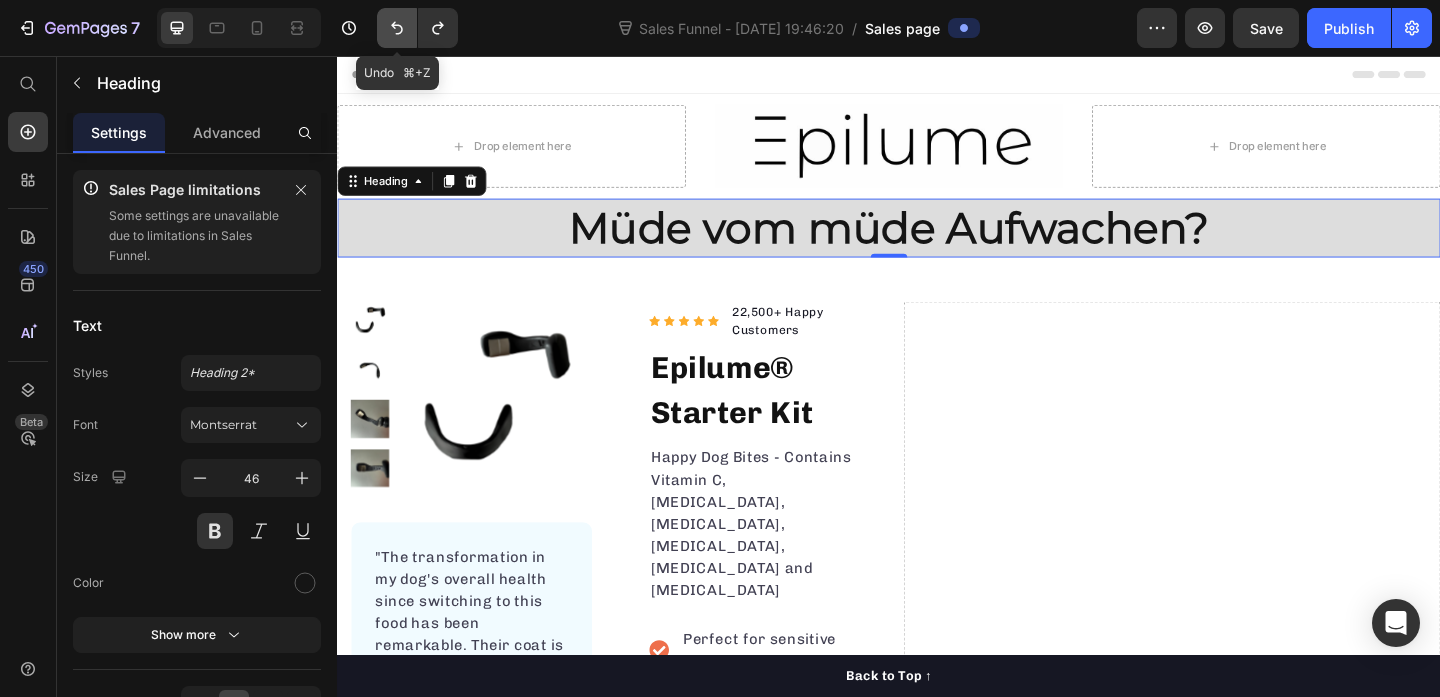 click 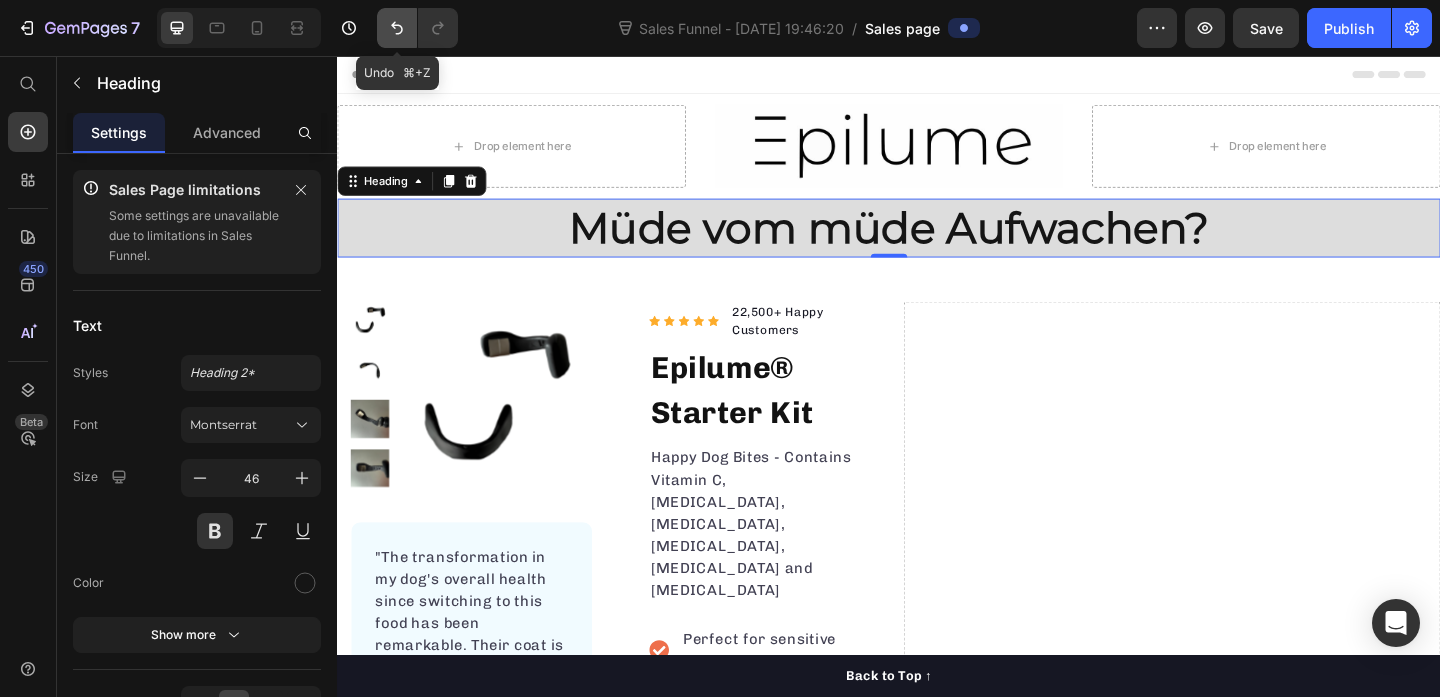 click 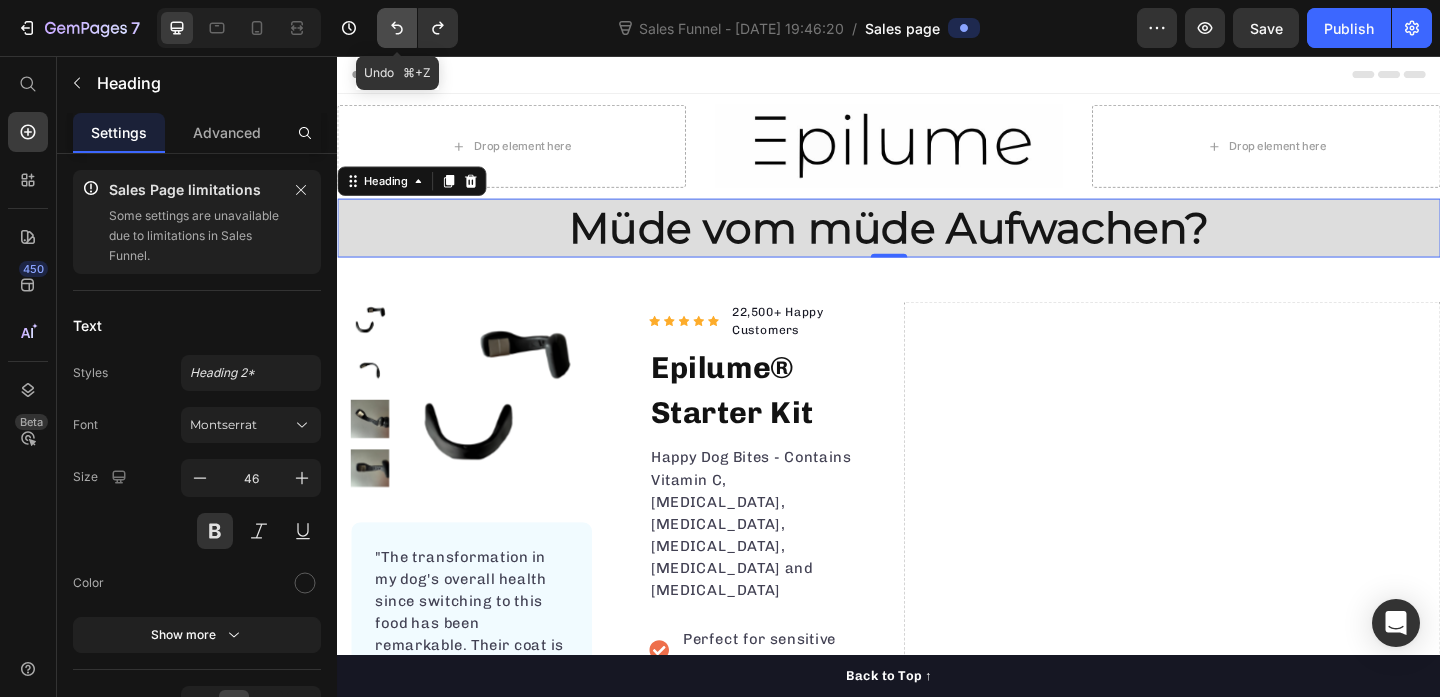 click 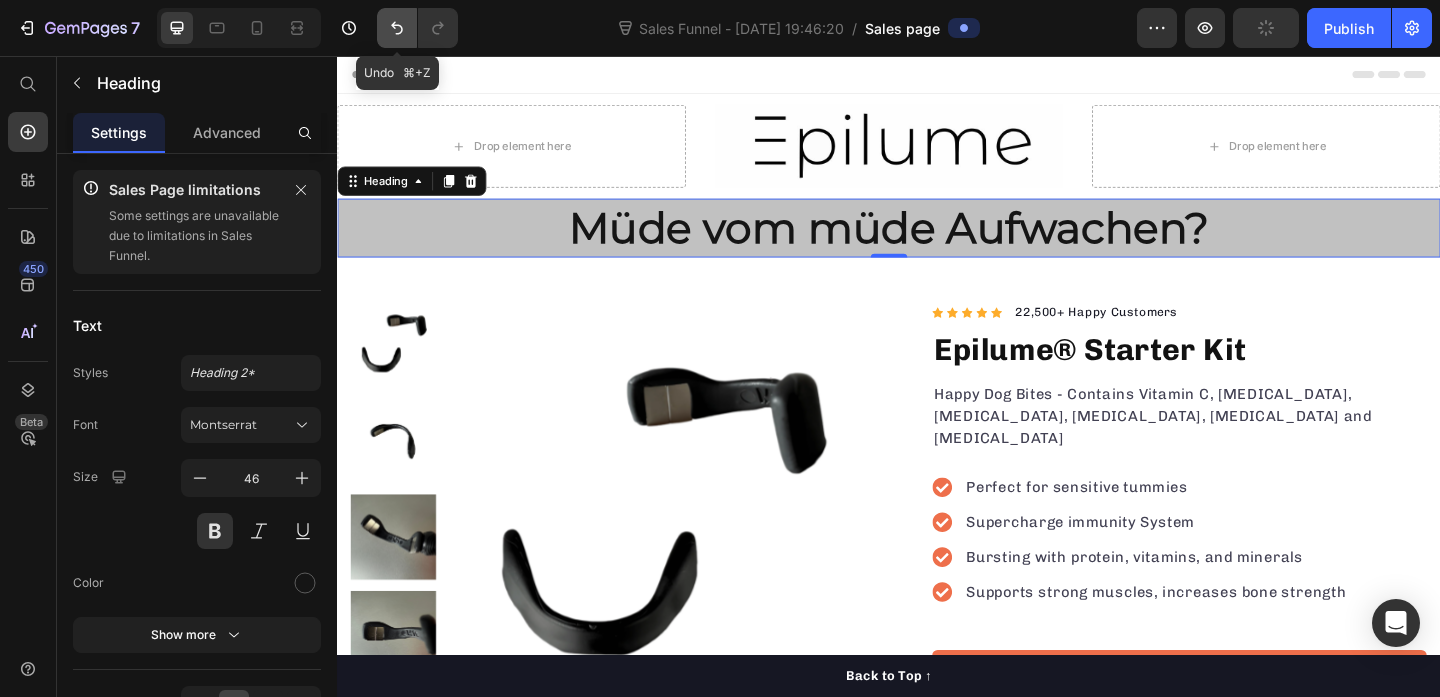 click 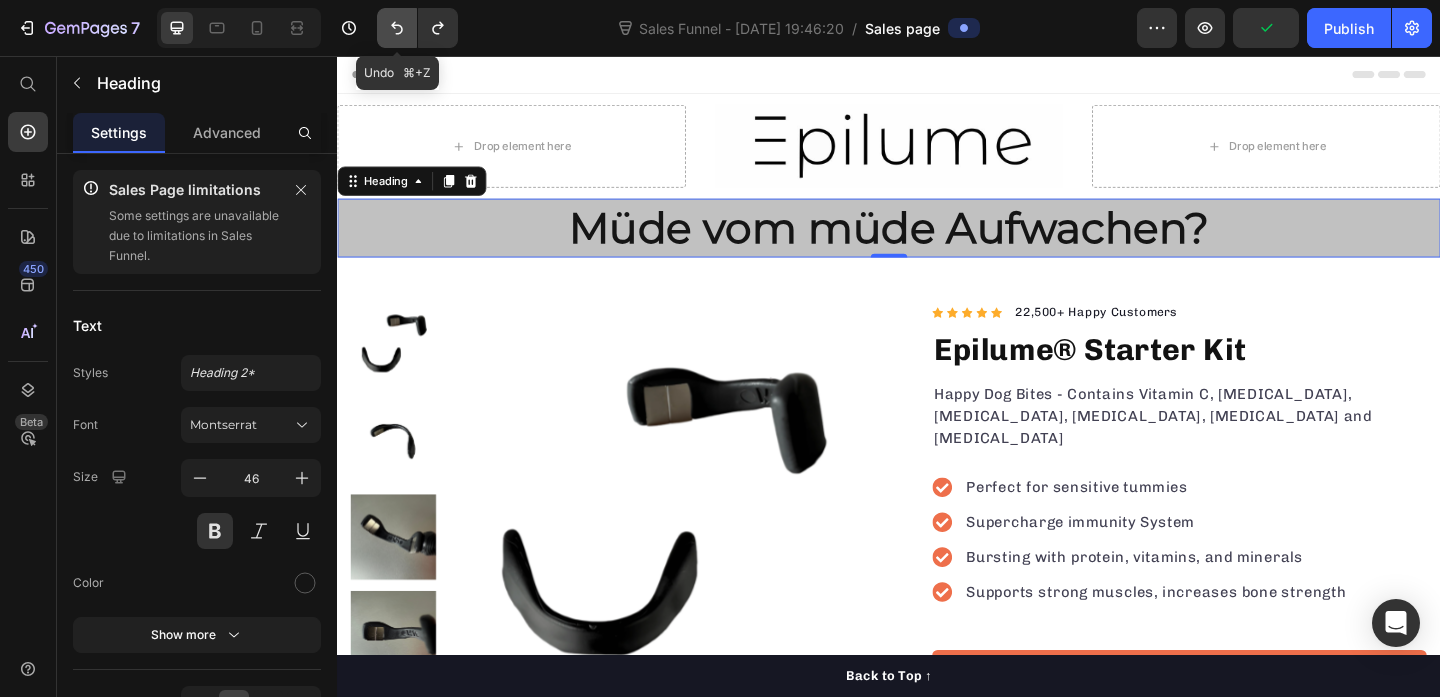 click 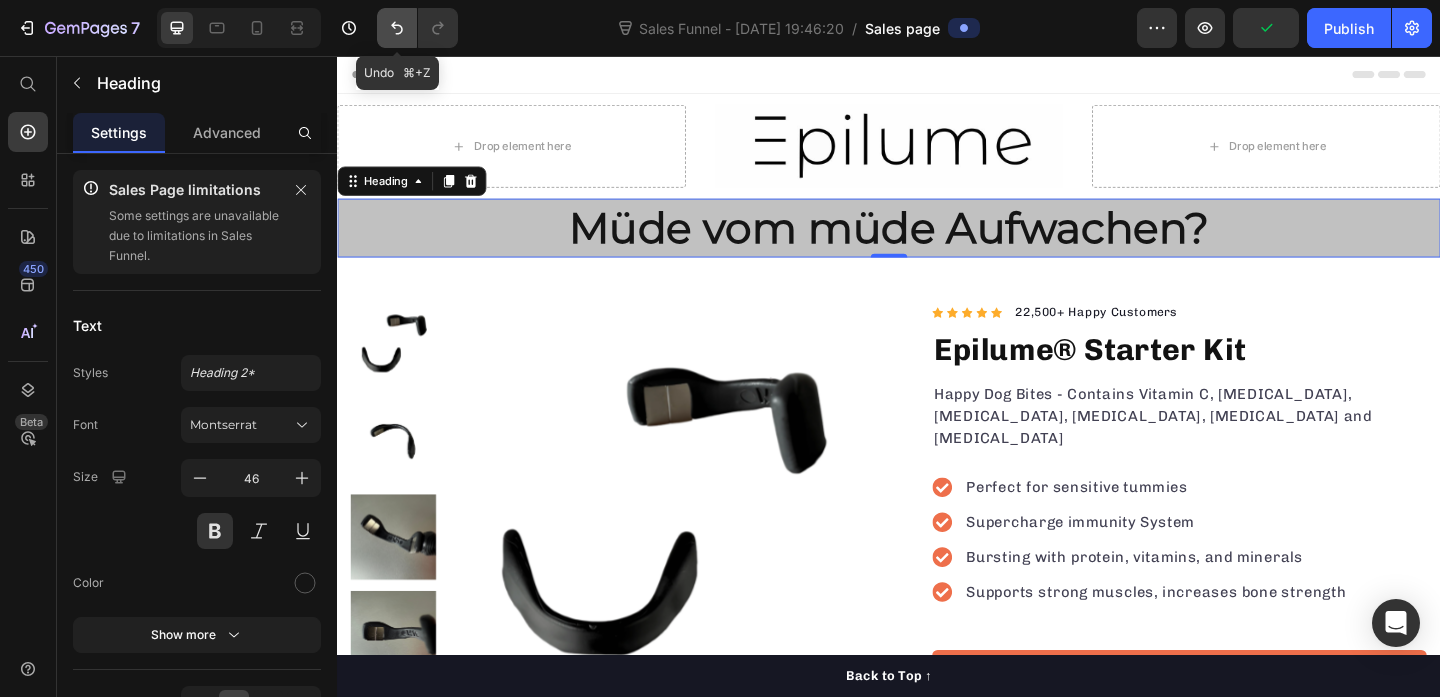 click 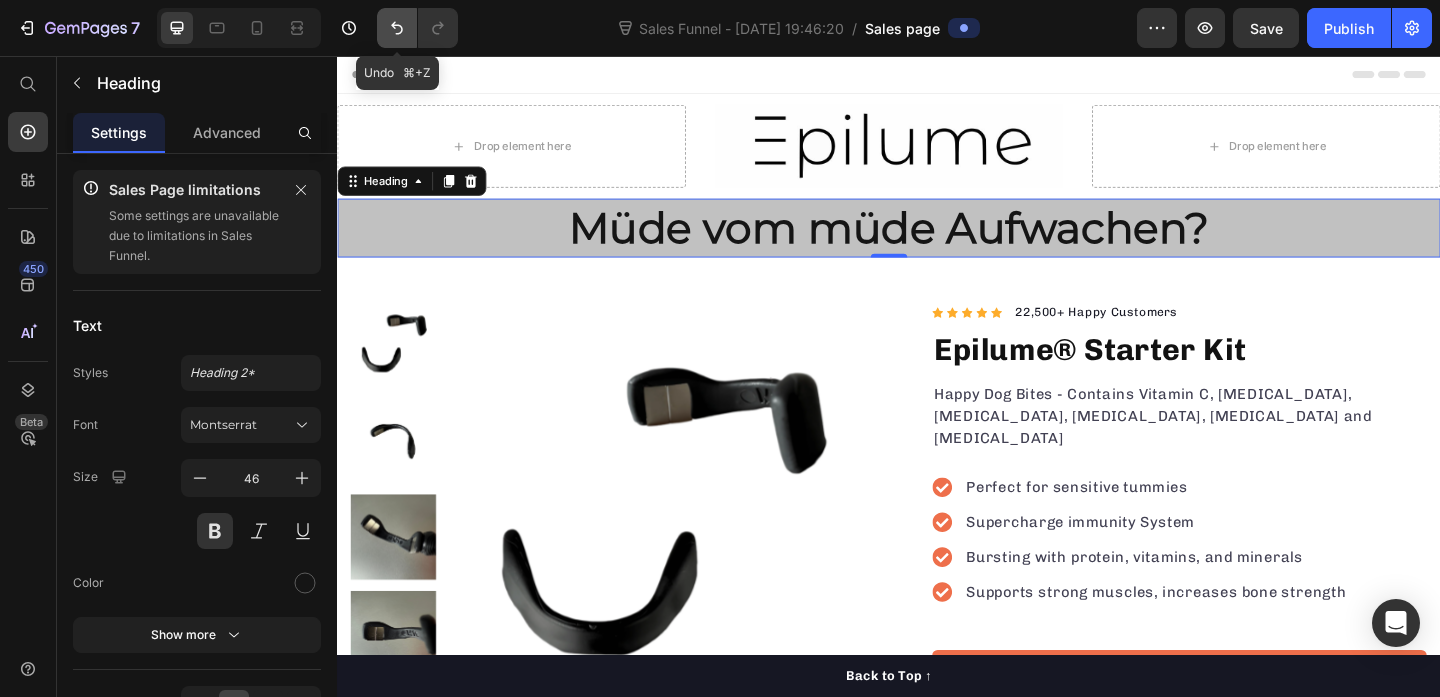 click 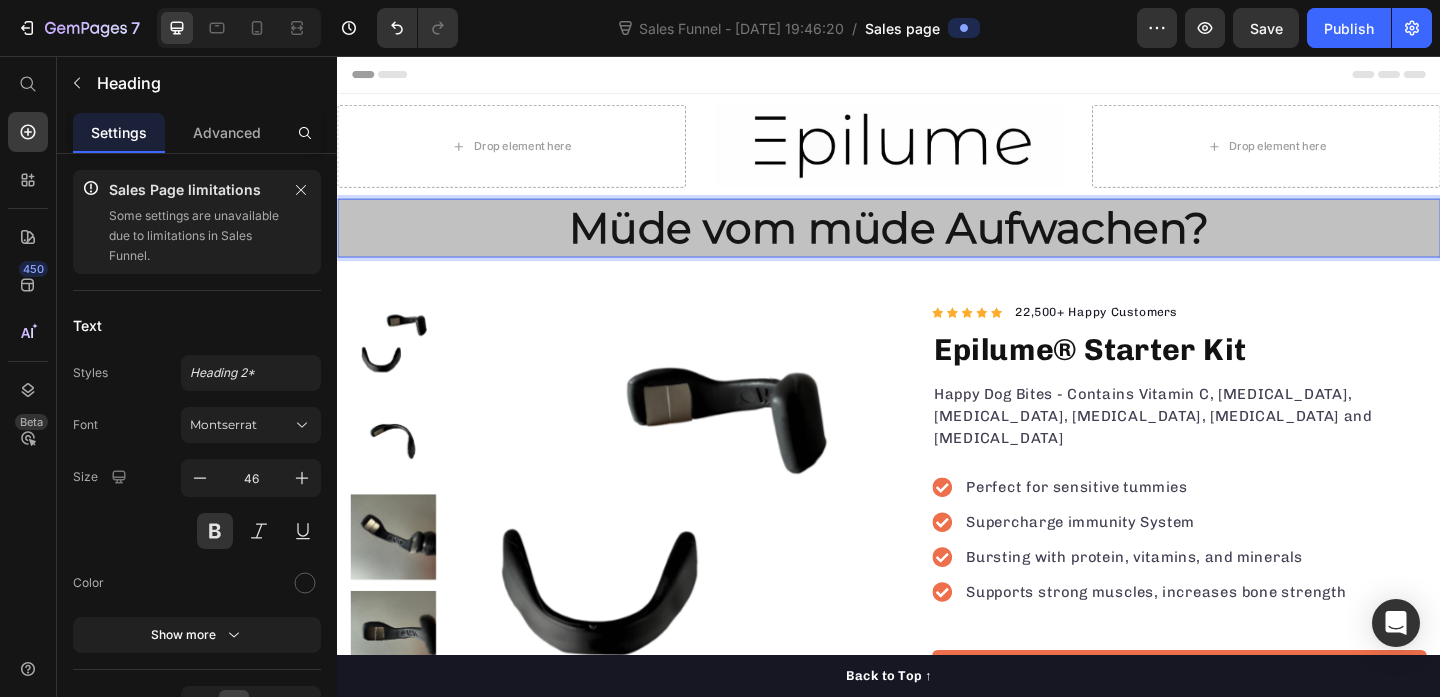 click on "Müde vom müde Aufwachen?" at bounding box center [937, 243] 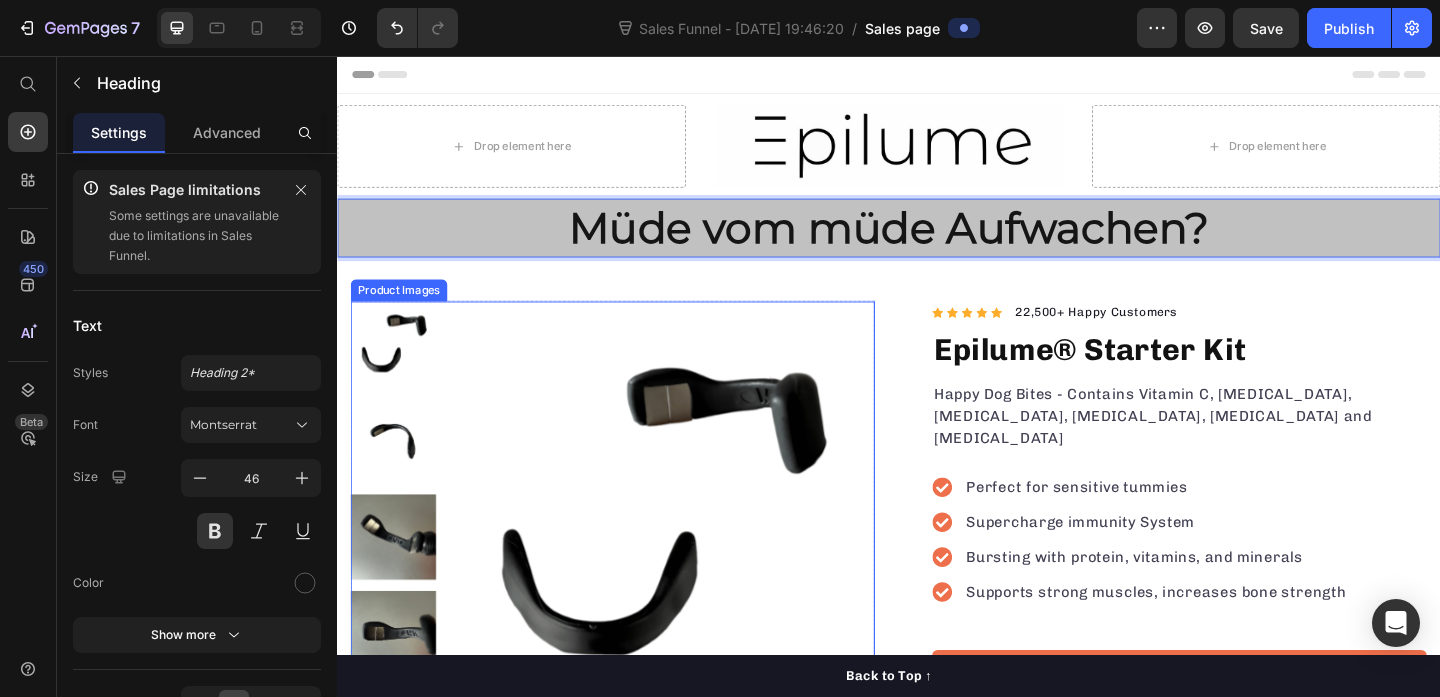 click on "Product Images "The transformation in my dog's overall health since switching to this food has been remarkable. Their coat is shinier, their energy levels have increased, and they seem happier than ever before." Text block -Daisy Text block
Verified buyer Item list Row Row "My dog absolutely loves this food! It's clear that the taste and quality are top-notch."  -Daisy Text block Row Row Icon Icon Icon Icon Icon Icon List Hoz 22,500+ Happy Customers Text block Row Epilume® Starter Kit Product Title Happy Dog Bites - Contains Vitamin C, Vitamin E, Vitamin B2, Vitamin B1, Vitamin D and Vitamin K Text block Perfect for sensitive tummies Supercharge immunity System Bursting with protein, vitamins, and minerals Supports strong muscles, increases bone strength Item list Add to cart Product Cart Button Perfect for sensitive tummies Supercharge immunity System Bursting with protein, vitamins, and minerals Supports strong muscles, increases bone strength Item list
How to use it? Row" at bounding box center [937, 664] 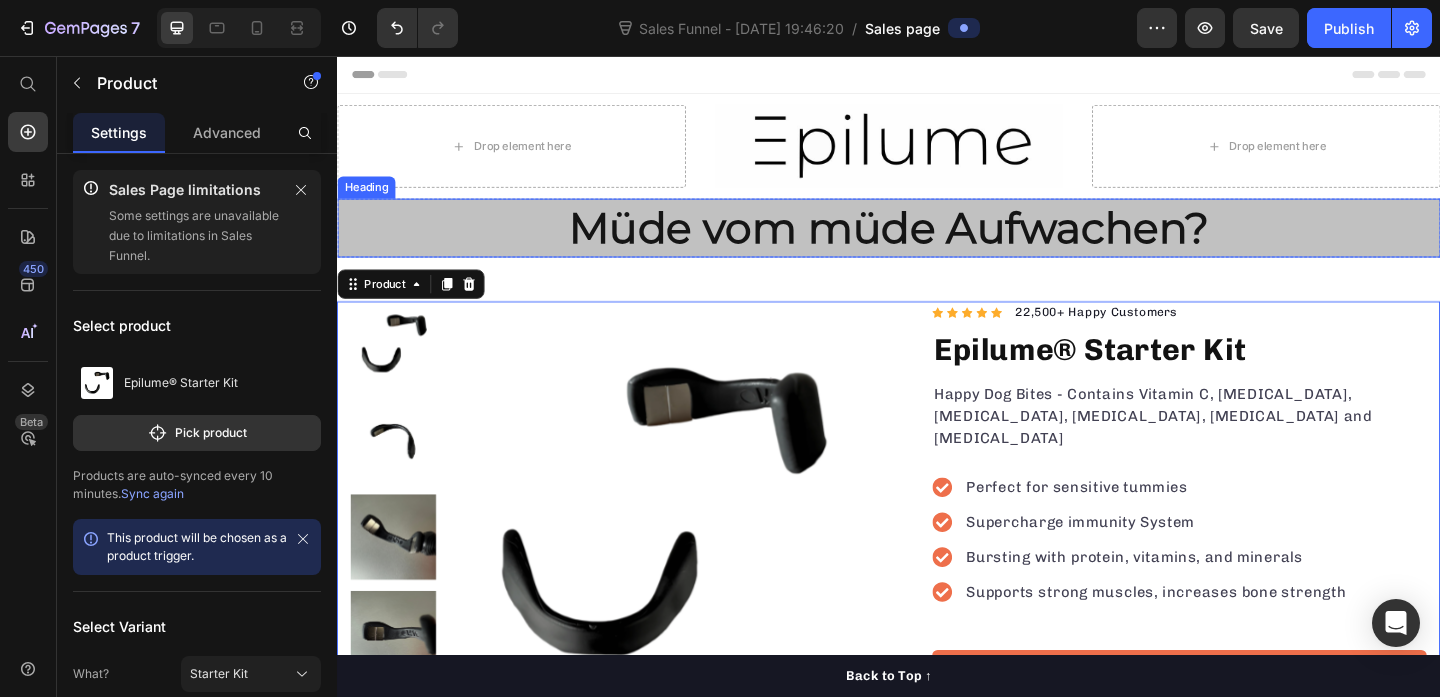 click on "Müde vom müde Aufwachen?" at bounding box center (937, 243) 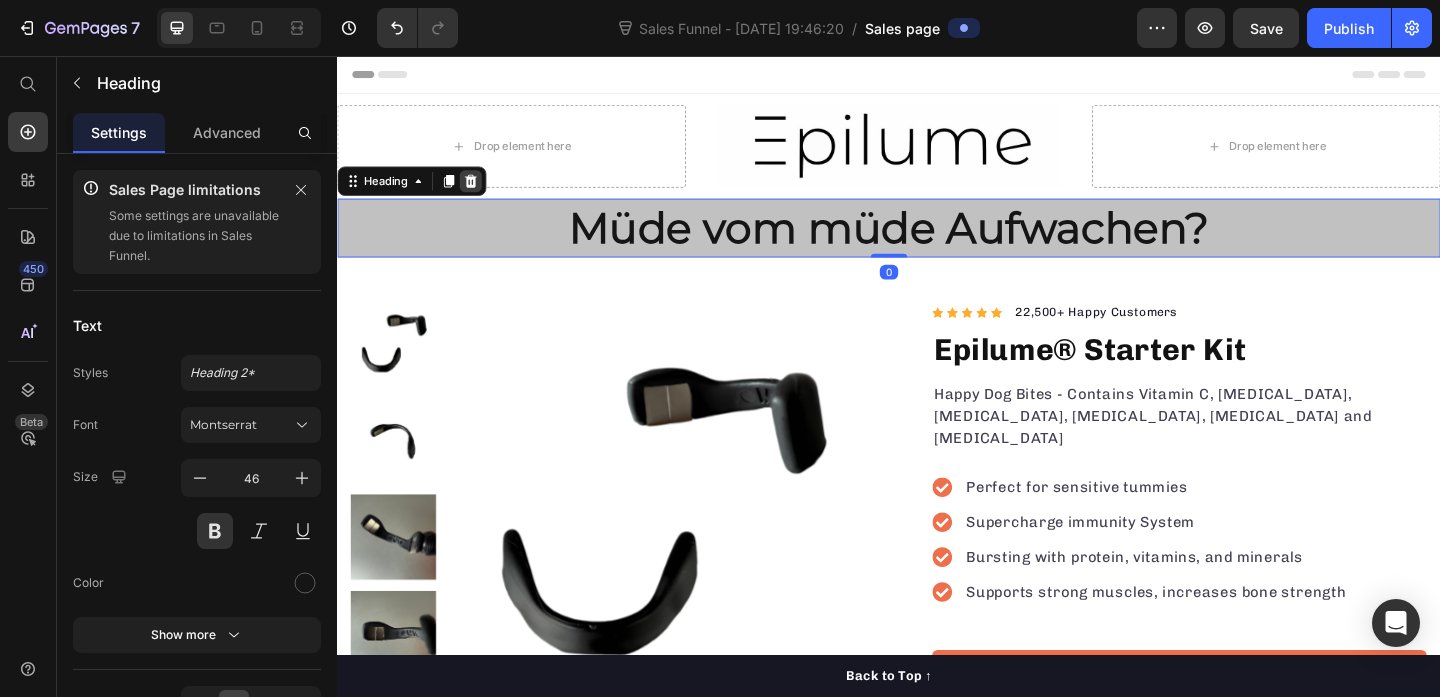 click 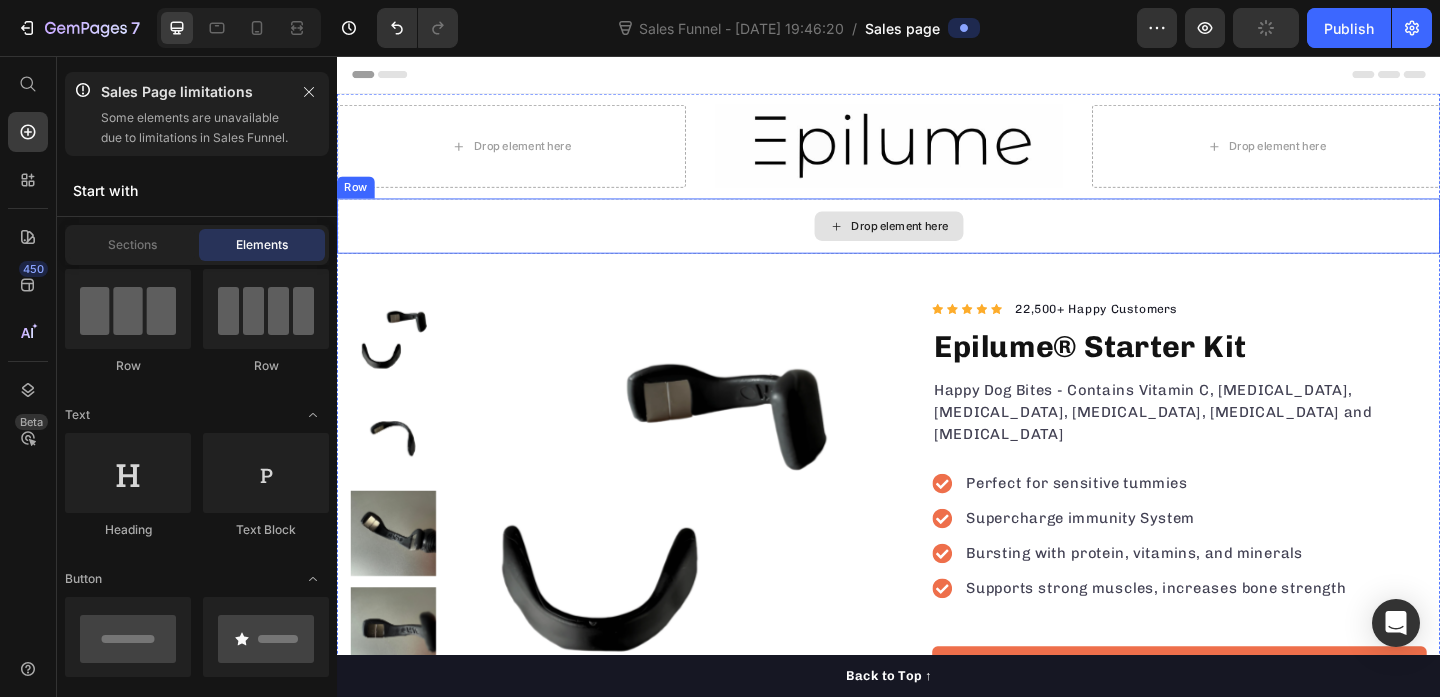 click on "Drop element here" at bounding box center [949, 241] 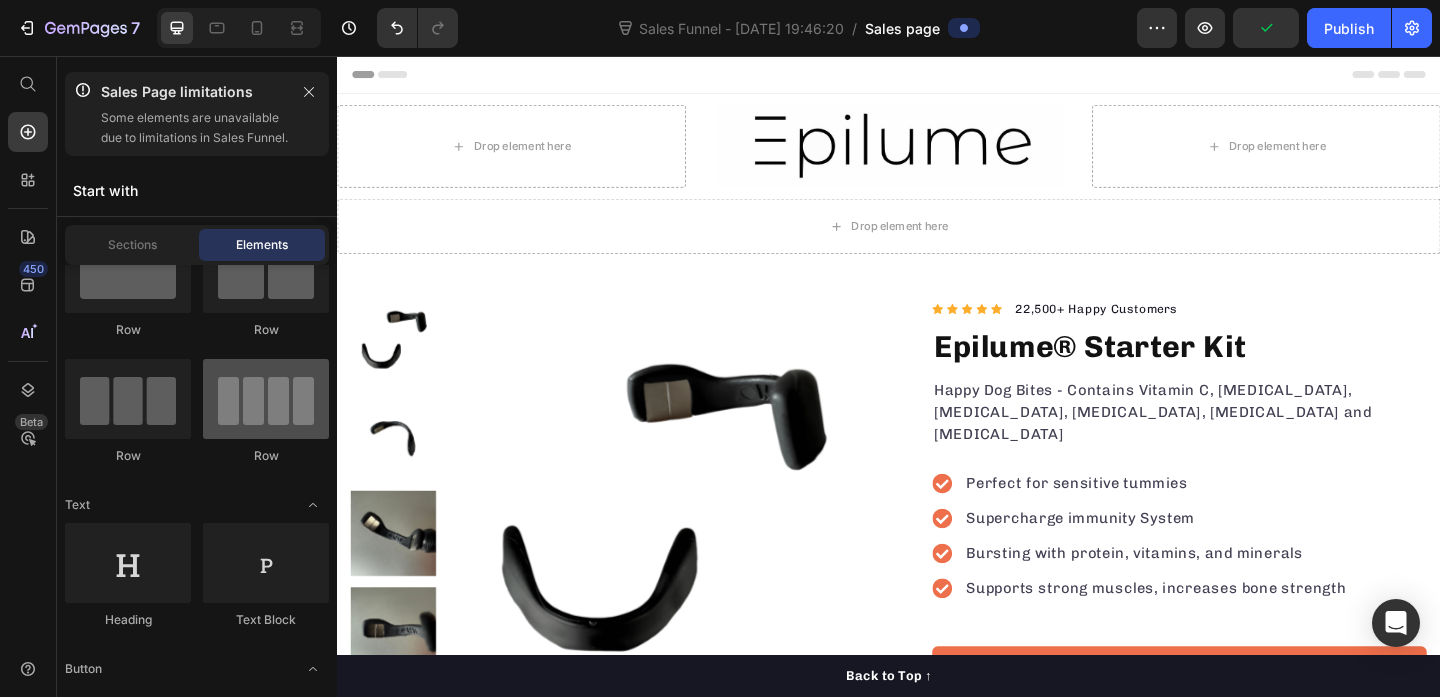scroll, scrollTop: 0, scrollLeft: 0, axis: both 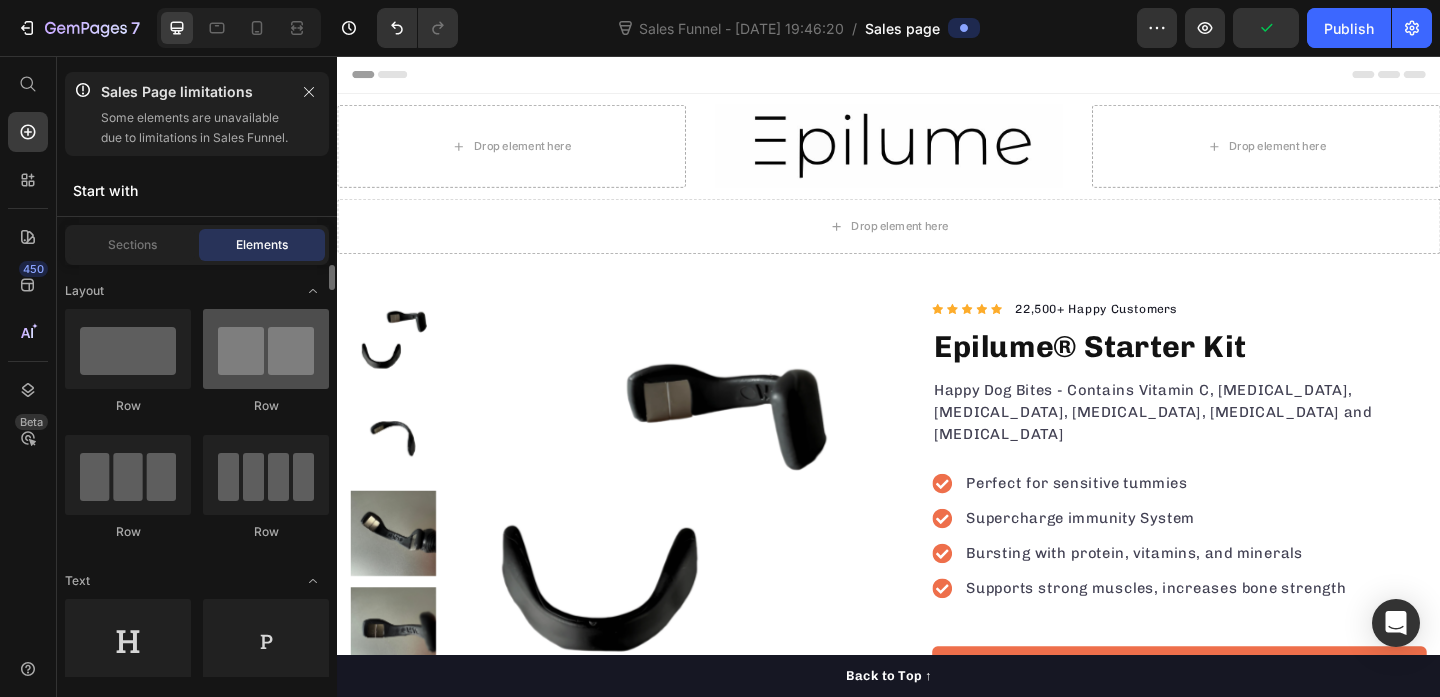 click at bounding box center [266, 349] 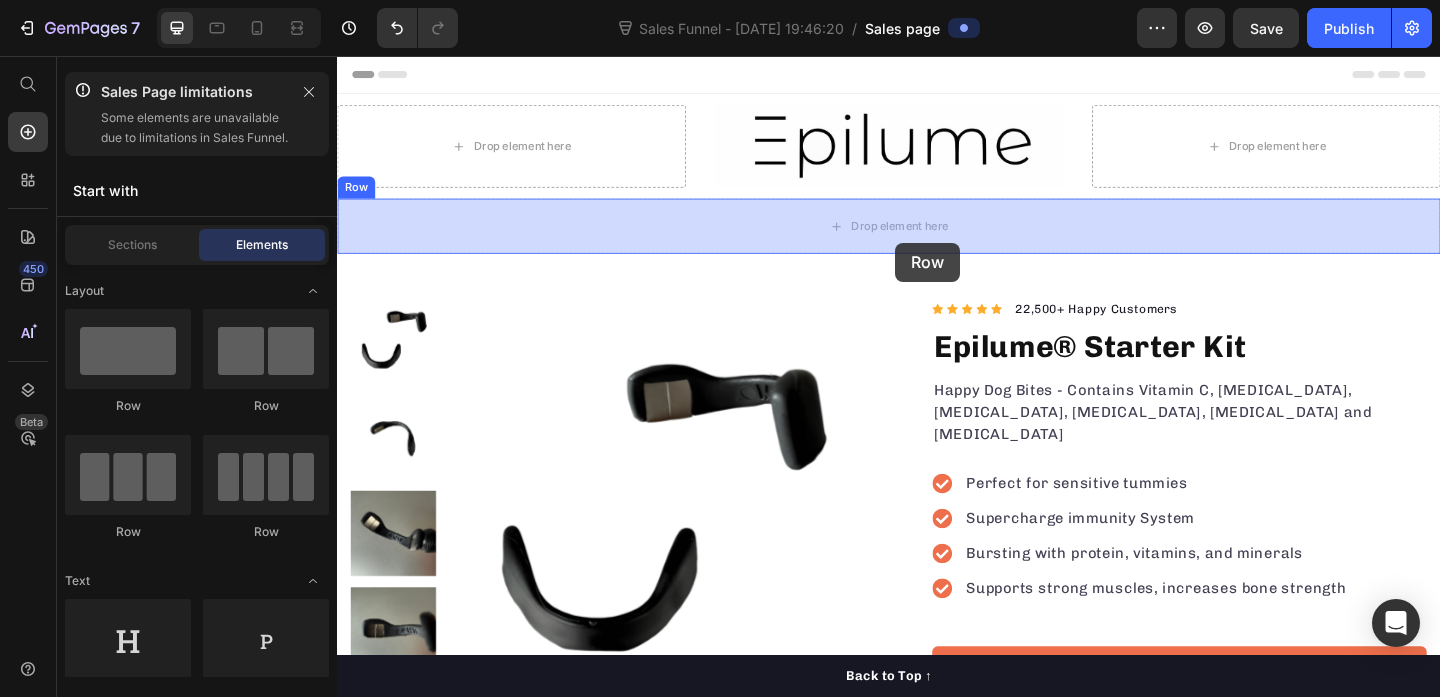 drag, startPoint x: 600, startPoint y: 413, endPoint x: 944, endPoint y: 259, distance: 376.89786 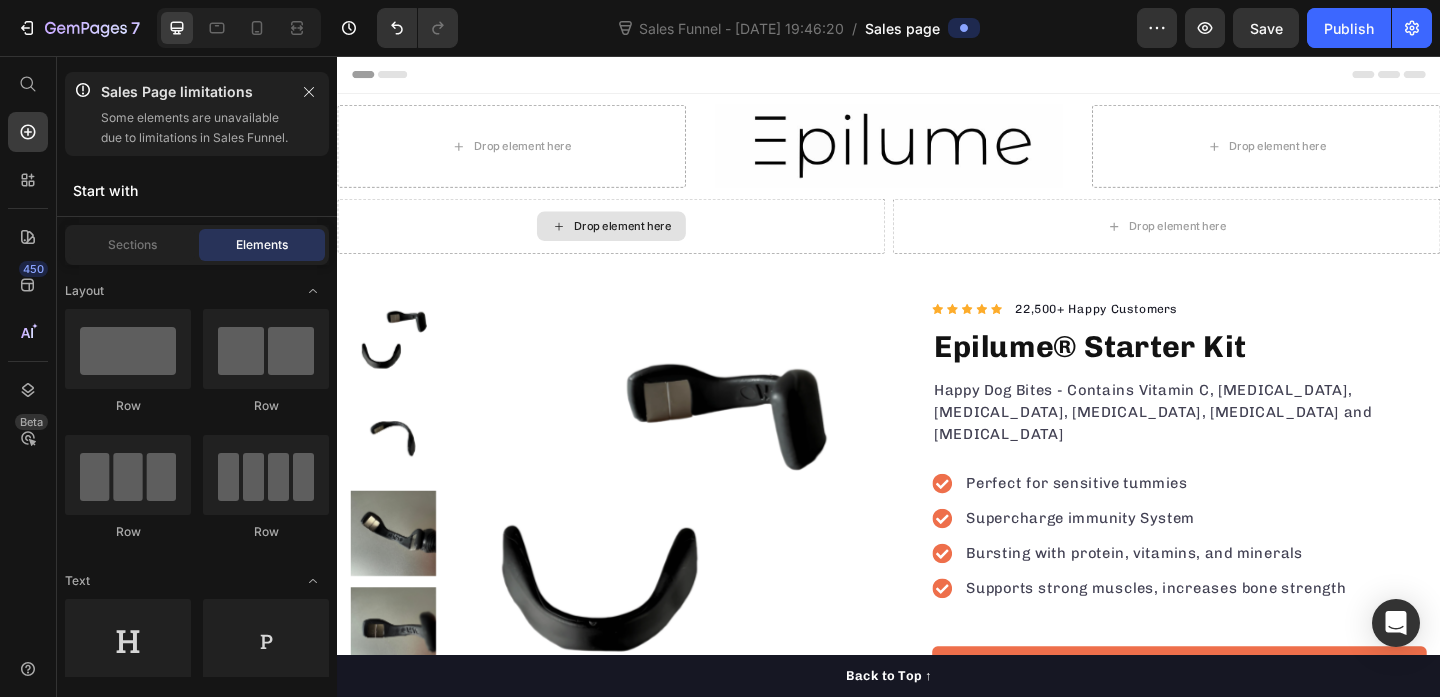 click on "Drop element here" at bounding box center [635, 241] 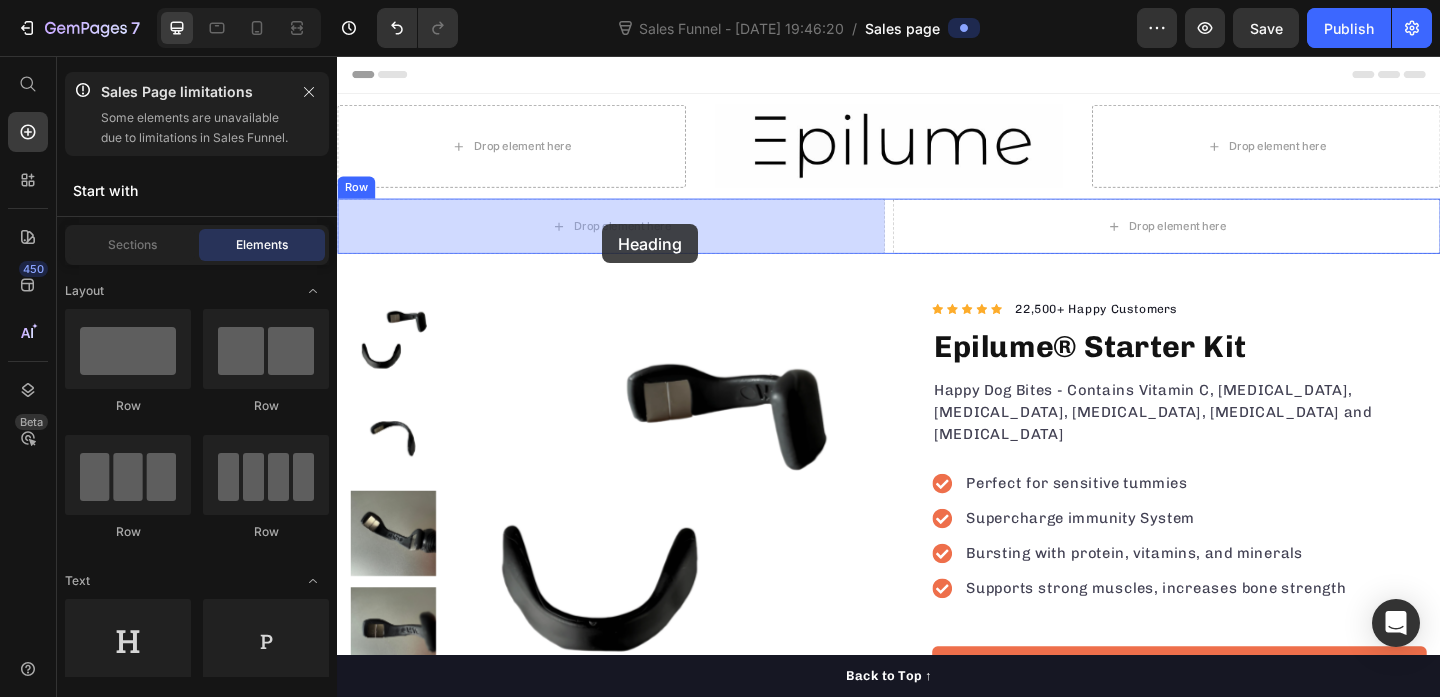 drag, startPoint x: 461, startPoint y: 744, endPoint x: 625, endPoint y: 239, distance: 530.96234 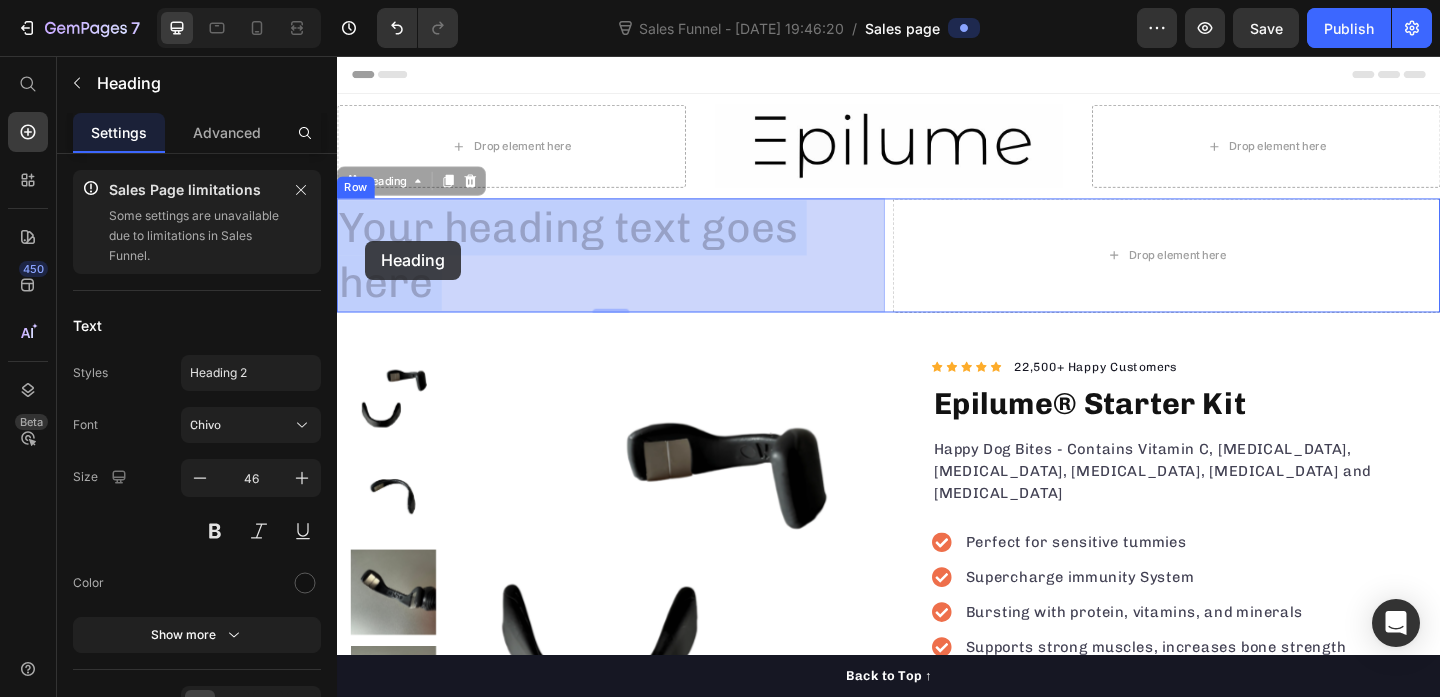 drag, startPoint x: 455, startPoint y: 306, endPoint x: 367, endPoint y: 258, distance: 100.239716 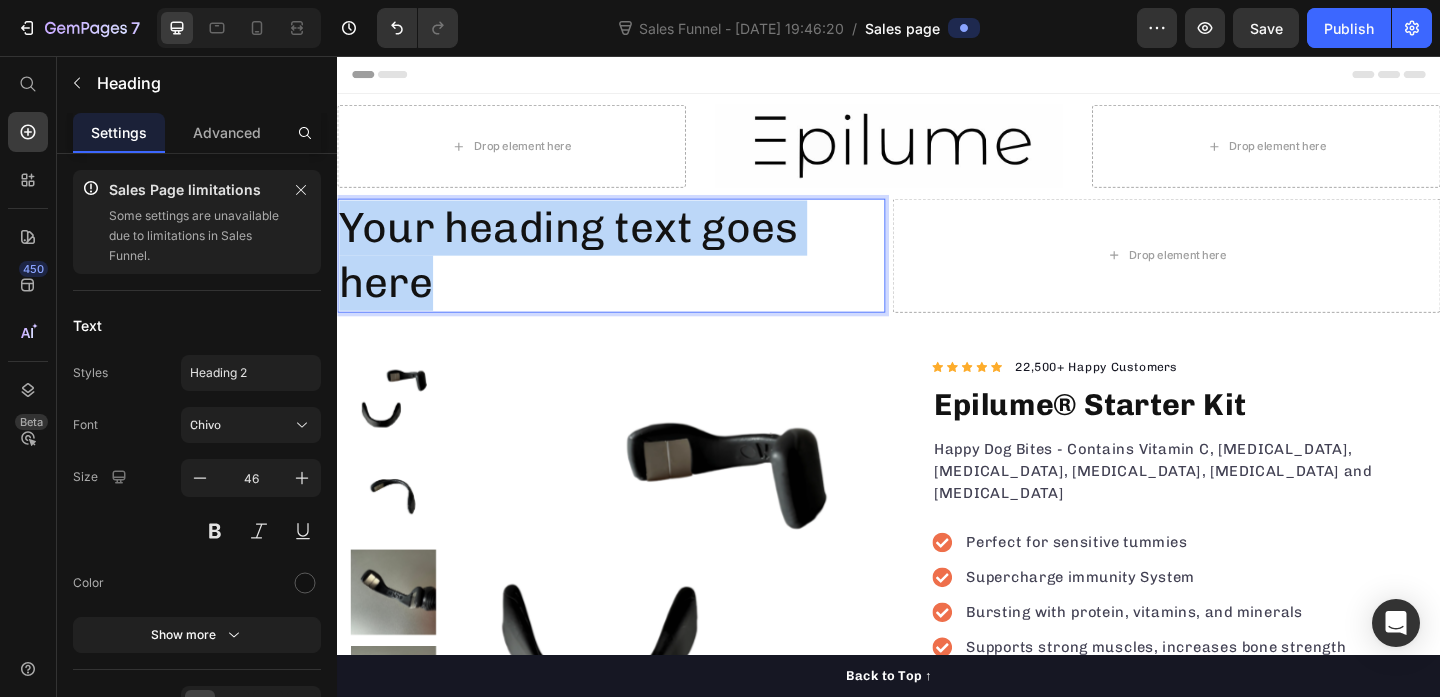 drag, startPoint x: 349, startPoint y: 249, endPoint x: 472, endPoint y: 307, distance: 135.98897 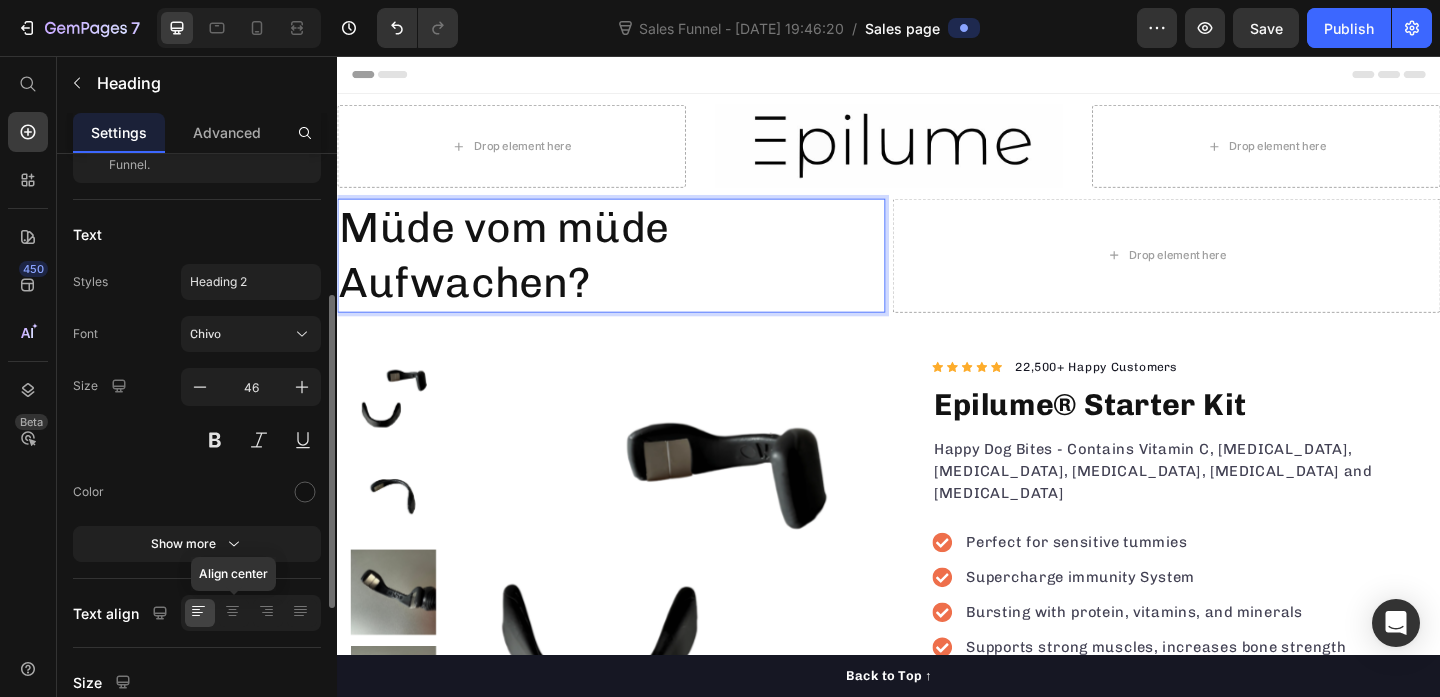 scroll, scrollTop: 156, scrollLeft: 0, axis: vertical 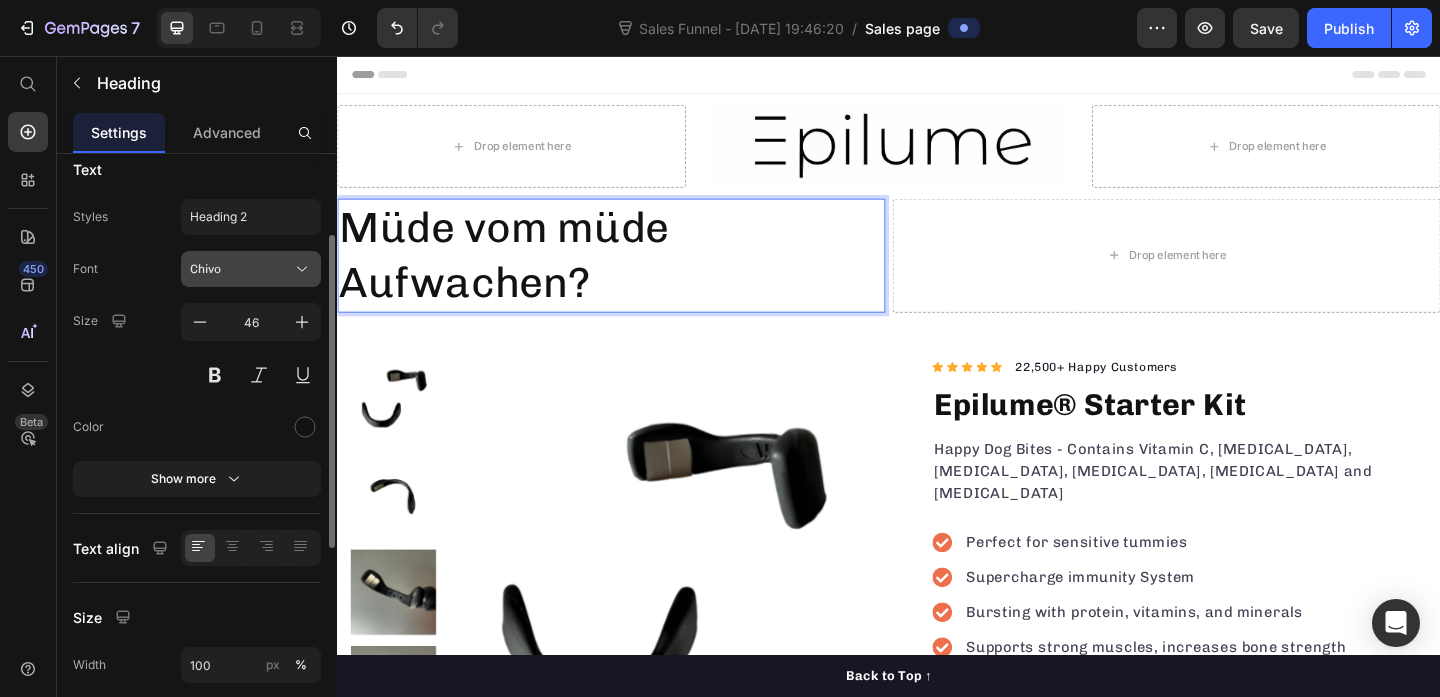 click on "Chivo" at bounding box center (241, 269) 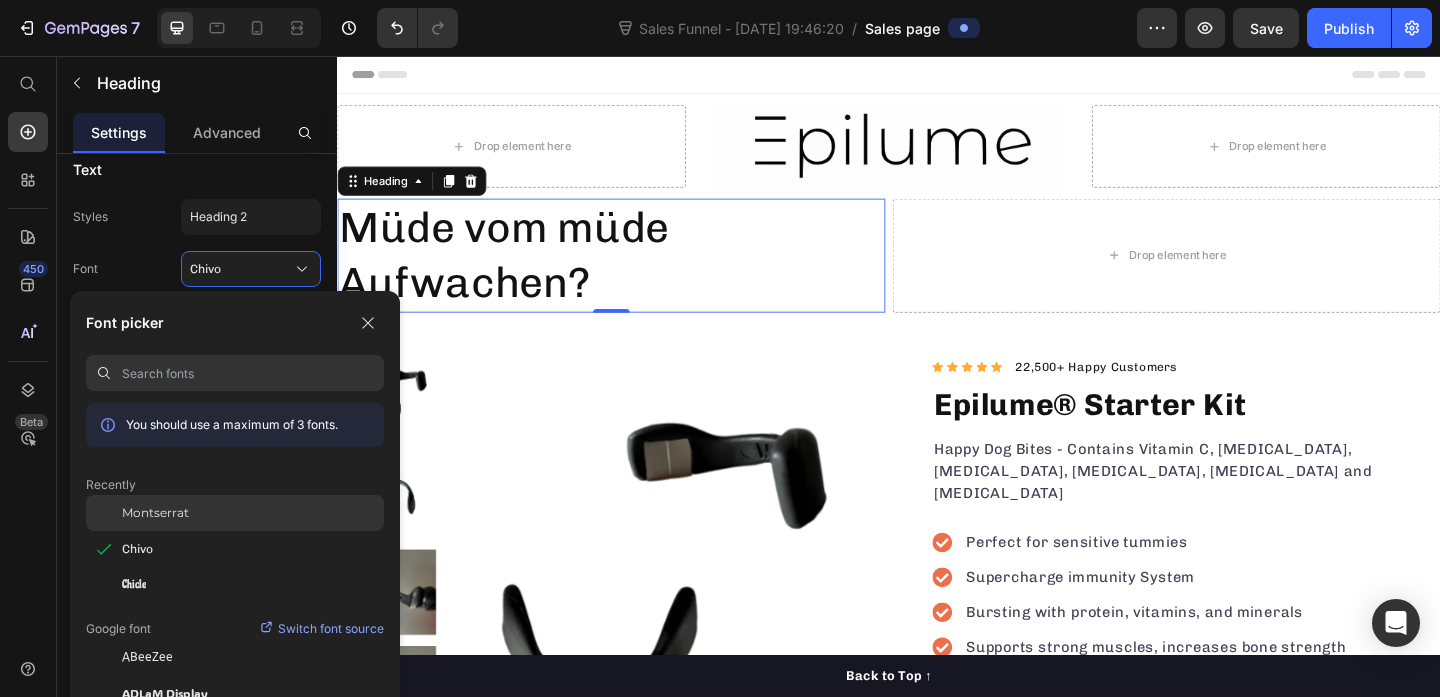 click on "Montserrat" 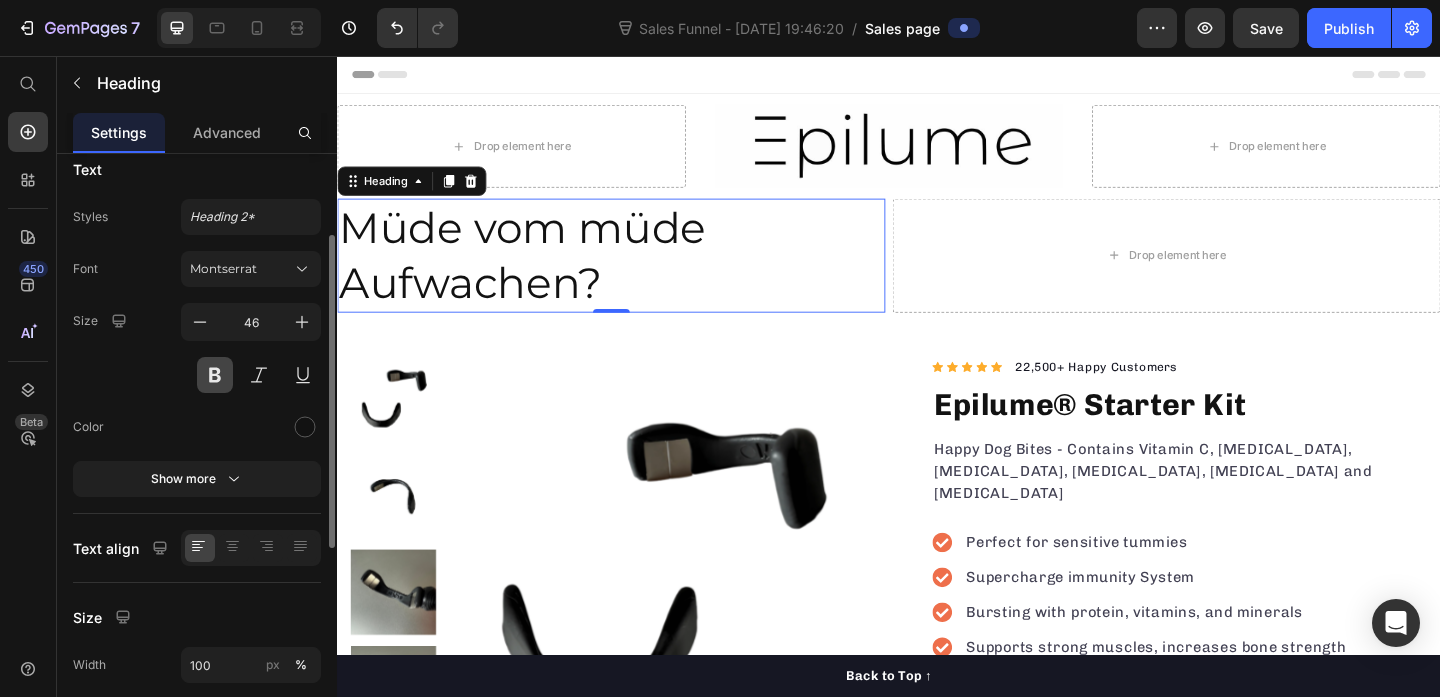 click at bounding box center (215, 375) 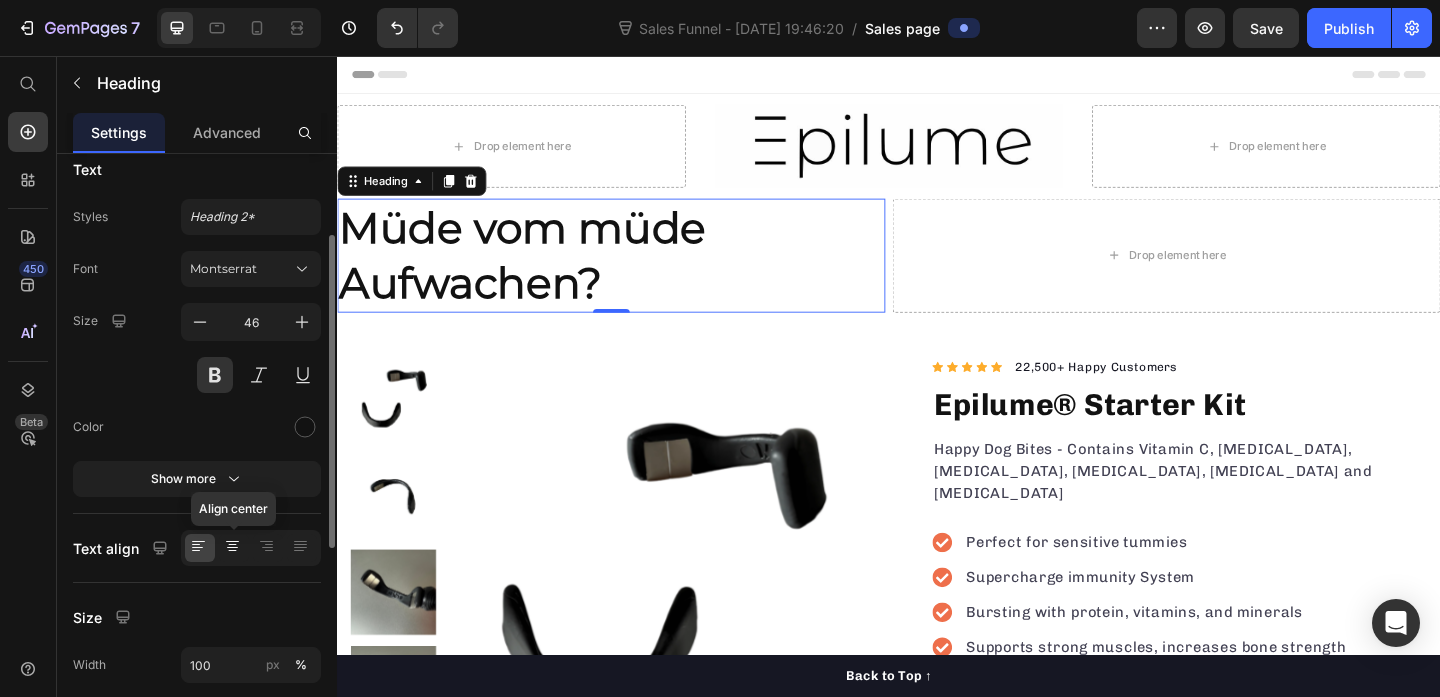 click 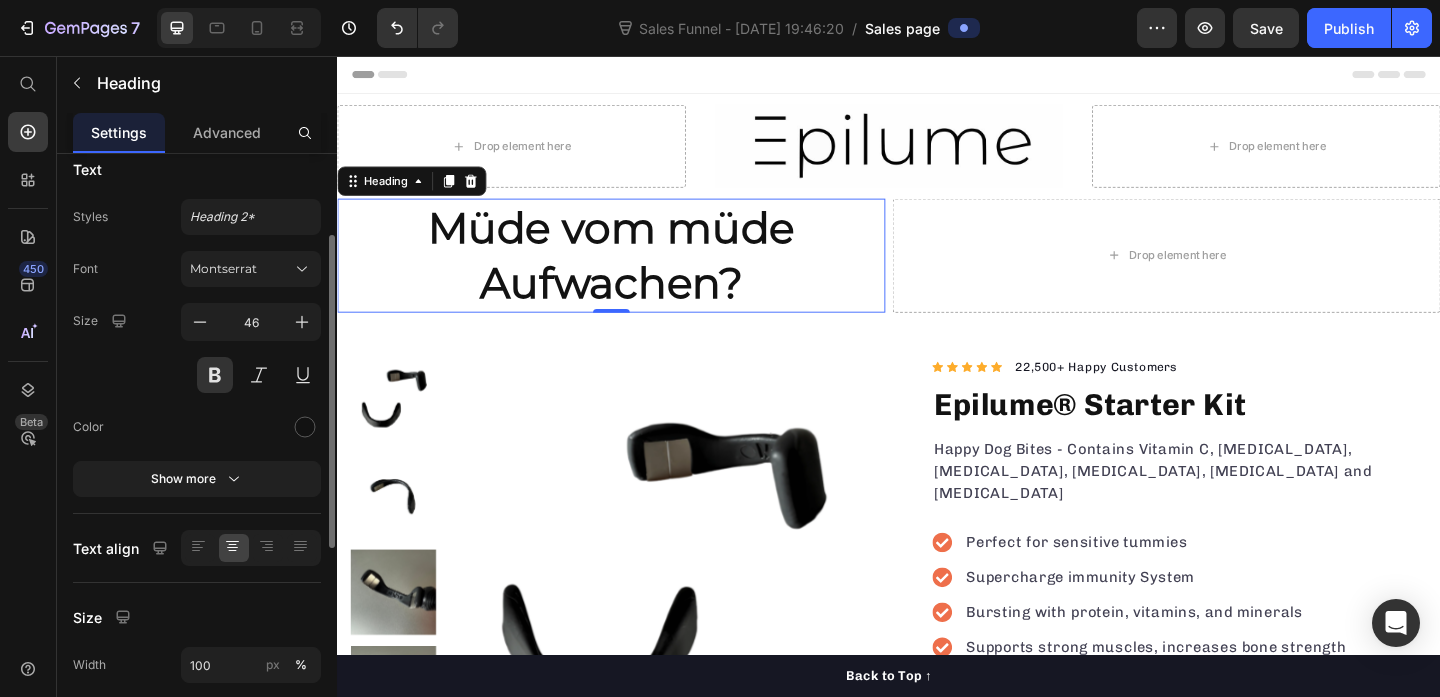 click 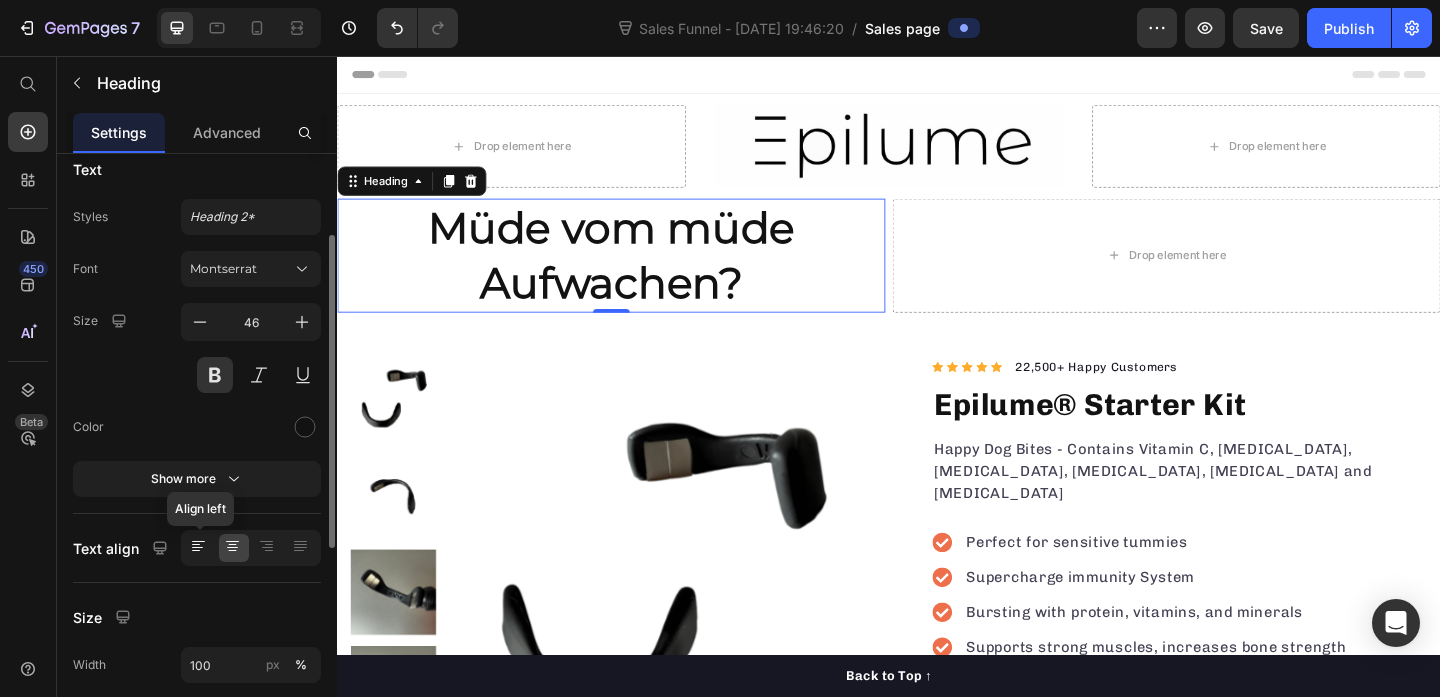 click 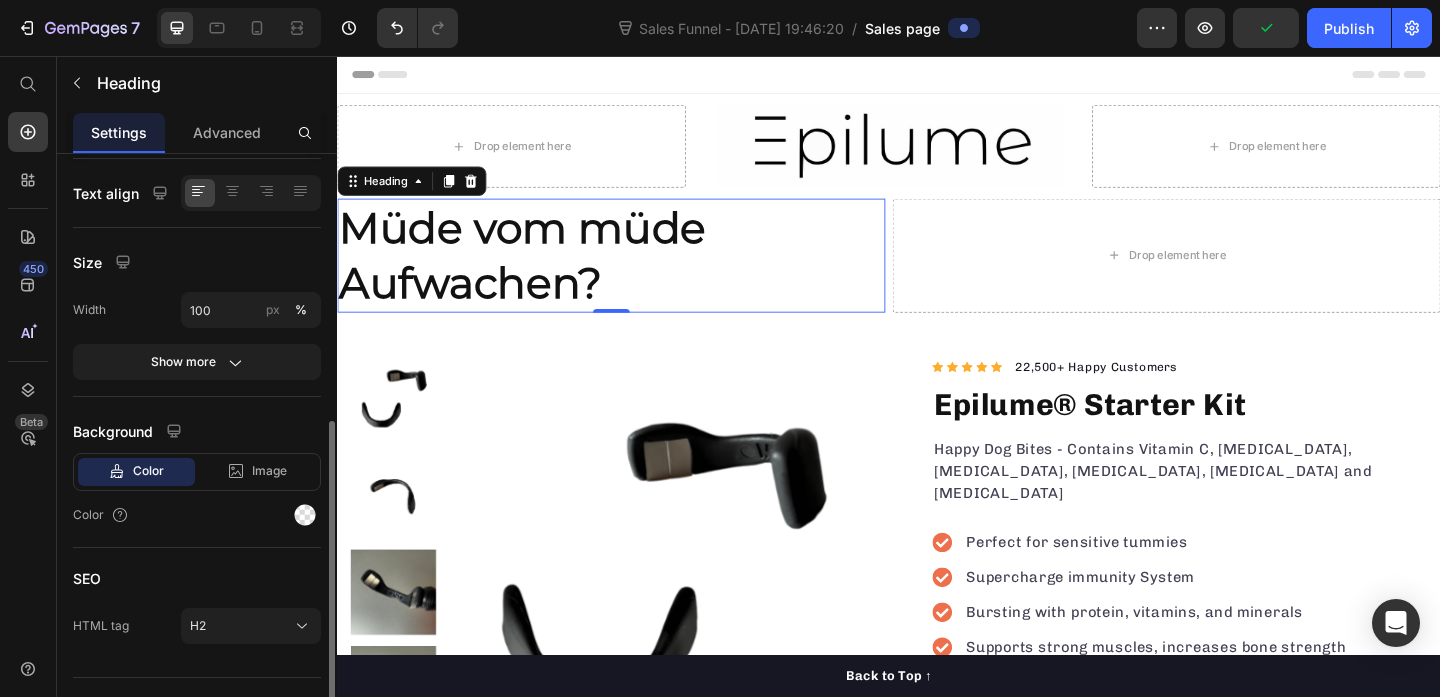 scroll, scrollTop: 485, scrollLeft: 0, axis: vertical 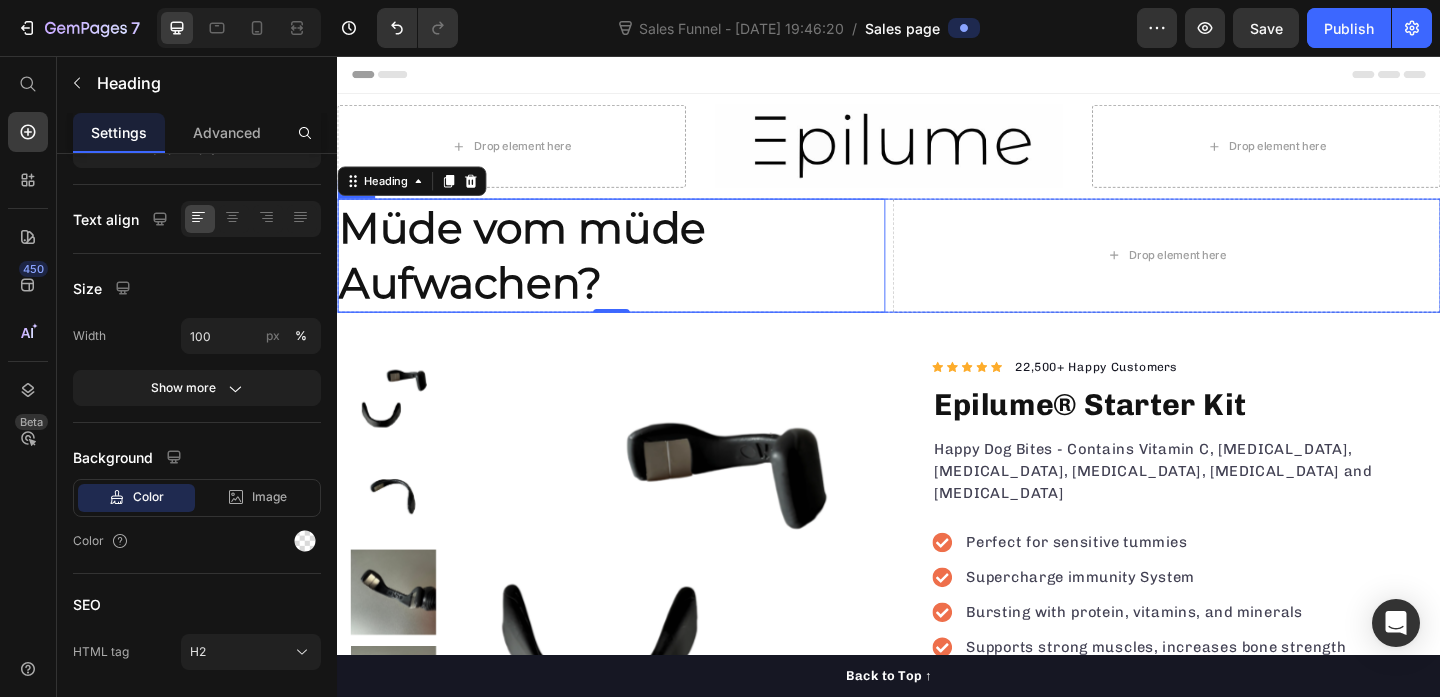 click on "Müde vom müde Aufwachen? Heading   0
Drop element here Row" at bounding box center [937, 273] 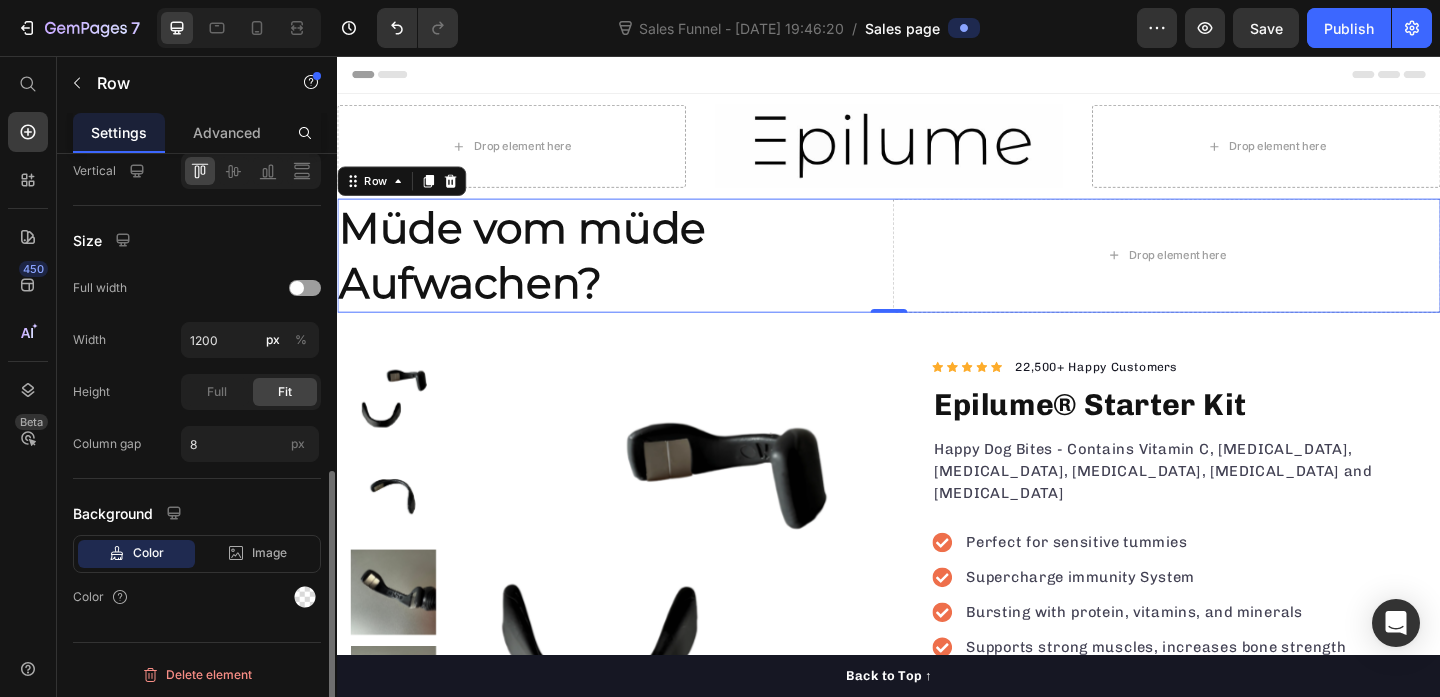 scroll, scrollTop: 658, scrollLeft: 0, axis: vertical 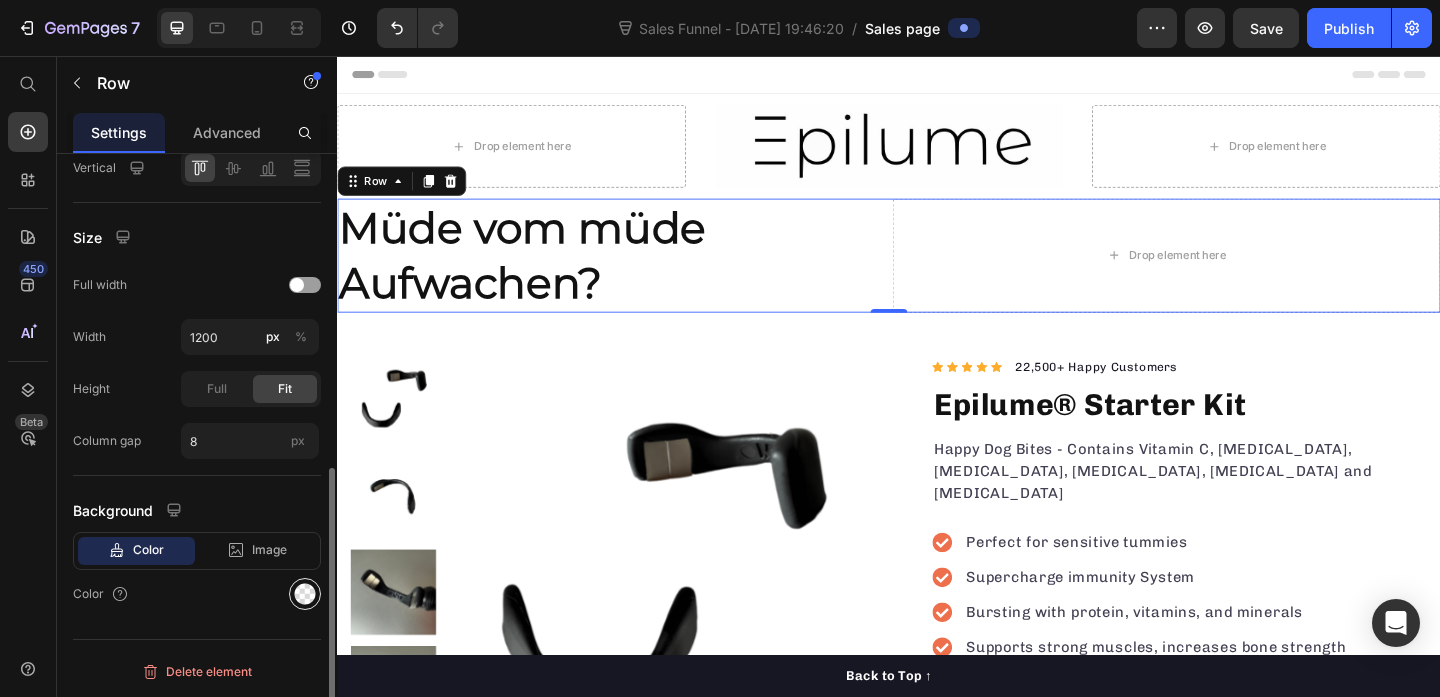 click at bounding box center (305, 594) 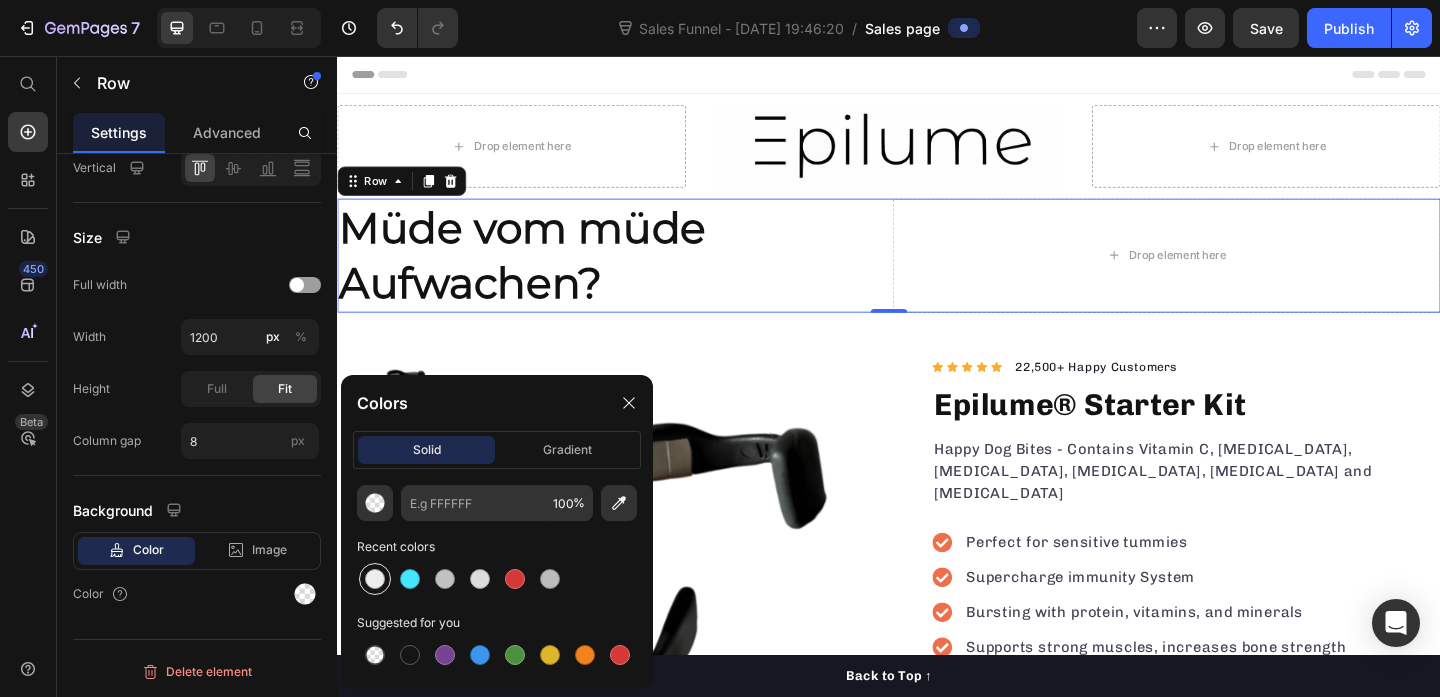 click at bounding box center (375, 579) 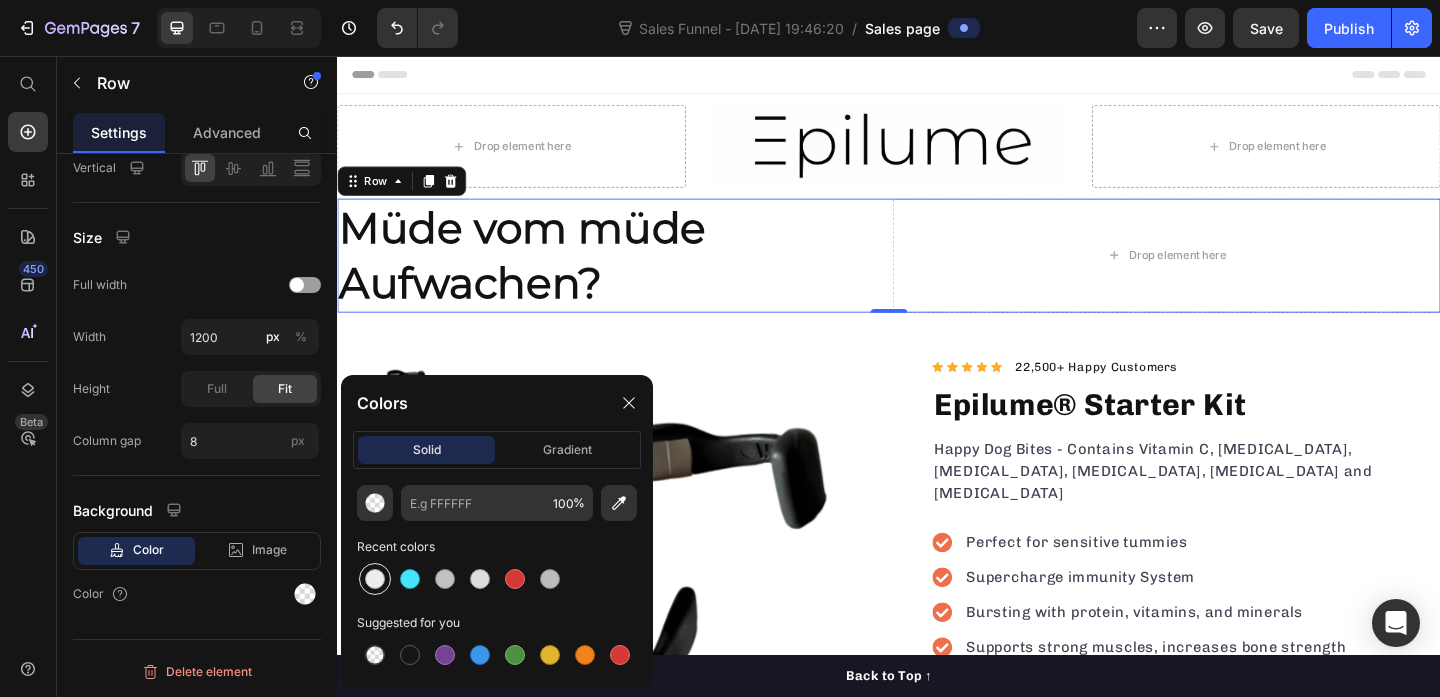 type on "EDEDED" 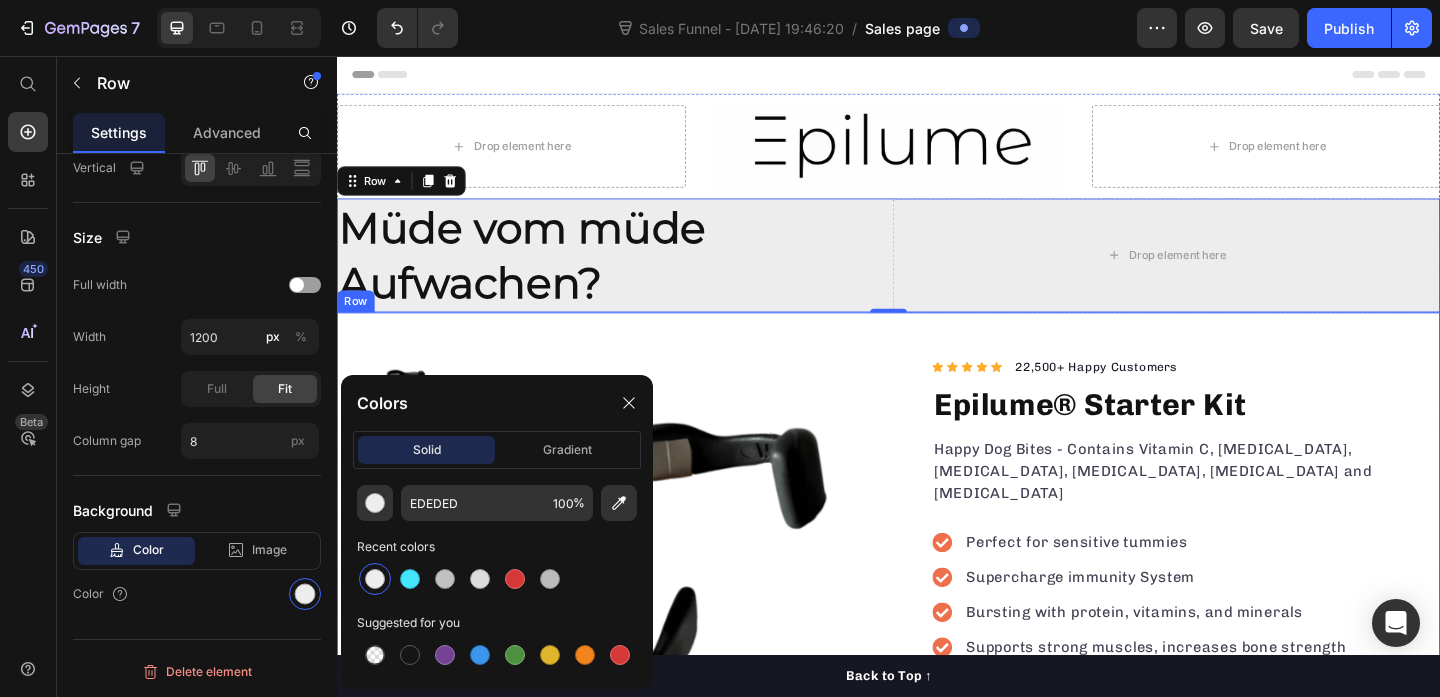 click on "Product Images "The transformation in my dog's overall health since switching to this food has been remarkable. Their coat is shinier, their energy levels have increased, and they seem happier than ever before." Text block -Daisy Text block
Verified buyer Item list Row Row "My dog absolutely loves this food! It's clear that the taste and quality are top-notch."  -Daisy Text block Row Row Icon Icon Icon Icon Icon Icon List Hoz 22,500+ Happy Customers Text block Row Epilume® Starter Kit Product Title Happy Dog Bites - Contains Vitamin C, Vitamin E, Vitamin B2, Vitamin B1, Vitamin D and Vitamin K Text block Perfect for sensitive tummies Supercharge immunity System Bursting with protein, vitamins, and minerals Supports strong muscles, increases bone strength Item list Add to cart Product Cart Button Perfect for sensitive tummies Supercharge immunity System Bursting with protein, vitamins, and minerals Supports strong muscles, increases bone strength Item list
How to use it? Row" at bounding box center [937, 740] 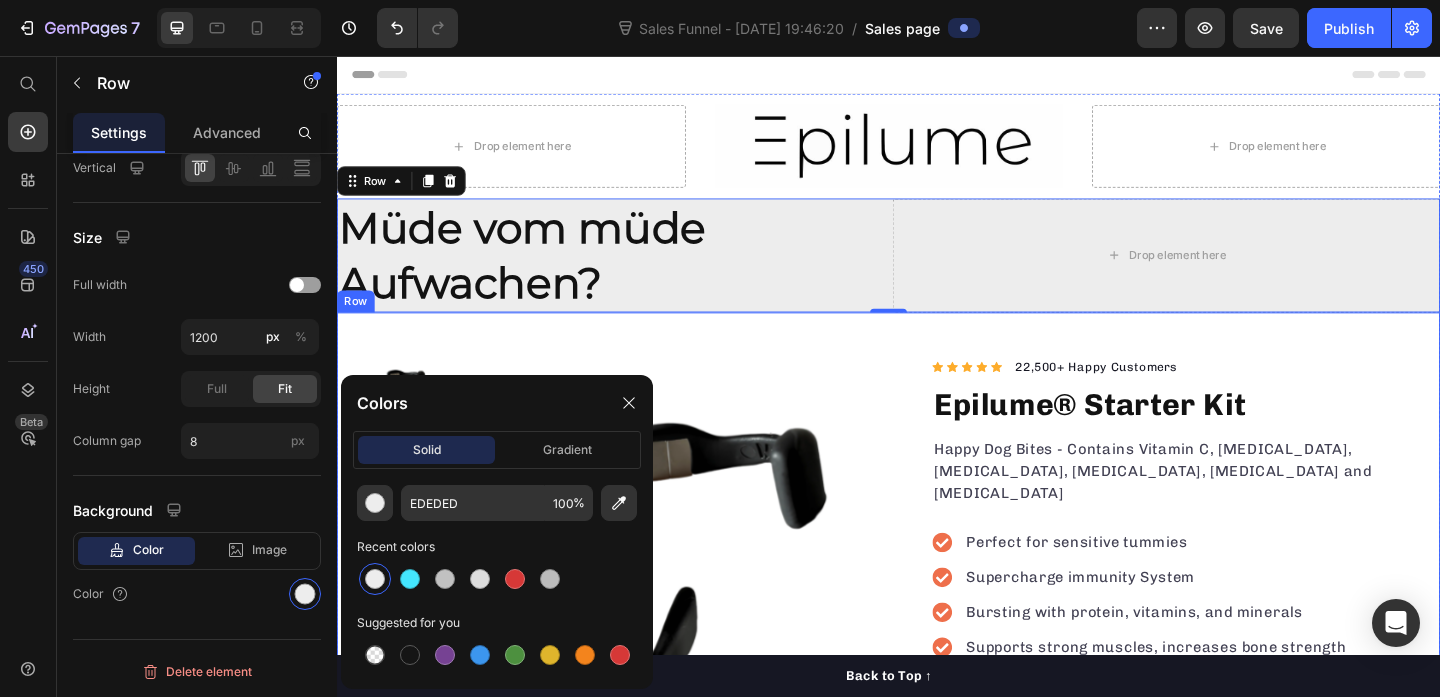 scroll, scrollTop: 397, scrollLeft: 0, axis: vertical 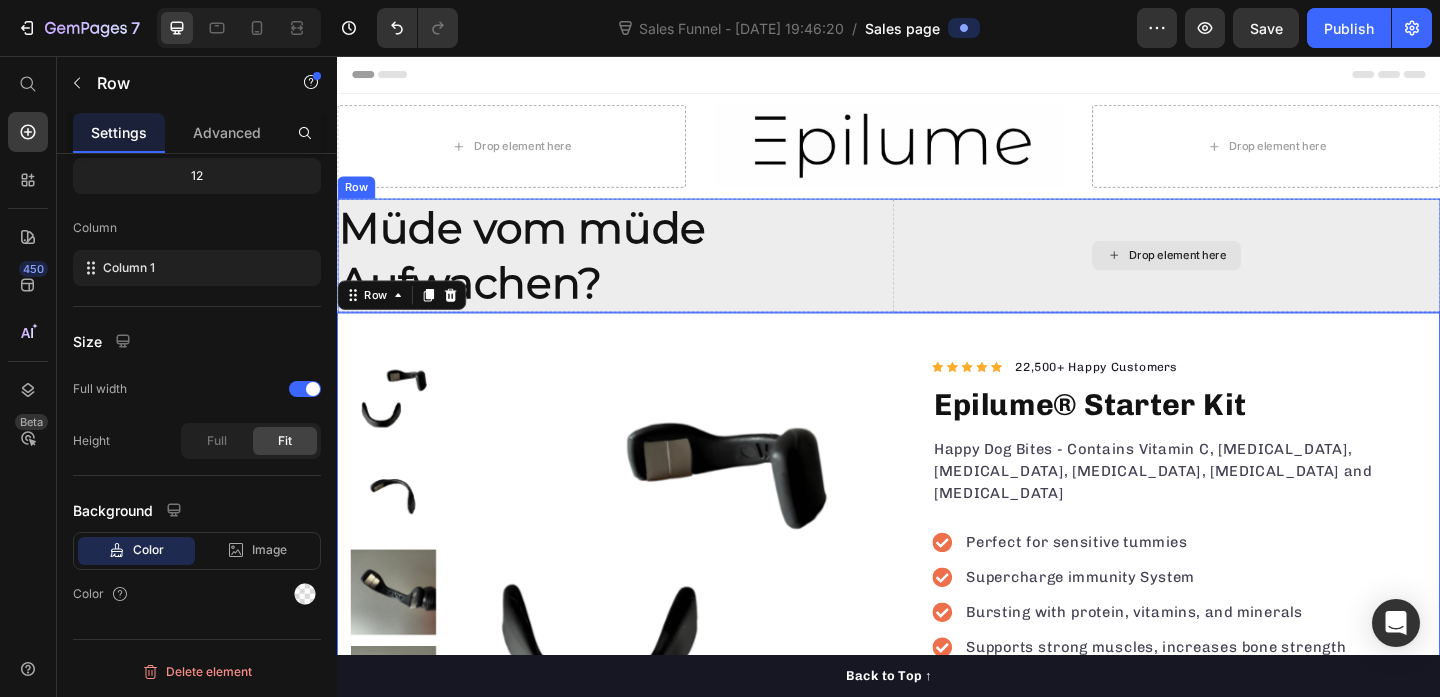 click on "Drop element here" at bounding box center (1251, 273) 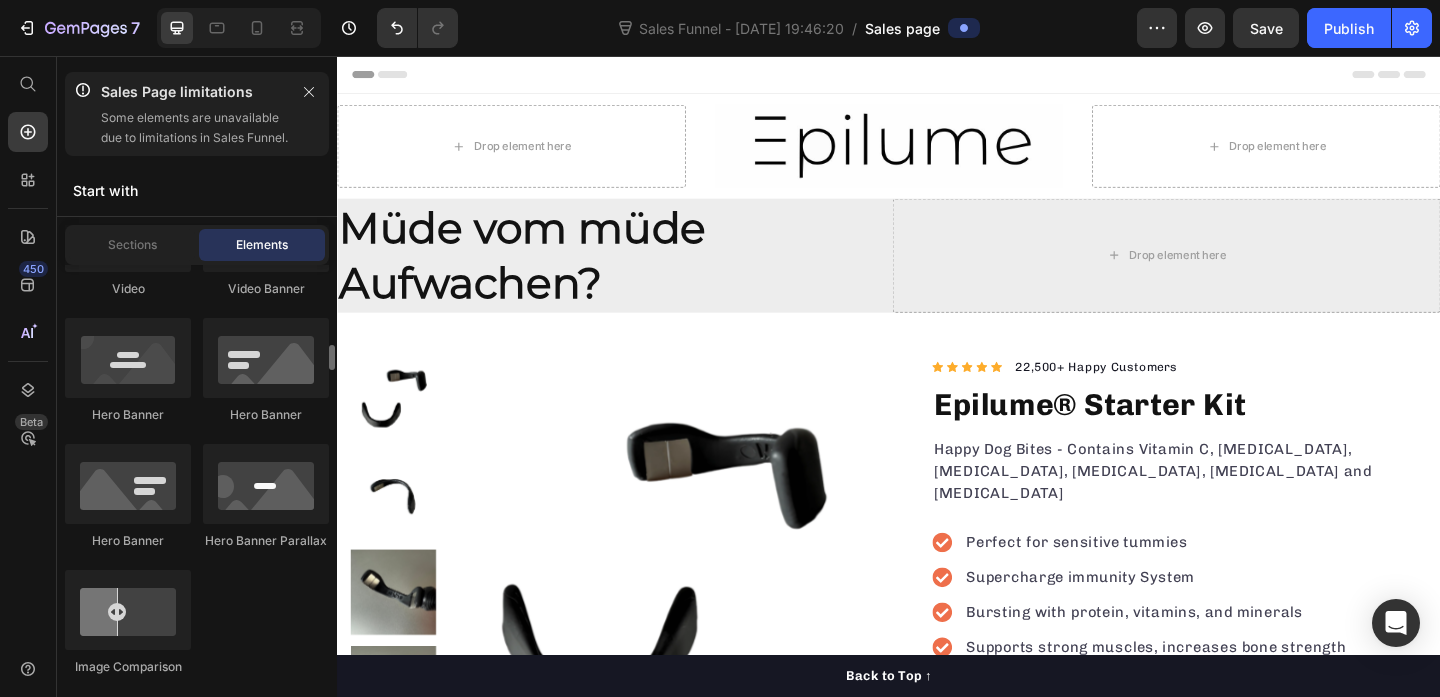 scroll, scrollTop: 1143, scrollLeft: 0, axis: vertical 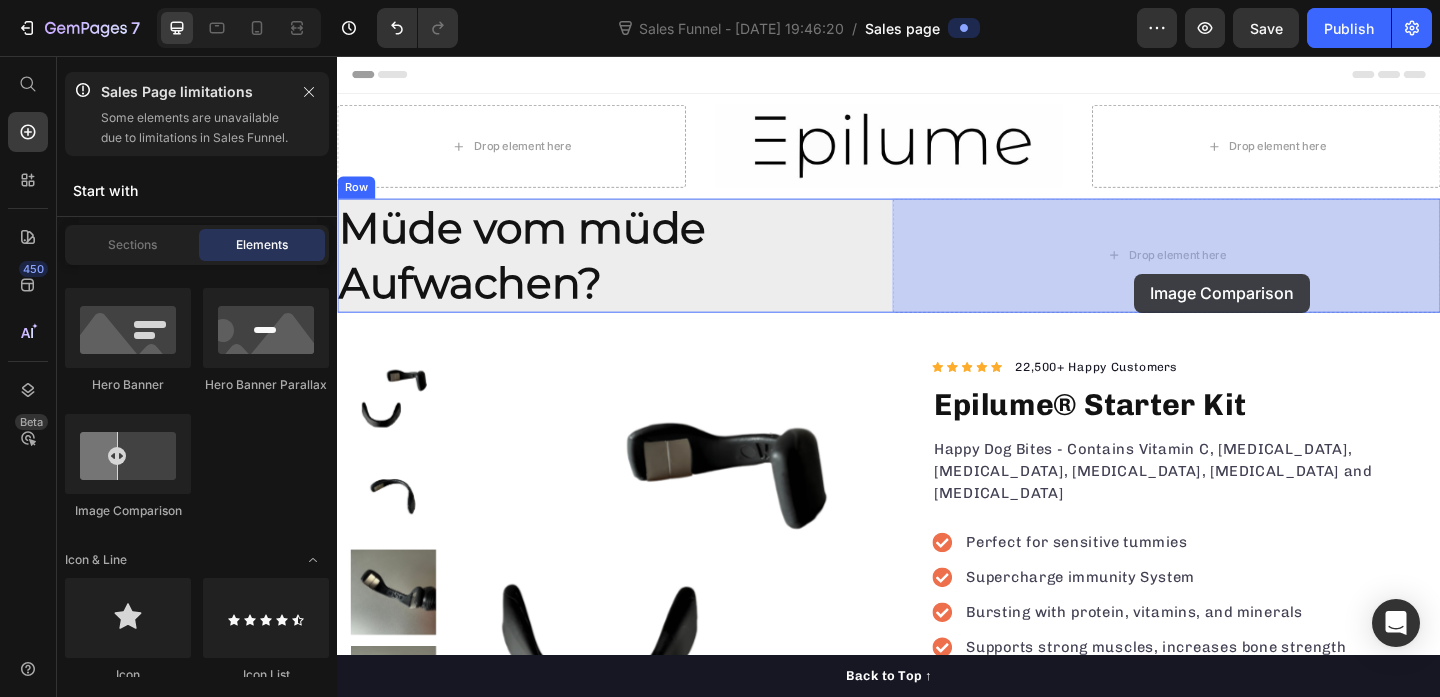 drag, startPoint x: 463, startPoint y: 521, endPoint x: 1204, endPoint y: 287, distance: 777.0695 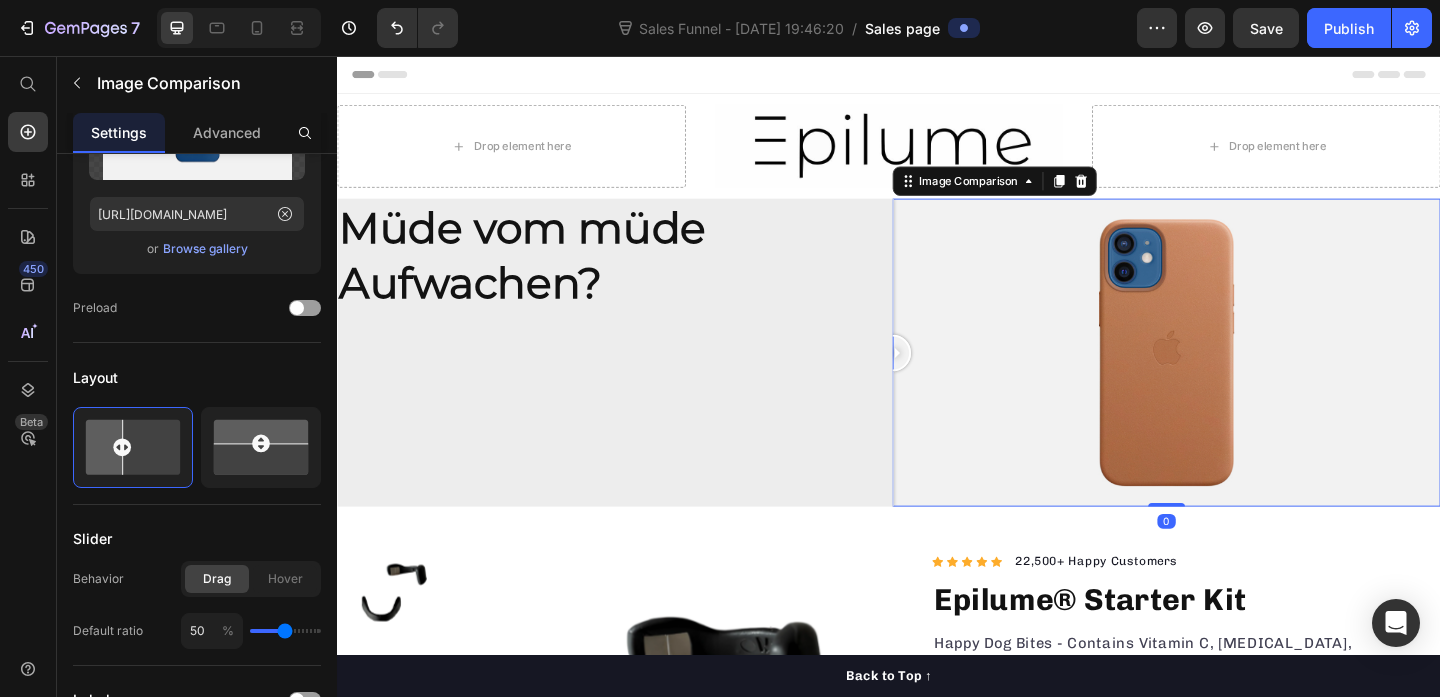 scroll, scrollTop: 0, scrollLeft: 0, axis: both 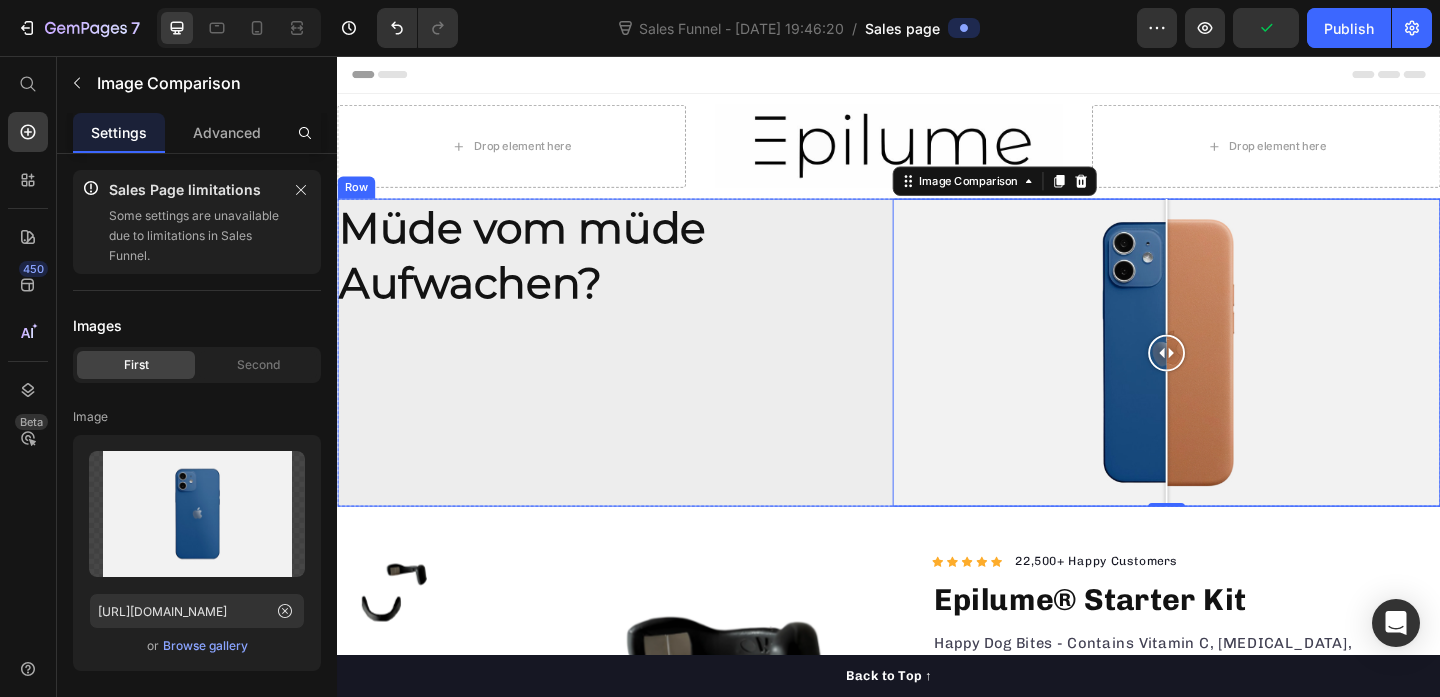 click on "Müde vom müde Aufwachen? Heading" at bounding box center [635, 378] 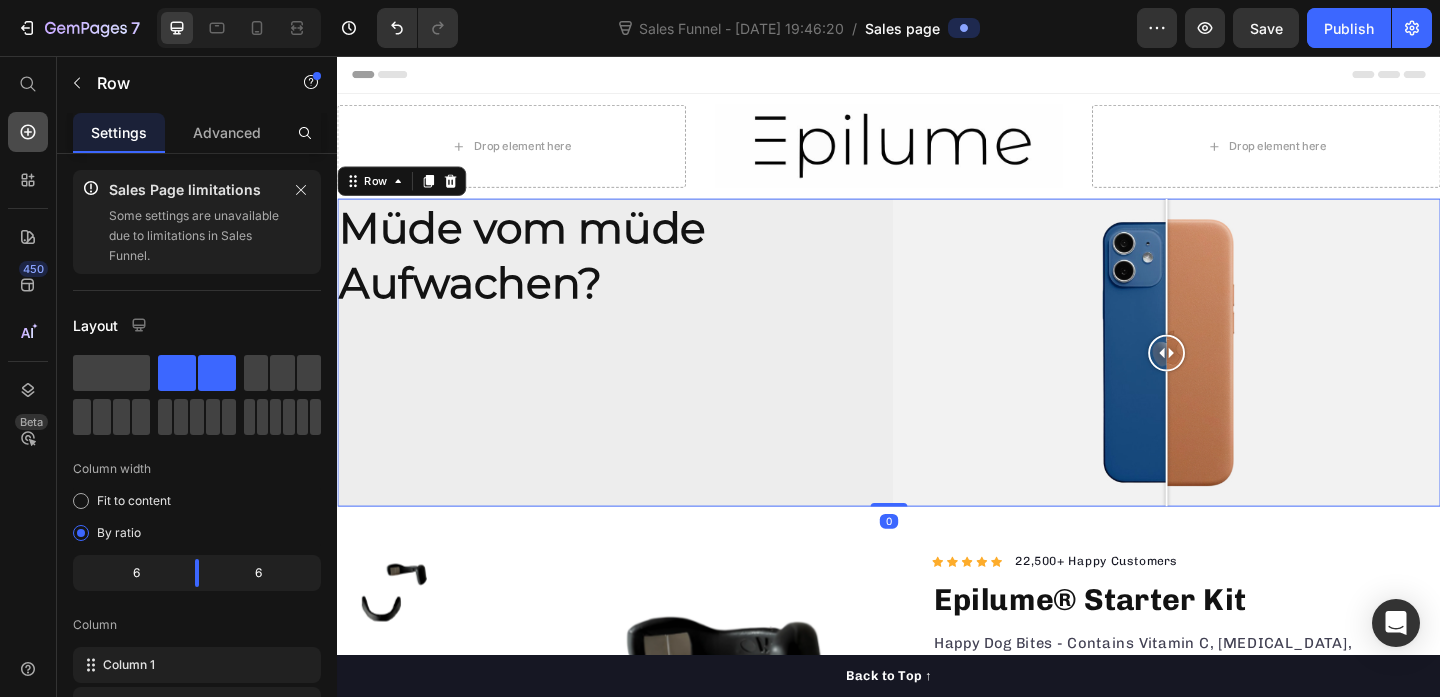 click 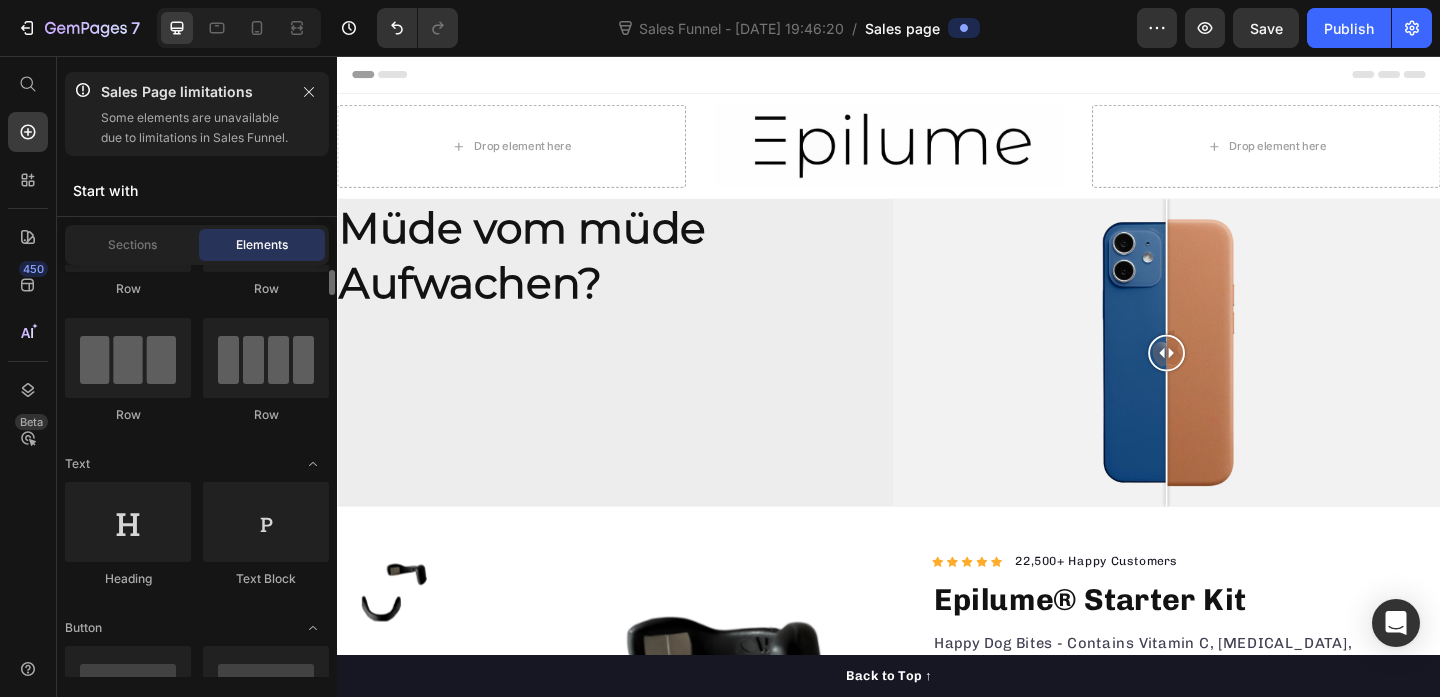 scroll, scrollTop: 110, scrollLeft: 0, axis: vertical 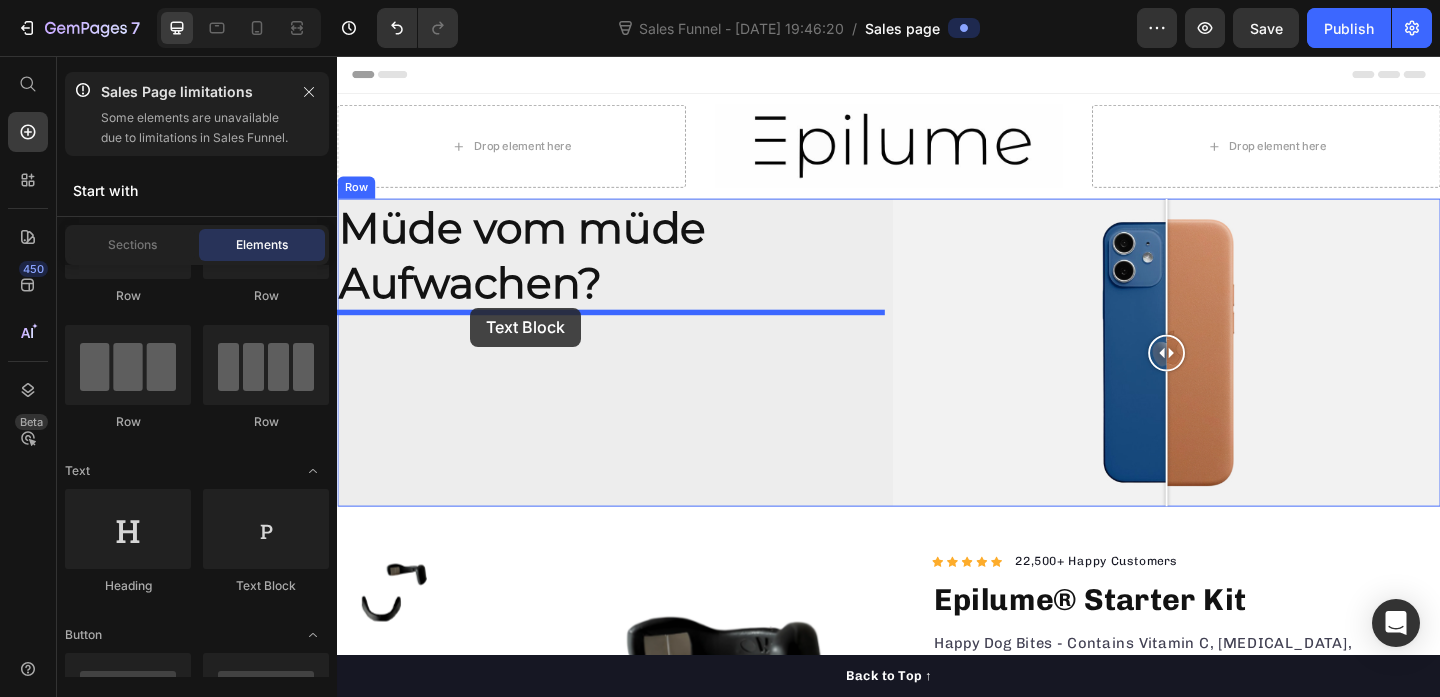 drag, startPoint x: 622, startPoint y: 627, endPoint x: 482, endPoint y: 330, distance: 328.3428 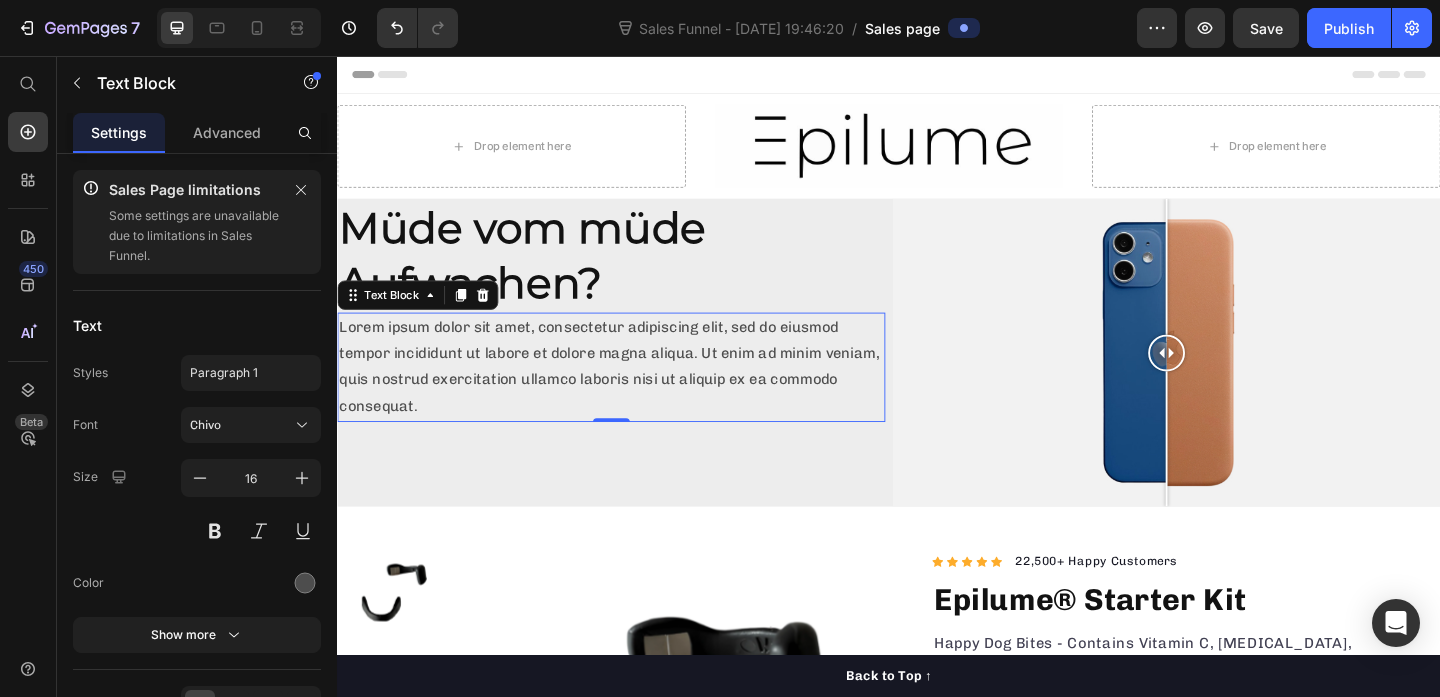 click on "Lorem ipsum dolor sit amet, consectetur adipiscing elit, sed do eiusmod tempor incididunt ut labore et dolore magna aliqua. Ut enim ad minim veniam, quis nostrud exercitation ullamco laboris nisi ut aliquip ex ea commodo consequat." at bounding box center [635, 394] 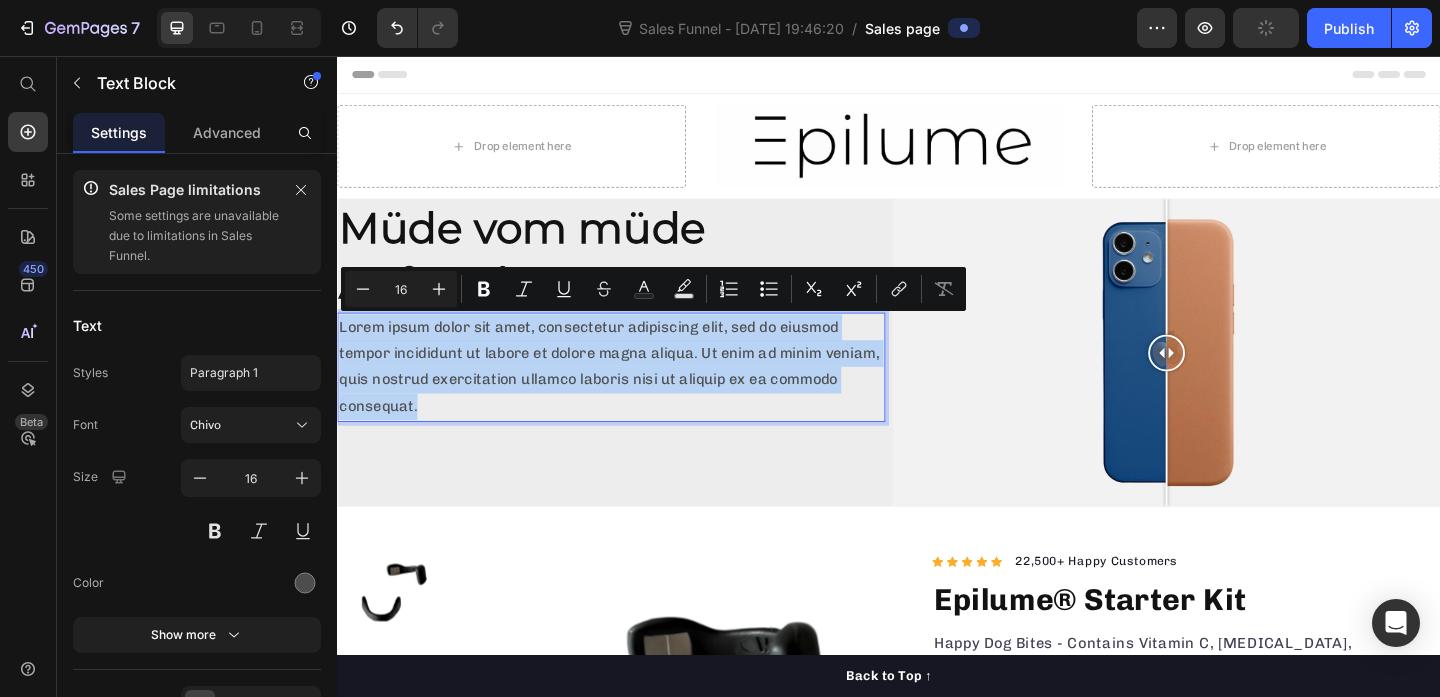 drag, startPoint x: 442, startPoint y: 432, endPoint x: 673, endPoint y: 380, distance: 236.78049 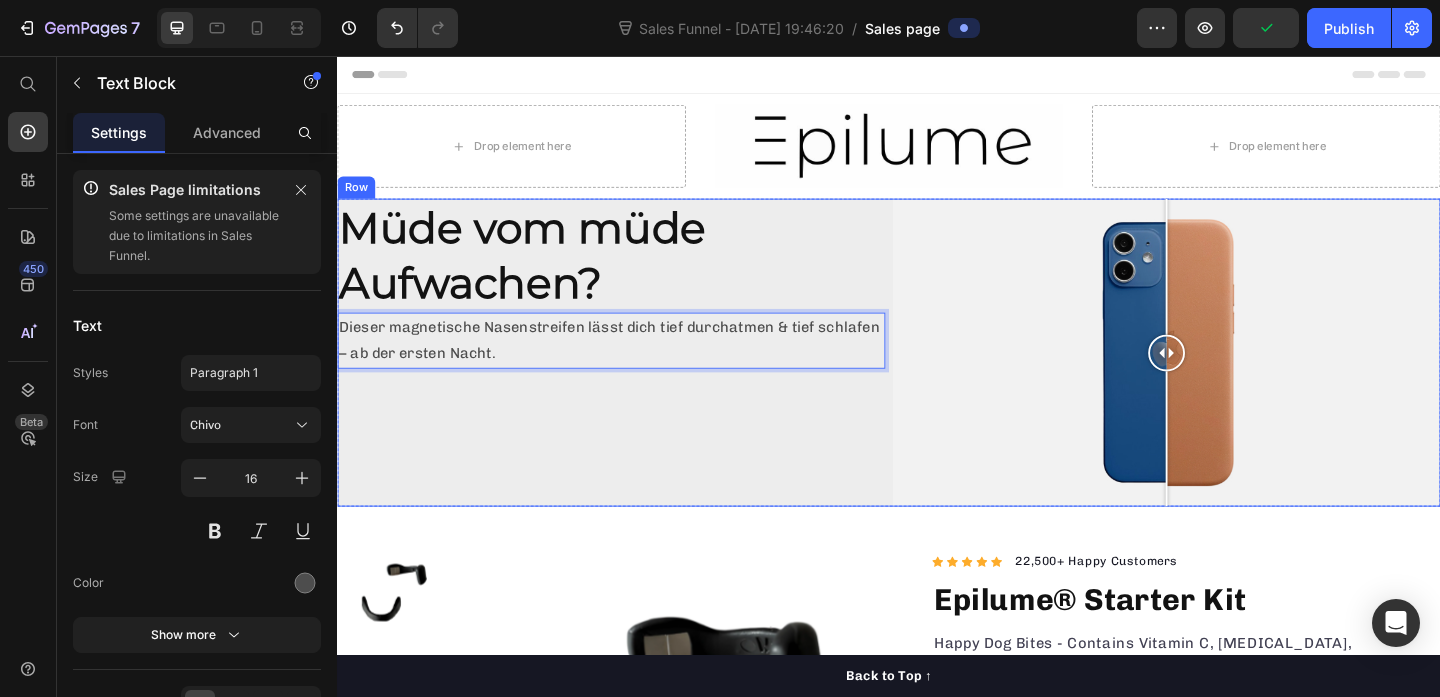 click on "Müde vom müde Aufwachen? Heading Dieser magnetische Nasenstreifen lässt dich tief durchatmen & tief schlafen – ab der ersten Nacht. Text Block   0" at bounding box center (635, 378) 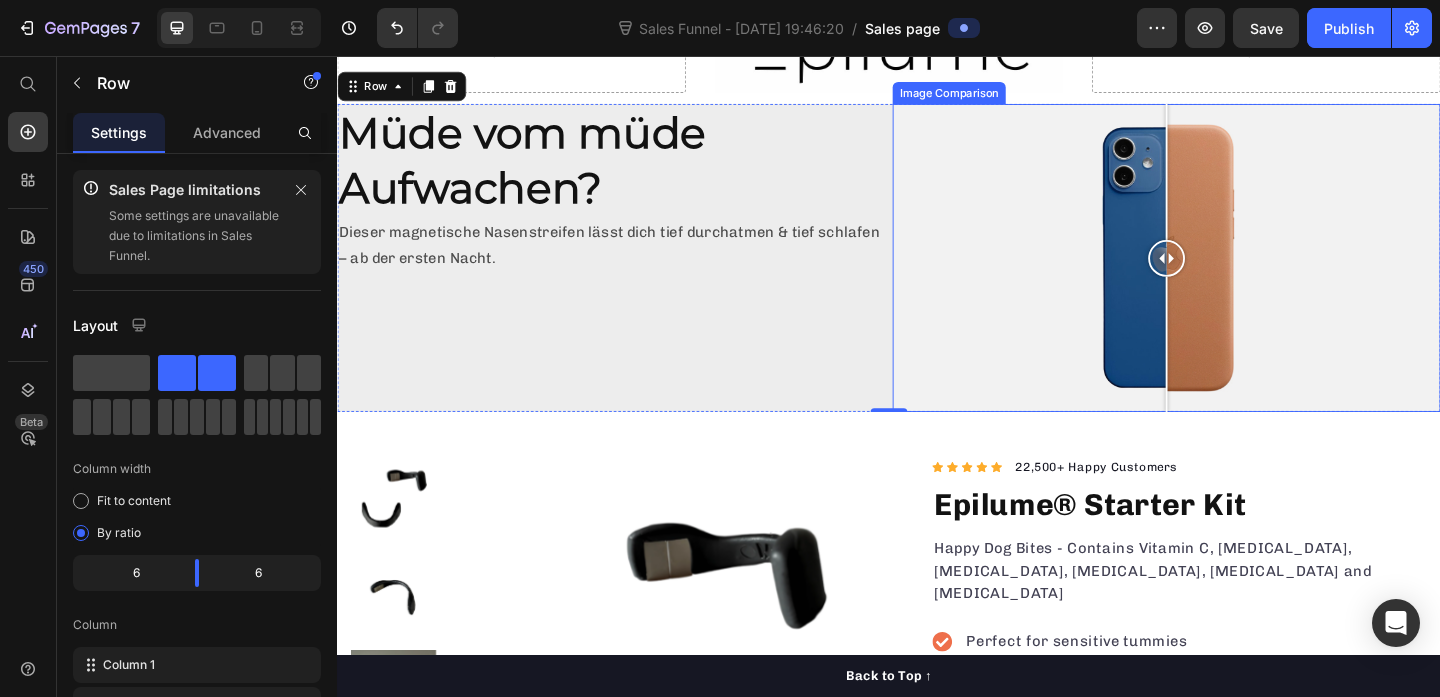 scroll, scrollTop: 0, scrollLeft: 0, axis: both 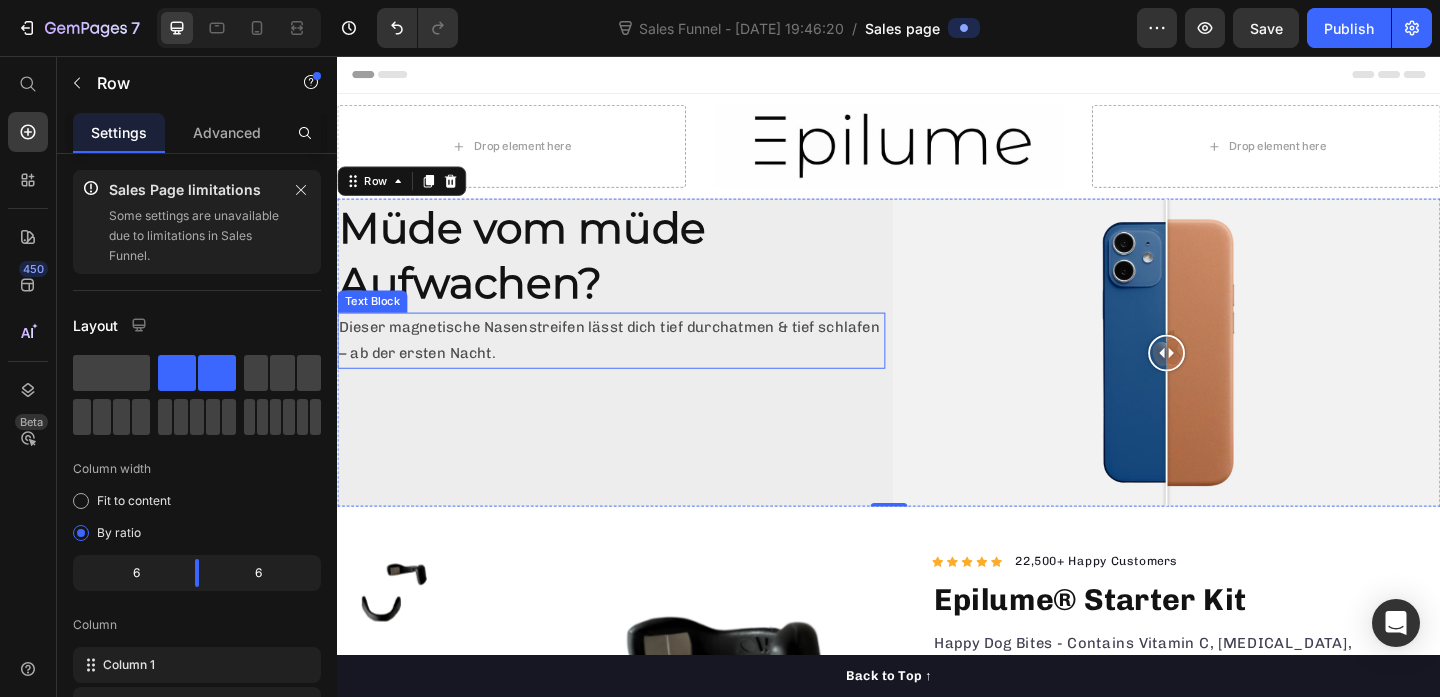 click on "Dieser magnetische Nasenstreifen lässt dich tief durchatmen & tief schlafen – ab der ersten Nacht." at bounding box center (635, 366) 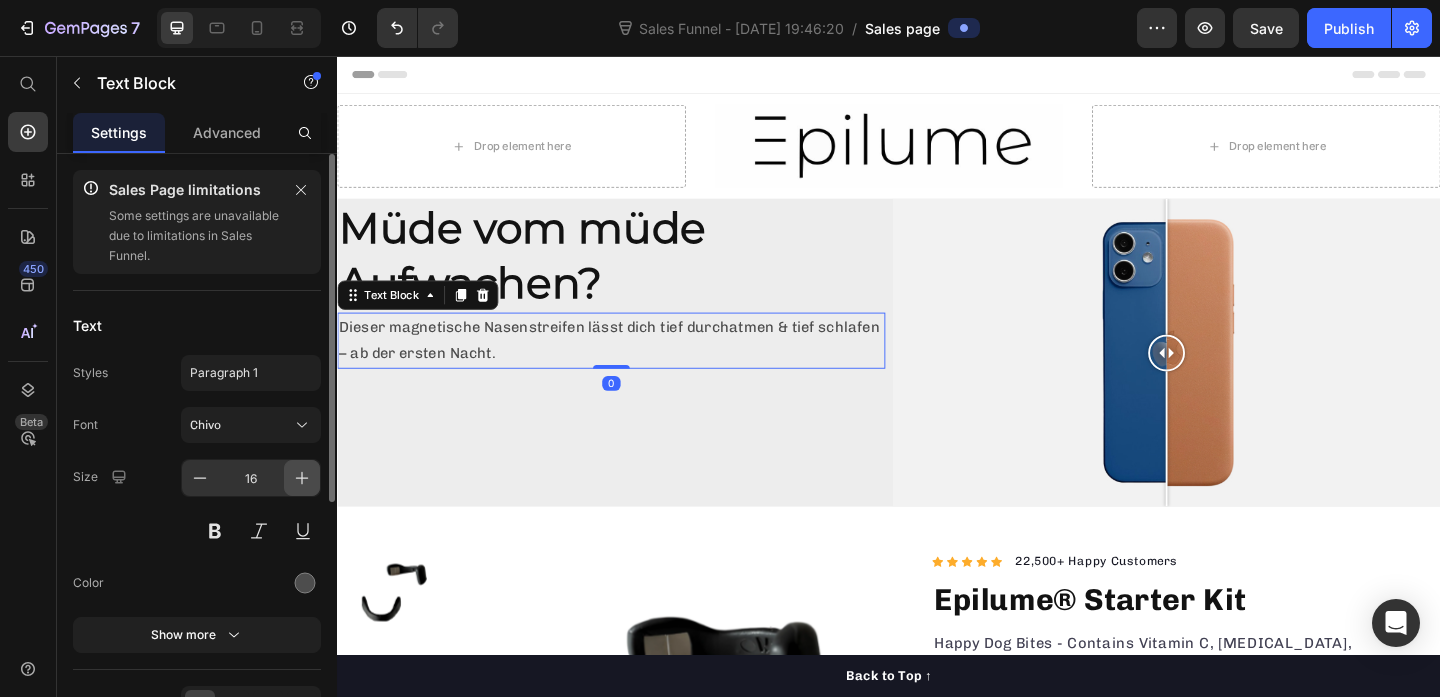 click 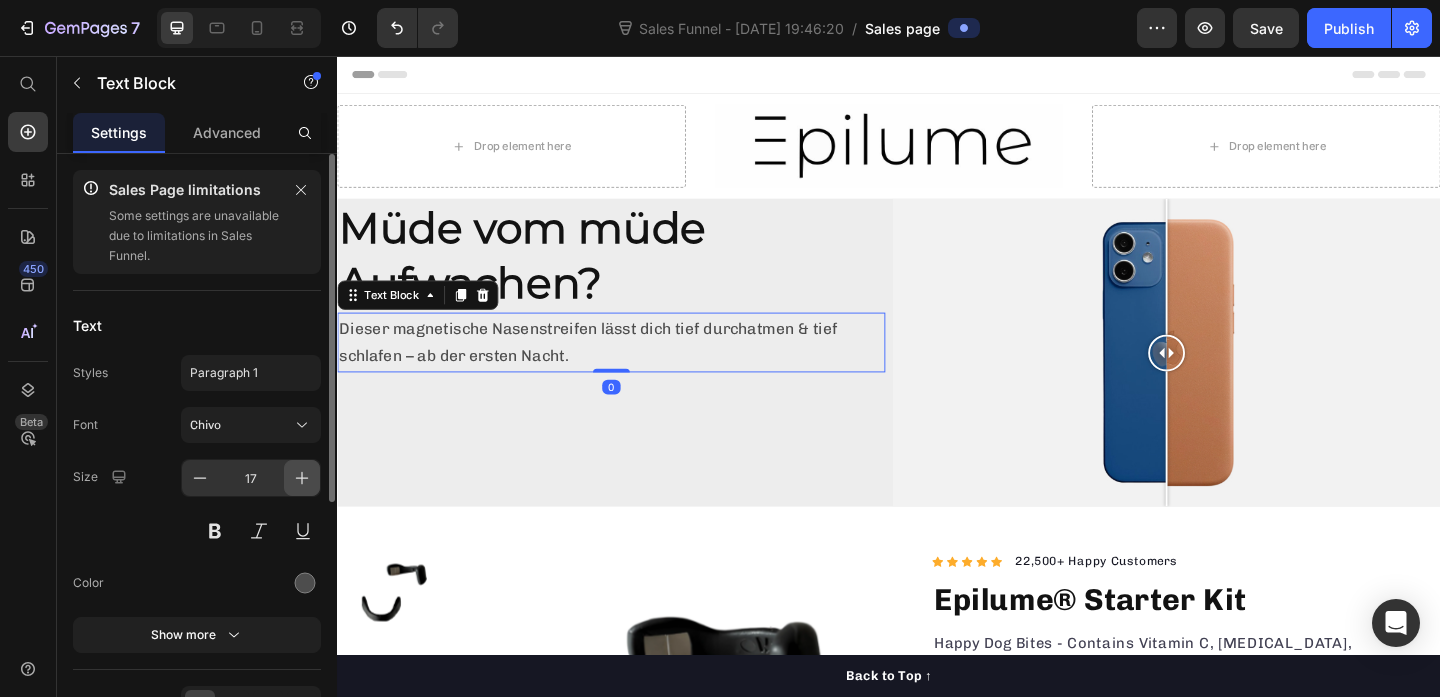 click 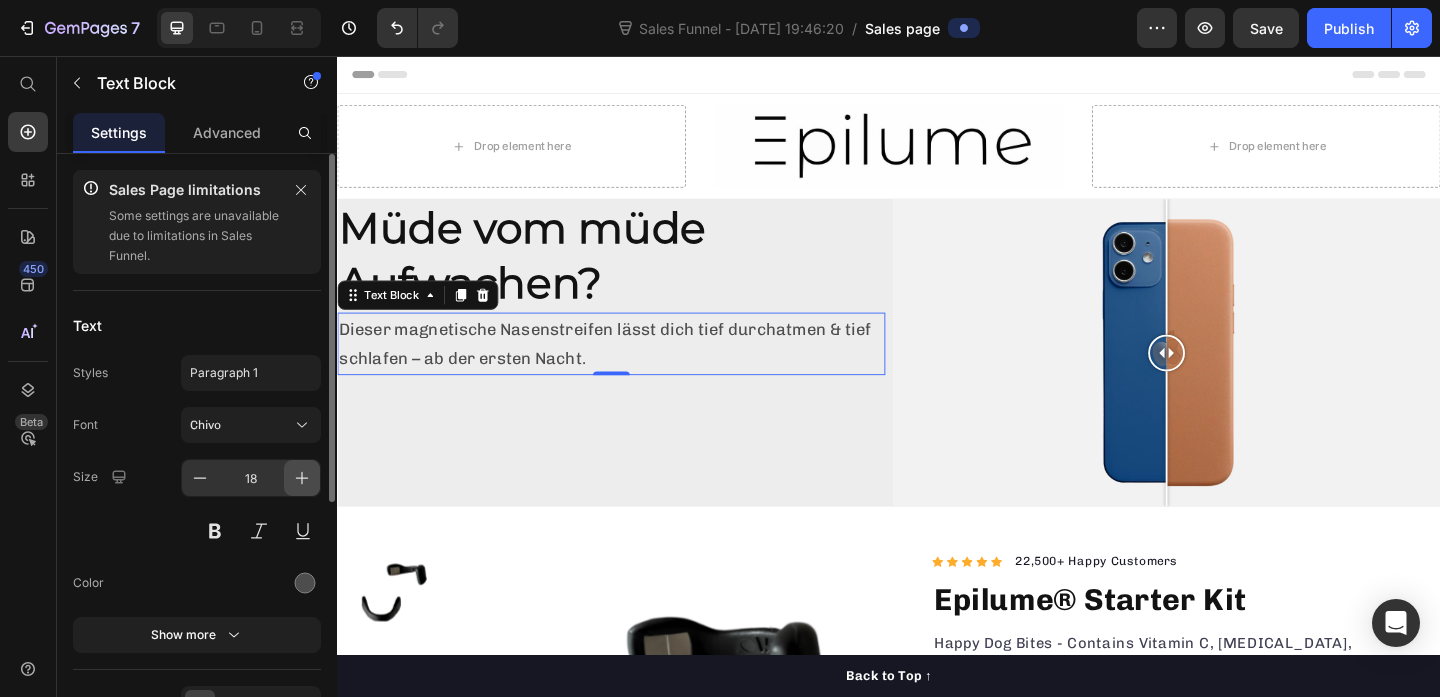 click 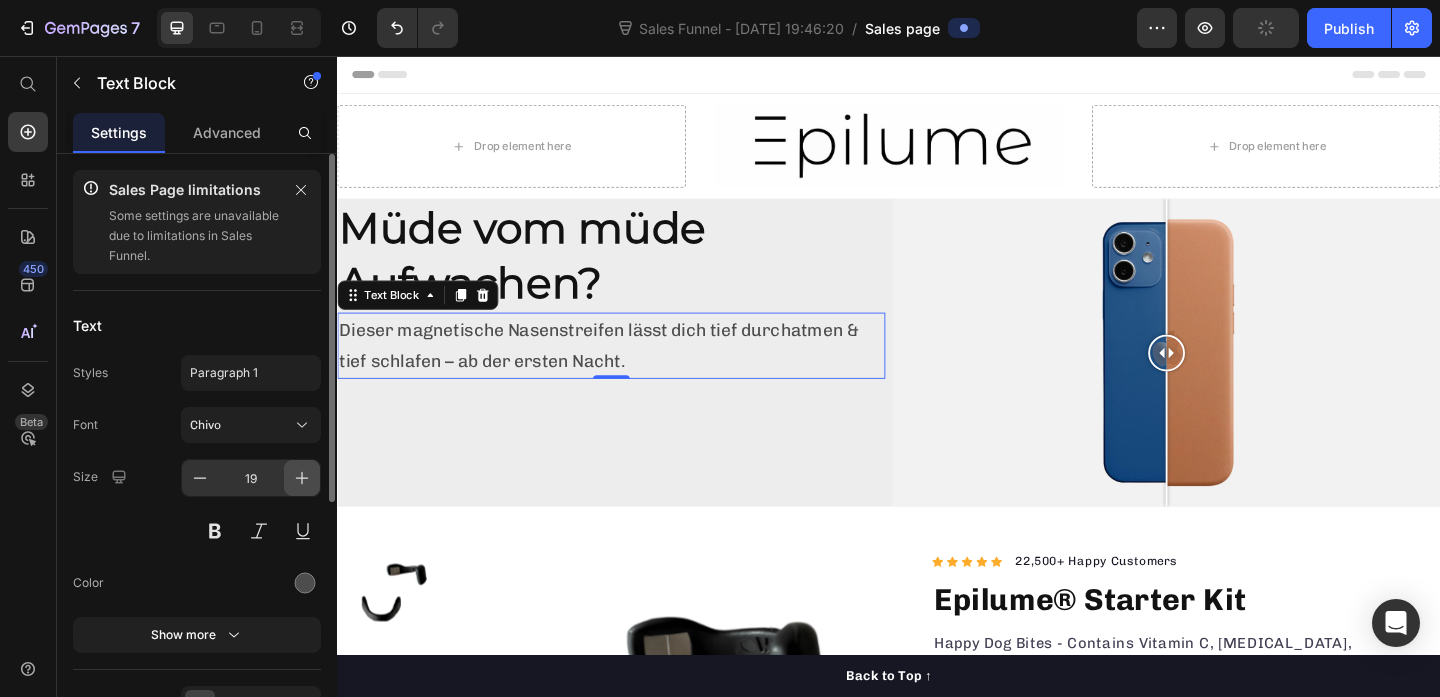 click 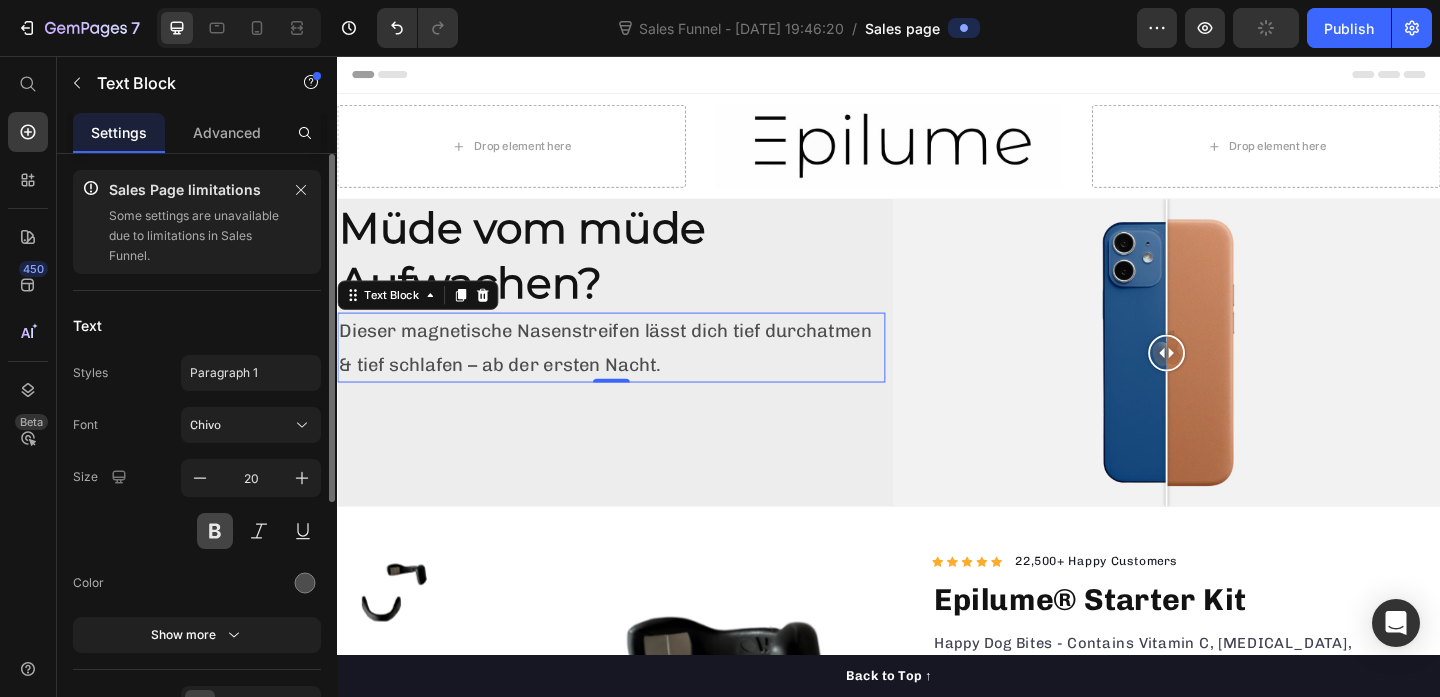 click at bounding box center [215, 531] 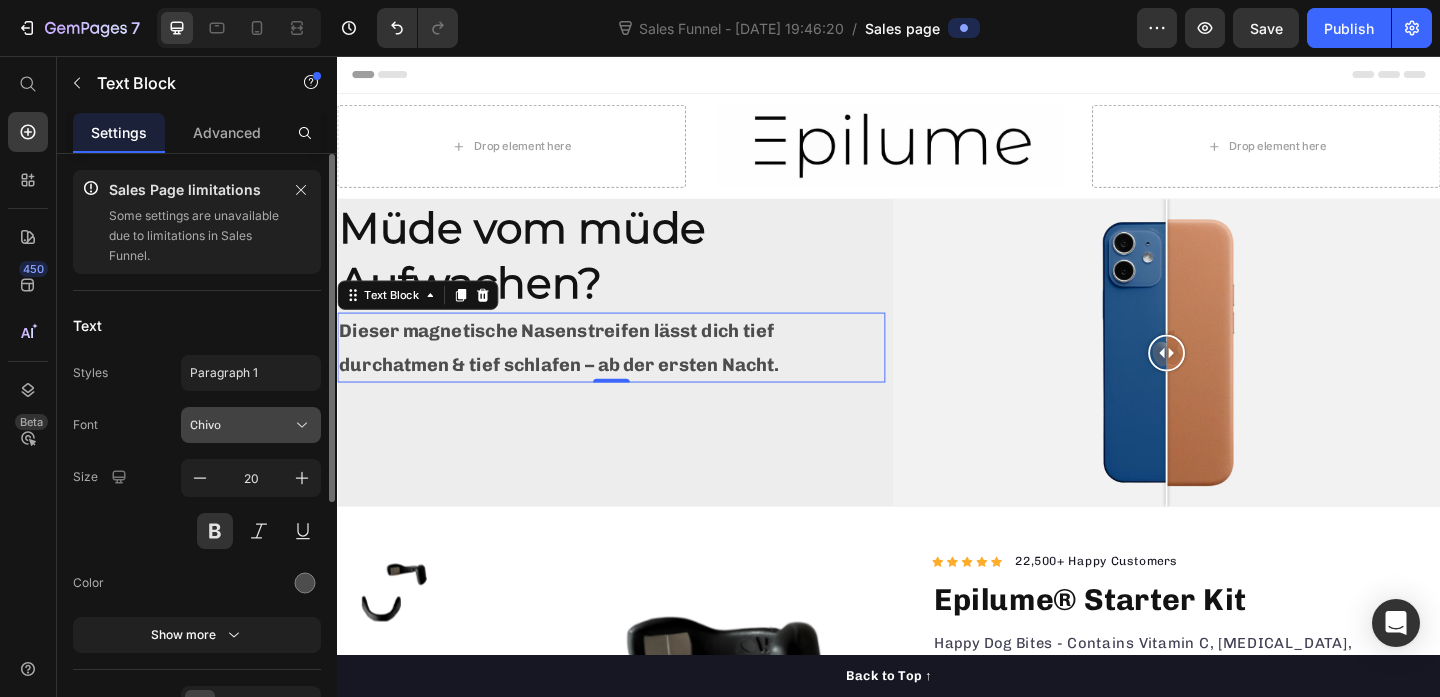 click on "Chivo" at bounding box center [241, 425] 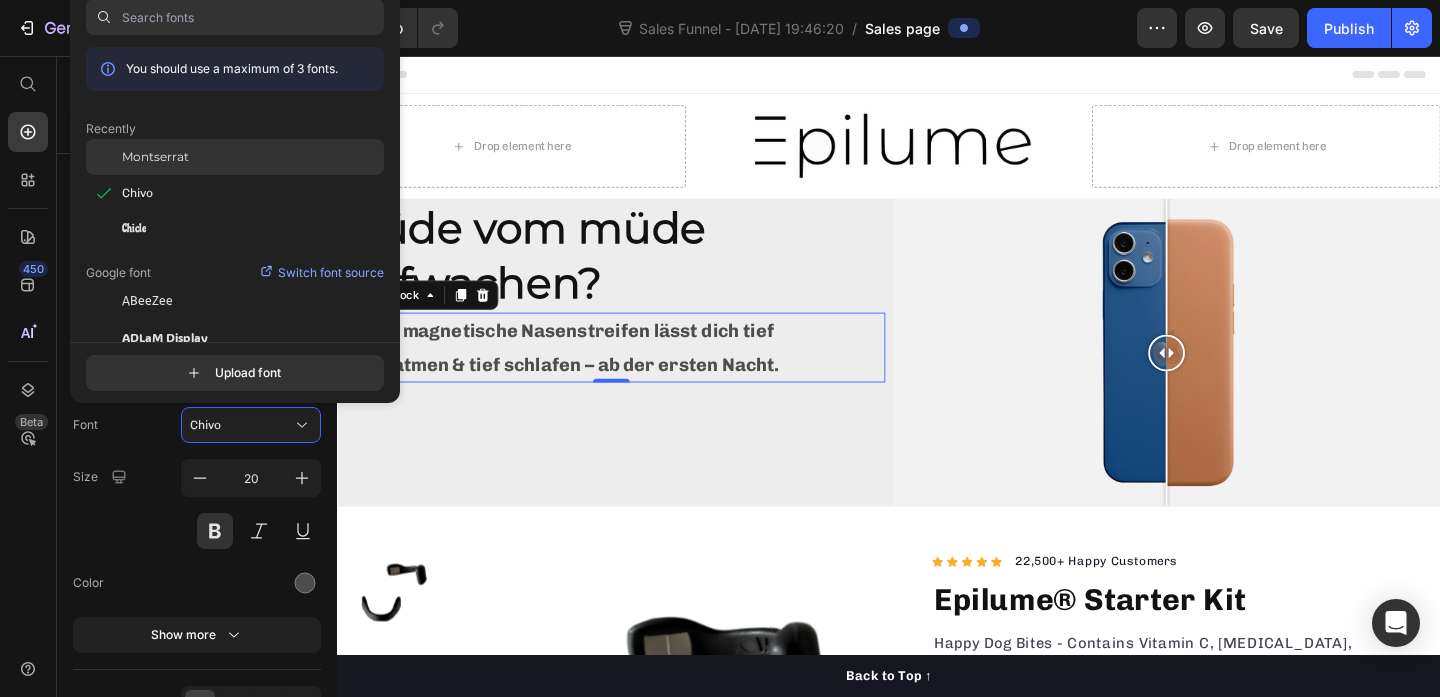 click on "Montserrat" 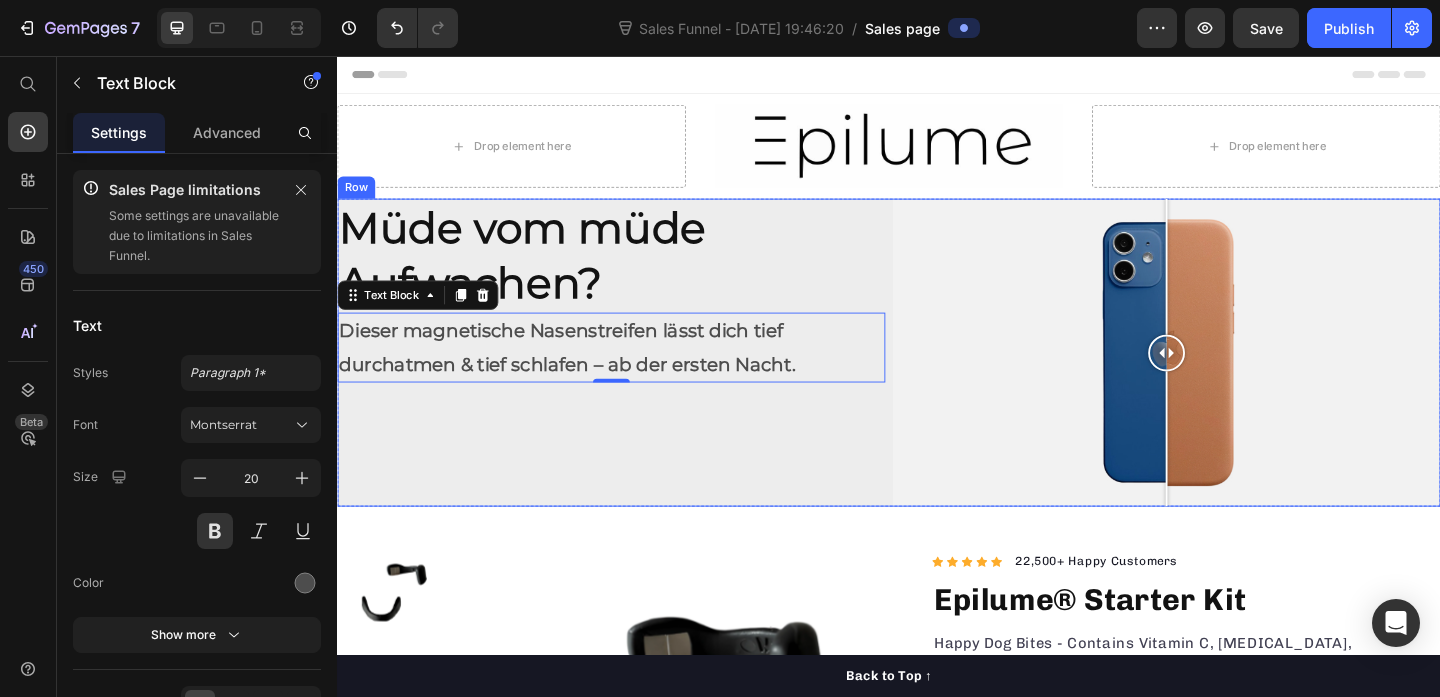 click on "Müde vom müde Aufwachen? Heading Dieser magnetische Nasenstreifen lässt dich tief durchatmen & tief schlafen – ab der ersten Nacht. Text Block   0" at bounding box center [635, 378] 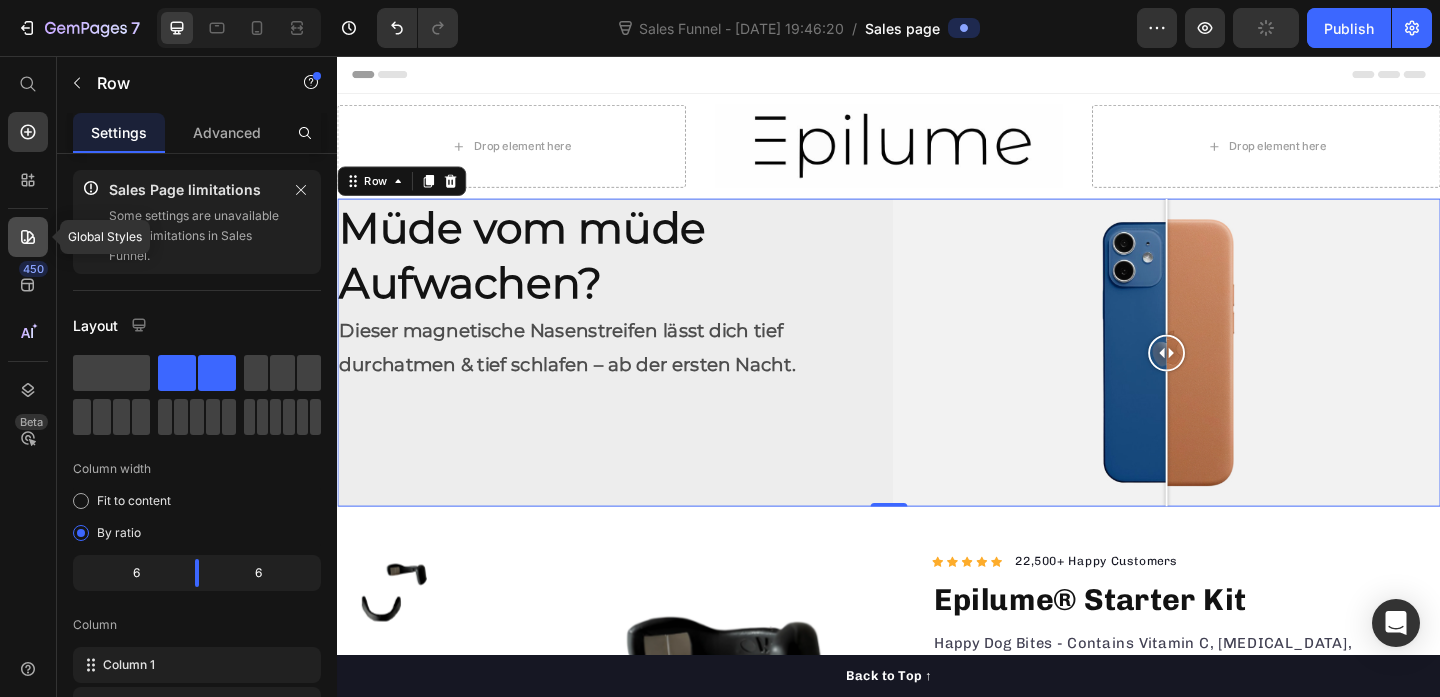 click 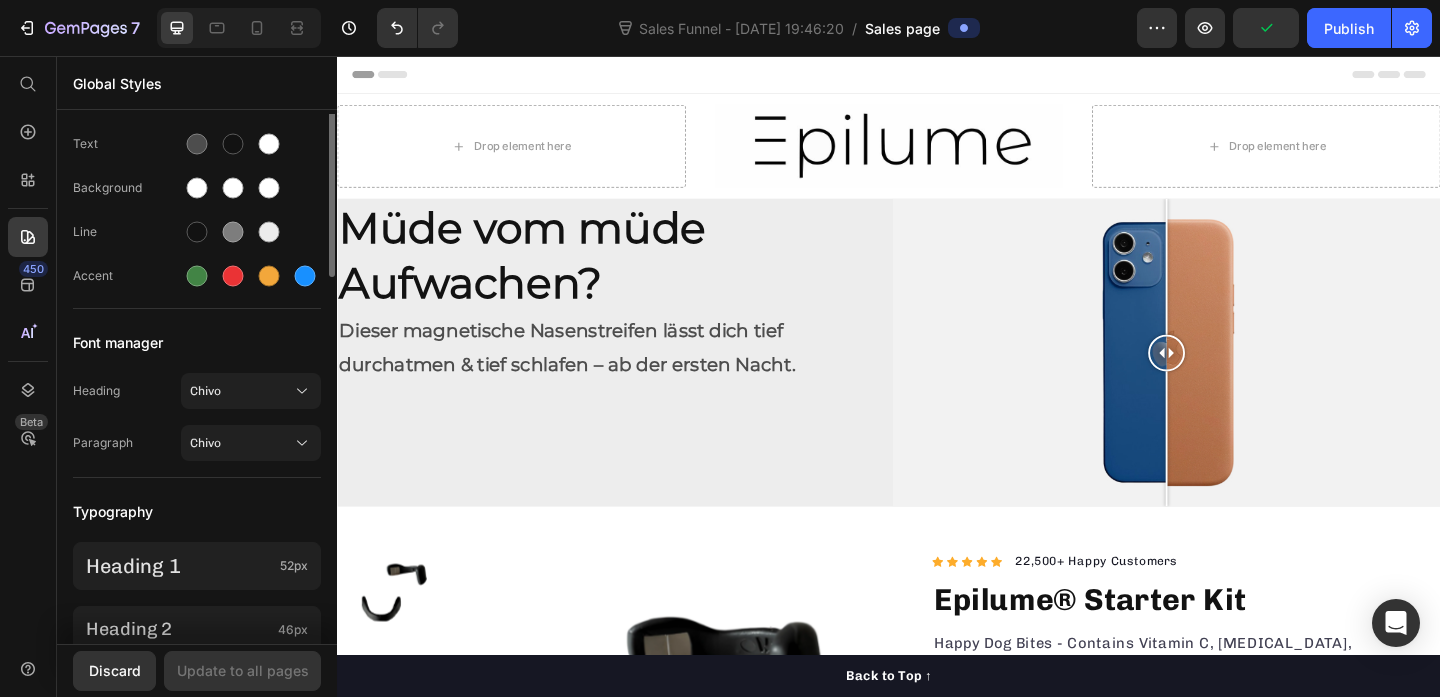 scroll, scrollTop: 123, scrollLeft: 0, axis: vertical 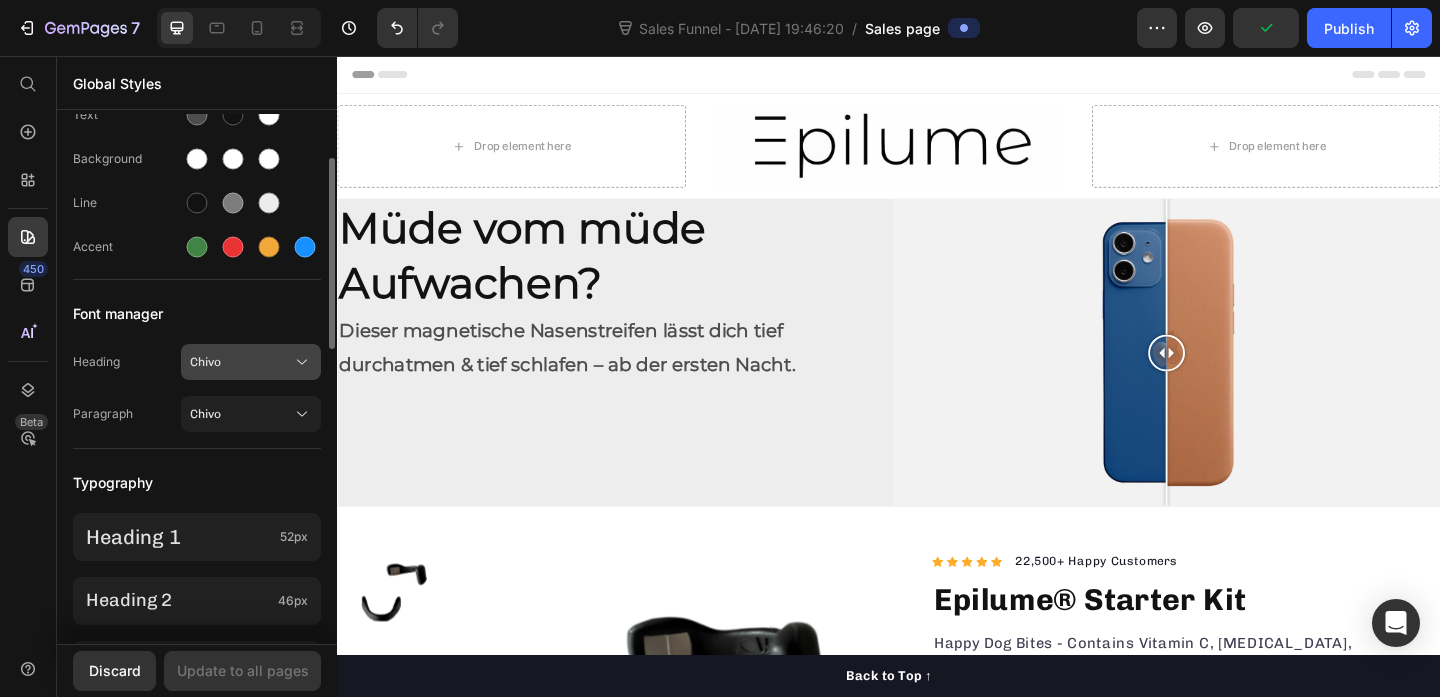click on "Chivo" at bounding box center (241, 362) 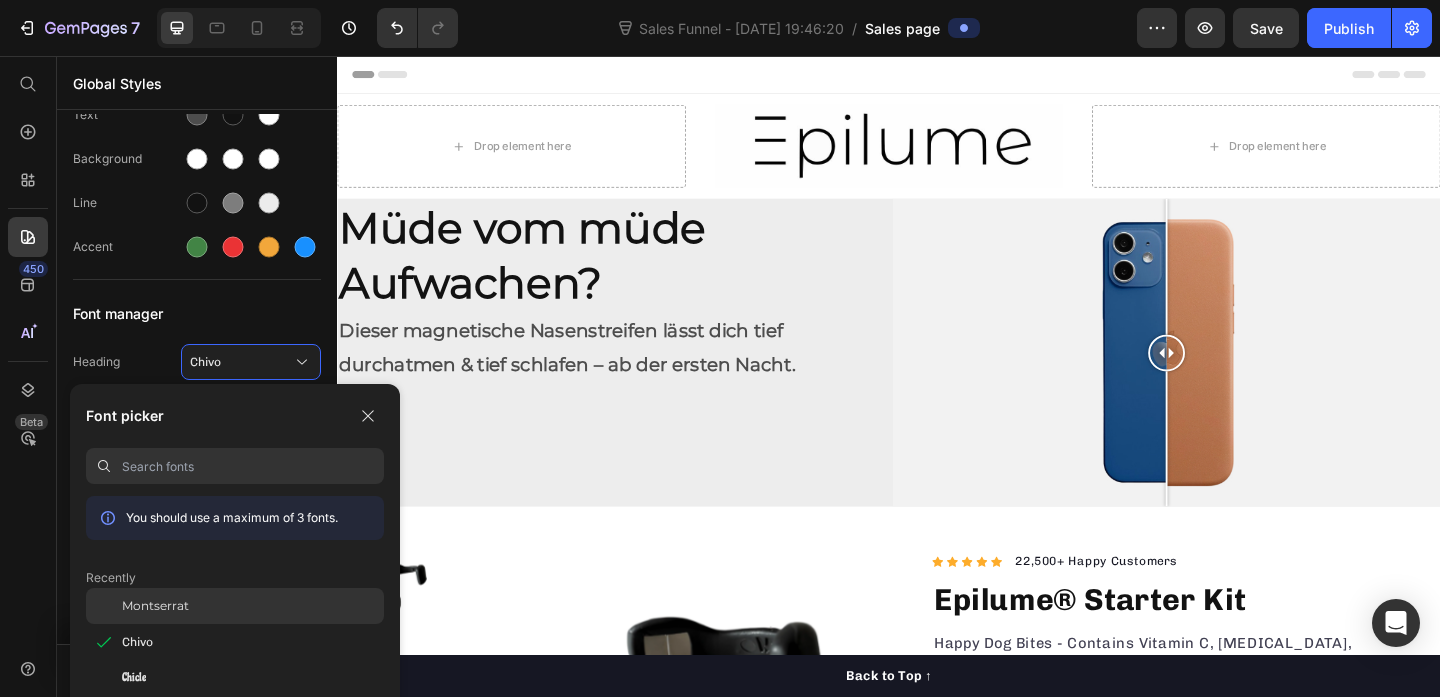 click on "Montserrat" at bounding box center [155, 606] 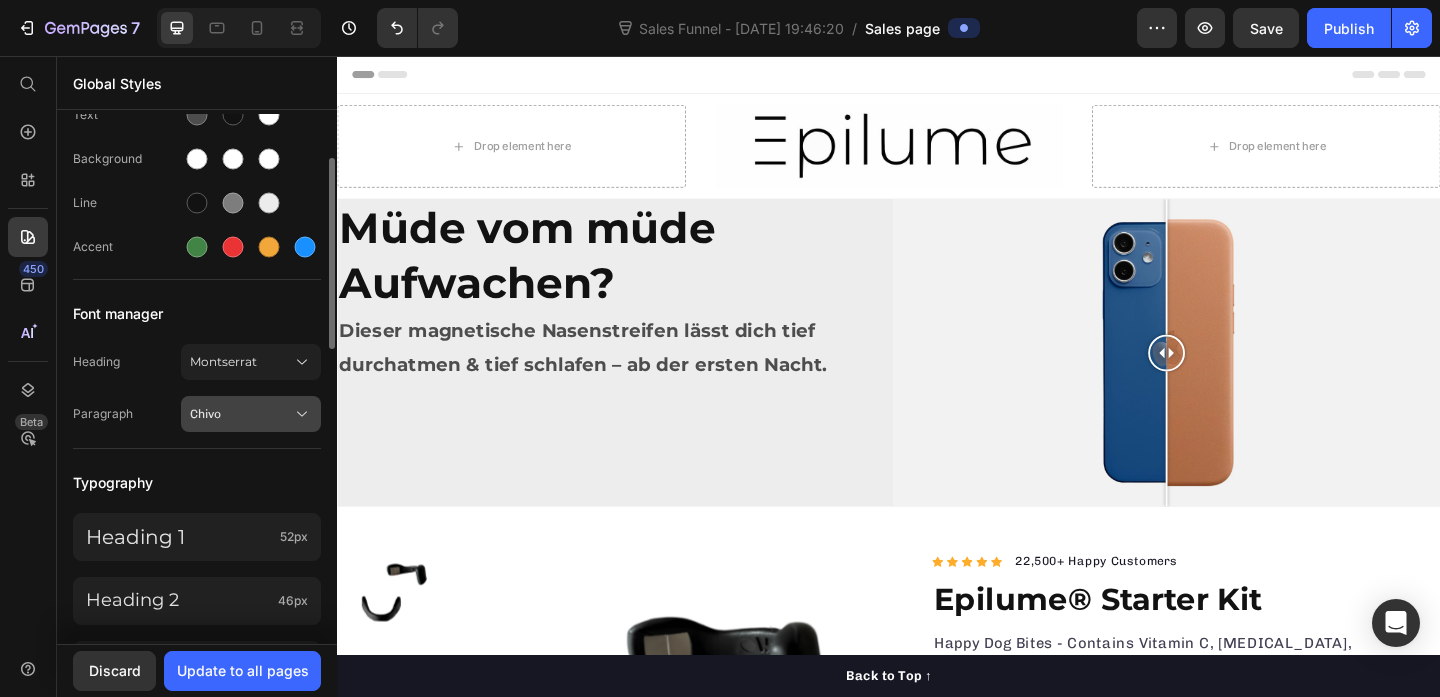 click on "Chivo" at bounding box center (241, 414) 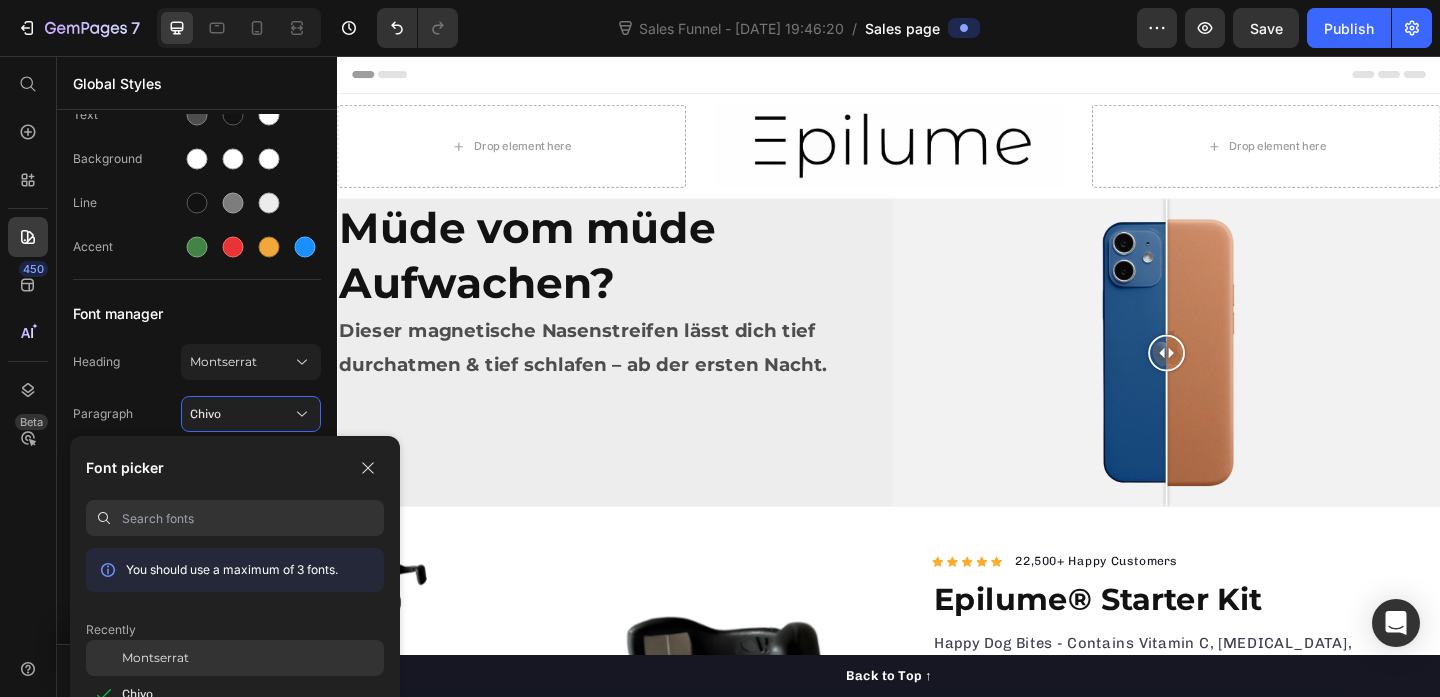 click on "Montserrat" at bounding box center [155, 658] 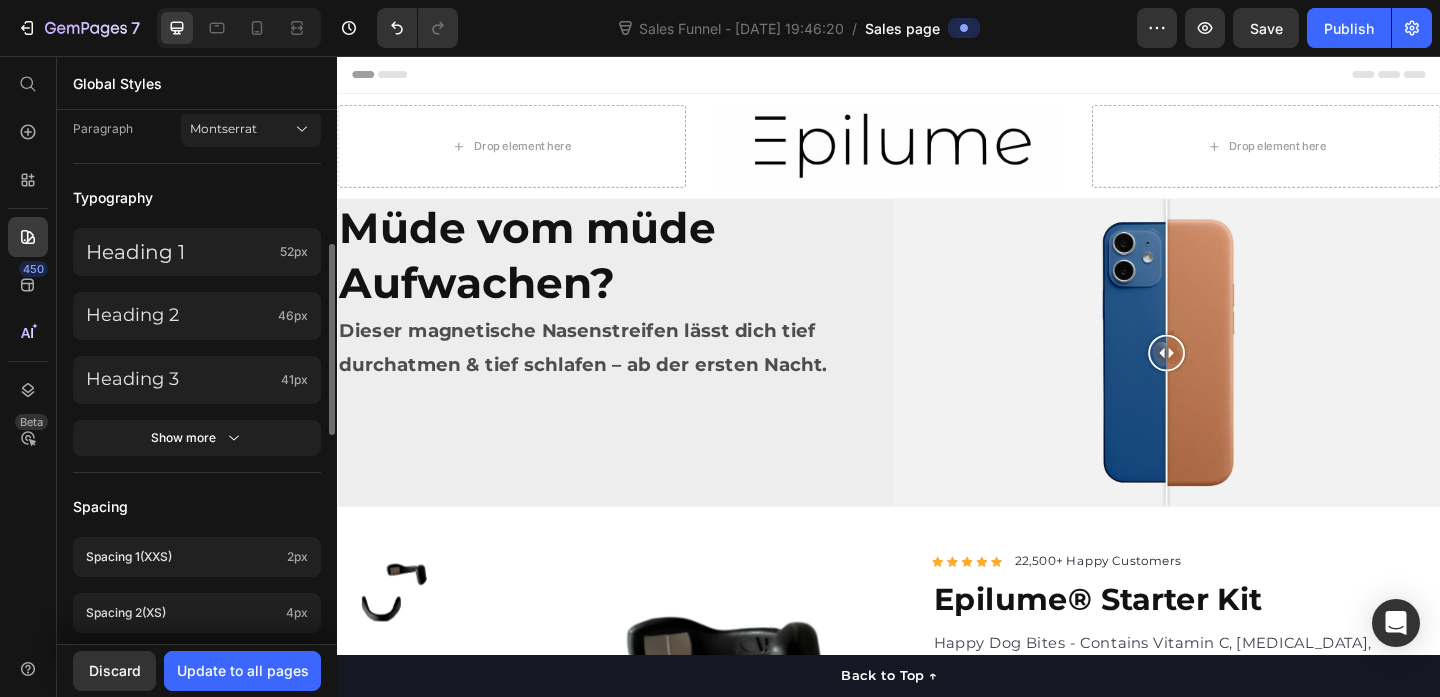 scroll, scrollTop: 413, scrollLeft: 0, axis: vertical 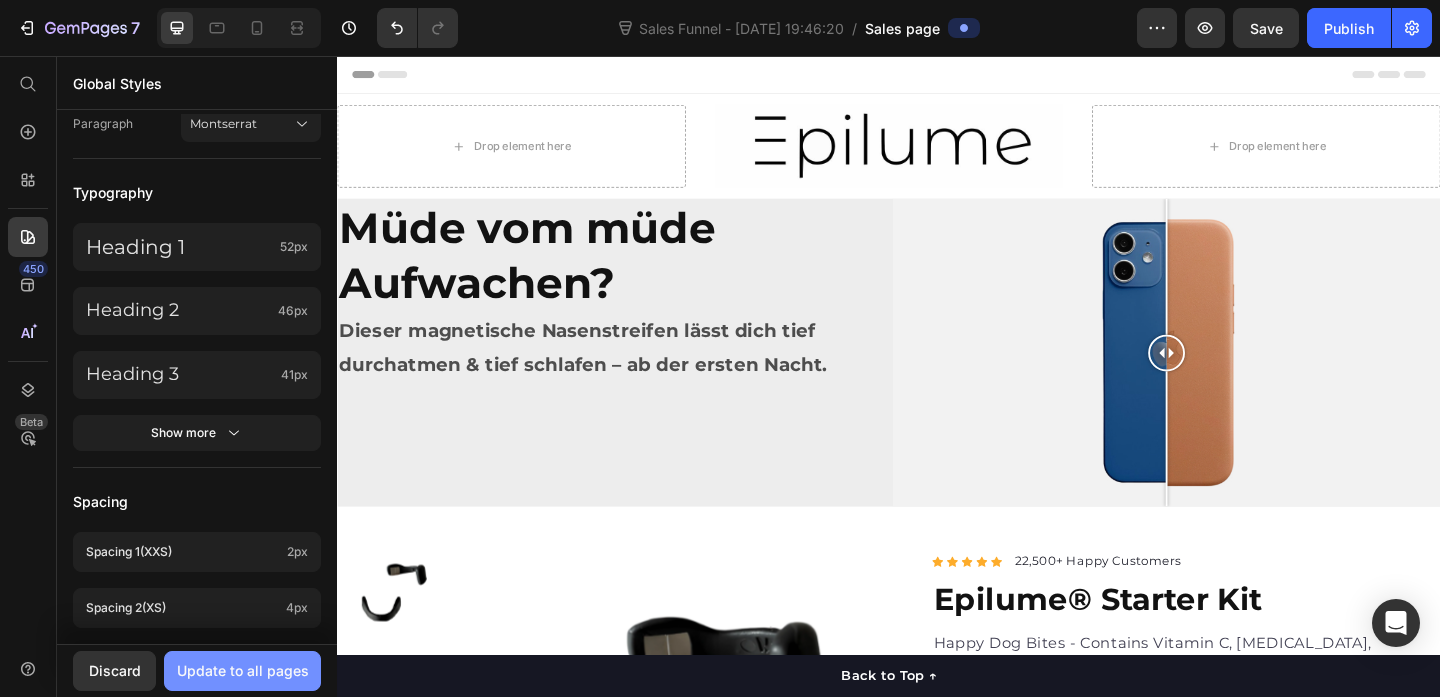 click on "Update to all pages" at bounding box center [243, 670] 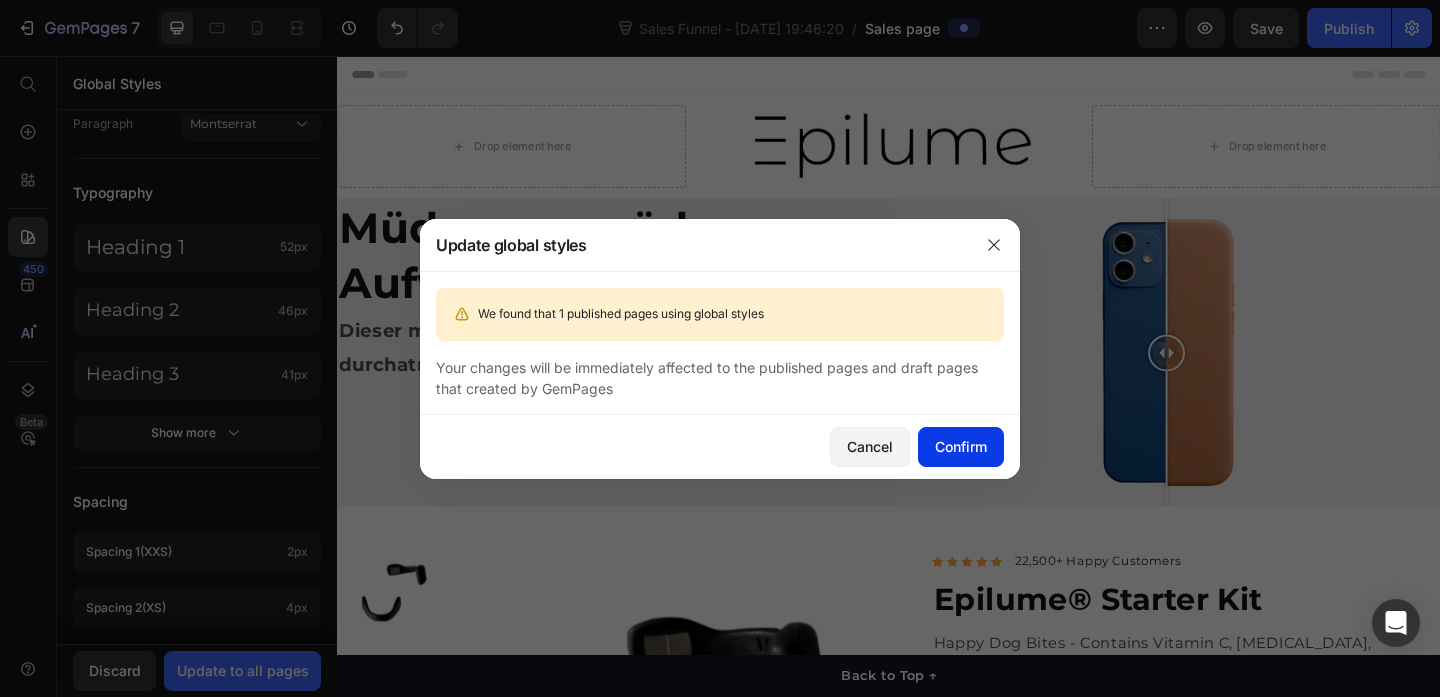click on "Confirm" at bounding box center (961, 446) 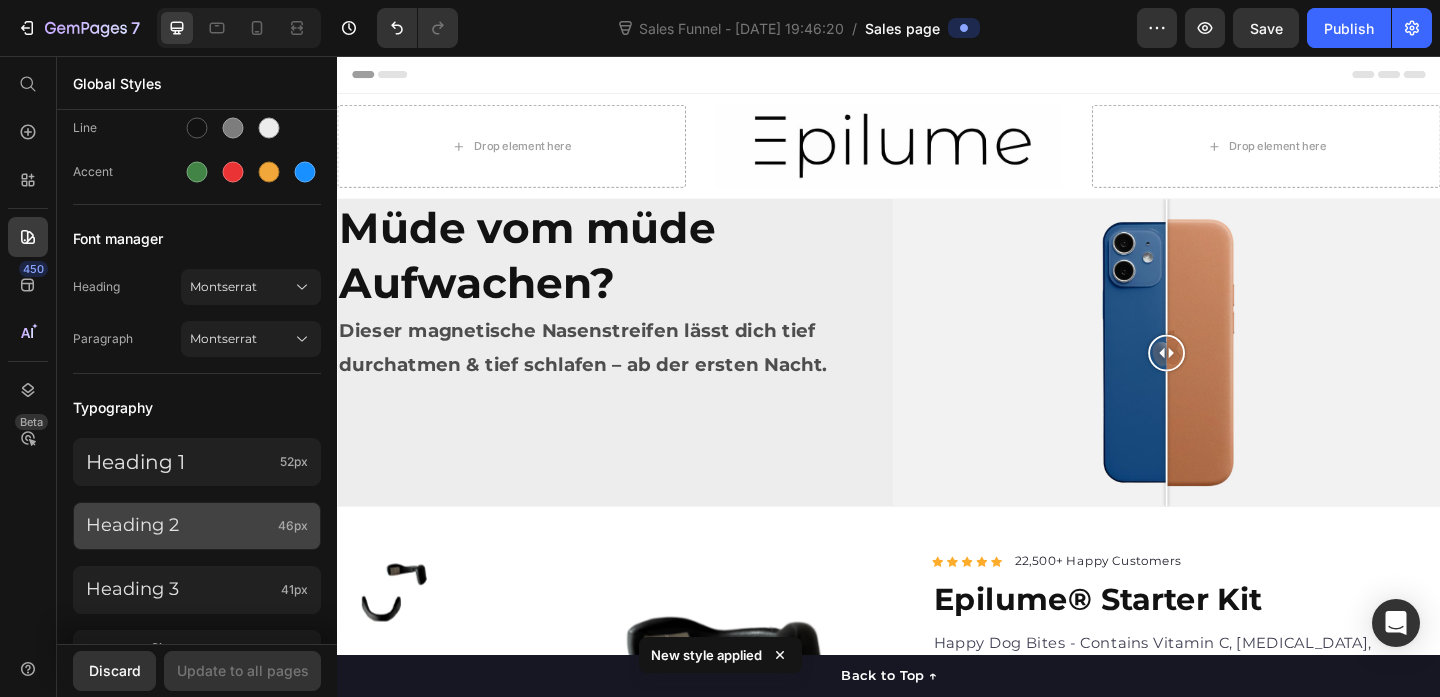 scroll, scrollTop: 0, scrollLeft: 0, axis: both 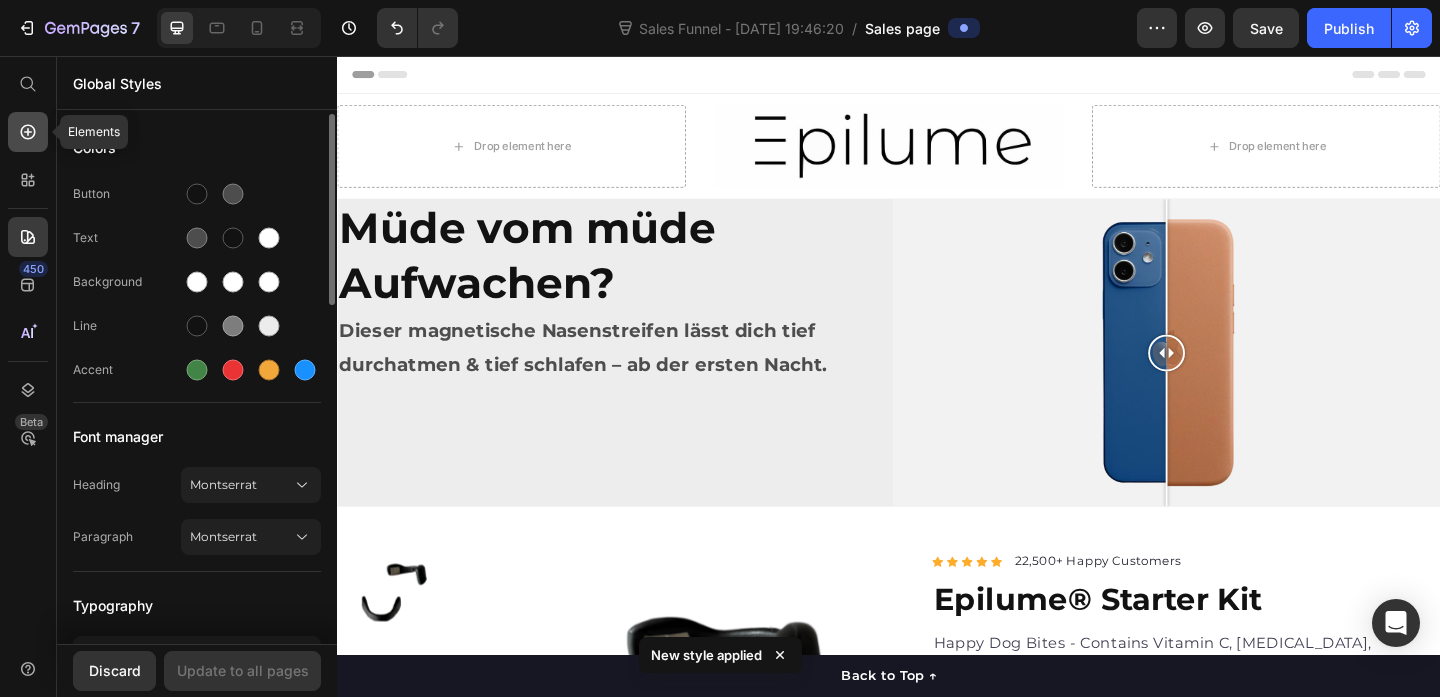 click 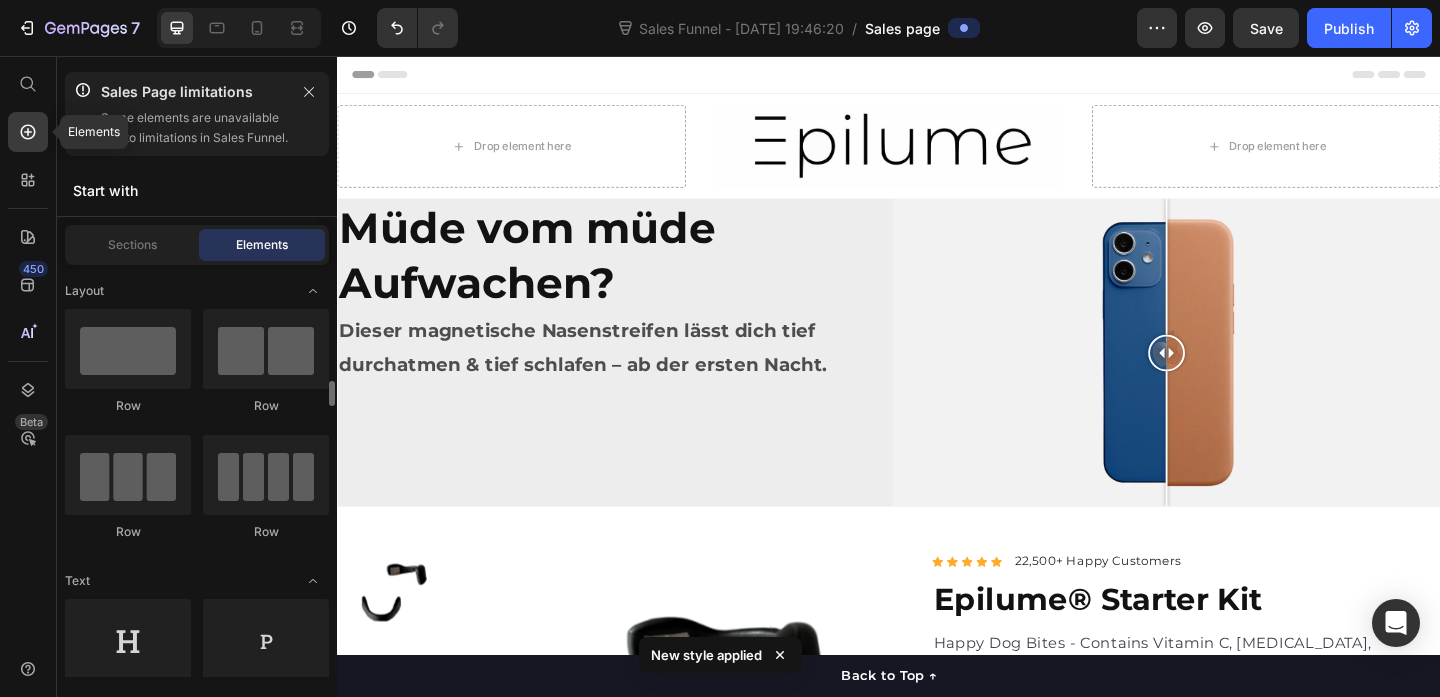 scroll, scrollTop: 110, scrollLeft: 0, axis: vertical 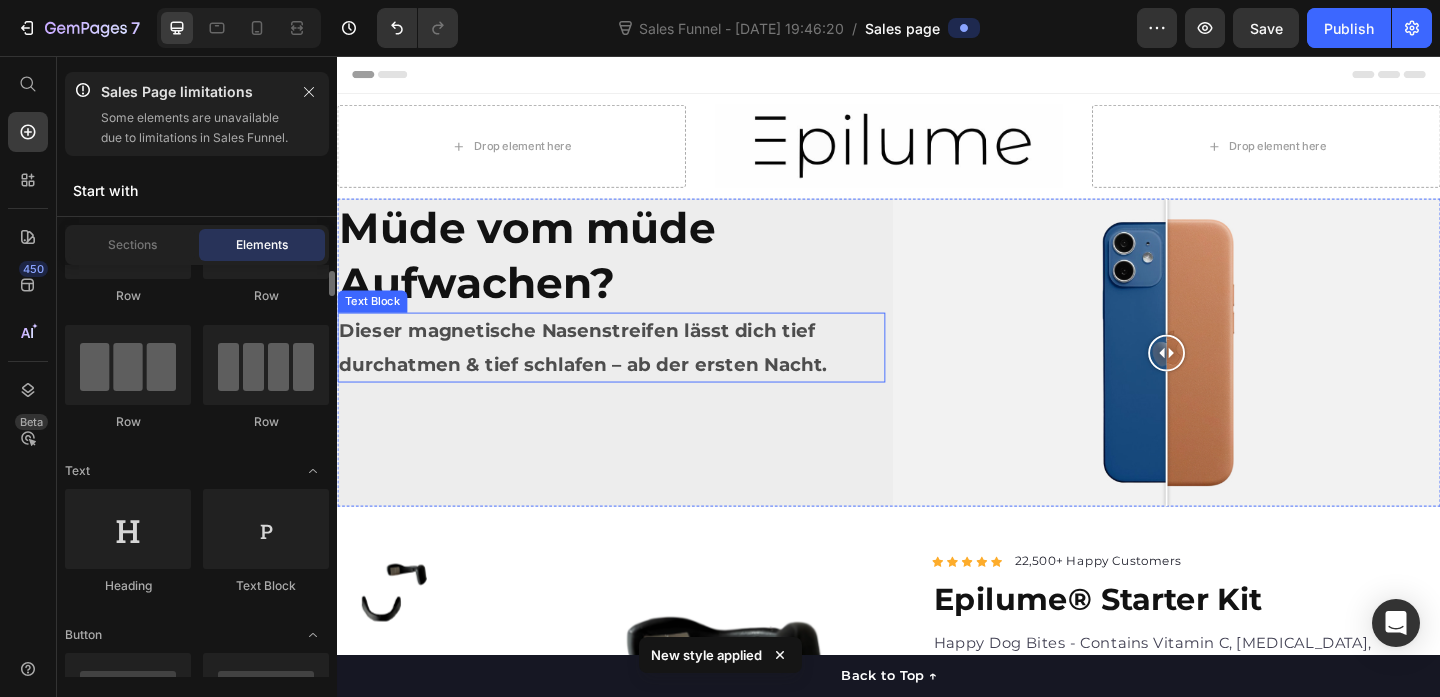 click on "Dieser magnetische Nasenstreifen lässt dich tief durchatmen & tief schlafen – ab der ersten Nacht." at bounding box center [635, 373] 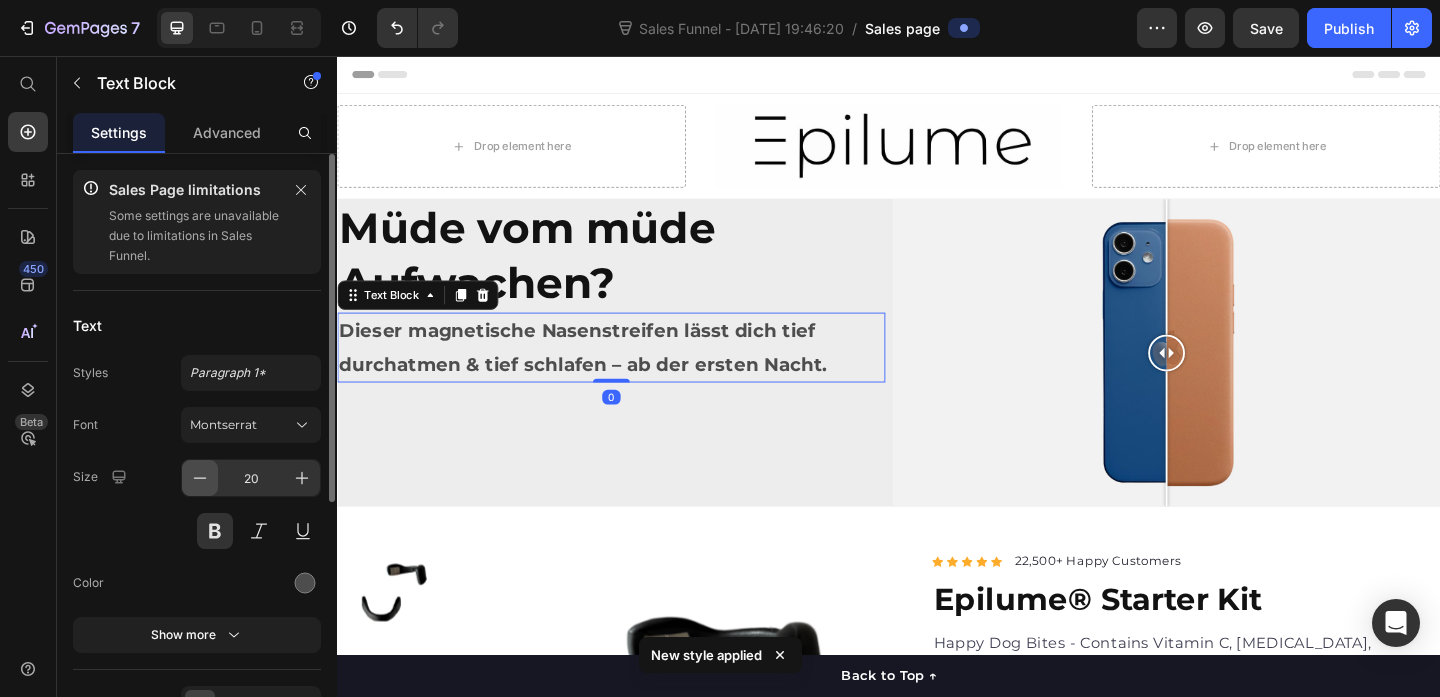 click 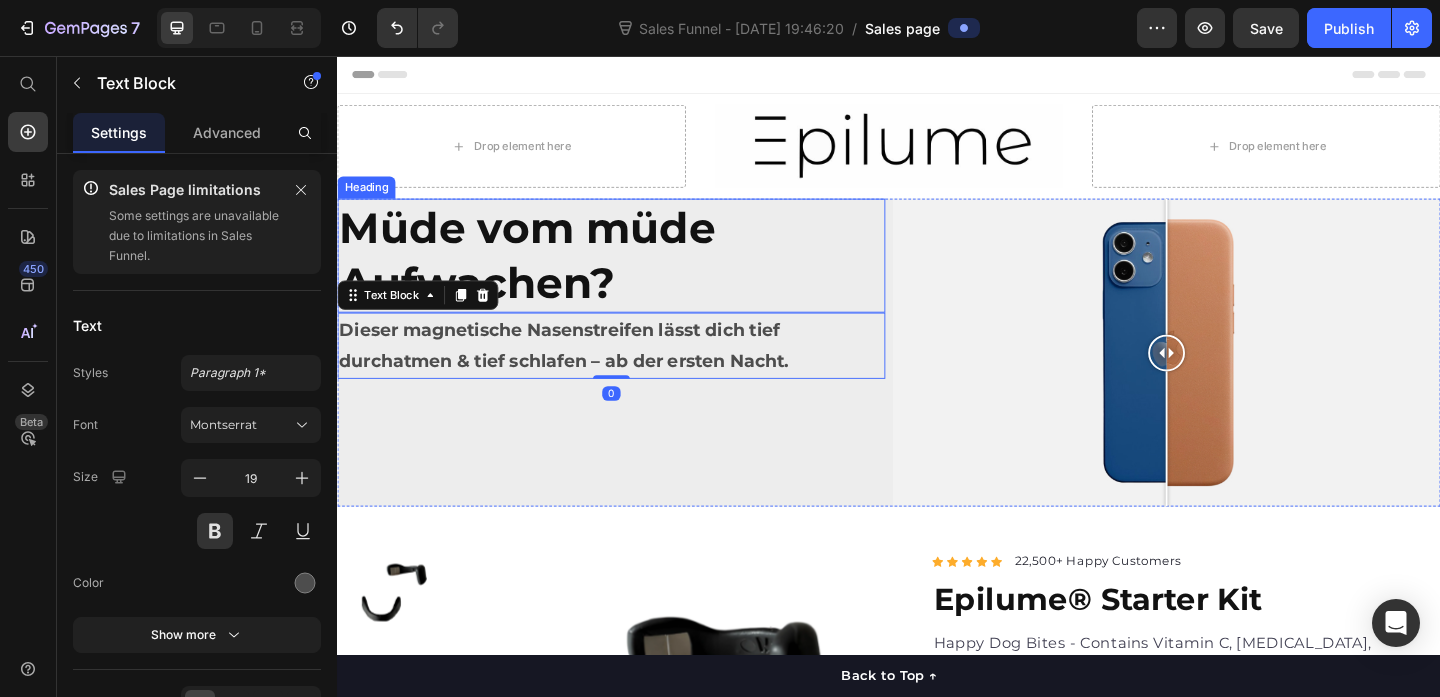 click on "Müde vom müde Aufwachen?" at bounding box center [635, 273] 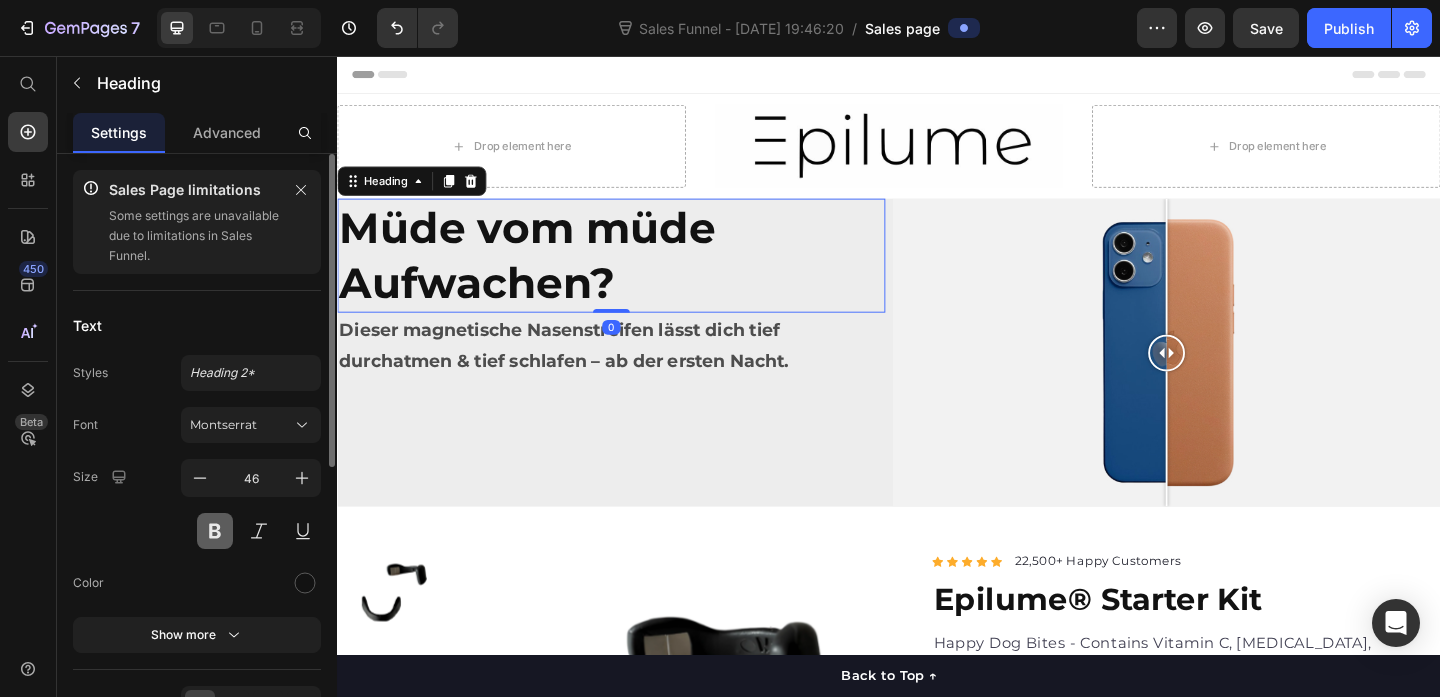 click at bounding box center (215, 531) 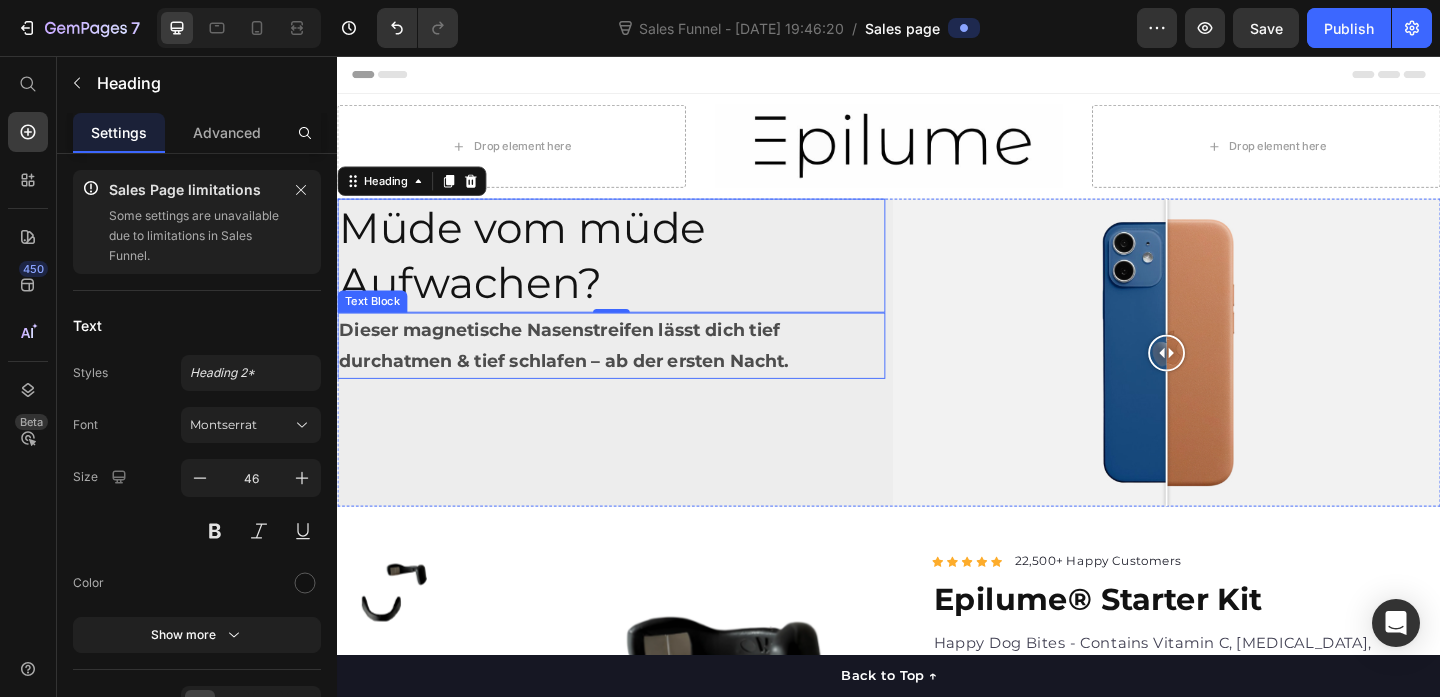 click on "Dieser magnetische Nasenstreifen lässt dich tief durchatmen & tief schlafen – ab der ersten Nacht." at bounding box center [635, 371] 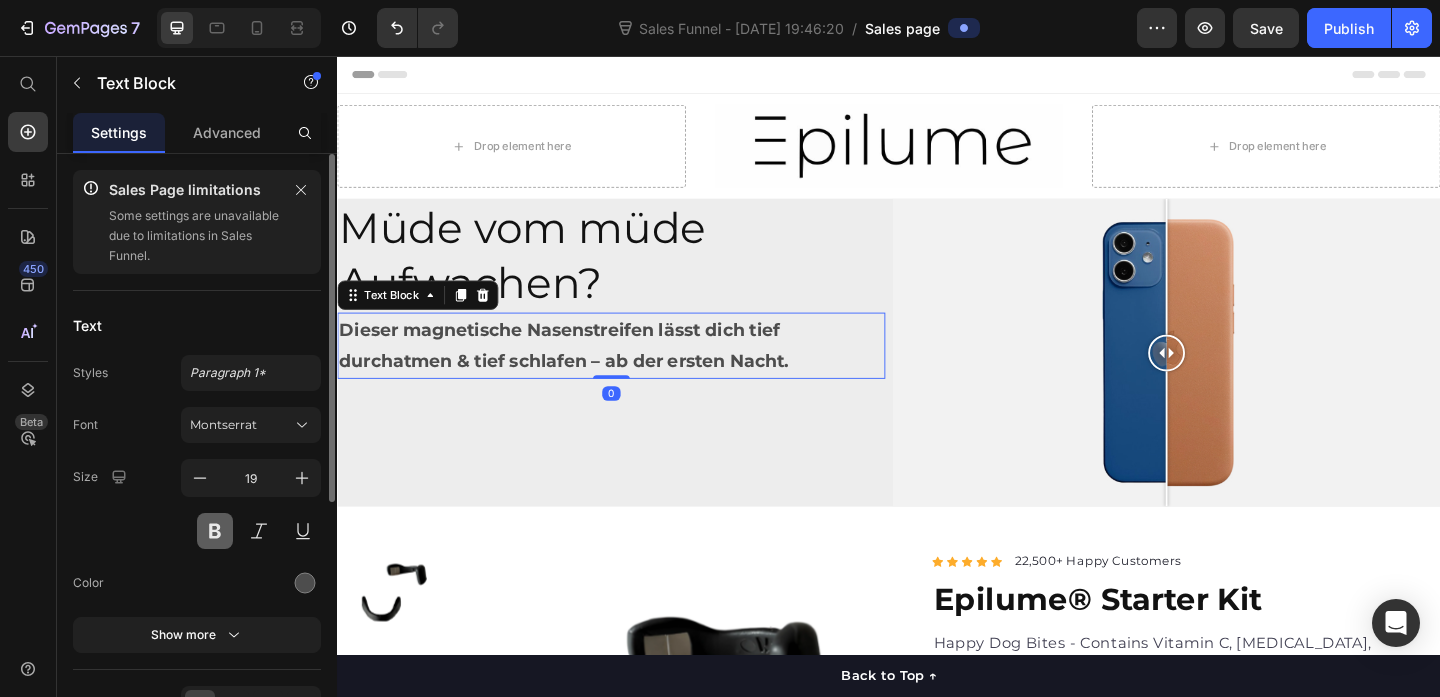 click at bounding box center (215, 531) 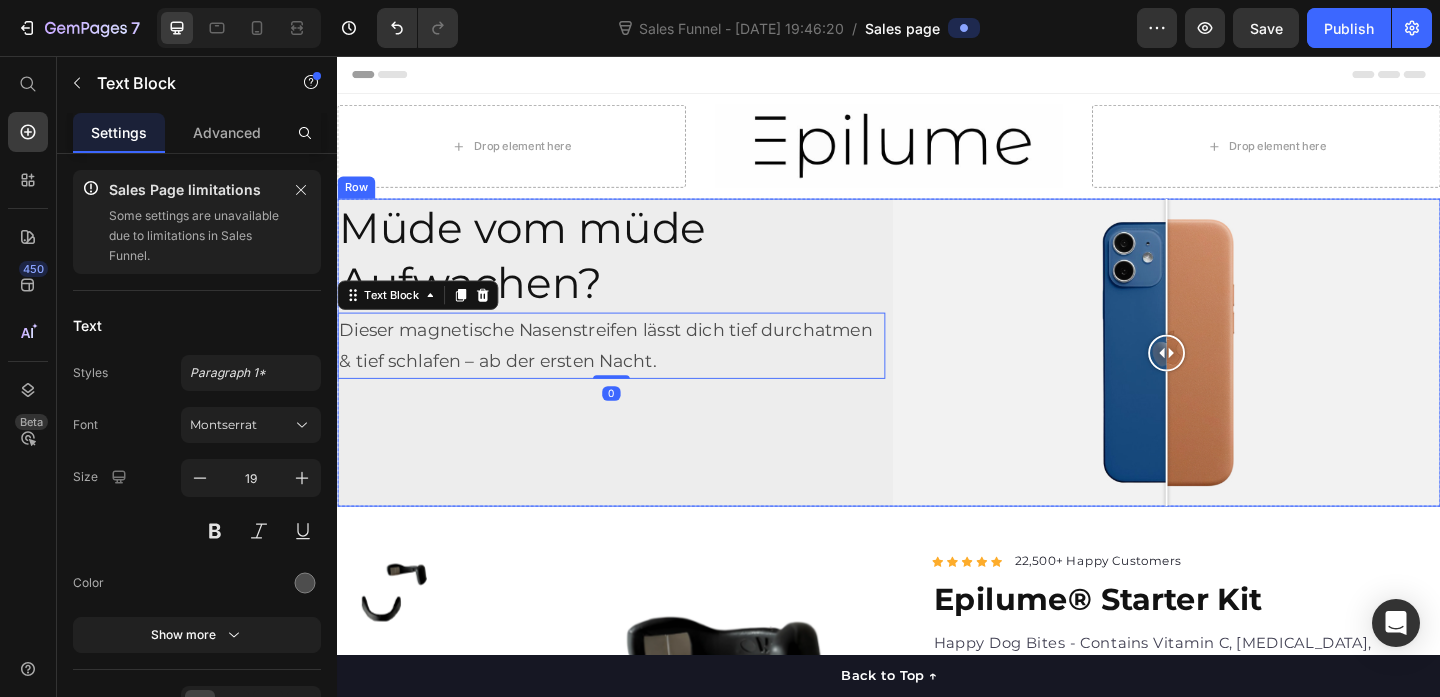 click on "Müde vom müde Aufwachen? Heading Dieser magnetische Nasenstreifen lässt dich tief durchatmen & tief schlafen – ab der ersten Nacht. Text Block   0" at bounding box center [635, 378] 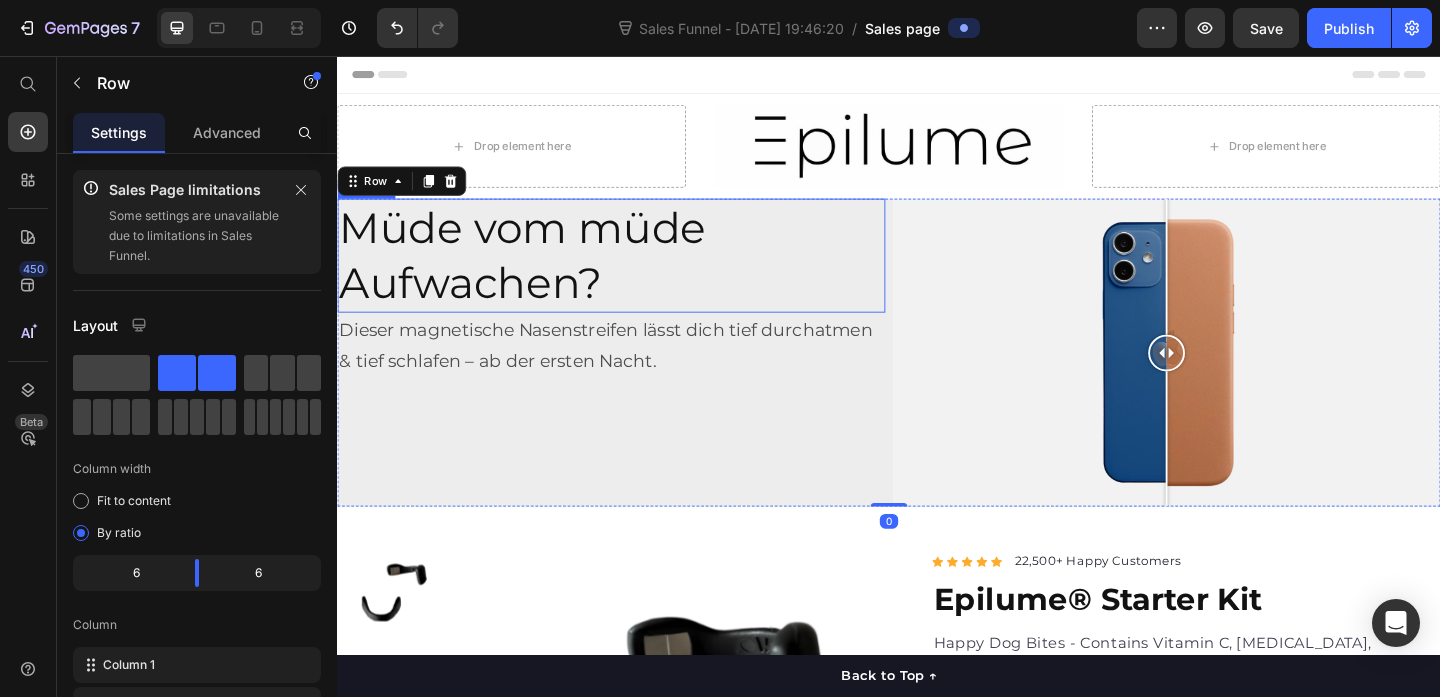 click on "Müde vom müde Aufwachen?" at bounding box center [635, 273] 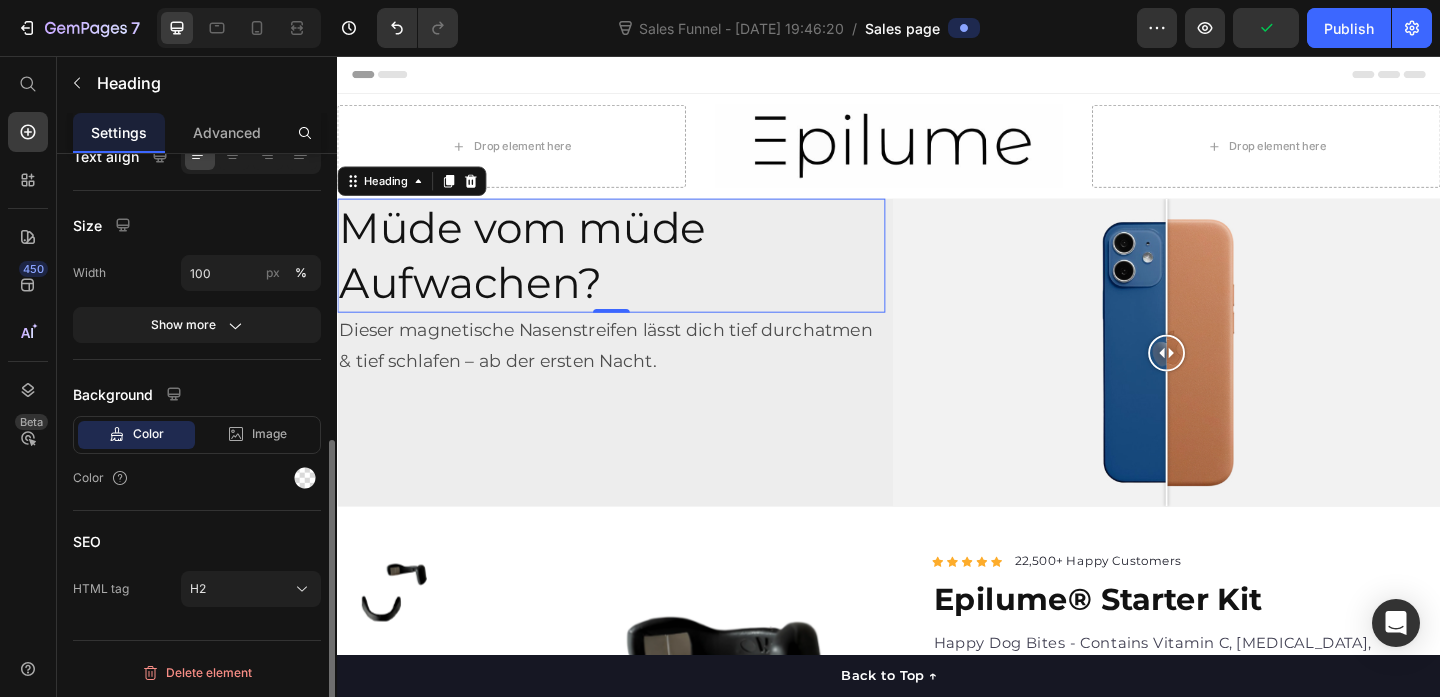 scroll, scrollTop: 549, scrollLeft: 0, axis: vertical 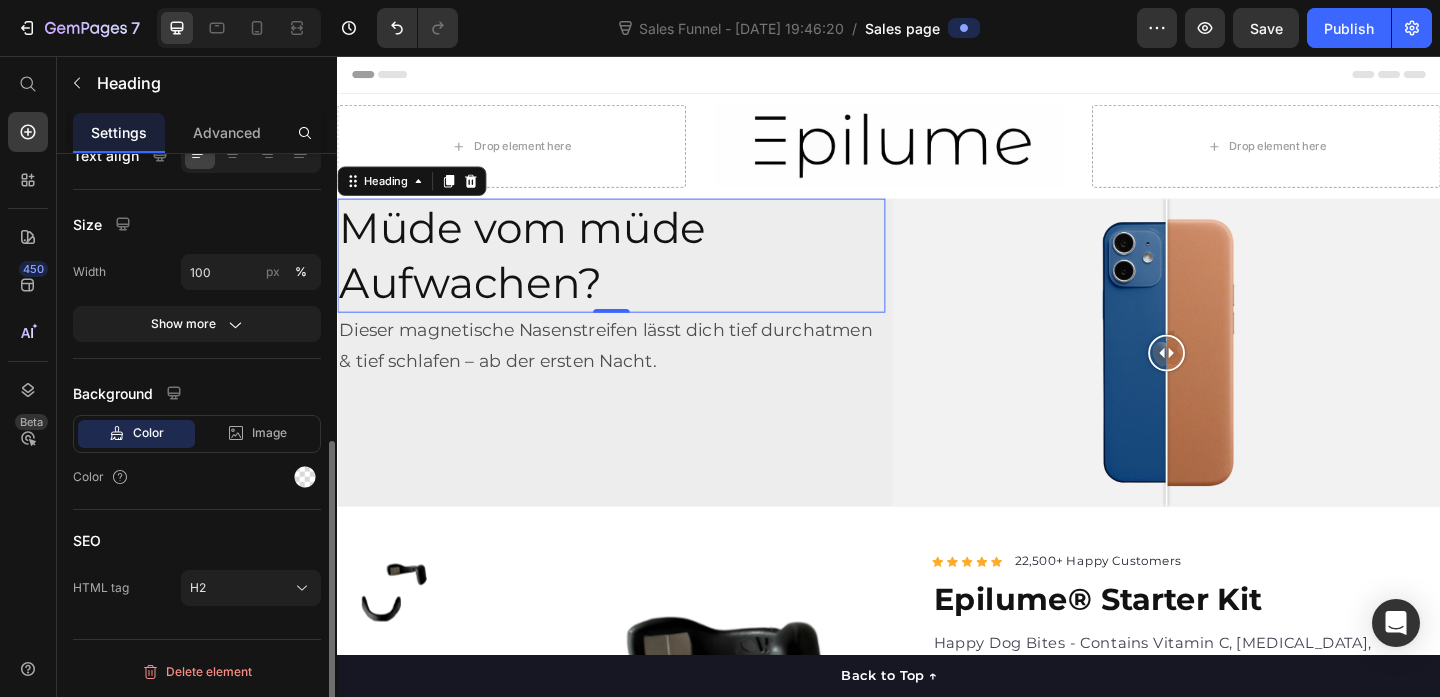 click on "Width 100 px % Show more" at bounding box center (197, 298) 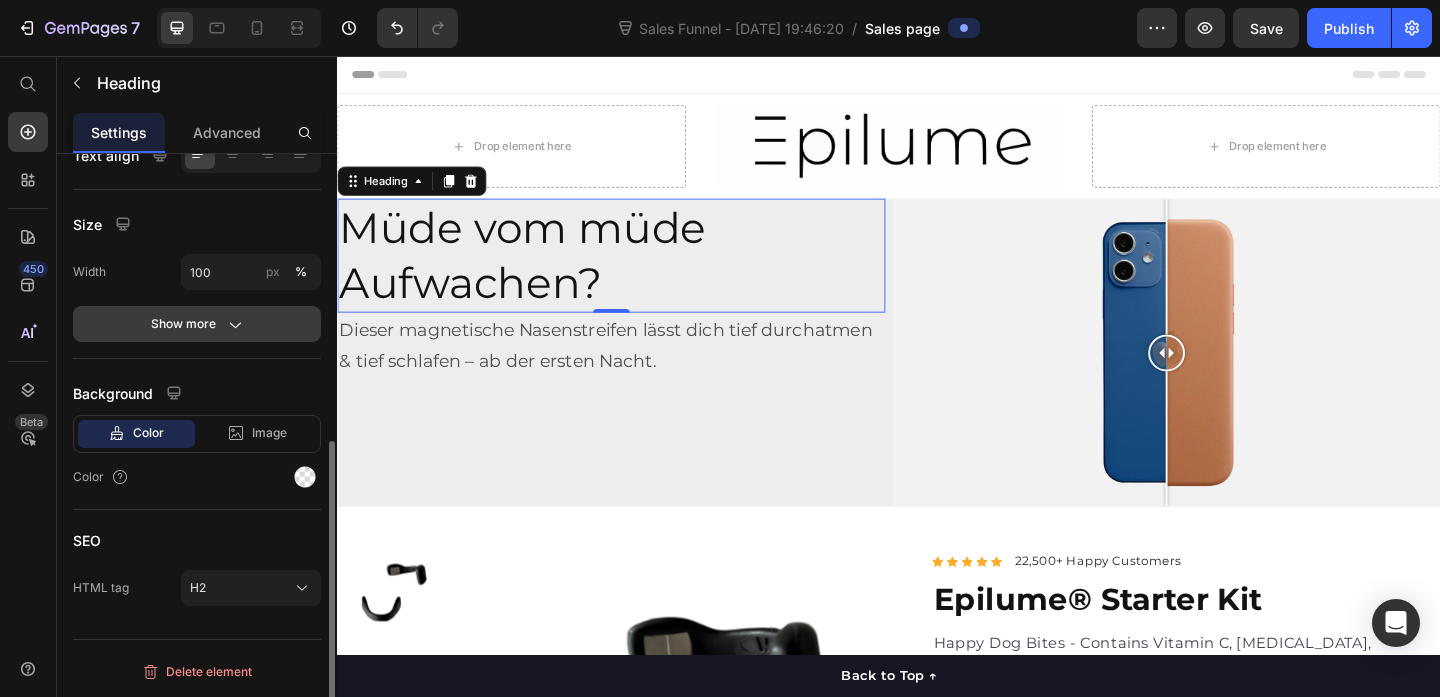 click 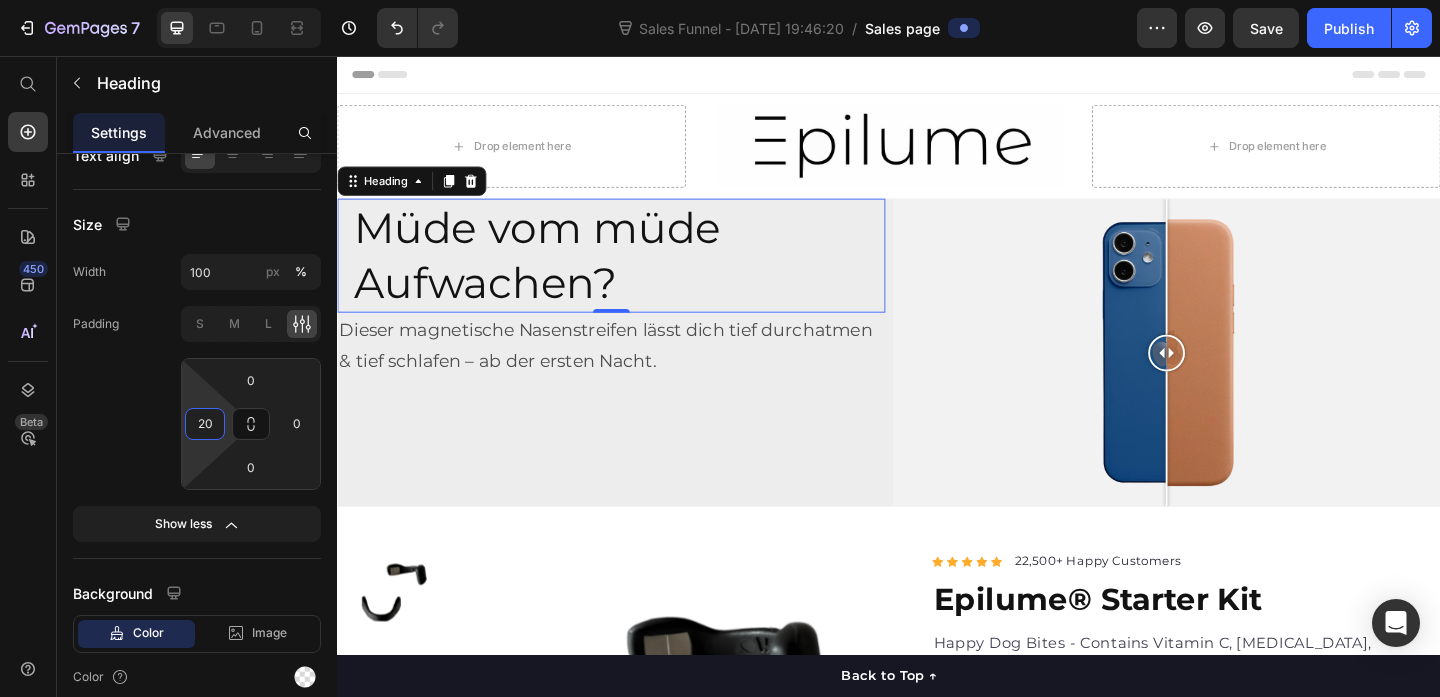 type on "22" 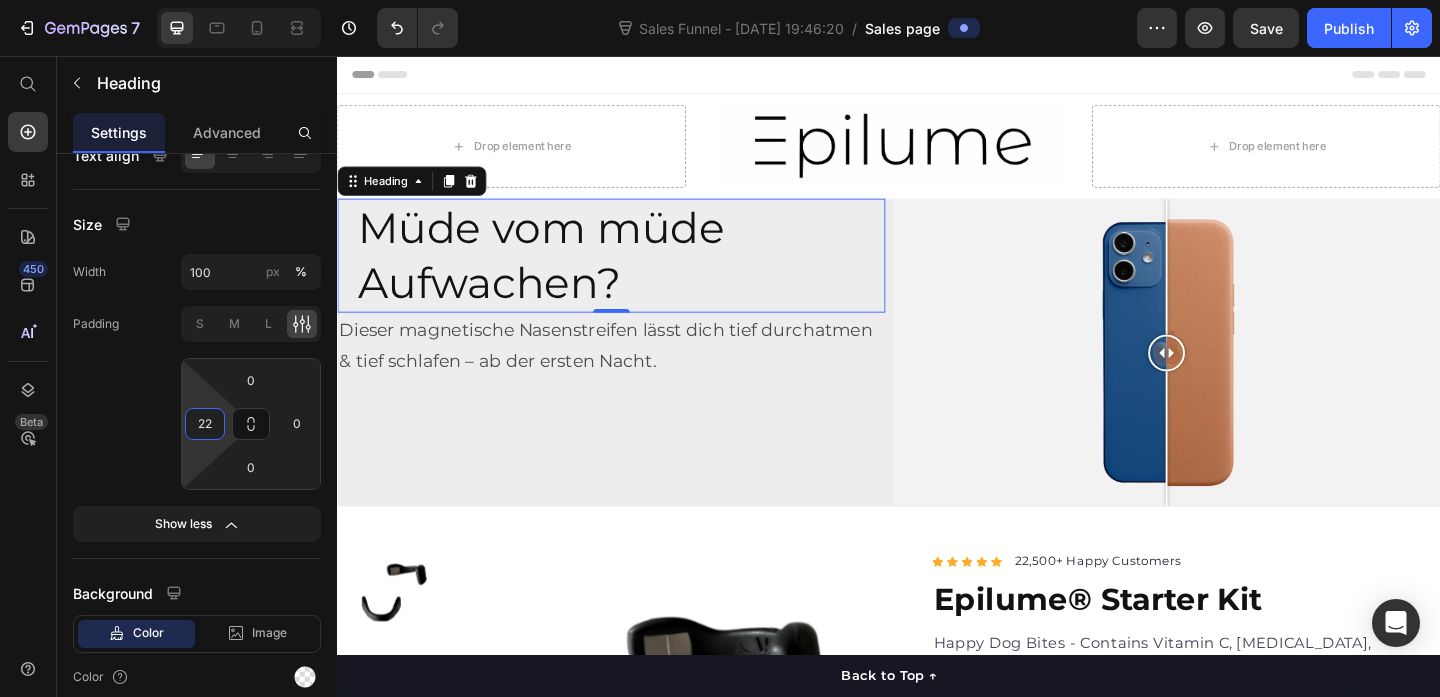 drag, startPoint x: 206, startPoint y: 393, endPoint x: 207, endPoint y: 382, distance: 11.045361 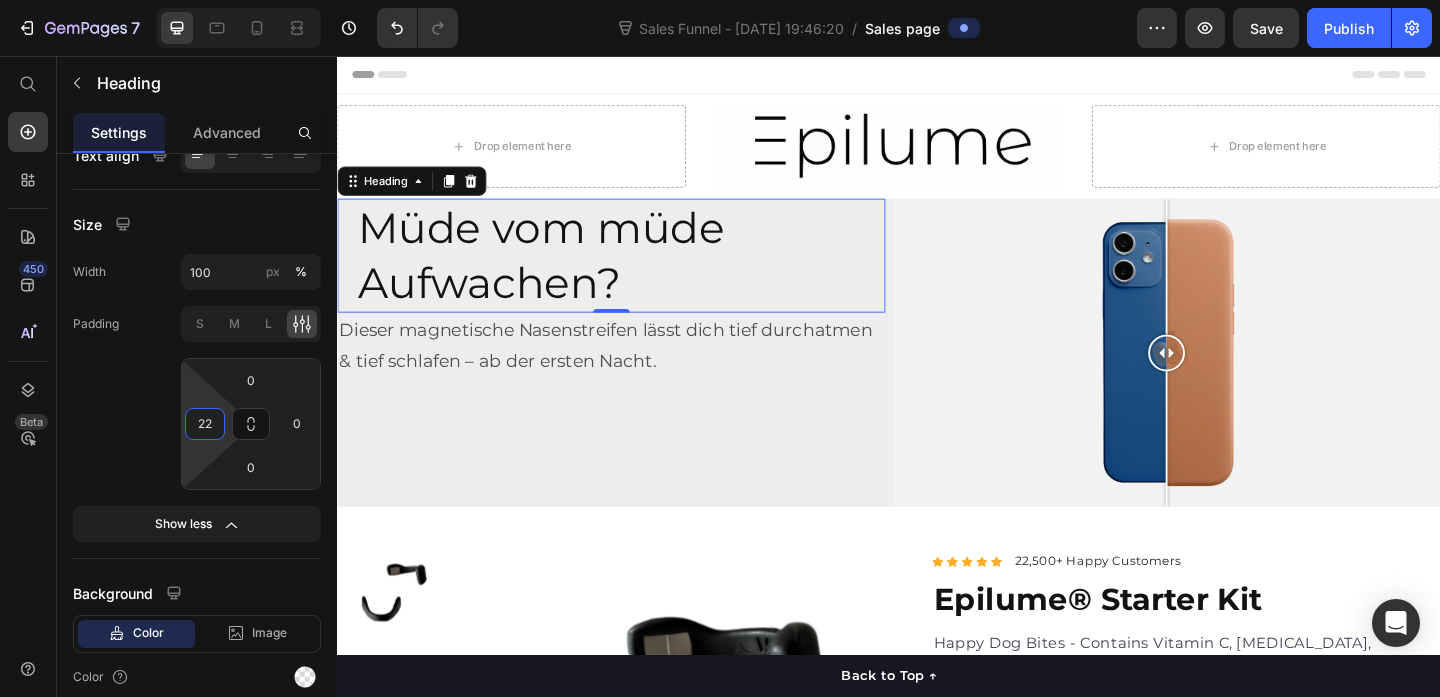 click on "7  Sales Funnel - [DATE] 19:46:20  /  Sales page Preview  Save   Publish  450 Beta Sales Page limitations Some elements are unavailable due to limitations in Sales Funnel. Start with Sections Elements Hero Section Product Detail Brands Trusted Badges Guarantee Product Breakdown How to use Testimonials Compare Bundle FAQs Social Proof Brand Story Product List Collection Blog List Contact Sticky Add to Cart Custom Footer Browse Library 450 Layout
Row
Row
Row
Row Text
Heading
Text Block Button
Button
Button
Sticky Back to top Media" at bounding box center [720, 0] 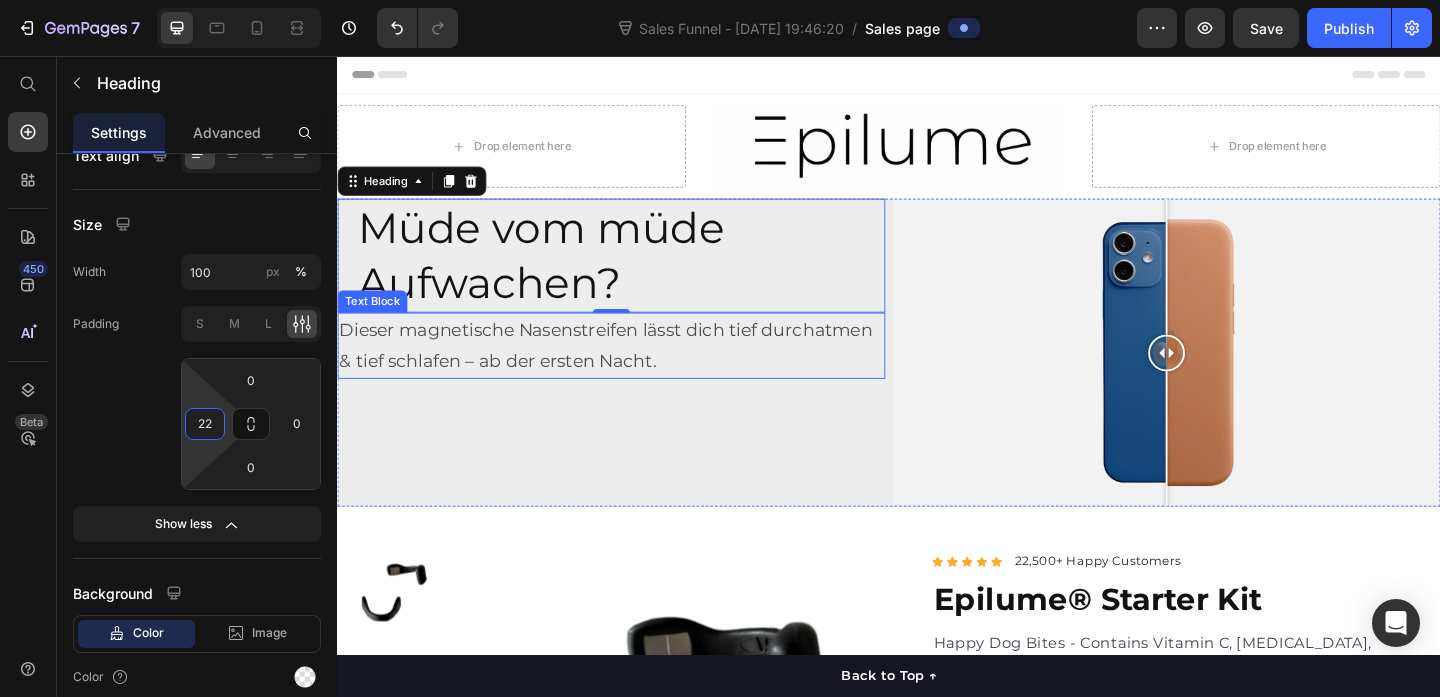click on "Dieser magnetische Nasenstreifen lässt dich tief durchatmen & tief schlafen – ab der ersten Nacht." at bounding box center (635, 371) 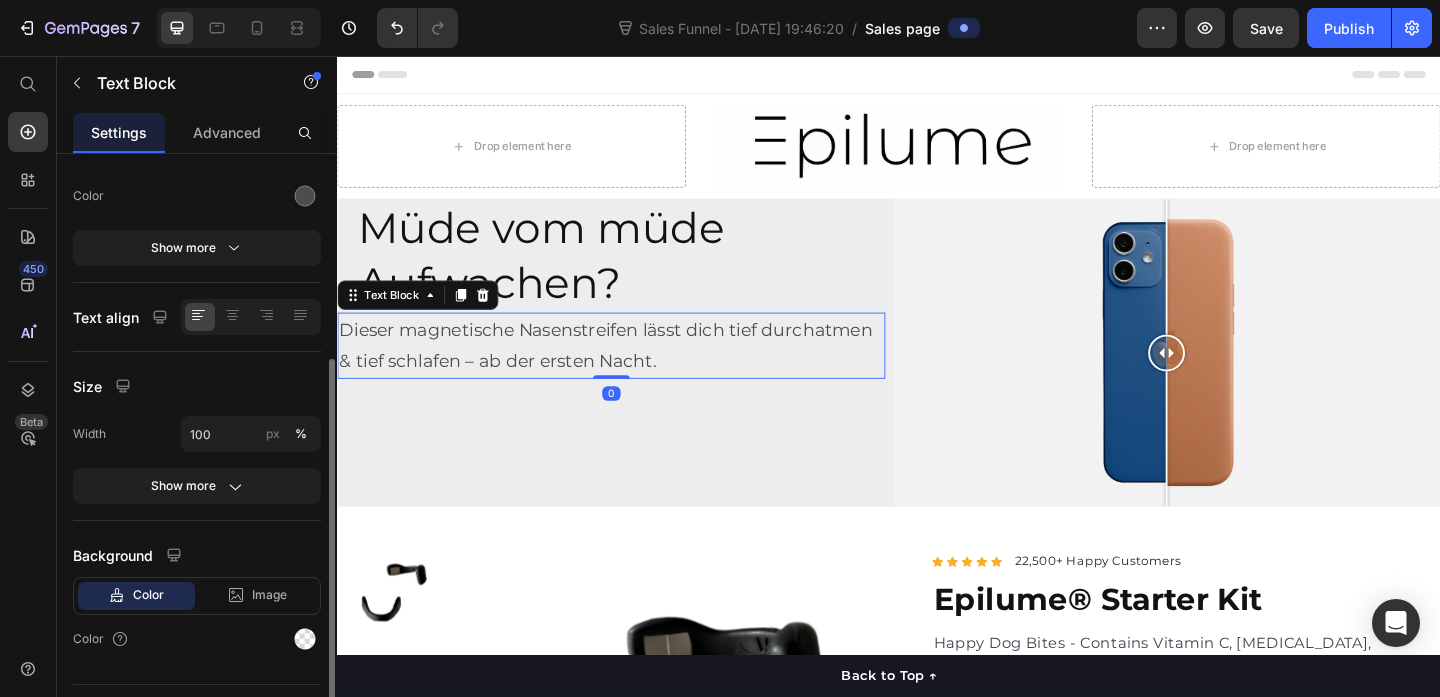 scroll, scrollTop: 421, scrollLeft: 0, axis: vertical 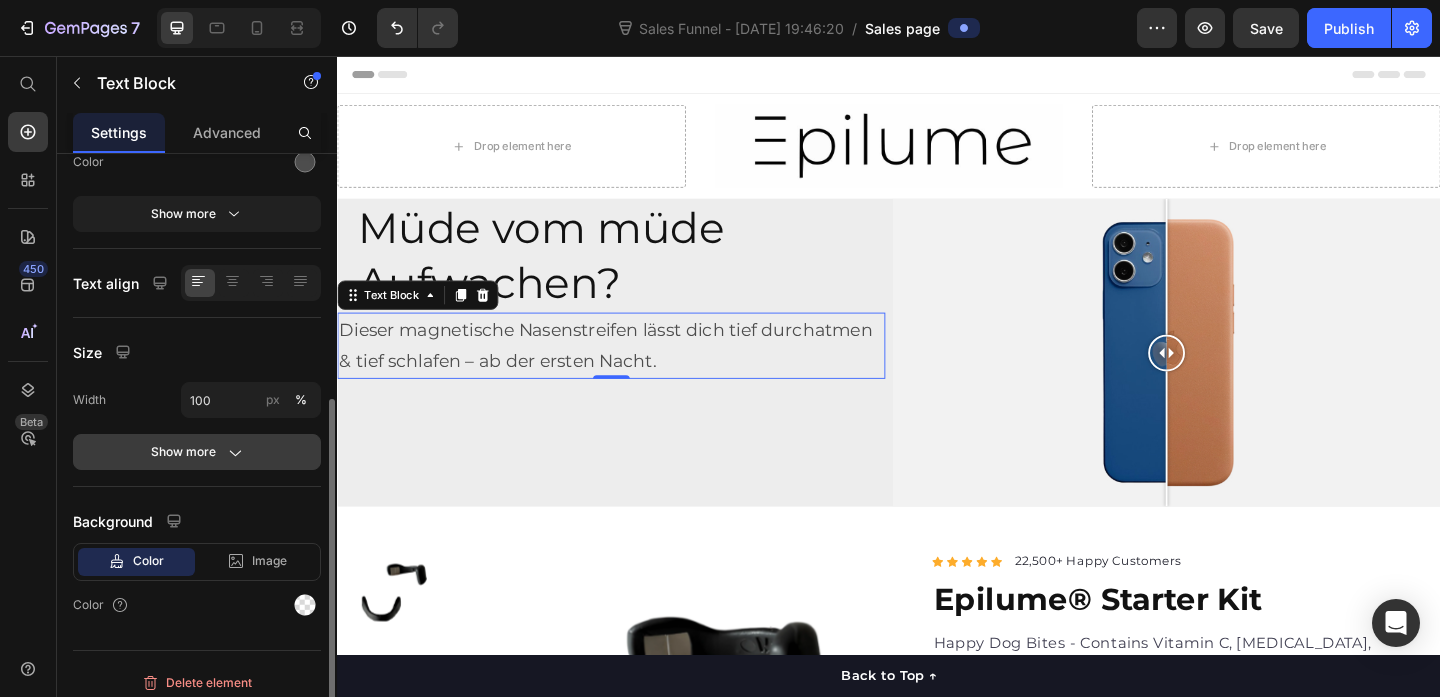 click 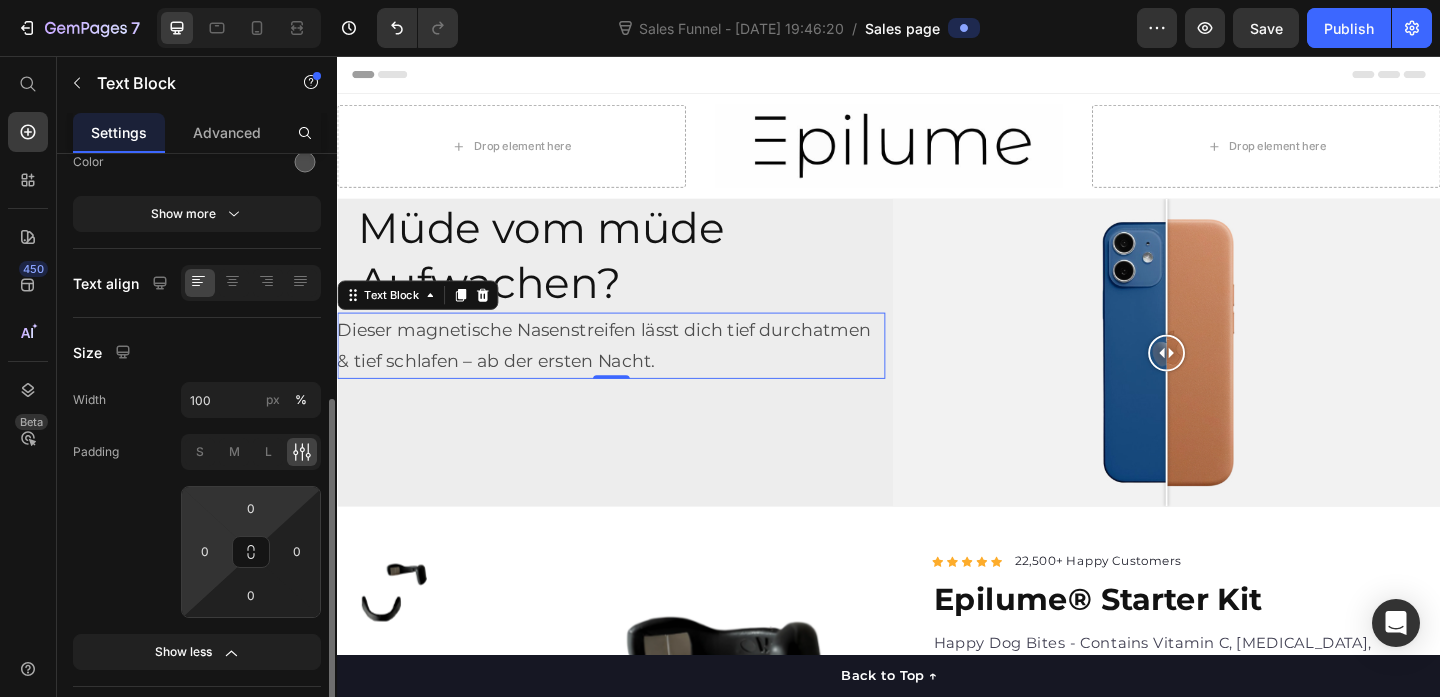 click on "7  Sales Funnel - [DATE] 19:46:20  /  Sales page Preview  Save   Publish  450 Beta Sales Page limitations Some elements are unavailable due to limitations in Sales Funnel. Start with Sections Elements Hero Section Product Detail Brands Trusted Badges Guarantee Product Breakdown How to use Testimonials Compare Bundle FAQs Social Proof Brand Story Product List Collection Blog List Contact Sticky Add to Cart Custom Footer Browse Library 450 Layout
Row
Row
Row
Row Text
Heading
Text Block Button
Button
Button
Sticky Back to top Media" at bounding box center [720, 0] 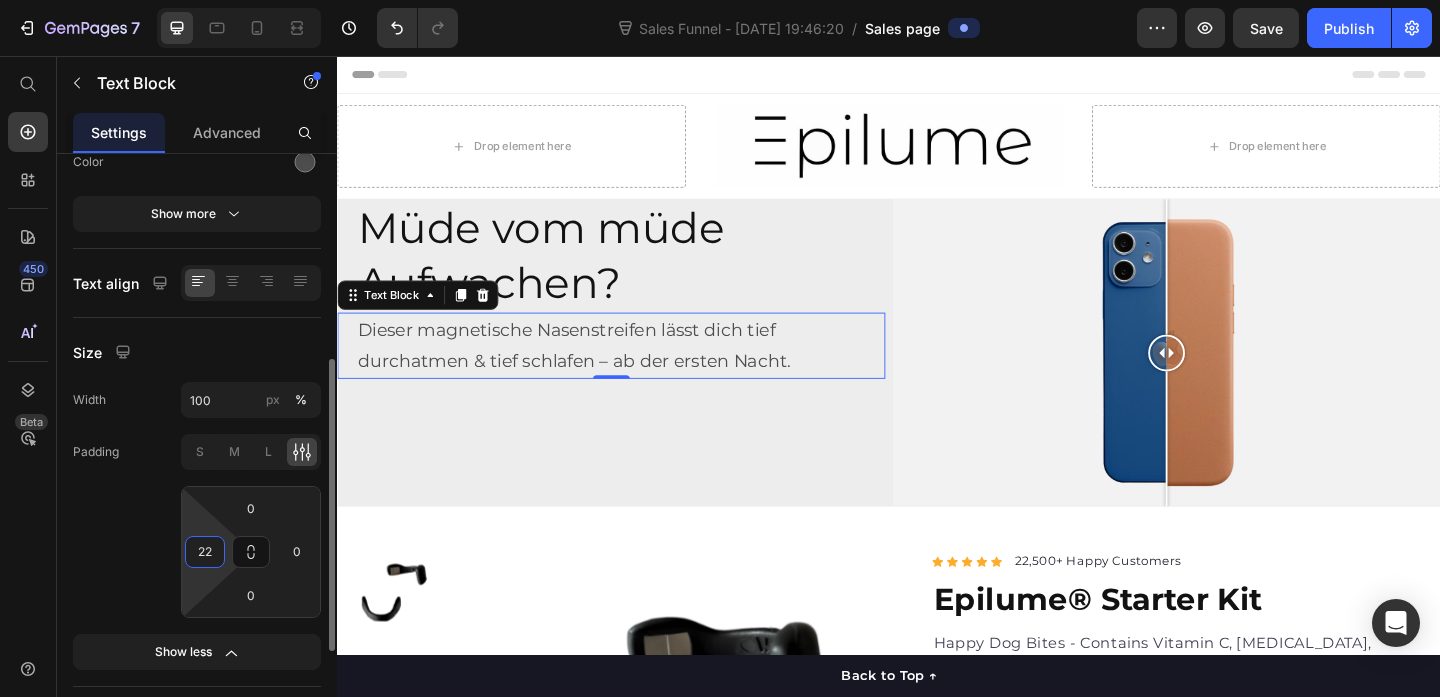 type on "22" 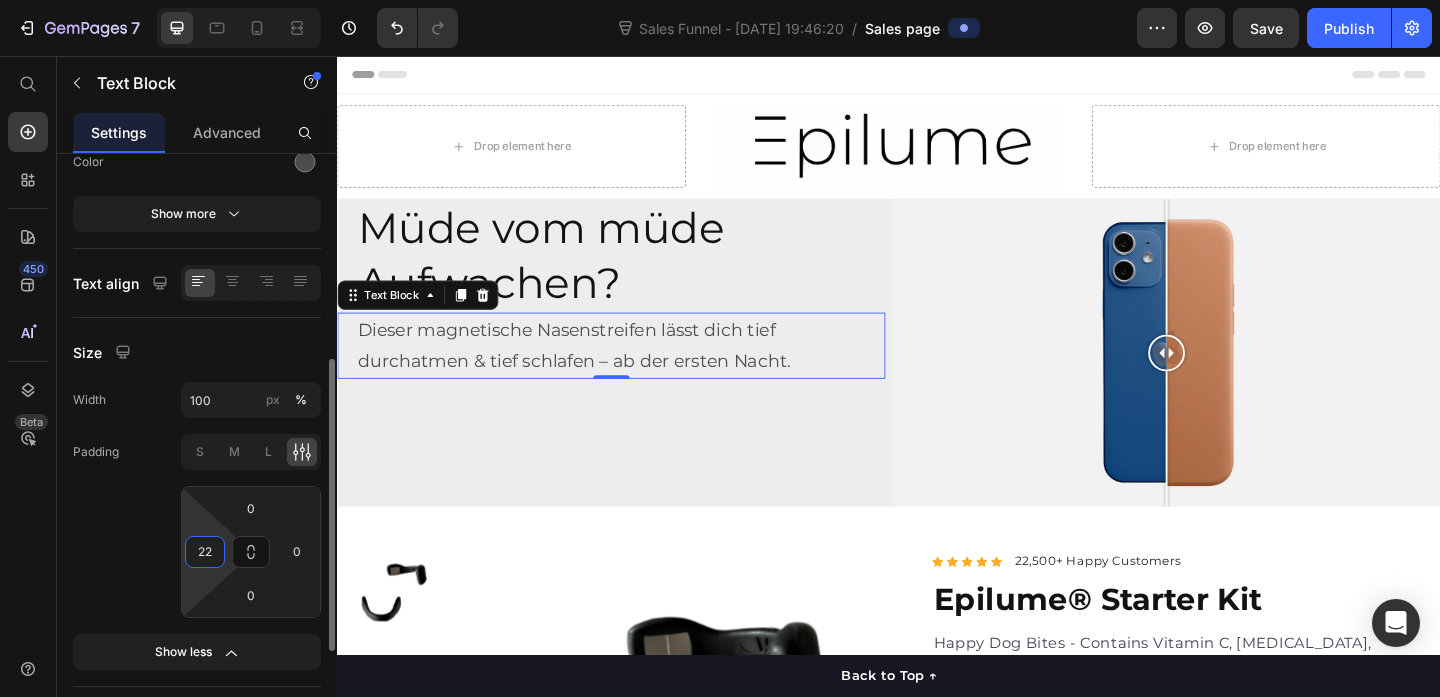 click on "Padding S M L 0 22 0 0" 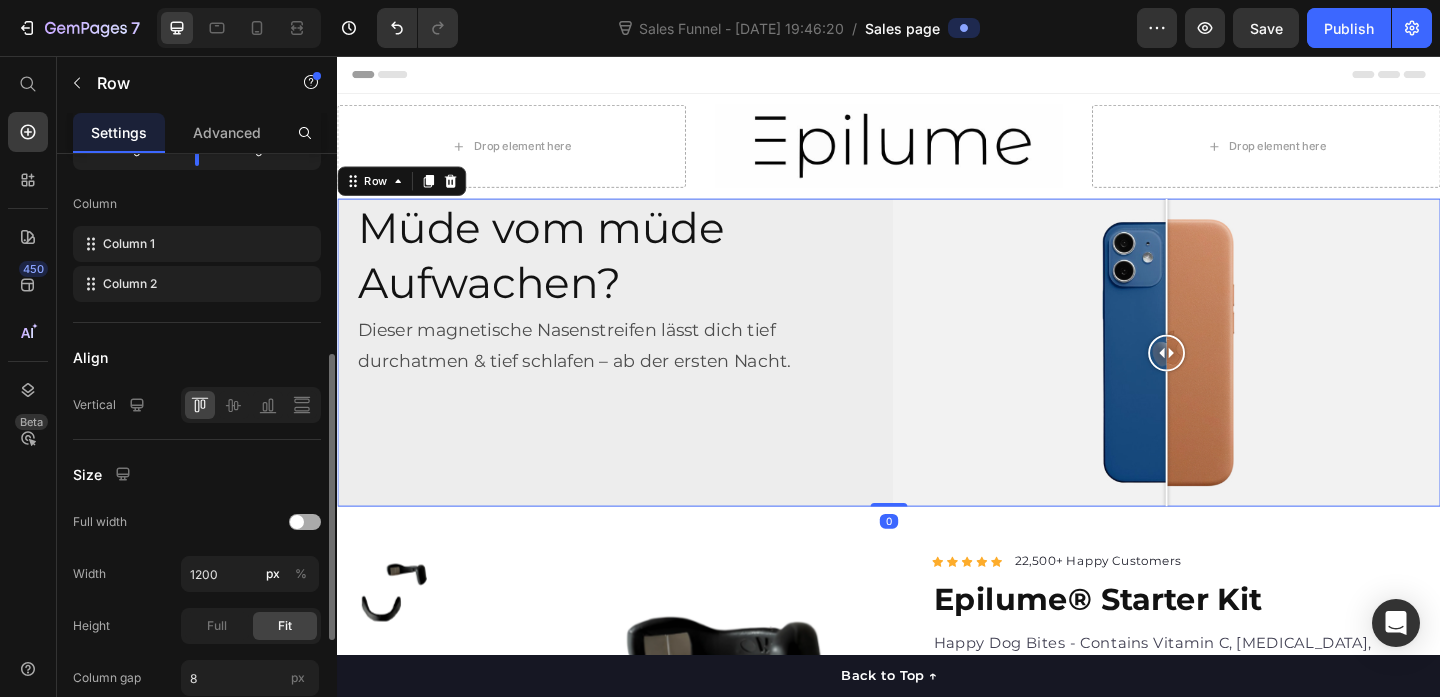 click on "Müde vom müde Aufwachen? Heading Dieser magnetische Nasenstreifen lässt dich tief durchatmen & tief schlafen – ab der ersten Nacht. Text Block" at bounding box center (635, 378) 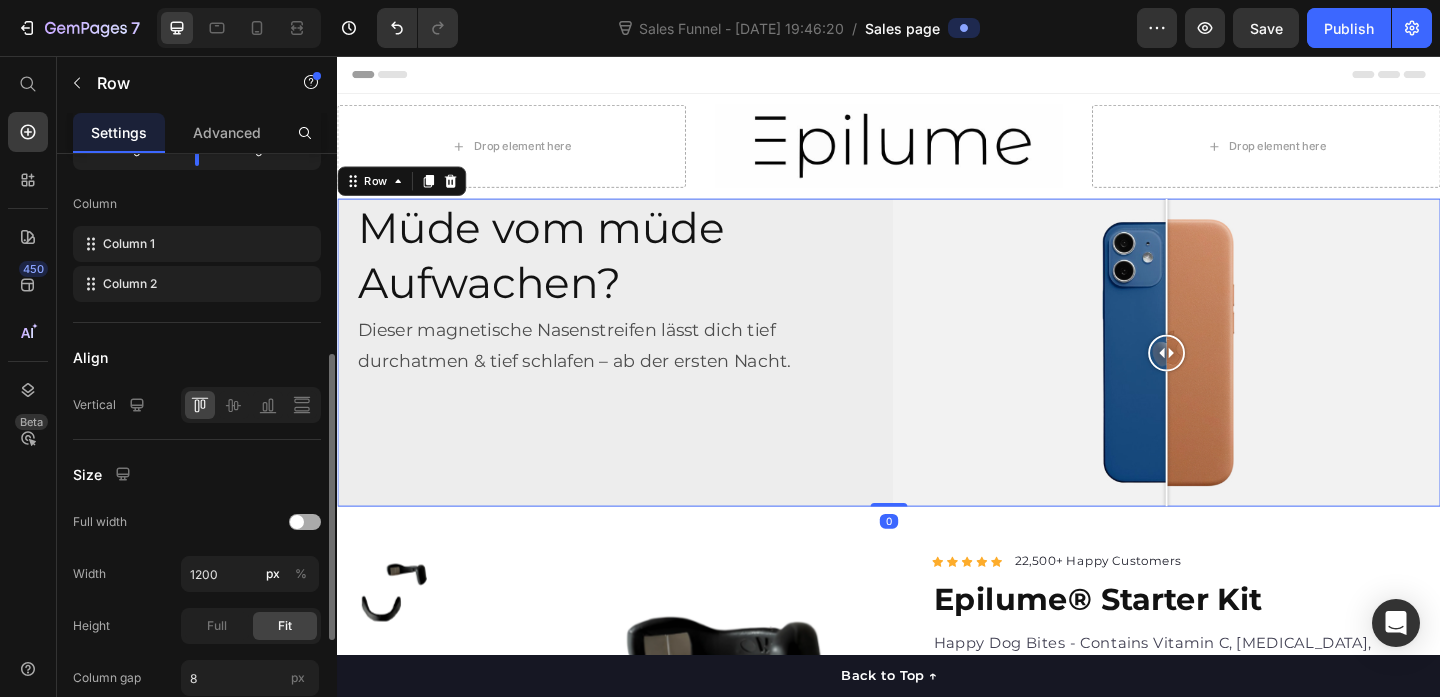 scroll, scrollTop: 0, scrollLeft: 0, axis: both 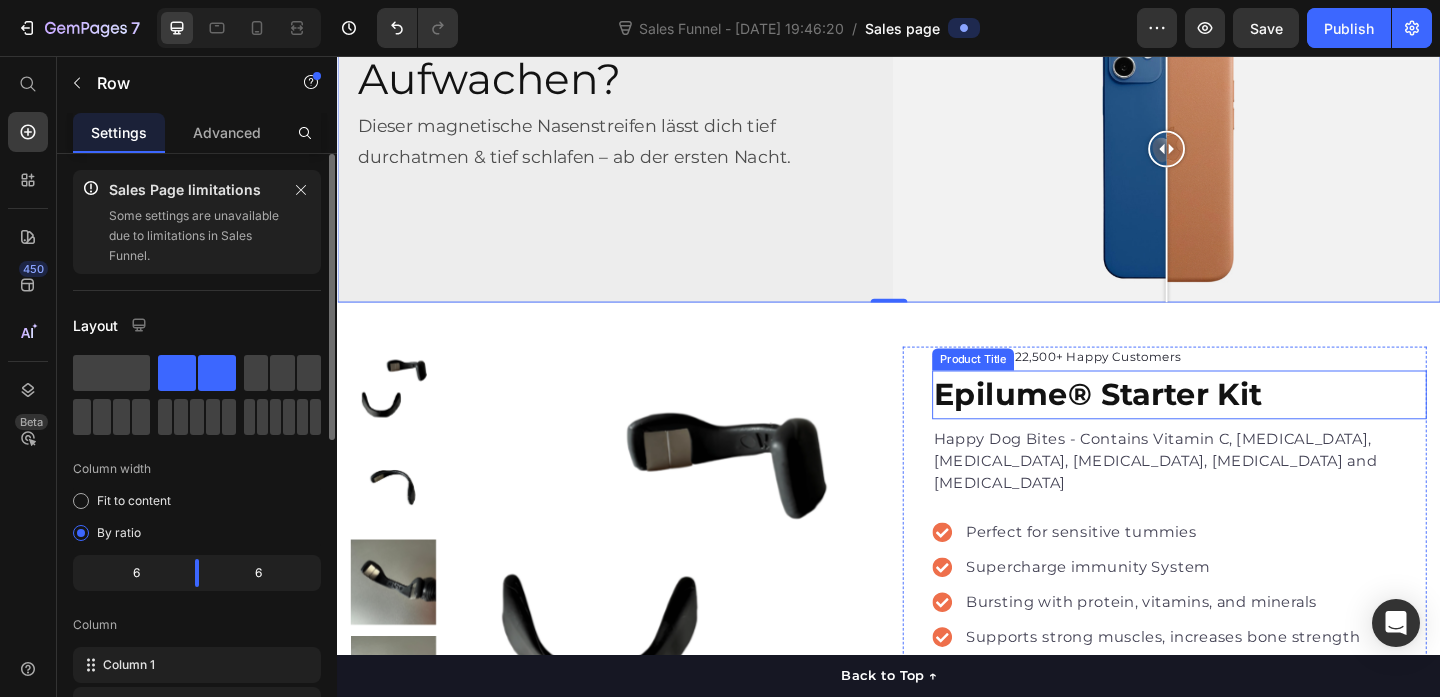 click on "Epilume® Starter Kit" at bounding box center (1253, 425) 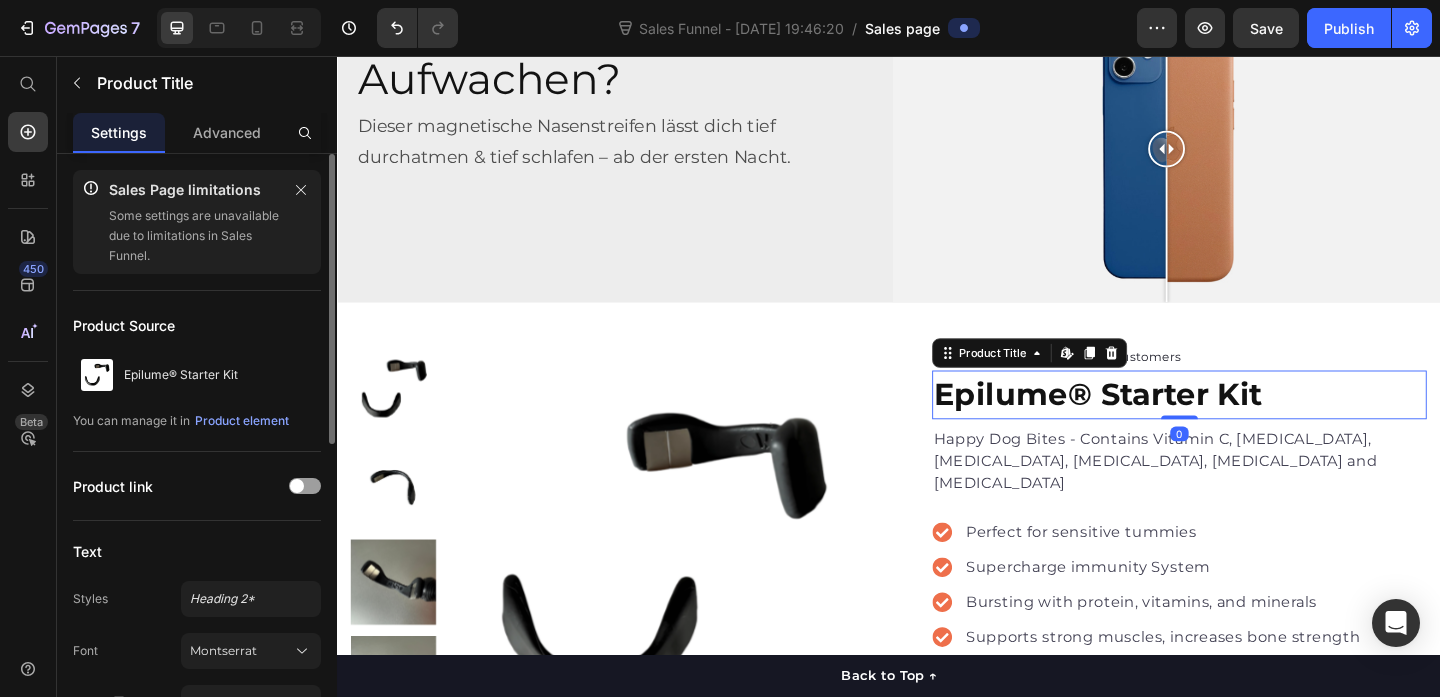 click on "Epilume® Starter Kit" at bounding box center [1253, 425] 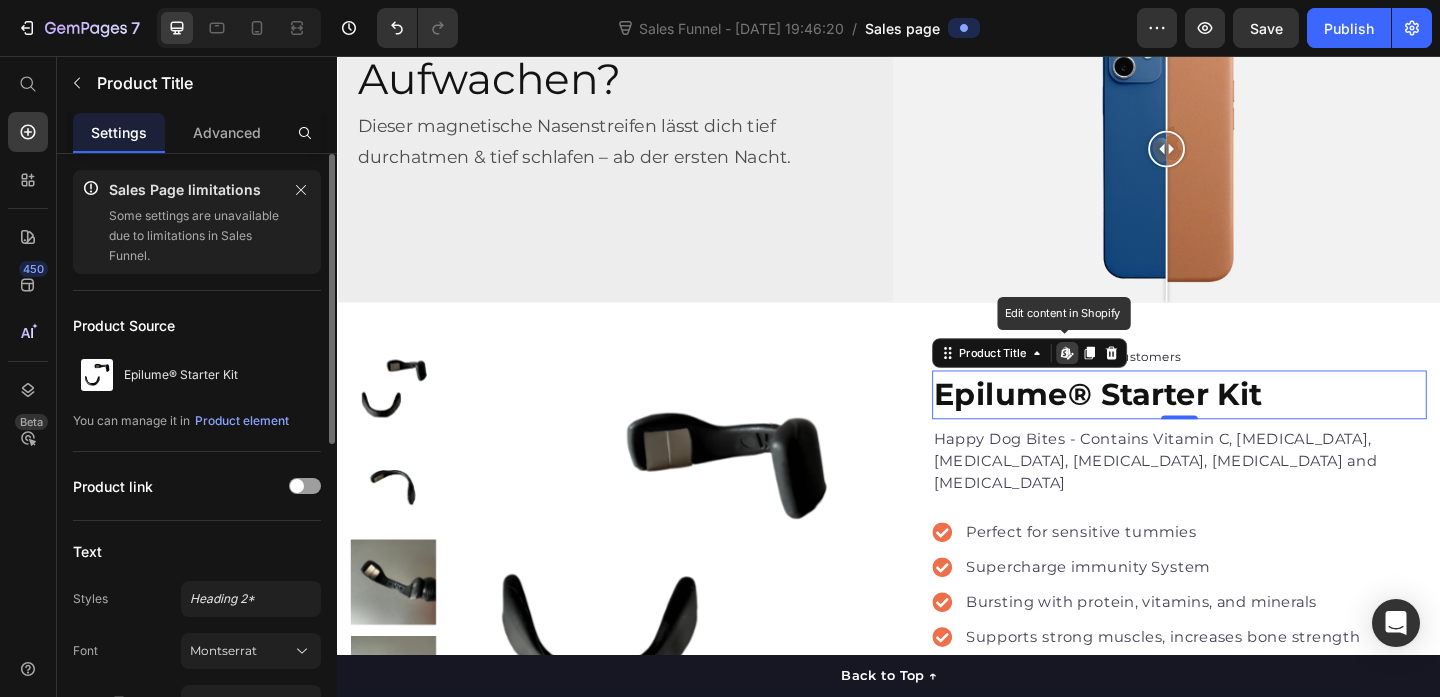 click on "Epilume® Starter Kit" at bounding box center (1253, 425) 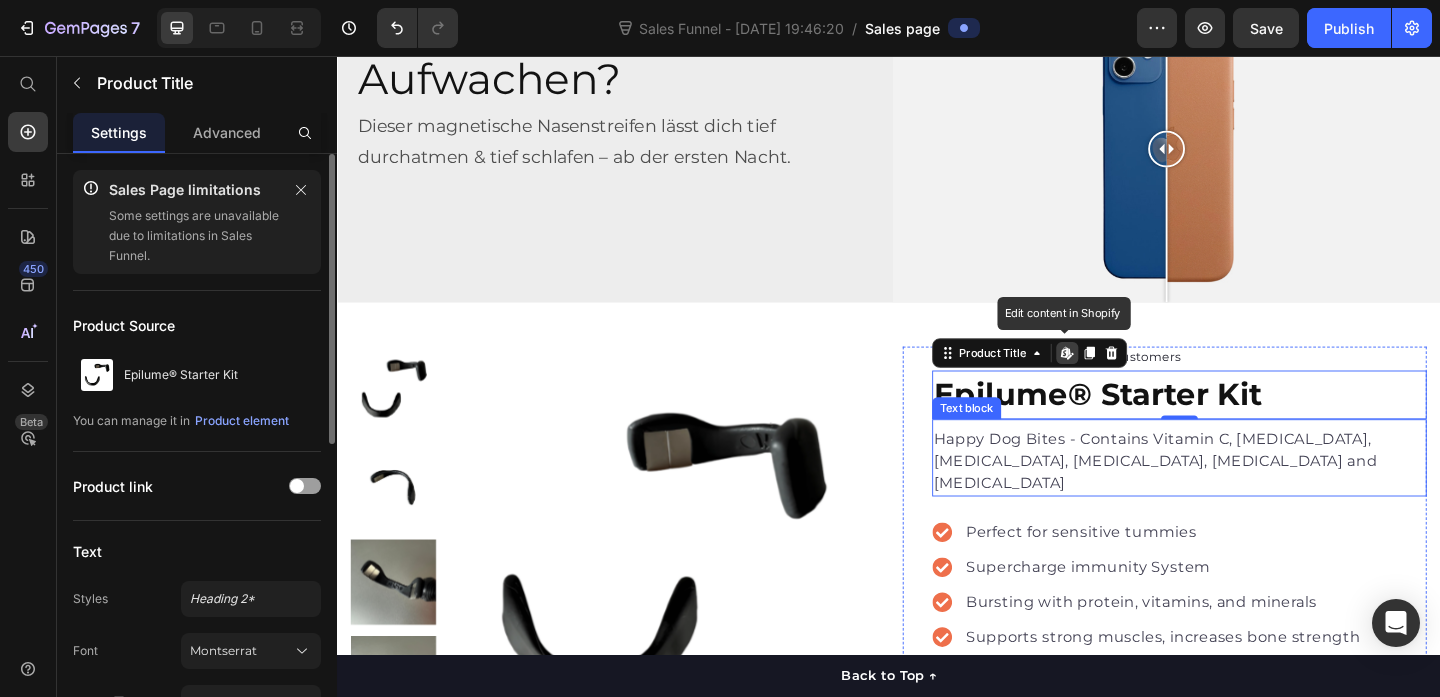 click on "Happy Dog Bites - Contains Vitamin C, Vitamin E, Vitamin B2, Vitamin B1, Vitamin D and Vitamin K" at bounding box center (1253, 497) 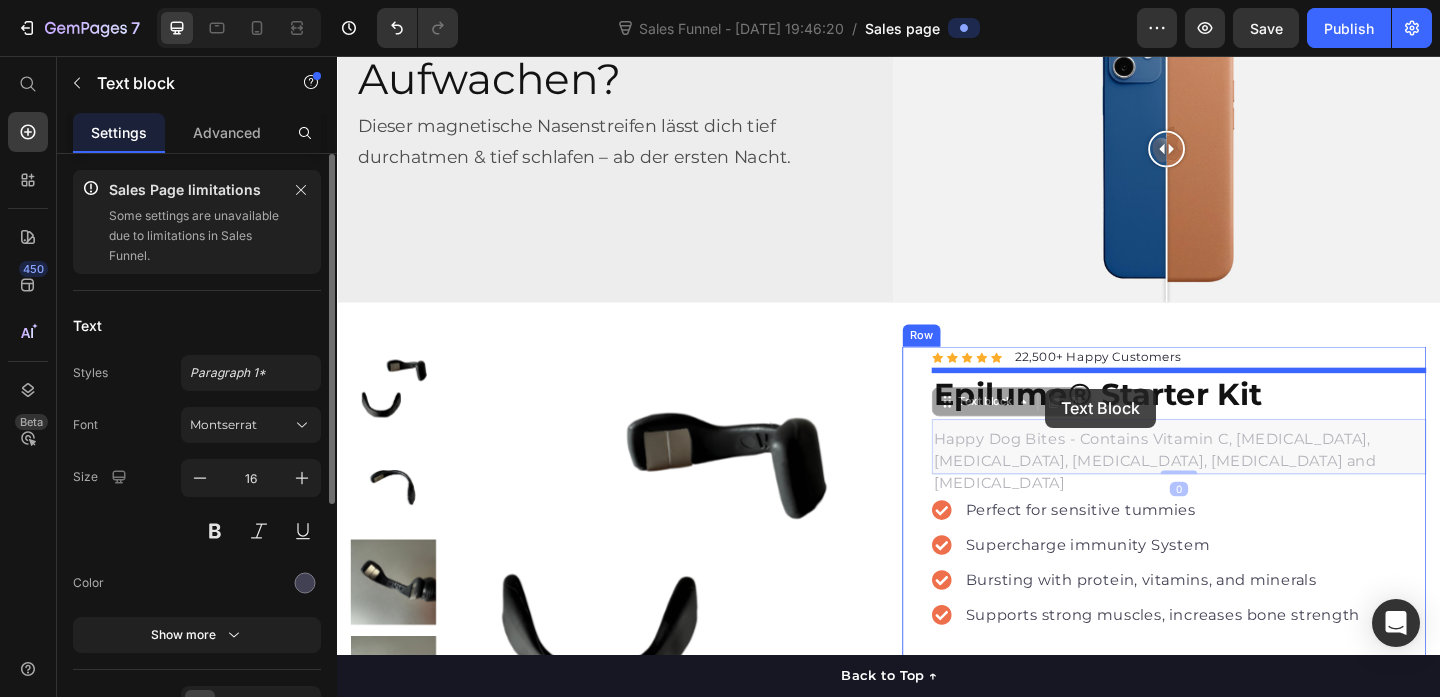drag, startPoint x: 1001, startPoint y: 429, endPoint x: 1107, endPoint y: 416, distance: 106.7942 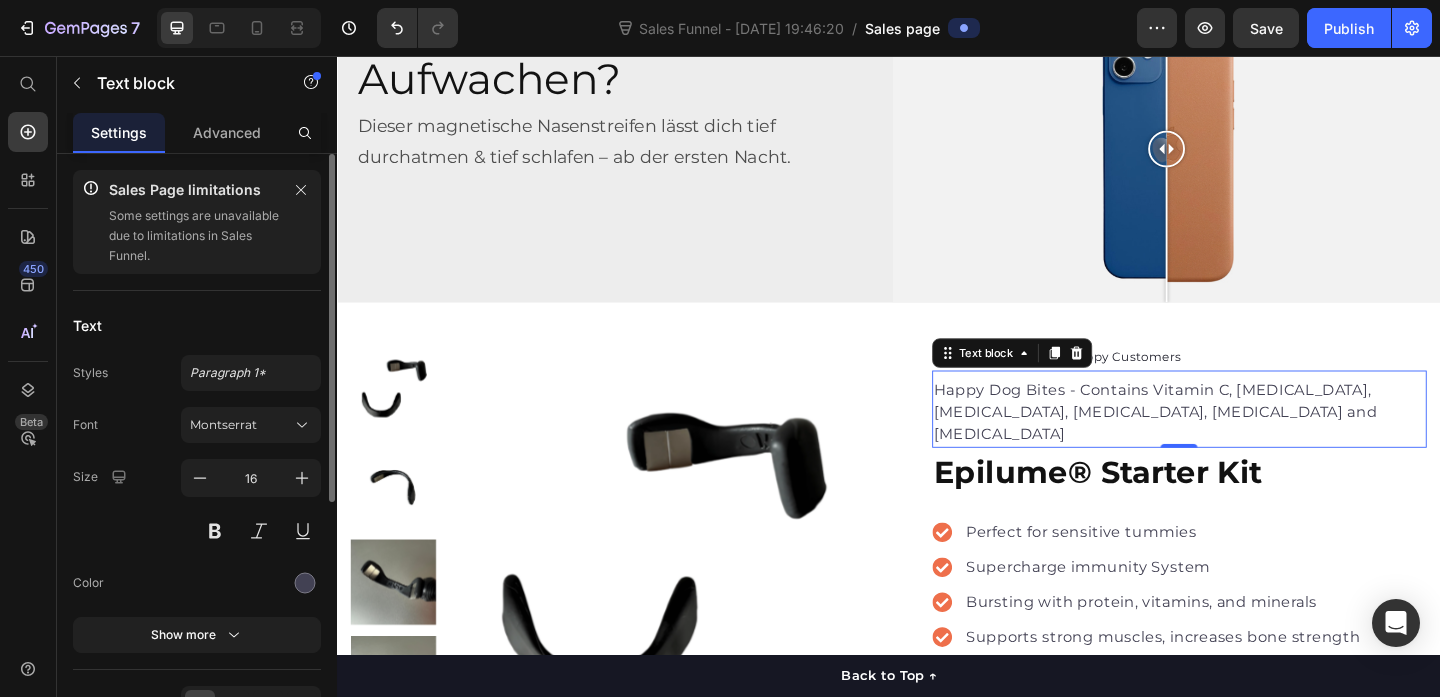 click on "Happy Dog Bites - Contains Vitamin C, Vitamin E, Vitamin B2, Vitamin B1, Vitamin D and Vitamin K" at bounding box center (1253, 444) 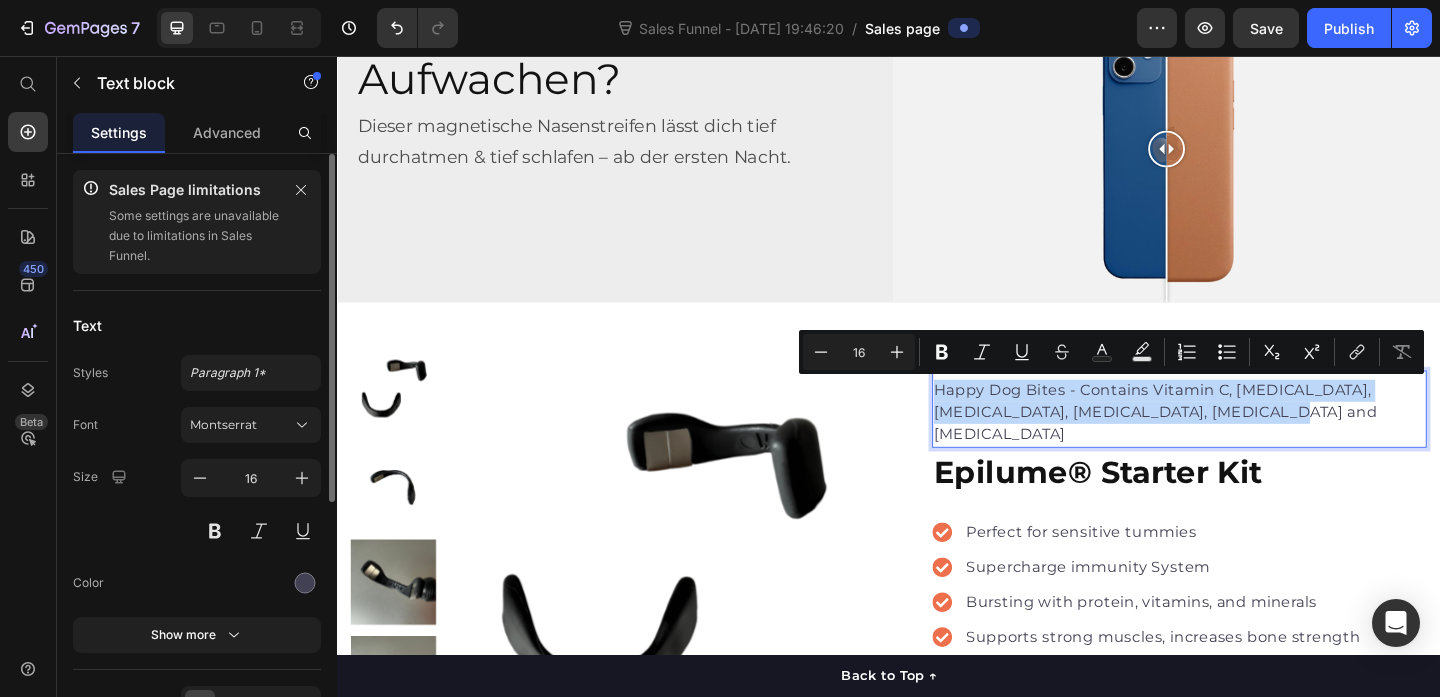 drag, startPoint x: 1307, startPoint y: 444, endPoint x: 990, endPoint y: 426, distance: 317.51062 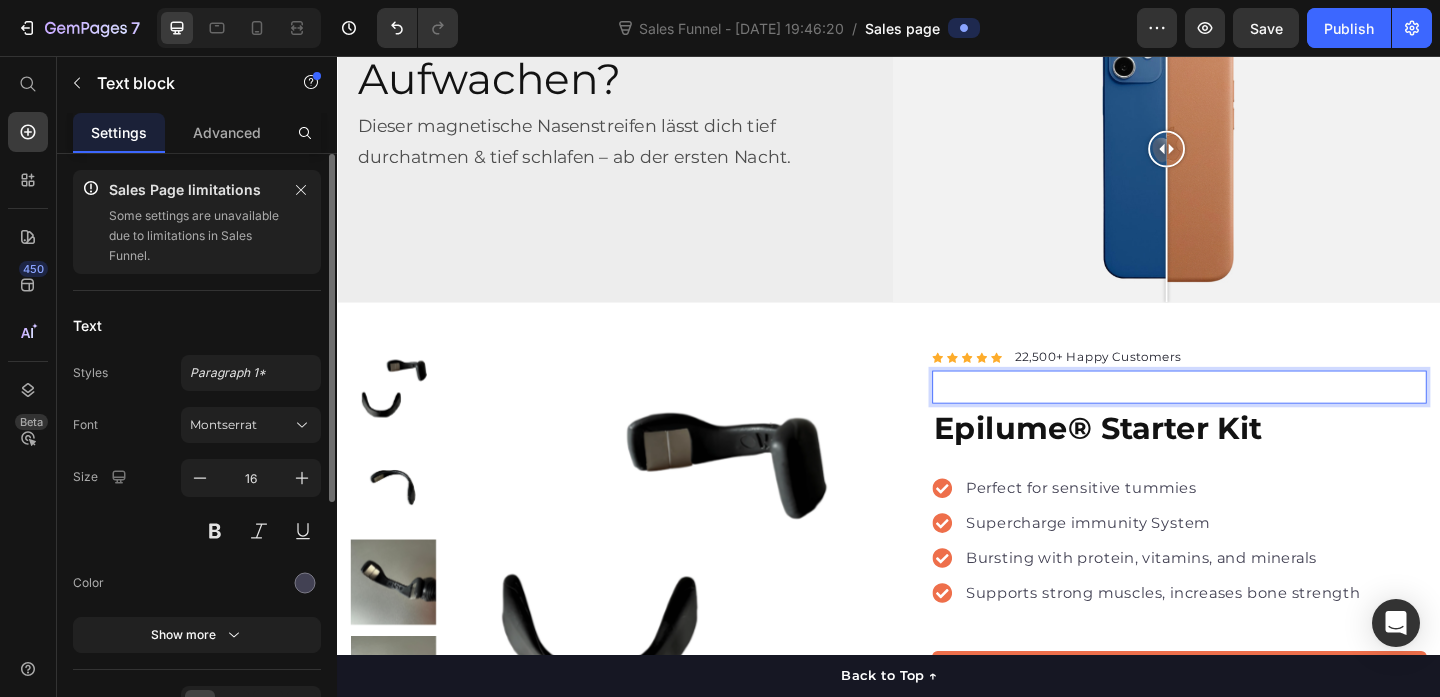 click at bounding box center (1253, 420) 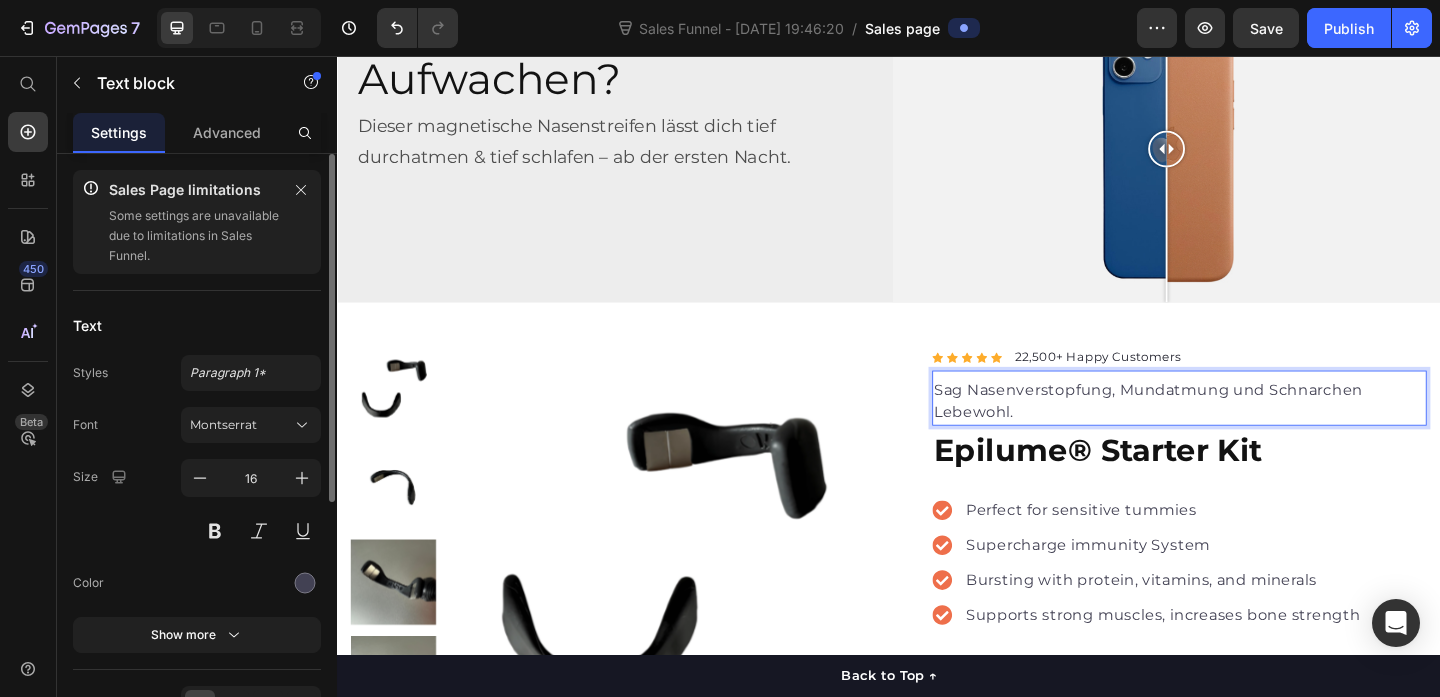 click on "Sag Nasenverstopfung, Mundatmung und Schnarchen Lebewohl." at bounding box center [1253, 432] 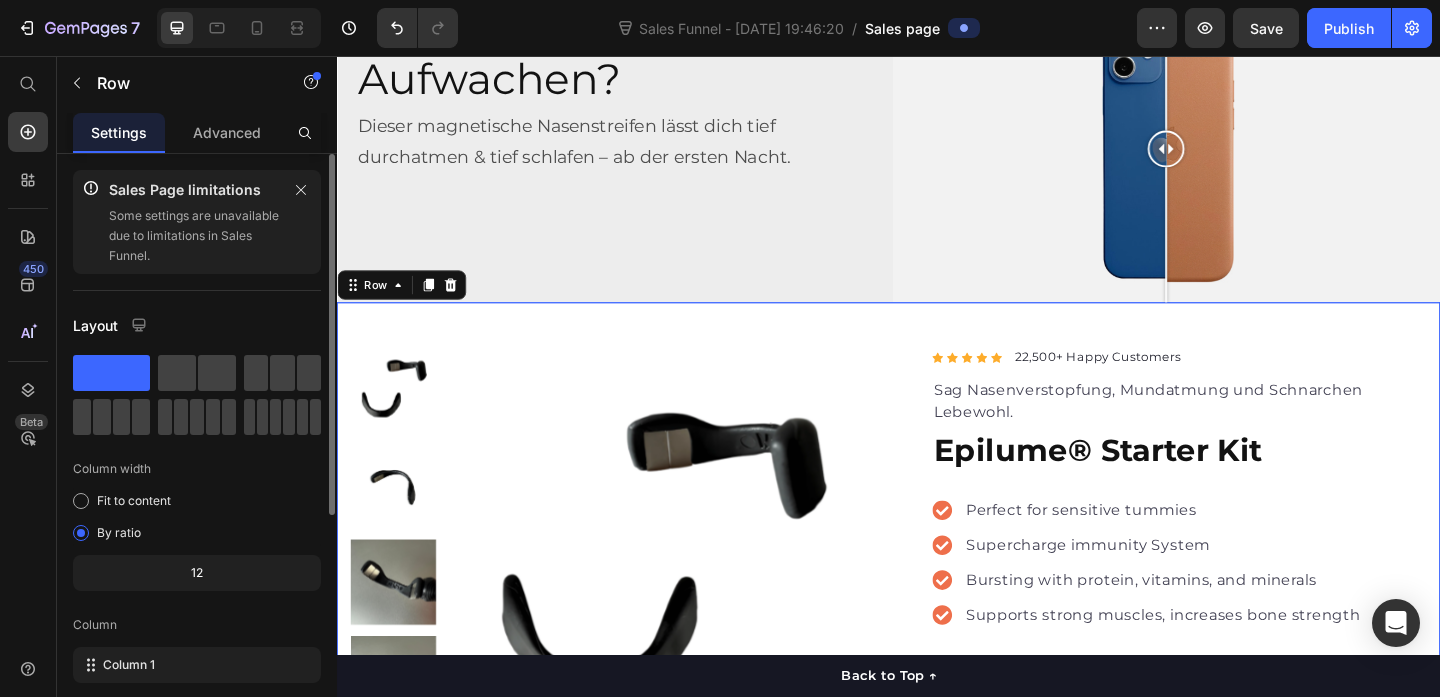 click on "Product Images "The transformation in my dog's overall health since switching to this food has been remarkable. Their coat is shinier, their energy levels have increased, and they seem happier than ever before." Text block -Daisy Text block
Verified buyer Item list Row Row "My dog absolutely loves this food! It's clear that the taste and quality are top-notch."  -Daisy Text block Row Row Icon Icon Icon Icon Icon Icon List Hoz 22,500+ Happy Customers Text block Row Sag Nasenverstopfung, Mundatmung und Schnarchen Lebewohl. Text block Epilume® Starter Kit Product Title Perfect for sensitive tummies Supercharge immunity System Bursting with protein, vitamins, and minerals Supports strong muscles, increases bone strength Item list Add to cart Product Cart Button Perfect for sensitive tummies Supercharge immunity System Bursting with protein, vitamins, and minerals Supports strong muscles, increases bone strength Item list
How to use it? Text block Accordion Row Product Row   0" at bounding box center (937, 729) 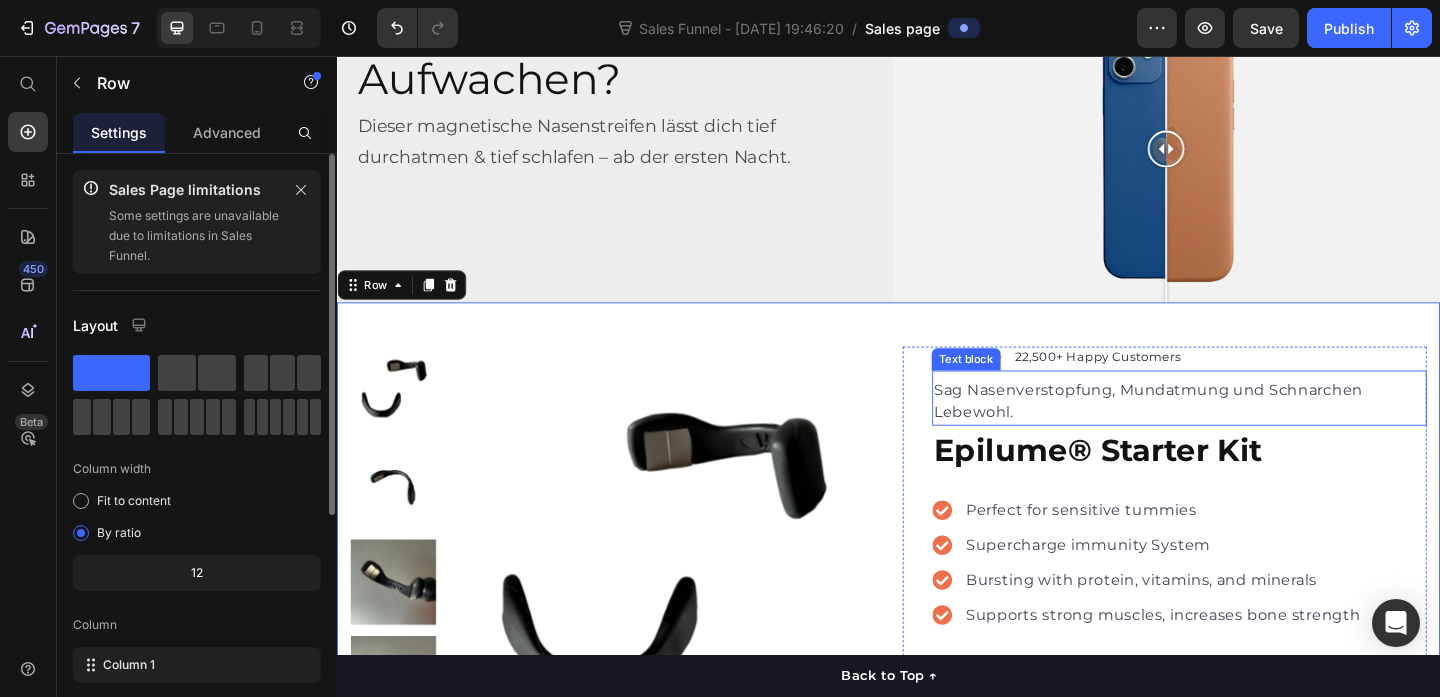 click on "Sag Nasenverstopfung, Mundatmung und Schnarchen Lebewohl." at bounding box center (1253, 432) 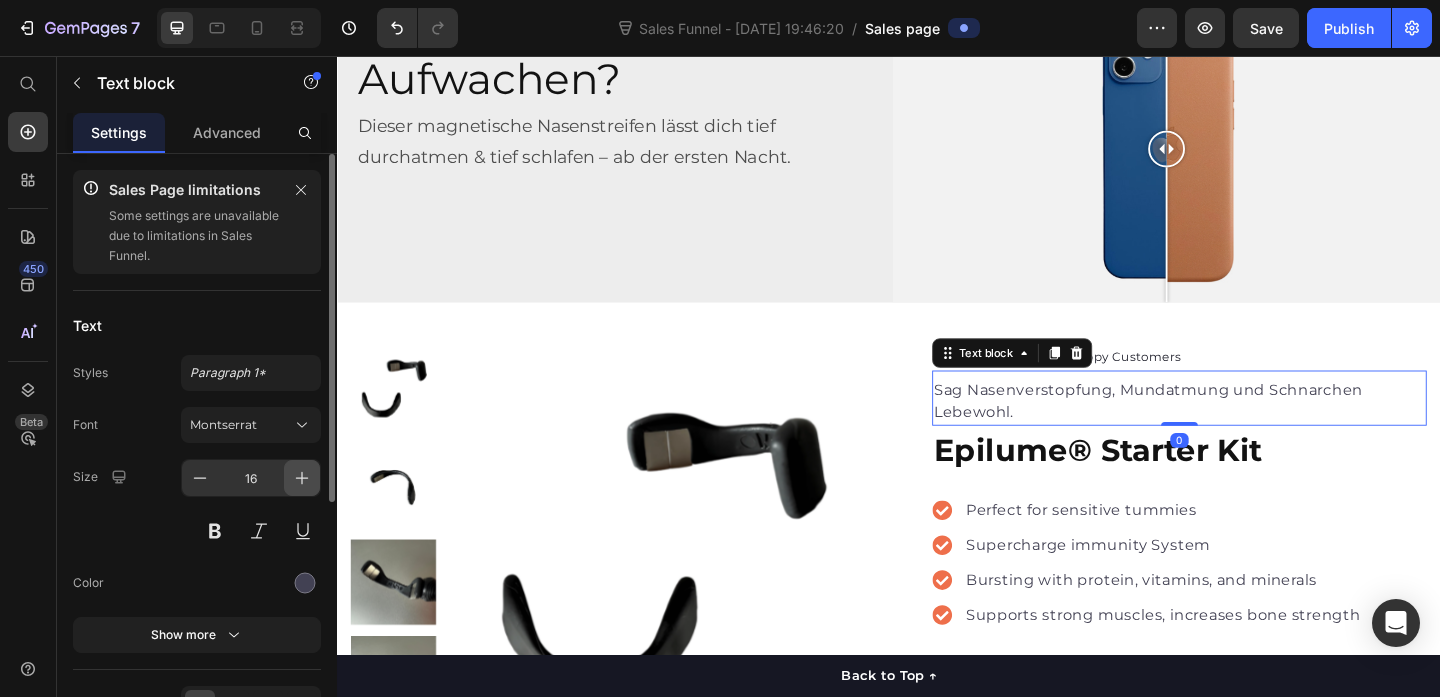 click at bounding box center (302, 478) 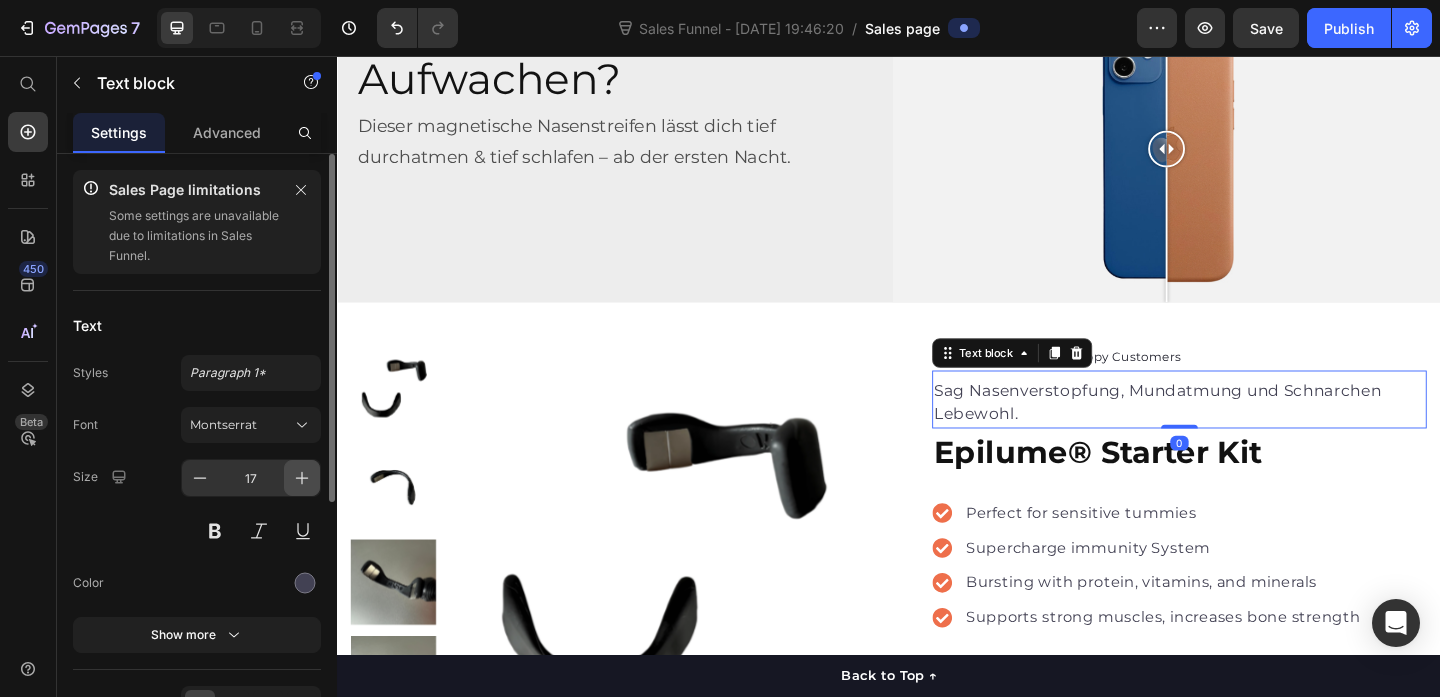 click at bounding box center [302, 478] 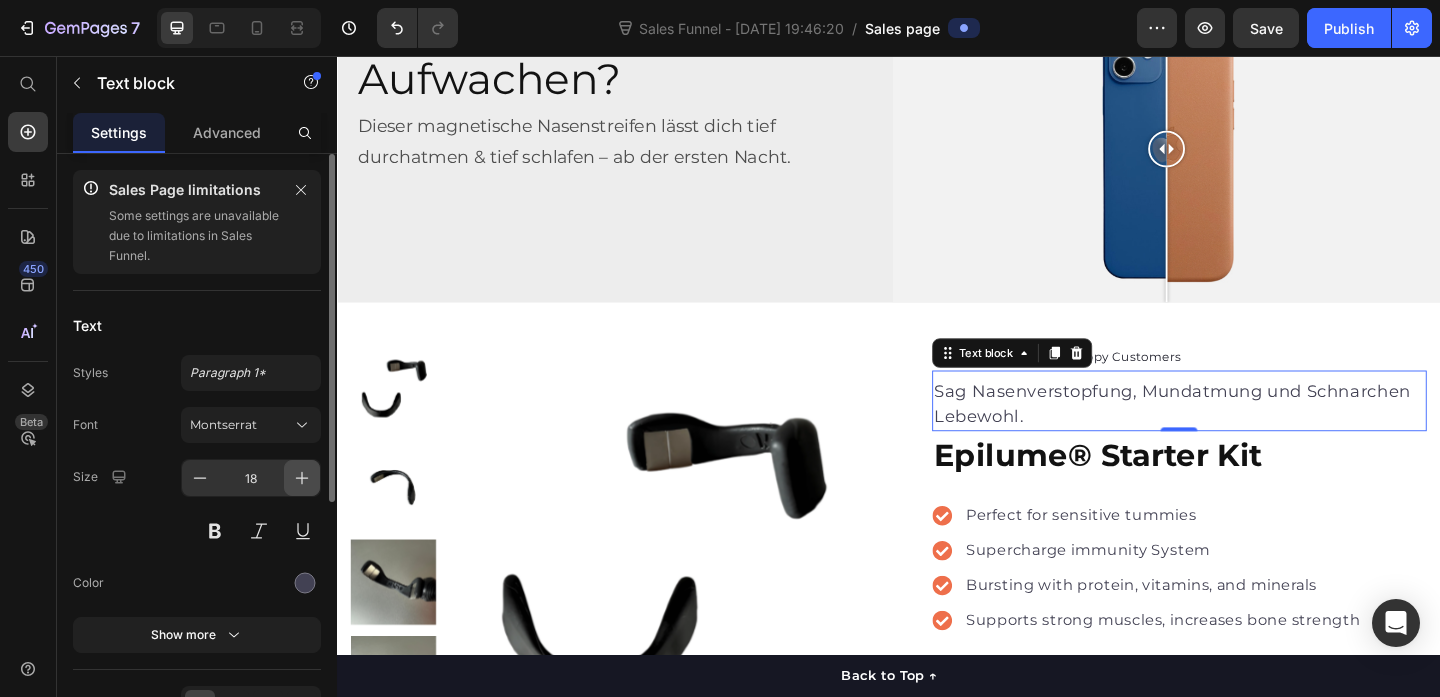 click at bounding box center (302, 478) 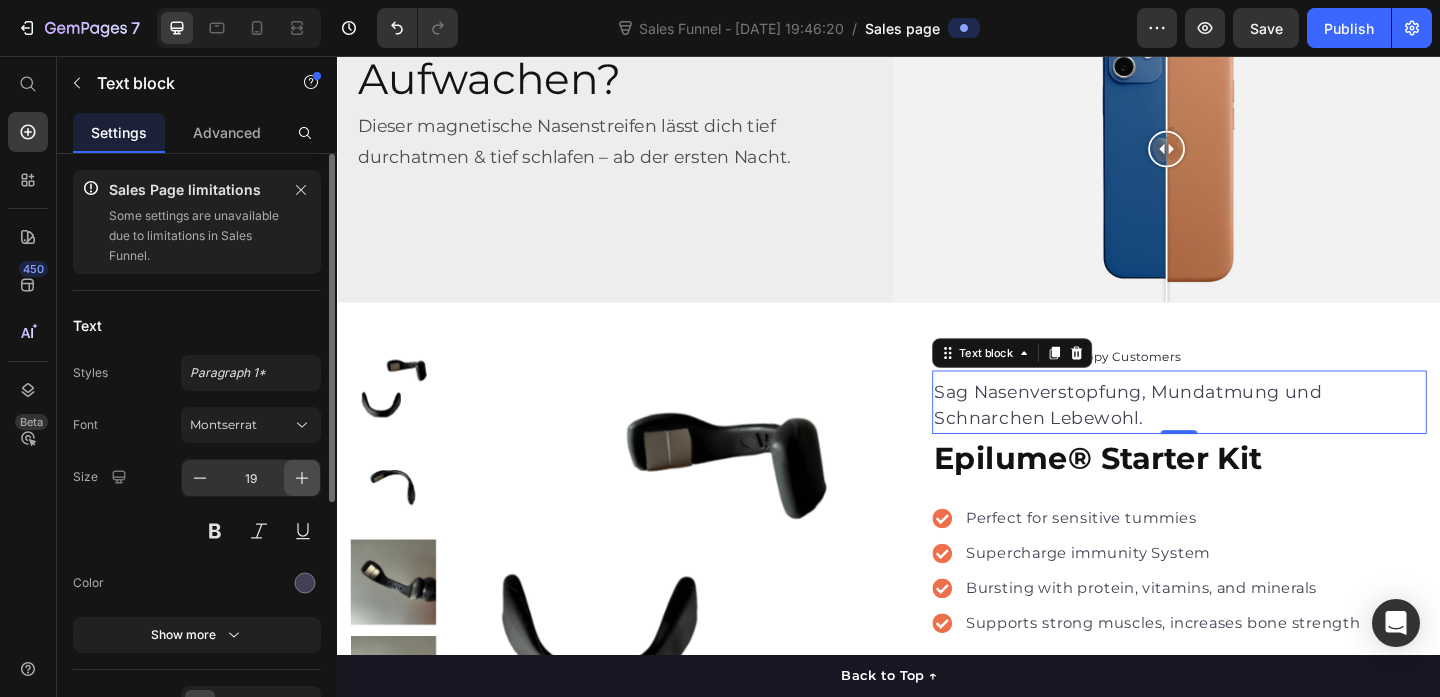 click at bounding box center (302, 478) 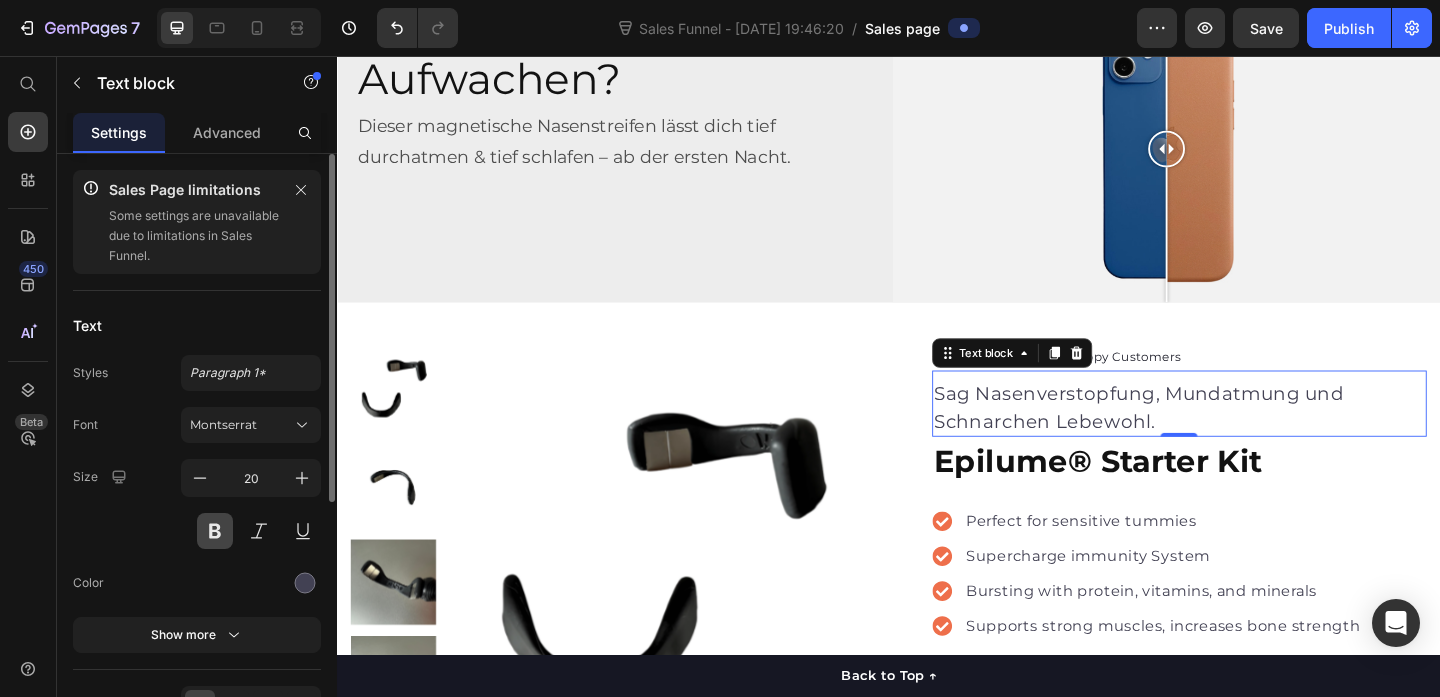 click at bounding box center [215, 531] 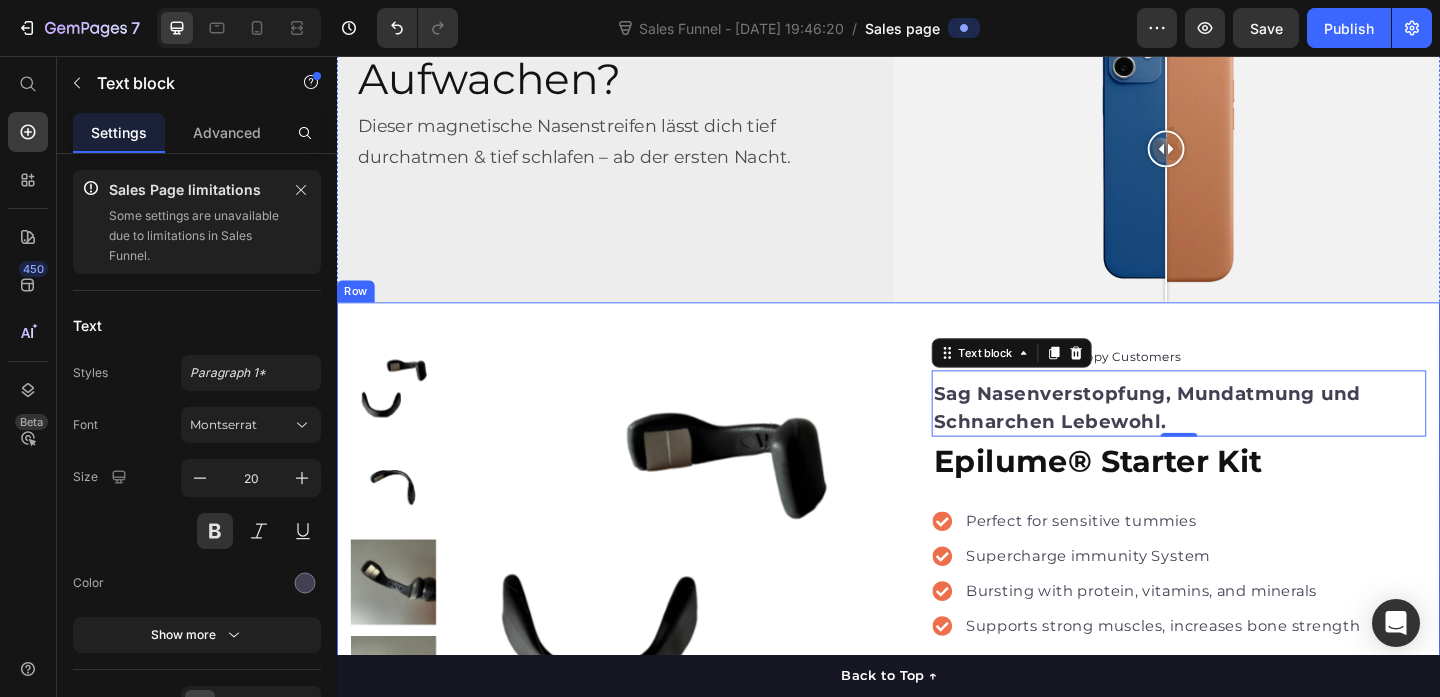 click on "Product Images "The transformation in my dog's overall health since switching to this food has been remarkable. Their coat is shinier, their energy levels have increased, and they seem happier than ever before." Text block -Daisy Text block
Verified buyer Item list Row Row "My dog absolutely loves this food! It's clear that the taste and quality are top-notch."  -Daisy Text block Row Row Icon Icon Icon Icon Icon Icon List Hoz 22,500+ Happy Customers Text block Row Sag Nasenverstopfung, Mundatmung und Schnarchen Lebewohl. Text block   0 Epilume® Starter Kit Product Title Perfect for sensitive tummies Supercharge immunity System Bursting with protein, vitamins, and minerals Supports strong muscles, increases bone strength Item list Add to cart Product Cart Button Perfect for sensitive tummies Supercharge immunity System Bursting with protein, vitamins, and minerals Supports strong muscles, increases bone strength Item list
How to use it? Text block Accordion Row Product Row" at bounding box center [937, 729] 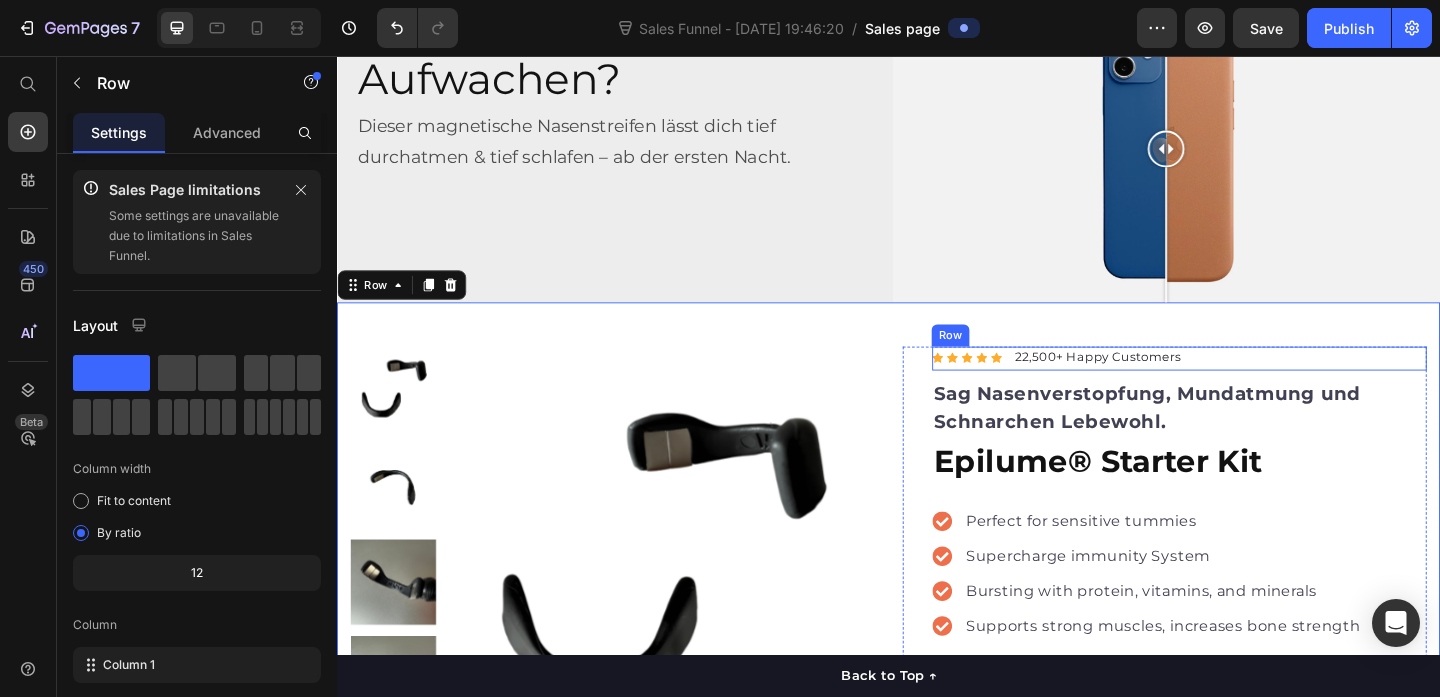 scroll, scrollTop: 344, scrollLeft: 0, axis: vertical 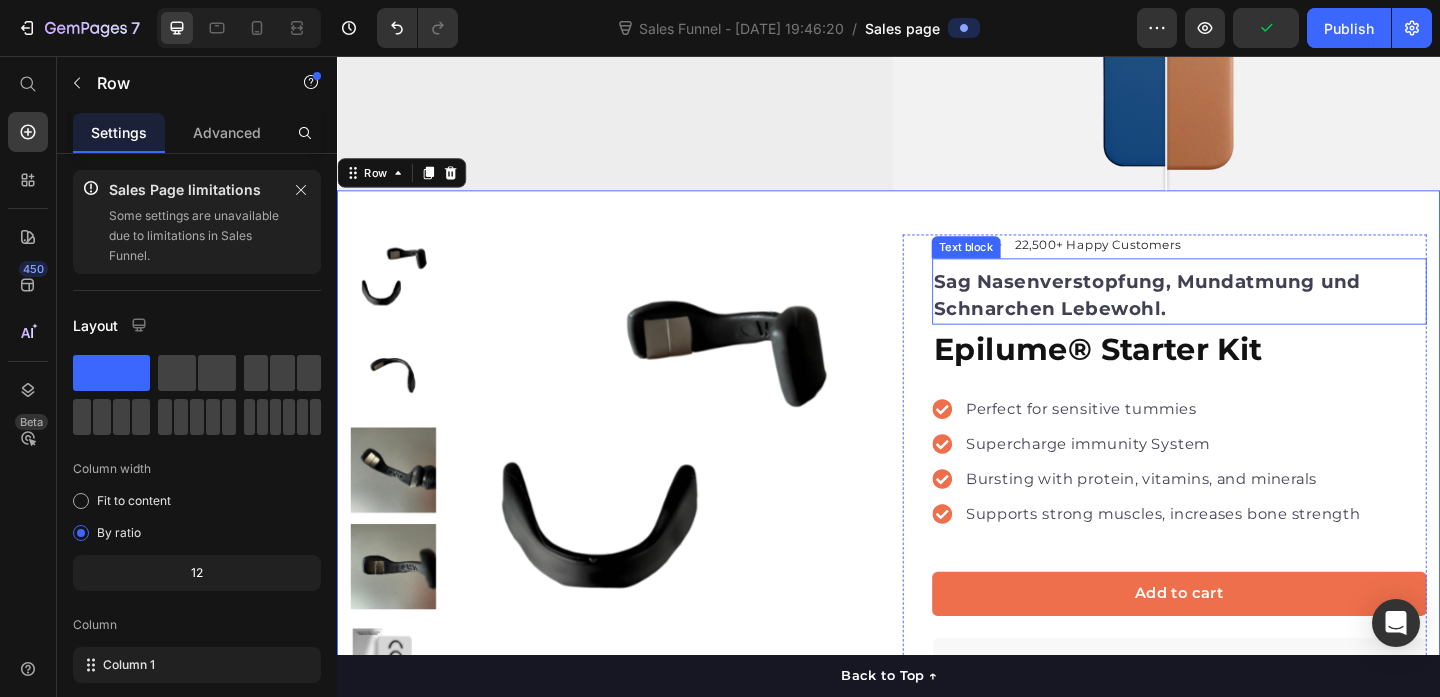 click on "Sag Nasenverstopfung, Mundatmung und Schnarchen Lebewohl." at bounding box center [1253, 316] 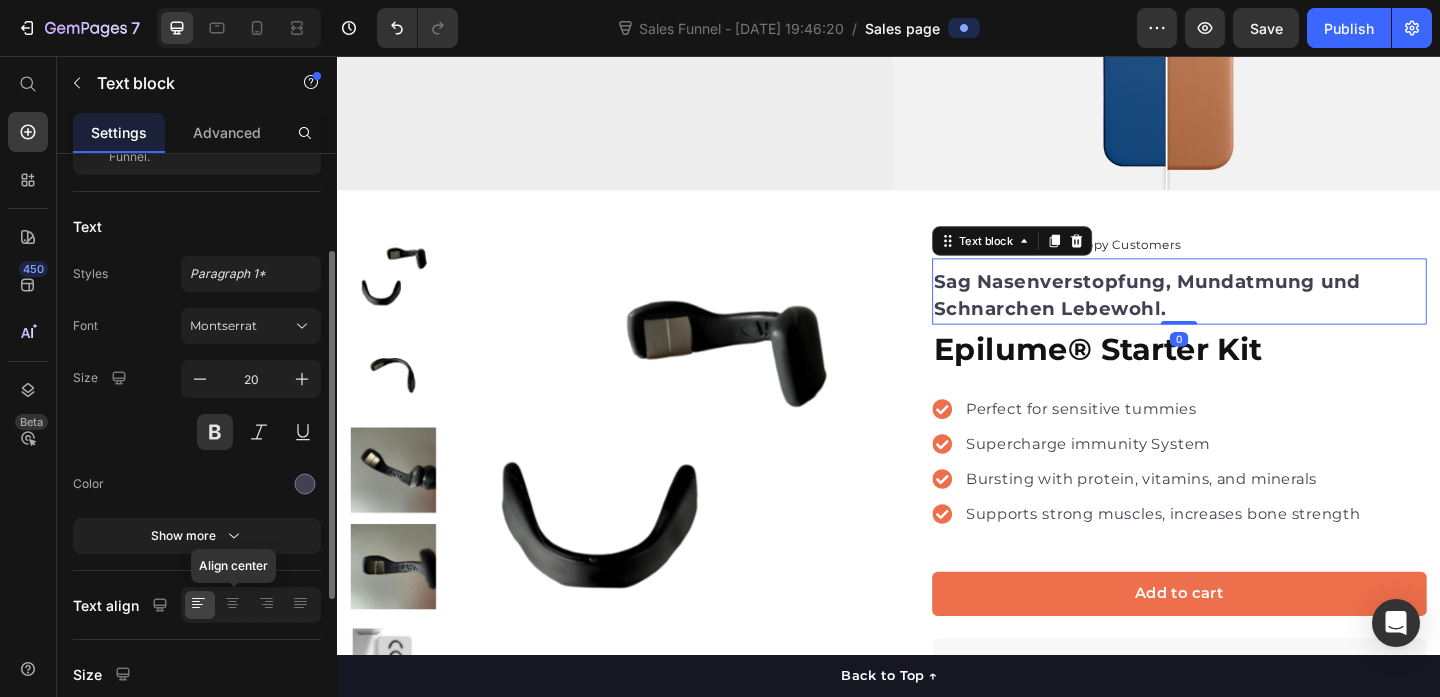 scroll, scrollTop: 133, scrollLeft: 0, axis: vertical 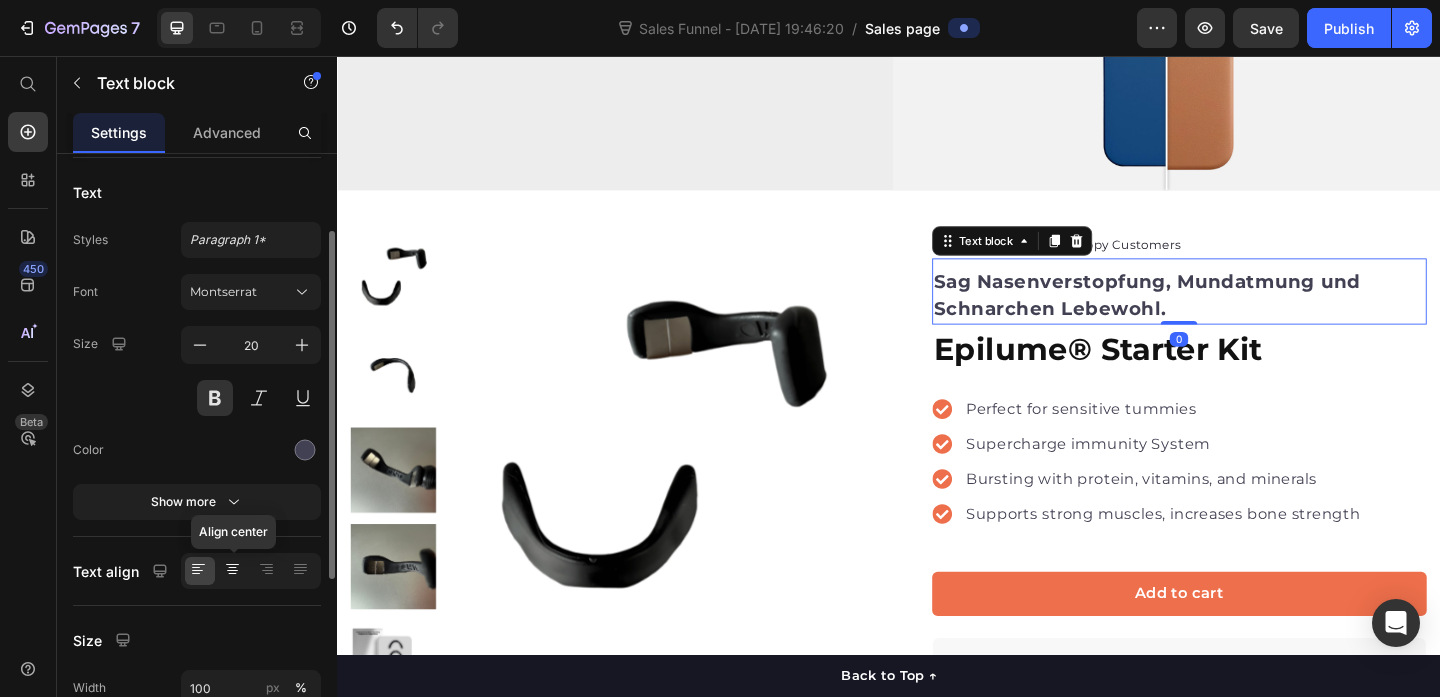 click 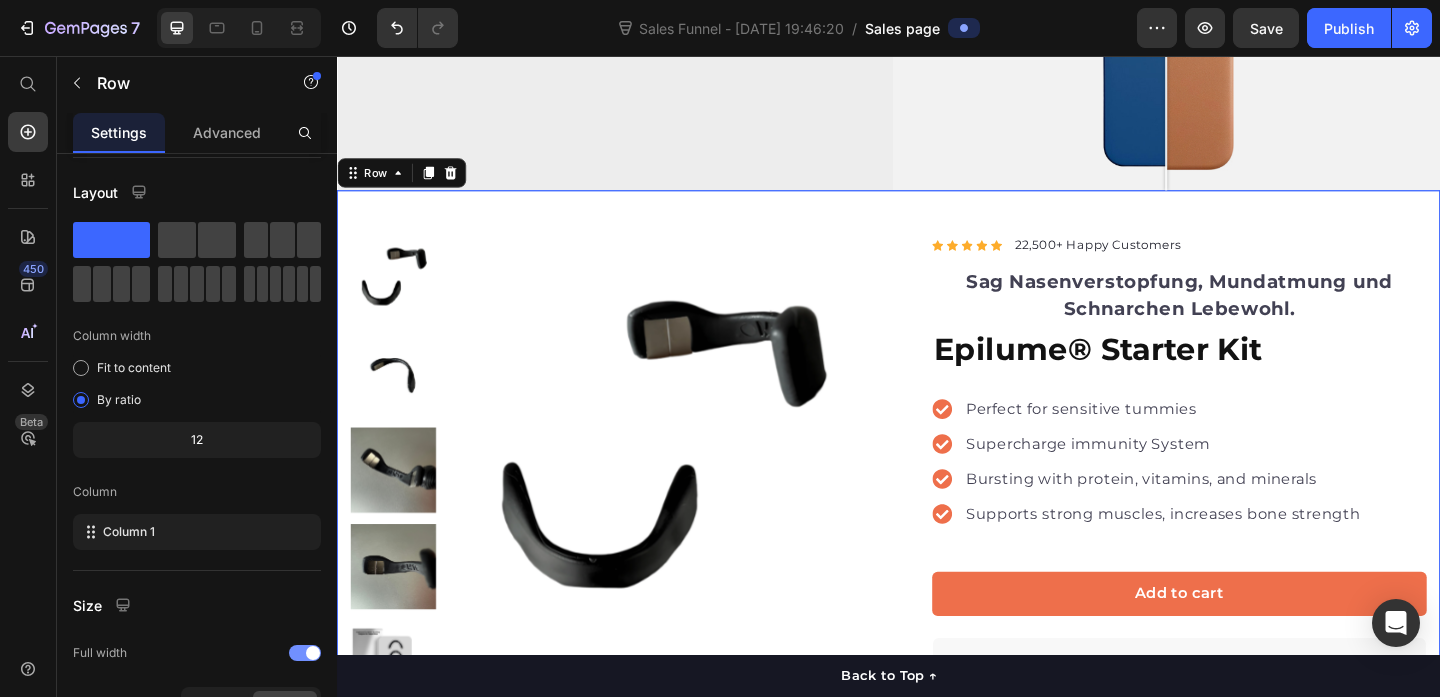 click on "Product Images "The transformation in my dog's overall health since switching to this food has been remarkable. Their coat is shinier, their energy levels have increased, and they seem happier than ever before." Text block -Daisy Text block
Verified buyer Item list Row Row "My dog absolutely loves this food! It's clear that the taste and quality are top-notch."  -Daisy Text block Row Row Icon Icon Icon Icon Icon Icon List Hoz 22,500+ Happy Customers Text block Row Sag Nasenverstopfung, Mundatmung und Schnarchen Lebewohl. Text block Epilume® Starter Kit Product Title Perfect for sensitive tummies Supercharge immunity System Bursting with protein, vitamins, and minerals Supports strong muscles, increases bone strength Item list Add to cart Product Cart Button Perfect for sensitive tummies Supercharge immunity System Bursting with protein, vitamins, and minerals Supports strong muscles, increases bone strength Item list
How to use it? Text block Accordion Row Product Row   0" at bounding box center [937, 607] 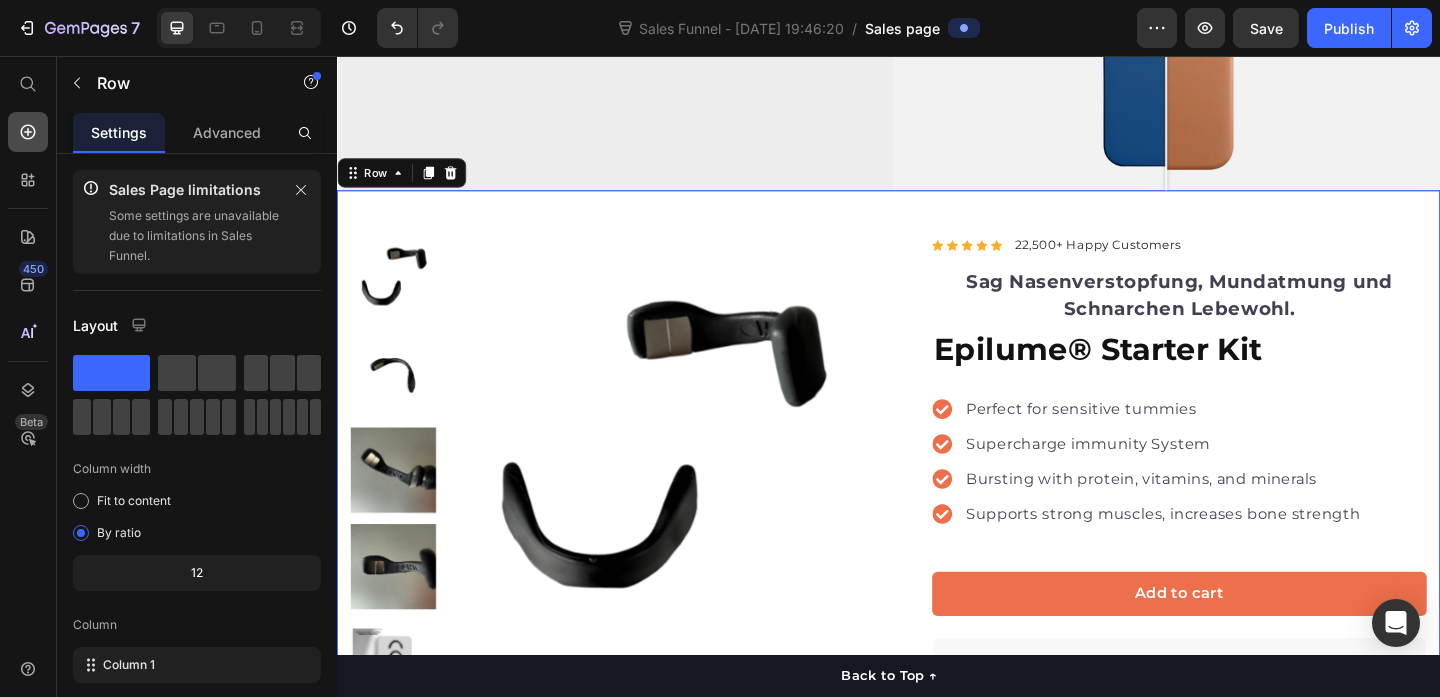 click 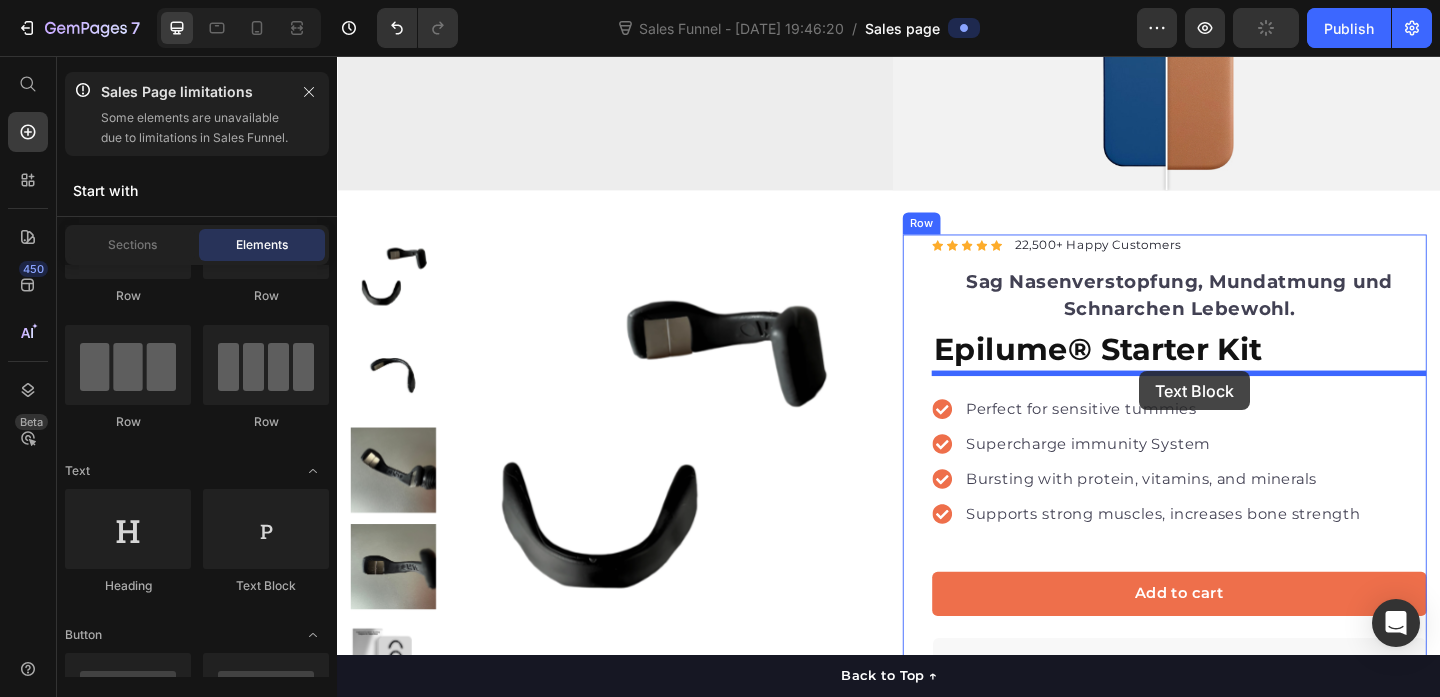 drag, startPoint x: 575, startPoint y: 613, endPoint x: 1209, endPoint y: 399, distance: 669.14276 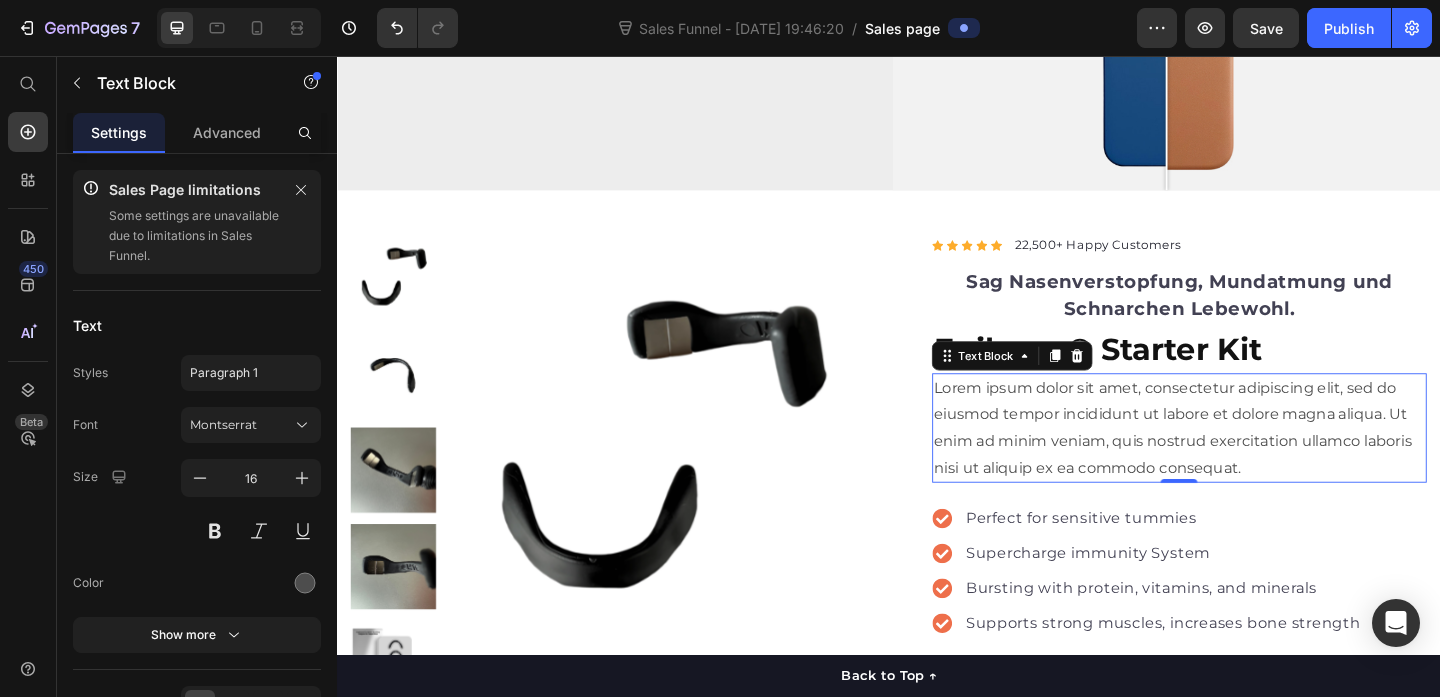 click on "Lorem ipsum dolor sit amet, consectetur adipiscing elit, sed do eiusmod tempor incididunt ut labore et dolore magna aliqua. Ut enim ad minim veniam, quis nostrud exercitation ullamco laboris nisi ut aliquip ex ea commodo consequat." at bounding box center [1253, 460] 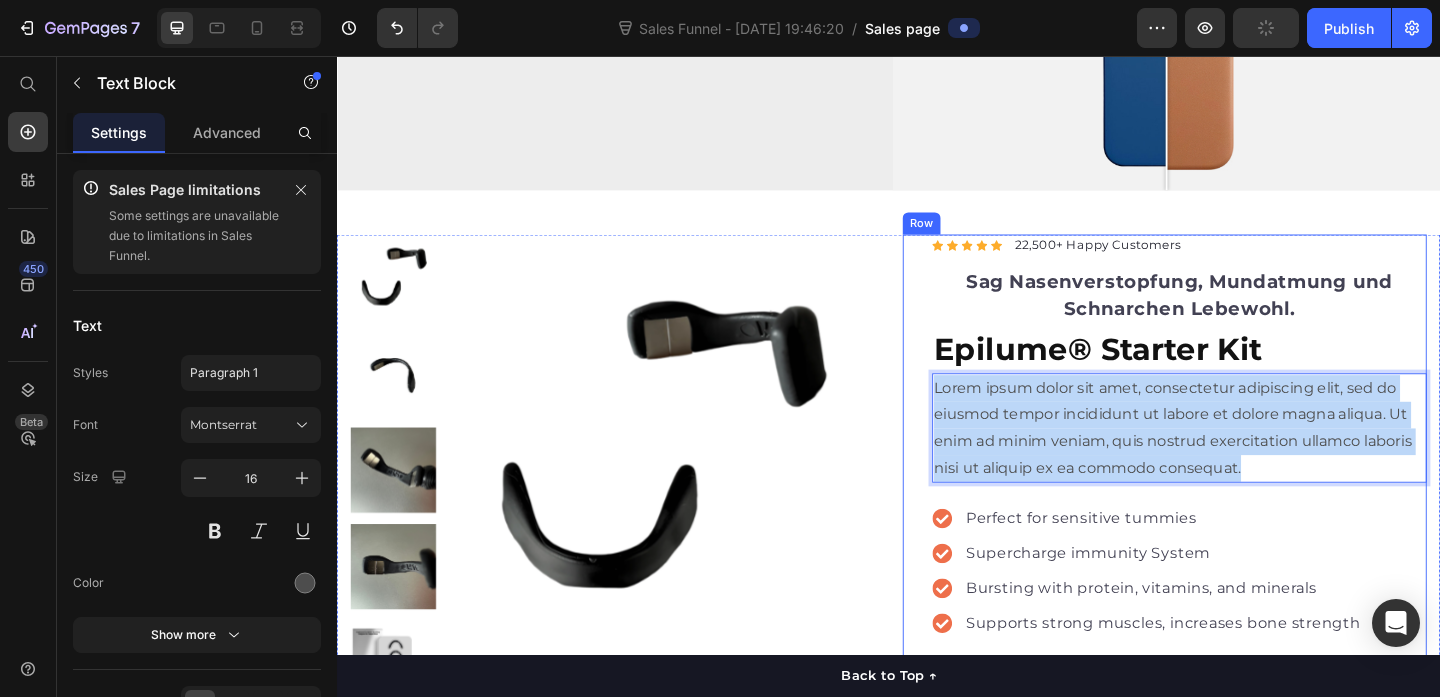 drag, startPoint x: 1332, startPoint y: 505, endPoint x: 980, endPoint y: 421, distance: 361.88397 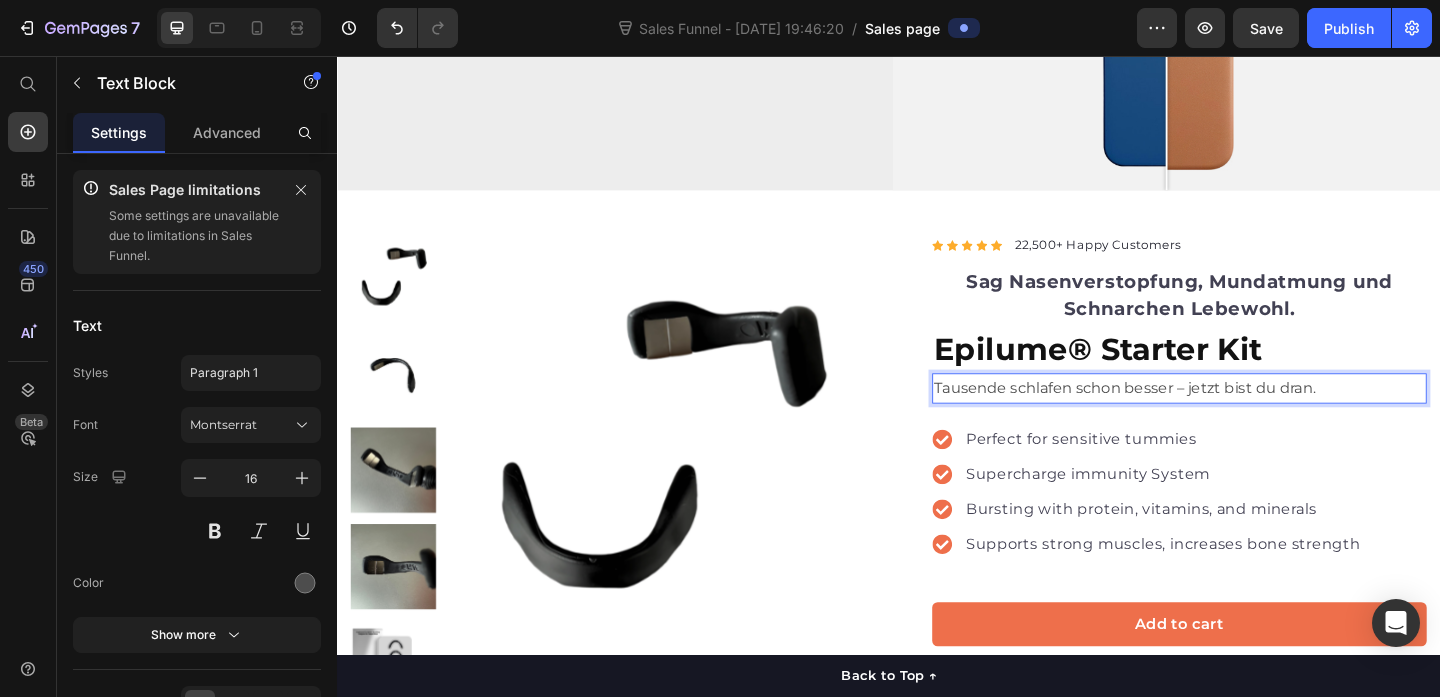 click on "Perfect for sensitive tummies Supercharge immunity System Bursting with protein, vitamins, and minerals Supports strong muscles, increases bone strength" at bounding box center (1253, 530) 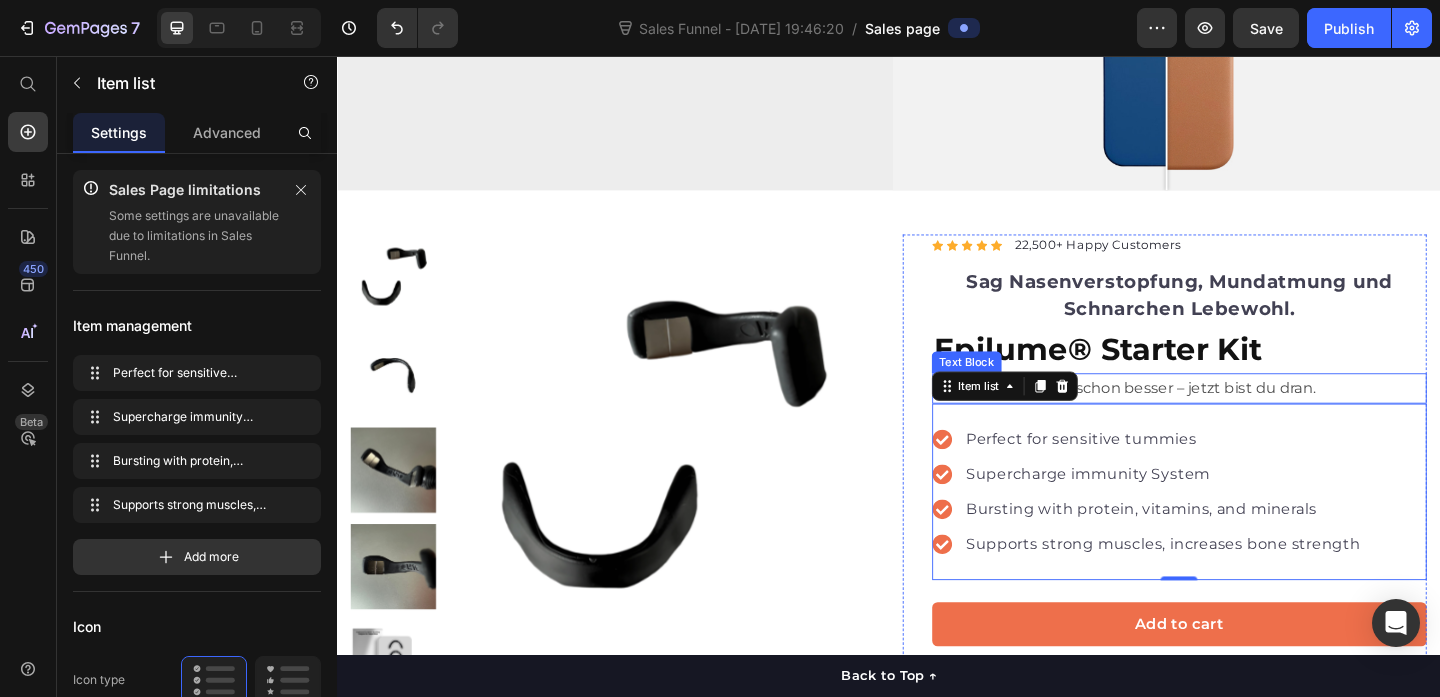 click on "Tausende schlafen schon besser – jetzt bist du dran." at bounding box center (1253, 417) 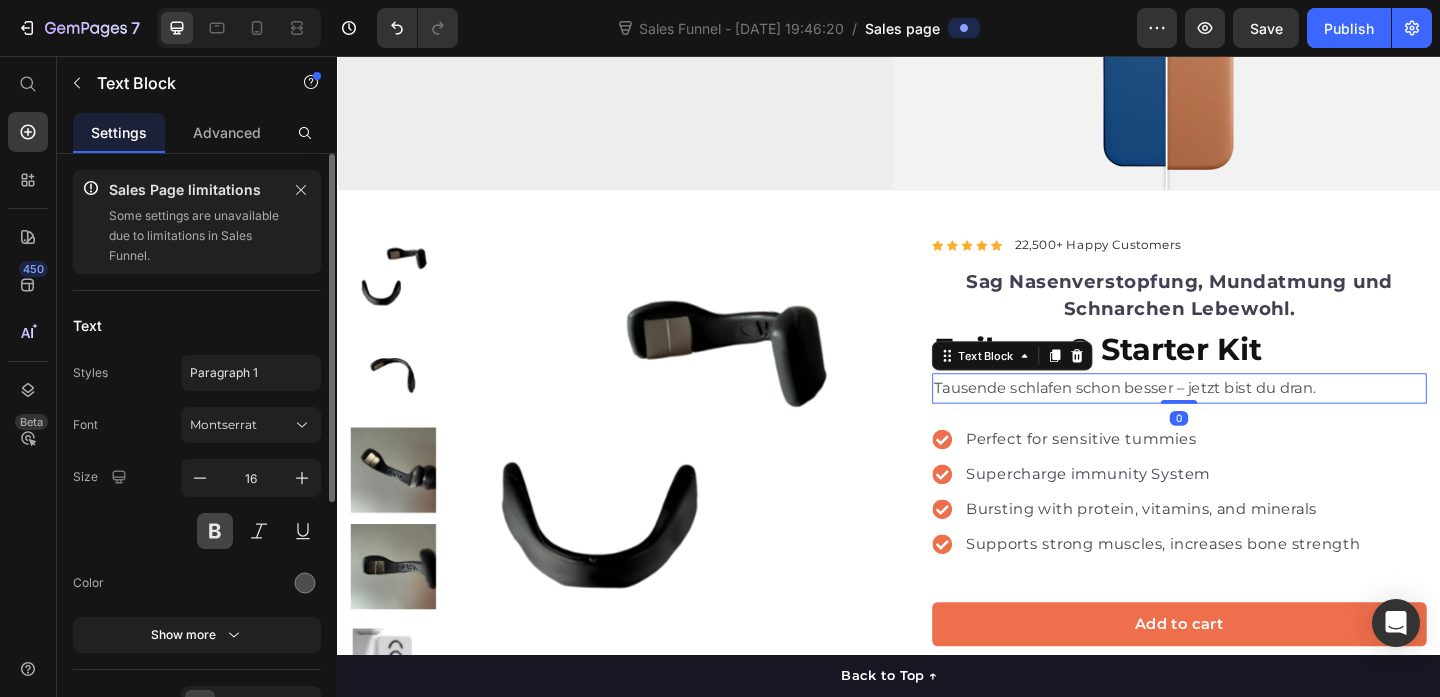 click at bounding box center [215, 531] 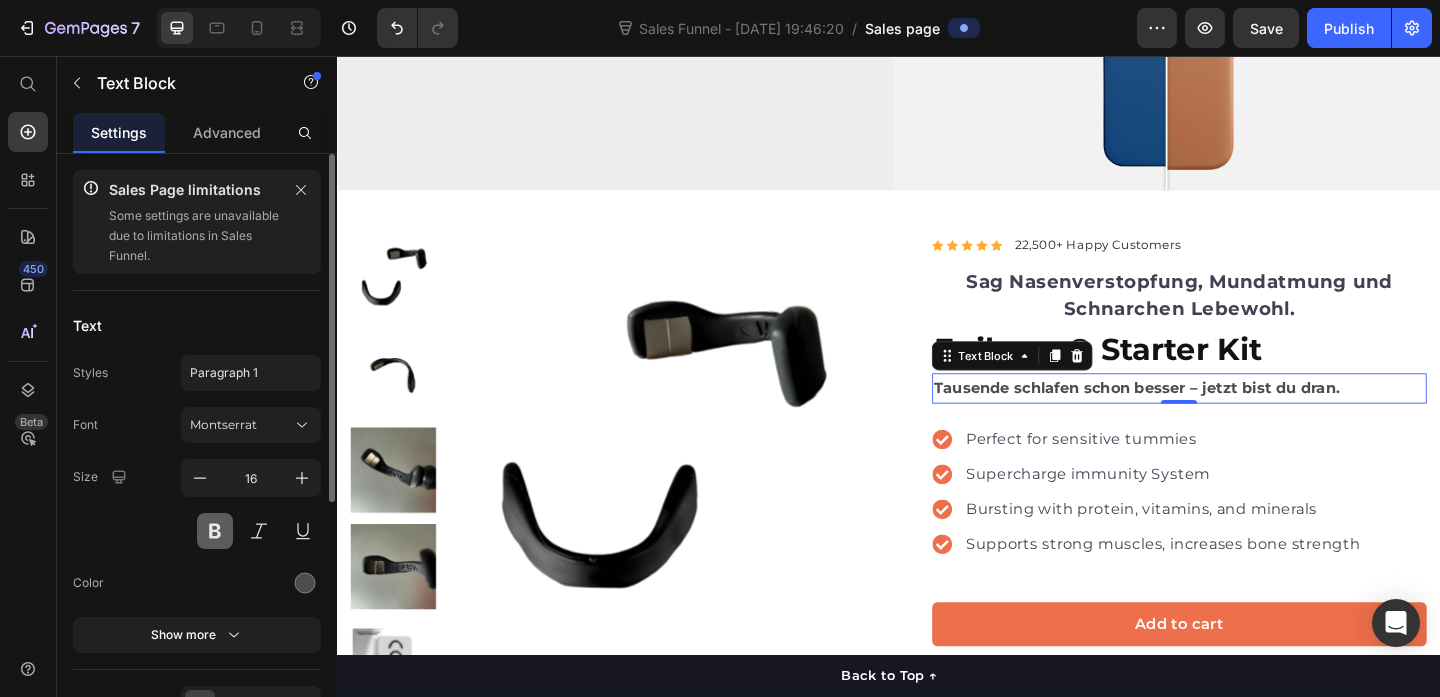 click at bounding box center (215, 531) 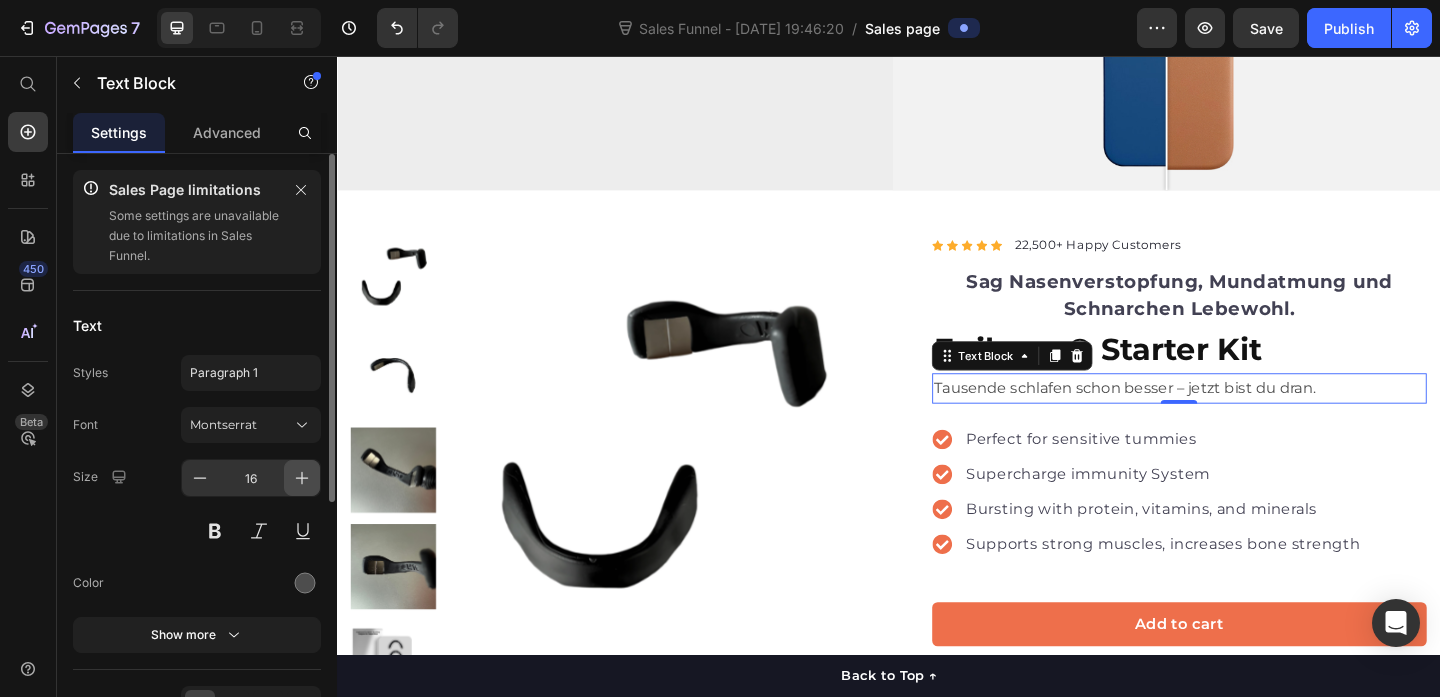 click 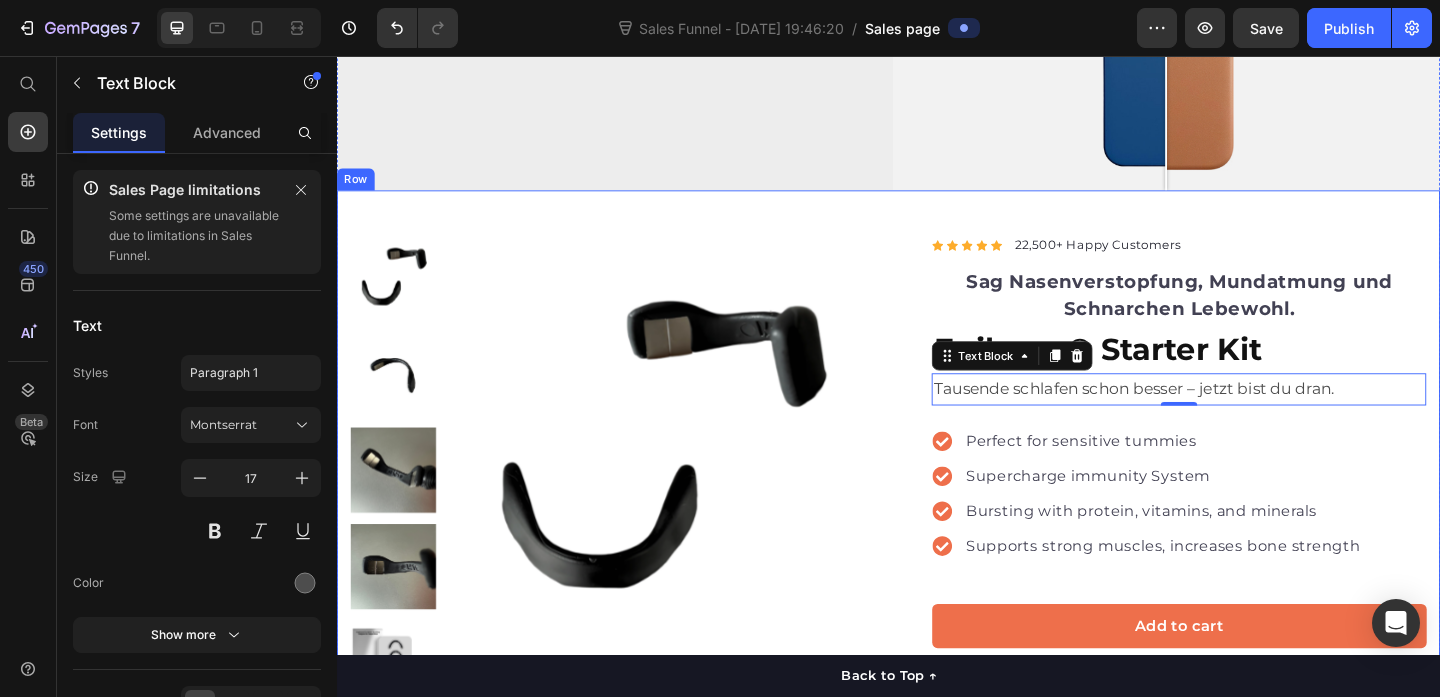 click on "Product Images "The transformation in my dog's overall health since switching to this food has been remarkable. Their coat is shinier, their energy levels have increased, and they seem happier than ever before." Text block -Daisy Text block
Verified buyer Item list Row Row "My dog absolutely loves this food! It's clear that the taste and quality are top-notch."  -Daisy Text block Row Row Icon Icon Icon Icon Icon Icon List Hoz 22,500+ Happy Customers Text block Row Sag Nasenverstopfung, Mundatmung und Schnarchen Lebewohl. Text block Epilume® Starter Kit Product Title Tausende schlafen schon besser – jetzt bist du dran. Text Block   0 Perfect for sensitive tummies Supercharge immunity System Bursting with protein, vitamins, and minerals Supports strong muscles, increases bone strength Item list Add to cart Product Cart Button Perfect for sensitive tummies Supercharge immunity System Bursting with protein, vitamins, and minerals Supports strong muscles, increases bone strength Item list Row" at bounding box center [937, 607] 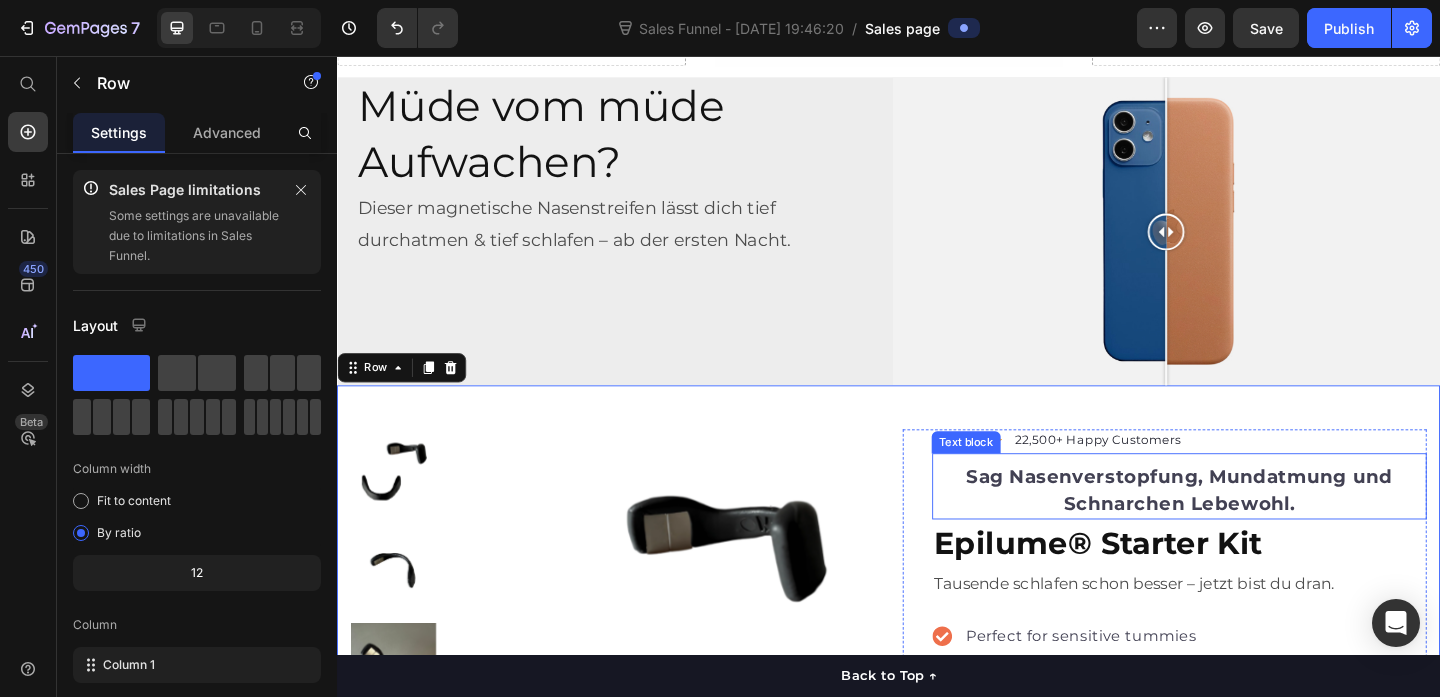 scroll, scrollTop: 177, scrollLeft: 0, axis: vertical 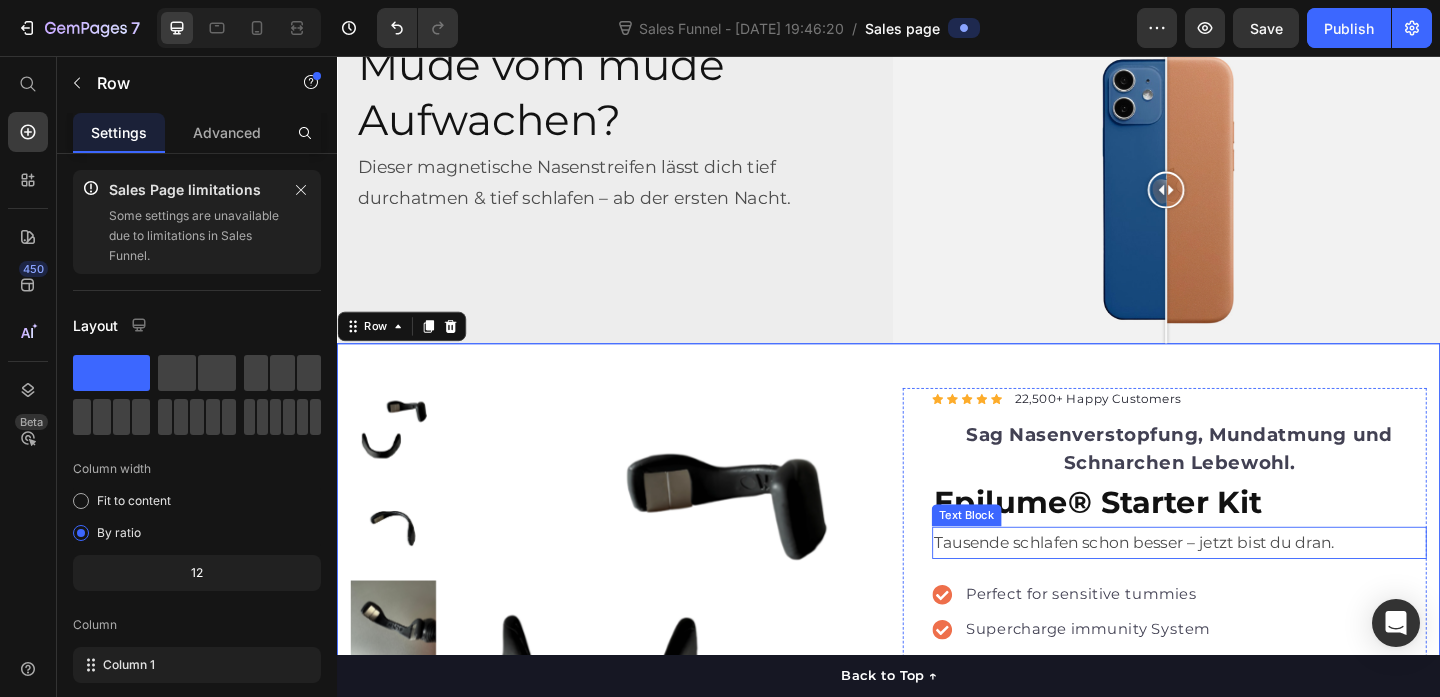 click on "Tausende schlafen schon besser – jetzt bist du dran." at bounding box center (1253, 585) 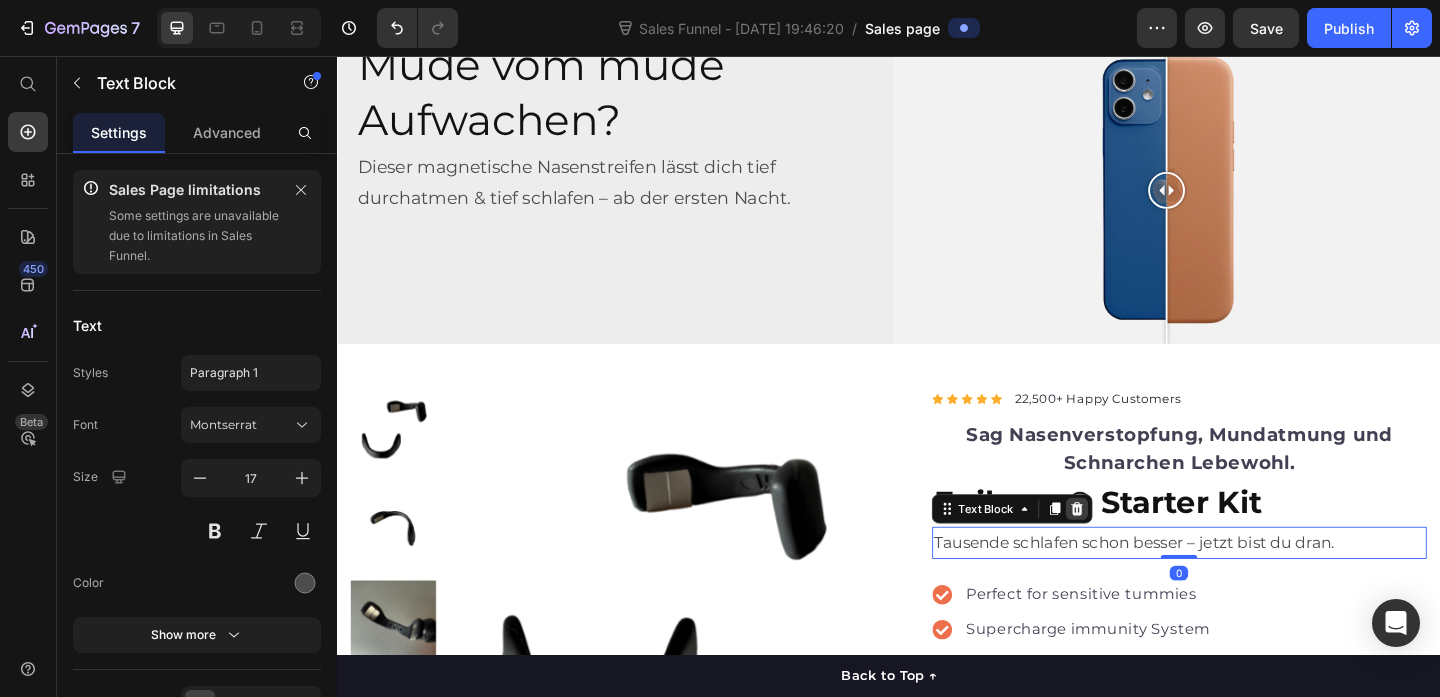 click 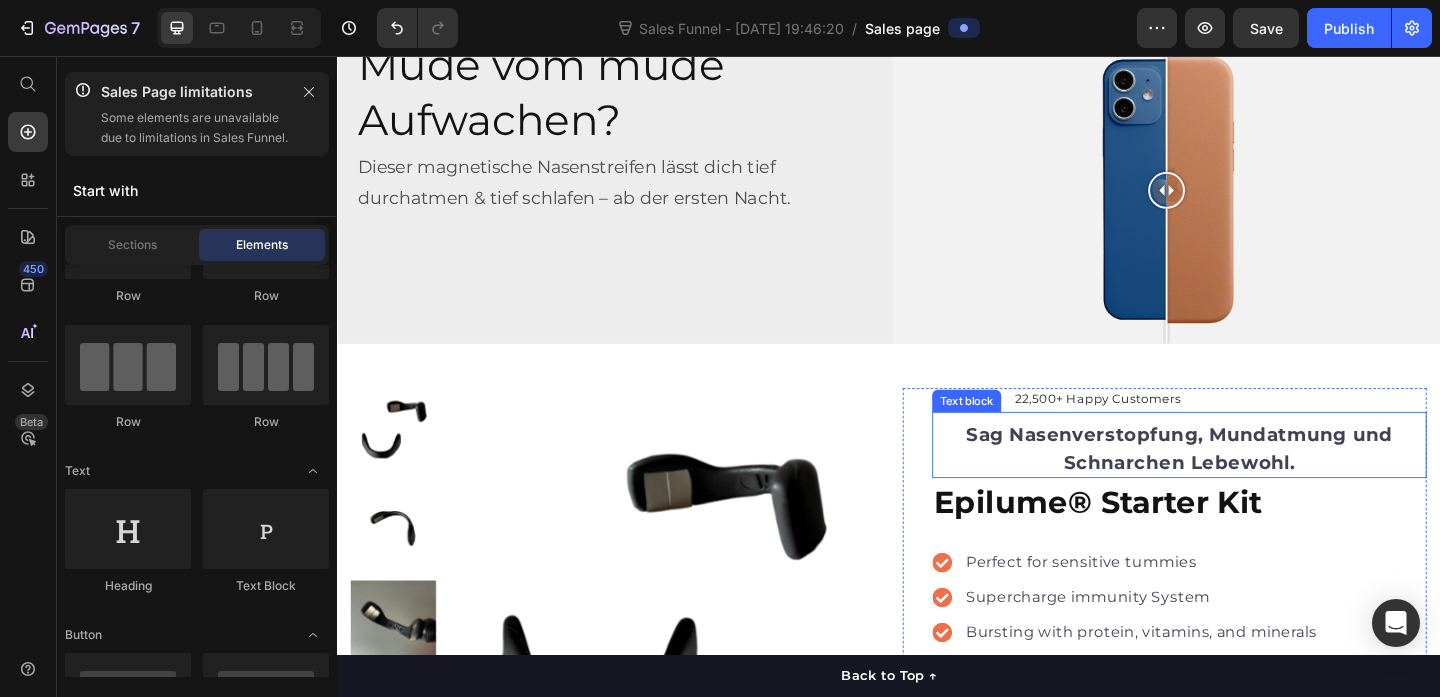 click on "Sag Nasenverstopfung, Mundatmung und Schnarchen Lebewohl." at bounding box center (1253, 483) 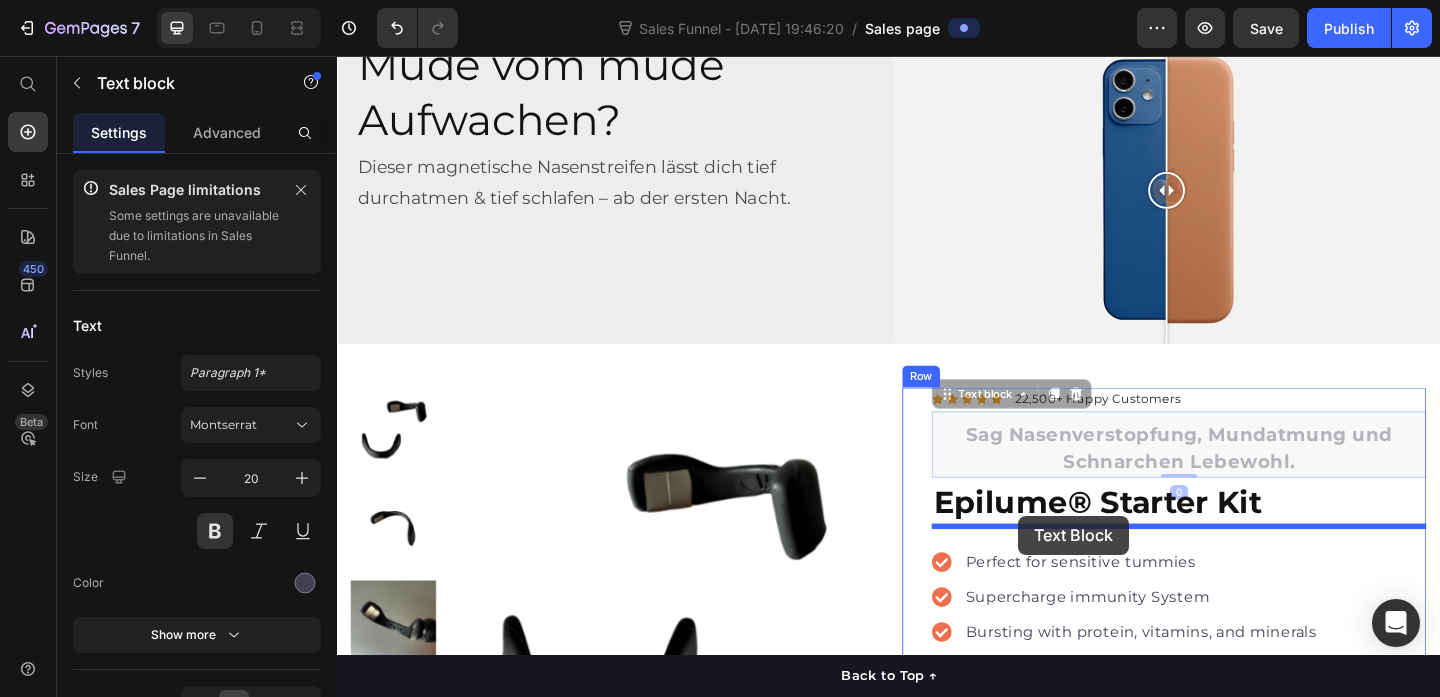 drag, startPoint x: 1002, startPoint y: 422, endPoint x: 1075, endPoint y: 553, distance: 149.96666 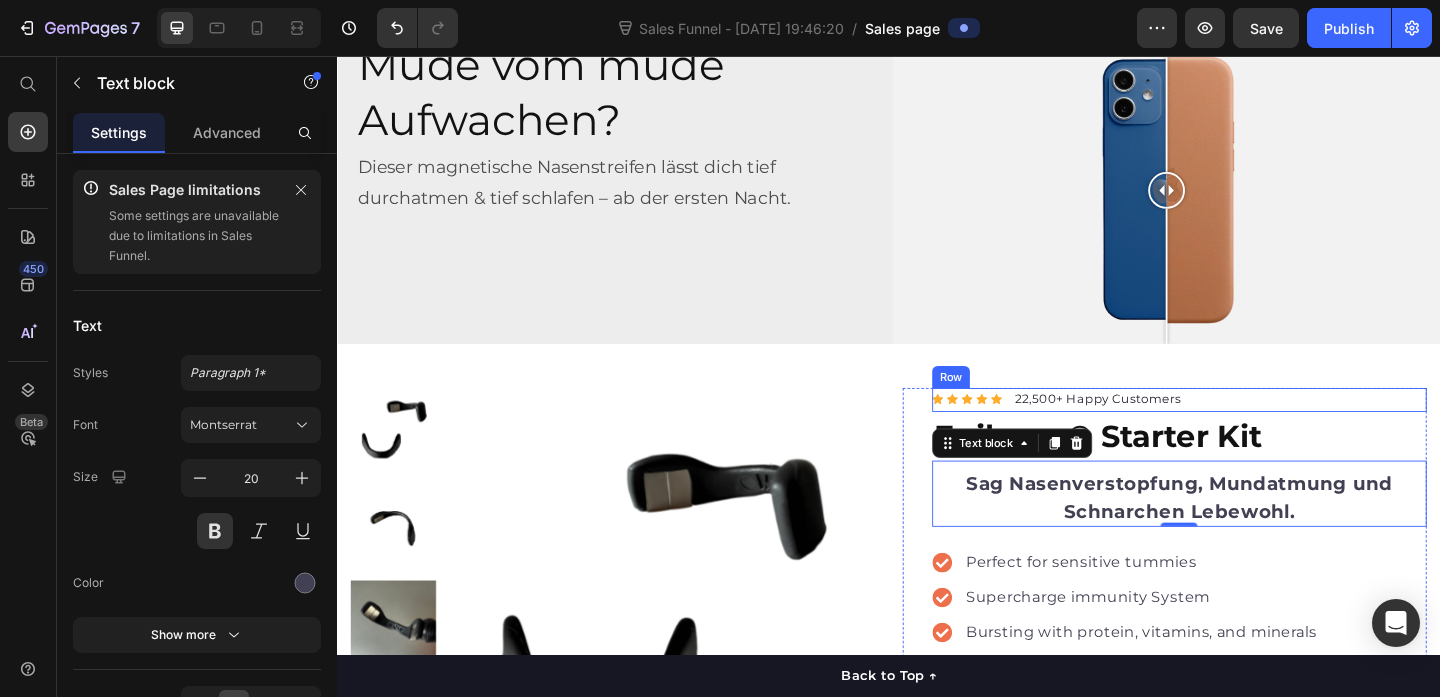click on "Icon Icon Icon Icon Icon Icon List Hoz 22,500+ Happy Customers Text block Row" at bounding box center (1253, 430) 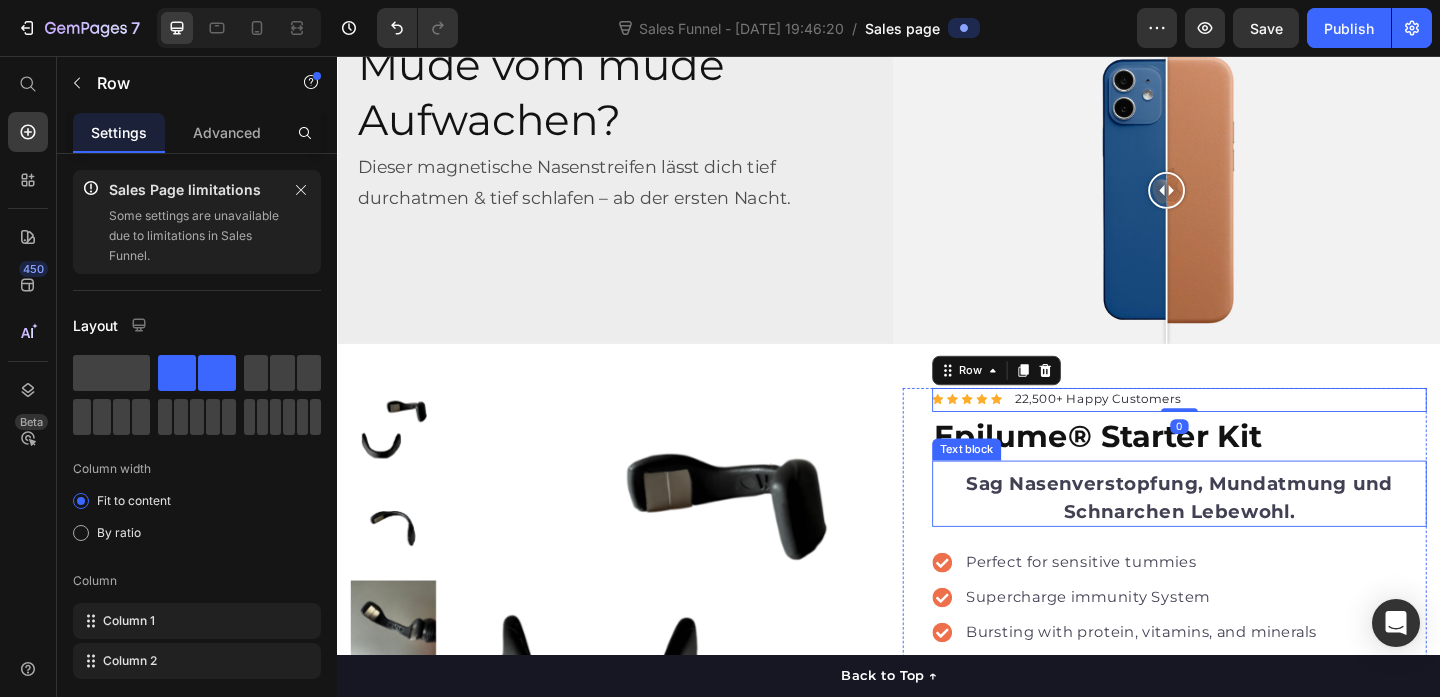 click on "Sag Nasenverstopfung, Mundatmung und Schnarchen Lebewohl." at bounding box center (1253, 536) 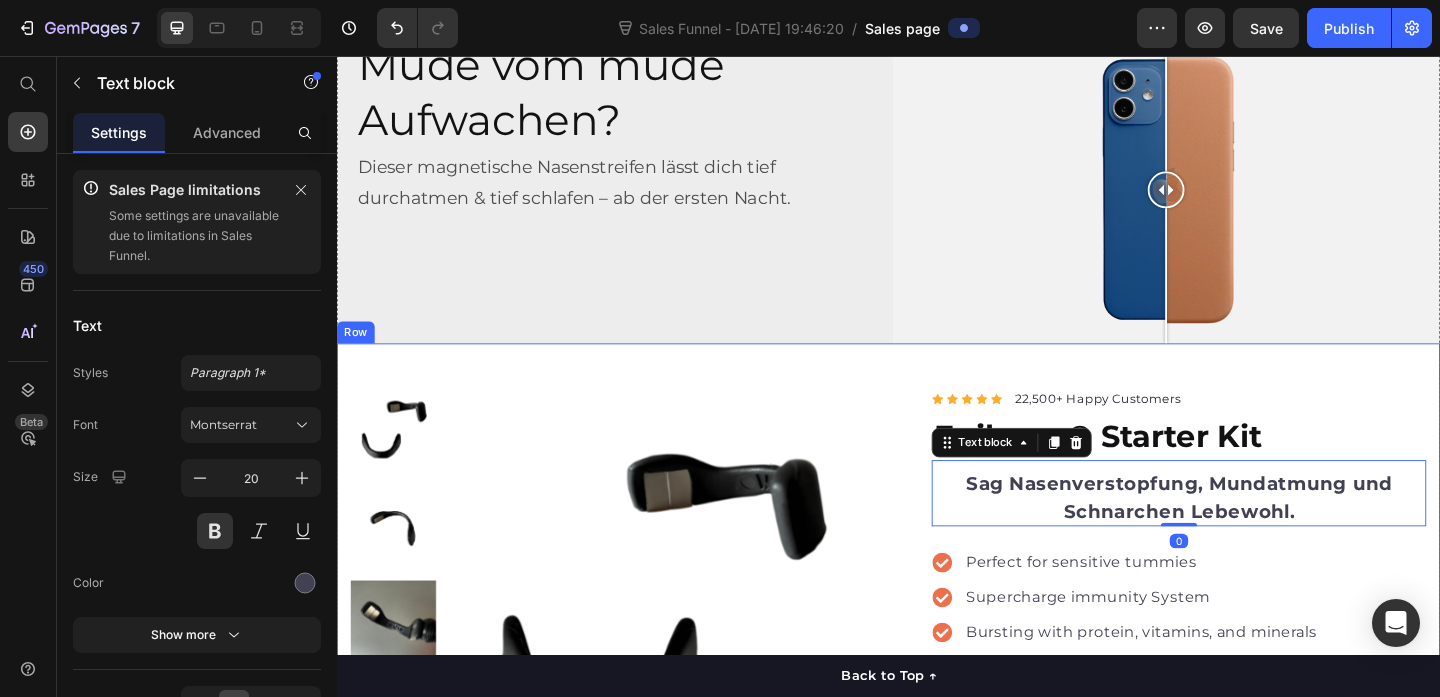 click on "Product Images "The transformation in my dog's overall health since switching to this food has been remarkable. Their coat is shinier, their energy levels have increased, and they seem happier than ever before." Text block -Daisy Text block
Verified buyer Item list Row Row "My dog absolutely loves this food! It's clear that the taste and quality are top-notch."  -Daisy Text block Row Row Icon Icon Icon Icon Icon Icon List Hoz 22,500+ Happy Customers Text block Row Epilume® Starter Kit Product Title Sag Nasenverstopfung, Mundatmung und Schnarchen Lebewohl. Text block   0 Perfect for sensitive tummies Supercharge immunity System Bursting with protein, vitamins, and minerals Supports strong muscles, increases bone strength Item list Add to cart Product Cart Button Perfect for sensitive tummies Supercharge immunity System Bursting with protein, vitamins, and minerals Supports strong muscles, increases bone strength Item list
How to use it? Text block Accordion Row Product Row" at bounding box center [937, 774] 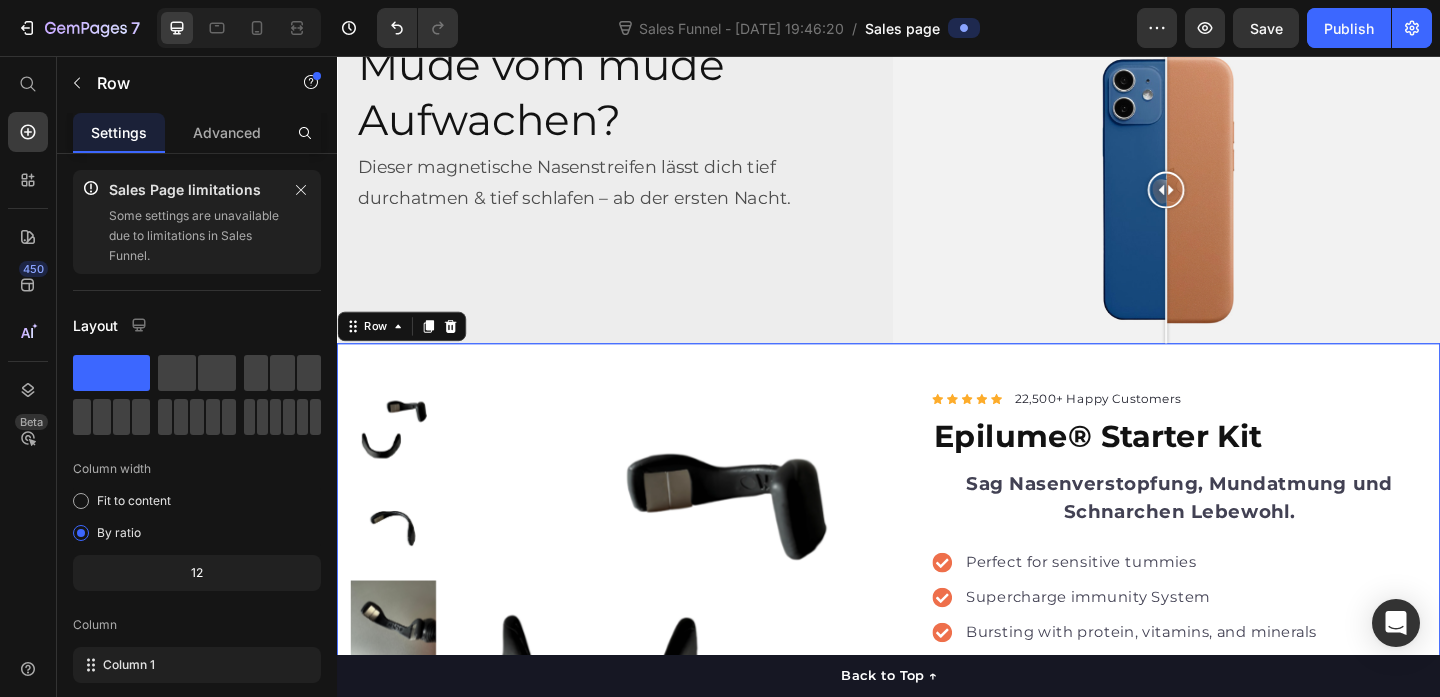 scroll, scrollTop: 259, scrollLeft: 0, axis: vertical 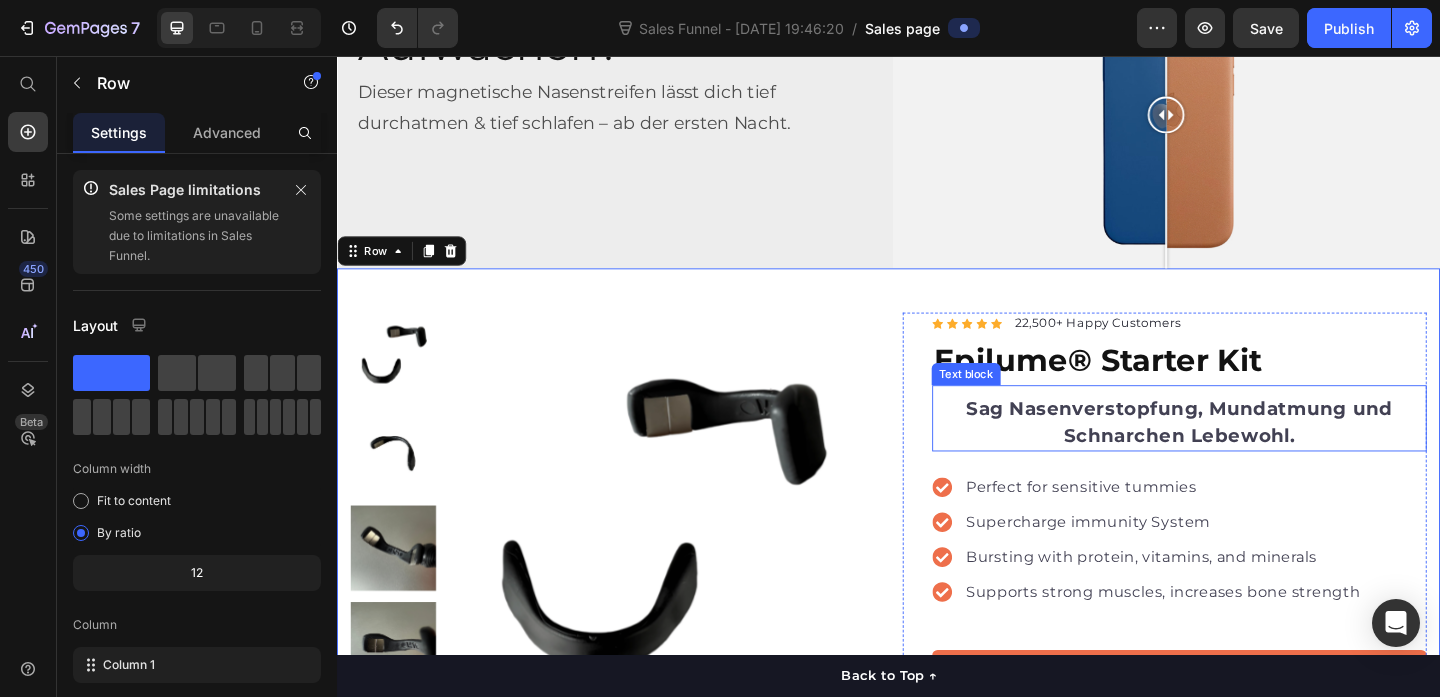 click on "Sag Nasenverstopfung, Mundatmung und Schnarchen Lebewohl." at bounding box center (1253, 454) 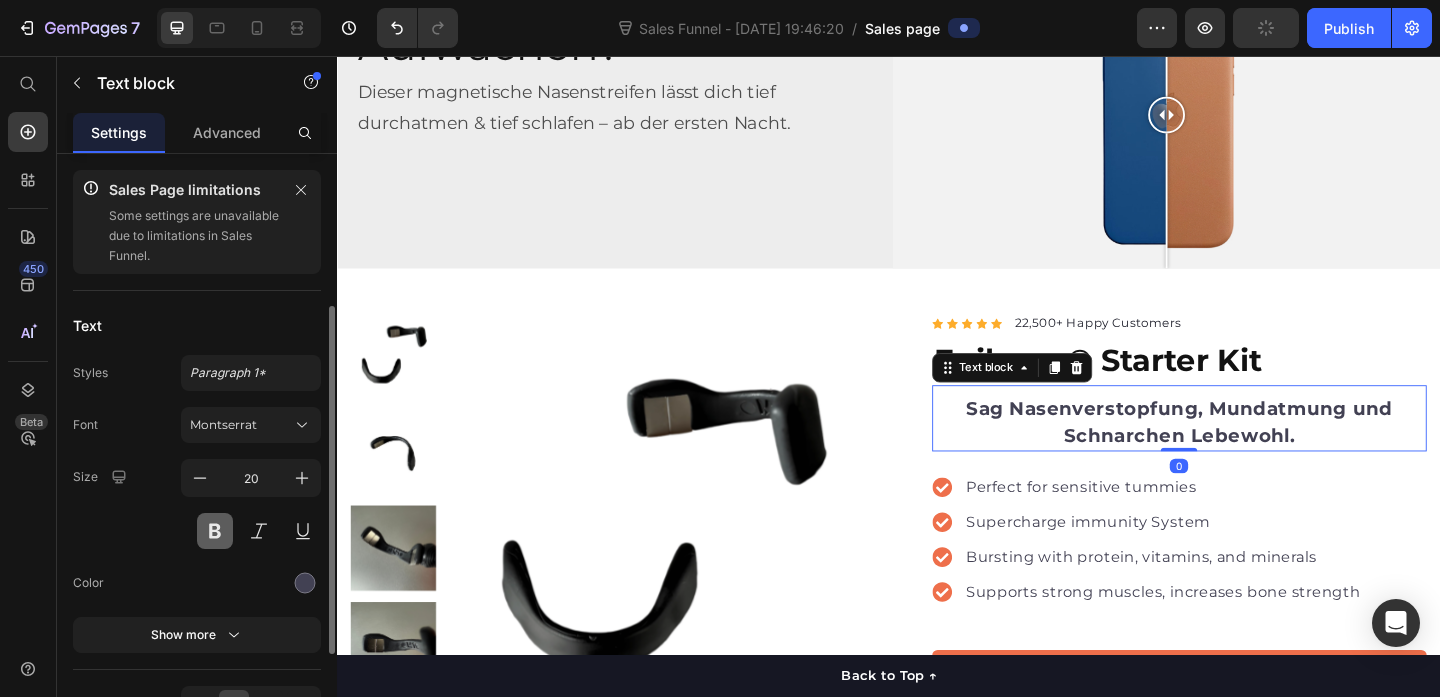 scroll, scrollTop: 96, scrollLeft: 0, axis: vertical 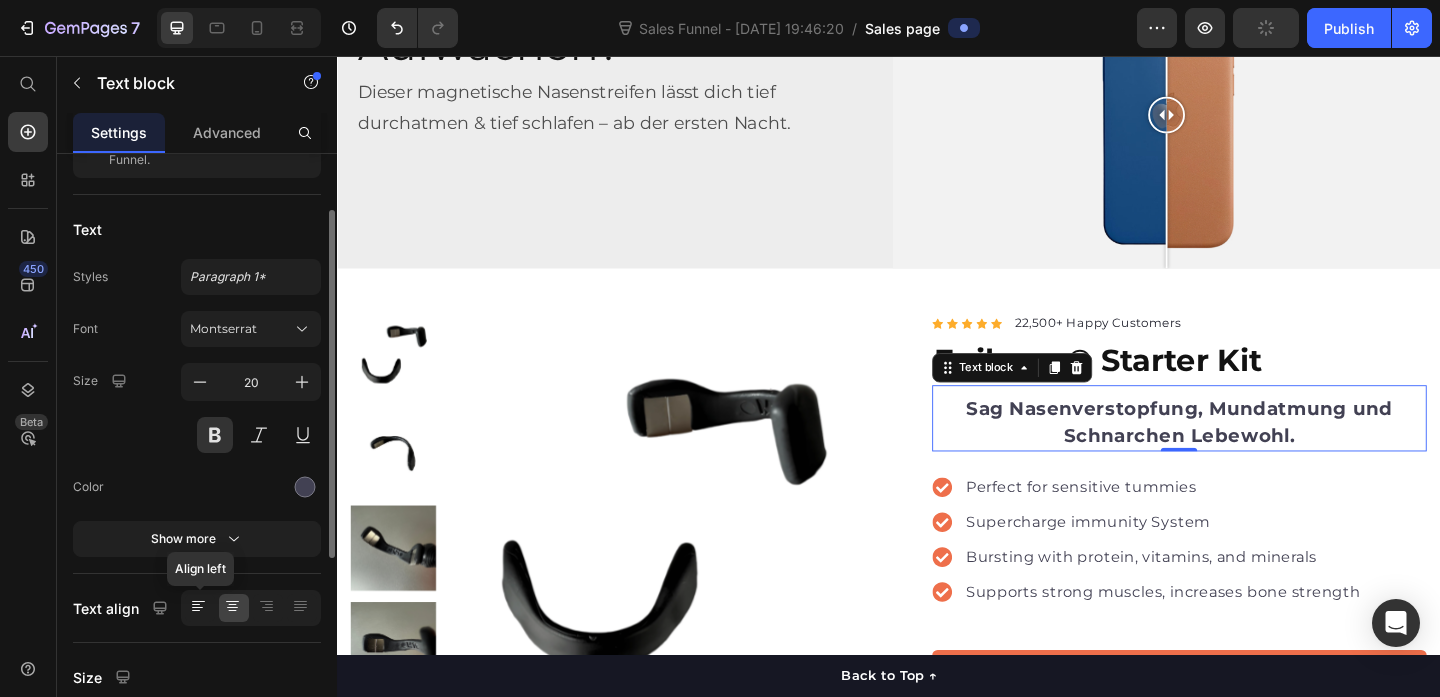 click 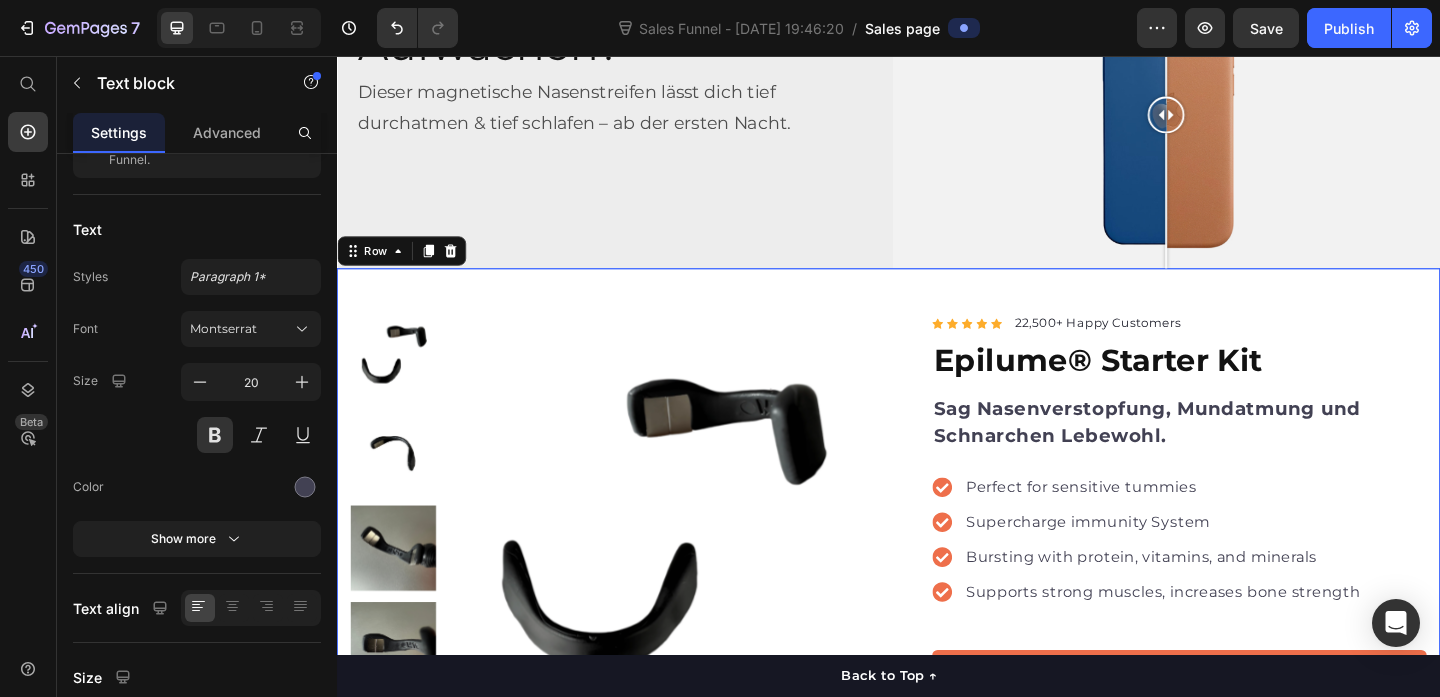 click on "Product Images "The transformation in my dog's overall health since switching to this food has been remarkable. Their coat is shinier, their energy levels have increased, and they seem happier than ever before." Text block -Daisy Text block
Verified buyer Item list Row Row "My dog absolutely loves this food! It's clear that the taste and quality are top-notch."  -Daisy Text block Row Row Icon Icon Icon Icon Icon Icon List Hoz 22,500+ Happy Customers Text block Row Epilume® Starter Kit Product Title Sag Nasenverstopfung, Mundatmung und Schnarchen Lebewohl. Text block Perfect for sensitive tummies Supercharge immunity System Bursting with protein, vitamins, and minerals Supports strong muscles, increases bone strength Item list Add to cart Product Cart Button Perfect for sensitive tummies Supercharge immunity System Bursting with protein, vitamins, and minerals Supports strong muscles, increases bone strength Item list
How to use it? Text block Accordion Row Product Row   0" at bounding box center (937, 692) 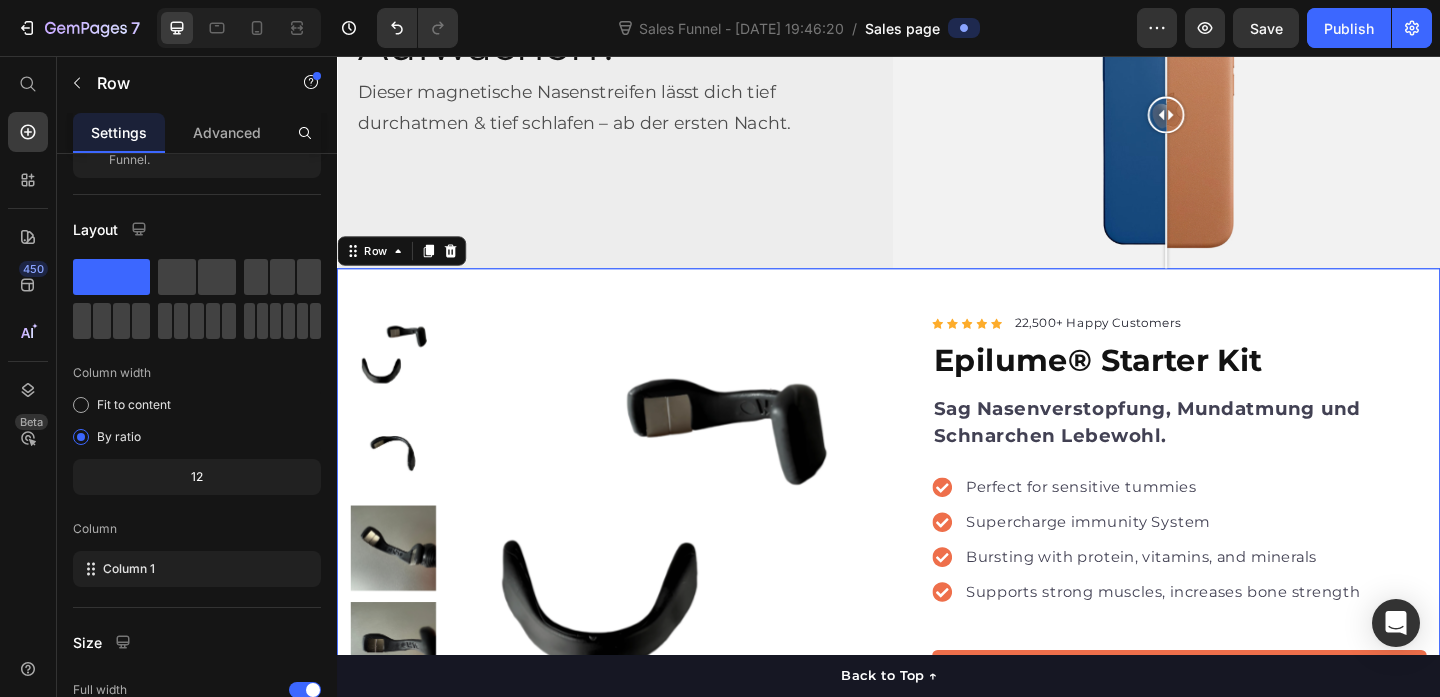 scroll, scrollTop: 0, scrollLeft: 0, axis: both 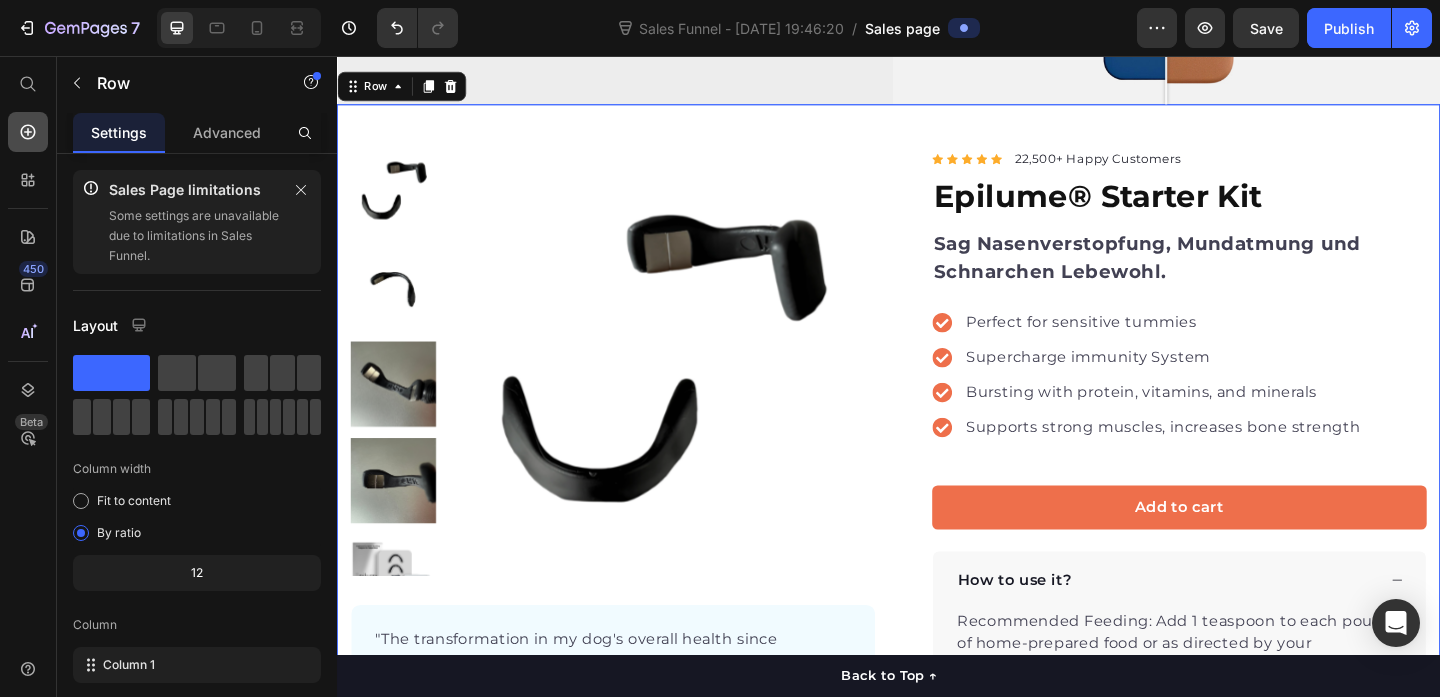 click 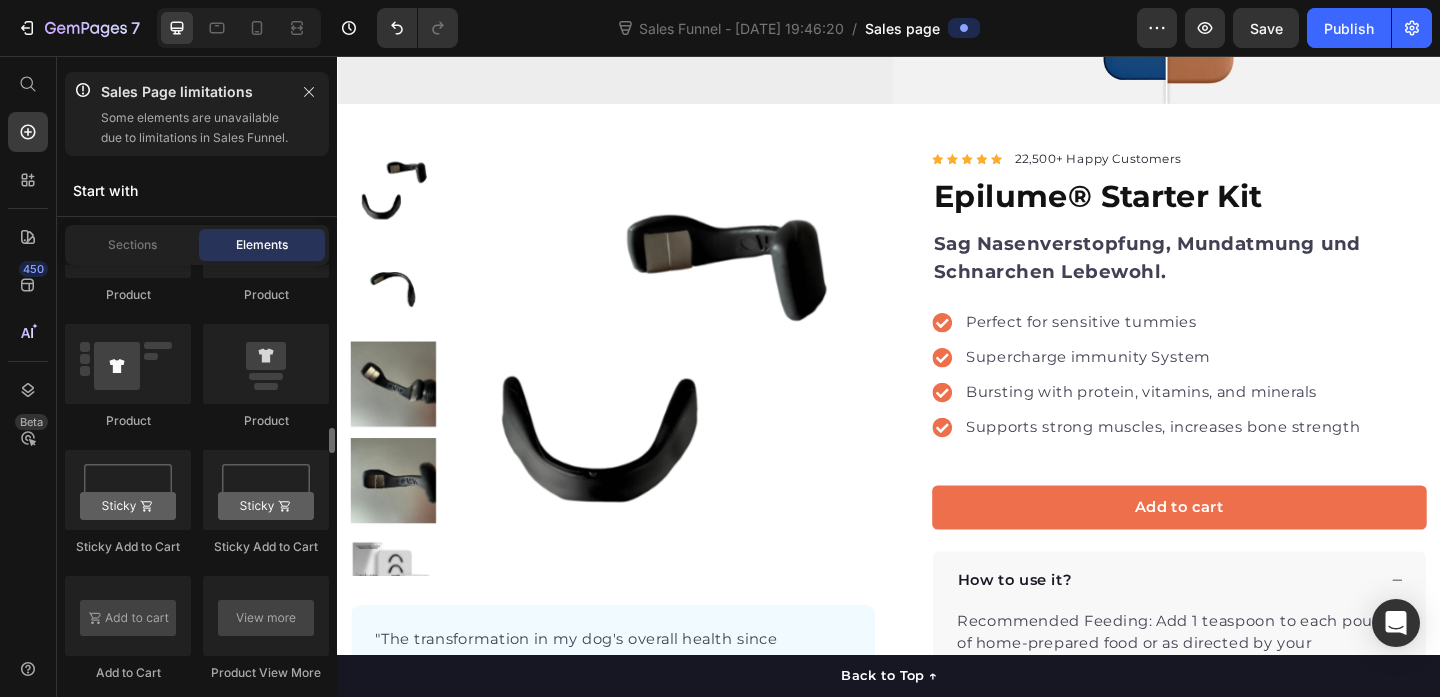 scroll, scrollTop: 2962, scrollLeft: 0, axis: vertical 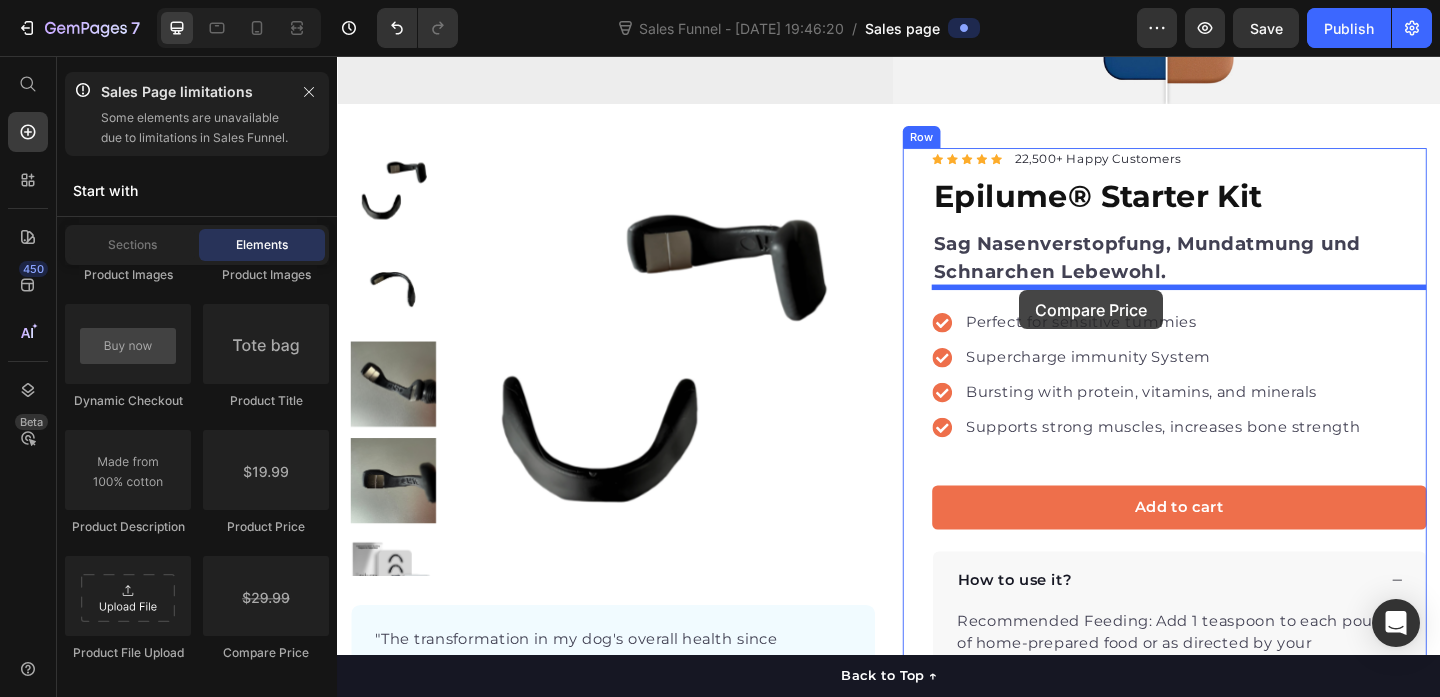 drag, startPoint x: 618, startPoint y: 667, endPoint x: 1078, endPoint y: 311, distance: 581.66656 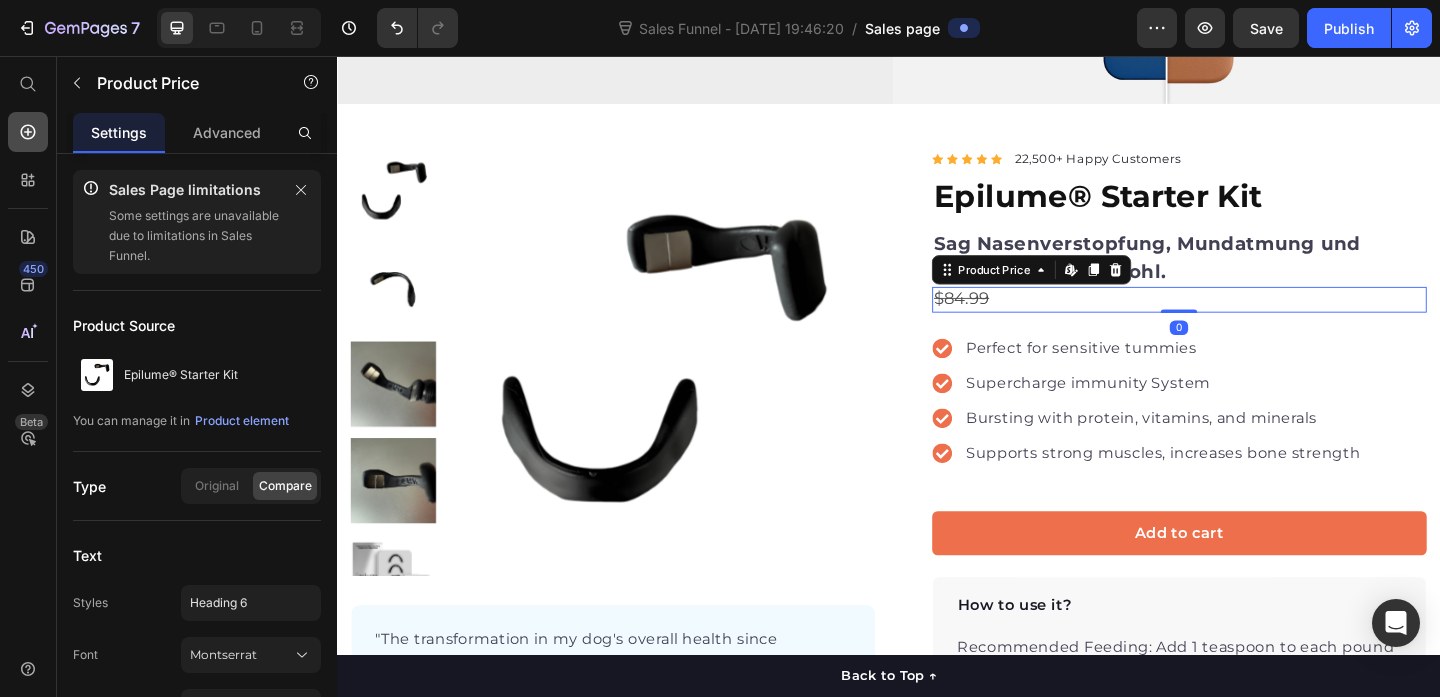 click 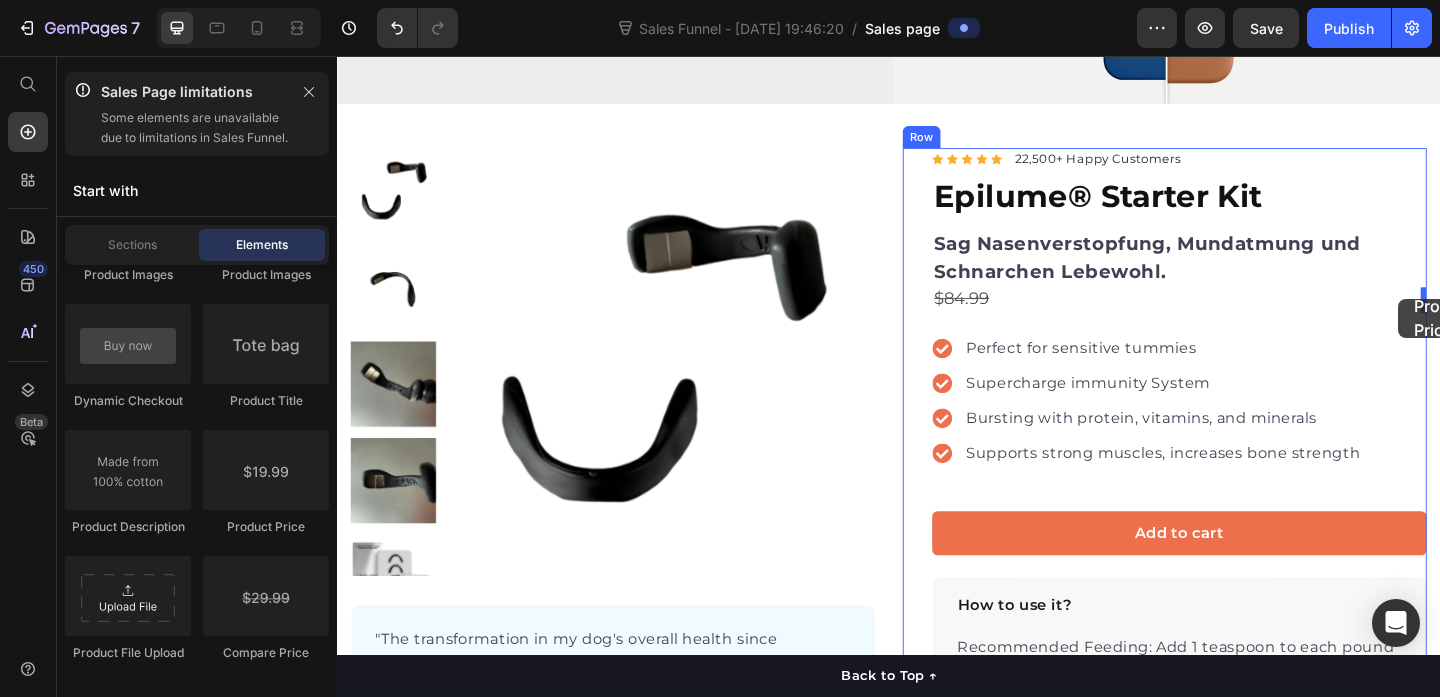 drag, startPoint x: 622, startPoint y: 538, endPoint x: 1491, endPoint y: 318, distance: 896.41565 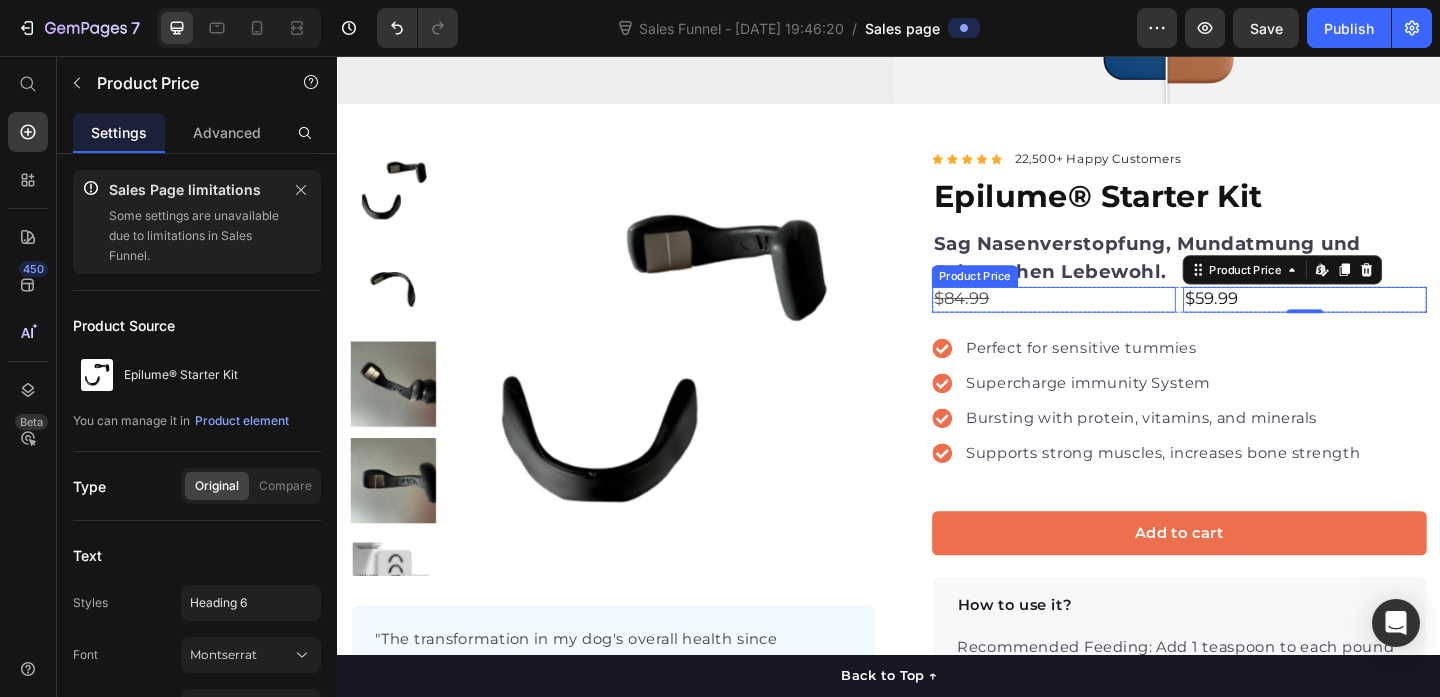 click on "$84.99" at bounding box center (1116, 320) 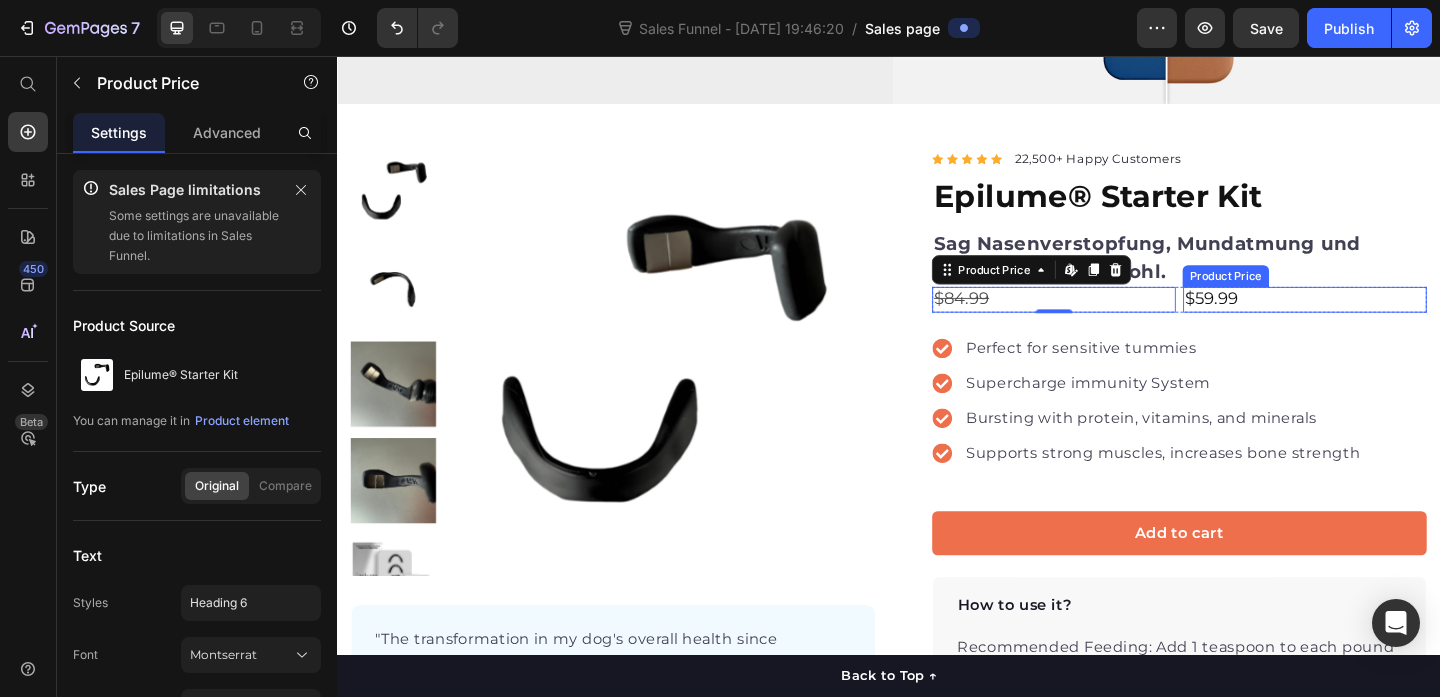click on "$59.99" at bounding box center (1389, 320) 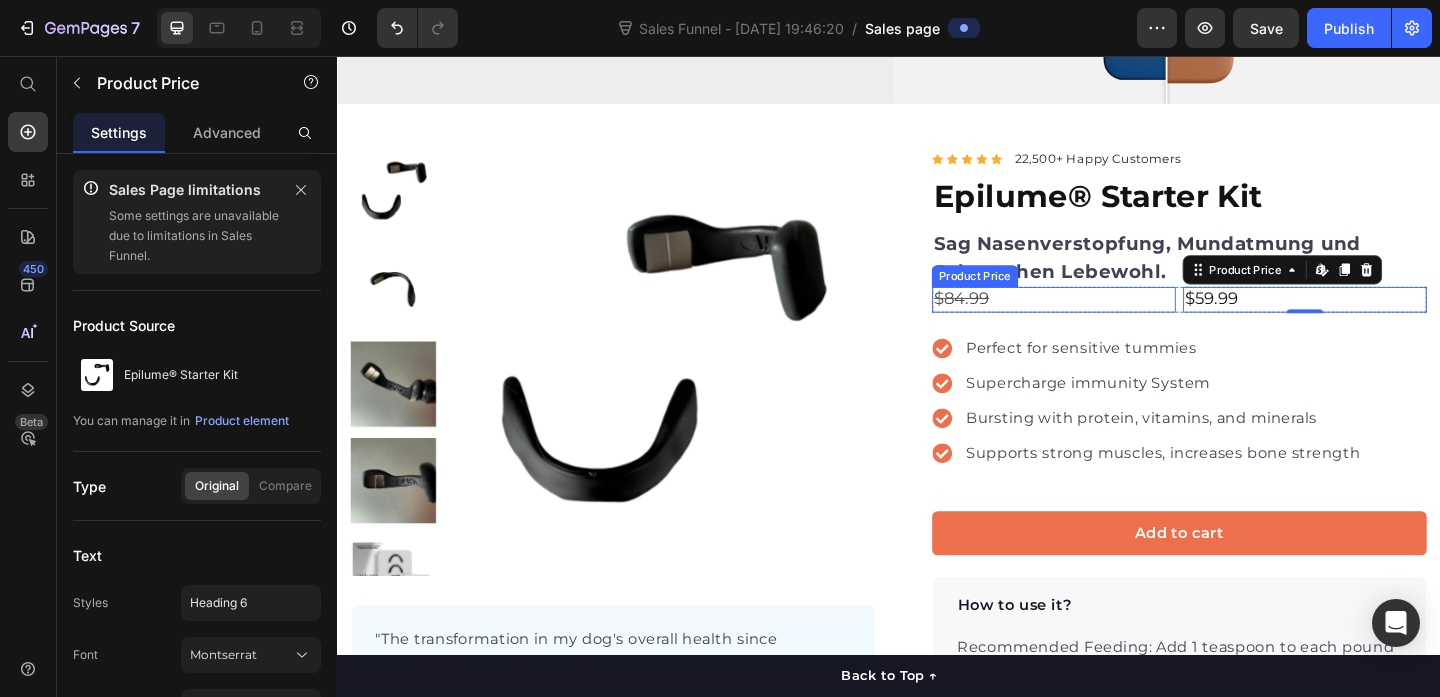 click on "$84.99" at bounding box center (1116, 320) 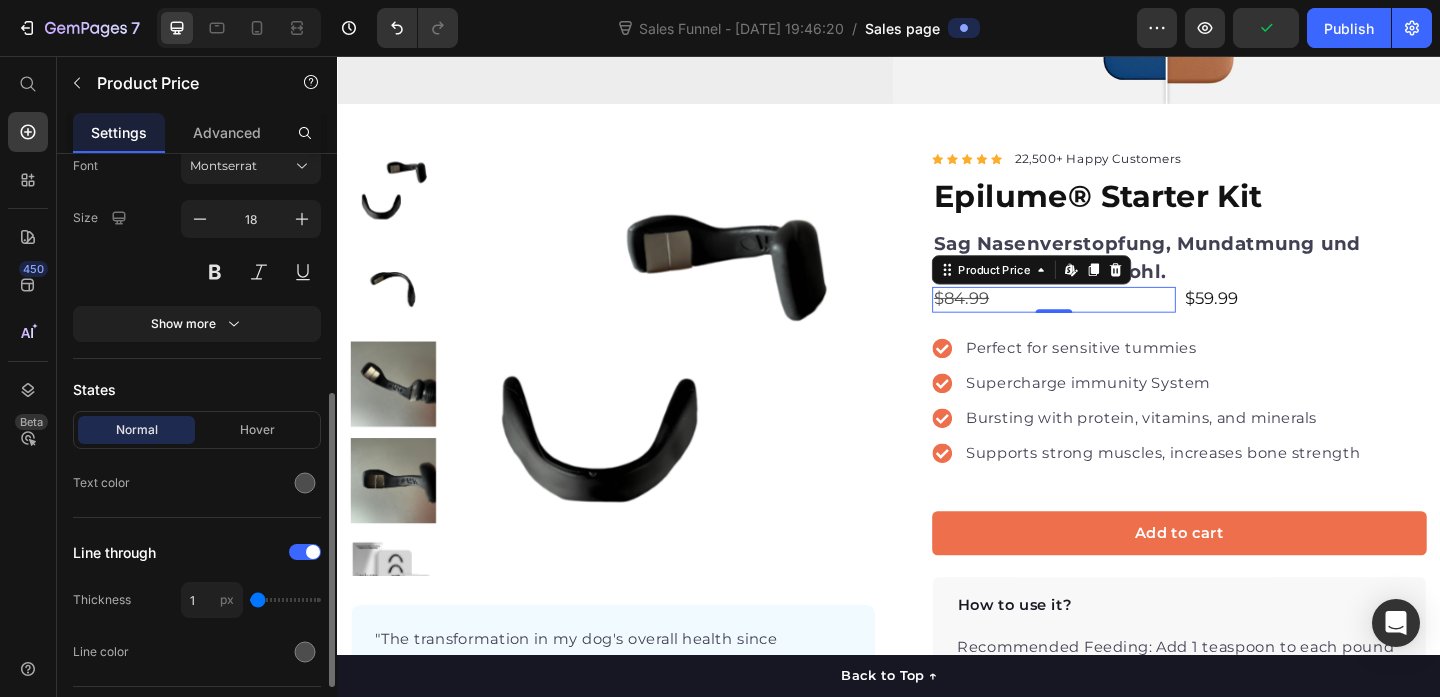 scroll, scrollTop: 488, scrollLeft: 0, axis: vertical 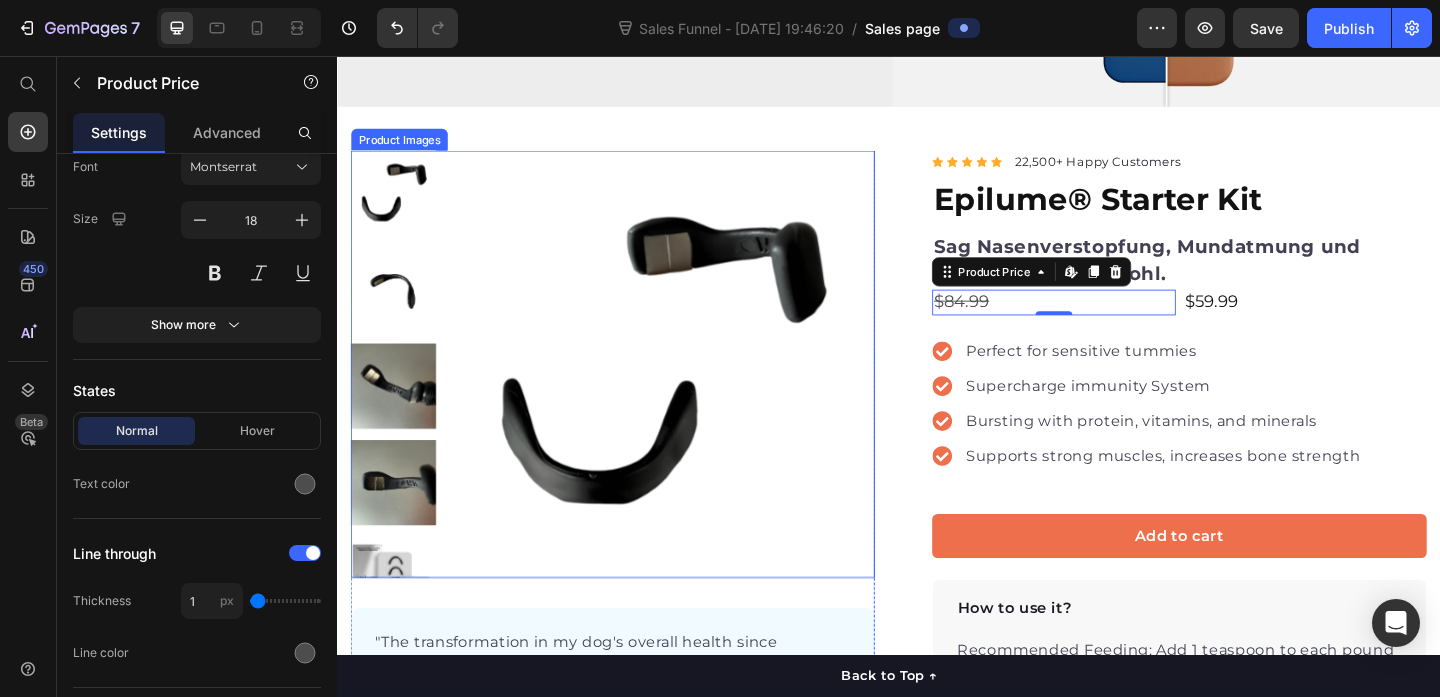 click at bounding box center [689, 391] 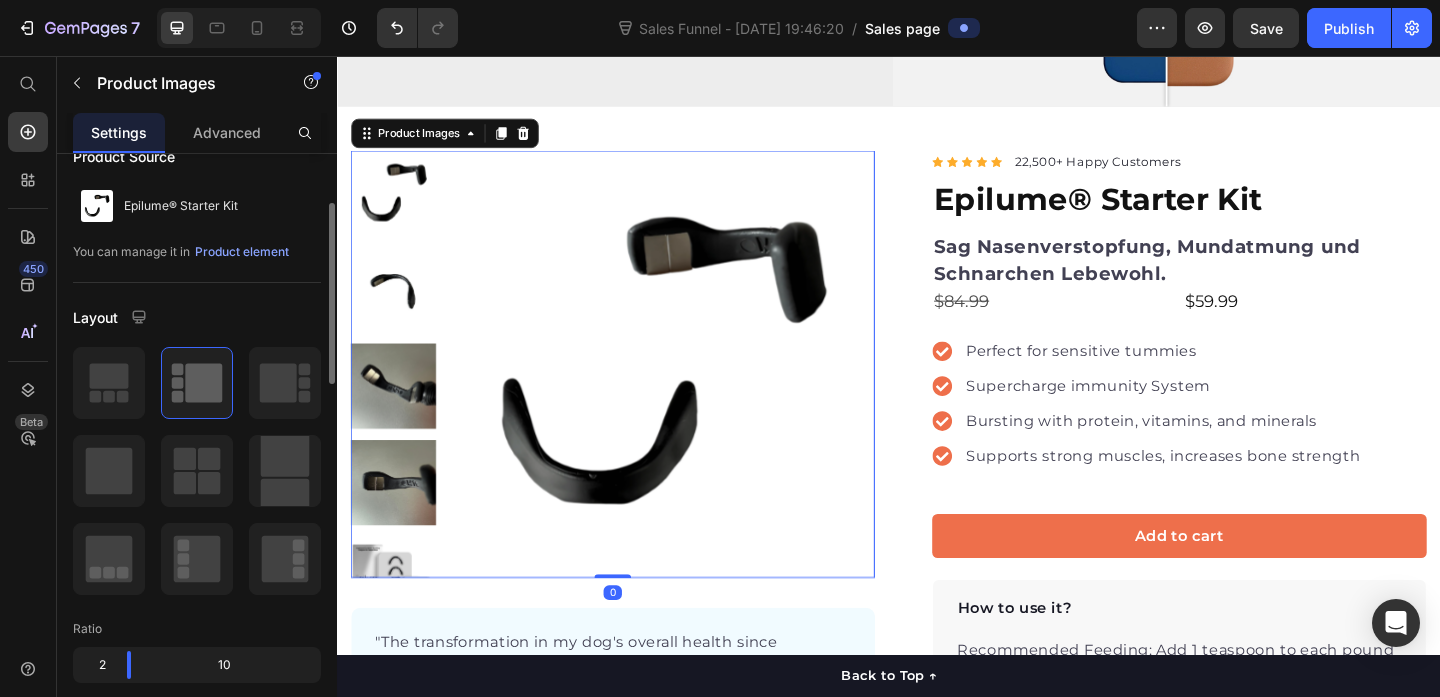 scroll, scrollTop: 170, scrollLeft: 0, axis: vertical 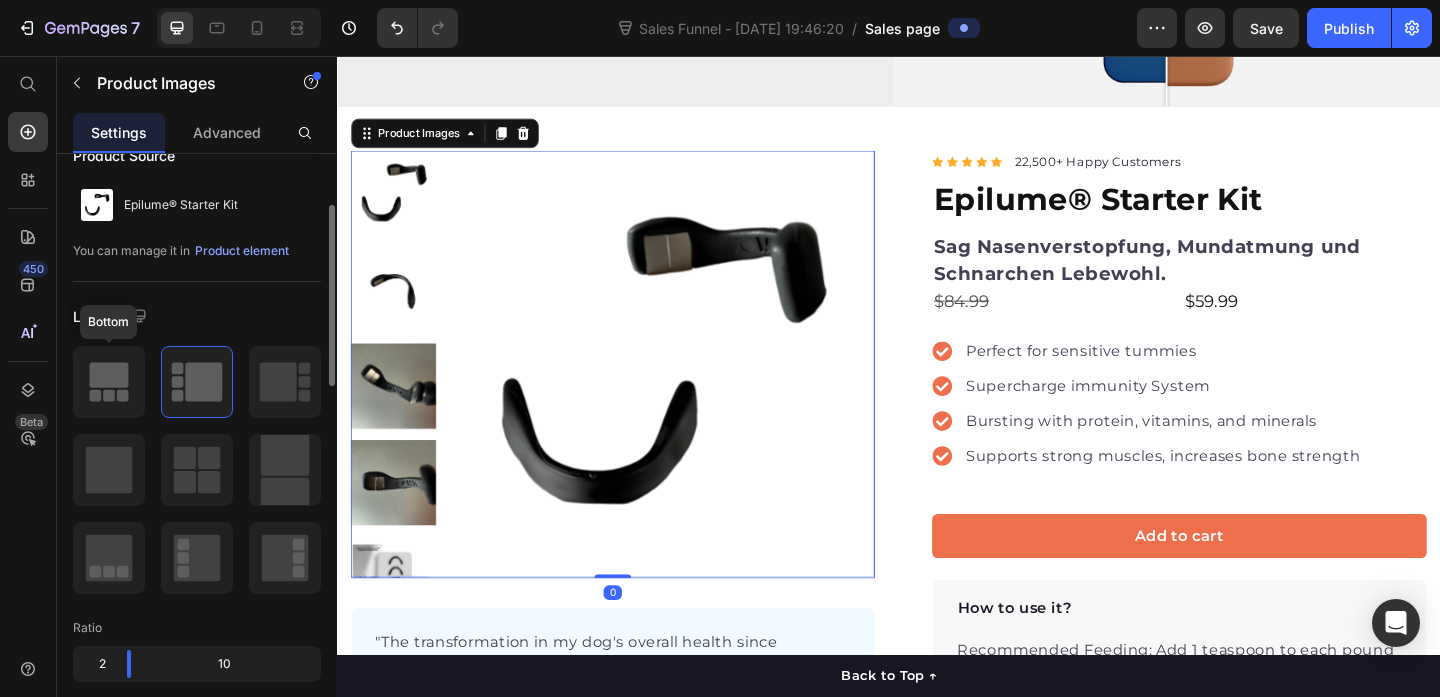 click 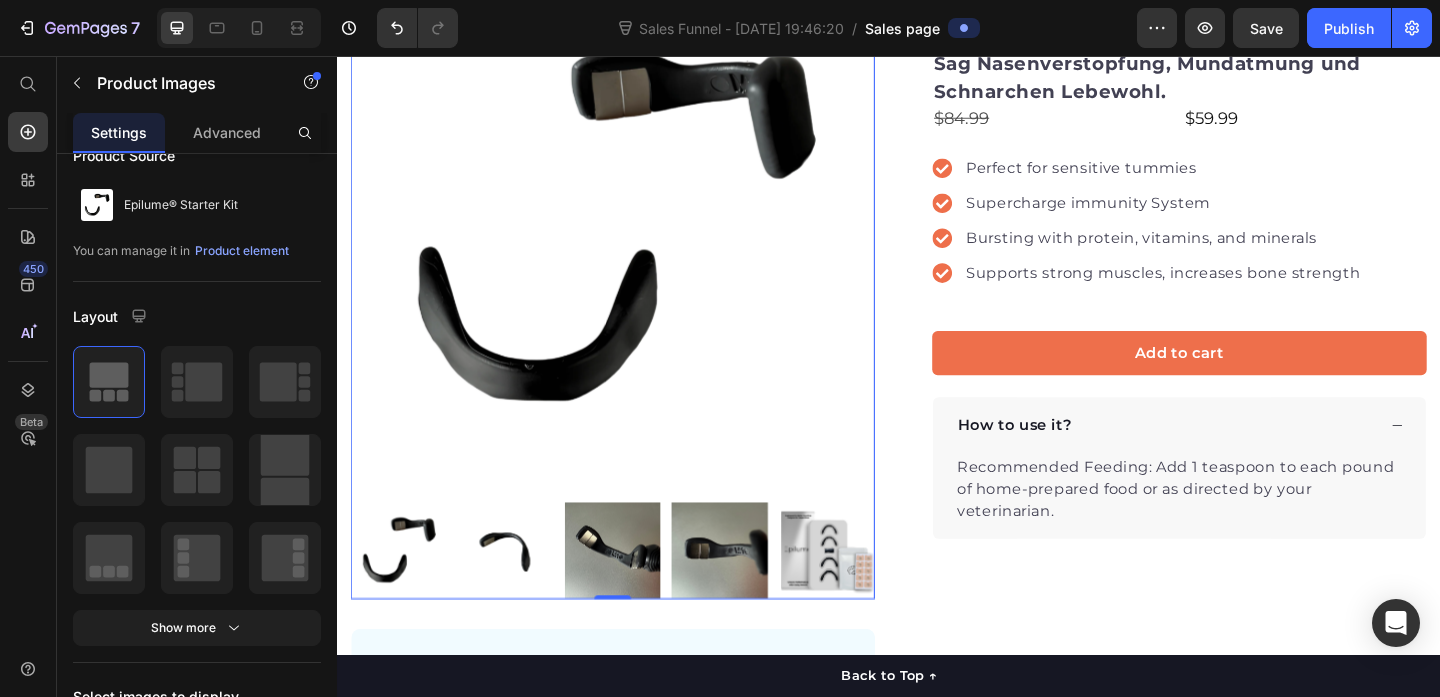 scroll, scrollTop: 637, scrollLeft: 0, axis: vertical 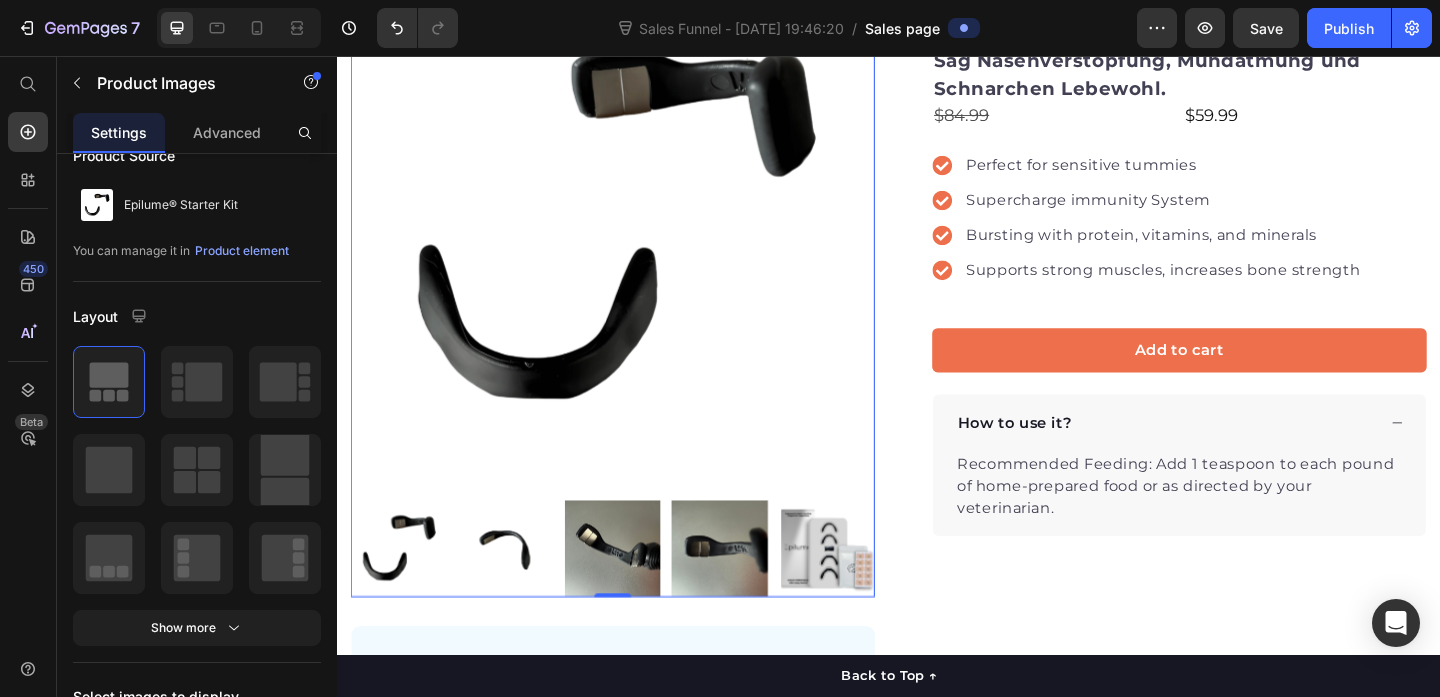 click at bounding box center (520, 591) 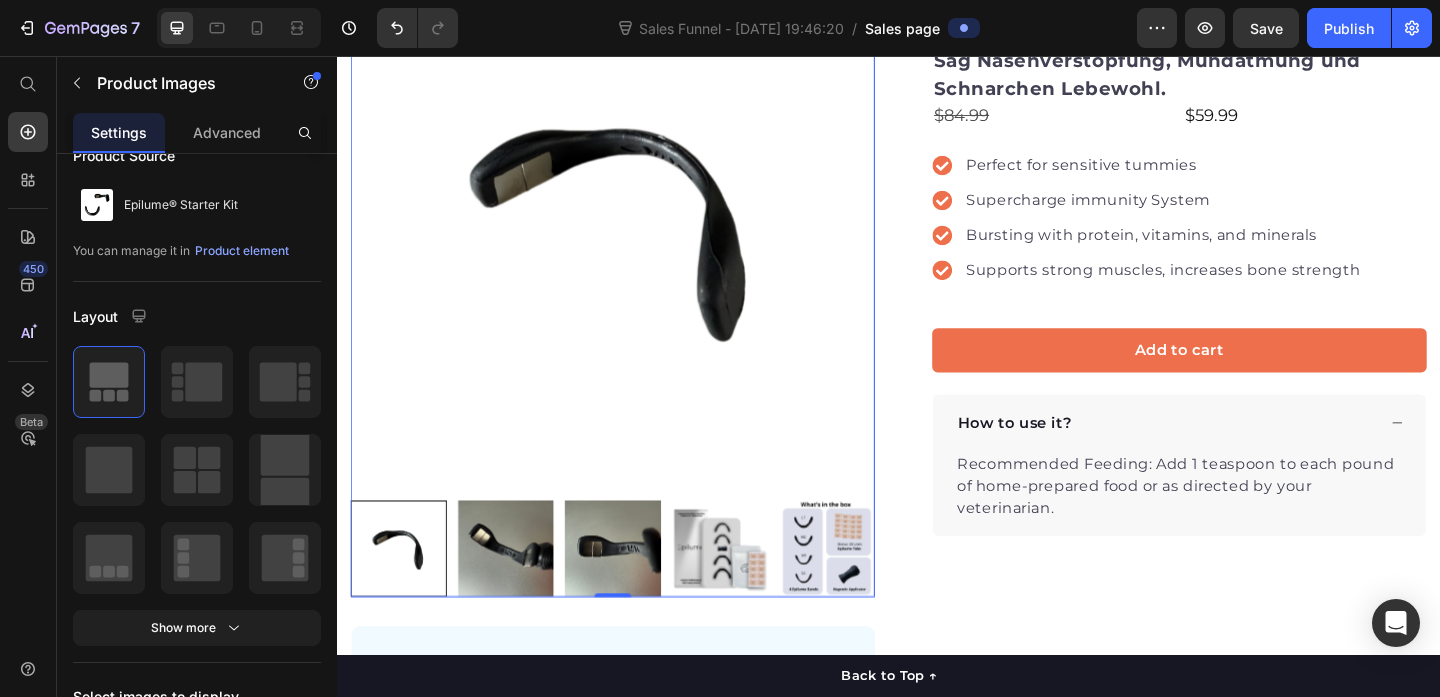 click at bounding box center (520, 591) 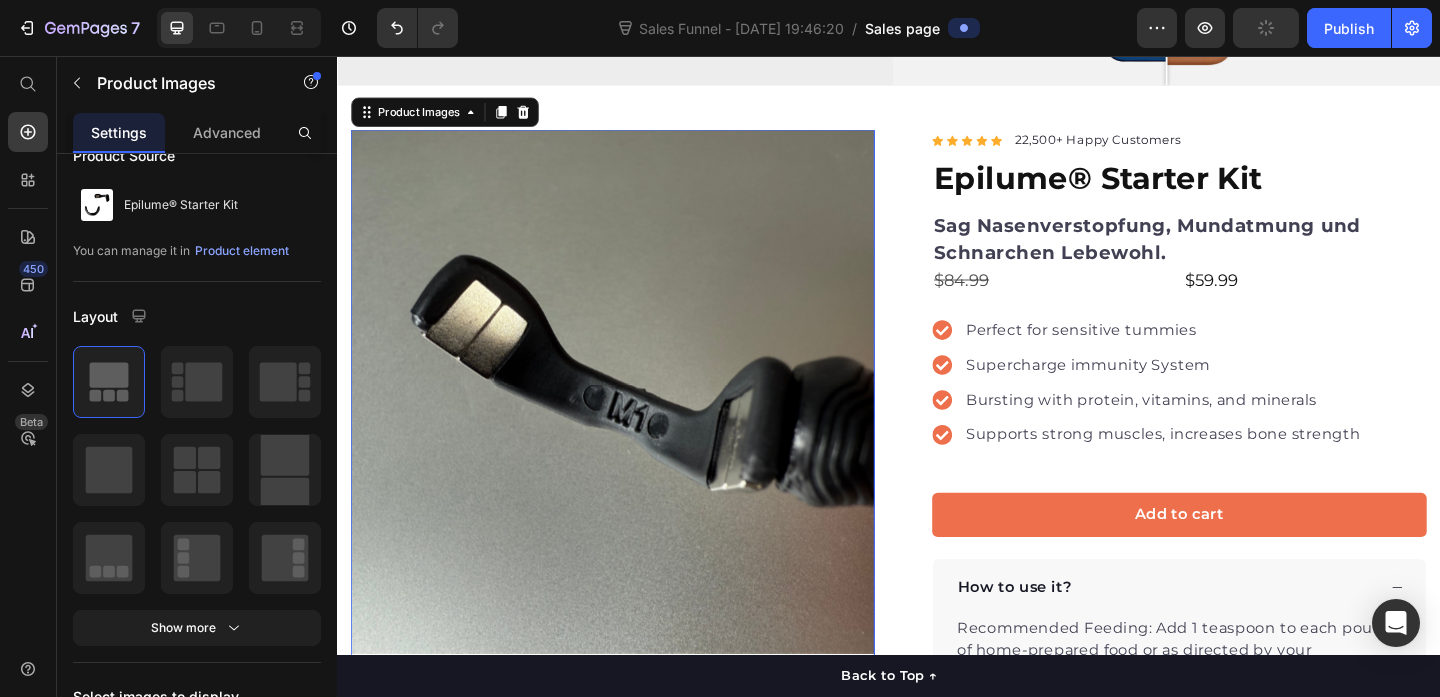 scroll, scrollTop: 467, scrollLeft: 0, axis: vertical 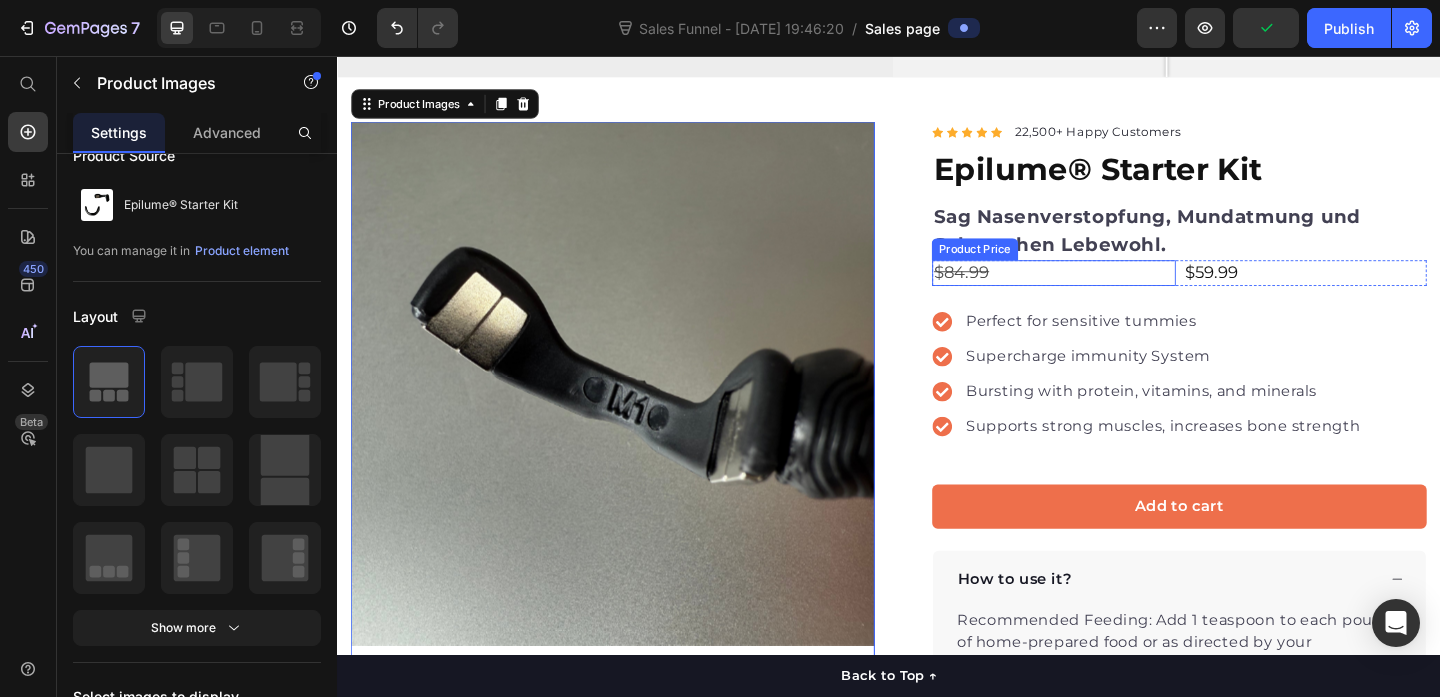 click on "$84.99" at bounding box center (1116, 291) 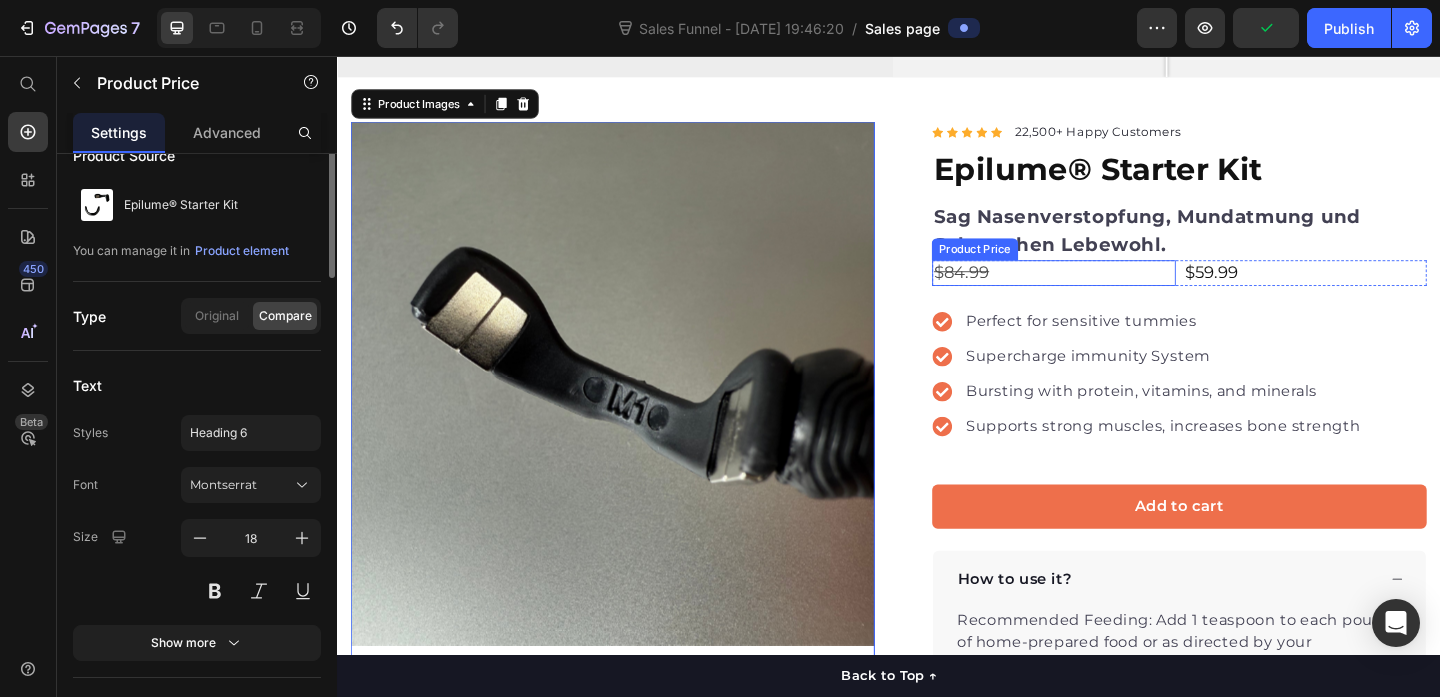 scroll, scrollTop: 0, scrollLeft: 0, axis: both 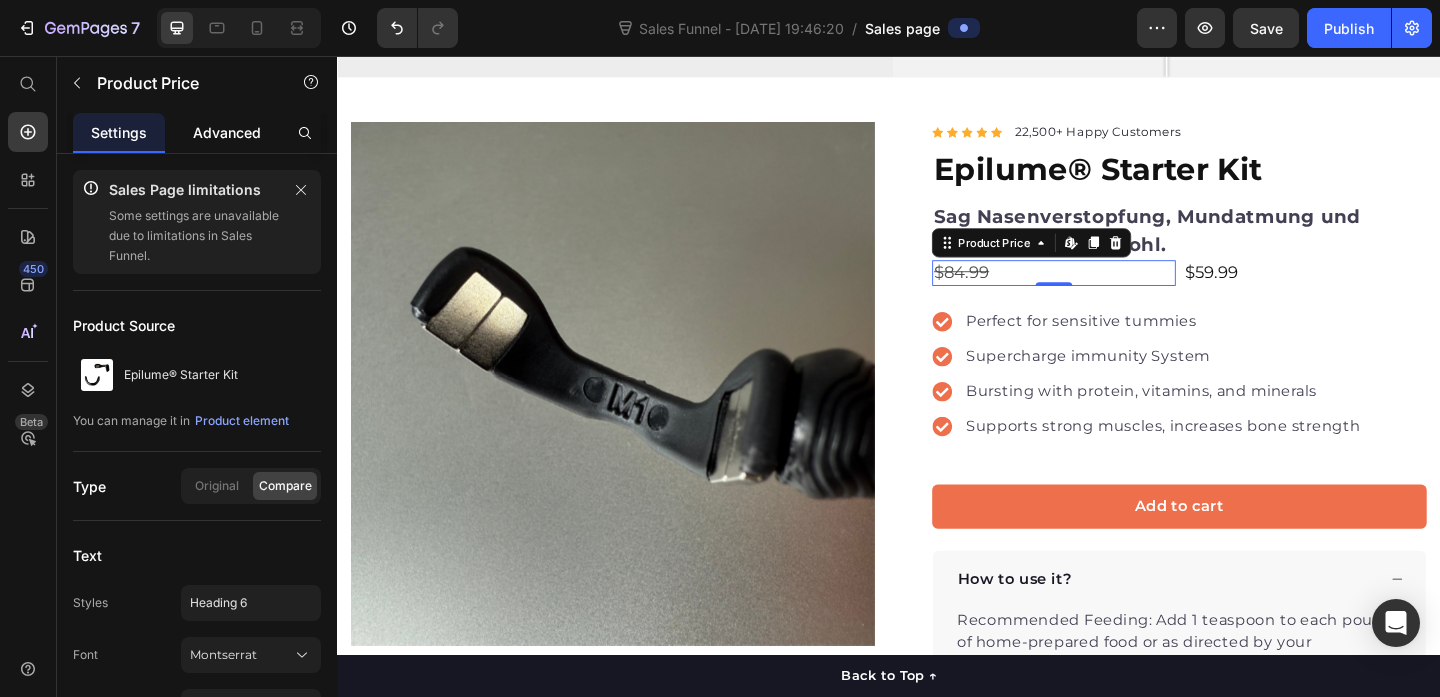 click on "Advanced" at bounding box center [227, 132] 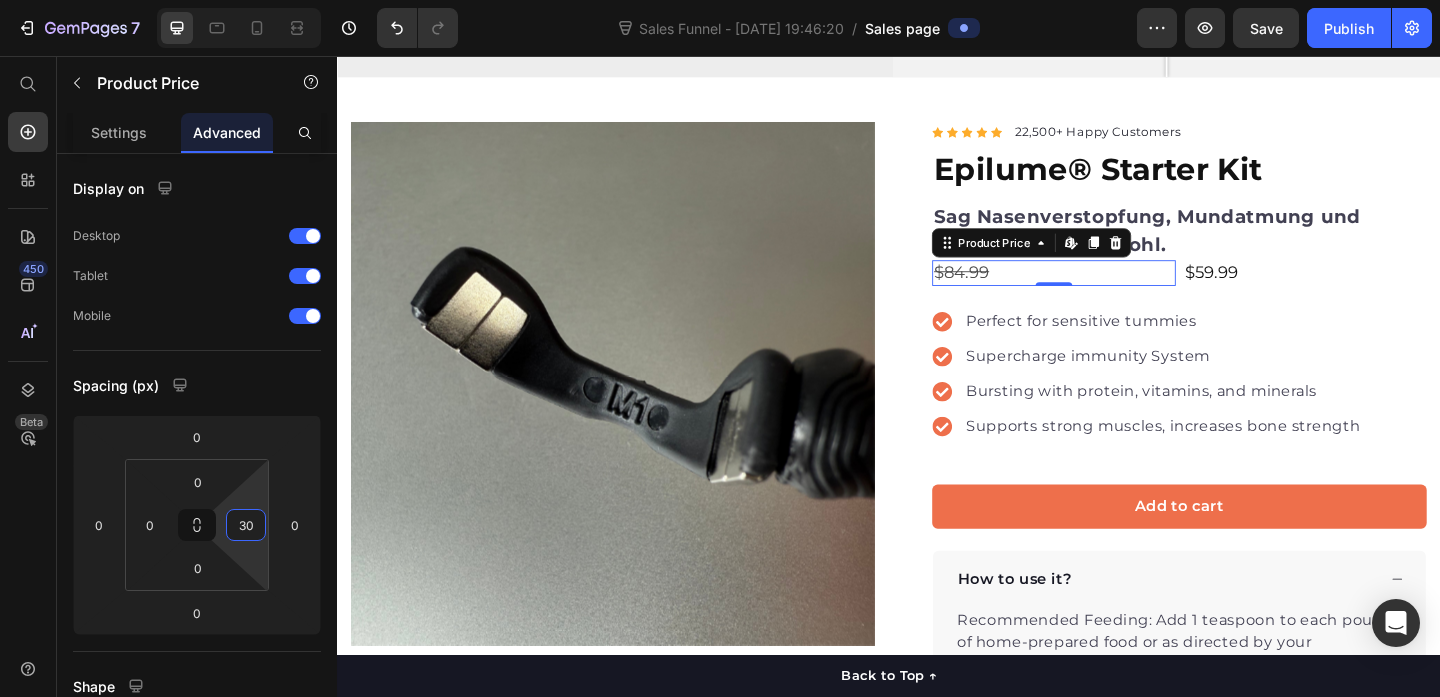 type on "0" 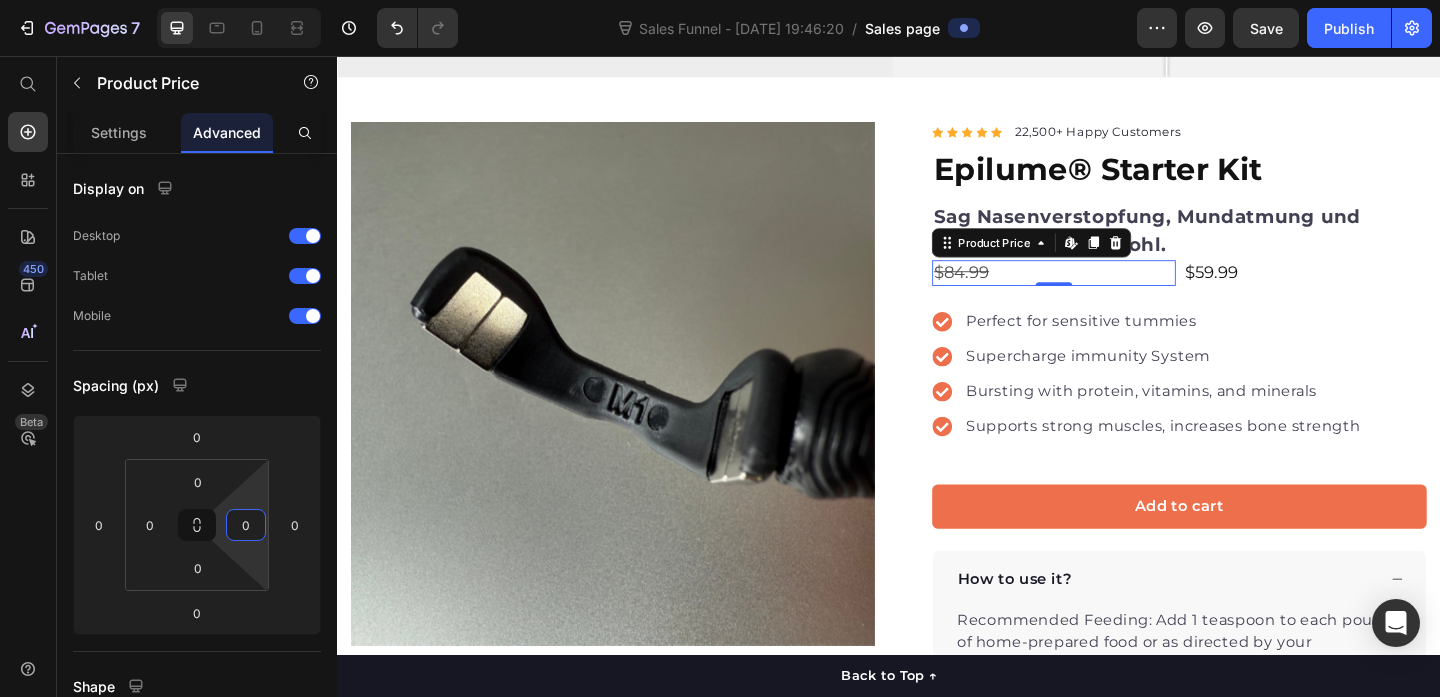 drag, startPoint x: 254, startPoint y: 500, endPoint x: 258, endPoint y: 557, distance: 57.14018 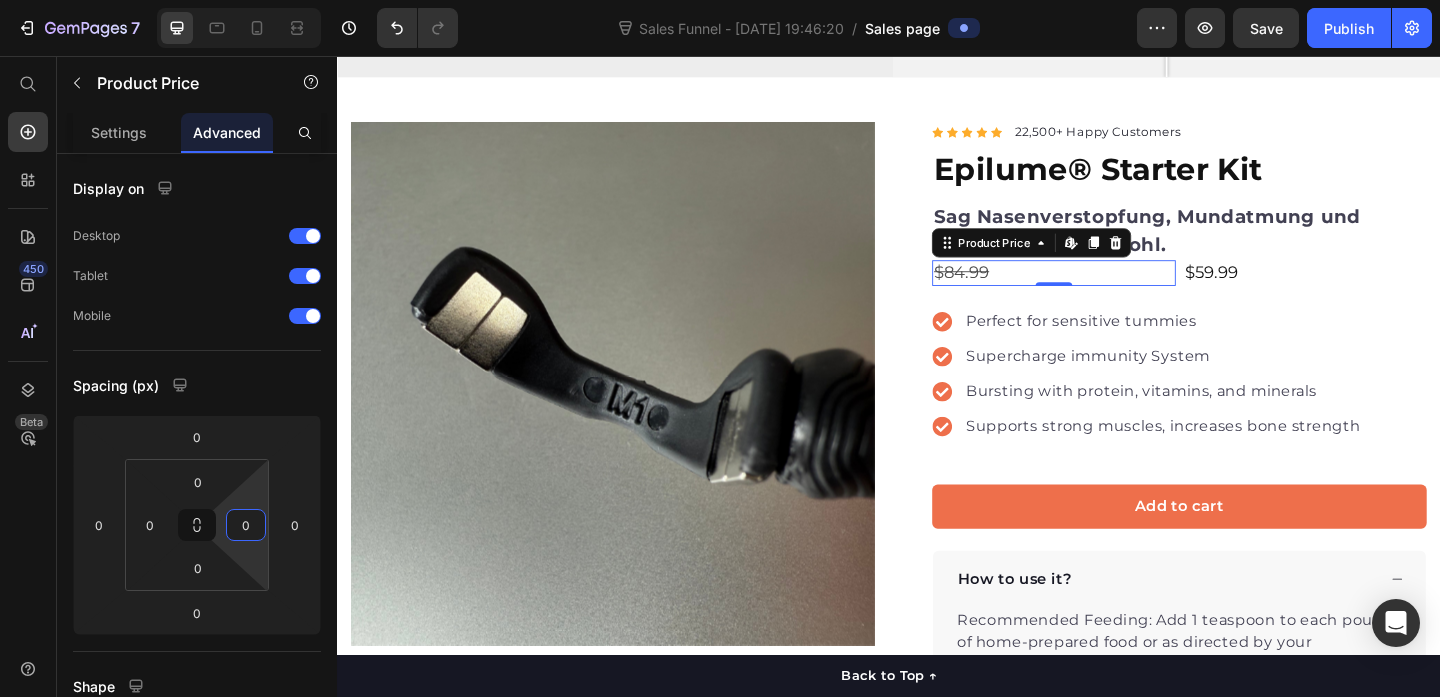click on "7  Sales Funnel - [DATE] 19:46:20  /  Sales page Preview  Save   Publish  450 Beta Sales Page limitations Some elements are unavailable due to limitations in Sales Funnel. Start with Sections Elements Hero Section Product Detail Brands Trusted Badges Guarantee Product Breakdown How to use Testimonials Compare Bundle FAQs Social Proof Brand Story Product List Collection Blog List Contact Sticky Add to Cart Custom Footer Browse Library 450 Layout
Row
Row
Row
Row Text
Heading
Text Block Button
Button
Button
Sticky Back to top Media" at bounding box center (720, 0) 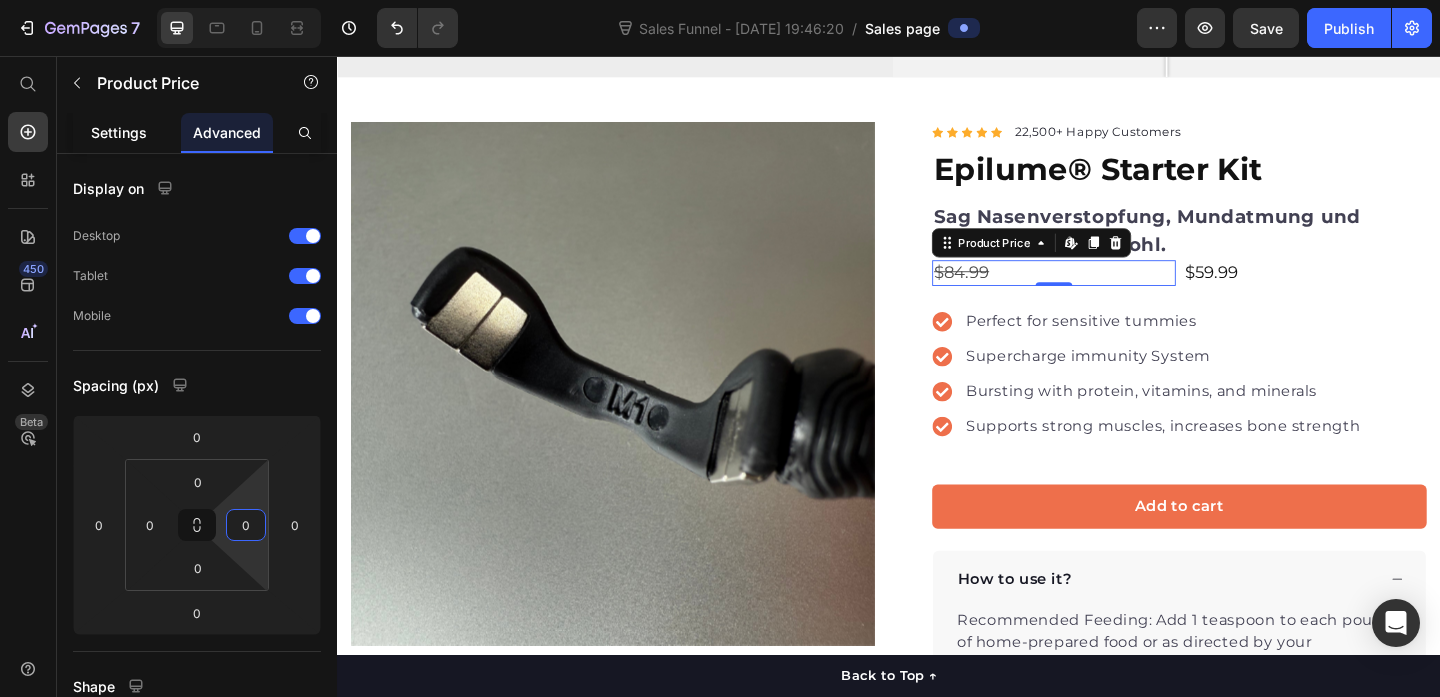click on "Settings" at bounding box center (119, 132) 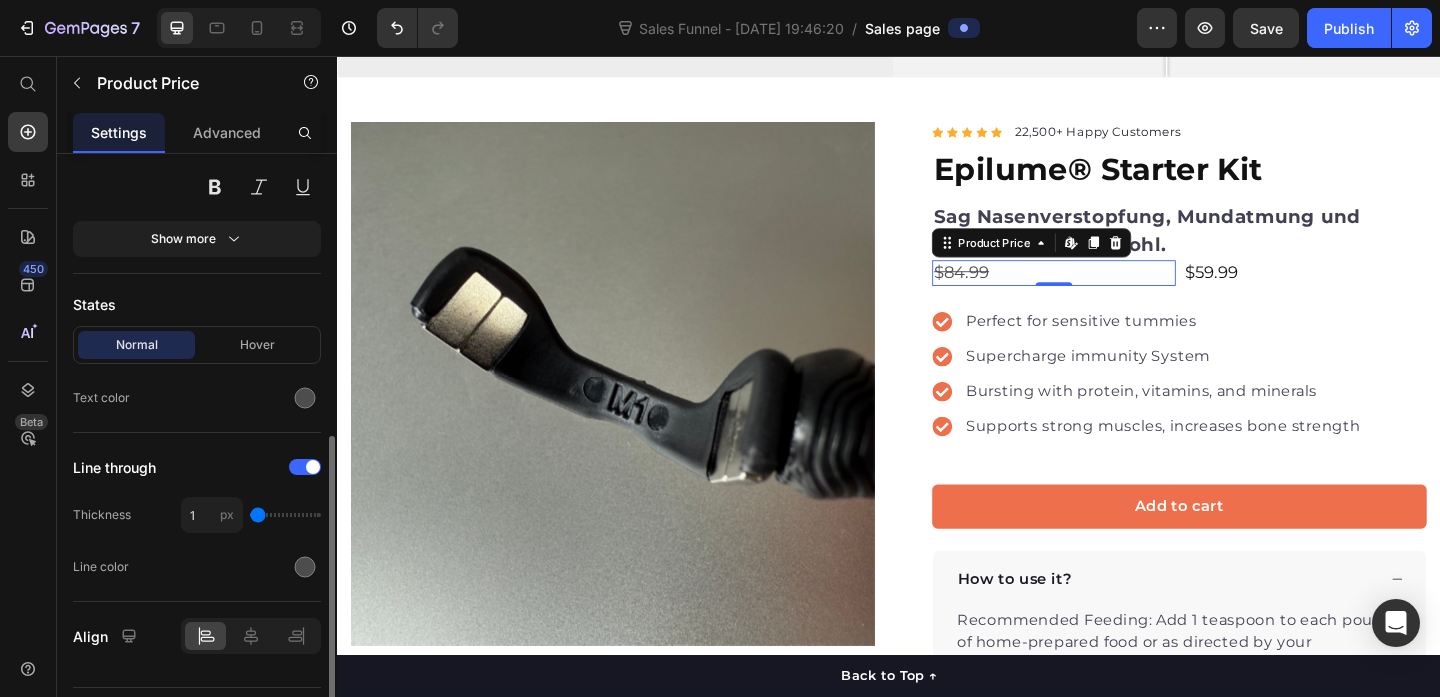 scroll, scrollTop: 622, scrollLeft: 0, axis: vertical 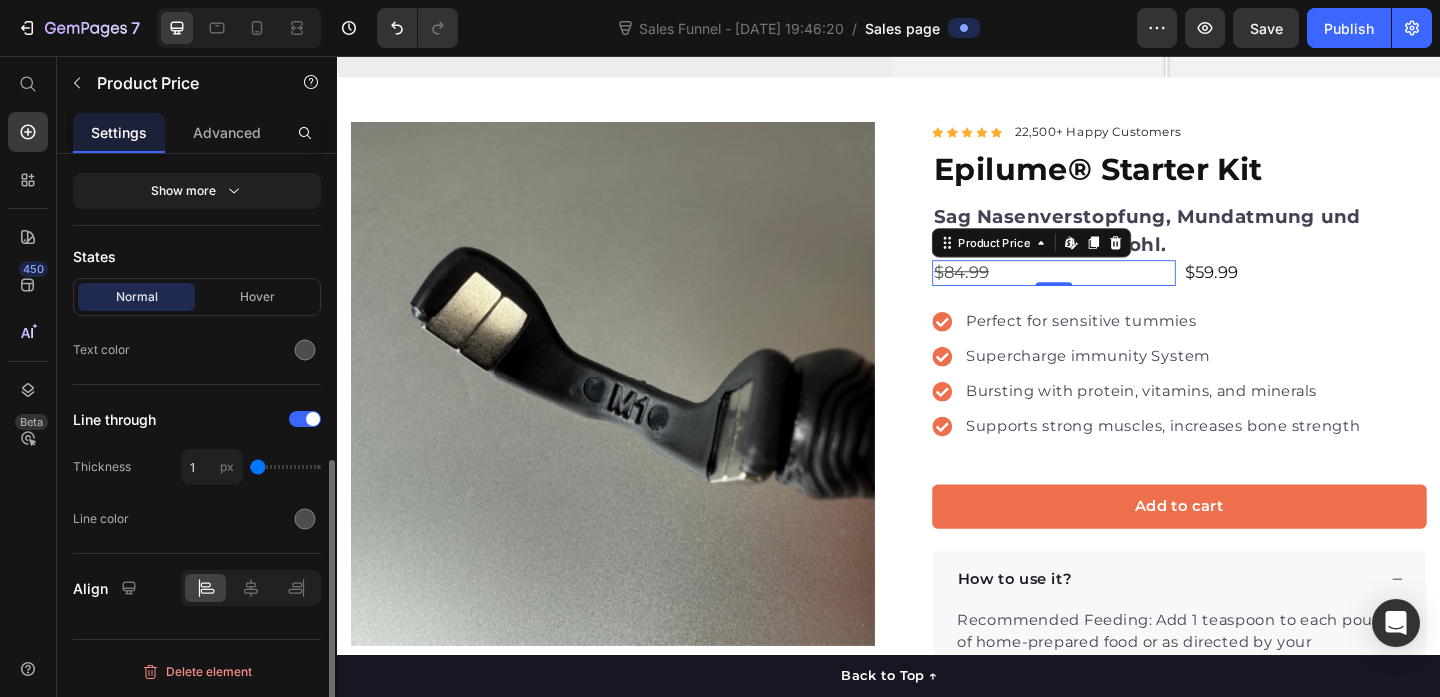 click on "Sales Page limitations Some settings are unavailable due to limitations in Sales Funnel. Product Source Epilume® Starter Kit  You can manage it in   Product element  Type Original Compare Text Styles Heading 6 Font Montserrat Size 18 Show more States Normal Hover Text color Line through Thickness 1 px Line color Align  Delete element" at bounding box center (197, 143) 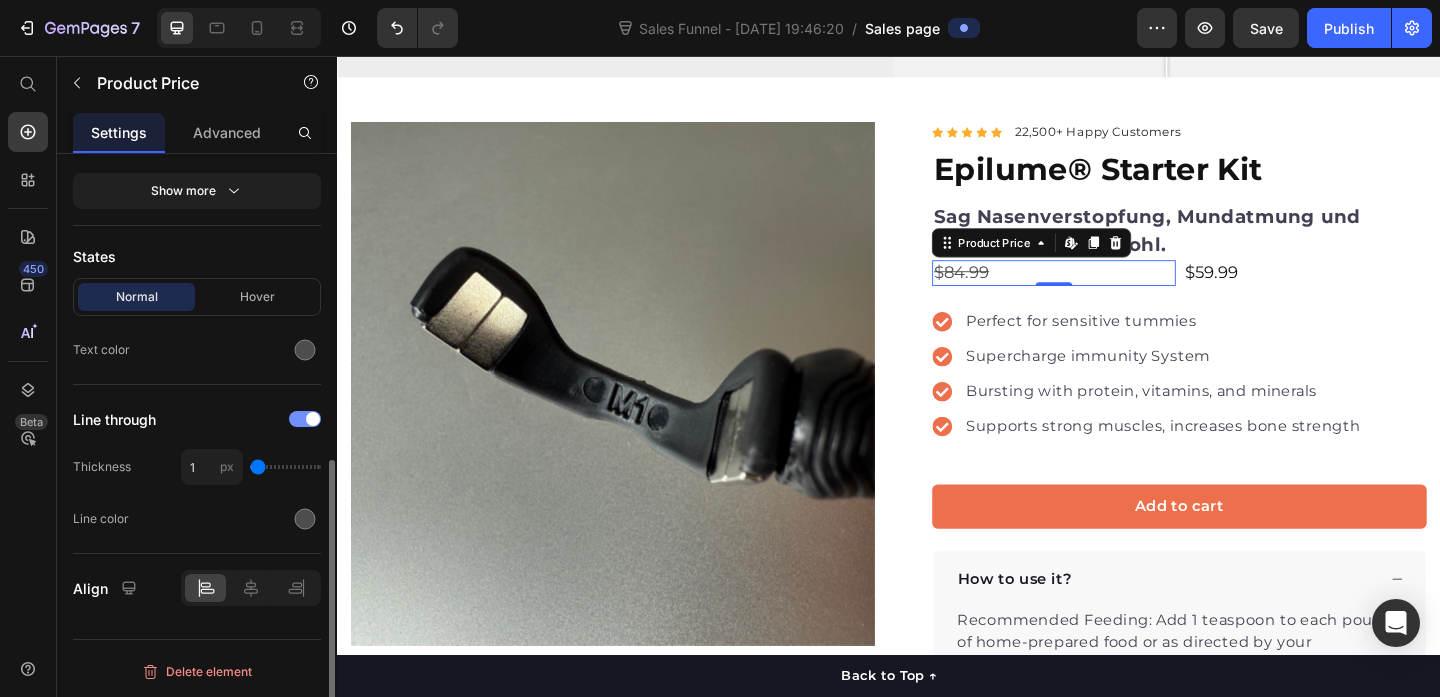 click at bounding box center (313, 419) 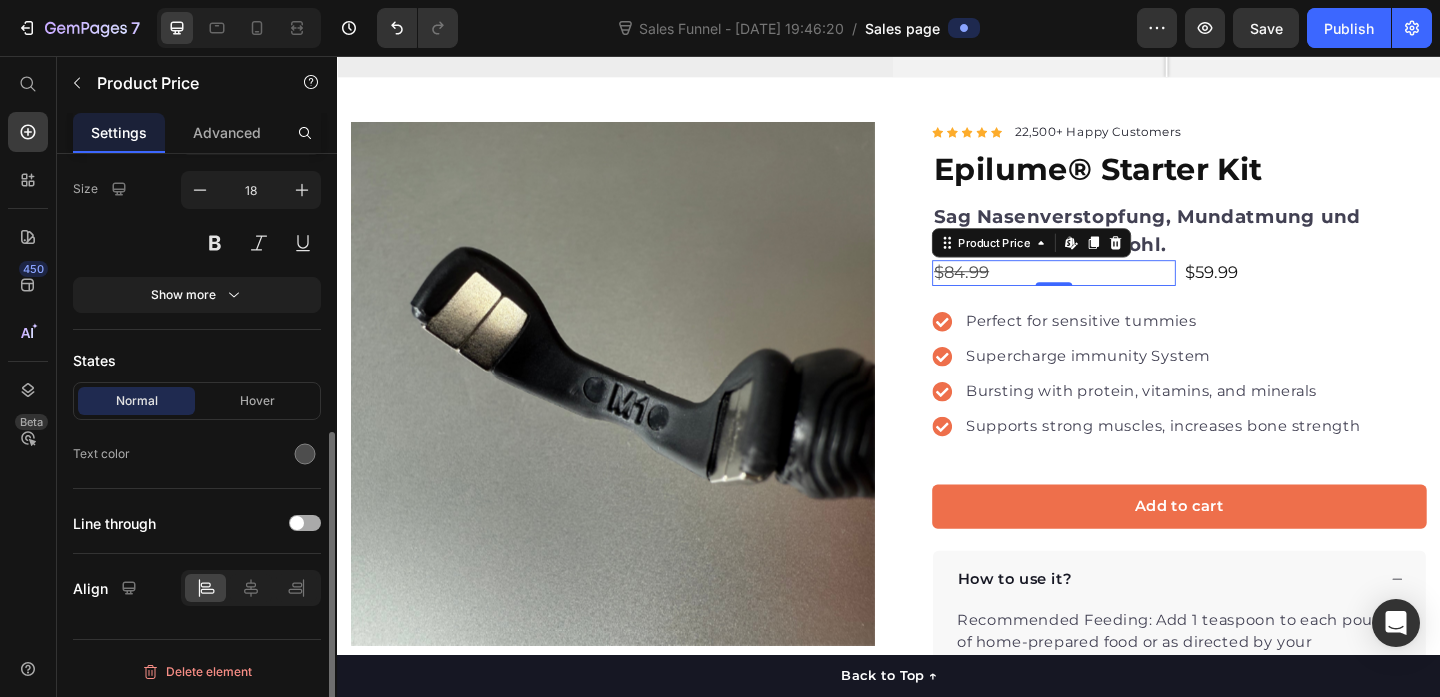 scroll, scrollTop: 518, scrollLeft: 0, axis: vertical 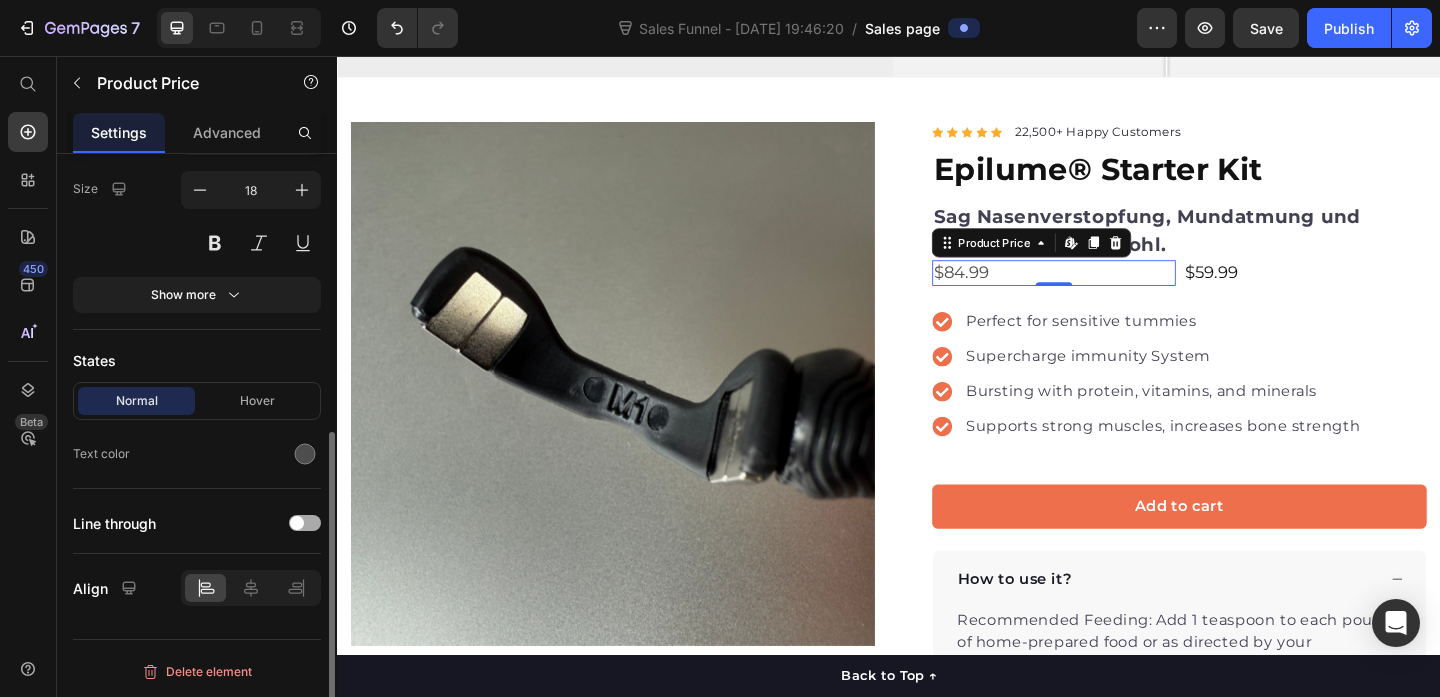 click at bounding box center [305, 523] 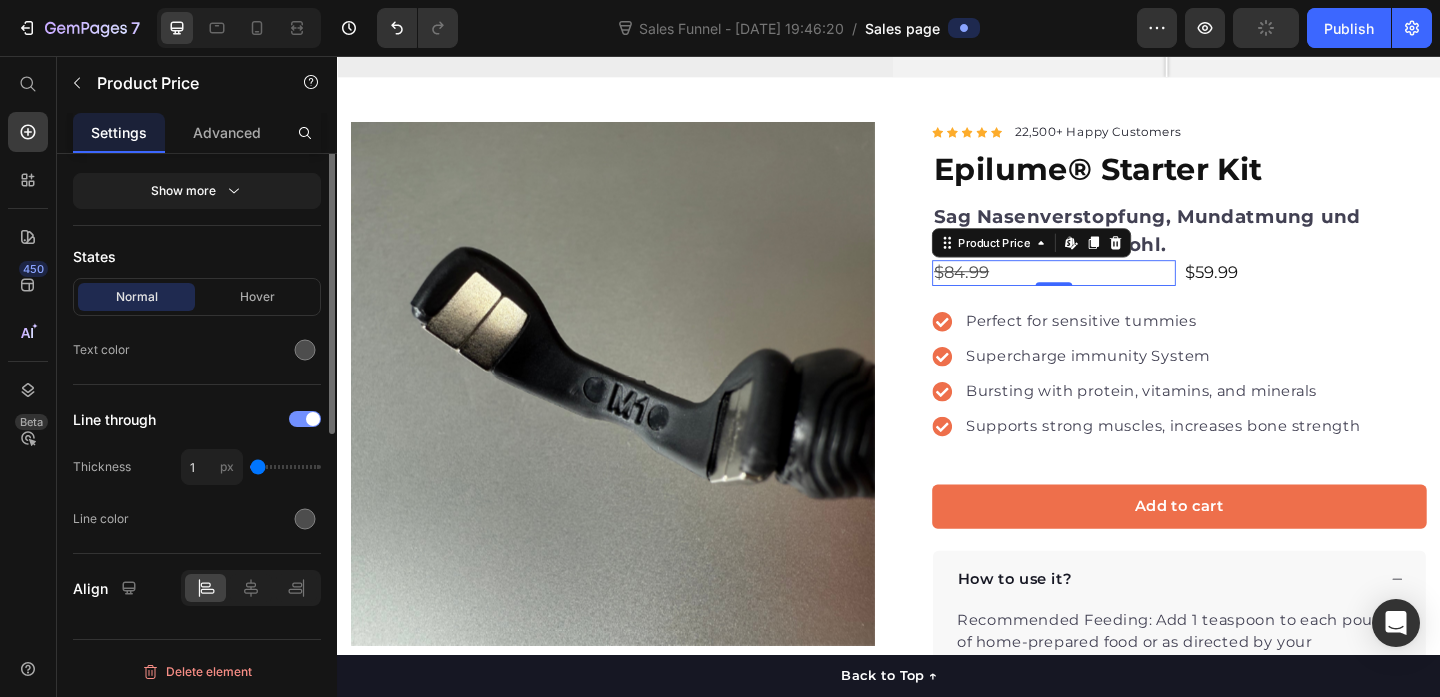 scroll, scrollTop: 0, scrollLeft: 0, axis: both 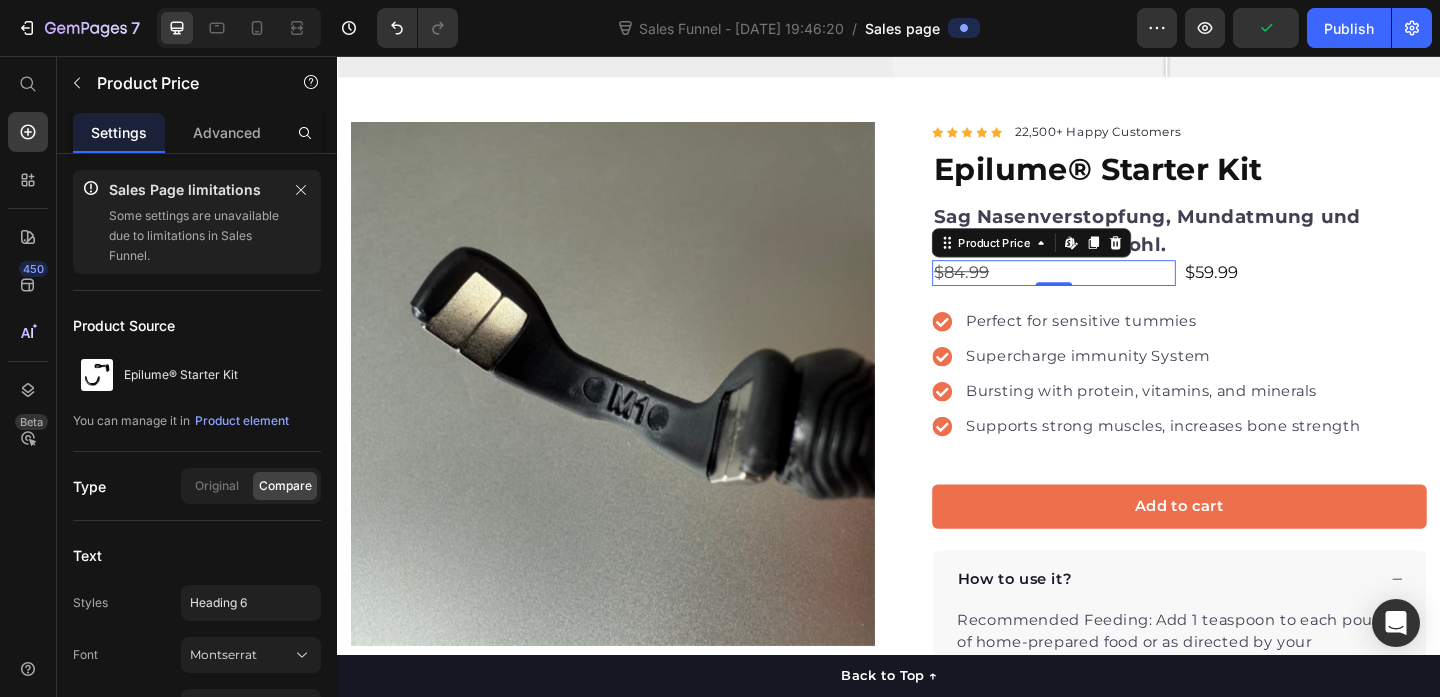 click on "$84.99" at bounding box center (1116, 291) 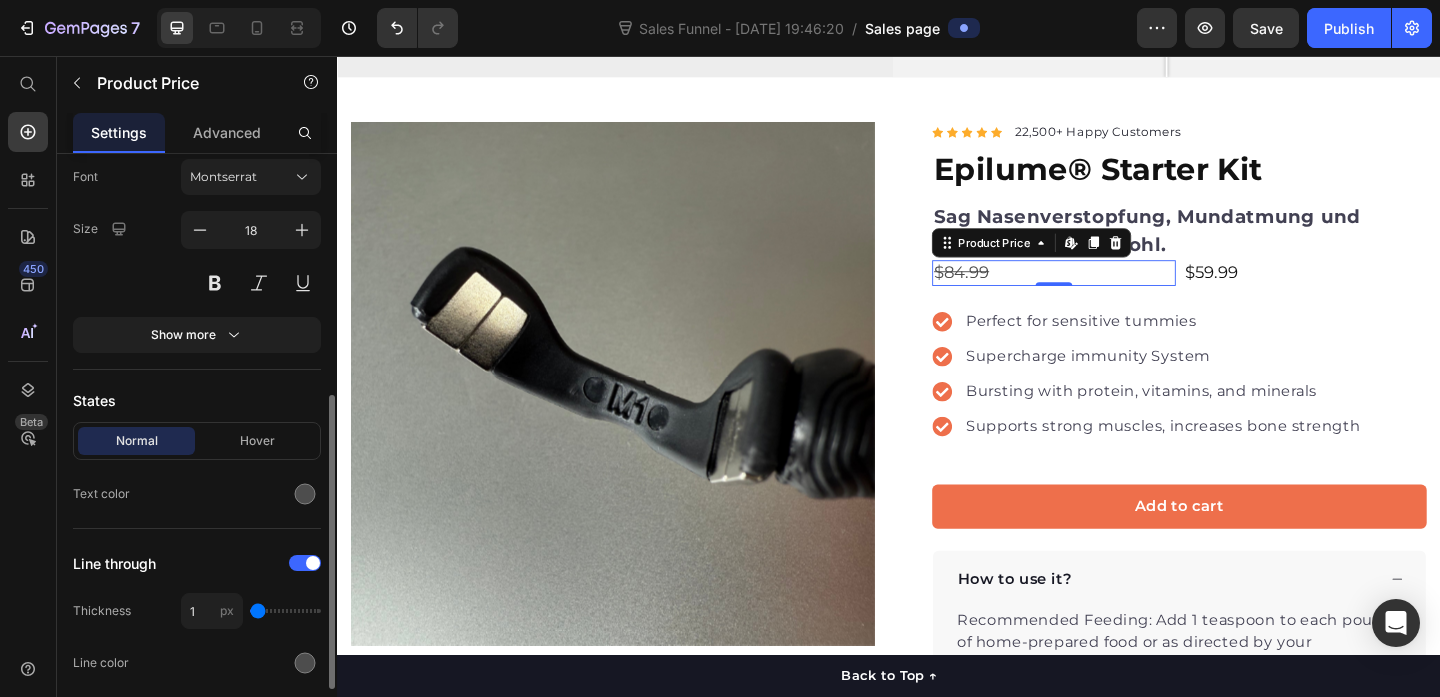 scroll, scrollTop: 482, scrollLeft: 0, axis: vertical 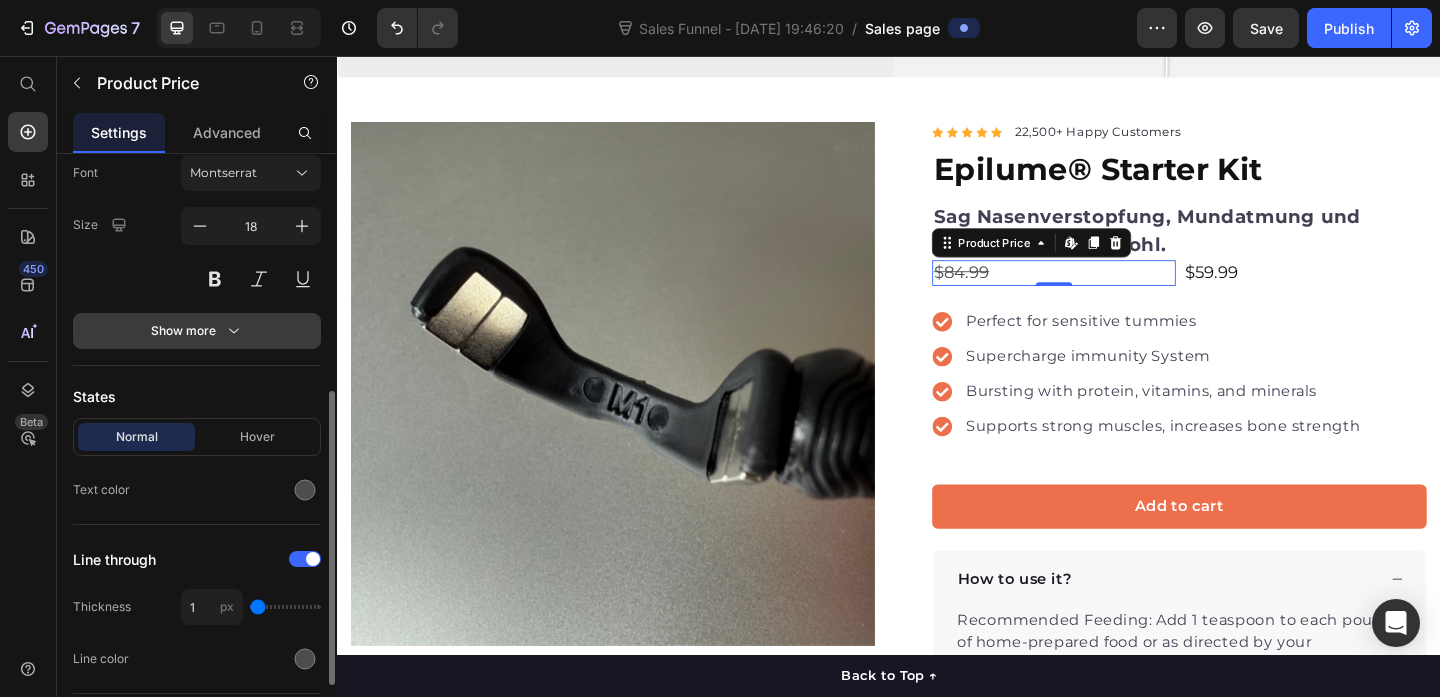click 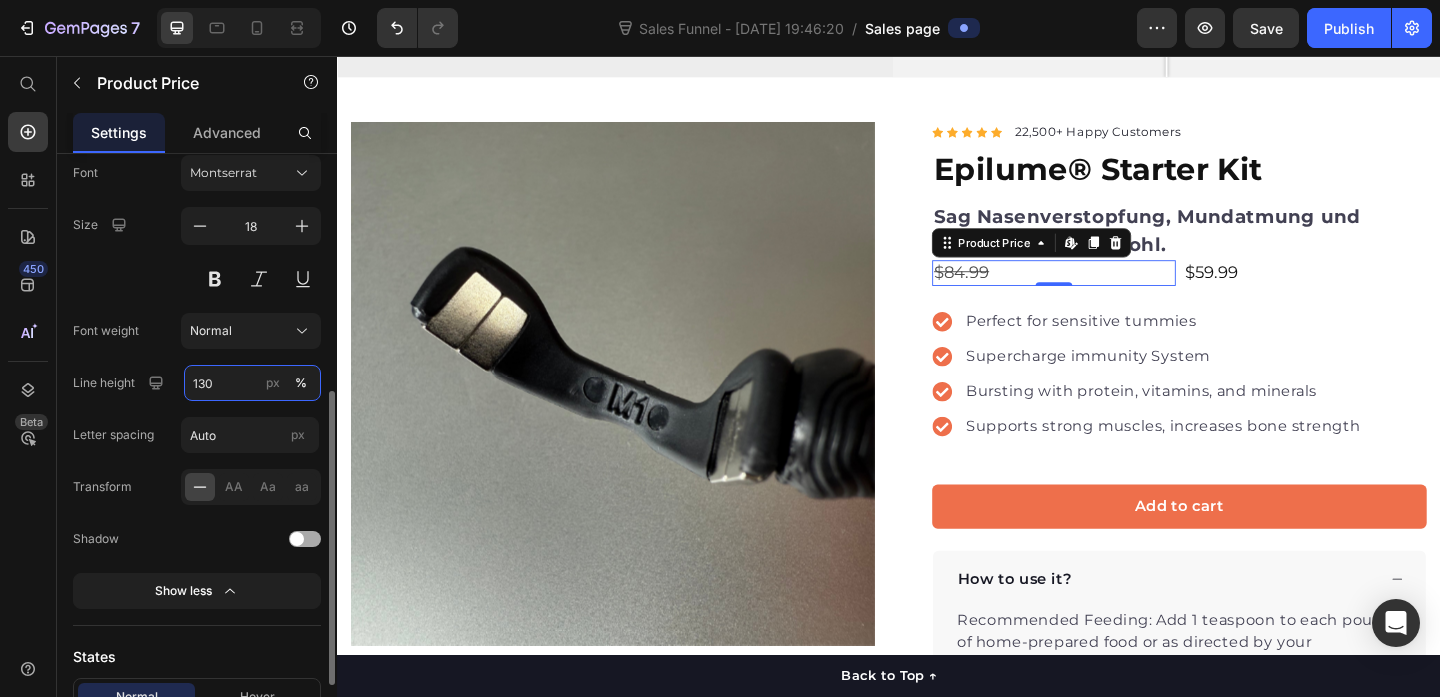 click on "130" at bounding box center [252, 383] 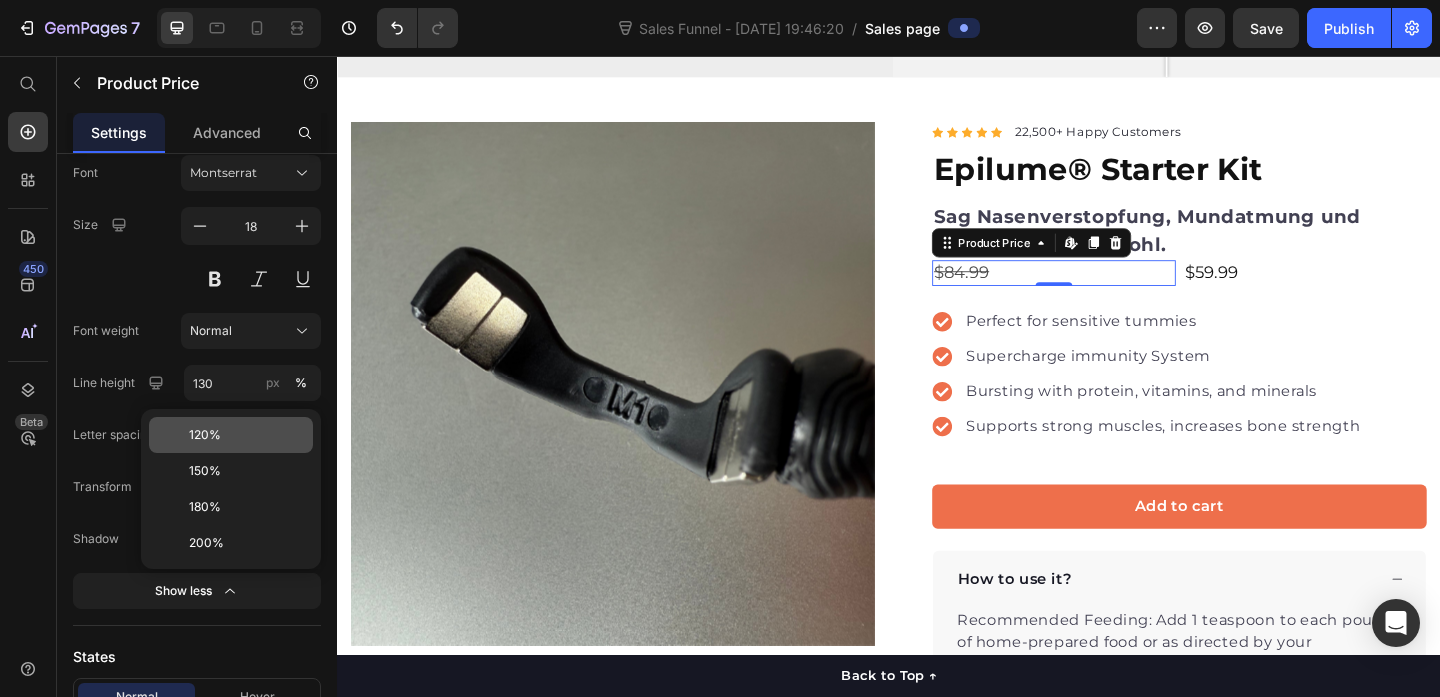 click on "120%" 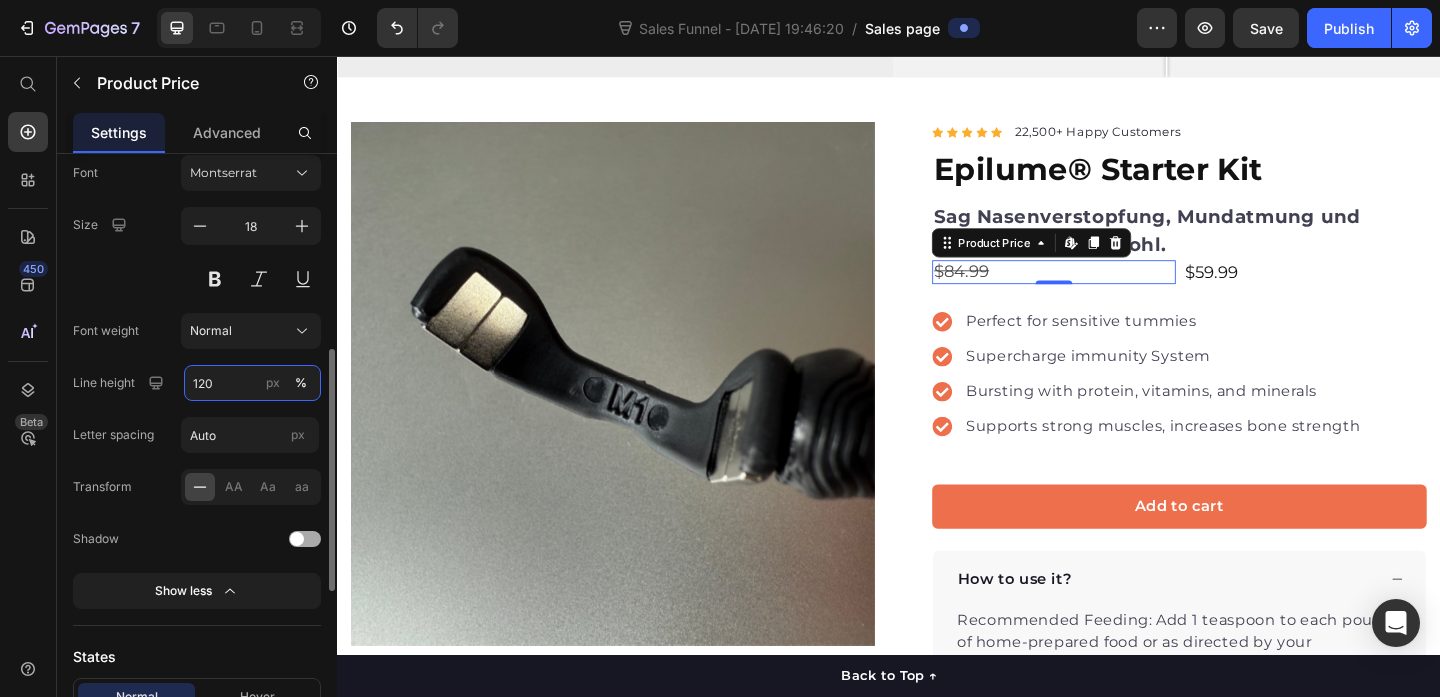 click on "120" at bounding box center [252, 383] 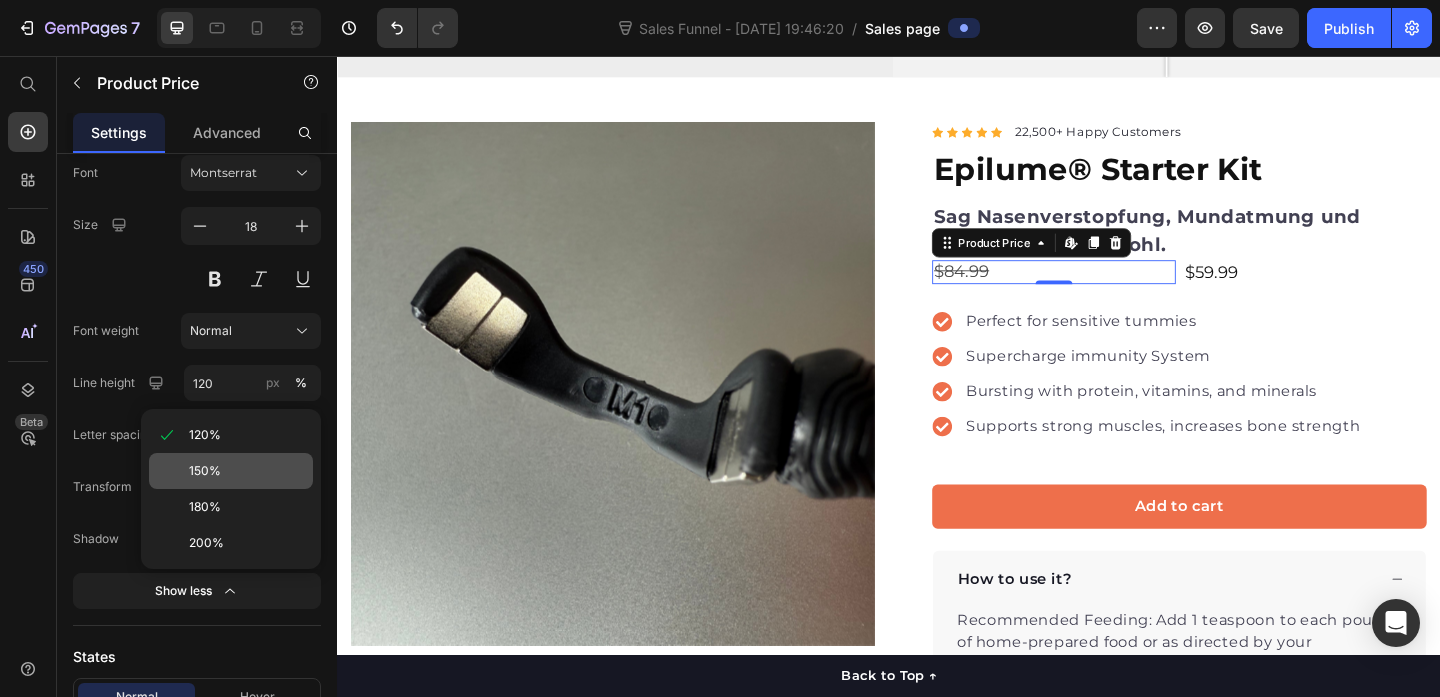 click on "150%" at bounding box center [247, 471] 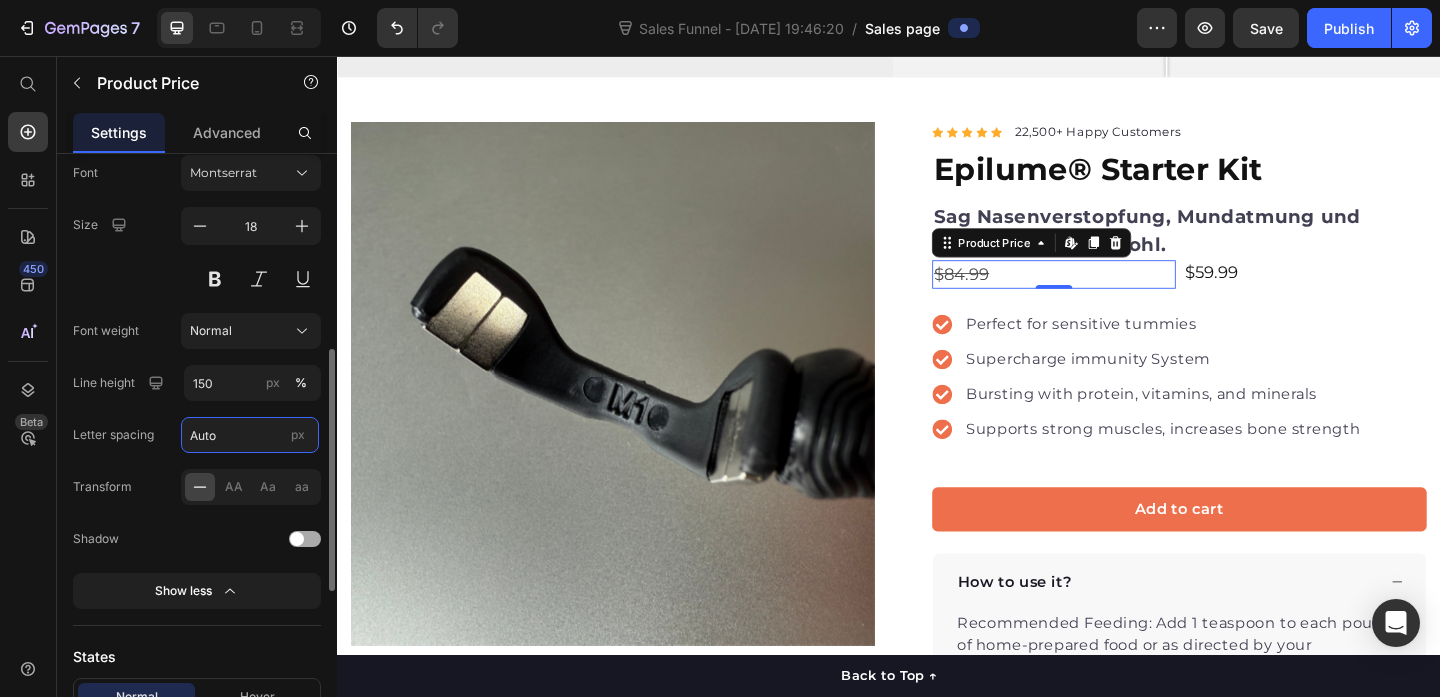 click on "Auto" at bounding box center (250, 435) 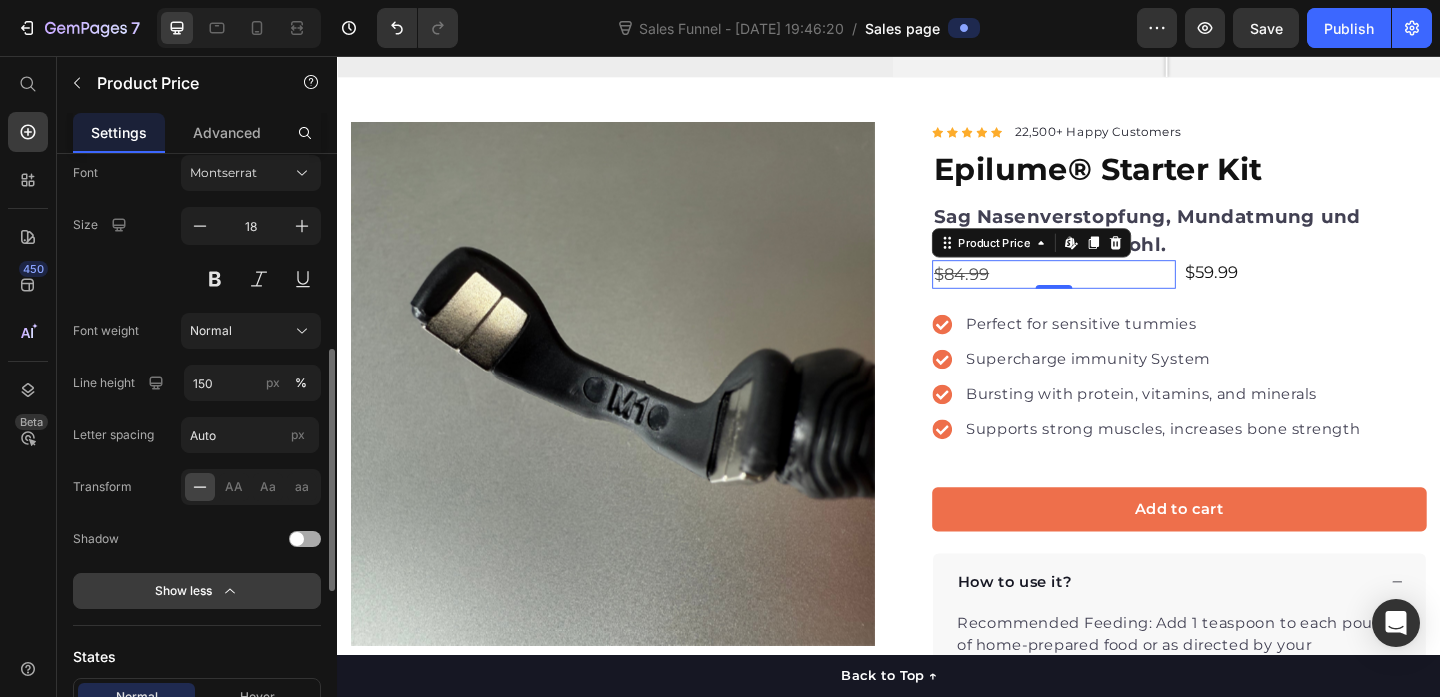 click on "Show less" 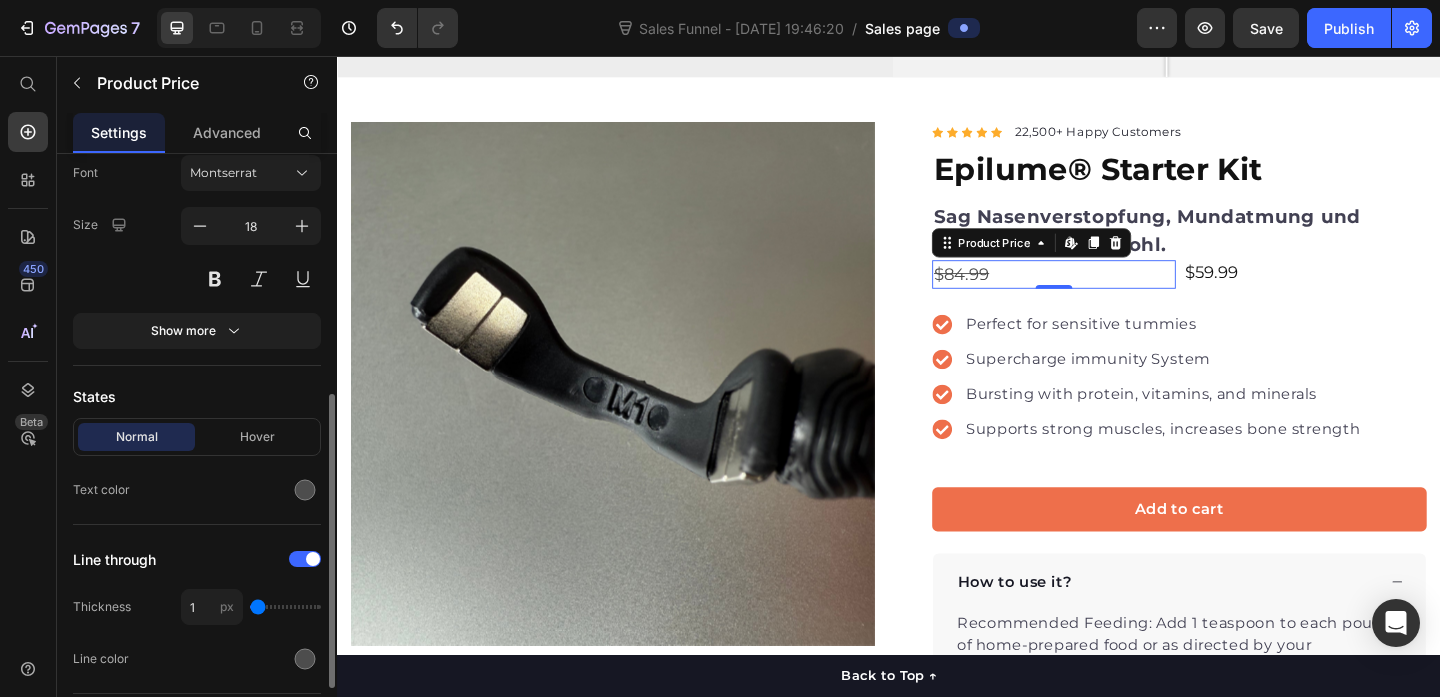 scroll, scrollTop: 499, scrollLeft: 0, axis: vertical 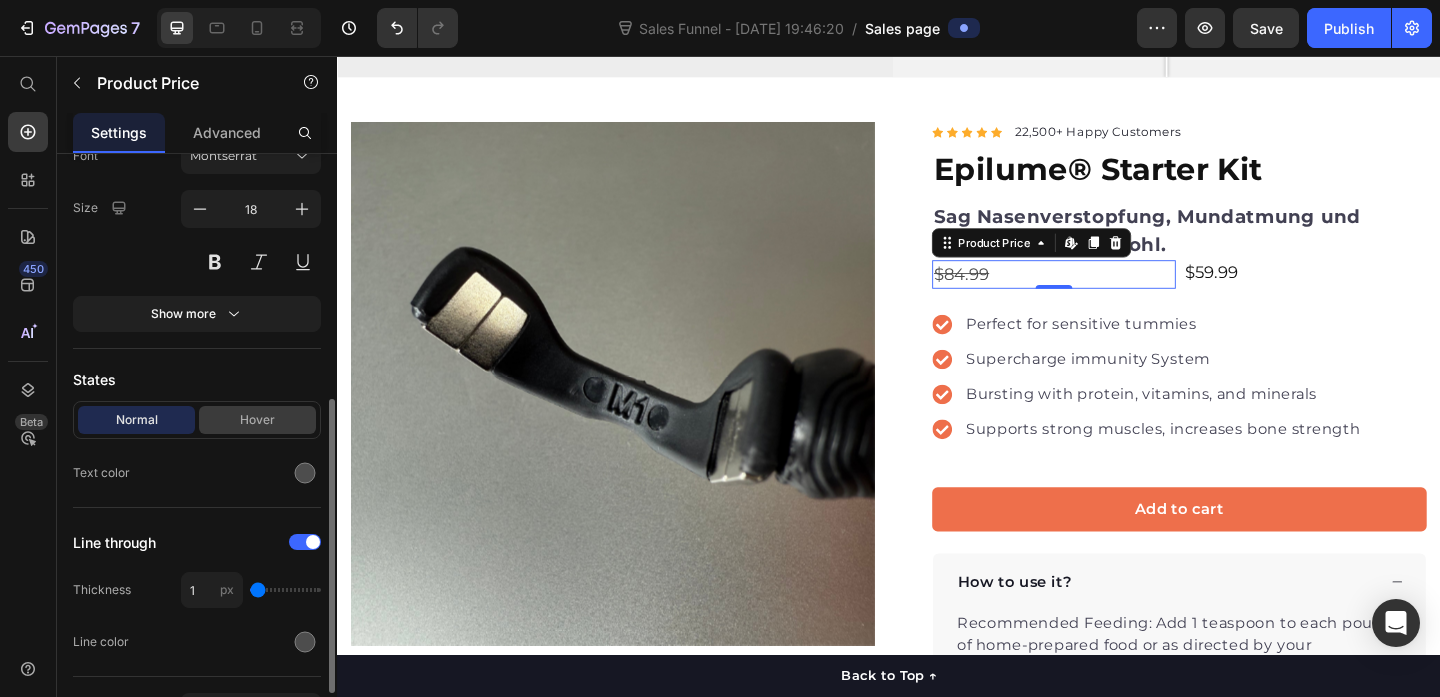 click on "Hover" at bounding box center (257, 420) 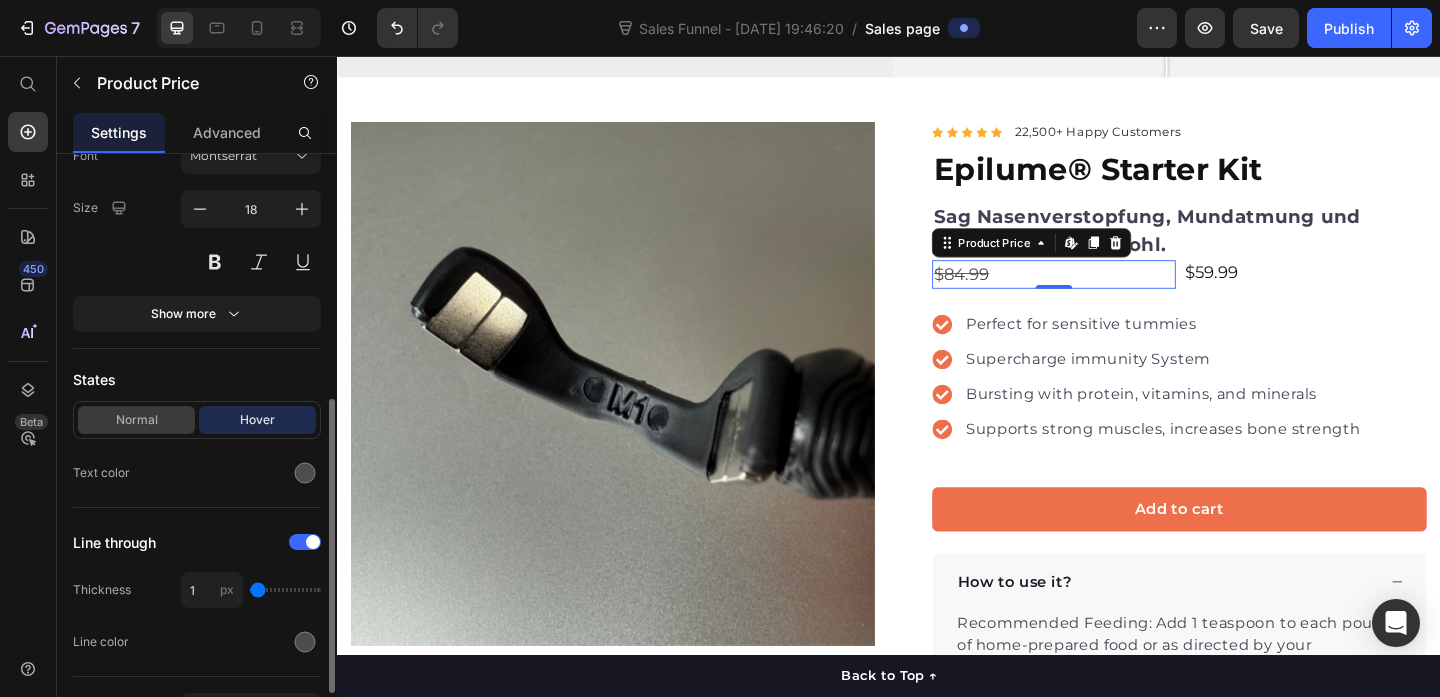 click on "Normal" at bounding box center (136, 420) 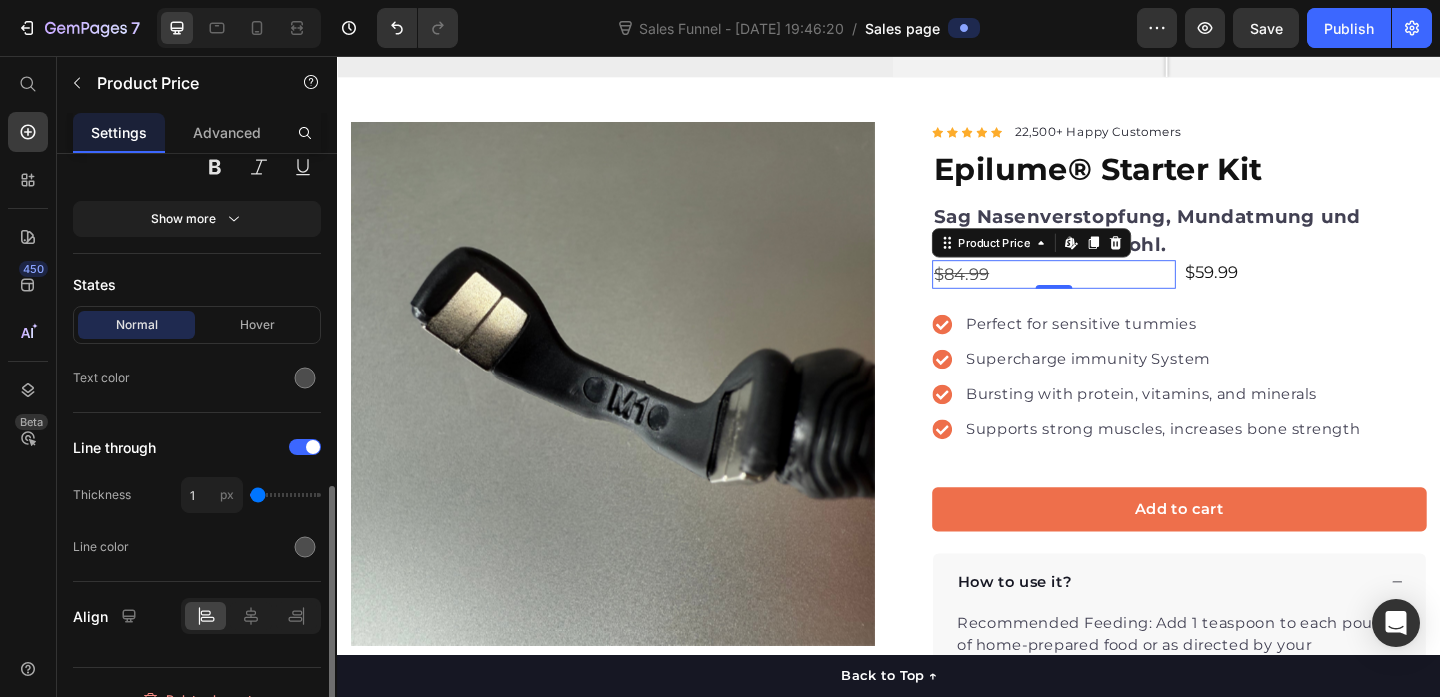 scroll, scrollTop: 622, scrollLeft: 0, axis: vertical 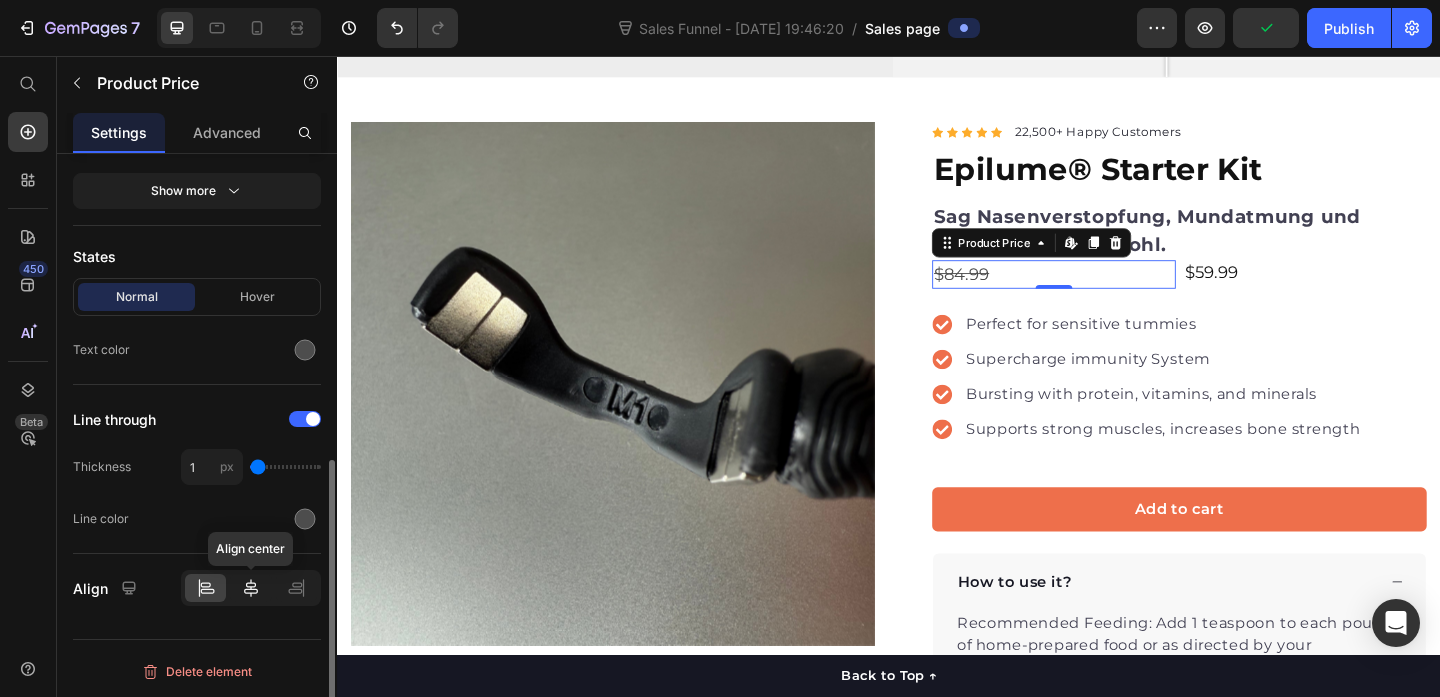click 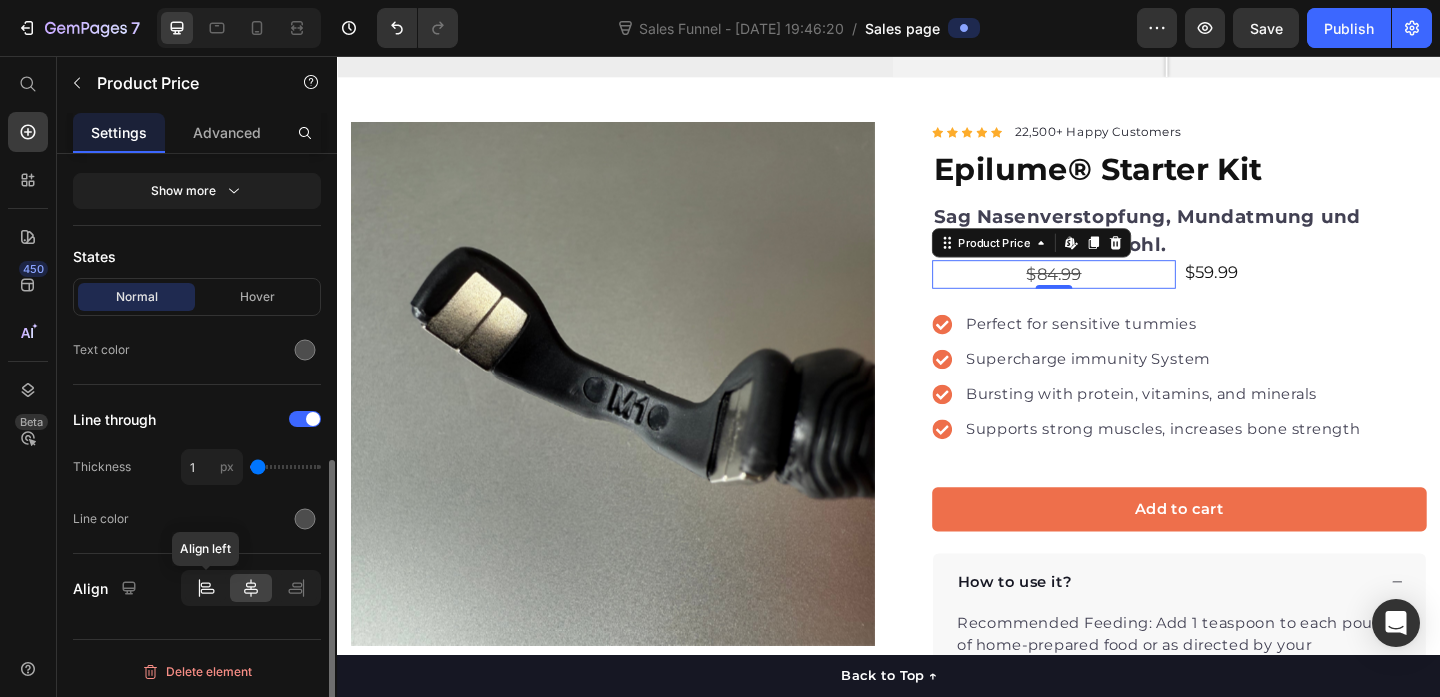 click 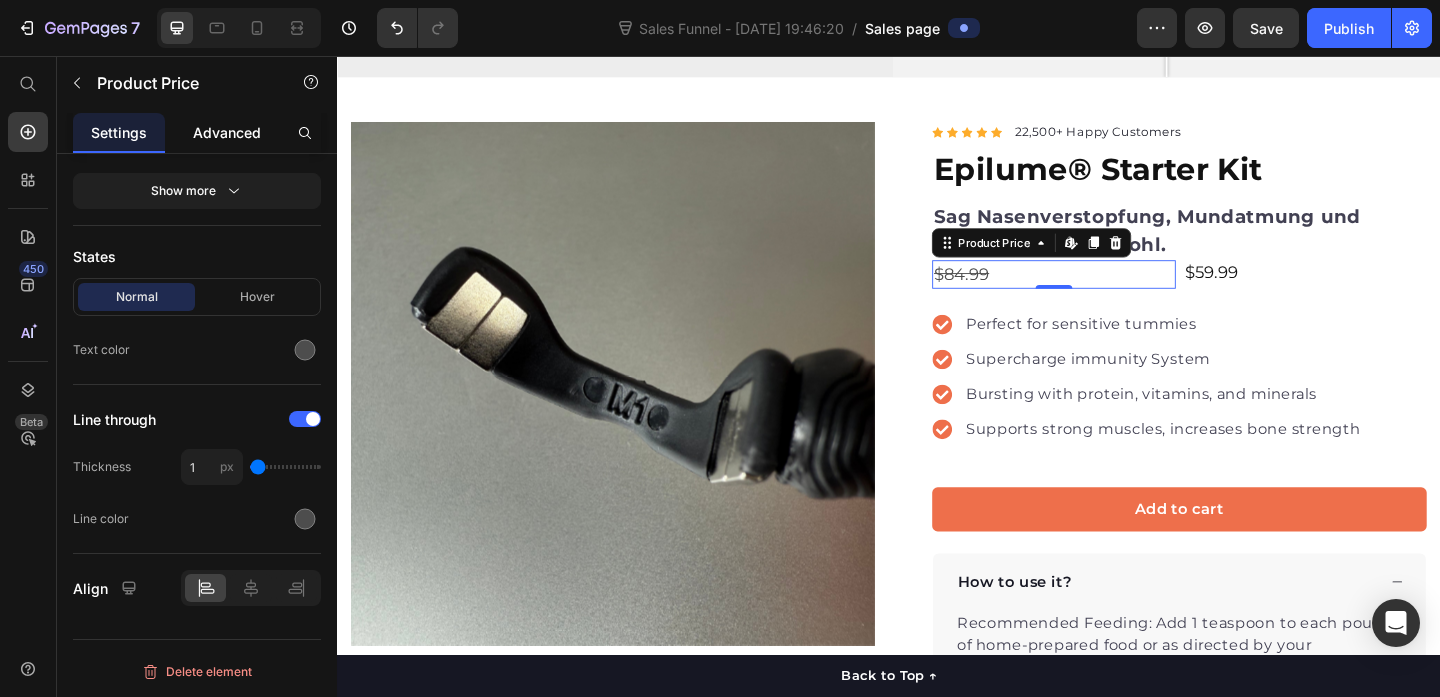 click on "Advanced" at bounding box center (227, 132) 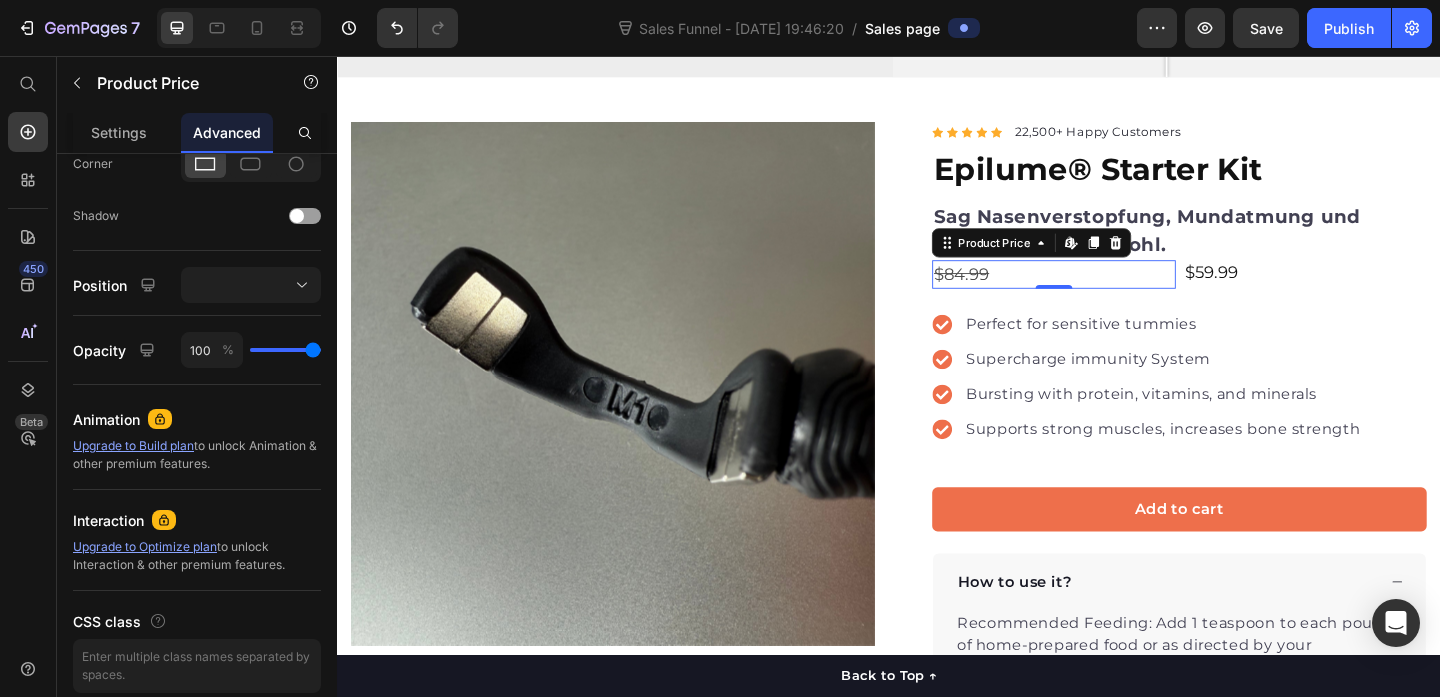 scroll, scrollTop: 0, scrollLeft: 0, axis: both 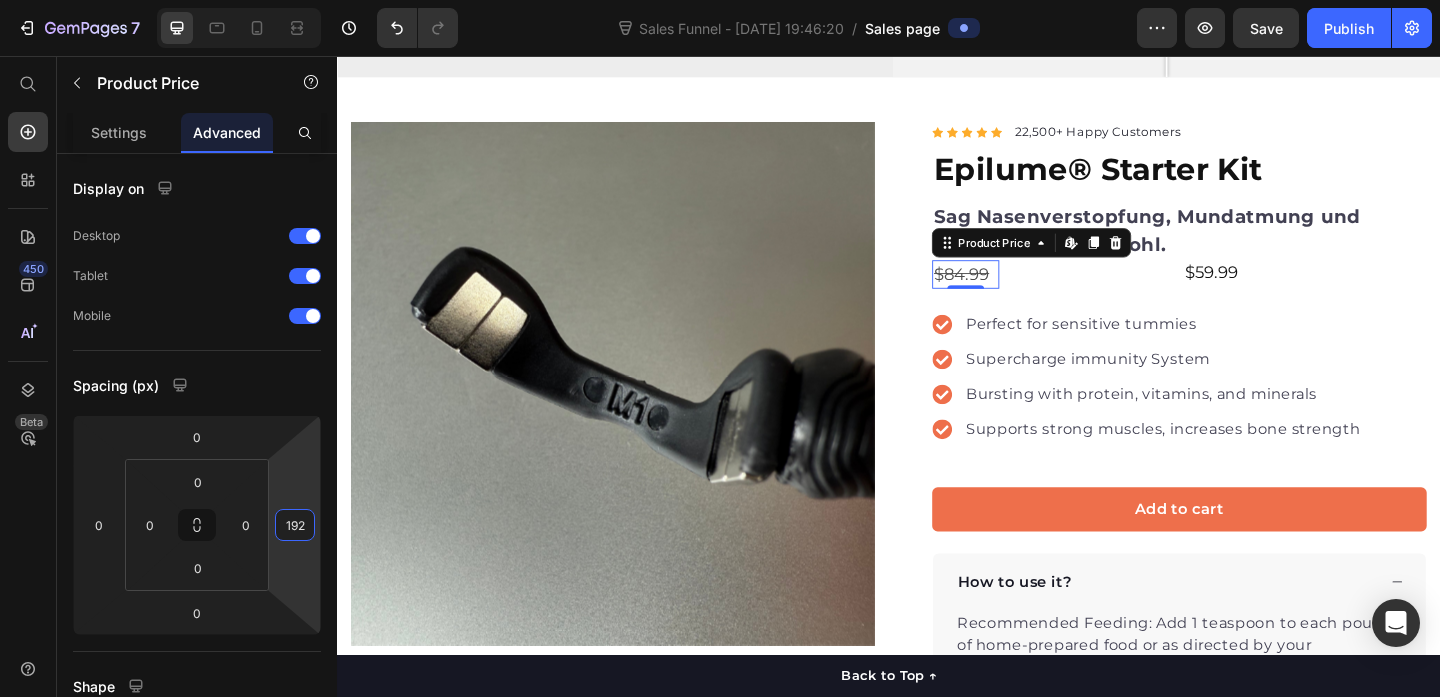 type on "194" 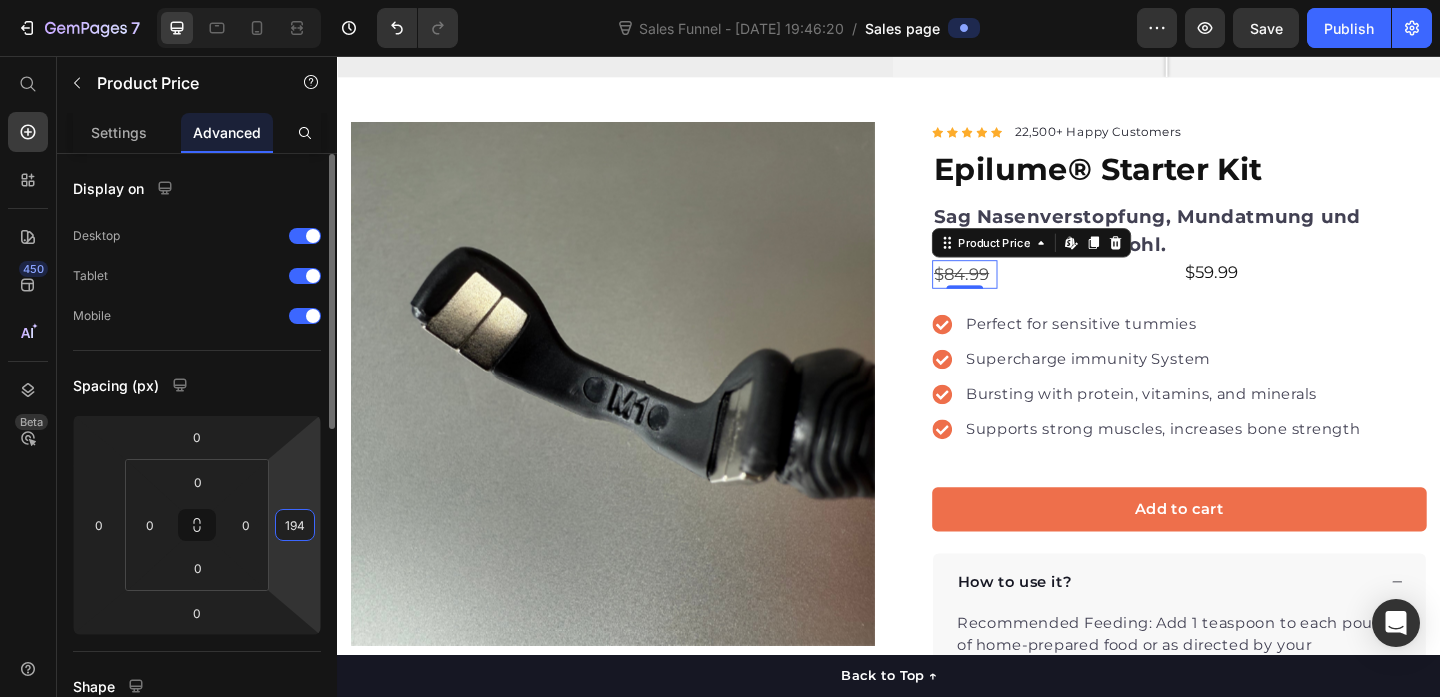 drag, startPoint x: 303, startPoint y: 498, endPoint x: 298, endPoint y: 402, distance: 96.13012 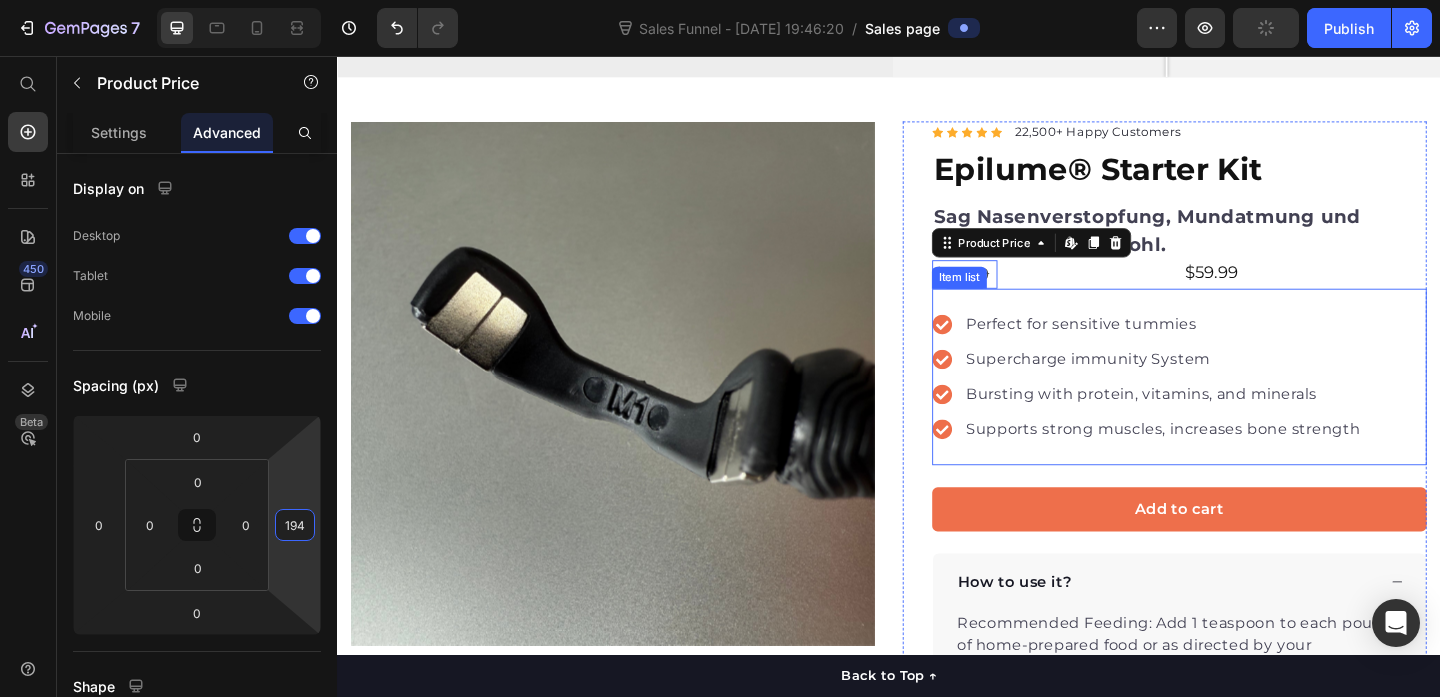 click on "Perfect for sensitive tummies" at bounding box center [1235, 348] 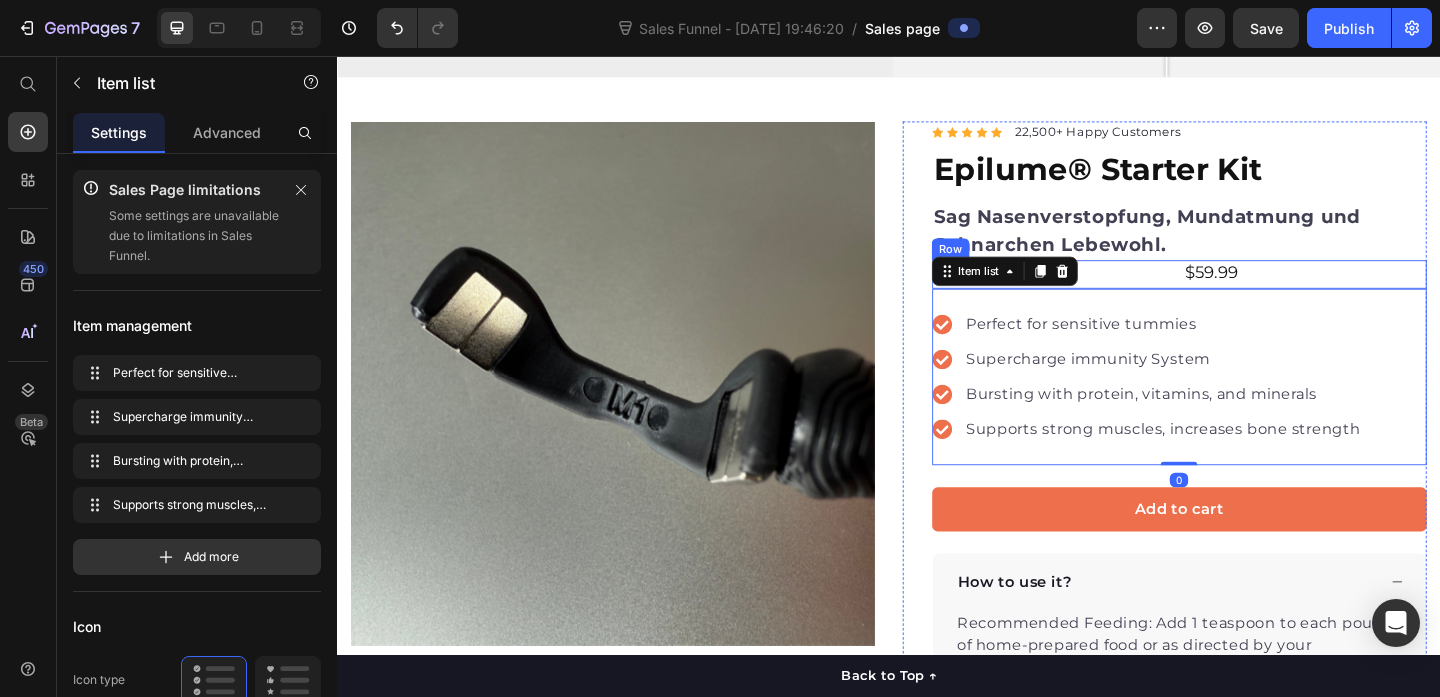 click on "$84.99 Product Price" at bounding box center [1116, 293] 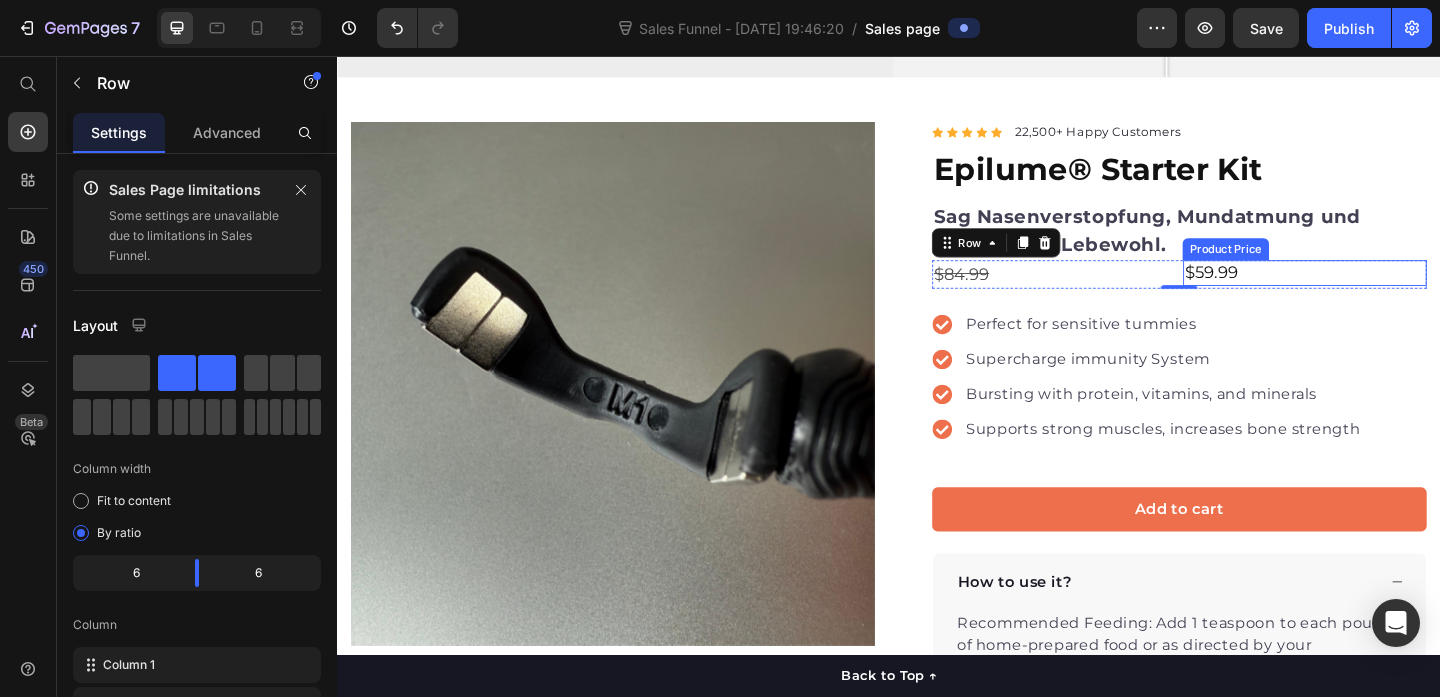 click on "$59.99" at bounding box center (1389, 291) 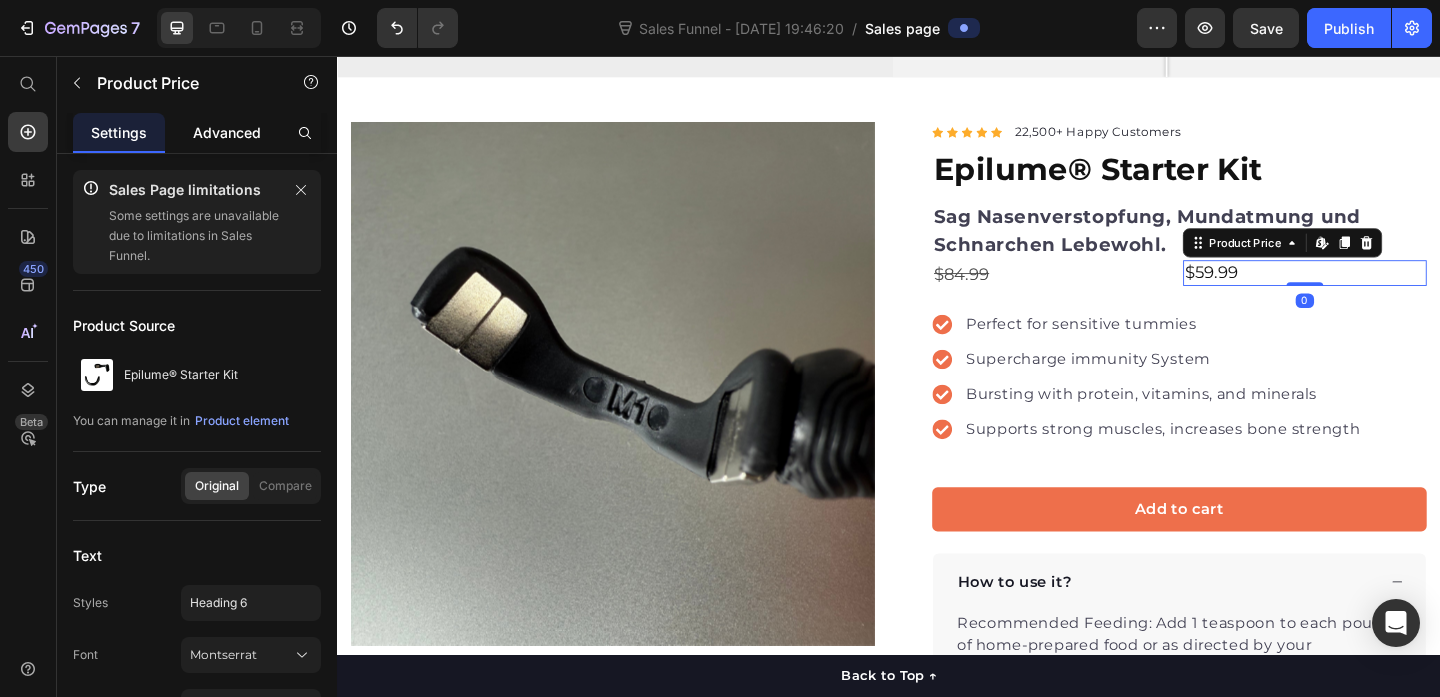 click on "Advanced" at bounding box center (227, 132) 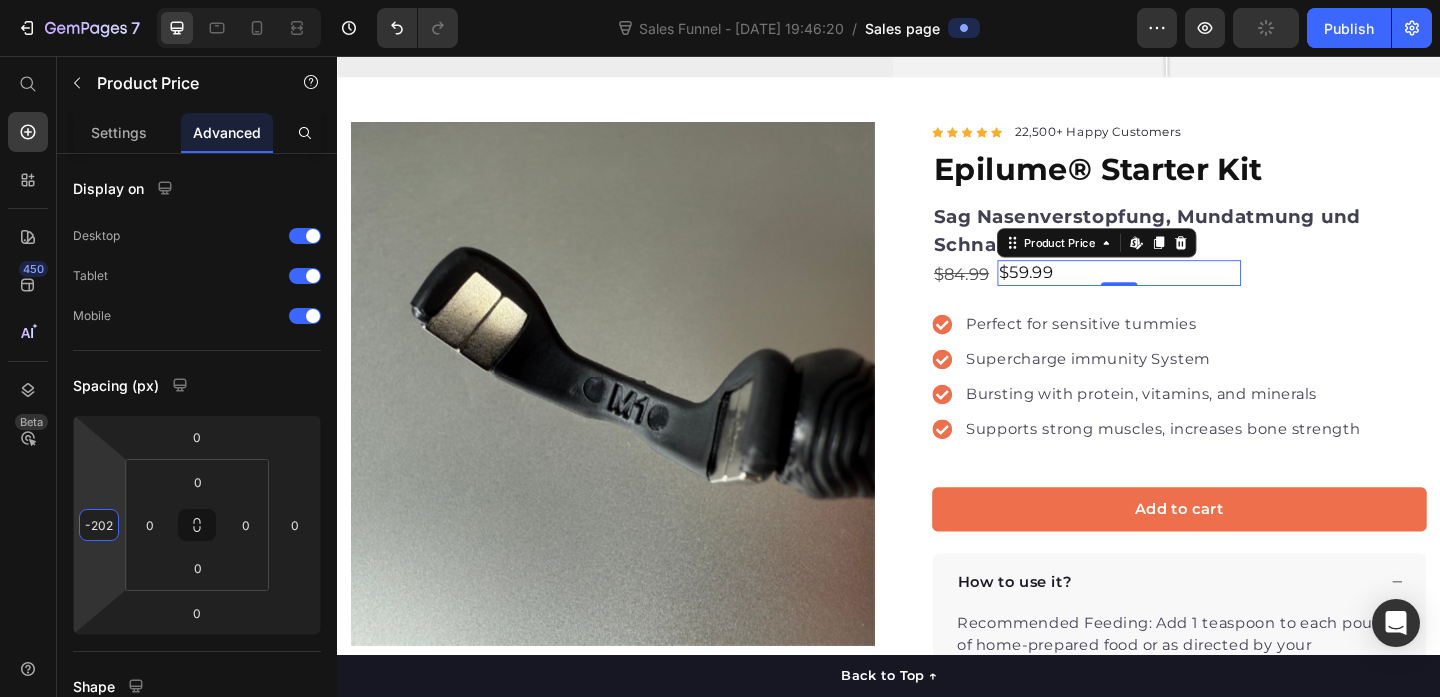 type on "-200" 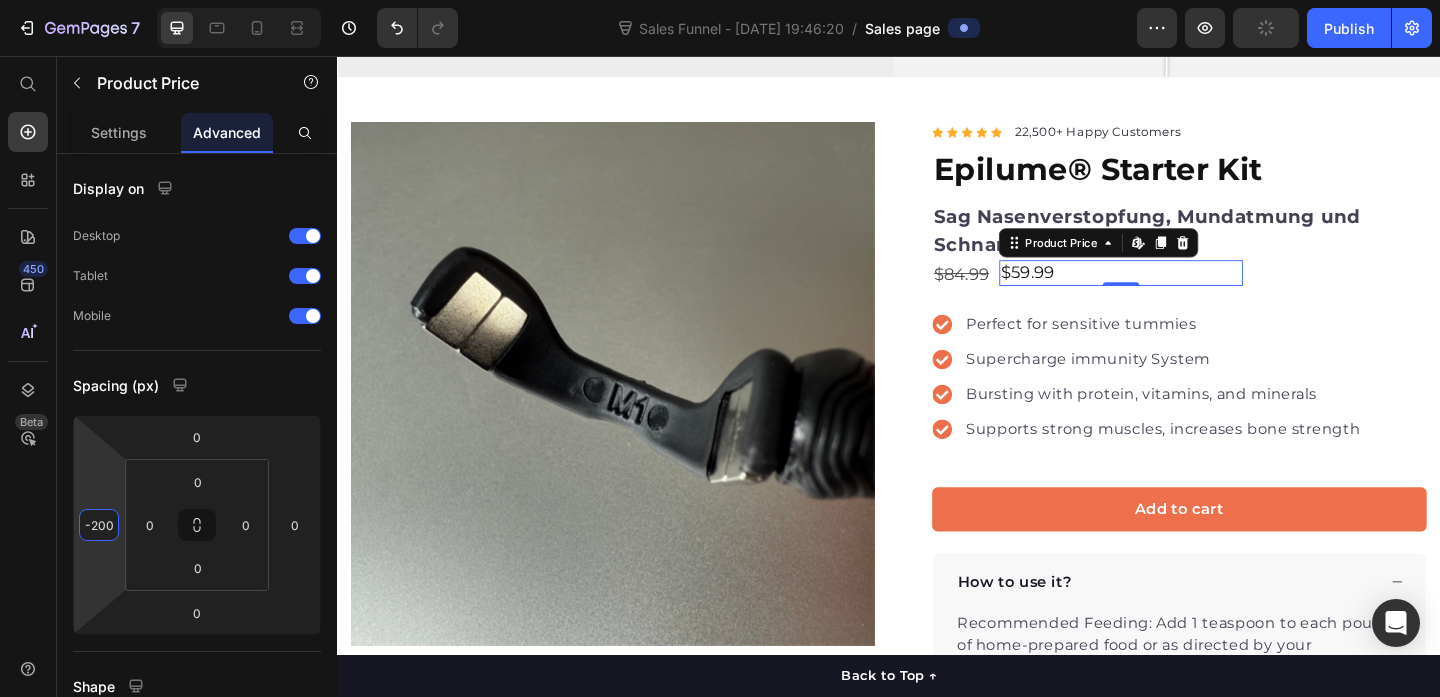 drag, startPoint x: 81, startPoint y: 497, endPoint x: 78, endPoint y: 597, distance: 100.04499 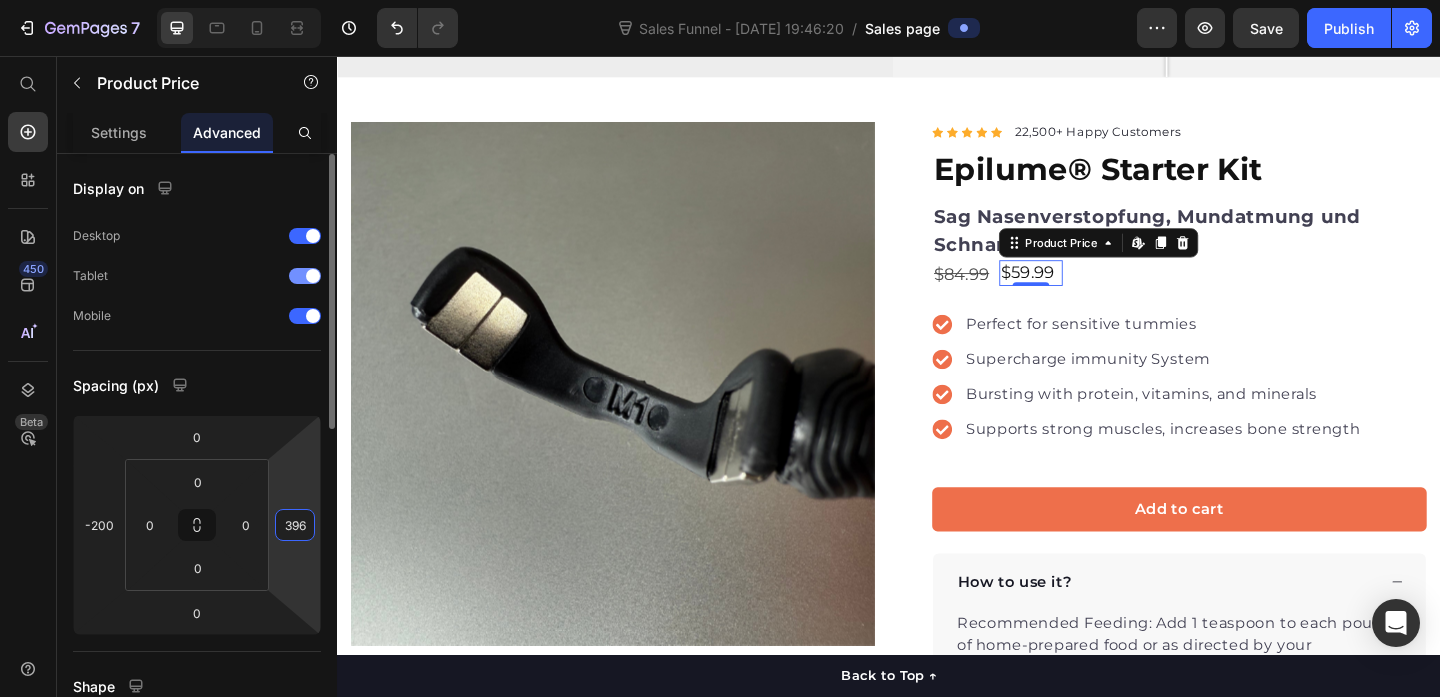 drag, startPoint x: 299, startPoint y: 486, endPoint x: 309, endPoint y: 290, distance: 196.25494 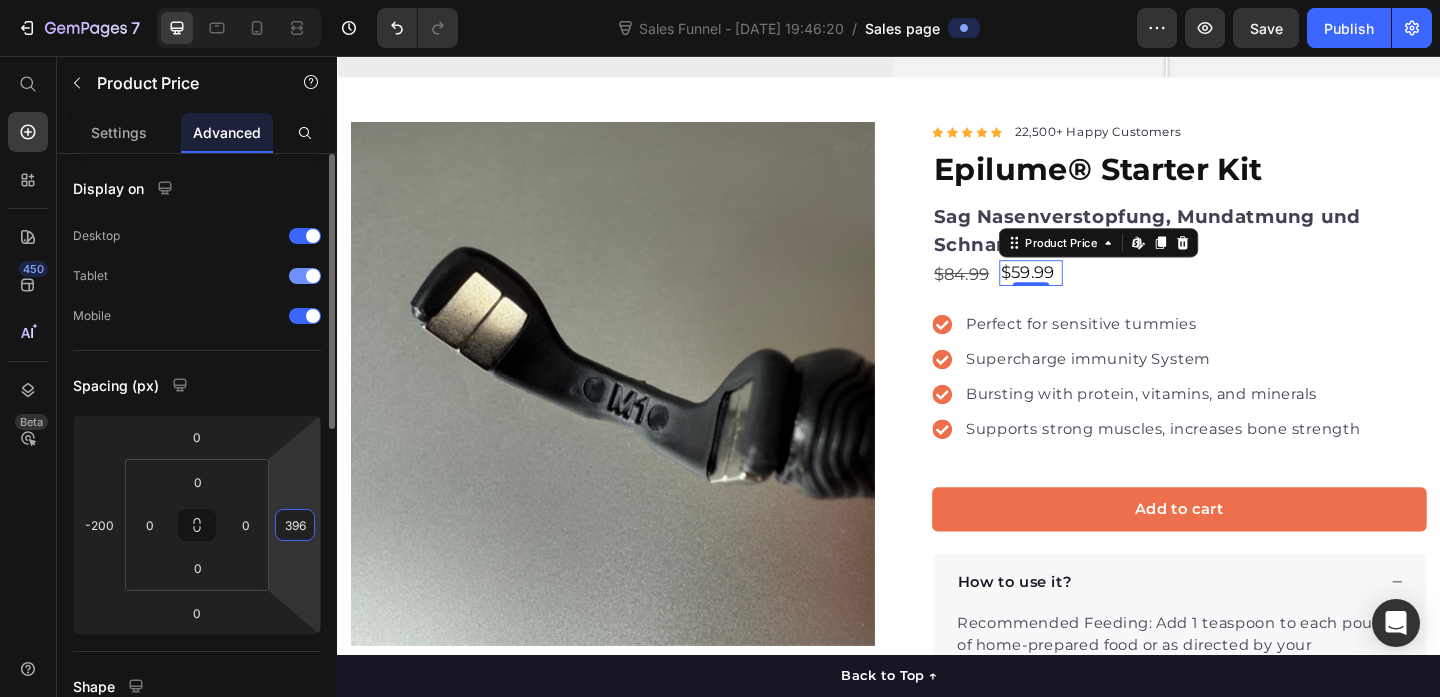 click on "7  Sales Funnel - [DATE] 19:46:20  /  Sales page Preview  Save   Publish  450 Beta Sales Page limitations Some elements are unavailable due to limitations in Sales Funnel. Start with Sections Elements Hero Section Product Detail Brands Trusted Badges Guarantee Product Breakdown How to use Testimonials Compare Bundle FAQs Social Proof Brand Story Product List Collection Blog List Contact Sticky Add to Cart Custom Footer Browse Library 450 Layout
Row
Row
Row
Row Text
Heading
Text Block Button
Button
Button
Sticky Back to top Media" at bounding box center (720, 0) 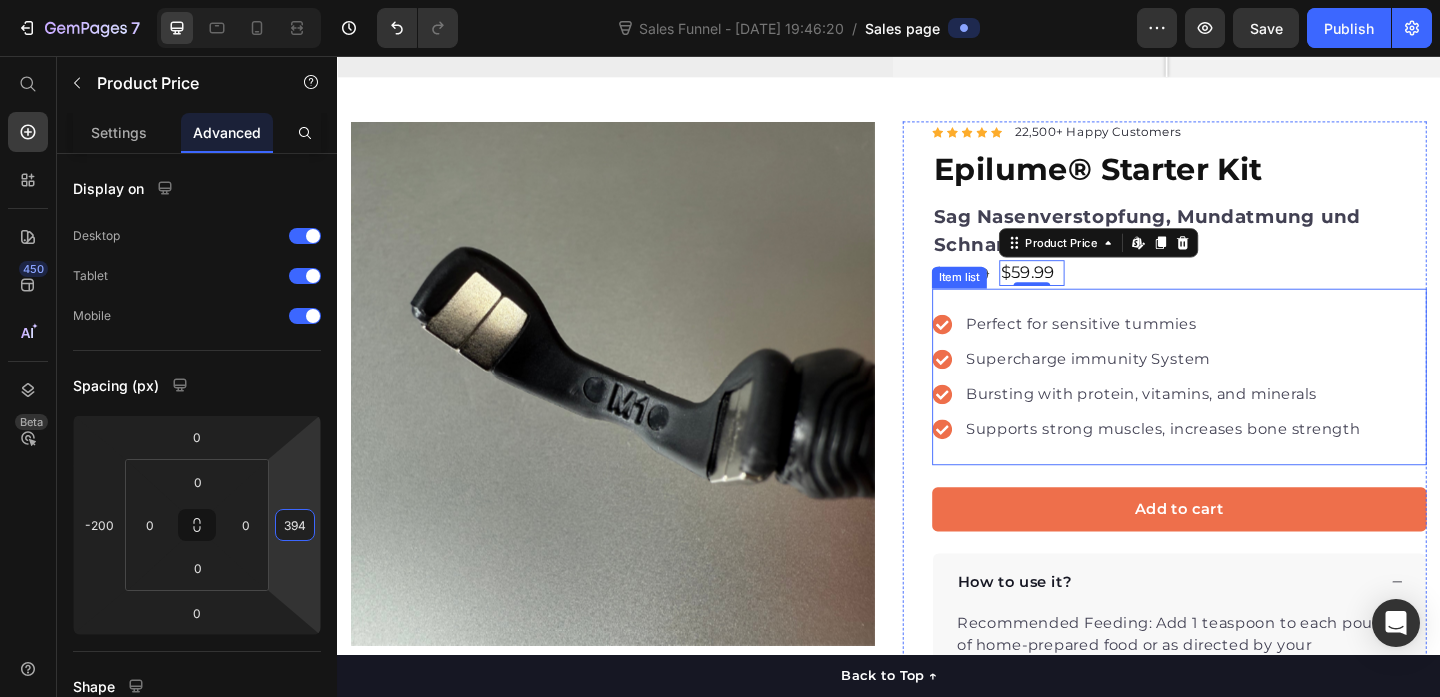 click on "Perfect for sensitive tummies Supercharge immunity System Bursting with protein, vitamins, and minerals Supports strong muscles, increases bone strength" at bounding box center [1253, 405] 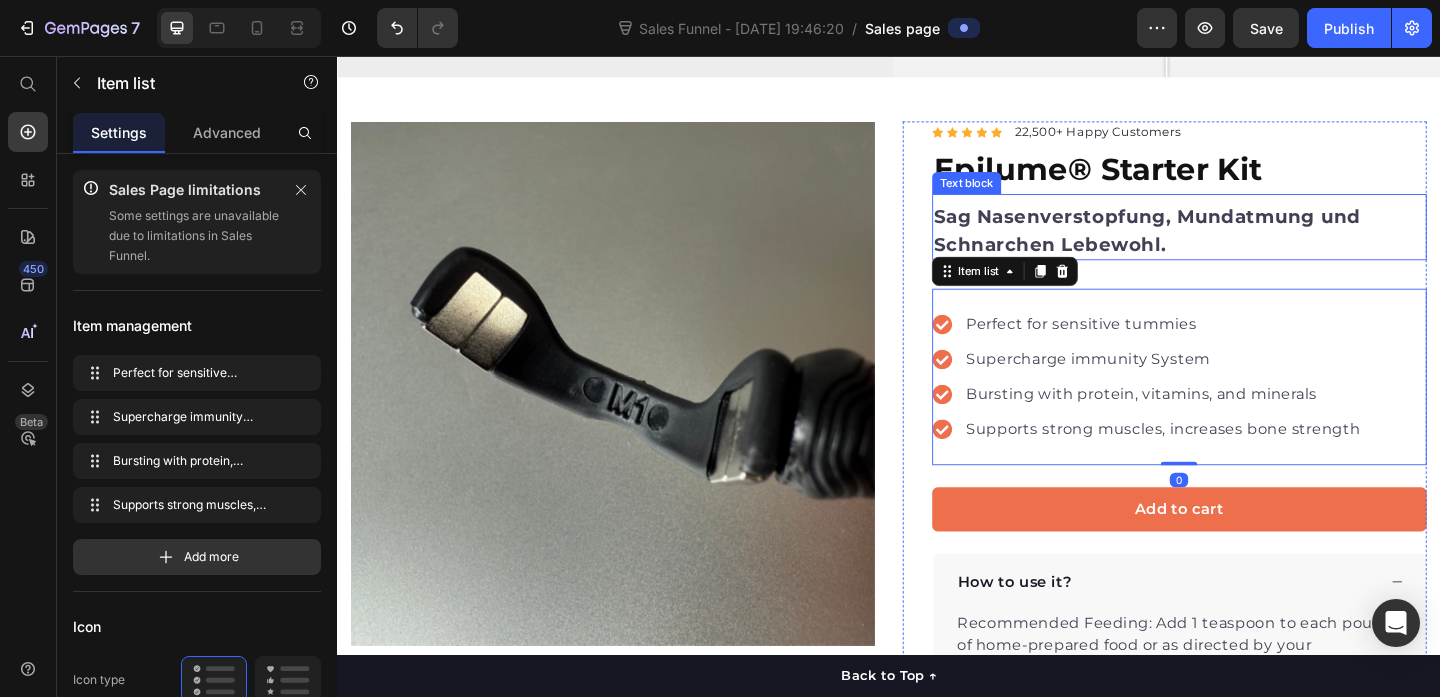 click on "Sag Nasenverstopfung, Mundatmung und Schnarchen Lebewohl." at bounding box center [1253, 246] 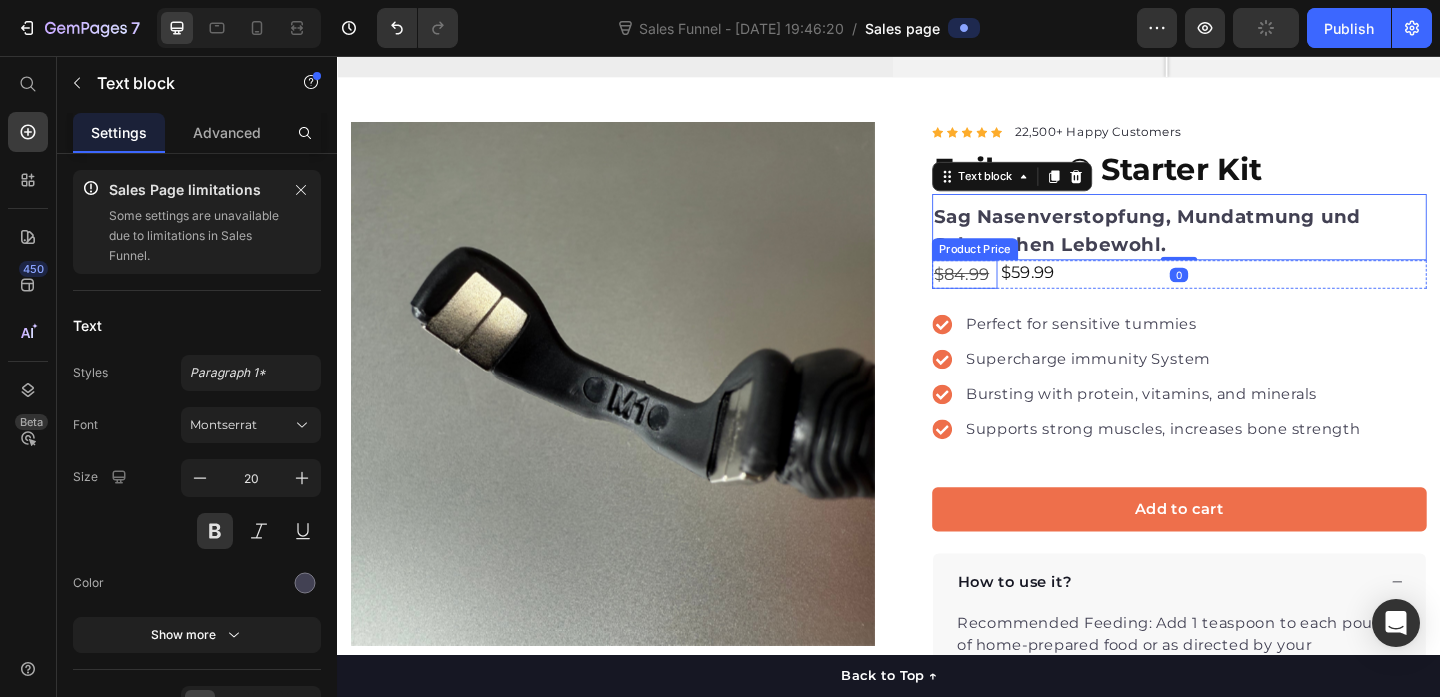 click on "$84.99" at bounding box center [1019, 293] 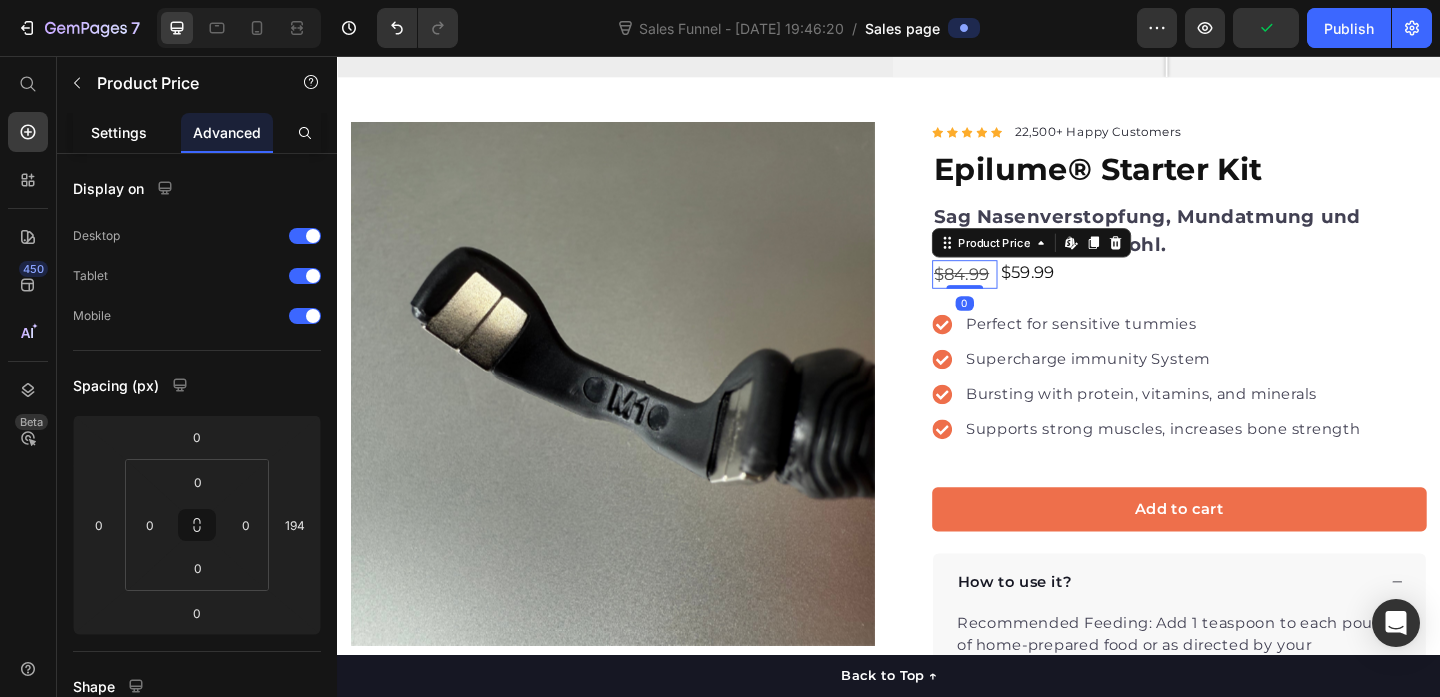 click on "Settings" 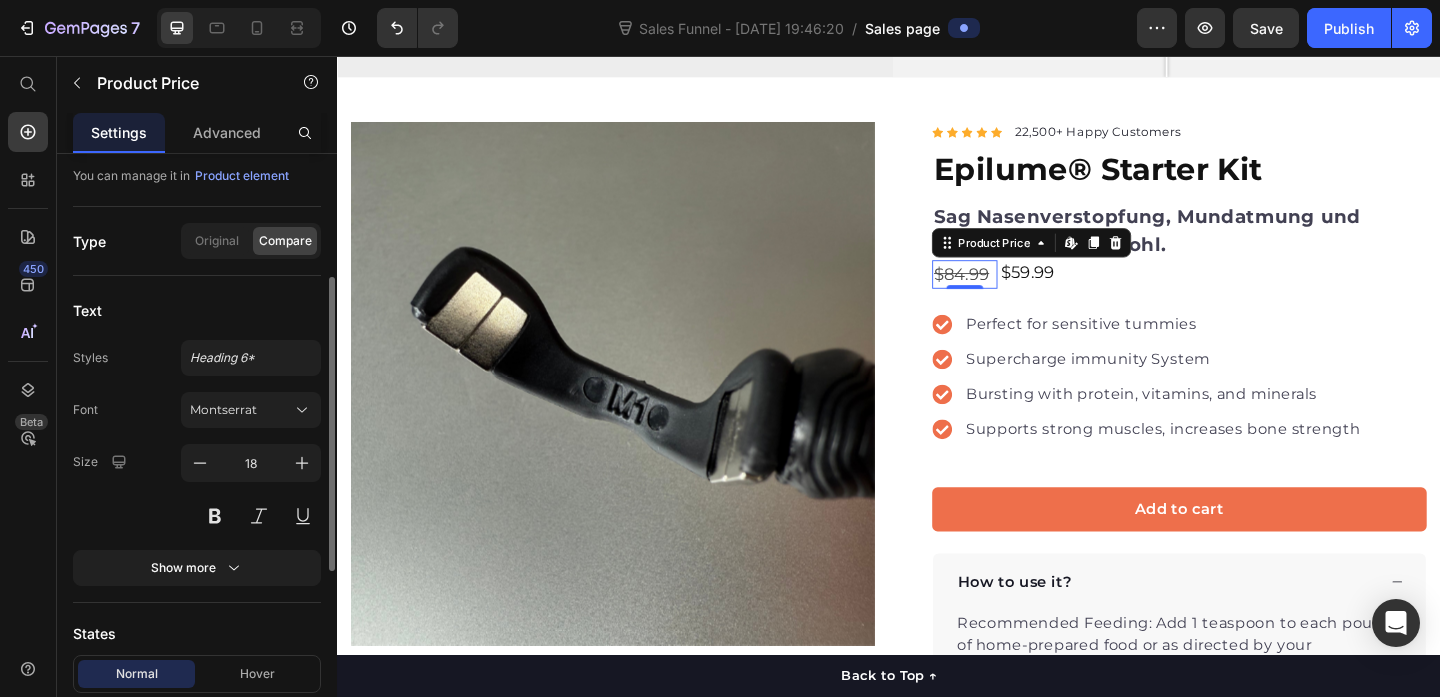 scroll, scrollTop: 249, scrollLeft: 0, axis: vertical 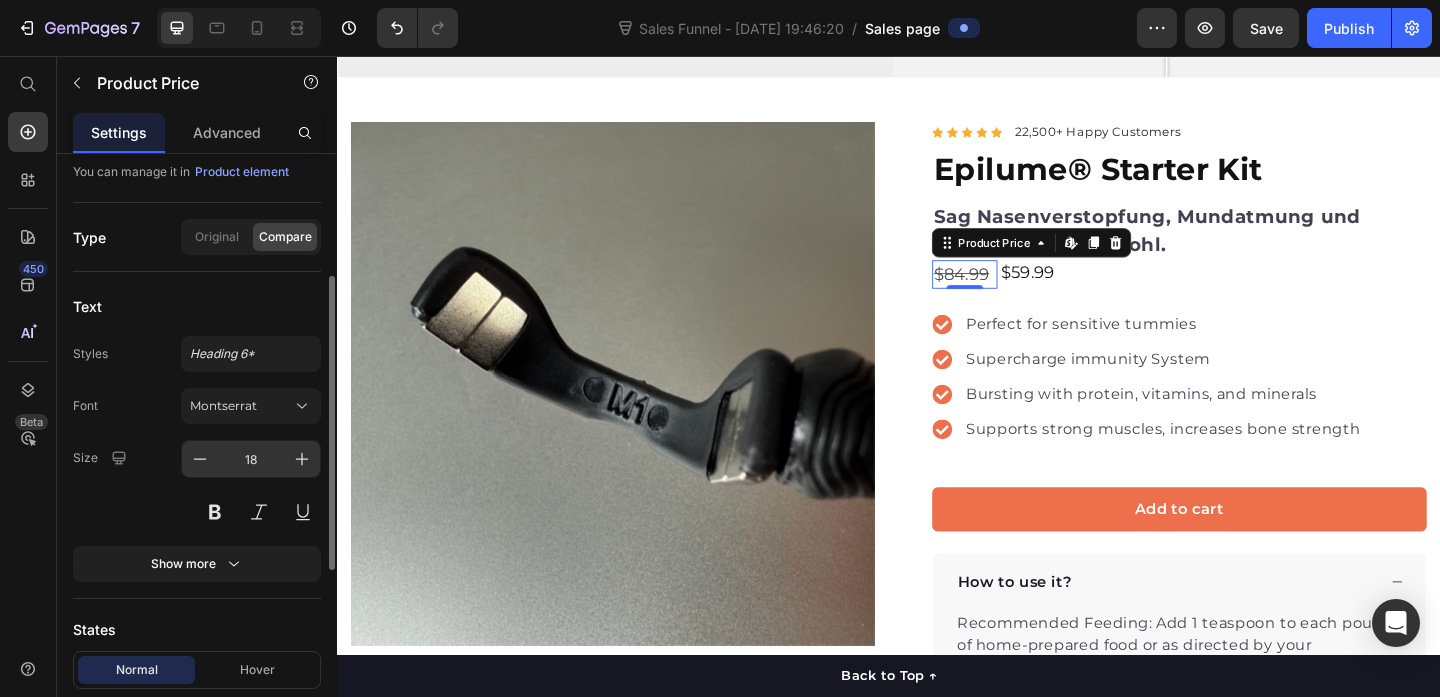 click on "18" 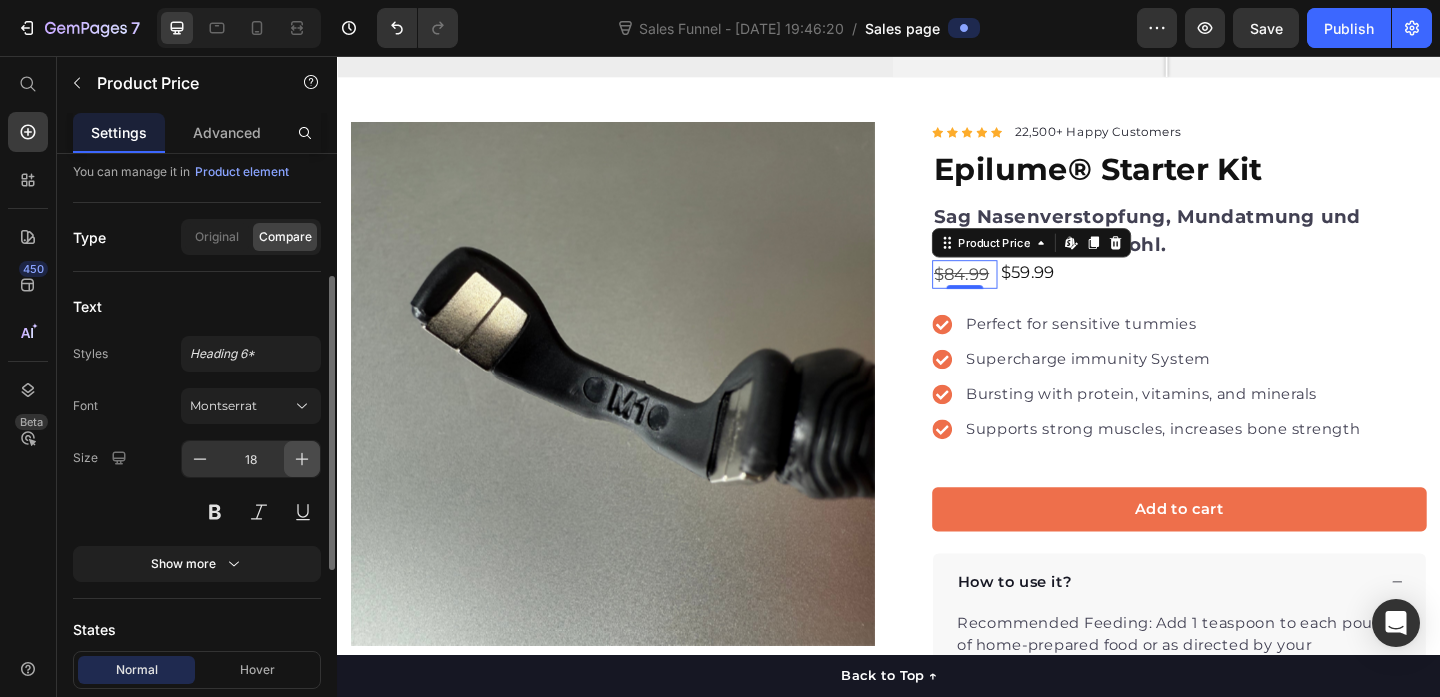 click at bounding box center [302, 459] 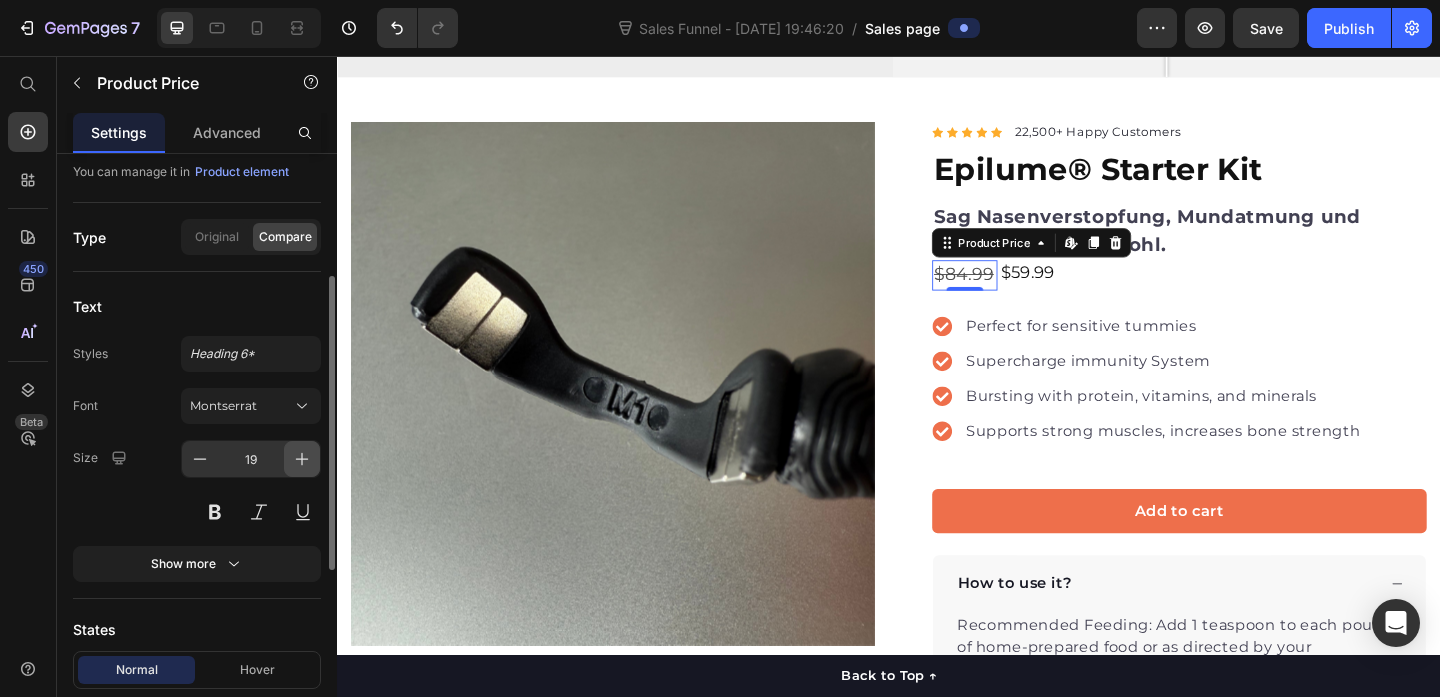 click at bounding box center [302, 459] 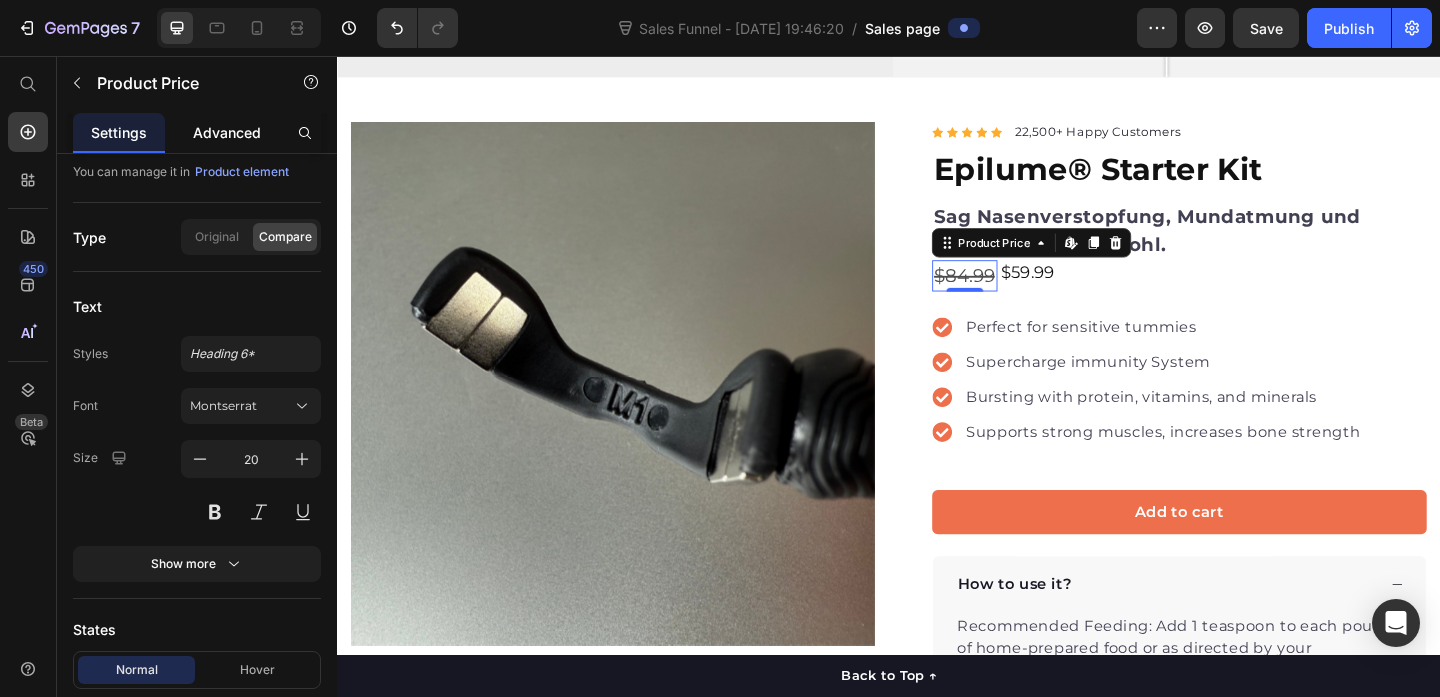 click on "Advanced" 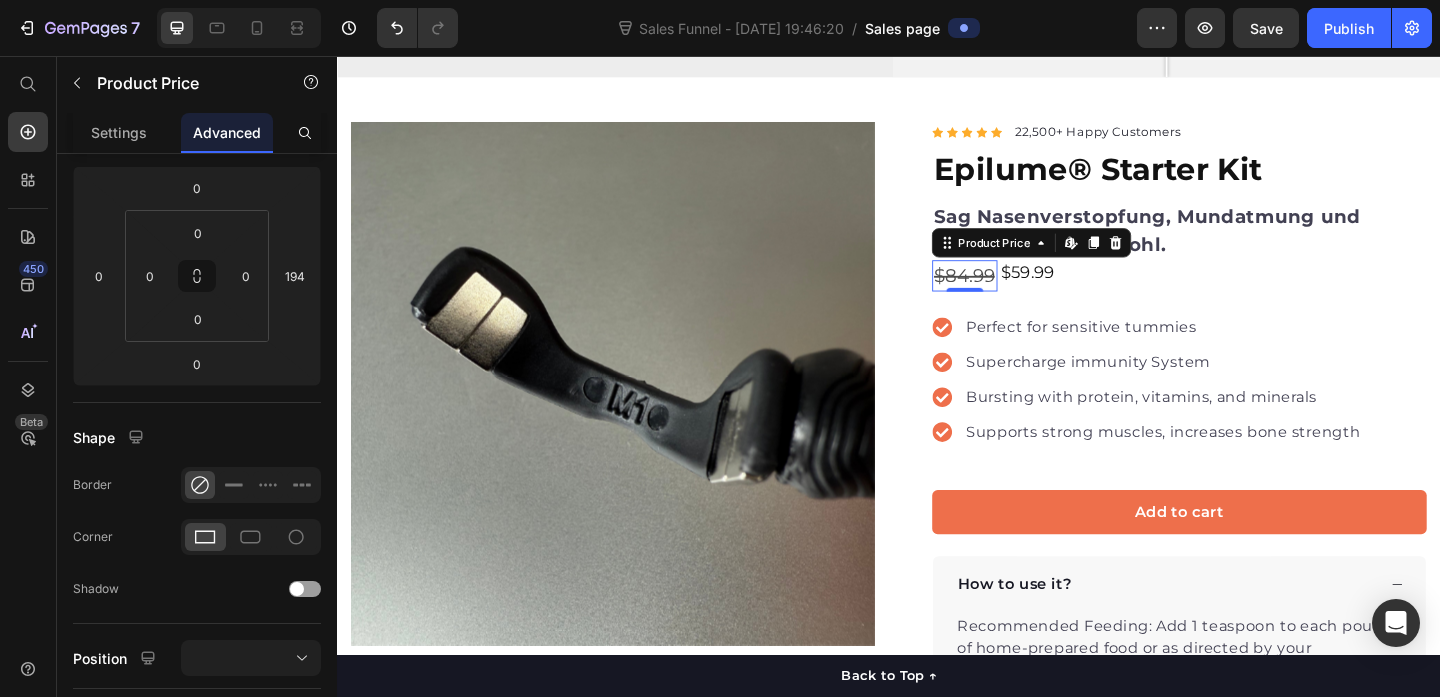 scroll, scrollTop: 0, scrollLeft: 0, axis: both 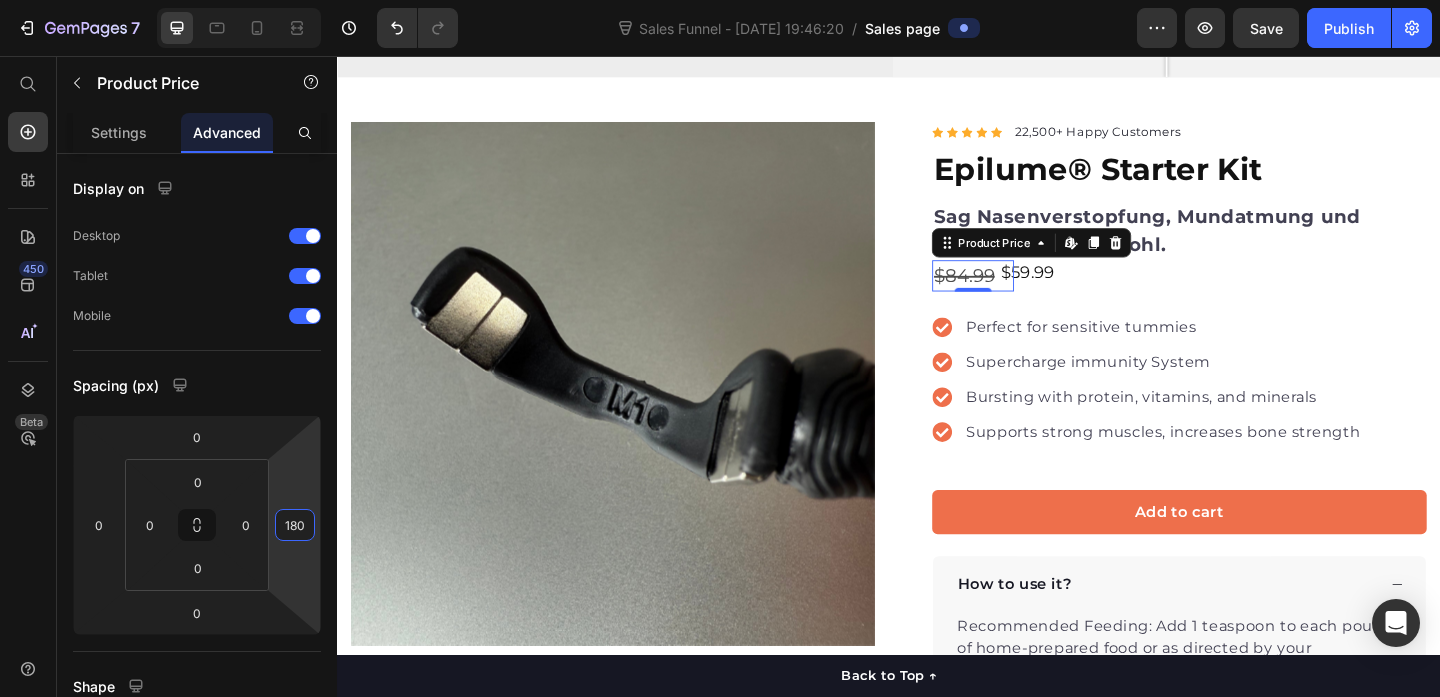 type on "182" 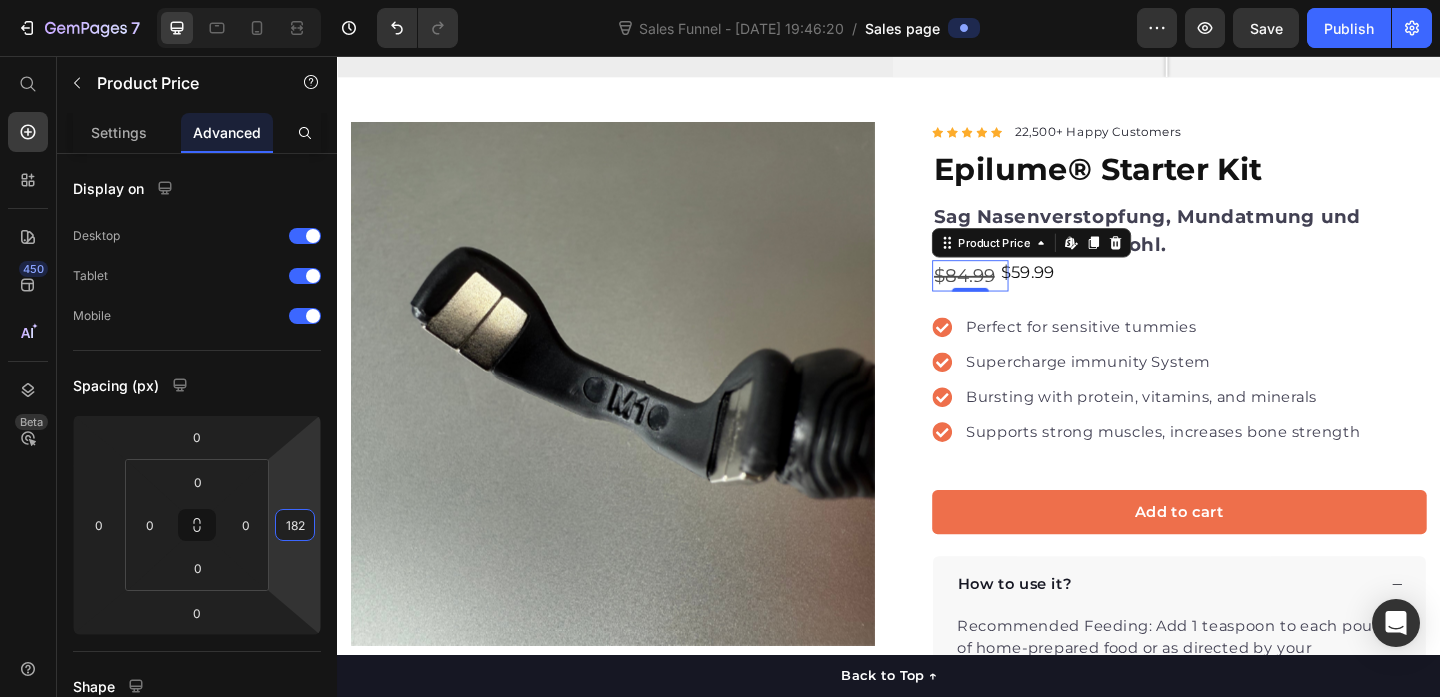 click on "7  Sales Funnel - [DATE] 19:46:20  /  Sales page Preview  Save   Publish  450 Beta Sales Page limitations Some elements are unavailable due to limitations in Sales Funnel. Start with Sections Elements Hero Section Product Detail Brands Trusted Badges Guarantee Product Breakdown How to use Testimonials Compare Bundle FAQs Social Proof Brand Story Product List Collection Blog List Contact Sticky Add to Cart Custom Footer Browse Library 450 Layout
Row
Row
Row
Row Text
Heading
Text Block Button
Button
Button
Sticky Back to top Media" at bounding box center [720, 0] 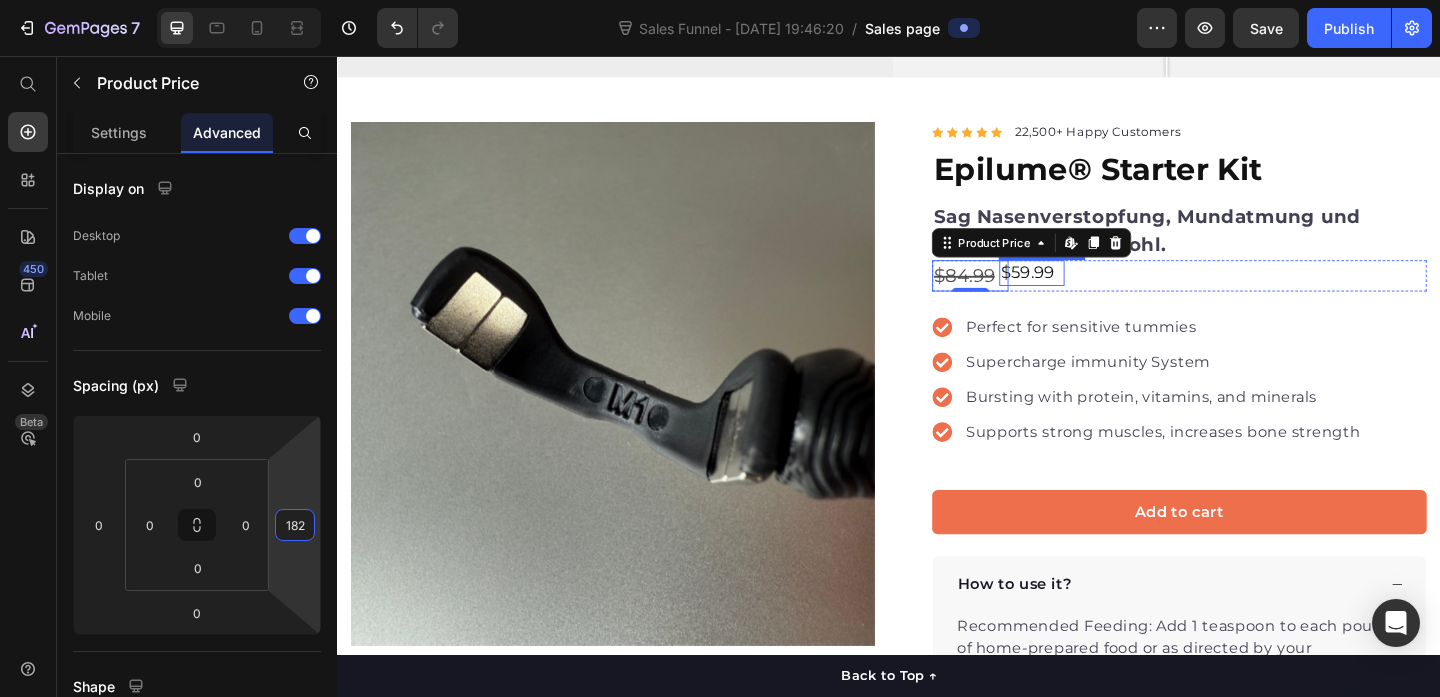 click on "$59.99" at bounding box center (1092, 291) 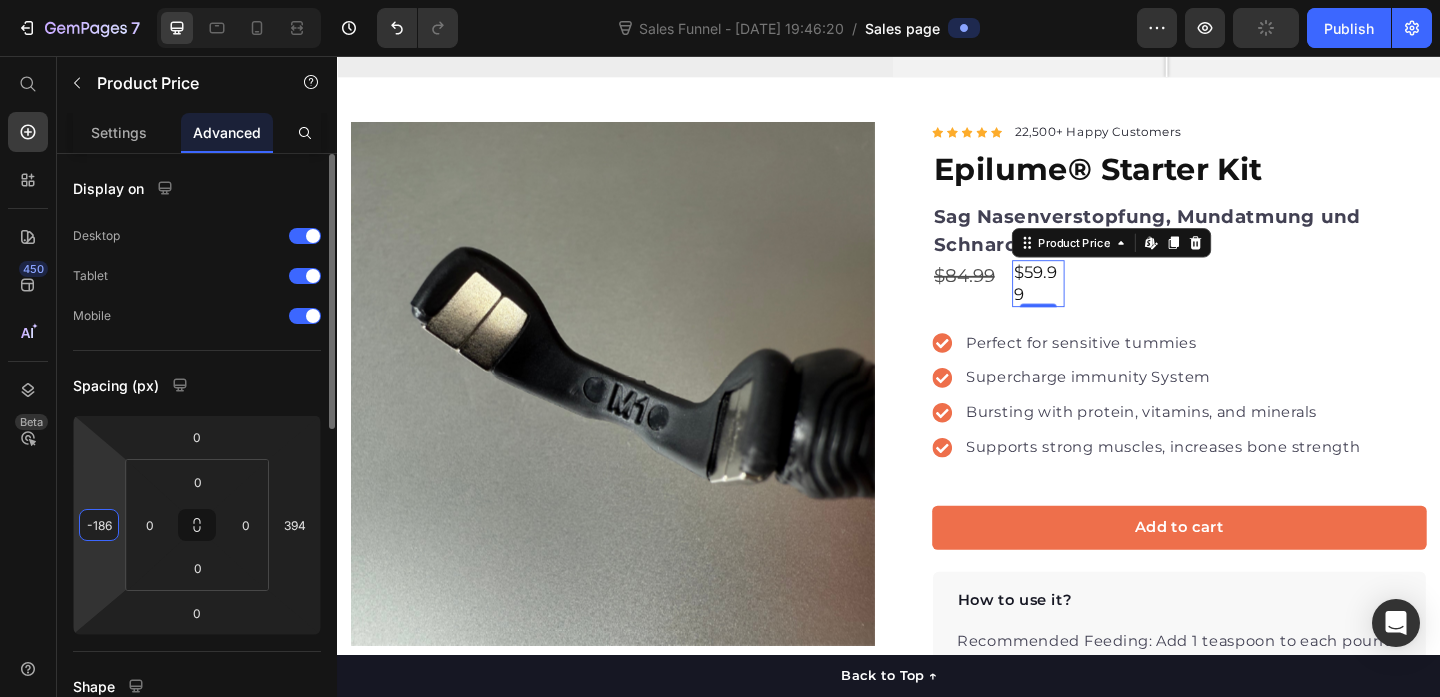 click on "7  Sales Funnel - [DATE] 19:46:20  /  Sales page Preview  Publish  450 Beta Sales Page limitations Some elements are unavailable due to limitations in Sales Funnel. Start with Sections Elements Hero Section Product Detail Brands Trusted Badges Guarantee Product Breakdown How to use Testimonials Compare Bundle FAQs Social Proof Brand Story Product List Collection Blog List Contact Sticky Add to Cart Custom Footer Browse Library 450 Layout
Row
Row
Row
Row Text
Heading
Text Block Button
Button
Button
Sticky Back to top Media" at bounding box center [720, 0] 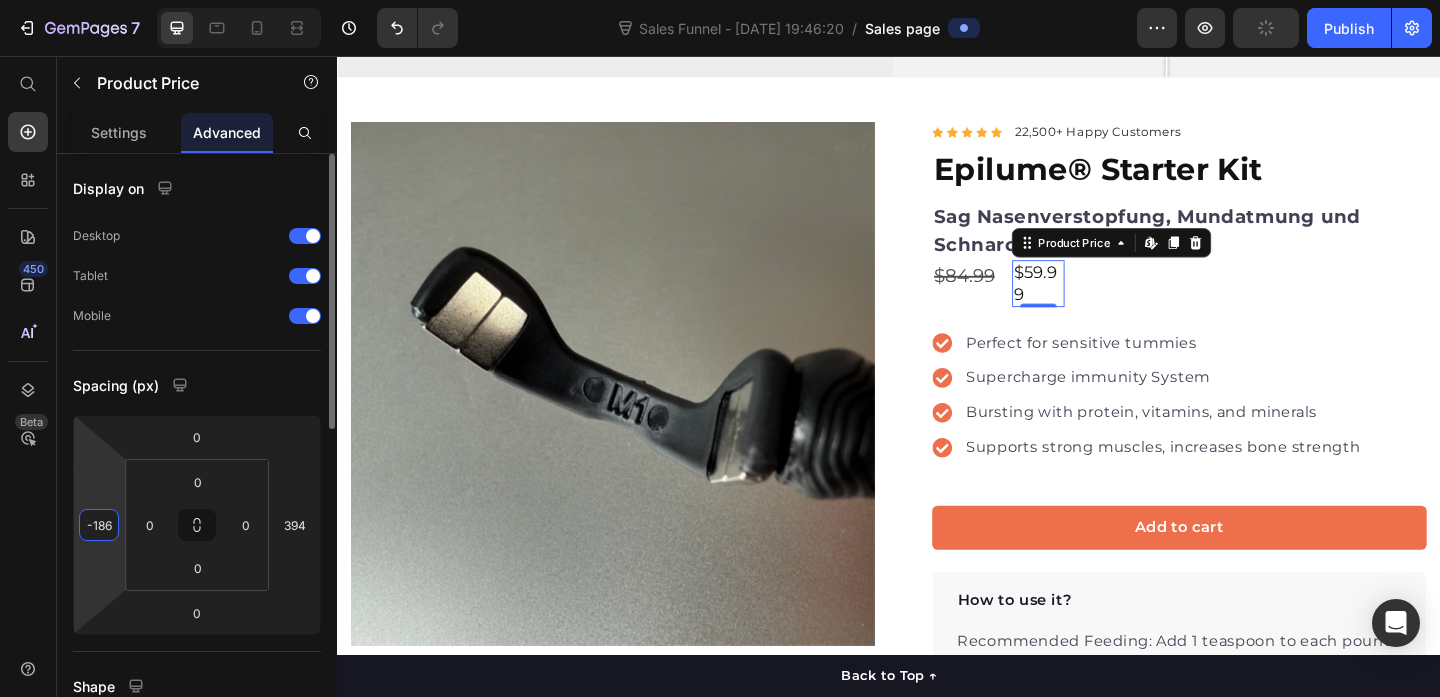 type on "-188" 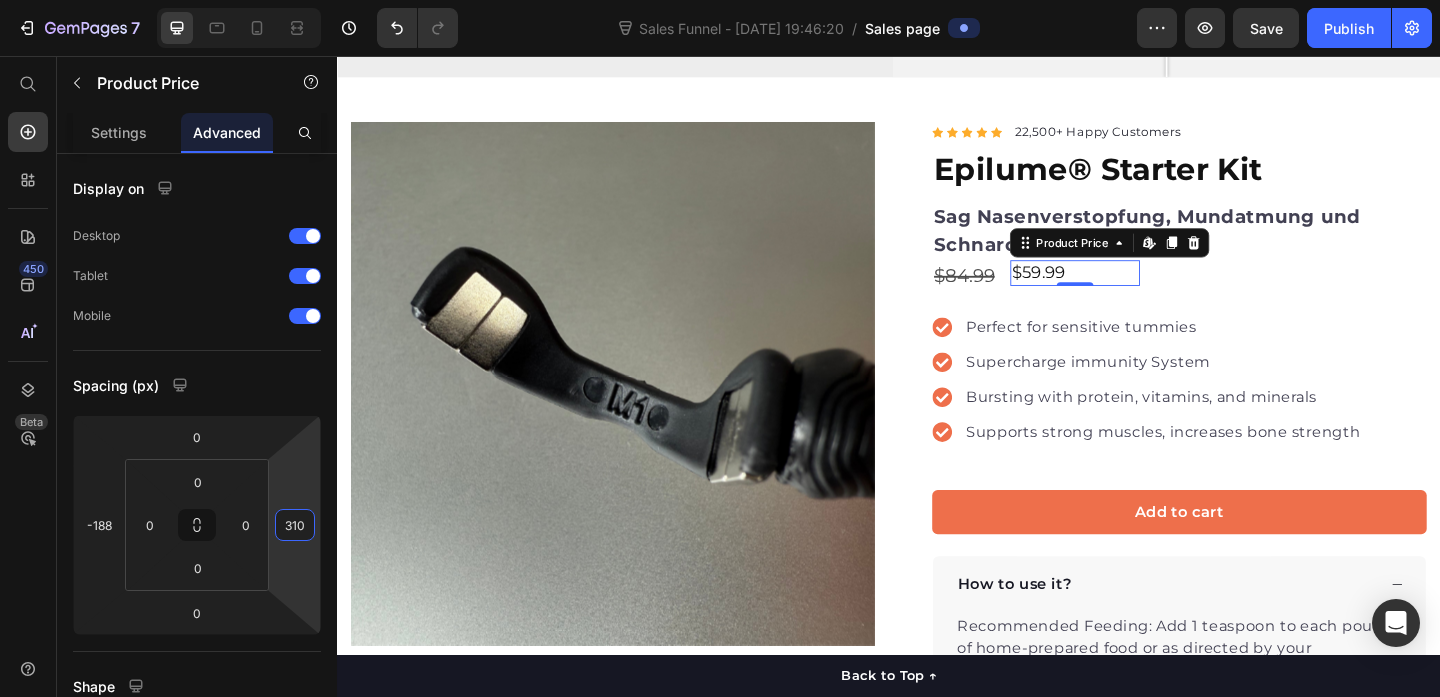 type on "308" 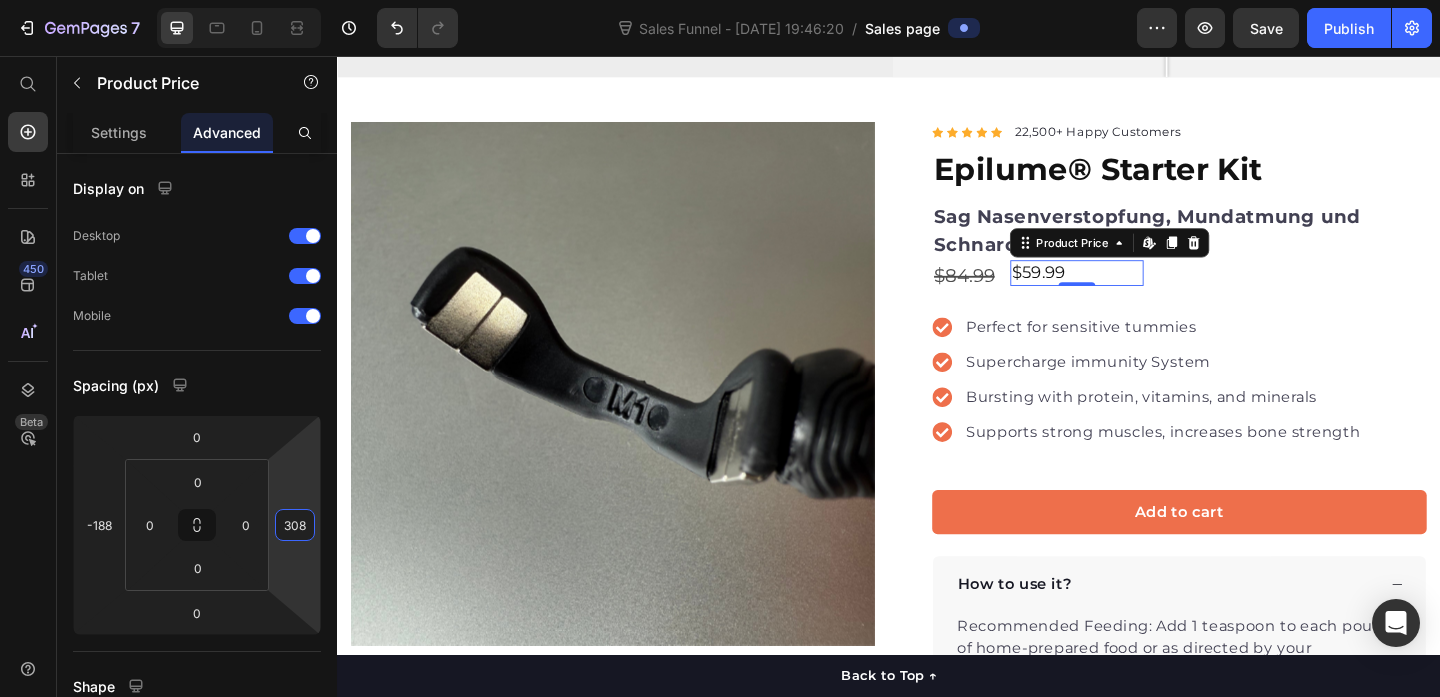 drag, startPoint x: 295, startPoint y: 491, endPoint x: 296, endPoint y: 534, distance: 43.011627 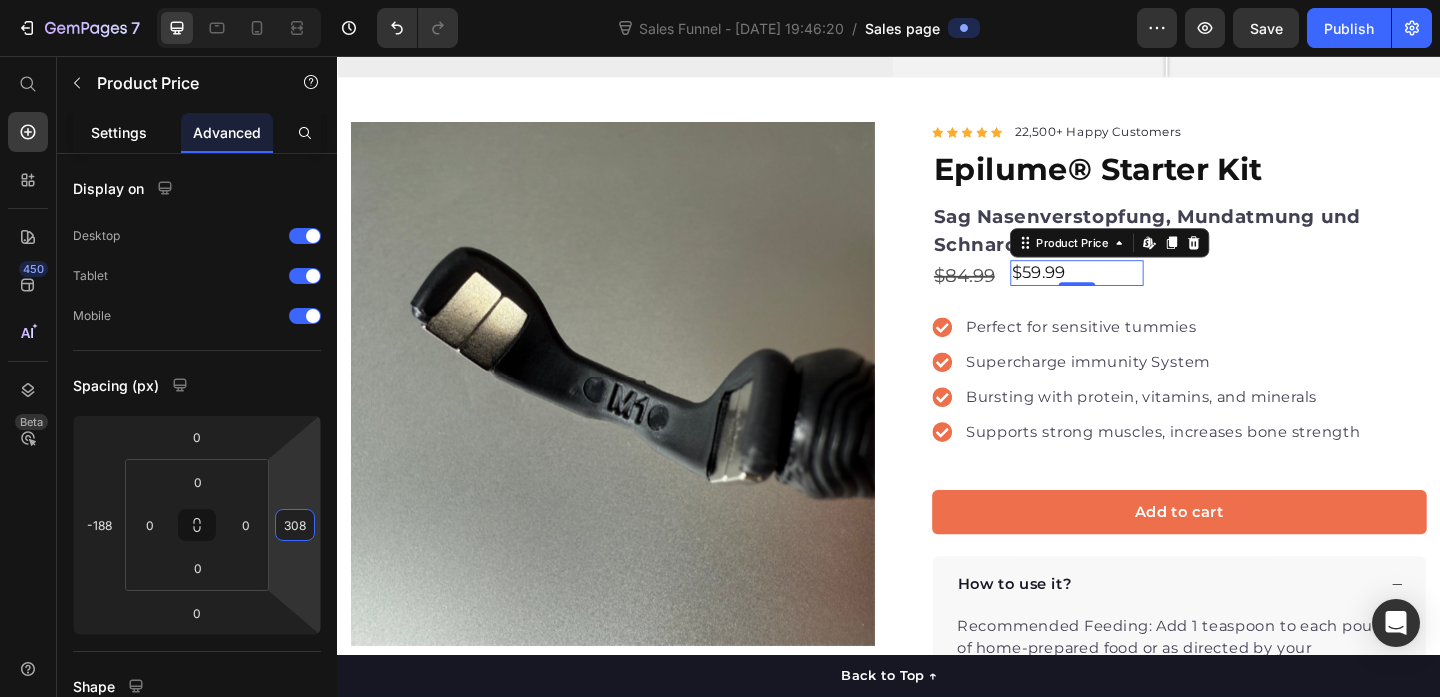 click on "Settings" at bounding box center (119, 132) 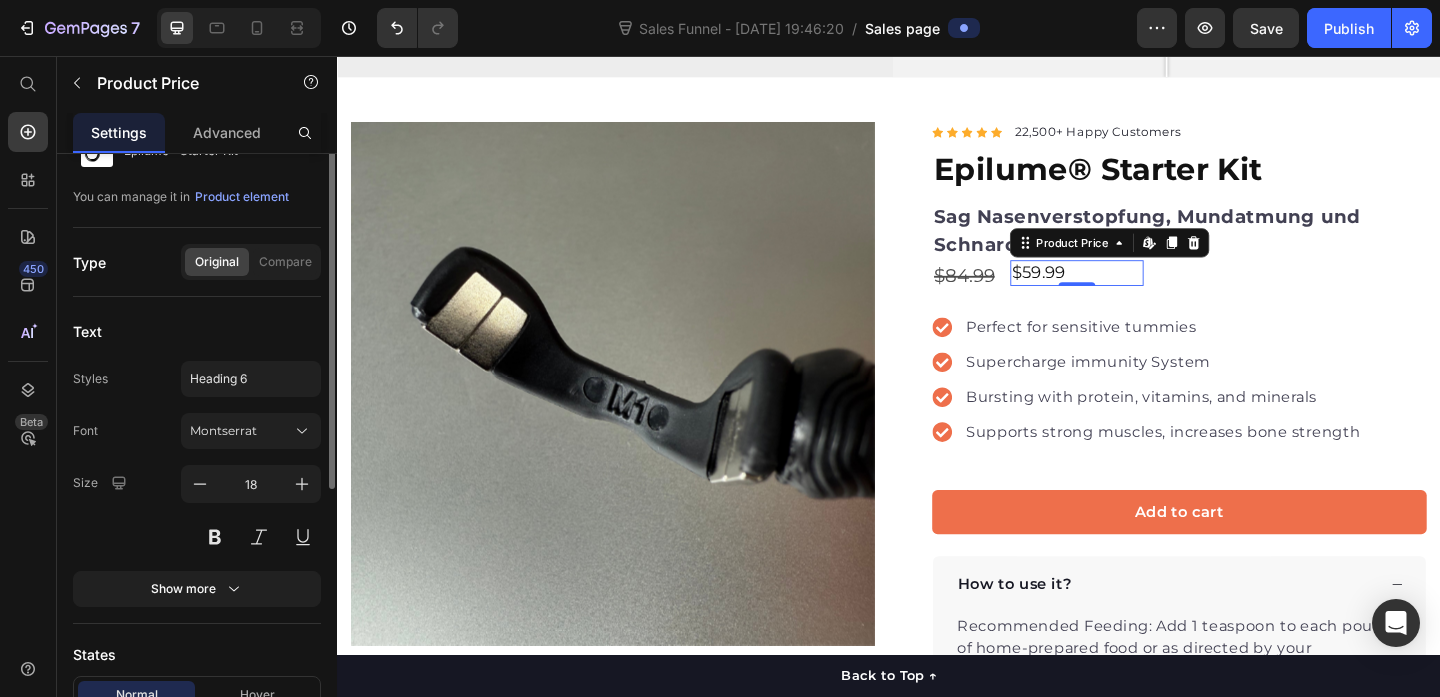 scroll, scrollTop: 228, scrollLeft: 0, axis: vertical 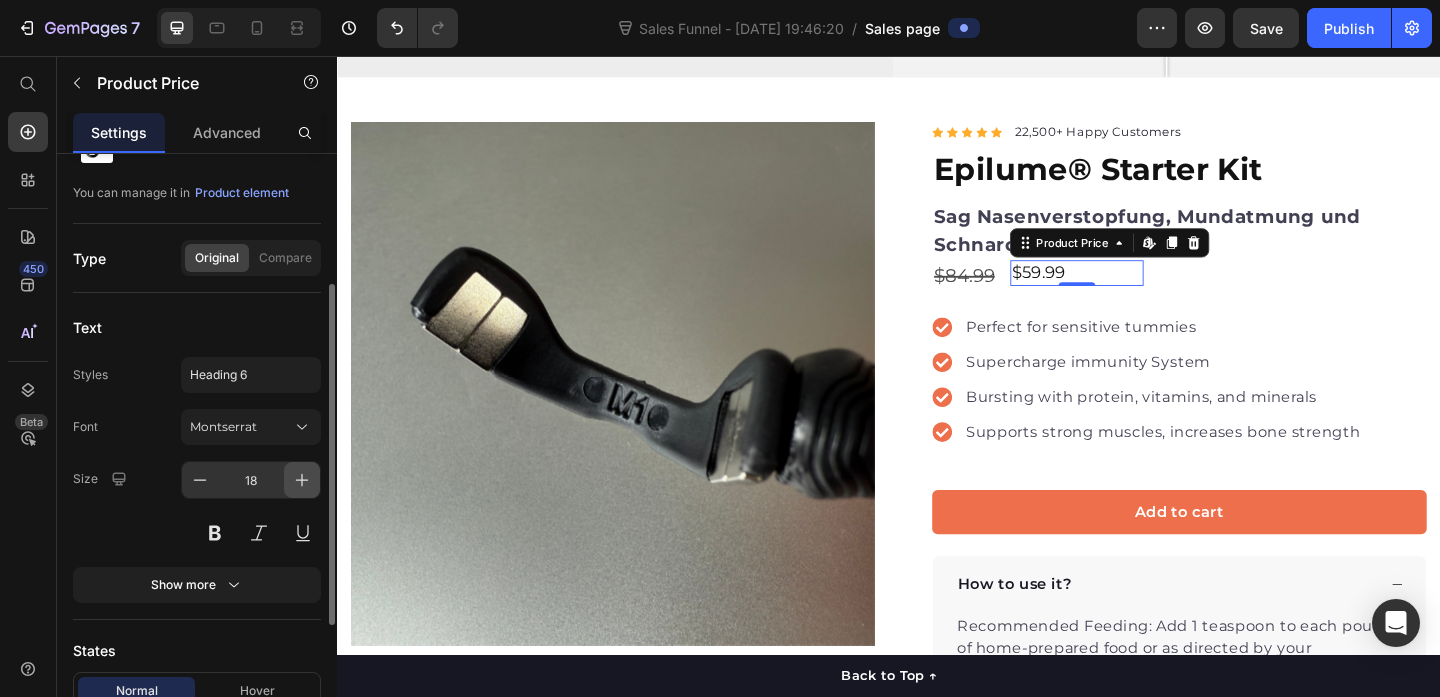 click 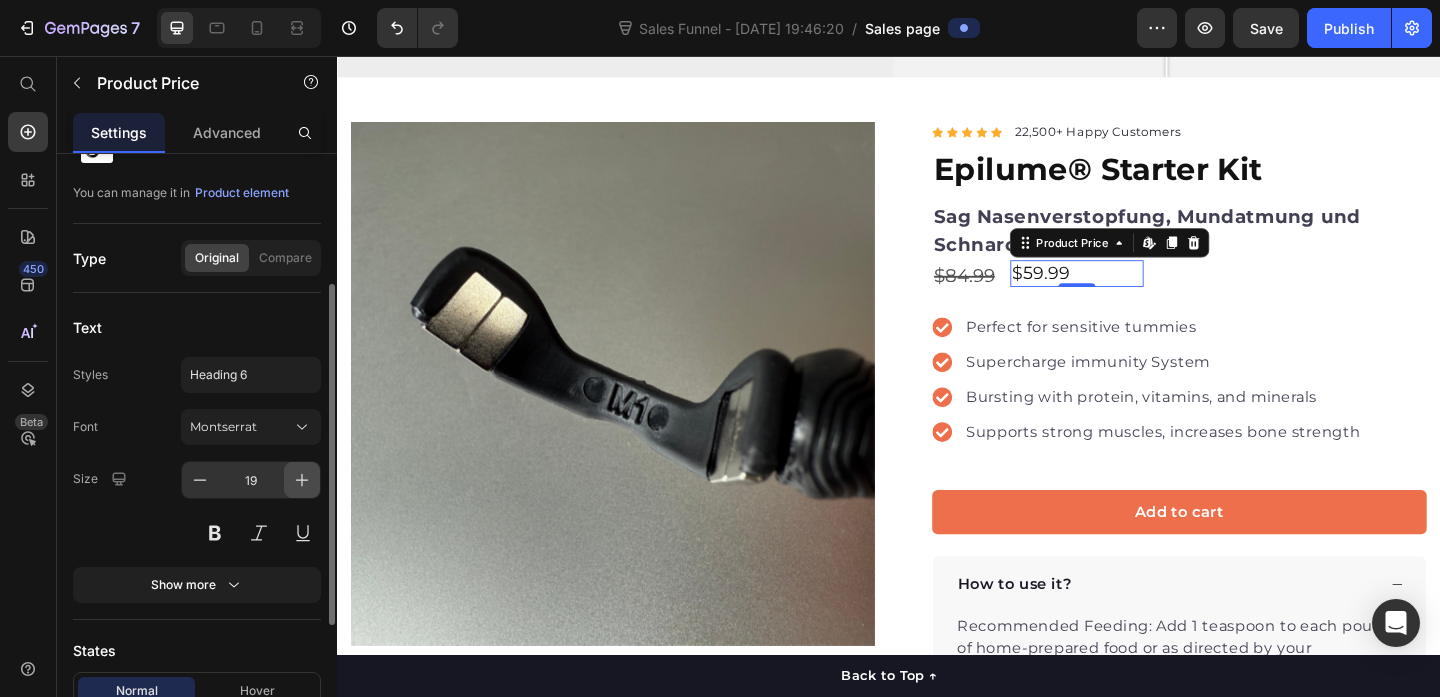 click 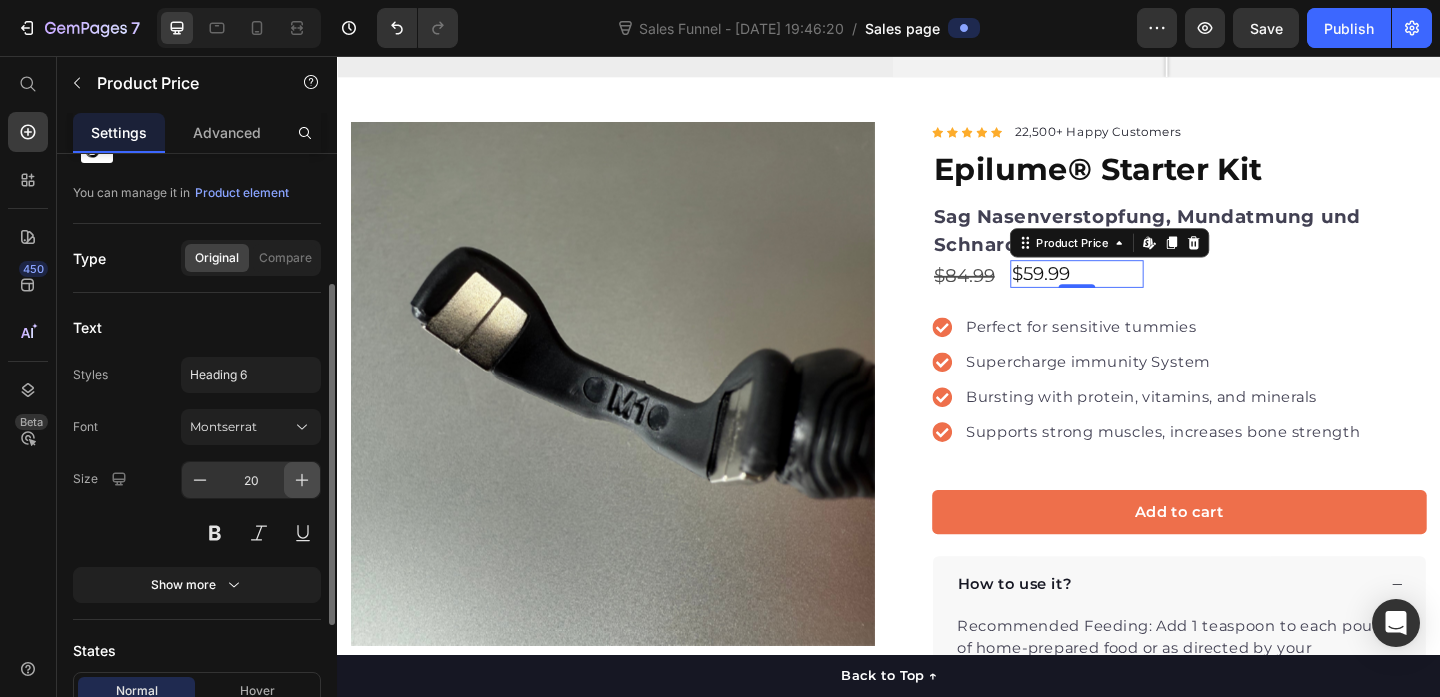 click 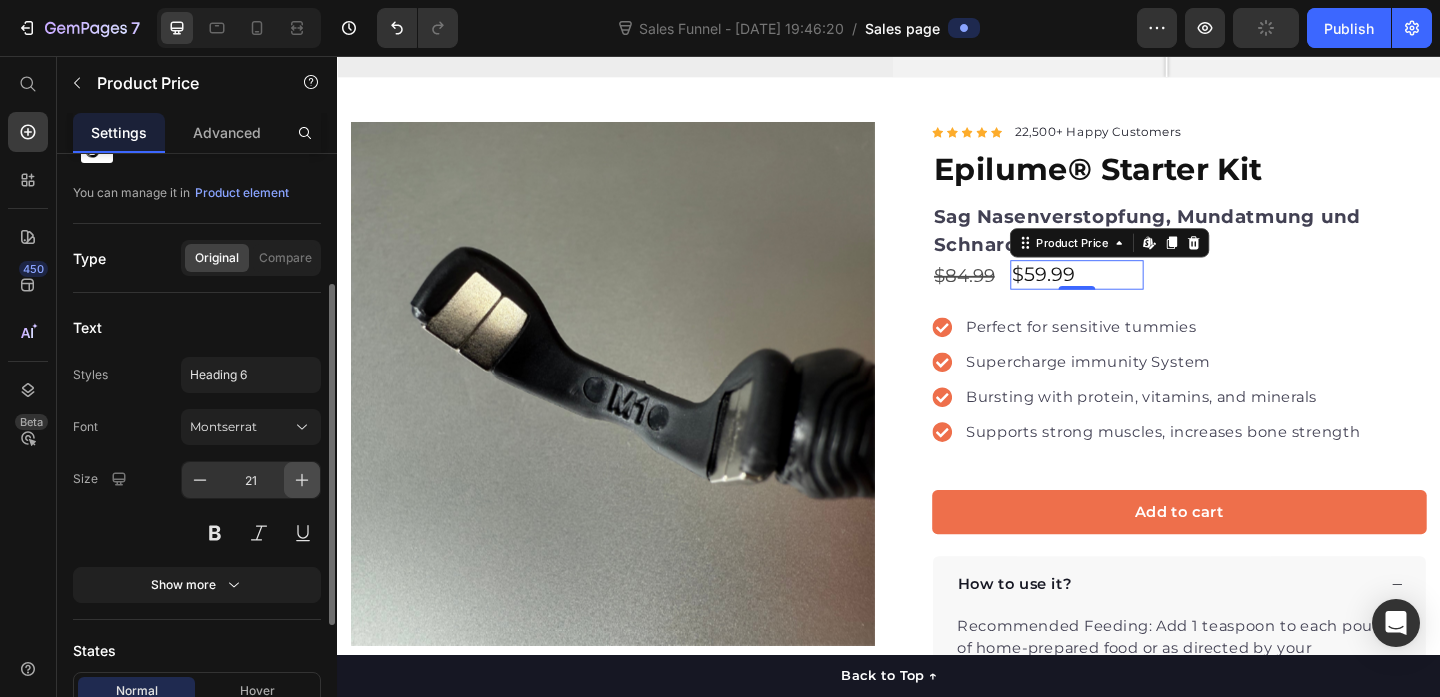 click 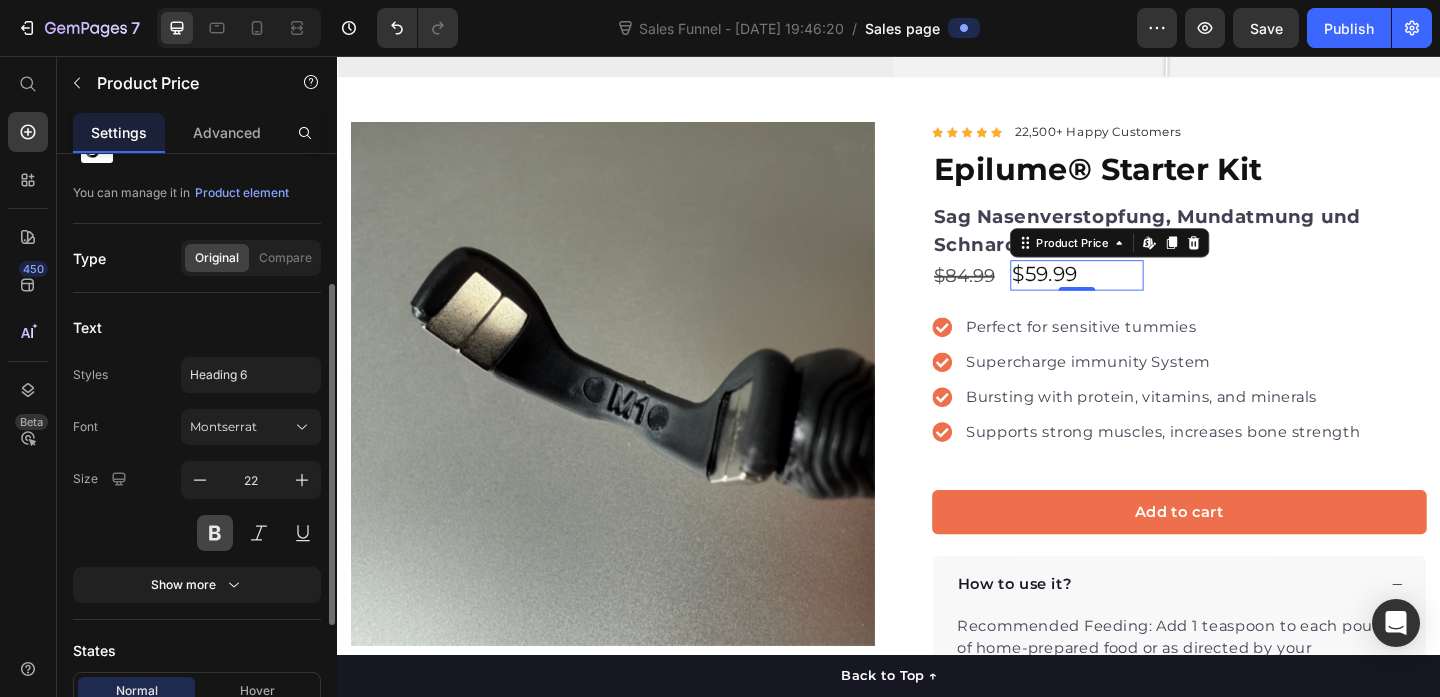 click at bounding box center [215, 533] 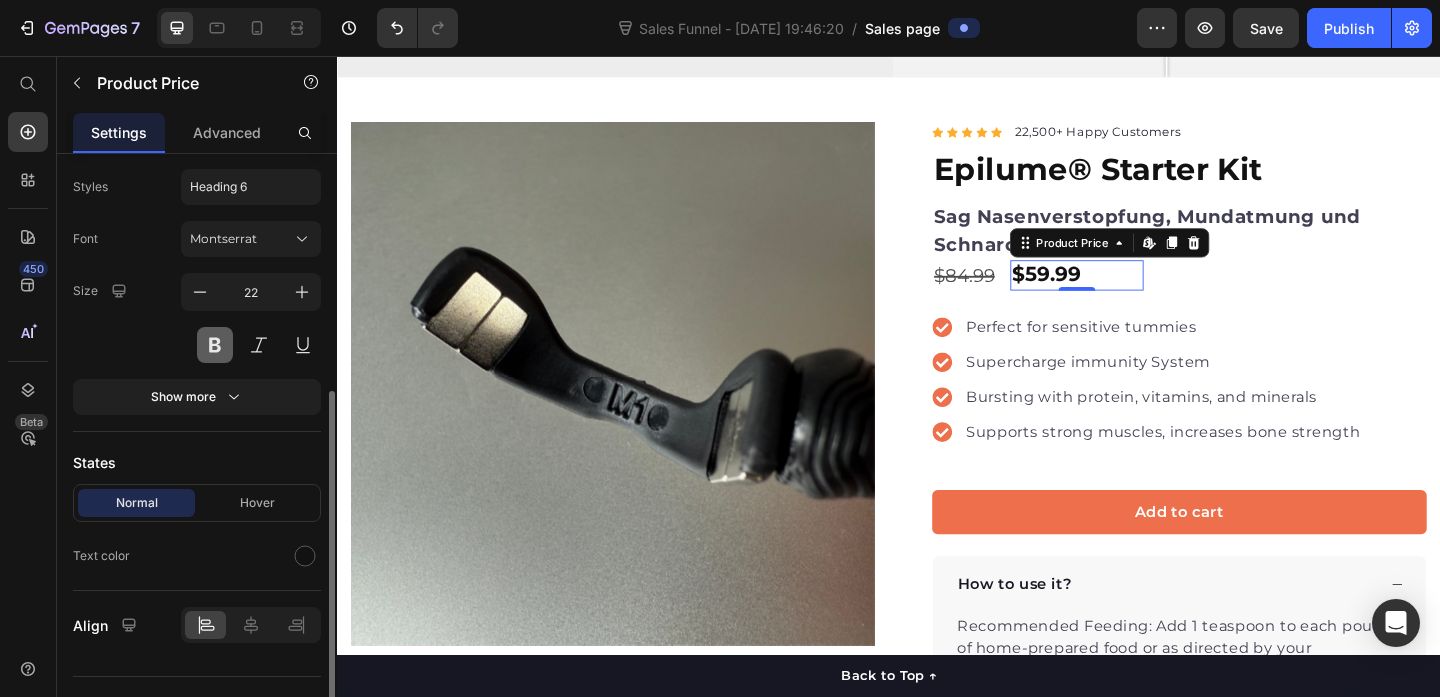 scroll, scrollTop: 453, scrollLeft: 0, axis: vertical 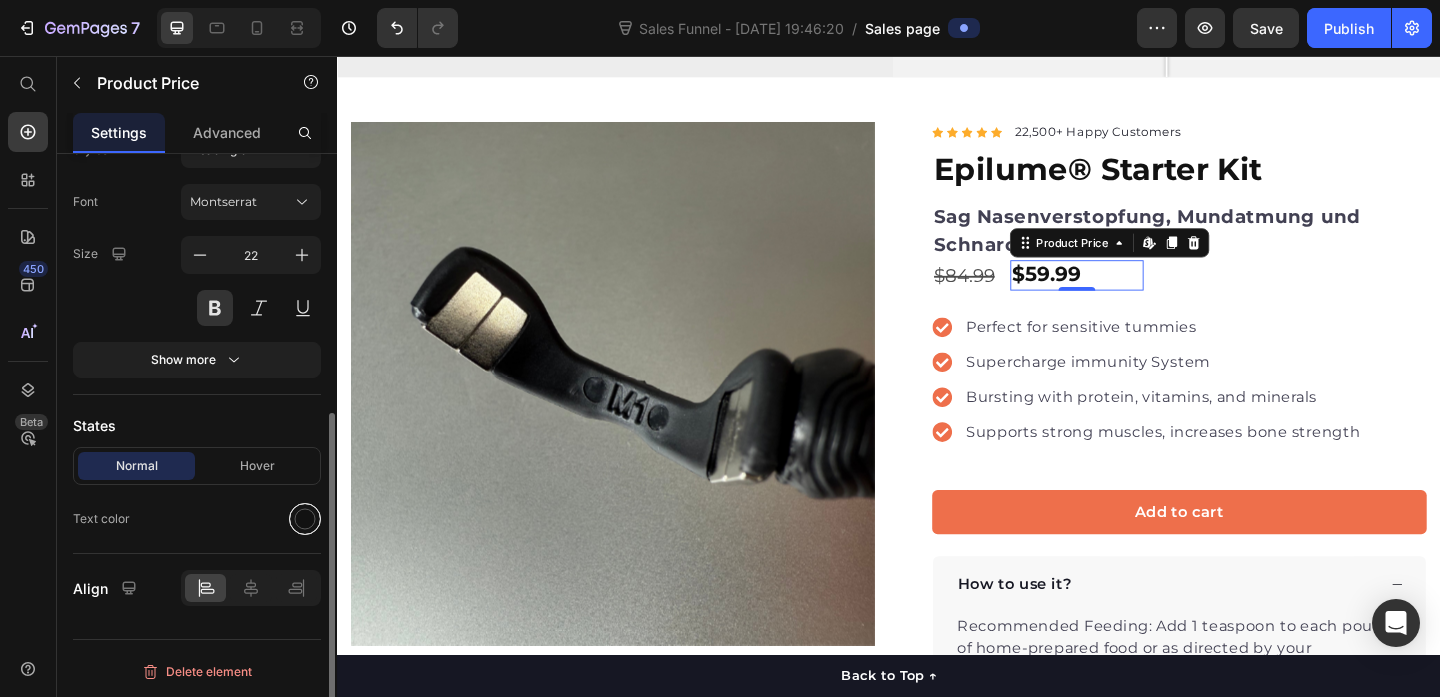 click at bounding box center (305, 519) 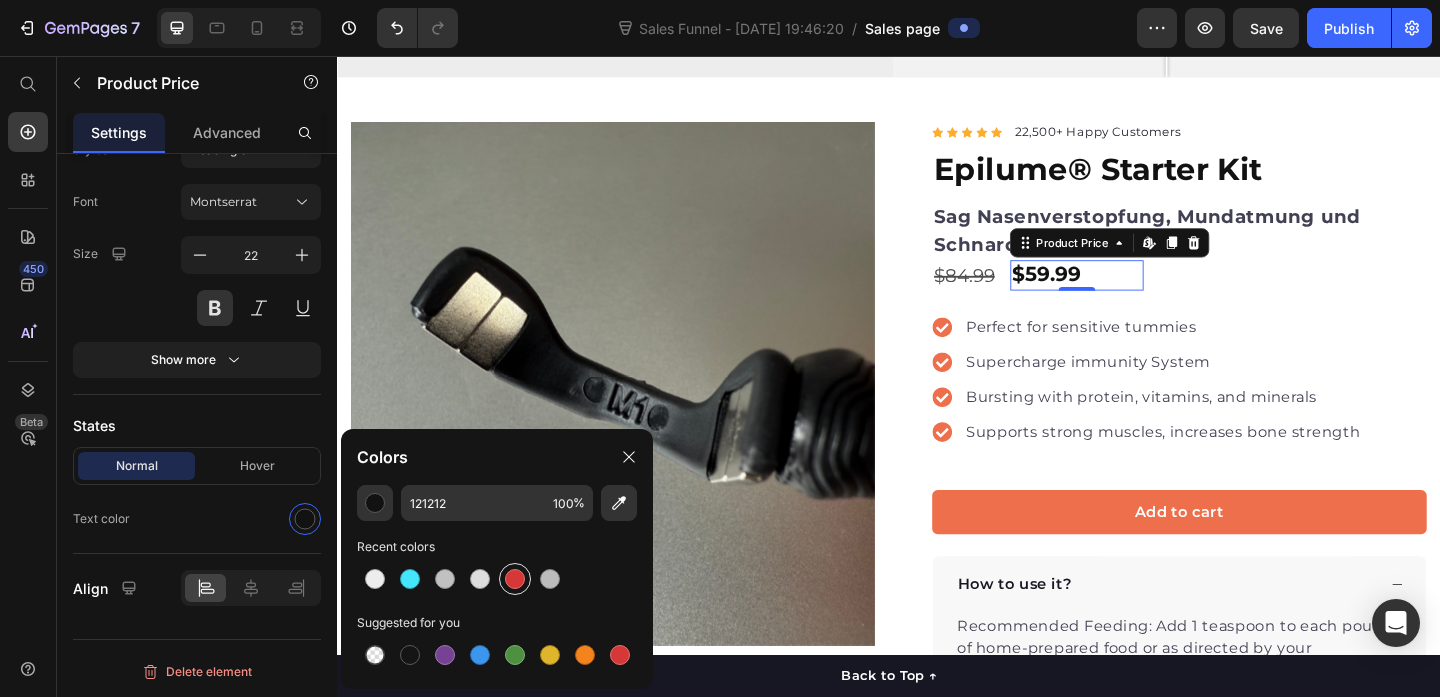 click at bounding box center [515, 579] 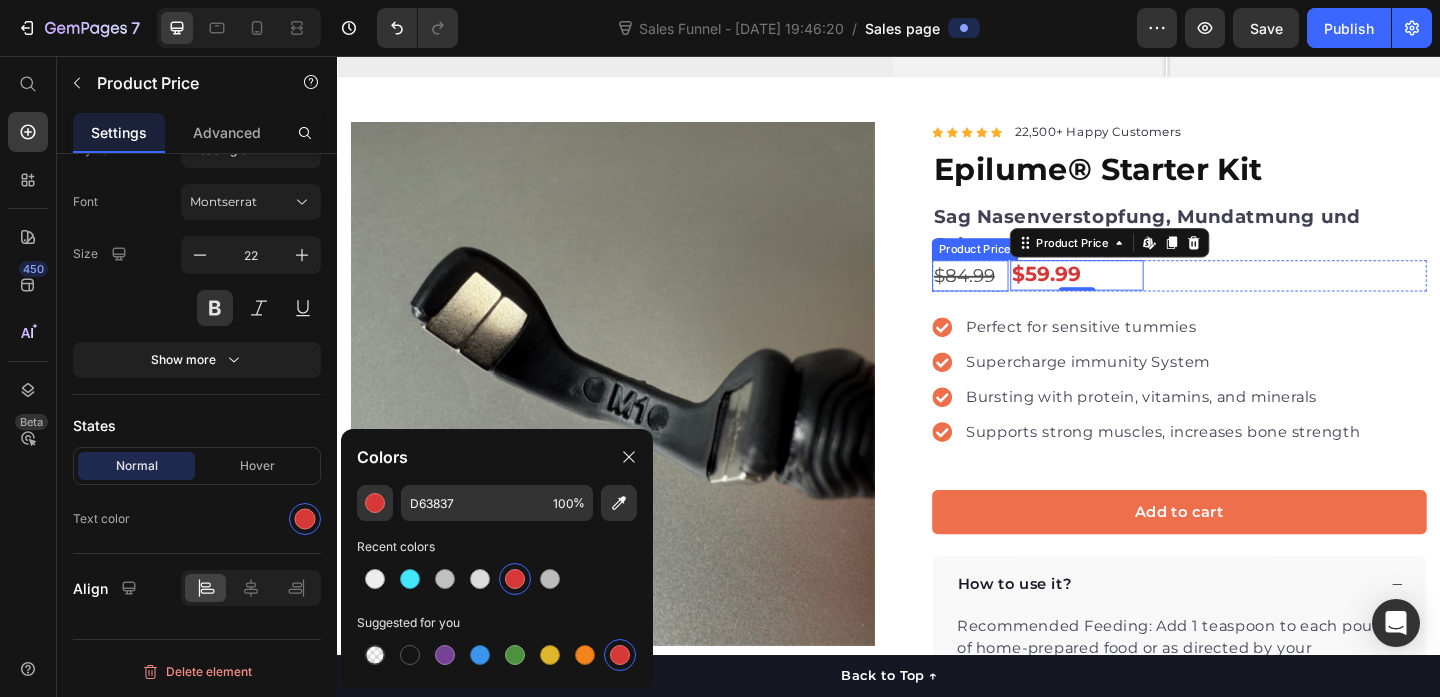 click on "$84.99" at bounding box center (1025, 295) 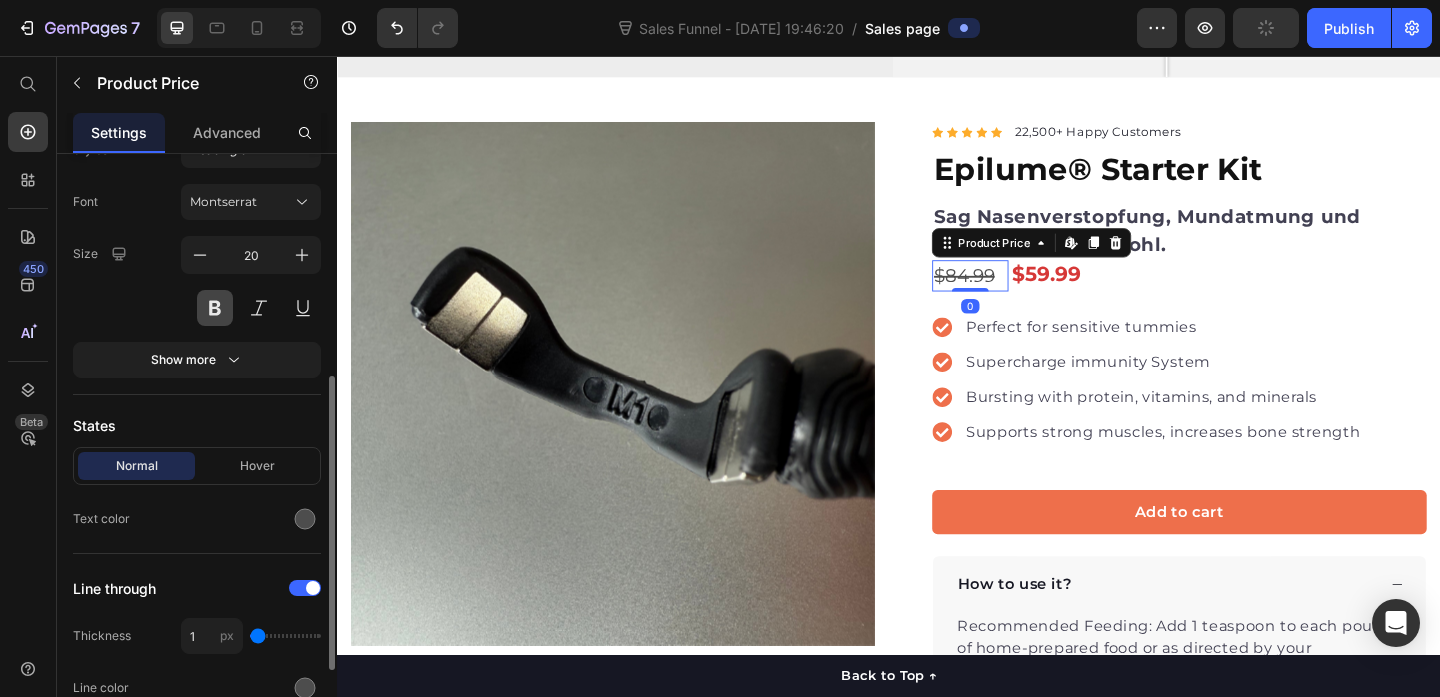 click at bounding box center [215, 308] 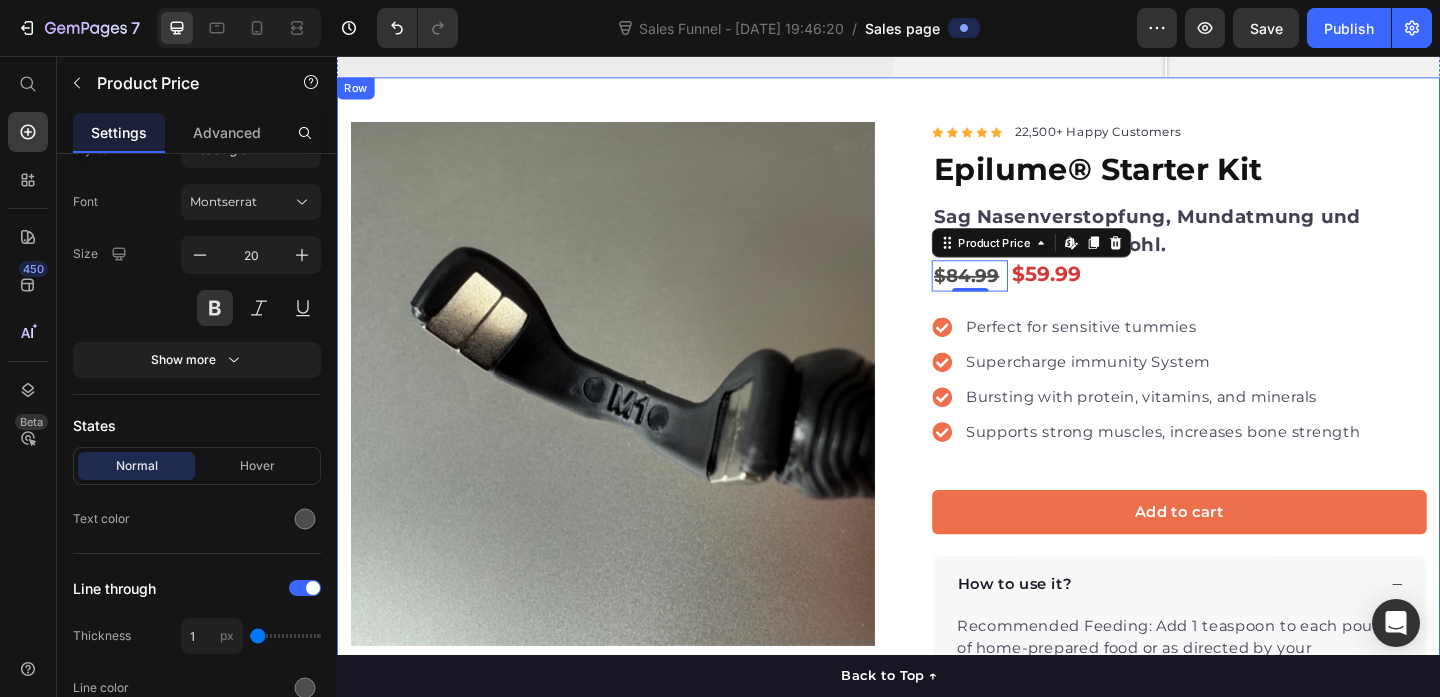 click on "Product Images "The transformation in my dog's overall health since switching to this food has been remarkable. Their coat is shinier, their energy levels have increased, and they seem happier than ever before." Text block -Daisy Text block
Verified buyer Item list Row Row "My dog absolutely loves this food! It's clear that the taste and quality are top-notch."  -Daisy Text block Row Row Icon Icon Icon Icon Icon Icon List Hoz 22,500+ Happy Customers Text block Row Epilume® Starter Kit Product Title Sag Nasenverstopfung, Mundatmung und Schnarchen Lebewohl. Text block $84.99 Product Price   Edit content in Shopify 0 $59.99 Product Price Row Perfect for sensitive tummies Supercharge immunity System Bursting with protein, vitamins, and minerals Supports strong muscles, increases bone strength Item list Add to cart Product Cart Button Perfect for sensitive tummies Supercharge immunity System Bursting with protein, vitamins, and minerals Supports strong muscles, increases bone strength Item list" at bounding box center (937, 595) 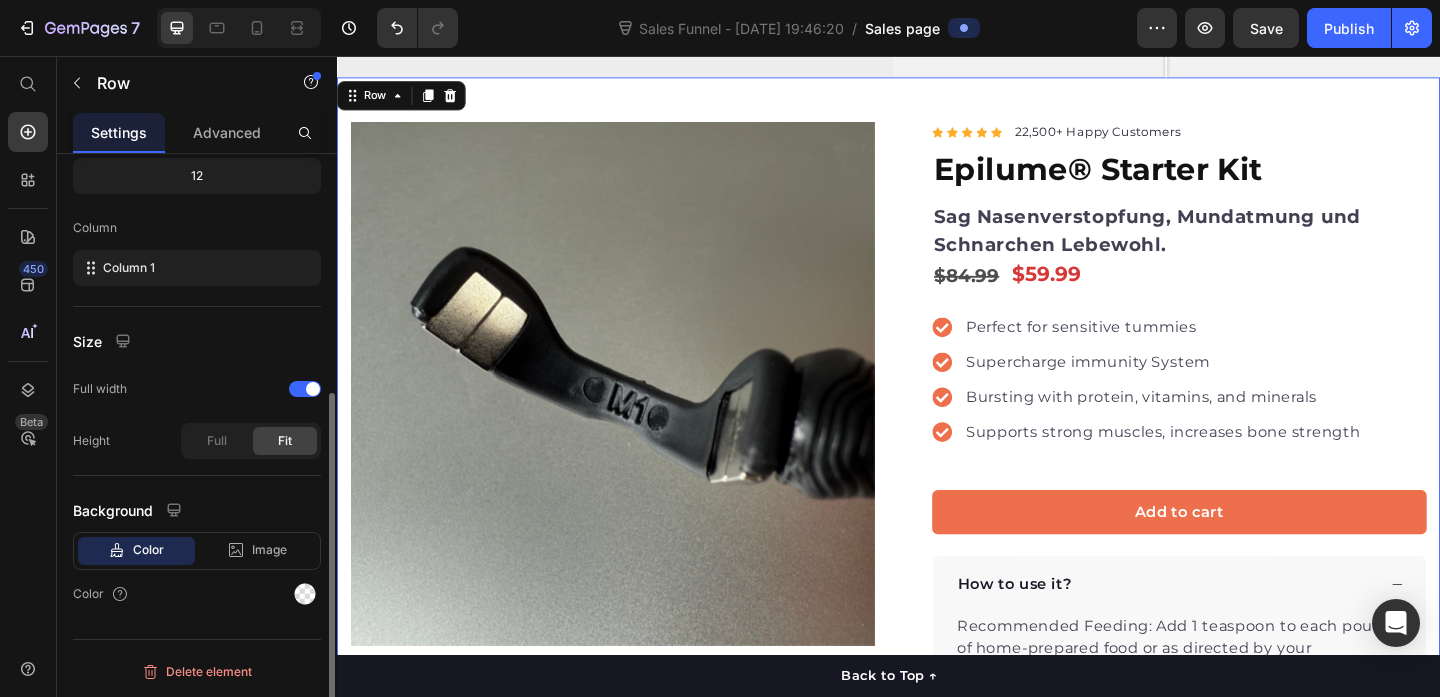 scroll, scrollTop: 0, scrollLeft: 0, axis: both 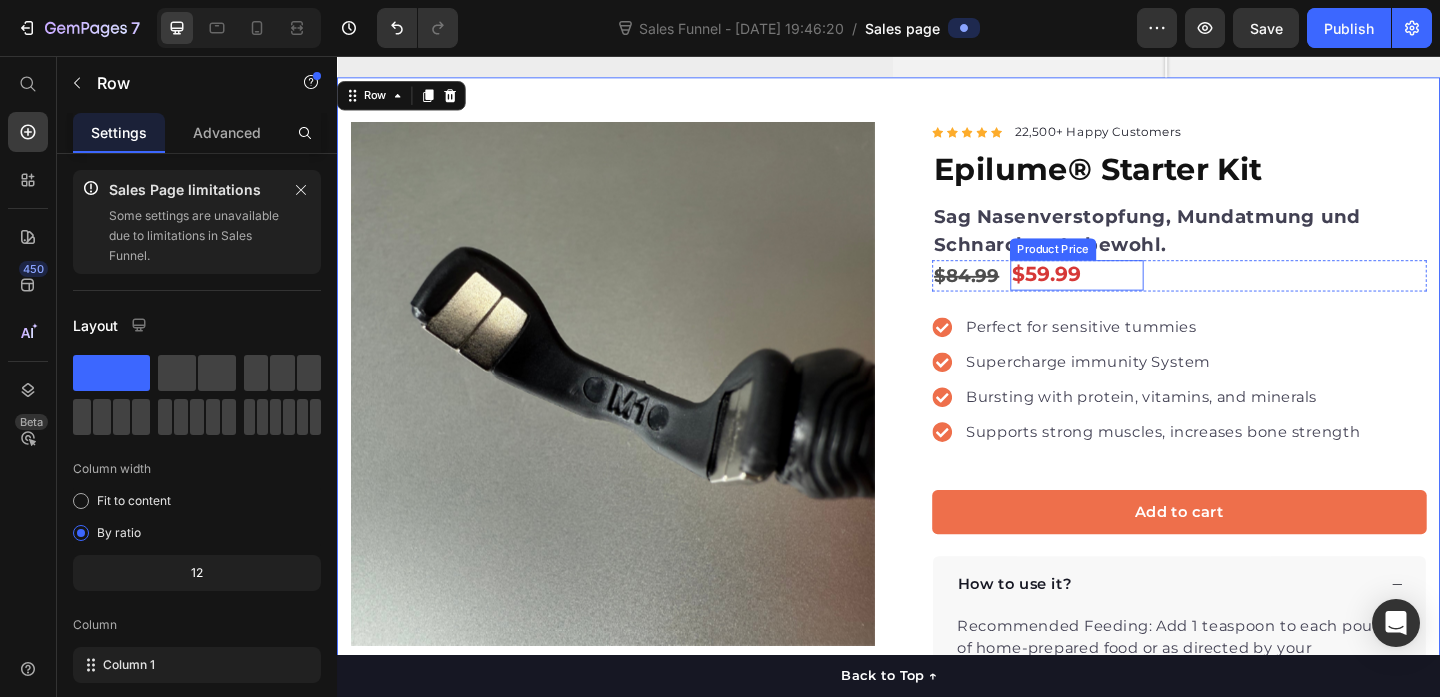 click on "$59.99" at bounding box center [1141, 294] 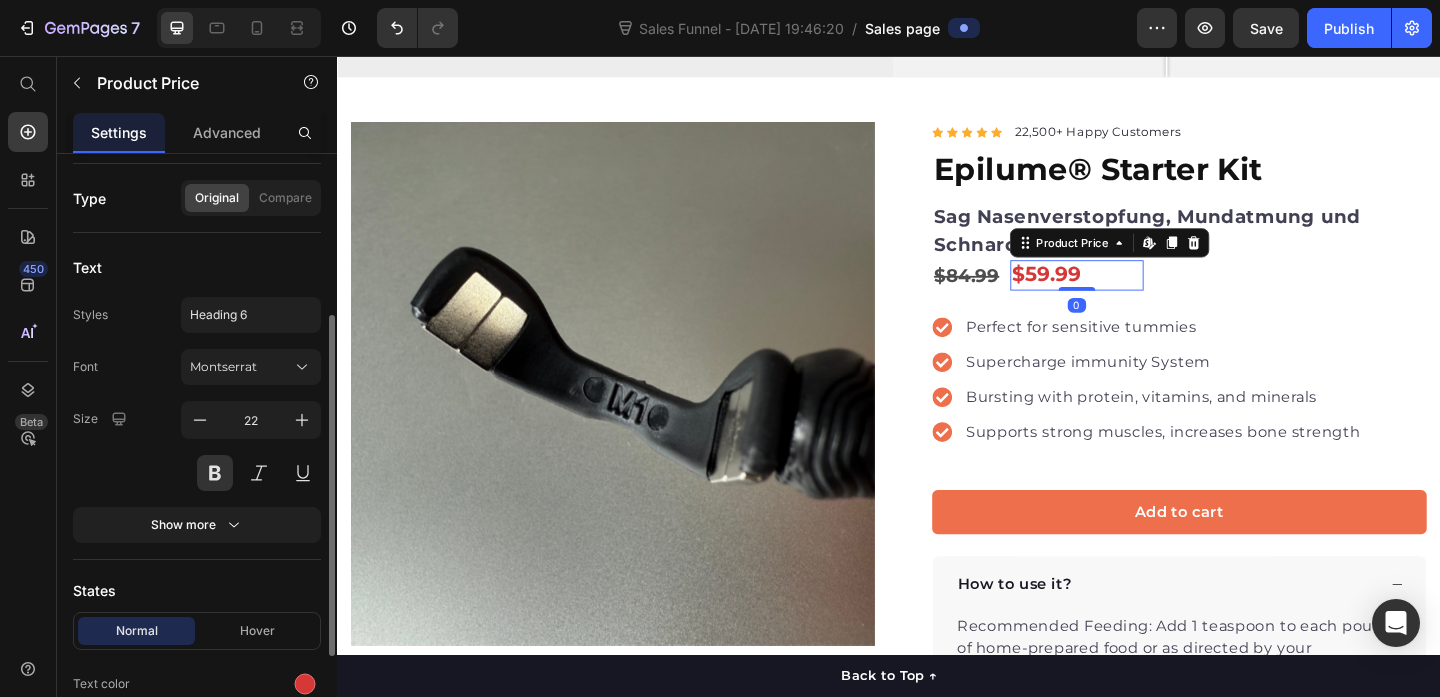 scroll, scrollTop: 289, scrollLeft: 0, axis: vertical 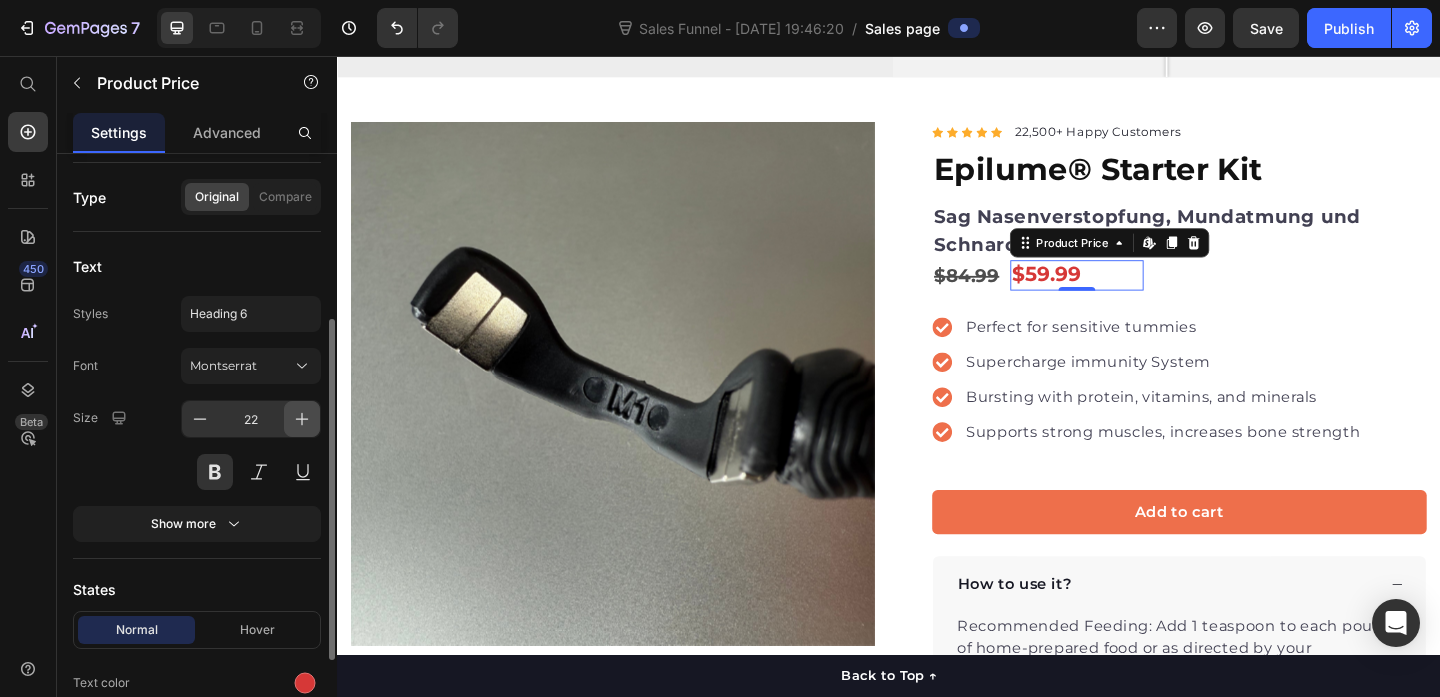 click at bounding box center [302, 419] 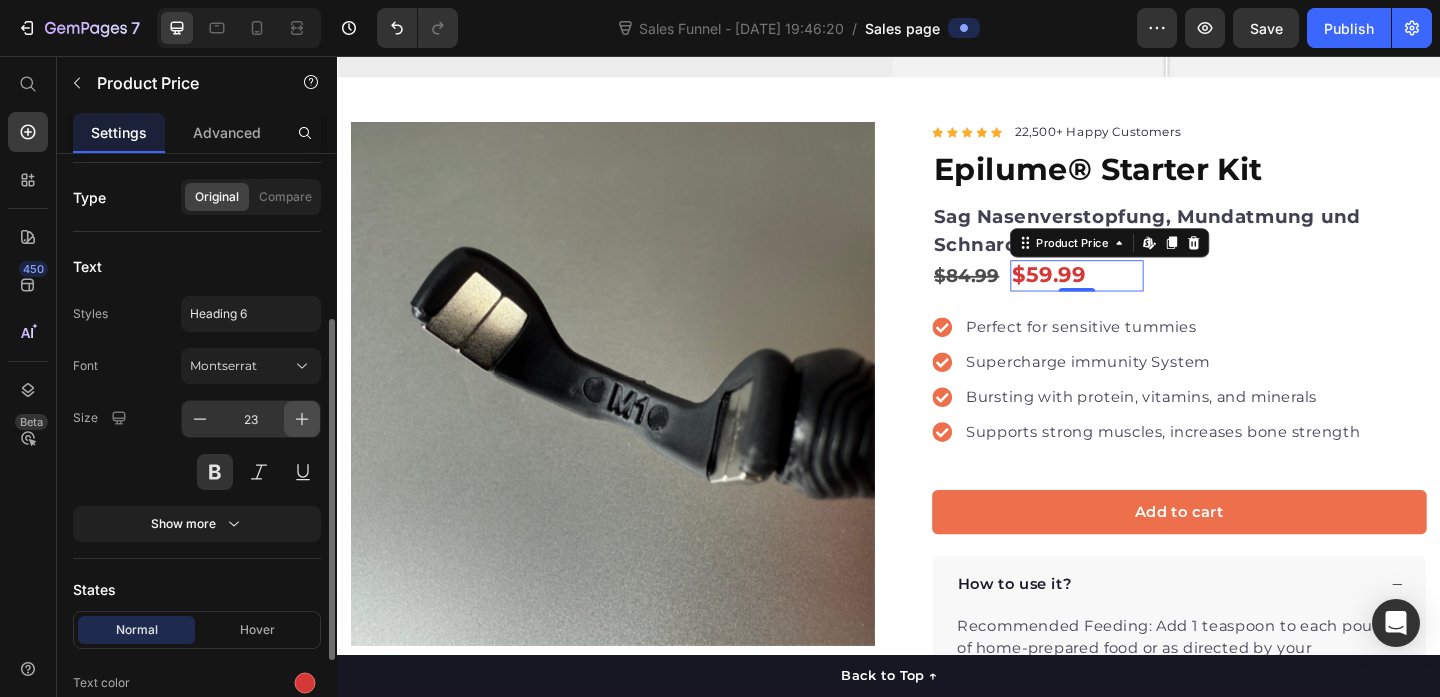 click at bounding box center (302, 419) 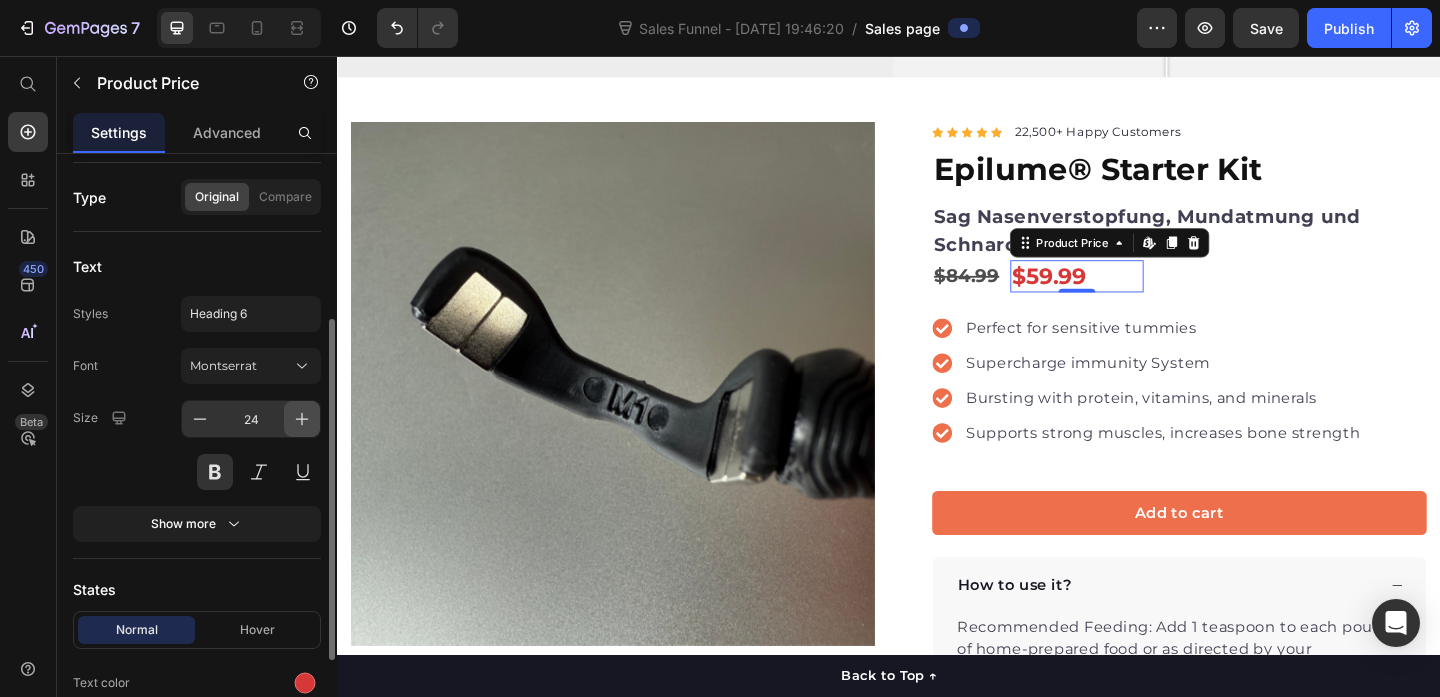 click at bounding box center [302, 419] 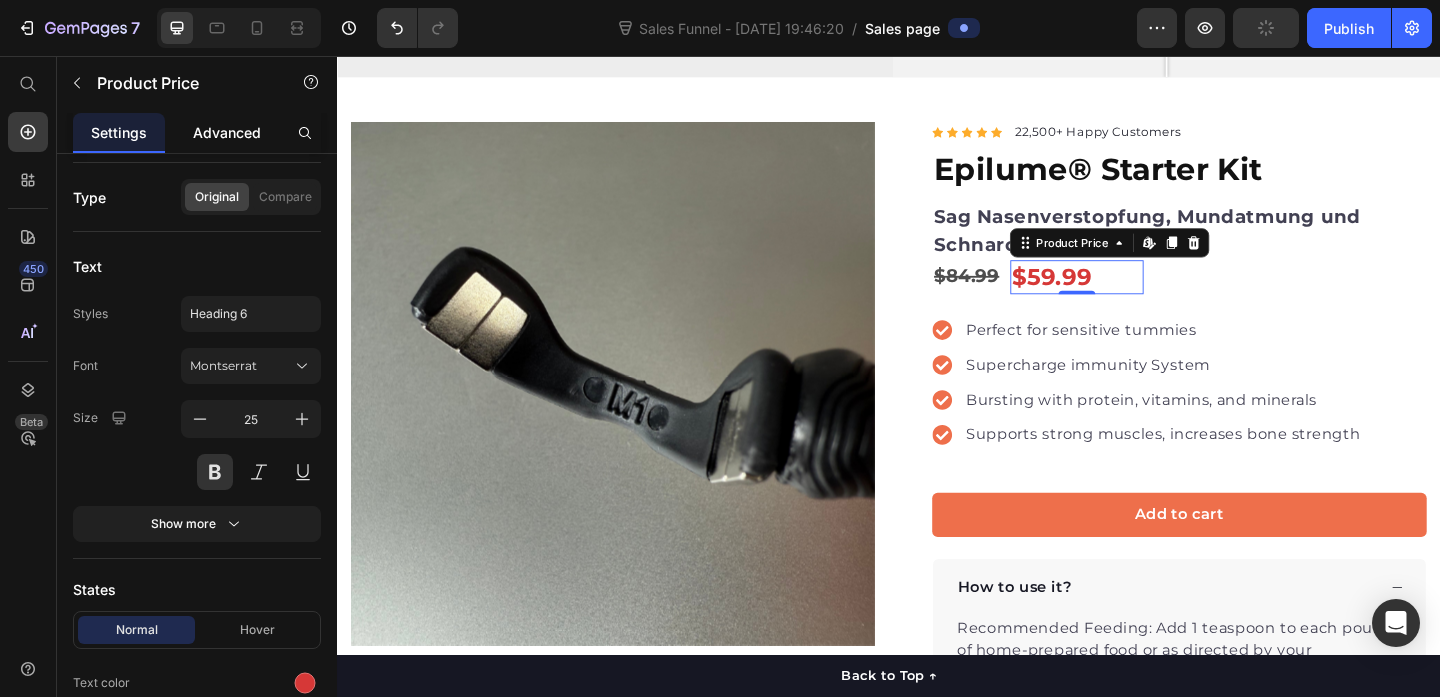 click on "Advanced" 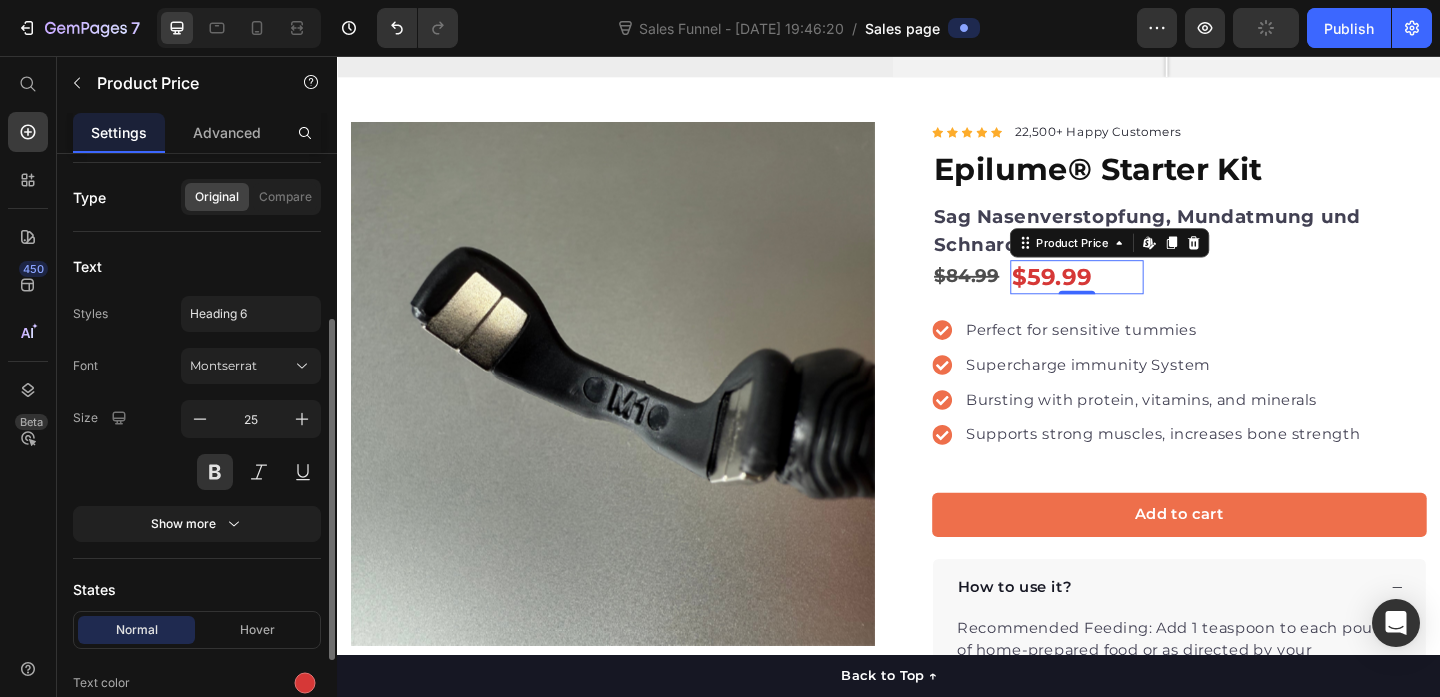 scroll, scrollTop: 0, scrollLeft: 0, axis: both 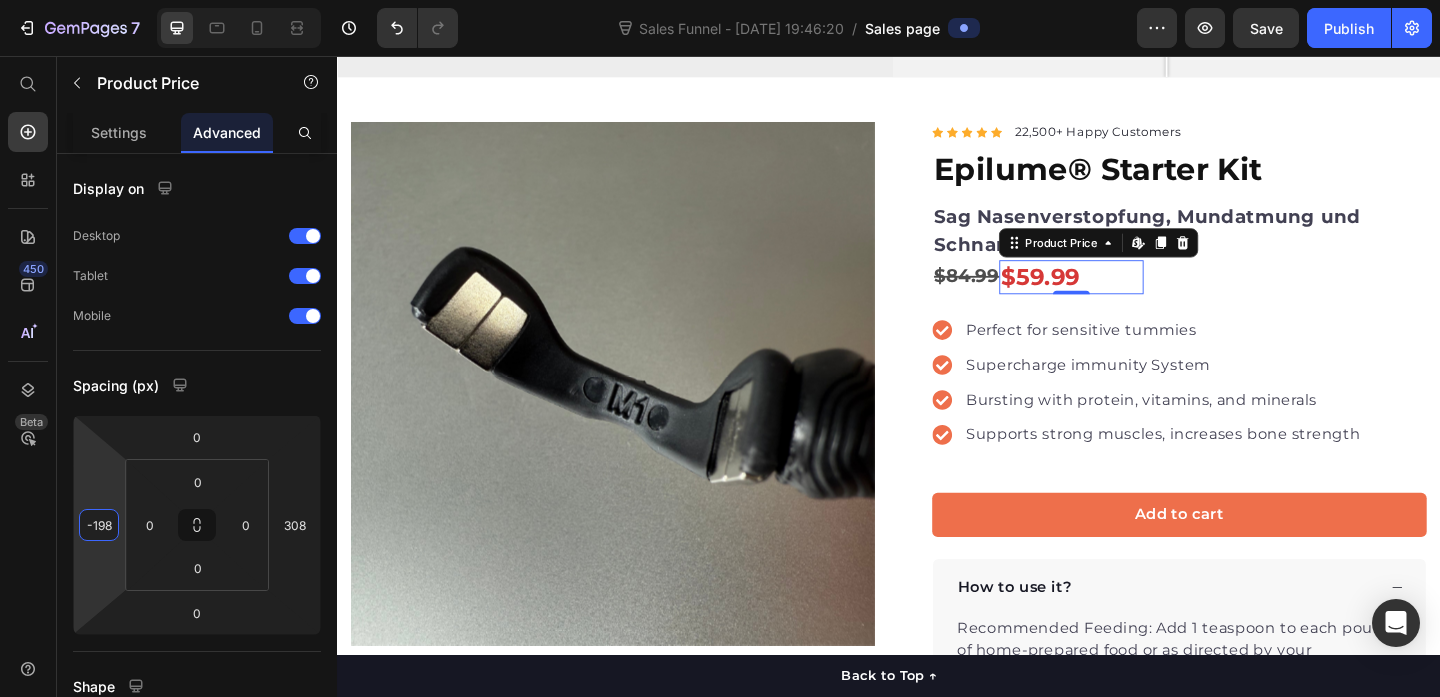 type on "-196" 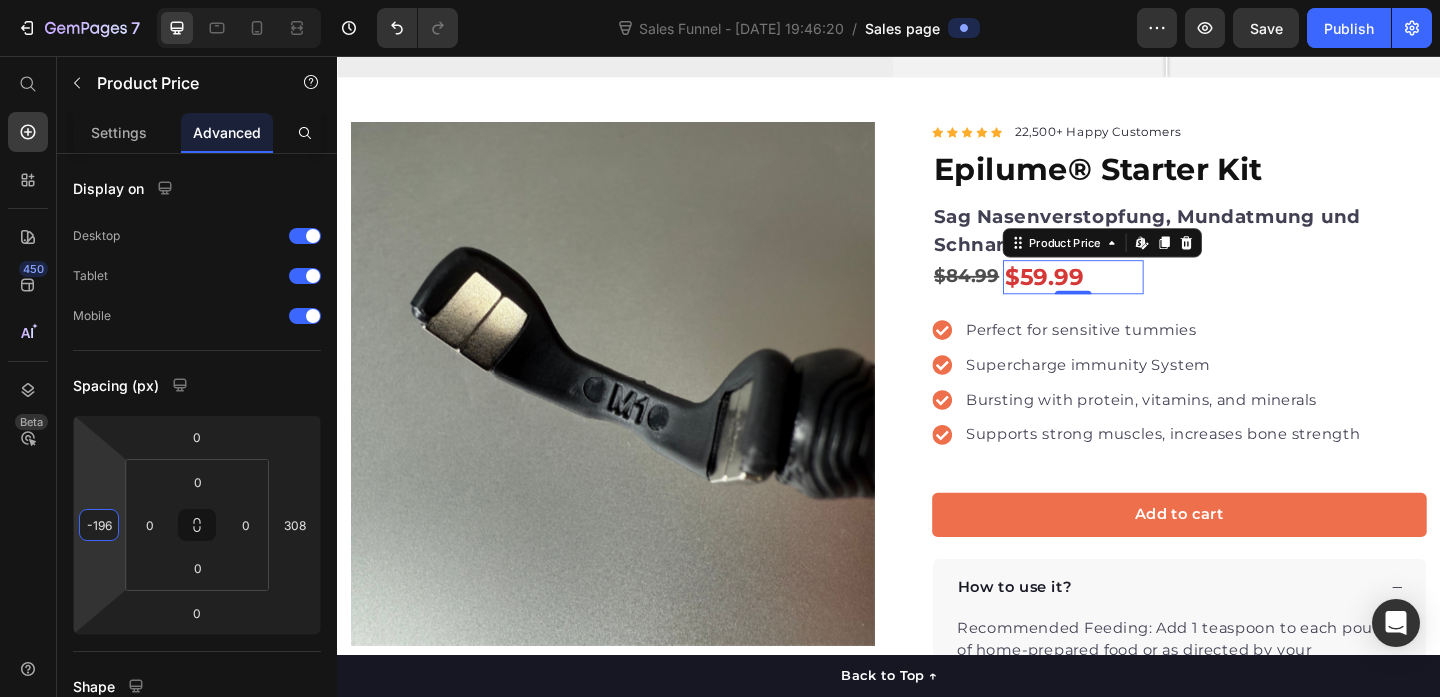 click on "7  Sales Funnel - [DATE] 19:46:20  /  Sales page Preview  Save   Publish  450 Beta Sales Page limitations Some elements are unavailable due to limitations in Sales Funnel. Start with Sections Elements Hero Section Product Detail Brands Trusted Badges Guarantee Product Breakdown How to use Testimonials Compare Bundle FAQs Social Proof Brand Story Product List Collection Blog List Contact Sticky Add to Cart Custom Footer Browse Library 450 Layout
Row
Row
Row
Row Text
Heading
Text Block Button
Button
Button
Sticky Back to top Media" at bounding box center (720, 0) 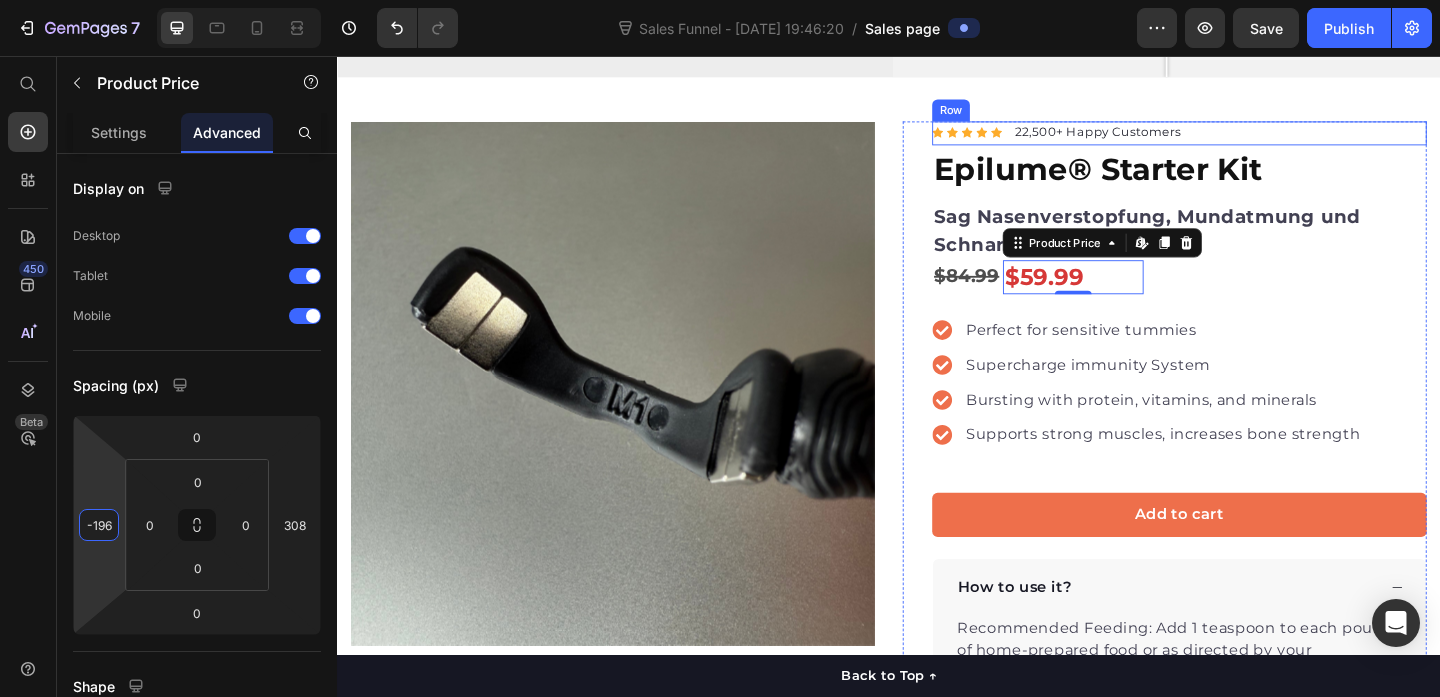 click on "Product Images "The transformation in my dog's overall health since switching to this food has been remarkable. Their coat is shinier, their energy levels have increased, and they seem happier than ever before." Text block -Daisy Text block
Verified buyer Item list Row Row "My dog absolutely loves this food! It's clear that the taste and quality are top-notch."  -Daisy Text block Row Row Icon Icon Icon Icon Icon Icon List Hoz 22,500+ Happy Customers Text block Row Epilume® Starter Kit Product Title Sag Nasenverstopfung, Mundatmung und Schnarchen Lebewohl. Text block $84.99 Product Price $59.99 Product Price   Edit content in Shopify 0 Row Perfect for sensitive tummies Supercharge immunity System Bursting with protein, vitamins, and minerals Supports strong muscles, increases bone strength Item list Add to cart Product Cart Button Perfect for sensitive tummies Supercharge immunity System Bursting with protein, vitamins, and minerals Supports strong muscles, increases bone strength Item list" at bounding box center [937, 595] 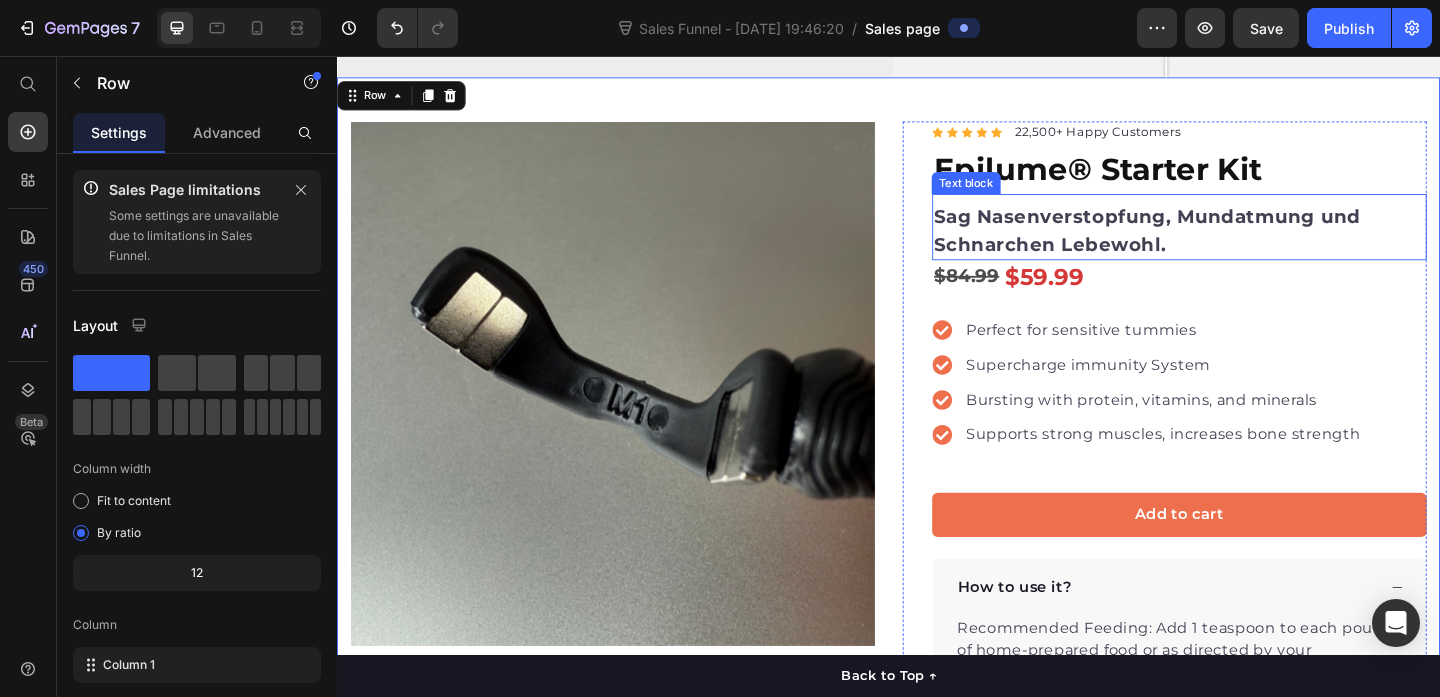 click on "Sag Nasenverstopfung, Mundatmung und Schnarchen Lebewohl." at bounding box center [1253, 246] 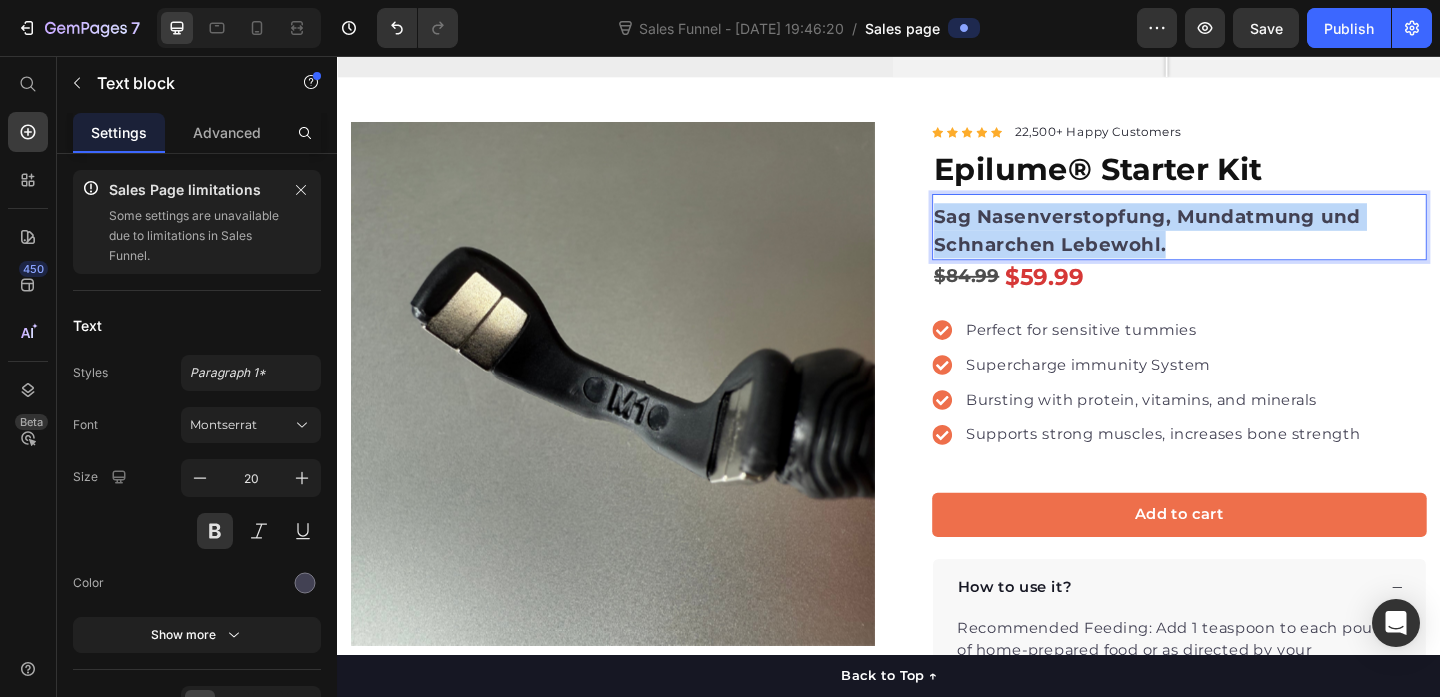 drag, startPoint x: 989, startPoint y: 234, endPoint x: 1246, endPoint y: 262, distance: 258.52078 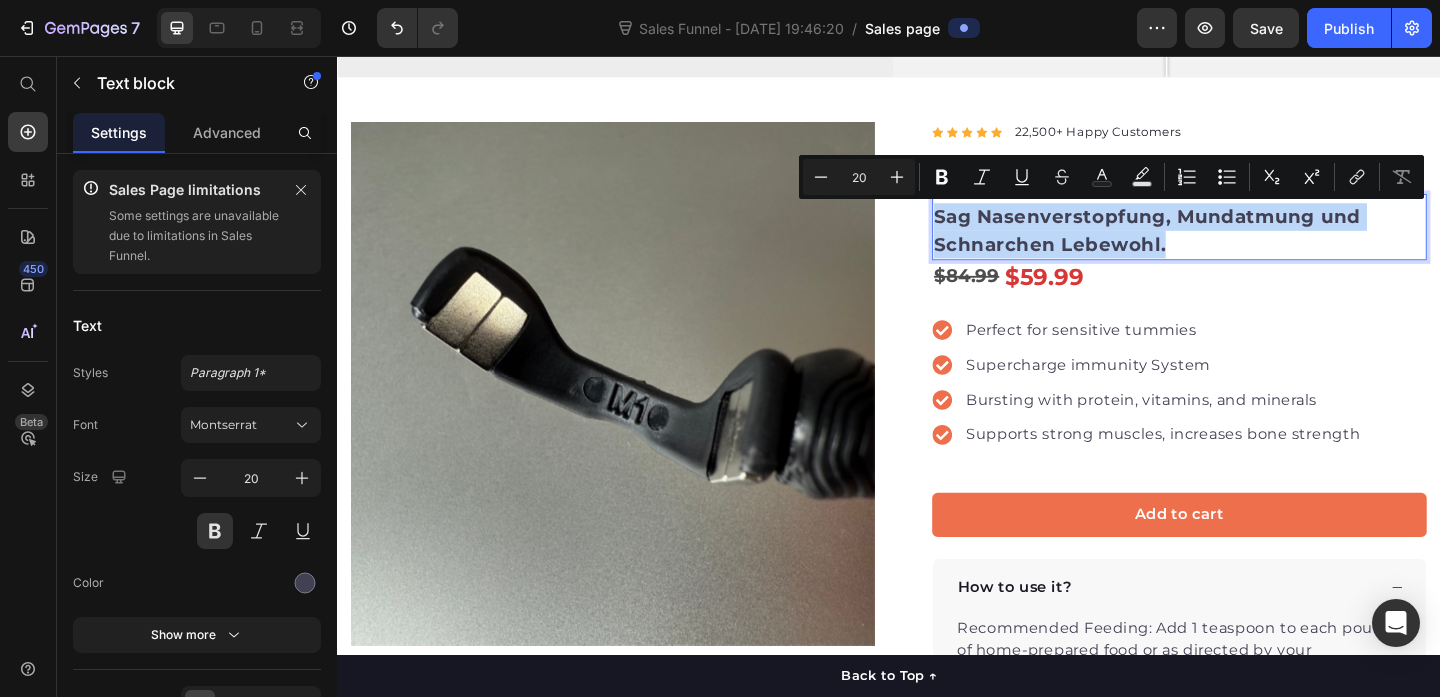 copy on "Sag Nasenverstopfung, Mundatmung und Schnarchen Lebewohl." 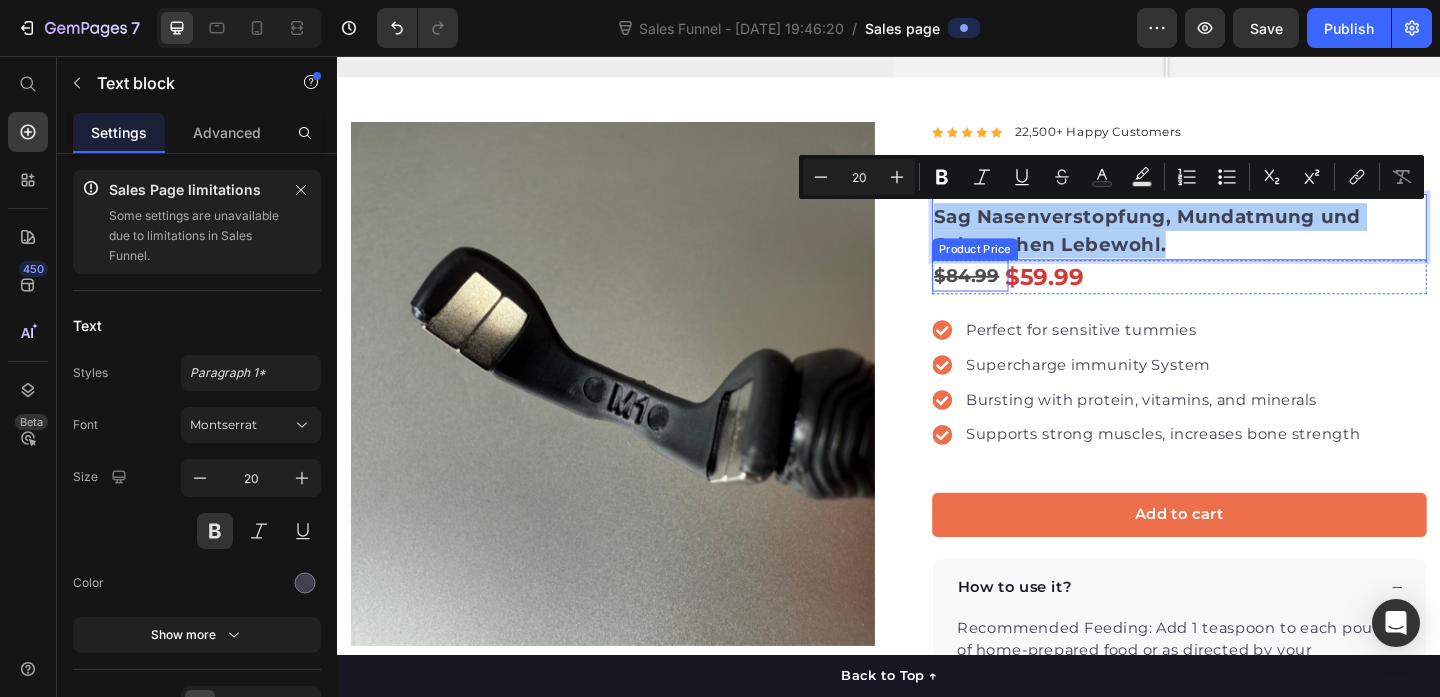 click at bounding box center [637, 412] 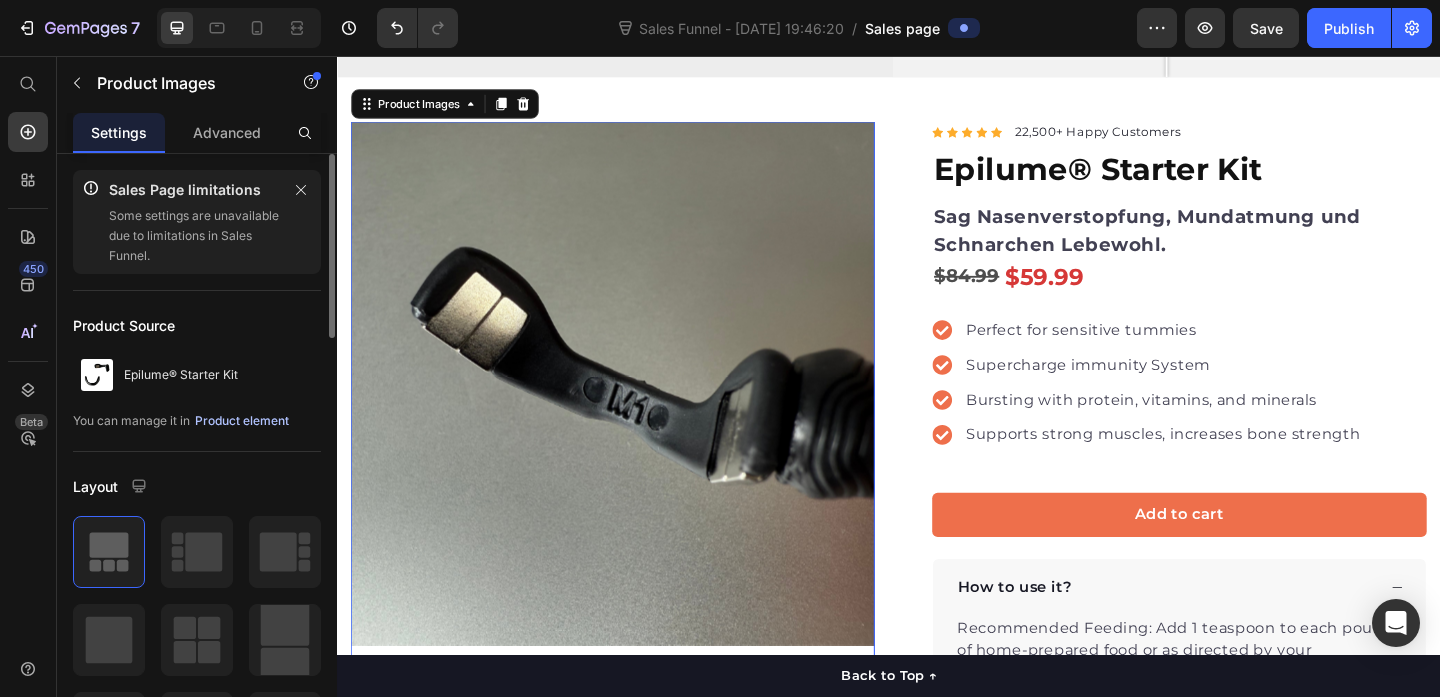 click on "Product element" at bounding box center (242, 421) 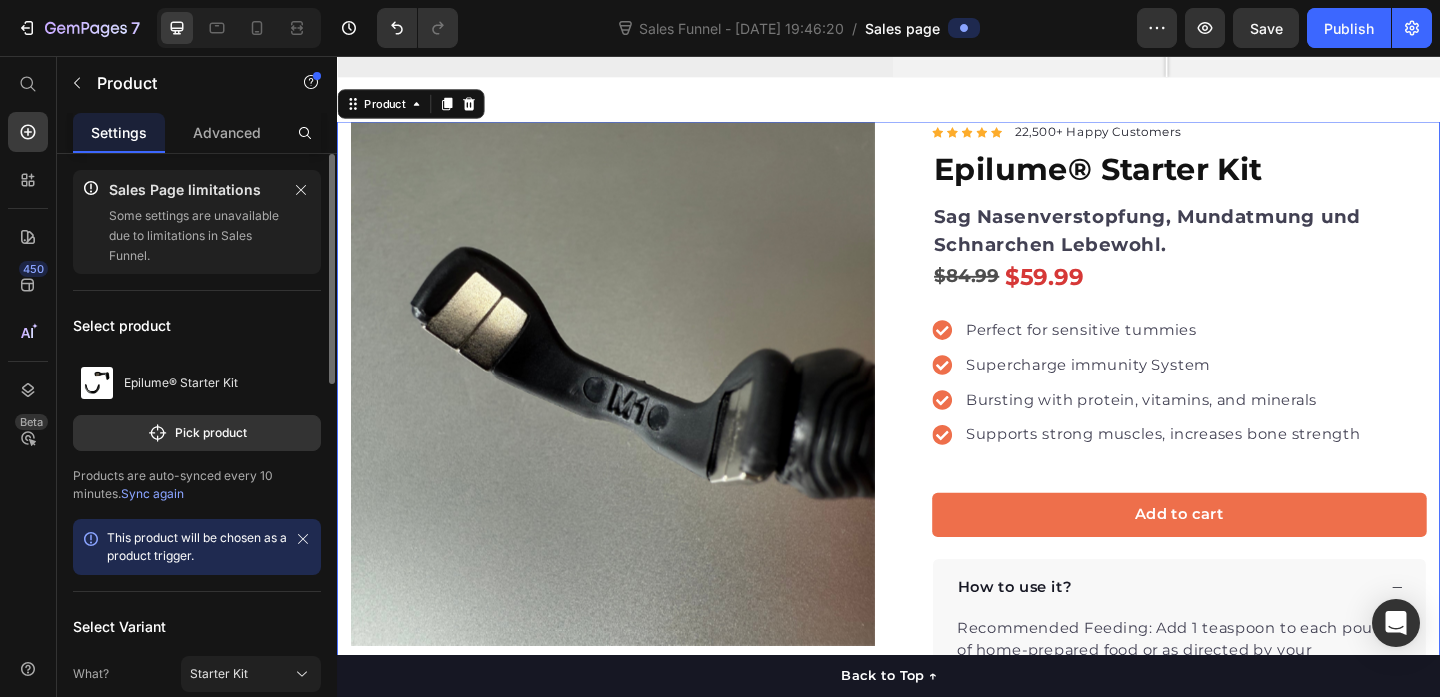 click on "Products are auto-synced every 10 minutes.  Sync again" at bounding box center [197, 485] 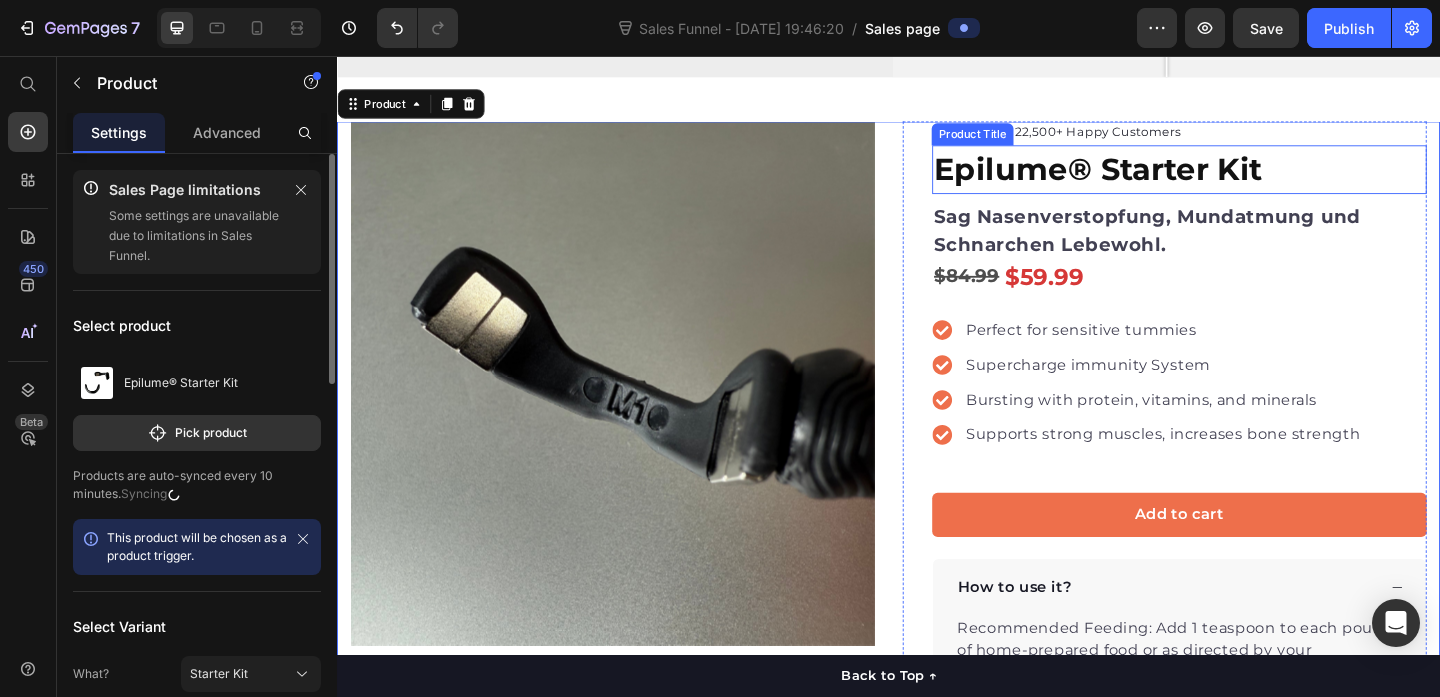 click on "Epilume® Starter Kit" at bounding box center (1253, 180) 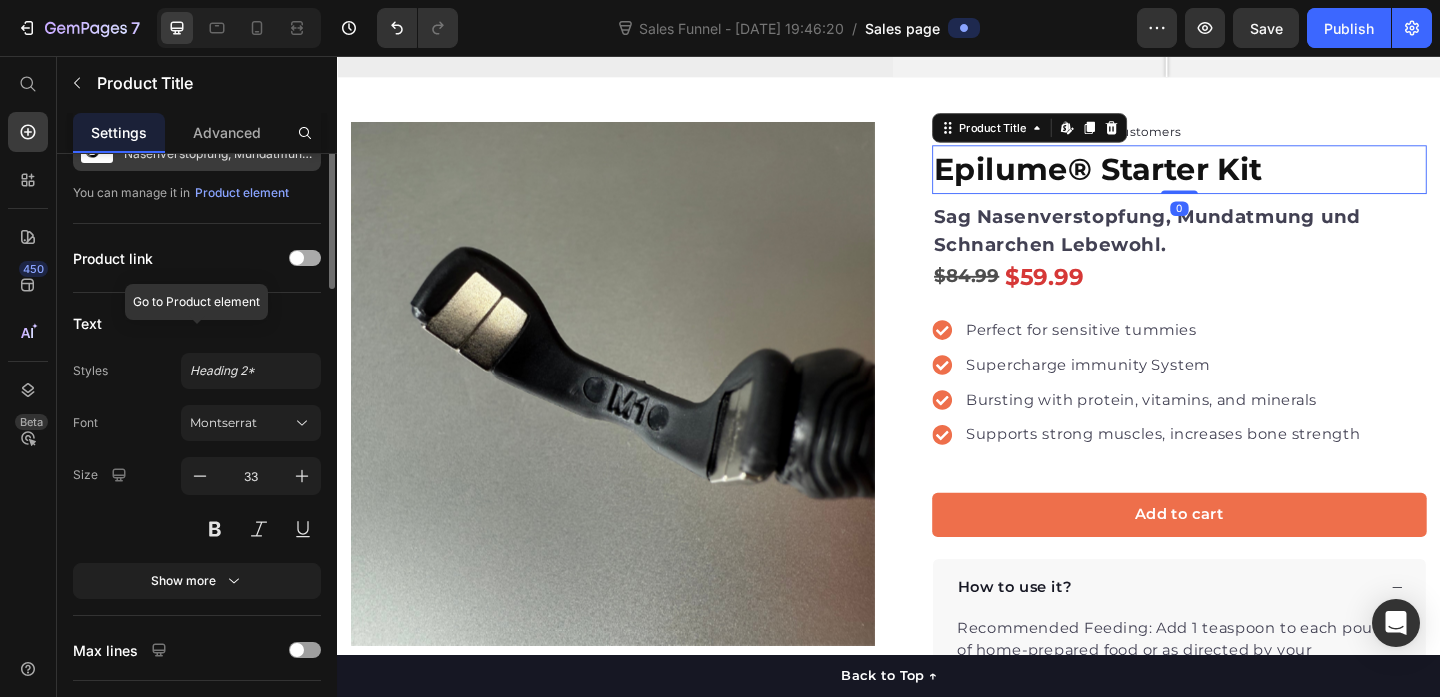 scroll, scrollTop: 229, scrollLeft: 0, axis: vertical 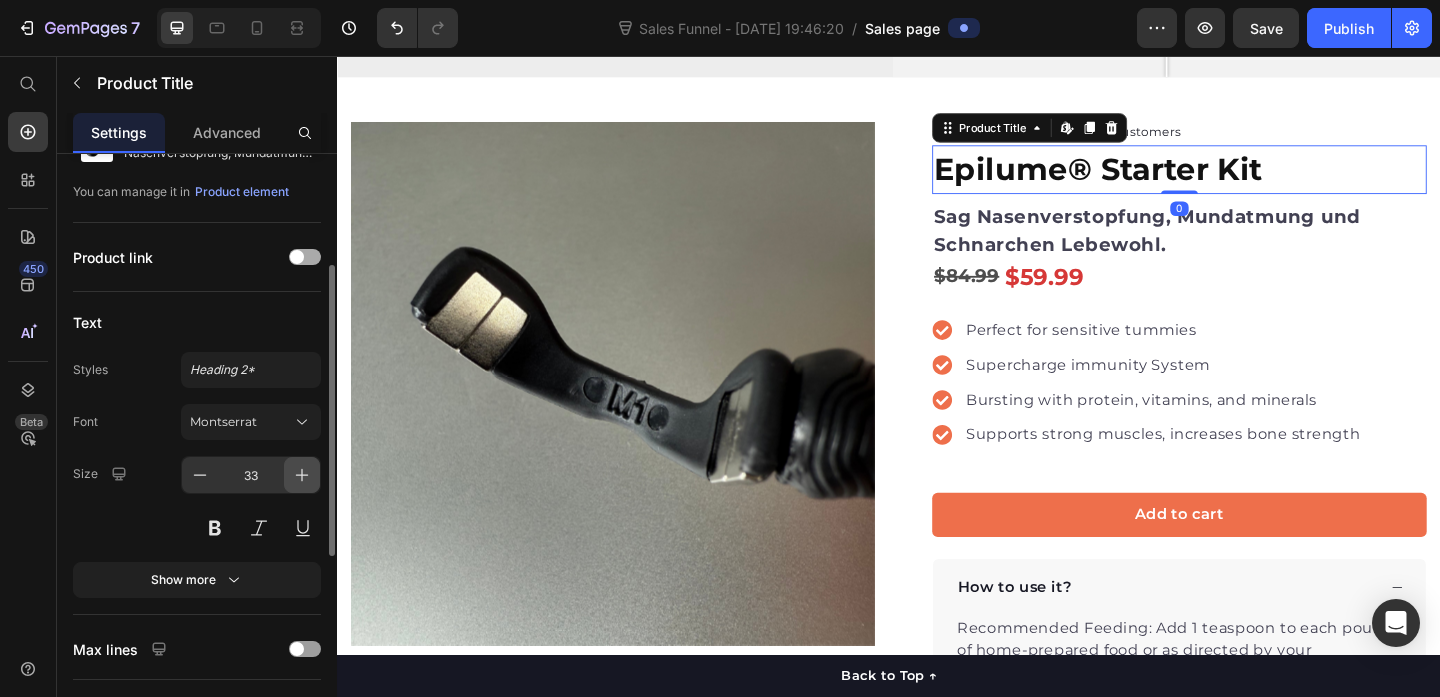 click 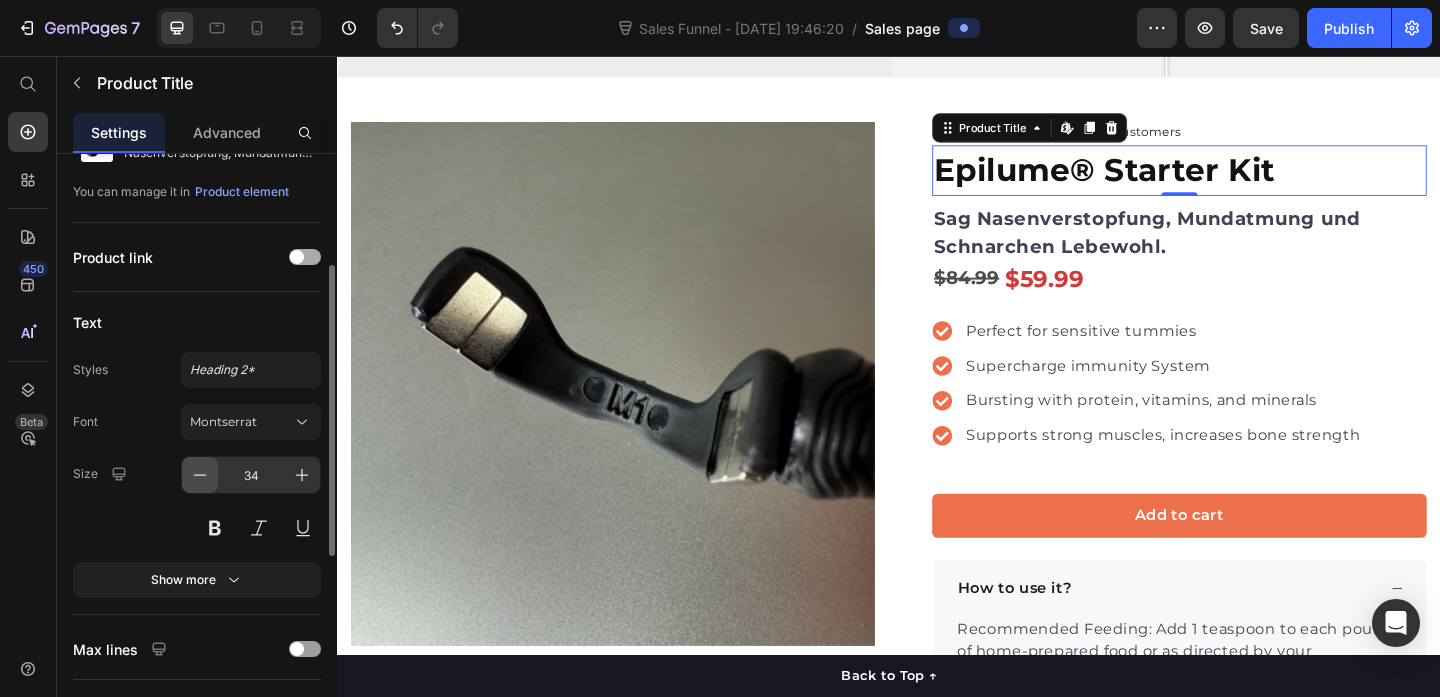 click 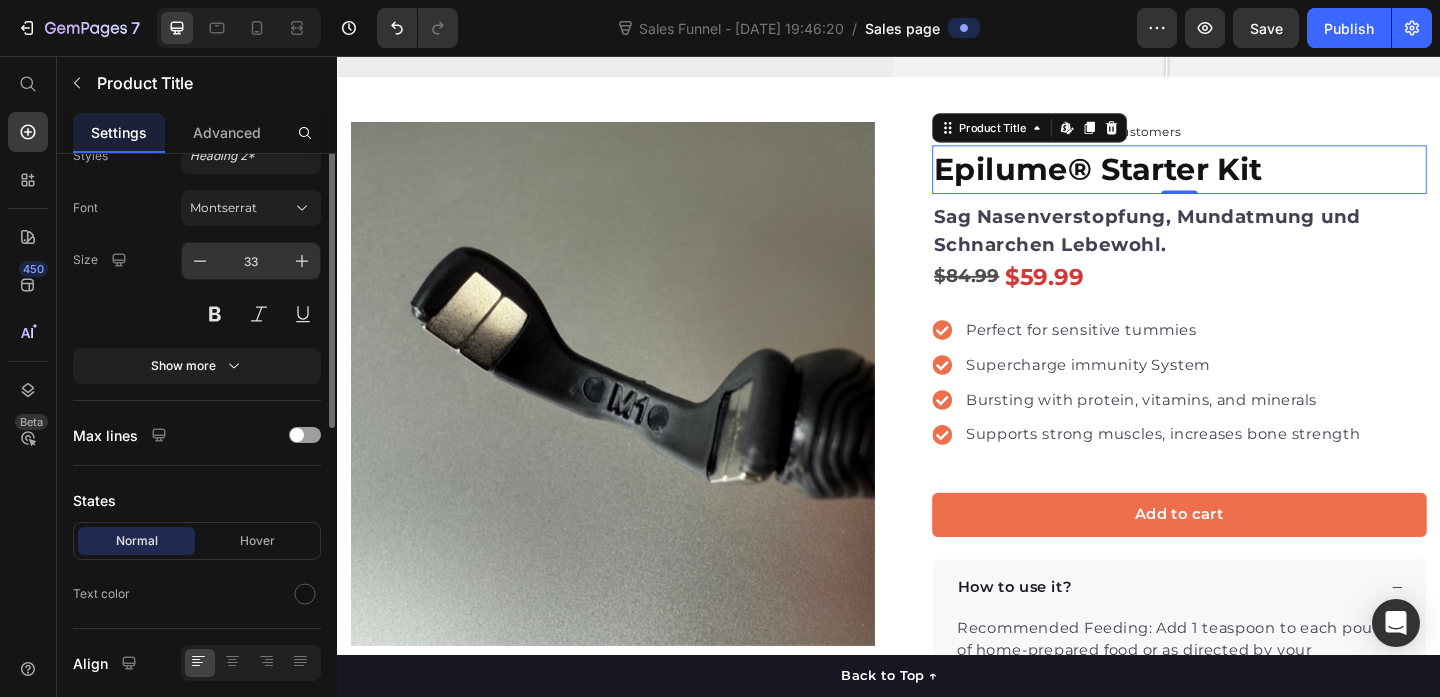 scroll, scrollTop: 458, scrollLeft: 0, axis: vertical 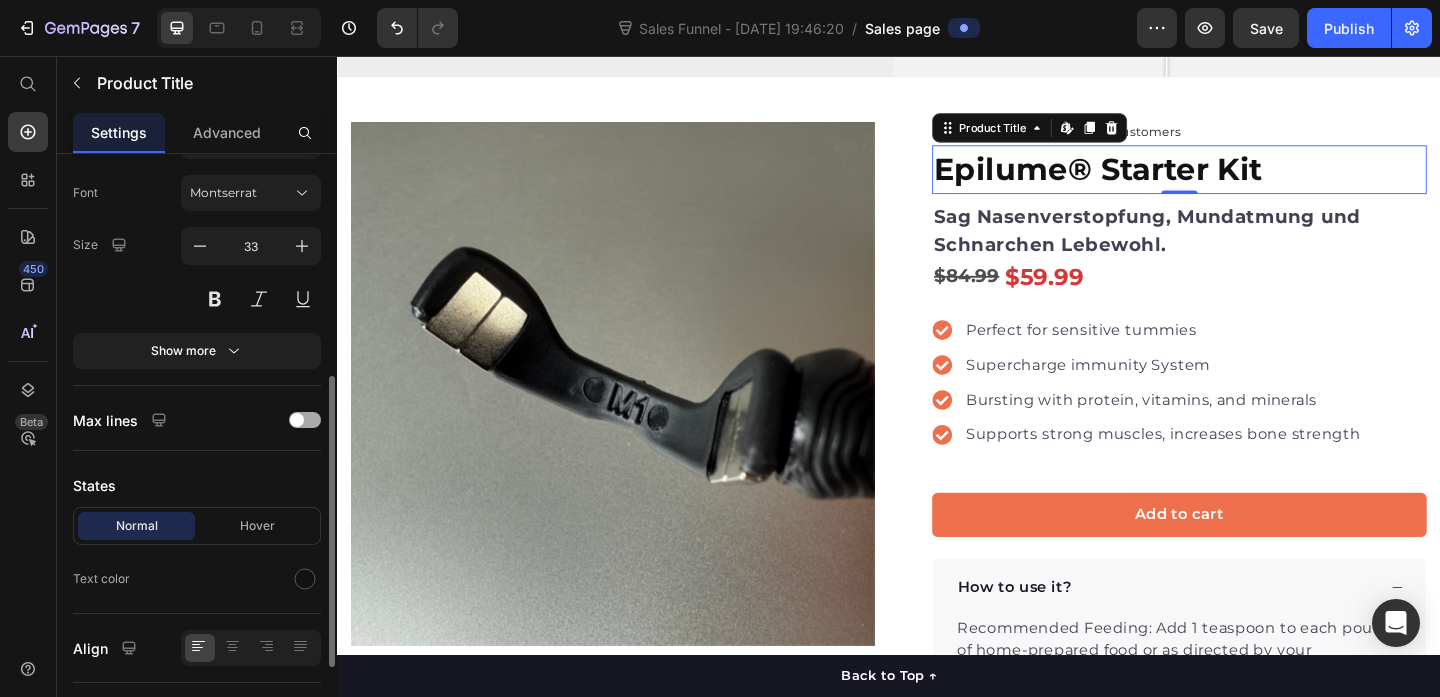 click at bounding box center (305, 420) 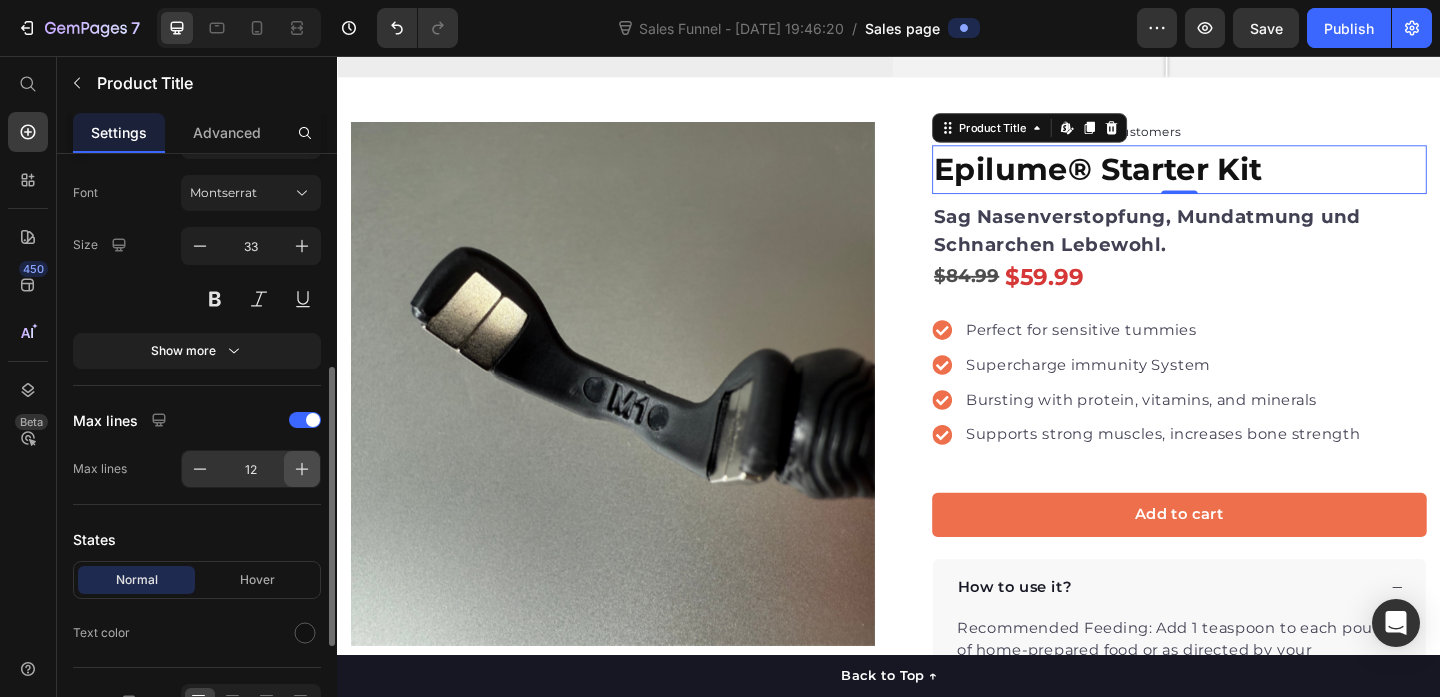 click 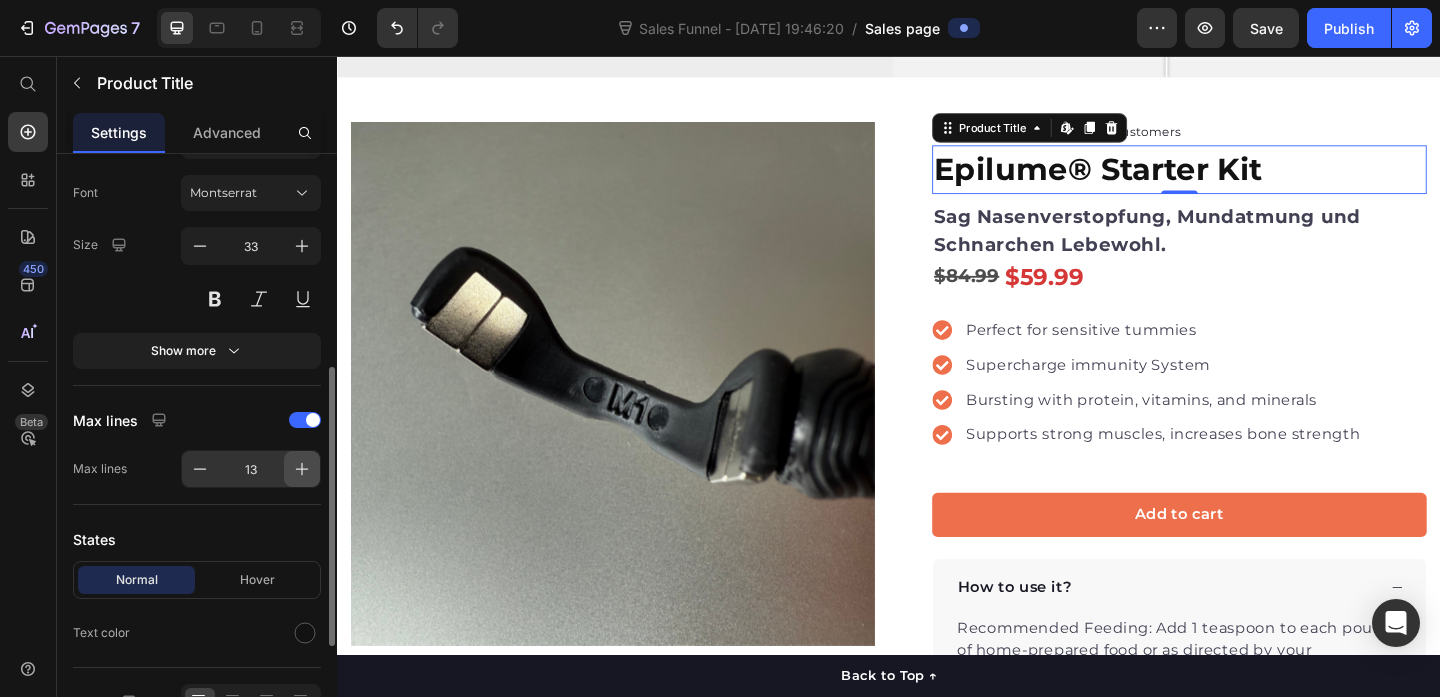 click 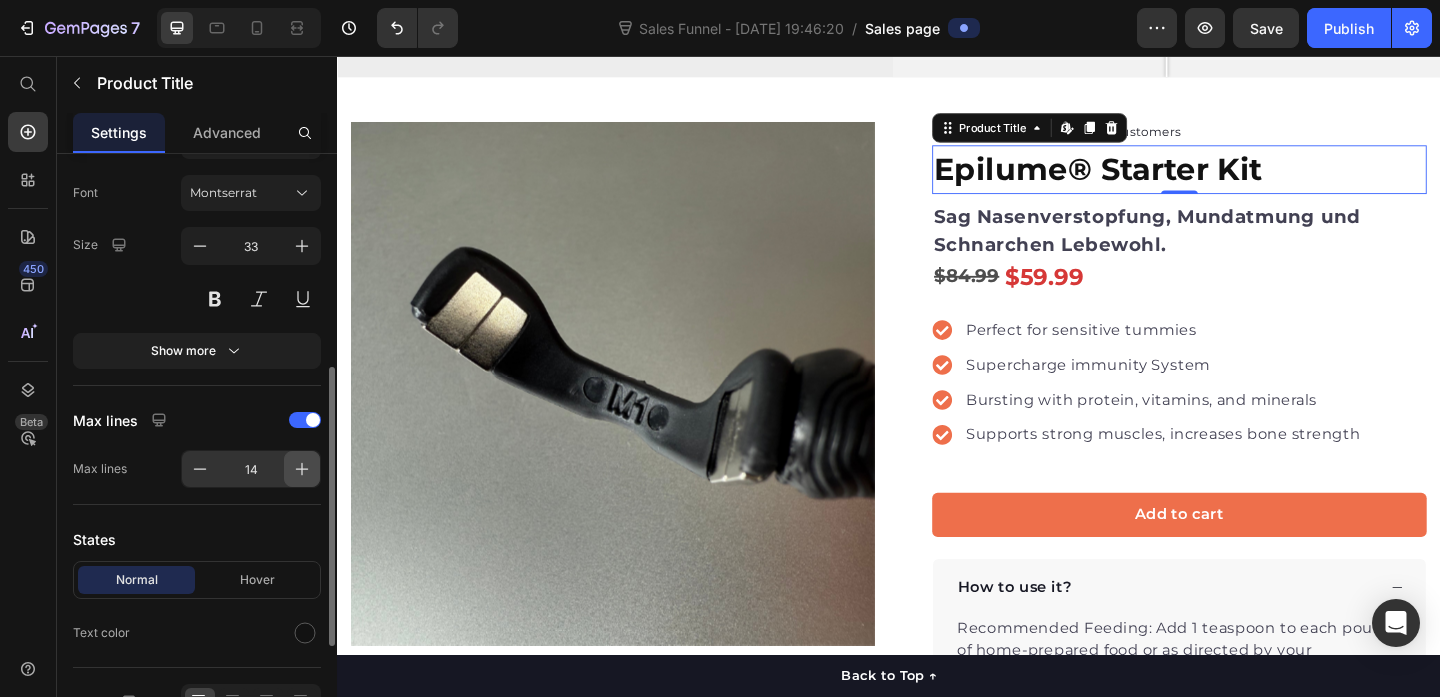 click 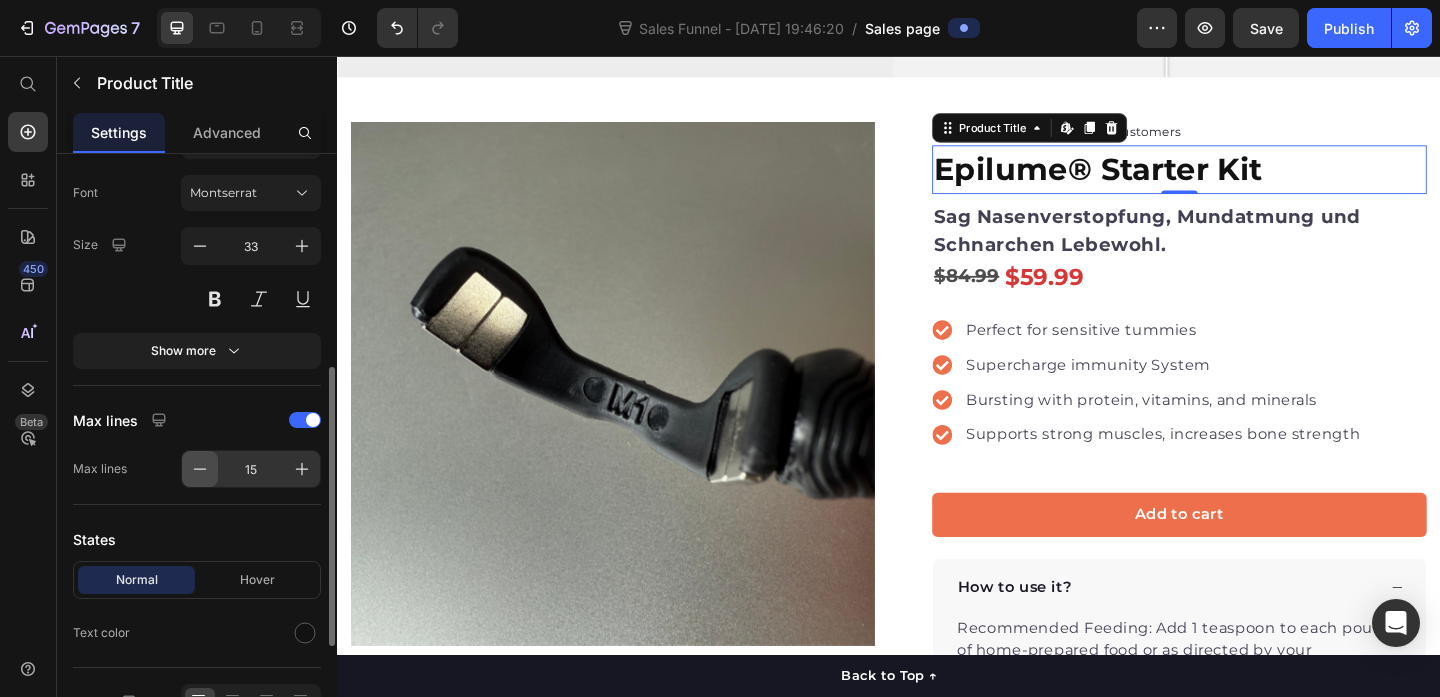 click at bounding box center (200, 469) 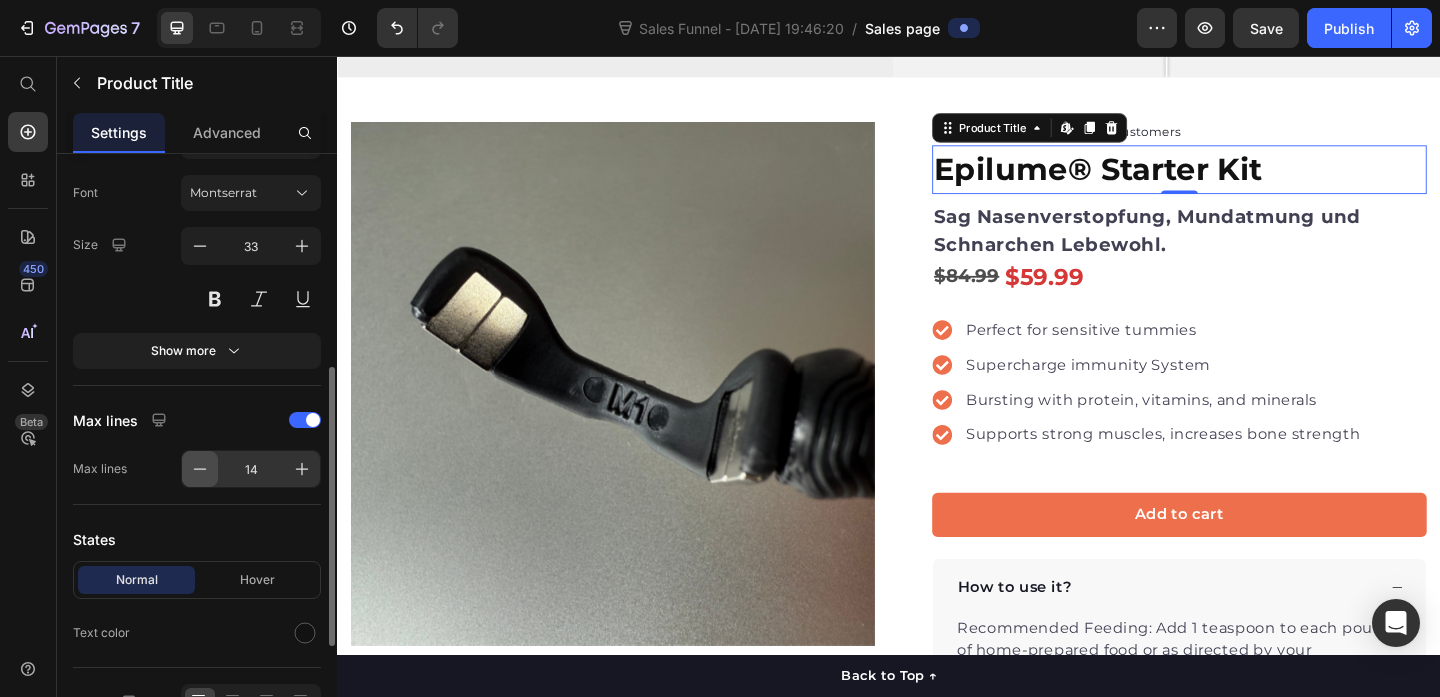 click at bounding box center (200, 469) 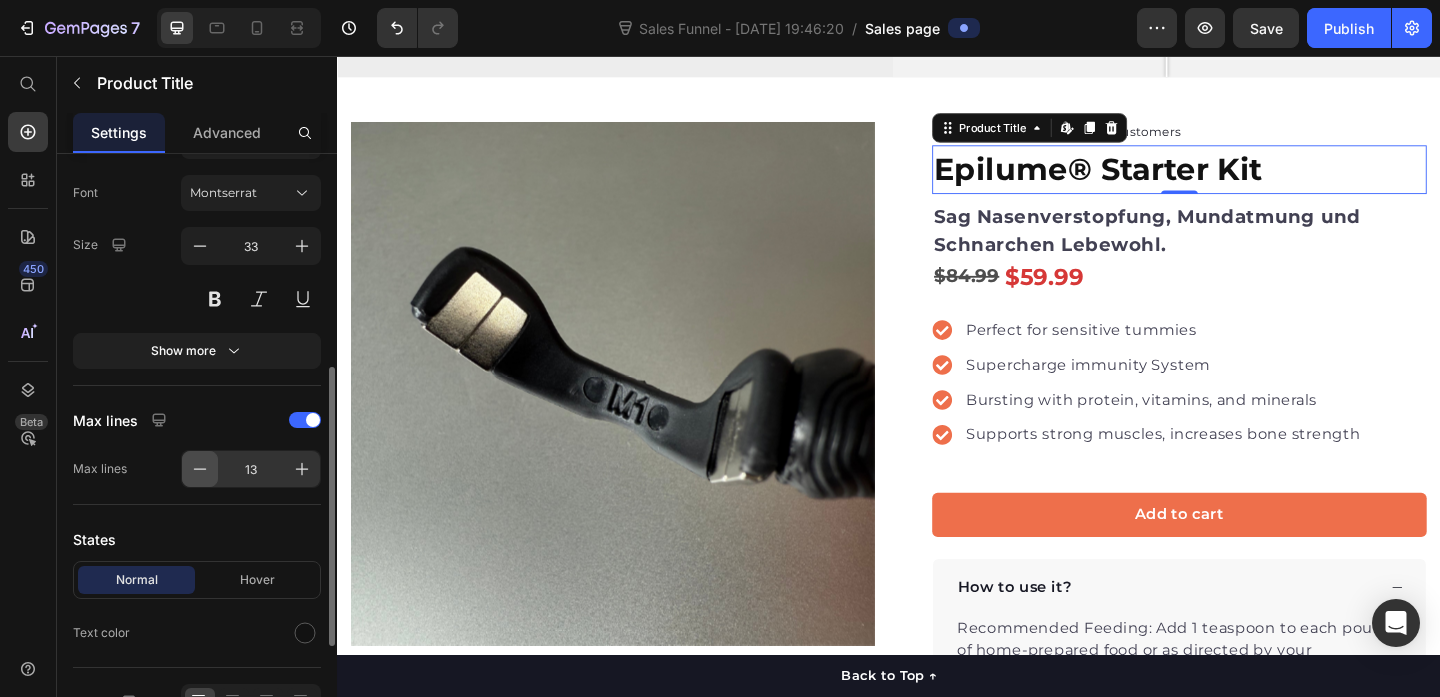 click at bounding box center (200, 469) 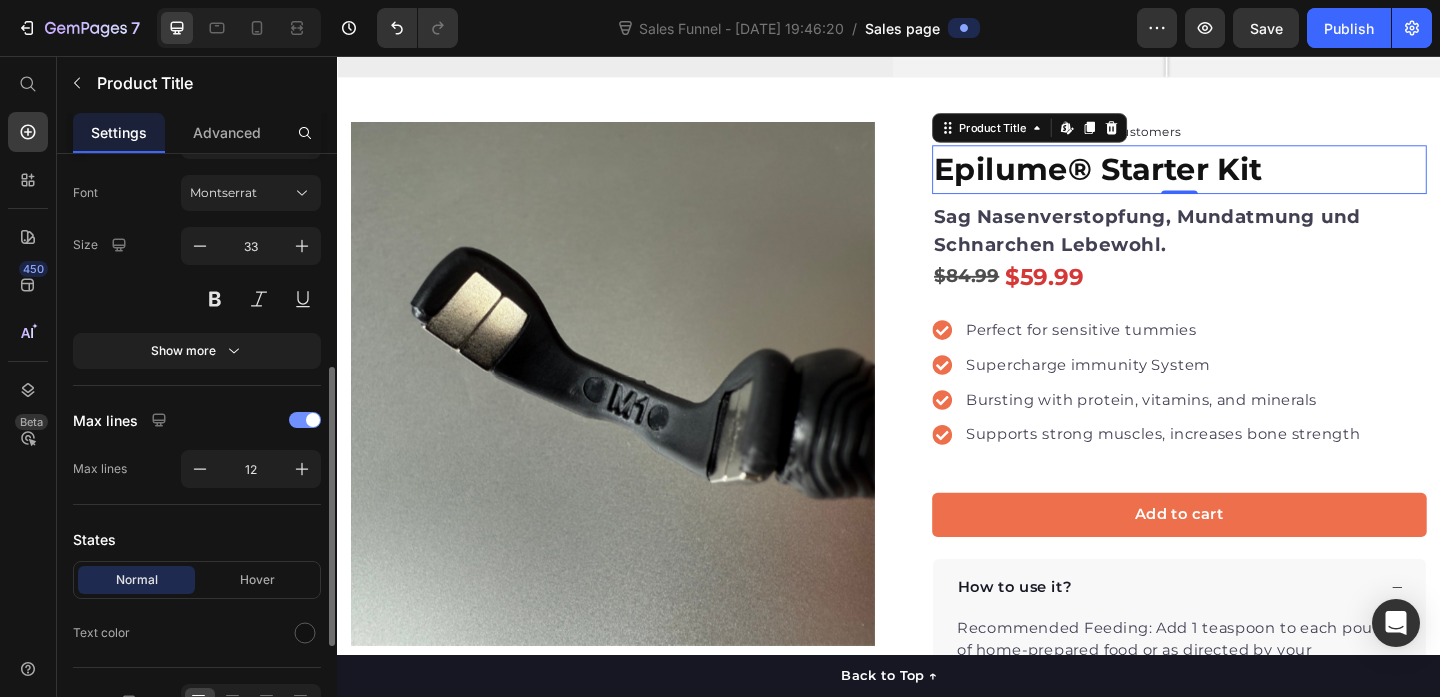 click at bounding box center (313, 420) 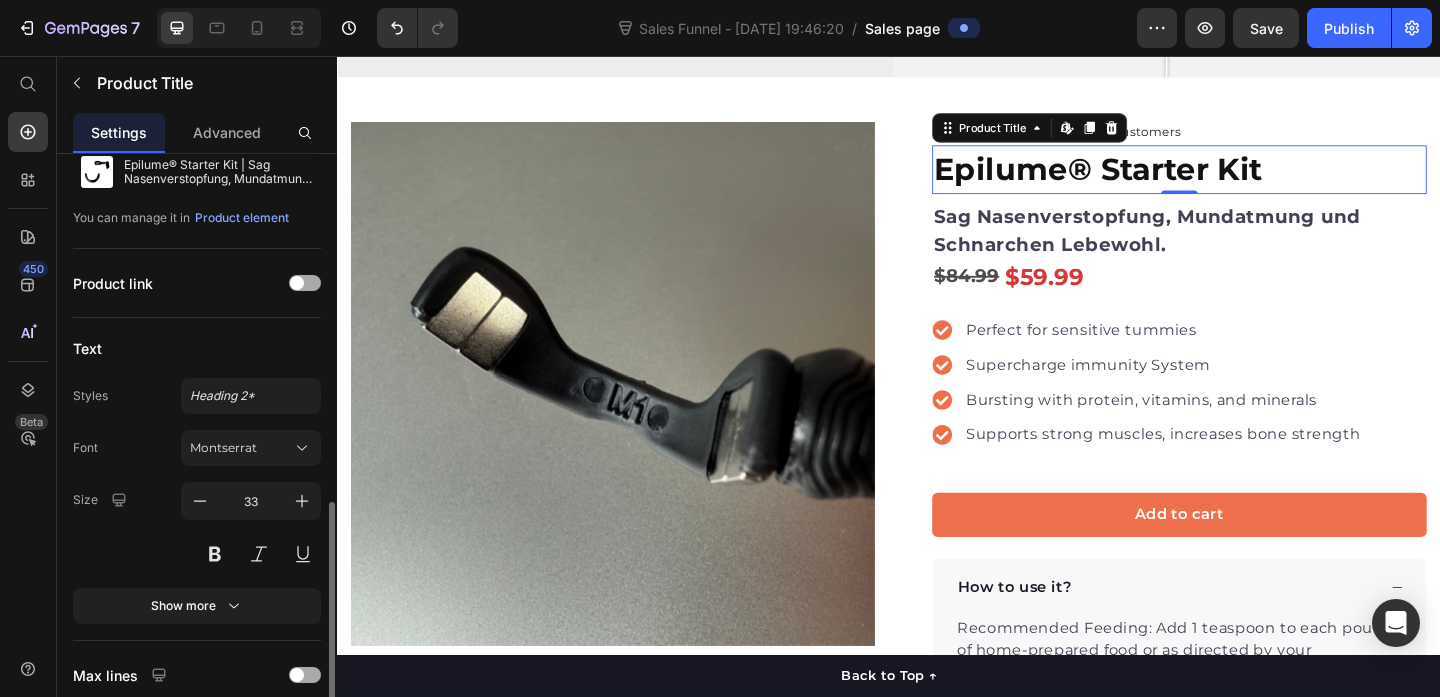 scroll, scrollTop: 0, scrollLeft: 0, axis: both 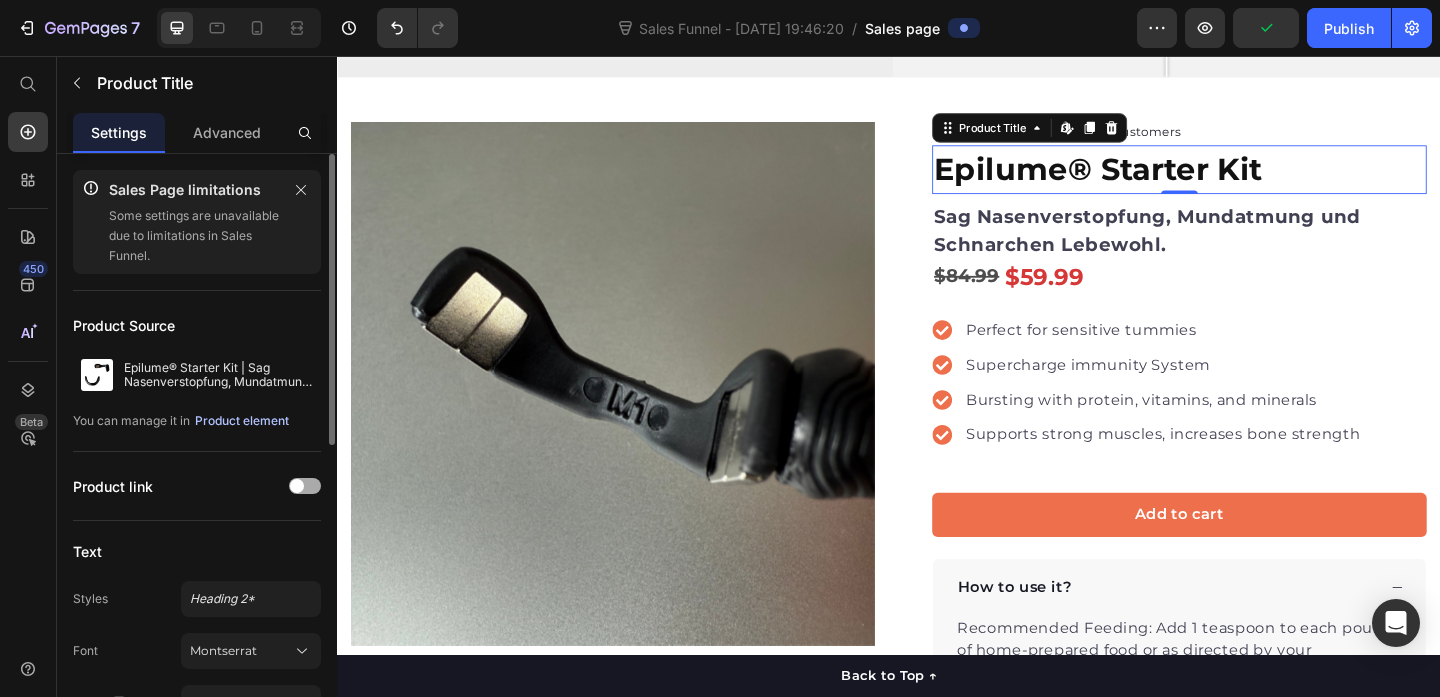 click on "Product element" at bounding box center (242, 421) 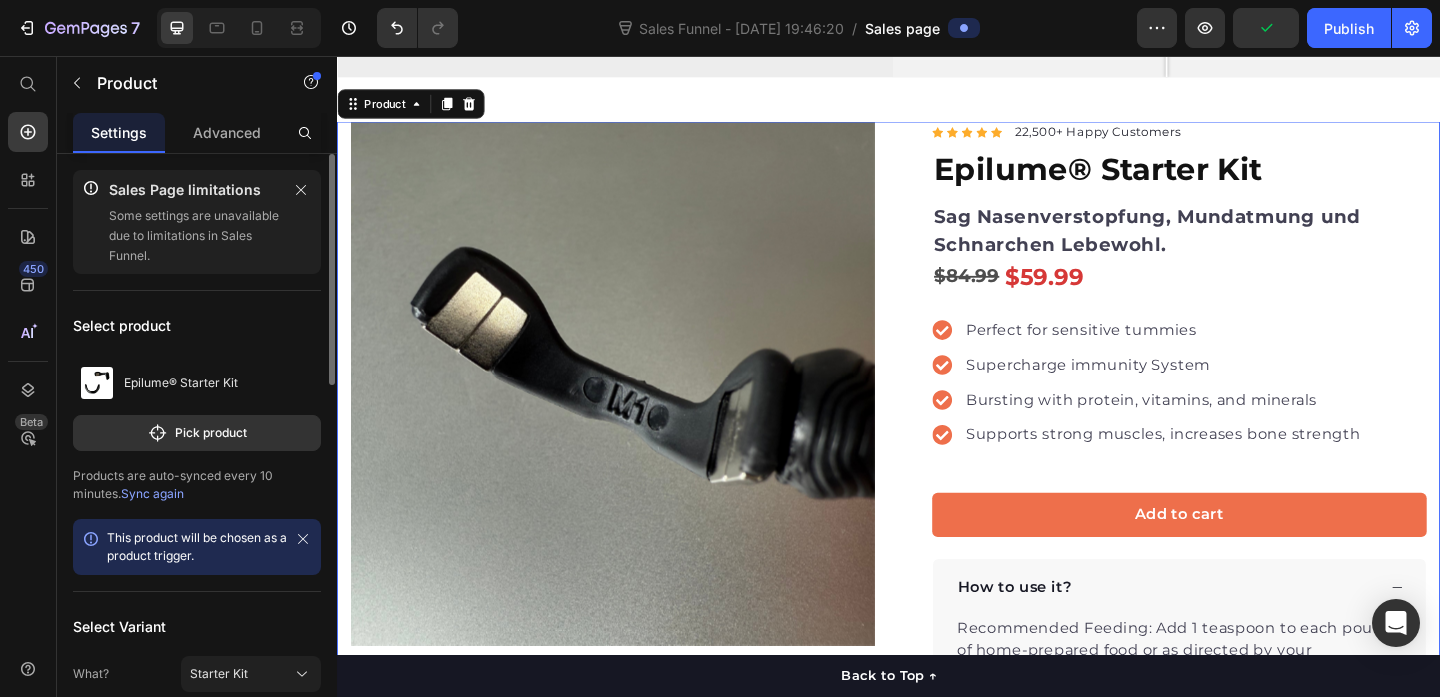 click on "Sync again" at bounding box center [152, 493] 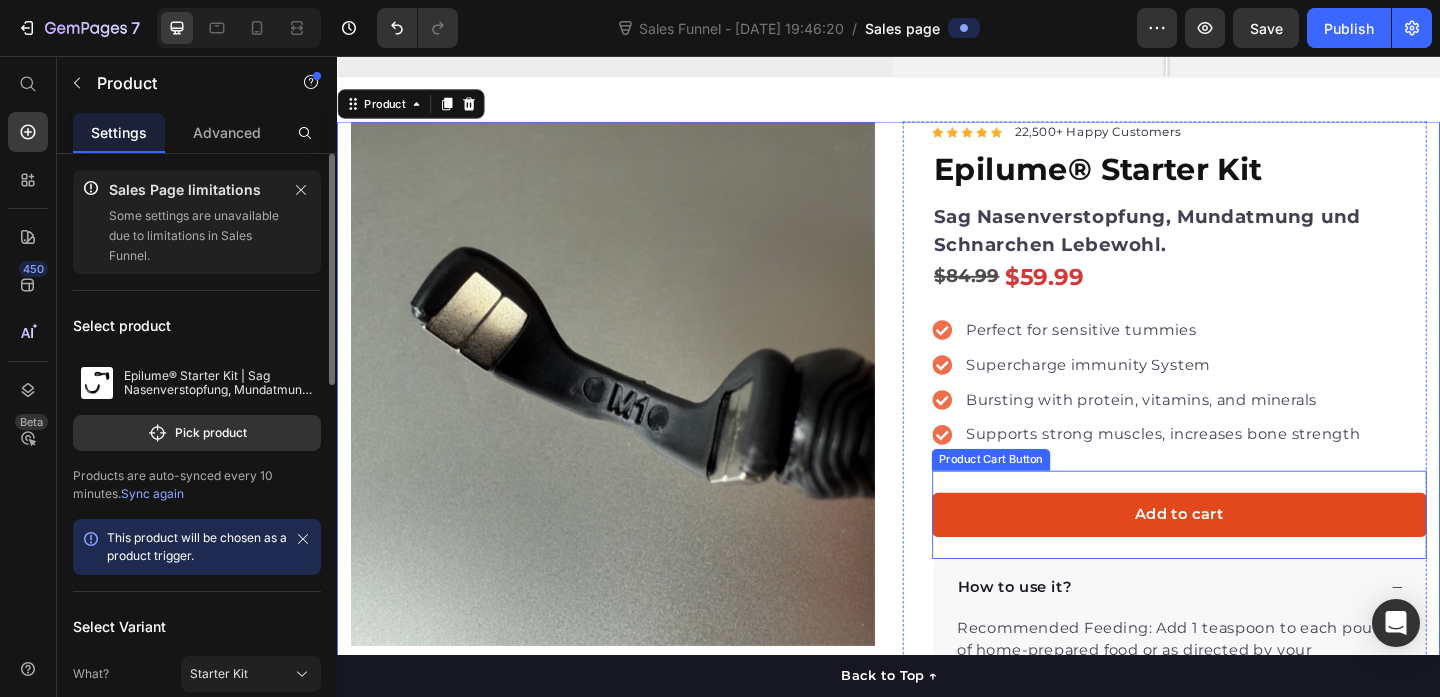 click on "Add to cart" at bounding box center (1253, 555) 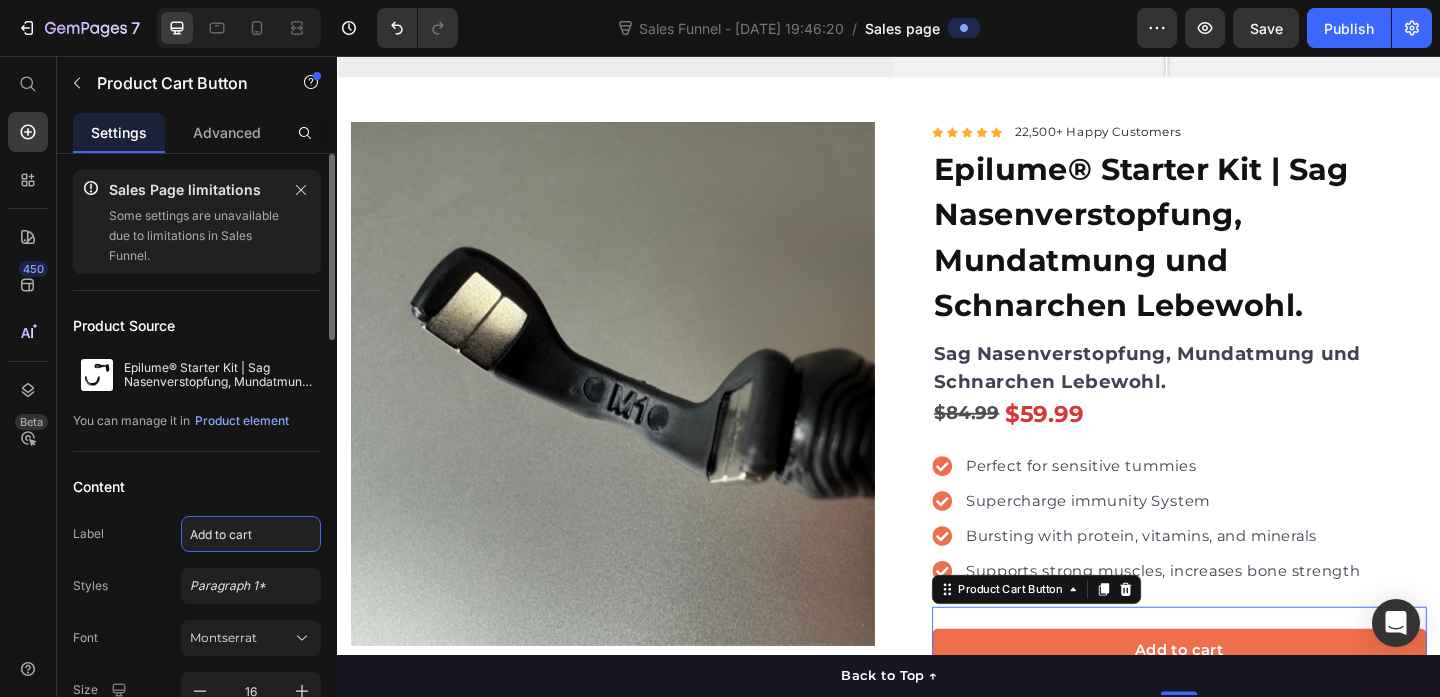 click on "Add to cart" 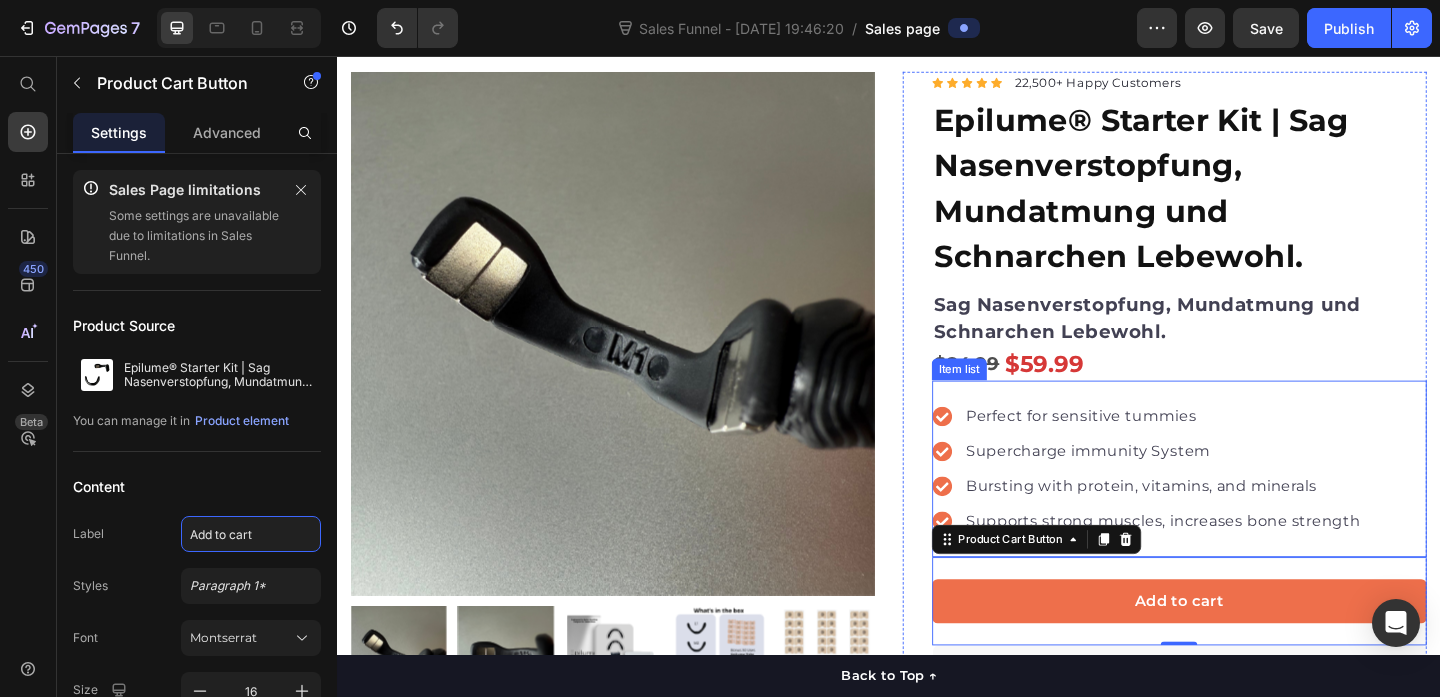 scroll, scrollTop: 485, scrollLeft: 0, axis: vertical 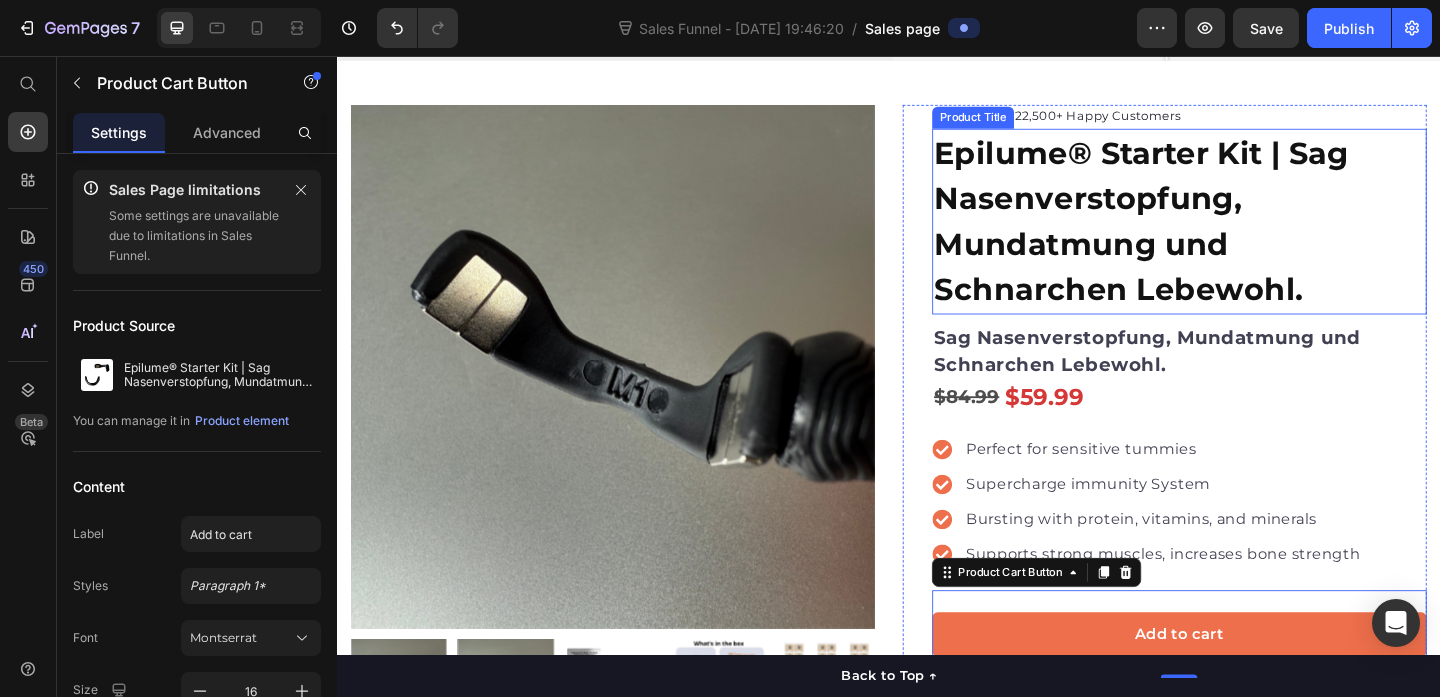 click on "Epilume® Starter Kit | Sag Nasenverstopfung, Mundatmung und Schnarchen Lebewohl." at bounding box center [1253, 236] 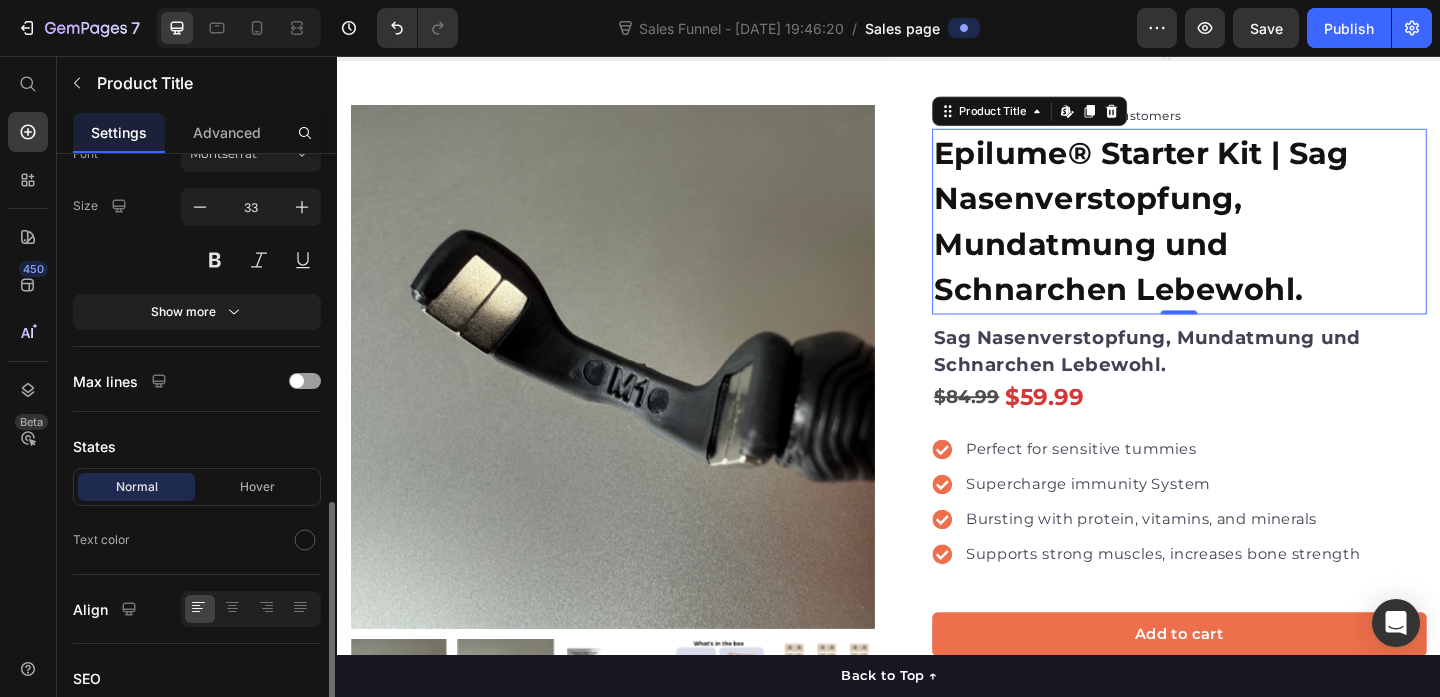 scroll, scrollTop: 570, scrollLeft: 0, axis: vertical 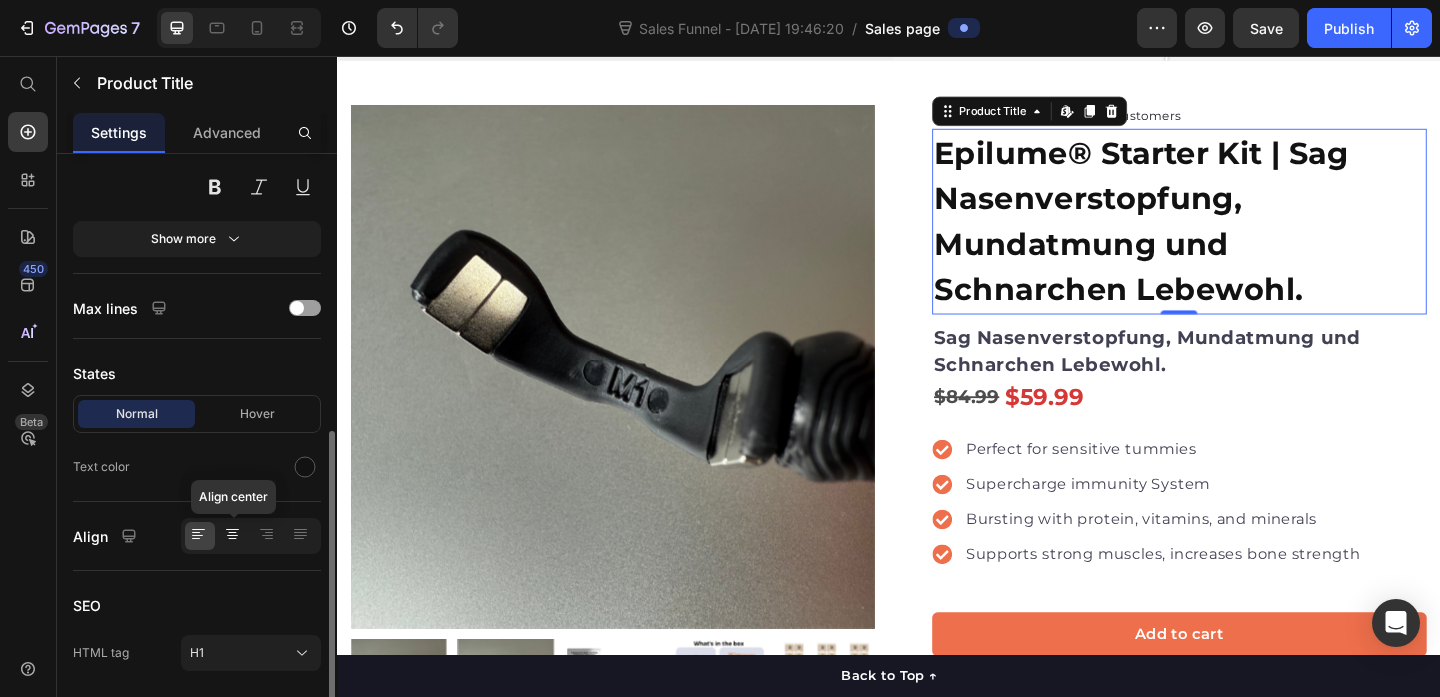 click 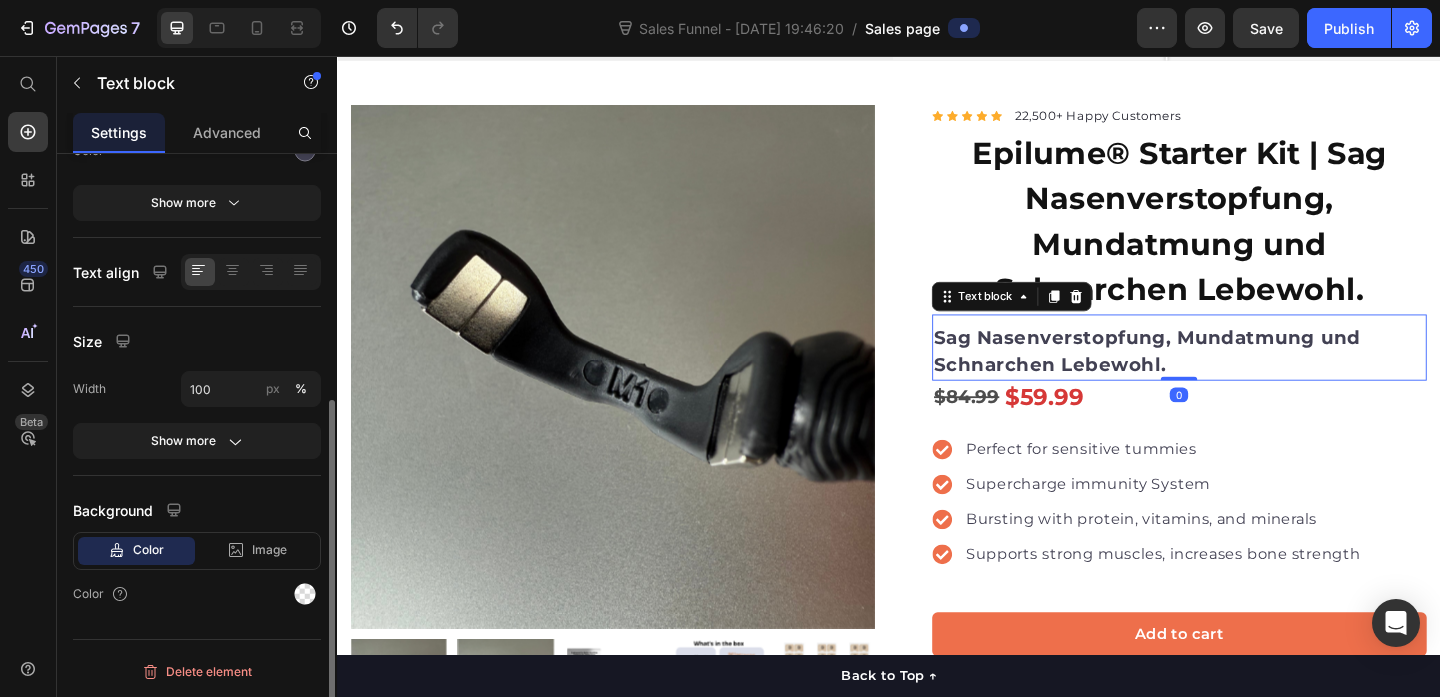 click on "Sag Nasenverstopfung, Mundatmung und Schnarchen Lebewohl." at bounding box center [1253, 377] 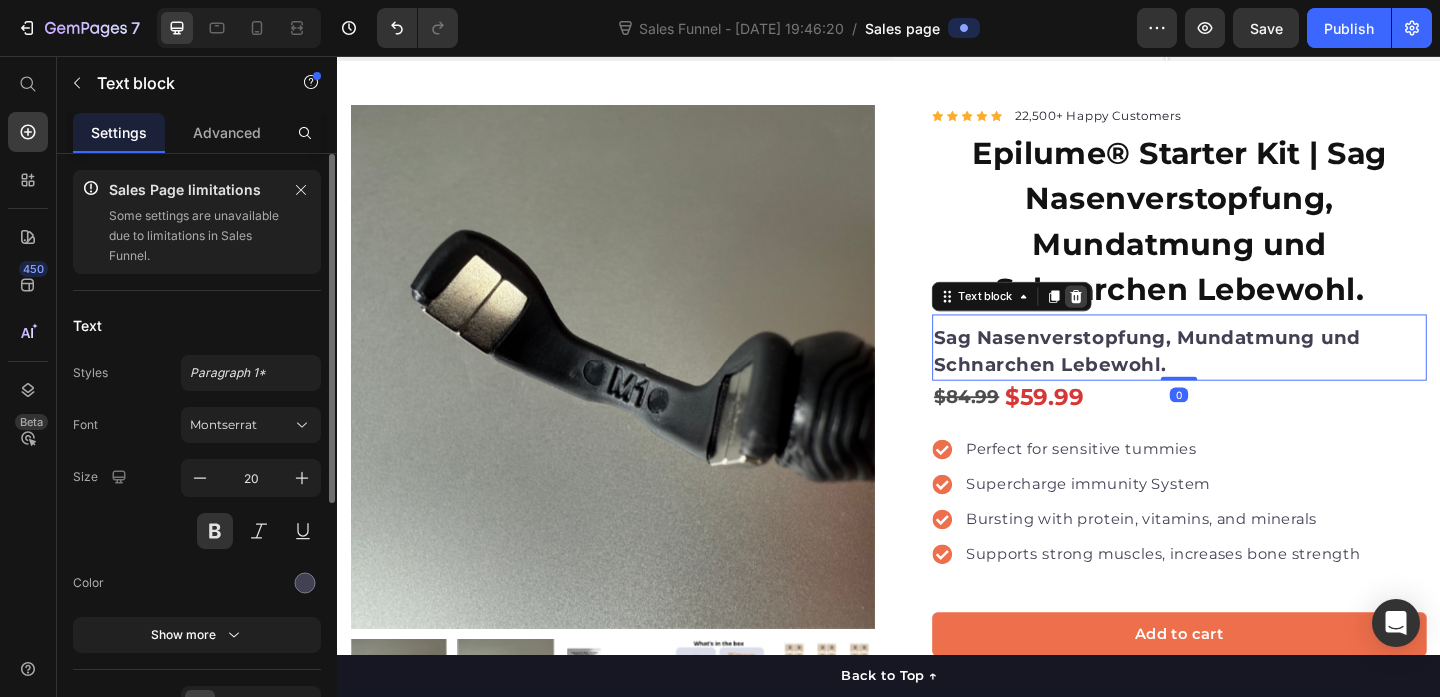 click 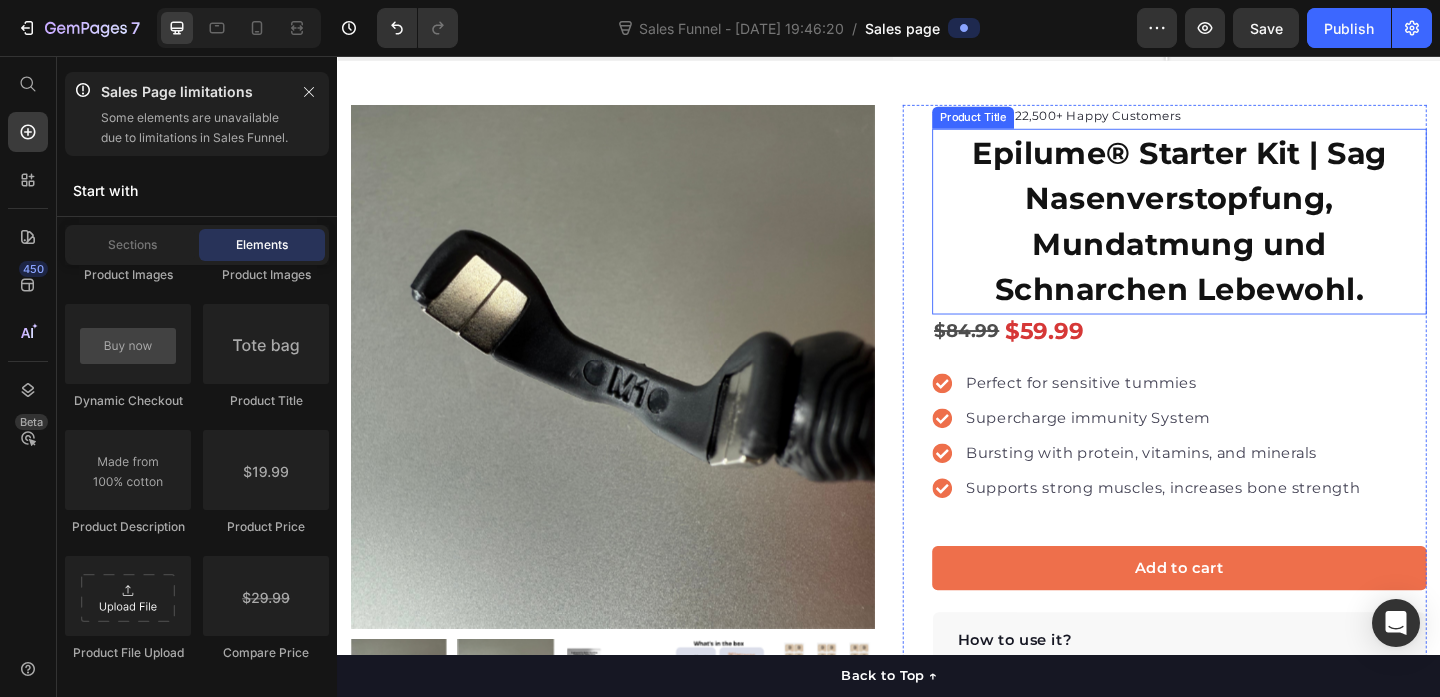 click on "Epilume® Starter Kit | Sag Nasenverstopfung, Mundatmung und Schnarchen Lebewohl." at bounding box center [1253, 236] 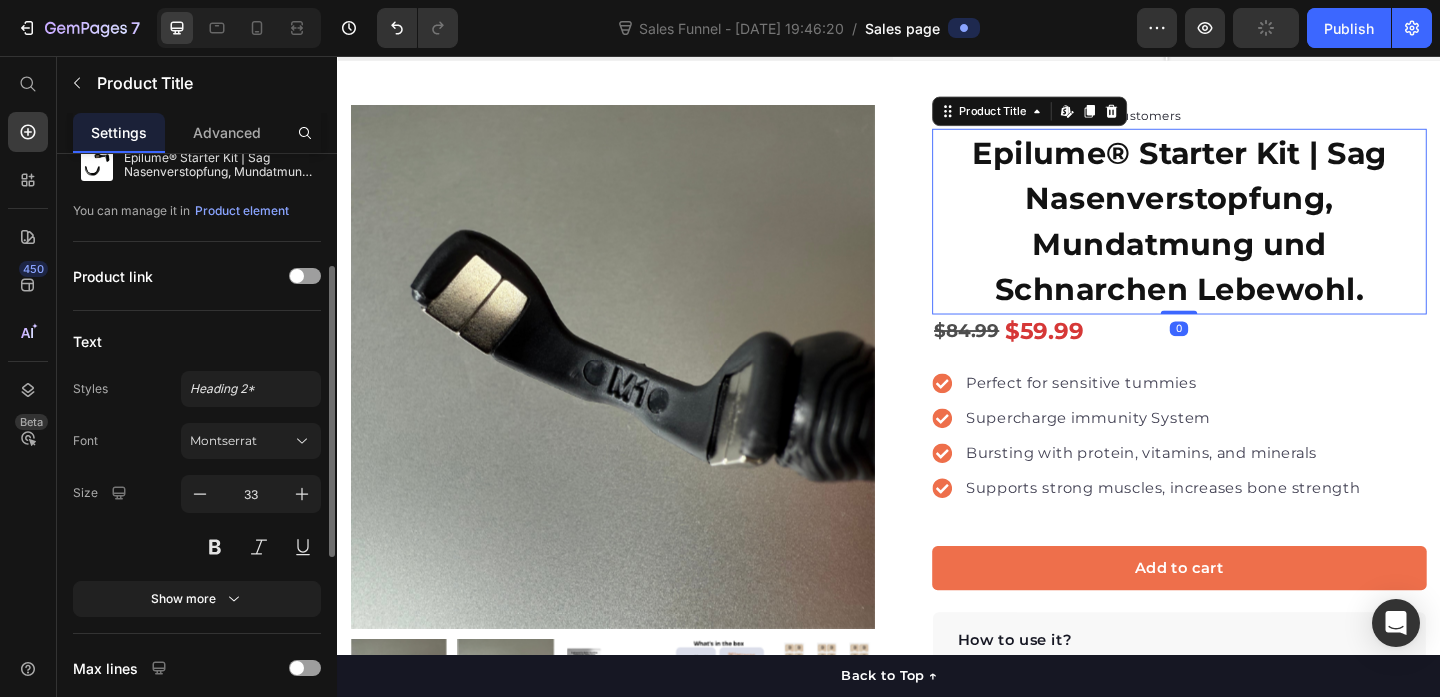 scroll, scrollTop: 230, scrollLeft: 0, axis: vertical 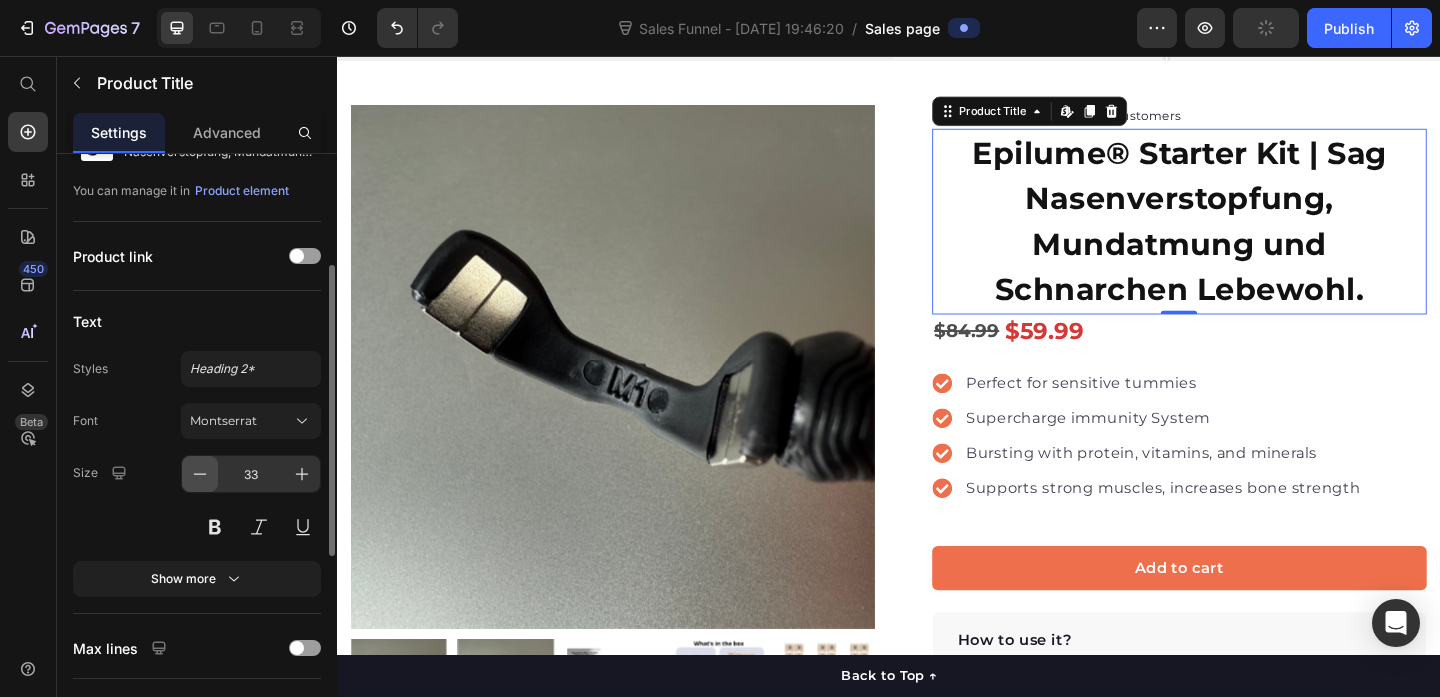 click 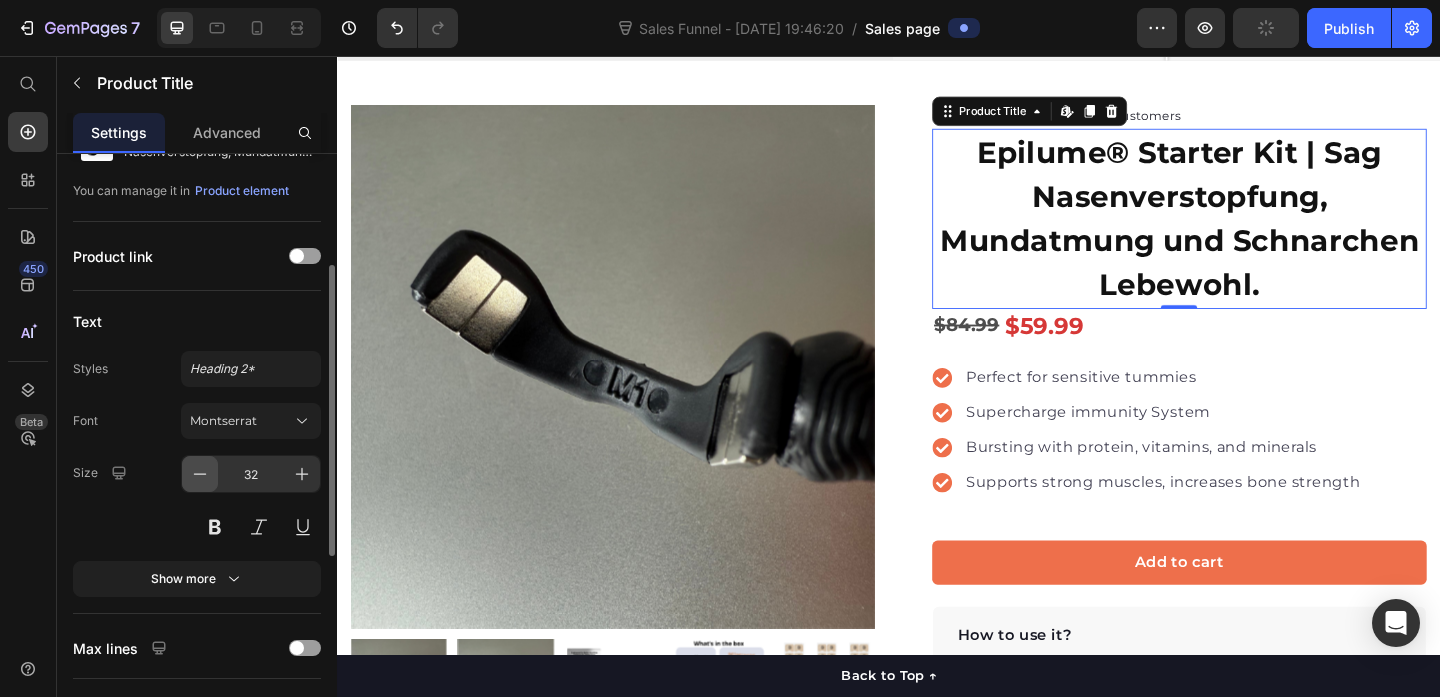 click 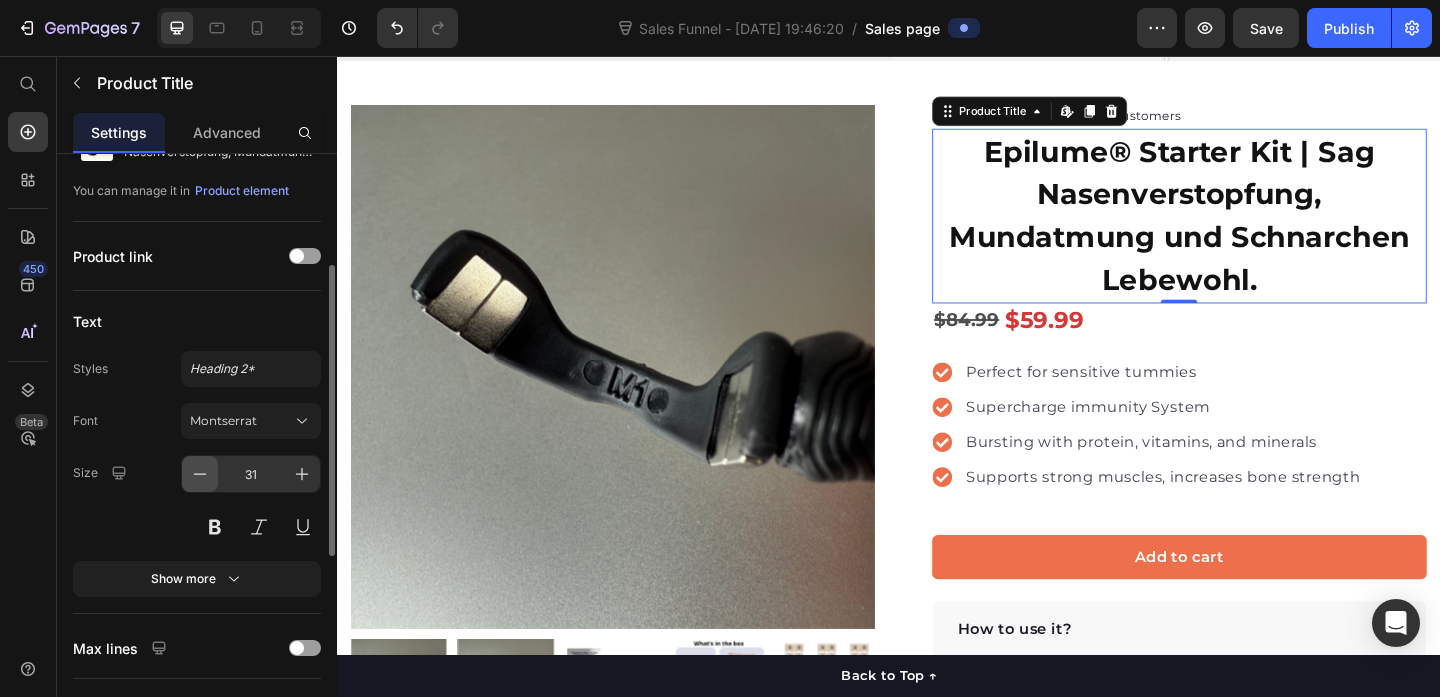 click 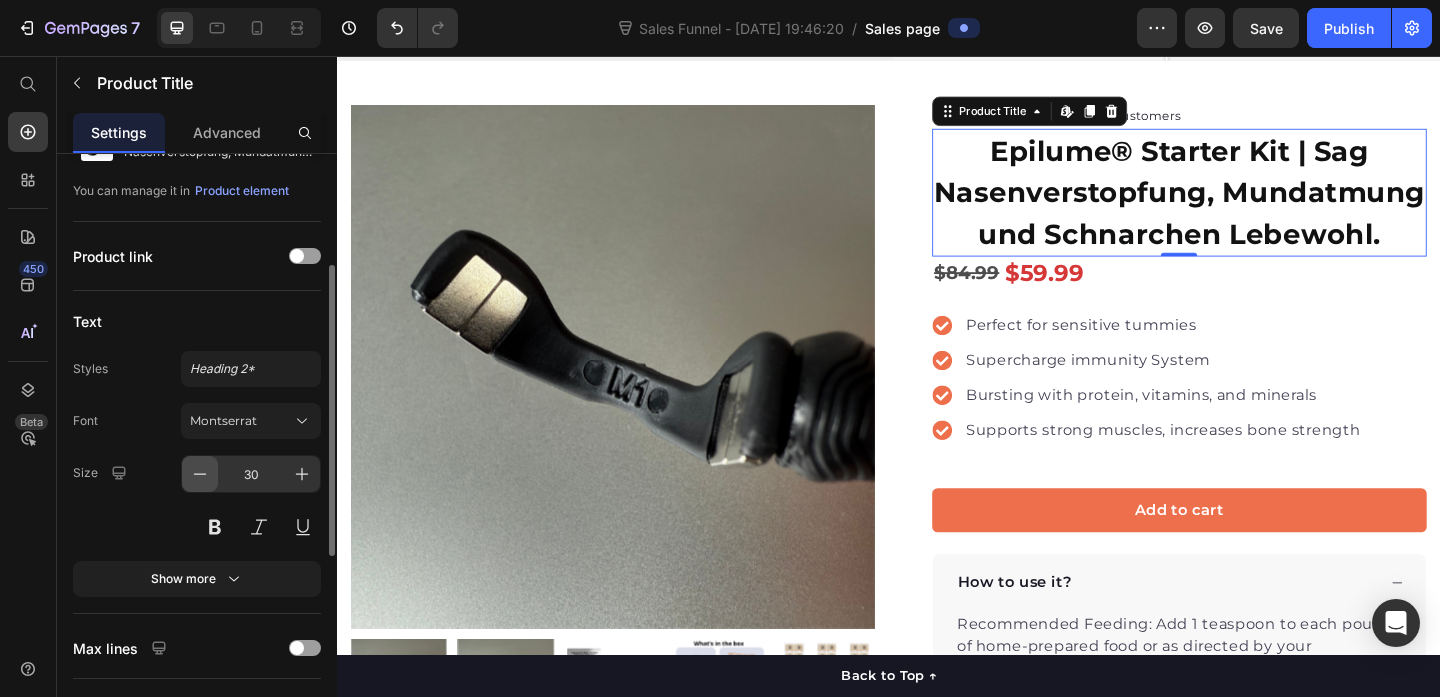 click 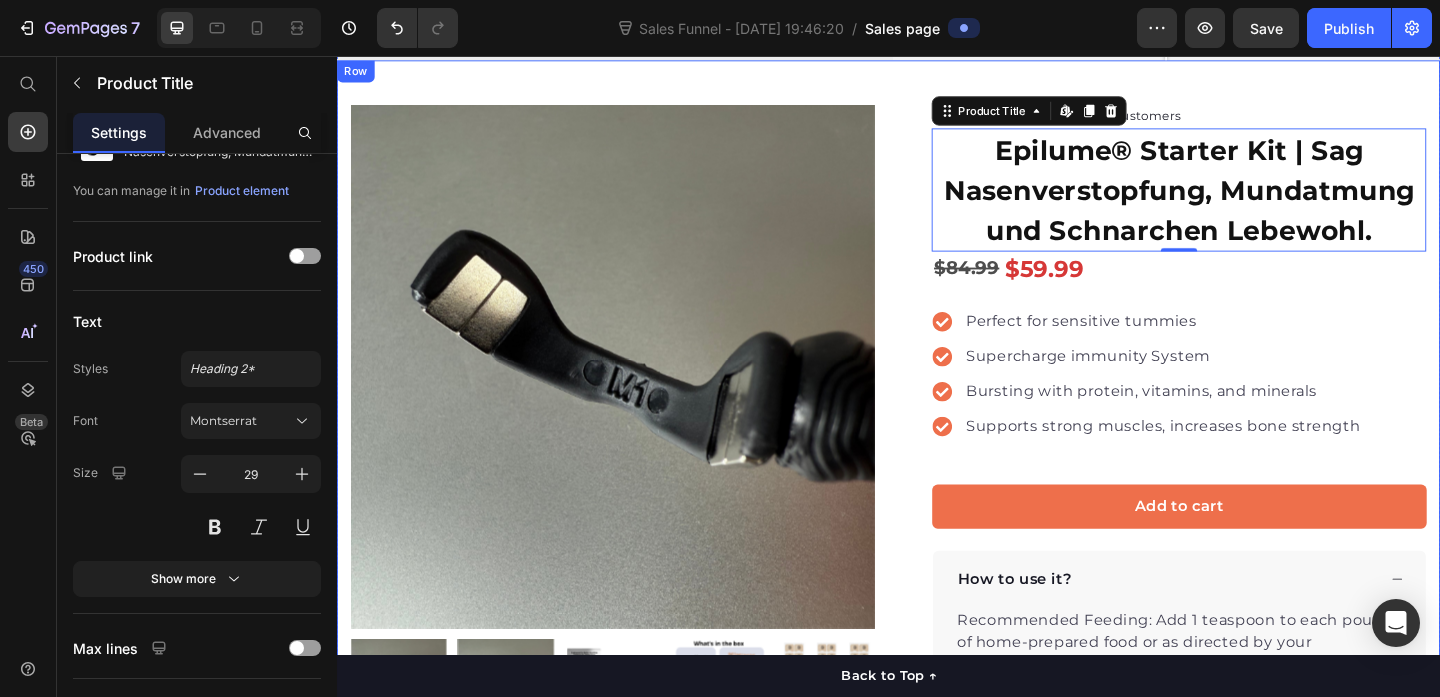 click on "Product Images "The transformation in my dog's overall health since switching to this food has been remarkable. Their coat is shinier, their energy levels have increased, and they seem happier than ever before." Text block -Daisy Text block
Verified buyer Item list Row Row "My dog absolutely loves this food! It's clear that the taste and quality are top-notch."  -Daisy Text block Row Row Icon Icon Icon Icon Icon Icon List Hoz 22,500+ Happy Customers Text block Row Epilume® Starter Kit | Sag Nasenverstopfung, Mundatmung und Schnarchen Lebewohl. Product Title   Edit content in Shopify 0 $84.99 Product Price $59.99 Product Price Row Perfect for sensitive tummies Supercharge immunity System Bursting with protein, vitamins, and minerals Supports strong muscles, increases bone strength Item list Add to cart Product Cart Button Perfect for sensitive tummies Supercharge immunity System Bursting with protein, vitamins, and minerals Supports strong muscles, increases bone strength Item list Text block" at bounding box center (937, 577) 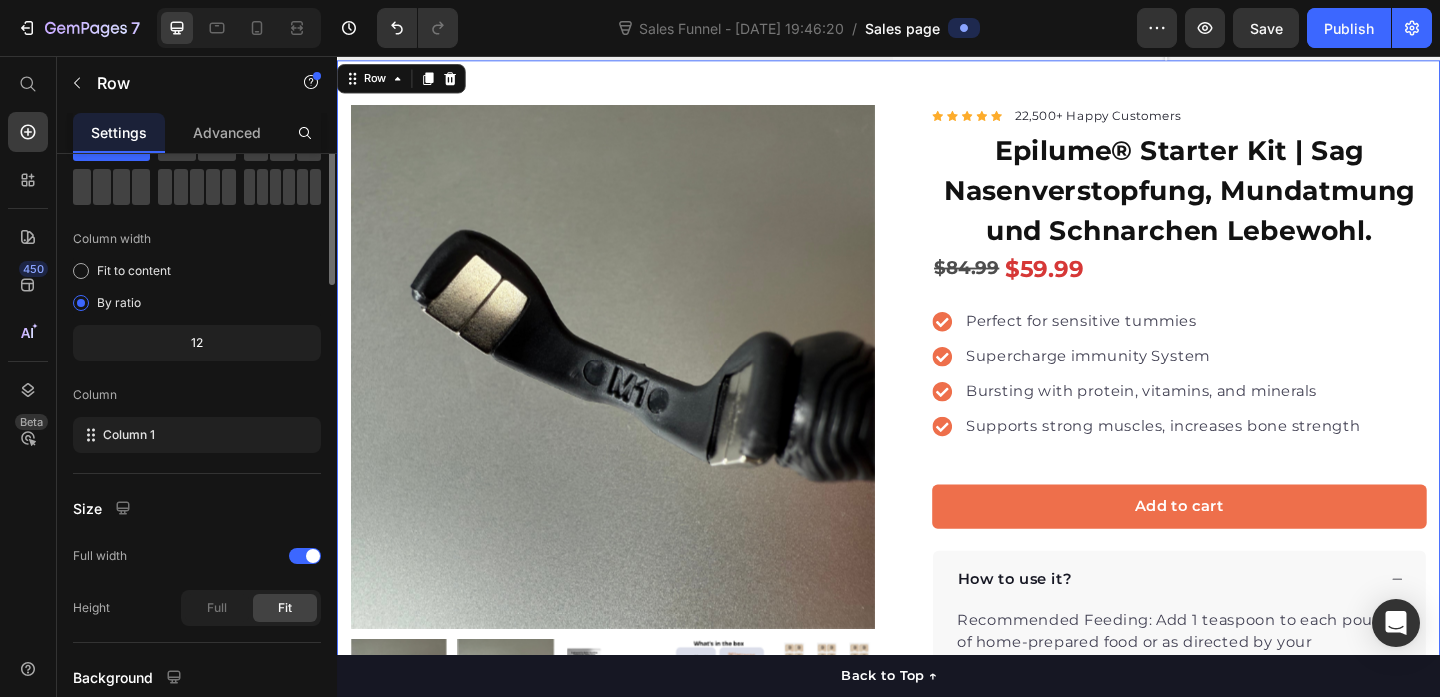 scroll, scrollTop: 0, scrollLeft: 0, axis: both 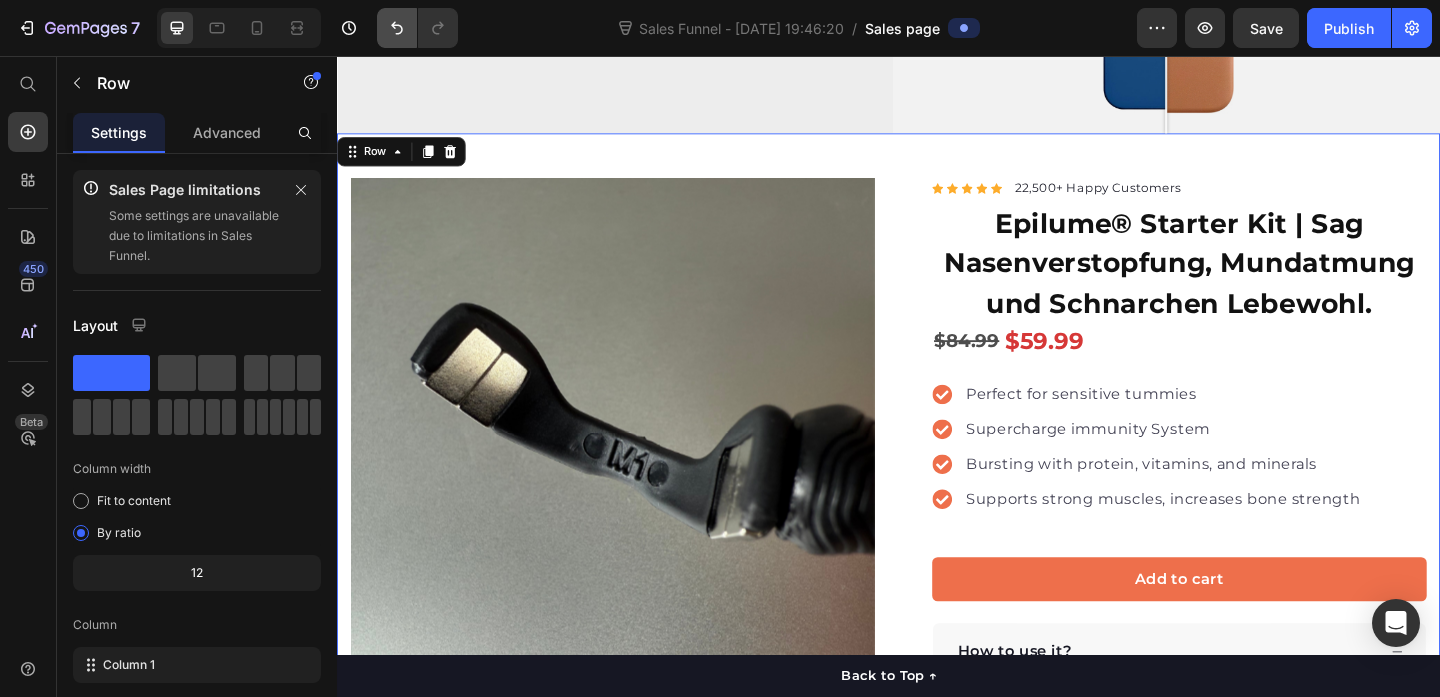 click 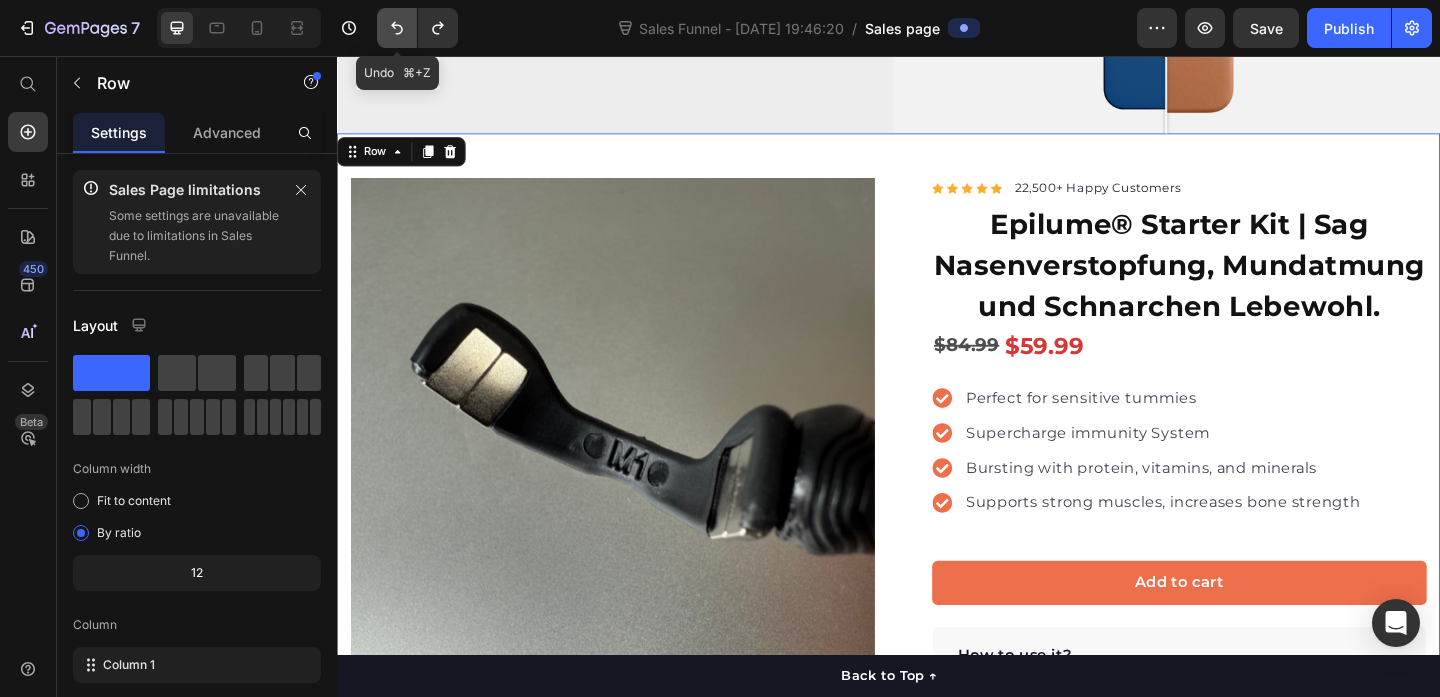 click 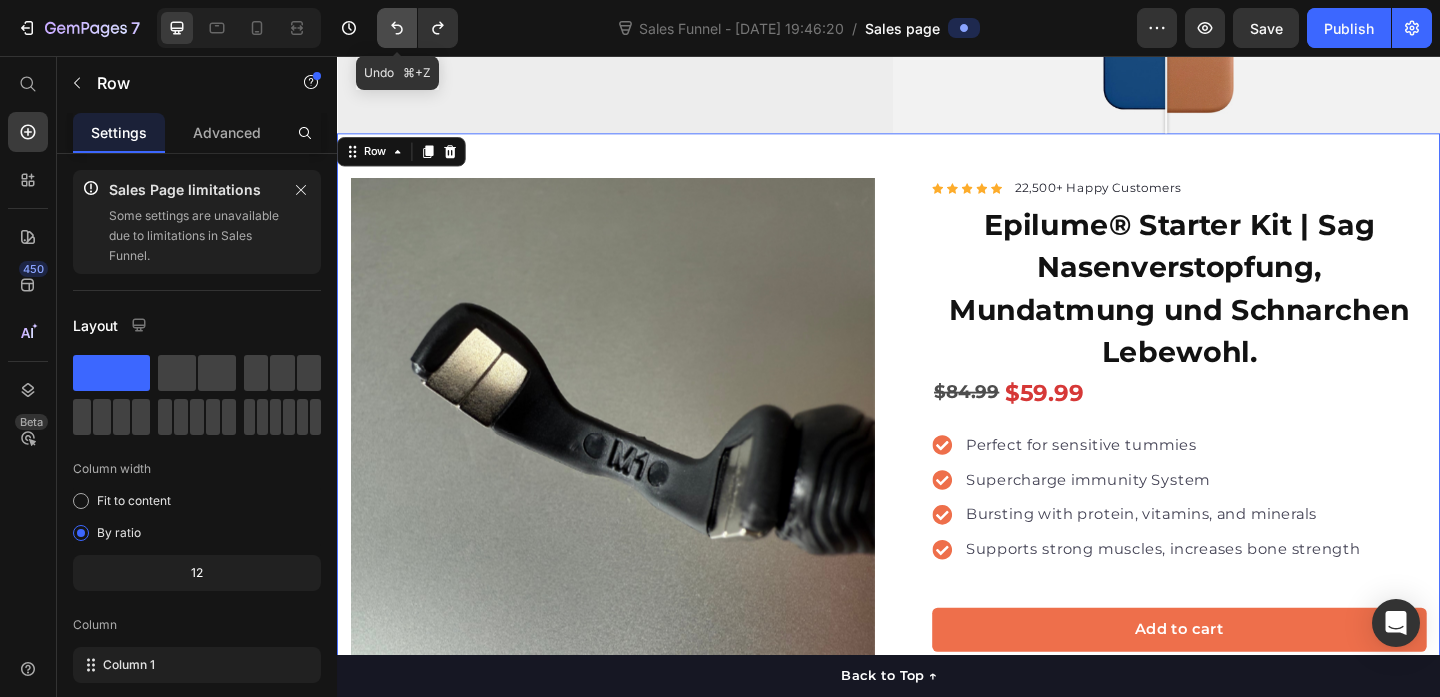 click 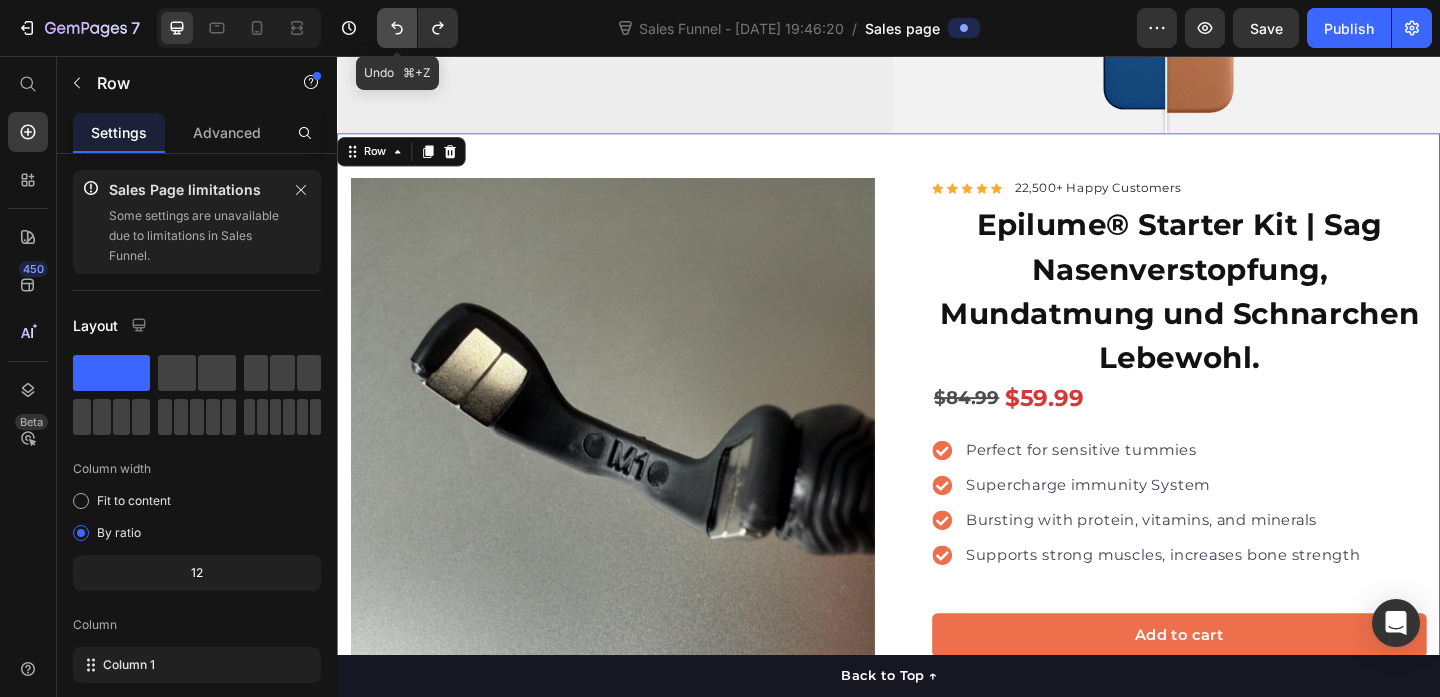 click 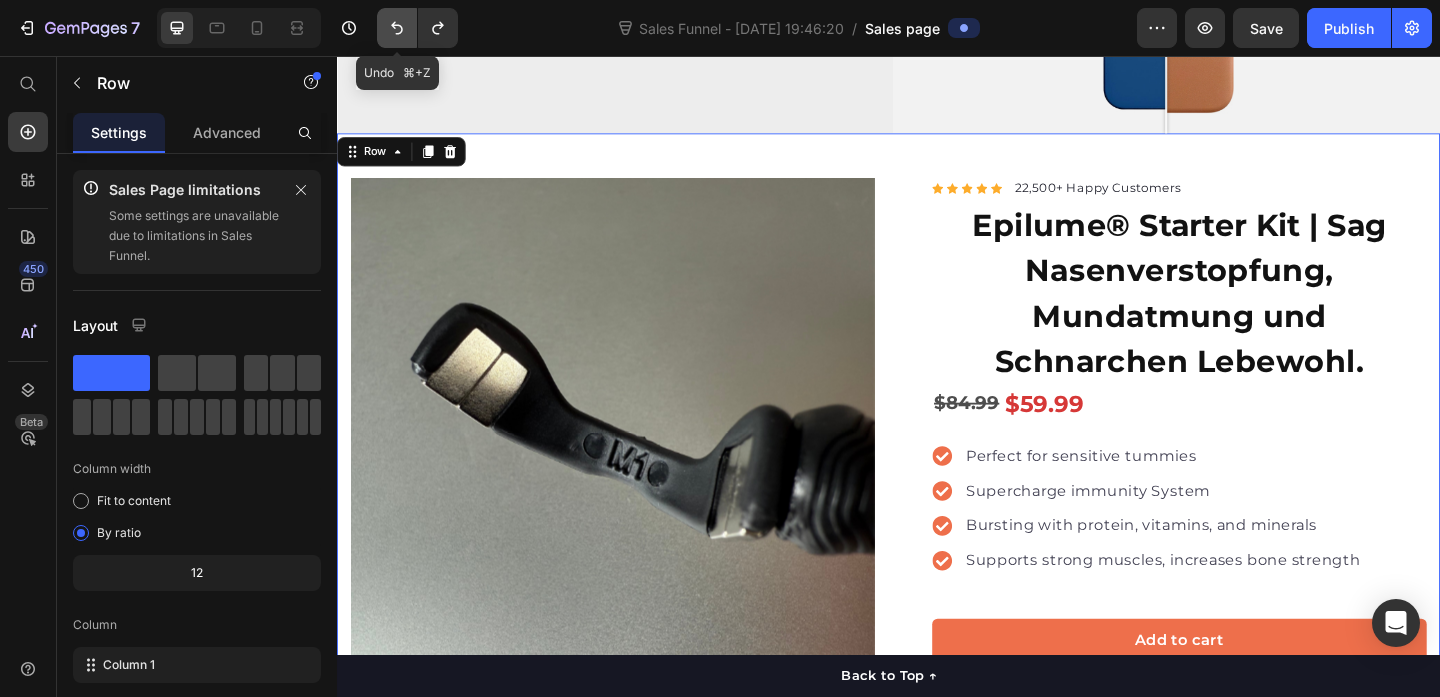 click 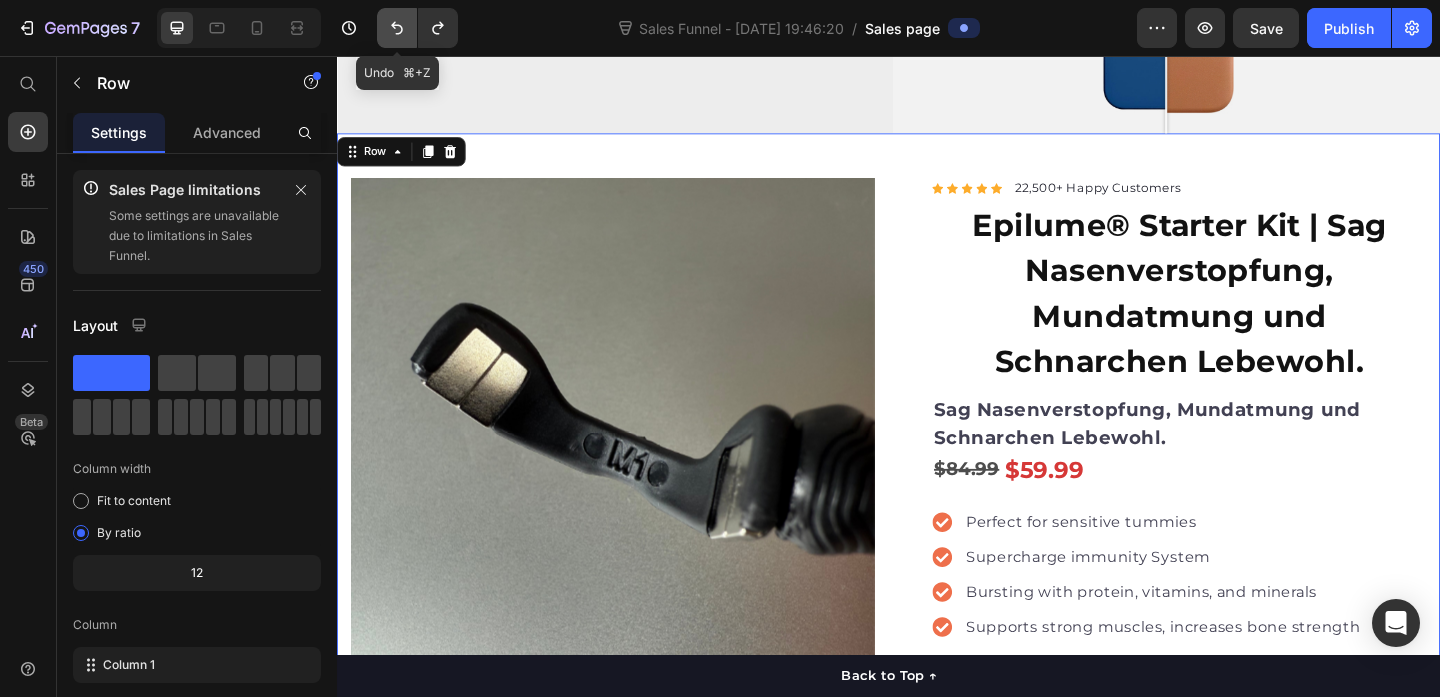 click 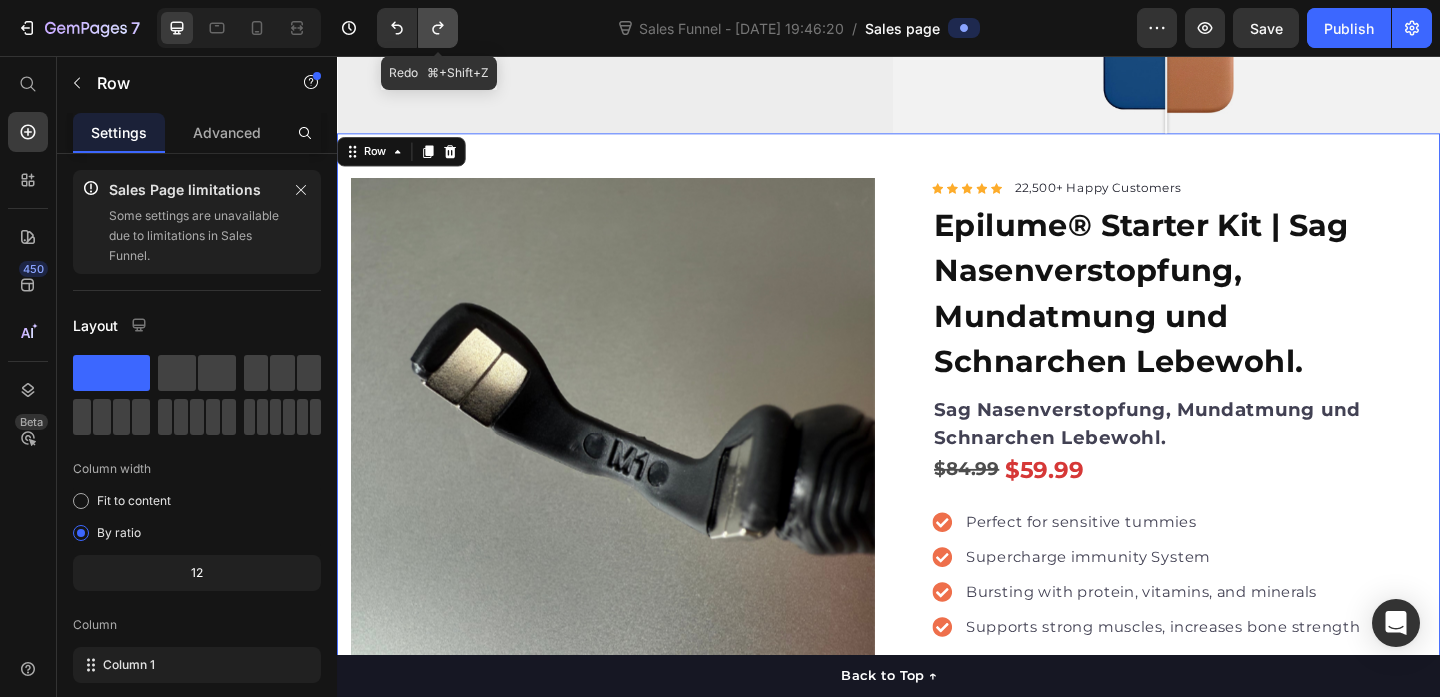 click 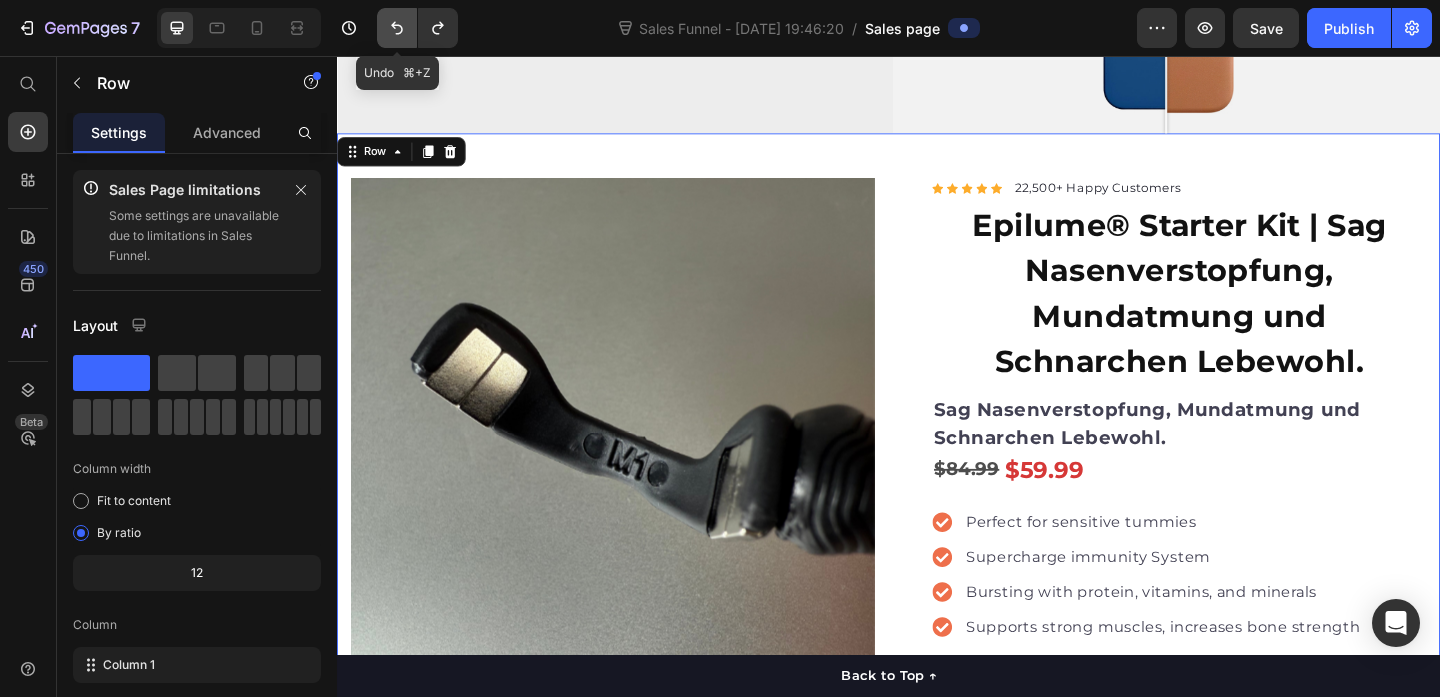 click 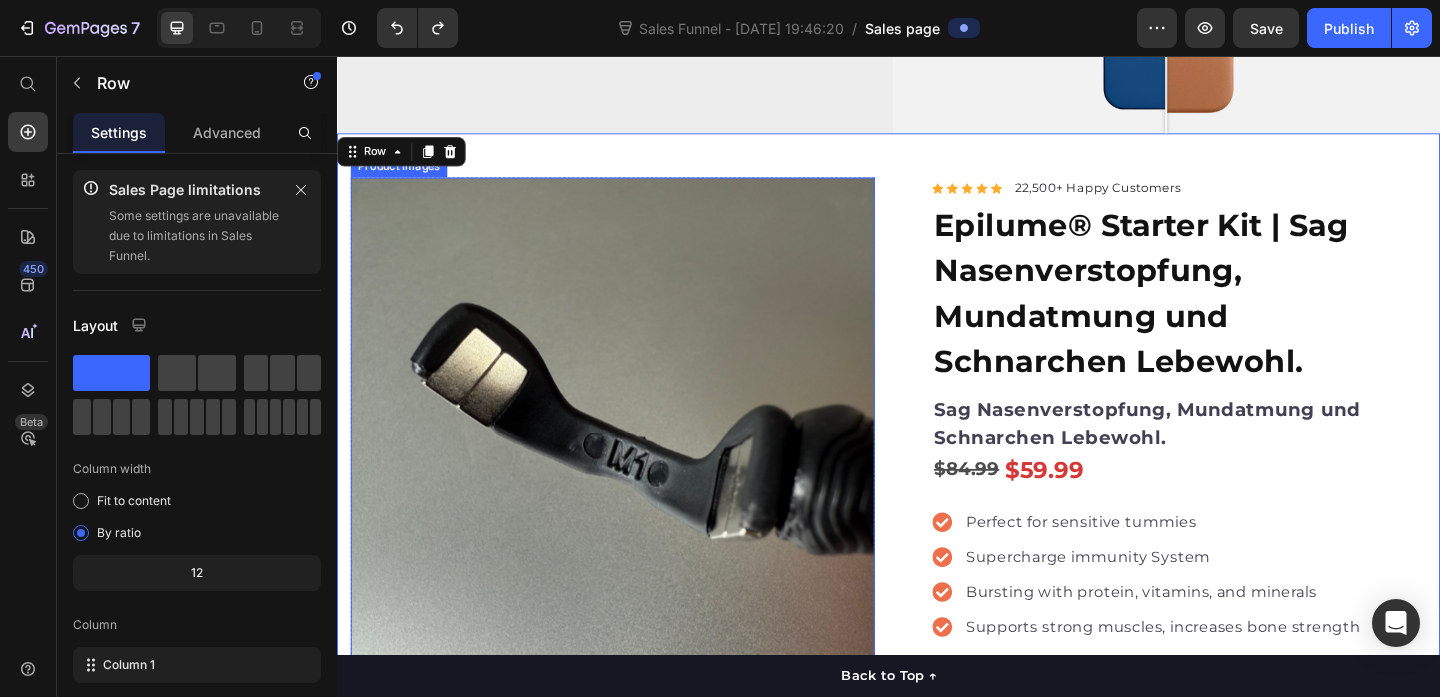 click at bounding box center (637, 473) 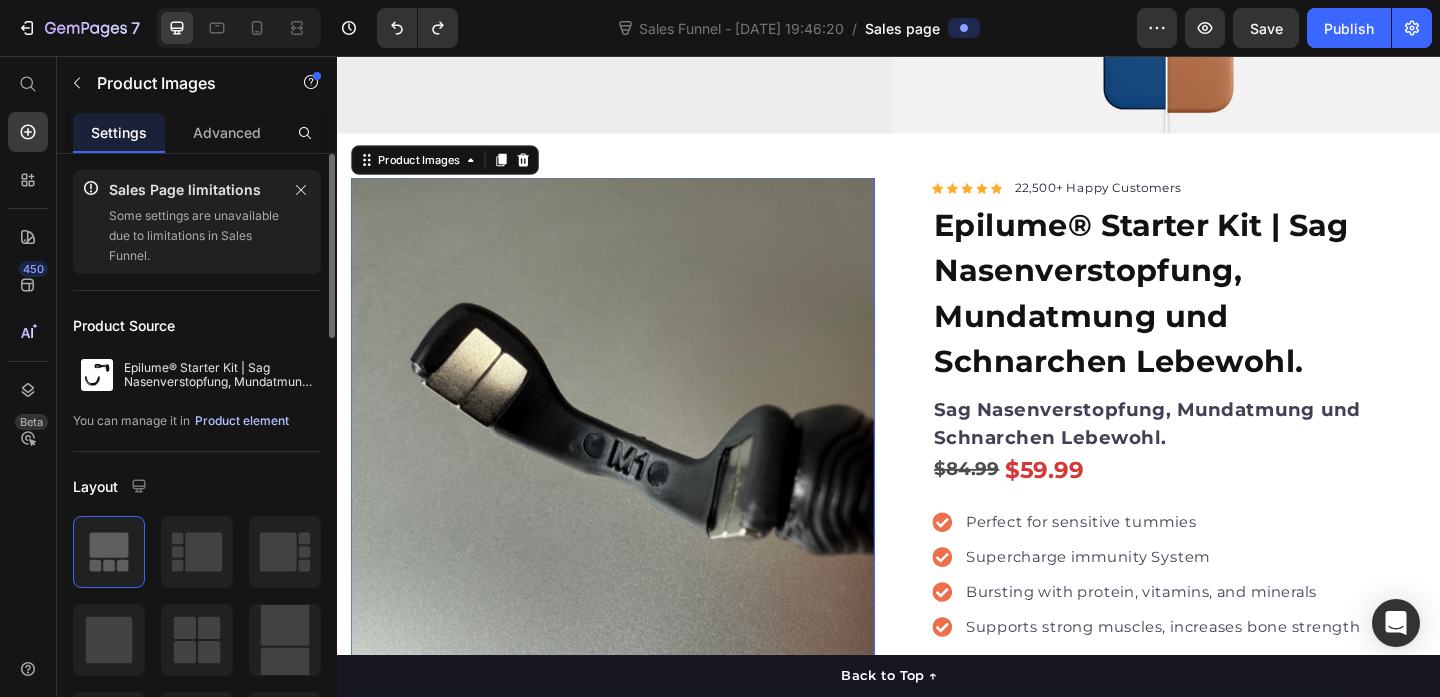 click on "Product element" at bounding box center (242, 421) 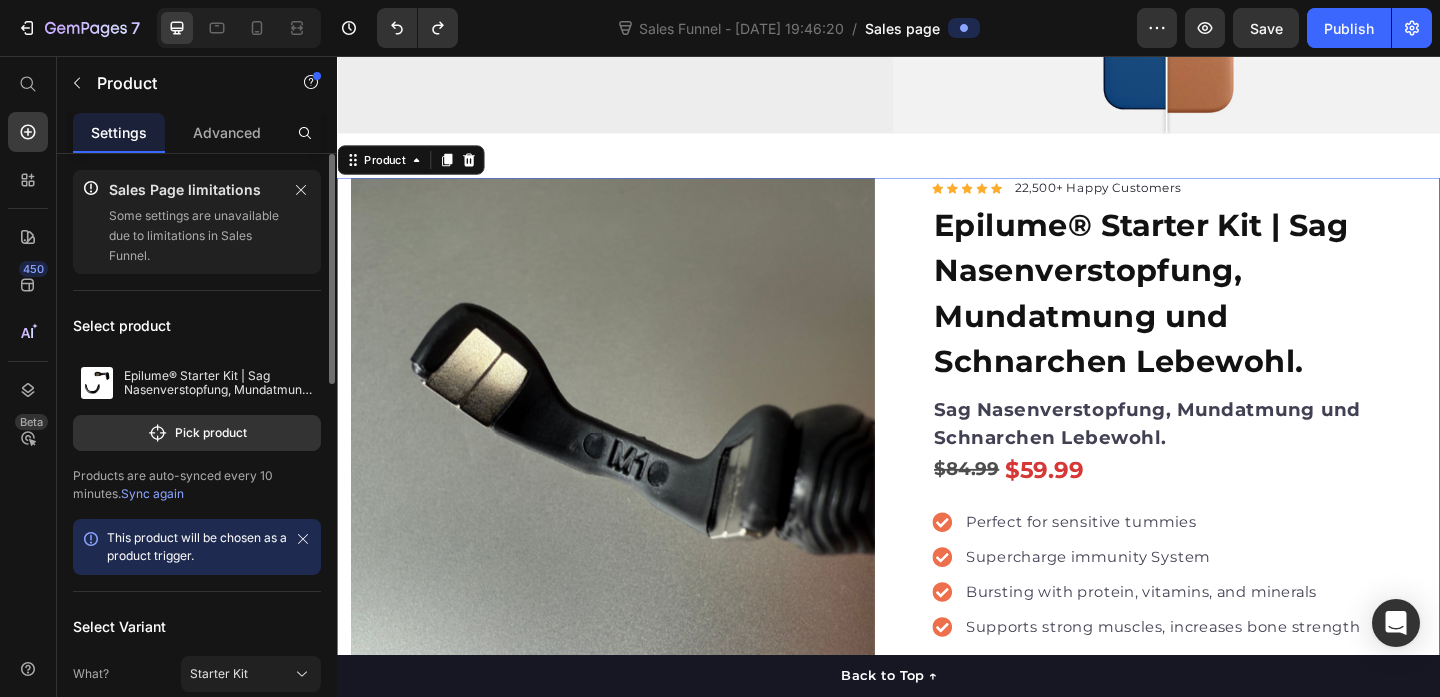 click on "Sync again" at bounding box center (152, 493) 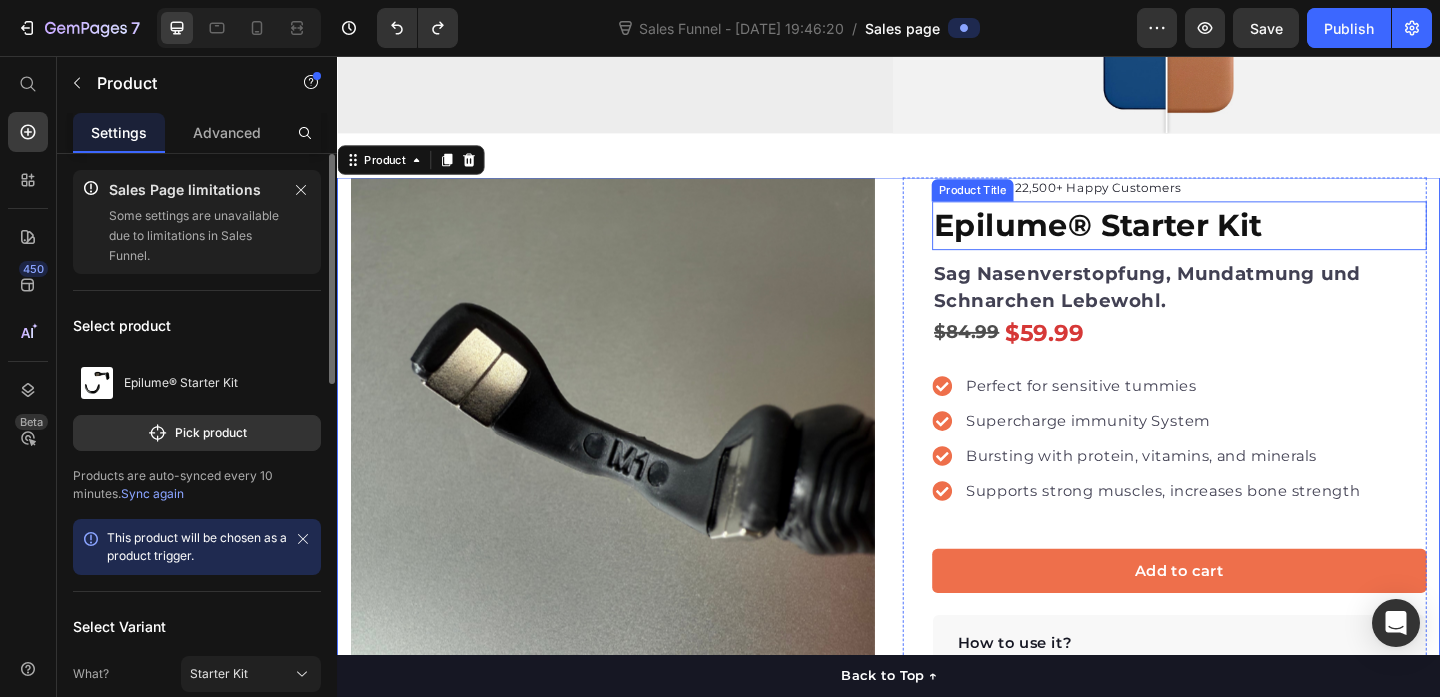 click on "Epilume® Starter Kit" at bounding box center (1253, 241) 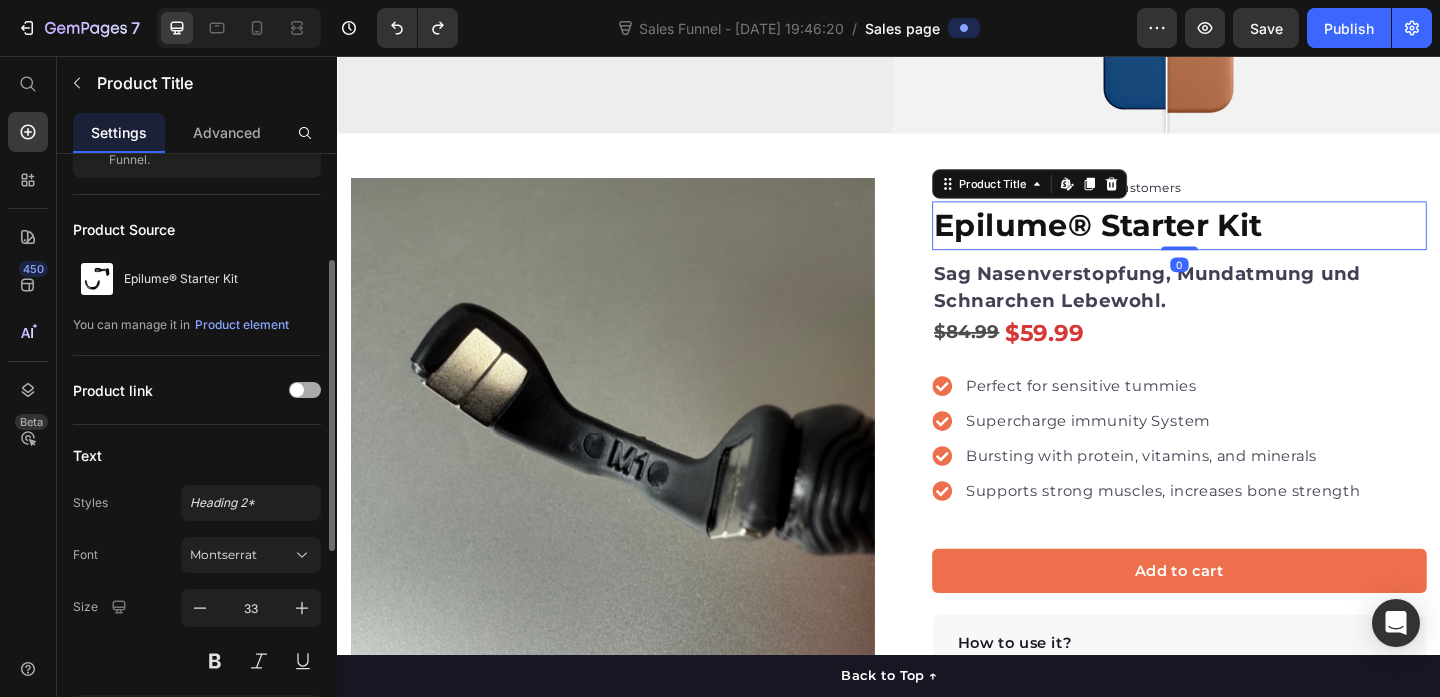 scroll, scrollTop: 136, scrollLeft: 0, axis: vertical 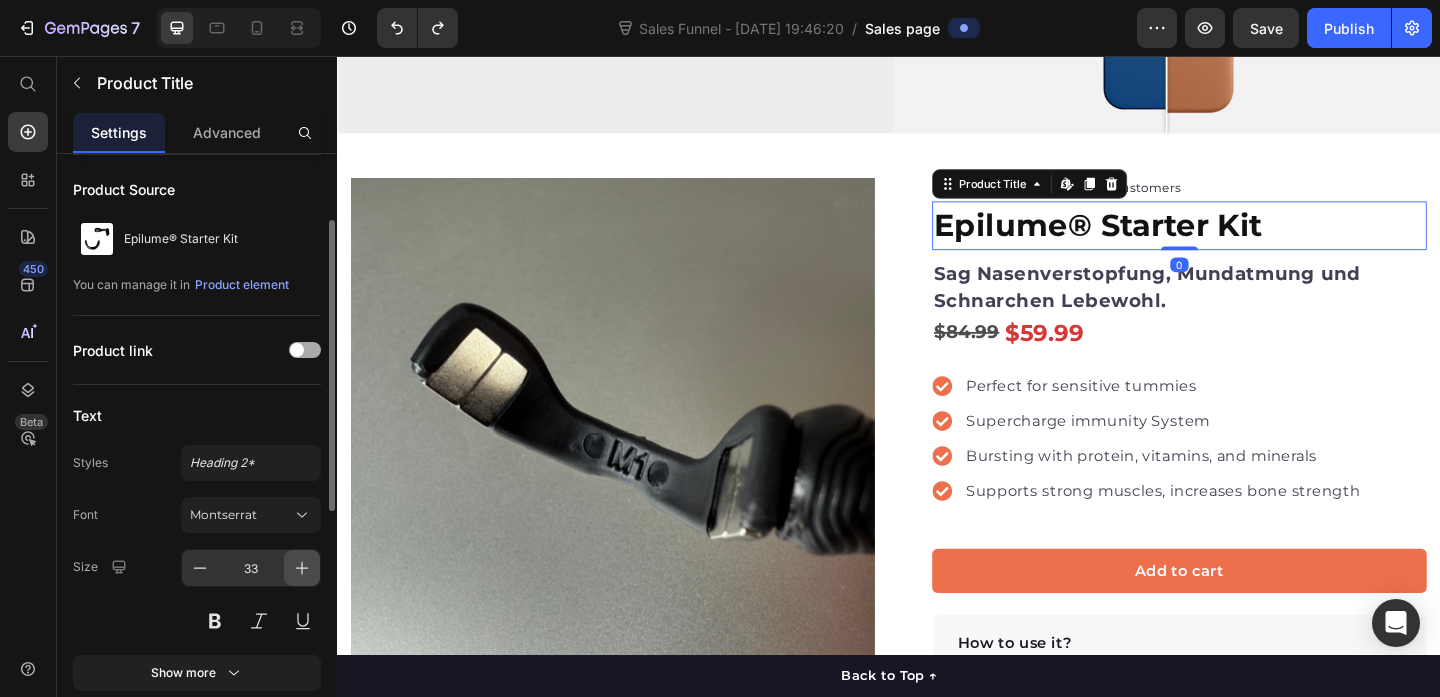 click 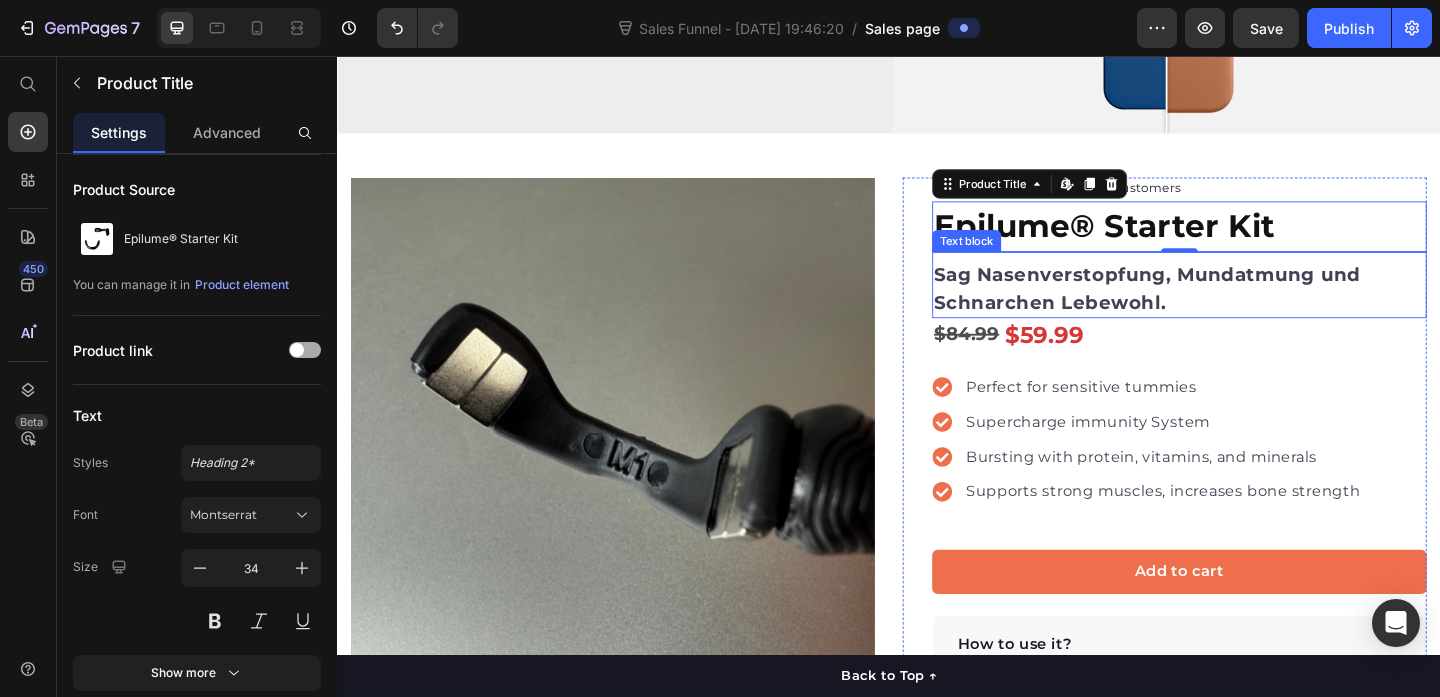 click on "Sag Nasenverstopfung, Mundatmung und Schnarchen Lebewohl." at bounding box center [1253, 309] 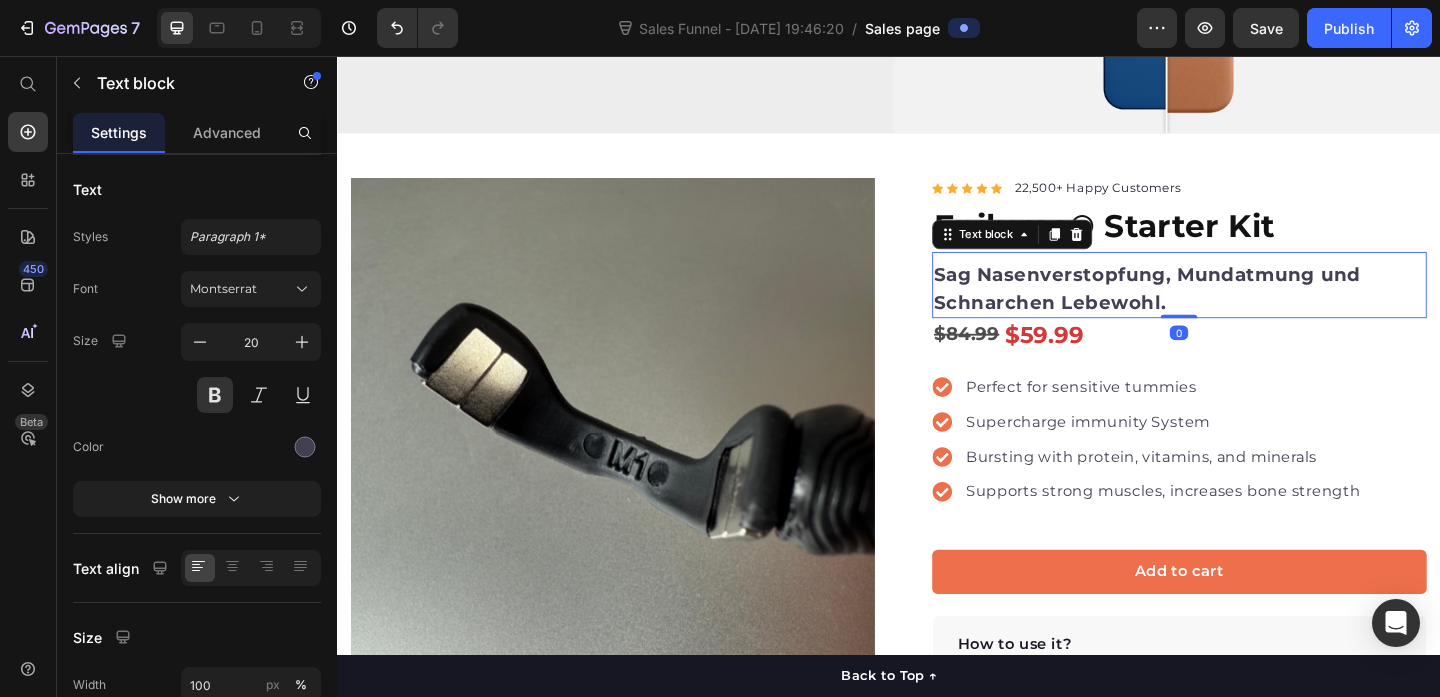 scroll, scrollTop: 0, scrollLeft: 0, axis: both 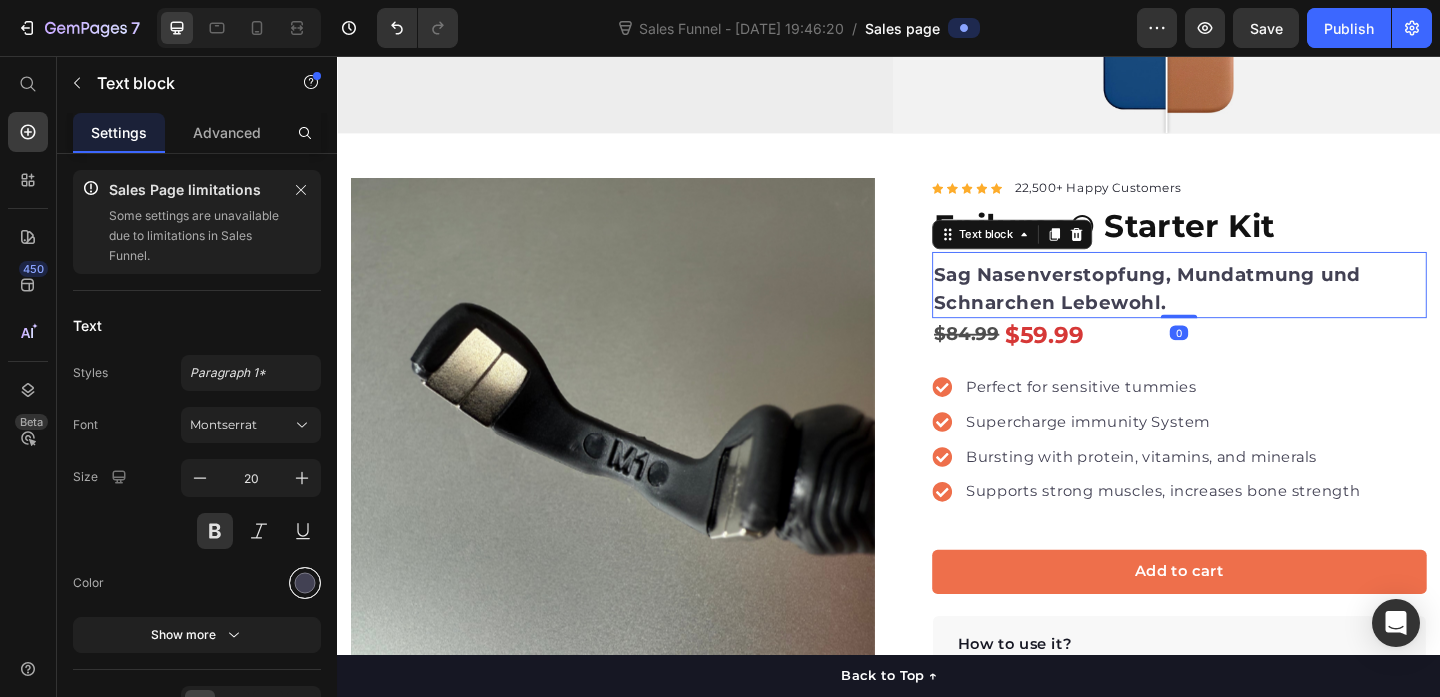 click at bounding box center [305, 583] 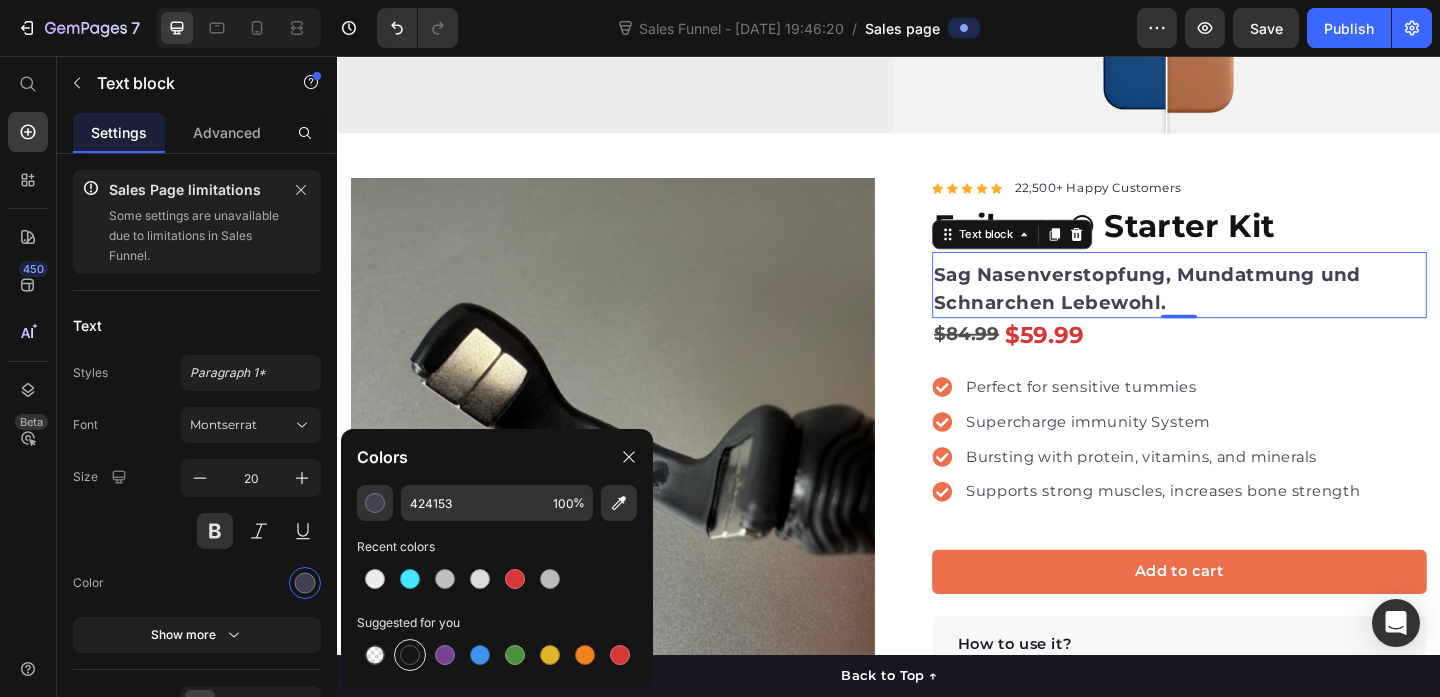 click at bounding box center (410, 655) 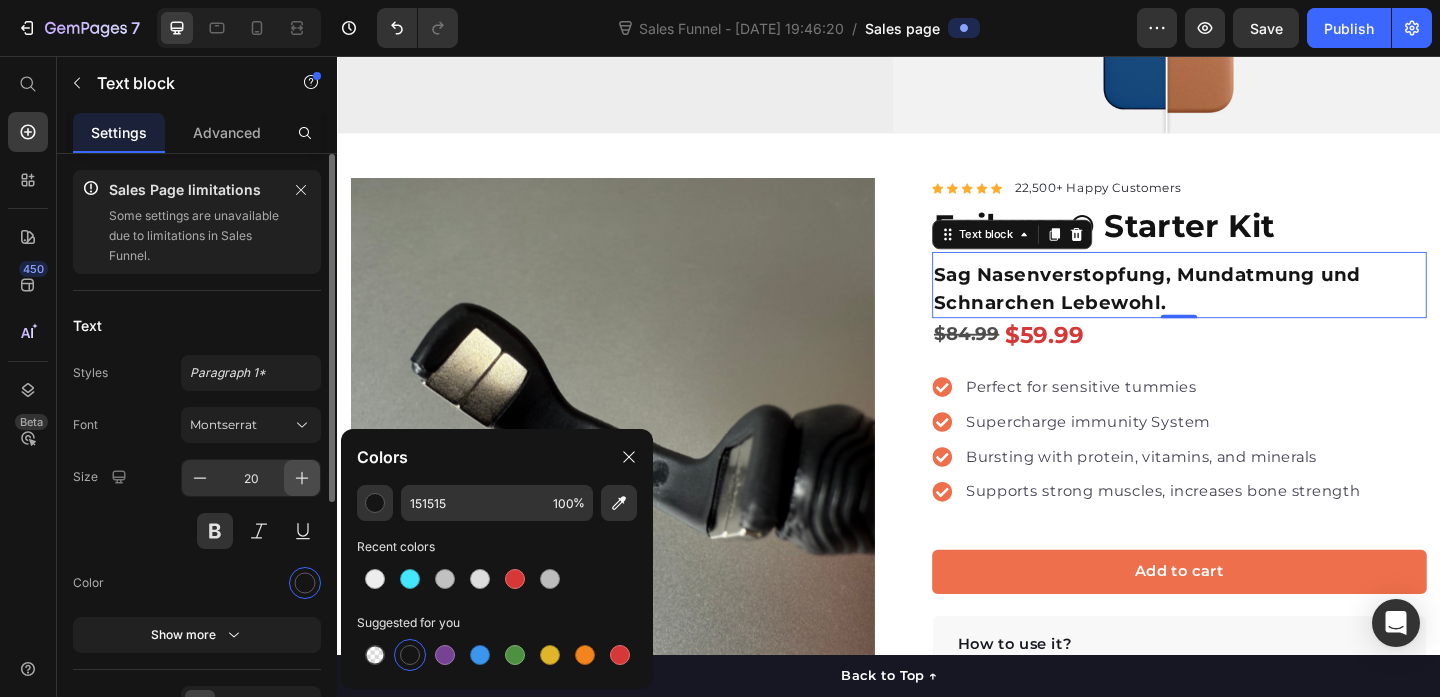 click at bounding box center (302, 478) 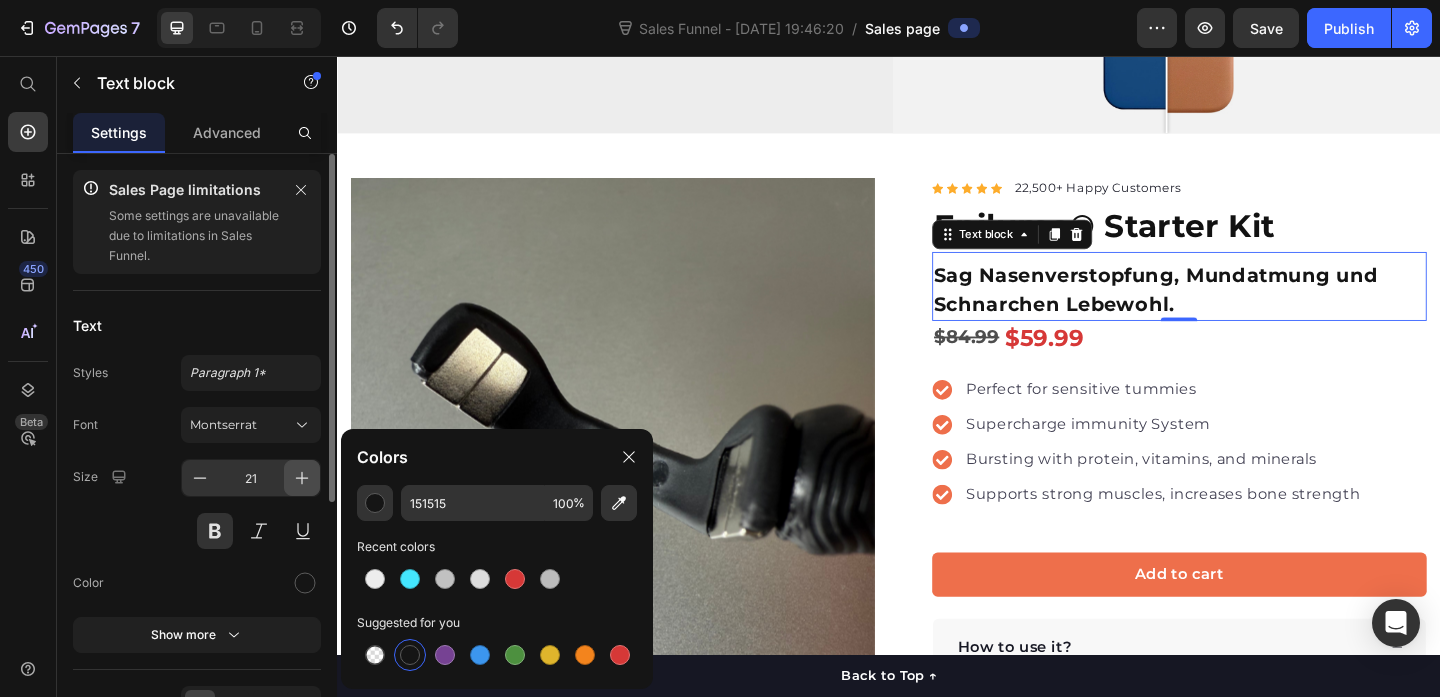 click at bounding box center [302, 478] 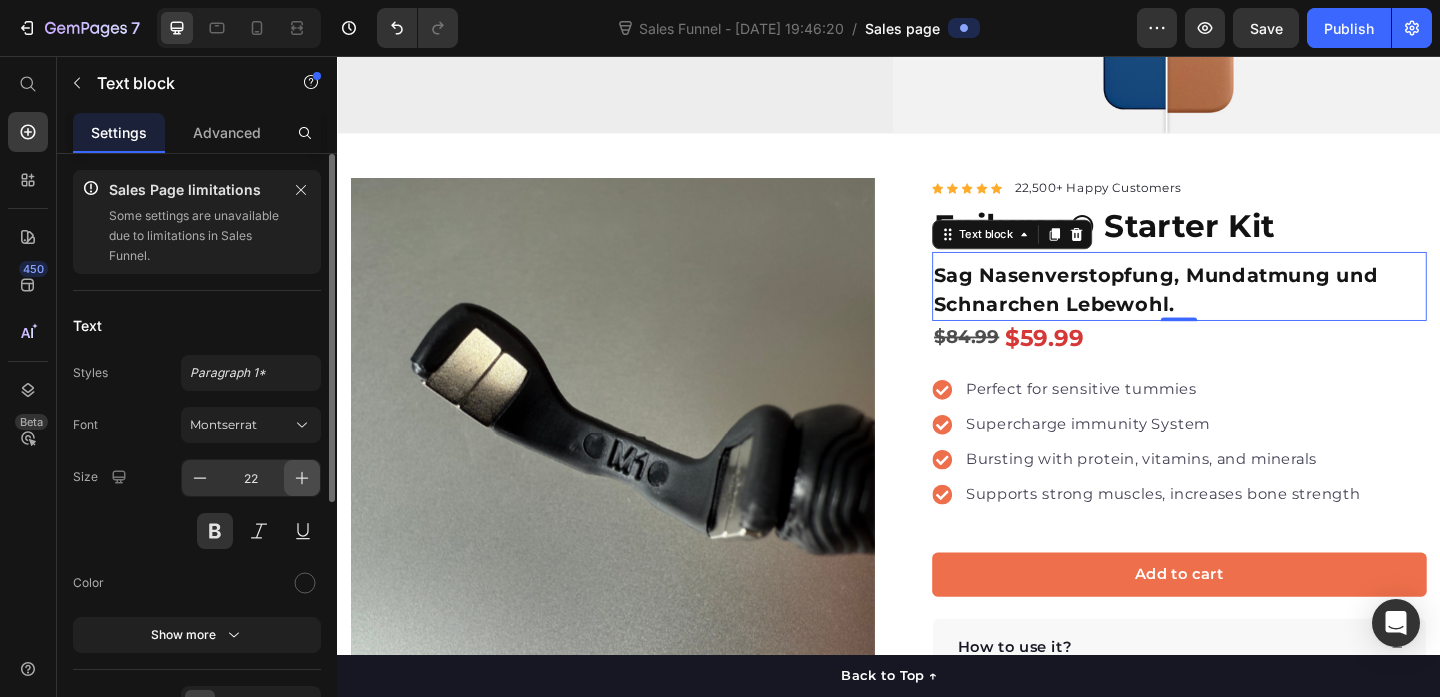 click at bounding box center [302, 478] 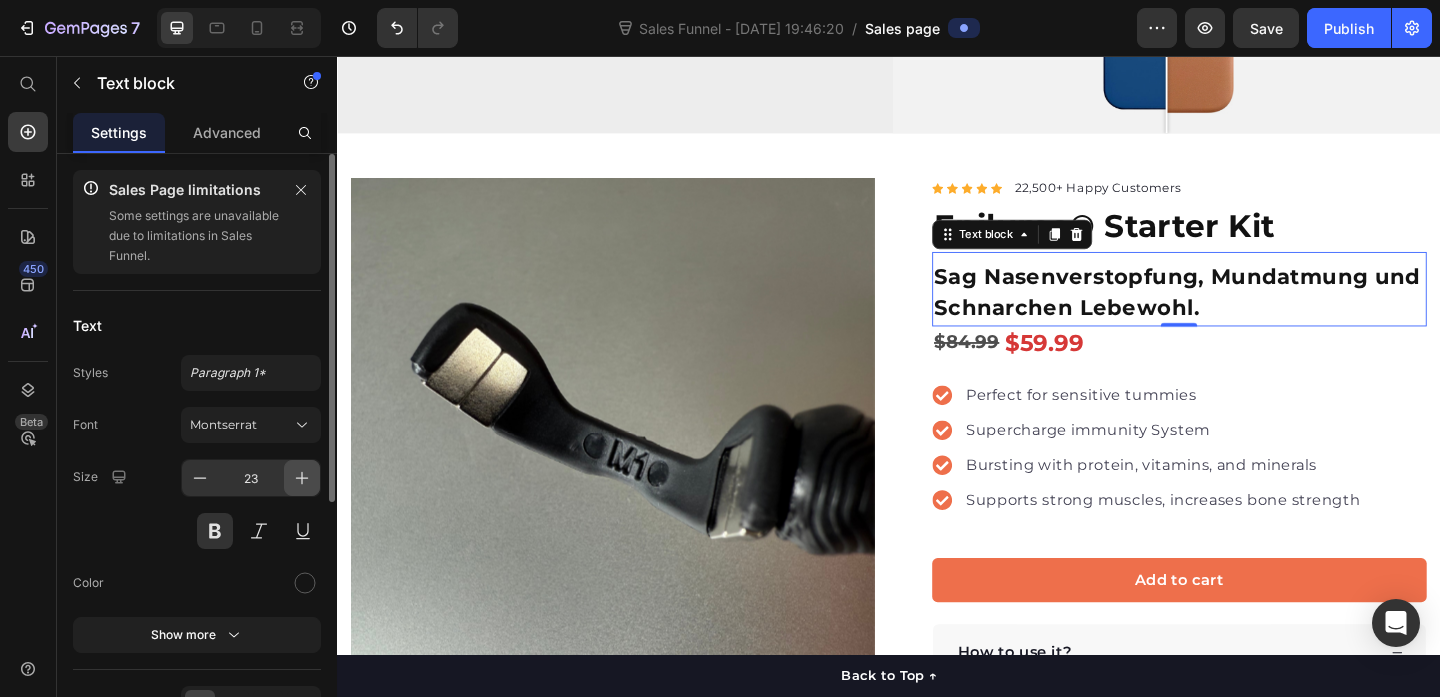 click at bounding box center [302, 478] 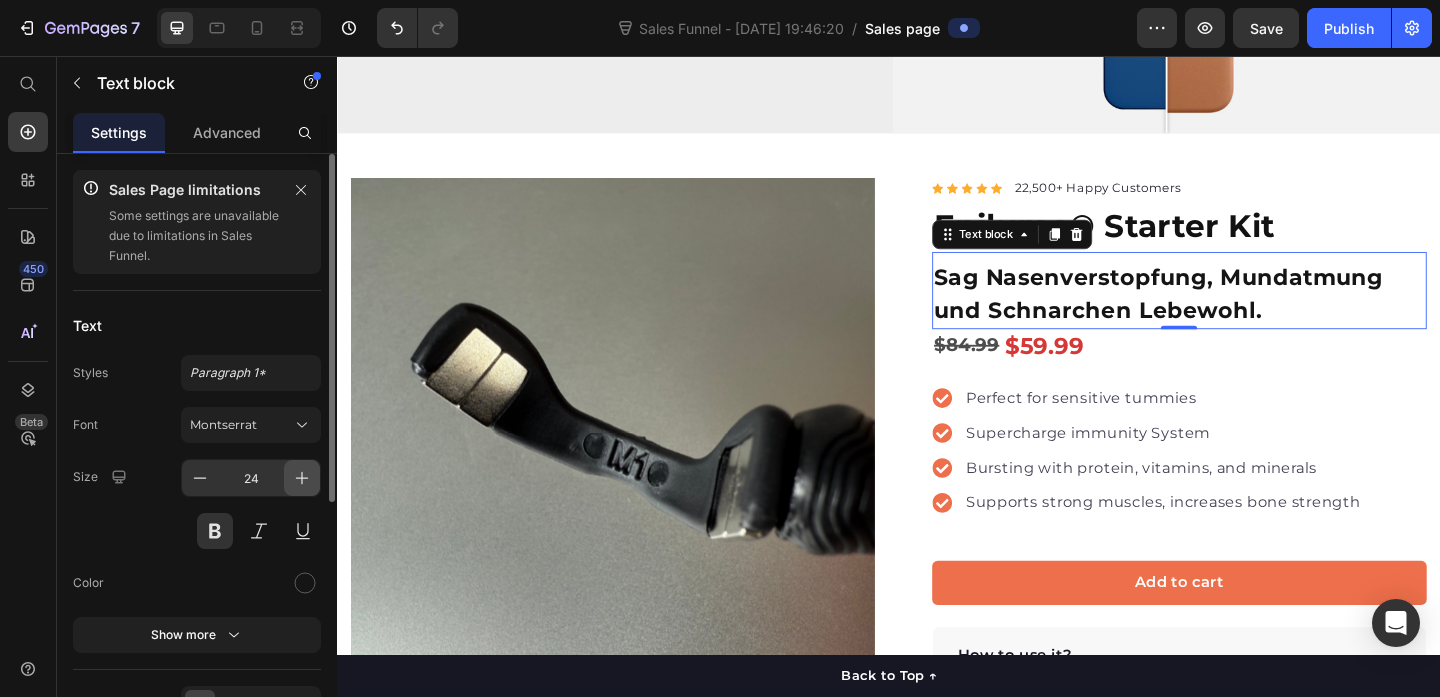 click at bounding box center (302, 478) 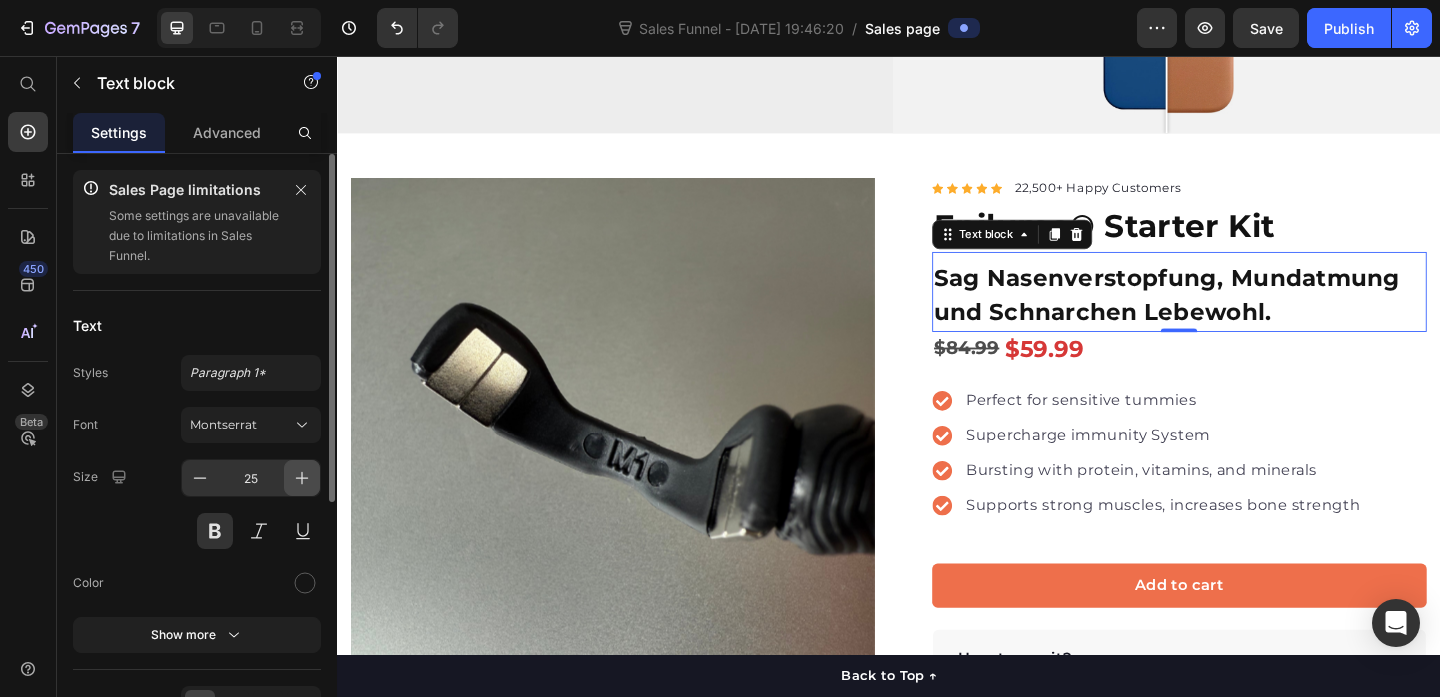 click at bounding box center (302, 478) 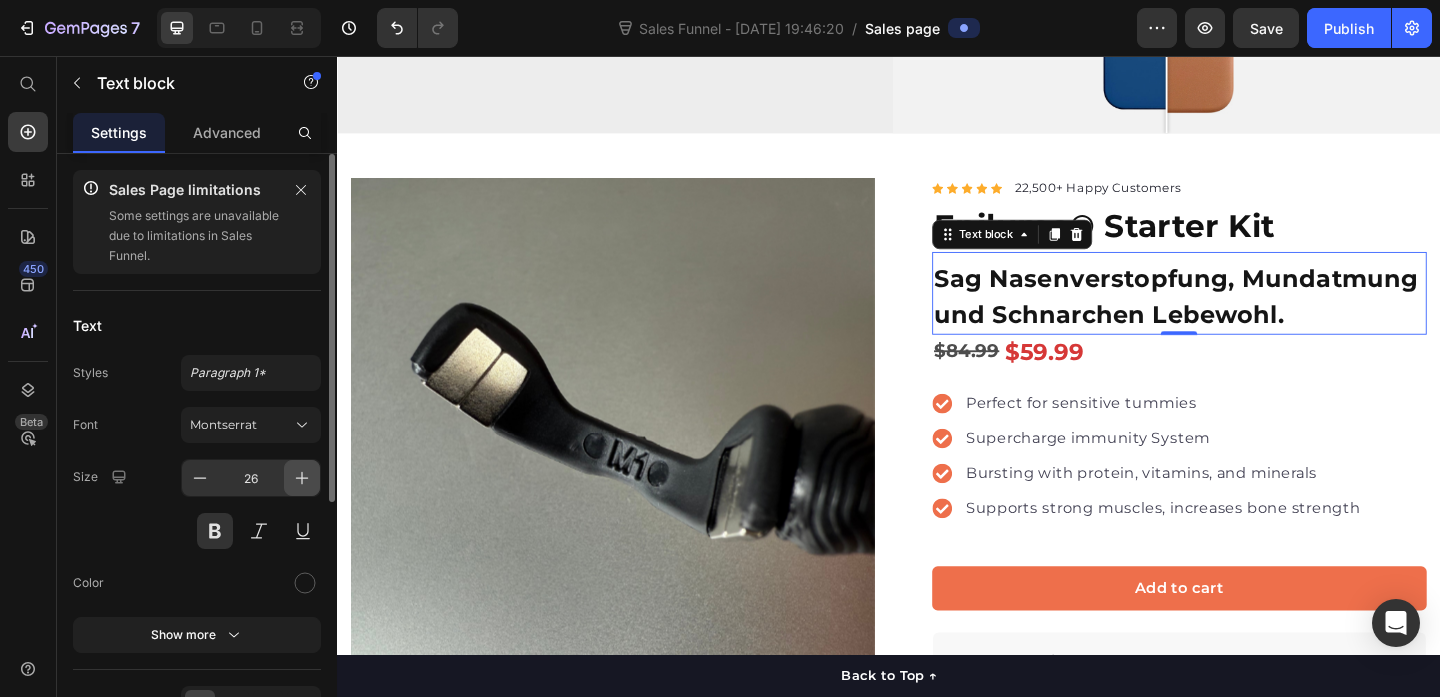 click at bounding box center [302, 478] 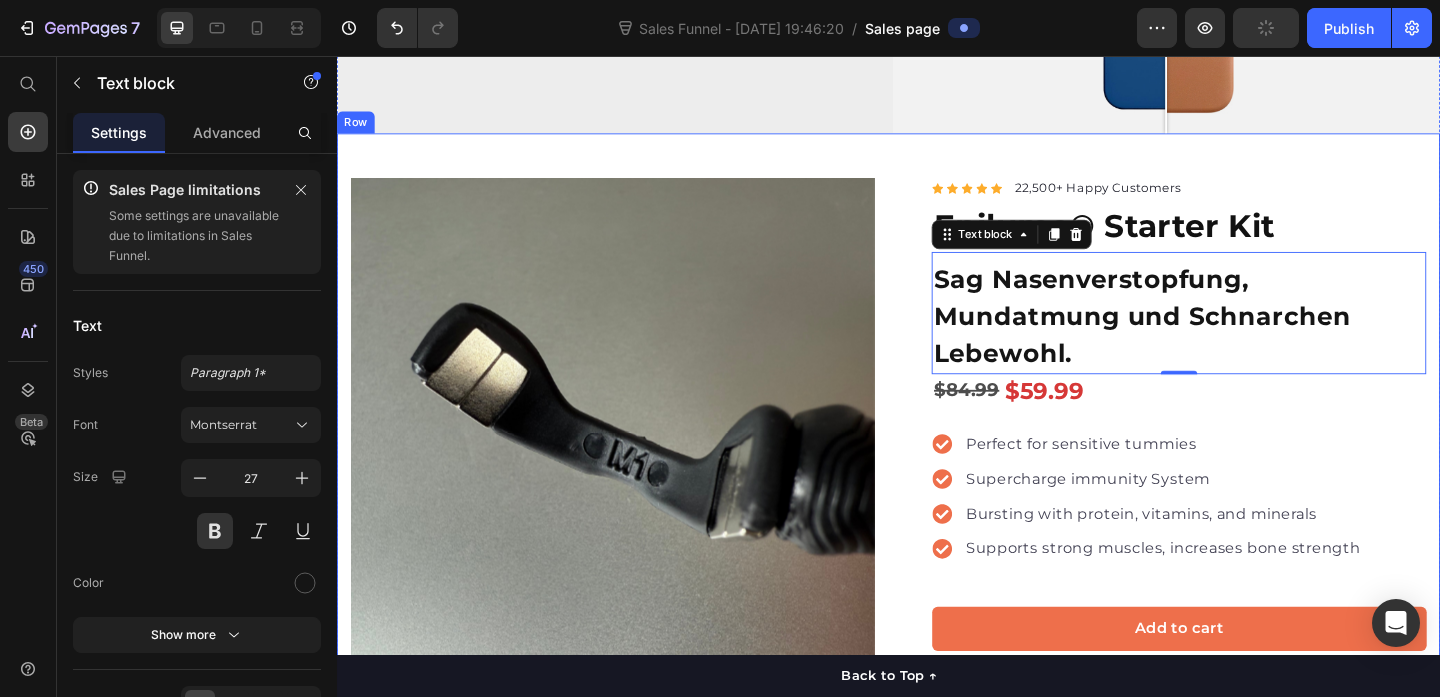 click on "Product Images "The transformation in my dog's overall health since switching to this food has been remarkable. Their coat is shinier, their energy levels have increased, and they seem happier than ever before." Text block -Daisy Text block
Verified buyer Item list Row Row "My dog absolutely loves this food! It's clear that the taste and quality are top-notch."  -Daisy Text block Row Row Icon Icon Icon Icon Icon Icon List Hoz 22,500+ Happy Customers Text block Row Epilume® Starter Kit Product Title Sag Nasenverstopfung, Mundatmung und Schnarchen Lebewohl. Text block   0 $84.99 Product Price $59.99 Product Price Row Perfect for sensitive tummies Supercharge immunity System Bursting with protein, vitamins, and minerals Supports strong muscles, increases bone strength Item list Add to cart Product Cart Button Perfect for sensitive tummies Supercharge immunity System Bursting with protein, vitamins, and minerals Supports strong muscles, increases bone strength Item list
Text block" at bounding box center (937, 656) 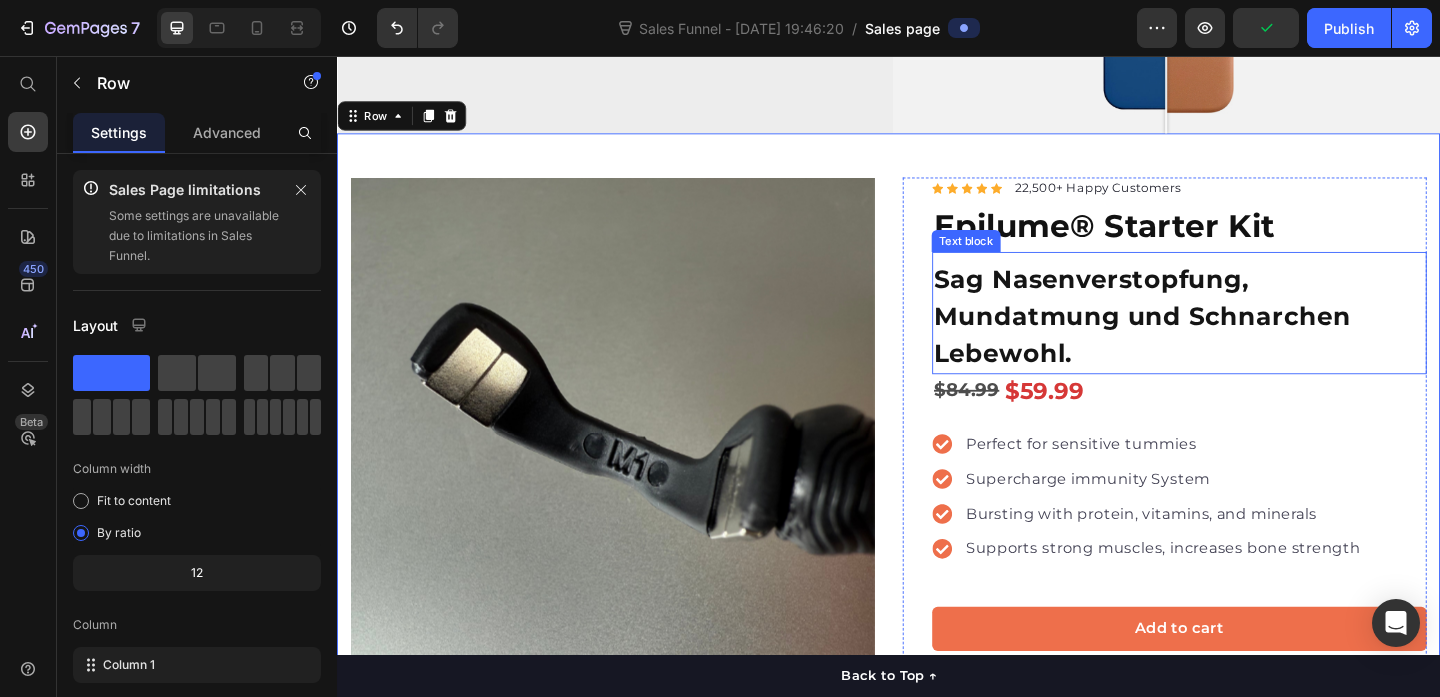 click on "Sag Nasenverstopfung, Mundatmung und Schnarchen Lebewohl." at bounding box center [1253, 340] 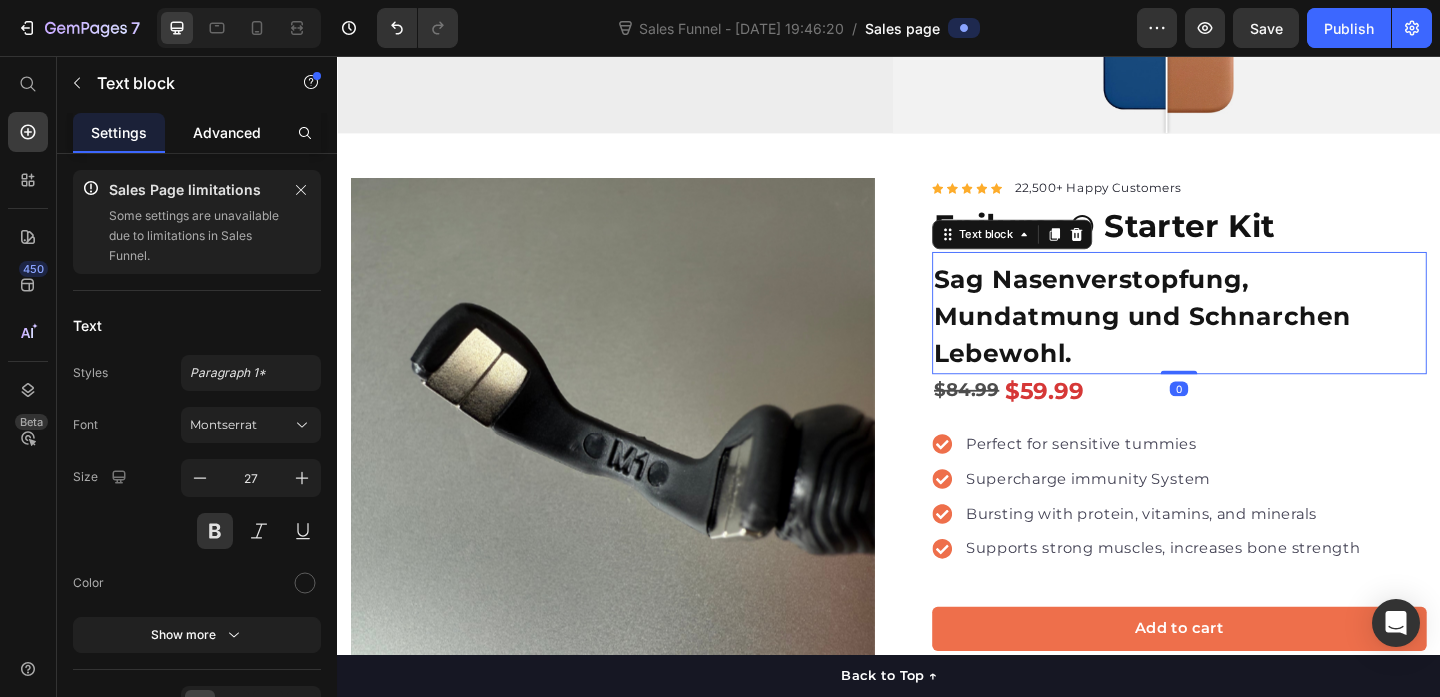 click on "Advanced" 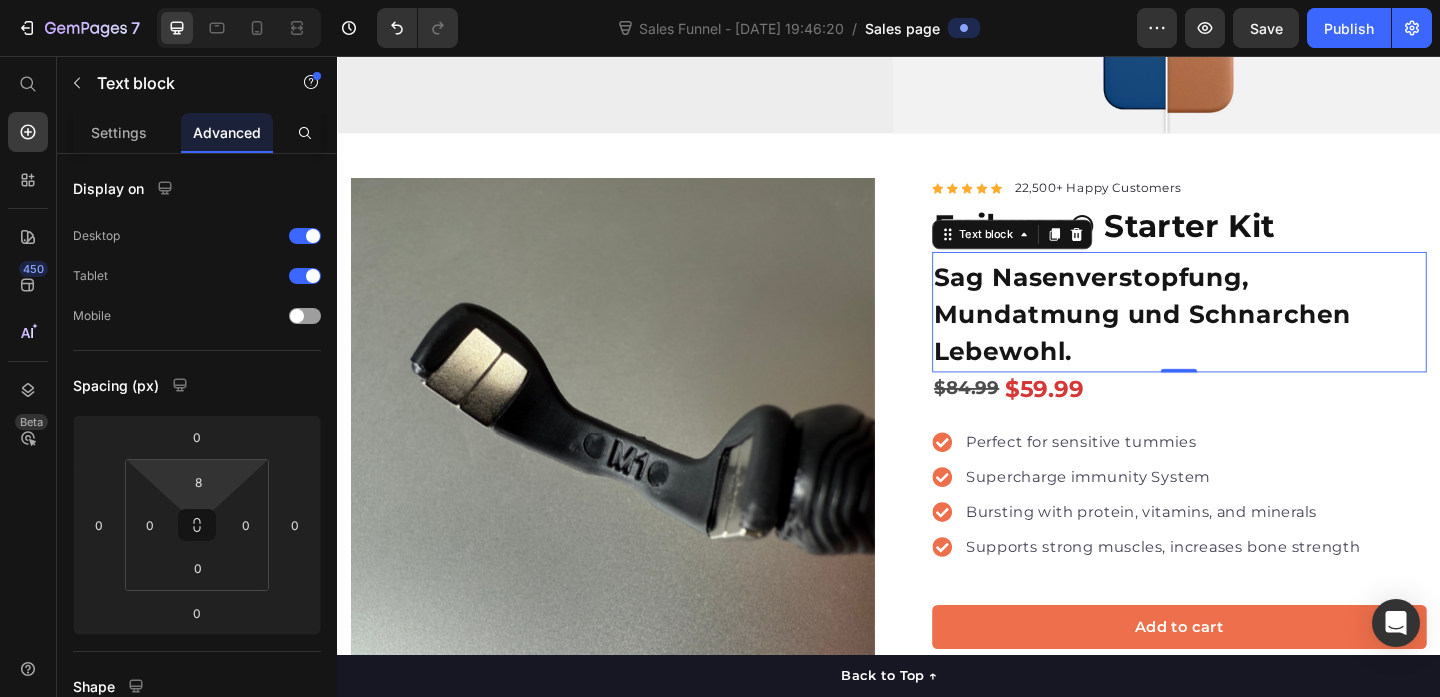 type on "0" 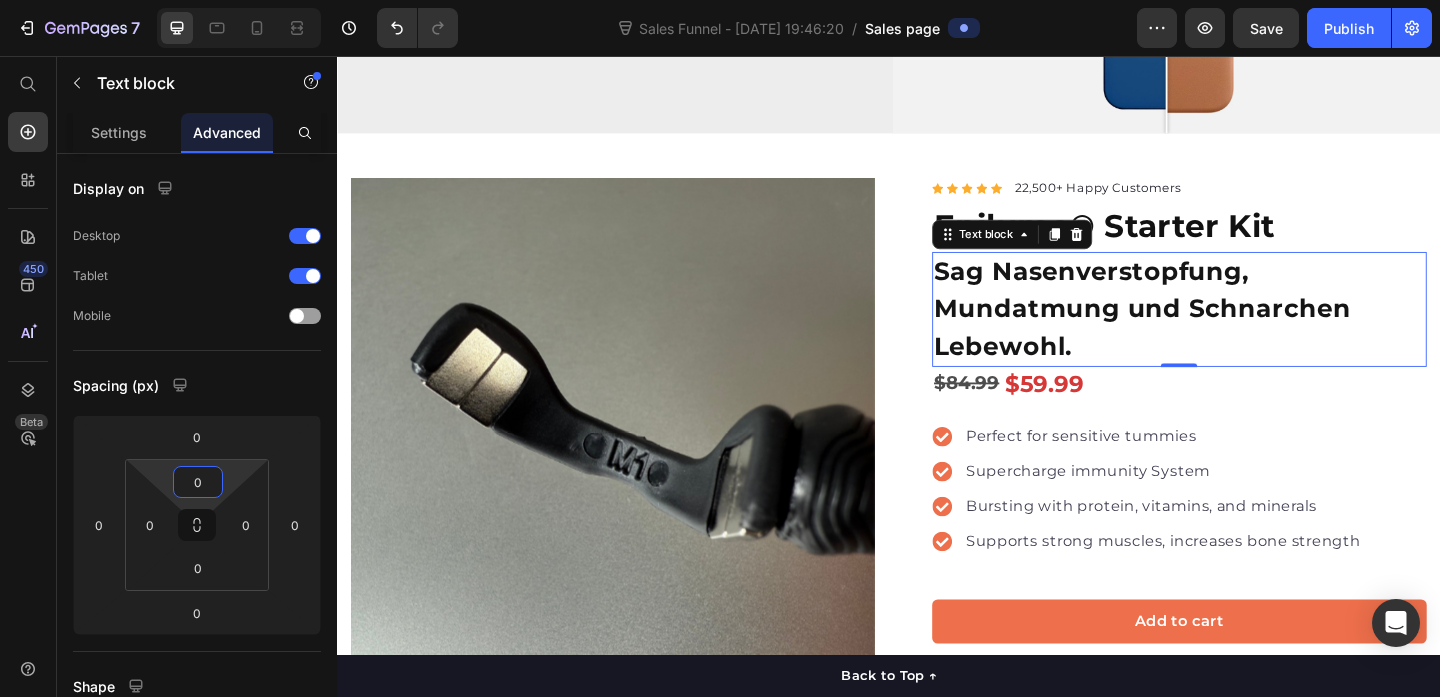 drag, startPoint x: 225, startPoint y: 467, endPoint x: 225, endPoint y: 494, distance: 27 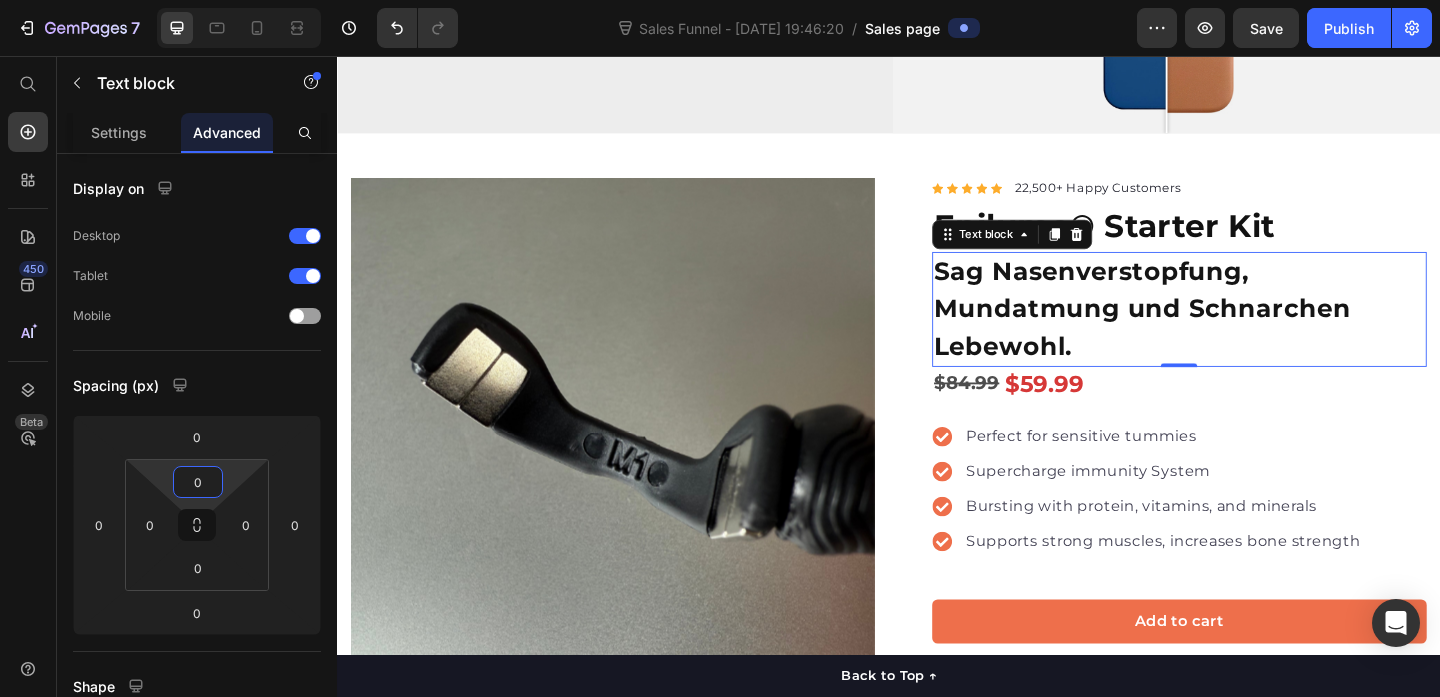 click on "7  Sales Funnel - [DATE] 19:46:20  /  Sales page Preview  Save   Publish  450 Beta Sales Page limitations Some elements are unavailable due to limitations in Sales Funnel. Start with Sections Elements Hero Section Product Detail Brands Trusted Badges Guarantee Product Breakdown How to use Testimonials Compare Bundle FAQs Social Proof Brand Story Product List Collection Blog List Contact Sticky Add to Cart Custom Footer Browse Library 450 Layout
Row
Row
Row
Row Text
Heading
Text Block Button
Button
Button
Sticky Back to top Media" at bounding box center [720, 0] 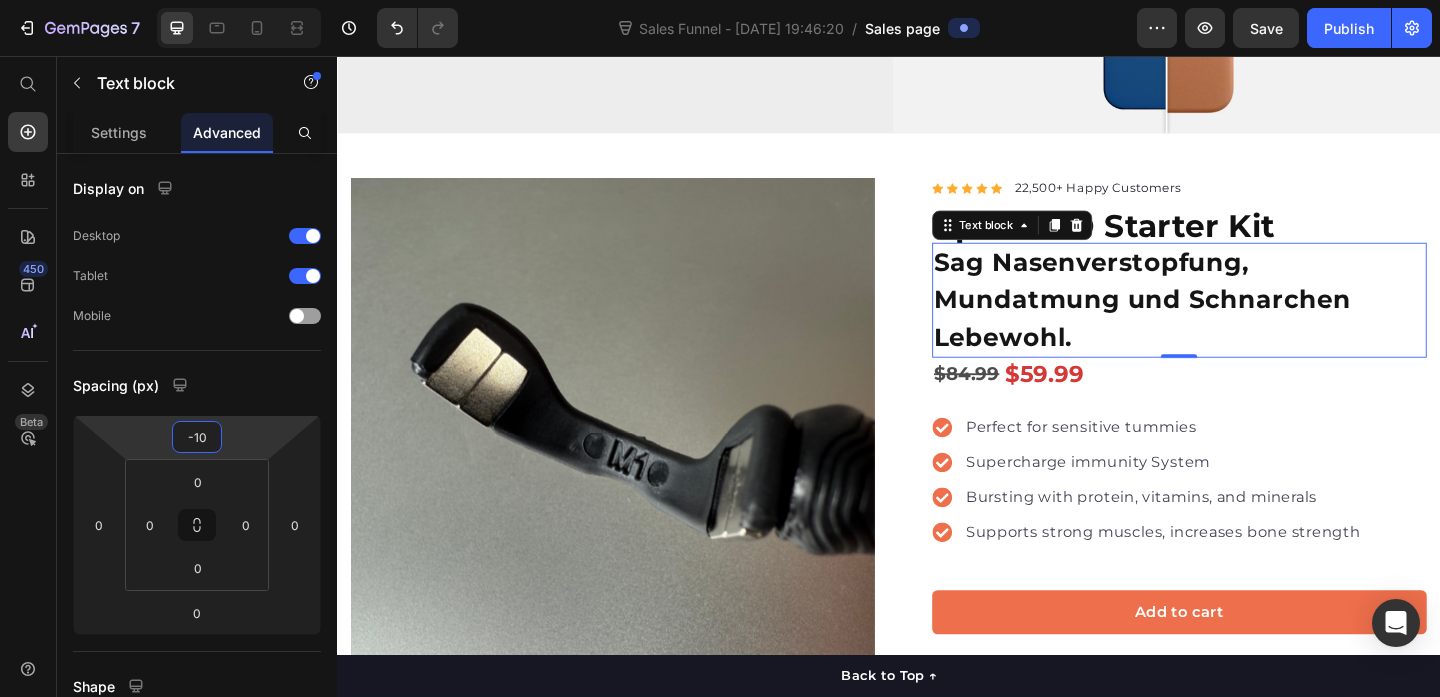 click on "7  Sales Funnel - [DATE] 19:46:20  /  Sales page Preview  Save   Publish  450 Beta Sales Page limitations Some elements are unavailable due to limitations in Sales Funnel. Start with Sections Elements Hero Section Product Detail Brands Trusted Badges Guarantee Product Breakdown How to use Testimonials Compare Bundle FAQs Social Proof Brand Story Product List Collection Blog List Contact Sticky Add to Cart Custom Footer Browse Library 450 Layout
Row
Row
Row
Row Text
Heading
Text Block Button
Button
Button
Sticky Back to top Media" at bounding box center (720, 0) 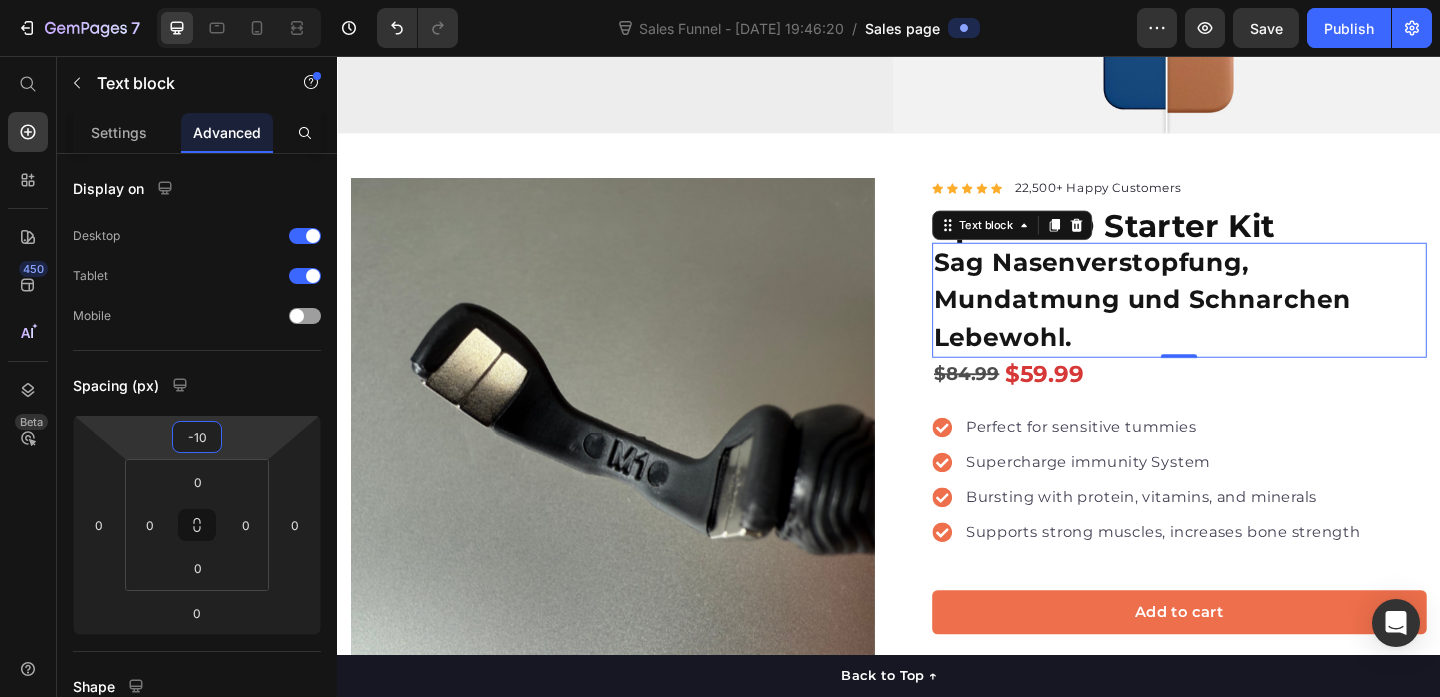 type on "-1" 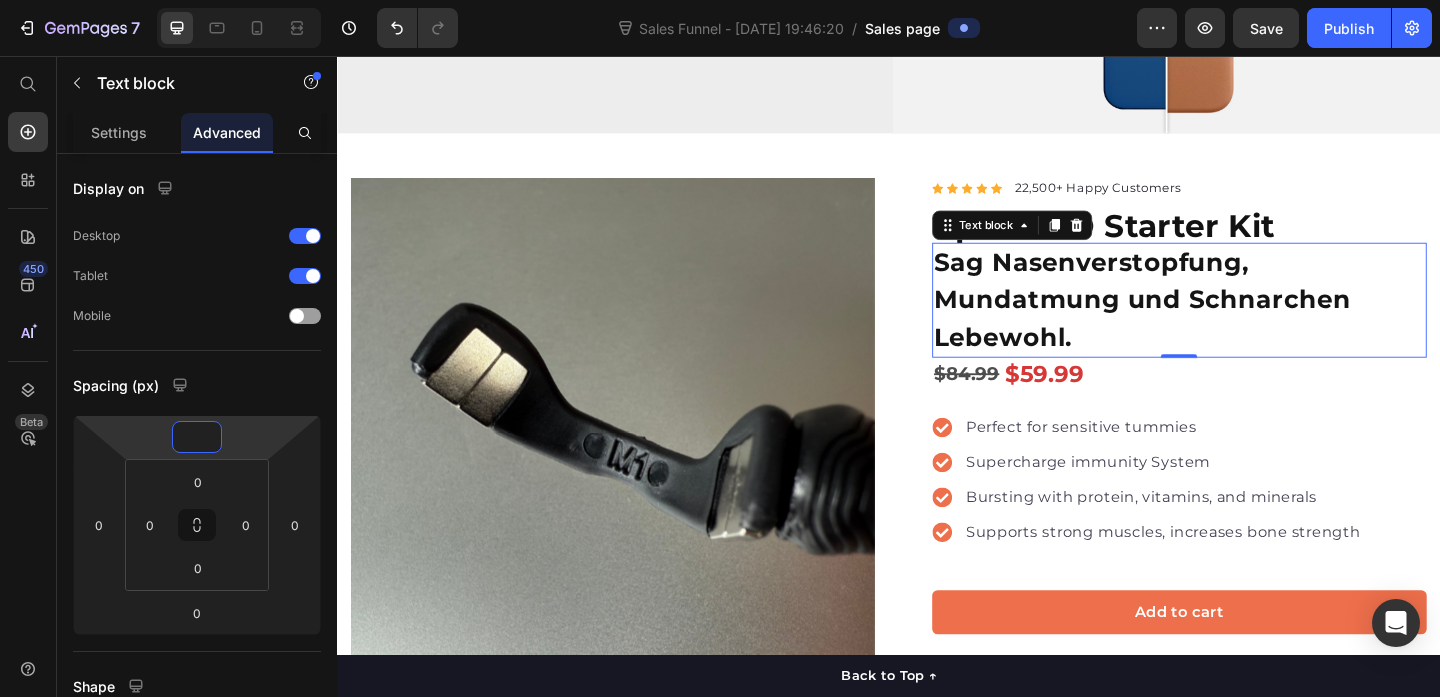 type on "-0" 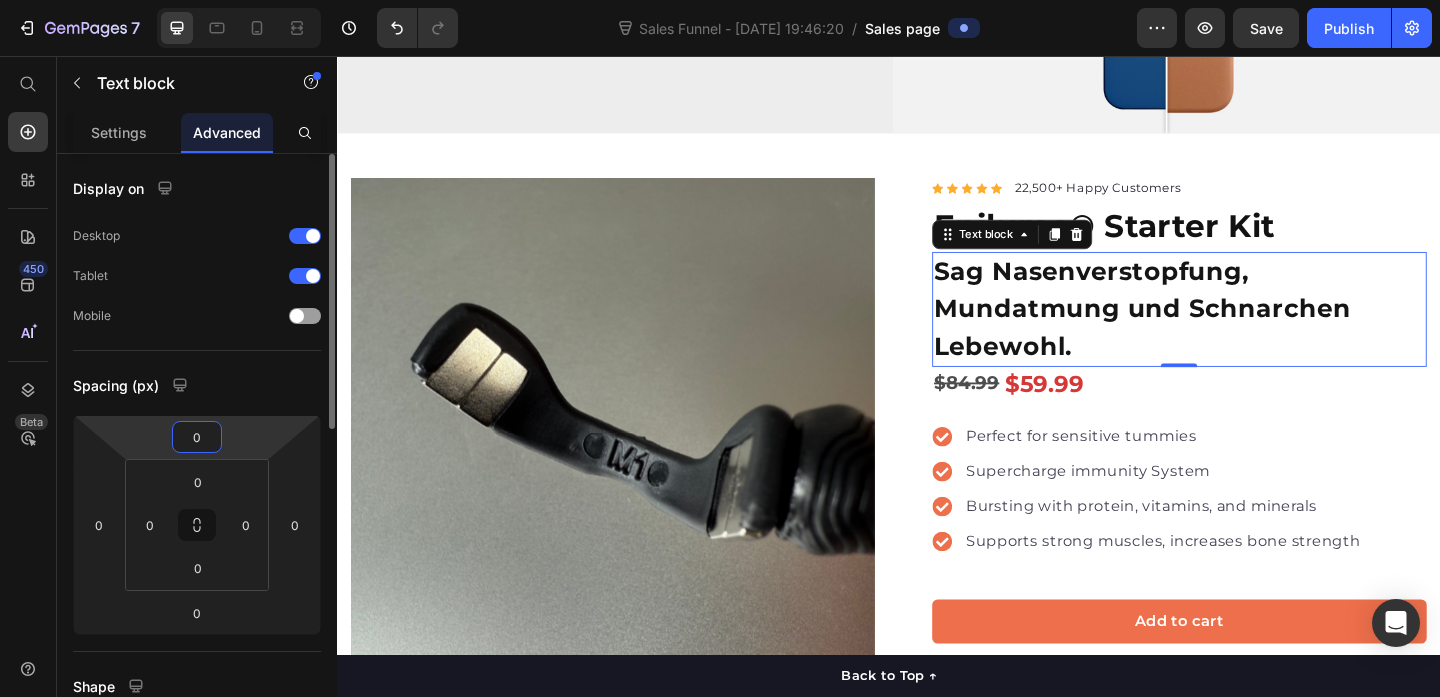 type on "0" 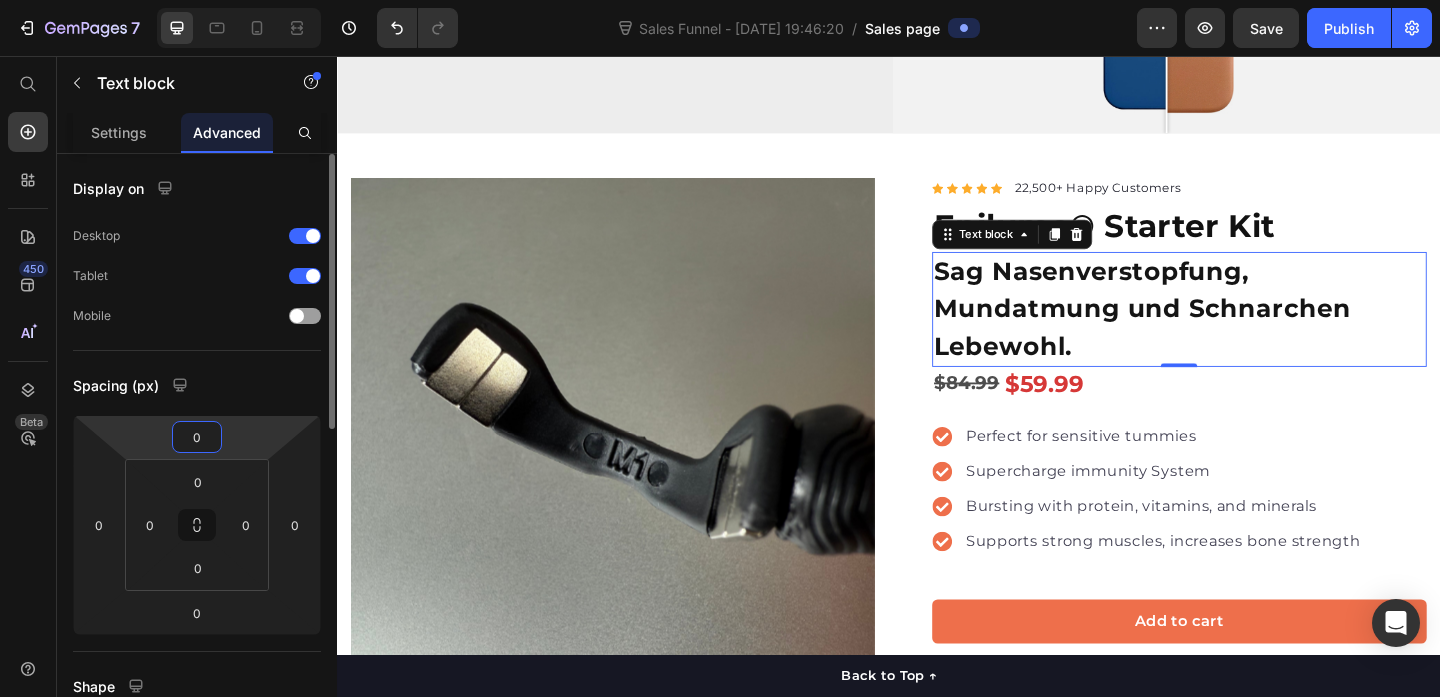 click on "Spacing (px)" at bounding box center [197, 385] 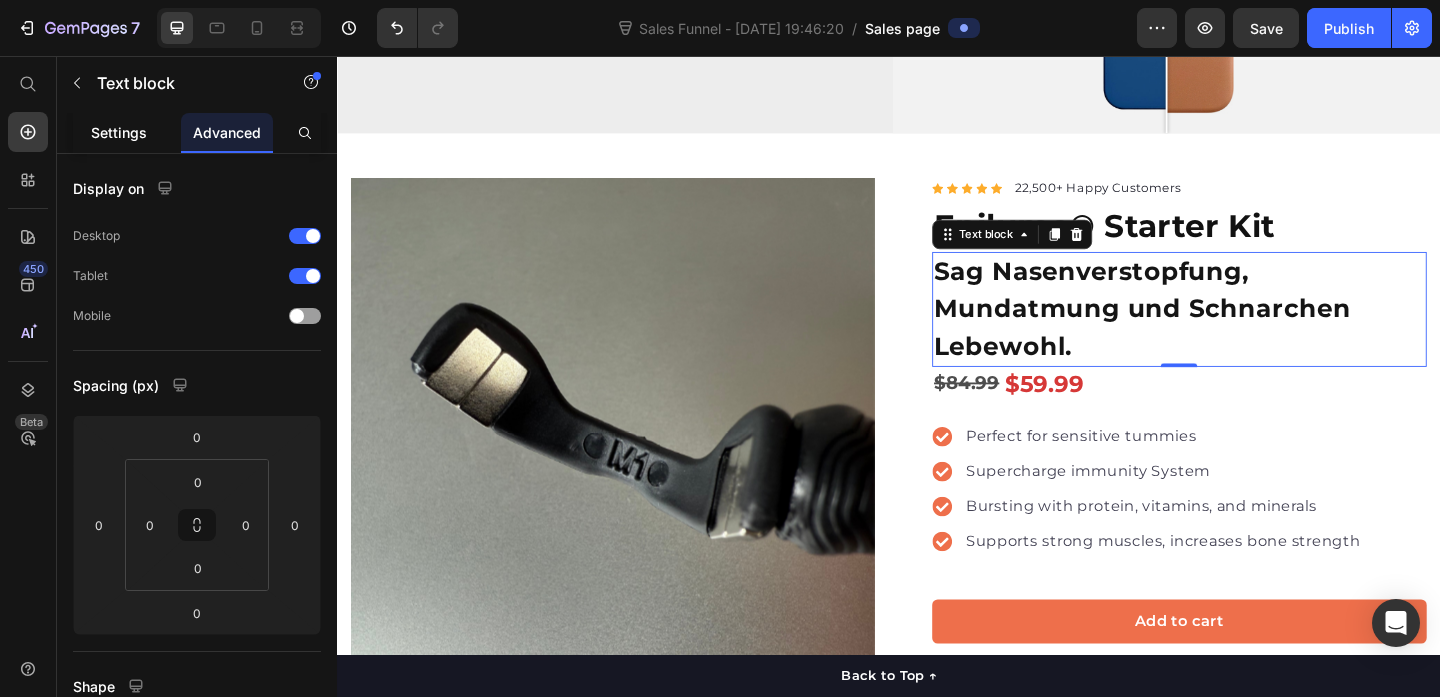 click on "Settings" 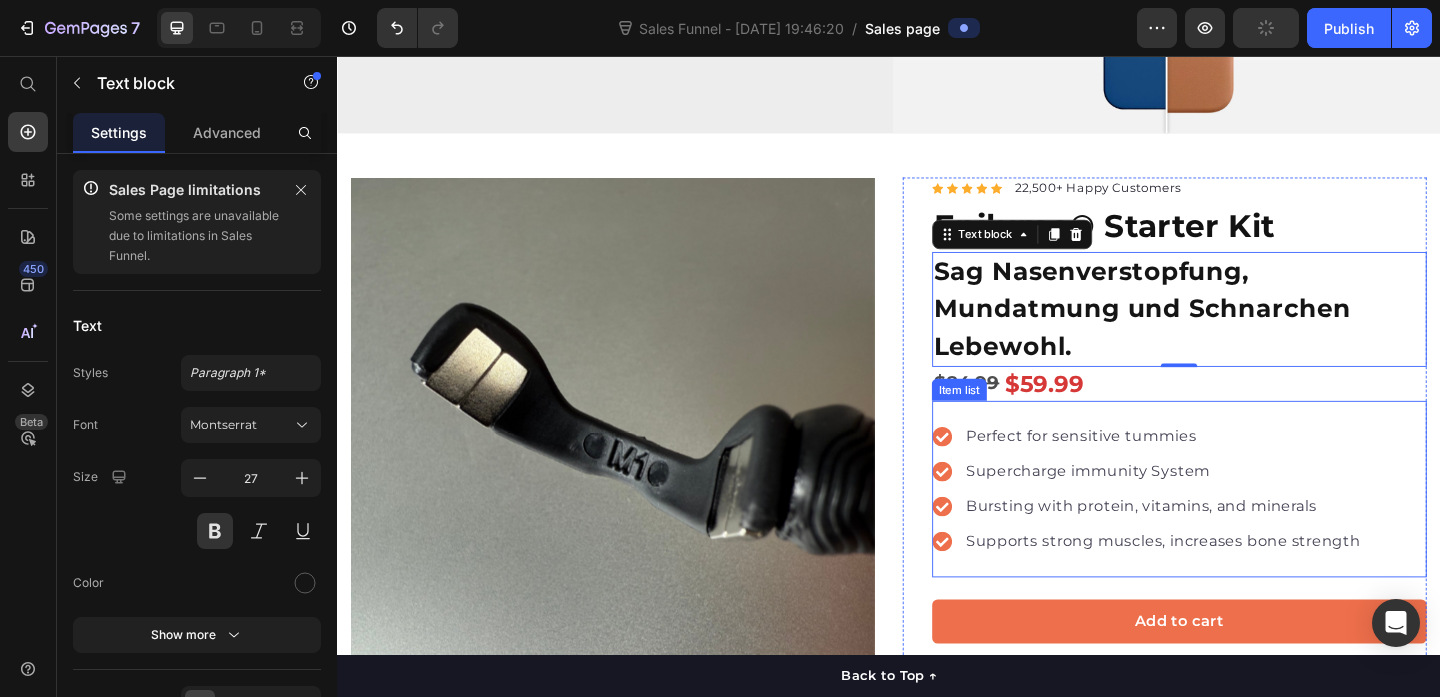 click on "Perfect for sensitive tummies Supercharge immunity System Bursting with protein, vitamins, and minerals Supports strong muscles, increases bone strength" at bounding box center [1253, 527] 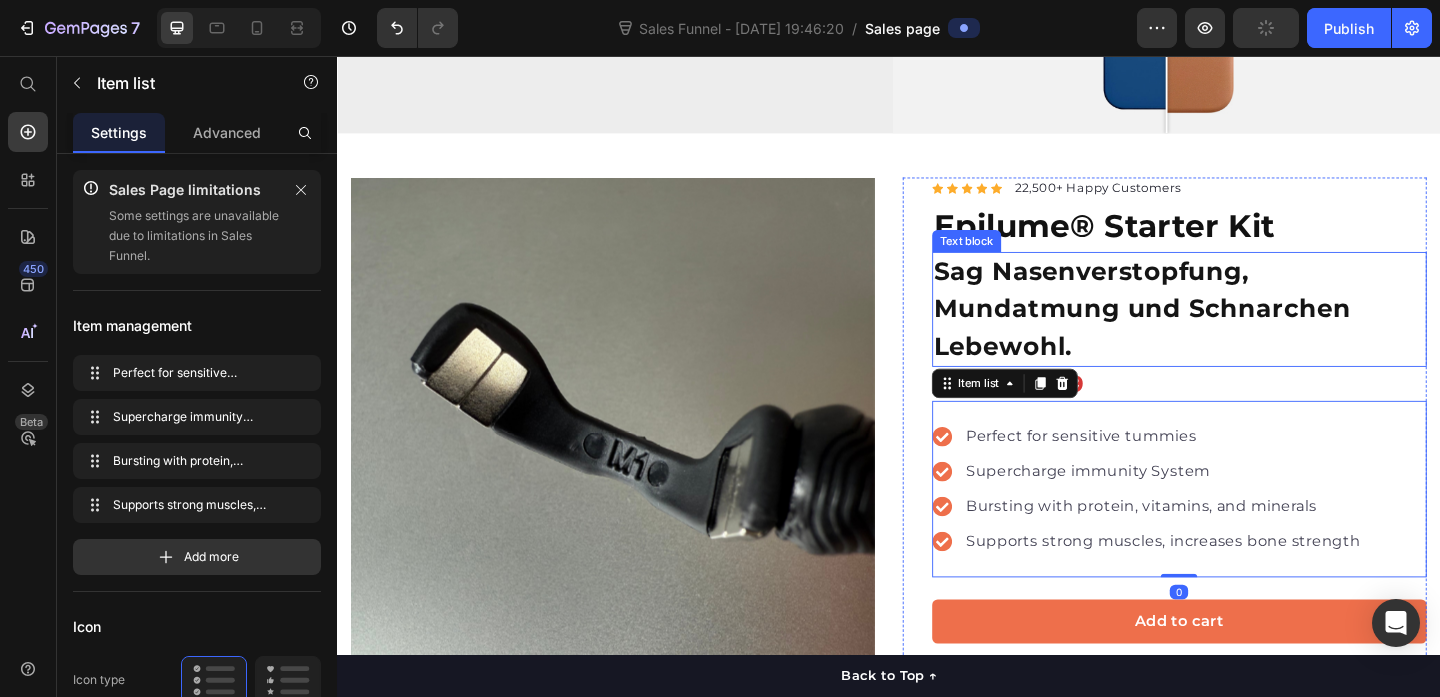 click on "Sag Nasenverstopfung, Mundatmung und Schnarchen Lebewohl." at bounding box center (1253, 332) 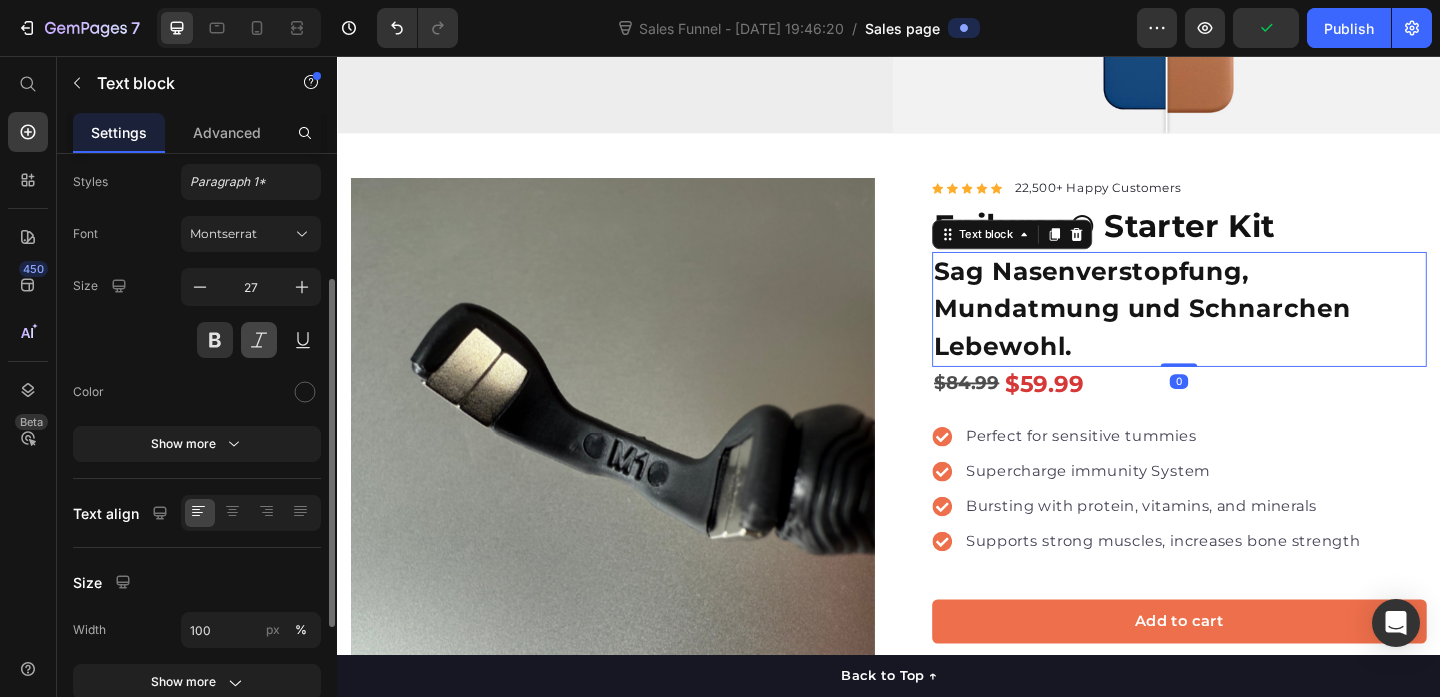 scroll, scrollTop: 200, scrollLeft: 0, axis: vertical 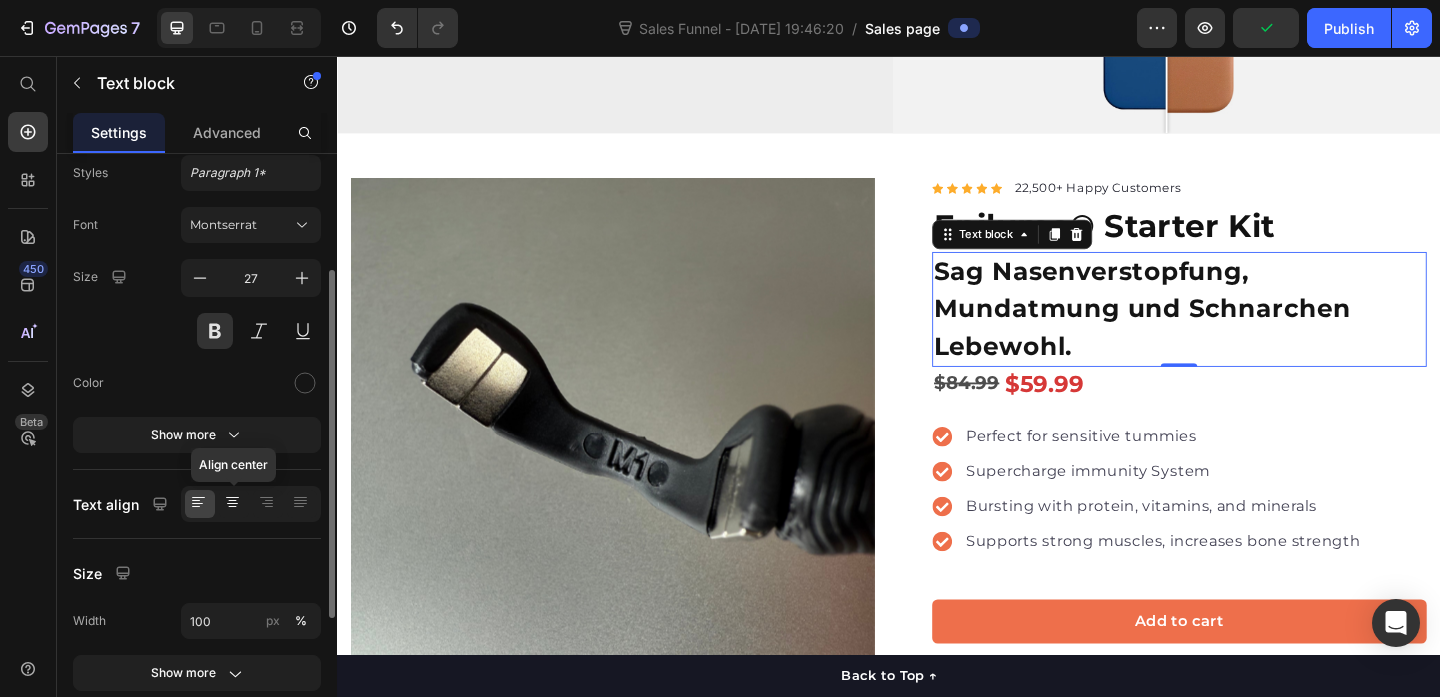 click 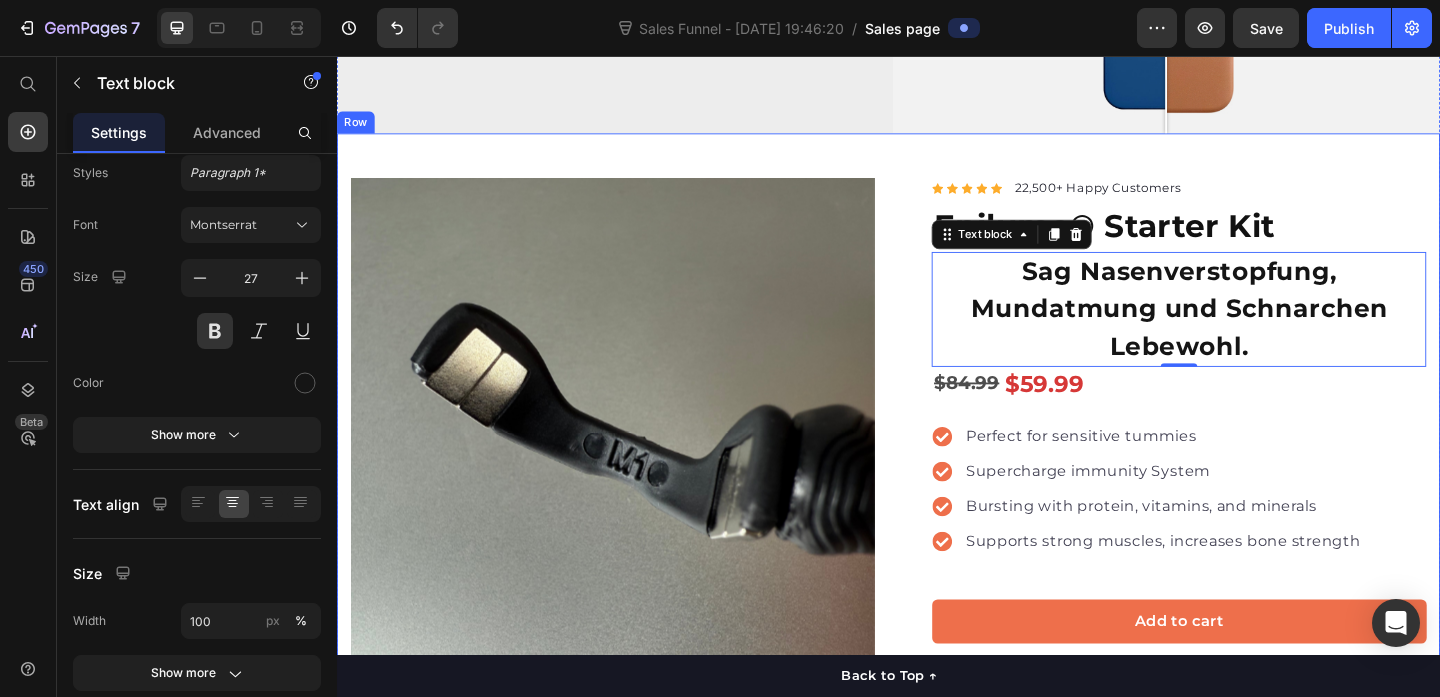 click on "Product Images "The transformation in my dog's overall health since switching to this food has been remarkable. Their coat is shinier, their energy levels have increased, and they seem happier than ever before." Text block -Daisy Text block
Verified buyer Item list Row Row "My dog absolutely loves this food! It's clear that the taste and quality are top-notch."  -Daisy Text block Row Row Icon Icon Icon Icon Icon Icon List Hoz 22,500+ Happy Customers Text block Row Epilume® Starter Kit Product Title Sag Nasenverstopfung, Mundatmung und Schnarchen Lebewohl. Text block   0 $84.99 Product Price $59.99 Product Price Row Perfect for sensitive tummies Supercharge immunity System Bursting with protein, vitamins, and minerals Supports strong muscles, increases bone strength Item list Add to cart Product Cart Button Perfect for sensitive tummies Supercharge immunity System Bursting with protein, vitamins, and minerals Supports strong muscles, increases bone strength Item list
Text block" at bounding box center [937, 656] 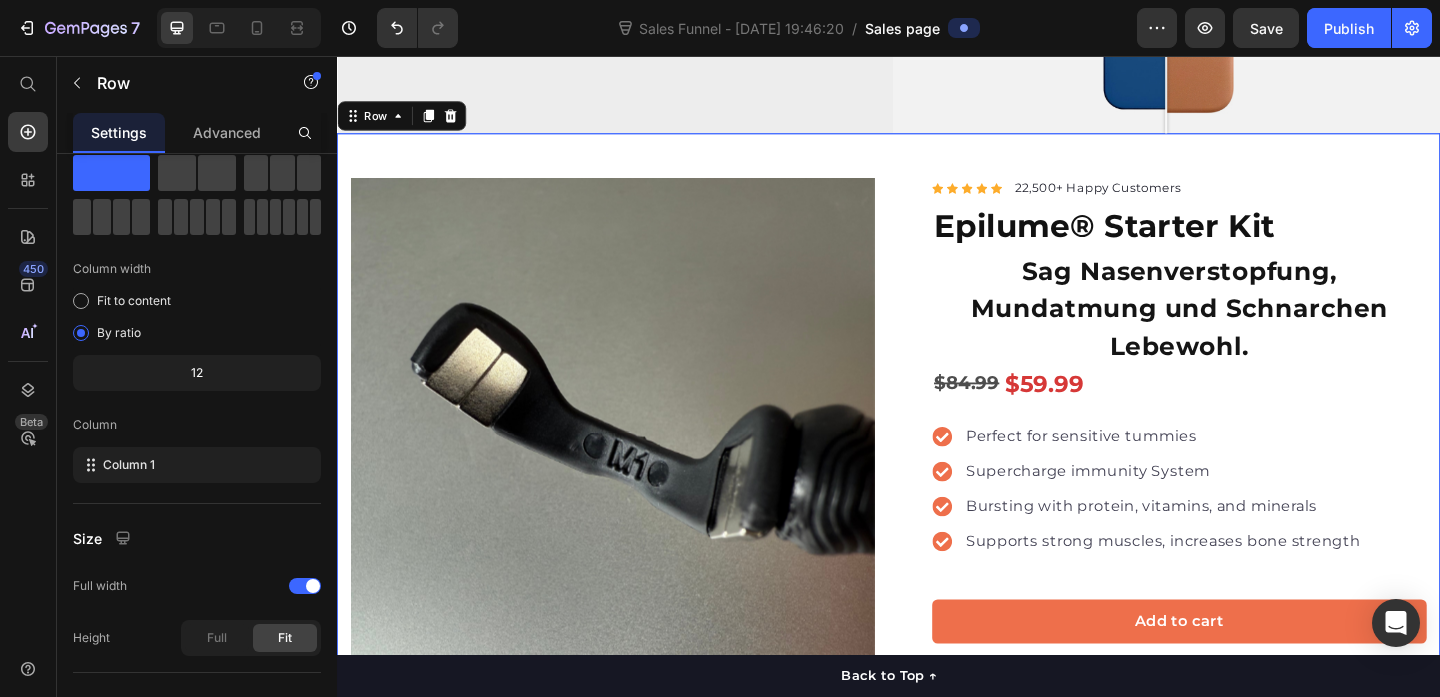 scroll, scrollTop: 0, scrollLeft: 0, axis: both 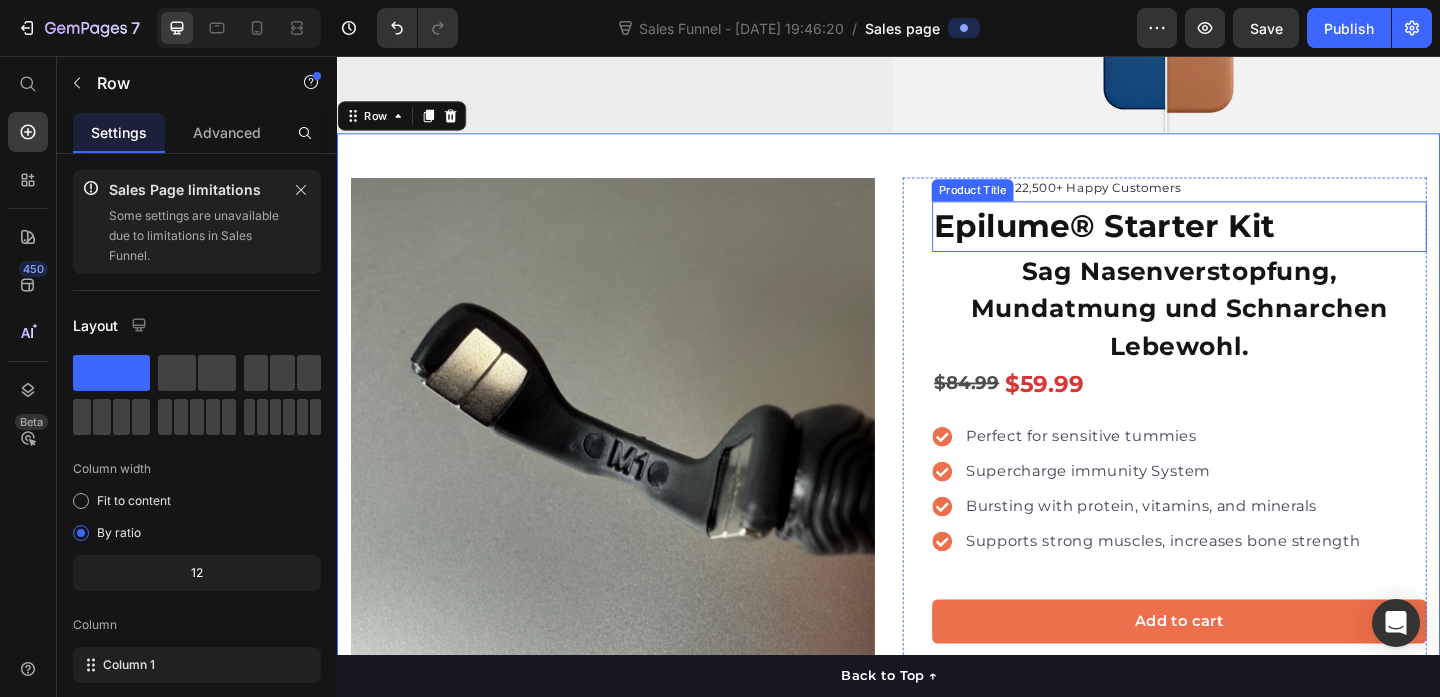 click on "Epilume® Starter Kit" at bounding box center [1253, 241] 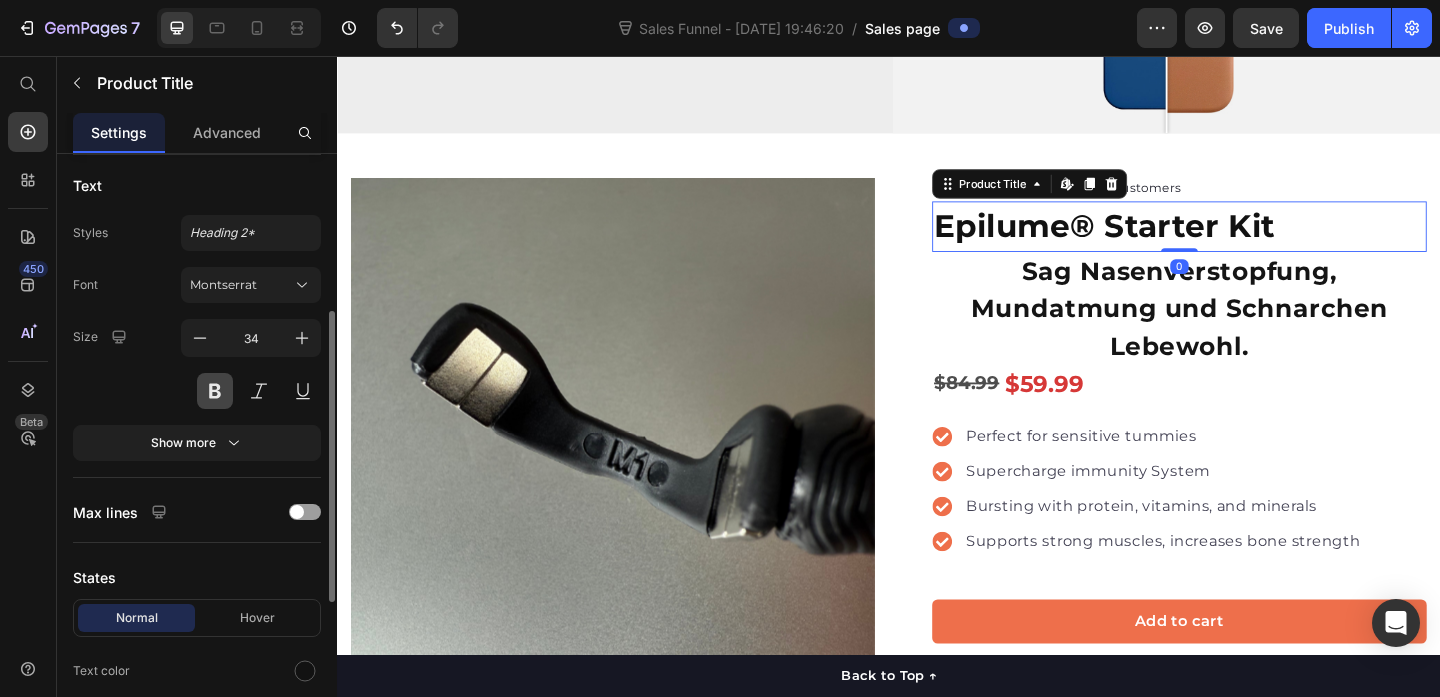 scroll, scrollTop: 367, scrollLeft: 0, axis: vertical 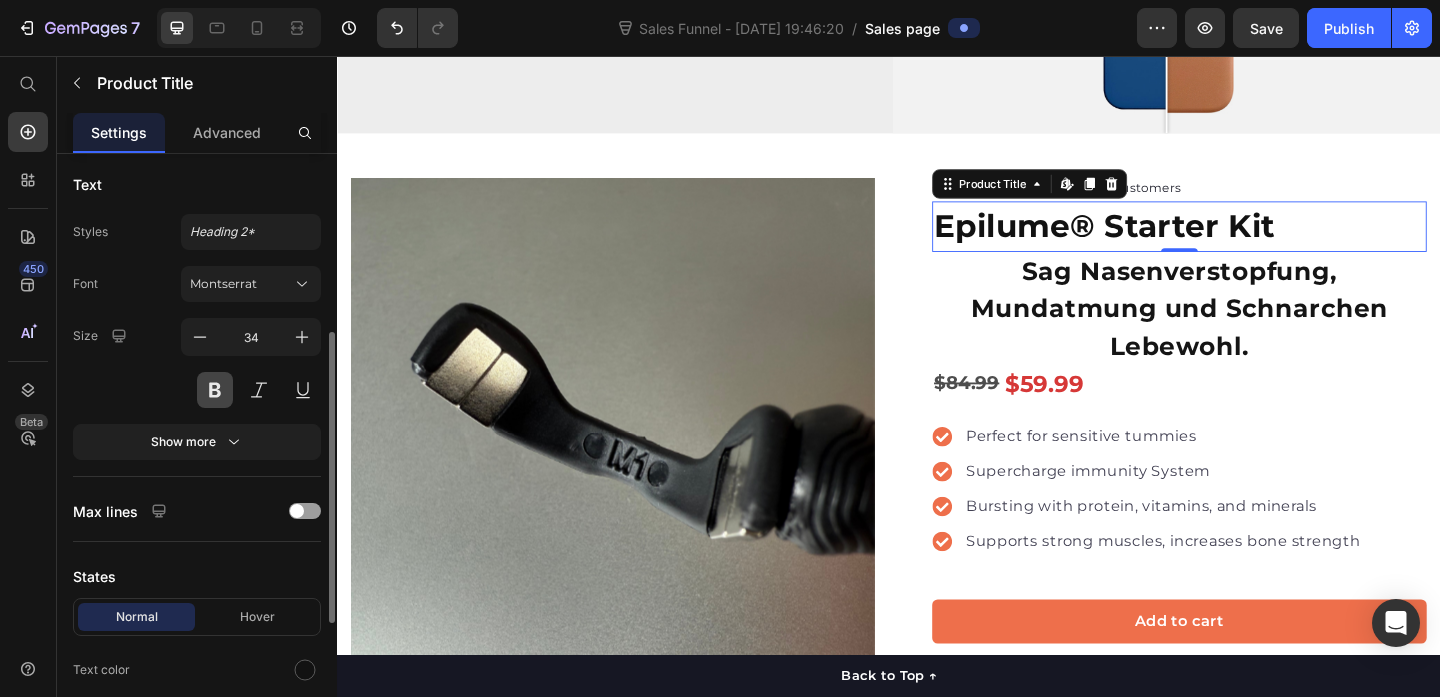 click at bounding box center [215, 390] 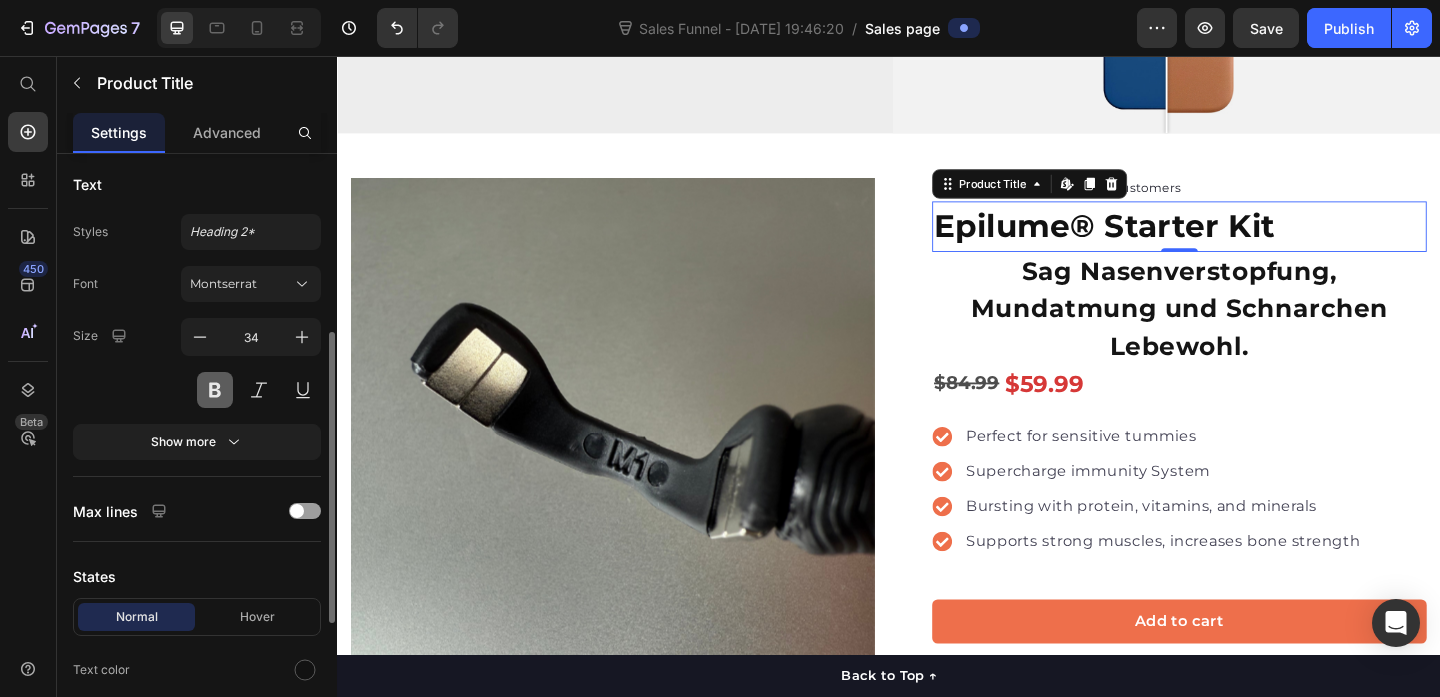 click at bounding box center [215, 390] 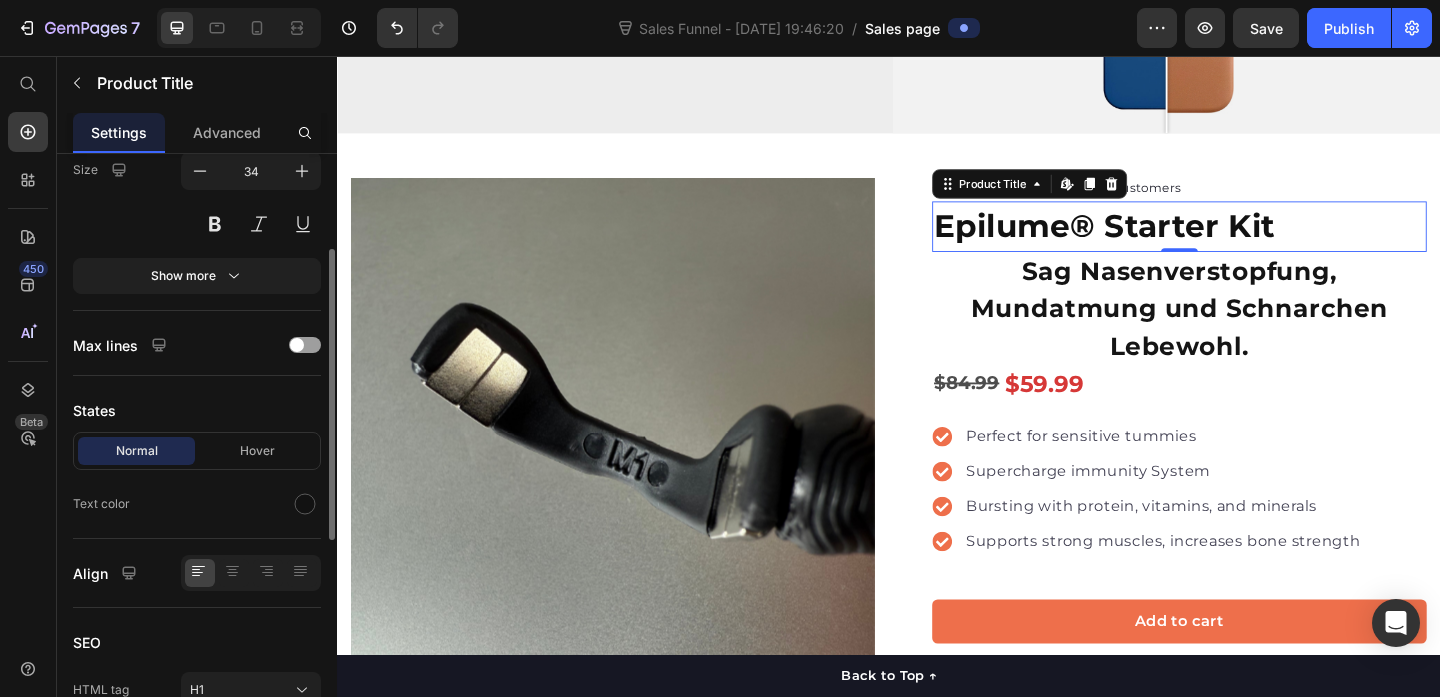 scroll, scrollTop: 536, scrollLeft: 0, axis: vertical 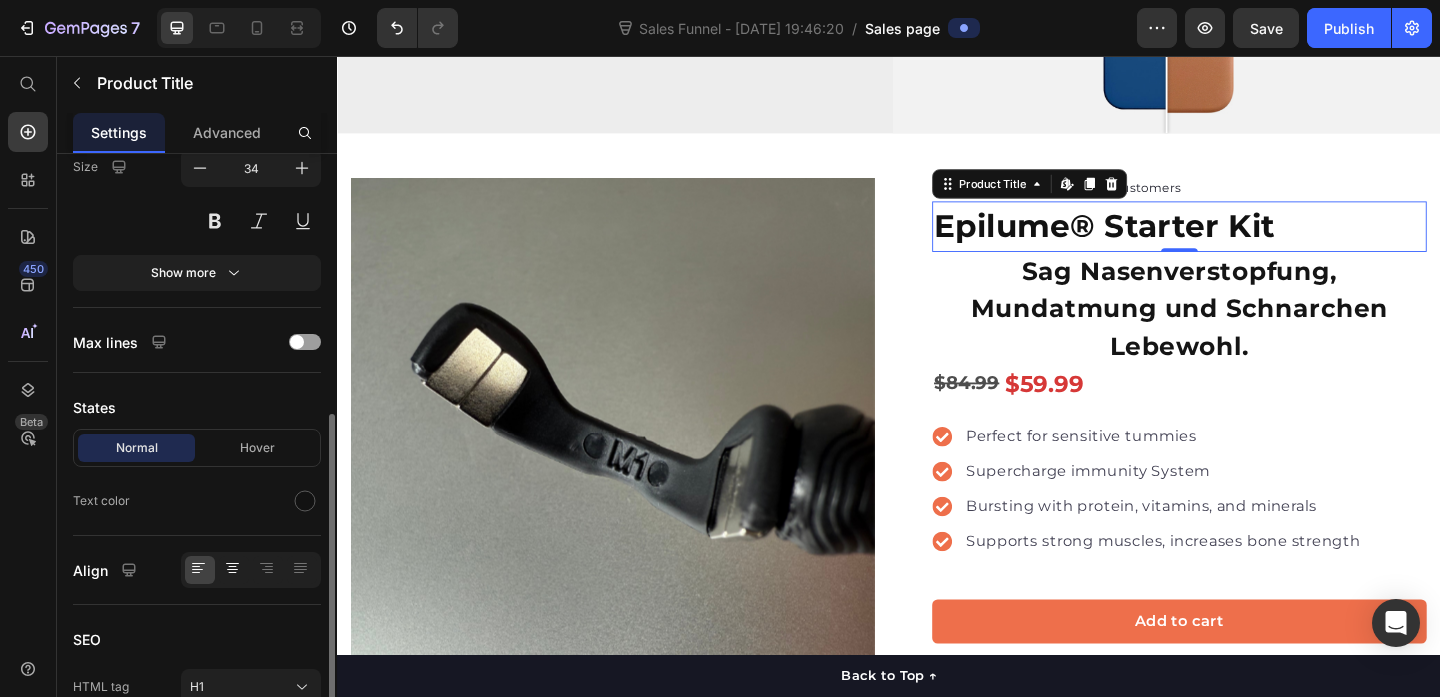 click 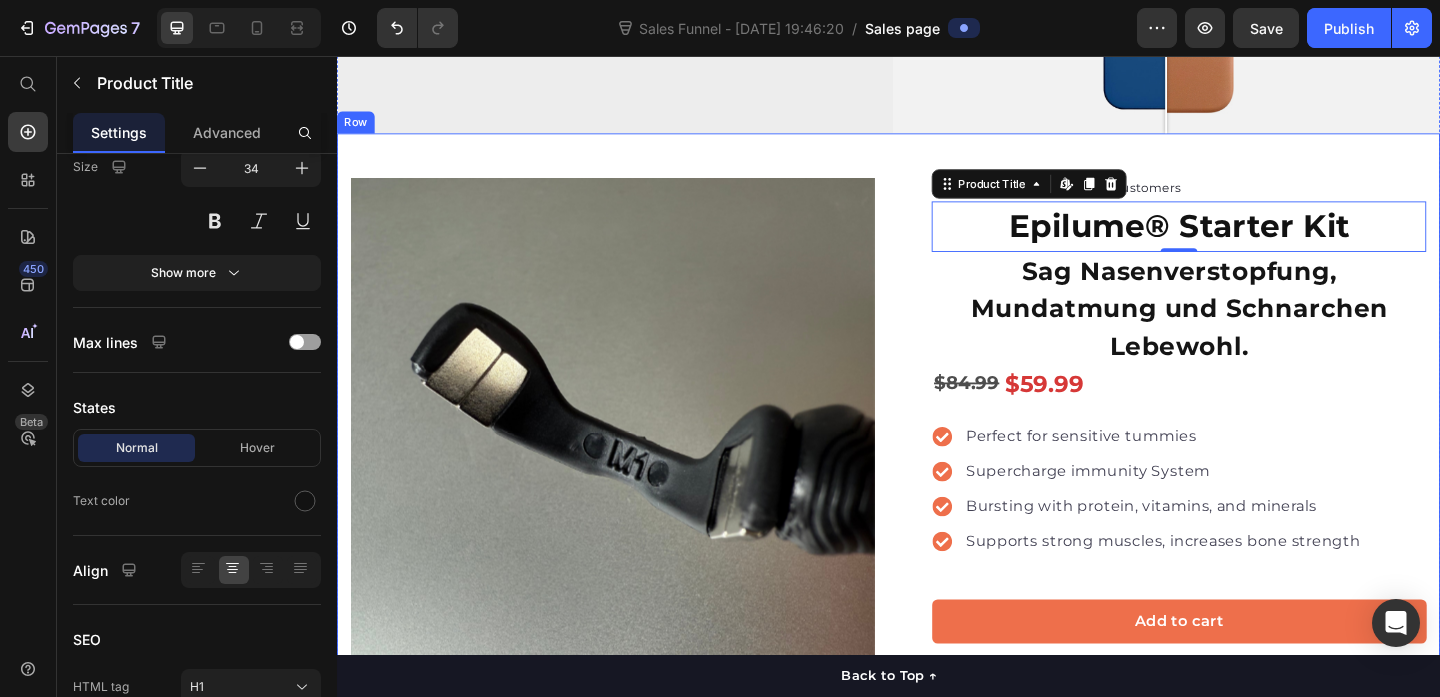 click on "Product Images "The transformation in my dog's overall health since switching to this food has been remarkable. Their coat is shinier, their energy levels have increased, and they seem happier than ever before." Text block -Daisy Text block
Verified buyer Item list Row Row "My dog absolutely loves this food! It's clear that the taste and quality are top-notch."  -Daisy Text block Row Row Icon Icon Icon Icon Icon Icon List Hoz 22,500+ Happy Customers Text block Row Epilume® Starter Kit Product Title   Edit content in Shopify 0 Sag Nasenverstopfung, Mundatmung und Schnarchen Lebewohl. Text block $84.99 Product Price $59.99 Product Price Row Perfect for sensitive tummies Supercharge immunity System Bursting with protein, vitamins, and minerals Supports strong muscles, increases bone strength Item list Add to cart Product Cart Button Perfect for sensitive tummies Supercharge immunity System Bursting with protein, vitamins, and minerals Supports strong muscles, increases bone strength Item list" at bounding box center (937, 656) 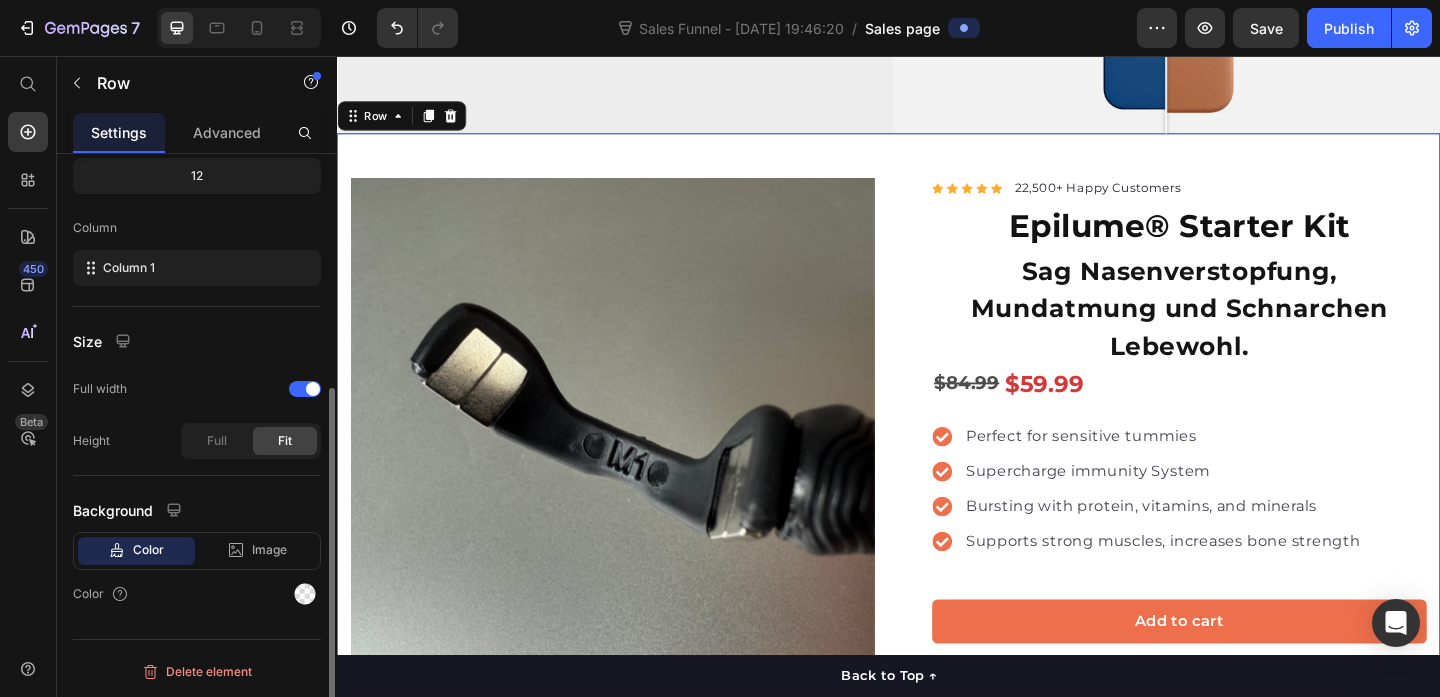 scroll, scrollTop: 0, scrollLeft: 0, axis: both 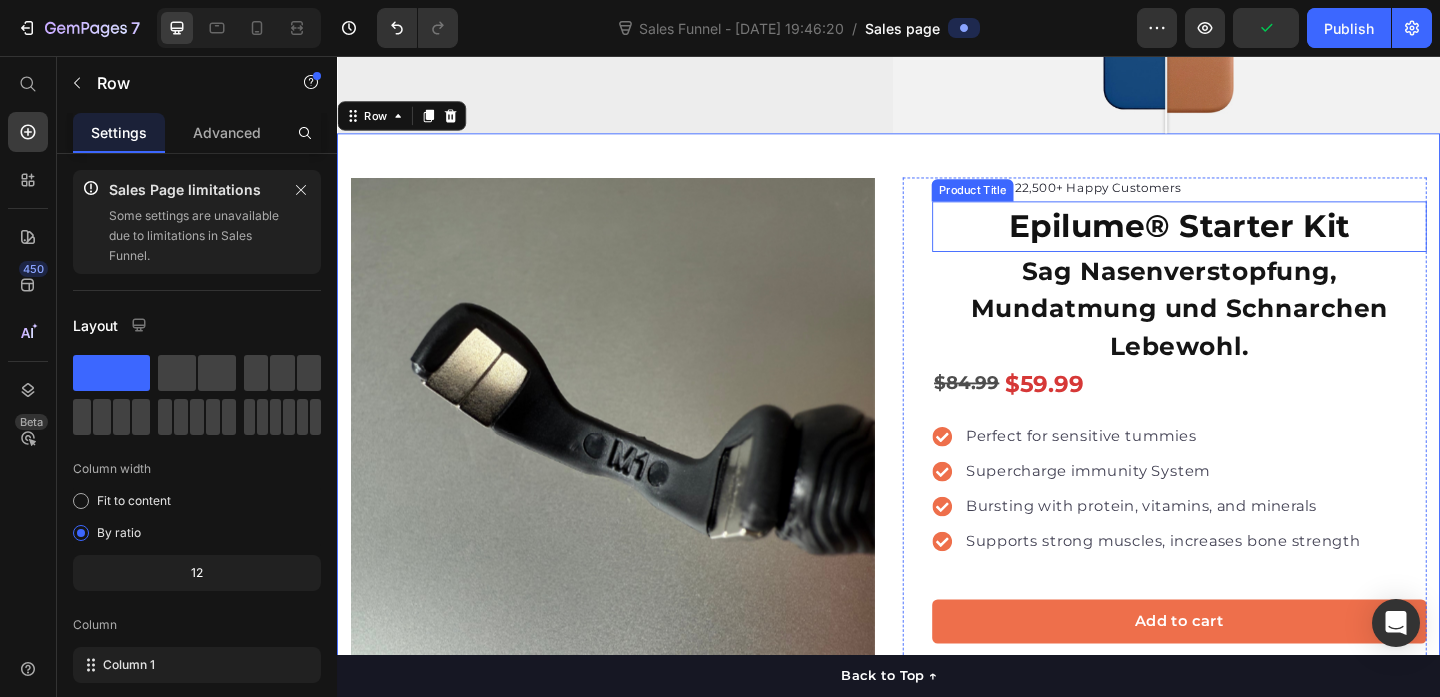 click on "Epilume® Starter Kit" at bounding box center (1253, 241) 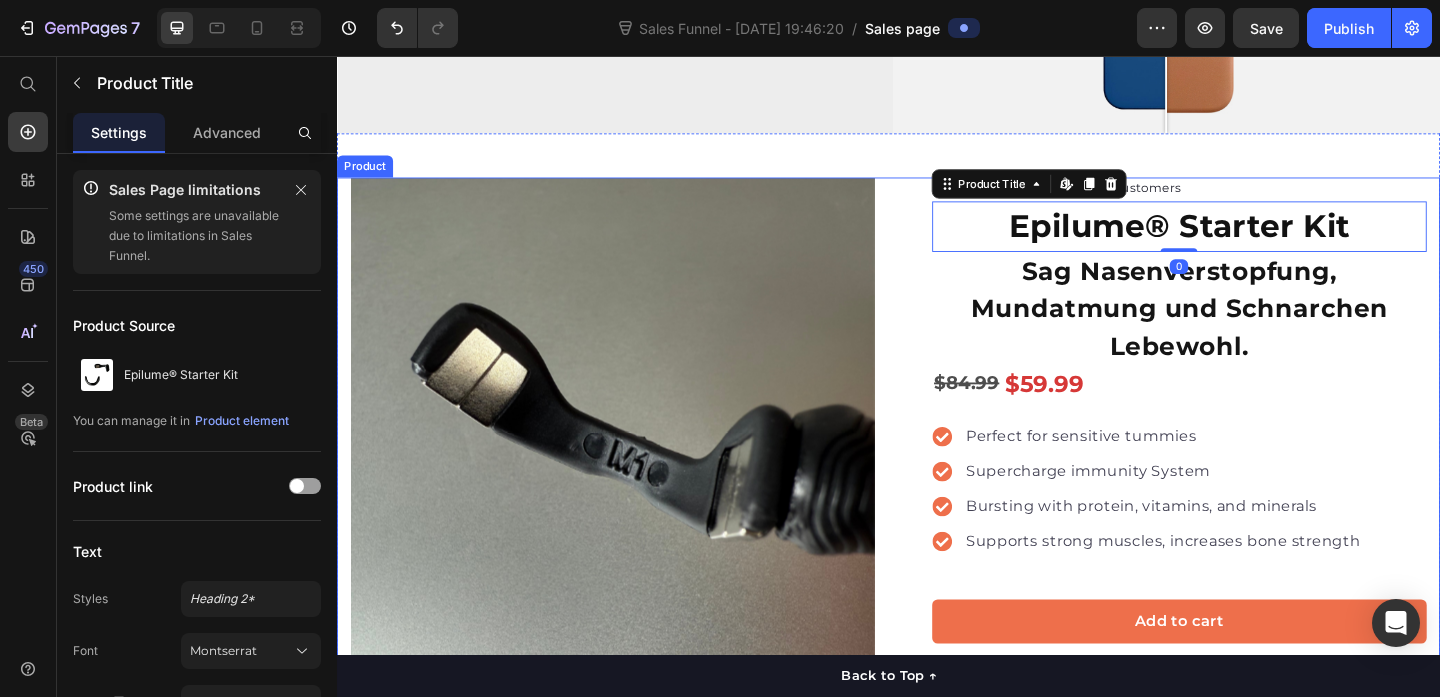scroll, scrollTop: 494, scrollLeft: 0, axis: vertical 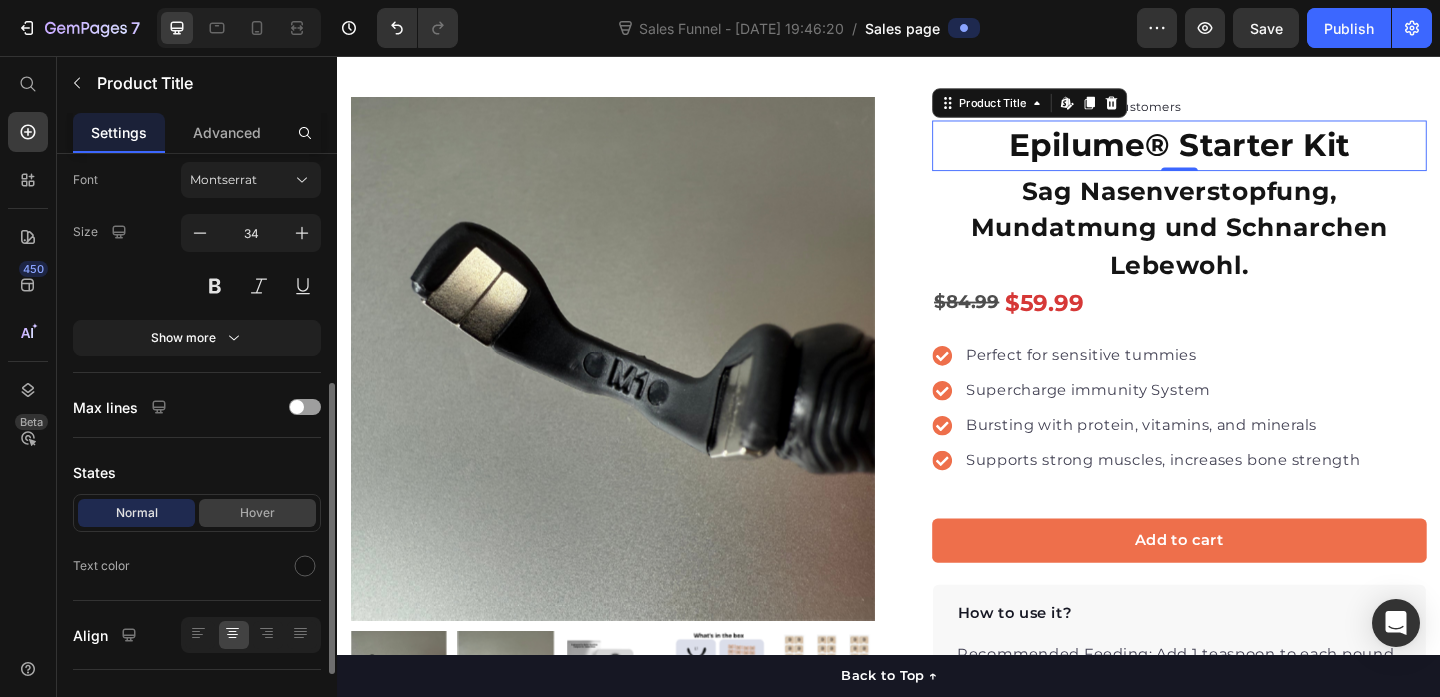 click on "Hover" at bounding box center (257, 513) 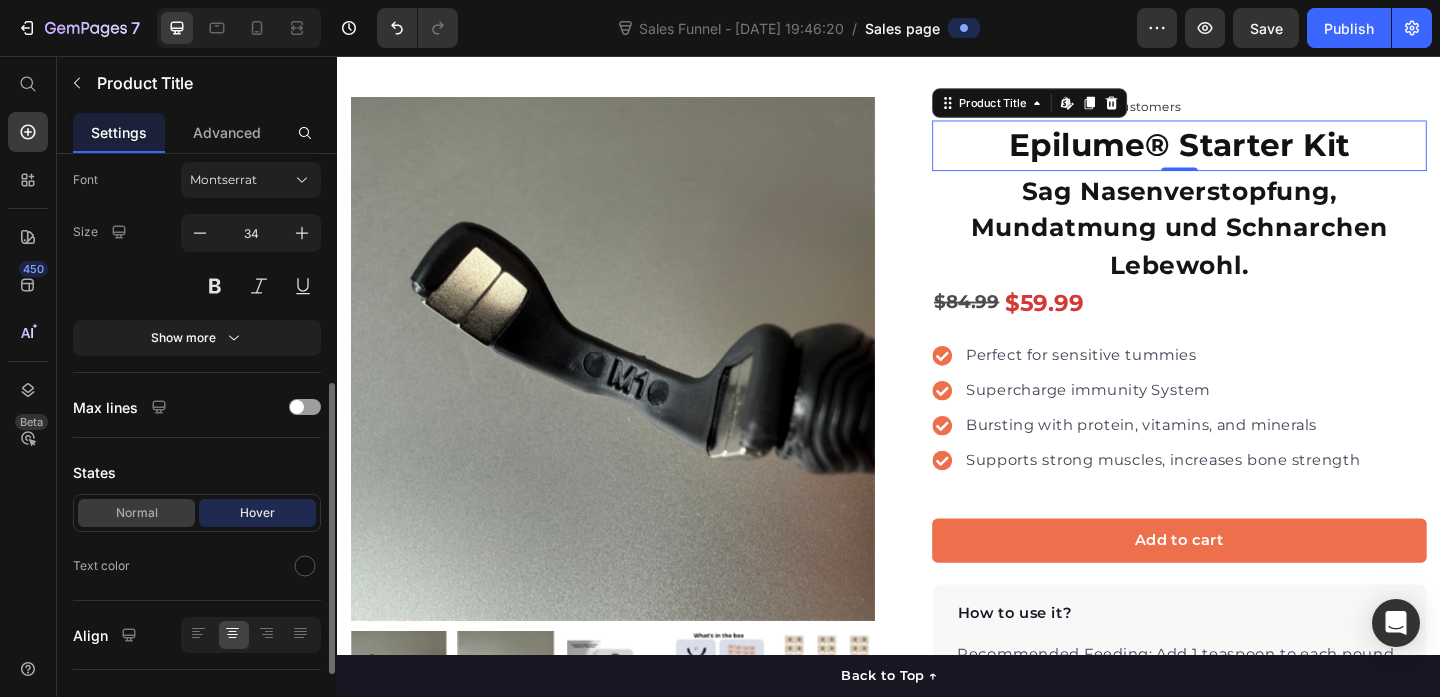 click on "Normal" at bounding box center [136, 513] 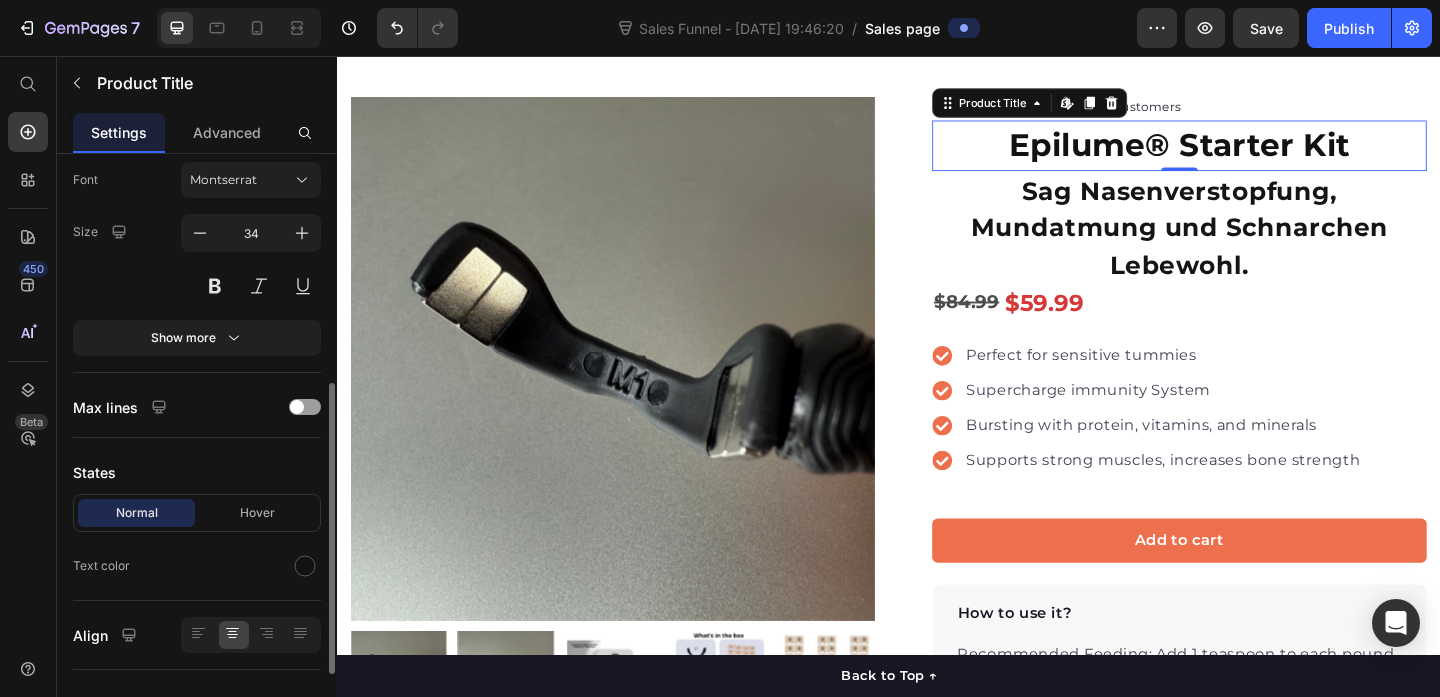 scroll, scrollTop: 0, scrollLeft: 0, axis: both 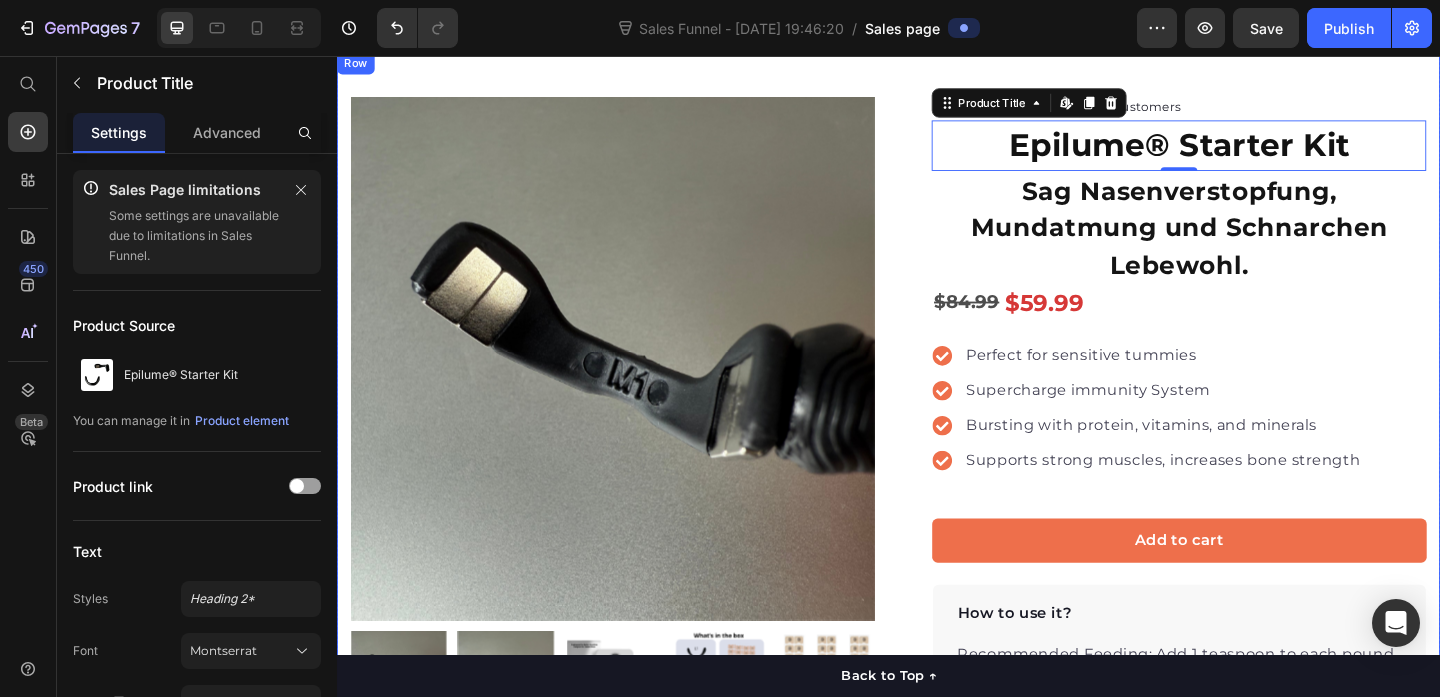 click on "Product Images "The transformation in my dog's overall health since switching to this food has been remarkable. Their coat is shinier, their energy levels have increased, and they seem happier than ever before." Text block -Daisy Text block
Verified buyer Item list Row Row "My dog absolutely loves this food! It's clear that the taste and quality are top-notch."  -Daisy Text block Row Row Icon Icon Icon Icon Icon Icon List Hoz 22,500+ Happy Customers Text block Row Epilume® Starter Kit Product Title   Edit content in Shopify 0 Sag Nasenverstopfung, Mundatmung und Schnarchen Lebewohl. Text block $84.99 Product Price $59.99 Product Price Row Perfect for sensitive tummies Supercharge immunity System Bursting with protein, vitamins, and minerals Supports strong muscles, increases bone strength Item list Add to cart Product Cart Button Perfect for sensitive tummies Supercharge immunity System Bursting with protein, vitamins, and minerals Supports strong muscles, increases bone strength Item list" at bounding box center [937, 568] 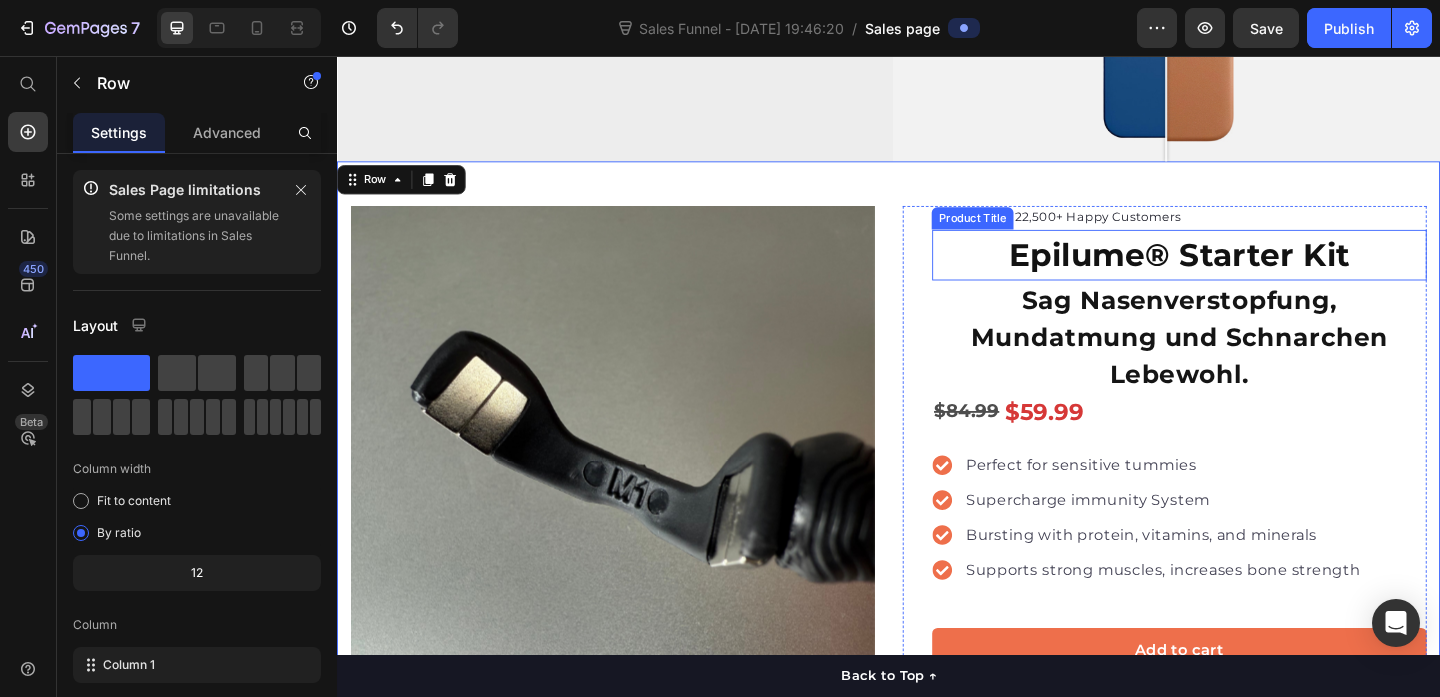 scroll, scrollTop: 335, scrollLeft: 0, axis: vertical 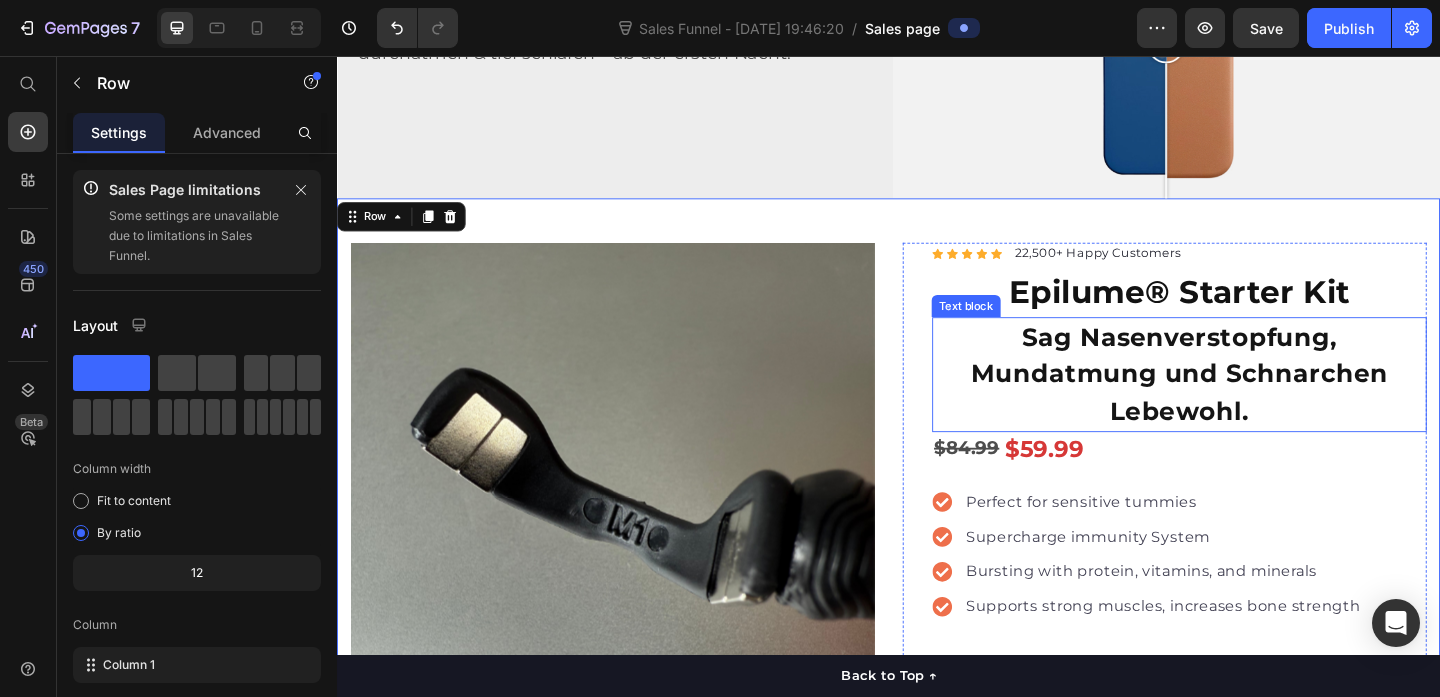 click on "Sag Nasenverstopfung, Mundatmung und Schnarchen Lebewohl." at bounding box center [1253, 403] 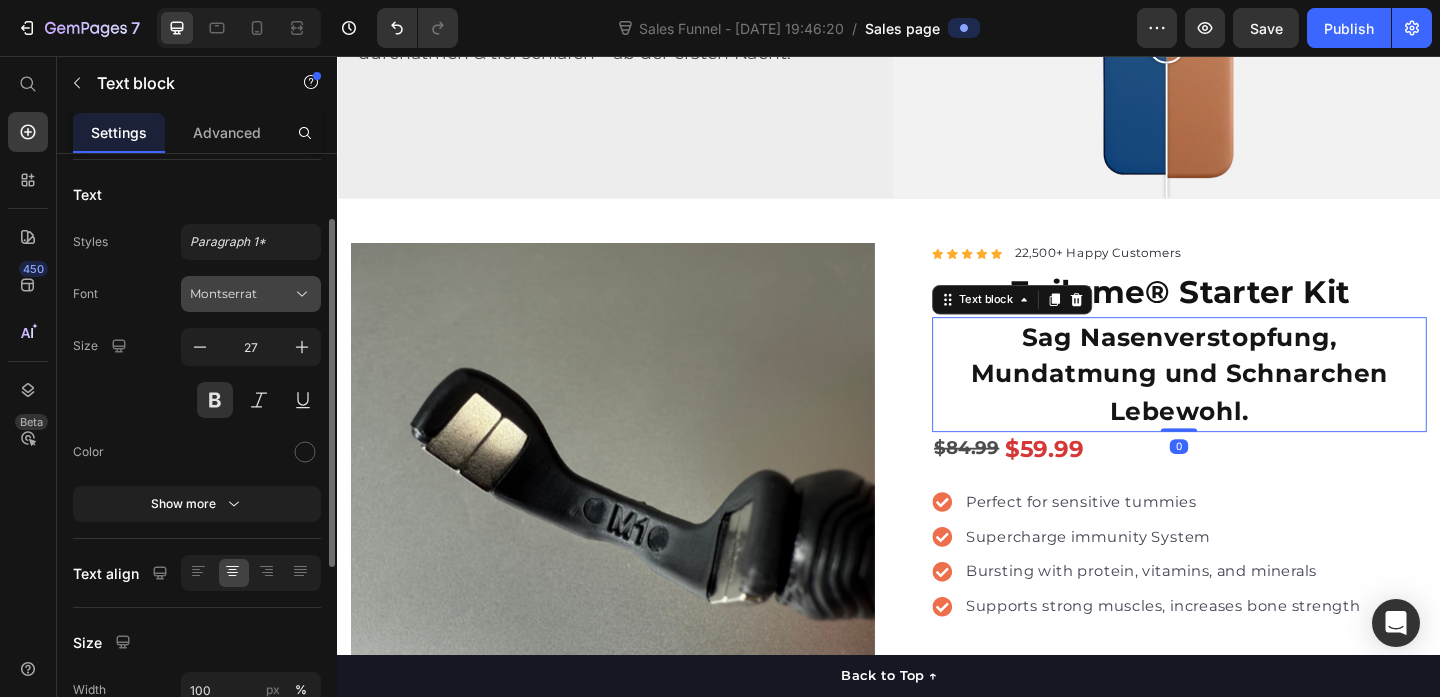 scroll, scrollTop: 132, scrollLeft: 0, axis: vertical 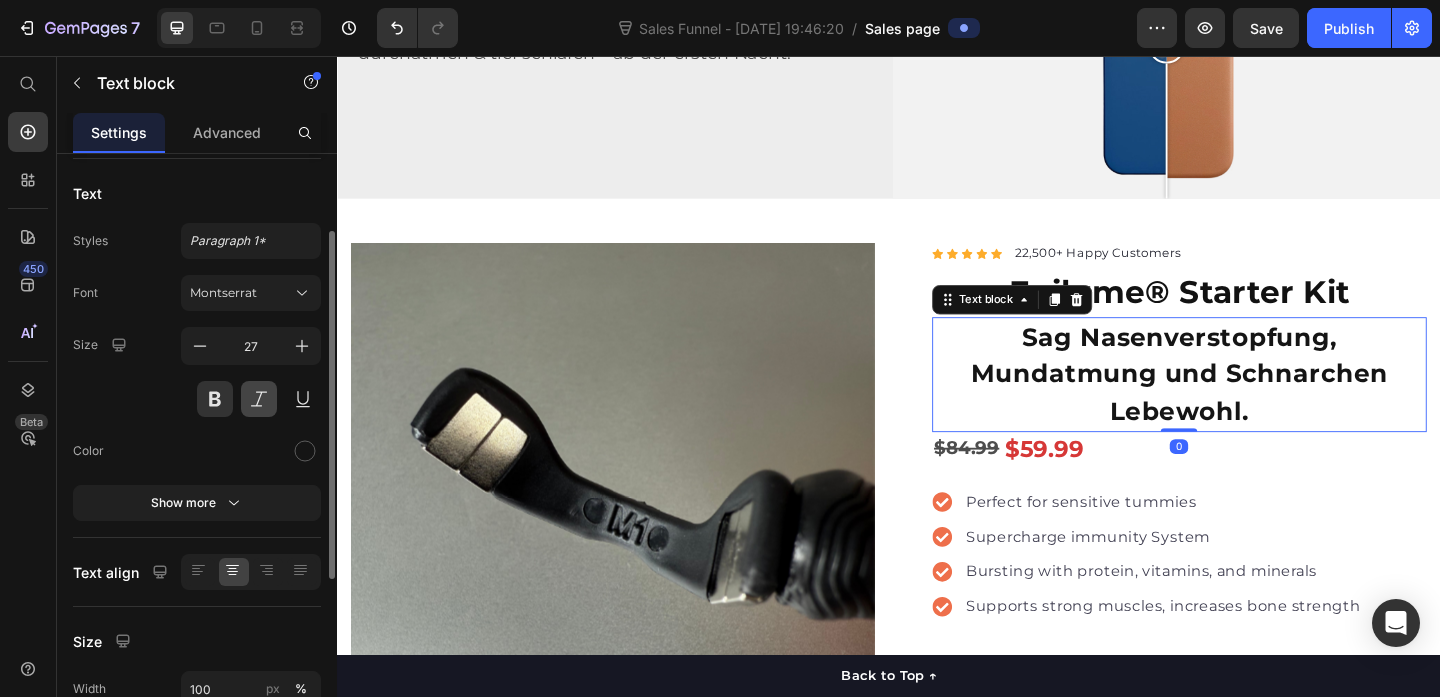 click at bounding box center [259, 399] 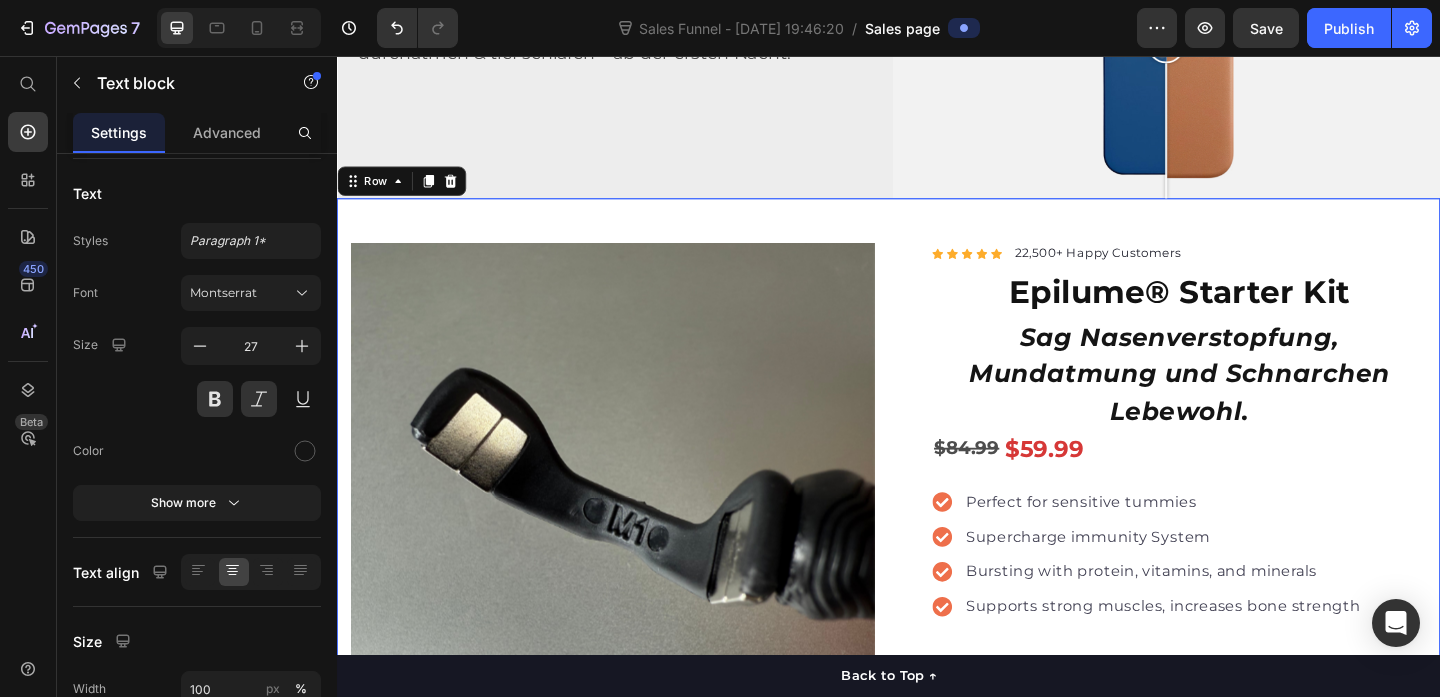 click on "Product Images "The transformation in my dog's overall health since switching to this food has been remarkable. Their coat is shinier, their energy levels have increased, and they seem happier than ever before." Text block -Daisy Text block
Verified buyer Item list Row Row "My dog absolutely loves this food! It's clear that the taste and quality are top-notch."  -Daisy Text block Row Row Icon Icon Icon Icon Icon Icon List Hoz 22,500+ Happy Customers Text block Row Epilume® Starter Kit Product Title Sag Nasenverstopfung, Mundatmung und Schnarchen Lebewohl. Text block $84.99 Product Price $59.99 Product Price Row Perfect for sensitive tummies Supercharge immunity System Bursting with protein, vitamins, and minerals Supports strong muscles, increases bone strength Item list Add to cart Product Cart Button Perfect for sensitive tummies Supercharge immunity System Bursting with protein, vitamins, and minerals Supports strong muscles, increases bone strength Item list
How to use it?" at bounding box center (937, 727) 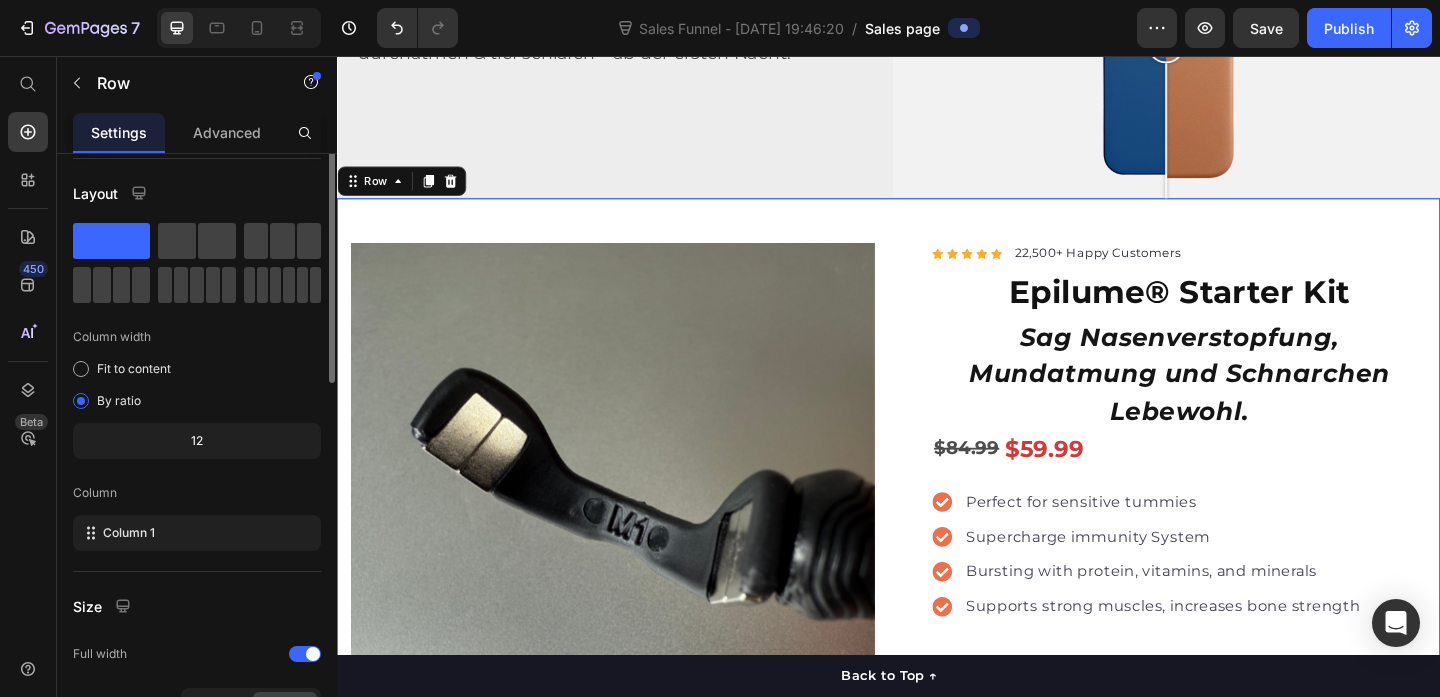 scroll, scrollTop: 0, scrollLeft: 0, axis: both 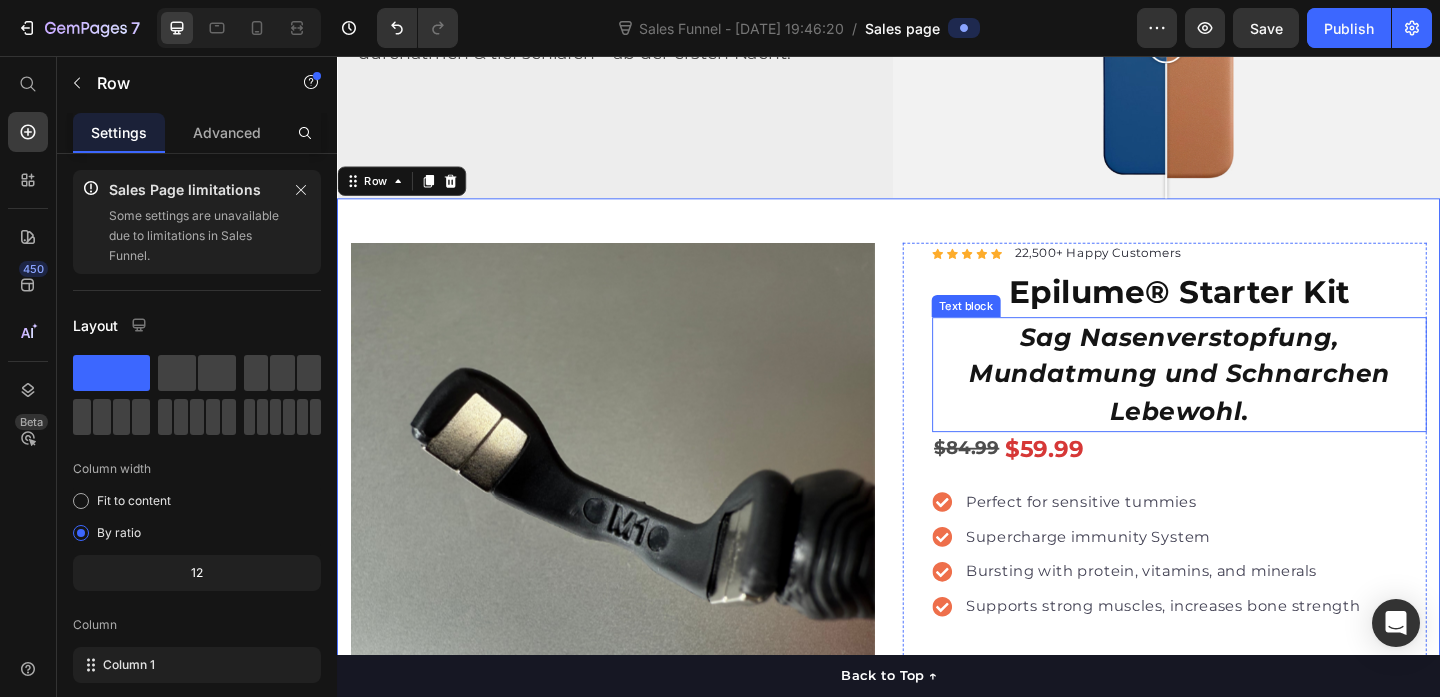 click on "Sag Nasenverstopfung, Mundatmung und Schnarchen Lebewohl." at bounding box center [1253, 403] 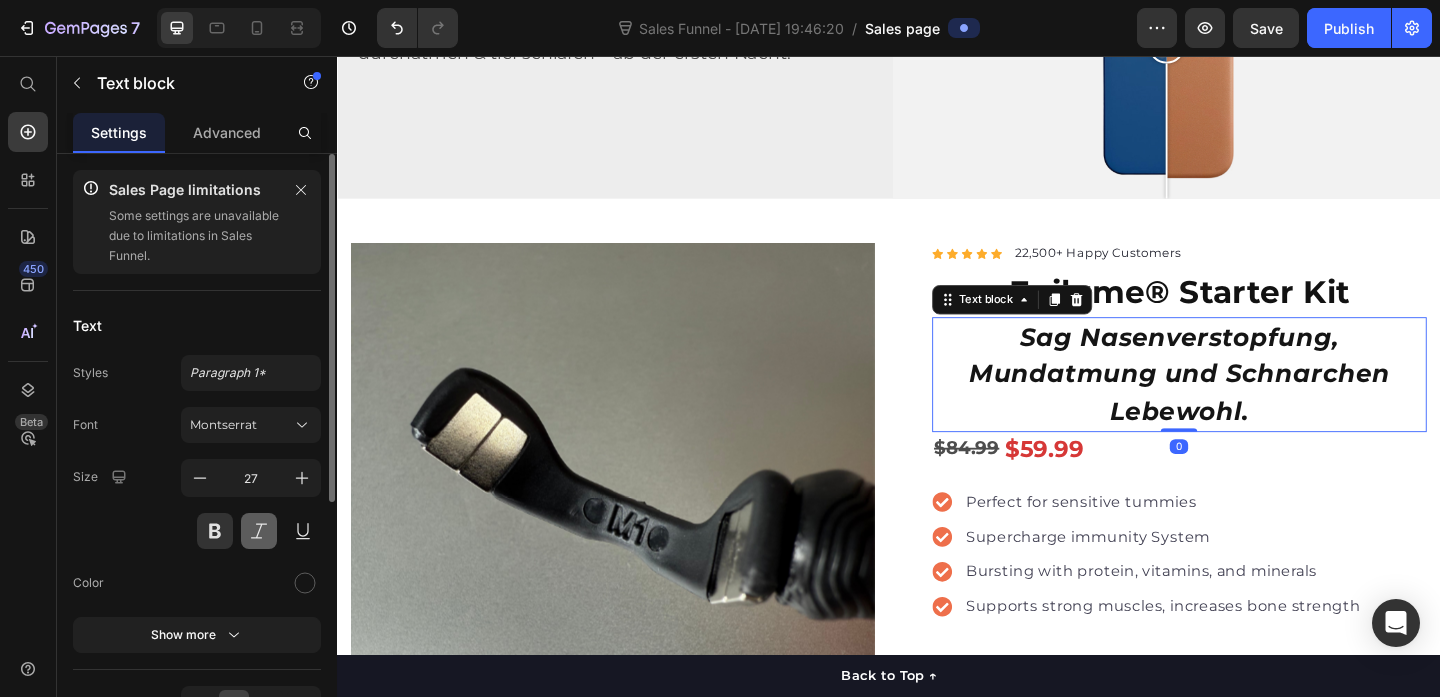 click at bounding box center (259, 531) 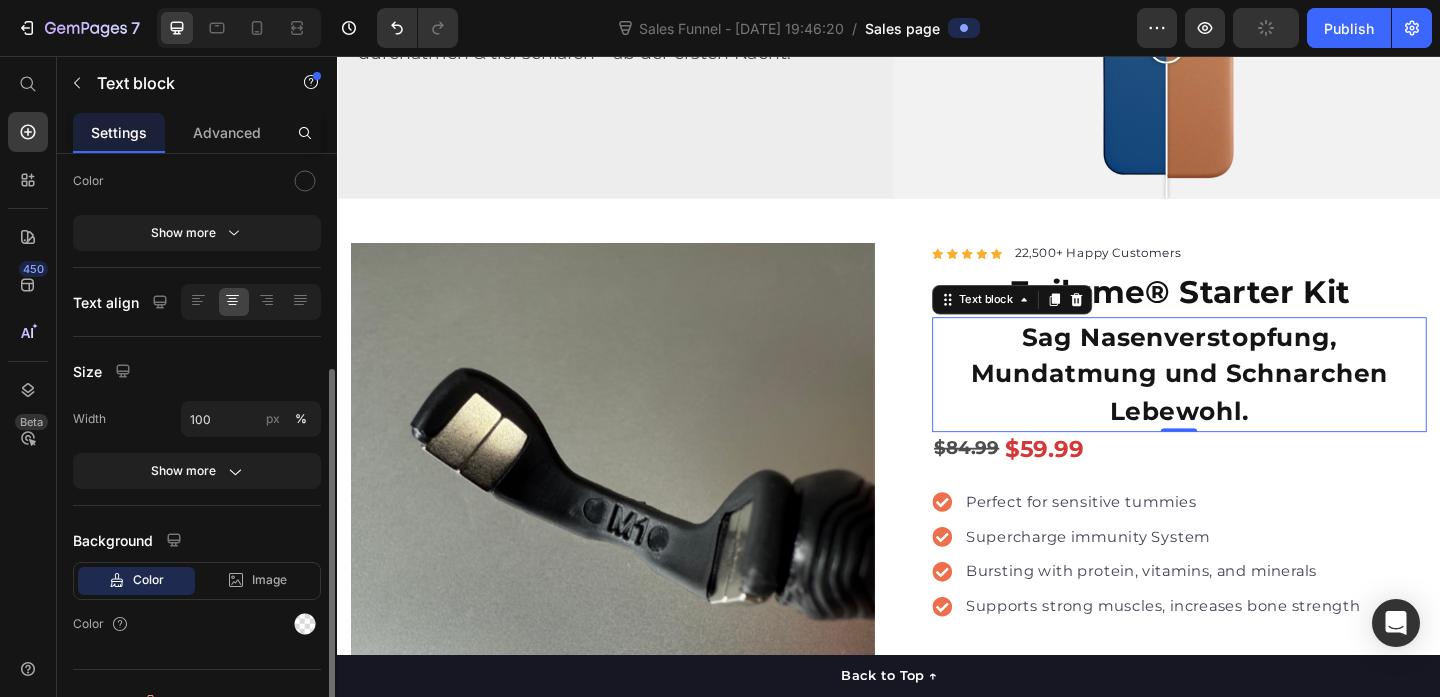 scroll, scrollTop: 406, scrollLeft: 0, axis: vertical 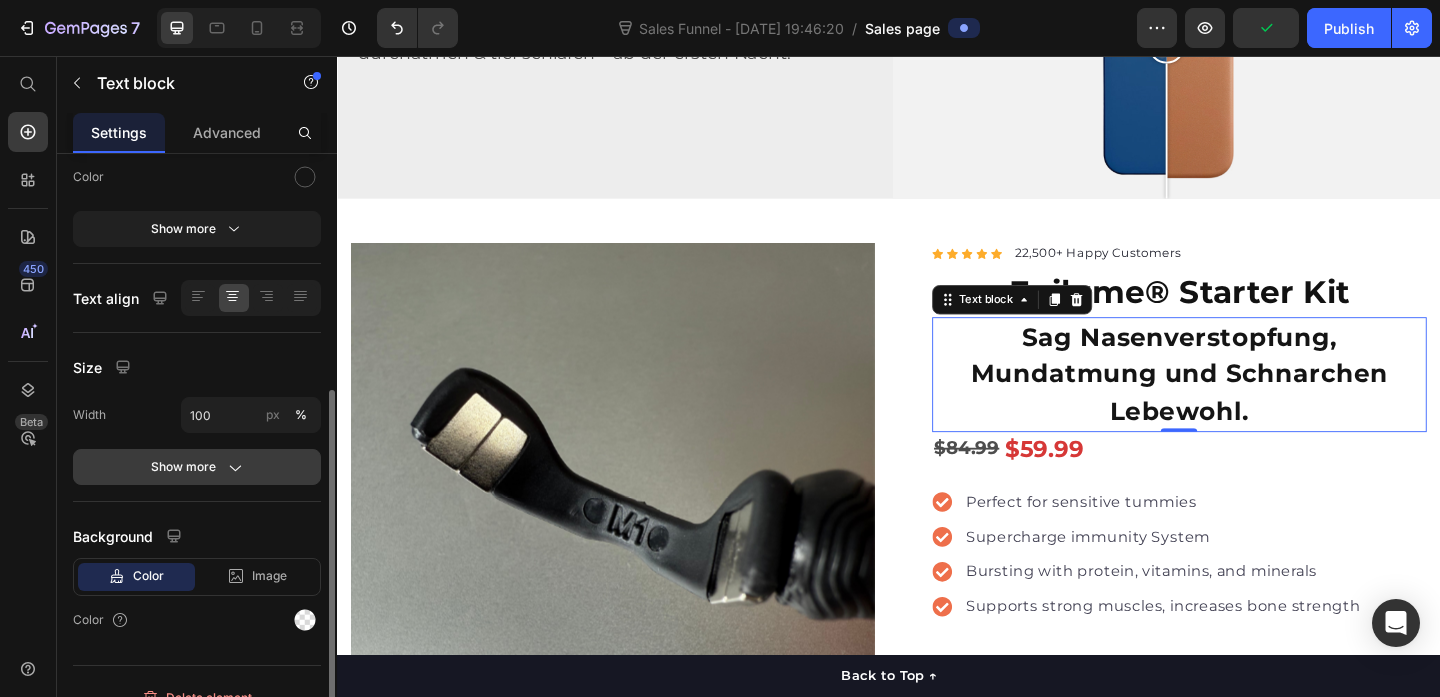 click 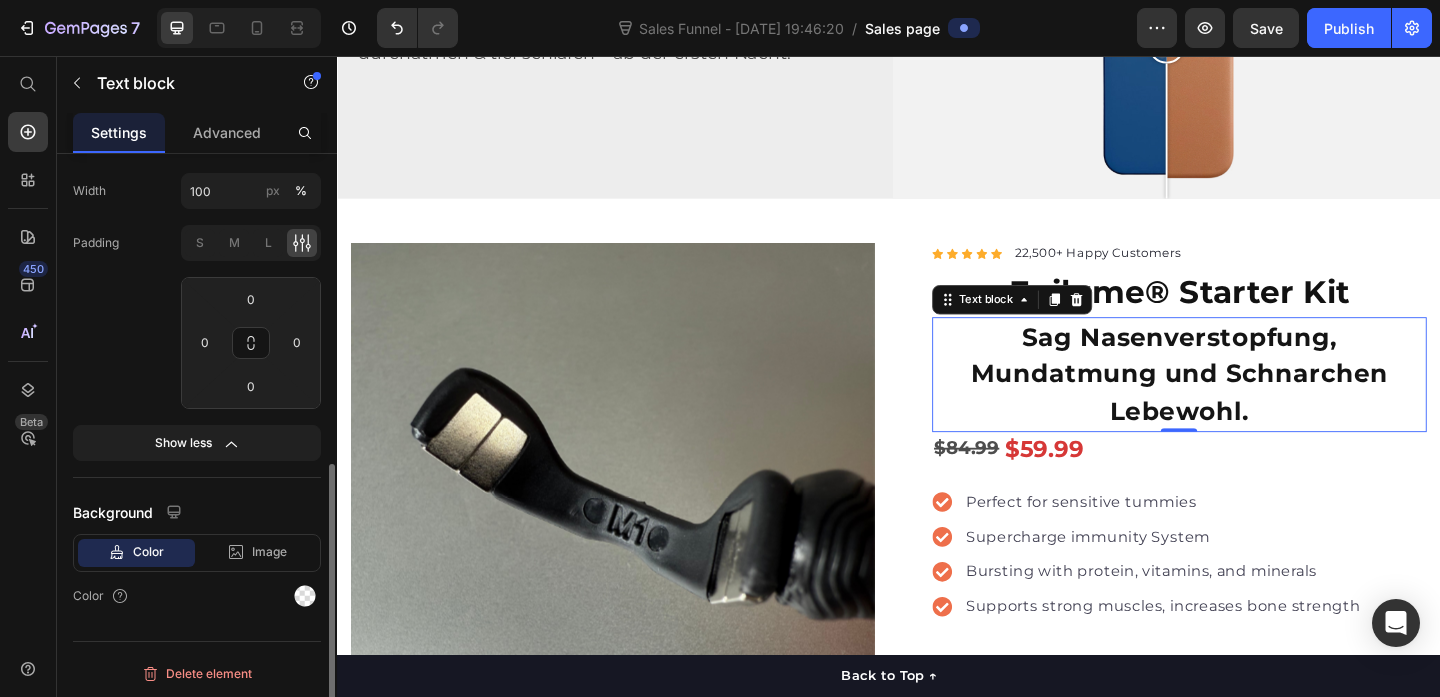 scroll, scrollTop: 632, scrollLeft: 0, axis: vertical 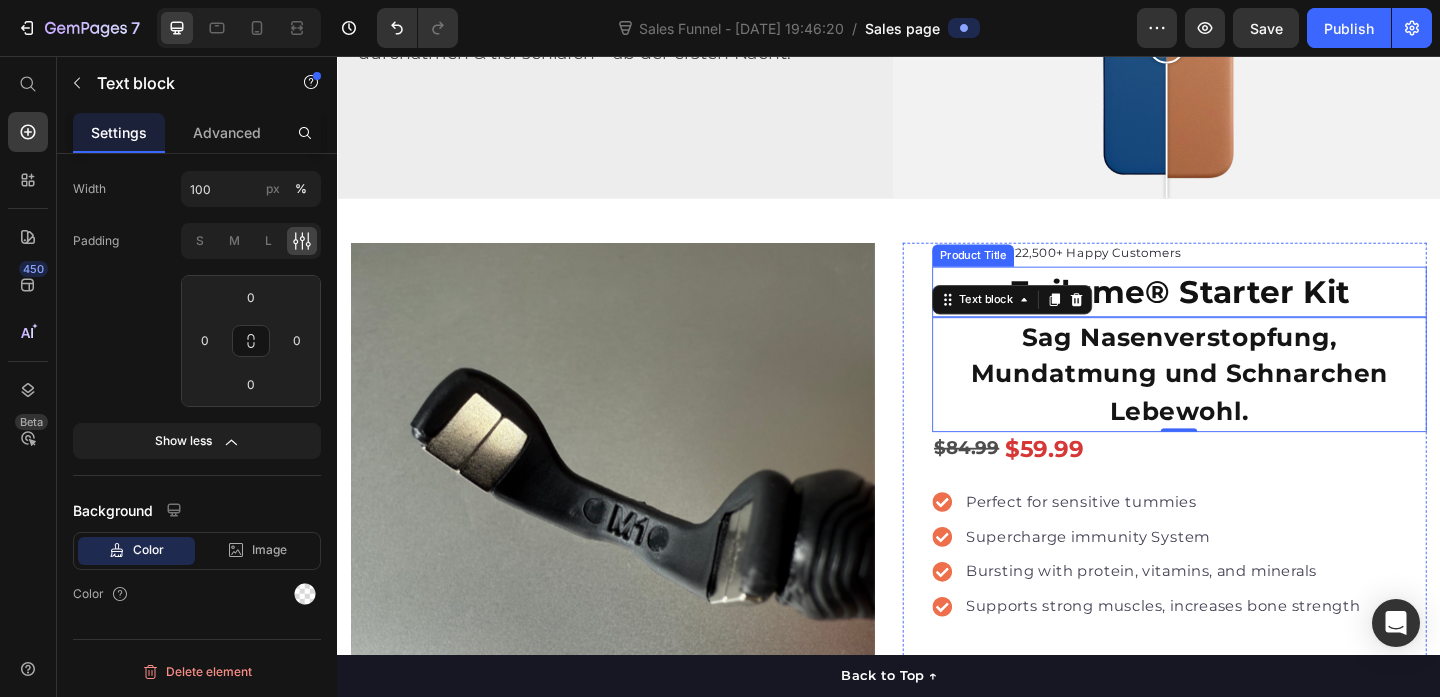 click on "Epilume® Starter Kit" at bounding box center (1253, 312) 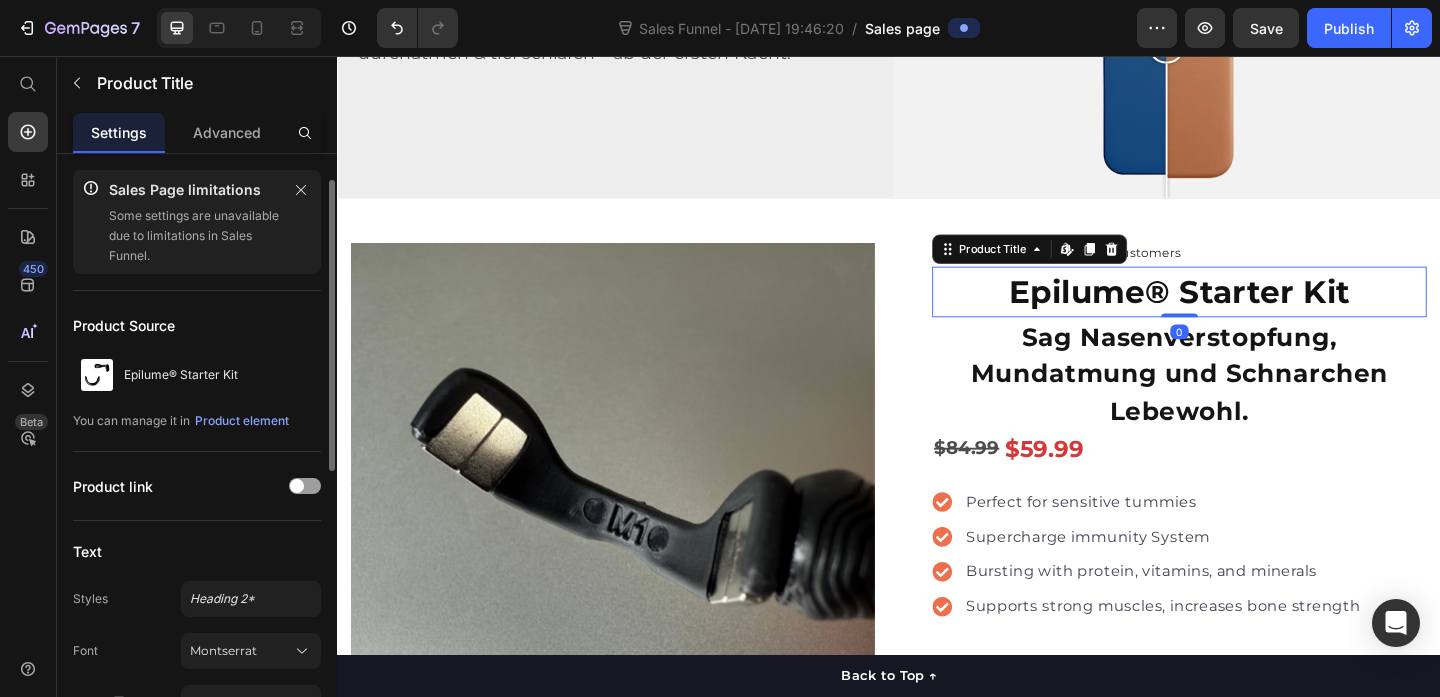scroll, scrollTop: 635, scrollLeft: 0, axis: vertical 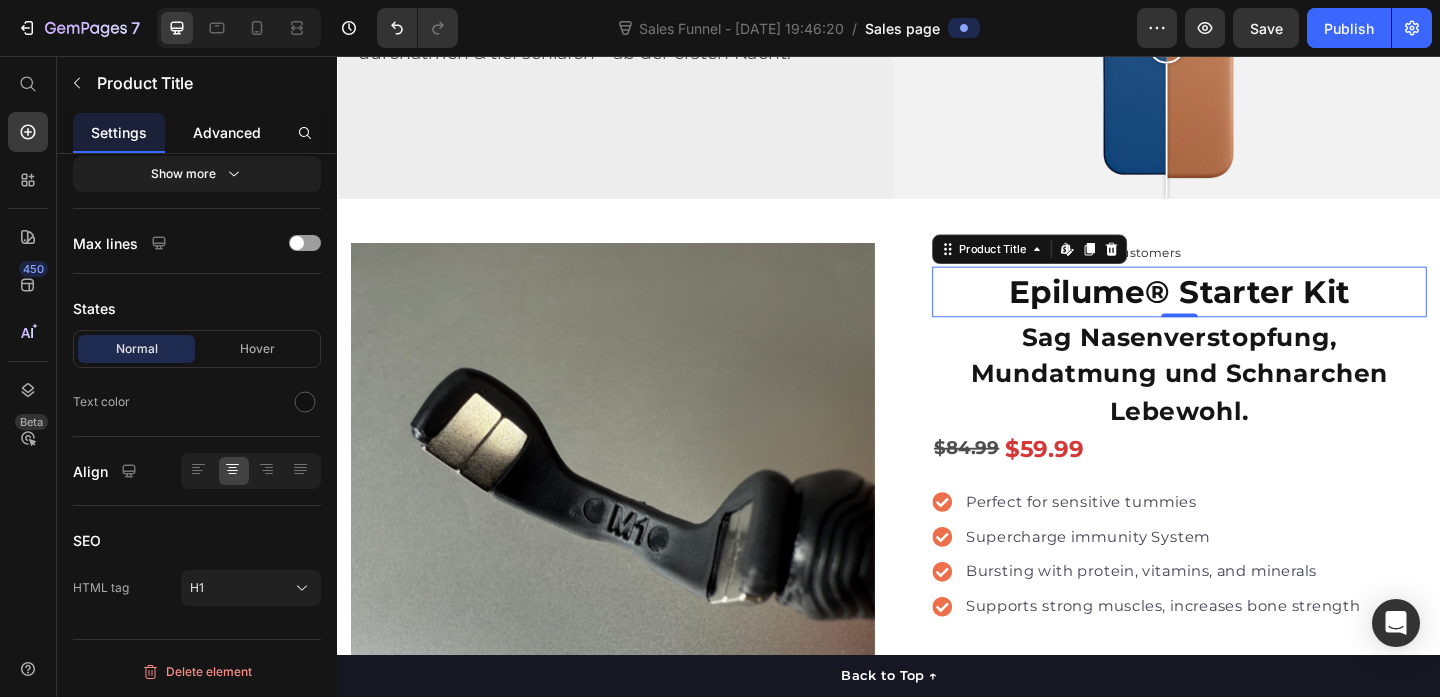 click on "Advanced" 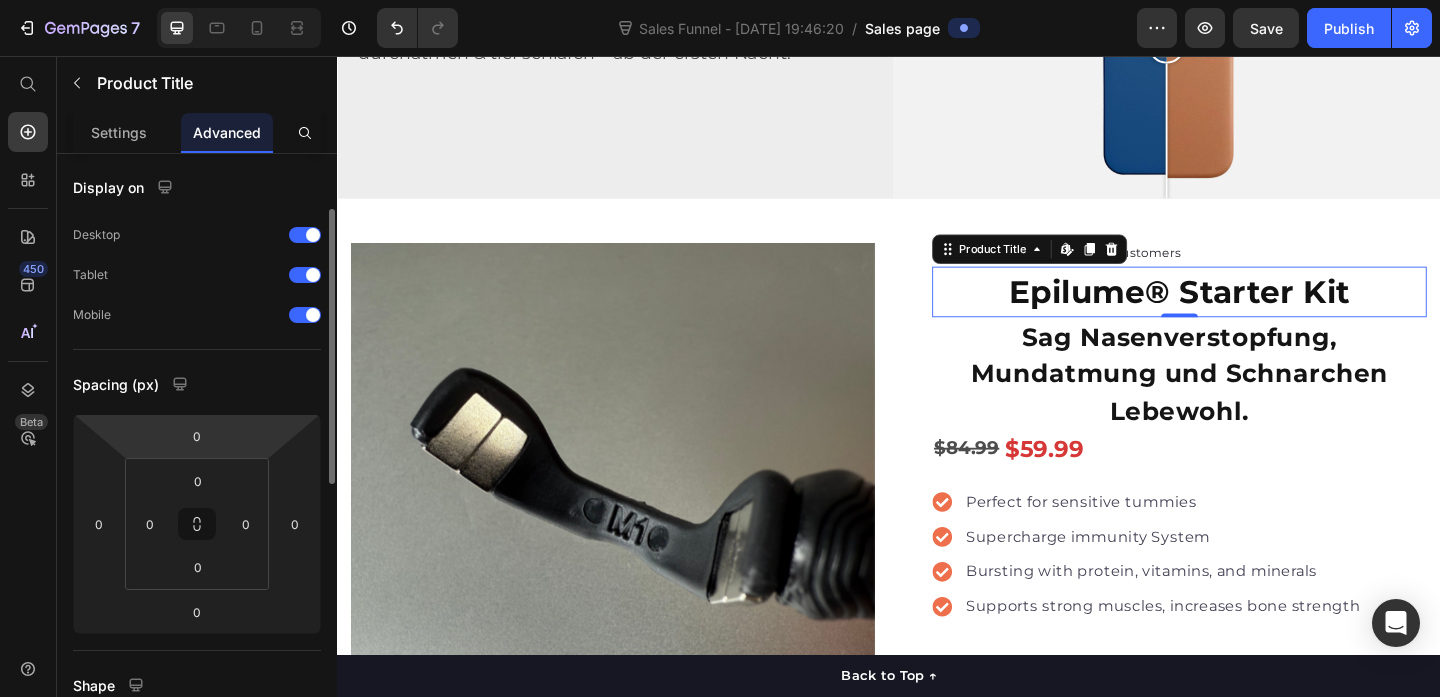 scroll, scrollTop: 0, scrollLeft: 0, axis: both 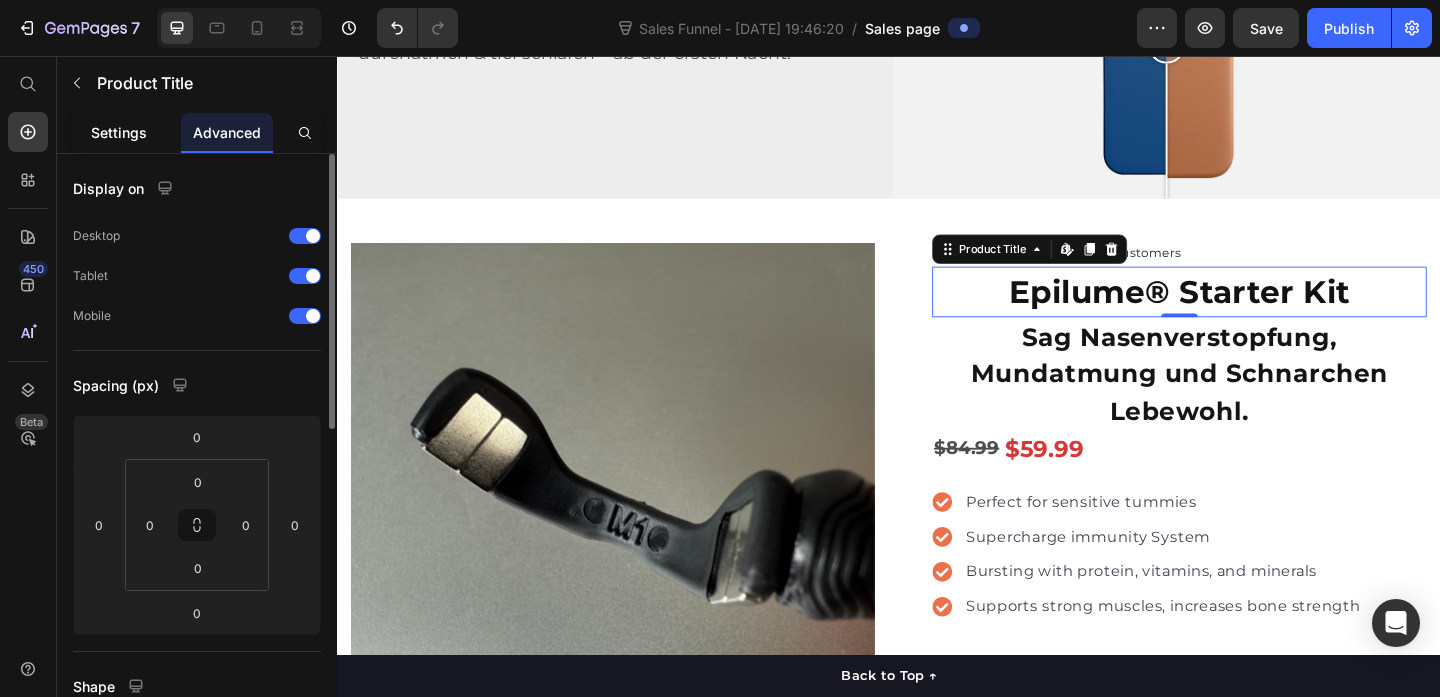 click on "Settings" at bounding box center (119, 132) 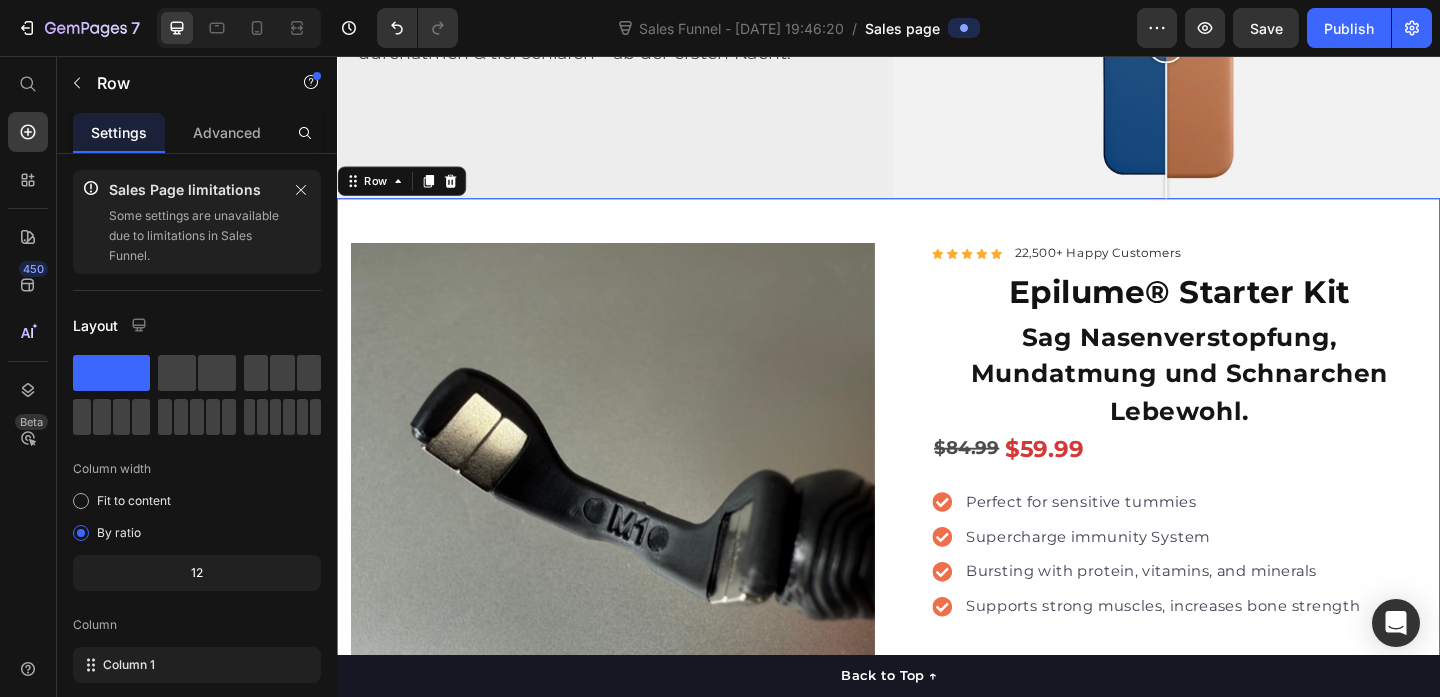 click on "Product Images "The transformation in my dog's overall health since switching to this food has been remarkable. Their coat is shinier, their energy levels have increased, and they seem happier than ever before." Text block -Daisy Text block
Verified buyer Item list Row Row "My dog absolutely loves this food! It's clear that the taste and quality are top-notch."  -Daisy Text block Row Row Icon Icon Icon Icon Icon Icon List Hoz 22,500+ Happy Customers Text block Row Epilume® Starter Kit Product Title Sag Nasenverstopfung, Mundatmung und Schnarchen Lebewohl. Text block $84.99 Product Price $59.99 Product Price Row Perfect for sensitive tummies Supercharge immunity System Bursting with protein, vitamins, and minerals Supports strong muscles, increases bone strength Item list Add to cart Product Cart Button Perfect for sensitive tummies Supercharge immunity System Bursting with protein, vitamins, and minerals Supports strong muscles, increases bone strength Item list
How to use it?" at bounding box center (937, 727) 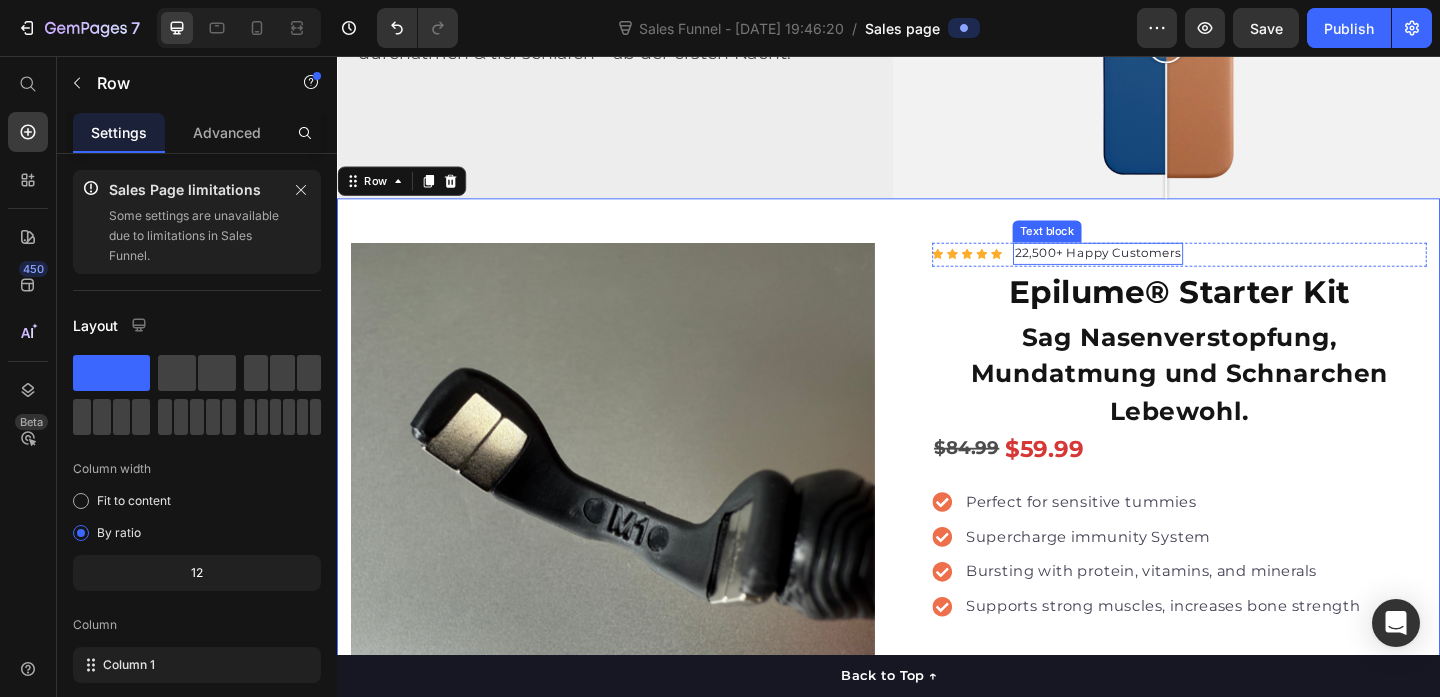 click on "22,500+ Happy Customers" at bounding box center (1164, 271) 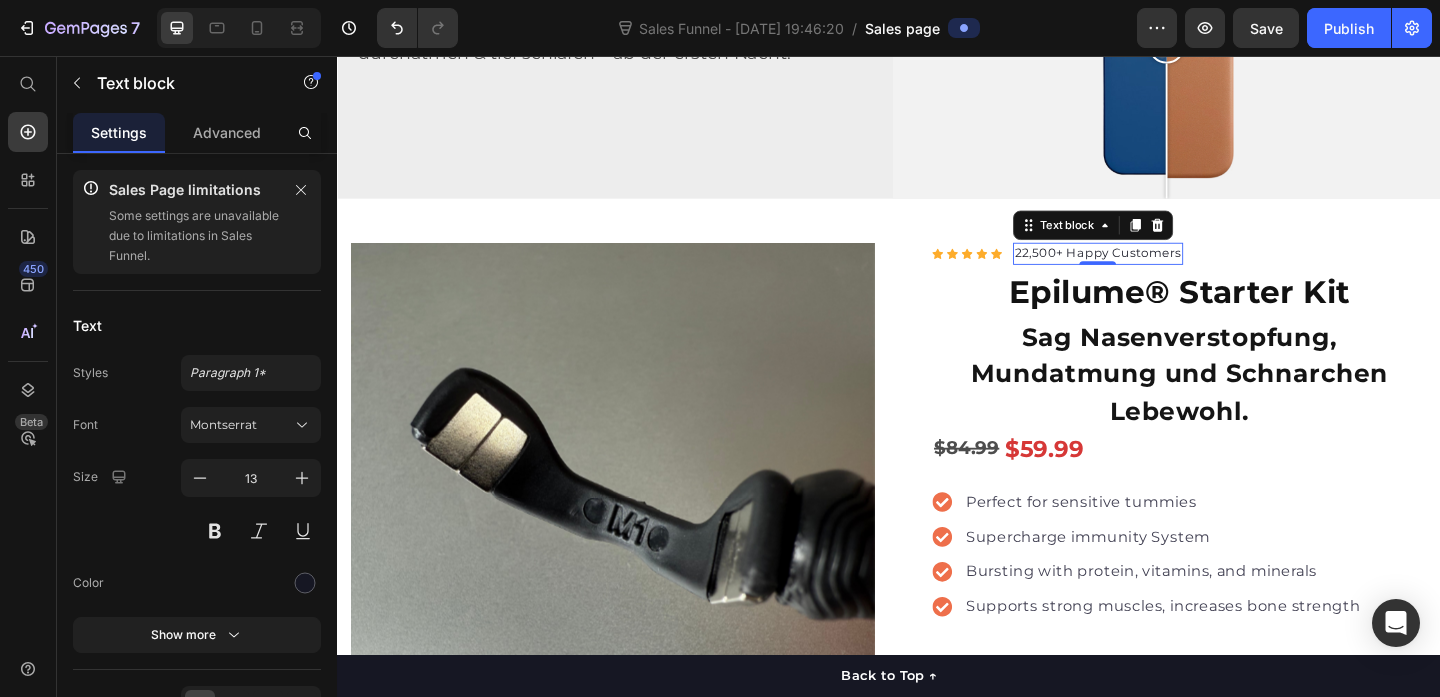 click on "22,500+ Happy Customers" at bounding box center (1164, 271) 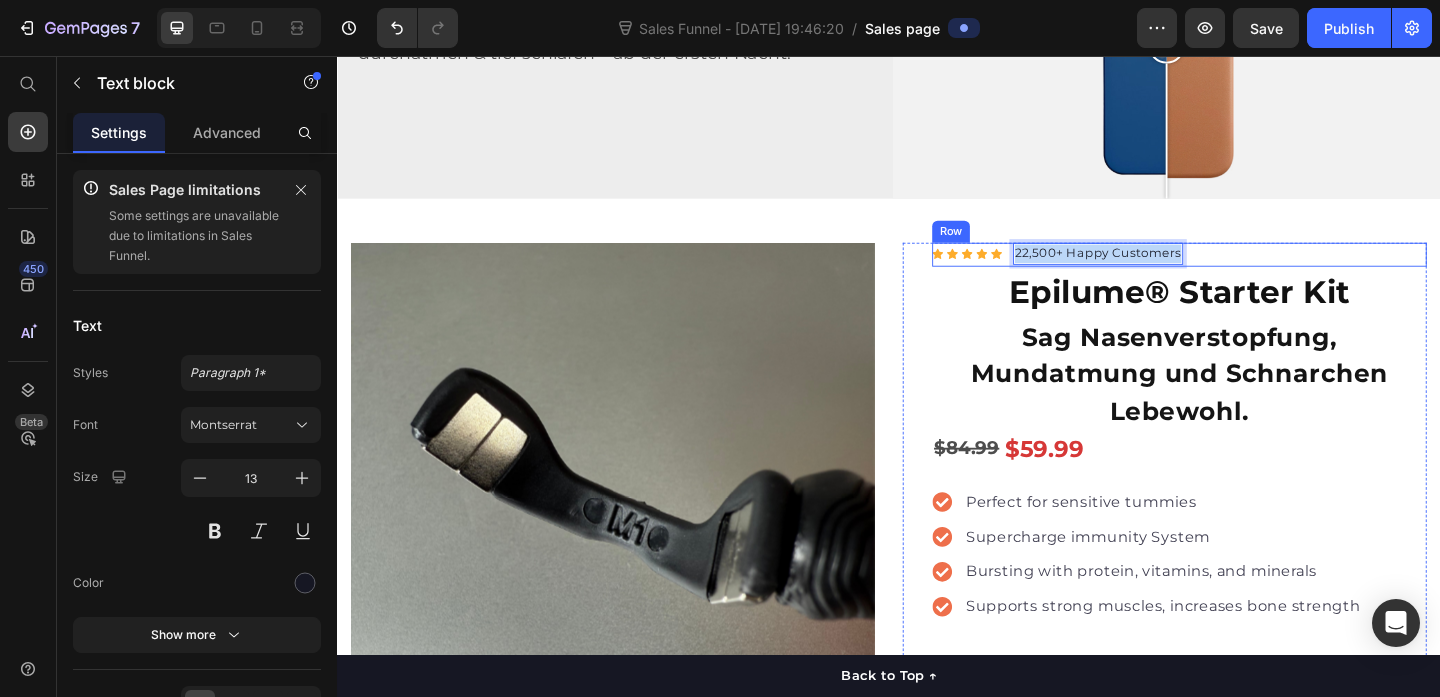 drag, startPoint x: 1255, startPoint y: 273, endPoint x: 1071, endPoint y: 271, distance: 184.01086 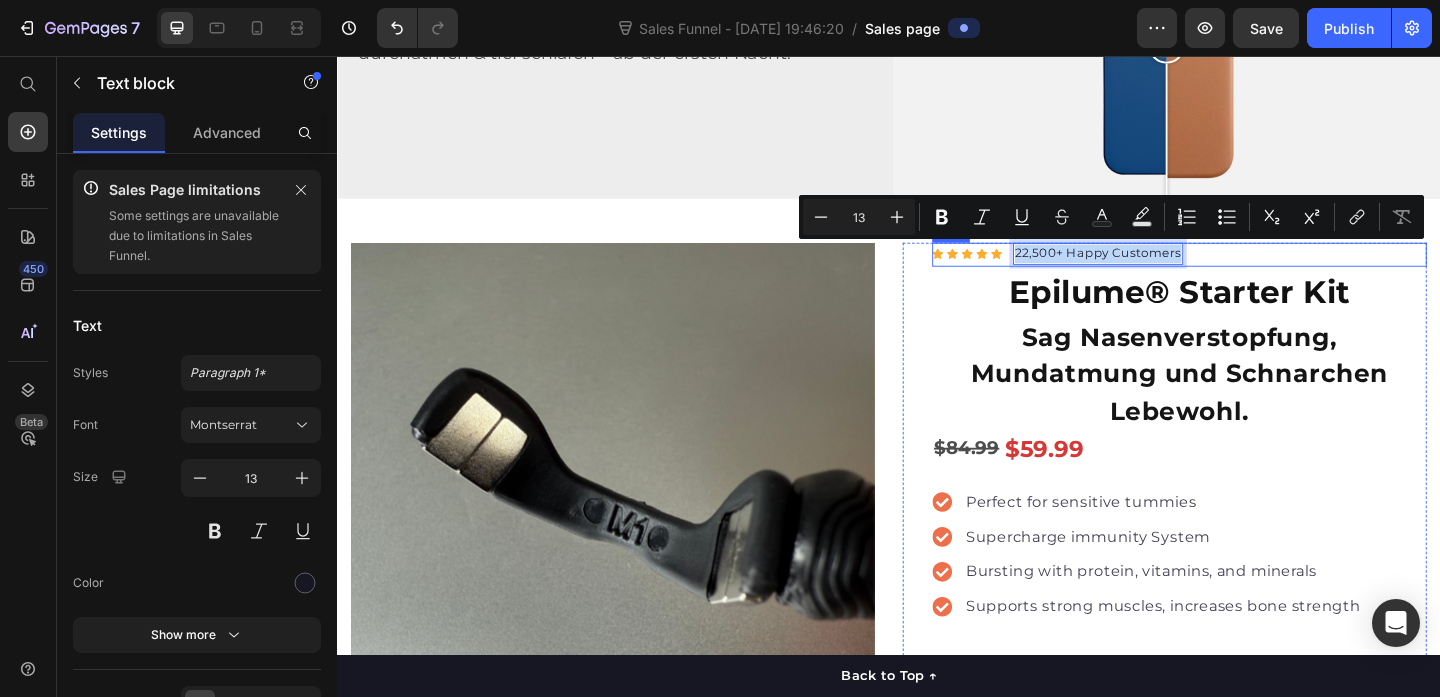 copy on "22,500+ Happy Customers" 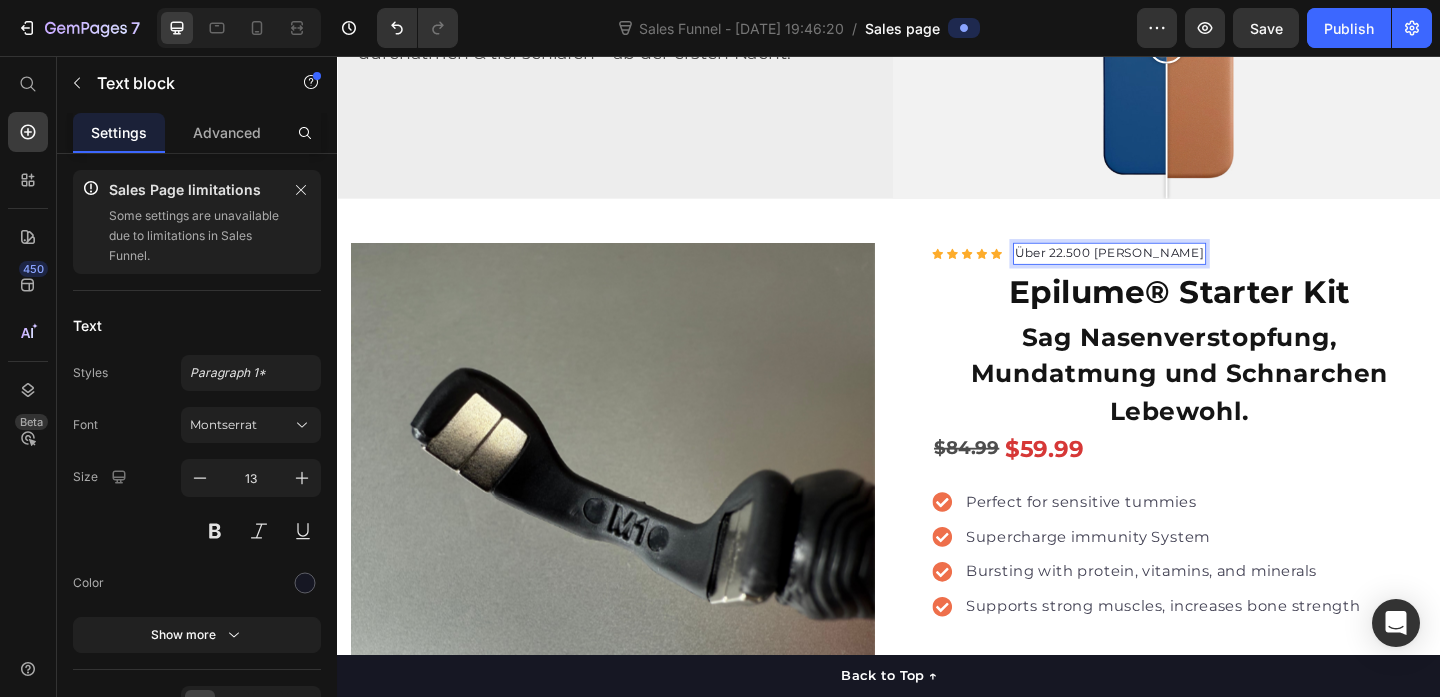 click on "Icon Icon Icon Icon Icon Icon List Hoz Über 22.500 zufriedene Kunden Text block   0 Row" at bounding box center (1253, 272) 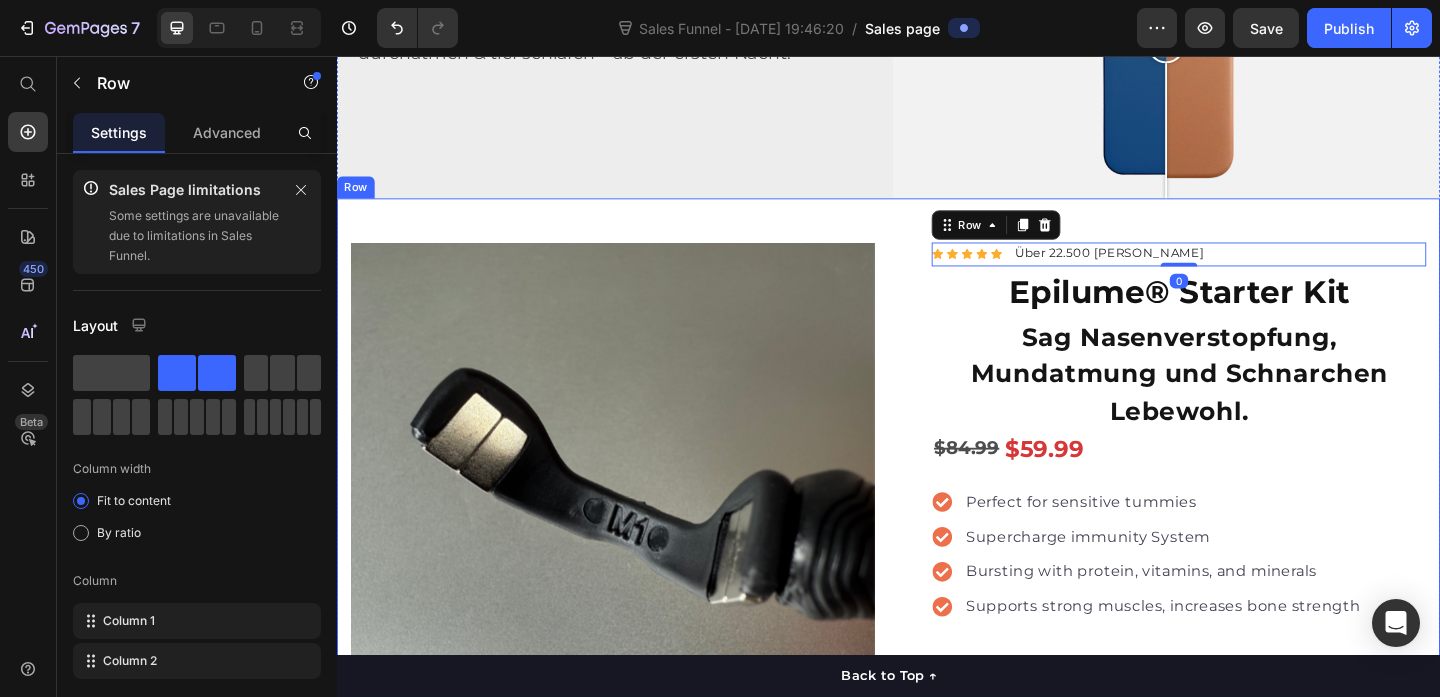 click on "Product Images "The transformation in my dog's overall health since switching to this food has been remarkable. Their coat is shinier, their energy levels have increased, and they seem happier than ever before." Text block -Daisy Text block
Verified buyer Item list Row Row "My dog absolutely loves this food! It's clear that the taste and quality are top-notch."  -Daisy Text block Row Row Icon Icon Icon Icon Icon Icon List Hoz Über 22.500 zufriedene Kunden Text block Row   0 Epilume® Starter Kit Product Title Sag Nasenverstopfung, Mundatmung und Schnarchen Lebewohl. Text block $84.99 Product Price $59.99 Product Price Row Perfect for sensitive tummies Supercharge immunity System Bursting with protein, vitamins, and minerals Supports strong muscles, increases bone strength Item list Add to cart Product Cart Button Perfect for sensitive tummies Supercharge immunity System Bursting with protein, vitamins, and minerals Supports strong muscles, increases bone strength Item list
Row" at bounding box center [937, 727] 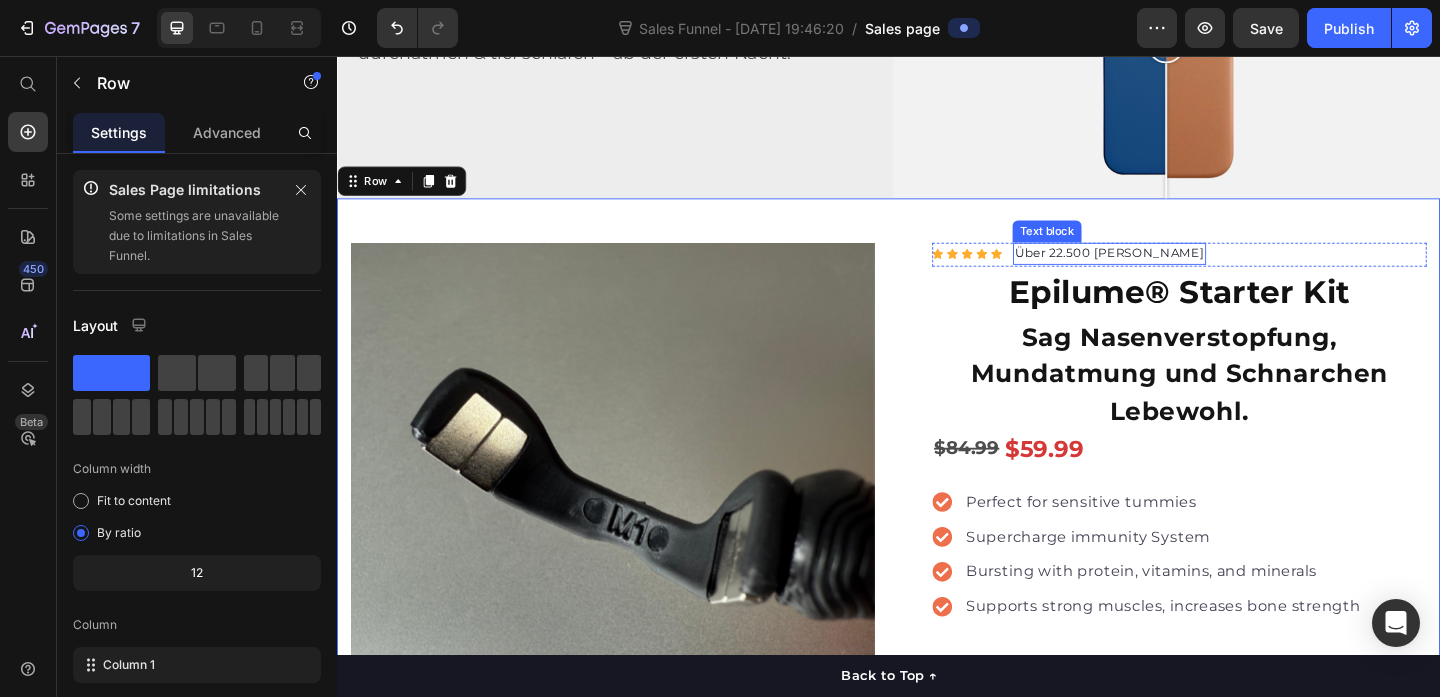 click on "Über 22.500 [PERSON_NAME]" at bounding box center [1177, 271] 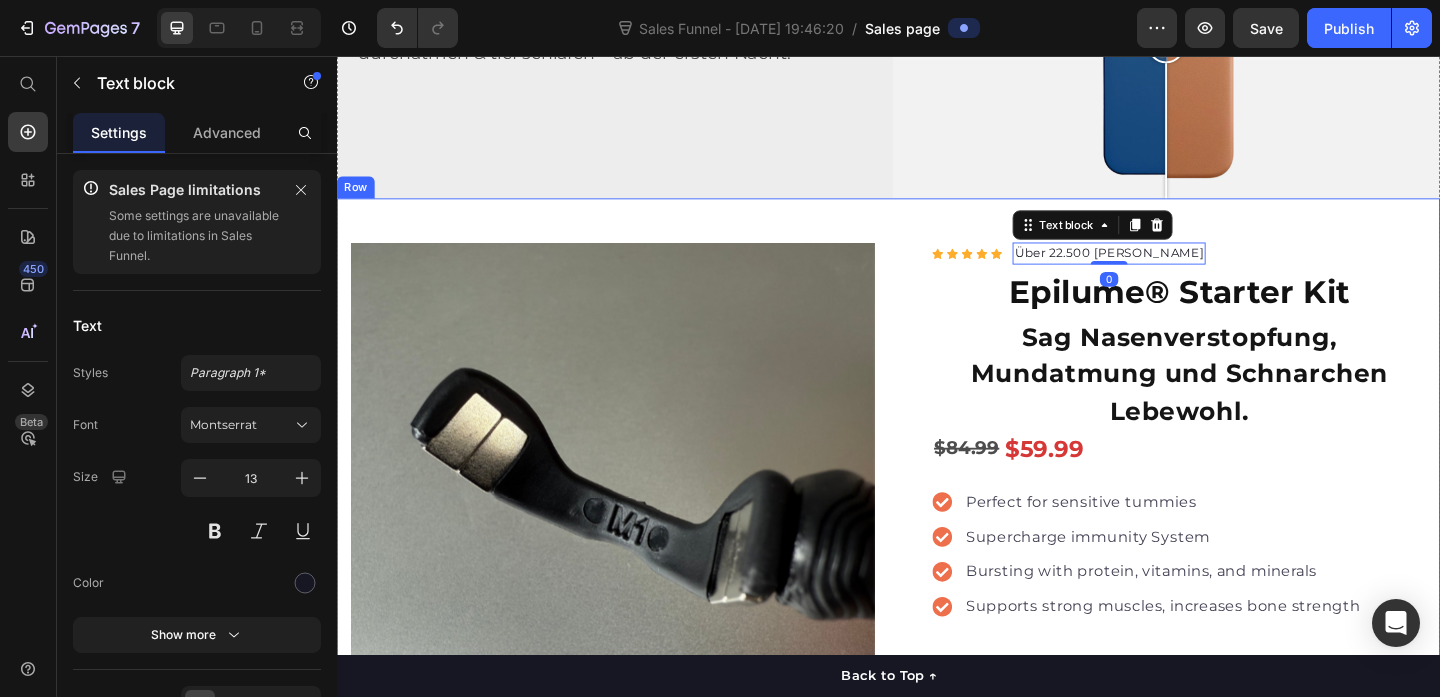 click on "Product Images "The transformation in my dog's overall health since switching to this food has been remarkable. Their coat is shinier, their energy levels have increased, and they seem happier than ever before." Text block -Daisy Text block
Verified buyer Item list Row Row "My dog absolutely loves this food! It's clear that the taste and quality are top-notch."  -Daisy Text block Row Row Icon Icon Icon Icon Icon Icon List Hoz Über 22.500 zufriedene Kunden Text block   0 Row Epilume® Starter Kit Product Title Sag Nasenverstopfung, Mundatmung und Schnarchen Lebewohl. Text block $84.99 Product Price $59.99 Product Price Row Perfect for sensitive tummies Supercharge immunity System Bursting with protein, vitamins, and minerals Supports strong muscles, increases bone strength Item list Add to cart Product Cart Button Perfect for sensitive tummies Supercharge immunity System Bursting with protein, vitamins, and minerals Supports strong muscles, increases bone strength Item list
Row" at bounding box center [937, 727] 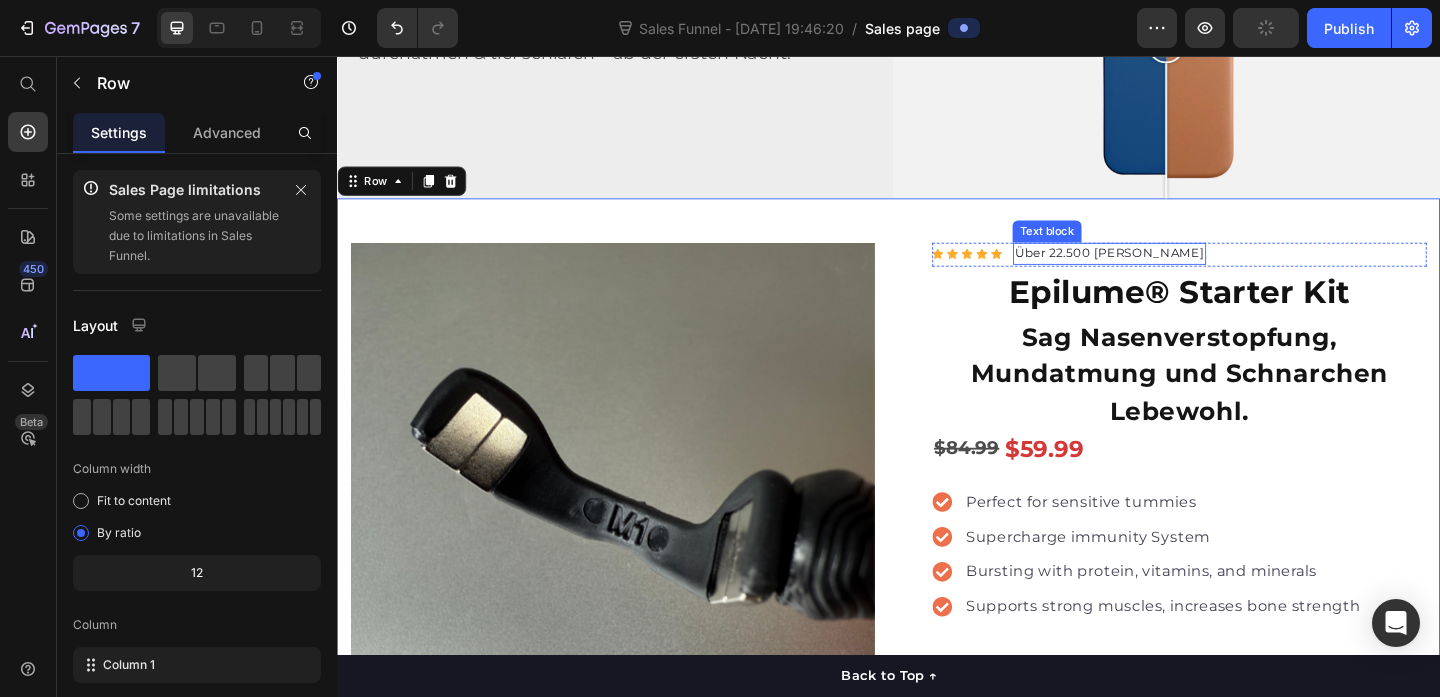 click on "Über 22.500 [PERSON_NAME]" at bounding box center (1177, 271) 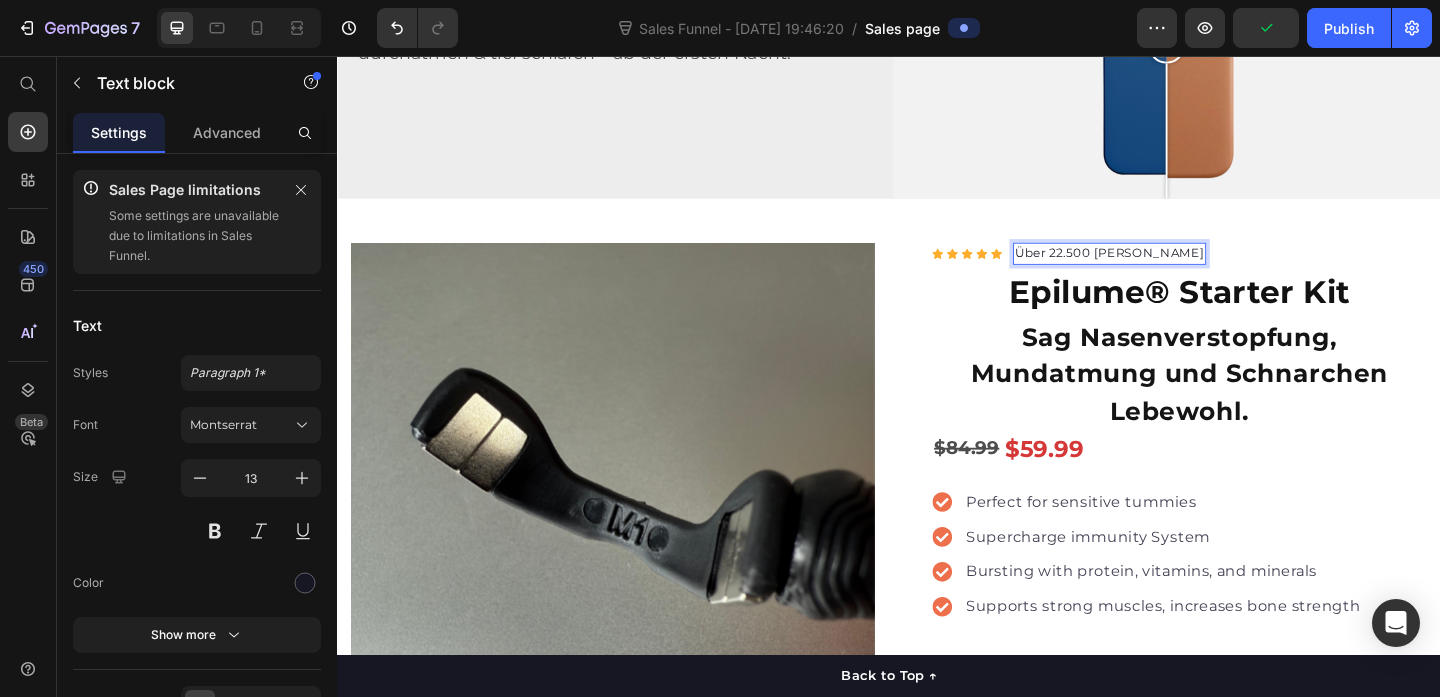 click on "Über 22.500 [PERSON_NAME]" at bounding box center (1177, 271) 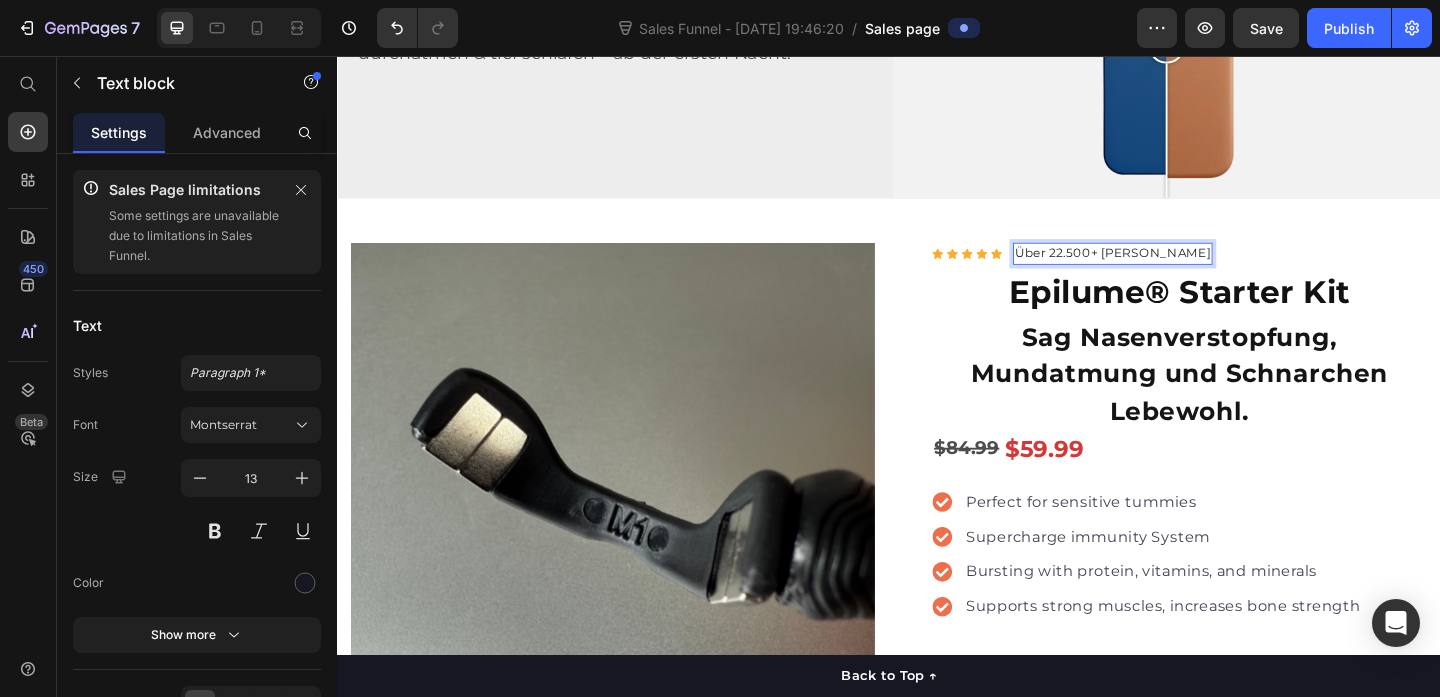 click on "Icon Icon Icon Icon Icon Icon List Hoz Über 22.500+ [PERSON_NAME] Text block   0 Row" at bounding box center [1253, 272] 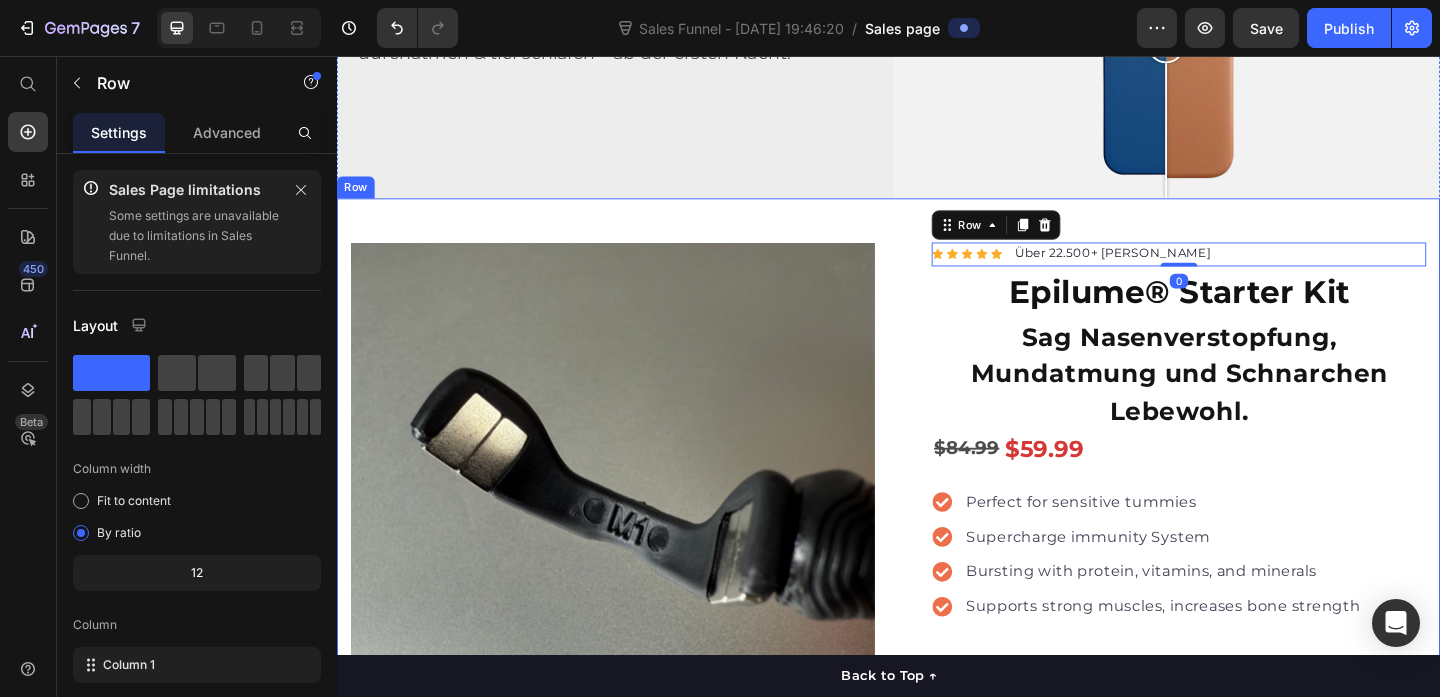 click on "Product Images "The transformation in my dog's overall health since switching to this food has been remarkable. Their coat is shinier, their energy levels have increased, and they seem happier than ever before." Text block -Daisy Text block
Verified buyer Item list Row Row "My dog absolutely loves this food! It's clear that the taste and quality are top-notch."  -Daisy Text block Row Row Icon Icon Icon Icon Icon Icon List Hoz Über 22.500+ zufriedene Kunden Text block Row   0 Epilume® Starter Kit Product Title Sag Nasenverstopfung, Mundatmung und Schnarchen Lebewohl. Text block $84.99 Product Price $59.99 Product Price Row Perfect for sensitive tummies Supercharge immunity System Bursting with protein, vitamins, and minerals Supports strong muscles, increases bone strength Item list Add to cart Product Cart Button Perfect for sensitive tummies Supercharge immunity System Bursting with protein, vitamins, and minerals Supports strong muscles, increases bone strength Item list" at bounding box center [937, 727] 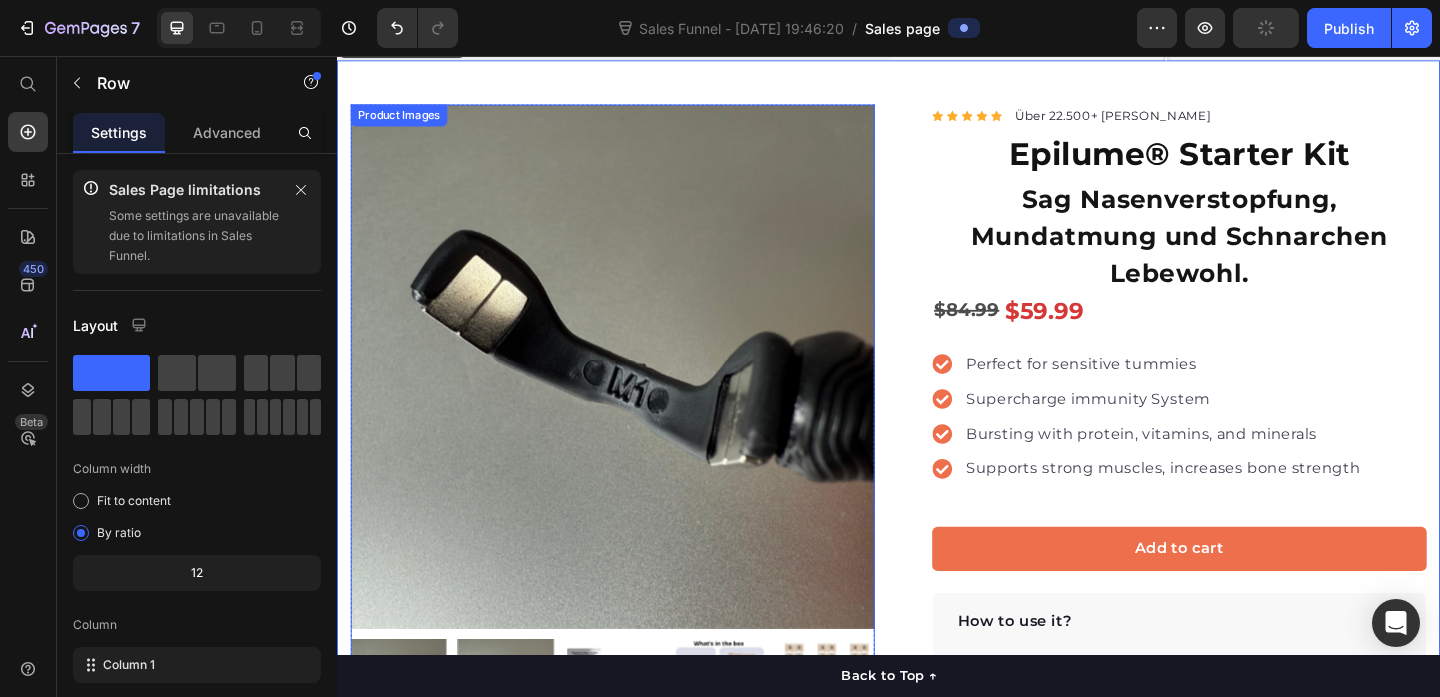 scroll, scrollTop: 527, scrollLeft: 0, axis: vertical 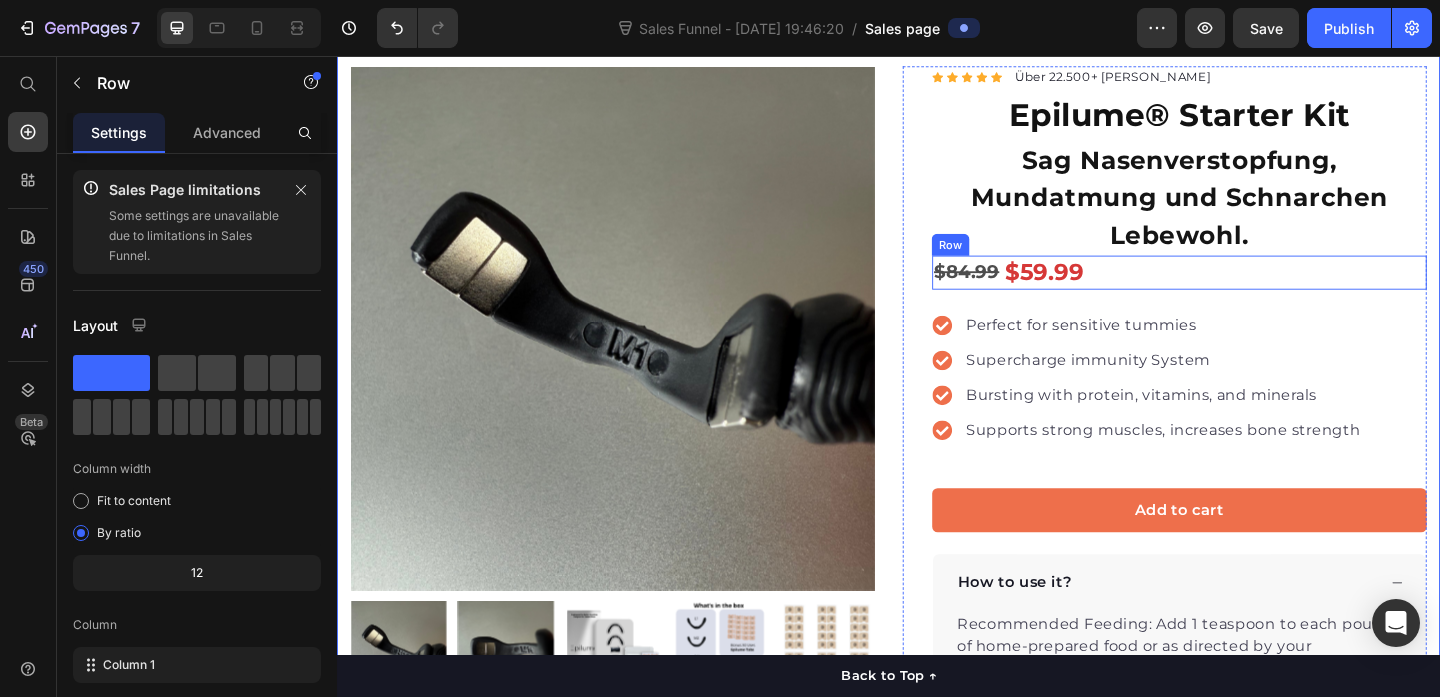 click on "$59.99 Product Price" at bounding box center [1389, 291] 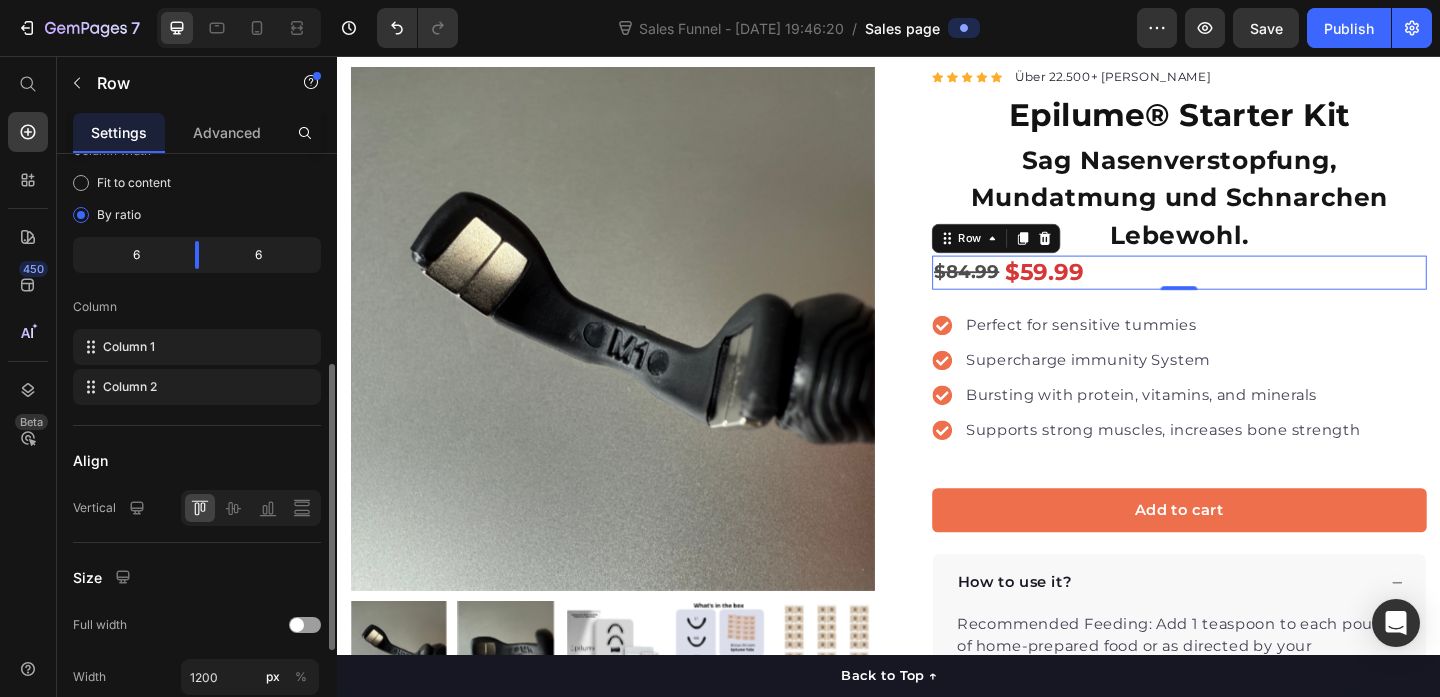 scroll, scrollTop: 362, scrollLeft: 0, axis: vertical 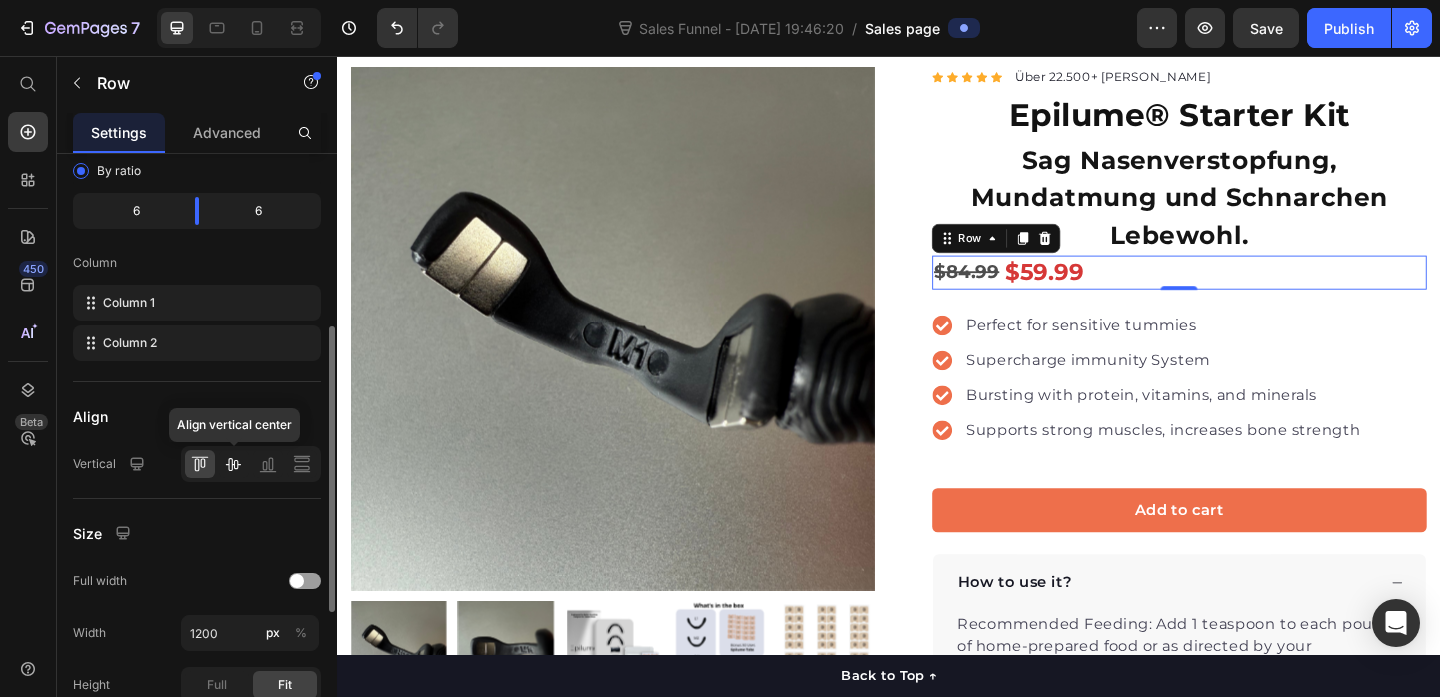 click 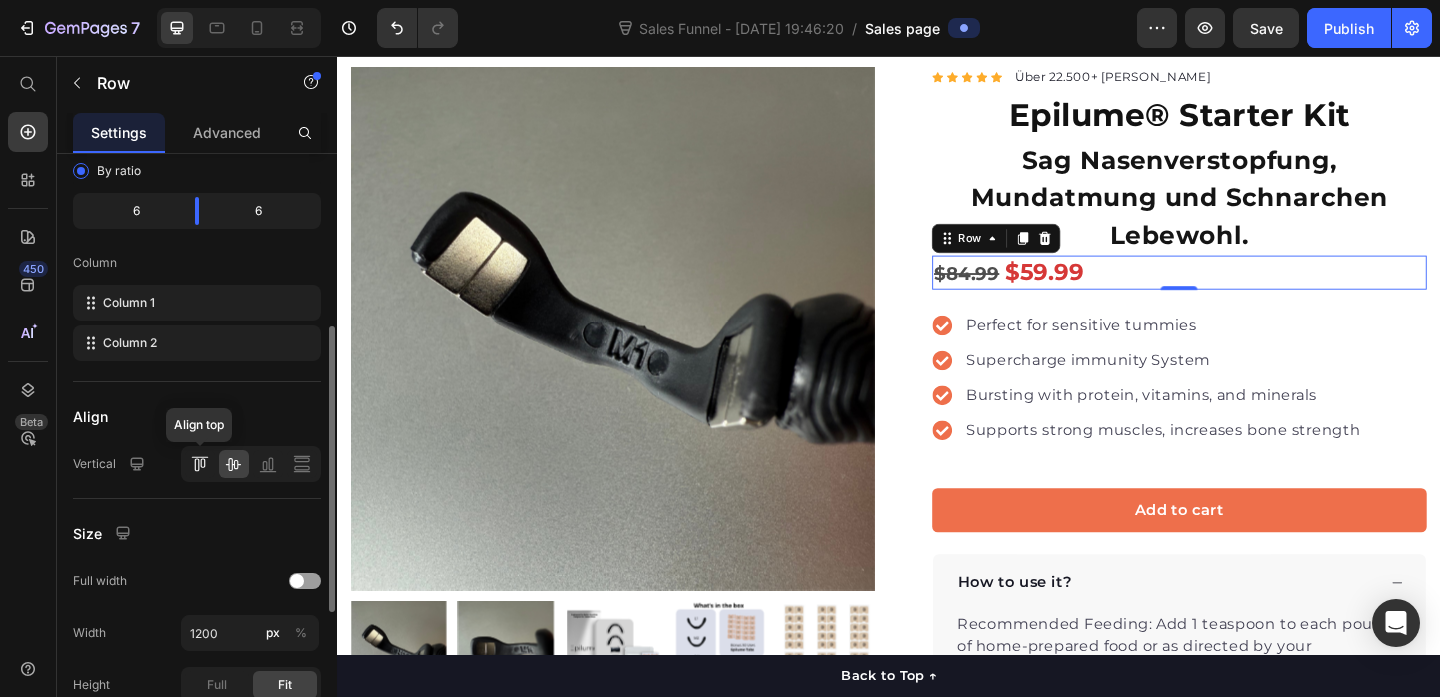 click 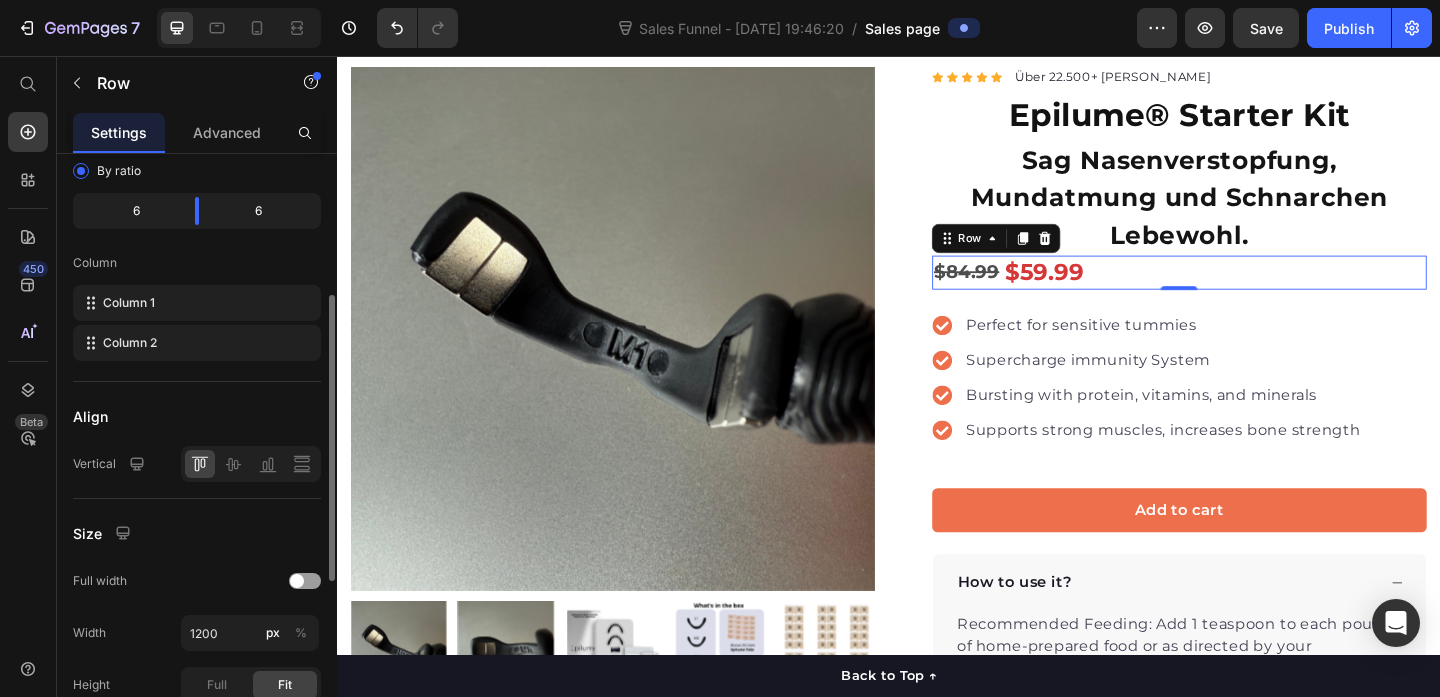 scroll, scrollTop: 0, scrollLeft: 0, axis: both 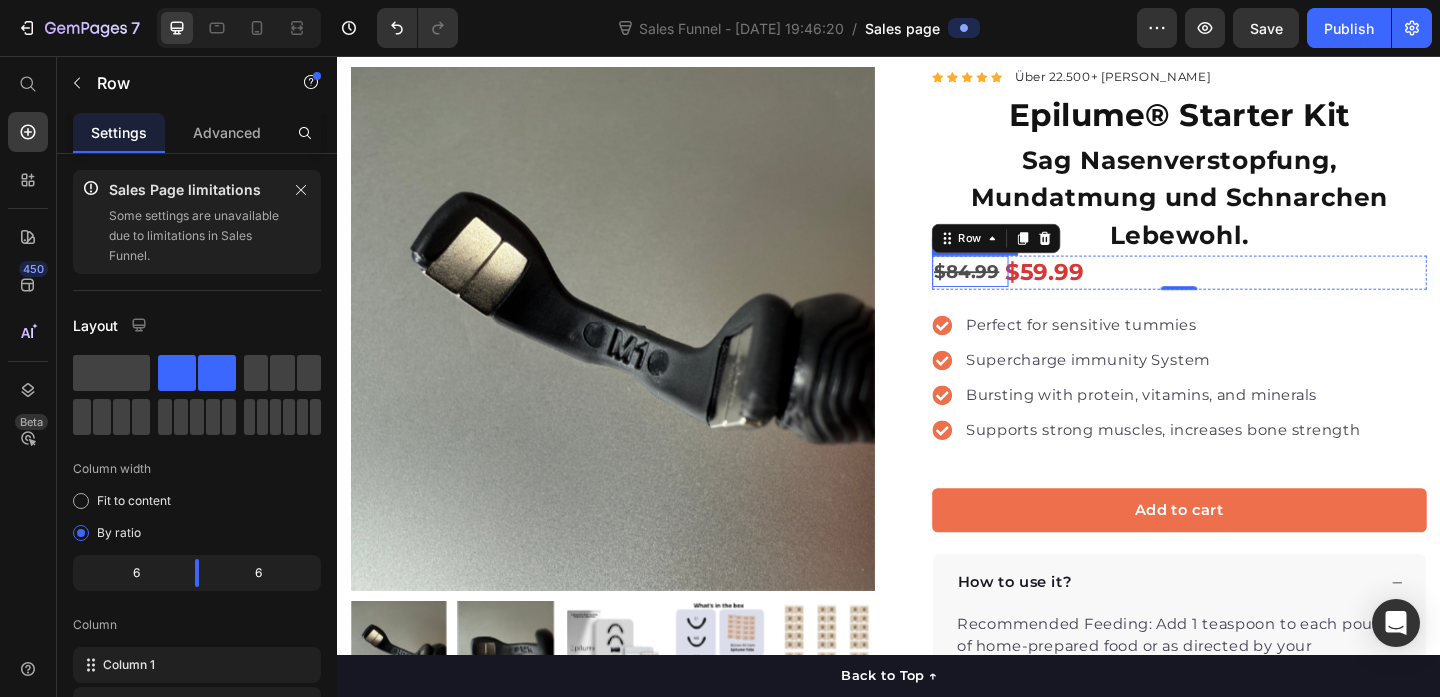 click on "$84.99" at bounding box center [1025, 290] 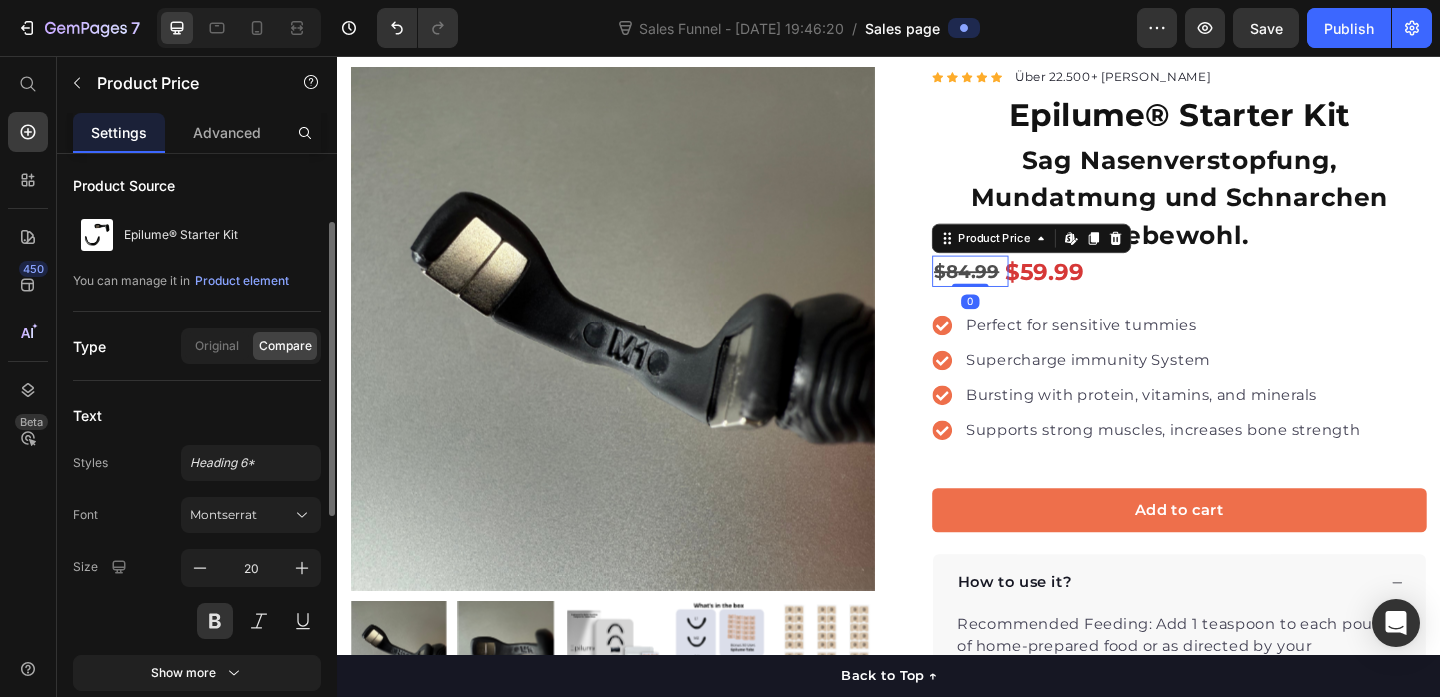 scroll, scrollTop: 183, scrollLeft: 0, axis: vertical 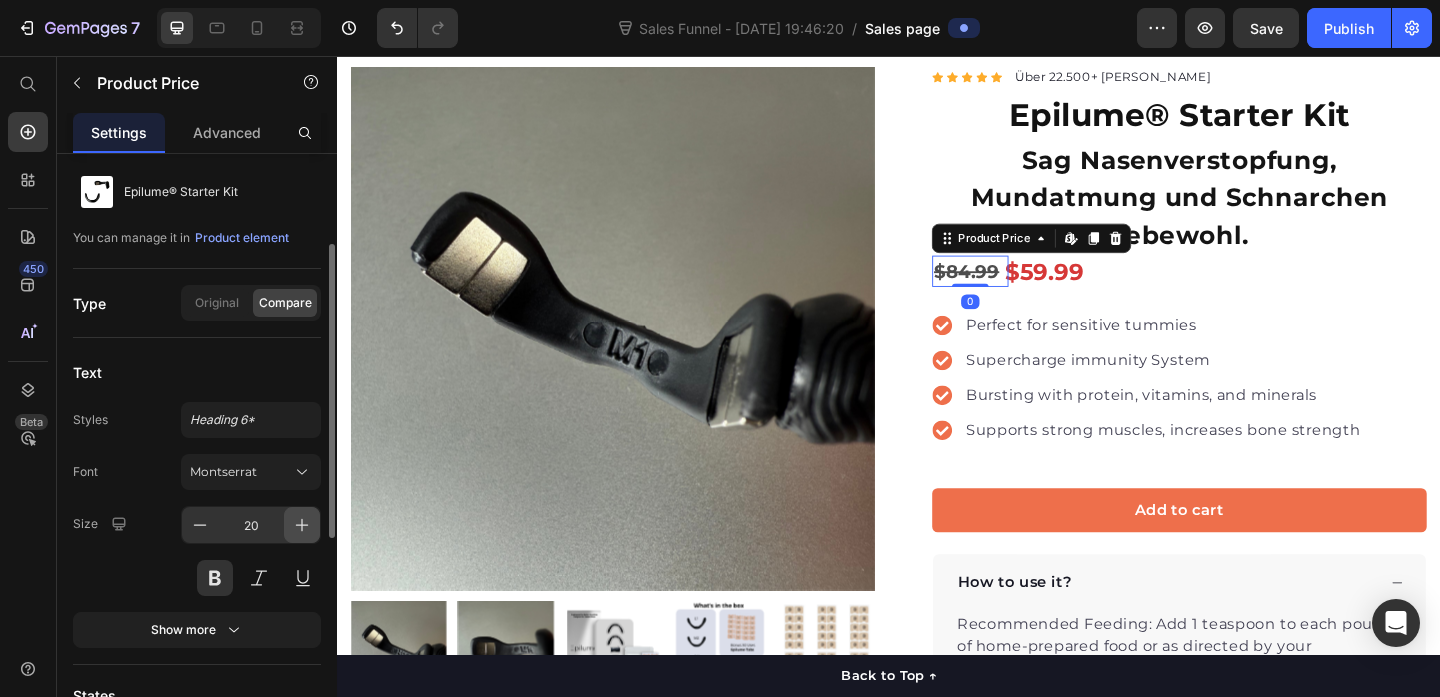 click 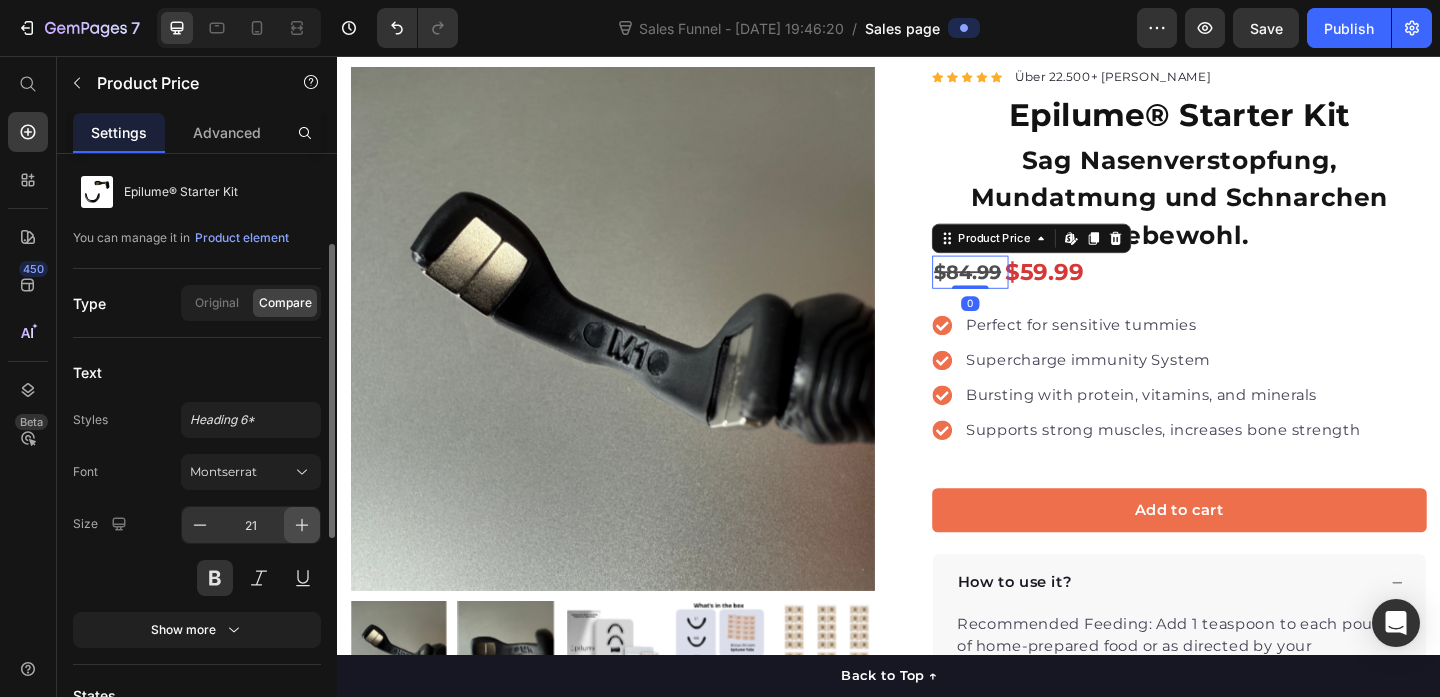 click 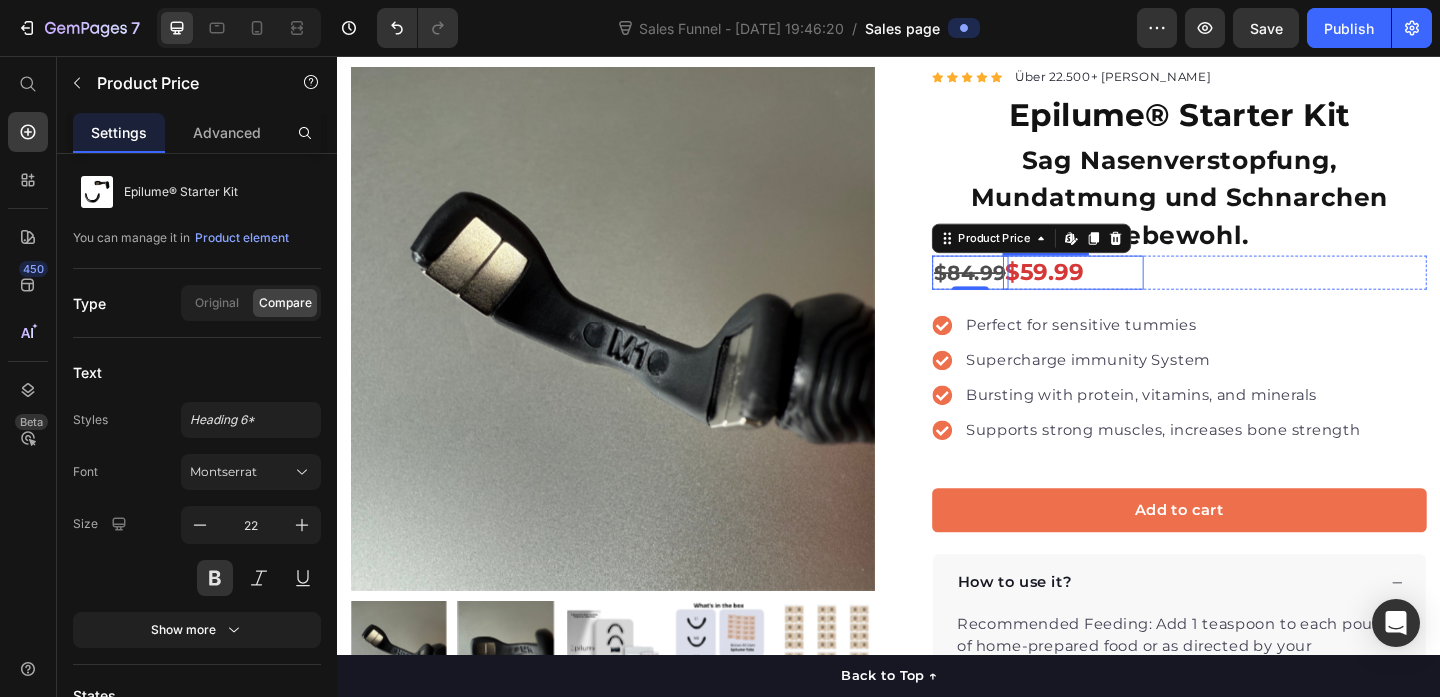 click on "$59.99" at bounding box center [1137, 291] 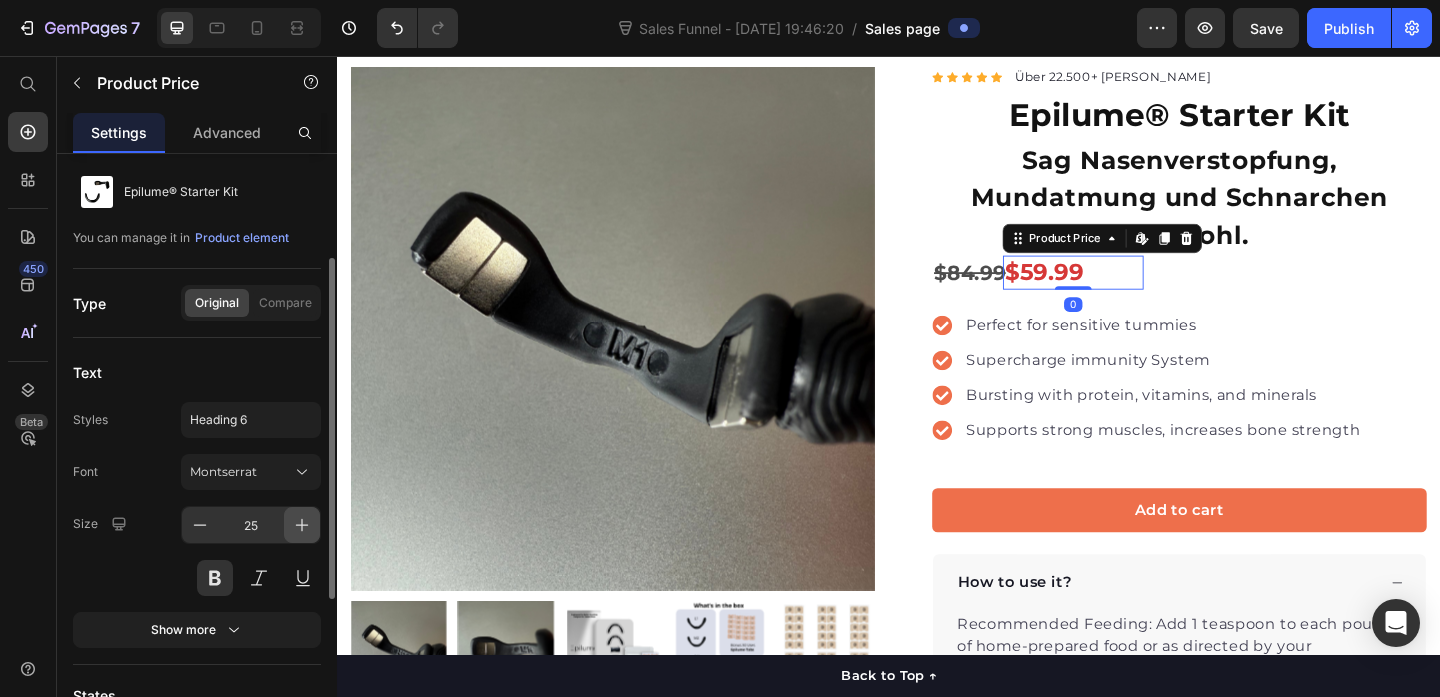 click 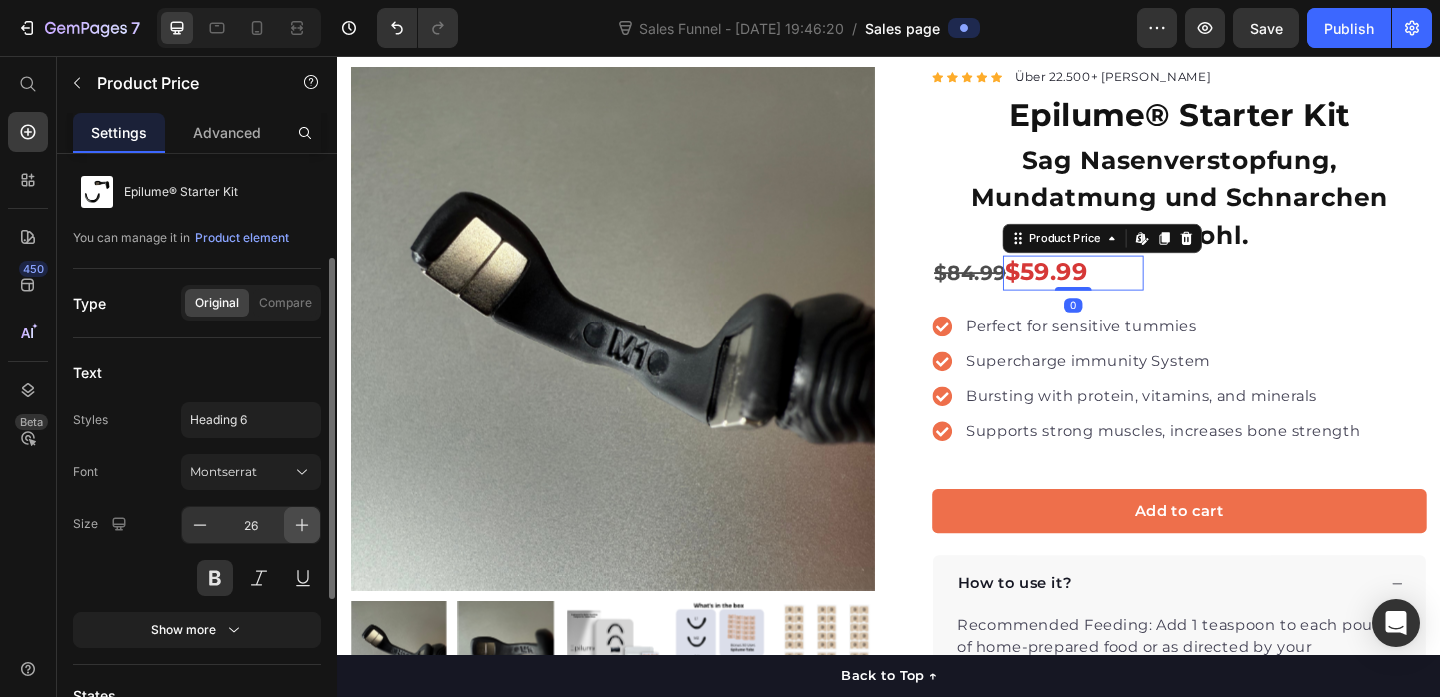 click 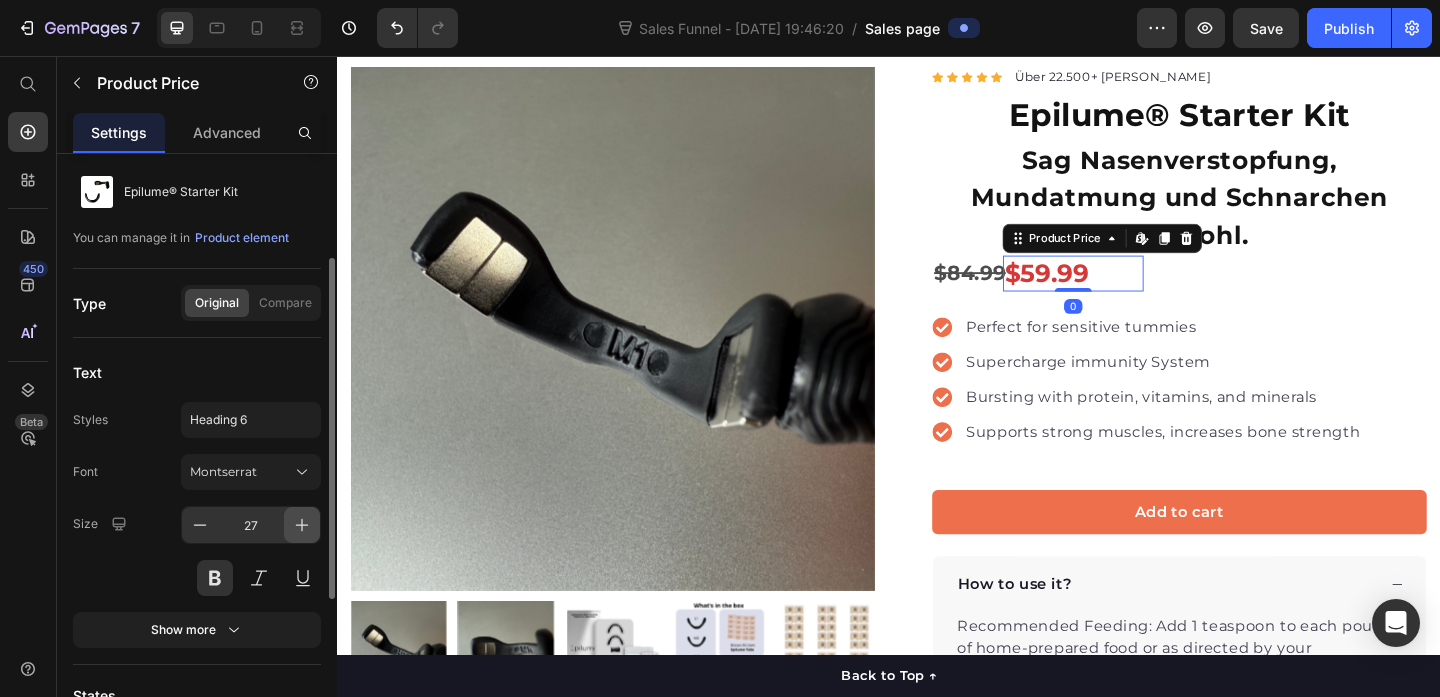 click 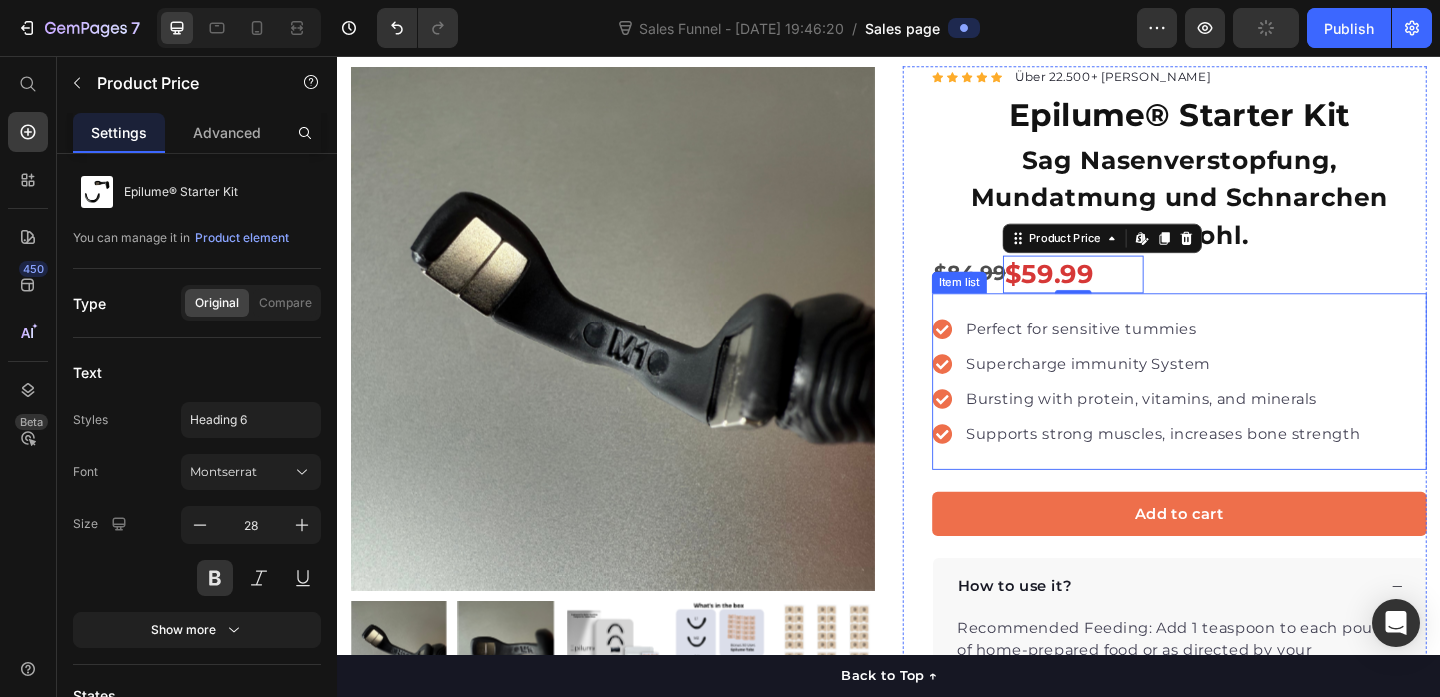 click on "Perfect for sensitive tummies Supercharge immunity System Bursting with protein, vitamins, and minerals Supports strong muscles, increases bone strength" at bounding box center (1253, 410) 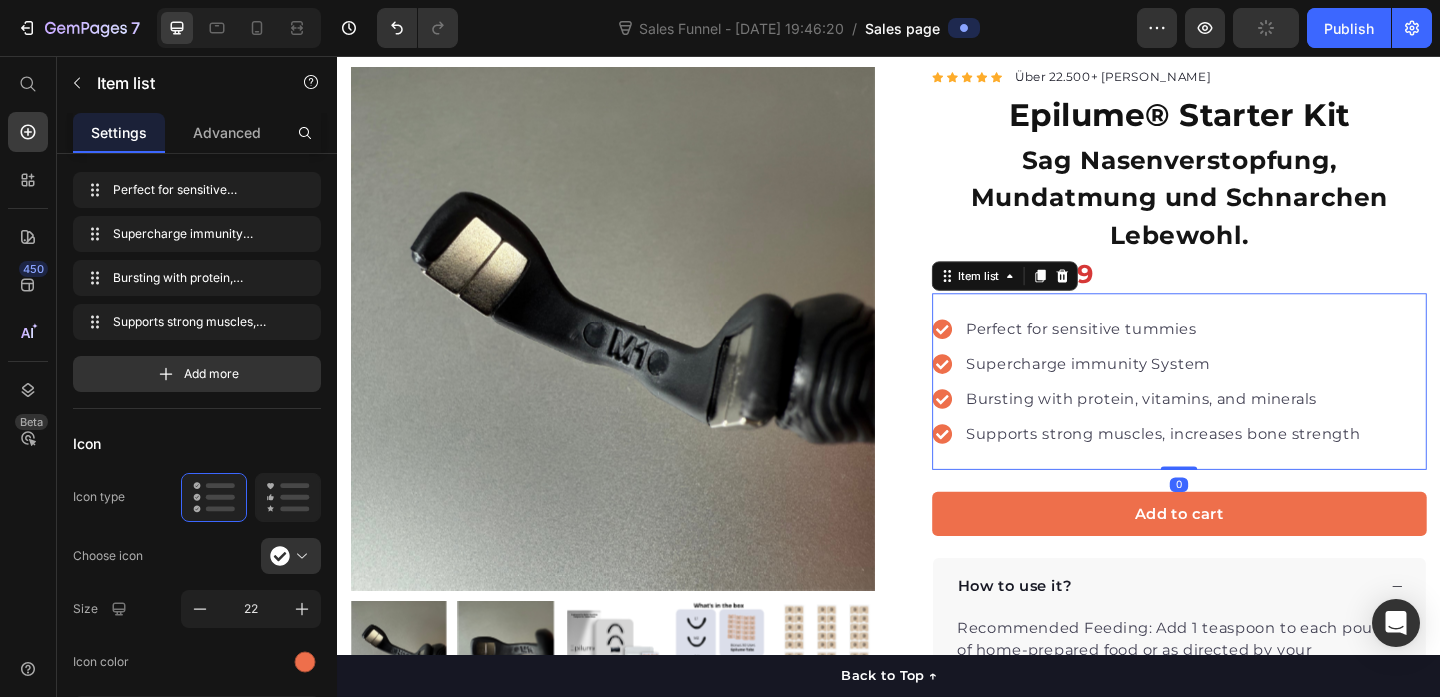 scroll, scrollTop: 0, scrollLeft: 0, axis: both 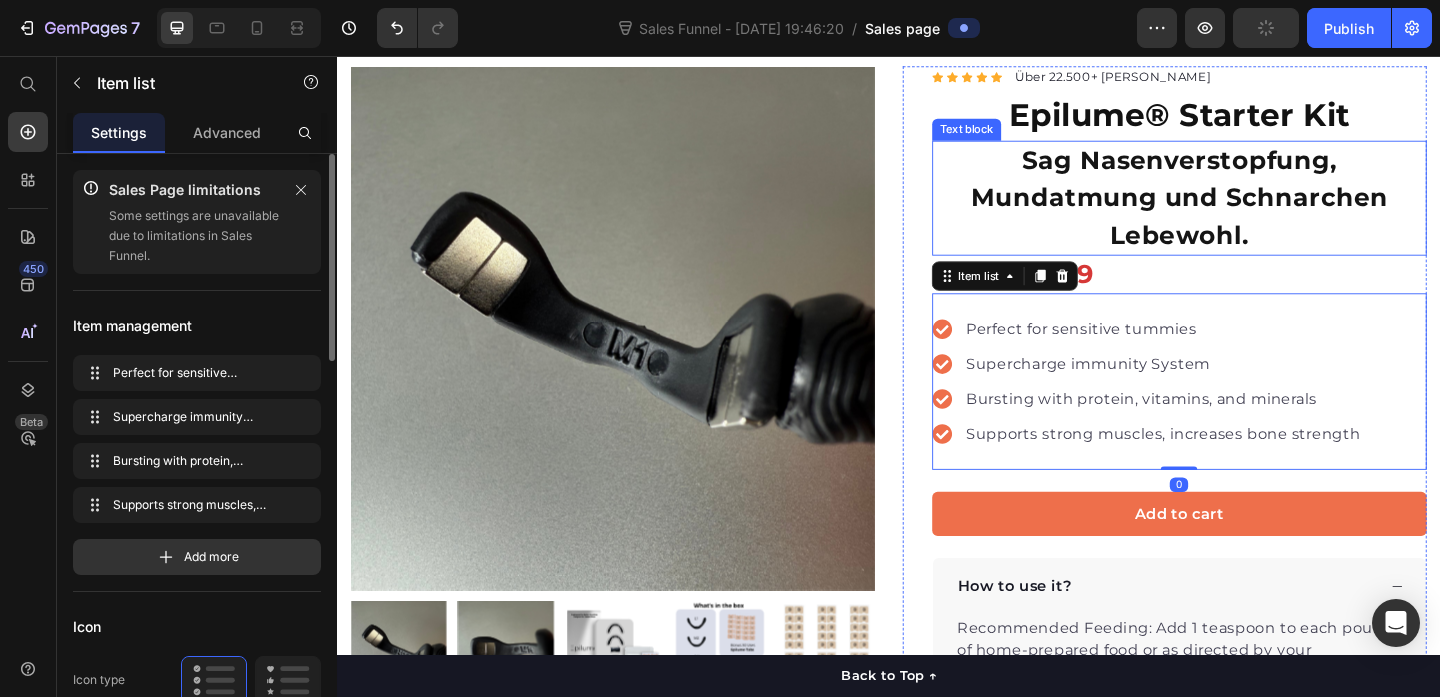 click on "Sag Nasenverstopfung, Mundatmung und Schnarchen Lebewohl." at bounding box center [1253, 211] 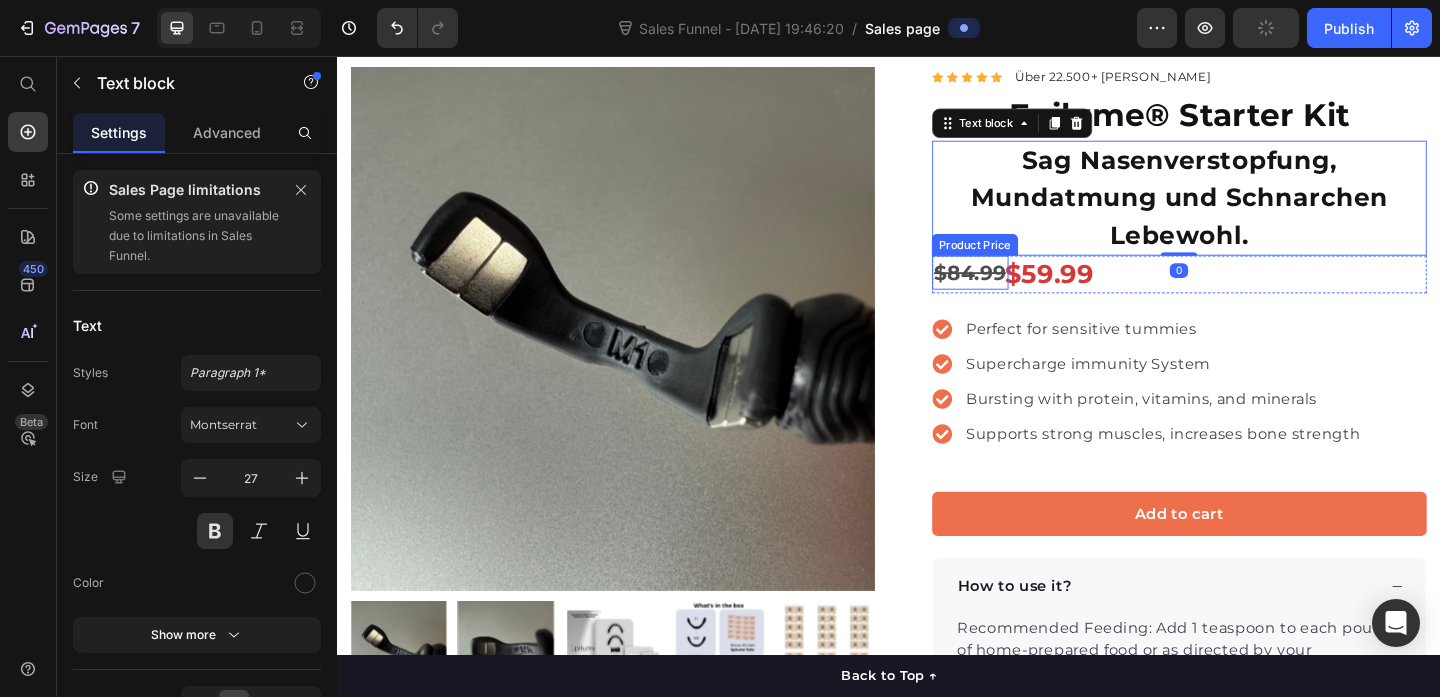 click on "$84.99" at bounding box center [1025, 291] 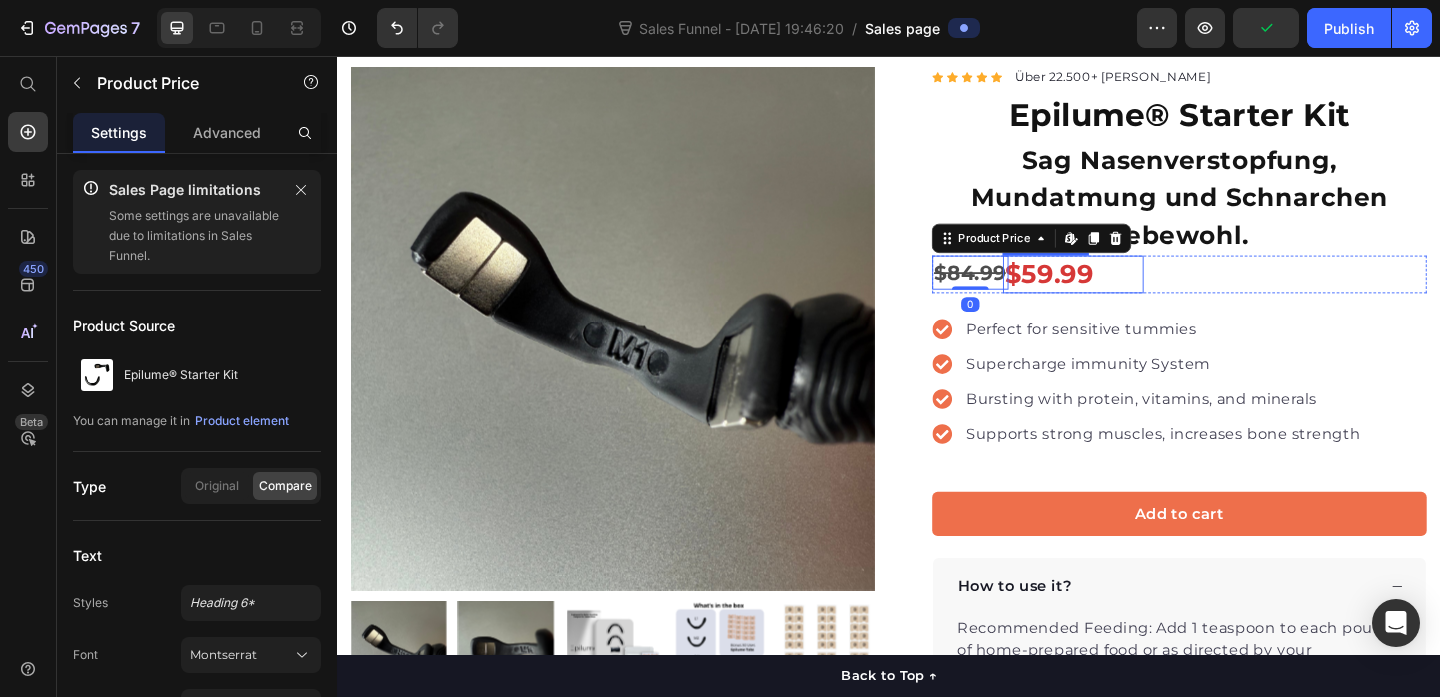 click on "$59.99" at bounding box center [1137, 293] 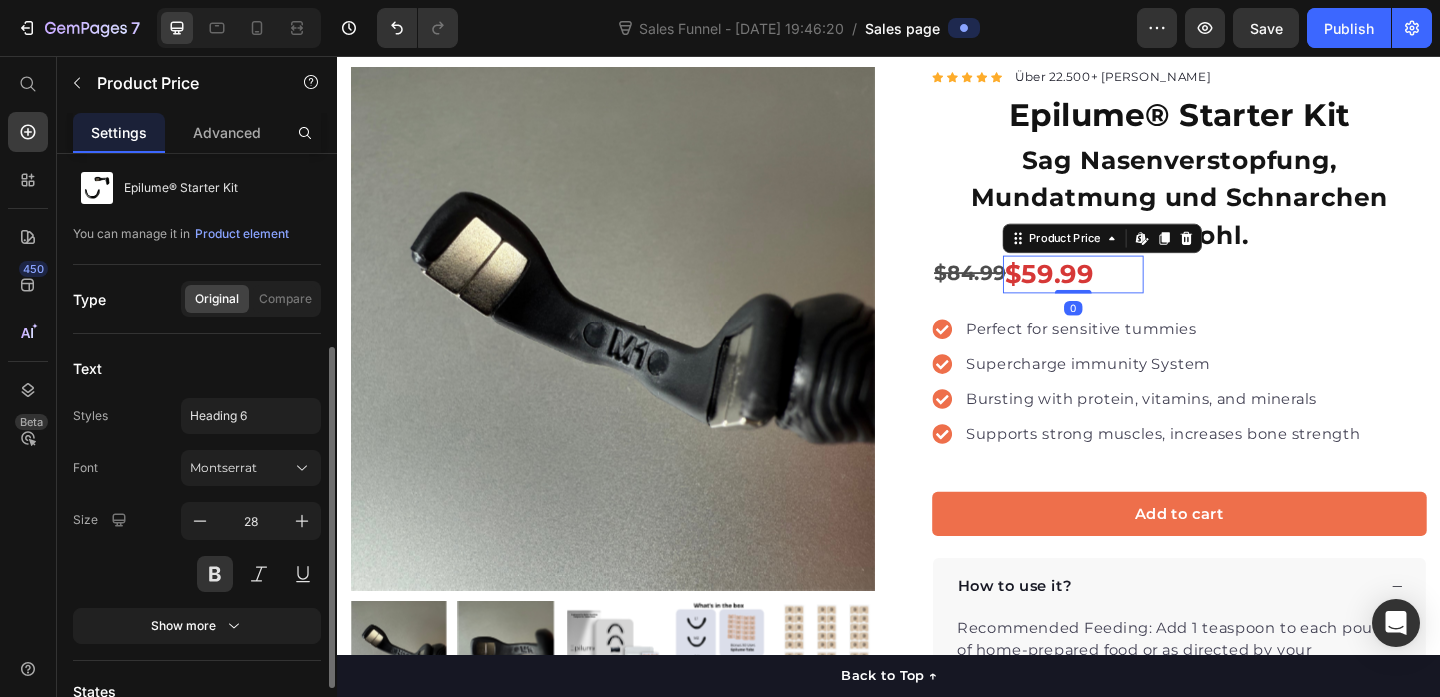 scroll, scrollTop: 271, scrollLeft: 0, axis: vertical 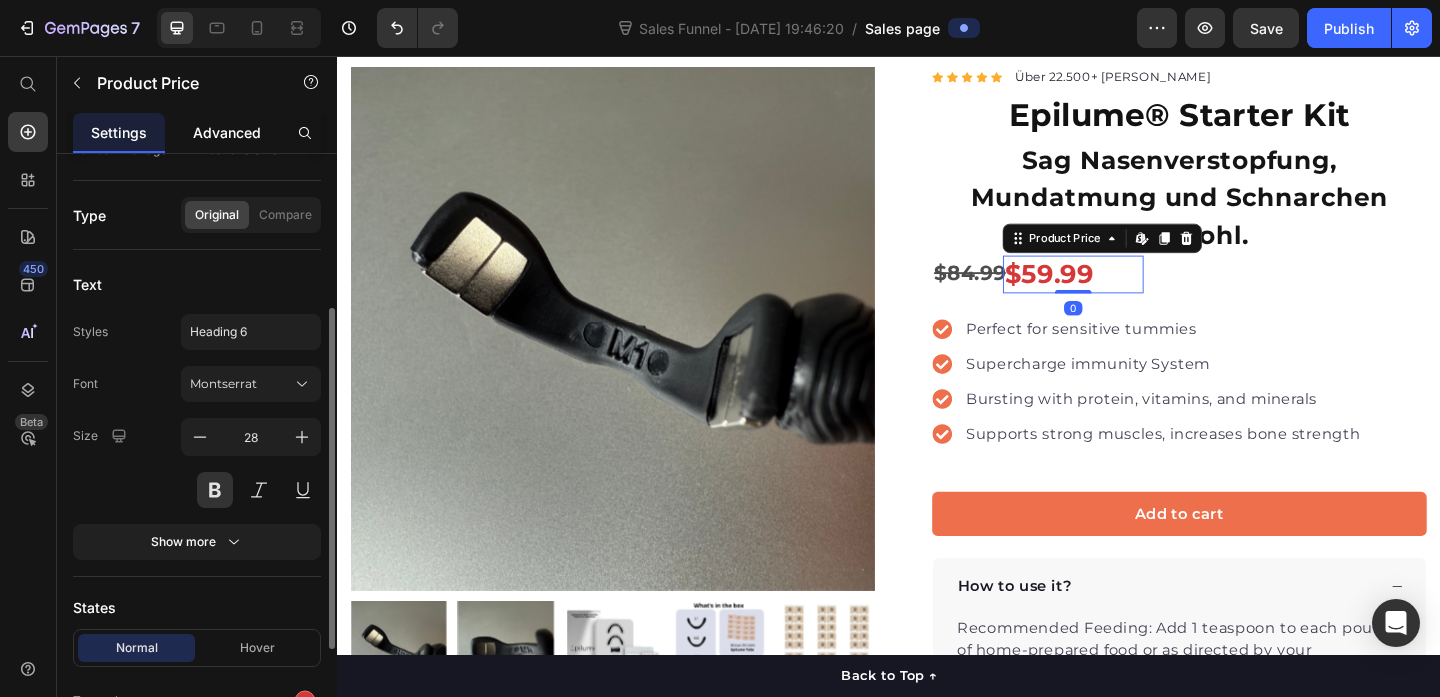 click on "Advanced" at bounding box center (227, 132) 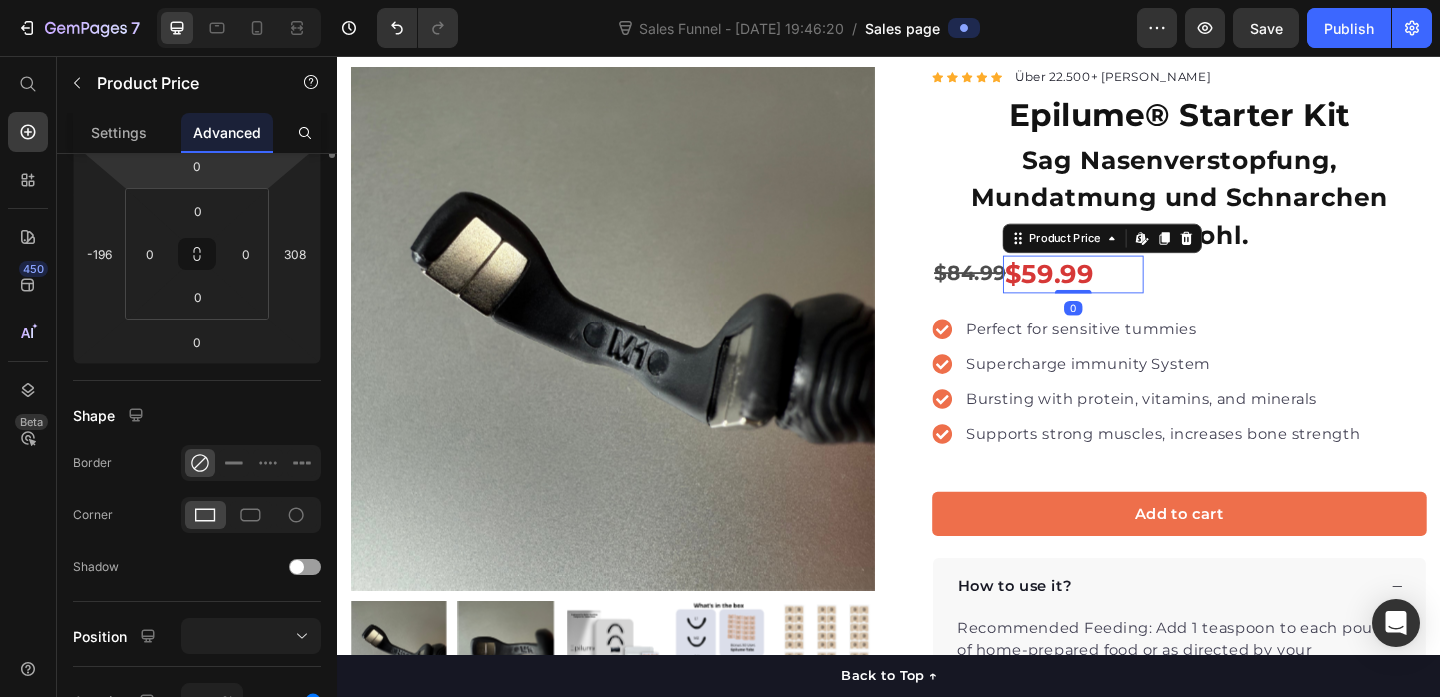 scroll, scrollTop: 0, scrollLeft: 0, axis: both 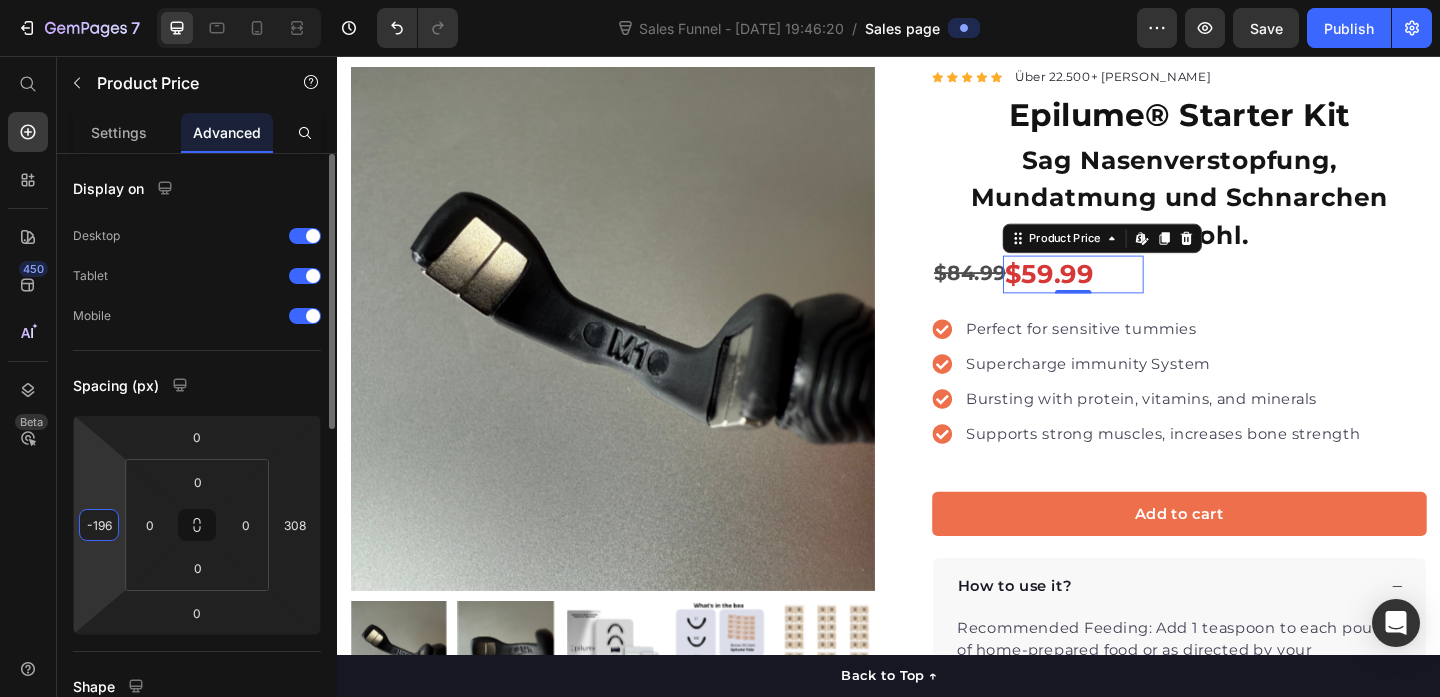 click on "-196" at bounding box center [99, 525] 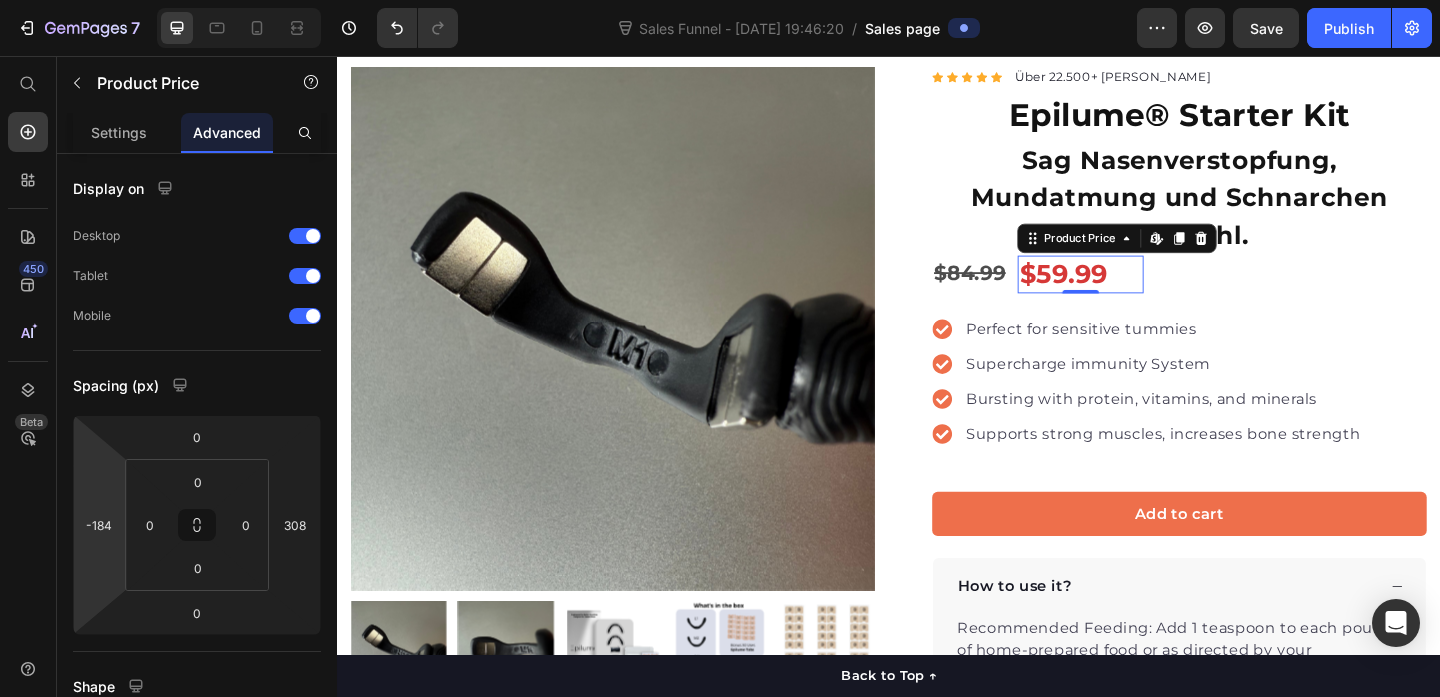 type on "-186" 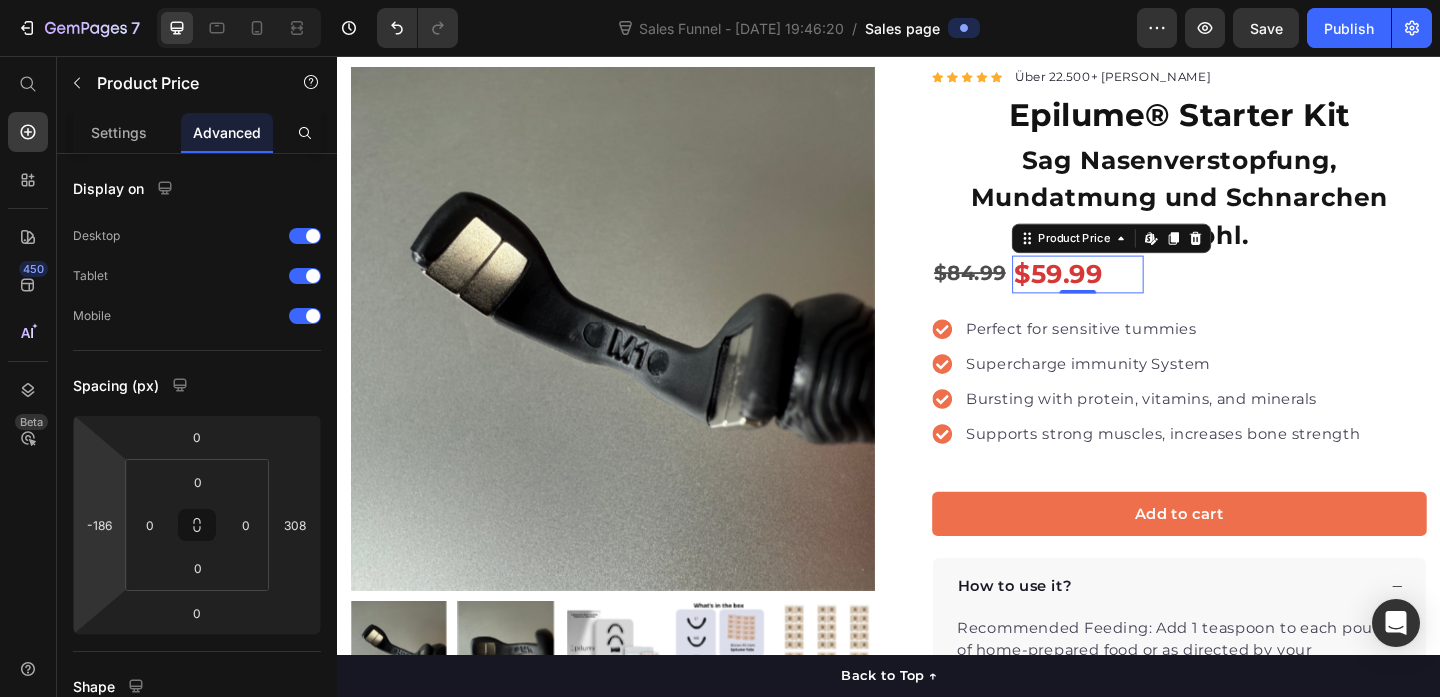 click on "7  Sales Funnel - [DATE] 19:46:20  /  Sales page Preview  Save   Publish  450 Beta Sales Page limitations Some elements are unavailable due to limitations in Sales Funnel. Start with Sections Elements Hero Section Product Detail Brands Trusted Badges Guarantee Product Breakdown How to use Testimonials Compare Bundle FAQs Social Proof Brand Story Product List Collection Blog List Contact Sticky Add to Cart Custom Footer Browse Library 450 Layout
Row
Row
Row
Row Text
Heading
Text Block Button
Button
Button
Sticky Back to top Media" at bounding box center (720, 0) 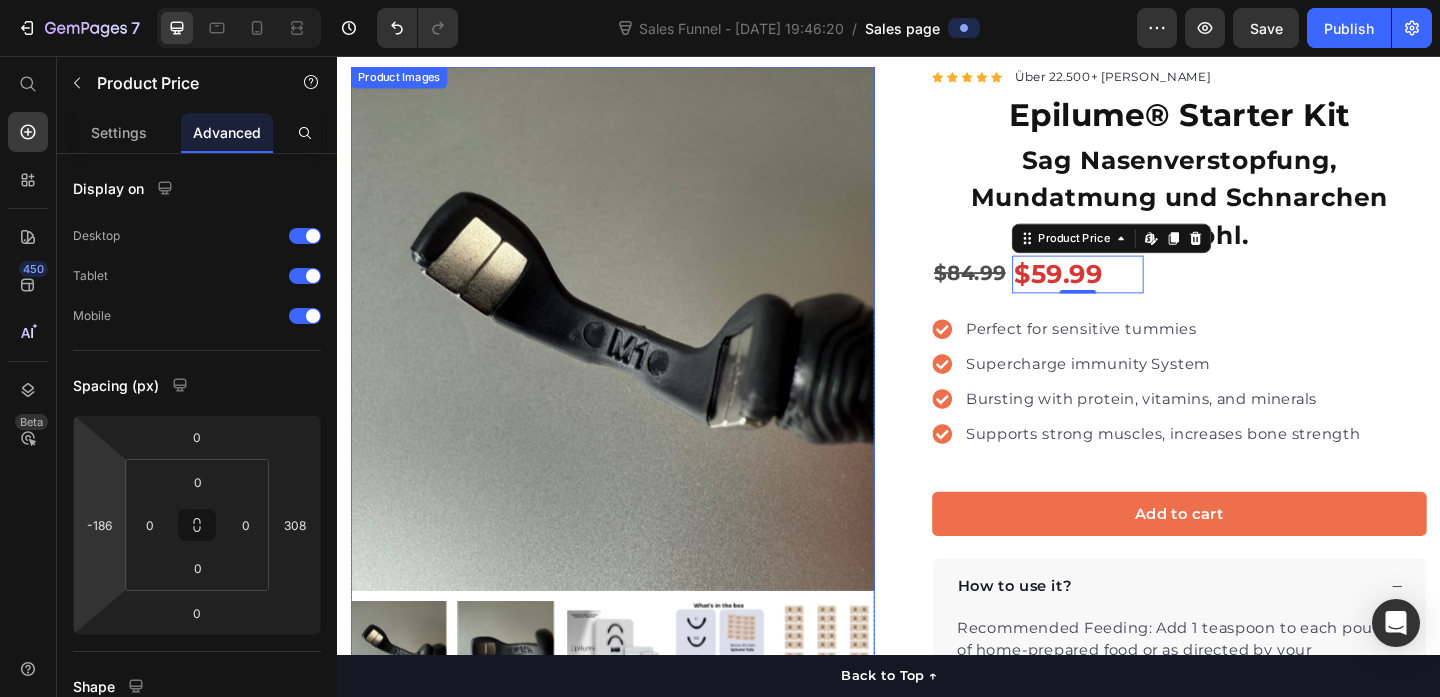 click on "Product Images "The transformation in my dog's overall health since switching to this food has been remarkable. Their coat is shinier, their energy levels have increased, and they seem happier than ever before." Text block -Daisy Text block
Verified buyer Item list Row Row "My dog absolutely loves this food! It's clear that the taste and quality are top-notch."  -Daisy Text block Row Row Icon Icon Icon Icon Icon Icon List Hoz Über 22.500+ zufriedene Kunden Text block Row Epilume® Starter Kit Product Title Sag Nasenverstopfung, Mundatmung und Schnarchen Lebewohl. Text block $84.99 Product Price $59.99 Product Price   Edit content in Shopify 0 Row Perfect for sensitive tummies Supercharge immunity System Bursting with protein, vitamins, and minerals Supports strong muscles, increases bone strength Item list Add to cart Product Cart Button Perfect for sensitive tummies Supercharge immunity System Bursting with protein, vitamins, and minerals Supports strong muscles, increases bone strength Row" at bounding box center [937, 519] 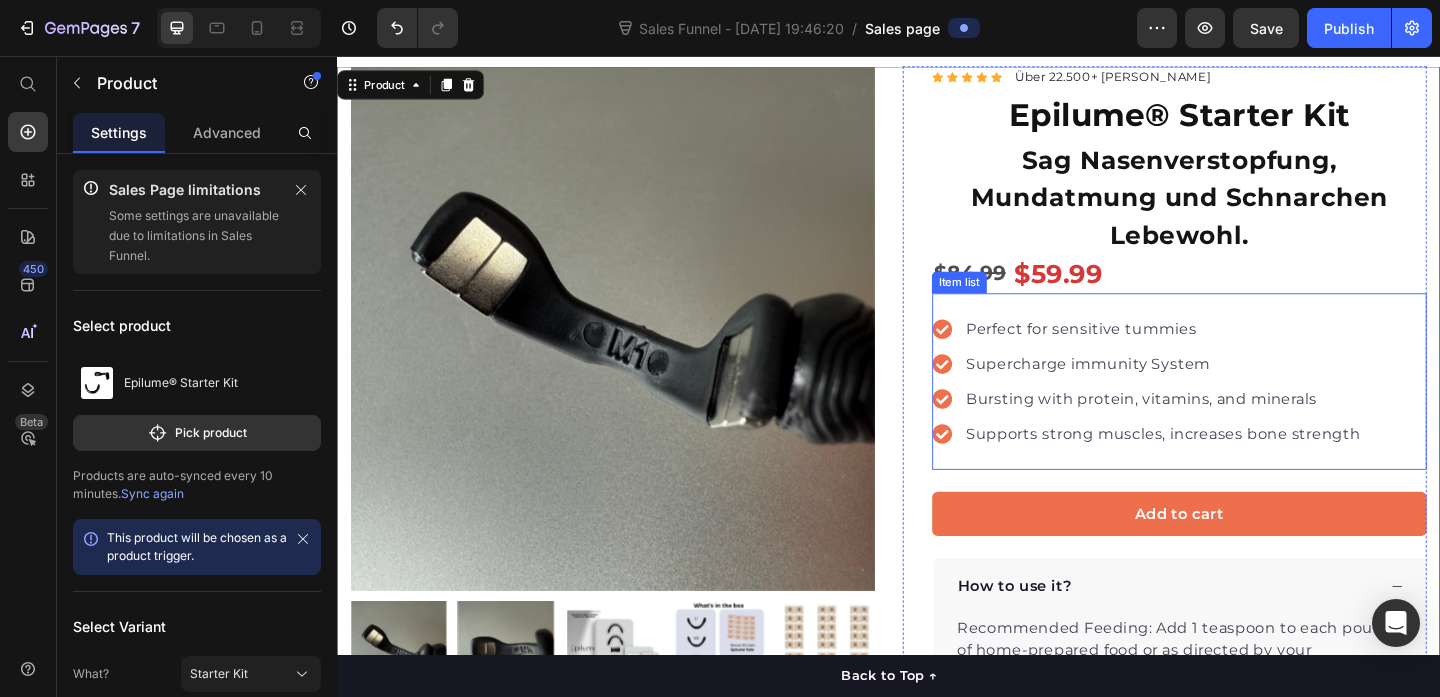 drag, startPoint x: 1262, startPoint y: 342, endPoint x: 1270, endPoint y: 349, distance: 10.630146 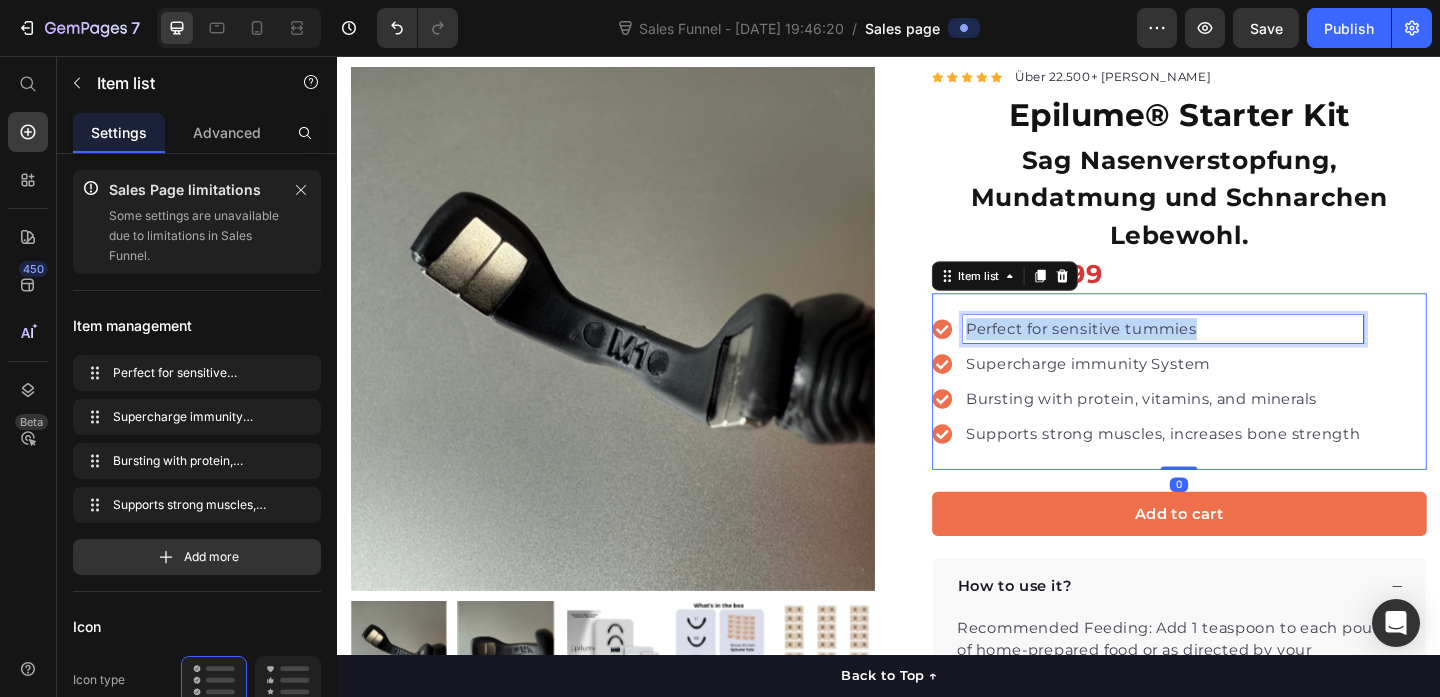 drag, startPoint x: 1280, startPoint y: 349, endPoint x: 1018, endPoint y: 352, distance: 262.01718 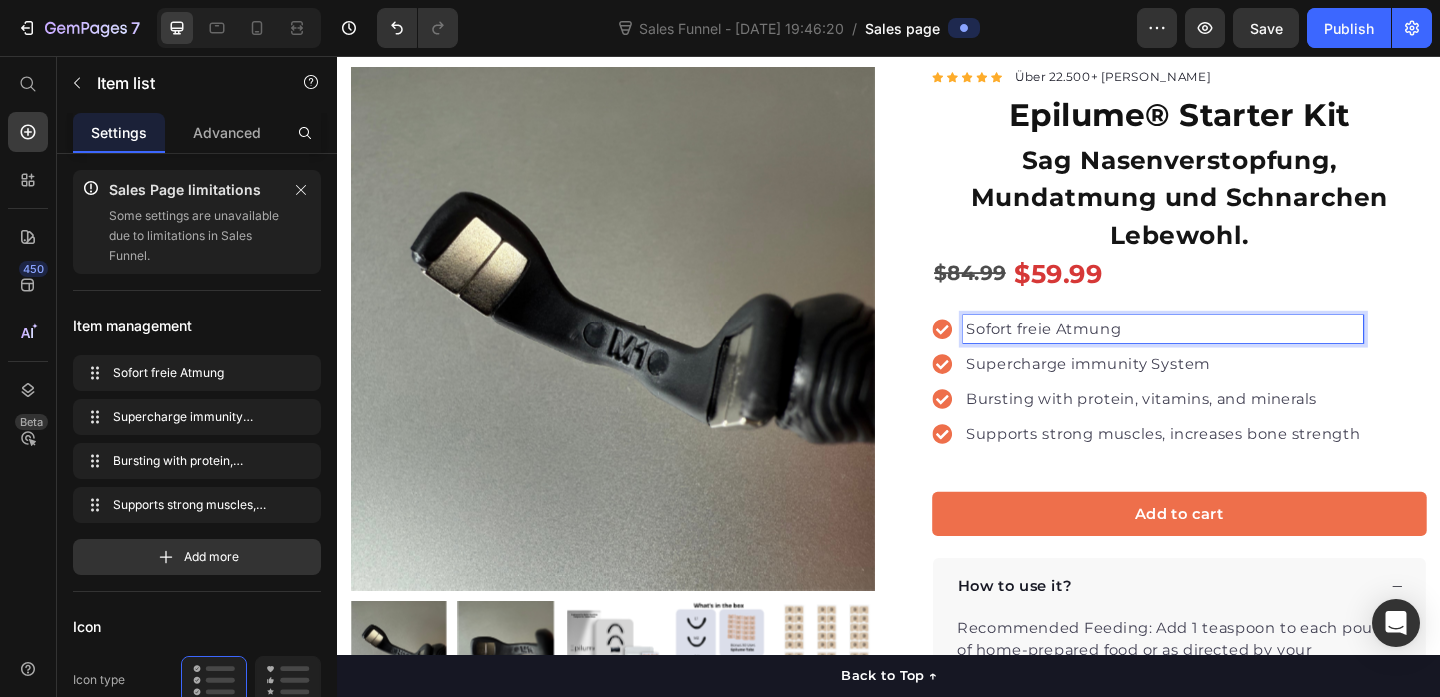 click on "Supercharge immunity System" at bounding box center [1235, 391] 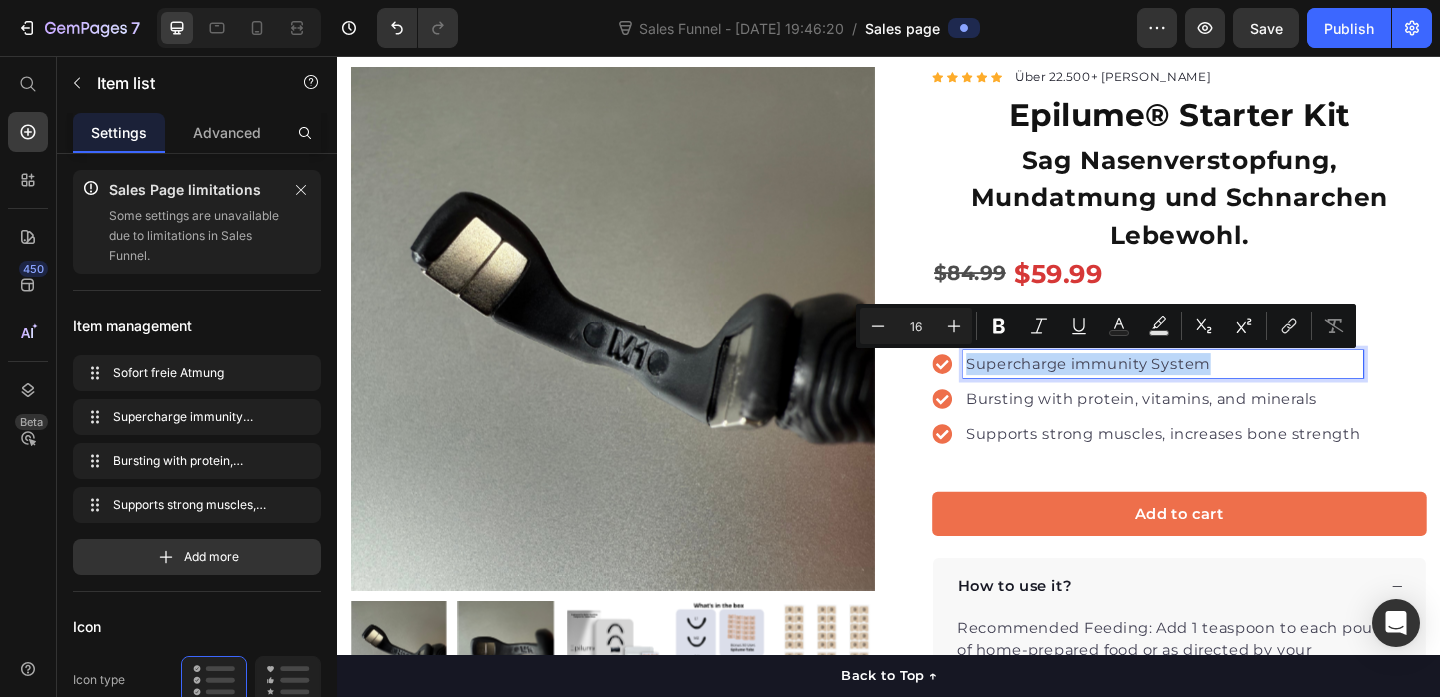 drag, startPoint x: 1285, startPoint y: 391, endPoint x: 1020, endPoint y: 390, distance: 265.0019 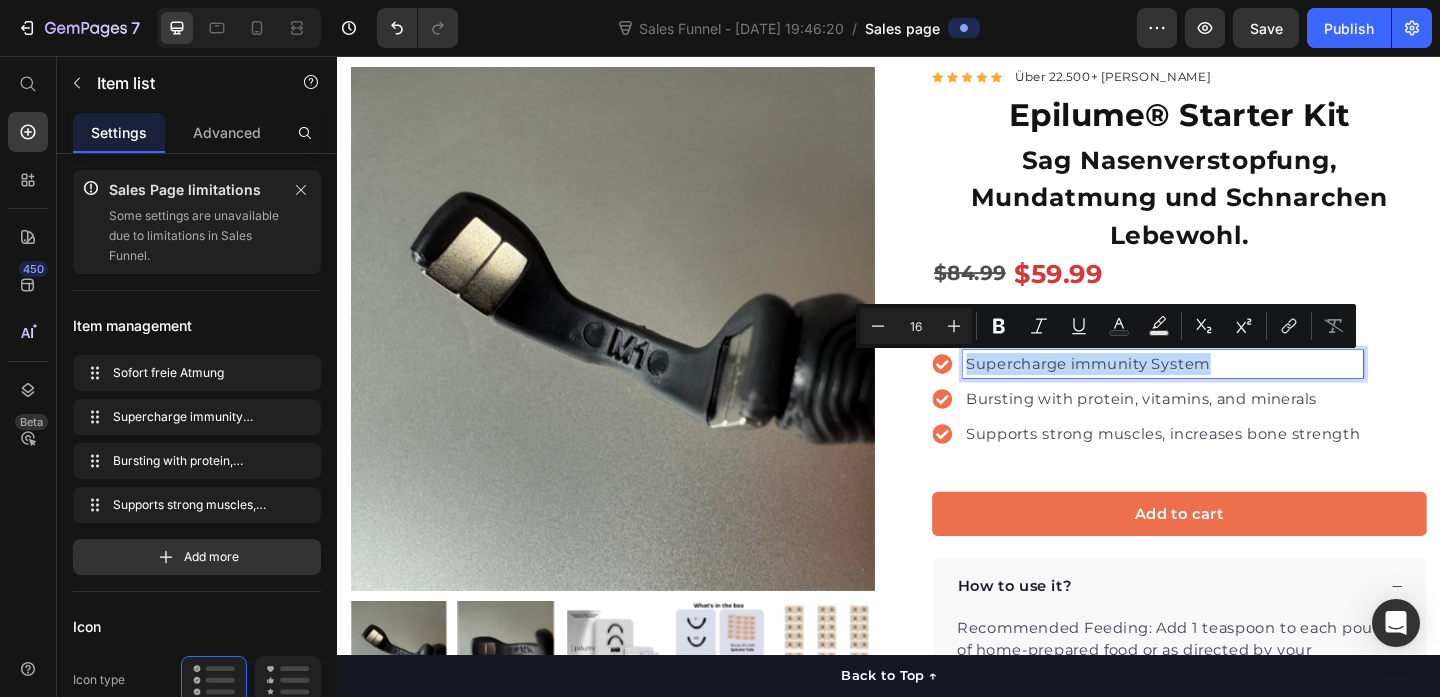 click on "Supercharge immunity System" at bounding box center [1235, 391] 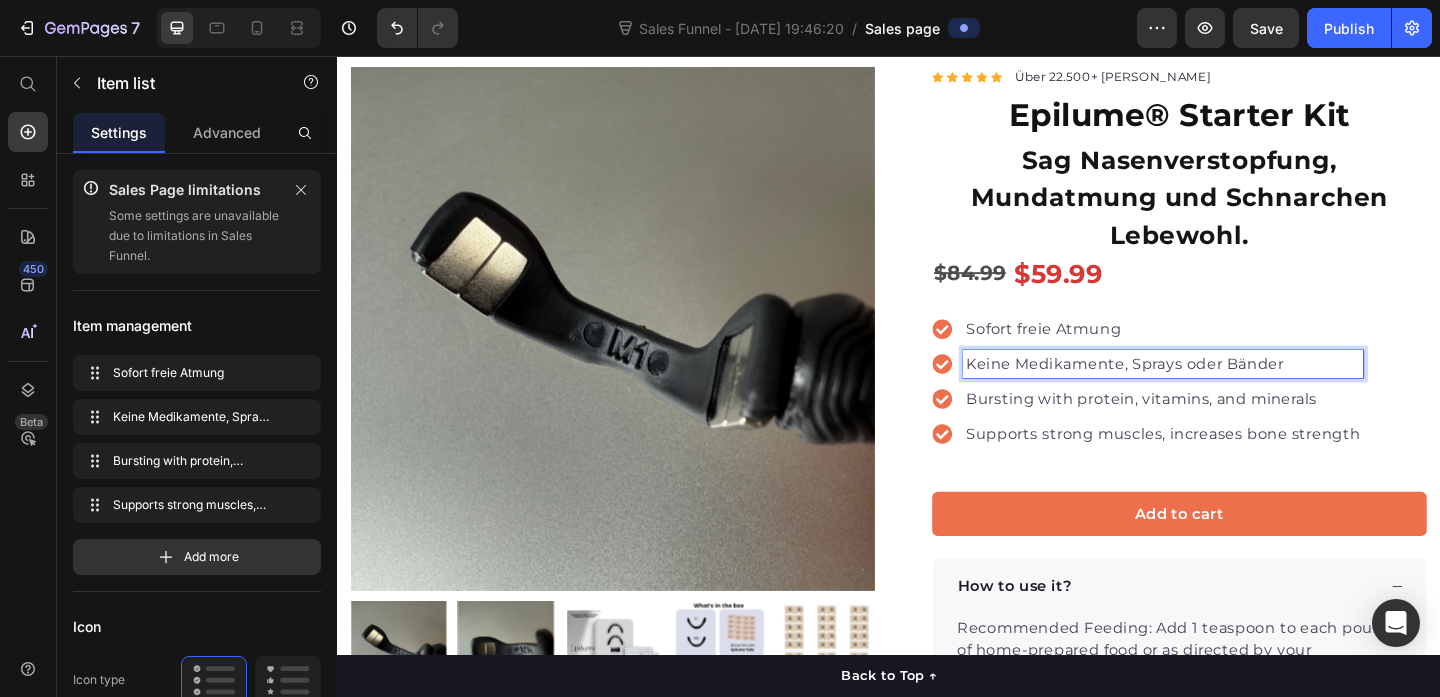 click on "Bursting with protein, vitamins, and minerals" at bounding box center [1235, 429] 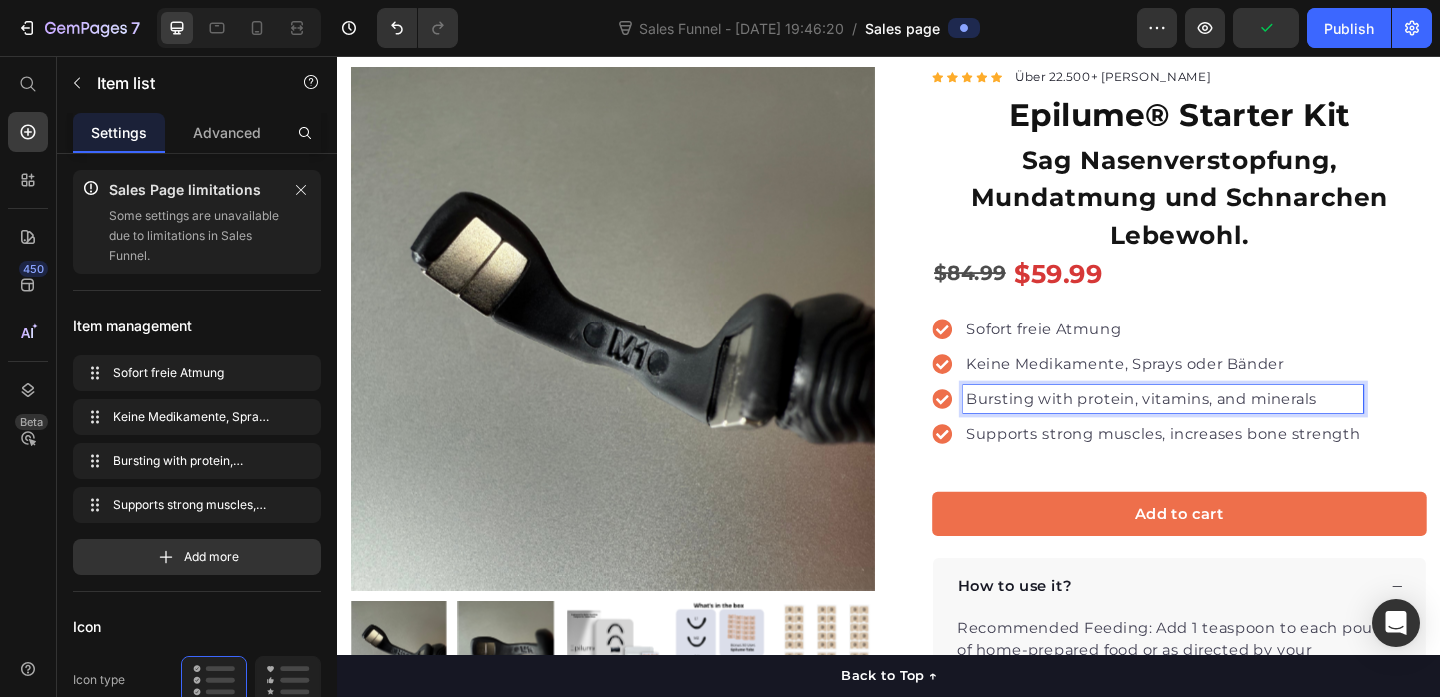 click on "Bursting with protein, vitamins, and minerals" at bounding box center [1235, 429] 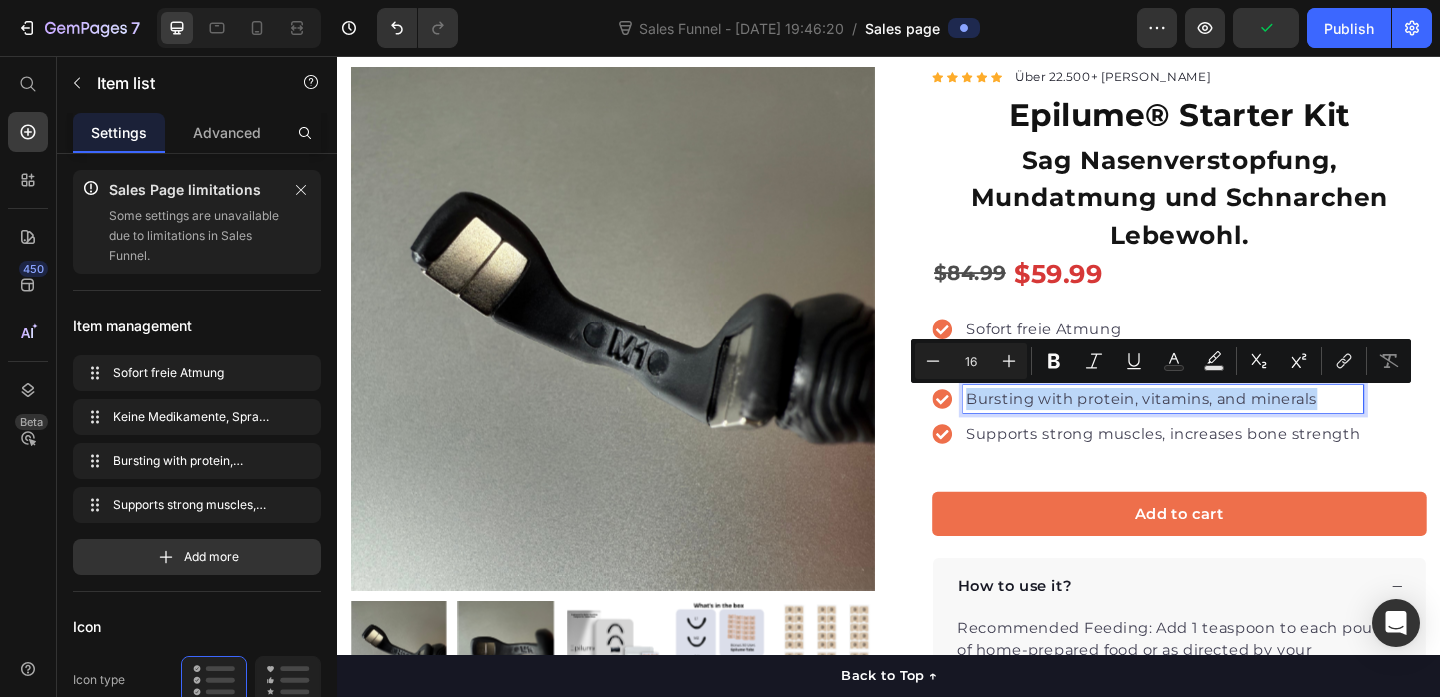 drag, startPoint x: 1410, startPoint y: 427, endPoint x: 1015, endPoint y: 427, distance: 395 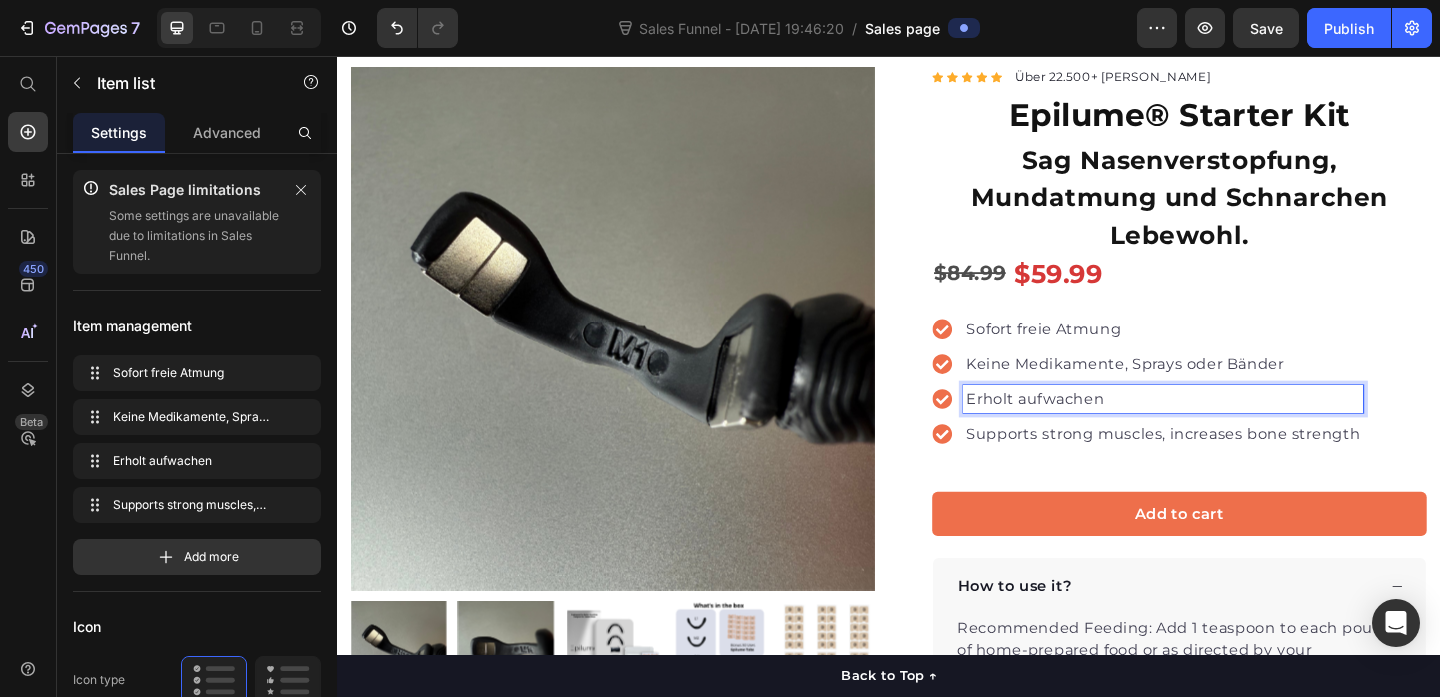 click on "Supports strong muscles, increases bone strength" at bounding box center [1235, 467] 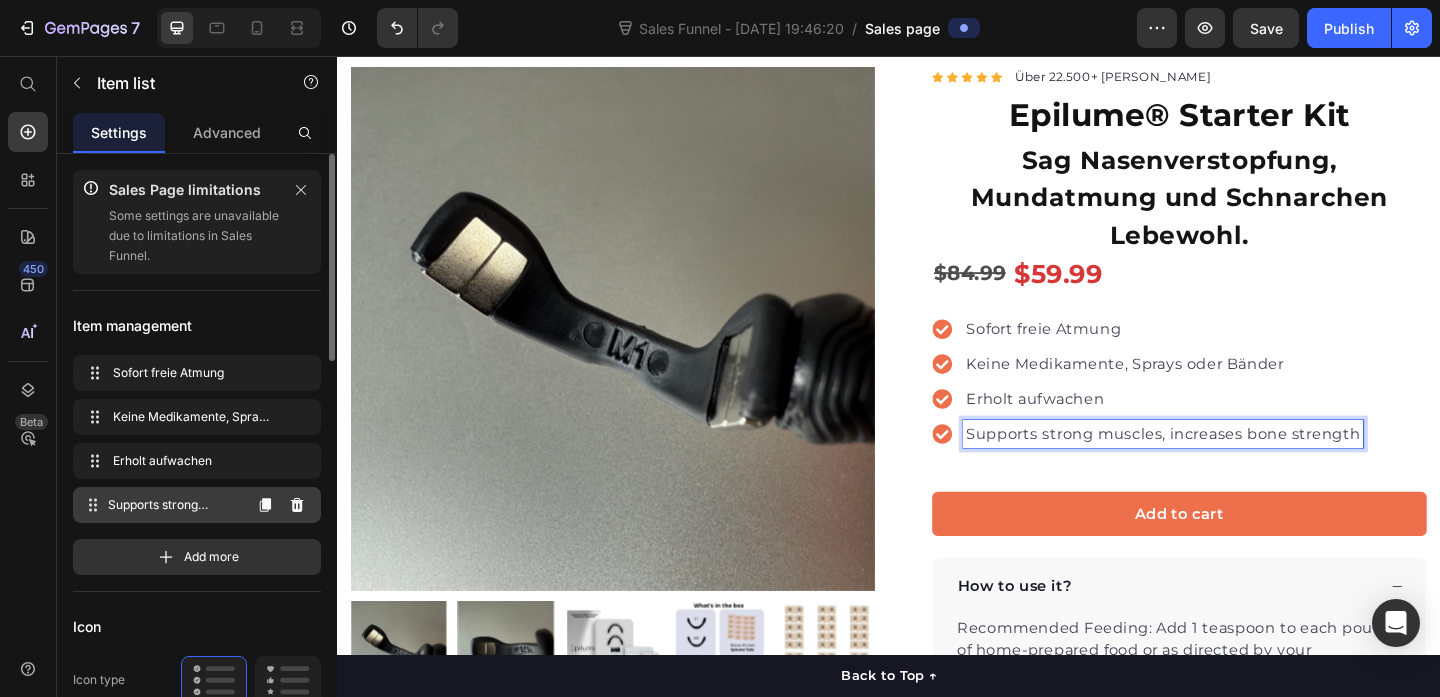 click 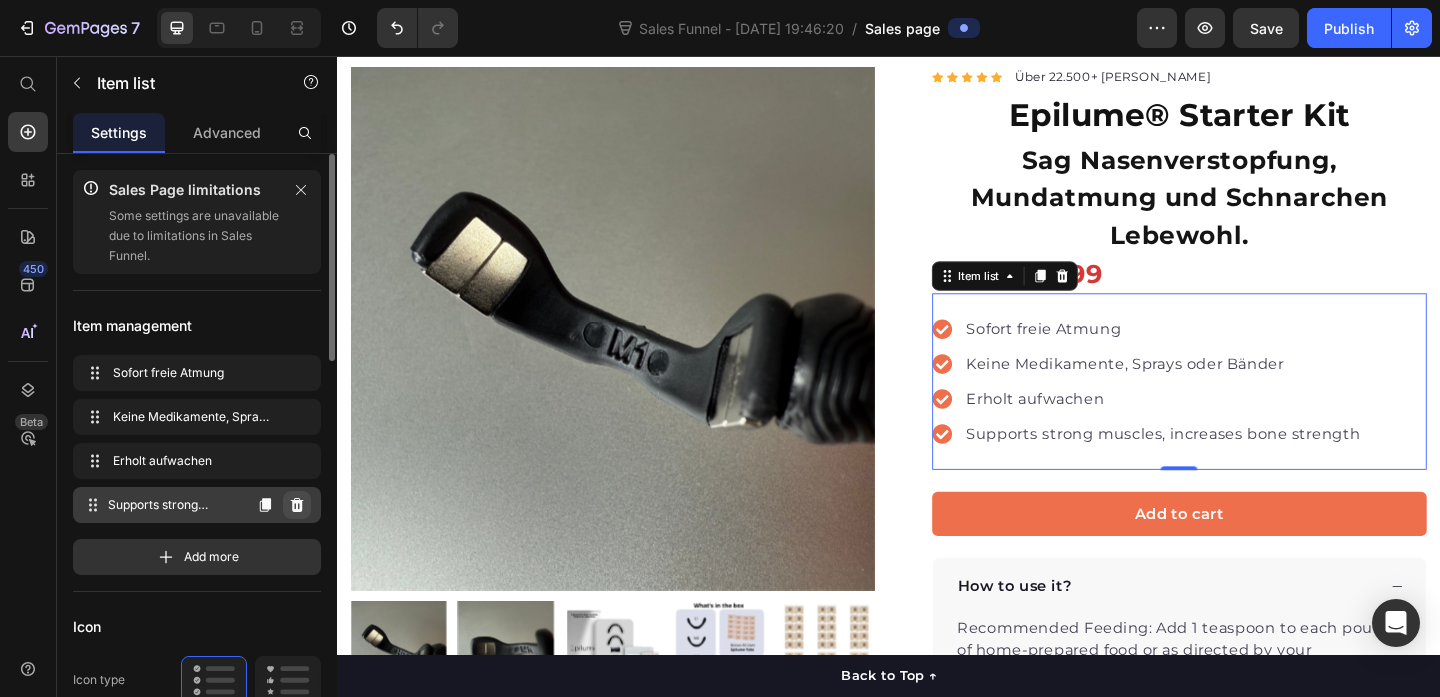 click 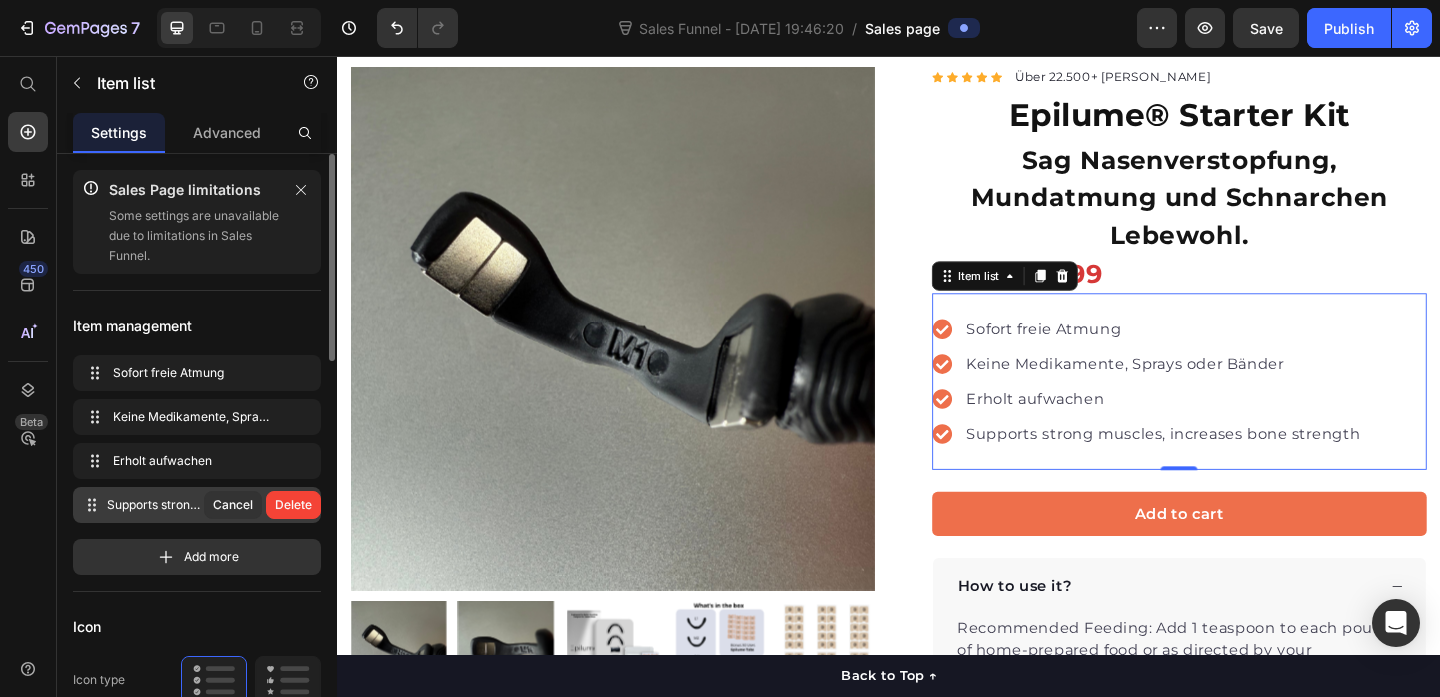 click on "Delete" at bounding box center [293, 505] 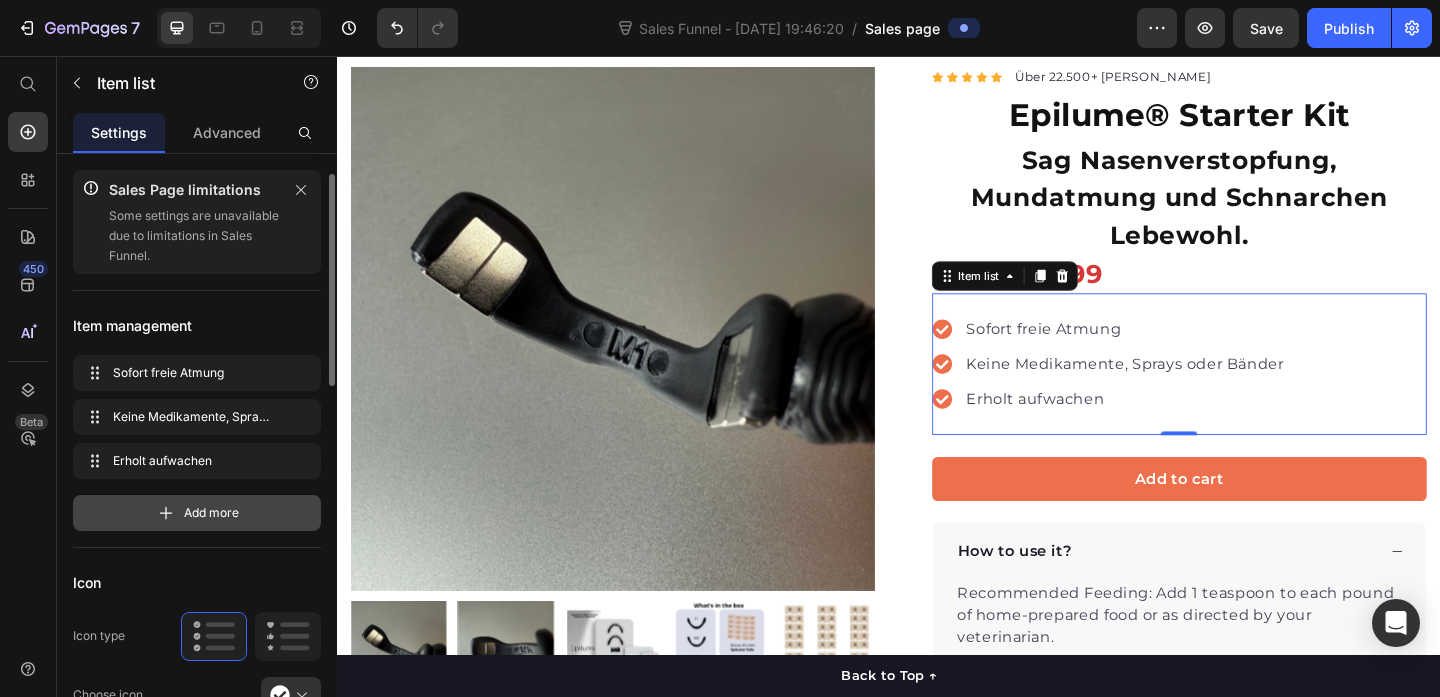 scroll, scrollTop: 161, scrollLeft: 0, axis: vertical 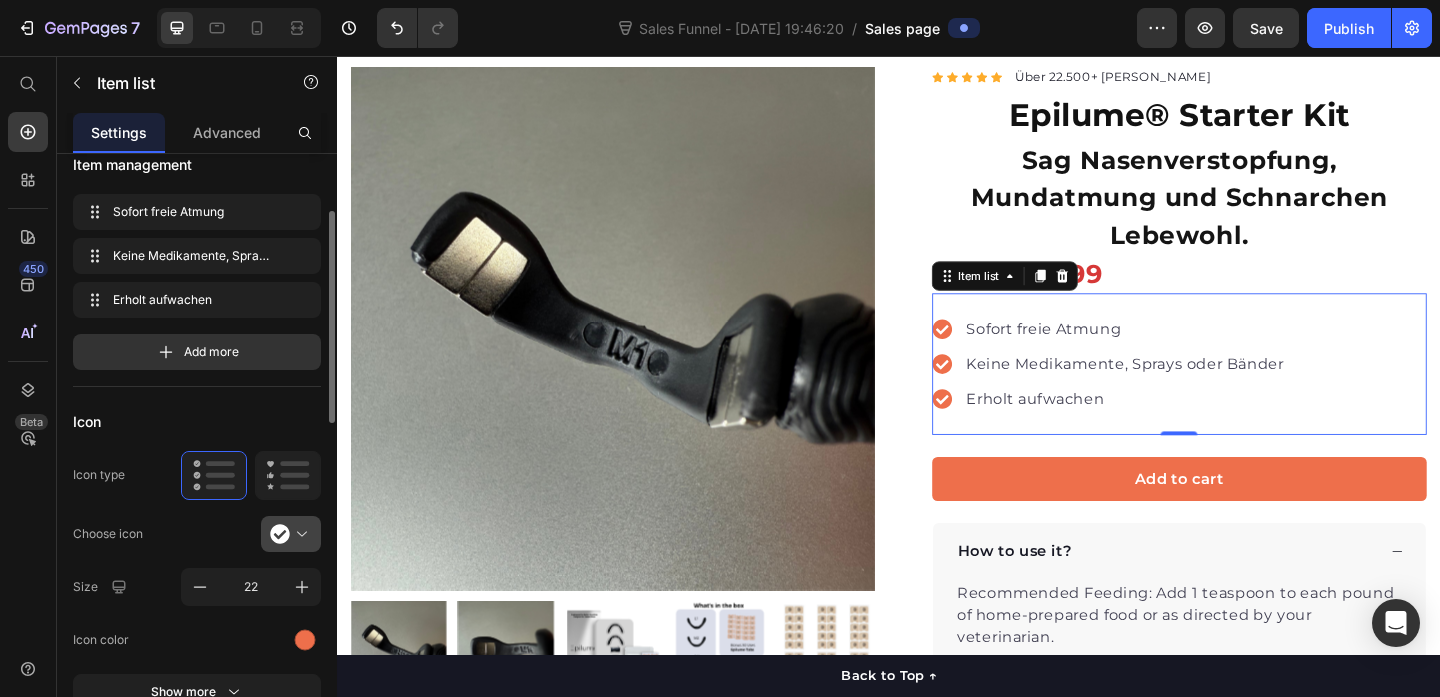 click at bounding box center [299, 534] 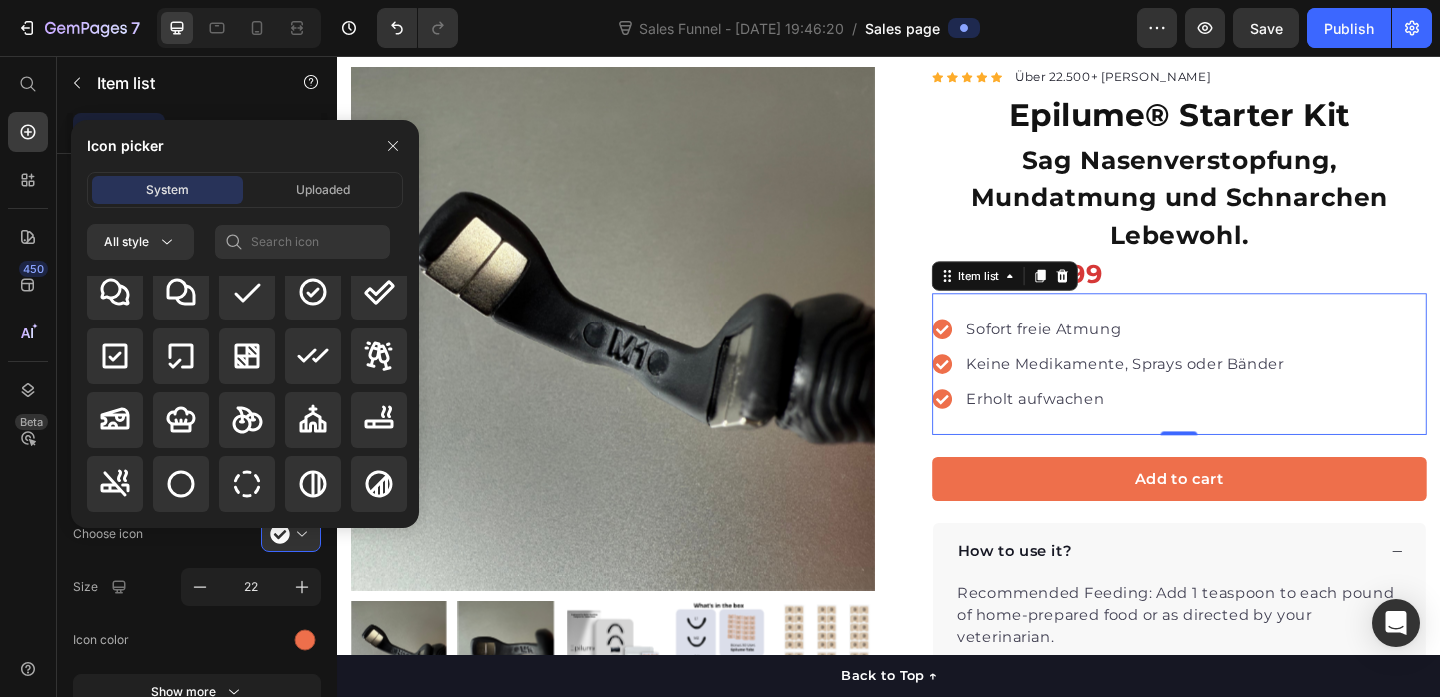 scroll, scrollTop: 3952, scrollLeft: 0, axis: vertical 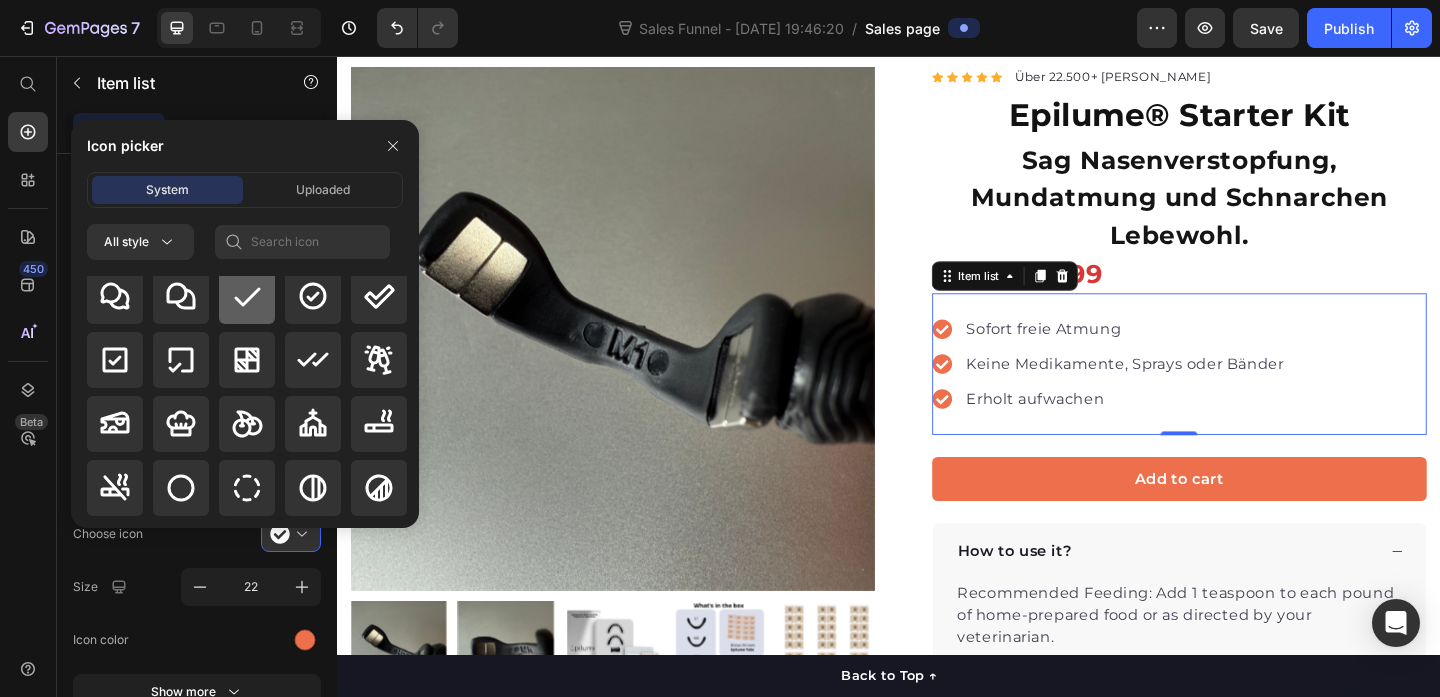 click 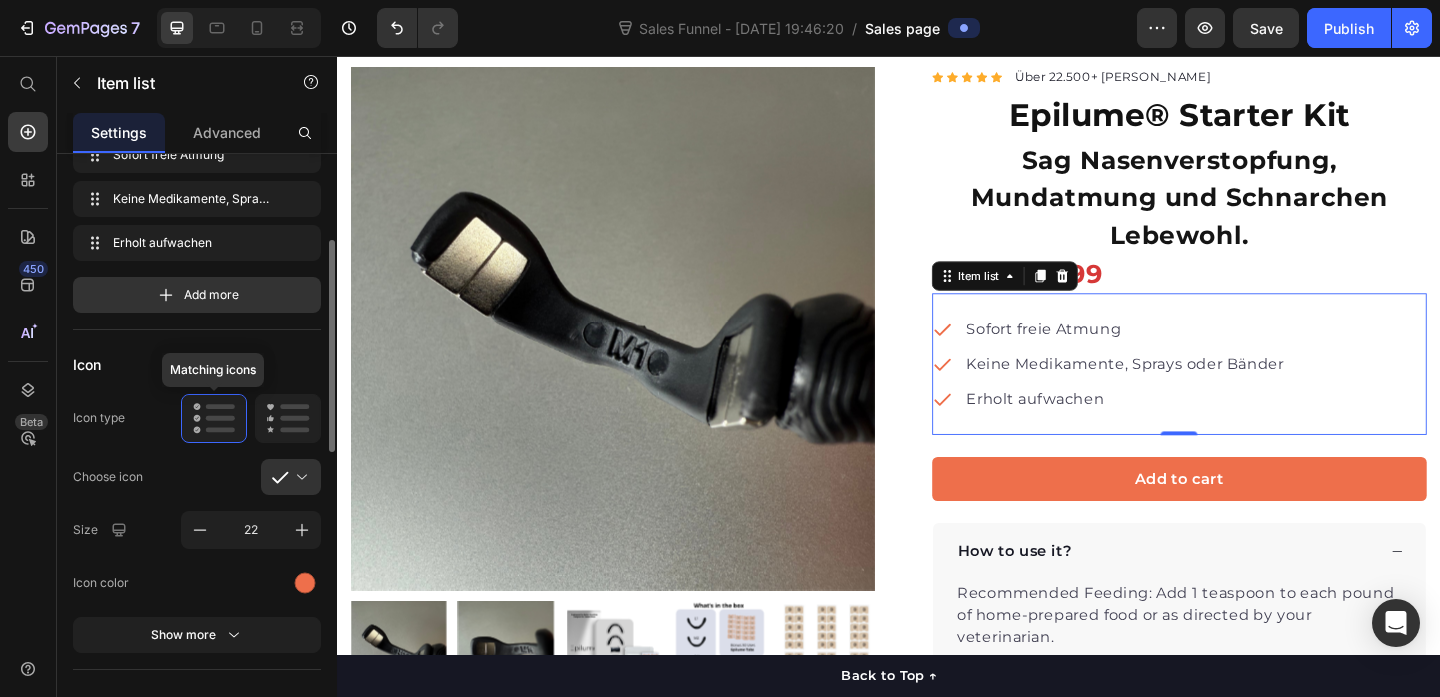 scroll, scrollTop: 231, scrollLeft: 0, axis: vertical 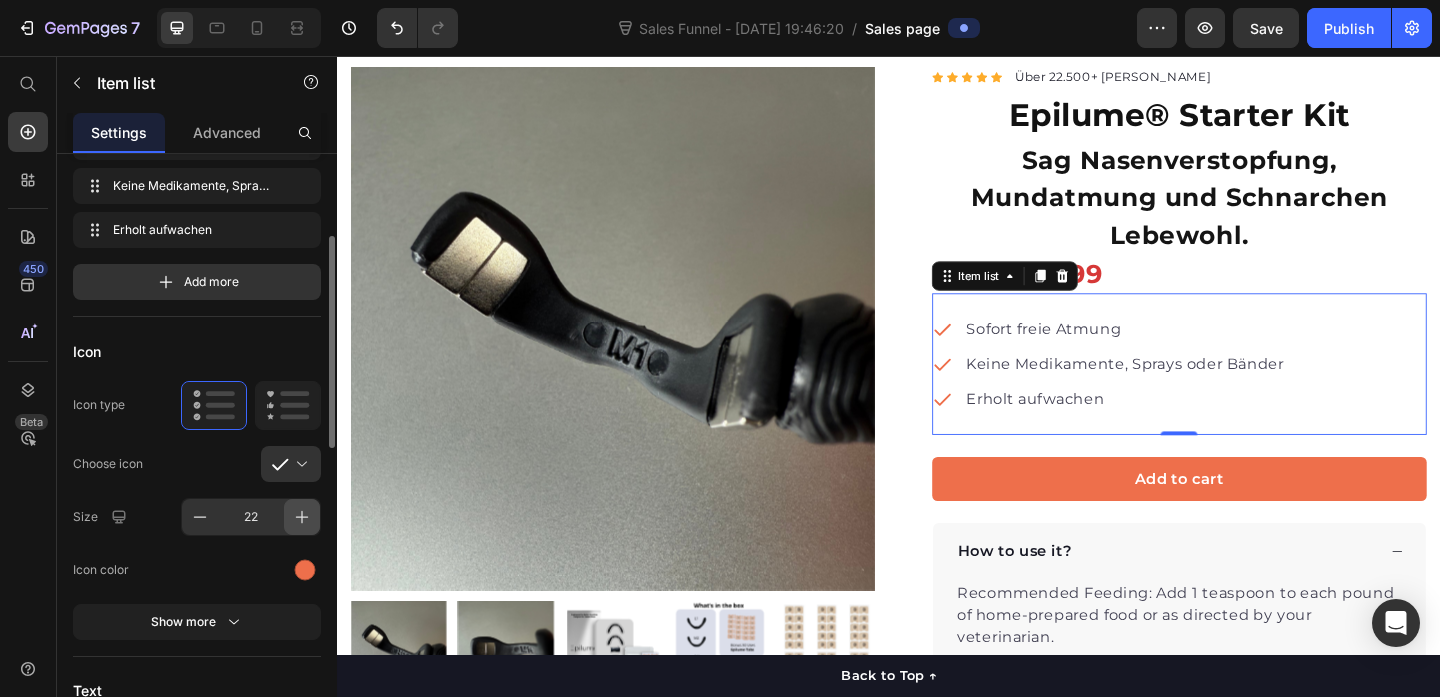 click 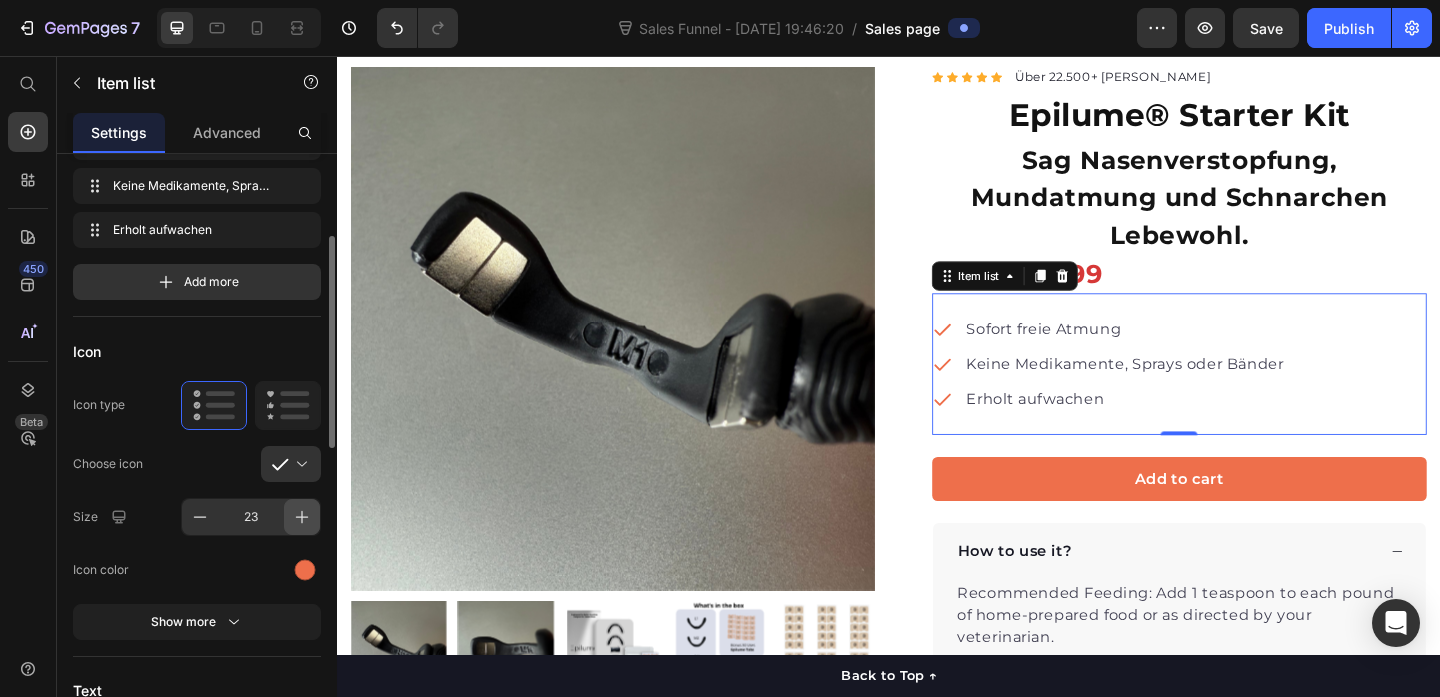 click 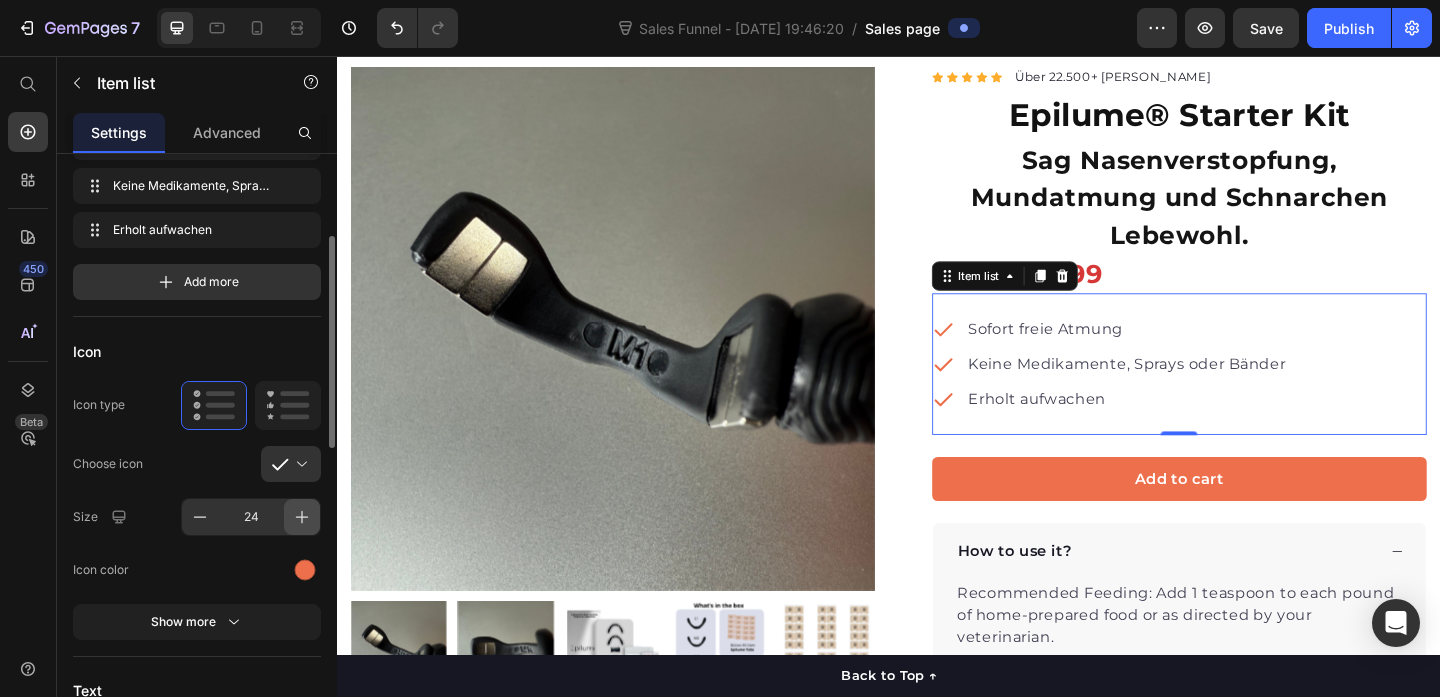 click 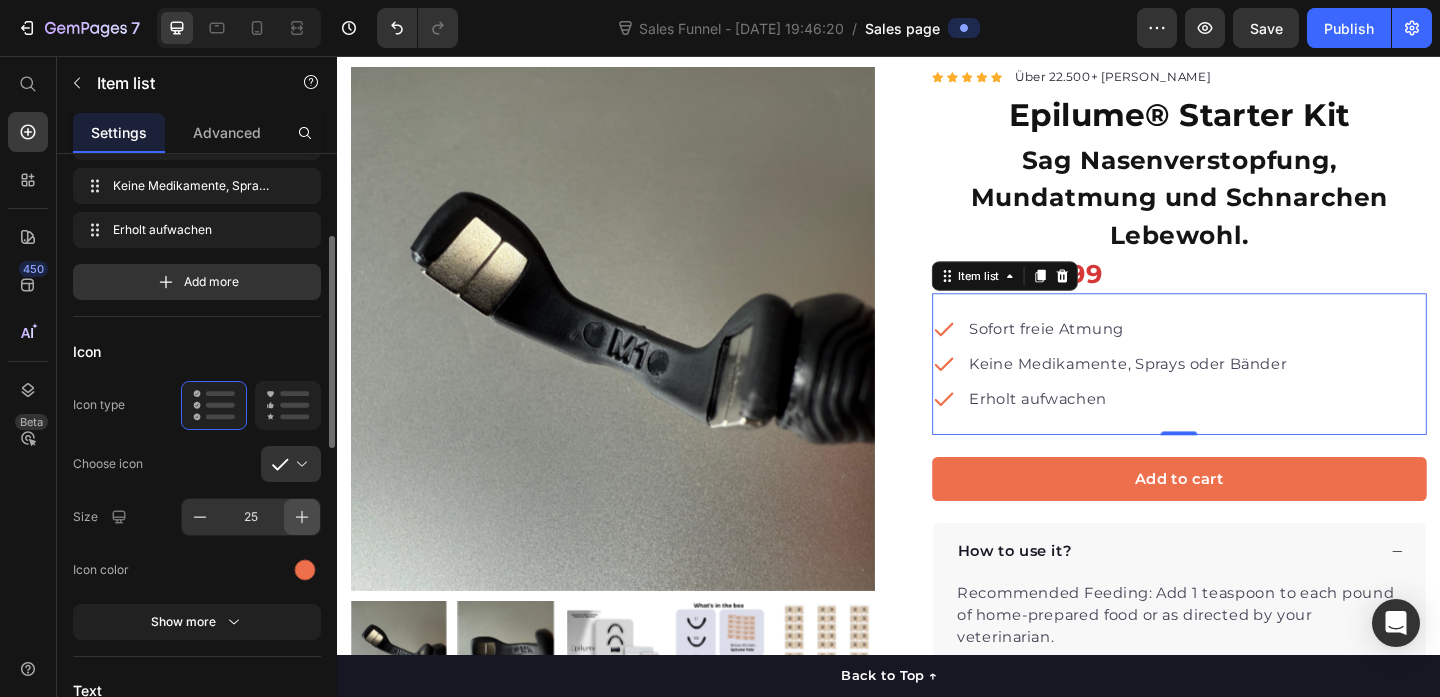click 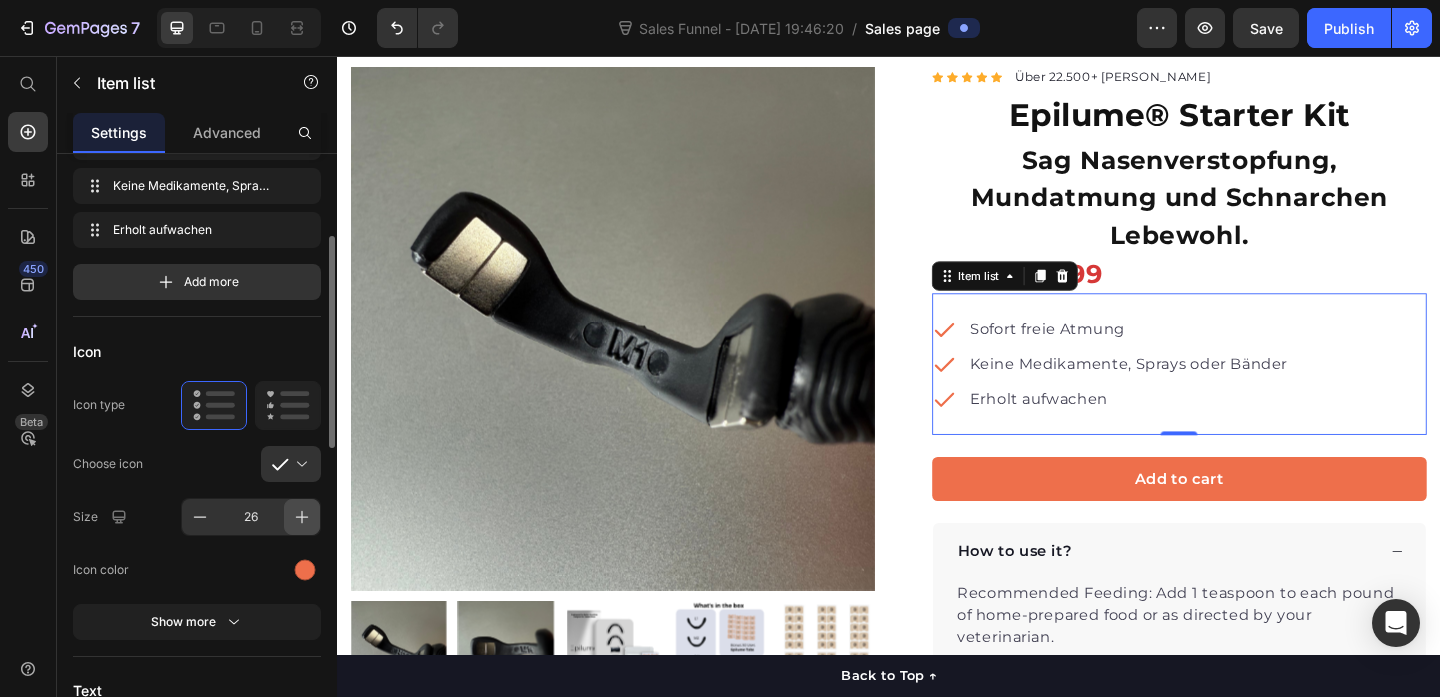 click 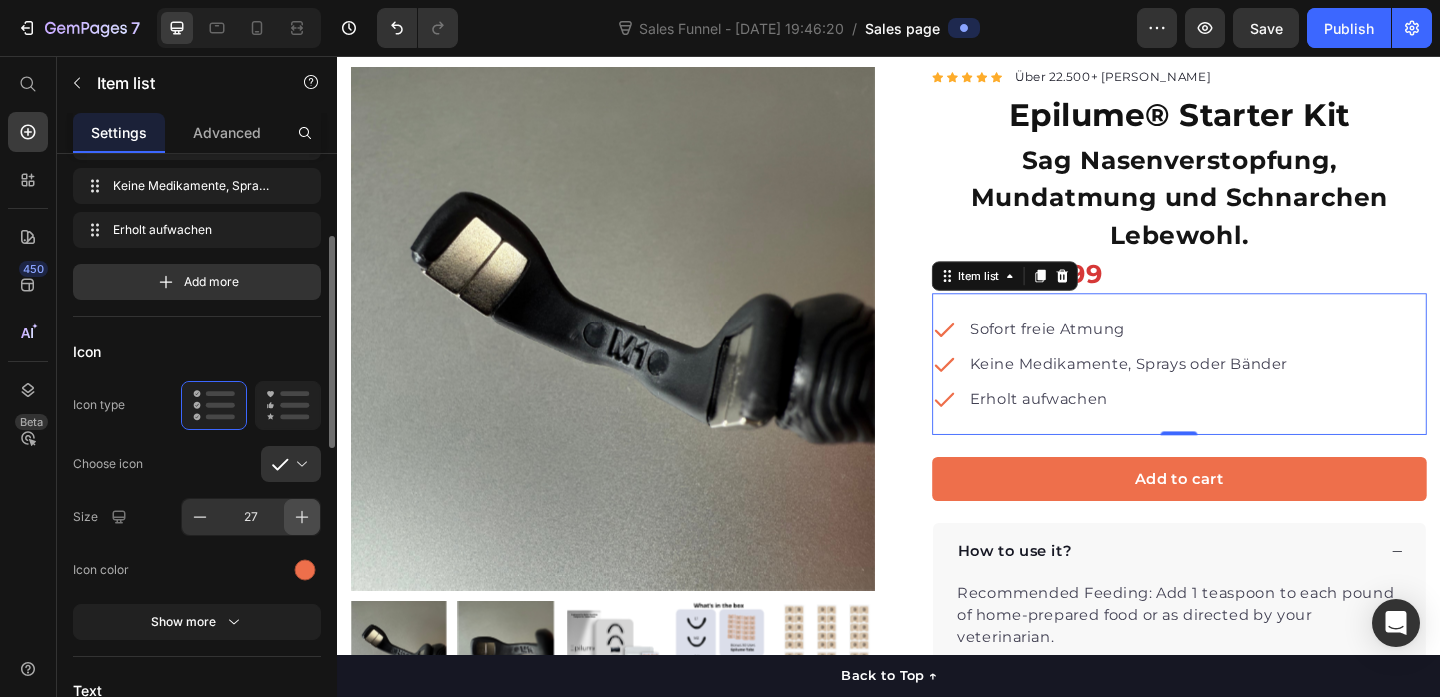 click 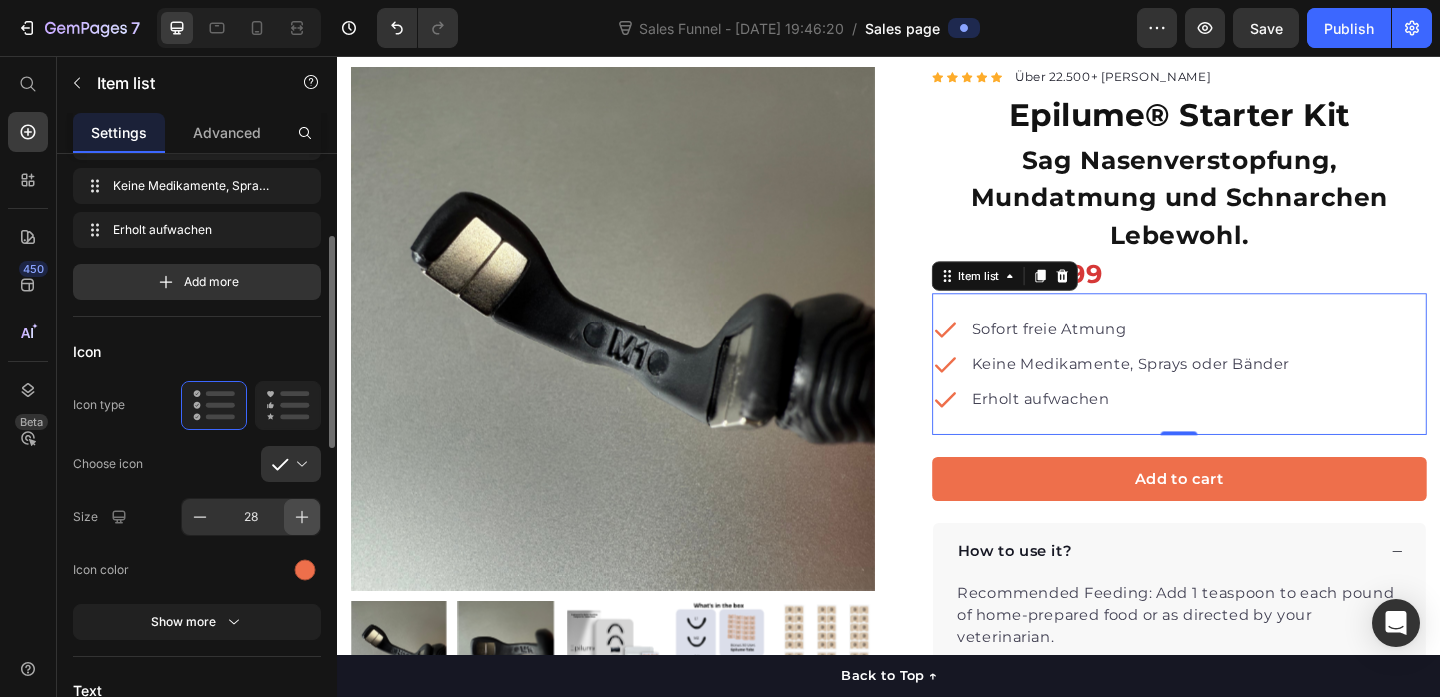click 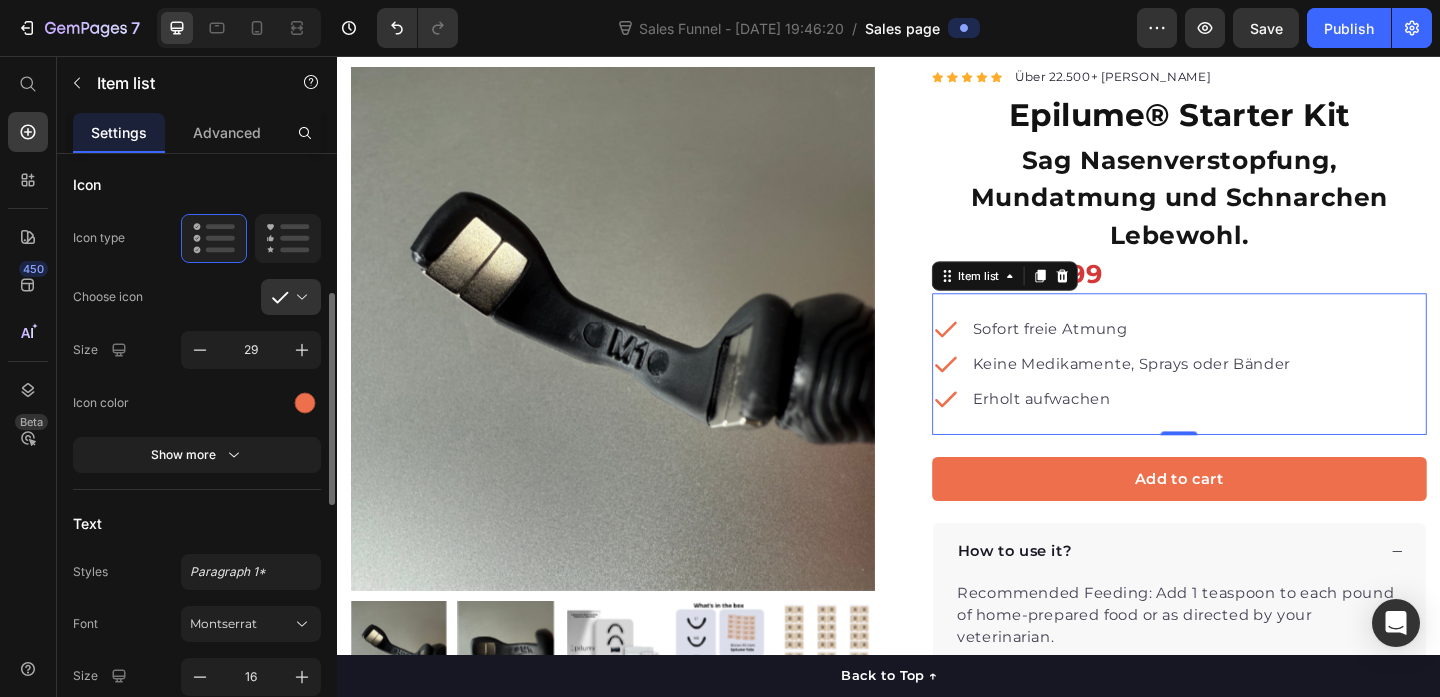 scroll, scrollTop: 399, scrollLeft: 0, axis: vertical 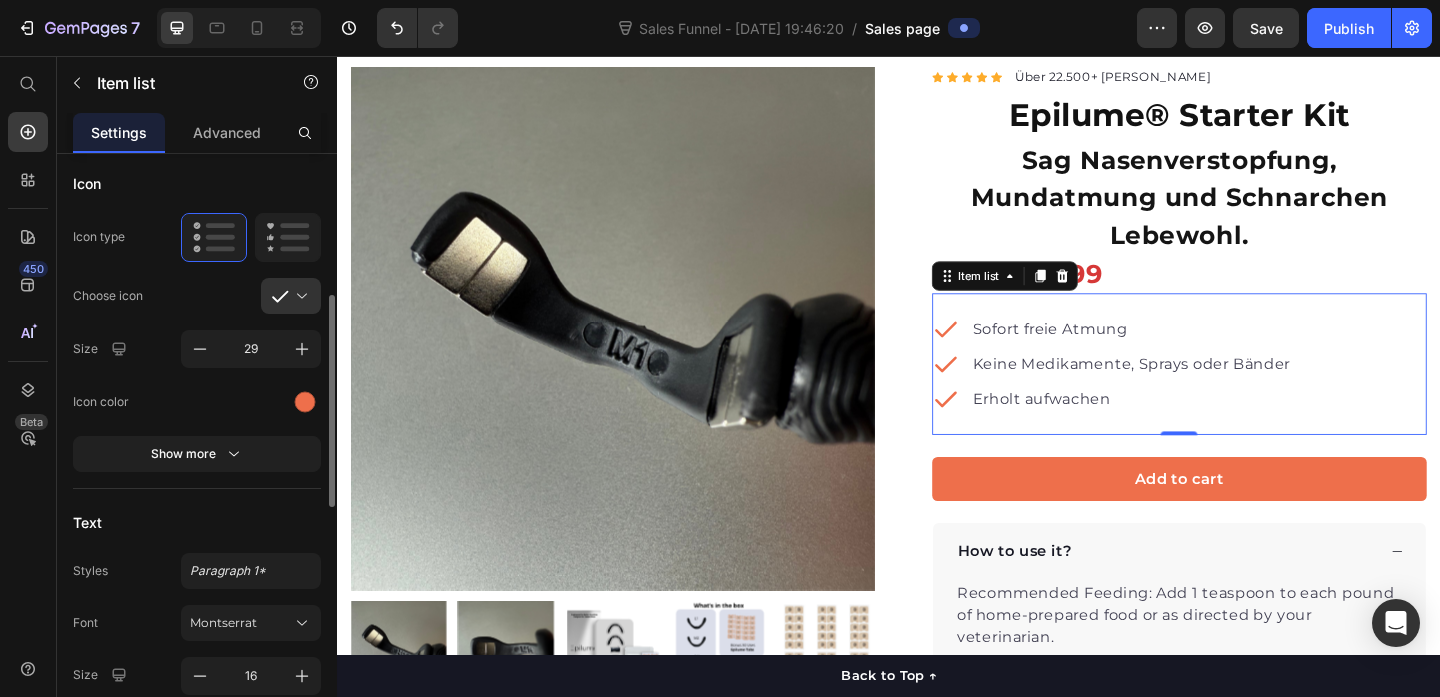 click on "Show more" at bounding box center [197, 454] 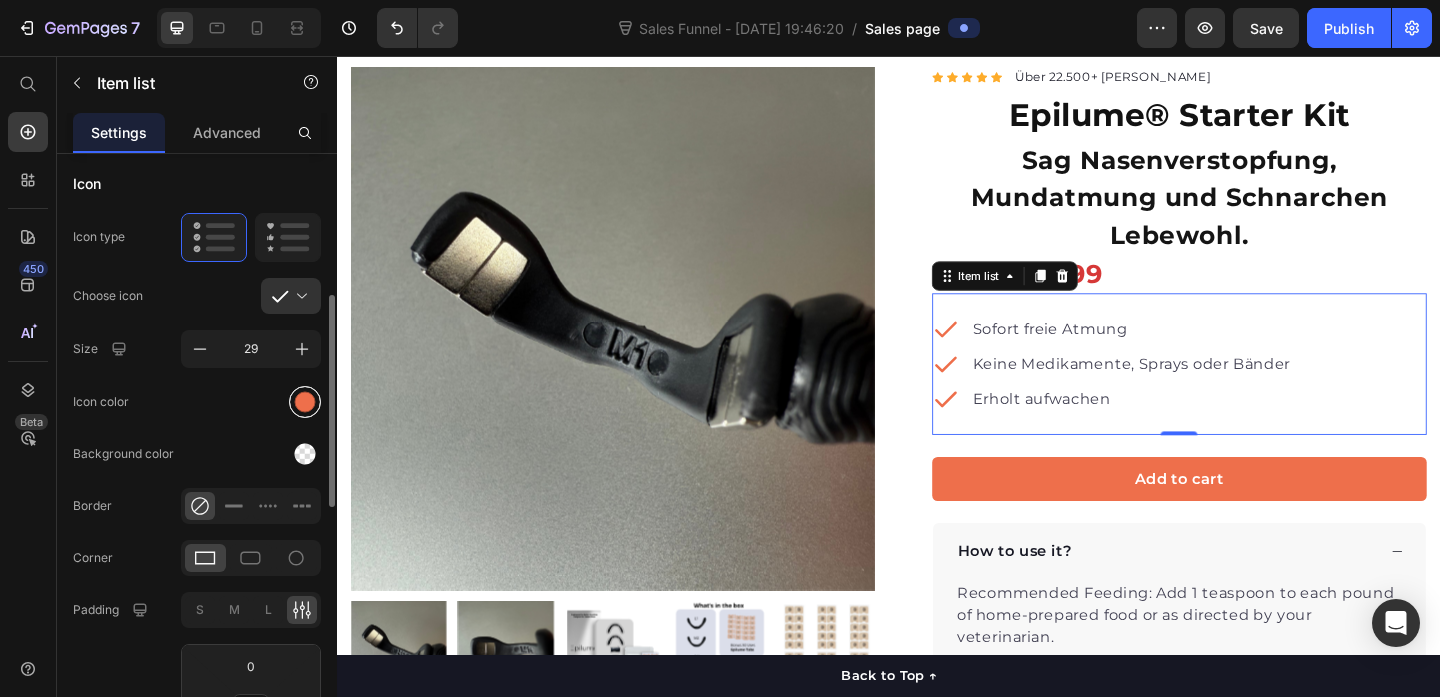 click at bounding box center [305, 401] 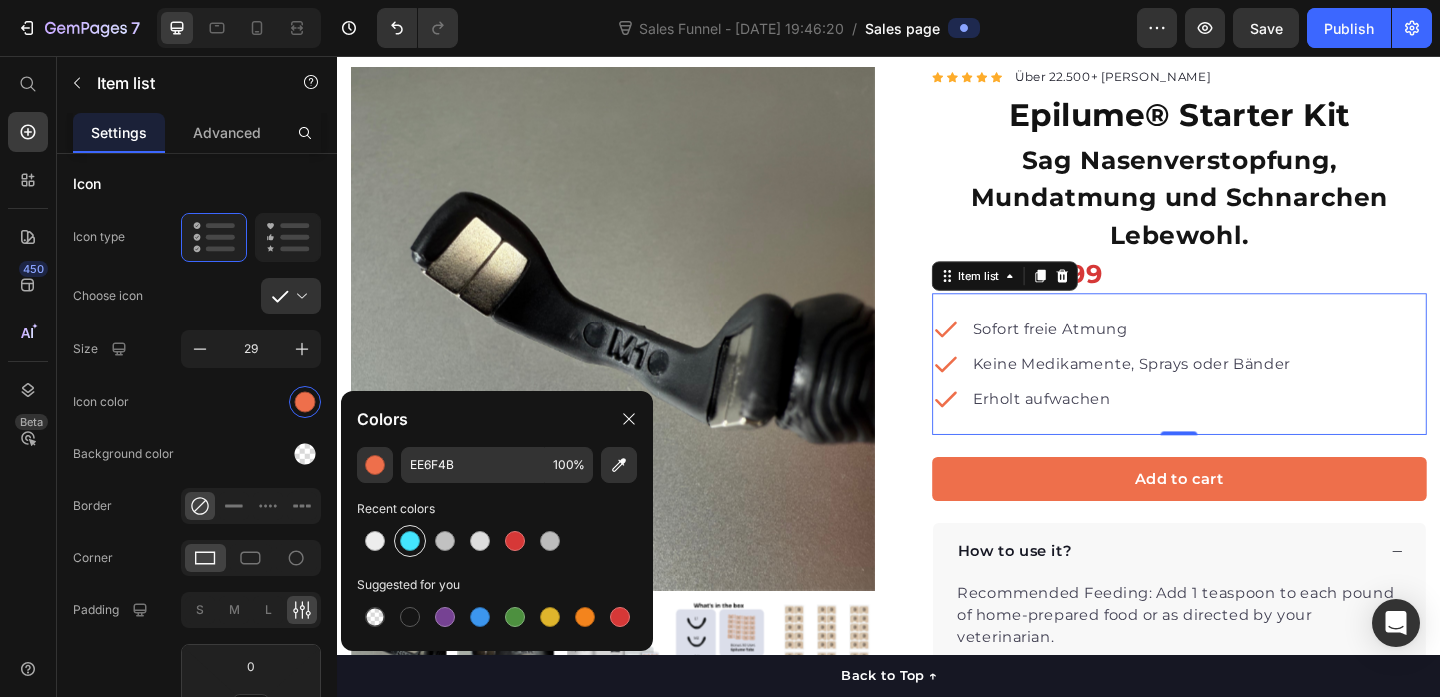 click at bounding box center [410, 541] 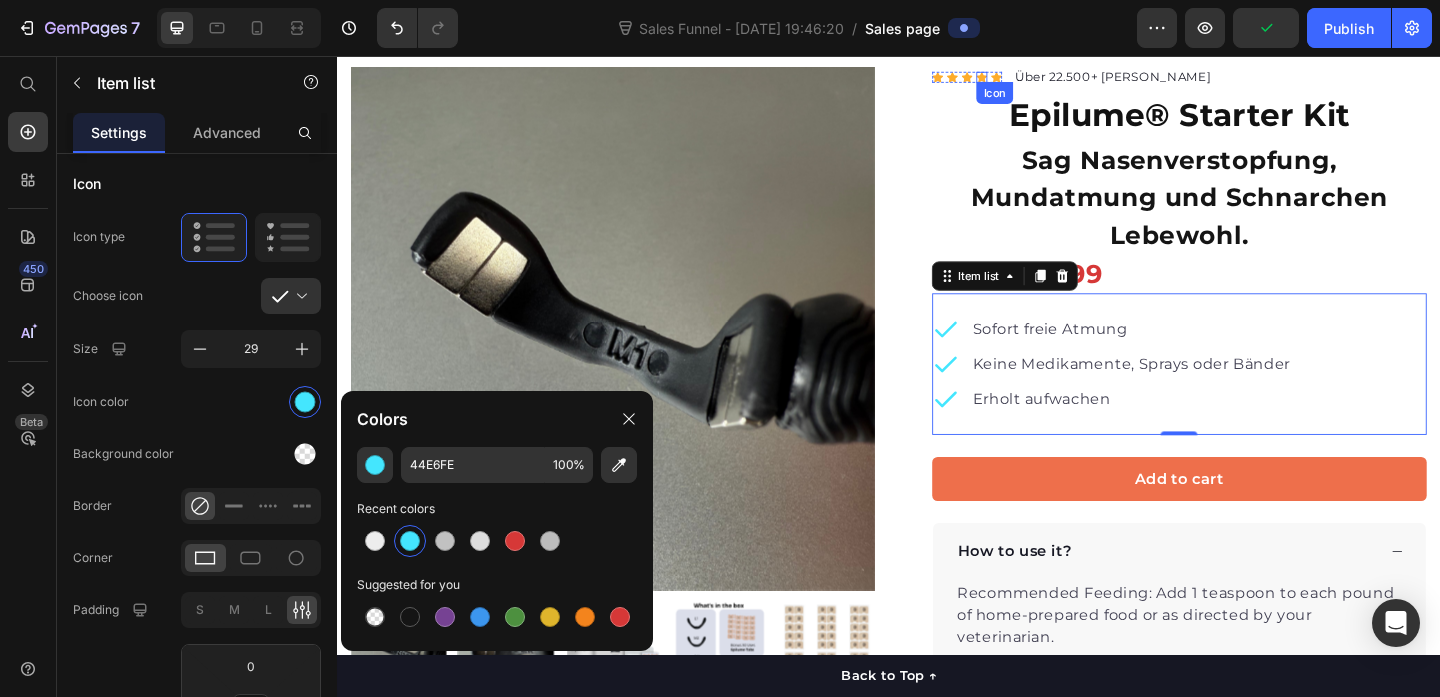 click 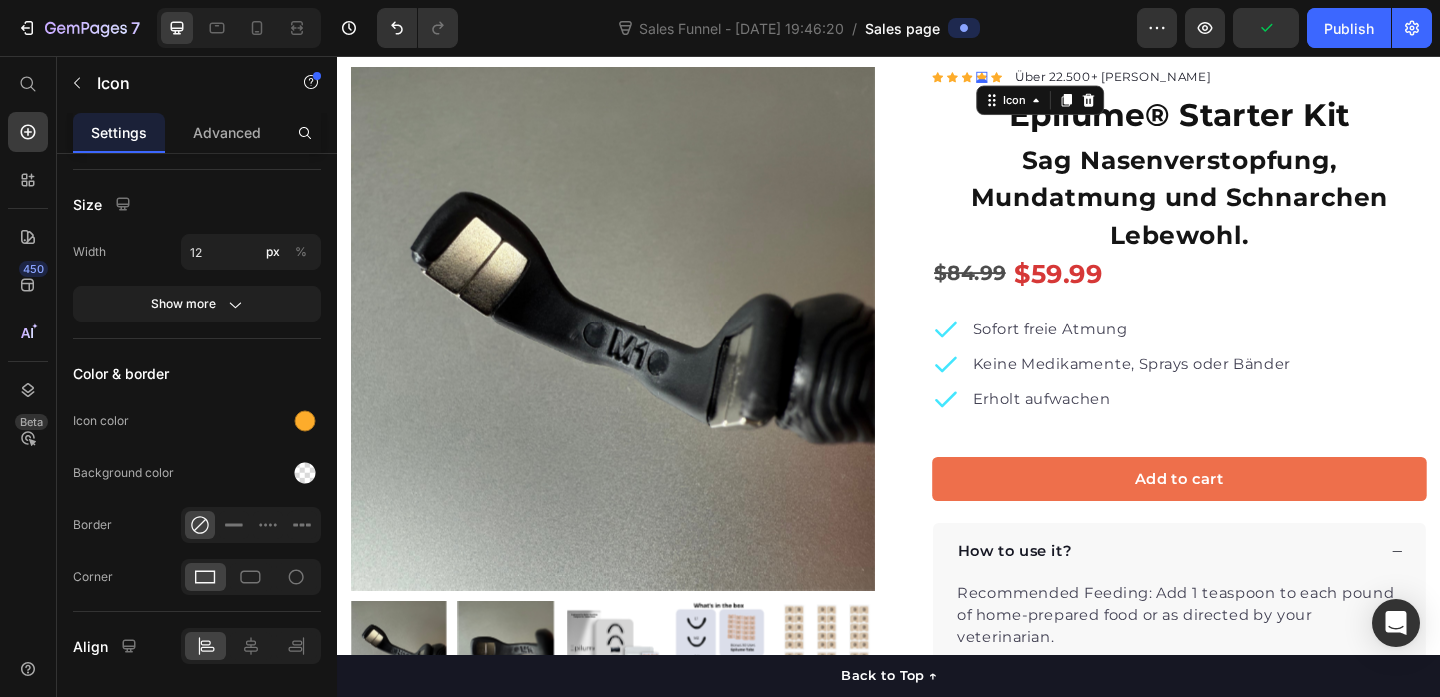 scroll, scrollTop: 0, scrollLeft: 0, axis: both 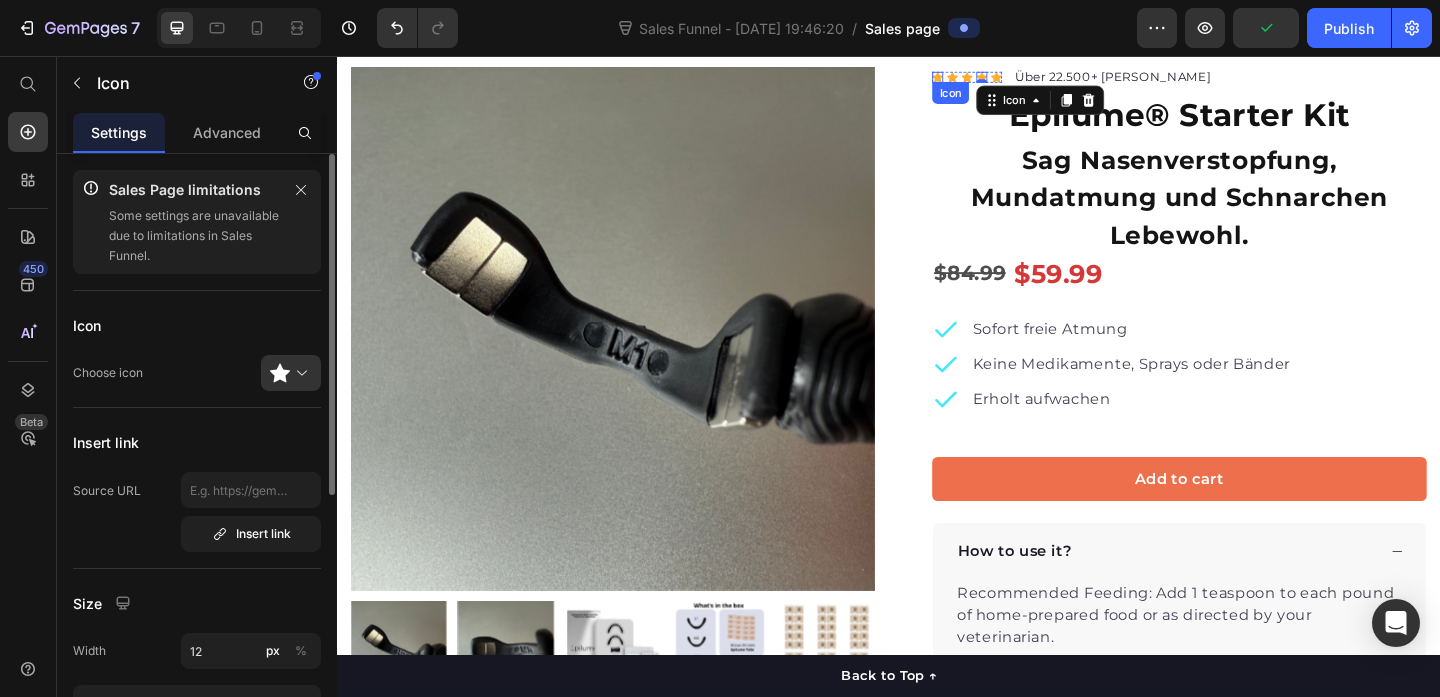click 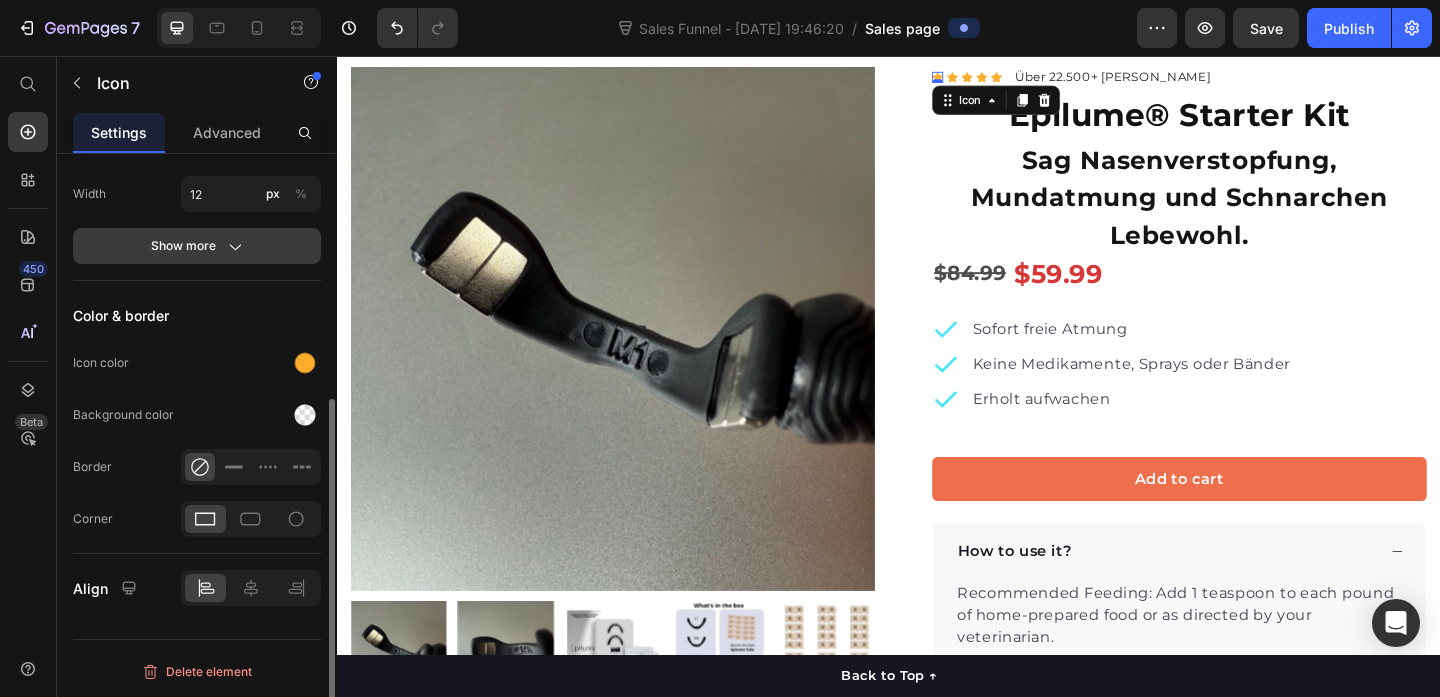 scroll, scrollTop: 456, scrollLeft: 0, axis: vertical 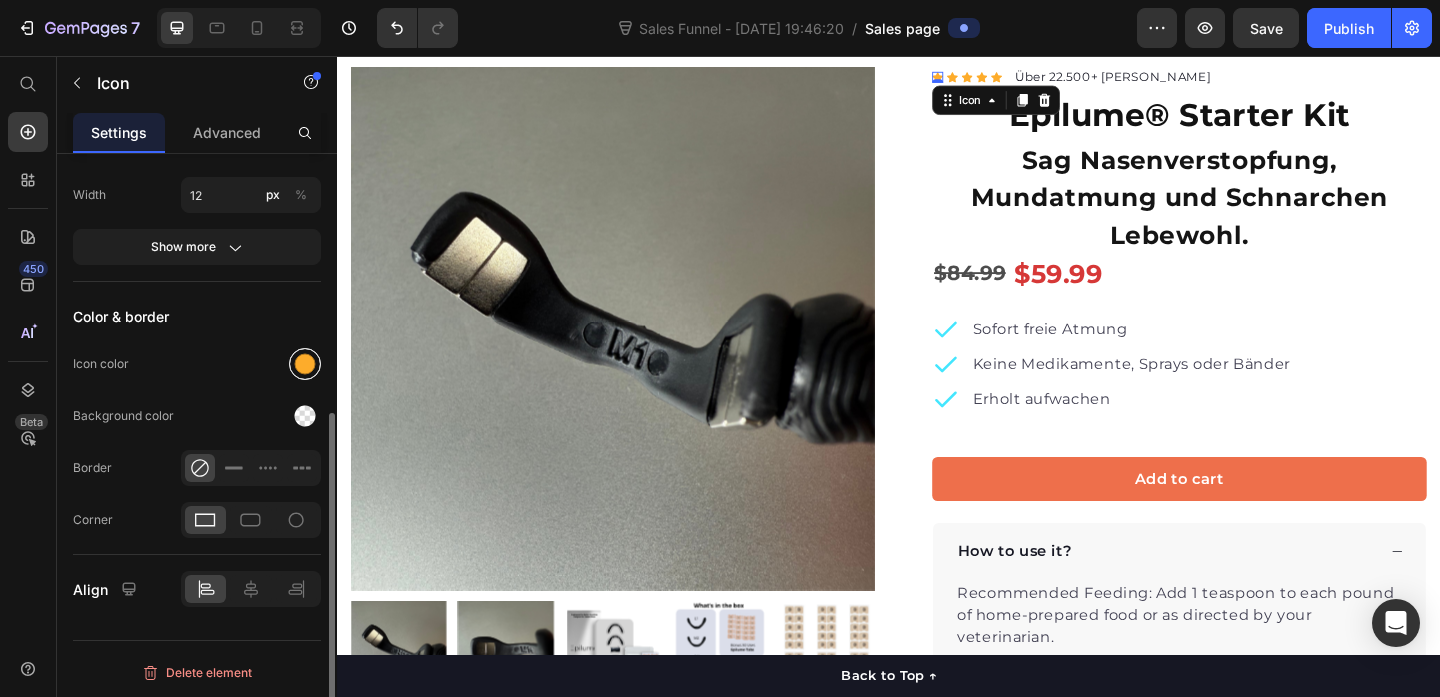 click at bounding box center (305, 364) 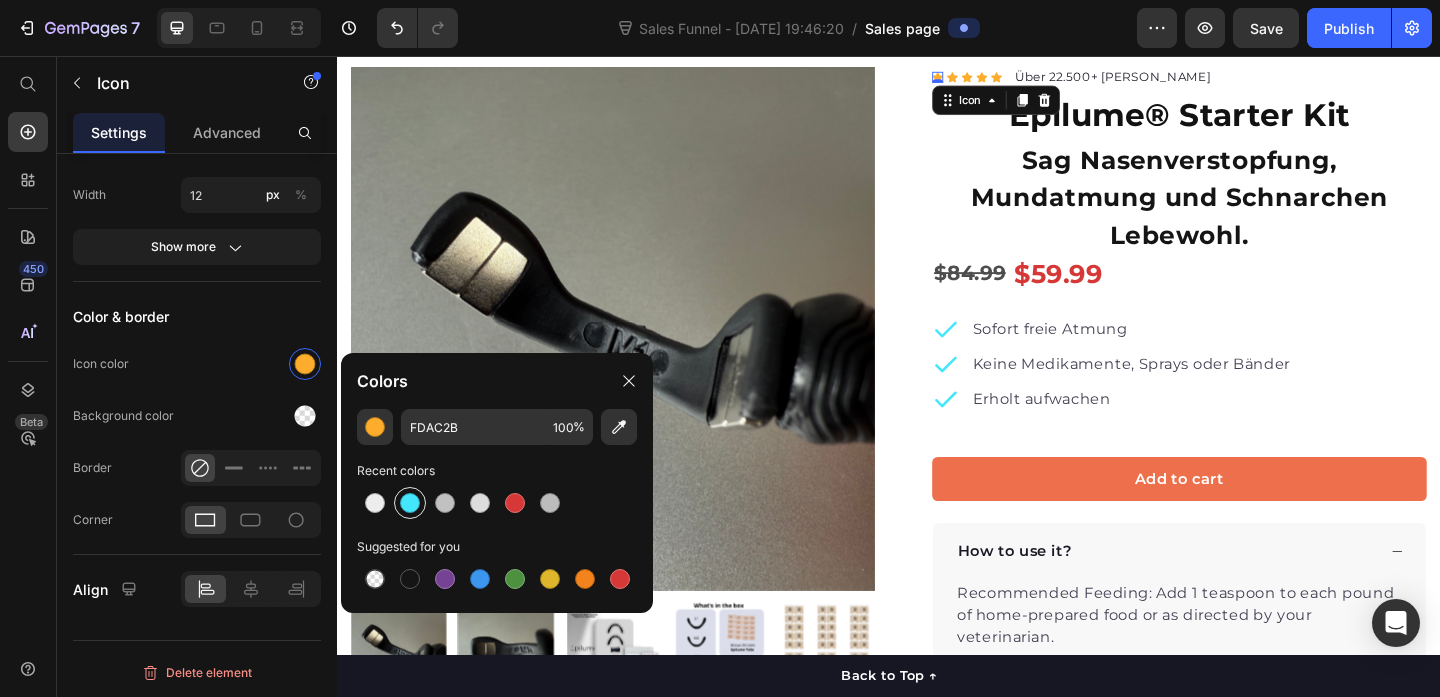 click at bounding box center [410, 503] 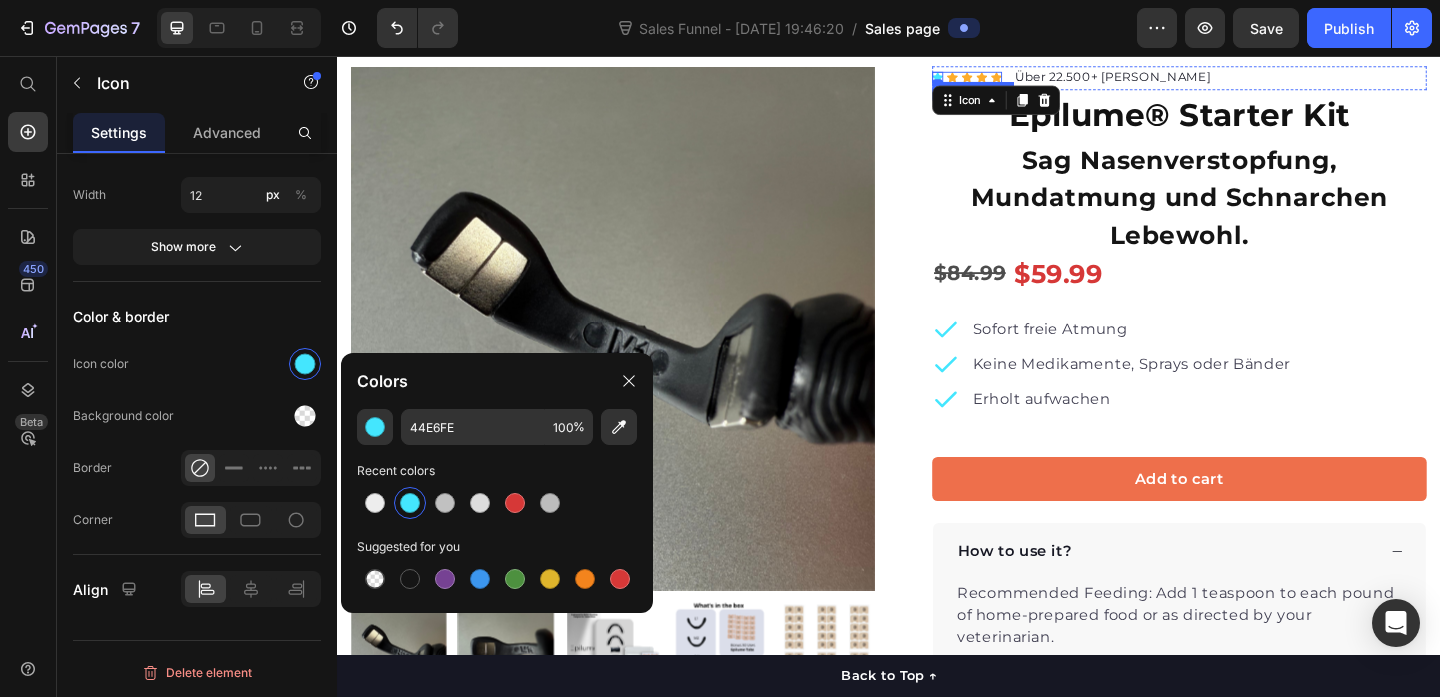 click 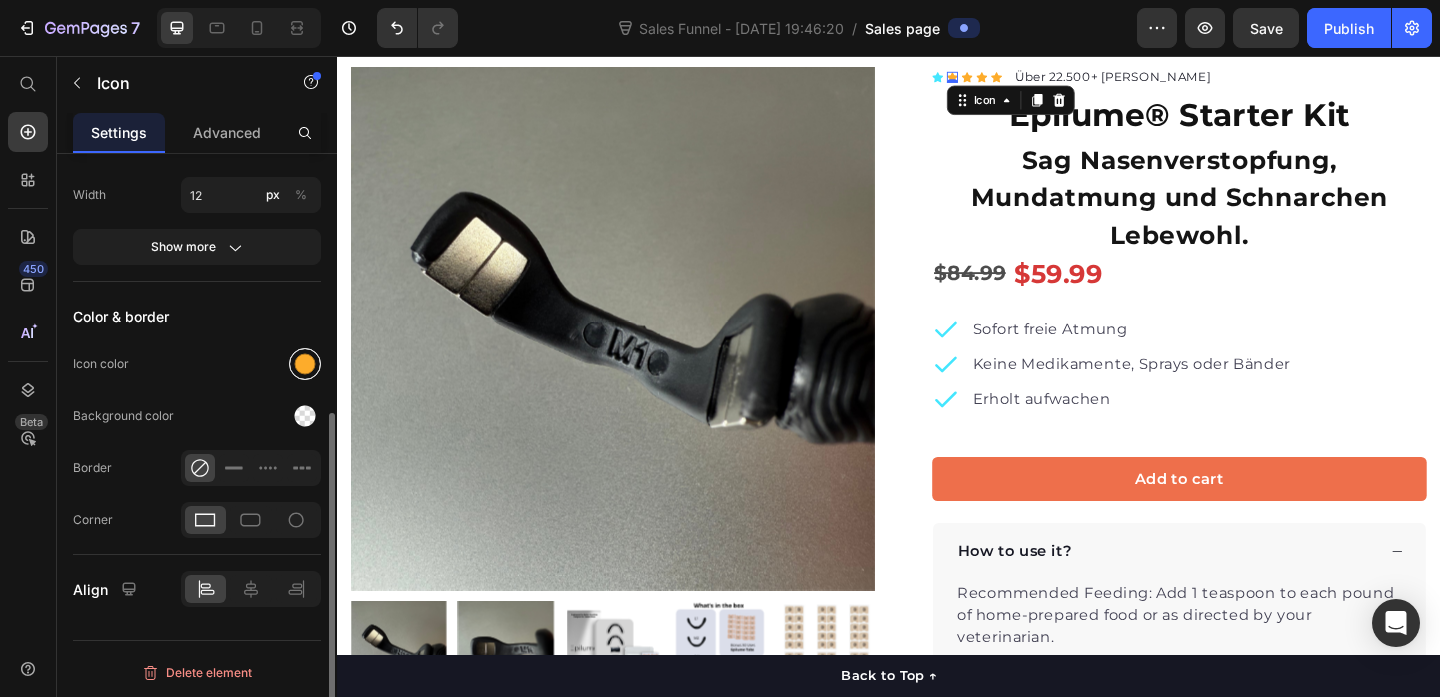 click at bounding box center [305, 364] 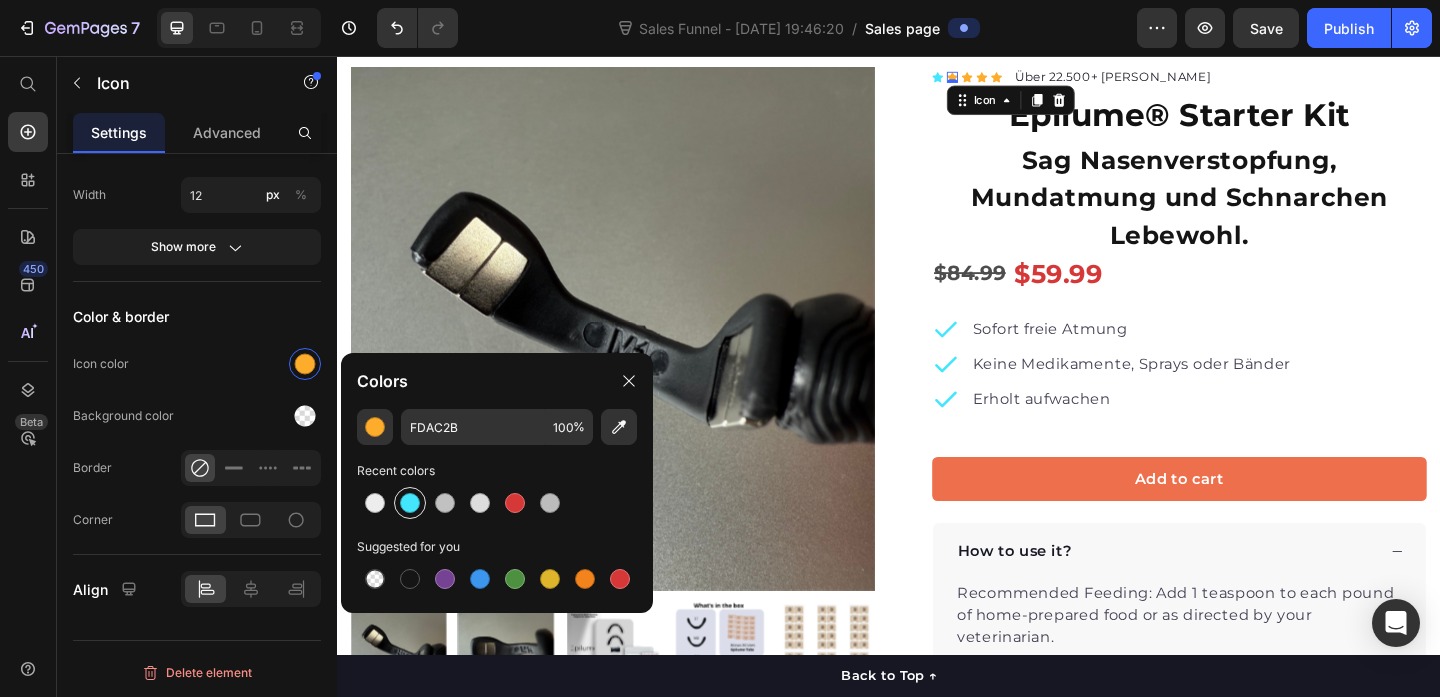 click at bounding box center [410, 503] 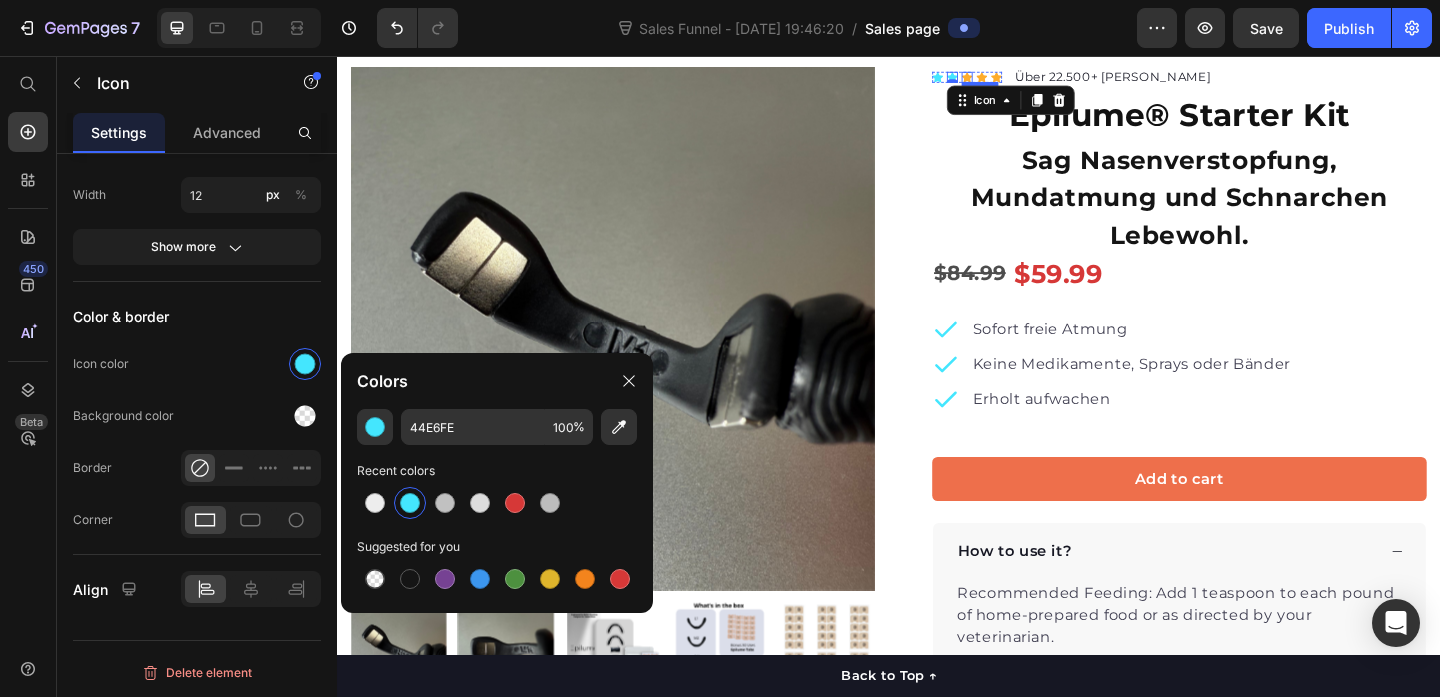click 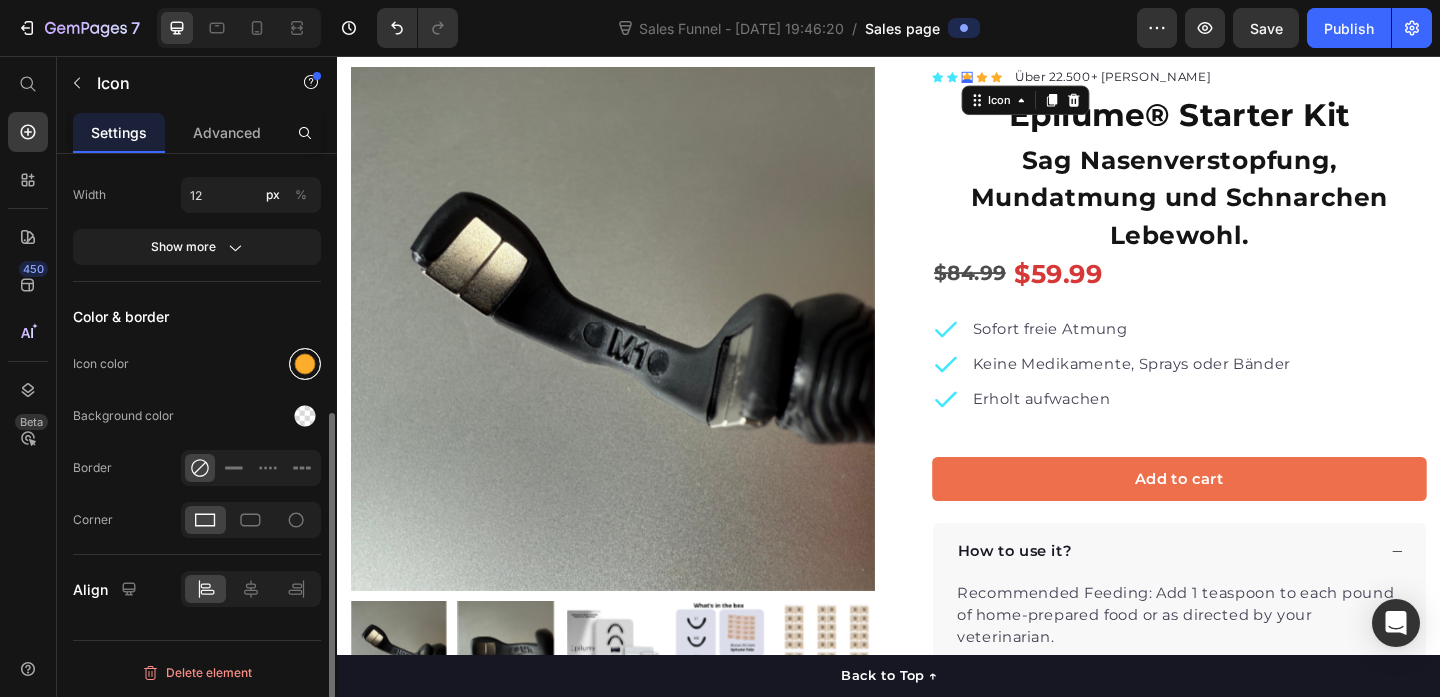 click at bounding box center (305, 364) 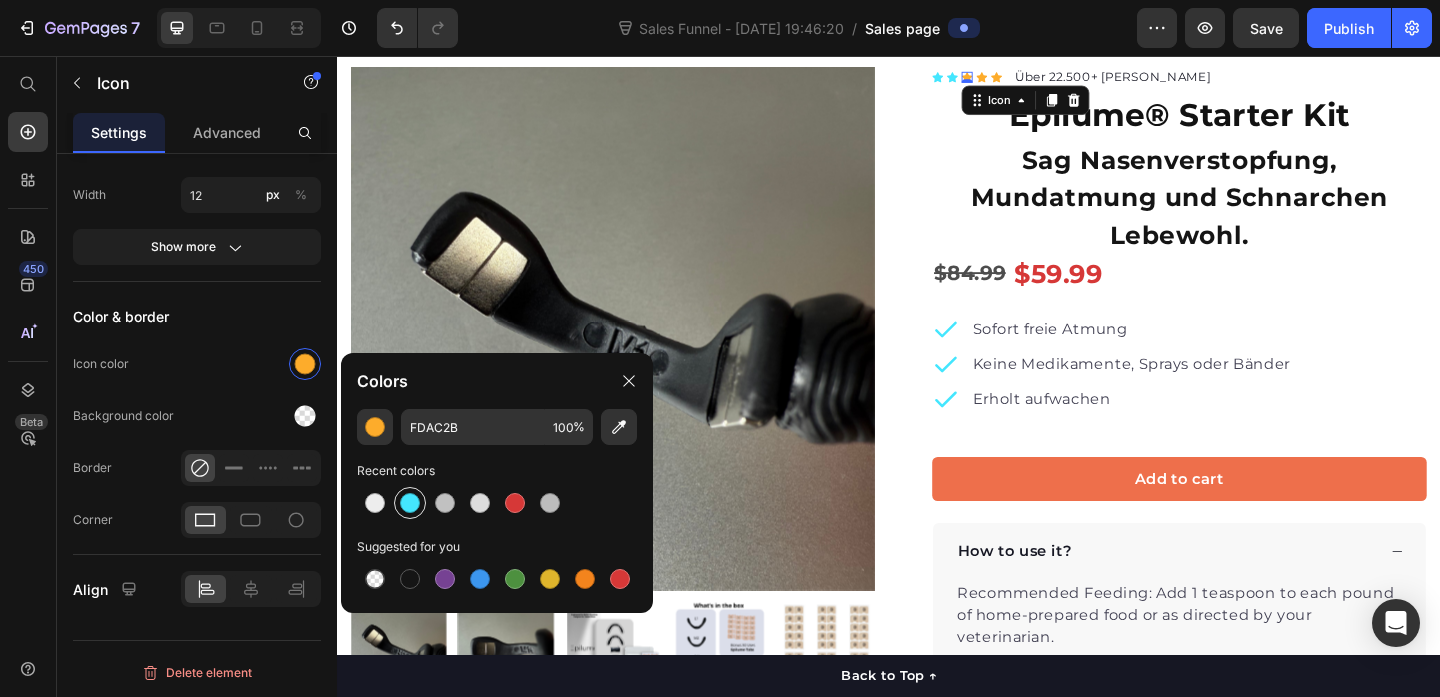 click at bounding box center (410, 503) 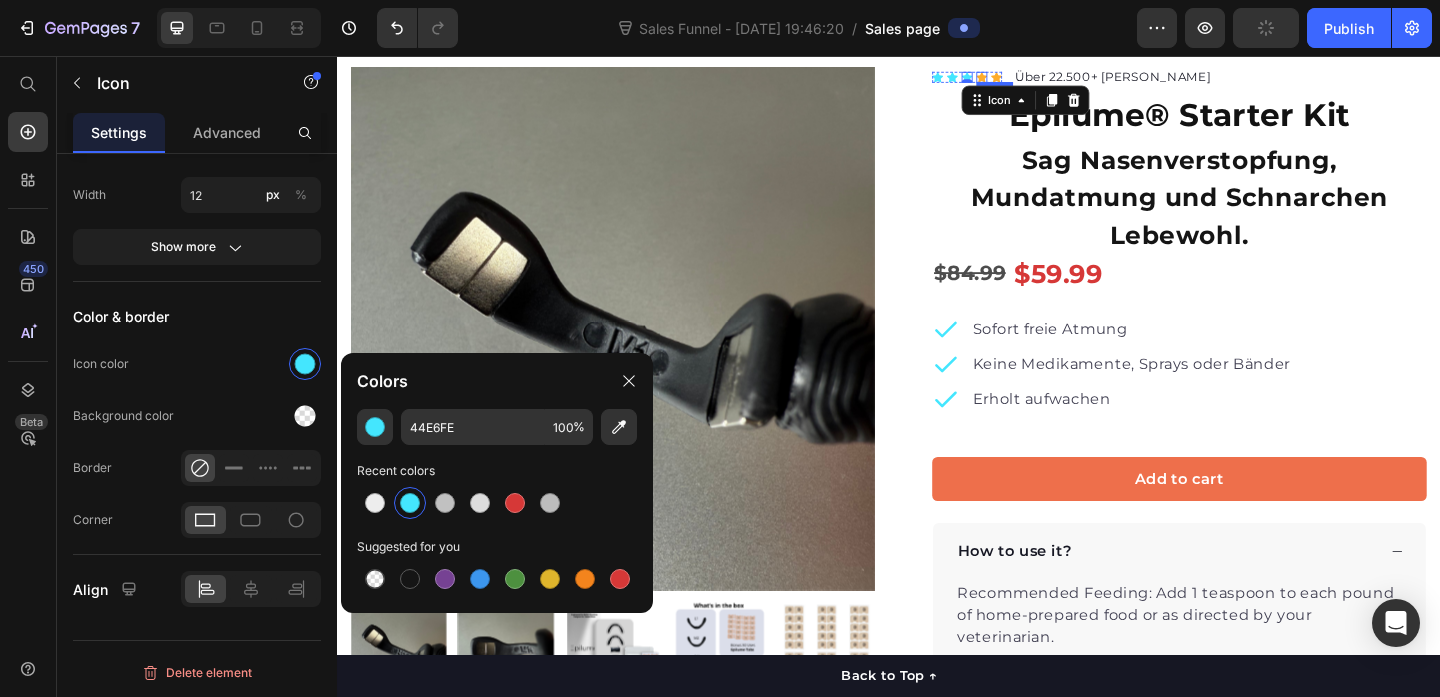 click 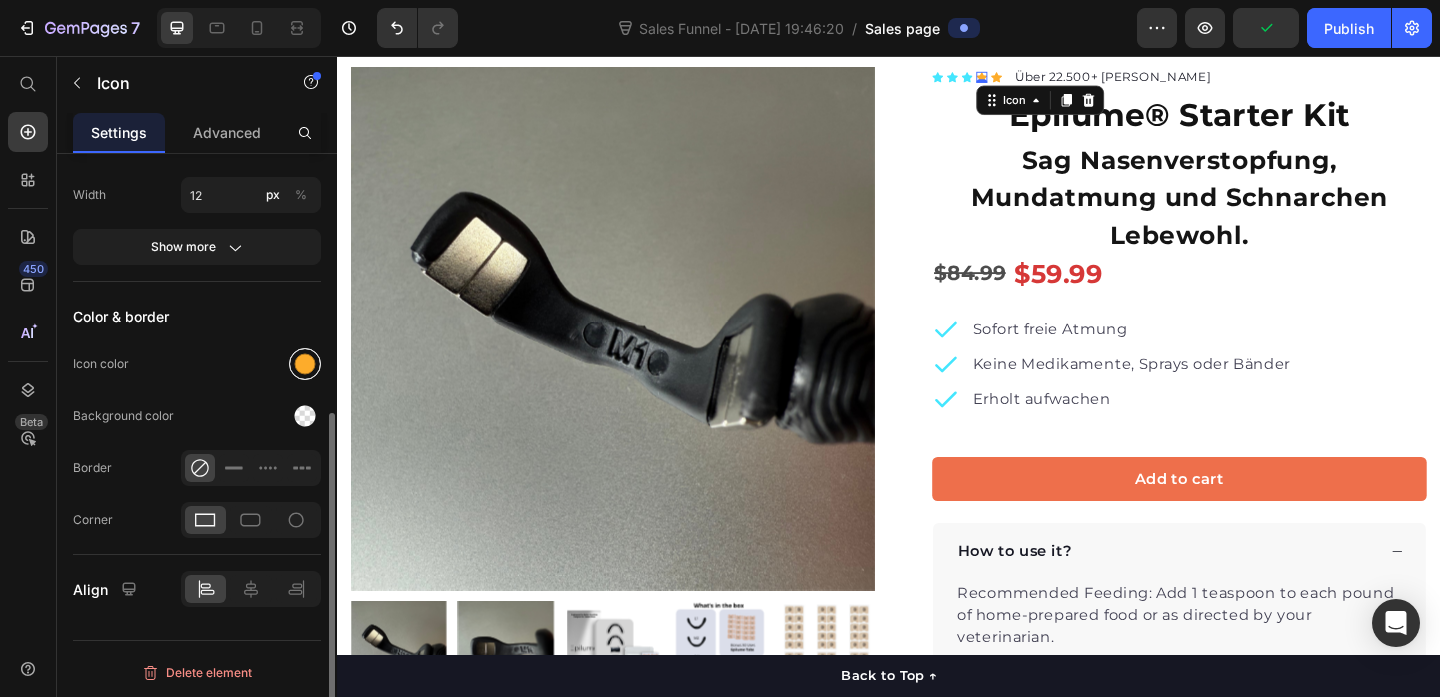 click at bounding box center (305, 364) 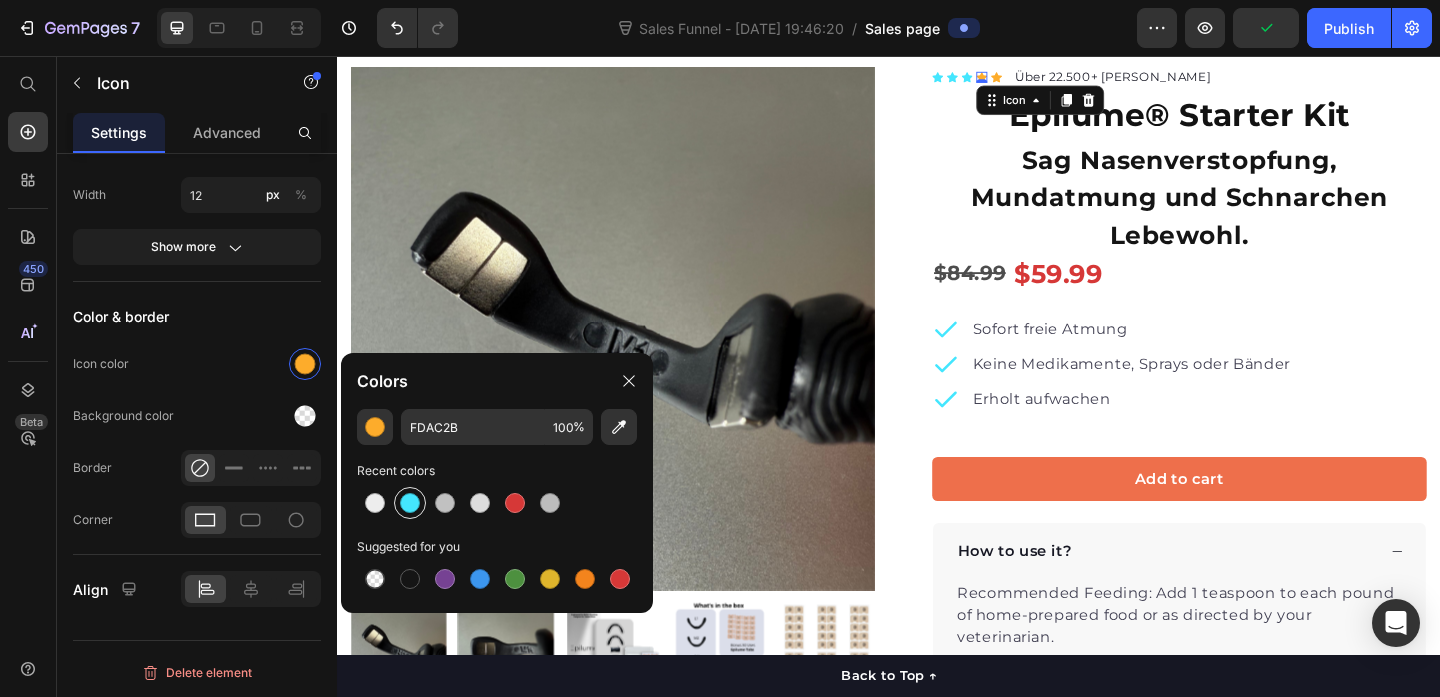 click at bounding box center (410, 503) 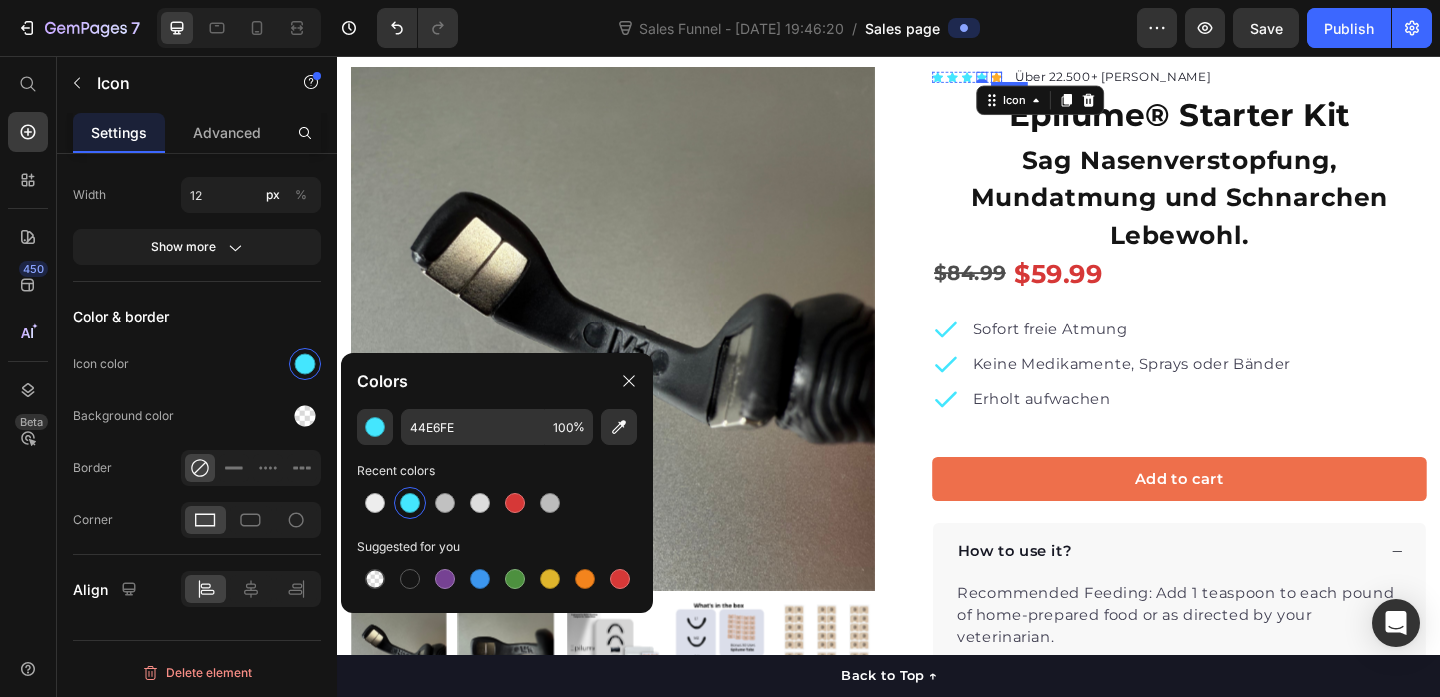 click 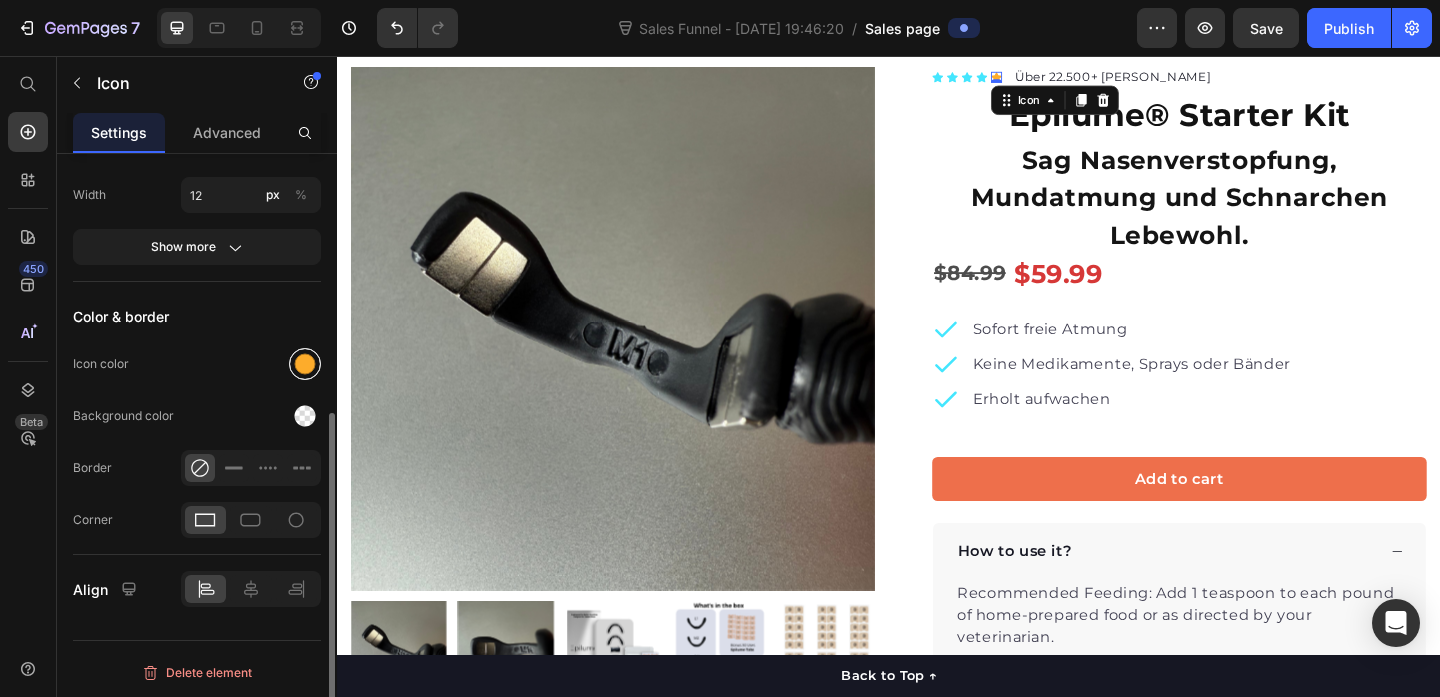 click at bounding box center (305, 364) 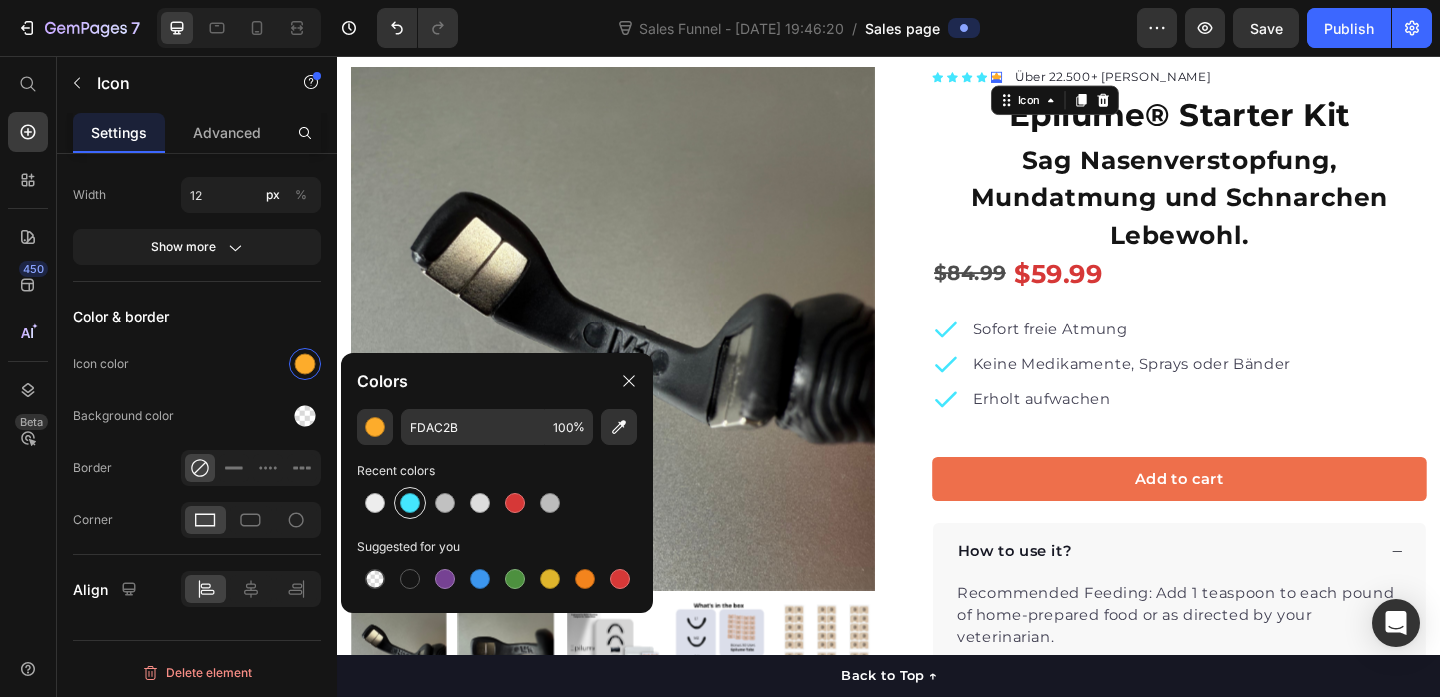 click at bounding box center [410, 503] 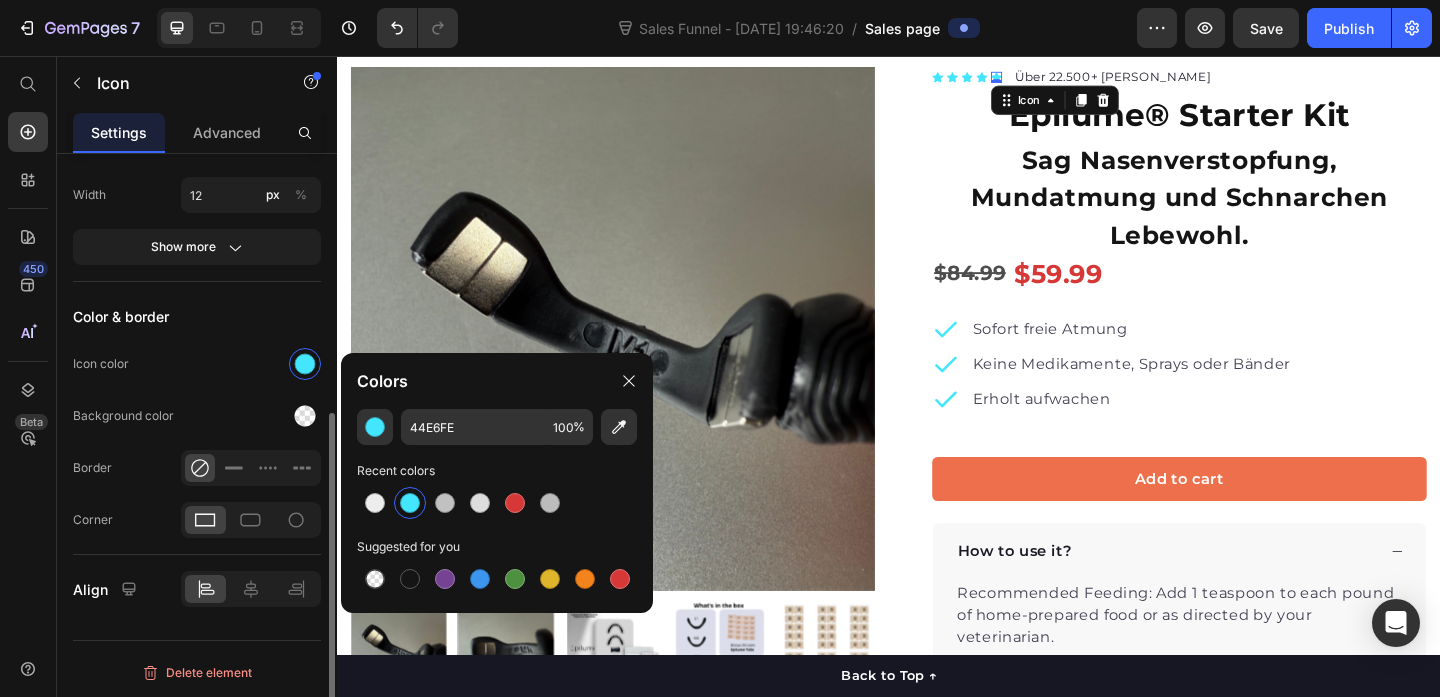 click on "Color & border" at bounding box center [197, 316] 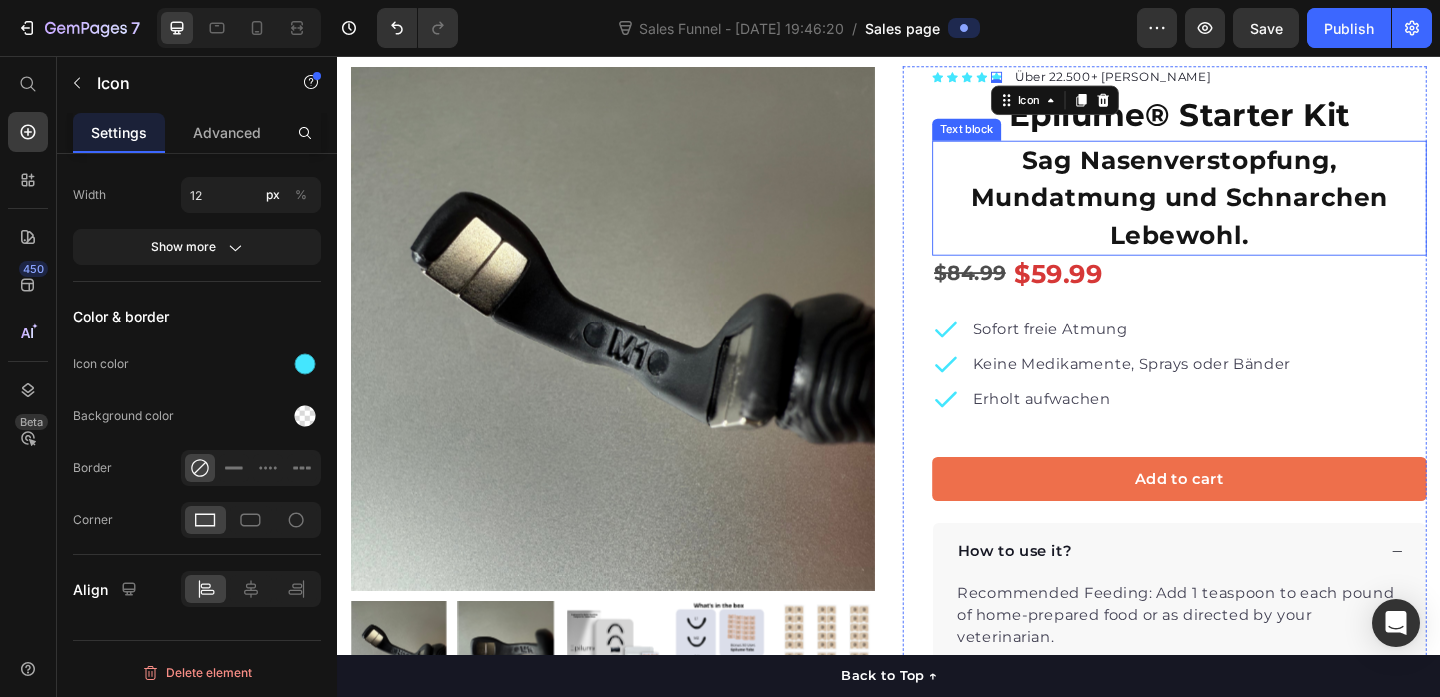 click on "Sag Nasenverstopfung, Mundatmung und Schnarchen Lebewohl." at bounding box center (1253, 211) 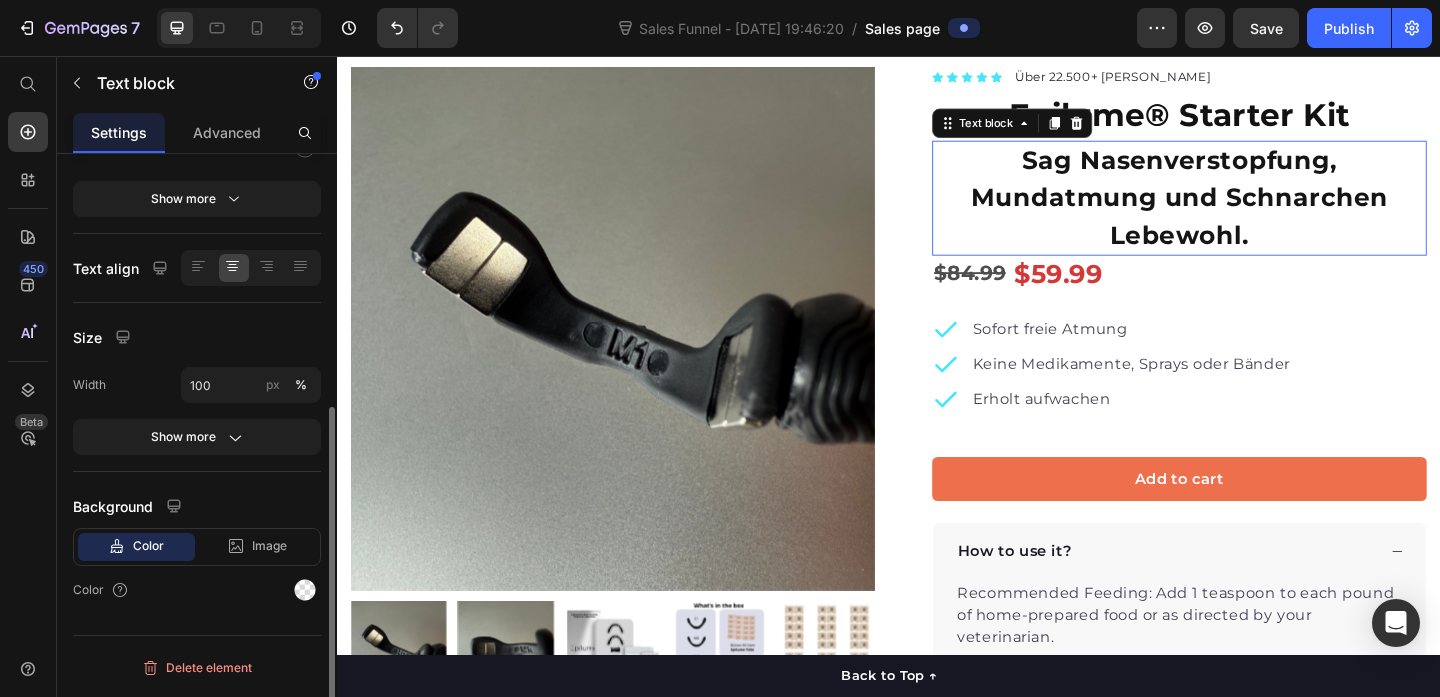 scroll, scrollTop: 0, scrollLeft: 0, axis: both 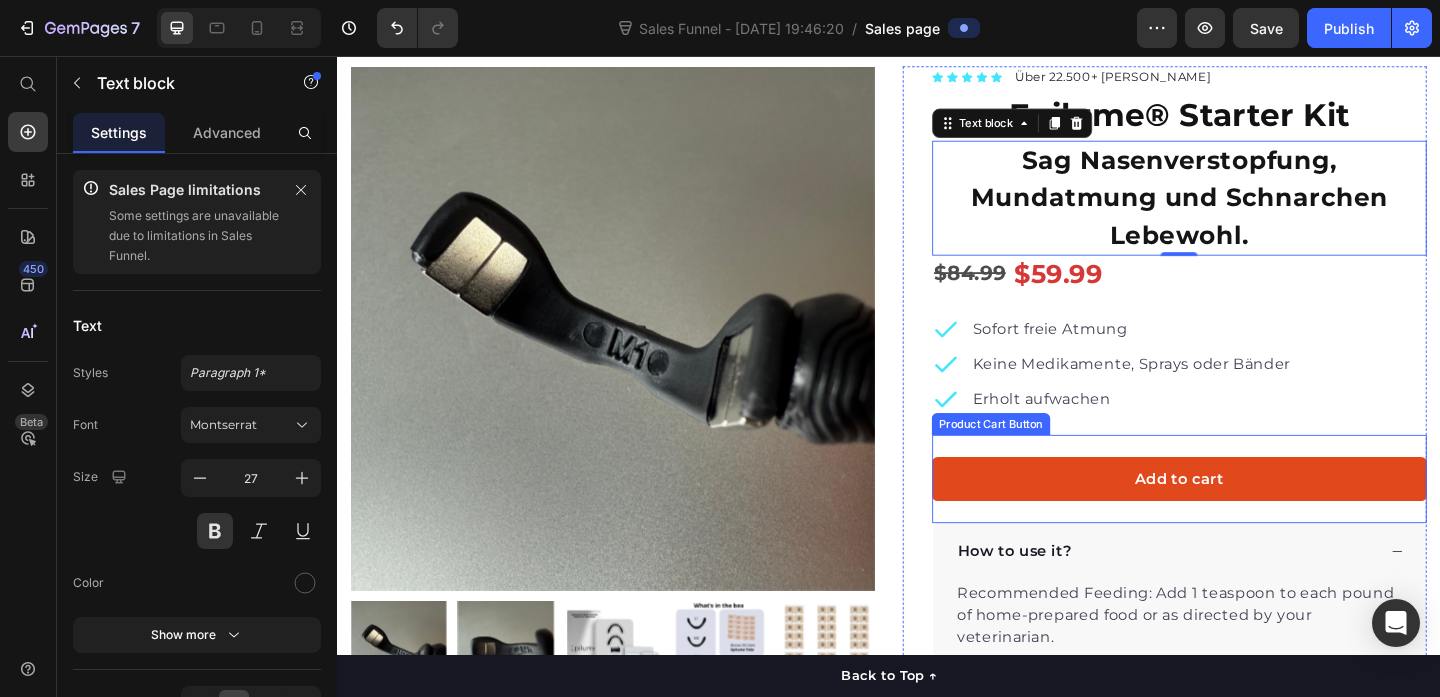 click on "Add to cart" at bounding box center (1253, 516) 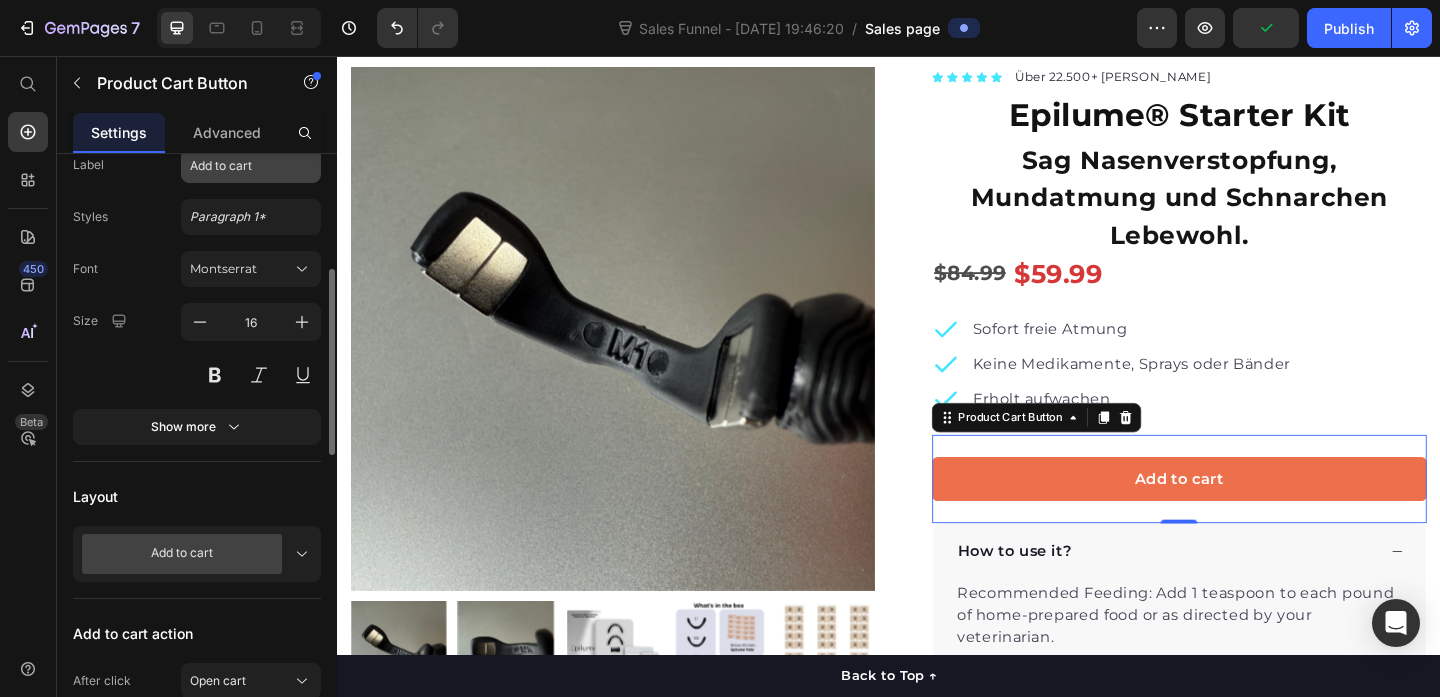 scroll, scrollTop: 0, scrollLeft: 0, axis: both 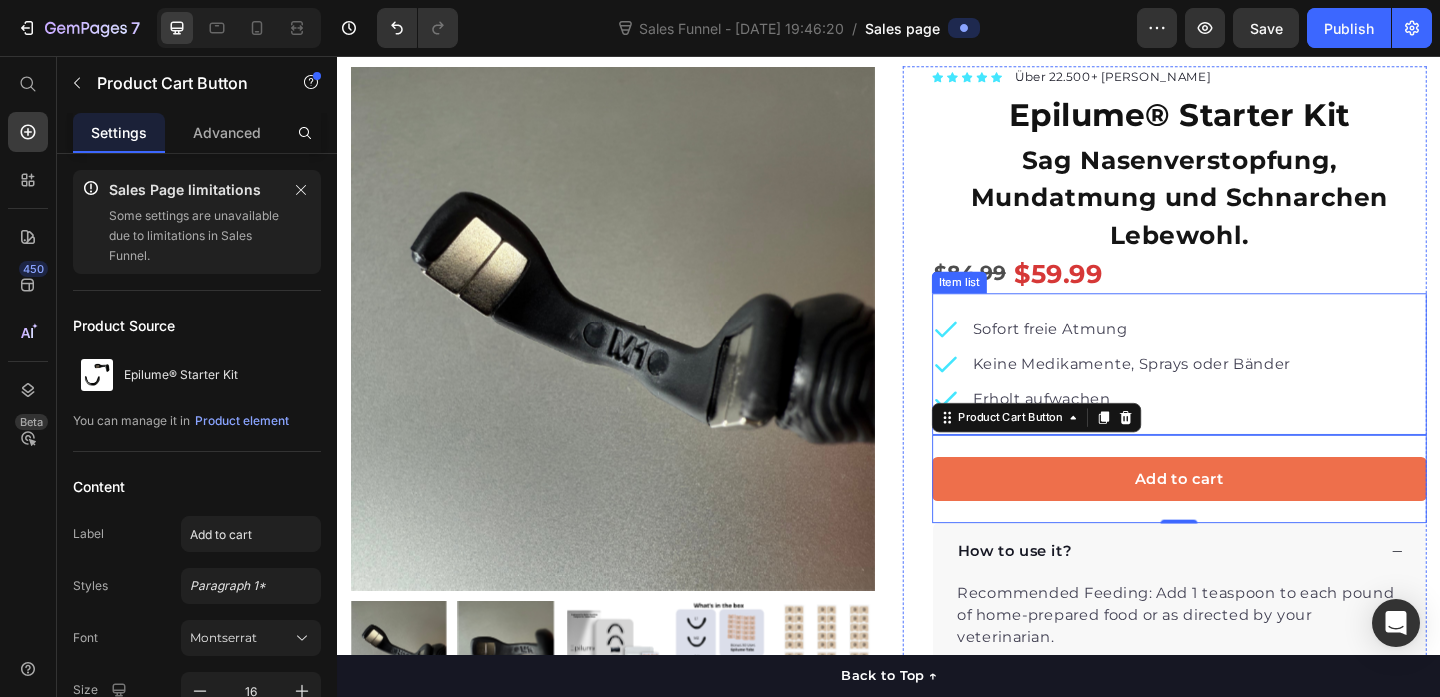 click on "Sofort freie Atmung
Keine Medikamente, Sprays oder Bänder
Erholt aufwachen" at bounding box center [1253, 391] 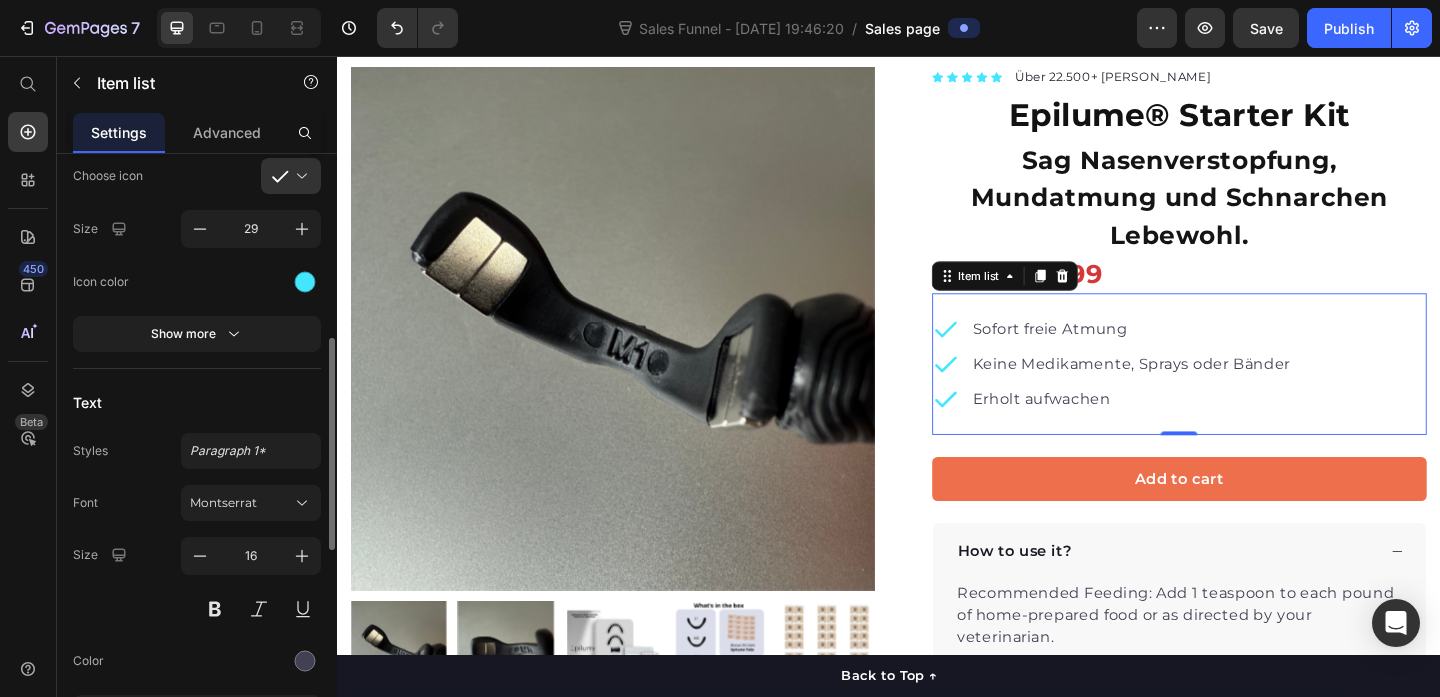scroll, scrollTop: 585, scrollLeft: 0, axis: vertical 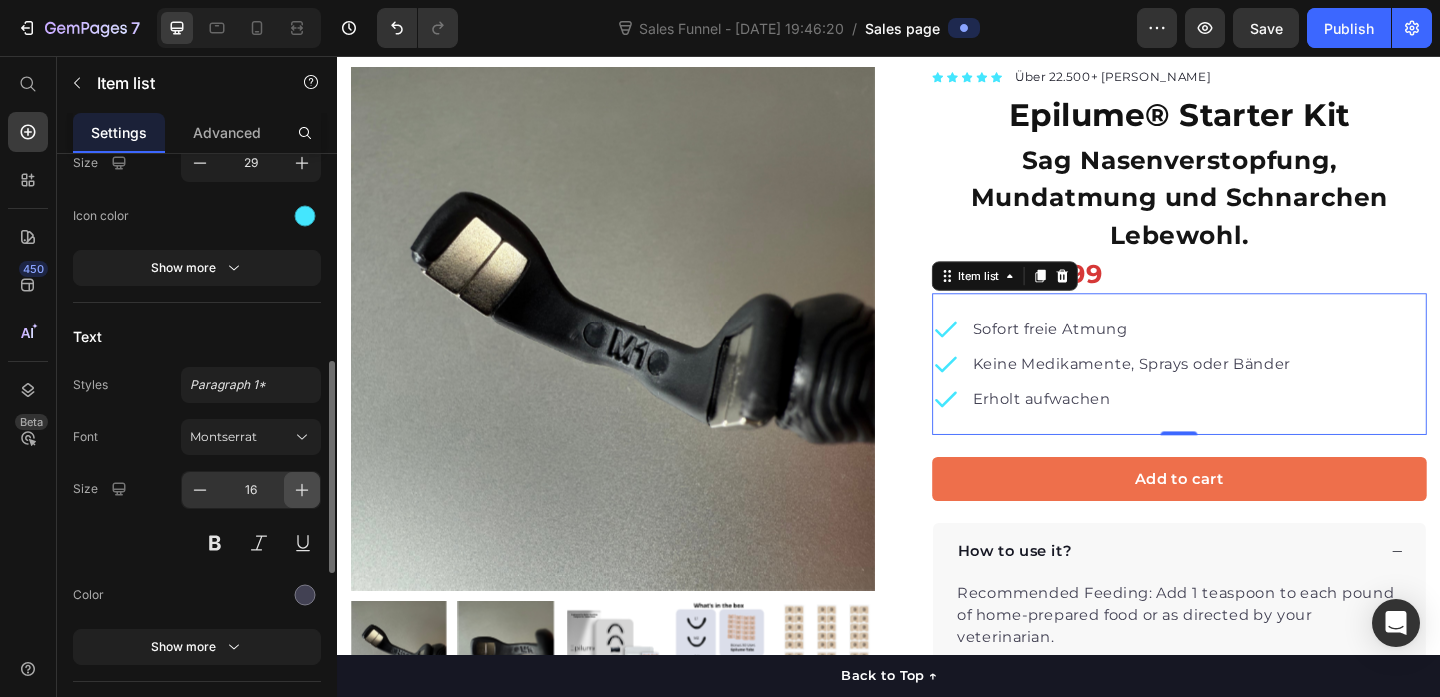 click 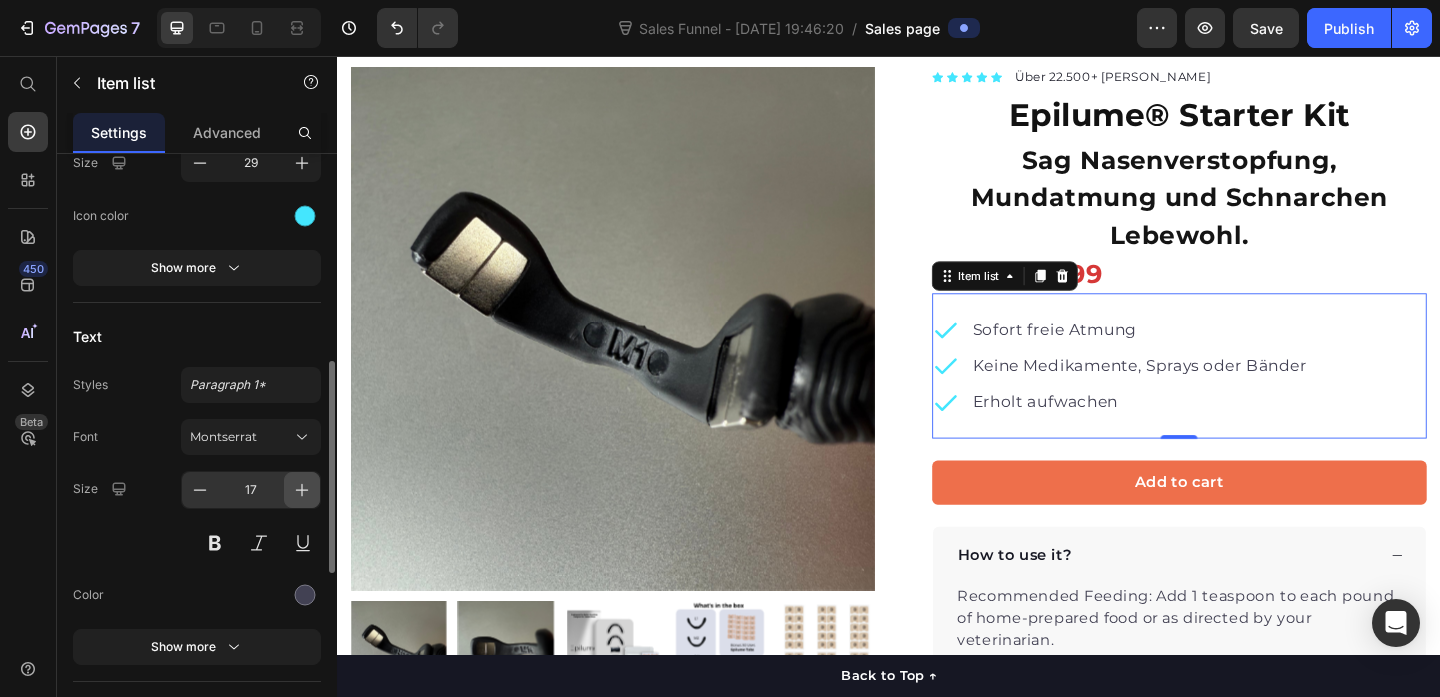 click 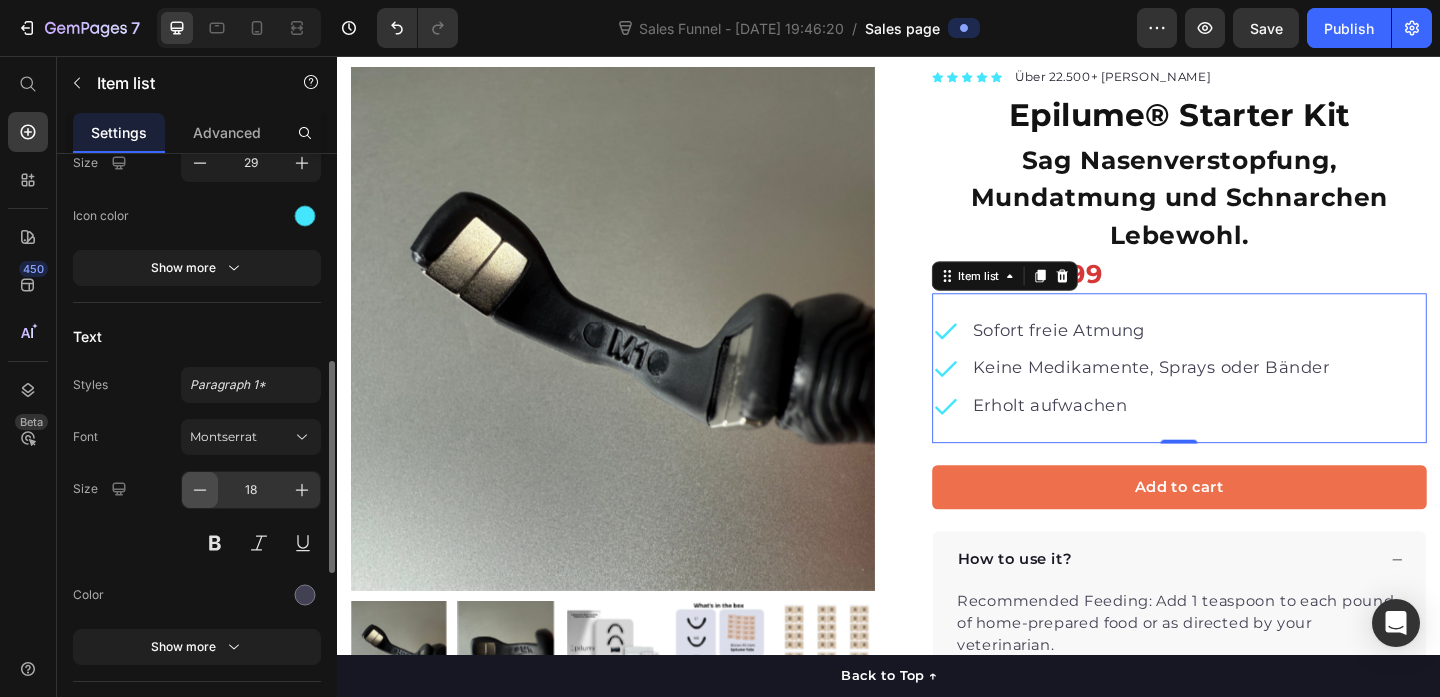 click at bounding box center (200, 490) 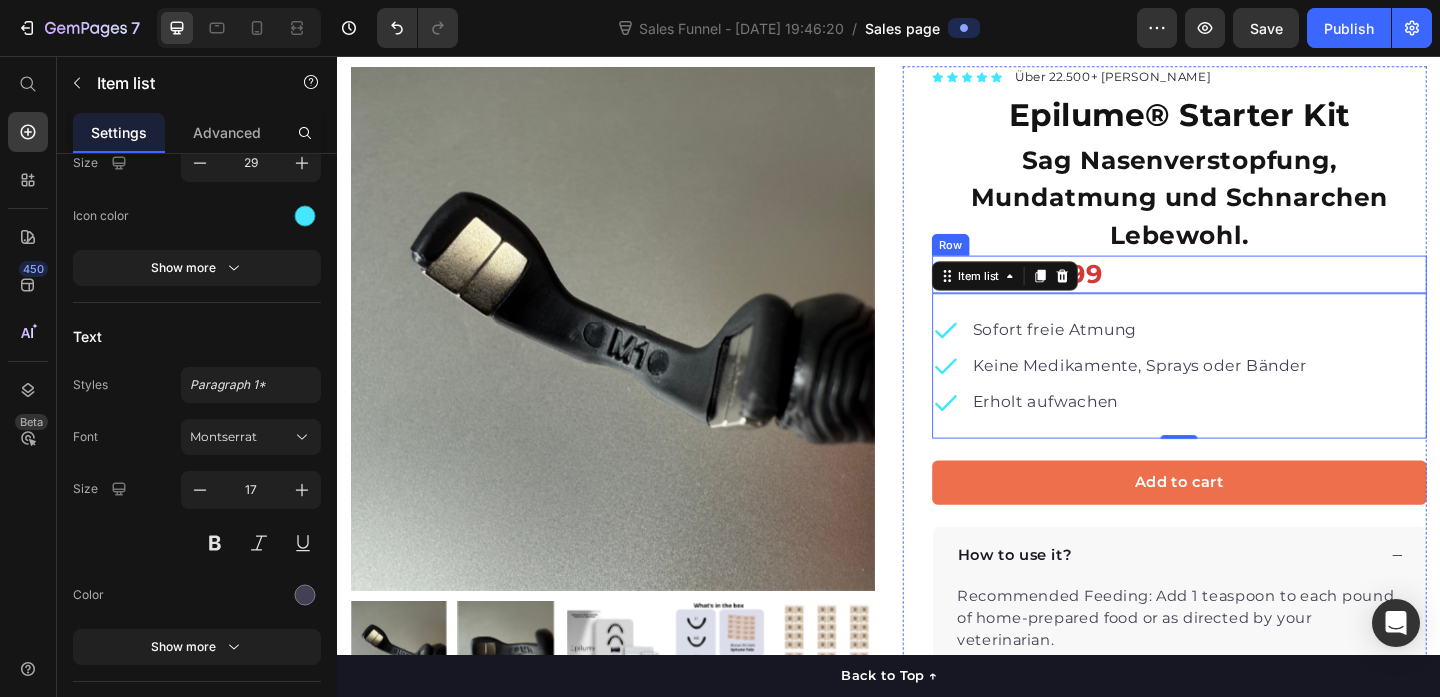 click on "$59.99 Product Price" at bounding box center [1389, 293] 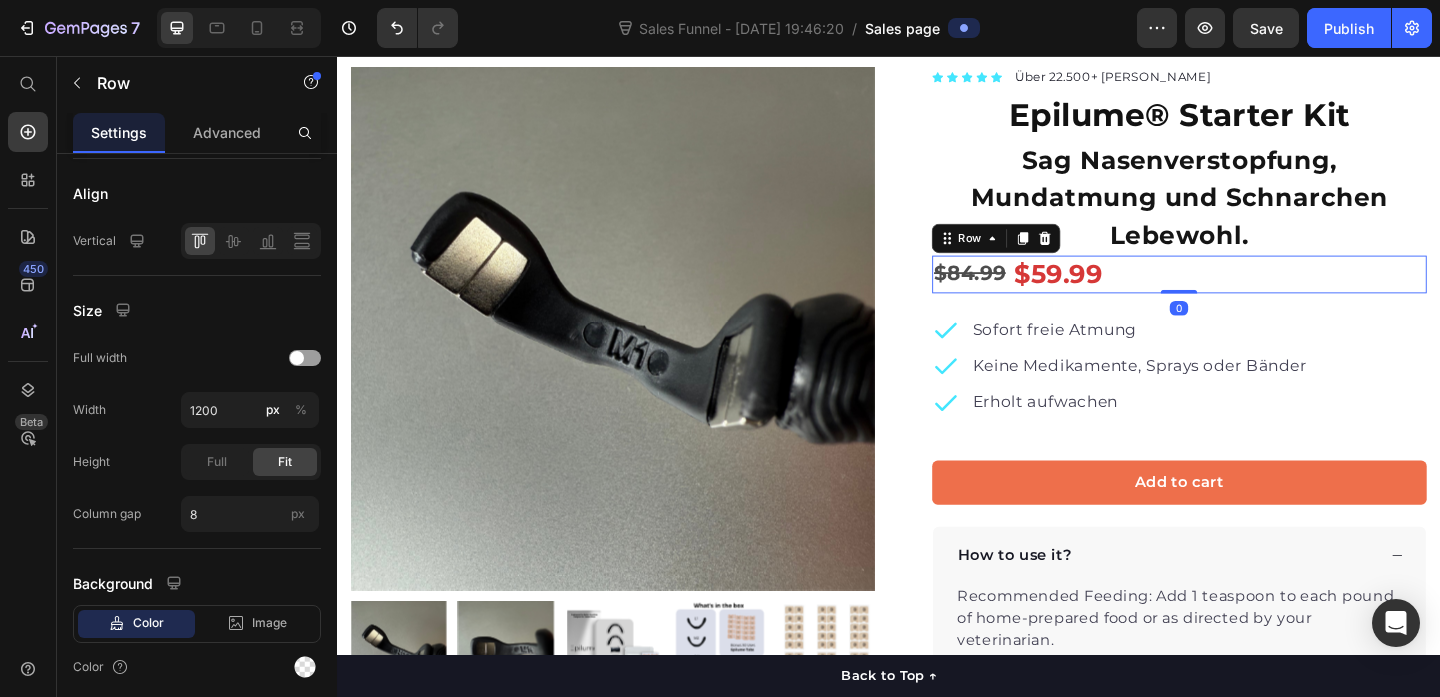 scroll, scrollTop: 0, scrollLeft: 0, axis: both 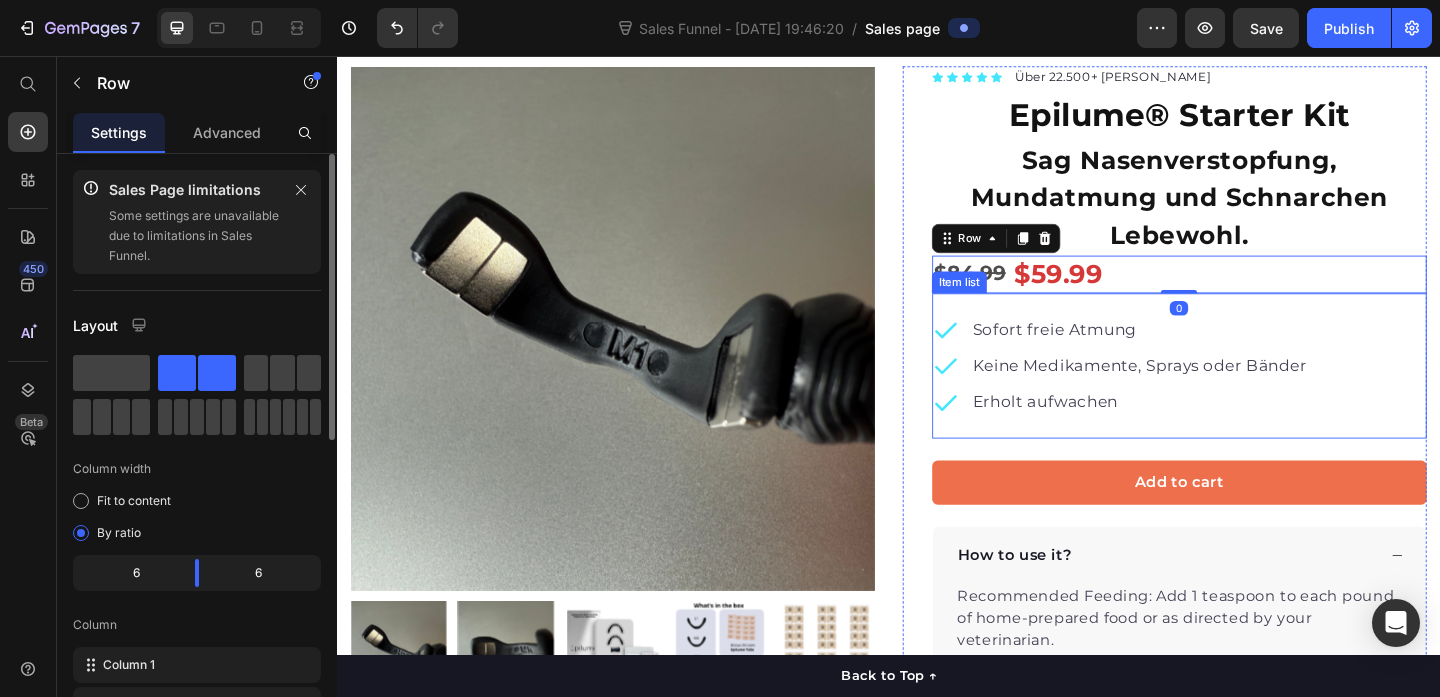 click on "Keine Medikamente, Sprays oder Bänder" at bounding box center [1210, 393] 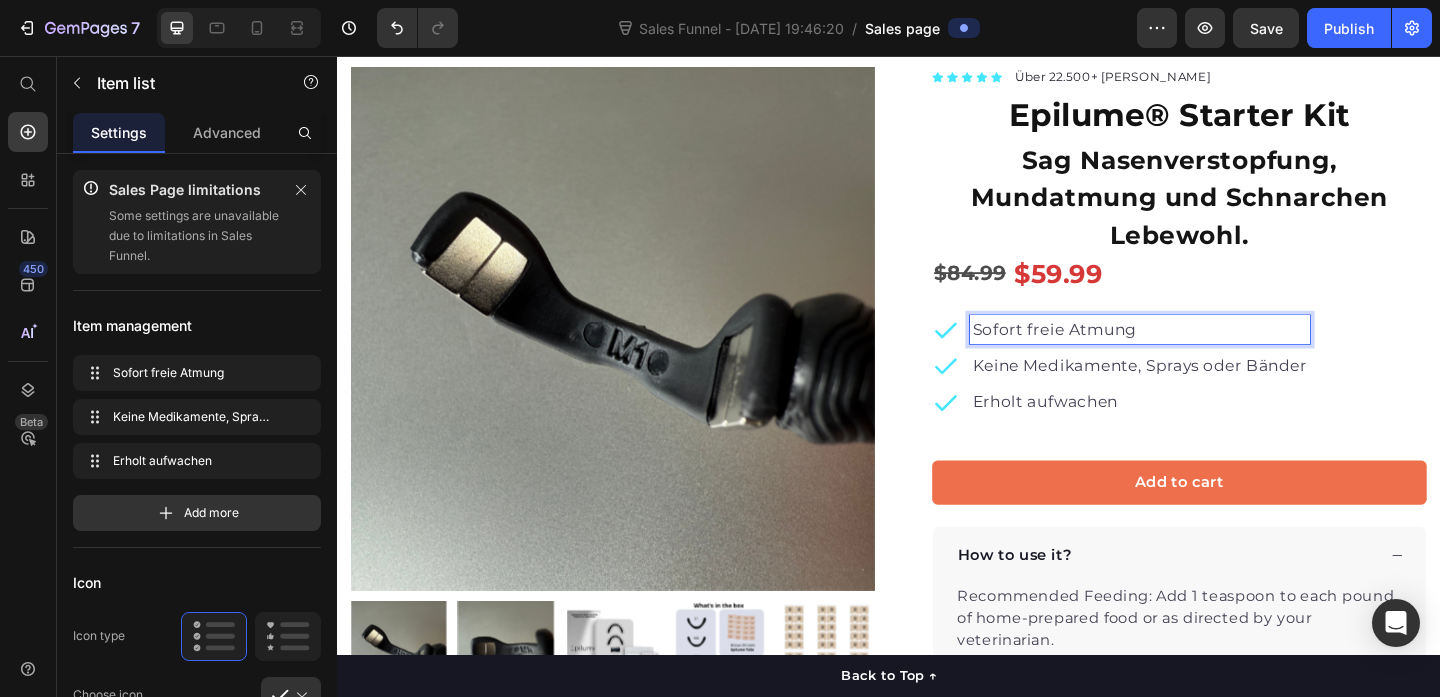 click on "Sofort freie Atmung
Keine Medikamente, Sprays oder Bänder
Erholt aufwachen" at bounding box center [1253, 393] 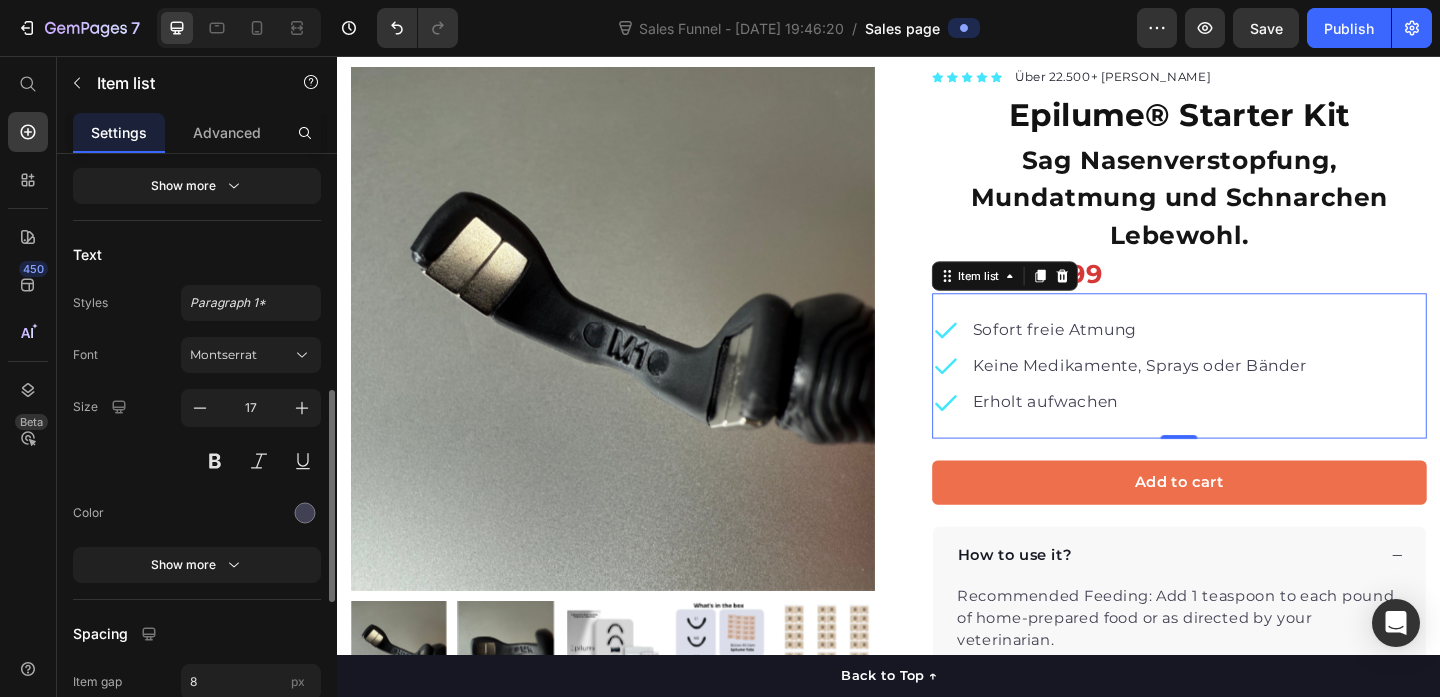scroll, scrollTop: 768, scrollLeft: 0, axis: vertical 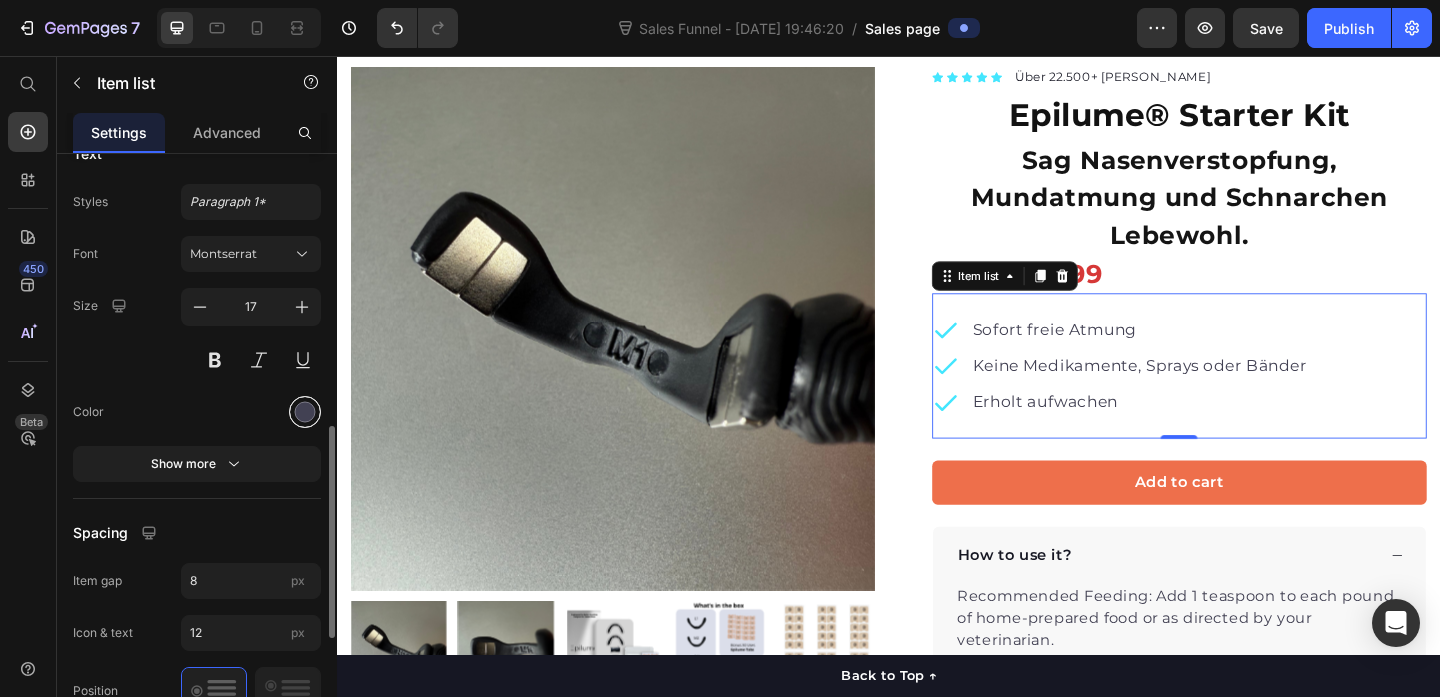 click at bounding box center (305, 411) 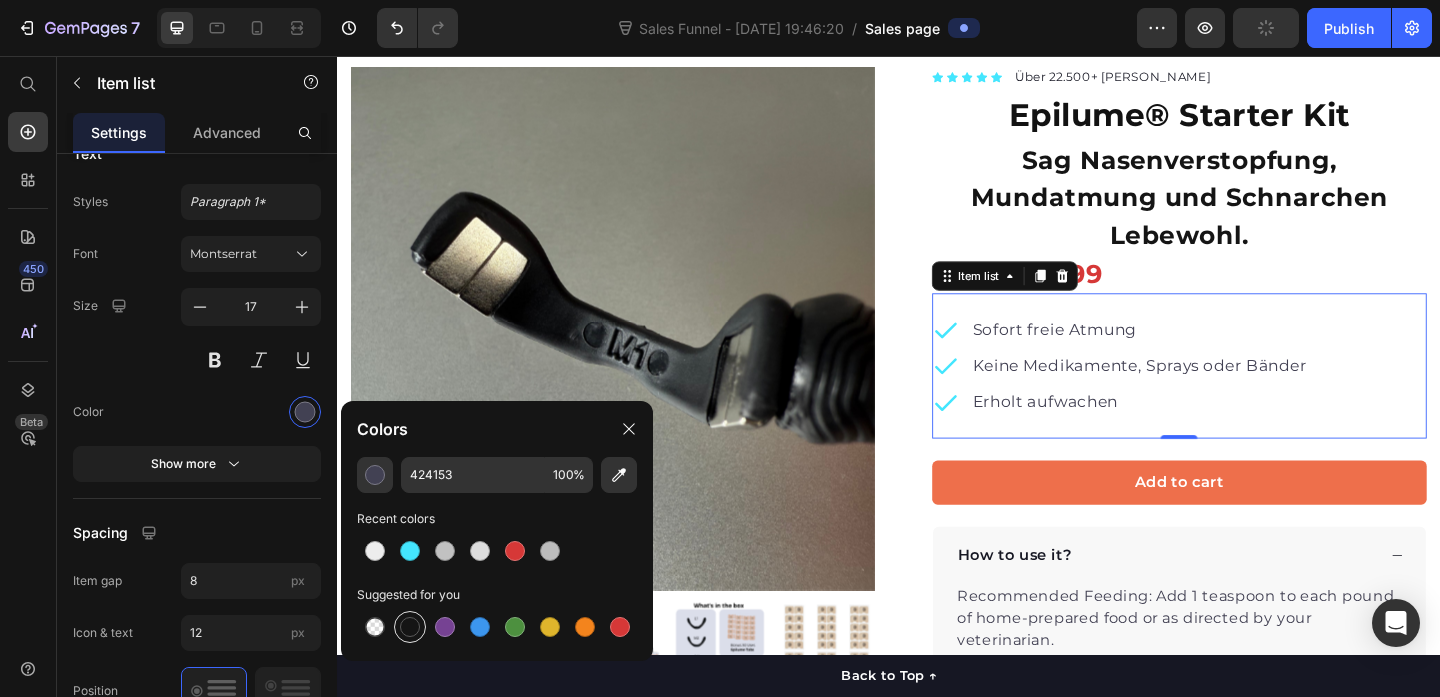 click at bounding box center [410, 627] 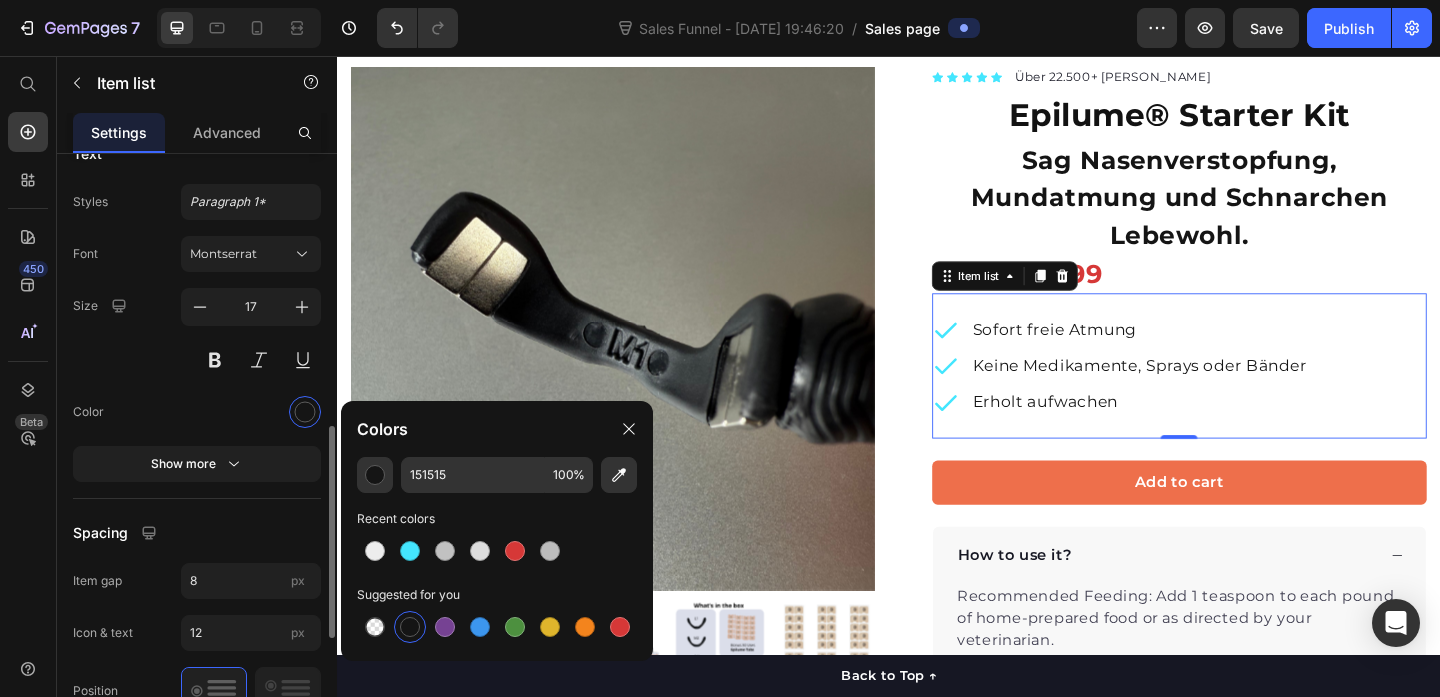 click at bounding box center (251, 412) 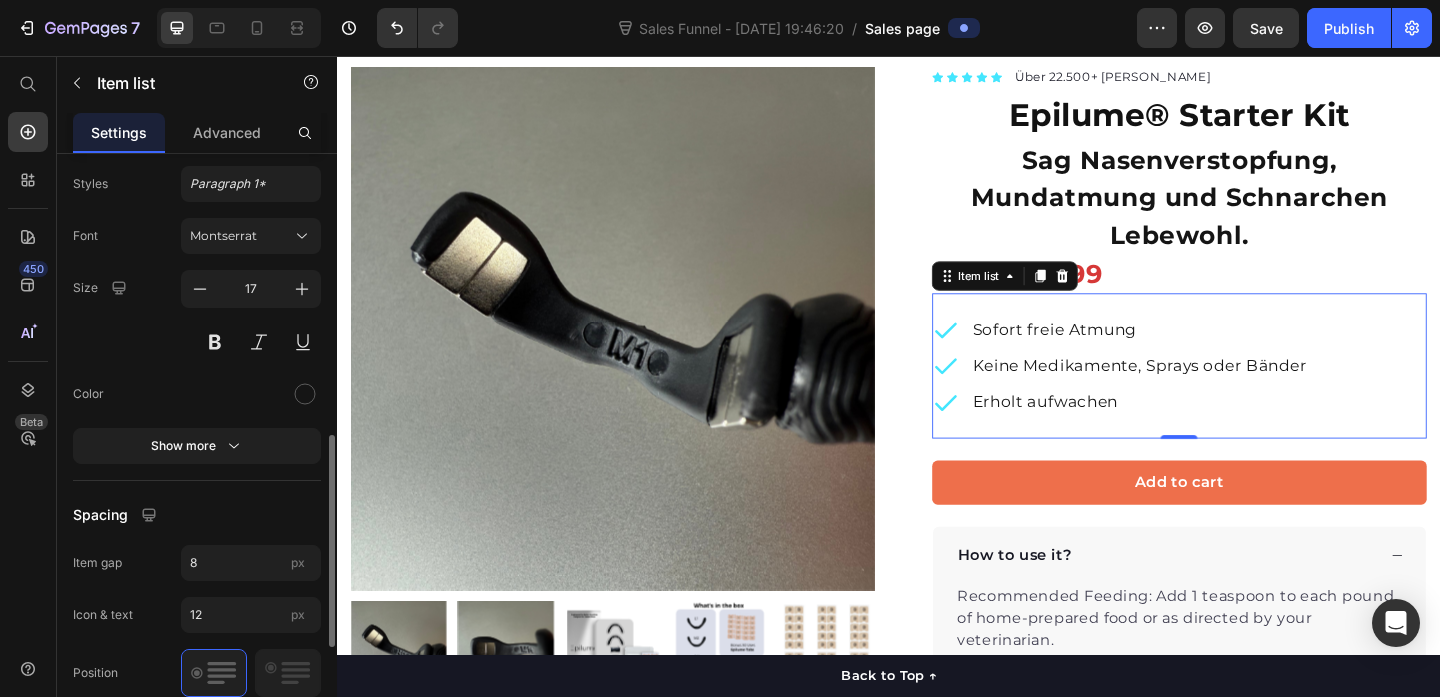 scroll, scrollTop: 789, scrollLeft: 0, axis: vertical 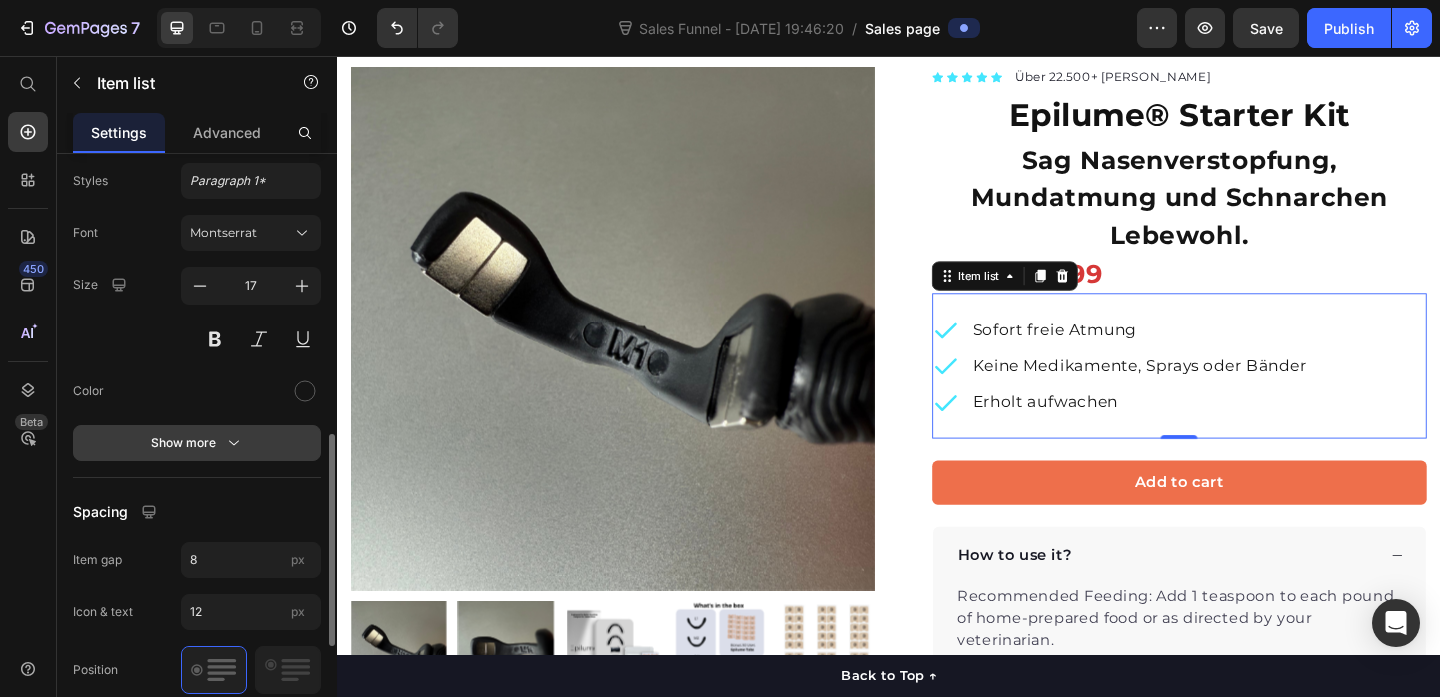 click on "Show more" at bounding box center [197, 443] 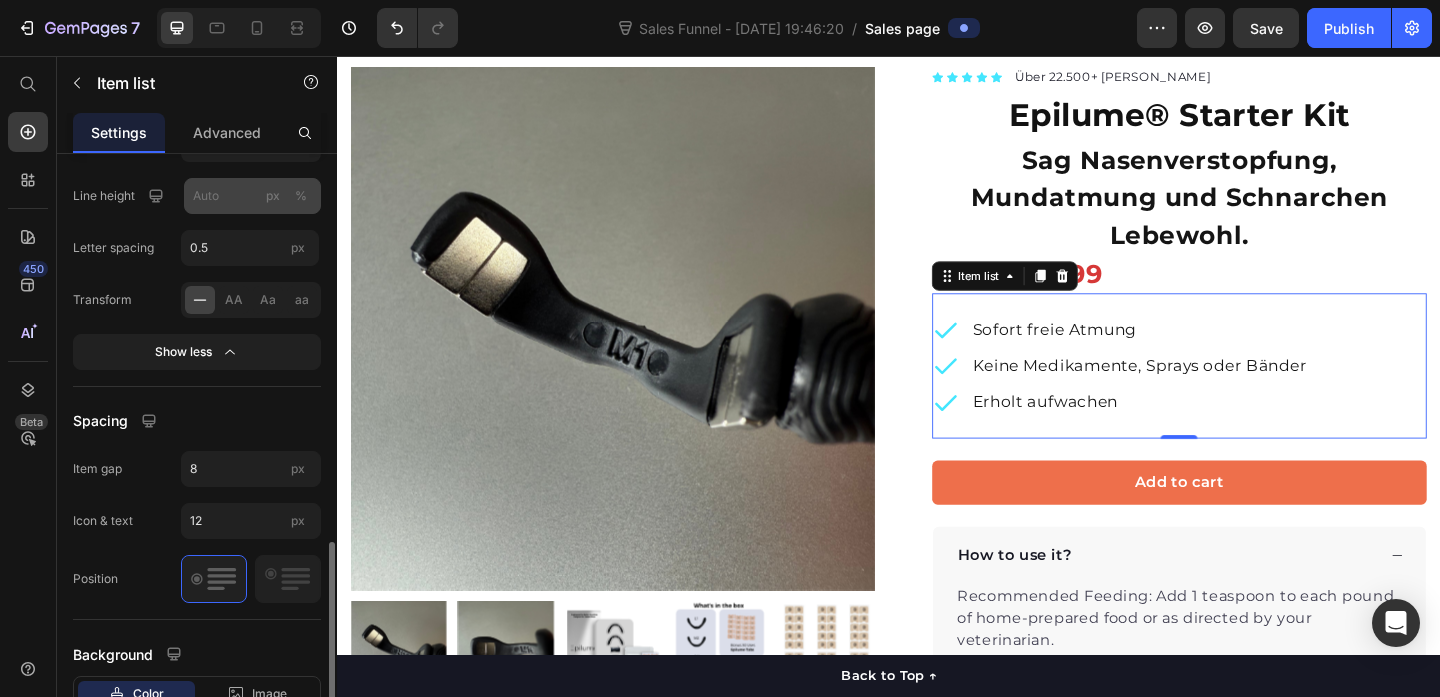 scroll, scrollTop: 1124, scrollLeft: 0, axis: vertical 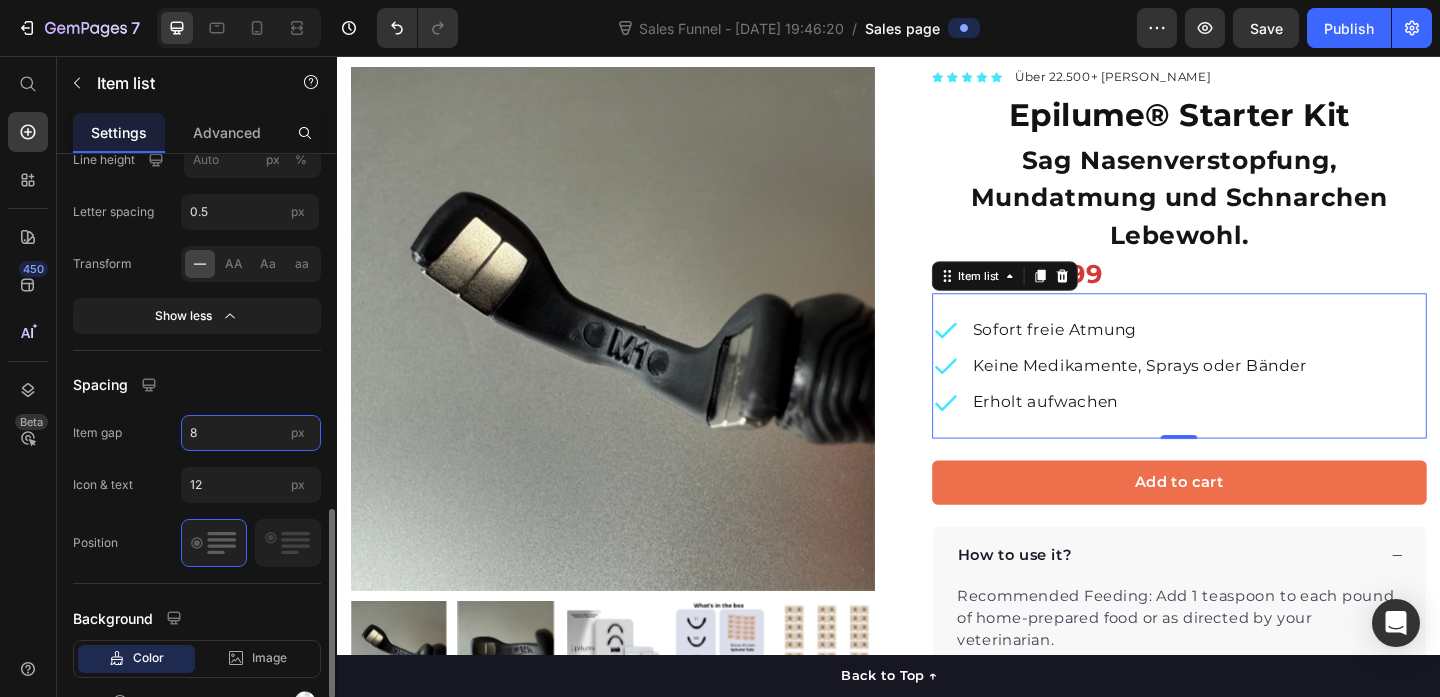 click on "8" at bounding box center (251, 433) 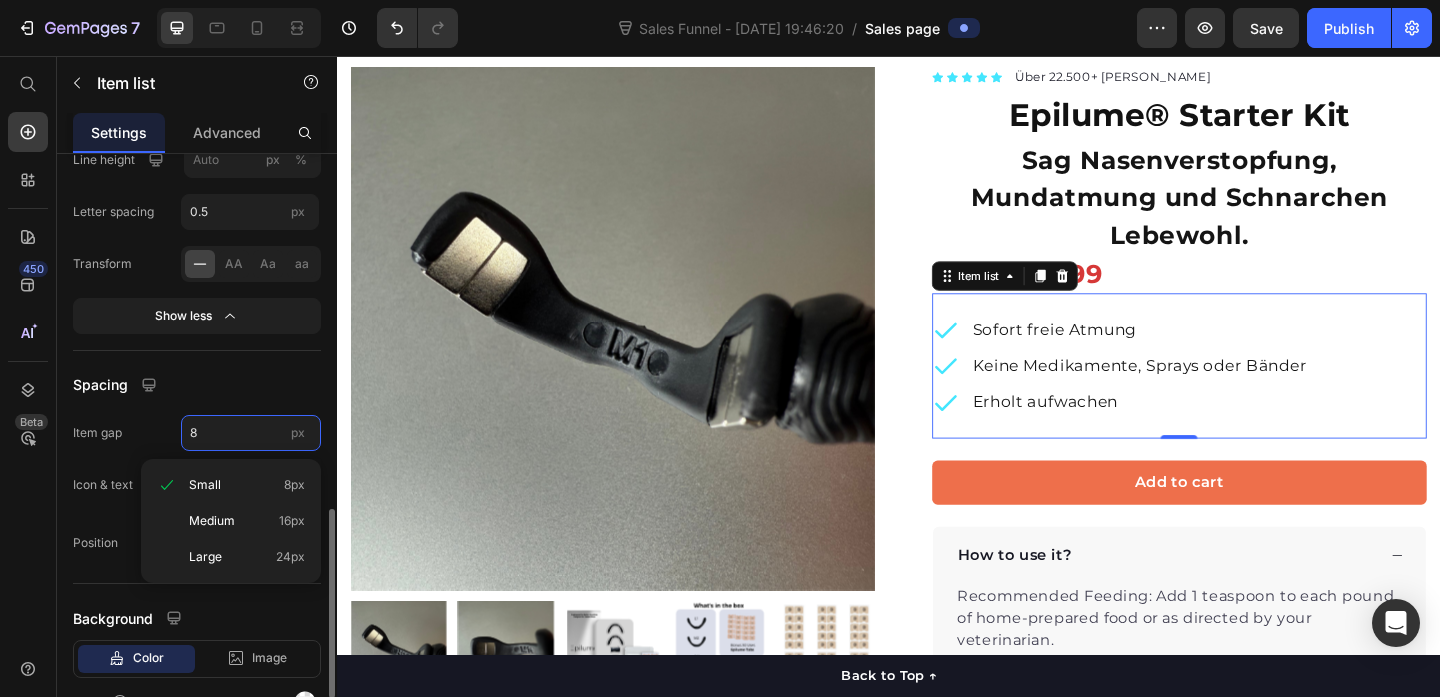 click on "8" at bounding box center [251, 433] 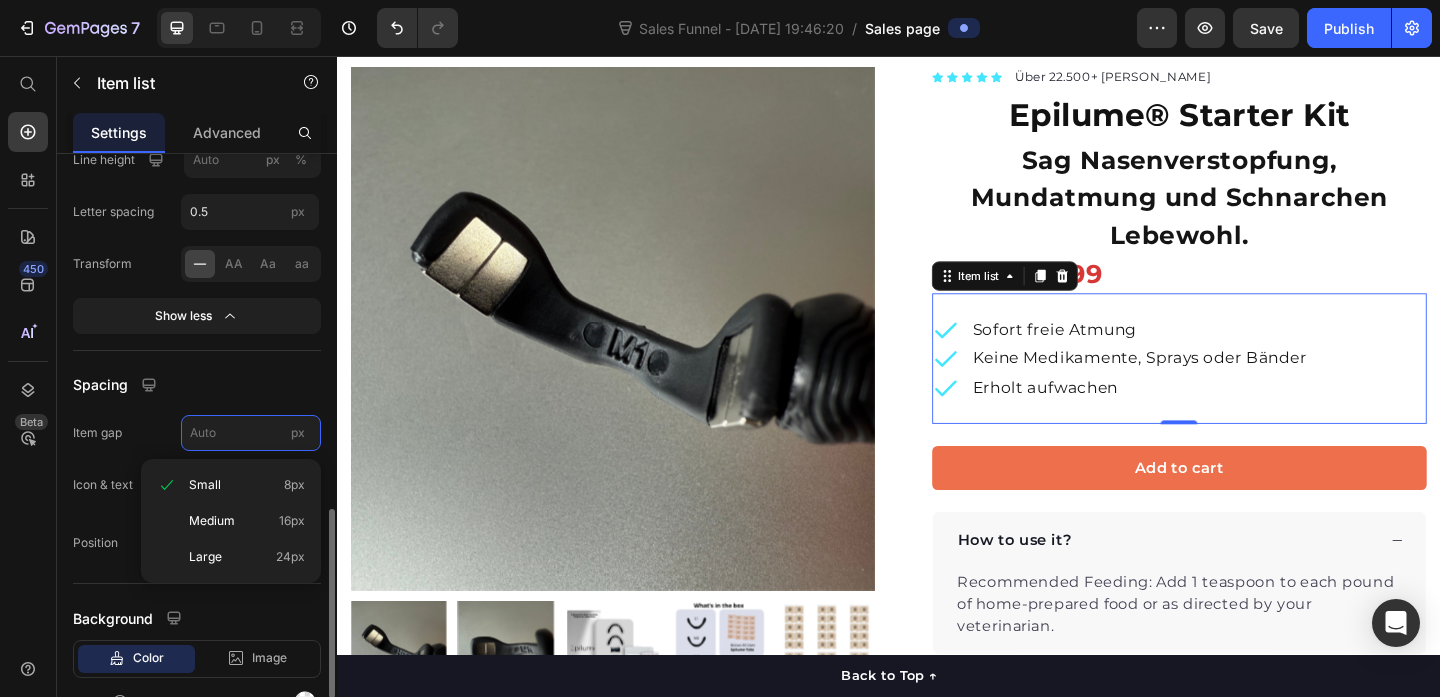 type on "2" 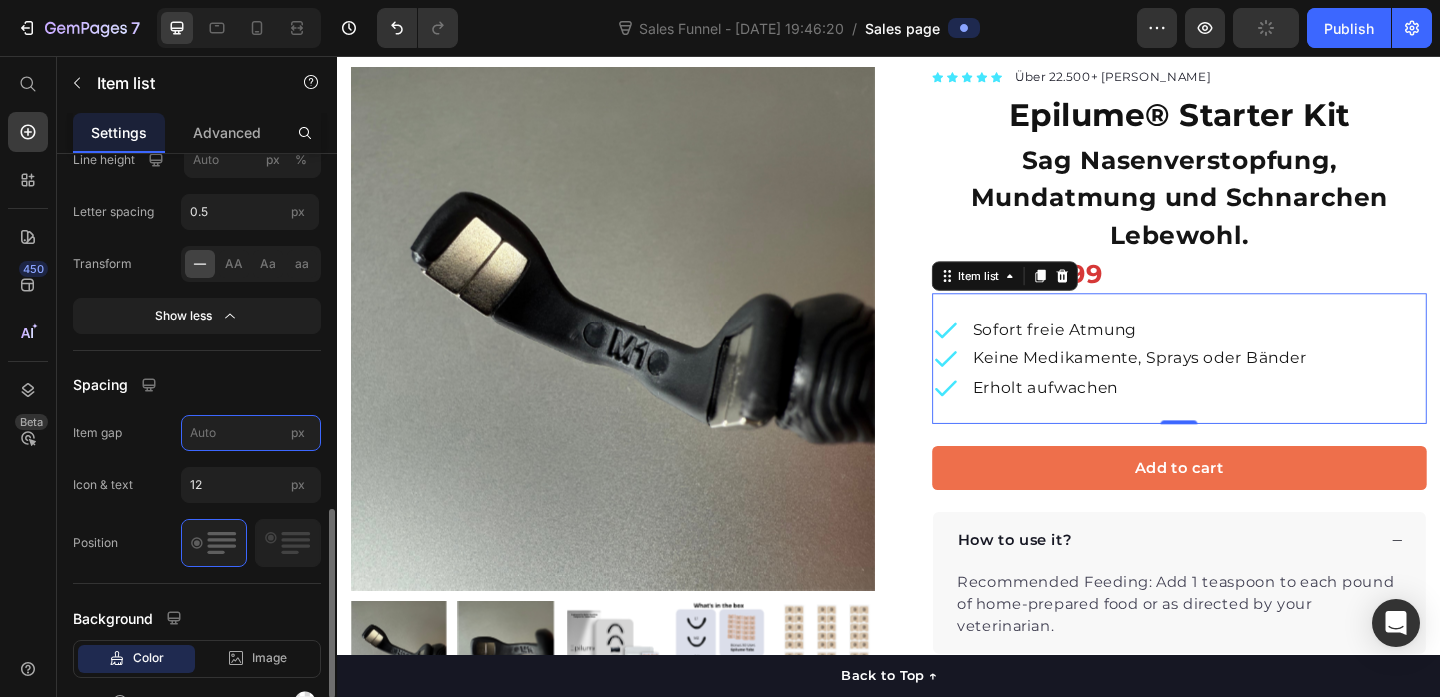 type on "8" 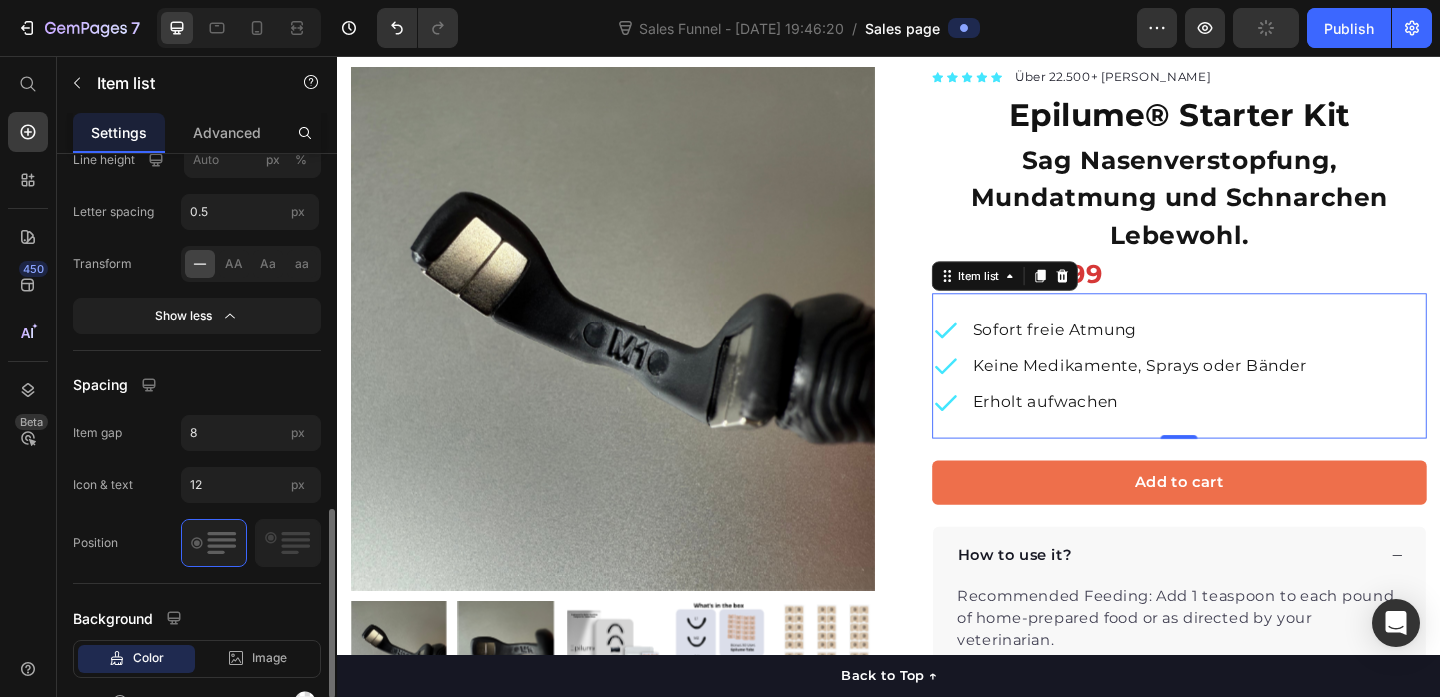 click on "Spacing" at bounding box center [197, 385] 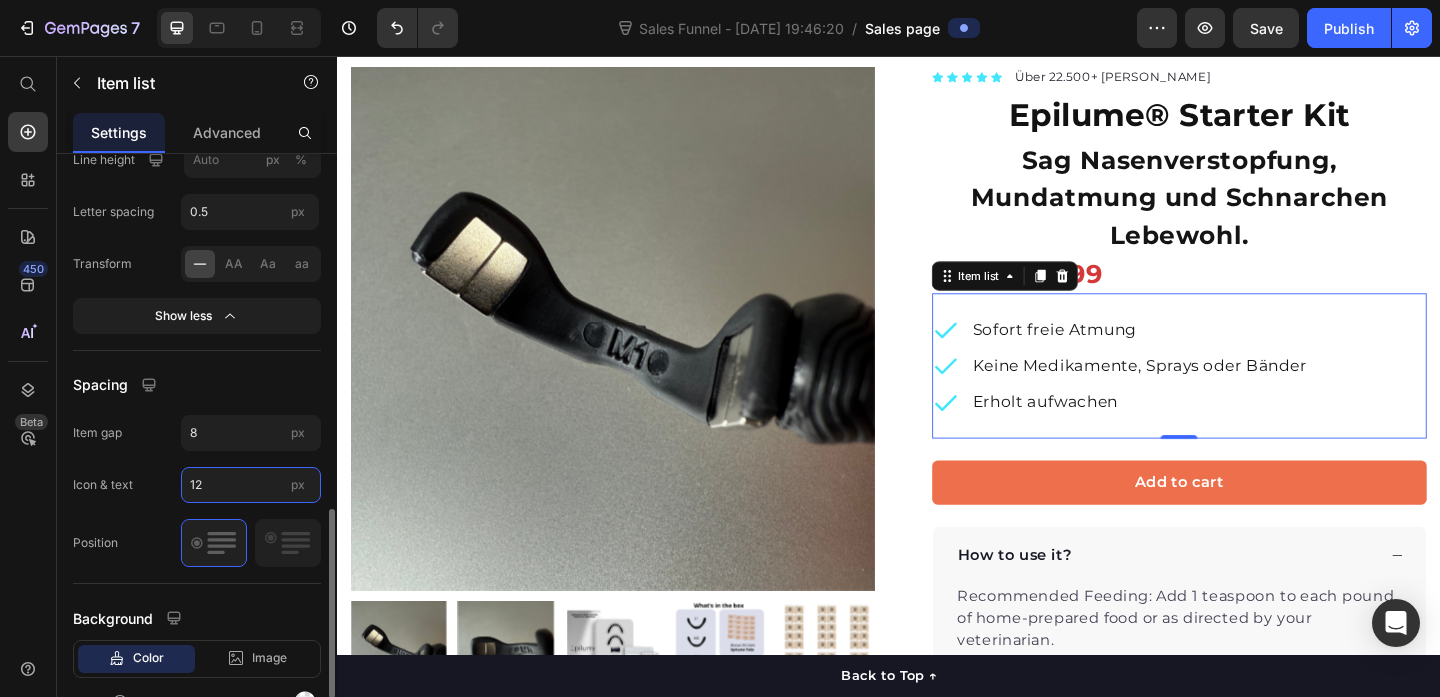 click on "12" at bounding box center (251, 485) 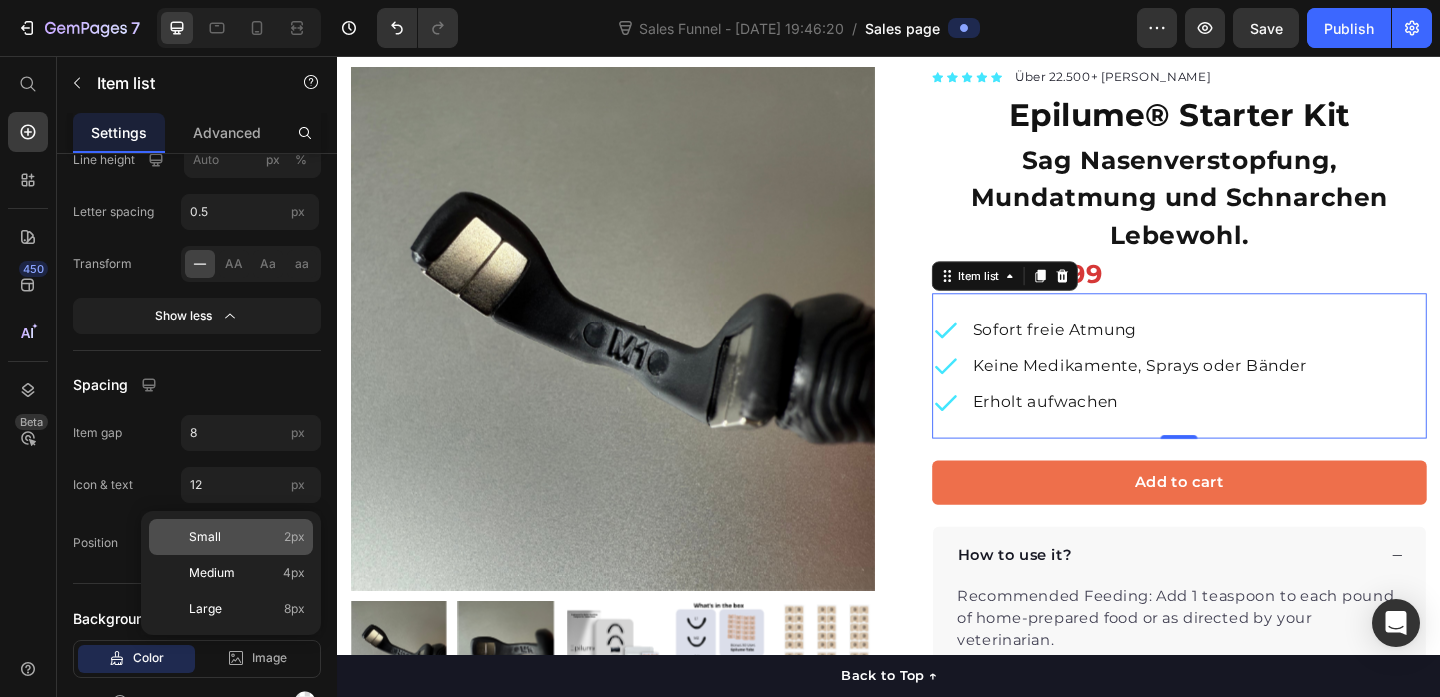 click on "Small 2px" 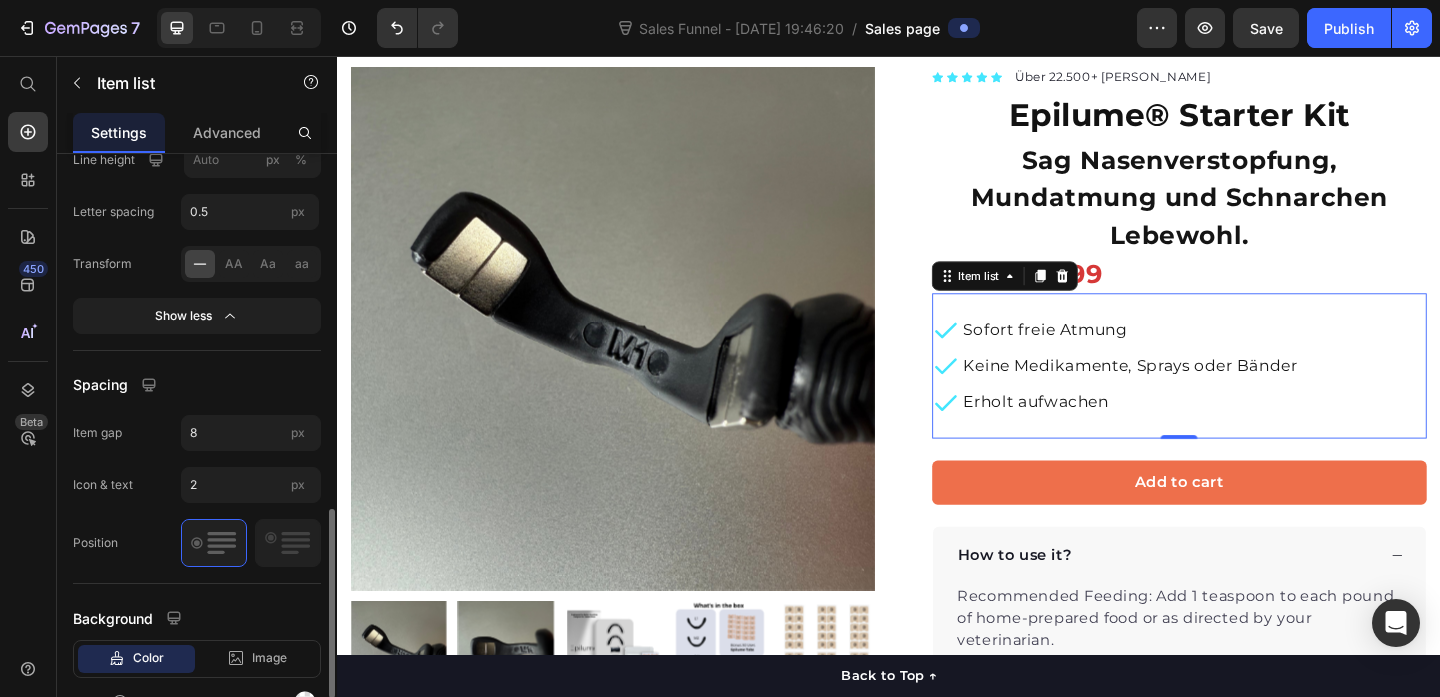 click on "Spacing" at bounding box center [197, 385] 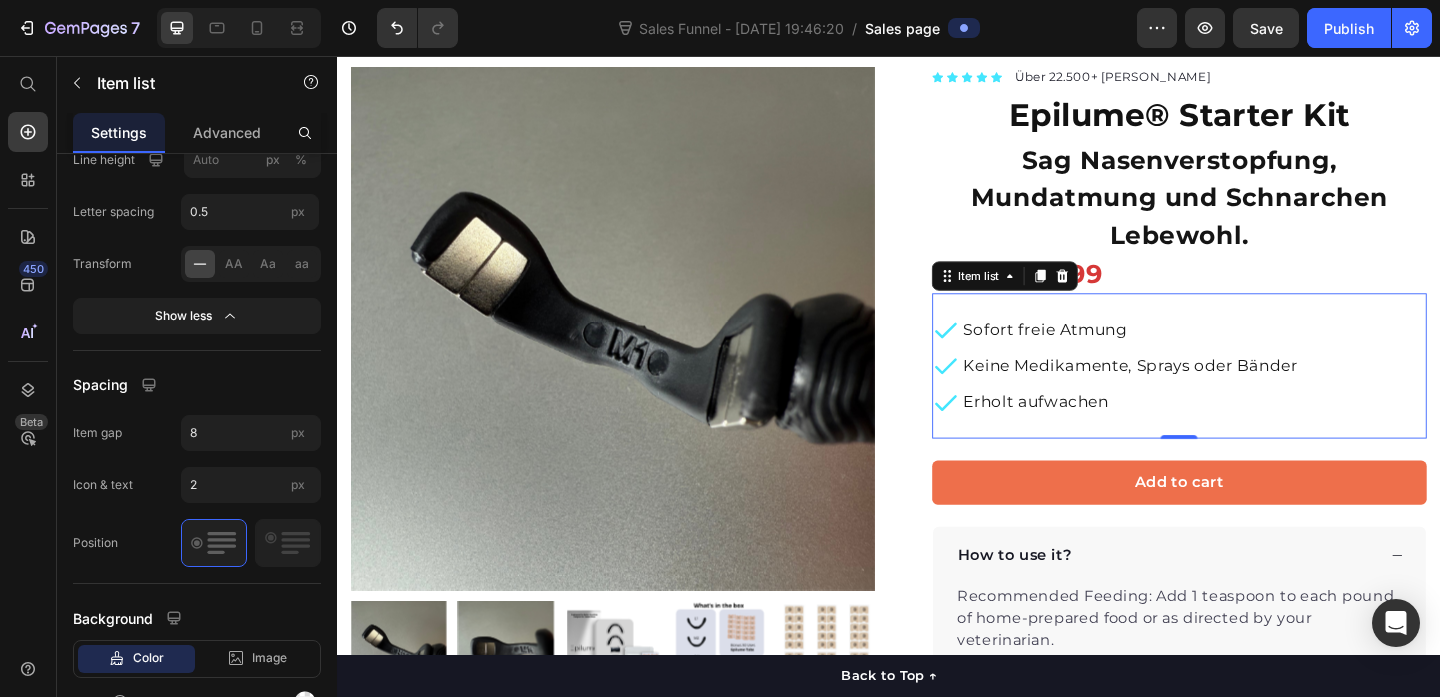 click on "Sofort freie Atmung
Keine Medikamente, Sprays oder Bänder
Erholt aufwachen" at bounding box center (1253, 393) 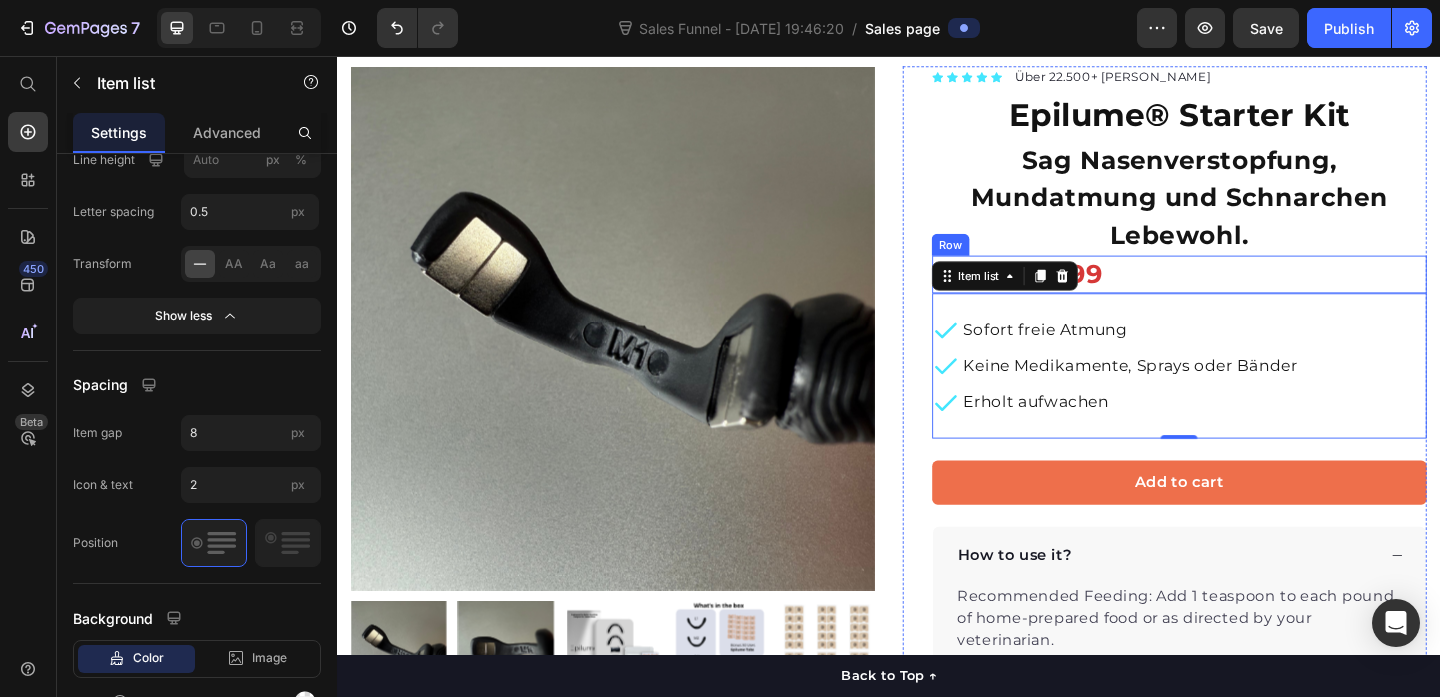 click on "$59.99 Product Price" at bounding box center [1389, 293] 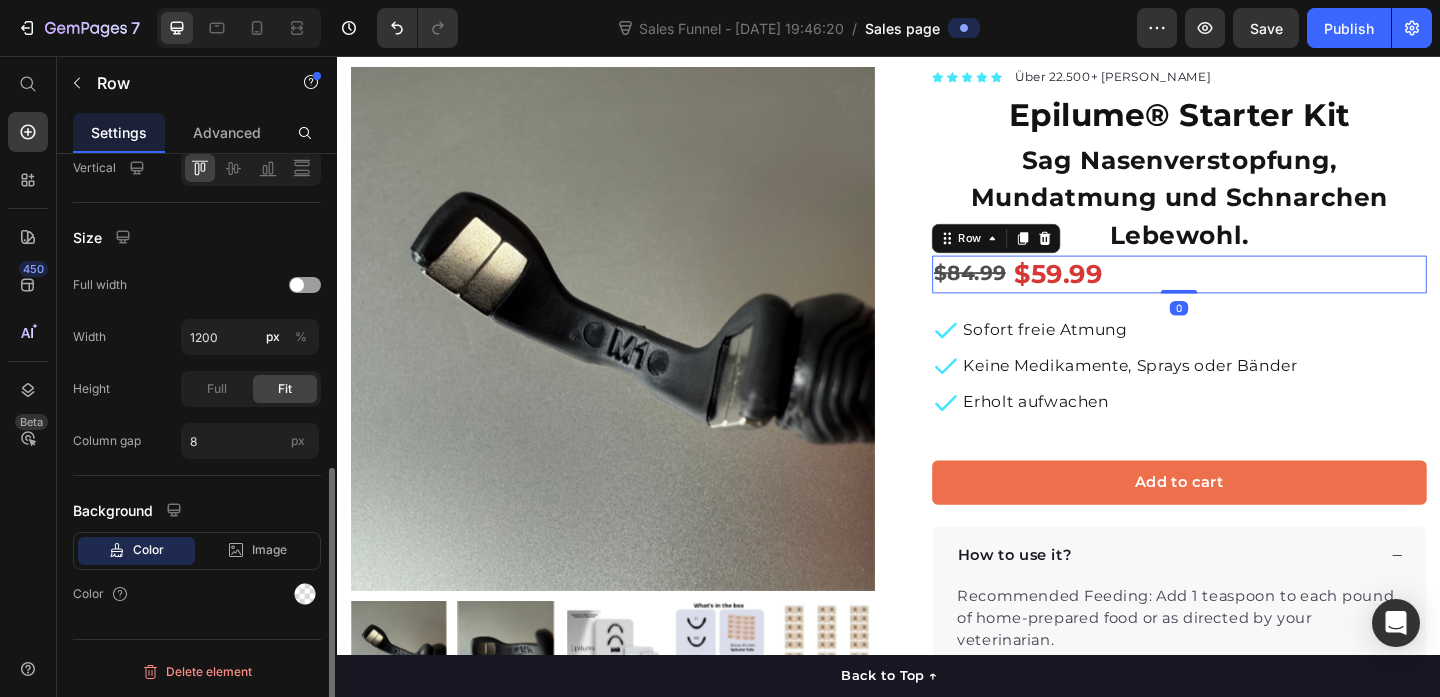 scroll, scrollTop: 0, scrollLeft: 0, axis: both 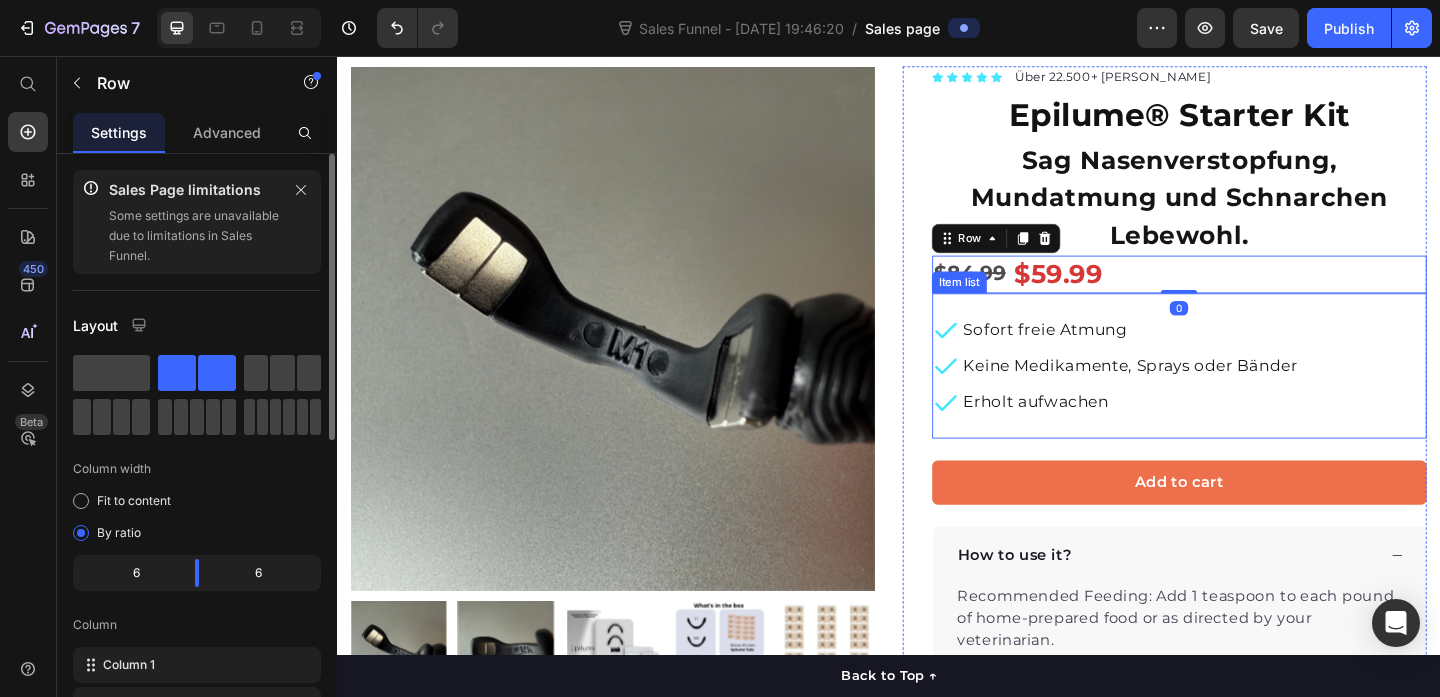 click on "Sofort freie Atmung
Keine Medikamente, Sprays oder Bänder
Erholt aufwachen" at bounding box center [1253, 393] 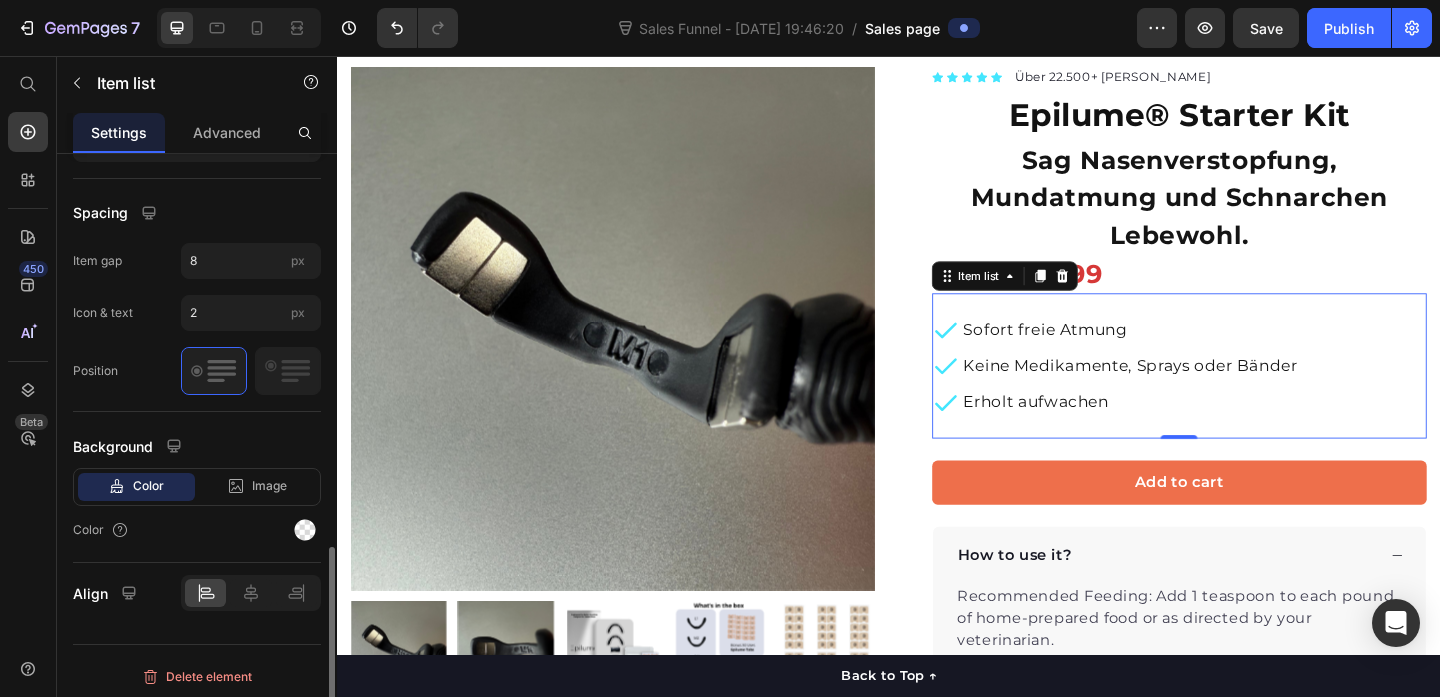 scroll, scrollTop: 1093, scrollLeft: 0, axis: vertical 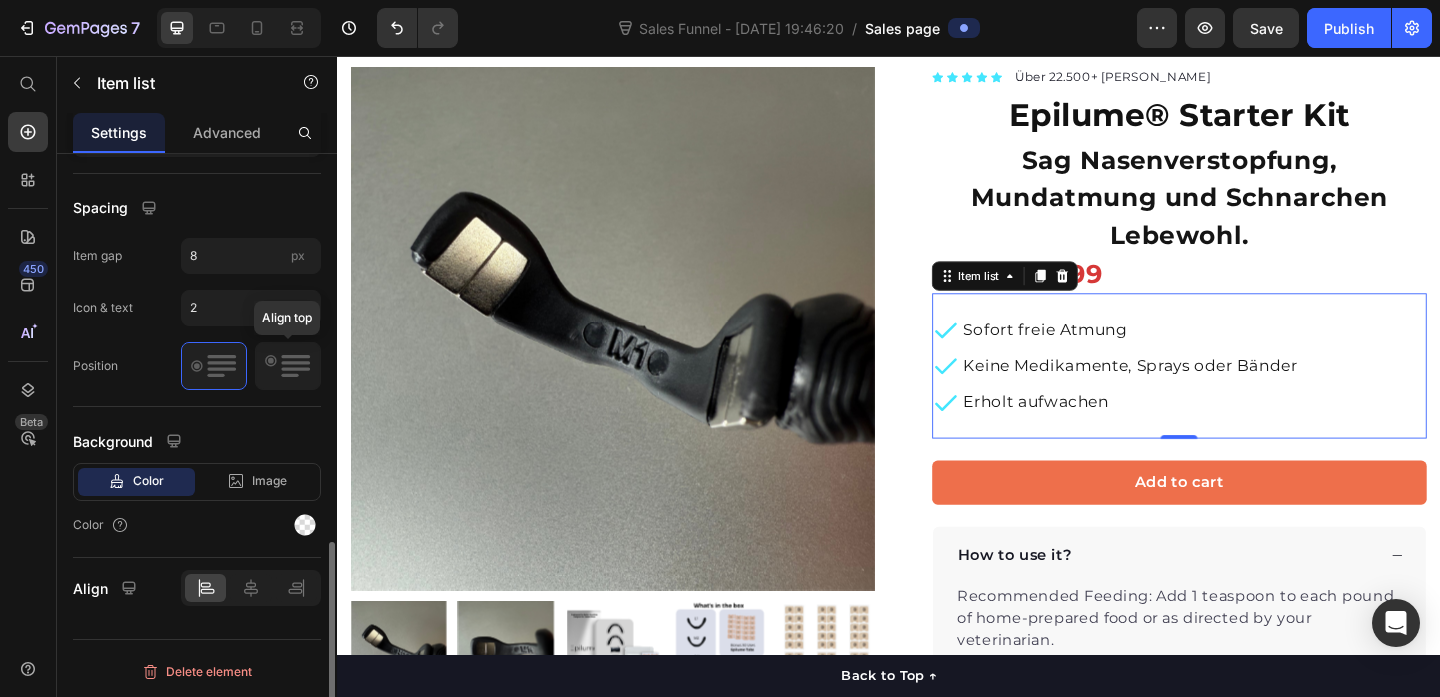 click 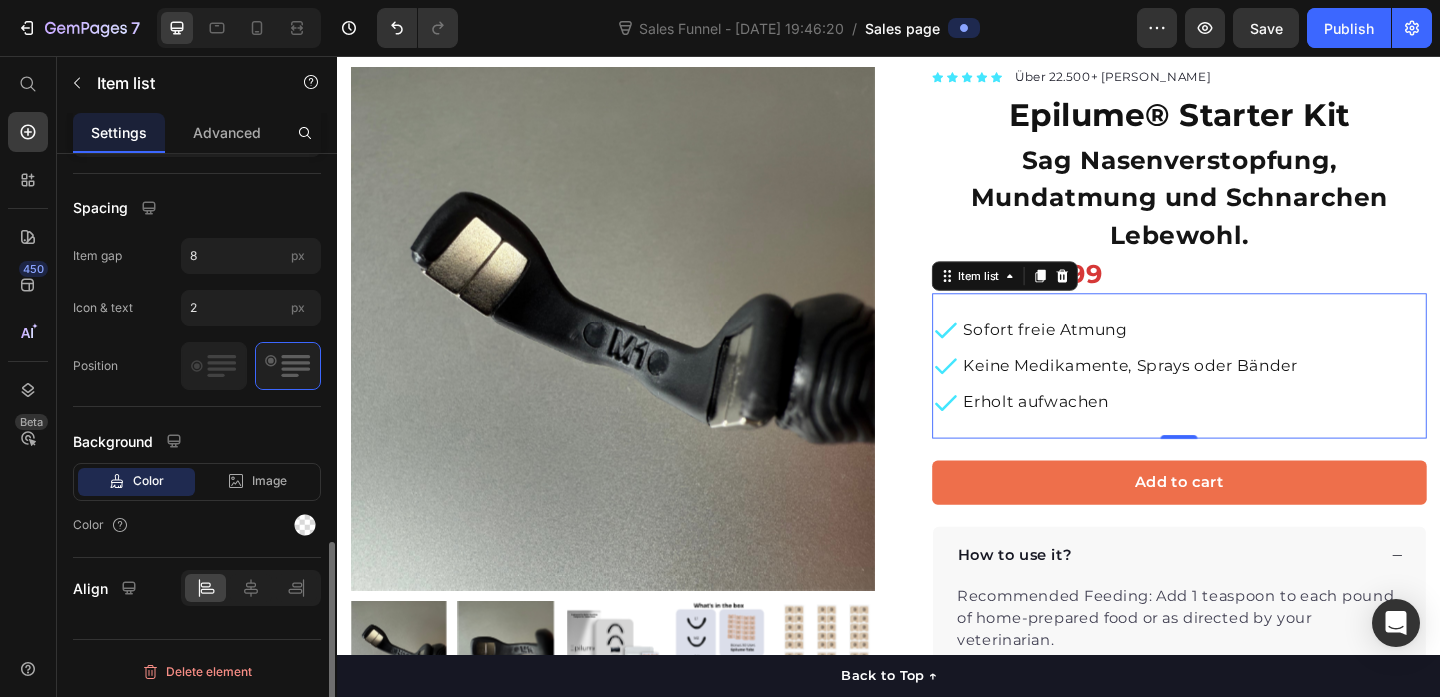 click 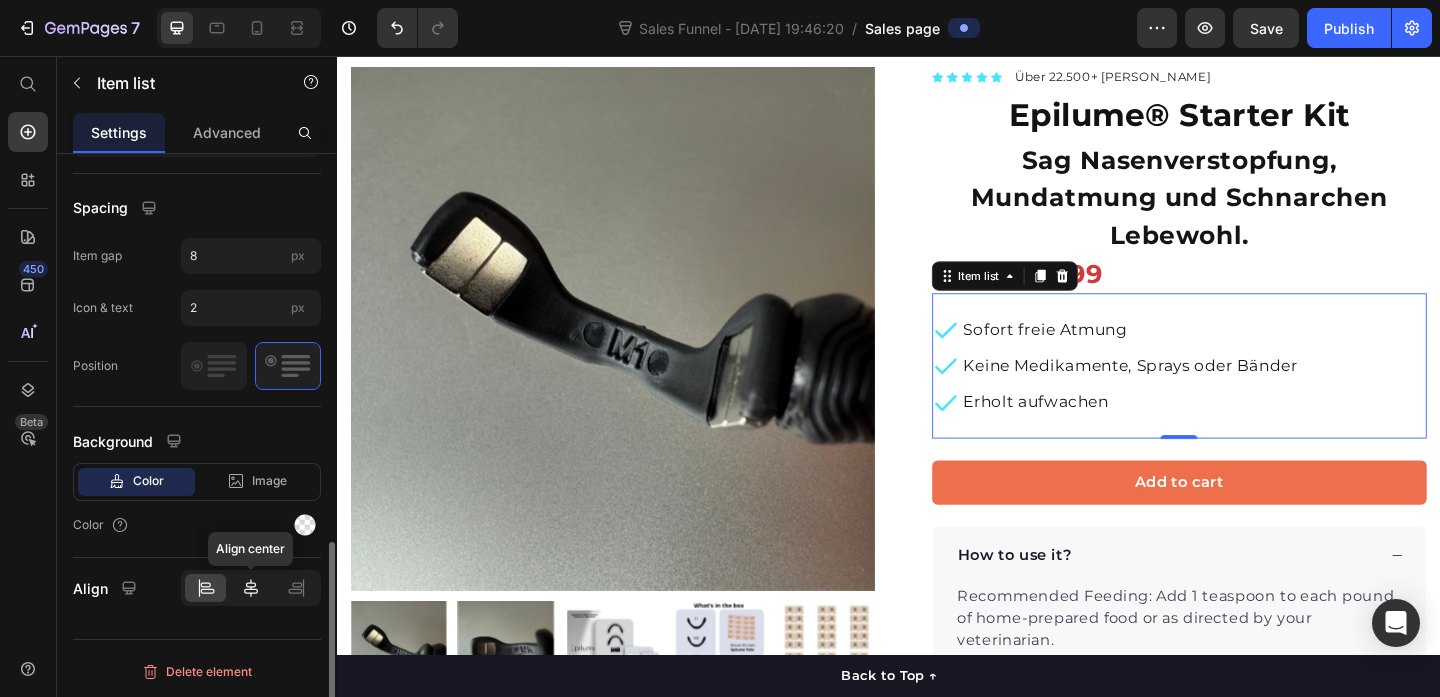 click 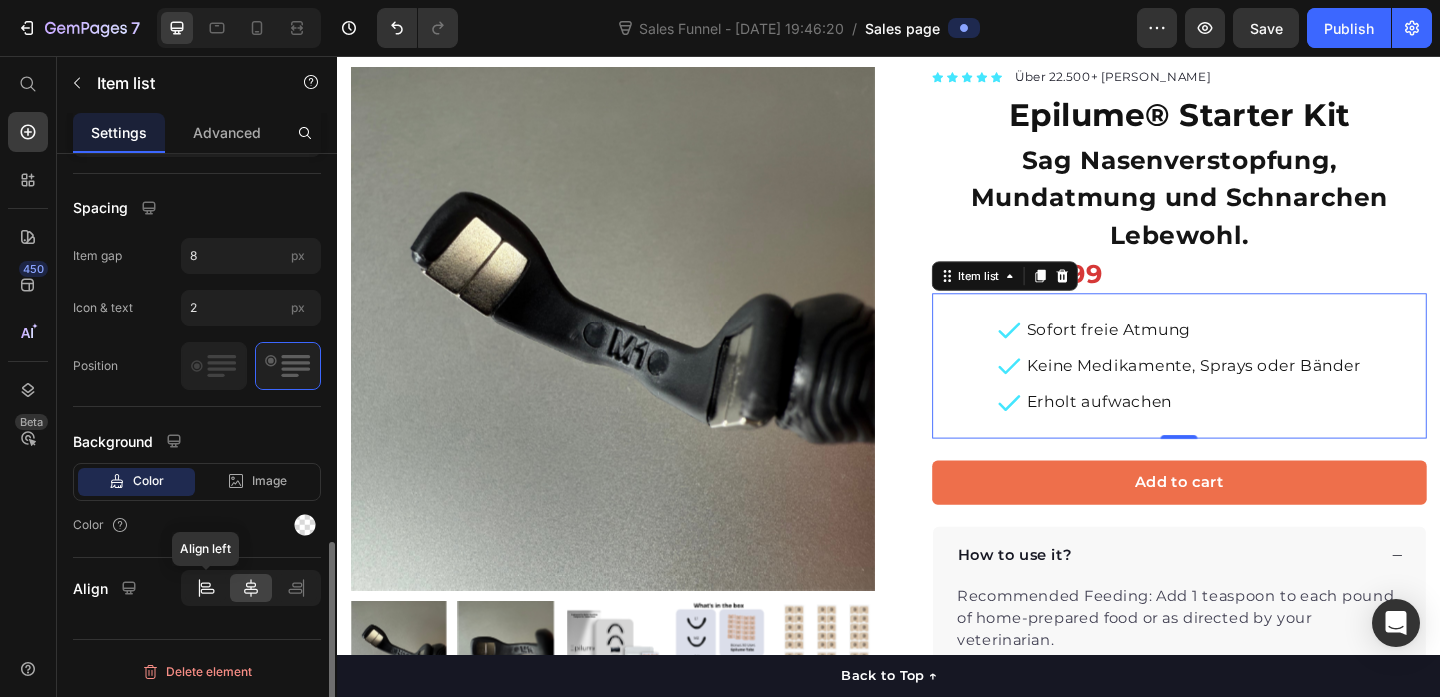 click 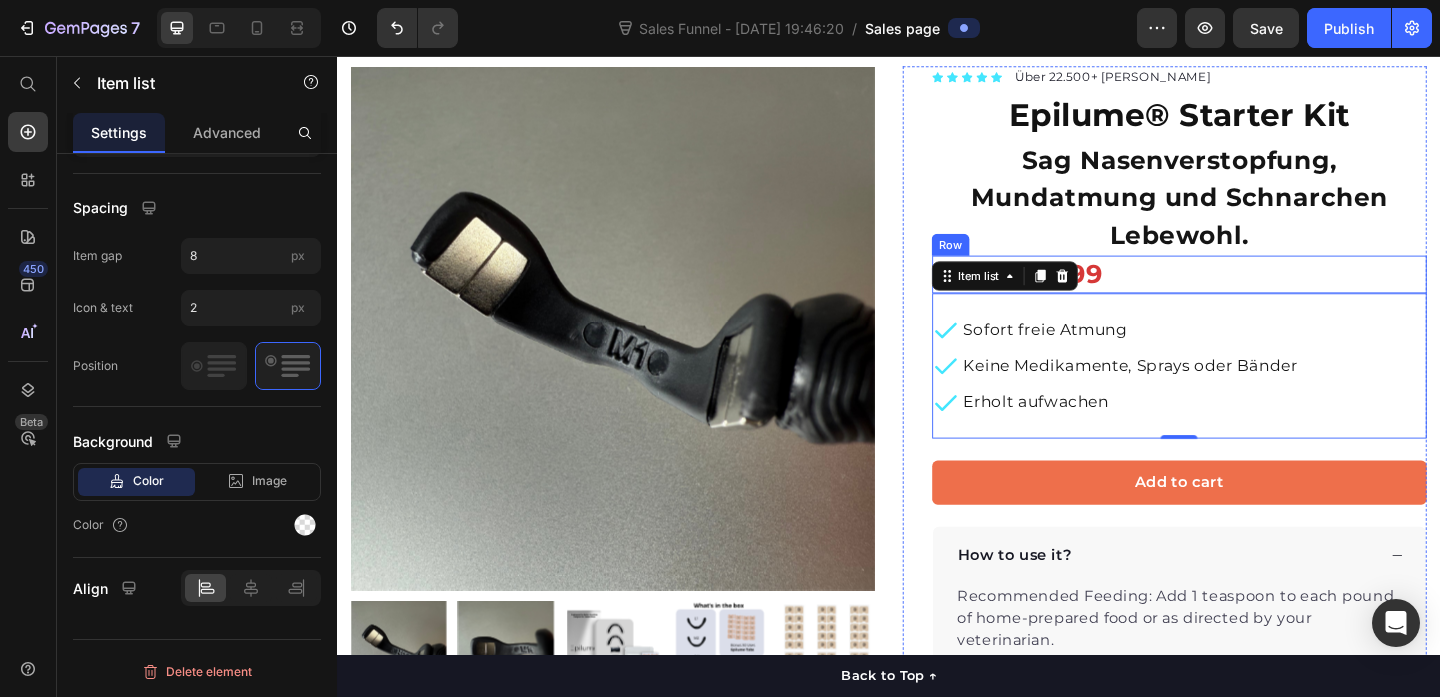 click on "$59.99 Product Price" at bounding box center [1389, 293] 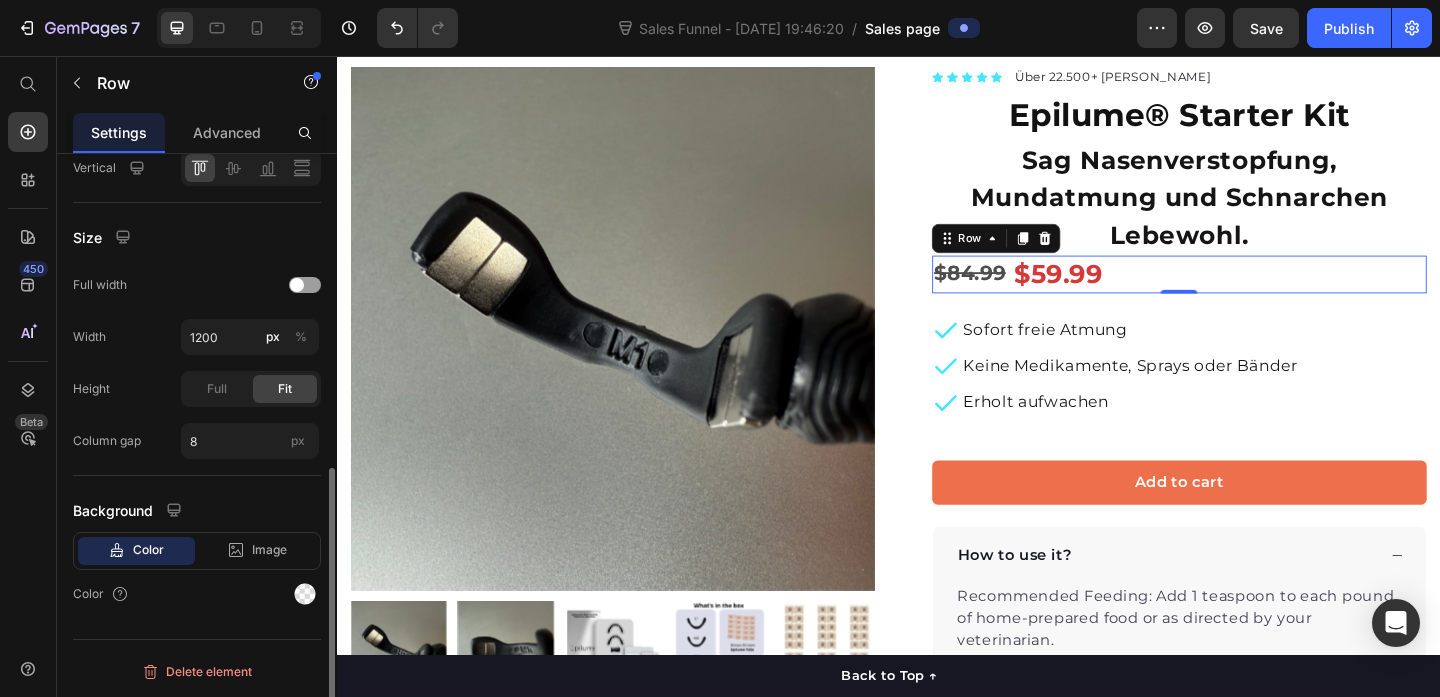 scroll, scrollTop: 0, scrollLeft: 0, axis: both 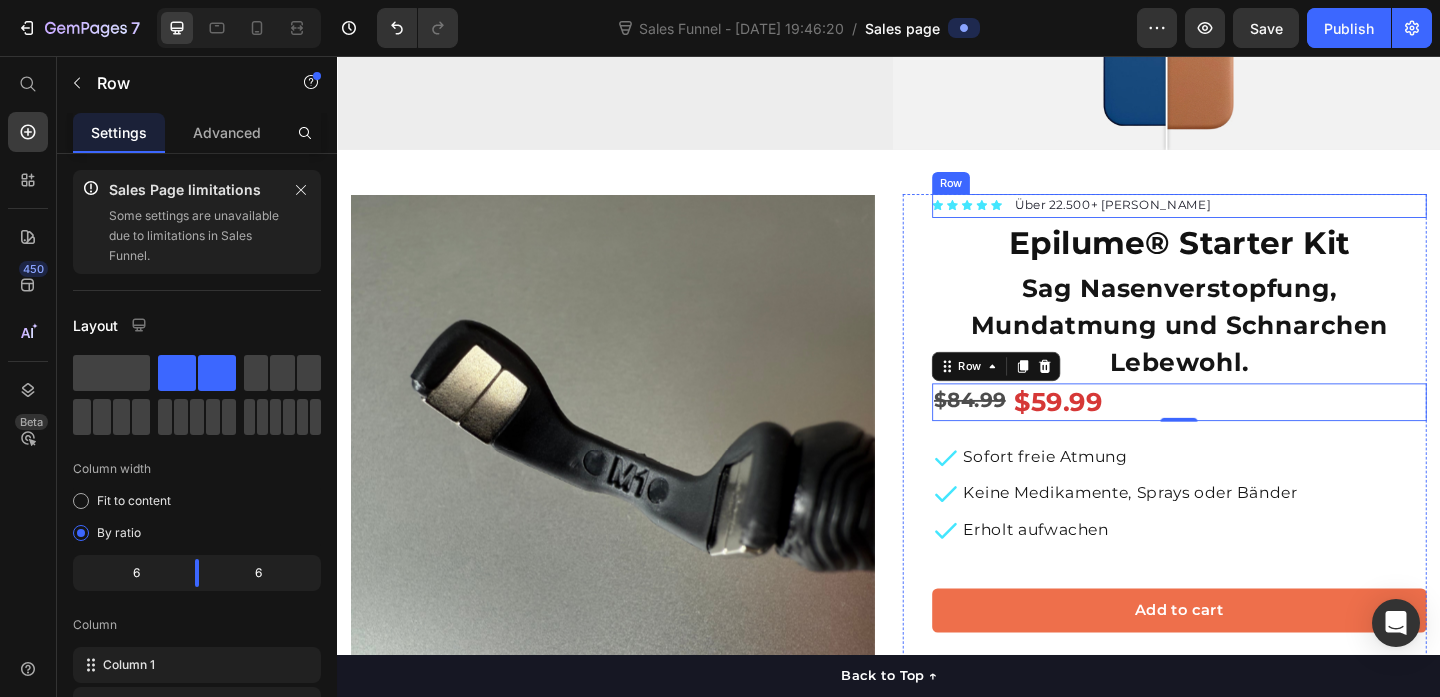 click on "Icon Icon Icon Icon Icon Icon List Hoz Über 22.500+ zufriedene Kunden Text block Row" at bounding box center (1253, 219) 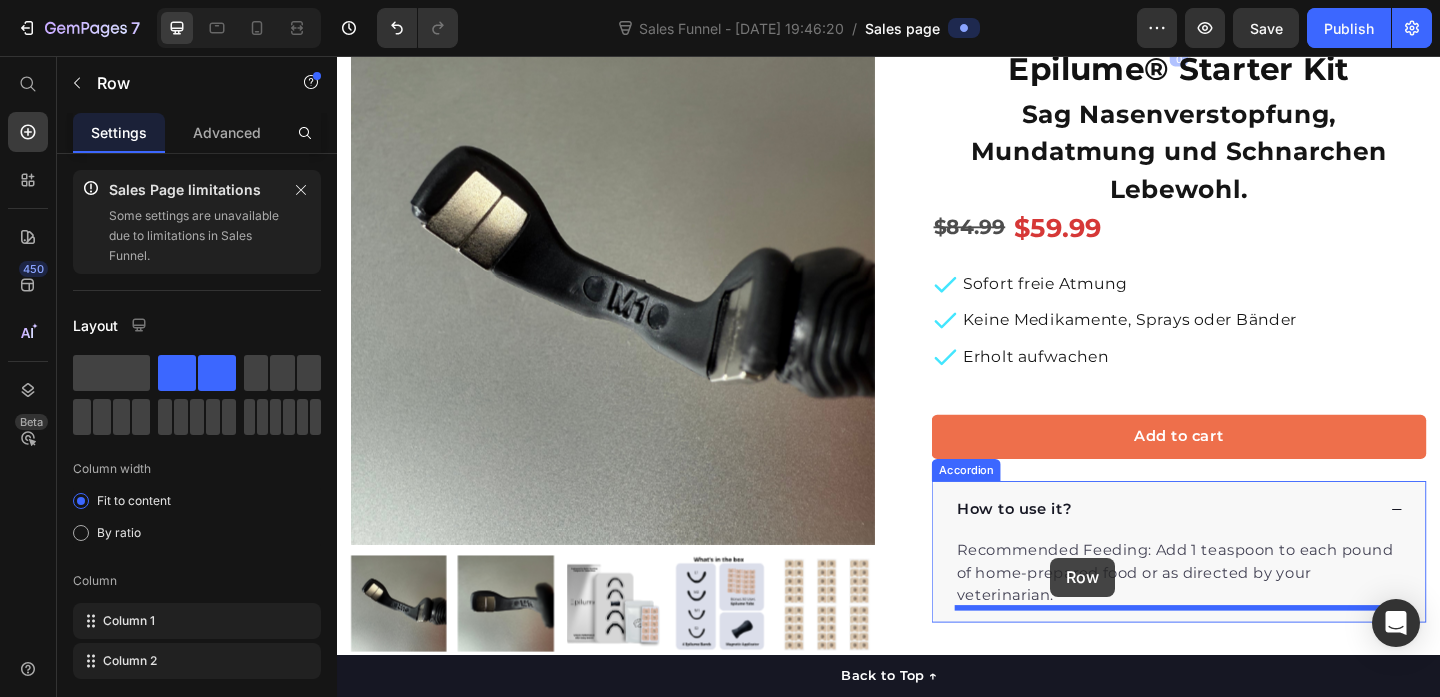 scroll, scrollTop: 617, scrollLeft: 0, axis: vertical 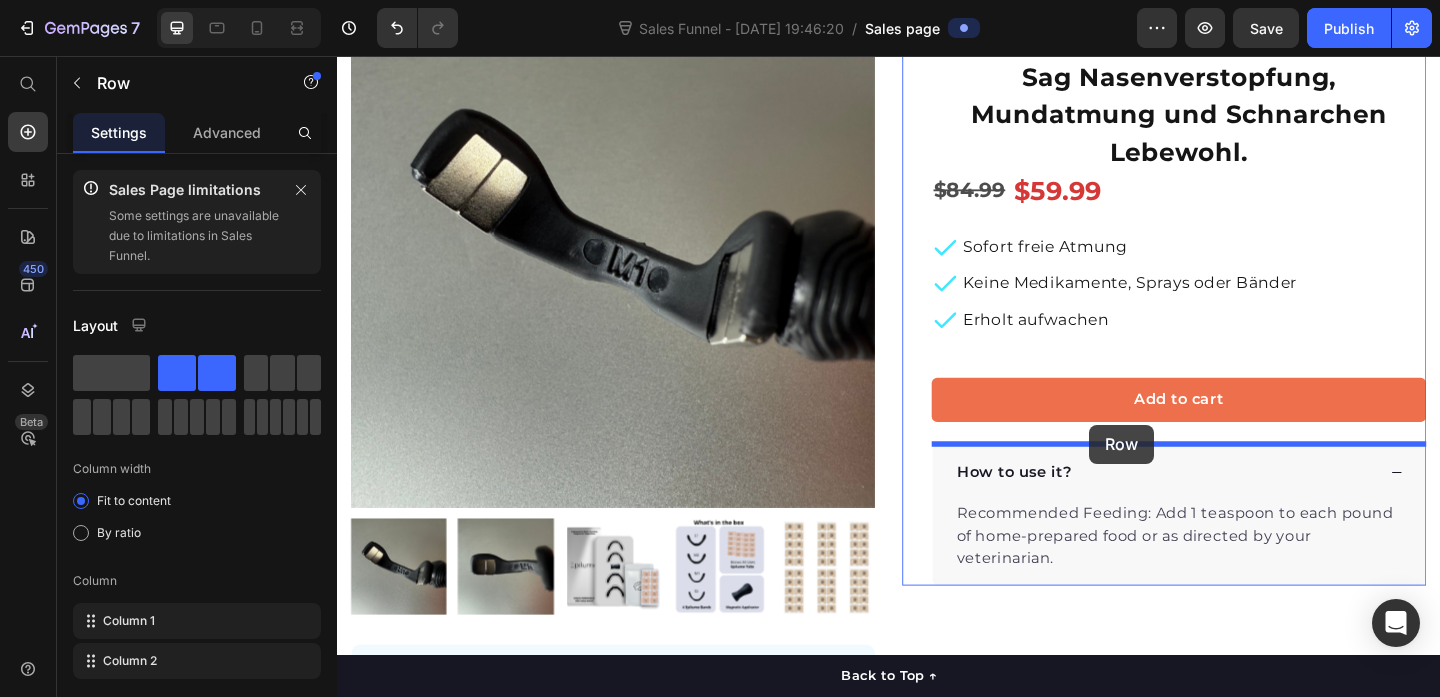 drag, startPoint x: 998, startPoint y: 185, endPoint x: 1155, endPoint y: 458, distance: 314.92538 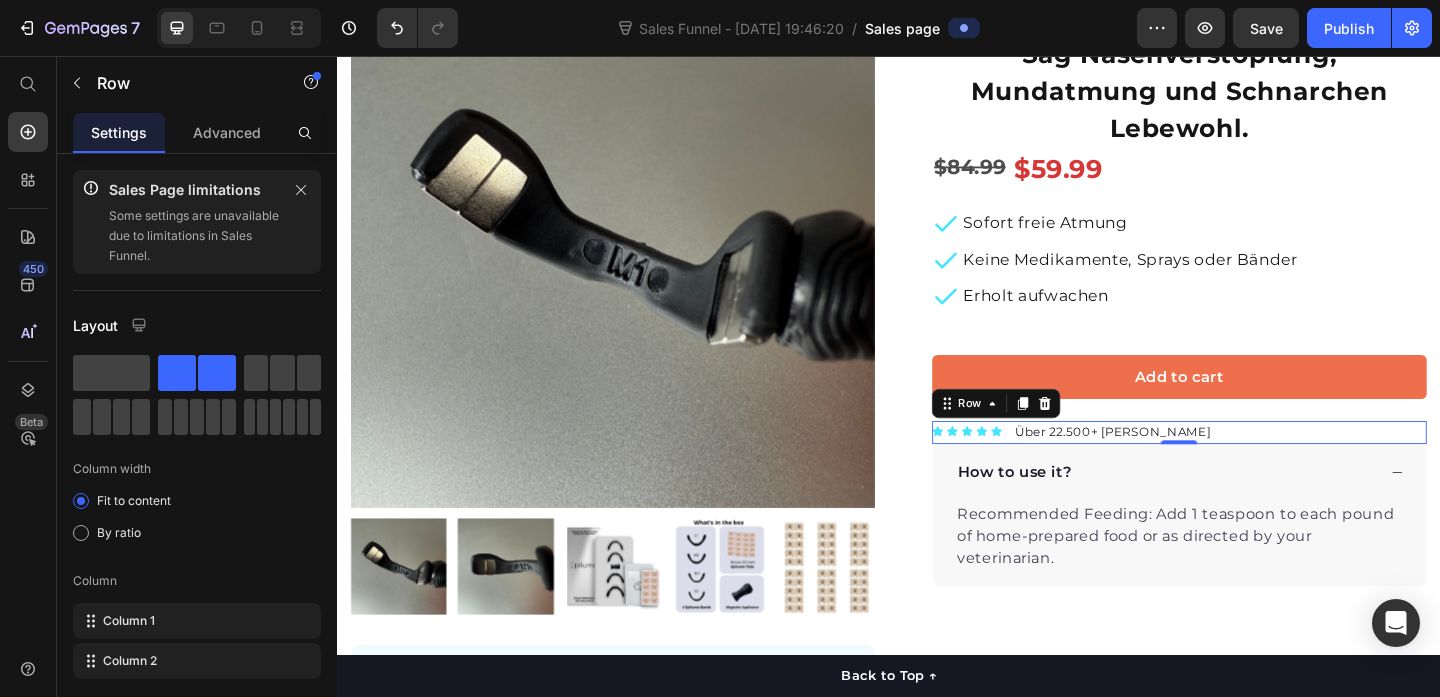 click on "Icon Icon Icon Icon Icon Icon List Hoz Über 22.500+ zufriedene Kunden Text block Row   0" at bounding box center (1253, 466) 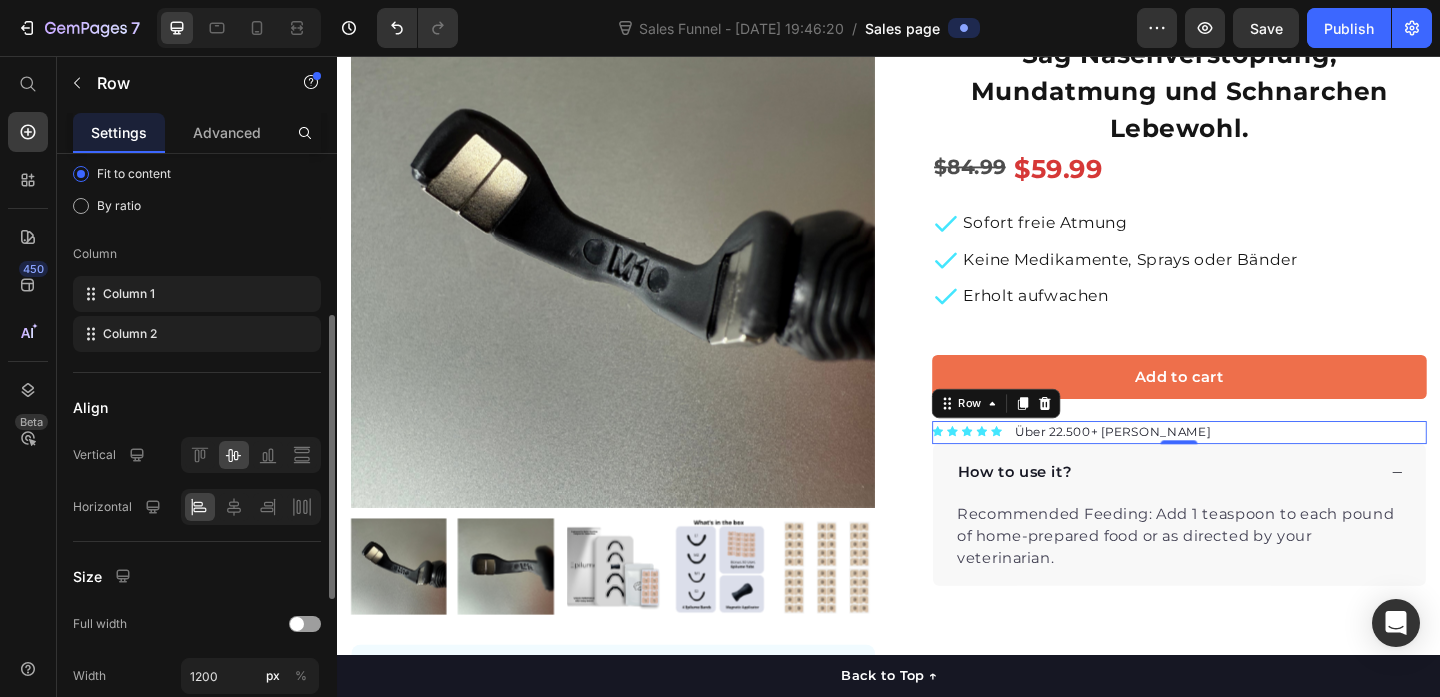 scroll, scrollTop: 331, scrollLeft: 0, axis: vertical 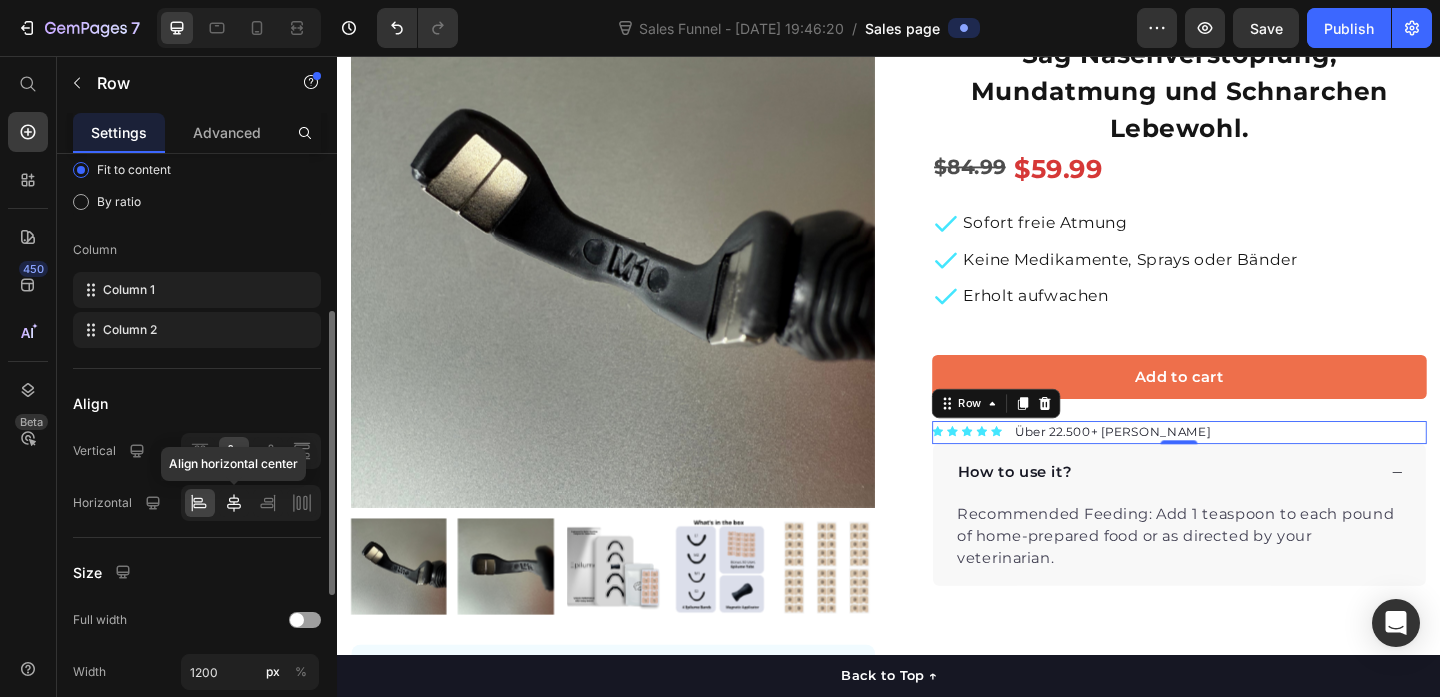 click 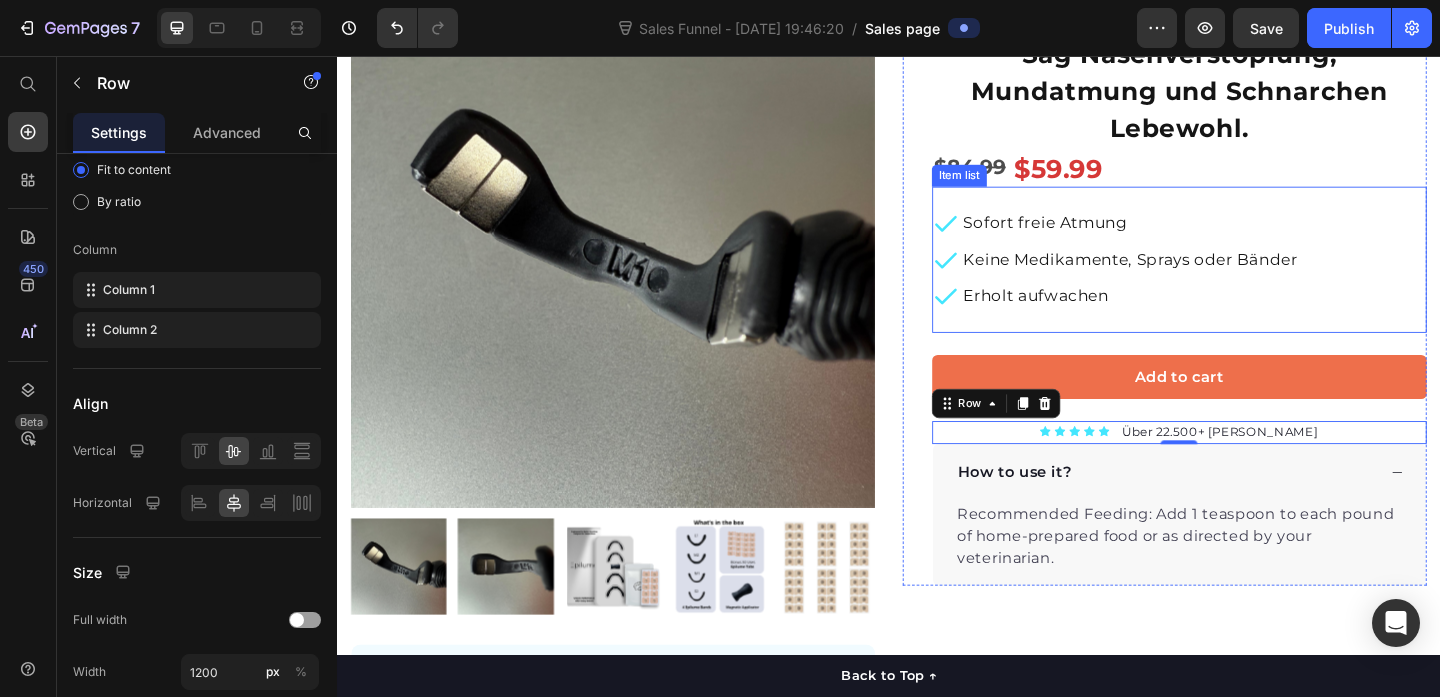 click on "Sofort freie Atmung
Keine Medikamente, Sprays oder Bänder
Erholt aufwachen" at bounding box center (1253, 277) 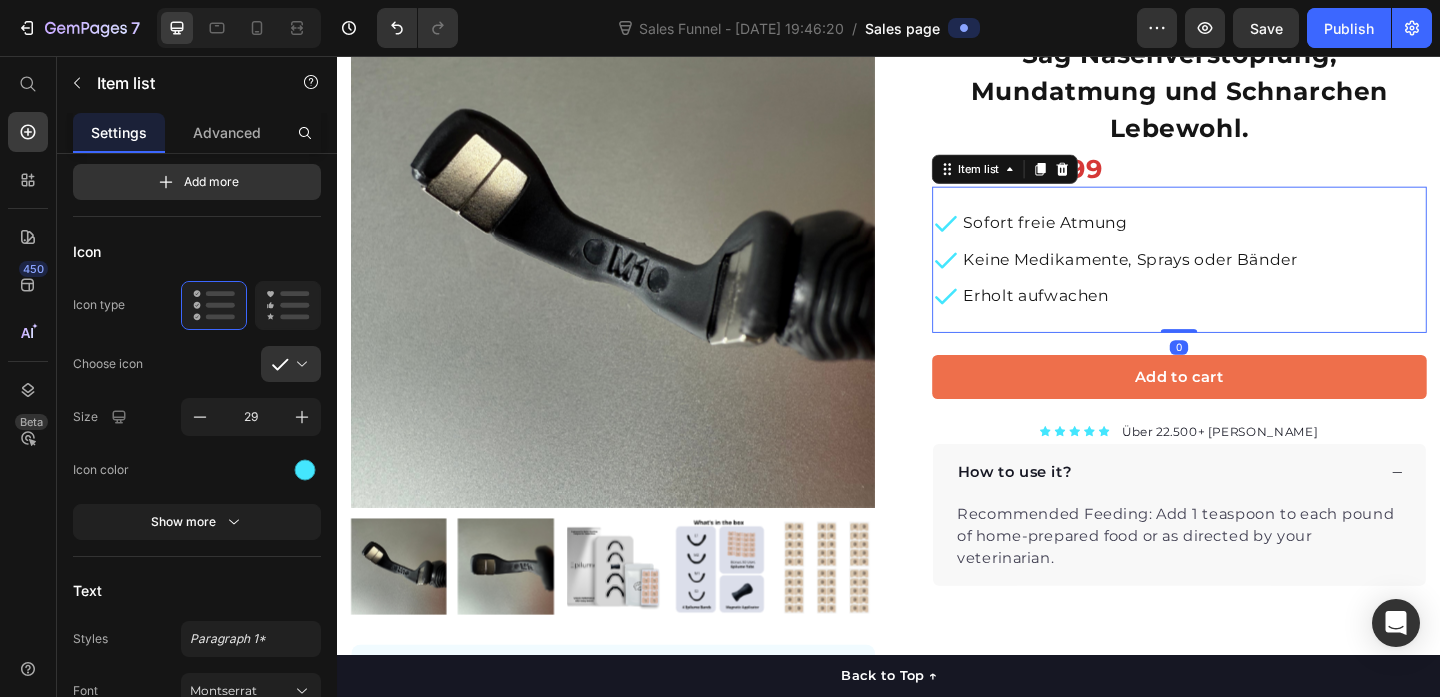 scroll, scrollTop: 0, scrollLeft: 0, axis: both 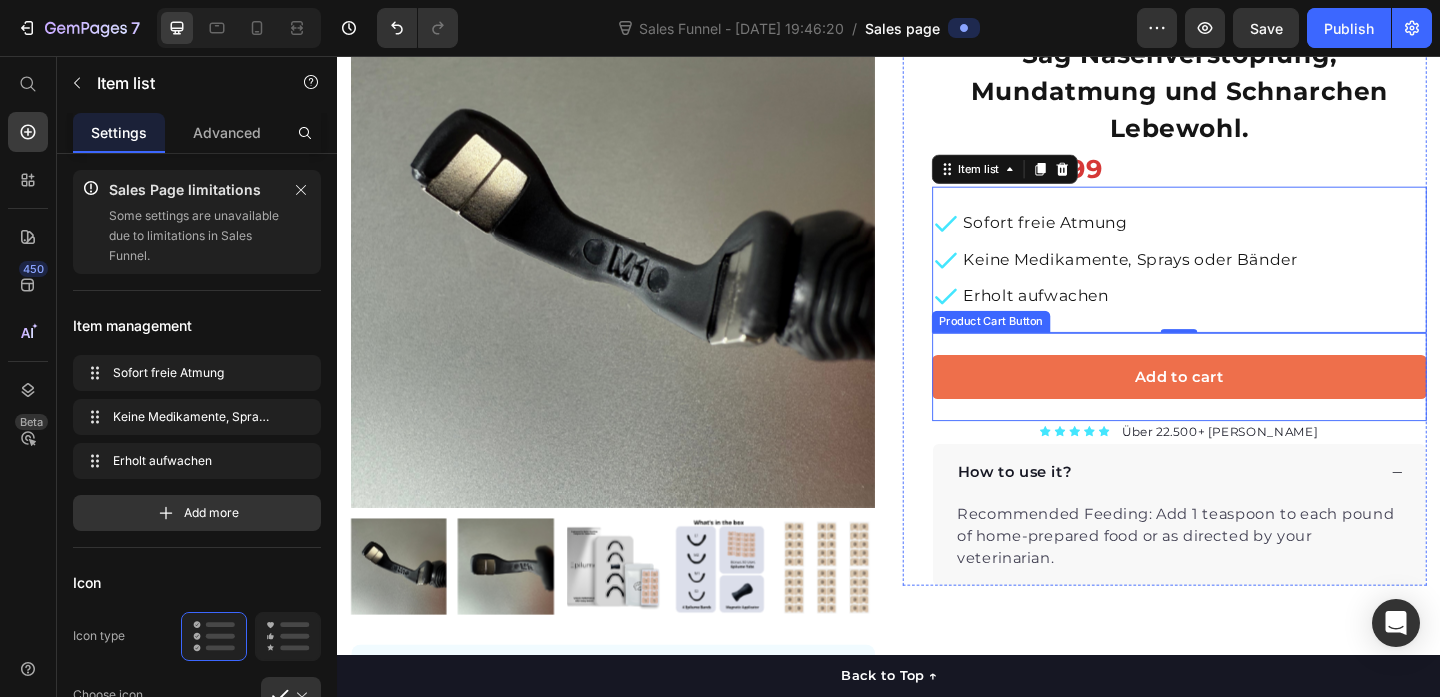 click on "Add to cart Product Cart Button" at bounding box center [1253, 405] 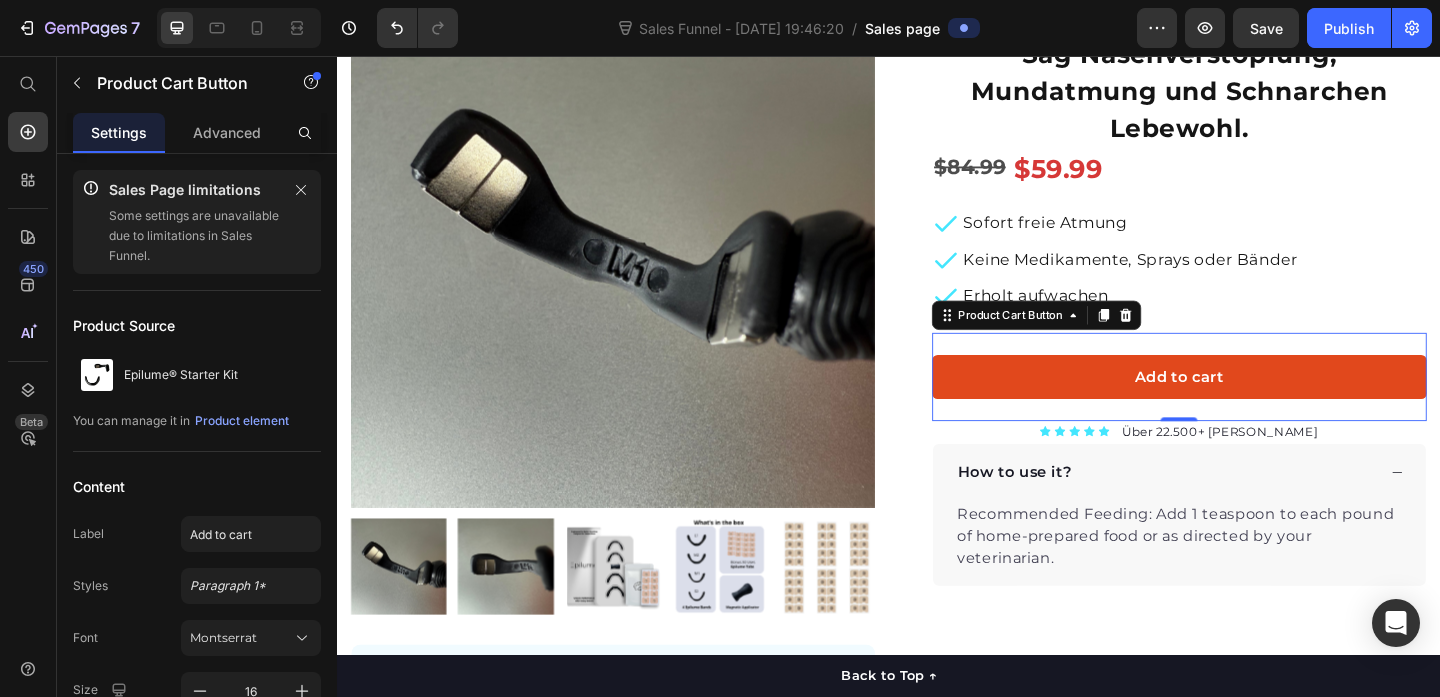 click on "Add to cart" at bounding box center (1253, 405) 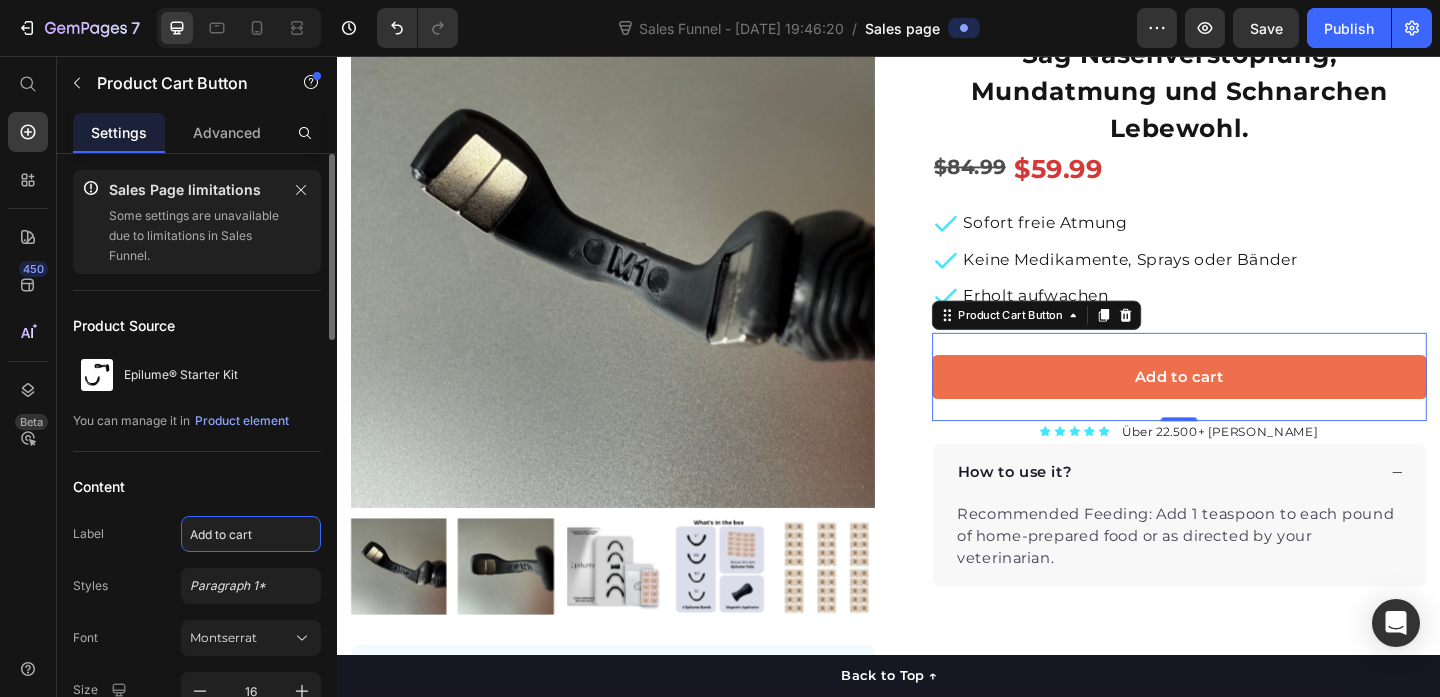 drag, startPoint x: 268, startPoint y: 531, endPoint x: 183, endPoint y: 531, distance: 85 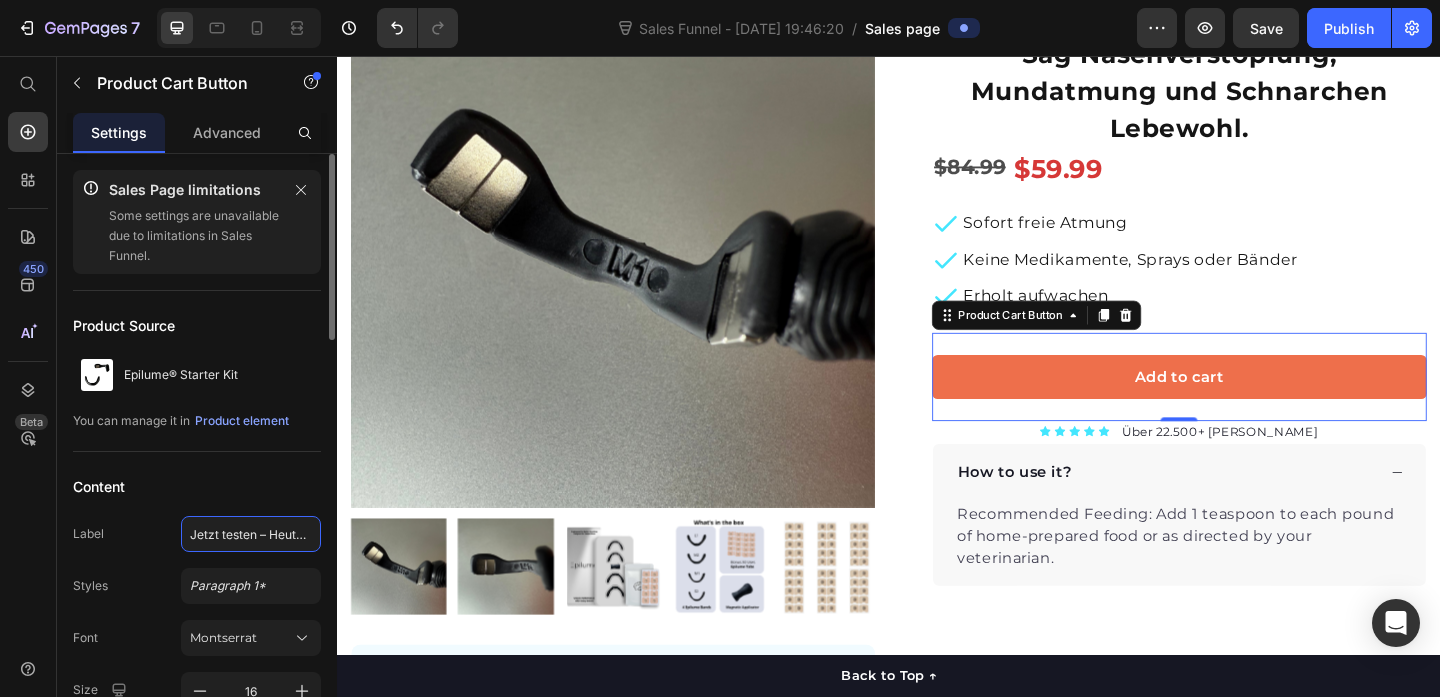 scroll, scrollTop: 0, scrollLeft: 121, axis: horizontal 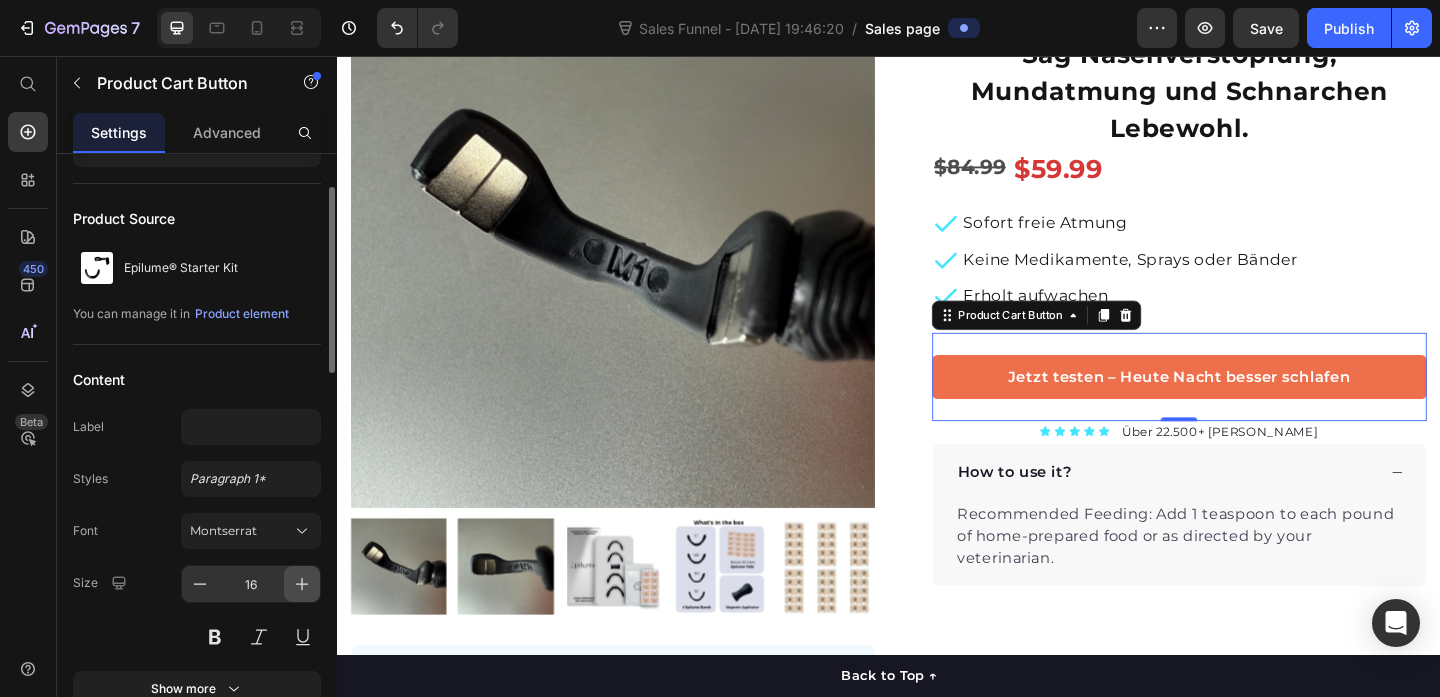 click 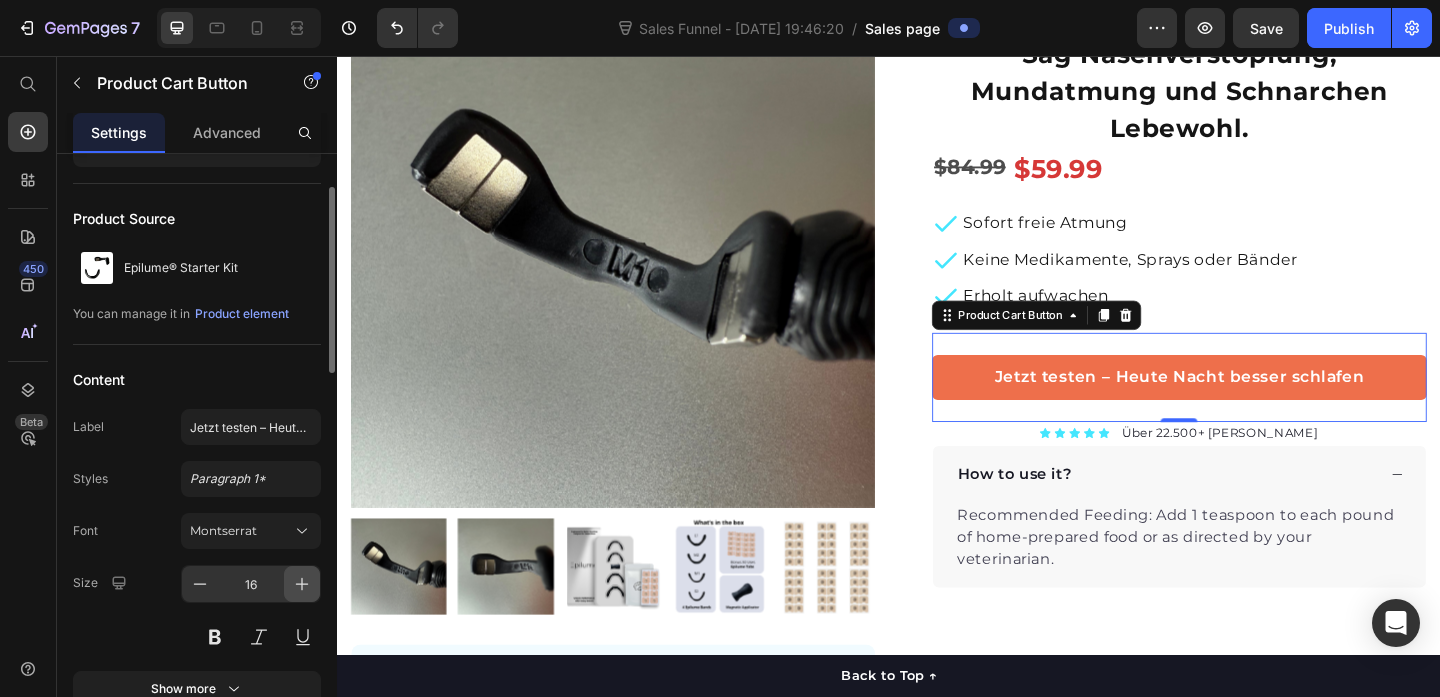 type on "17" 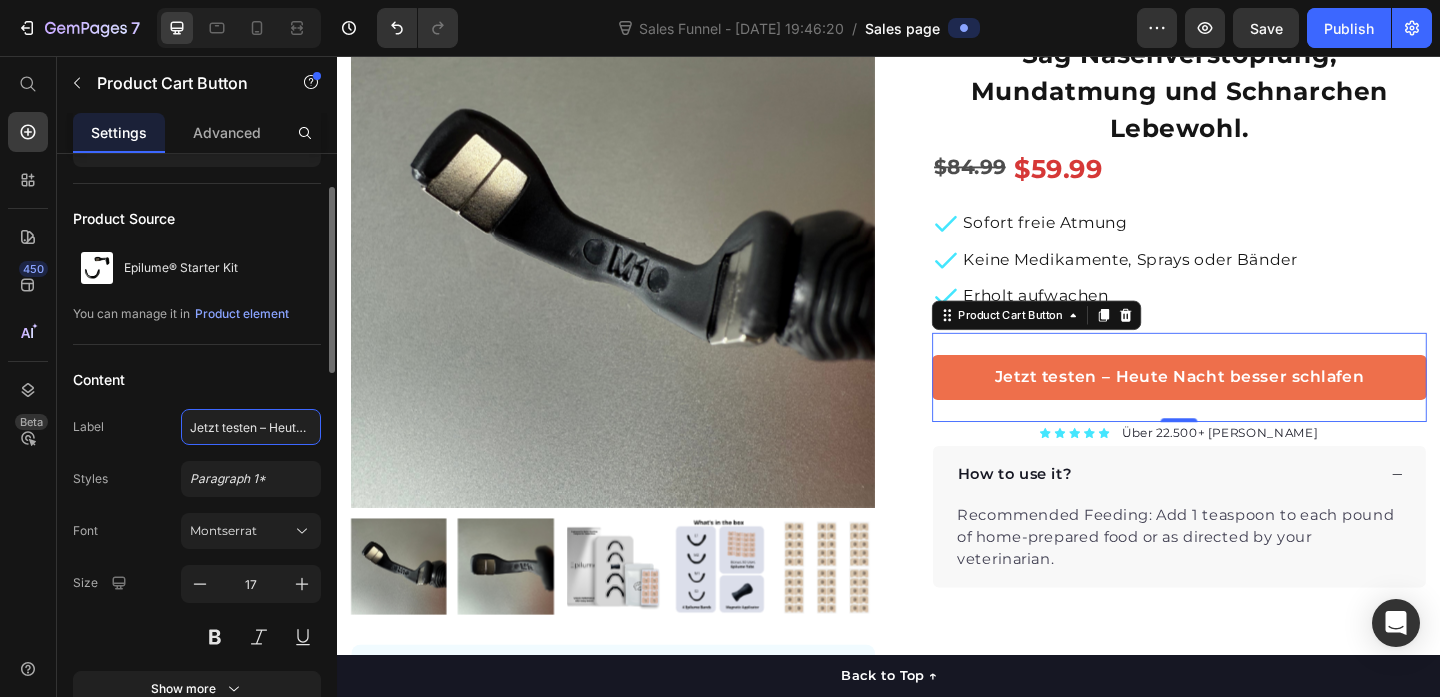 click on "Jetzt testen – Heute Nacht besser schlafen" 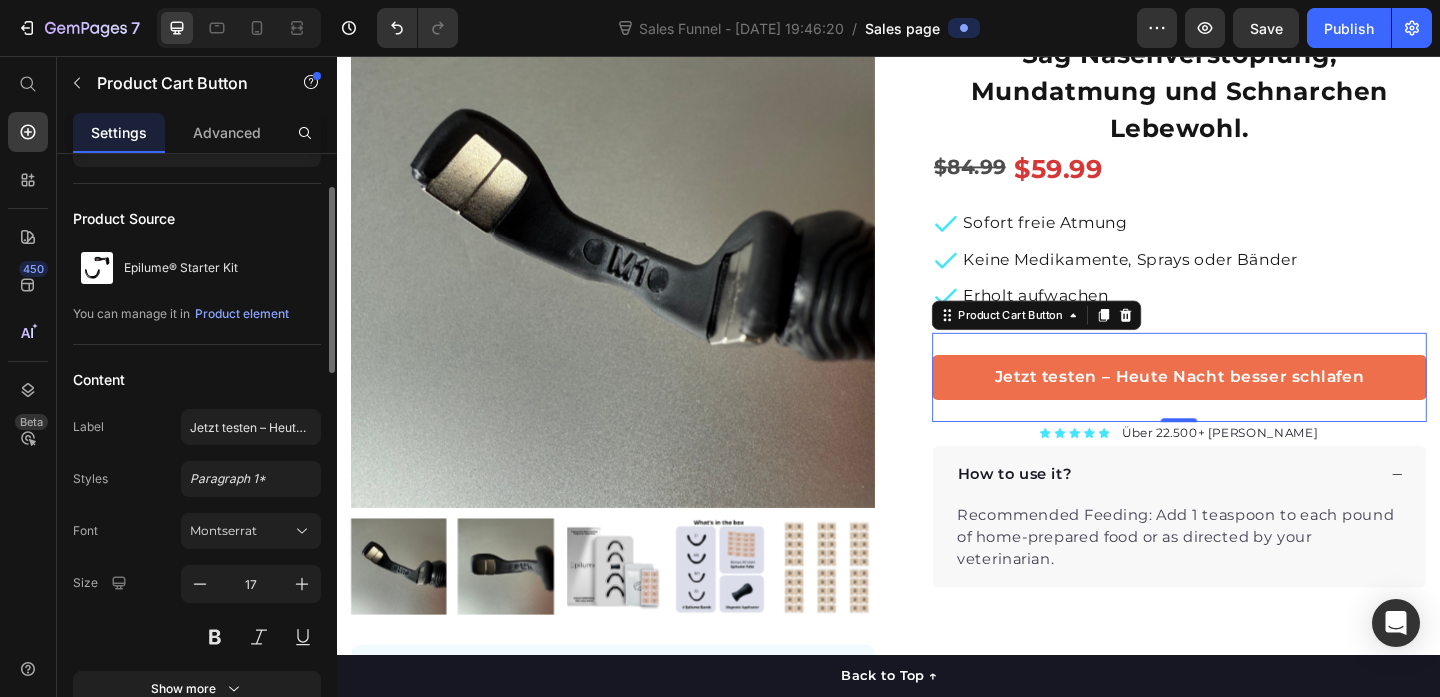 click on "Content Label Jetzt testen – Heute Nacht besser schlafen Styles Paragraph 1* Font Montserrat Size 17 Show more" 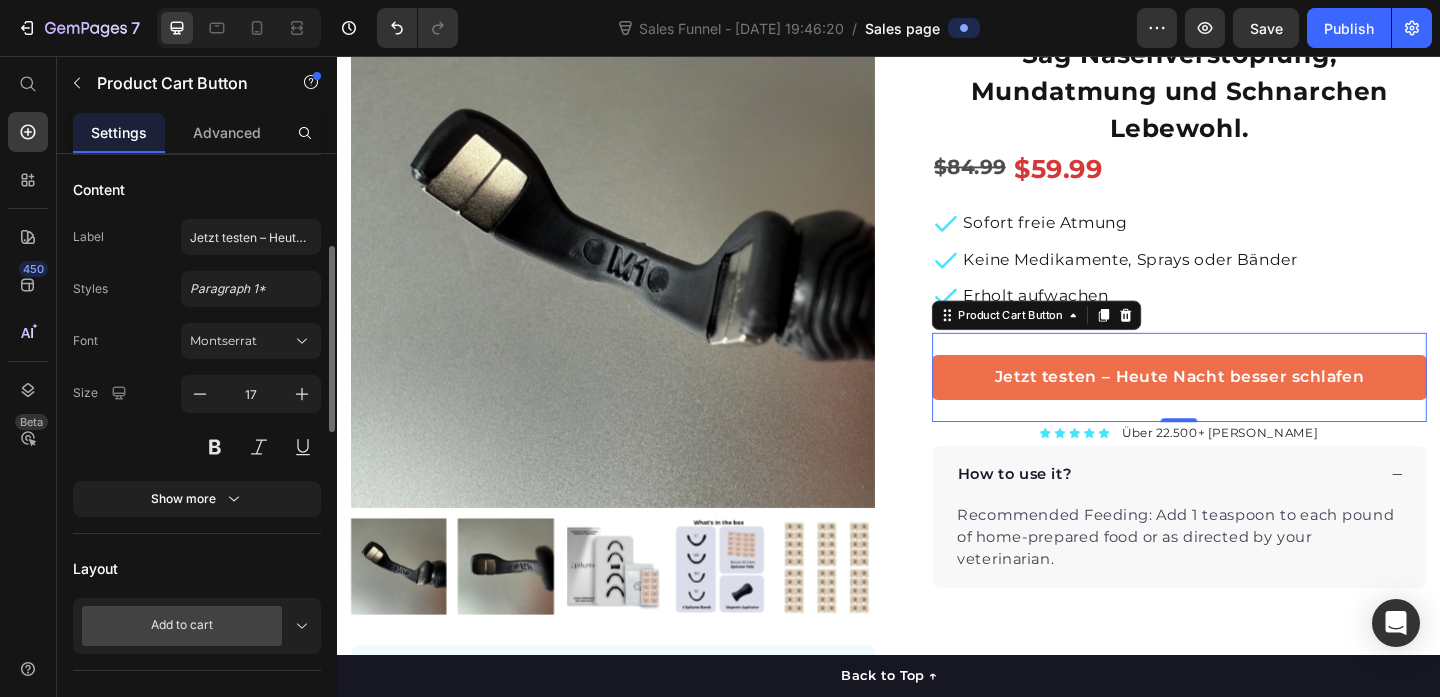 scroll, scrollTop: 328, scrollLeft: 0, axis: vertical 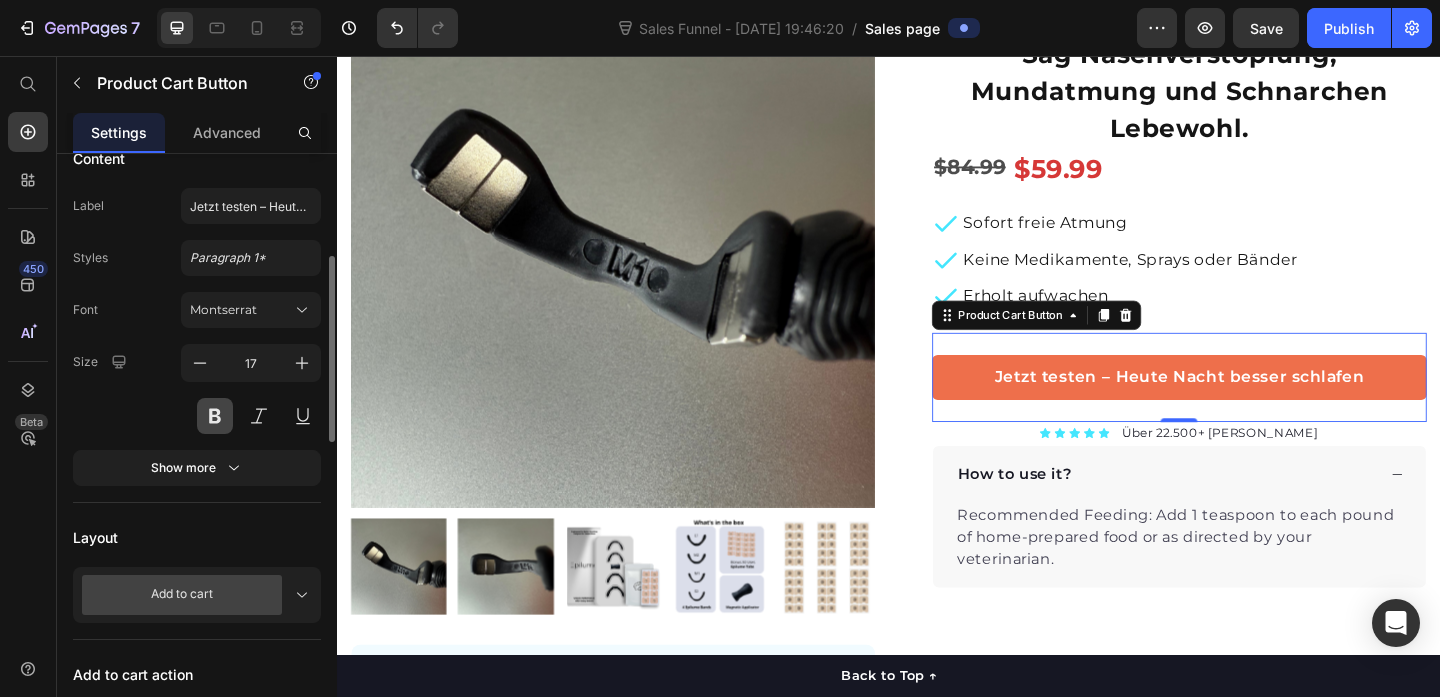 click at bounding box center [215, 416] 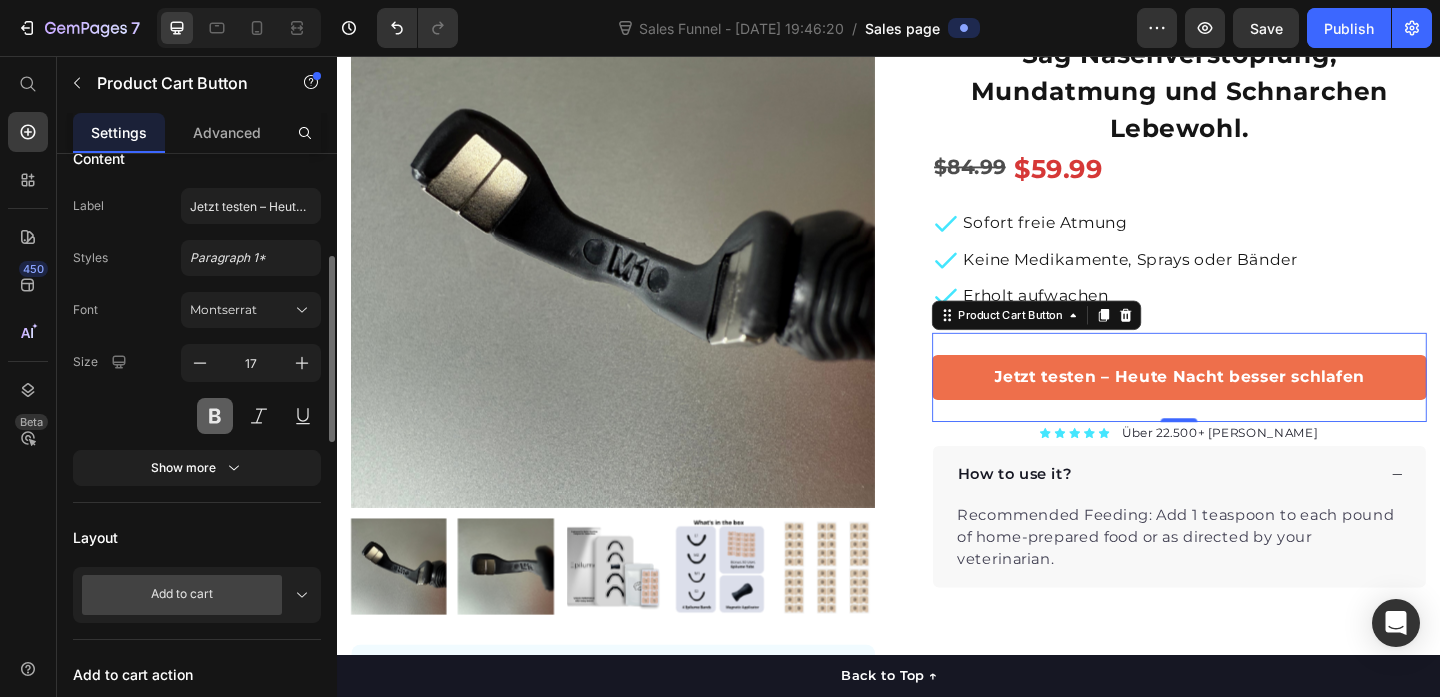 click at bounding box center (215, 416) 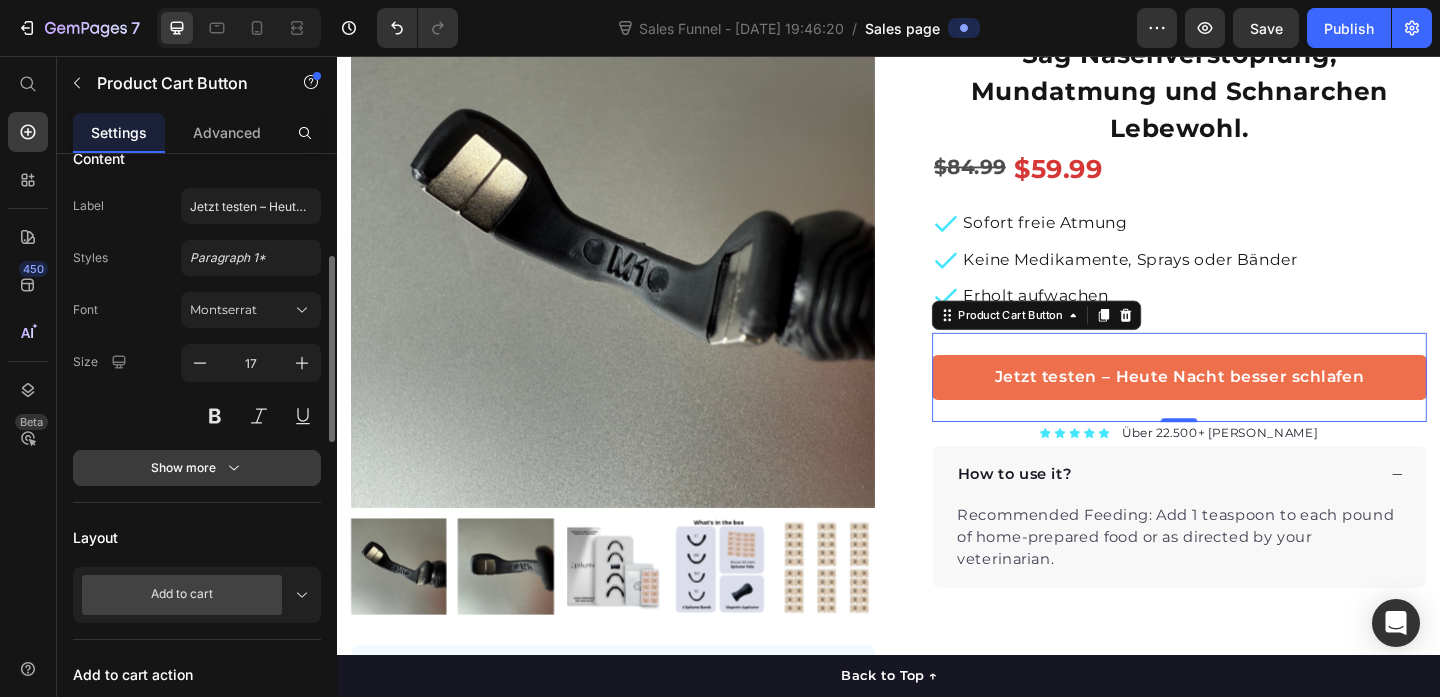 click 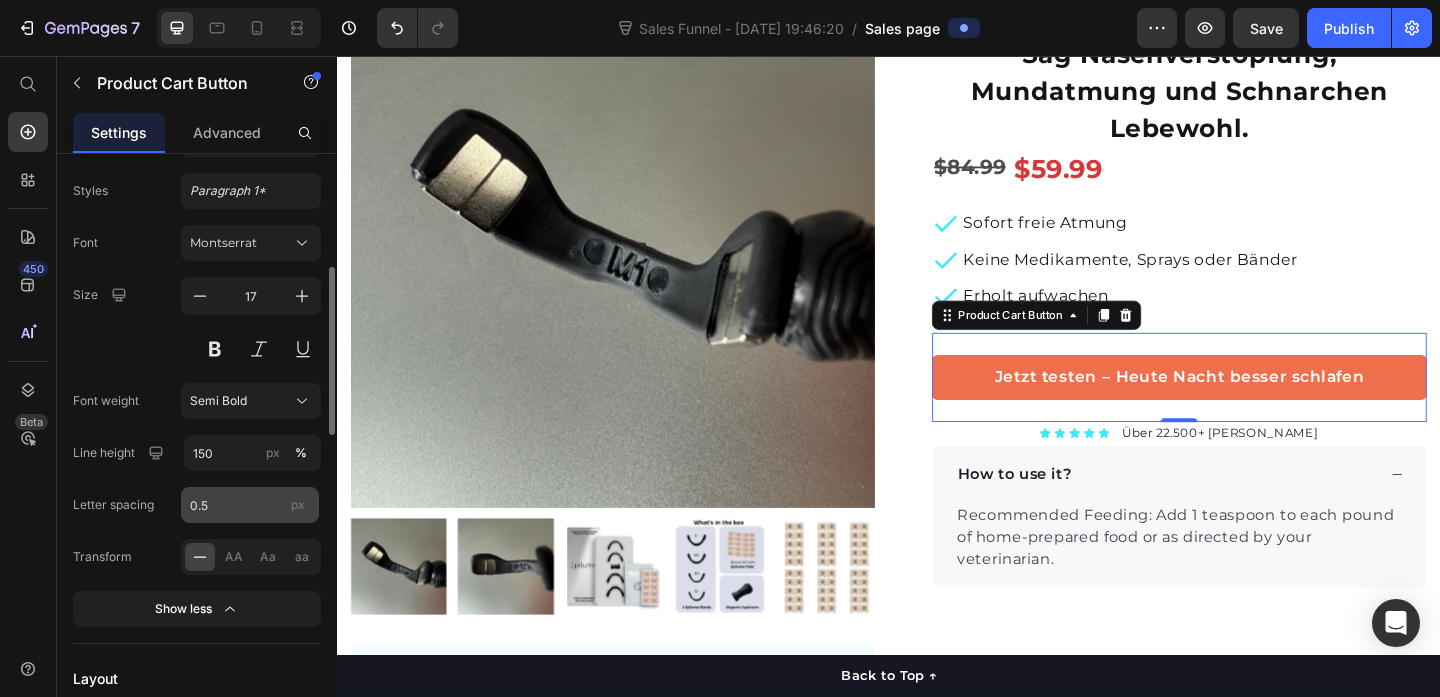 scroll, scrollTop: 397, scrollLeft: 0, axis: vertical 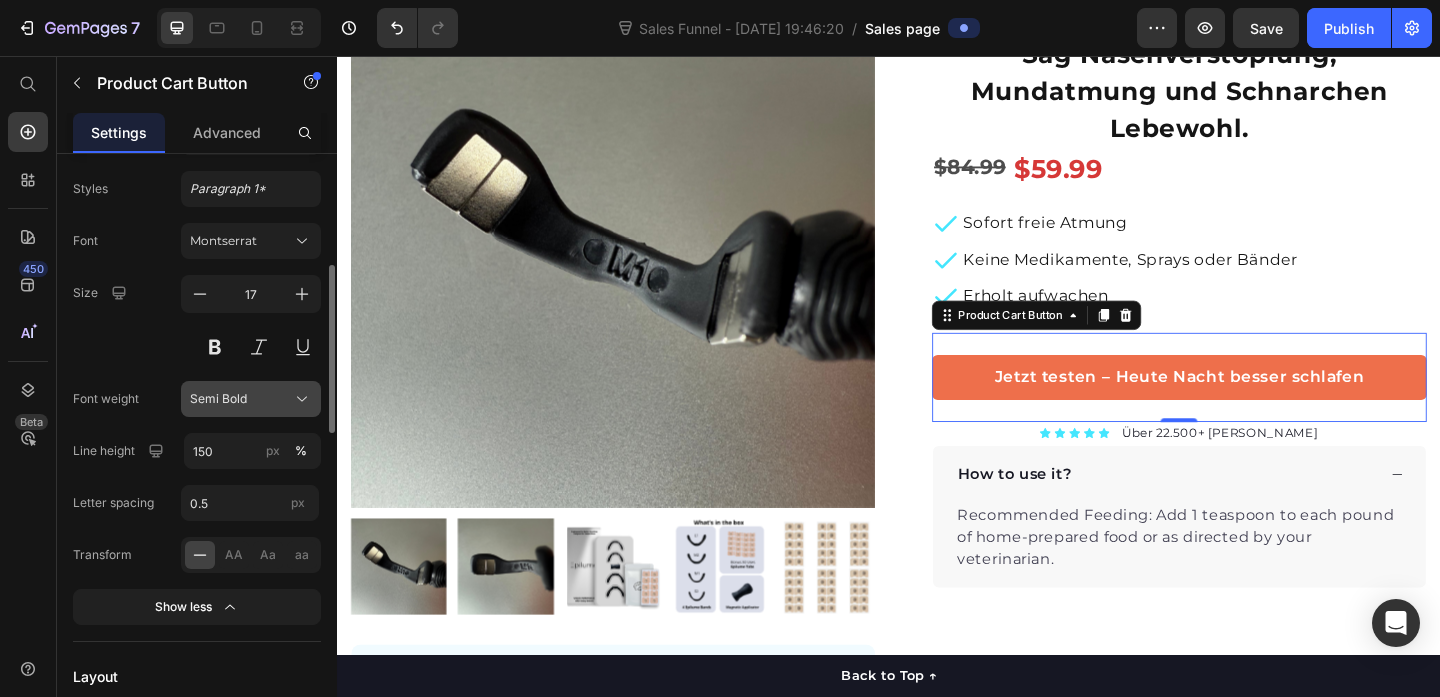 click on "Semi Bold" at bounding box center [251, 399] 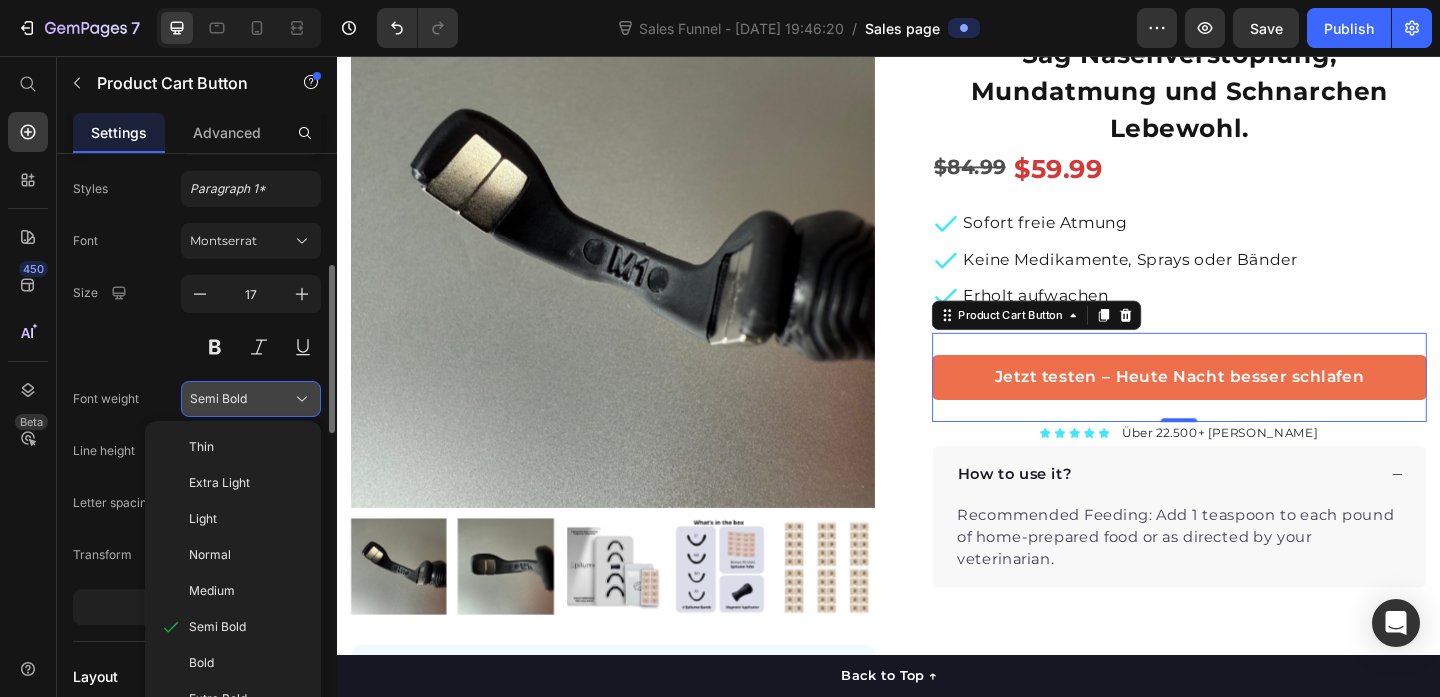 click on "Semi Bold" at bounding box center [251, 399] 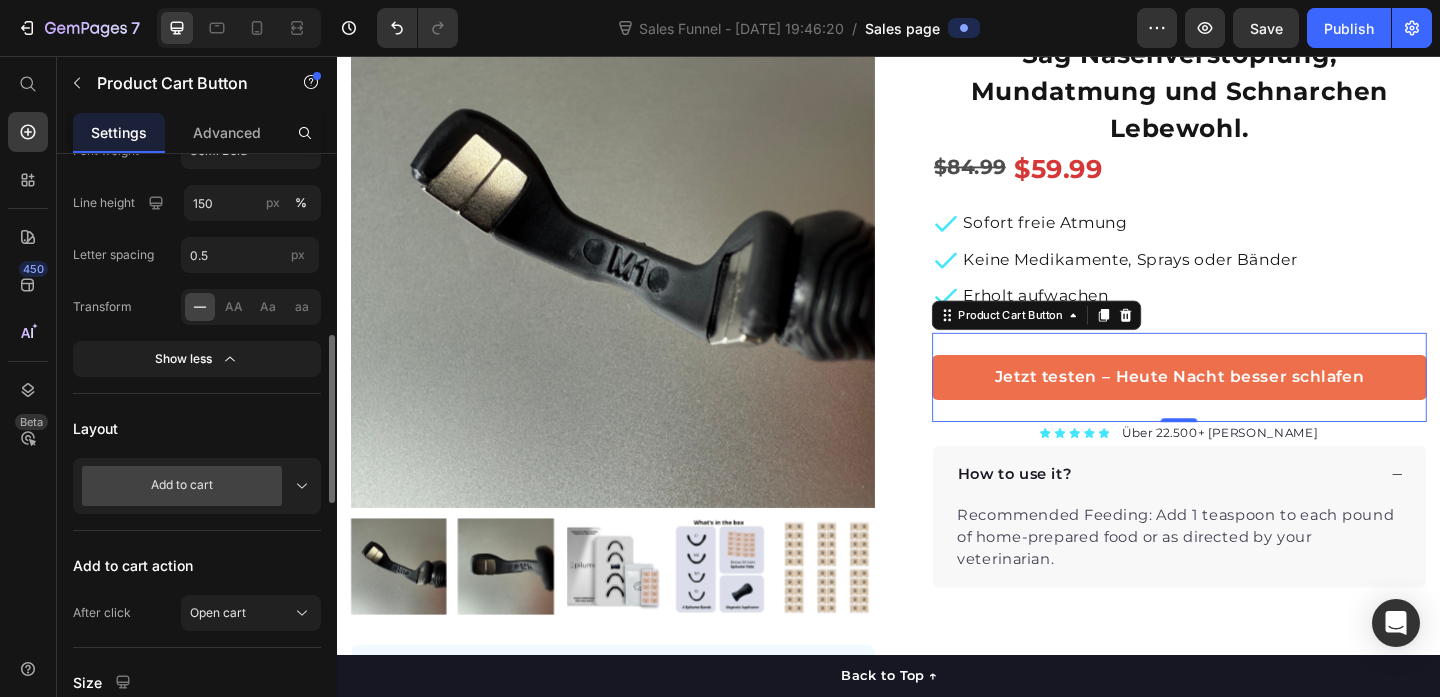 scroll, scrollTop: 699, scrollLeft: 0, axis: vertical 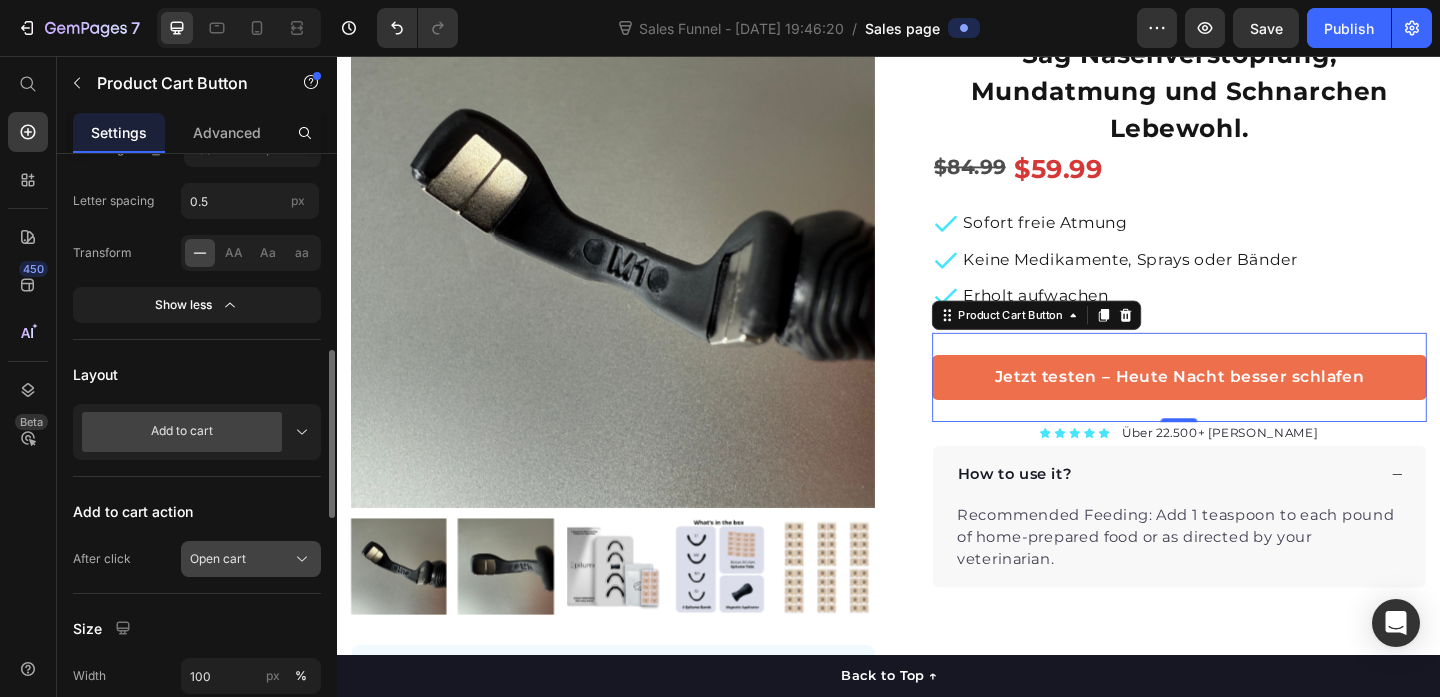 click on "Open cart" 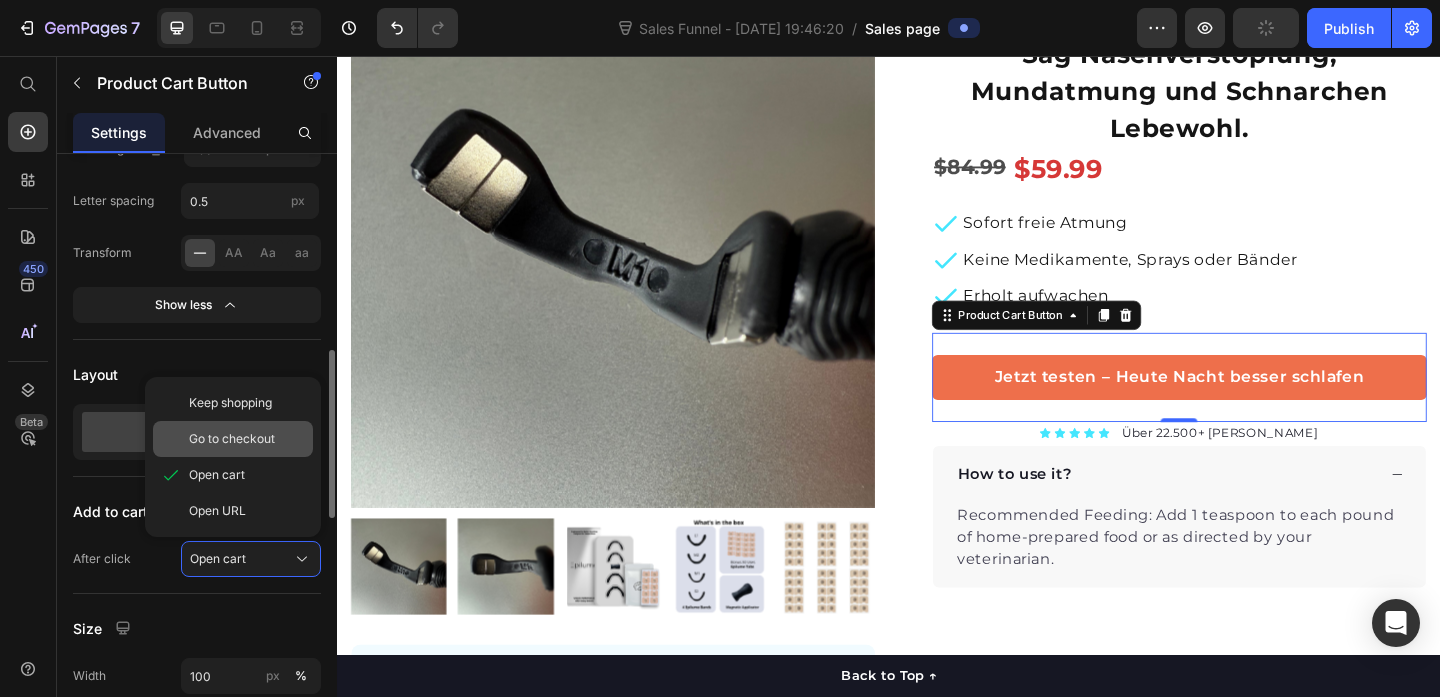 click on "Go to checkout" at bounding box center [232, 439] 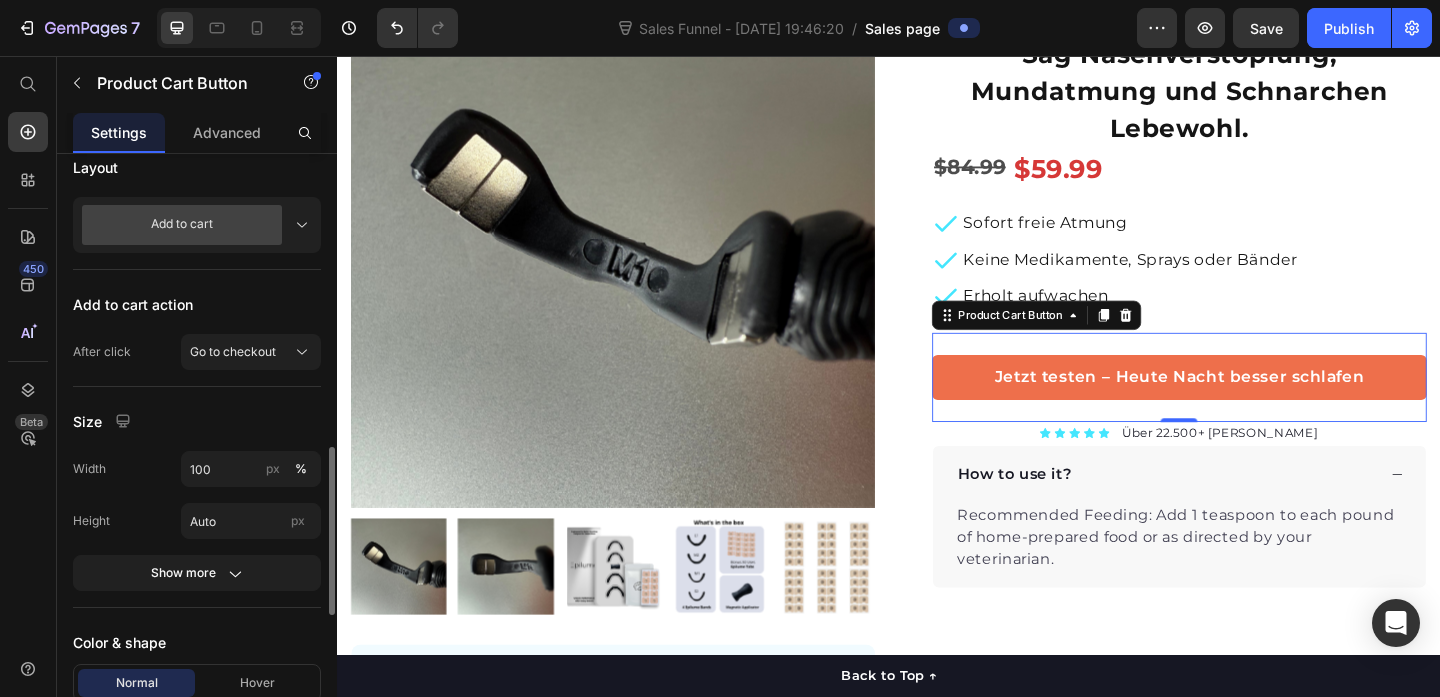 scroll, scrollTop: 937, scrollLeft: 0, axis: vertical 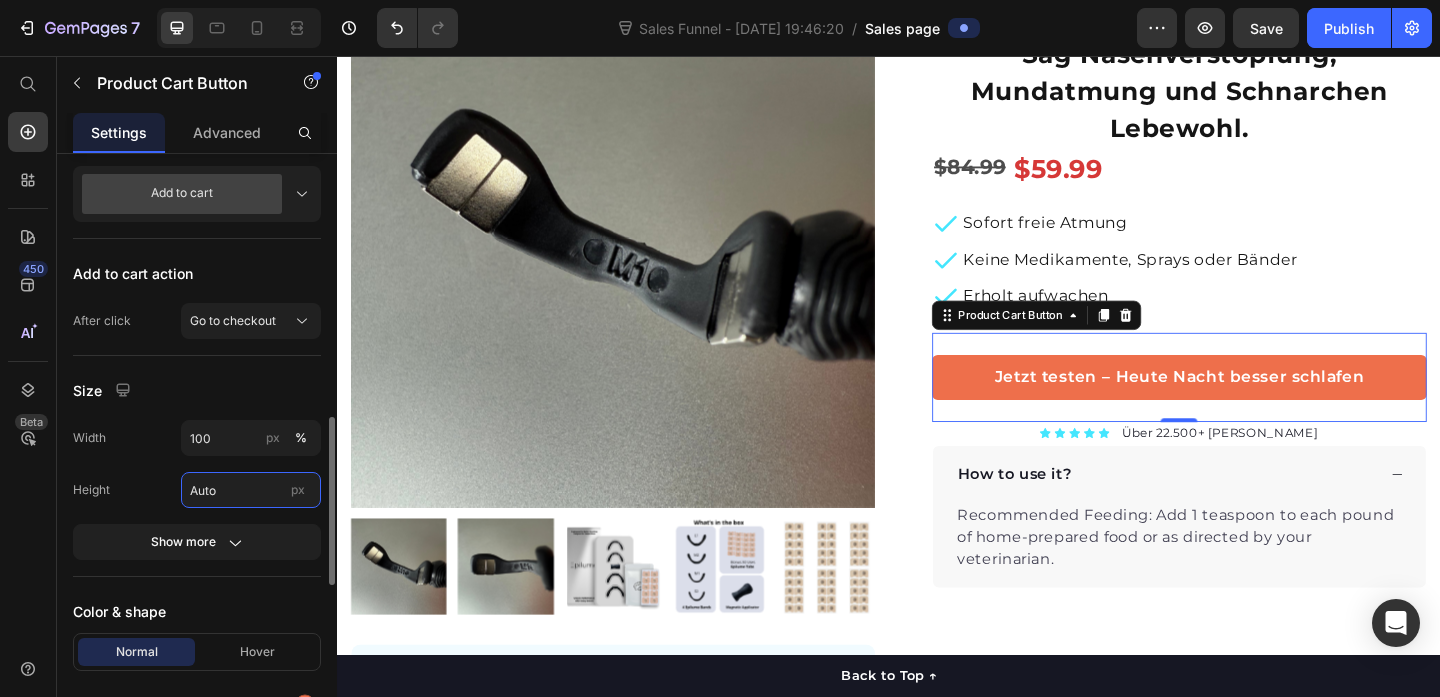 click on "Auto" at bounding box center [251, 490] 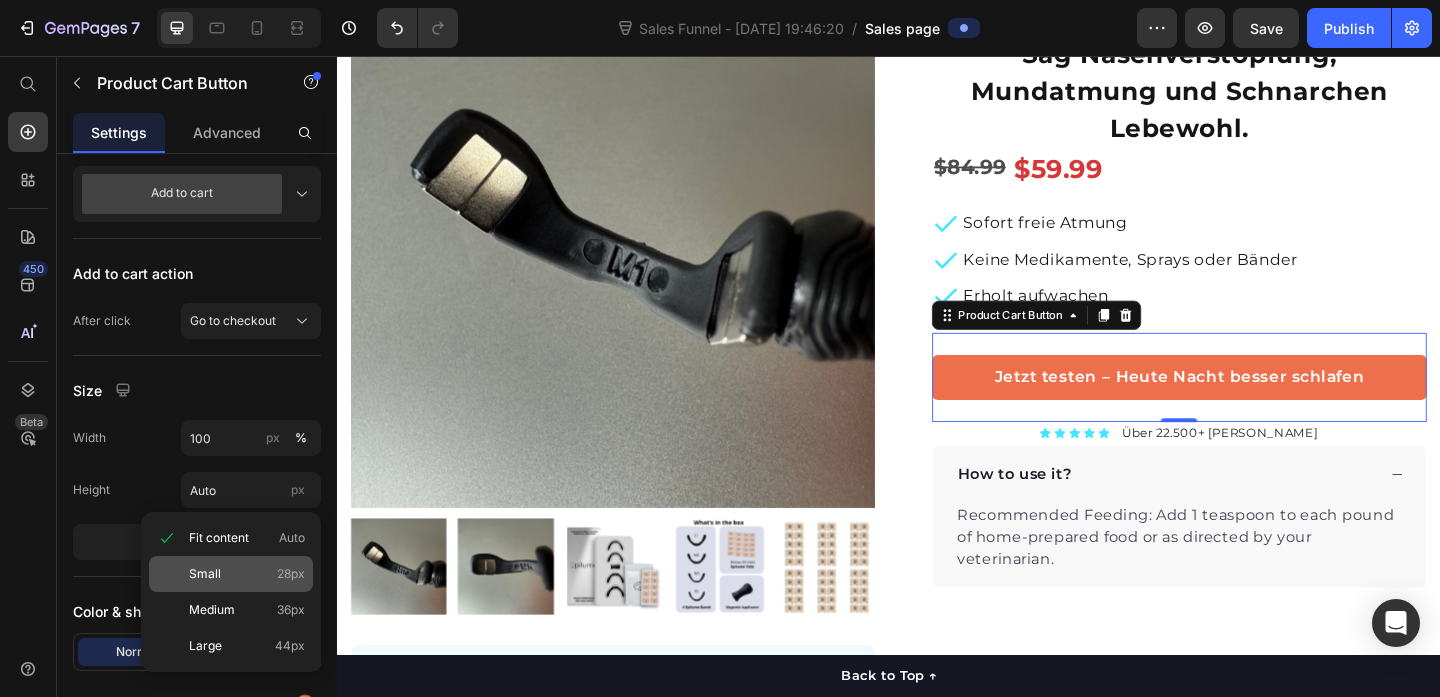 click on "Small 28px" at bounding box center [247, 574] 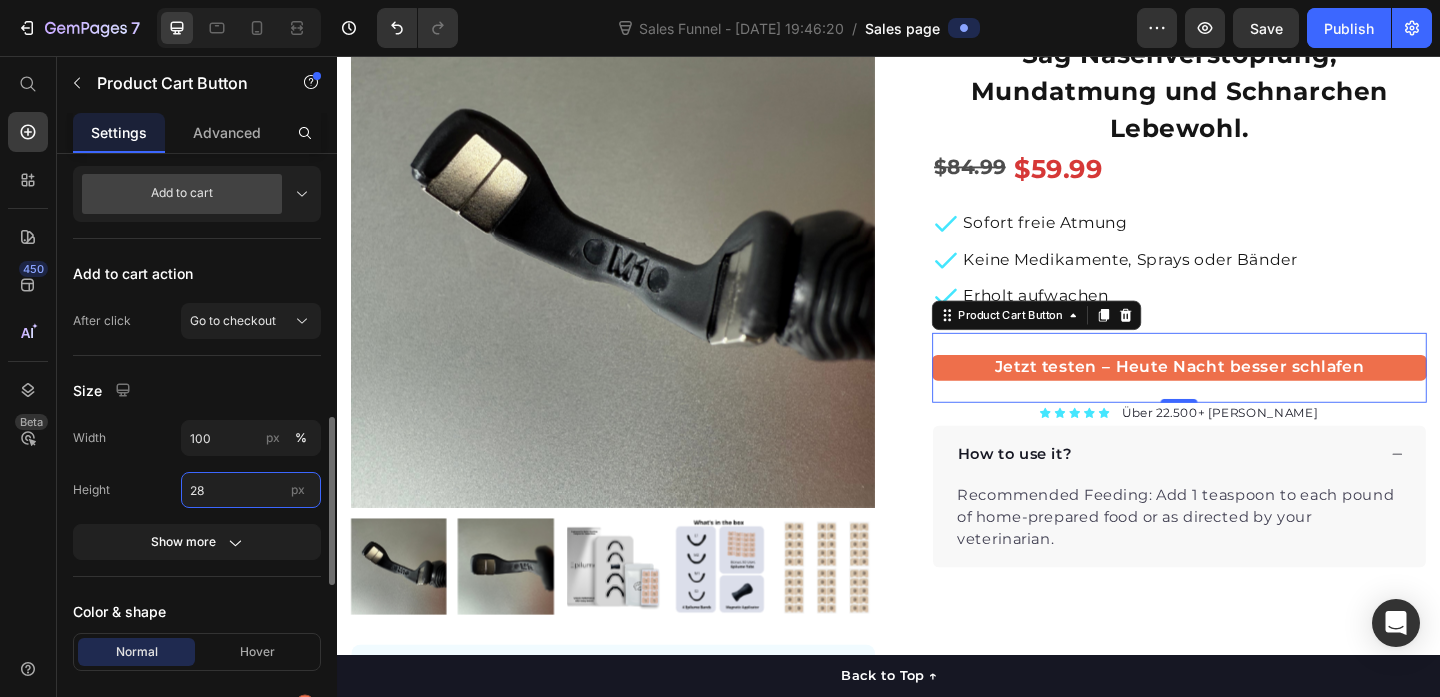 click on "28" at bounding box center [251, 490] 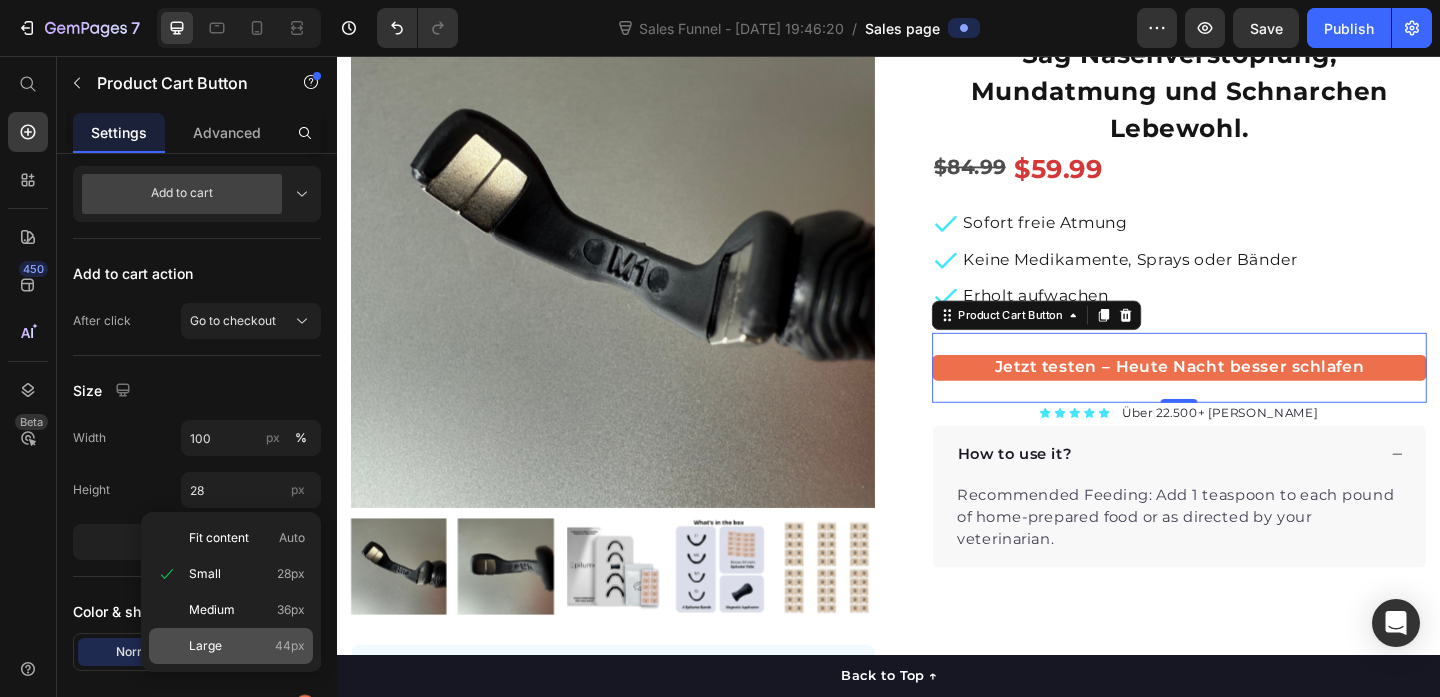 click on "Large 44px" at bounding box center (247, 646) 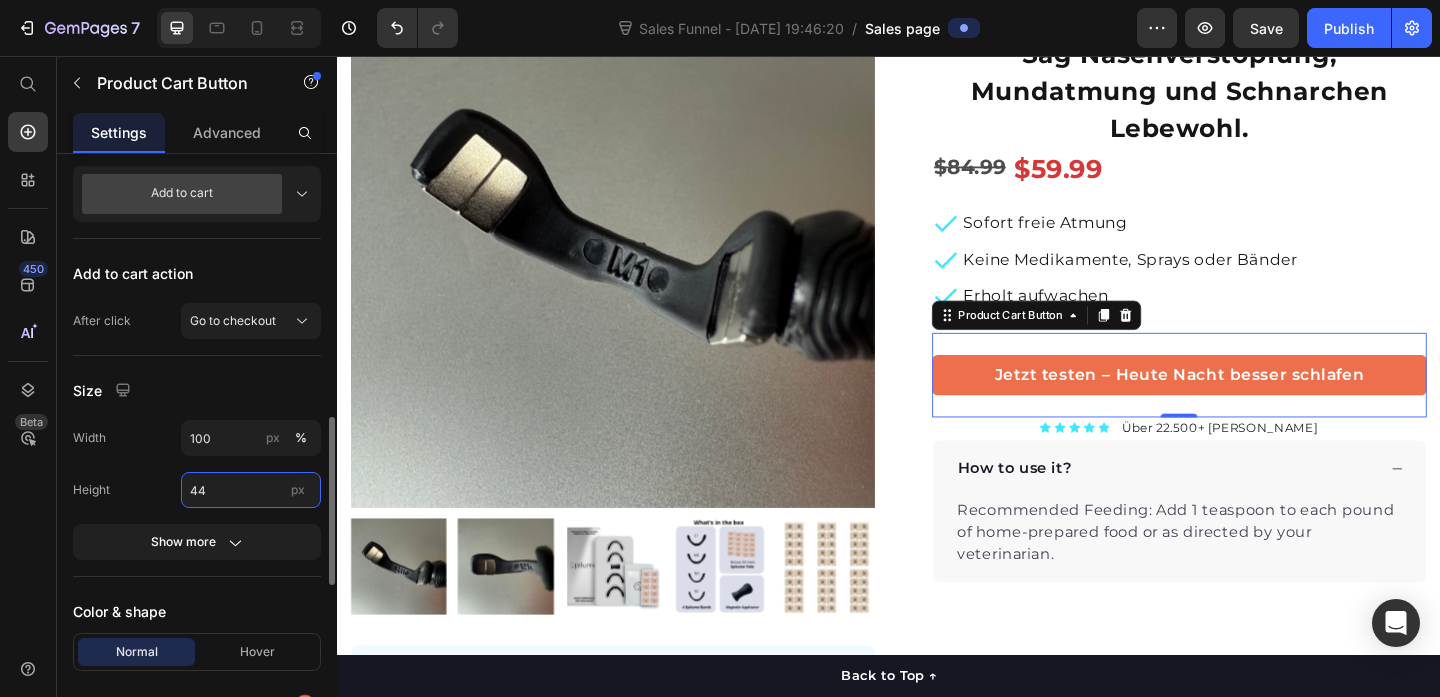 click on "44" at bounding box center (251, 490) 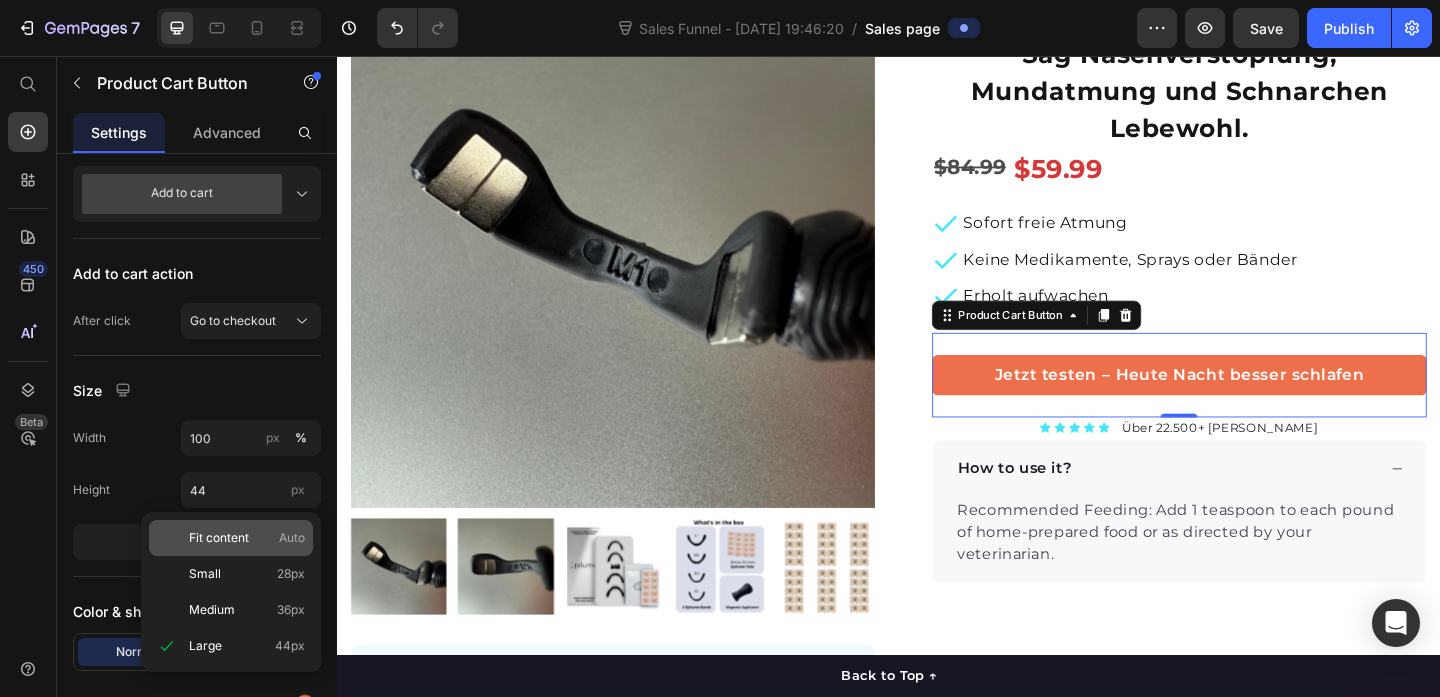 click on "Fit content Auto" 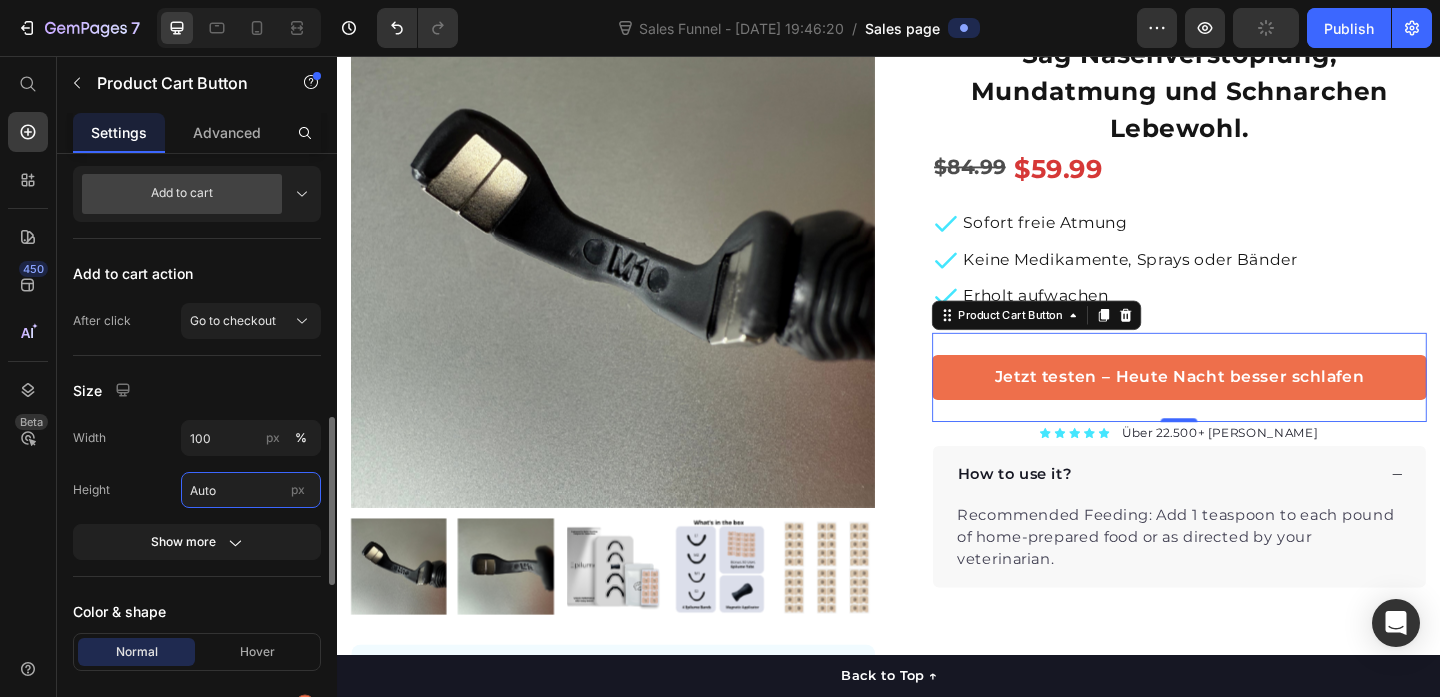 click on "Auto" at bounding box center (251, 490) 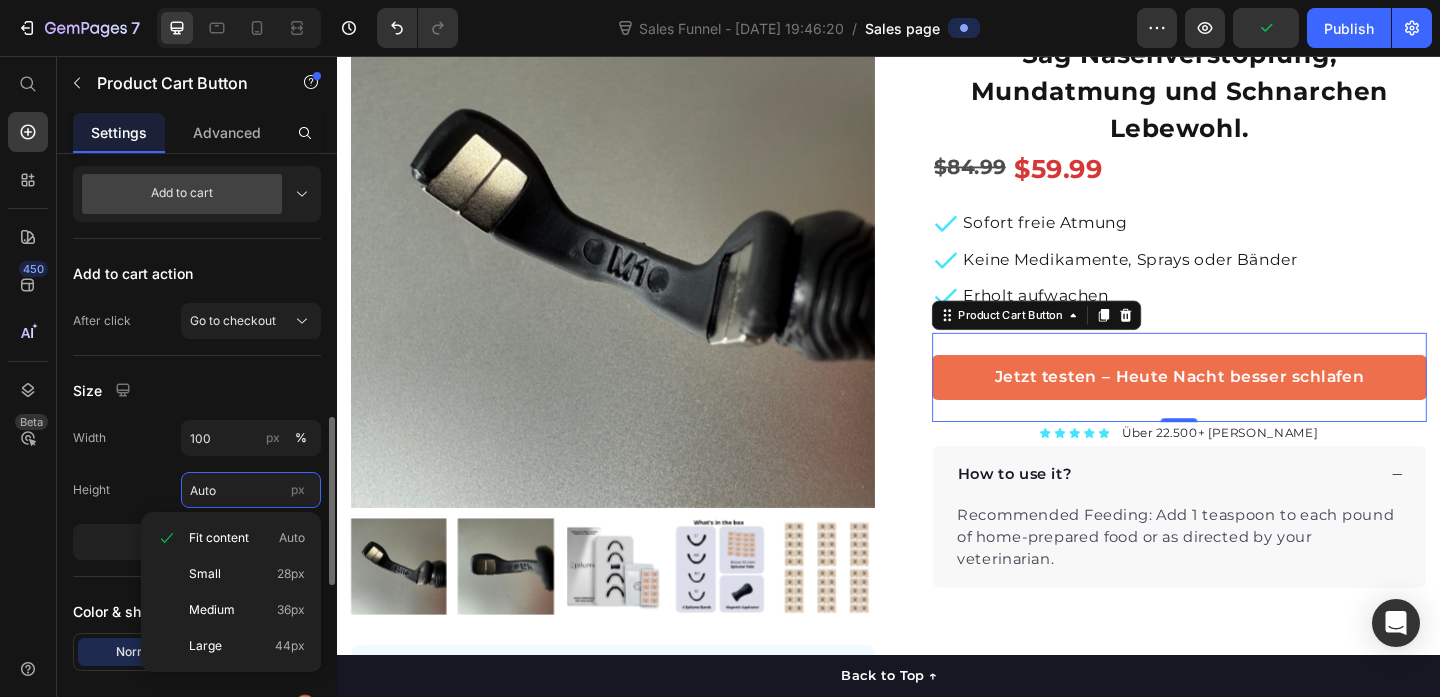 click on "Auto" at bounding box center (251, 490) 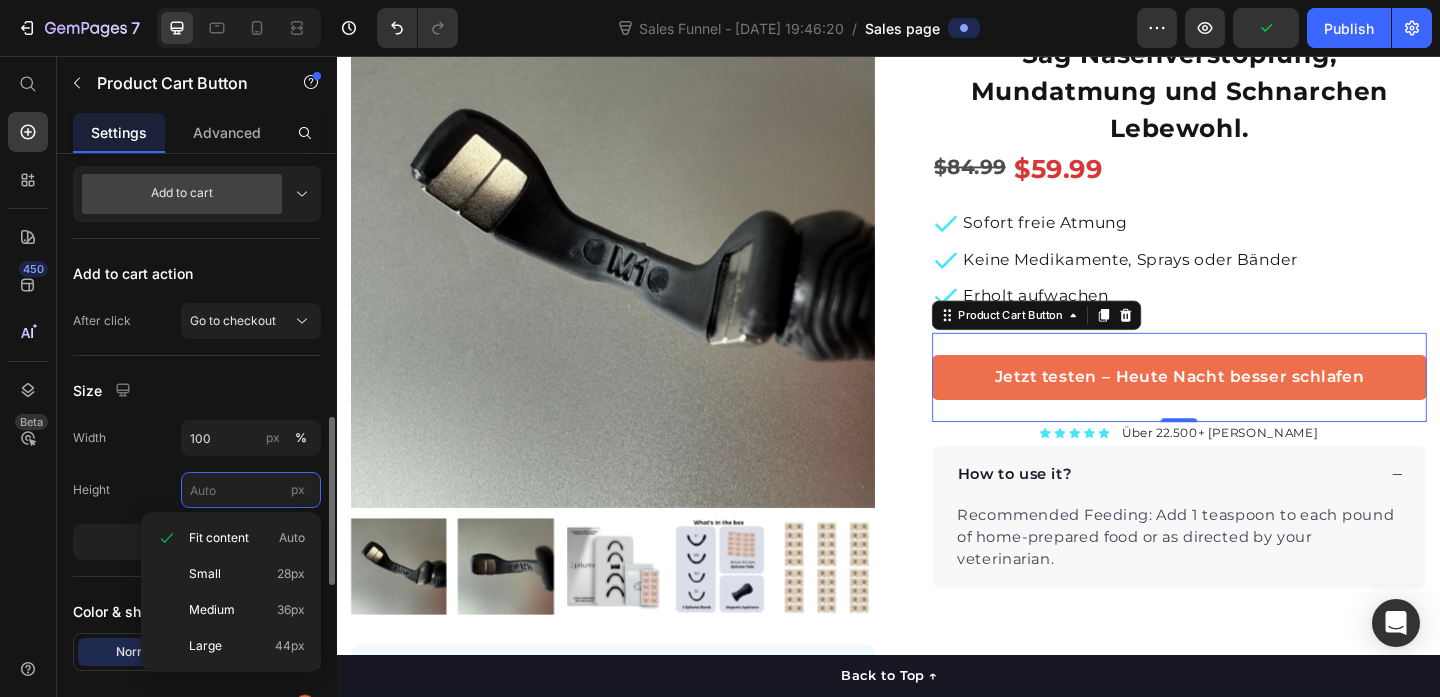 type on "0" 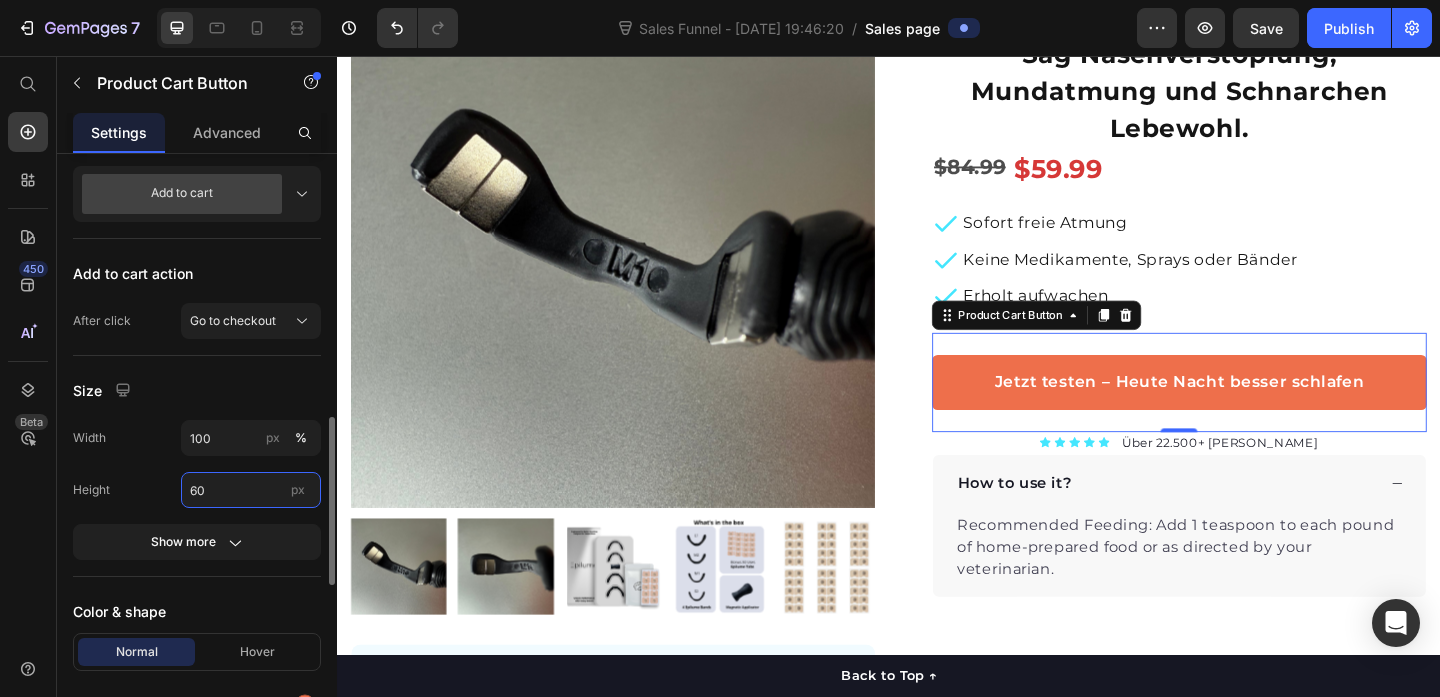 type on "6" 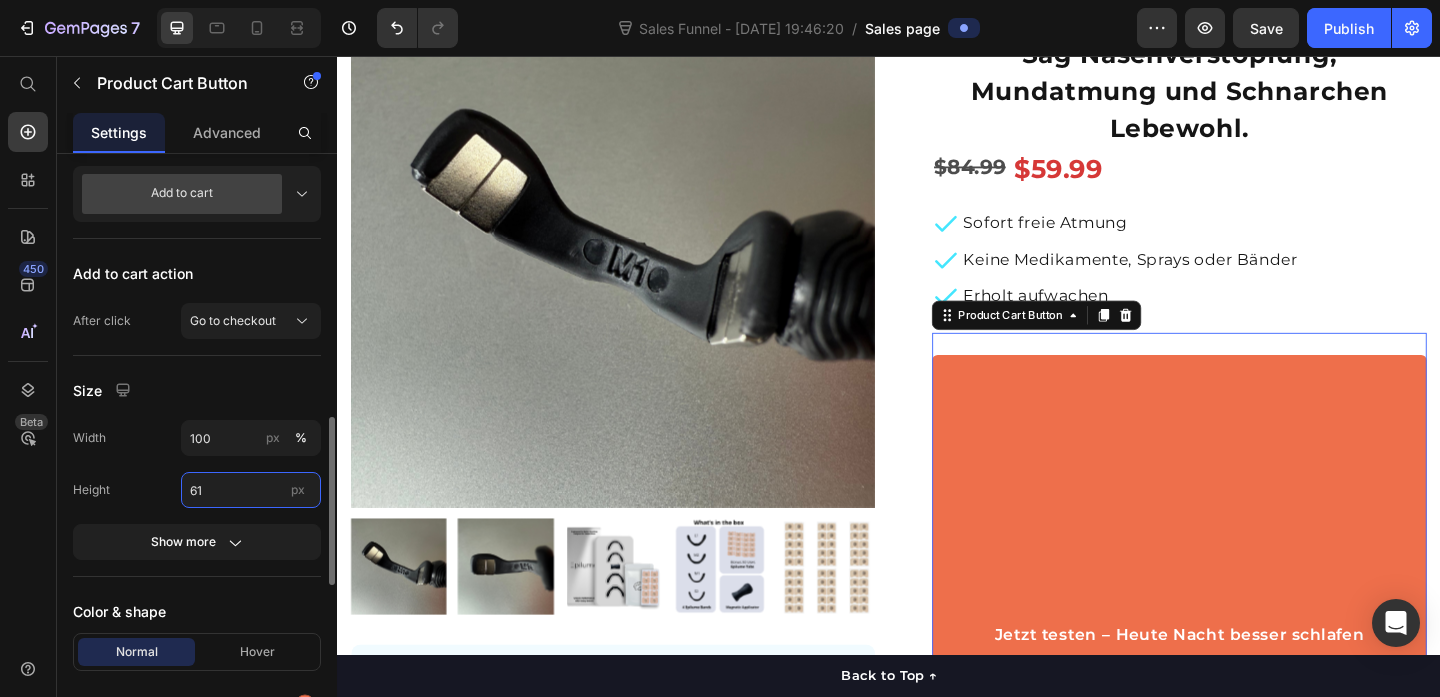 type on "6" 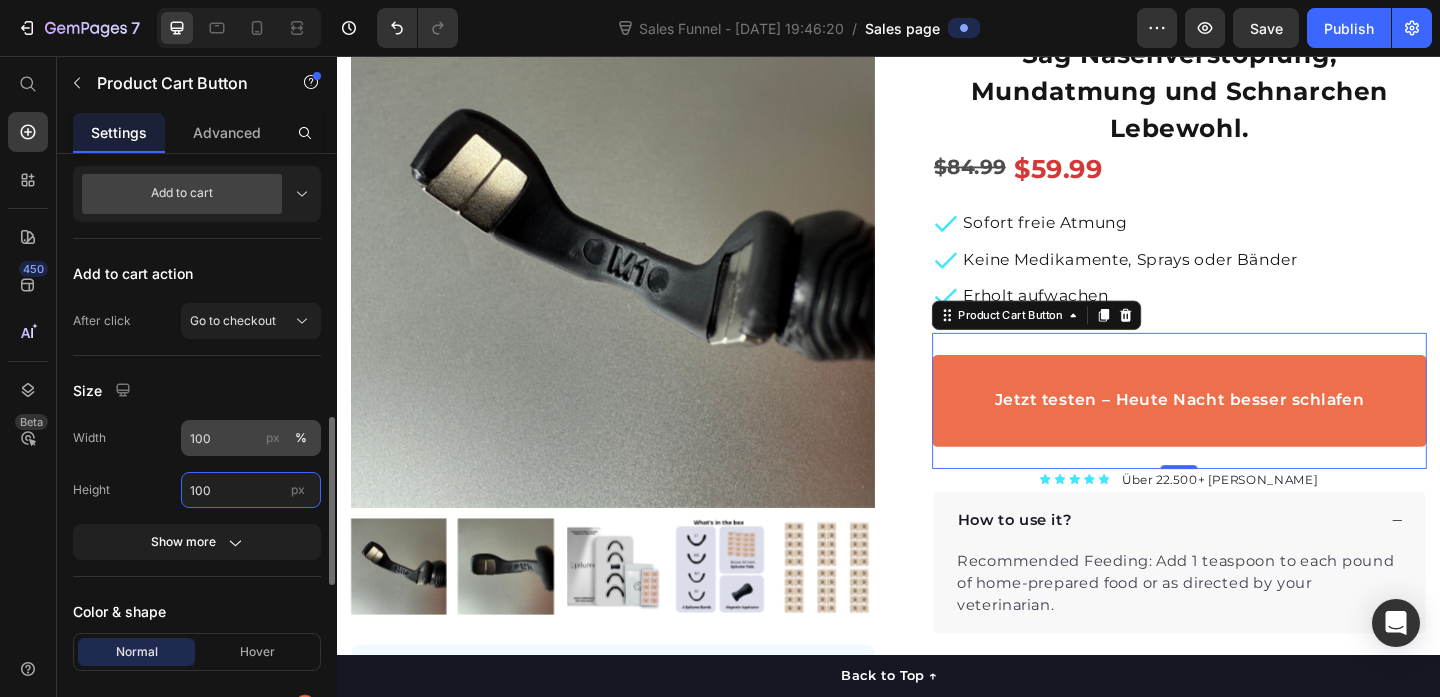 type on "100" 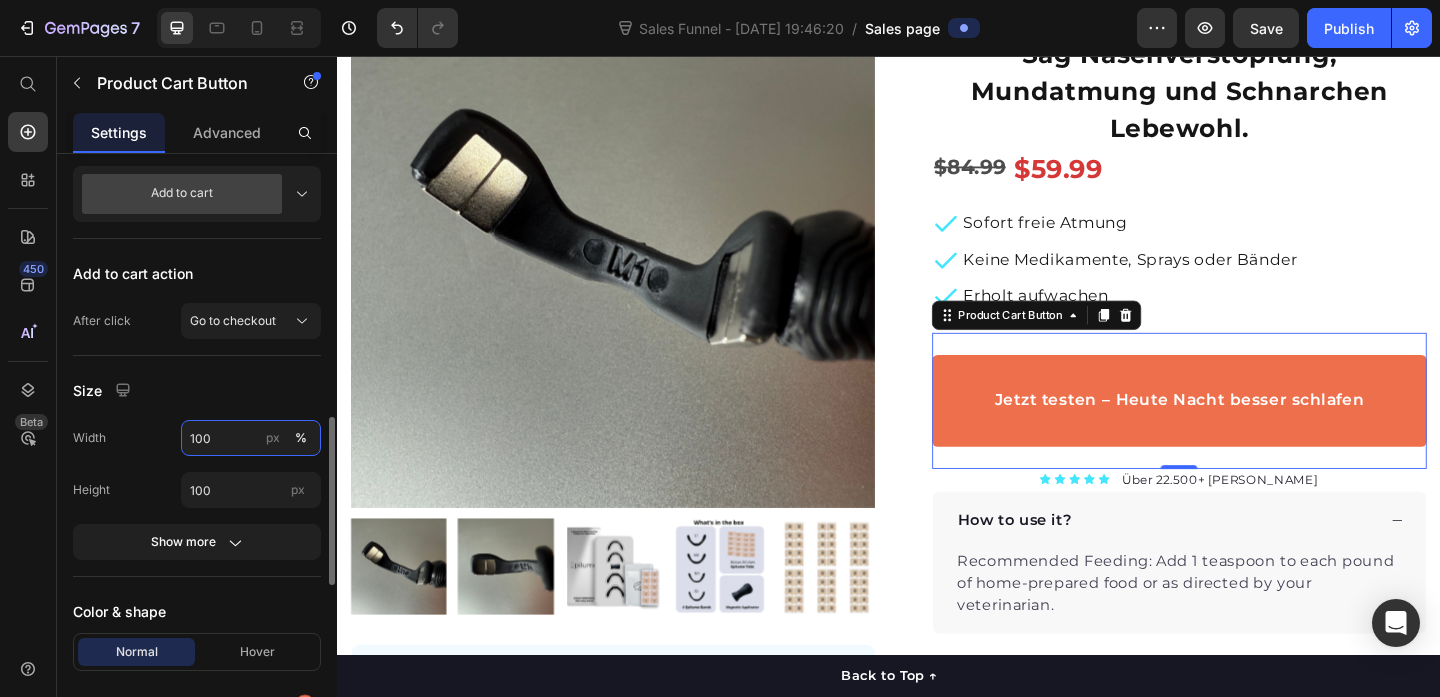click on "100" at bounding box center (251, 438) 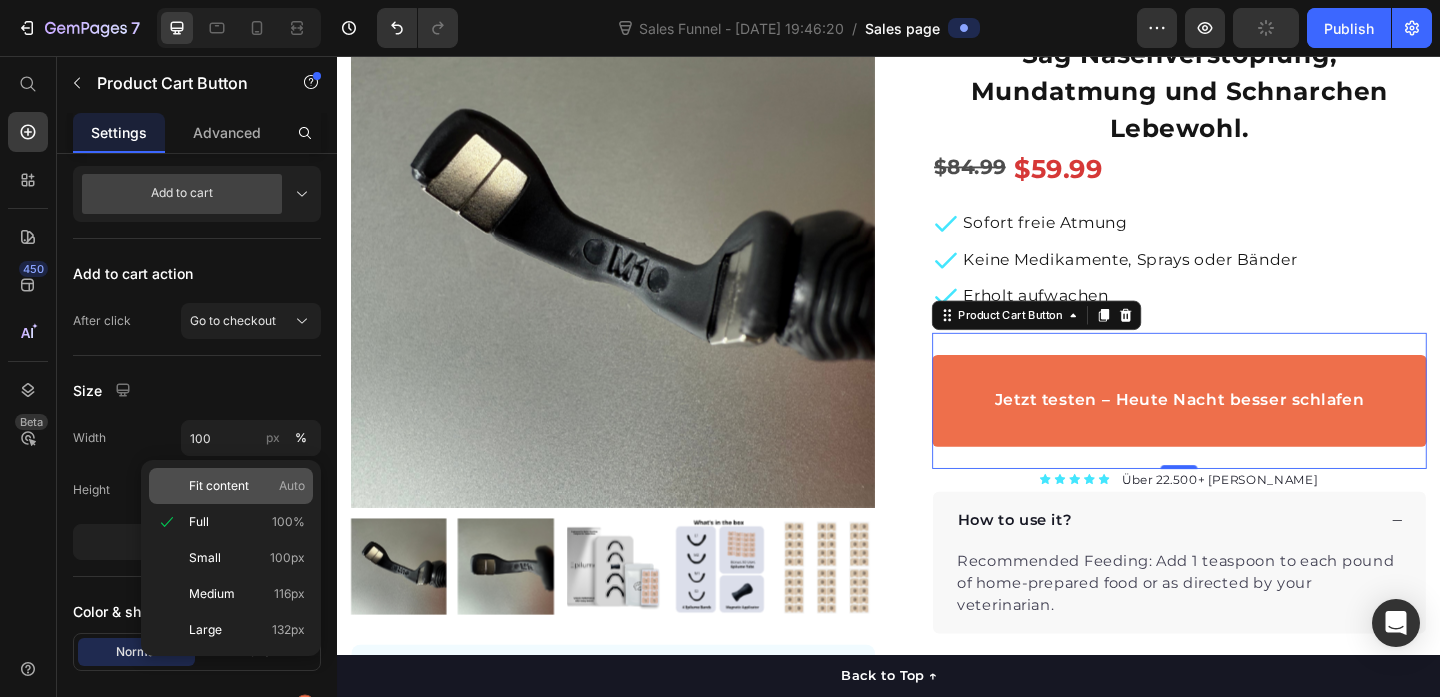 click on "Fit content" at bounding box center (219, 486) 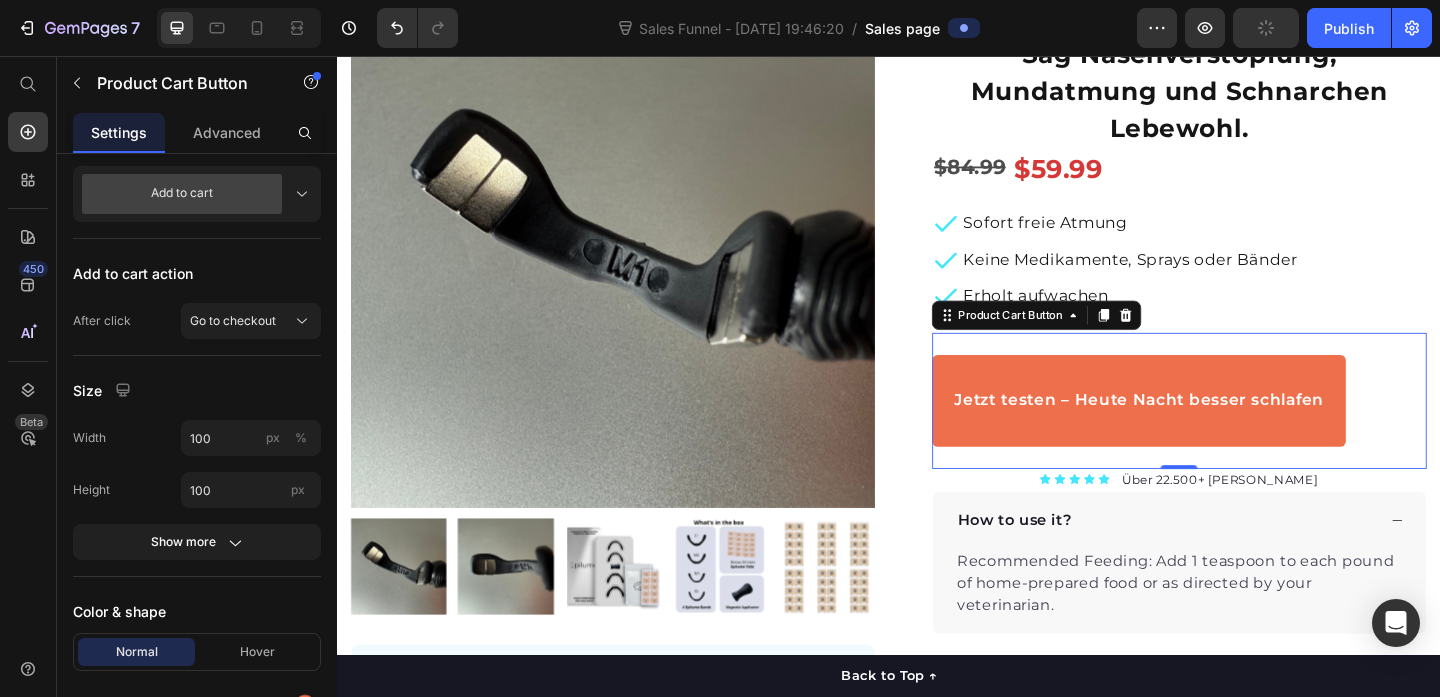 type on "Auto" 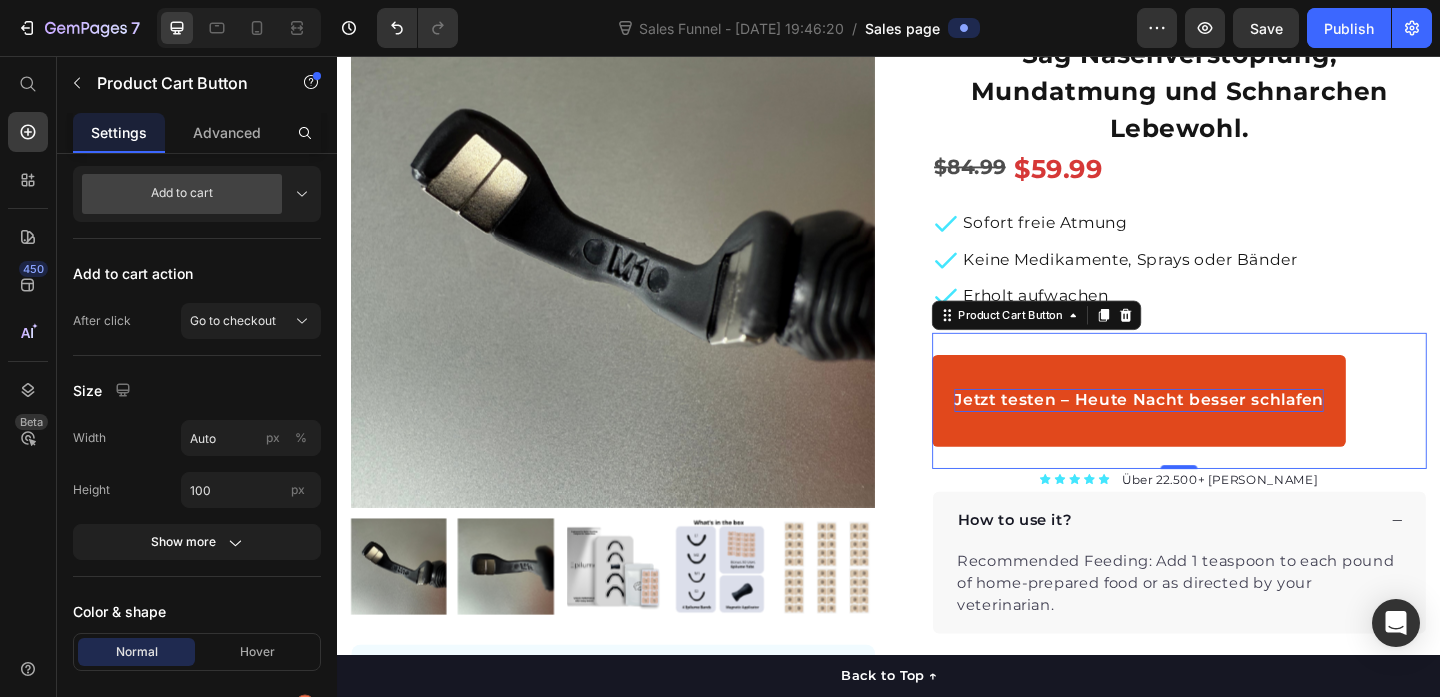 click on "Jetzt testen – Heute Nacht besser schlafen" at bounding box center [1209, 431] 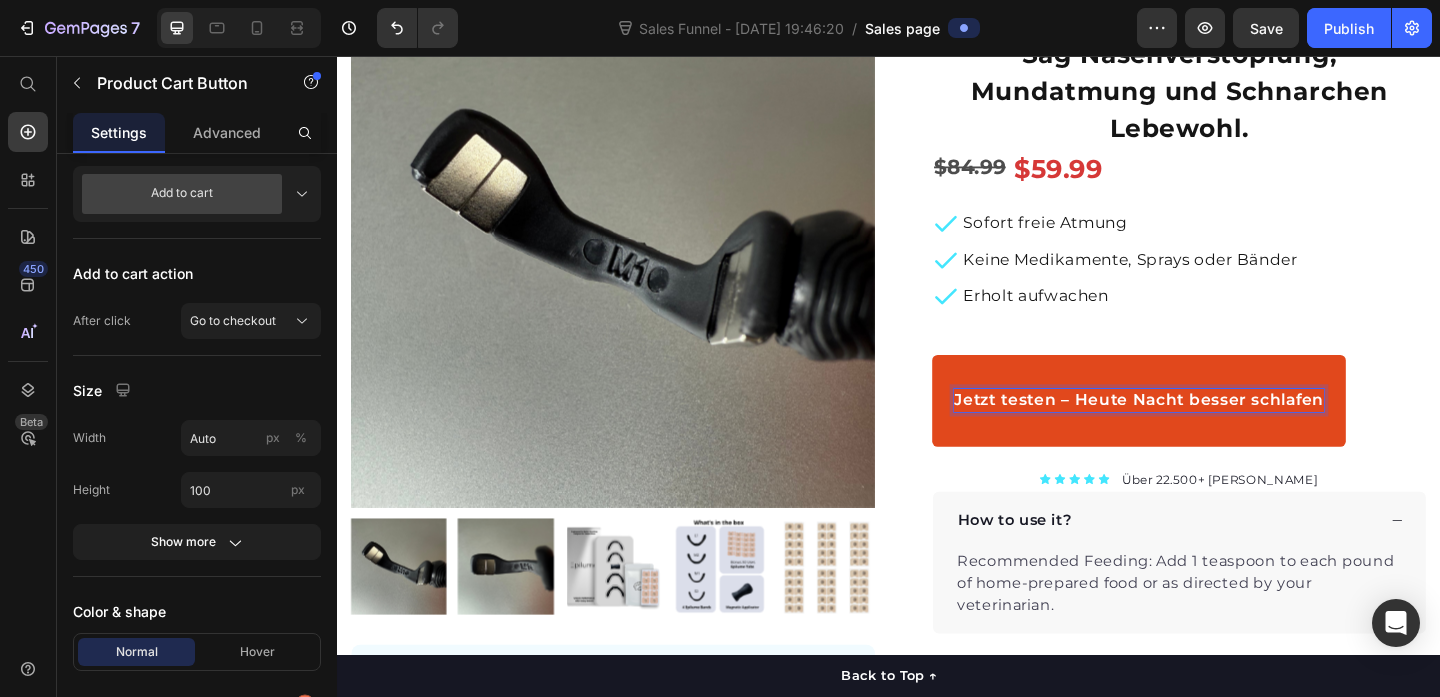 click on "Jetzt testen – Heute Nacht besser schlafen" at bounding box center (1209, 431) 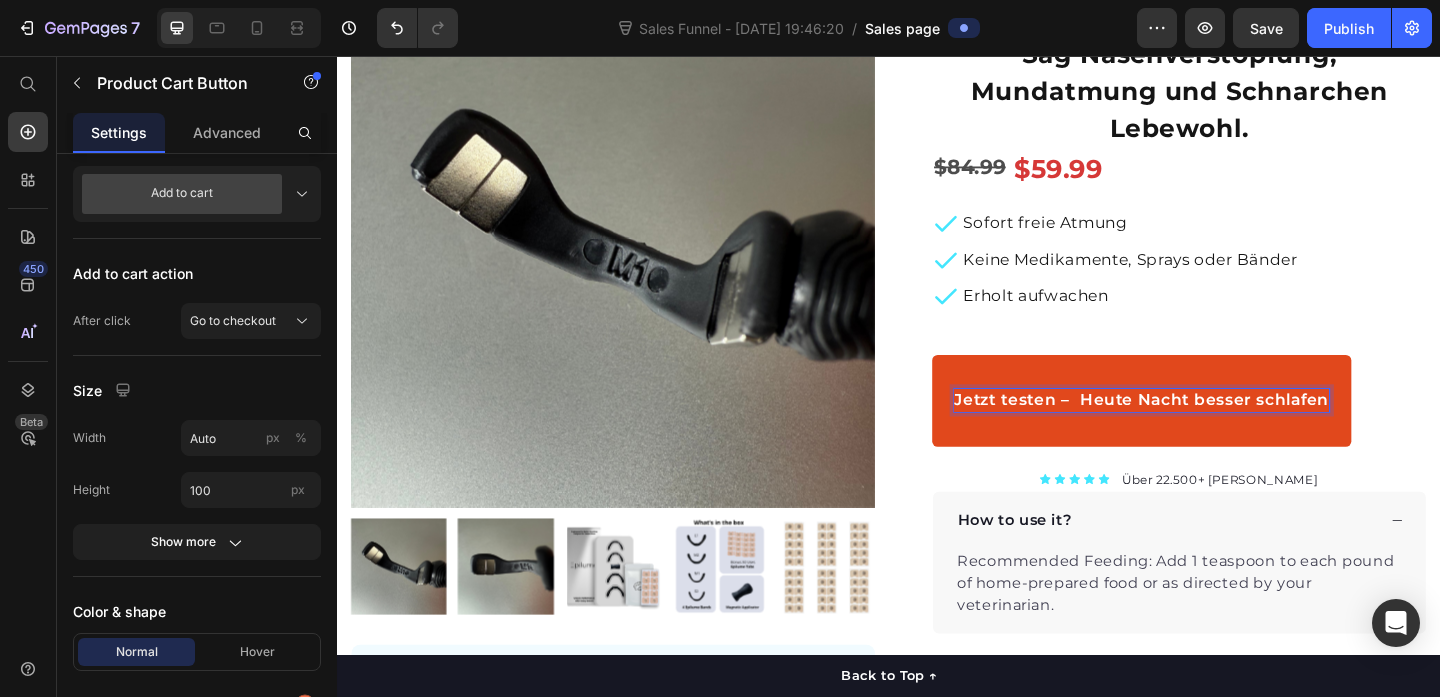 click on "Jetzt testen –  Heute Nacht besser schlafen" at bounding box center (1212, 431) 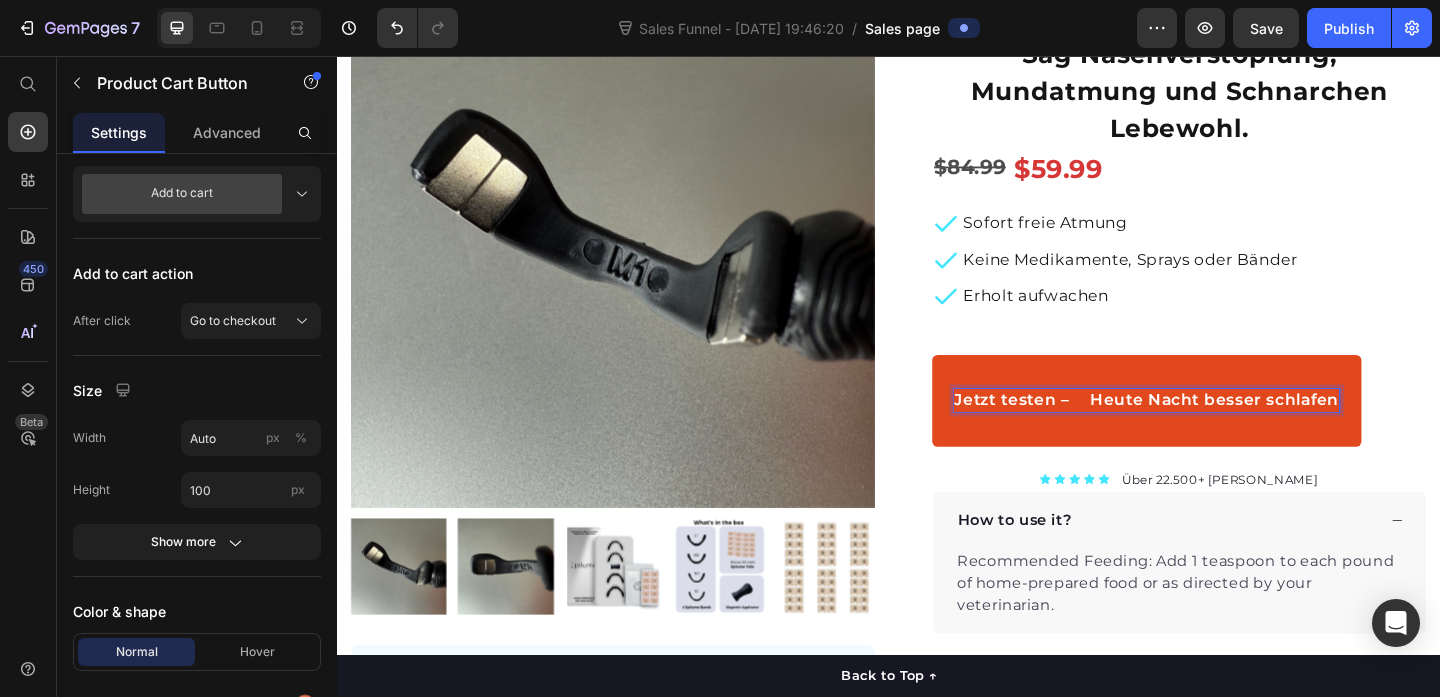 click on "Jetzt testen –    Heute Nacht besser schlafen" at bounding box center (1217, 431) 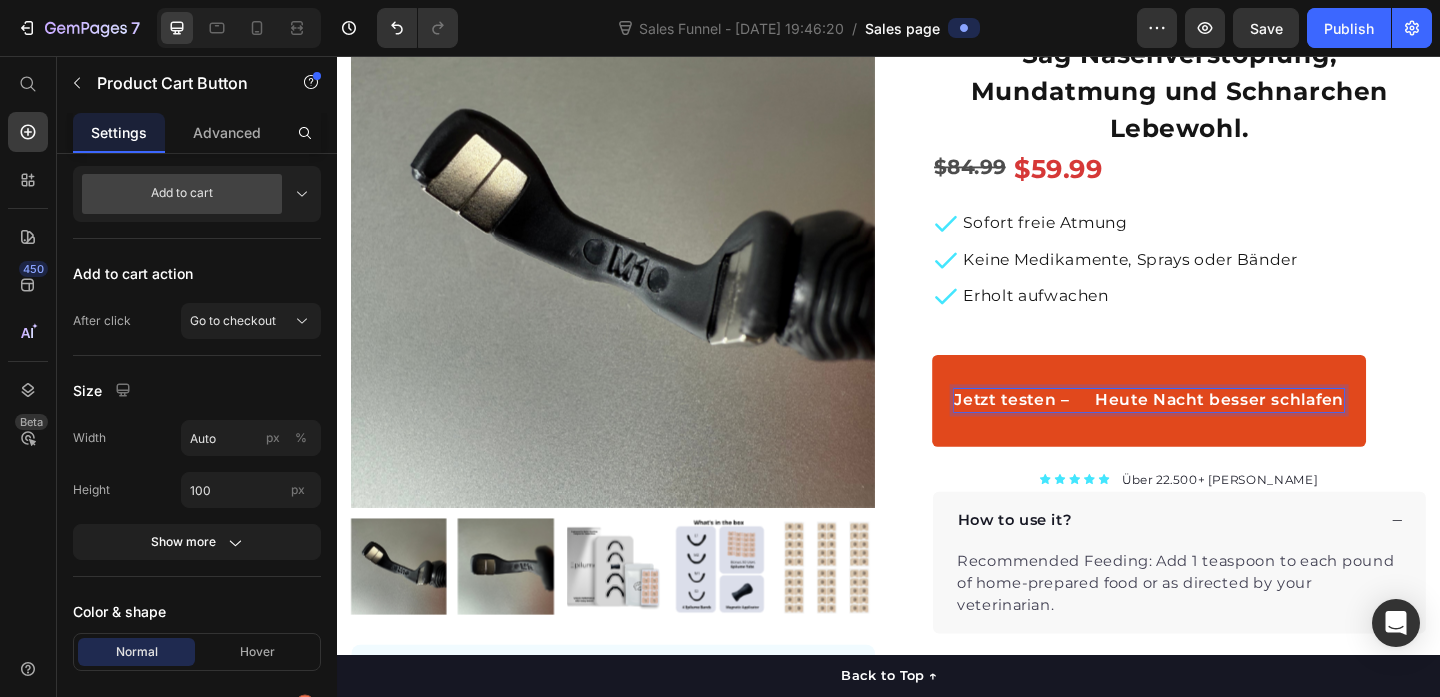 click on "Jetzt testen –     Heute Nacht besser schlafen" at bounding box center [1220, 431] 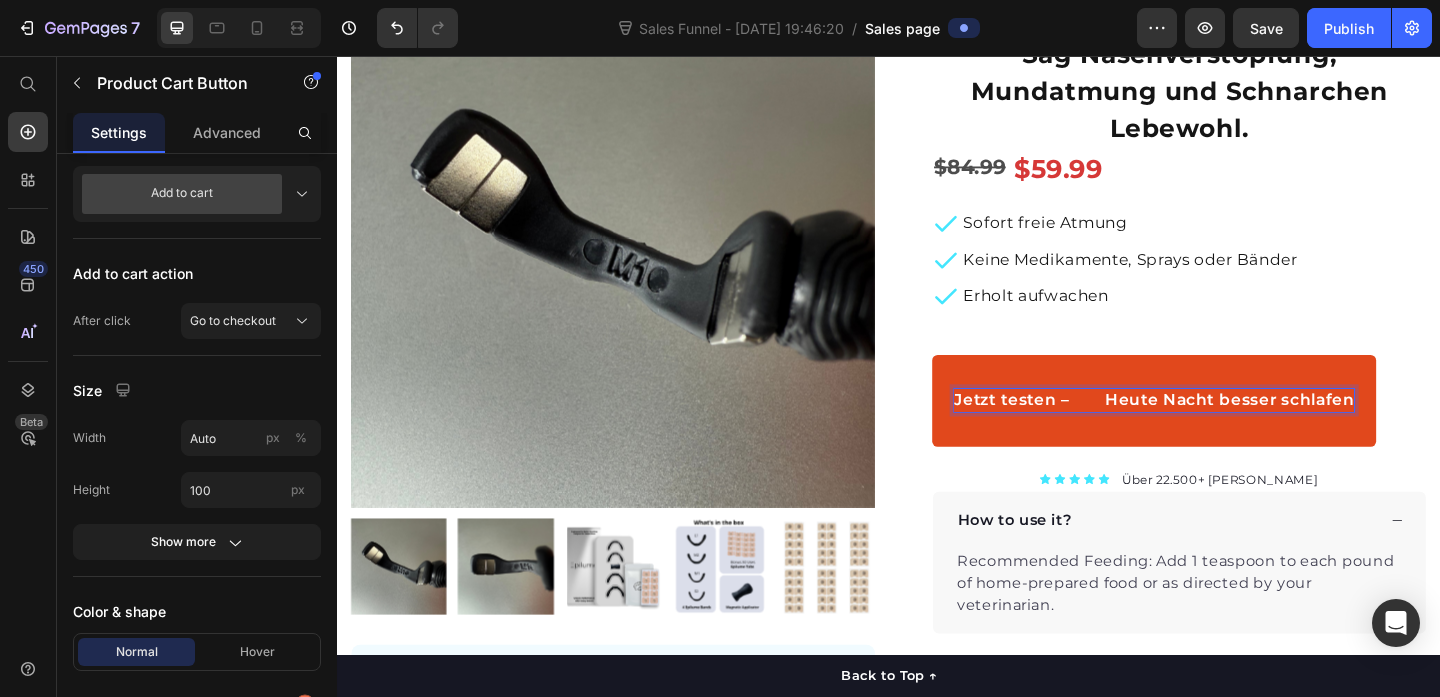 click on "Jetzt testen –       Heute Nacht besser schlafen" at bounding box center [1225, 431] 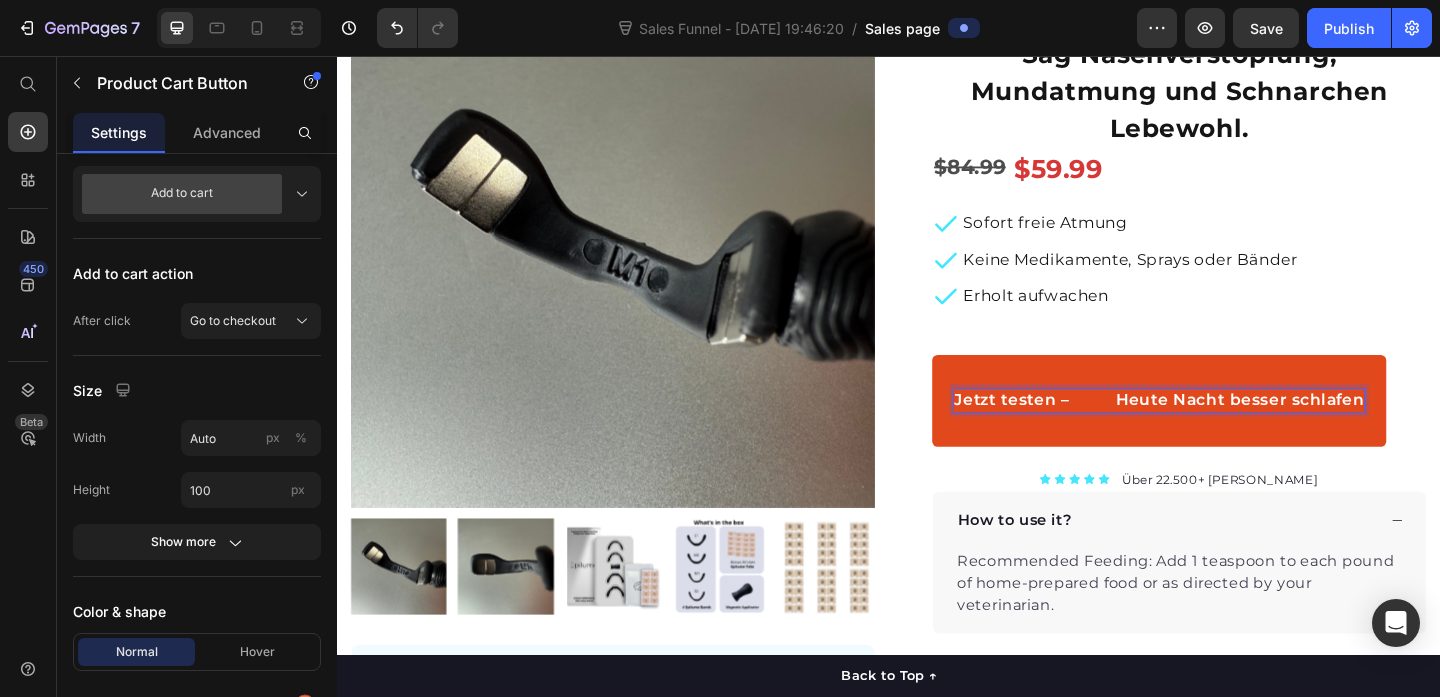click on "Jetzt testen –         Heute Nacht besser schlafen" at bounding box center [1231, 431] 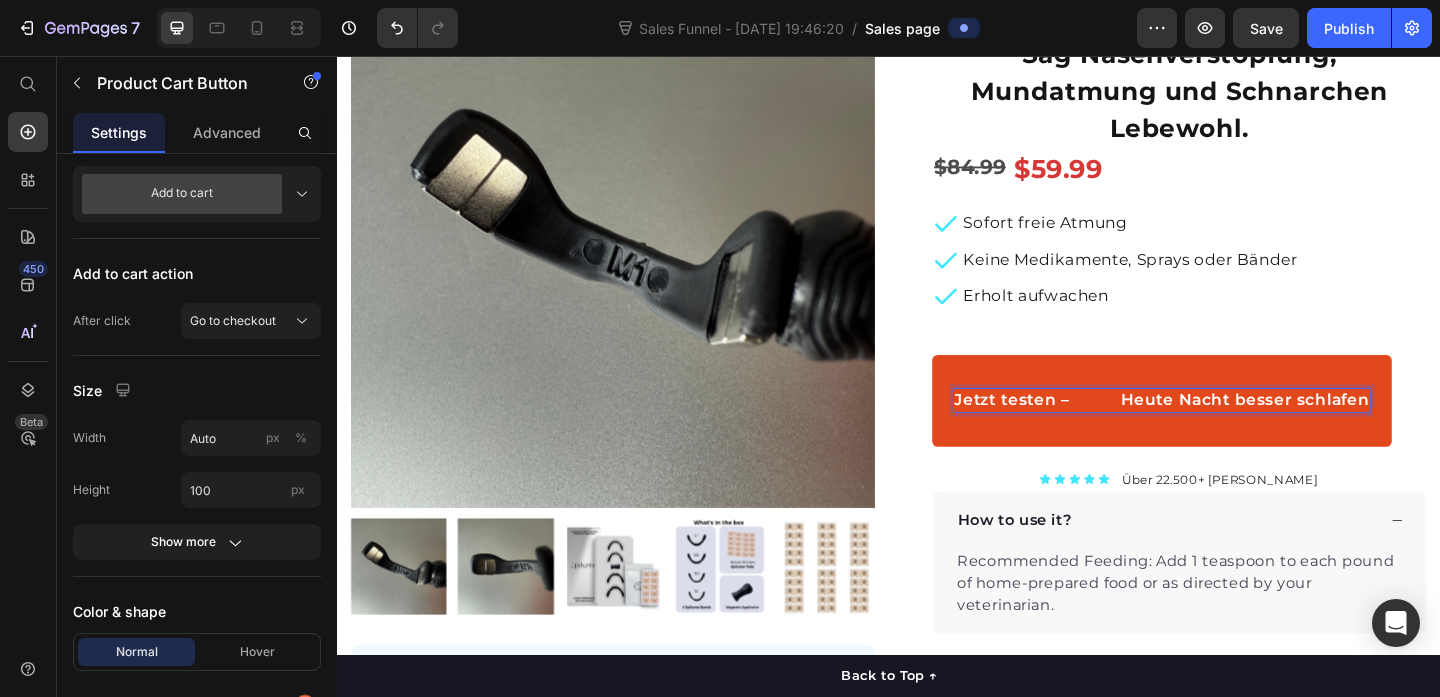 click on "Jetzt testen –          Heute Nacht besser schlafen" at bounding box center [1234, 431] 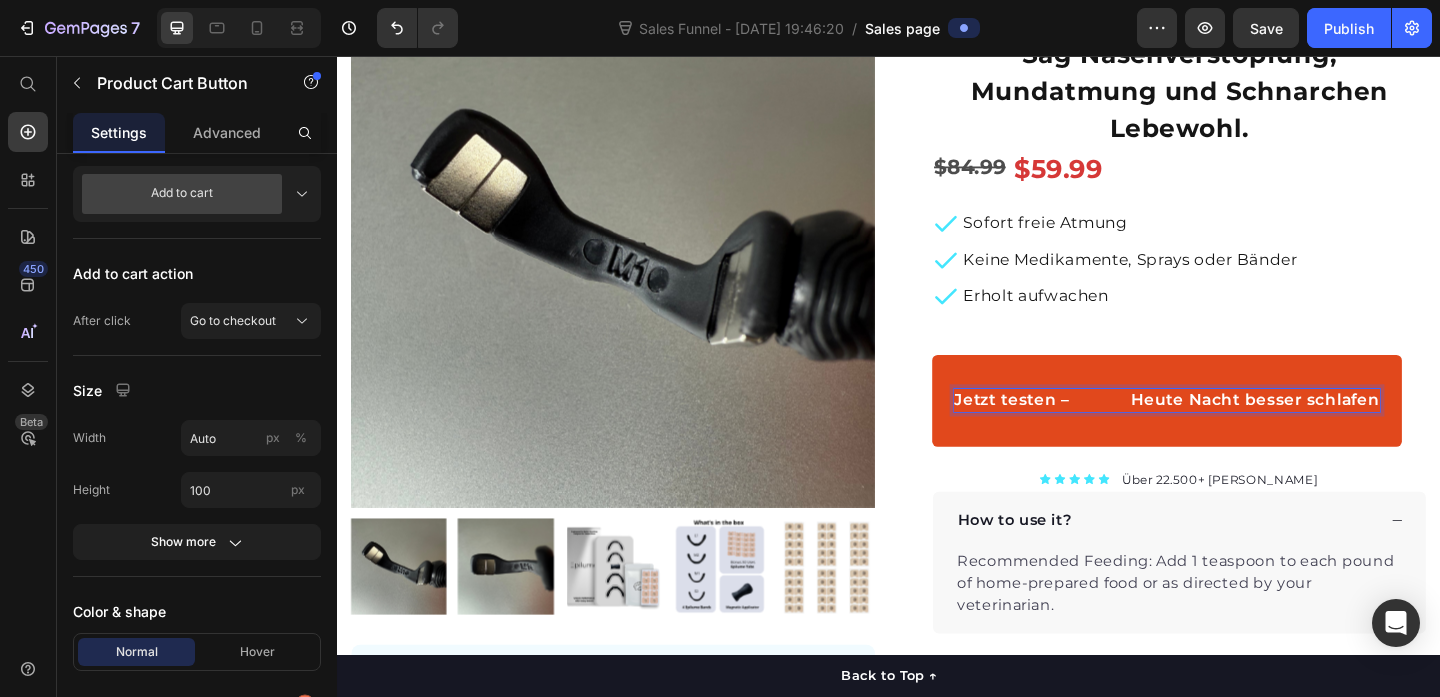 click on "Jetzt testen –            Heute Nacht besser schlafen" at bounding box center [1239, 431] 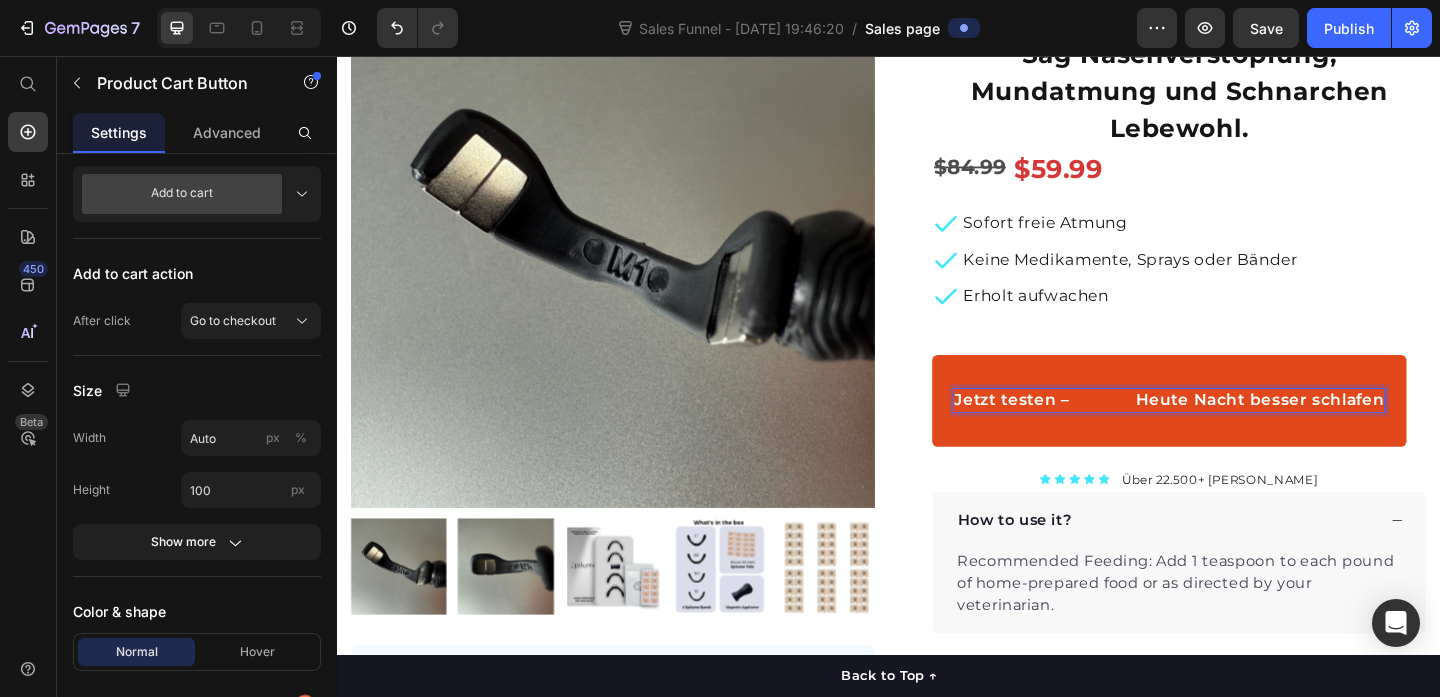 click on "Jetzt testen –             Heute Nacht besser schlafen" at bounding box center [1242, 431] 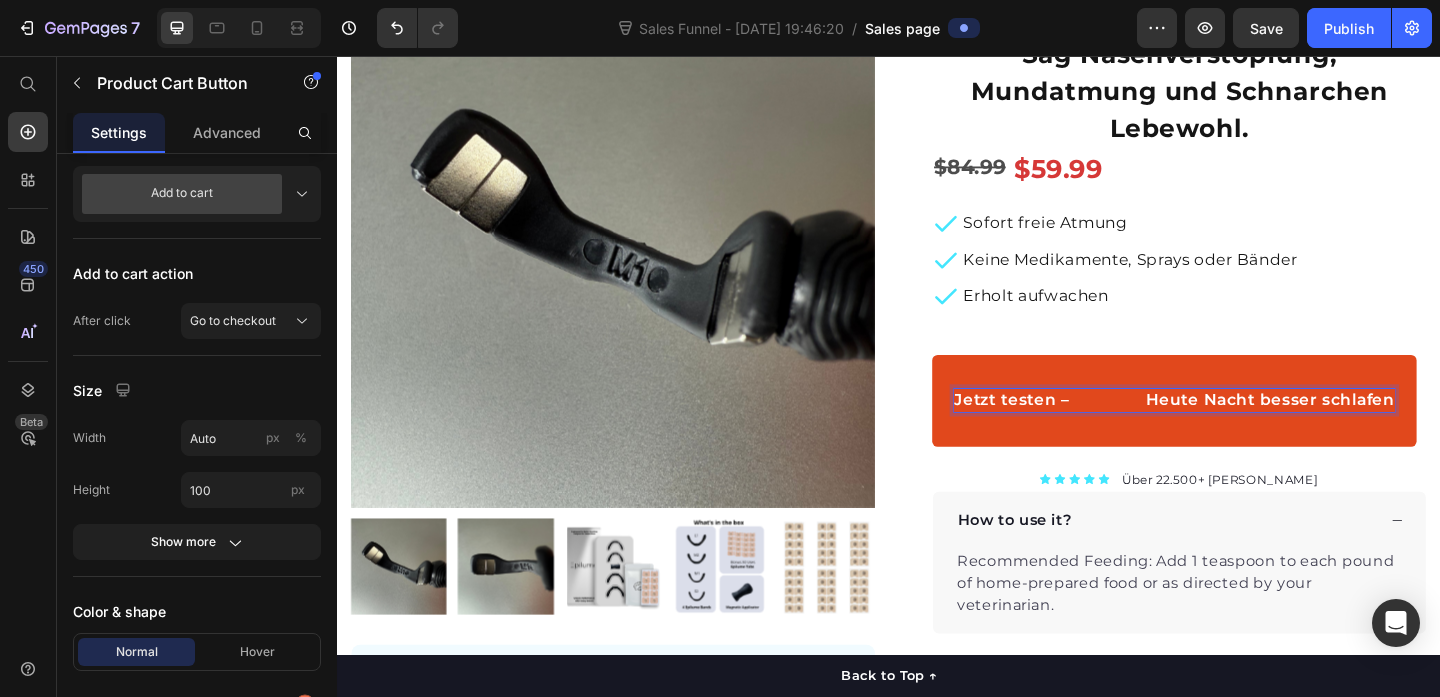 click on "Jetzt testen –               Heute Nacht besser schlafen" at bounding box center [1247, 431] 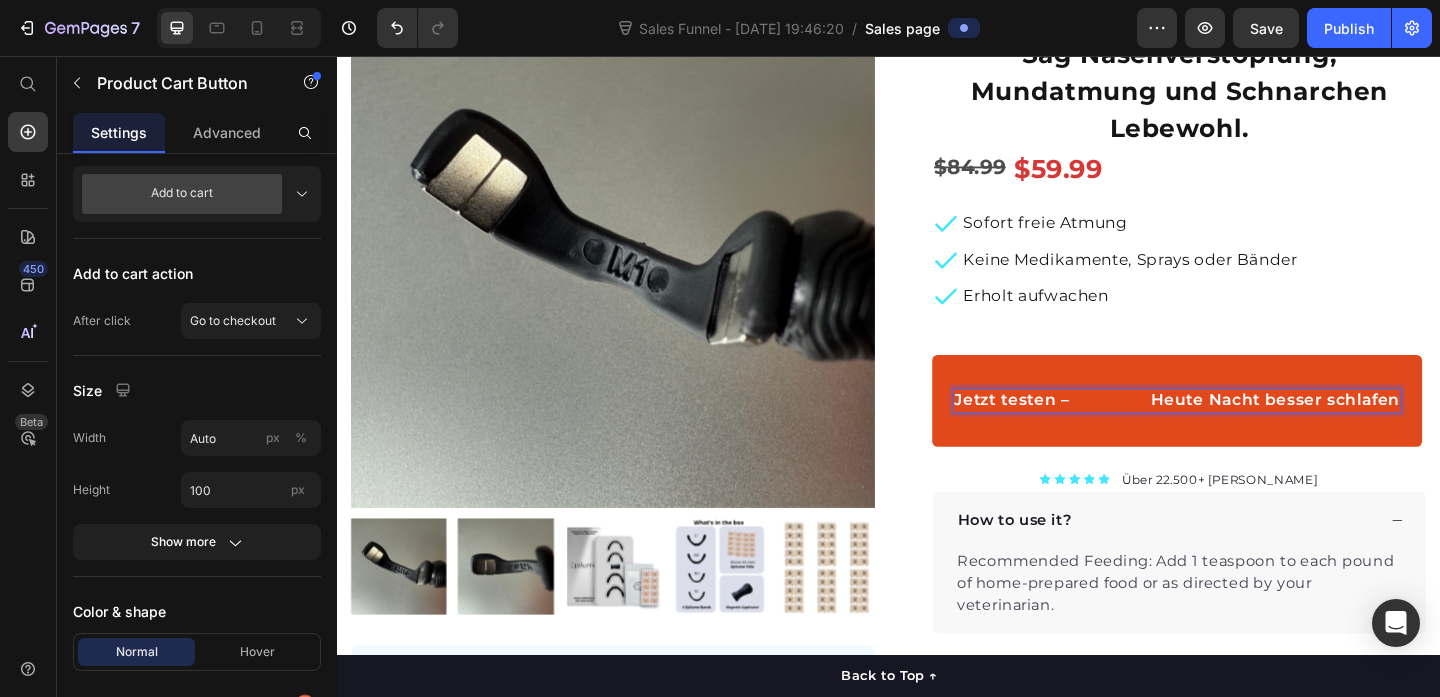 click on "Jetzt testen –                Heute Nacht besser schlafen" at bounding box center [1250, 431] 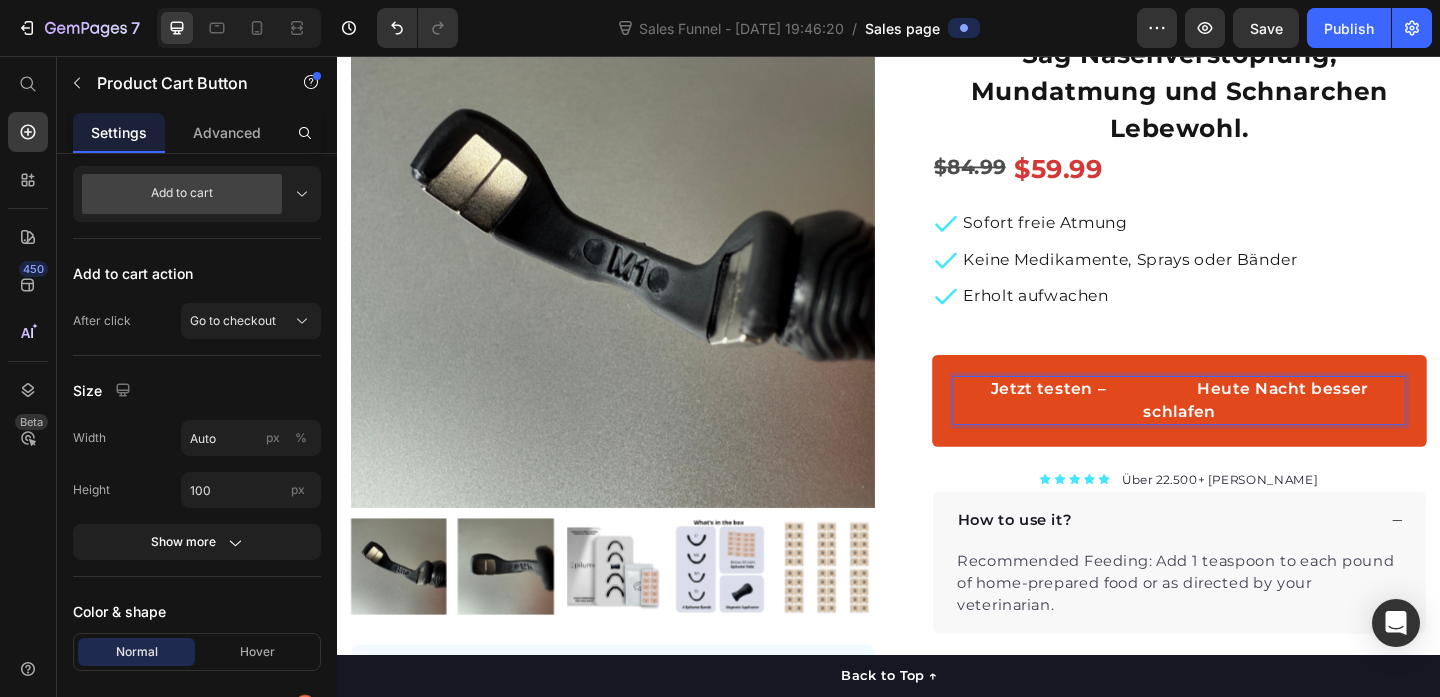 click on "Jetzt testen –                  Heute Nacht besser schlafen" at bounding box center (1253, 431) 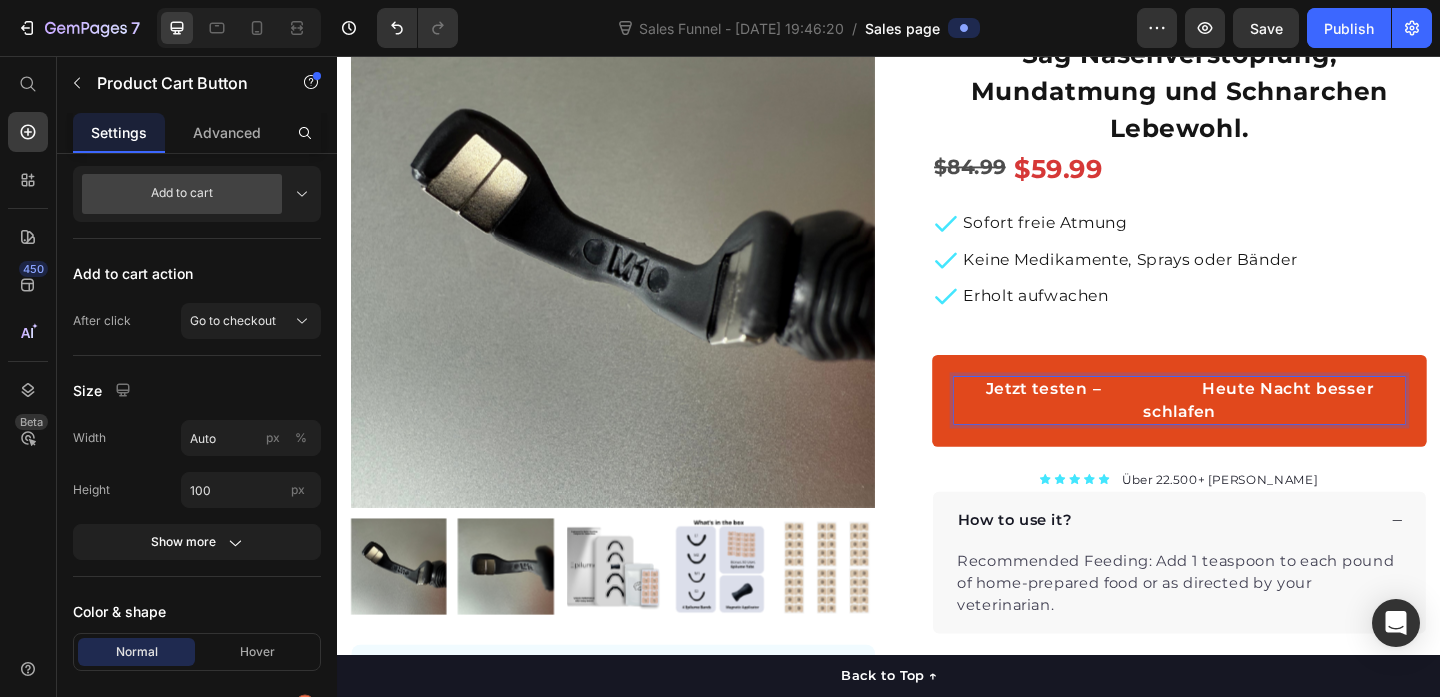 click on "Jetzt testen –                    Heute Nacht besser schlafen" at bounding box center (1253, 431) 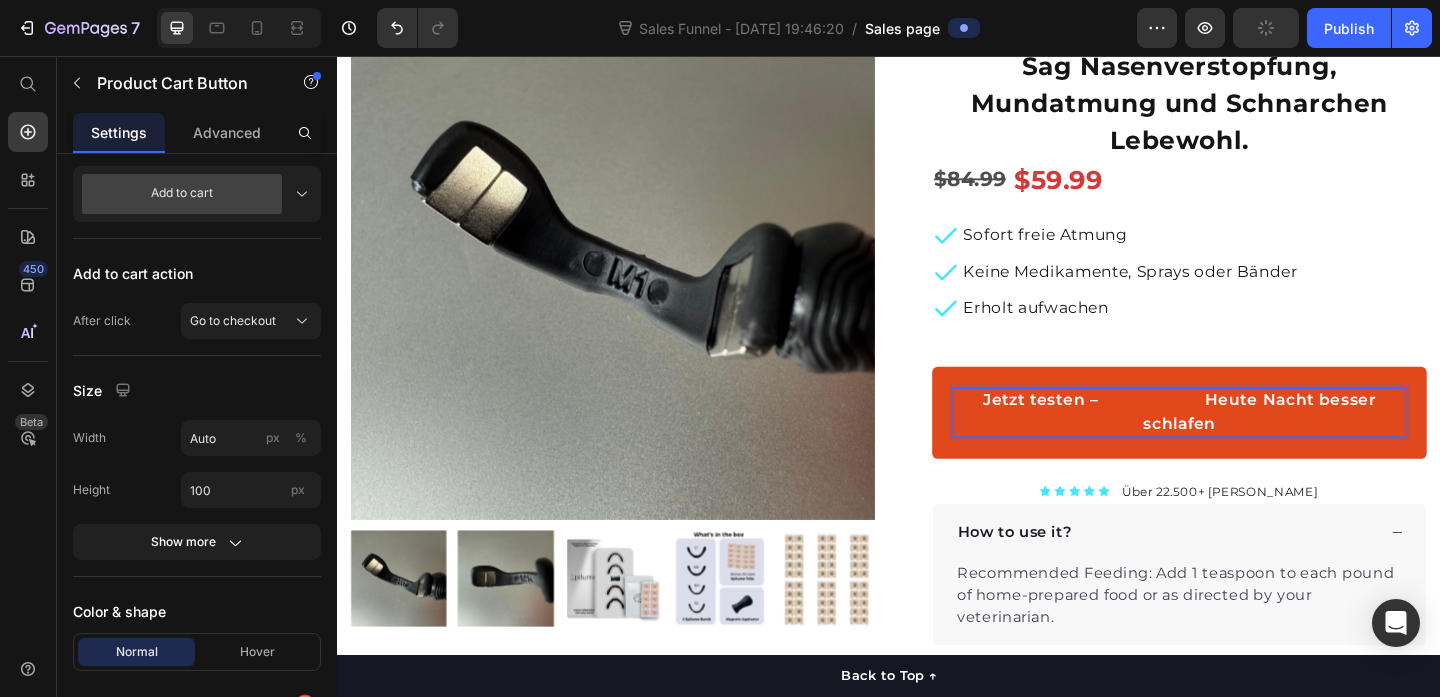 click on "Jetzt testen –                     Heute Nacht besser schlafen" at bounding box center (1253, 444) 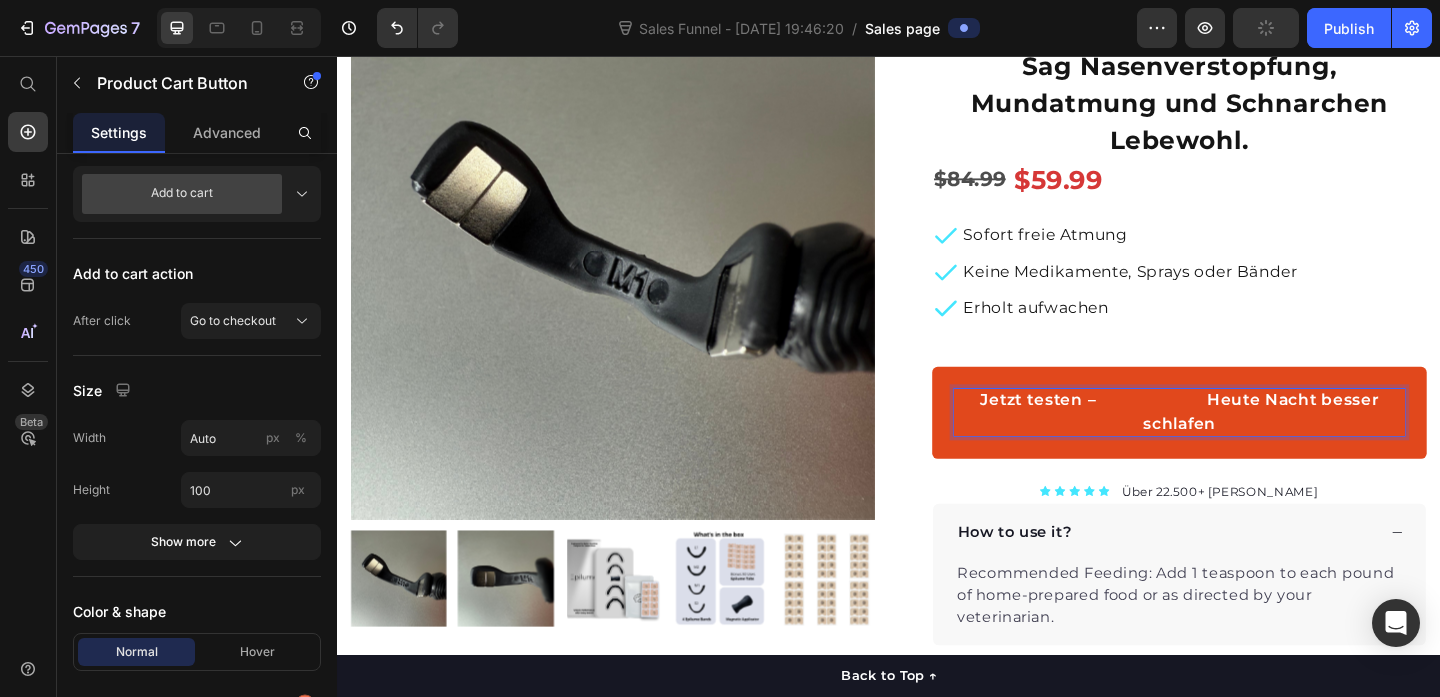 click on "Jetzt testen –                      Heute Nacht besser schlafen" at bounding box center (1253, 444) 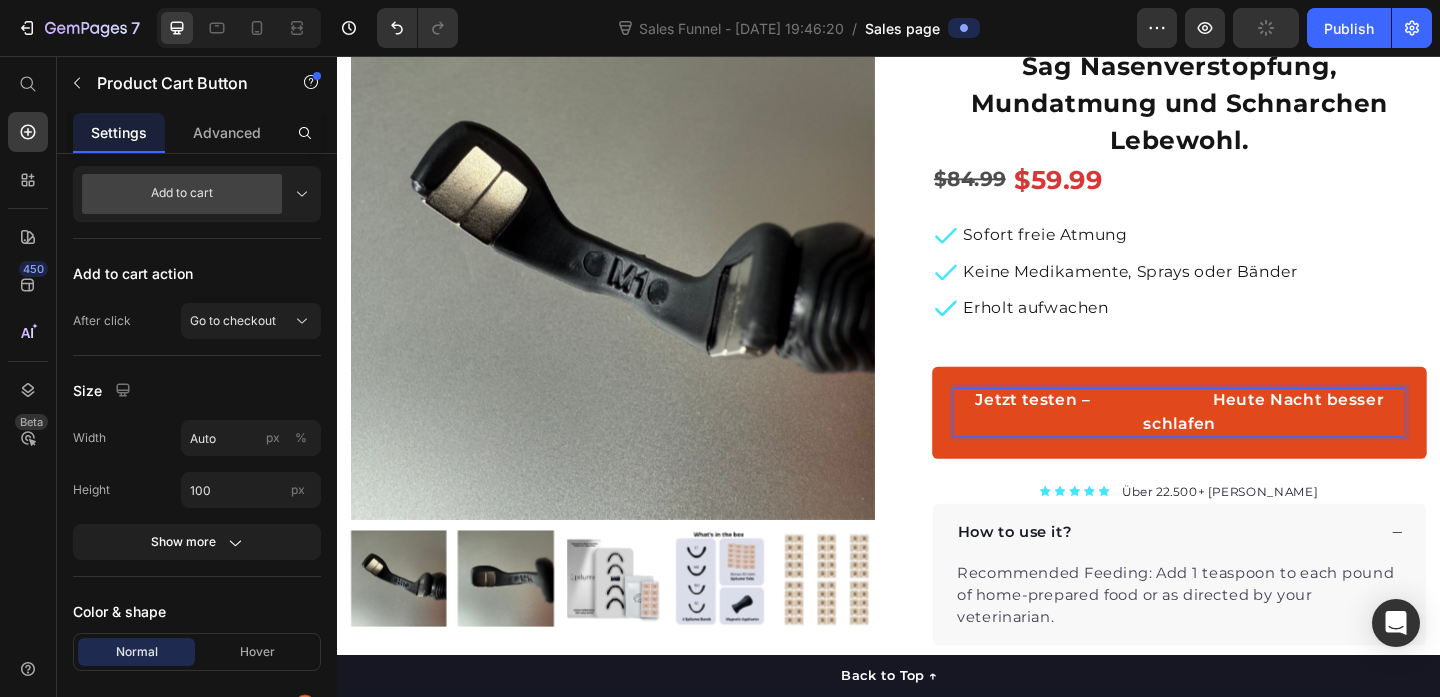 click on "Jetzt testen –                        Heute Nacht besser schlafen" at bounding box center [1253, 444] 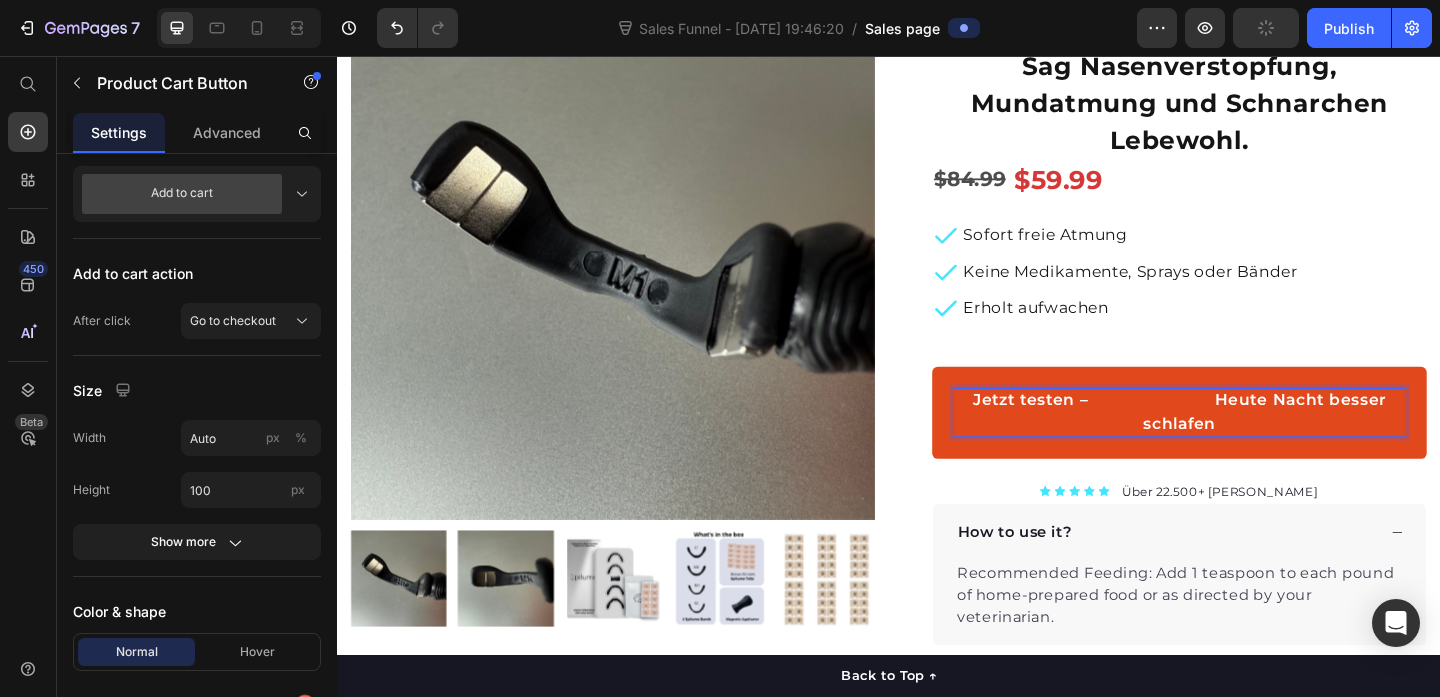 click on "Jetzt testen –                         Heute Nacht besser schlafen" at bounding box center [1253, 444] 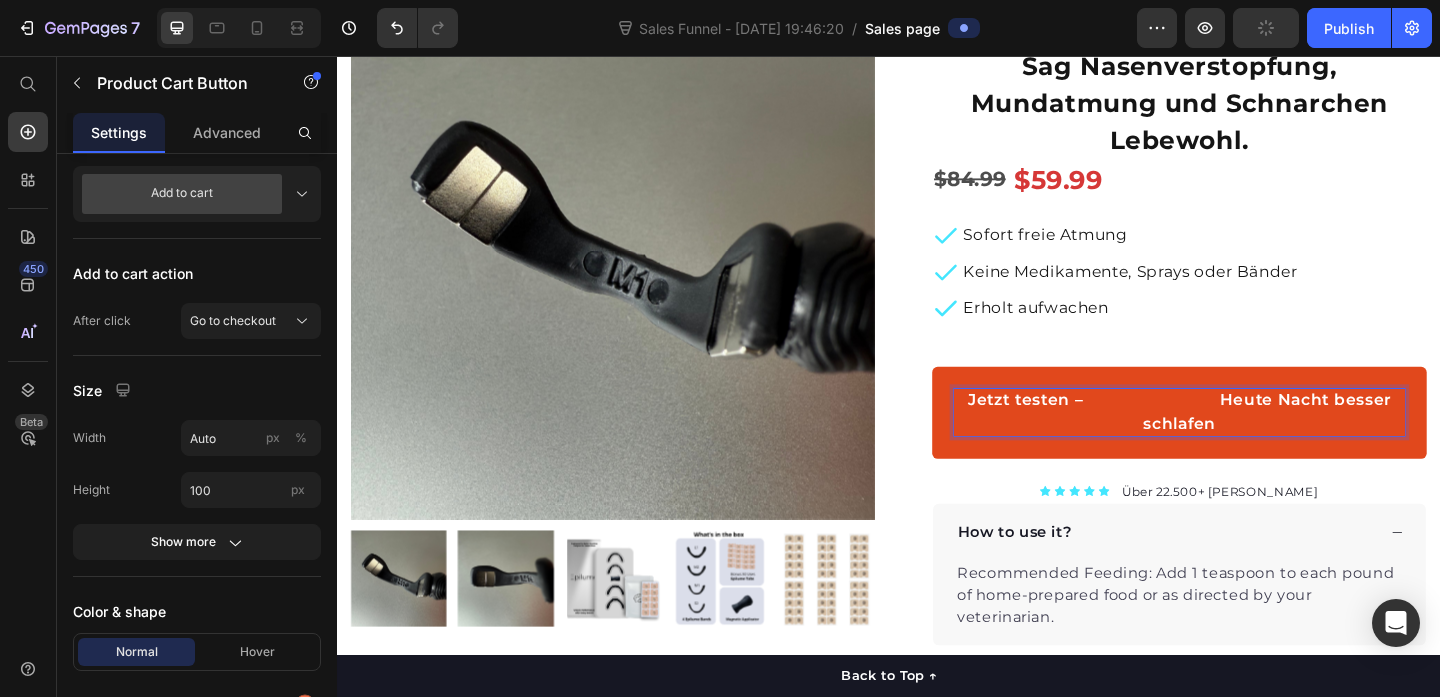 click on "Jetzt testen –                           Heute Nacht besser schlafen" at bounding box center (1253, 444) 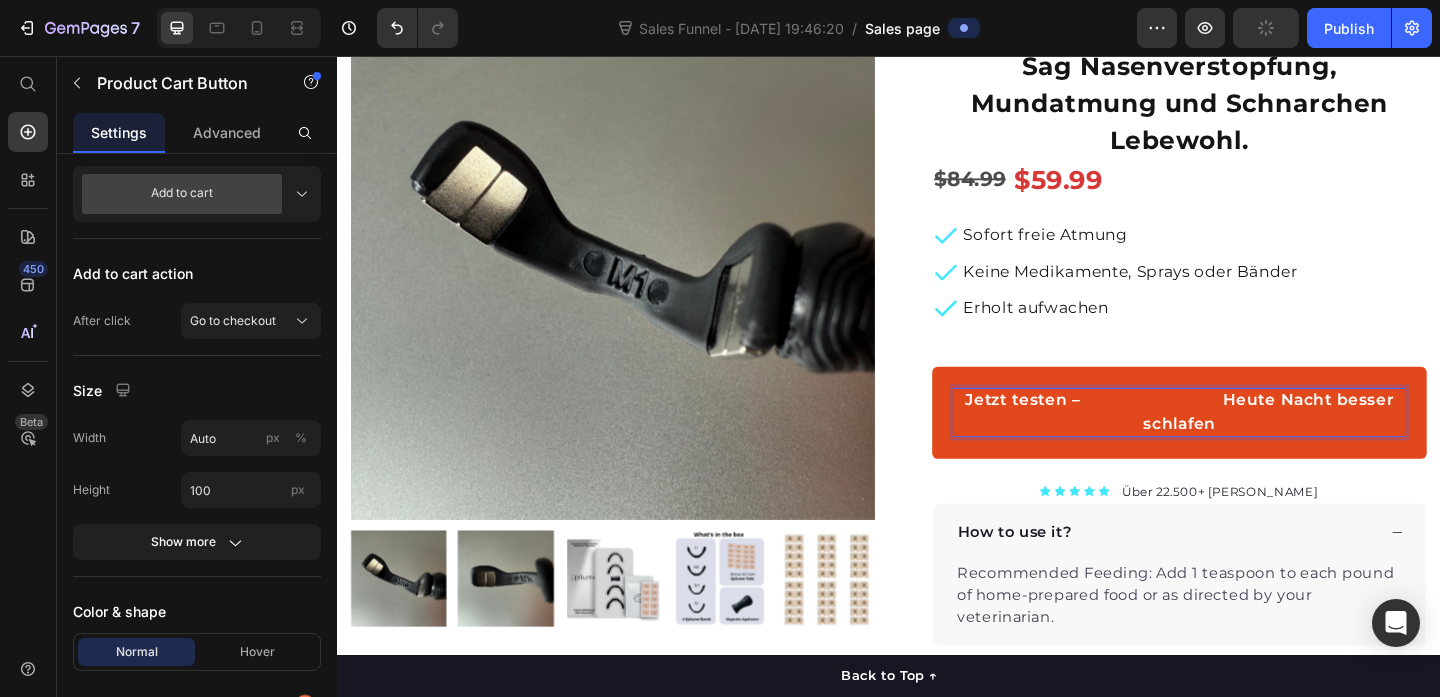 click on "Jetzt testen –                            Heute Nacht besser schlafen" at bounding box center [1253, 444] 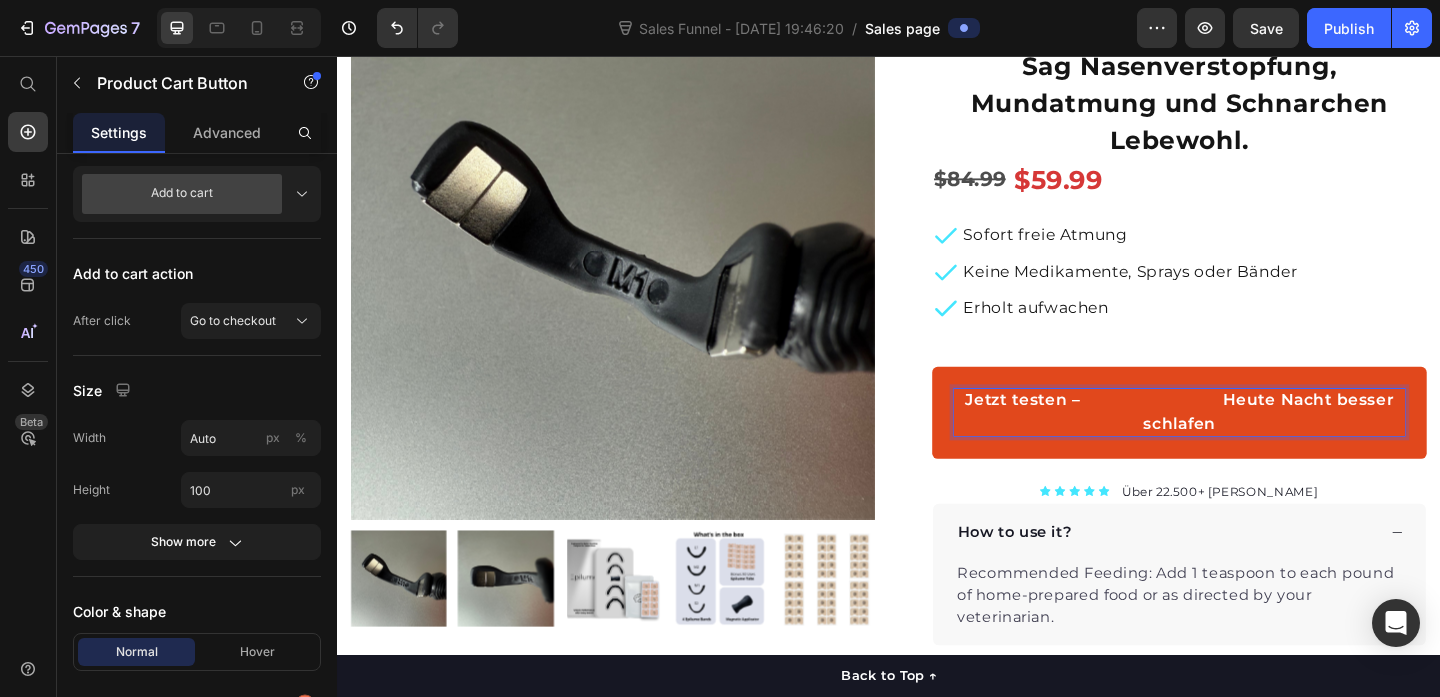 click on "Jetzt testen –                            Heute Nacht besser schlafen" at bounding box center [1253, 444] 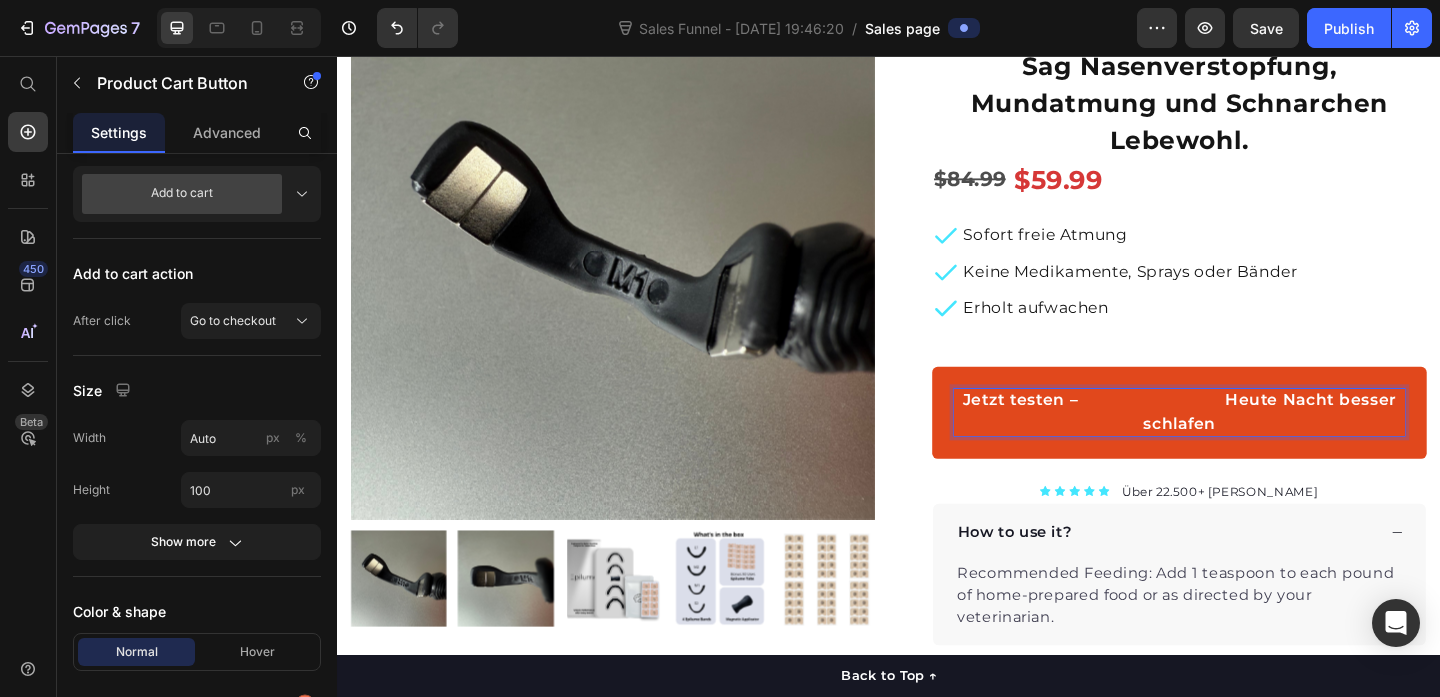 click on "Jetzt testen –                             Heute Nacht besser schlafen" at bounding box center [1253, 444] 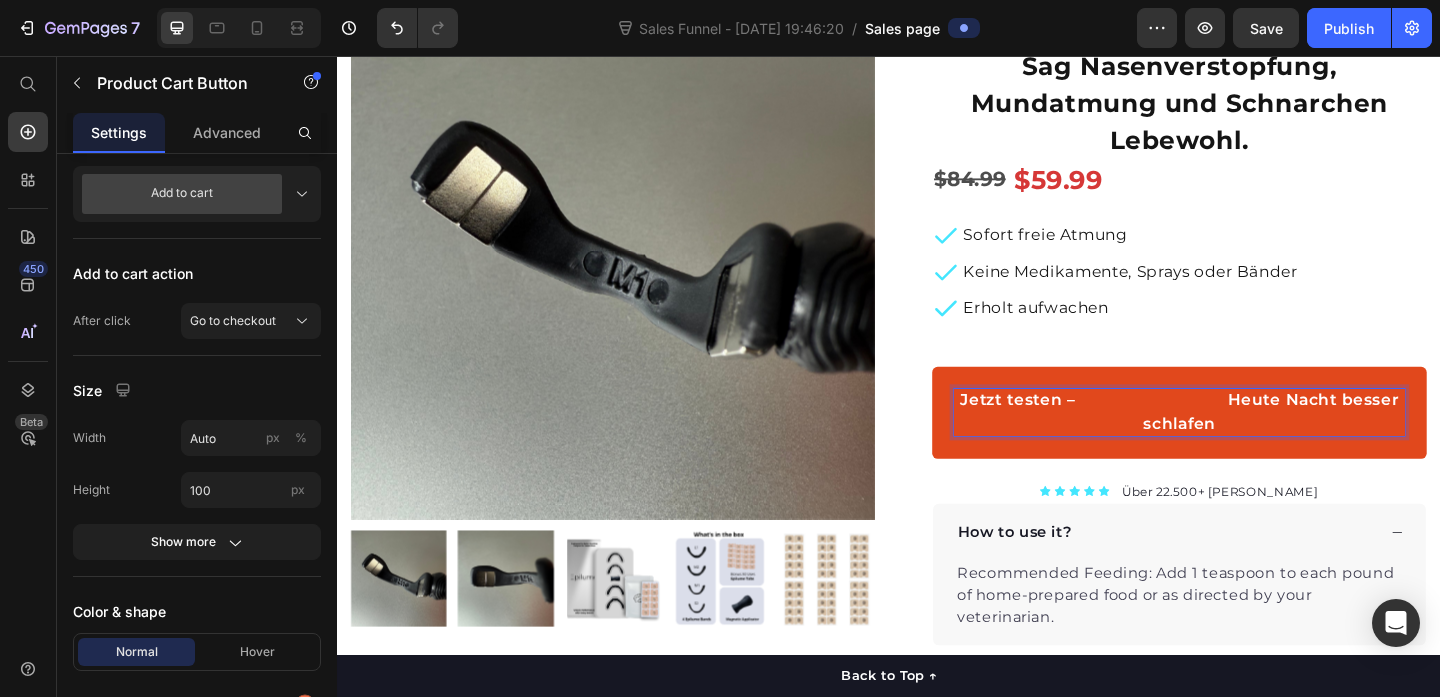 click on "Jetzt testen –                              Heute Nacht besser schlafen" at bounding box center [1253, 444] 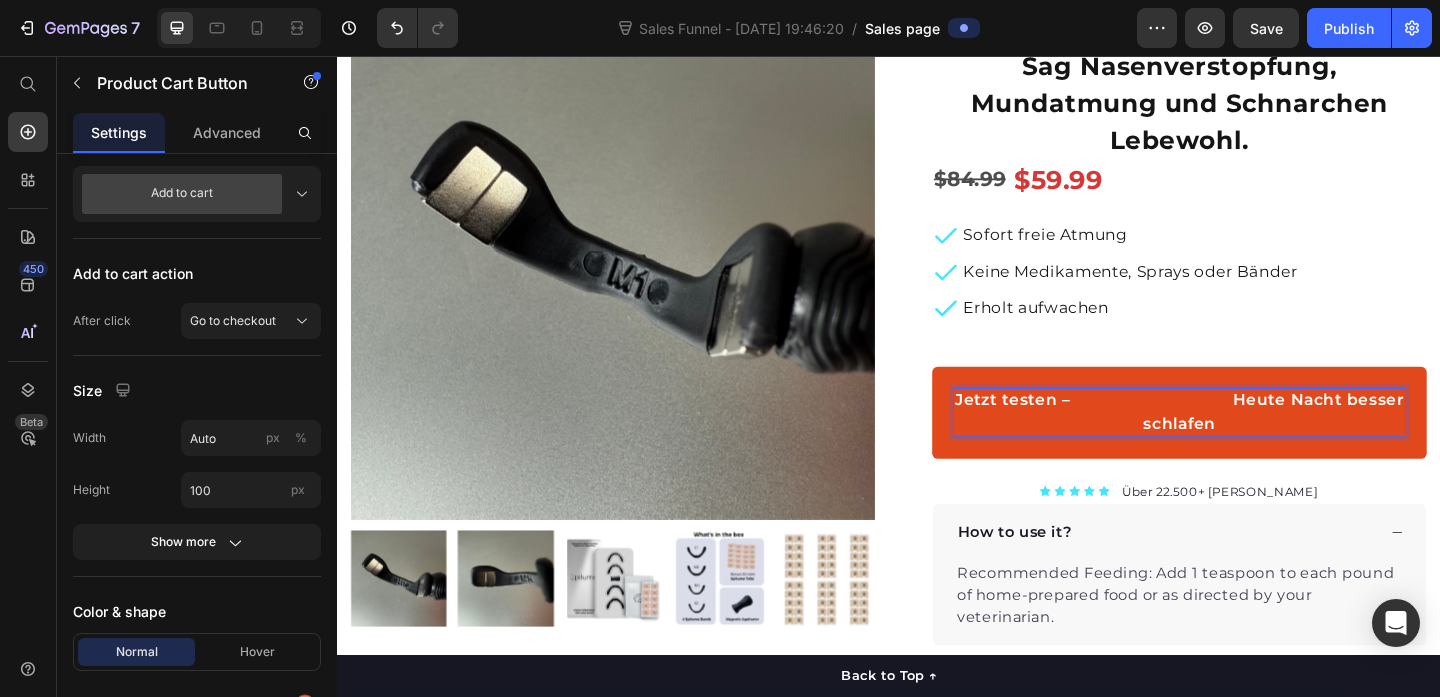 click on "Jetzt testen –                                Heute Nacht besser schlafen" at bounding box center (1253, 444) 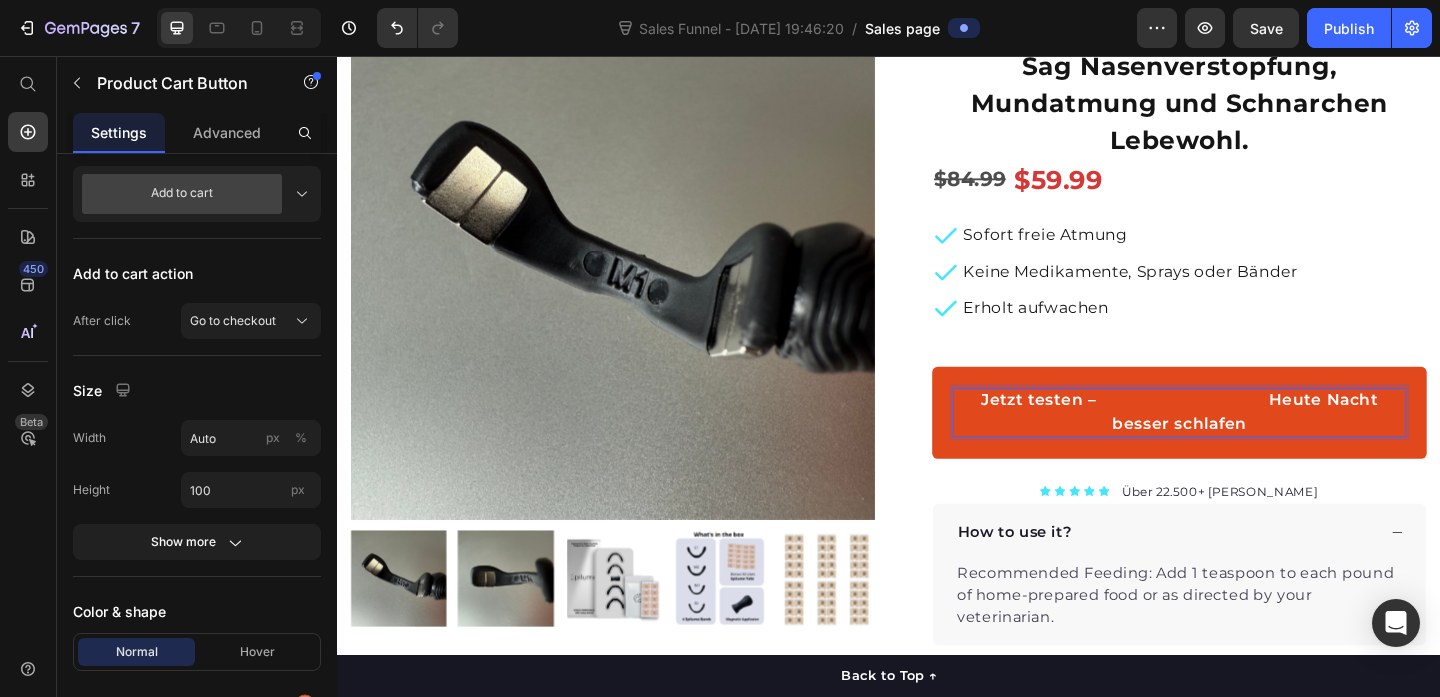 click on "Jetzt testen –                                  Heute Nacht besser schlafen" at bounding box center (1253, 444) 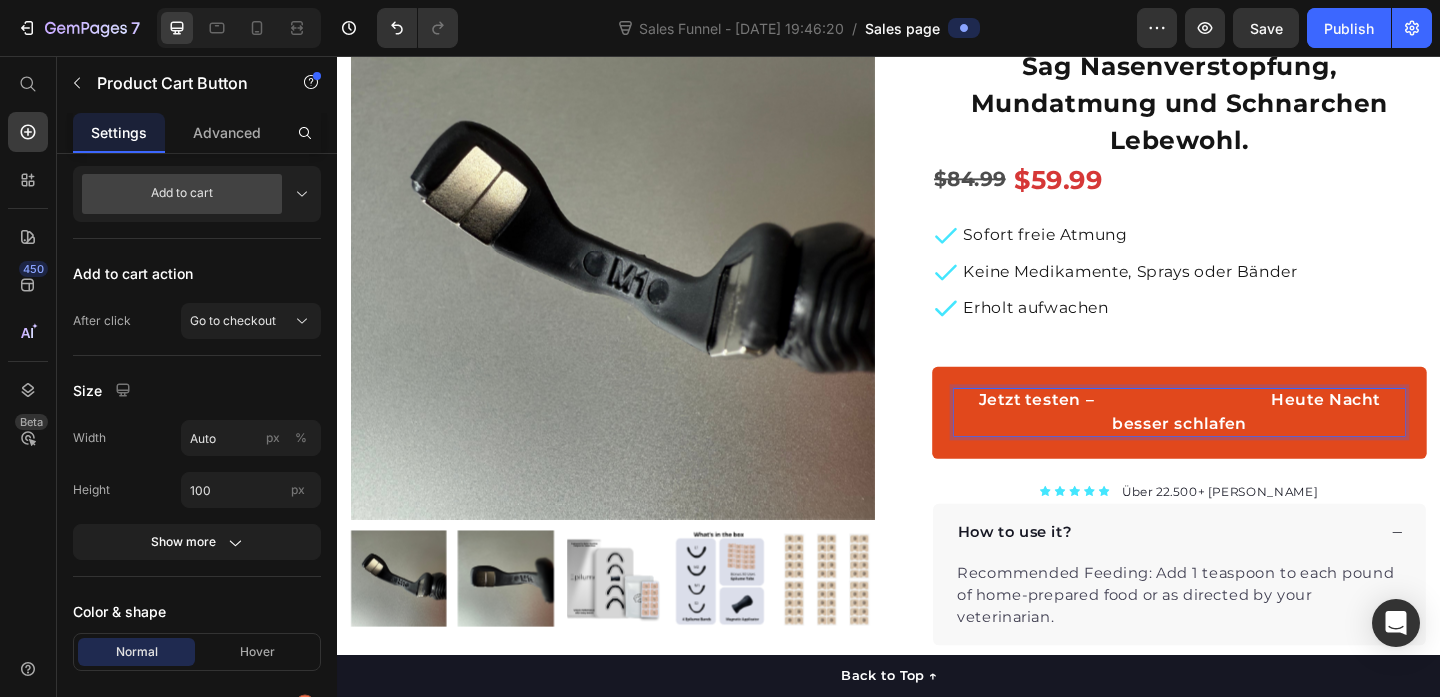 click on "Jetzt testen –                                   Heute Nacht besser schlafen" at bounding box center (1253, 444) 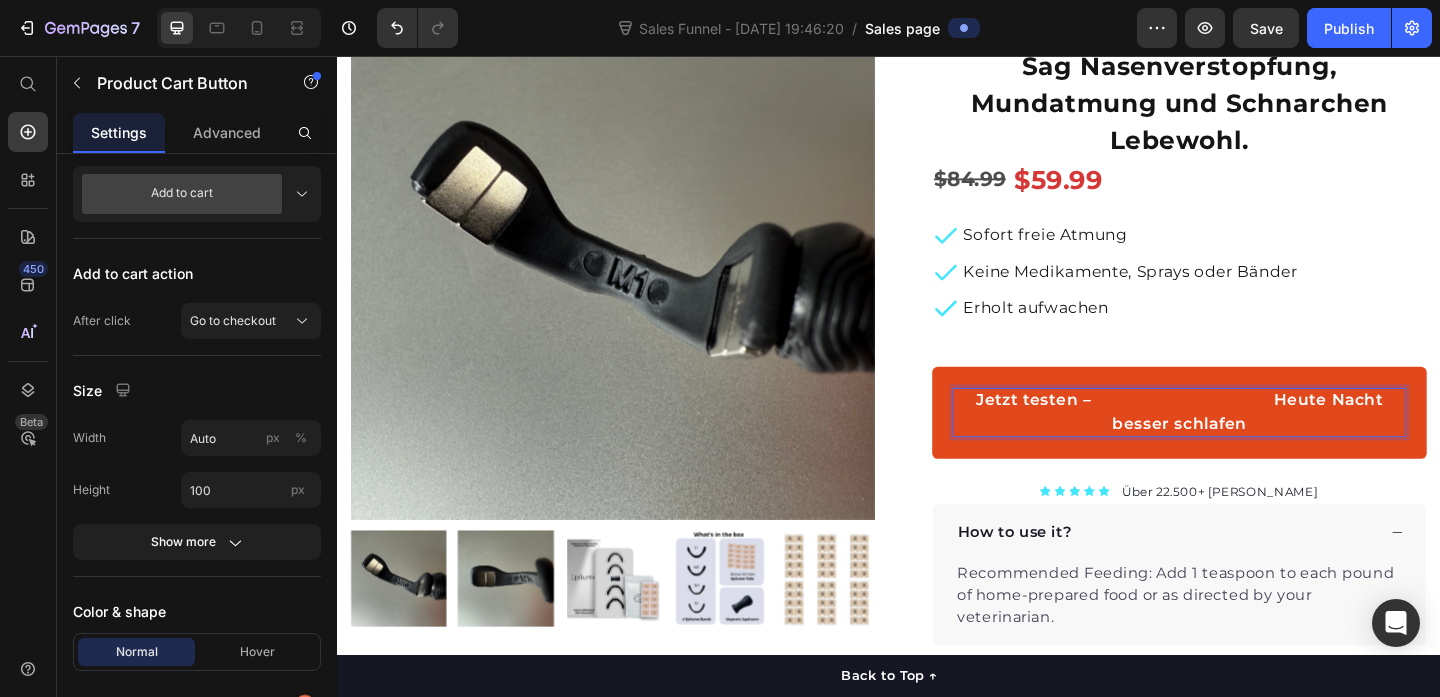 click on "Jetzt testen –                                    Heute Nacht besser schlafen" at bounding box center (1253, 444) 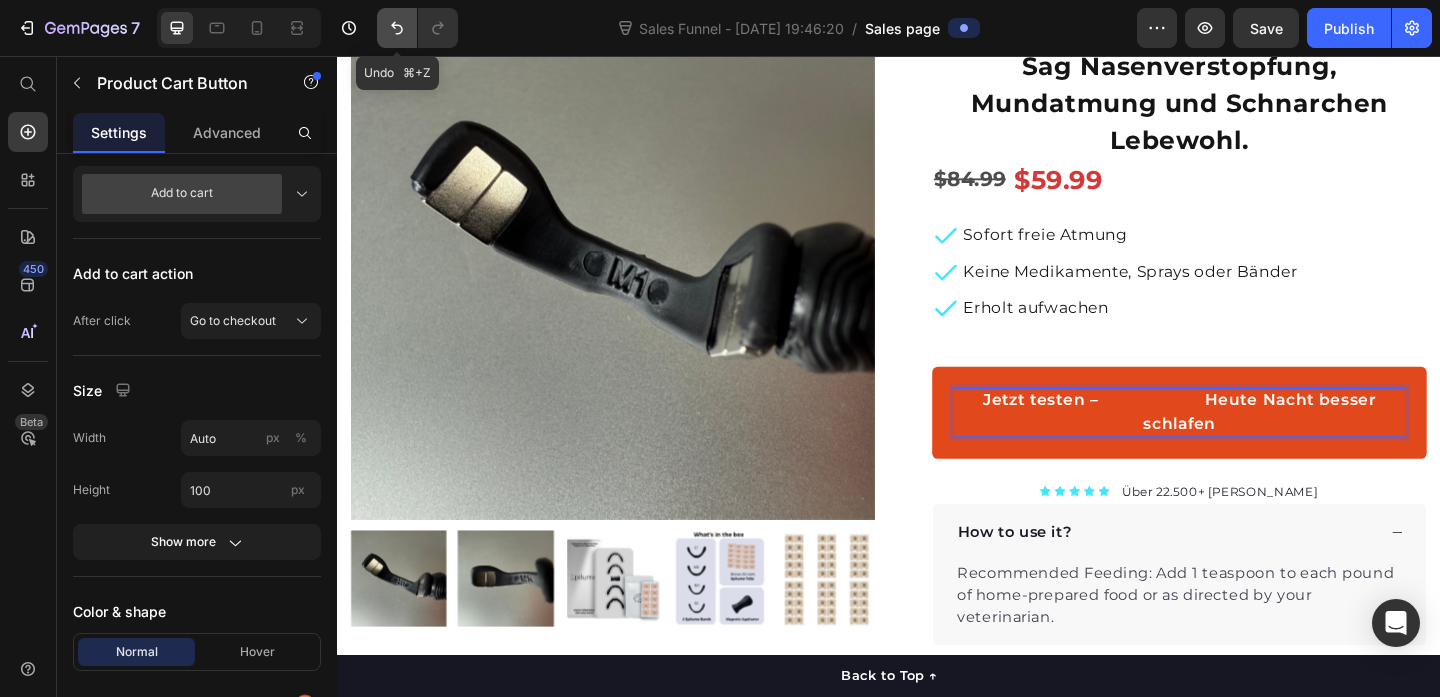 scroll, scrollTop: 617, scrollLeft: 0, axis: vertical 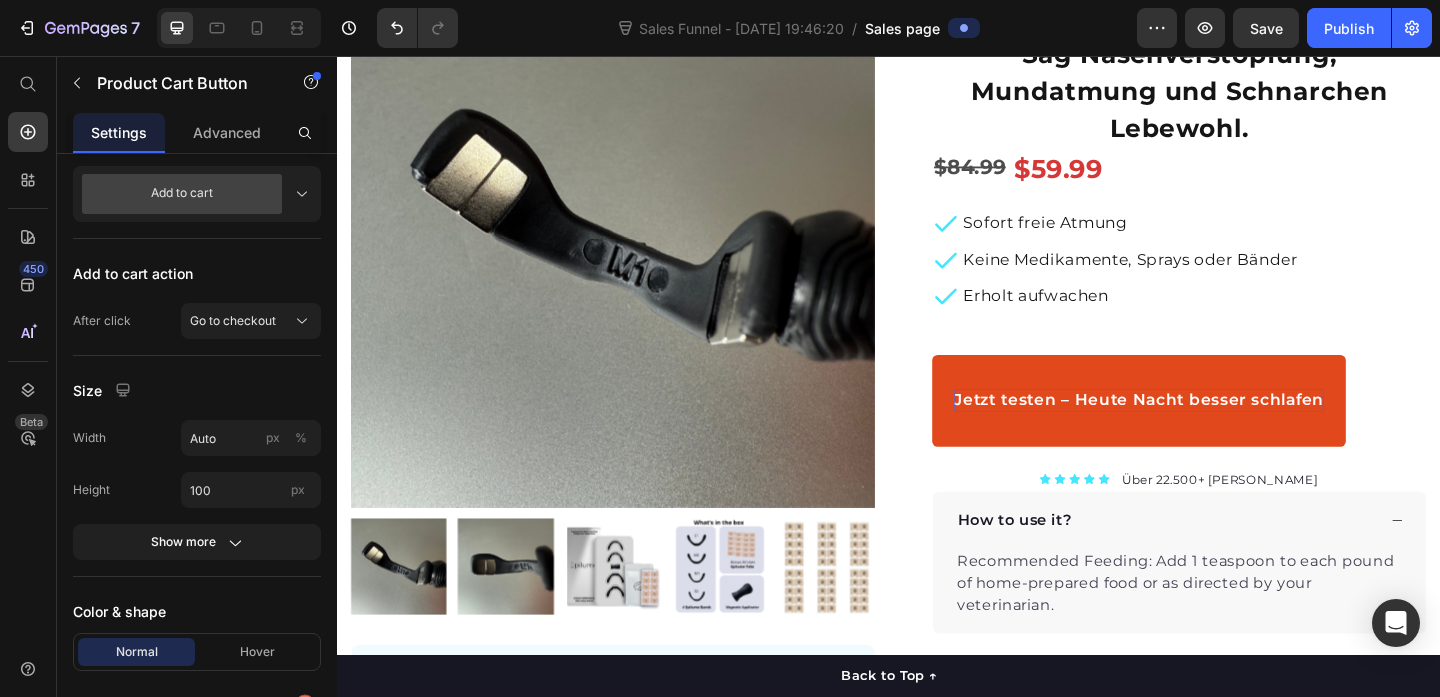 click on "Jetzt testen – Heute Nacht besser schlafen" at bounding box center [1209, 431] 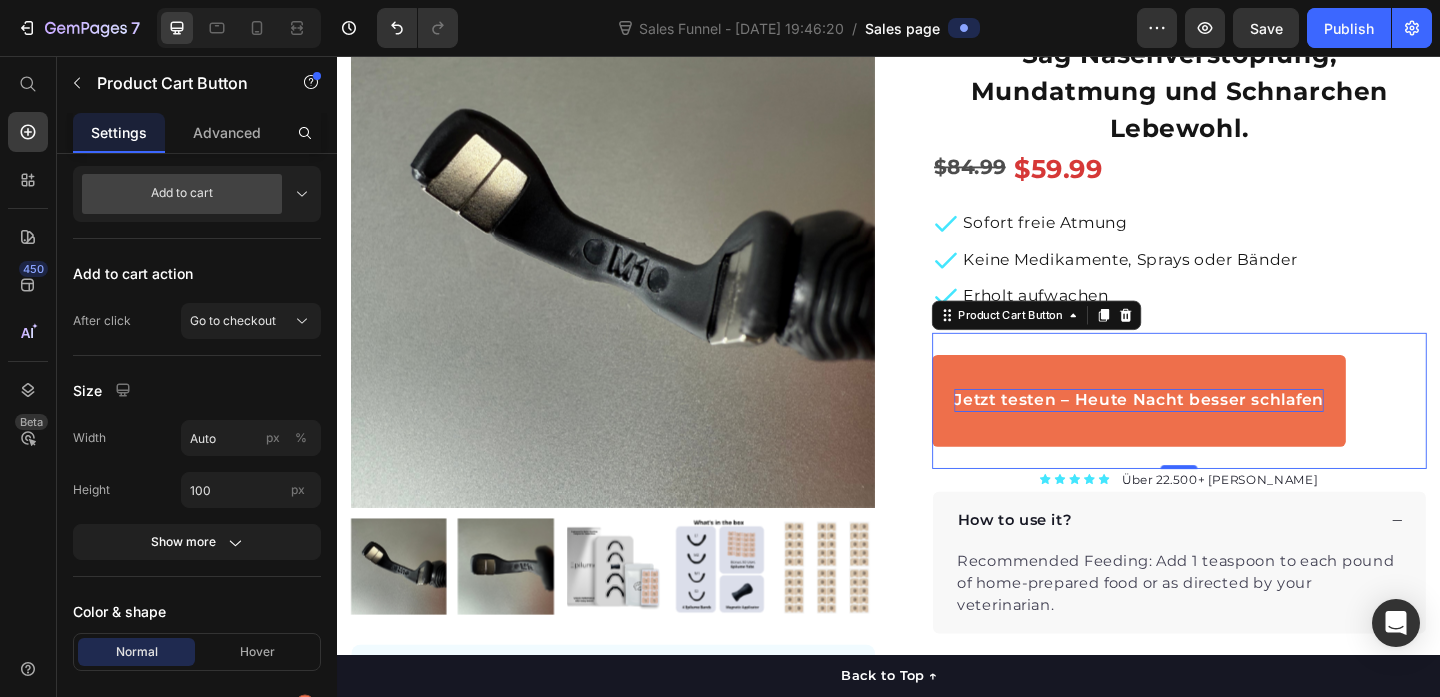 click on "Jetzt testen – Heute Nacht besser schlafen" at bounding box center [1209, 431] 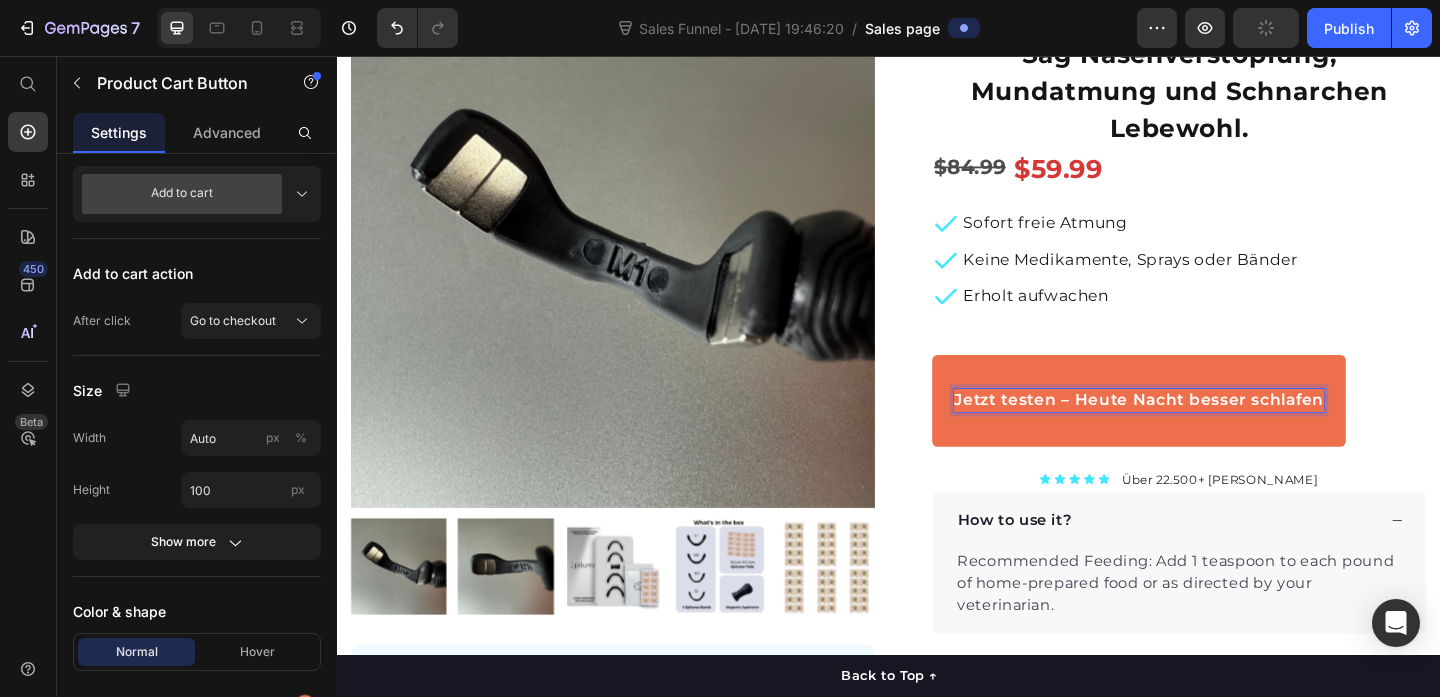 click on "Jetzt testen – Heute Nacht besser schlafen" at bounding box center [1209, 431] 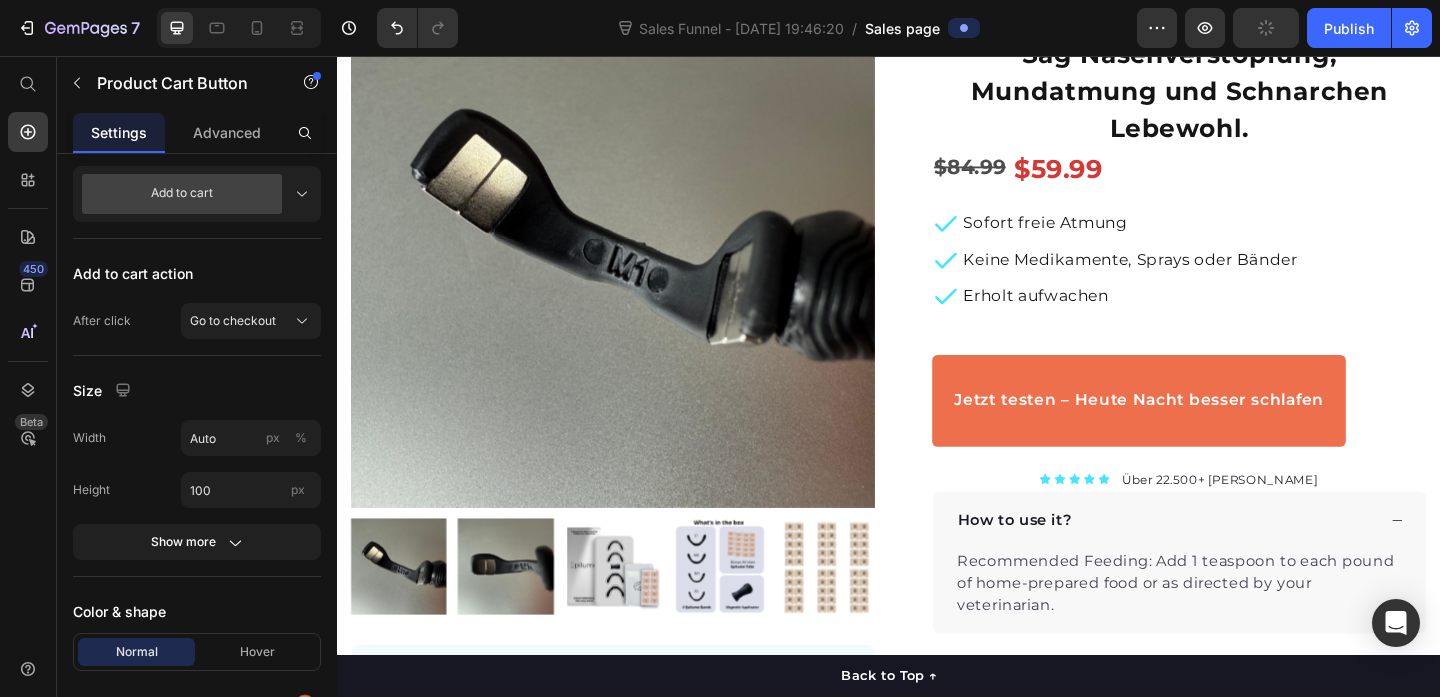 click on "Jetzt testen – Heute Nacht besser schlafen" at bounding box center (1209, 431) 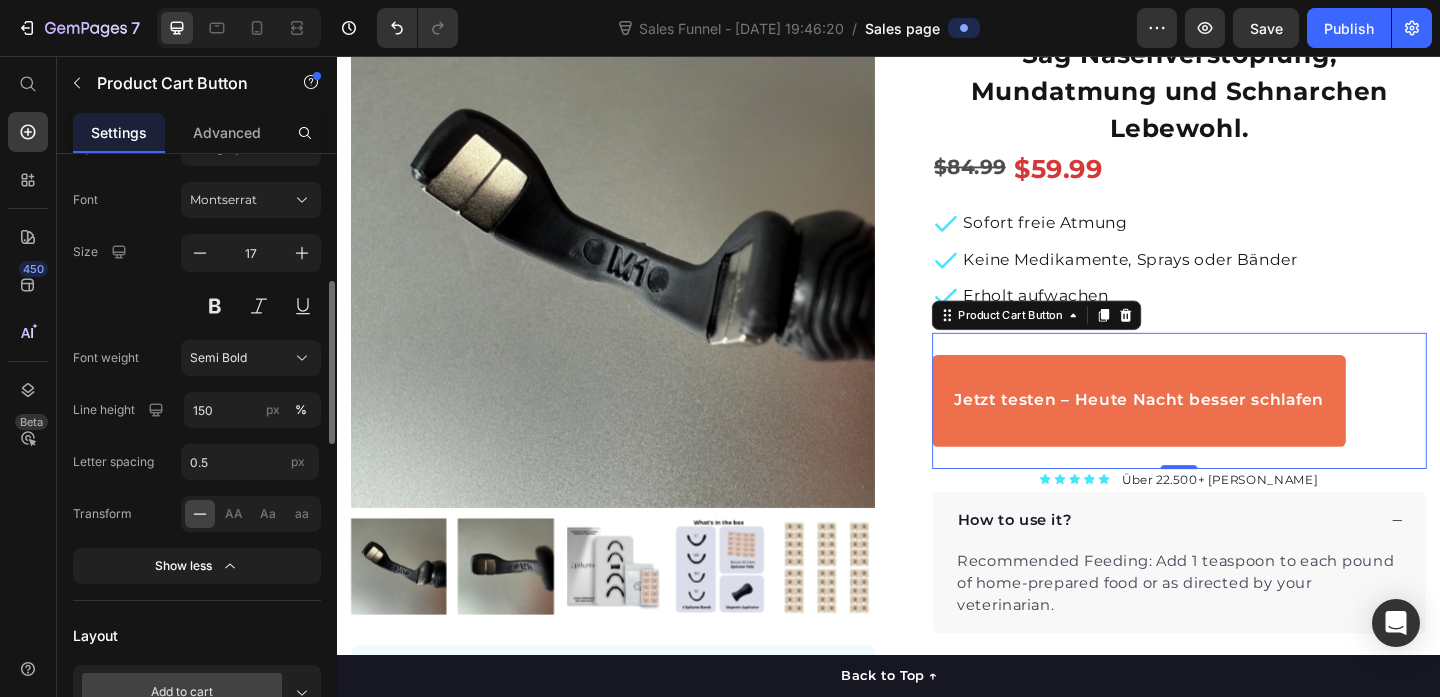 scroll, scrollTop: 408, scrollLeft: 0, axis: vertical 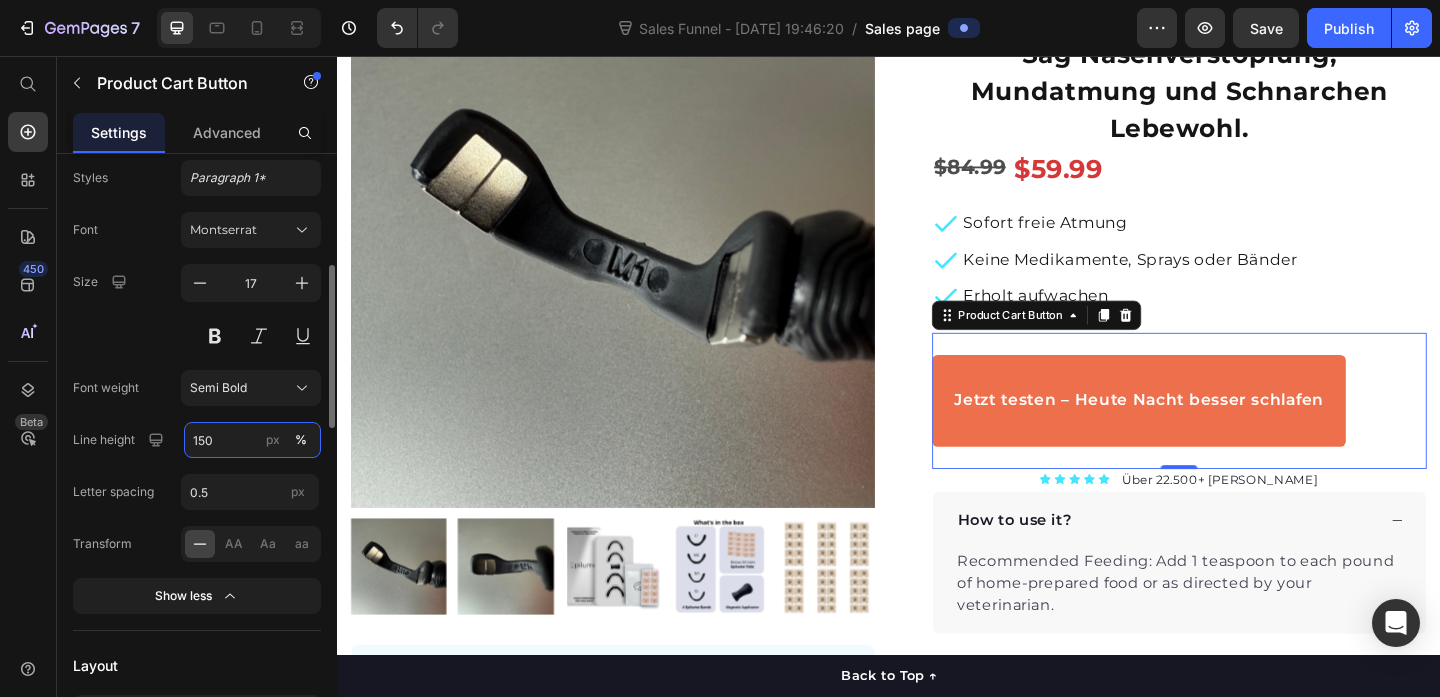 click on "150" at bounding box center [252, 440] 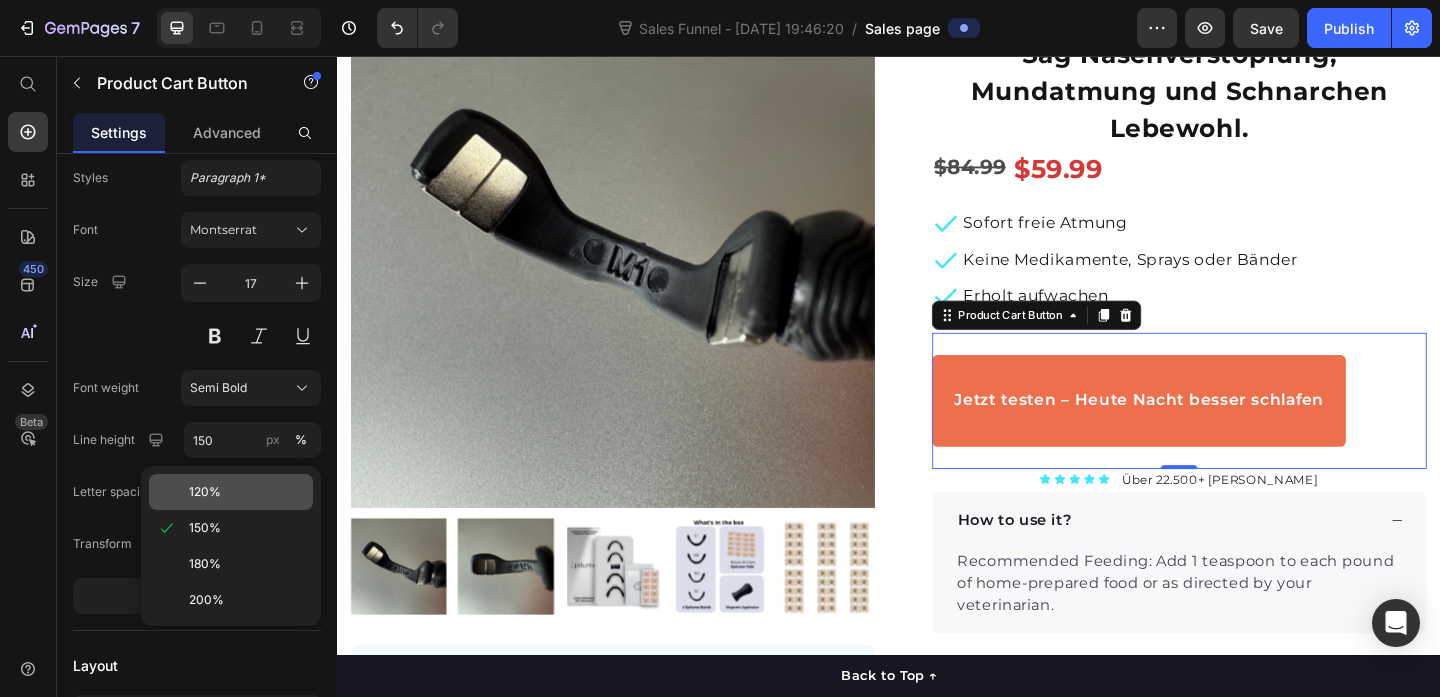 click on "120%" at bounding box center [247, 492] 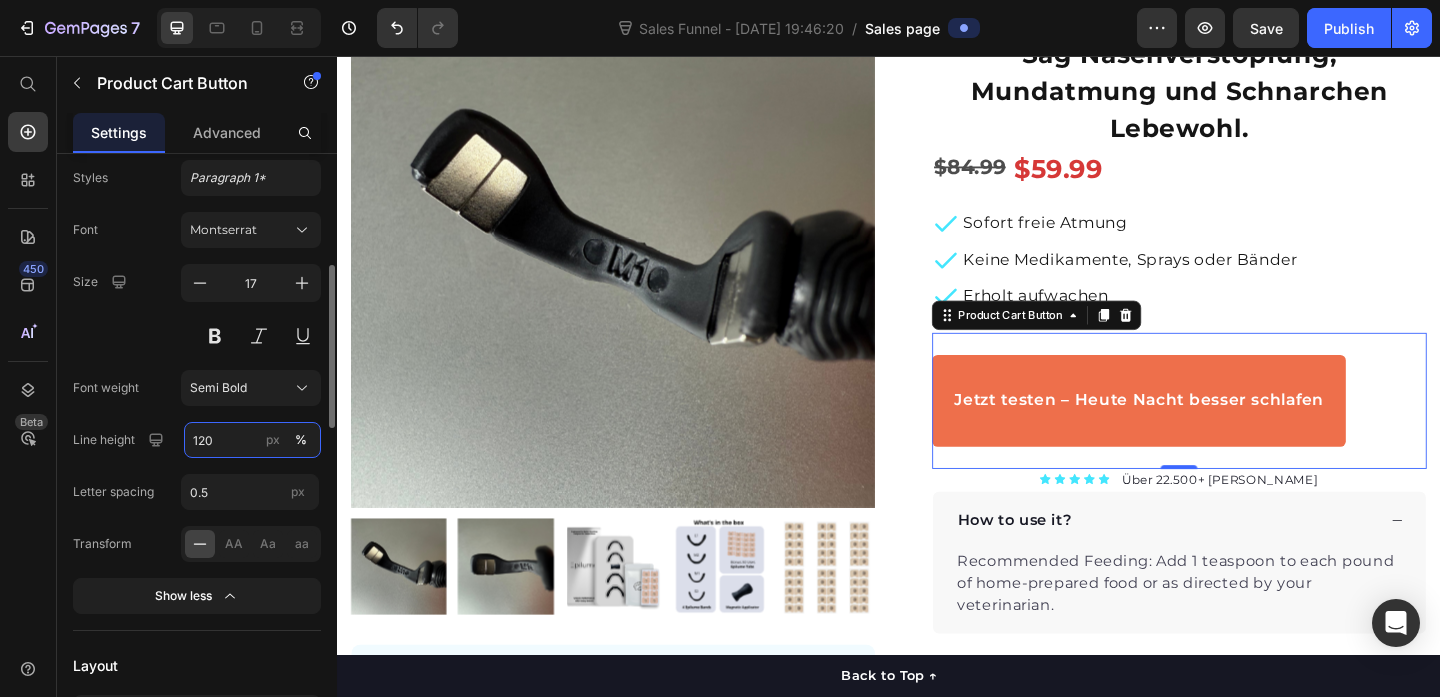 click on "120" at bounding box center [252, 440] 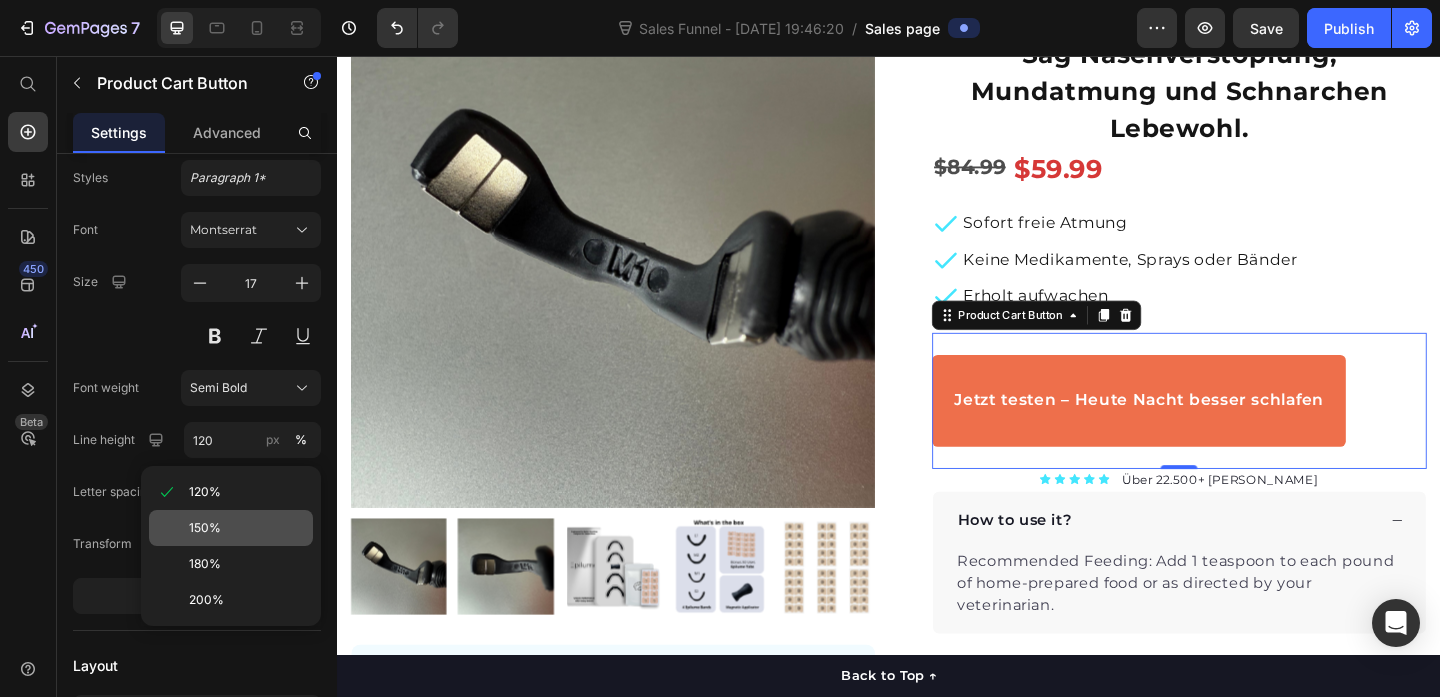 click on "150%" at bounding box center [205, 528] 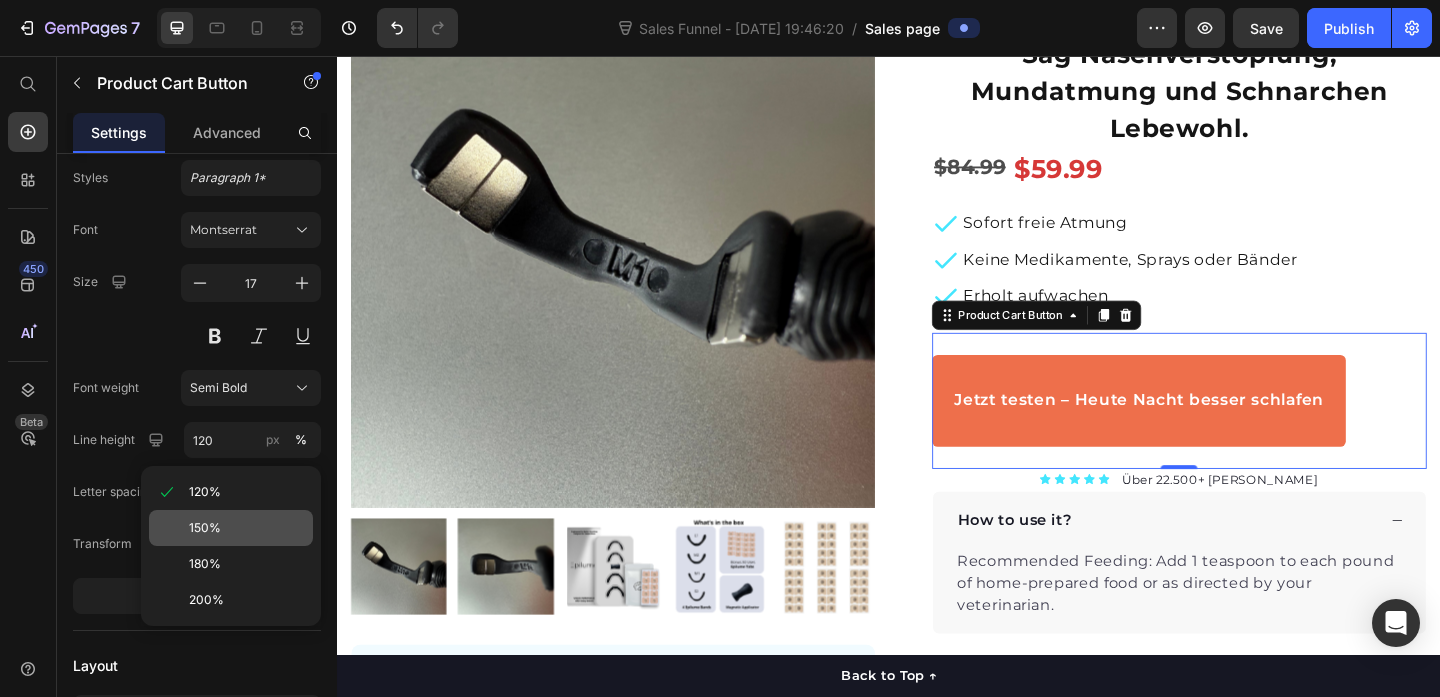 type on "150" 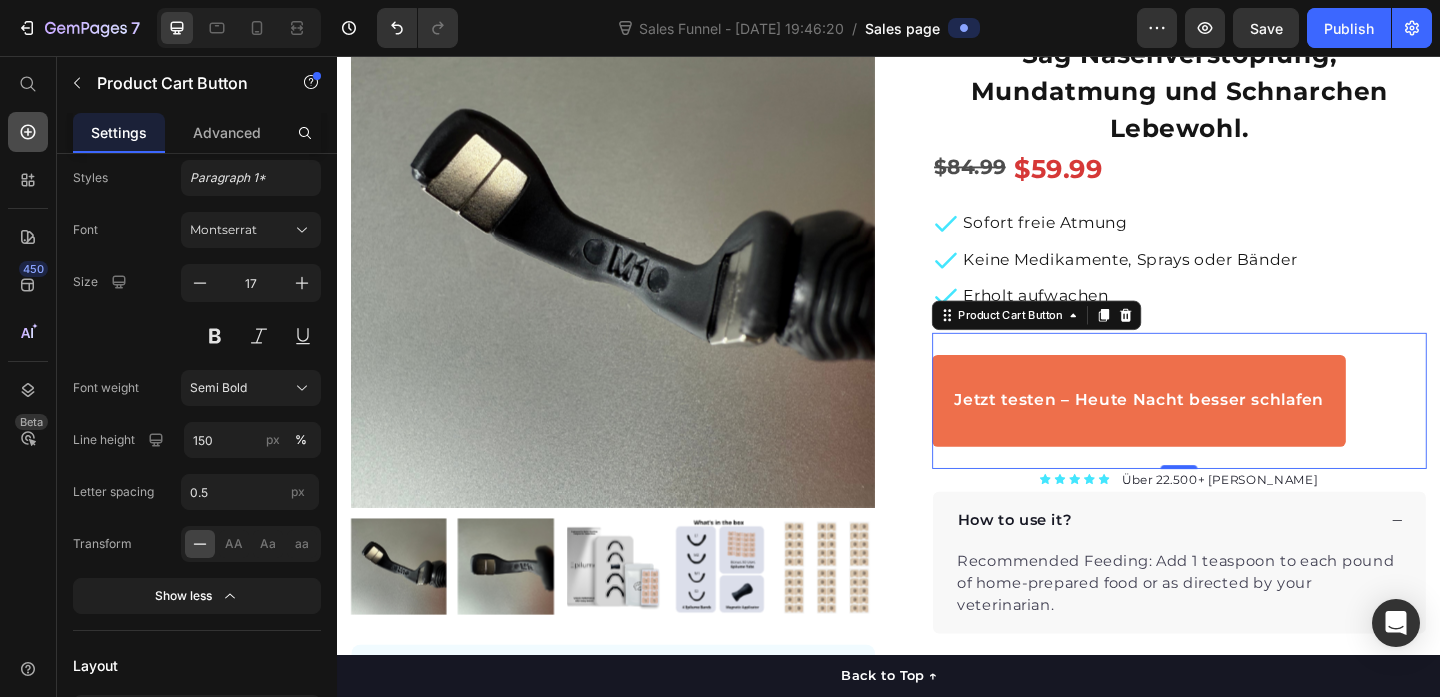 click 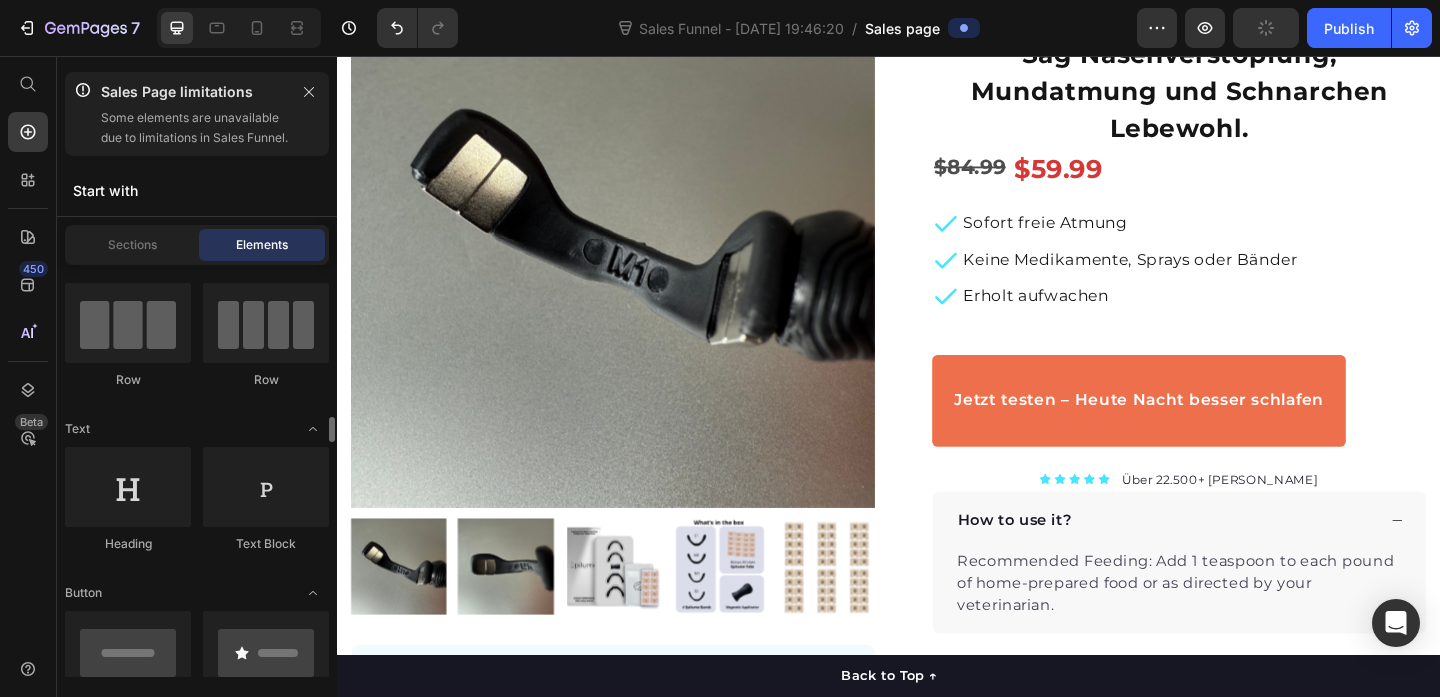 scroll, scrollTop: 287, scrollLeft: 0, axis: vertical 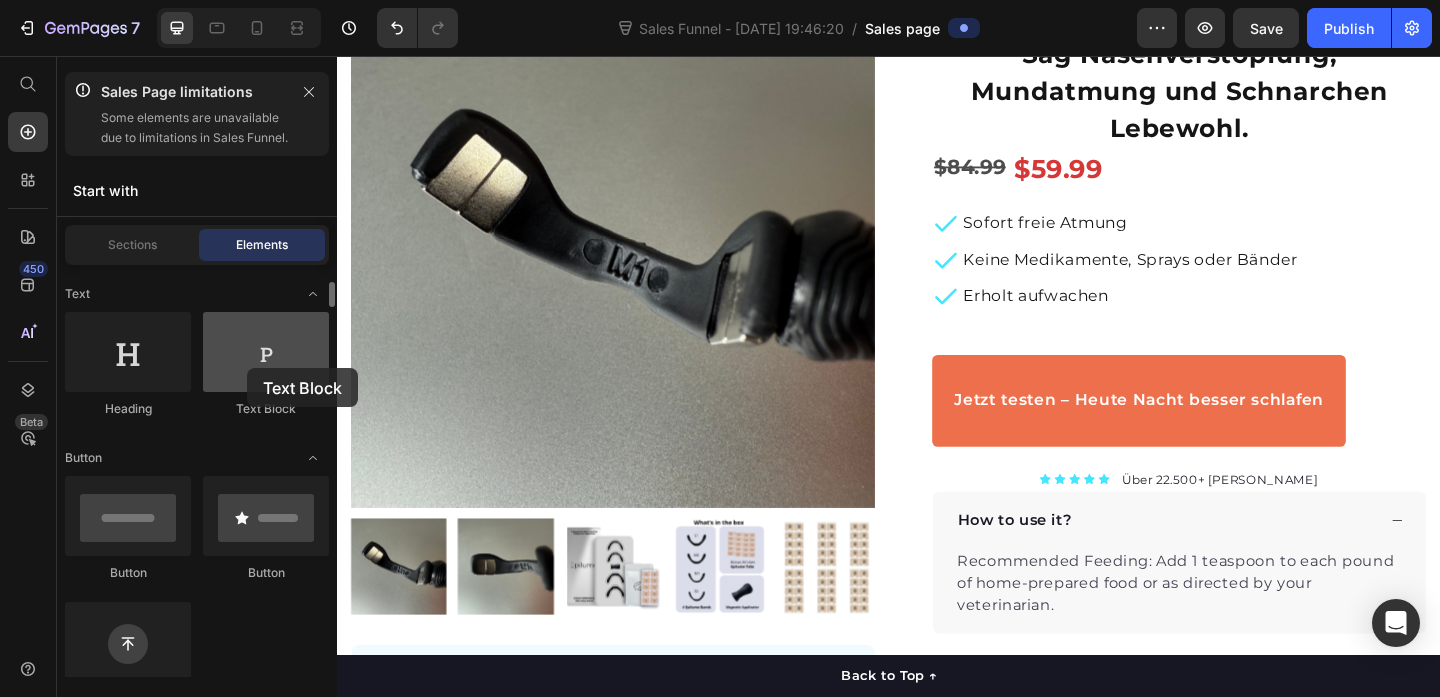 drag, startPoint x: 289, startPoint y: 356, endPoint x: 253, endPoint y: 368, distance: 37.94733 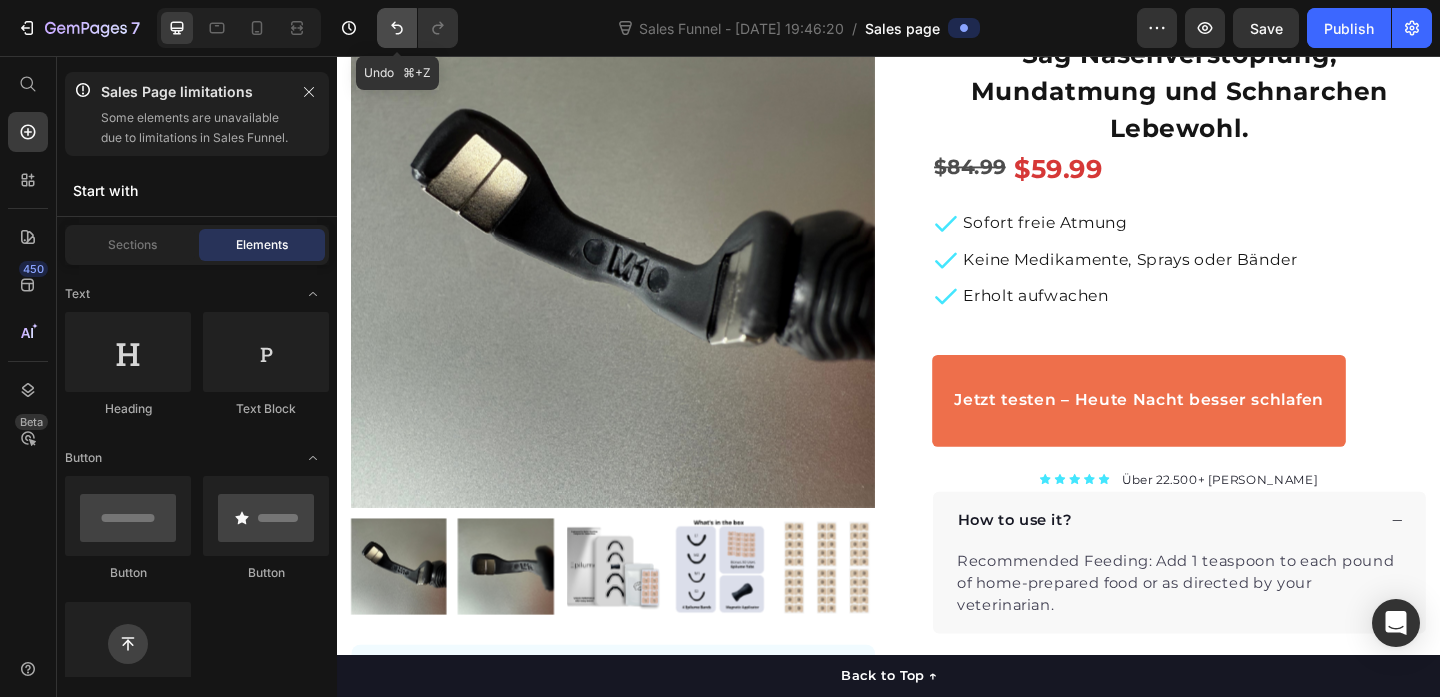 click 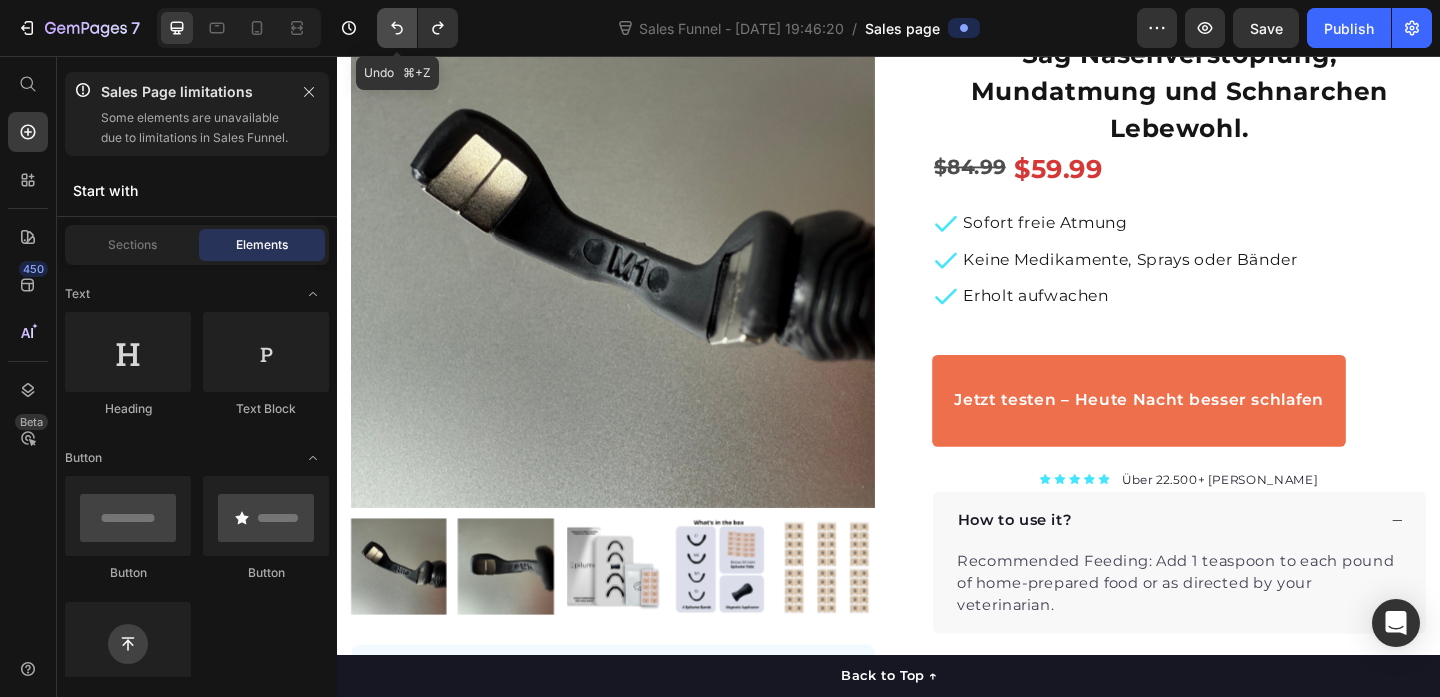 click 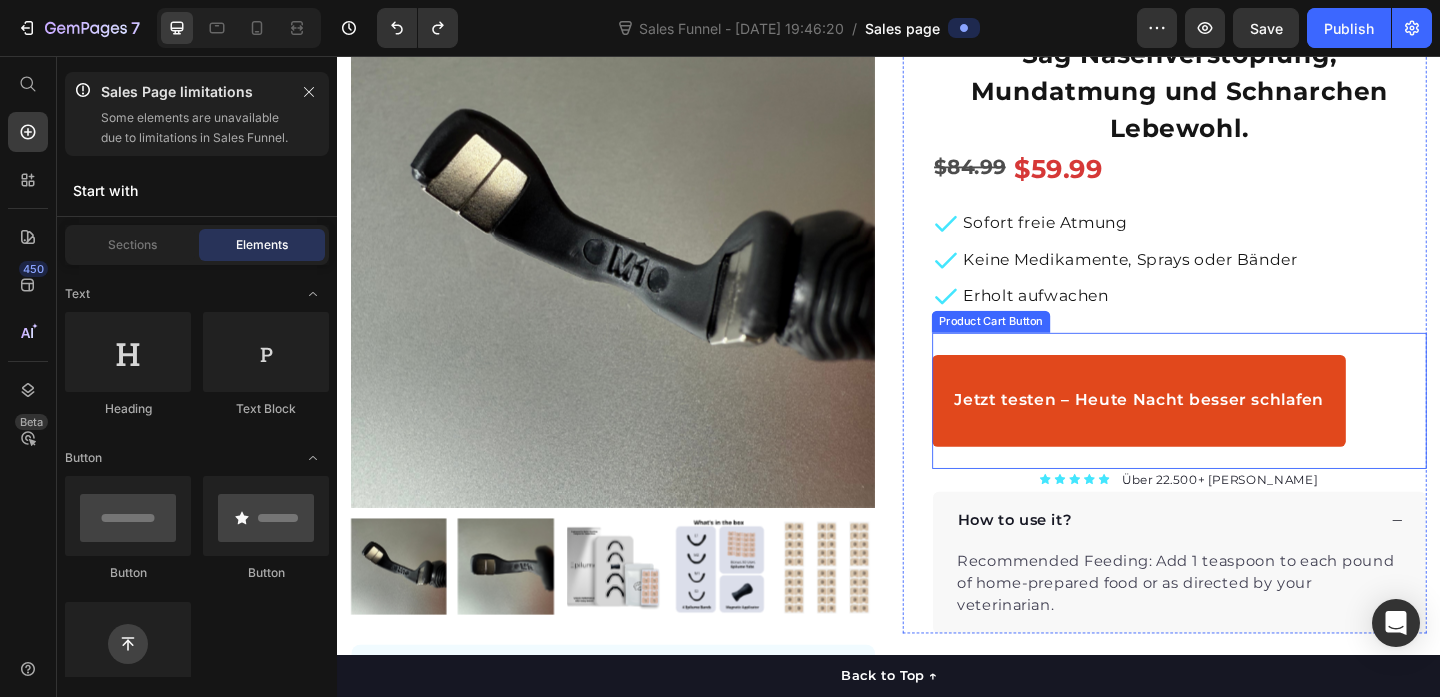 click on "Jetzt testen – Heute Nacht besser schlafen" at bounding box center [1209, 431] 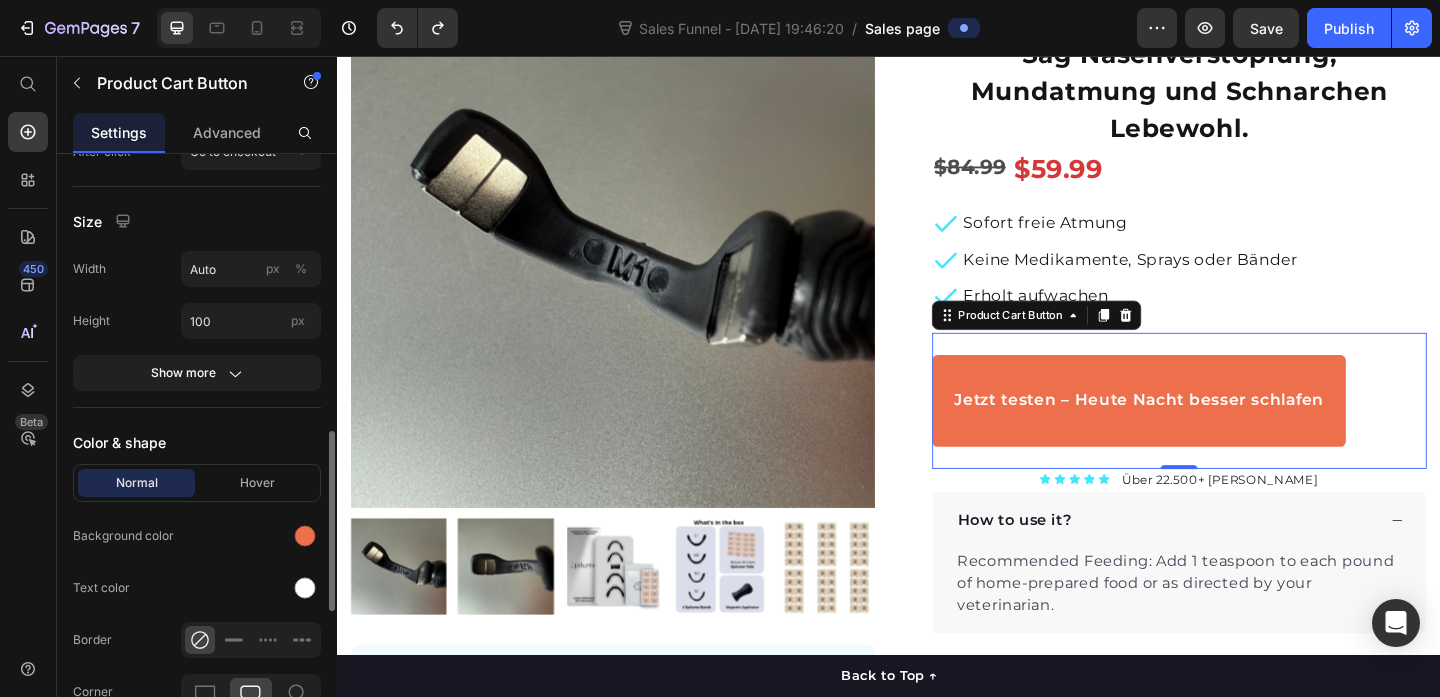 scroll, scrollTop: 903, scrollLeft: 0, axis: vertical 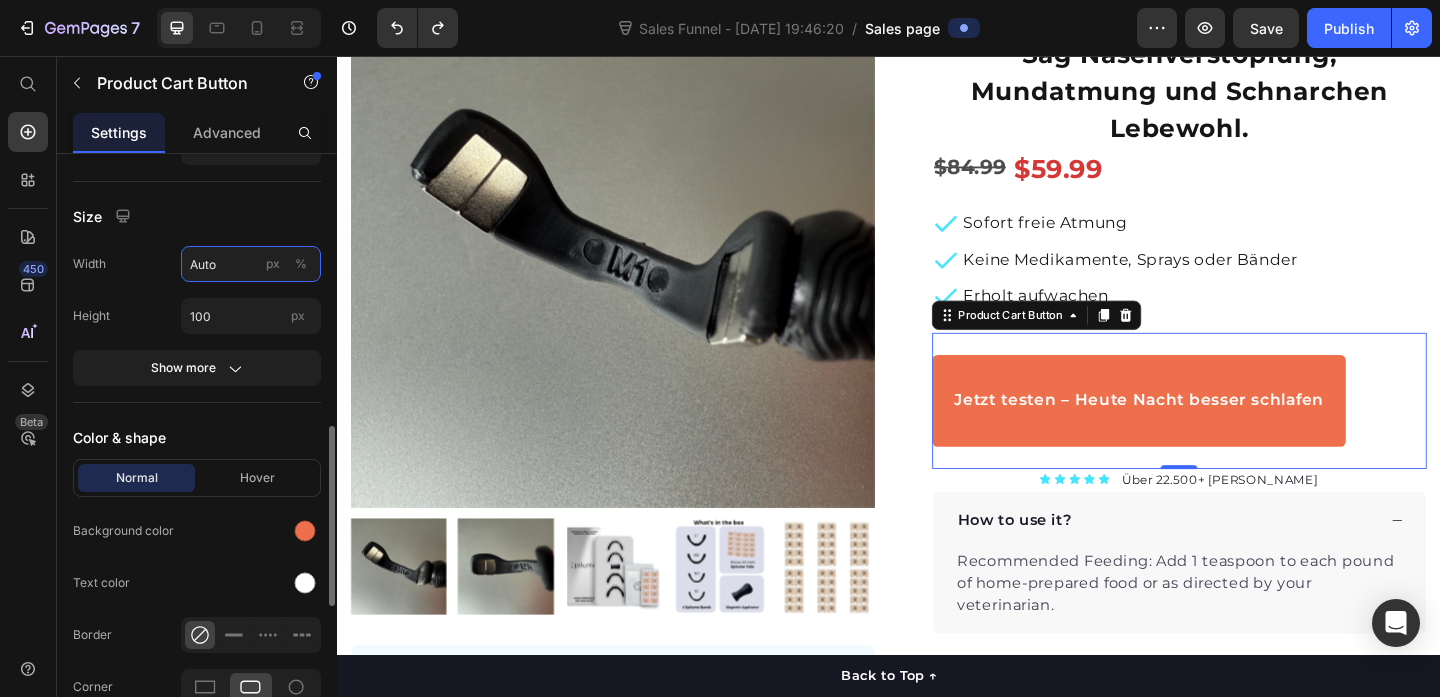 click on "Auto" at bounding box center (251, 264) 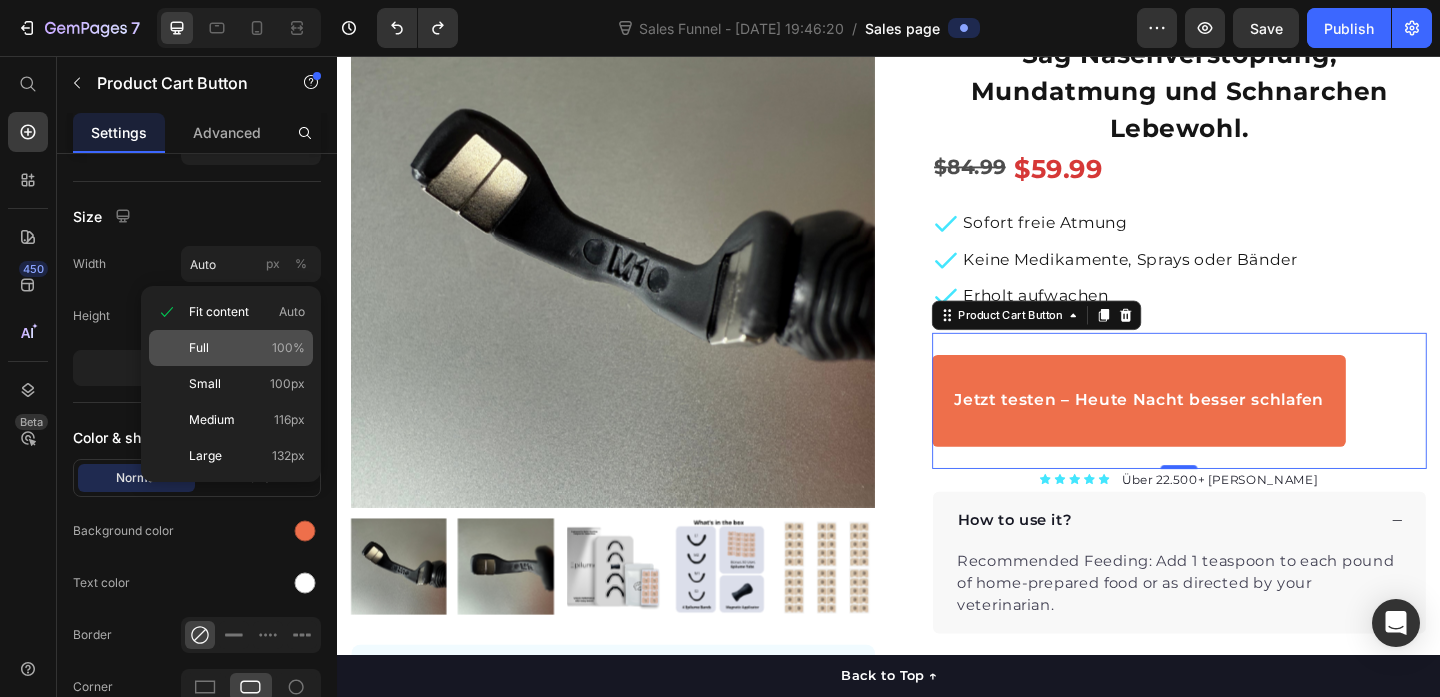 click on "Full 100%" 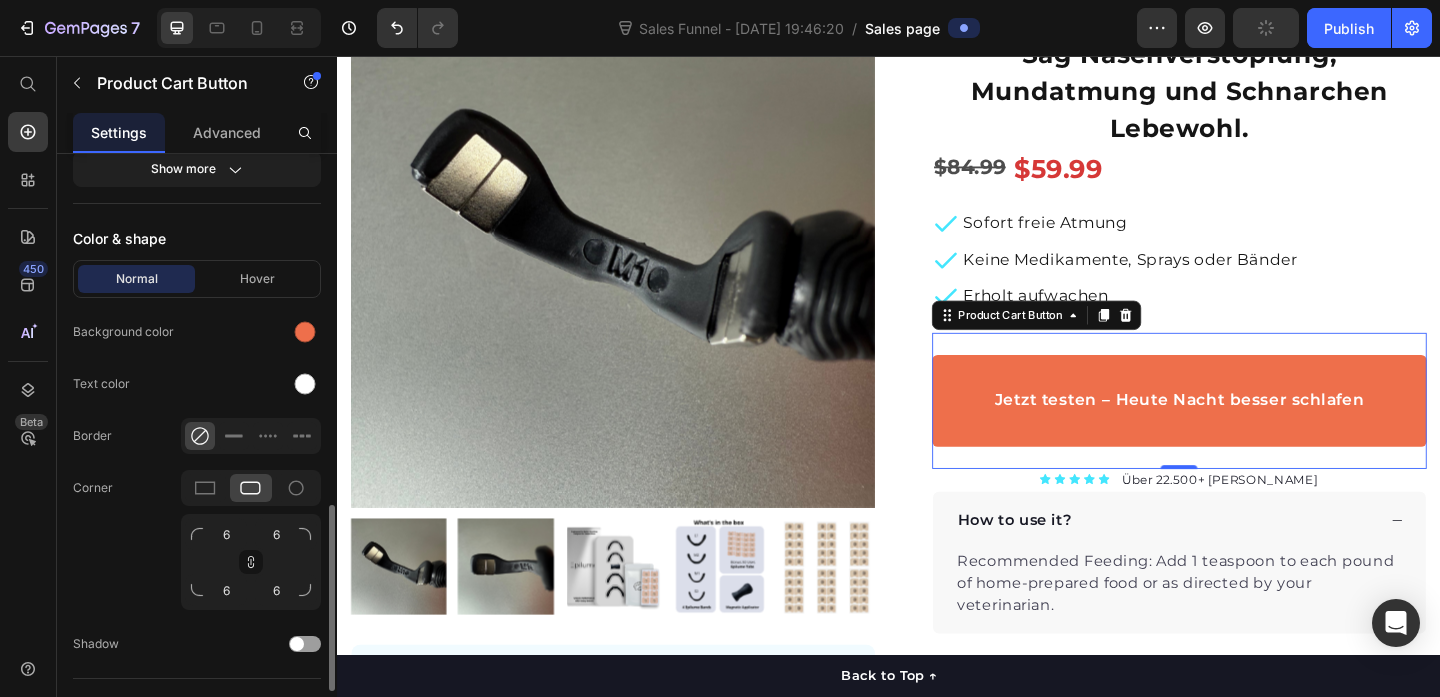 scroll, scrollTop: 1109, scrollLeft: 0, axis: vertical 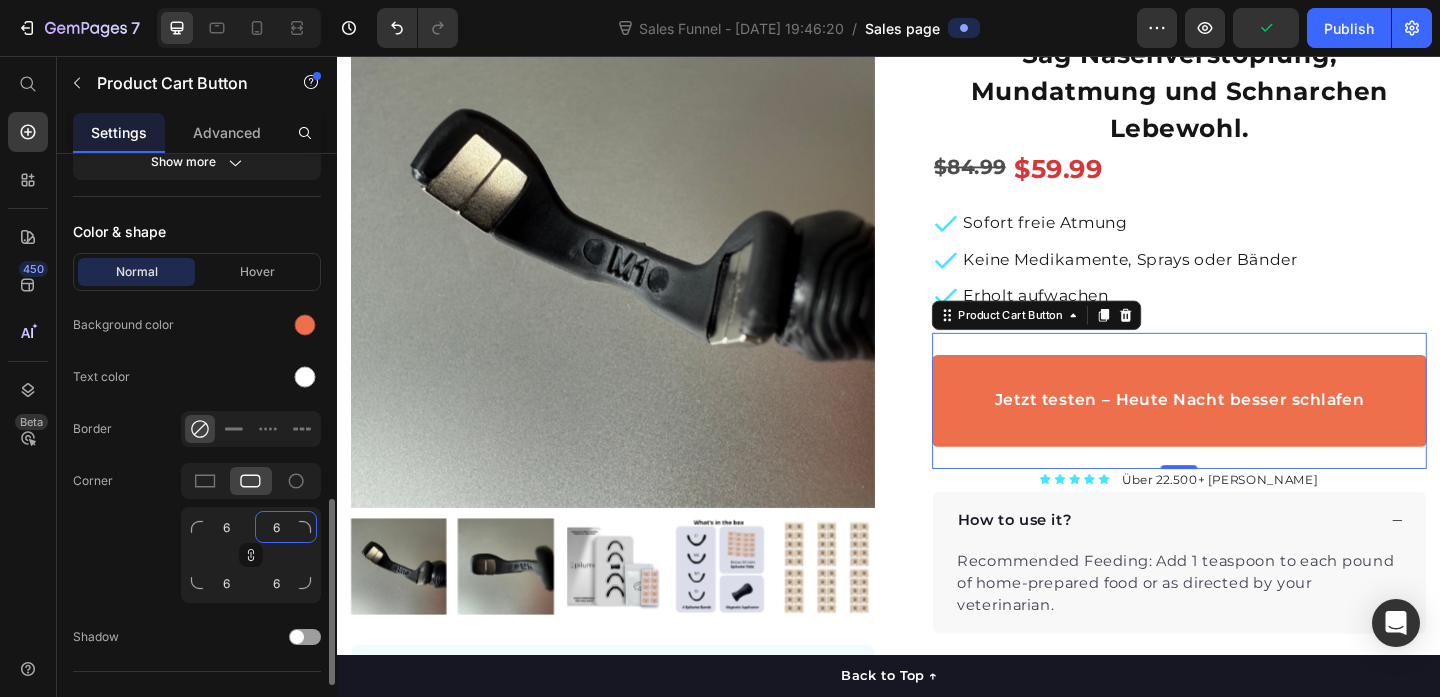 click on "6" 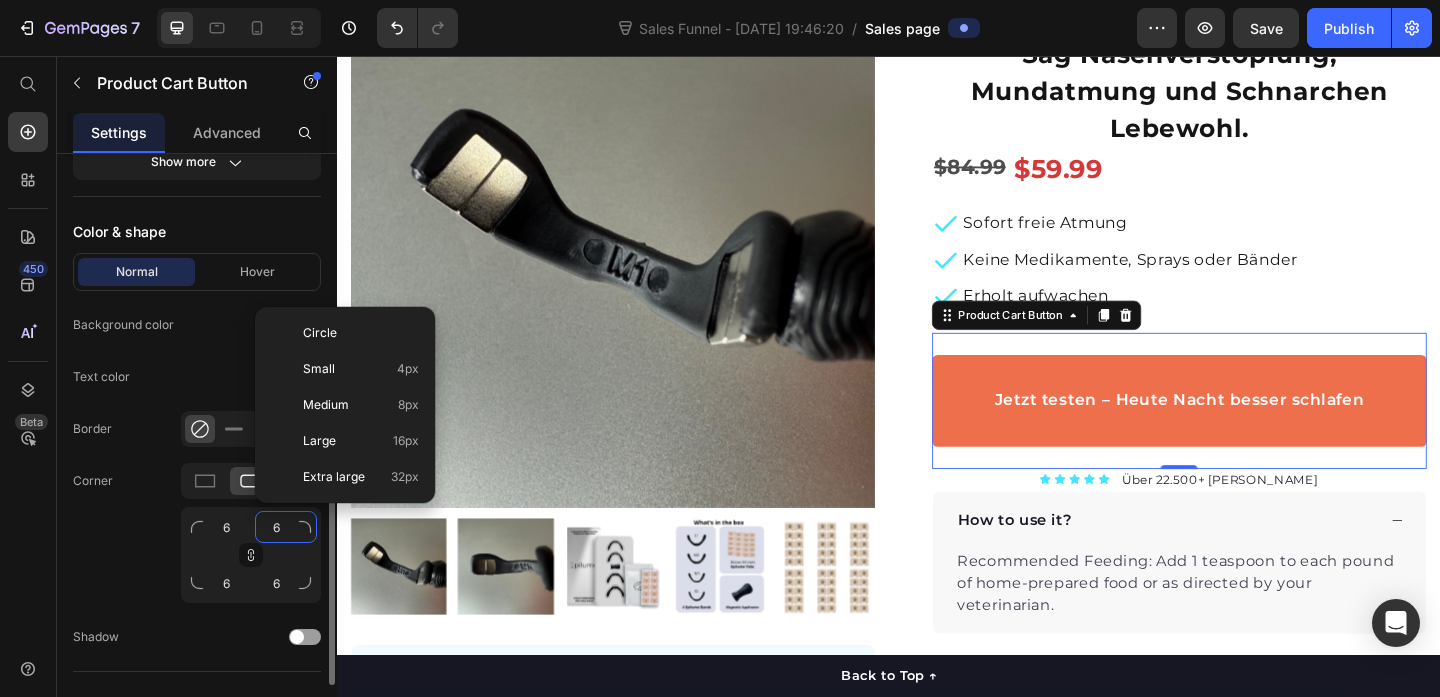 type on "9" 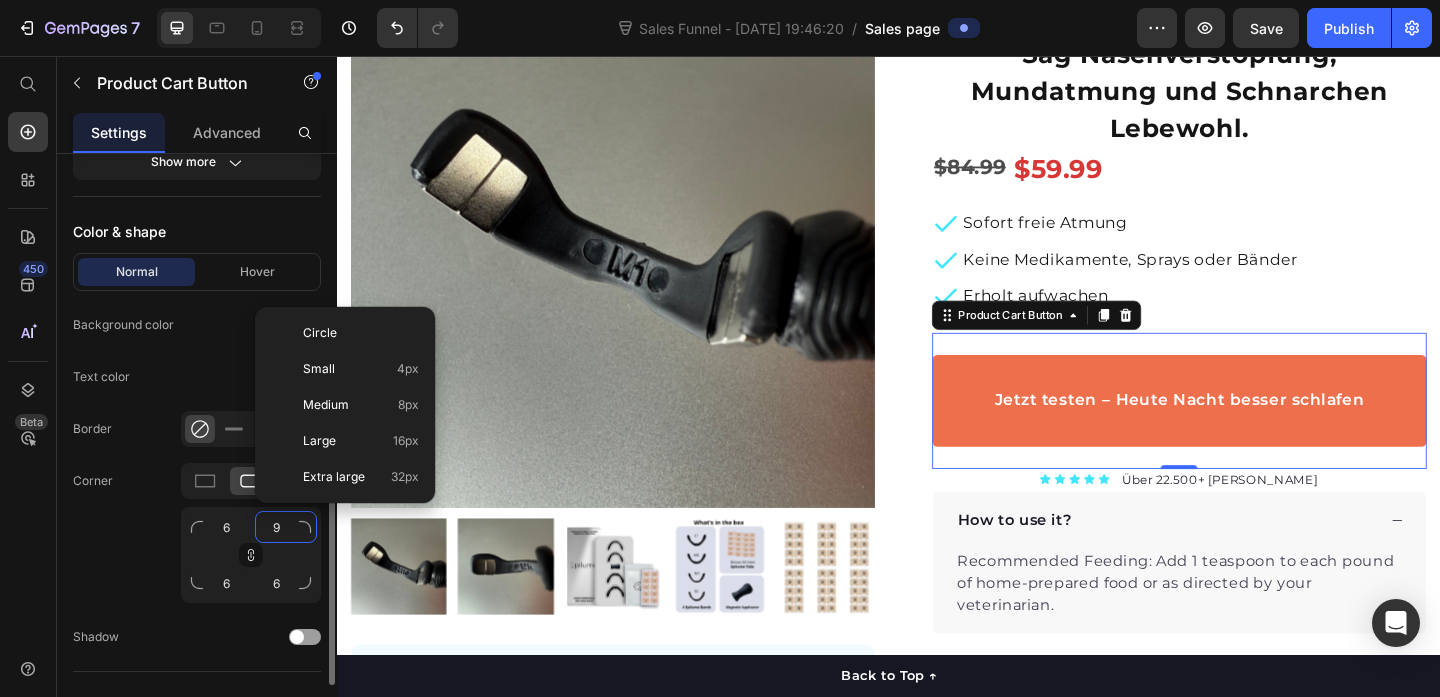 type on "9" 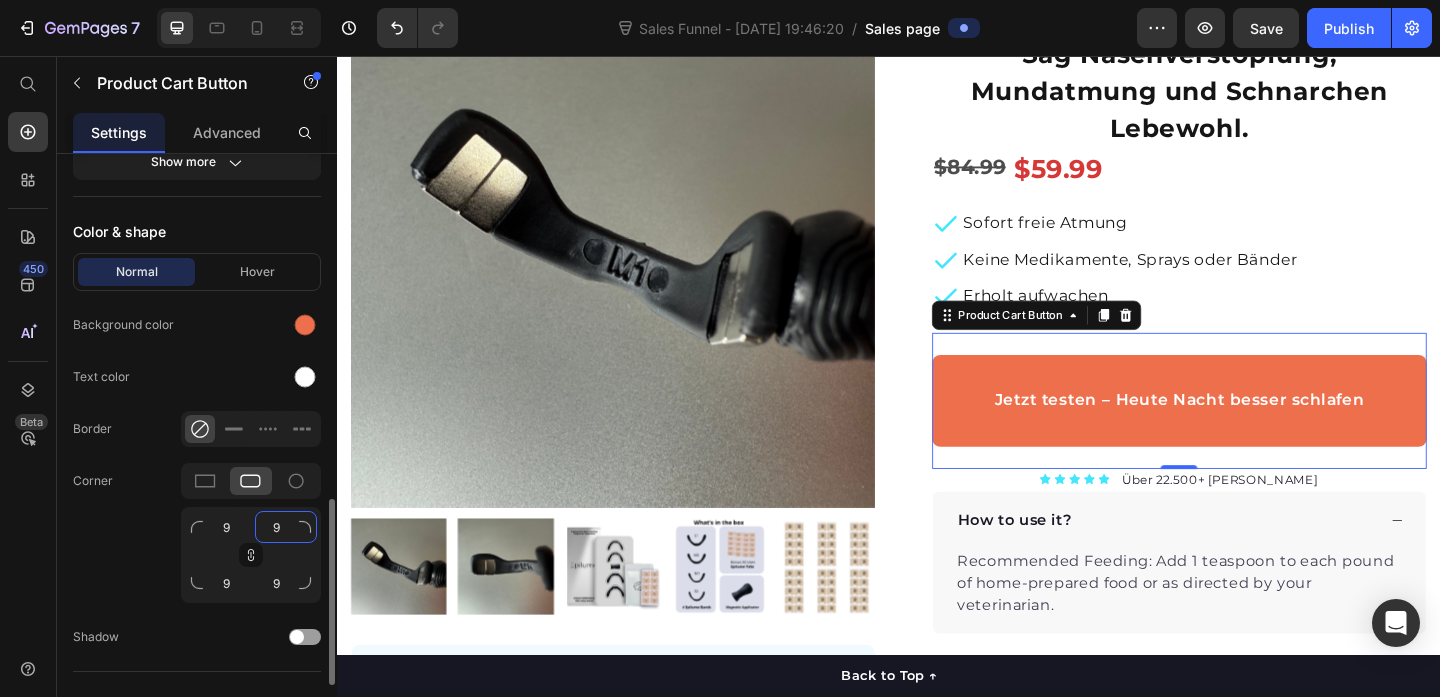 type on "9" 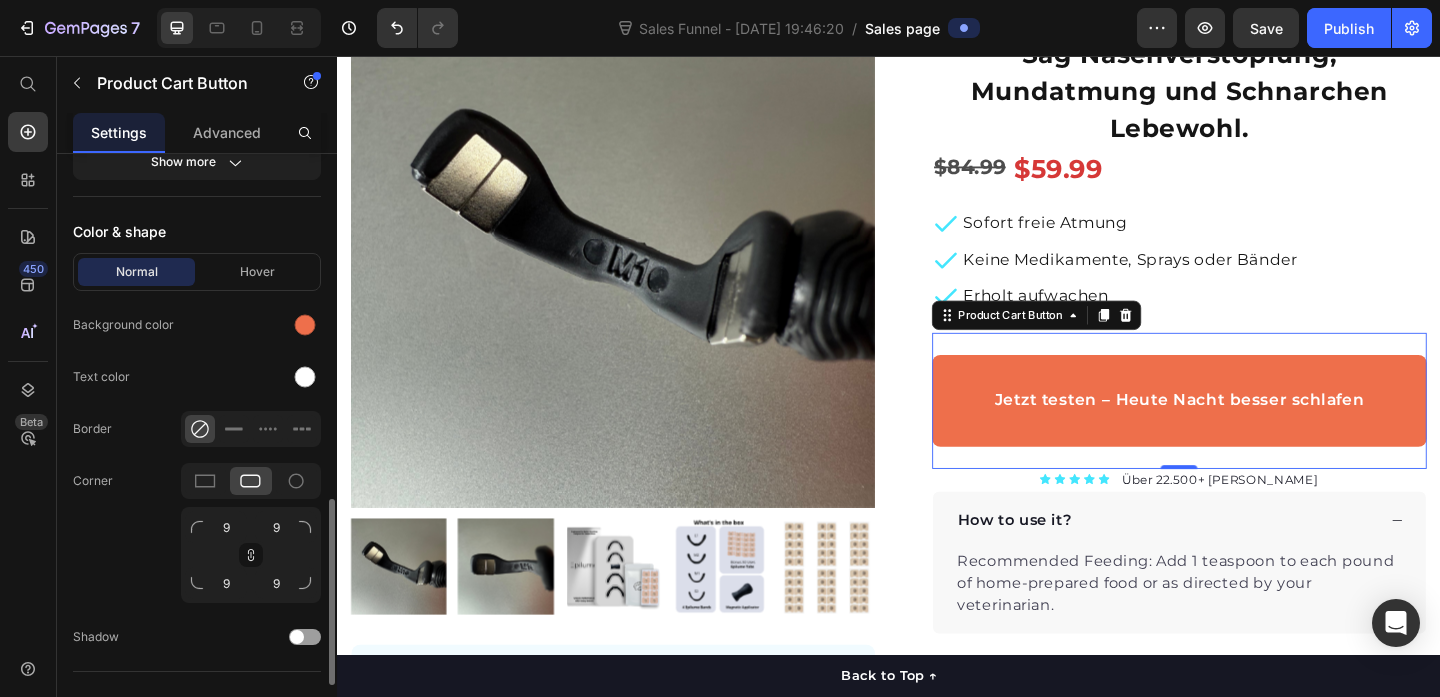 click on "Corner 9 9 9 9" 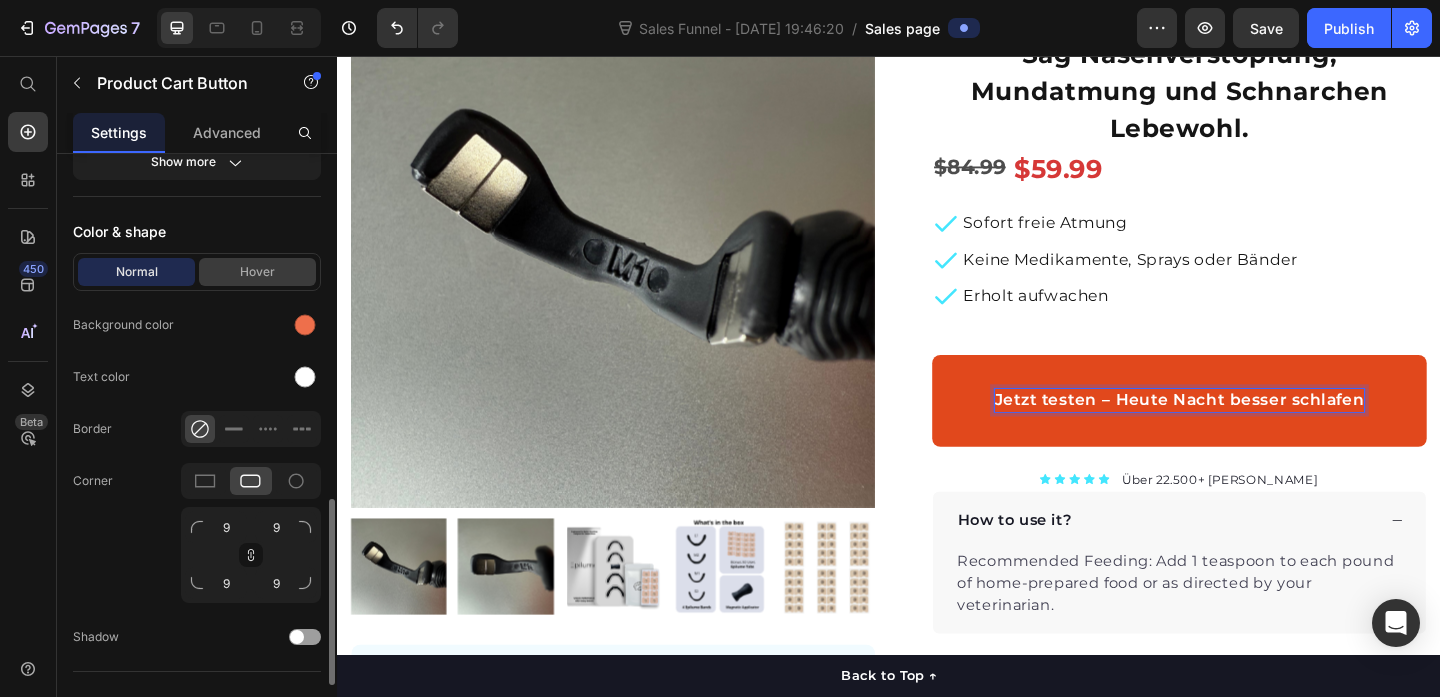 click on "Hover" at bounding box center [257, 272] 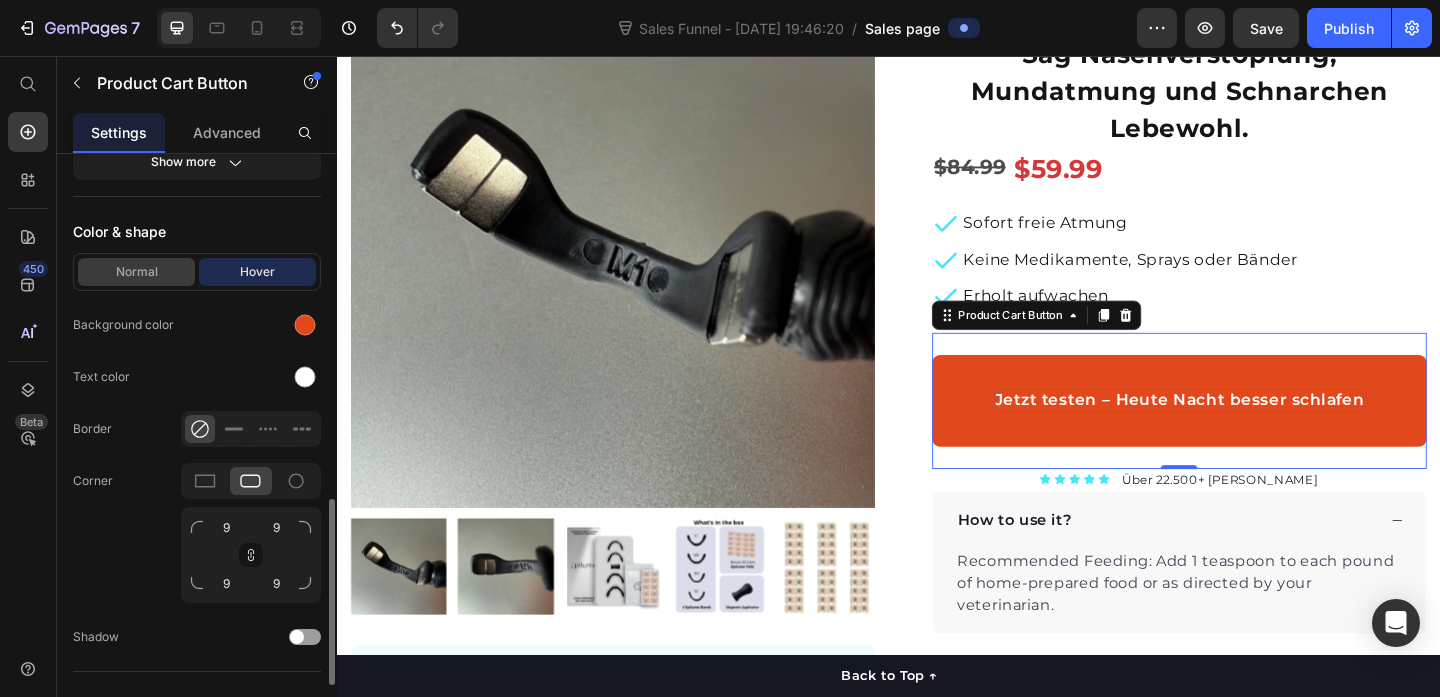 click on "Normal" at bounding box center [136, 272] 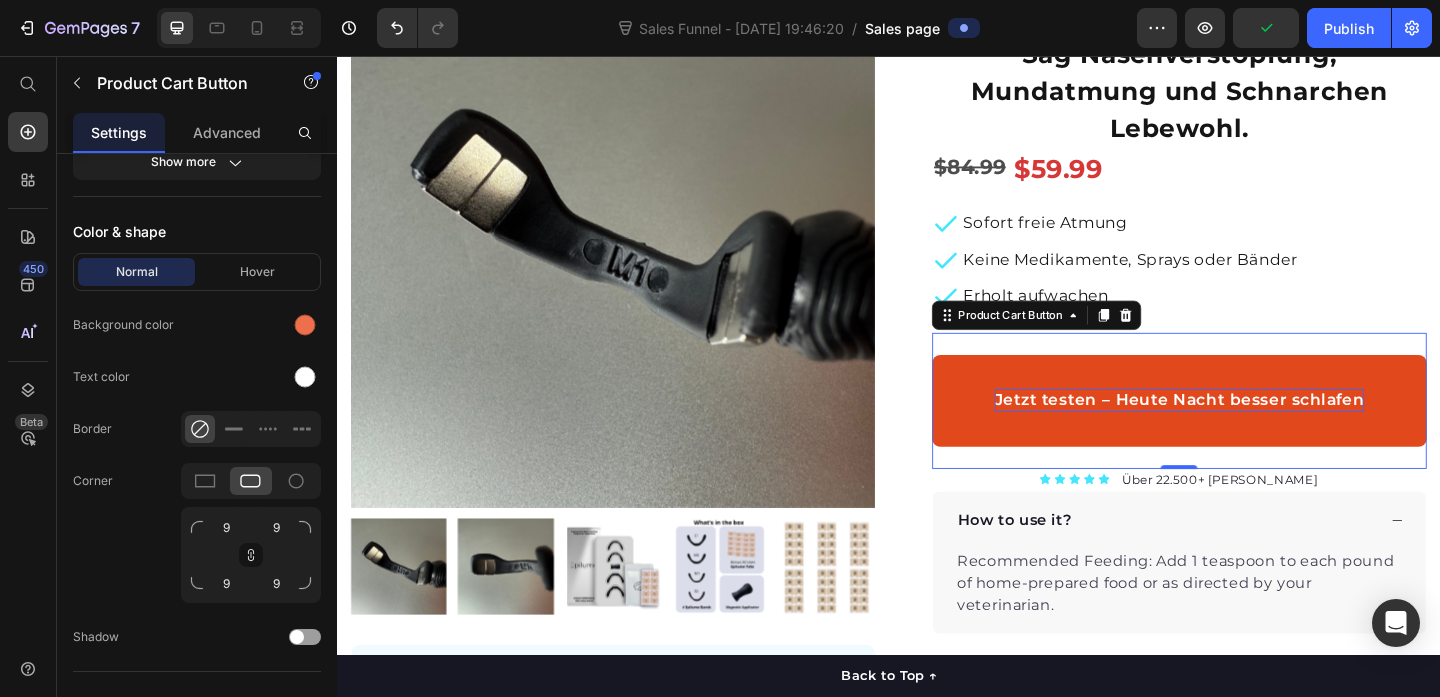 click on "Jetzt testen – Heute Nacht besser schlafen" at bounding box center [1253, 431] 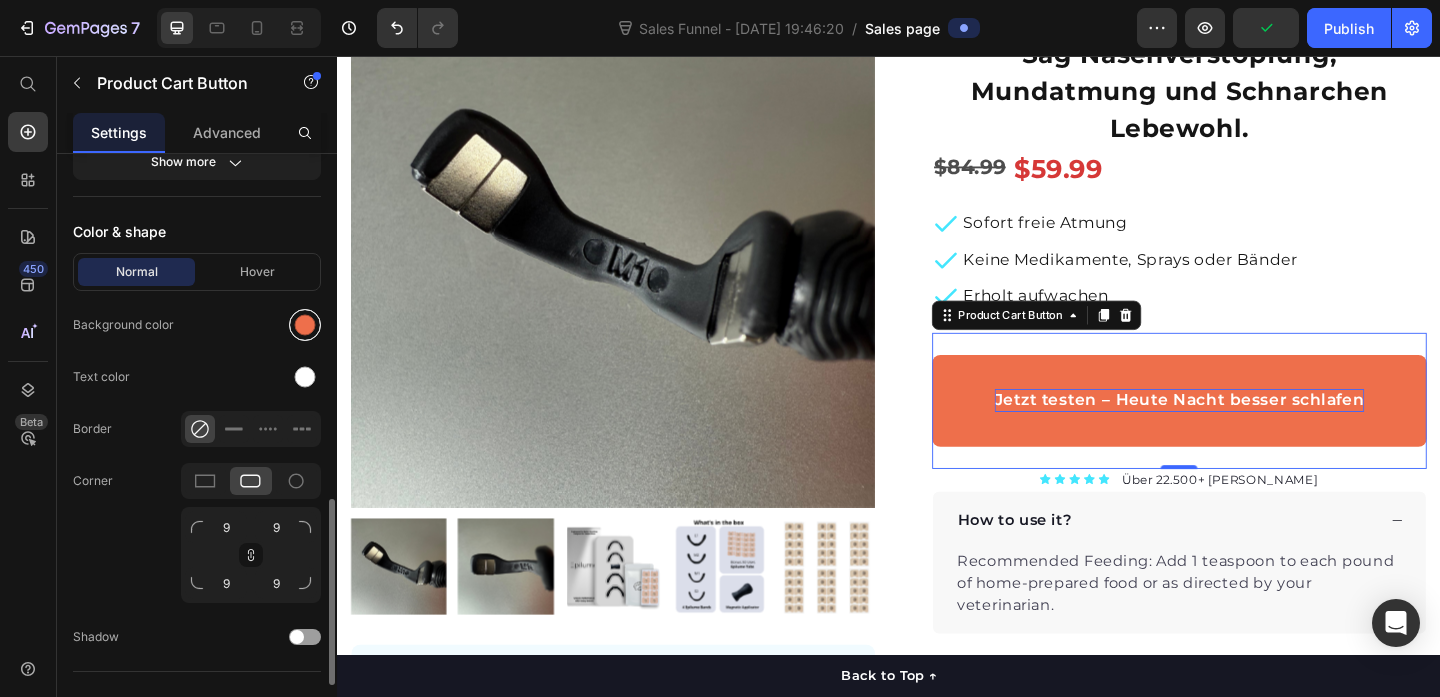click at bounding box center (305, 325) 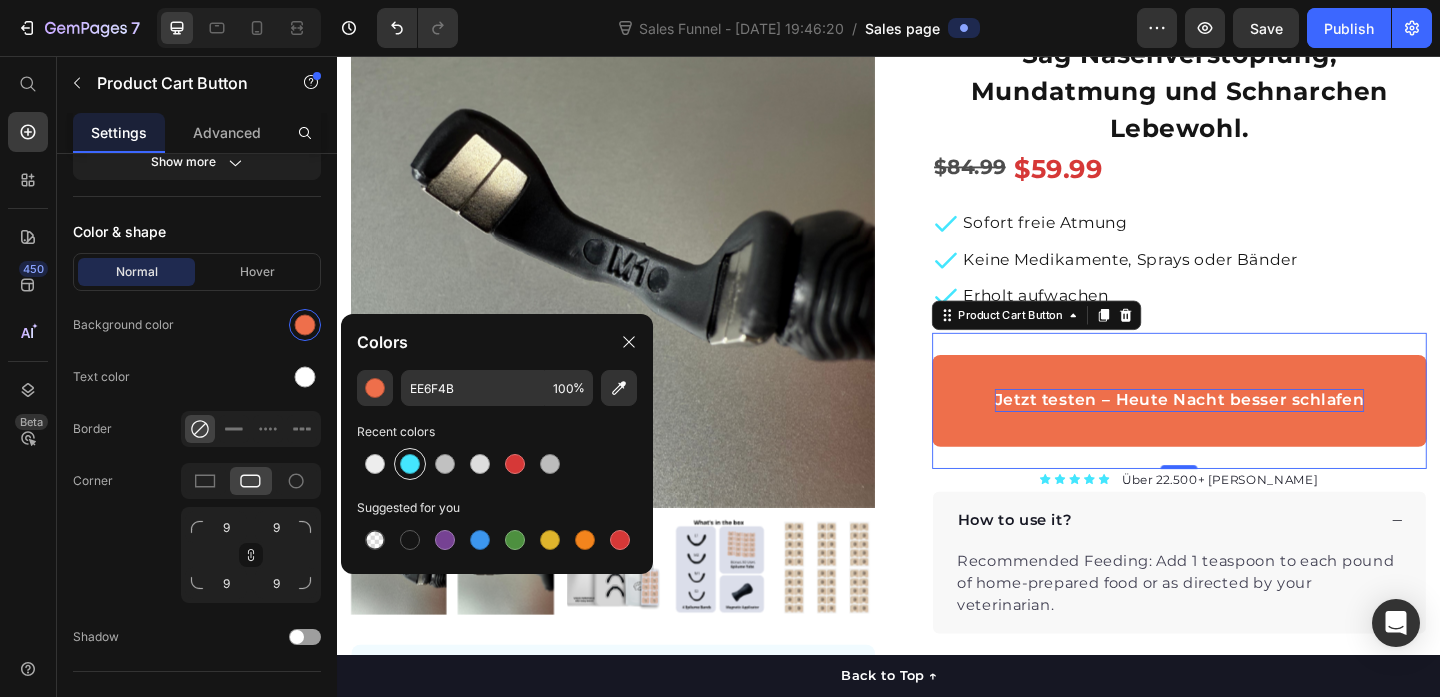 click at bounding box center (410, 464) 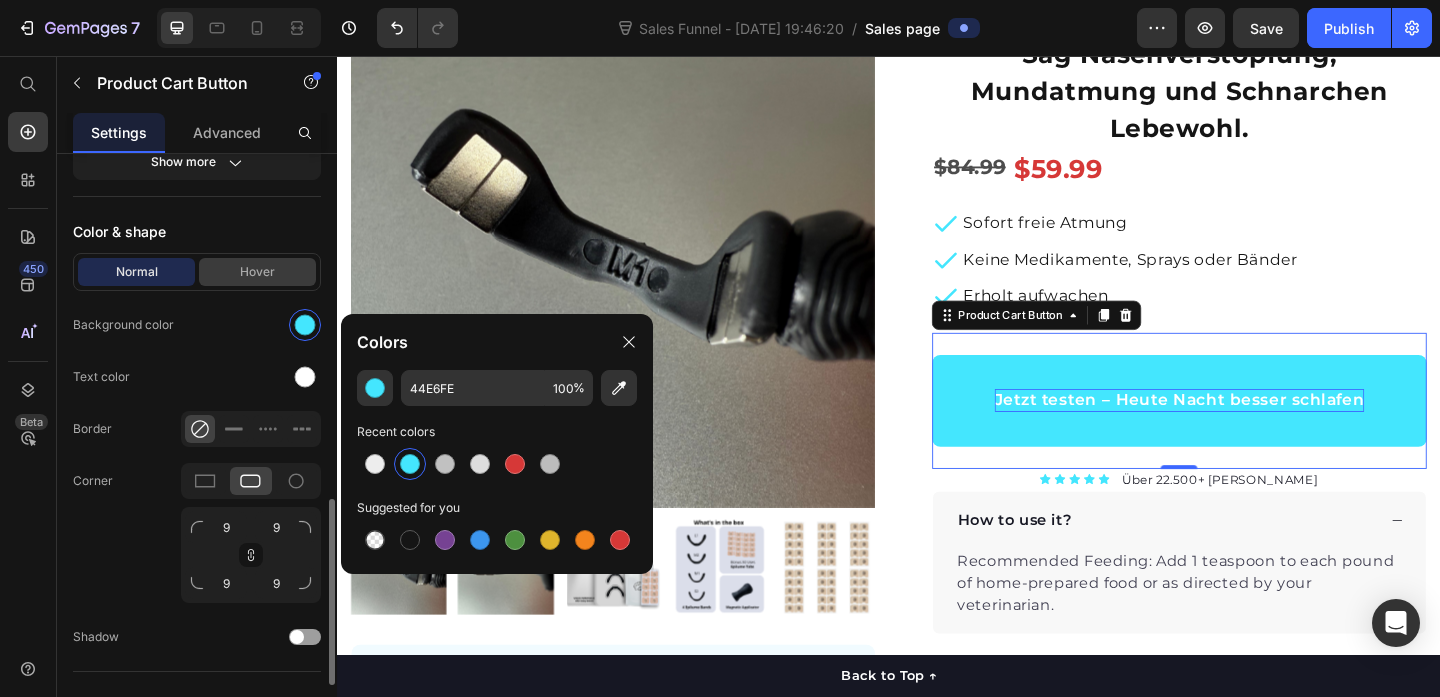 click on "Hover" at bounding box center [257, 272] 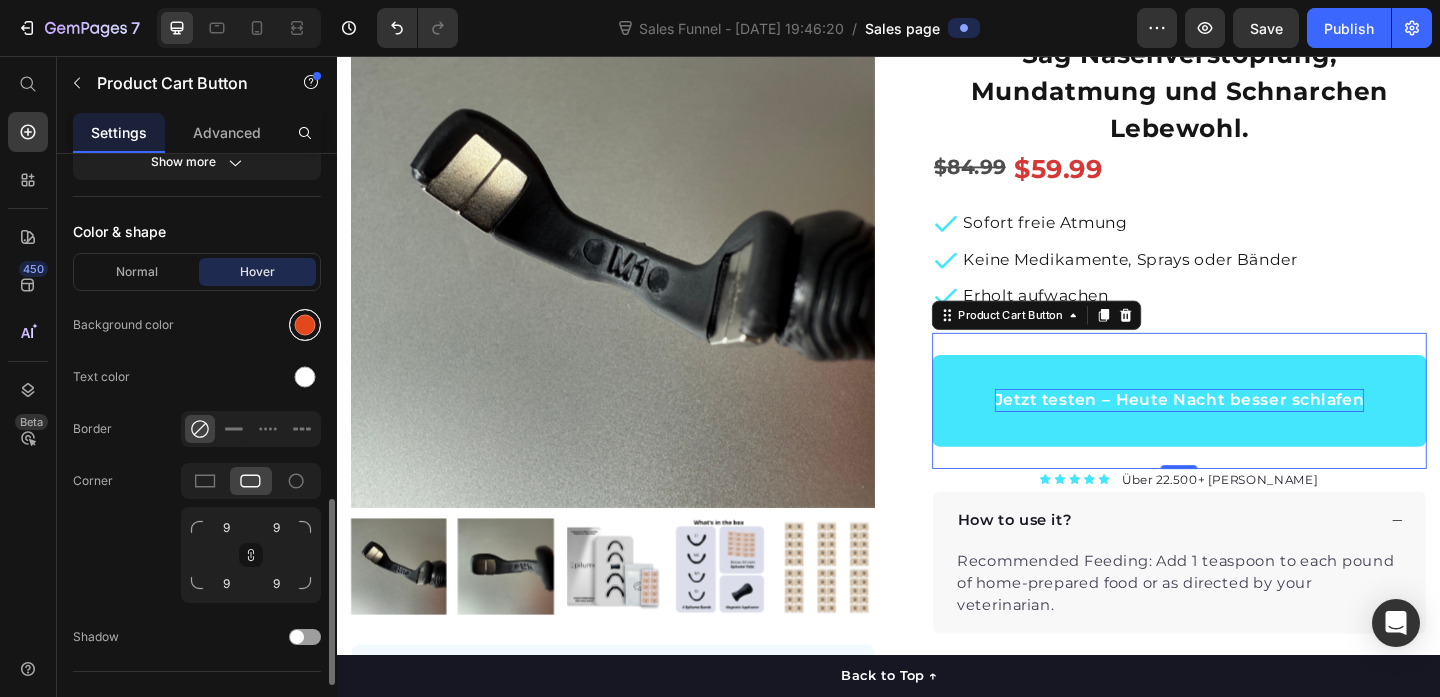 click at bounding box center [305, 325] 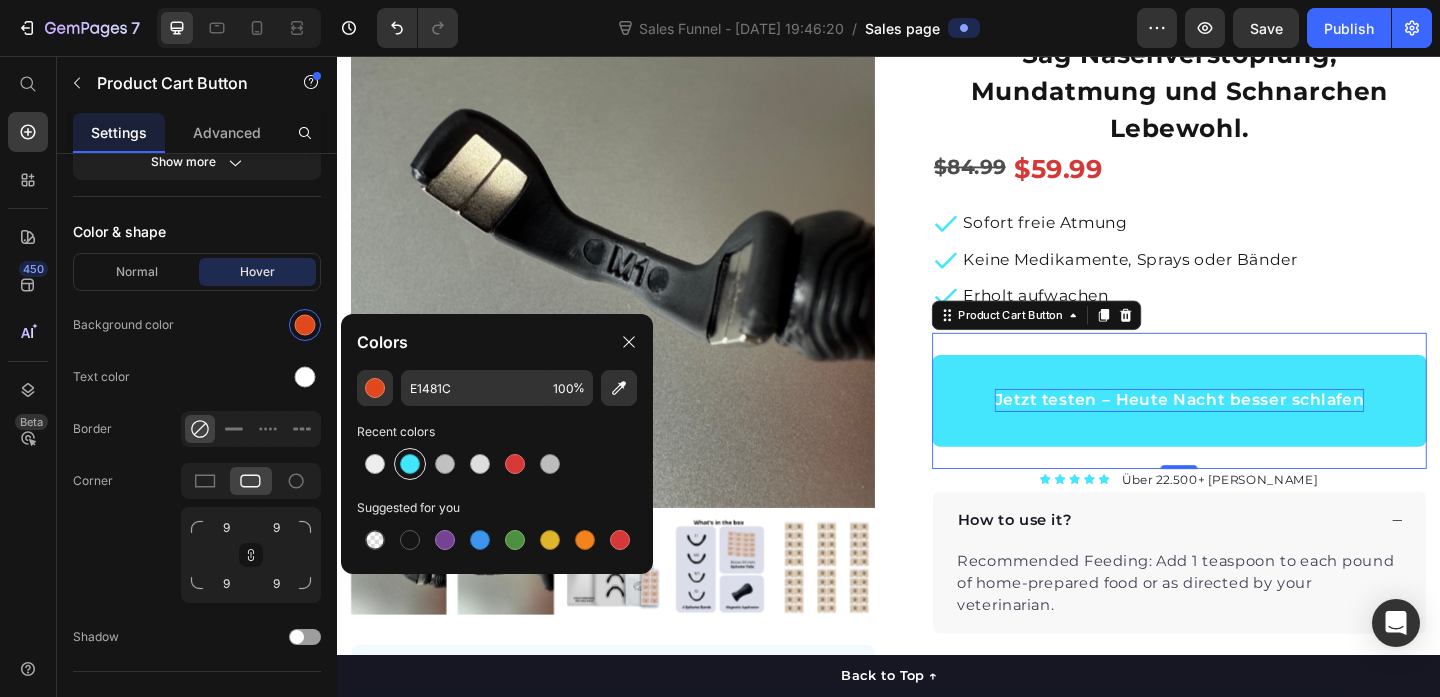 click at bounding box center (410, 464) 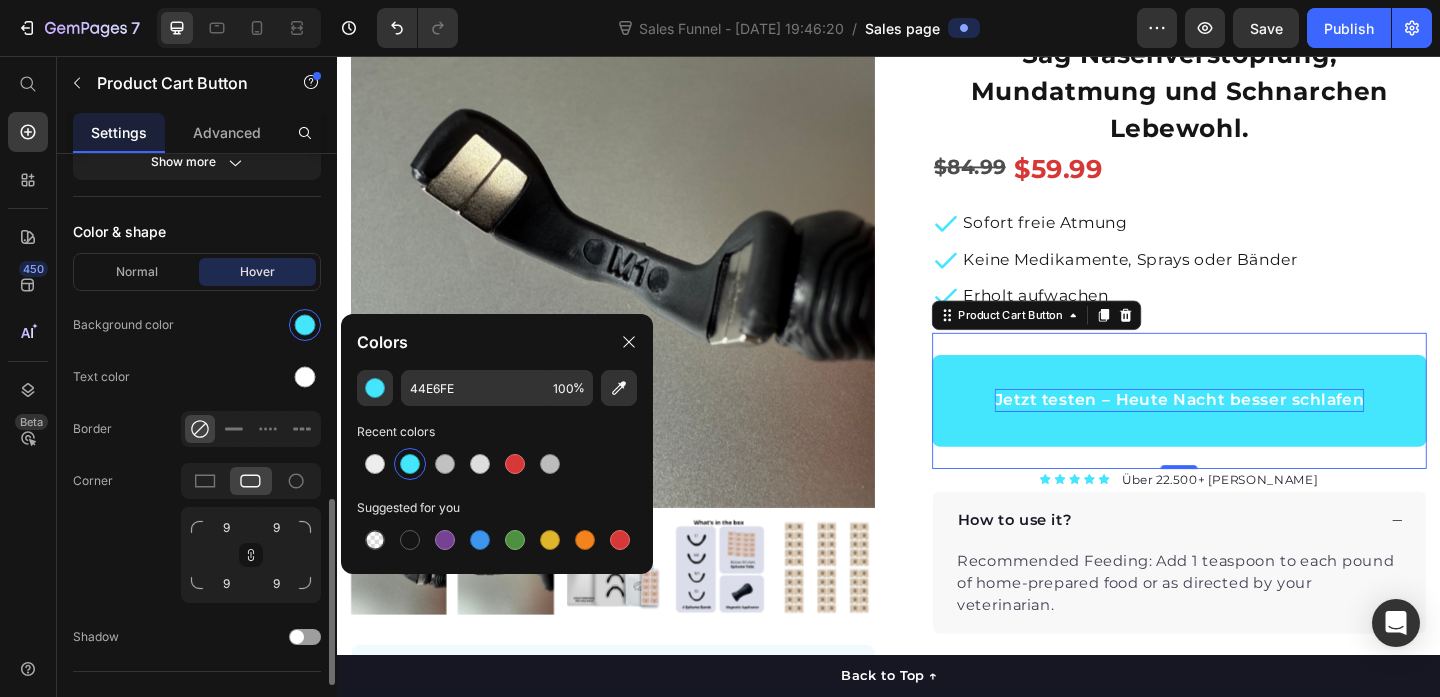 click on "Normal Hover Background color Text color Border Corner 9 9 9 9 Shadow" 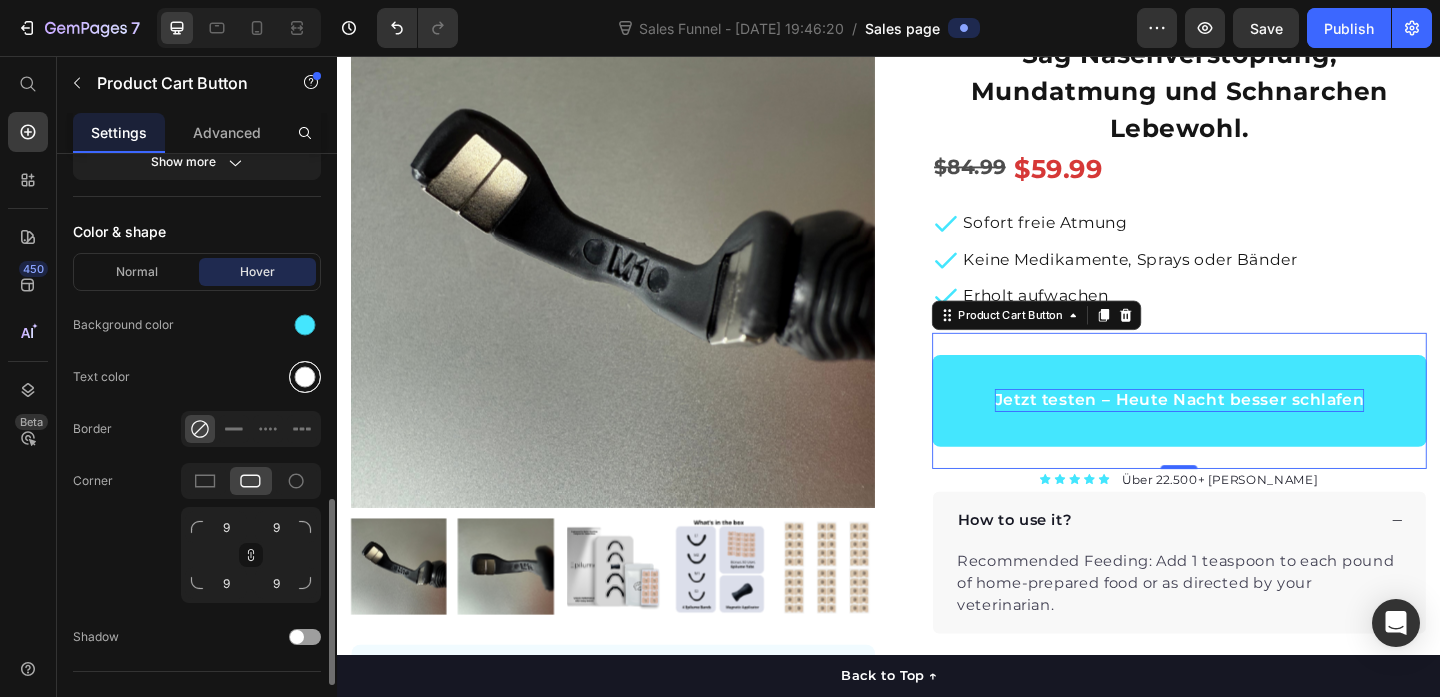 click at bounding box center (305, 377) 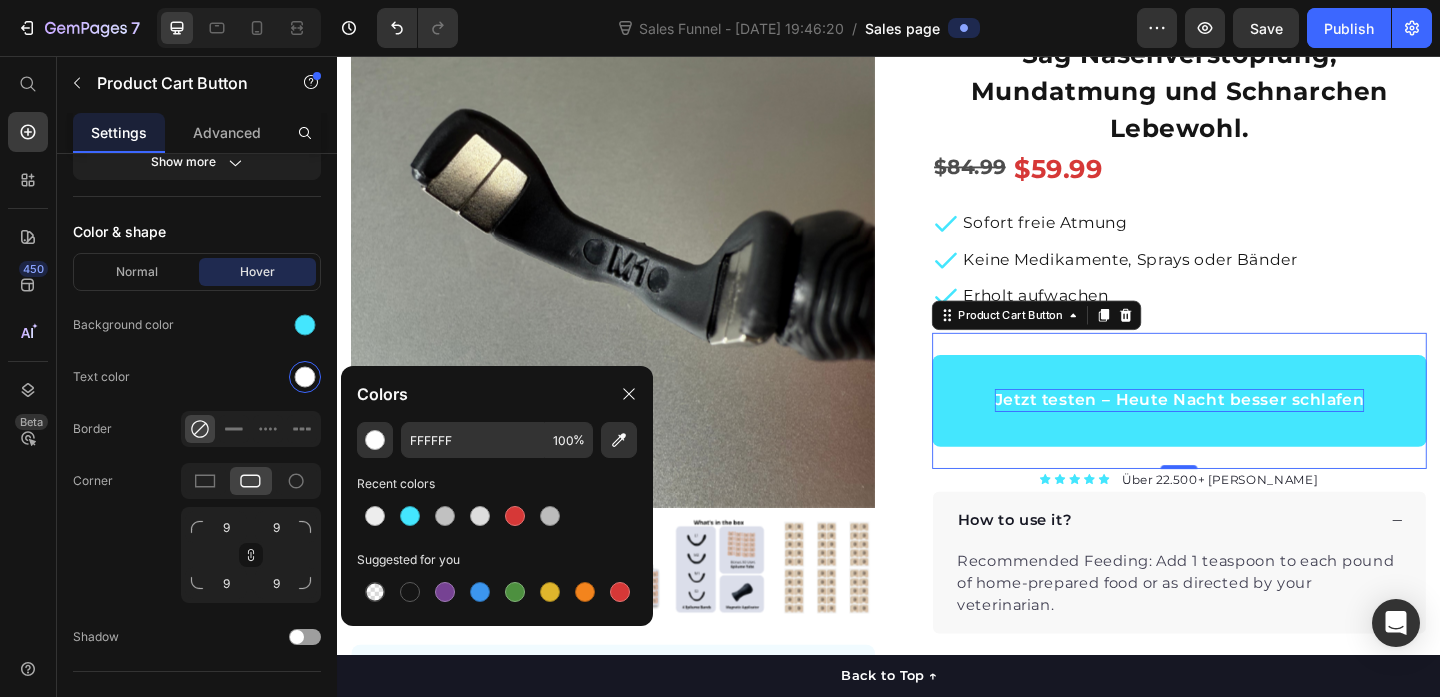 click on "Suggested for you" 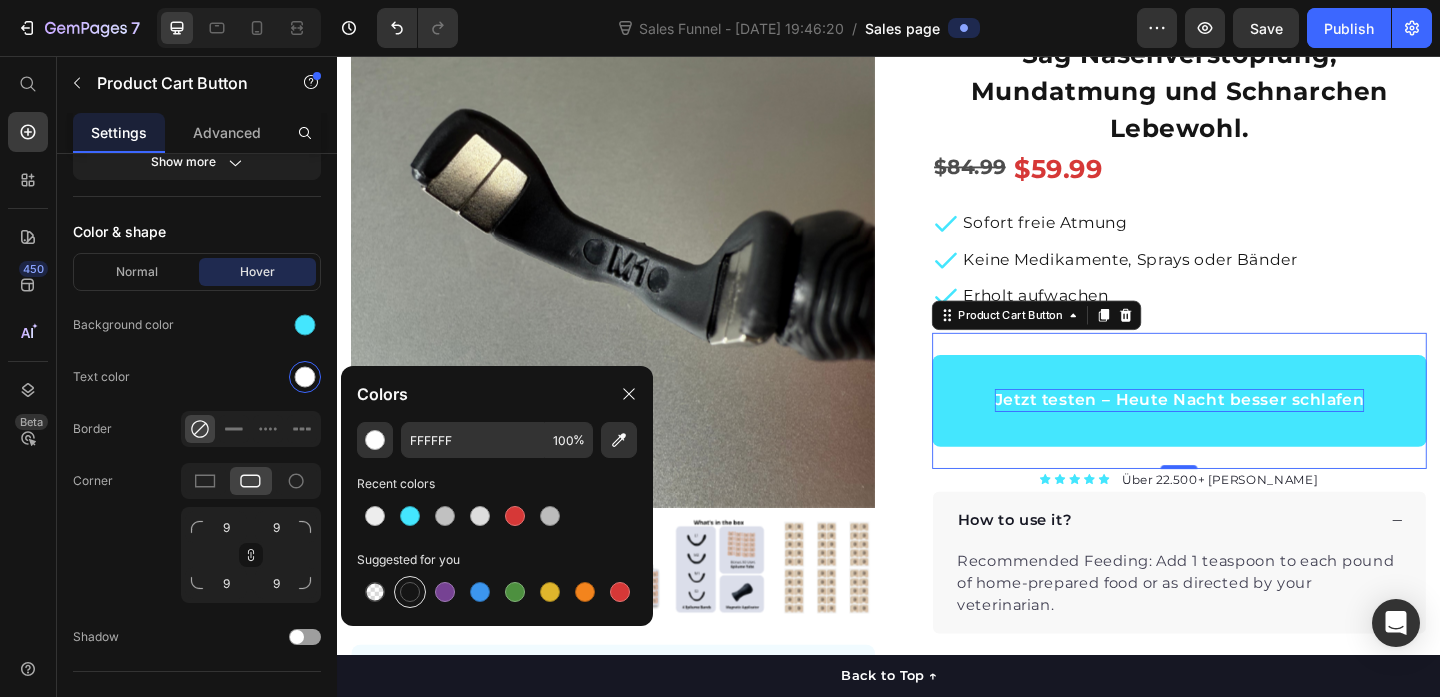 click at bounding box center (410, 592) 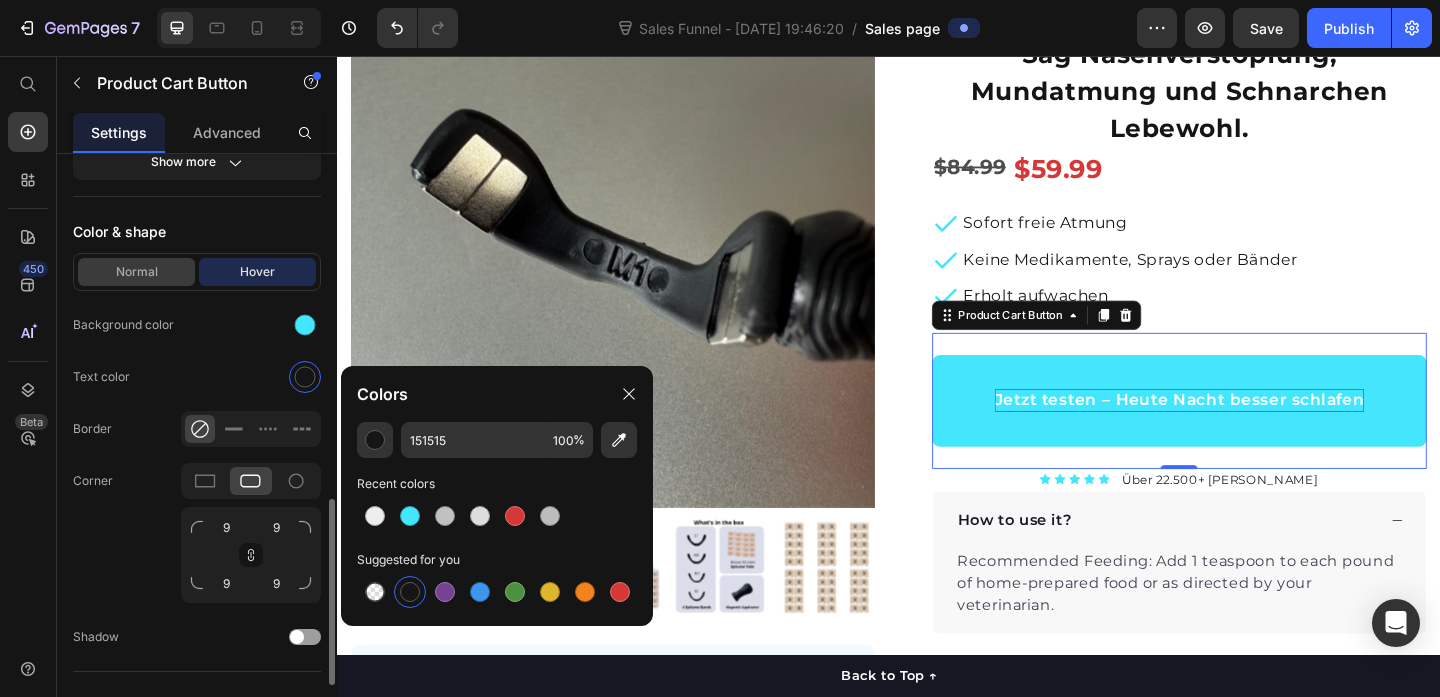 click on "Normal" at bounding box center [136, 272] 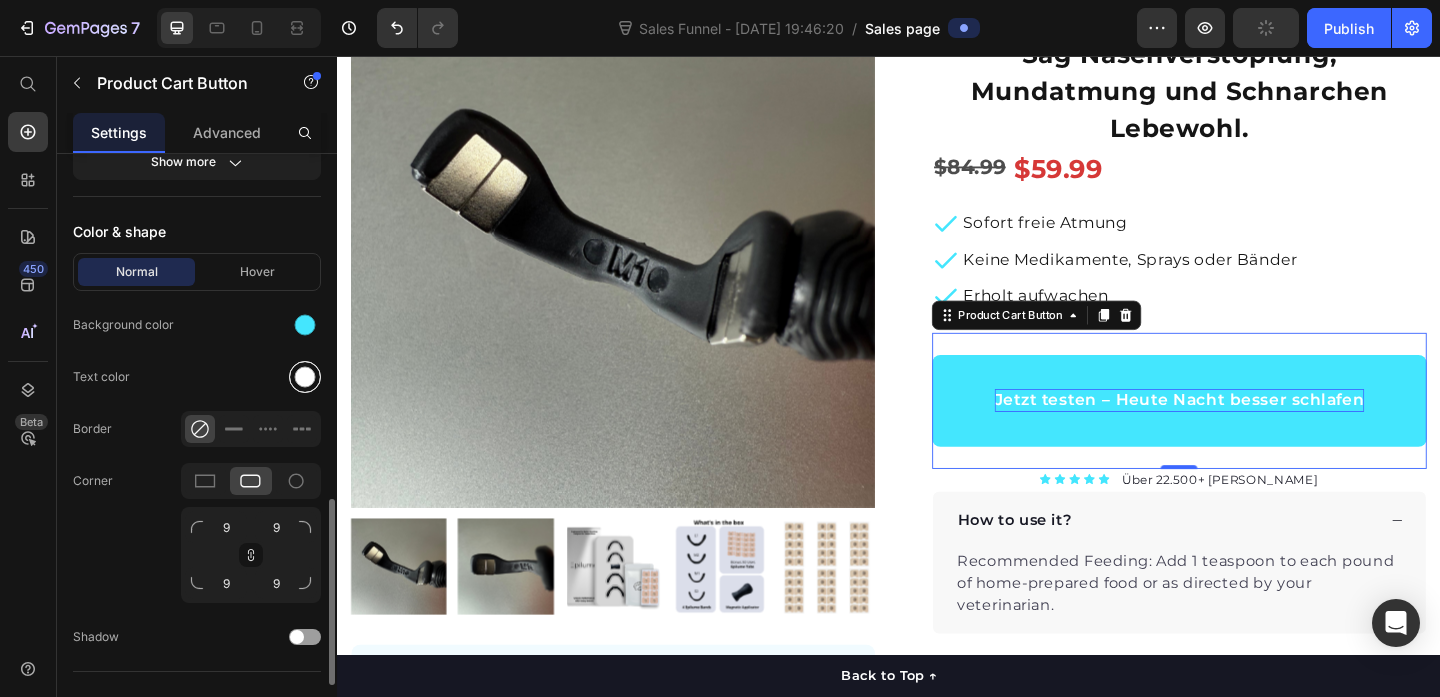 click at bounding box center (305, 377) 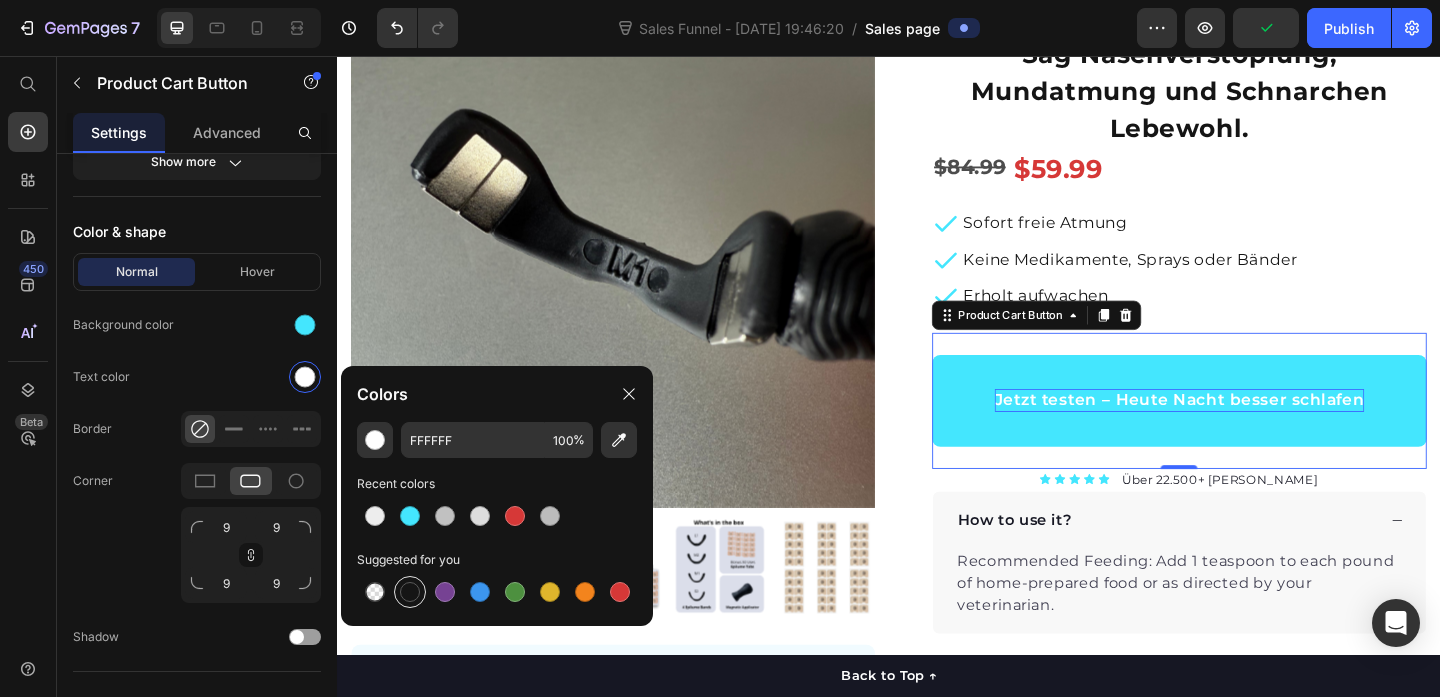 click at bounding box center (410, 592) 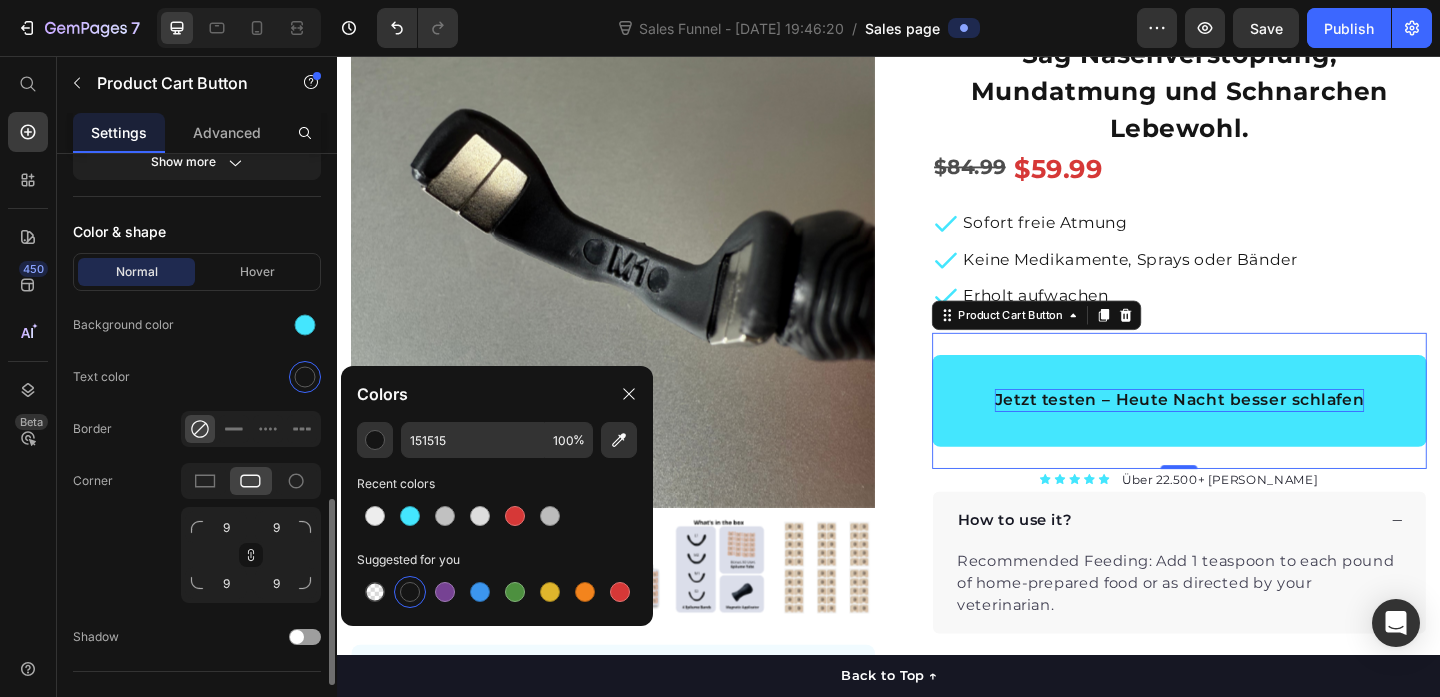 click on "Background color" 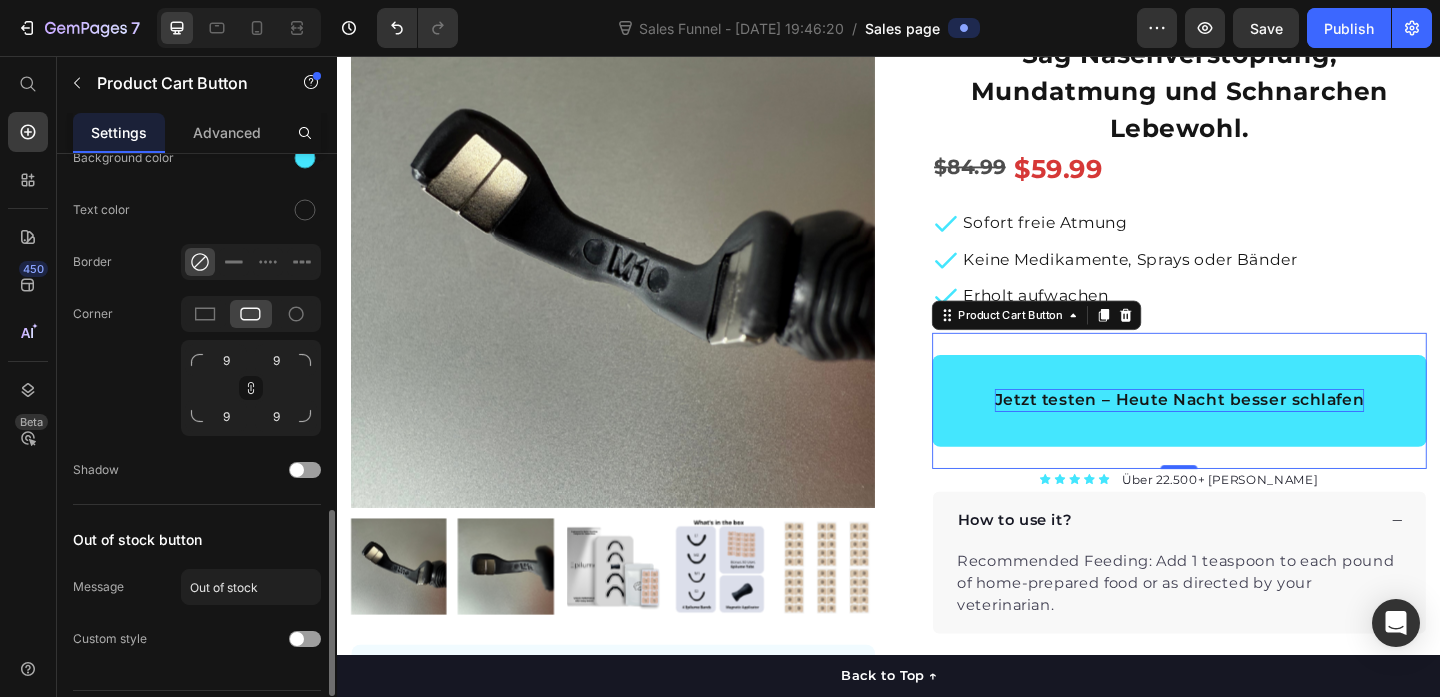 scroll, scrollTop: 1162, scrollLeft: 0, axis: vertical 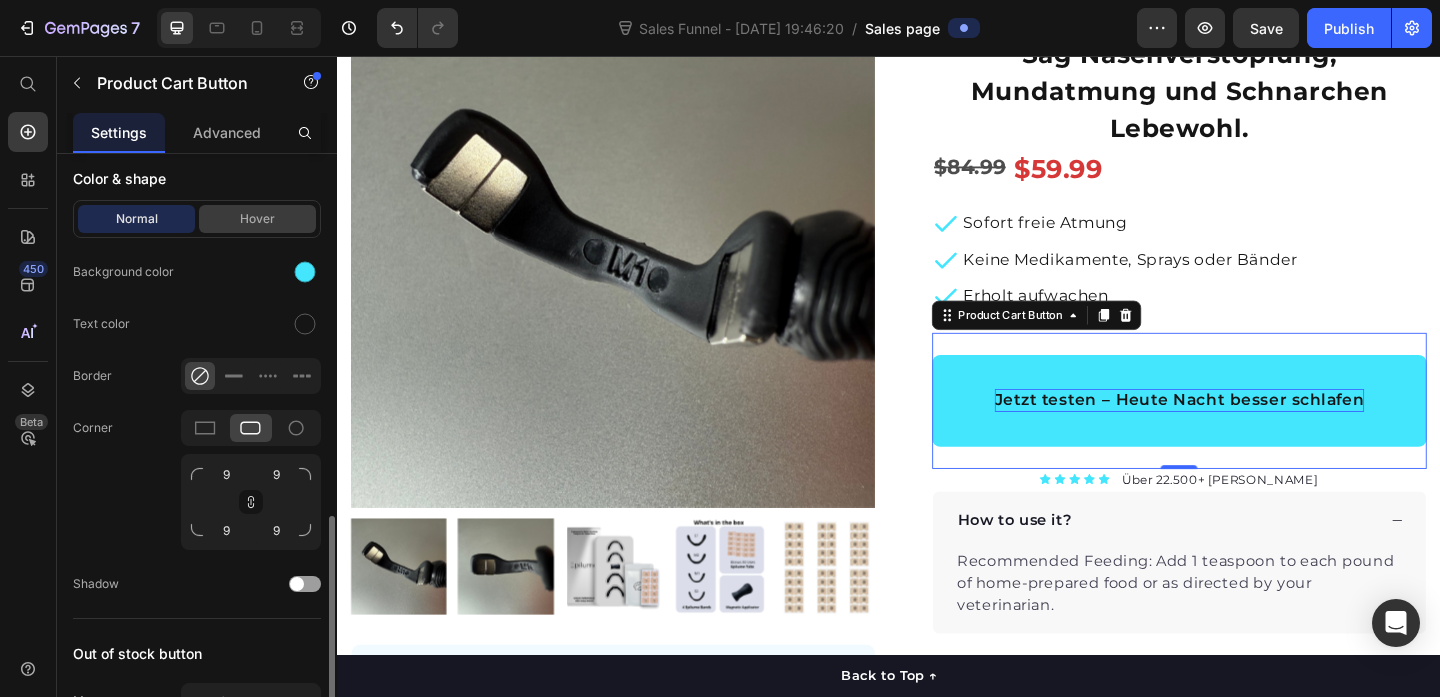 click on "Hover" at bounding box center [257, 219] 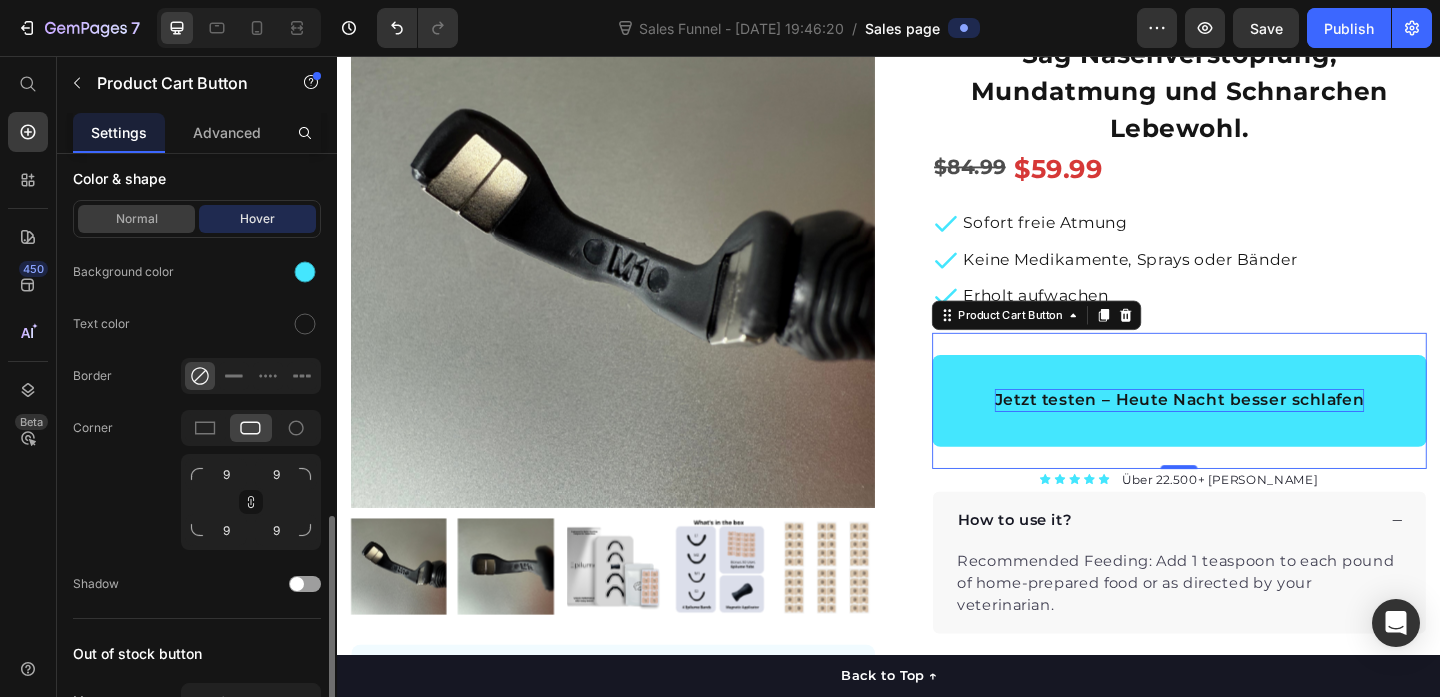 click on "Normal" at bounding box center [136, 219] 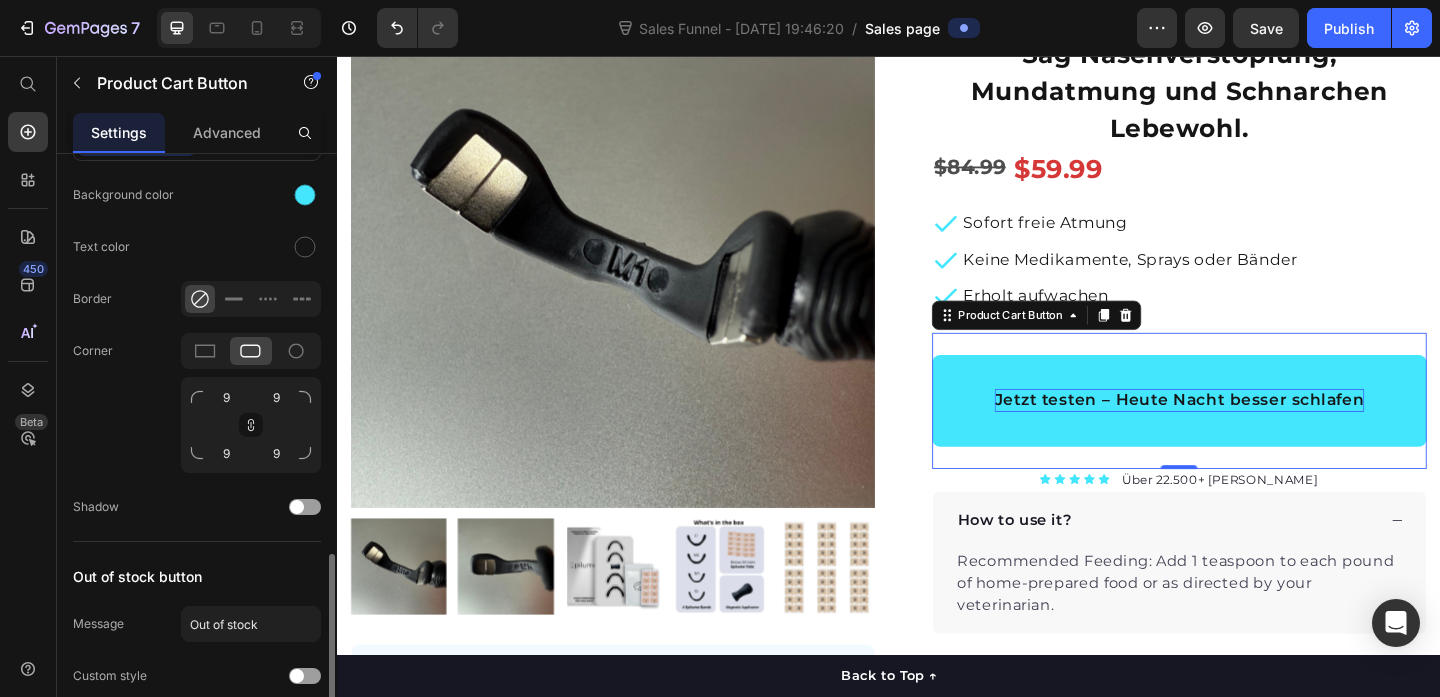 scroll, scrollTop: 1250, scrollLeft: 0, axis: vertical 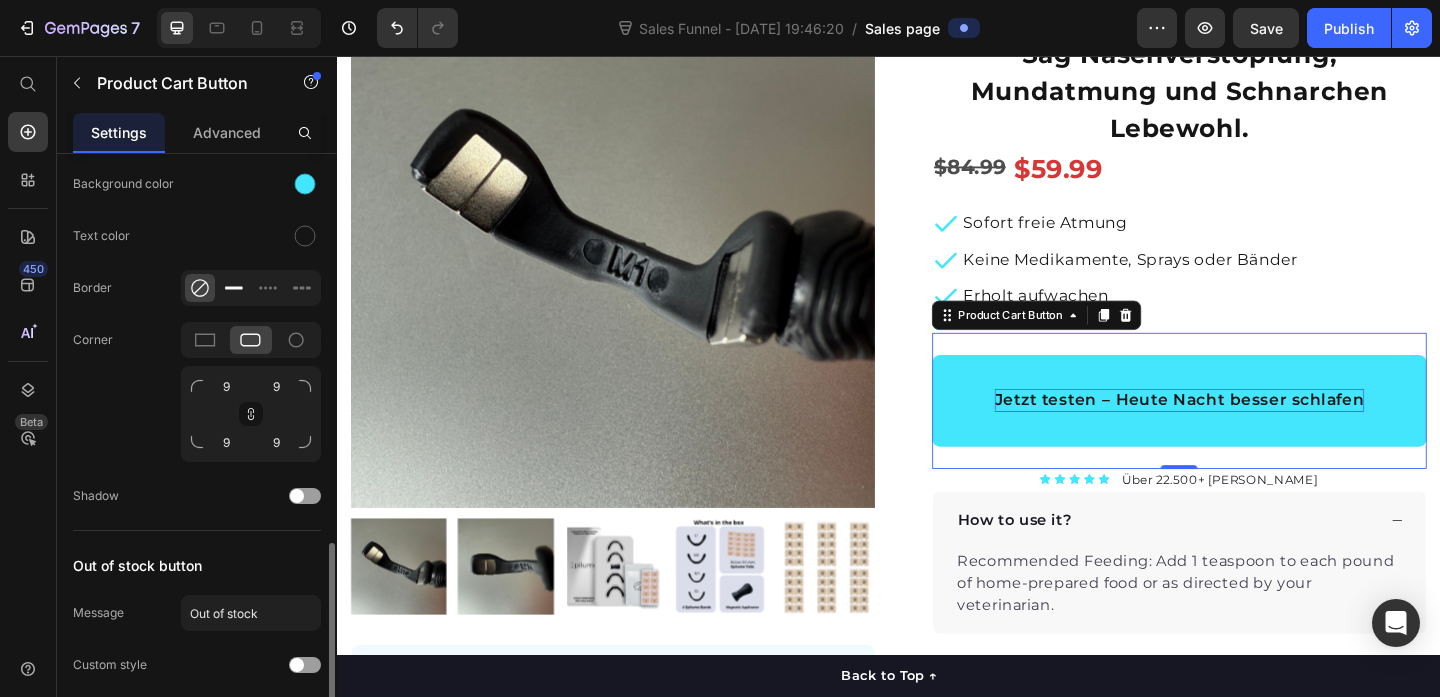 click 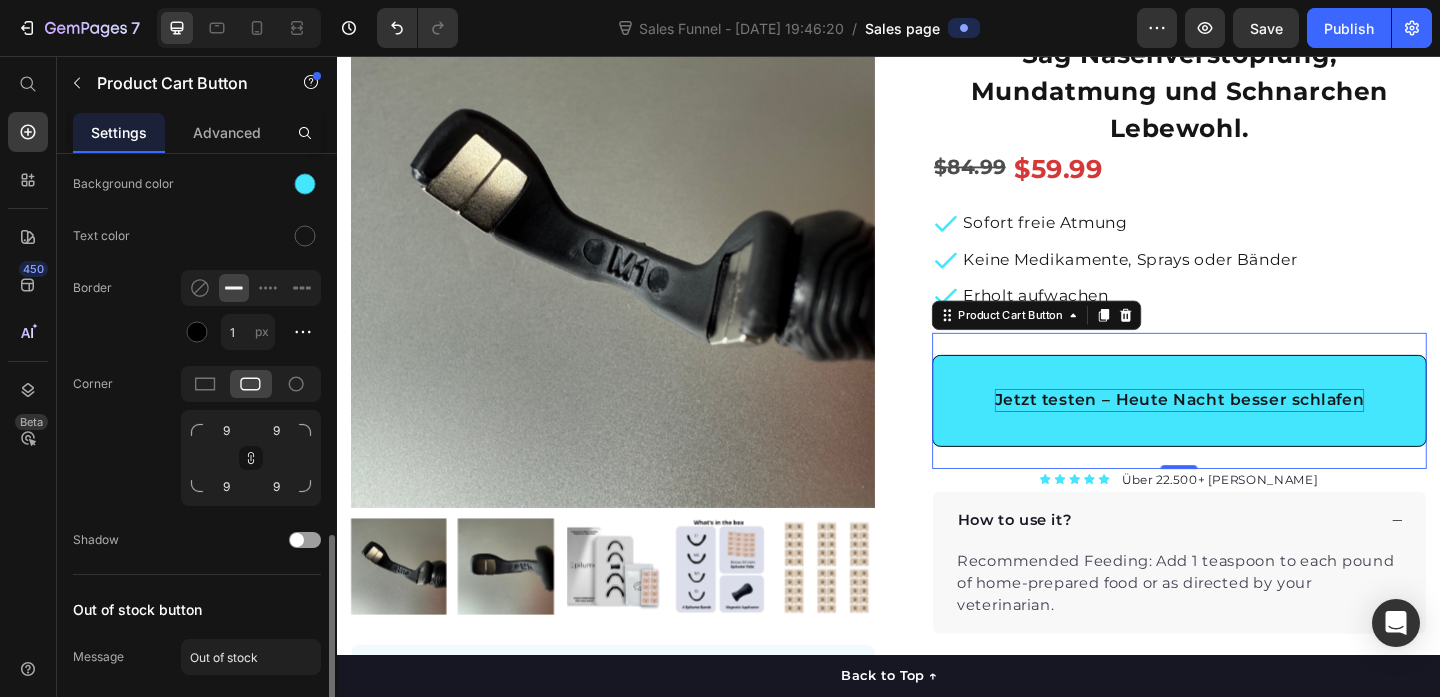 click on "Text color" 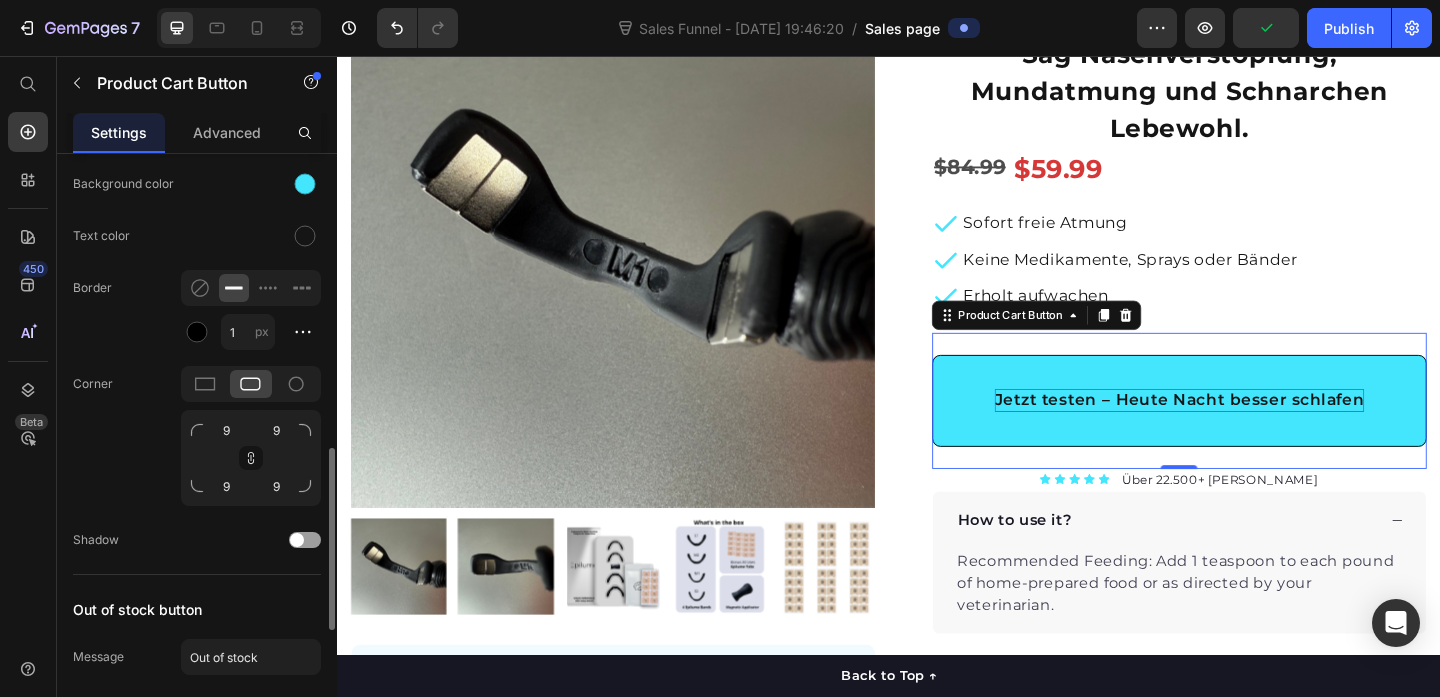 scroll, scrollTop: 1151, scrollLeft: 0, axis: vertical 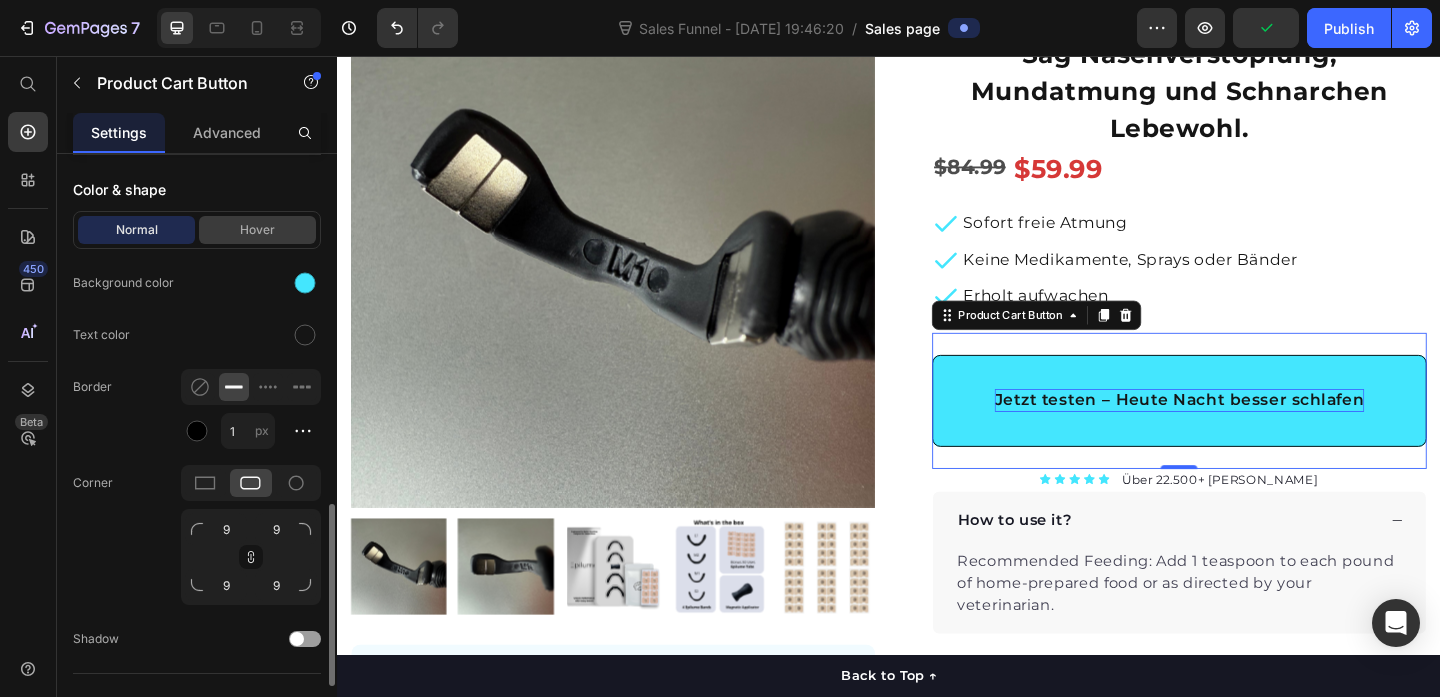 click on "Hover" at bounding box center (257, 230) 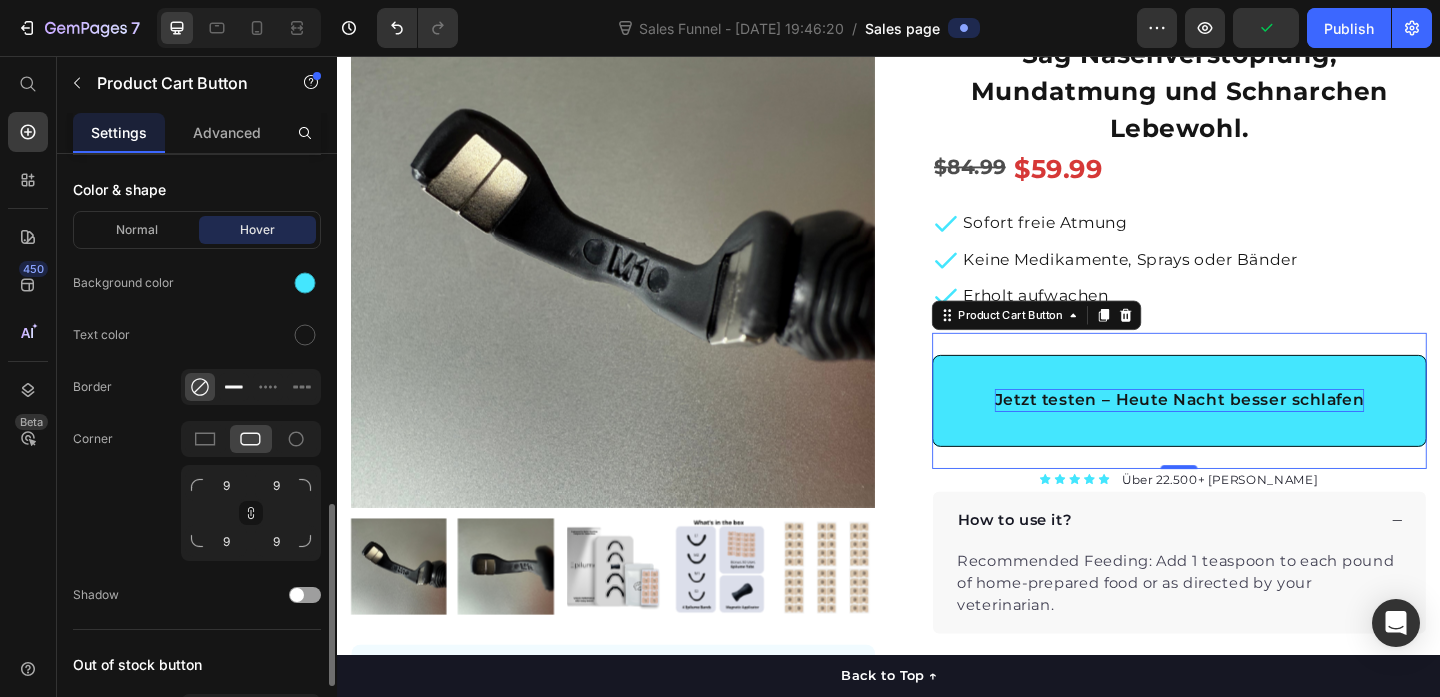 click 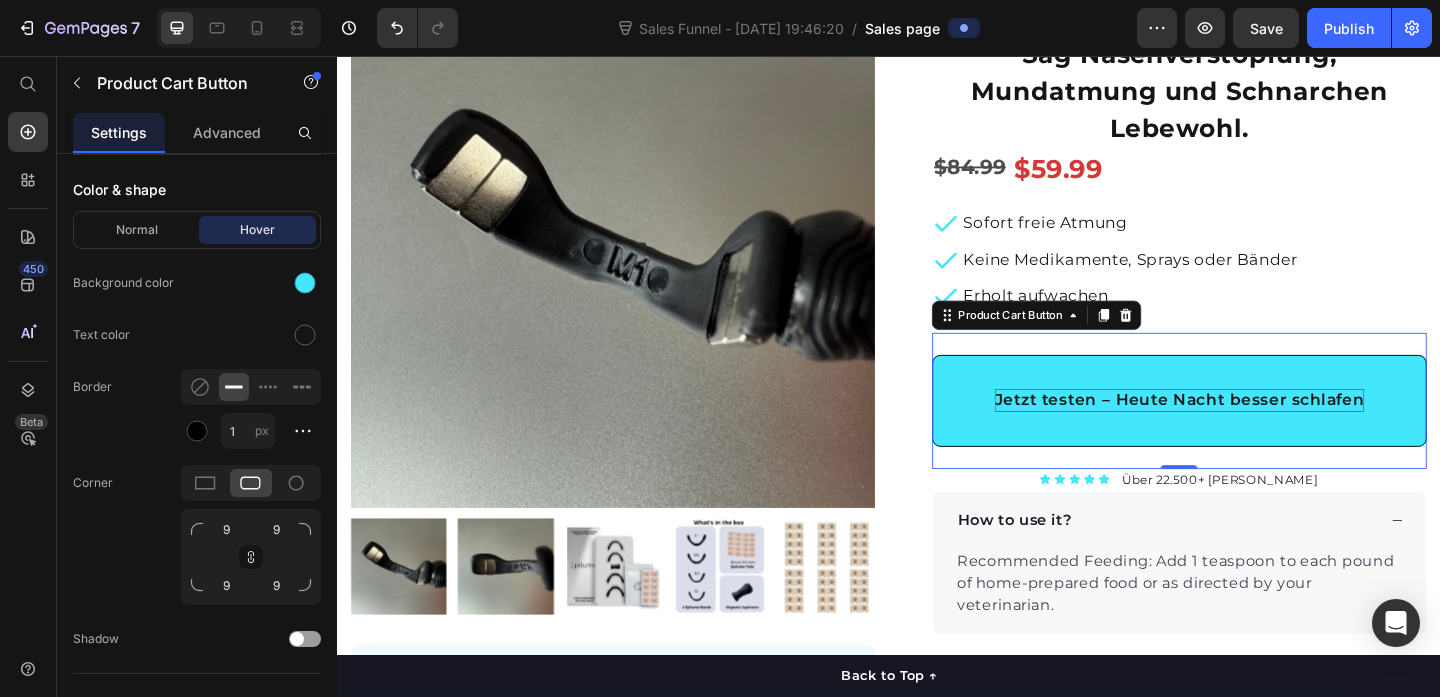 click on "Jetzt testen – Heute Nacht besser schlafen Product Cart Button   0" at bounding box center (1253, 431) 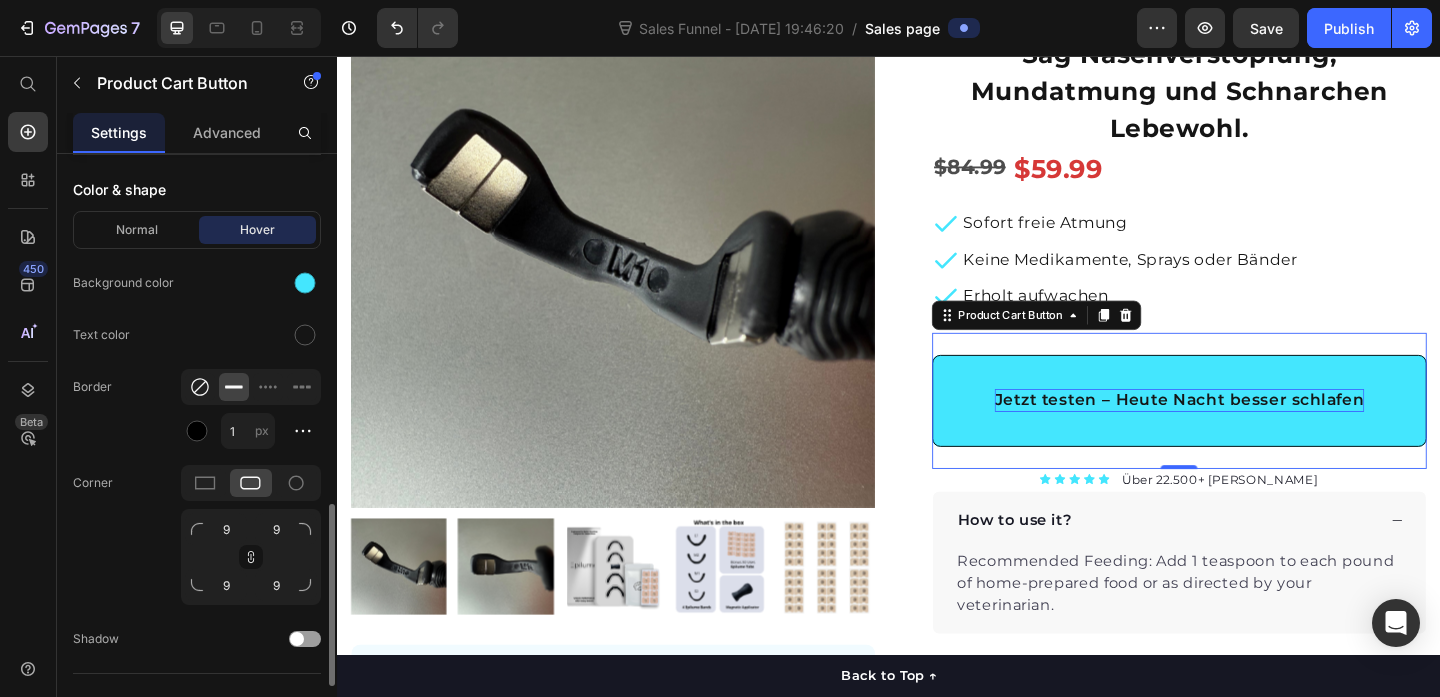 click 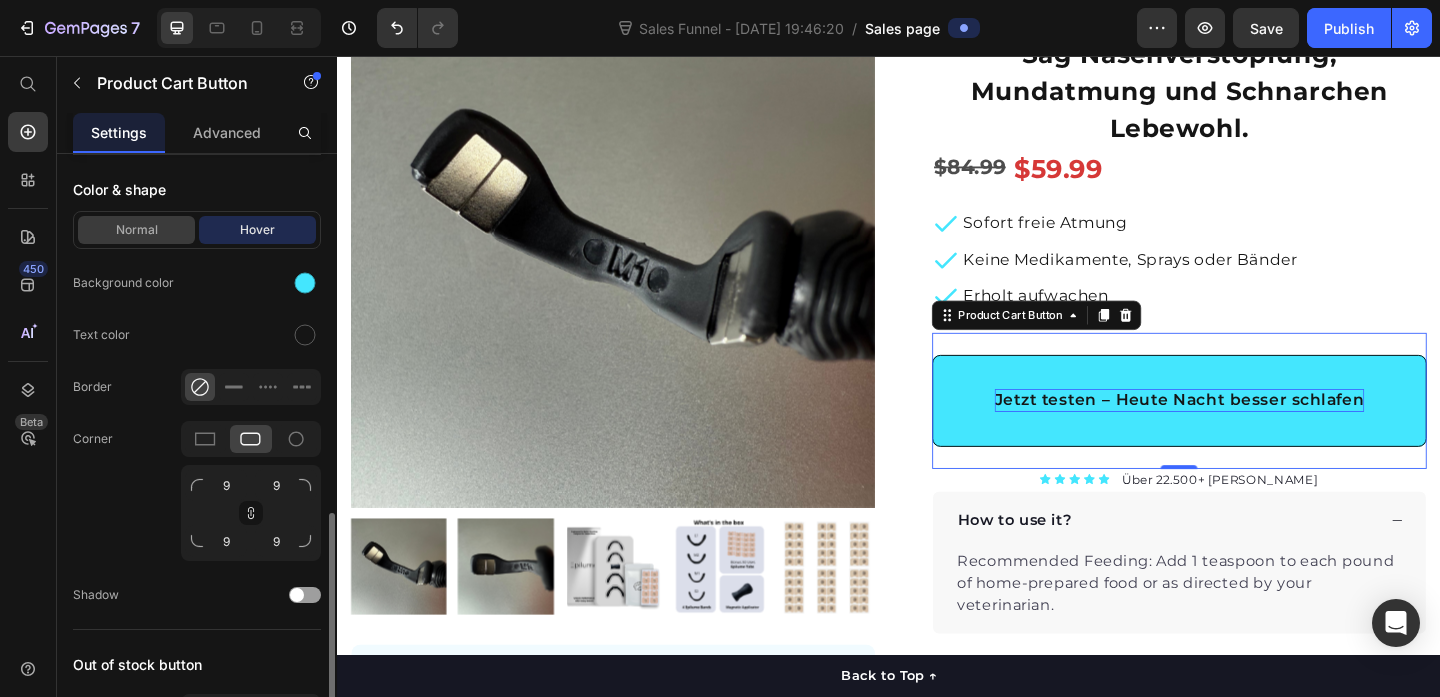 click on "Normal" at bounding box center (136, 230) 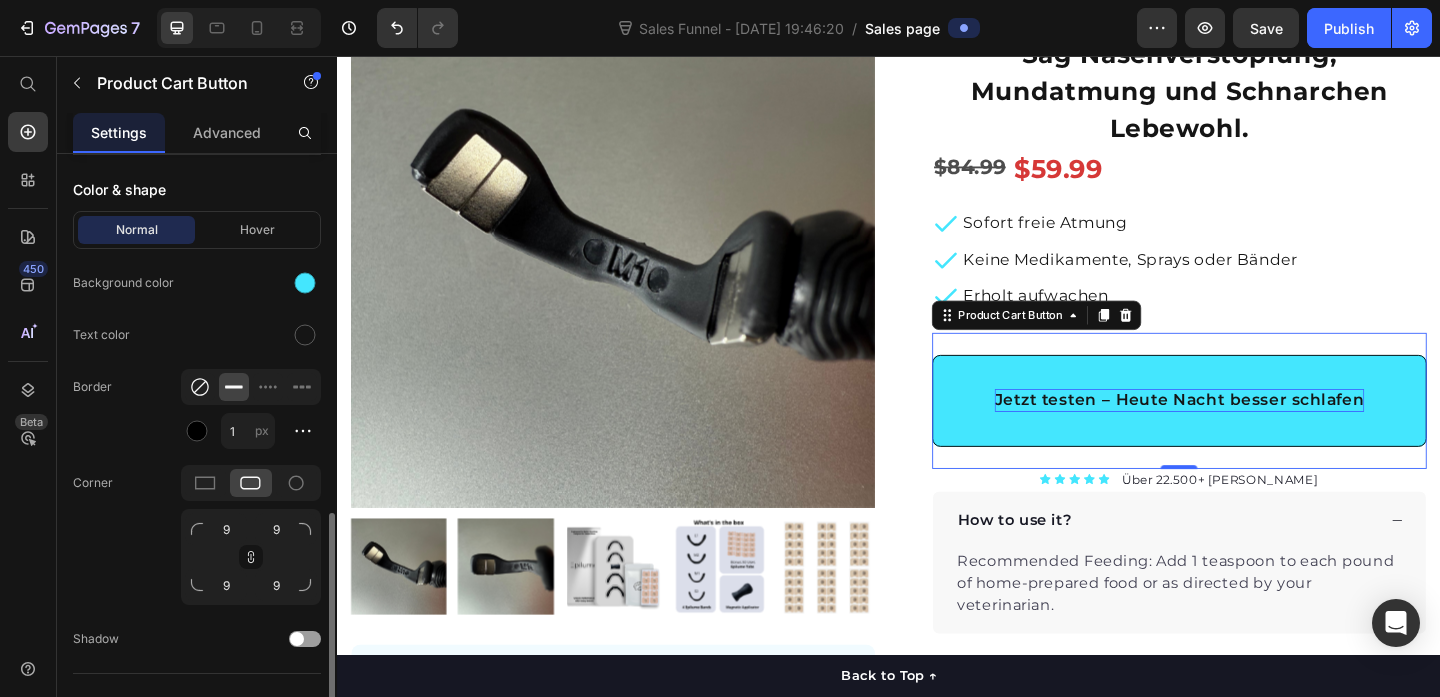 click 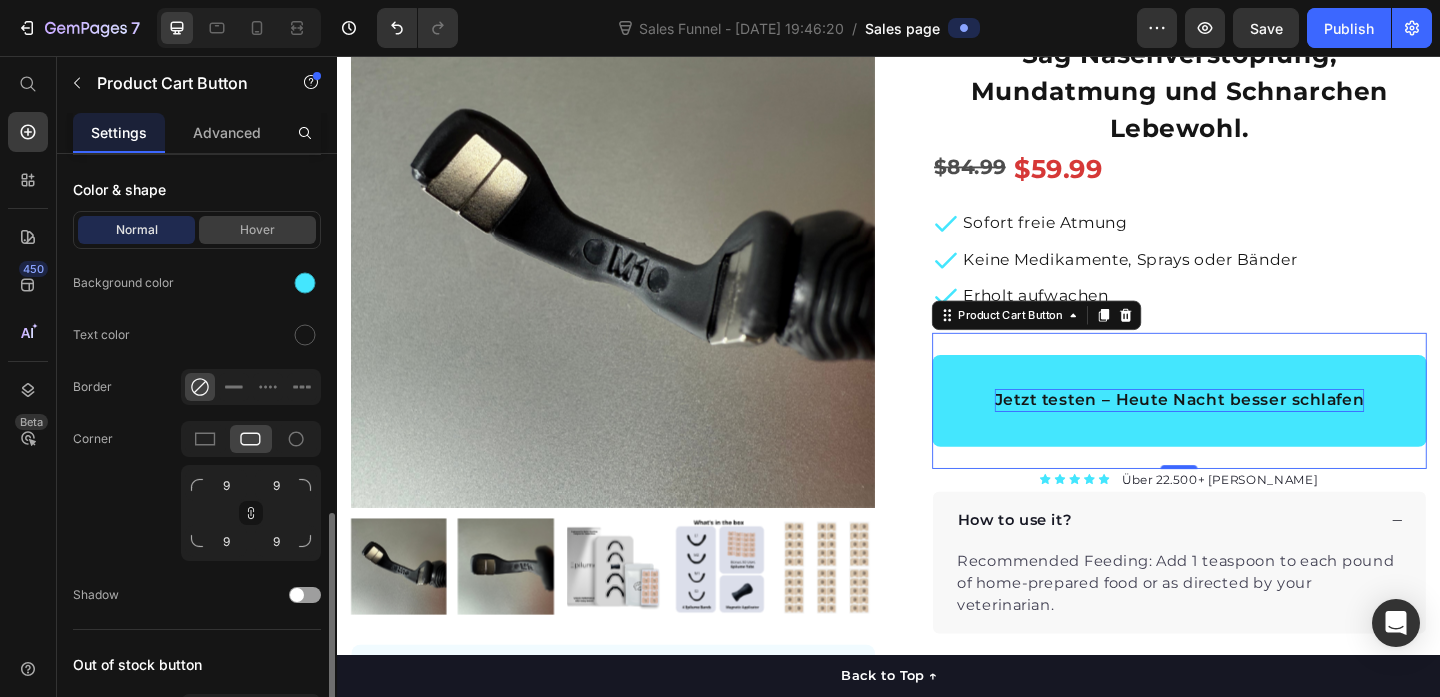 click on "Hover" at bounding box center (257, 230) 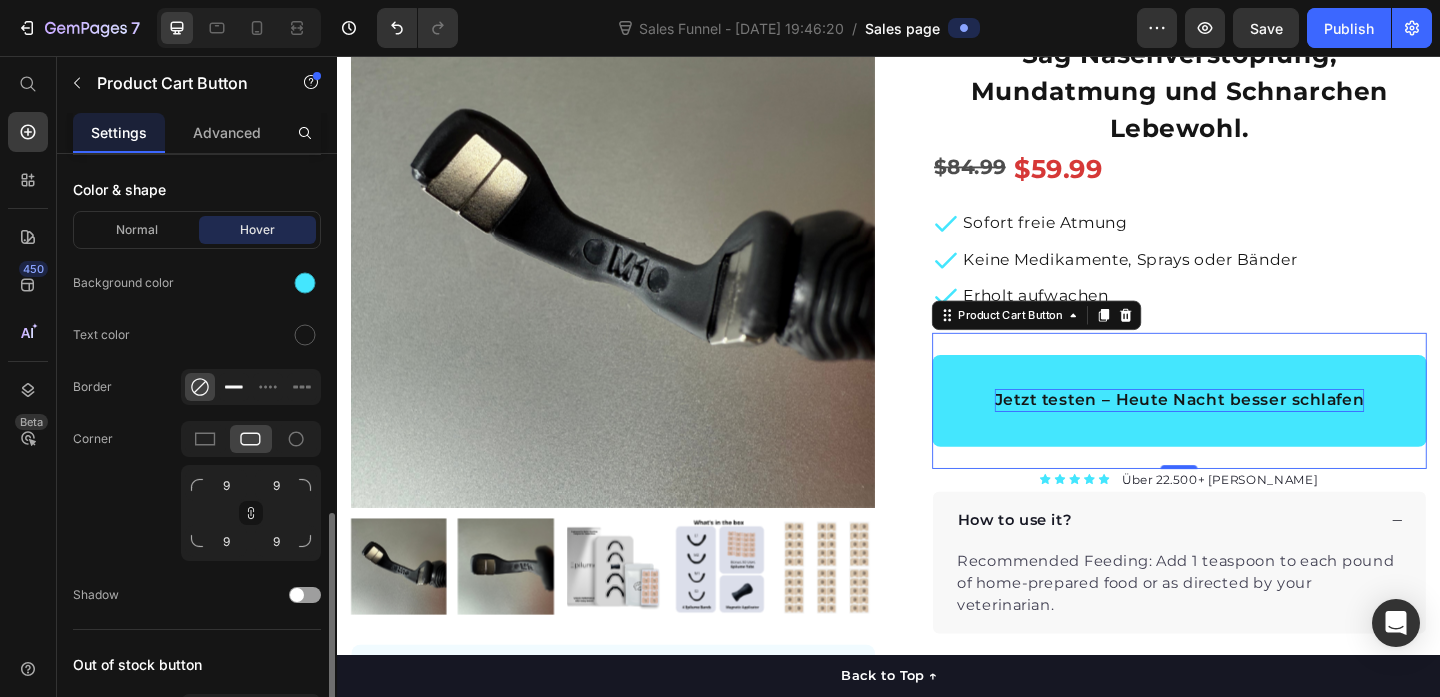 click 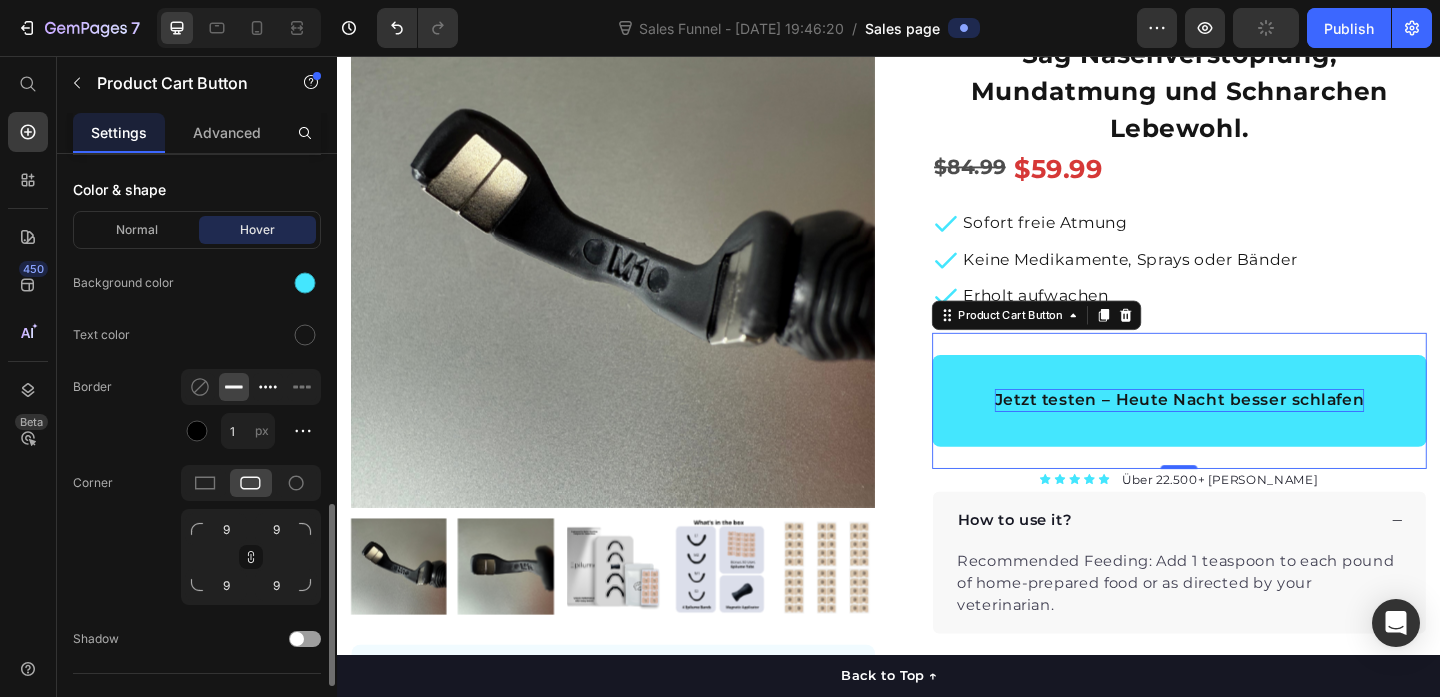 click 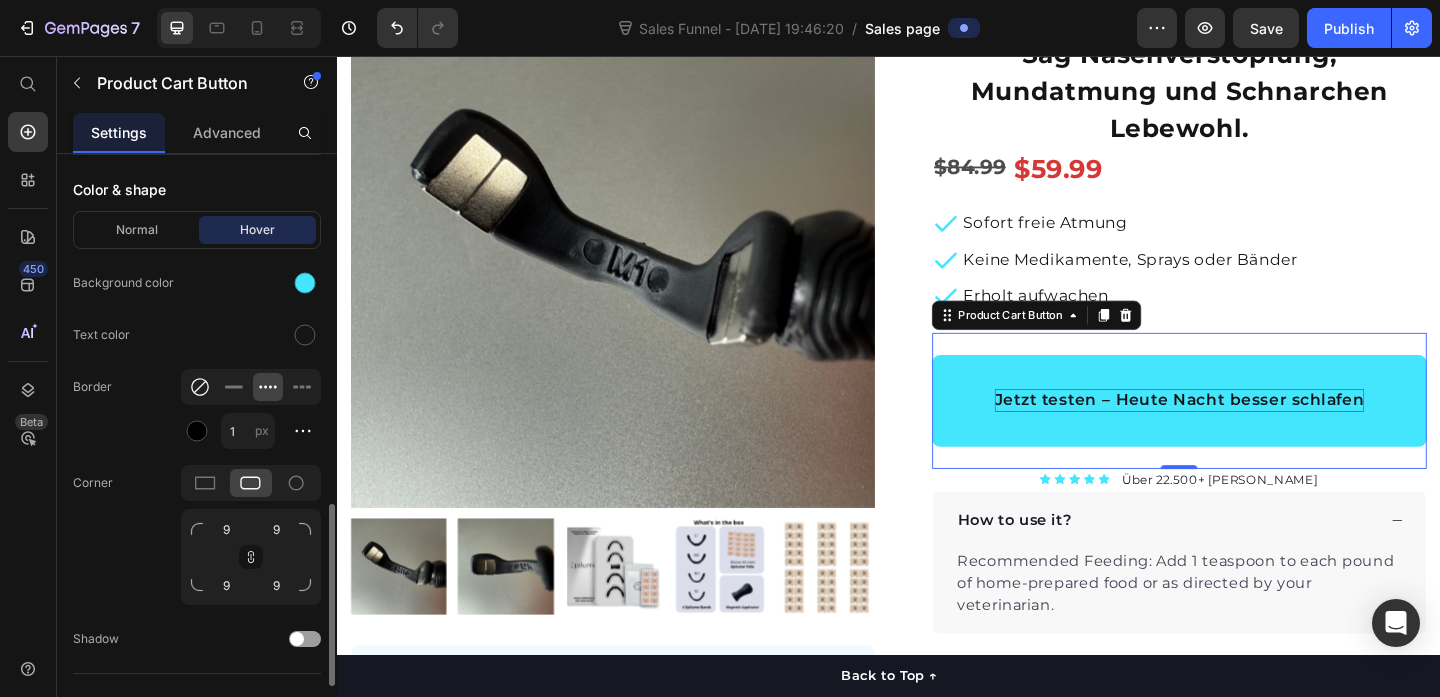 click 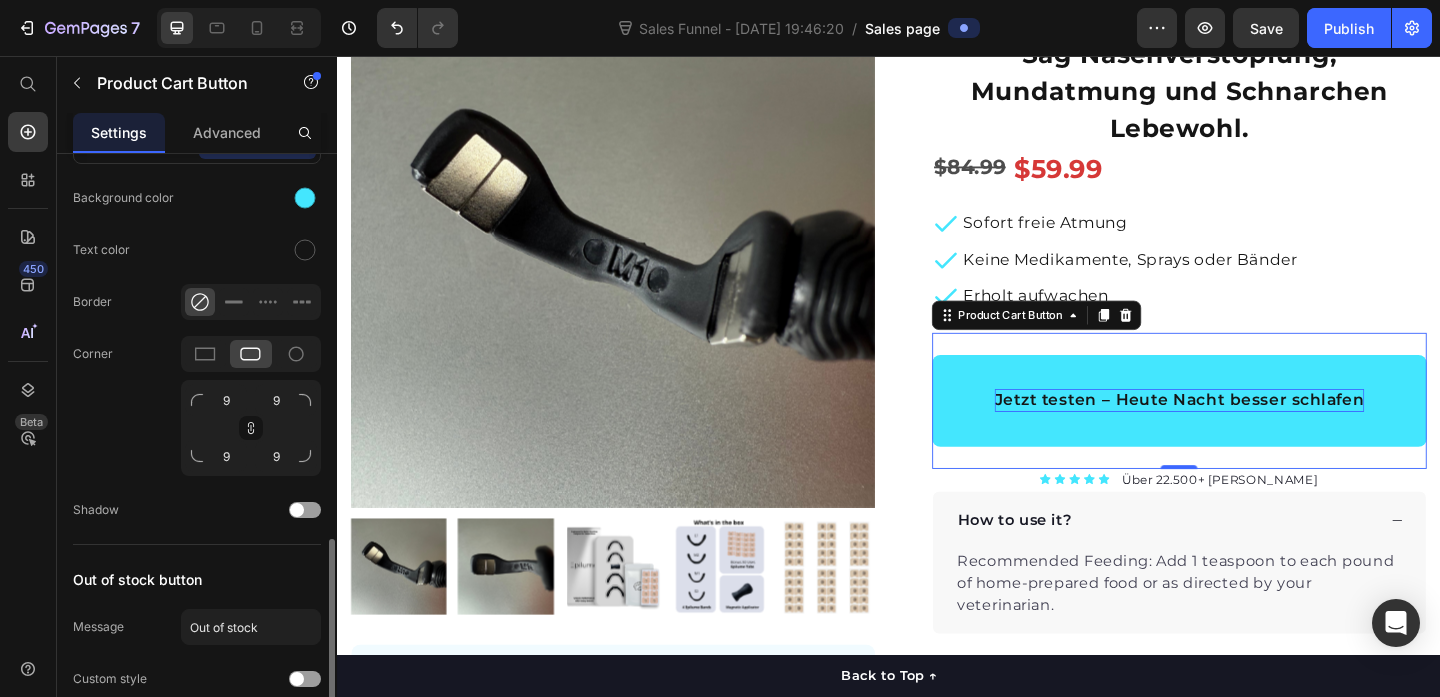 scroll, scrollTop: 1153, scrollLeft: 0, axis: vertical 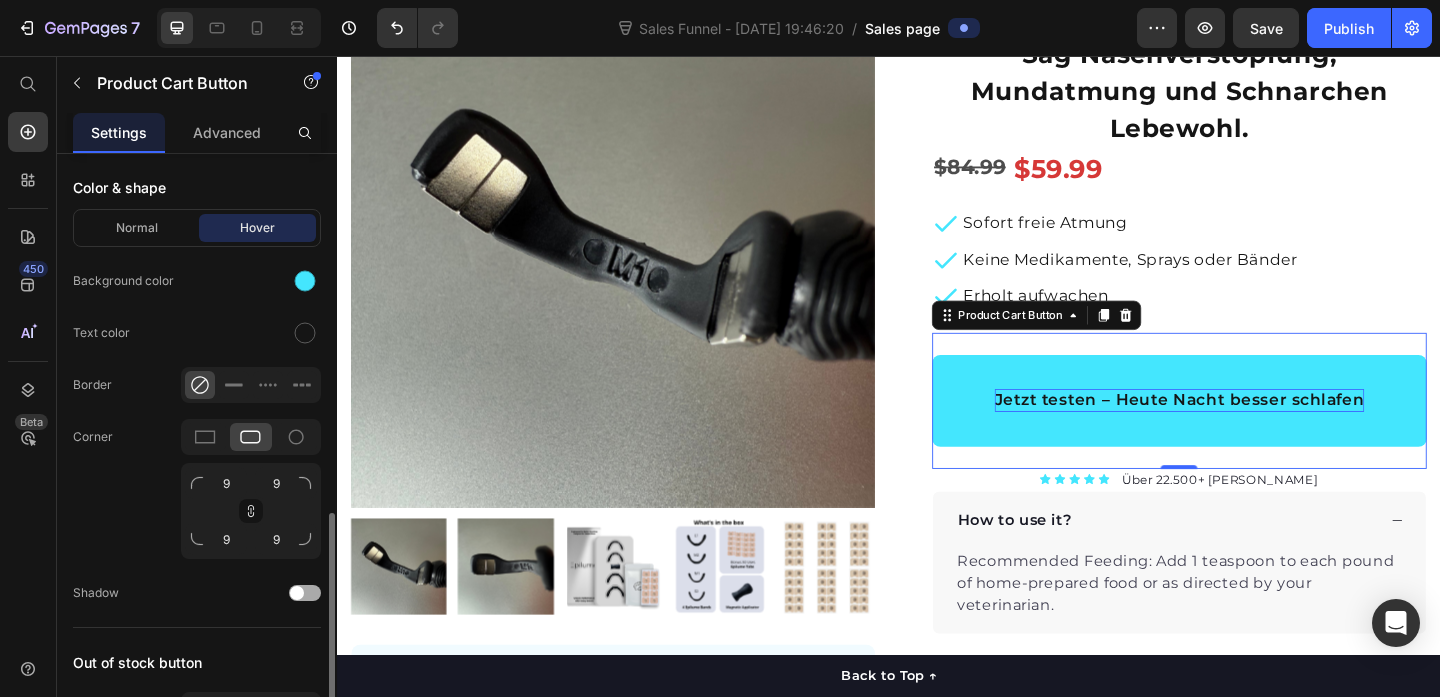 click at bounding box center (305, 593) 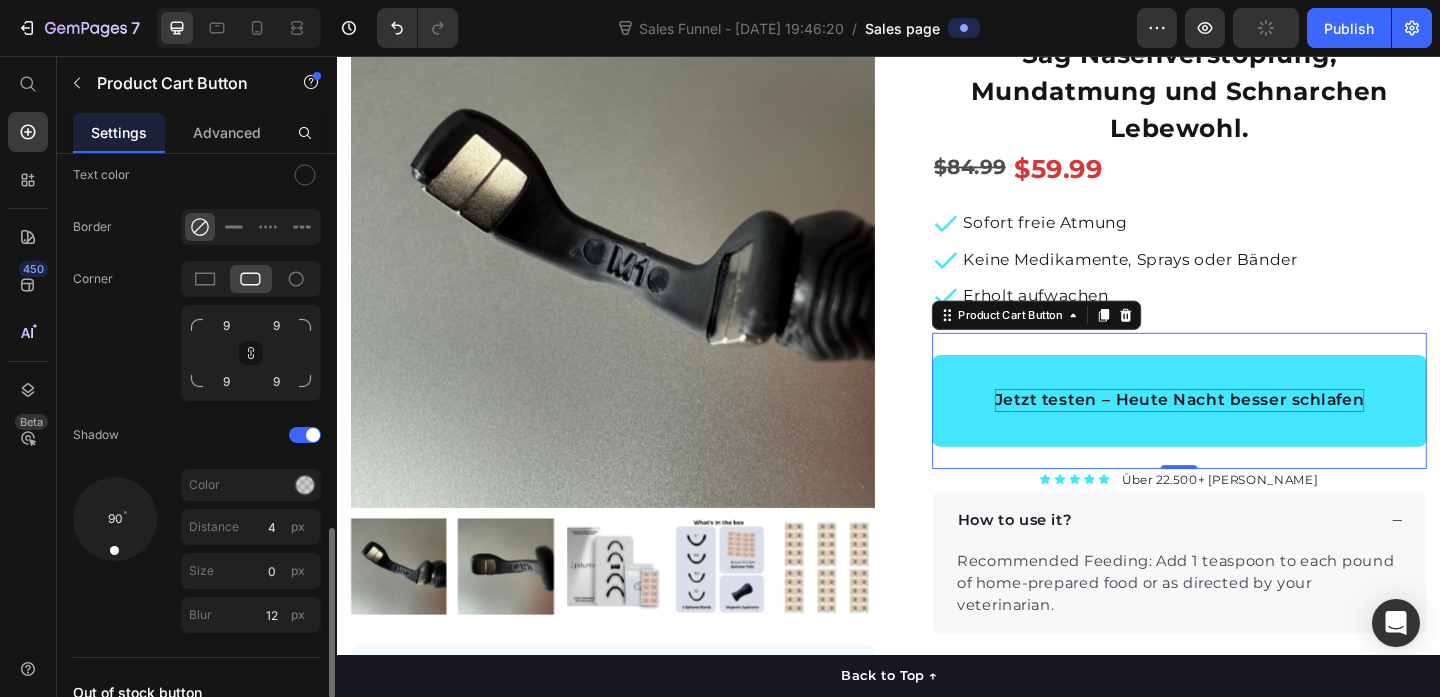 scroll, scrollTop: 1313, scrollLeft: 0, axis: vertical 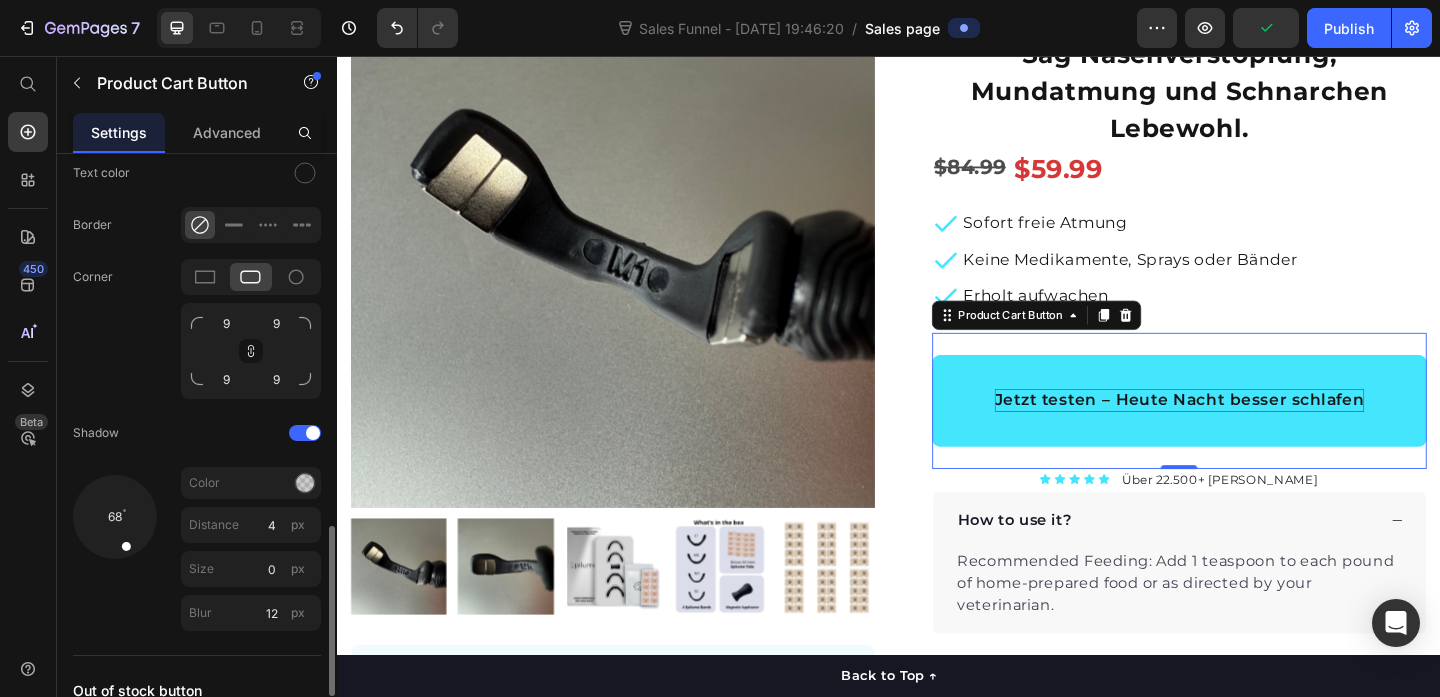click at bounding box center [122, 535] 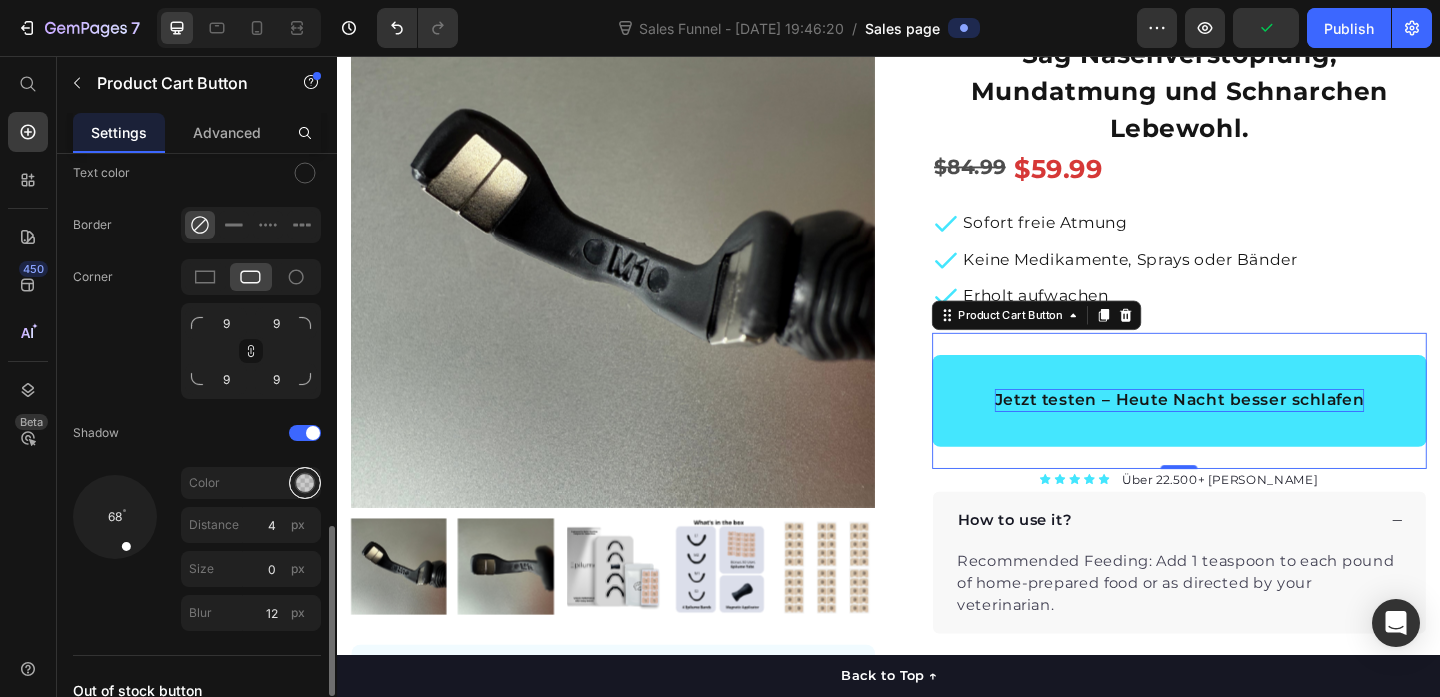 click at bounding box center (305, 483) 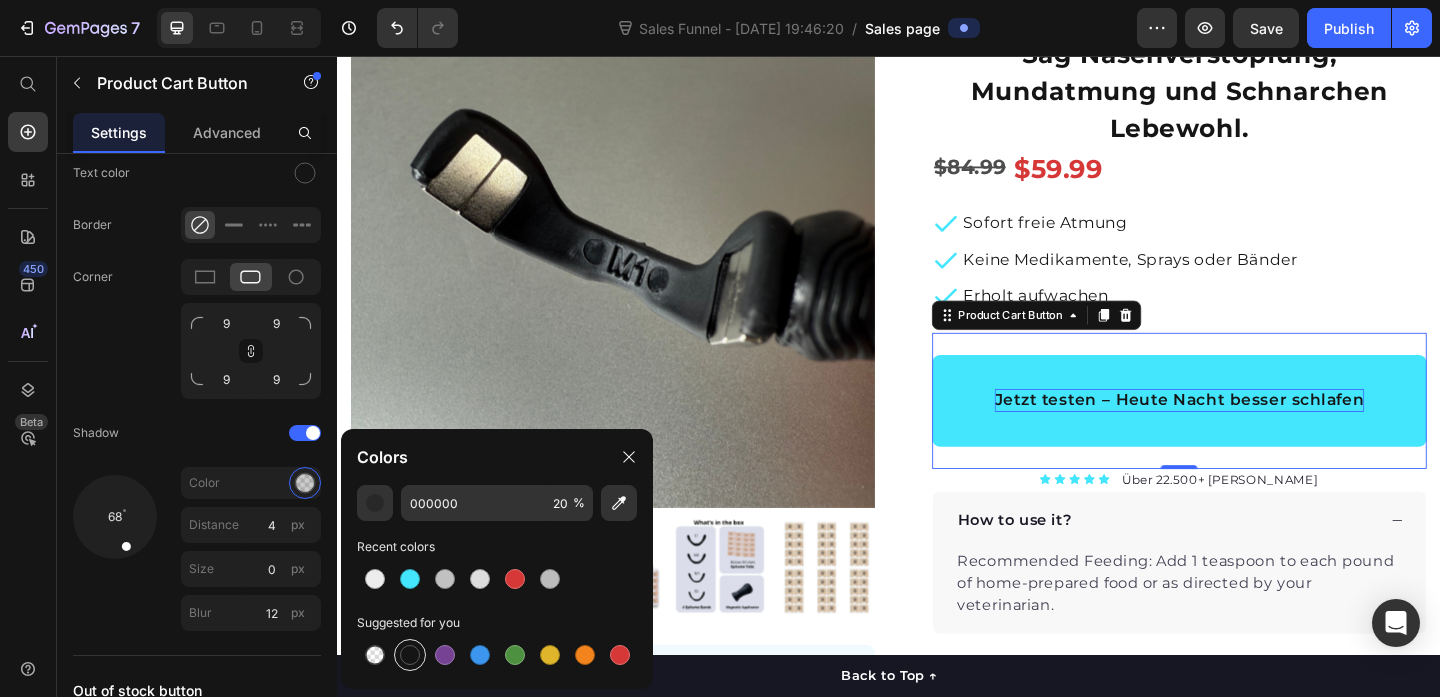 click at bounding box center (410, 655) 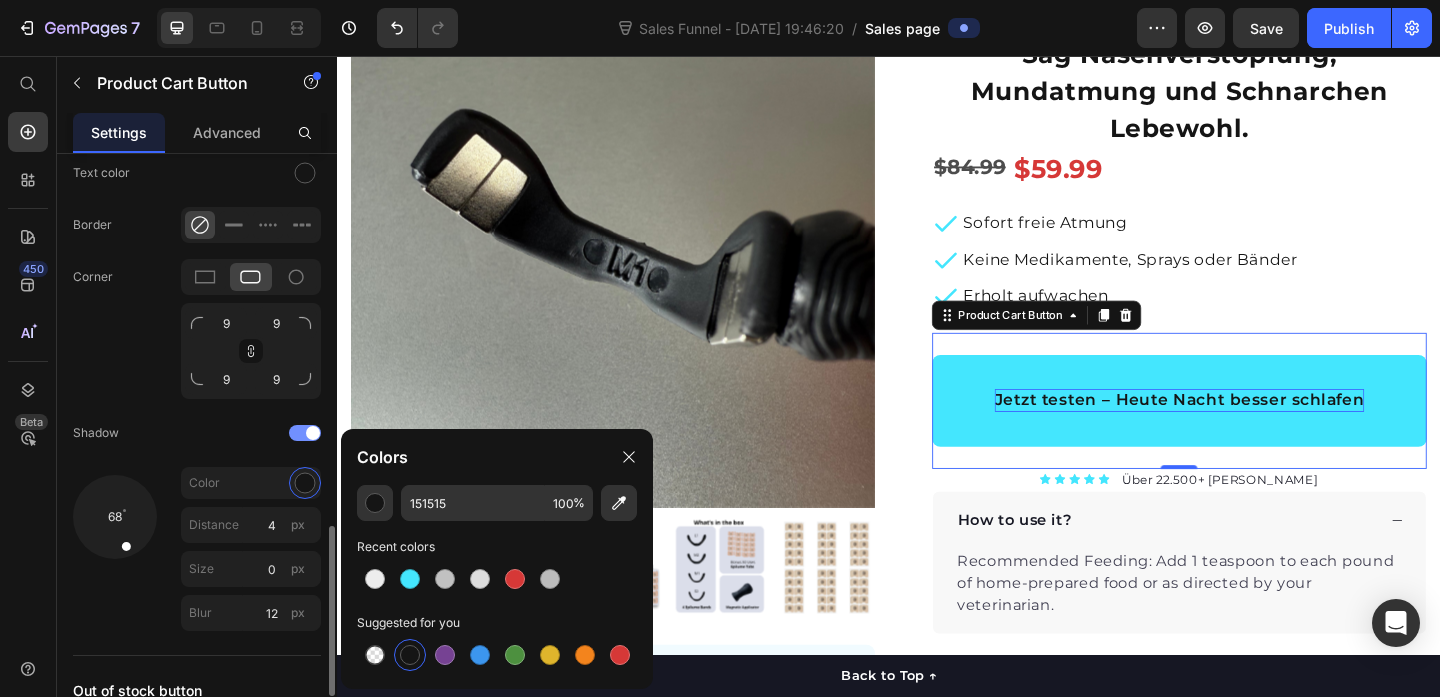 click on "Shadow" 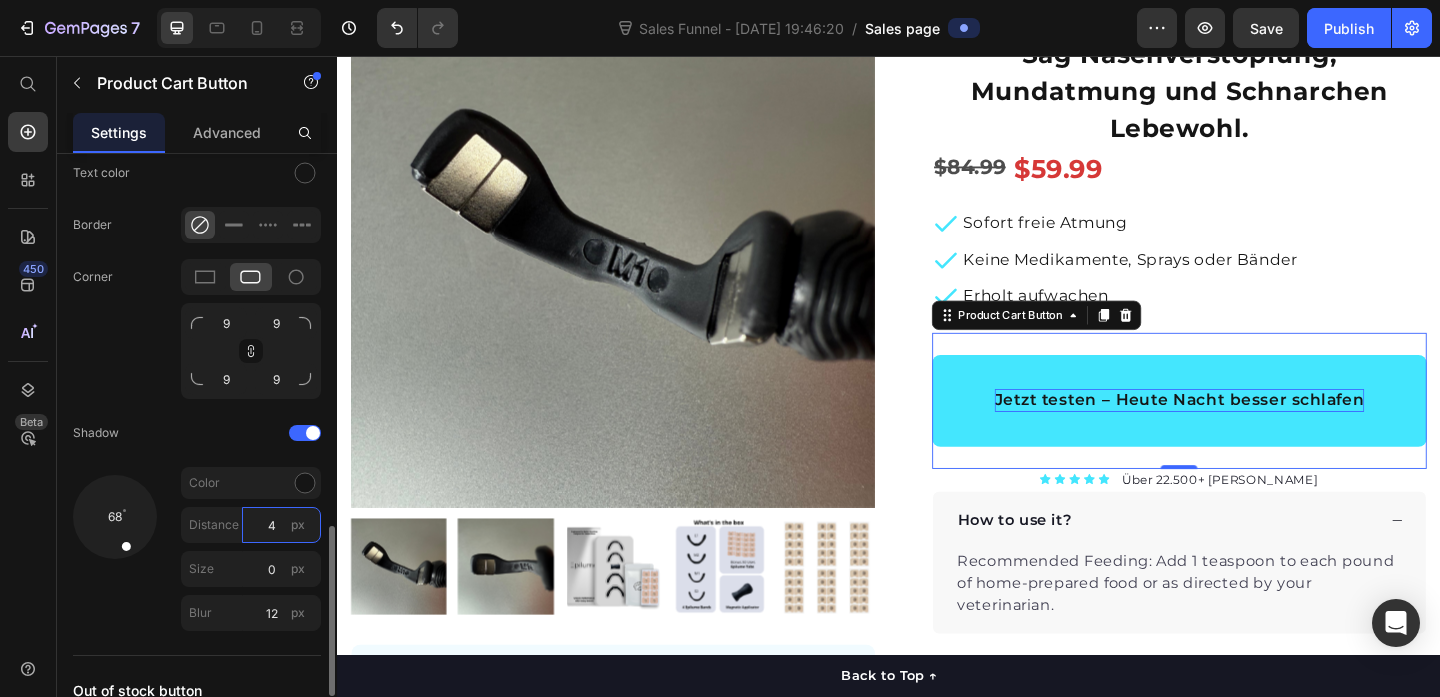 click on "4" at bounding box center (281, 525) 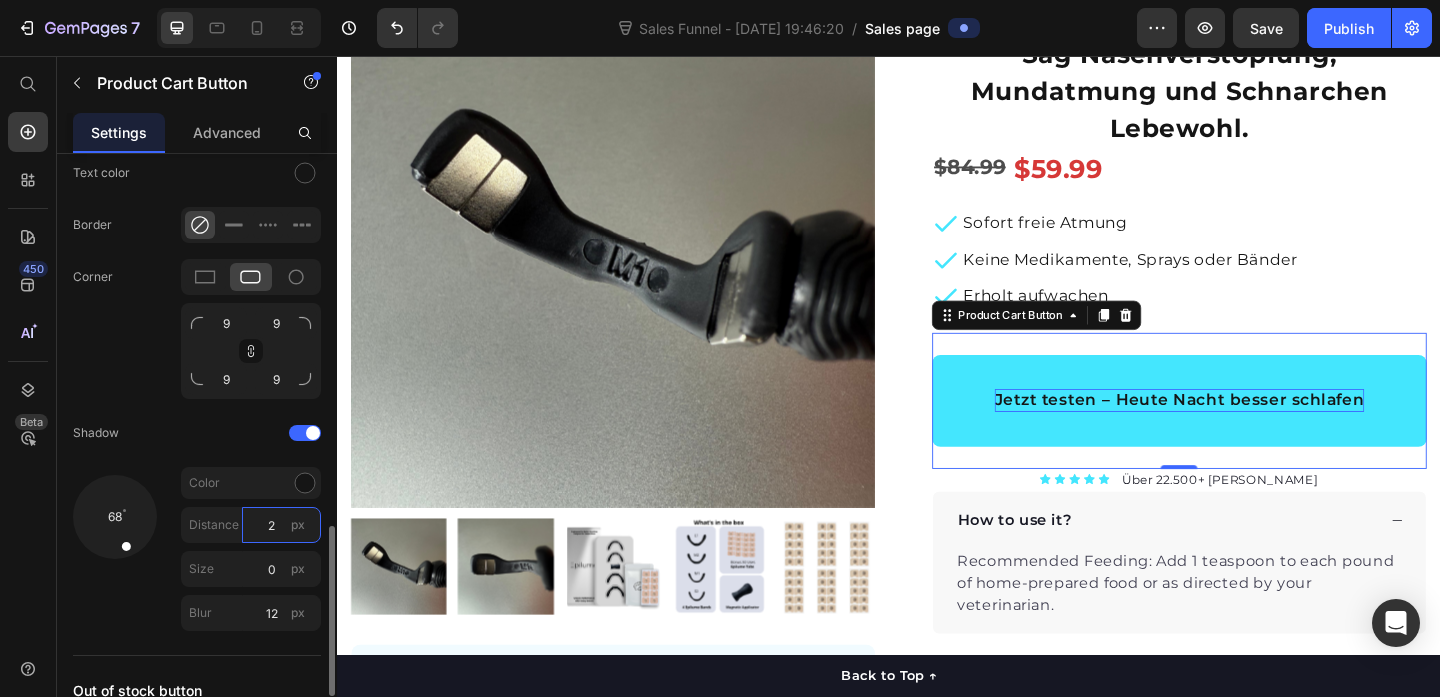 click on "2" at bounding box center [281, 525] 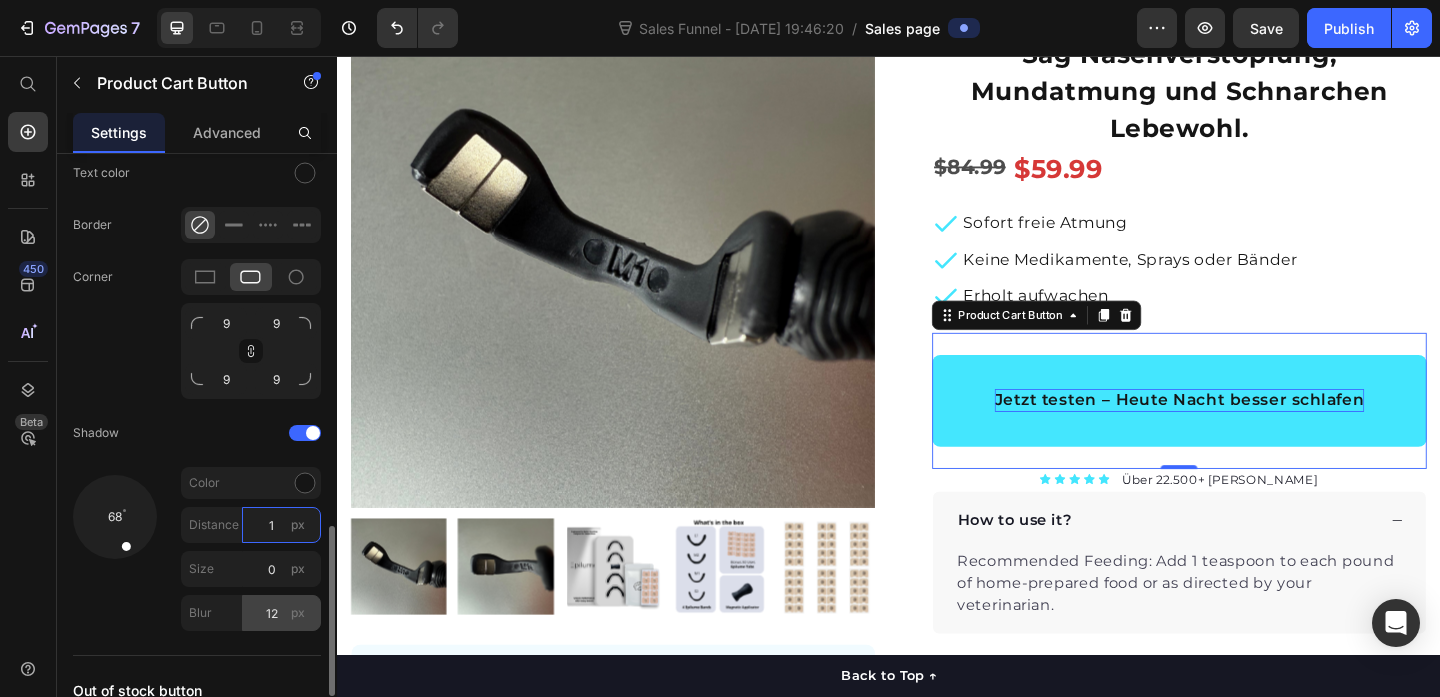 type on "1" 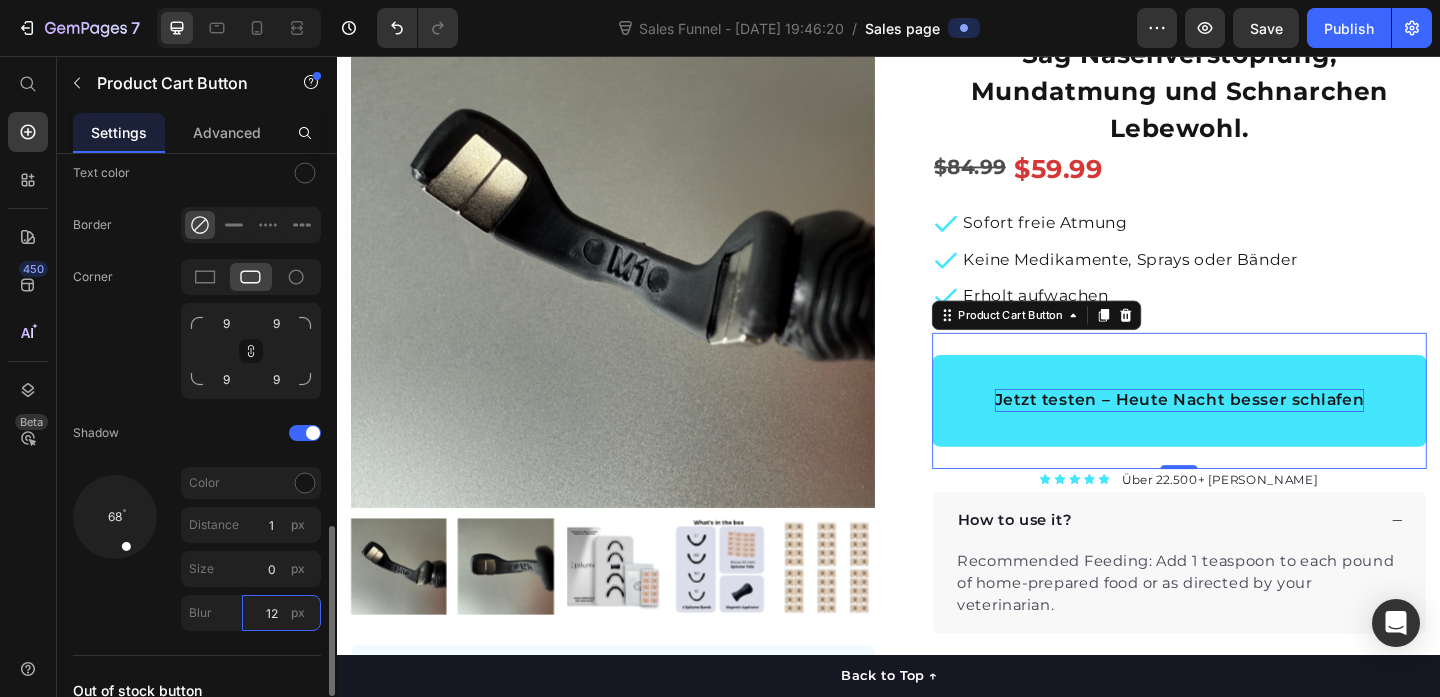 click on "12" at bounding box center (281, 613) 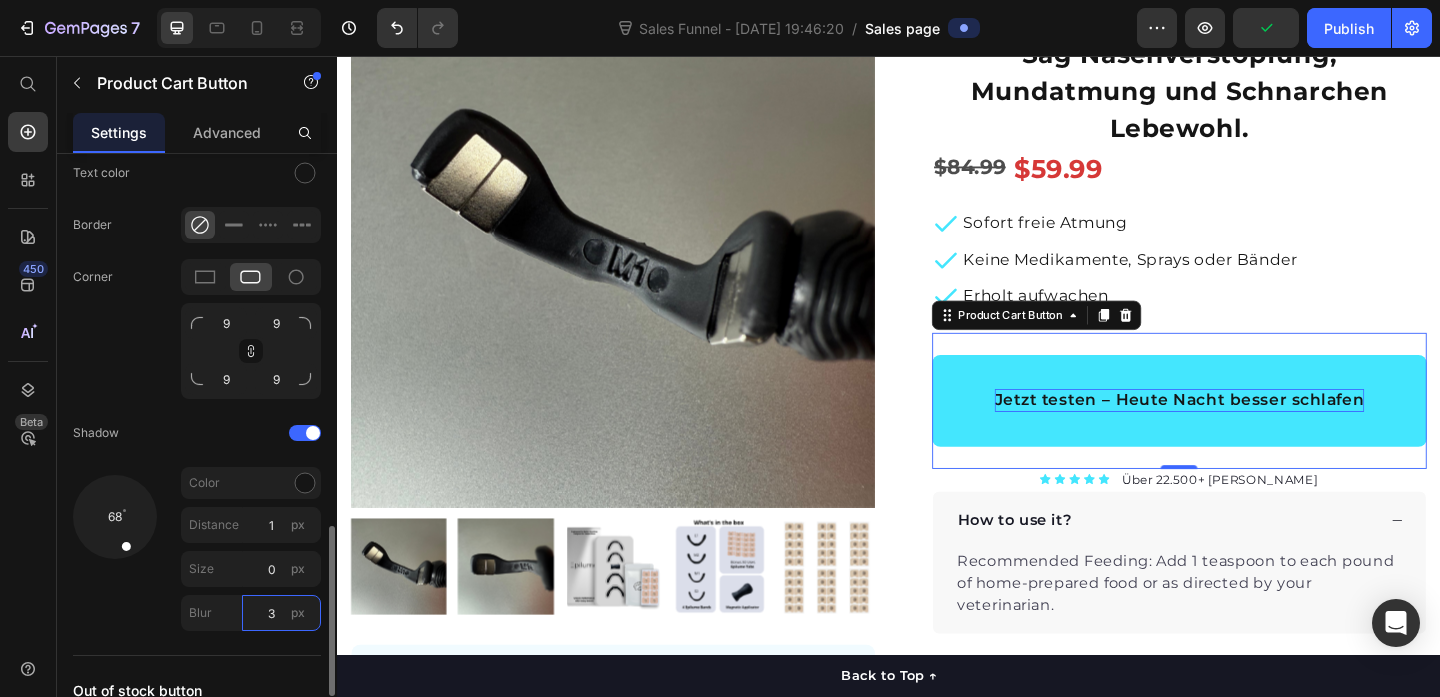 type on "3" 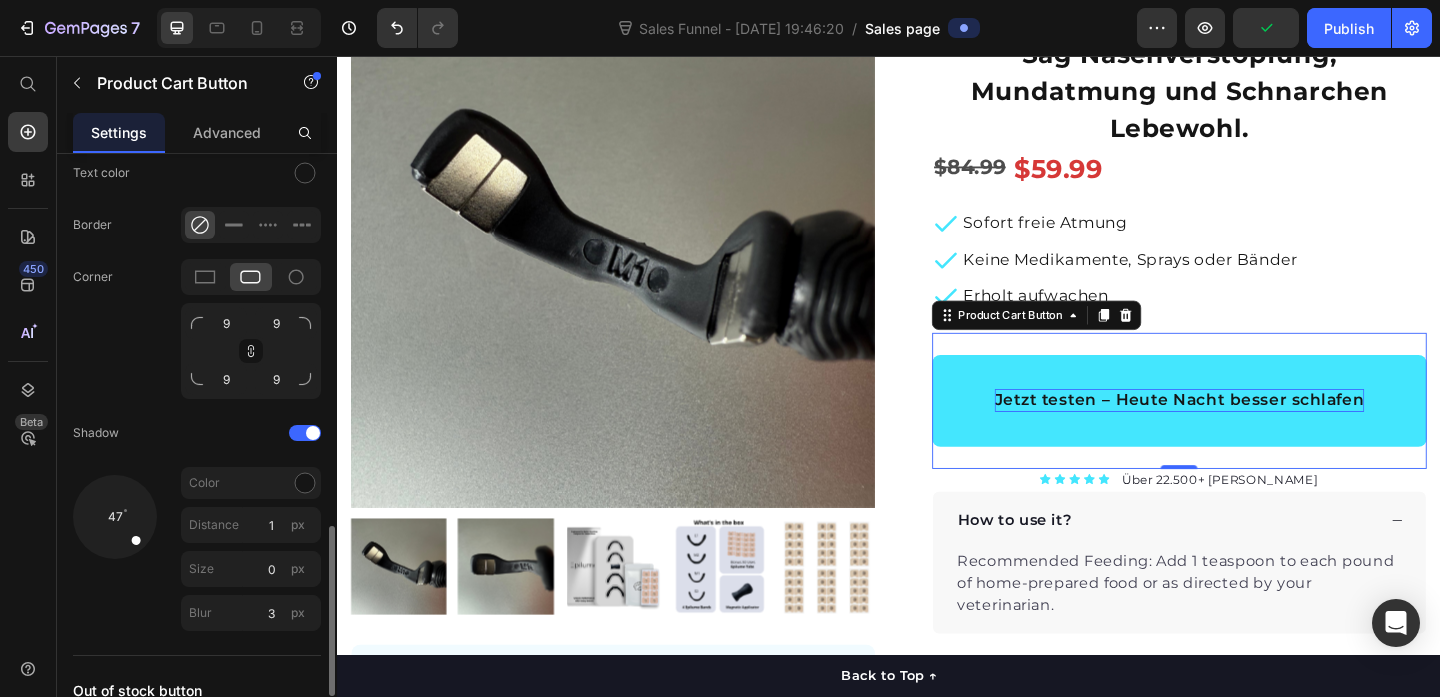 drag, startPoint x: 126, startPoint y: 549, endPoint x: 163, endPoint y: 543, distance: 37.48333 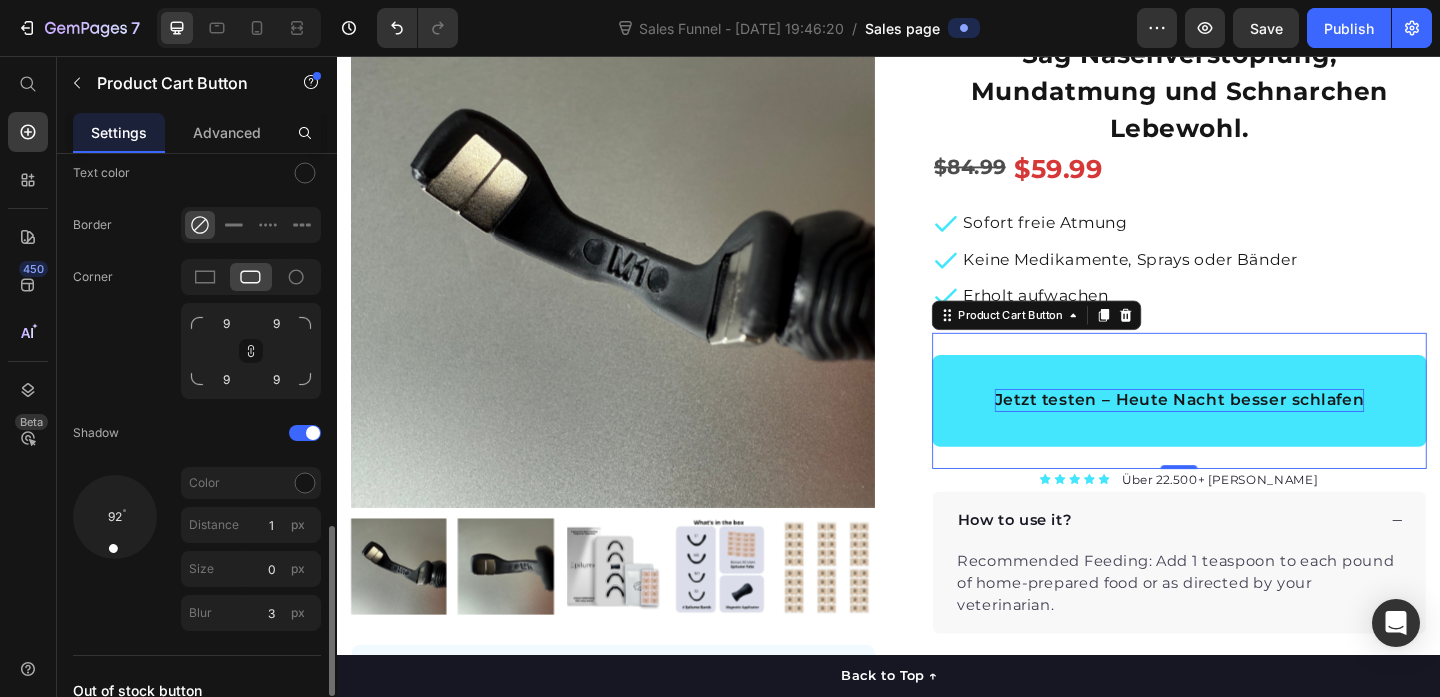 drag, startPoint x: 138, startPoint y: 539, endPoint x: 111, endPoint y: 532, distance: 27.89265 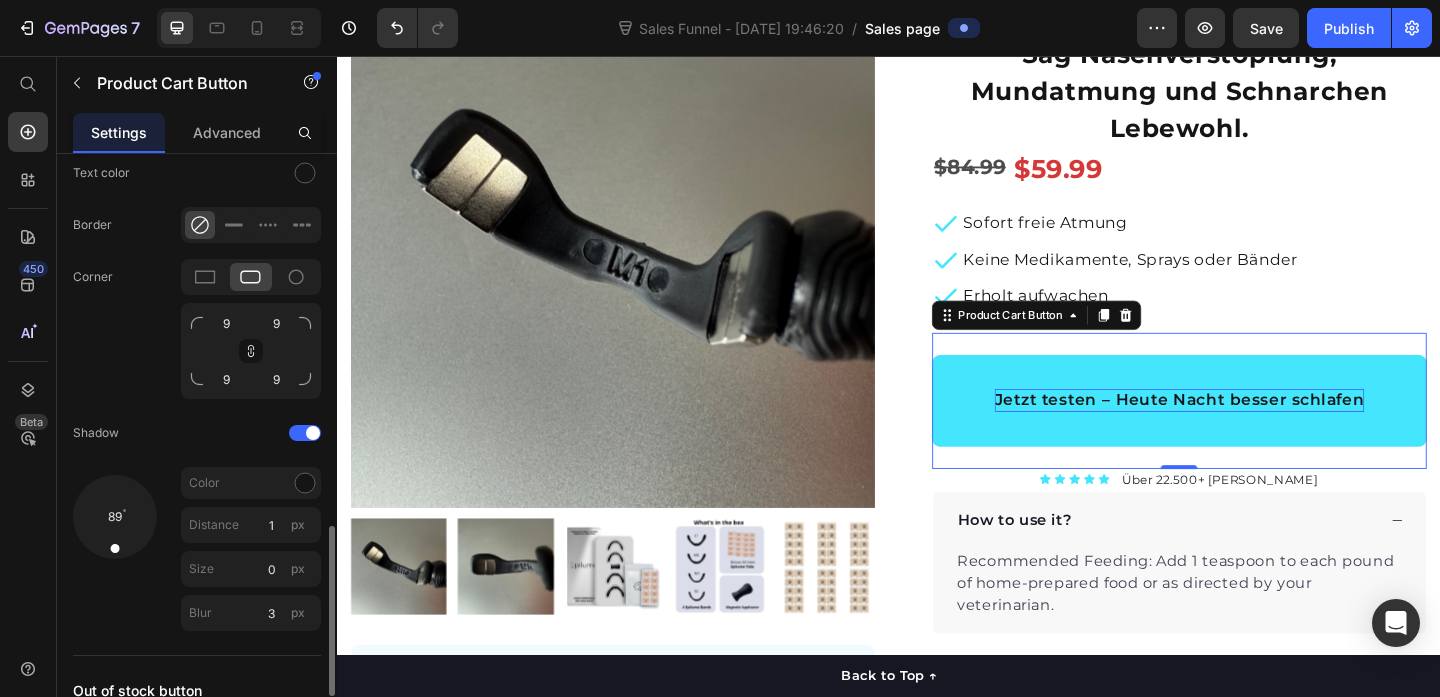 click at bounding box center (115, 537) 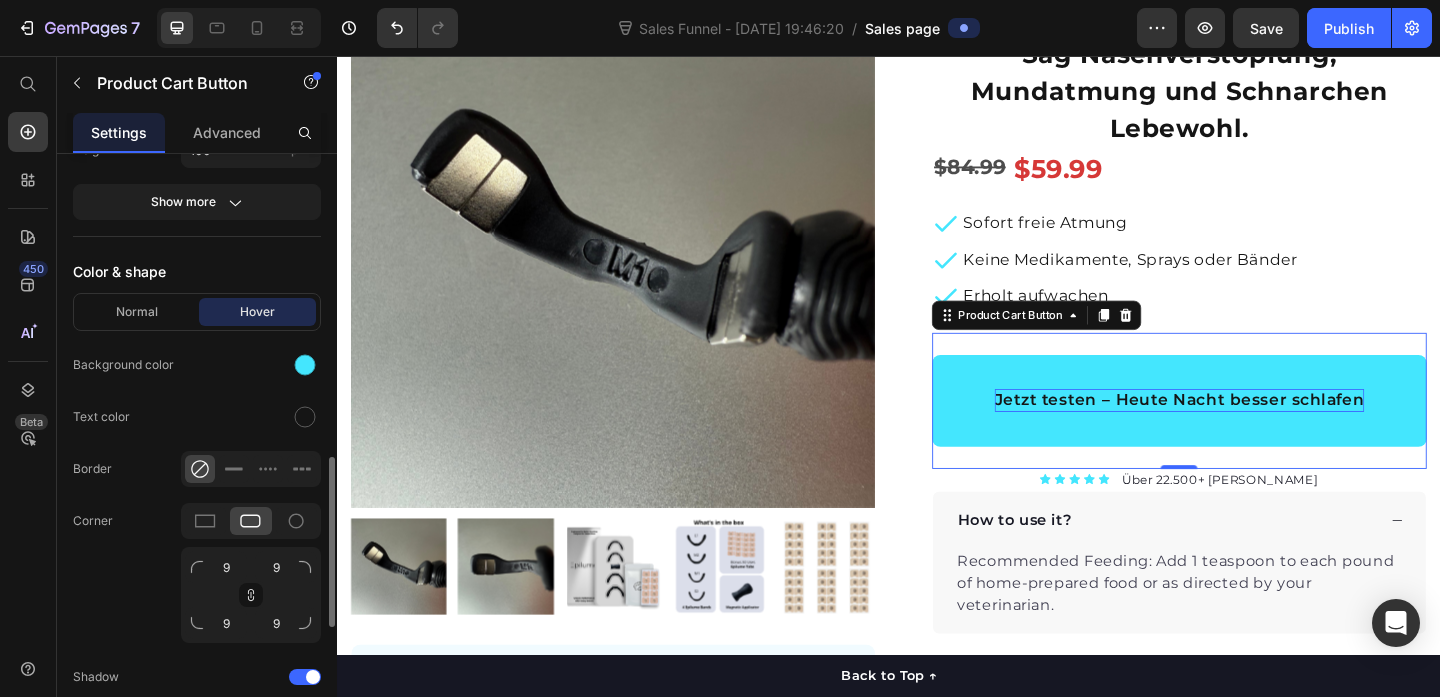 scroll, scrollTop: 809, scrollLeft: 0, axis: vertical 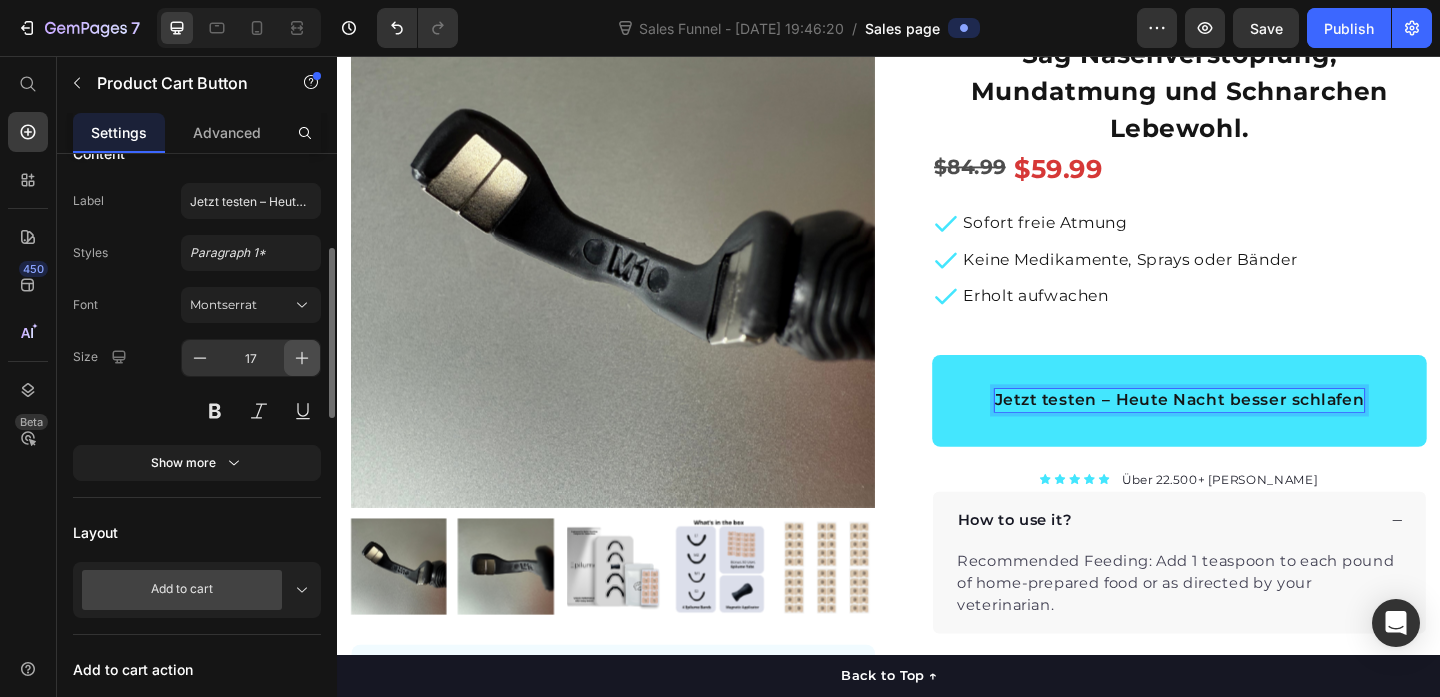 click 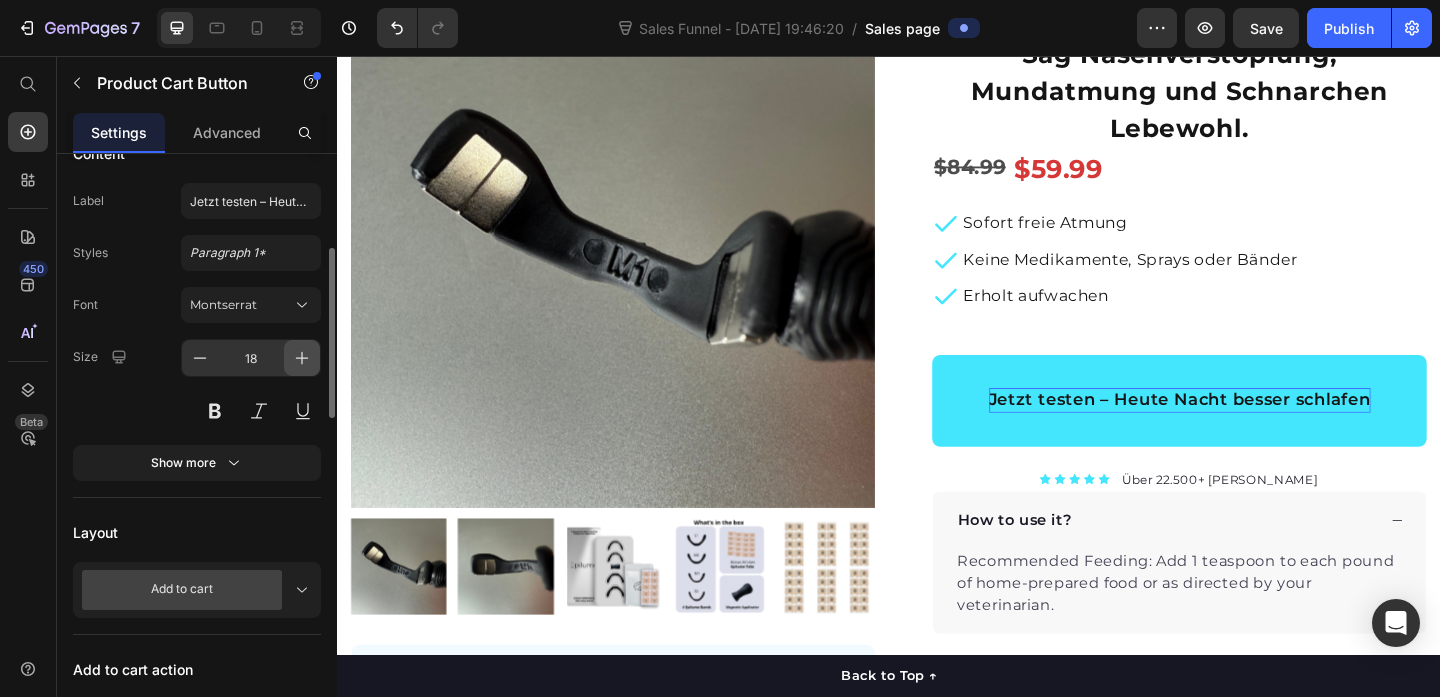 click 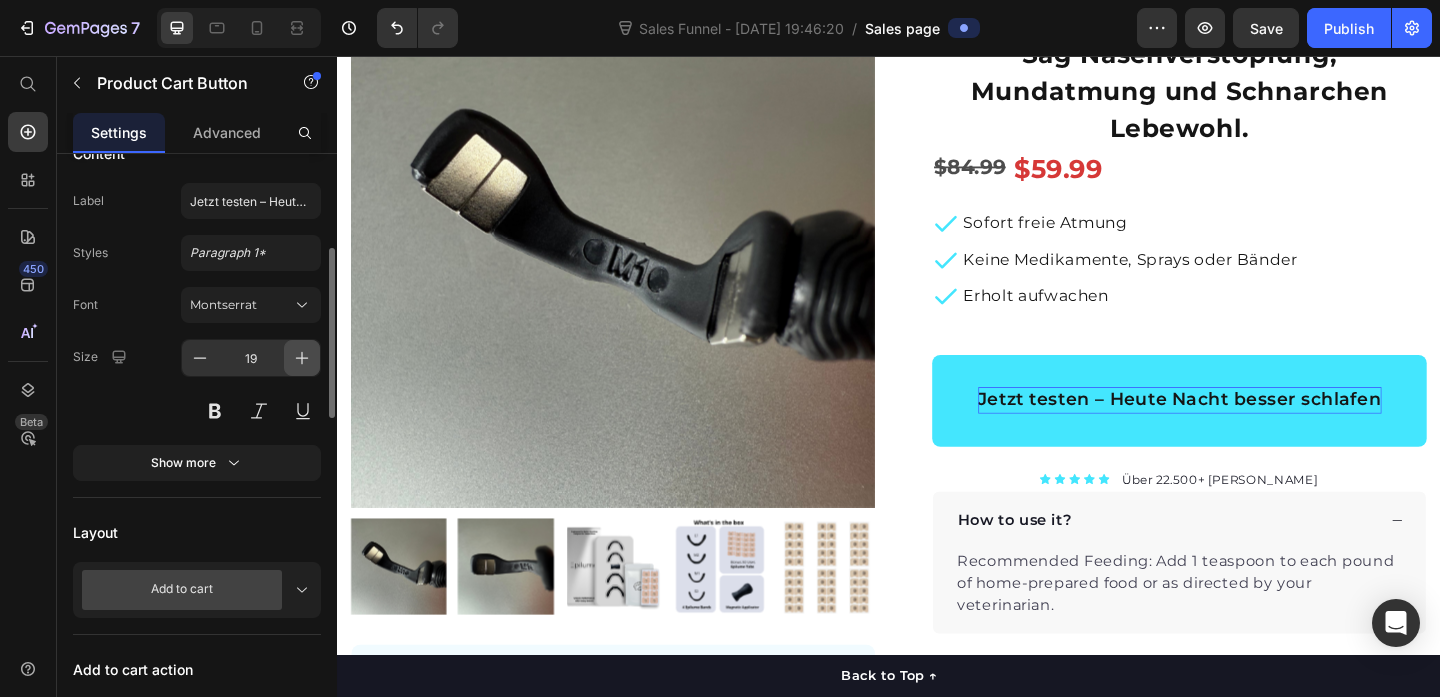 click 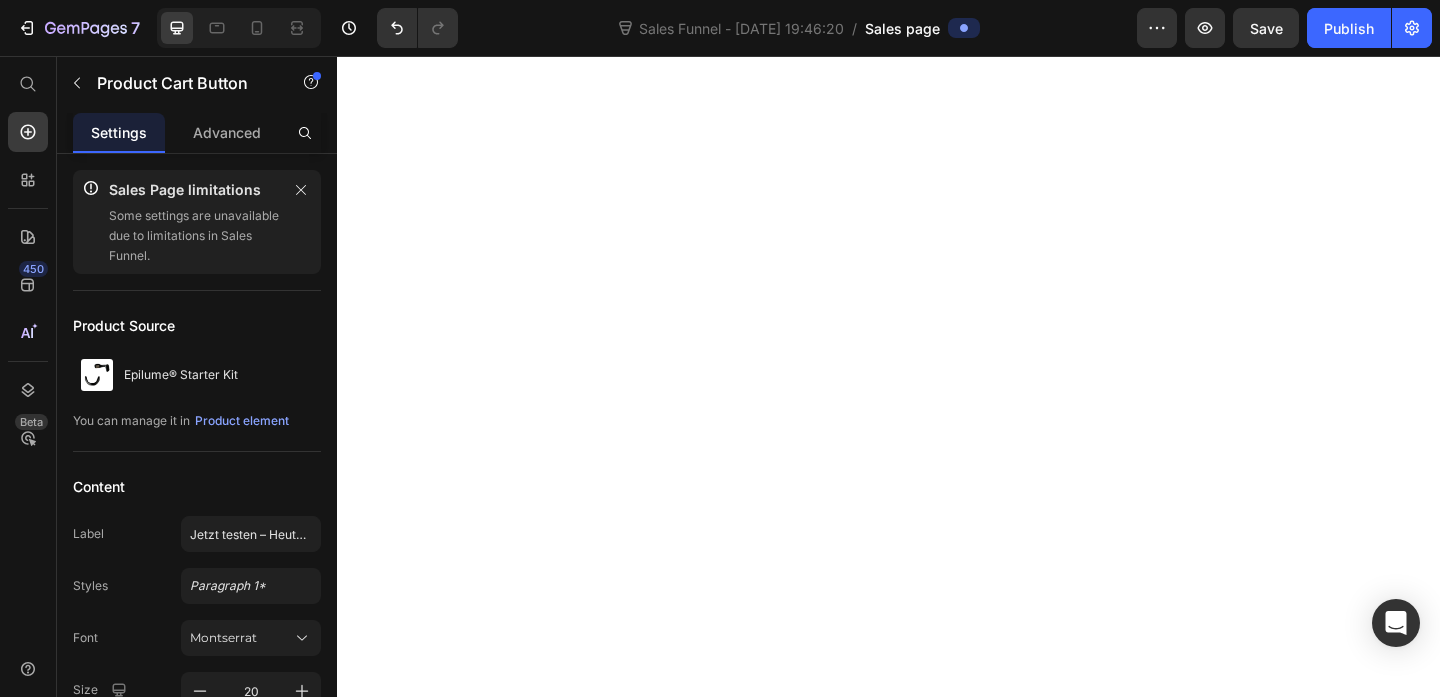 scroll, scrollTop: 0, scrollLeft: 0, axis: both 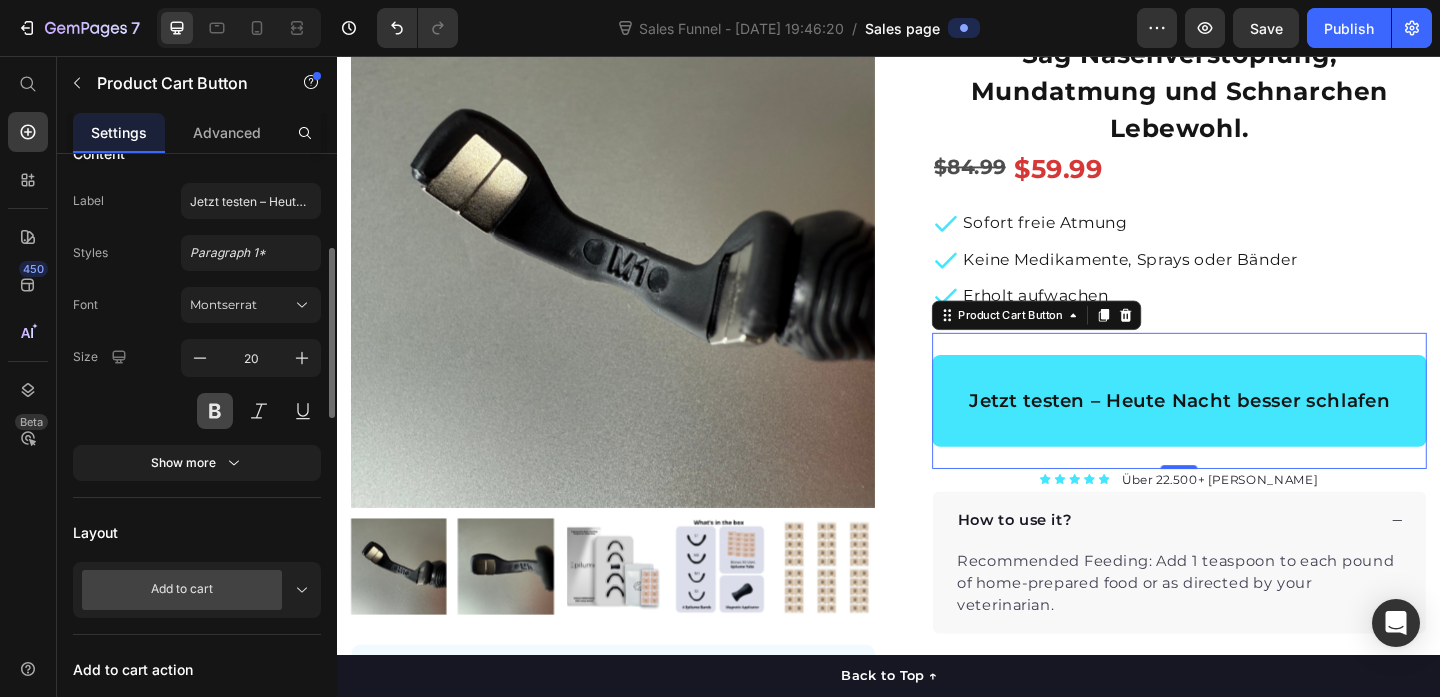 click at bounding box center [215, 411] 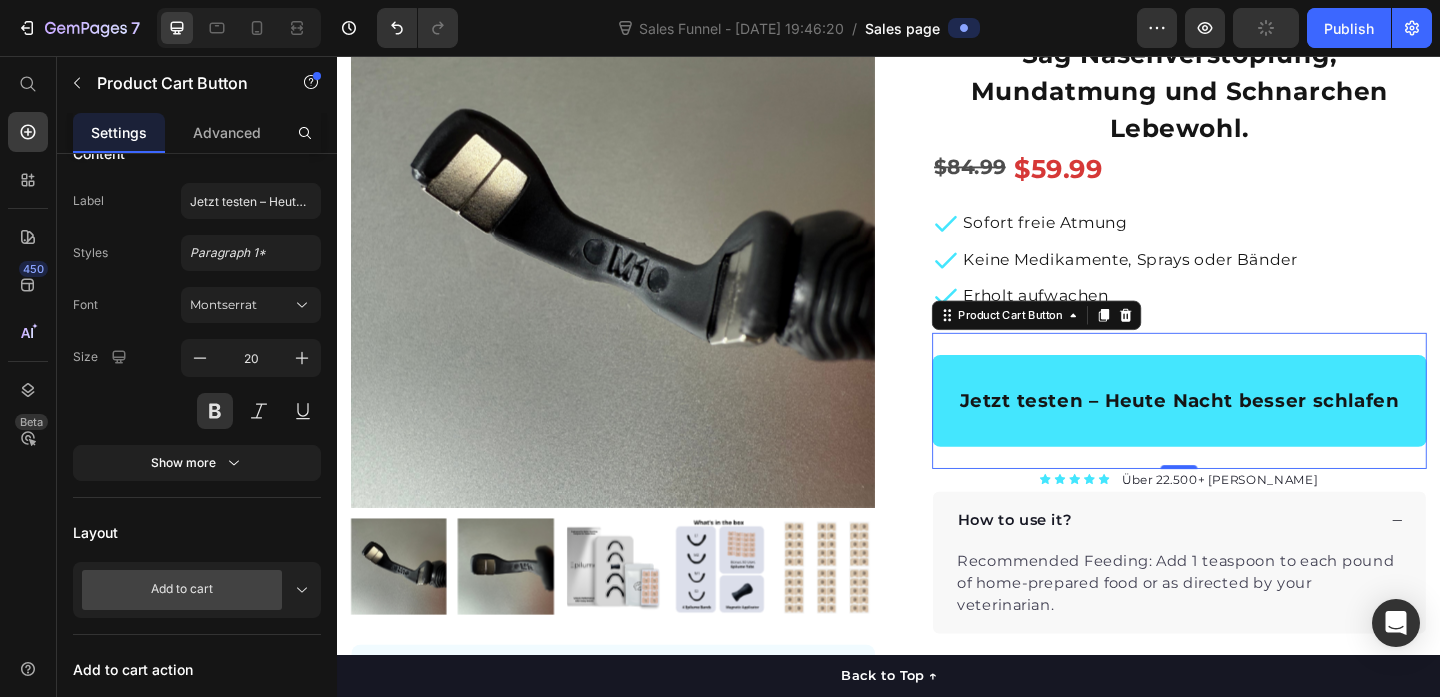 click on "Jetzt testen – Heute Nacht besser schlafen Product Cart Button   0" at bounding box center [1253, 431] 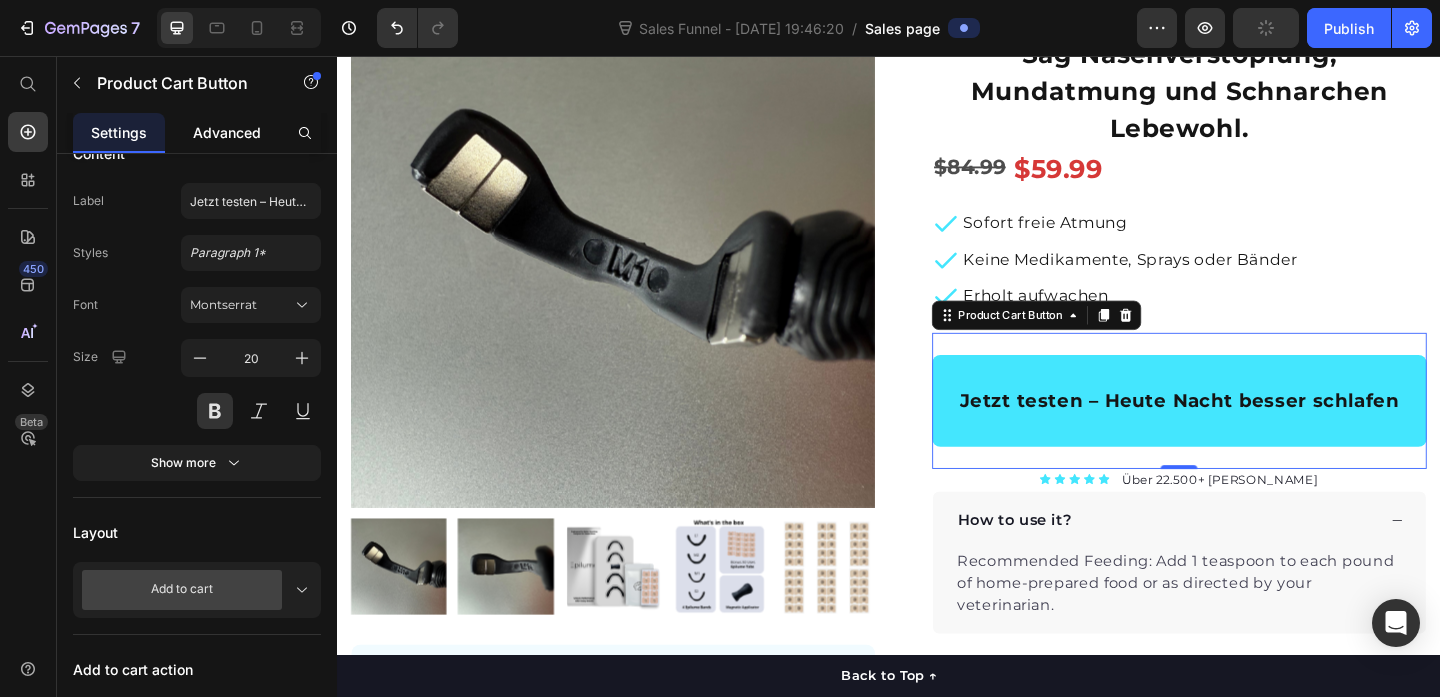 click on "Advanced" at bounding box center (227, 132) 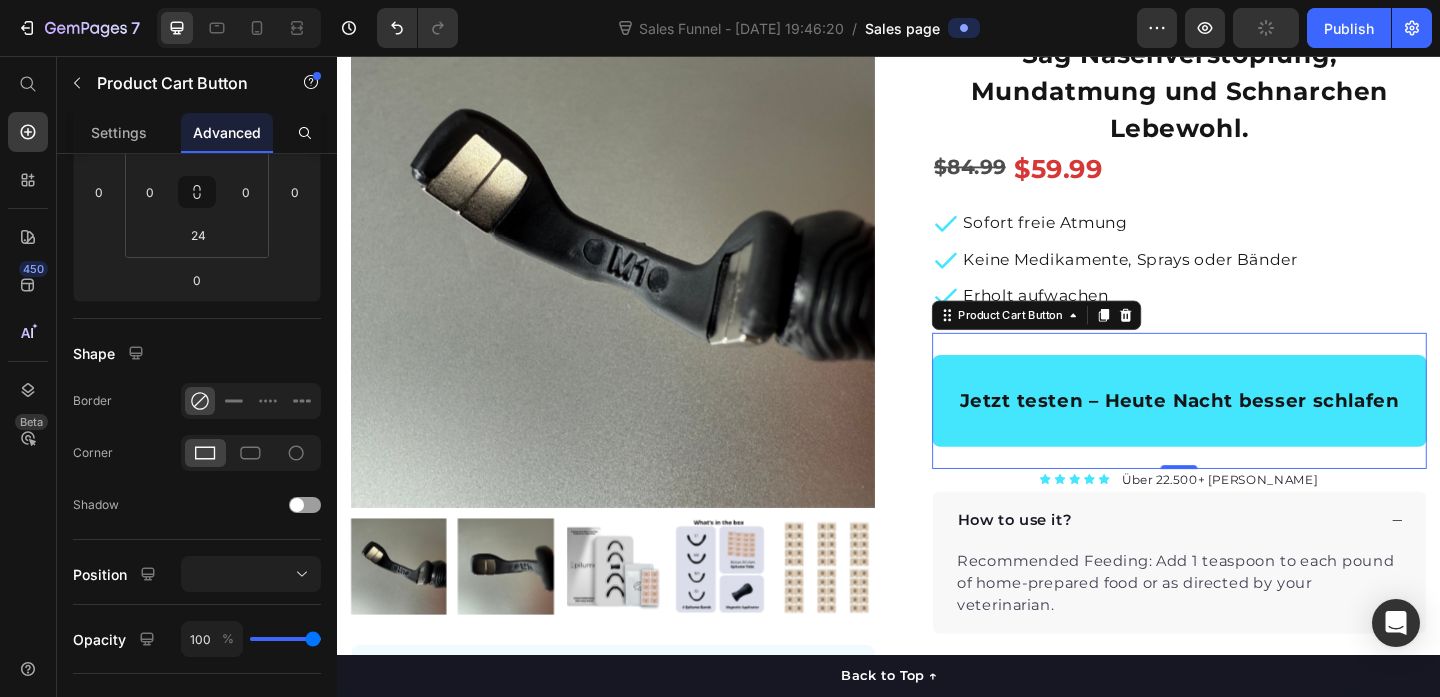 scroll, scrollTop: 0, scrollLeft: 0, axis: both 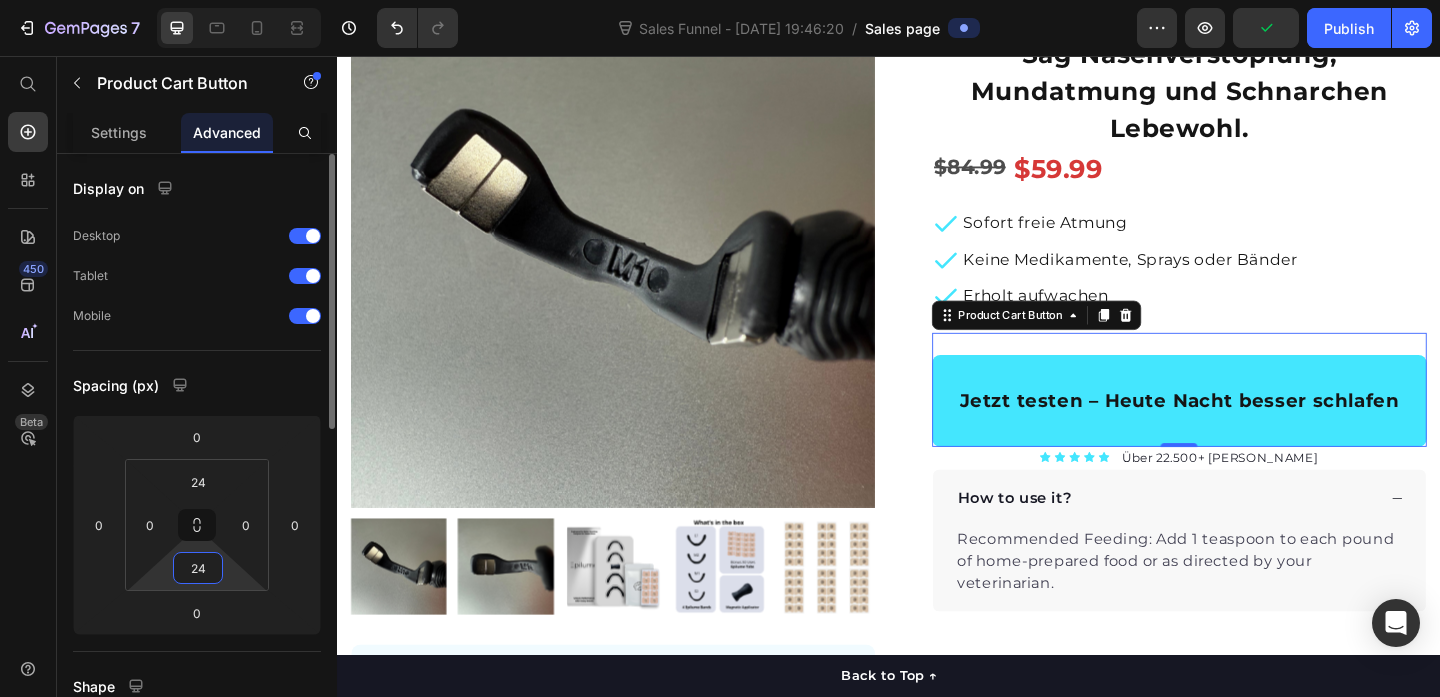 type on "0" 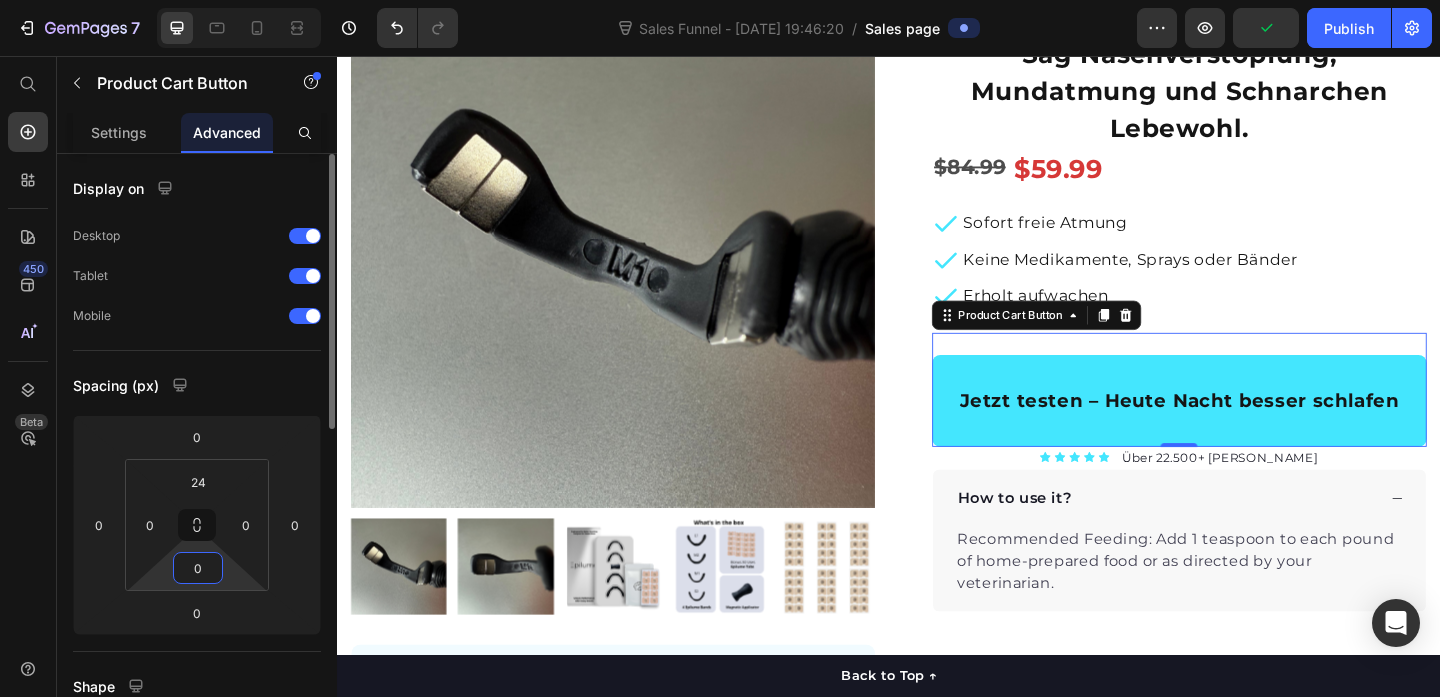 drag, startPoint x: 229, startPoint y: 606, endPoint x: 230, endPoint y: 679, distance: 73.00685 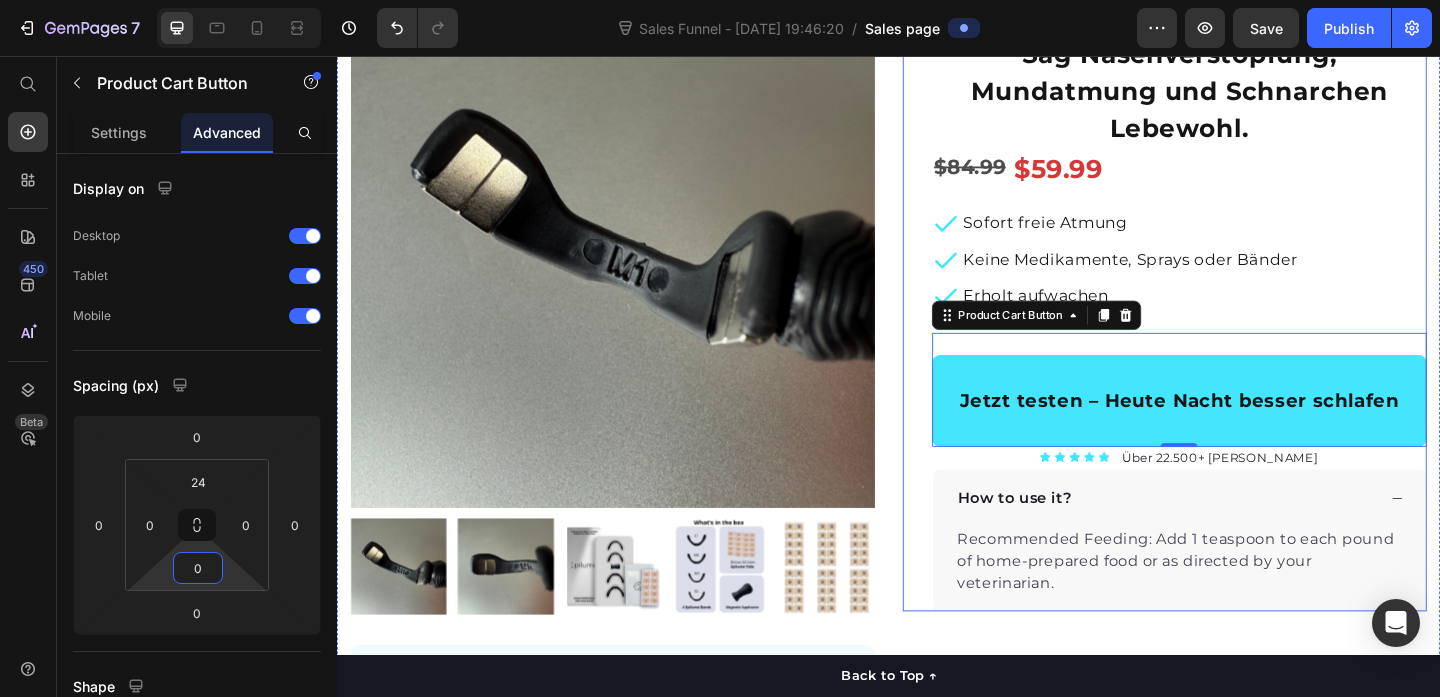 click on "Epilume® Starter Kit Product Title Sag Nasenverstopfung, Mundatmung und Schnarchen Lebewohl. Text block $84.99 Product Price $59.99 Product Price Row
Sofort freie Atmung
Keine Medikamente, Sprays oder Bänder
Erholt aufwachen Item list Jetzt testen – Heute Nacht besser schlafen Product Cart Button   0 Icon Icon Icon Icon Icon Icon List Hoz Über 22.500+ zufriedene Kunden Text block Row Perfect for sensitive tummies Supercharge immunity System Bursting with protein, vitamins, and minerals Supports strong muscles, increases bone strength Item list
How to use it? Recommended Feeding: Add 1 teaspoon to each pound of home-prepared food or as directed by your veterinarian. Text block Accordion Row" at bounding box center (1237, 318) 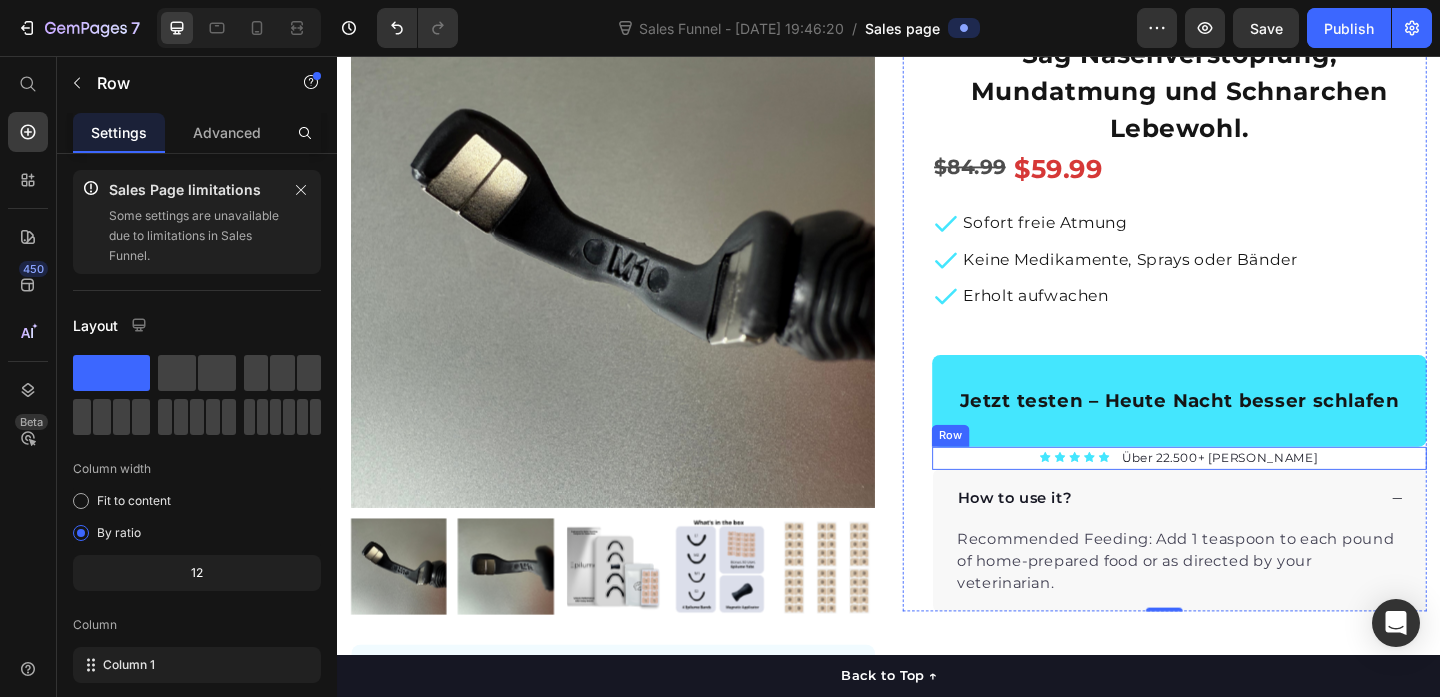 click on "Icon Icon Icon Icon Icon Icon List Hoz Über 22.500+ [PERSON_NAME] Text block Row" at bounding box center [1253, 494] 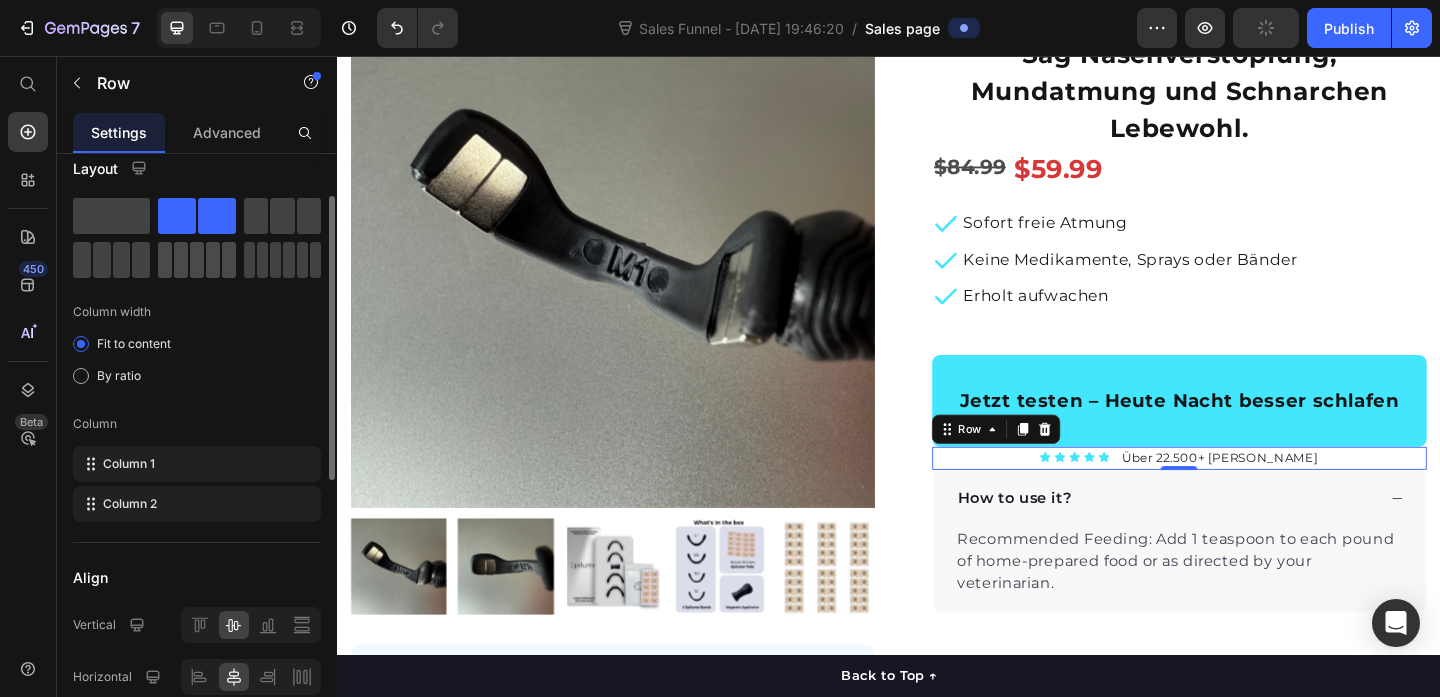 scroll, scrollTop: 113, scrollLeft: 0, axis: vertical 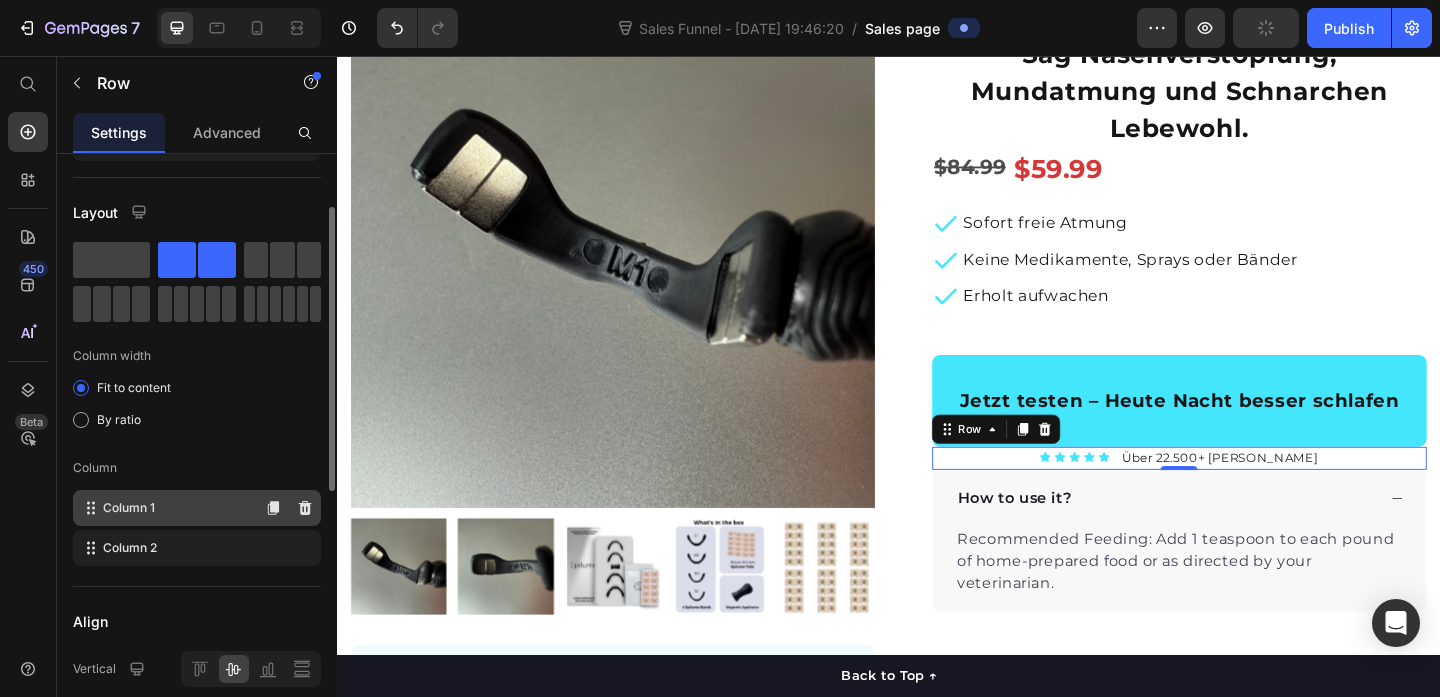 click on "Column 1" 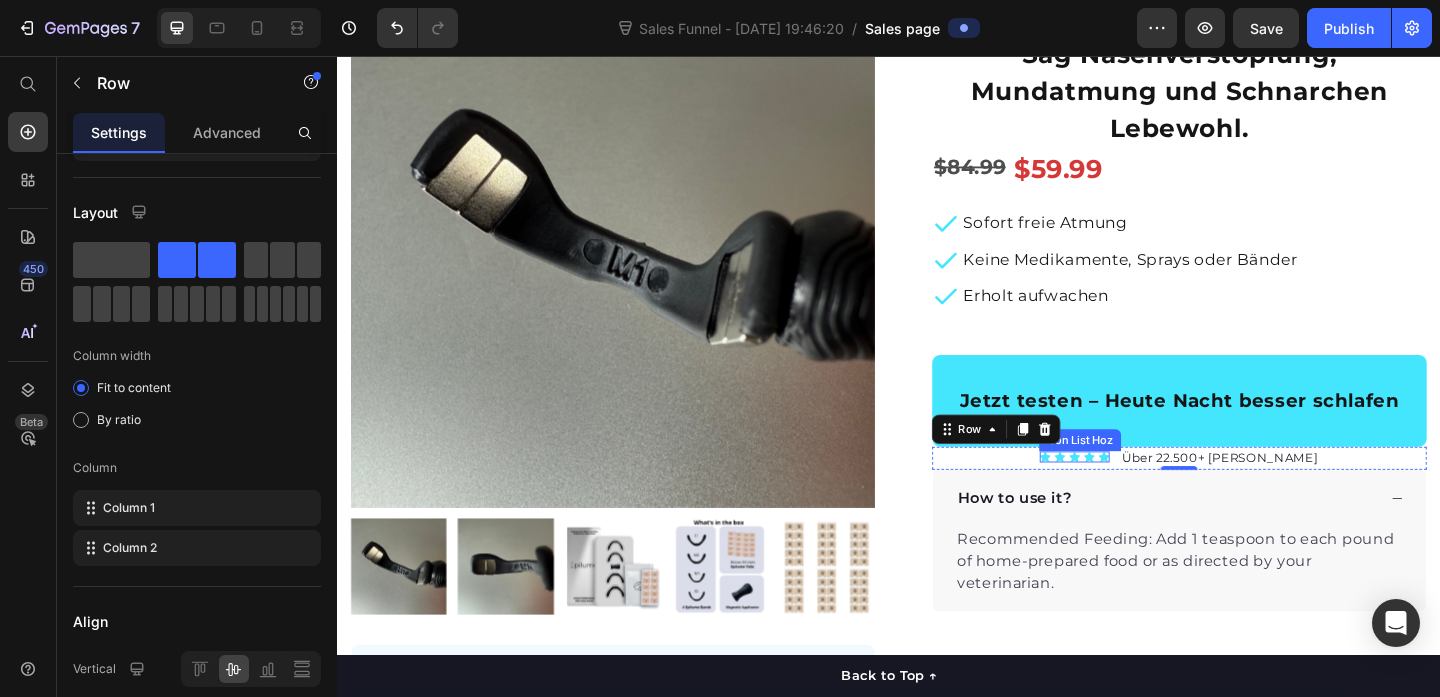 click on "Icon Icon Icon Icon Icon" at bounding box center [1139, 492] 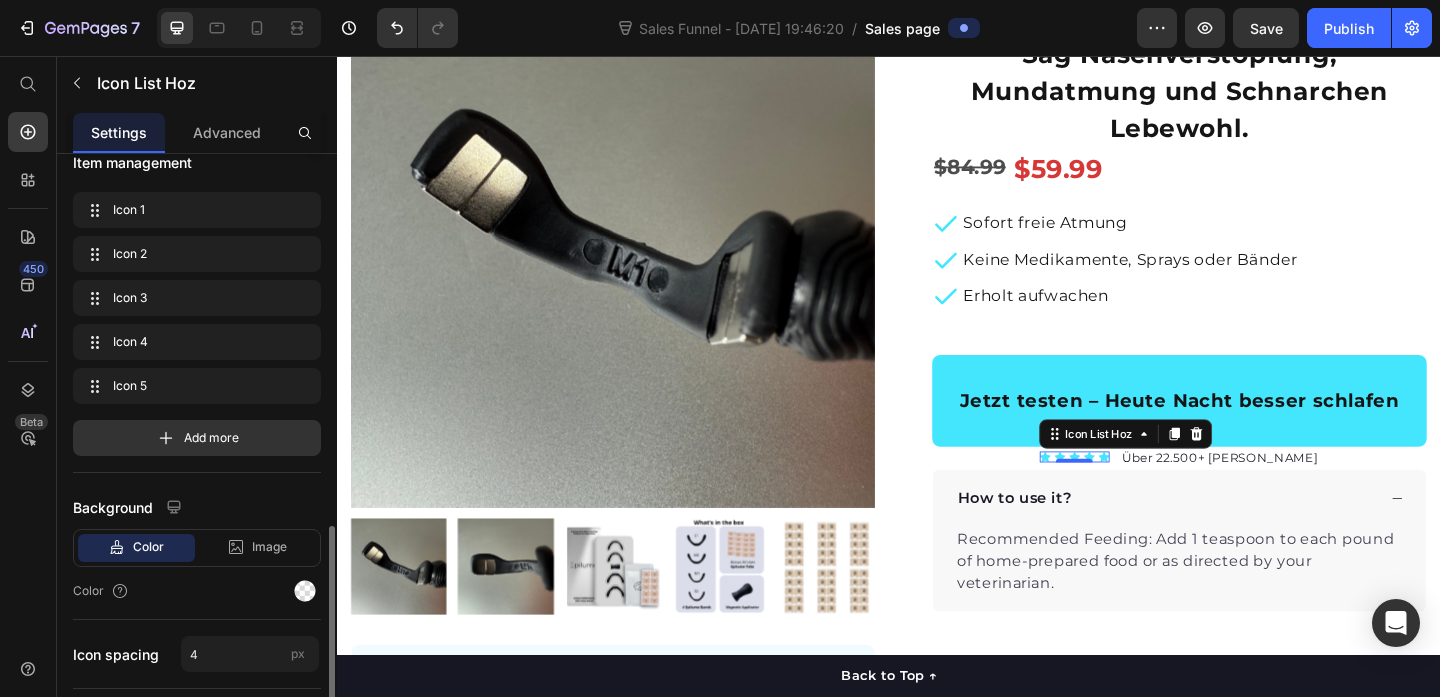 scroll, scrollTop: 0, scrollLeft: 0, axis: both 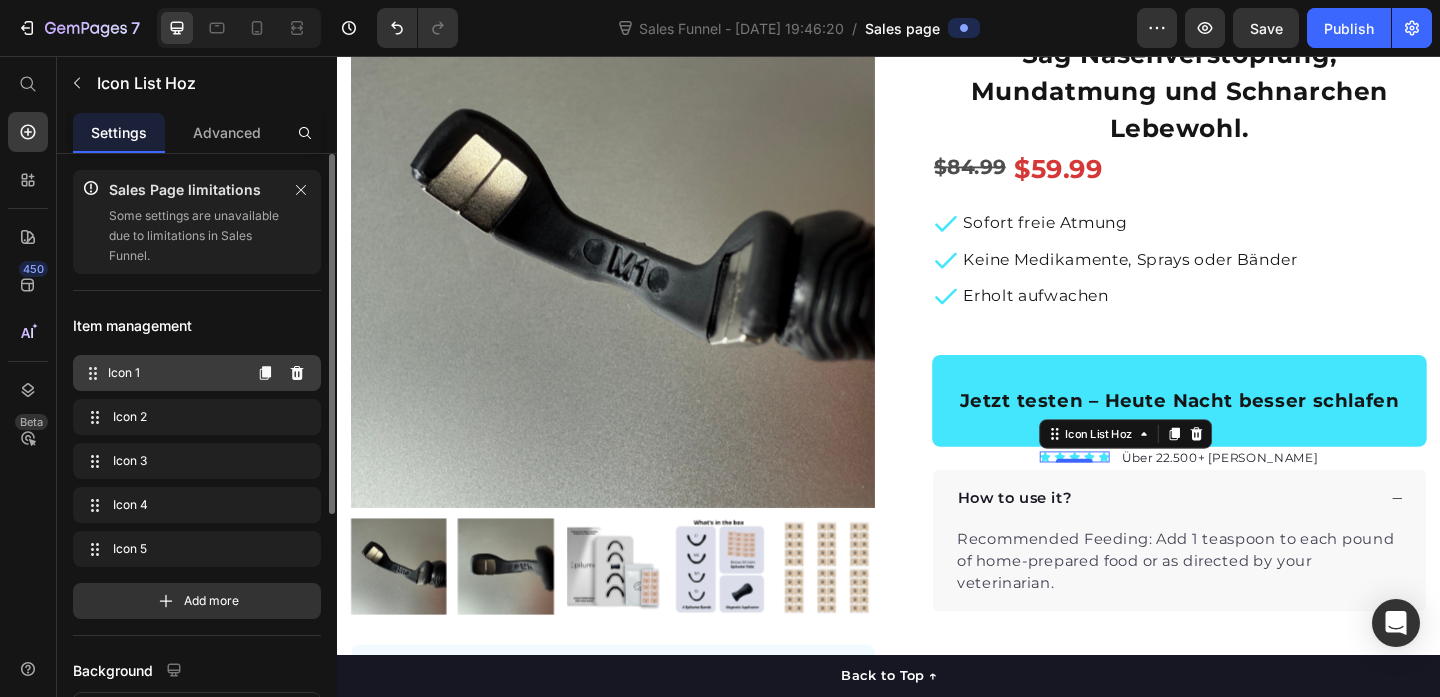 click on "Icon 1" at bounding box center [174, 373] 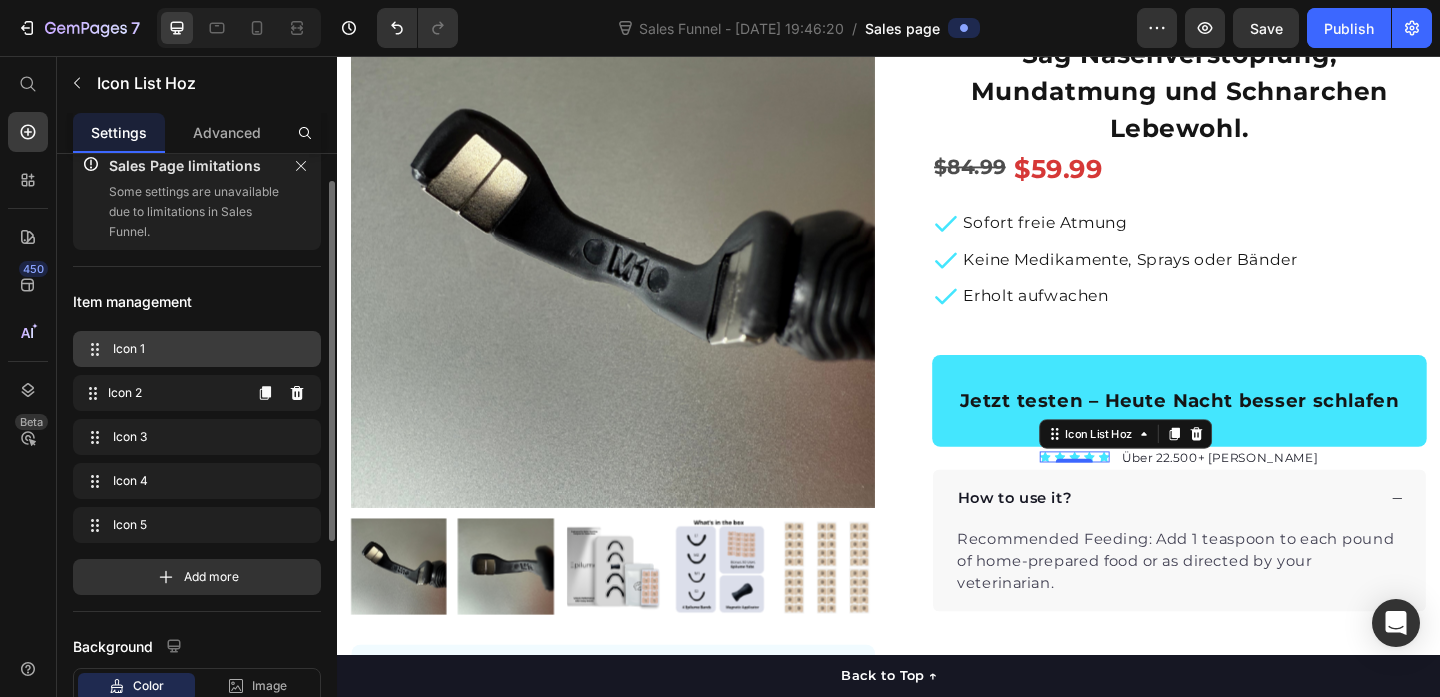 scroll, scrollTop: 37, scrollLeft: 0, axis: vertical 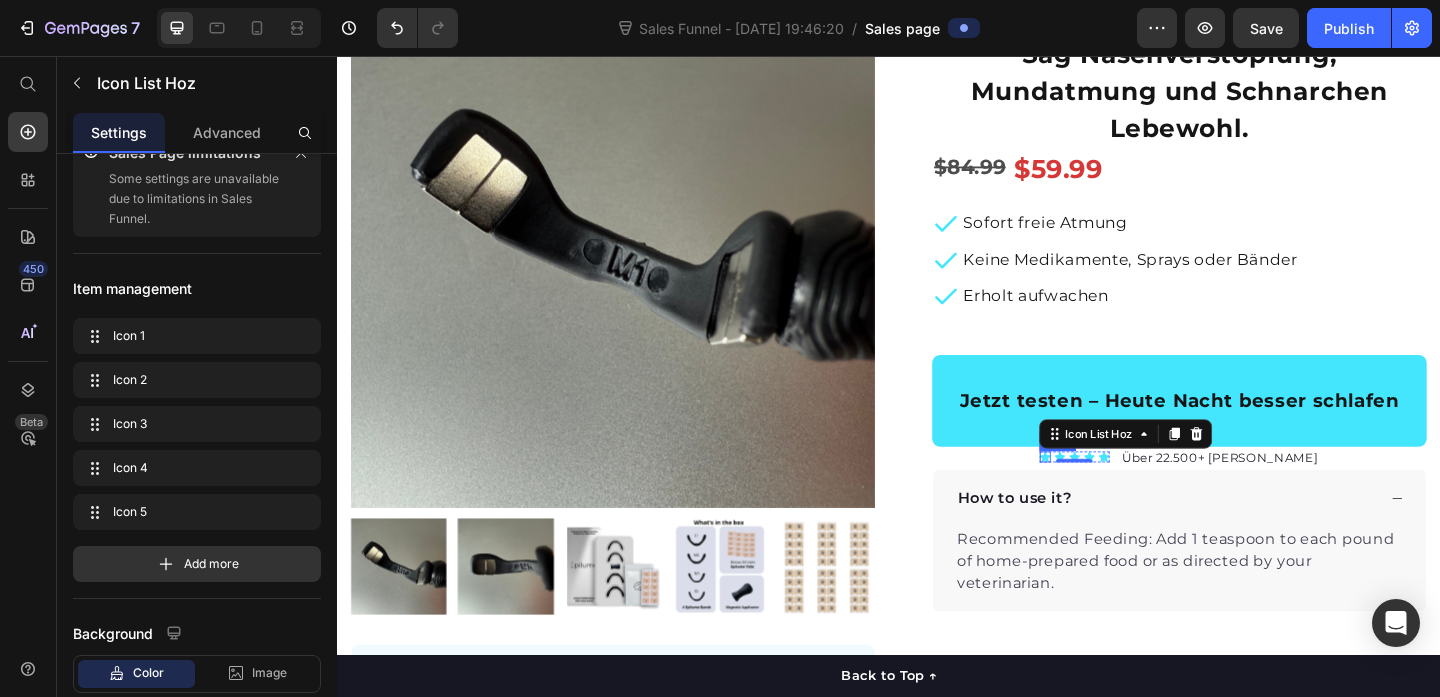 click 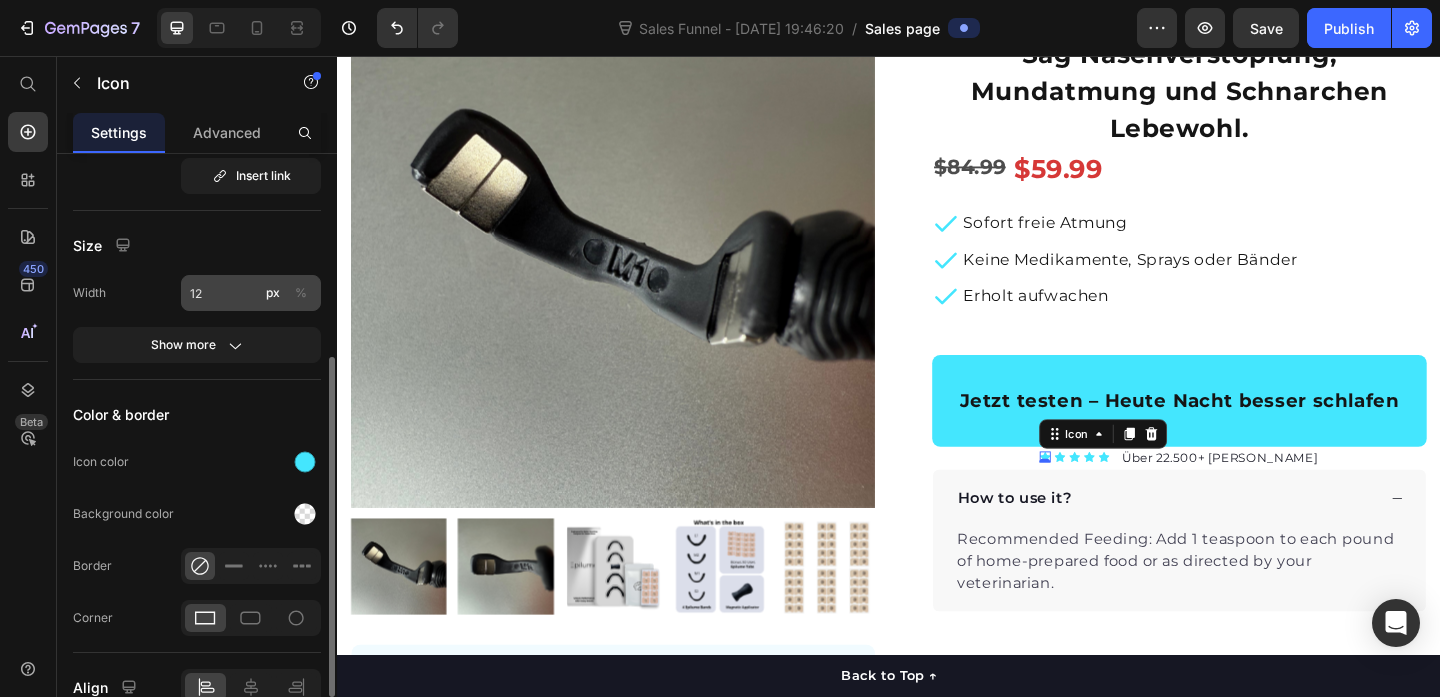 scroll, scrollTop: 457, scrollLeft: 0, axis: vertical 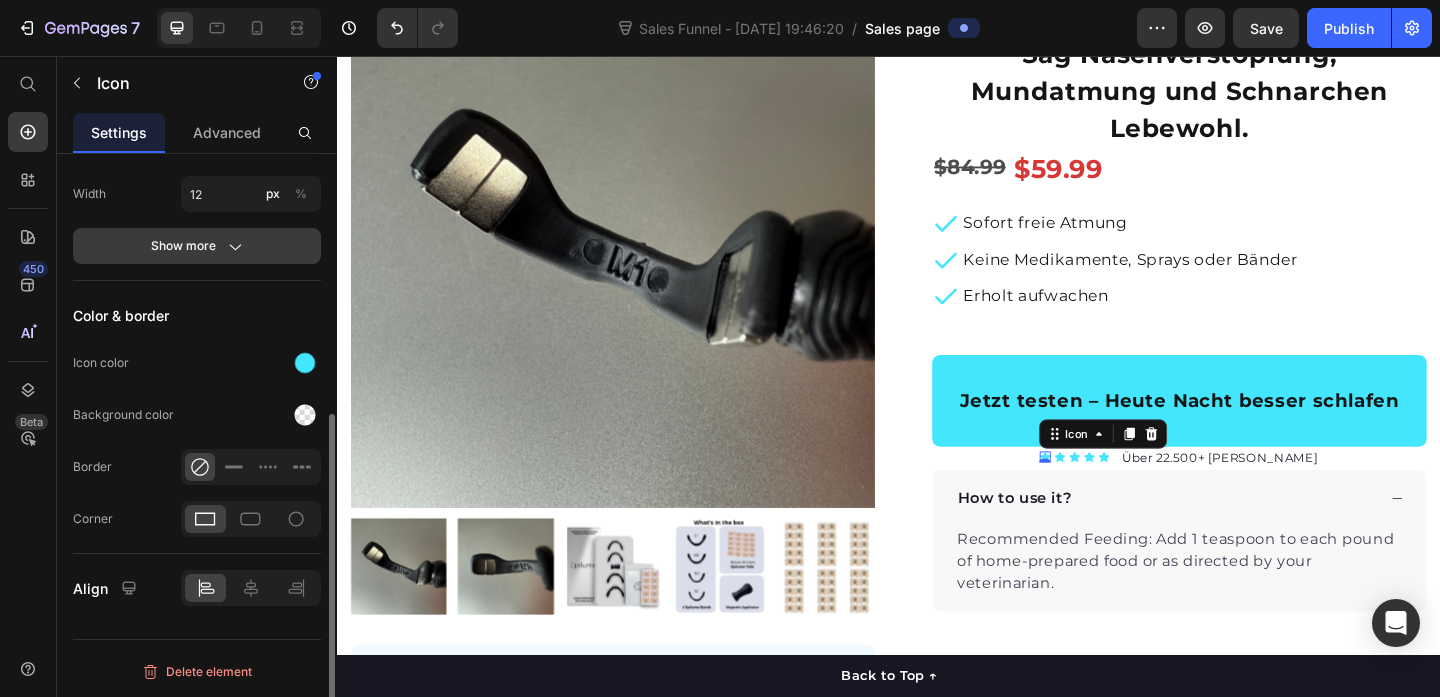 click on "Show more" at bounding box center [197, 246] 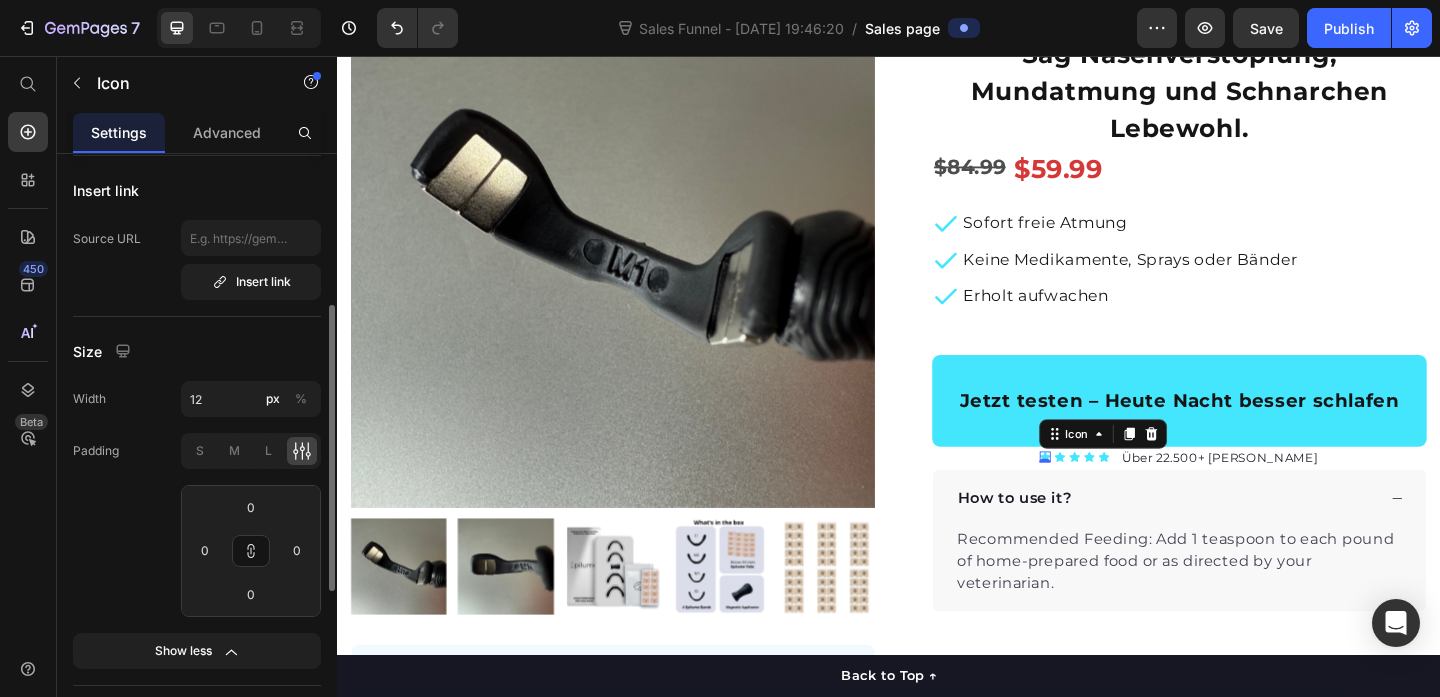 scroll, scrollTop: 247, scrollLeft: 0, axis: vertical 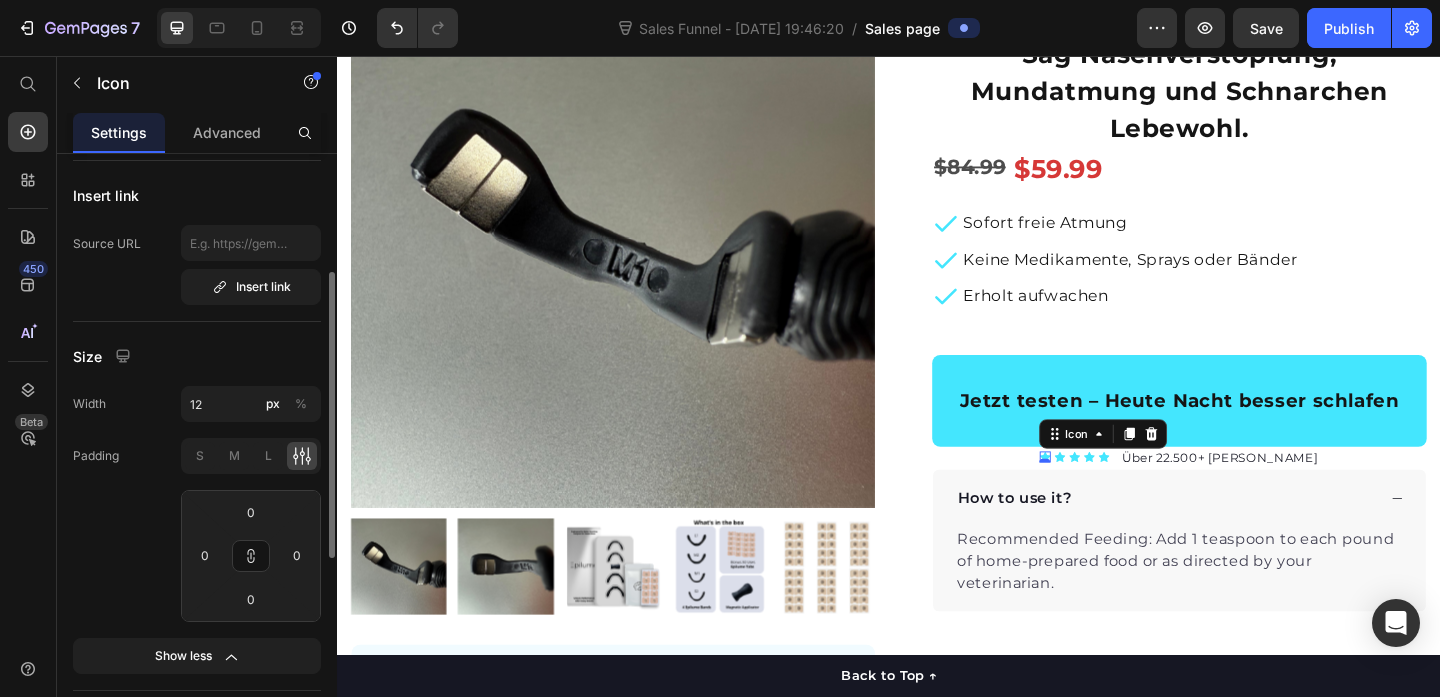 click on "Width 12 px % Padding S M L 0 0 0 0 Show less" at bounding box center [197, 530] 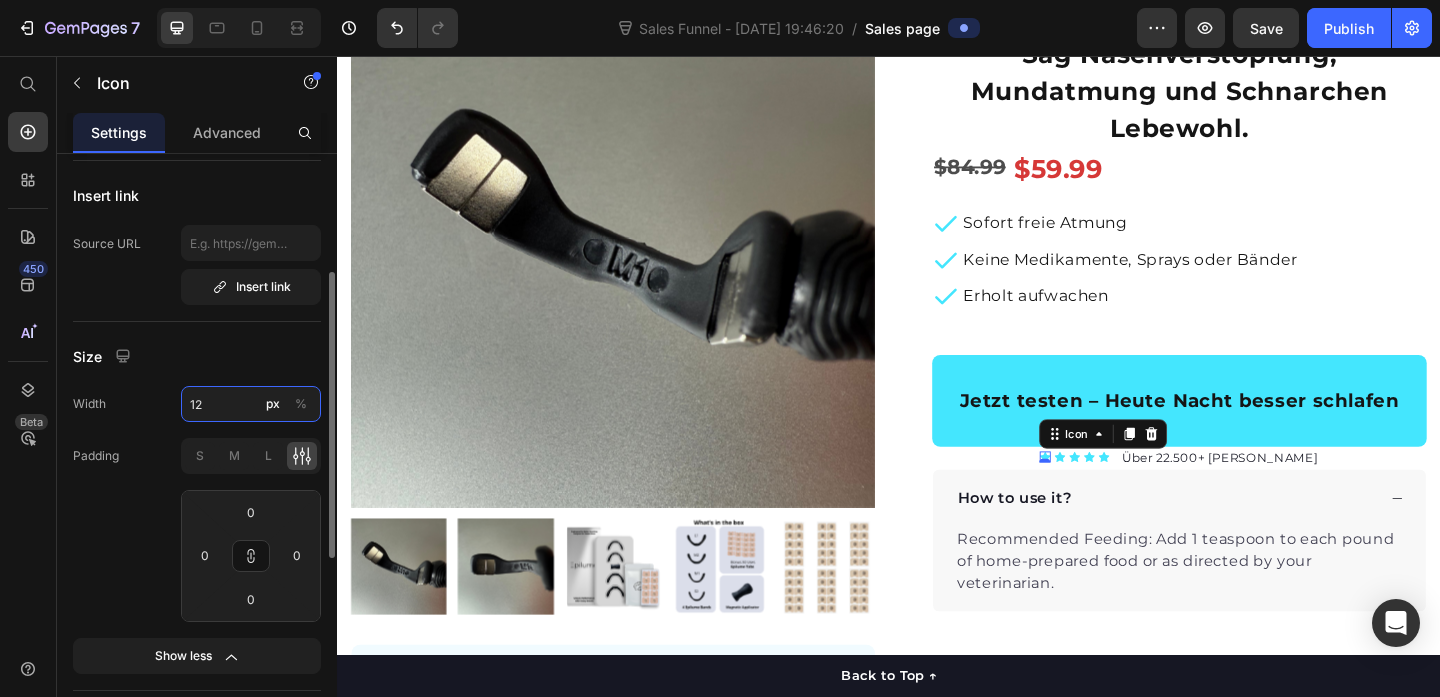 click on "12" at bounding box center [251, 404] 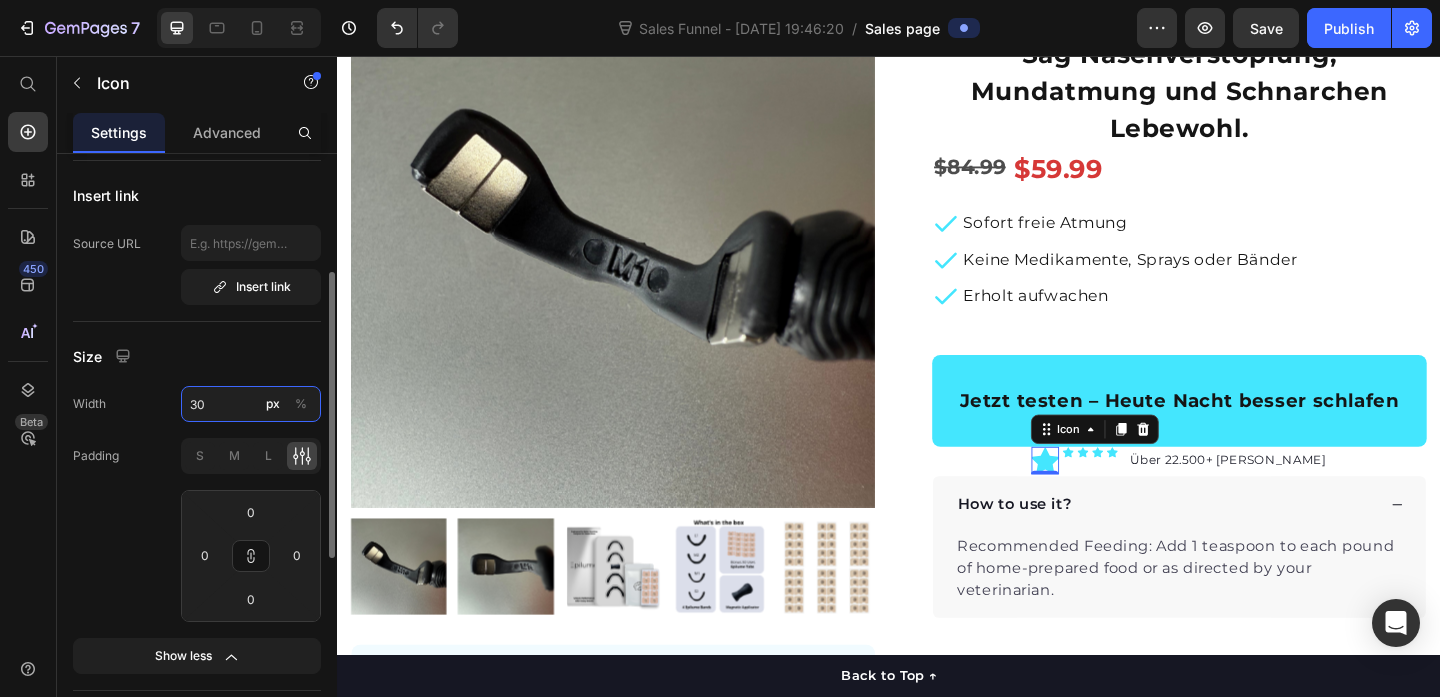 type on "3" 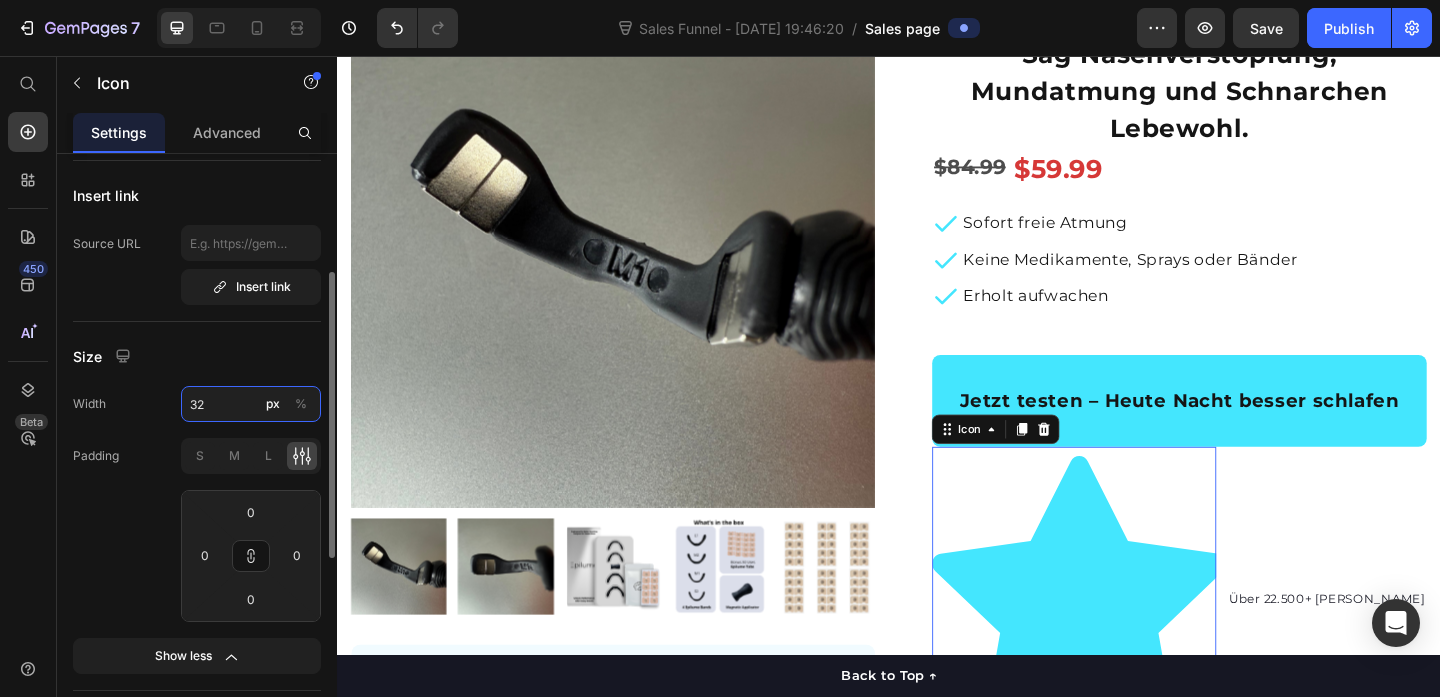 type on "3" 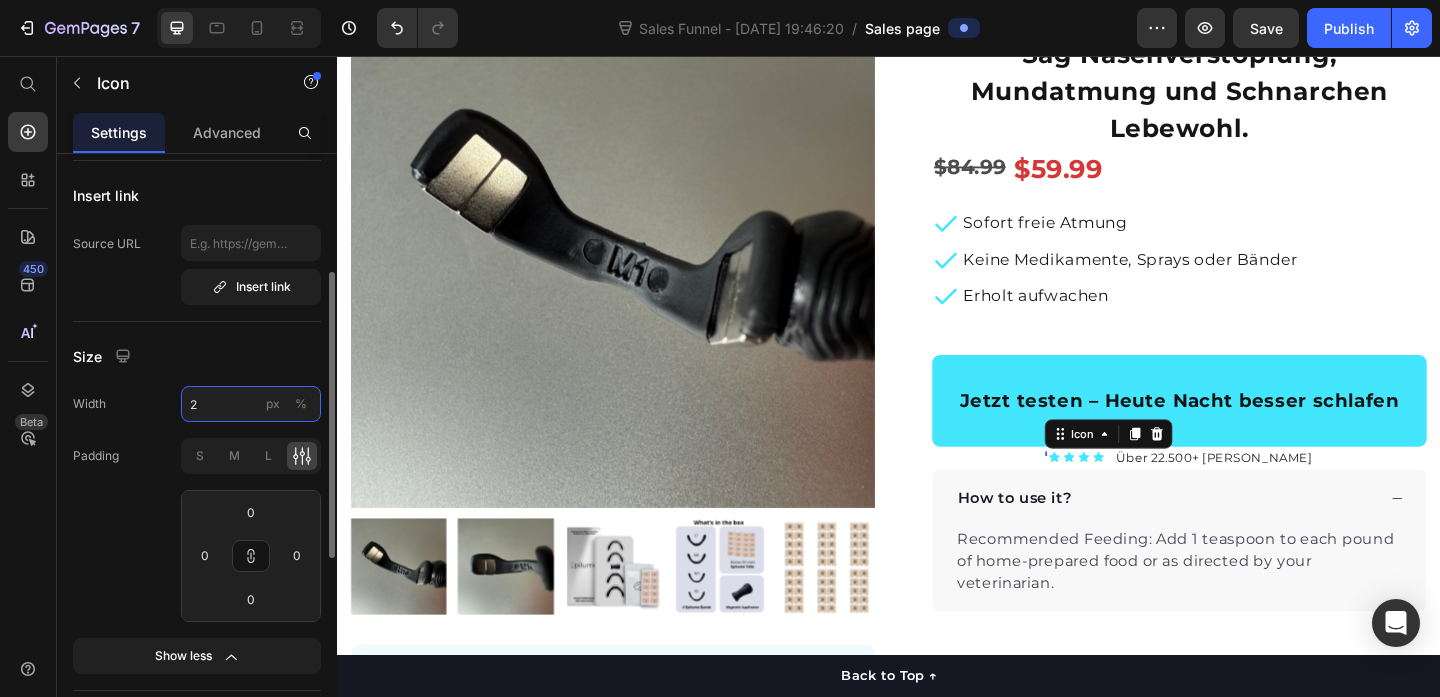 type on "20" 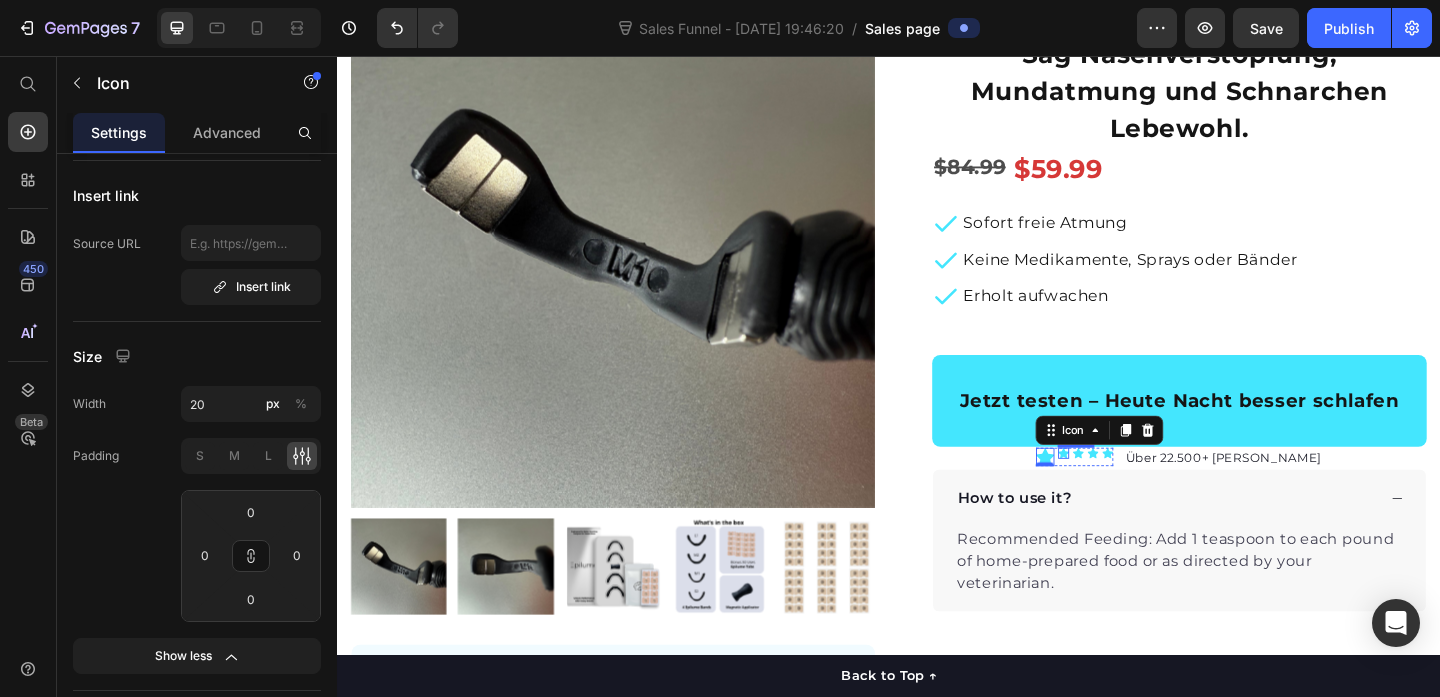 click 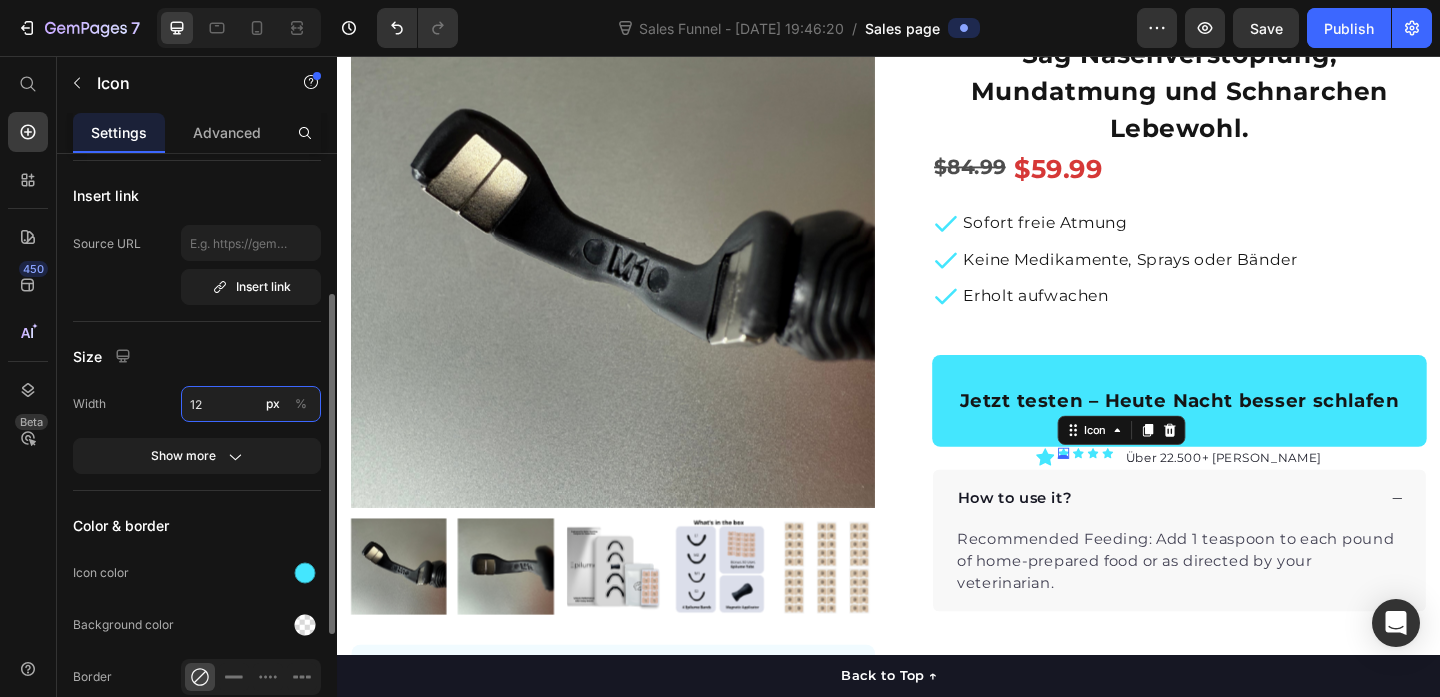 click on "12" at bounding box center (251, 404) 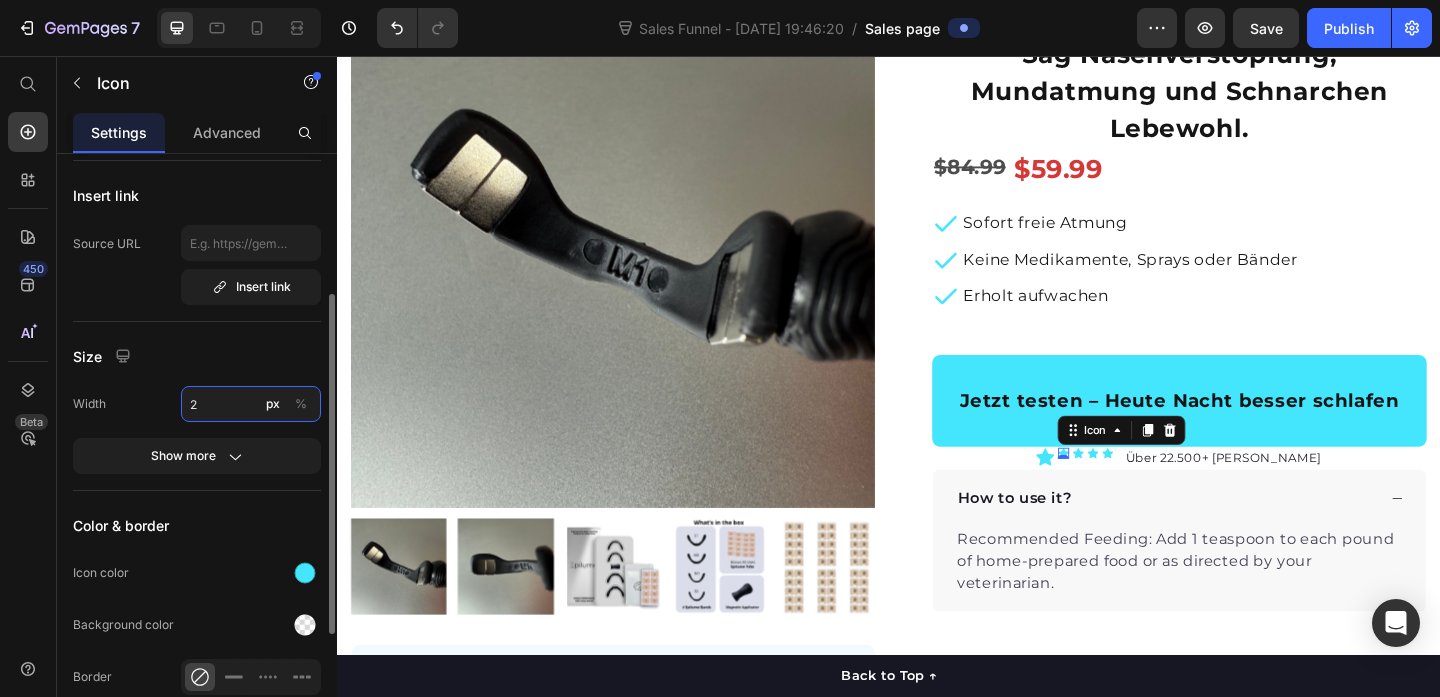 type on "20" 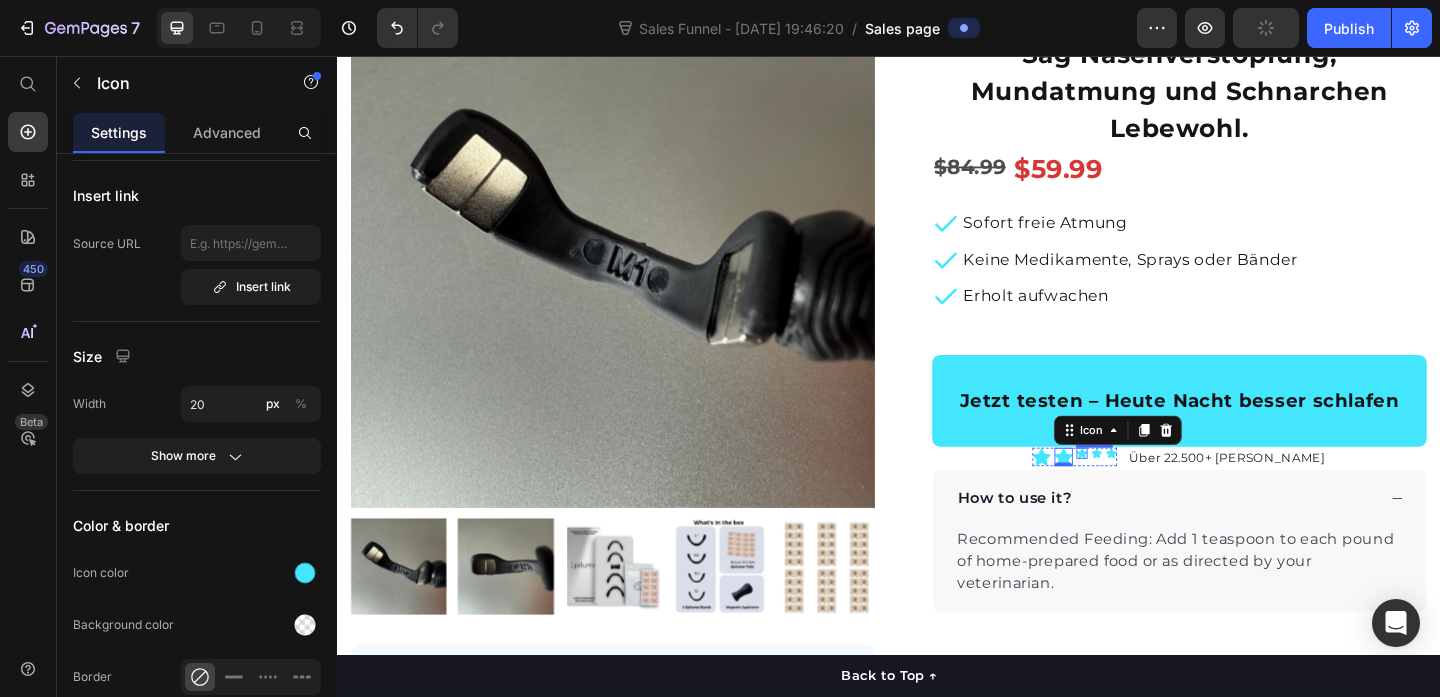 click 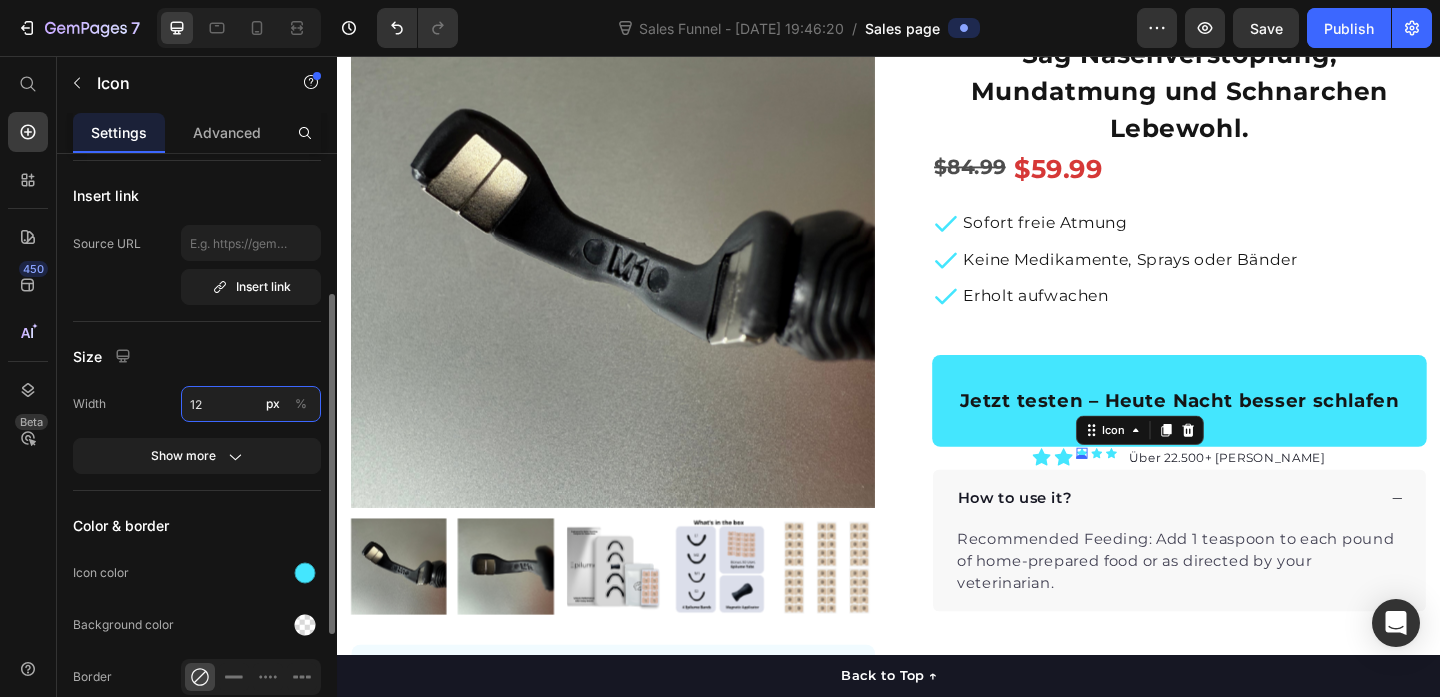 click on "12" at bounding box center [251, 404] 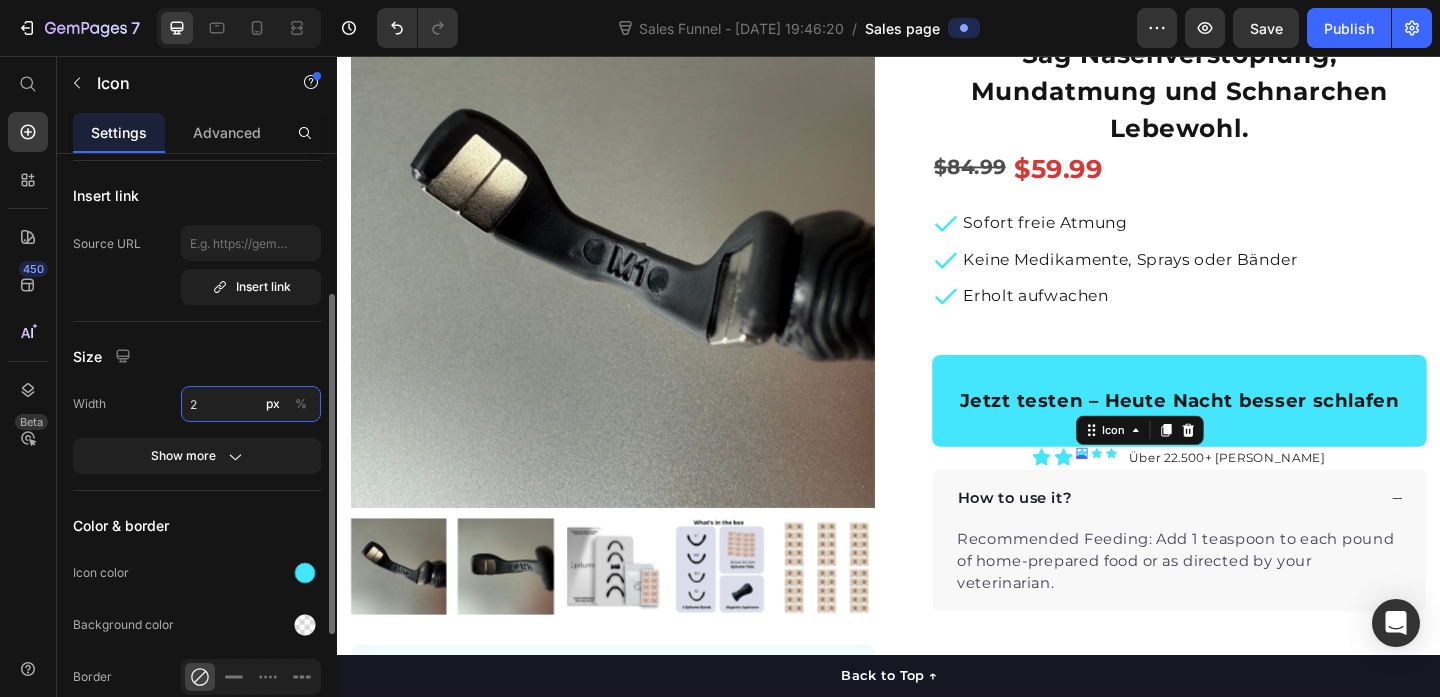 type on "20" 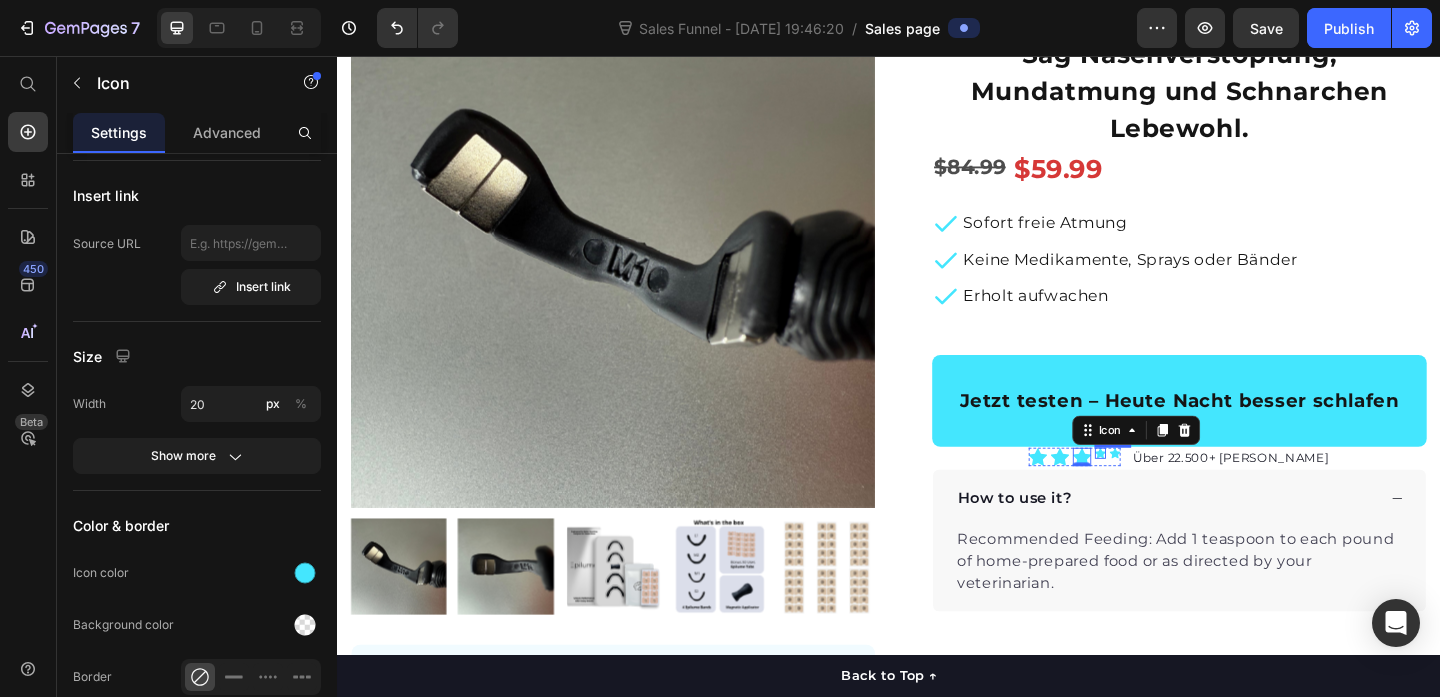 click 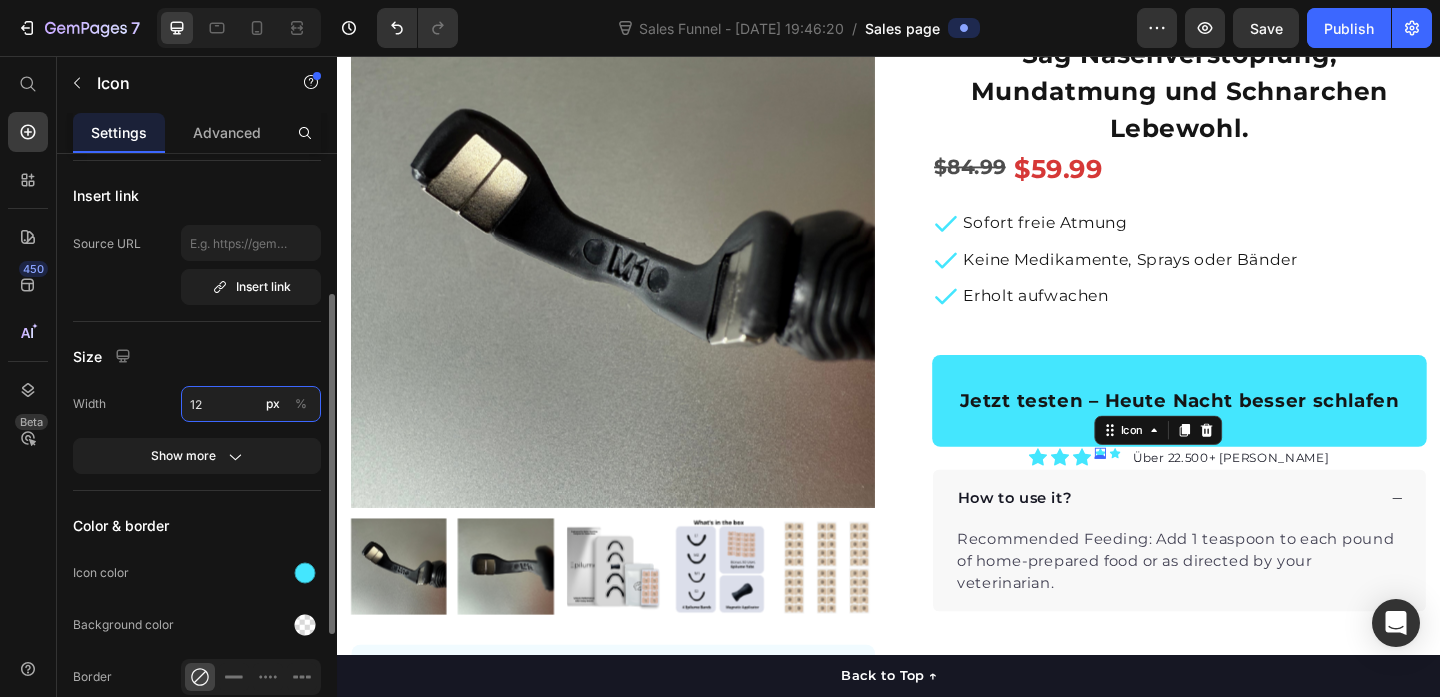 click on "12" at bounding box center (251, 404) 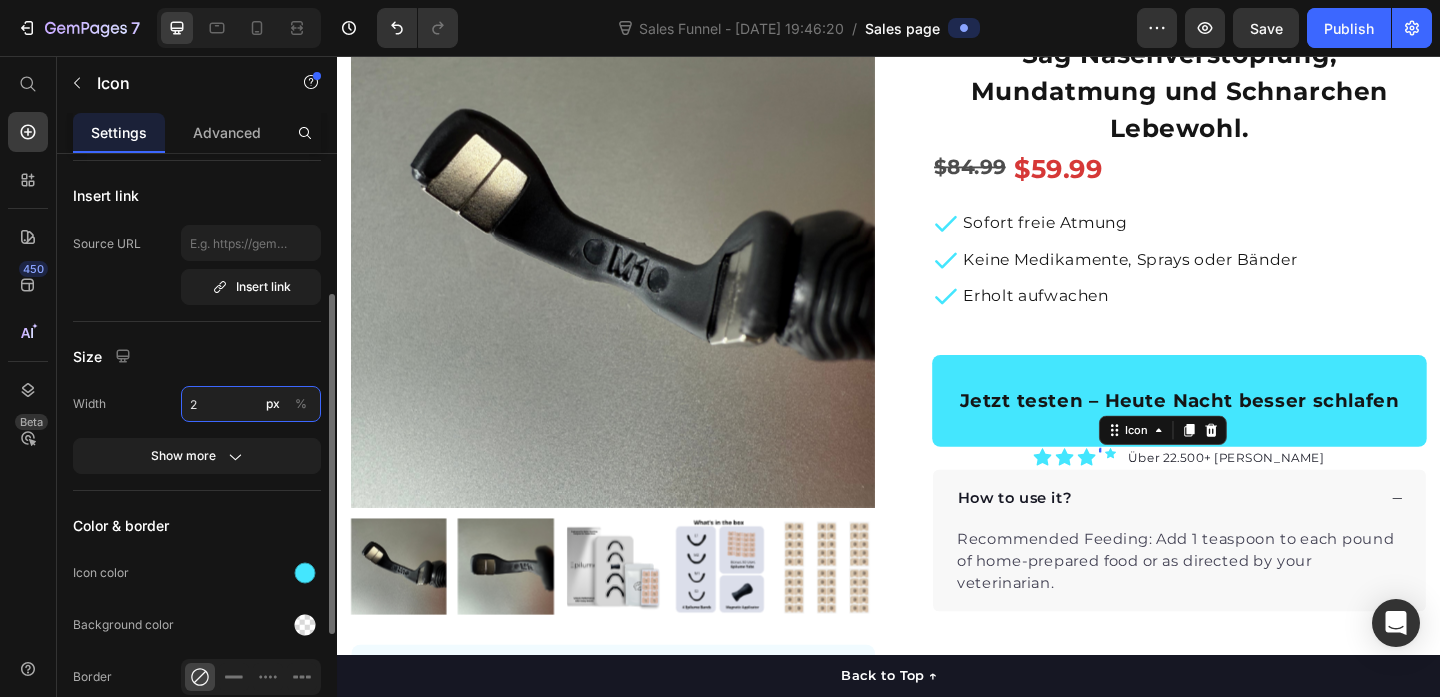 type on "20" 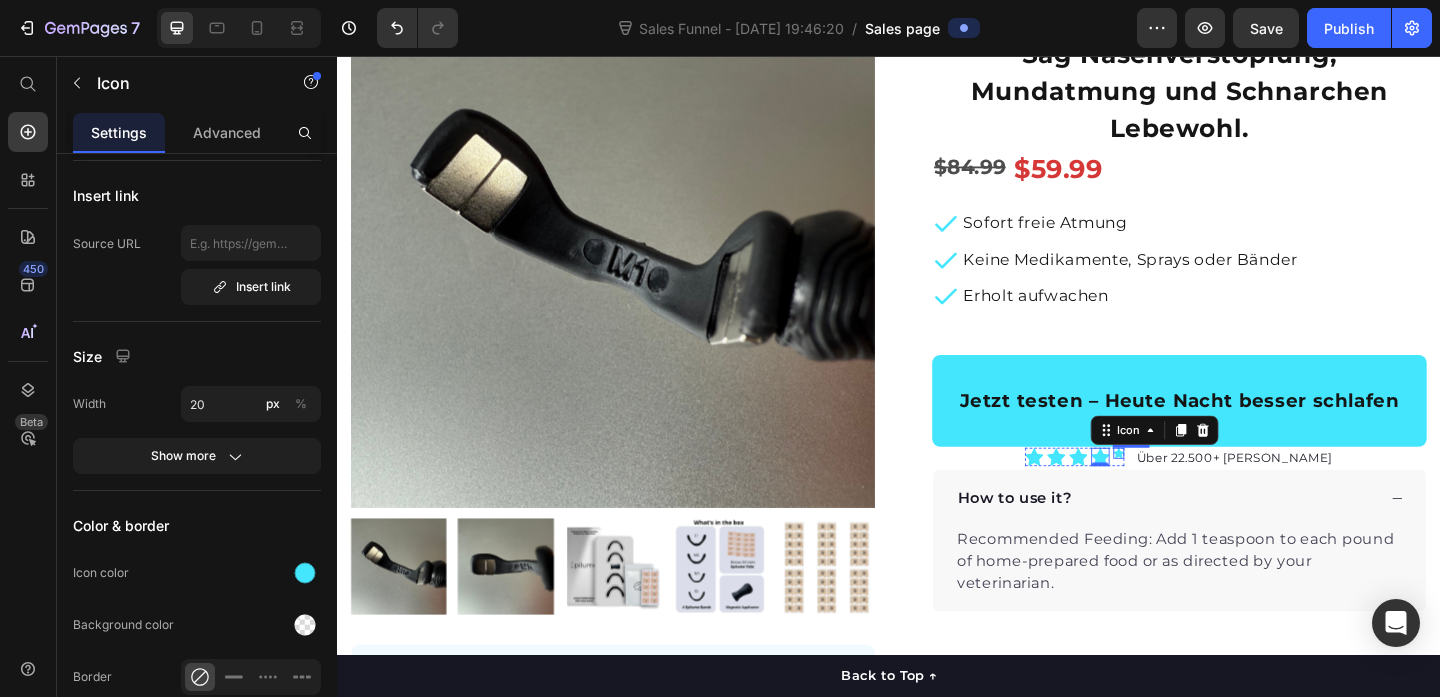 click 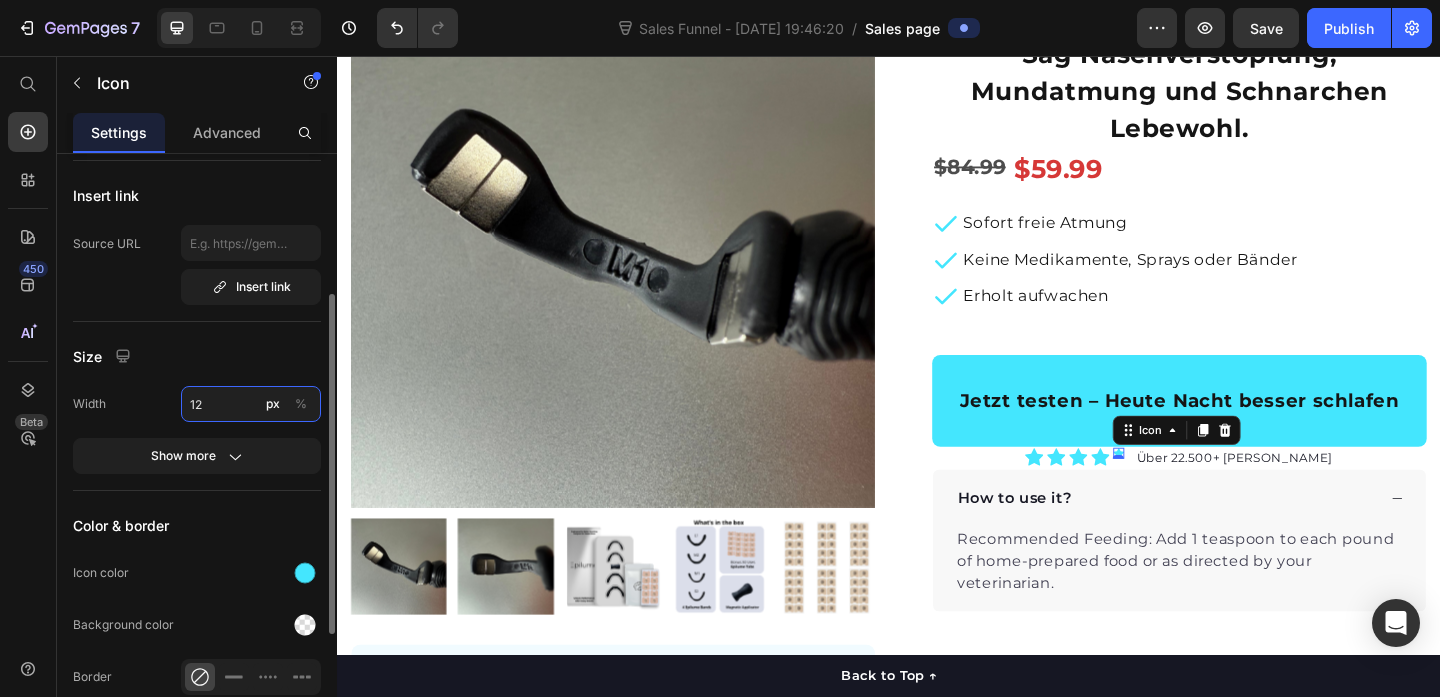 click on "12" at bounding box center [251, 404] 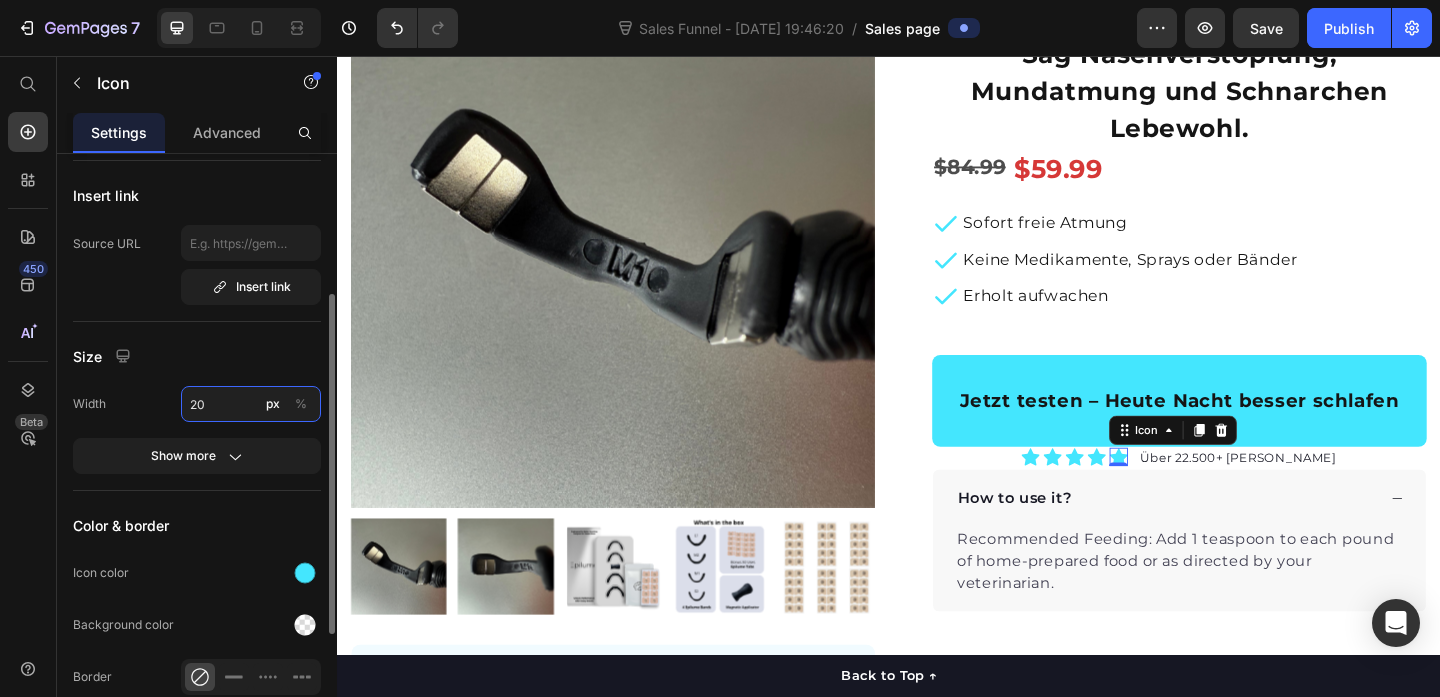 type on "20" 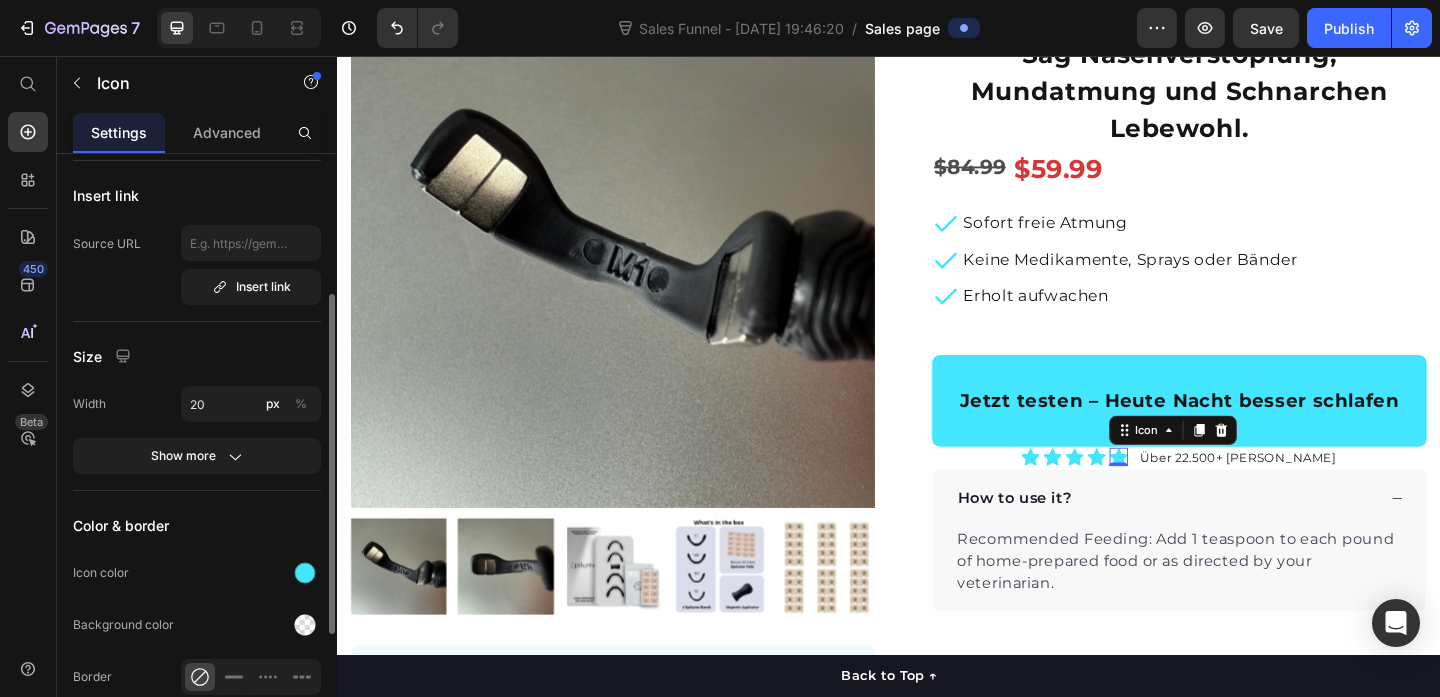click on "Size" at bounding box center (197, 356) 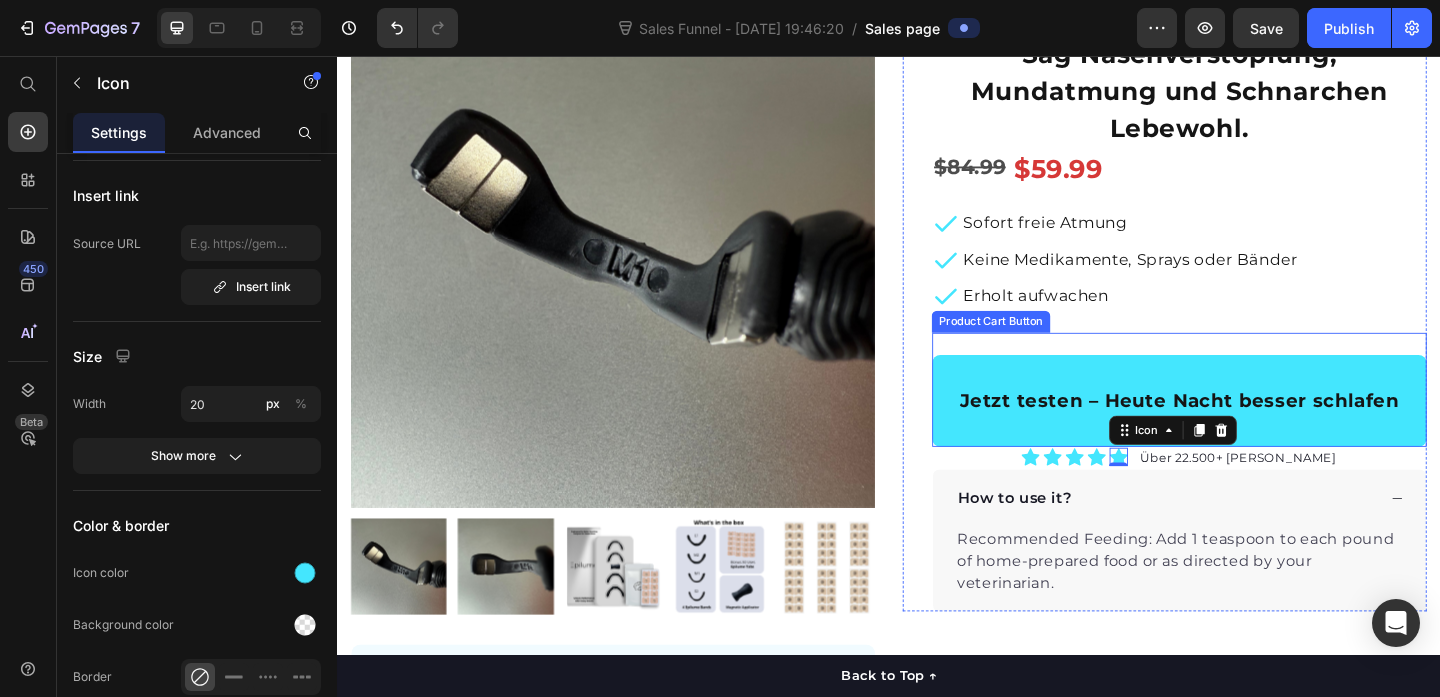 click on "Jetzt testen – Heute Nacht besser schlafen Product Cart Button" at bounding box center (1253, 419) 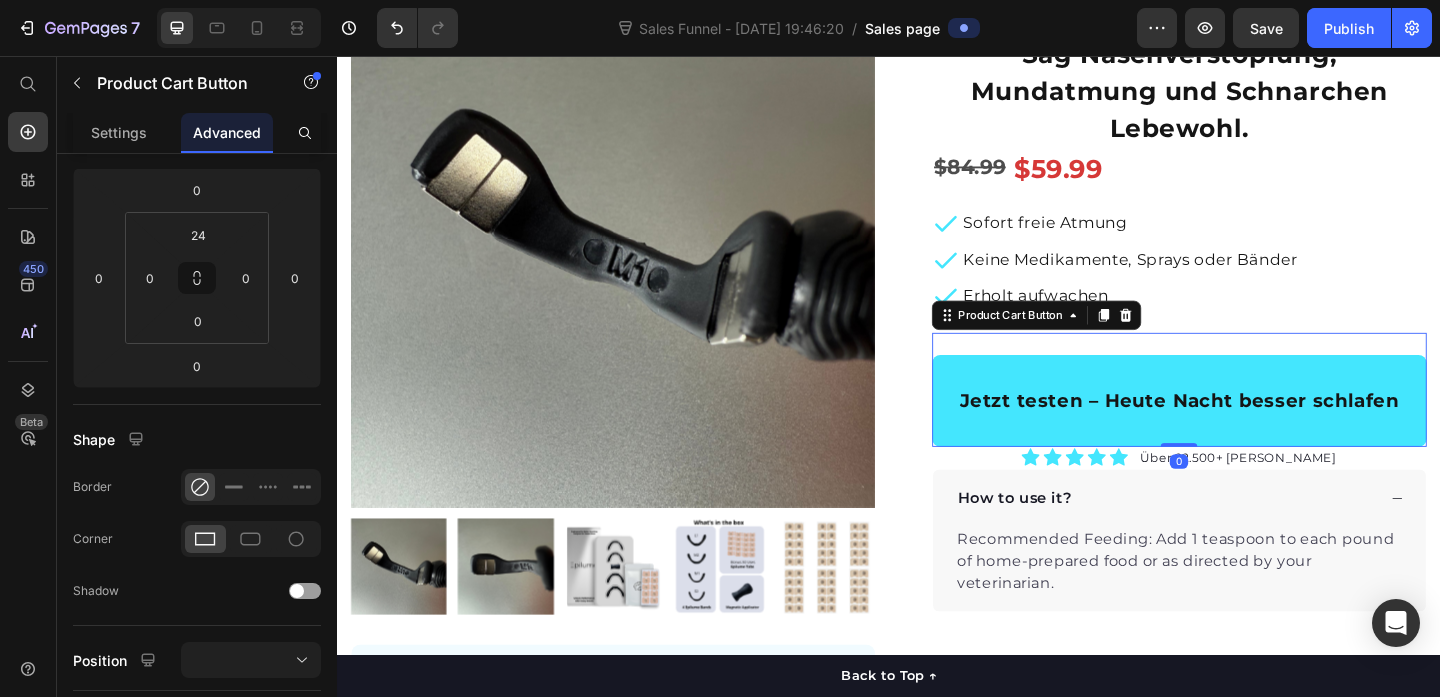 scroll, scrollTop: 0, scrollLeft: 0, axis: both 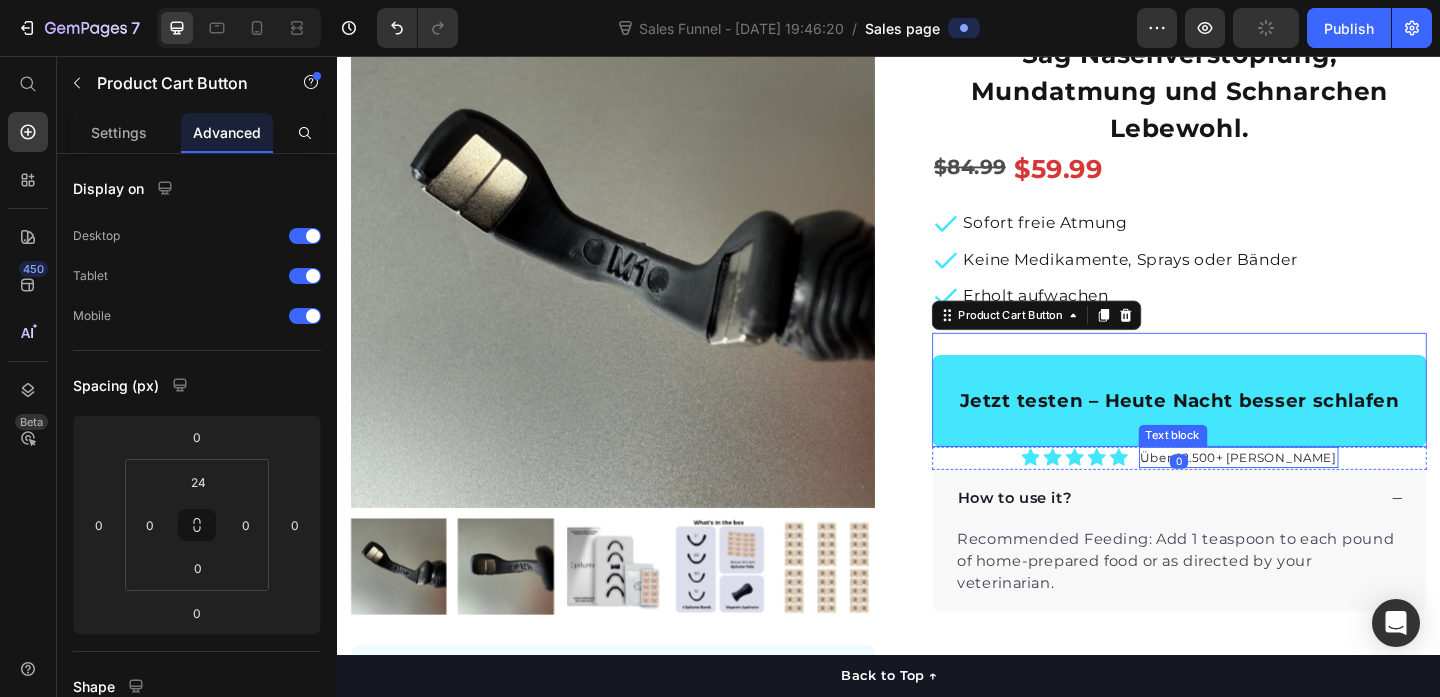 click on "Über 22.500+ [PERSON_NAME]" at bounding box center (1317, 493) 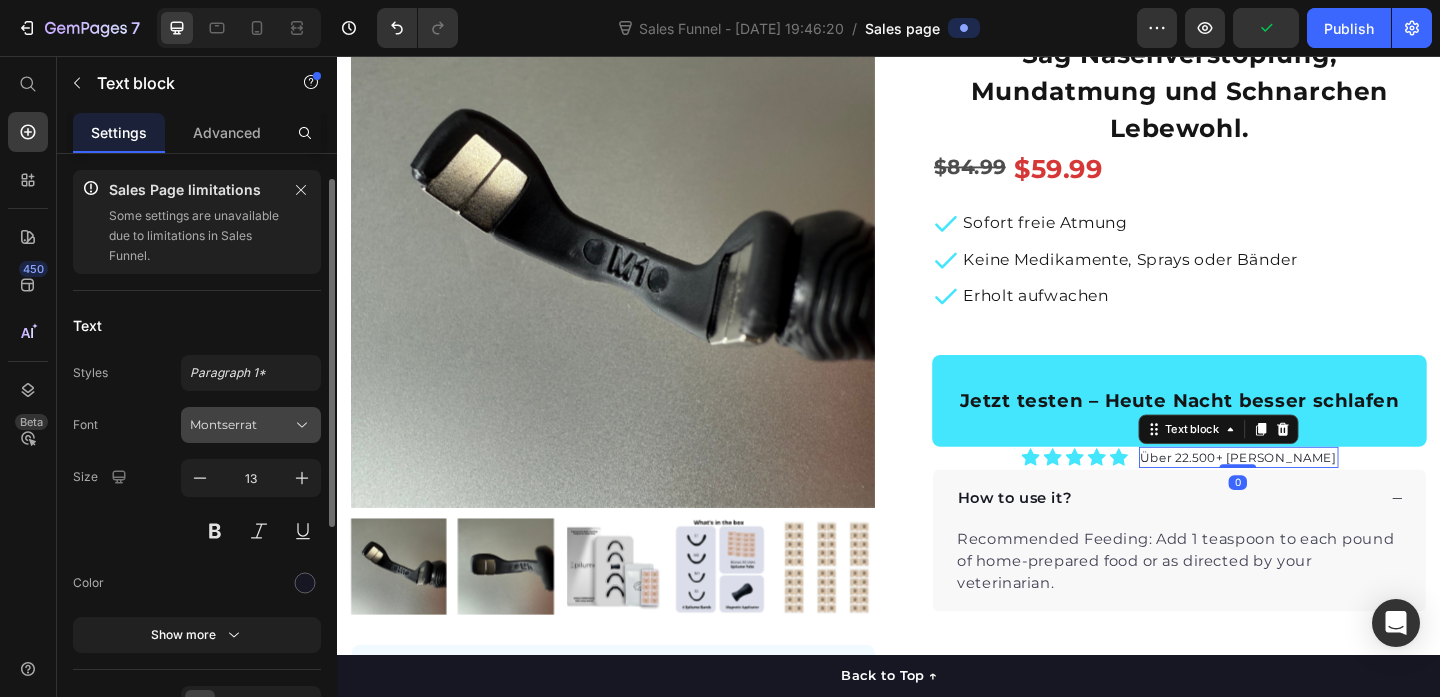 scroll, scrollTop: 25, scrollLeft: 0, axis: vertical 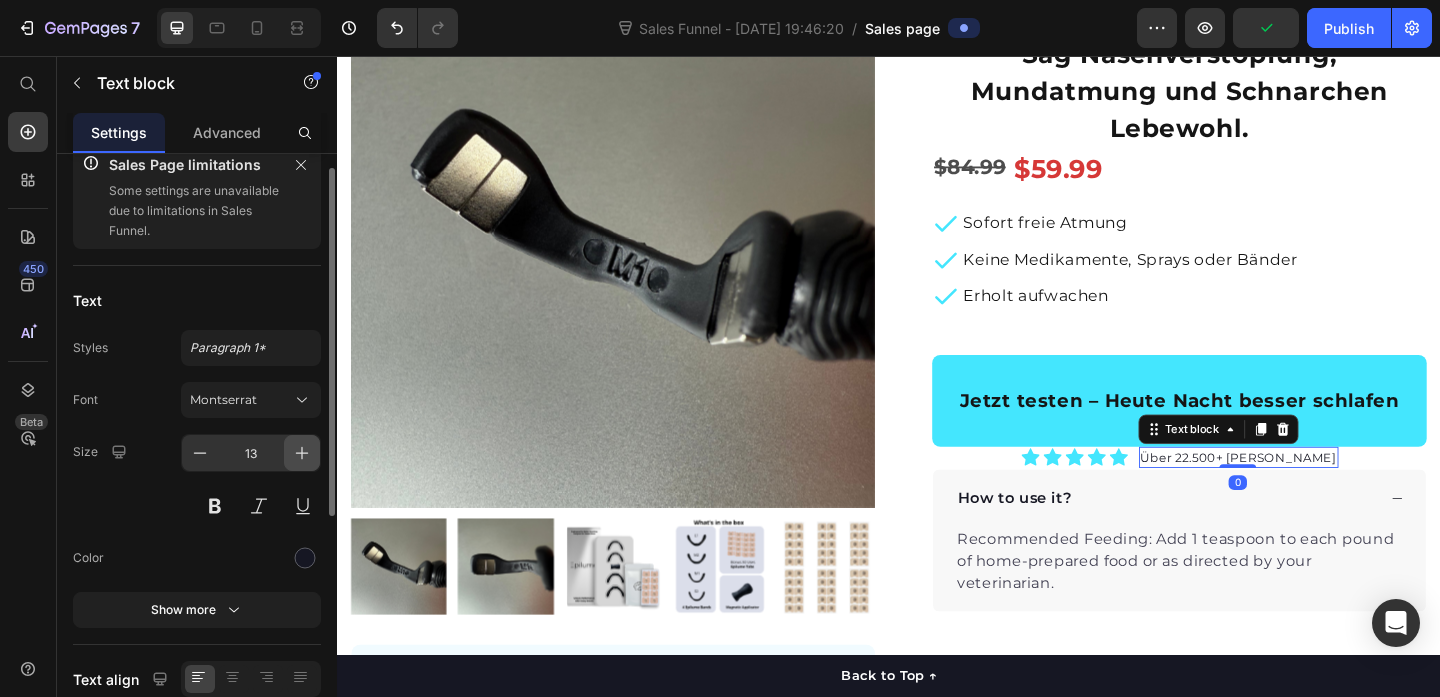 click 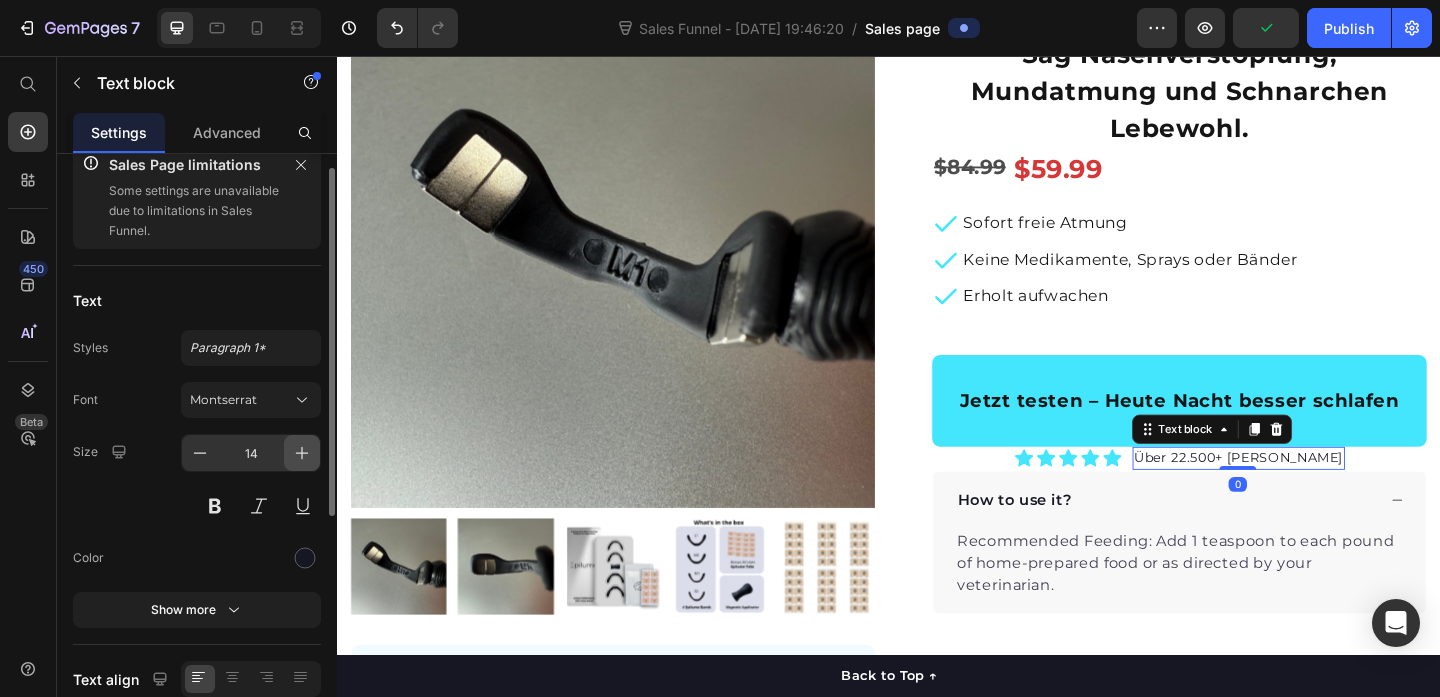 click 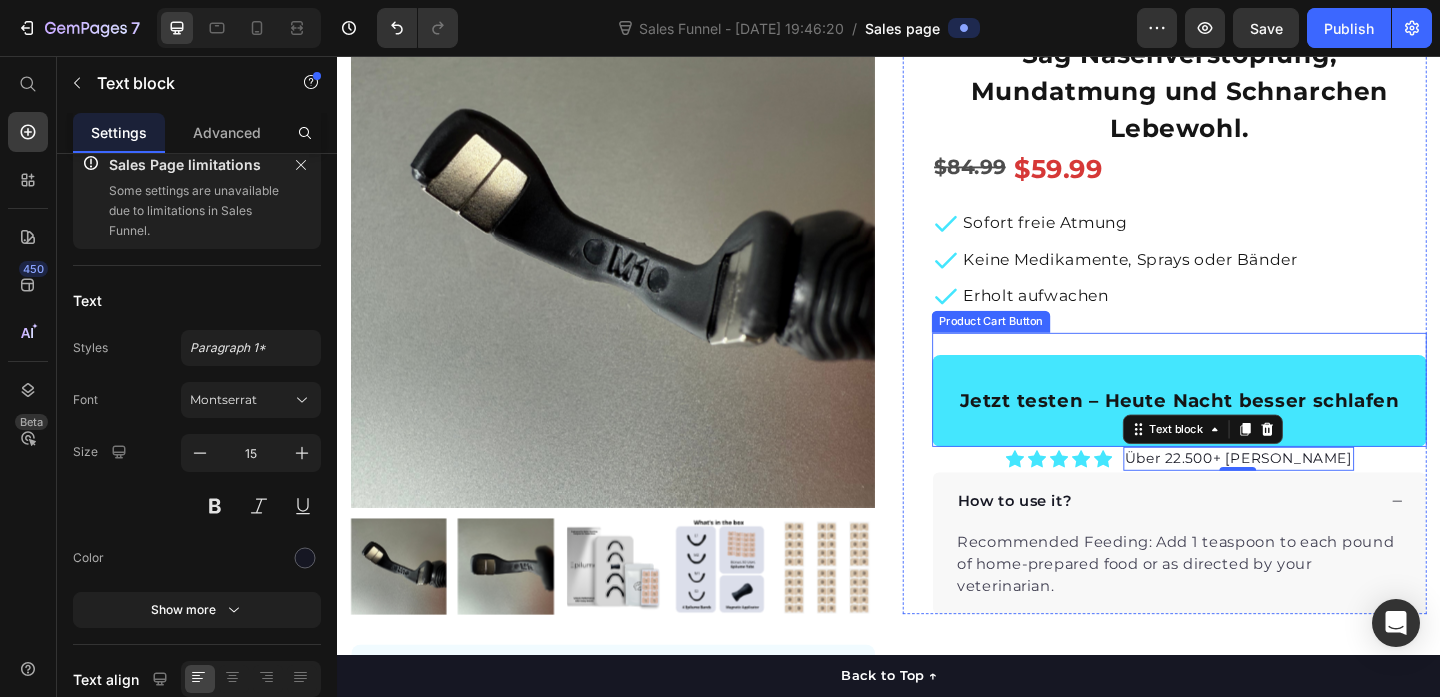 click on "Jetzt testen – Heute Nacht besser schlafen Product Cart Button" at bounding box center (1253, 419) 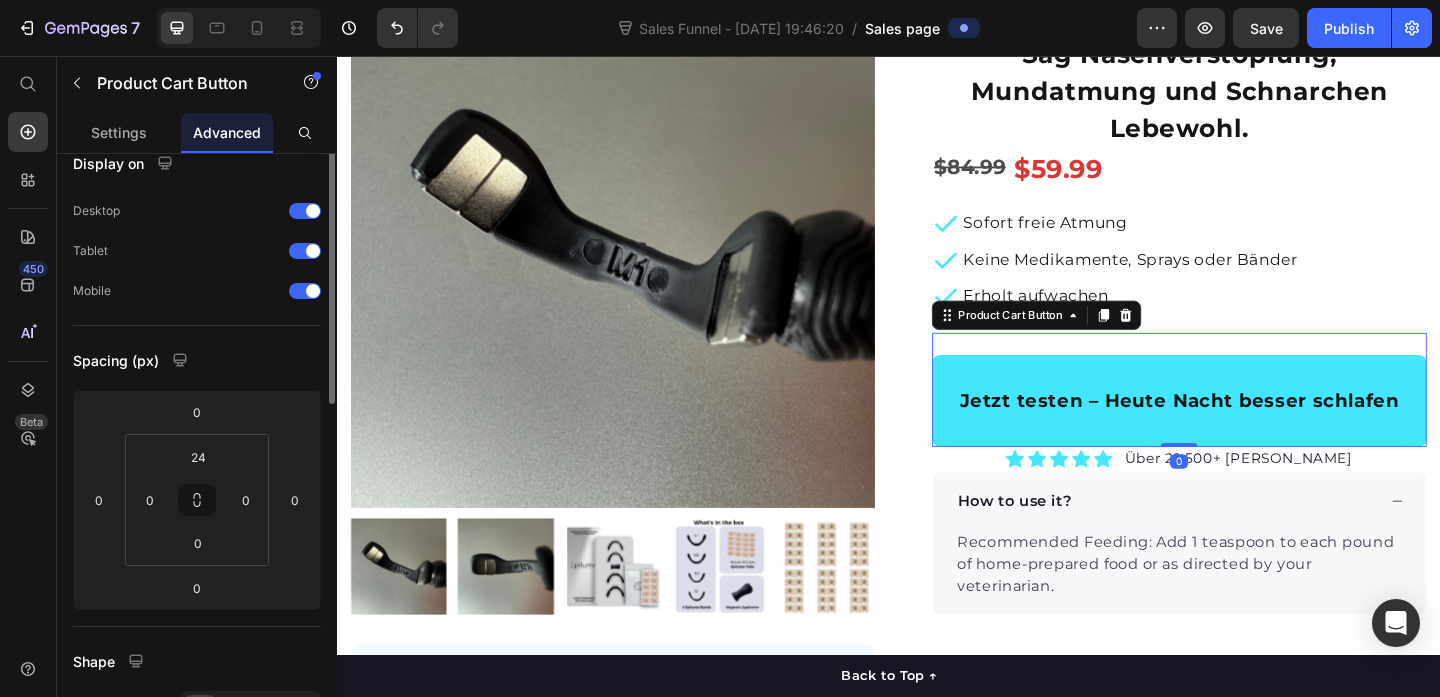 scroll, scrollTop: 0, scrollLeft: 0, axis: both 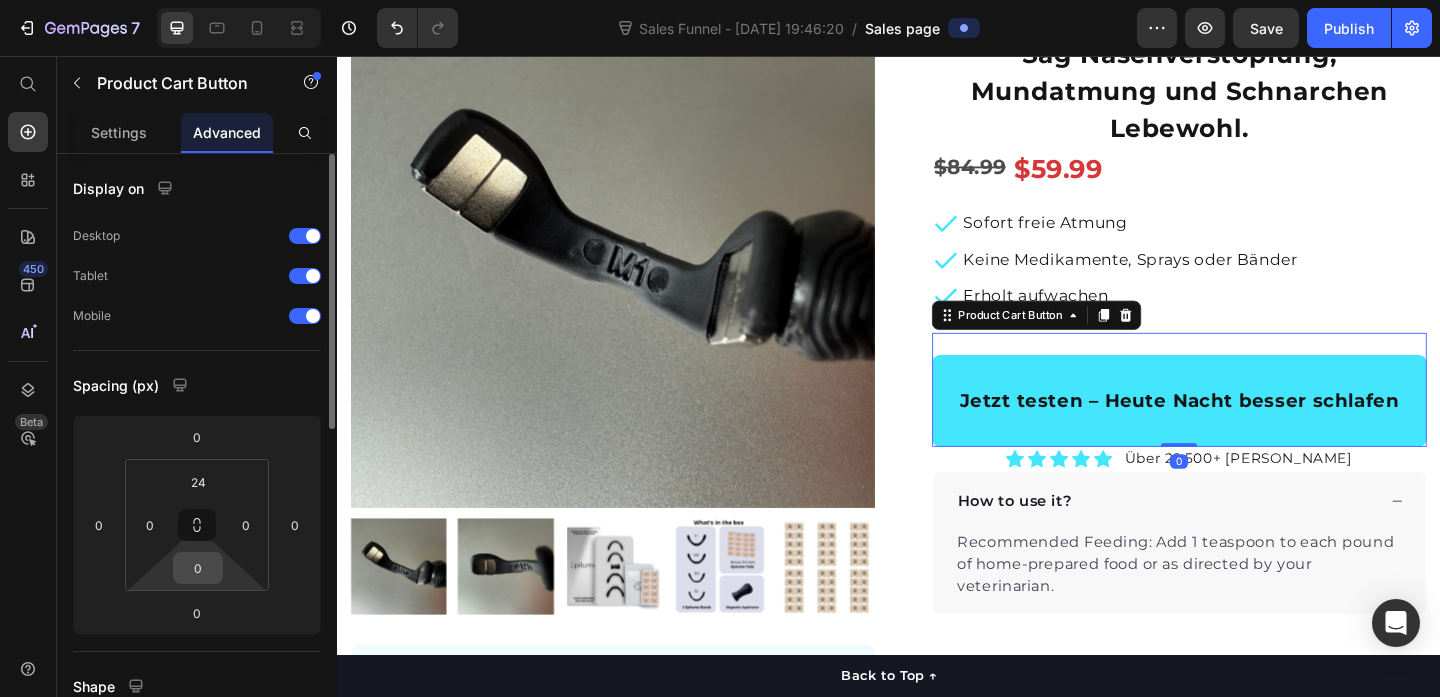 click on "0" at bounding box center [198, 568] 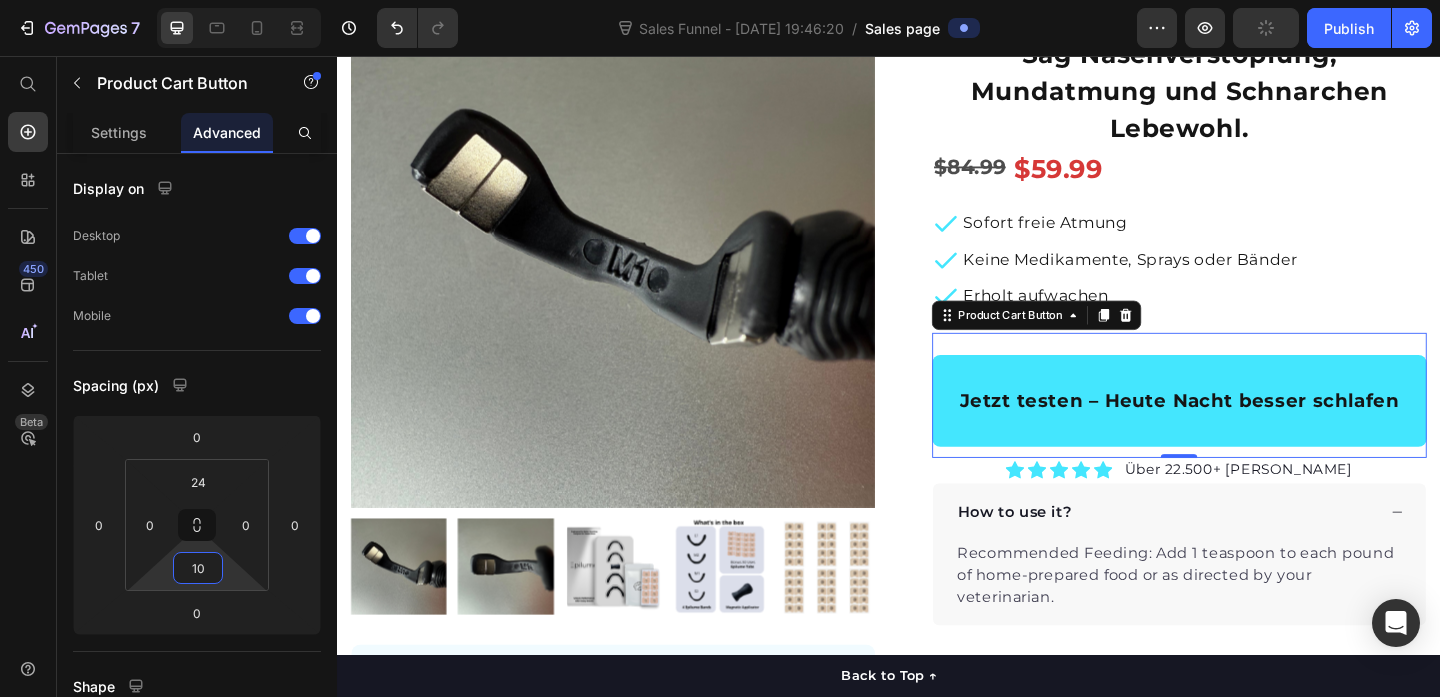type on "8" 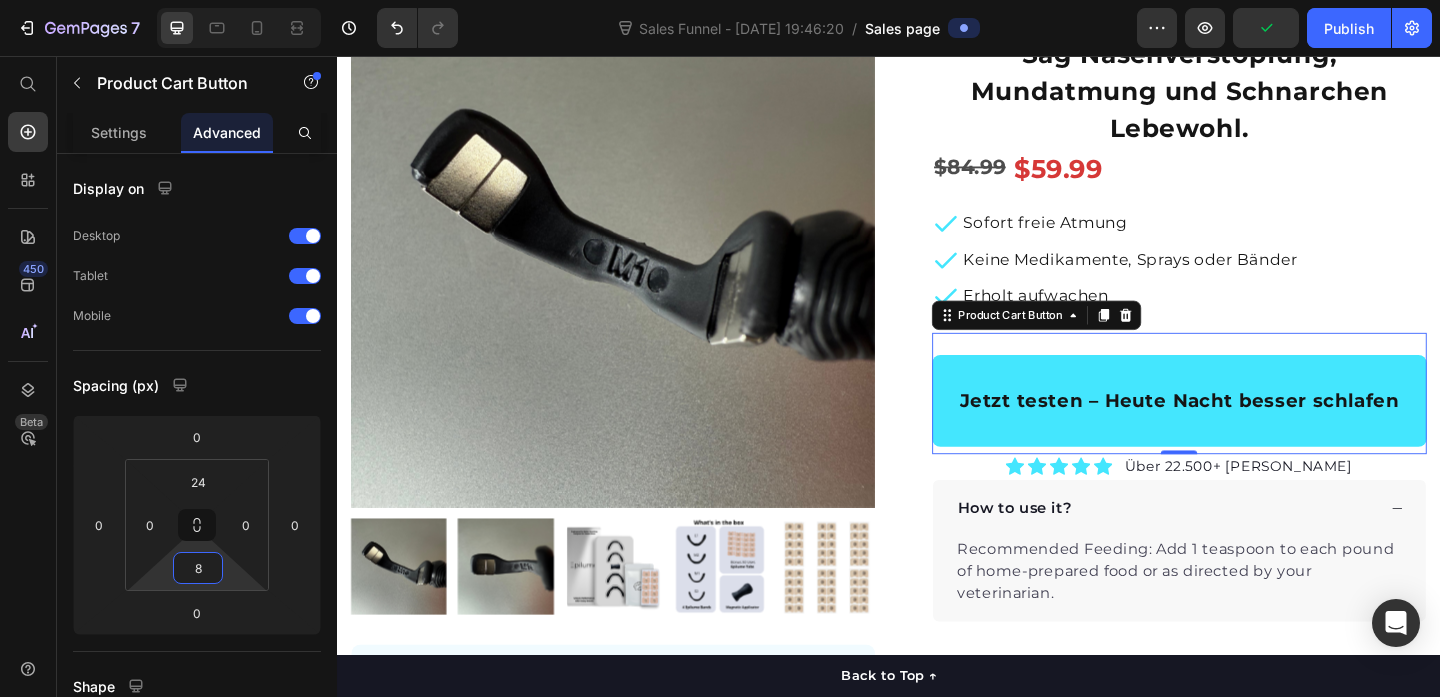 click on "7  Sales Funnel - [DATE] 19:46:20  /  Sales page Preview  Publish  450 Beta Sales Page limitations Some elements are unavailable due to limitations in Sales Funnel. Start with Sections Elements Hero Section Product Detail Brands Trusted Badges Guarantee Product Breakdown How to use Testimonials Compare Bundle FAQs Social Proof Brand Story Product List Collection Blog List Contact Sticky Add to Cart Custom Footer Browse Library 450 Layout
Row
Row
Row
Row Text
Heading
Text Block Button
Button
Button
Sticky Back to top Media" at bounding box center (720, 0) 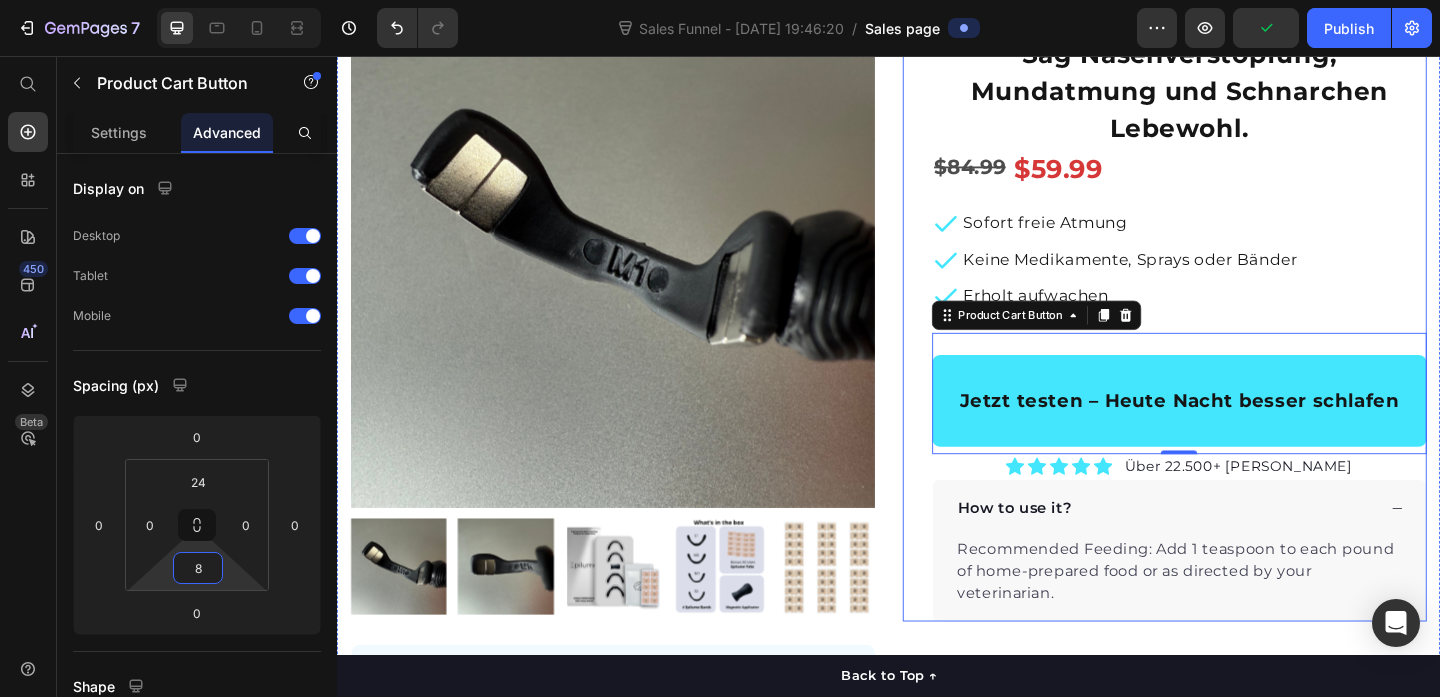 click on "Epilume® Starter Kit Product Title Sag Nasenverstopfung, Mundatmung und Schnarchen Lebewohl. Text block $84.99 Product Price $59.99 Product Price Row
Sofort freie Atmung
Keine Medikamente, Sprays oder Bänder
Erholt aufwachen Item list Jetzt testen – Heute Nacht besser schlafen Product Cart Button   0 Icon Icon Icon Icon Icon Icon List Hoz Über 22.500+ zufriedene Kunden Text block Row Perfect for sensitive tummies Supercharge immunity System Bursting with protein, vitamins, and minerals Supports strong muscles, increases bone strength Item list
How to use it? Recommended Feeding: Add 1 teaspoon to each pound of home-prepared food or as directed by your veterinarian. Text block Accordion Row" at bounding box center [1237, 324] 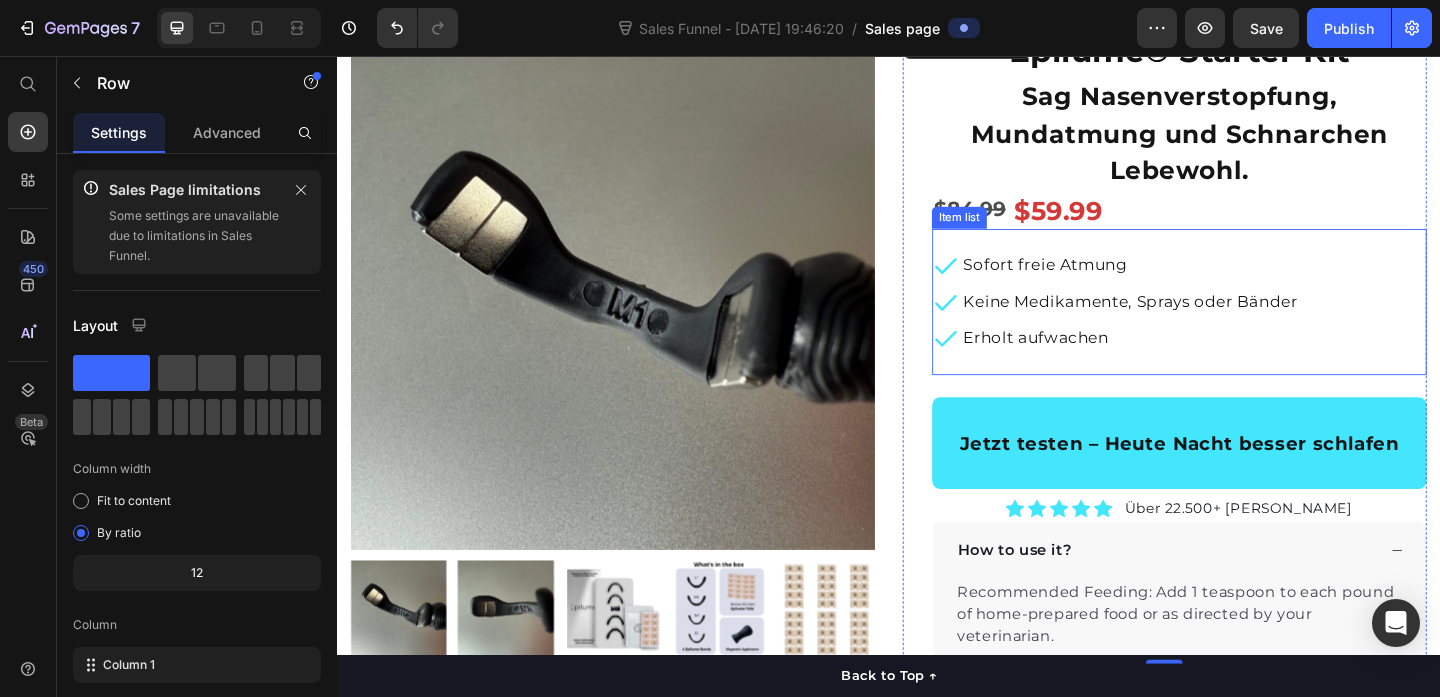 scroll, scrollTop: 500, scrollLeft: 0, axis: vertical 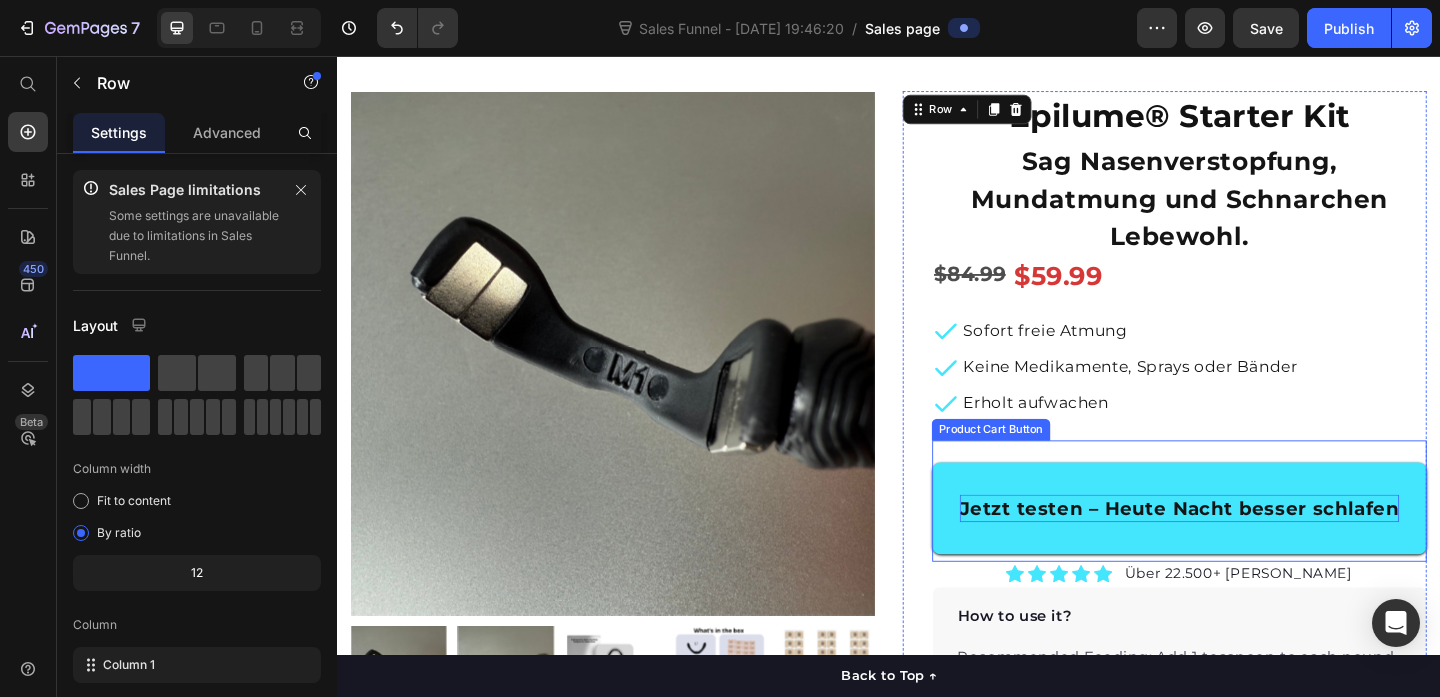 click on "Jetzt testen – Heute Nacht besser schlafen" at bounding box center (1253, 548) 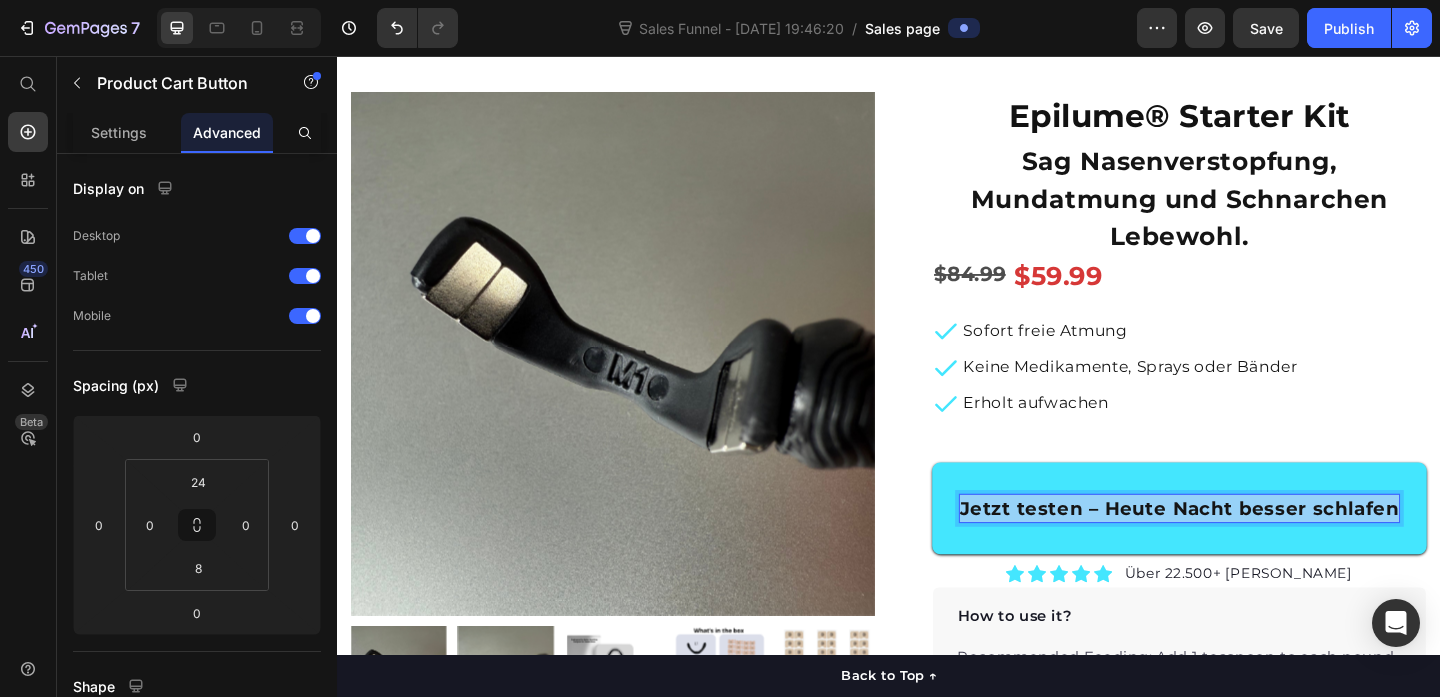 drag, startPoint x: 1023, startPoint y: 549, endPoint x: 1489, endPoint y: 548, distance: 466.00107 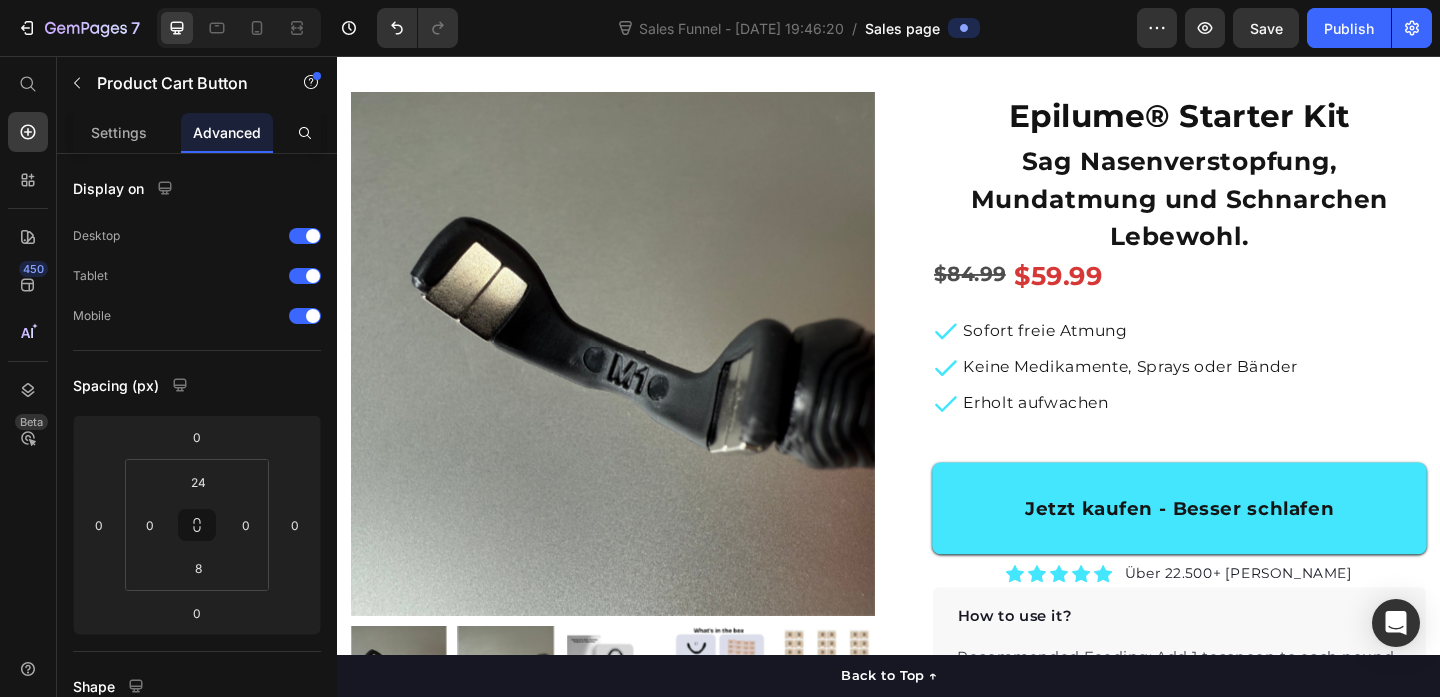 click on "Jetzt kaufen - Besser schlafen" at bounding box center [1253, 548] 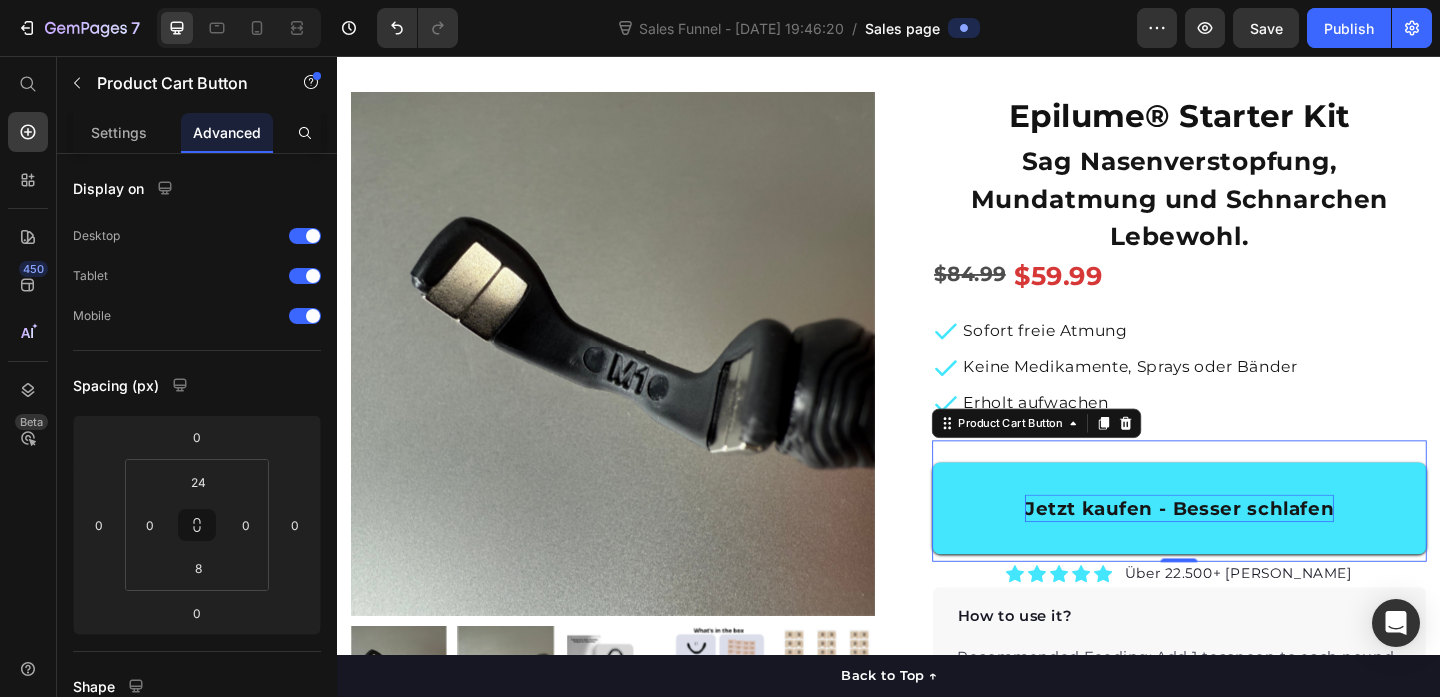 click on "Jetzt kaufen - Besser schlafen" at bounding box center (1253, 548) 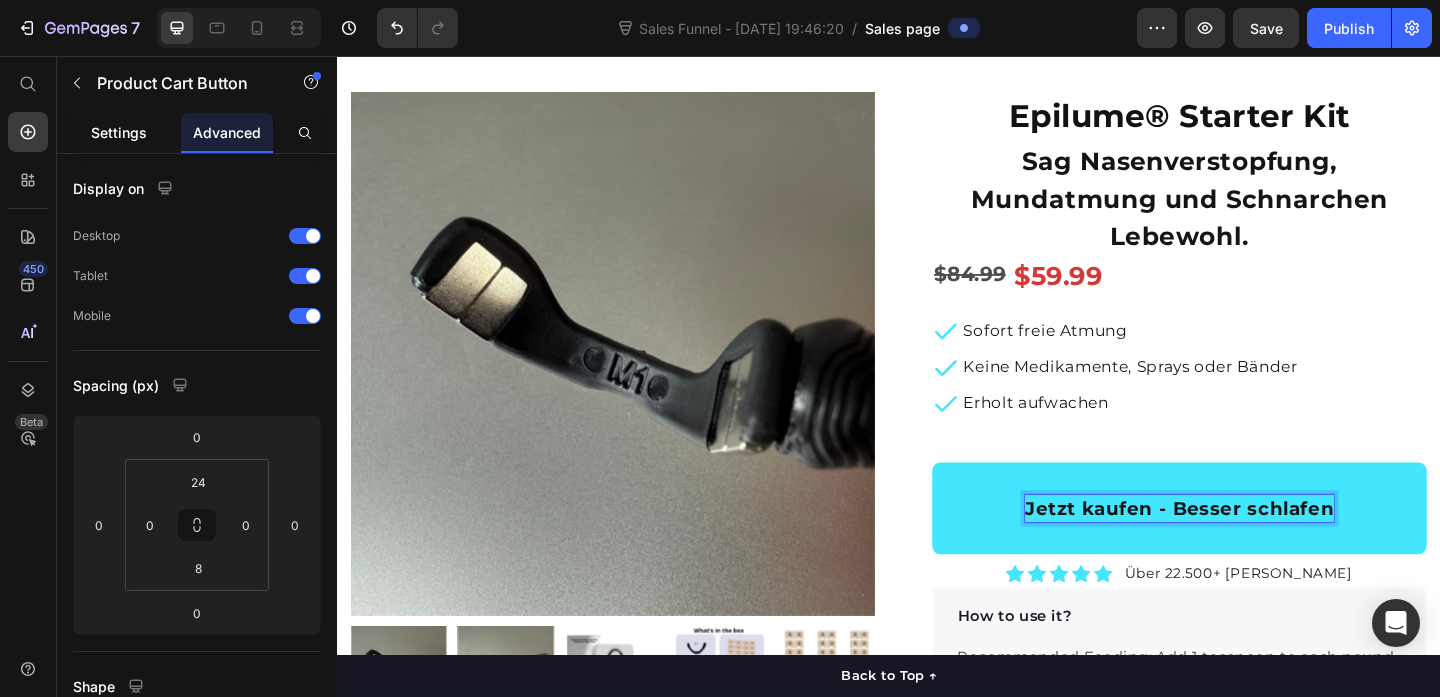 click on "Settings" 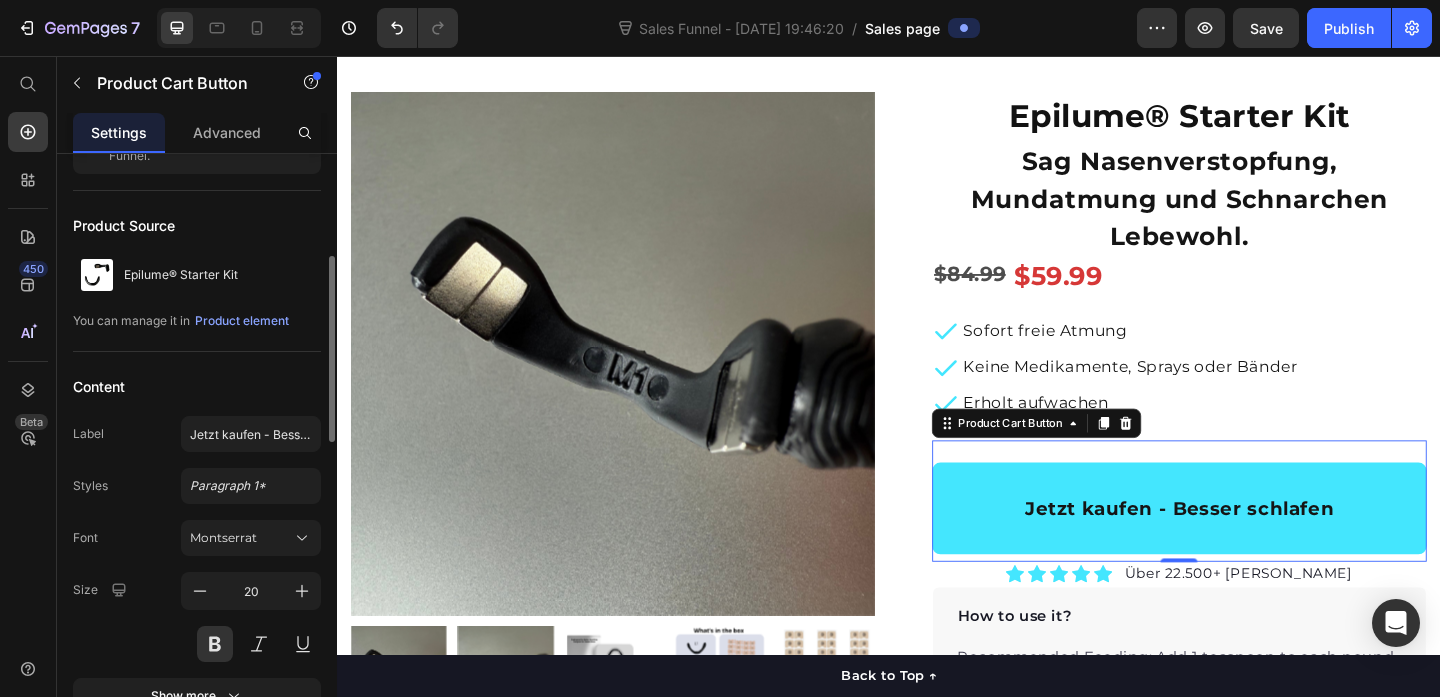 scroll, scrollTop: 155, scrollLeft: 0, axis: vertical 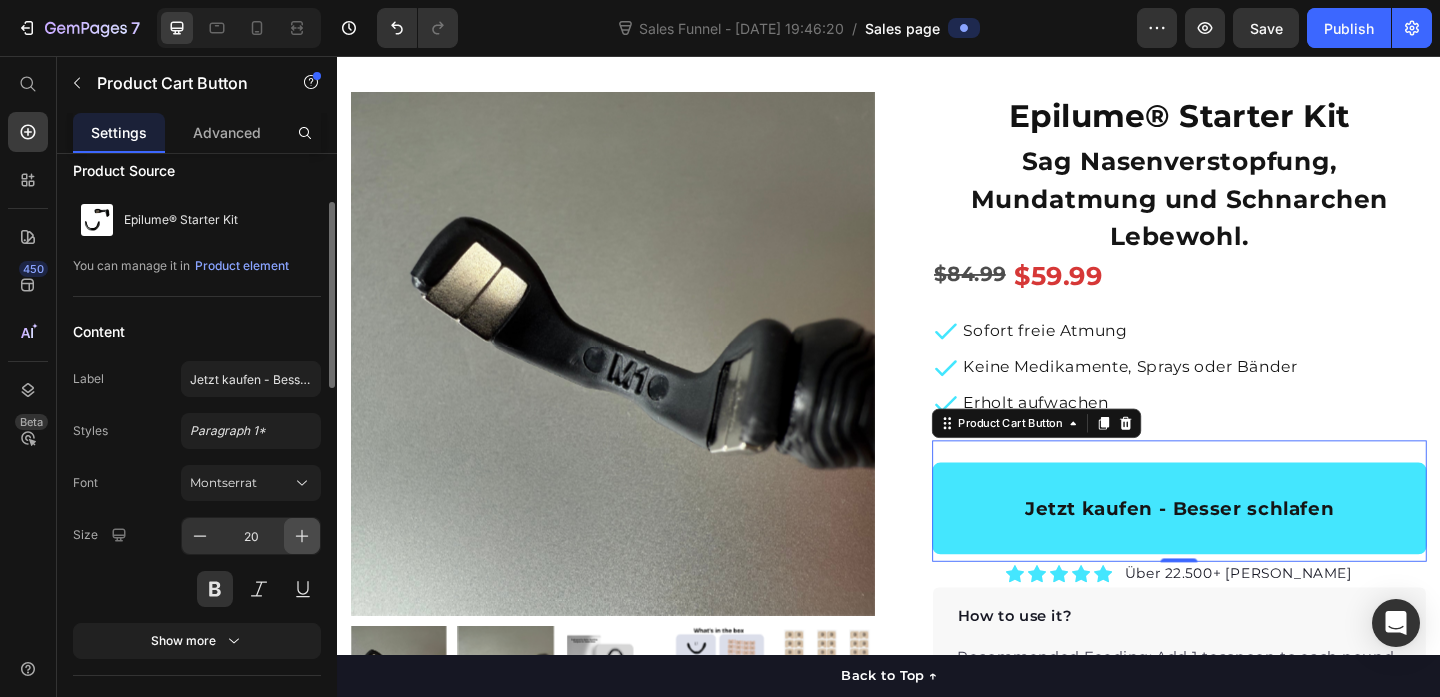 click 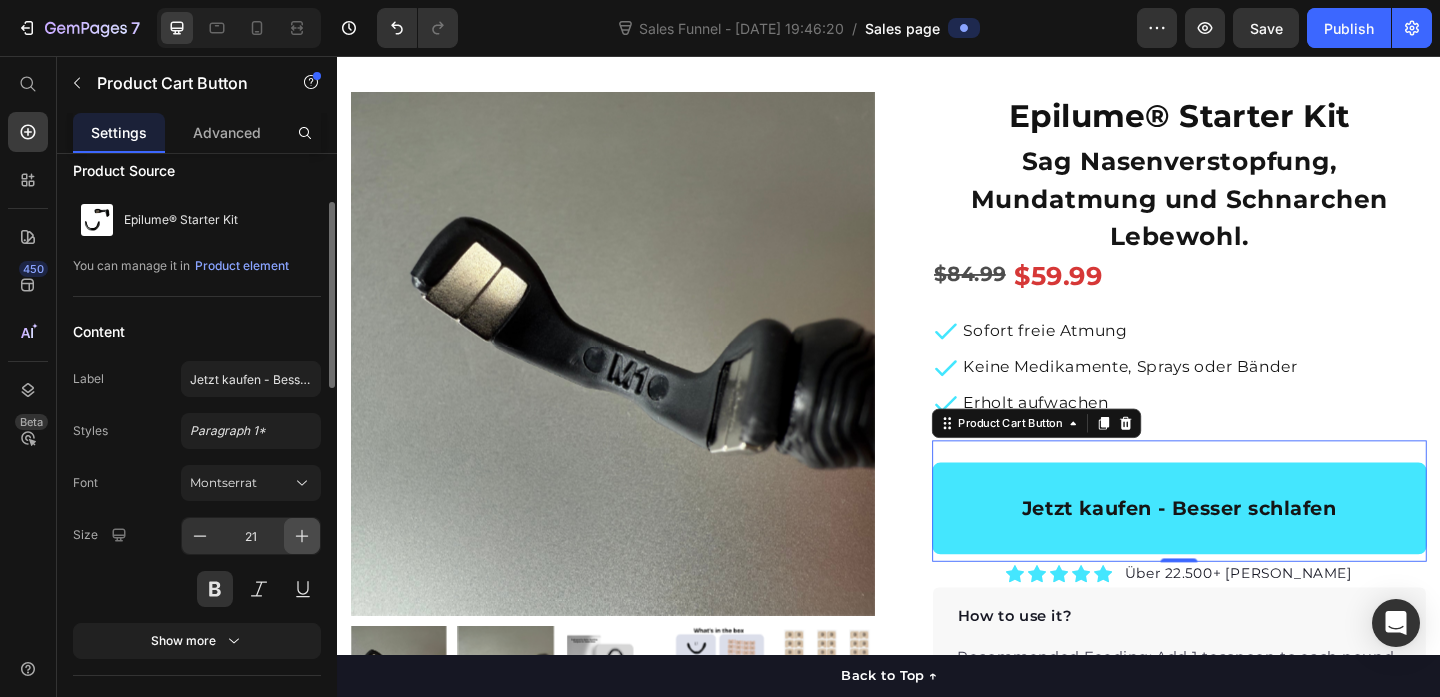 click 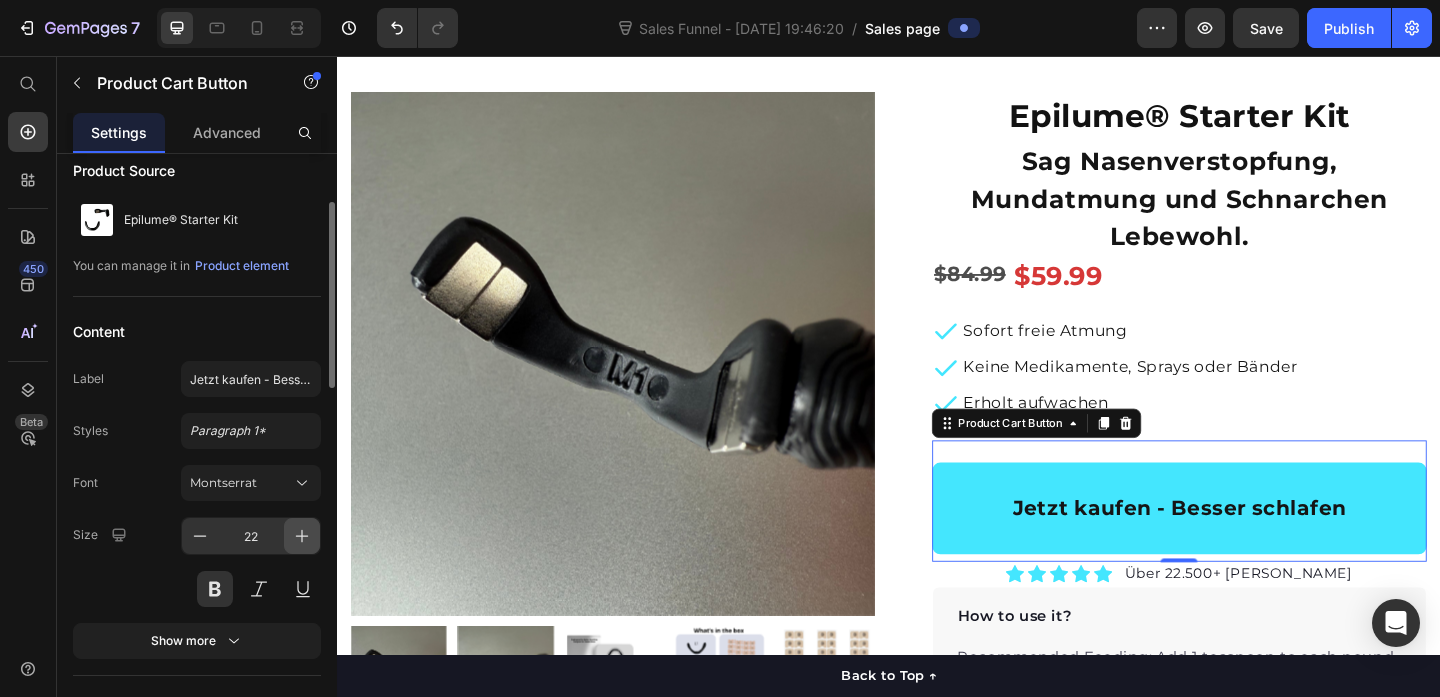 click 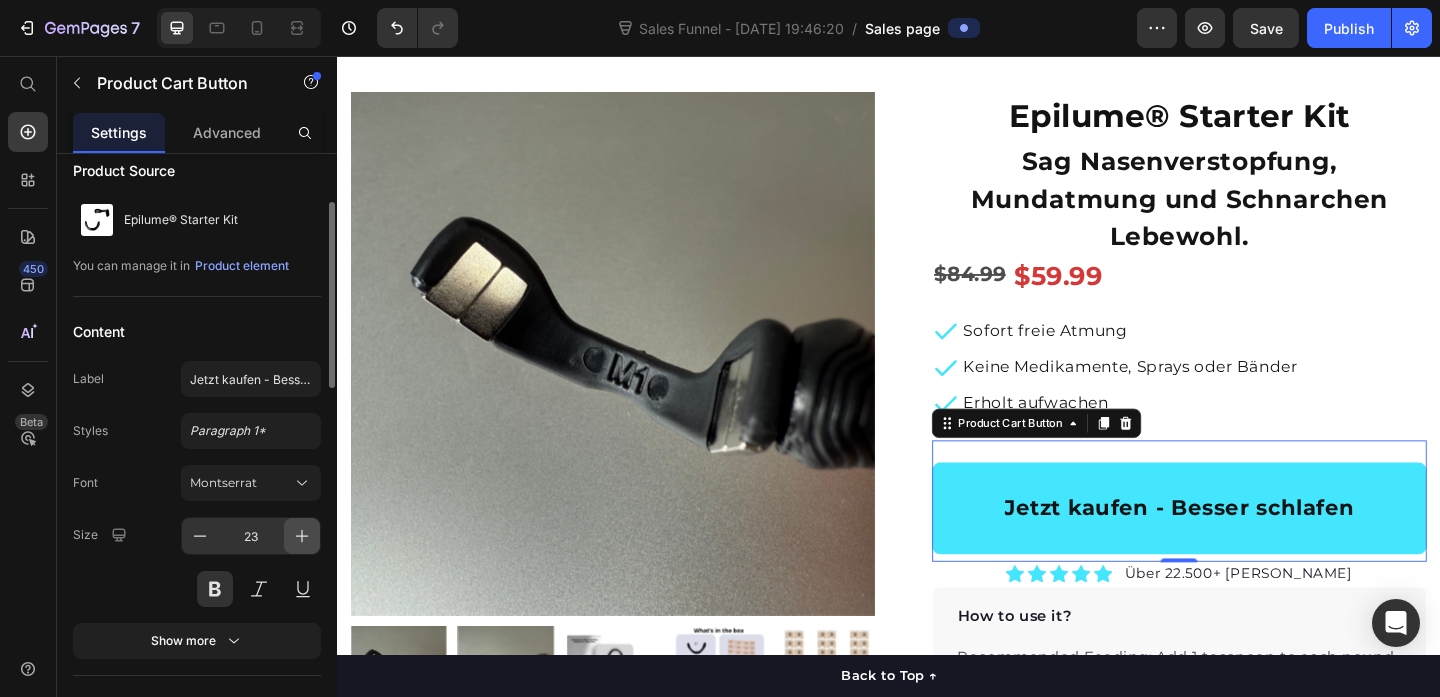 click 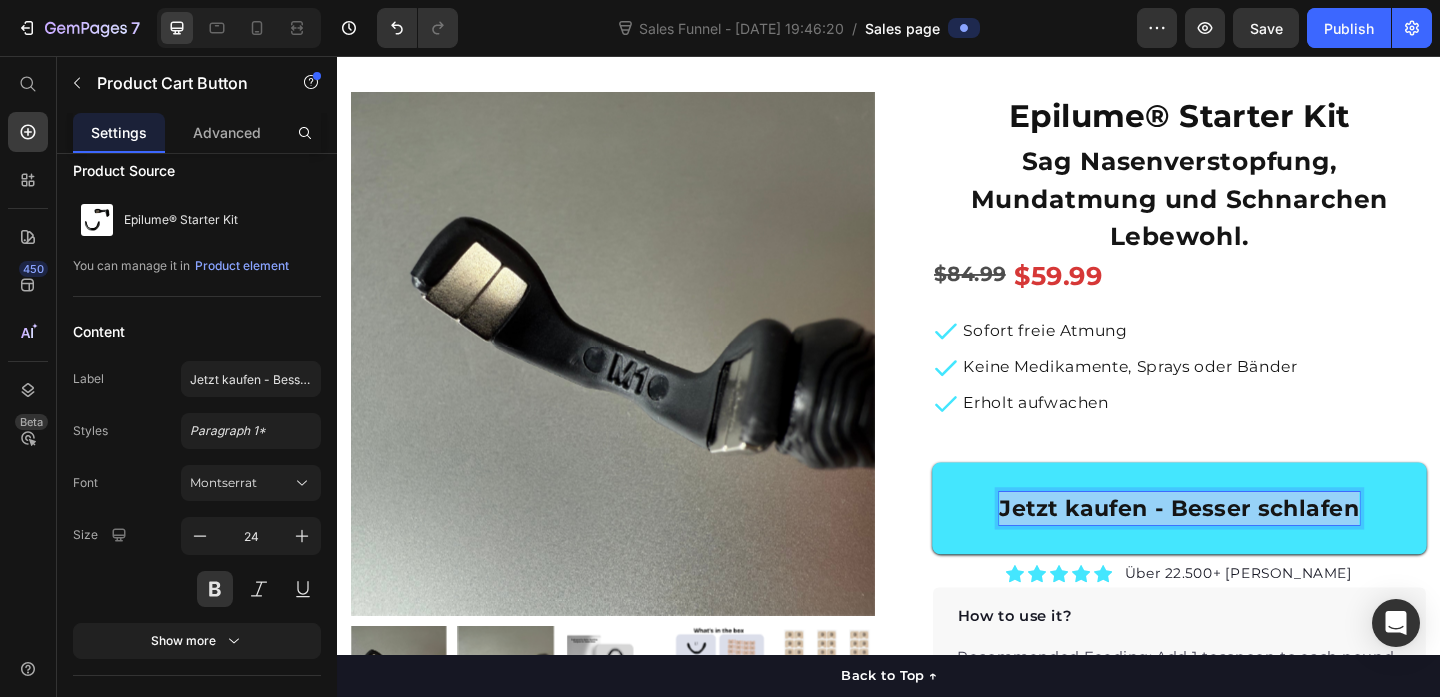 drag, startPoint x: 1058, startPoint y: 548, endPoint x: 1463, endPoint y: 549, distance: 405.00122 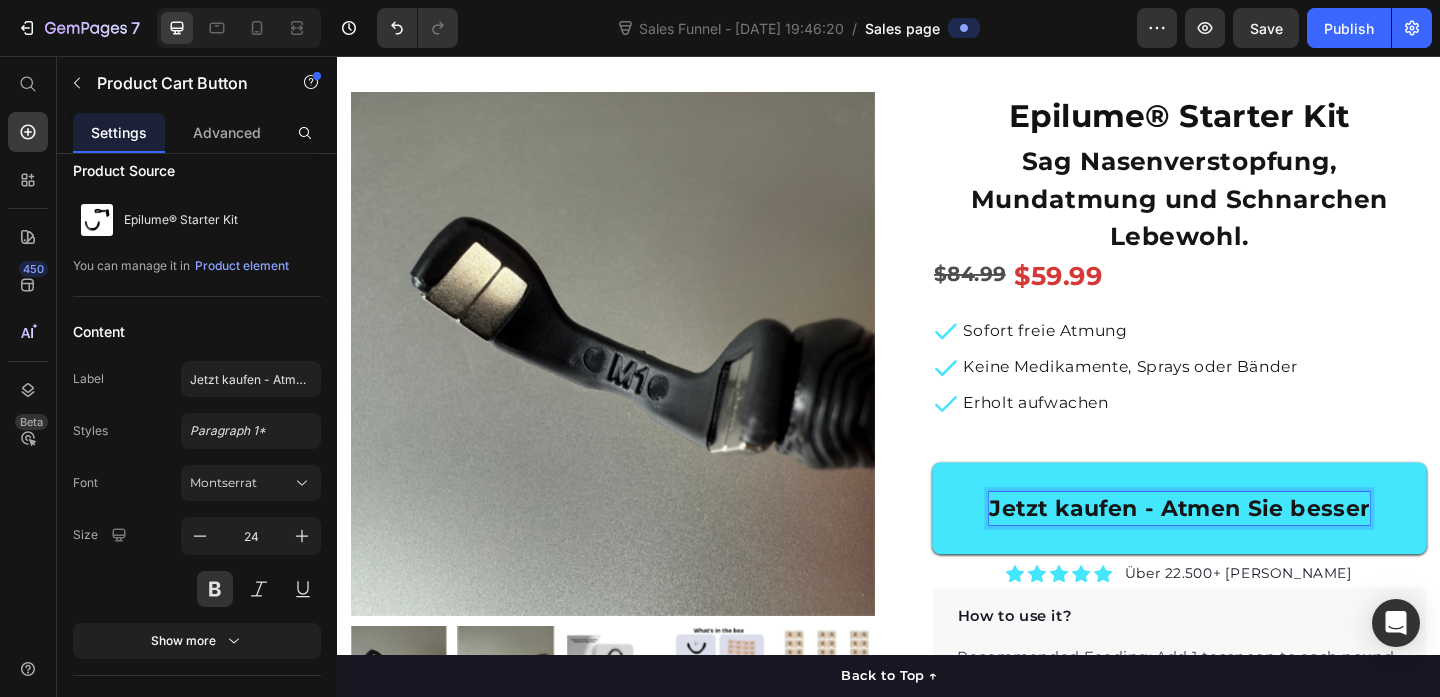 click on "Jetzt kaufen - Atmen Sie besser" at bounding box center (1253, 548) 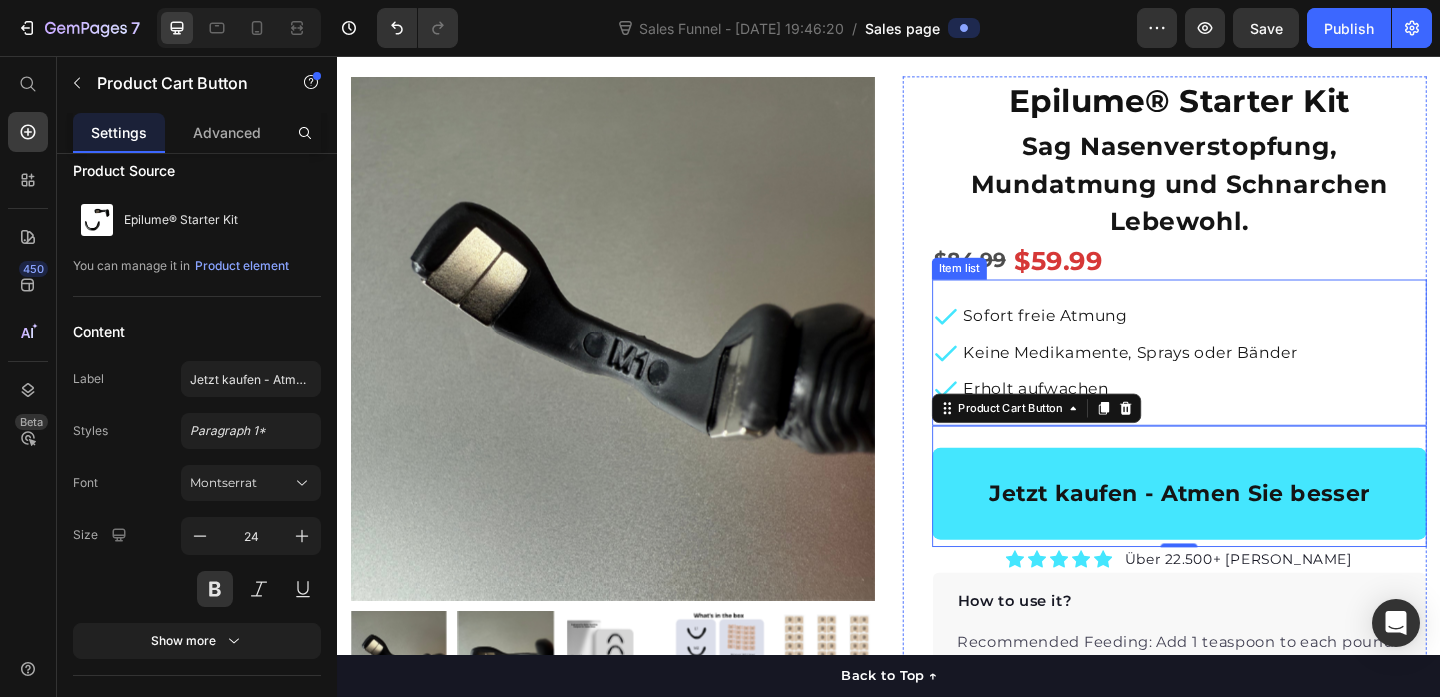 scroll, scrollTop: 522, scrollLeft: 0, axis: vertical 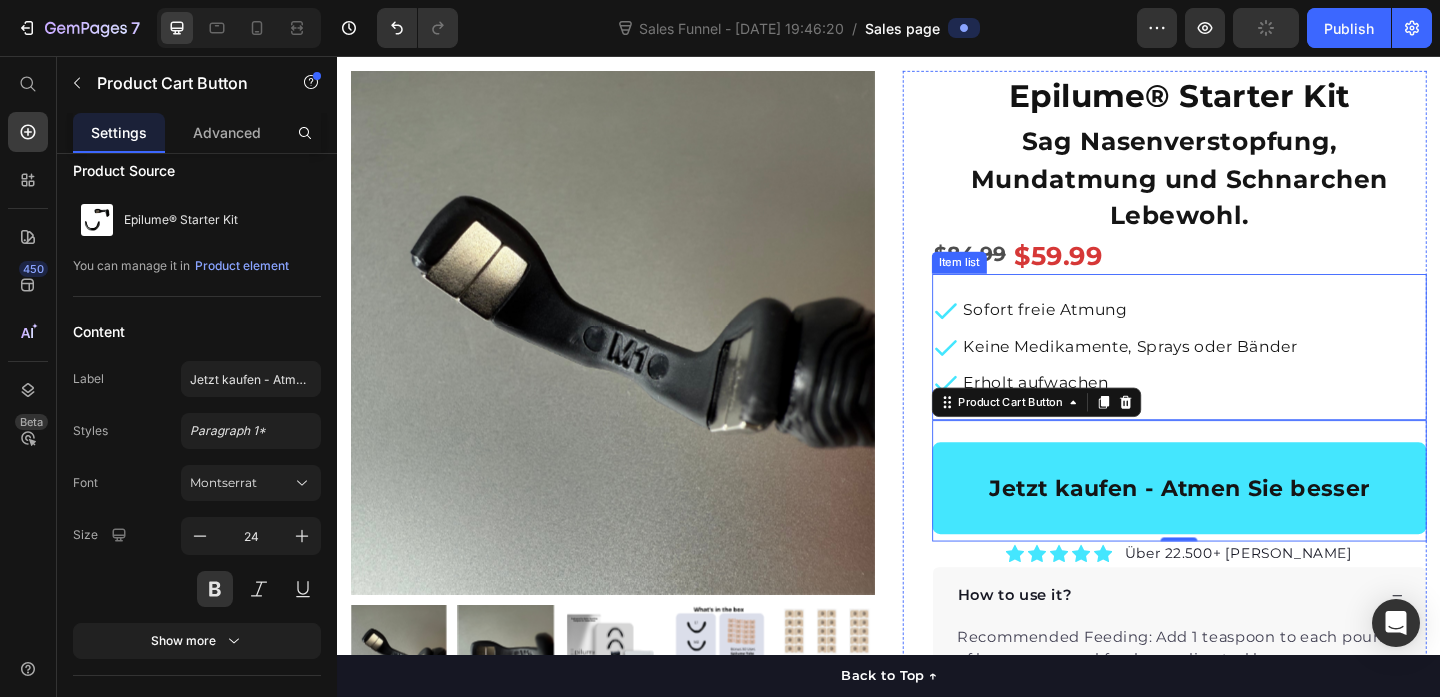 click on "Sofort freie Atmung" at bounding box center [1200, 333] 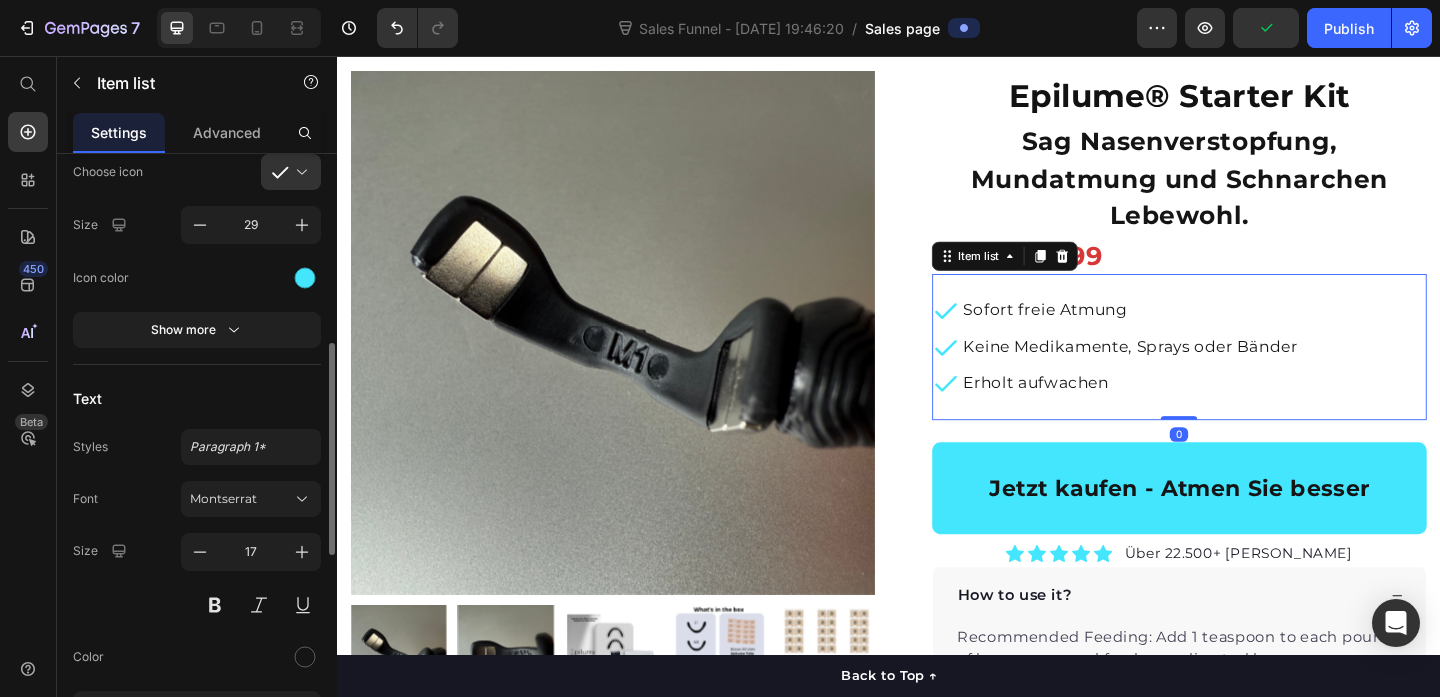 scroll, scrollTop: 526, scrollLeft: 0, axis: vertical 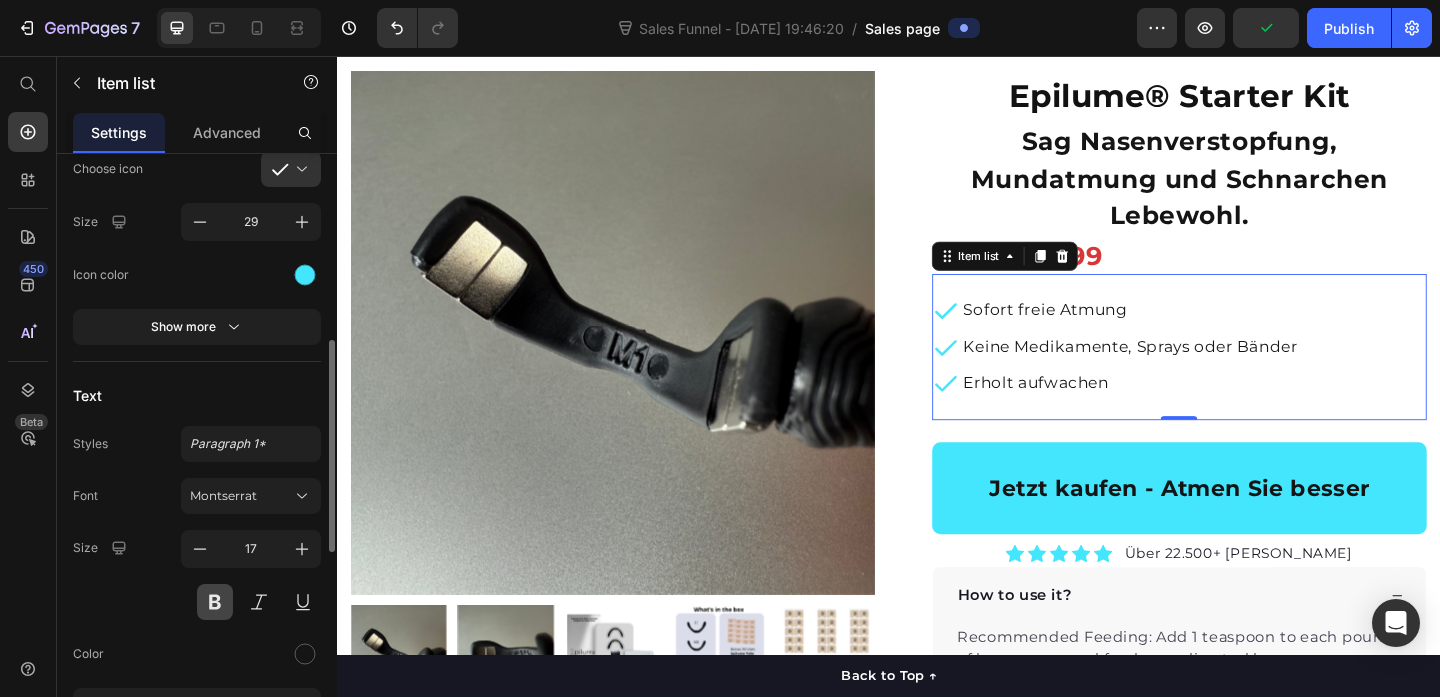 click at bounding box center [215, 602] 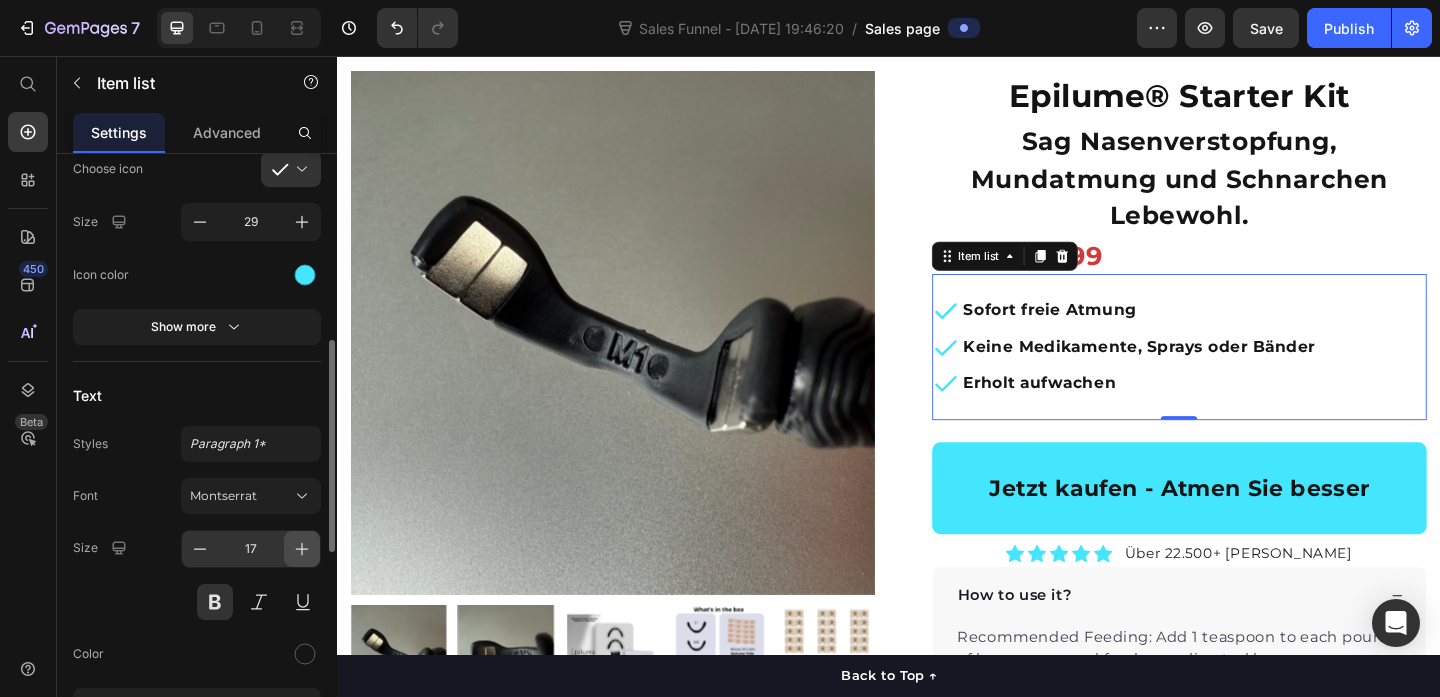 click 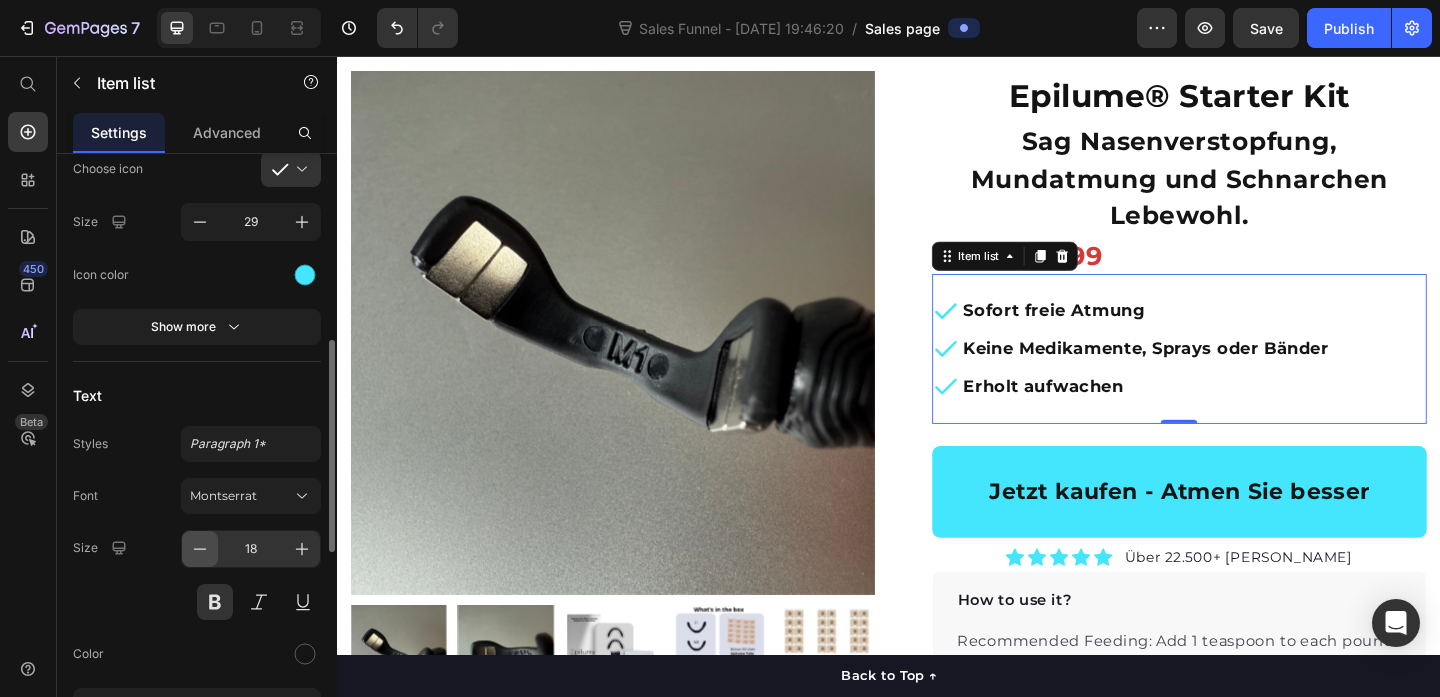 click at bounding box center [200, 549] 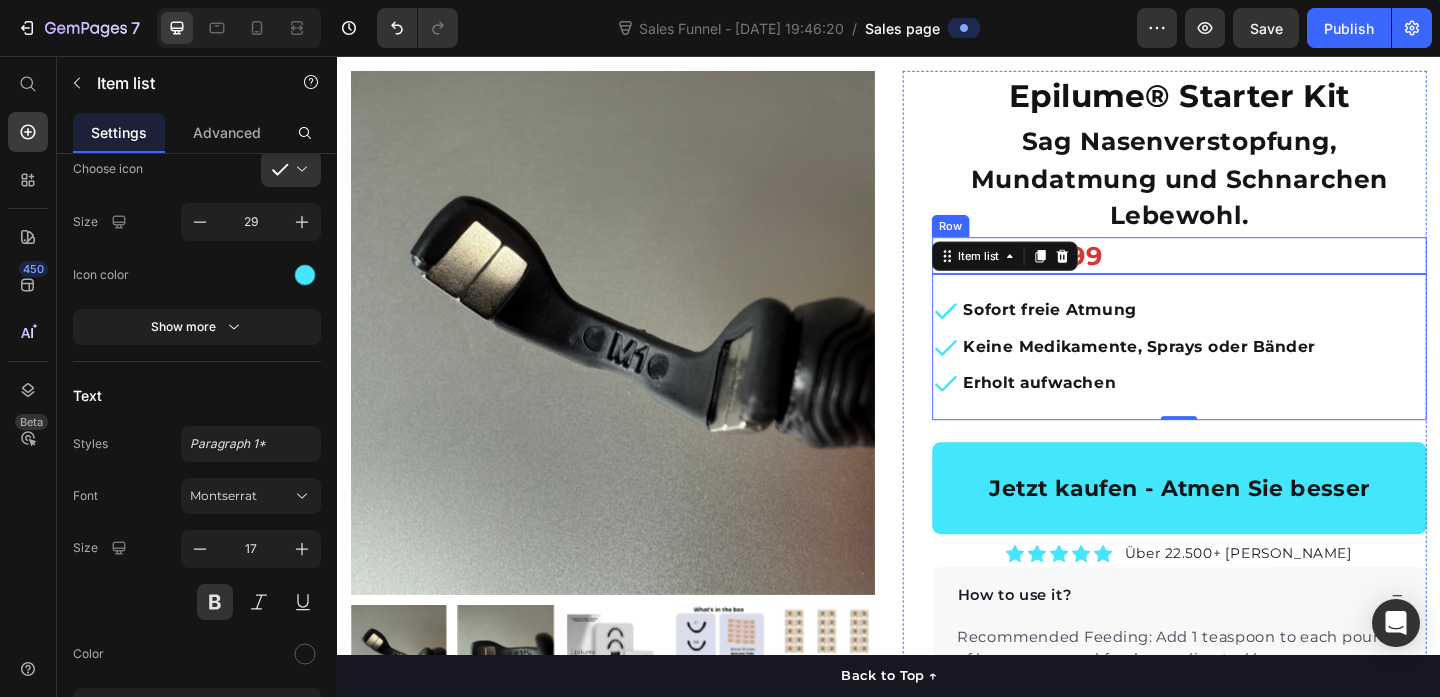 click on "$59.99 Product Price" at bounding box center (1389, 273) 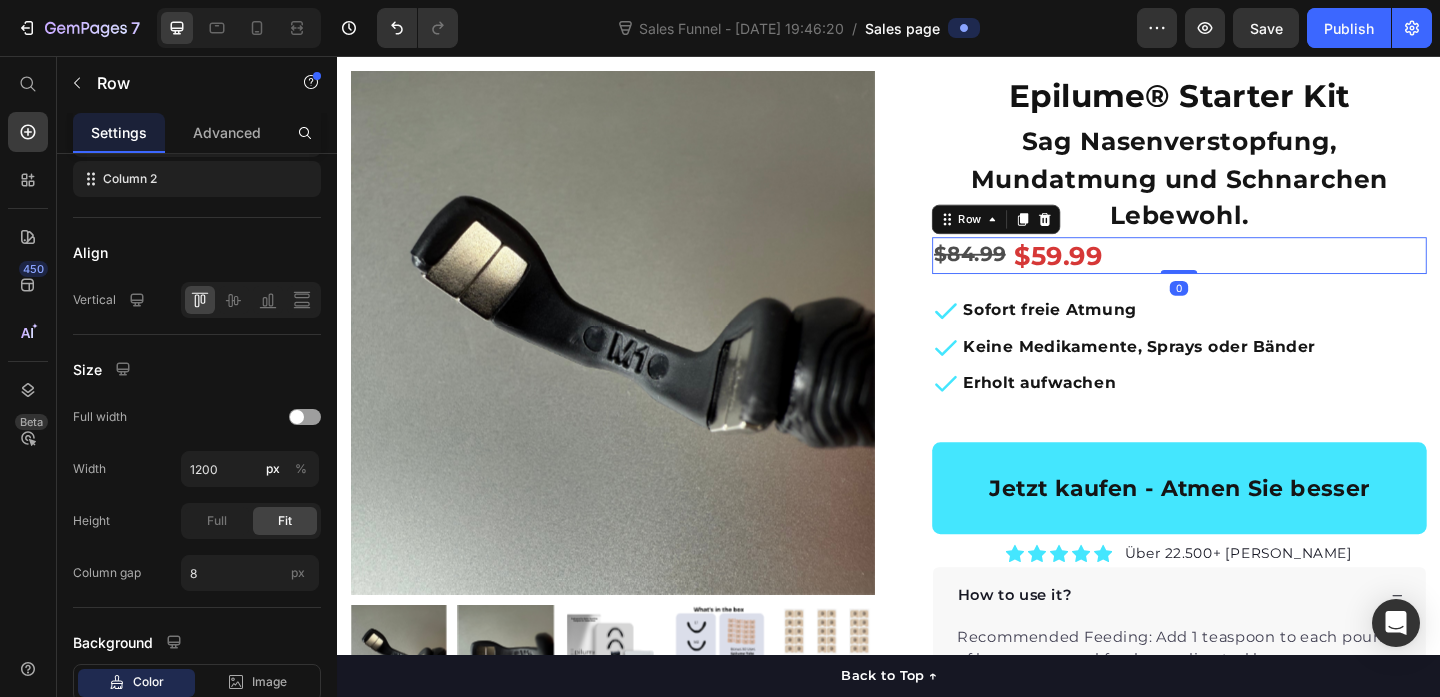 scroll, scrollTop: 0, scrollLeft: 0, axis: both 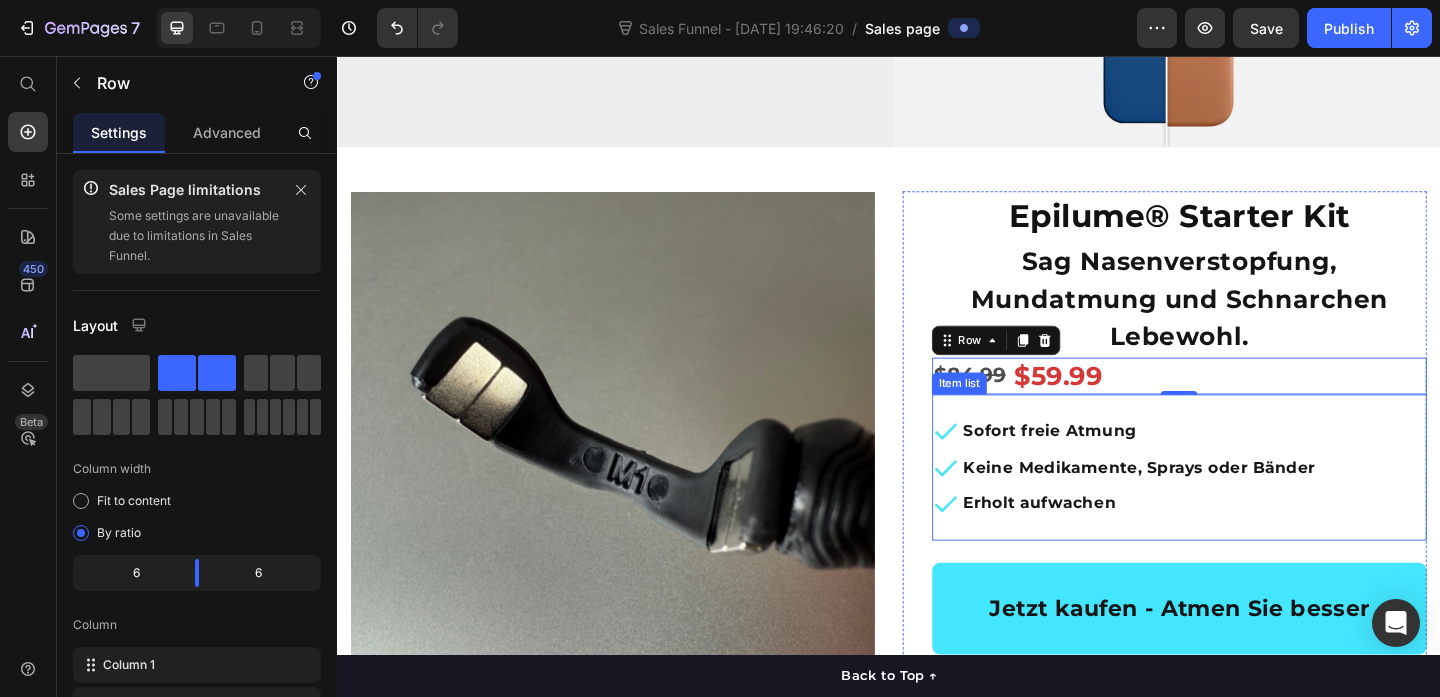 click on "Sofort freie Atmung" at bounding box center (1209, 464) 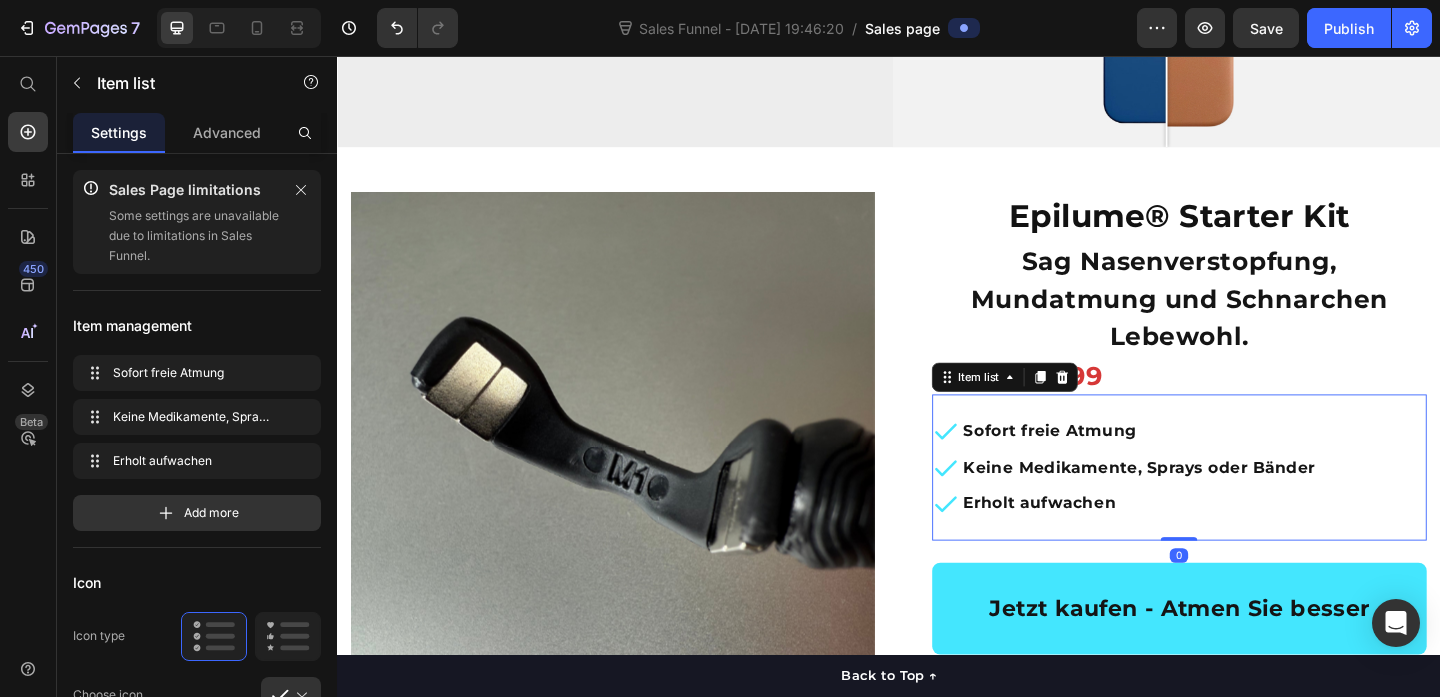 click on "Sofort freie Atmung
Keine Medikamente, Sprays oder Bänder
Erholt aufwachen" at bounding box center [1253, 503] 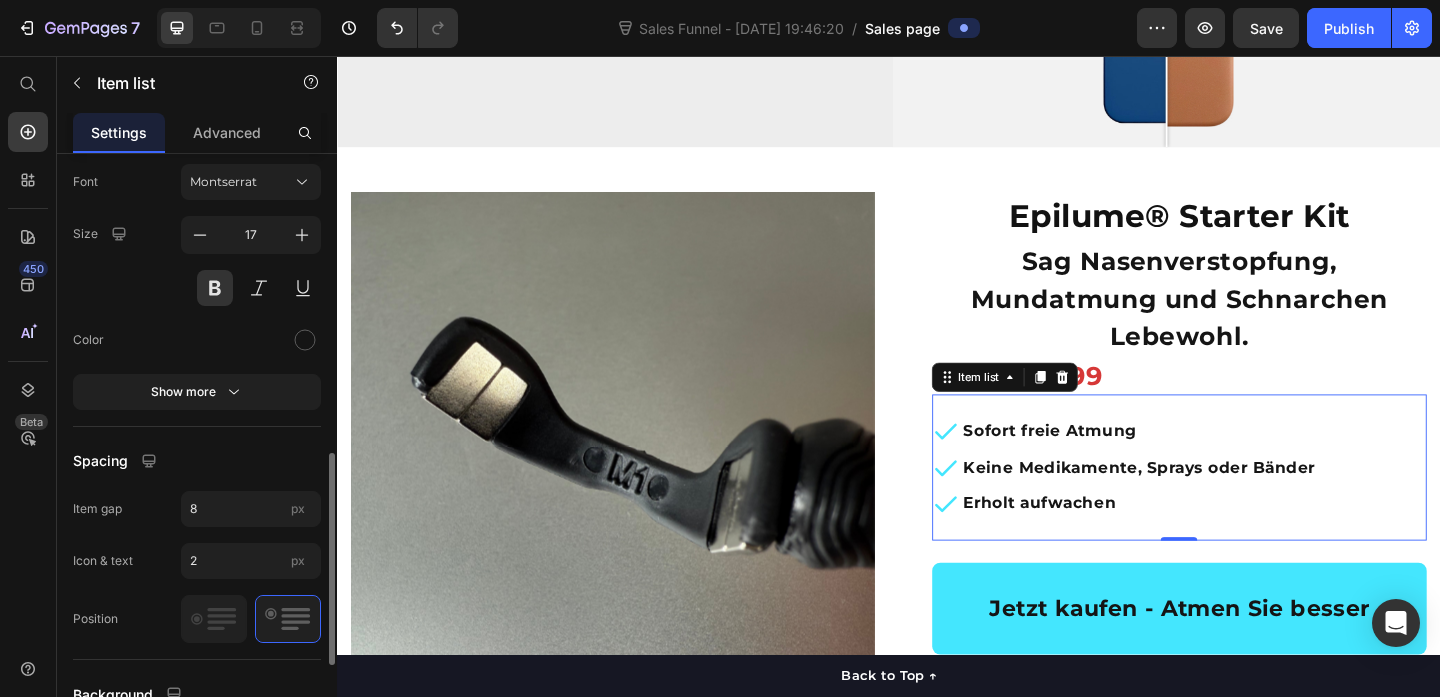 scroll, scrollTop: 841, scrollLeft: 0, axis: vertical 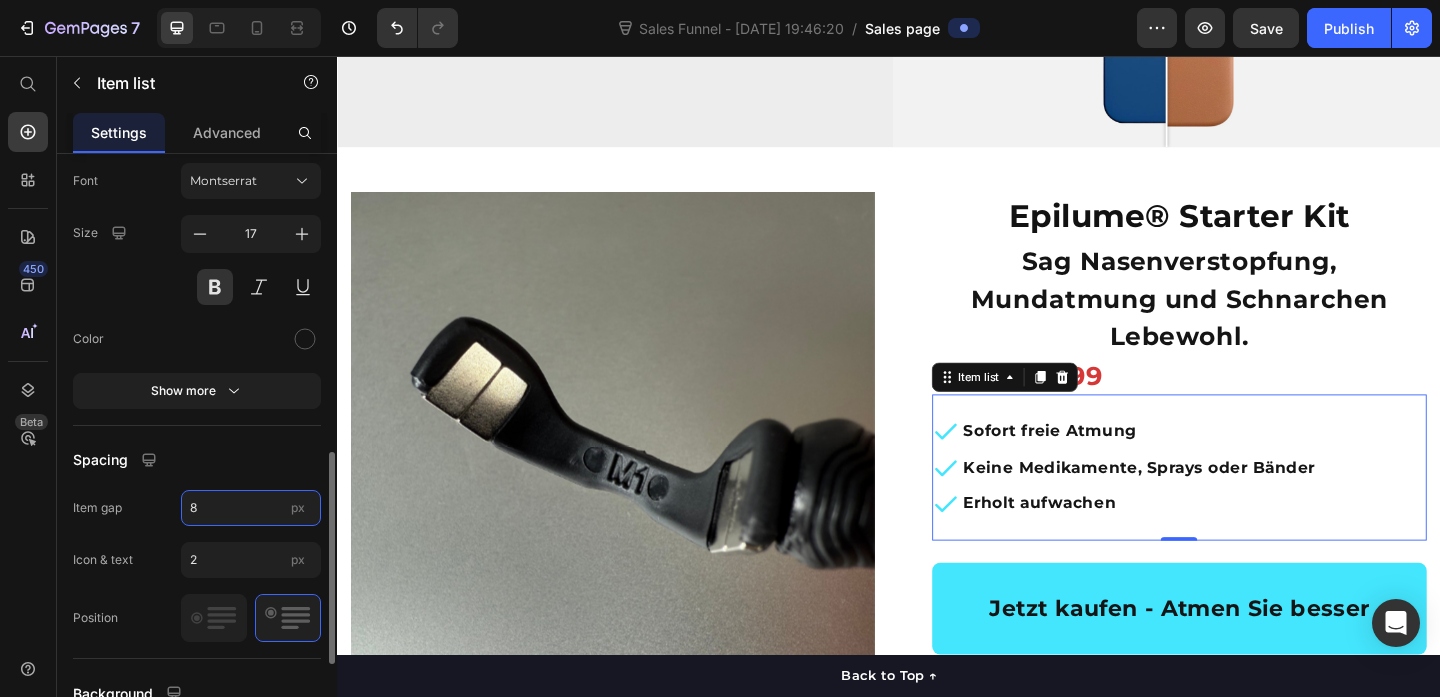click on "8" at bounding box center (251, 508) 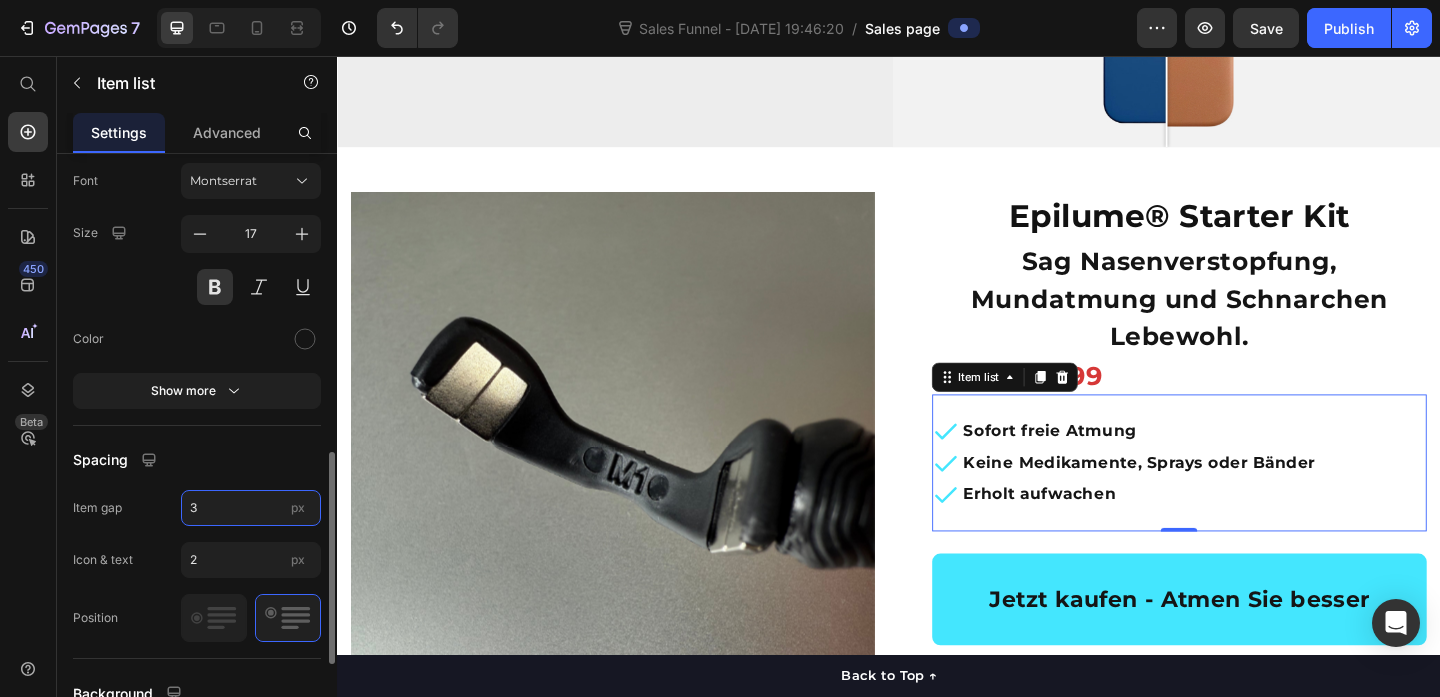 type on "3" 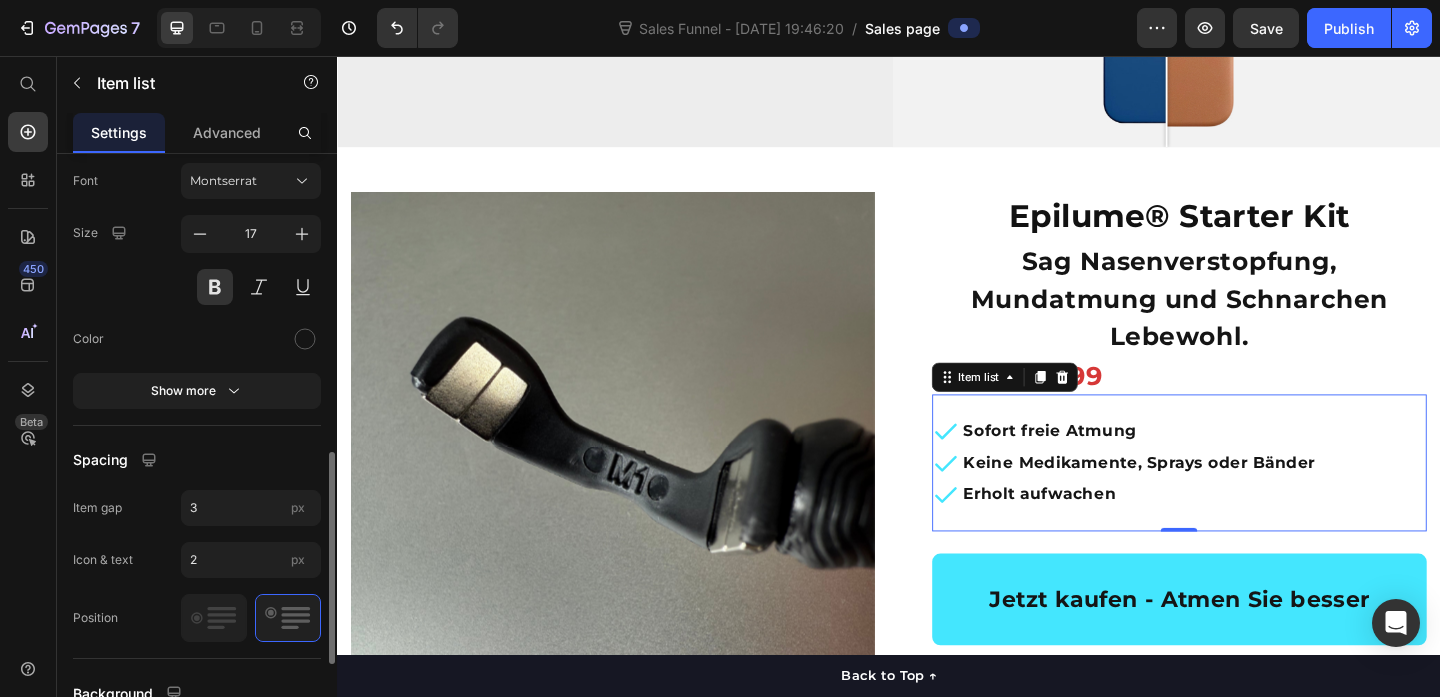 click on "Spacing Item gap 3 px Icon & text 2 px Position" 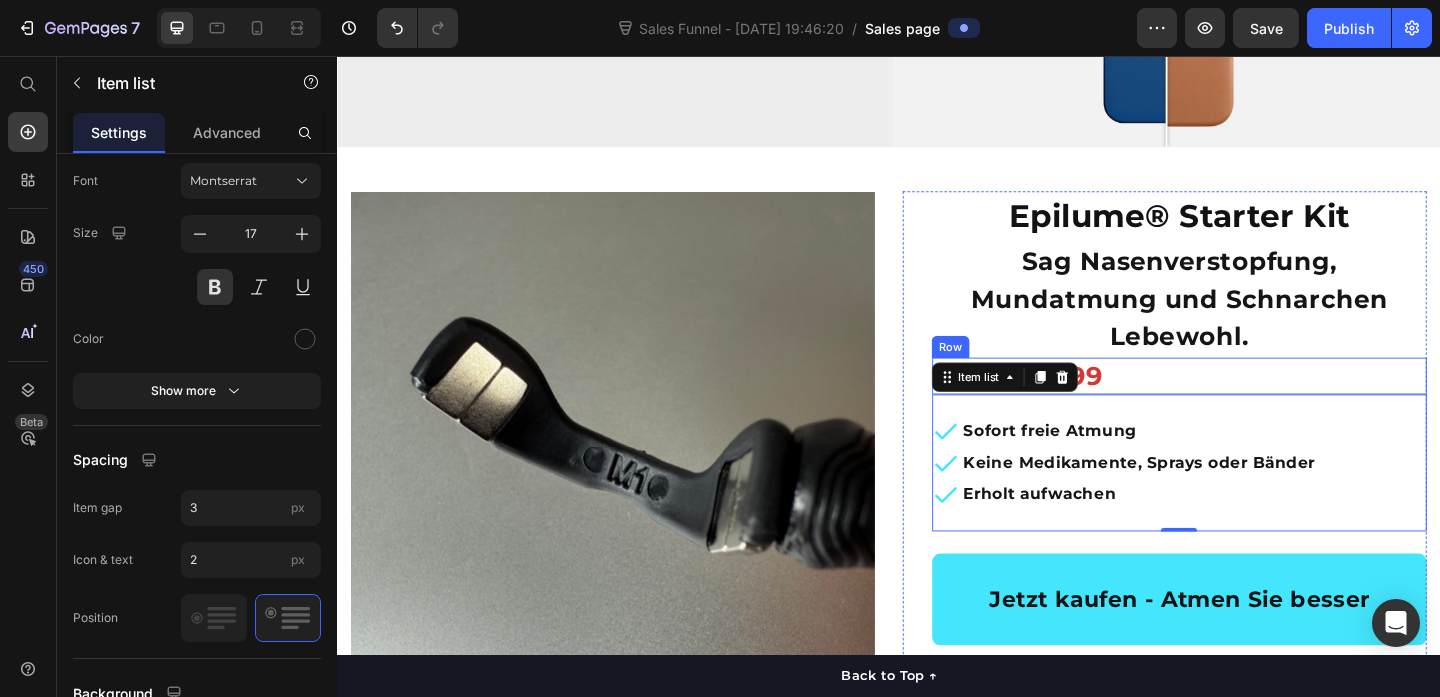click on "$59.99 Product Price" at bounding box center [1389, 404] 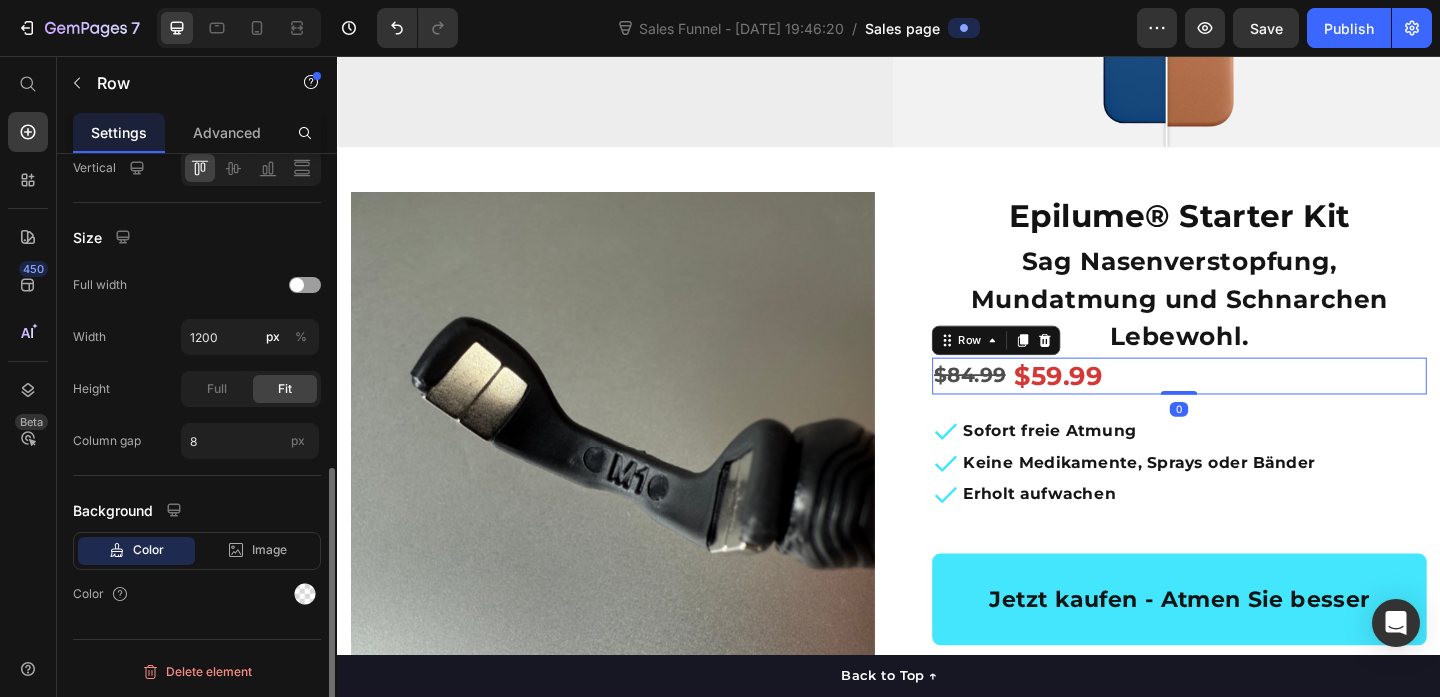 scroll, scrollTop: 0, scrollLeft: 0, axis: both 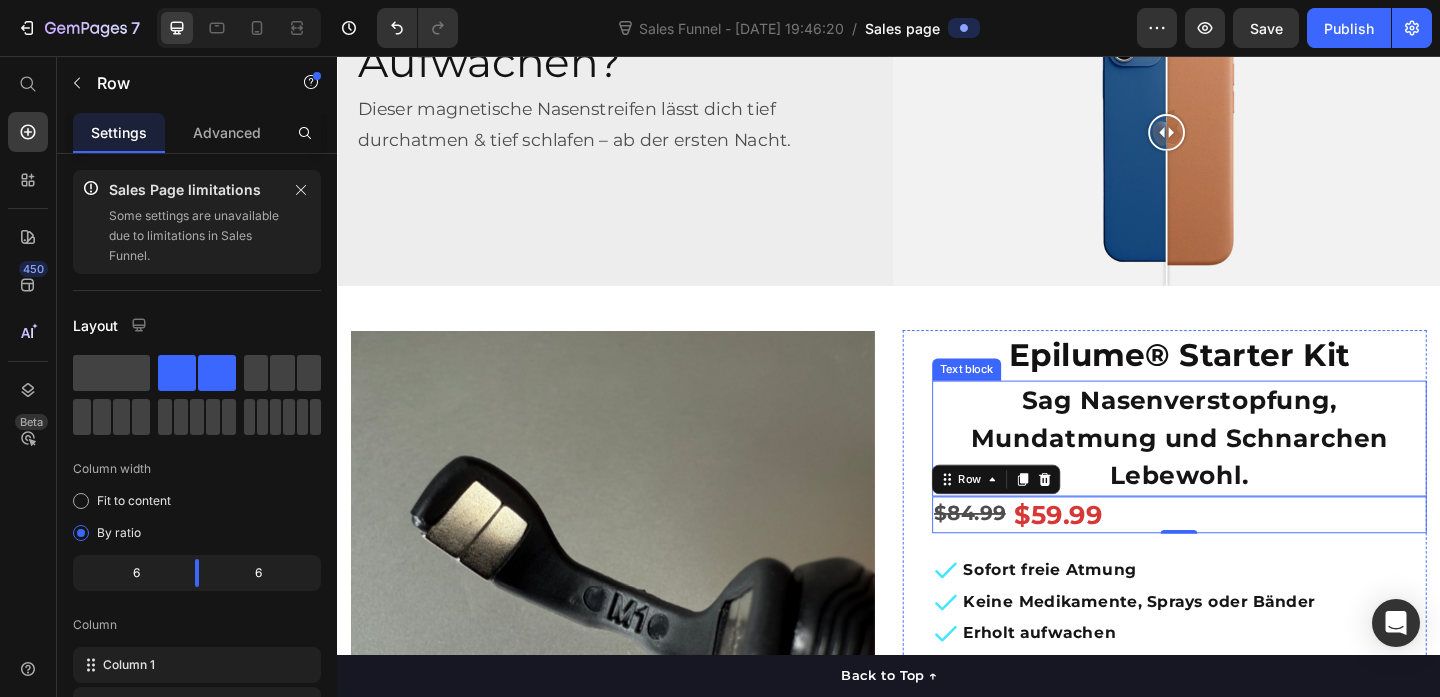 click on "Sag Nasenverstopfung, Mundatmung und Schnarchen Lebewohl." at bounding box center [1253, 472] 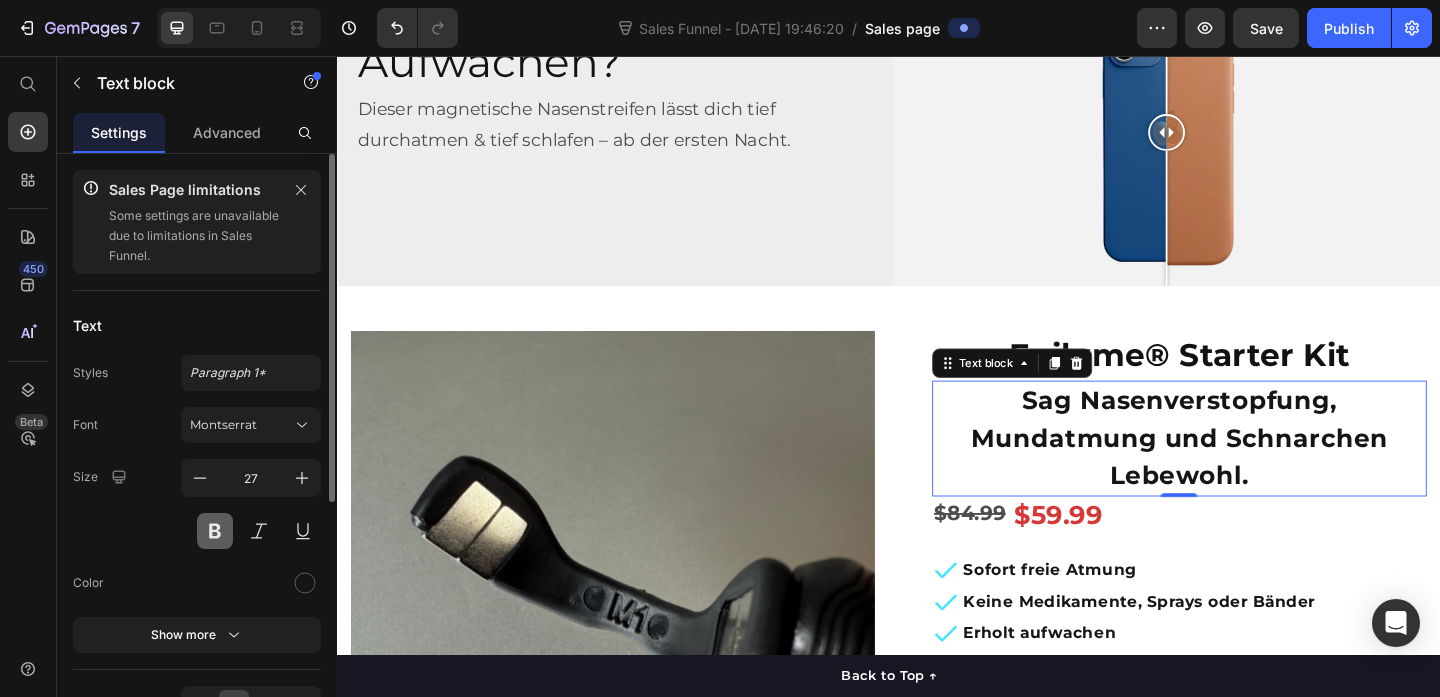 click at bounding box center [215, 531] 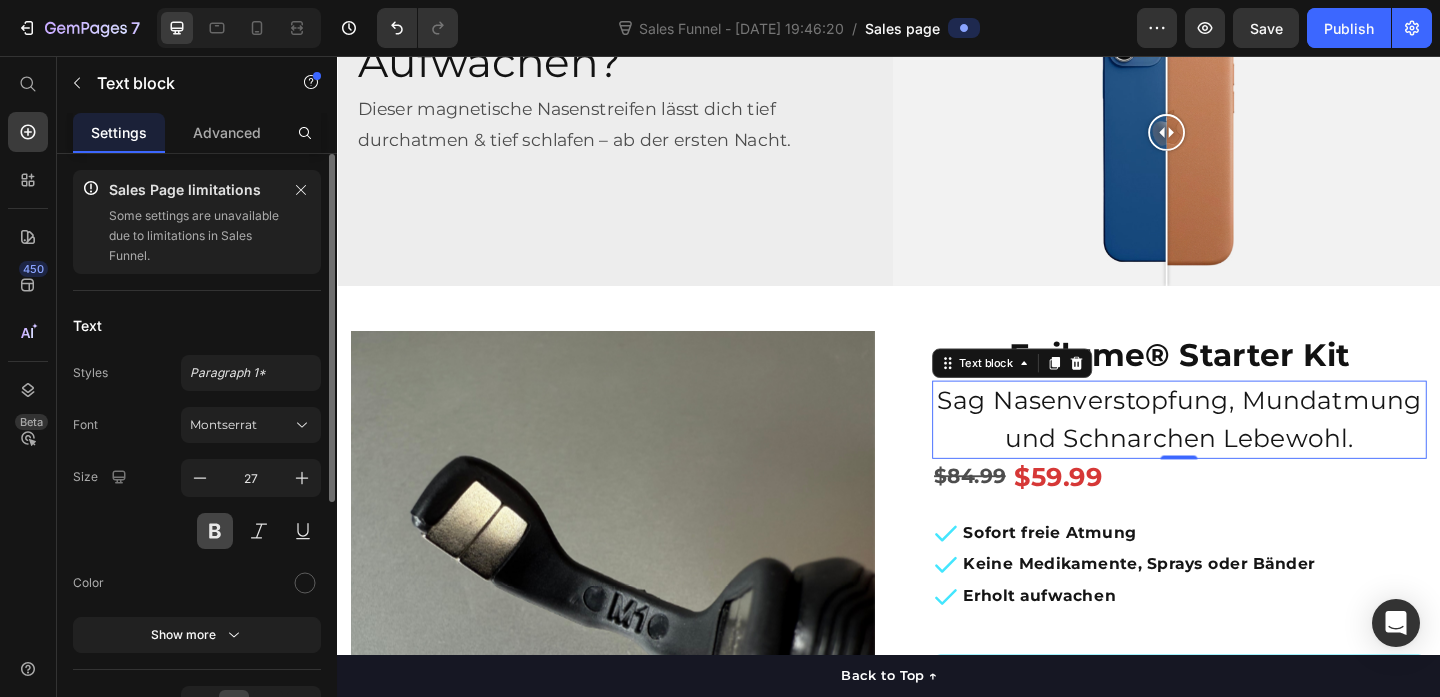 click at bounding box center [215, 531] 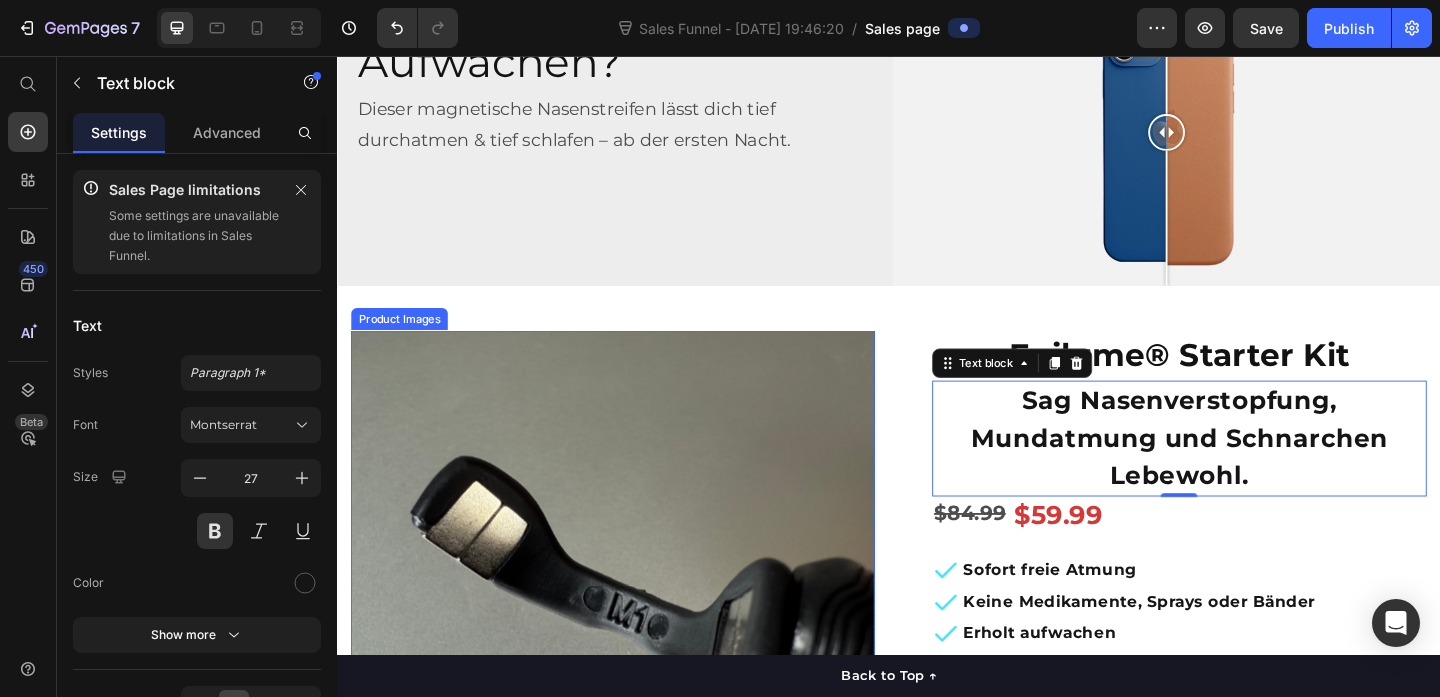 scroll, scrollTop: 409, scrollLeft: 0, axis: vertical 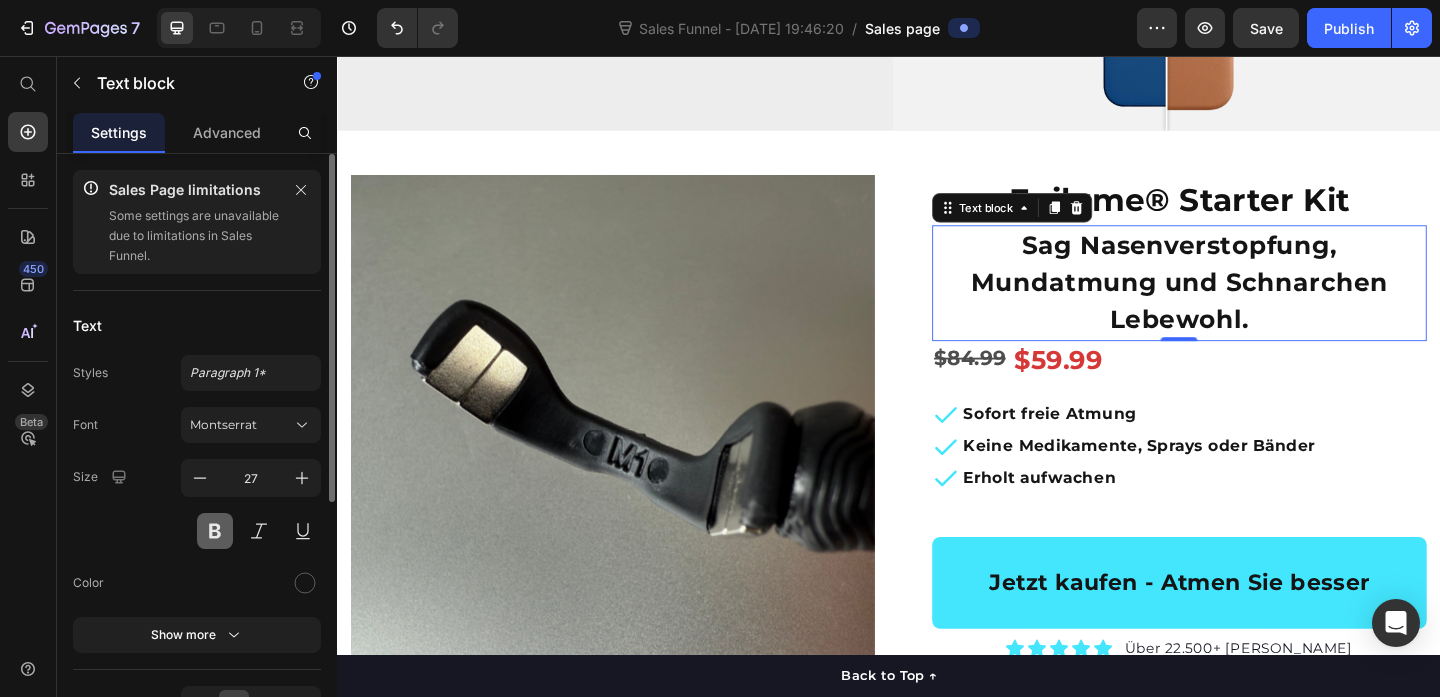 click at bounding box center (215, 531) 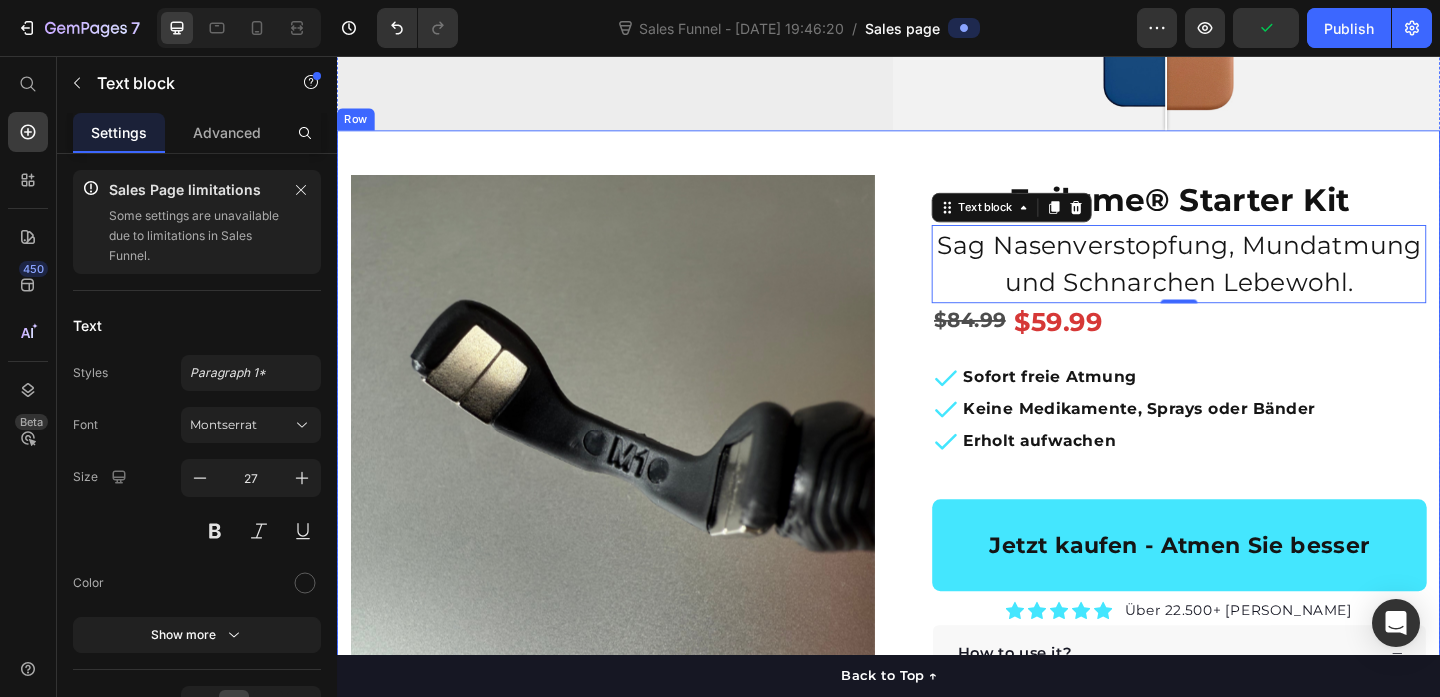 click on "Product Images "The transformation in my dog's overall health since switching to this food has been remarkable. Their coat is shinier, their energy levels have increased, and they seem happier than ever before." Text block -Daisy Text block
Verified buyer Item list Row Row "My dog absolutely loves this food! It's clear that the taste and quality are top-notch."  -Daisy Text block Row Row Epilume® Starter Kit Product Title Sag Nasenverstopfung, Mundatmung und Schnarchen Lebewohl. Text block   0 $84.99 Product Price $59.99 Product Price Row
Sofort freie Atmung
Keine Medikamente, Sprays oder Bänder
Erholt aufwachen Item list Jetzt kaufen - Atmen Sie besser Product Cart Button Icon Icon Icon Icon Icon Icon List Hoz Über 22.500+ zufriedene Kunden Text block Row Perfect for sensitive tummies Supercharge immunity System Bursting with protein, vitamins, and minerals Supports strong muscles, increases bone strength Item list
Text block" at bounding box center [937, 653] 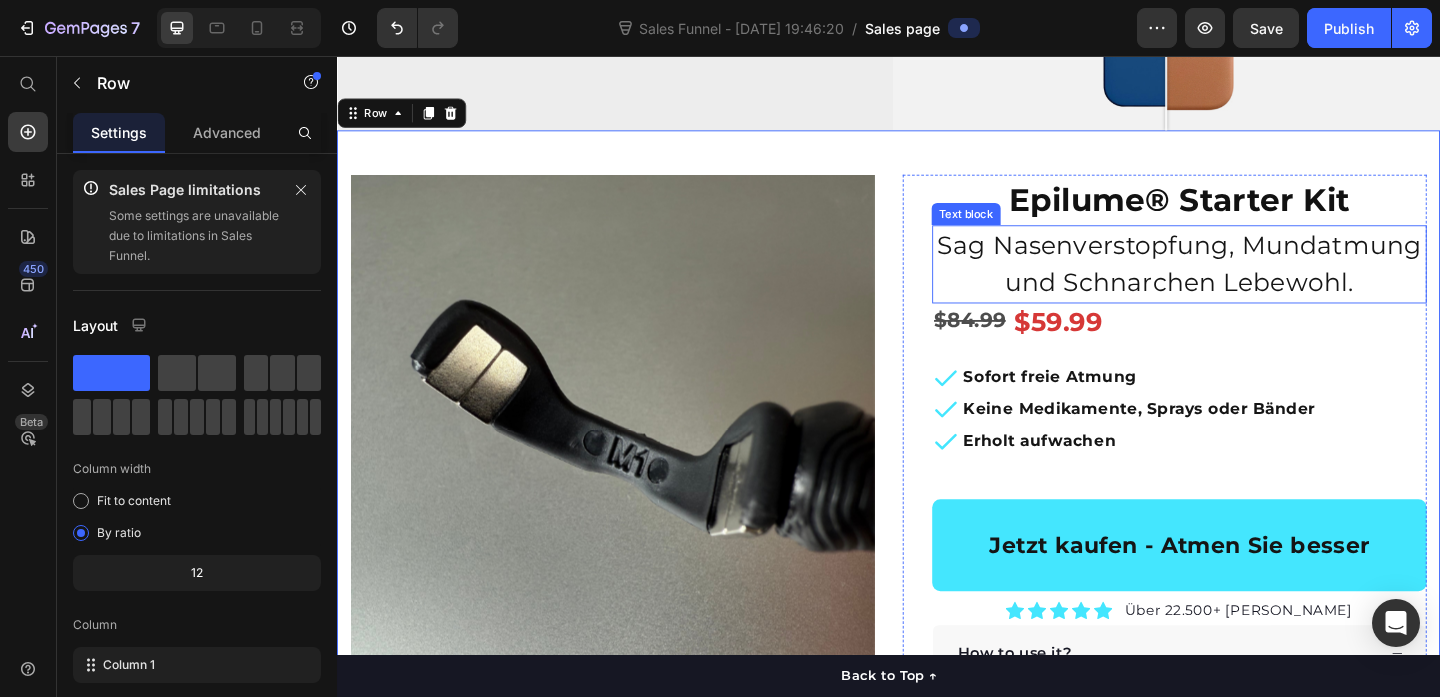 click on "Sag Nasenverstopfung, Mundatmung und Schnarchen Lebewohl." at bounding box center [1253, 282] 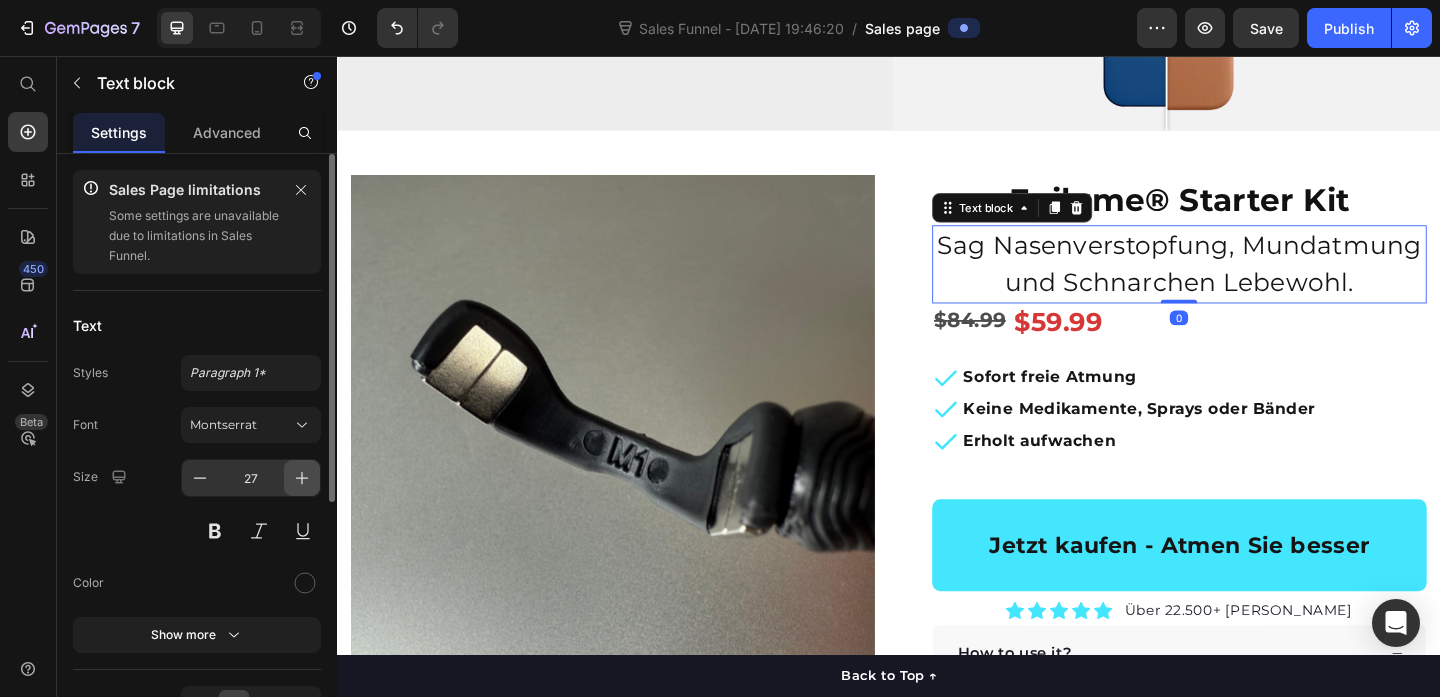 click 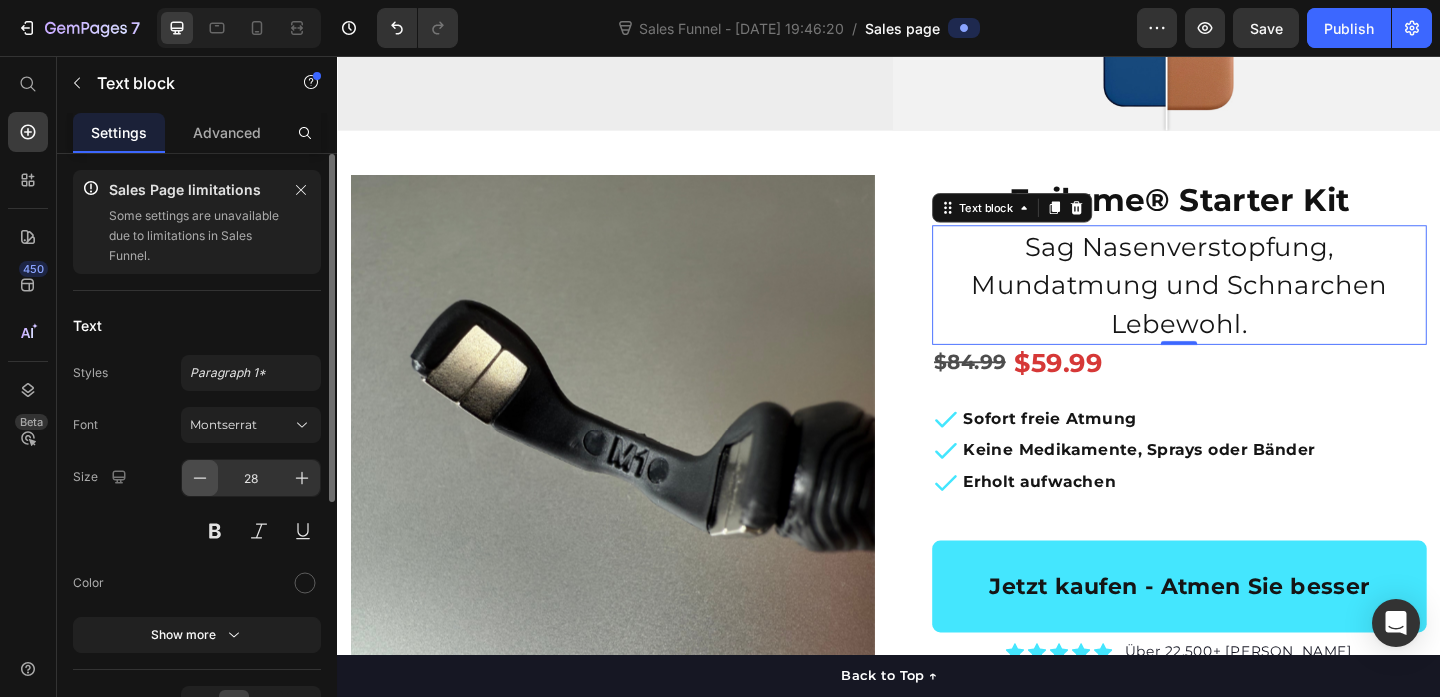 click 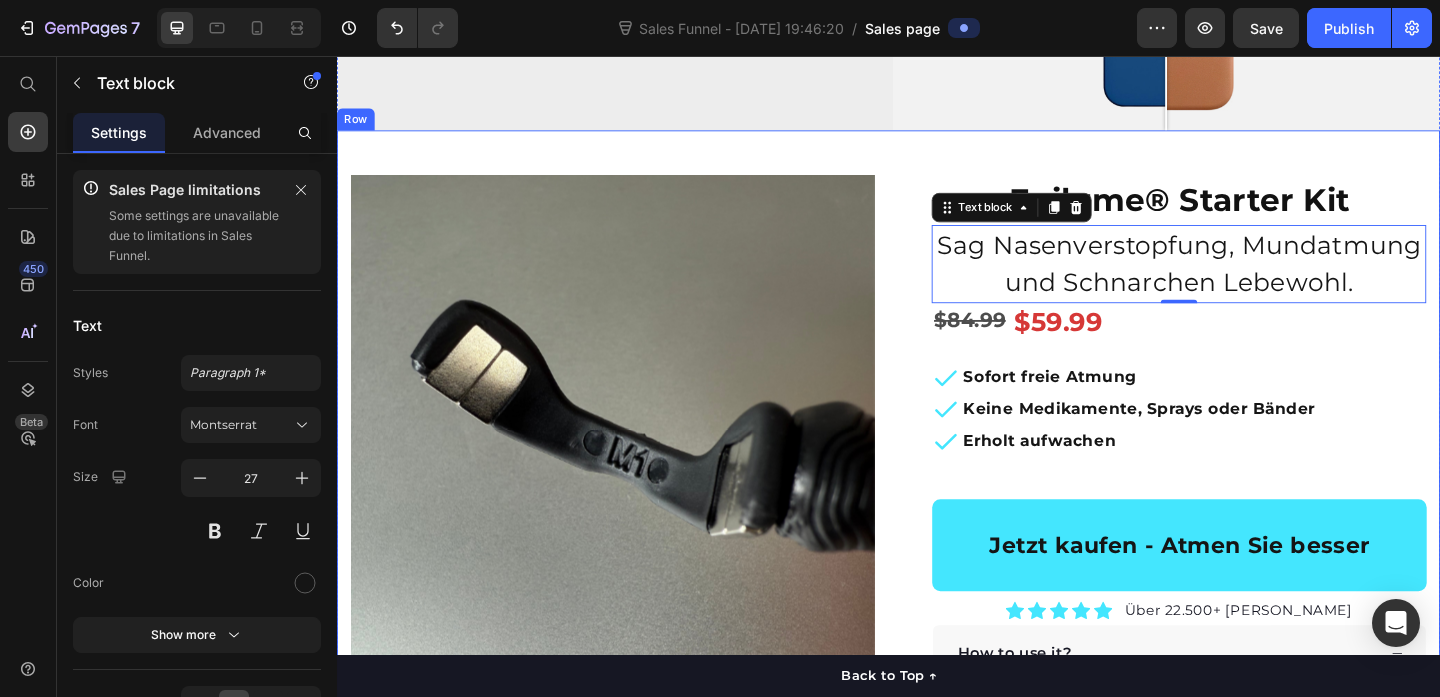 click on "Product Images "The transformation in my dog's overall health since switching to this food has been remarkable. Their coat is shinier, their energy levels have increased, and they seem happier than ever before." Text block -Daisy Text block
Verified buyer Item list Row Row "My dog absolutely loves this food! It's clear that the taste and quality are top-notch."  -Daisy Text block Row Row Epilume® Starter Kit Product Title Sag Nasenverstopfung, Mundatmung und Schnarchen Lebewohl. Text block   0 $84.99 Product Price $59.99 Product Price Row
Sofort freie Atmung
Keine Medikamente, Sprays oder Bänder
Erholt aufwachen Item list Jetzt kaufen - Atmen Sie besser Product Cart Button Icon Icon Icon Icon Icon Icon List Hoz Über 22.500+ zufriedene Kunden Text block Row Perfect for sensitive tummies Supercharge immunity System Bursting with protein, vitamins, and minerals Supports strong muscles, increases bone strength Item list
Text block" at bounding box center (937, 653) 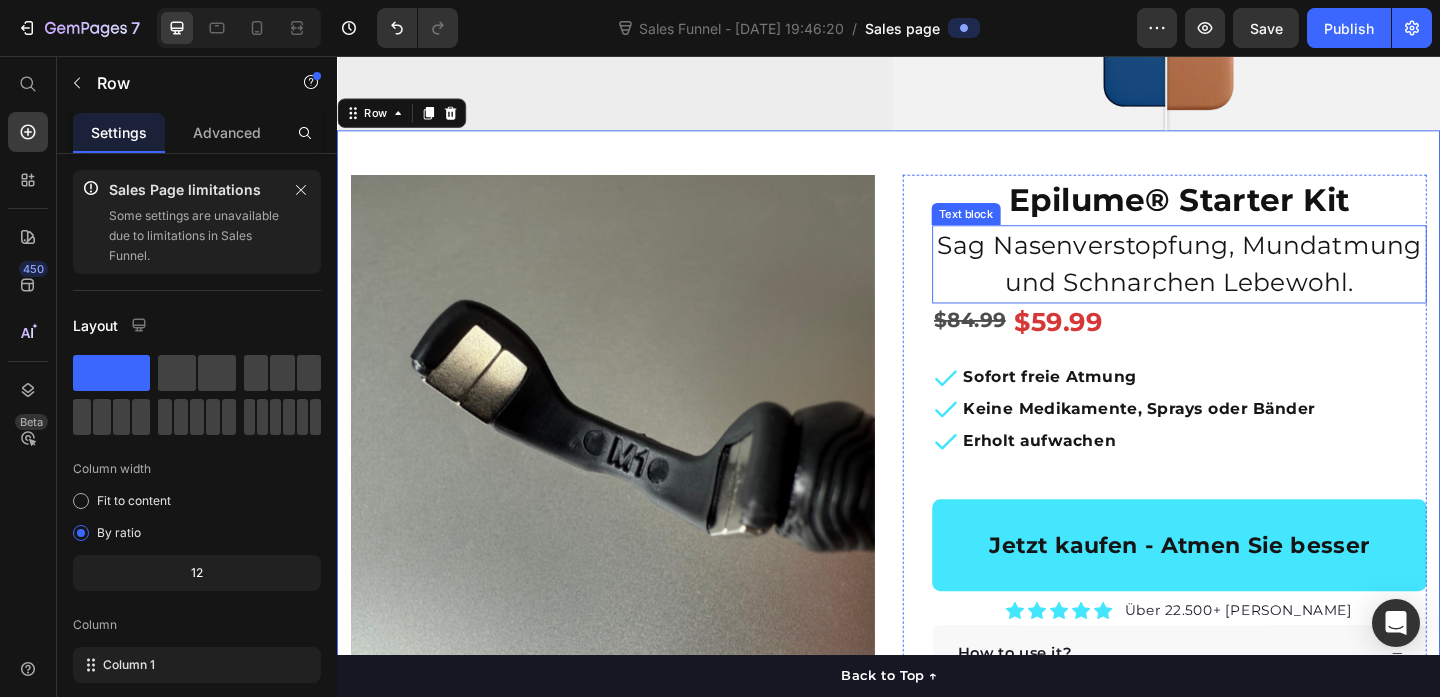 click on "Sag Nasenverstopfung, Mundatmung und Schnarchen Lebewohl." at bounding box center [1253, 282] 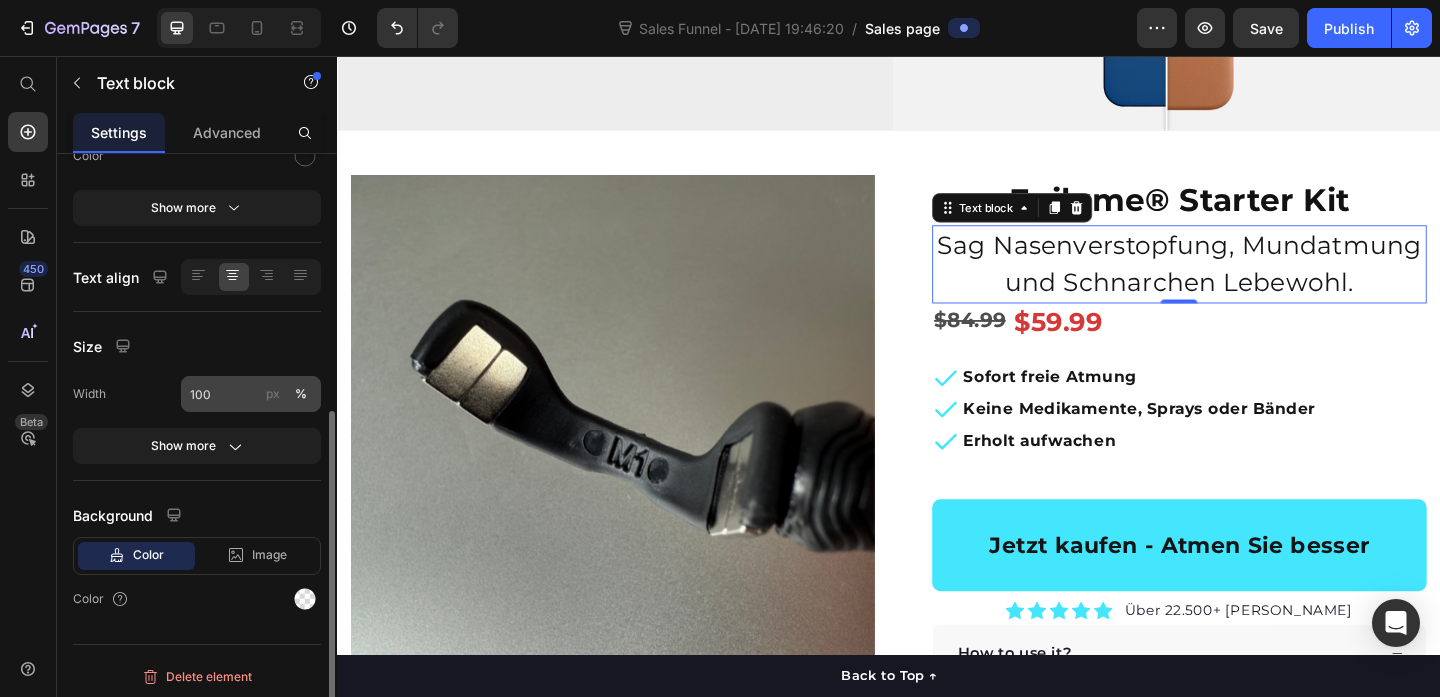 scroll, scrollTop: 432, scrollLeft: 0, axis: vertical 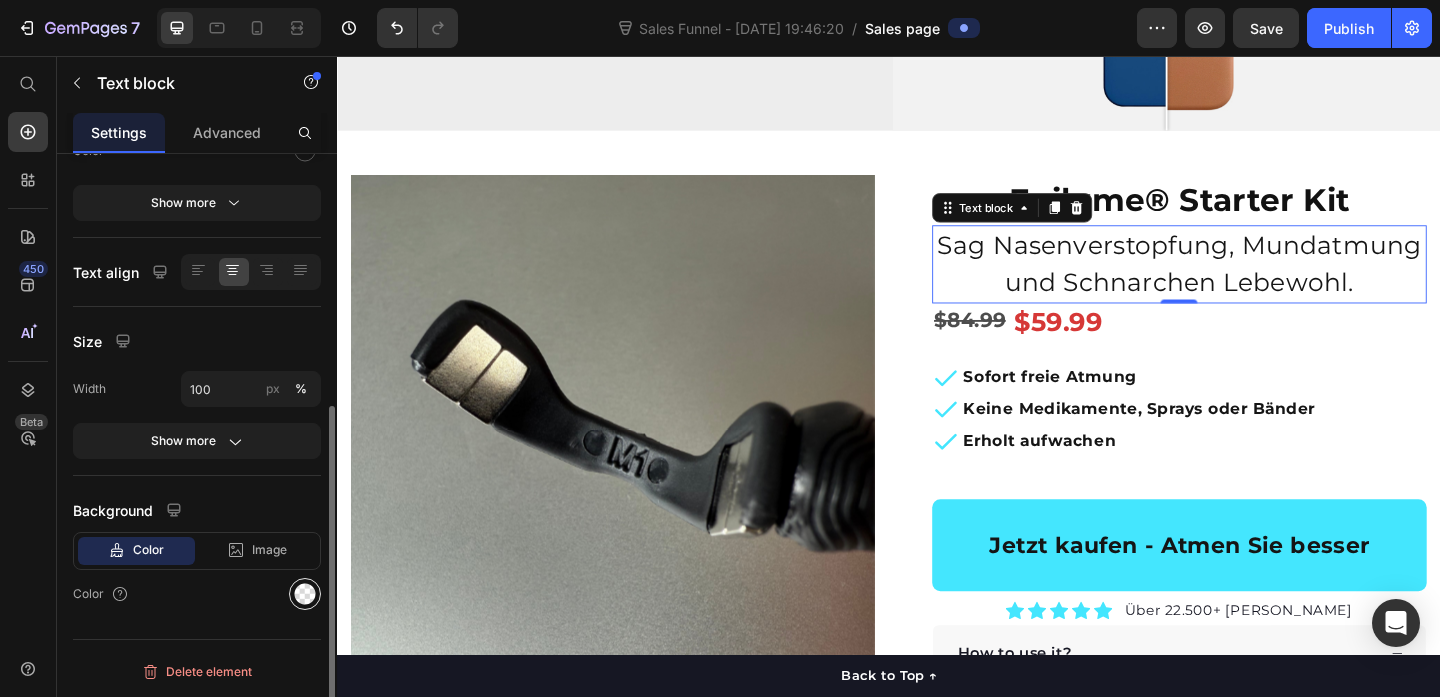 click at bounding box center [305, 594] 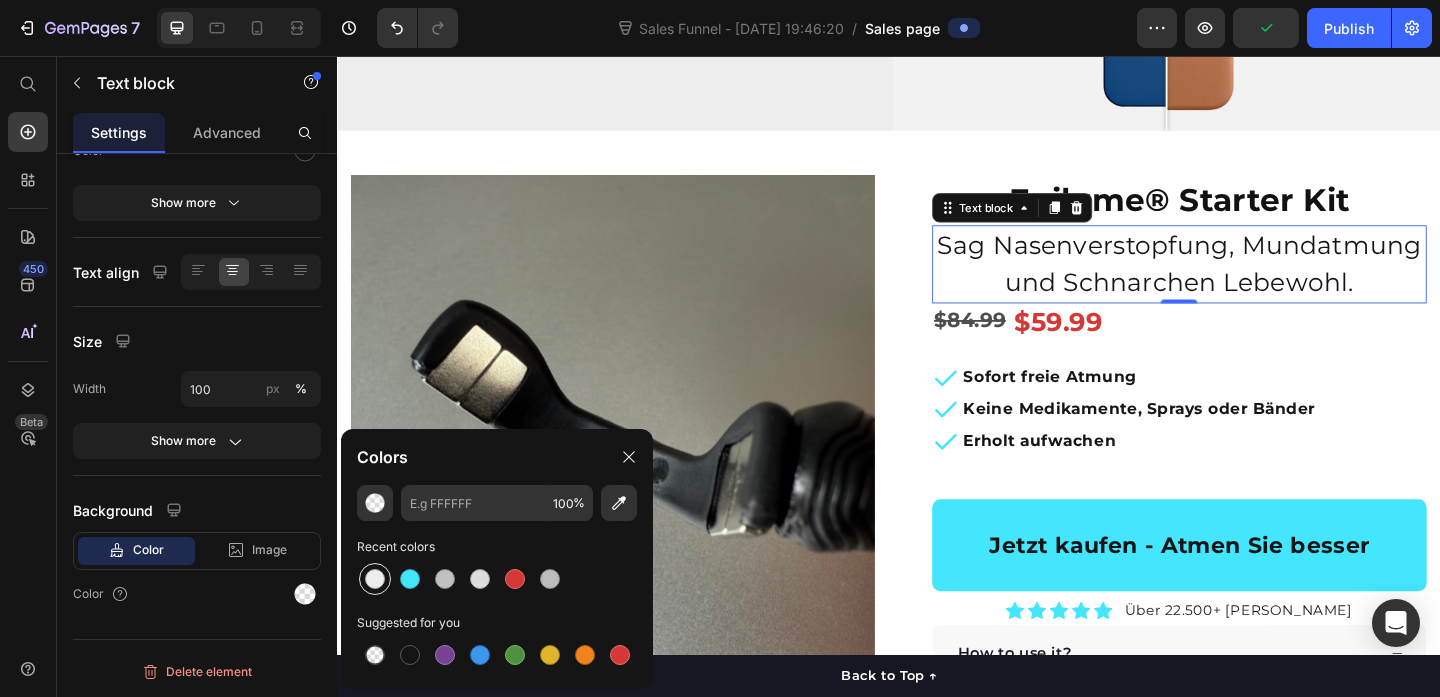 click at bounding box center (375, 579) 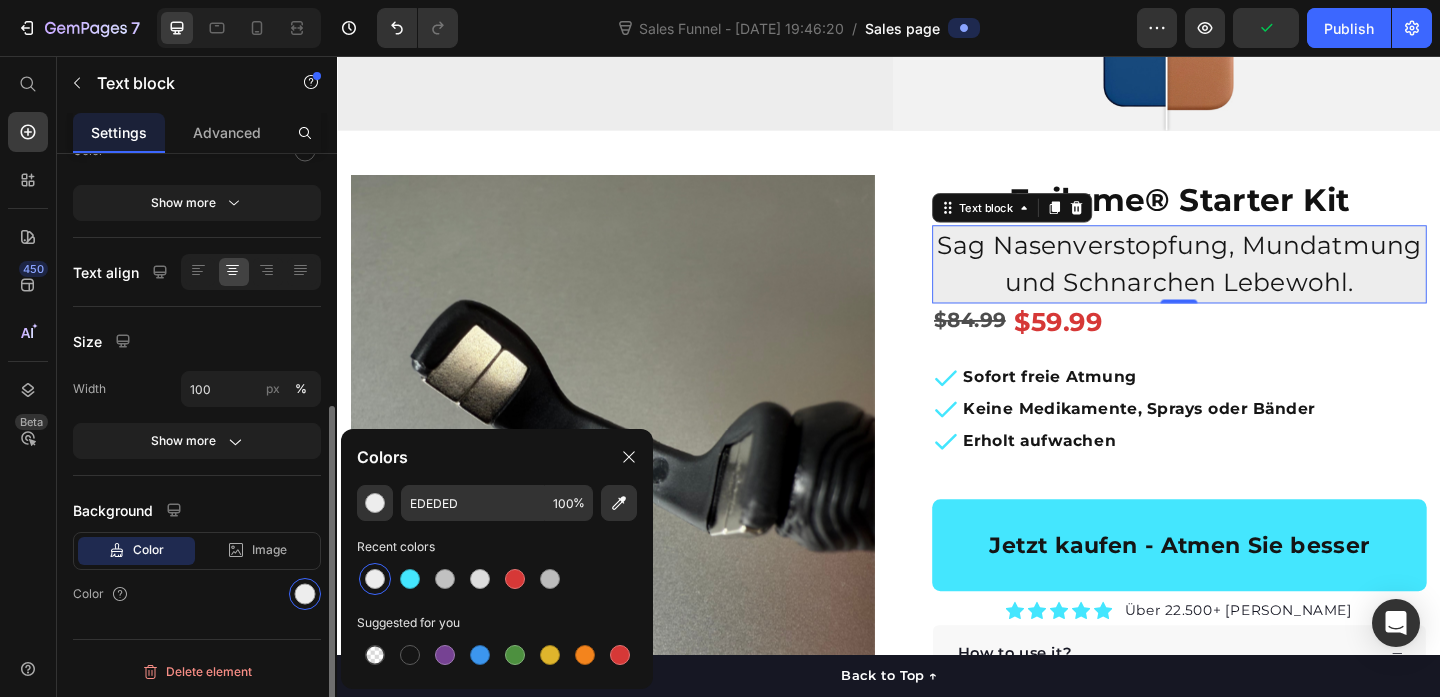 click on "Size" at bounding box center [197, 341] 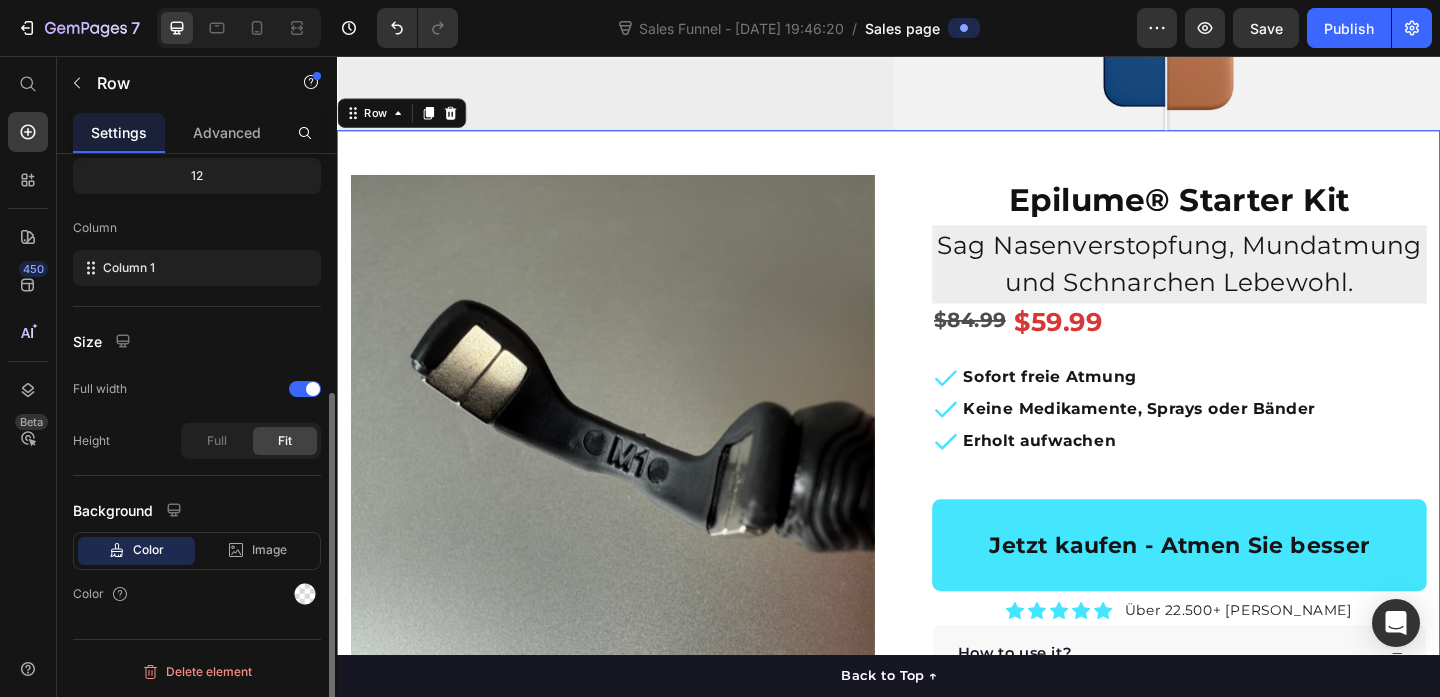click on "Product Images "The transformation in my dog's overall health since switching to this food has been remarkable. Their coat is shinier, their energy levels have increased, and they seem happier than ever before." Text block -Daisy Text block
Verified buyer Item list Row Row "My dog absolutely loves this food! It's clear that the taste and quality are top-notch."  -Daisy Text block Row Row Epilume® Starter Kit Product Title Sag Nasenverstopfung, Mundatmung und Schnarchen Lebewohl. Text block $84.99 Product Price $59.99 Product Price Row
Sofort freie Atmung
Keine Medikamente, Sprays oder Bänder
Erholt aufwachen Item list Jetzt kaufen - Atmen Sie besser Product Cart Button Icon Icon Icon Icon Icon Icon List Hoz Über 22.500+ zufriedene Kunden Text block Row Perfect for sensitive tummies Supercharge immunity System Bursting with protein, vitamins, and minerals Supports strong muscles, increases bone strength Item list
How to use it?" at bounding box center [937, 653] 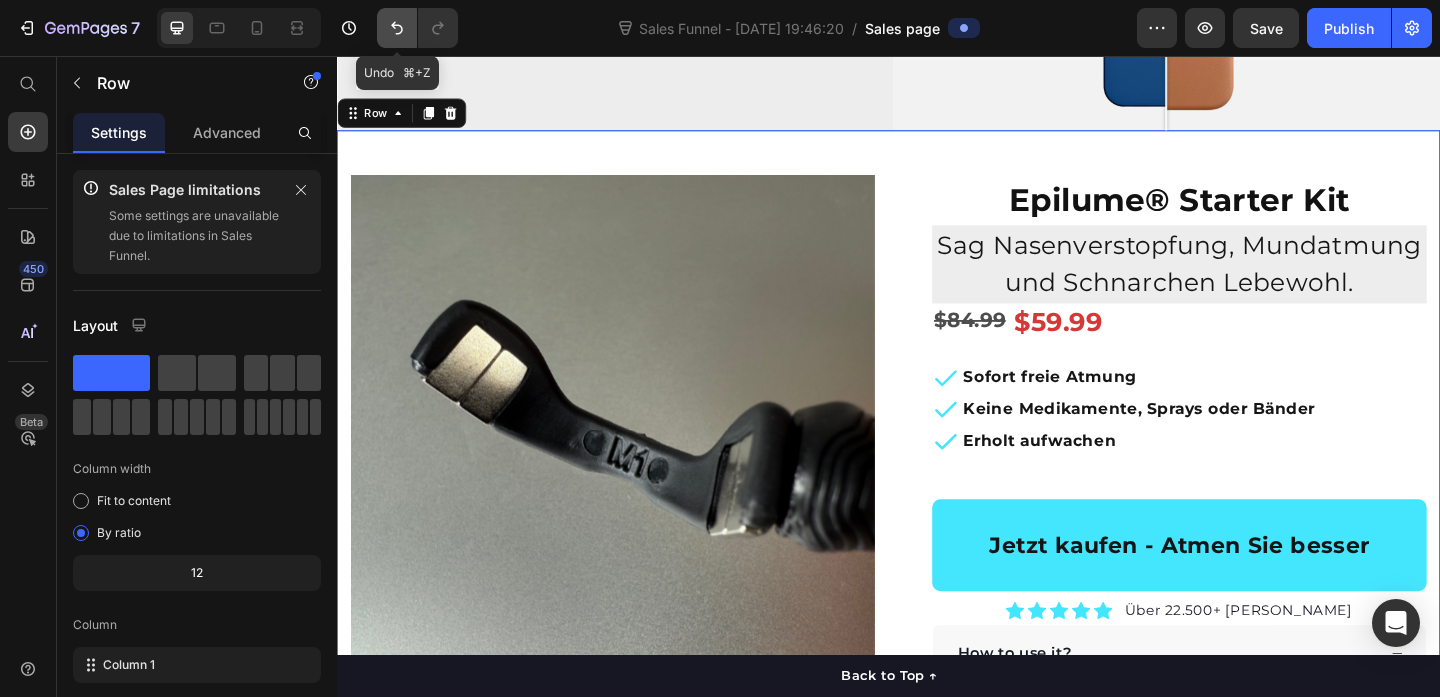 click 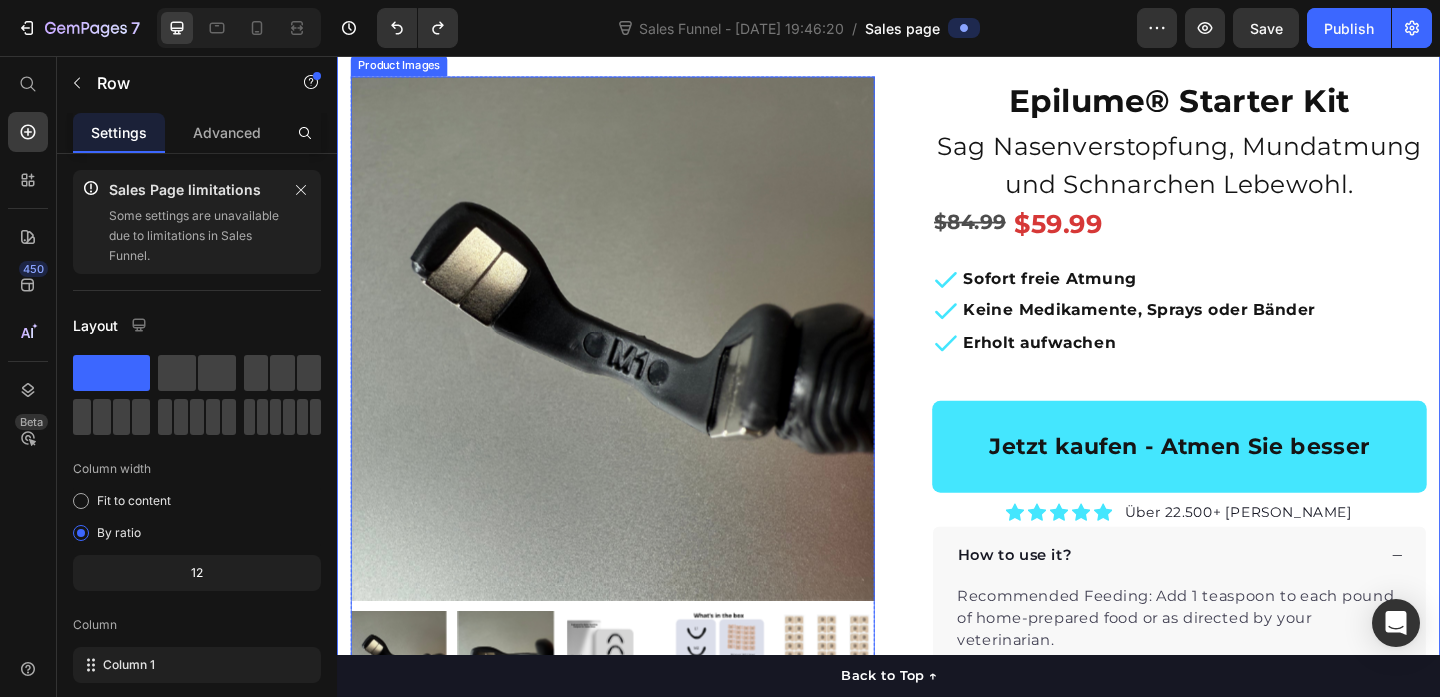scroll, scrollTop: 518, scrollLeft: 0, axis: vertical 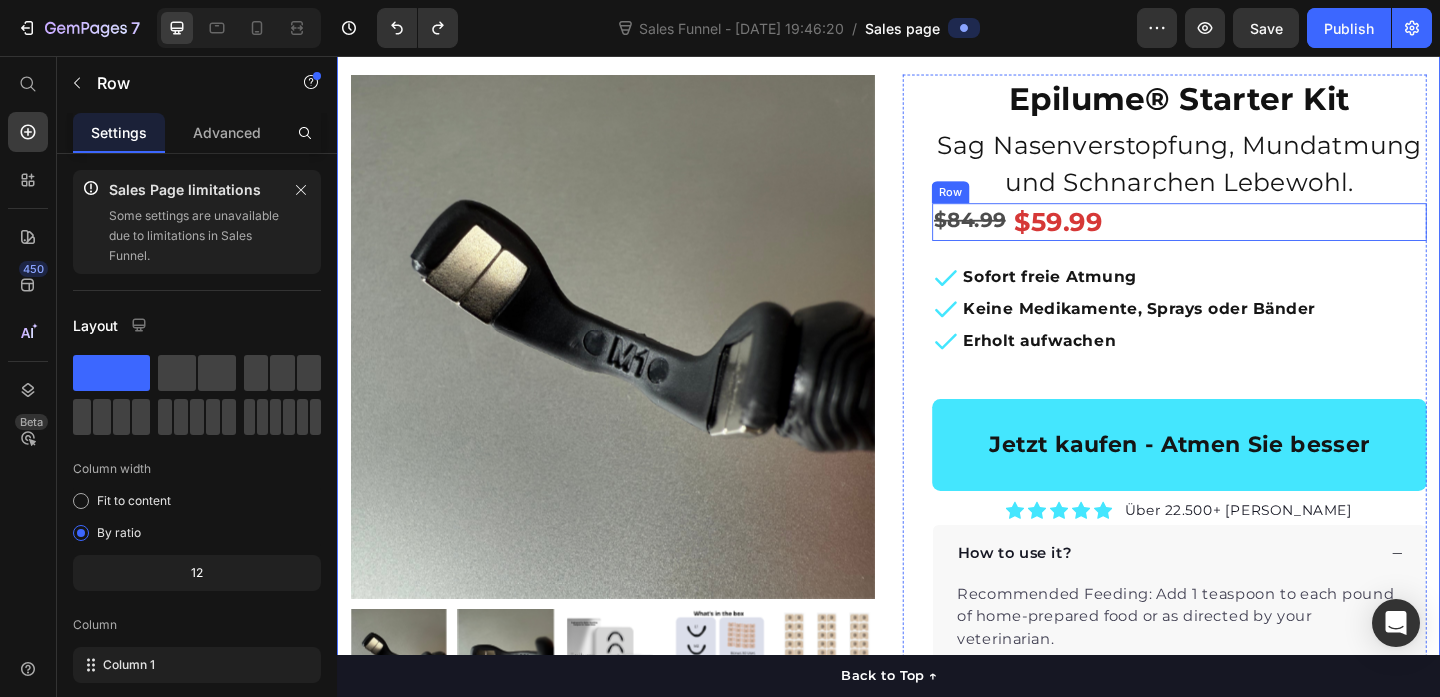 click on "$84.99 Product Price $59.99 Product Price Row" at bounding box center (1253, 236) 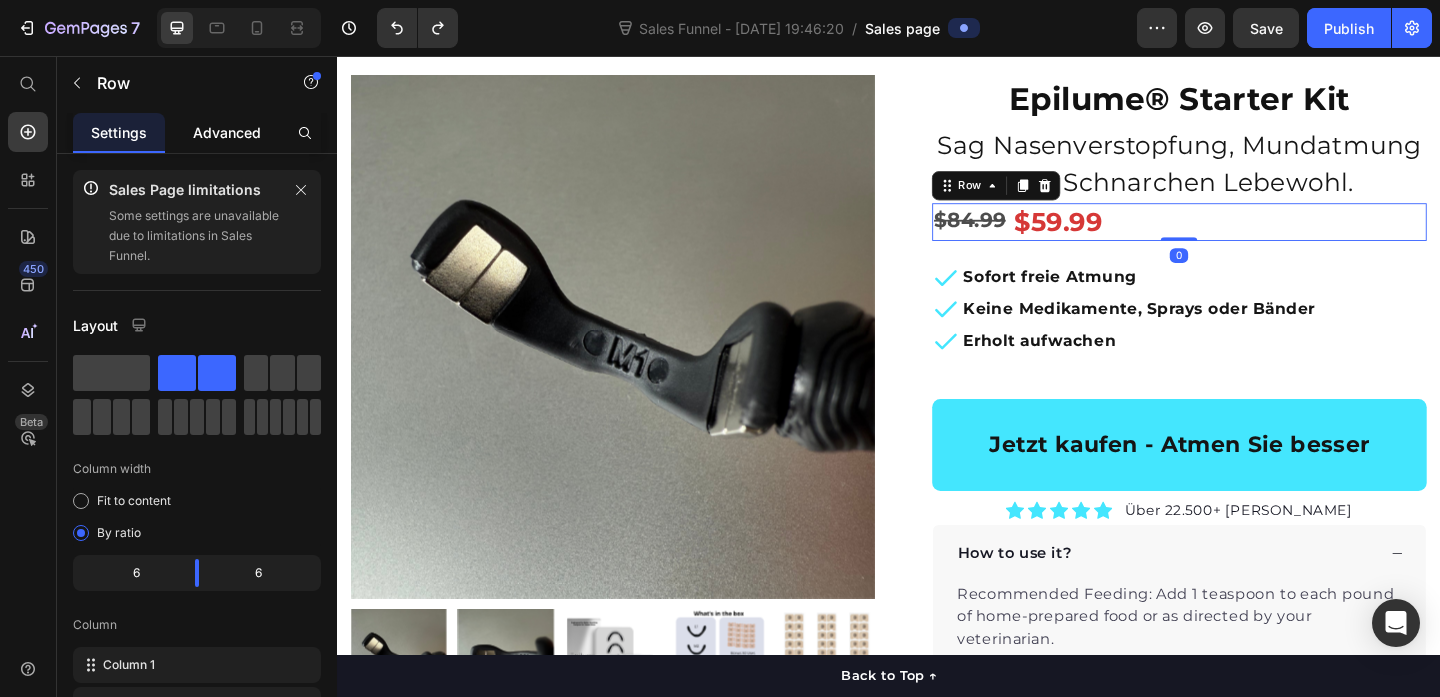 click on "Advanced" at bounding box center (227, 132) 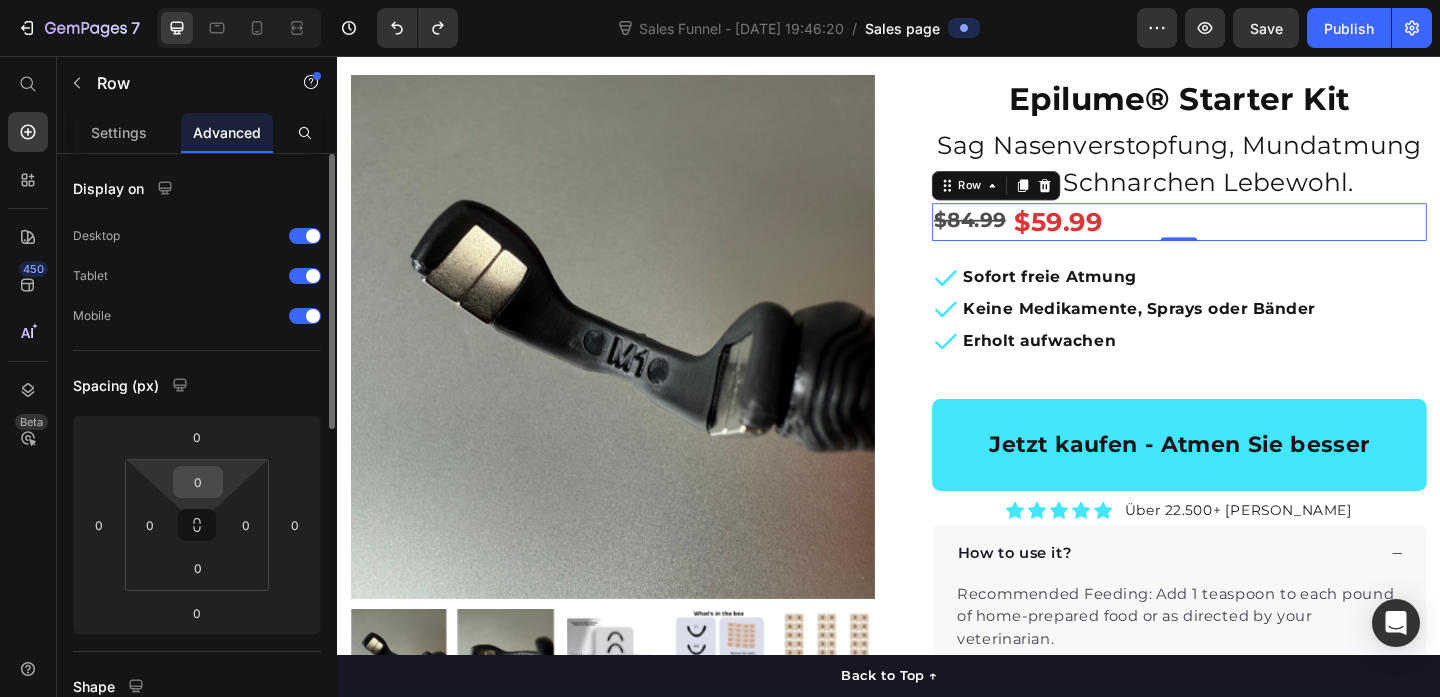 click on "0" at bounding box center (198, 482) 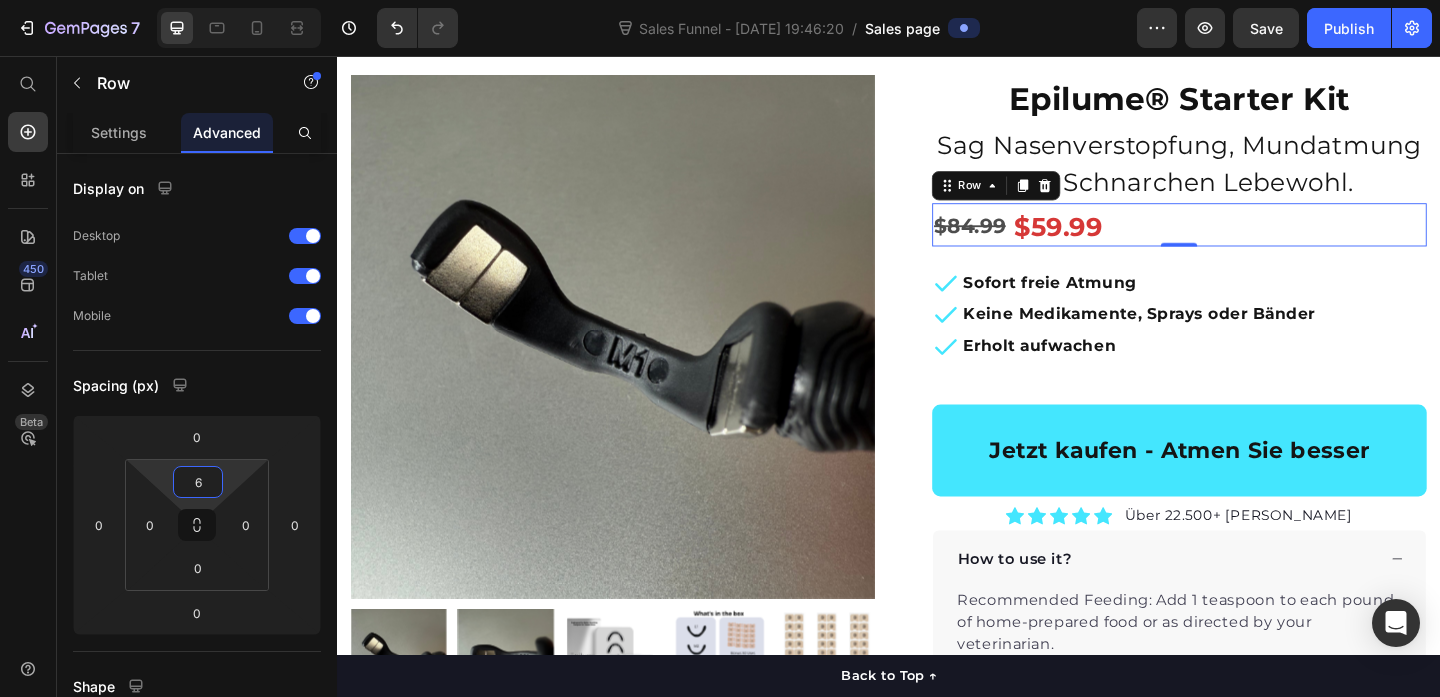 type on "8" 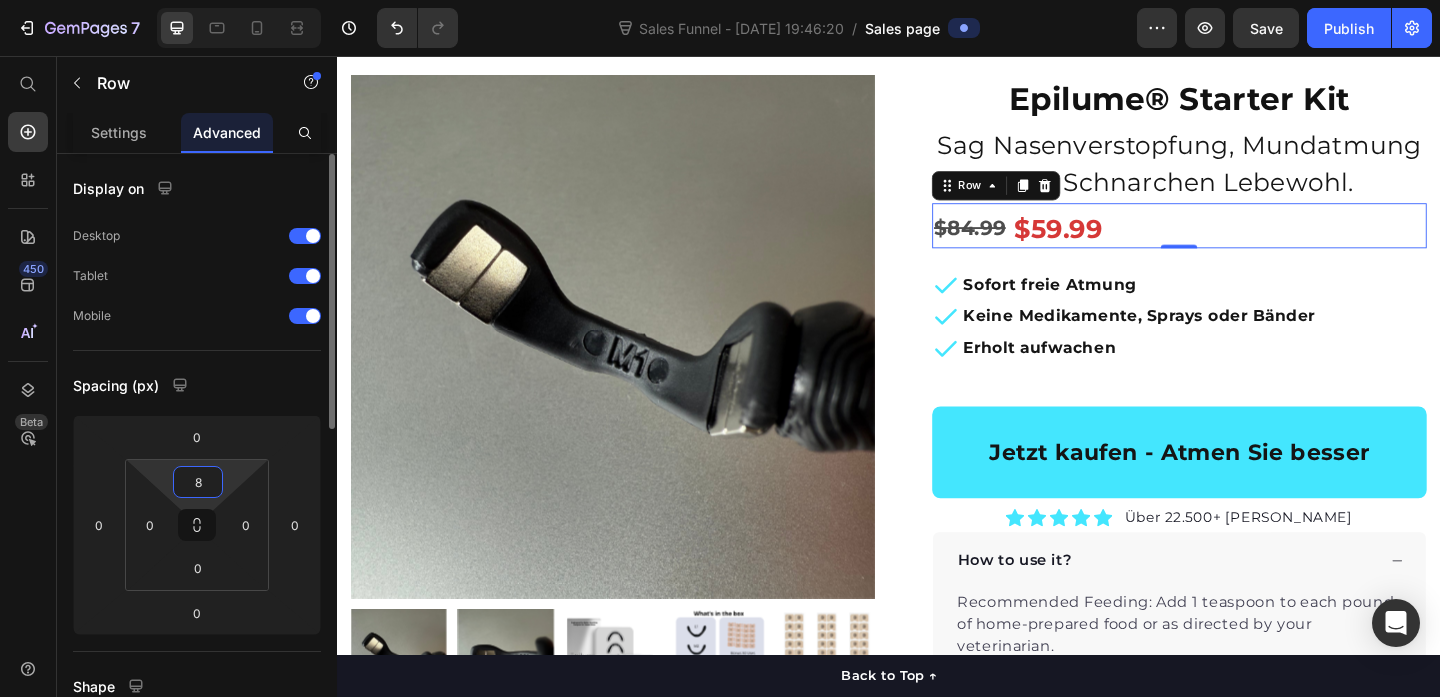 click on "7  Sales Funnel - [DATE] 19:46:20  /  Sales page Preview  Save   Publish  450 Beta Sales Page limitations Some elements are unavailable due to limitations in Sales Funnel. Start with Sections Elements Hero Section Product Detail Brands Trusted Badges Guarantee Product Breakdown How to use Testimonials Compare Bundle FAQs Social Proof Brand Story Product List Collection Blog List Contact Sticky Add to Cart Custom Footer Browse Library 450 Layout
Row
Row
Row
Row Text
Heading
Text Block Button
Button
Button
Sticky Back to top Media" at bounding box center (720, 0) 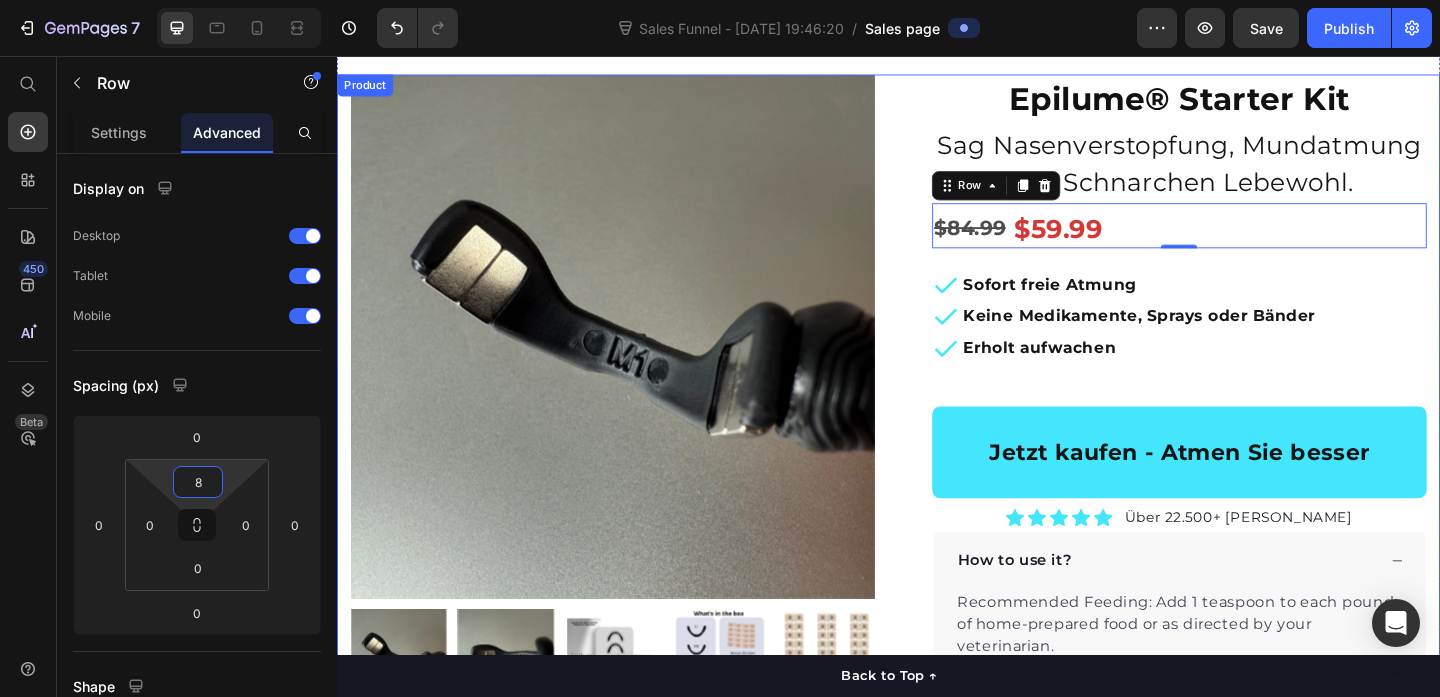 click on "Product Images "The transformation in my dog's overall health since switching to this food has been remarkable. Their coat is shinier, their energy levels have increased, and they seem happier than ever before." Text block -Daisy Text block
Verified buyer Item list Row Row "My dog absolutely loves this food! It's clear that the taste and quality are top-notch."  -Daisy Text block Row Row Epilume® Starter Kit Product Title Sag Nasenverstopfung, Mundatmung und Schnarchen Lebewohl. Text block $84.99 Product Price $59.99 Product Price Row   0
Sofort freie Atmung
Keine Medikamente, Sprays oder Bänder
Erholt aufwachen Item list Jetzt kaufen - Atmen Sie besser Product Cart Button Icon Icon Icon Icon Icon Icon List Hoz Über 22.500+ zufriedene Kunden Text block Row Perfect for sensitive tummies Supercharge immunity System Bursting with protein, vitamins, and minerals Supports strong muscles, increases bone strength Item list
Text block" at bounding box center [937, 528] 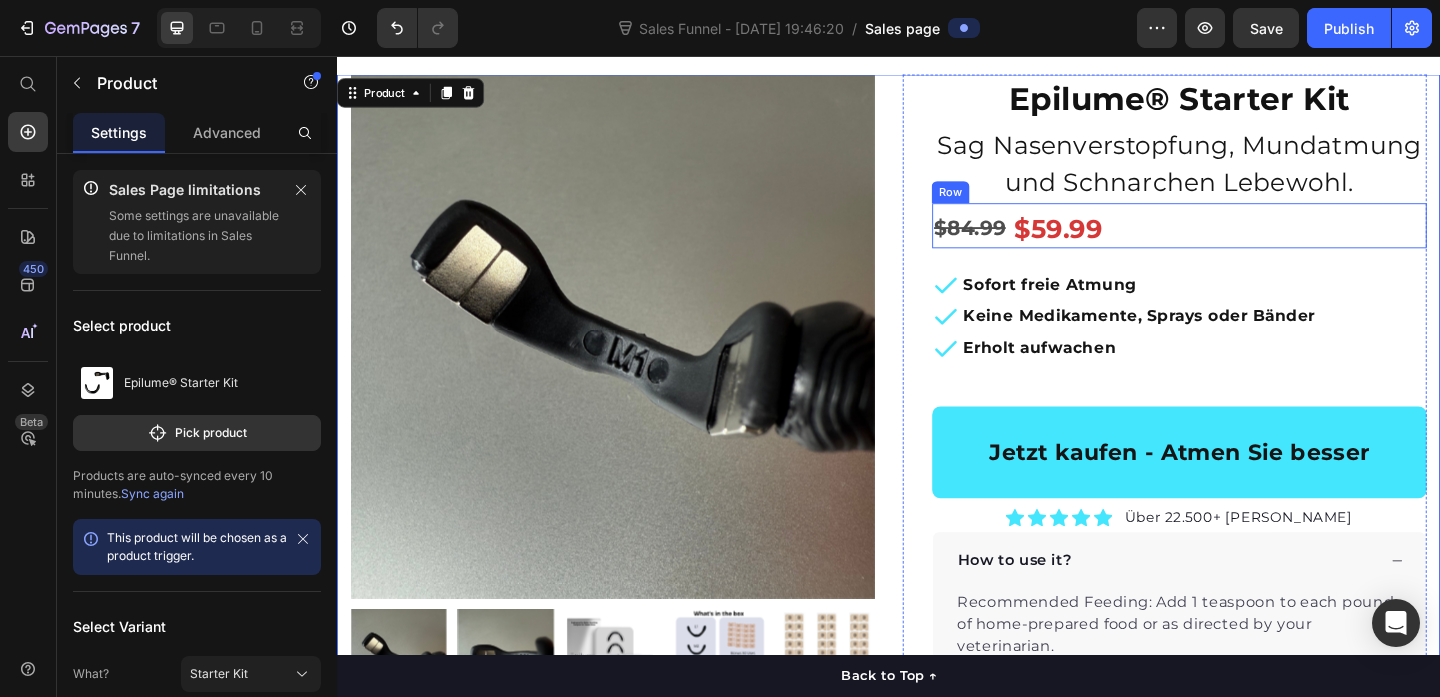click on "$84.99 Product Price" at bounding box center (1116, 244) 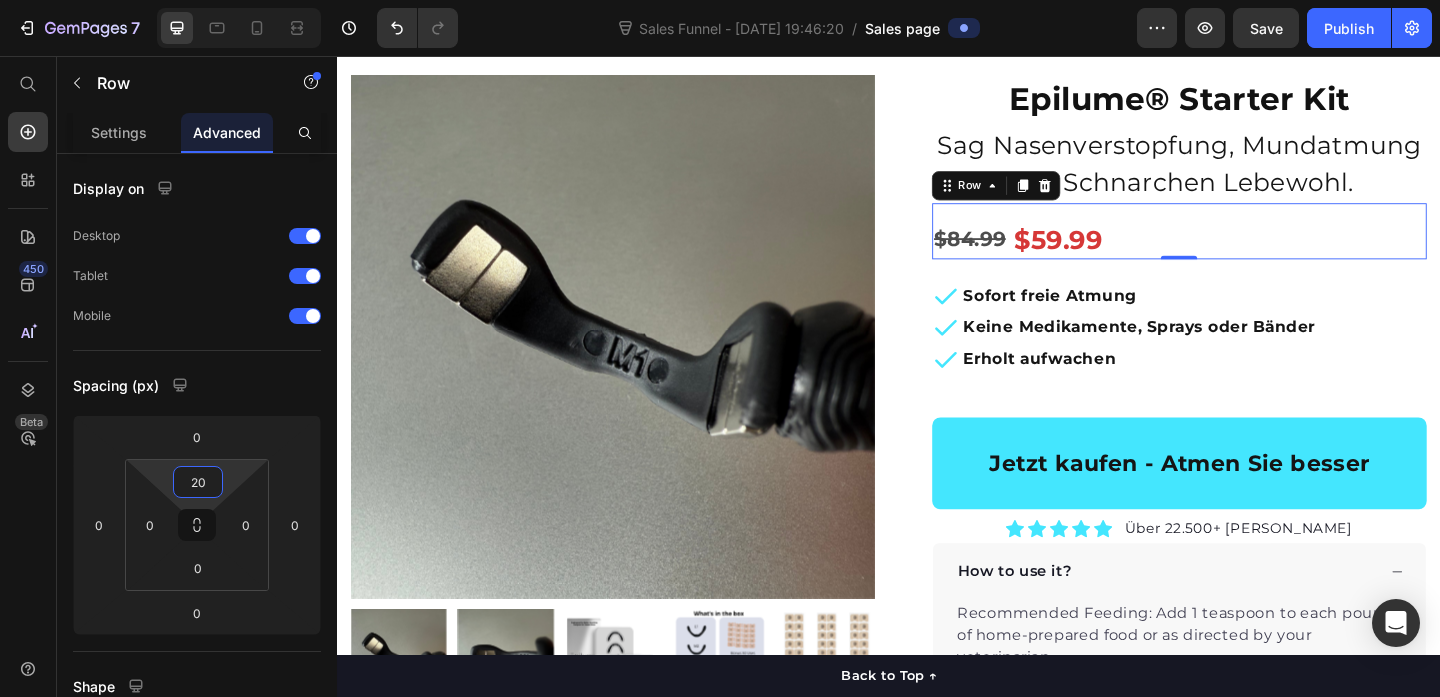 type on "22" 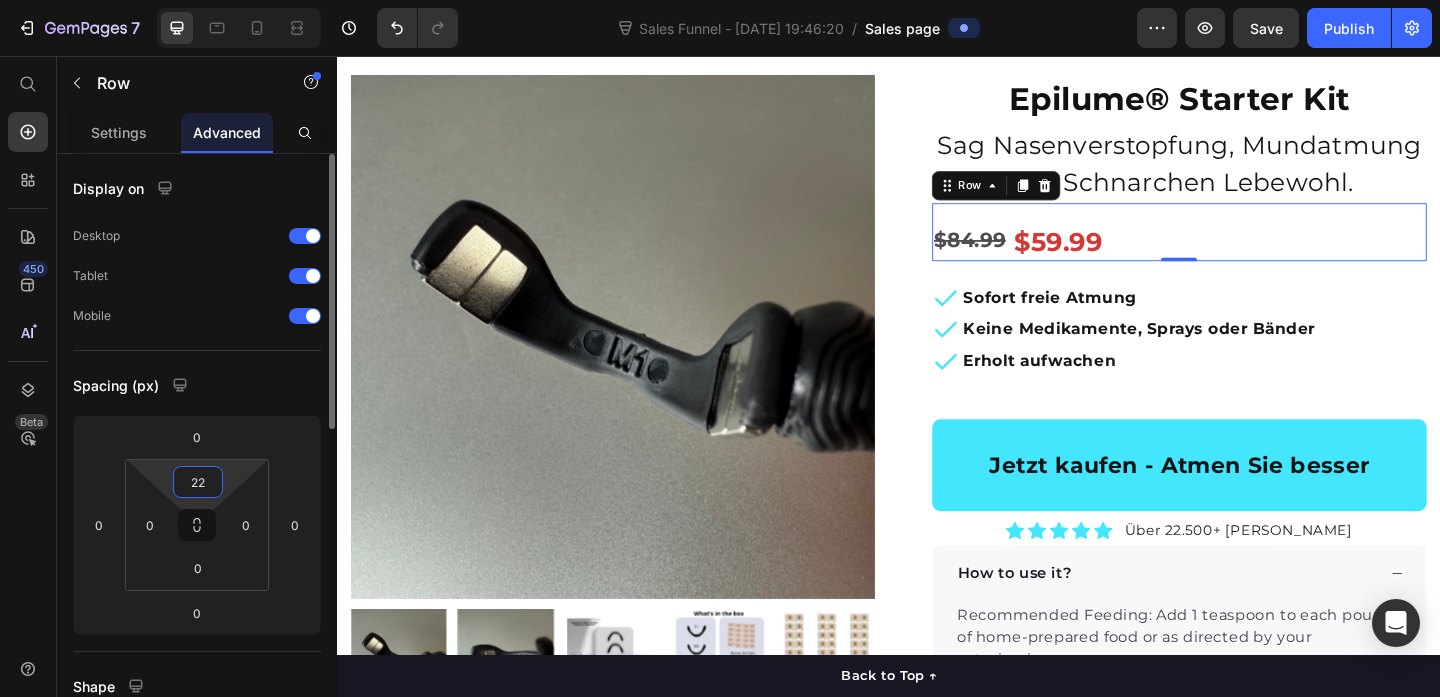 click on "7  Sales Funnel - [DATE] 19:46:20  /  Sales page Preview  Save   Publish  450 Beta Sales Page limitations Some elements are unavailable due to limitations in Sales Funnel. Start with Sections Elements Hero Section Product Detail Brands Trusted Badges Guarantee Product Breakdown How to use Testimonials Compare Bundle FAQs Social Proof Brand Story Product List Collection Blog List Contact Sticky Add to Cart Custom Footer Browse Library 450 Layout
Row
Row
Row
Row Text
Heading
Text Block Button
Button
Button
Sticky Back to top Media" at bounding box center (720, 0) 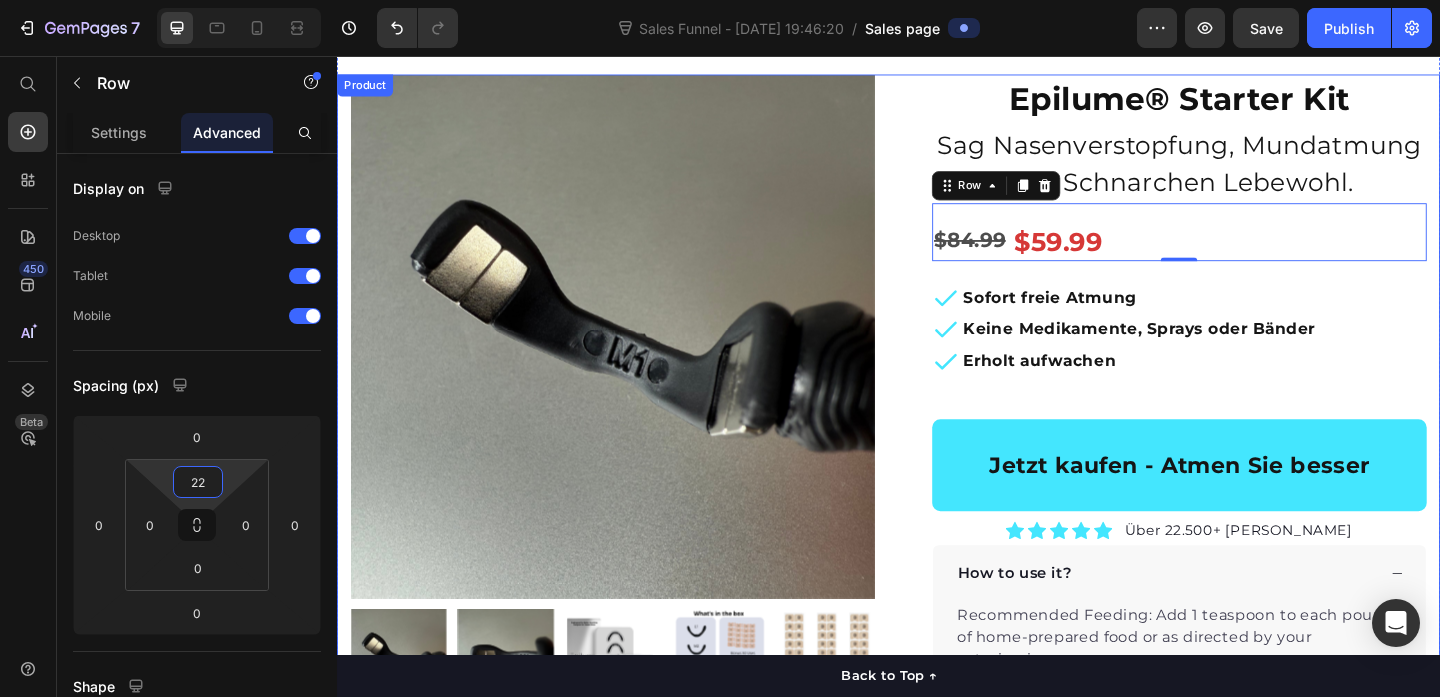 click on "Product Images "The transformation in my dog's overall health since switching to this food has been remarkable. Their coat is shinier, their energy levels have increased, and they seem happier than ever before." Text block -Daisy Text block
Verified buyer Item list Row Row "My dog absolutely loves this food! It's clear that the taste and quality are top-notch."  -Daisy Text block Row Row Epilume® Starter Kit Product Title Sag Nasenverstopfung, Mundatmung und Schnarchen Lebewohl. Text block $84.99 Product Price $59.99 Product Price Row   0
Sofort freie Atmung
Keine Medikamente, Sprays oder Bänder
Erholt aufwachen Item list Jetzt kaufen - Atmen Sie besser Product Cart Button Icon Icon Icon Icon Icon Icon List Hoz Über 22.500+ zufriedene Kunden Text block Row Perfect for sensitive tummies Supercharge immunity System Bursting with protein, vitamins, and minerals Supports strong muscles, increases bone strength Item list
Text block" at bounding box center [937, 528] 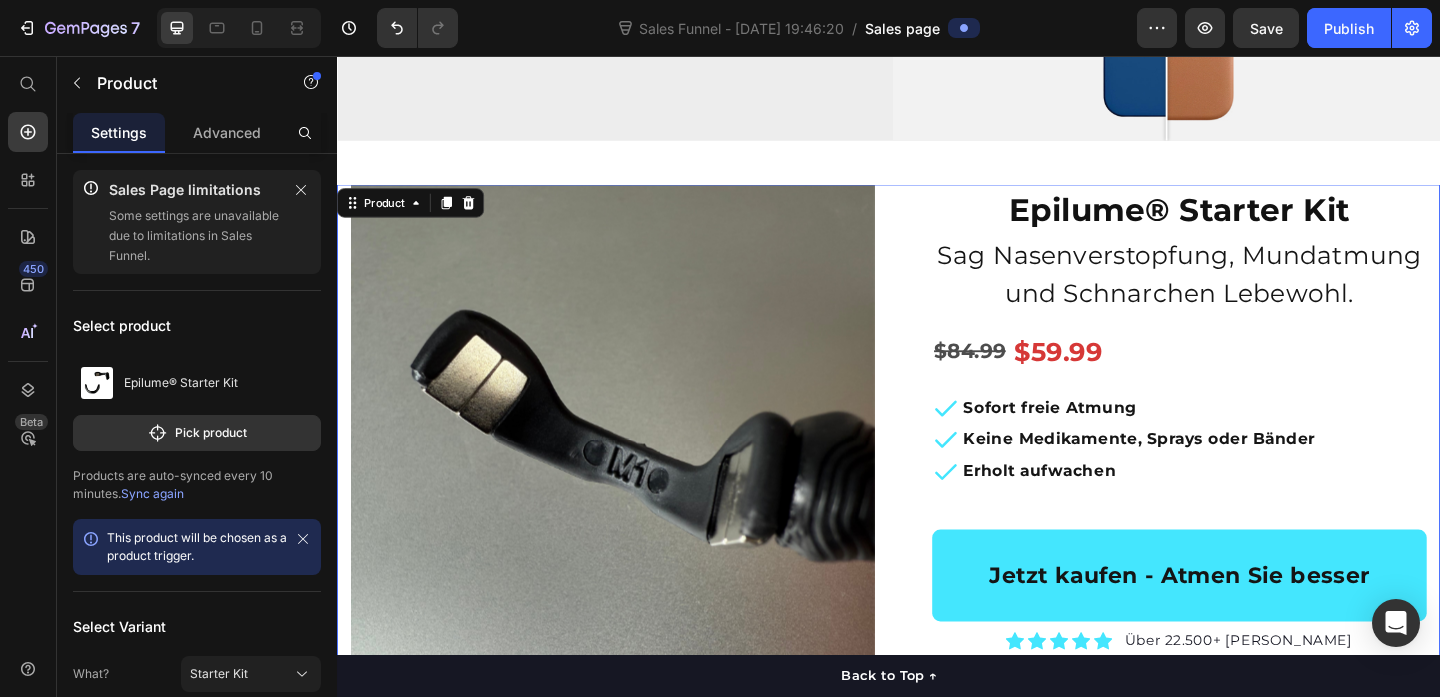 scroll, scrollTop: 435, scrollLeft: 0, axis: vertical 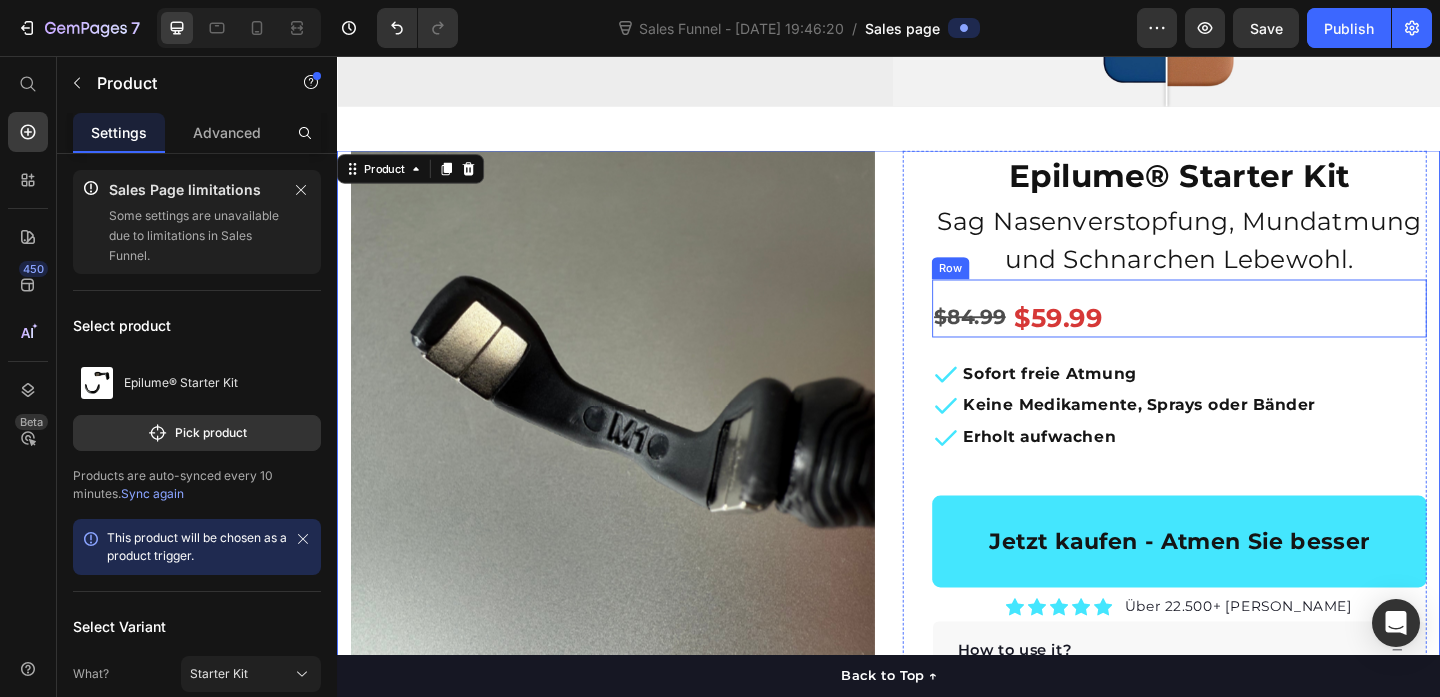 click on "$59.99 Product Price" at bounding box center (1389, 341) 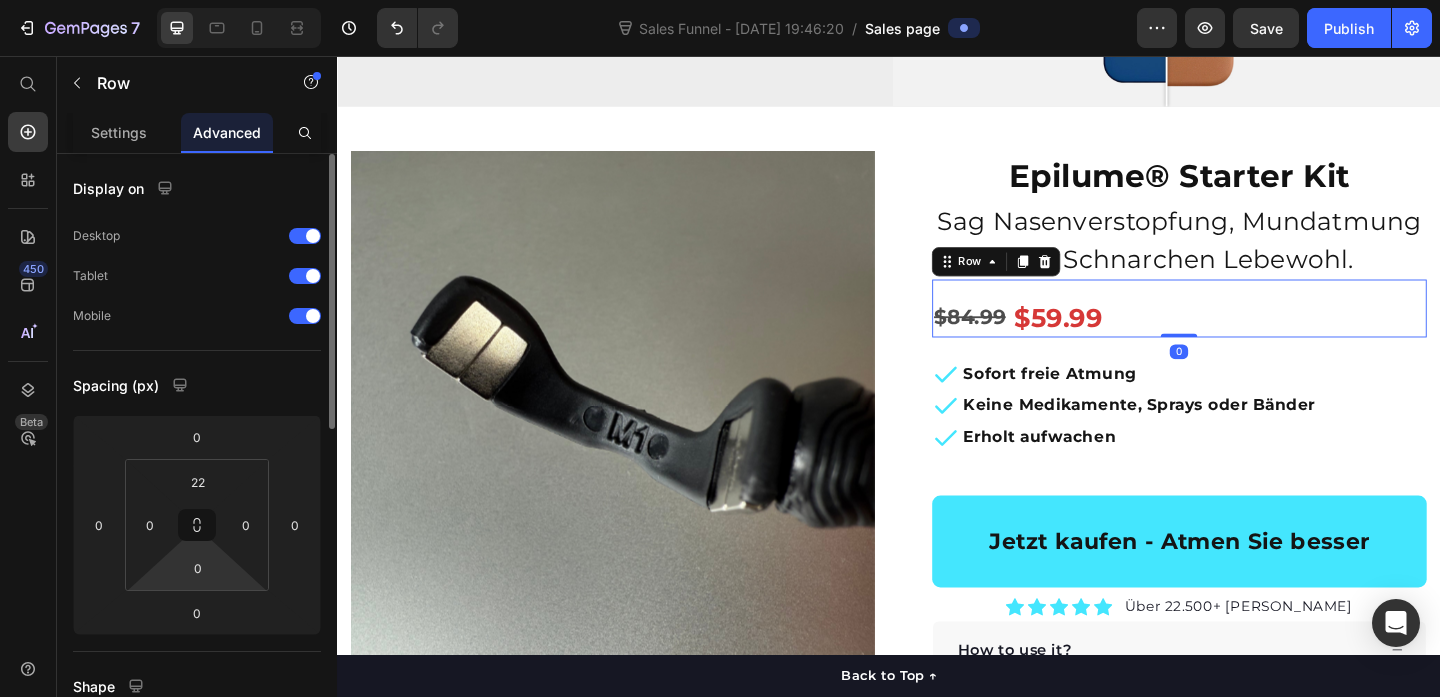 click on "7  Sales Funnel - [DATE] 19:46:20  /  Sales page Preview  Save   Publish  450 Beta Sales Page limitations Some elements are unavailable due to limitations in Sales Funnel. Start with Sections Elements Hero Section Product Detail Brands Trusted Badges Guarantee Product Breakdown How to use Testimonials Compare Bundle FAQs Social Proof Brand Story Product List Collection Blog List Contact Sticky Add to Cart Custom Footer Browse Library 450 Layout
Row
Row
Row
Row Text
Heading
Text Block Button
Button
Button
Sticky Back to top Media" at bounding box center [720, 0] 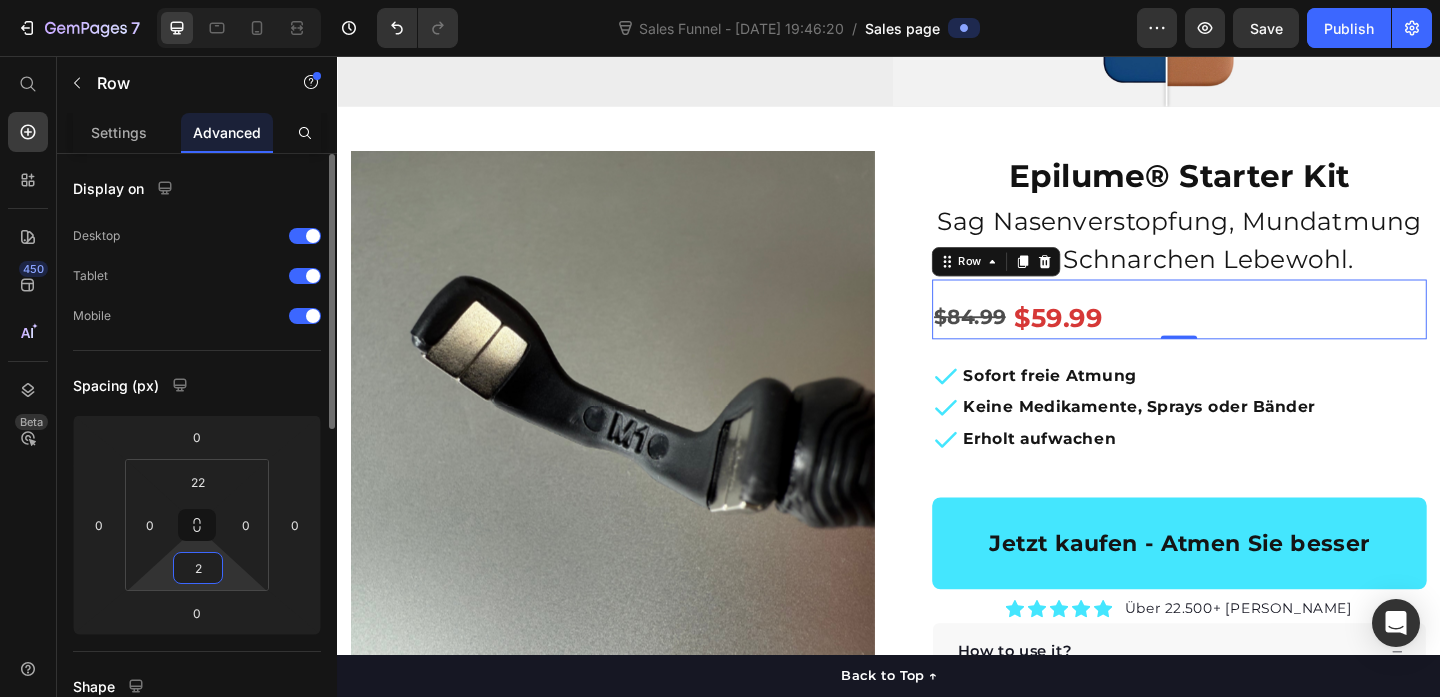 type on "22" 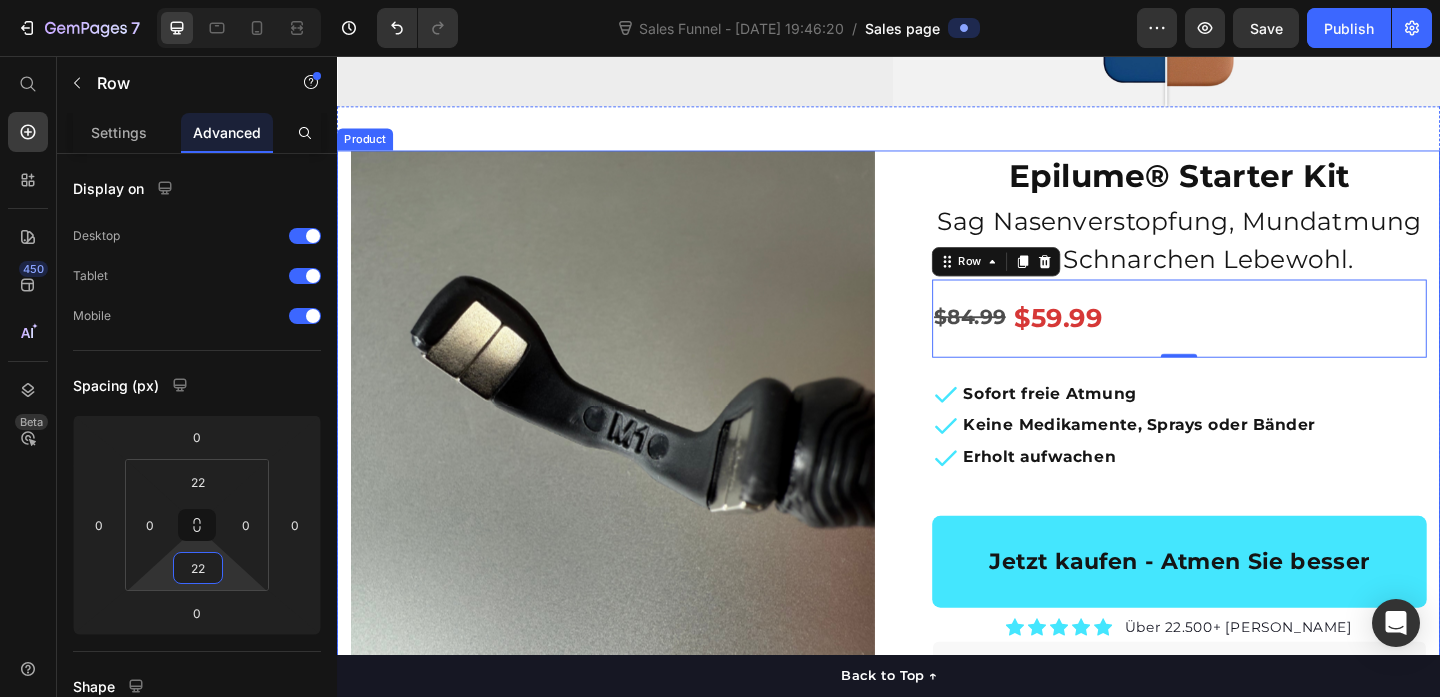 click on "Product Images "The transformation in my dog's overall health since switching to this food has been remarkable. Their coat is shinier, their energy levels have increased, and they seem happier than ever before." Text block -Daisy Text block
Verified buyer Item list Row Row "My dog absolutely loves this food! It's clear that the taste and quality are top-notch."  -Daisy Text block Row Row Epilume® Starter Kit Product Title Sag Nasenverstopfung, Mundatmung und Schnarchen Lebewohl. Text block $84.99 Product Price $59.99 Product Price Row   0
Sofort freie Atmung
Keine Medikamente, Sprays oder Bänder
Erholt aufwachen Item list Jetzt kaufen - Atmen Sie besser Product Cart Button Icon Icon Icon Icon Icon Icon List Hoz Über 22.500+ zufriedene Kunden Text block Row Perfect for sensitive tummies Supercharge immunity System Bursting with protein, vitamins, and minerals Supports strong muscles, increases bone strength Item list
Text block" at bounding box center [937, 611] 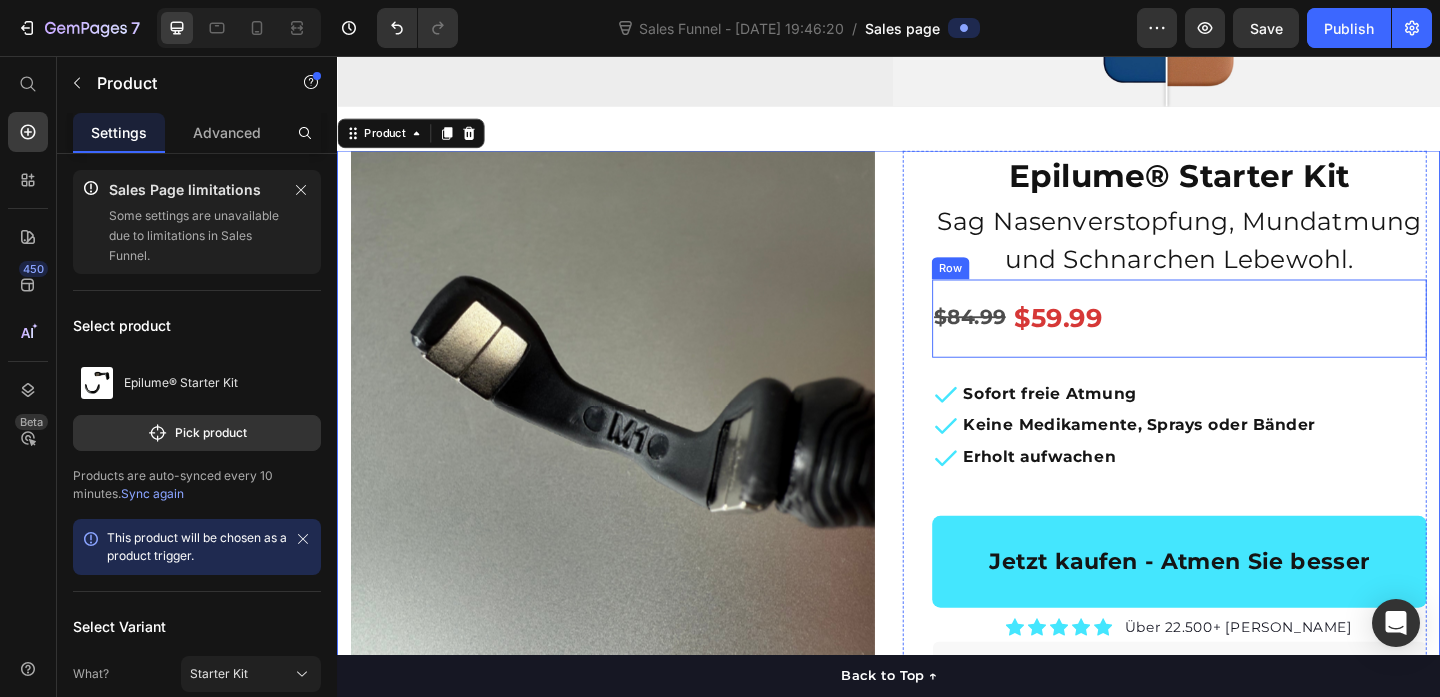 click on "$59.99 Product Price" at bounding box center (1389, 341) 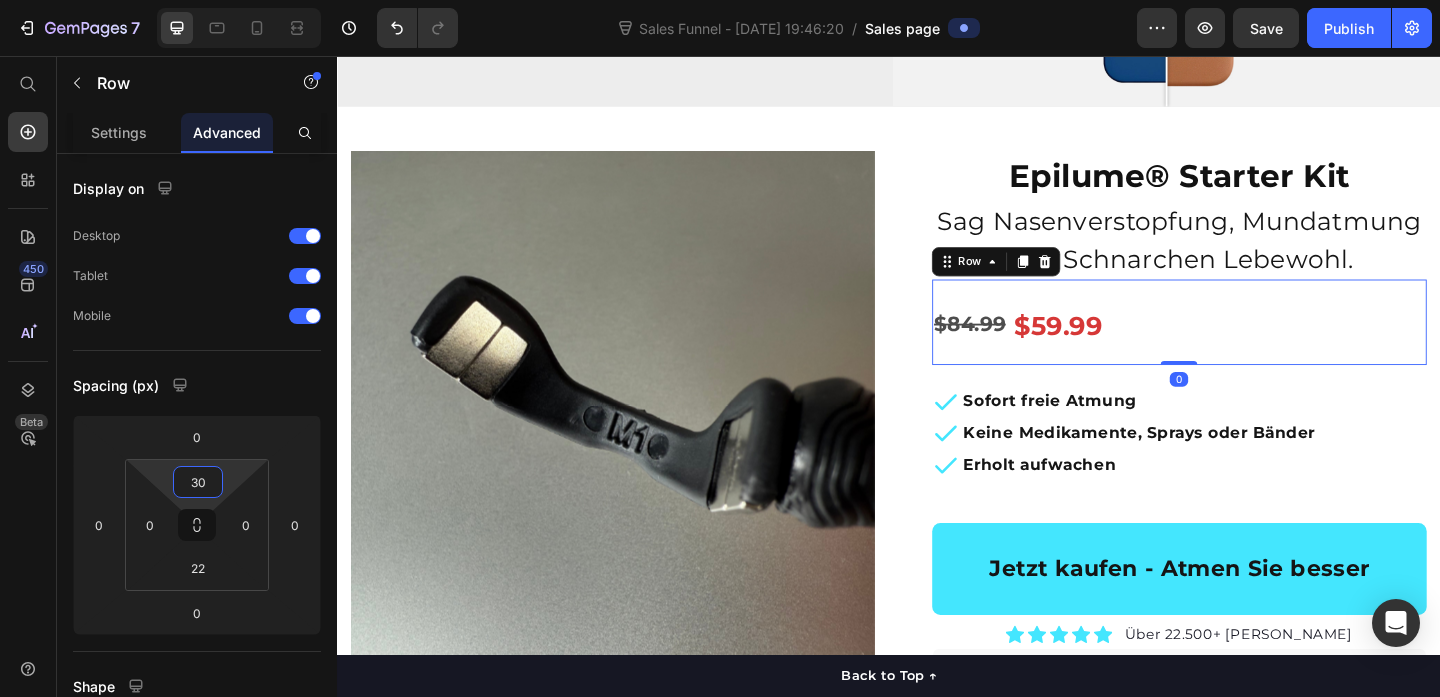 type on "32" 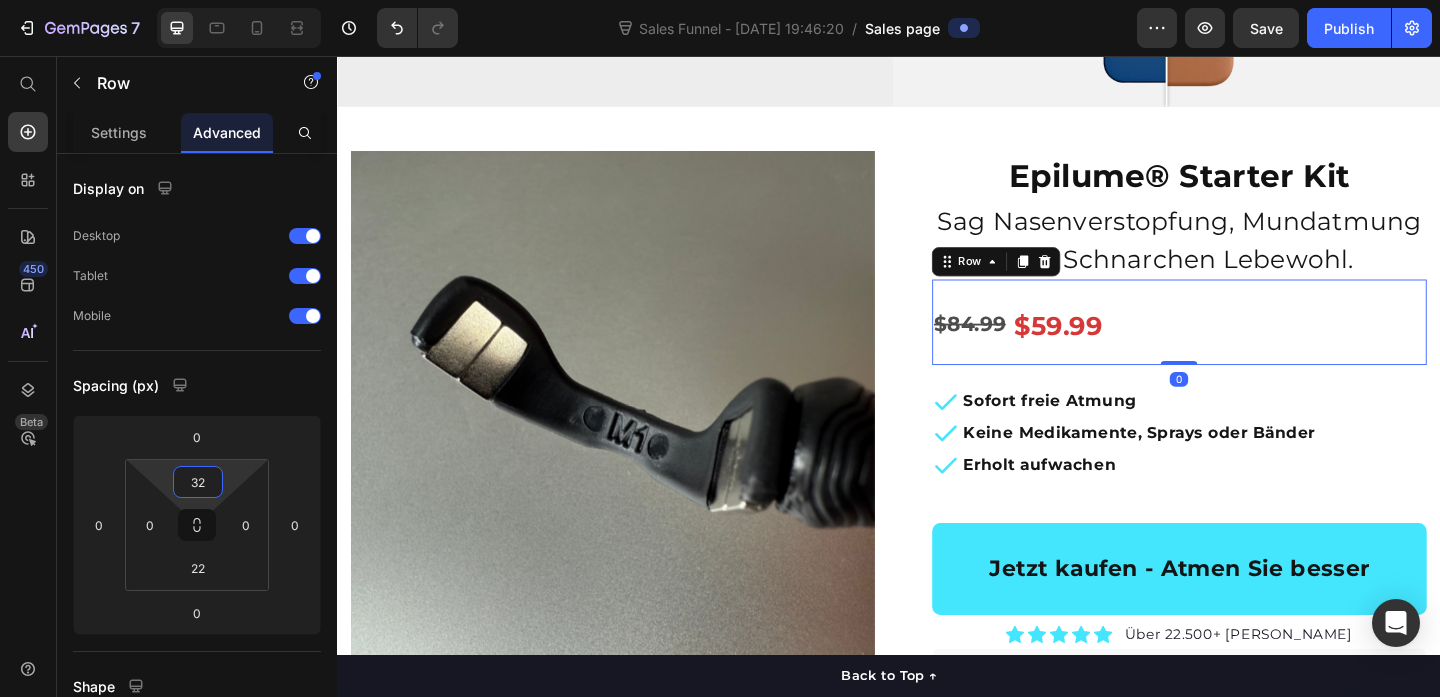 click on "7  Sales Funnel - [DATE] 19:46:20  /  Sales page Preview  Save   Publish  450 Beta Sales Page limitations Some elements are unavailable due to limitations in Sales Funnel. Start with Sections Elements Hero Section Product Detail Brands Trusted Badges Guarantee Product Breakdown How to use Testimonials Compare Bundle FAQs Social Proof Brand Story Product List Collection Blog List Contact Sticky Add to Cart Custom Footer Browse Library 450 Layout
Row
Row
Row
Row Text
Heading
Text Block Button
Button
Button
Sticky Back to top Media" at bounding box center (720, 0) 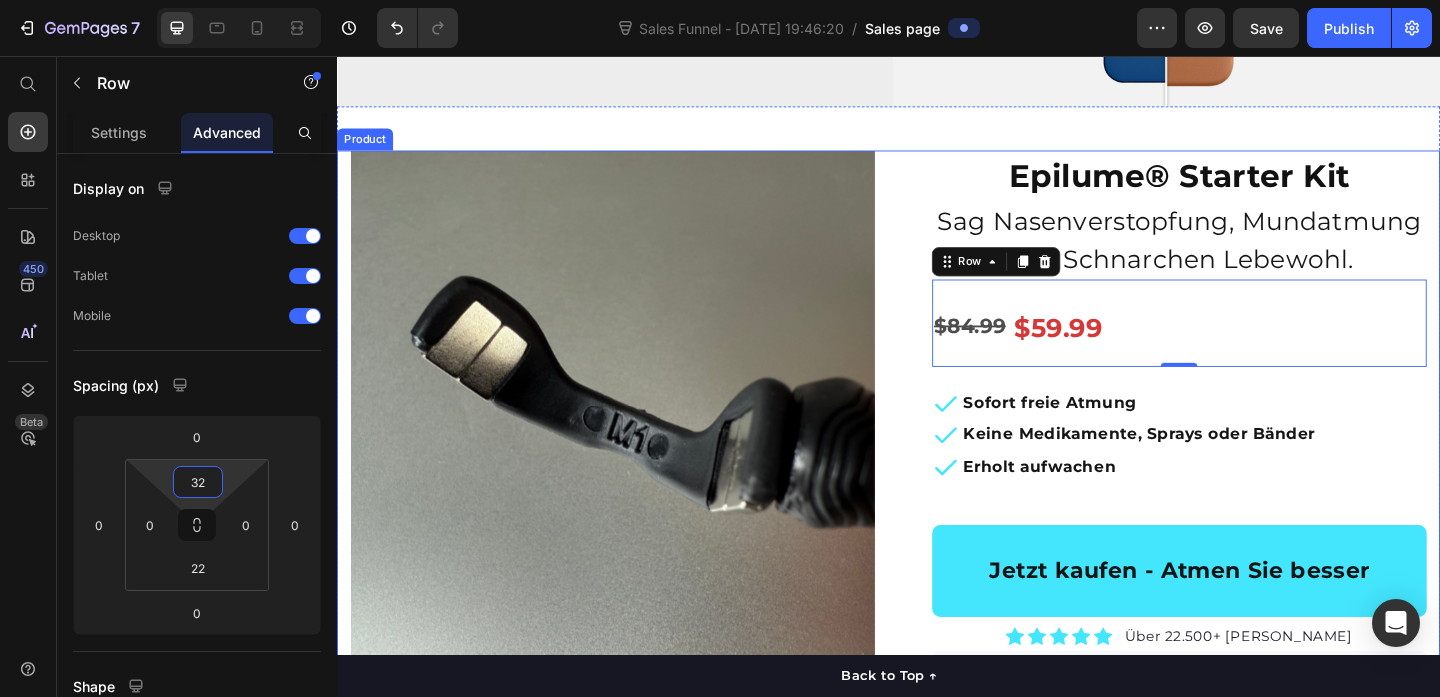 click on "Product Images "The transformation in my dog's overall health since switching to this food has been remarkable. Their coat is shinier, their energy levels have increased, and they seem happier than ever before." Text block -Daisy Text block
Verified buyer Item list Row Row "My dog absolutely loves this food! It's clear that the taste and quality are top-notch."  -Daisy Text block Row Row Epilume® Starter Kit Product Title Sag Nasenverstopfung, Mundatmung und Schnarchen Lebewohl. Text block $84.99 Product Price $59.99 Product Price Row   0
Sofort freie Atmung
Keine Medikamente, Sprays oder Bänder
Erholt aufwachen Item list Jetzt kaufen - Atmen Sie besser Product Cart Button Icon Icon Icon Icon Icon Icon List Hoz Über 22.500+ zufriedene Kunden Text block Row Perfect for sensitive tummies Supercharge immunity System Bursting with protein, vitamins, and minerals Supports strong muscles, increases bone strength Item list
Text block" at bounding box center [937, 611] 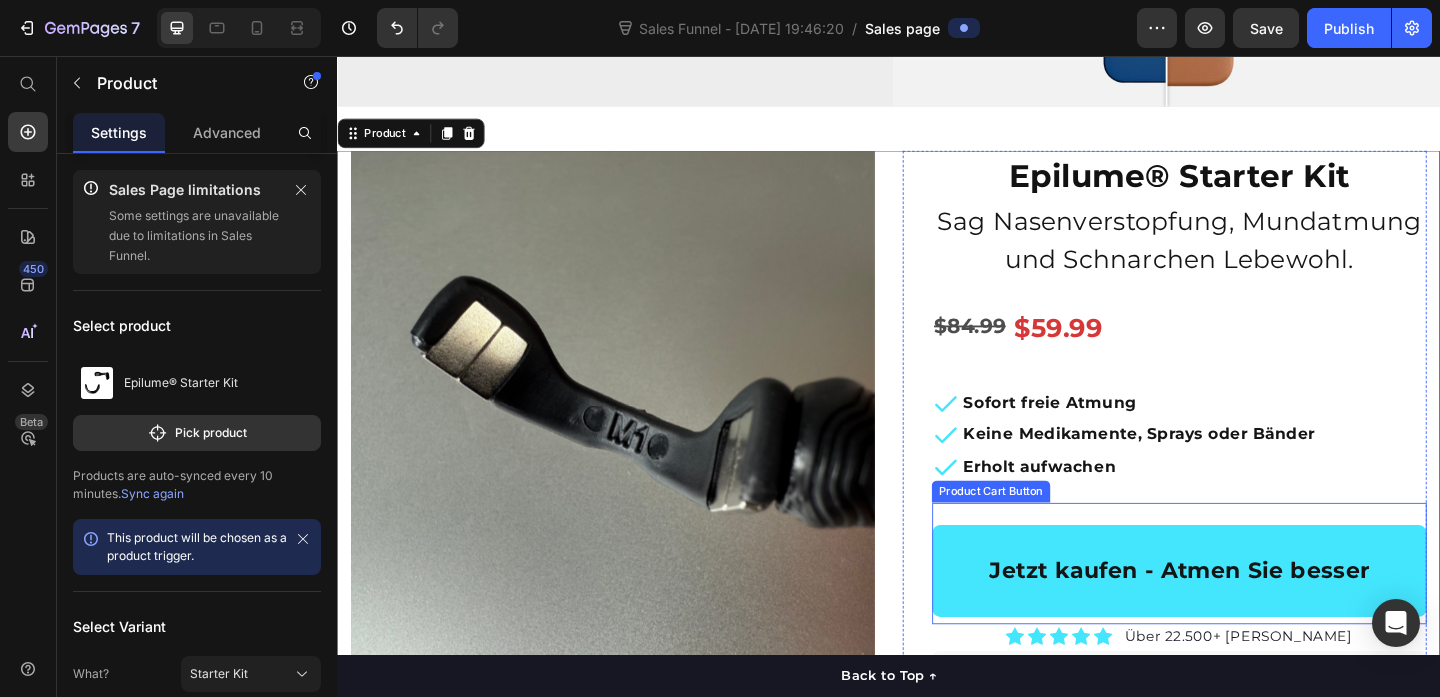 click on "Jetzt kaufen - Atmen Sie besser Product Cart Button" at bounding box center [1253, 608] 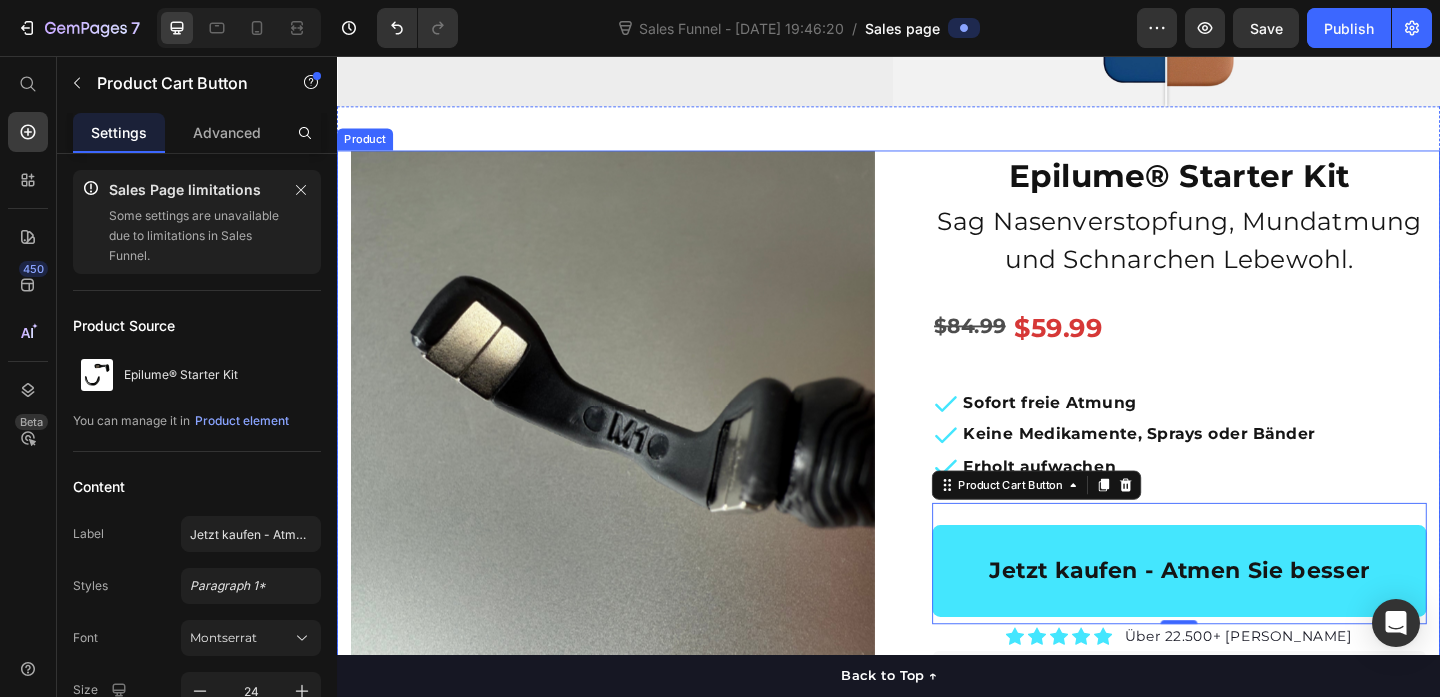 click on "Product Images "The transformation in my dog's overall health since switching to this food has been remarkable. Their coat is shinier, their energy levels have increased, and they seem happier than ever before." Text block -Daisy Text block
Verified buyer Item list Row Row "My dog absolutely loves this food! It's clear that the taste and quality are top-notch."  -Daisy Text block Row Row Epilume® Starter Kit Product Title Sag Nasenverstopfung, Mundatmung und Schnarchen Lebewohl. Text block $84.99 Product Price $59.99 Product Price Row
Sofort freie Atmung
Keine Medikamente, Sprays oder Bänder
Erholt aufwachen Item list Jetzt kaufen - Atmen Sie besser Product Cart Button   0 Icon Icon Icon Icon Icon Icon List Hoz Über 22.500+ zufriedene Kunden Text block Row Perfect for sensitive tummies Supercharge immunity System Bursting with protein, vitamins, and minerals Supports strong muscles, increases bone strength Item list
Text block" at bounding box center (937, 611) 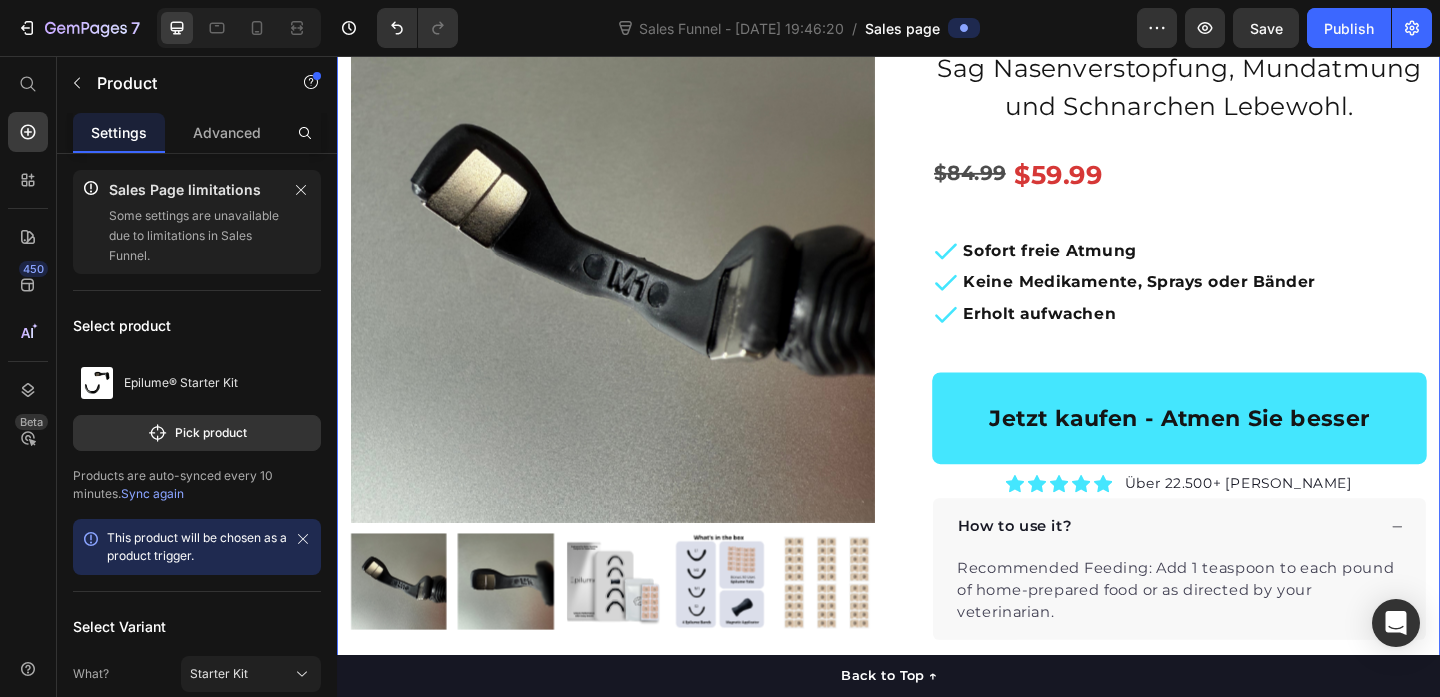 scroll, scrollTop: 628, scrollLeft: 0, axis: vertical 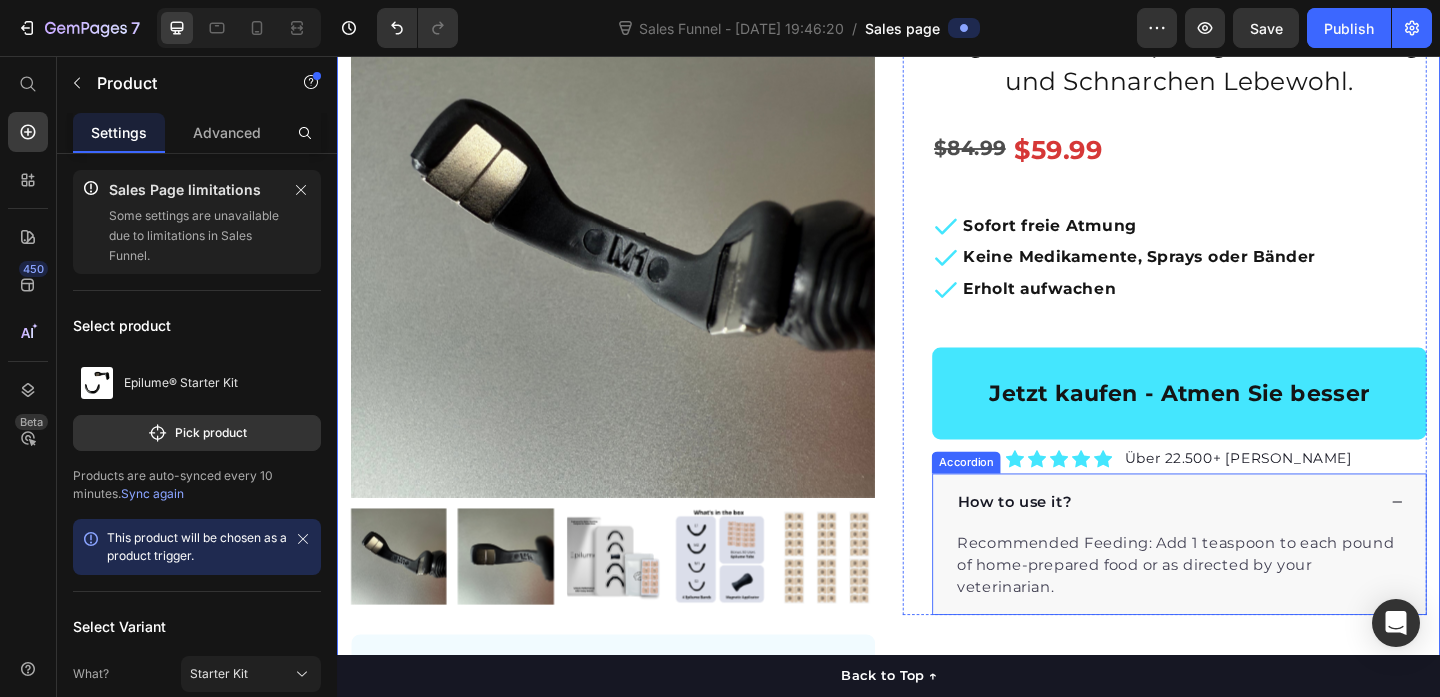 click 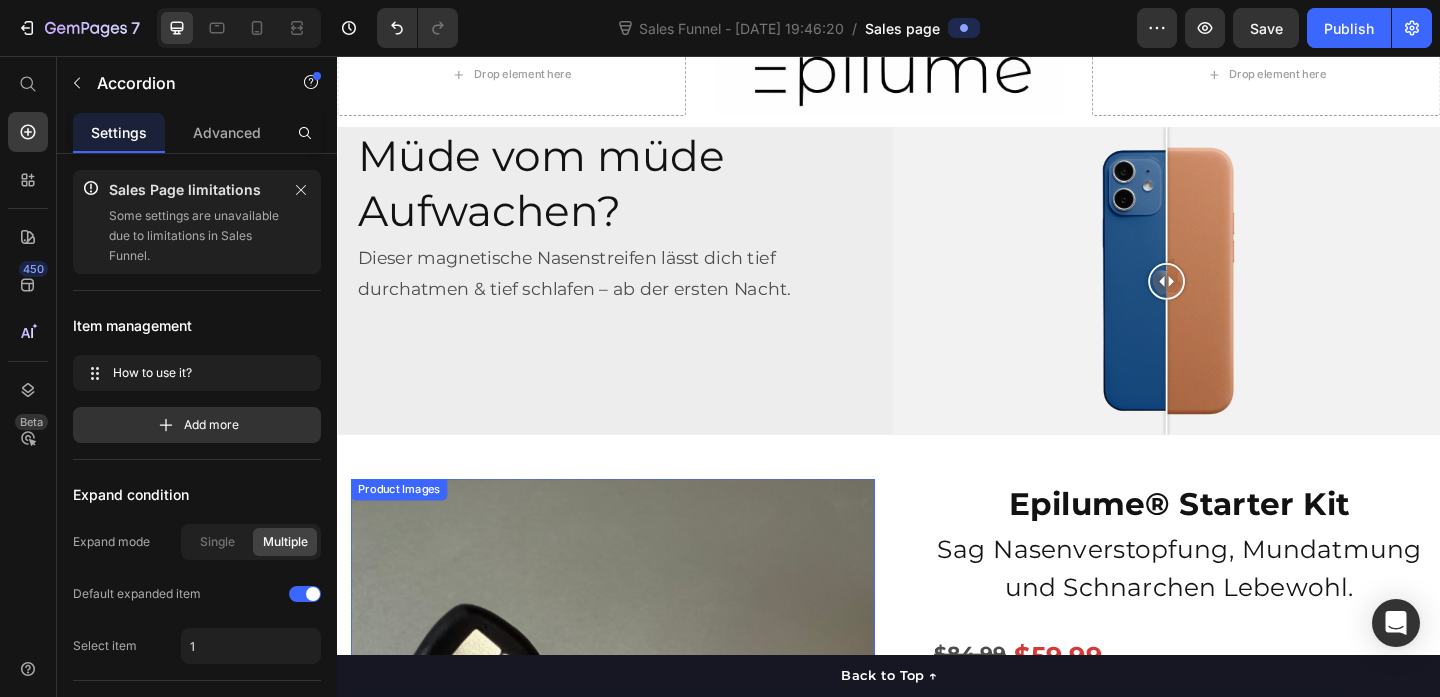 scroll, scrollTop: 80, scrollLeft: 0, axis: vertical 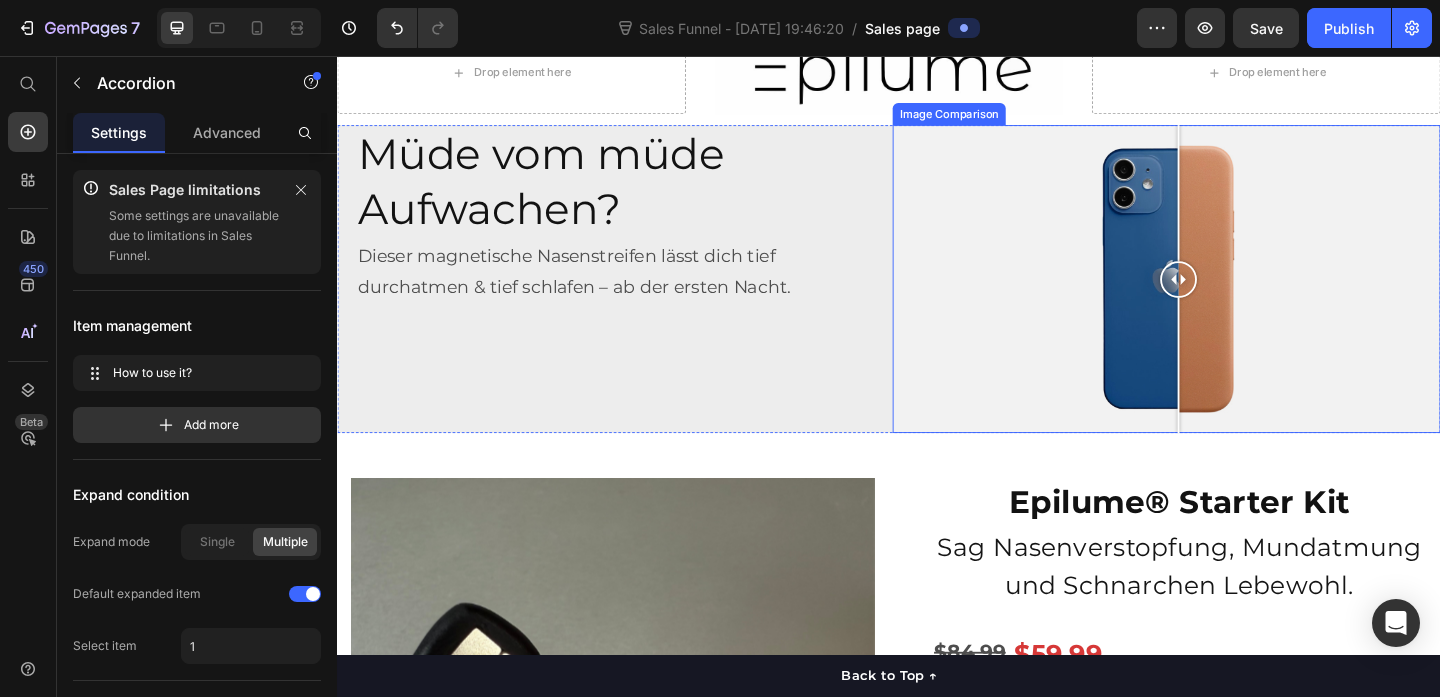 drag, startPoint x: 1236, startPoint y: 305, endPoint x: 1151, endPoint y: 301, distance: 85.09406 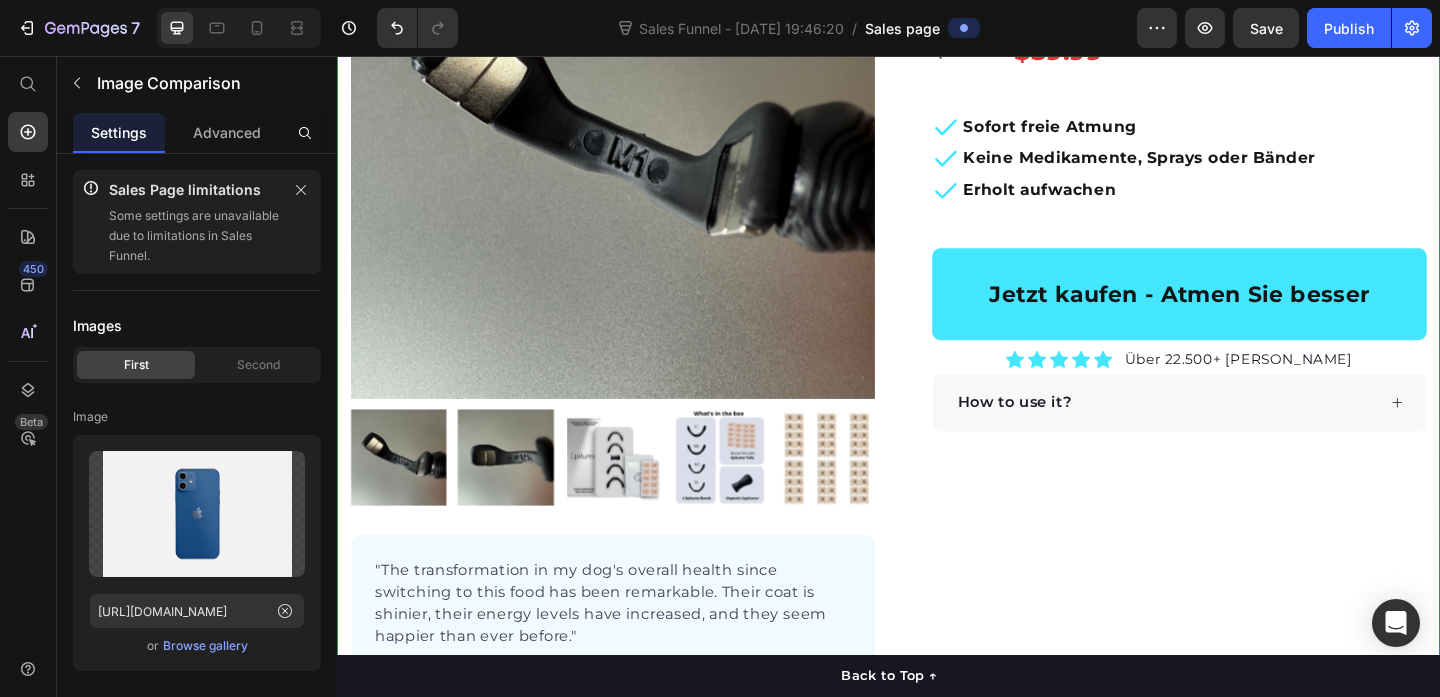 scroll, scrollTop: 899, scrollLeft: 0, axis: vertical 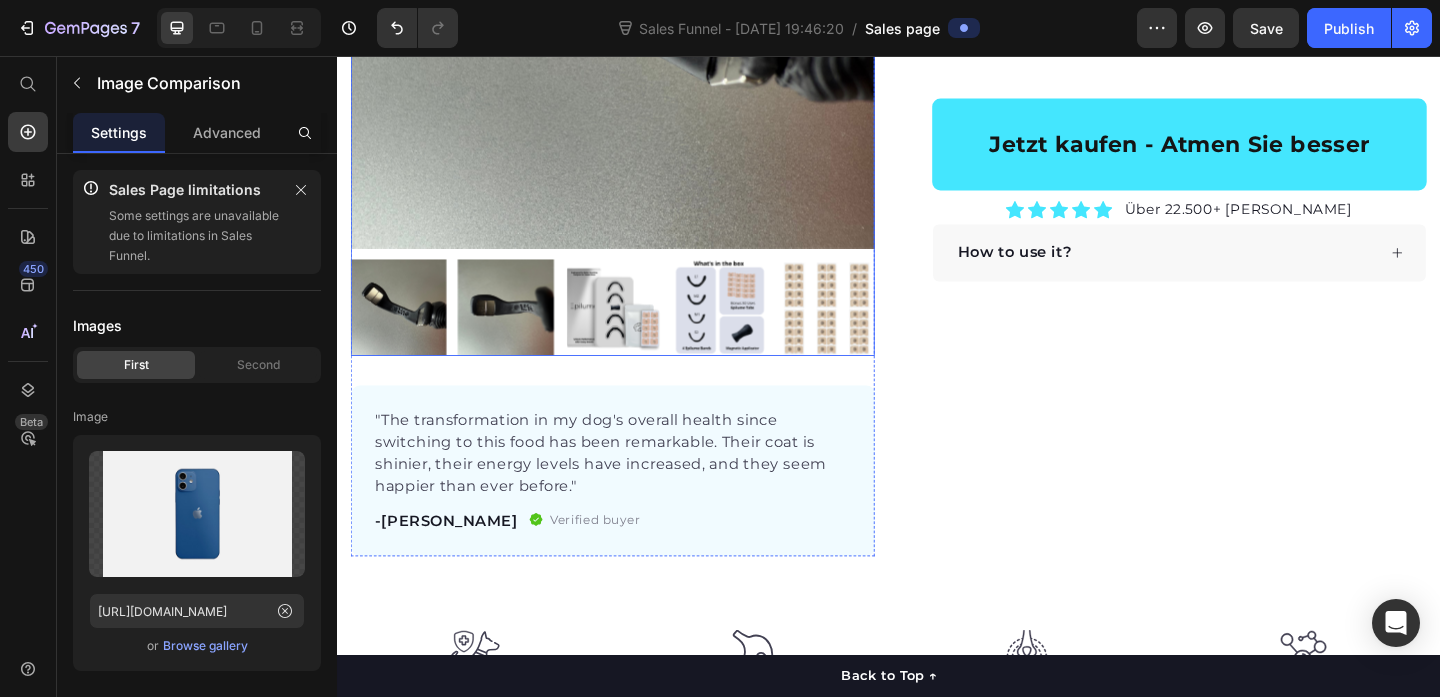 click at bounding box center (520, 329) 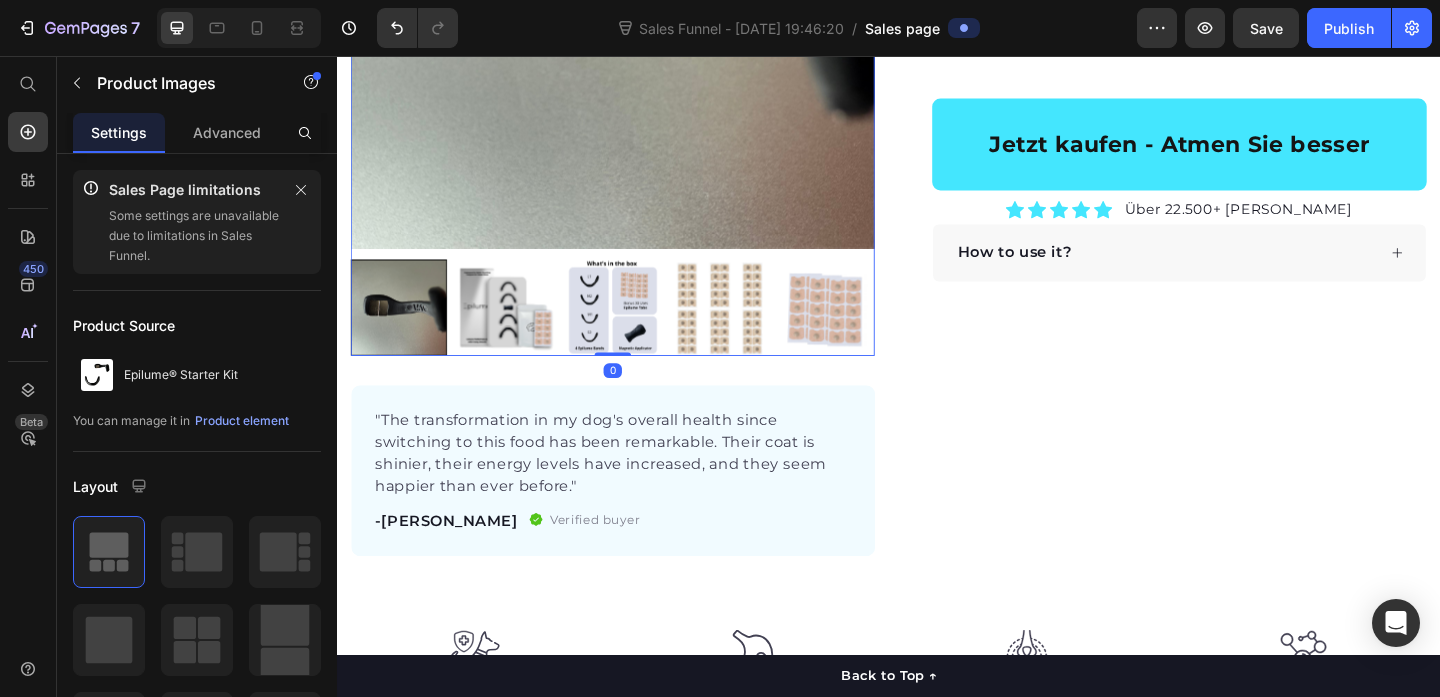 click at bounding box center [520, 329] 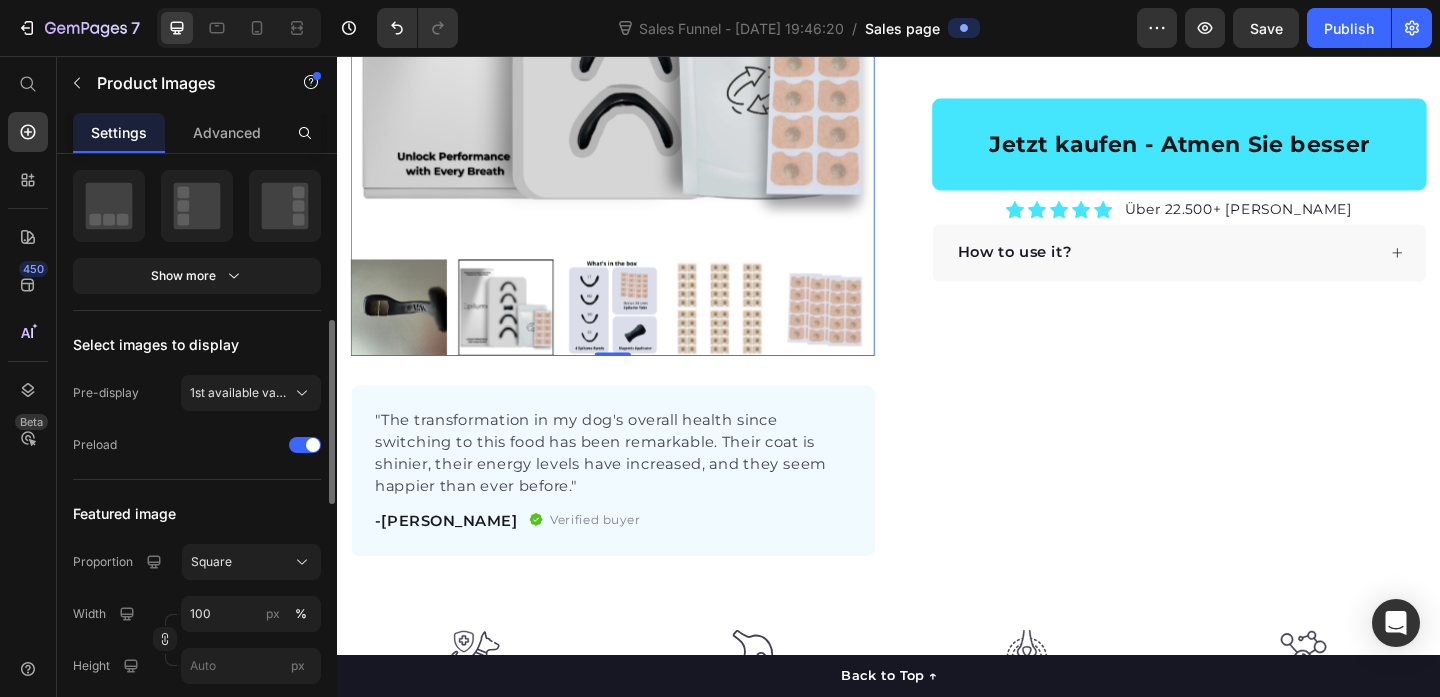 scroll, scrollTop: 526, scrollLeft: 0, axis: vertical 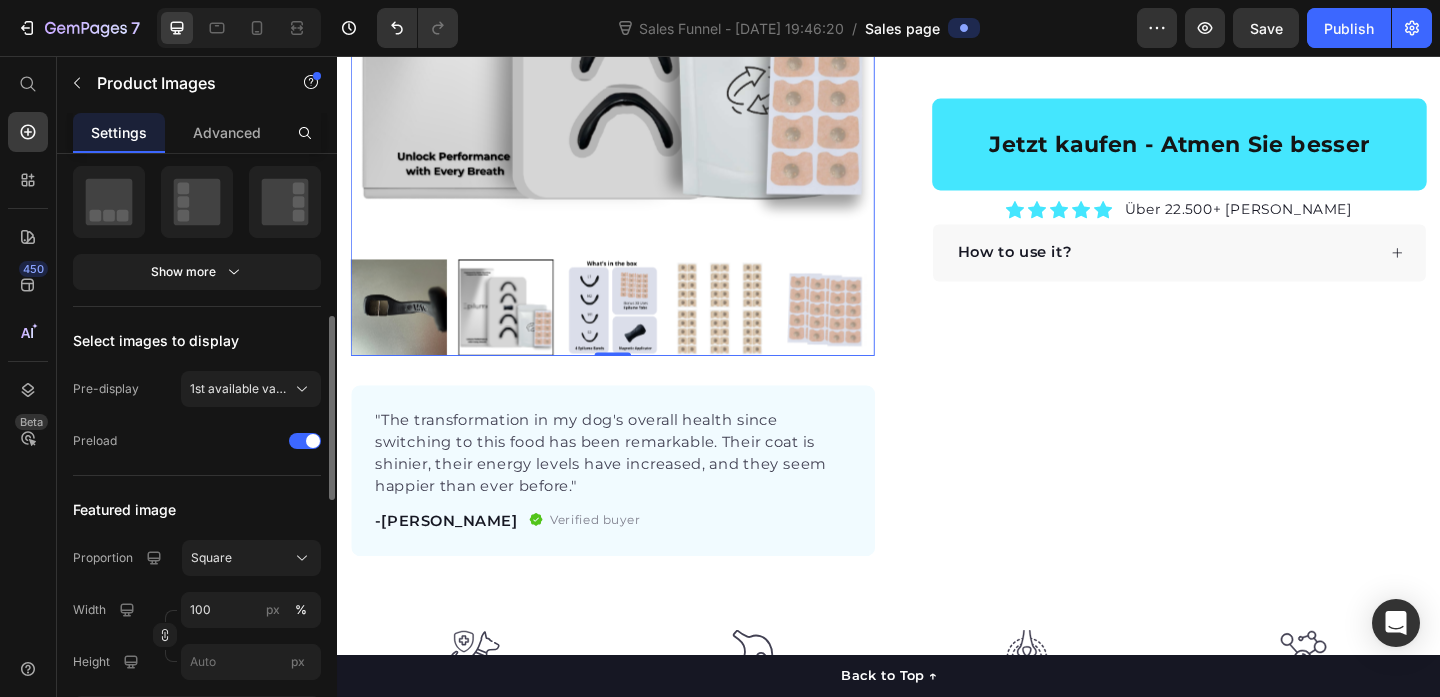 click on "Select images to display Pre-display 1st available variant Preload" 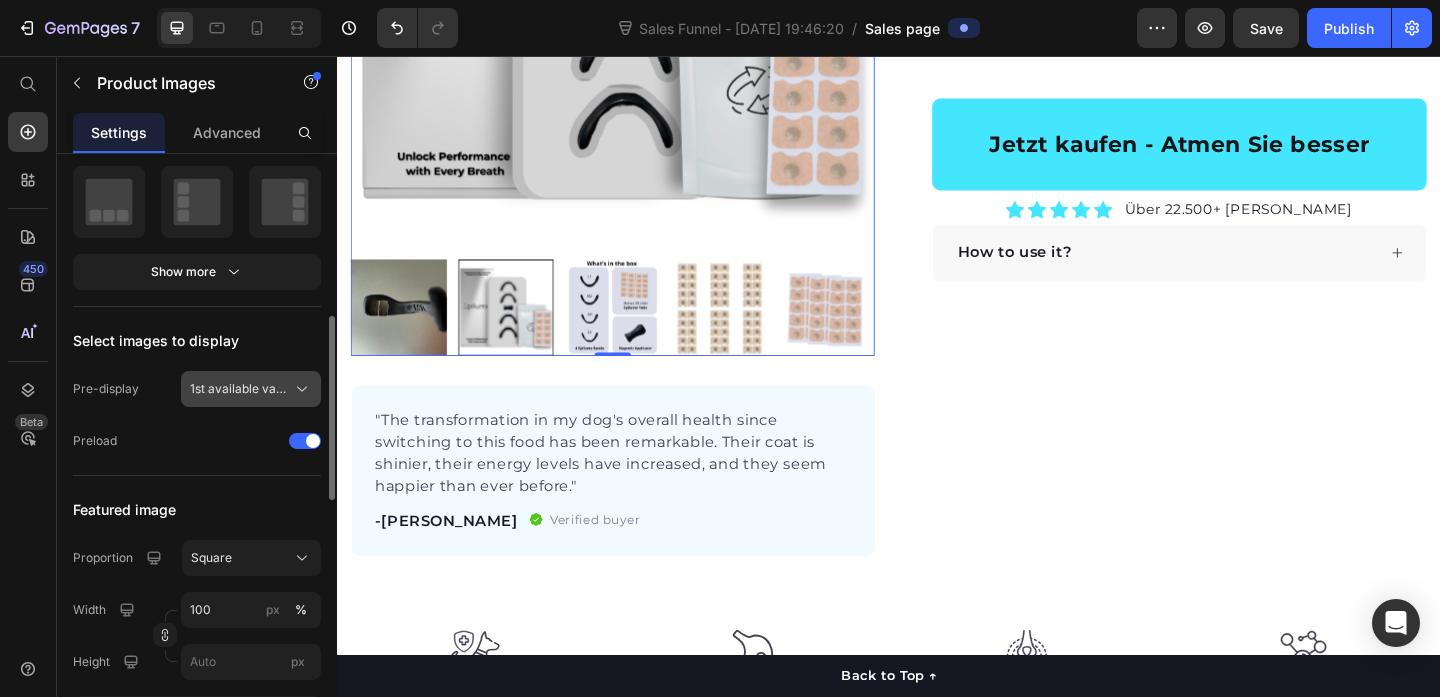 click on "1st available variant" at bounding box center [239, 389] 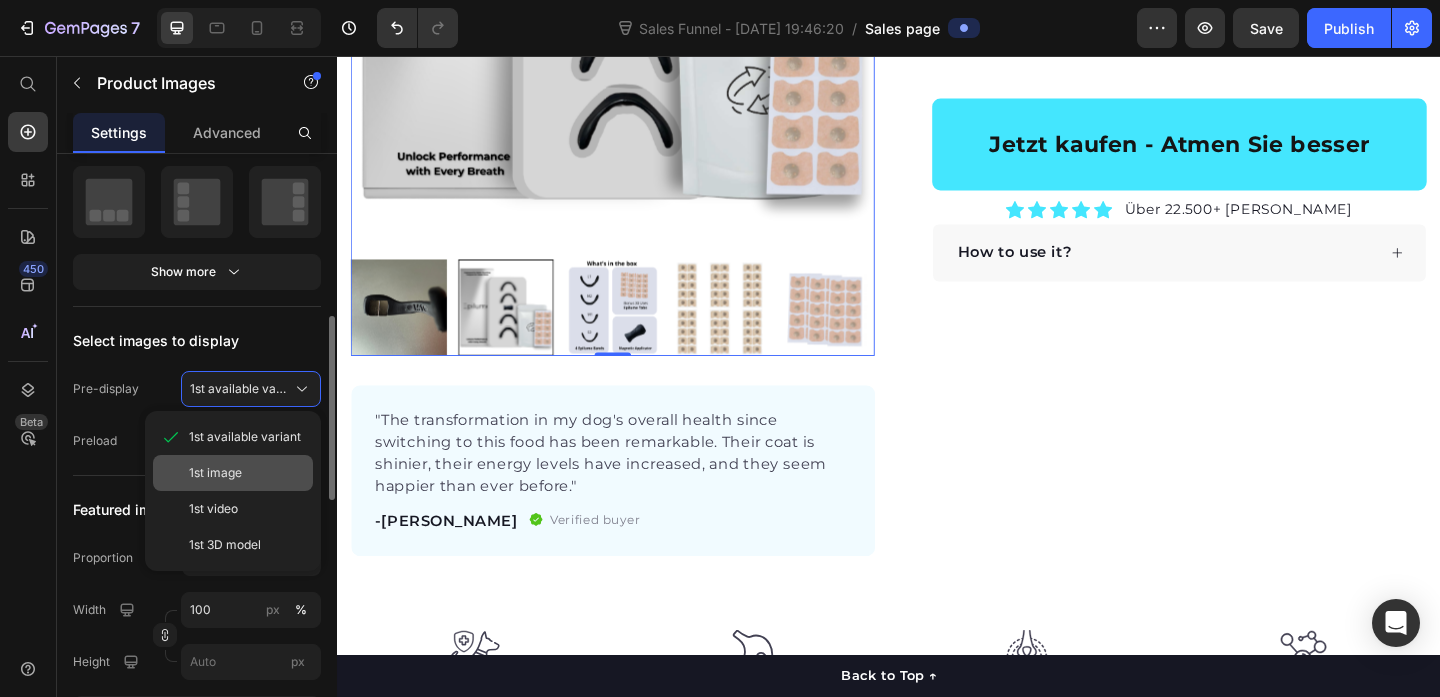 click on "1st image" at bounding box center [247, 473] 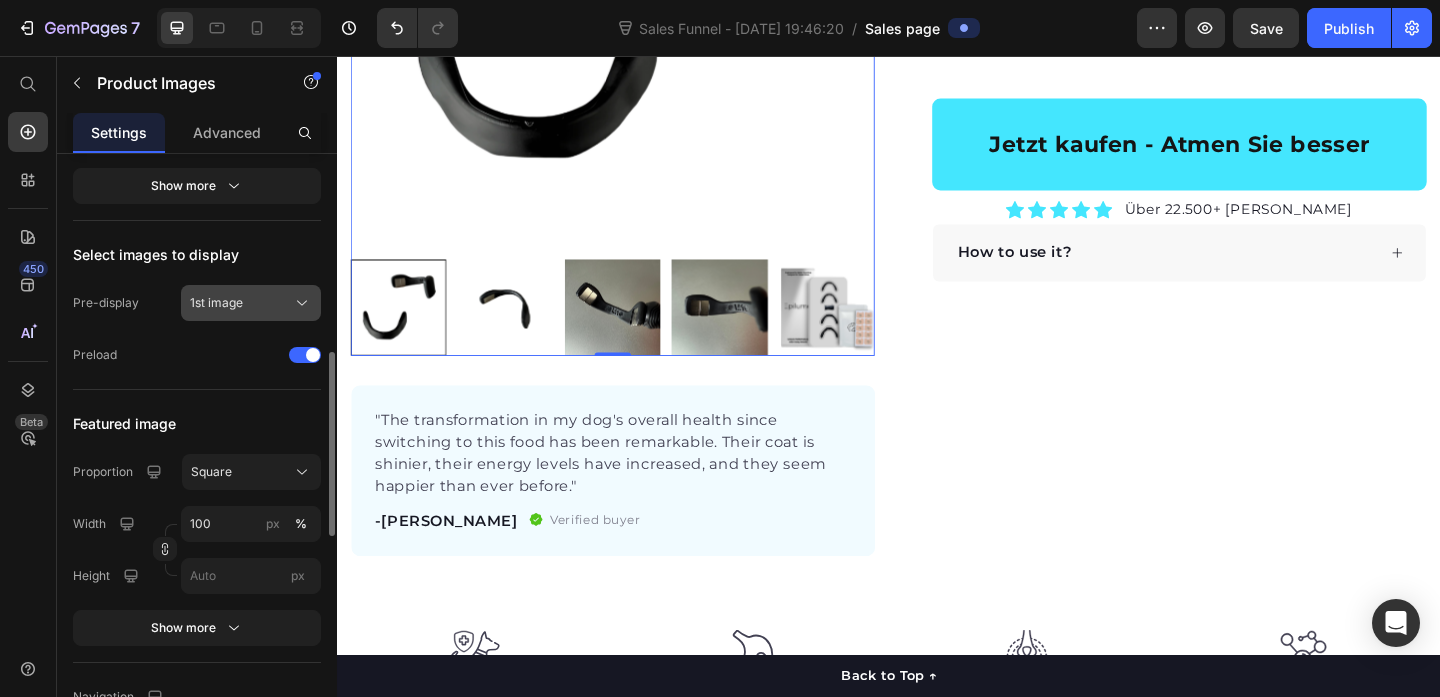 scroll, scrollTop: 623, scrollLeft: 0, axis: vertical 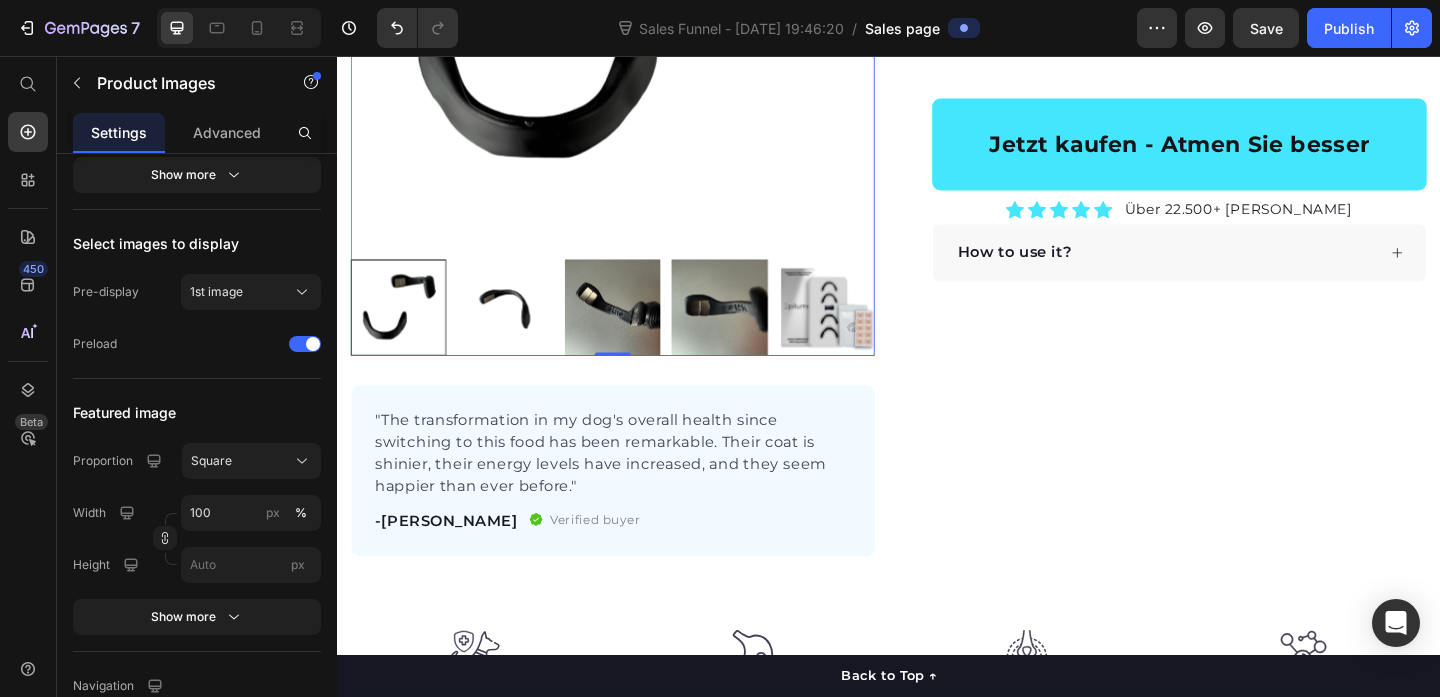 click at bounding box center (520, 329) 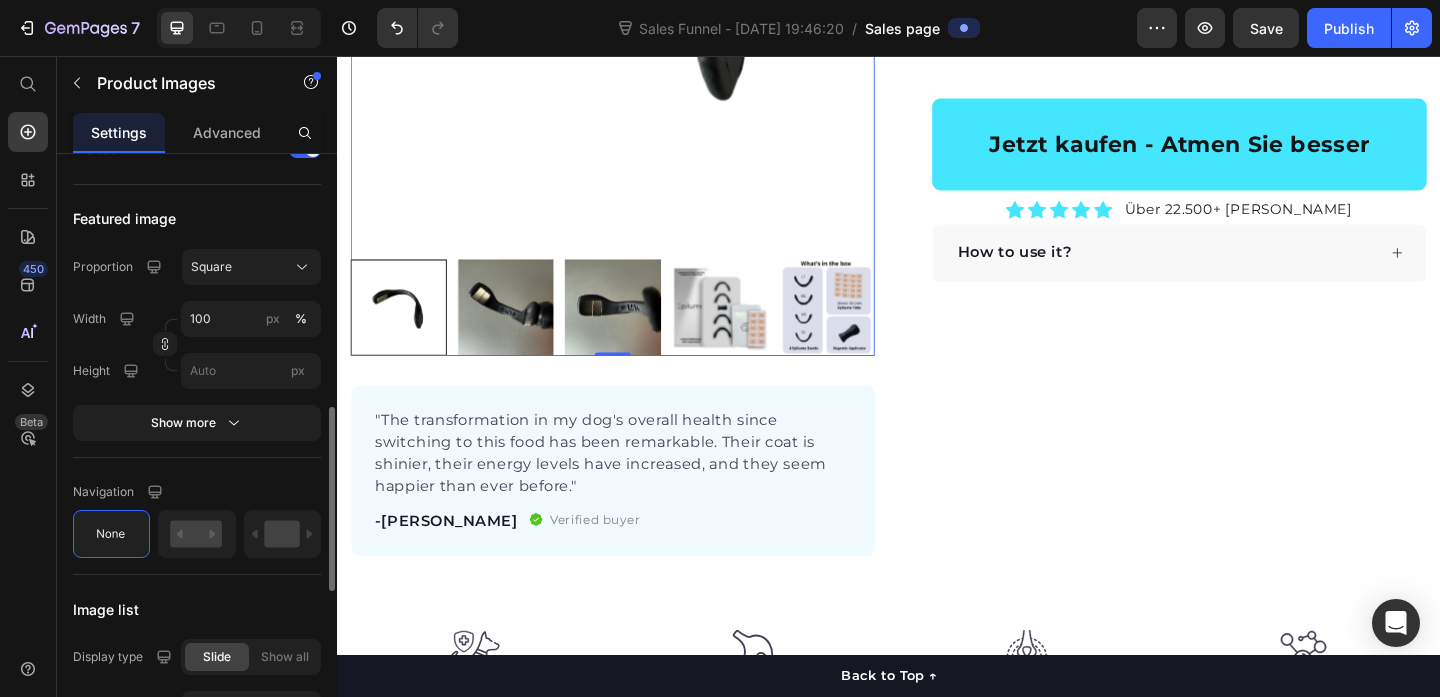 scroll, scrollTop: 816, scrollLeft: 0, axis: vertical 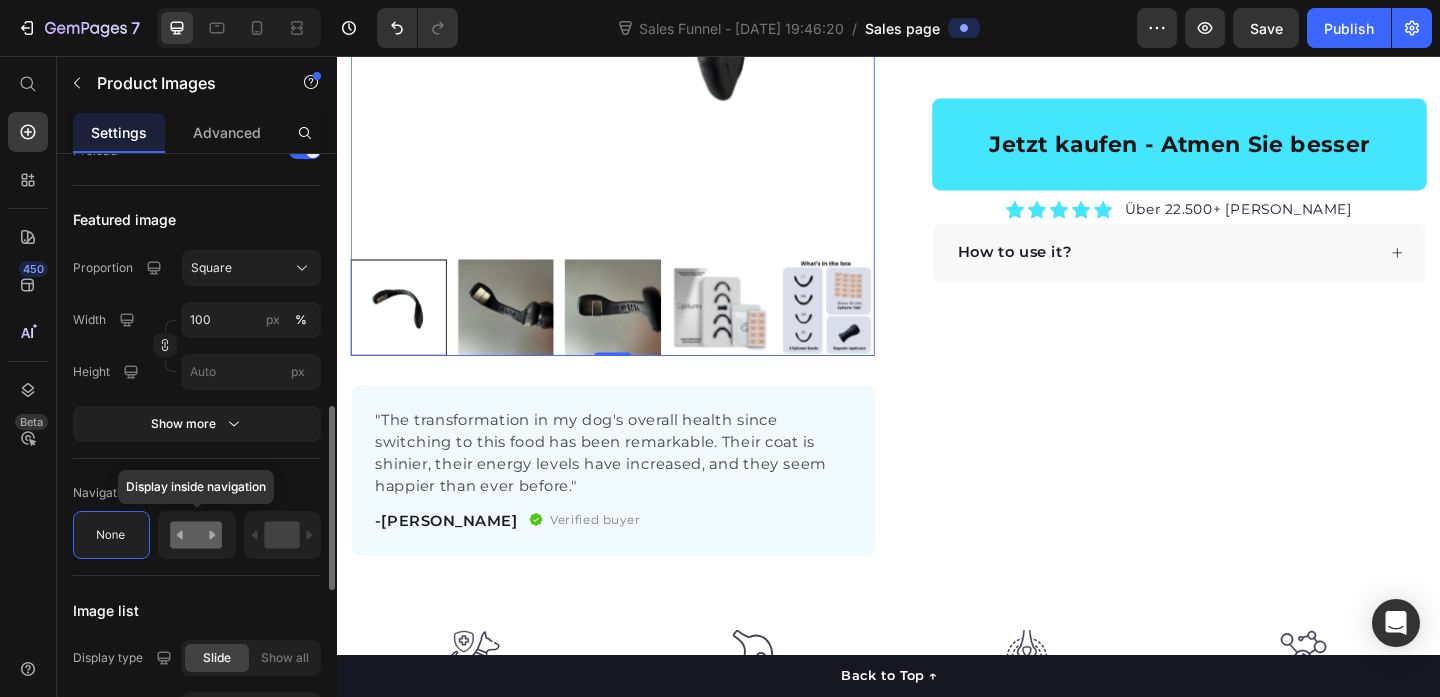 click 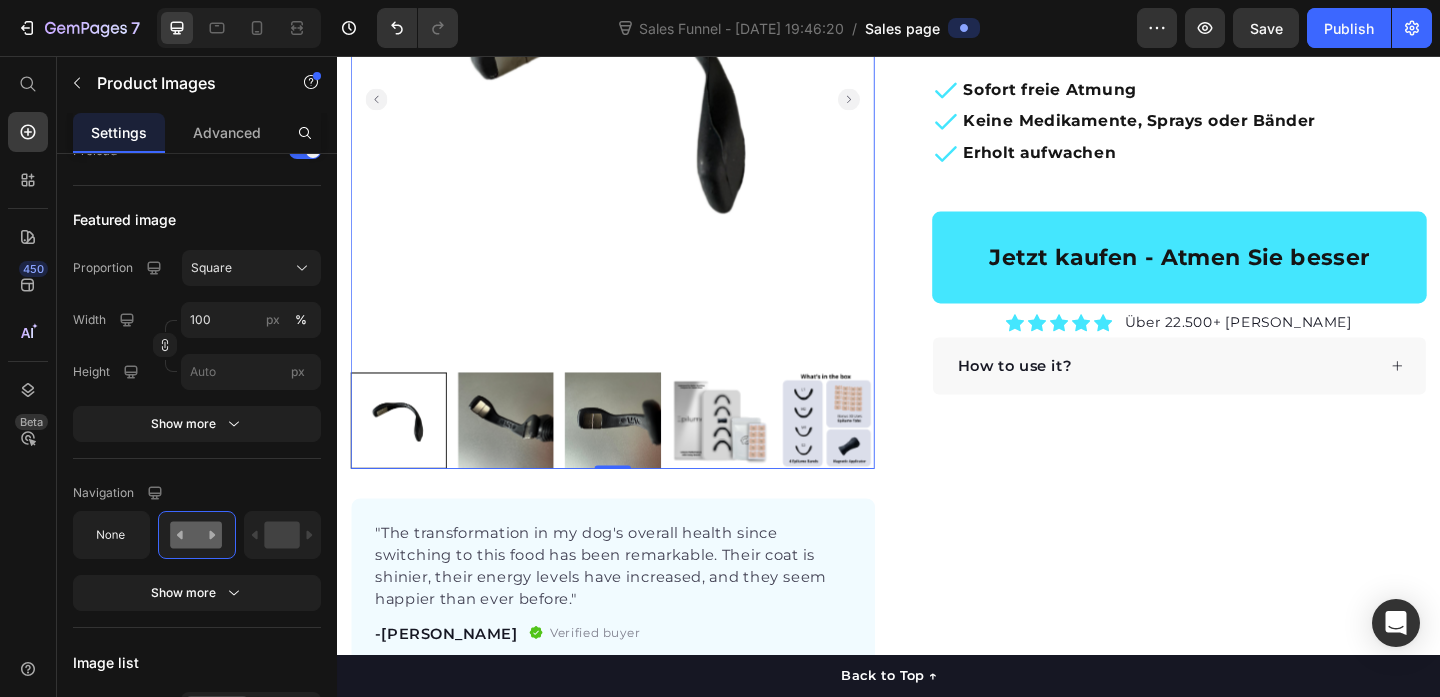 scroll, scrollTop: 620, scrollLeft: 0, axis: vertical 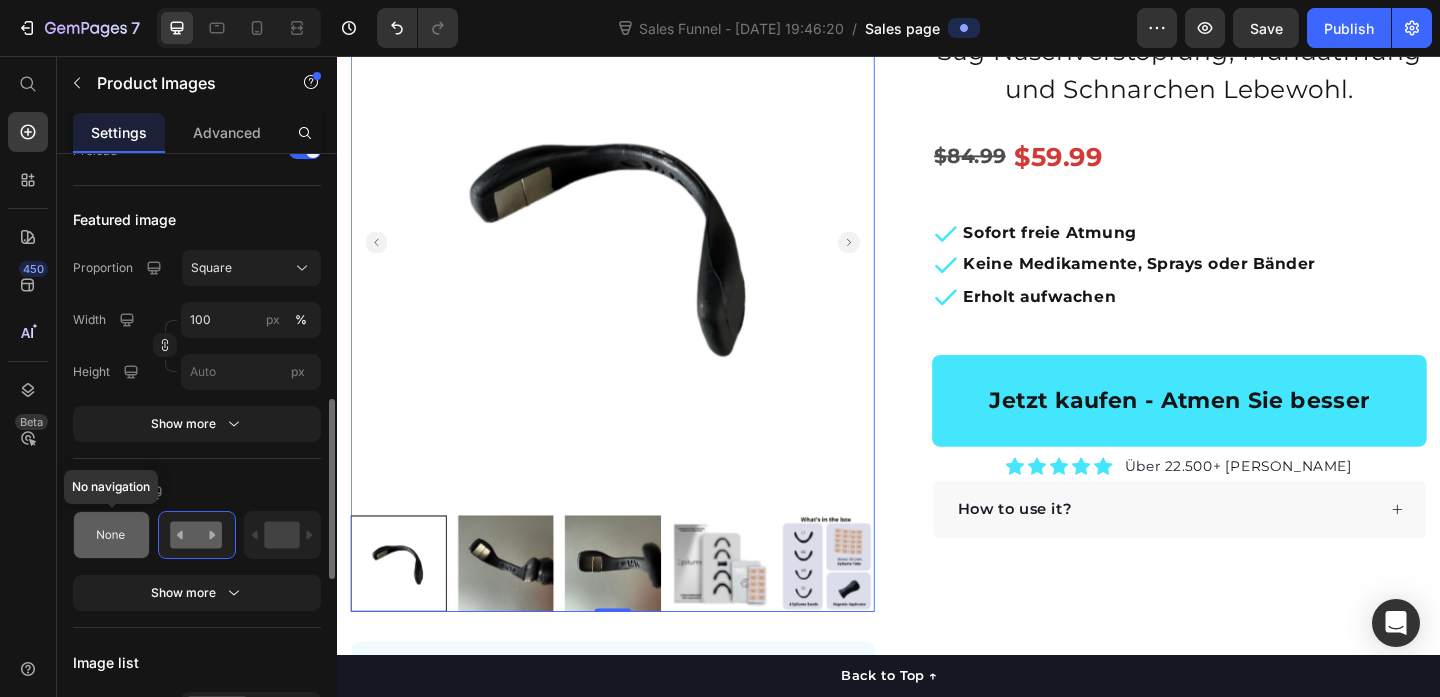 click 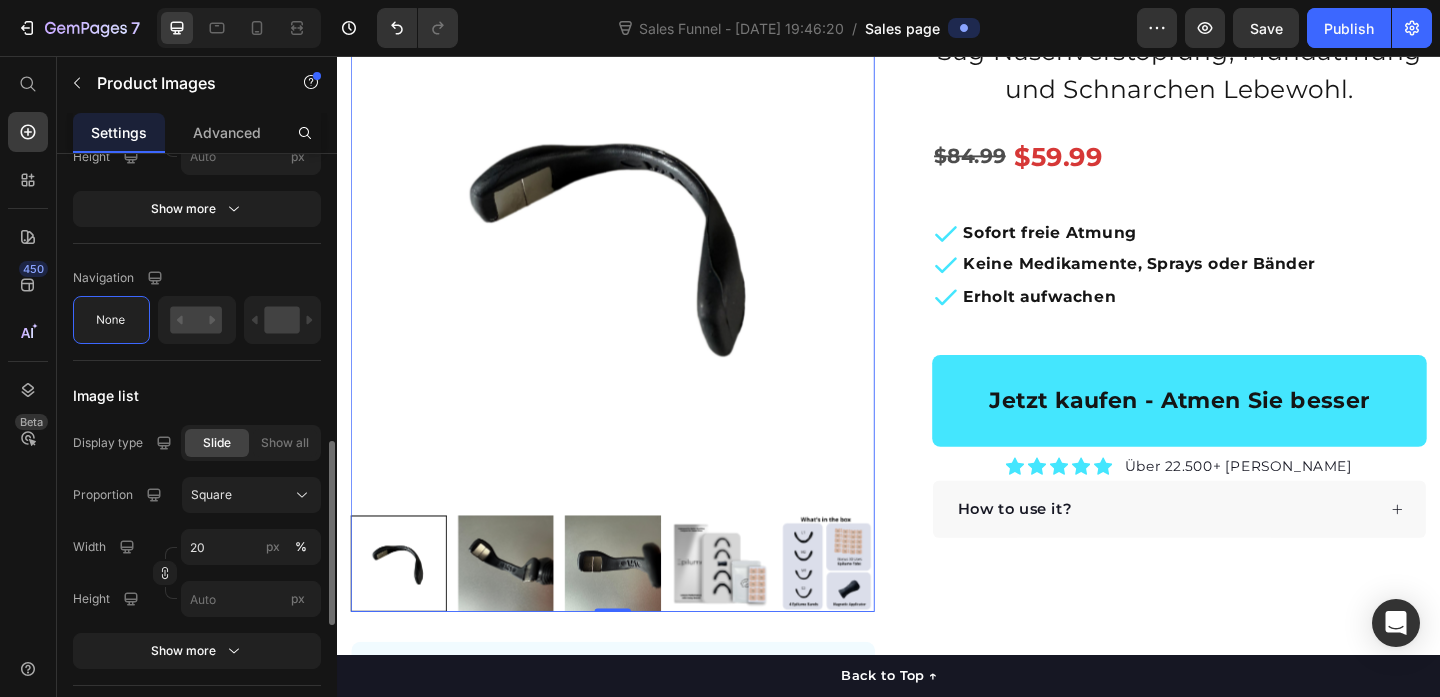 scroll, scrollTop: 1032, scrollLeft: 0, axis: vertical 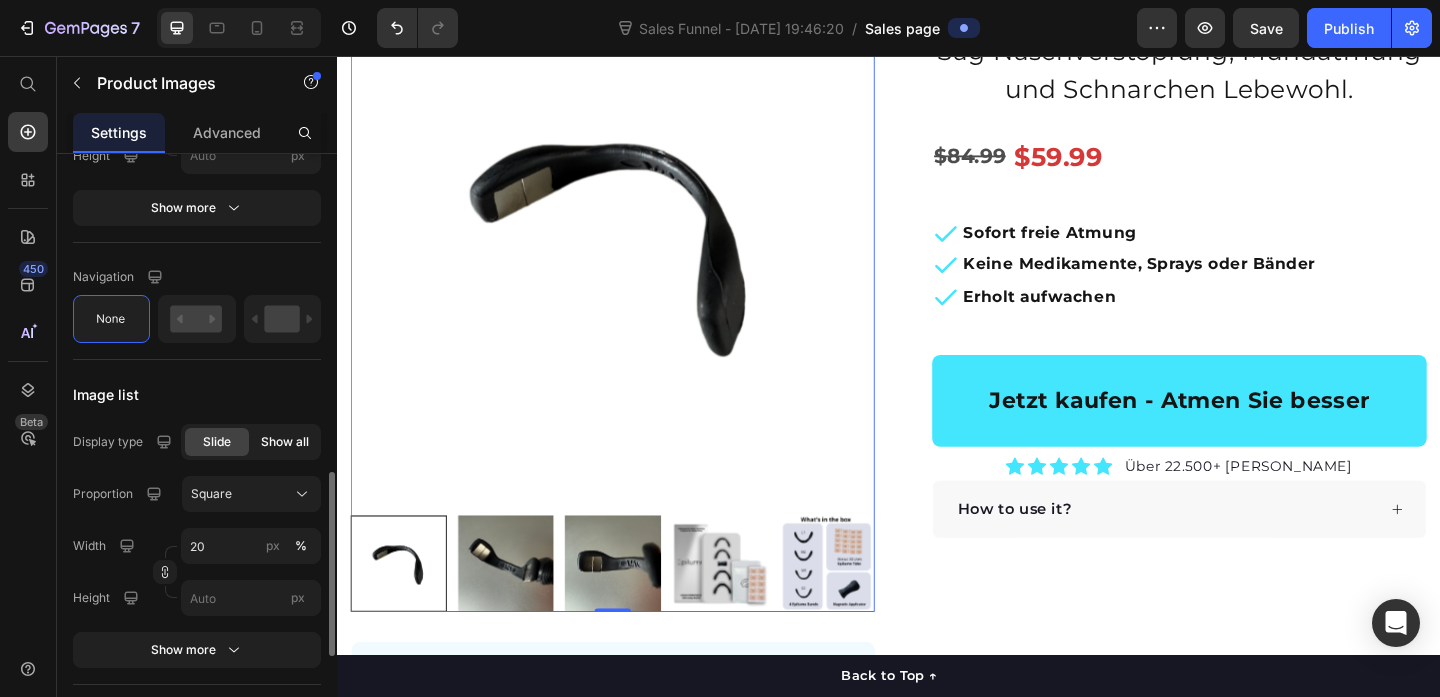click on "Show all" 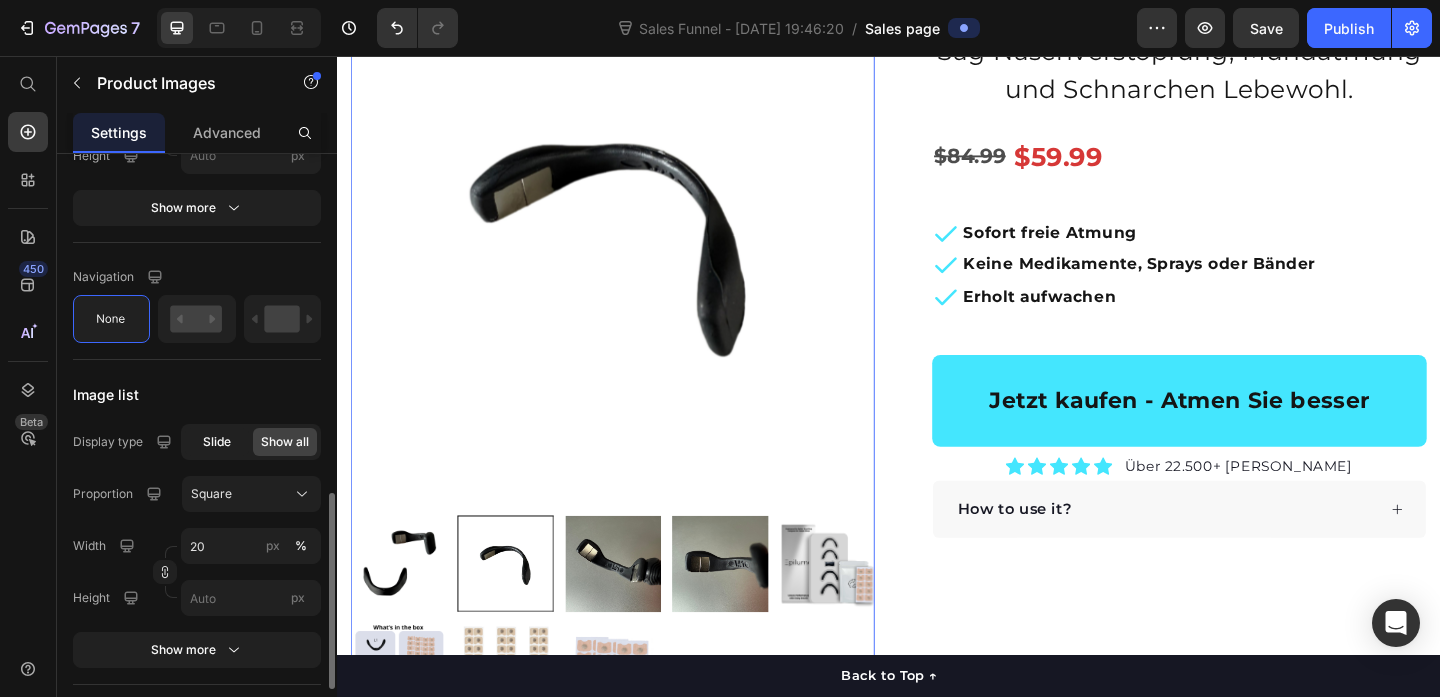 click on "Slide" 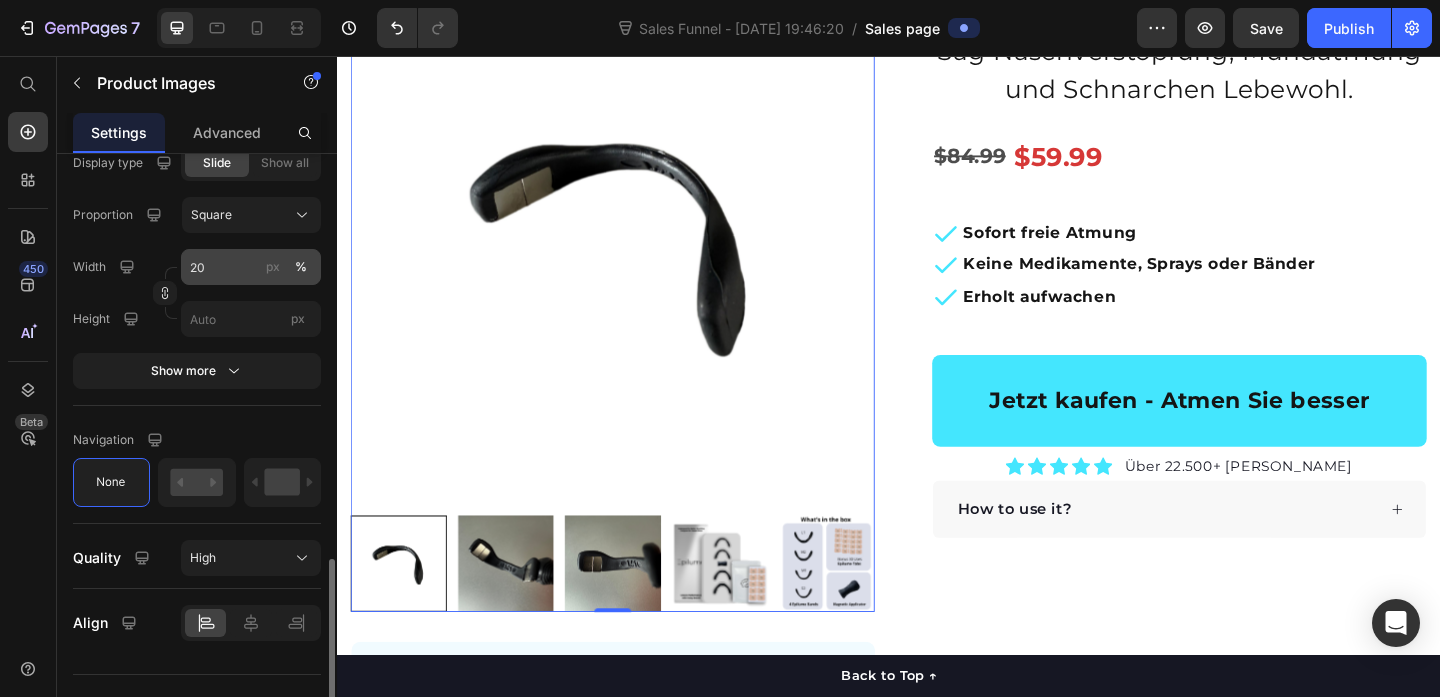scroll, scrollTop: 1345, scrollLeft: 0, axis: vertical 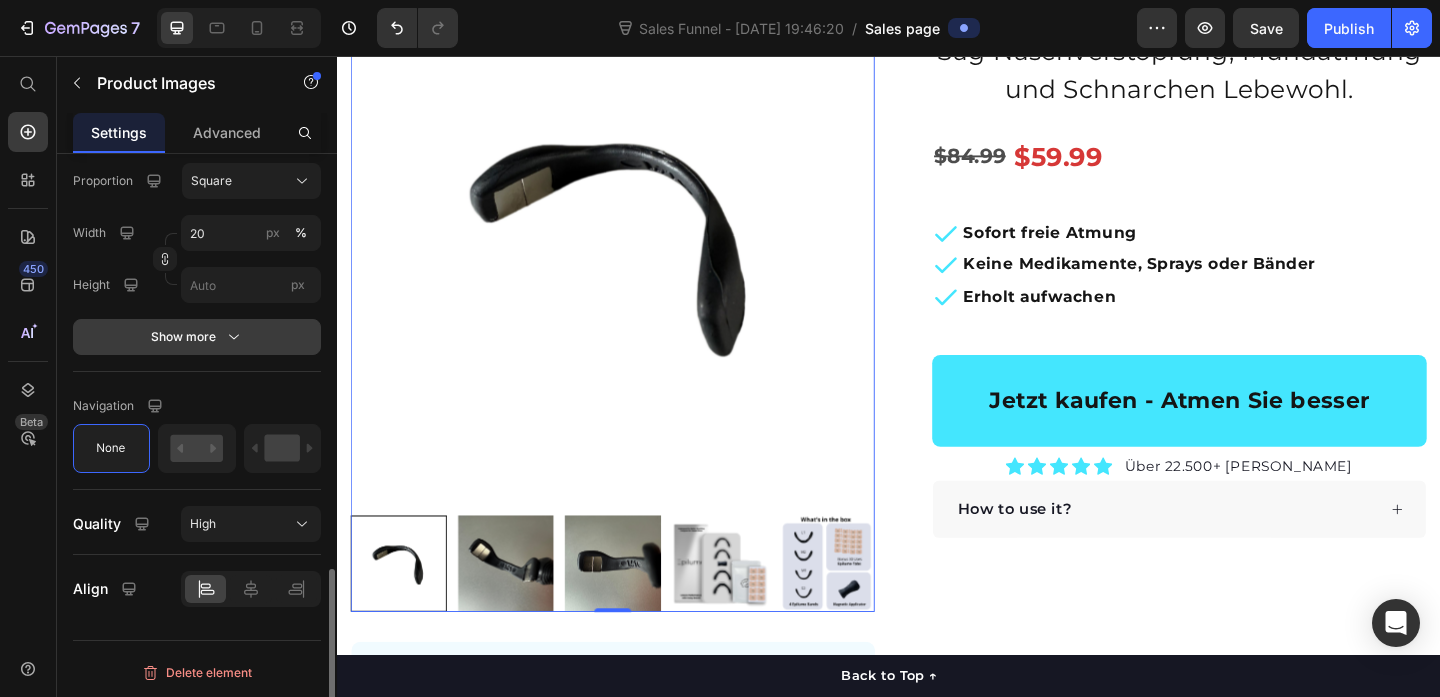 click 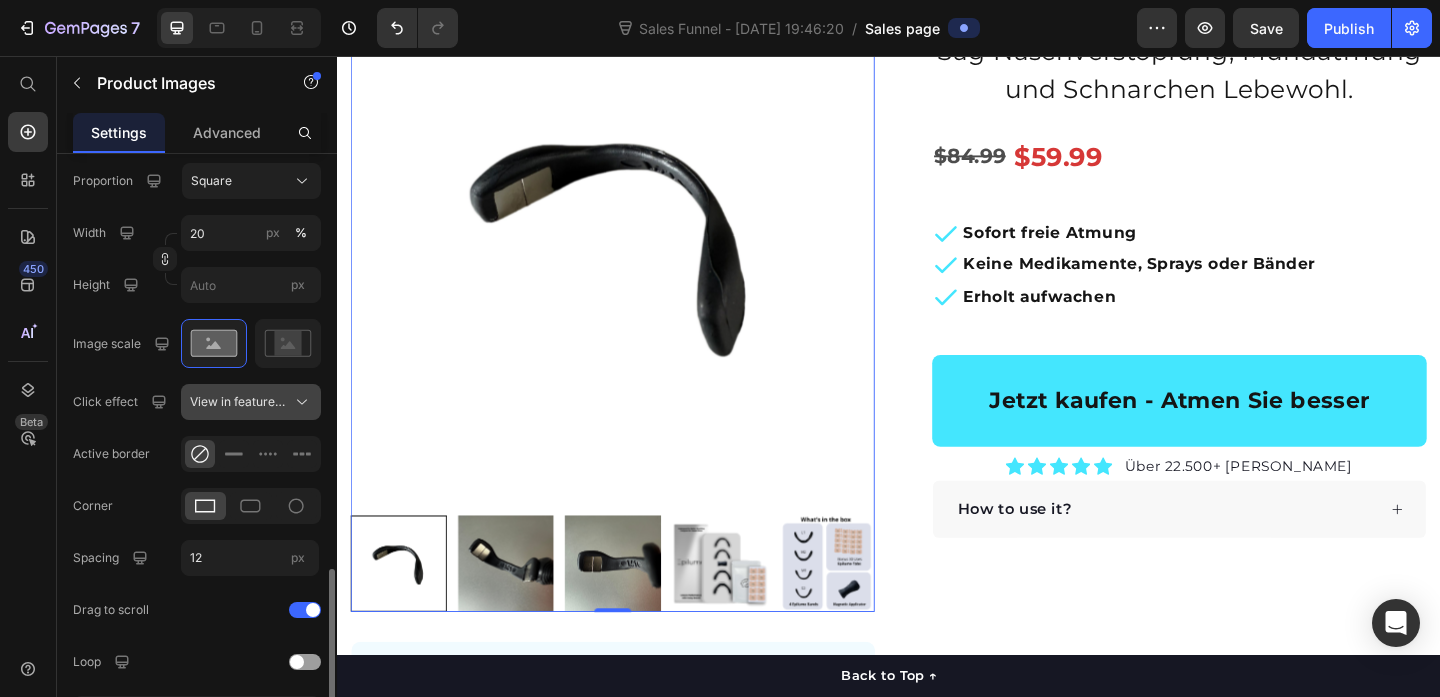 click on "View in featured image" at bounding box center (239, 402) 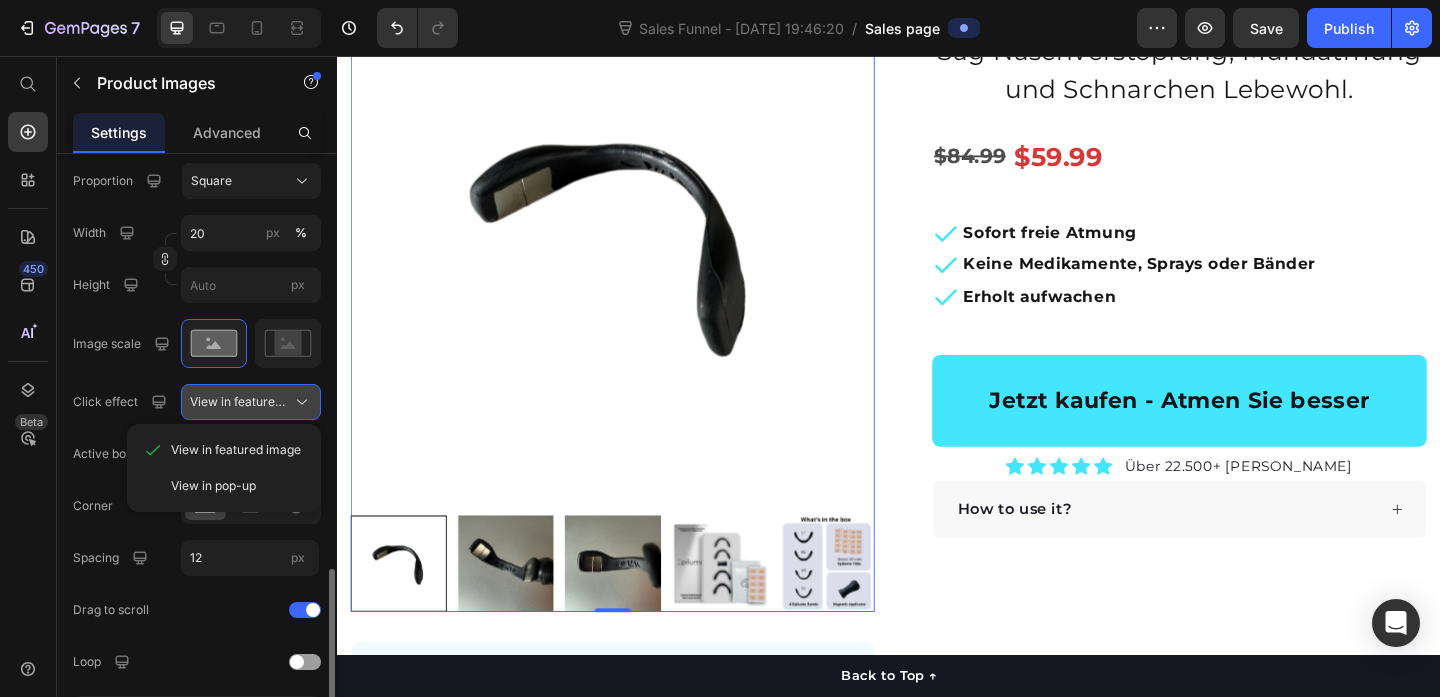 click on "View in featured image" at bounding box center [239, 402] 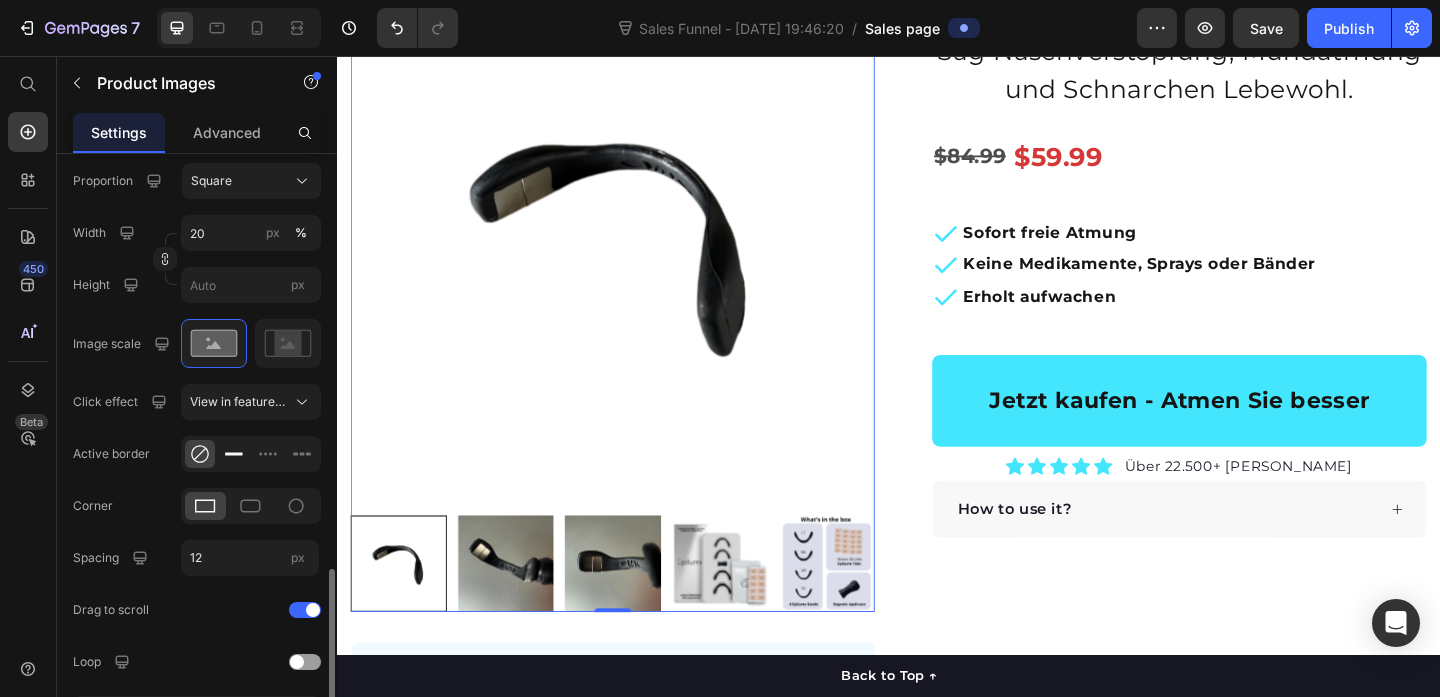 click 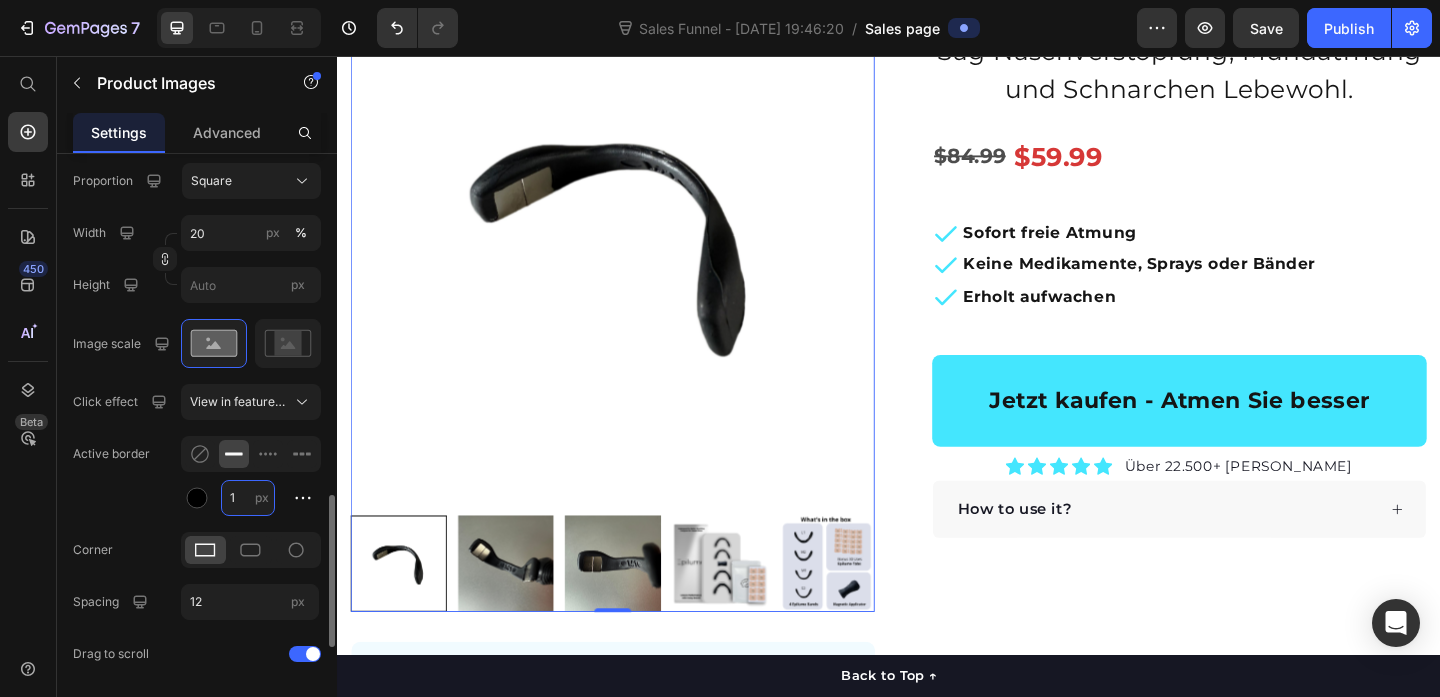 click on "1" at bounding box center (248, 498) 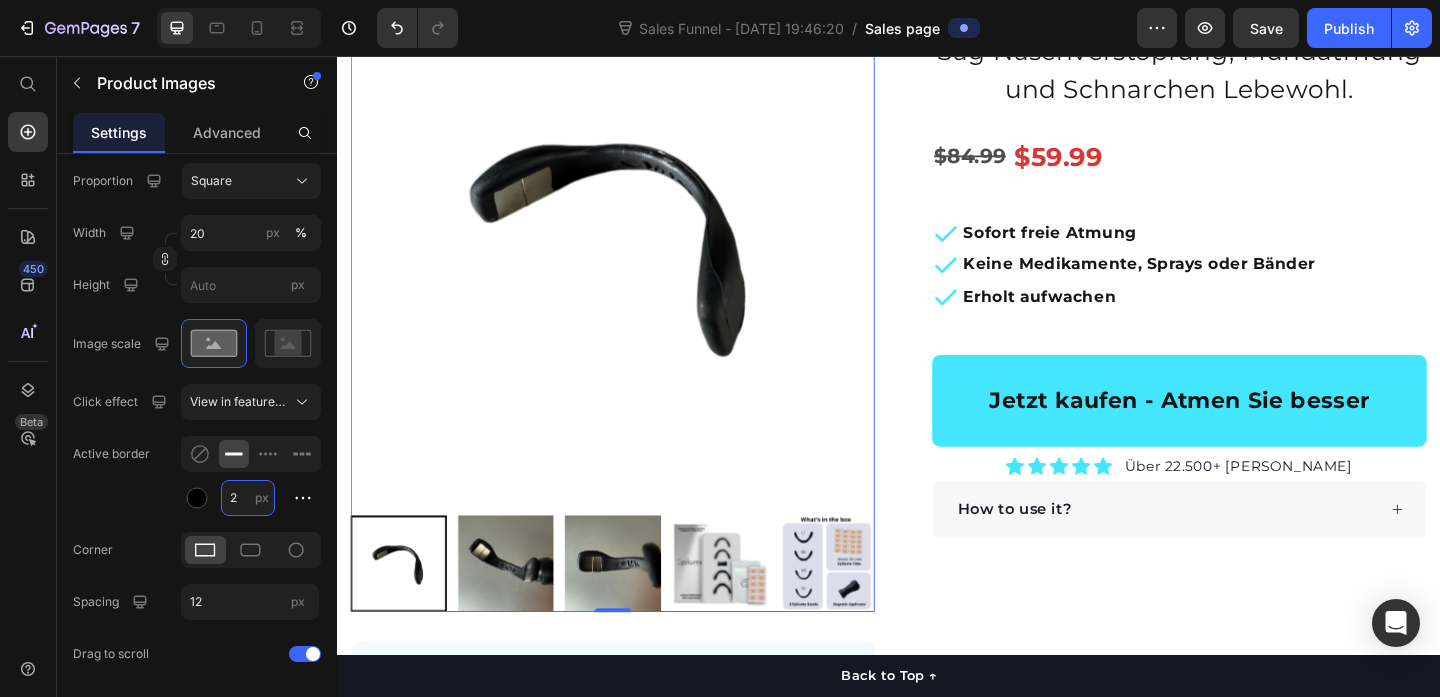type on "2" 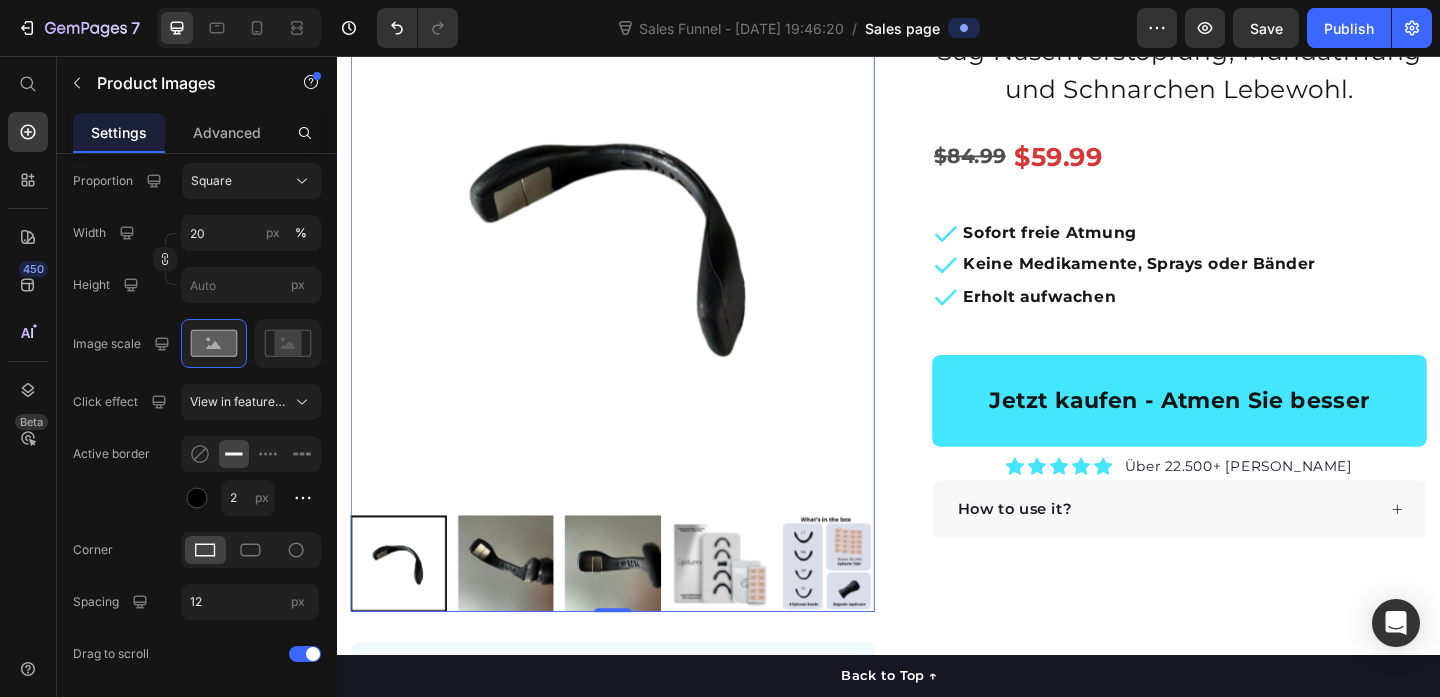 click at bounding box center (637, 608) 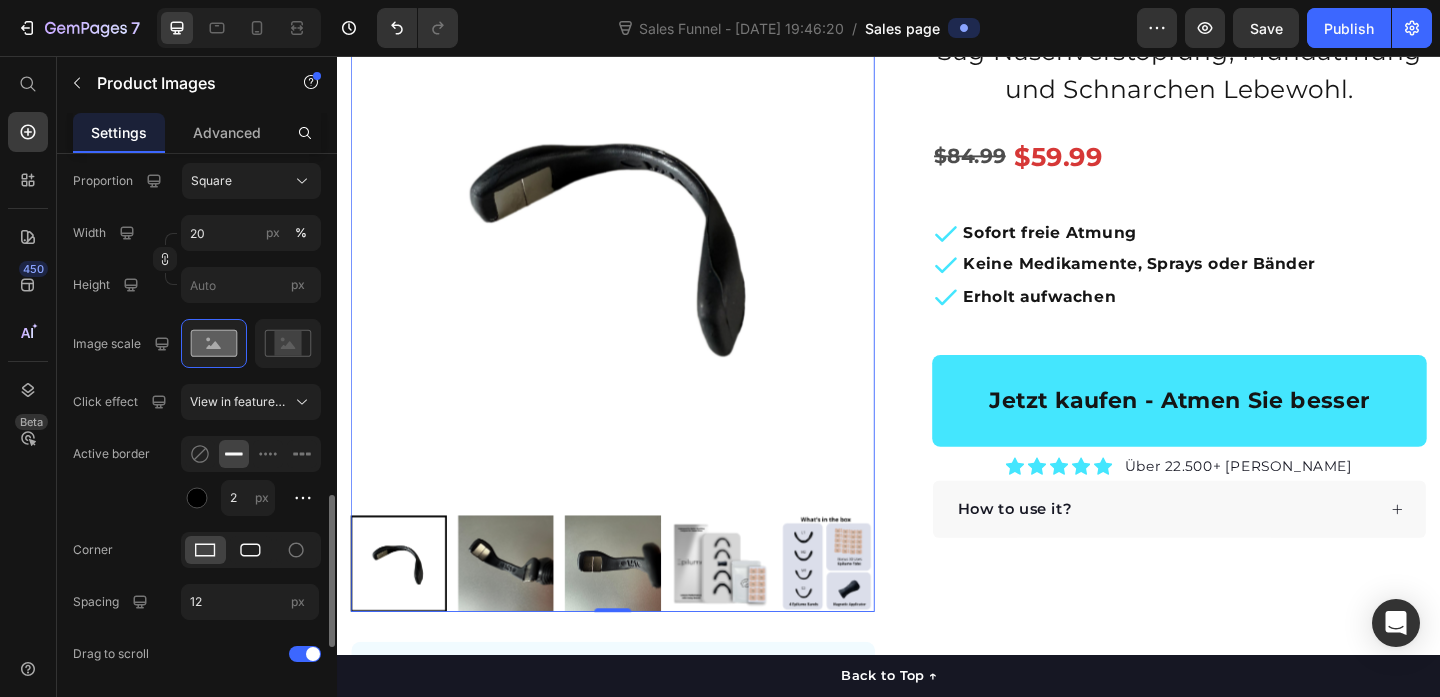 click 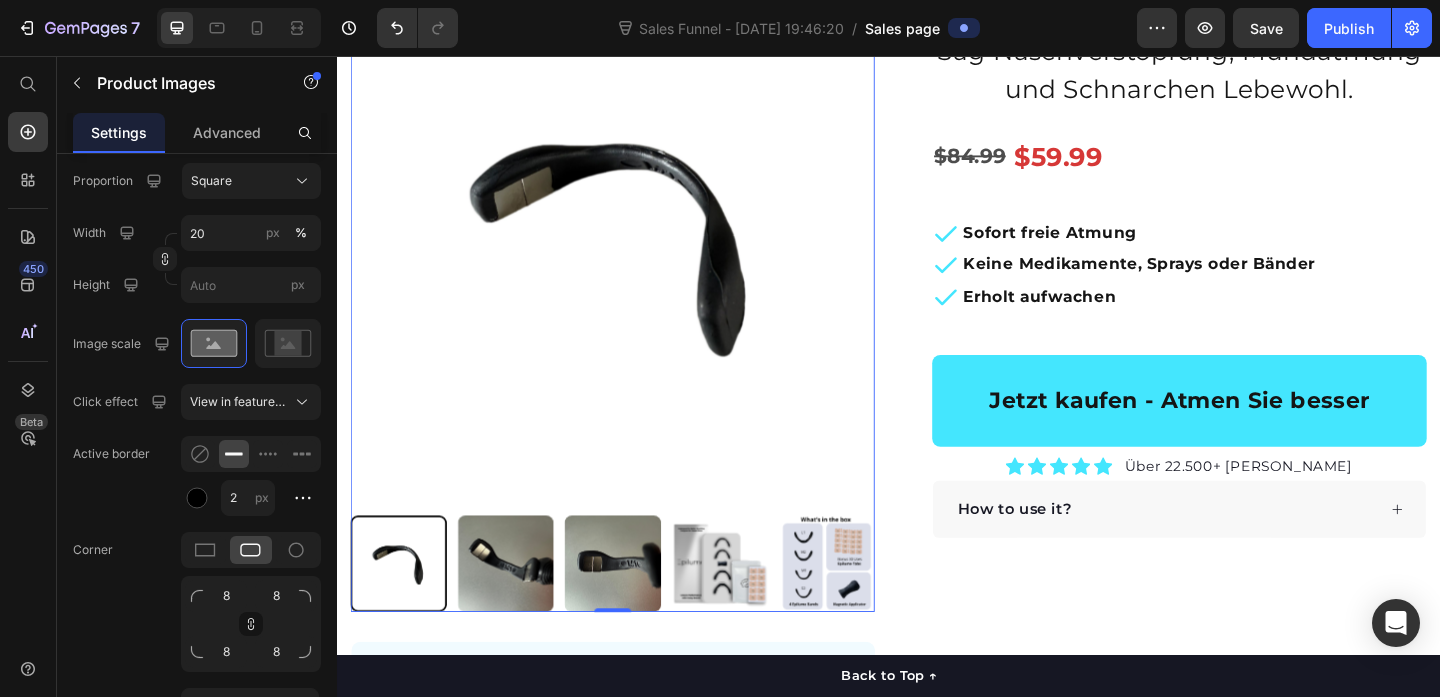 click at bounding box center [520, 608] 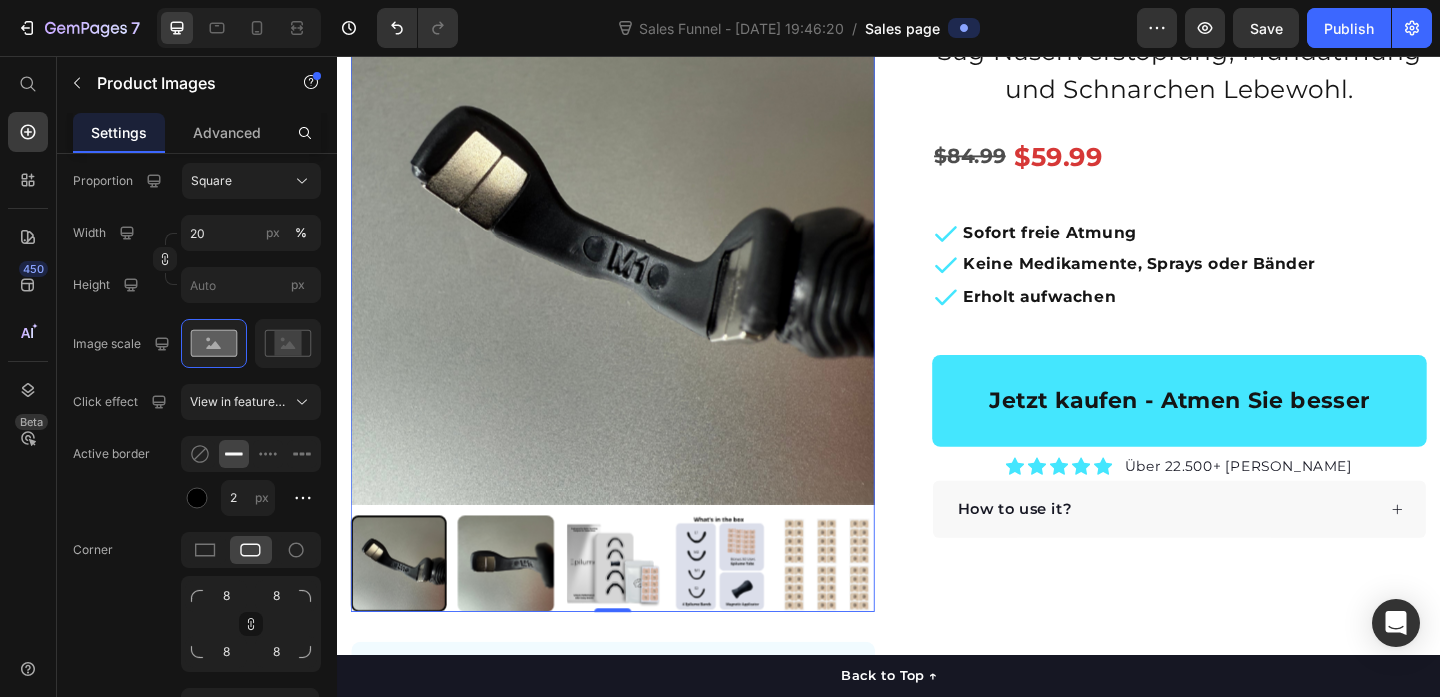 click at bounding box center [520, 608] 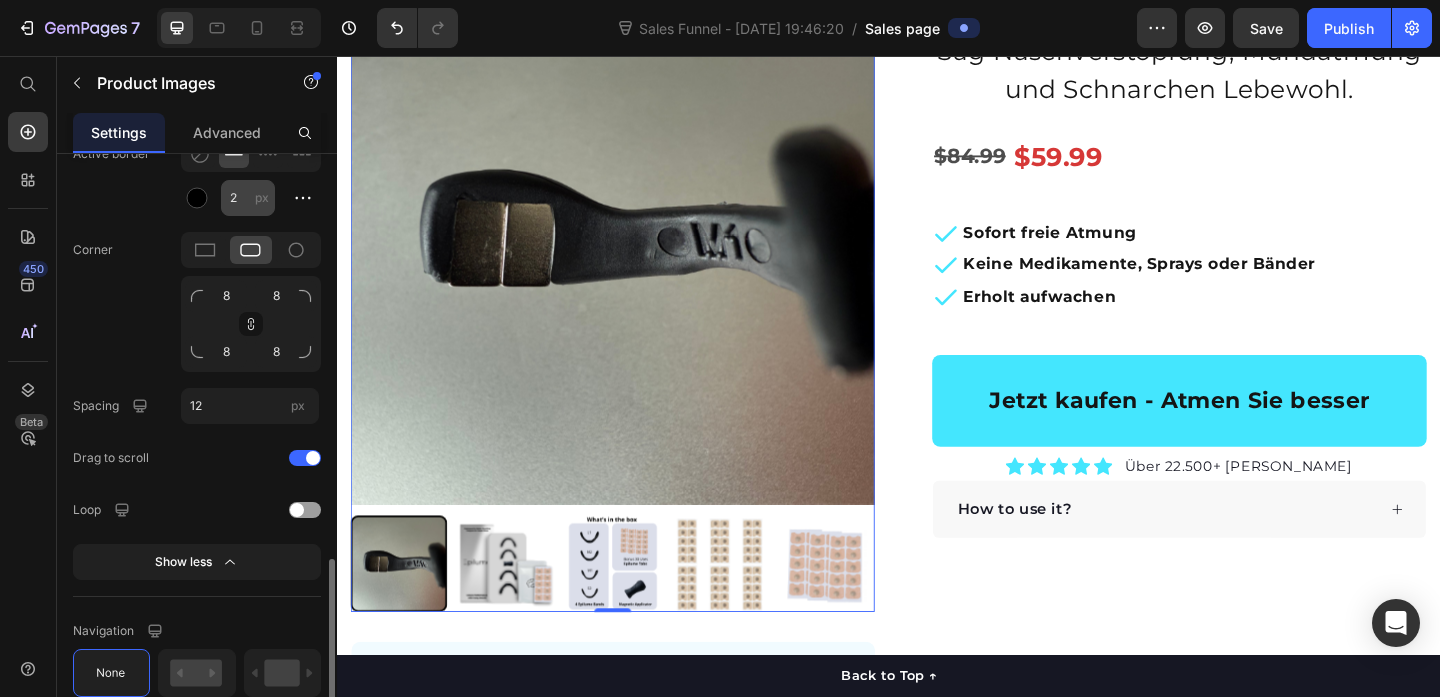 scroll, scrollTop: 1649, scrollLeft: 0, axis: vertical 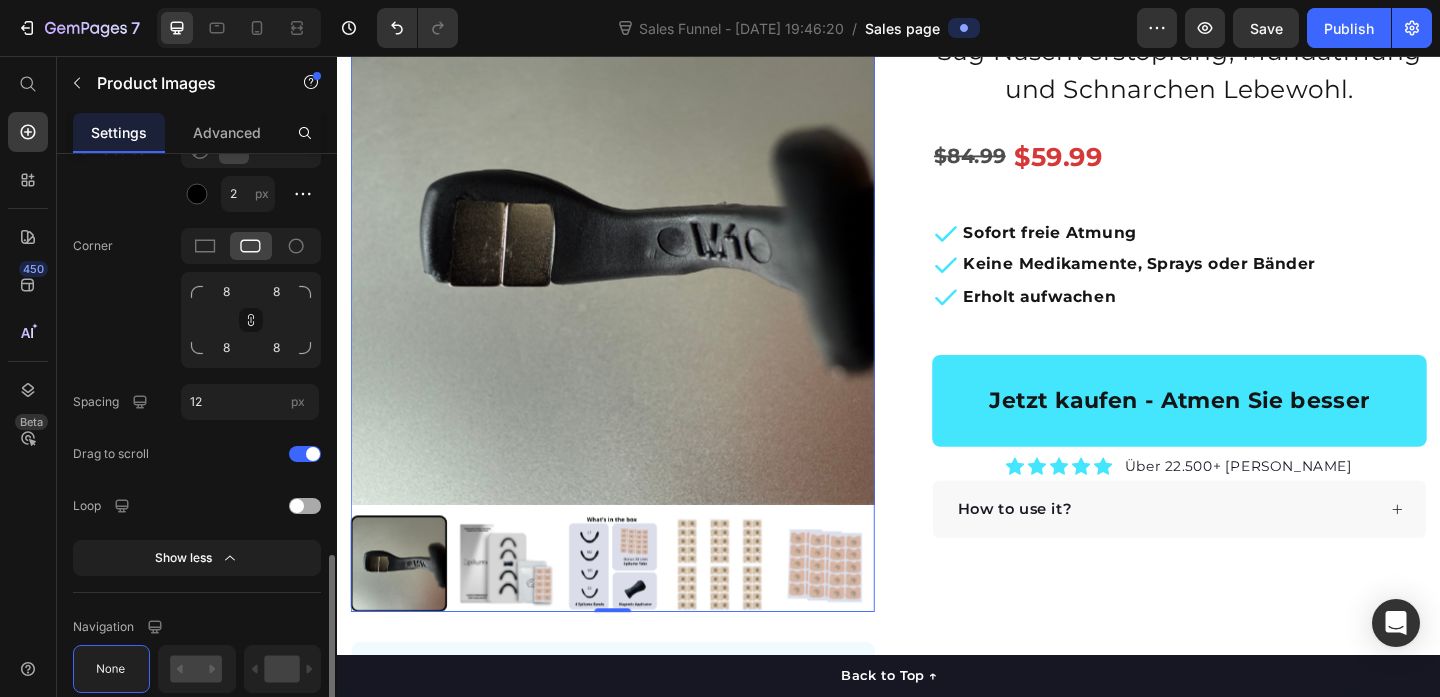 click at bounding box center [305, 506] 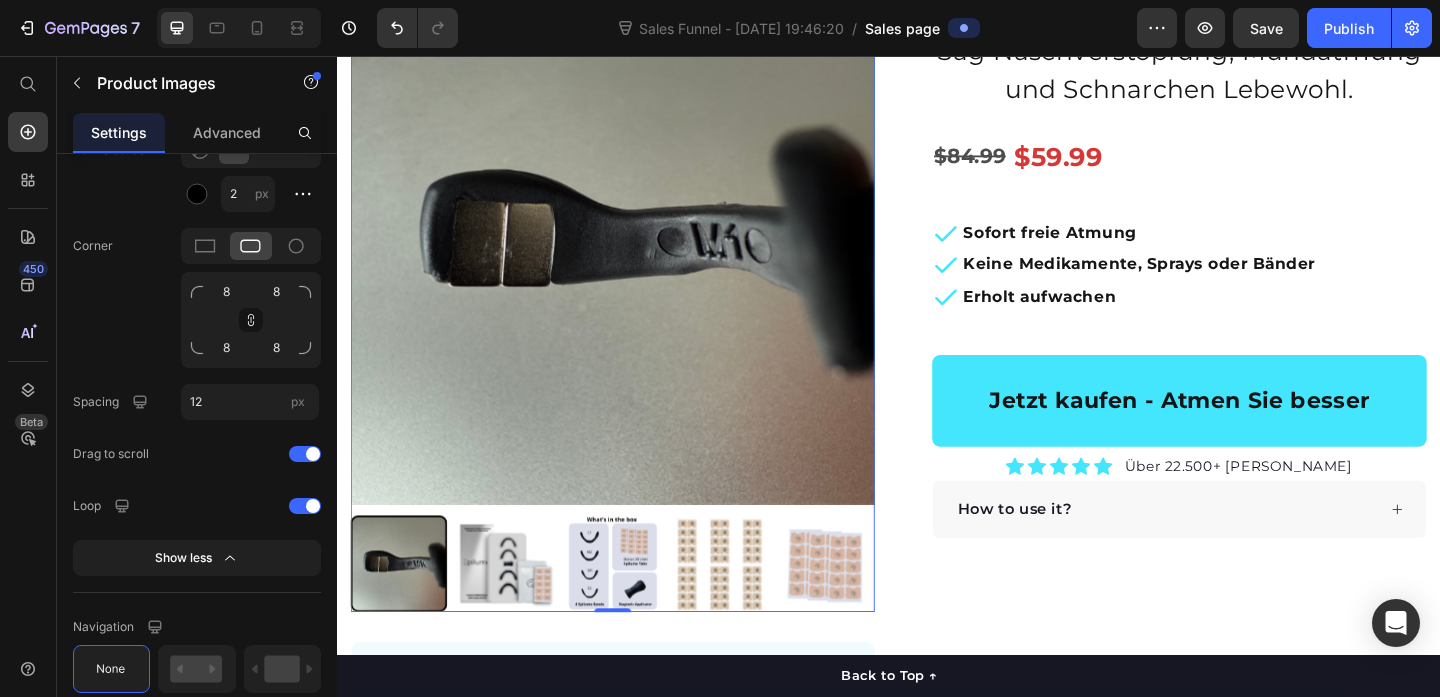 click at bounding box center (637, 608) 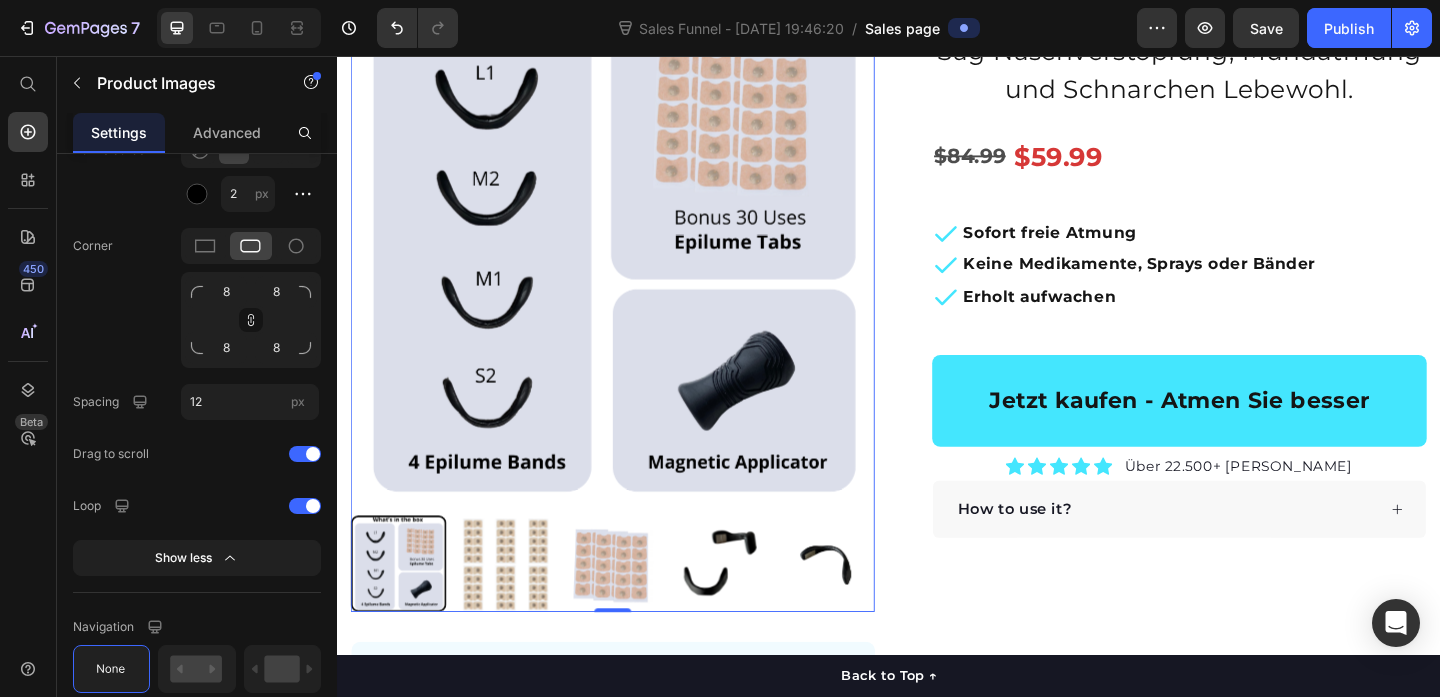 click at bounding box center [637, 608] 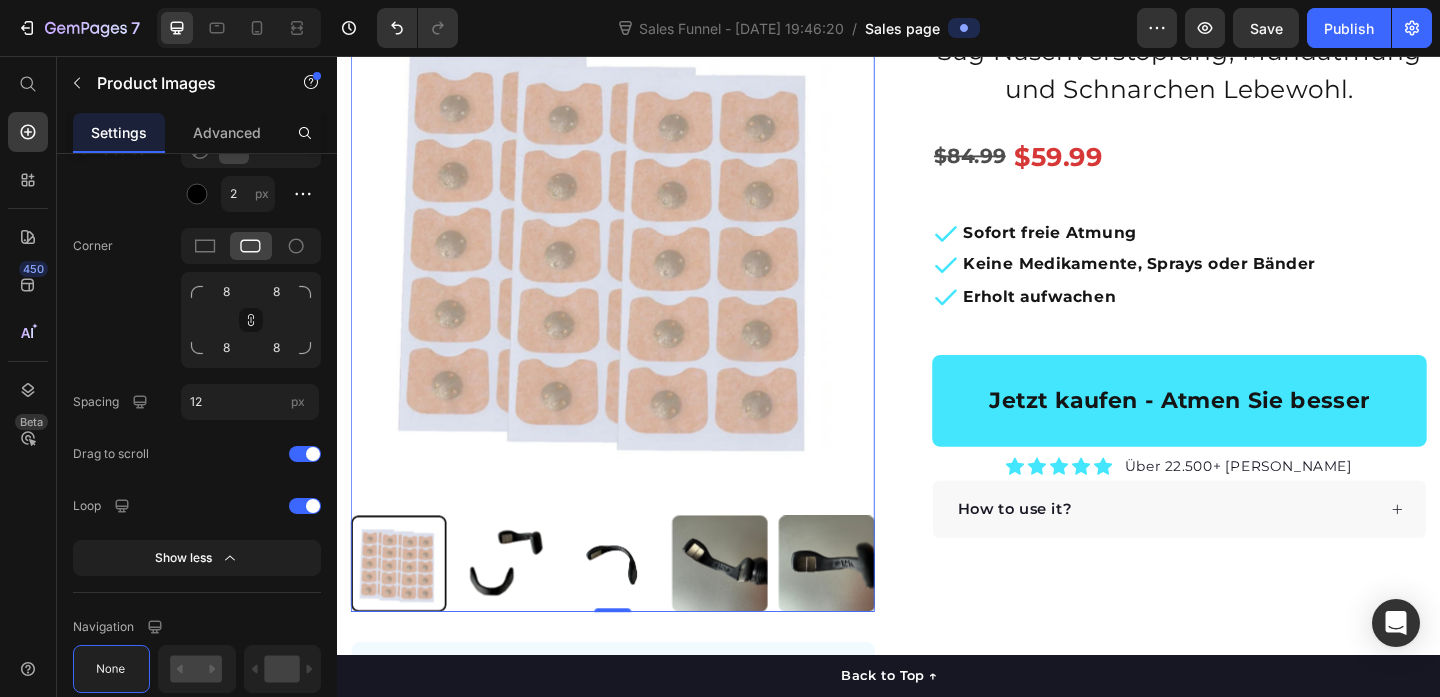 click at bounding box center (637, 608) 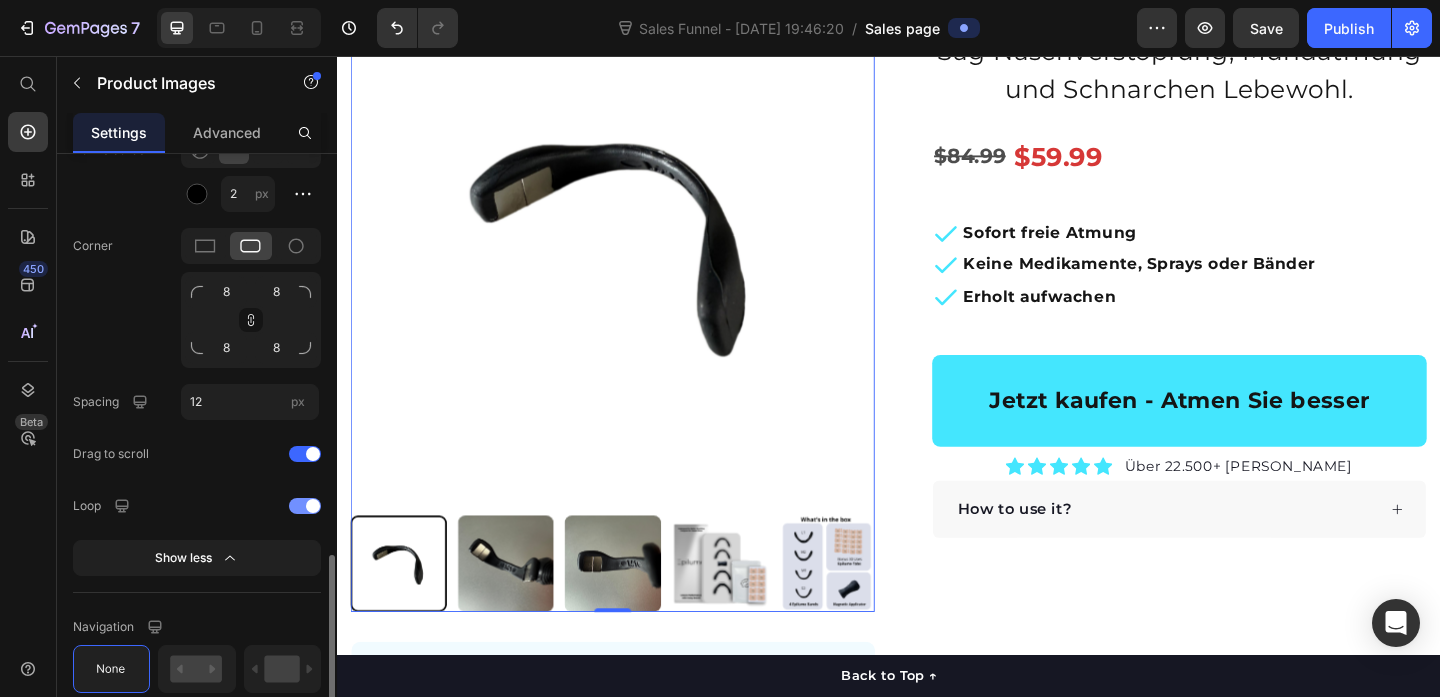 click at bounding box center [313, 506] 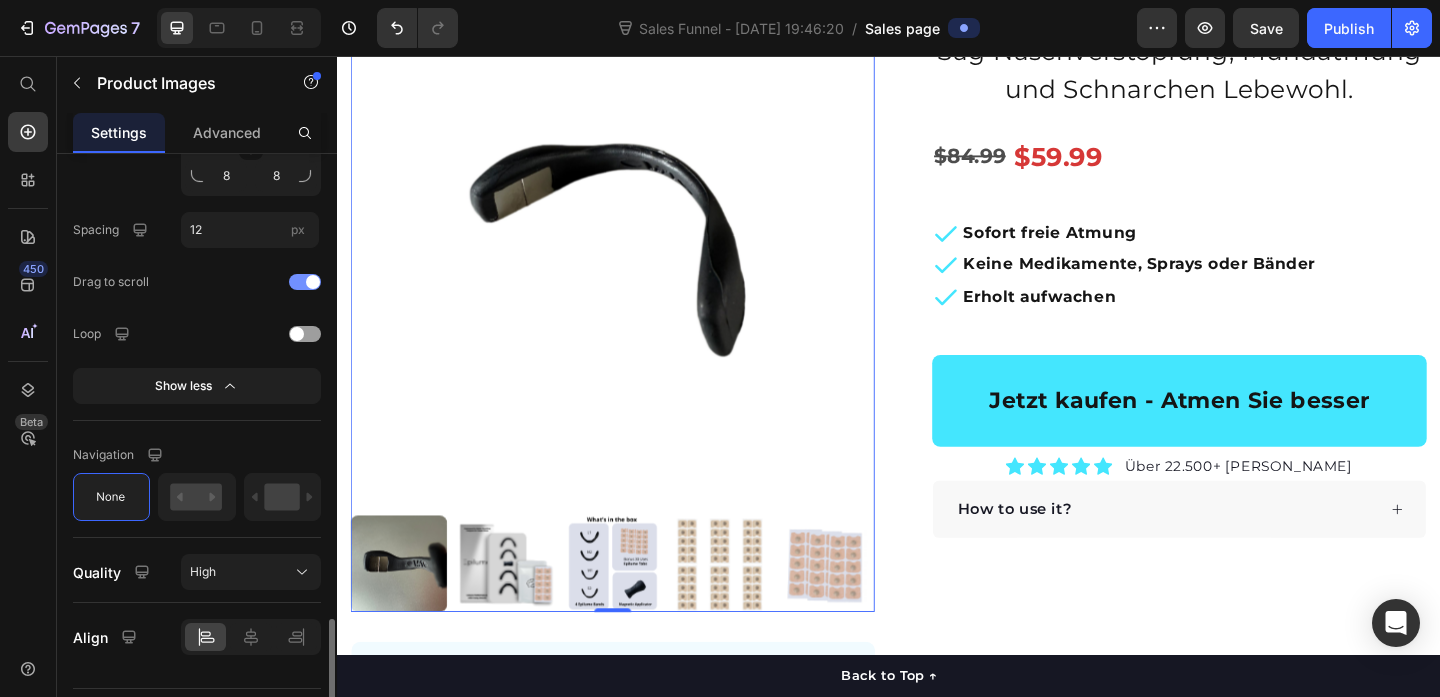 scroll, scrollTop: 1870, scrollLeft: 0, axis: vertical 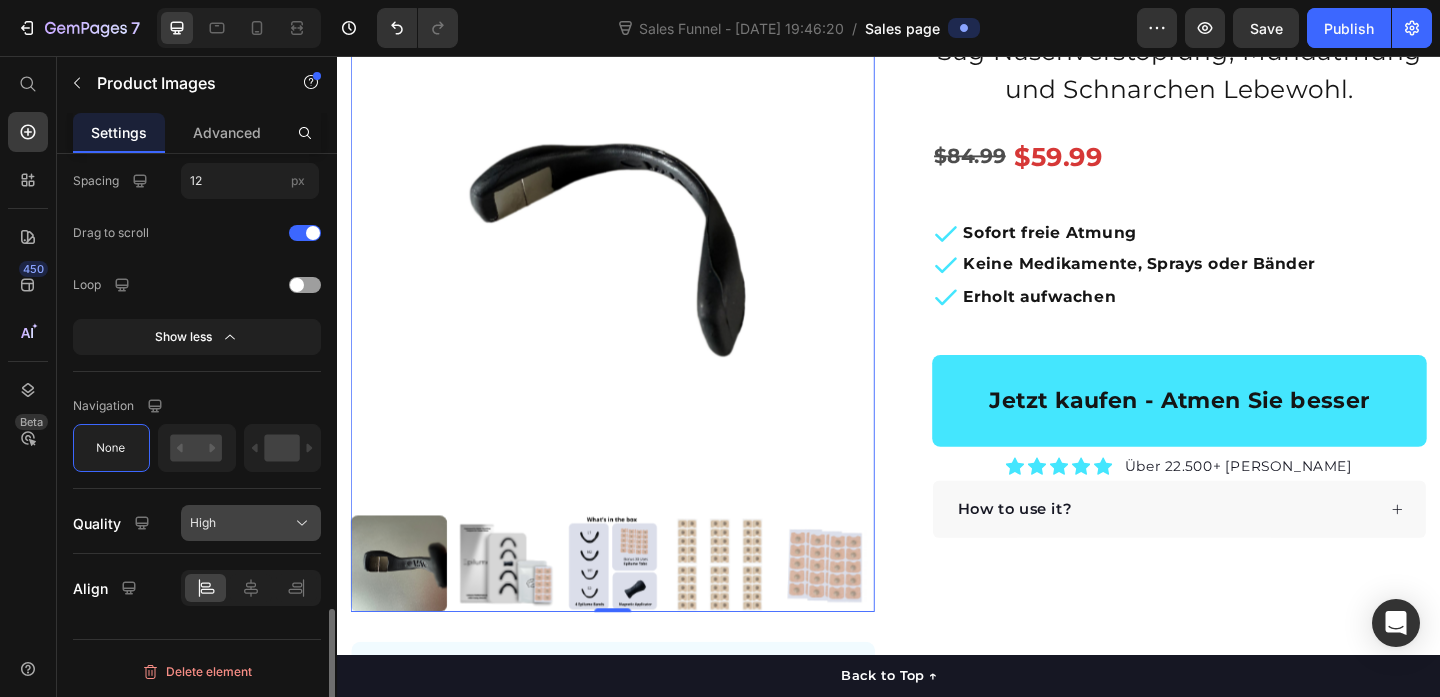 click on "High" 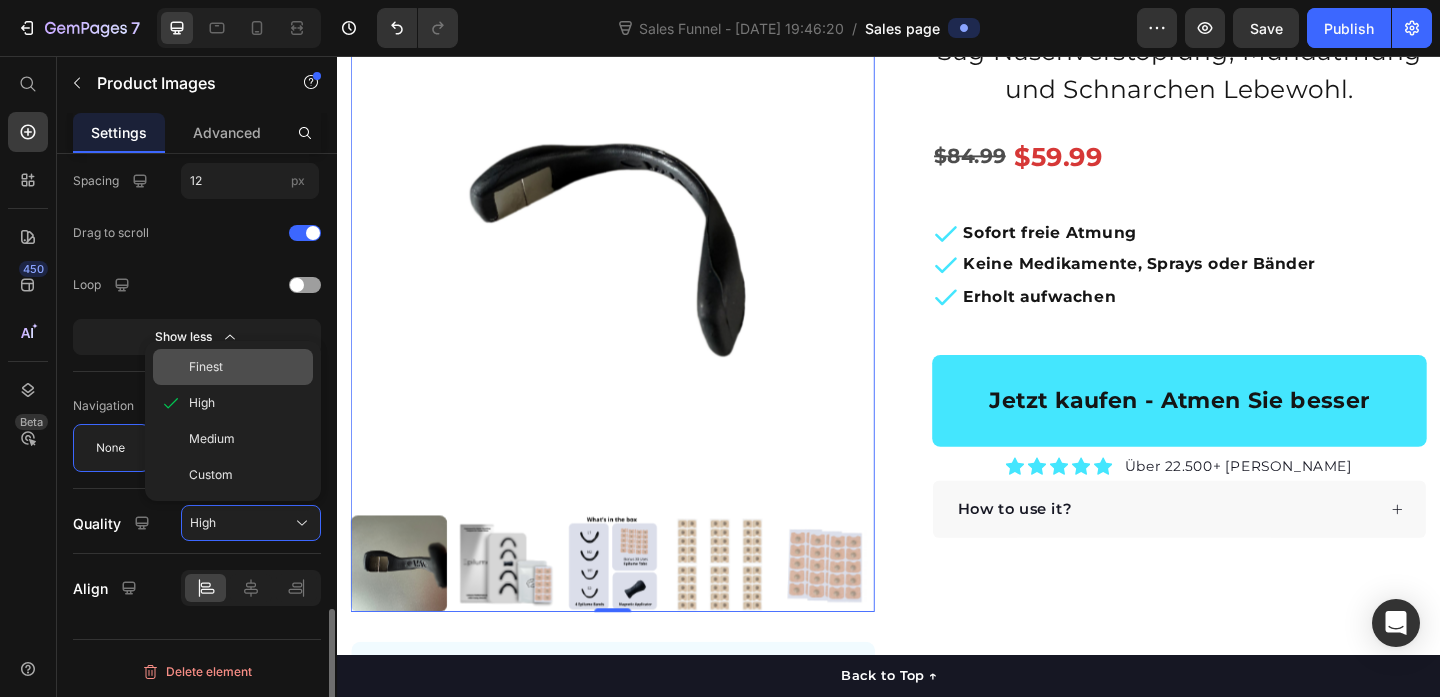 click on "Finest" at bounding box center [247, 367] 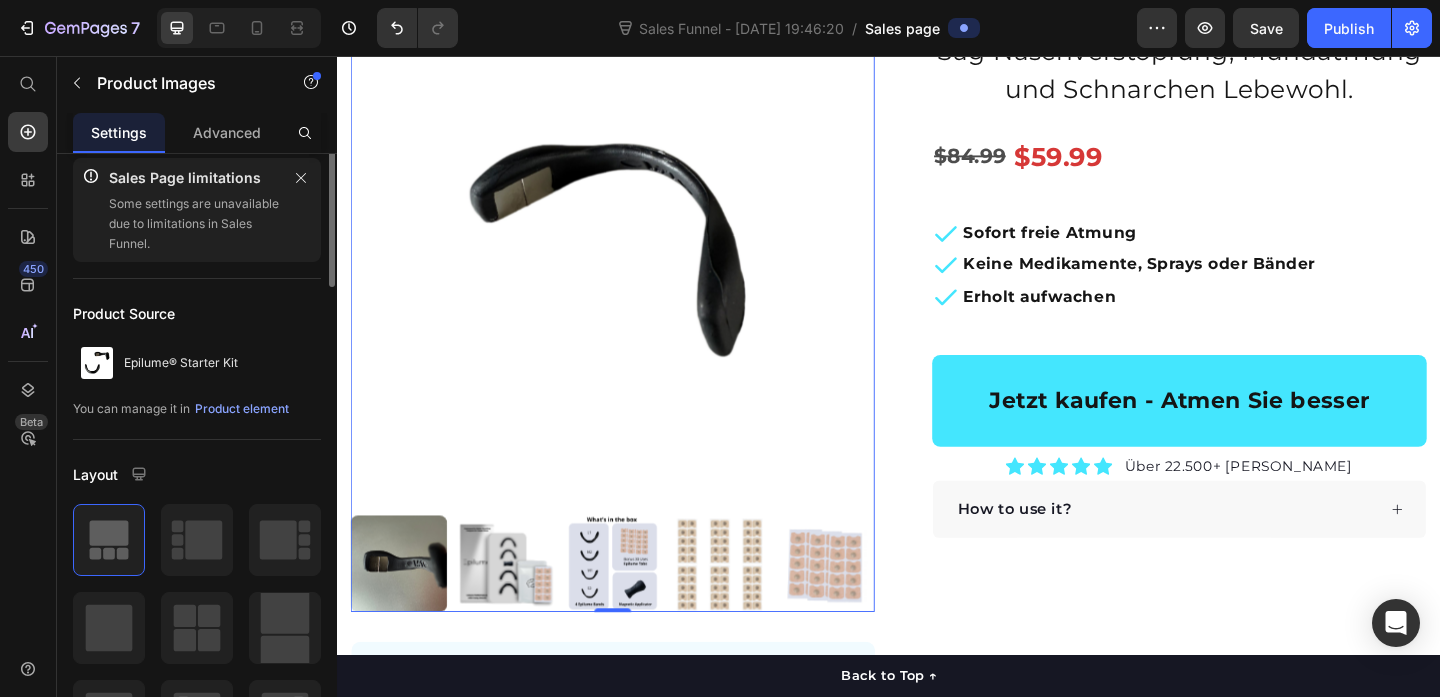 scroll, scrollTop: 0, scrollLeft: 0, axis: both 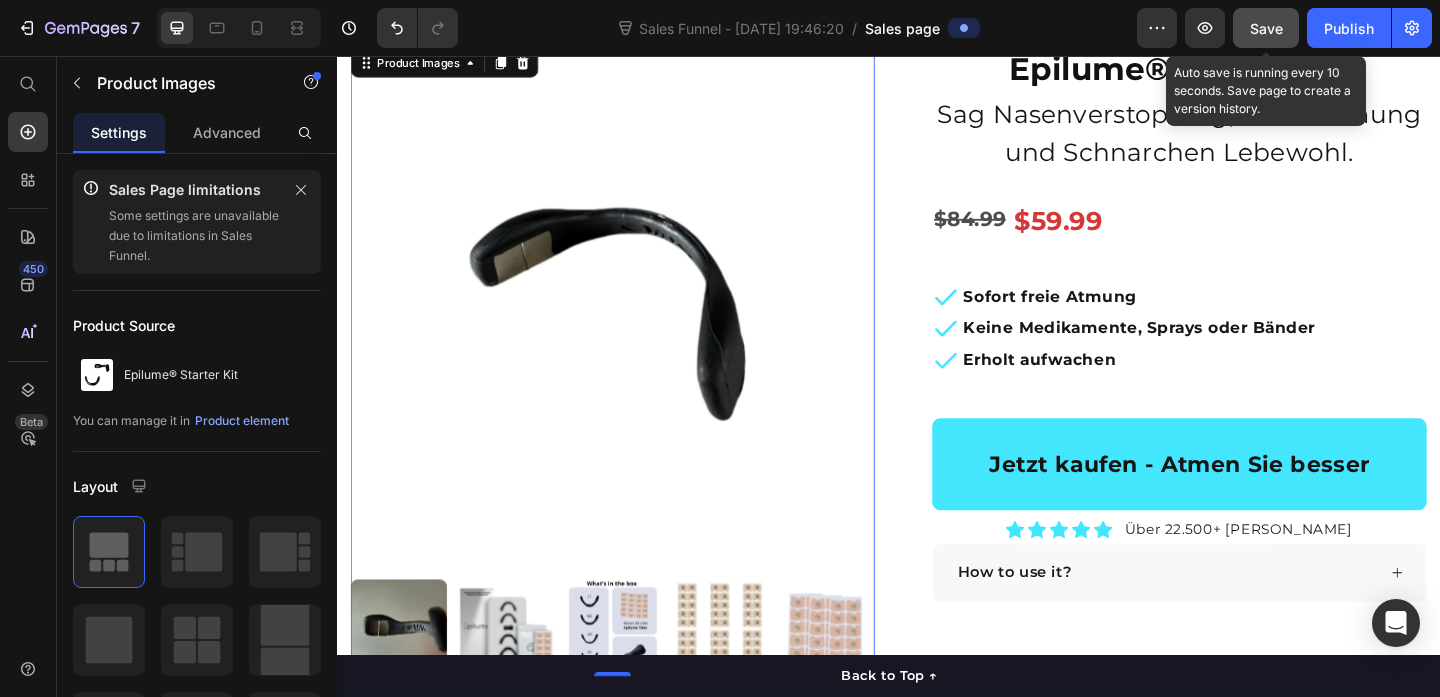 click on "Save" 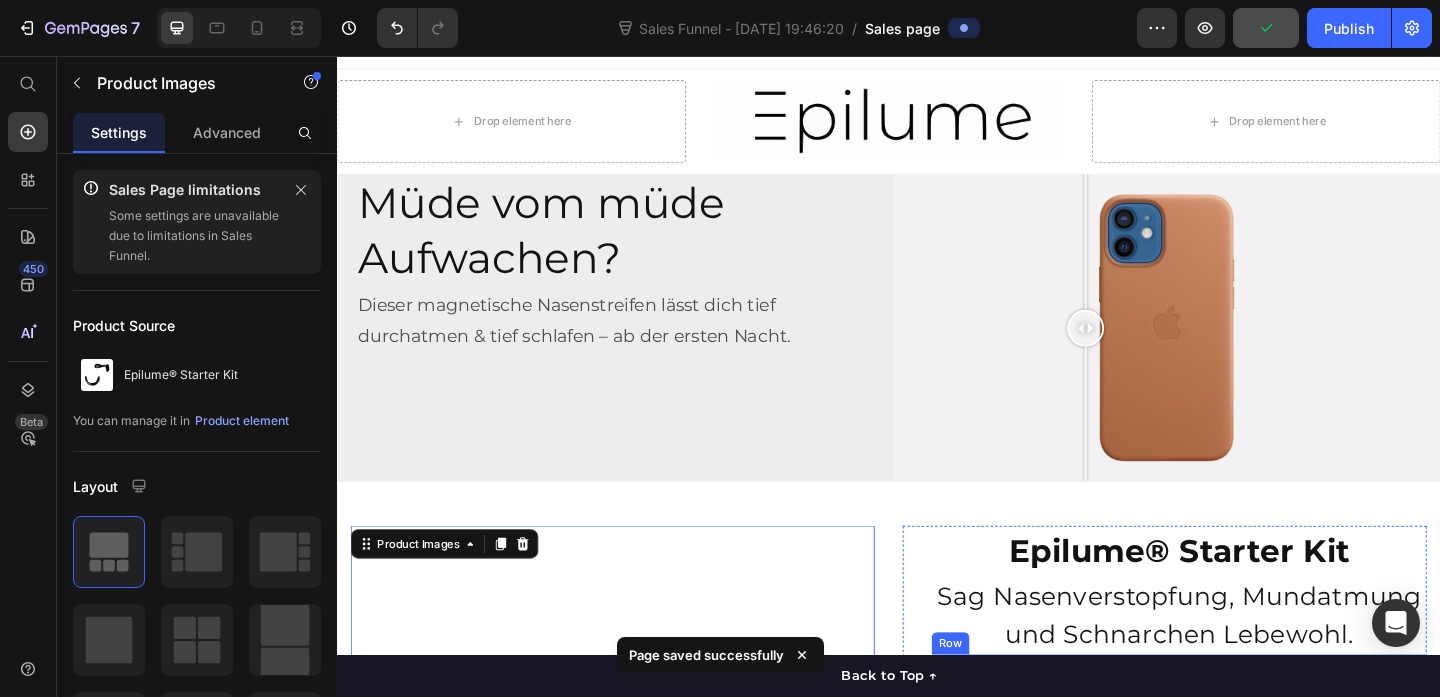scroll, scrollTop: 0, scrollLeft: 0, axis: both 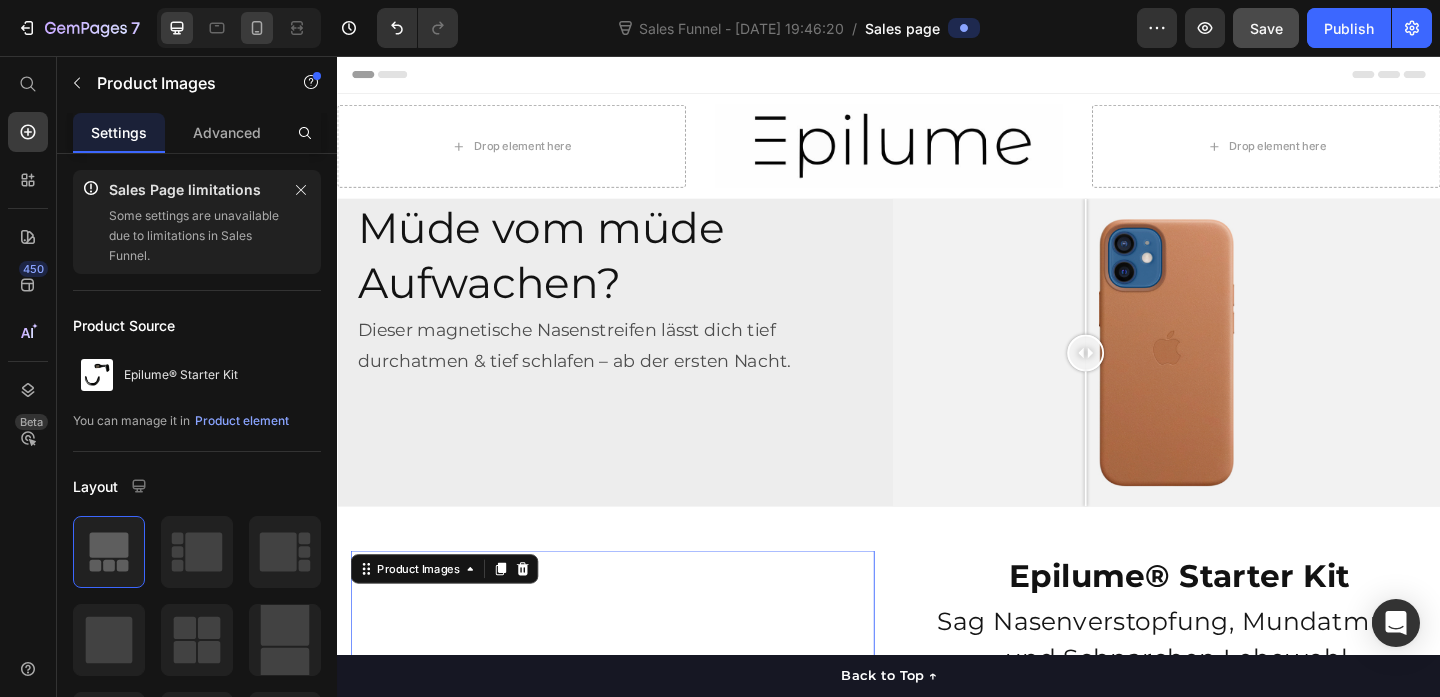 click at bounding box center [239, 28] 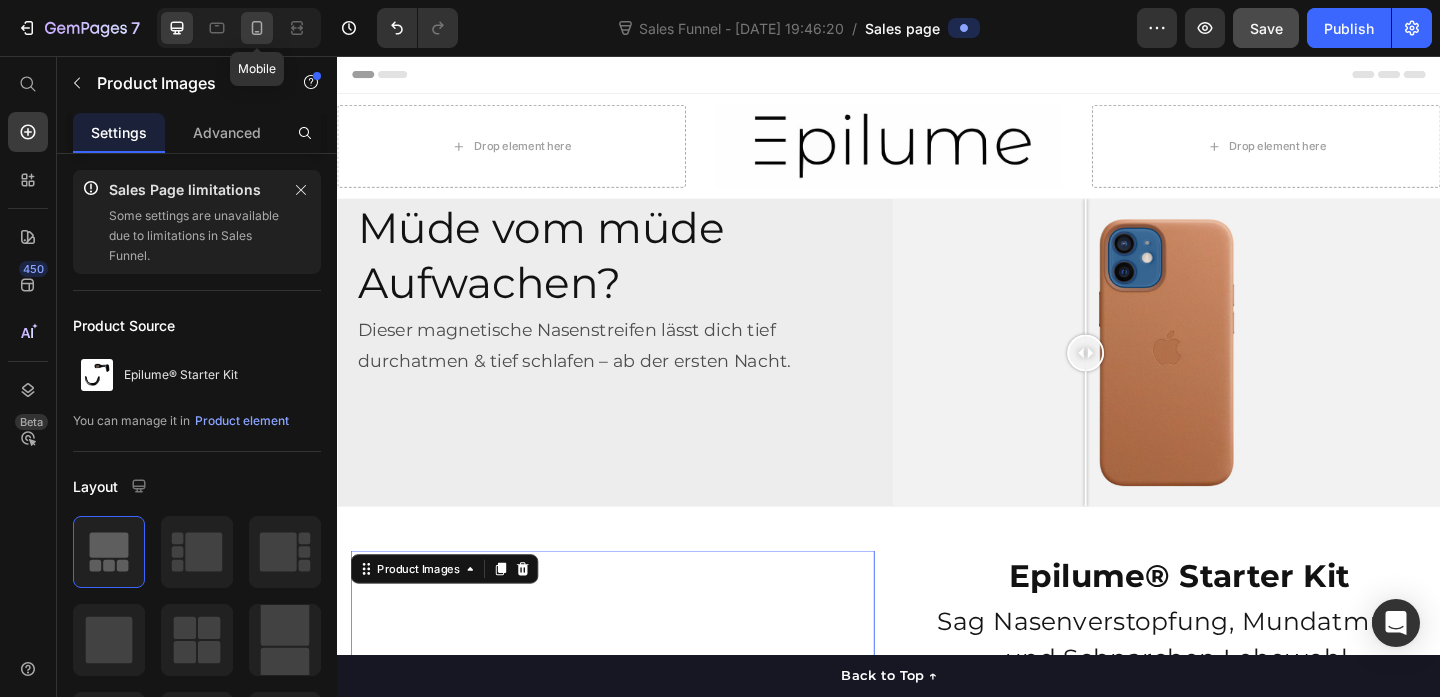 click 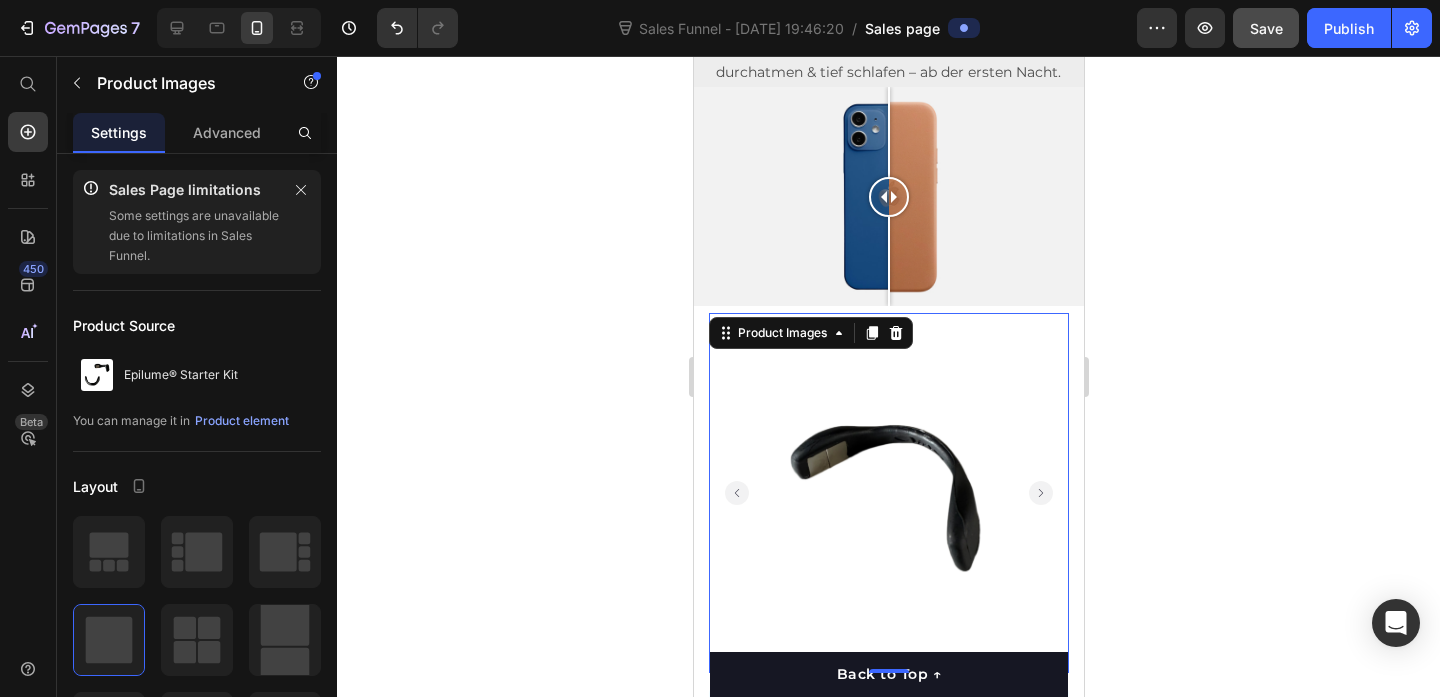 scroll, scrollTop: 345, scrollLeft: 0, axis: vertical 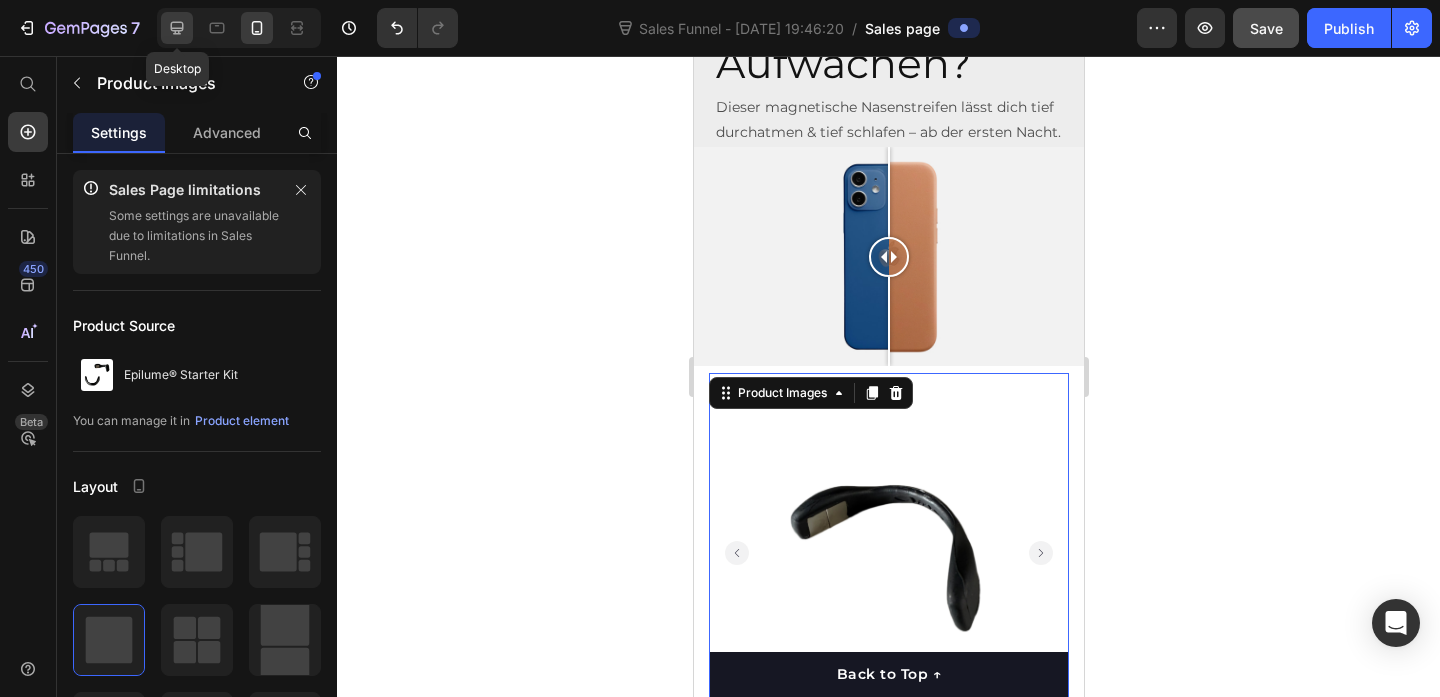 click 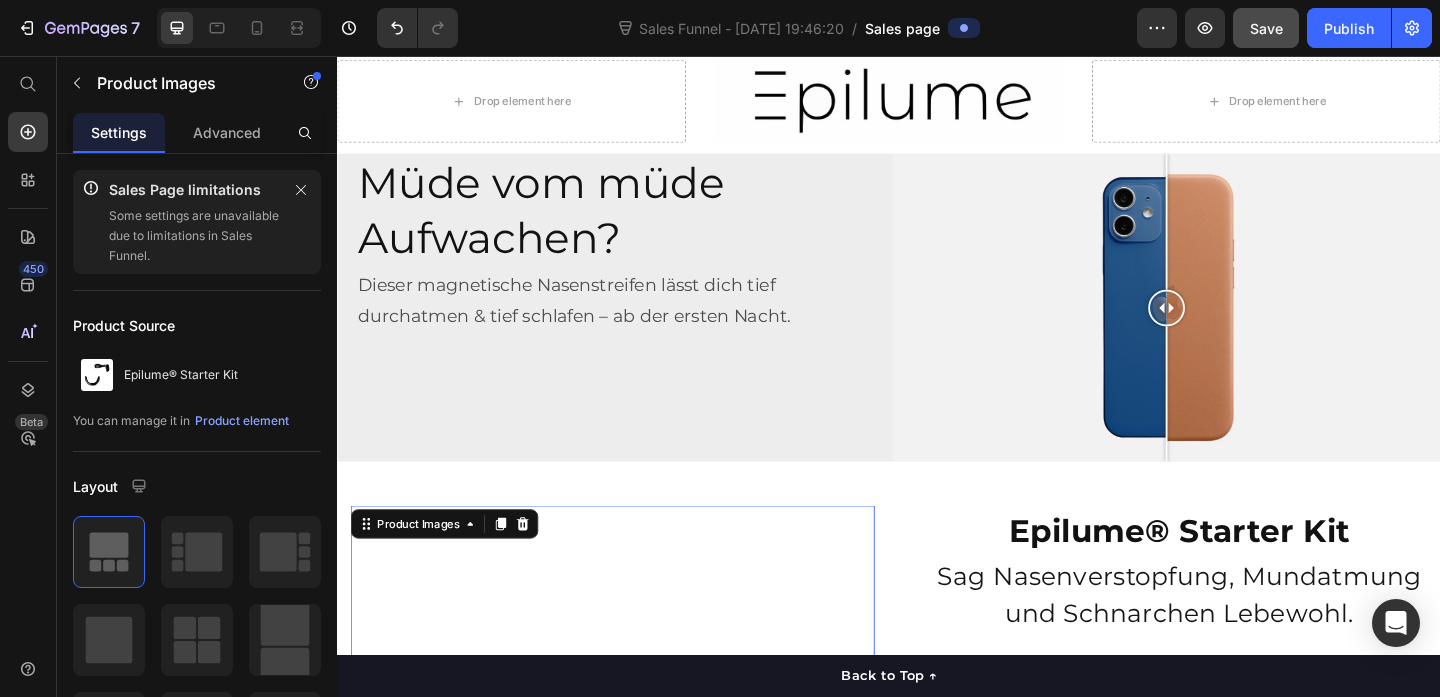scroll, scrollTop: 0, scrollLeft: 0, axis: both 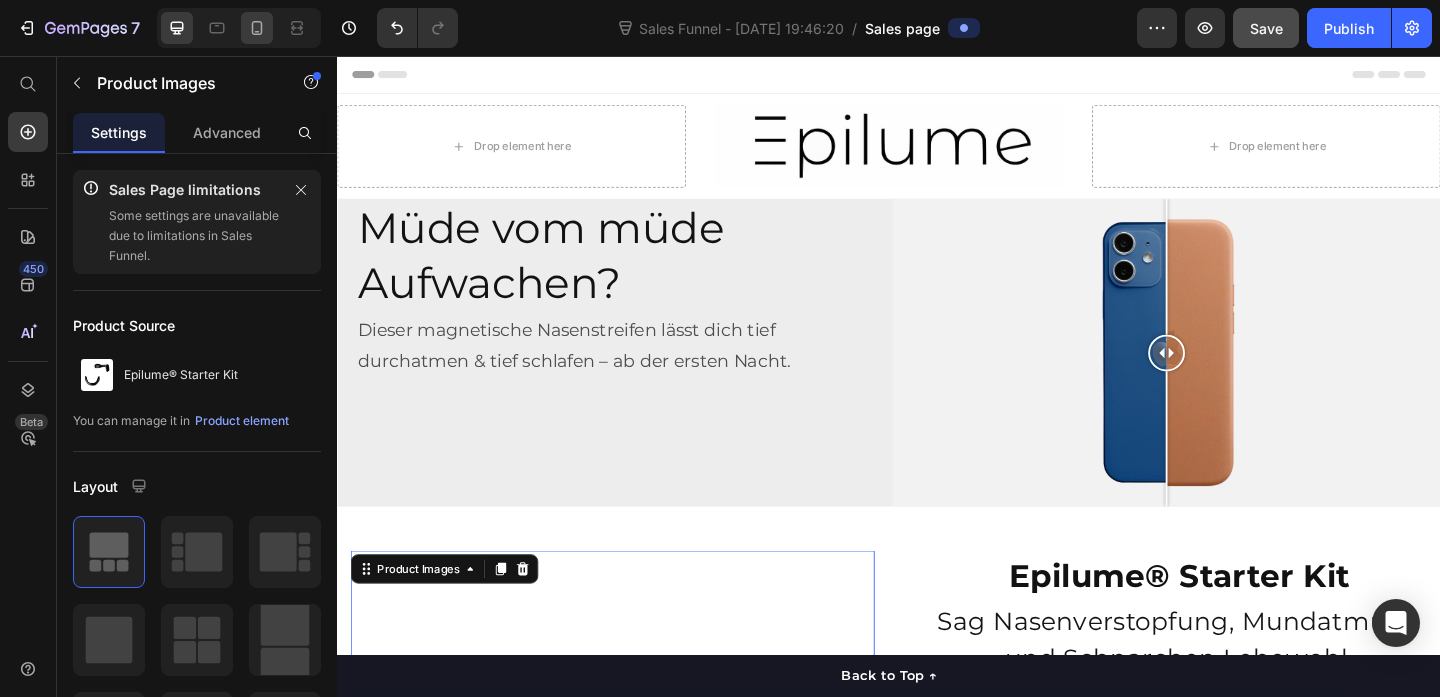 click 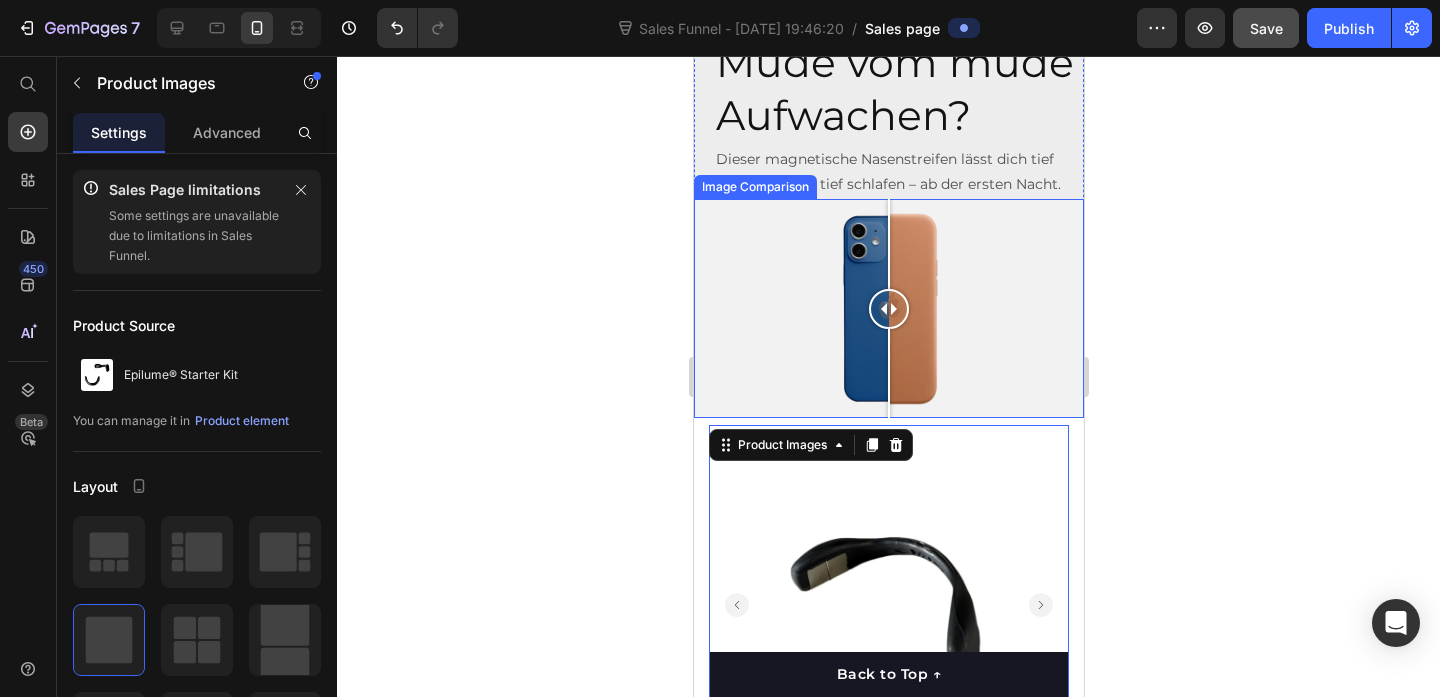 scroll, scrollTop: 353, scrollLeft: 0, axis: vertical 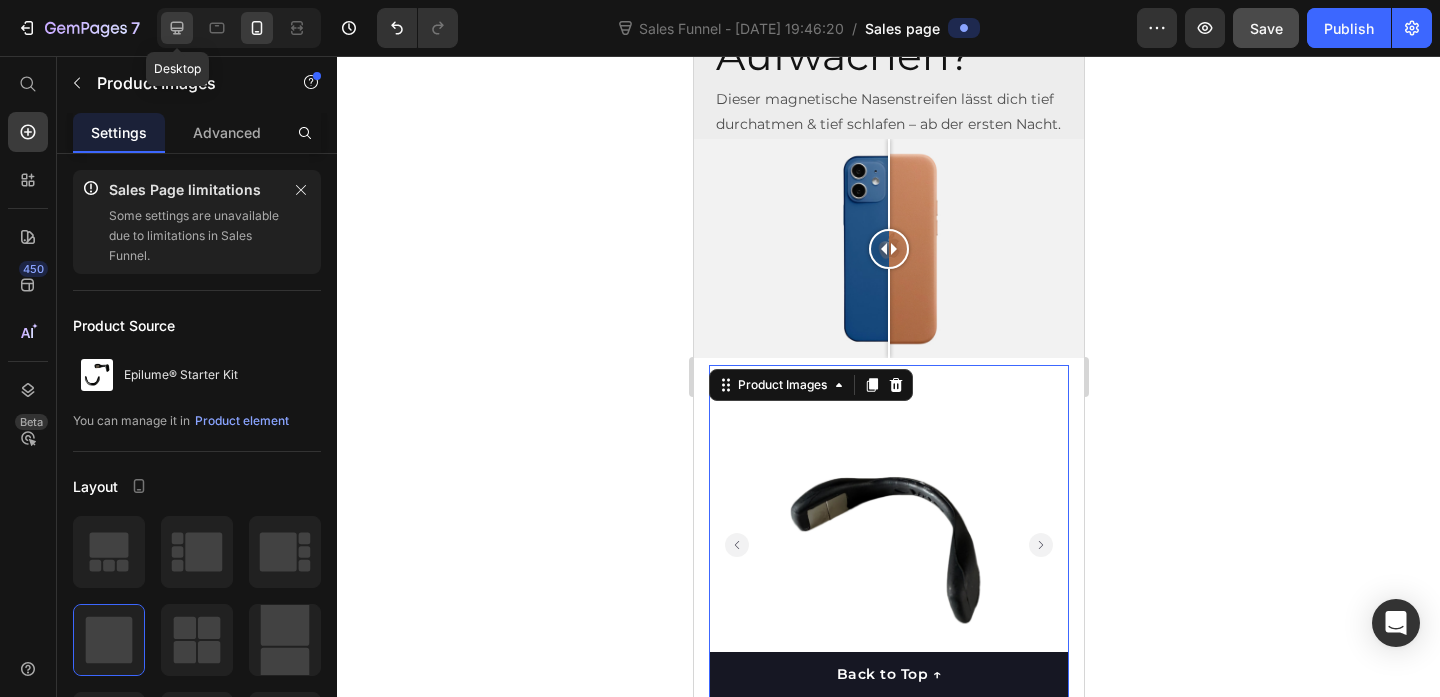 click 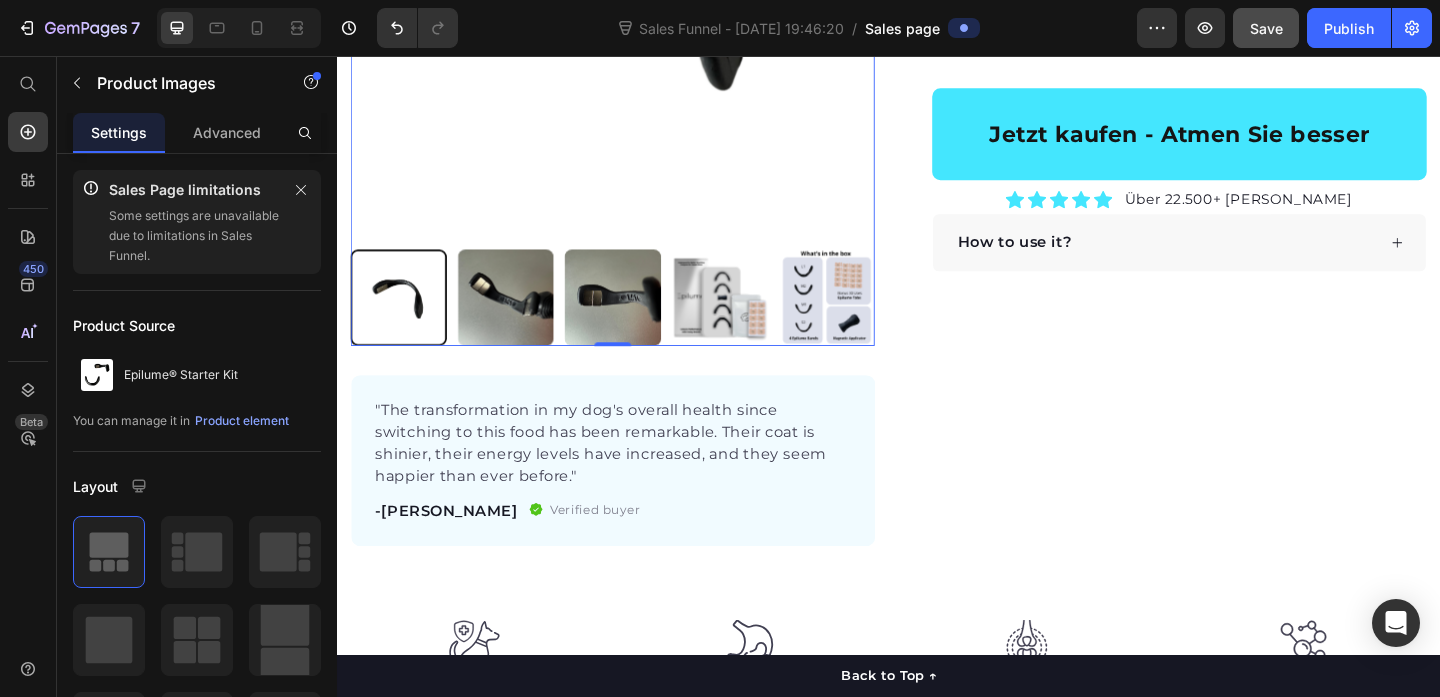 scroll, scrollTop: 911, scrollLeft: 0, axis: vertical 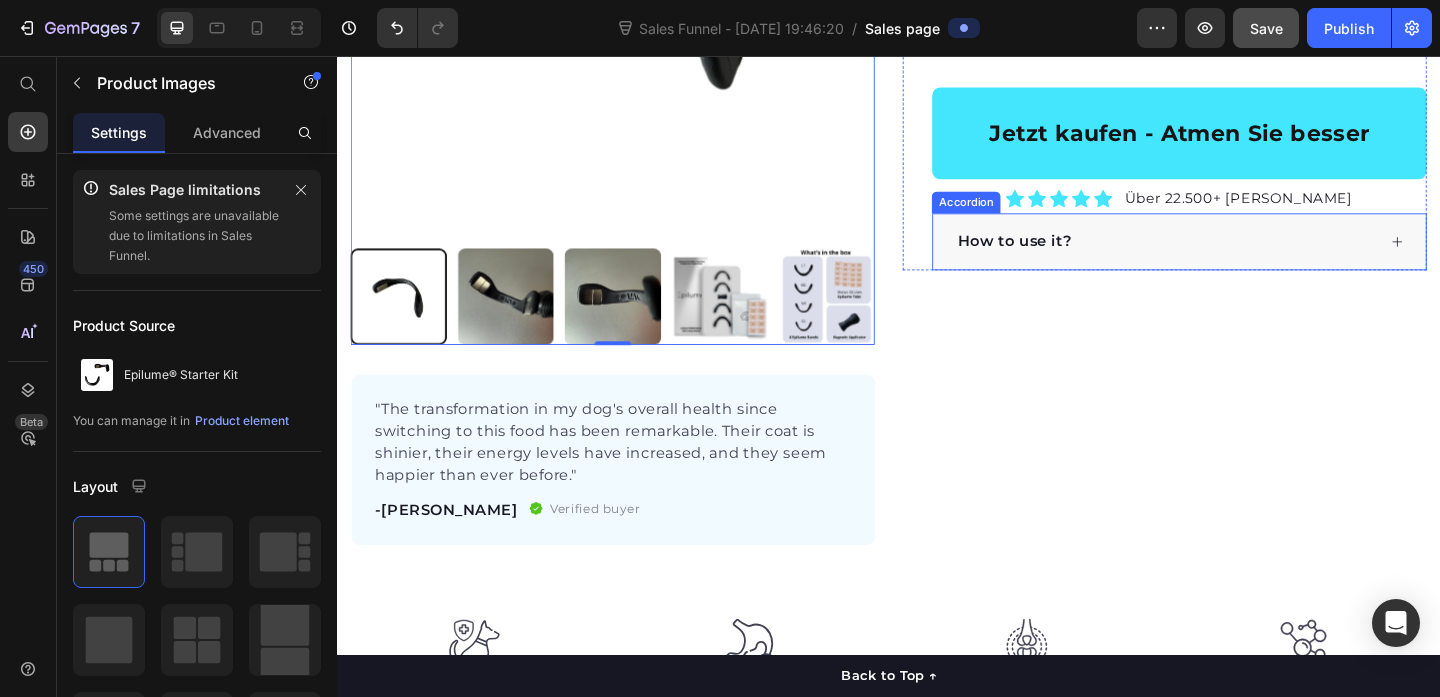 click on "How to use it?" at bounding box center (1253, 258) 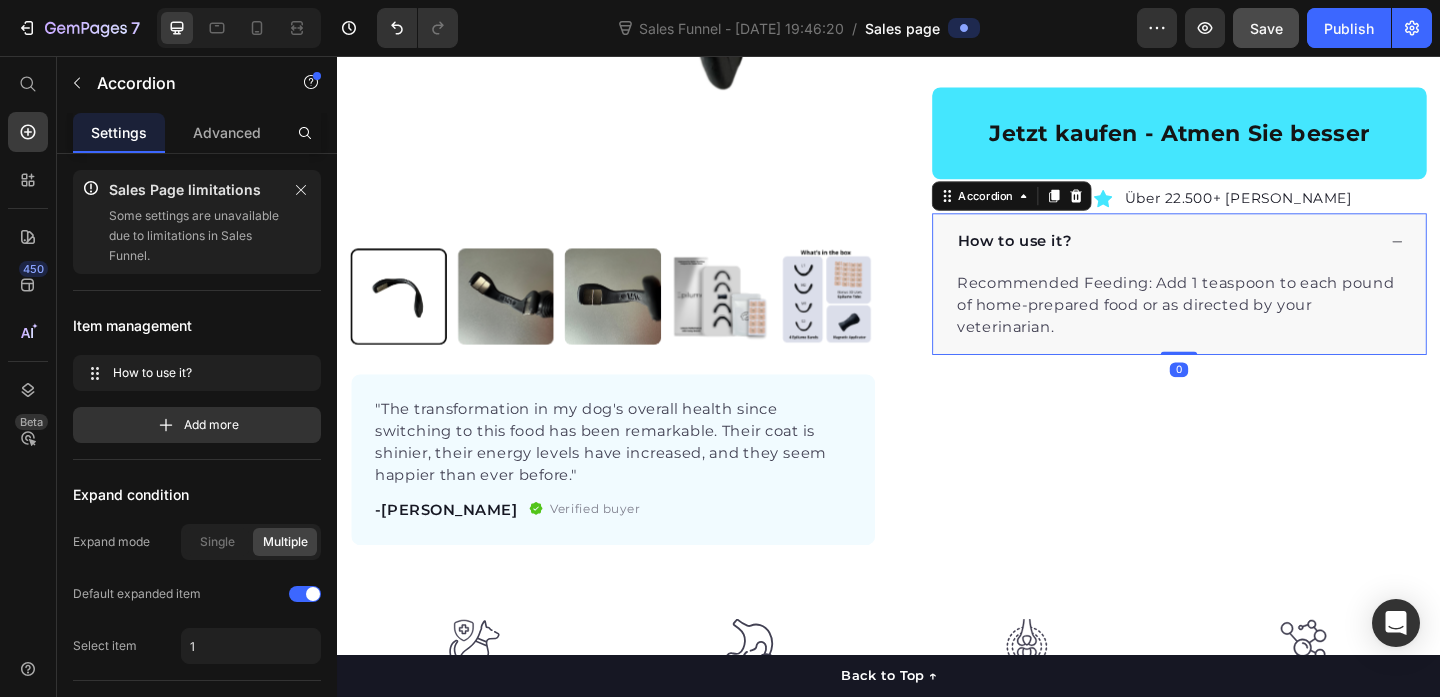 click on "How to use it?" at bounding box center (1253, 258) 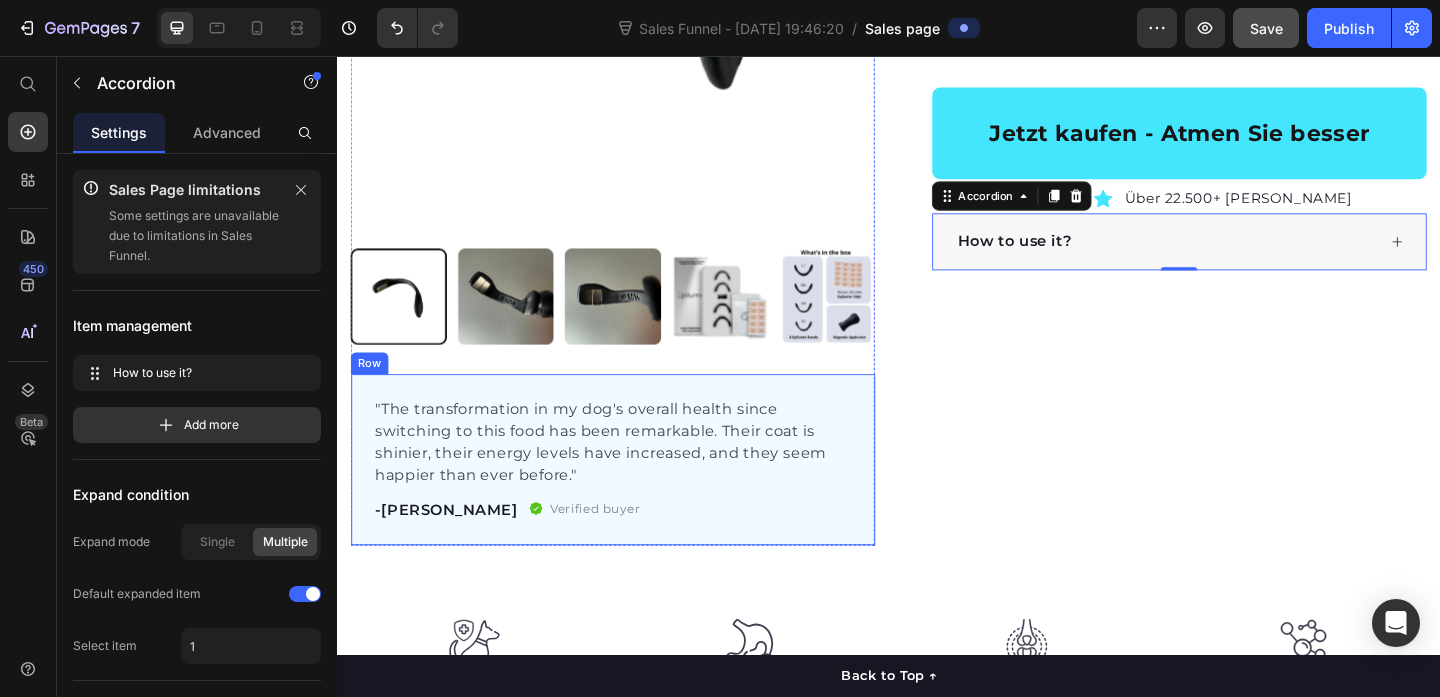 click on ""The transformation in my dog's overall health since switching to this food has been remarkable. Their coat is shinier, their energy levels have increased, and they seem happier than ever before." Text block -Daisy Text block
Verified buyer Item list Row Row" at bounding box center (637, 495) 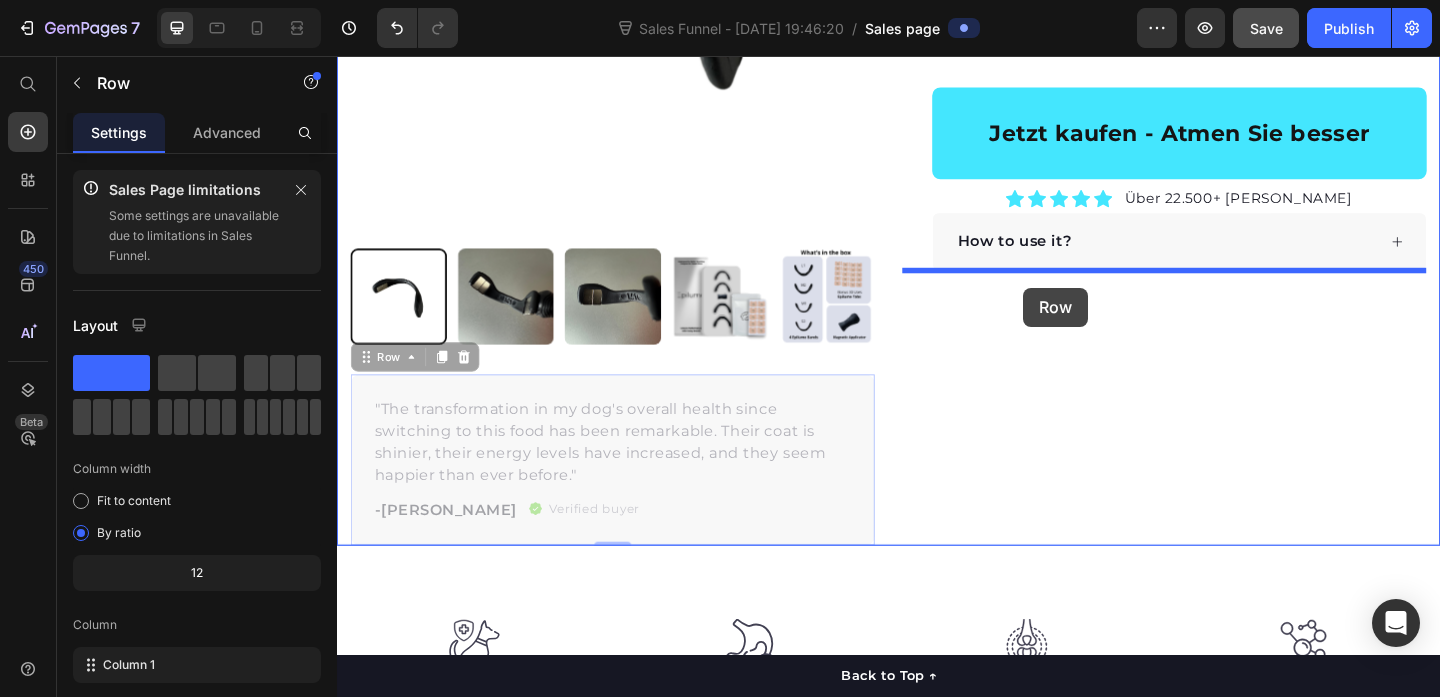drag, startPoint x: 369, startPoint y: 385, endPoint x: 1083, endPoint y: 308, distance: 718.13995 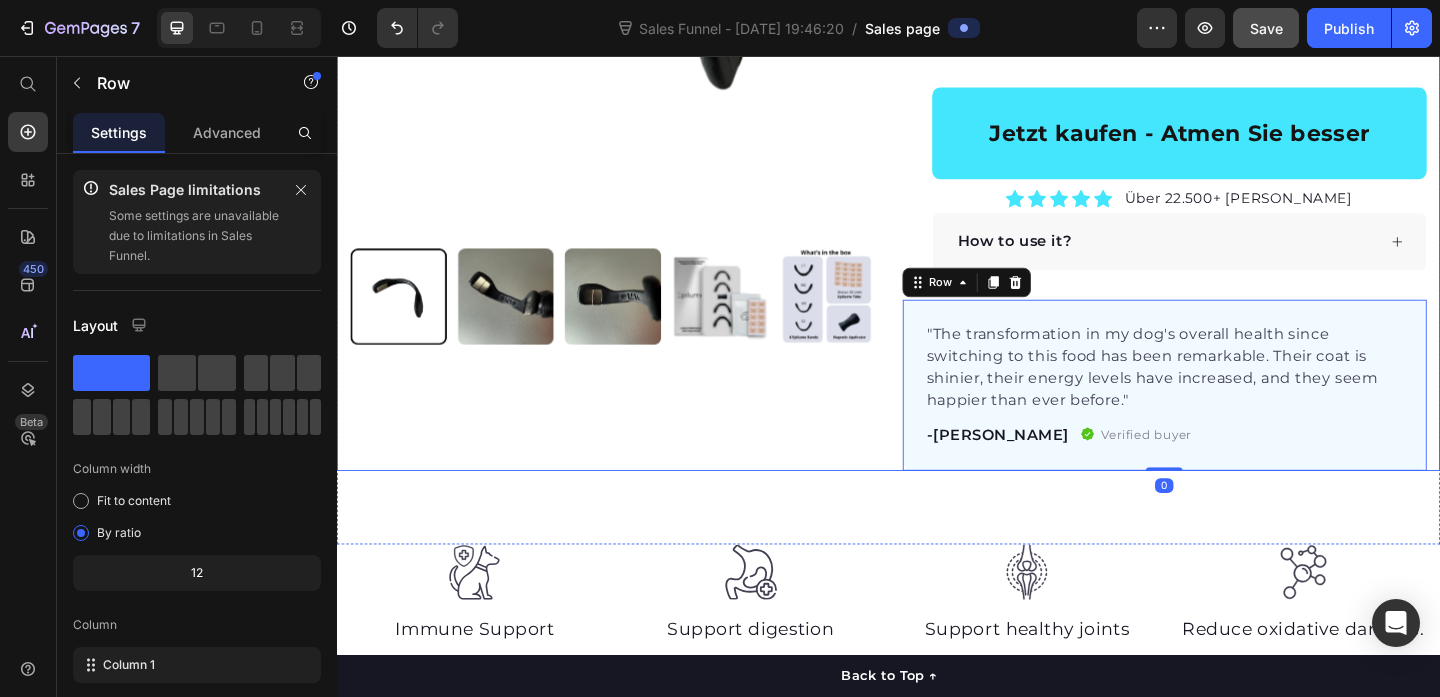 click on "Product Images "My dog absolutely loves this food! It's clear that the taste and quality are top-notch."  -Daisy Text block Row Row" at bounding box center (637, 94) 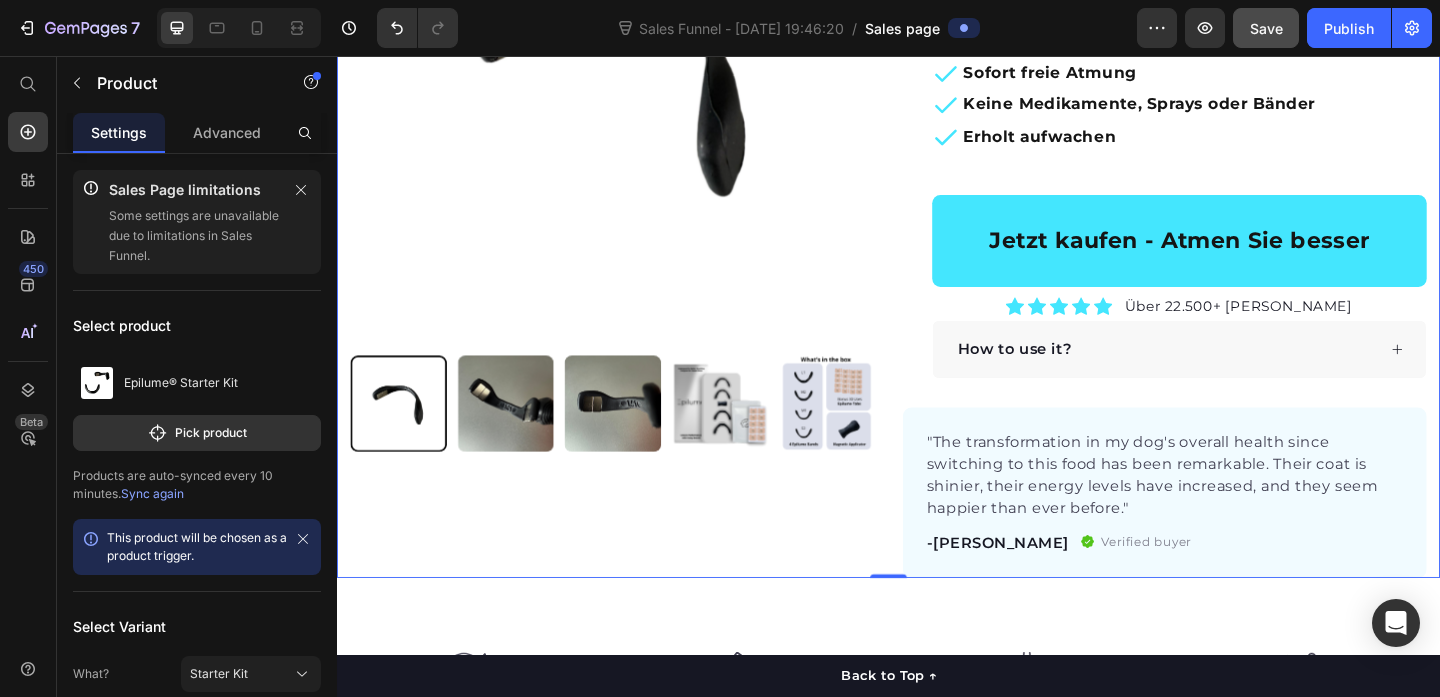 scroll, scrollTop: 762, scrollLeft: 0, axis: vertical 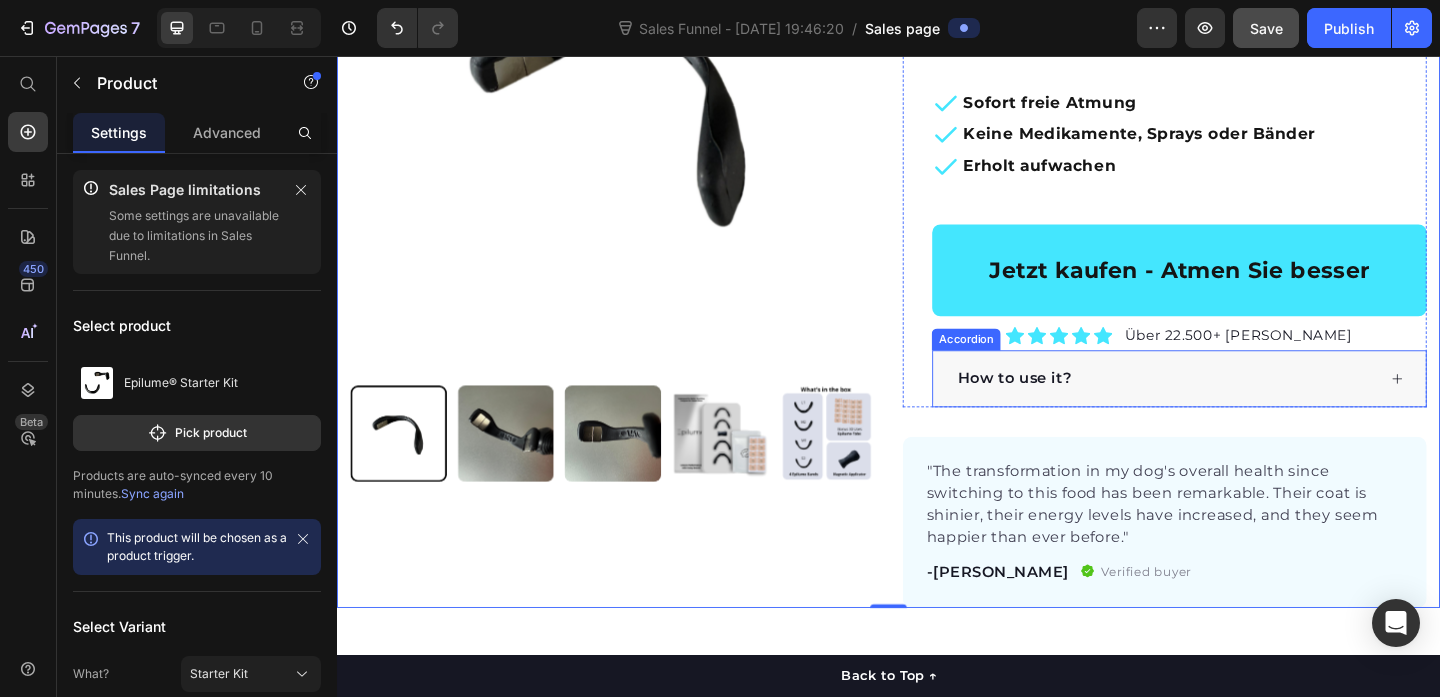 click on "How to use it?" at bounding box center [1238, 407] 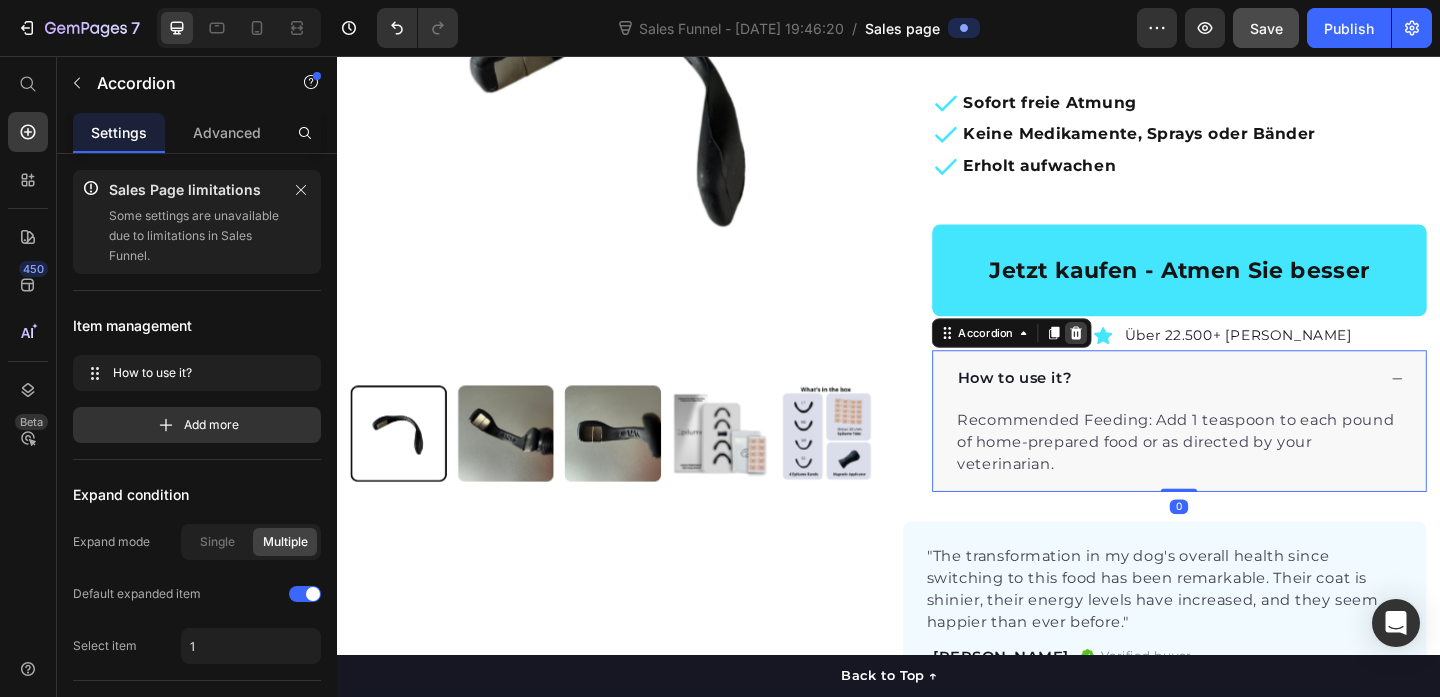 click 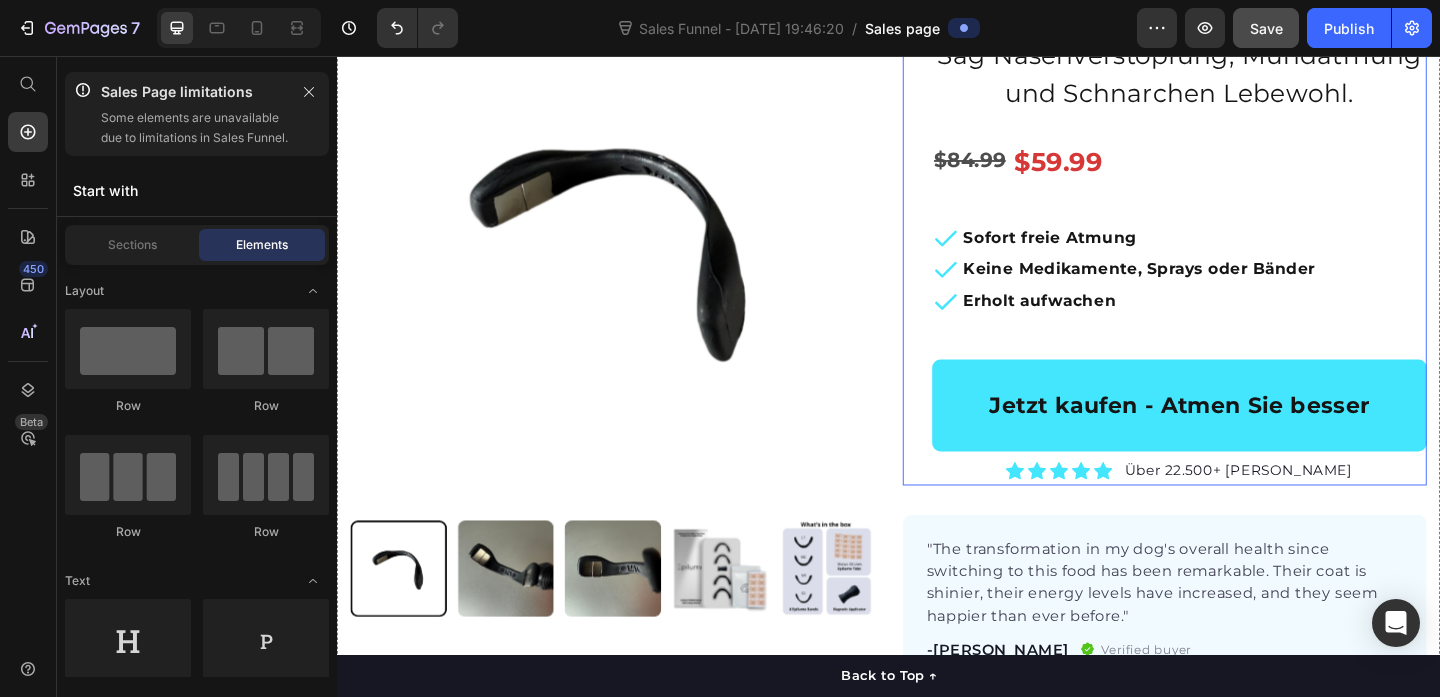 scroll, scrollTop: 719, scrollLeft: 0, axis: vertical 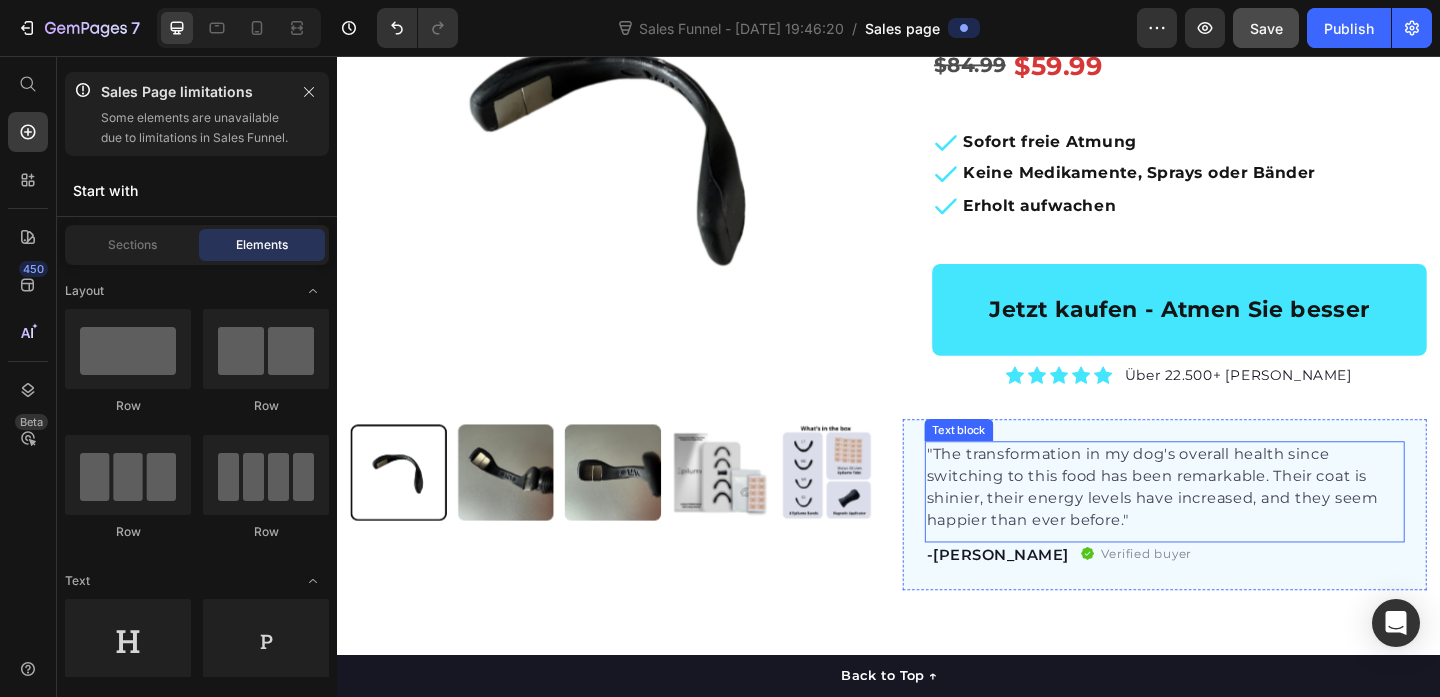 click on ""The transformation in my dog's overall health since switching to this food has been remarkable. Their coat is shinier, their energy levels have increased, and they seem happier than ever before."" at bounding box center [1237, 525] 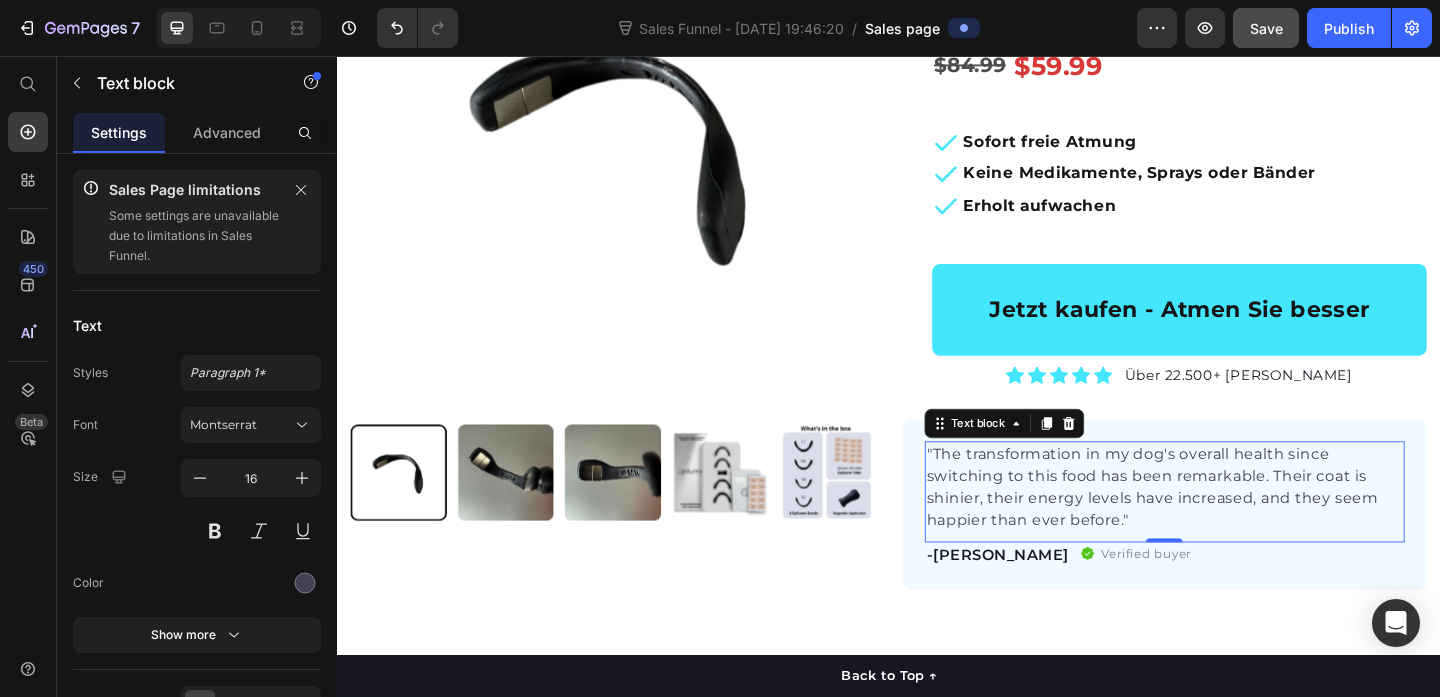 click on ""The transformation in my dog's overall health since switching to this food has been remarkable. Their coat is shinier, their energy levels have increased, and they seem happier than ever before."" at bounding box center [1237, 525] 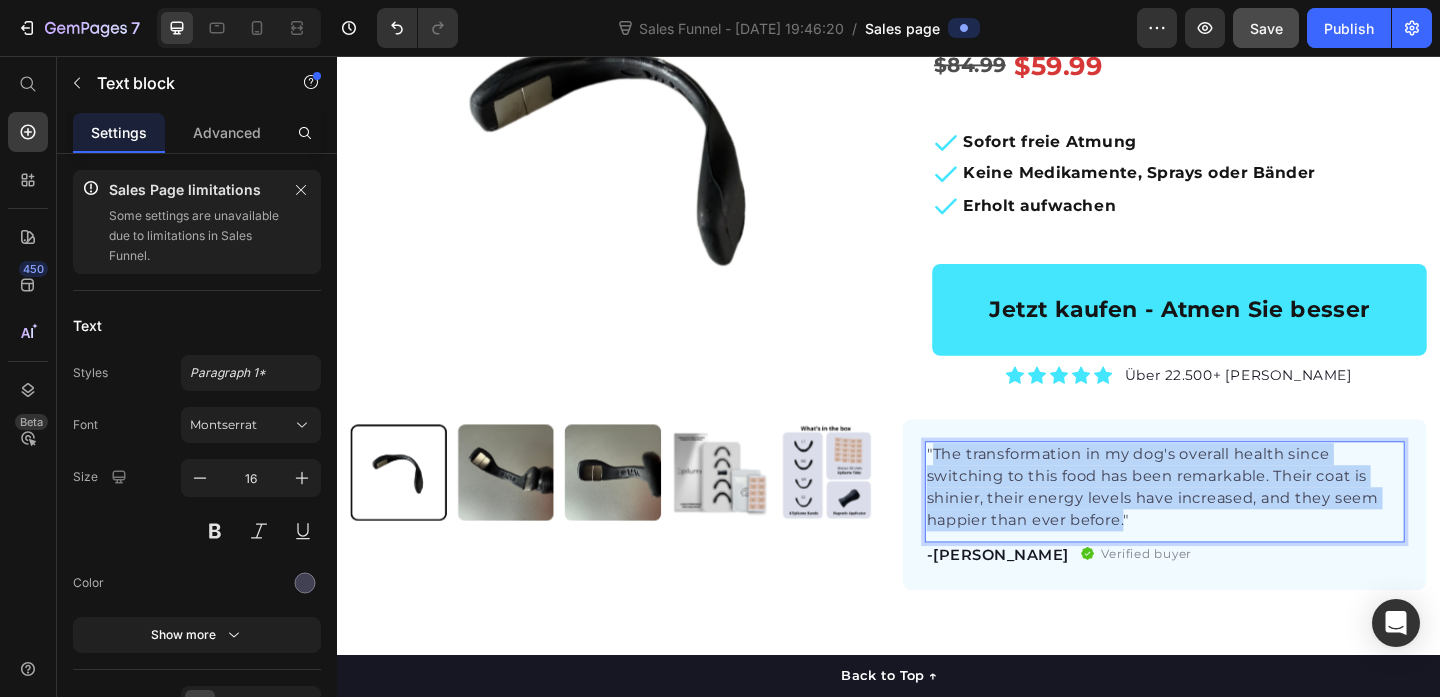 drag, startPoint x: 985, startPoint y: 488, endPoint x: 1190, endPoint y: 567, distance: 219.69524 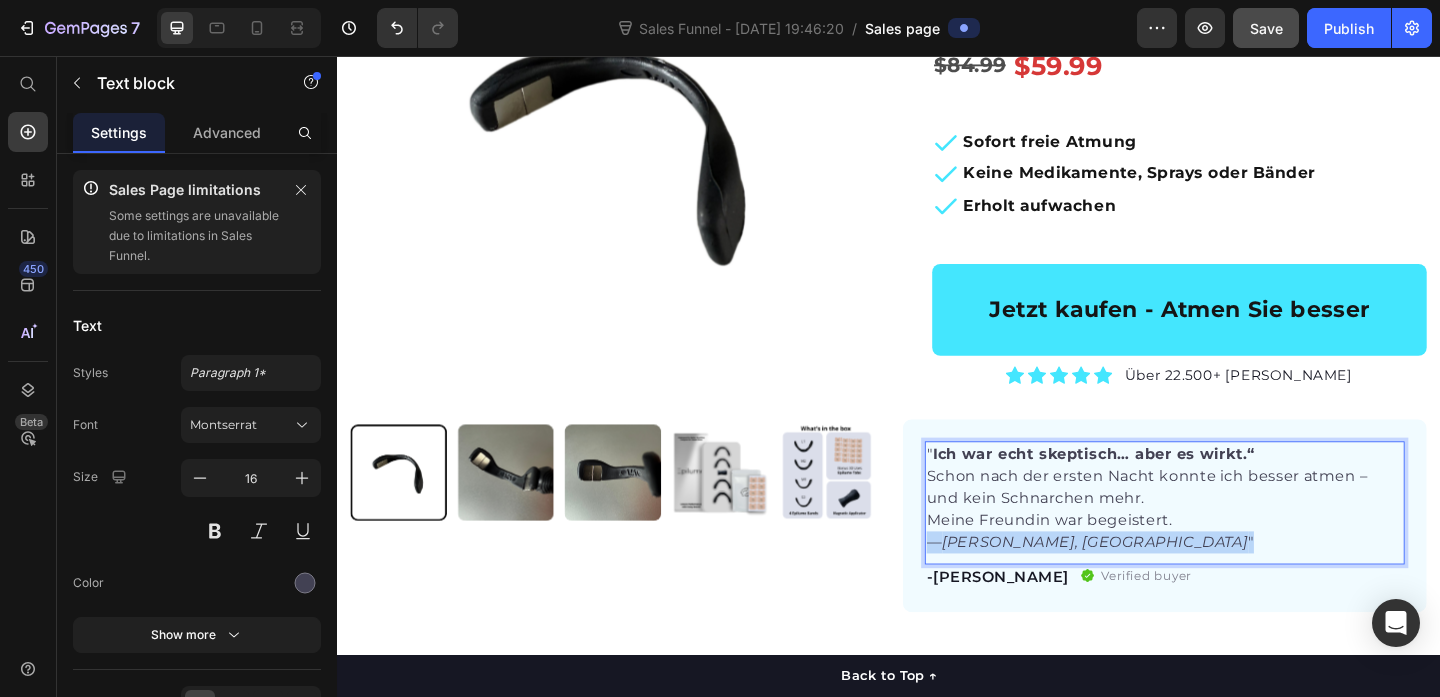 drag, startPoint x: 1174, startPoint y: 583, endPoint x: 979, endPoint y: 585, distance: 195.01025 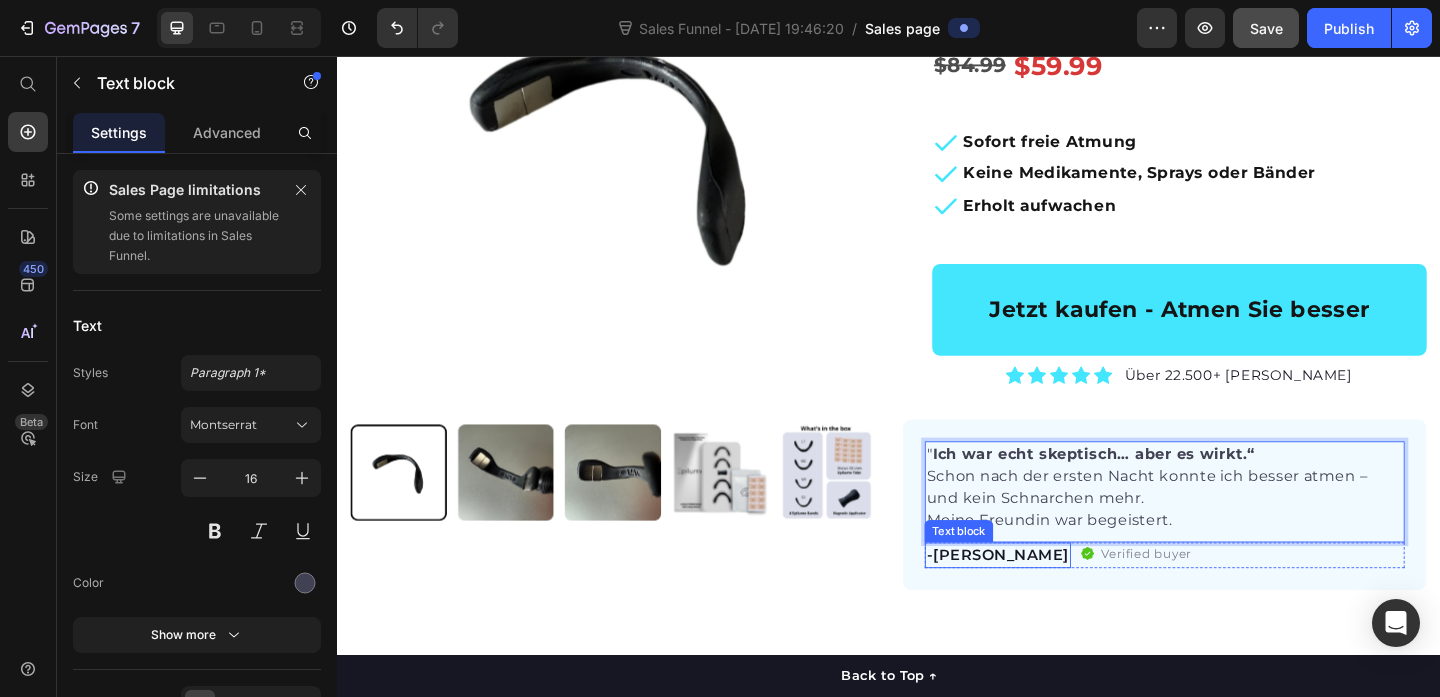 click on "-[PERSON_NAME]" at bounding box center [1055, 599] 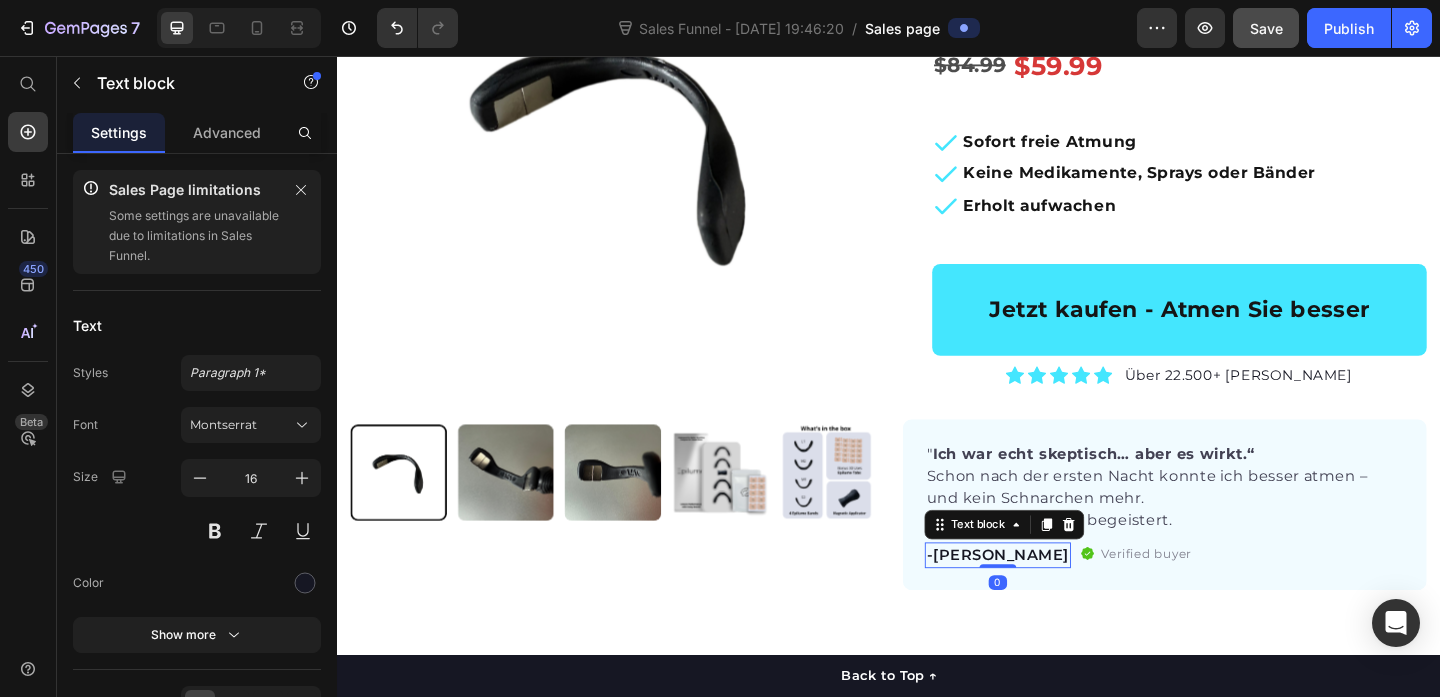 click on "-[PERSON_NAME]" at bounding box center [1055, 599] 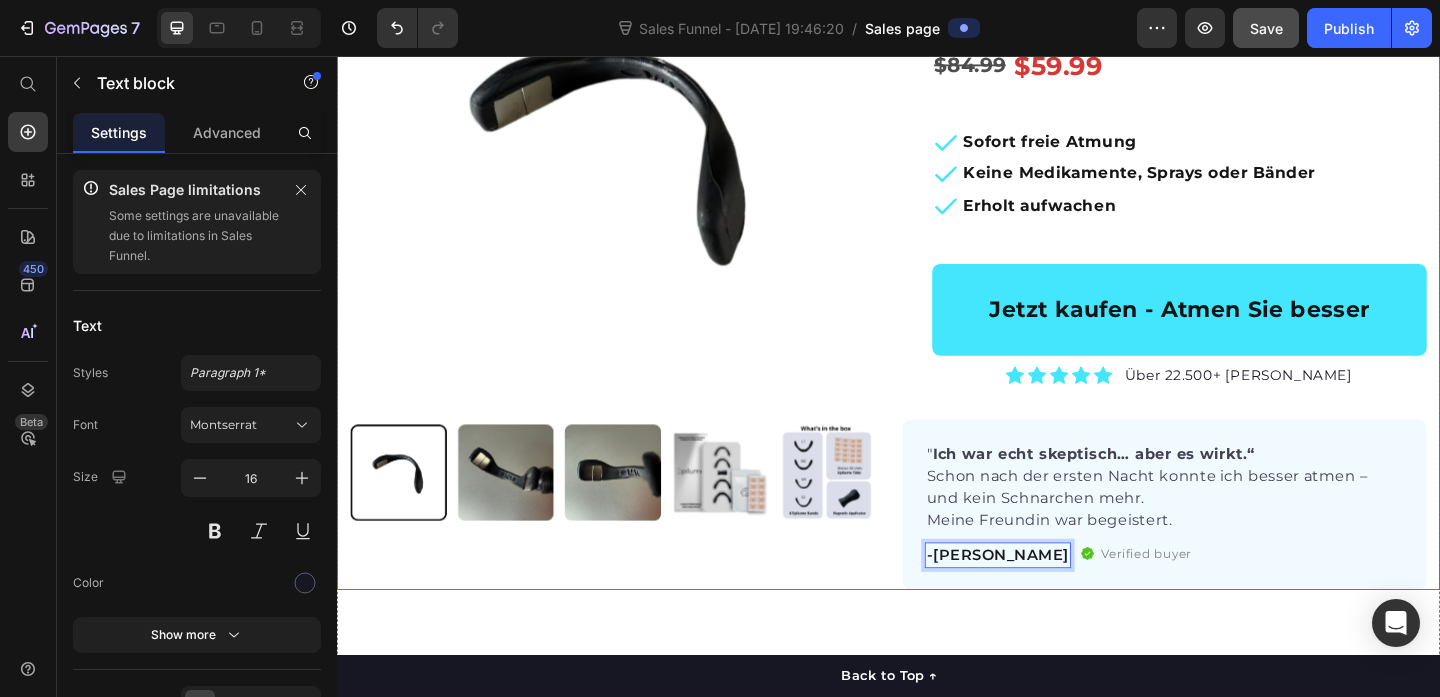 click on "Epilume® Starter Kit Product Title Sag Nasenverstopfung, Mundatmung und Schnarchen Lebewohl. Text block $84.99 Product Price $59.99 Product Price Row
Sofort freie Atmung
Keine Medikamente, Sprays oder Bänder
Erholt aufwachen Item list Jetzt kaufen - Atmen Sie besser Product Cart Button Icon Icon Icon Icon Icon Icon List Hoz Über 22.500+ zufriedene Kunden Text block Row Perfect for sensitive tummies Supercharge immunity System Bursting with protein, vitamins, and minerals Supports strong muscles, increases bone strength Item list Row " Ich war echt skeptisch… aber es wirkt.“ Schon nach der ersten Nacht konnte ich besser atmen – und kein Schnarchen mehr. Meine Freundin war begeistert. Text block -Lukas M. Text block   0
Verified buyer Item list Row Row" at bounding box center (1237, 255) 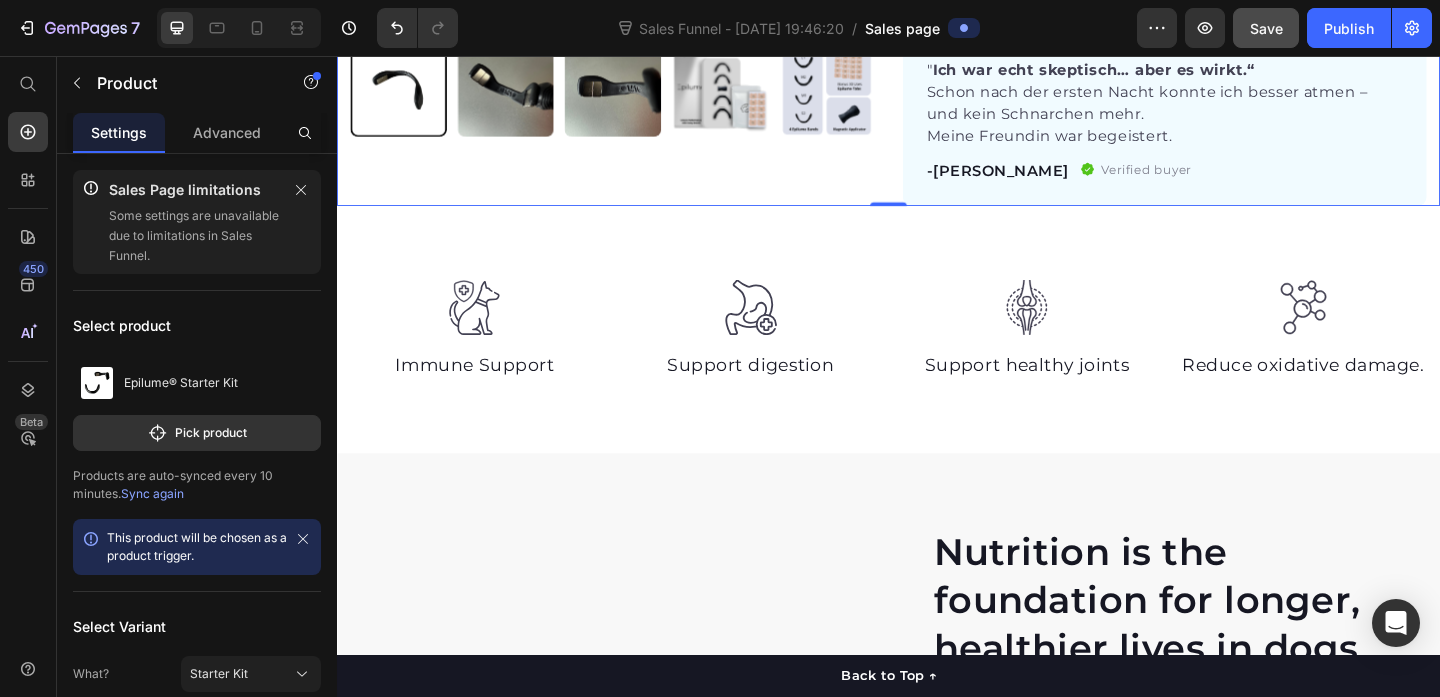 scroll, scrollTop: 1142, scrollLeft: 0, axis: vertical 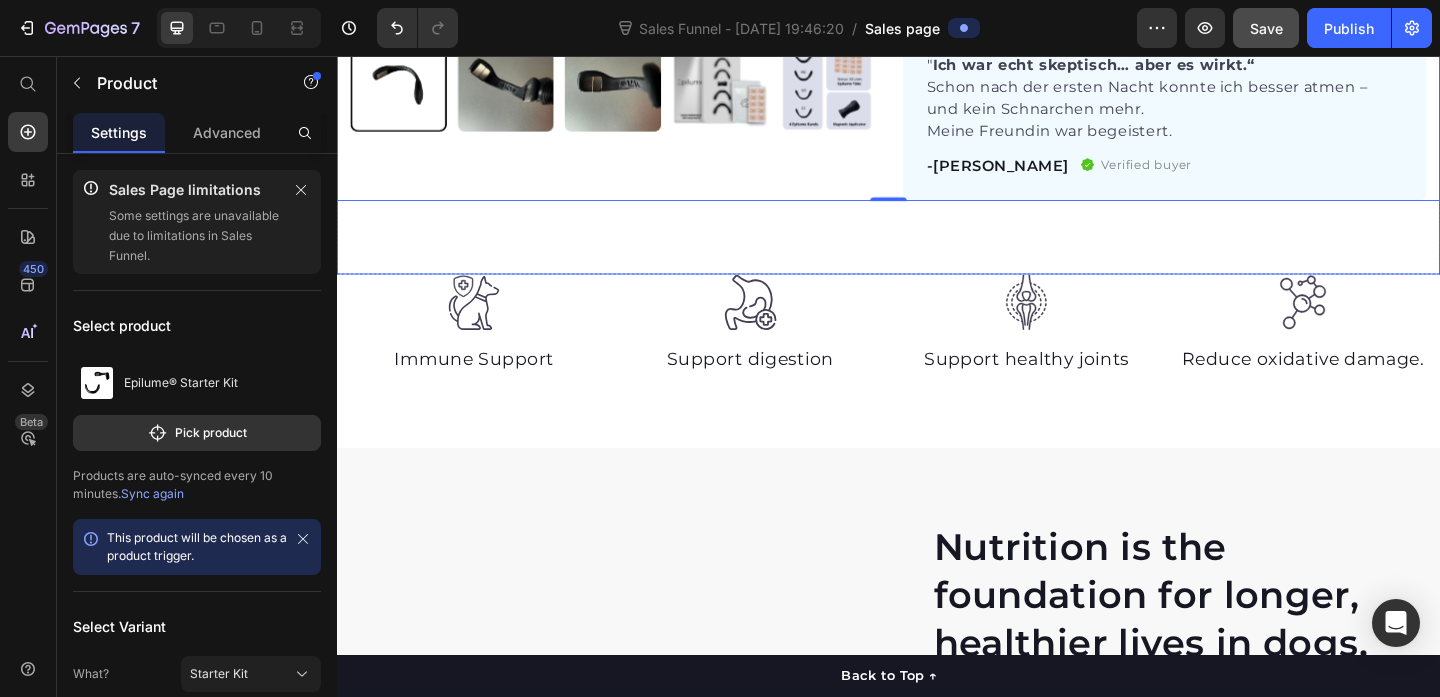 click on "Product Images "My dog absolutely loves this food! It's clear that the taste and quality are top-notch."  -Daisy Text block Row Row Epilume® Starter Kit Product Title Sag Nasenverstopfung, Mundatmung und Schnarchen Lebewohl. Text block $84.99 Product Price $59.99 Product Price Row
Sofort freie Atmung
Keine Medikamente, Sprays oder Bänder
Erholt aufwachen Item list Jetzt kaufen - Atmen Sie besser Product Cart Button Icon Icon Icon Icon Icon Icon List Hoz Über 22.500+ zufriedene Kunden Text block Row Perfect for sensitive tummies Supercharge immunity System Bursting with protein, vitamins, and minerals Supports strong muscles, increases bone strength Item list Row " Ich war echt skeptisch… aber es wirkt.“ Schon nach der ersten Nacht konnte ich besser atmen – und kein Schnarchen mehr. Meine Freundin war begeistert. Text block -Lukas M. Text block
Verified buyer Item list Row Row Product   0 Row" at bounding box center (937, -152) 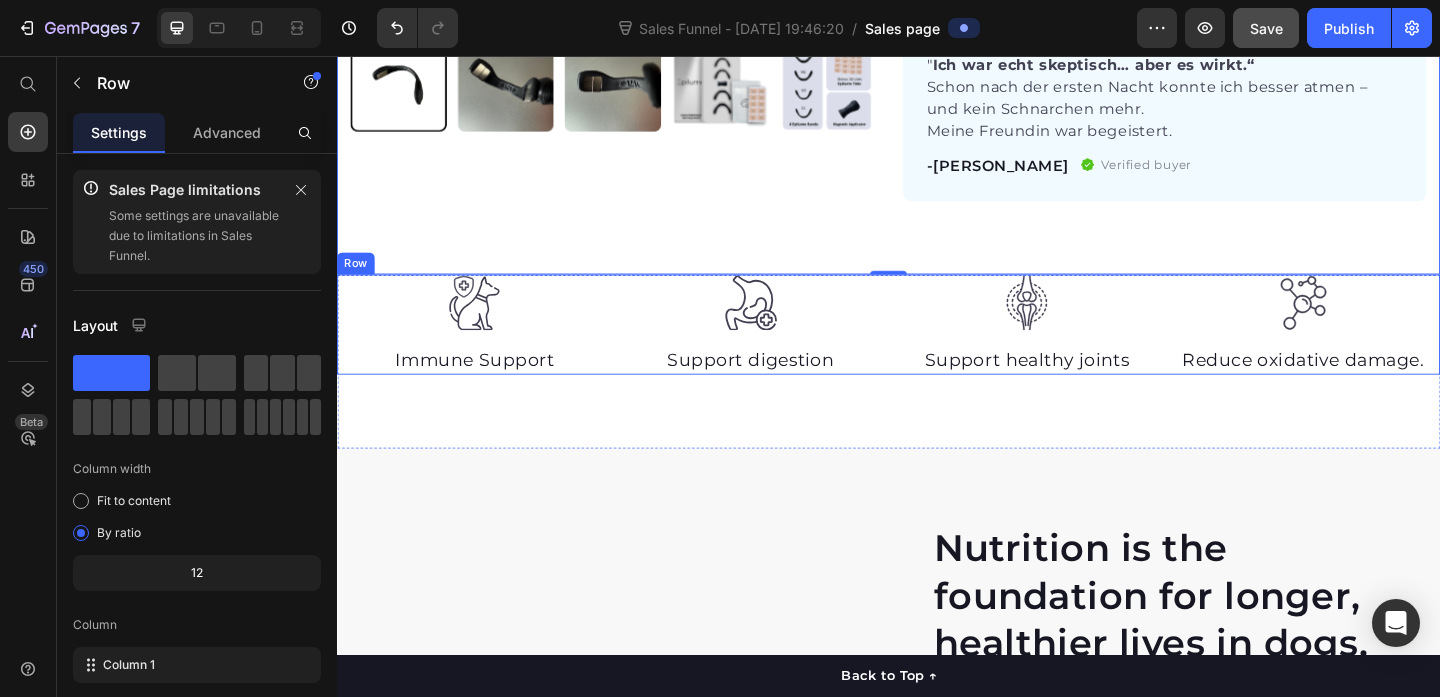 click on "Image Immune Support Text block Image Support digestion Text block Image Support healthy joints Text block Image Reduce oxidative damage. Text block Row" at bounding box center (937, 349) 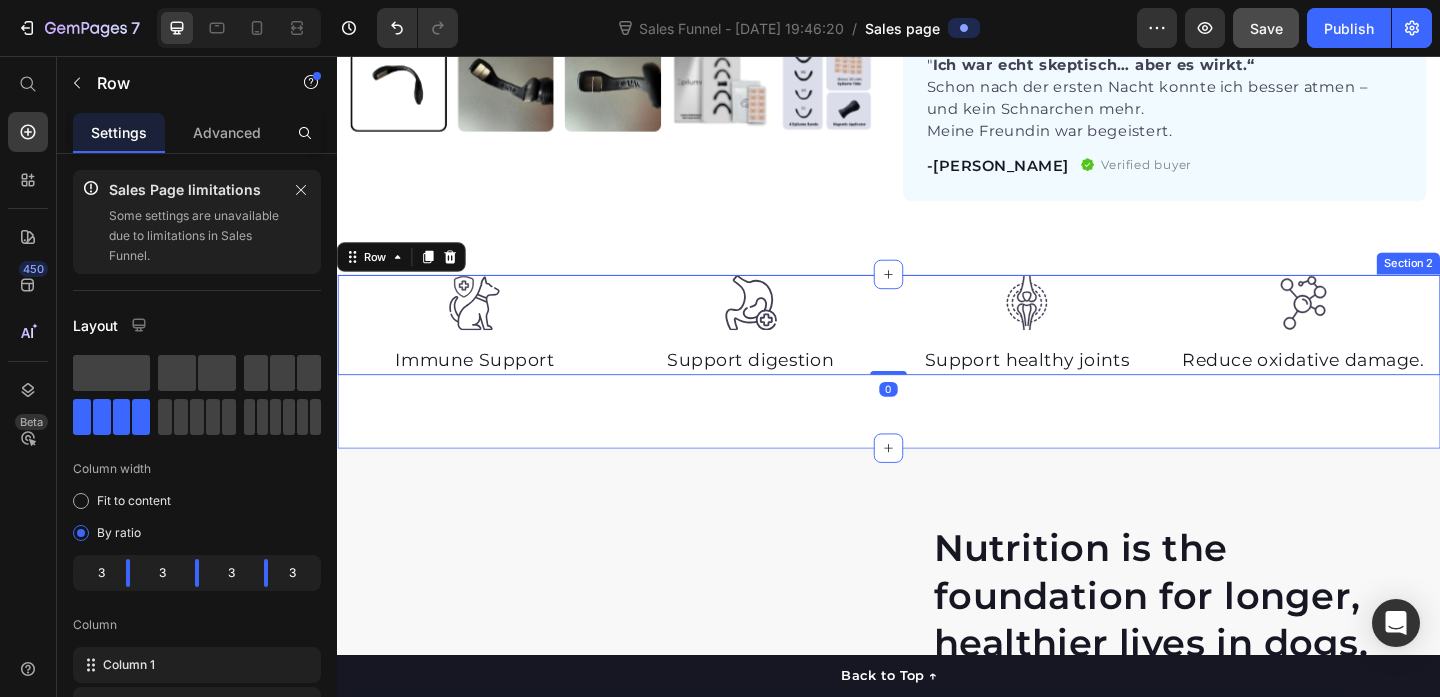 click on "Image Immune Support Text block Image Support digestion Text block Image Support healthy joints Text block Image Reduce oxidative damage. Text block Row   0 Section 2" at bounding box center (937, 389) 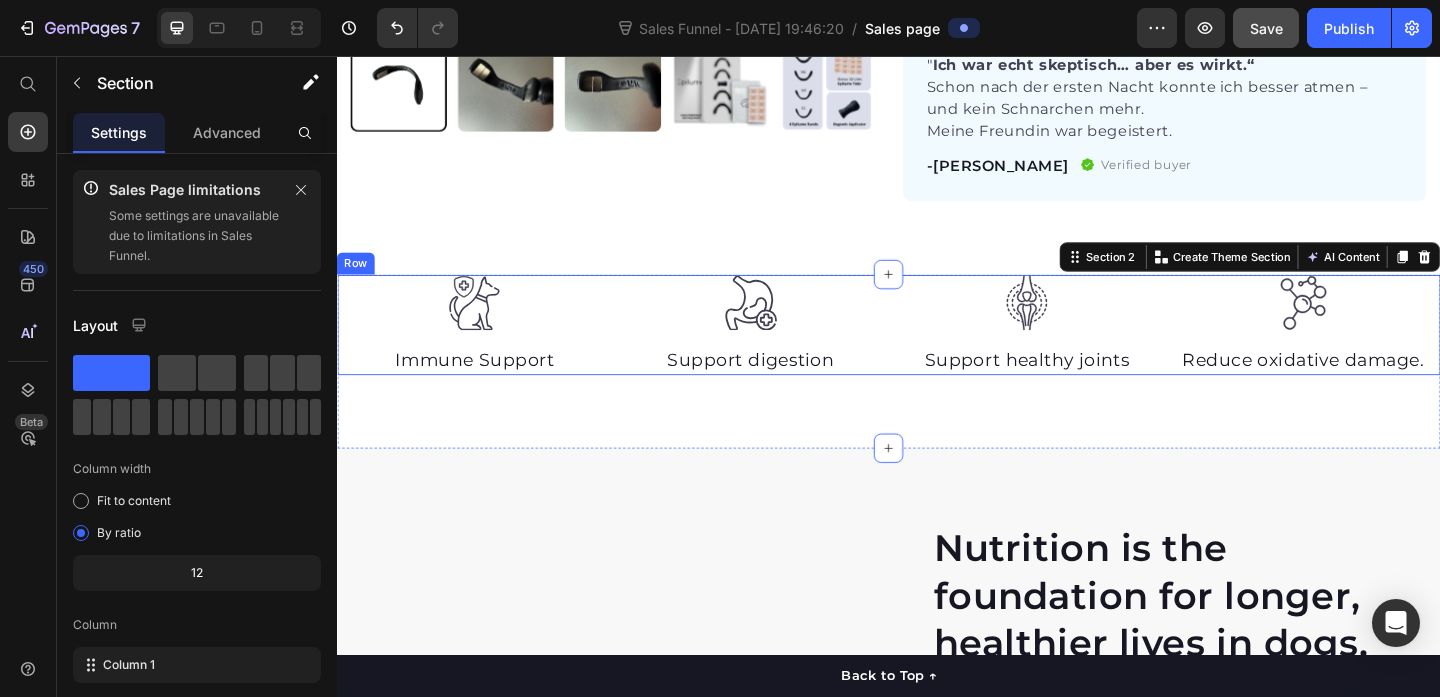 click on "Image Immune Support Text block Image Support digestion Text block Image Support healthy joints Text block Image Reduce oxidative damage. Text block Row" at bounding box center (937, 349) 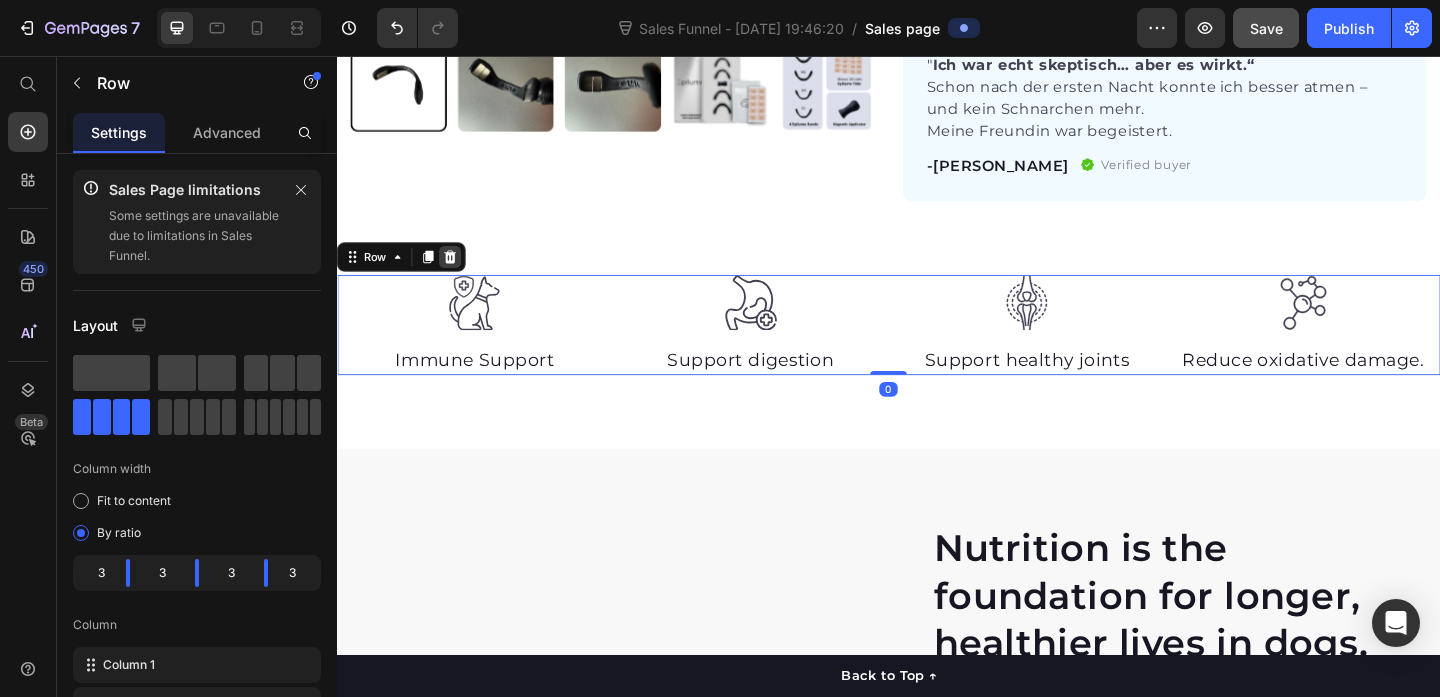 click 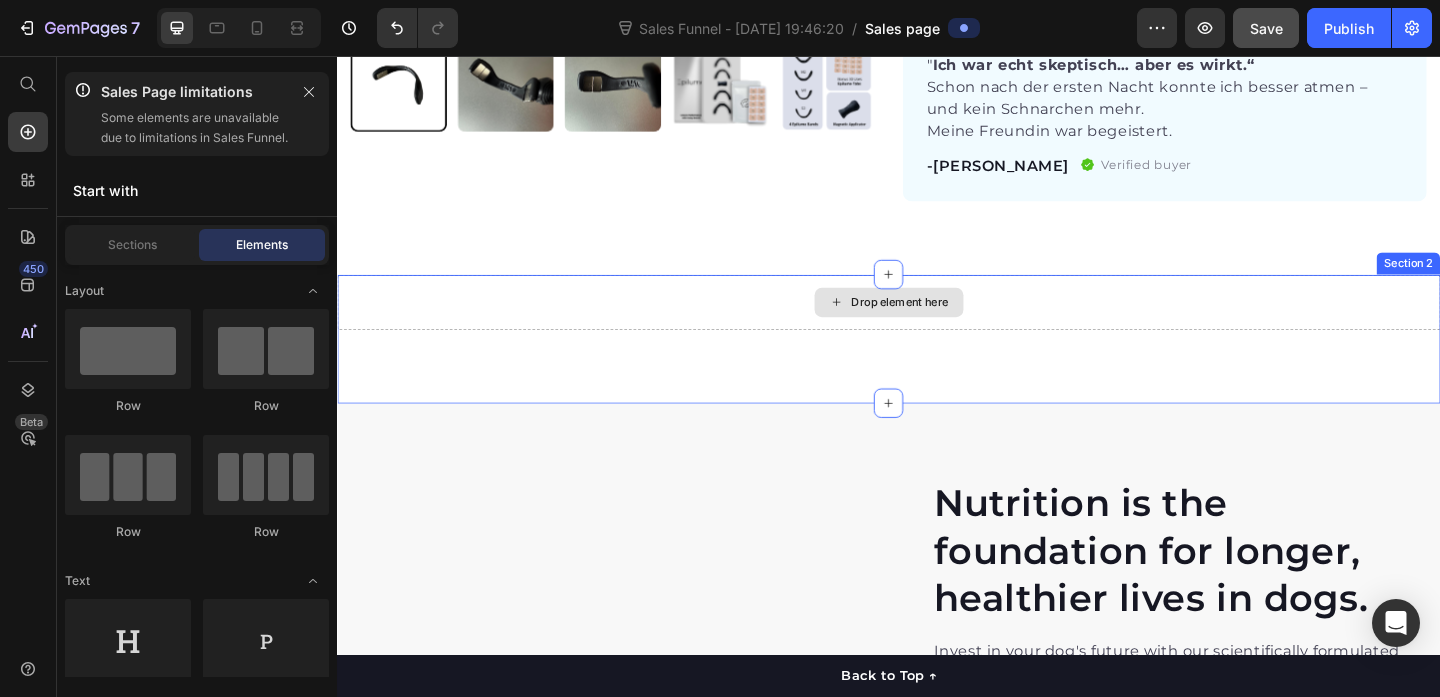 click on "Drop element here" at bounding box center [937, 324] 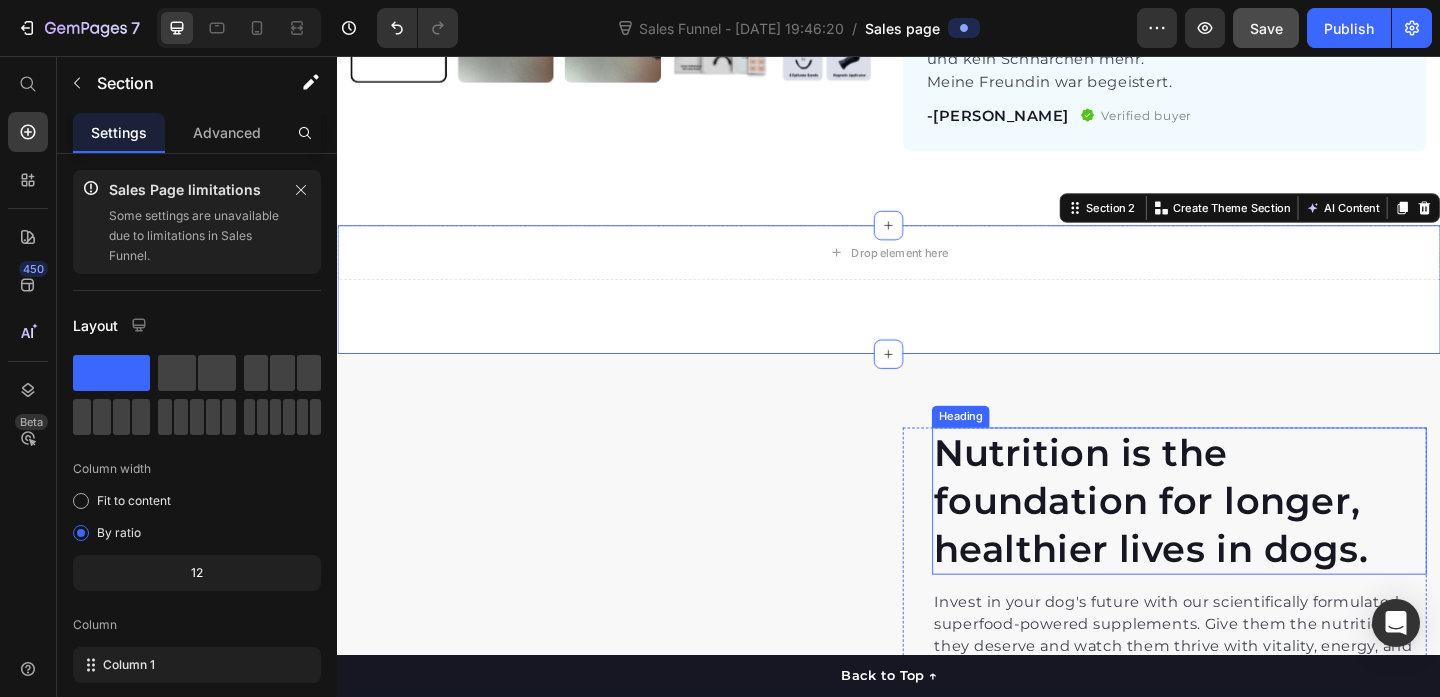 scroll, scrollTop: 1165, scrollLeft: 0, axis: vertical 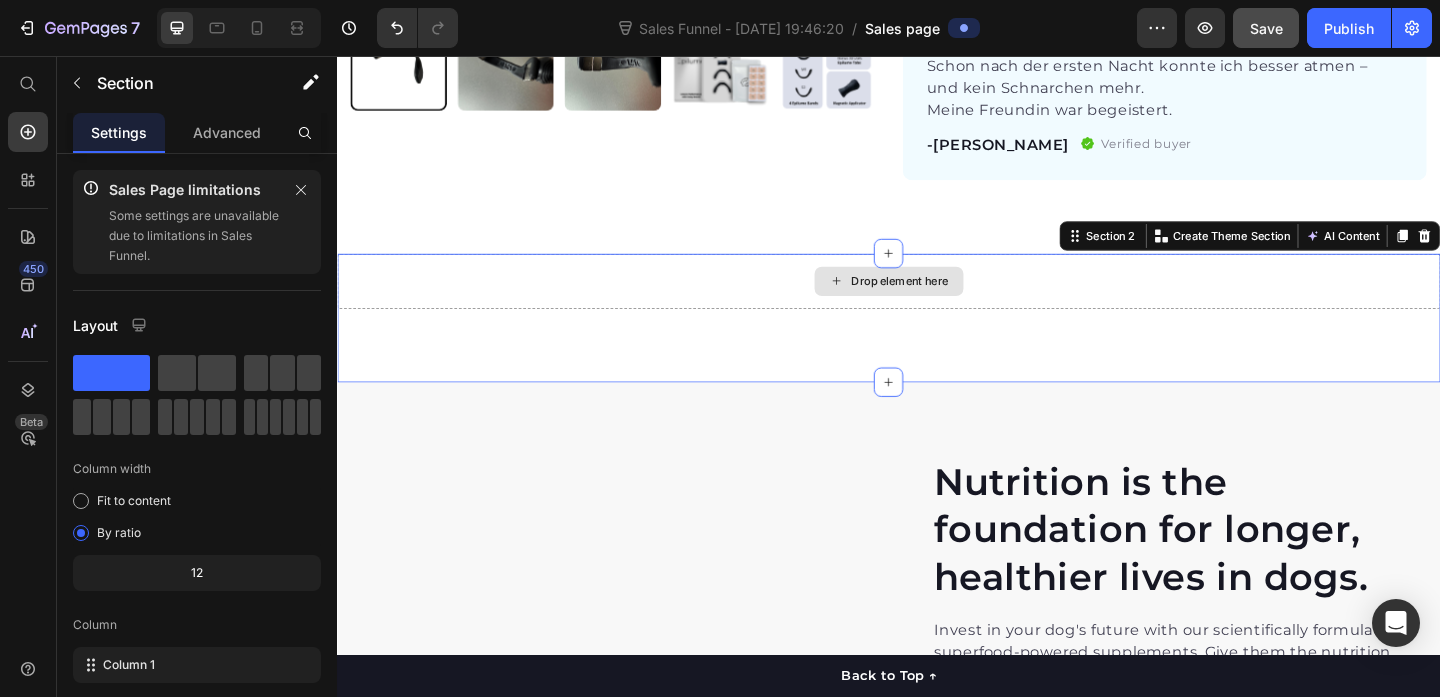 click on "Drop element here" at bounding box center (949, 301) 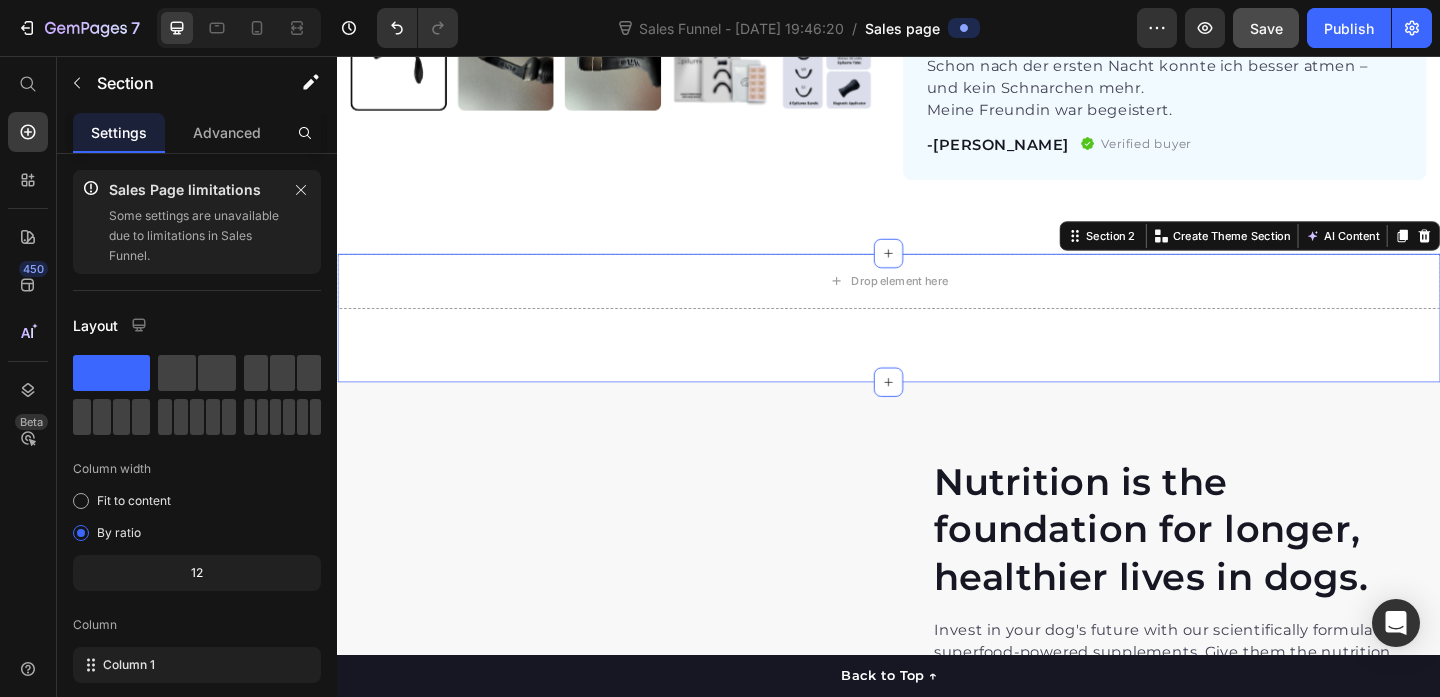 click on "Drop element here Section 2   You can create reusable sections Create Theme Section AI Content Write with GemAI What would you like to describe here? Tone and Voice Persuasive Product Show more Generate" at bounding box center [937, 341] 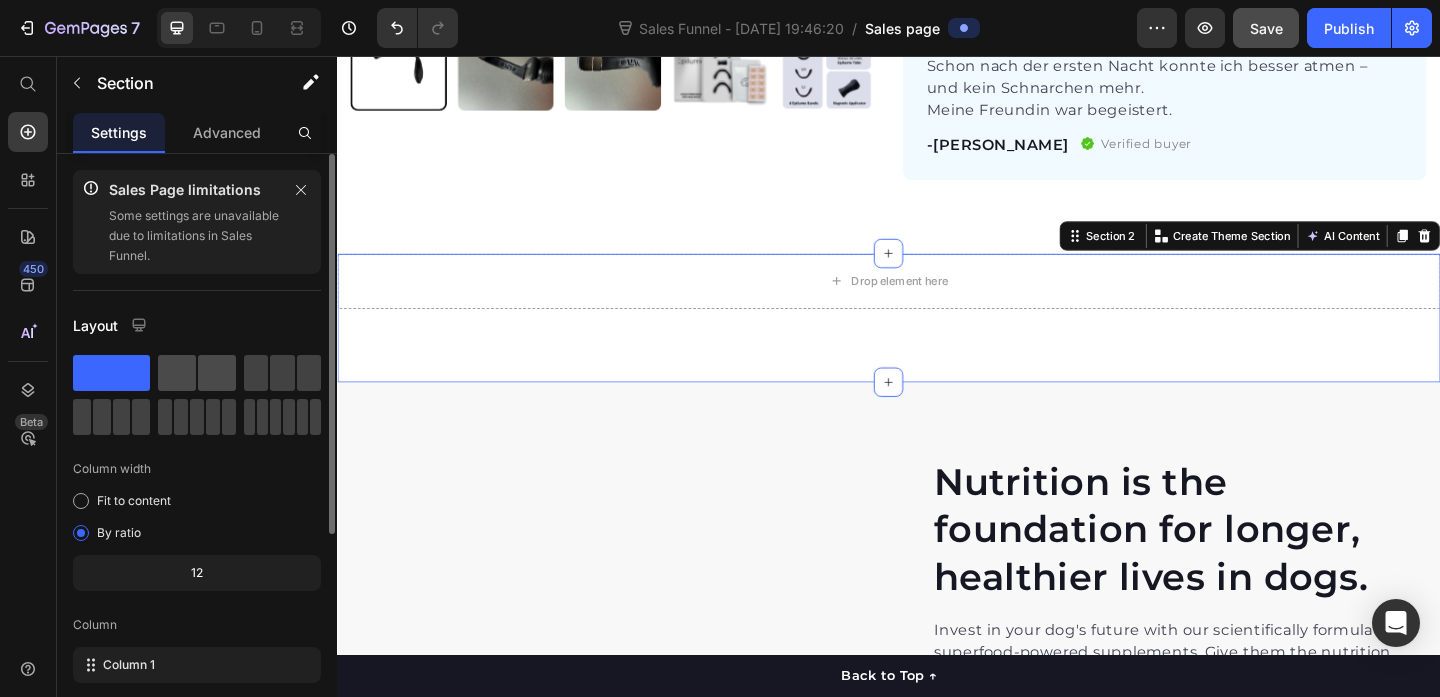 click 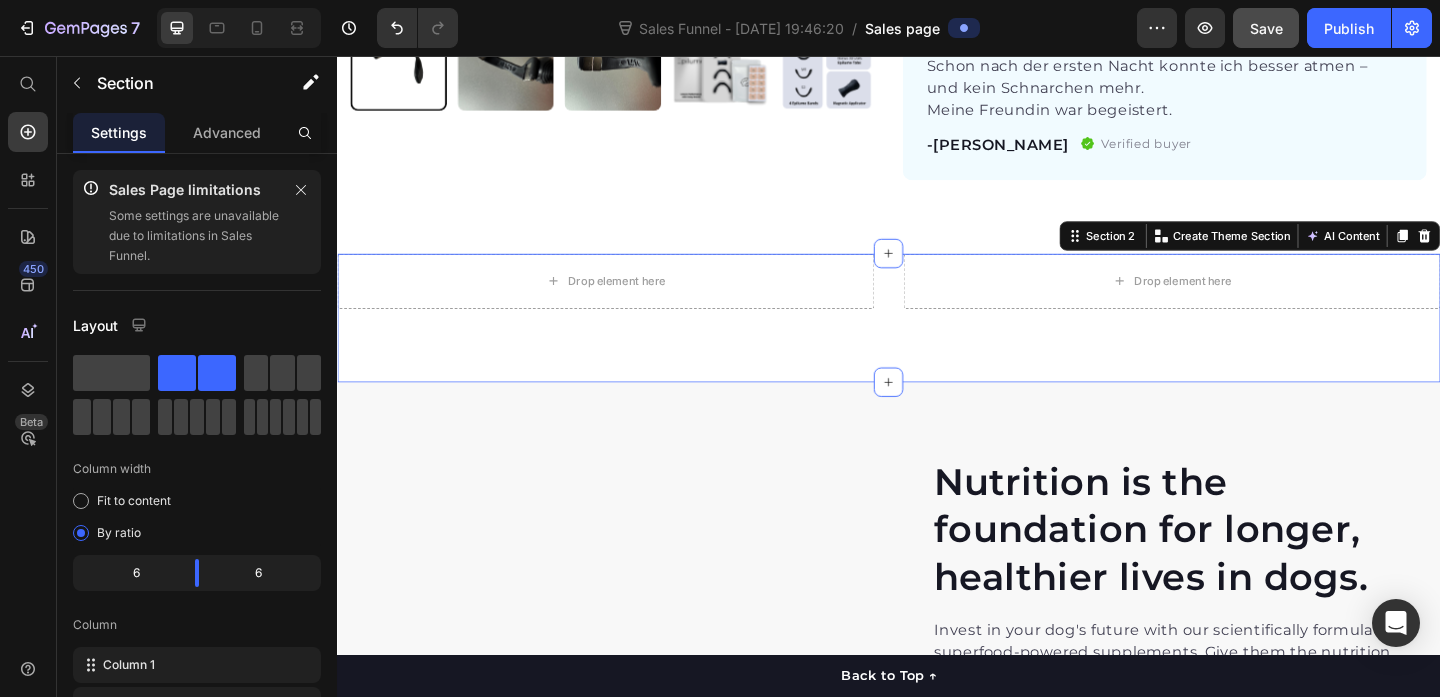 click on "Drop element here
Drop element here Section 2   You can create reusable sections Create Theme Section AI Content Write with GemAI What would you like to describe here? Tone and Voice Persuasive Product 15 Days Use Tabs Show more Generate" at bounding box center (937, 341) 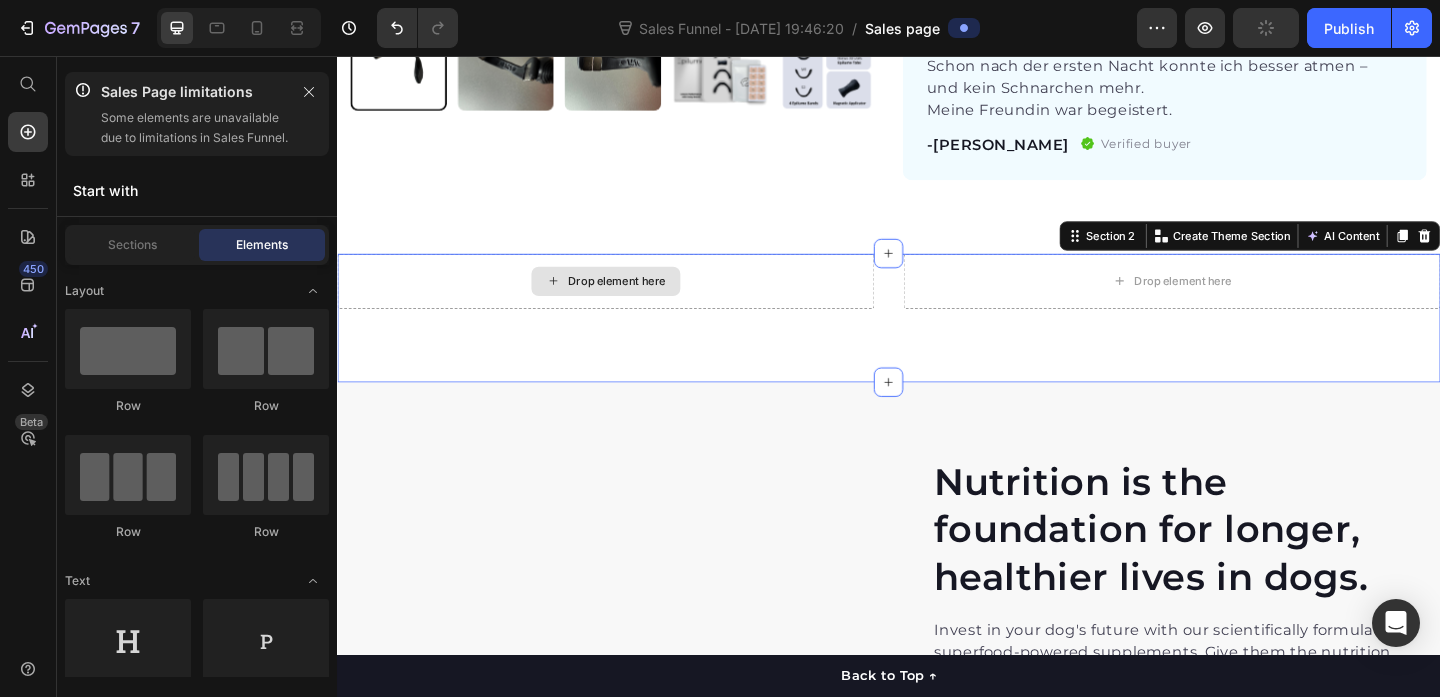 click on "Drop element here" at bounding box center (629, 301) 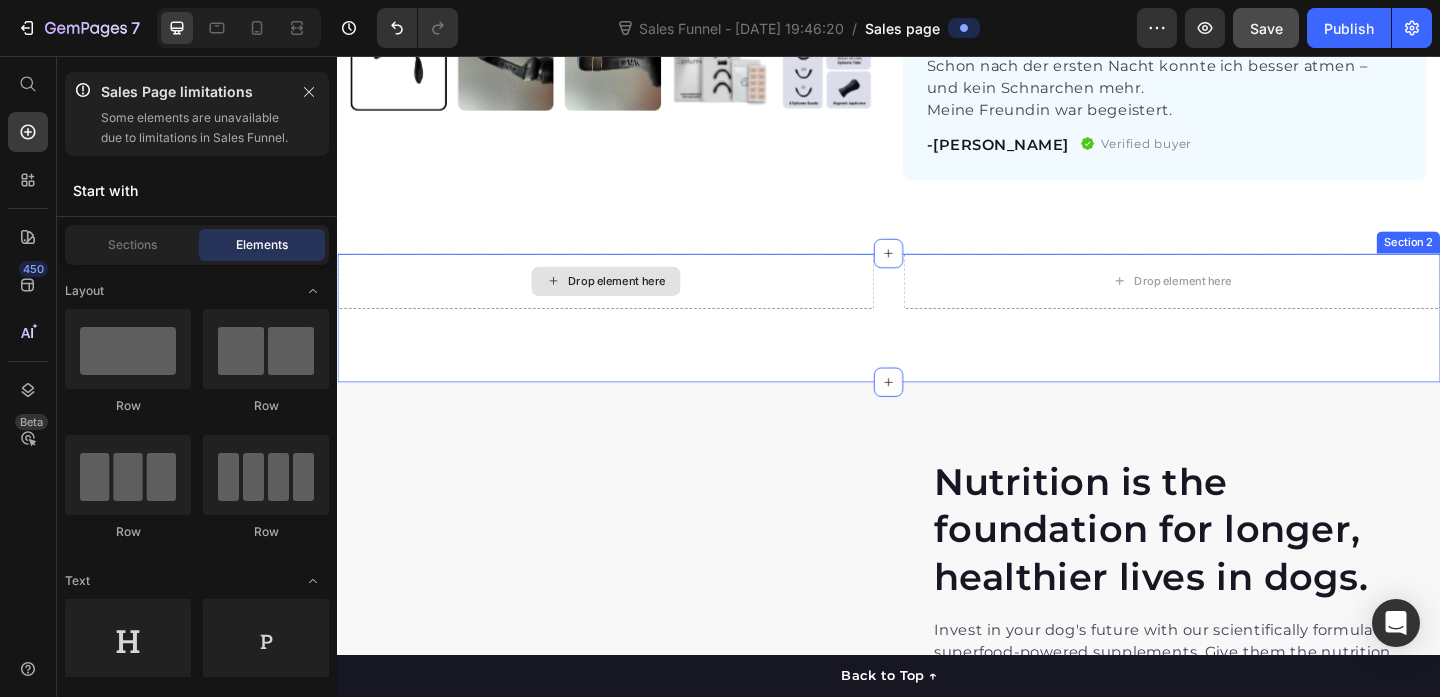 click on "Drop element here" at bounding box center (641, 301) 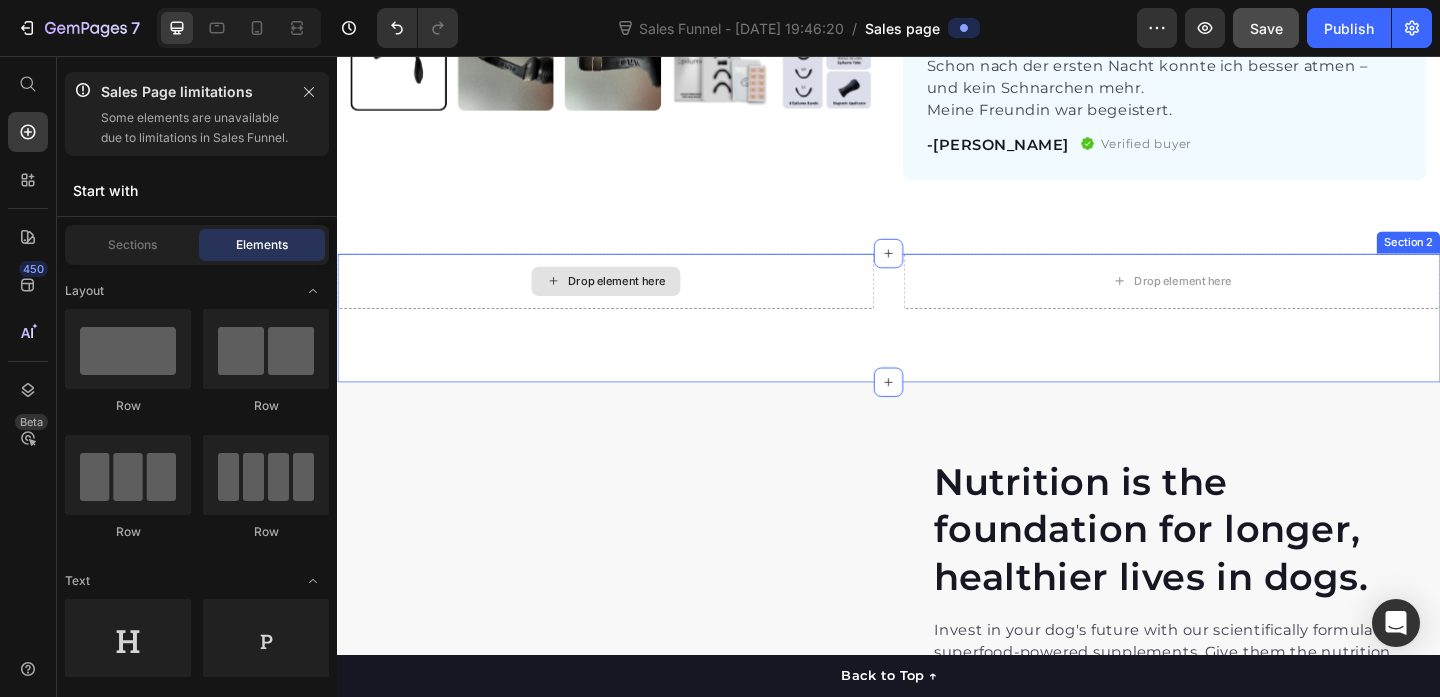 click on "Drop element here" at bounding box center [641, 301] 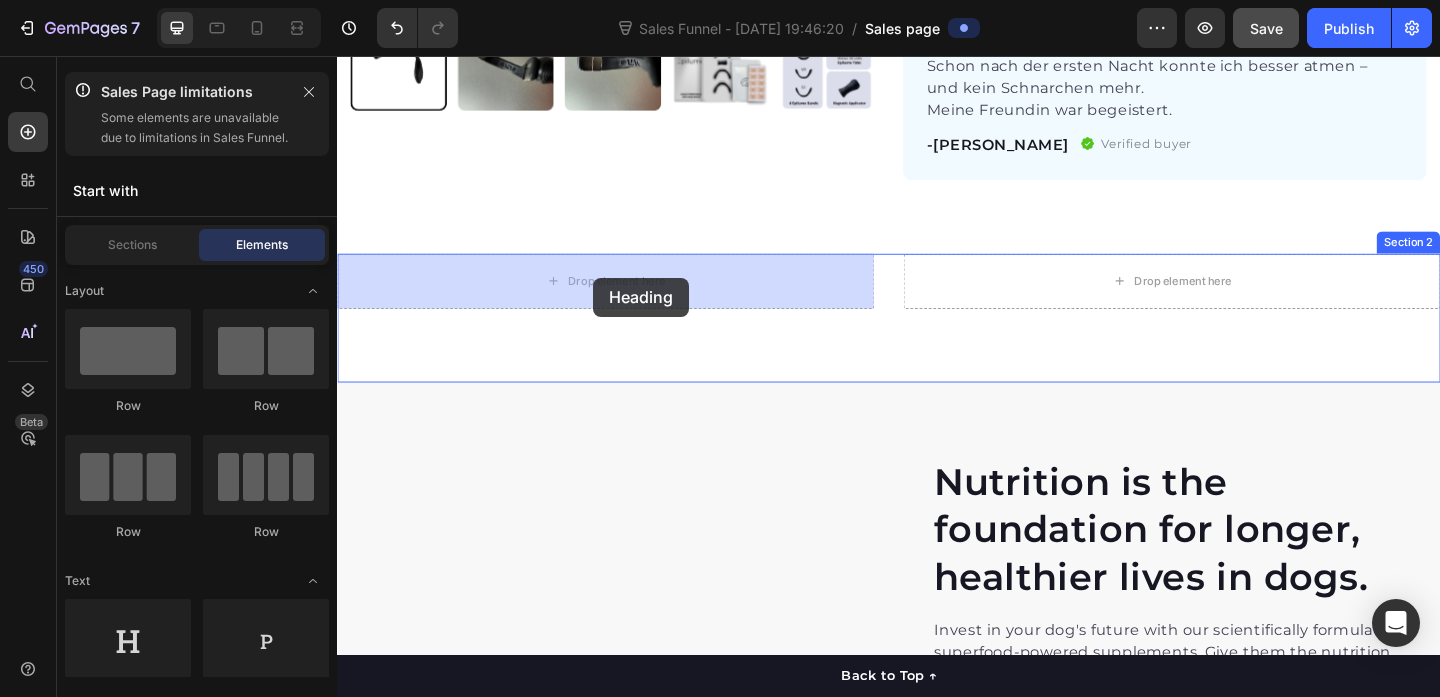 drag, startPoint x: 495, startPoint y: 436, endPoint x: 614, endPoint y: 297, distance: 182.98088 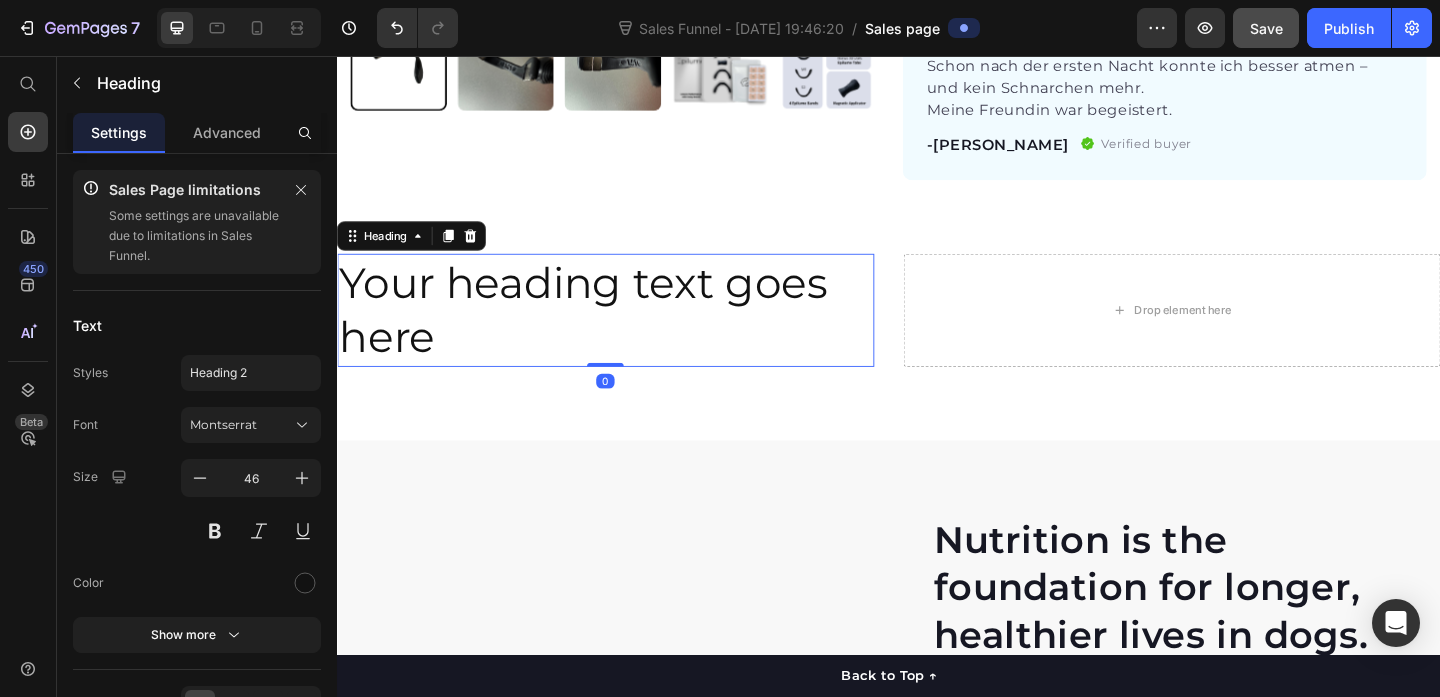 click on "Your heading text goes here" at bounding box center [629, 333] 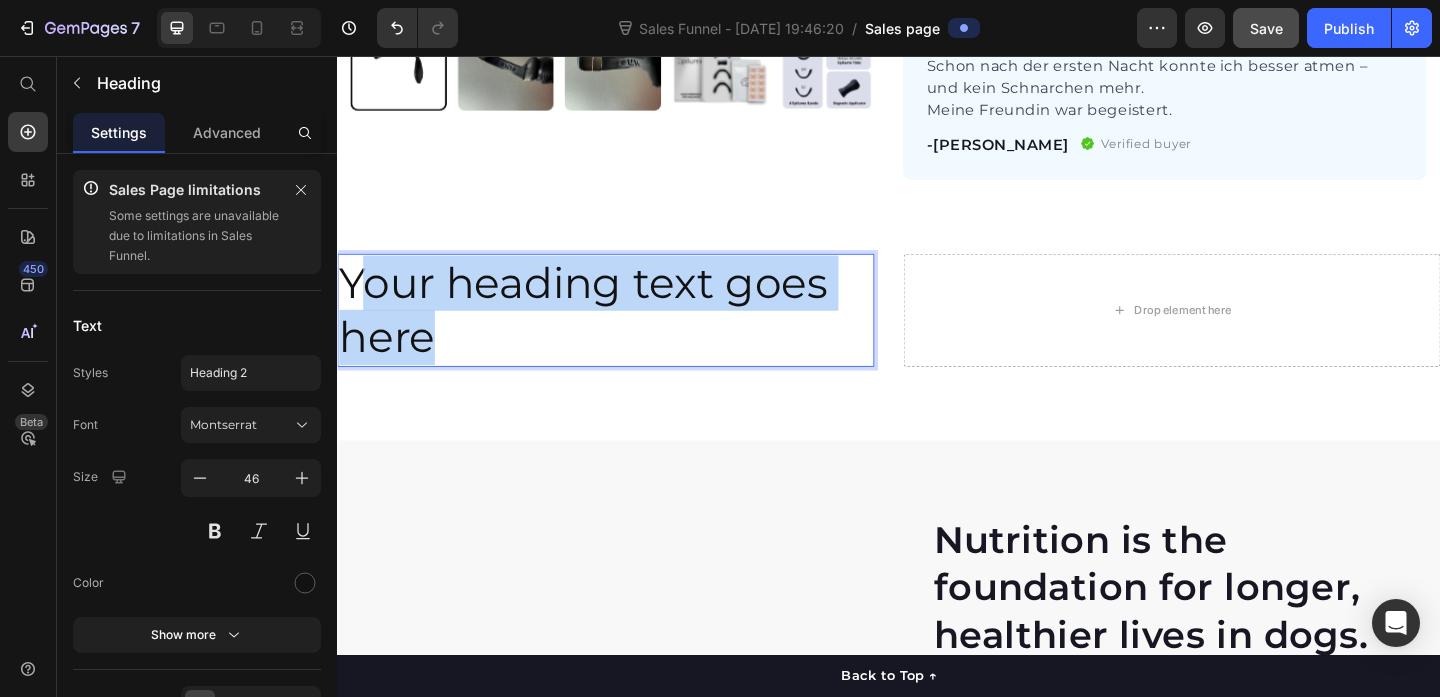drag, startPoint x: 464, startPoint y: 357, endPoint x: 360, endPoint y: 301, distance: 118.11858 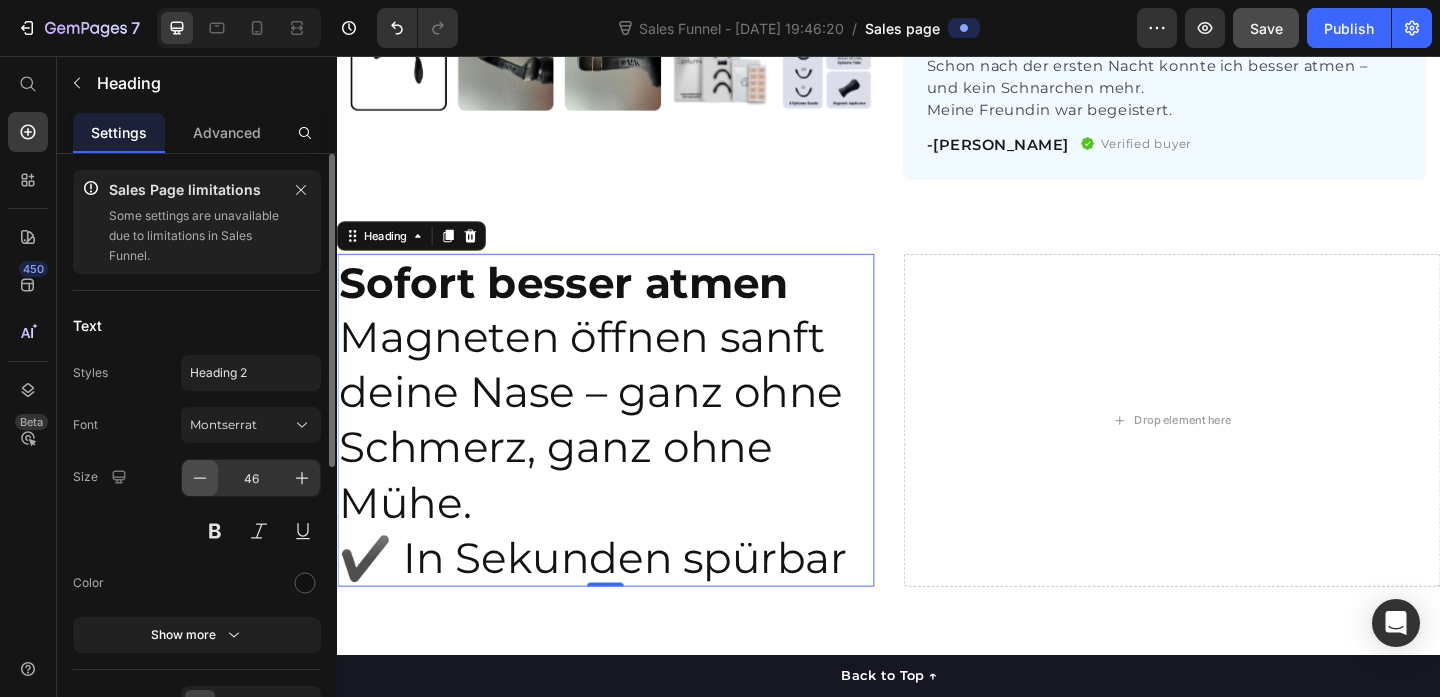 click 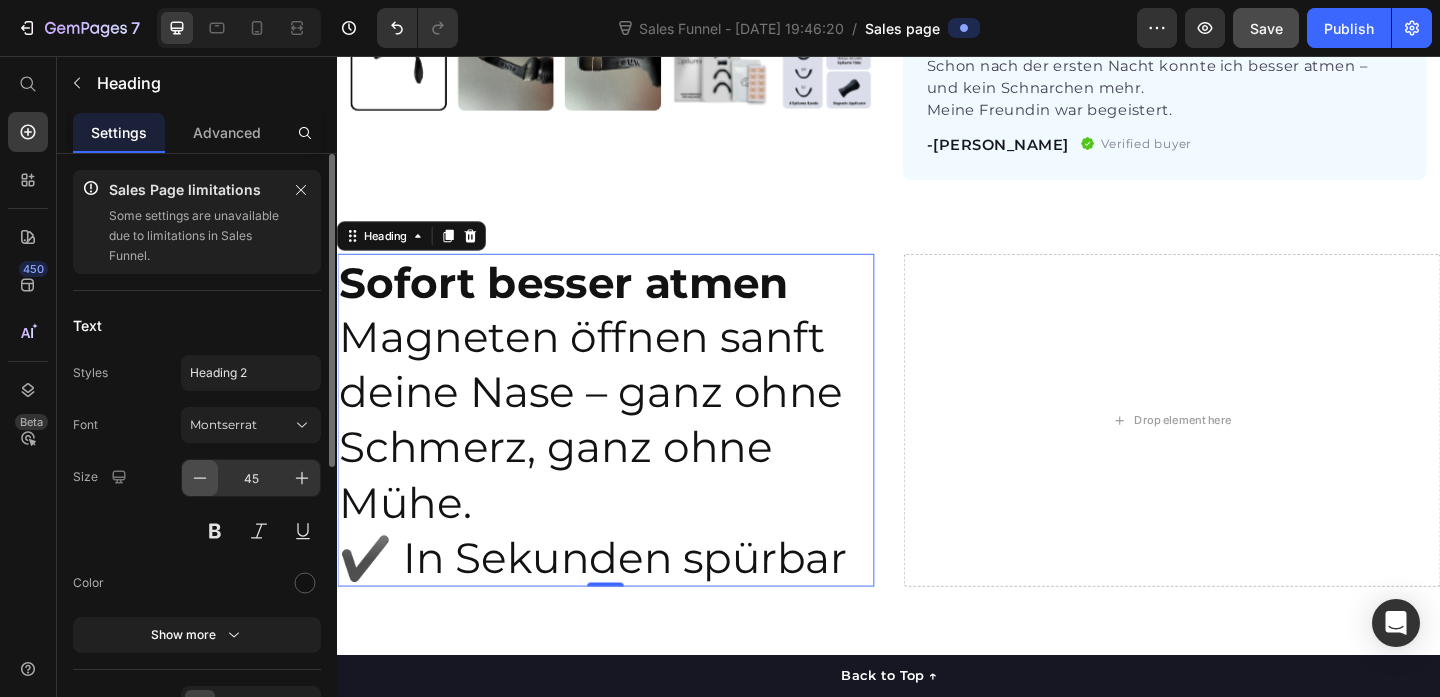 click 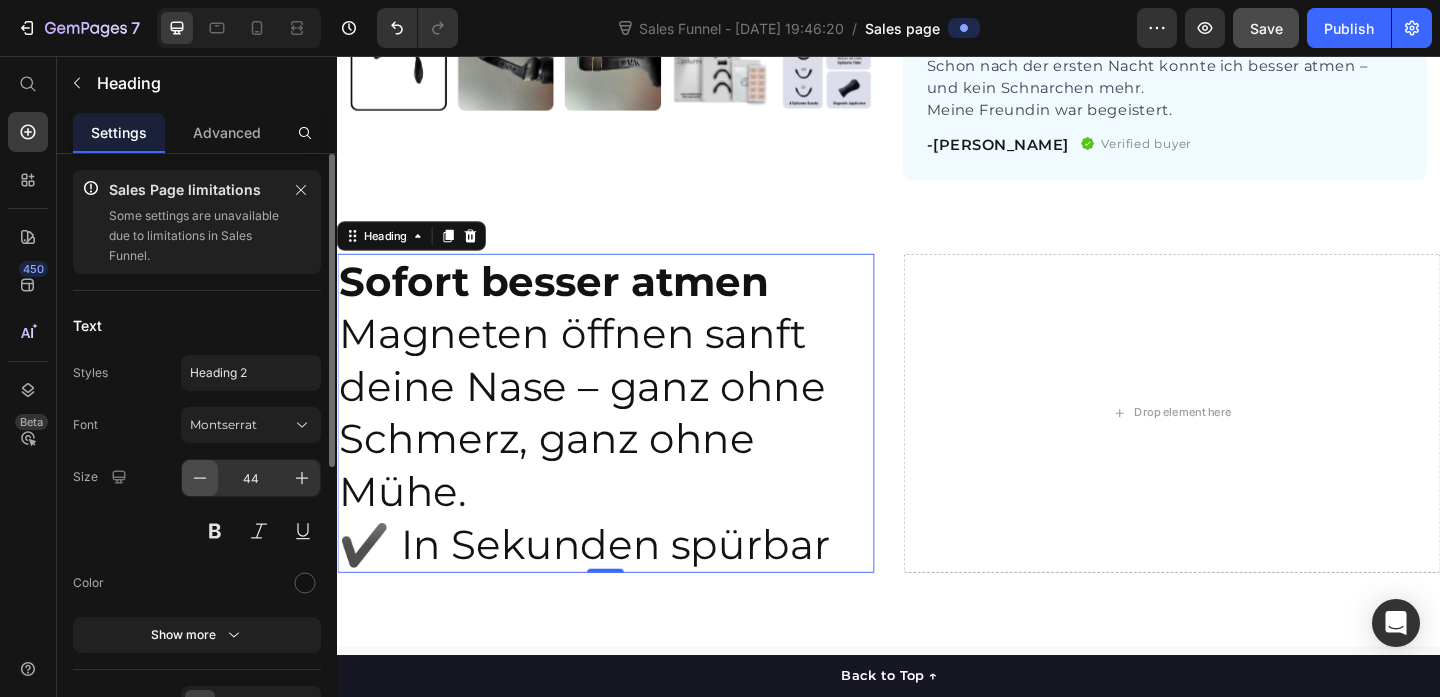 click 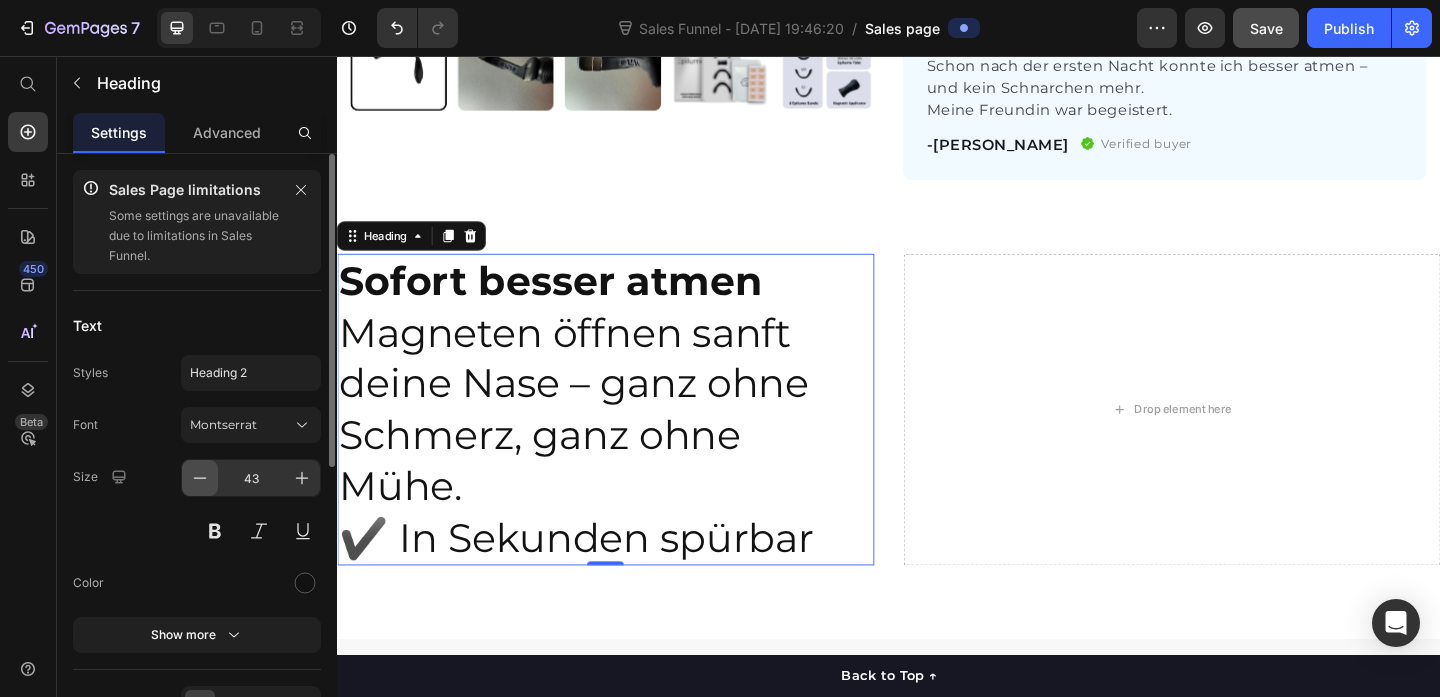 click 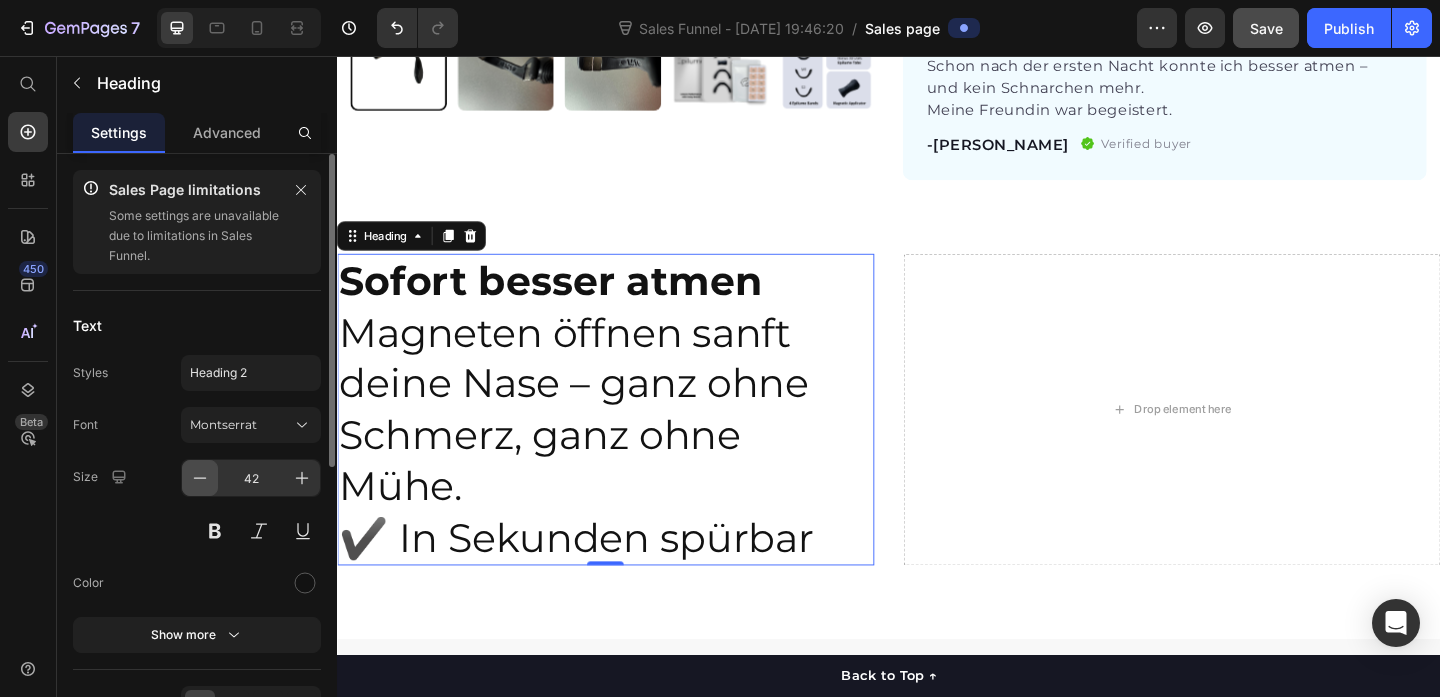 click 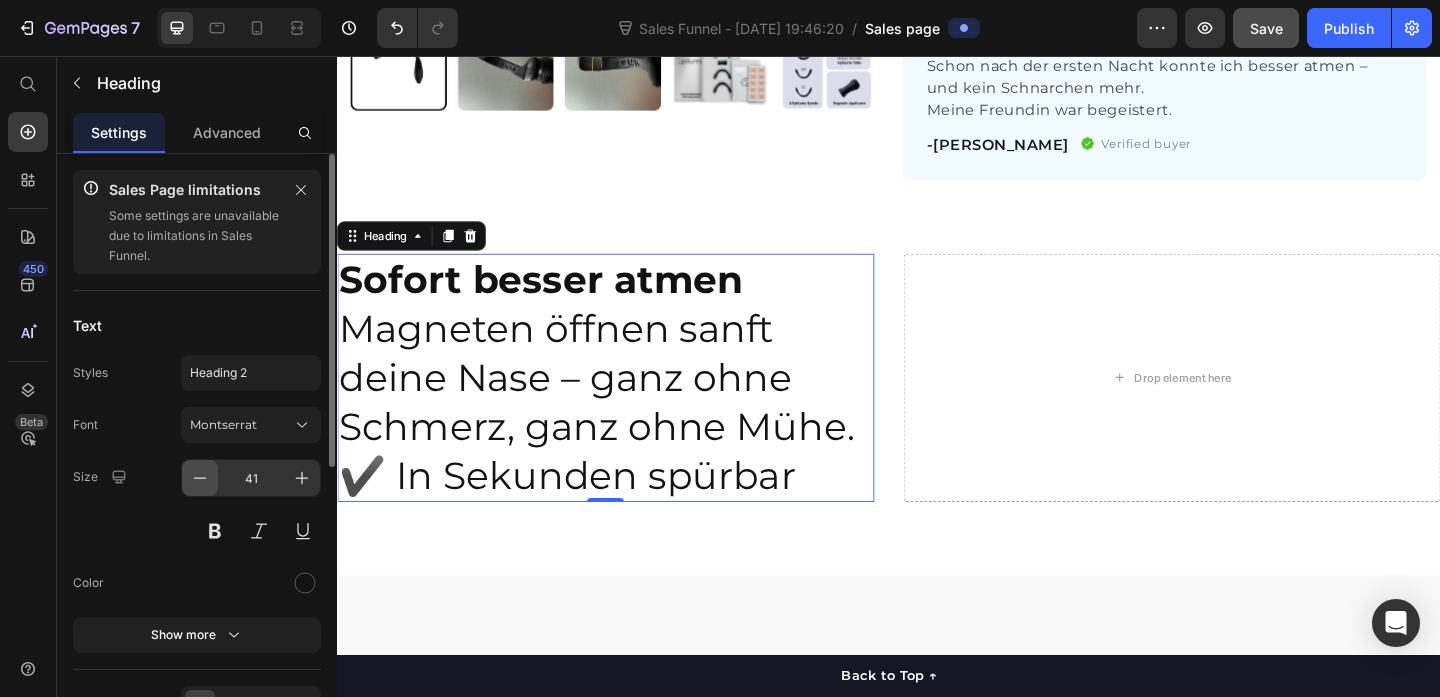 click 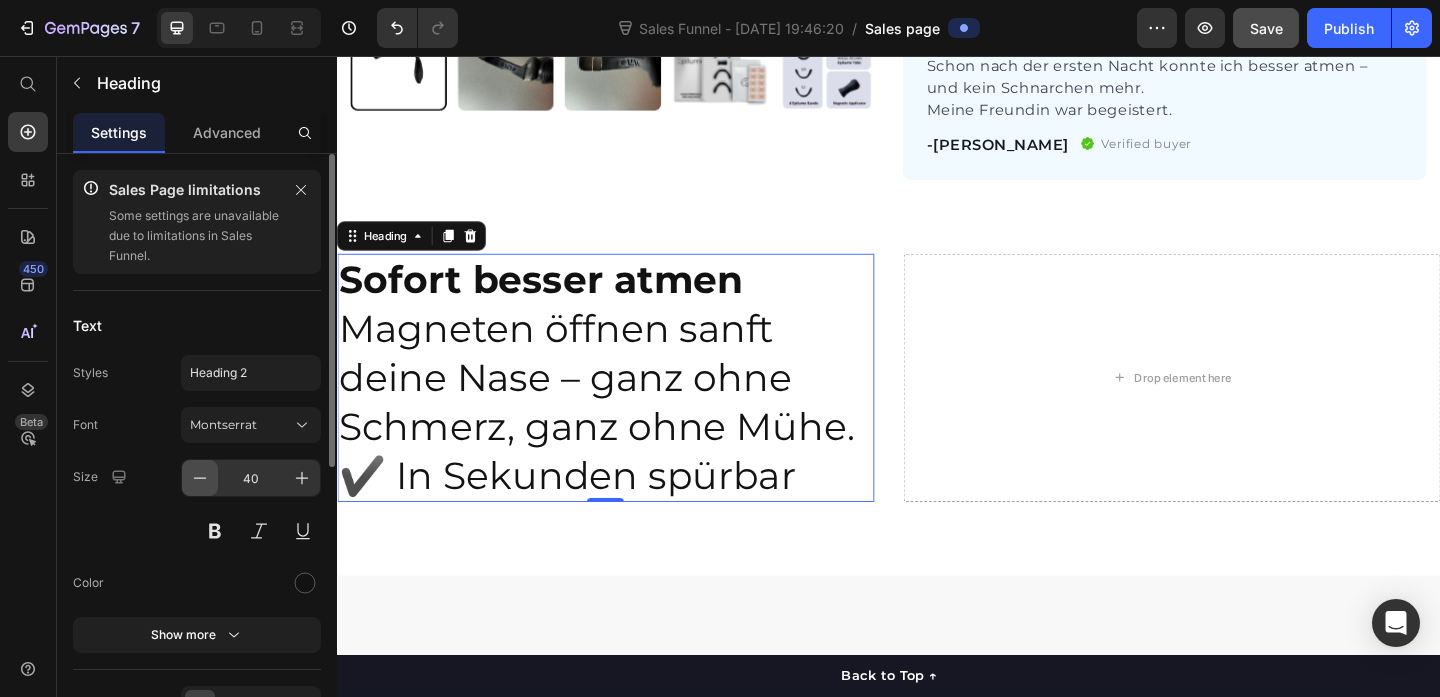 click 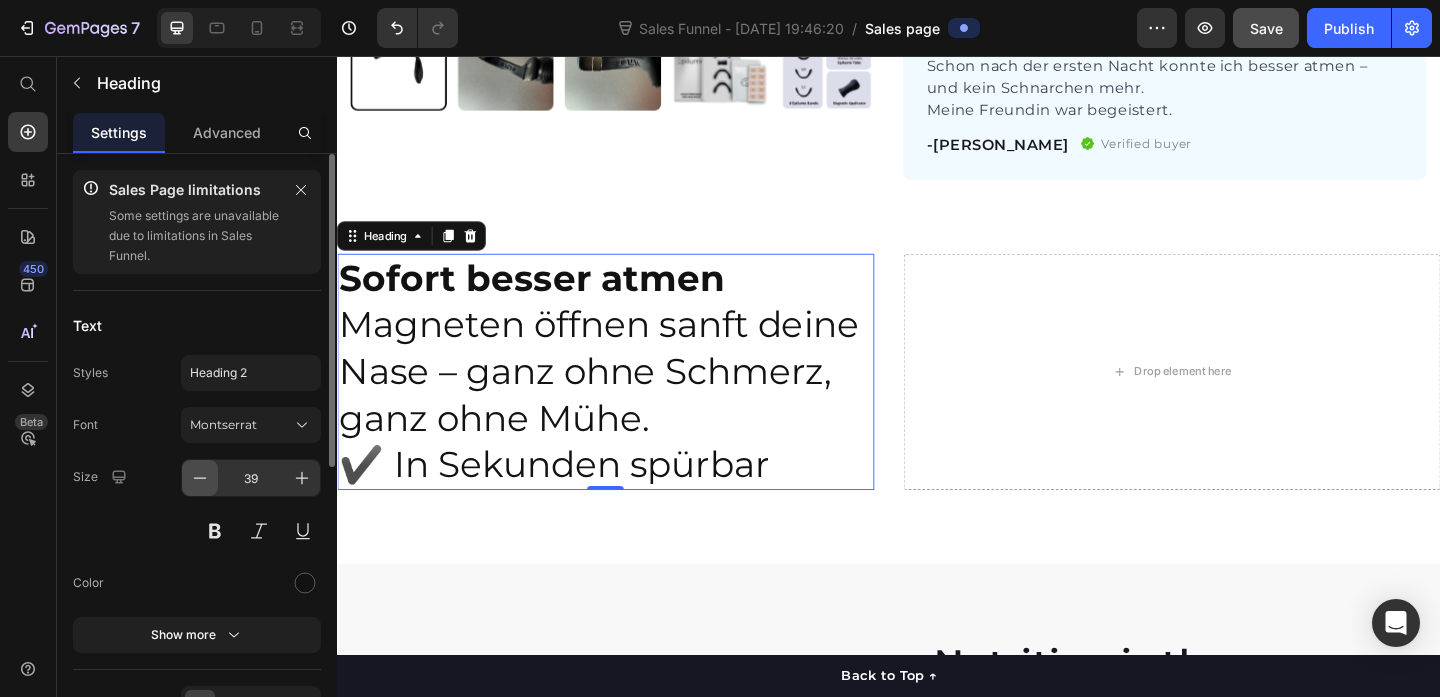 click 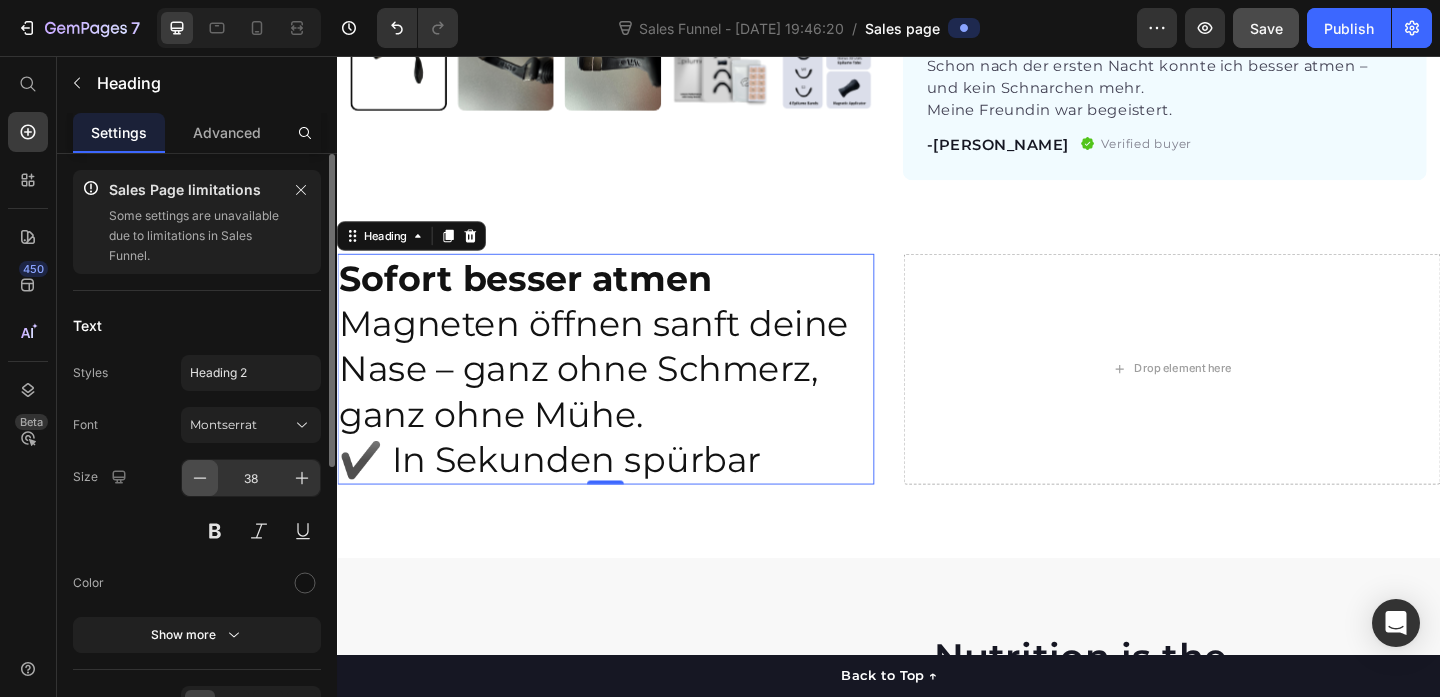 click 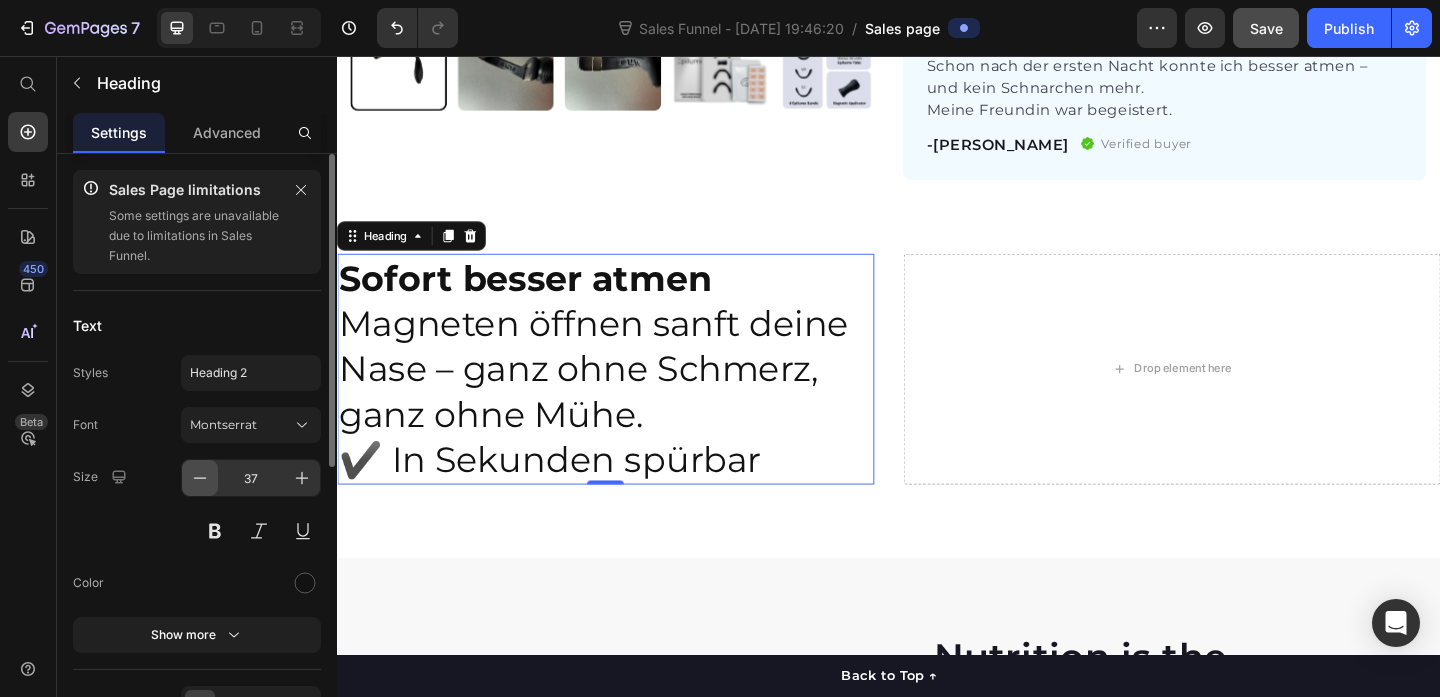 click 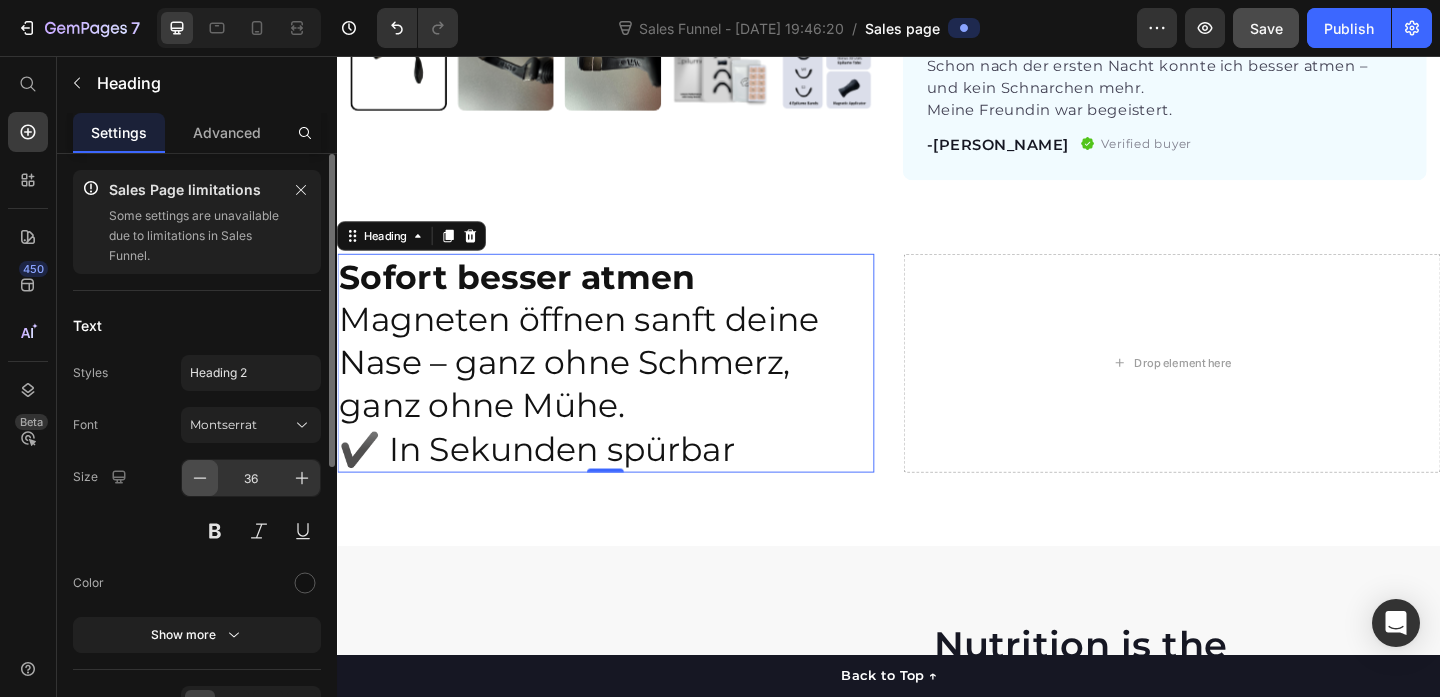 click 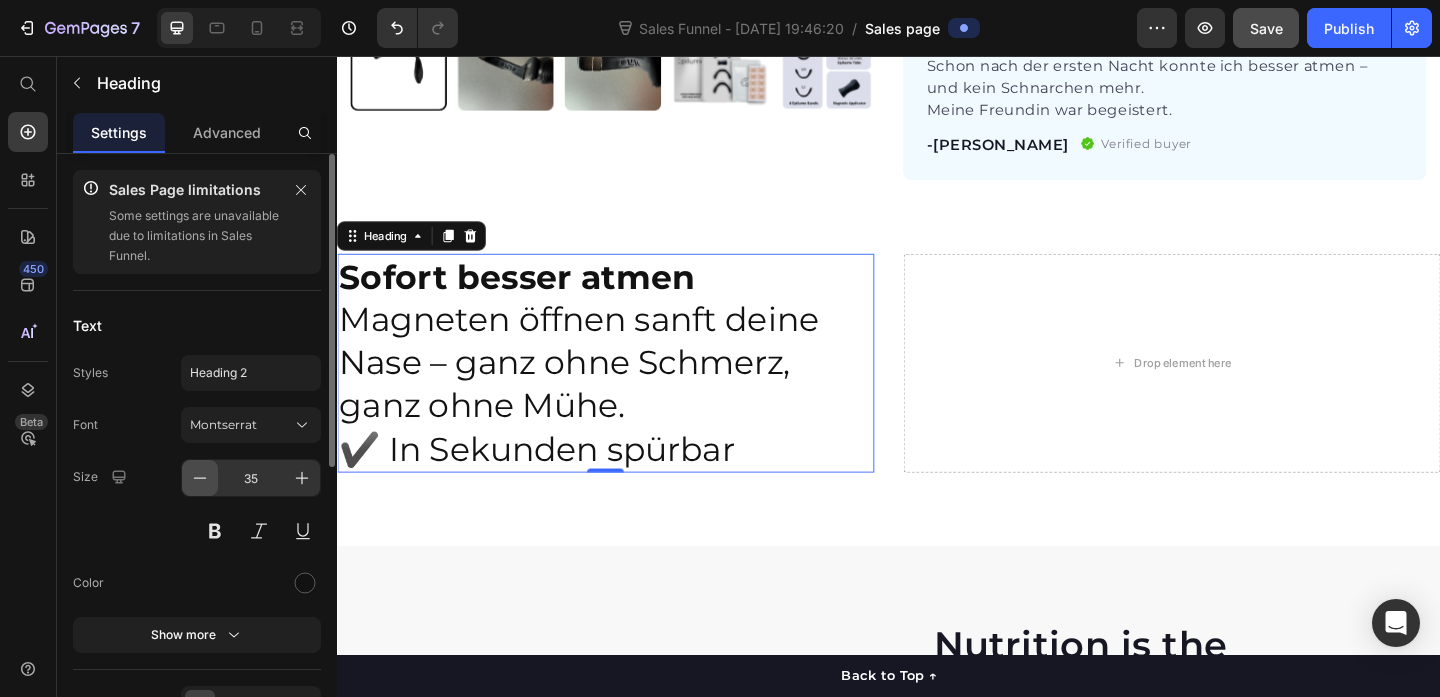 click 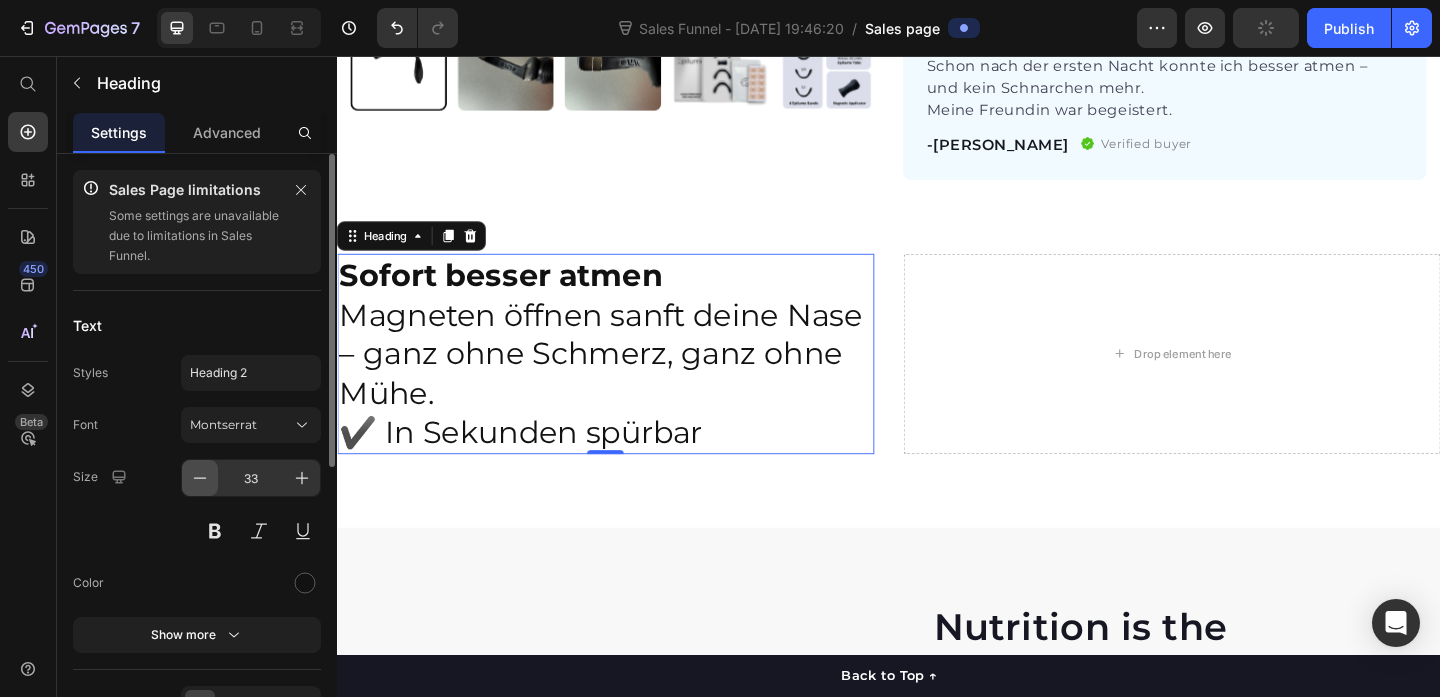 click 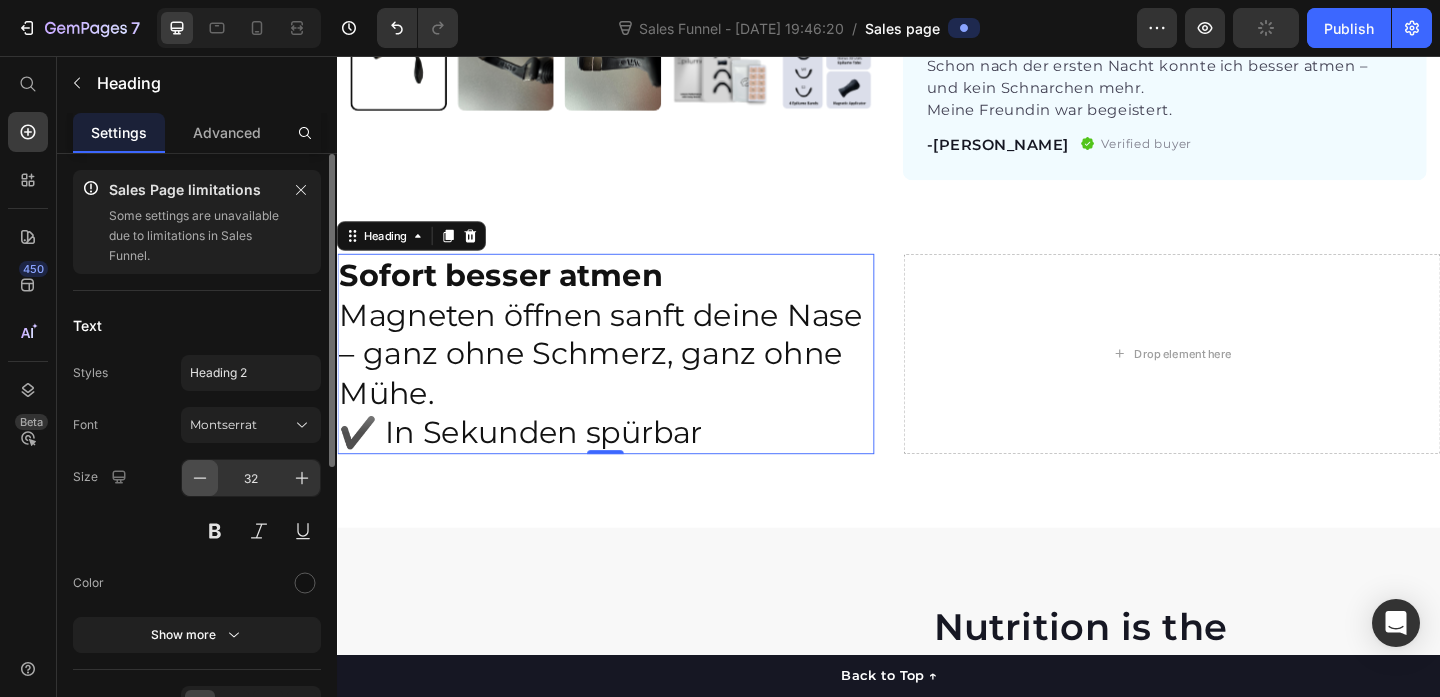 click 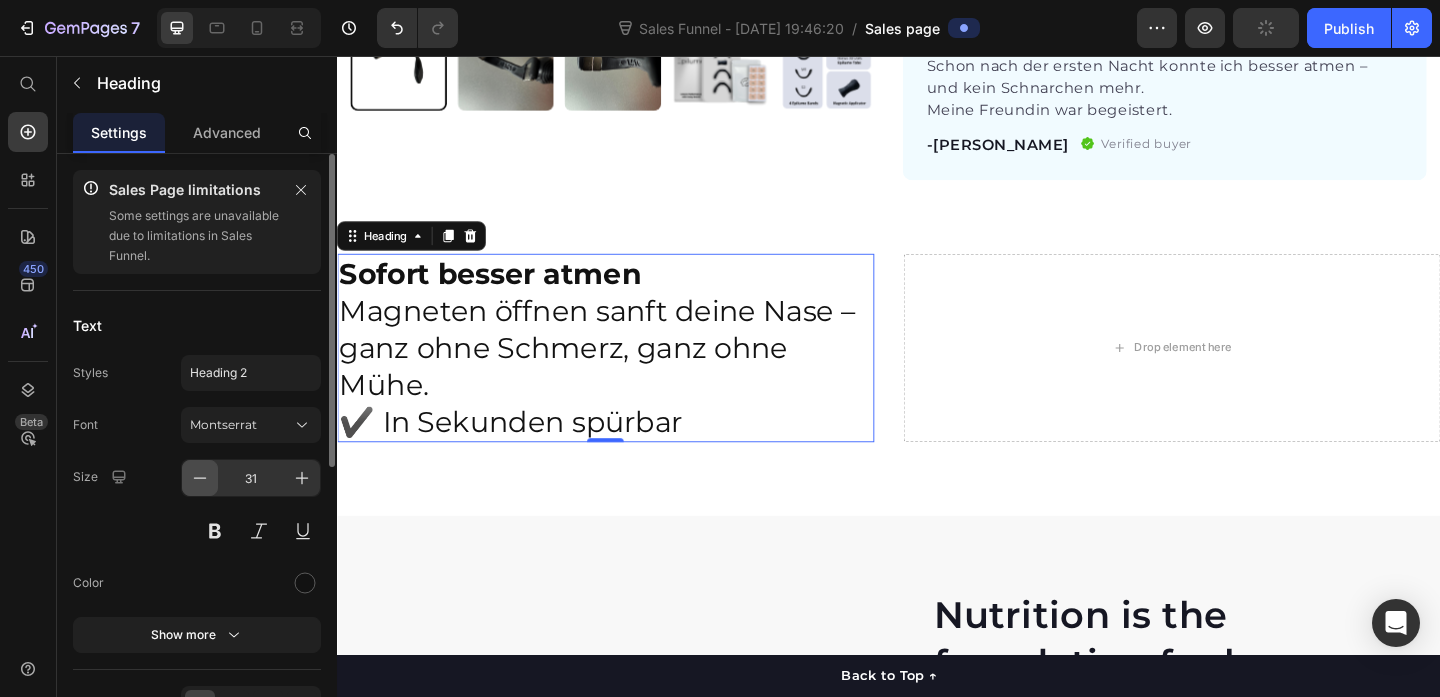 click 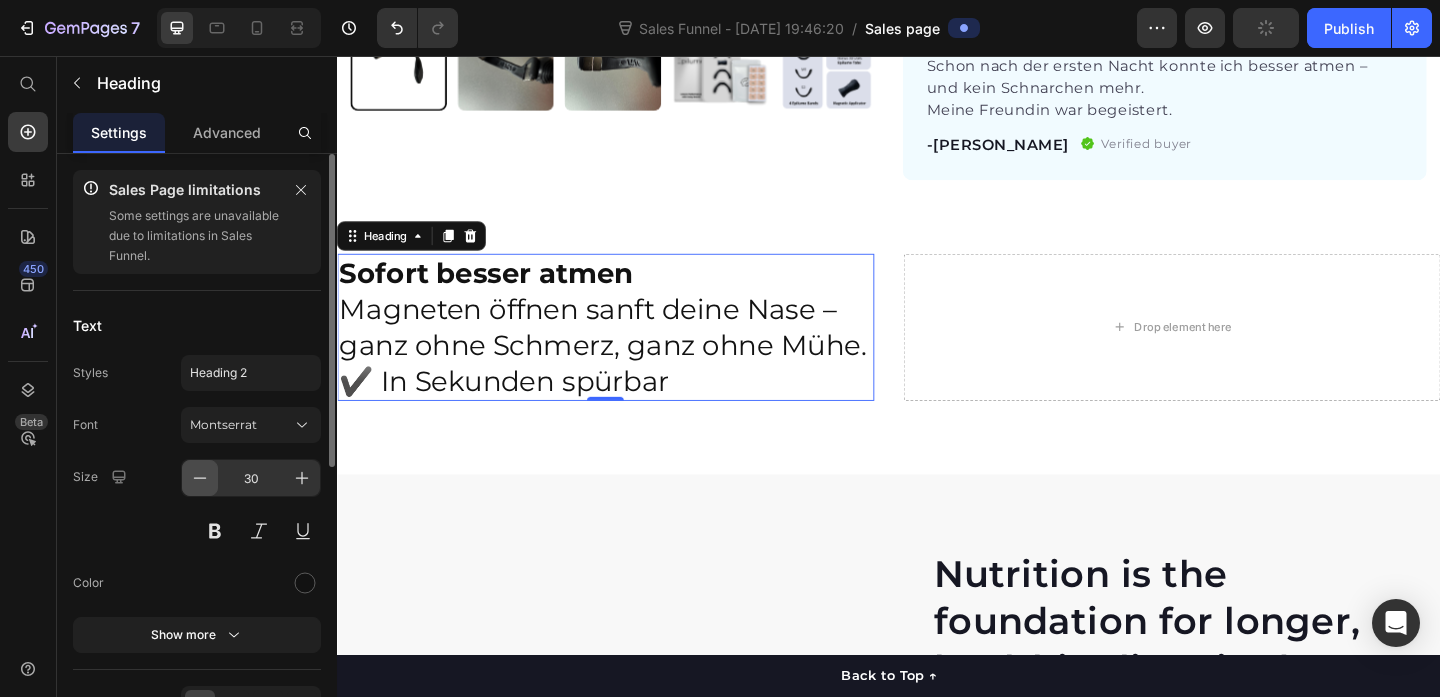click 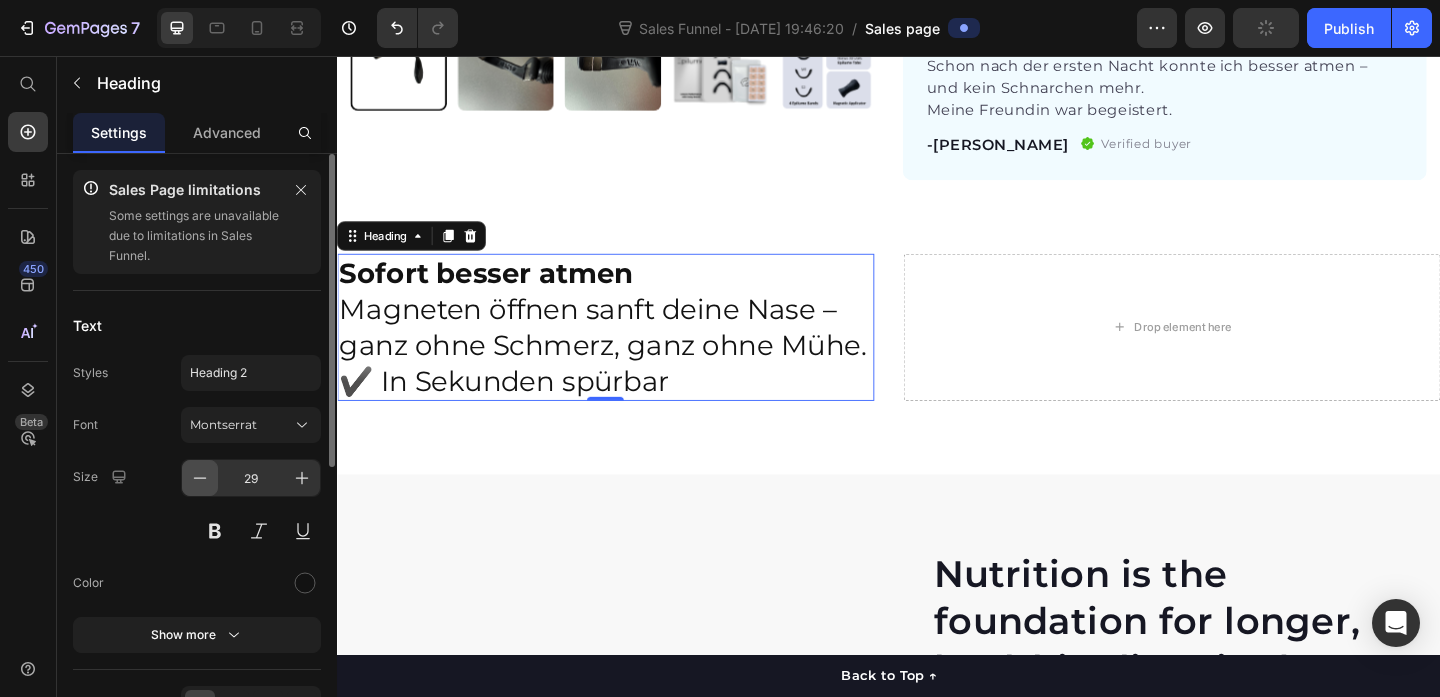 click 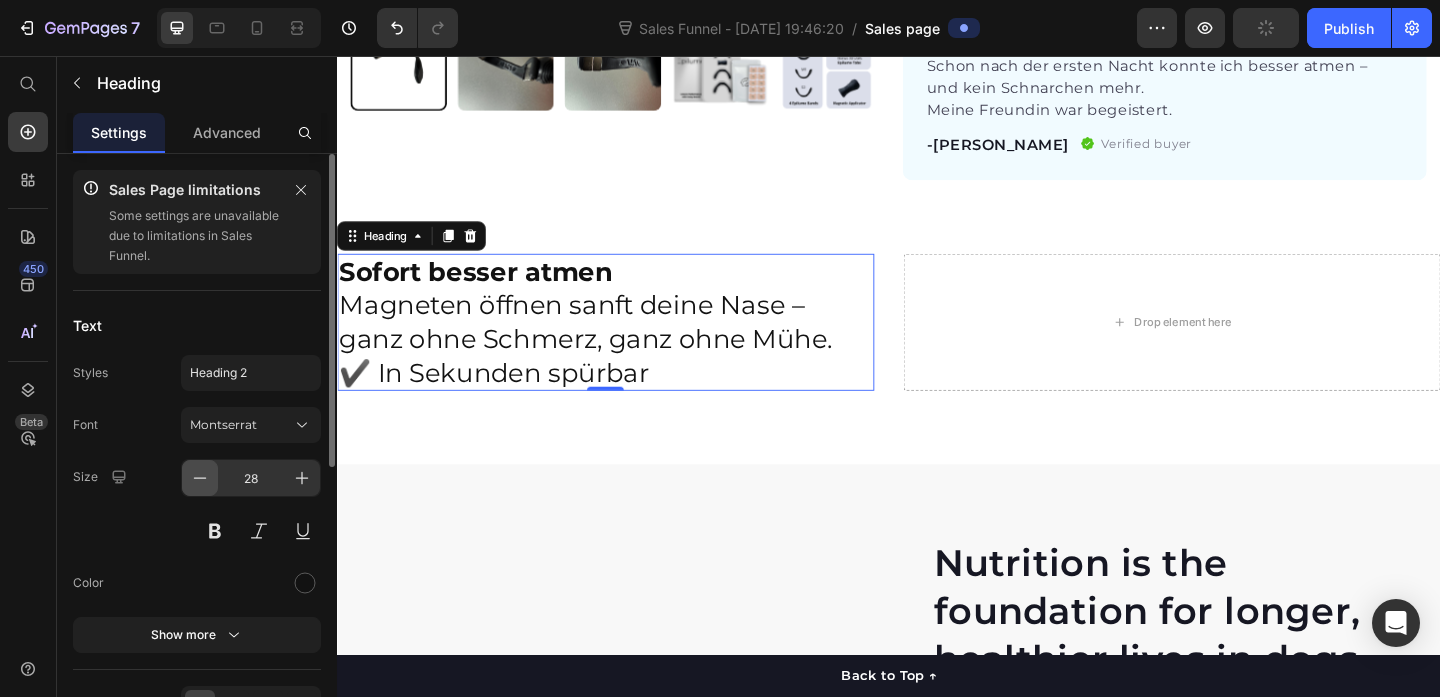 click 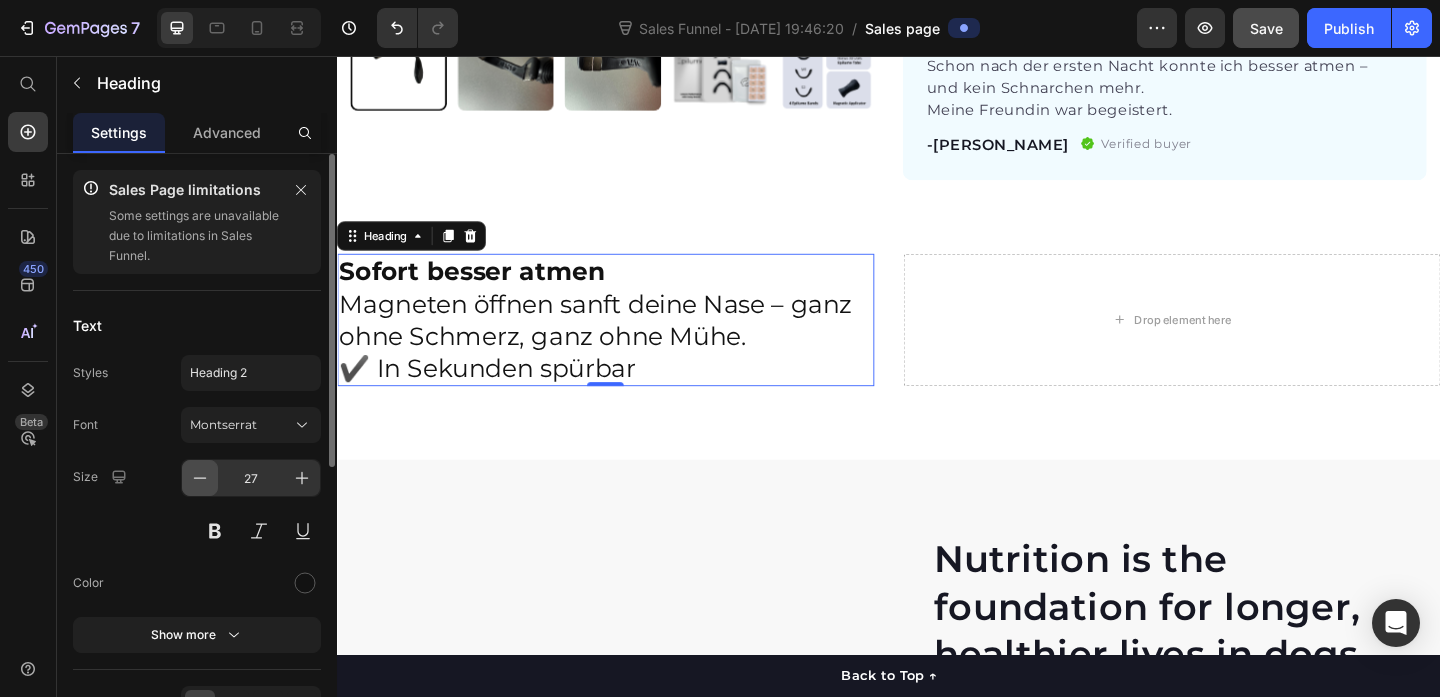 click 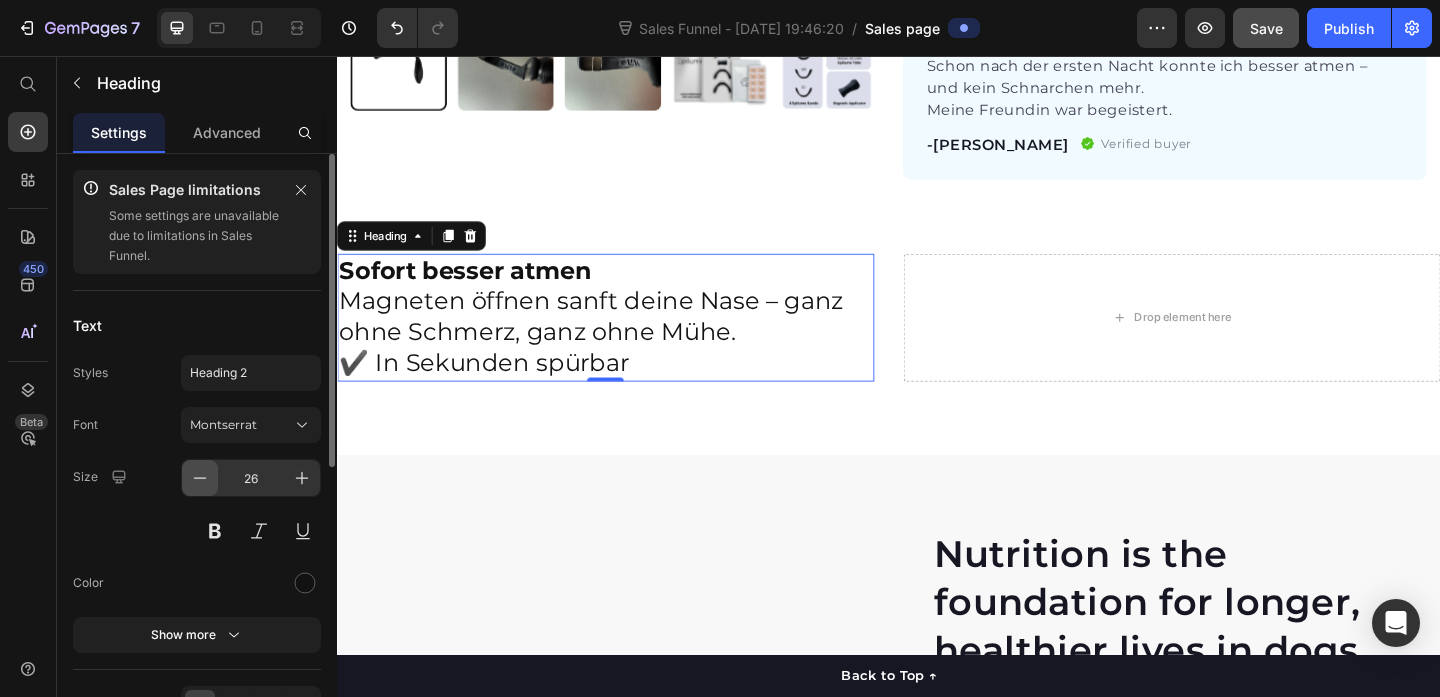 click 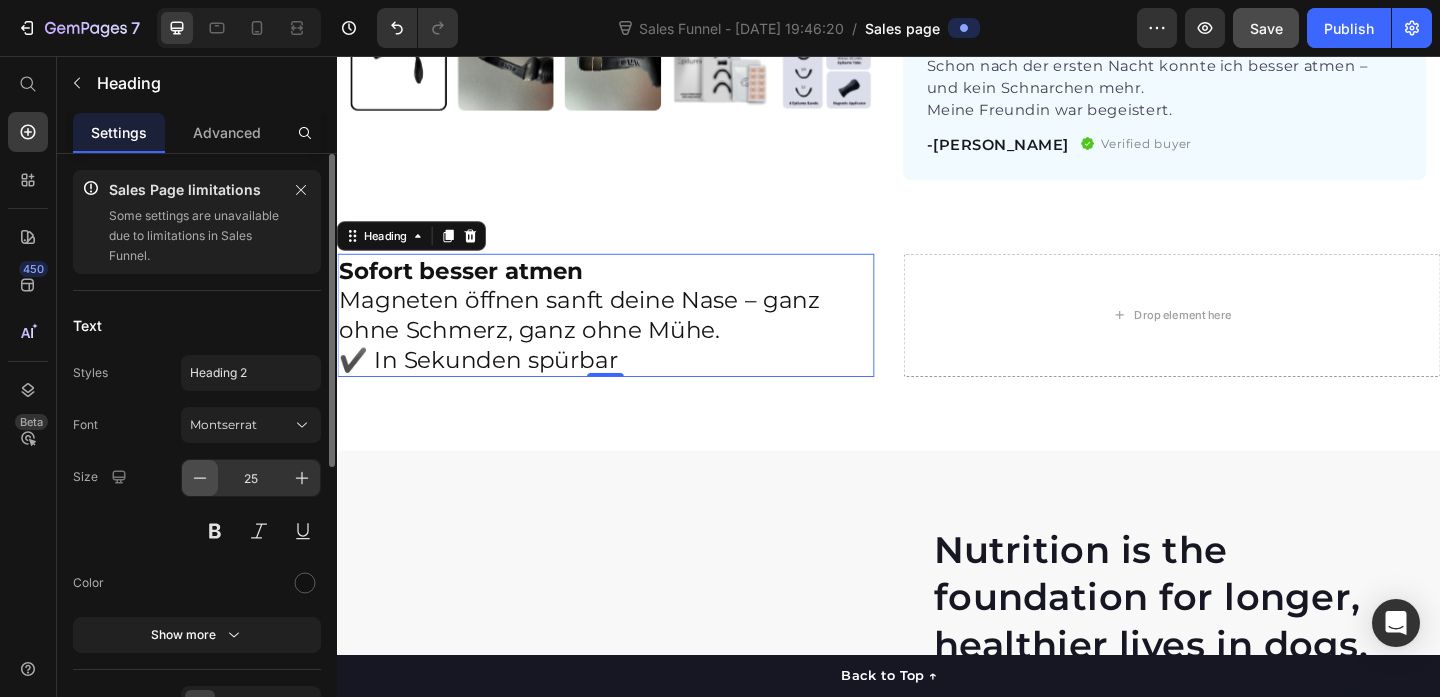click 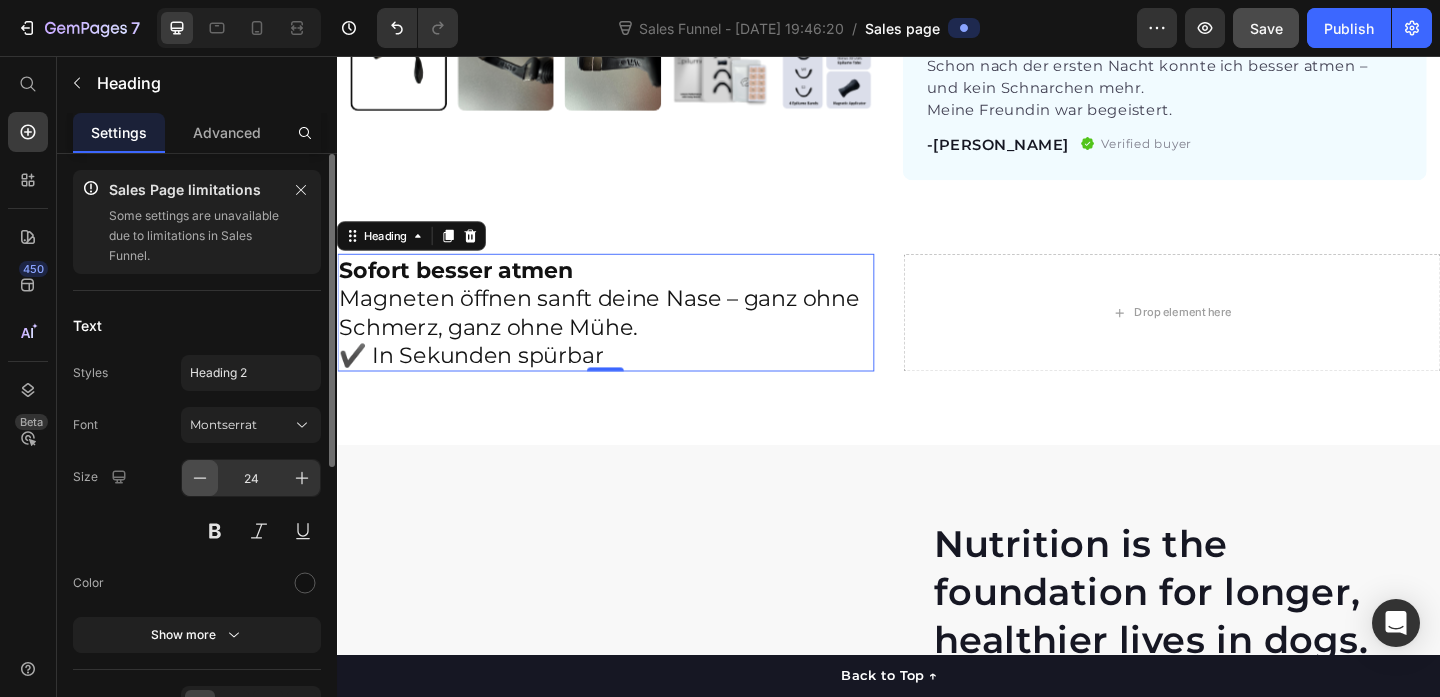 click 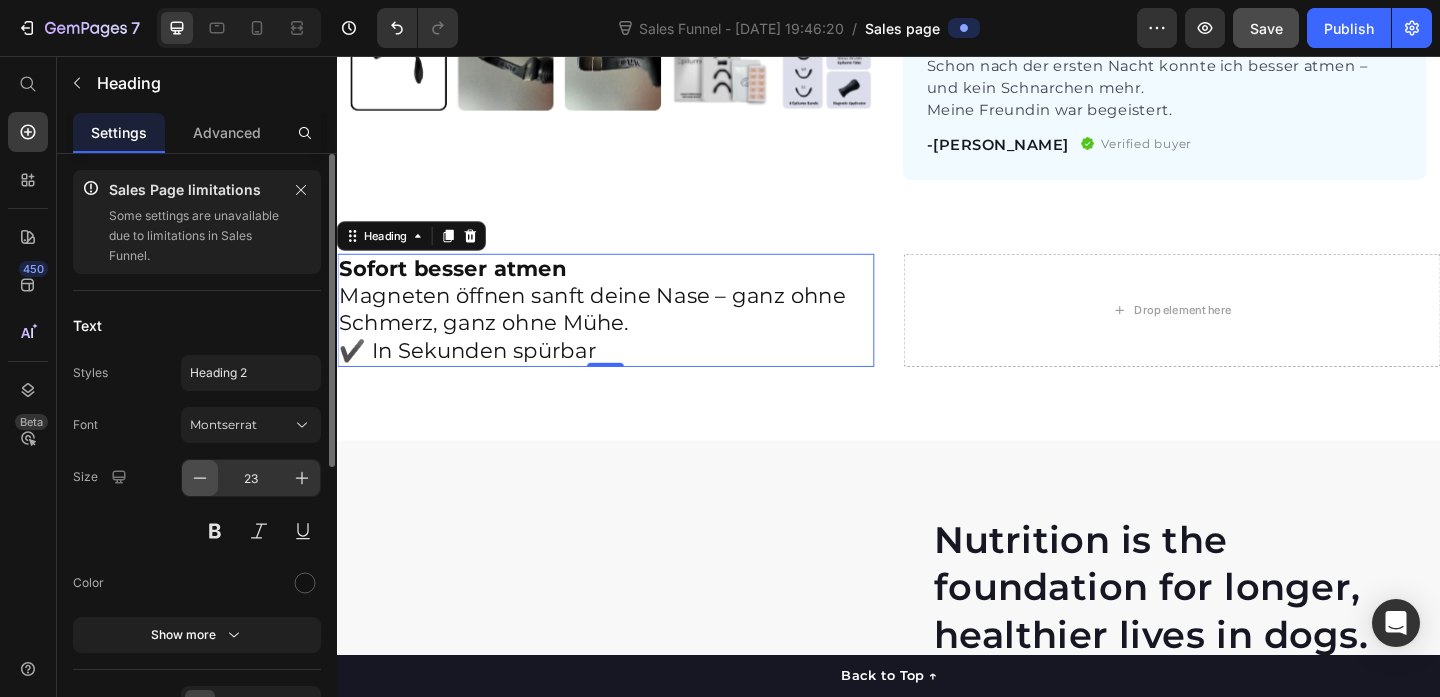 click 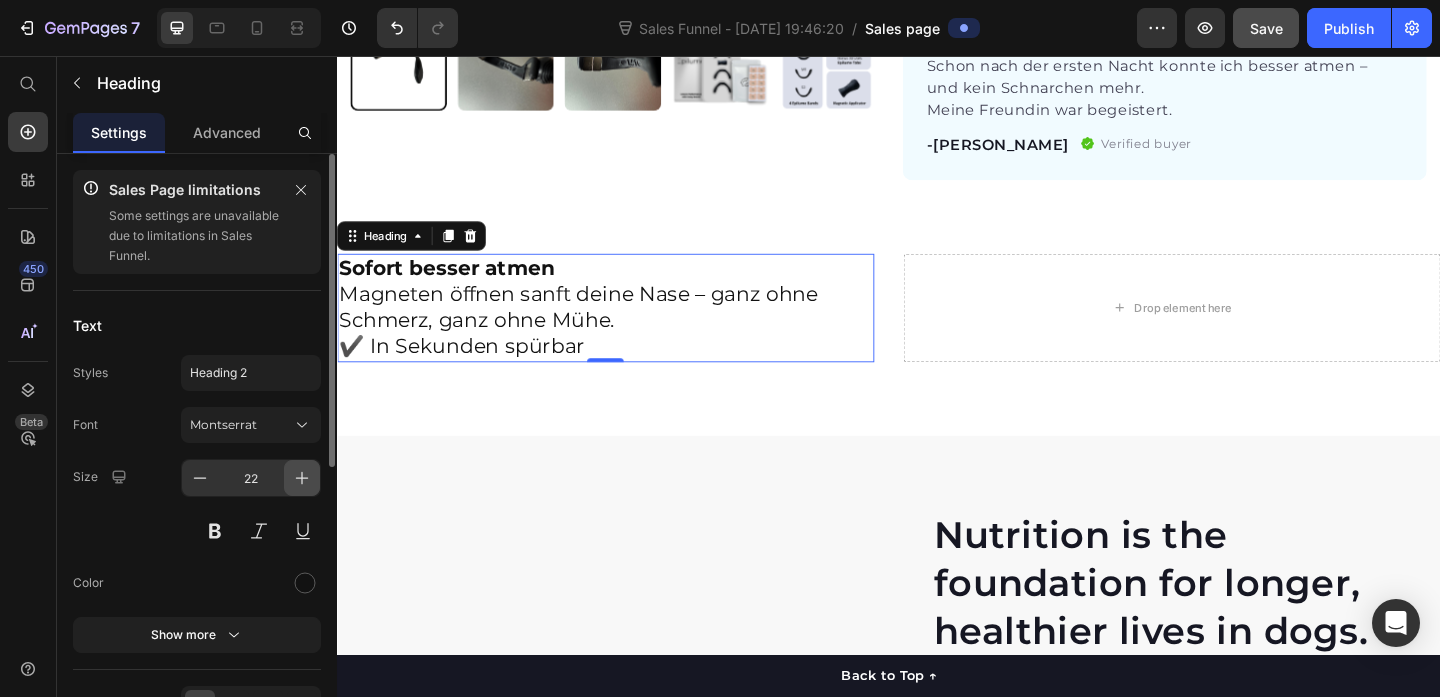 click 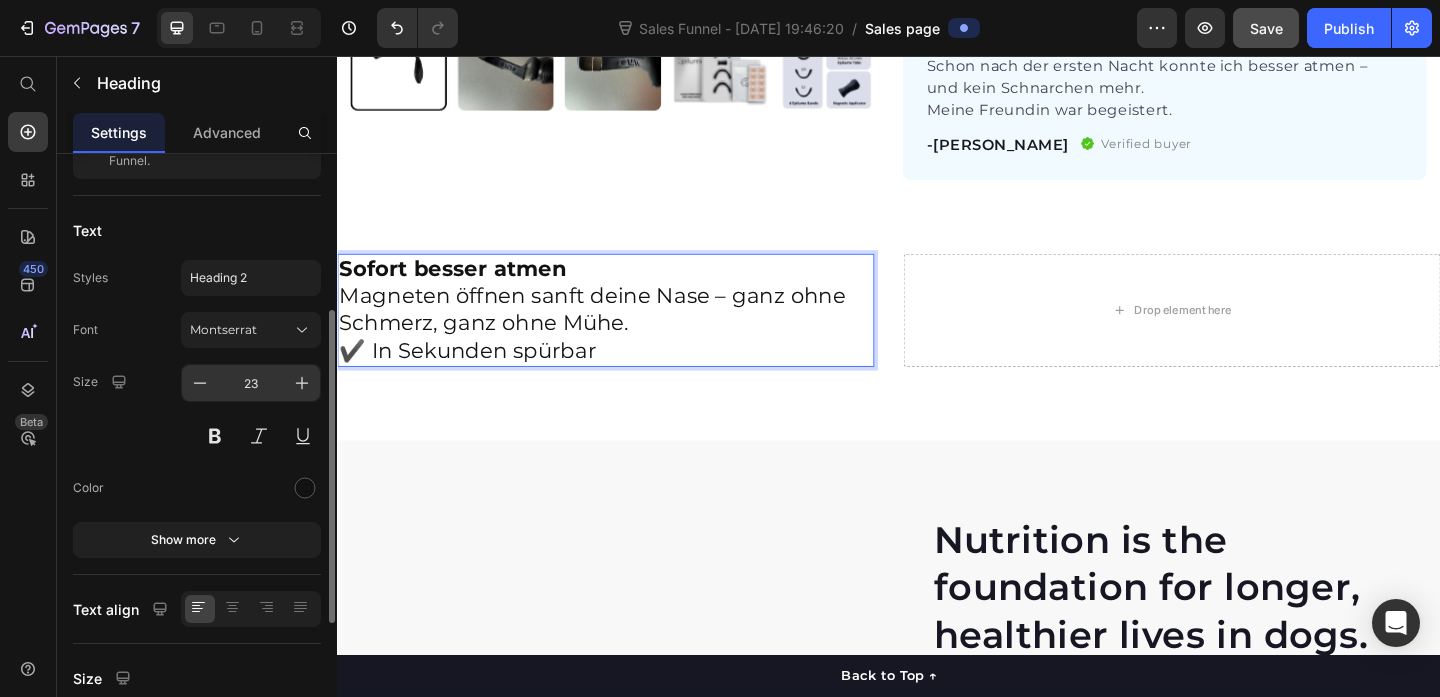 scroll, scrollTop: 175, scrollLeft: 0, axis: vertical 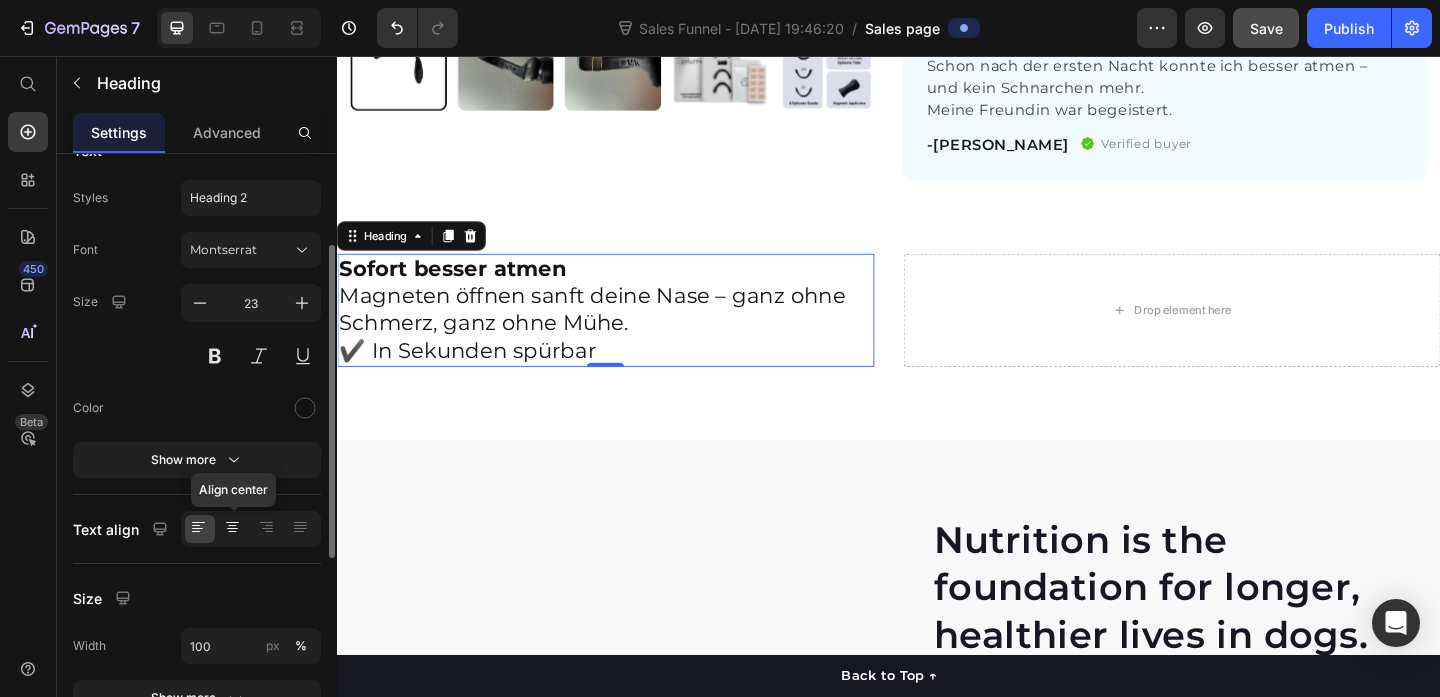 click 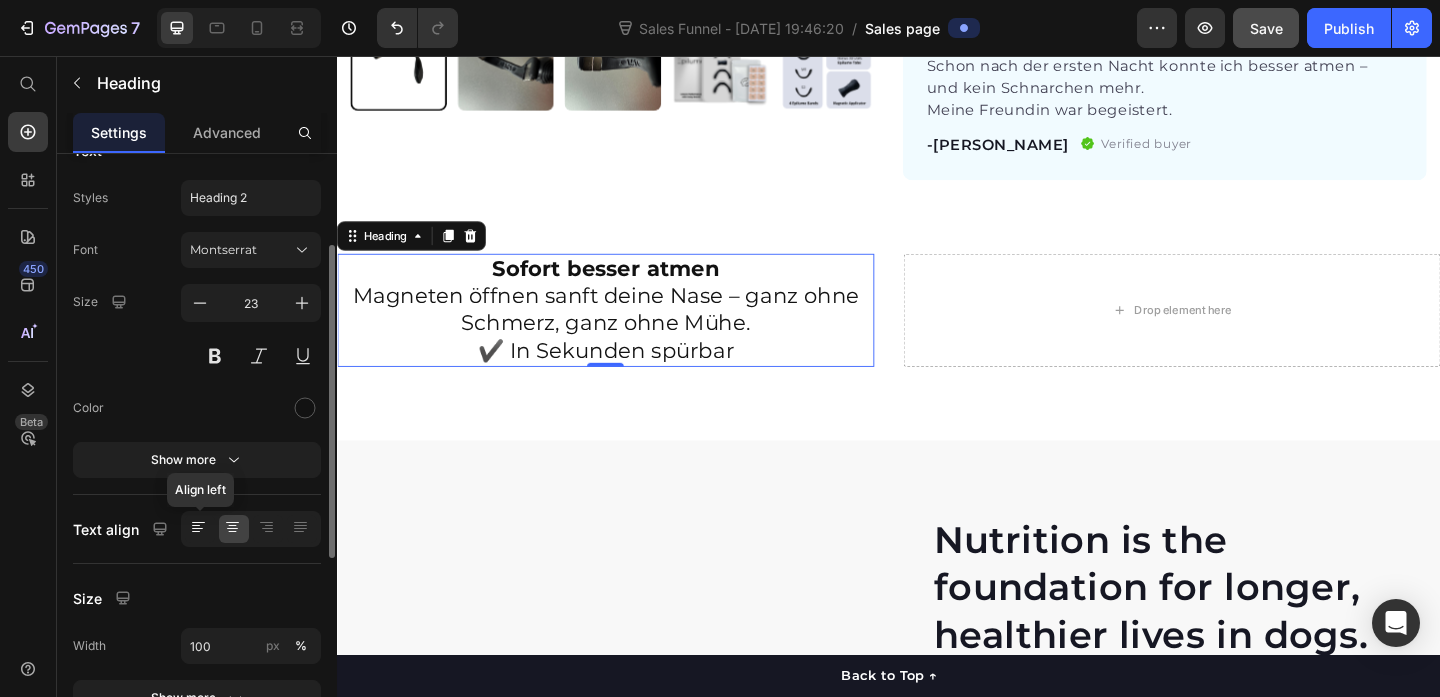 click 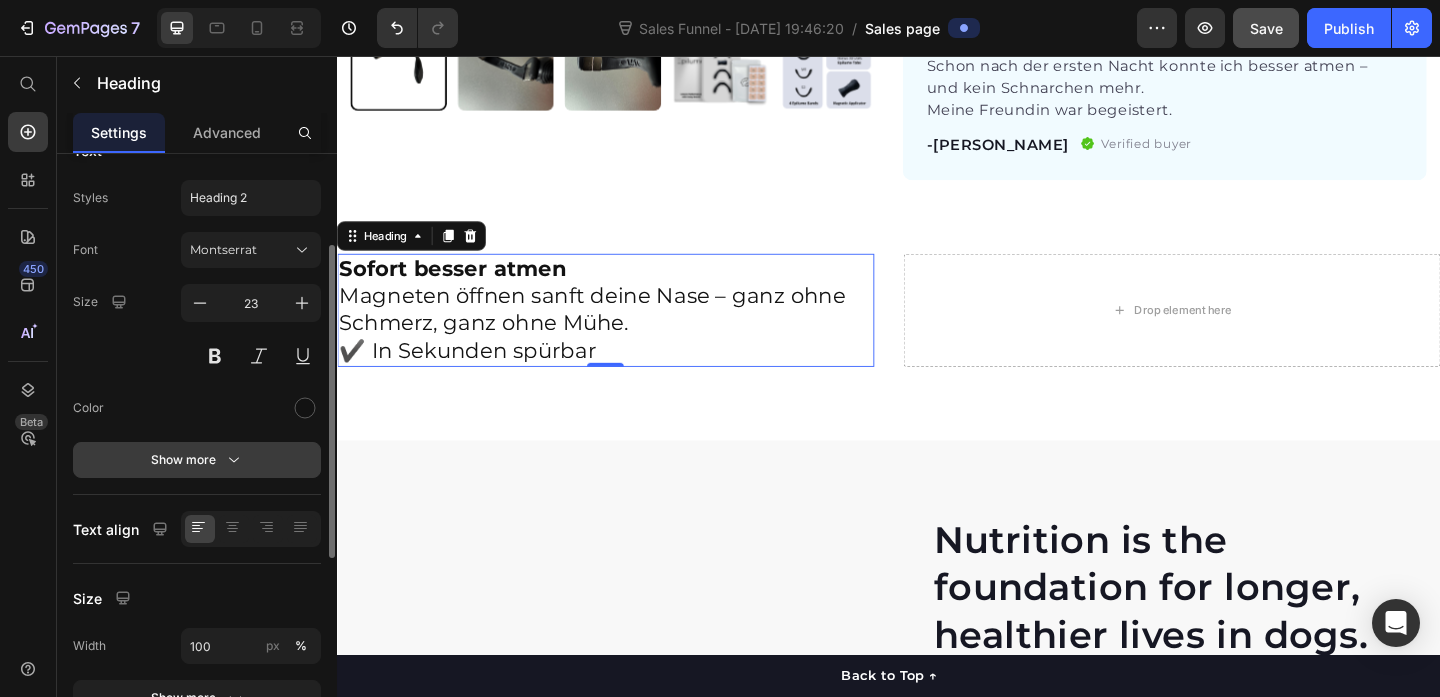 click on "Show more" at bounding box center [197, 460] 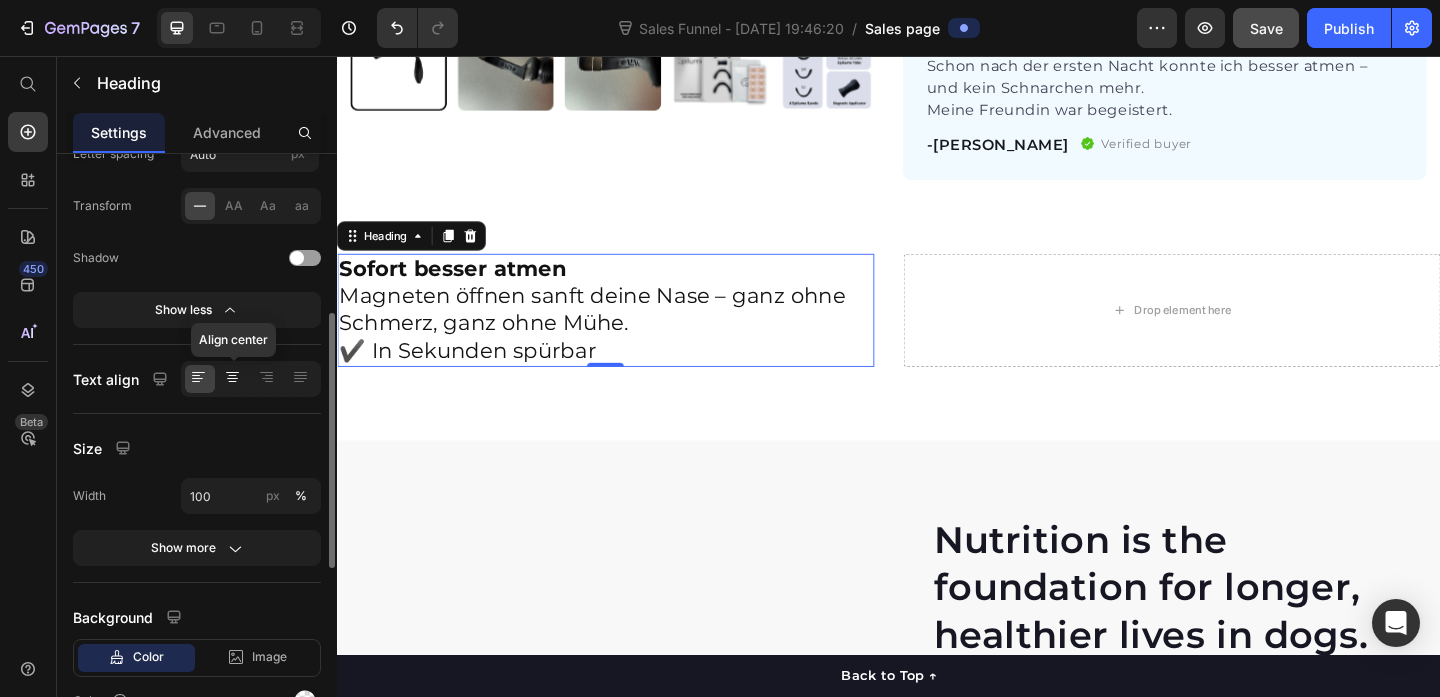 scroll, scrollTop: 625, scrollLeft: 0, axis: vertical 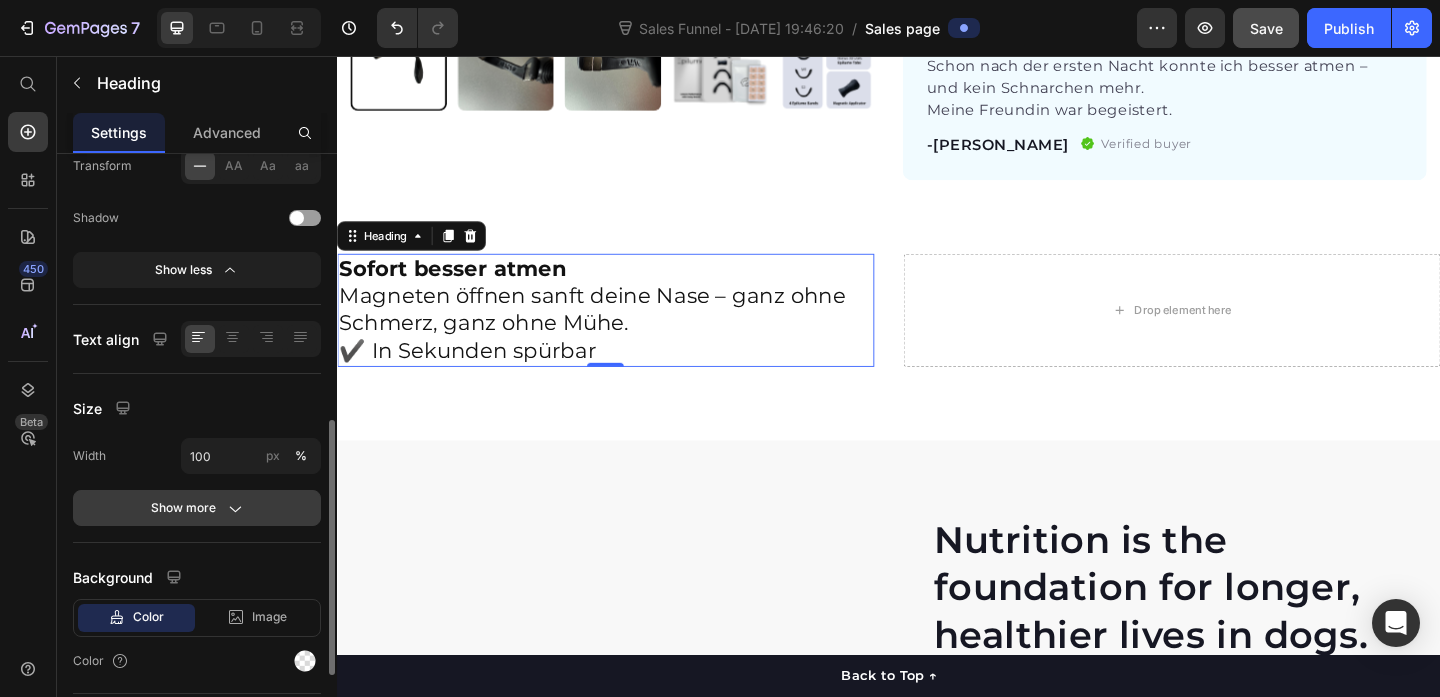 click on "Show more" 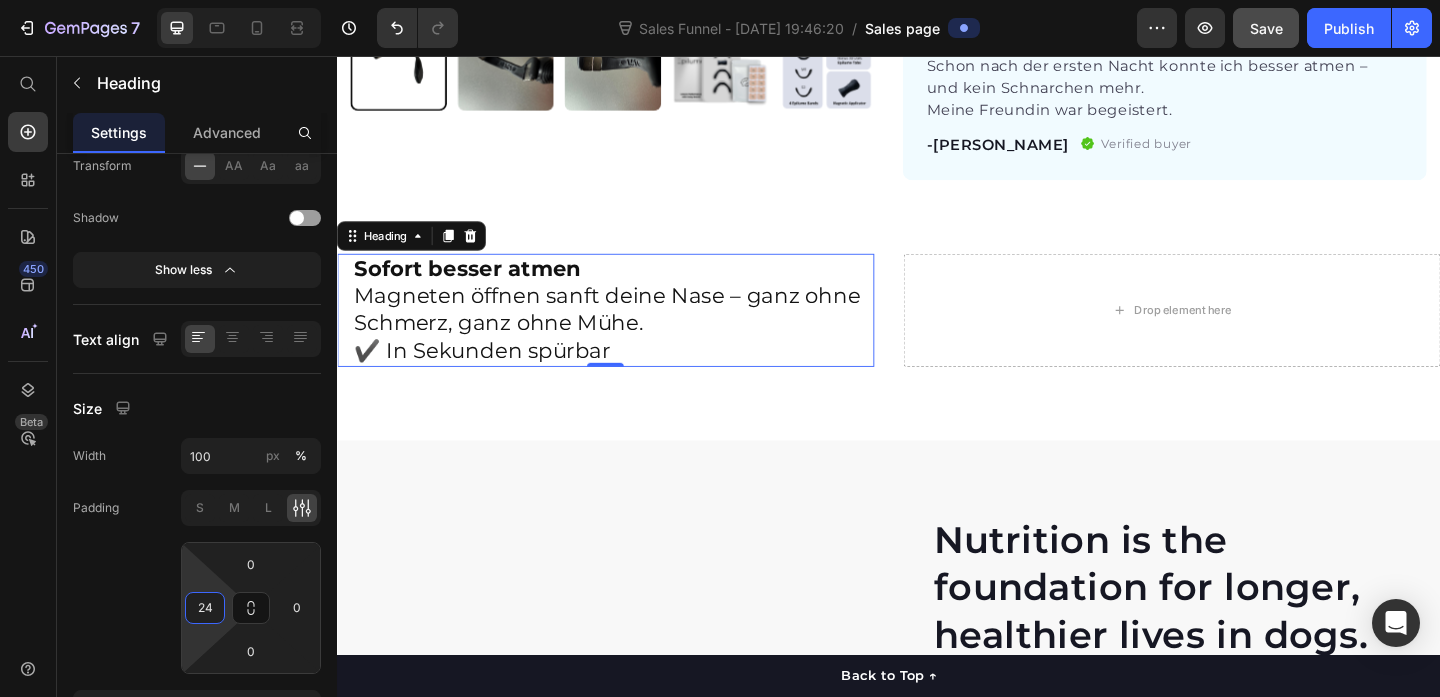 type on "26" 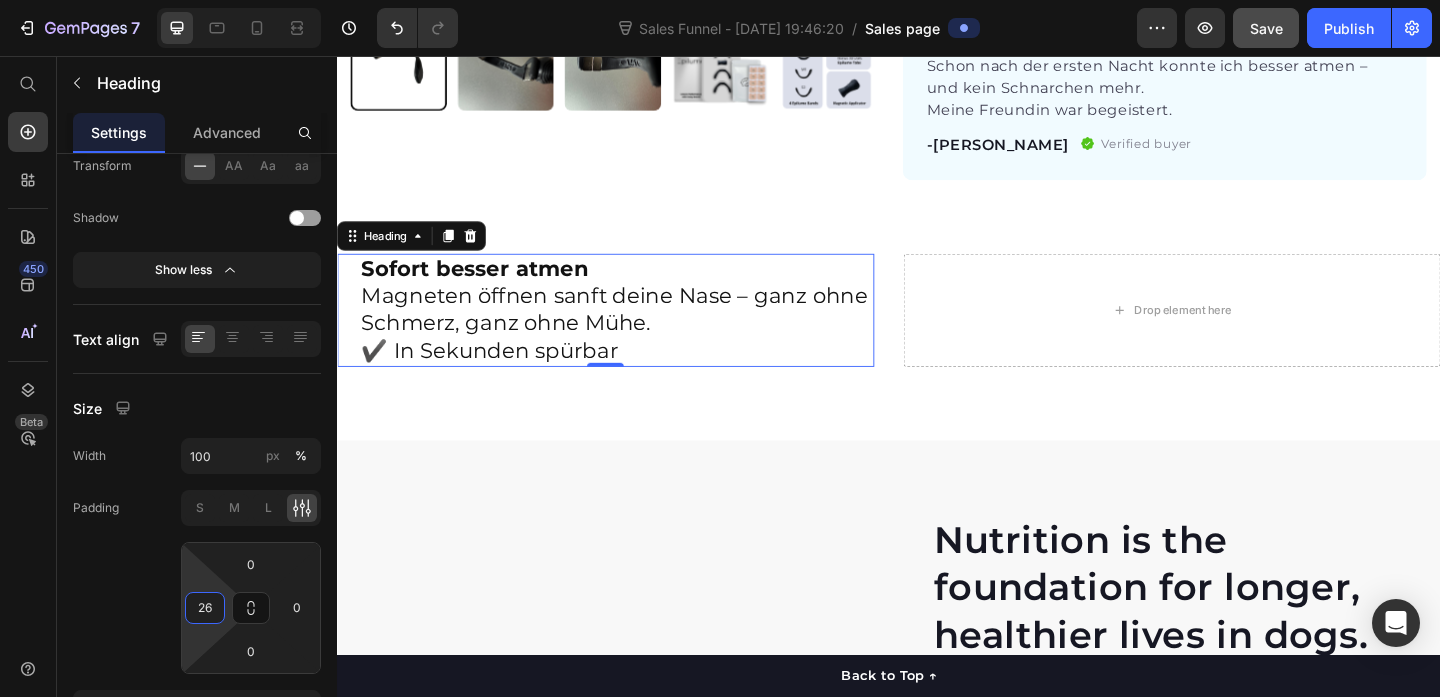drag, startPoint x: 205, startPoint y: 575, endPoint x: 205, endPoint y: 562, distance: 13 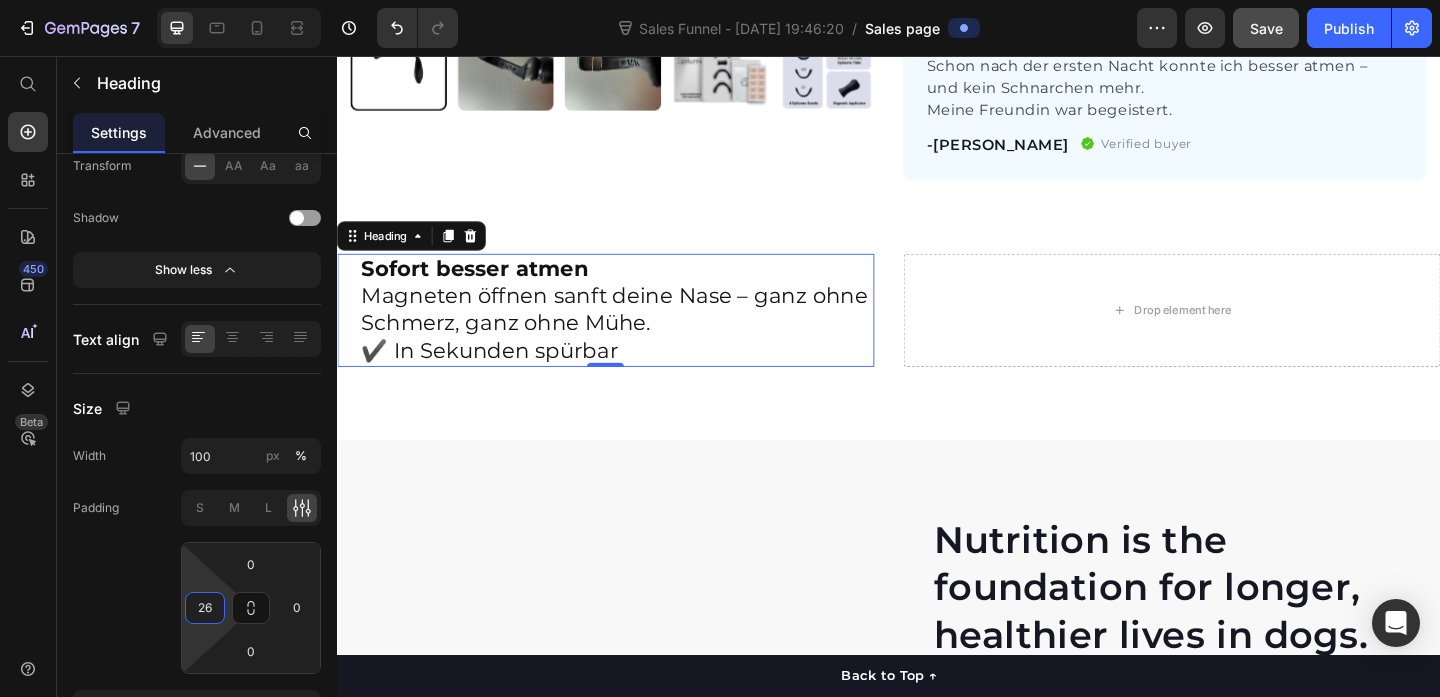 click on "7  Sales Funnel - [DATE] 19:46:20  /  Sales page Preview  Save   Publish  450 Beta Sales Page limitations Some elements are unavailable due to limitations in Sales Funnel. Start with Sections Elements Hero Section Product Detail Brands Trusted Badges Guarantee Product Breakdown How to use Testimonials Compare Bundle FAQs Social Proof Brand Story Product List Collection Blog List Contact Sticky Add to Cart Custom Footer Browse Library 450 Layout
Row
Row
Row
Row Text
Heading
Text Block Button
Button
Button
Sticky Back to top Media" at bounding box center [720, 0] 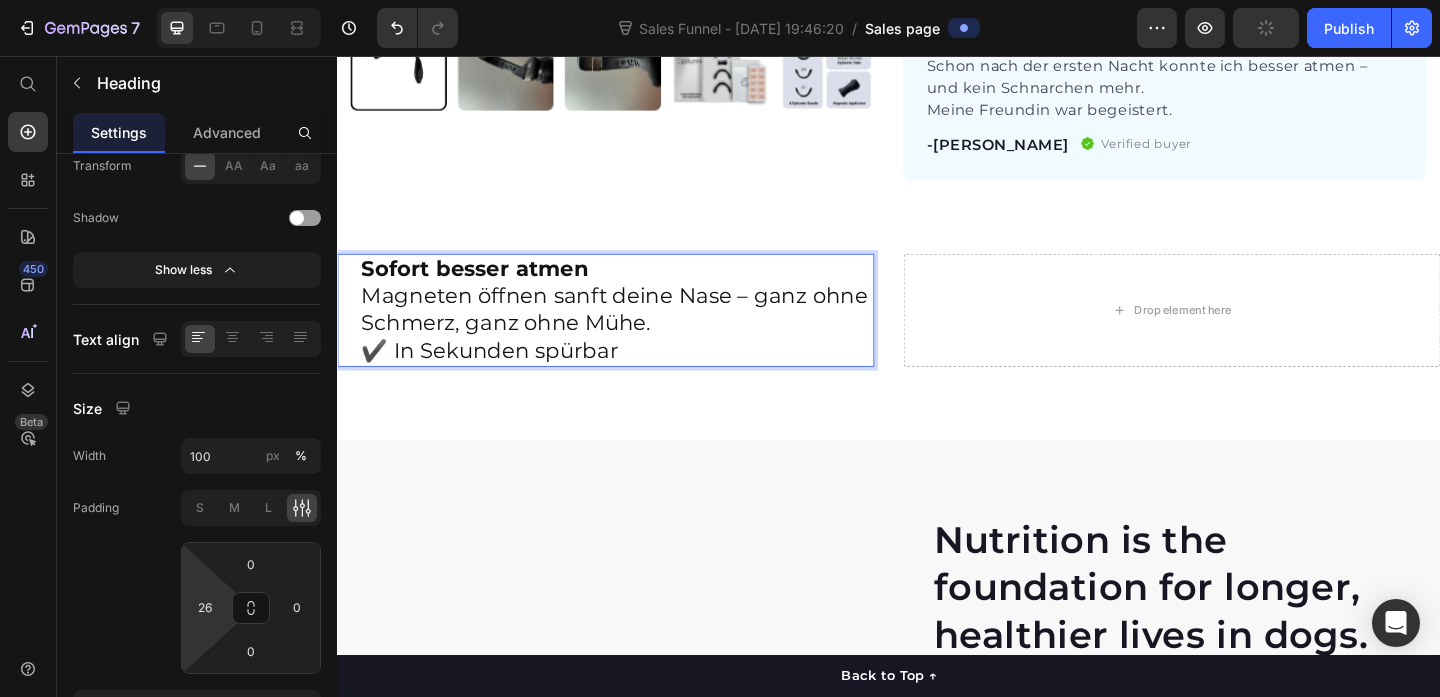click on "Sofort besser atmen Magneten öffnen sanft deine Nase – ganz ohne Schmerz, ganz ohne Mühe. ✔️ In Sekunden spürbar" at bounding box center (641, 333) 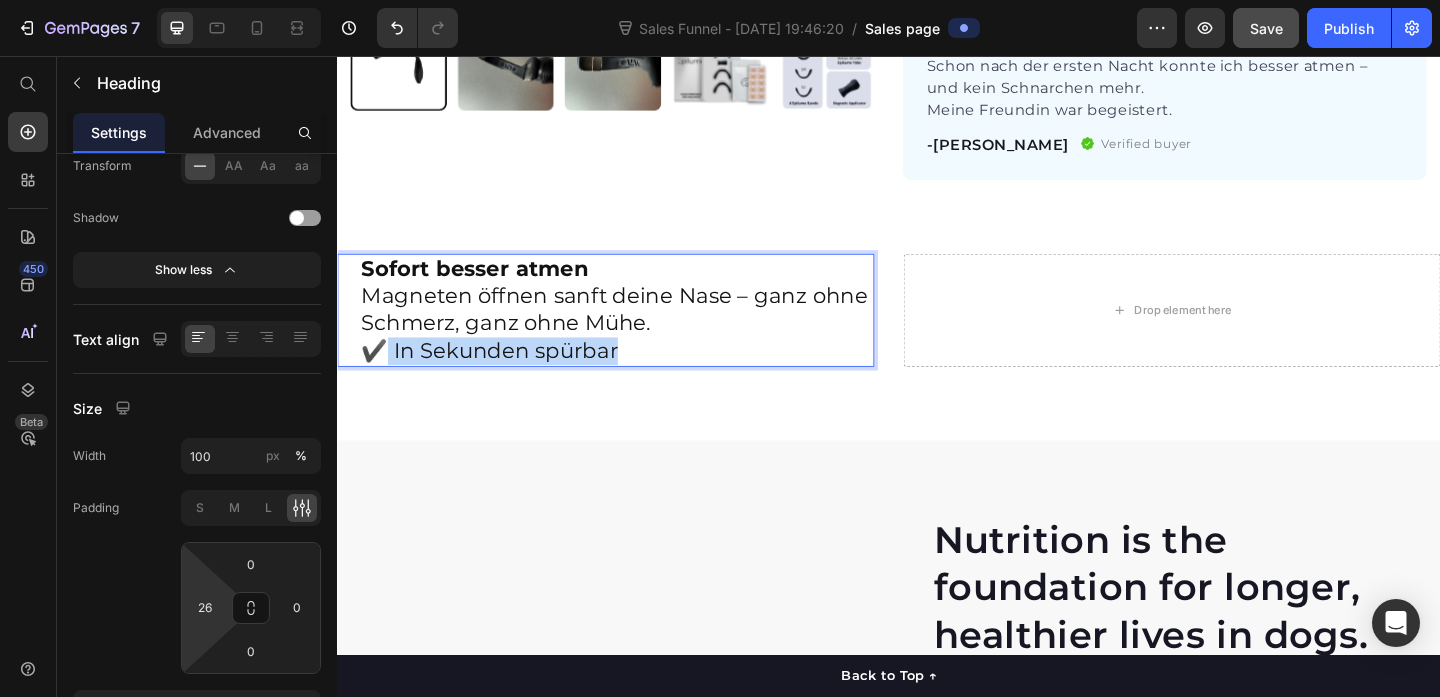 drag, startPoint x: 388, startPoint y: 375, endPoint x: 671, endPoint y: 371, distance: 283.02826 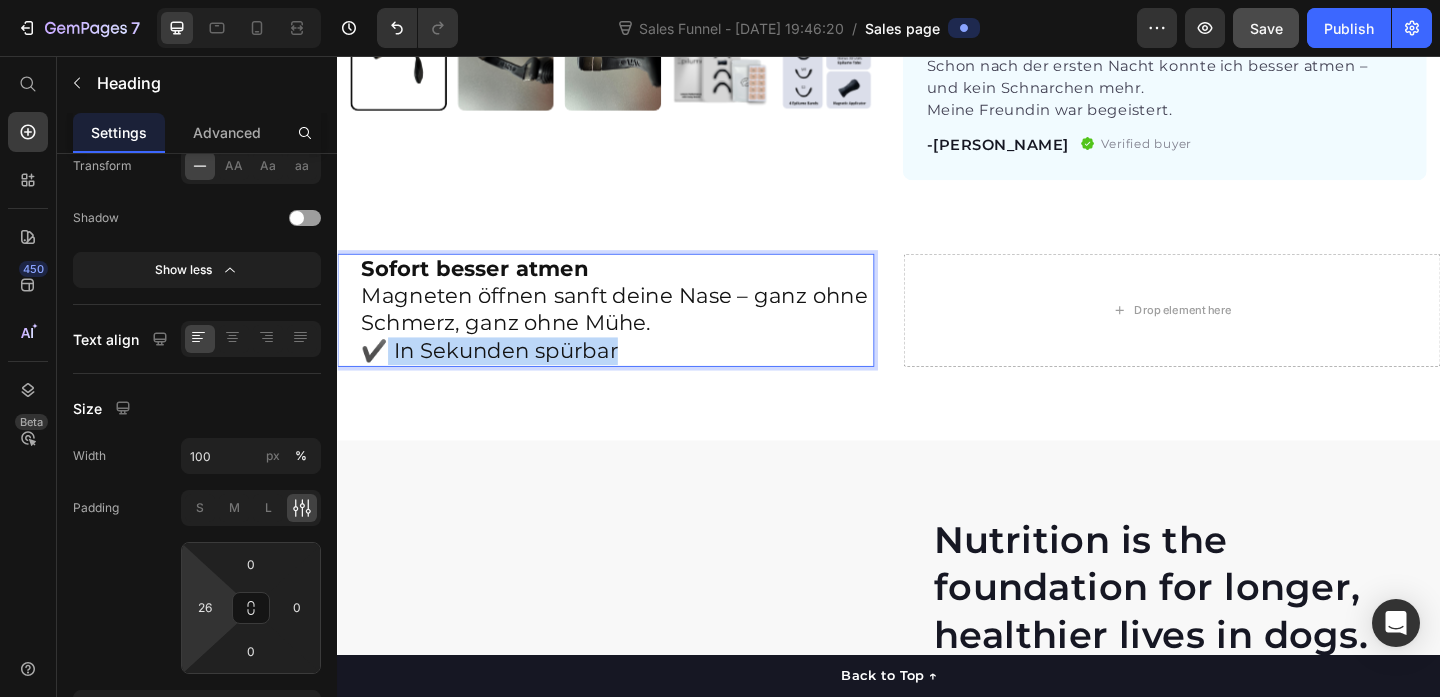 click on "Sofort besser atmen Magneten öffnen sanft deine Nase – ganz ohne Schmerz, ganz ohne Mühe. ✔️ In Sekunden spürbar" at bounding box center (641, 333) 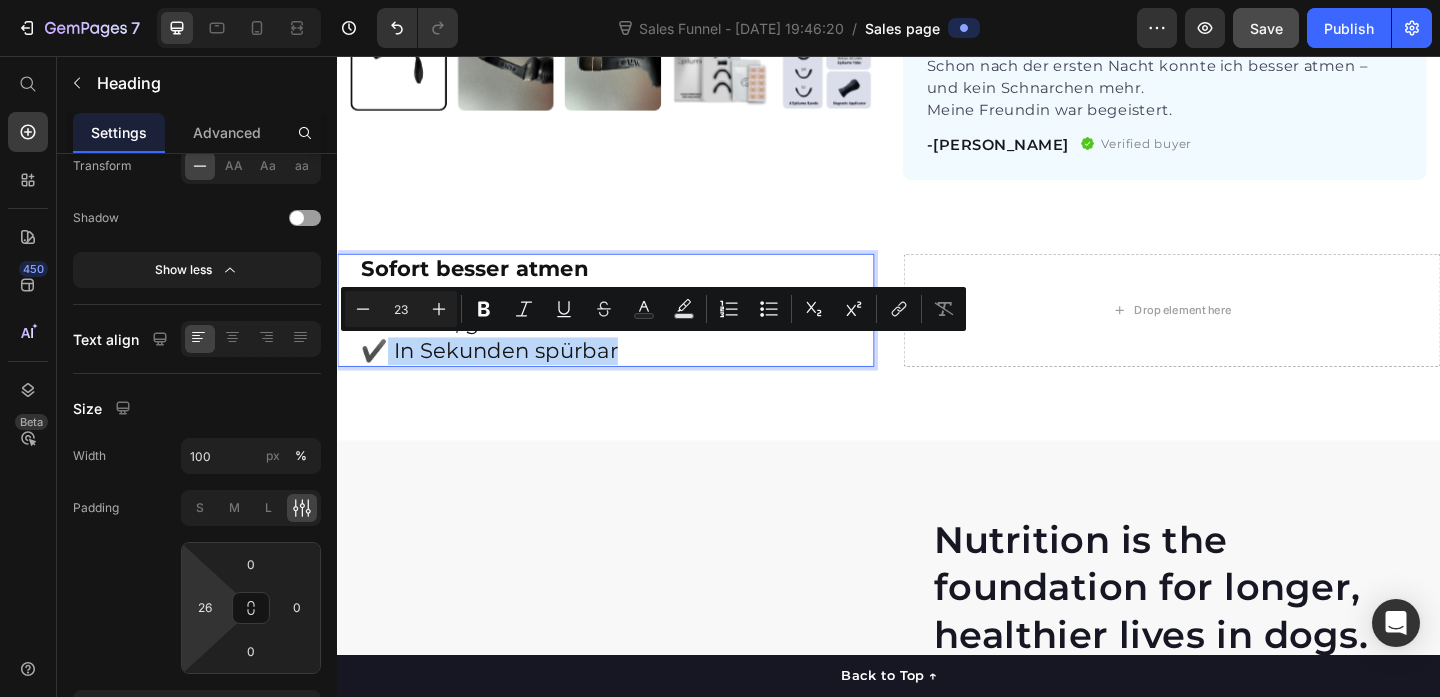 click on "Sofort besser atmen Magneten öffnen sanft deine Nase – ganz ohne Schmerz, ganz ohne Mühe. ✔️ In Sekunden spürbar" at bounding box center (641, 333) 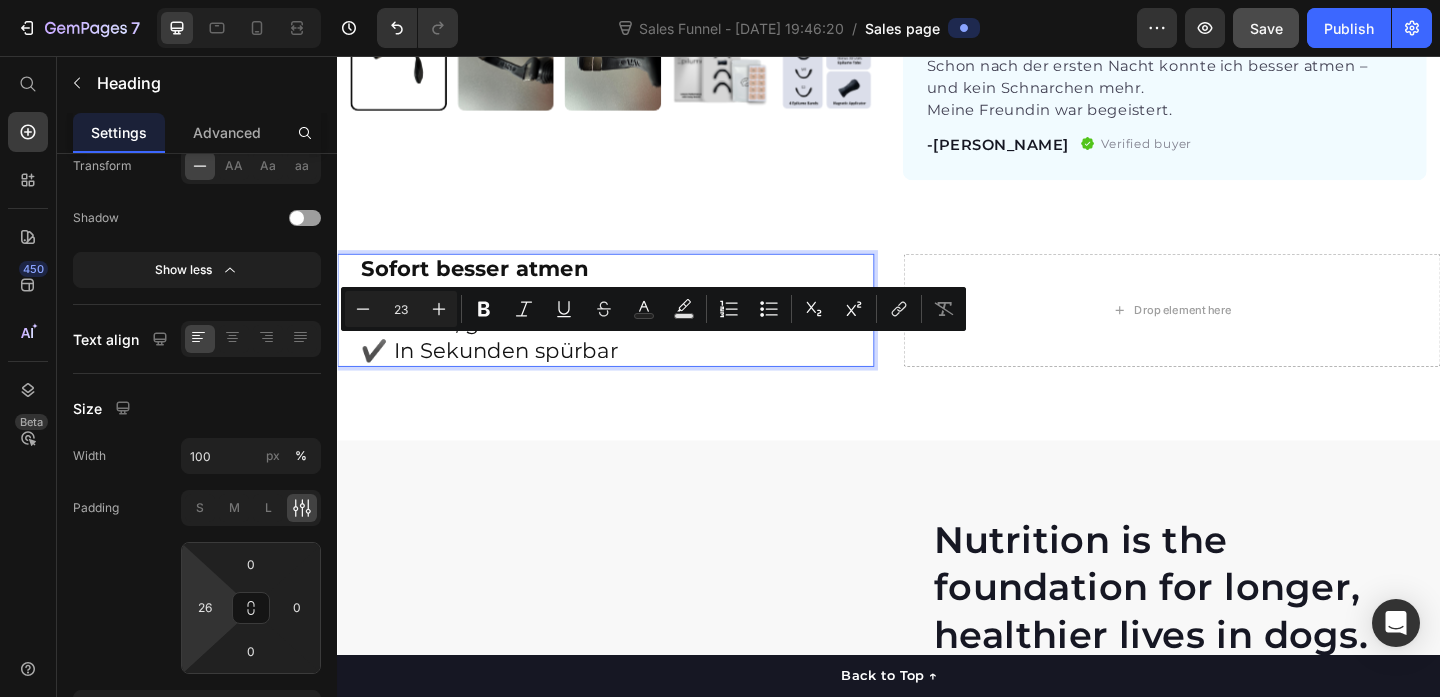 click on "Sofort besser atmen Magneten öffnen sanft deine Nase – ganz ohne Schmerz, ganz ohne Mühe. ✔️ In Sekunden spürbar" at bounding box center [641, 333] 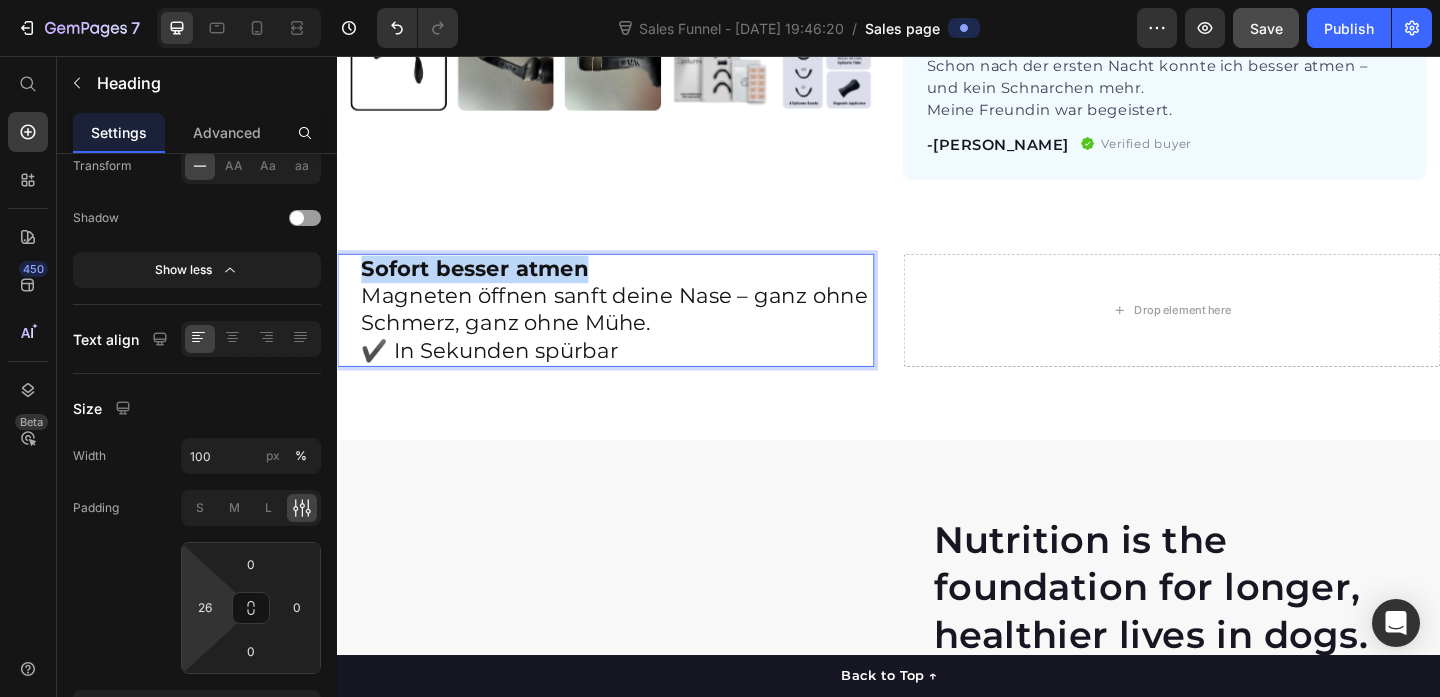 drag, startPoint x: 608, startPoint y: 285, endPoint x: 362, endPoint y: 284, distance: 246.00203 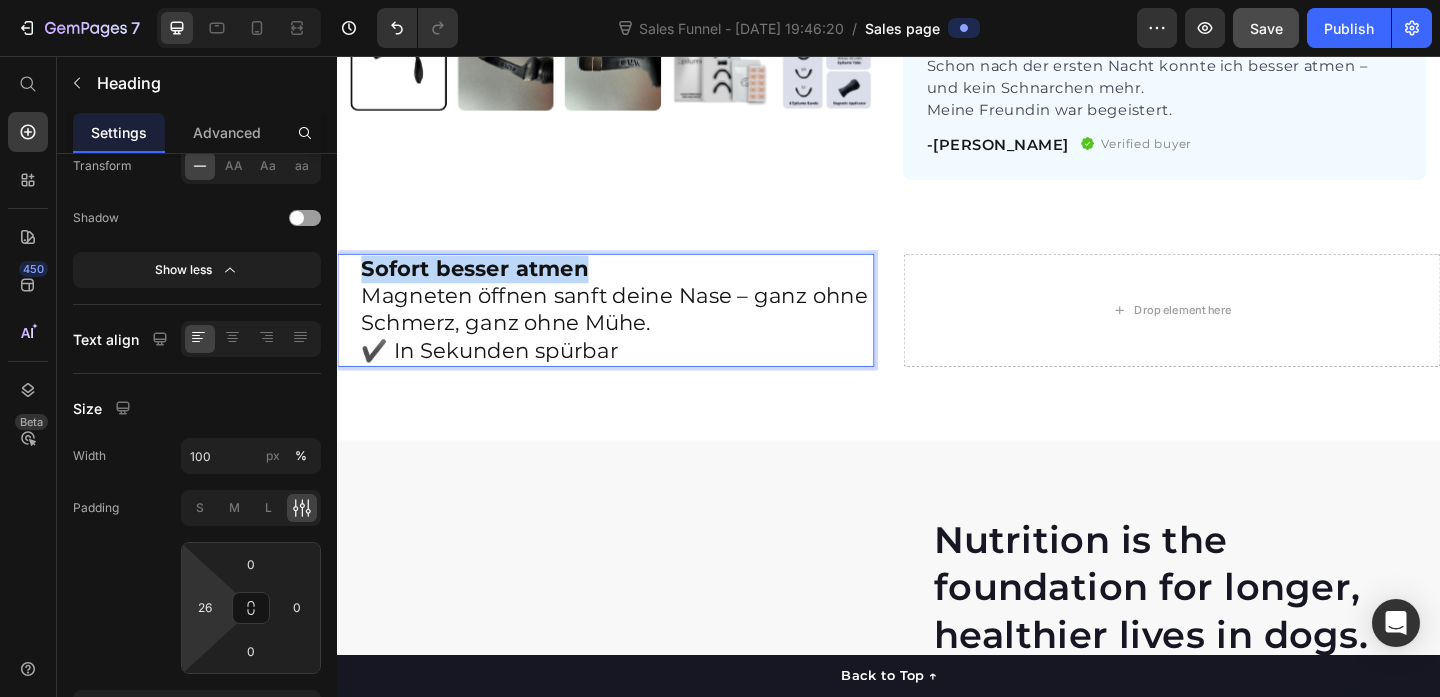 click on "Sofort besser atmen Magneten öffnen sanft deine Nase – ganz ohne Schmerz, ganz ohne Mühe. ✔️ In Sekunden spürbar" at bounding box center (641, 333) 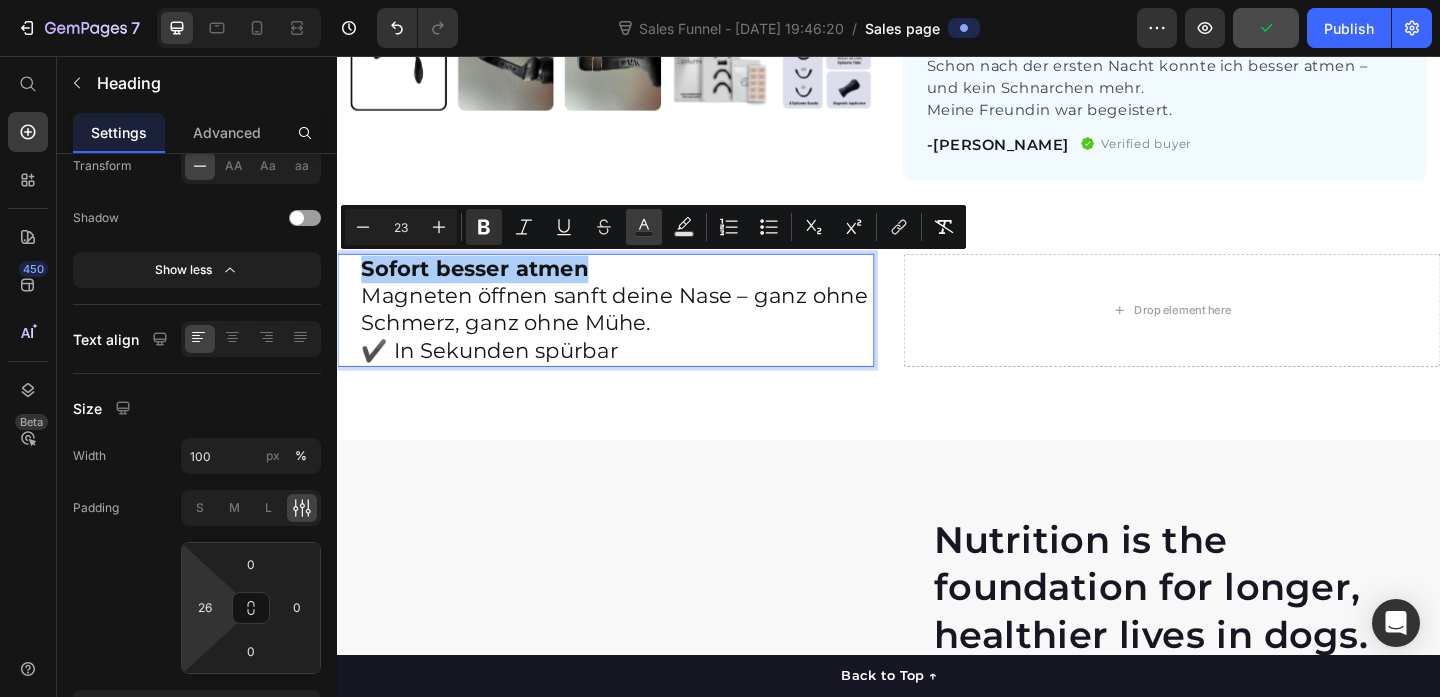 click 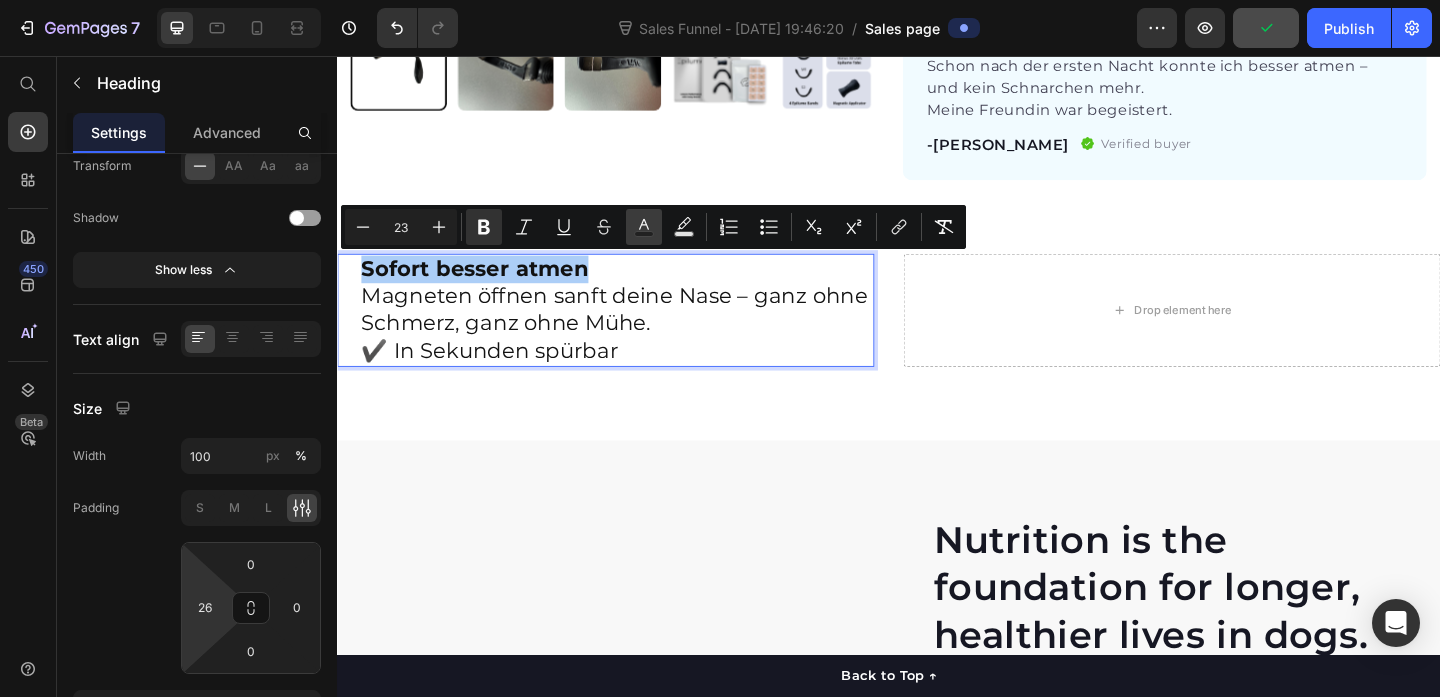 type on "121212" 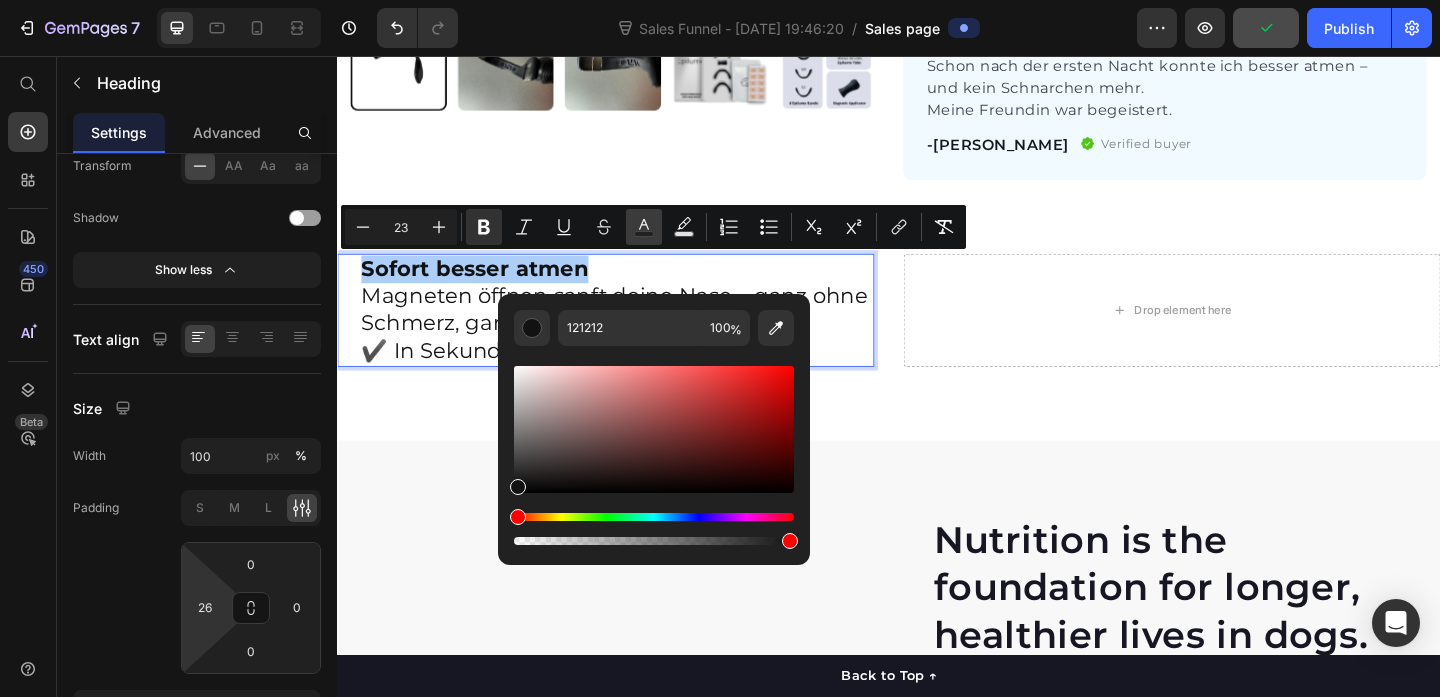 click 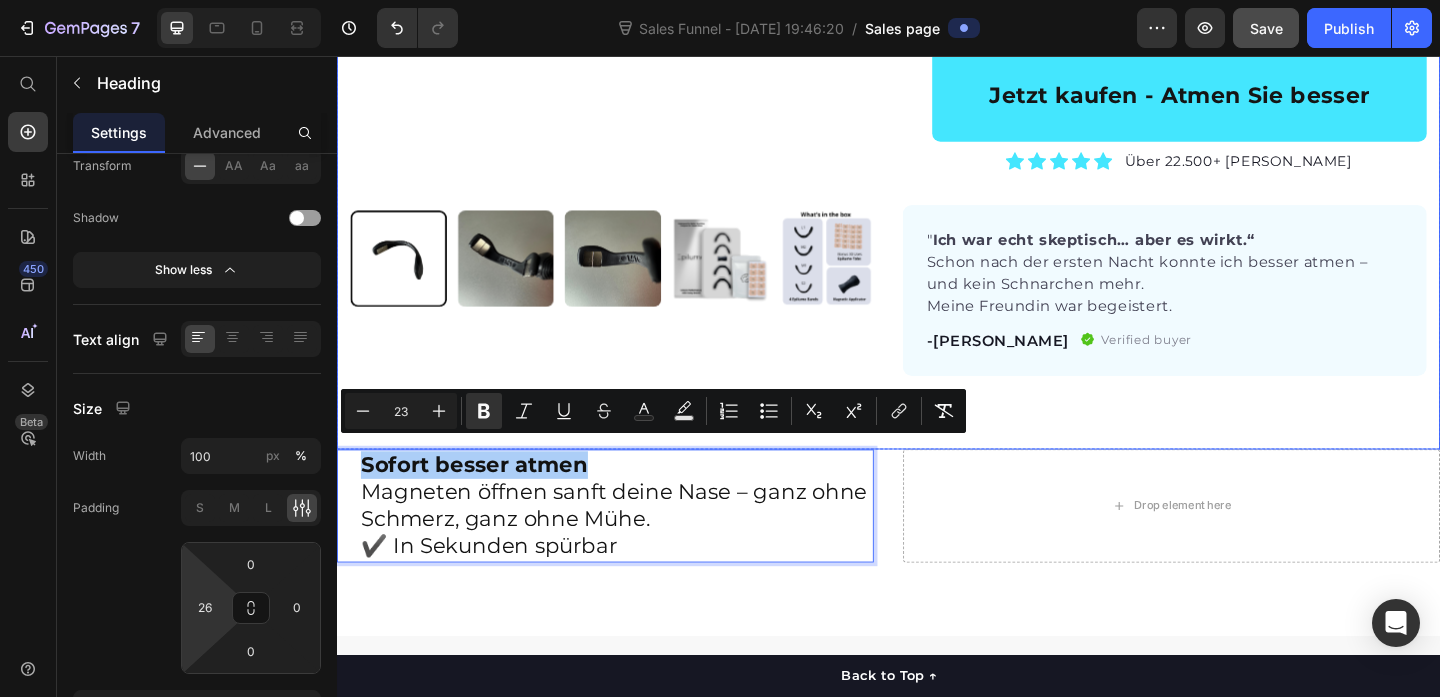 scroll, scrollTop: 934, scrollLeft: 0, axis: vertical 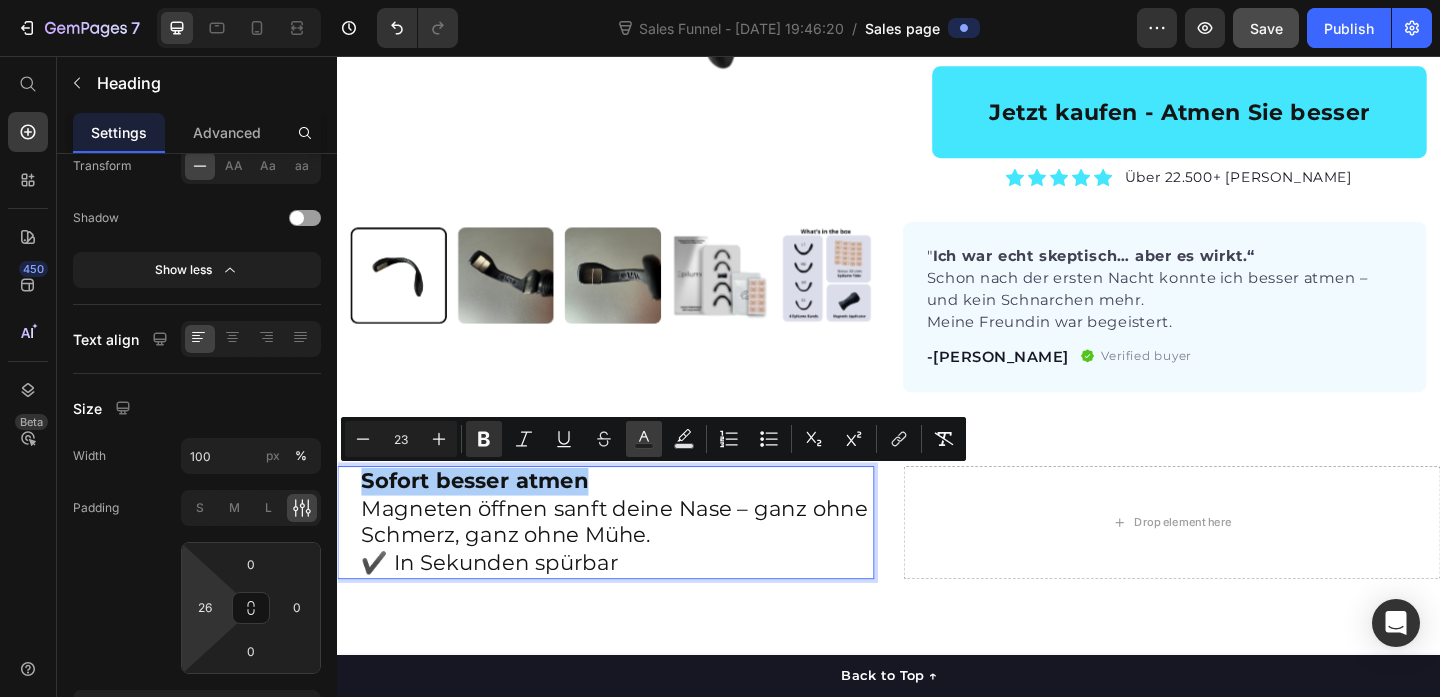 click 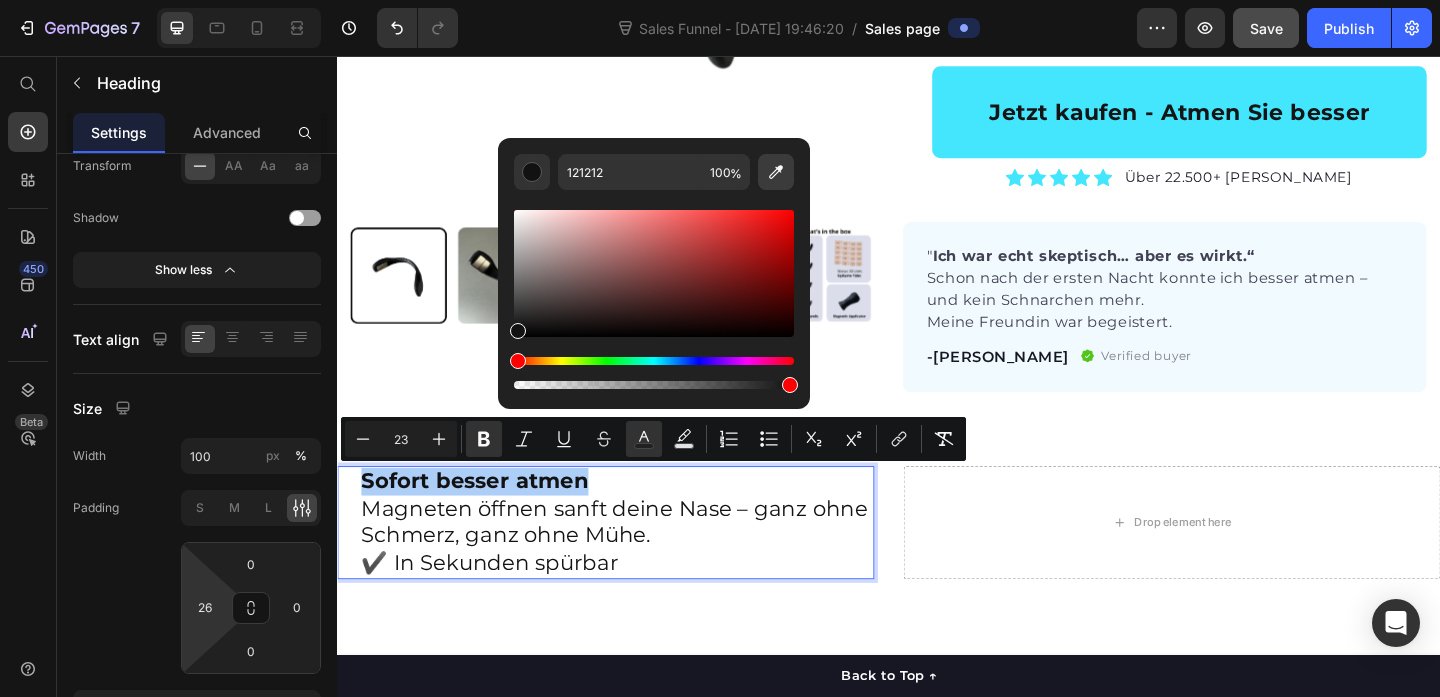 click at bounding box center [776, 172] 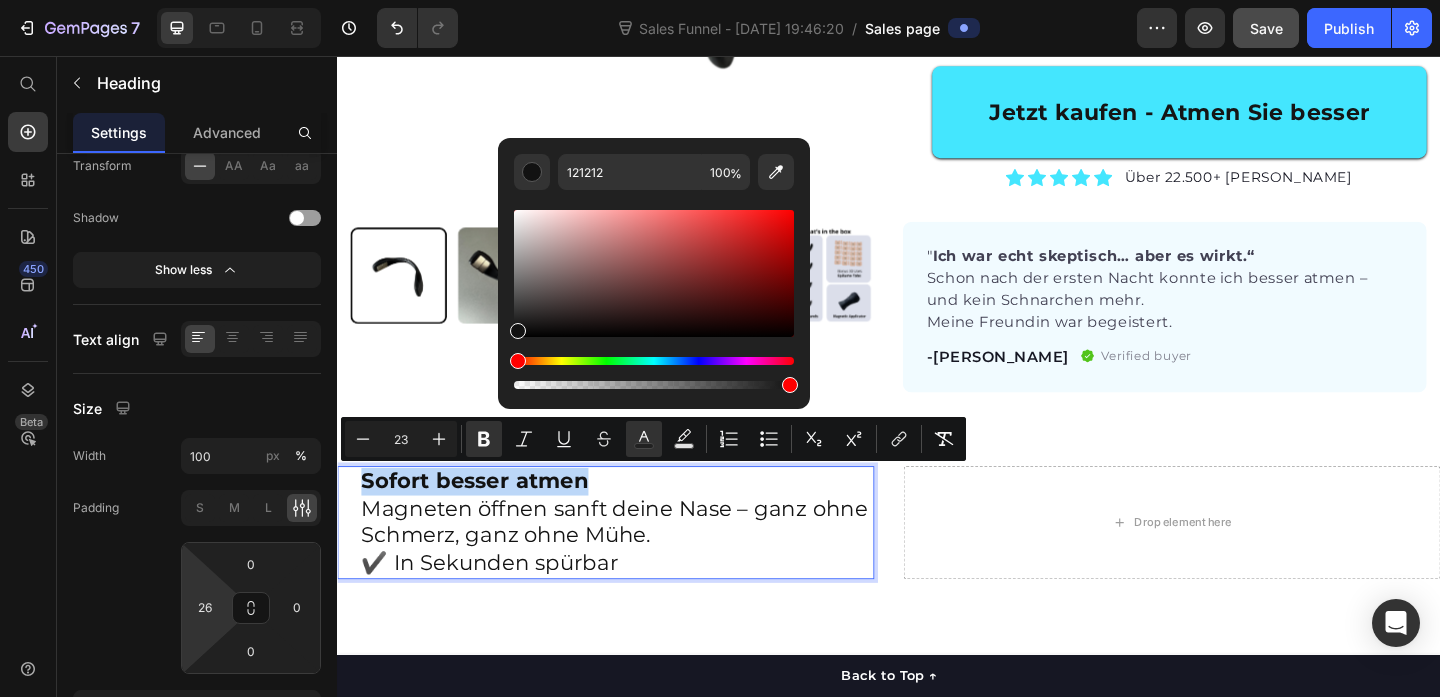 type on "44E6FE" 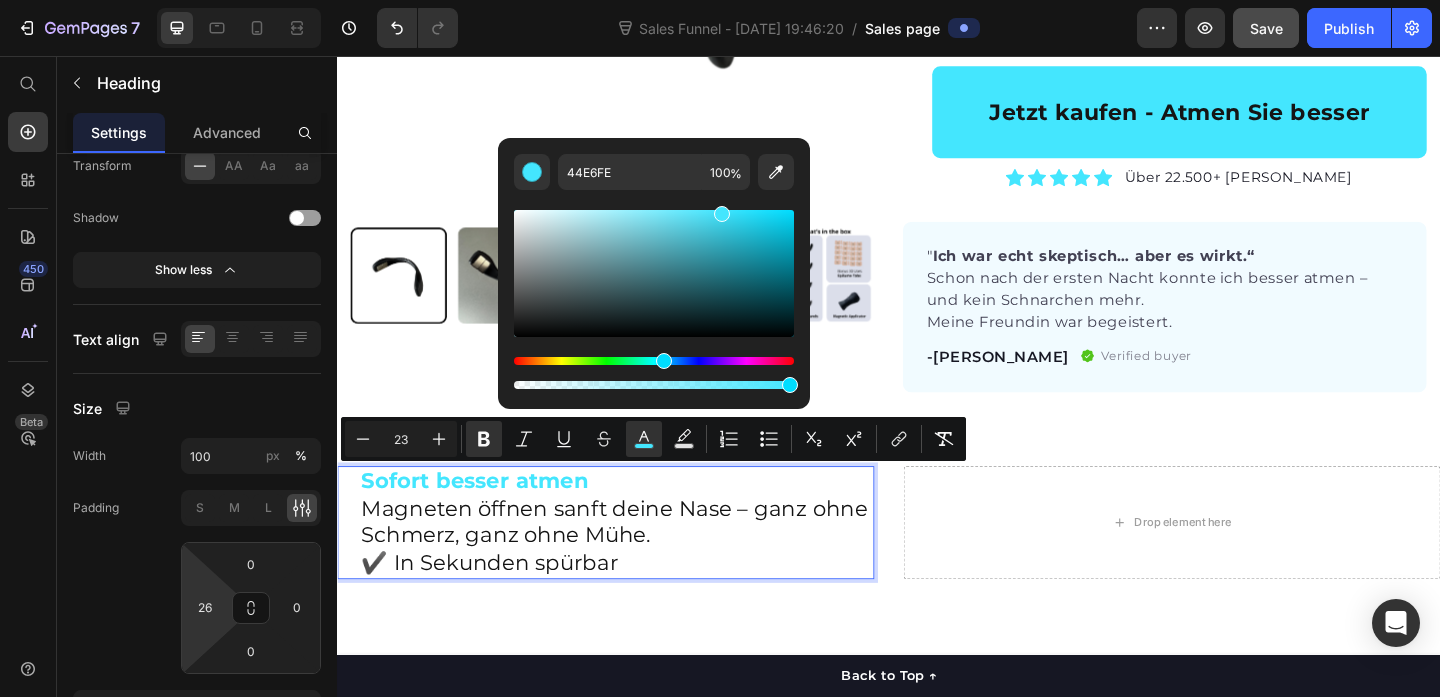 click on "Sofort besser atmen Magneten öffnen sanft deine Nase – ganz ohne Schmerz, ganz ohne Mühe. ✔️ In Sekunden spürbar" at bounding box center (641, 564) 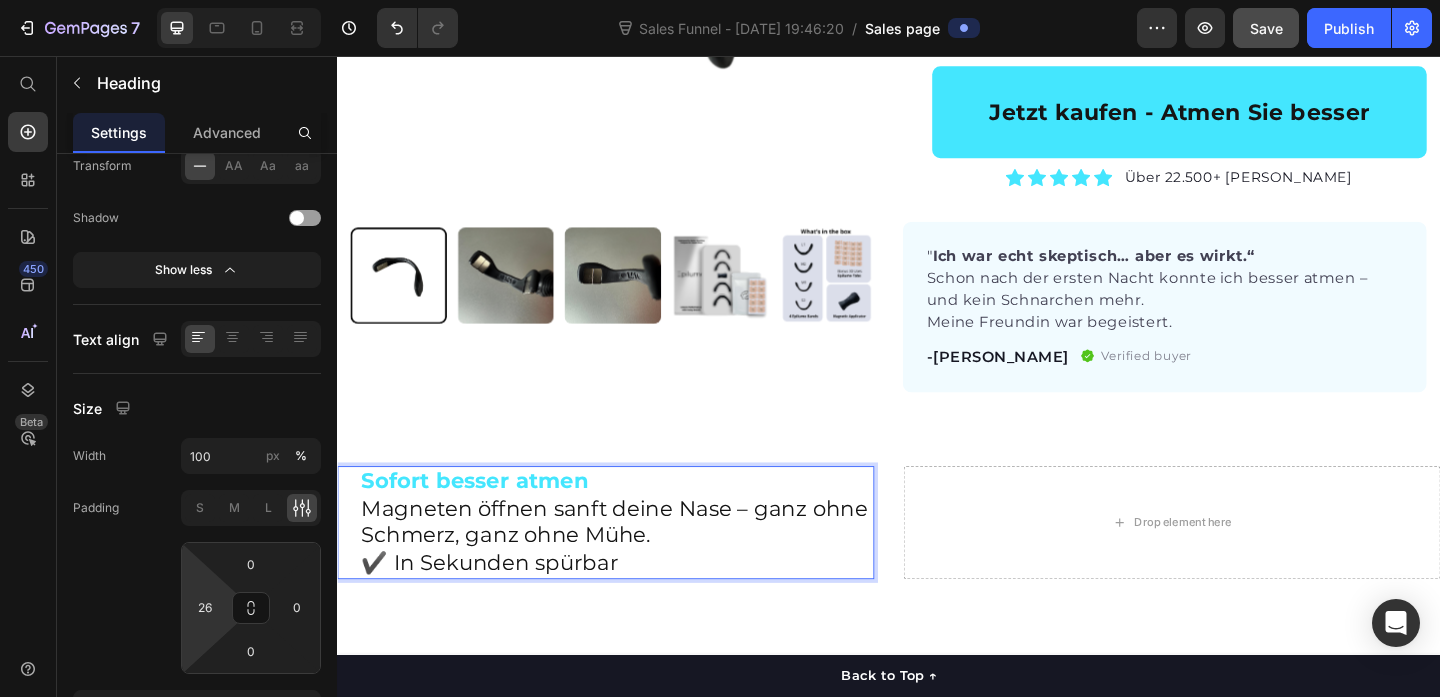 click on "Sofort besser atmen Magneten öffnen sanft deine Nase – ganz ohne Schmerz, ganz ohne Mühe. ✔️ In Sekunden spürbar" at bounding box center [641, 564] 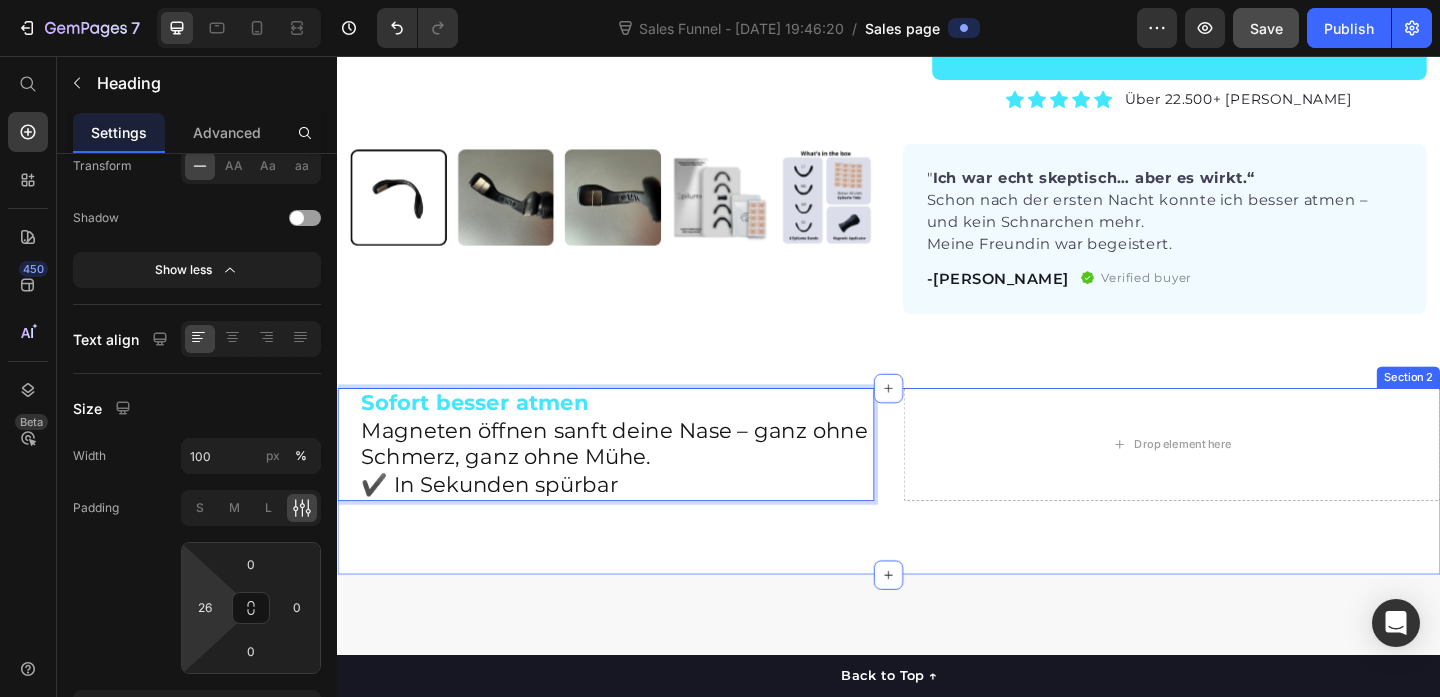scroll, scrollTop: 1026, scrollLeft: 0, axis: vertical 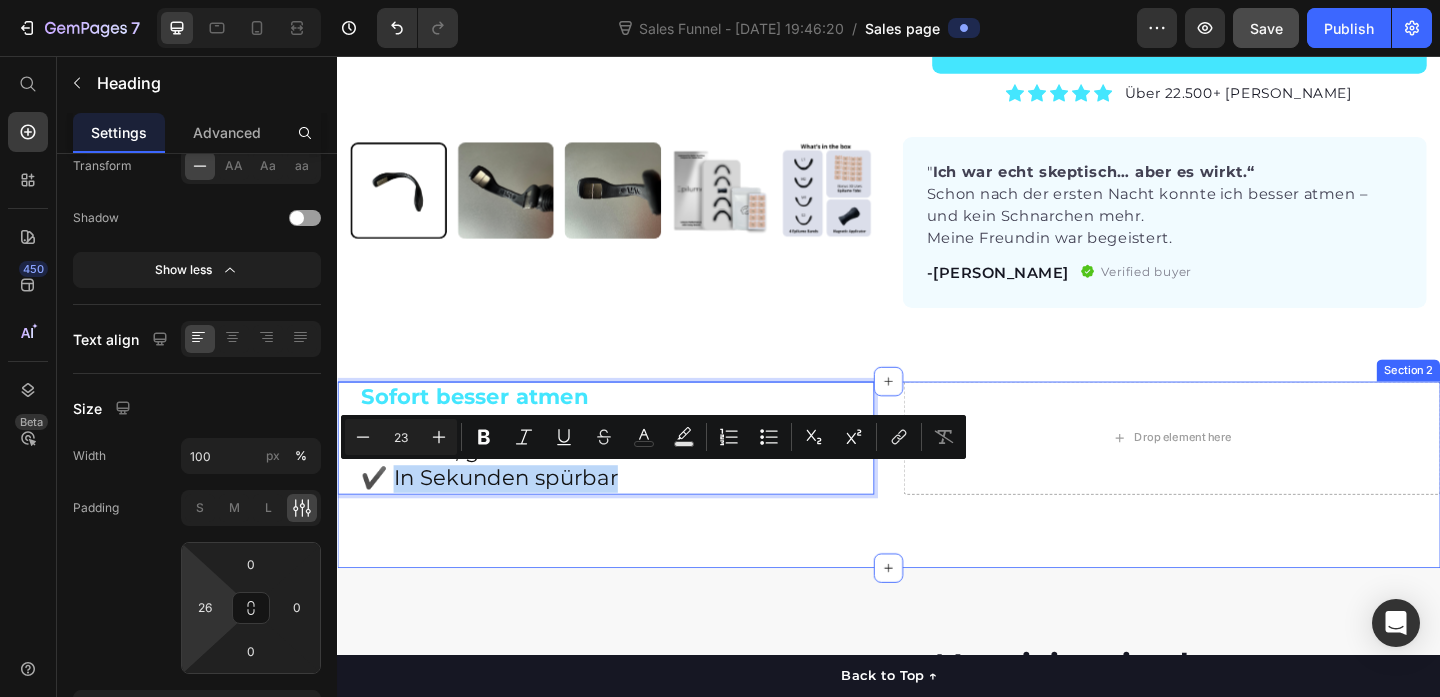 drag, startPoint x: 391, startPoint y: 518, endPoint x: 663, endPoint y: 530, distance: 272.2646 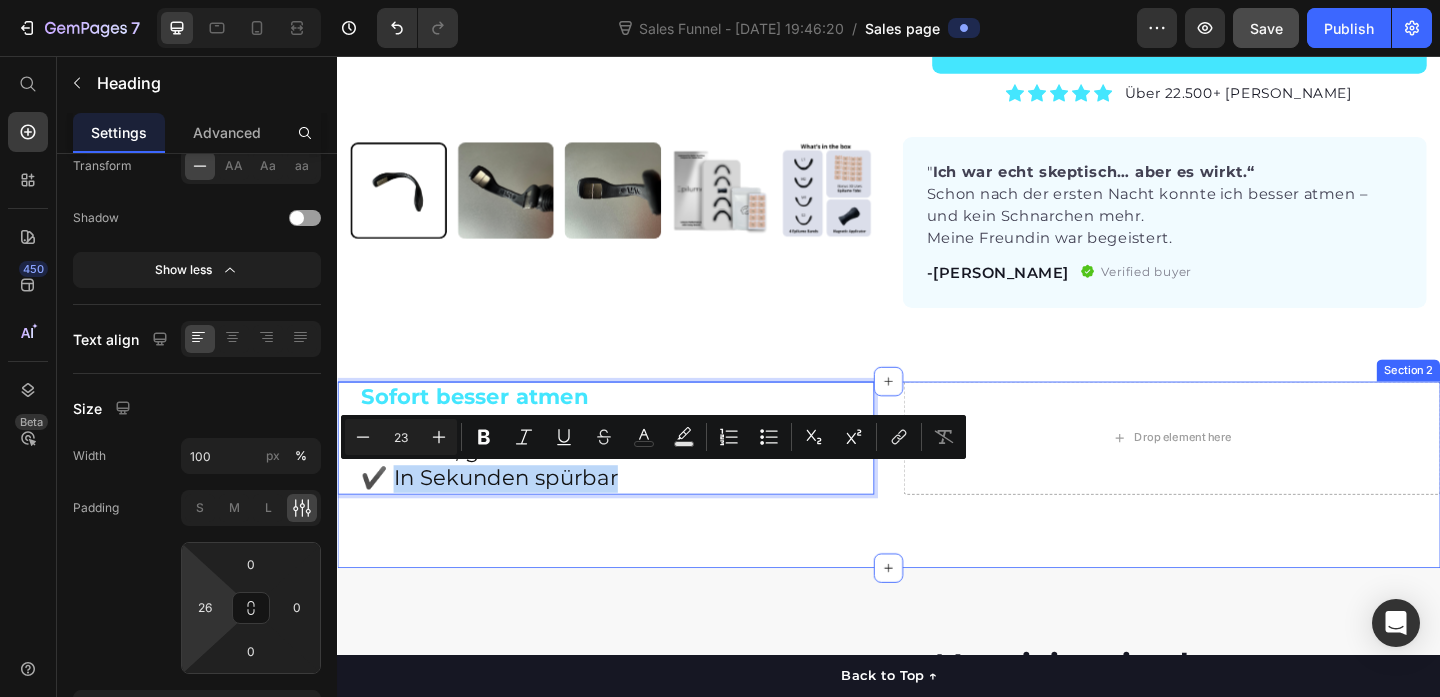 click on "Sofort besser atmen Magneten öffnen sanft deine Nase – ganz ohne Schmerz, ganz ohne Mühe. ✔️ In Sekunden spürbar" at bounding box center [629, 472] 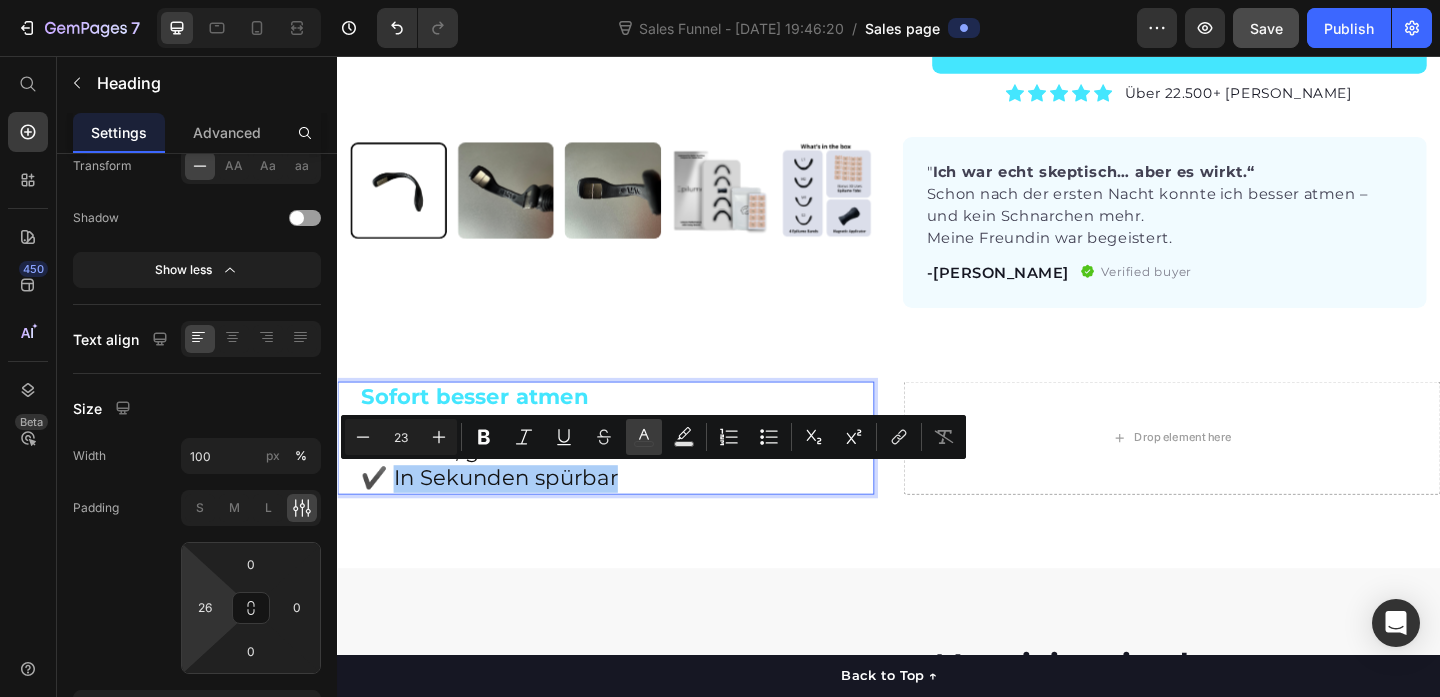 click 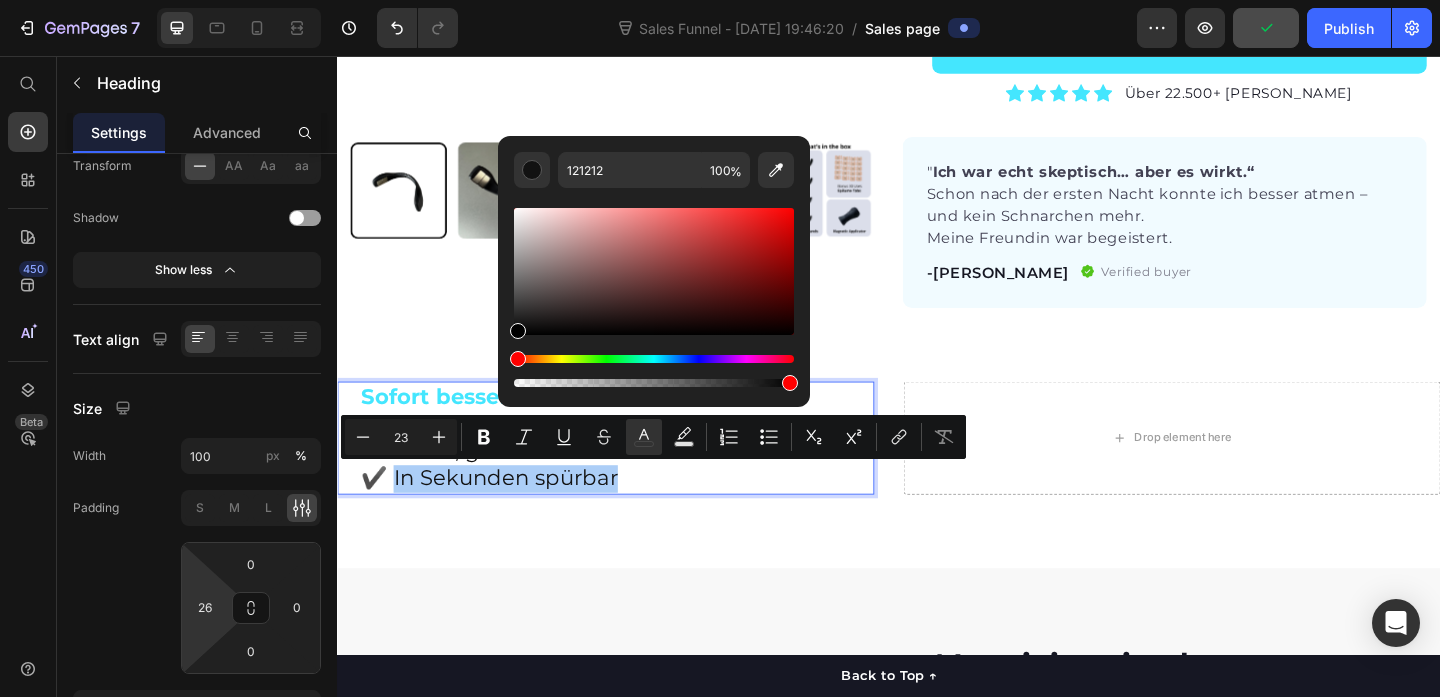 drag, startPoint x: 886, startPoint y: 318, endPoint x: 500, endPoint y: 412, distance: 397.28076 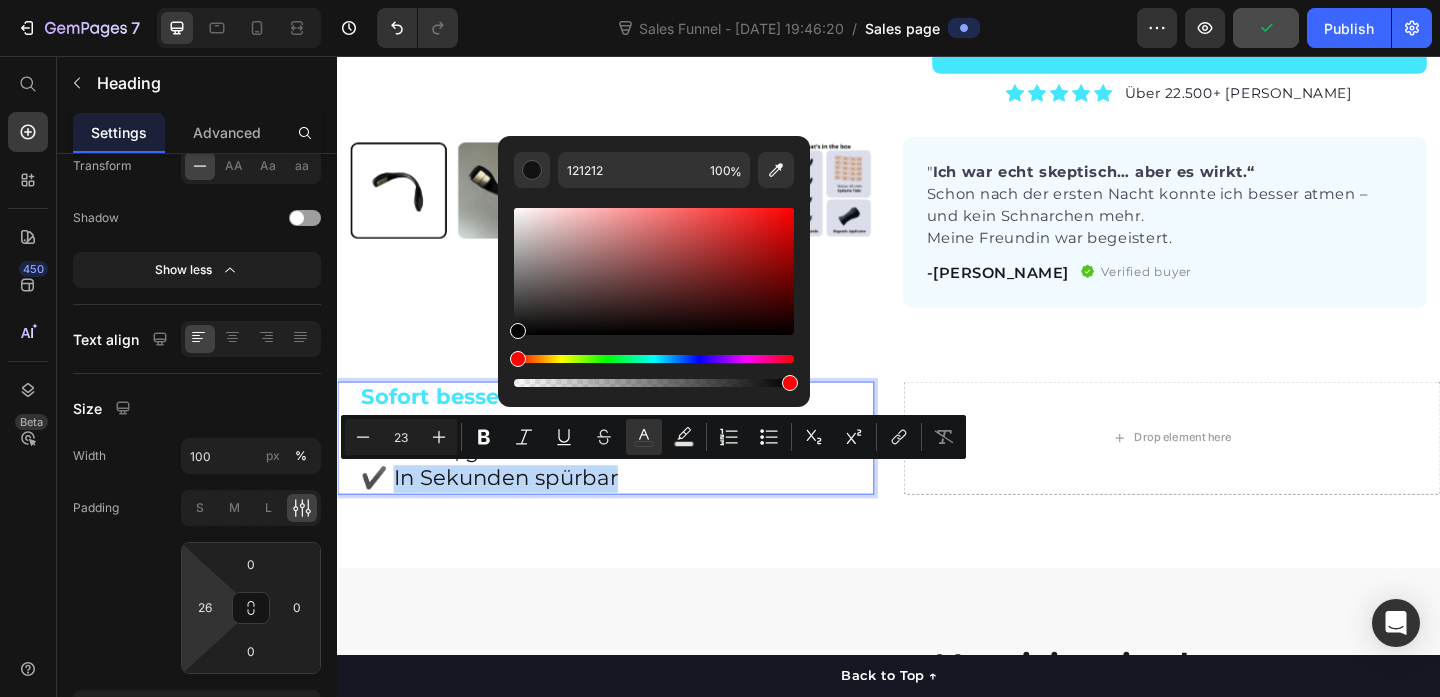 type on "000000" 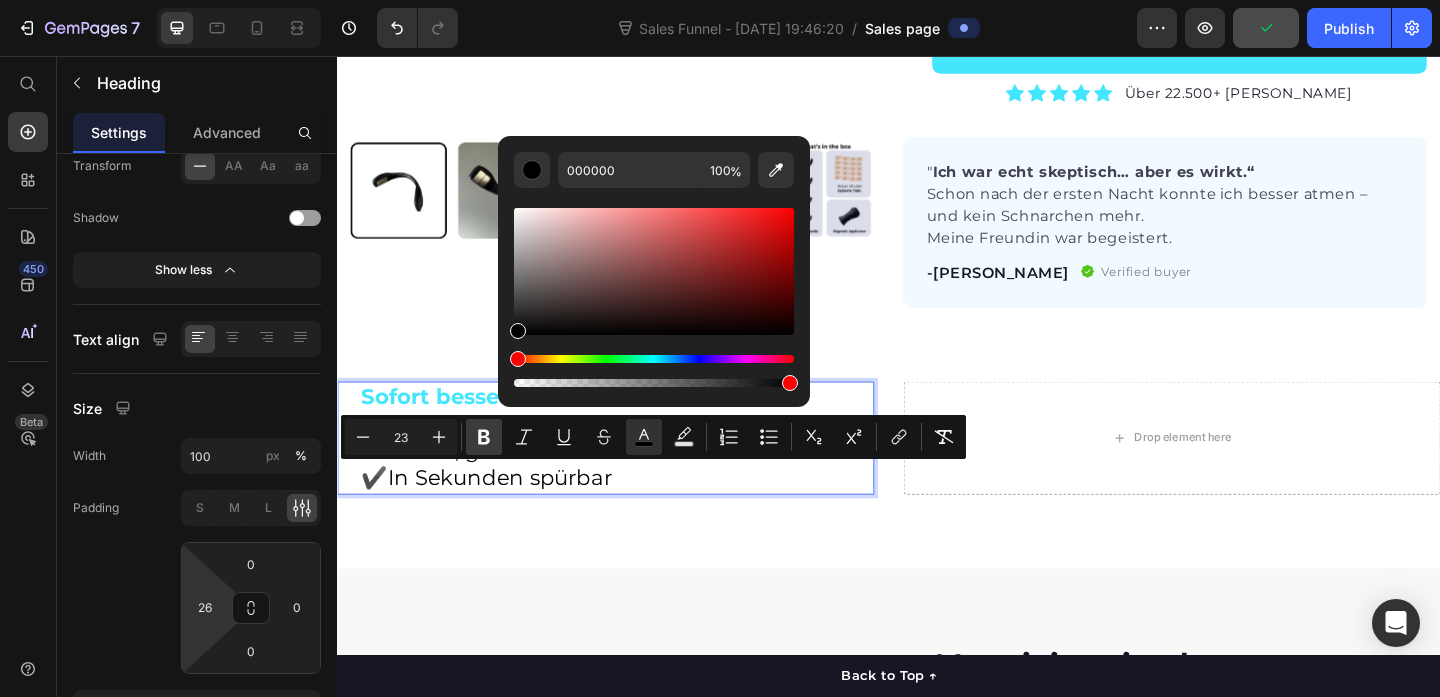 click 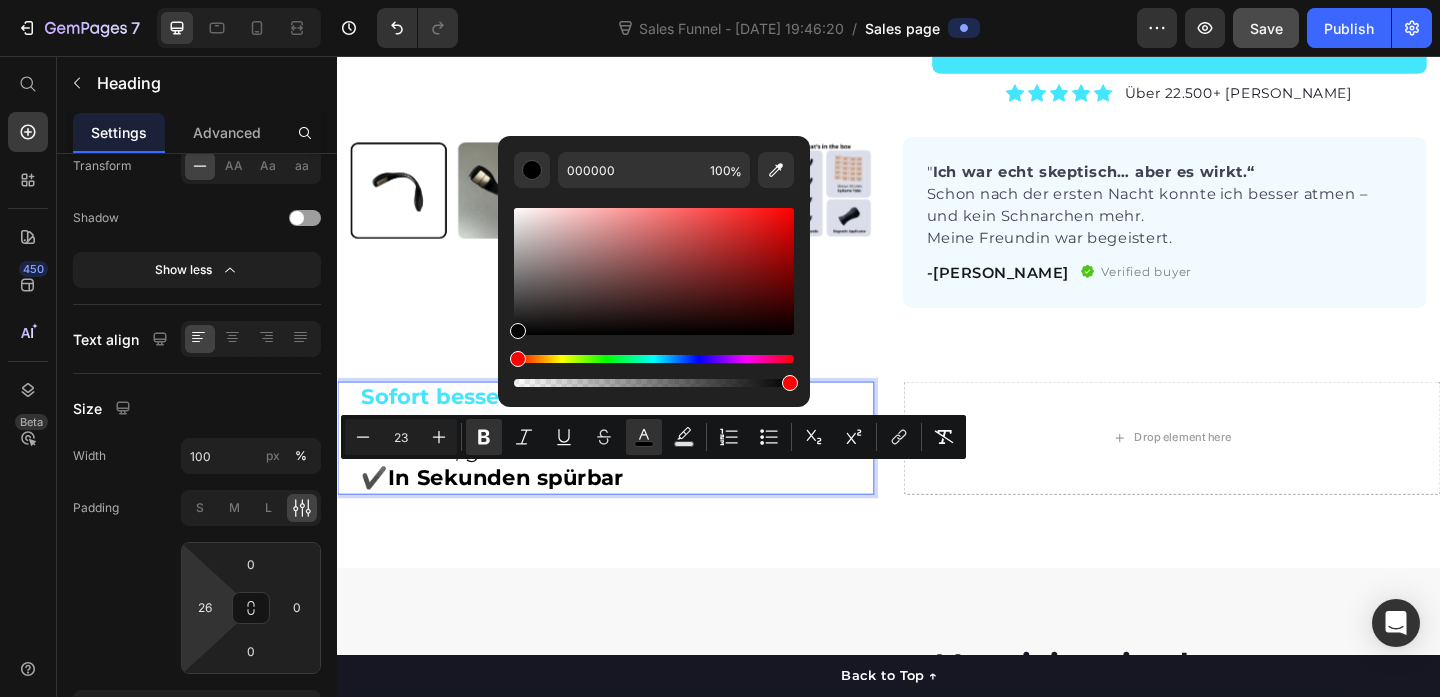 click on "Sofort besser atmen Magneten öffnen sanft deine Nase – ganz ohne Schmerz, ganz ohne Mühe. ✔️  In Sekunden spürbar" at bounding box center (641, 472) 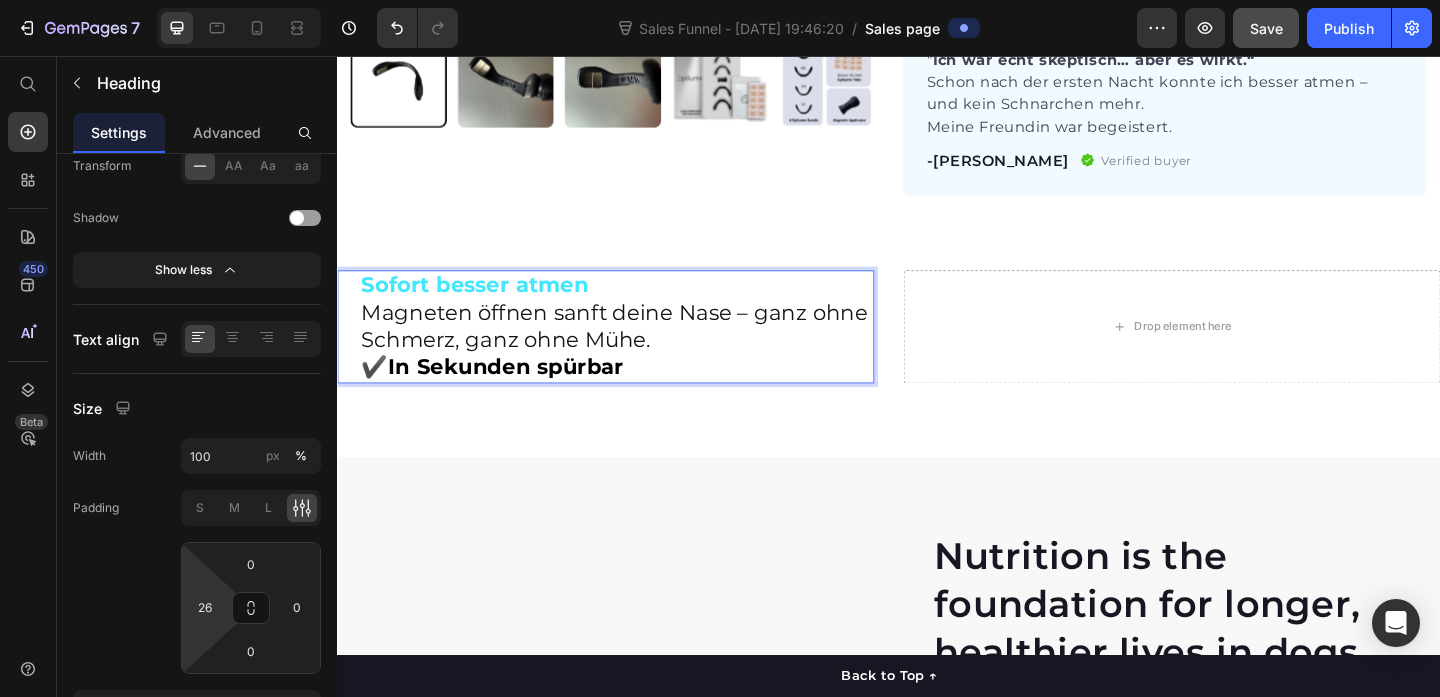 scroll, scrollTop: 1162, scrollLeft: 0, axis: vertical 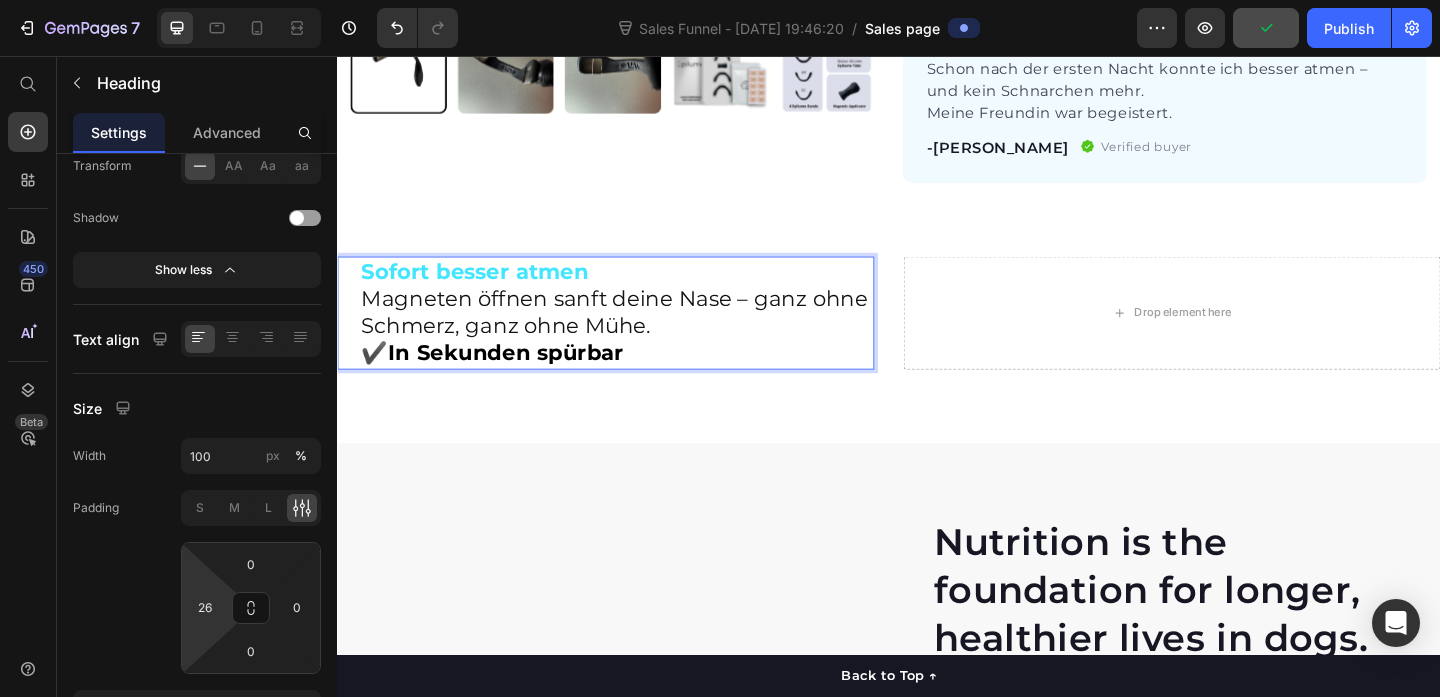 click on "Sofort besser atmen Magneten öffnen sanft deine Nase – ganz ohne Schmerz, ganz ohne Mühe. ✔️  In Sekunden spürbar" at bounding box center [641, 336] 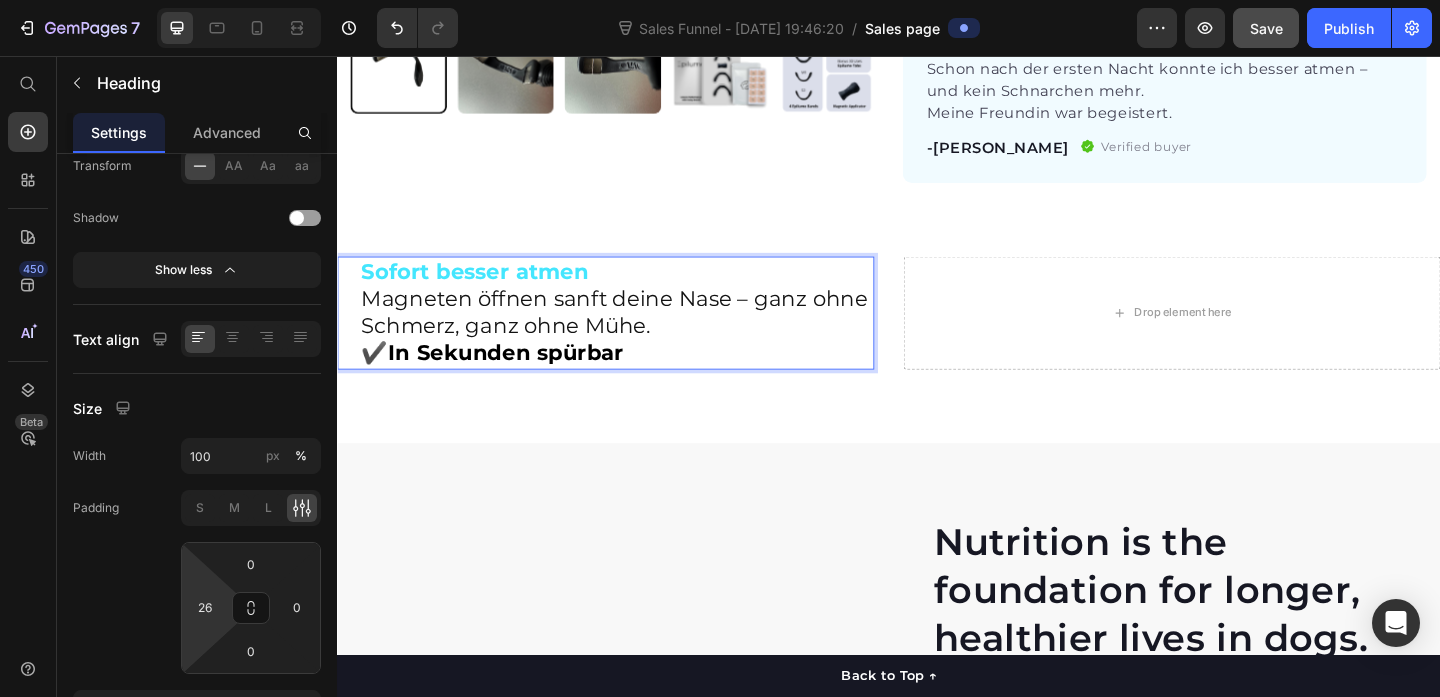 click on "Sofort besser atmen Magneten öffnen sanft deine Nase – ganz ohne Schmerz, ganz ohne Mühe. ✔️  In Sekunden spürbar" at bounding box center (641, 336) 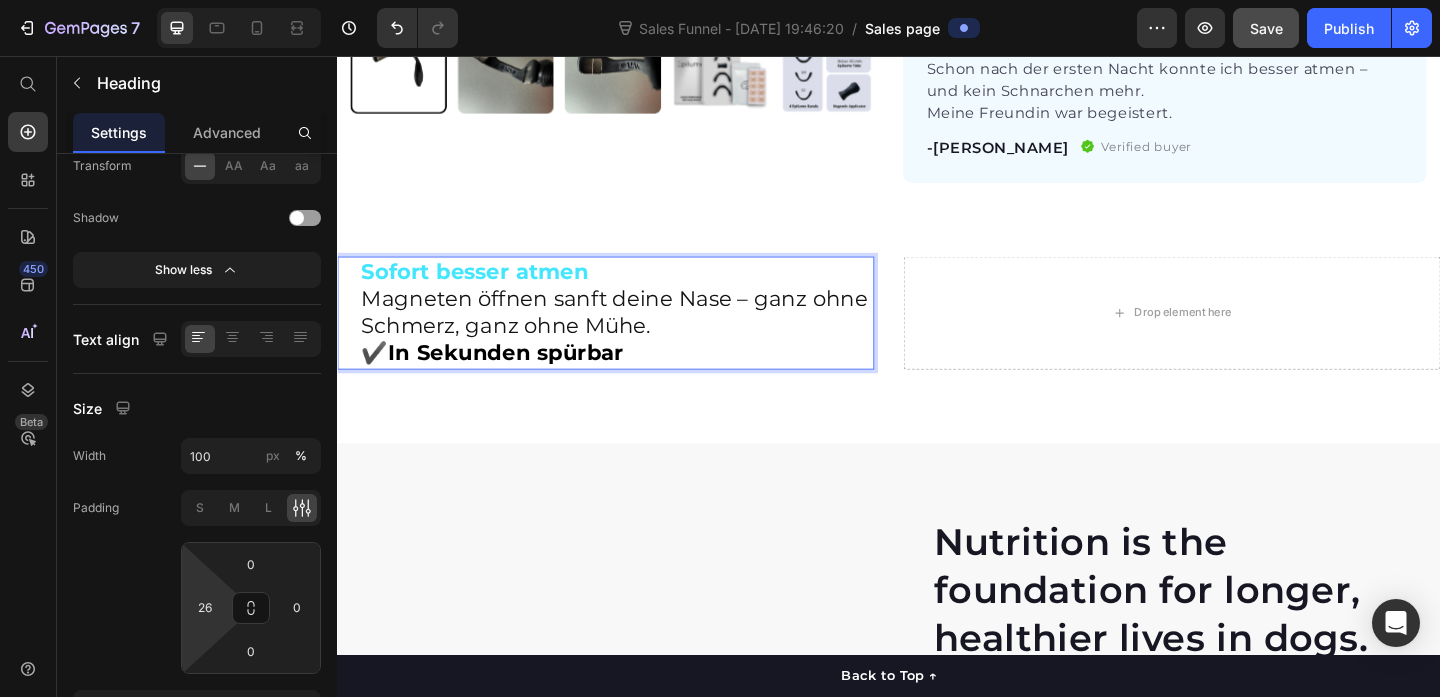 click on "Sofort besser atmen Magneten öffnen sanft deine Nase – ganz ohne Schmerz, ganz ohne Mühe. ✔️  In Sekunden spürbar" at bounding box center (641, 336) 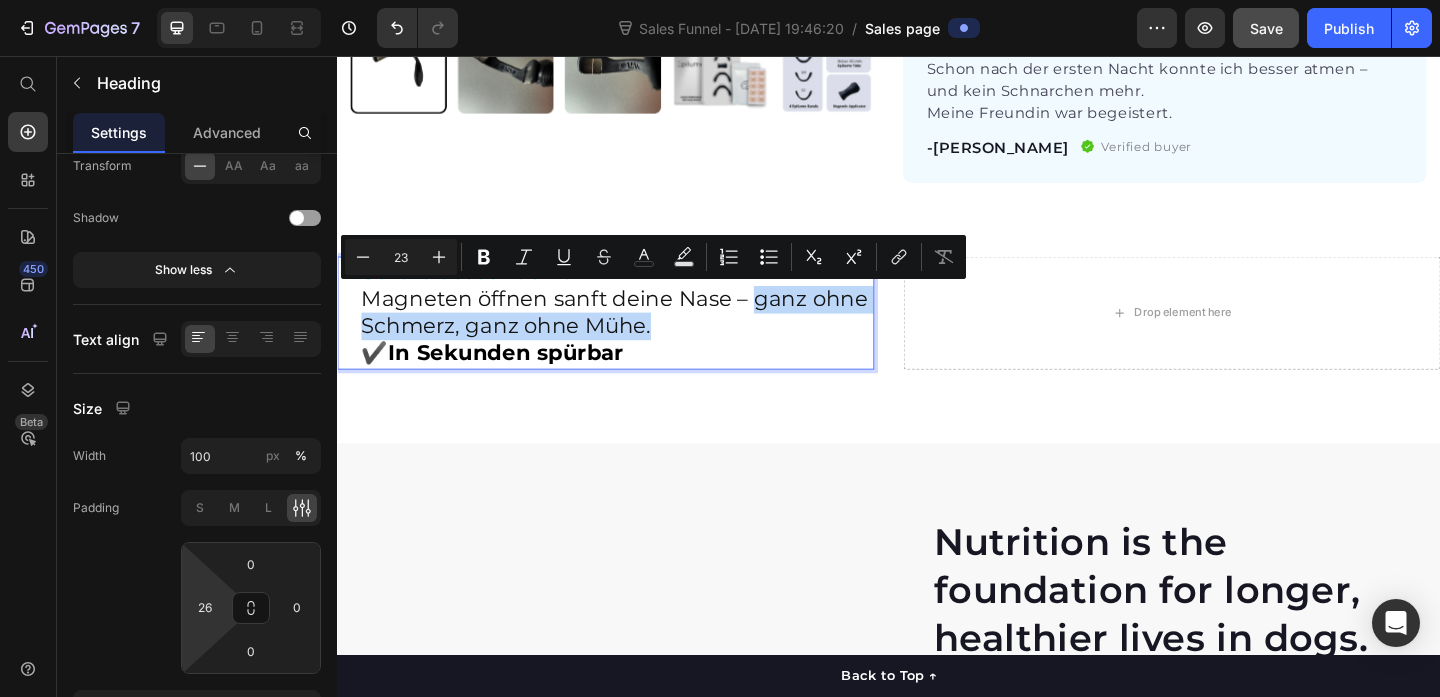 drag, startPoint x: 785, startPoint y: 324, endPoint x: 869, endPoint y: 349, distance: 87.64131 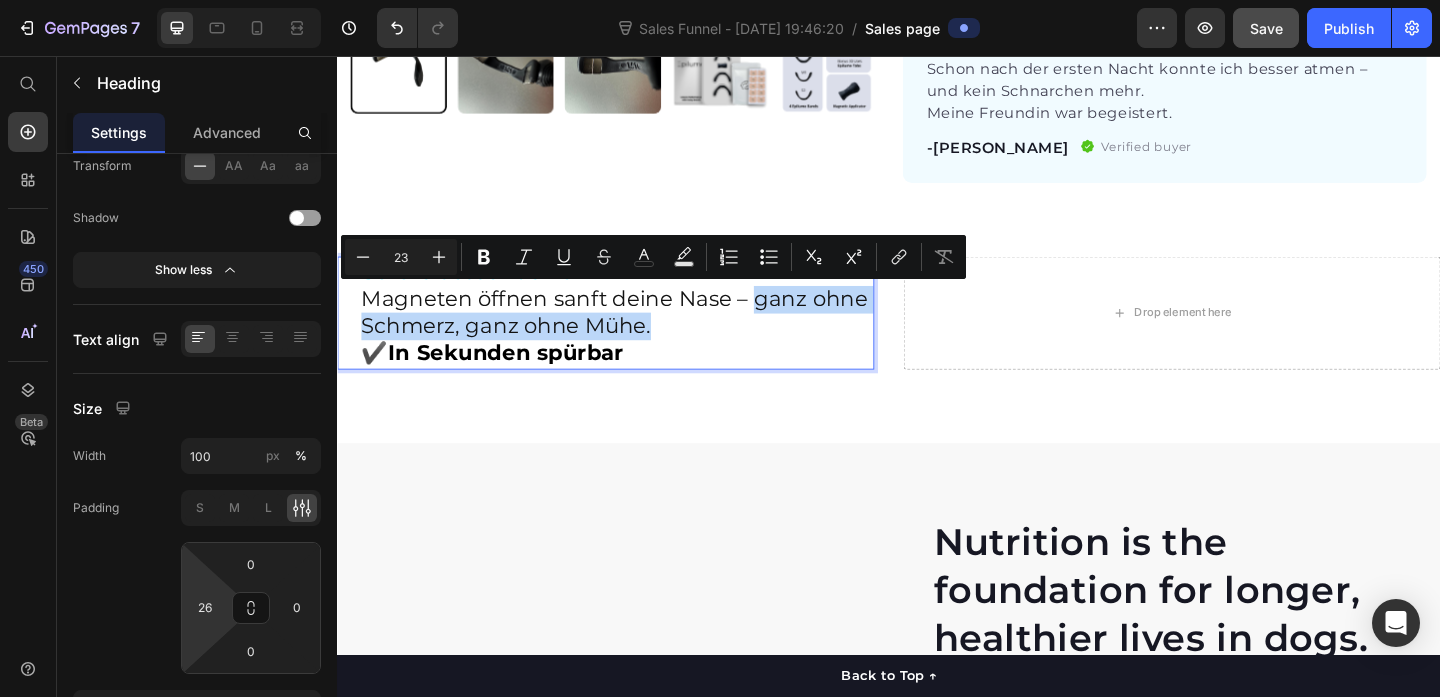click on "Sofort besser atmen Magneten öffnen sanft deine Nase – ganz ohne Schmerz, ganz ohne Mühe. ✔️  In Sekunden spürbar" at bounding box center (641, 336) 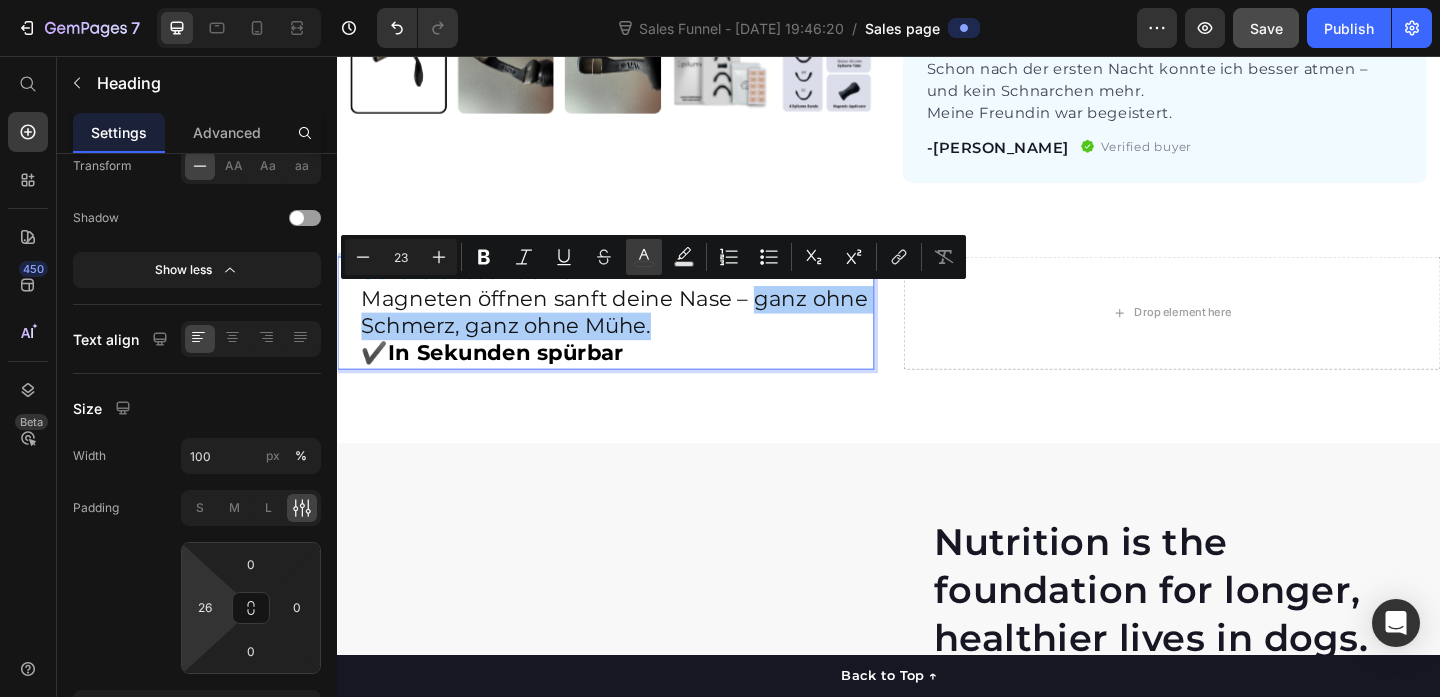 click 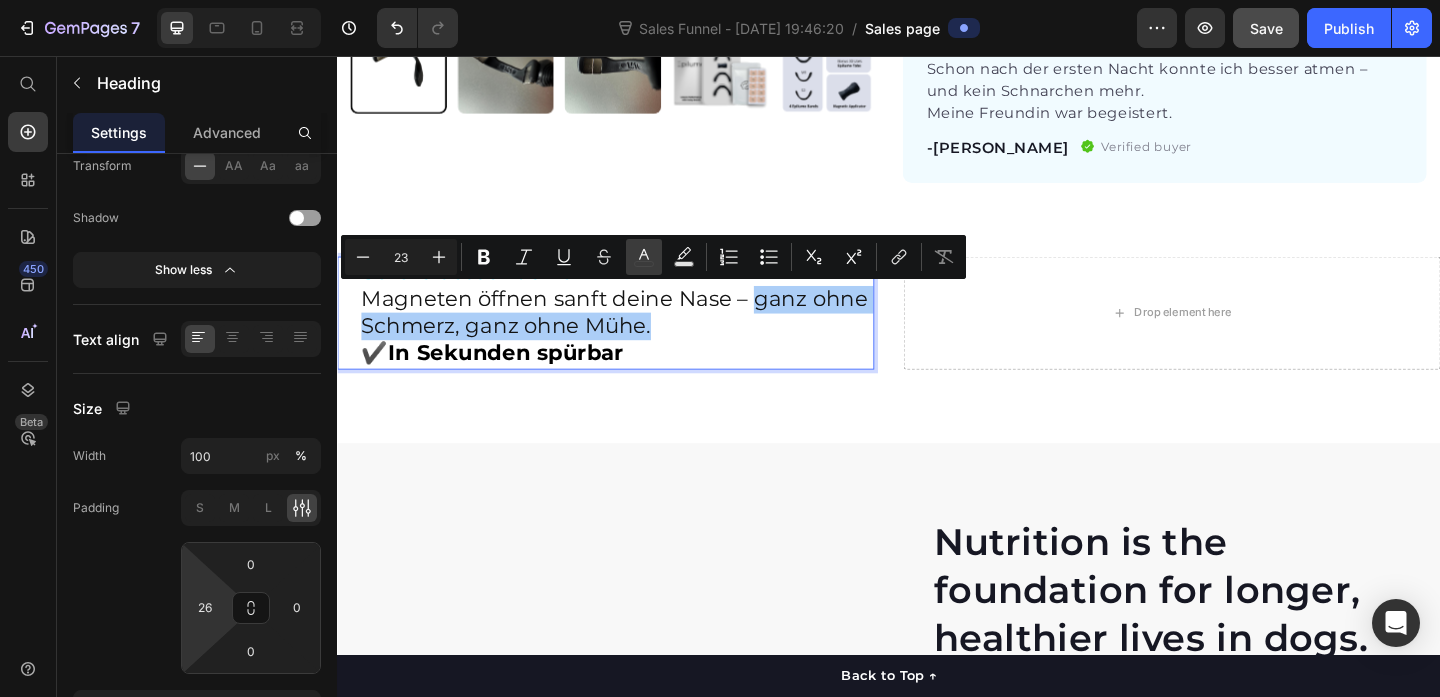 type on "121212" 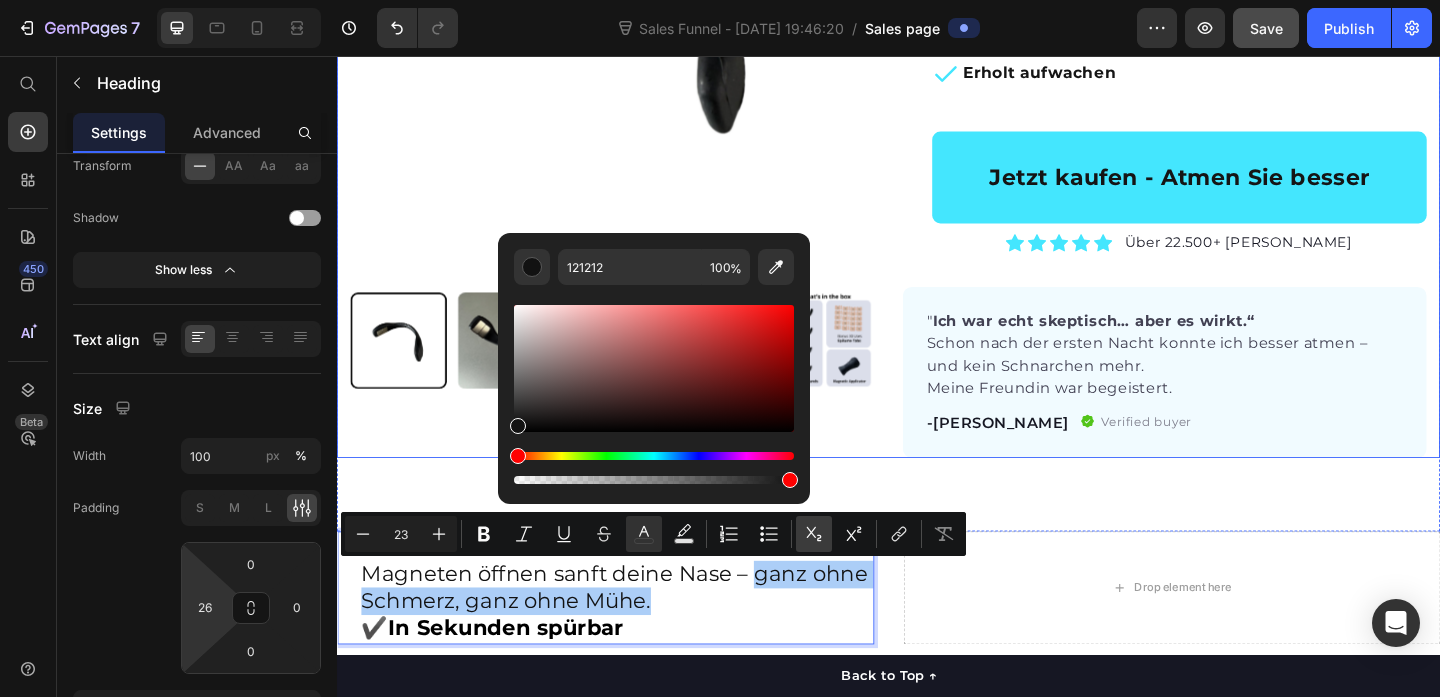 scroll, scrollTop: 857, scrollLeft: 0, axis: vertical 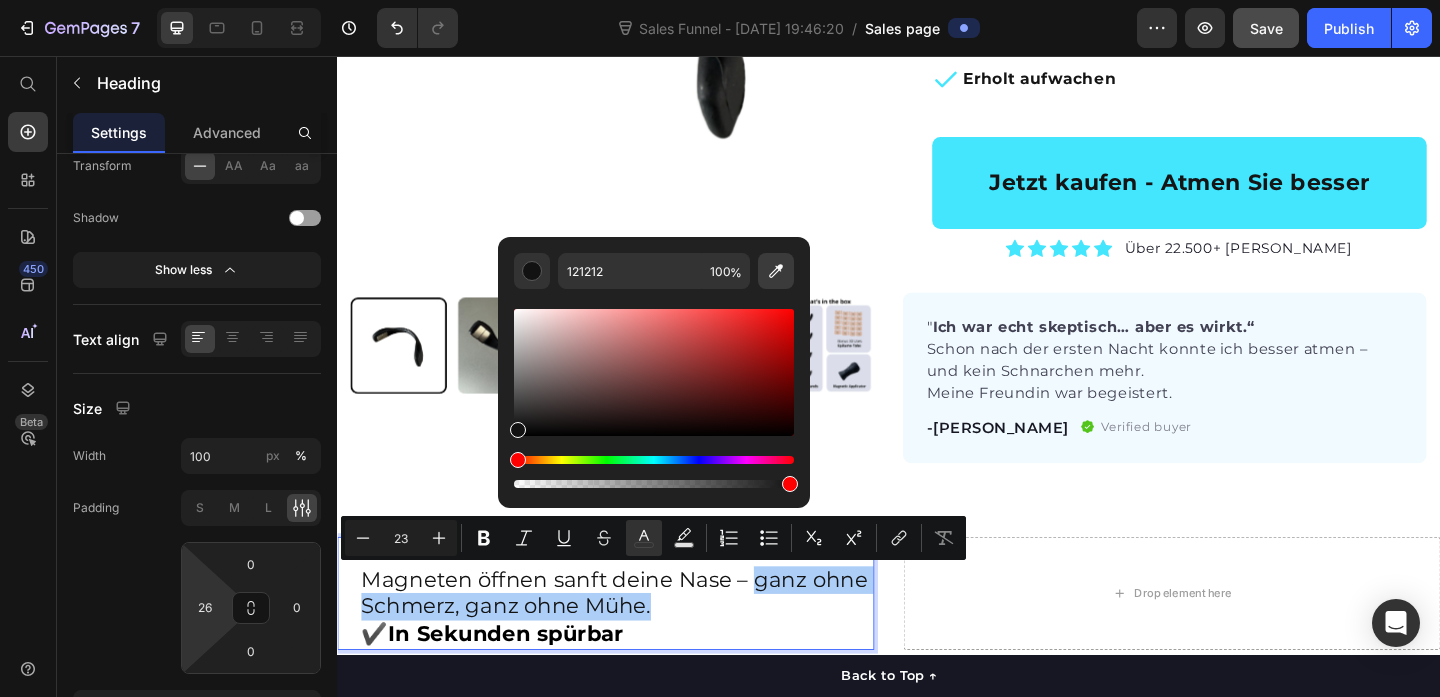 click at bounding box center (776, 271) 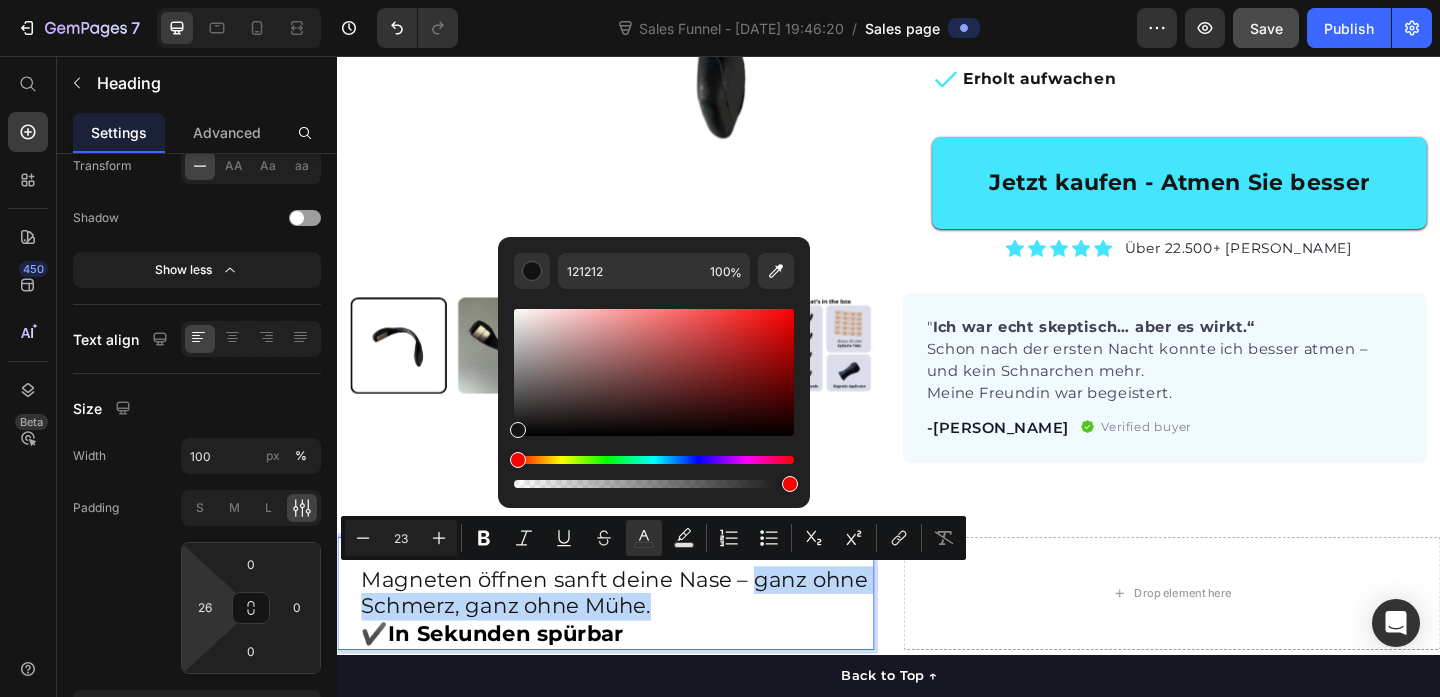 type on "44E6FE" 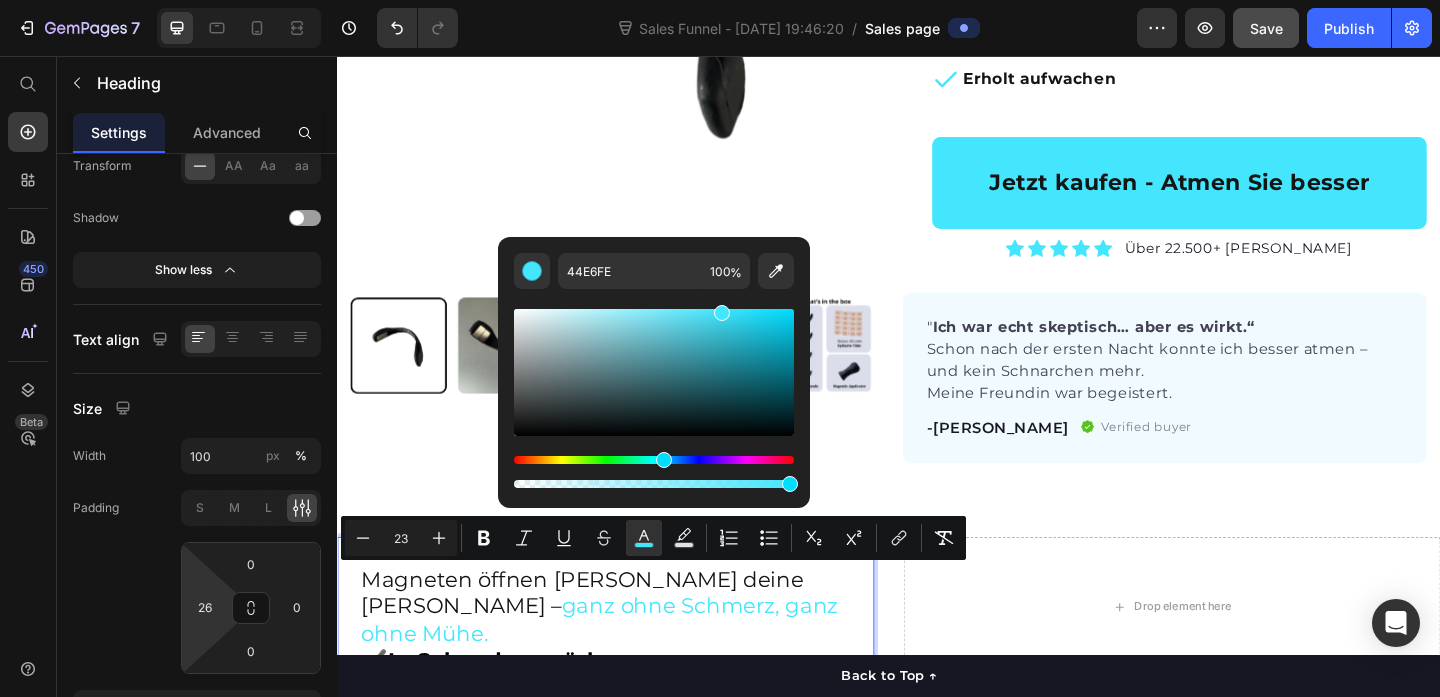 click on "Product Images "My dog absolutely loves this food! It's clear that the taste and quality are top-notch."  -Daisy Text block Row Row Epilume® Starter Kit Product Title Sag Nasenverstopfung, Mundatmung und Schnarchen Lebewohl. Text block $84.99 Product Price $59.99 Product Price Row
Sofort freie Atmung
Keine Medikamente, Sprays oder Bänder
Erholt aufwachen Item list Jetzt kaufen - Atmen Sie besser Product Cart Button Icon Icon Icon Icon Icon Icon List Hoz Über 22.500+ zufriedene Kunden Text block Row Perfect for sensitive tummies Supercharge immunity System Bursting with protein, vitamins, and minerals Supports strong muscles, increases bone strength Item list Row " Ich war echt skeptisch… aber es wirkt.“ Schon nach der ersten Nacht konnte ich besser atmen – und kein Schnarchen mehr. Meine Freundin war begeistert. Text block -Lukas M. Text block
Verified buyer Item list Row Row Product Row" at bounding box center (937, 133) 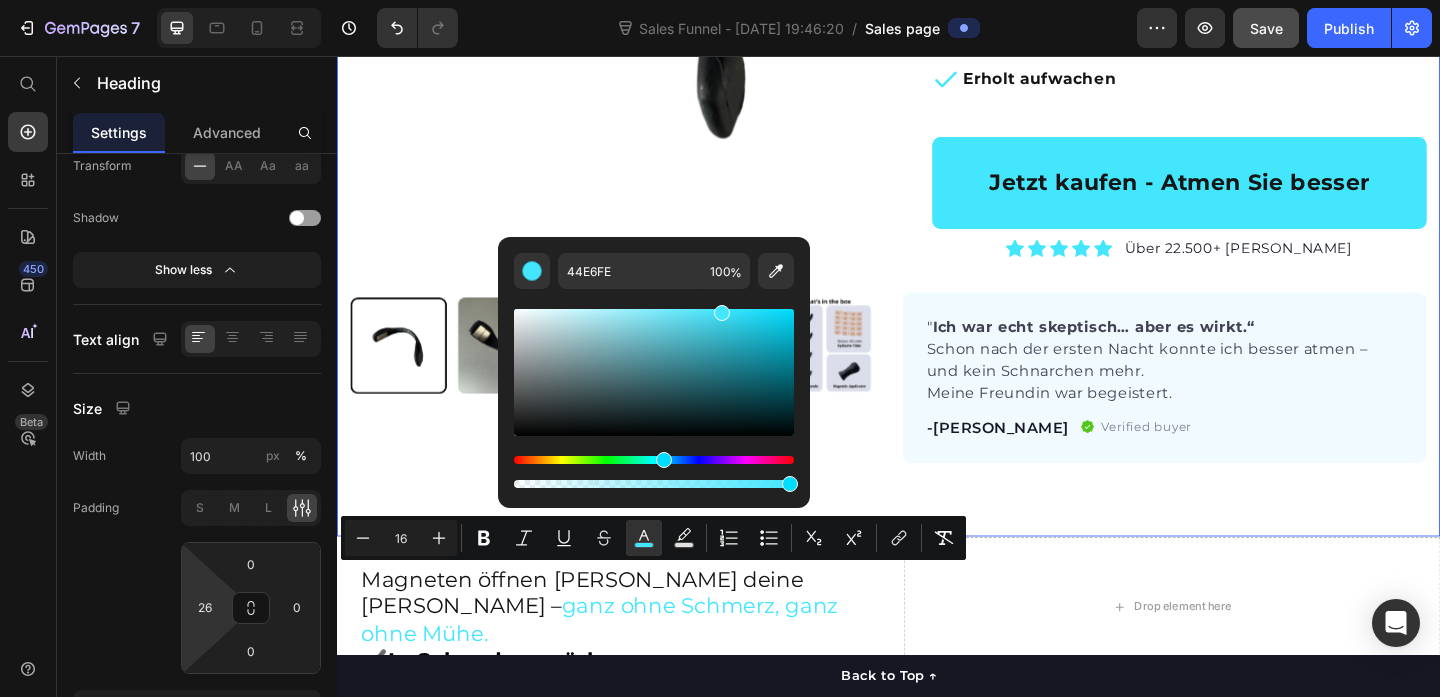 scroll, scrollTop: 0, scrollLeft: 0, axis: both 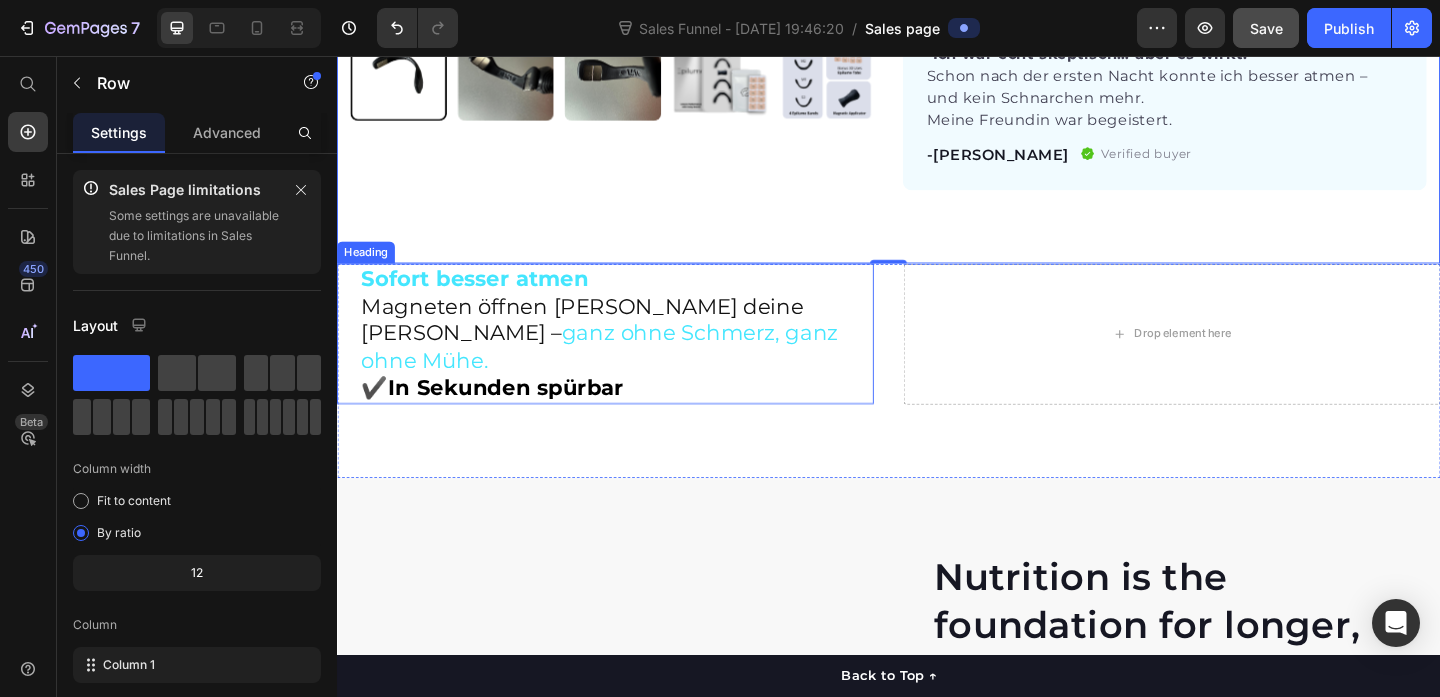 click on "⁠⁠⁠⁠⁠⁠⁠ Sofort besser atmen Magneten öffnen sanft deine Nase –  ganz ohne Schmerz, ganz ohne Mühe. ✔️  In Sekunden spürbar" at bounding box center [641, 359] 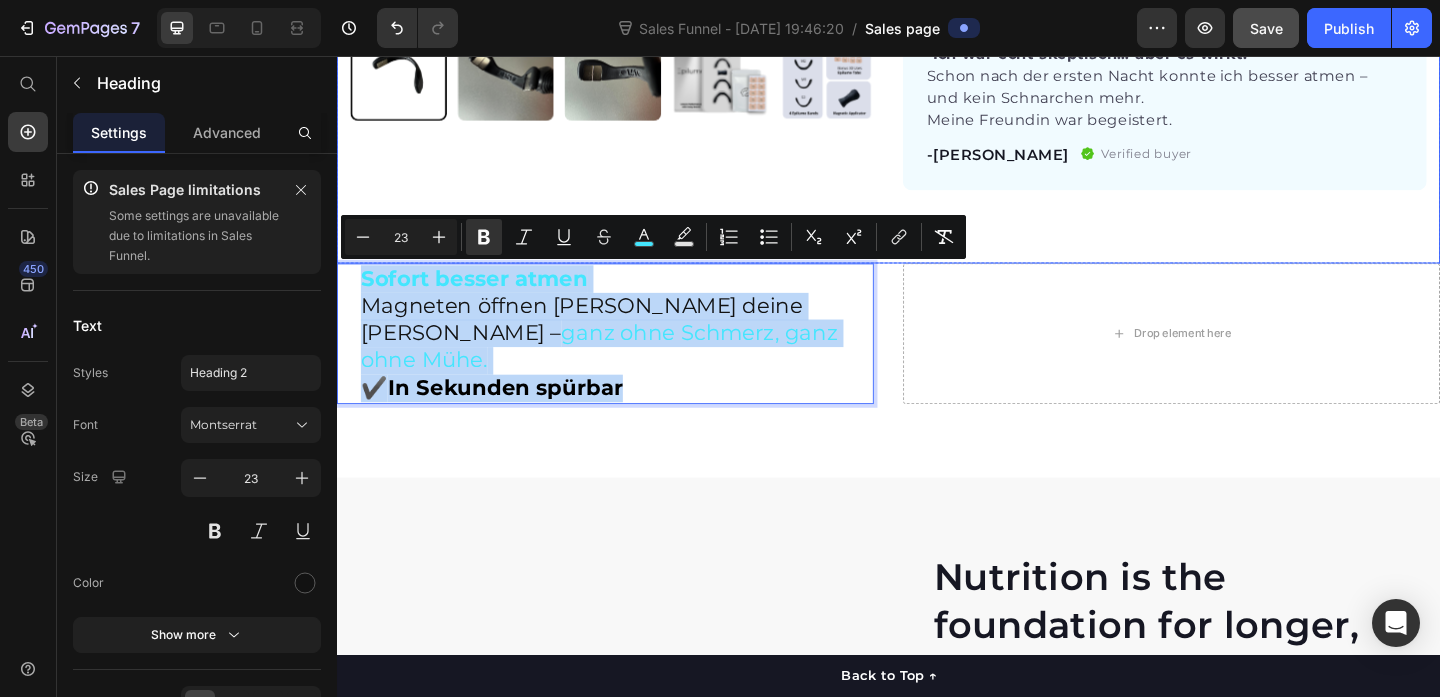 drag, startPoint x: 652, startPoint y: 388, endPoint x: 712, endPoint y: 312, distance: 96.82975 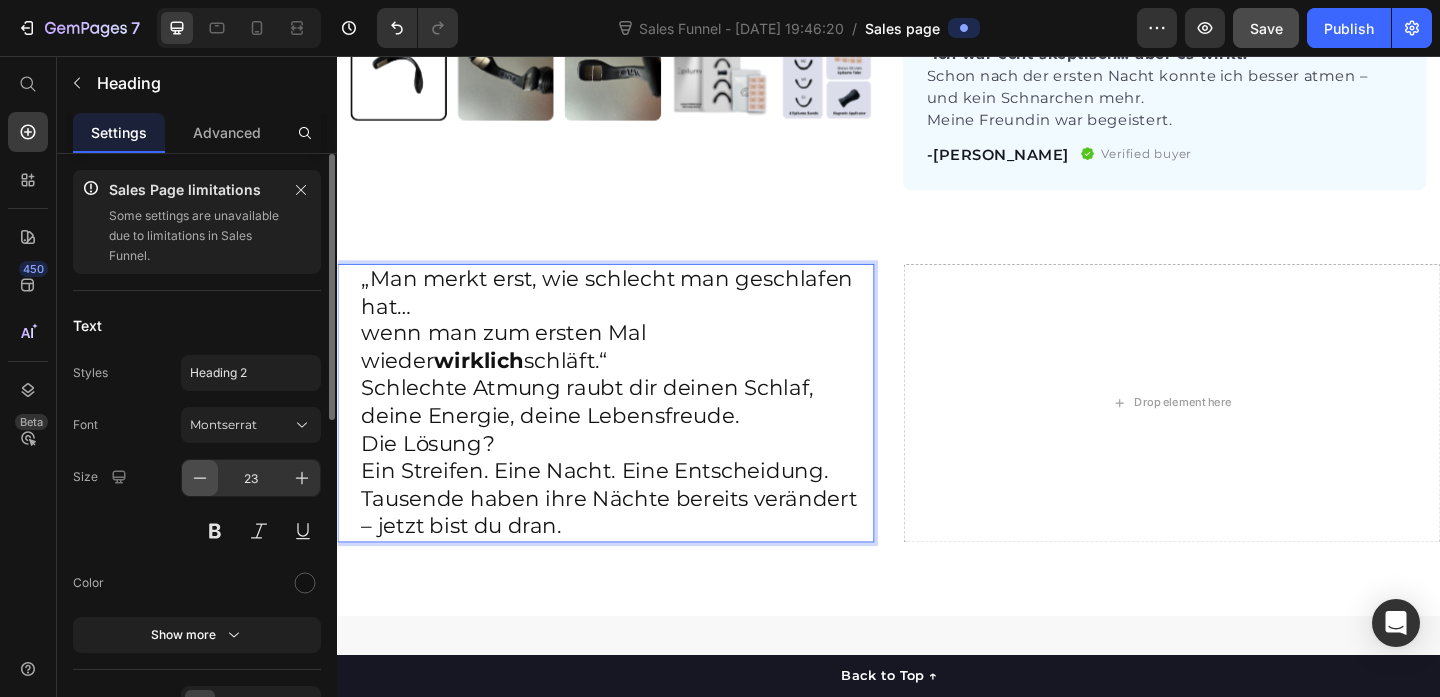 click 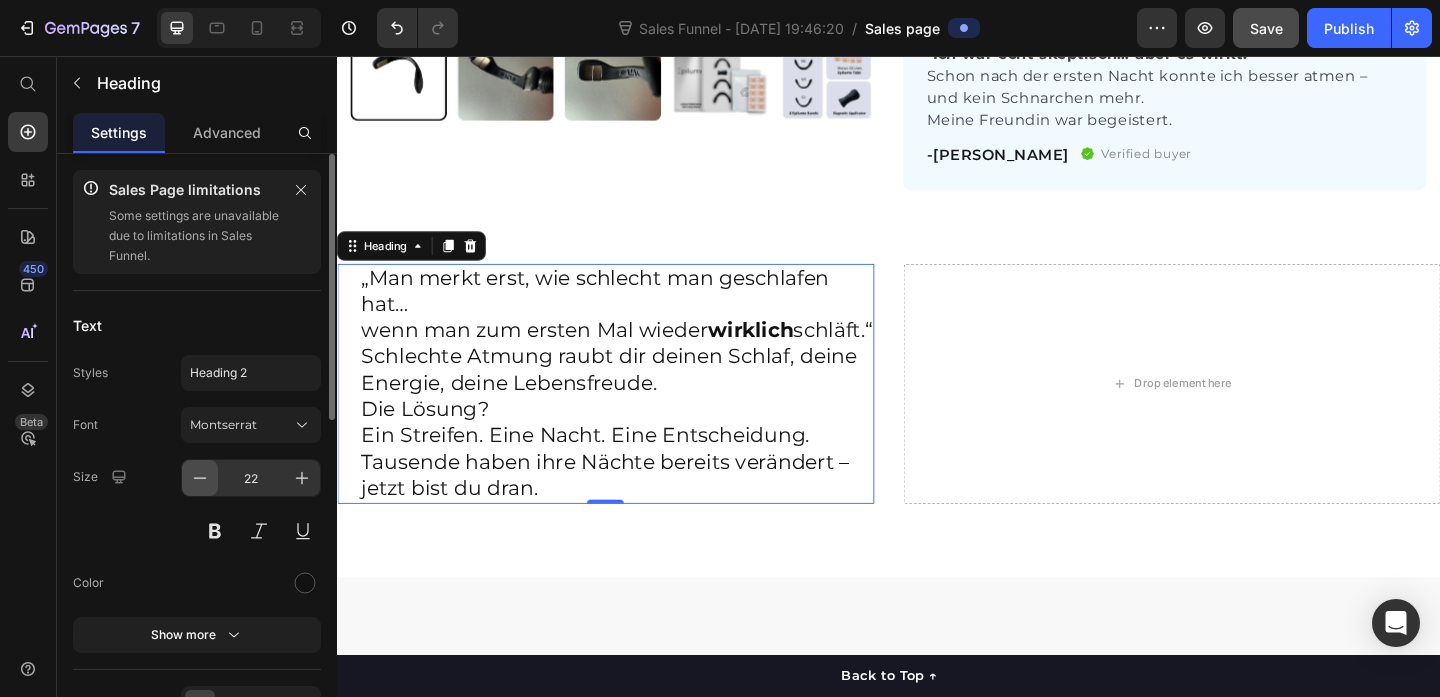click 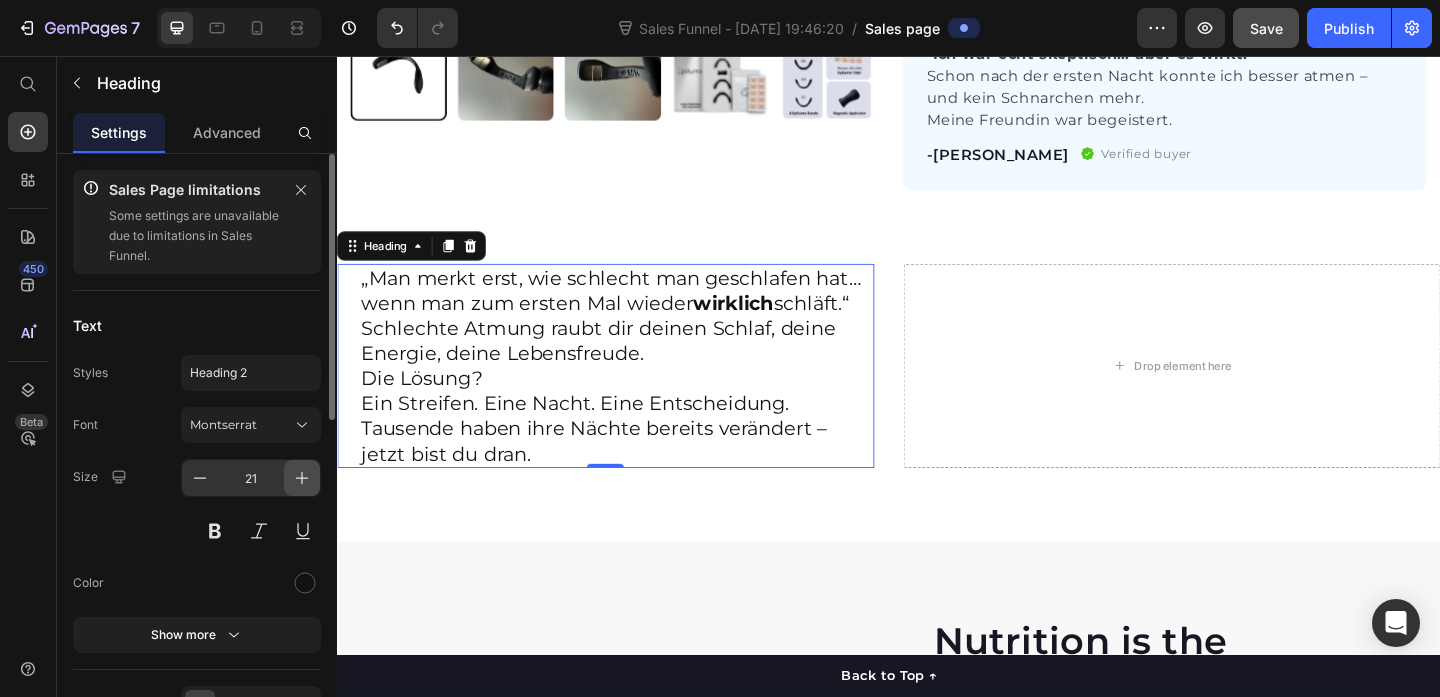 click 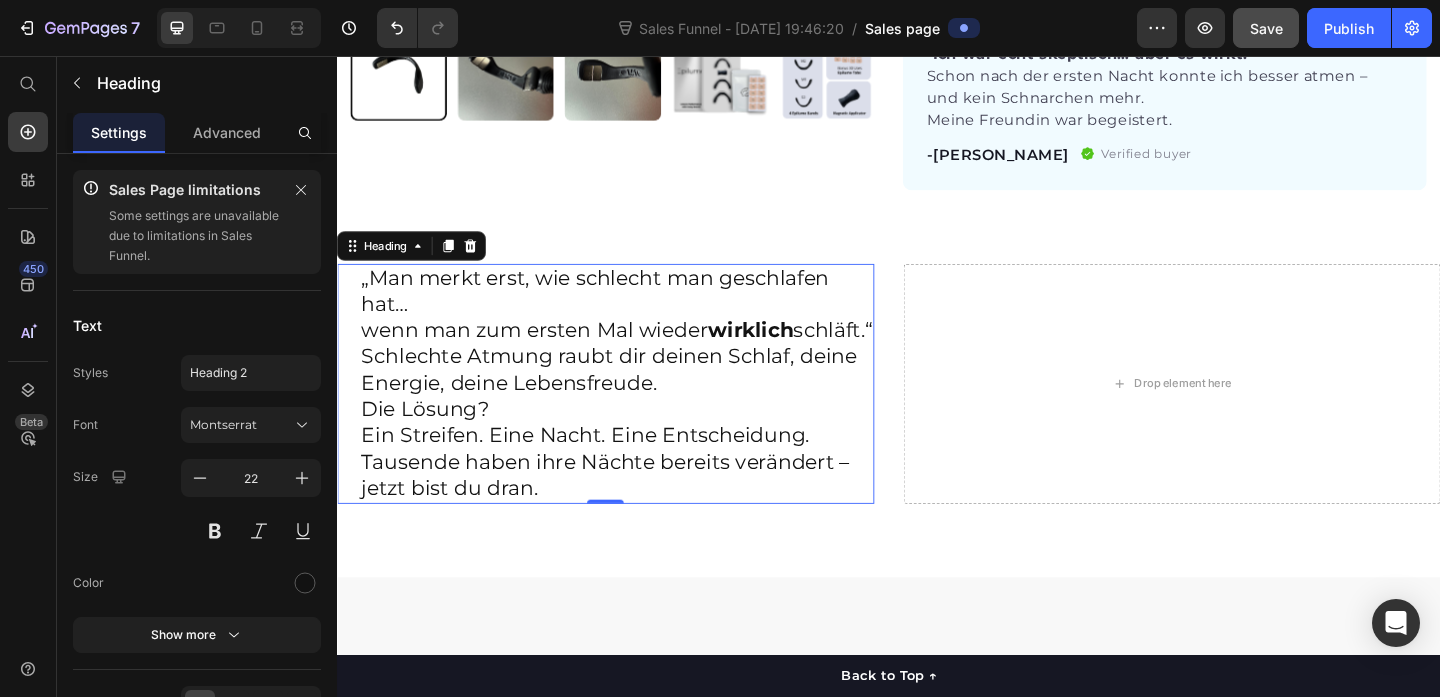 click on "„Man merkt erst, wie schlecht man geschlafen hat… wenn man zum ersten Mal wieder  wirklich  schläft.“ Schlechte Atmung raubt dir deinen Schlaf, deine Energie, deine Lebensfreude. Die Lösung? Ein Streifen. Eine Nacht. Eine Entscheidung. Tausende haben ihre Nächte bereits verändert – jetzt bist du dran." at bounding box center [641, 412] 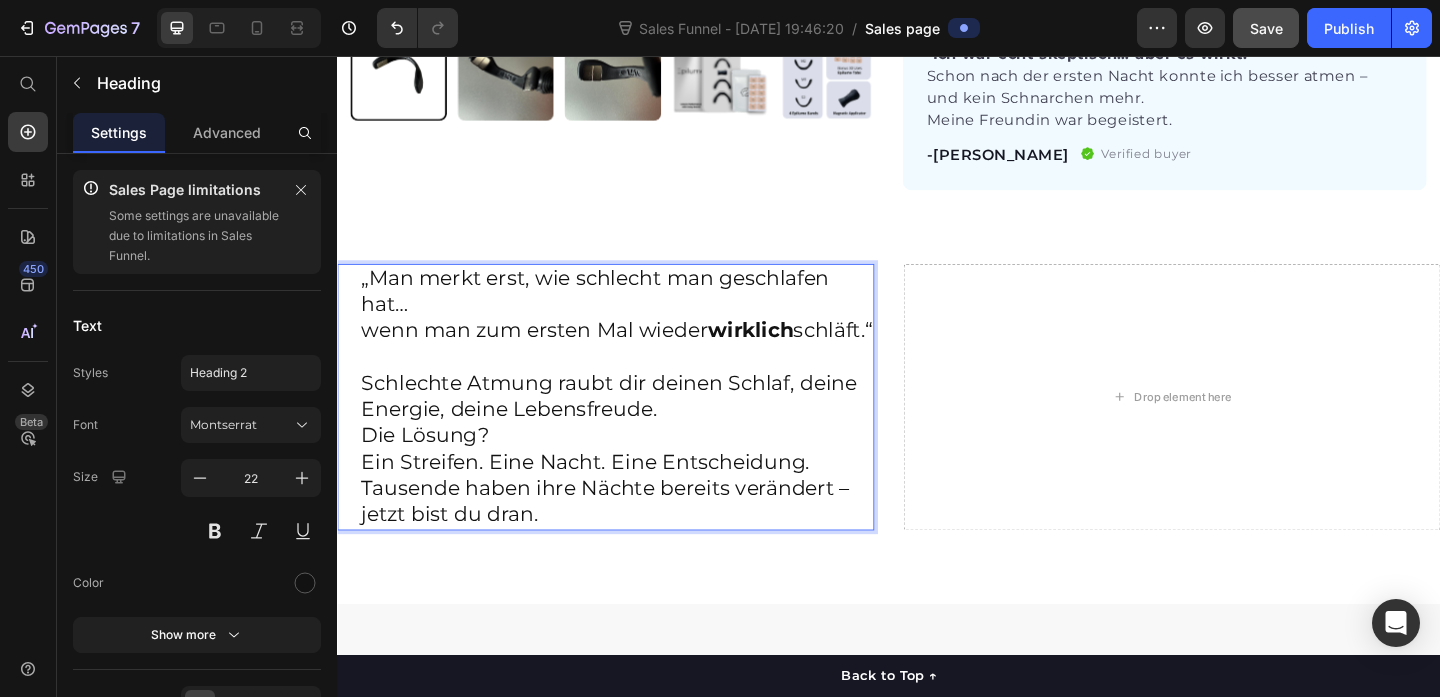 click on "„Man merkt erst, wie schlecht man geschlafen hat… wenn man zum ersten Mal wieder  wirklich  schläft.“ Schlechte Atmung raubt dir deinen Schlaf, deine Energie, deine Lebensfreude. Die Lösung? Ein Streifen. Eine Nacht. Eine Entscheidung. Tausende haben ihre Nächte bereits verändert – jetzt bist du dran." at bounding box center [641, 427] 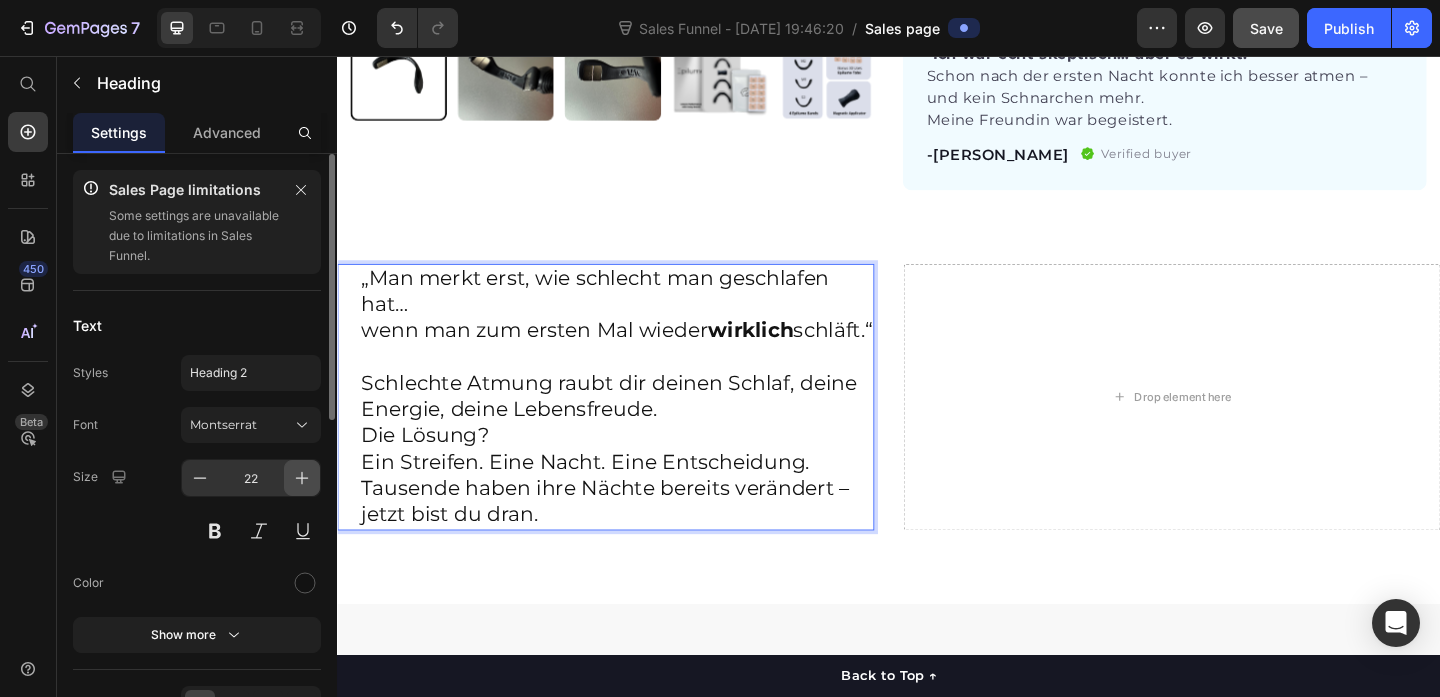 click at bounding box center (302, 478) 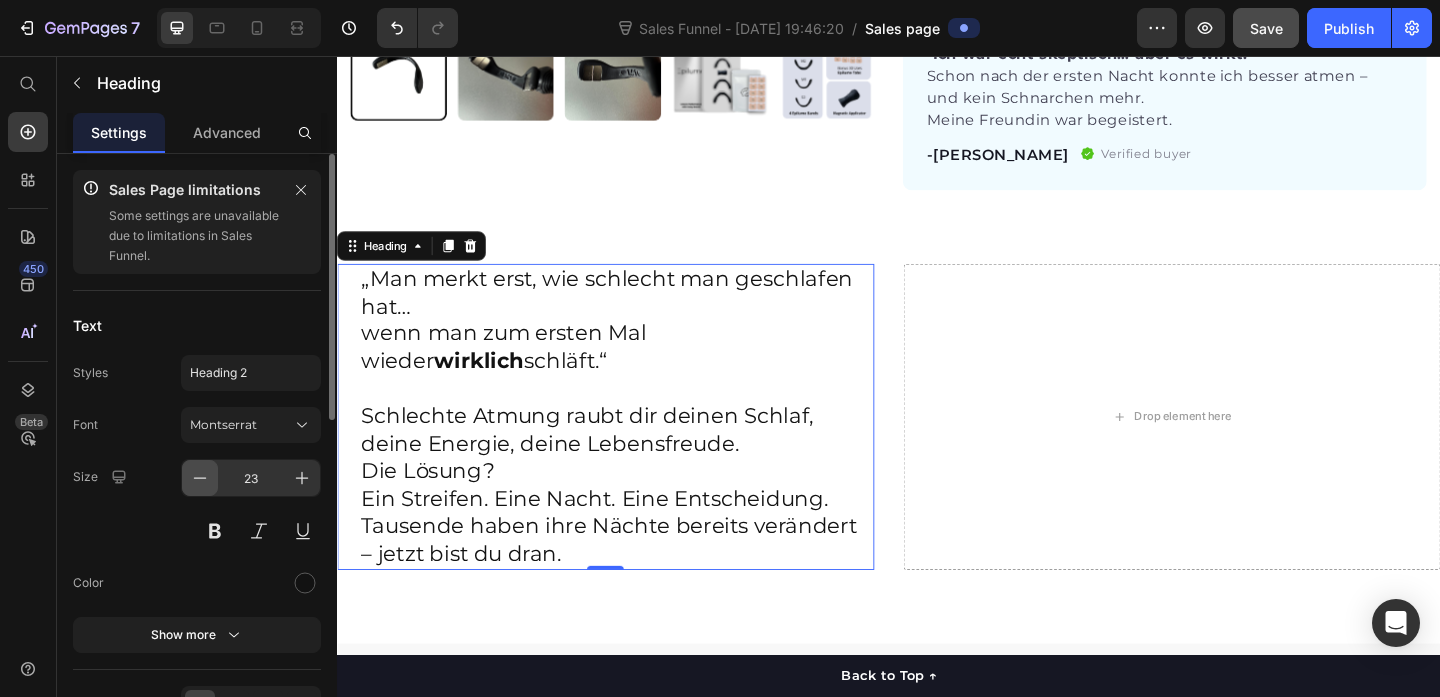 click at bounding box center (200, 478) 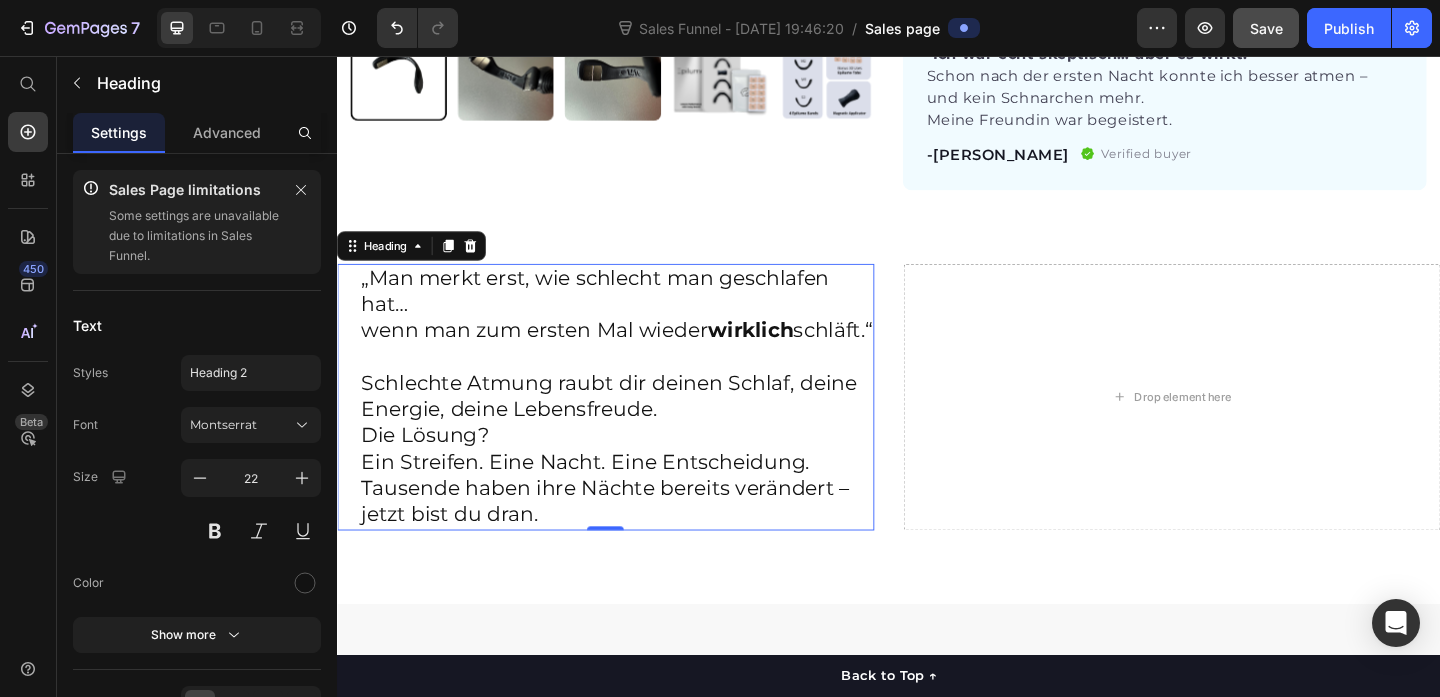 click on "„Man merkt erst, wie schlecht man geschlafen hat… wenn man zum ersten Mal wieder  wirklich  schläft.“ Schlechte Atmung raubt dir deinen Schlaf, deine Energie, deine Lebensfreude. Die Lösung? Ein Streifen. Eine Nacht. Eine Entscheidung. Tausende haben ihre Nächte bereits verändert – jetzt bist du dran." at bounding box center (641, 427) 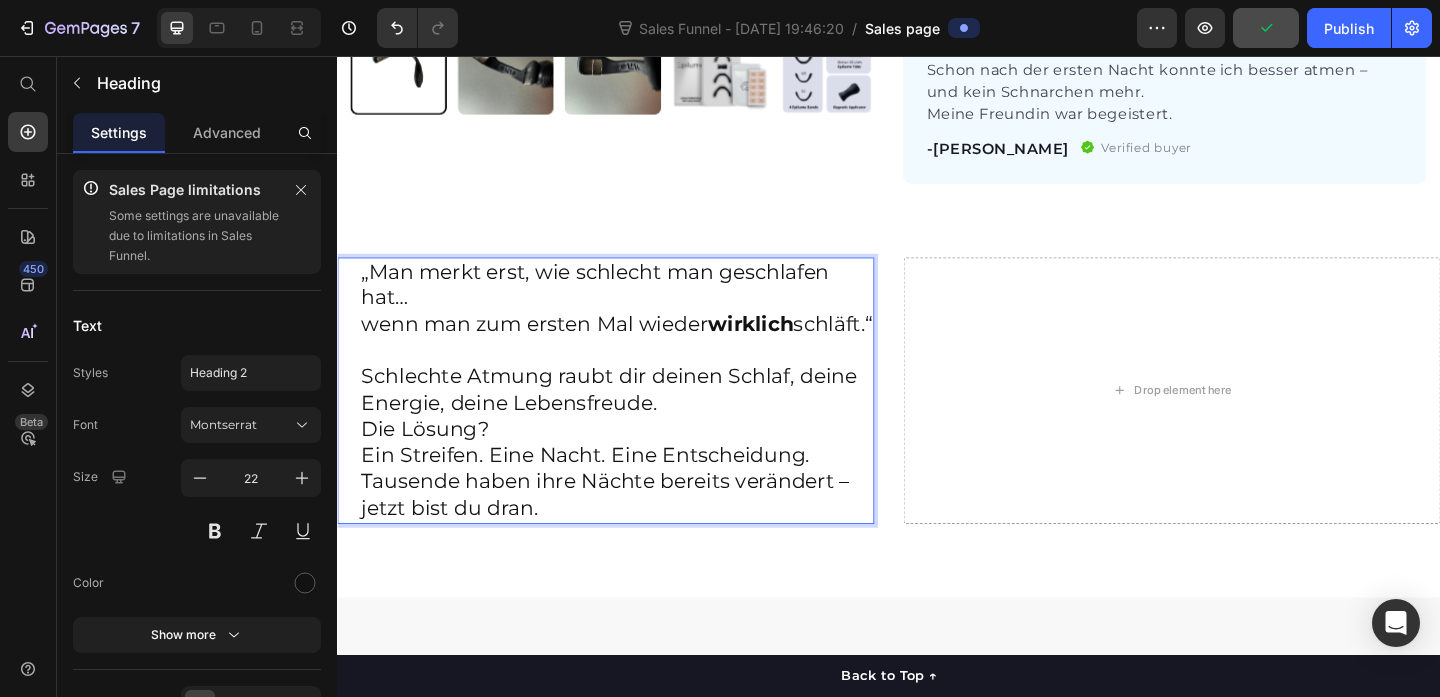 scroll, scrollTop: 1154, scrollLeft: 0, axis: vertical 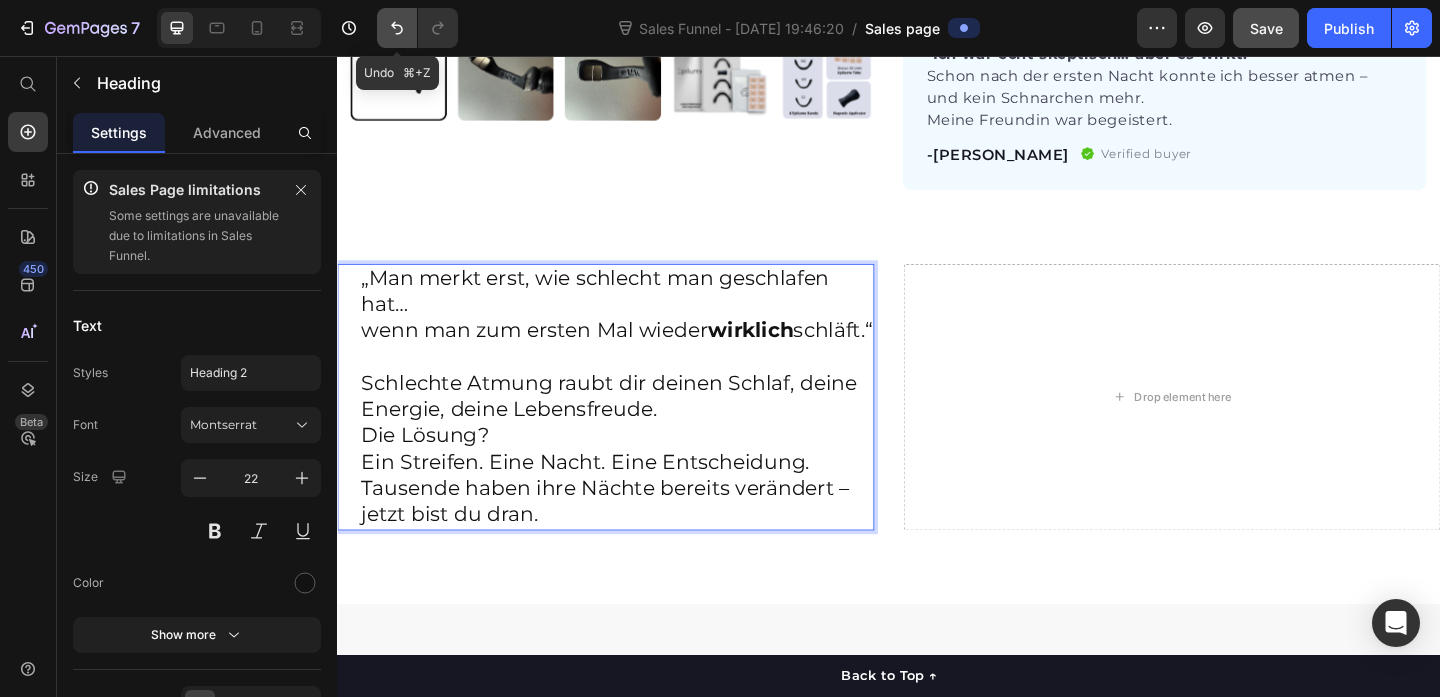 click 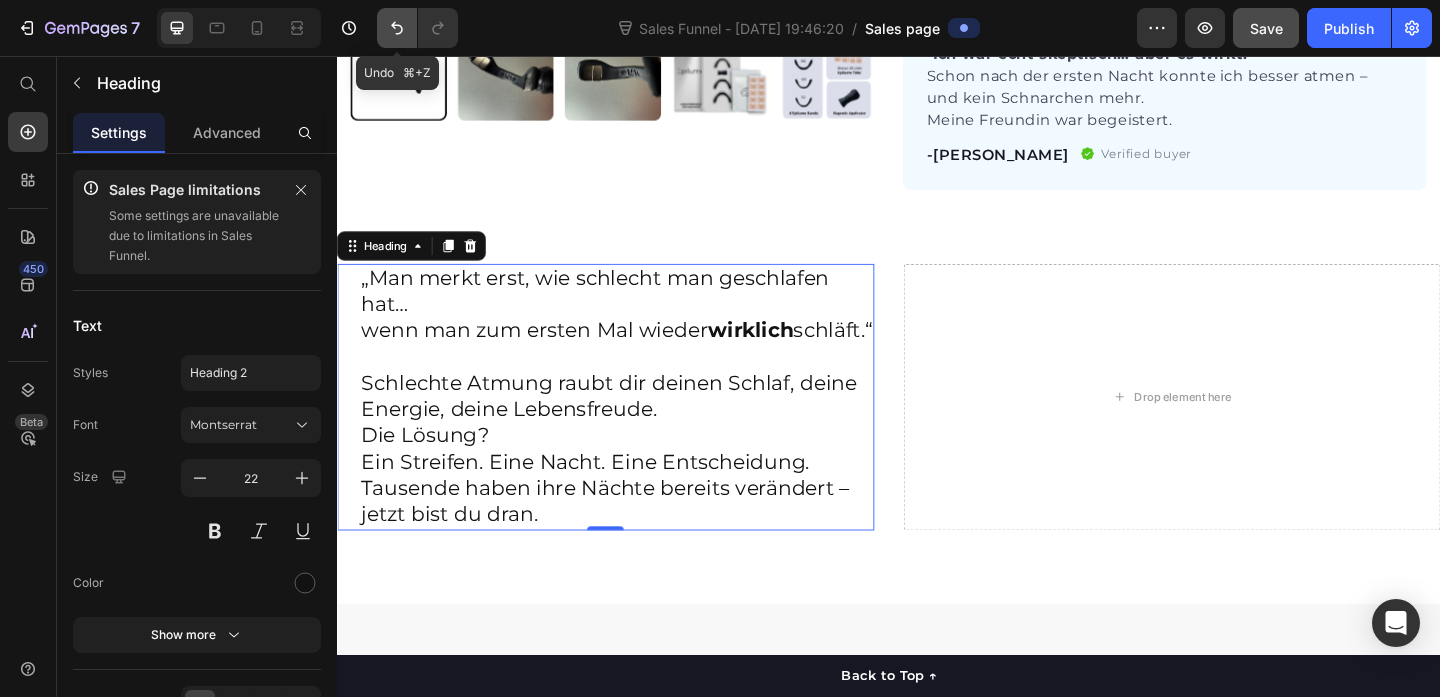 click 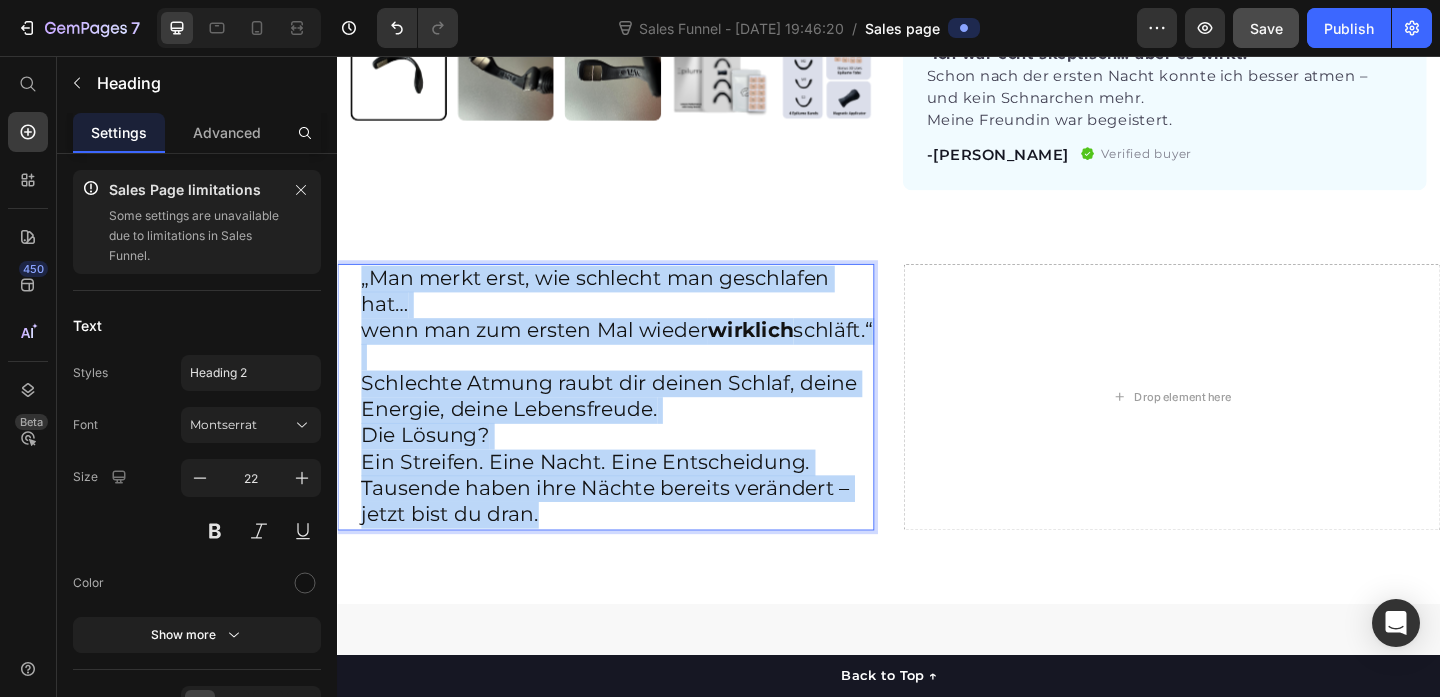 drag, startPoint x: 581, startPoint y: 578, endPoint x: 355, endPoint y: 296, distance: 361.38623 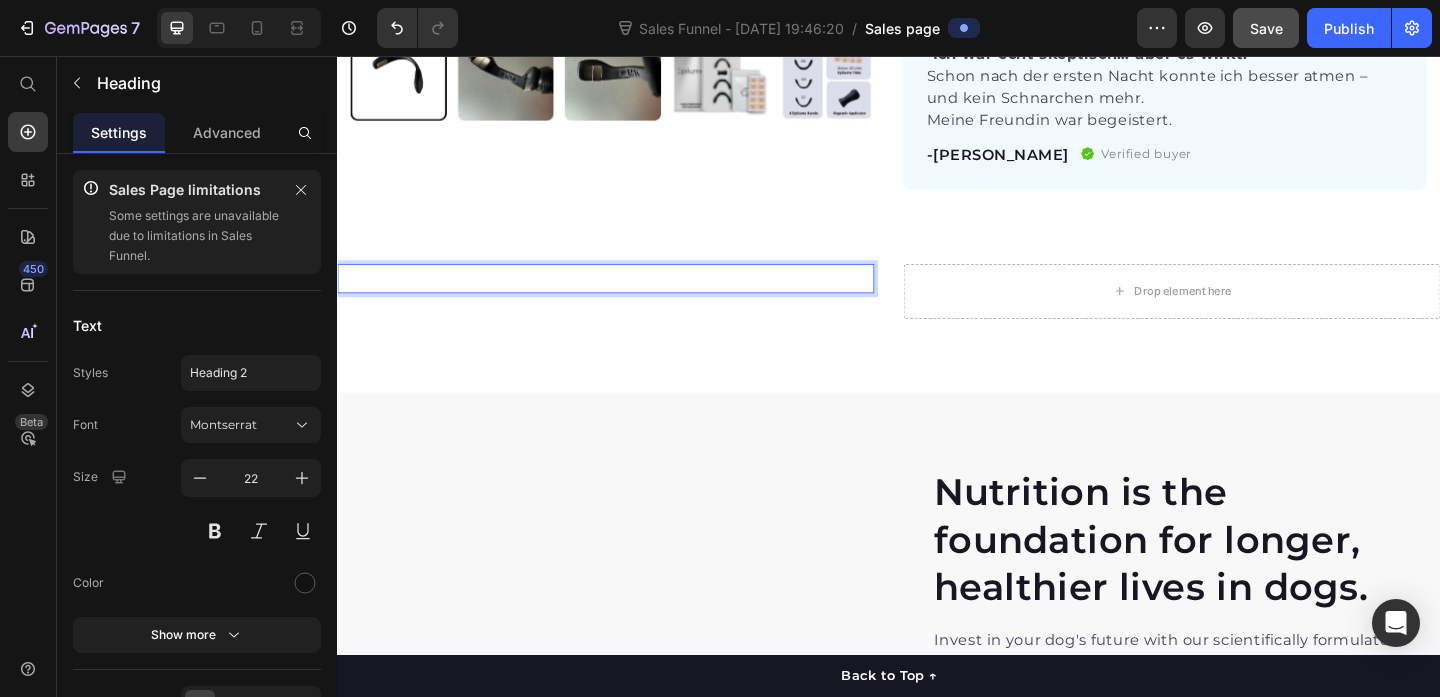 click at bounding box center (641, 298) 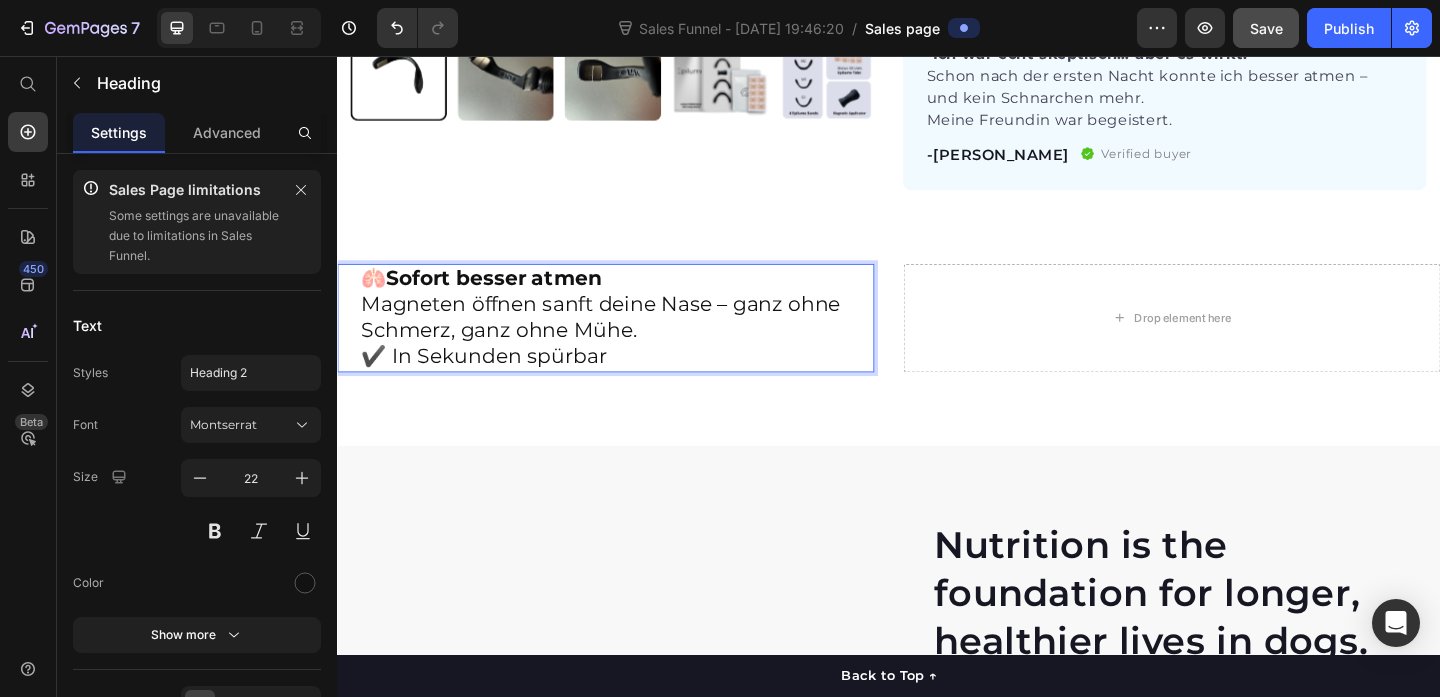 click on "Magneten öffnen sanft deine Nase – ganz ohne Schmerz, ganz ohne Mühe. ✔️ In Sekunden spürbar" at bounding box center (641, 355) 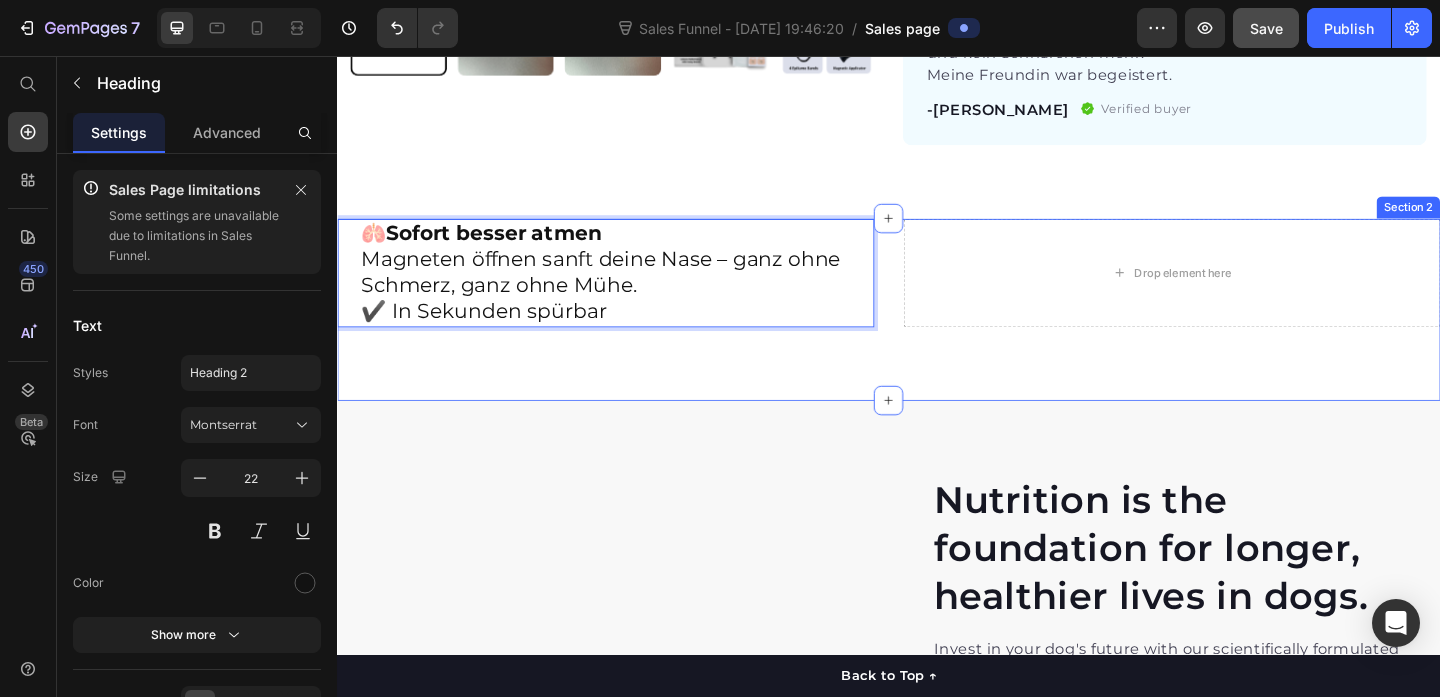 click on "🫁  Sofort besser atmen Magneten öffnen sanft deine Nase – ganz ohne Schmerz, ganz ohne Mühe. ✔️ In Sekunden spürbar Heading   0
Drop element here Section 2" at bounding box center (937, 332) 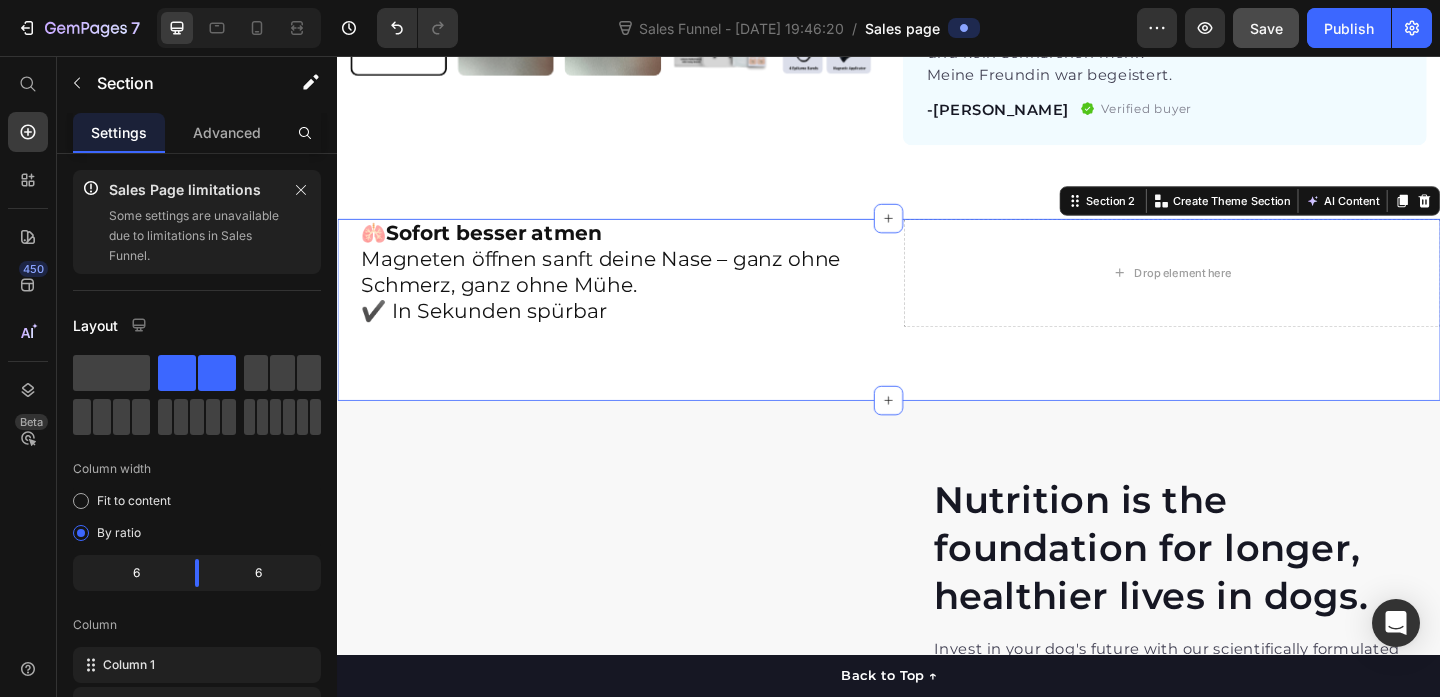 click on "🫁  Sofort besser atmen Magneten öffnen sanft deine Nase – ganz ohne Schmerz, ganz ohne Mühe. ✔️ In Sekunden spürbar Heading
Drop element here Section 2   You can create reusable sections Create Theme Section AI Content Write with GemAI What would you like to describe here? Tone and Voice Persuasive Product 15 Days Use Tabs Show more Generate" at bounding box center [937, 332] 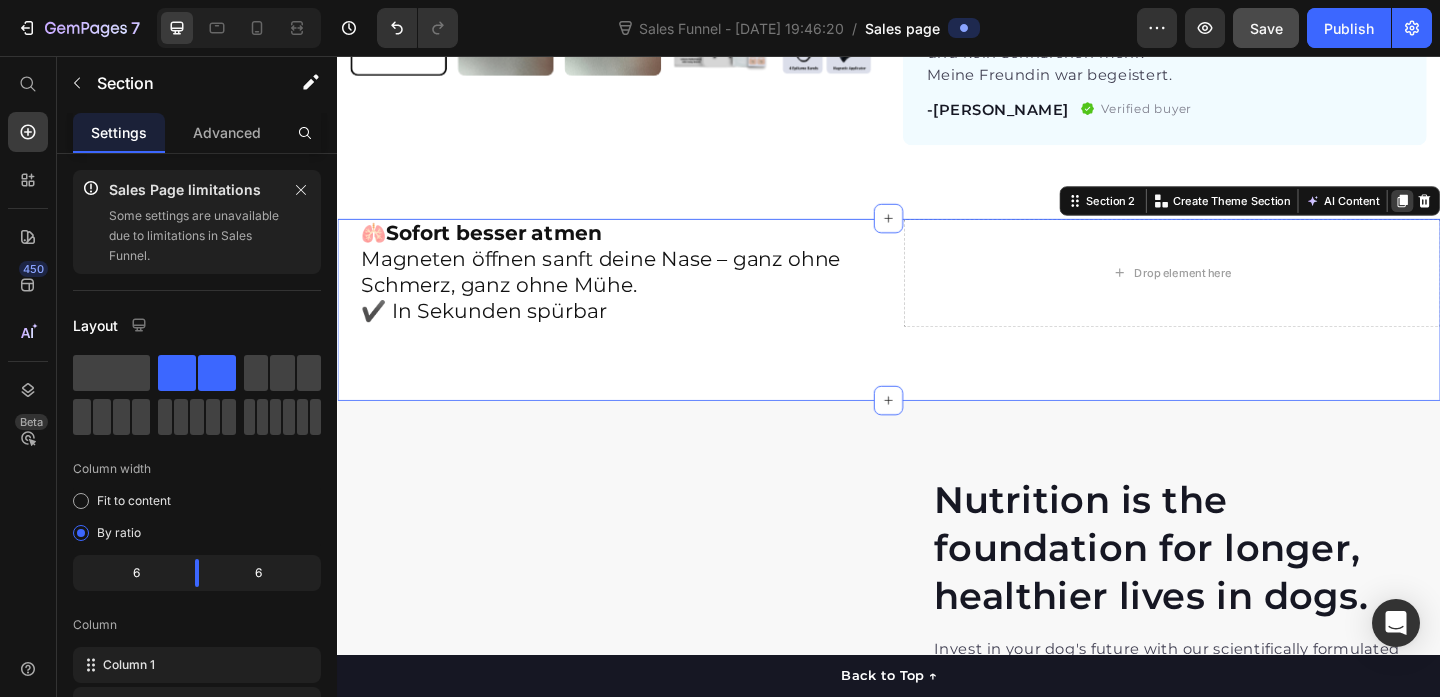 click at bounding box center (1496, 214) 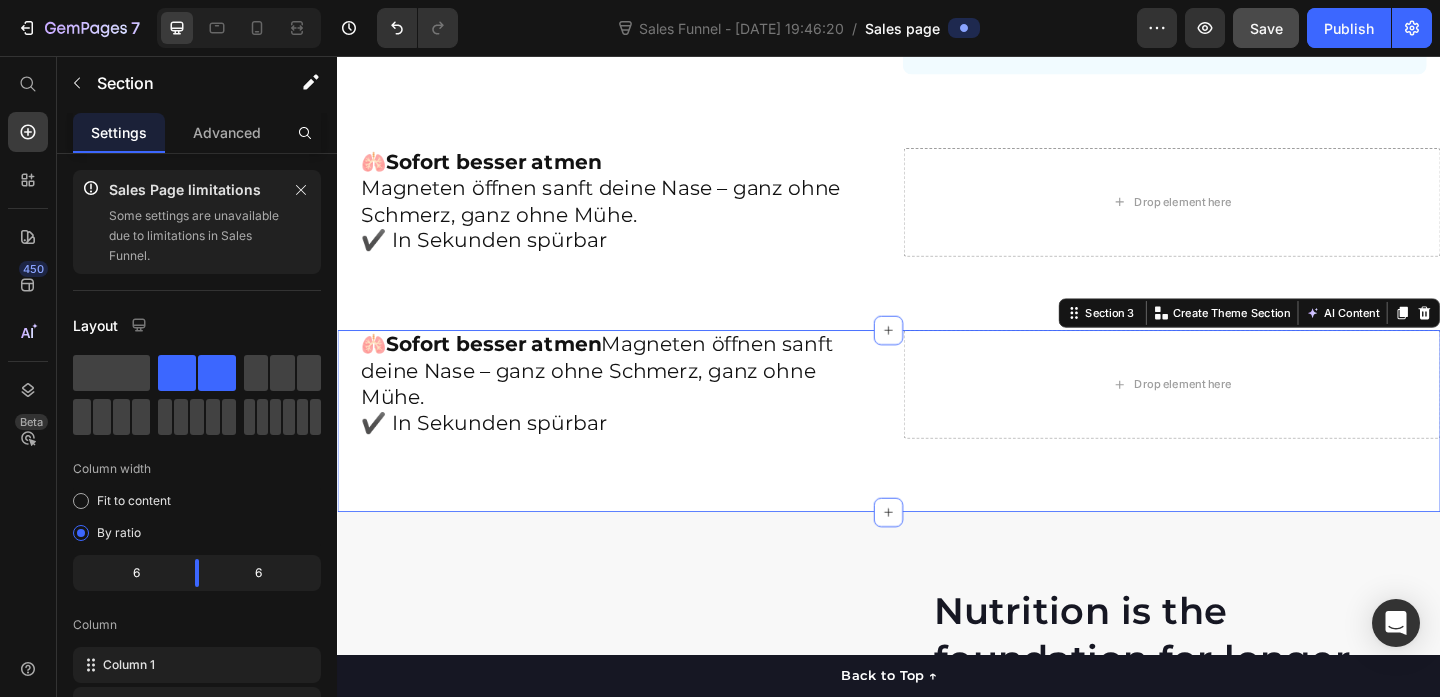 scroll, scrollTop: 1281, scrollLeft: 0, axis: vertical 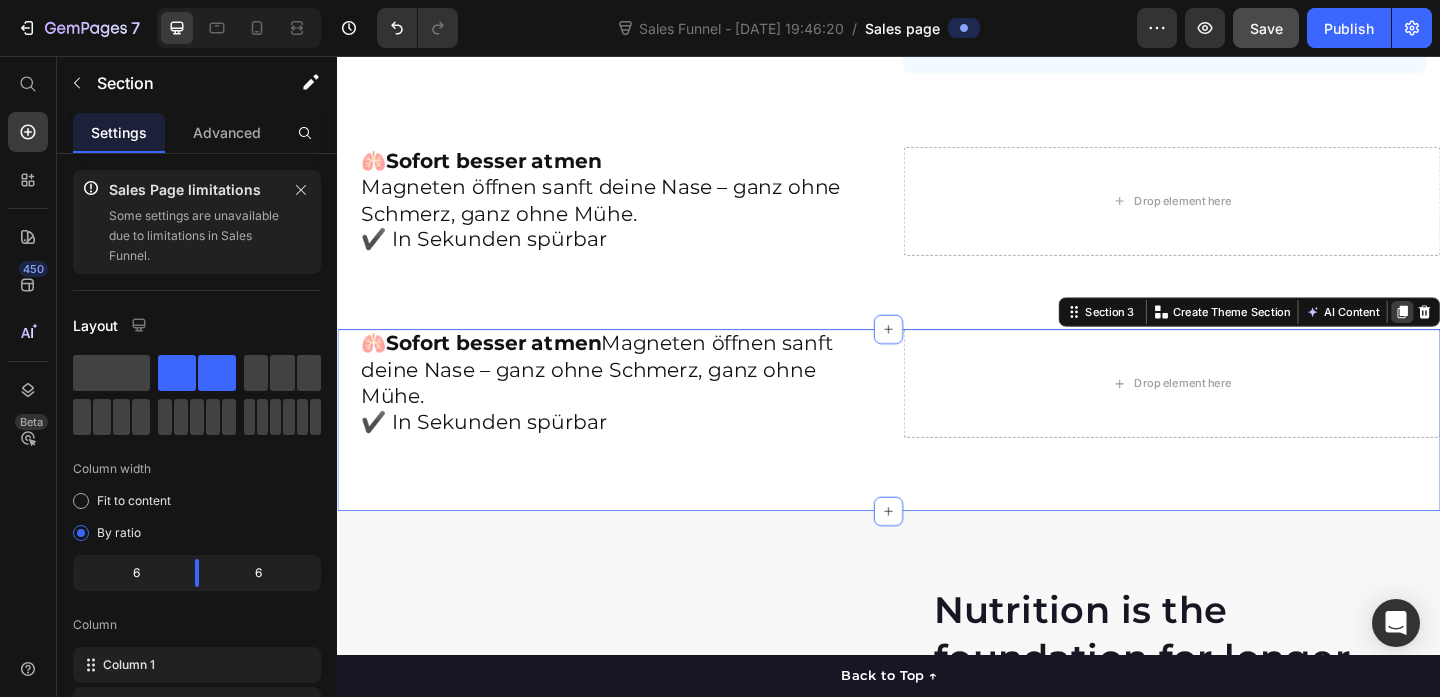 click at bounding box center [1496, 334] 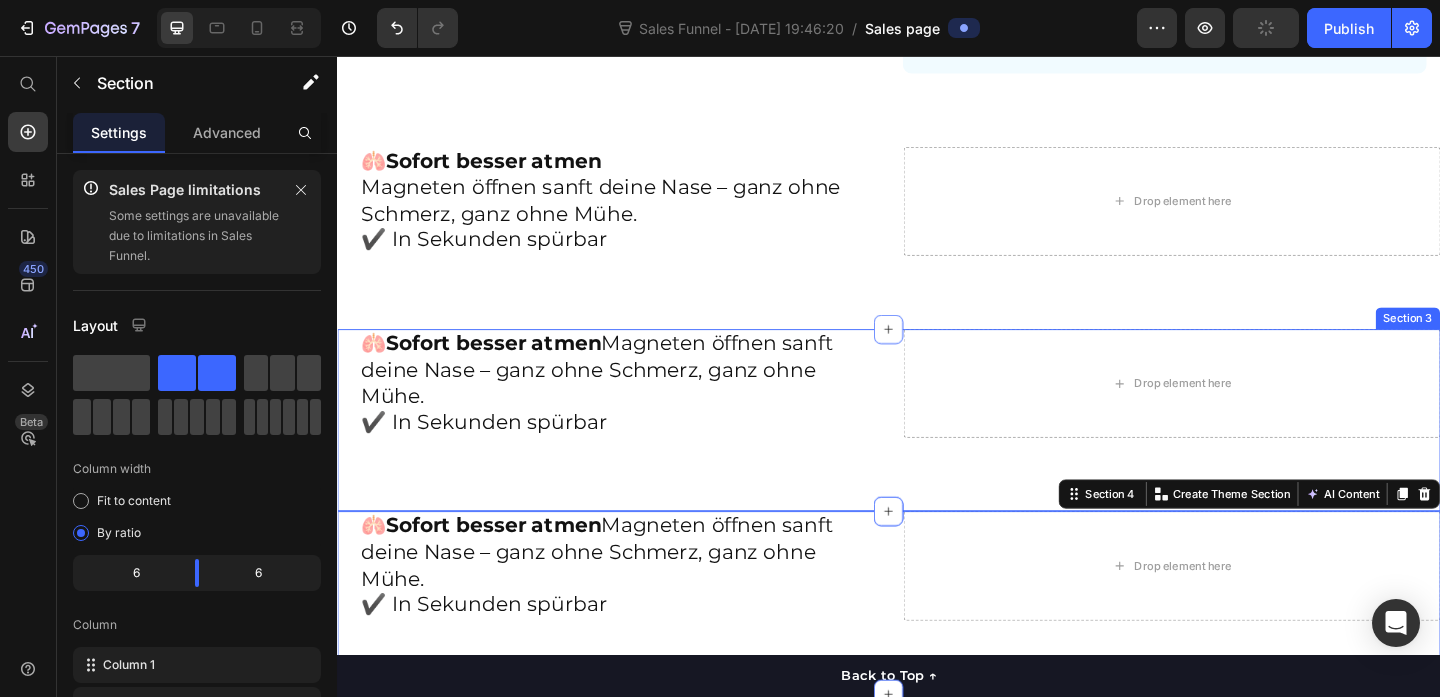 scroll, scrollTop: 1313, scrollLeft: 0, axis: vertical 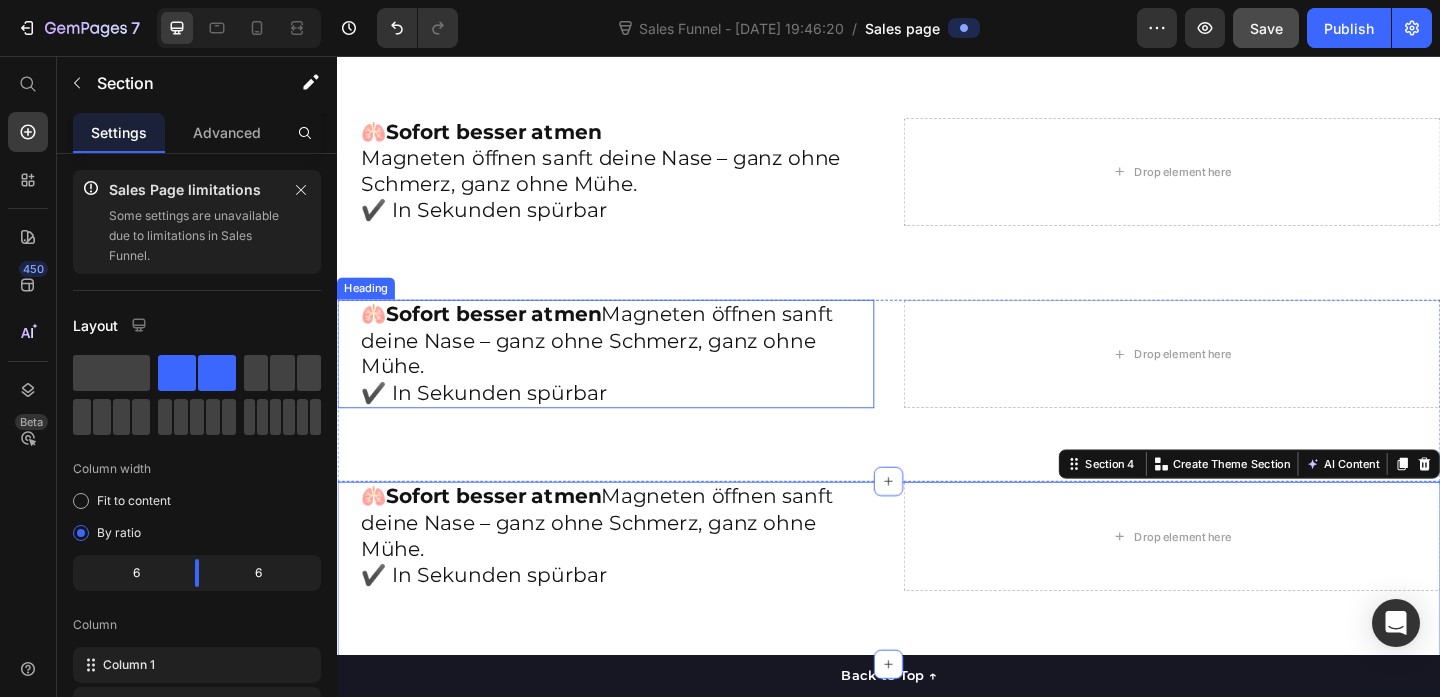 click on "🫁  Sofort besser atmen Magneten öffnen sanft deine Nase – ganz ohne Schmerz, ganz ohne Mühe. ✔️ In Sekunden spürbar" at bounding box center (629, 380) 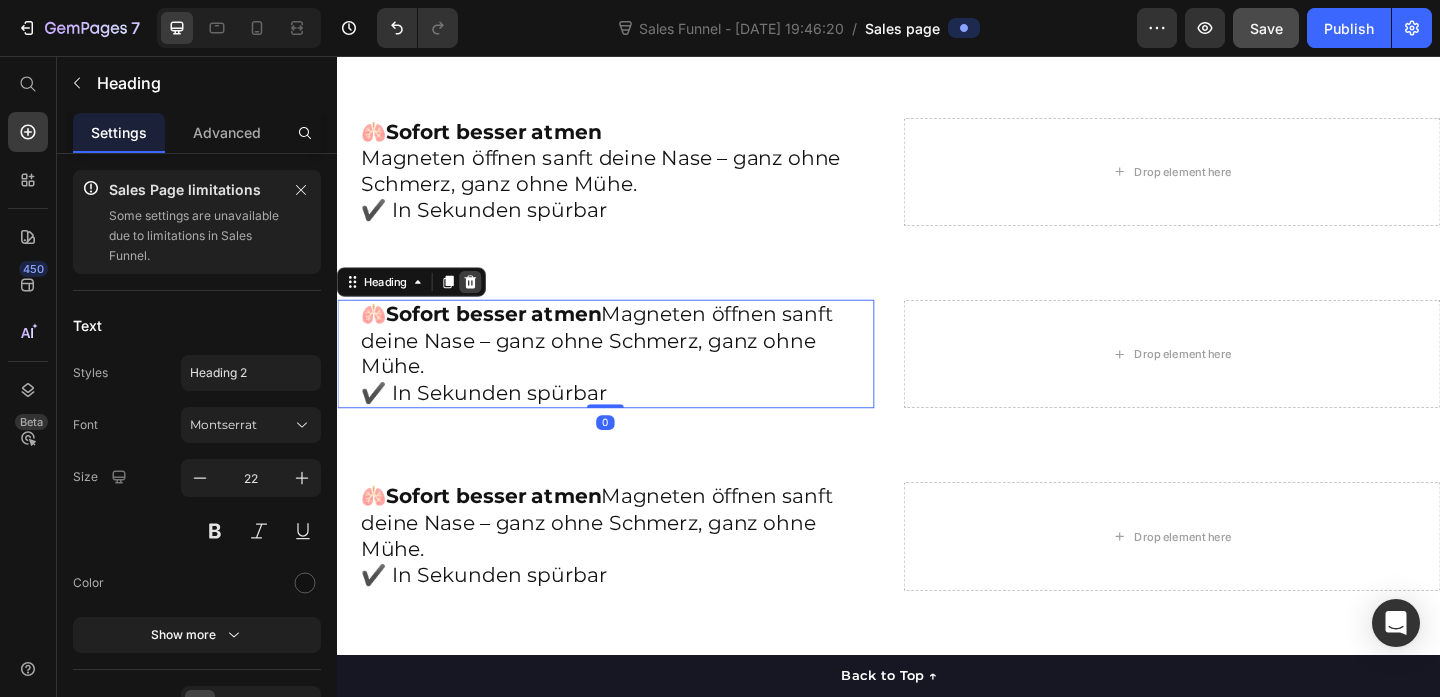 click 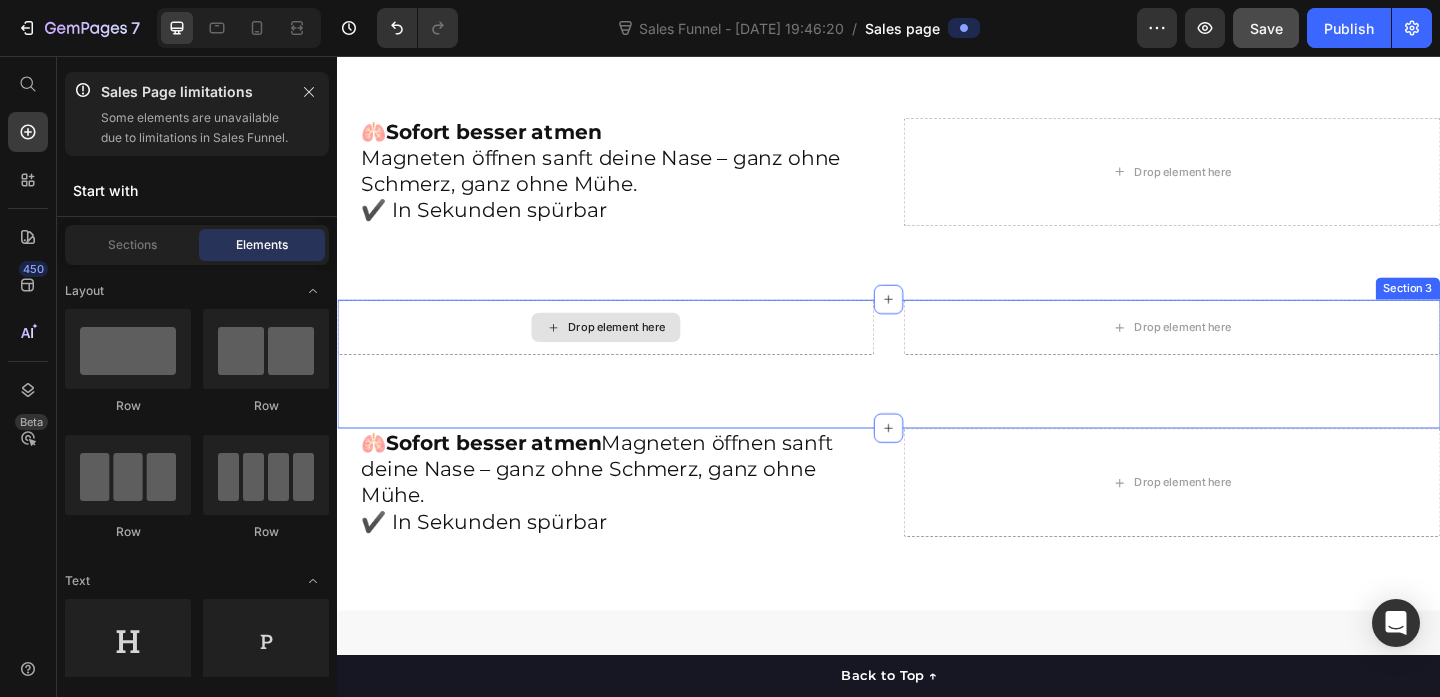 click on "Drop element here" at bounding box center (641, 351) 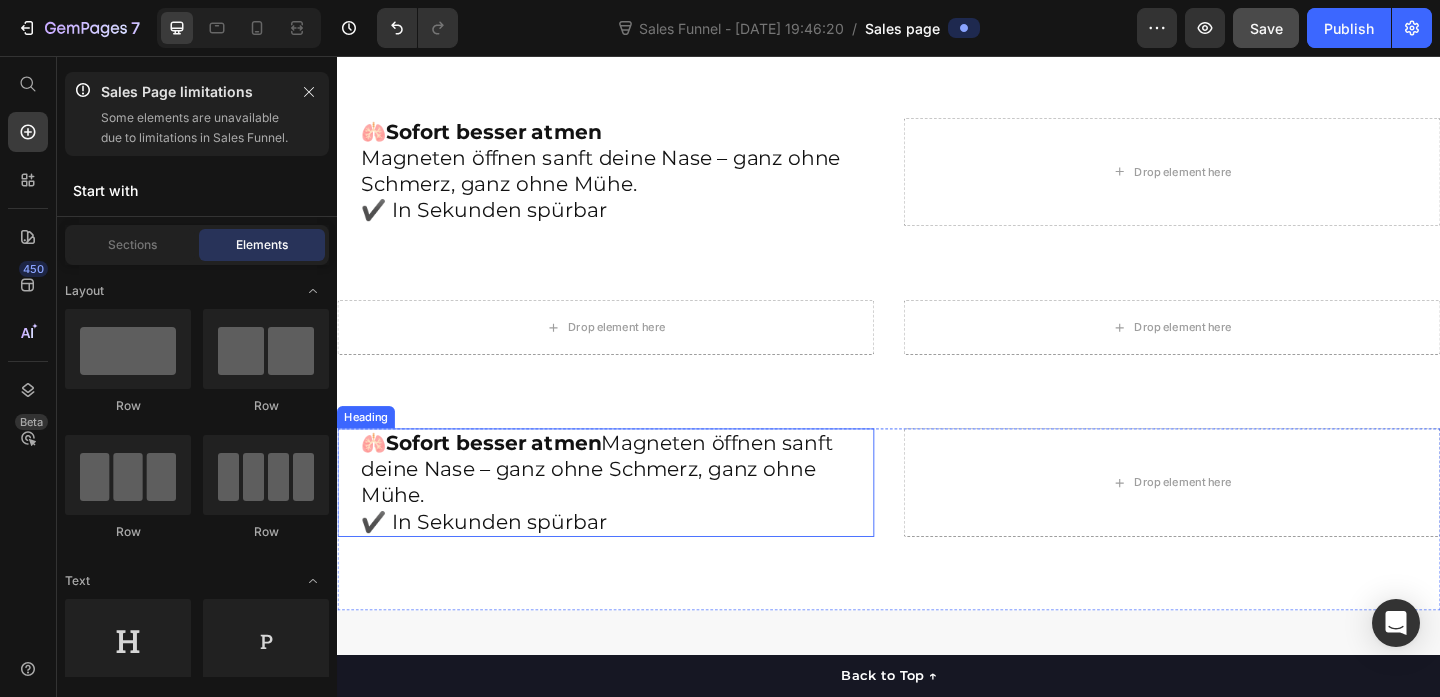 click on "🫁  Sofort besser atmen Magneten öffnen sanft deine Nase – ganz ohne Schmerz, ganz ohne Mühe. ✔️ In Sekunden spürbar" at bounding box center (629, 520) 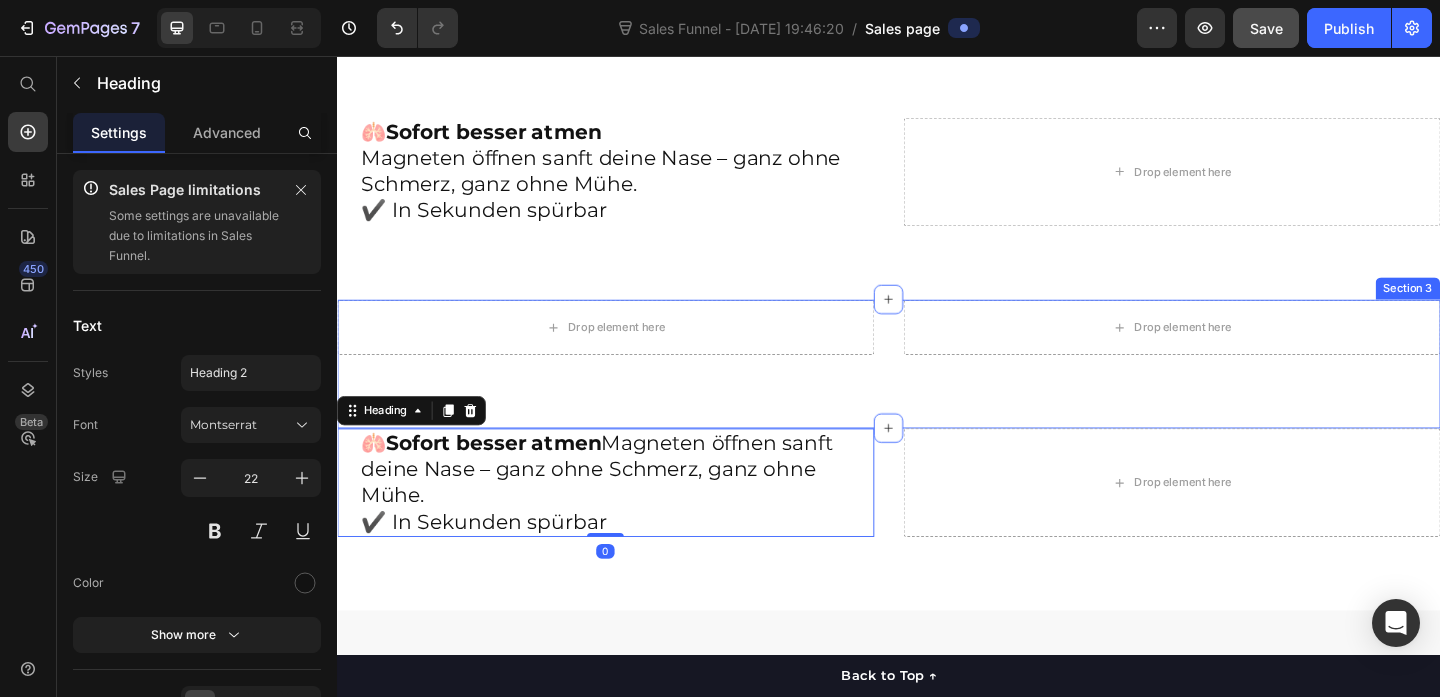 click on "Drop element here
Drop element here Section 3" at bounding box center [937, 391] 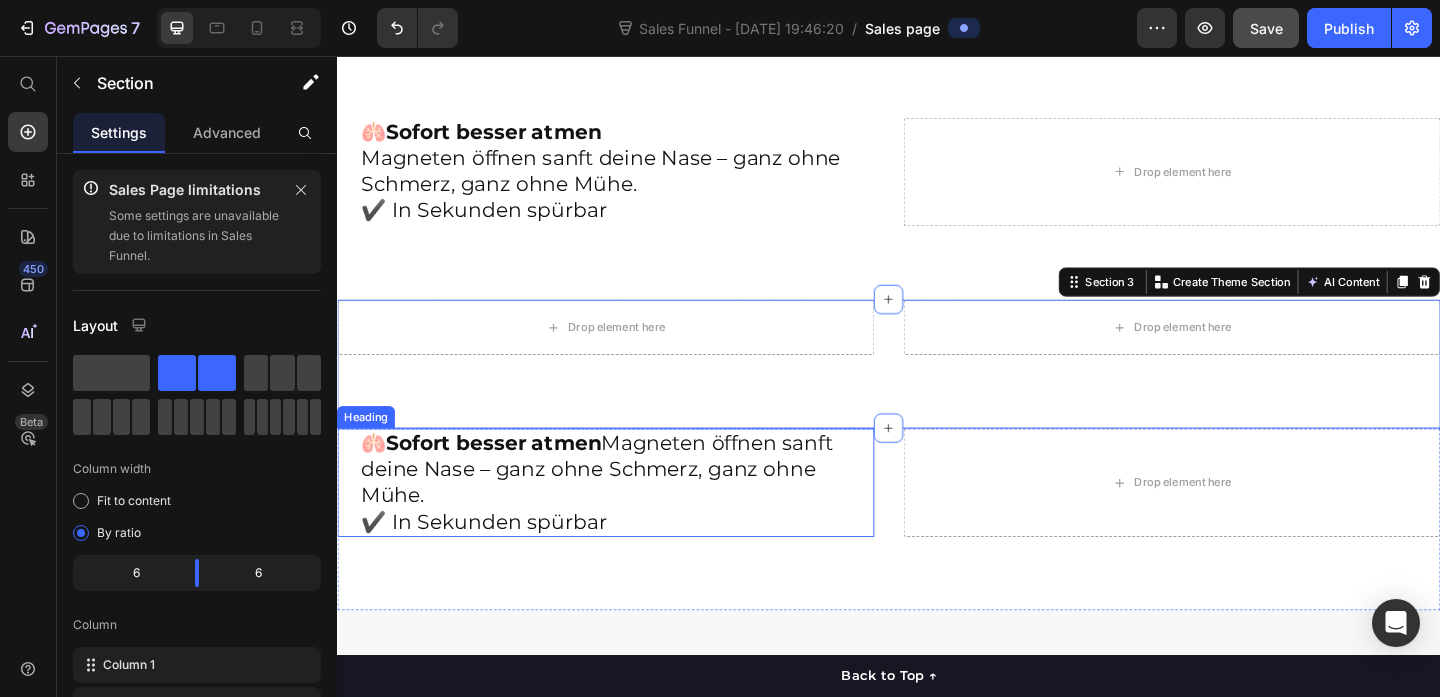 click on "🫁  Sofort besser atmen Magneten öffnen sanft deine Nase – ganz ohne Schmerz, ganz ohne Mühe. ✔️ In Sekunden spürbar" at bounding box center [629, 520] 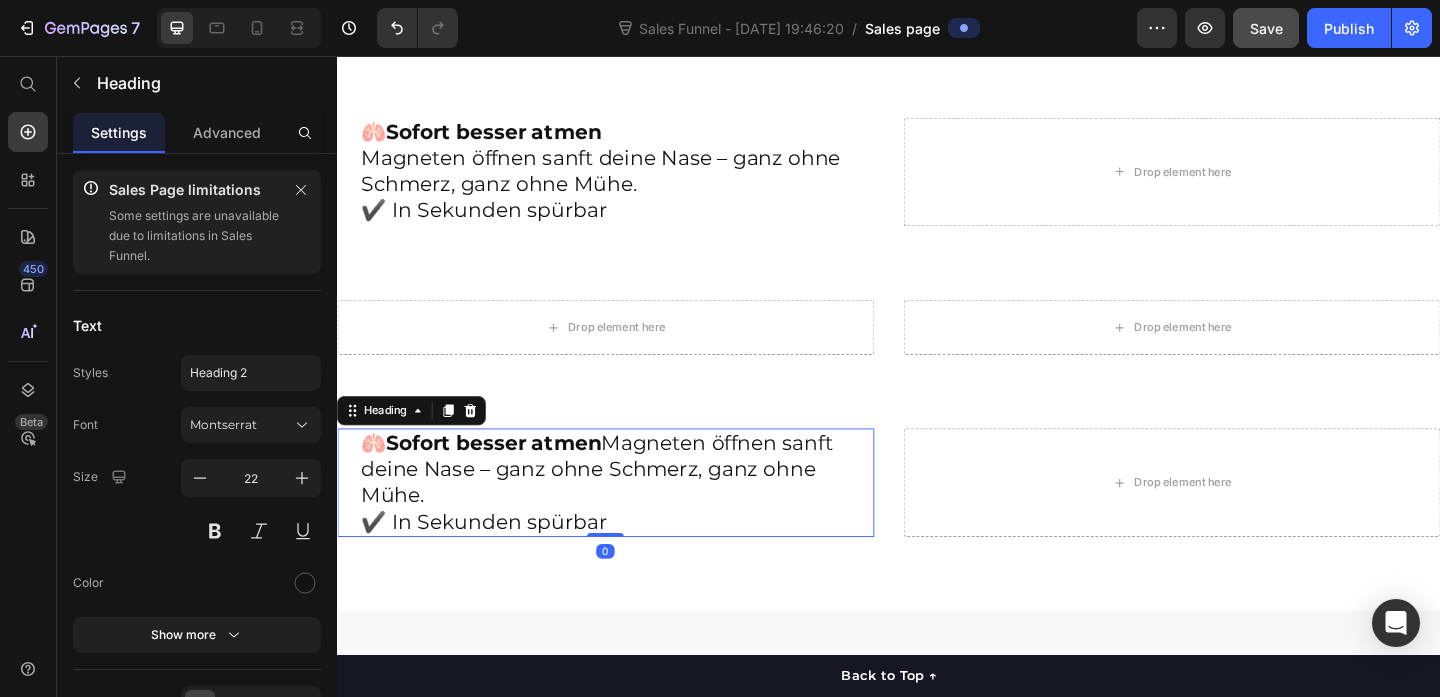 click 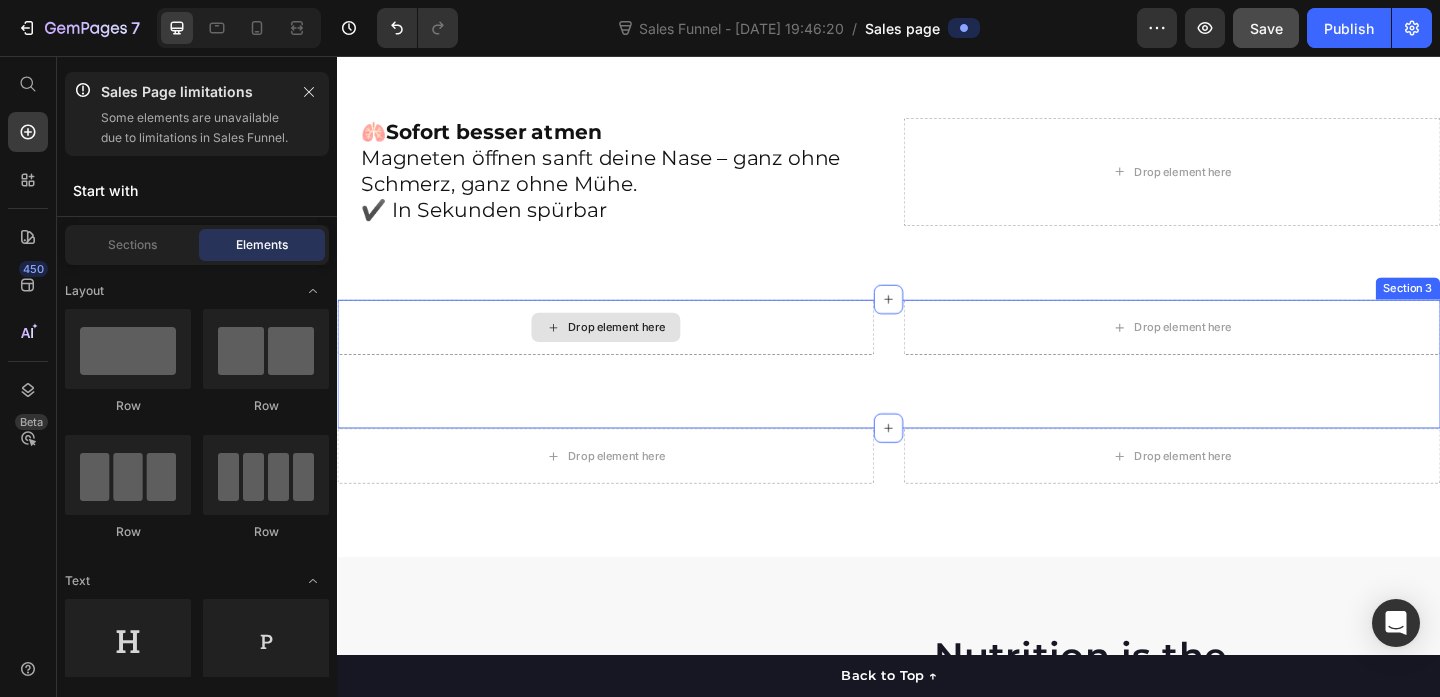 click on "Drop element here" at bounding box center (641, 351) 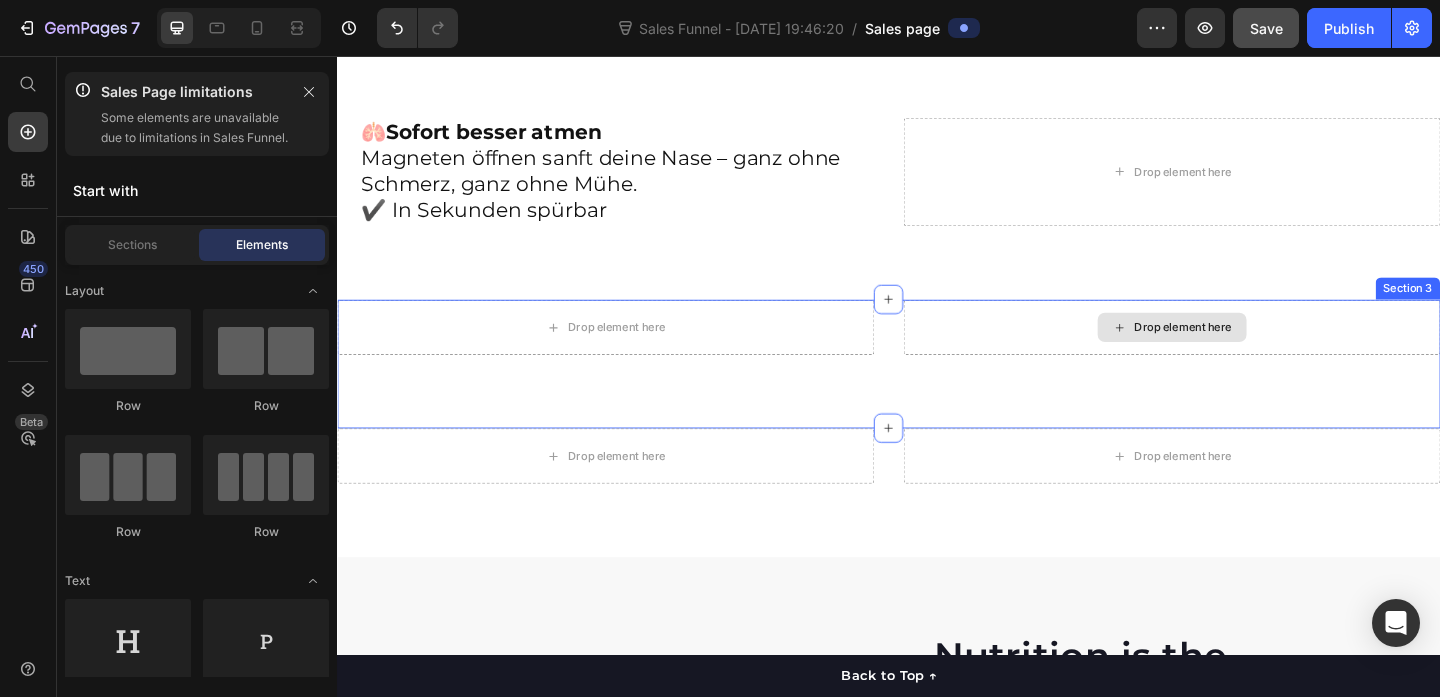 click 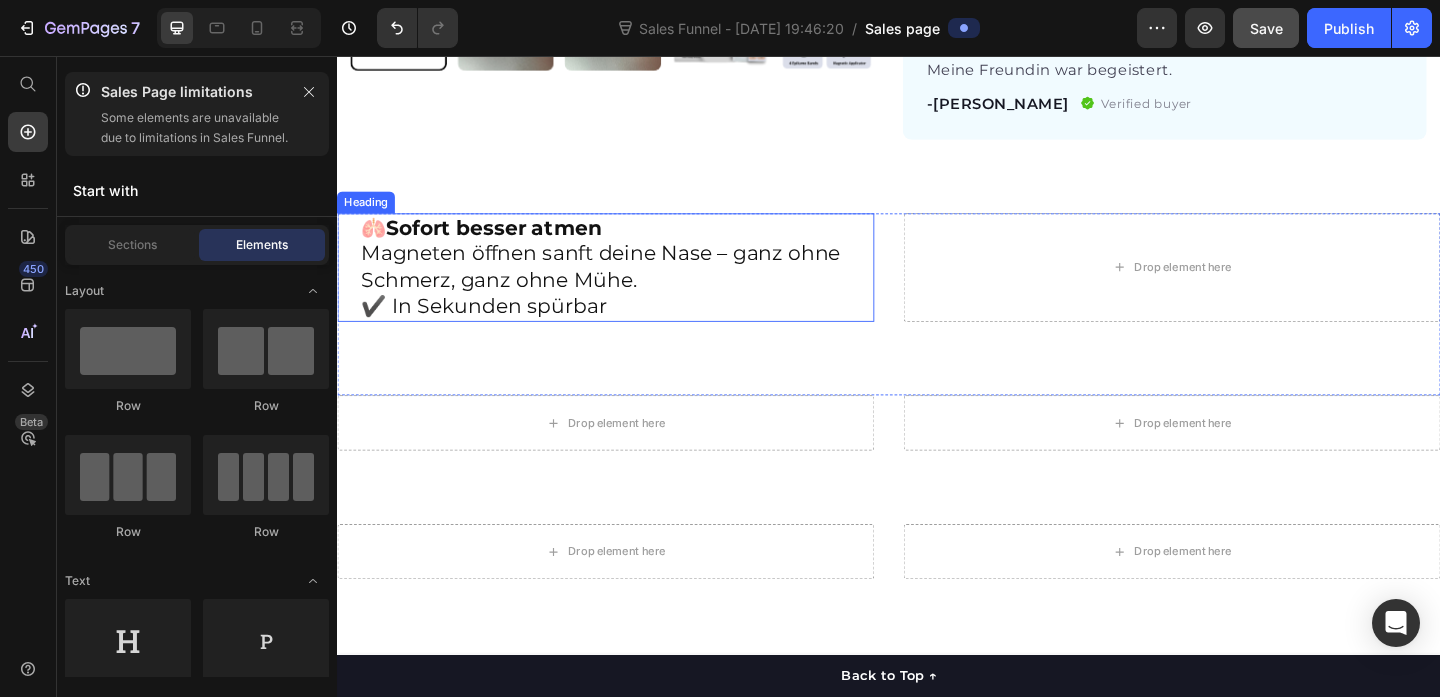 scroll, scrollTop: 1187, scrollLeft: 0, axis: vertical 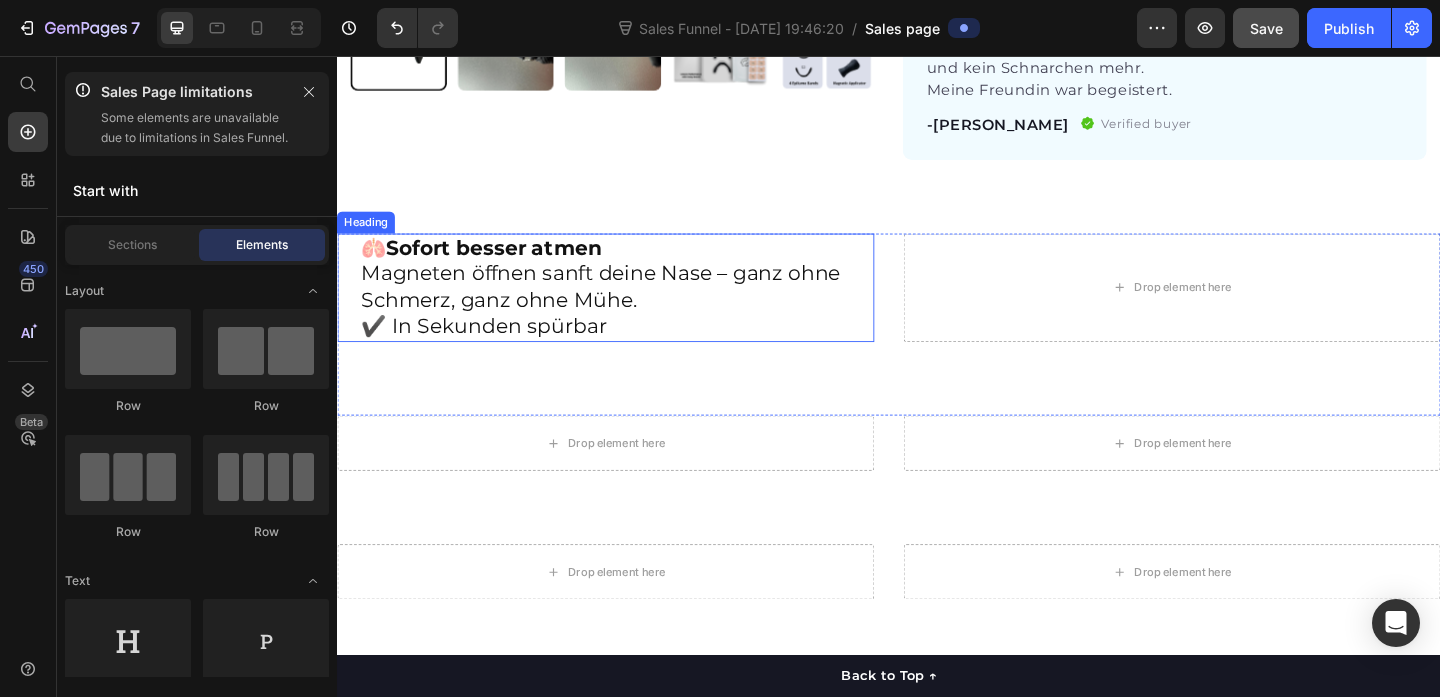 click on "🫁  Sofort besser atmen Magneten öffnen sanft deine Nase – ganz ohne Schmerz, ganz ohne Mühe. ✔️ In Sekunden spürbar" at bounding box center [641, 308] 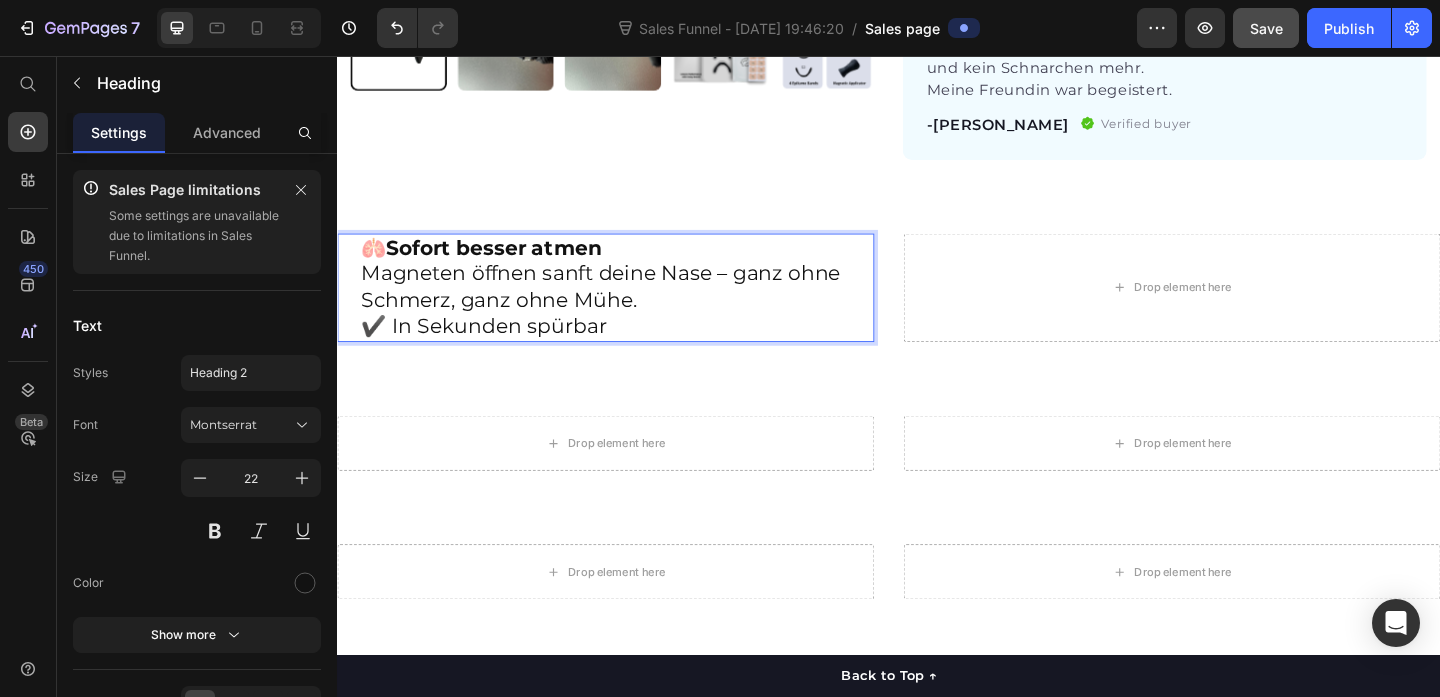click on "🫁  Sofort besser atmen Magneten öffnen sanft deine Nase – ganz ohne Schmerz, ganz ohne Mühe. ✔️ In Sekunden spürbar" at bounding box center [641, 308] 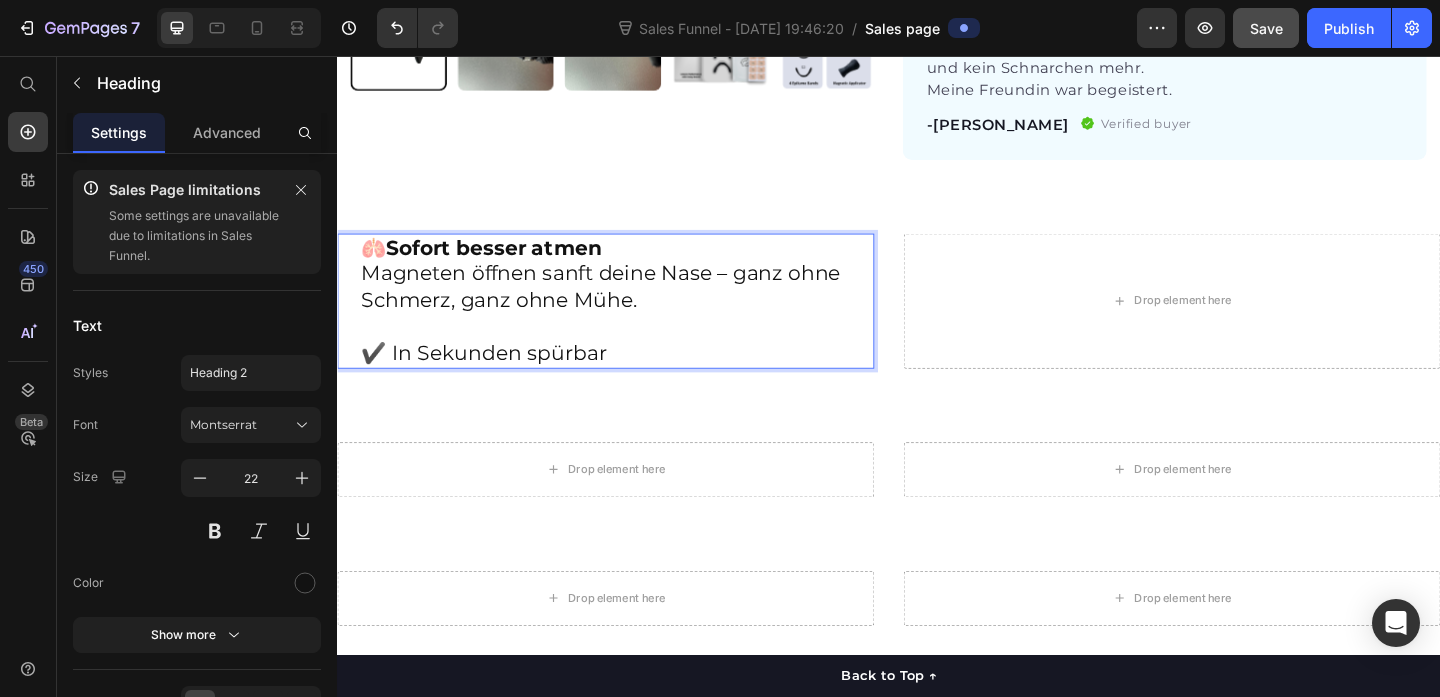 click on "🫁  Sofort besser atmen Magneten öffnen sanft deine Nase – ganz ohne Schmerz, ganz ohne Mühe. ✔️ In Sekunden spürbar" at bounding box center (641, 322) 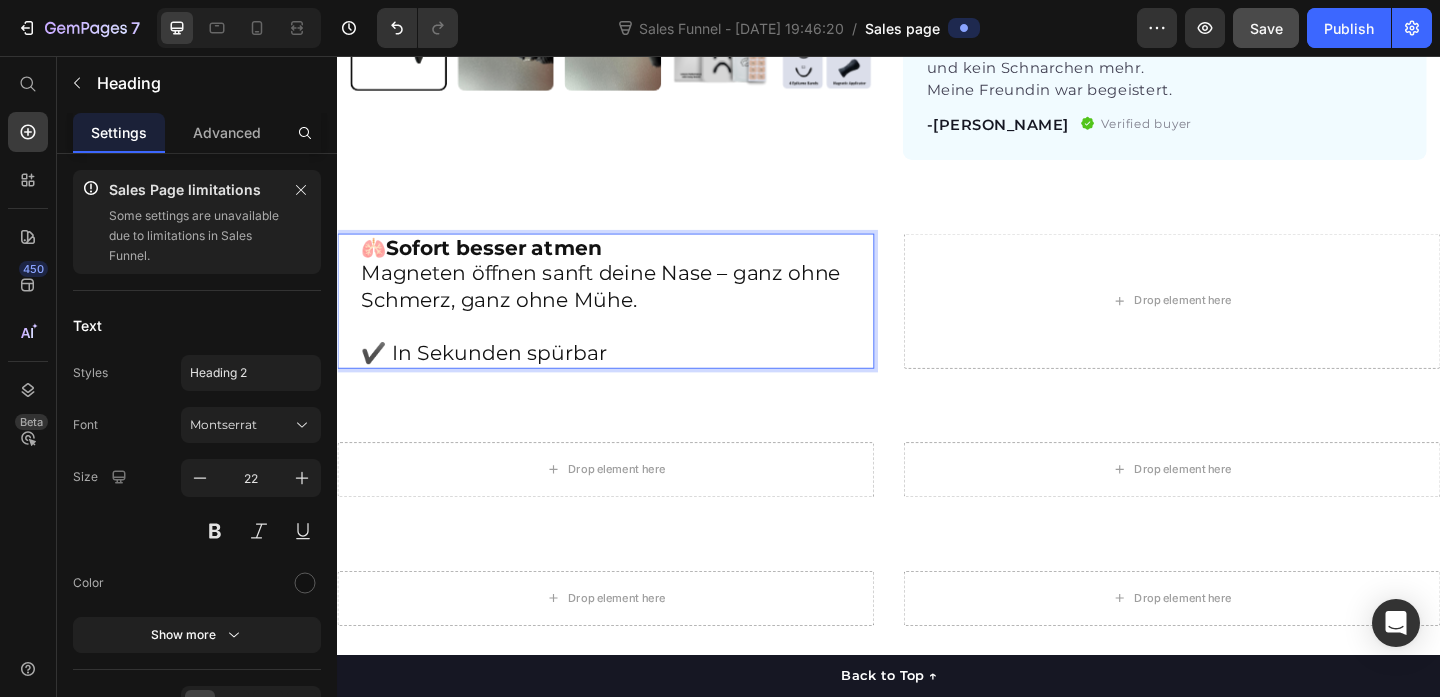 click on "🫁  Sofort besser atmen Magneten öffnen sanft deine Nase – ganz ohne Schmerz, ganz ohne Mühe. ✔️ In Sekunden spürbar" at bounding box center (641, 322) 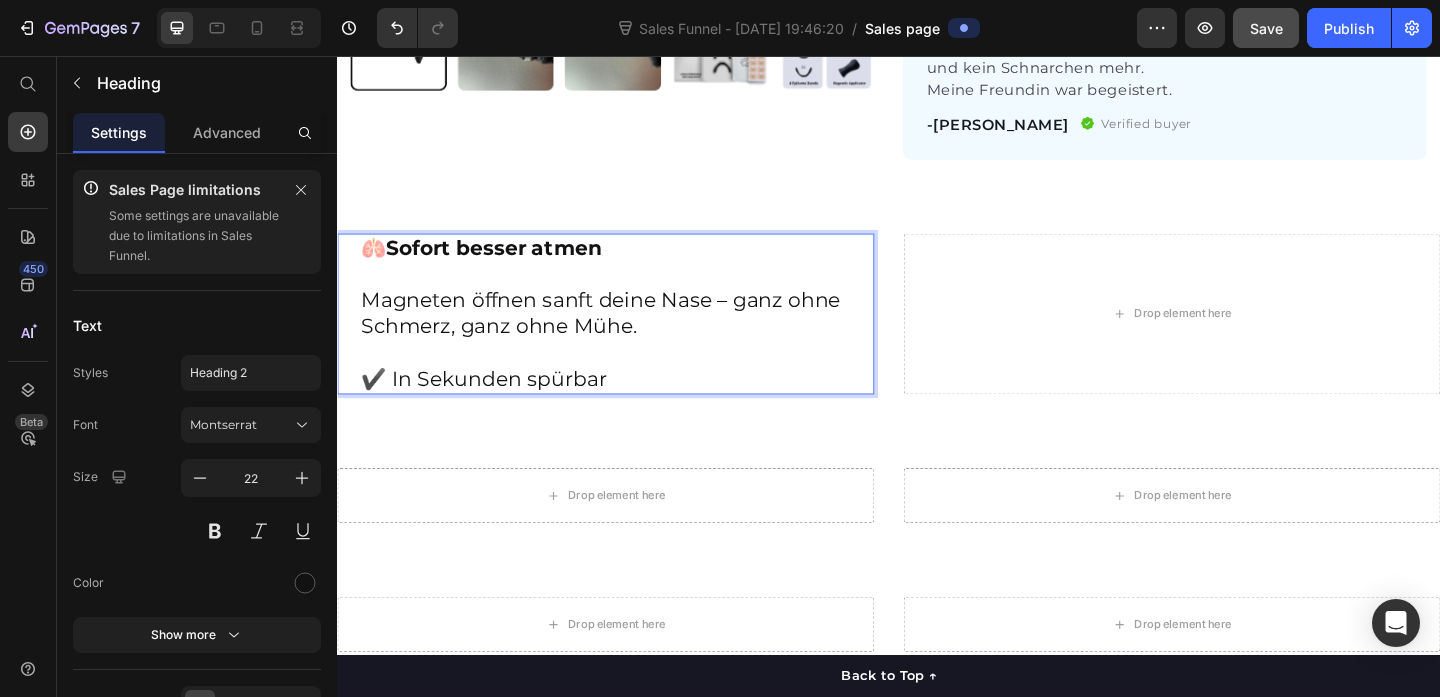 click on "🫁  Sofort besser atmen Magneten öffnen sanft deine Nase – ganz ohne Schmerz, ganz ohne Mühe. ✔️ In Sekunden spürbar" at bounding box center (641, 337) 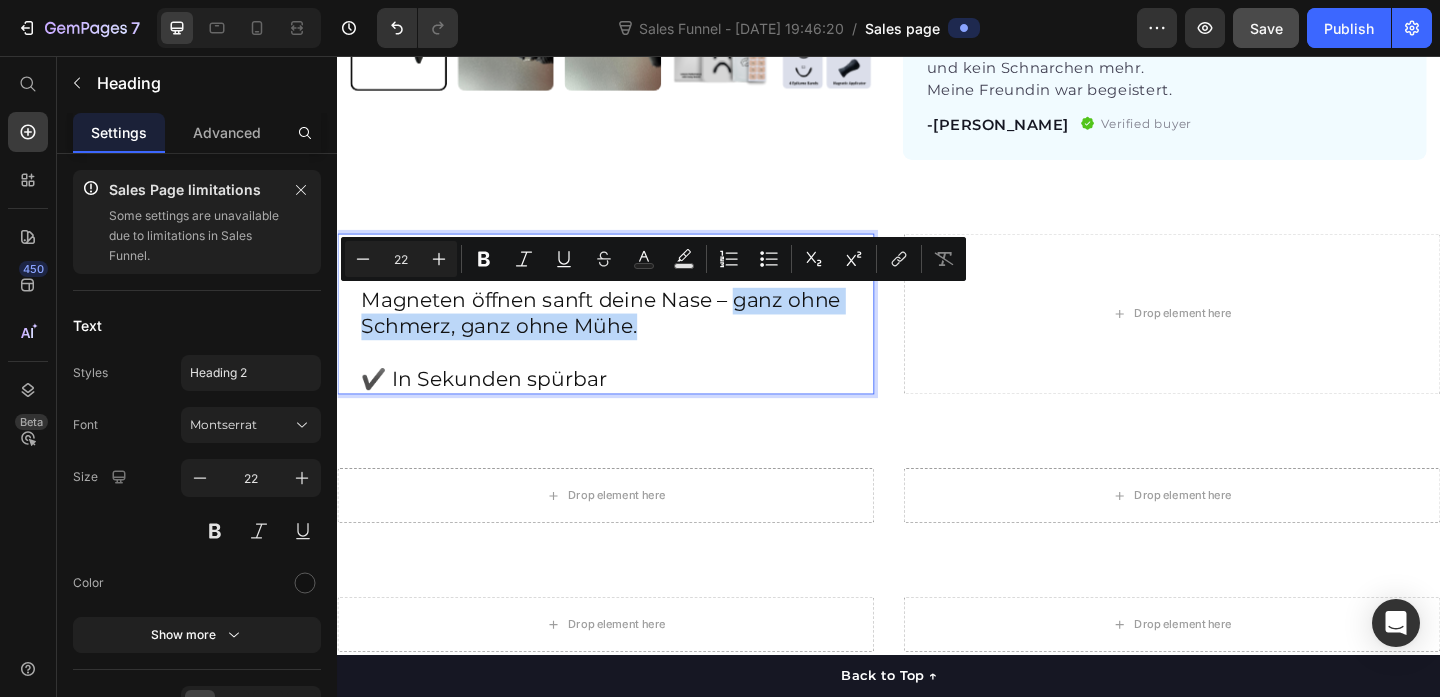drag, startPoint x: 769, startPoint y: 318, endPoint x: 847, endPoint y: 350, distance: 84.30895 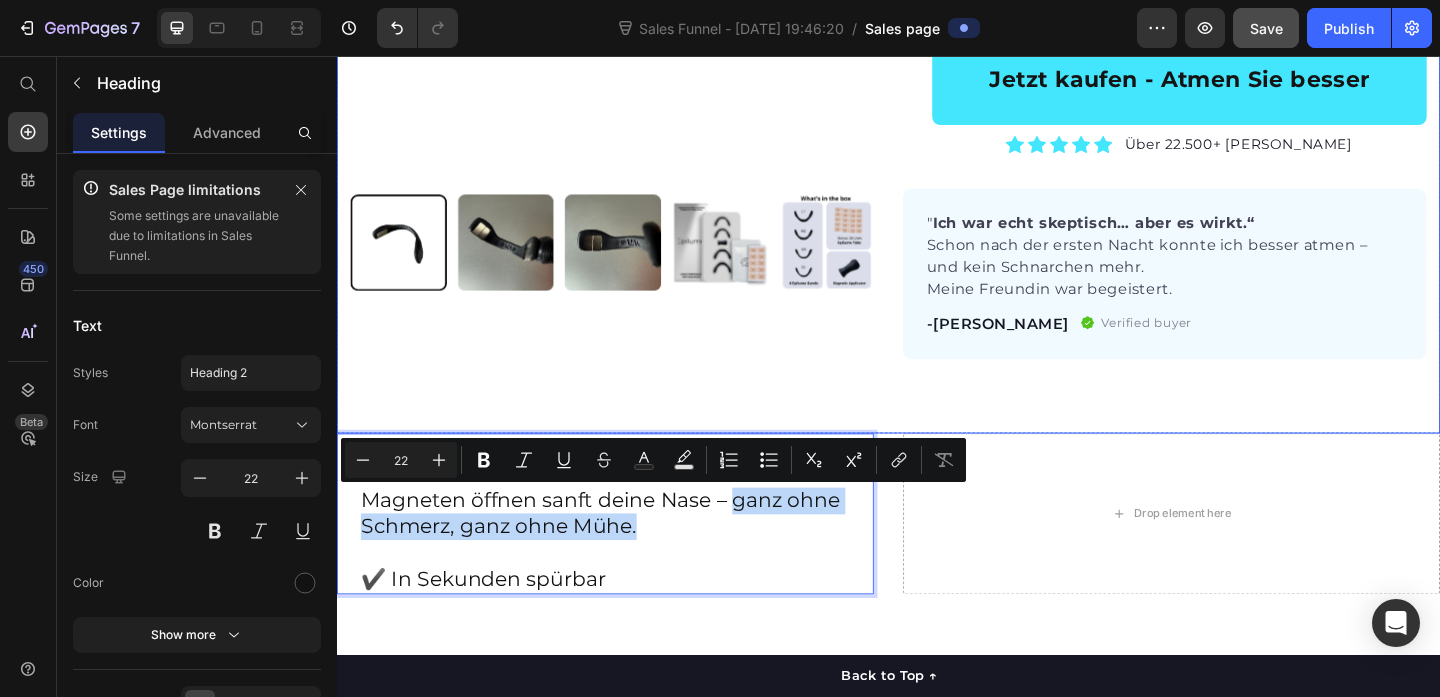 scroll, scrollTop: 969, scrollLeft: 0, axis: vertical 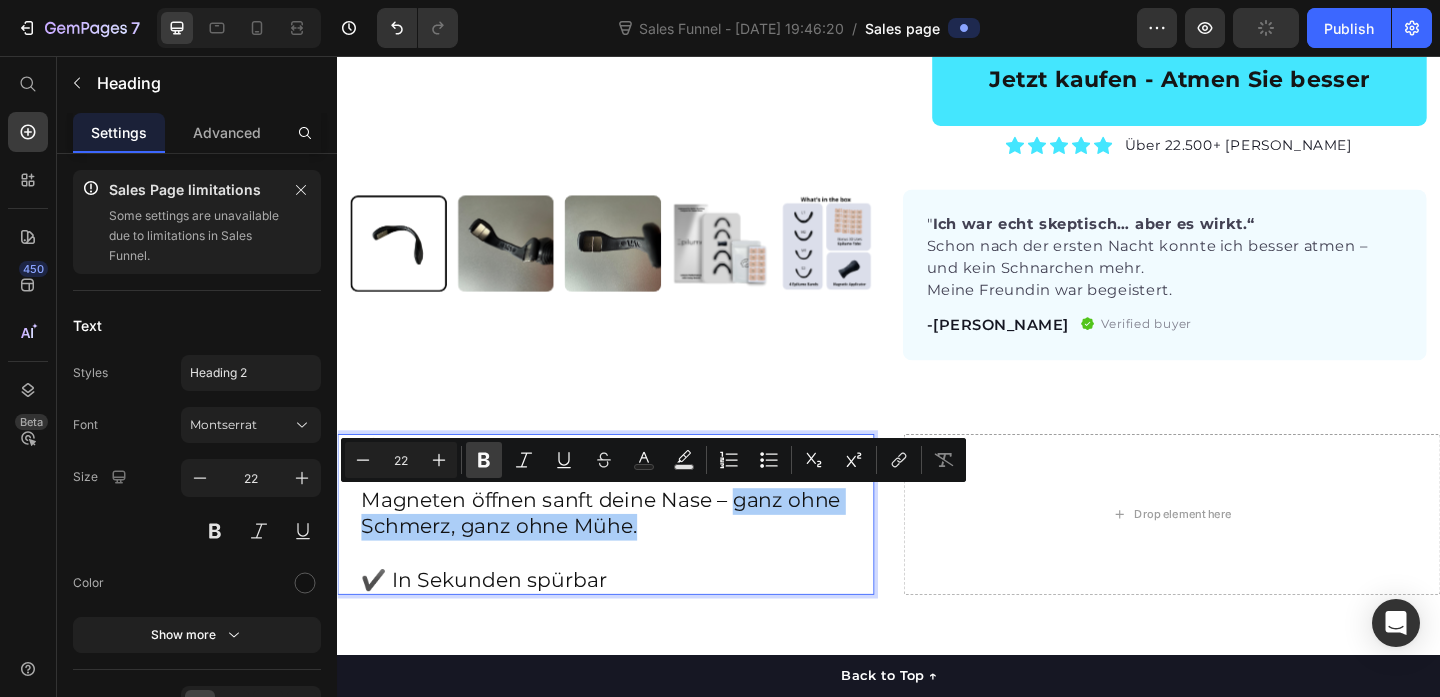 click 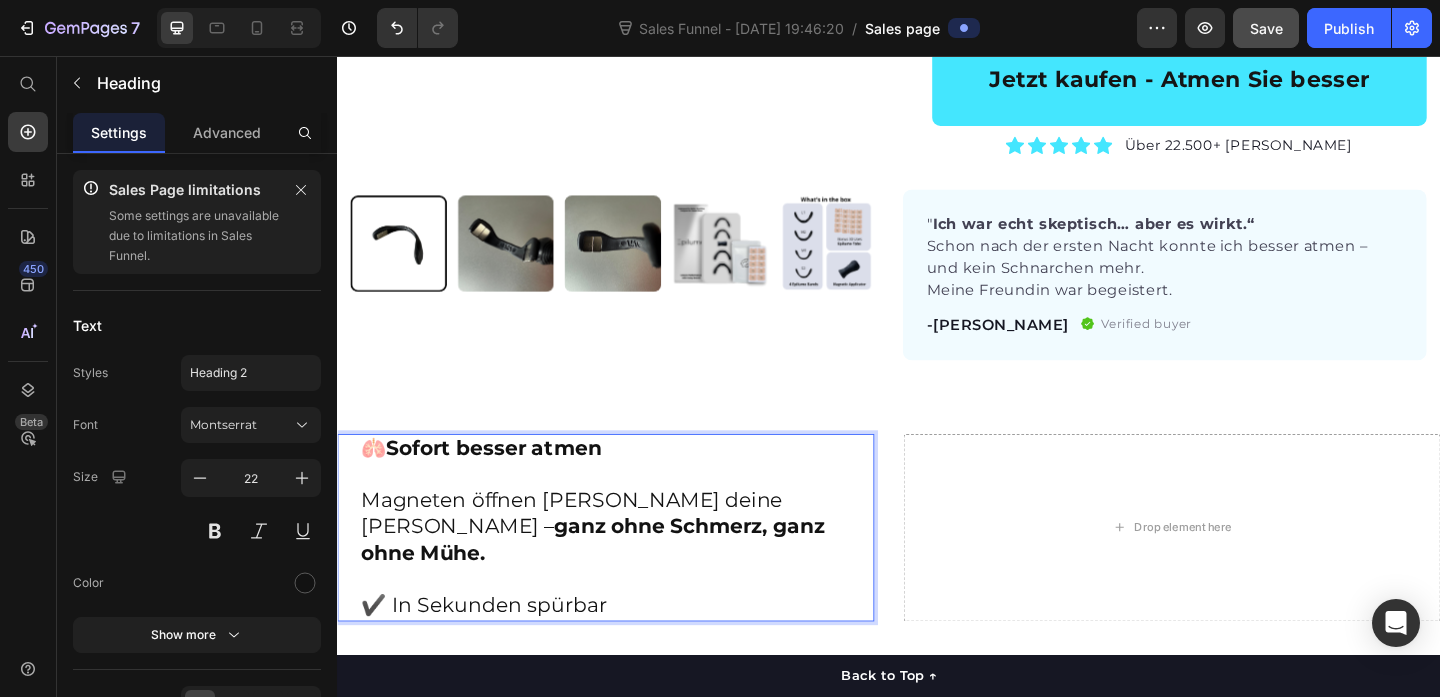 click on "🫁  Sofort besser atmen Magneten öffnen sanft deine Nase –  ganz ohne Schmerz, ganz ohne Mühe. ✔️ In Sekunden spürbar" at bounding box center (641, 569) 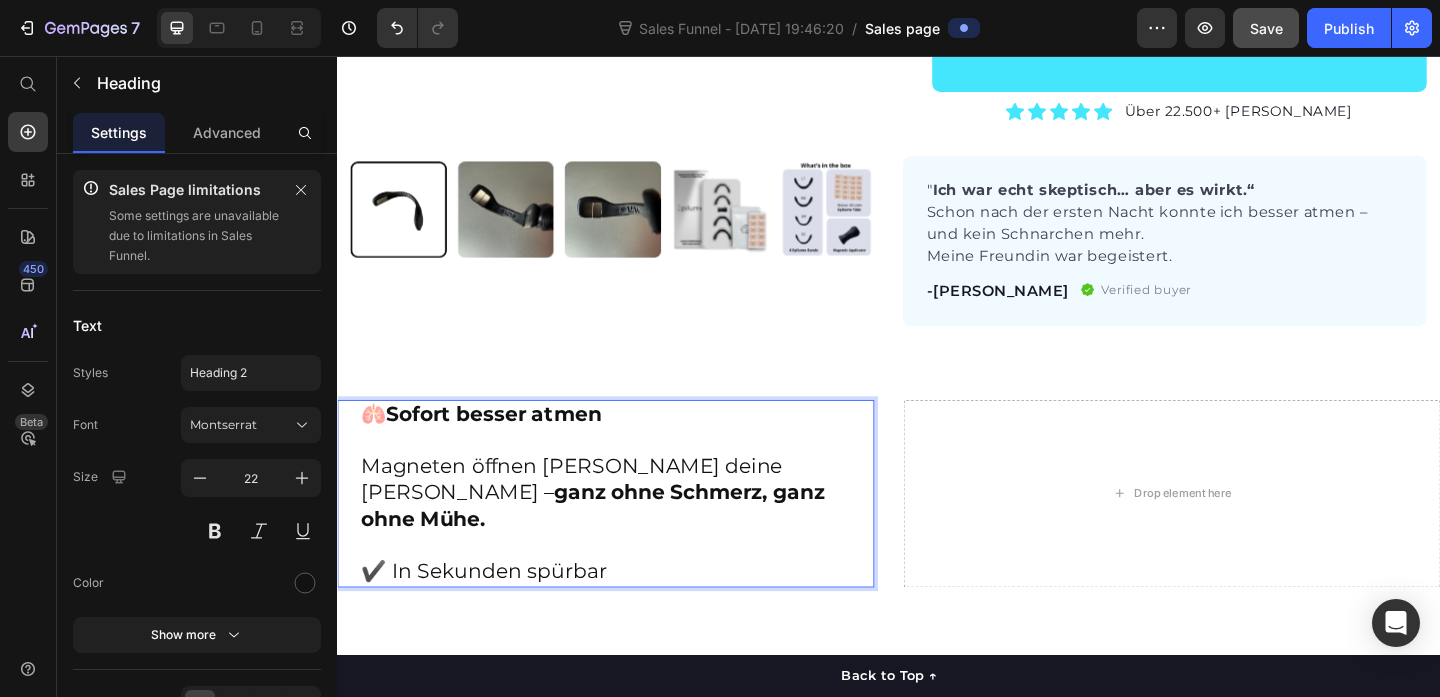 scroll, scrollTop: 1017, scrollLeft: 0, axis: vertical 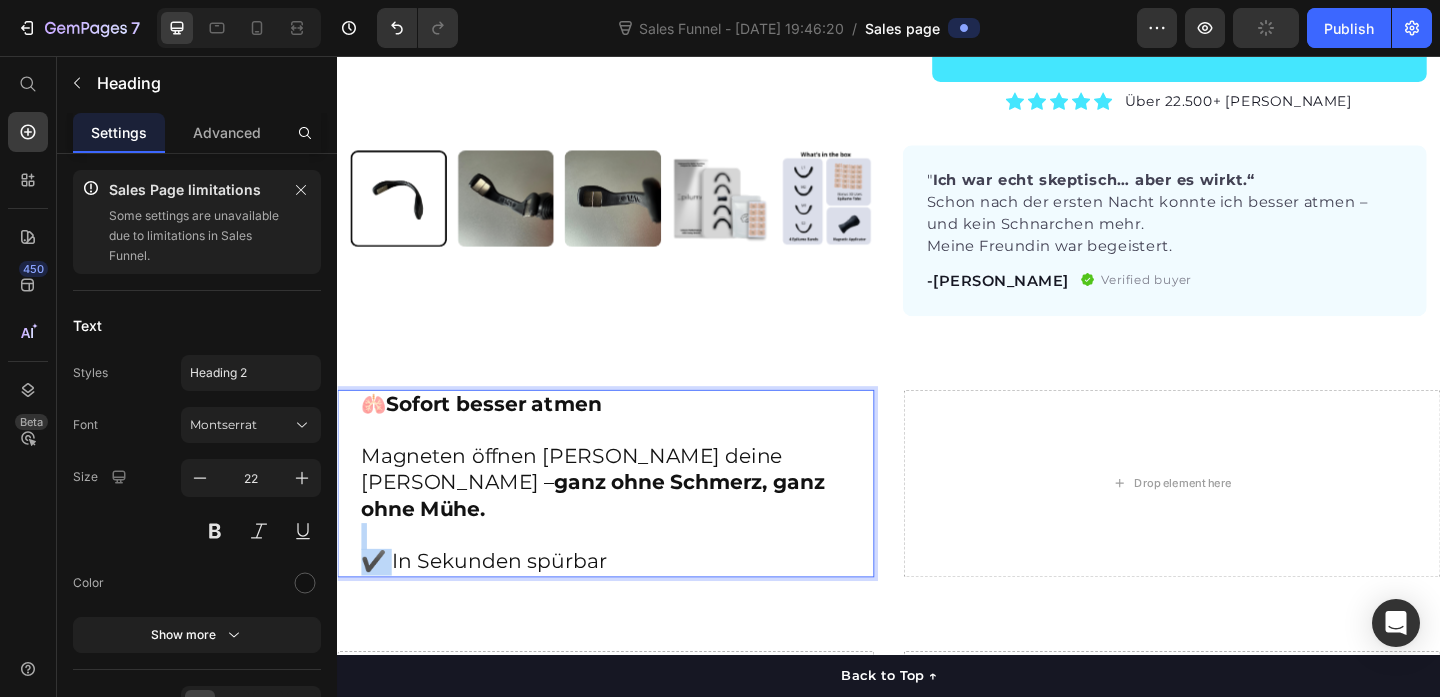 drag, startPoint x: 390, startPoint y: 581, endPoint x: 693, endPoint y: 556, distance: 304.0296 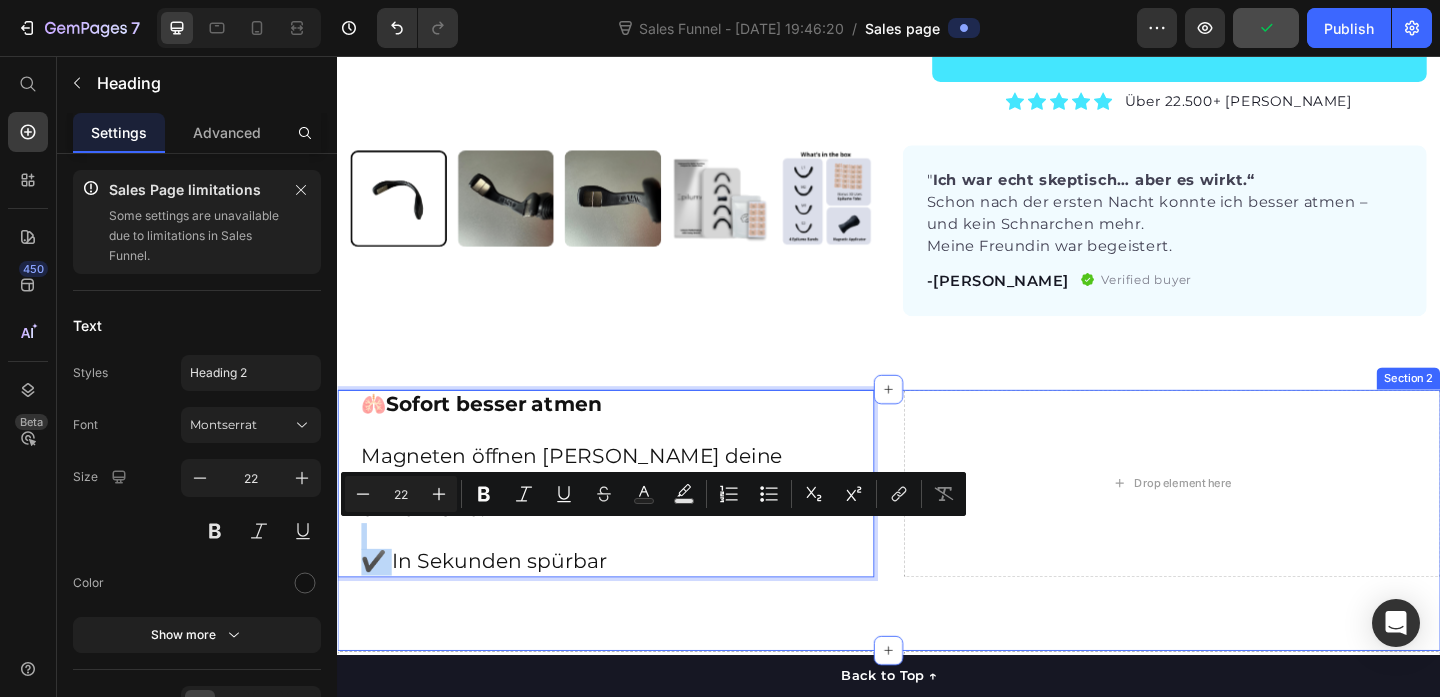 click on "🫁  Sofort besser atmen Magneten öffnen sanft deine Nase –  ganz ohne Schmerz, ganz ohne Mühe. ✔️ In Sekunden spürbar Heading   0
Drop element here Section 2" at bounding box center [937, 561] 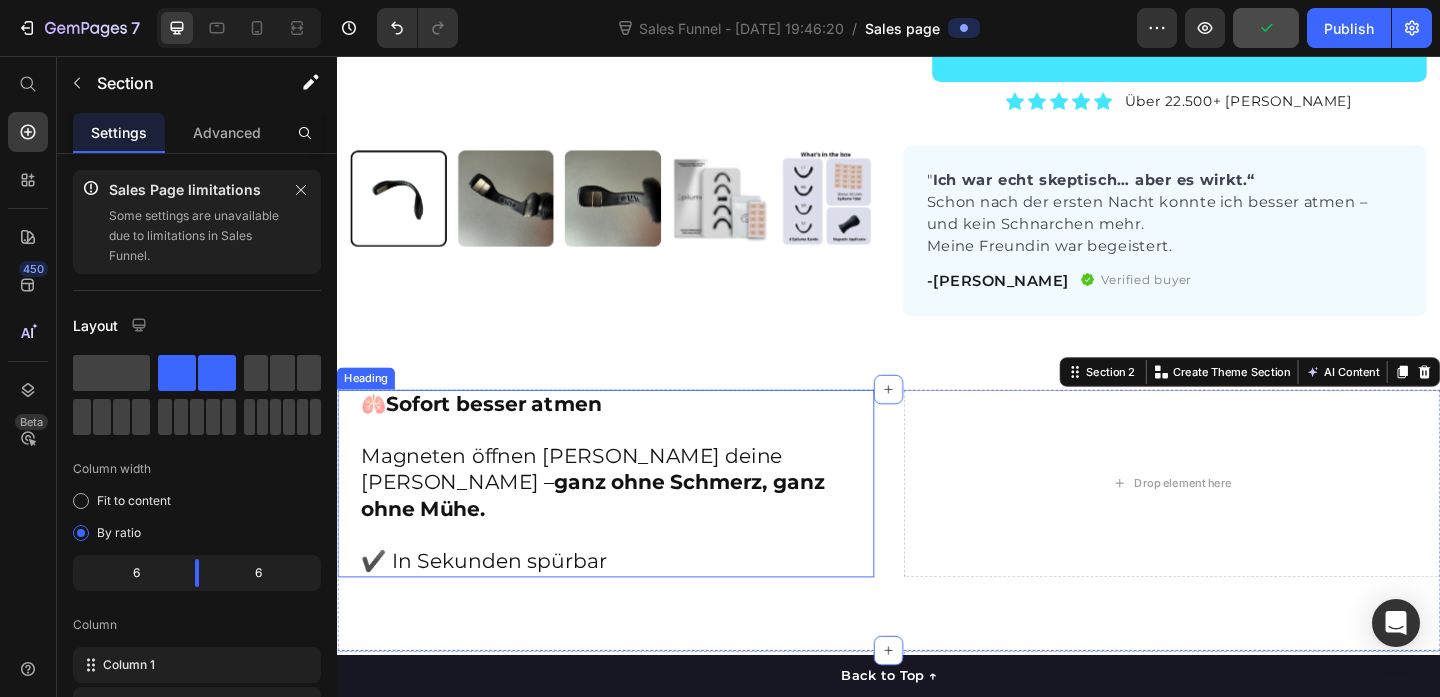 click on "🫁  Sofort besser atmen Magneten öffnen sanft deine Nase –  ganz ohne Schmerz, ganz ohne Mühe. ✔️ In Sekunden spürbar" at bounding box center [641, 521] 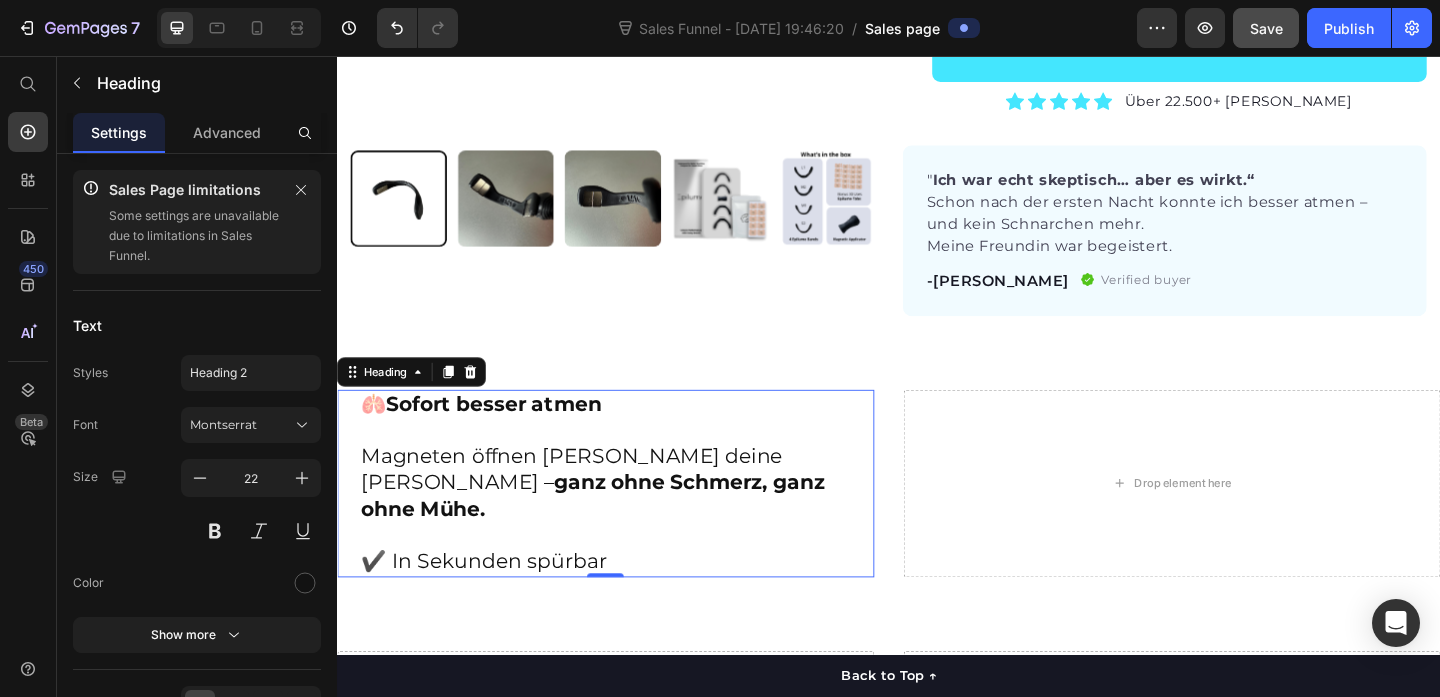 scroll, scrollTop: 1053, scrollLeft: 0, axis: vertical 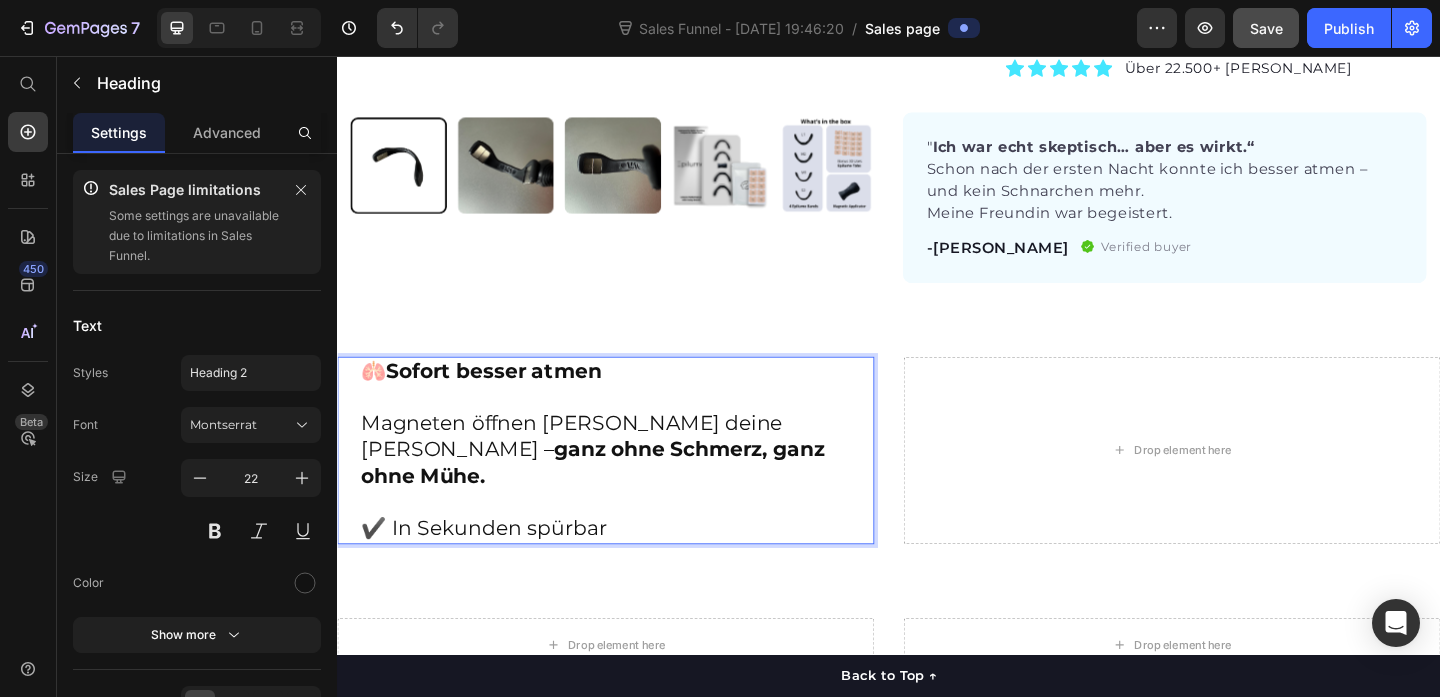 click on "ganz ohne Schmerz, ganz ohne Mühe." at bounding box center [615, 498] 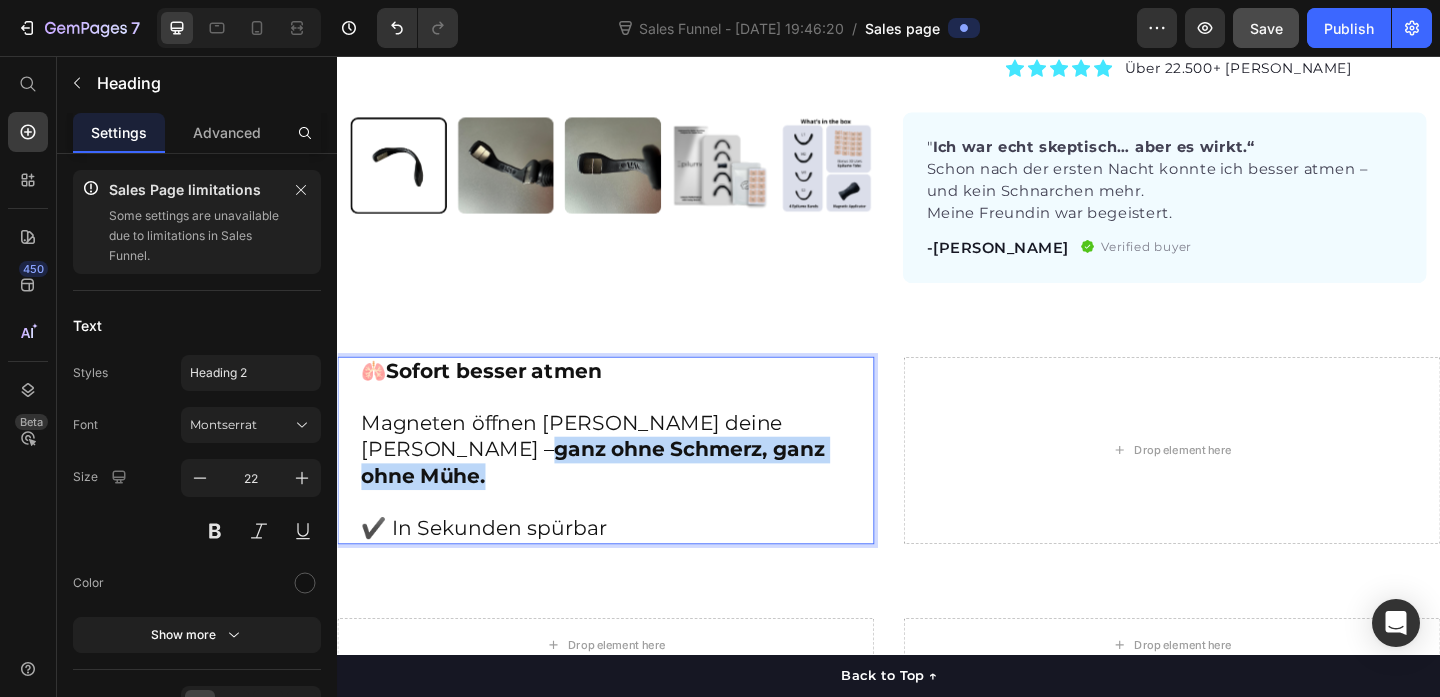 drag, startPoint x: 768, startPoint y: 456, endPoint x: 890, endPoint y: 477, distance: 123.79418 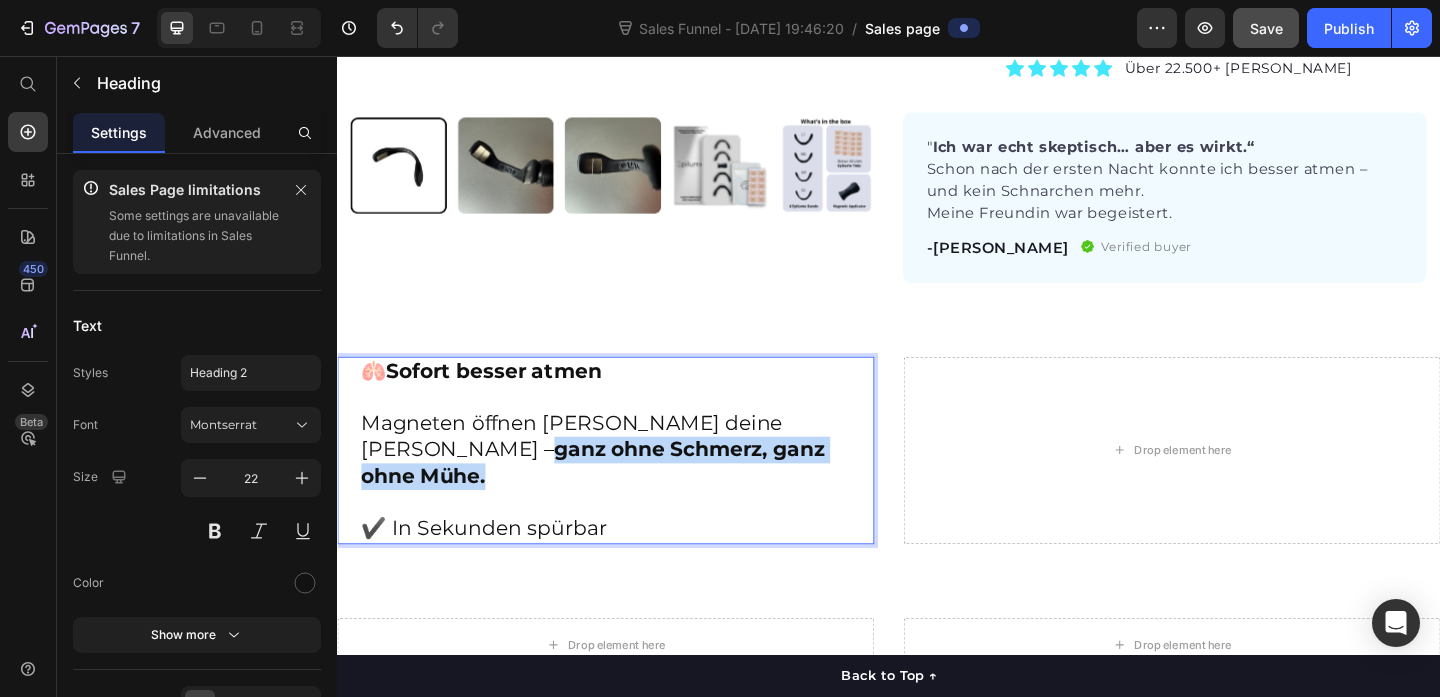 click on "🫁  Sofort besser atmen Magneten öffnen sanft deine Nase –  ganz ohne Schmerz, ganz ohne Mühe. ✔️ In Sekunden spürbar" at bounding box center [641, 485] 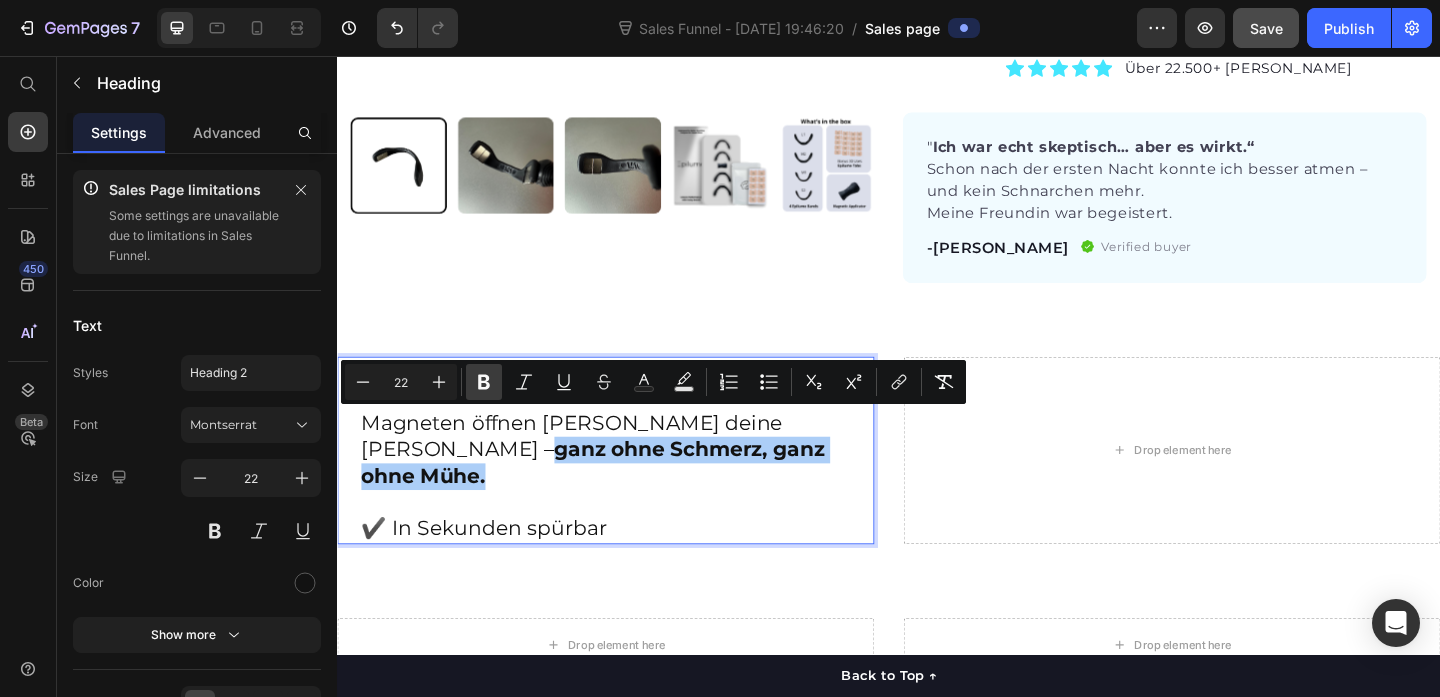 click 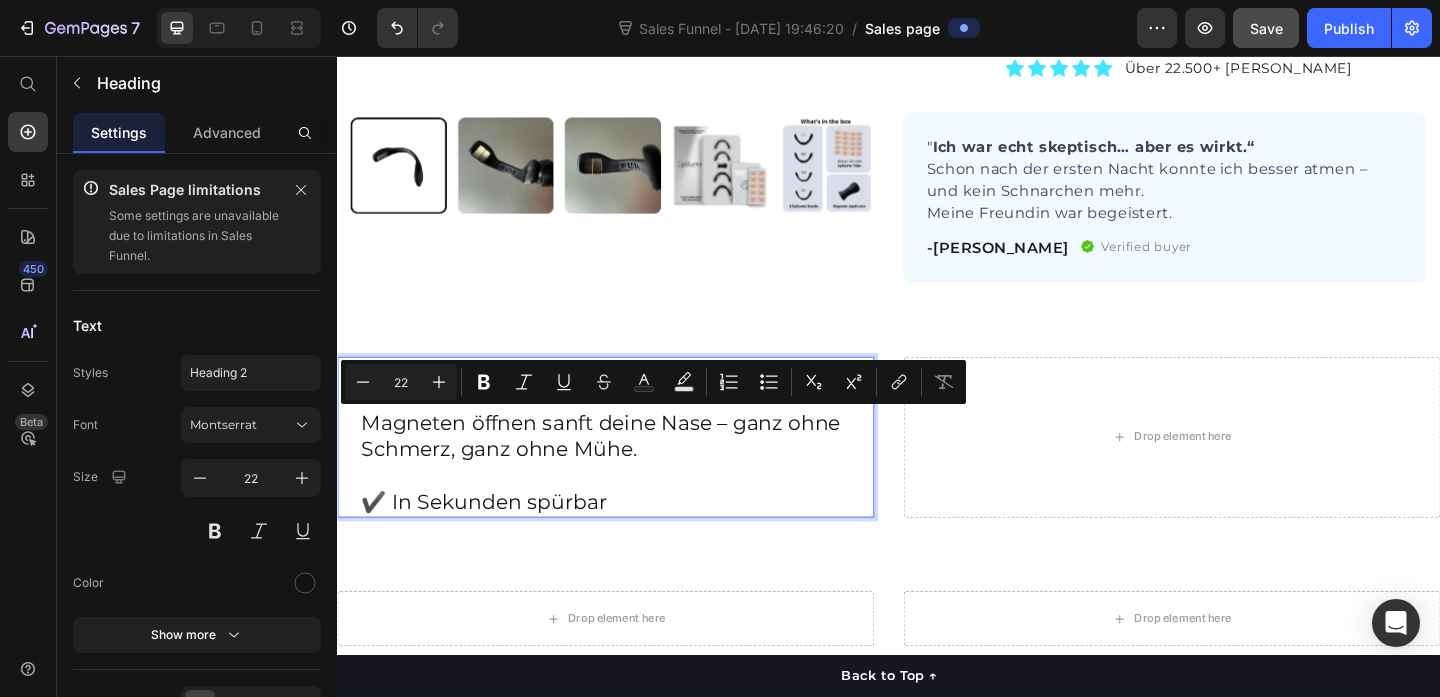 click on "🫁  Sofort besser atmen Magneten öffnen sanft deine Nase – ganz ohne Schmerz, ganz ohne Mühe. ✔️ In Sekunden spürbar Heading   0
Drop element here Section 2" at bounding box center [937, 511] 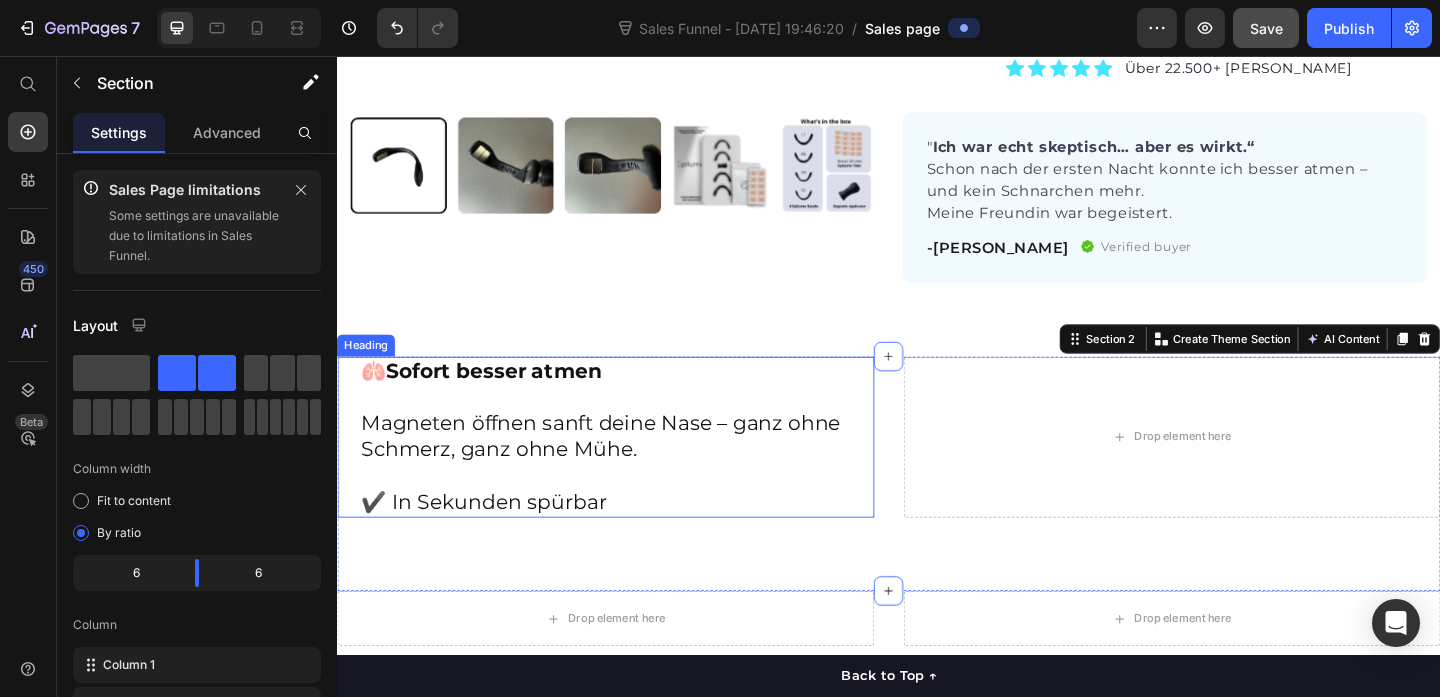 click on "🫁  Sofort besser atmen Magneten öffnen sanft deine Nase – ganz ohne Schmerz, ganz ohne Mühe. ✔️ In Sekunden spürbar" at bounding box center (641, 471) 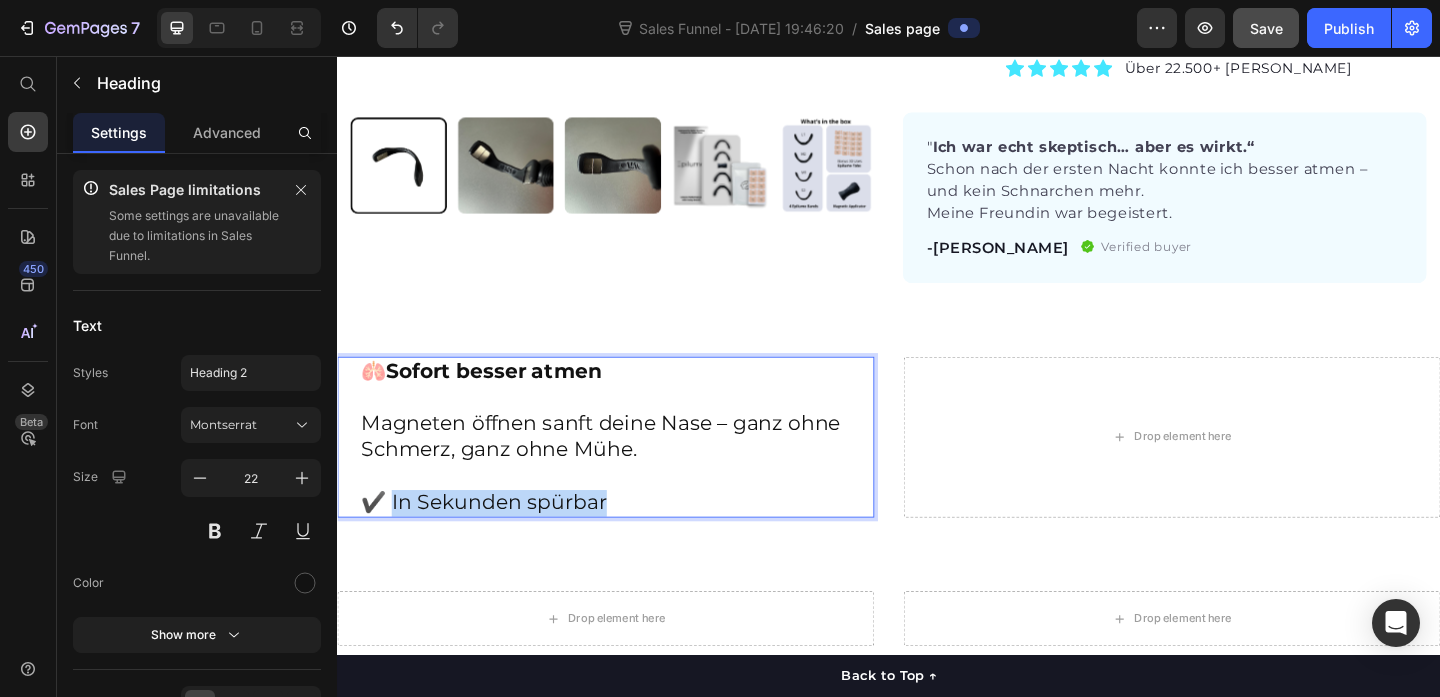 drag, startPoint x: 623, startPoint y: 539, endPoint x: 389, endPoint y: 541, distance: 234.00854 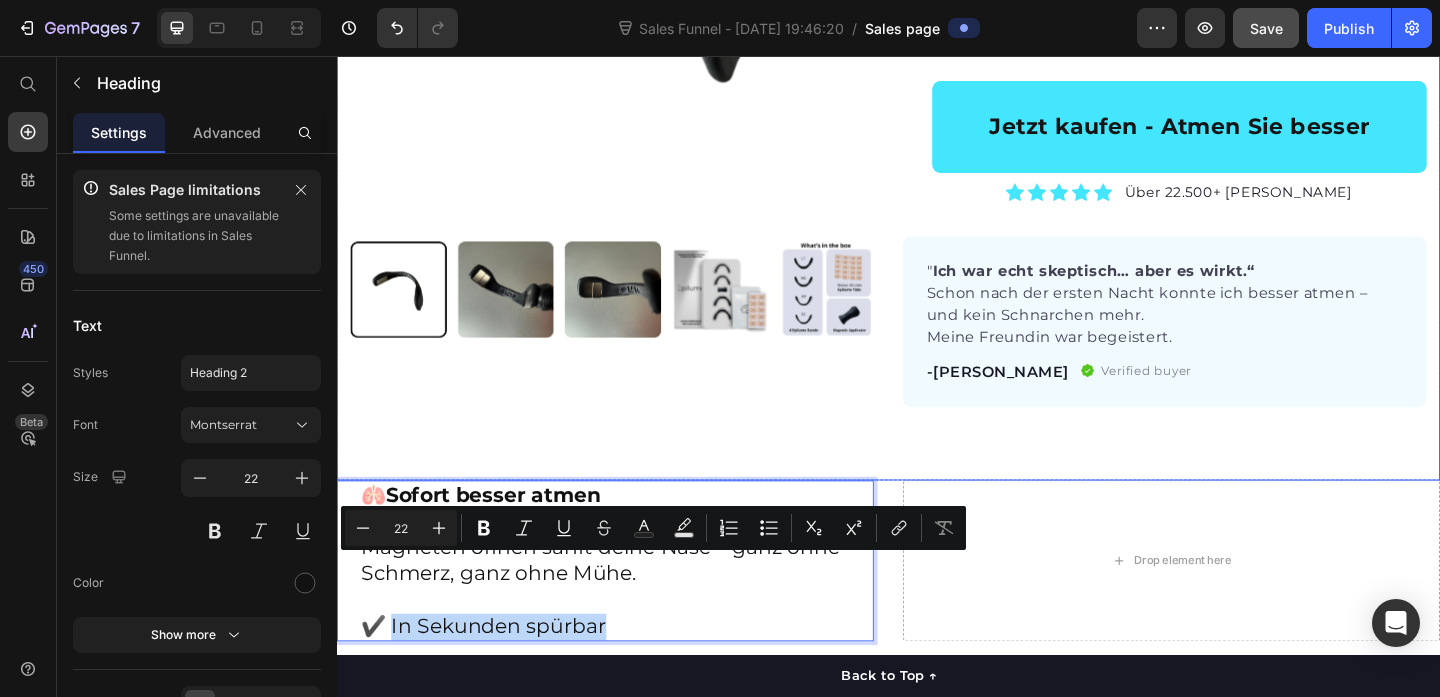 scroll, scrollTop: 902, scrollLeft: 0, axis: vertical 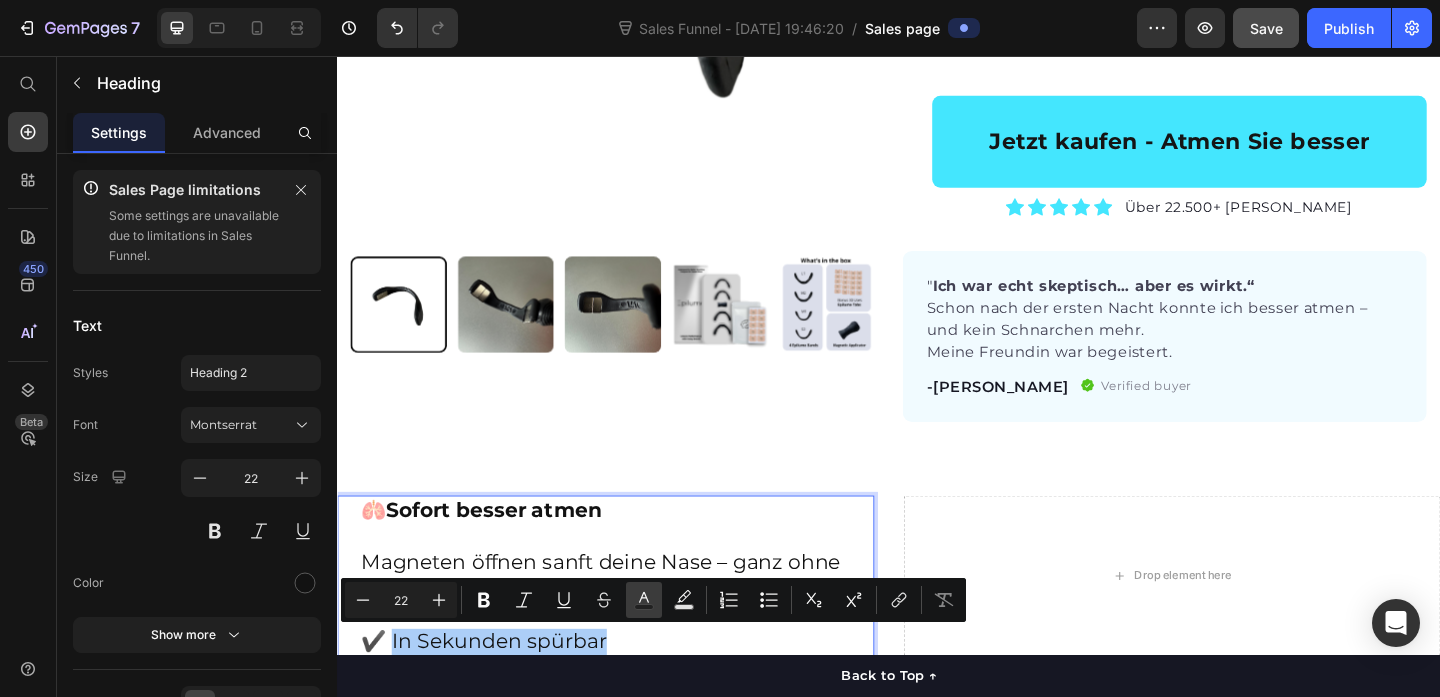 click 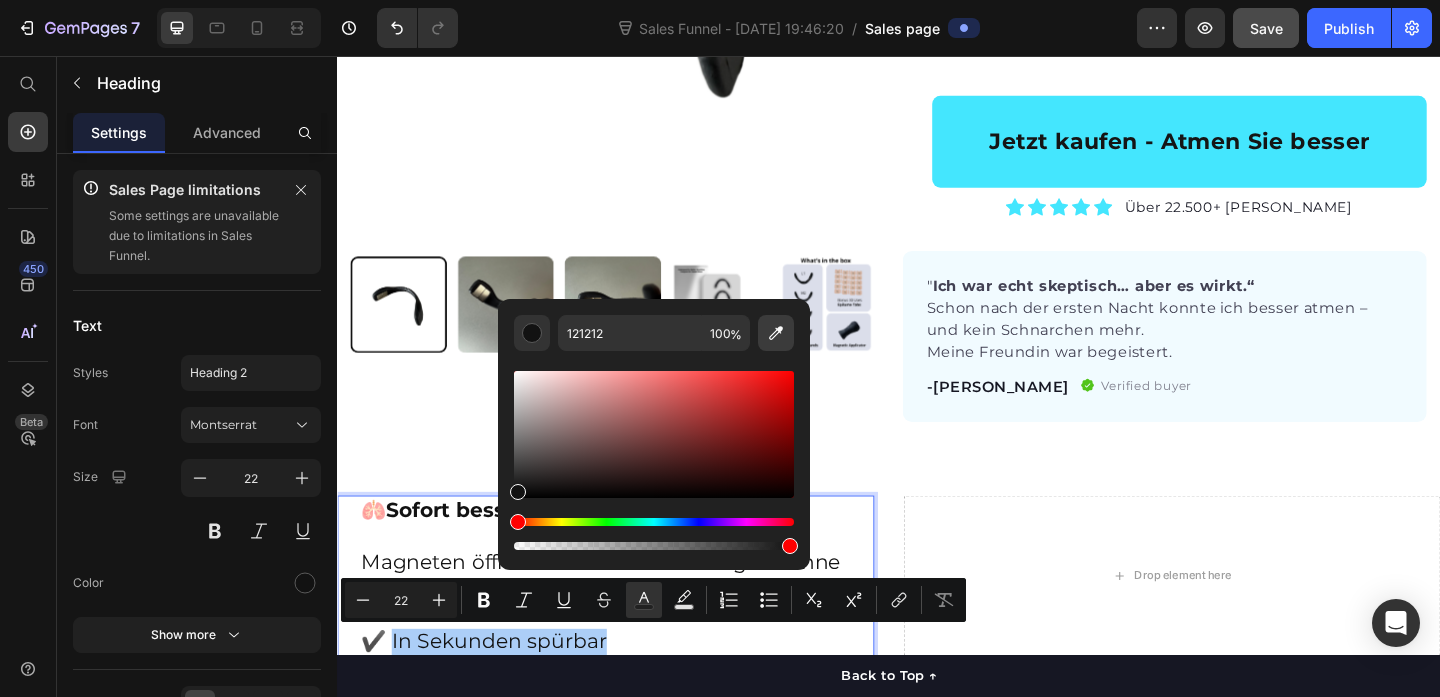 click at bounding box center [776, 333] 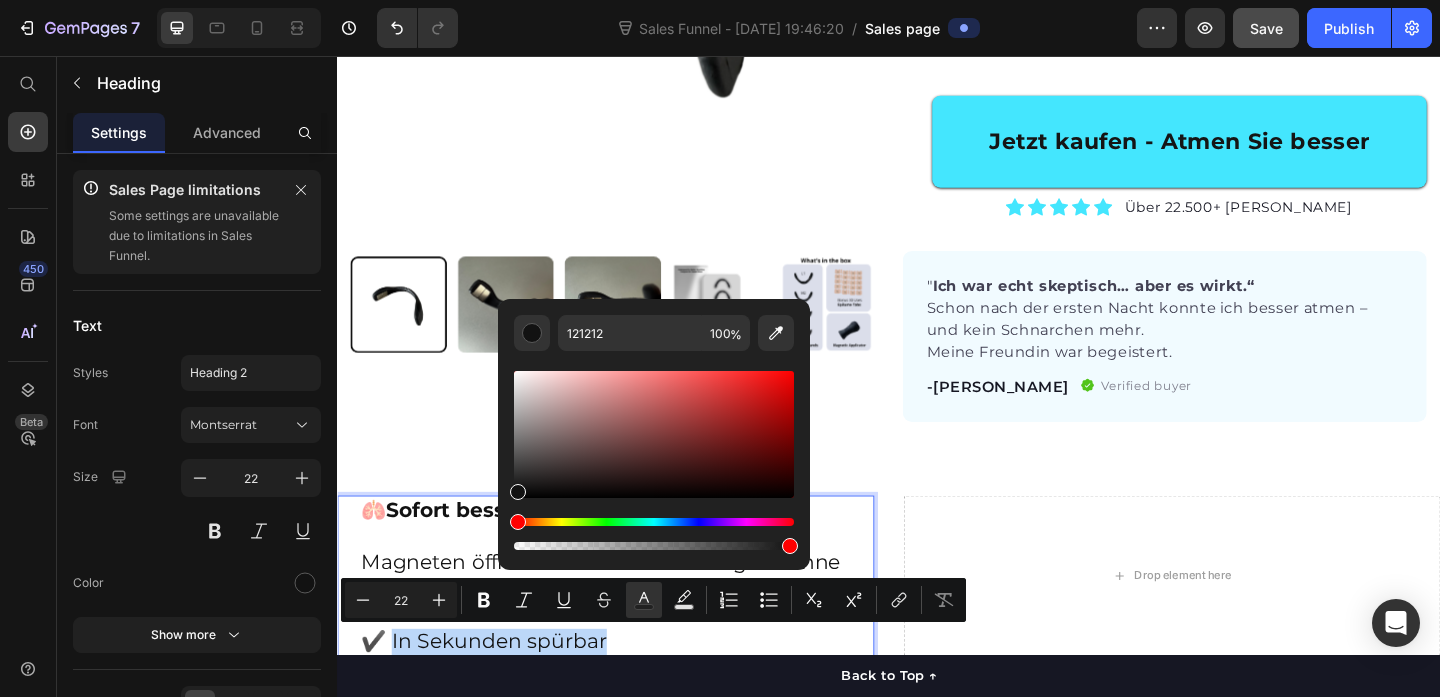 type on "44E6FE" 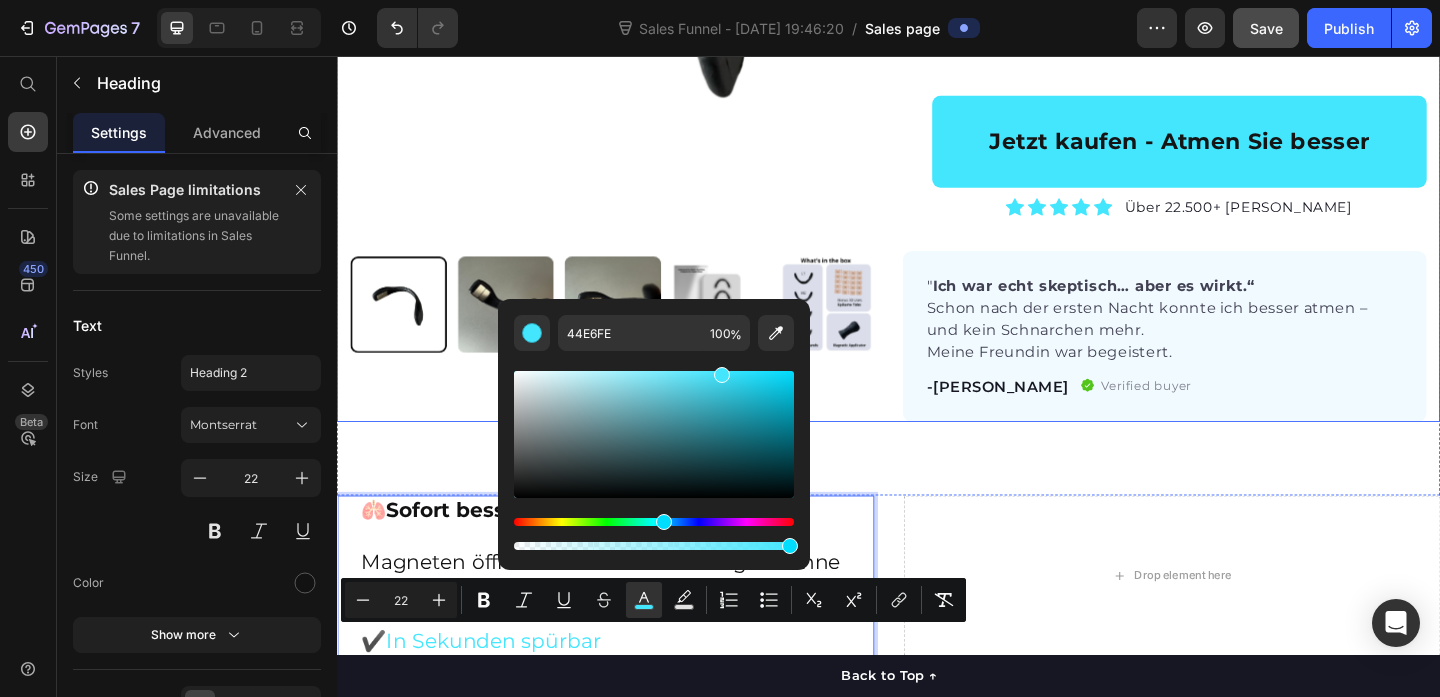 click on "Product Images "My dog absolutely loves this food! It's clear that the taste and quality are top-notch."  -Daisy Text block Row Row" at bounding box center (637, 72) 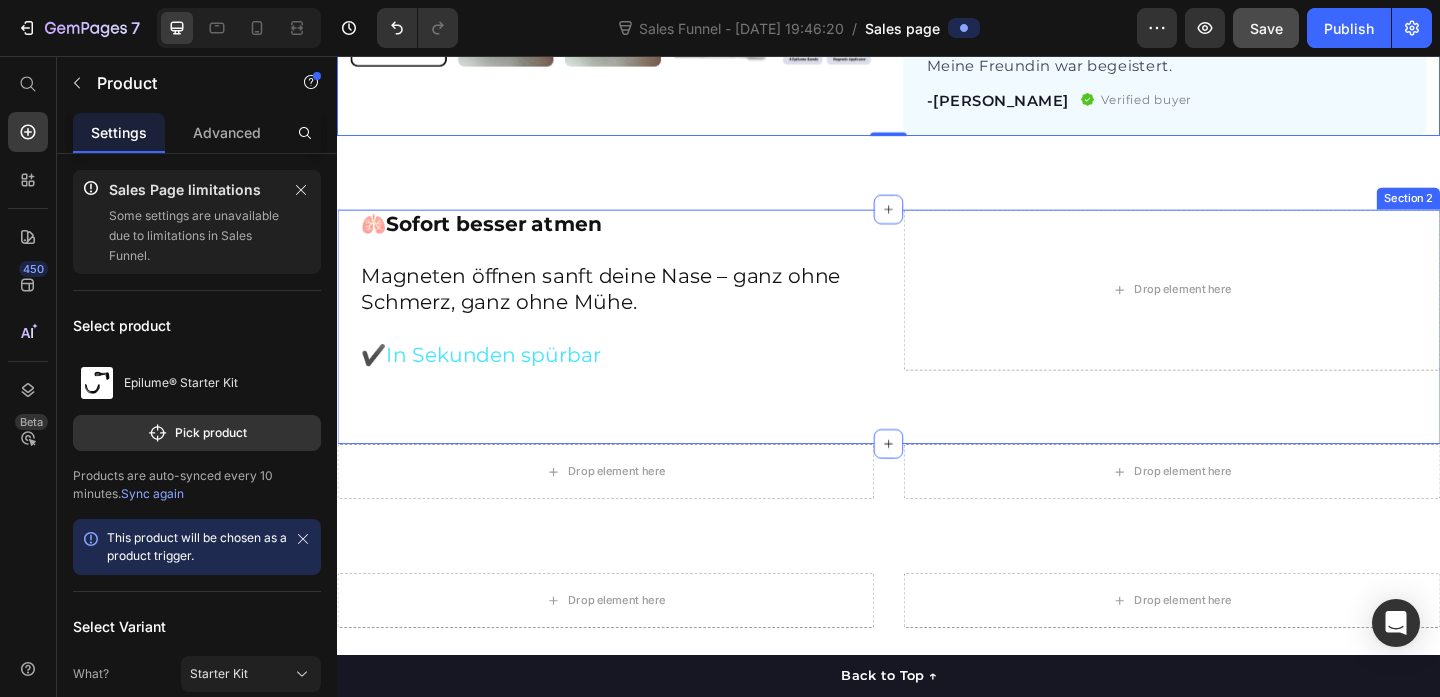 scroll, scrollTop: 1239, scrollLeft: 0, axis: vertical 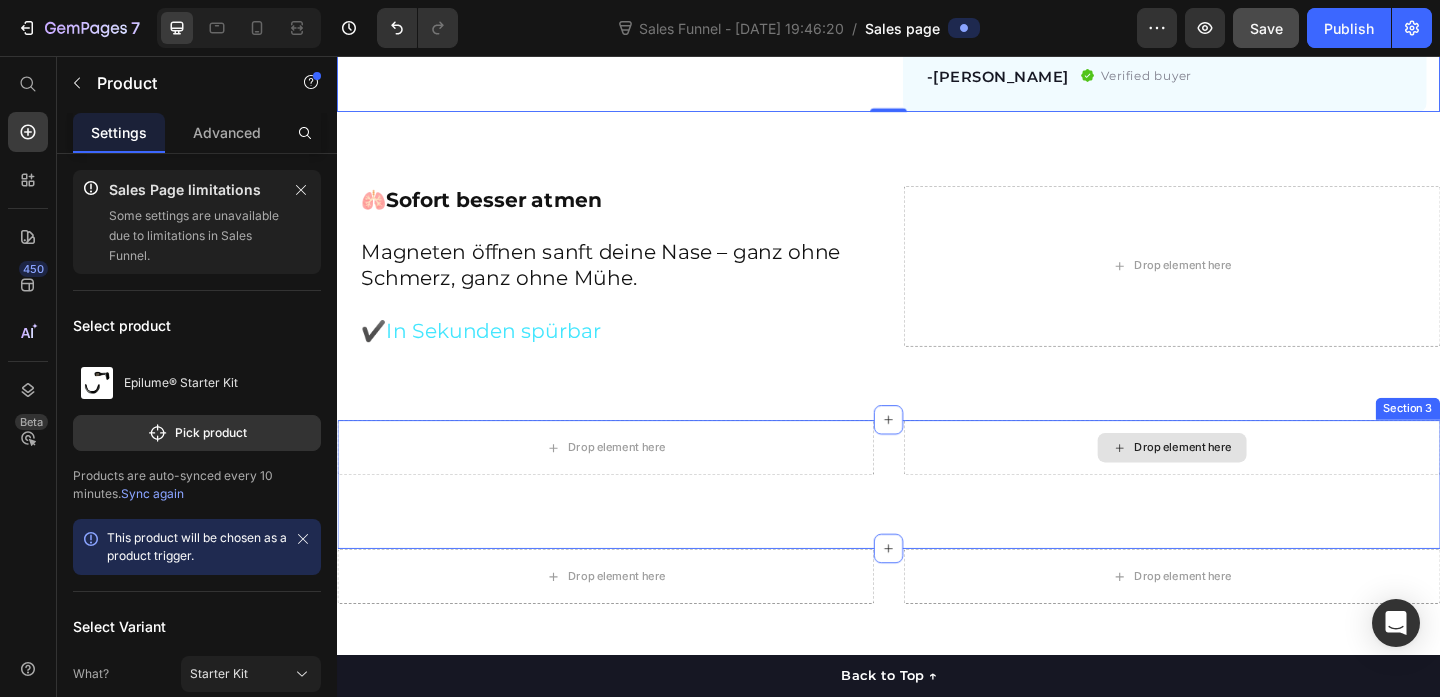 click on "Drop element here" at bounding box center (1257, 482) 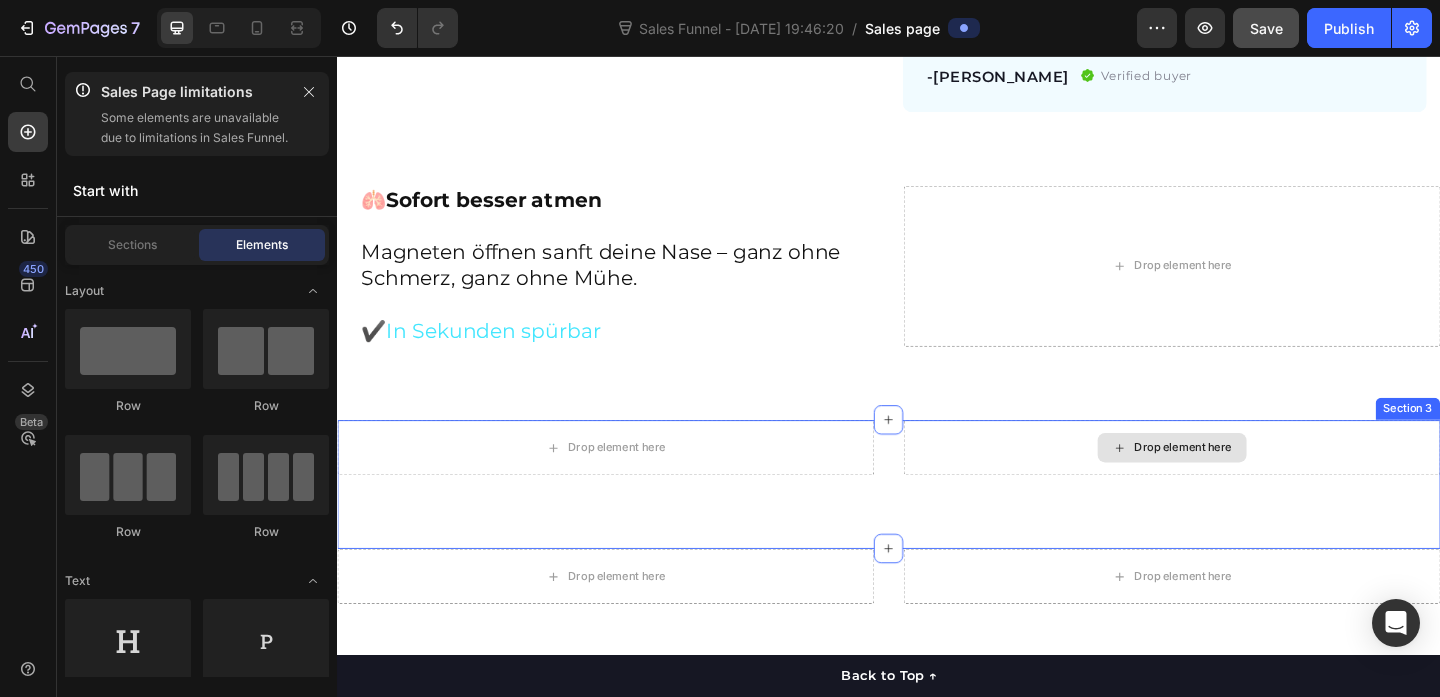 click on "Drop element here" at bounding box center (1257, 482) 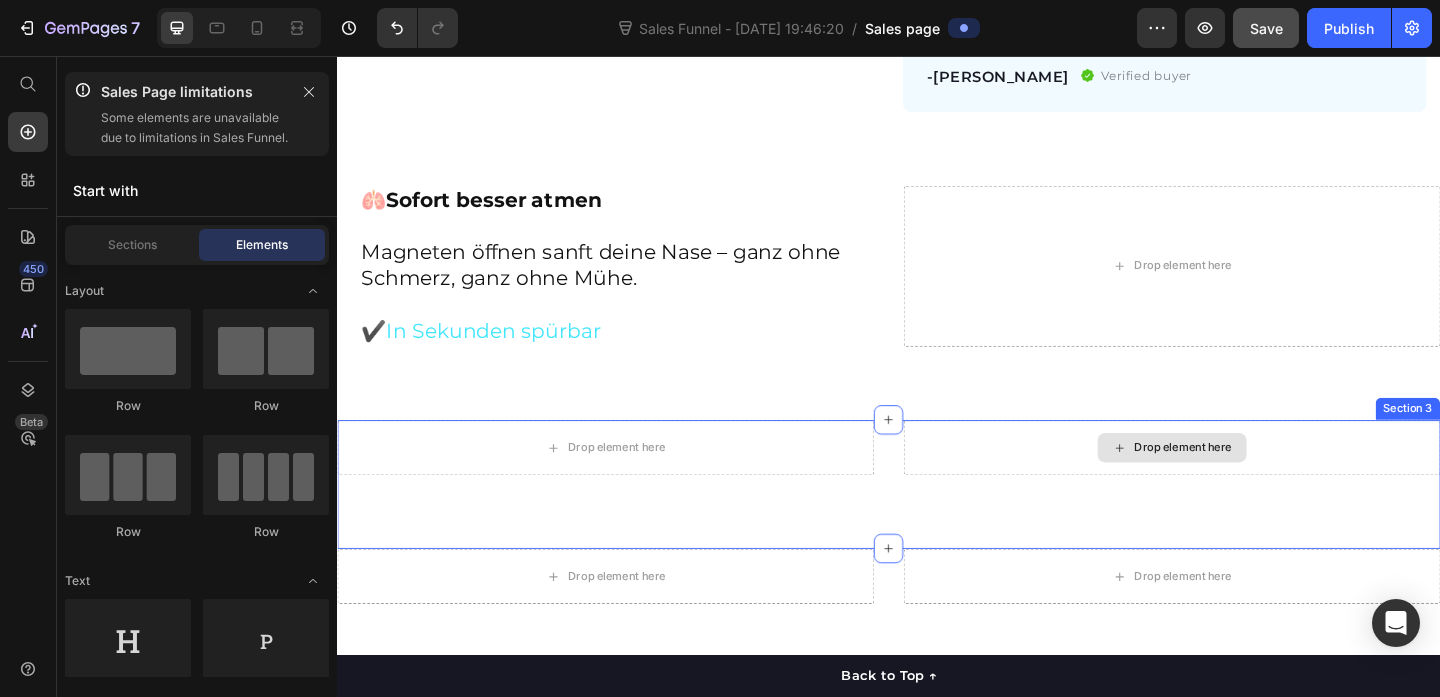 click on "Drop element here" at bounding box center (1257, 482) 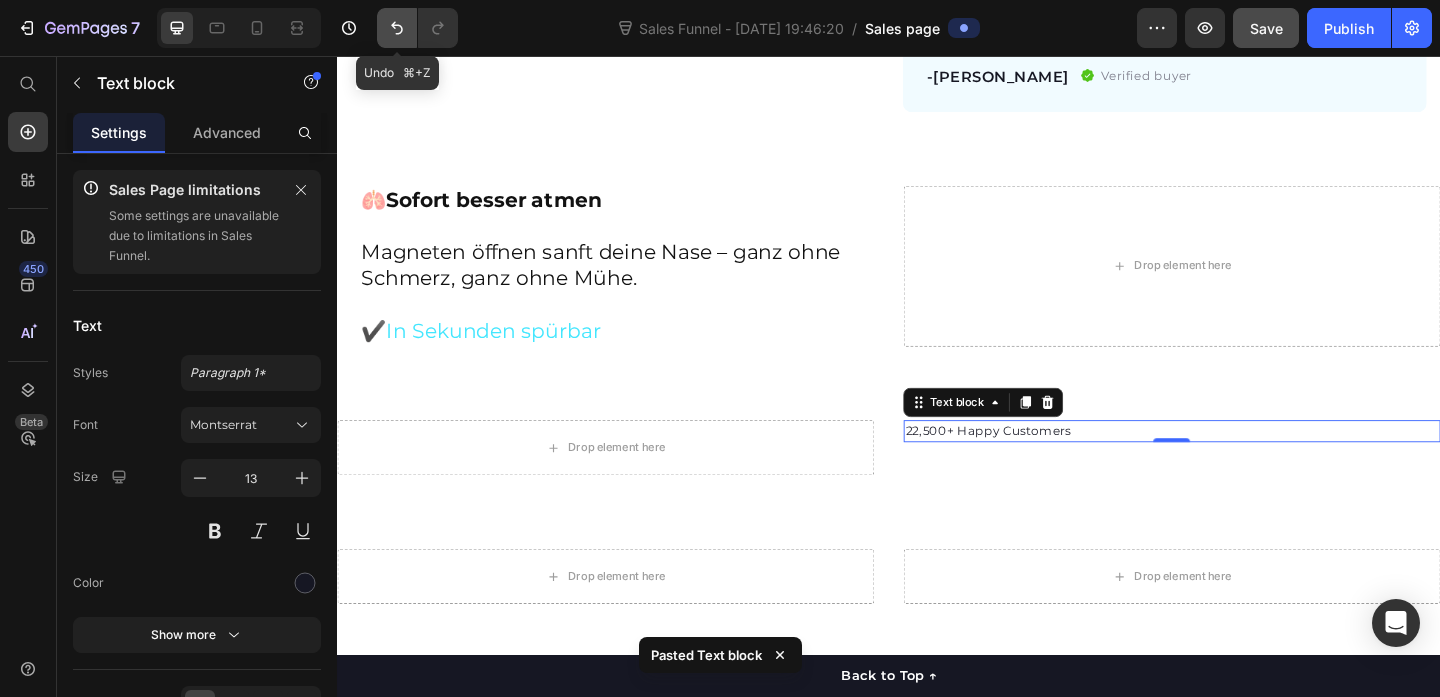 click 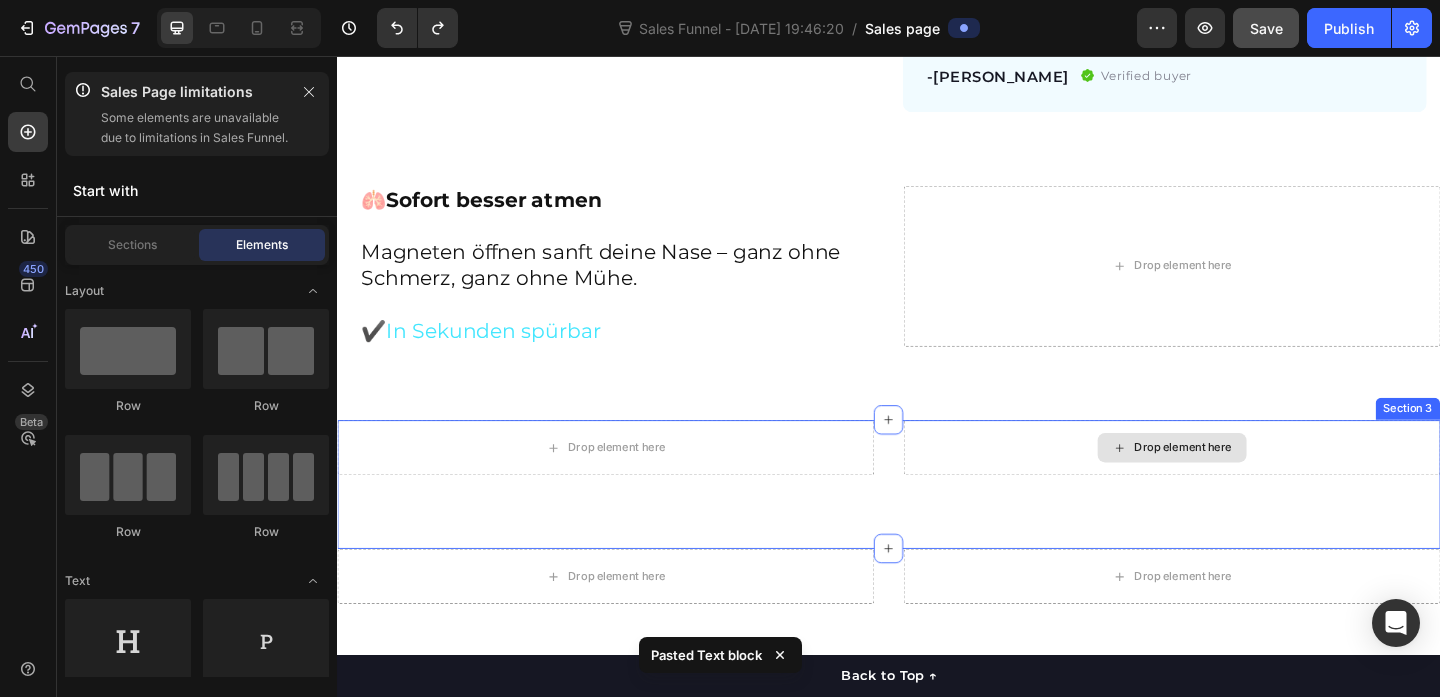 click on "Drop element here" at bounding box center [1245, 482] 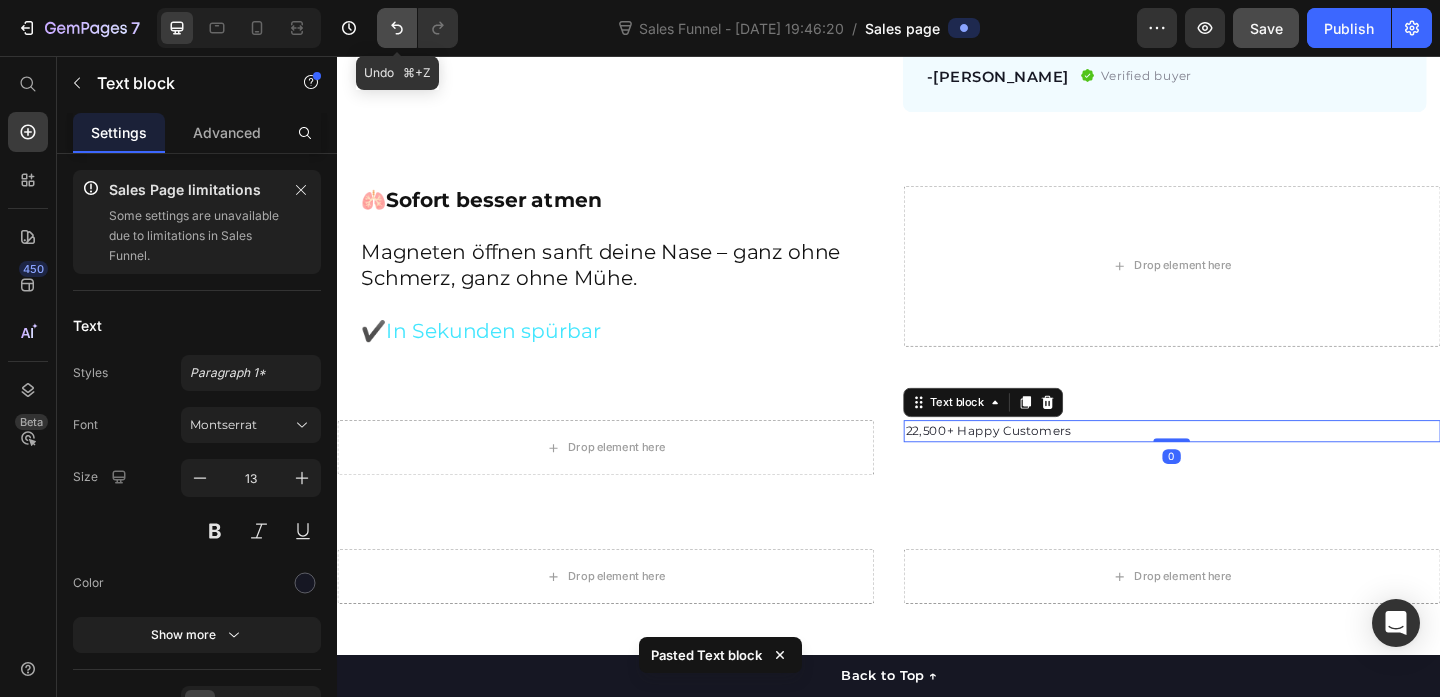 click 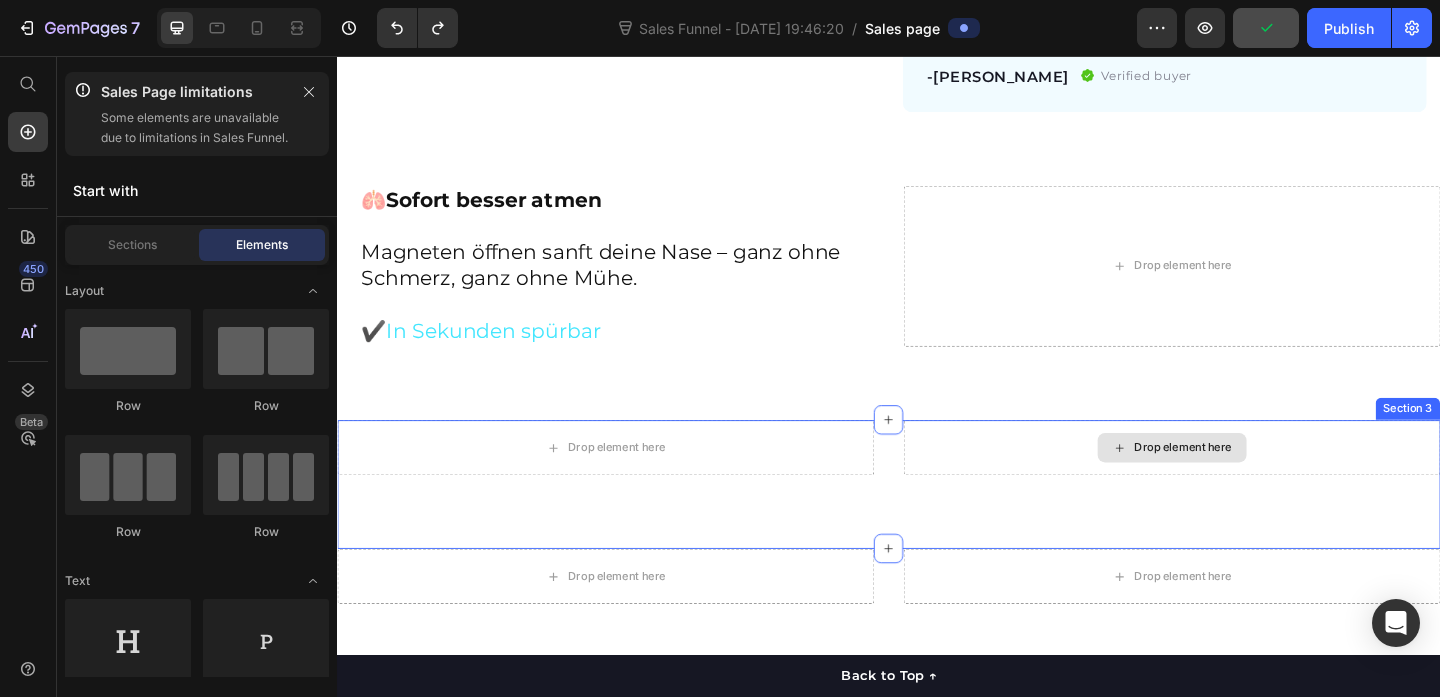 click on "Drop element here" at bounding box center (1245, 482) 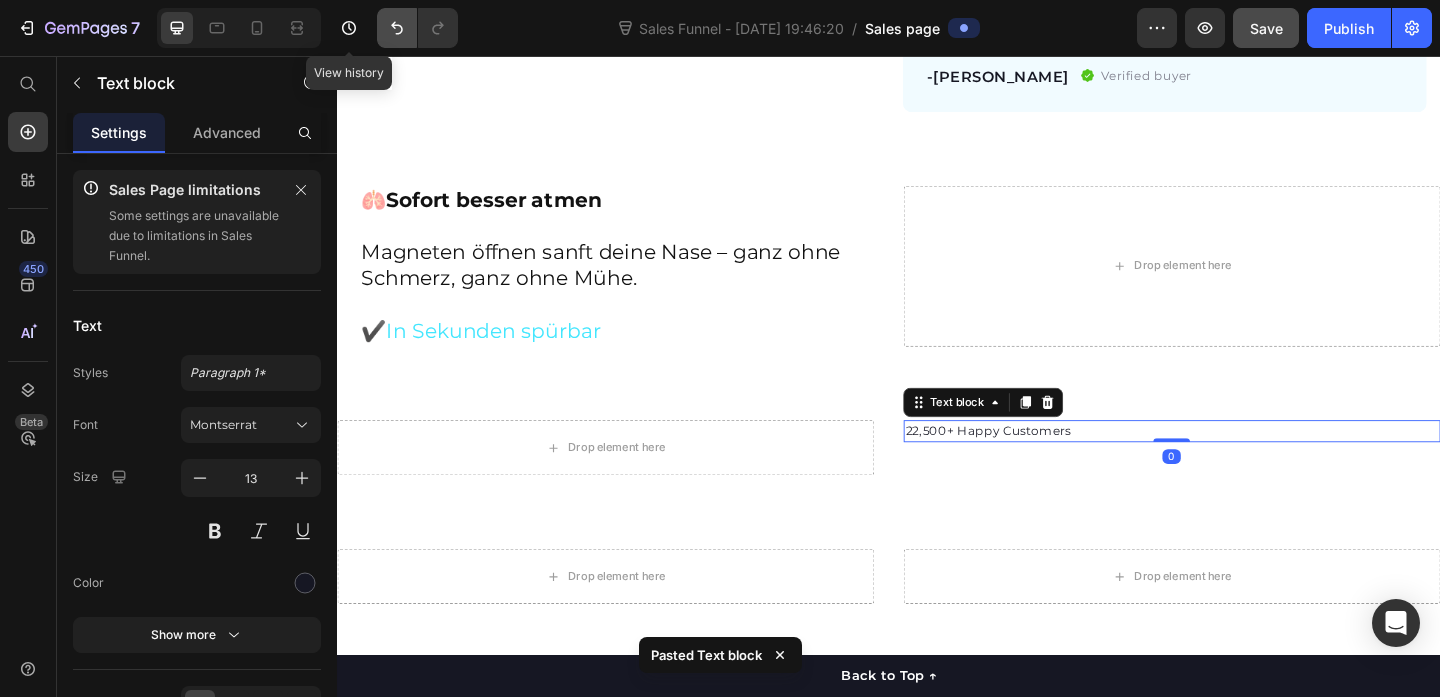 click 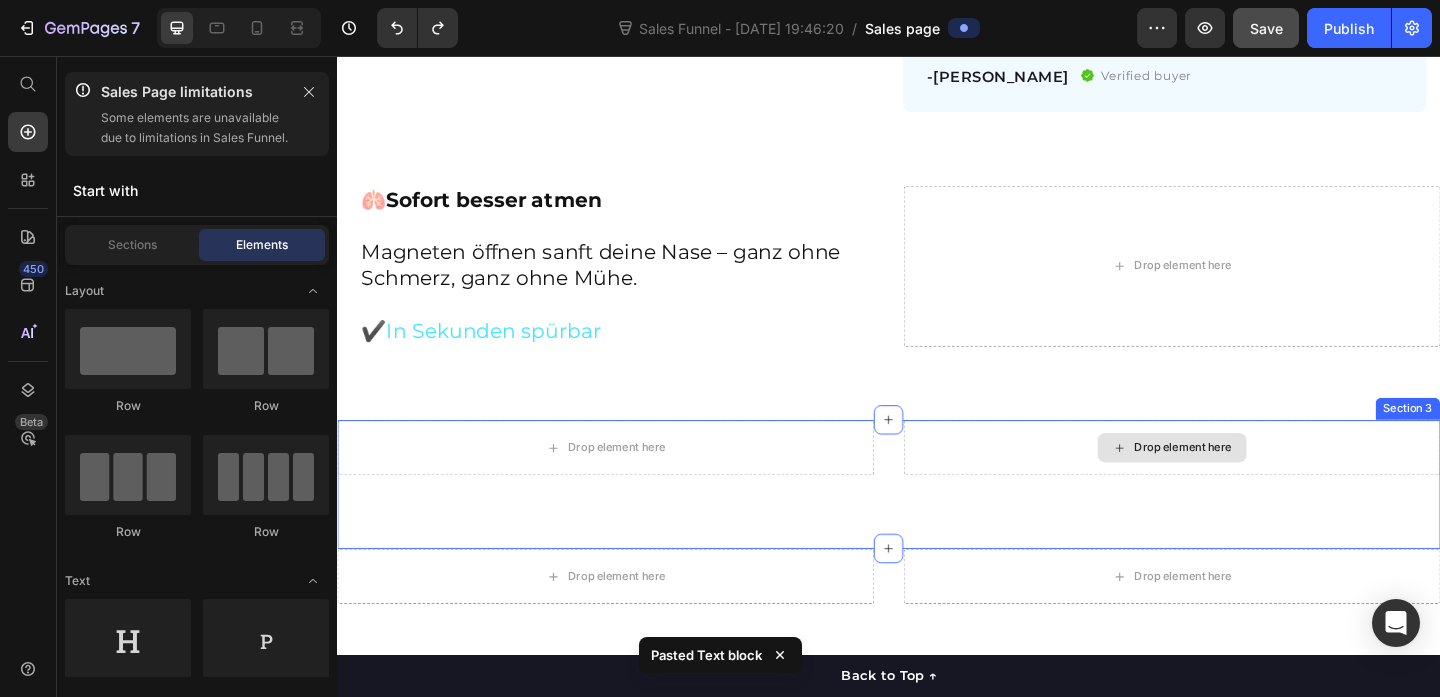 click on "Drop element here" at bounding box center [1245, 482] 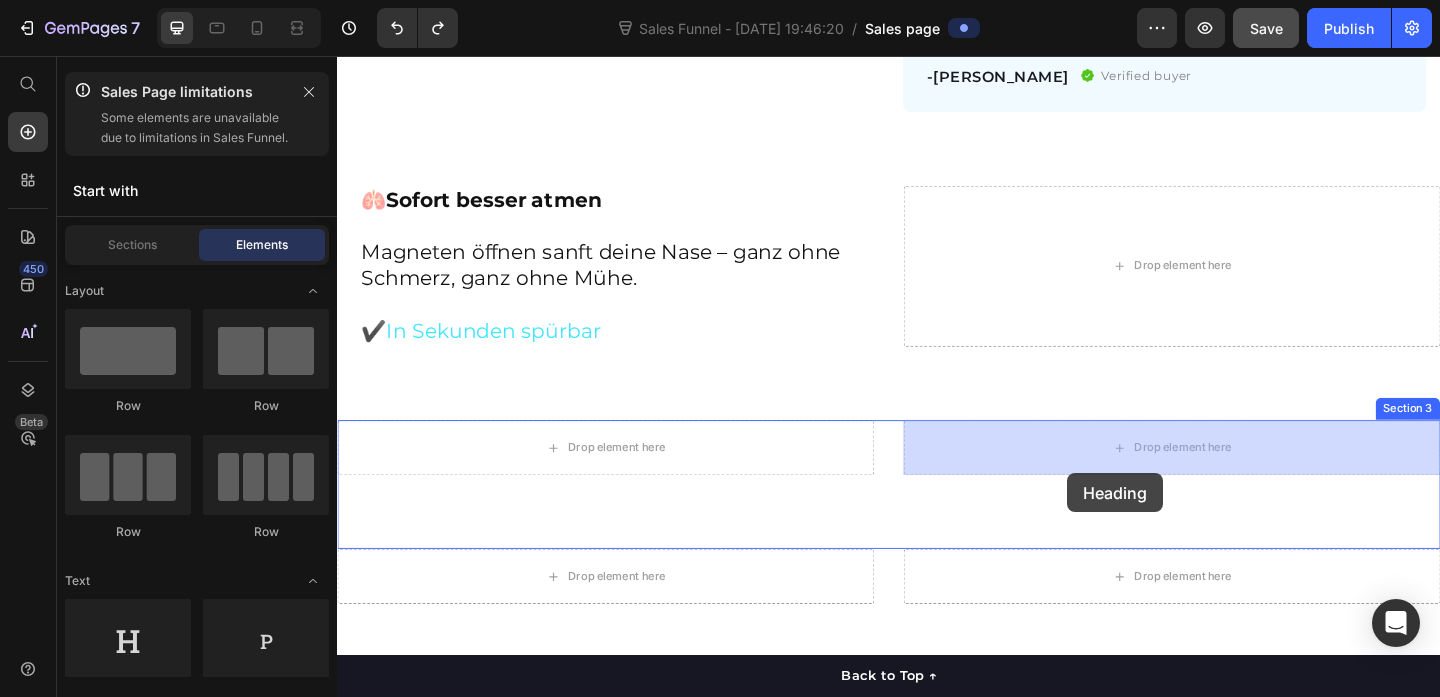 drag, startPoint x: 483, startPoint y: 431, endPoint x: 1131, endPoint y: 510, distance: 652.79785 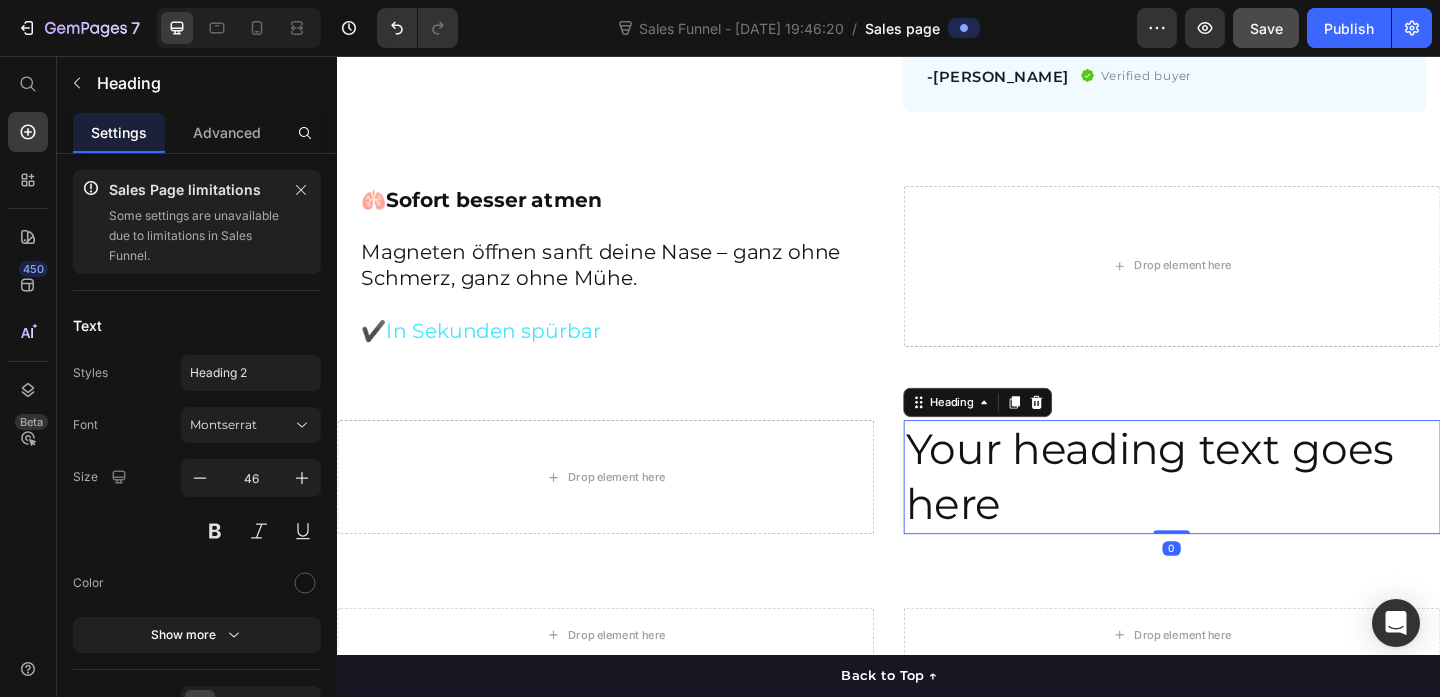 click on "Your heading text goes here" at bounding box center (1245, 514) 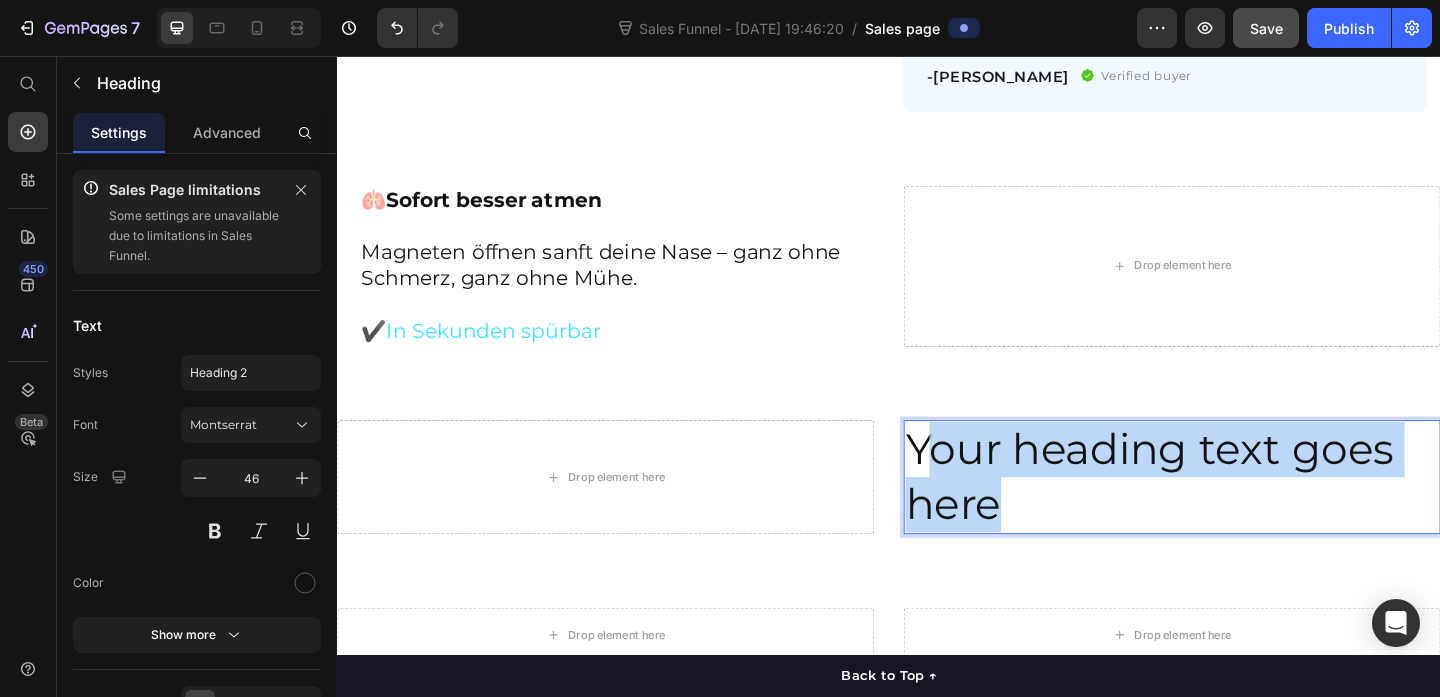 drag, startPoint x: 1079, startPoint y: 532, endPoint x: 972, endPoint y: 477, distance: 120.30794 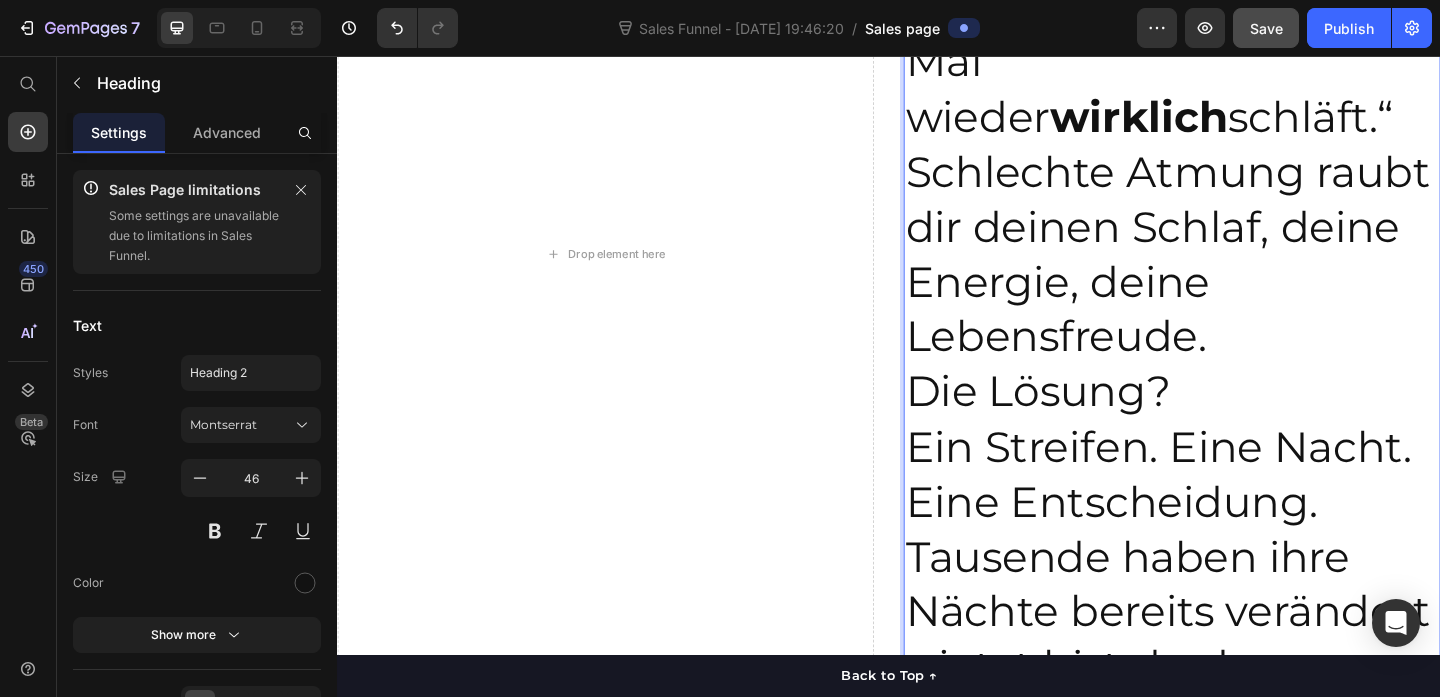 scroll, scrollTop: 1914, scrollLeft: 0, axis: vertical 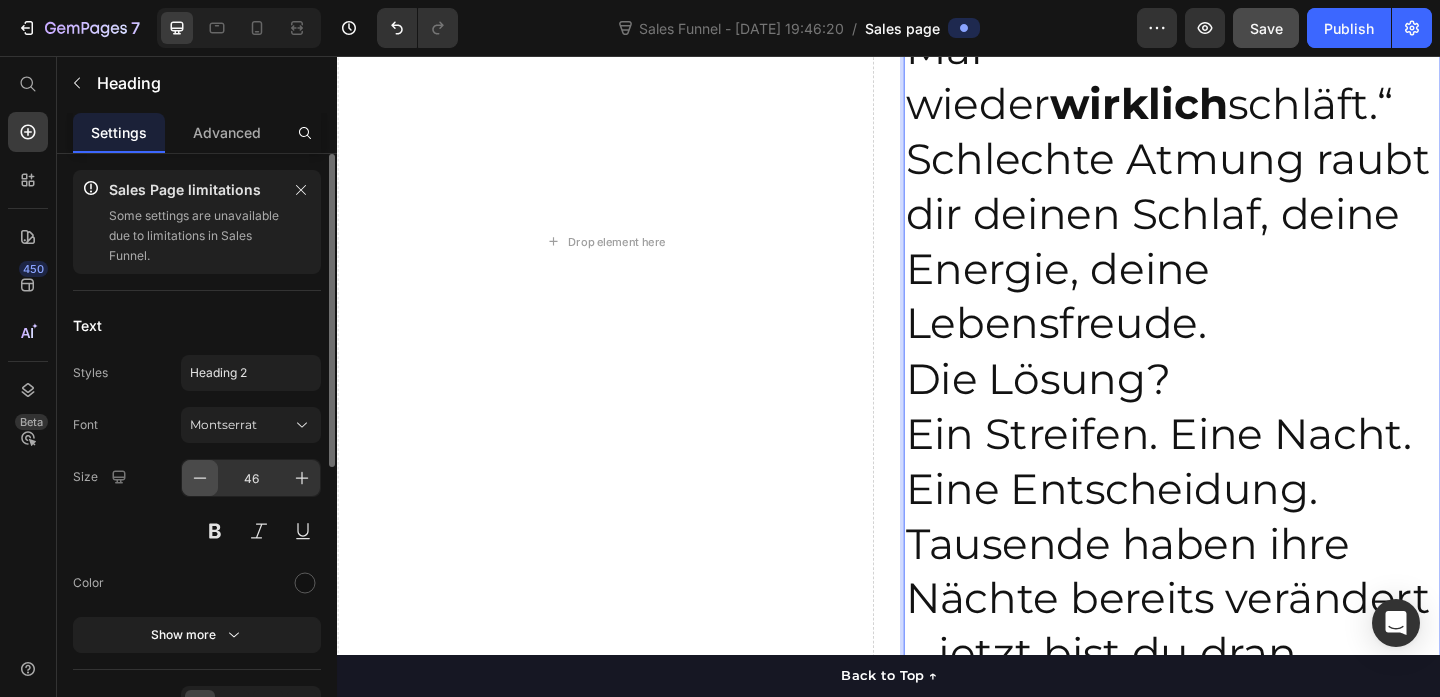 click 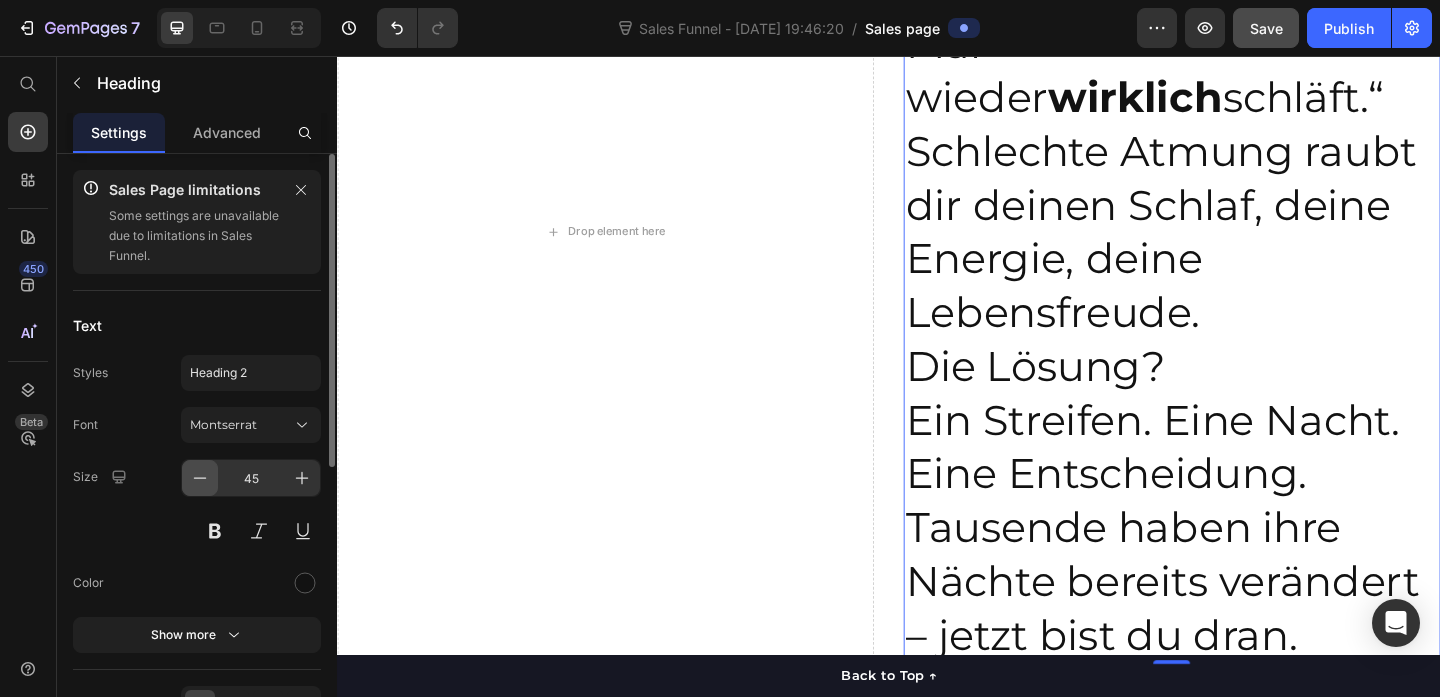 scroll, scrollTop: 1904, scrollLeft: 0, axis: vertical 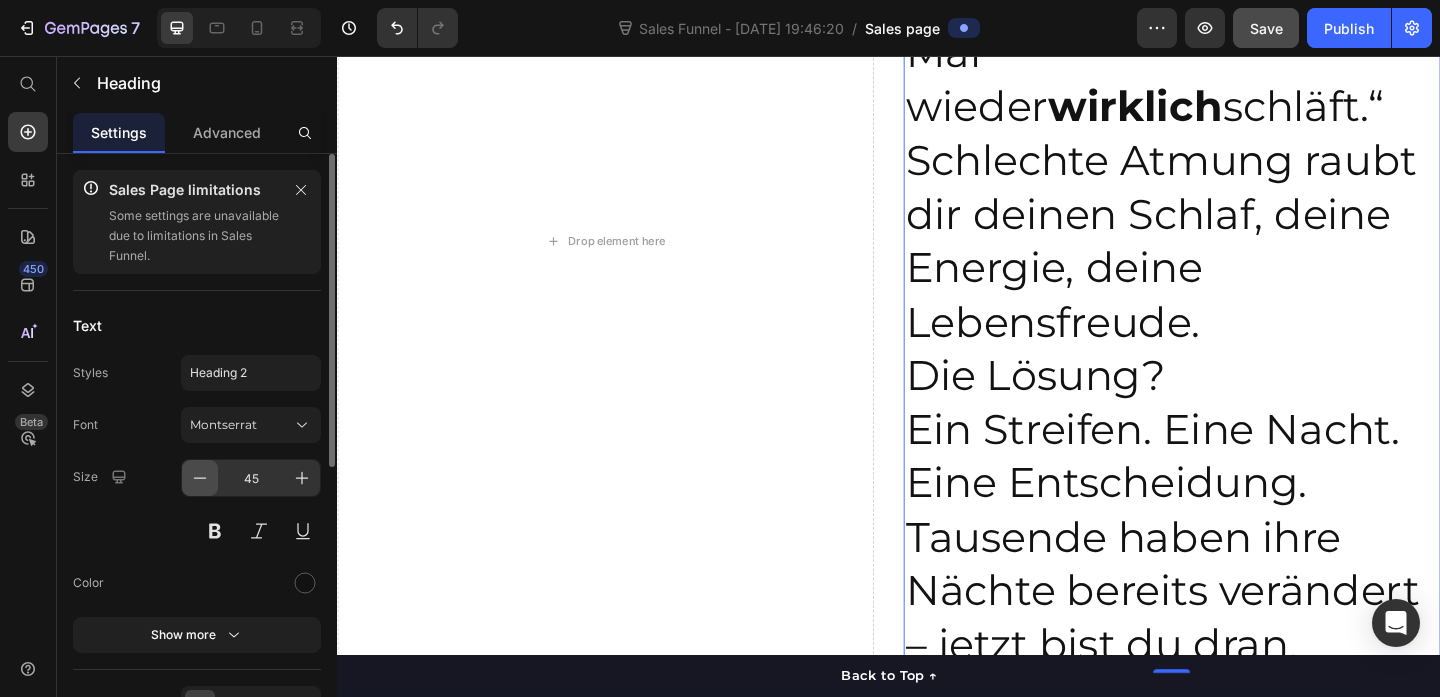 click 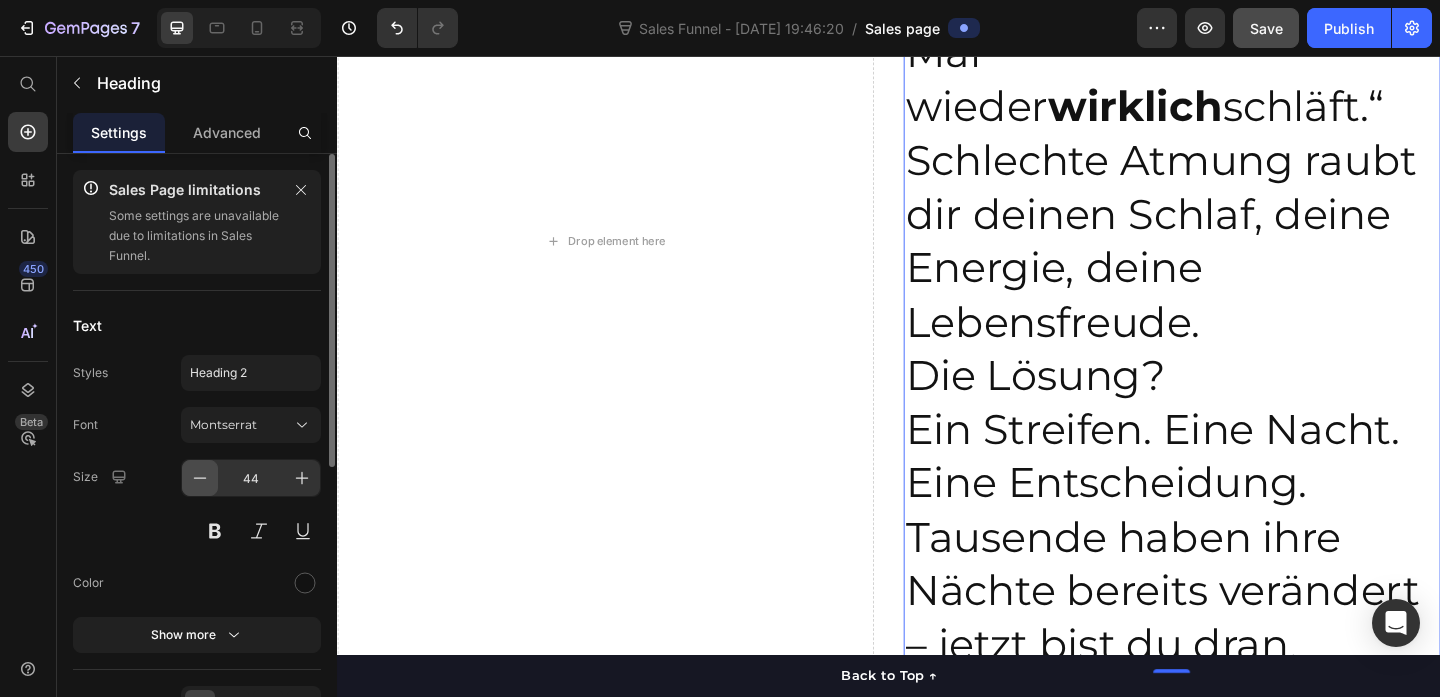 click 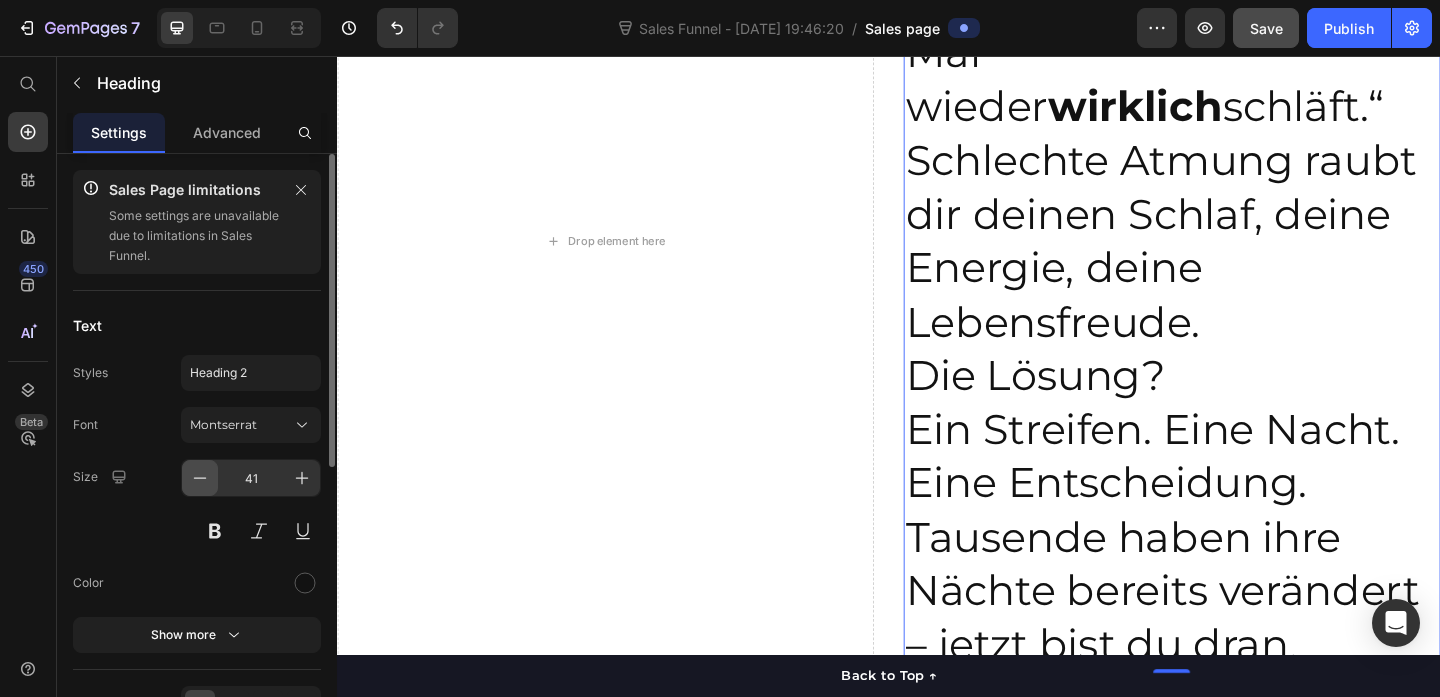 click 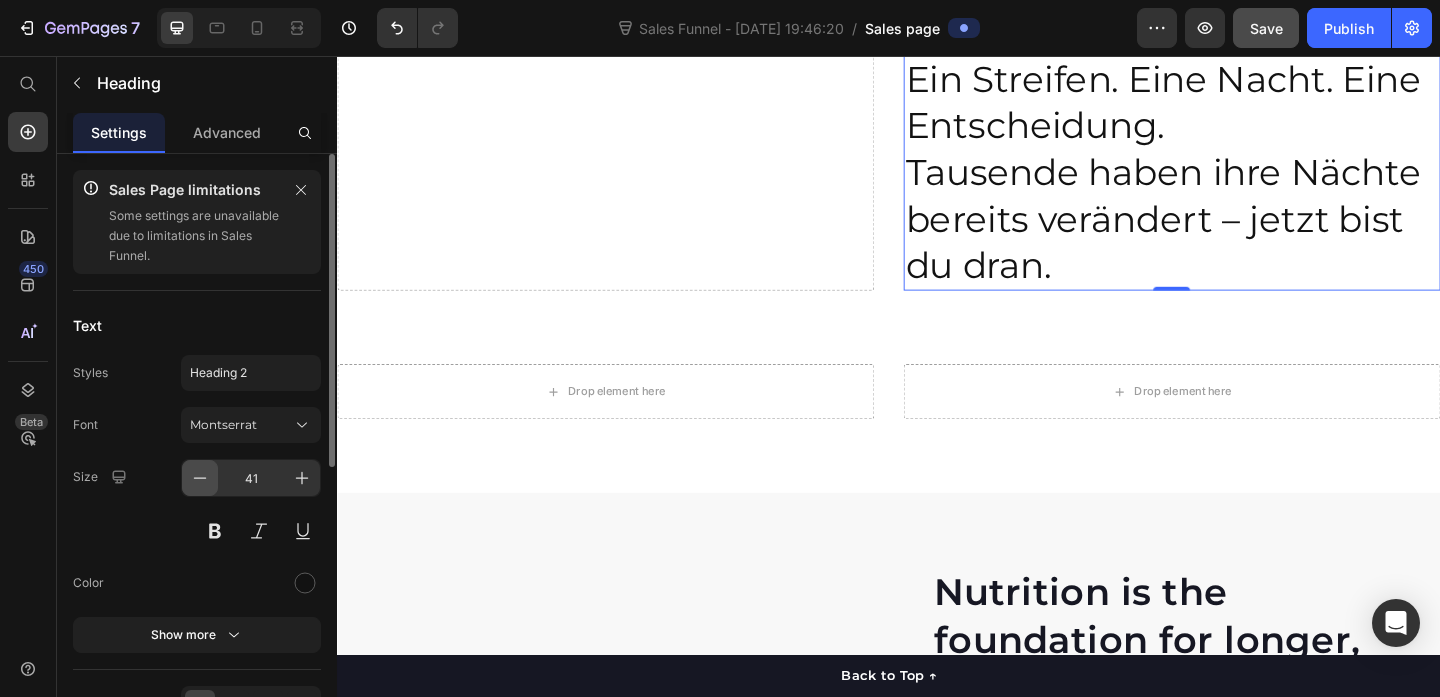 click 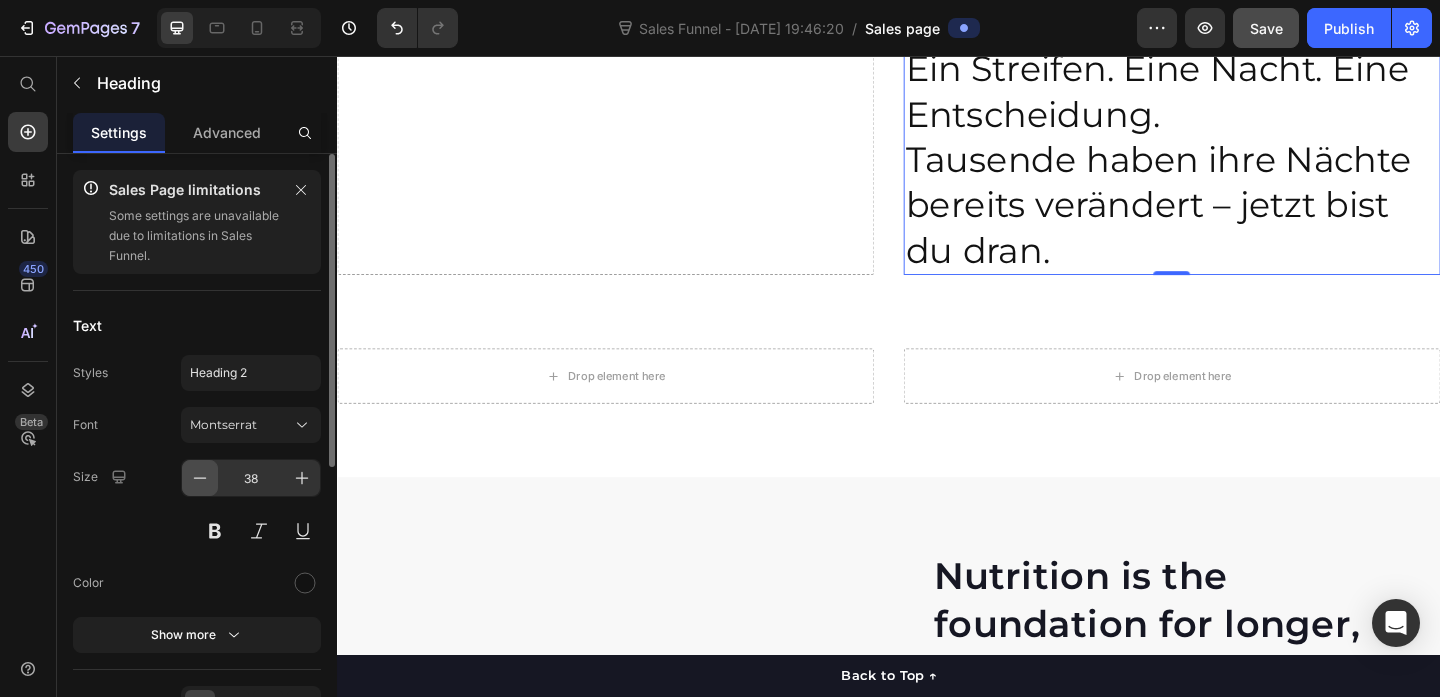click 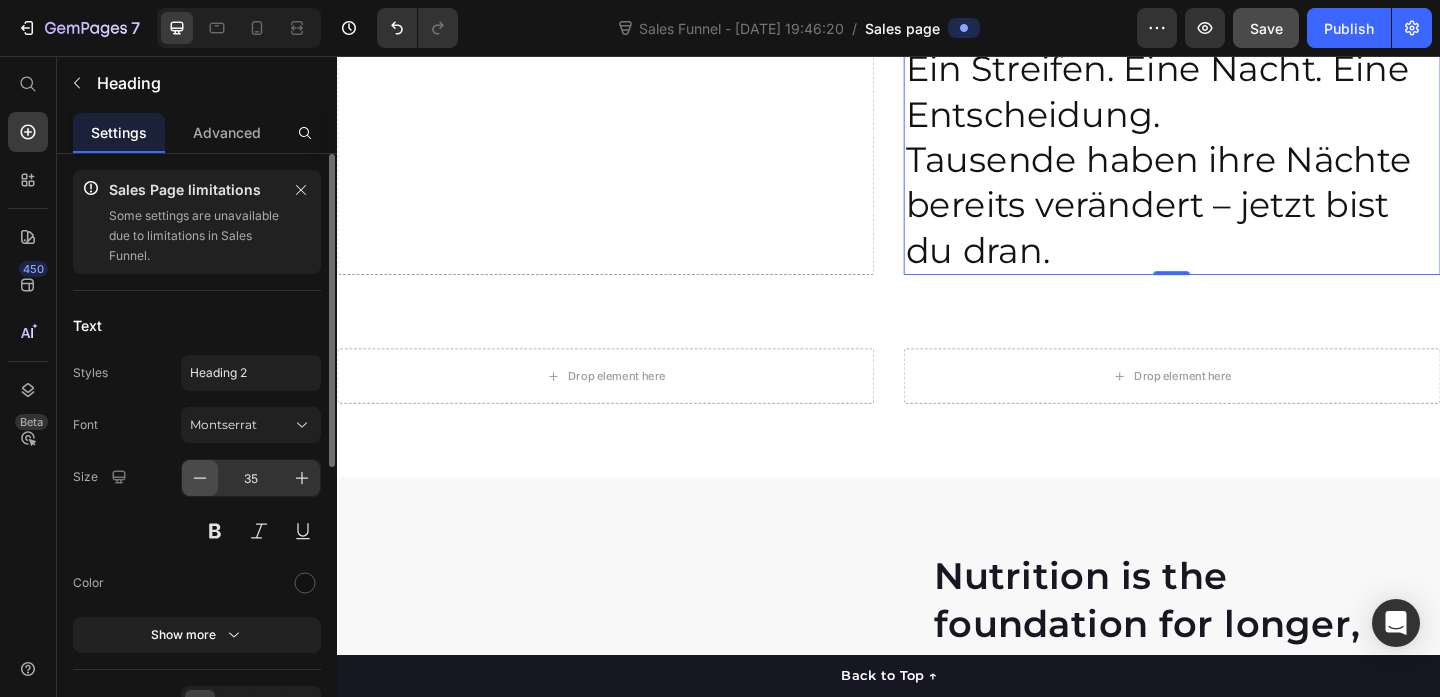 click 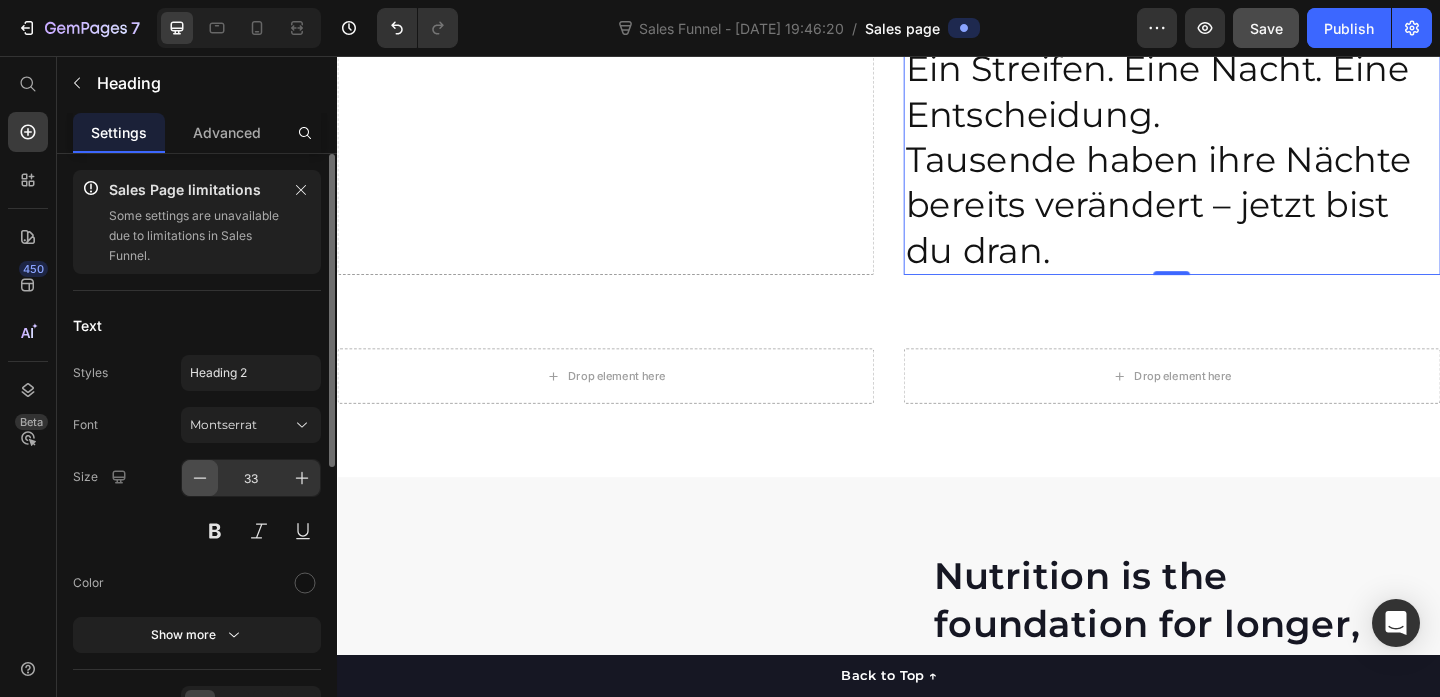 click 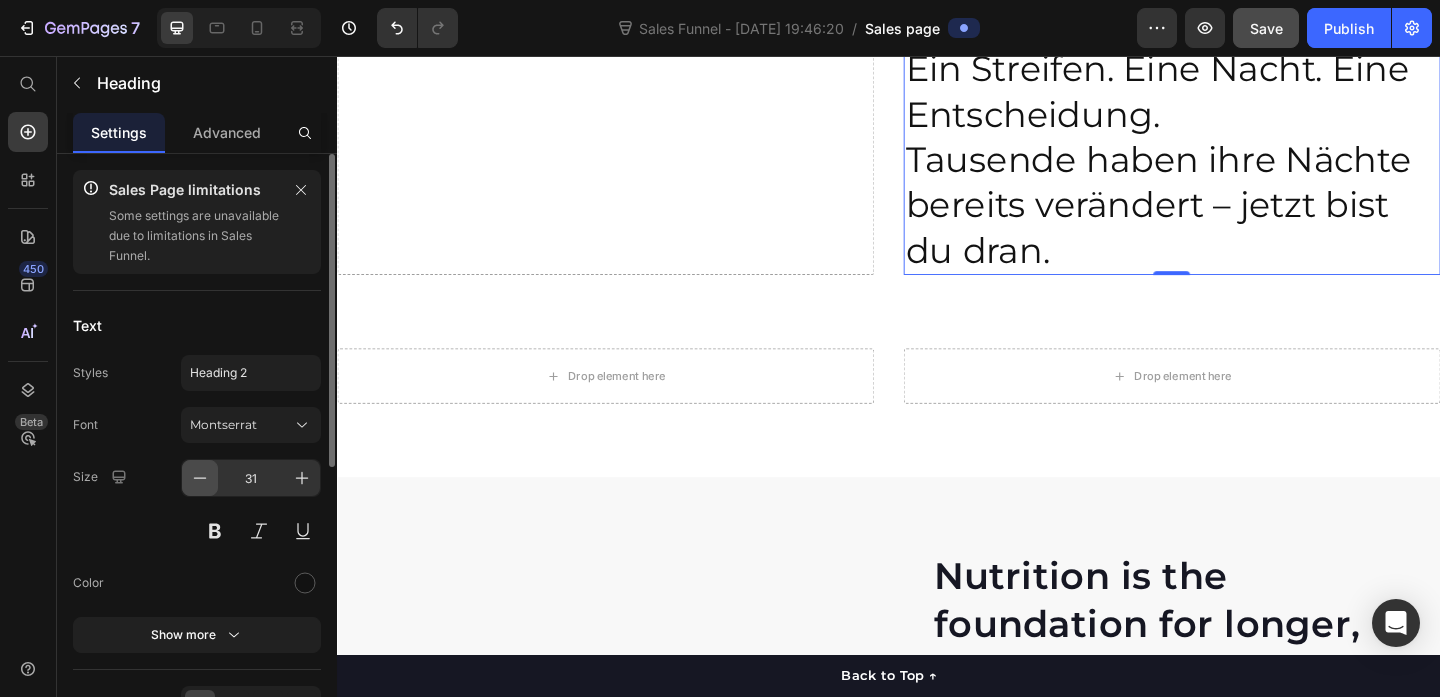 click 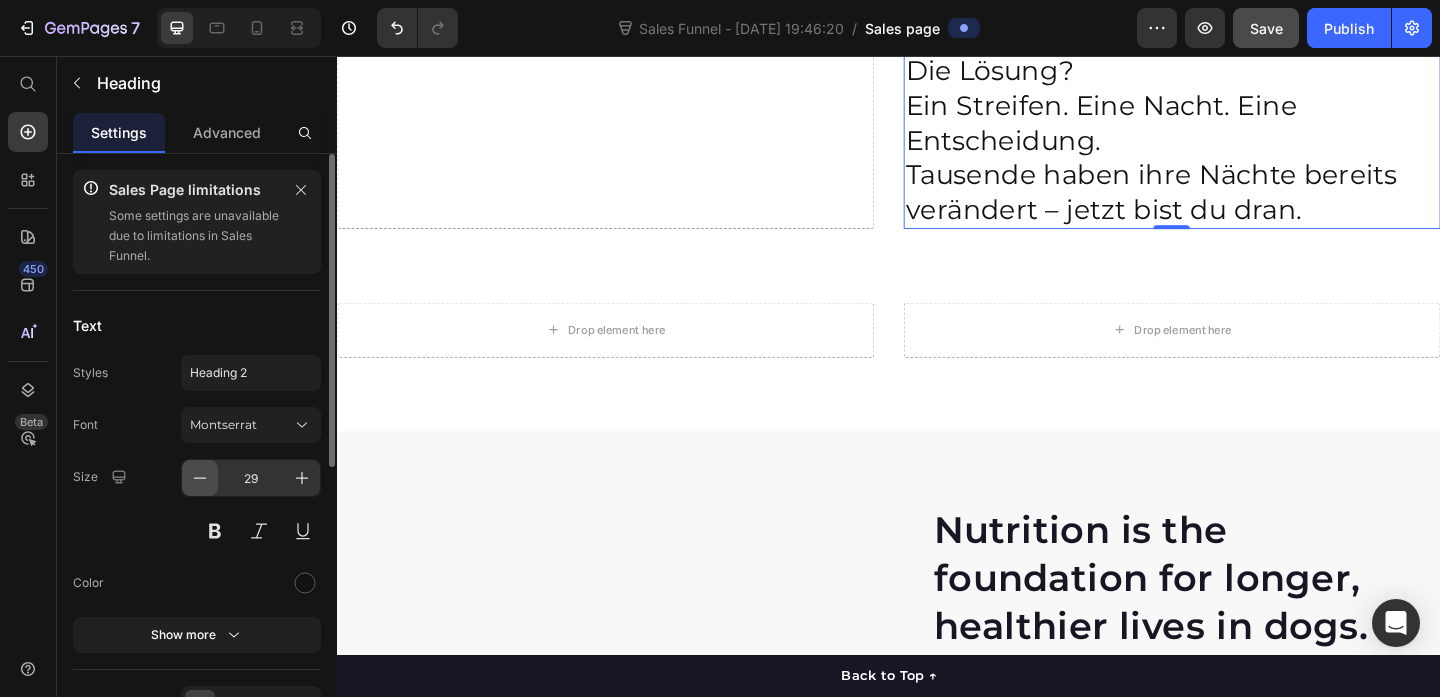 click 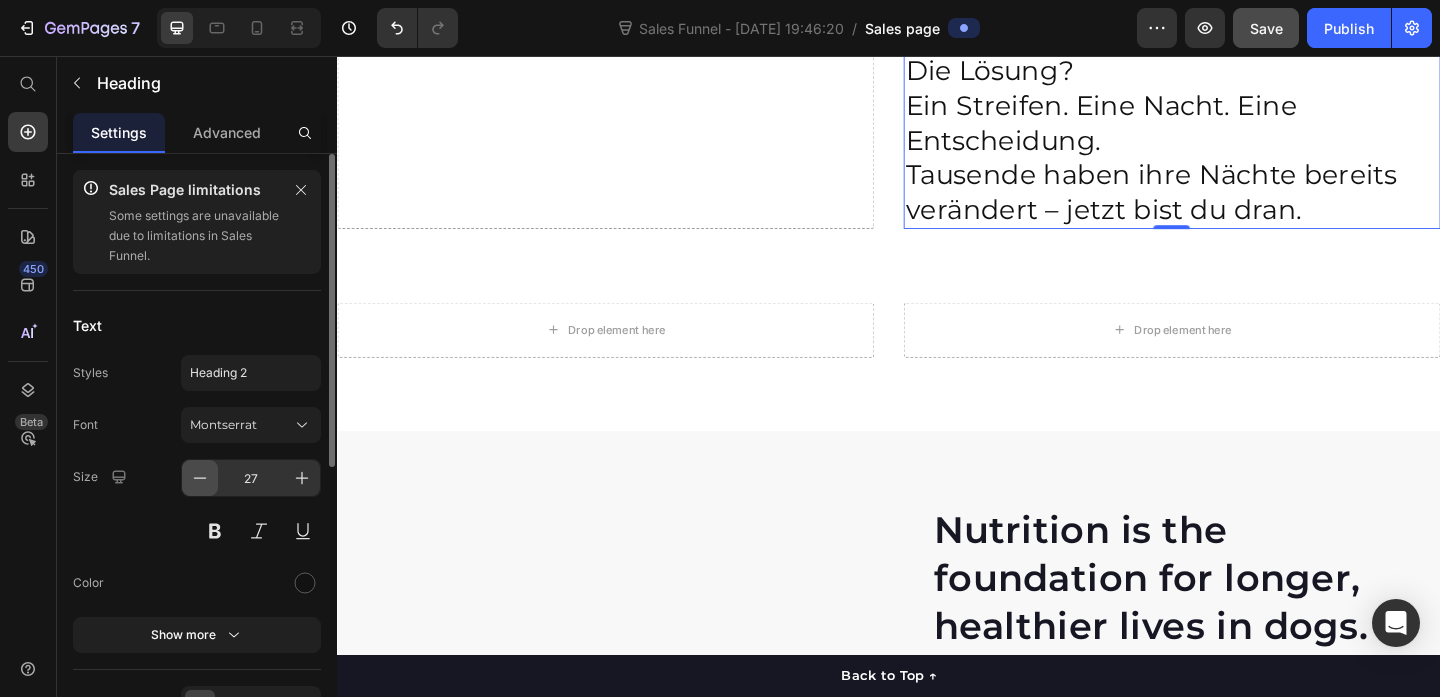 click 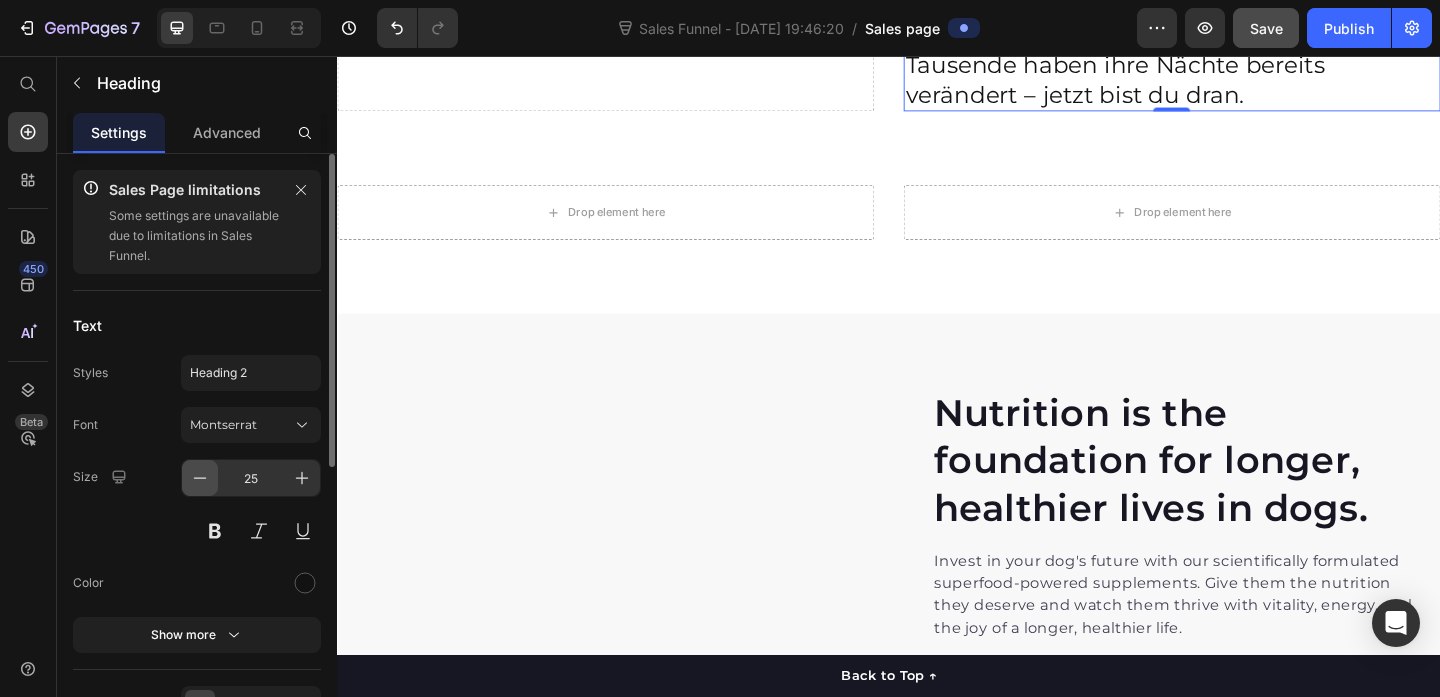 click 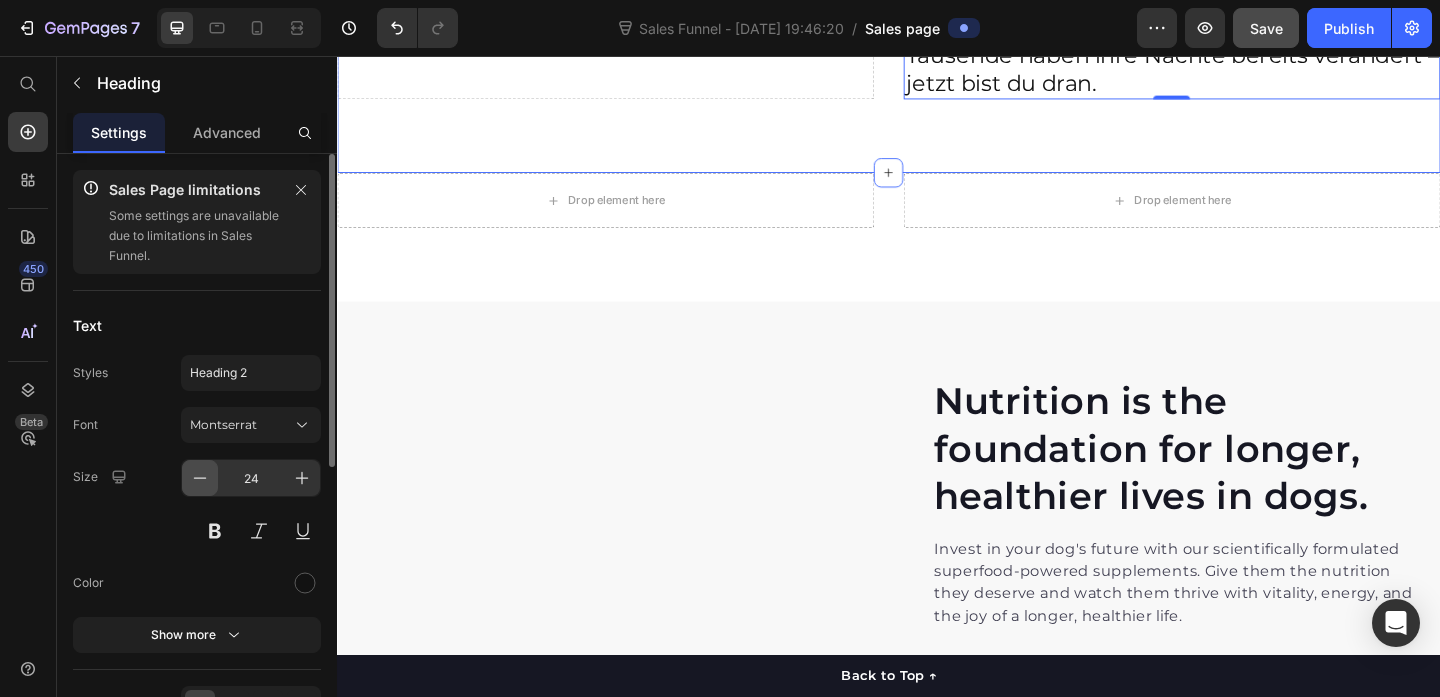scroll, scrollTop: 1457, scrollLeft: 0, axis: vertical 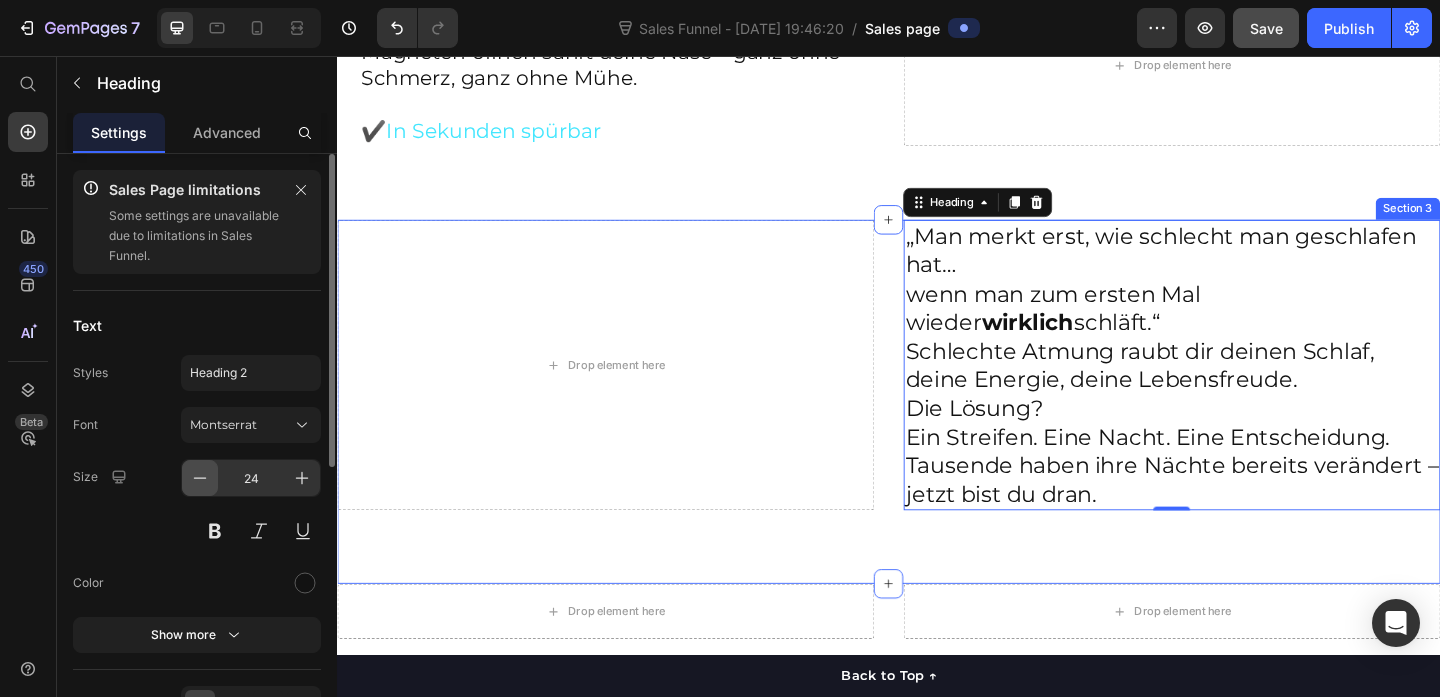click 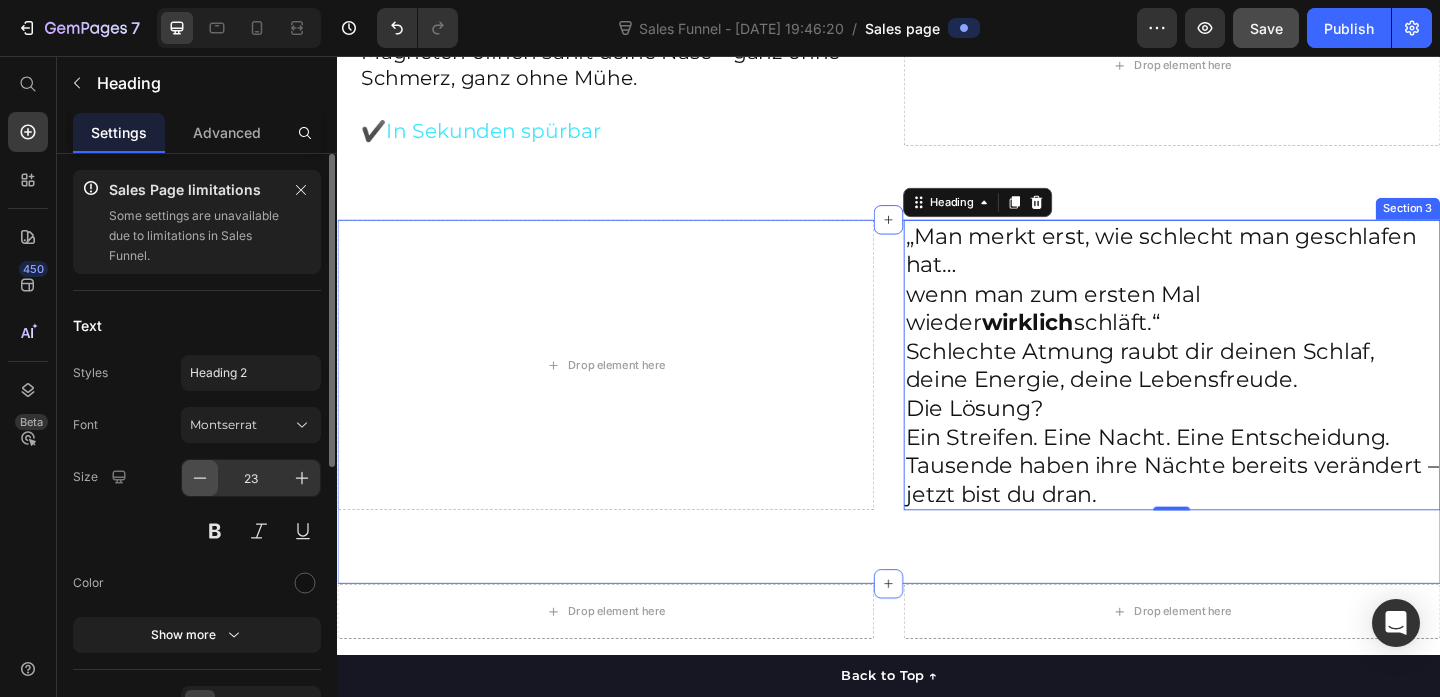 click 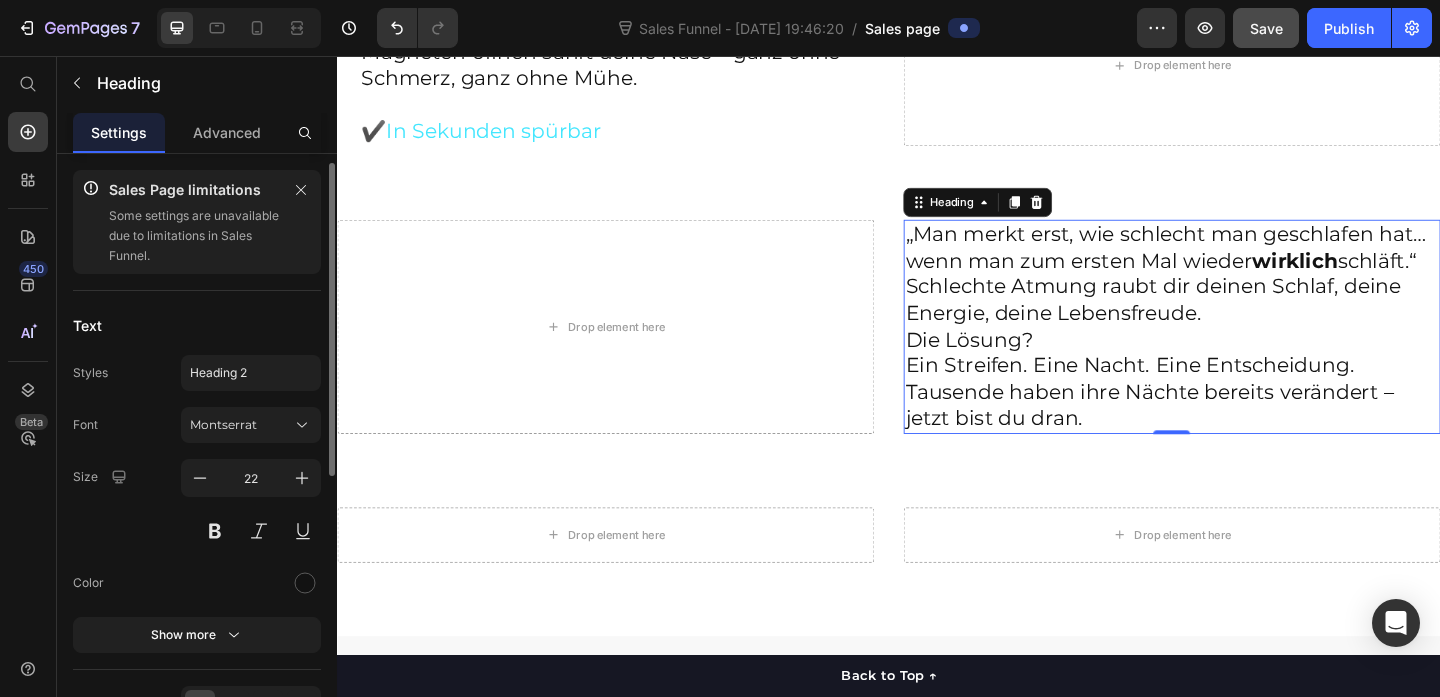 click on "„Man merkt erst, wie schlecht man geschlafen hat… wenn man zum ersten Mal wieder  wirklich  schläft.“ Schlechte Atmung raubt dir deinen Schlaf, deine Energie, deine Lebensfreude. Die Lösung? Ein Streifen. Eine Nacht. Eine Entscheidung. Tausende haben ihre Nächte bereits verändert – jetzt bist du dran." at bounding box center [1245, 350] 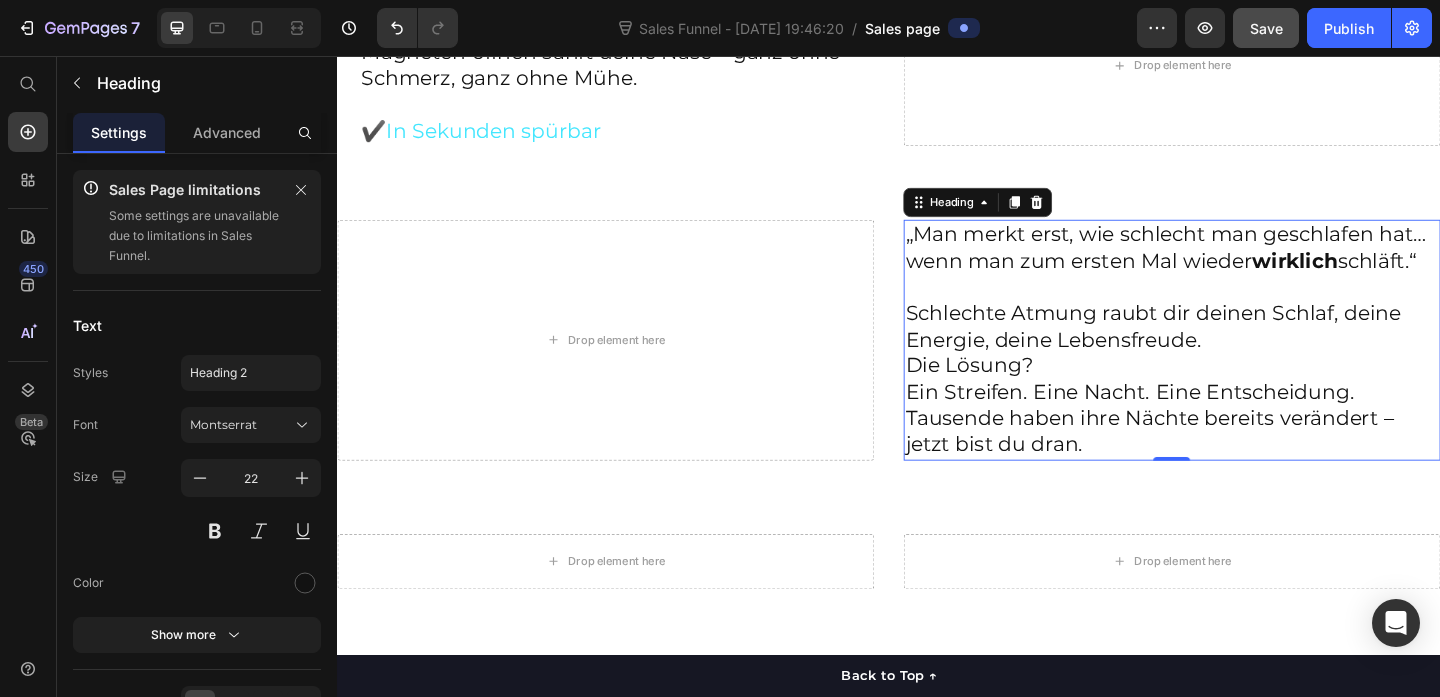 scroll, scrollTop: 6, scrollLeft: 0, axis: vertical 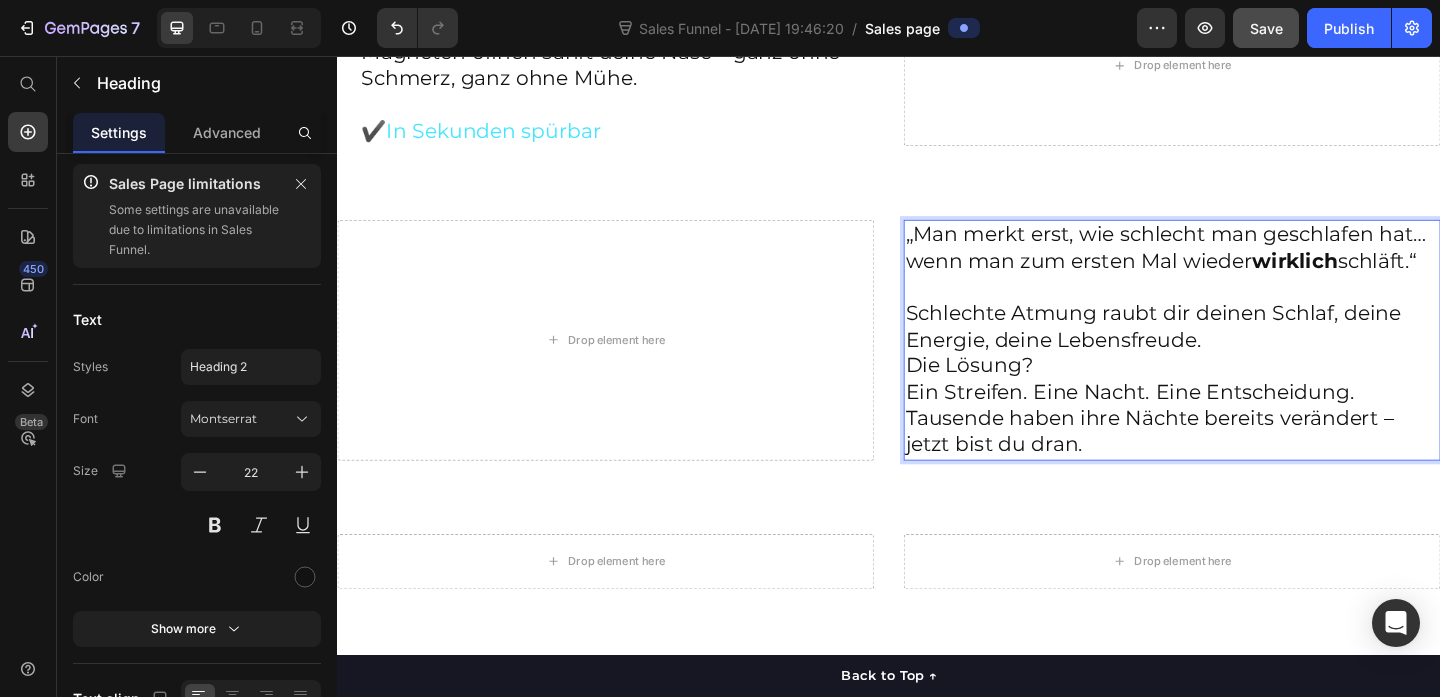 click on "„Man merkt erst, wie schlecht man geschlafen hat… wenn man zum ersten Mal wieder  wirklich  schläft.“ Schlechte Atmung raubt dir deinen Schlaf, deine Energie, deine Lebensfreude. Die Lösung? Ein Streifen. Eine Nacht. Eine Entscheidung. Tausende haben ihre Nächte bereits verändert – jetzt bist du dran." at bounding box center [1245, 364] 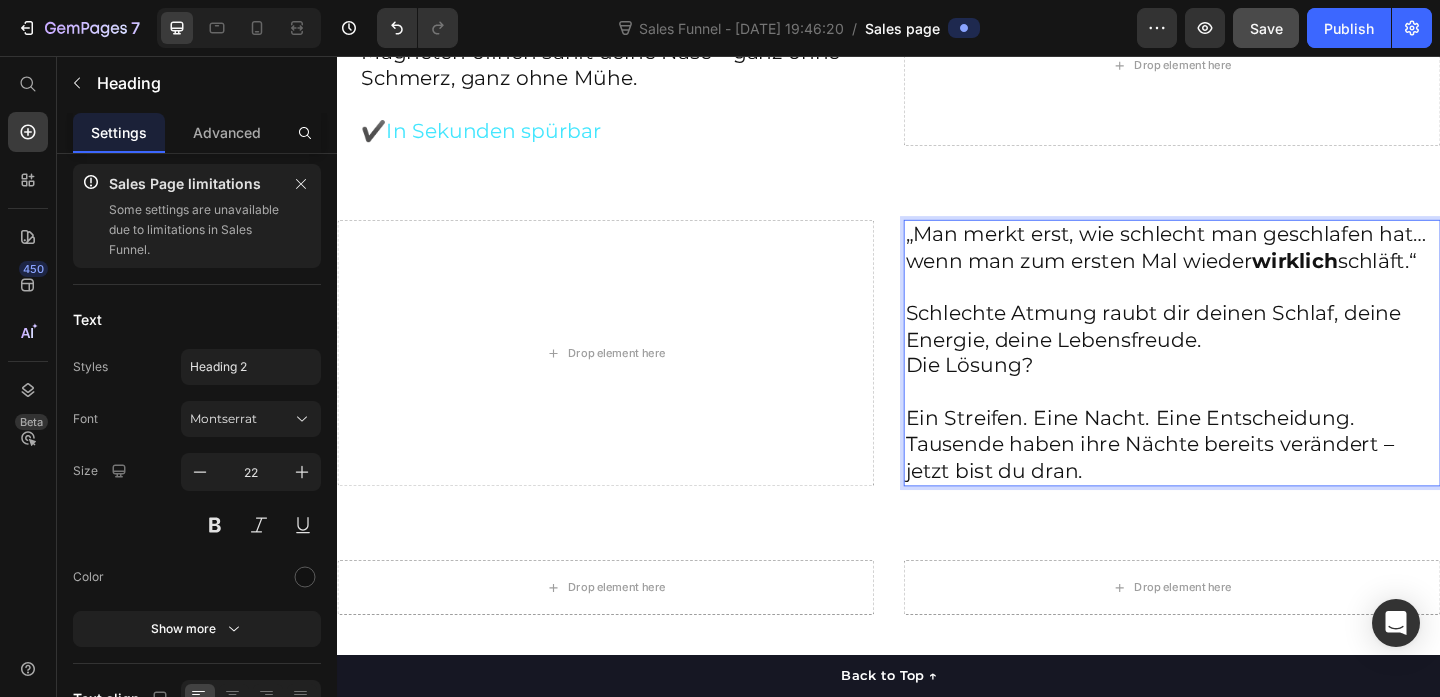 click on "„Man merkt erst, wie schlecht man geschlafen hat… wenn man zum ersten Mal wieder  wirklich  schläft.“ Schlechte Atmung raubt dir deinen Schlaf, deine Energie, deine Lebensfreude. Die Lösung? Ein Streifen. Eine Nacht. Eine Entscheidung. Tausende haben ihre Nächte bereits verändert – jetzt bist du dran." at bounding box center (1245, 379) 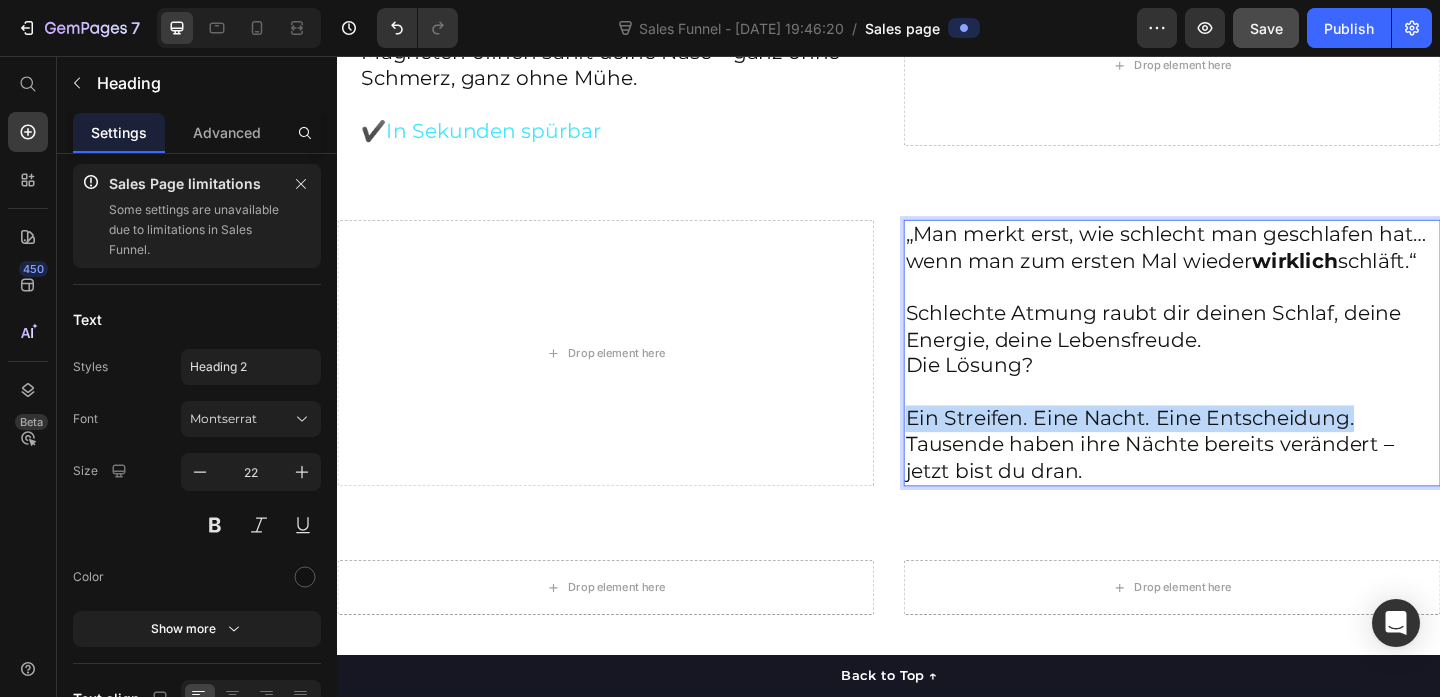 drag, startPoint x: 958, startPoint y: 452, endPoint x: 1449, endPoint y: 454, distance: 491.00406 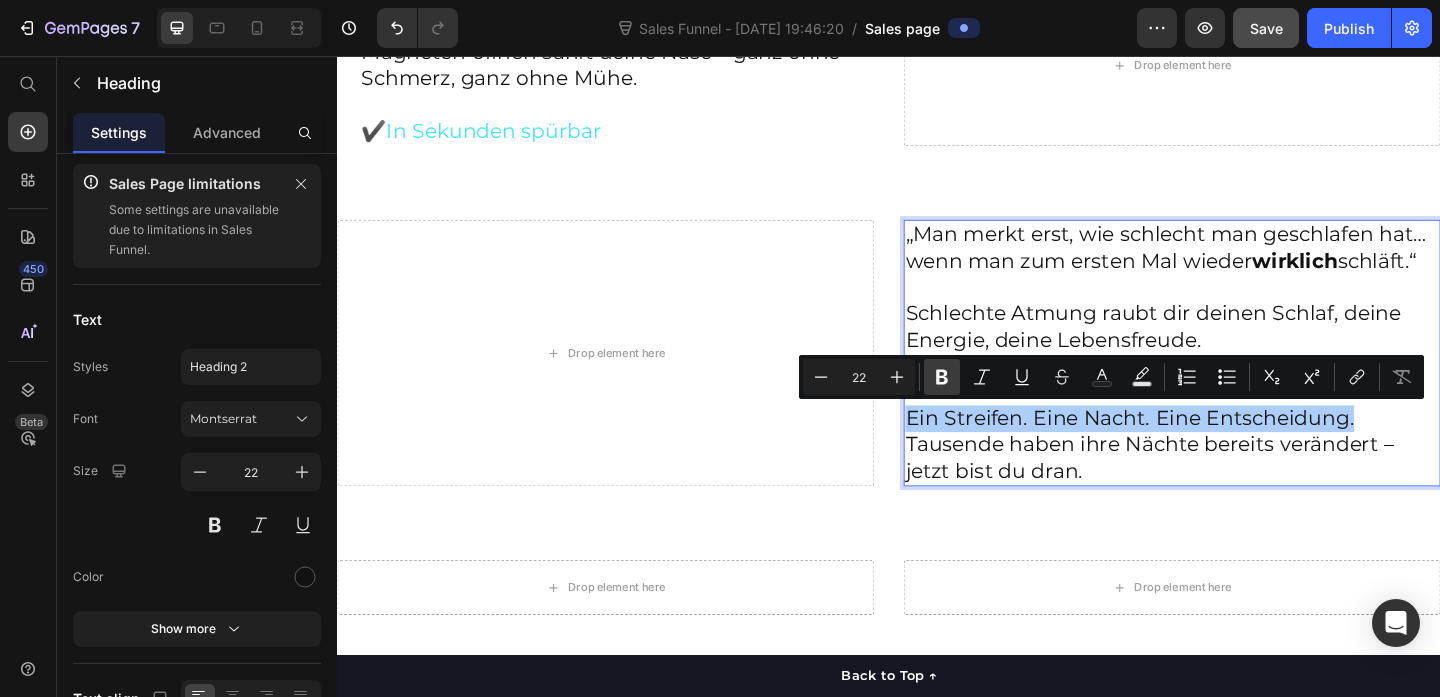 click 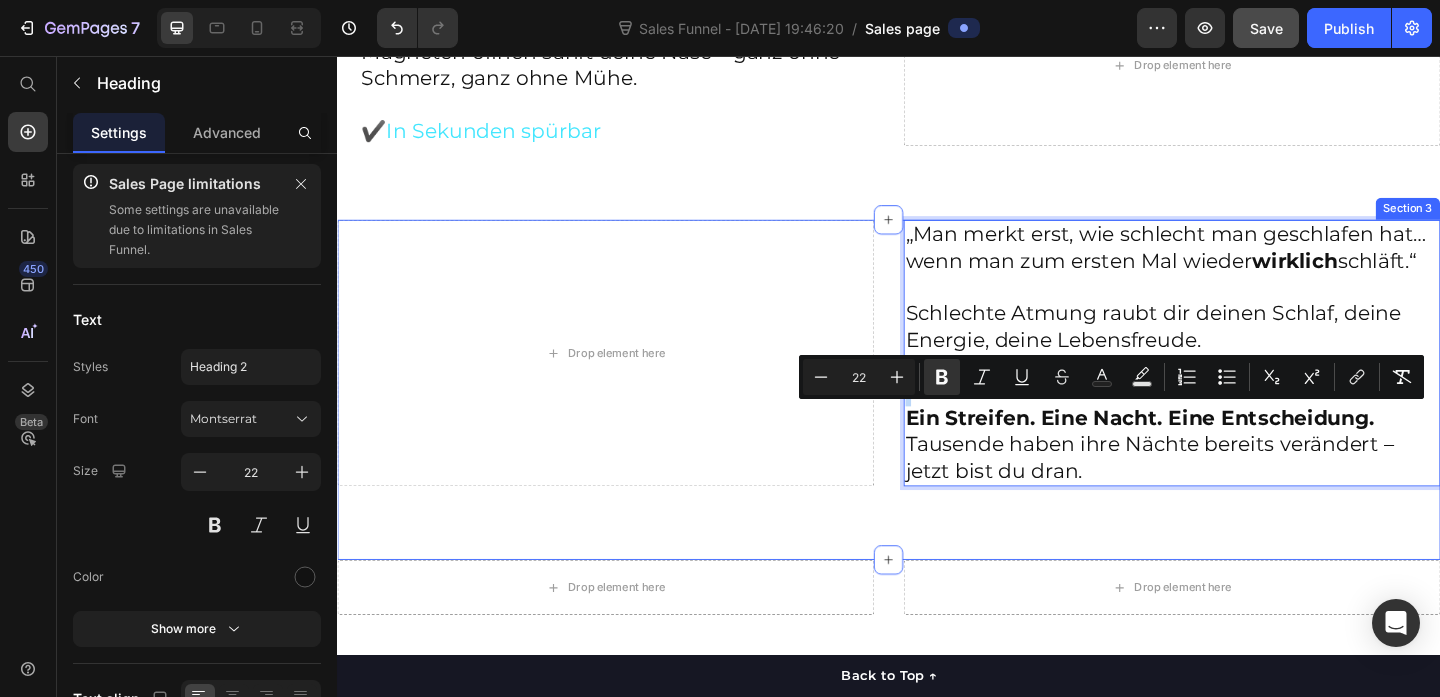 click on "Drop element here „Man merkt erst, wie schlecht man geschlafen hat… wenn man zum ersten Mal wieder  wirklich  schläft.“ Schlechte Atmung raubt dir deinen Schlaf, deine Energie, deine Lebensfreude. Die Lösung? Ein Streifen. Eine Nacht. Eine Entscheidung. Tausende haben ihre Nächte bereits verändert – jetzt bist du dran. Heading   0 Section 3" at bounding box center (937, 419) 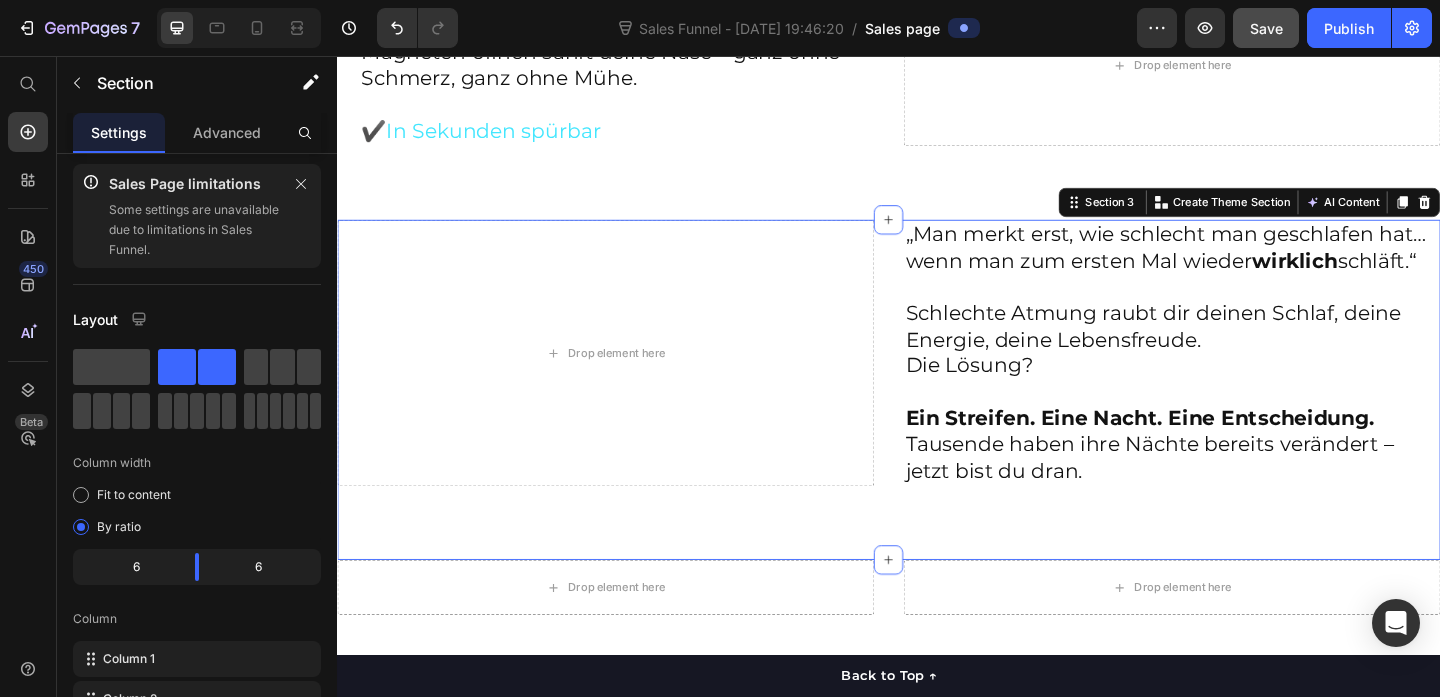 scroll, scrollTop: 0, scrollLeft: 0, axis: both 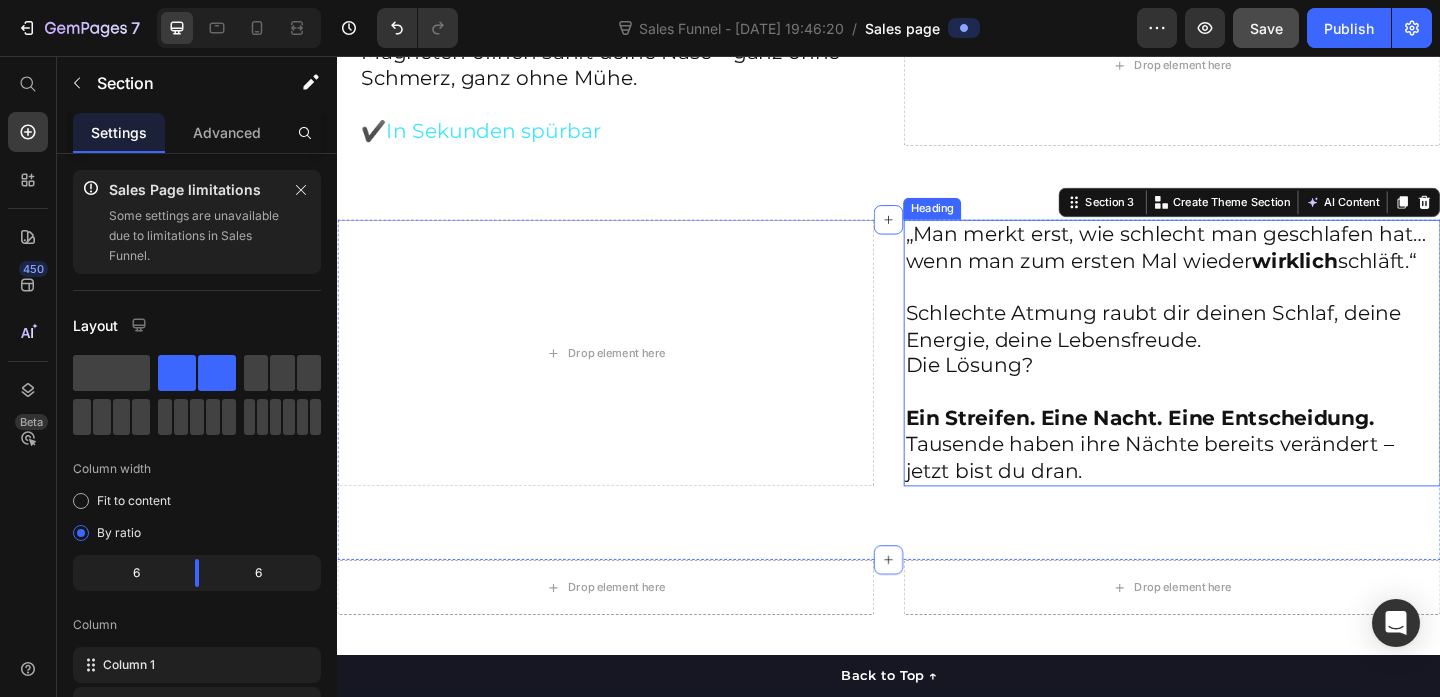 click on "„Man merkt erst, wie schlecht man geschlafen hat… wenn man zum ersten Mal wieder  wirklich  schläft.“ Schlechte Atmung raubt dir deinen Schlaf, deine Energie, deine Lebensfreude. Die Lösung? Ein Streifen. Eine Nacht. Eine Entscheidung. Tausende haben ihre Nächte bereits verändert – jetzt bist du dran." at bounding box center [1245, 379] 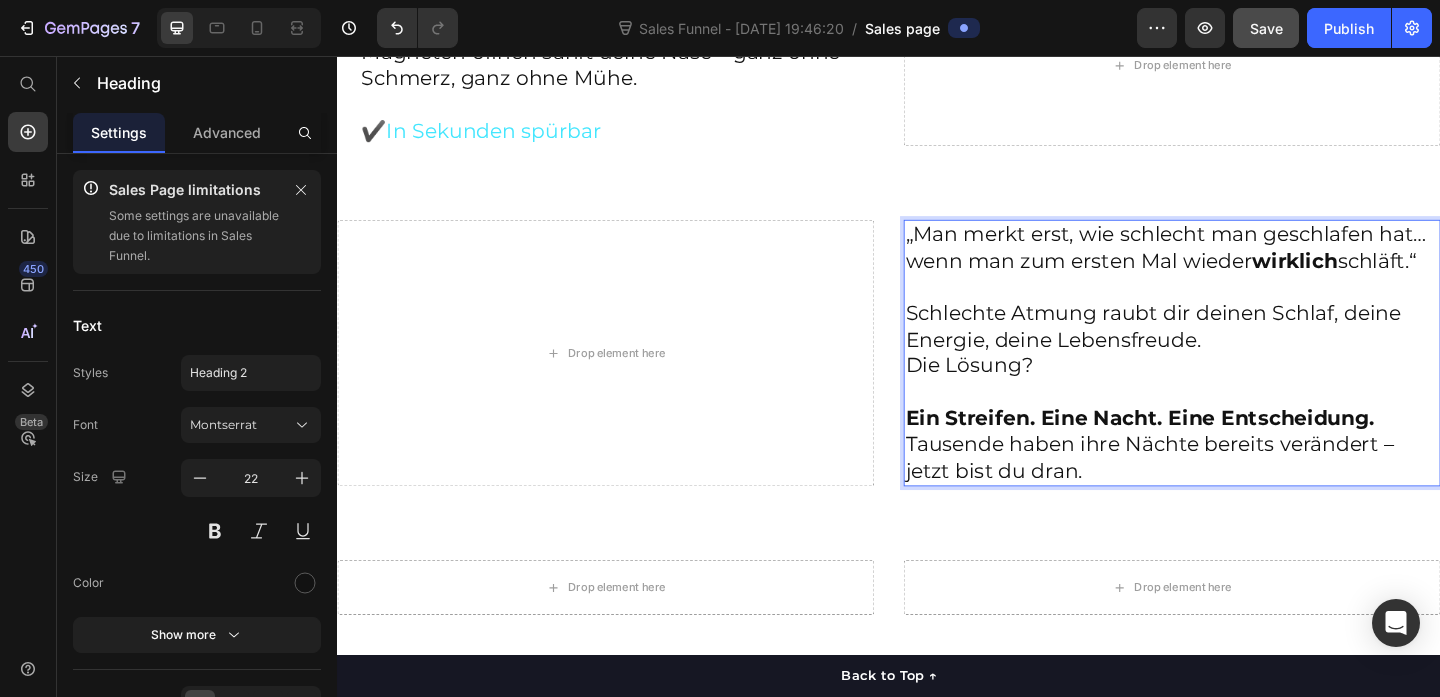 click on "„Man merkt erst, wie schlecht man geschlafen hat… wenn man zum ersten Mal wieder  wirklich  schläft.“ Schlechte Atmung raubt dir deinen Schlaf, deine Energie, deine Lebensfreude. Die Lösung? Ein Streifen. Eine Nacht. Eine Entscheidung. Tausende haben ihre Nächte bereits verändert – jetzt bist du dran." at bounding box center [1245, 379] 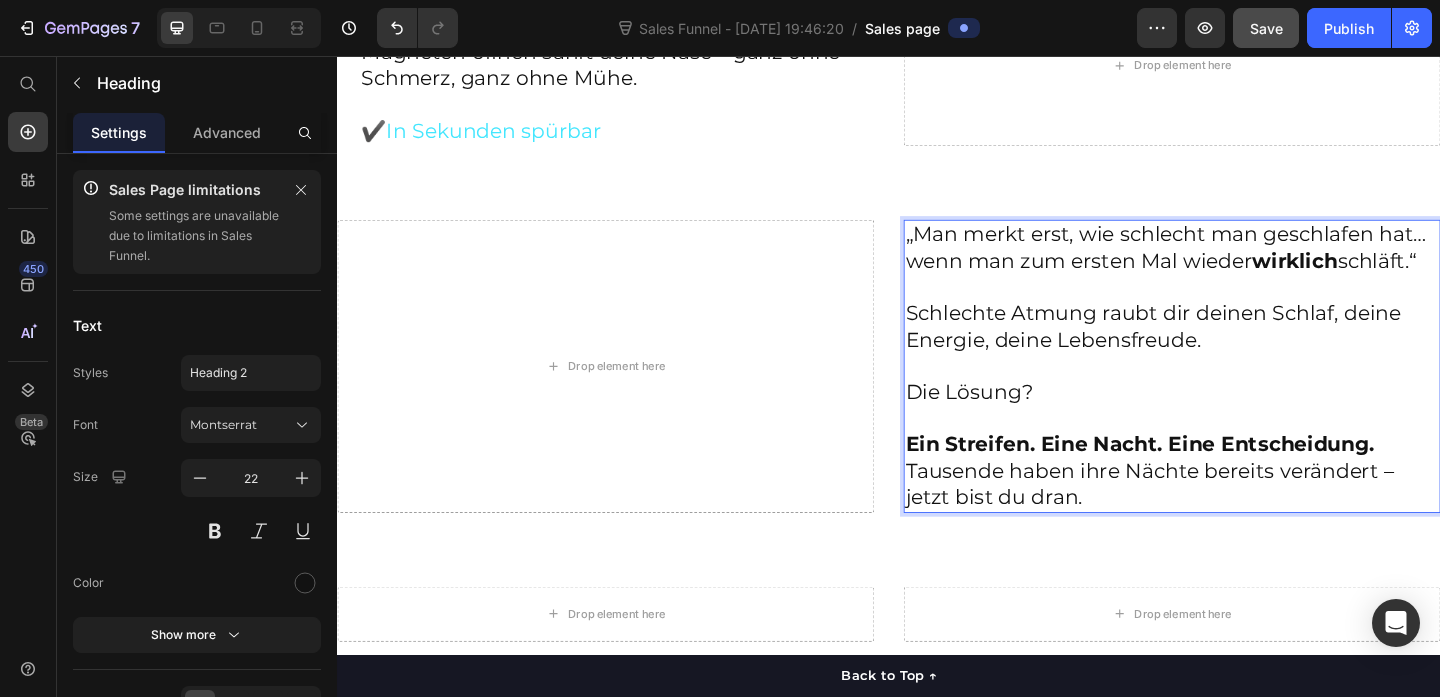 click on "„Man merkt erst, wie schlecht man geschlafen hat… wenn man zum ersten Mal wieder  wirklich  schläft.“ Schlechte Atmung raubt dir deinen Schlaf, deine Energie, deine Lebensfreude. Die Lösung? Ein Streifen. Eine Nacht. Eine Entscheidung. Tausende haben ihre Nächte bereits verändert – jetzt bist du dran." at bounding box center [1245, 393] 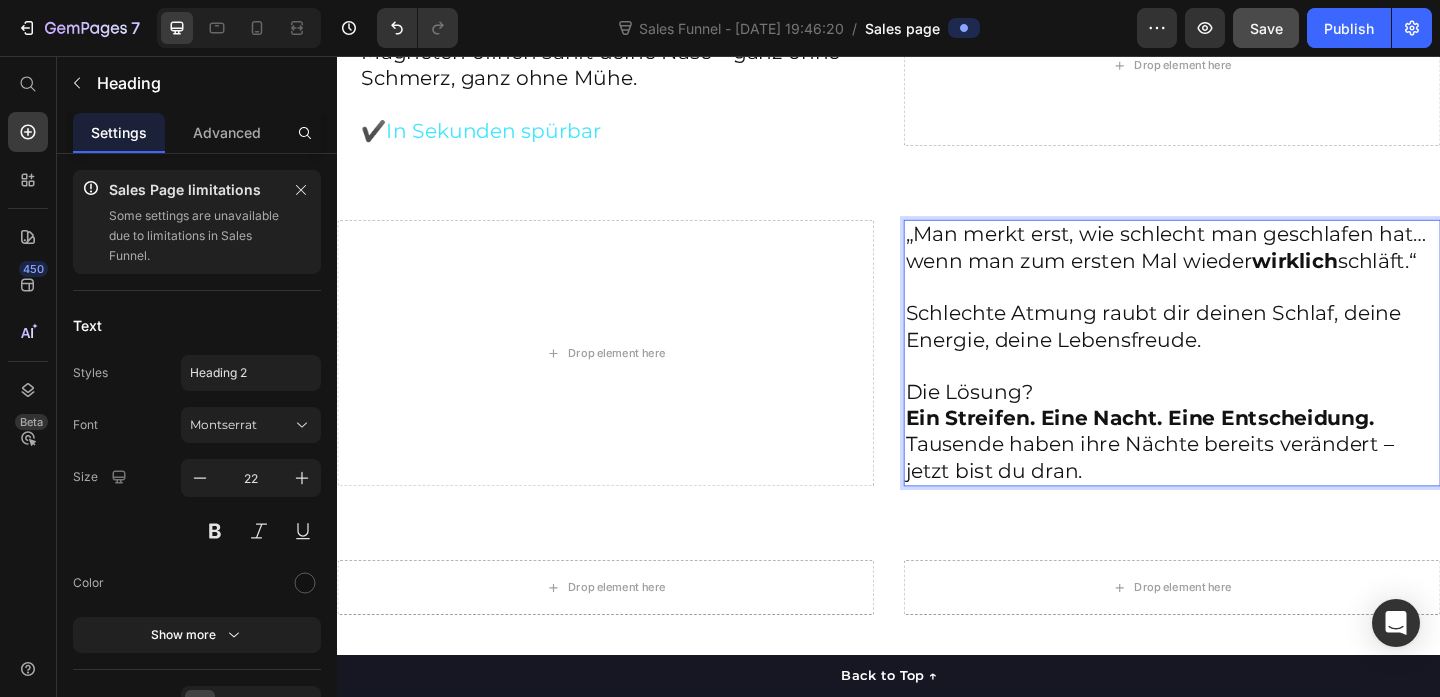 click on "„Man merkt erst, wie schlecht man geschlafen hat… wenn man zum ersten Mal wieder  wirklich  schläft.“ Schlechte Atmung raubt dir deinen Schlaf, deine Energie, deine Lebensfreude. Die Lösung? Ein Streifen. Eine Nacht. Eine Entscheidung. Tausende haben ihre Nächte bereits verändert – jetzt bist du dran." at bounding box center (1245, 379) 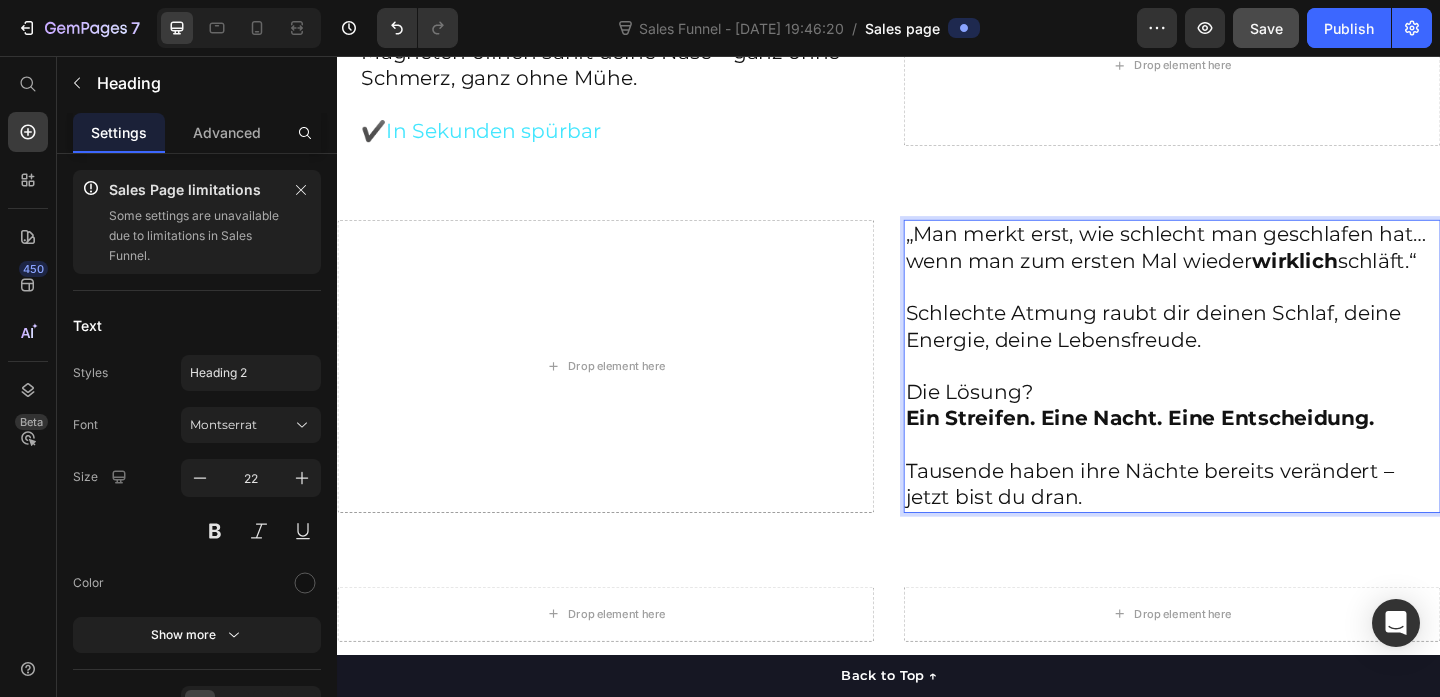 click on "„Man merkt erst, wie schlecht man geschlafen hat… wenn man zum ersten Mal wieder  wirklich  schläft.“ Schlechte Atmung raubt dir deinen Schlaf, deine Energie, deine Lebensfreude. Die Lösung? Ein Streifen. Eine Nacht. Eine Entscheidung. Tausende haben ihre Nächte bereits verändert – jetzt bist du dran." at bounding box center (1245, 393) 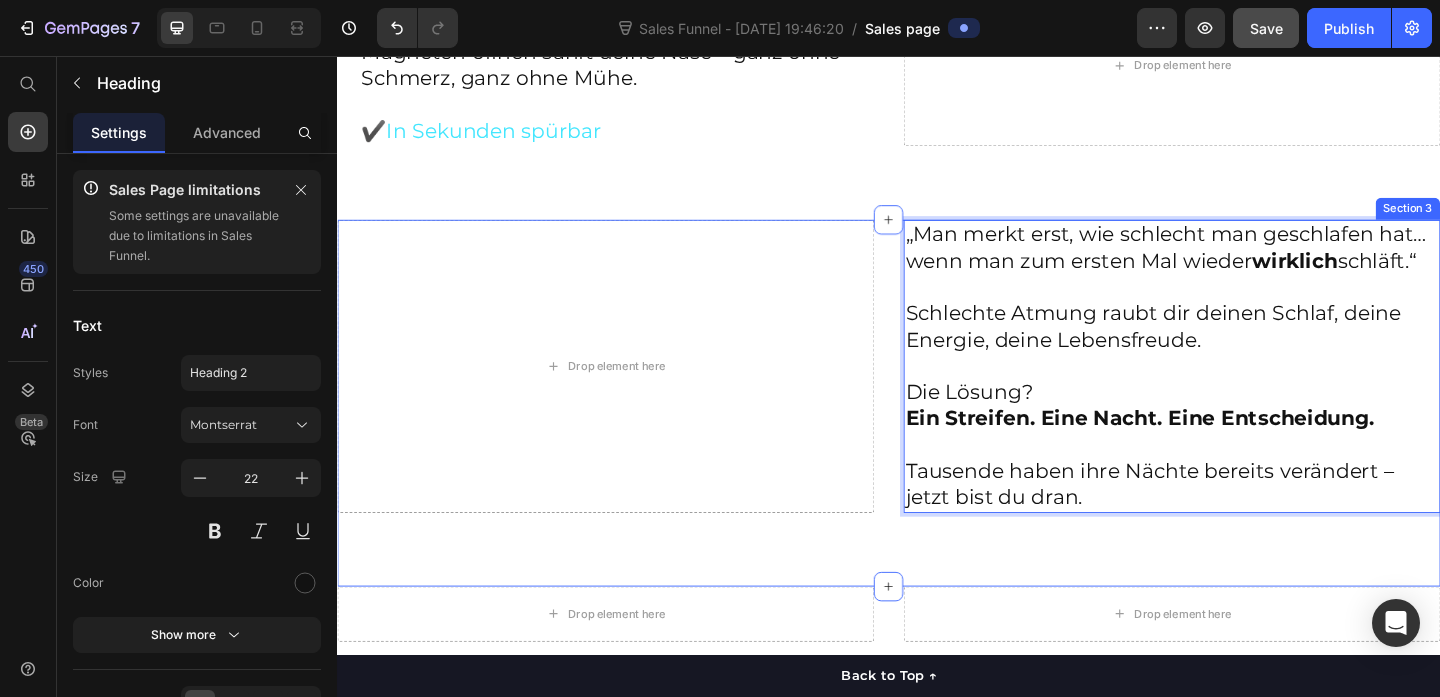 scroll, scrollTop: 1689, scrollLeft: 0, axis: vertical 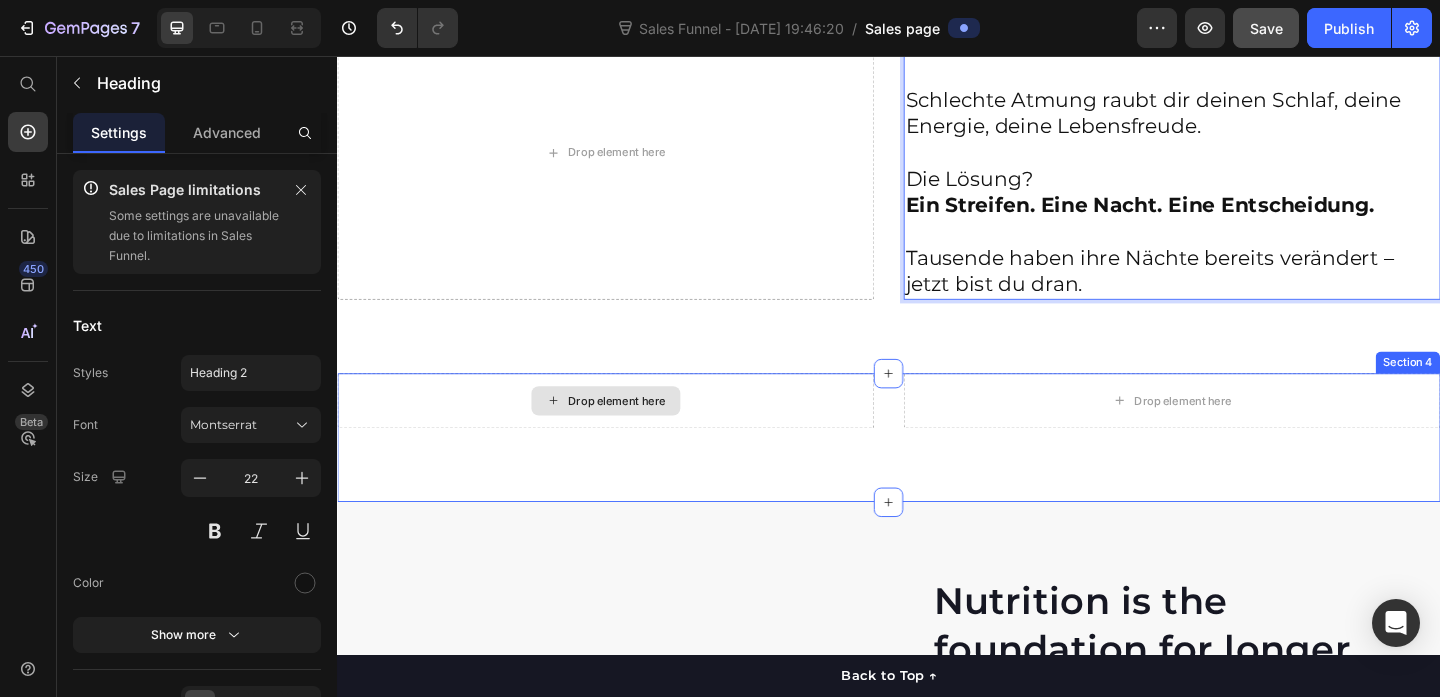 click on "Drop element here" at bounding box center [629, 431] 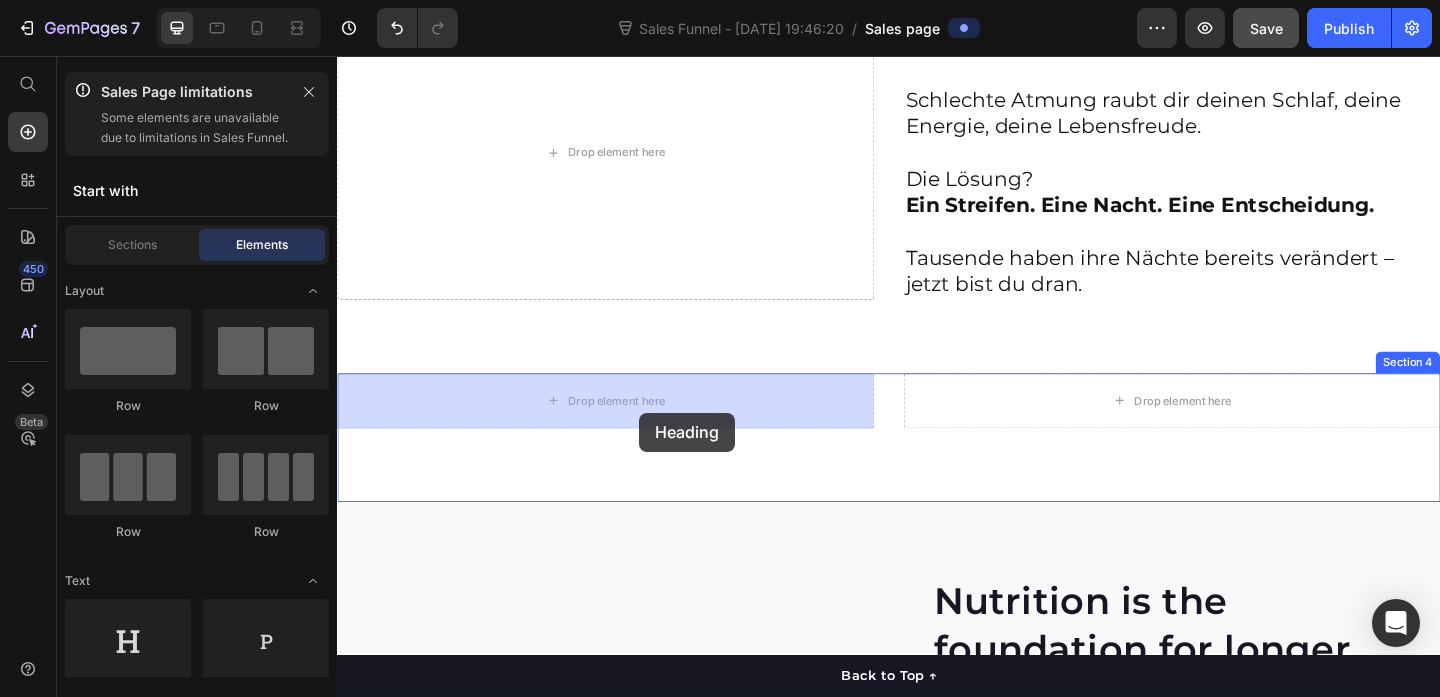 drag, startPoint x: 459, startPoint y: 441, endPoint x: 664, endPoint y: 438, distance: 205.02196 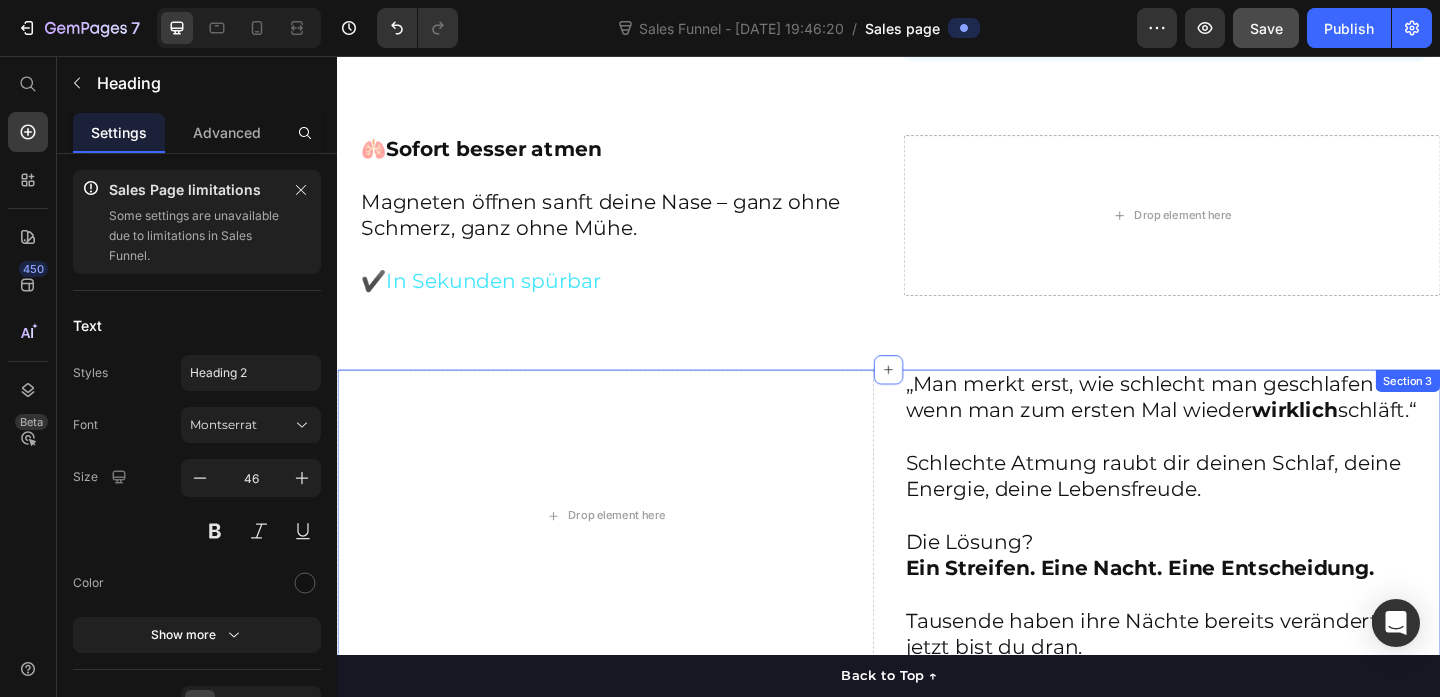 scroll, scrollTop: 1292, scrollLeft: 0, axis: vertical 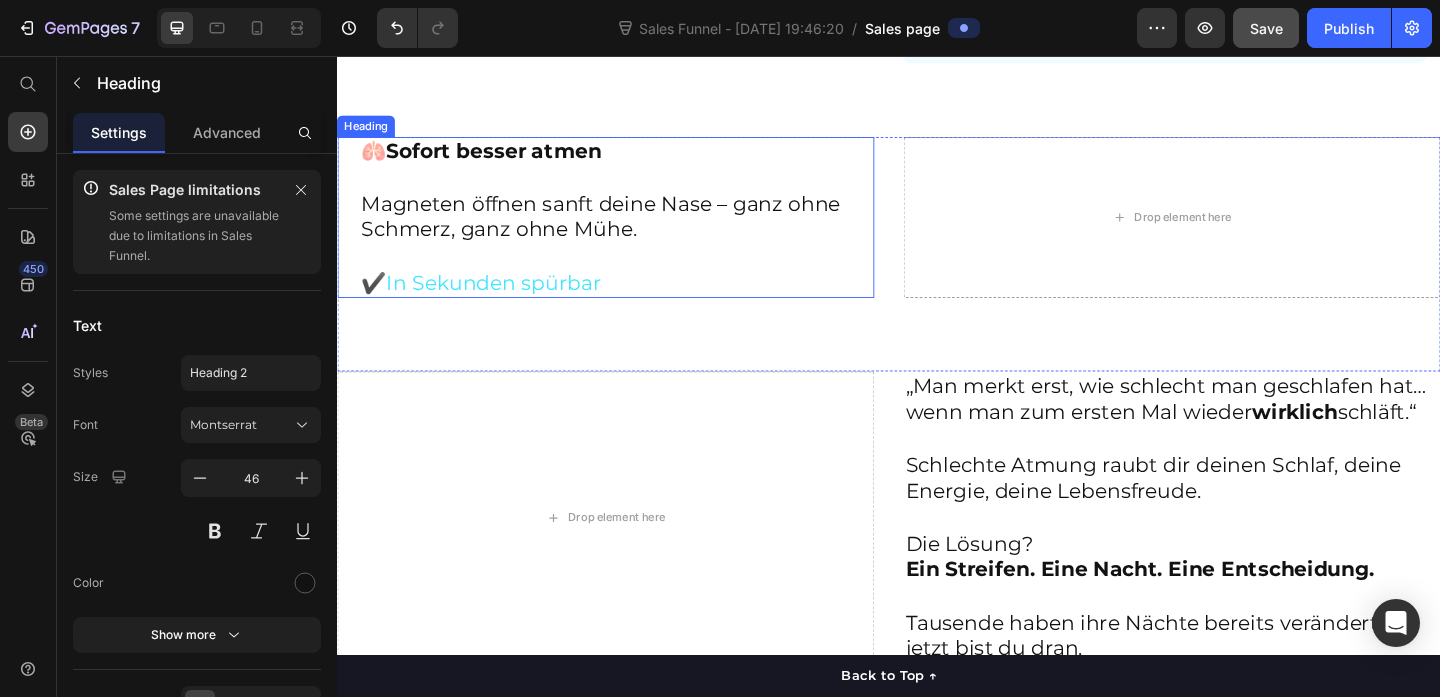 click on "🫁  Sofort besser atmen Magneten öffnen sanft deine Nase – ganz ohne Schmerz, ganz ohne Mühe. ✔️  In Sekunden spürbar" at bounding box center (641, 232) 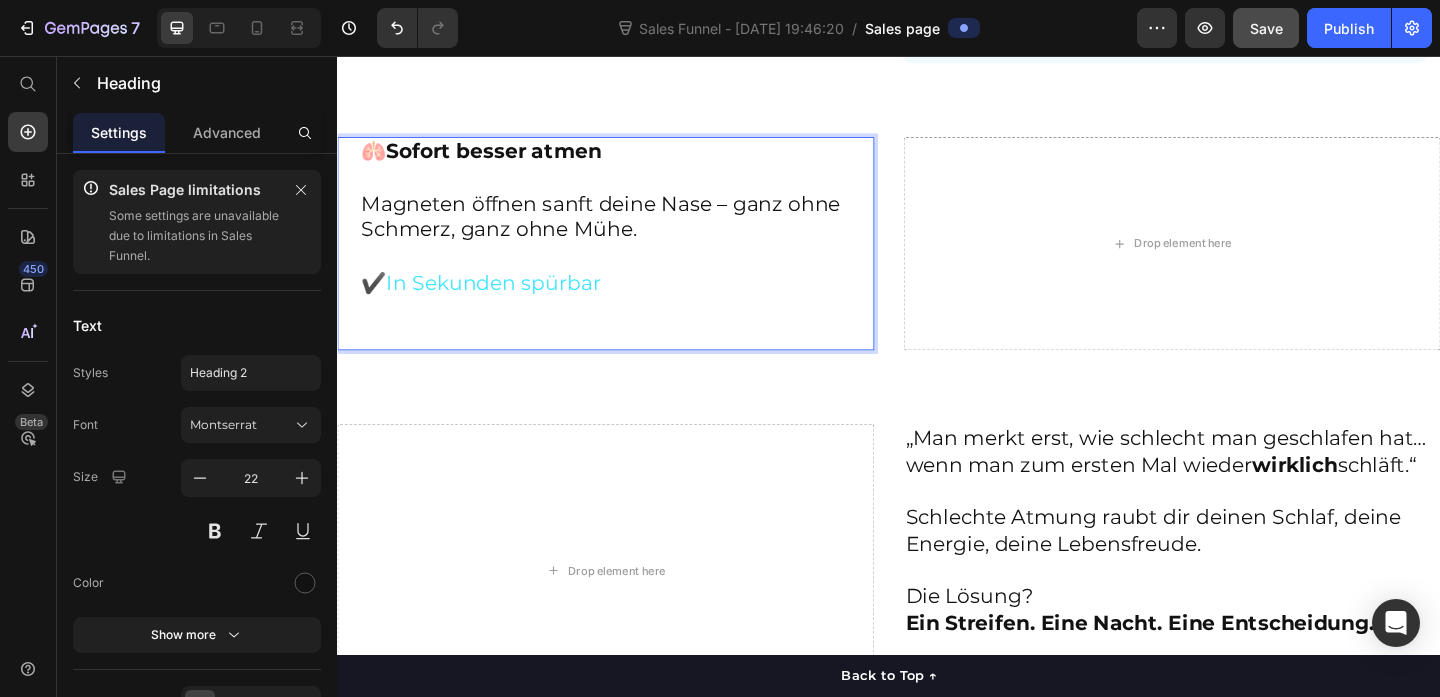 click on "🫁  Sofort besser atmen Magneten öffnen sanft deine Nase – ganz ohne Schmerz, ganz ohne Mühe. ✔️  In Sekunden spürbar ⁠⁠⁠⁠⁠⁠⁠" at bounding box center (641, 260) 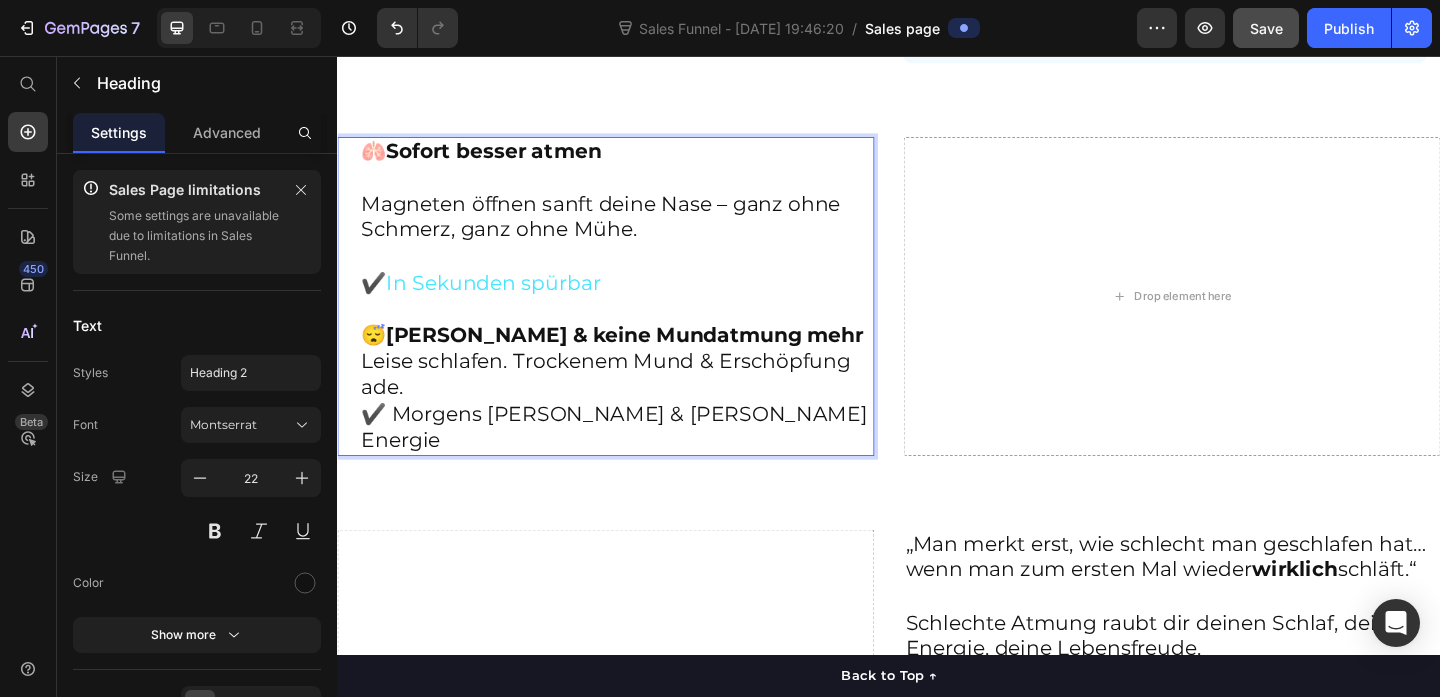 click on "🫁  Sofort besser atmen Magneten öffnen sanft deine Nase – ganz ohne Schmerz, ganz ohne Mühe. ✔️  In Sekunden spürbar 😴  Kein Schnarchen & keine Mundatmung mehr Leise schlafen. Trockenem Mund & Erschöpfung ade. ✔️ Morgens frisch & voller Energie" at bounding box center [629, 317] 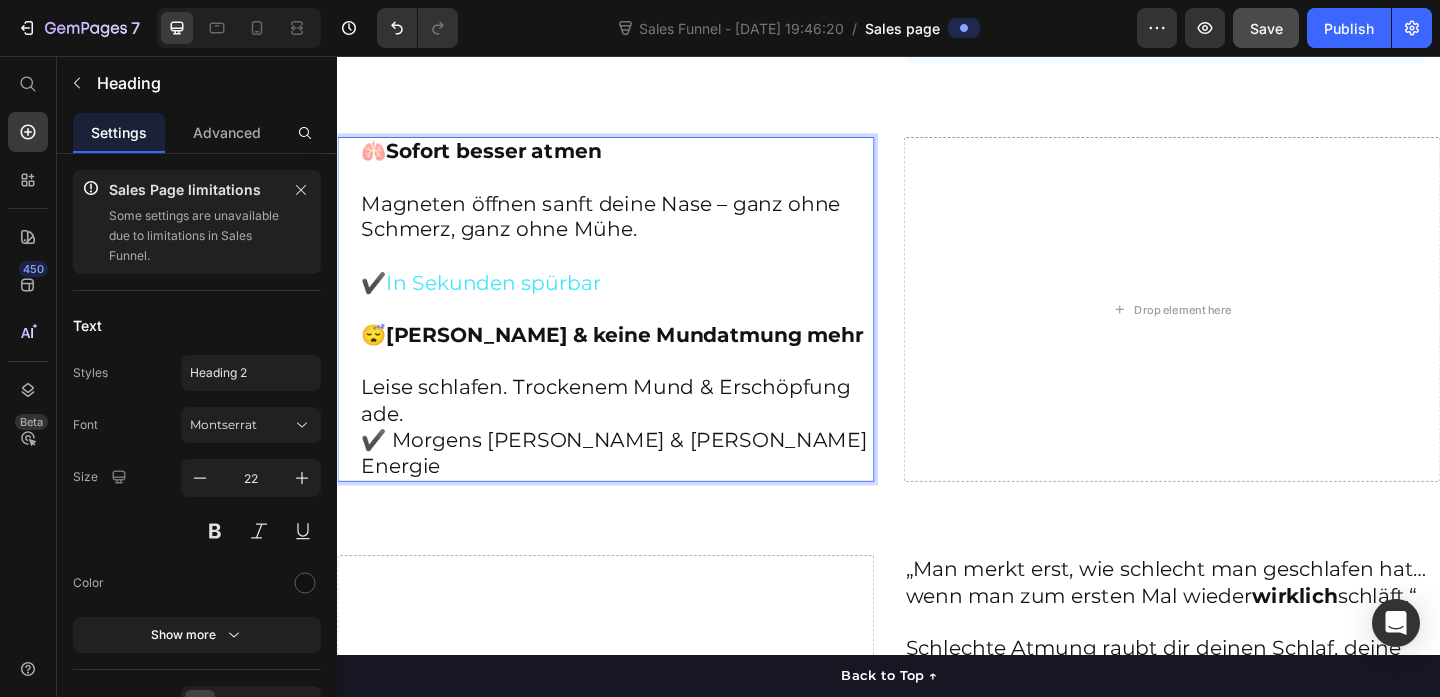 click on "Leise schlafen. Trockenem Mund & Erschöpfung ade. ✔️ Morgens frisch & voller Energie" at bounding box center (641, 445) 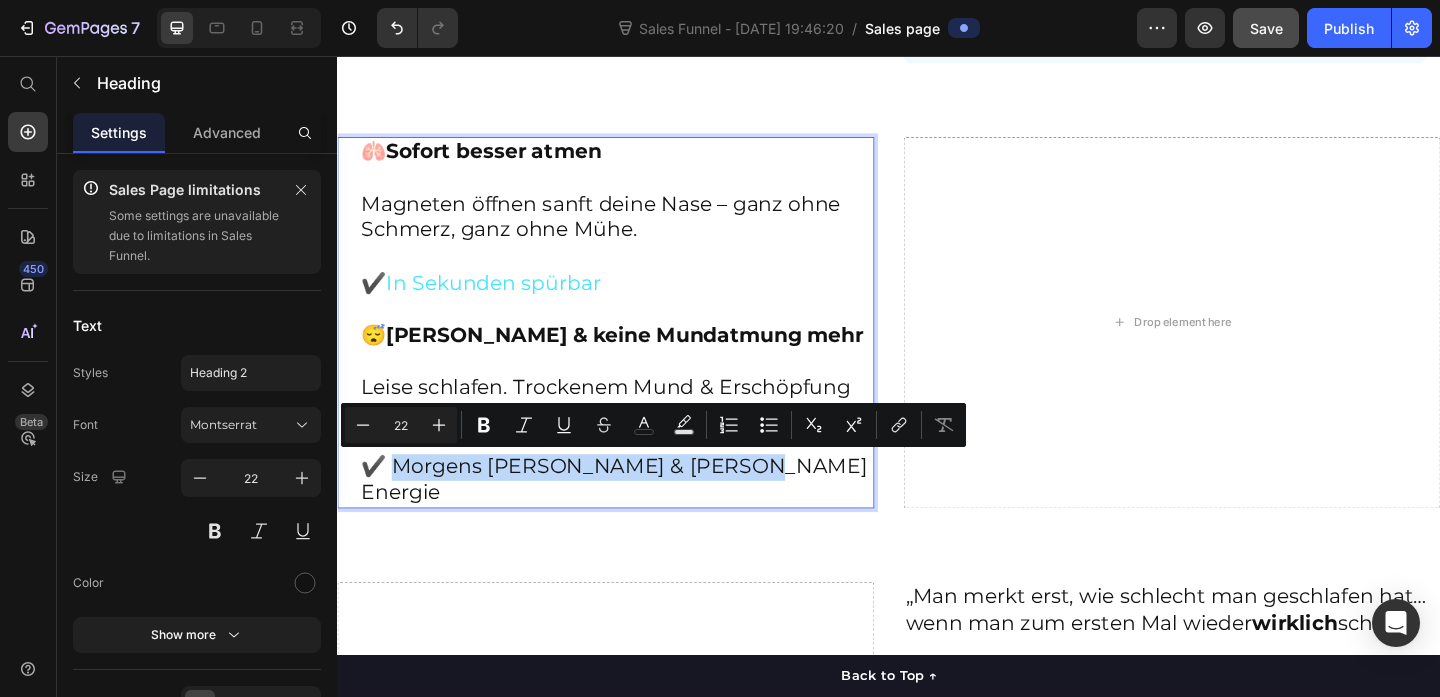 drag, startPoint x: 392, startPoint y: 507, endPoint x: 756, endPoint y: 511, distance: 364.02197 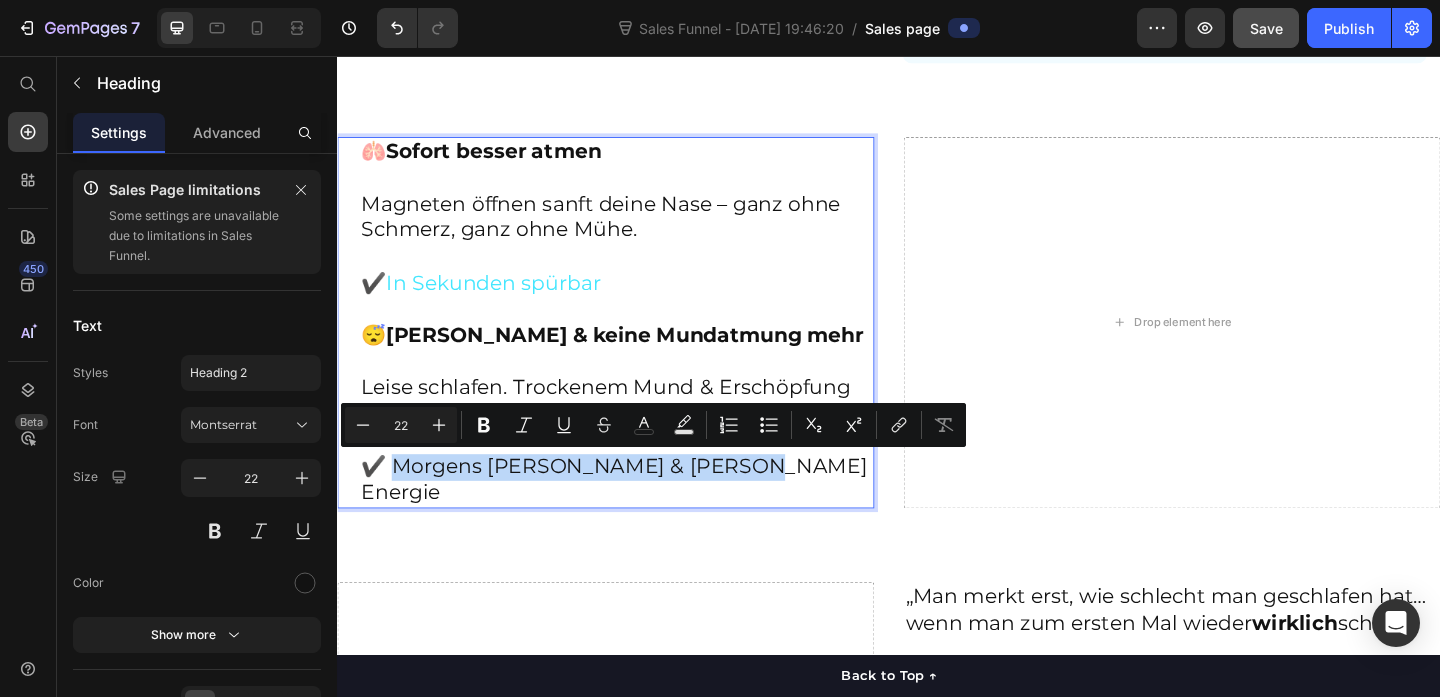 click on "Leise schlafen. Trockenem Mund & Erschöpfung ade. ✔️ Morgens frisch & voller Energie" at bounding box center (641, 460) 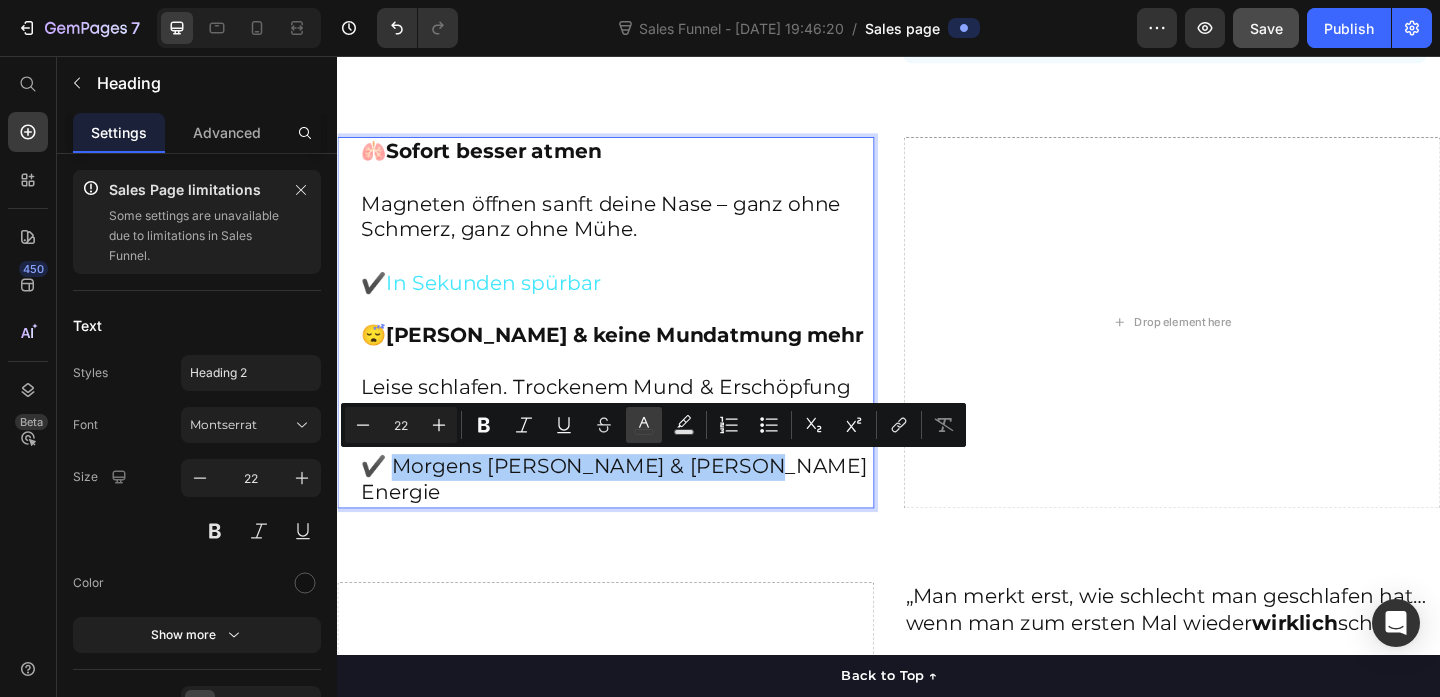 click 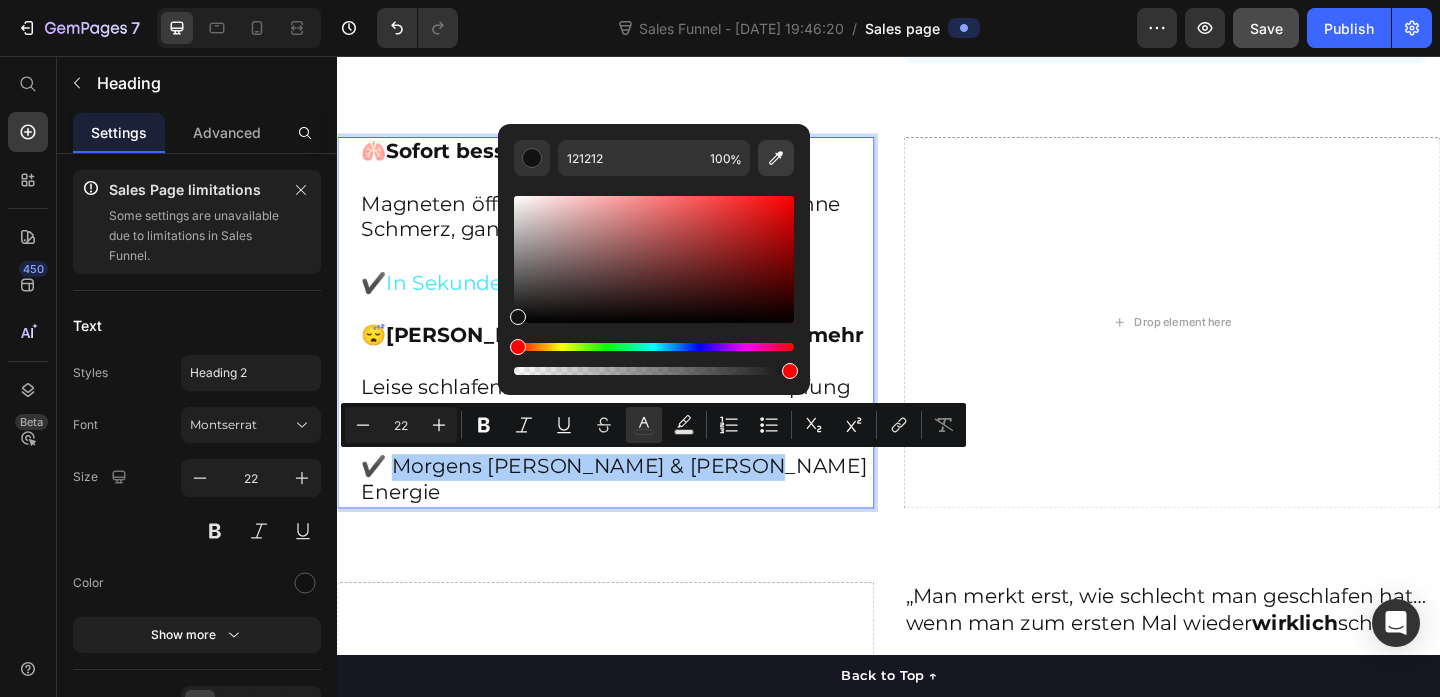 click 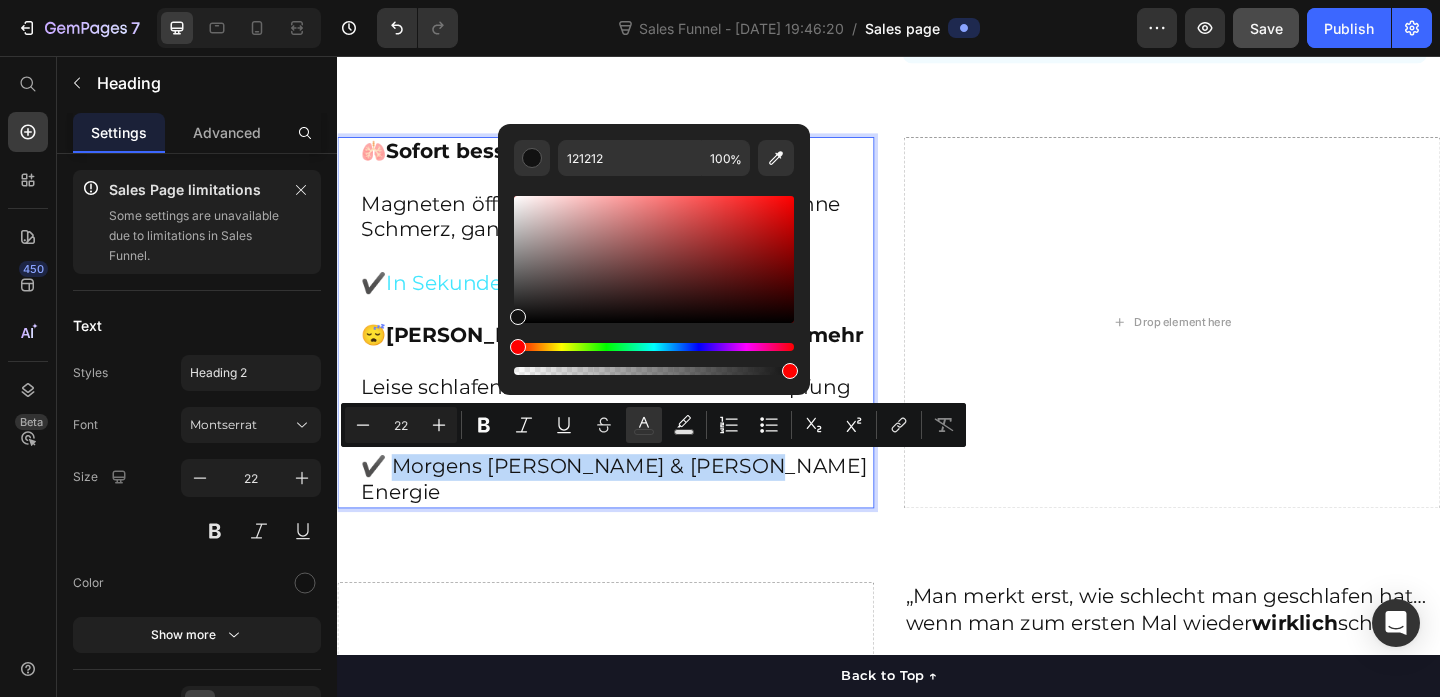 type on "44E6FE" 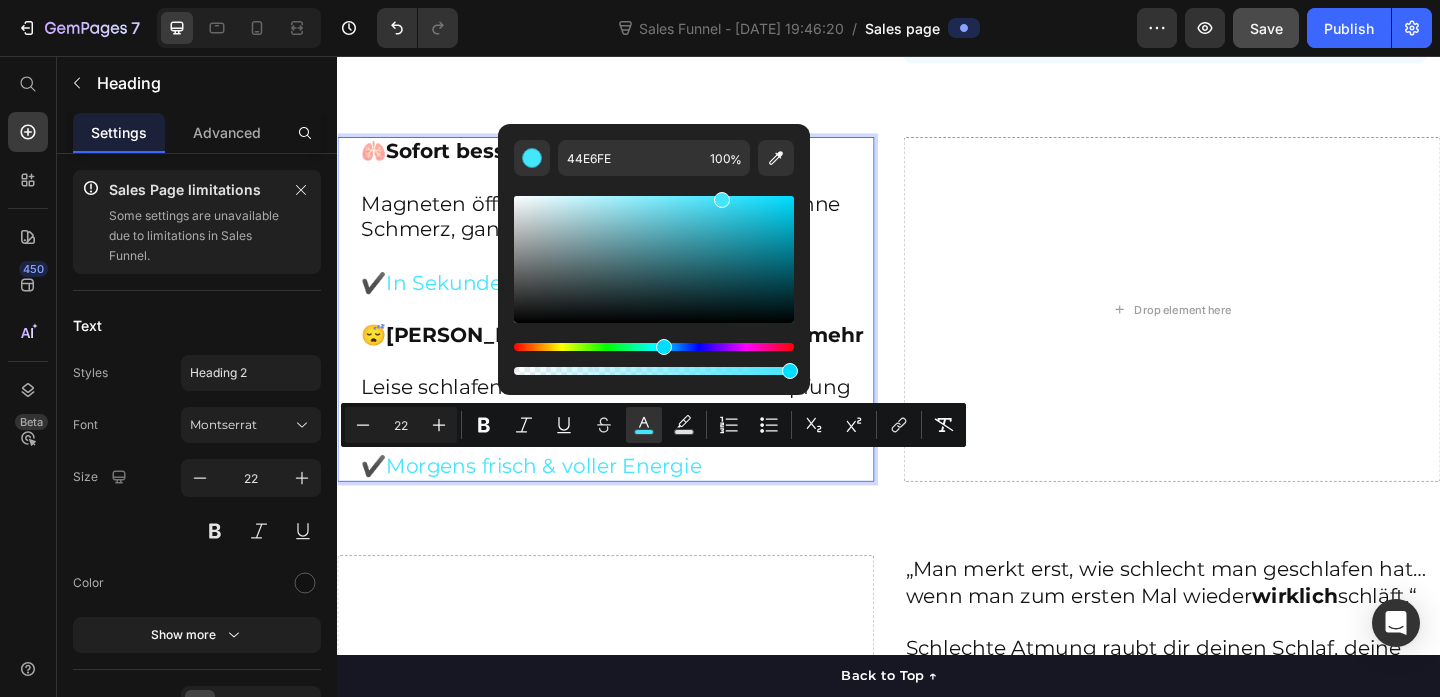 click on "Leise schlafen. Trockenem Mund & Erschöpfung ade. ✔️  Morgens frisch & voller Energie" at bounding box center [641, 445] 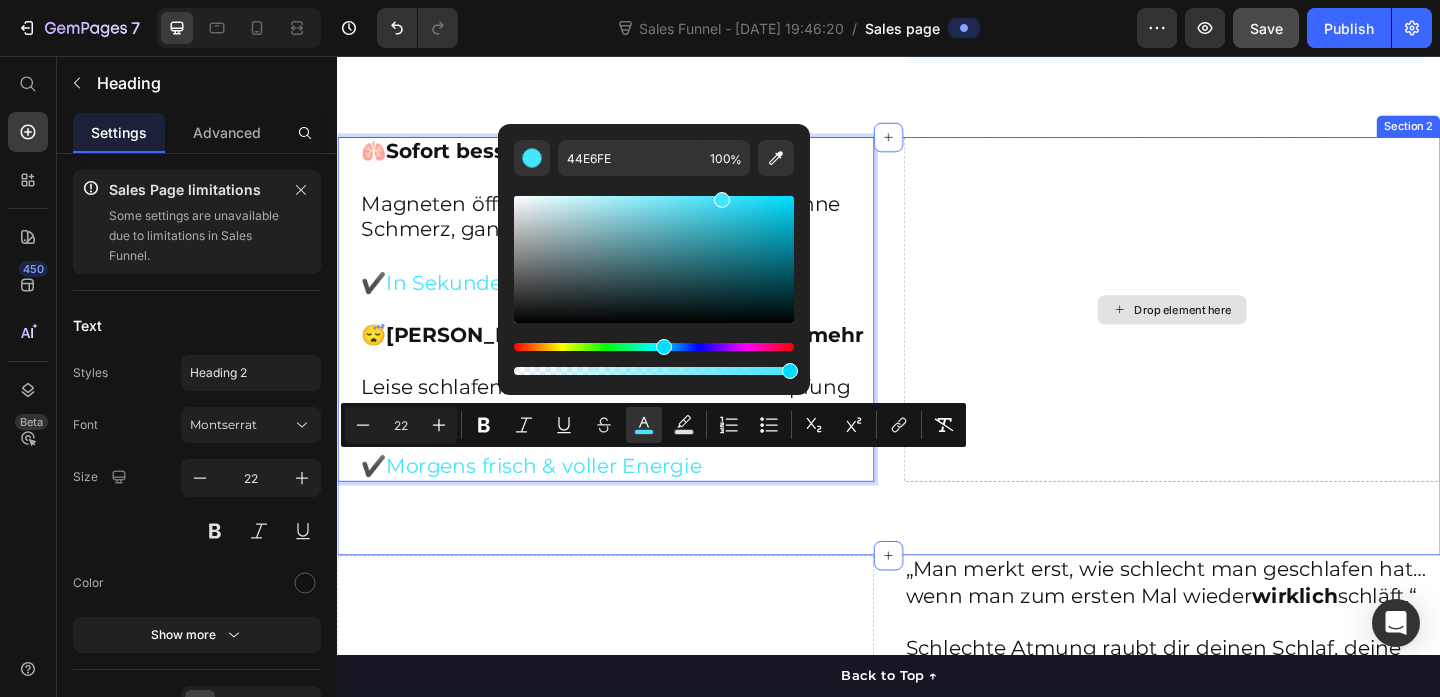 click on "Drop element here" at bounding box center (1245, 332) 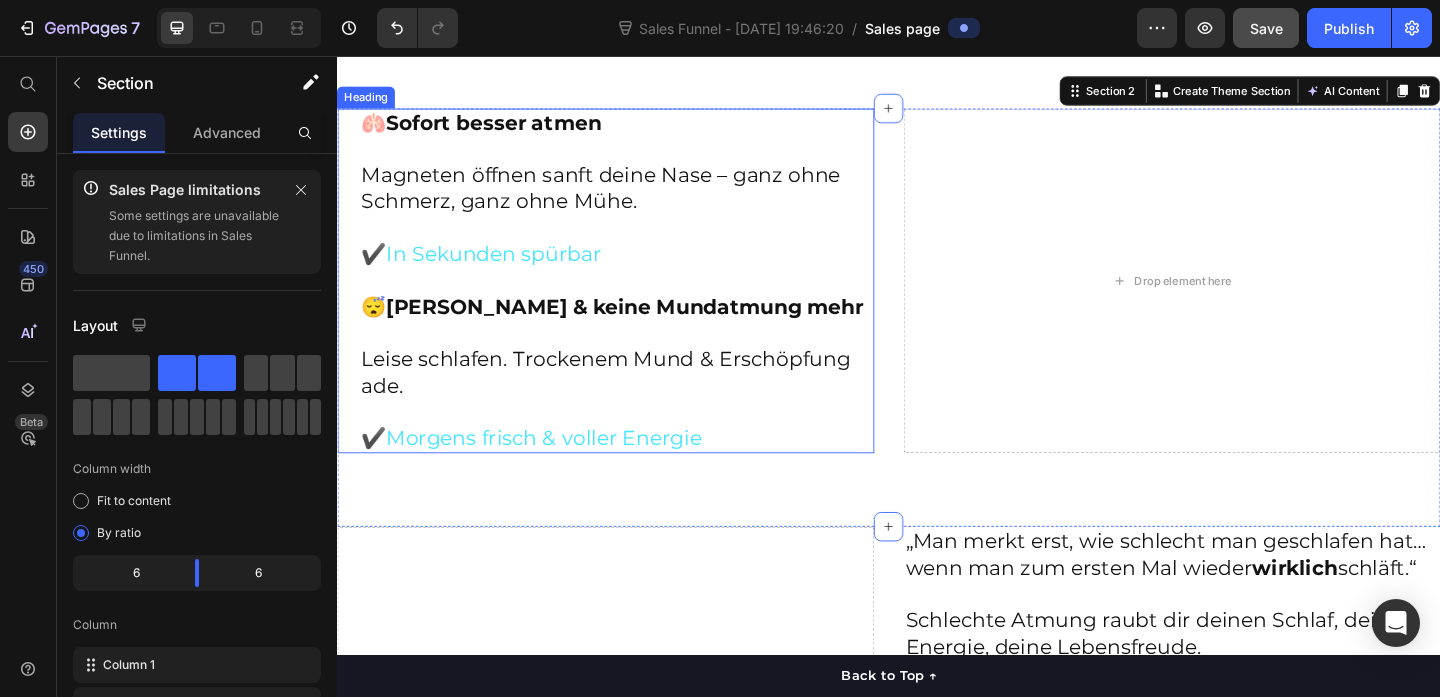 scroll, scrollTop: 1325, scrollLeft: 0, axis: vertical 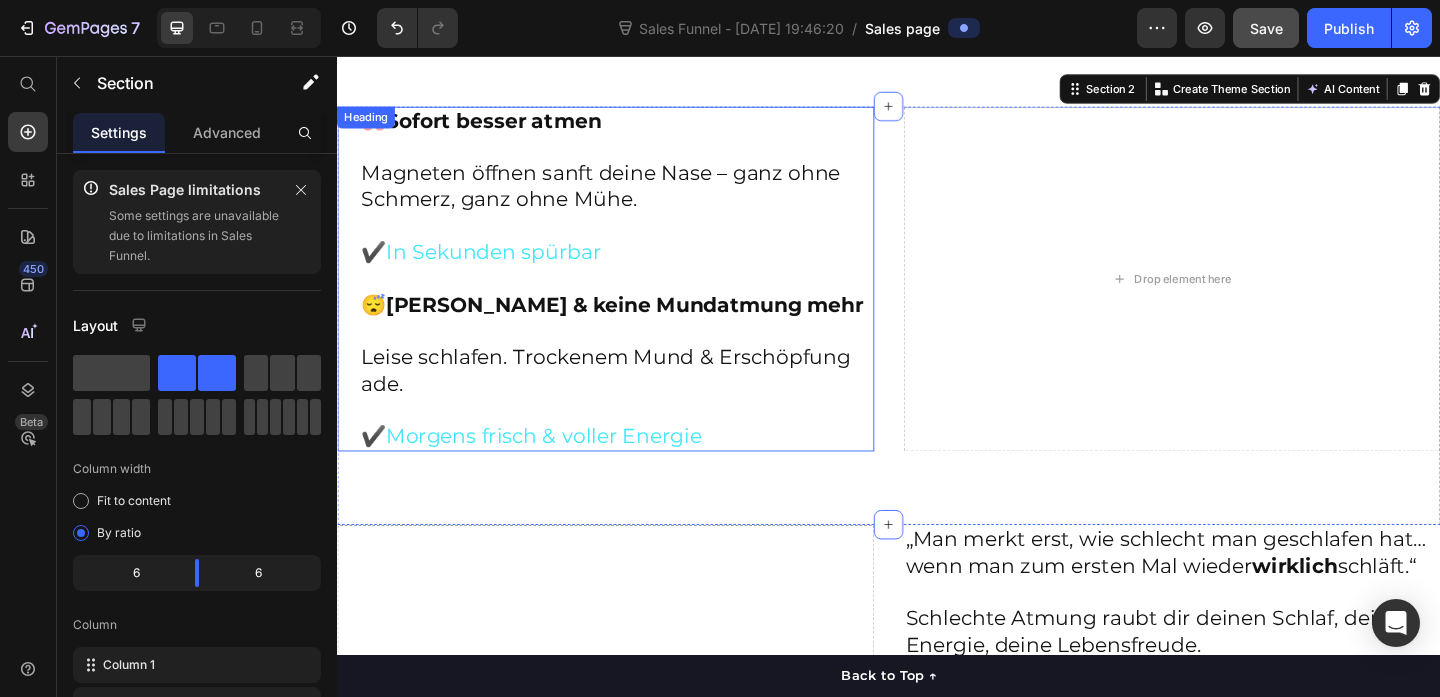 click on "In Sekunden spürbar" at bounding box center (507, 269) 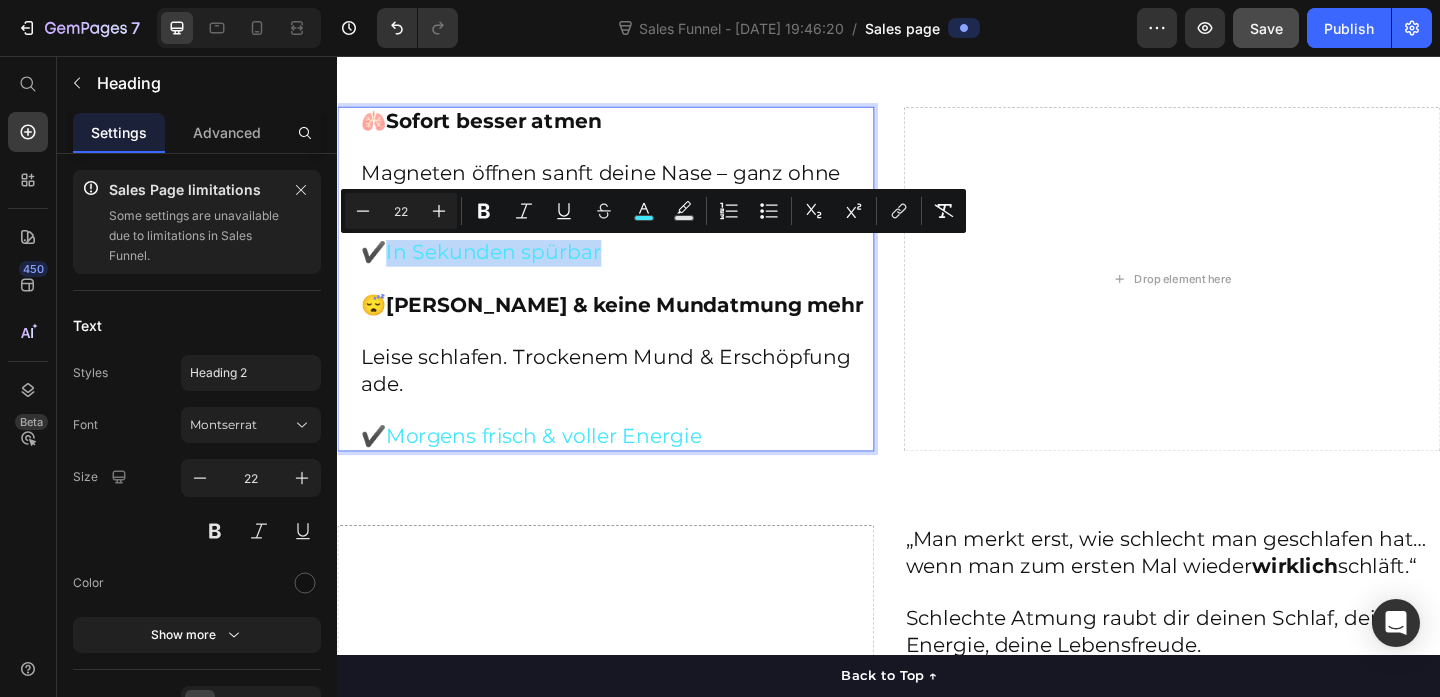 drag, startPoint x: 621, startPoint y: 269, endPoint x: 391, endPoint y: 266, distance: 230.01956 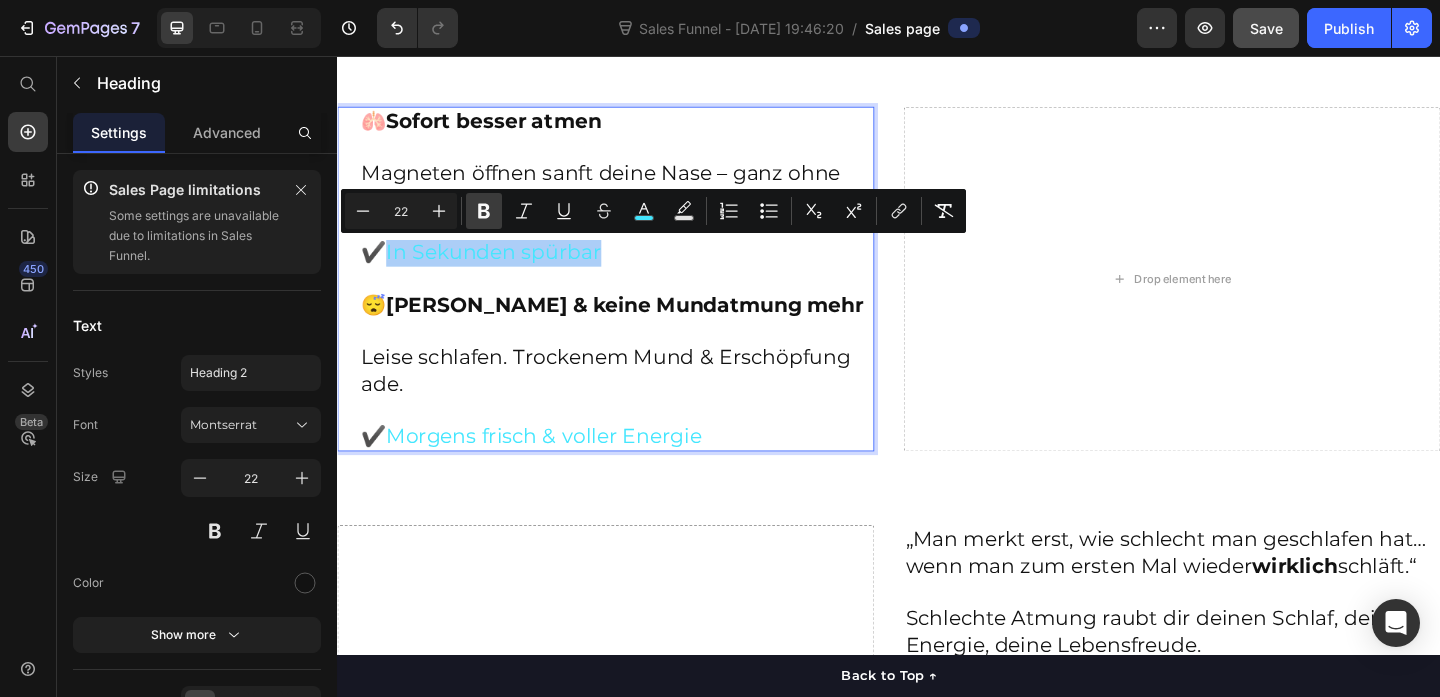 click 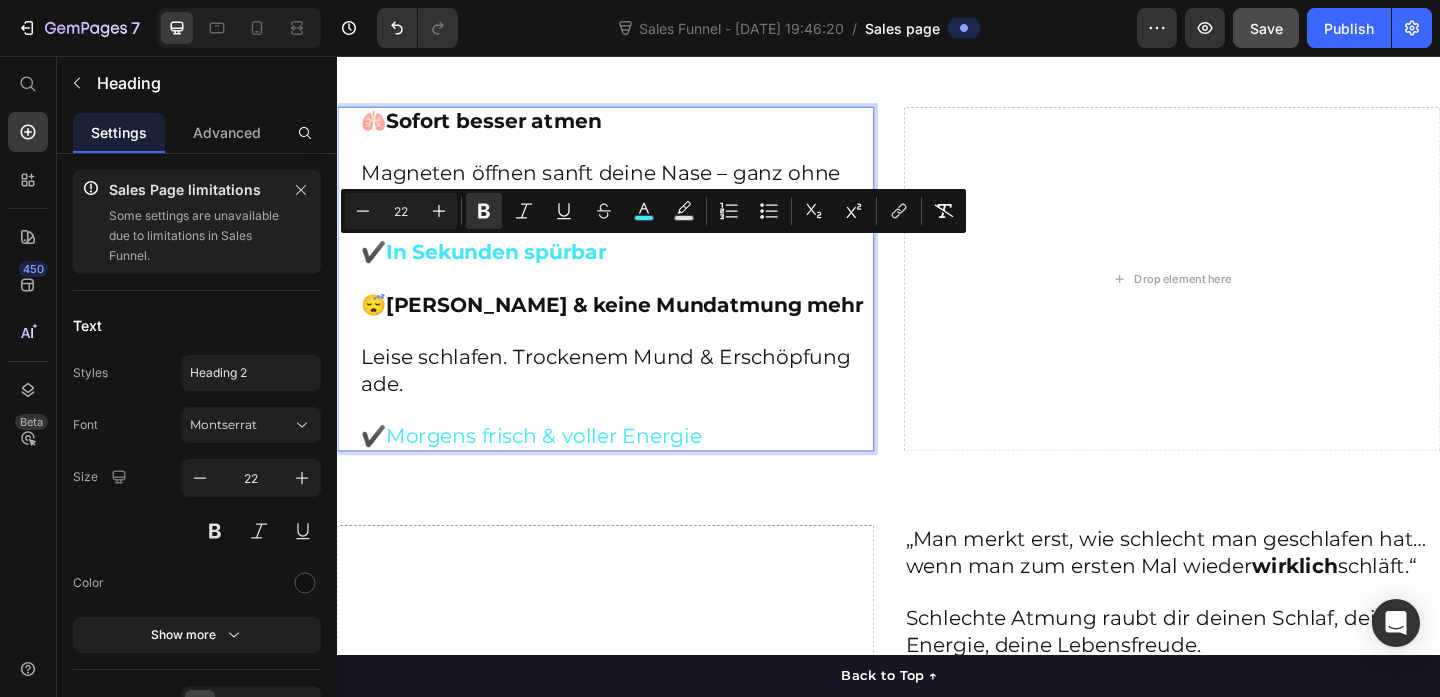 click on "Morgens frisch & voller Energie" at bounding box center (561, 469) 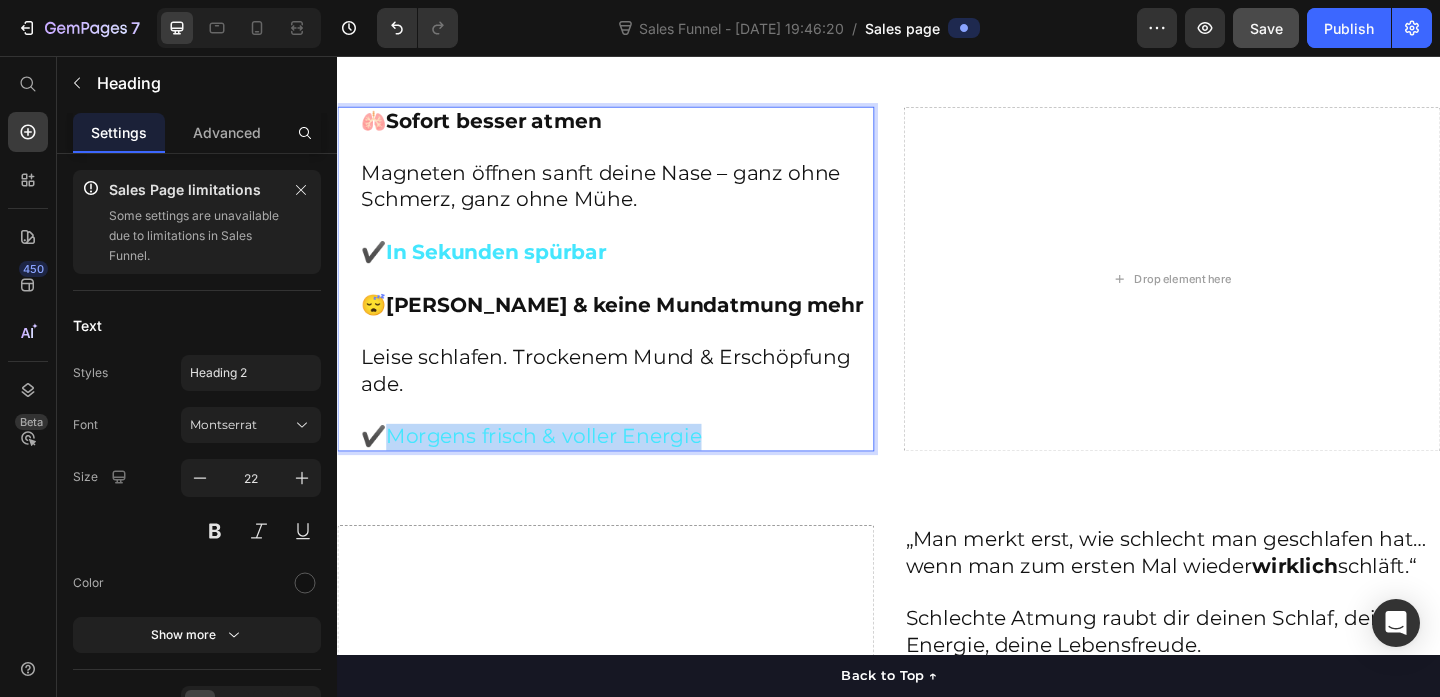 drag, startPoint x: 727, startPoint y: 472, endPoint x: 390, endPoint y: 466, distance: 337.0534 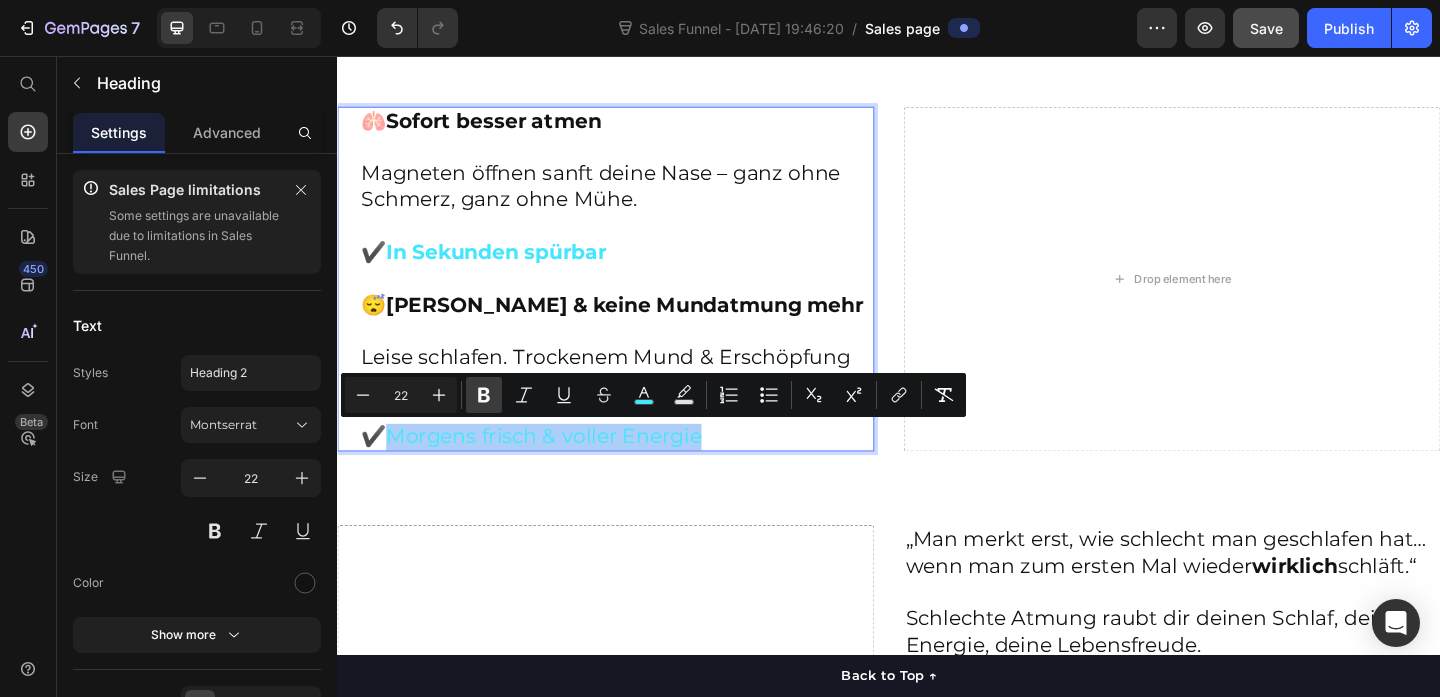 click 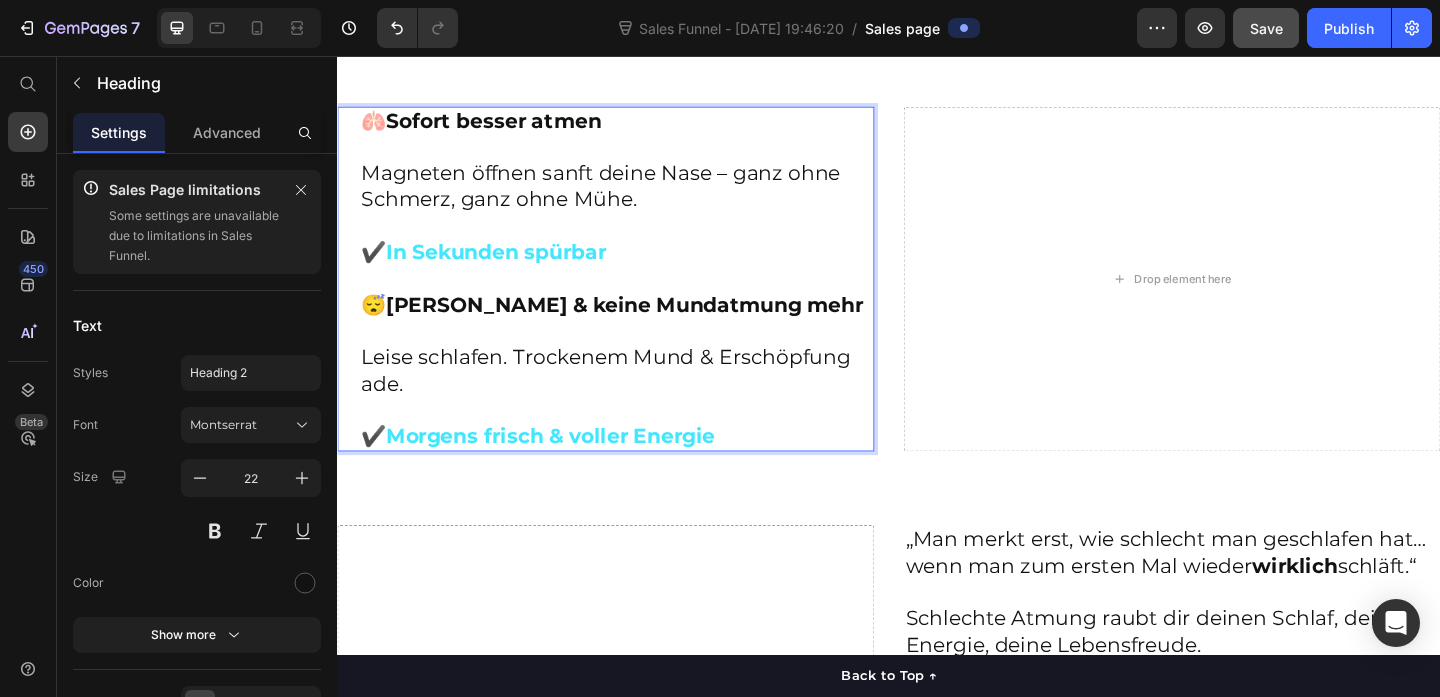 click on "🫁  Sofort besser atmen Magneten öffnen sanft deine Nase – ganz ohne Schmerz, ganz ohne Mühe. ✔️  In Sekunden spürbar 😴  Kein Schnarchen & keine Mundatmung mehr Leise schlafen. Trockenem Mund & Erschöpfung ade. ✔️  Morgens frisch & voller Energie" at bounding box center [641, 299] 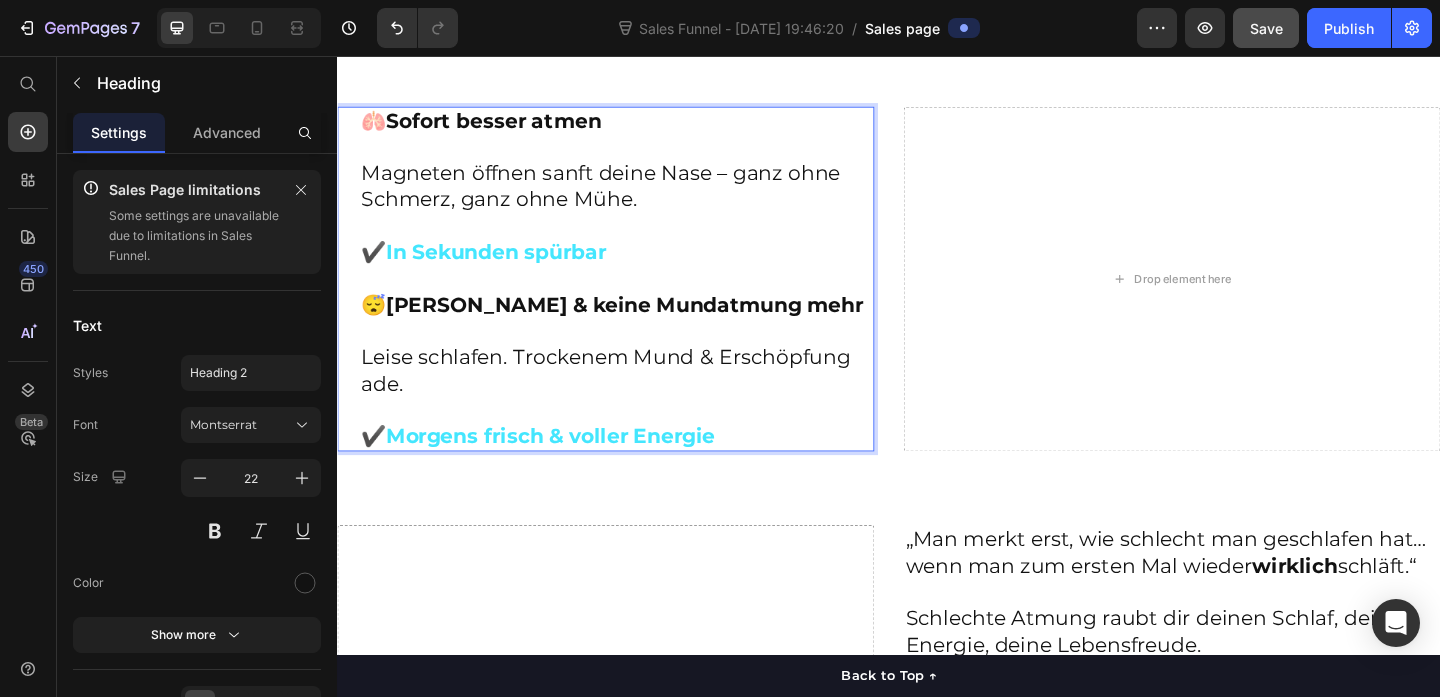 click on "🫁  Sofort besser atmen Magneten öffnen sanft deine Nase – ganz ohne Schmerz, ganz ohne Mühe. ✔️  In Sekunden spürbar 😴  Kein Schnarchen & keine Mundatmung mehr Leise schlafen. Trockenem Mund & Erschöpfung ade. ✔️  Morgens frisch & voller Energie" at bounding box center (641, 299) 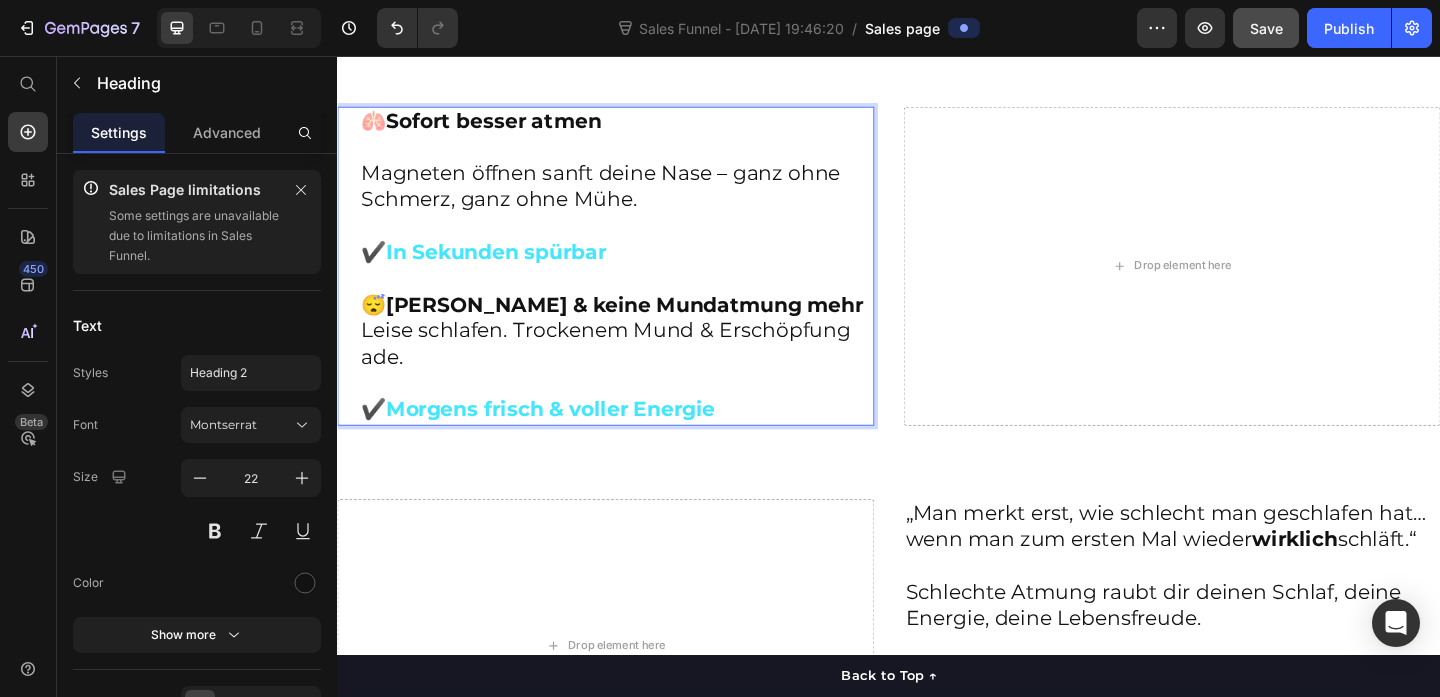click on "🫁  Sofort besser atmen Magneten öffnen sanft deine Nase – ganz ohne Schmerz, ganz ohne Mühe. ✔️  In Sekunden spürbar 😴  Kein Schnarchen & keine Mundatmung mehr Leise schlafen. Trockenem Mund & Erschöpfung ade. ✔️  Morgens frisch & voller Energie" at bounding box center (641, 284) 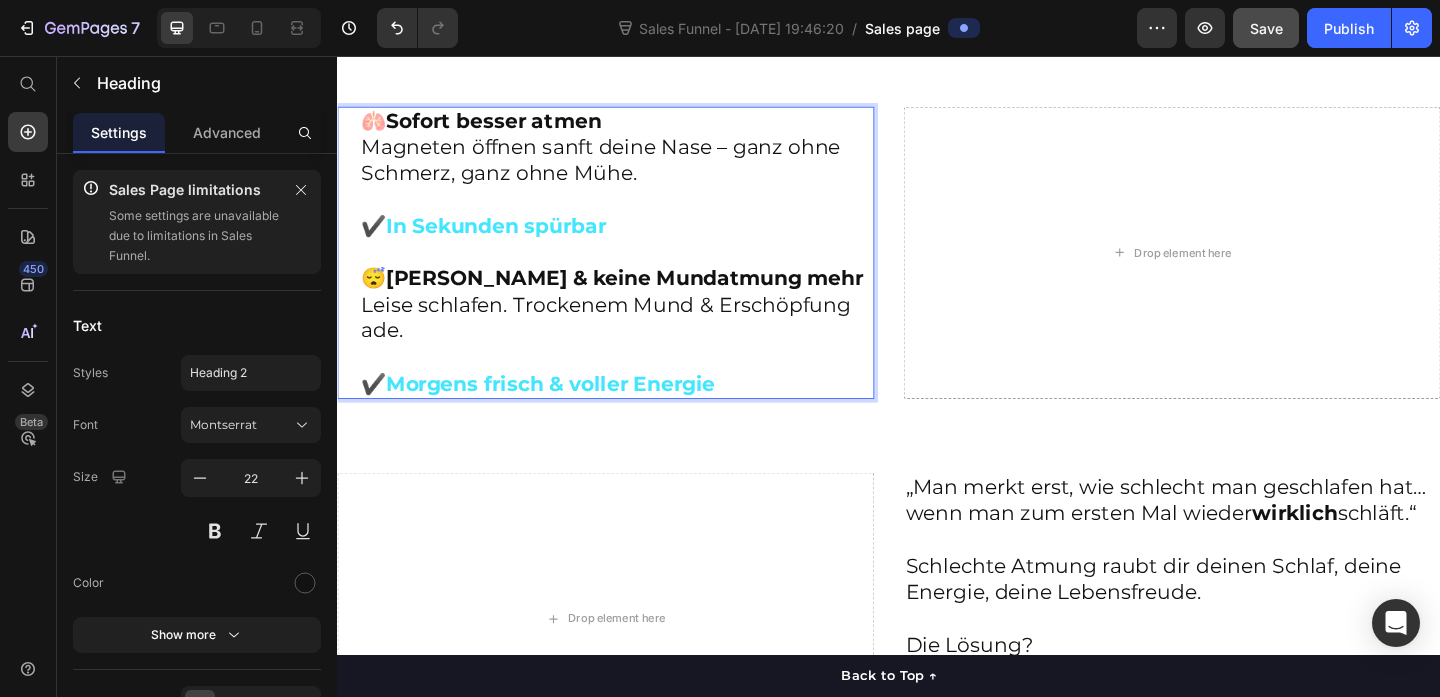 click on "🫁  Sofort besser atmen Magneten öffnen sanft deine Nase – ganz ohne Schmerz, ganz ohne Mühe. ✔️  In Sekunden spürbar 😴  Kein Schnarchen & keine Mundatmung mehr Leise schlafen. Trockenem Mund & Erschöpfung ade. ✔️  Morgens frisch & voller Energie" at bounding box center (641, 270) 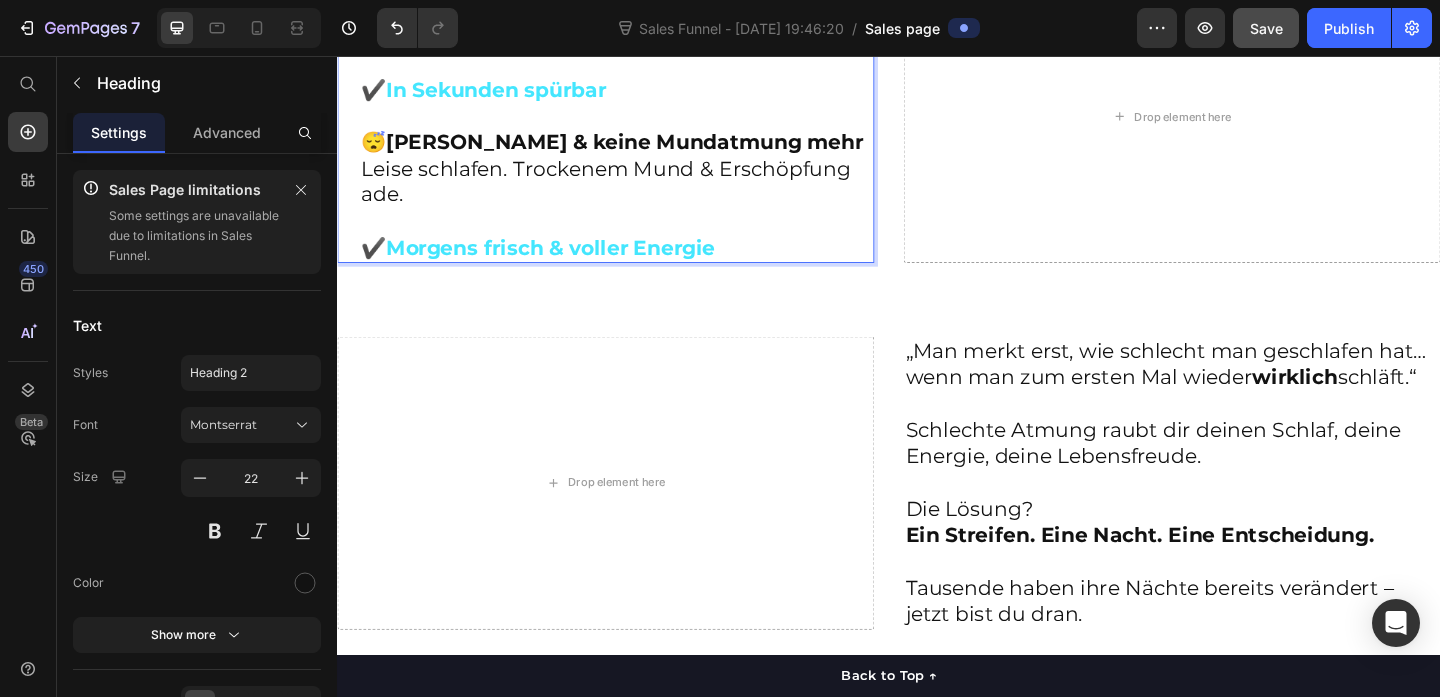 scroll, scrollTop: 1363, scrollLeft: 0, axis: vertical 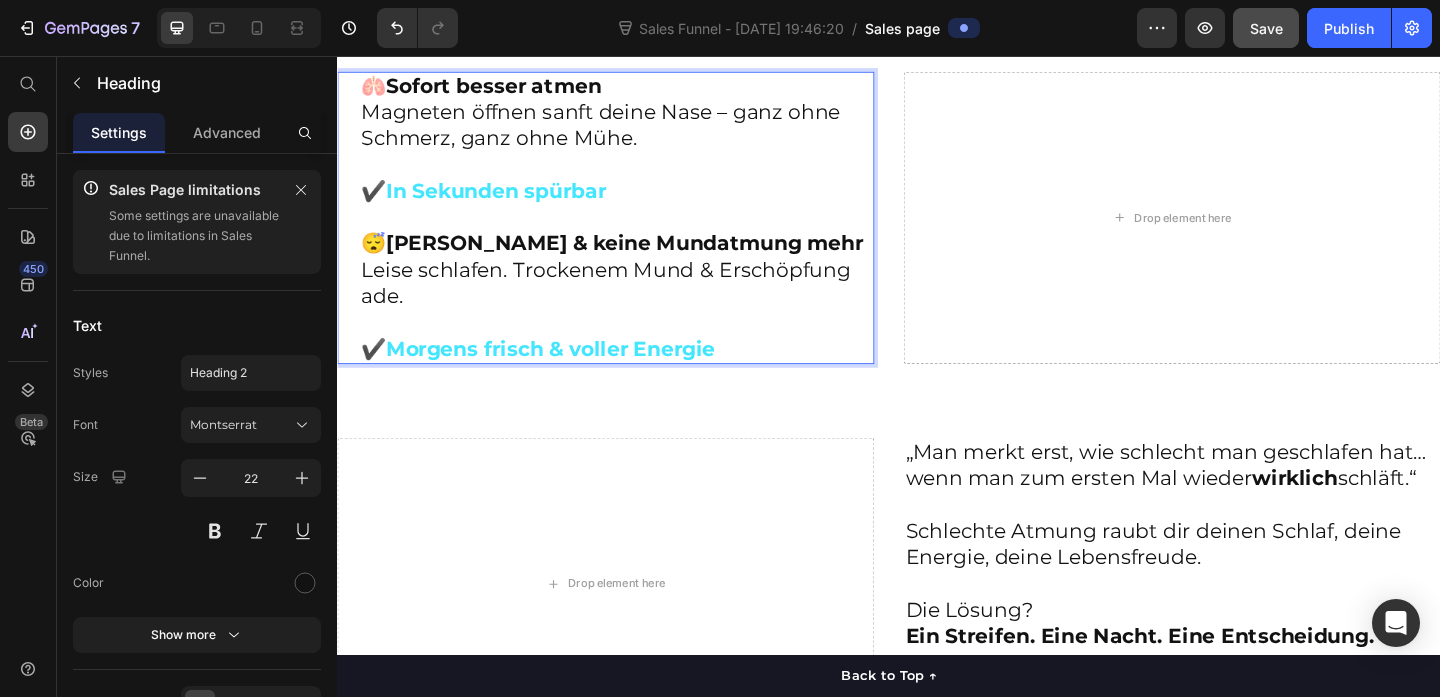 click on "🫁  Sofort besser atmen Magneten öffnen sanft deine Nase – ganz ohne Schmerz, ganz ohne Mühe. ⁠⁠⁠⁠⁠⁠⁠ ✔️  In Sekunden spürbar 😴  Kein Schnarchen & keine Mundatmung mehr Leise schlafen. Trockenem Mund & Erschöpfung ade. ✔️  Morgens frisch & voller Energie" at bounding box center [641, 232] 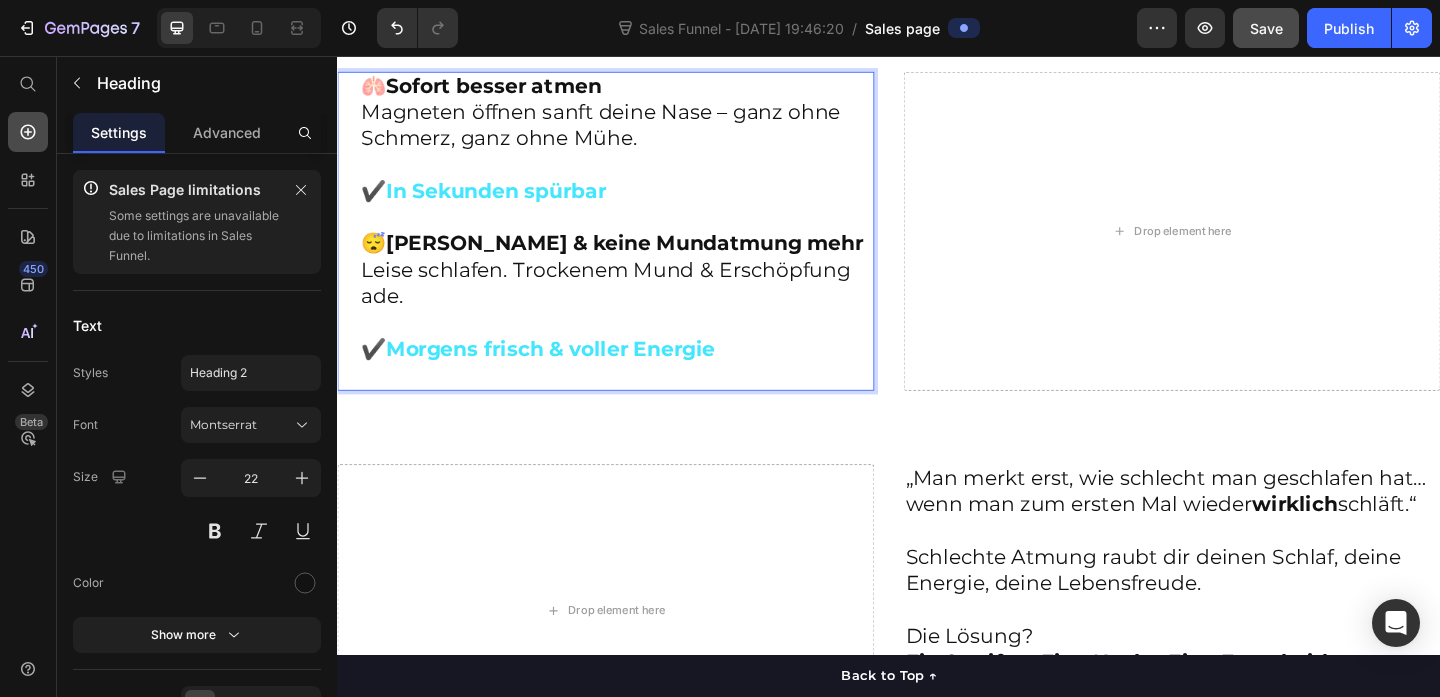 click 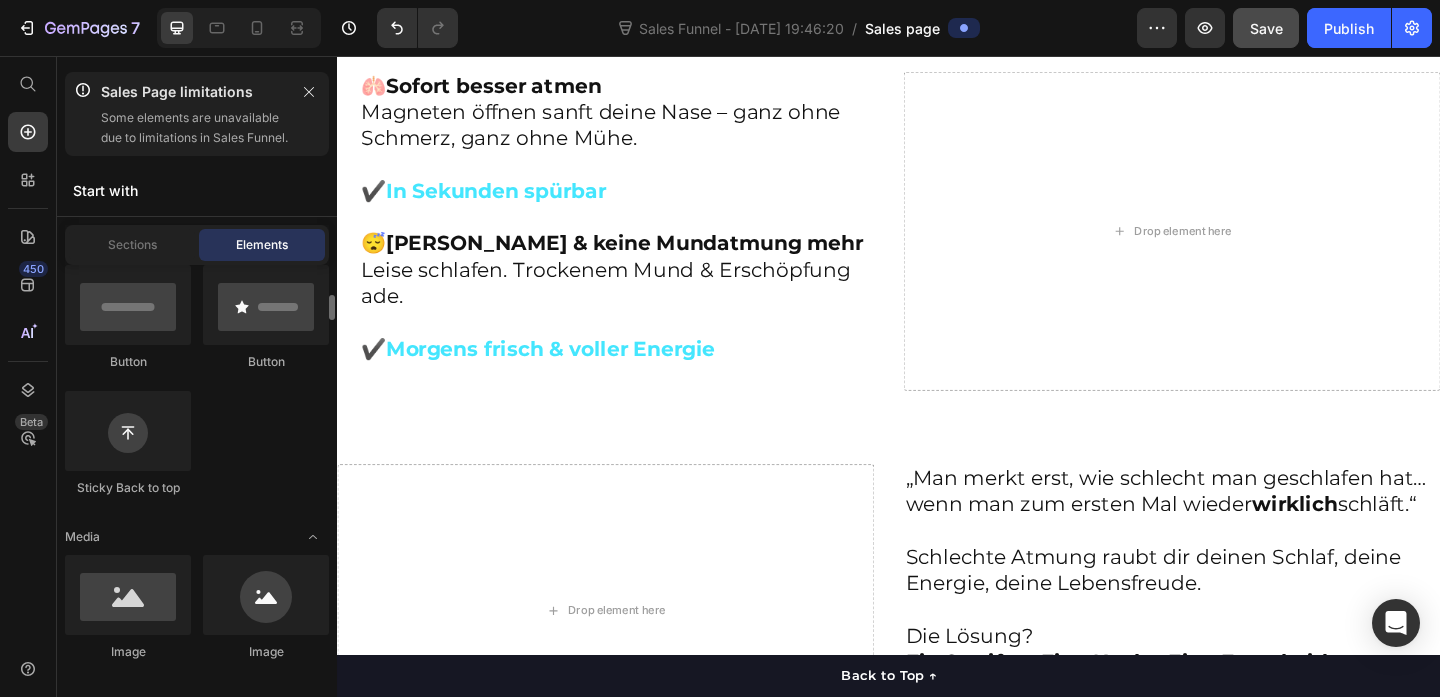 scroll, scrollTop: 460, scrollLeft: 0, axis: vertical 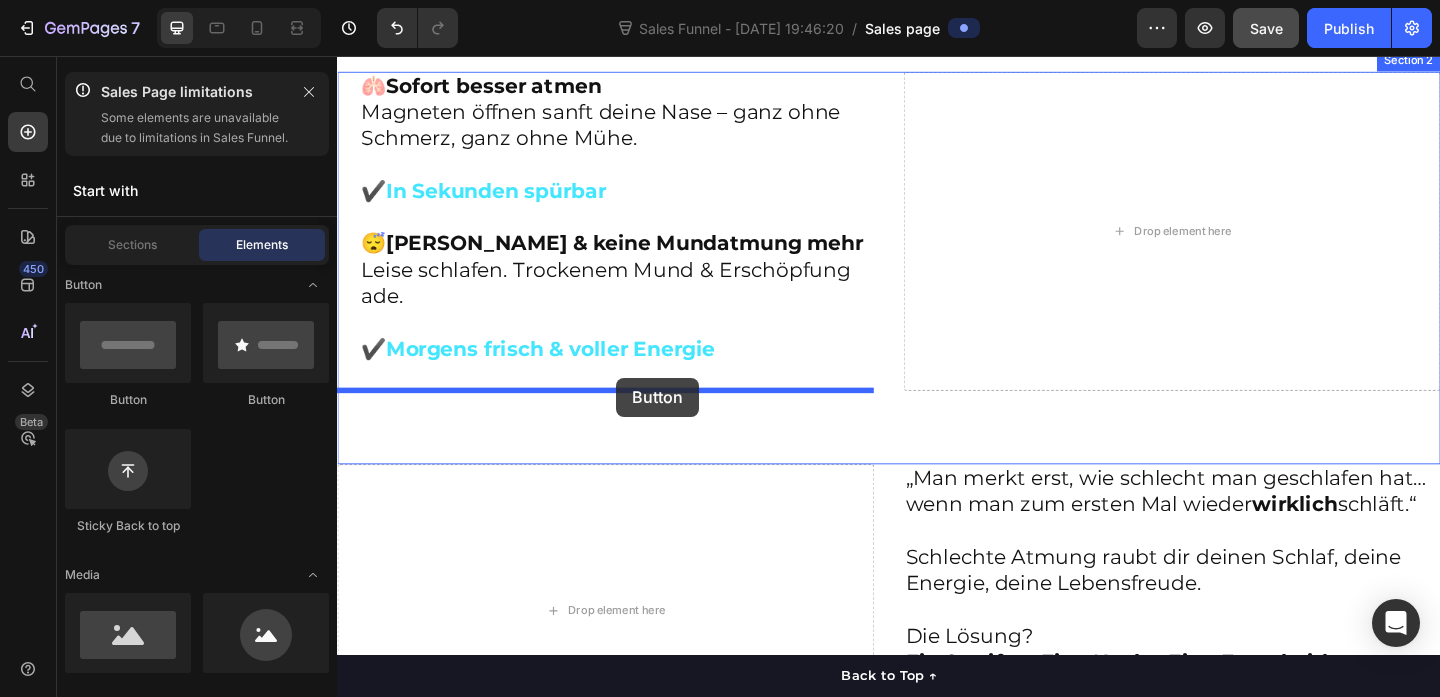 drag, startPoint x: 481, startPoint y: 439, endPoint x: 638, endPoint y: 406, distance: 160.43066 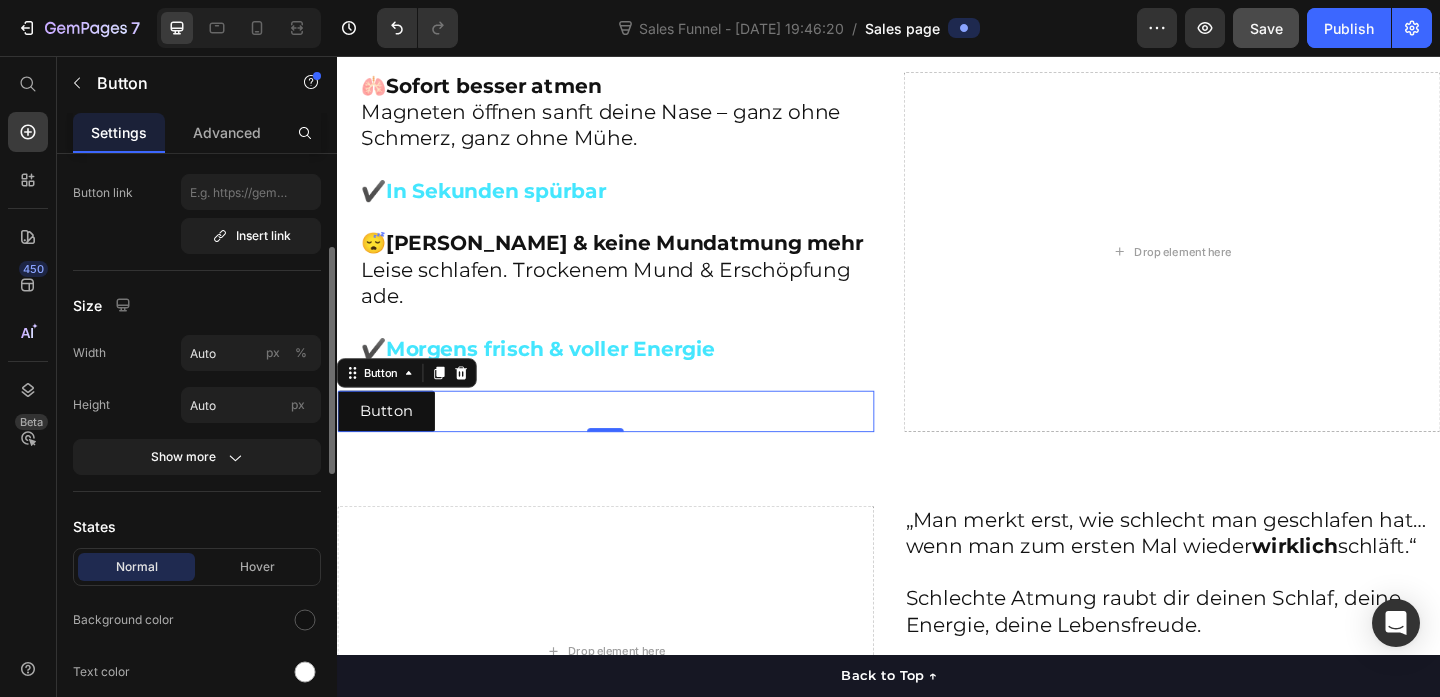 scroll, scrollTop: 331, scrollLeft: 0, axis: vertical 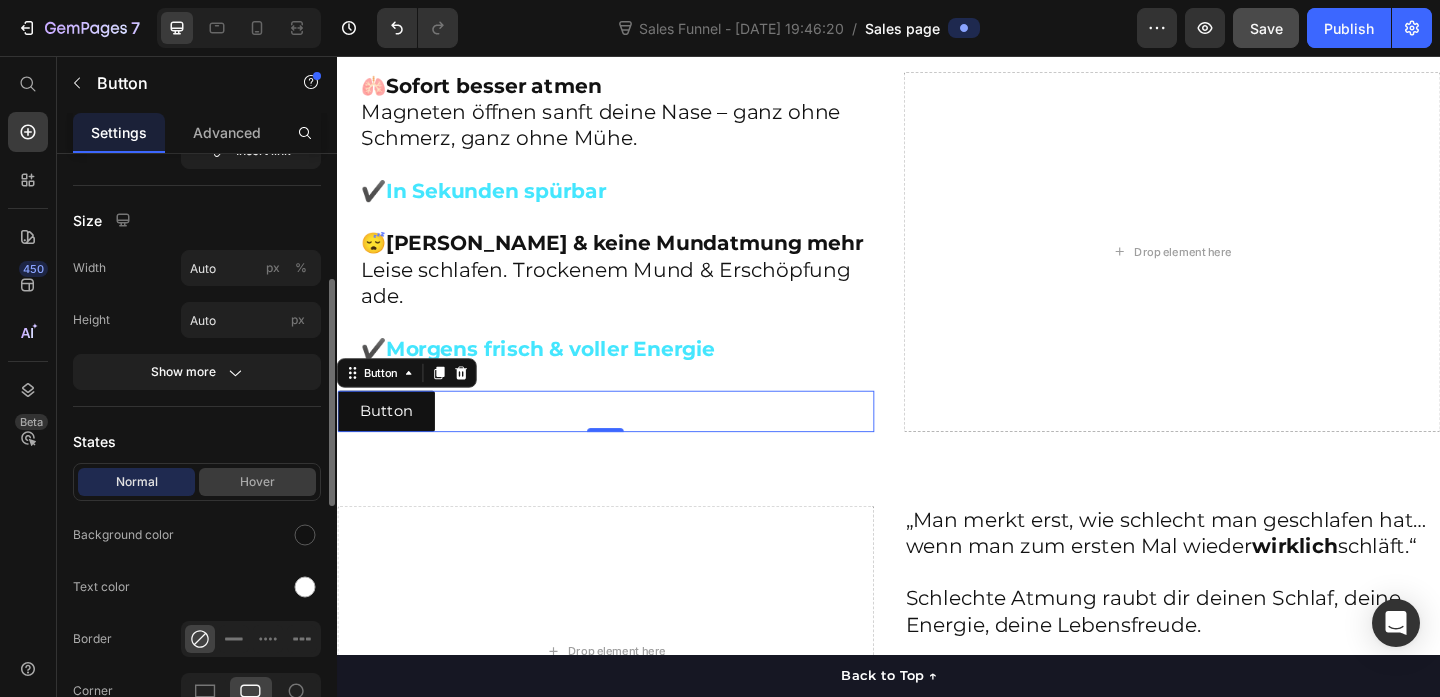 click on "Hover" at bounding box center (257, 482) 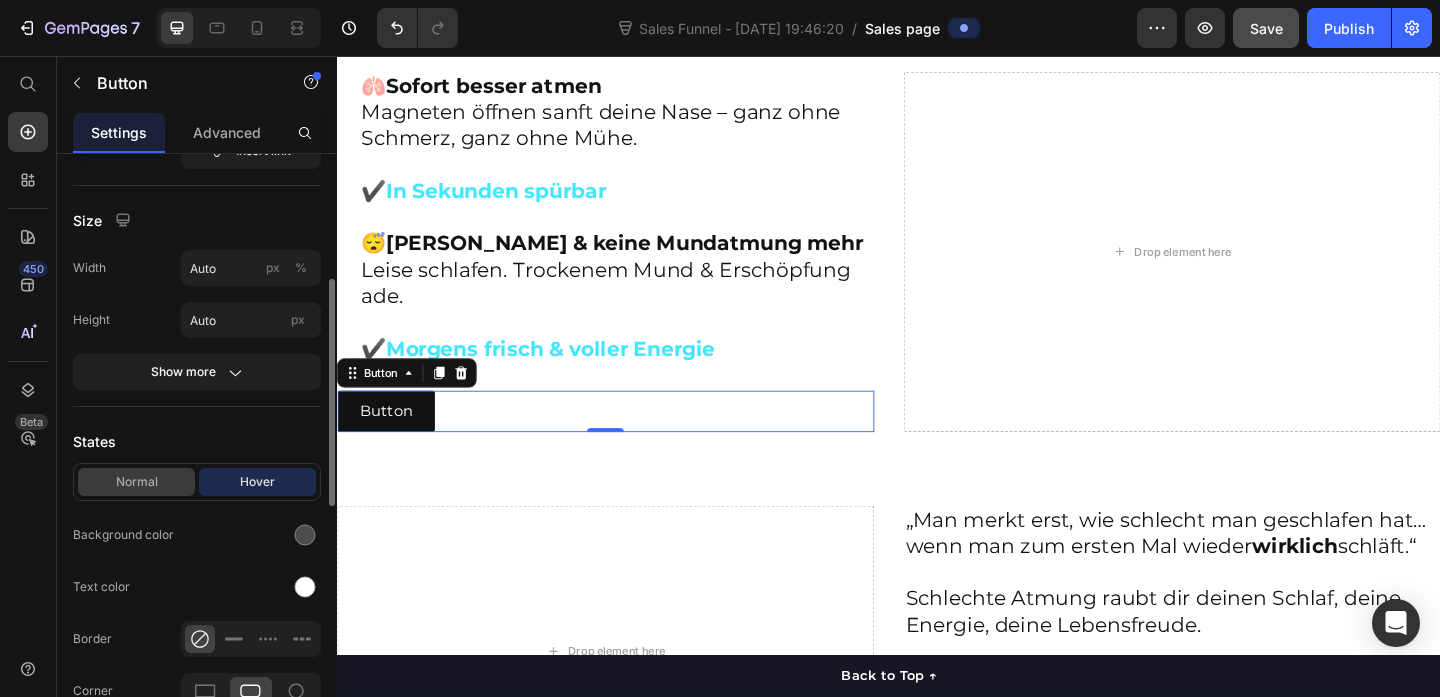 click on "Normal" at bounding box center [136, 482] 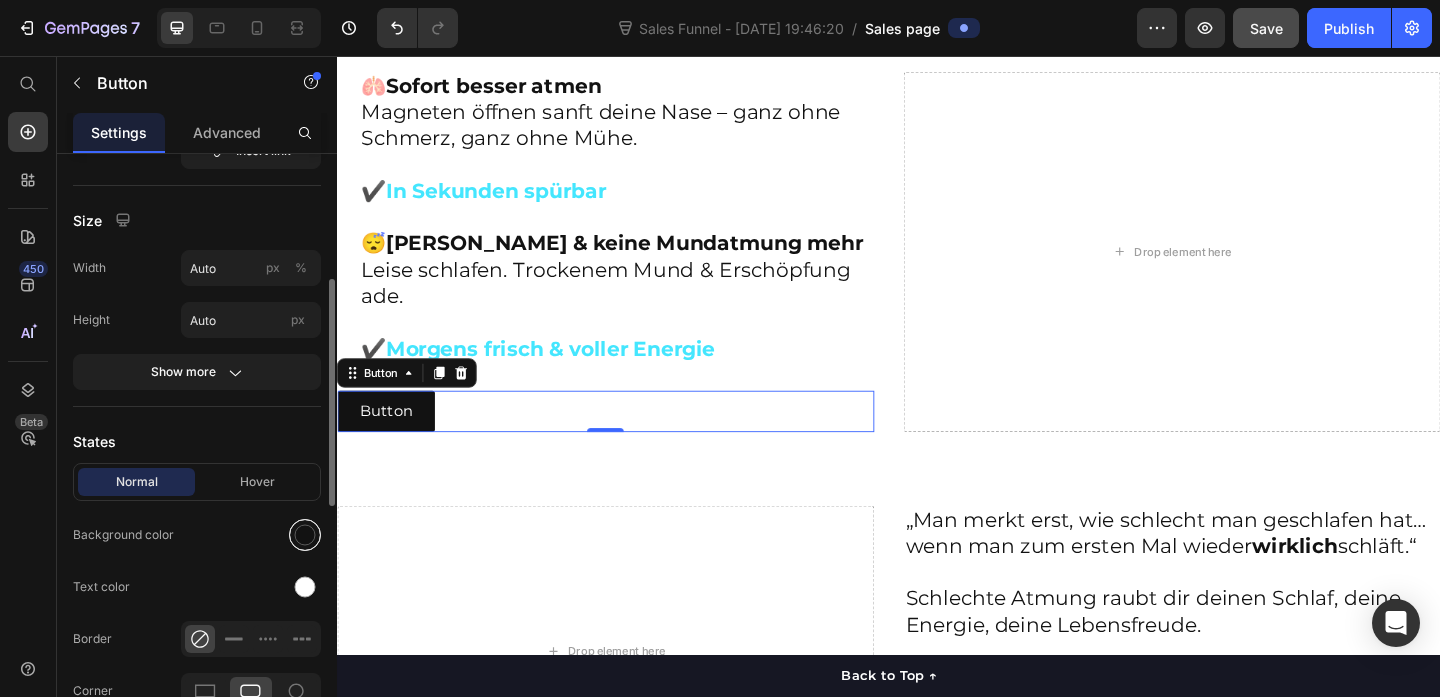 click at bounding box center [305, 535] 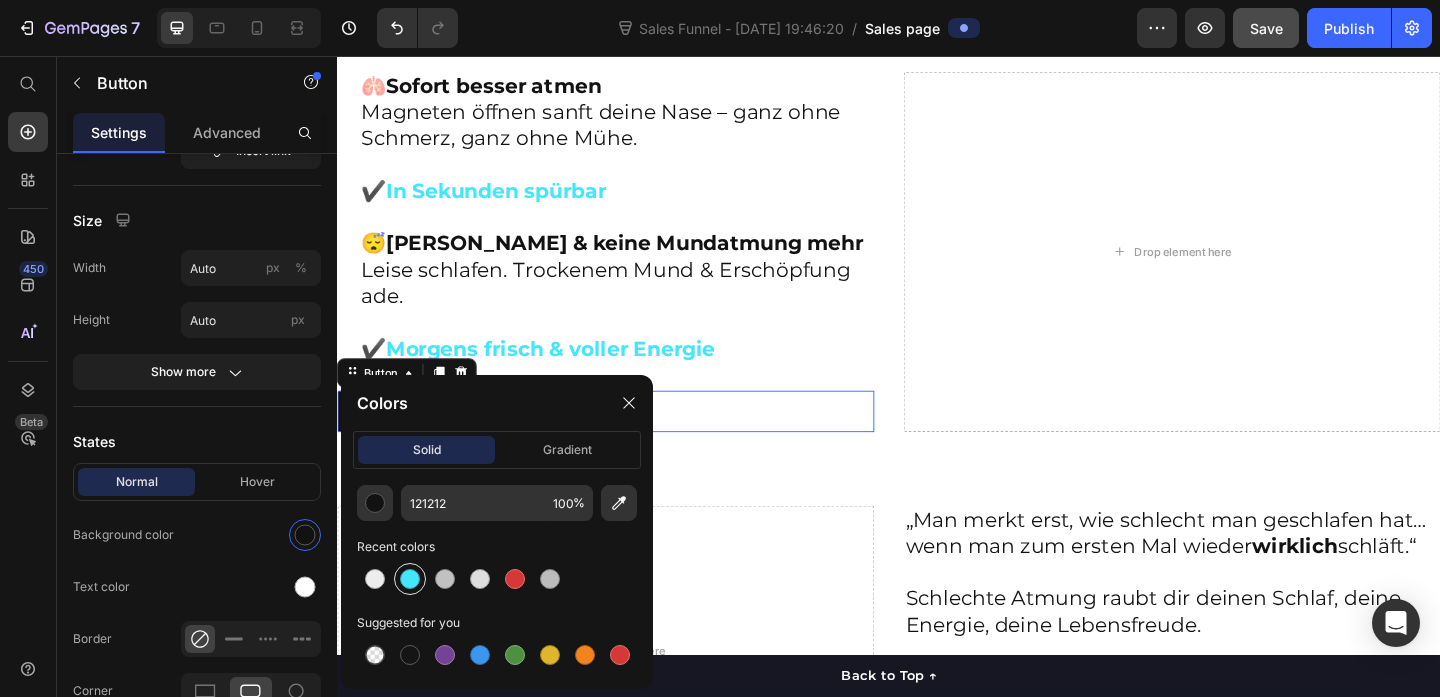click at bounding box center [410, 579] 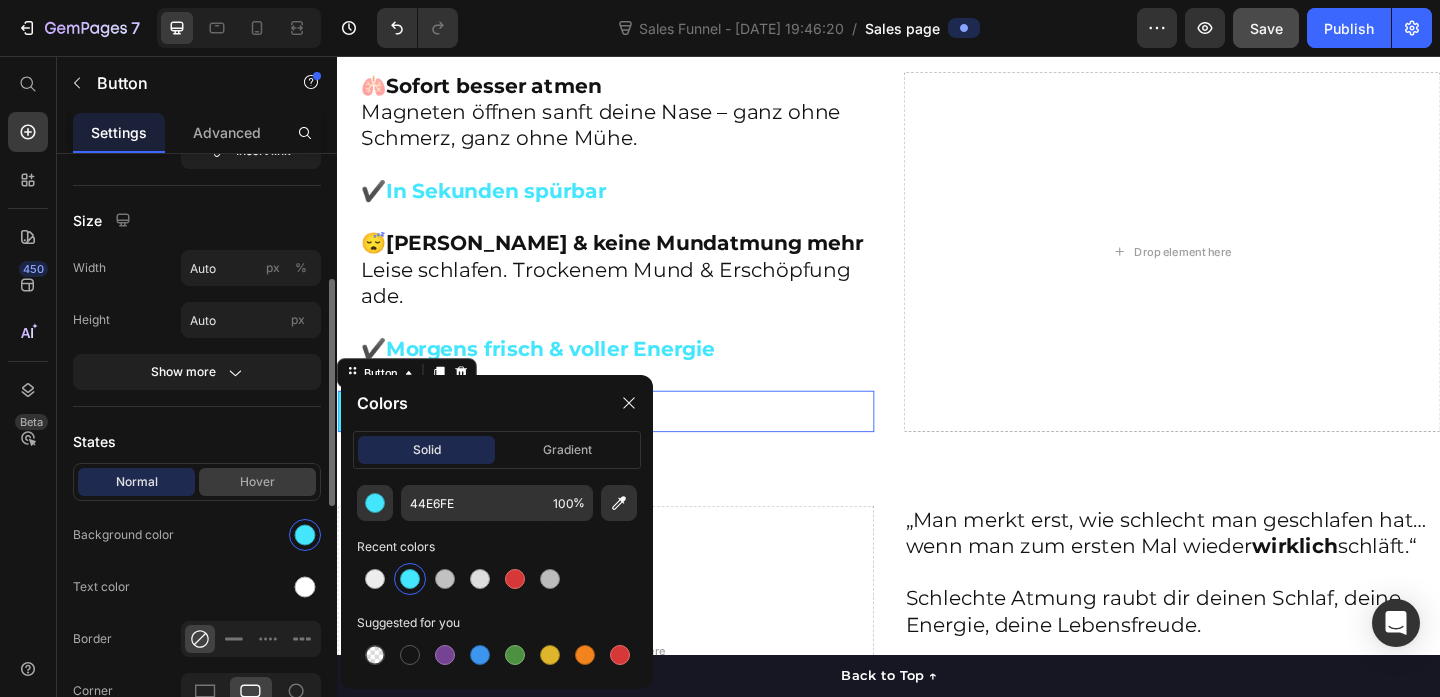 click on "Hover" at bounding box center [257, 482] 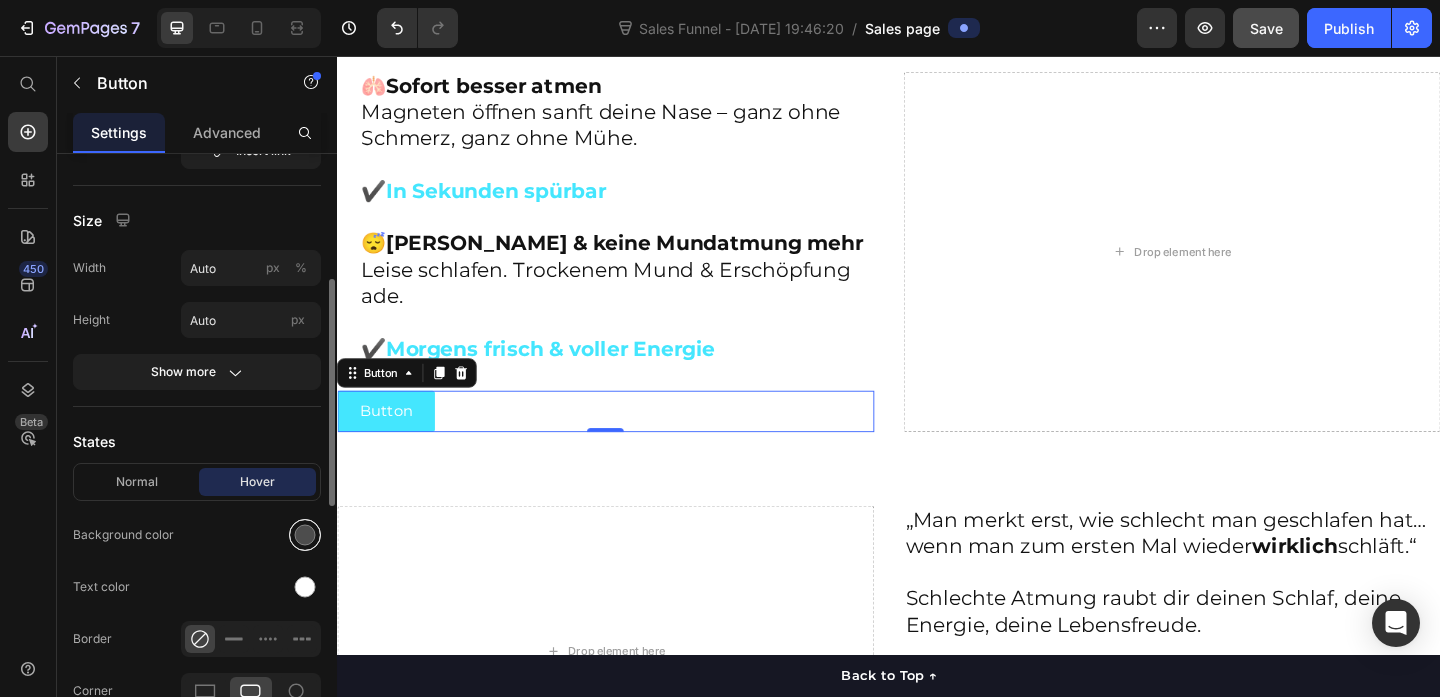 click at bounding box center [305, 535] 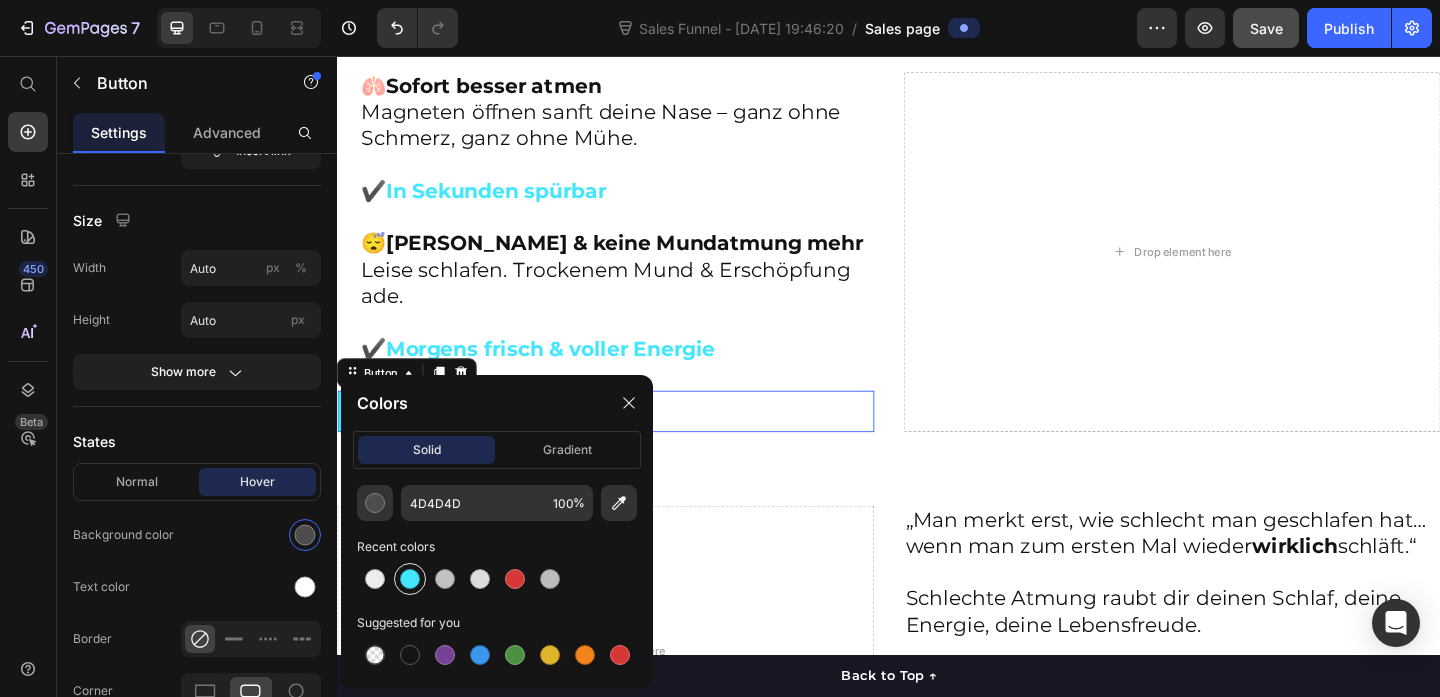 click at bounding box center (410, 579) 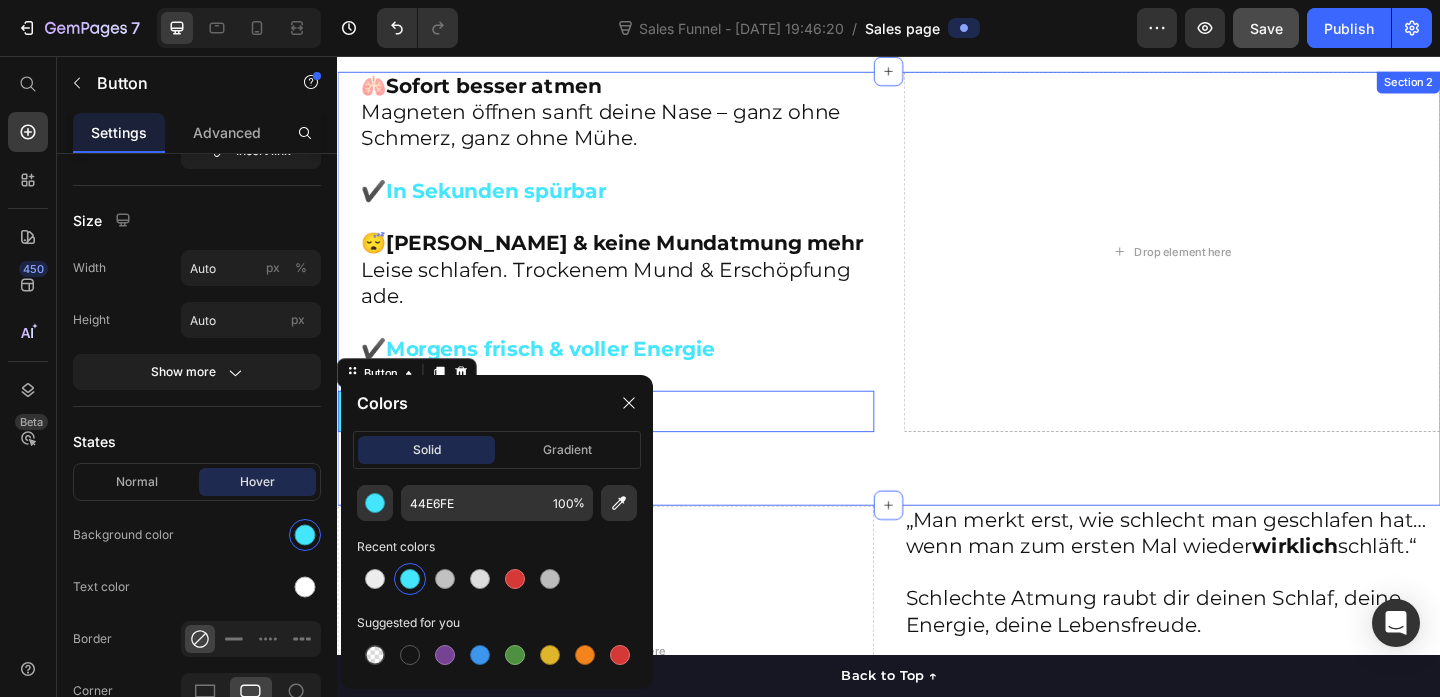 click on "🫁  Sofort besser atmen Magneten öffnen sanft deine Nase – ganz ohne Schmerz, ganz ohne Mühe. ✔️  In Sekunden spürbar 😴  Kein Schnarchen & keine Mundatmung mehr Leise schlafen. Trockenem Mund & Erschöpfung ade. ✔️  Morgens frisch & voller Energie   Heading Button Button   0
Drop element here Section 2" at bounding box center [937, 309] 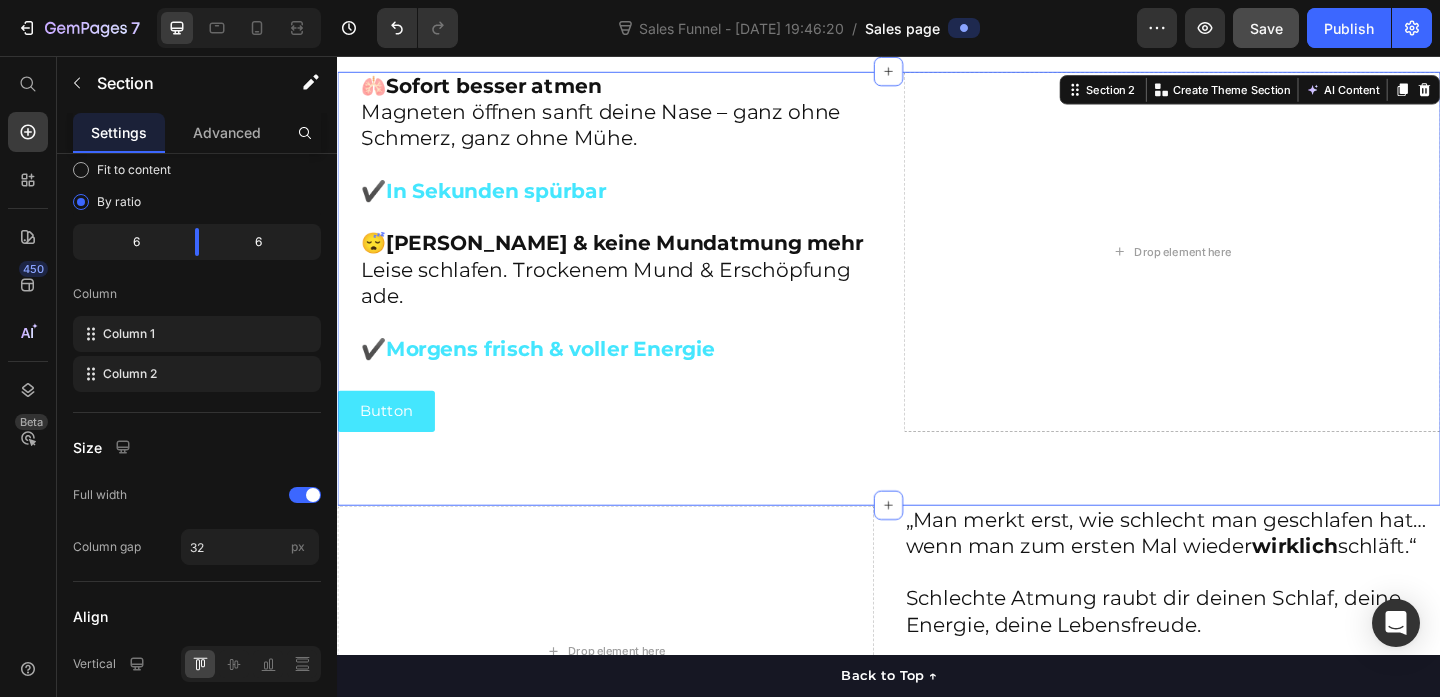 scroll, scrollTop: 0, scrollLeft: 0, axis: both 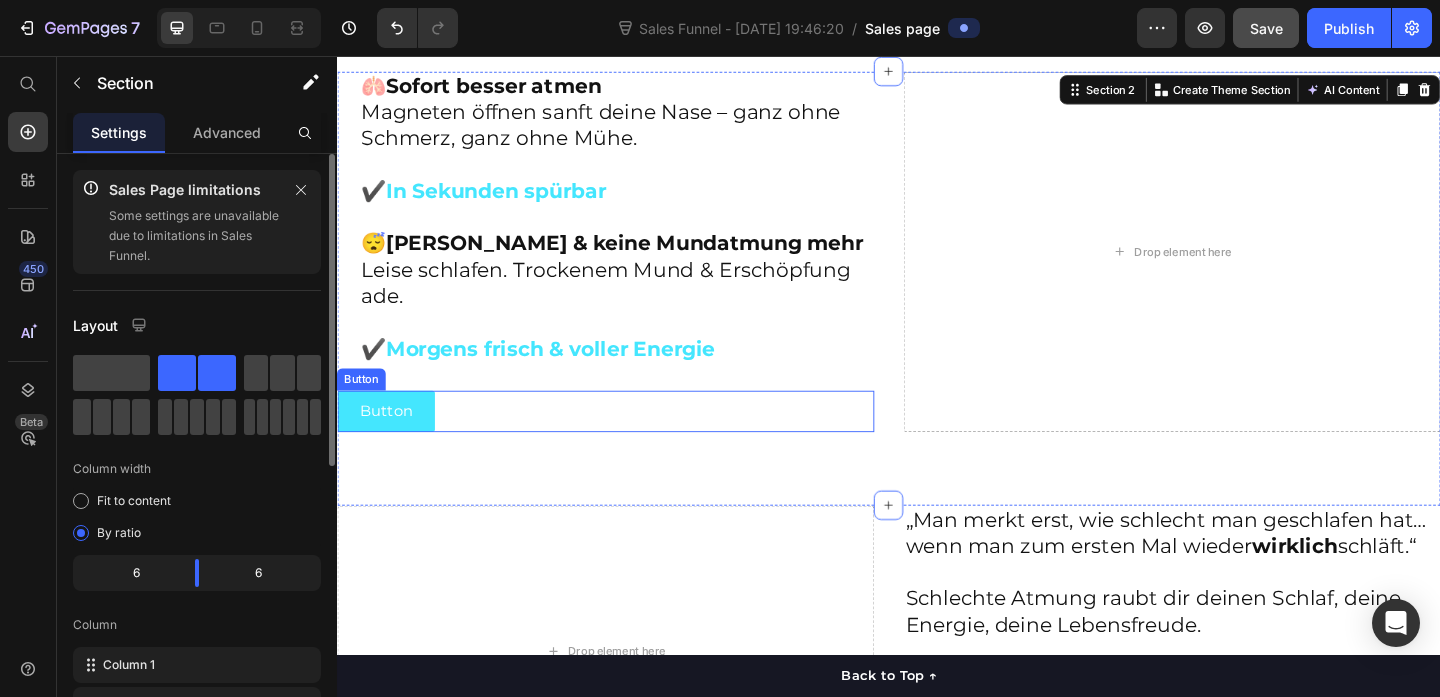 click on "Button" at bounding box center [390, 442] 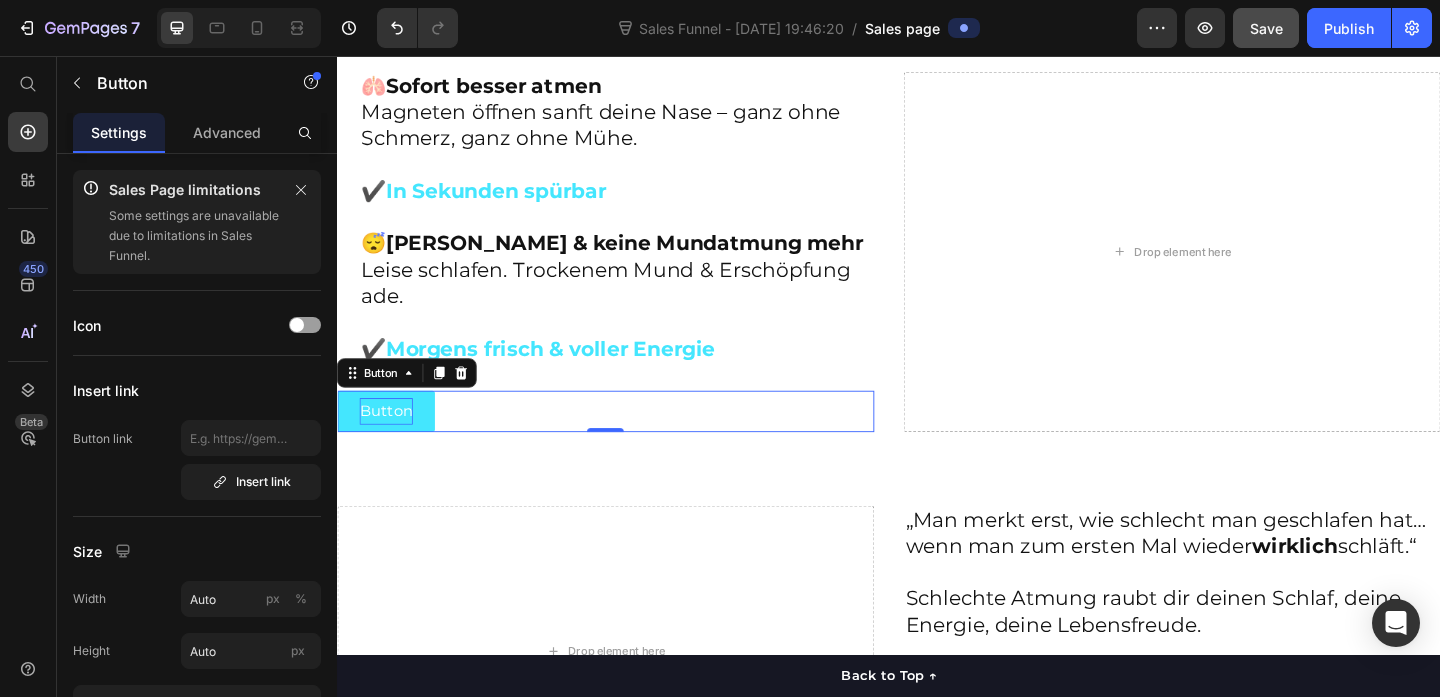 click on "Button" at bounding box center (390, 442) 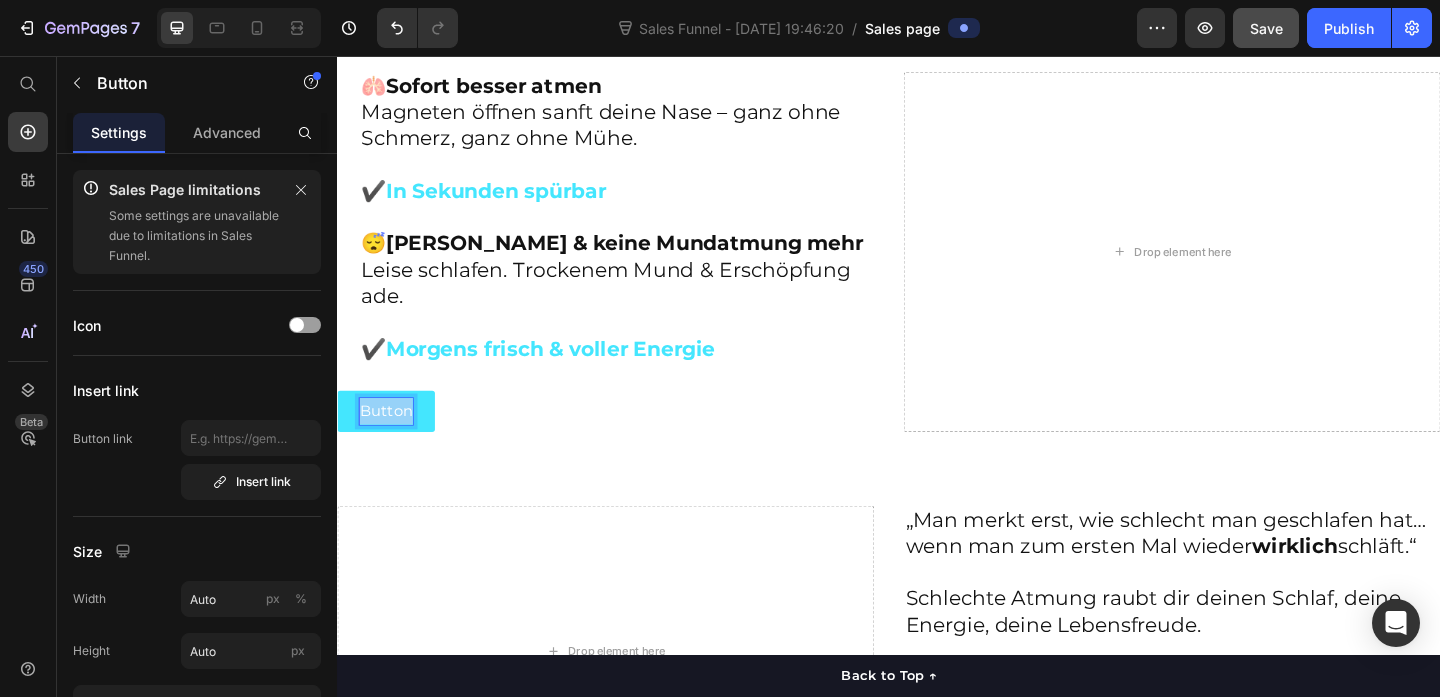 drag, startPoint x: 413, startPoint y: 447, endPoint x: 362, endPoint y: 446, distance: 51.009804 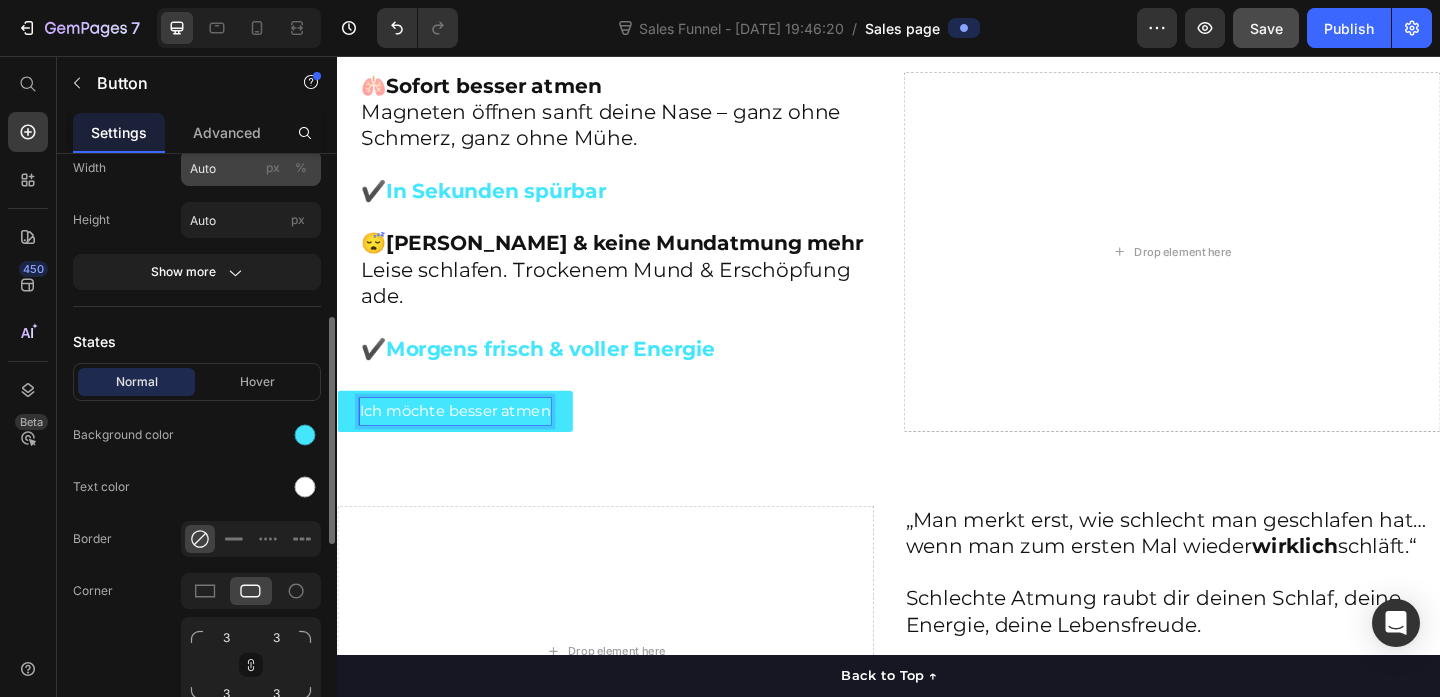 scroll, scrollTop: 450, scrollLeft: 0, axis: vertical 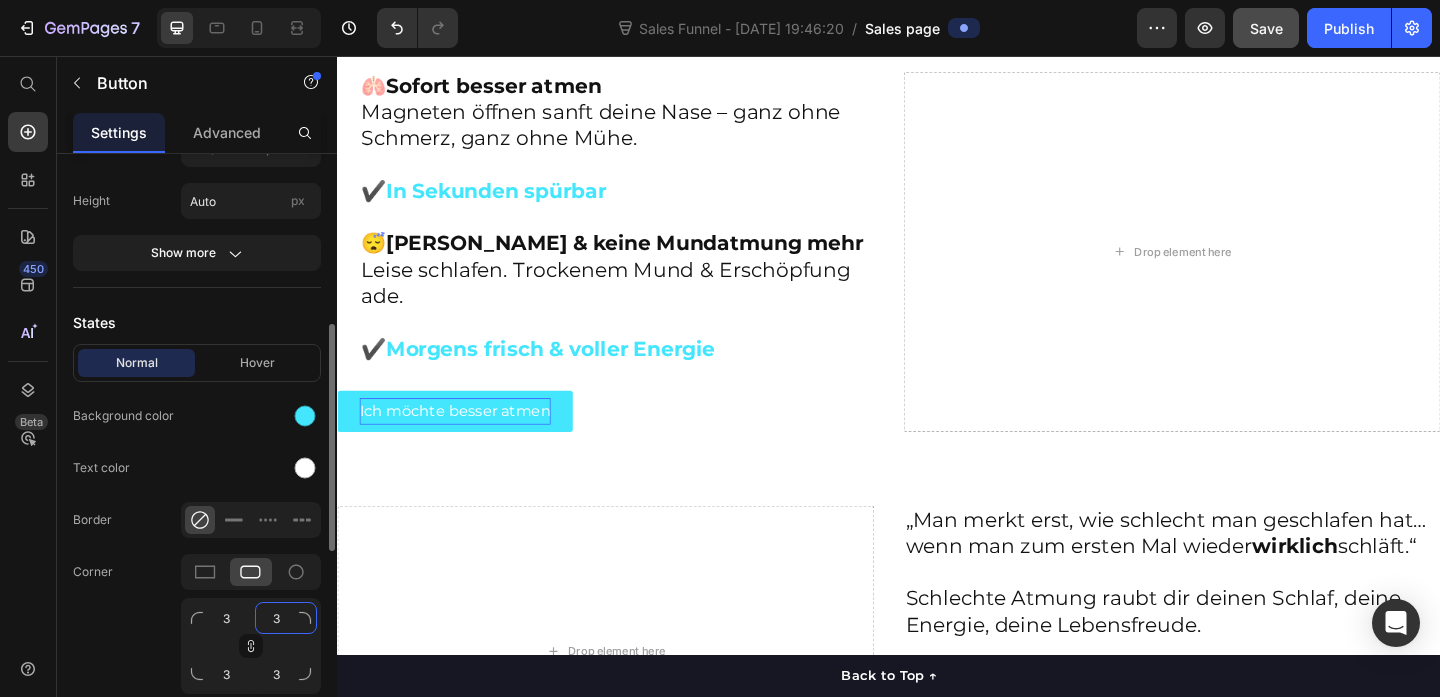 click on "3" 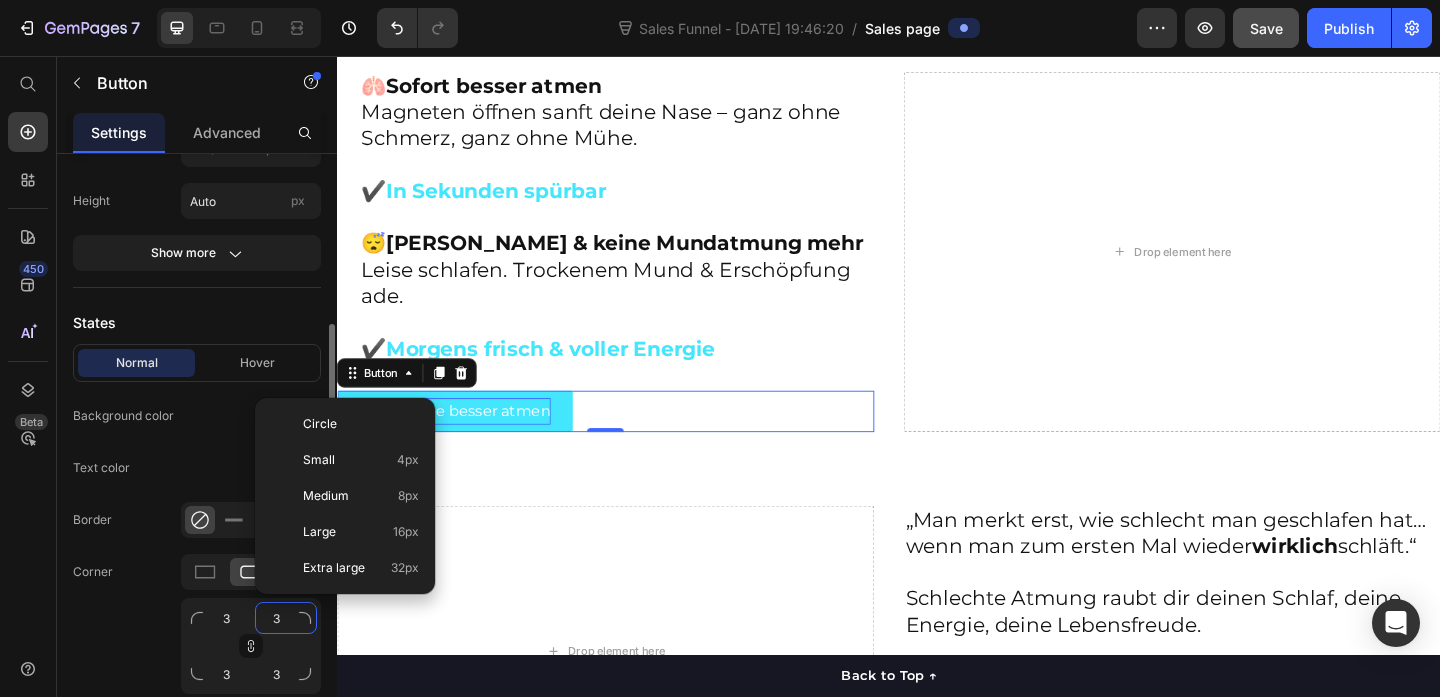 type on "9" 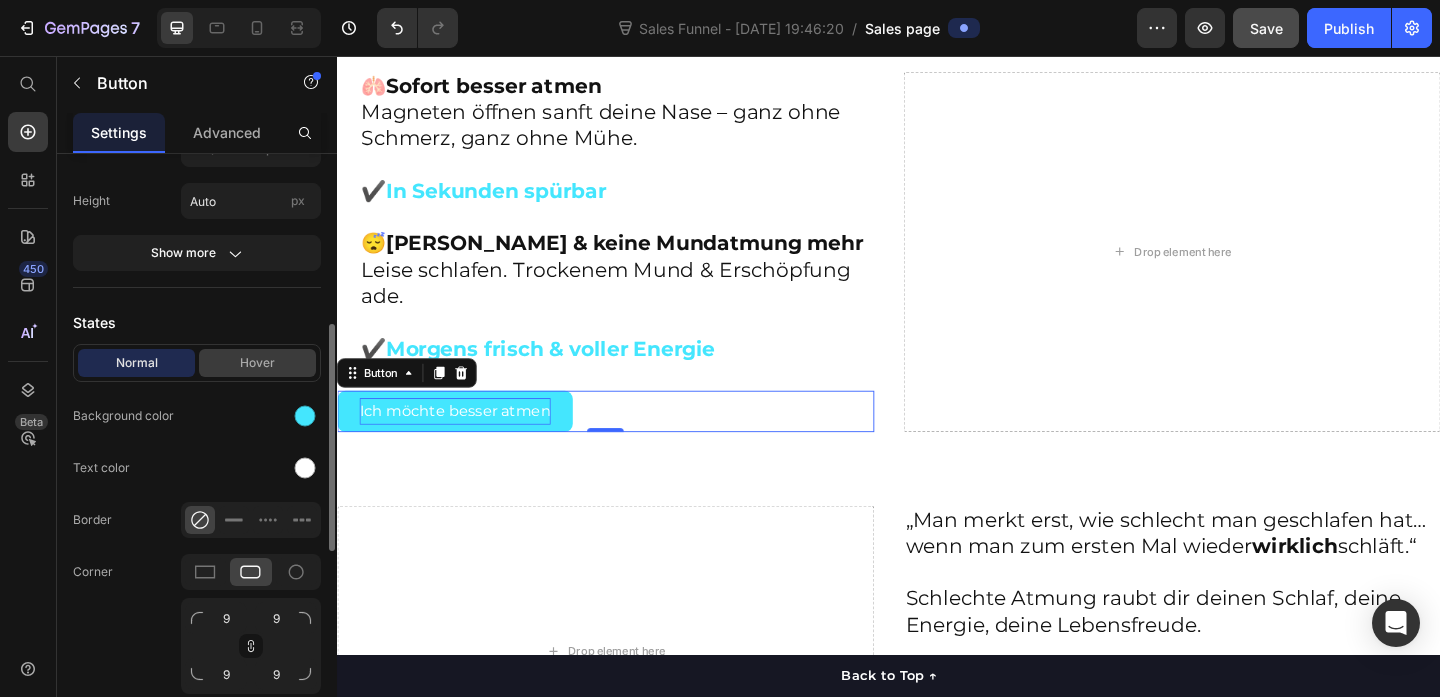 click on "Hover" at bounding box center (257, 363) 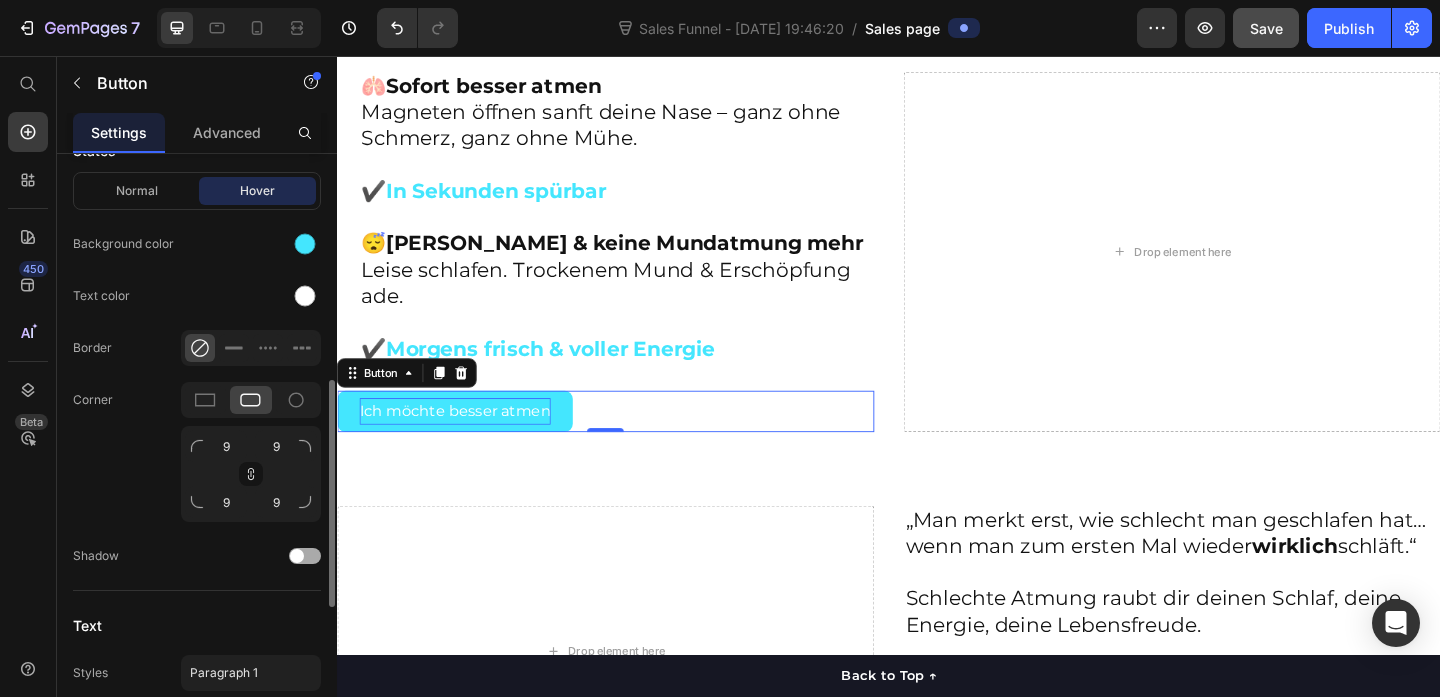 scroll, scrollTop: 608, scrollLeft: 0, axis: vertical 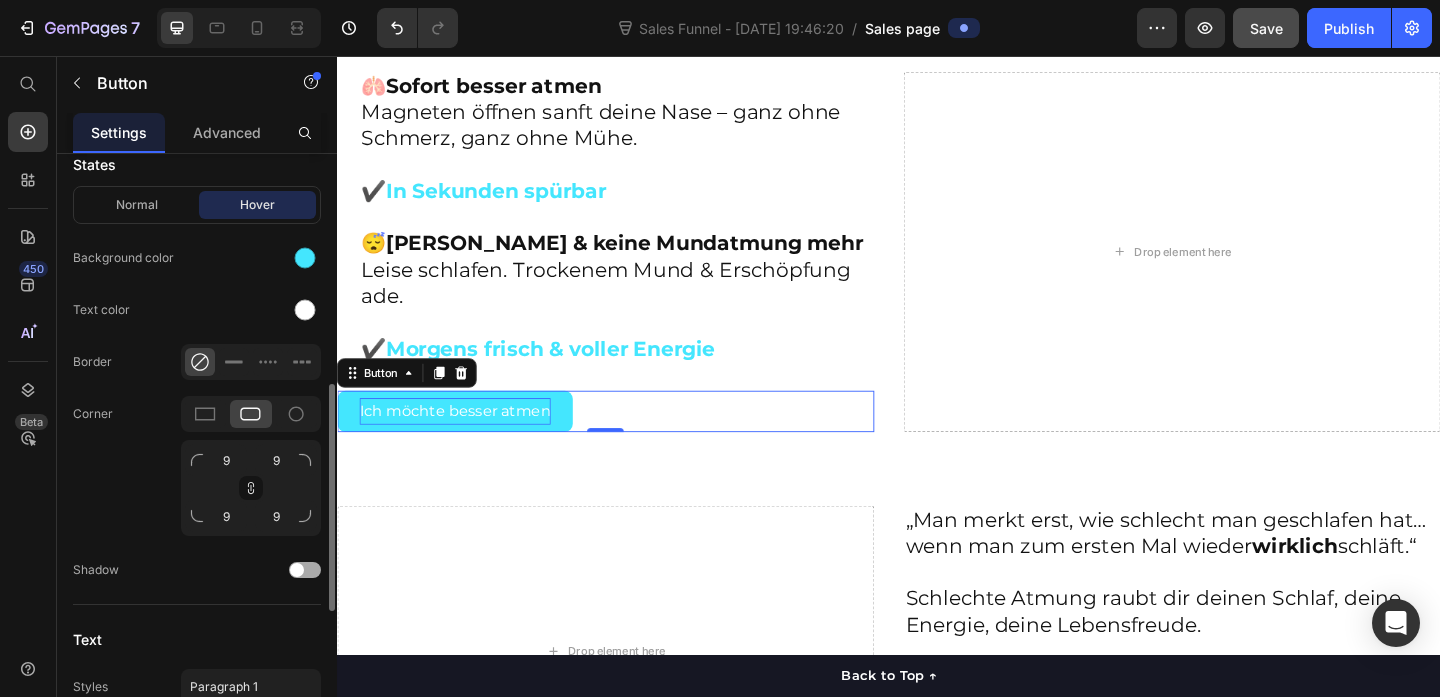 click on "Shadow" 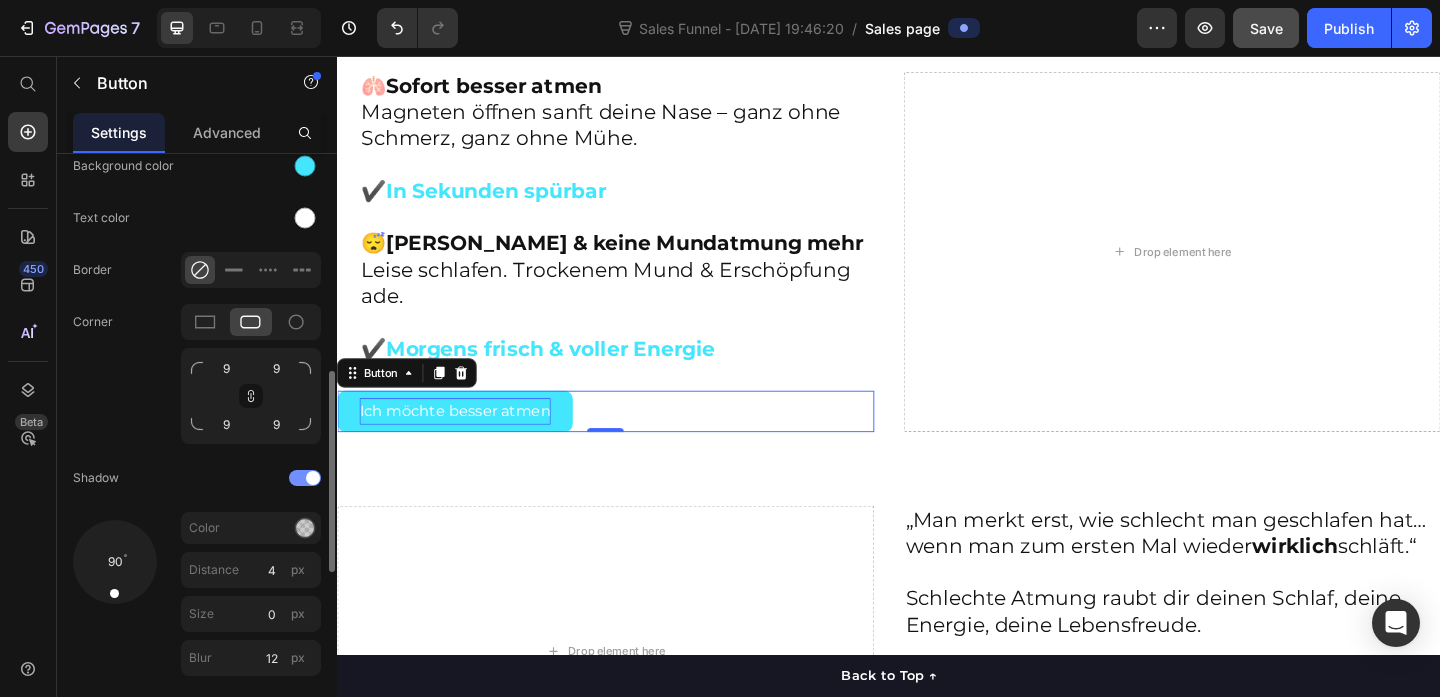 scroll, scrollTop: 702, scrollLeft: 0, axis: vertical 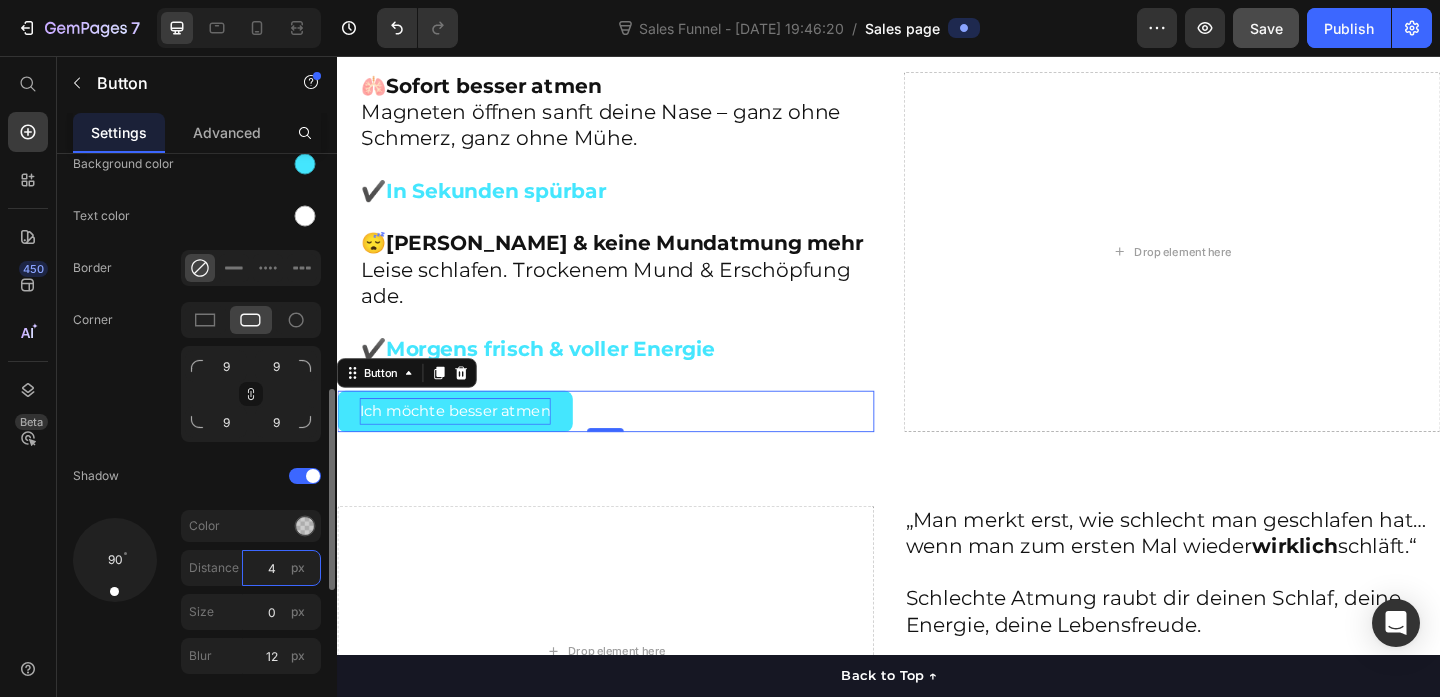 click on "4" at bounding box center (281, 568) 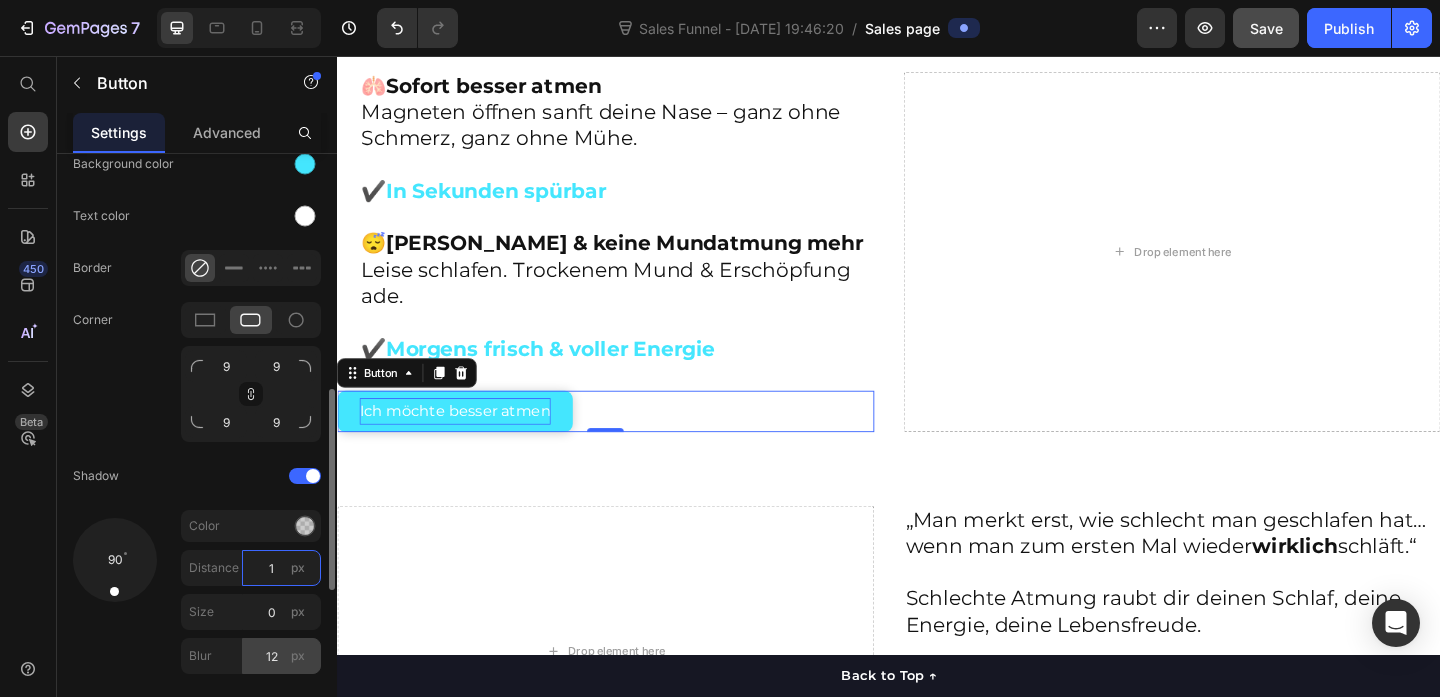 type on "1" 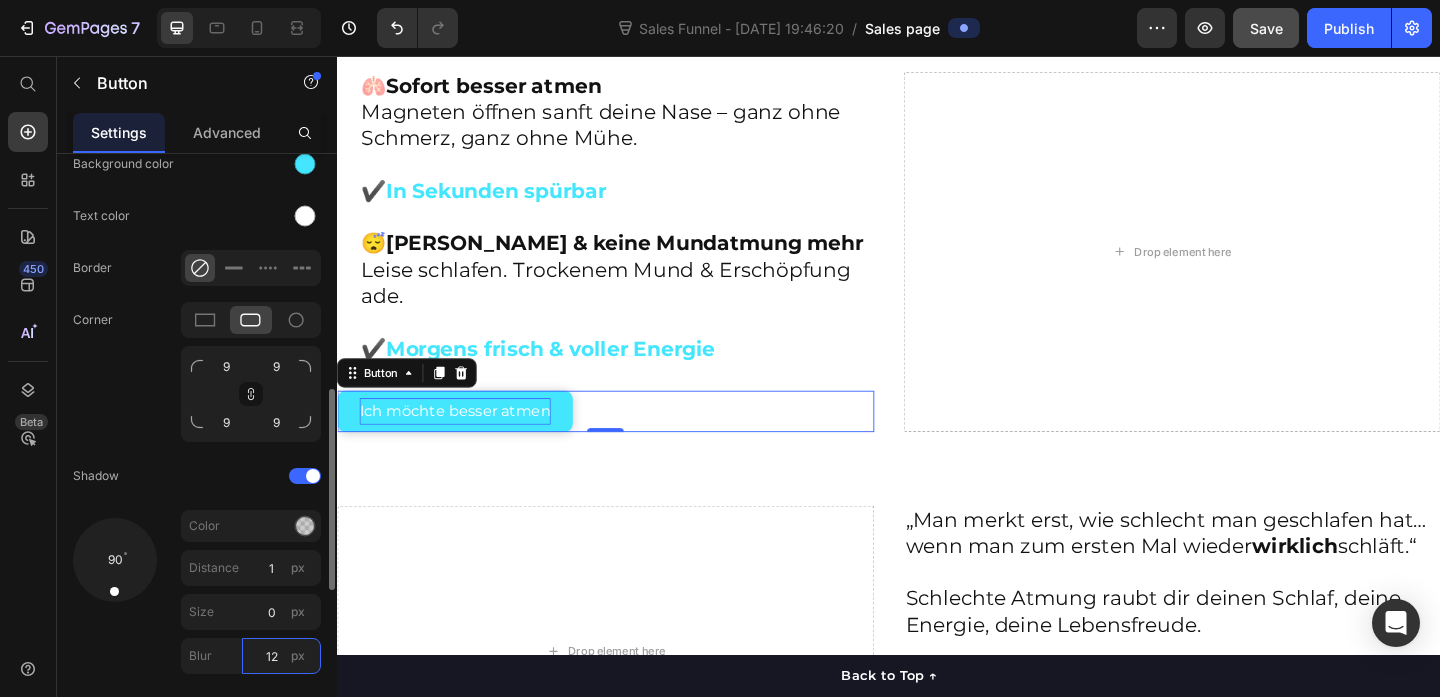 click on "12" at bounding box center [281, 656] 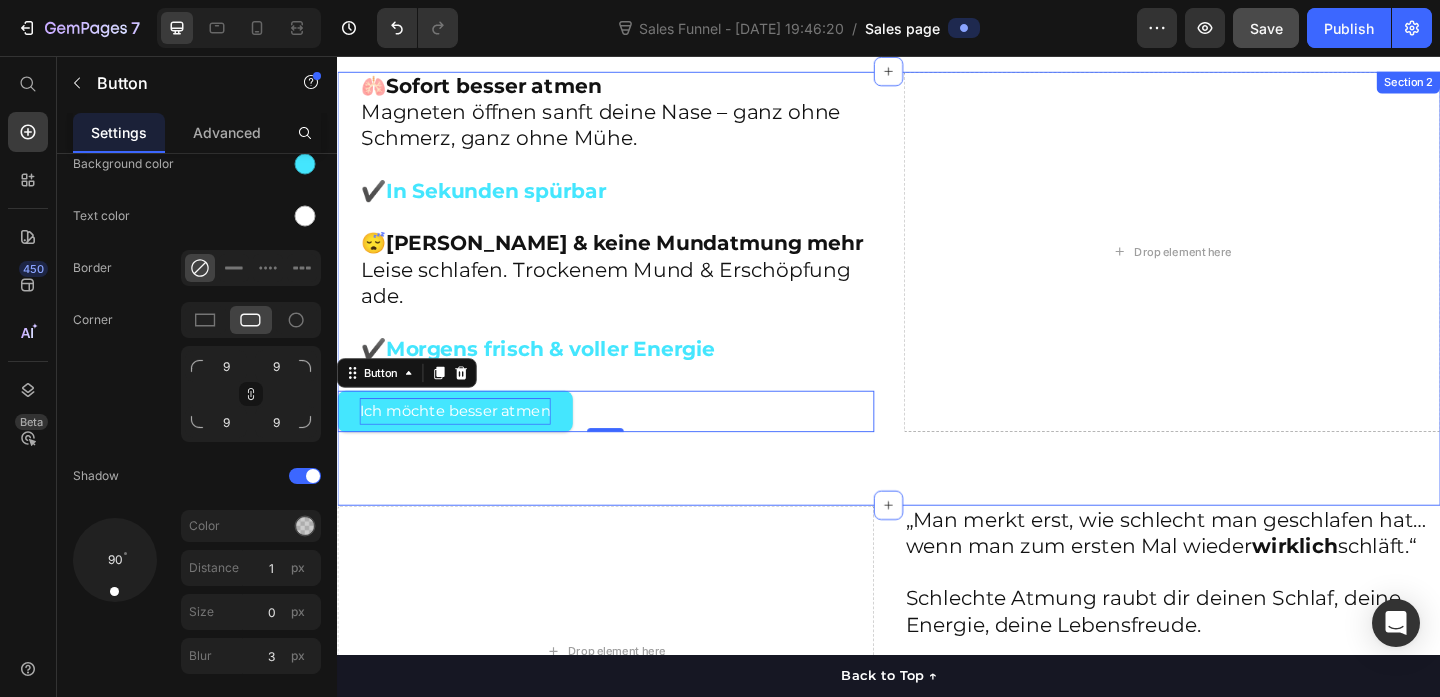 click on "🫁  Sofort besser atmen Magneten öffnen sanft deine Nase – ganz ohne Schmerz, ganz ohne Mühe. ✔️  In Sekunden spürbar 😴  Kein Schnarchen & keine Mundatmung mehr Leise schlafen. Trockenem Mund & Erschöpfung ade. ✔️  Morgens frisch & voller Energie   Heading Ich möchte besser atmen Button   0
Drop element here Section 2" at bounding box center [937, 309] 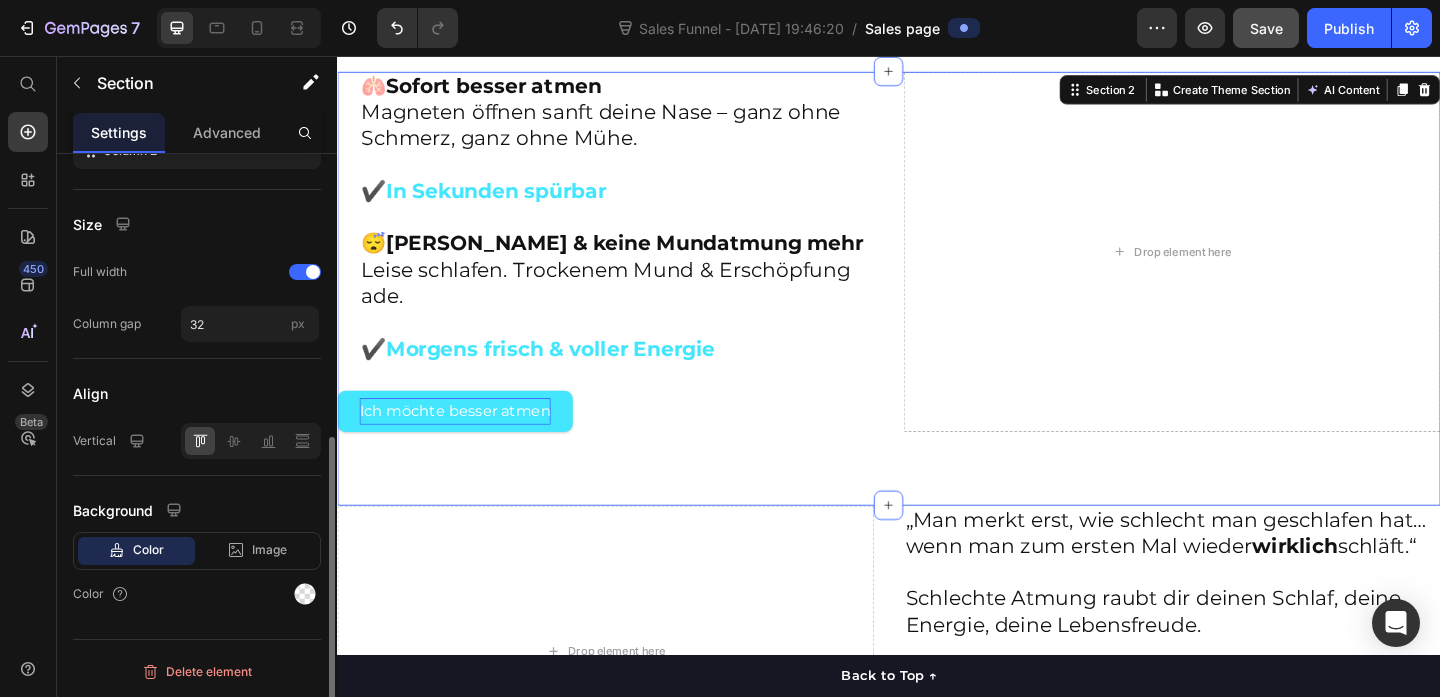 scroll, scrollTop: 0, scrollLeft: 0, axis: both 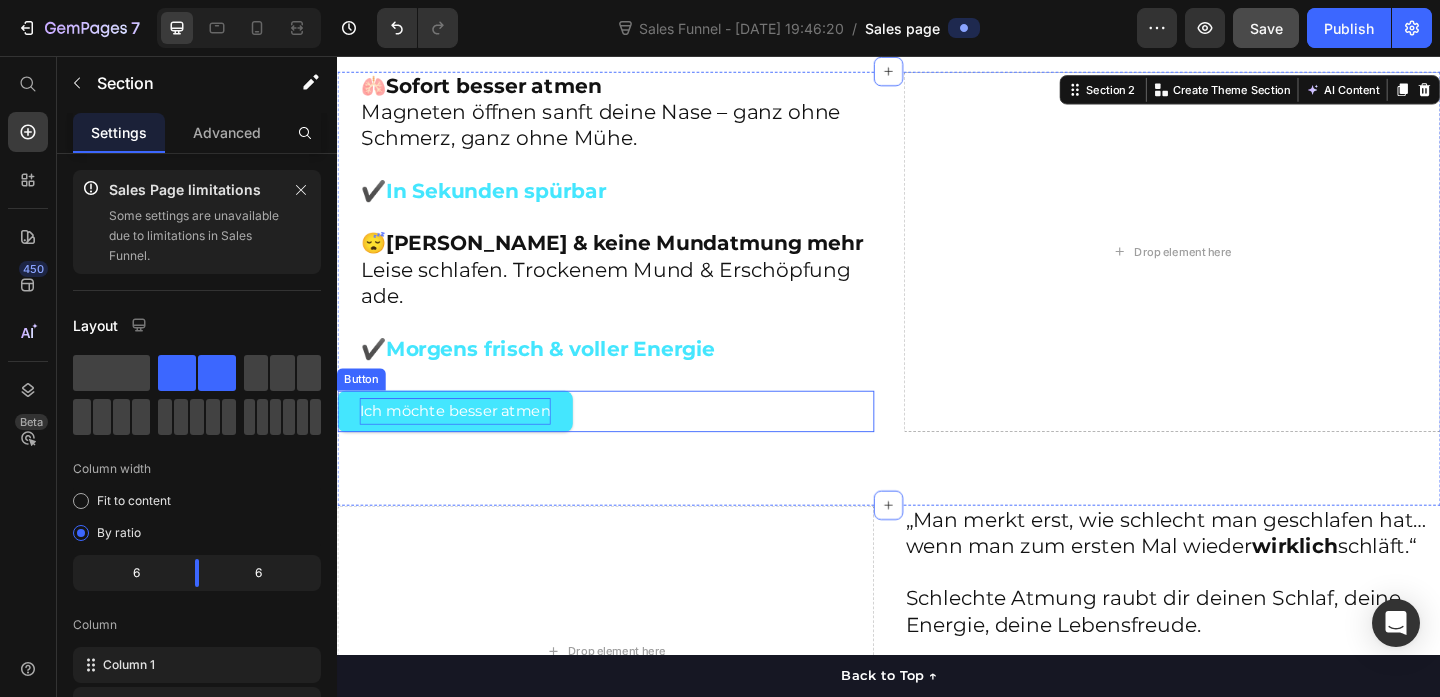 click on "Ich möchte besser atmen" at bounding box center (465, 442) 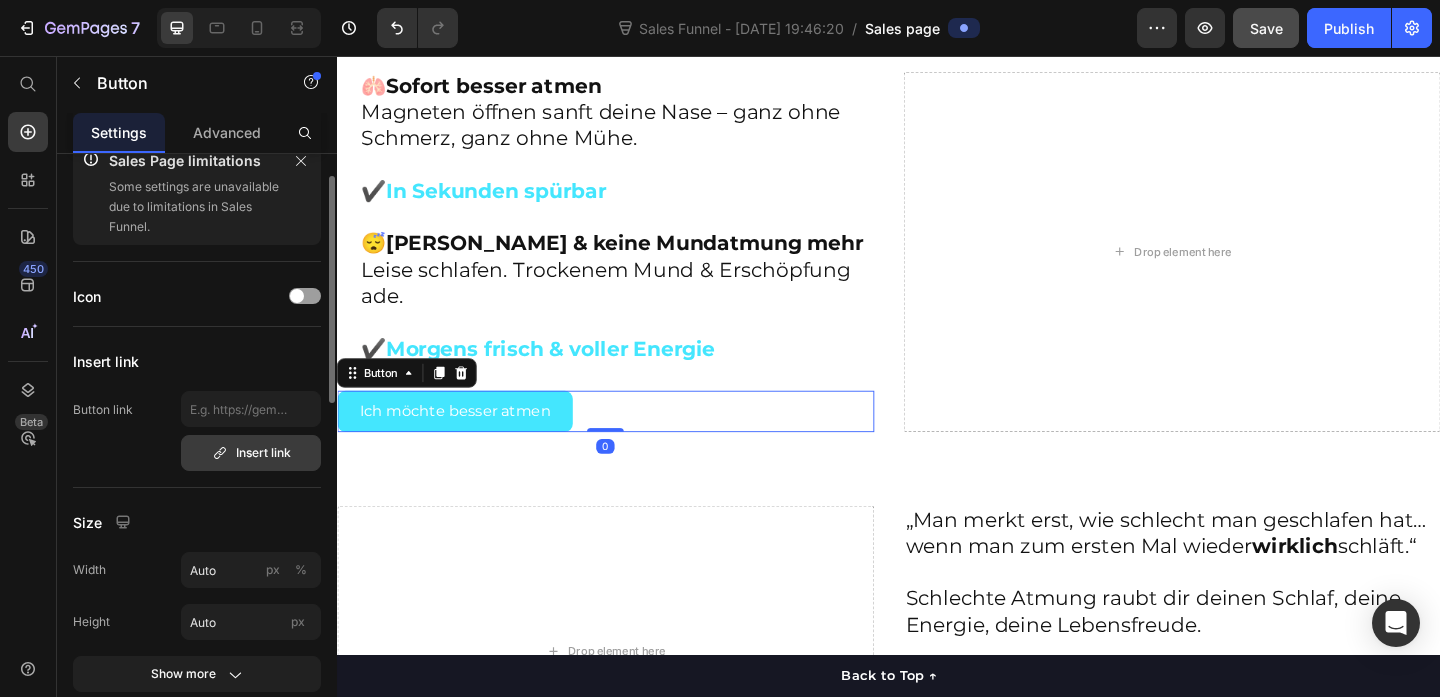 scroll, scrollTop: 37, scrollLeft: 0, axis: vertical 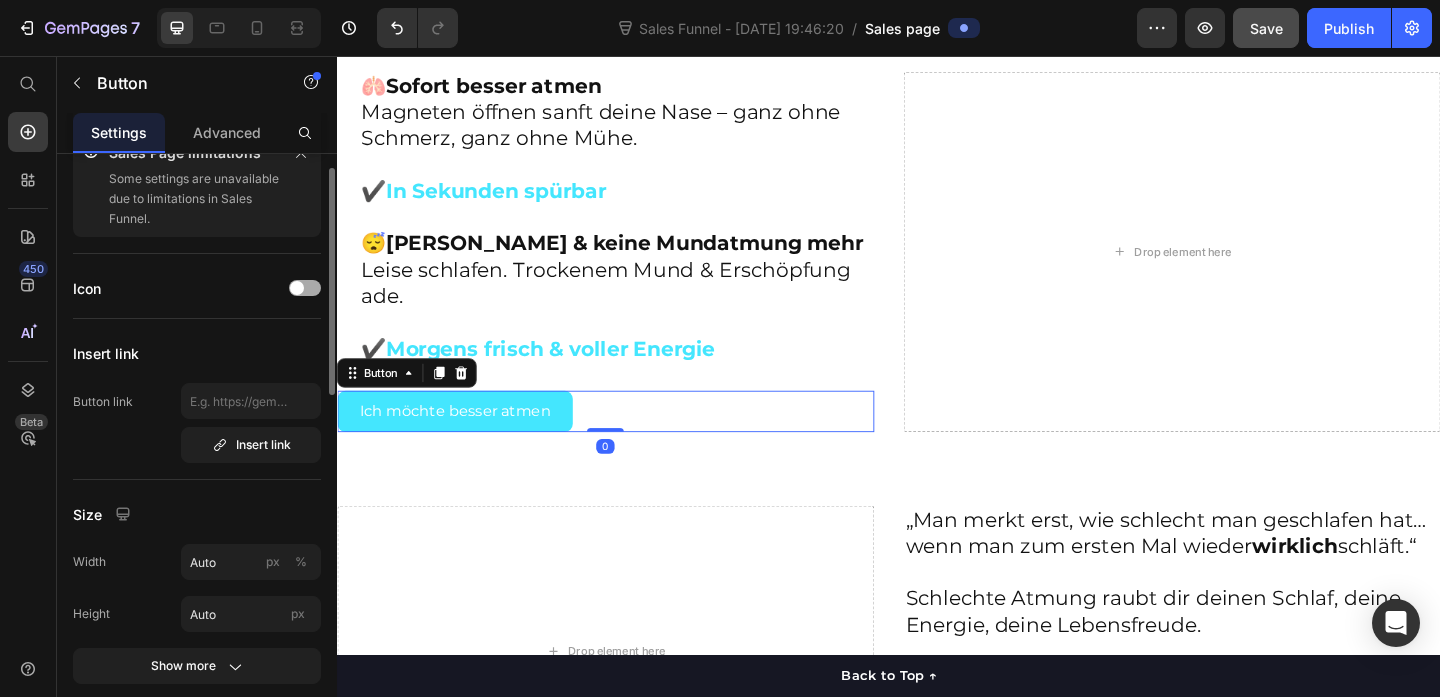 click at bounding box center (305, 288) 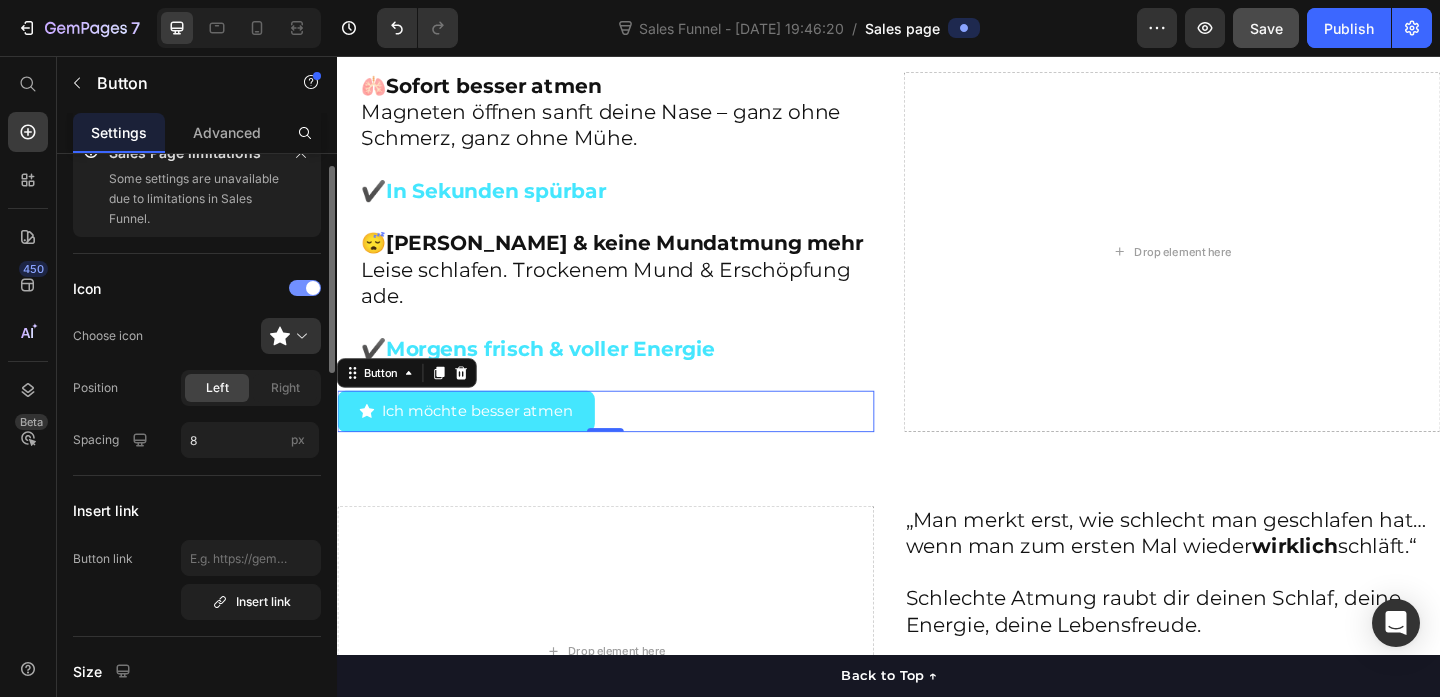 click at bounding box center [313, 288] 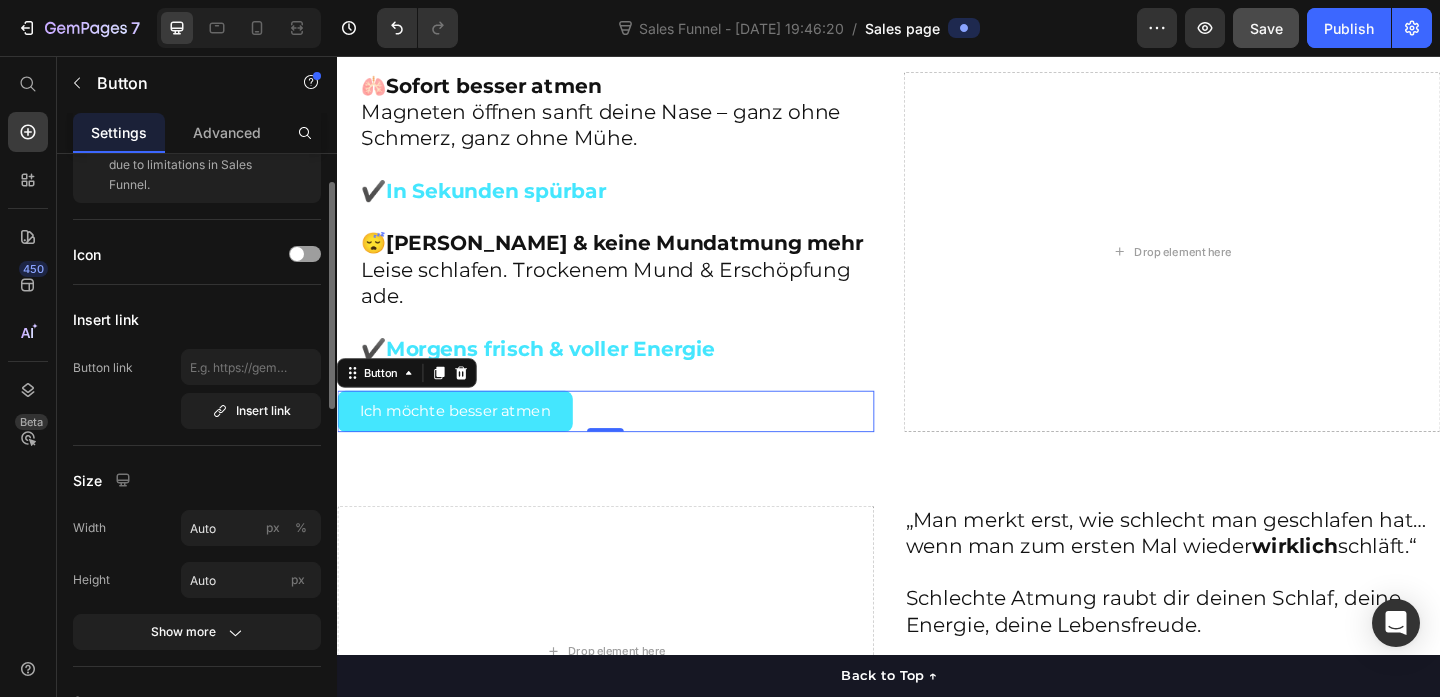 scroll, scrollTop: 74, scrollLeft: 0, axis: vertical 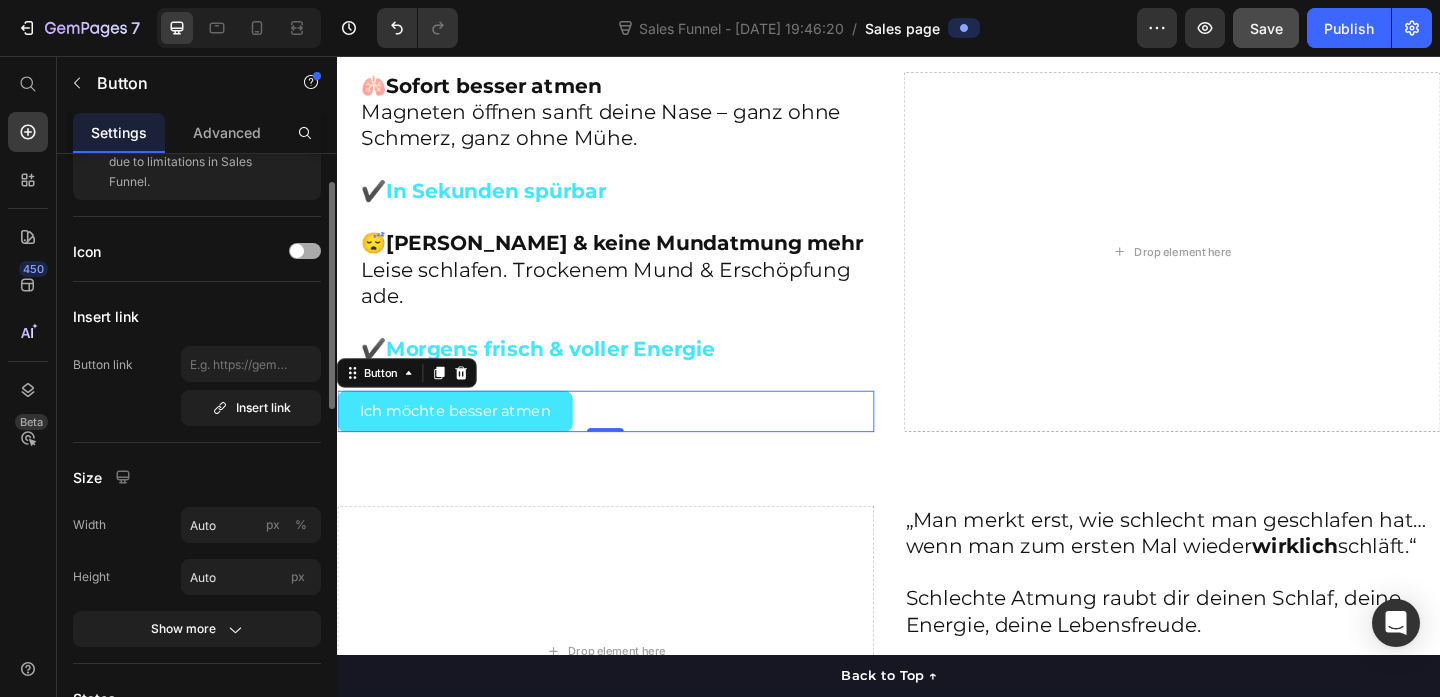 click at bounding box center (297, 251) 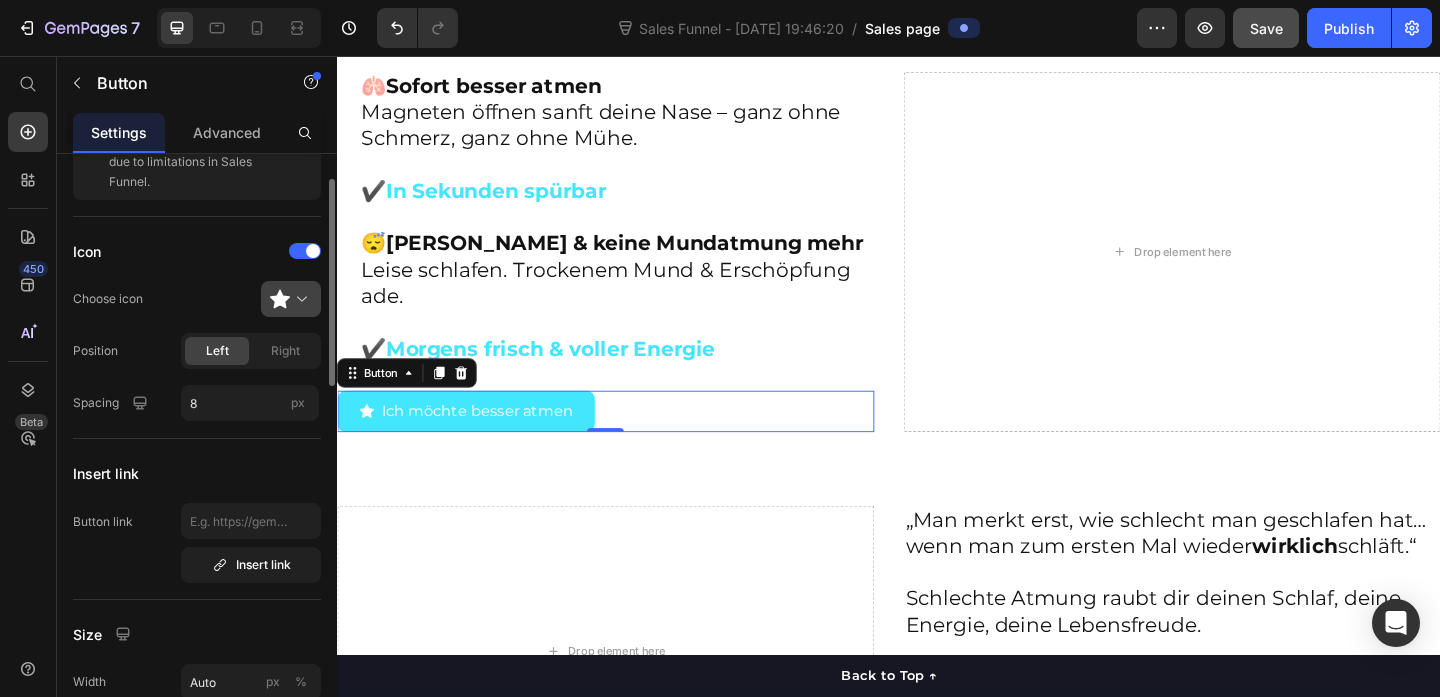 click at bounding box center (299, 299) 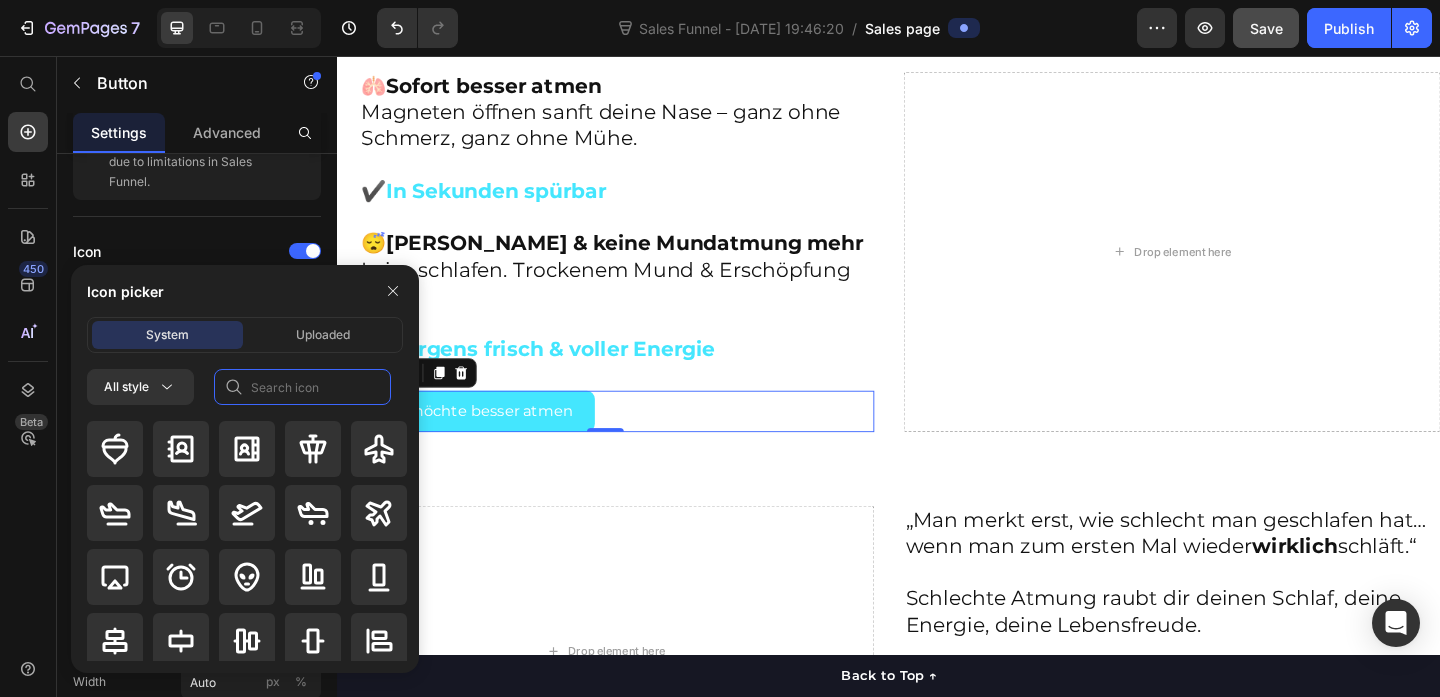 click 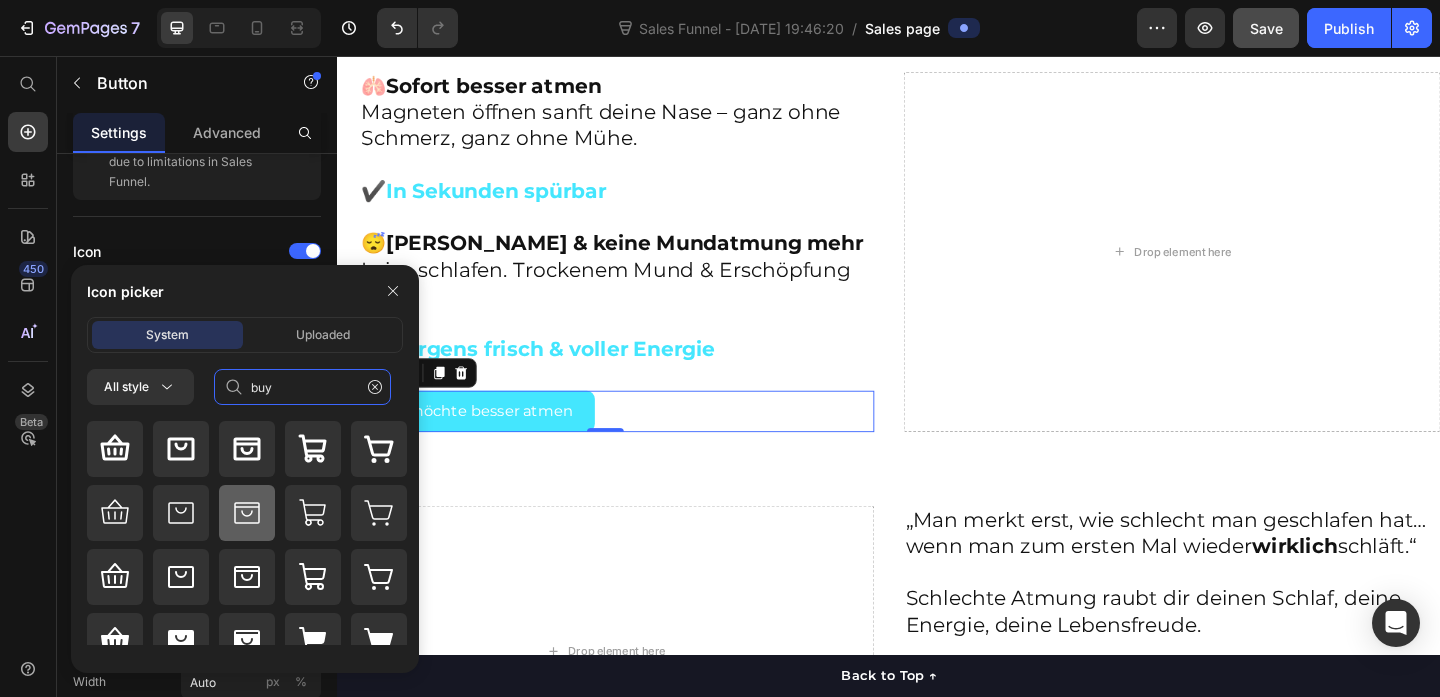 scroll, scrollTop: 24, scrollLeft: 0, axis: vertical 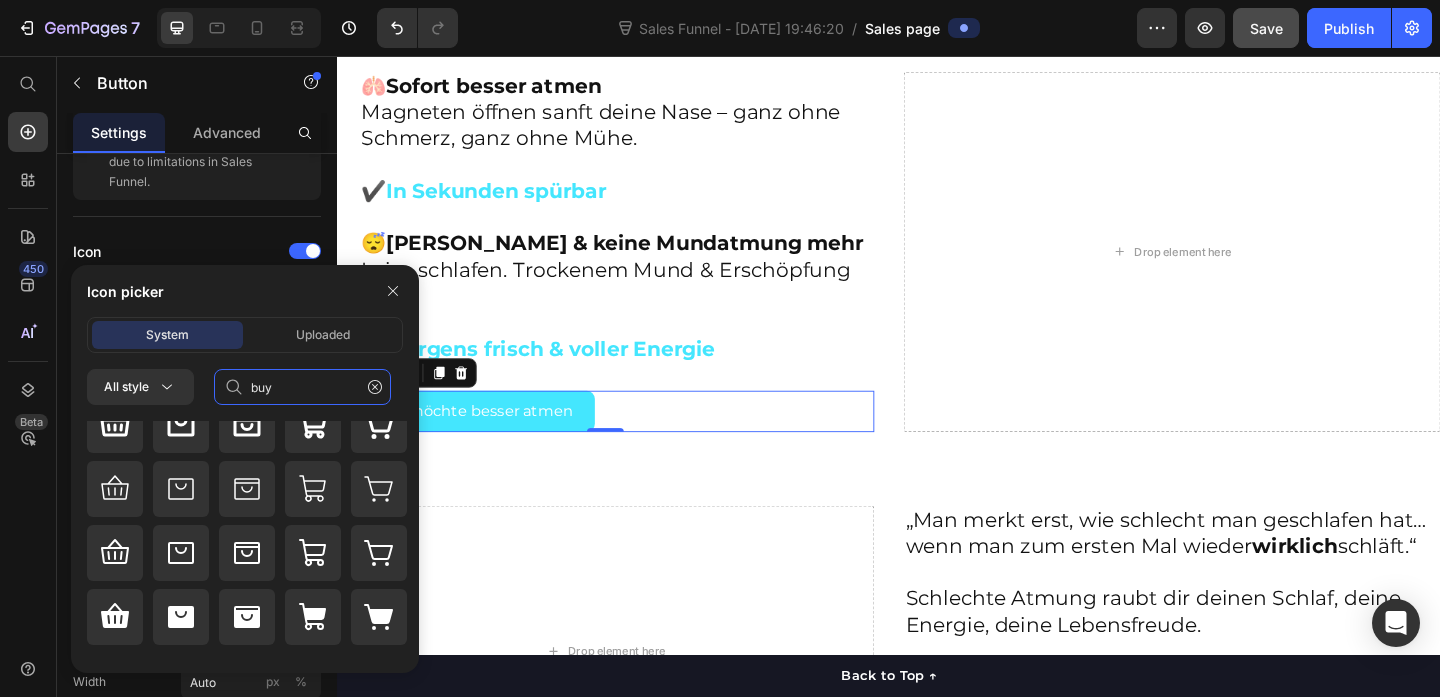 type on "buy" 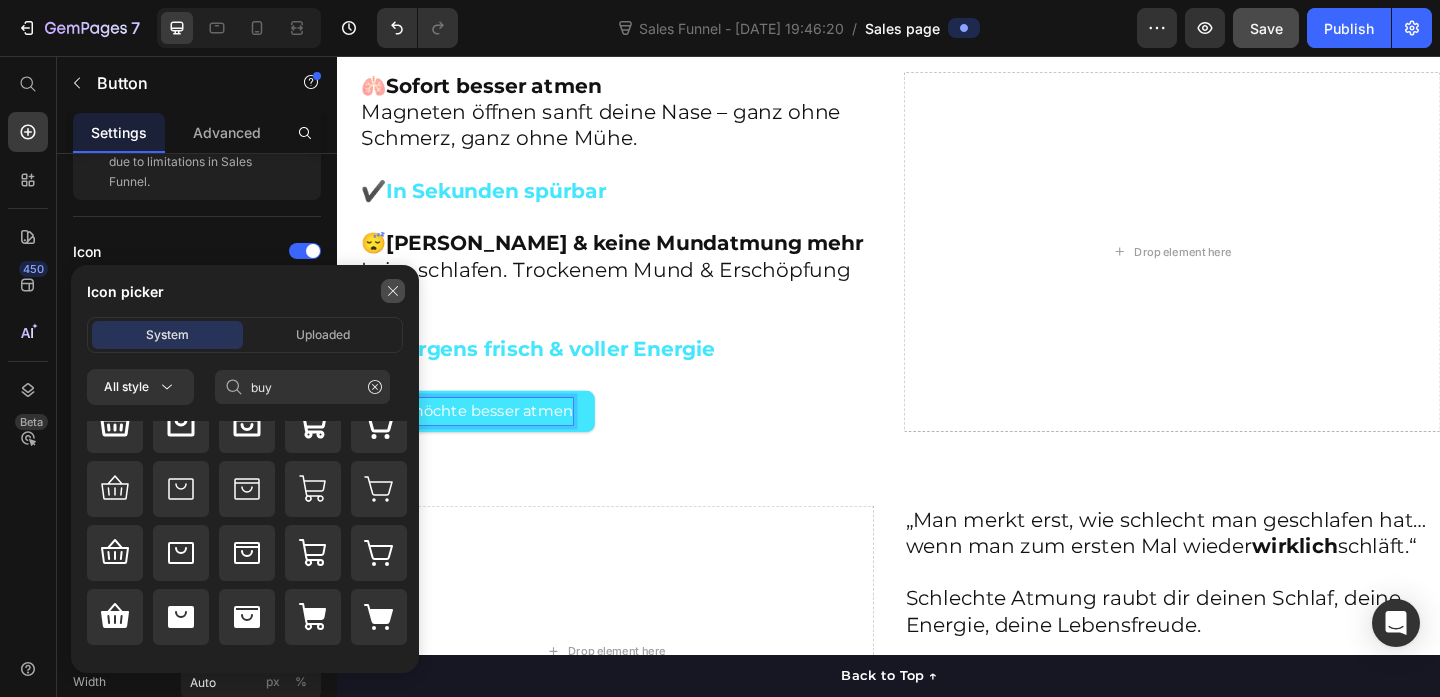 click 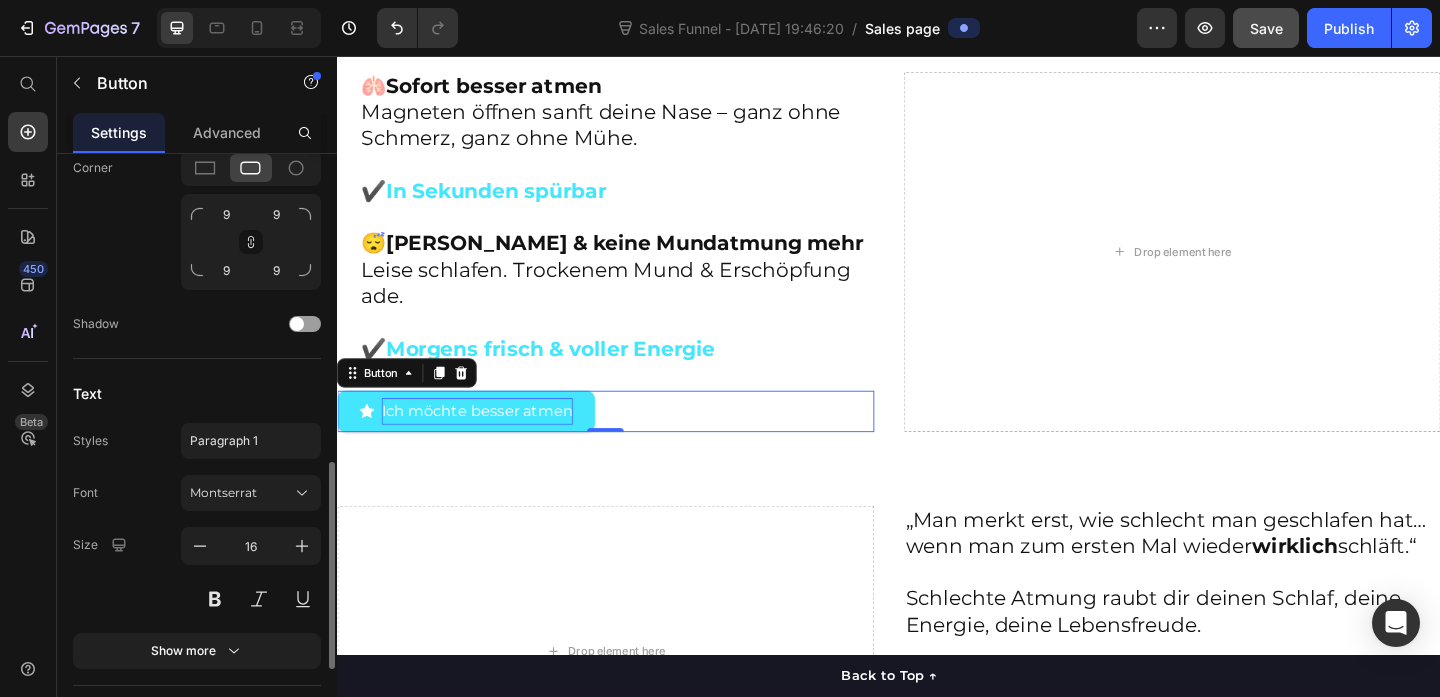 scroll, scrollTop: 1015, scrollLeft: 0, axis: vertical 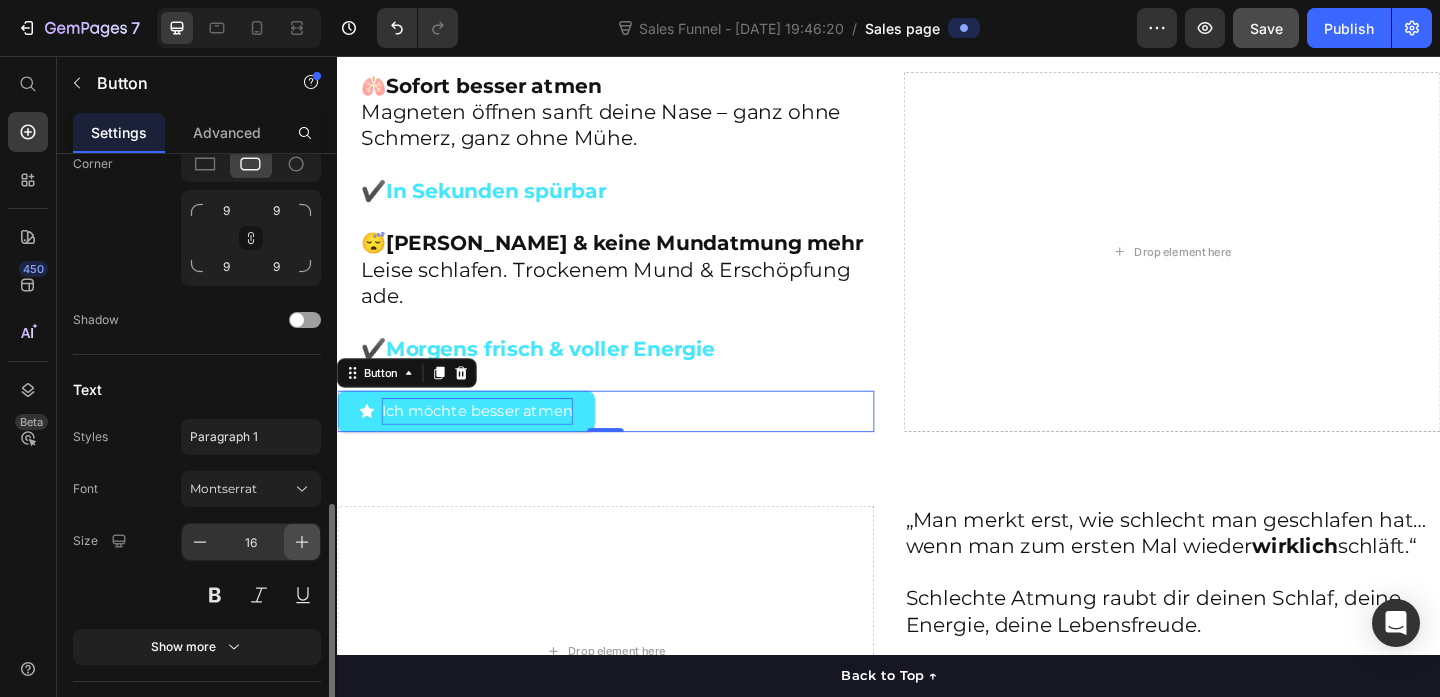 click at bounding box center [302, 542] 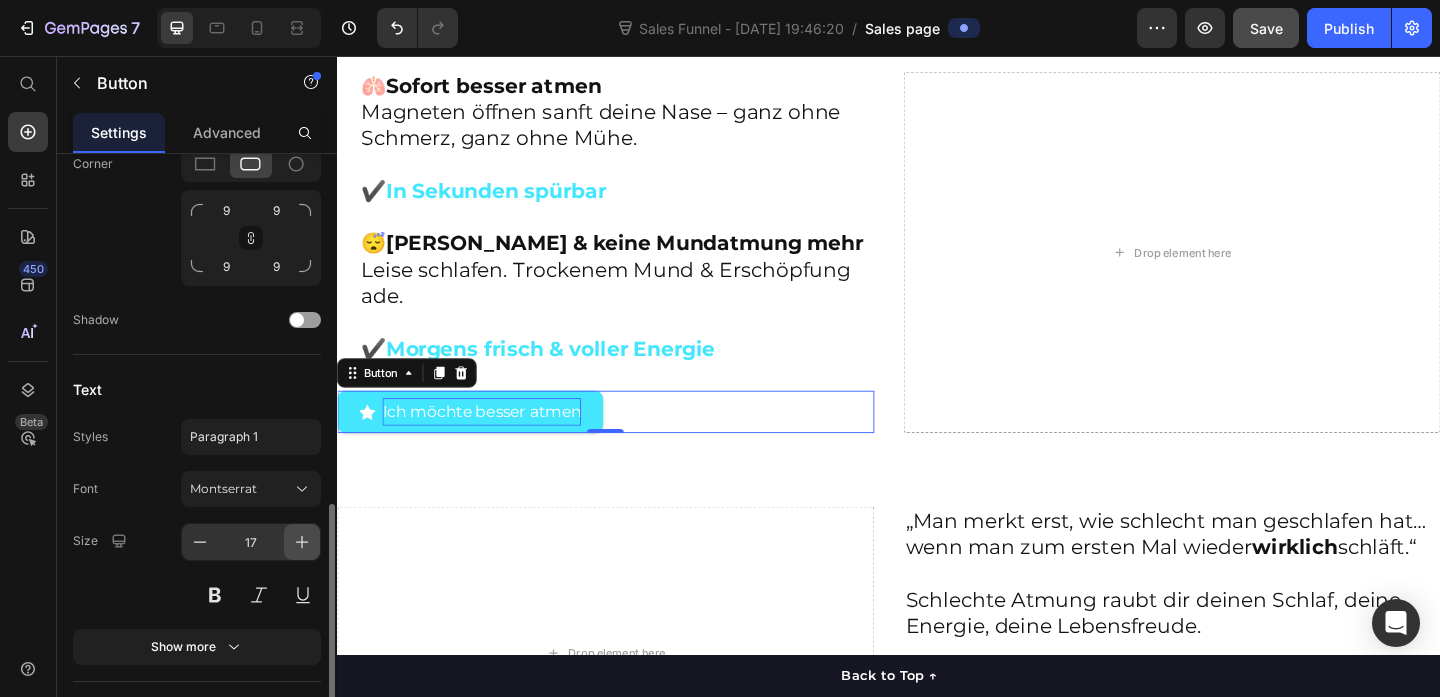 click at bounding box center (302, 542) 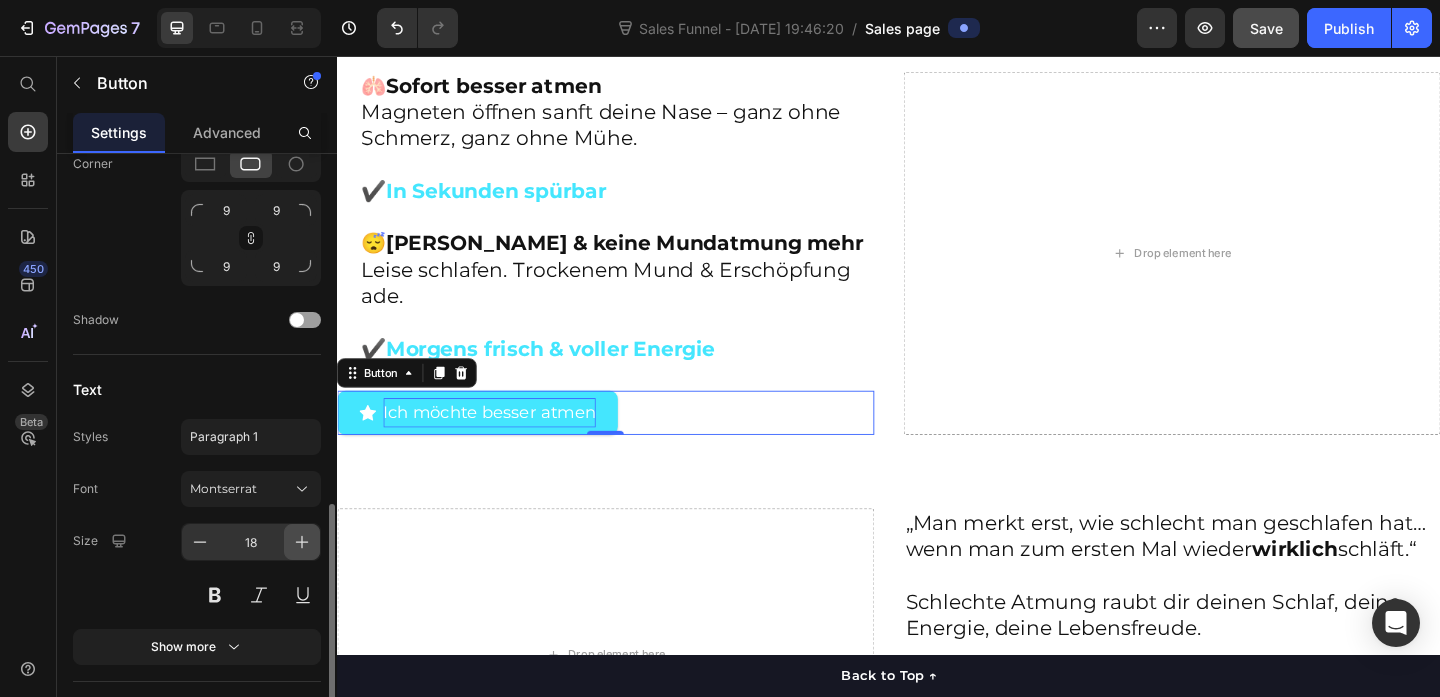 click at bounding box center (302, 542) 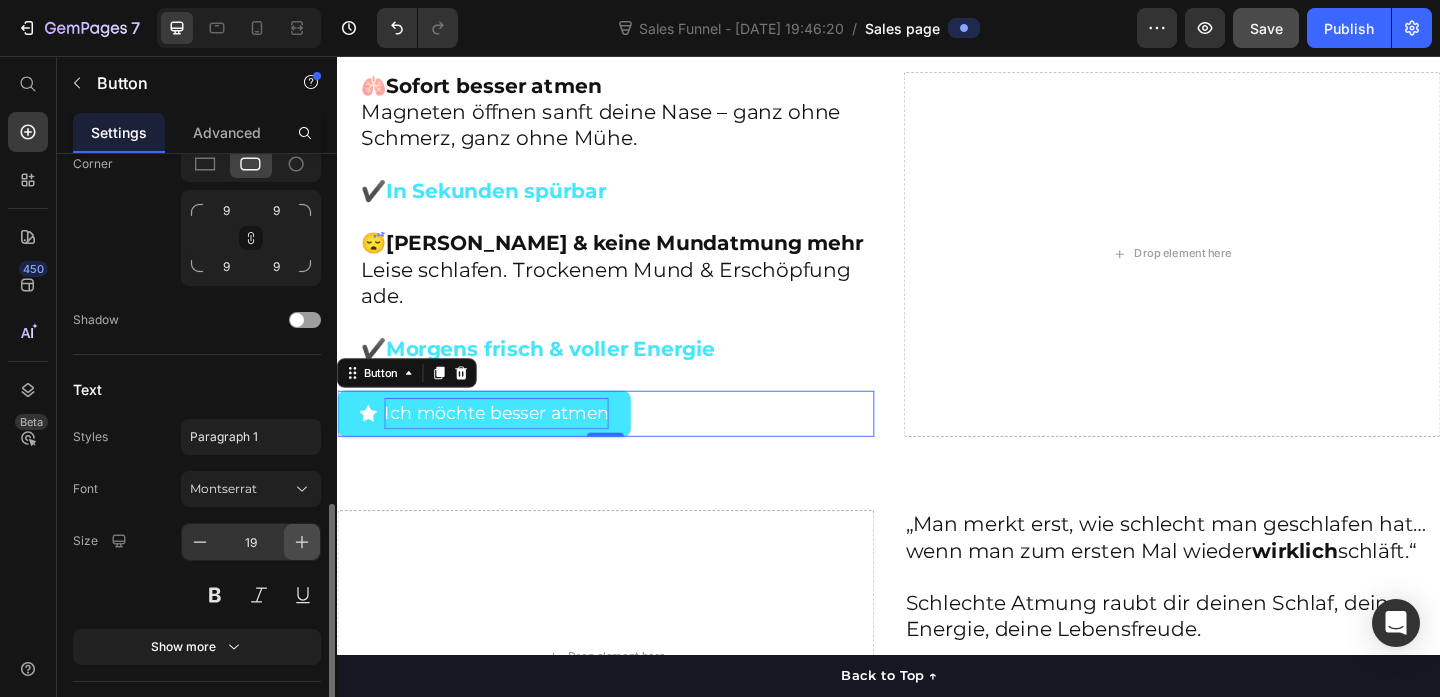 click at bounding box center (302, 542) 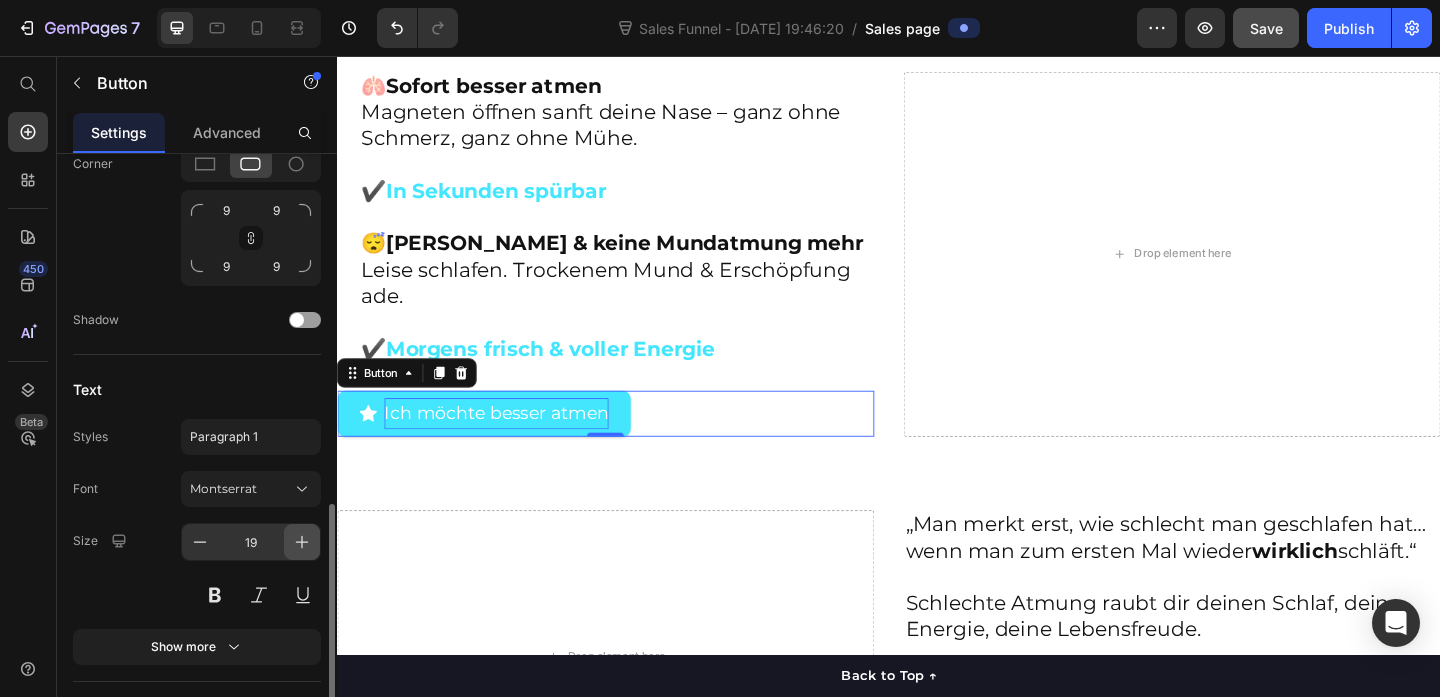 type on "20" 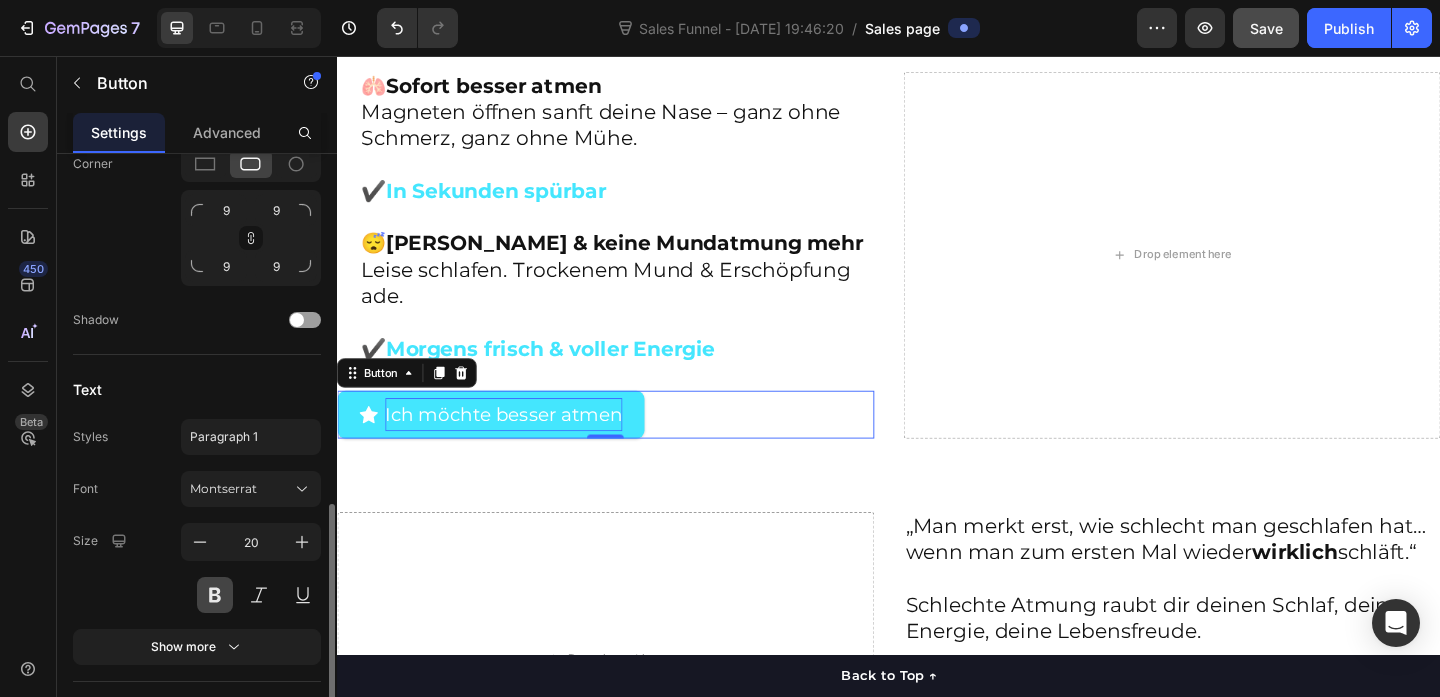 click at bounding box center [215, 595] 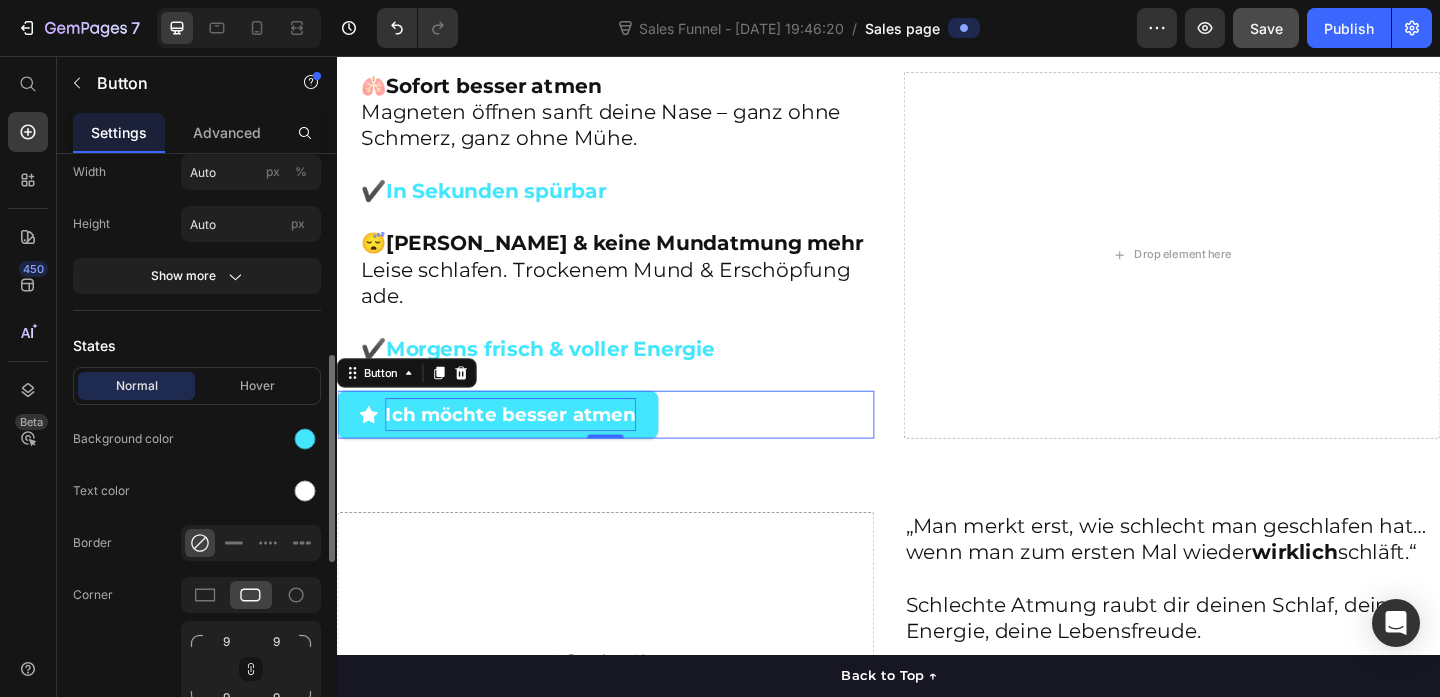 scroll, scrollTop: 0, scrollLeft: 0, axis: both 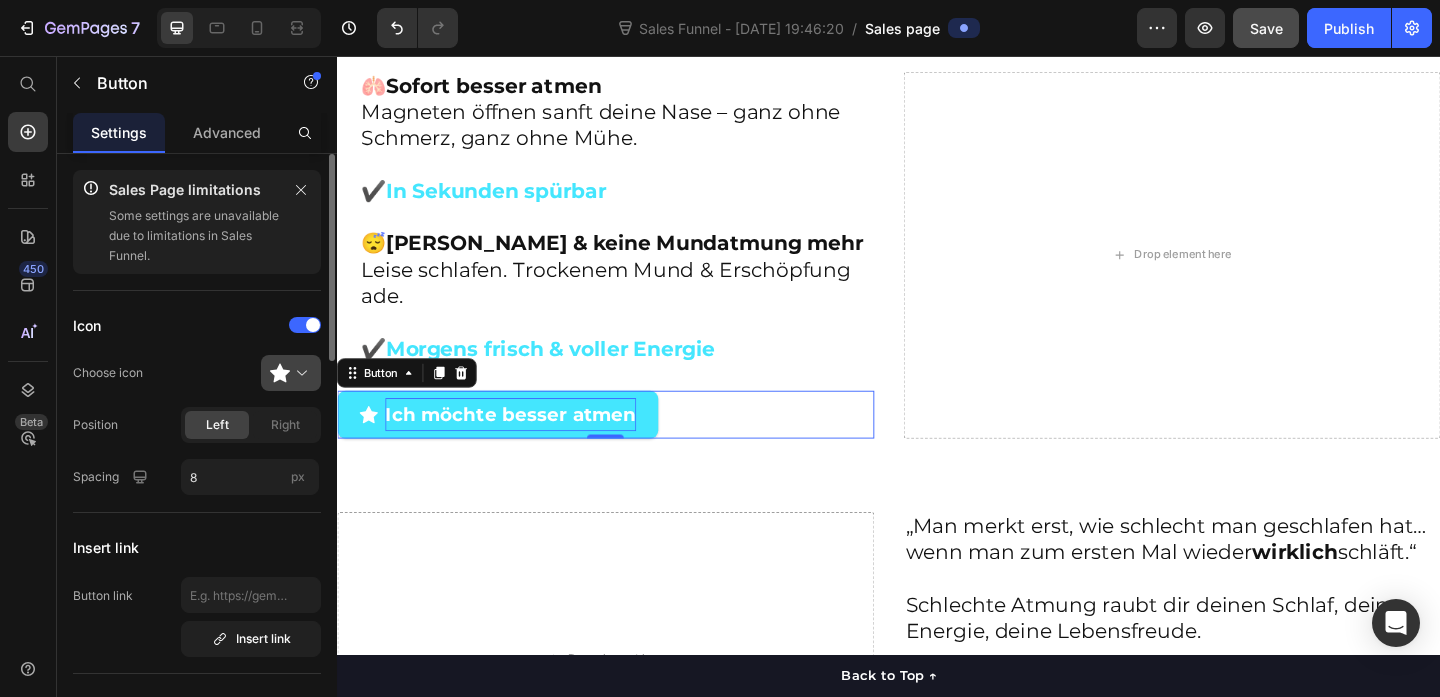 click at bounding box center (299, 373) 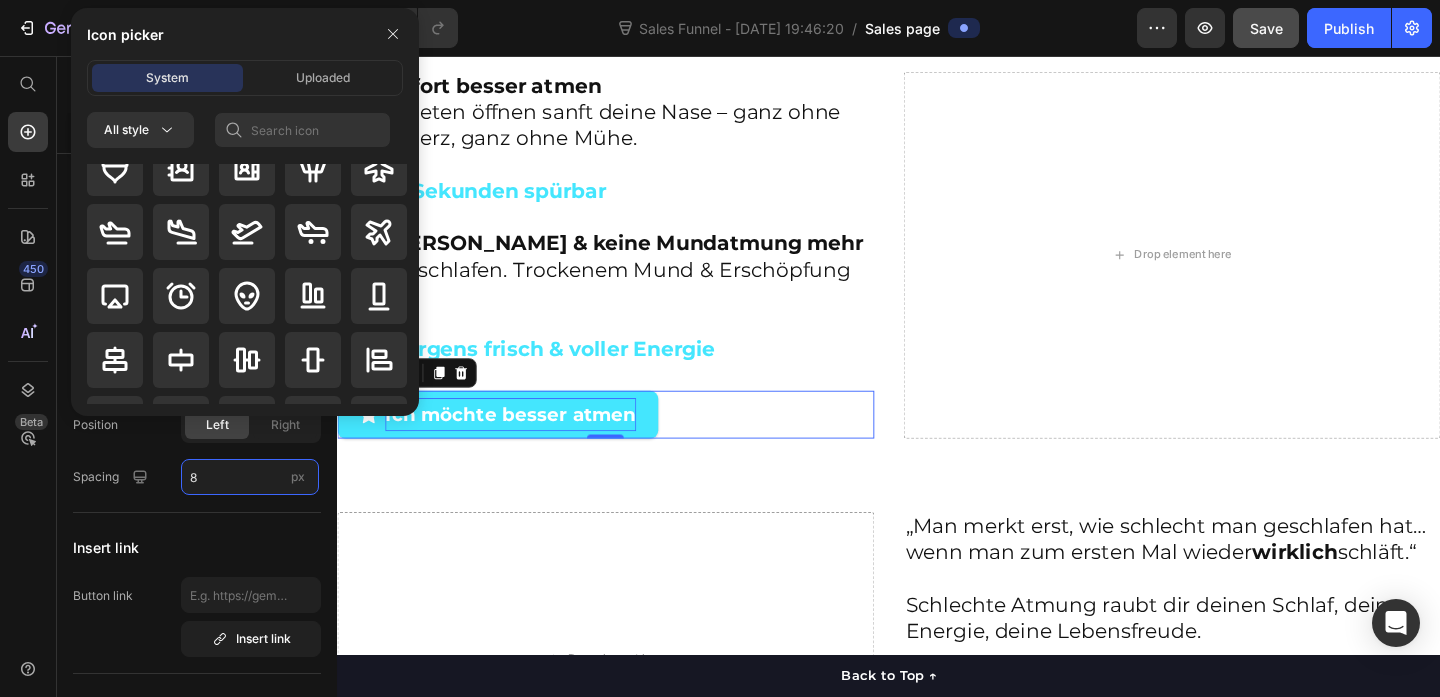 click on "8" at bounding box center (250, 477) 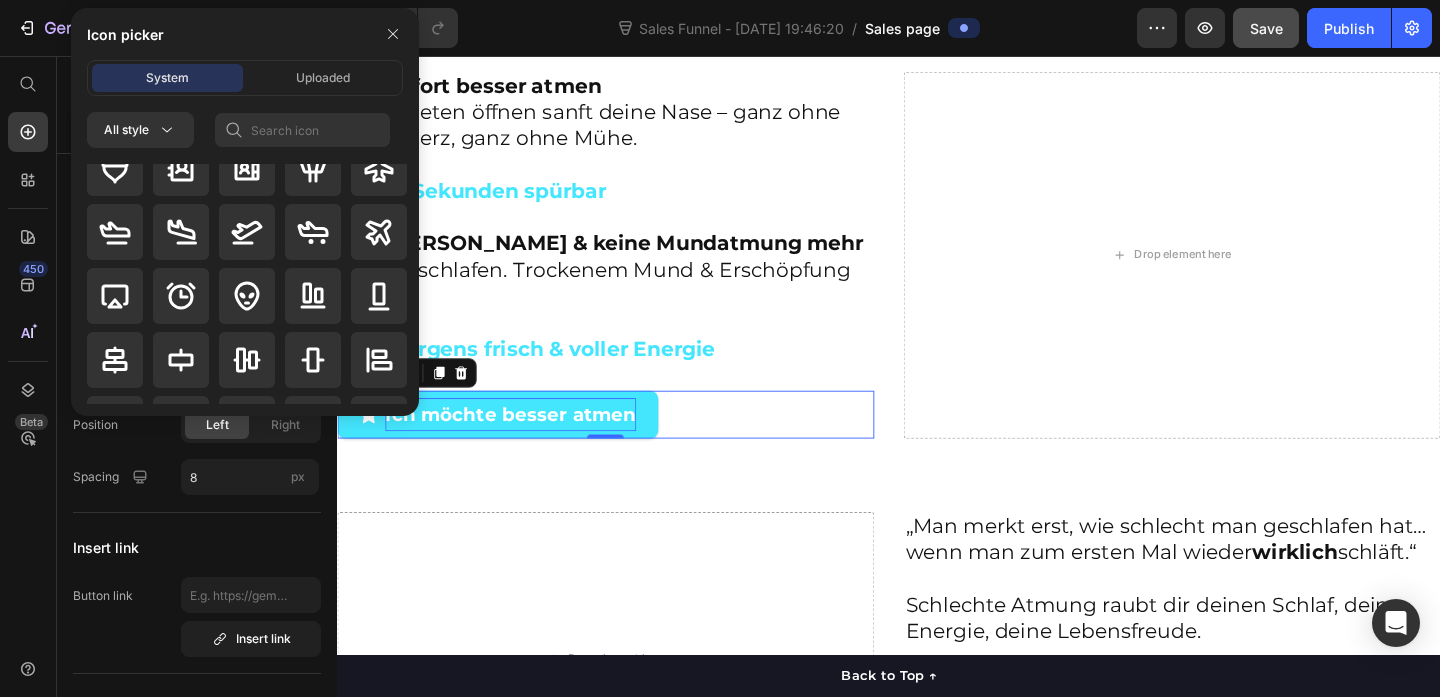 click on "Left Right" 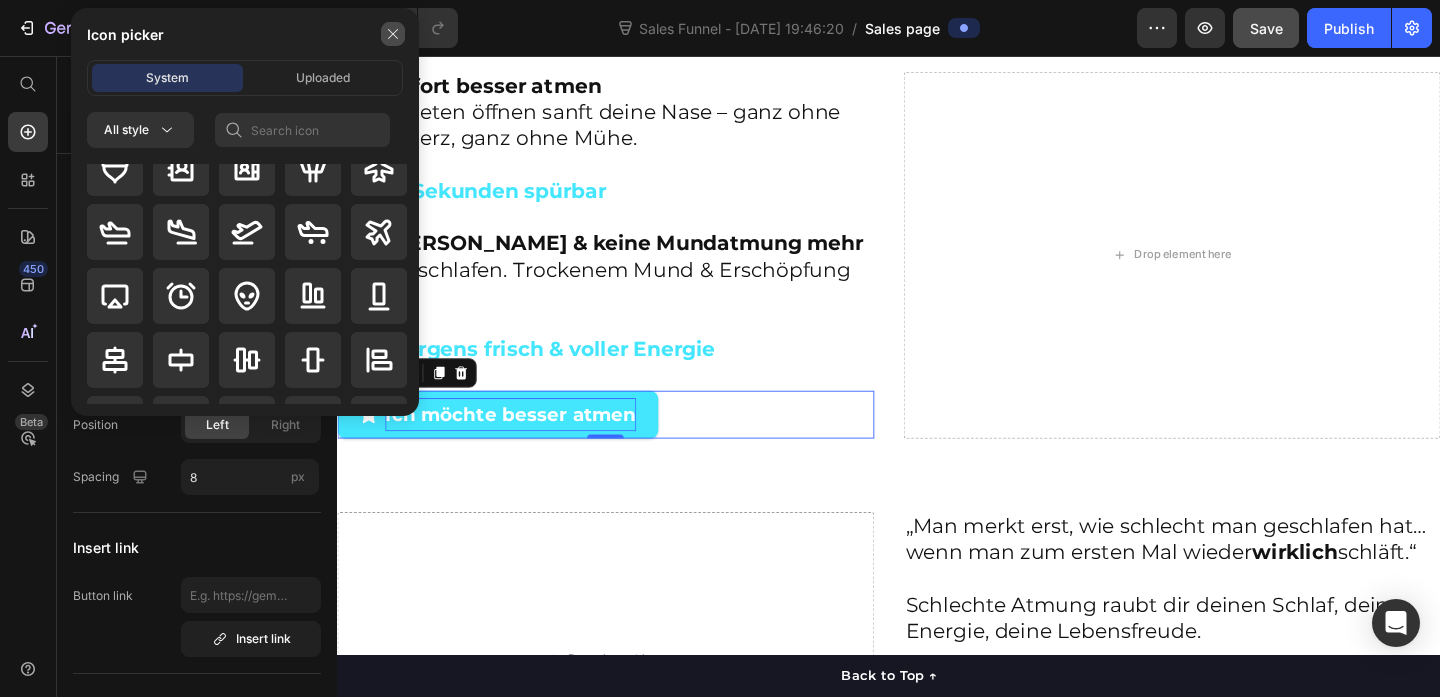 click at bounding box center (393, 34) 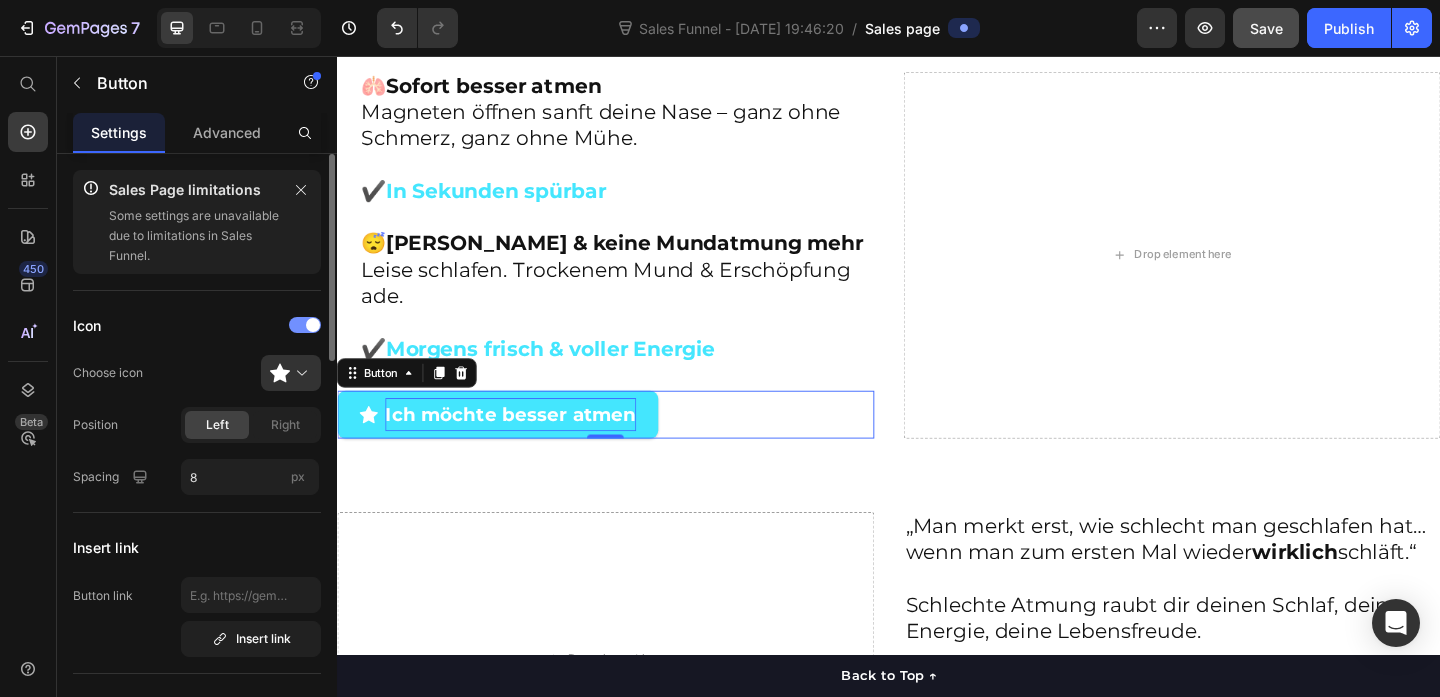 click at bounding box center [305, 325] 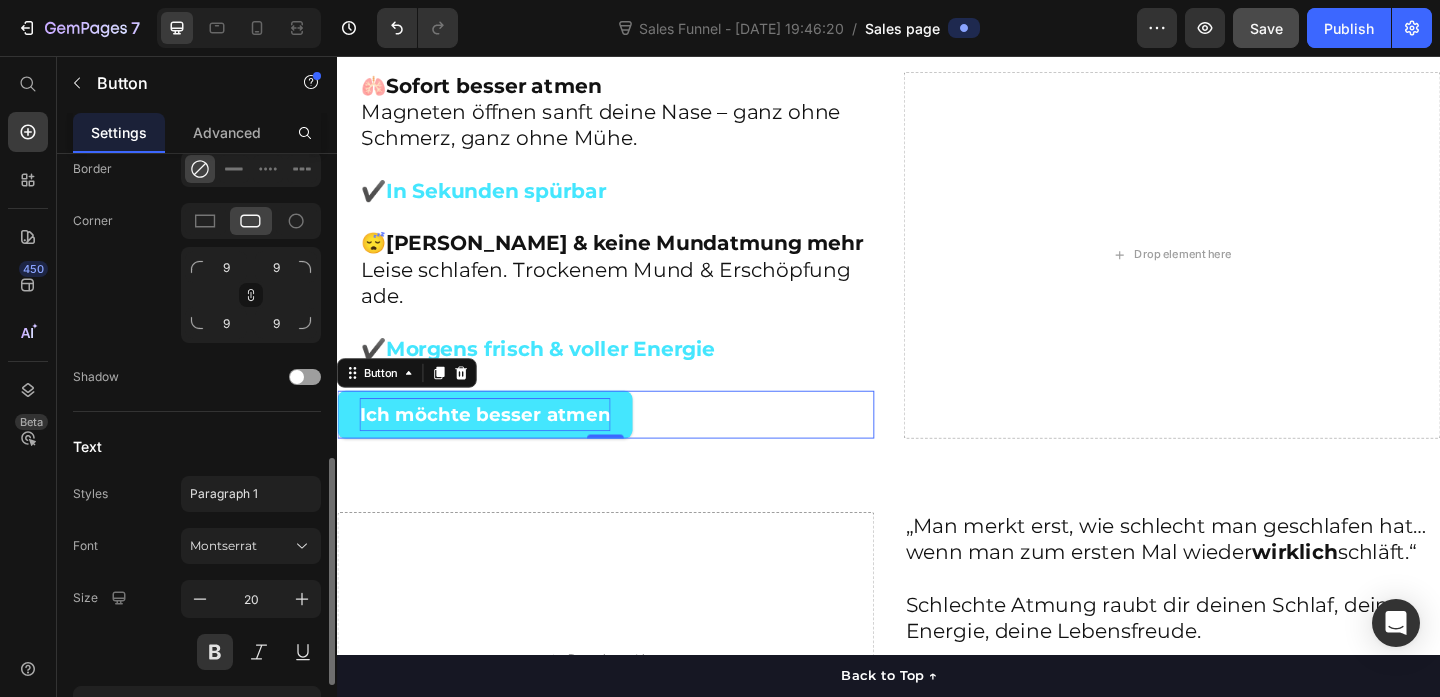 scroll, scrollTop: 982, scrollLeft: 0, axis: vertical 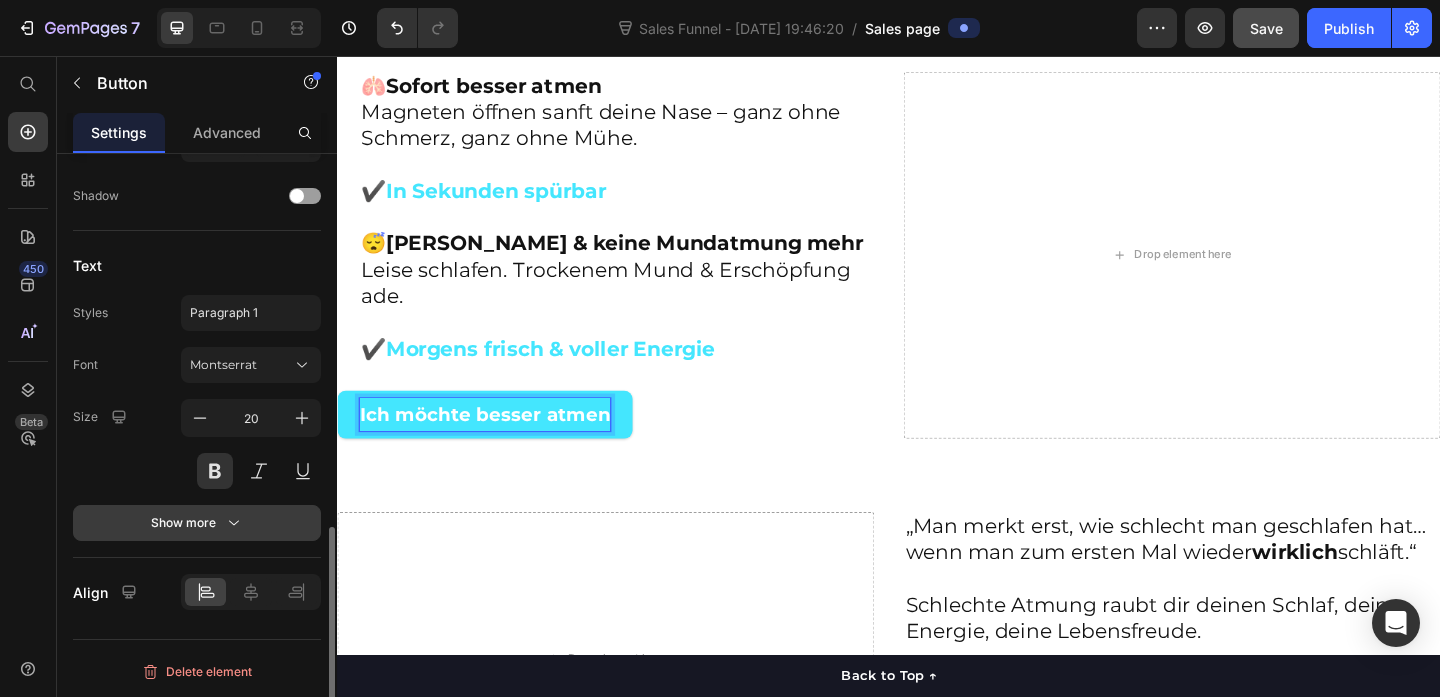 click 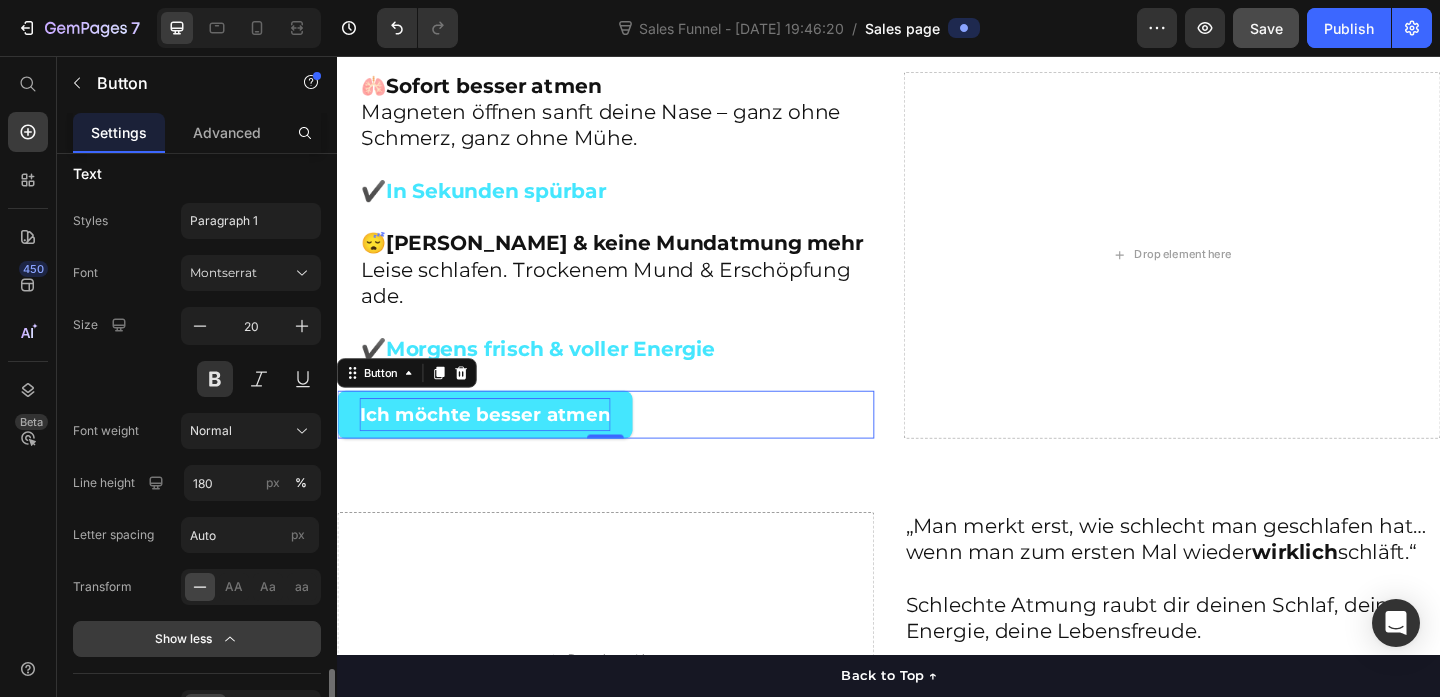 scroll, scrollTop: 1190, scrollLeft: 0, axis: vertical 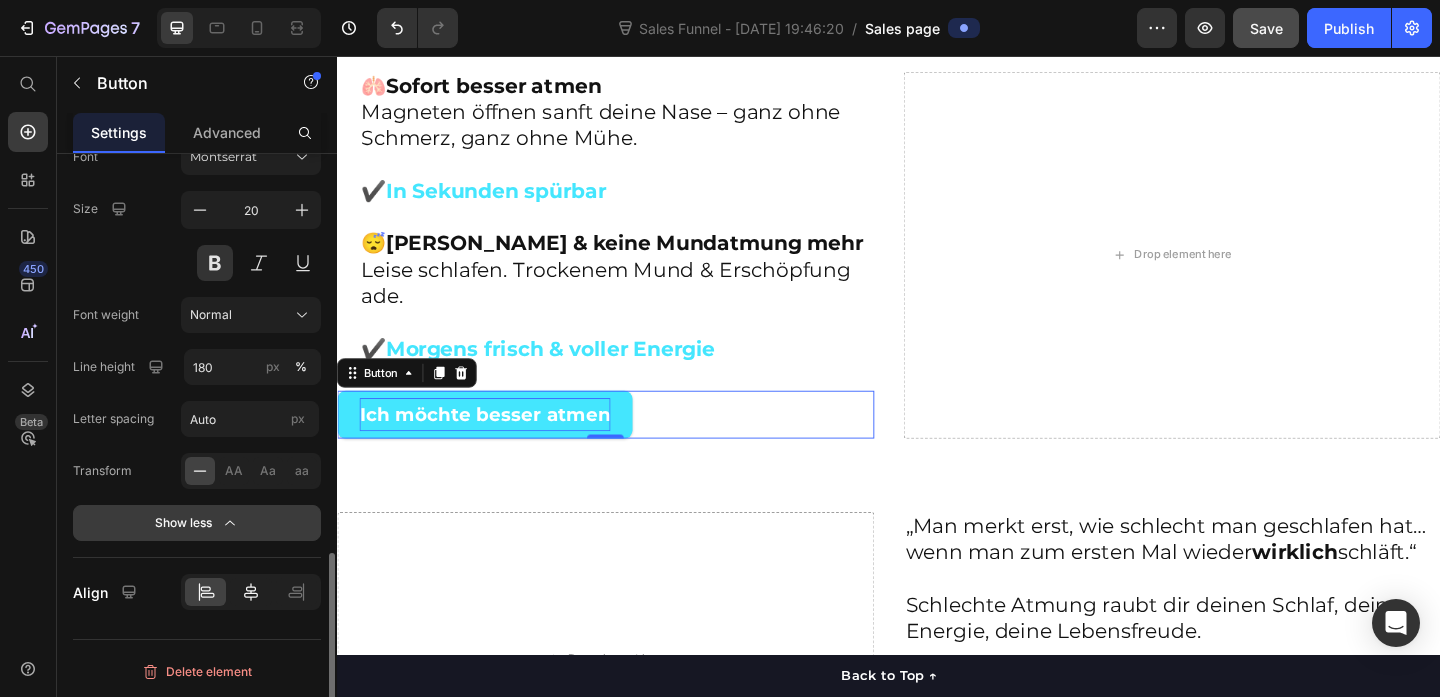 click 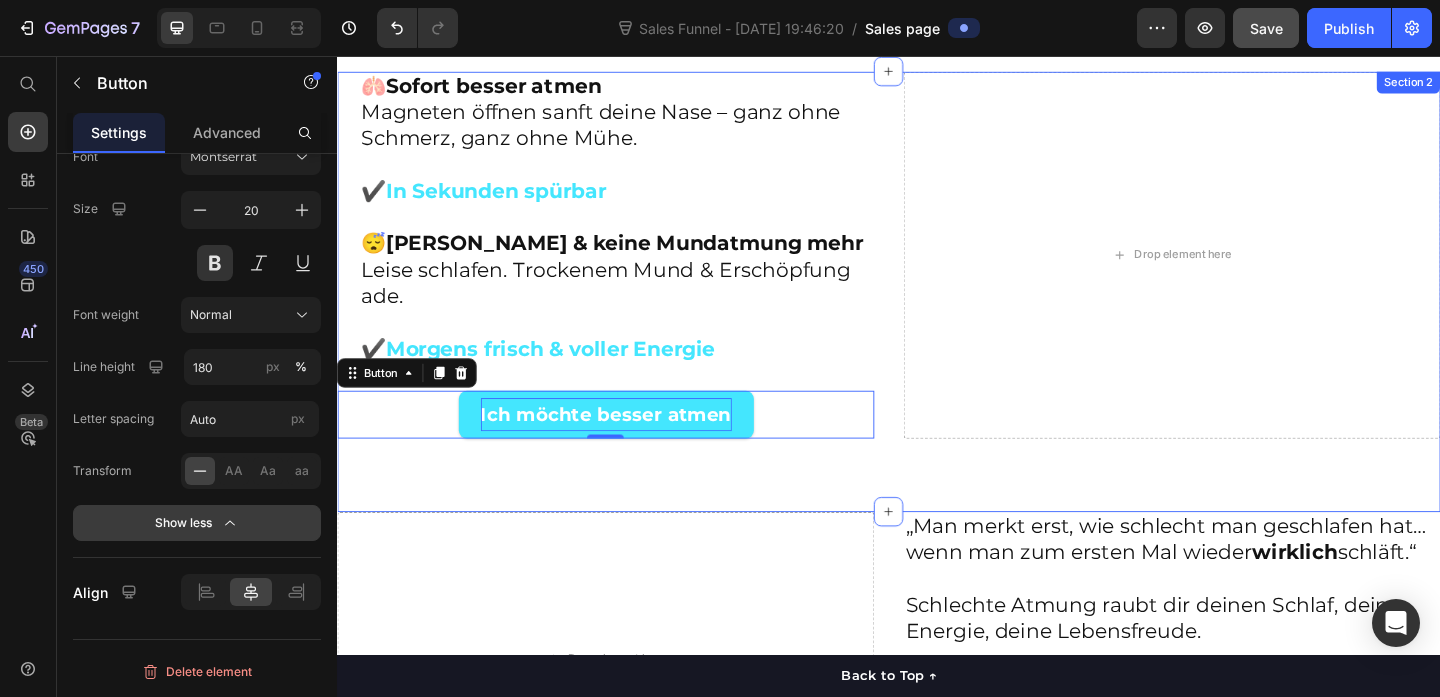 click on "🫁  Sofort besser atmen Magneten öffnen sanft deine Nase – ganz ohne Schmerz, ganz ohne Mühe. ✔️  In Sekunden spürbar 😴  Kein Schnarchen & keine Mundatmung mehr Leise schlafen. Trockenem Mund & Erschöpfung ade. ✔️  Morgens frisch & voller Energie   Heading Ich möchte besser atmen Button   0
Drop element here Section 2" at bounding box center [937, 312] 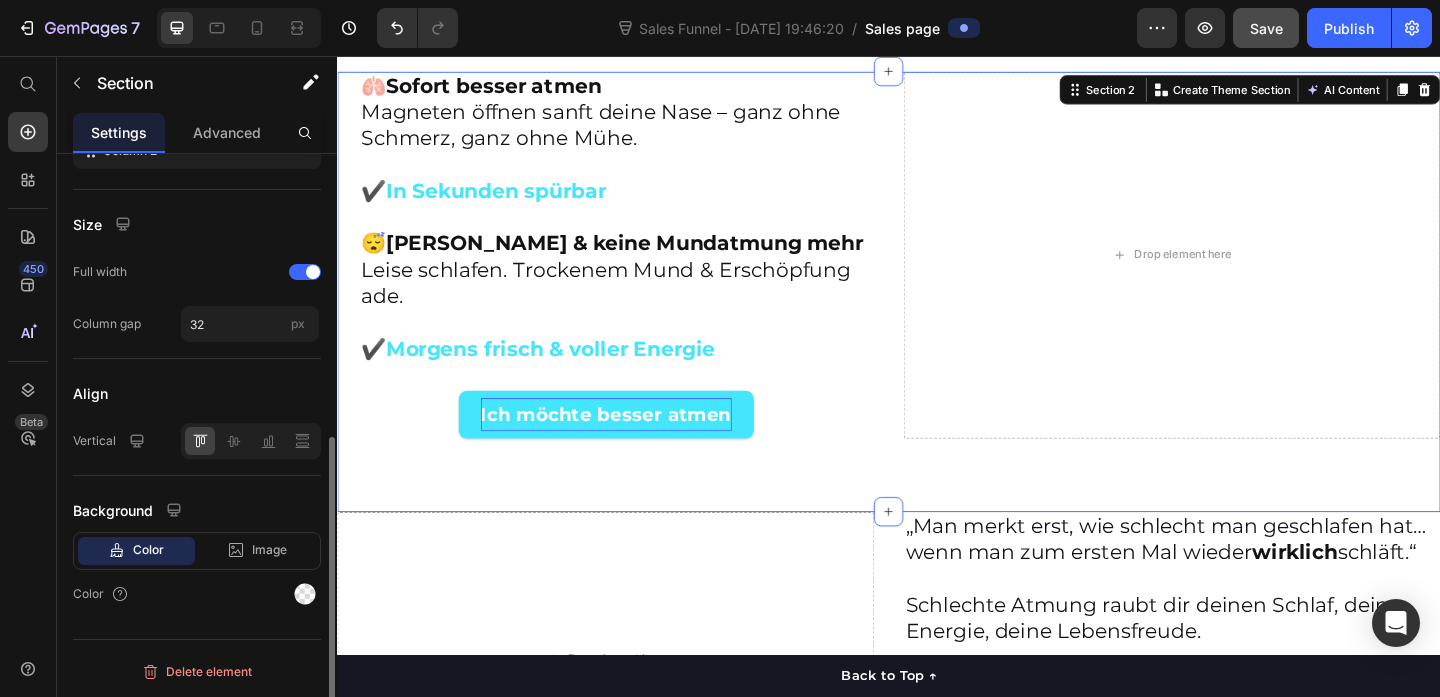 scroll, scrollTop: 0, scrollLeft: 0, axis: both 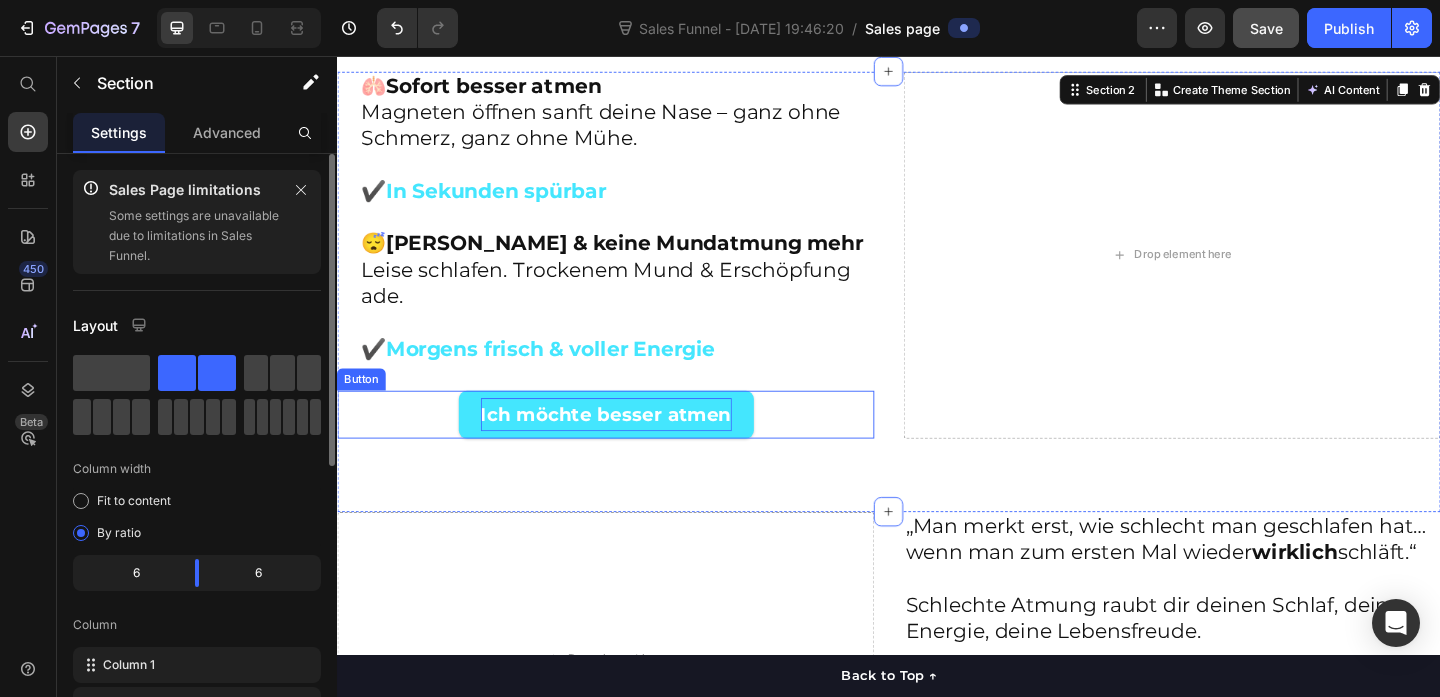 click on "Ich möchte besser atmen" at bounding box center [629, 446] 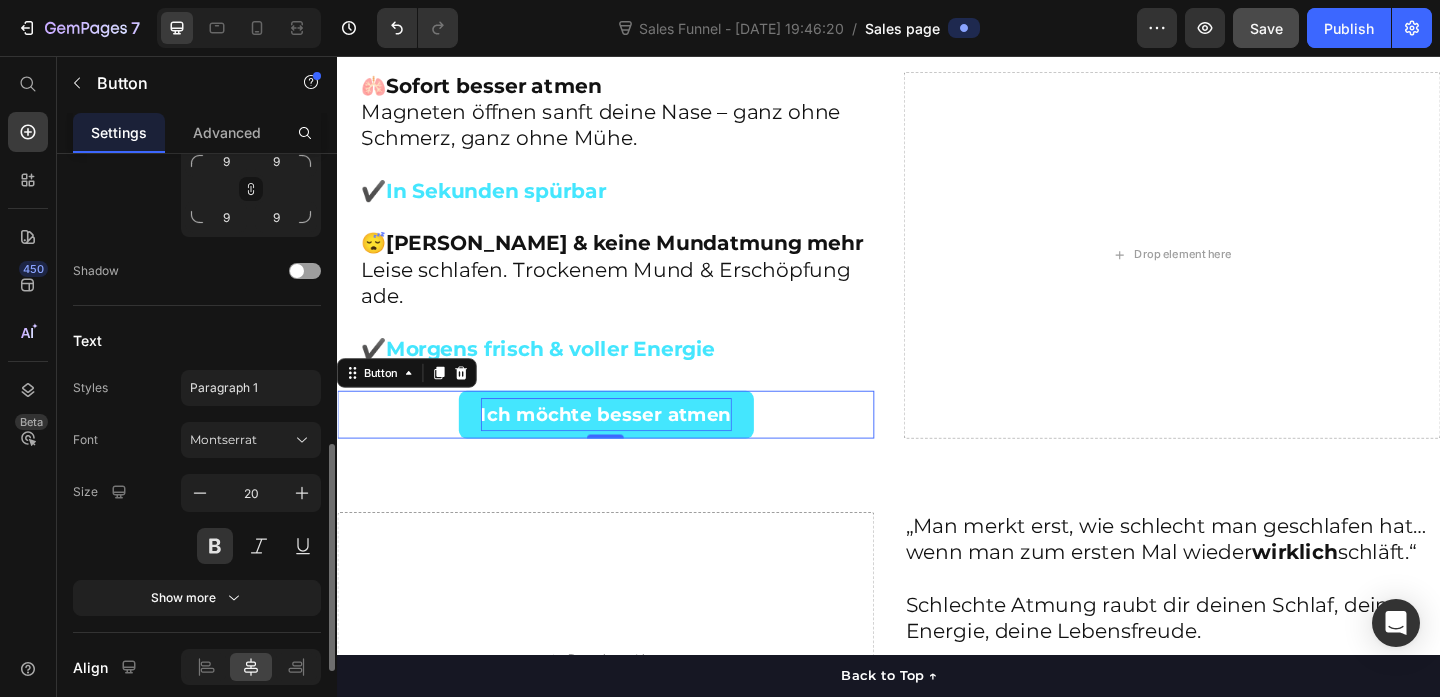 scroll, scrollTop: 982, scrollLeft: 0, axis: vertical 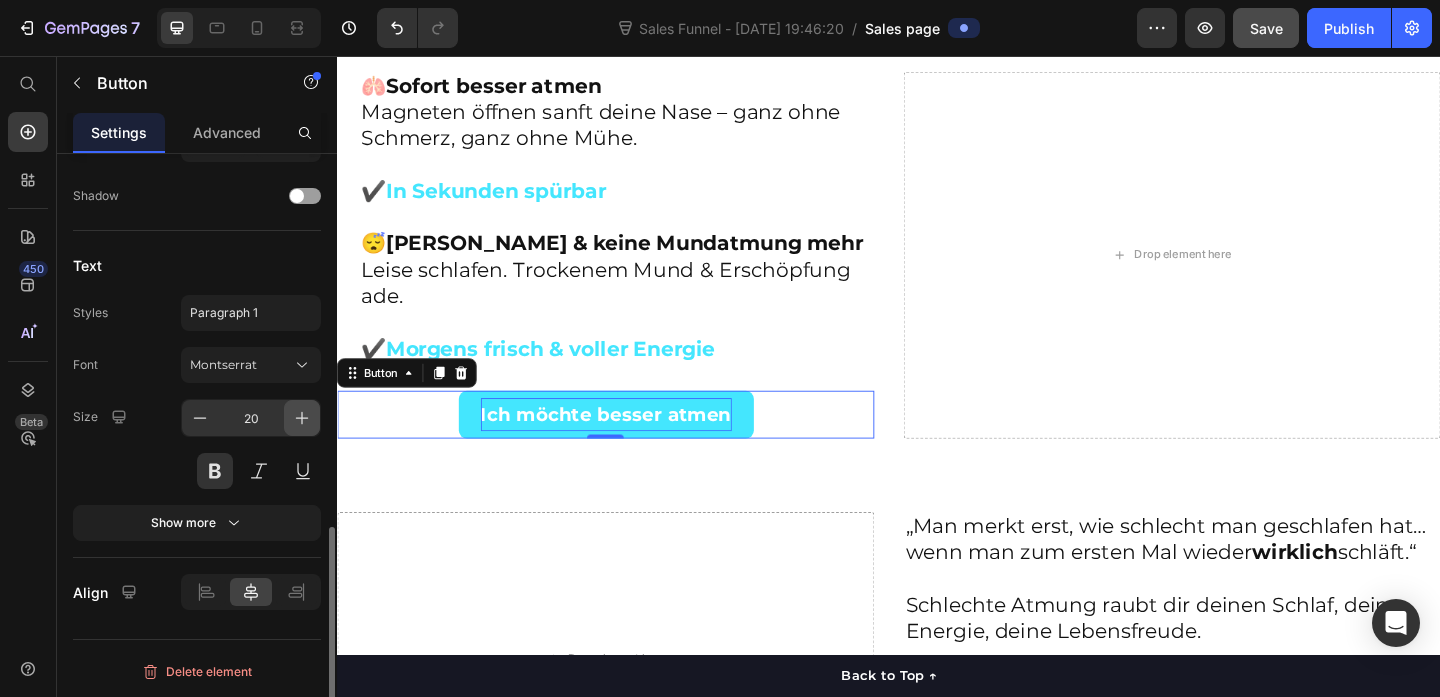 click 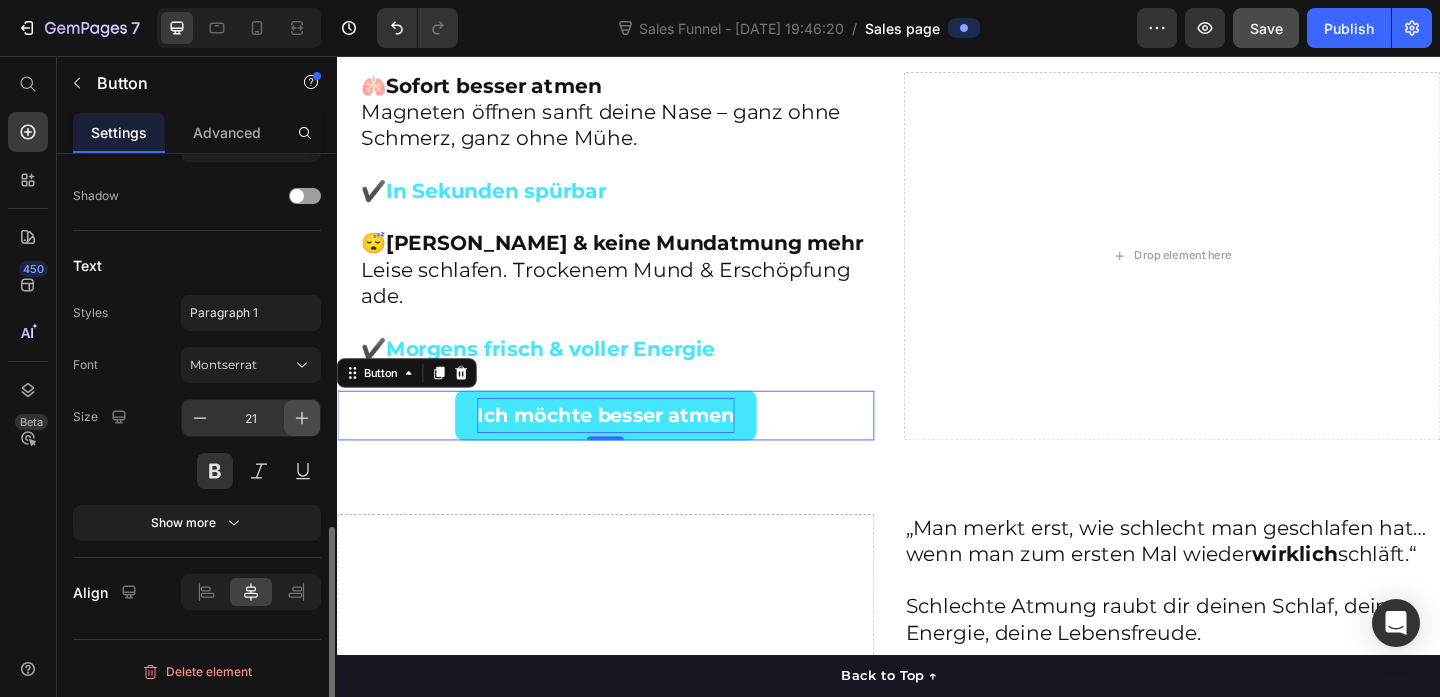 click 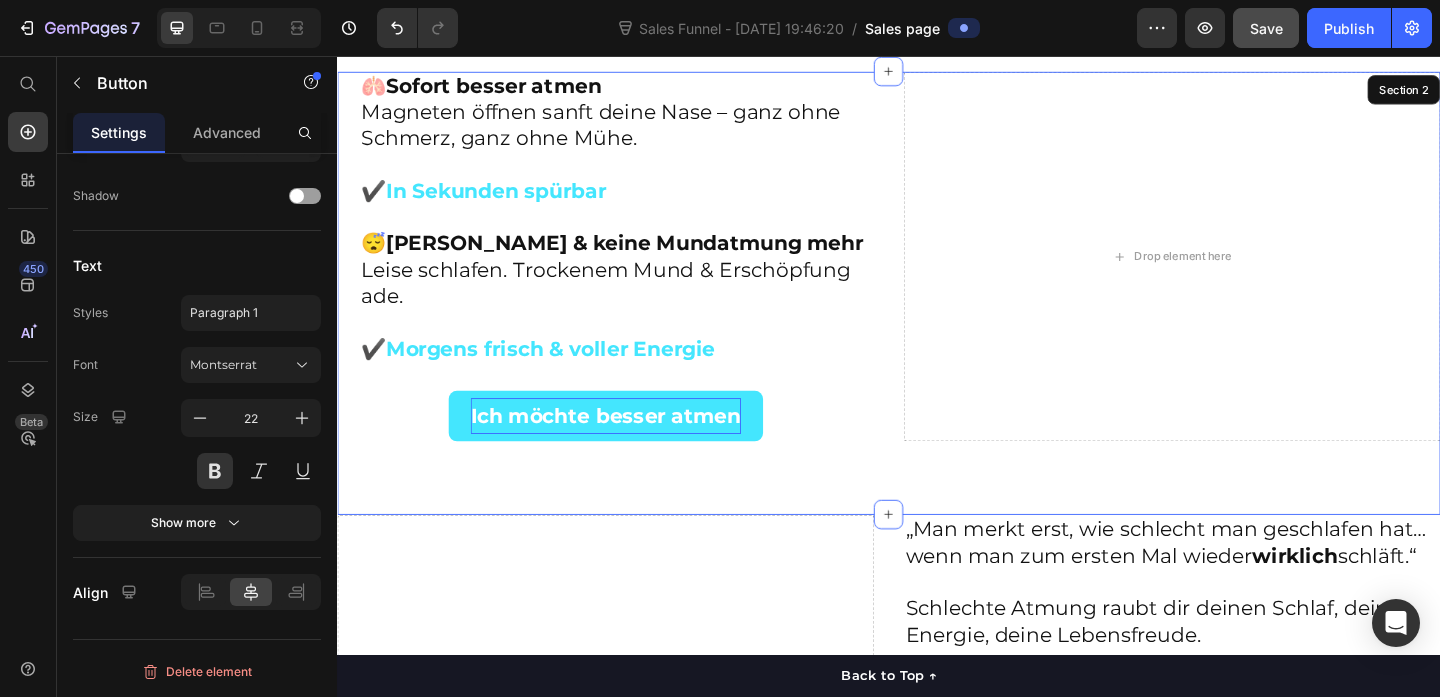 click on "🫁  Sofort besser atmen Magneten öffnen sanft deine Nase – ganz ohne Schmerz, ganz ohne Mühe. ✔️  In Sekunden spürbar 😴  Kein Schnarchen & keine Mundatmung mehr Leise schlafen. Trockenem Mund & Erschöpfung ade. ✔️  Morgens frisch & voller Energie   Heading Ich möchte besser atmen Button   0
Drop element here Section 2" at bounding box center (937, 314) 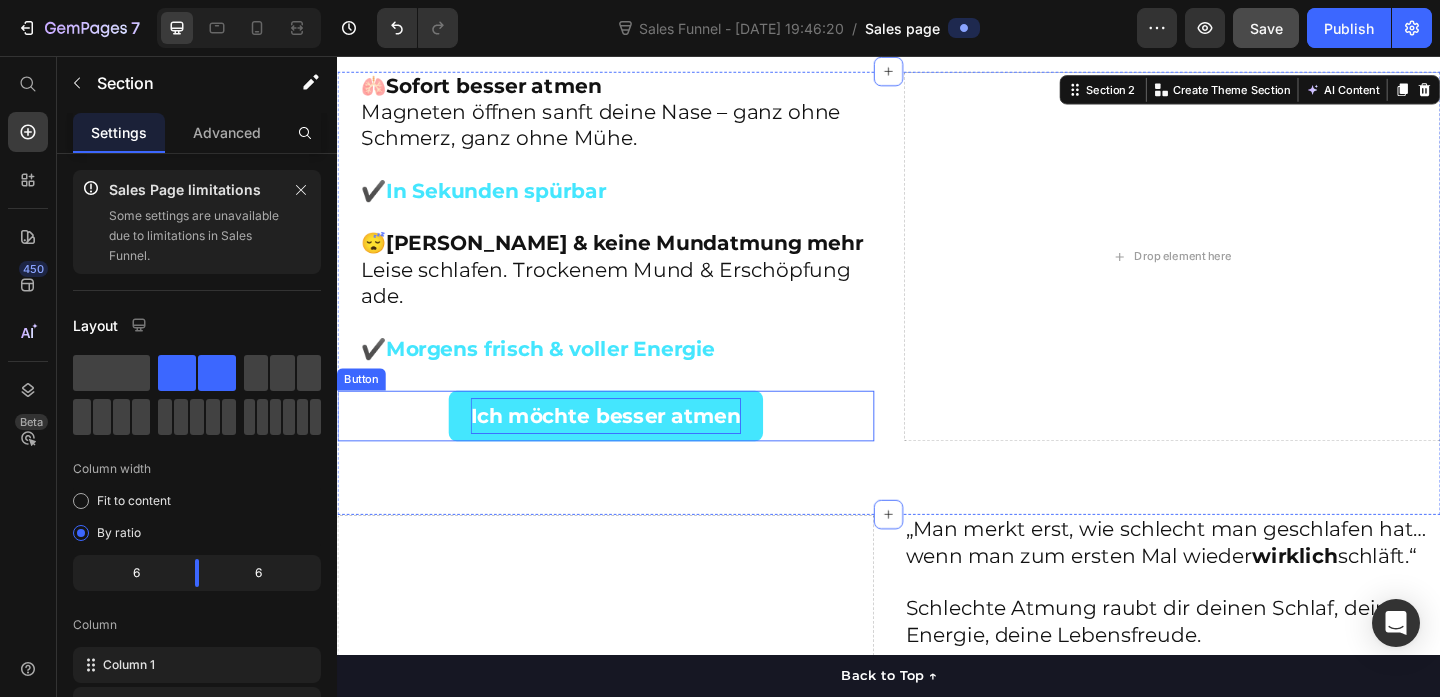 click on "Ich möchte besser atmen Button" at bounding box center [629, 448] 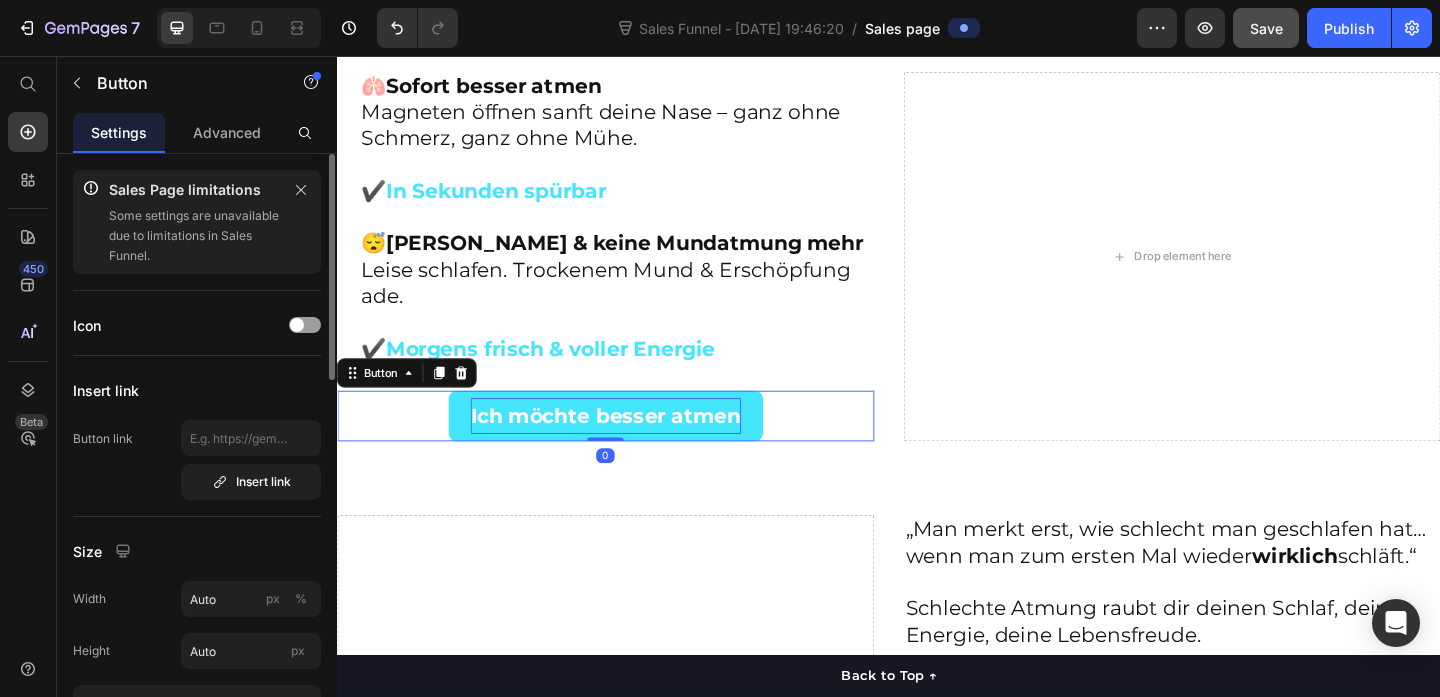 scroll, scrollTop: 982, scrollLeft: 0, axis: vertical 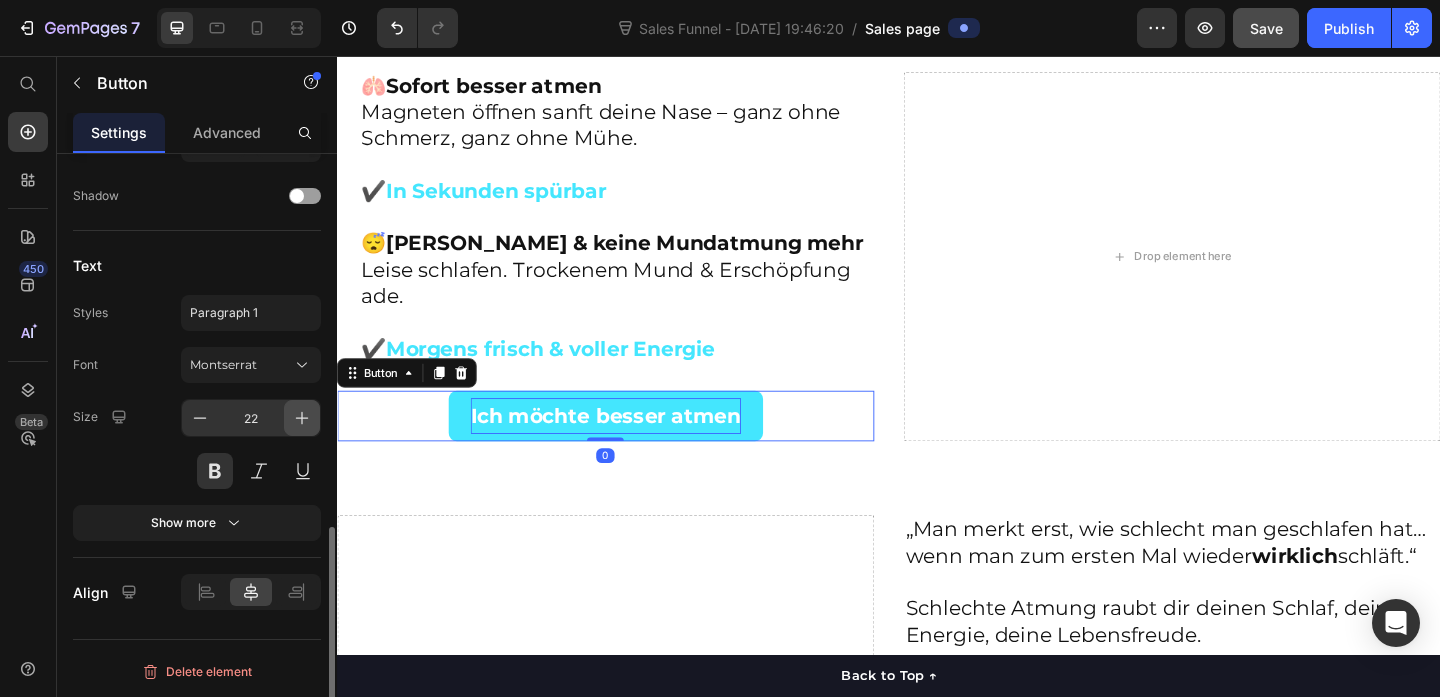 click 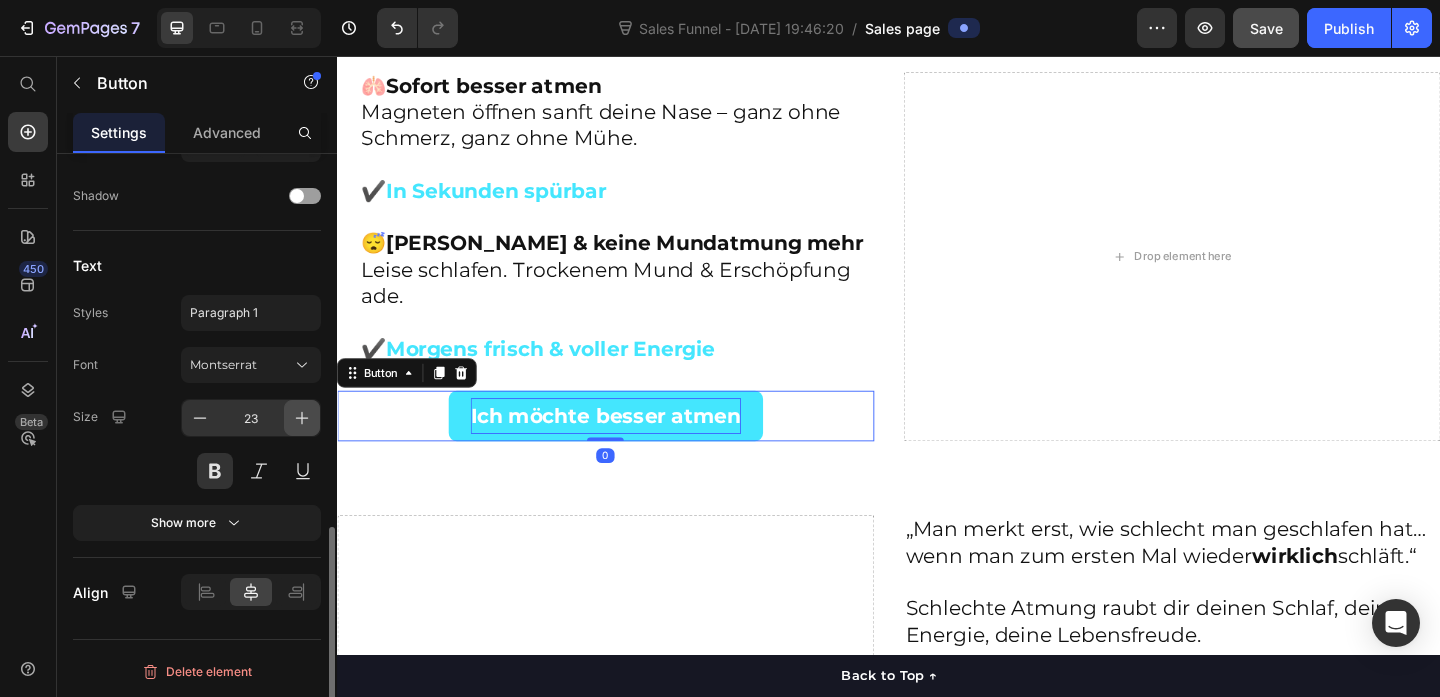 click 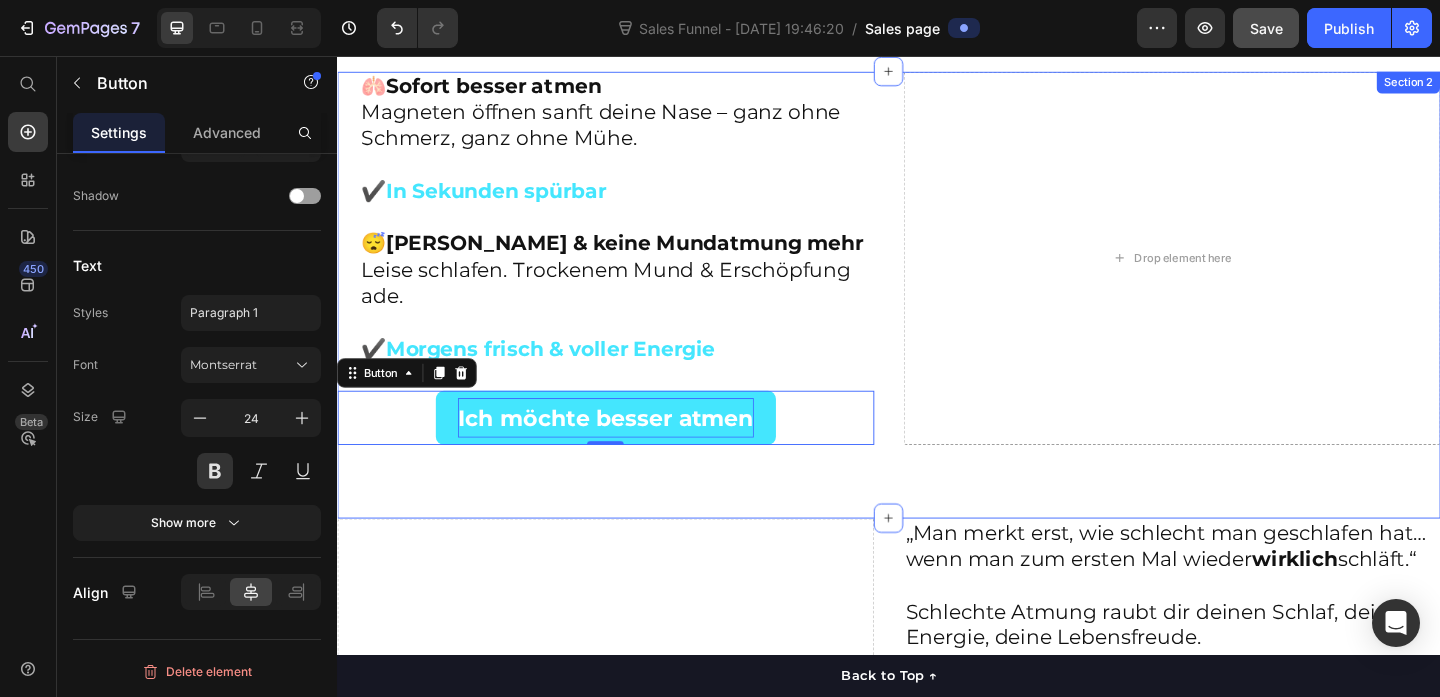 click on "🫁  Sofort besser atmen Magneten öffnen sanft deine Nase – ganz ohne Schmerz, ganz ohne Mühe. ✔️  In Sekunden spürbar 😴  Kein Schnarchen & keine Mundatmung mehr Leise schlafen. Trockenem Mund & Erschöpfung ade. ✔️  Morgens frisch & voller Energie   Heading Ich möchte besser atmen Button   0
Drop element here Section 2" at bounding box center [937, 316] 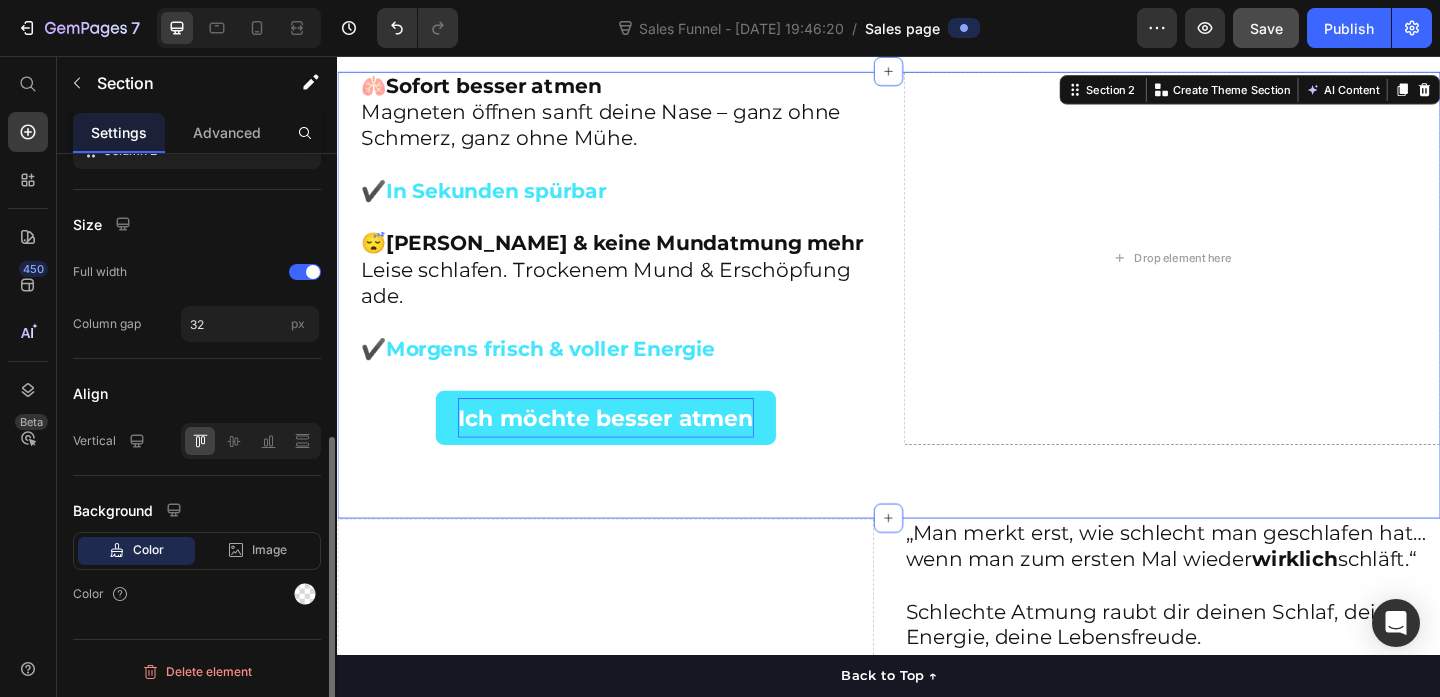 scroll, scrollTop: 0, scrollLeft: 0, axis: both 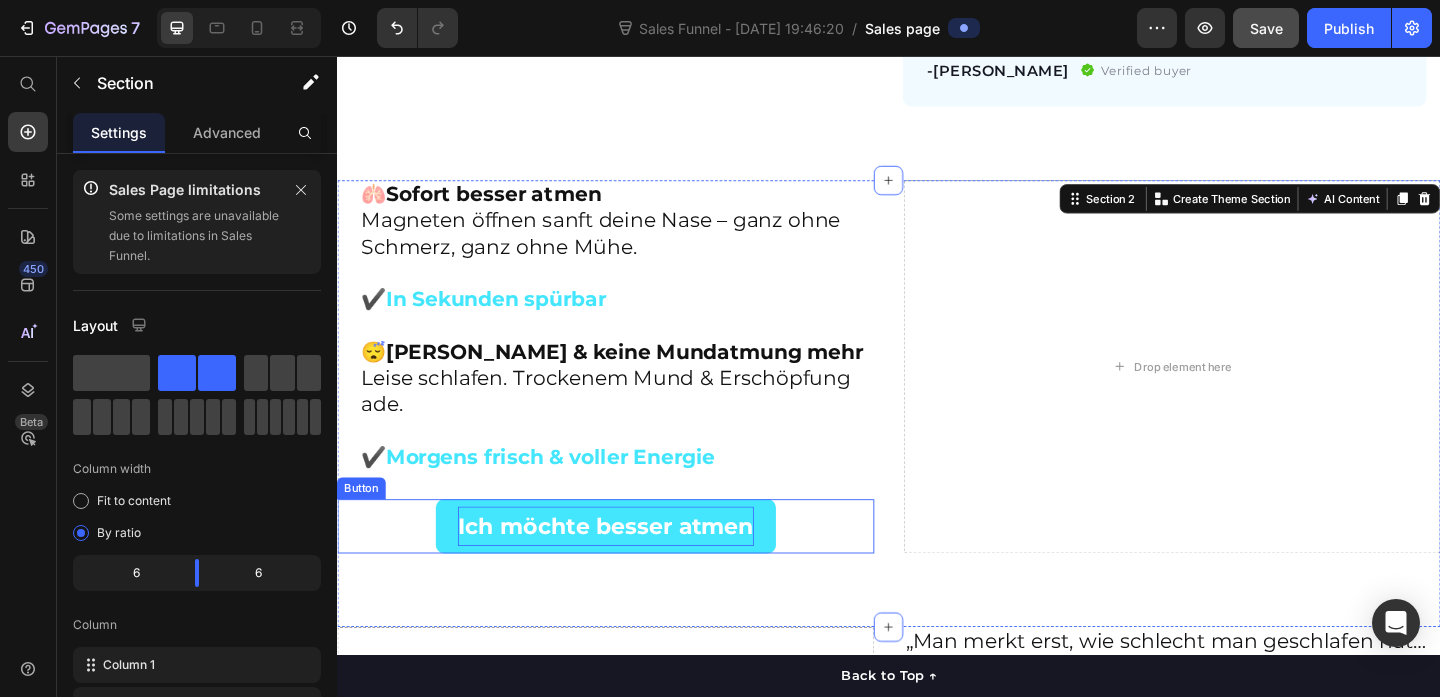 click on "Ich möchte besser atmen Button" at bounding box center [629, 567] 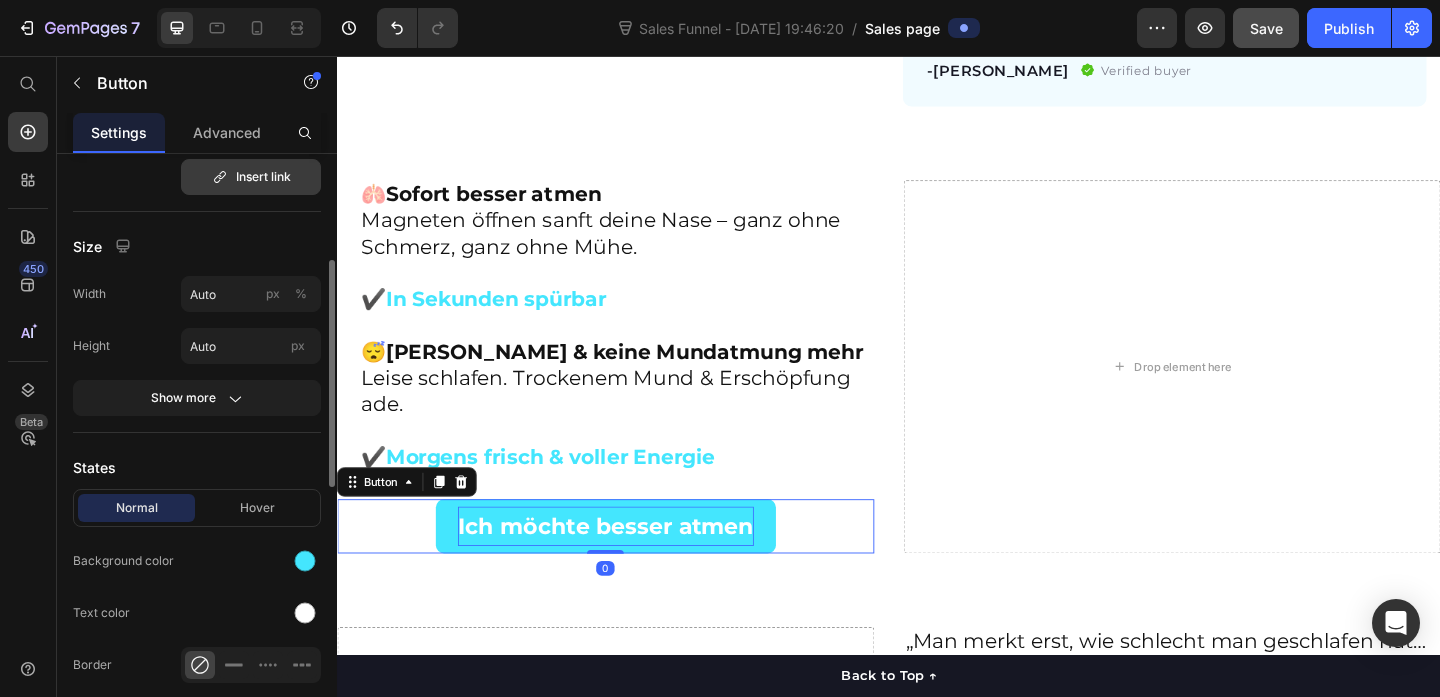 scroll, scrollTop: 311, scrollLeft: 0, axis: vertical 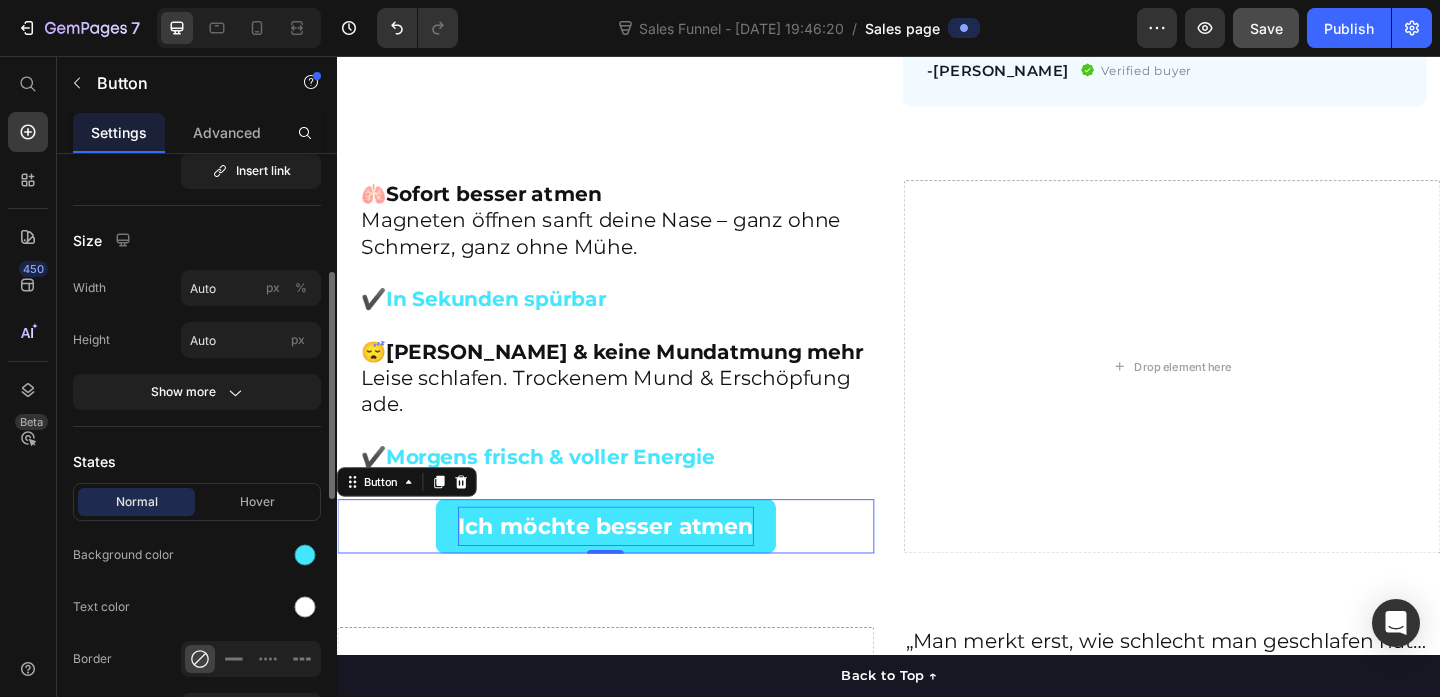 click on "Size Width Auto px % Height Auto px Show more" 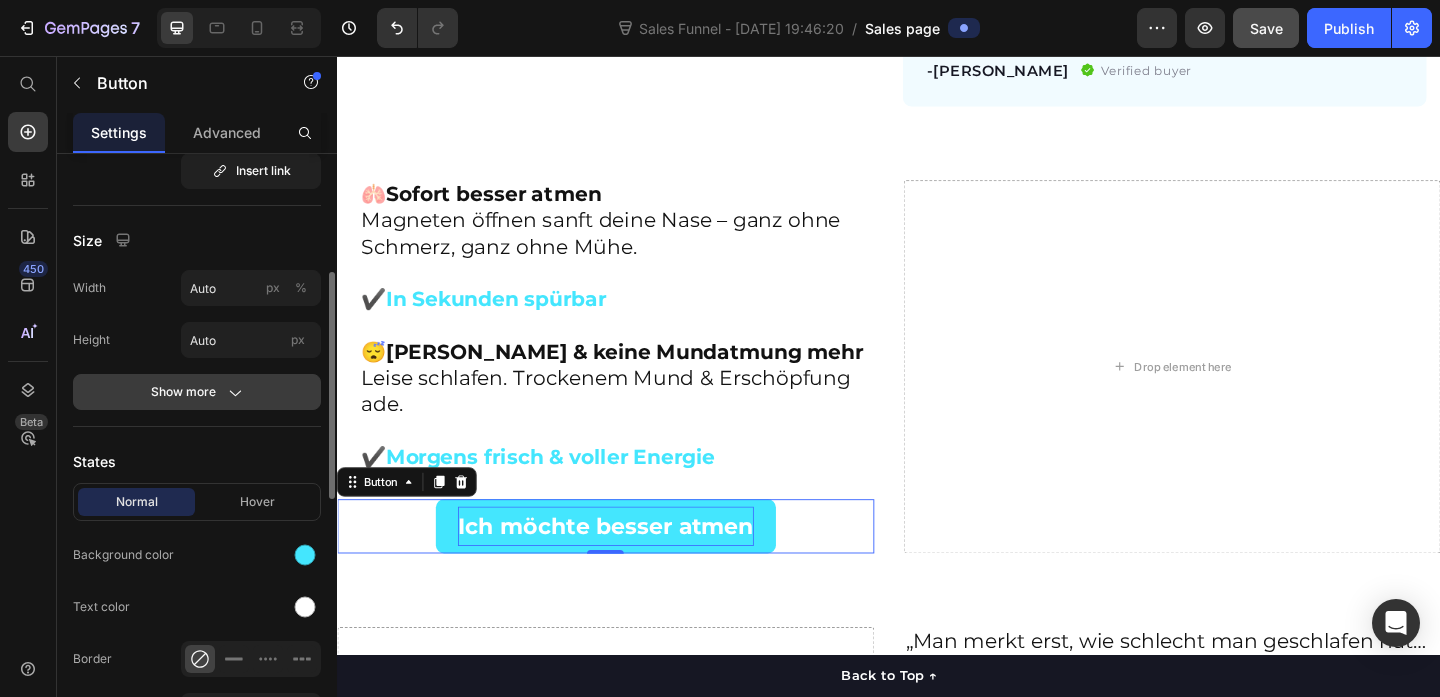 click on "Show more" 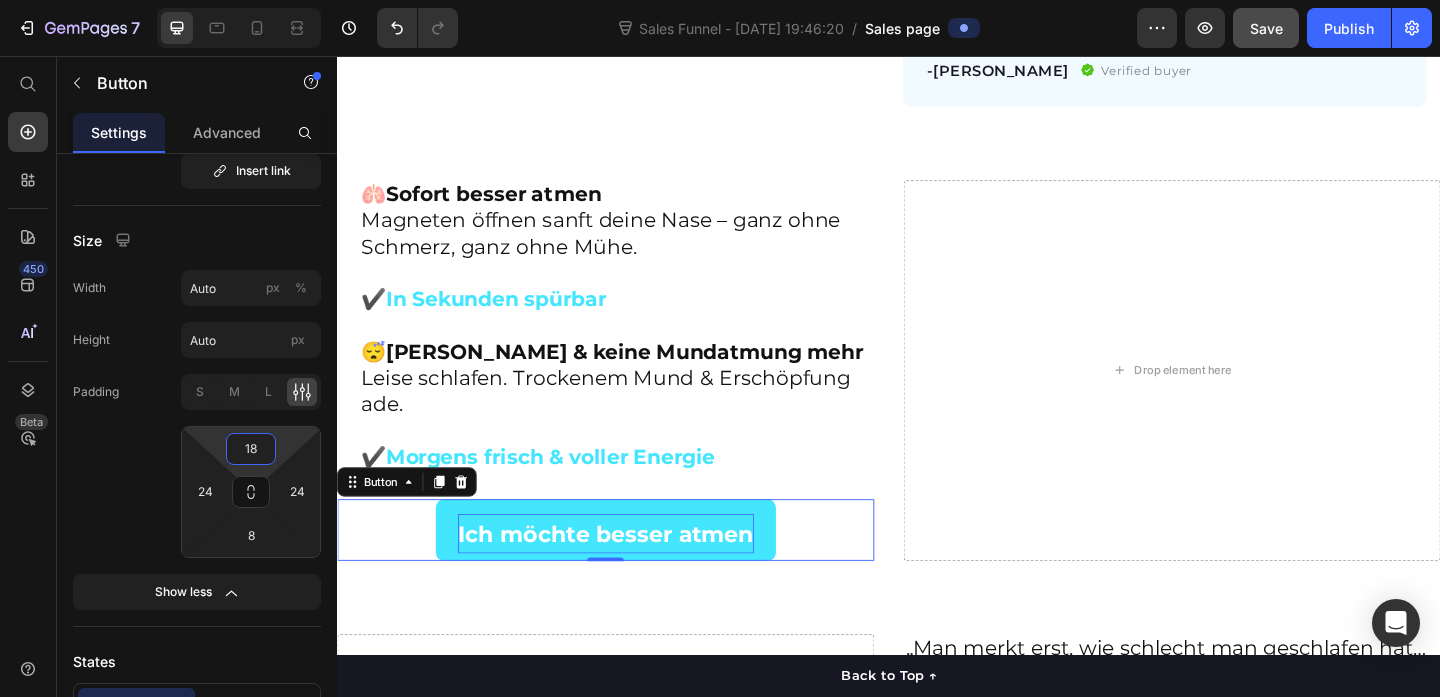 type on "20" 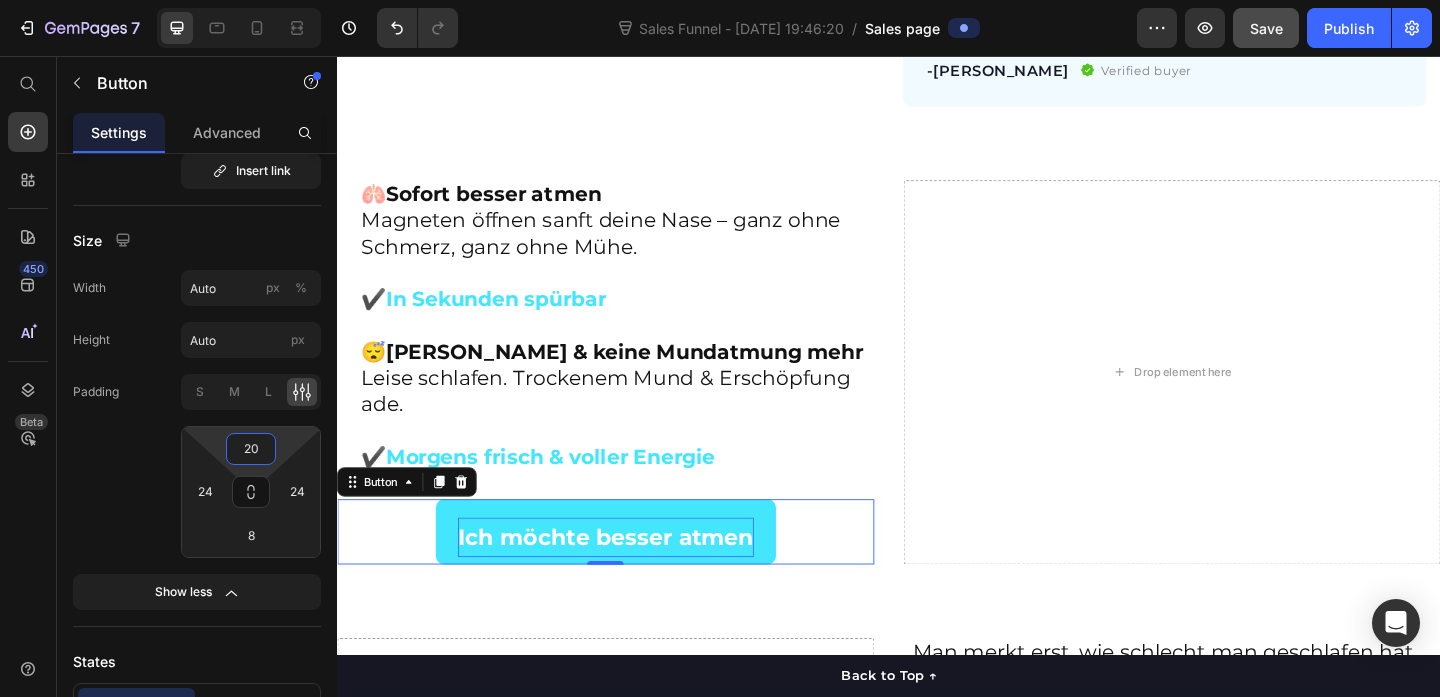 click on "7  Sales Funnel - [DATE] 19:46:20  /  Sales page Preview  Save   Publish  450 Beta Sales Page limitations Some elements are unavailable due to limitations in Sales Funnel. Start with Sections Elements Hero Section Product Detail Brands Trusted Badges Guarantee Product Breakdown How to use Testimonials Compare Bundle FAQs Social Proof Brand Story Product List Collection Blog List Contact Sticky Add to Cart Custom Footer Browse Library 450 Layout
Row
Row
Row
Row Text
Heading
Text Block Button
Button
Button
Sticky Back to top Media" at bounding box center [720, 0] 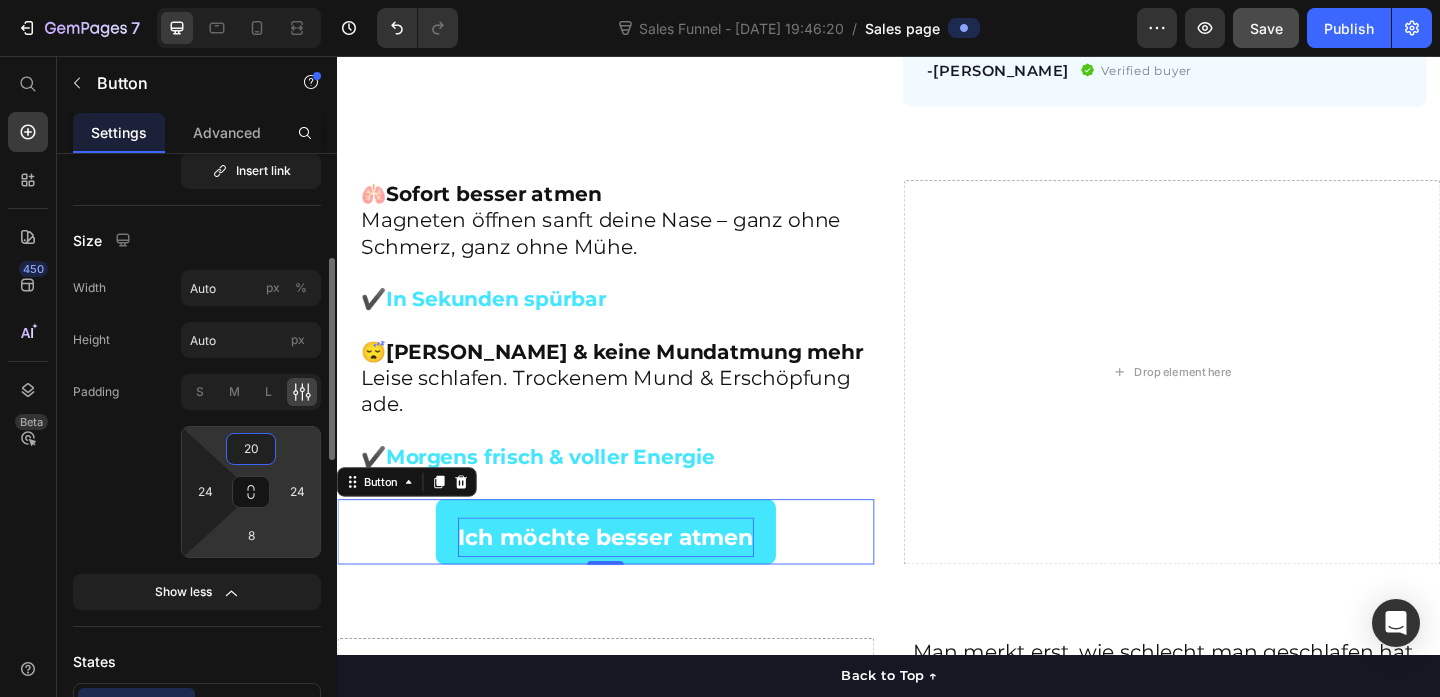 click on "7  Sales Funnel - Jul 10, 19:46:20  /  Sales page Preview  Save   Publish  450 Beta Sales Page limitations Some elements are unavailable due to limitations in Sales Funnel. Start with Sections Elements Hero Section Product Detail Brands Trusted Badges Guarantee Product Breakdown How to use Testimonials Compare Bundle FAQs Social Proof Brand Story Product List Collection Blog List Contact Sticky Add to Cart Custom Footer Browse Library 450 Layout
Row
Row
Row
Row Text
Heading
Text Block Button
Button
Button
Sticky Back to top Media" at bounding box center [720, 0] 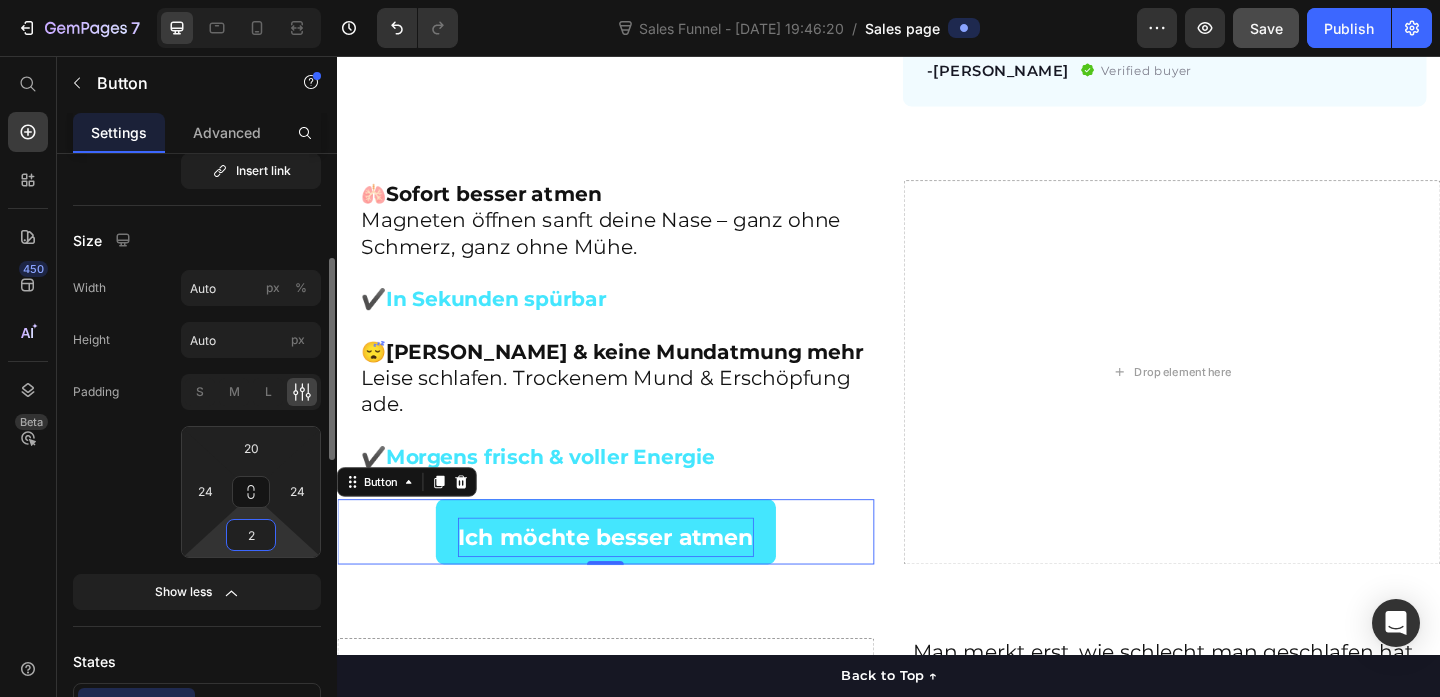 type on "20" 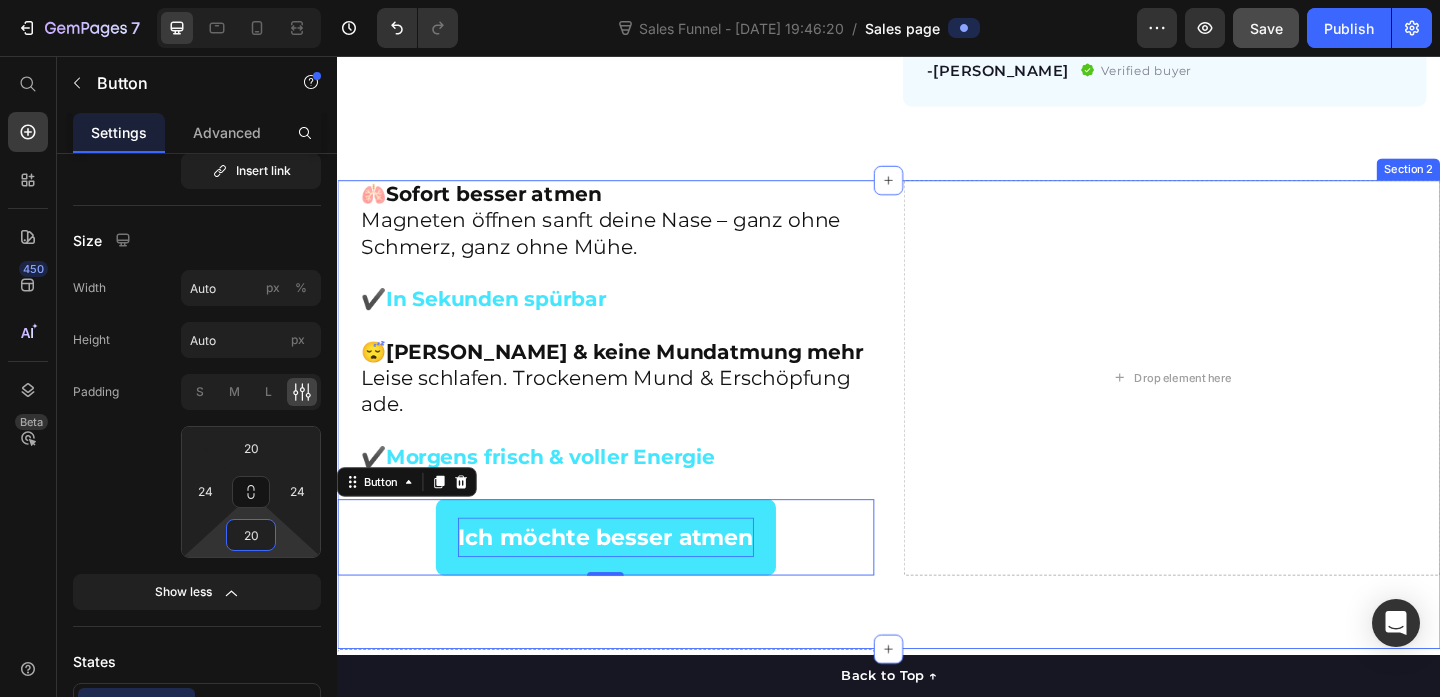 click on "🫁  Sofort besser atmen Magneten öffnen sanft deine Nase – ganz ohne Schmerz, ganz ohne Mühe. ✔️  In Sekunden spürbar 😴  Kein Schnarchen & keine Mundatmung mehr Leise schlafen. Trockenem Mund & Erschöpfung ade. ✔️  Morgens frisch & voller Energie   Heading Ich möchte besser atmen Button   0
Drop element here Section 2" at bounding box center [937, 446] 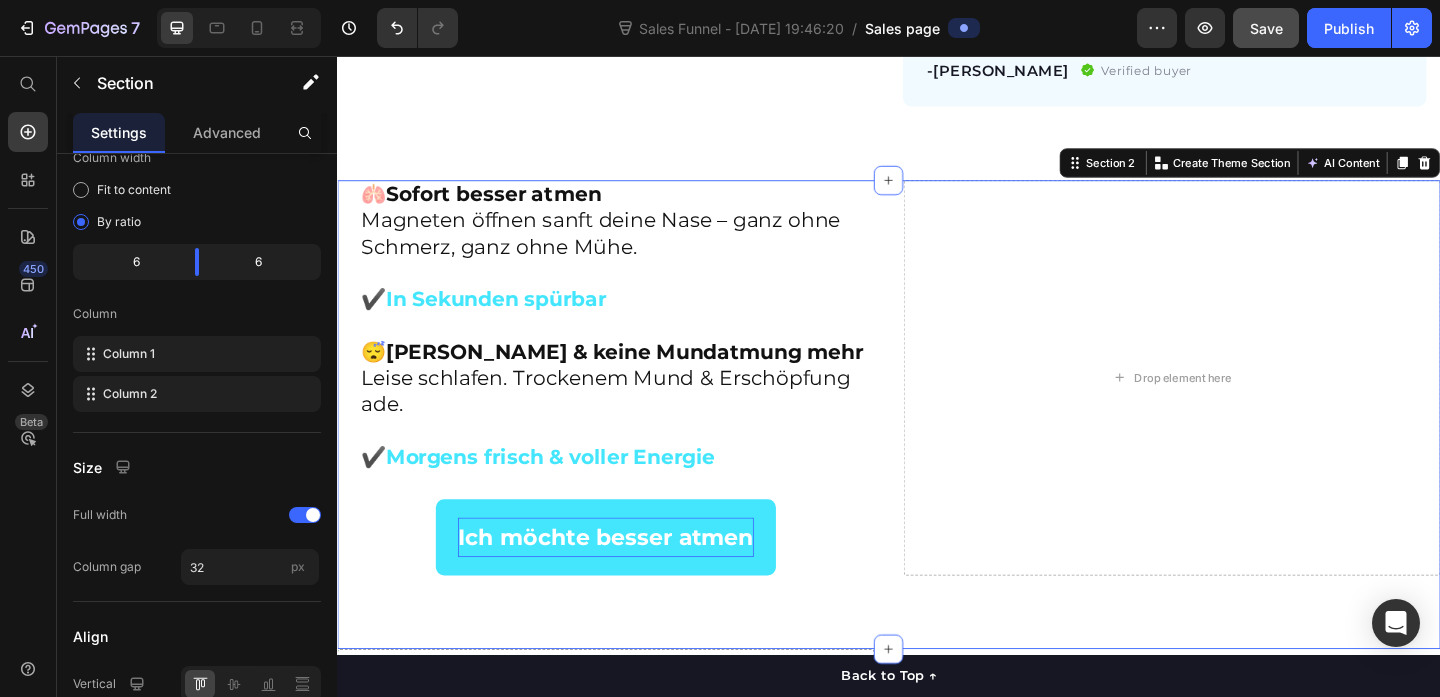 scroll, scrollTop: 0, scrollLeft: 0, axis: both 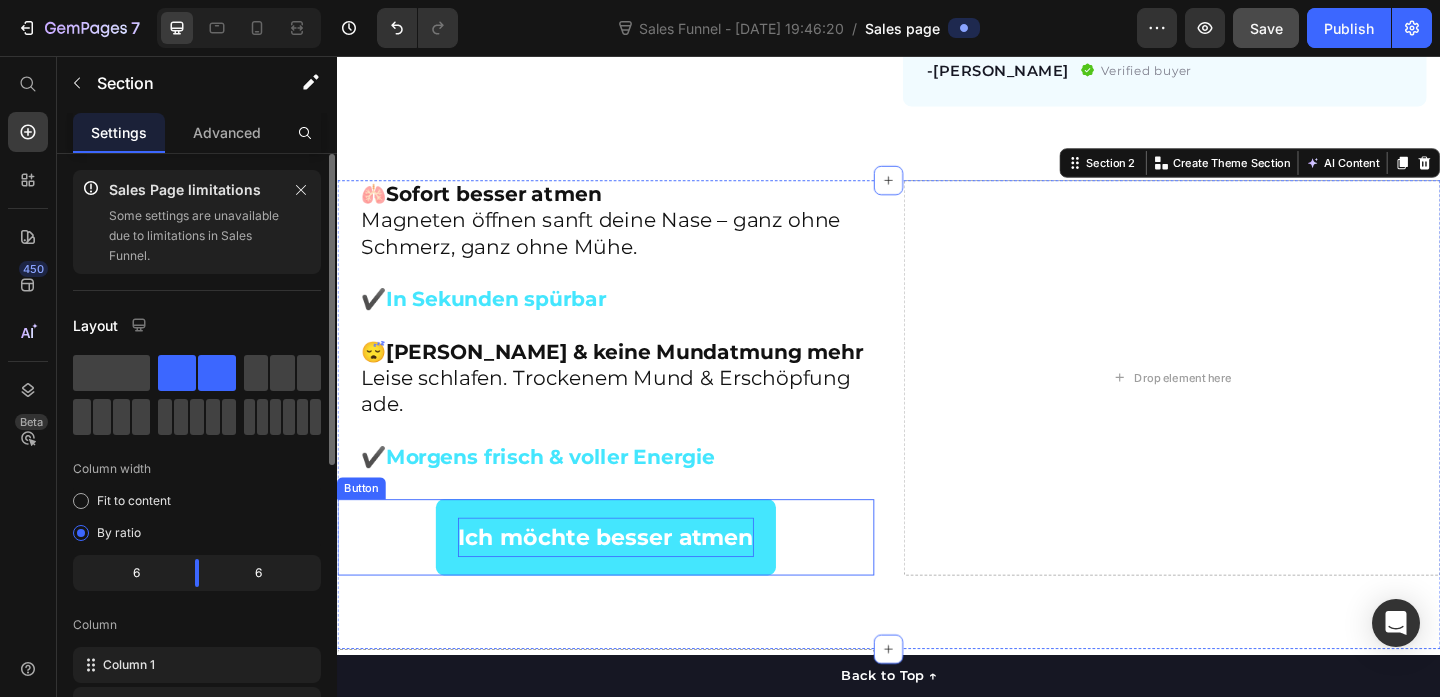 click on "Ich möchte besser atmen" at bounding box center (629, 579) 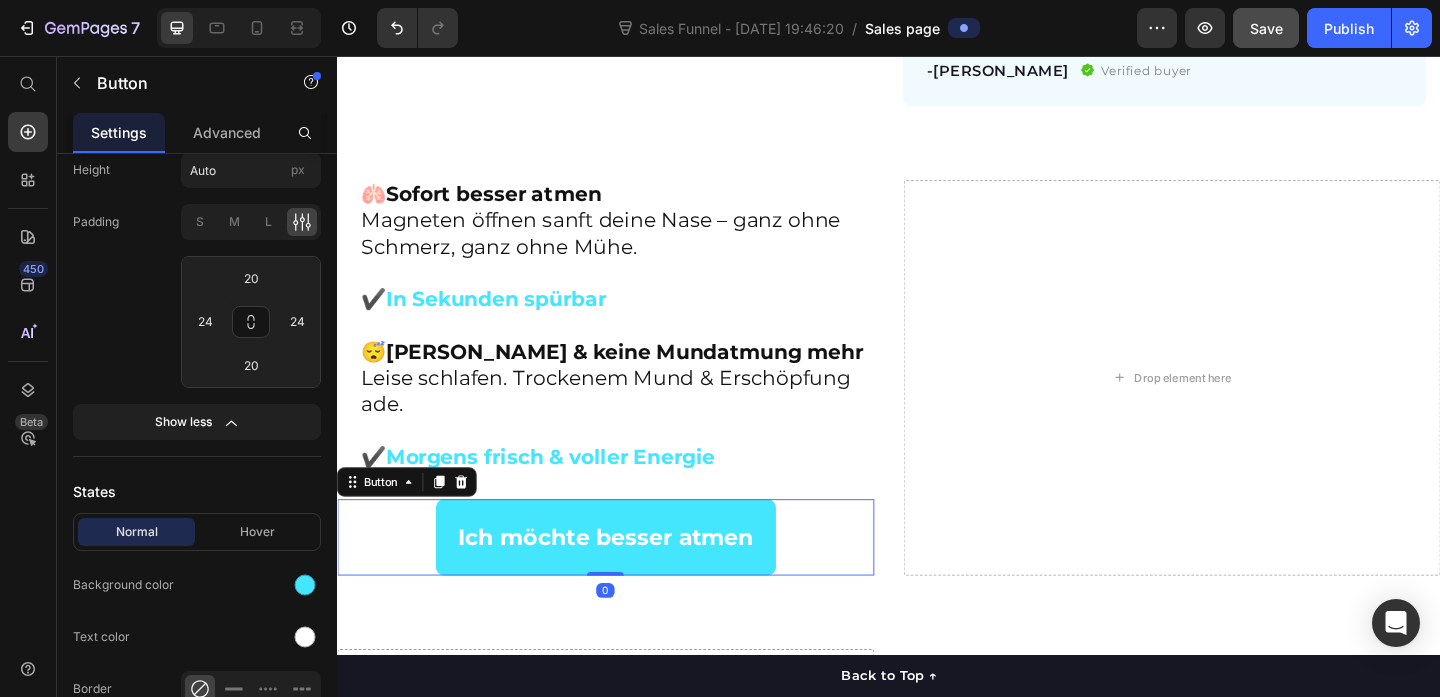 scroll, scrollTop: 1182, scrollLeft: 0, axis: vertical 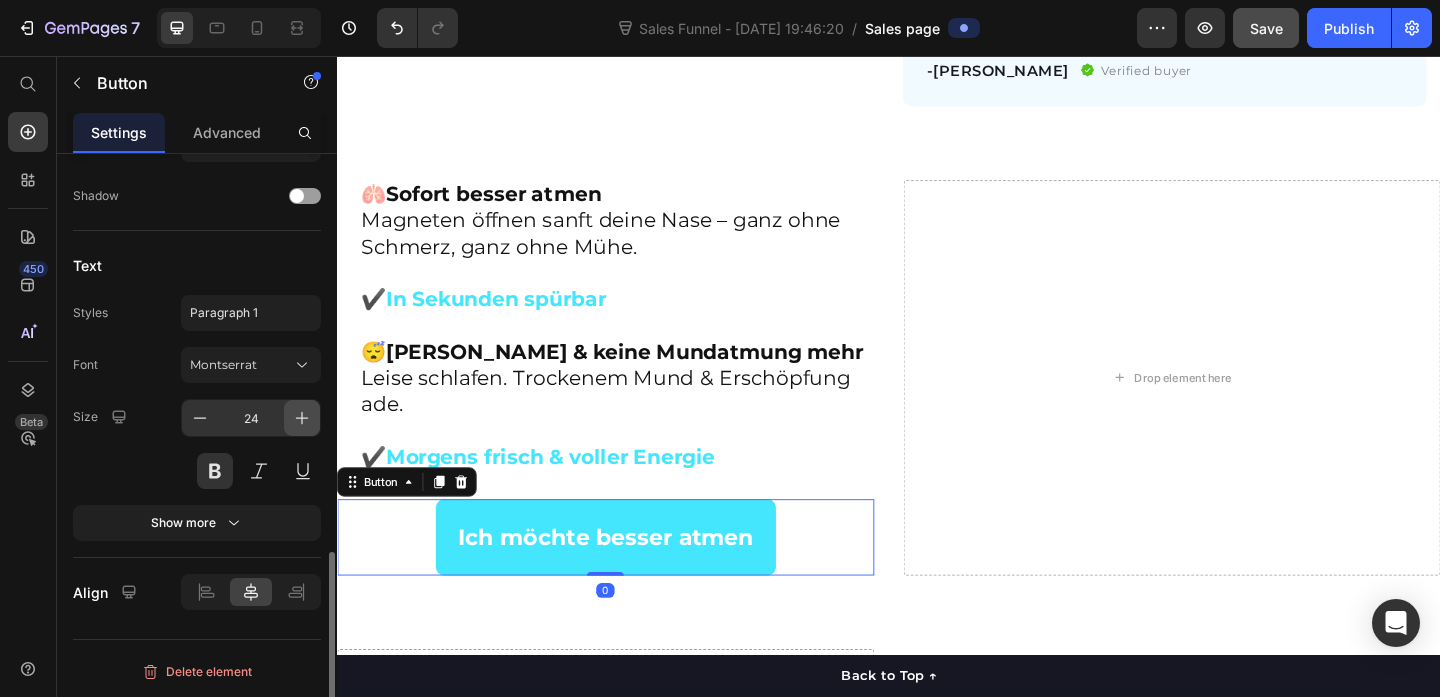 click 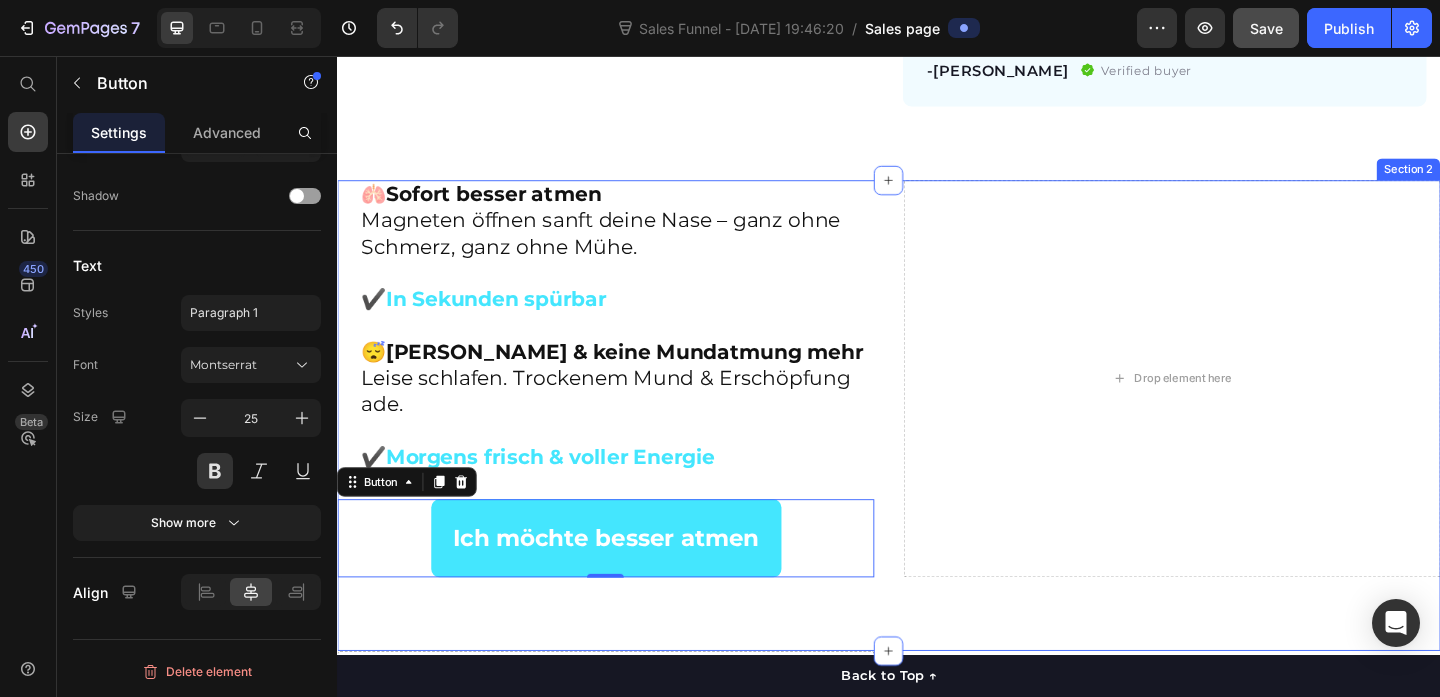 click on "🫁  Sofort besser atmen Magneten öffnen sanft deine Nase – ganz ohne Schmerz, ganz ohne Mühe. ✔️  In Sekunden spürbar 😴  Kein Schnarchen & keine Mundatmung mehr Leise schlafen. Trockenem Mund & Erschöpfung ade. ✔️  Morgens frisch & voller Energie   Heading Ich möchte besser atmen Button   0
Drop element here Section 2" at bounding box center (937, 447) 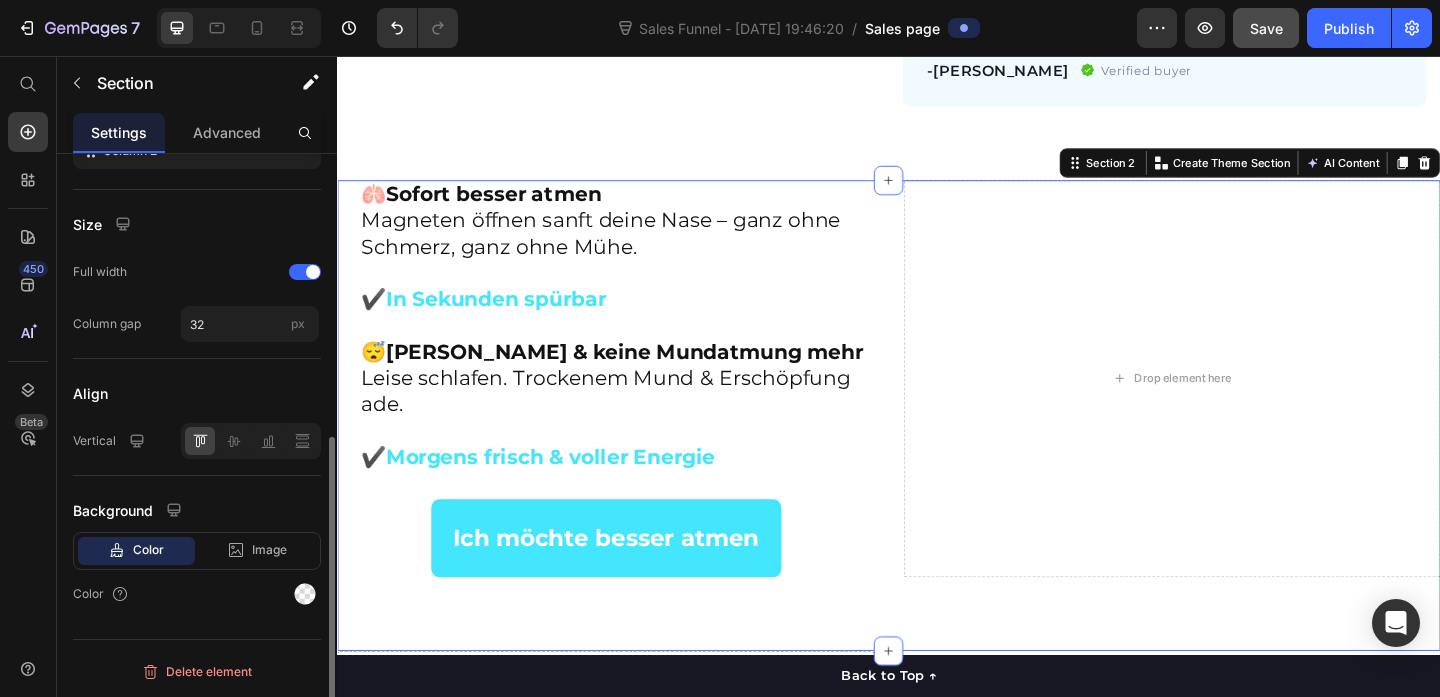 scroll, scrollTop: 0, scrollLeft: 0, axis: both 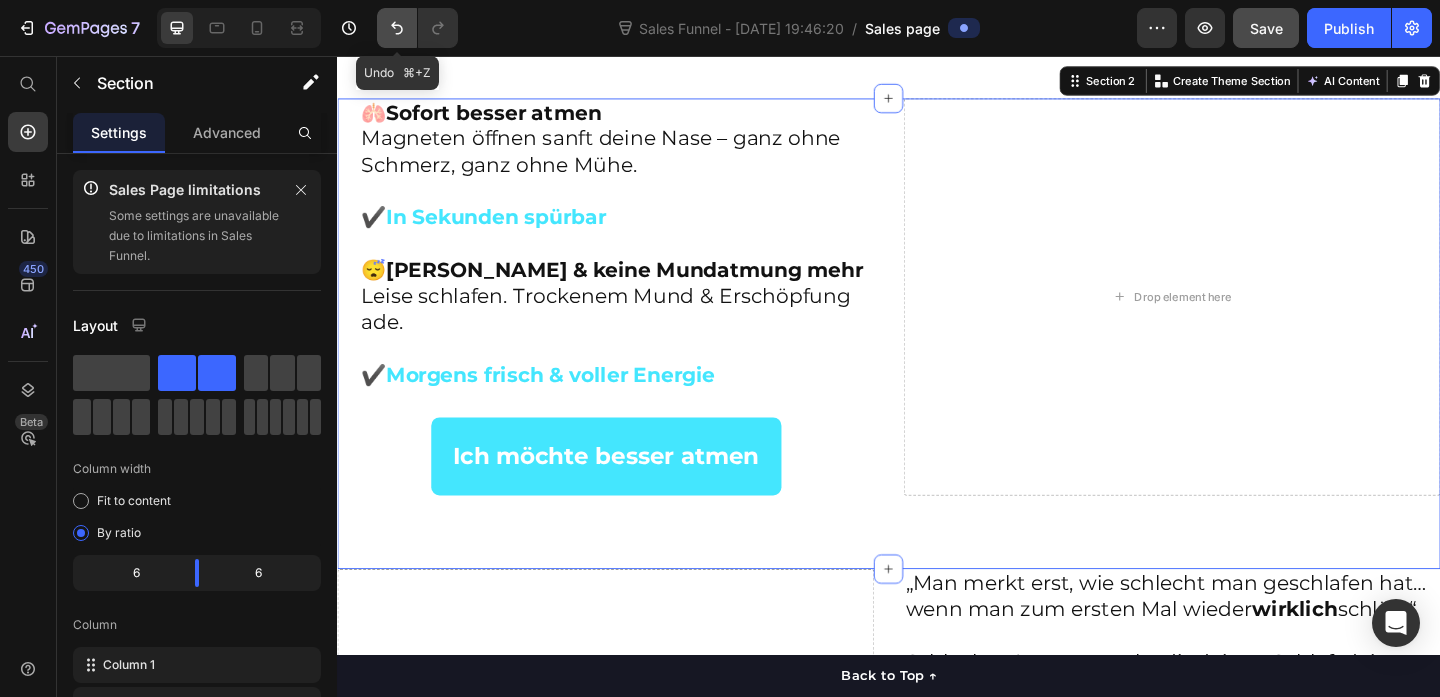 click 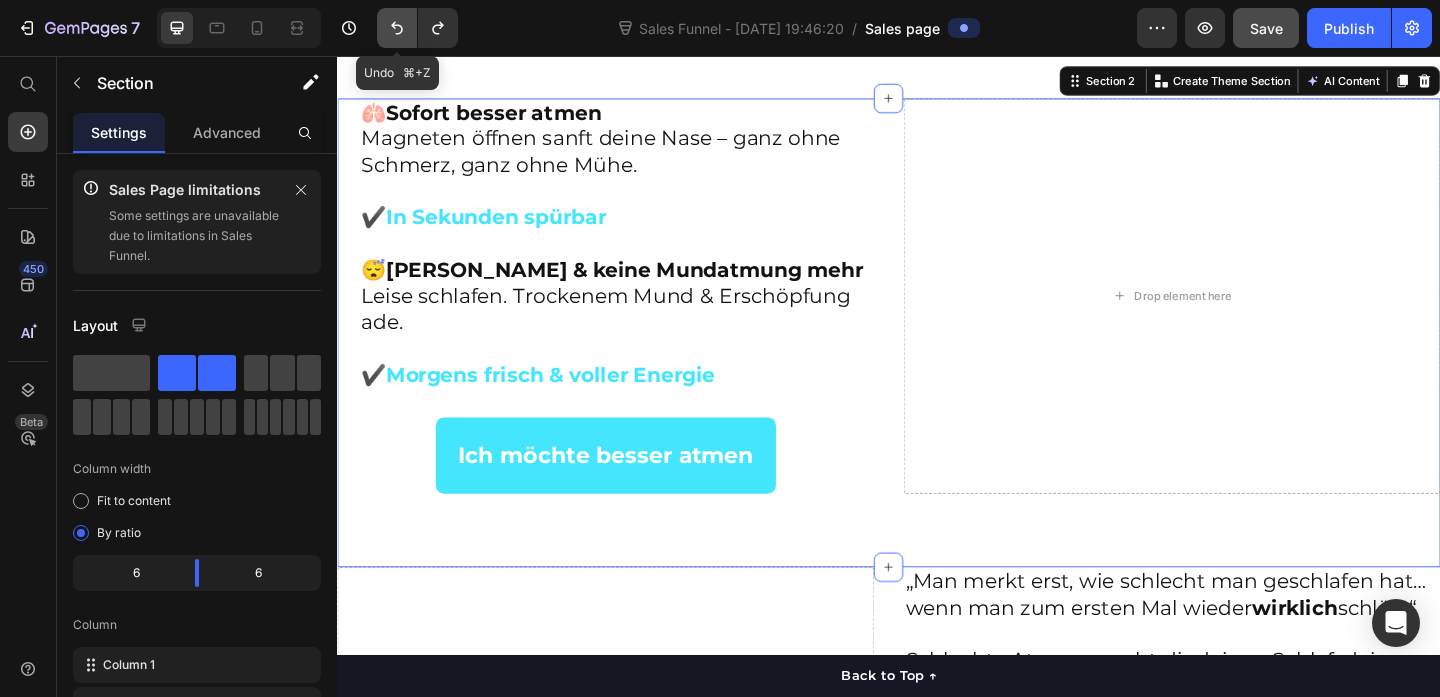click 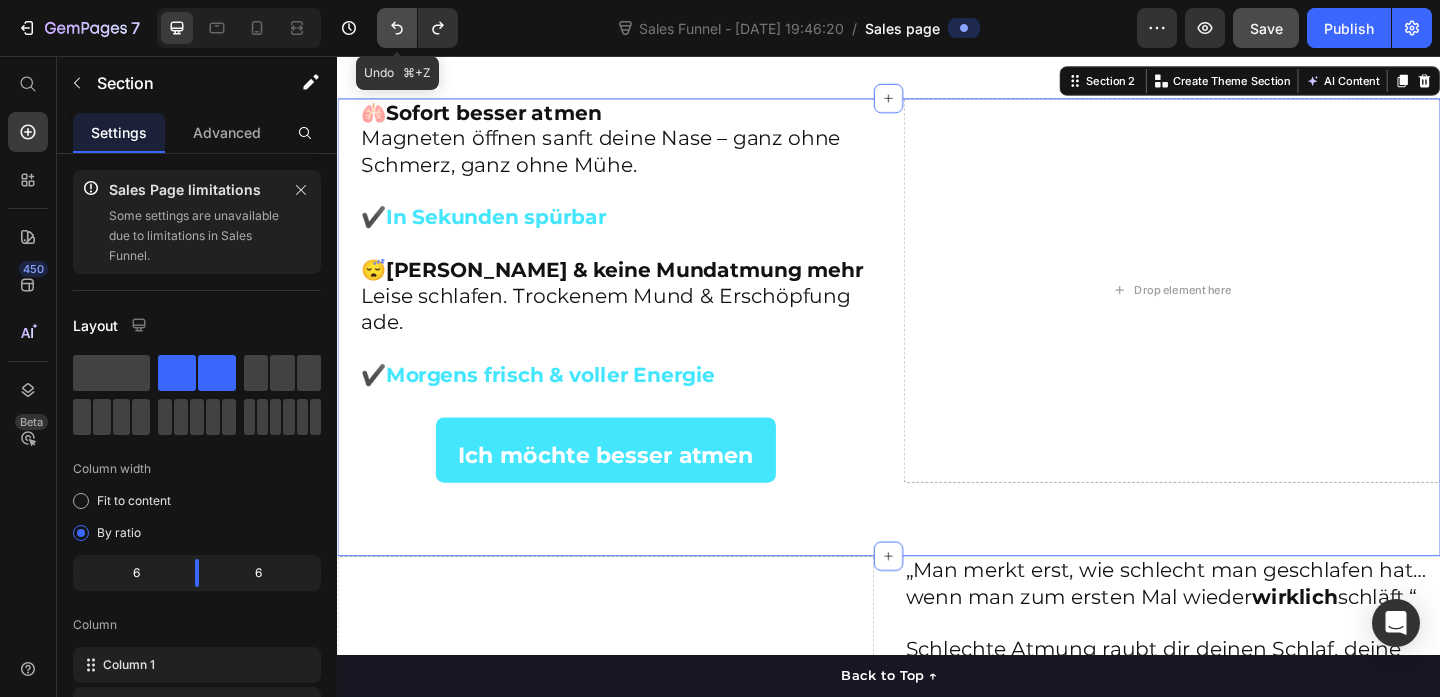 click 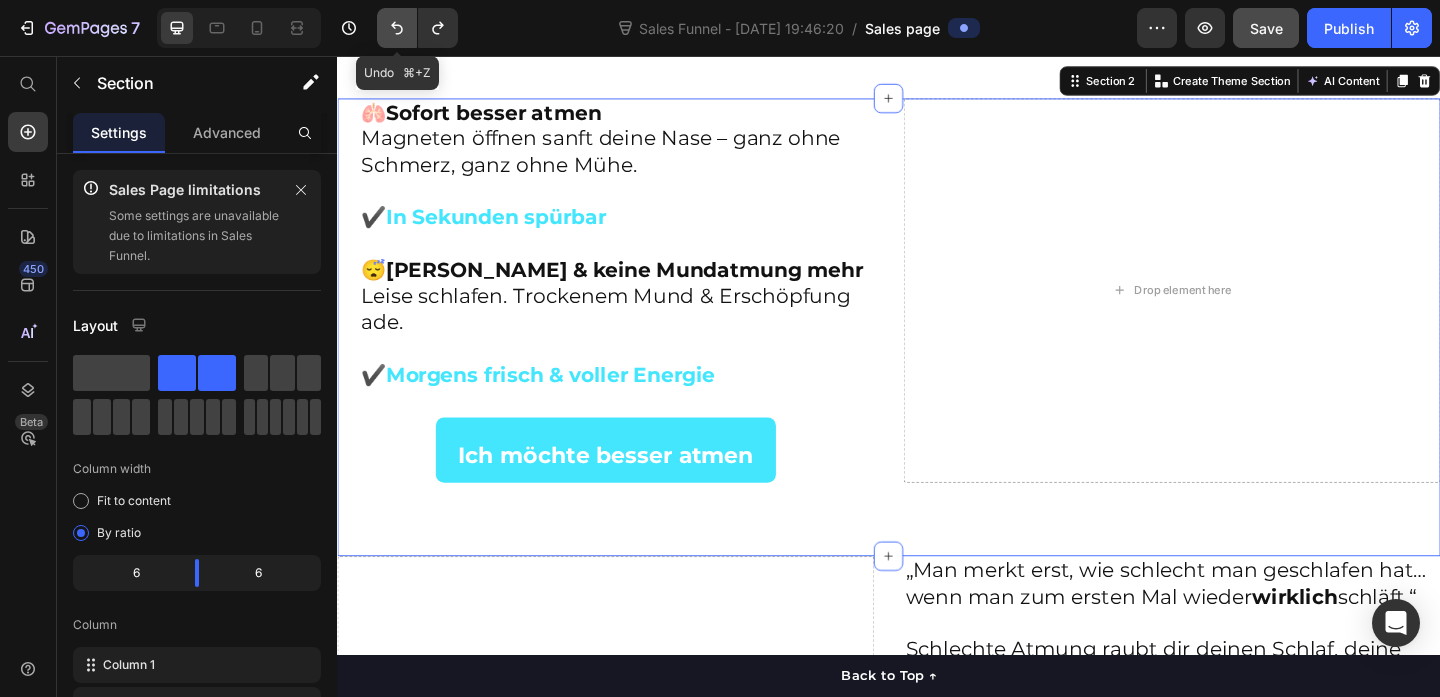 click 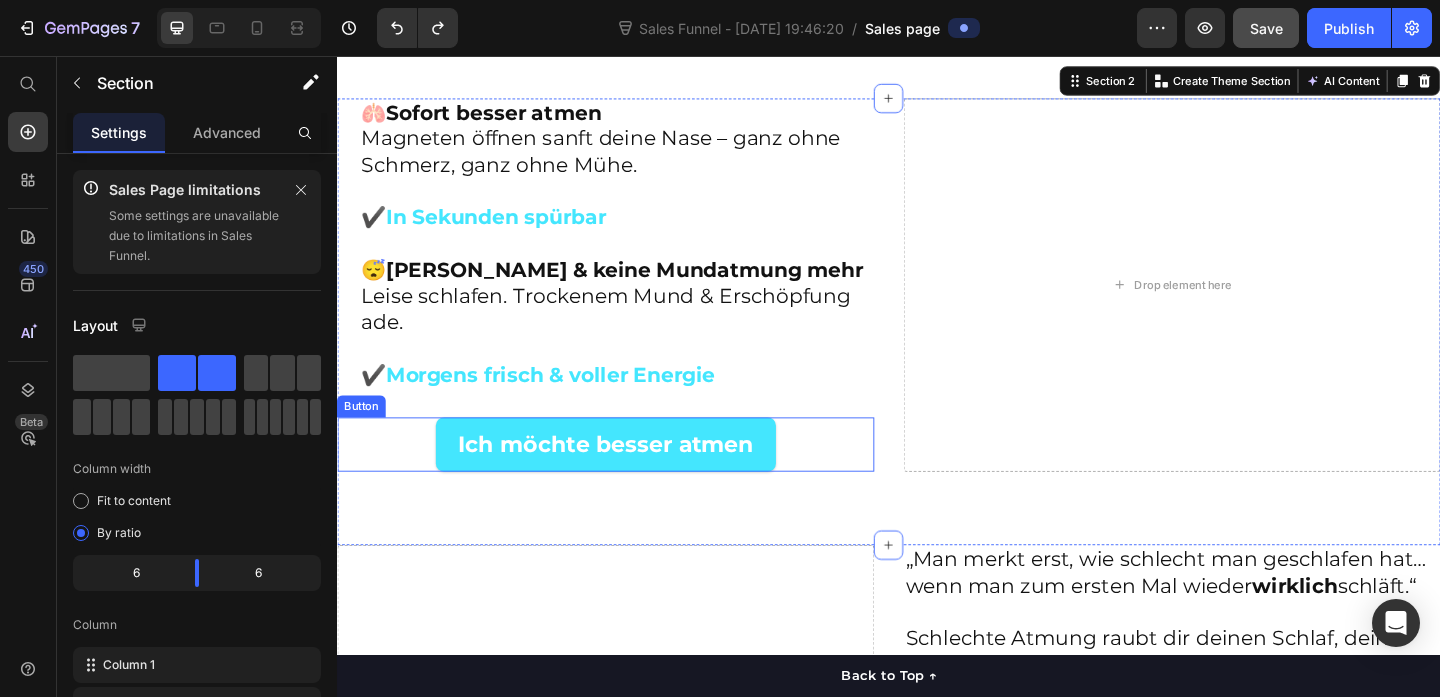 click on "Ich möchte besser atmen" at bounding box center (629, 478) 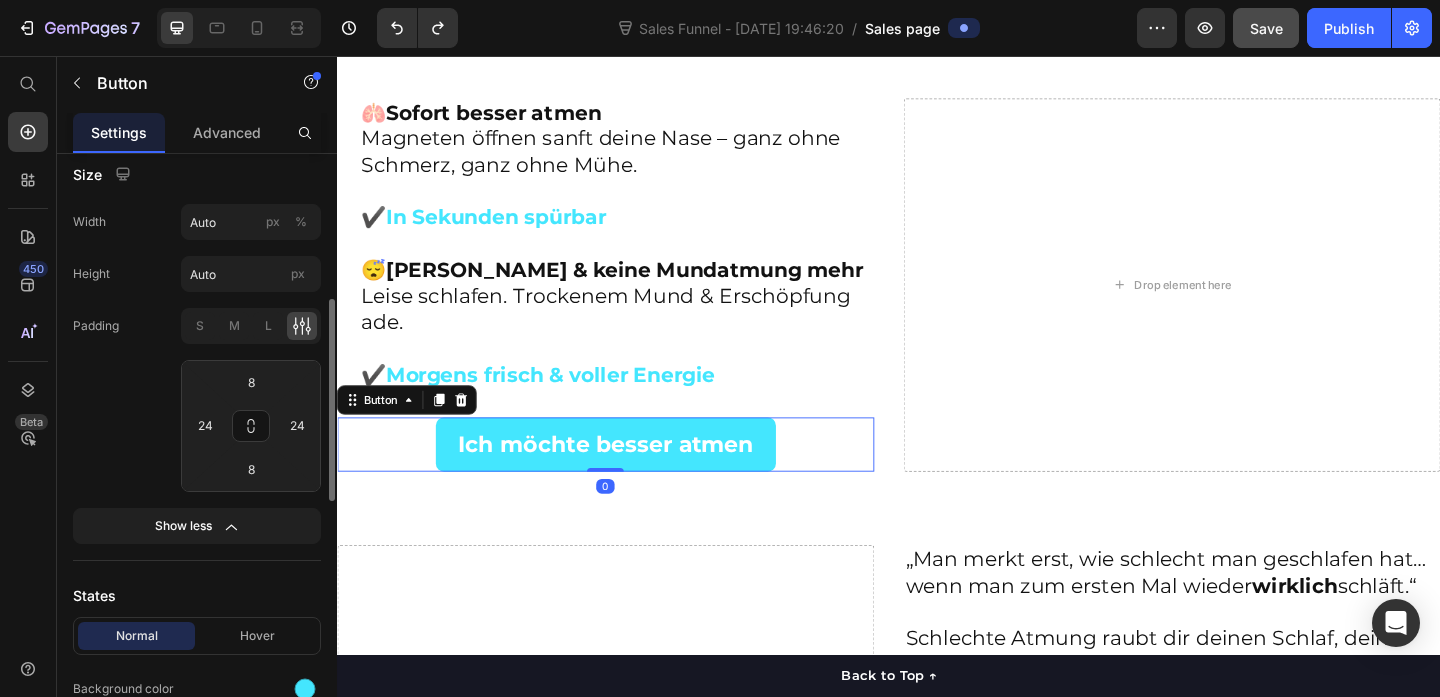 scroll, scrollTop: 423, scrollLeft: 0, axis: vertical 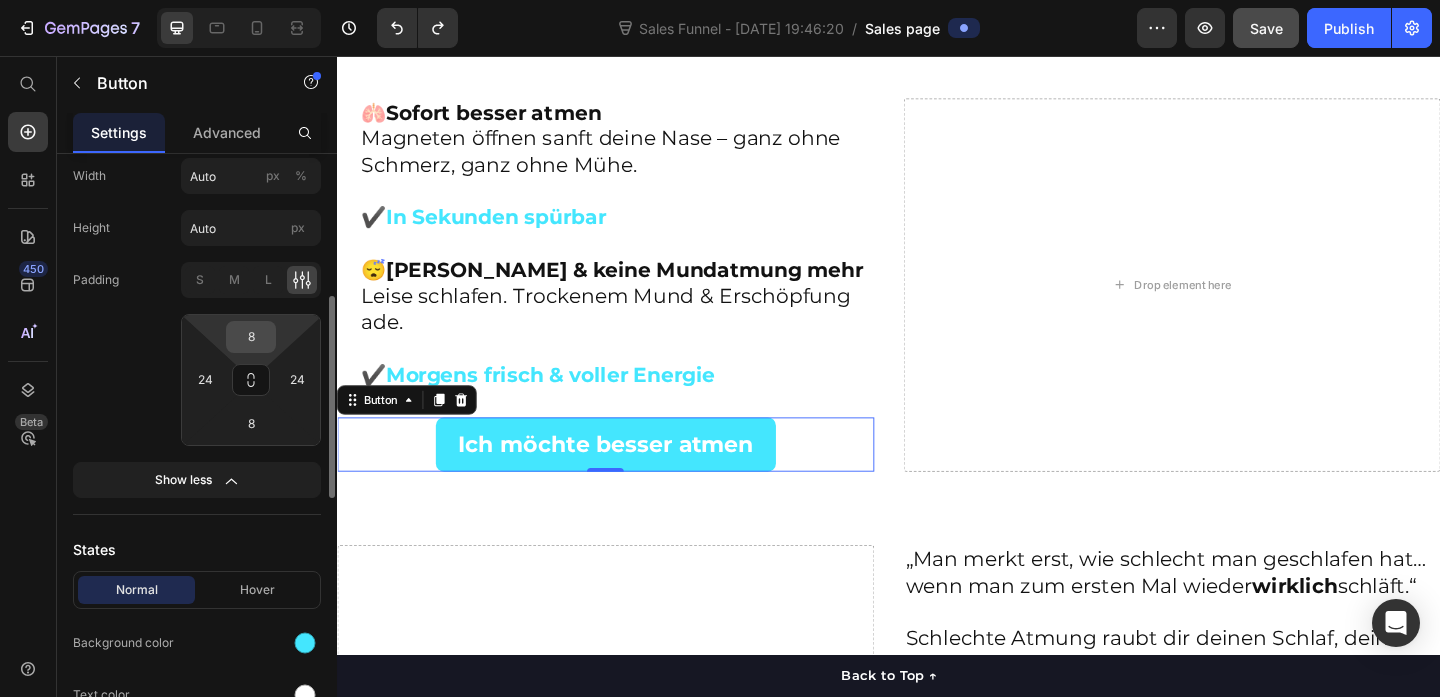 click on "8" at bounding box center [251, 337] 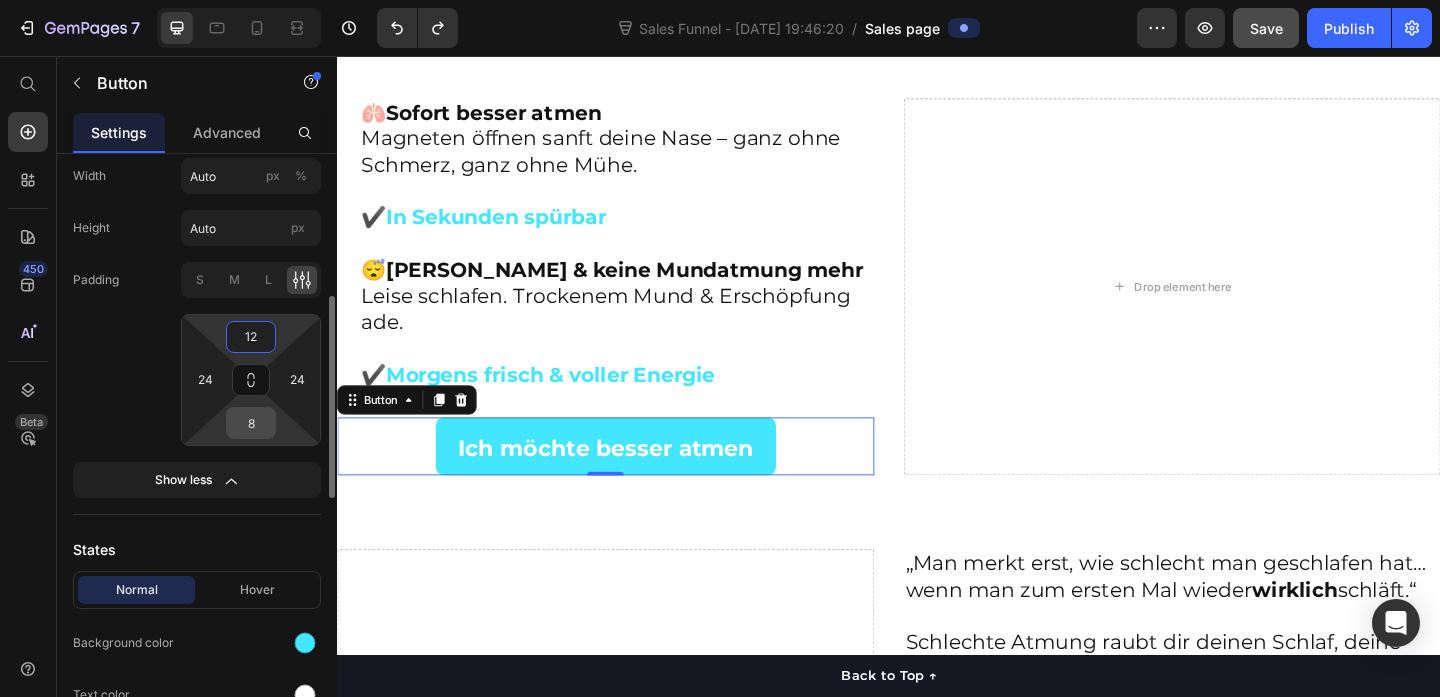 type on "12" 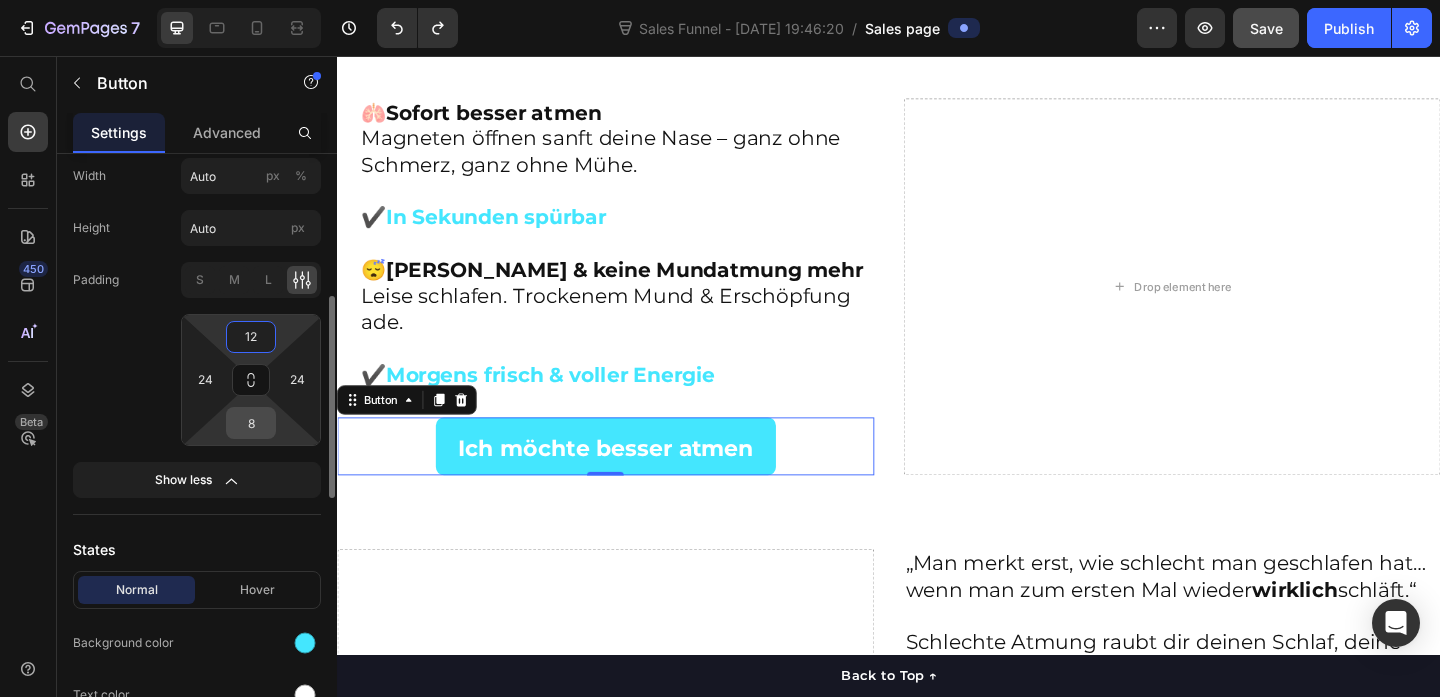 click on "8" at bounding box center (251, 423) 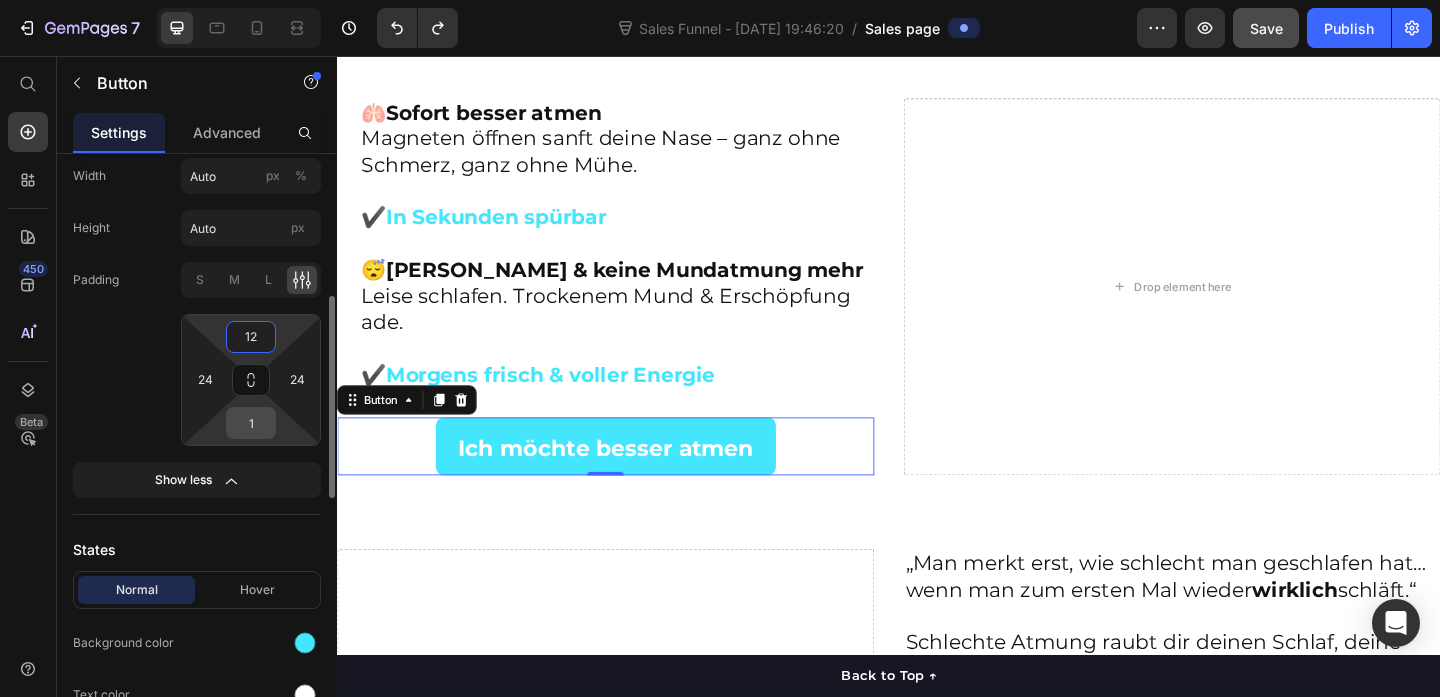 type on "12" 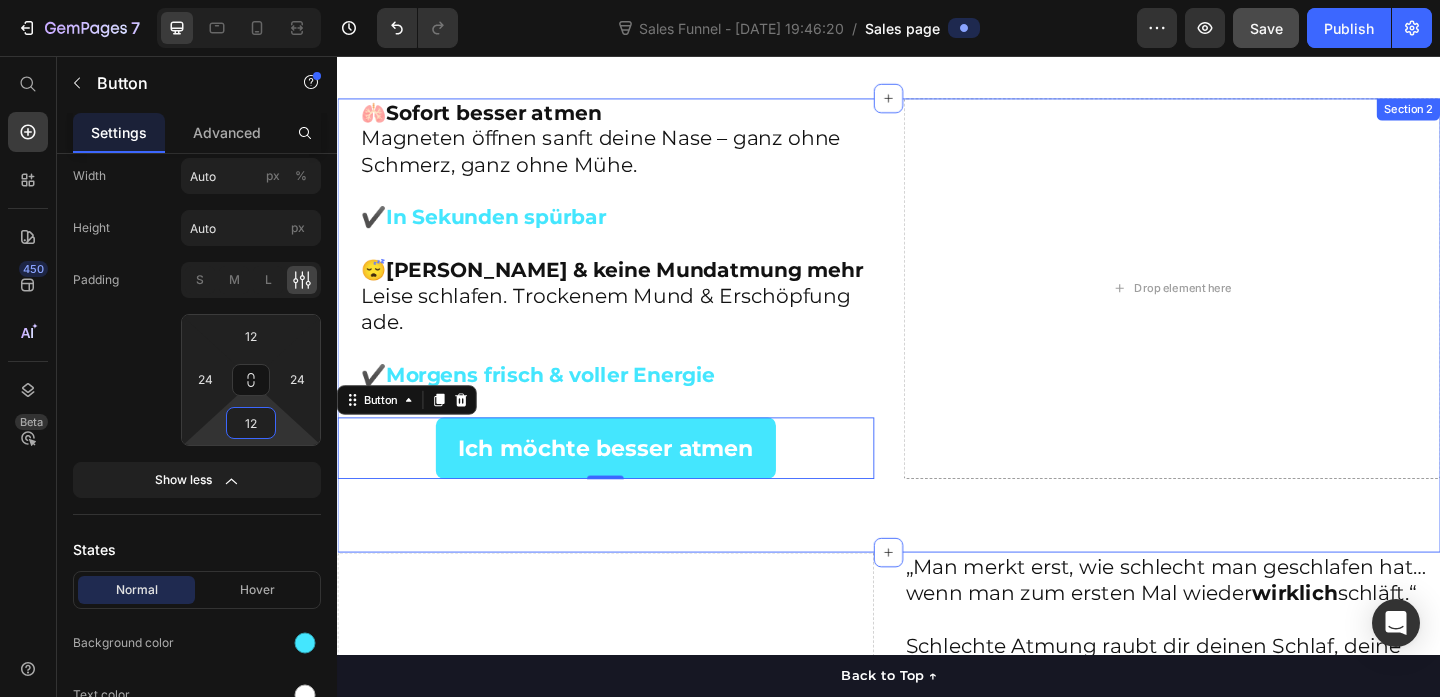 click on "🫁  Sofort besser atmen Magneten öffnen sanft deine Nase – ganz ohne Schmerz, ganz ohne Mühe. ✔️  In Sekunden spürbar 😴  Kein Schnarchen & keine Mundatmung mehr Leise schlafen. Trockenem Mund & Erschöpfung ade. ✔️  Morgens frisch & voller Energie   Heading Ich möchte besser atmen Button   0
Drop element here Section 2" at bounding box center [937, 349] 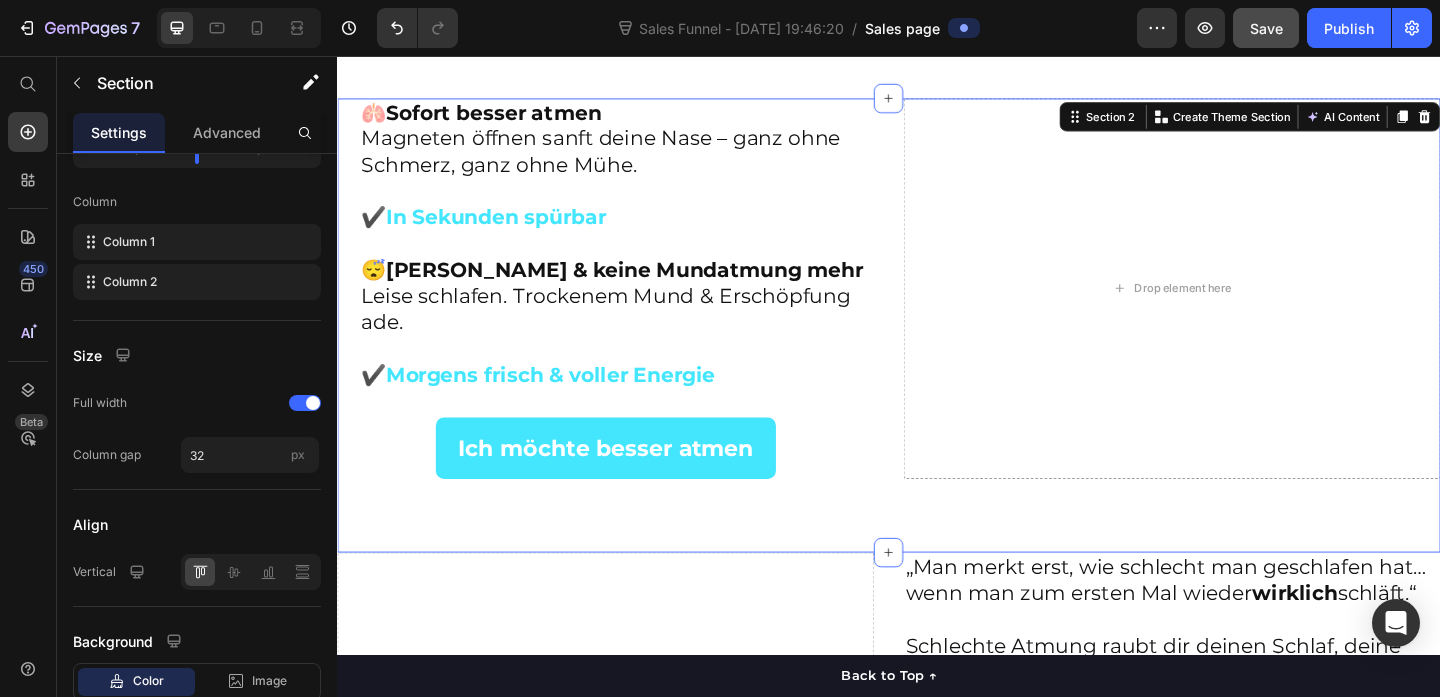 scroll, scrollTop: 0, scrollLeft: 0, axis: both 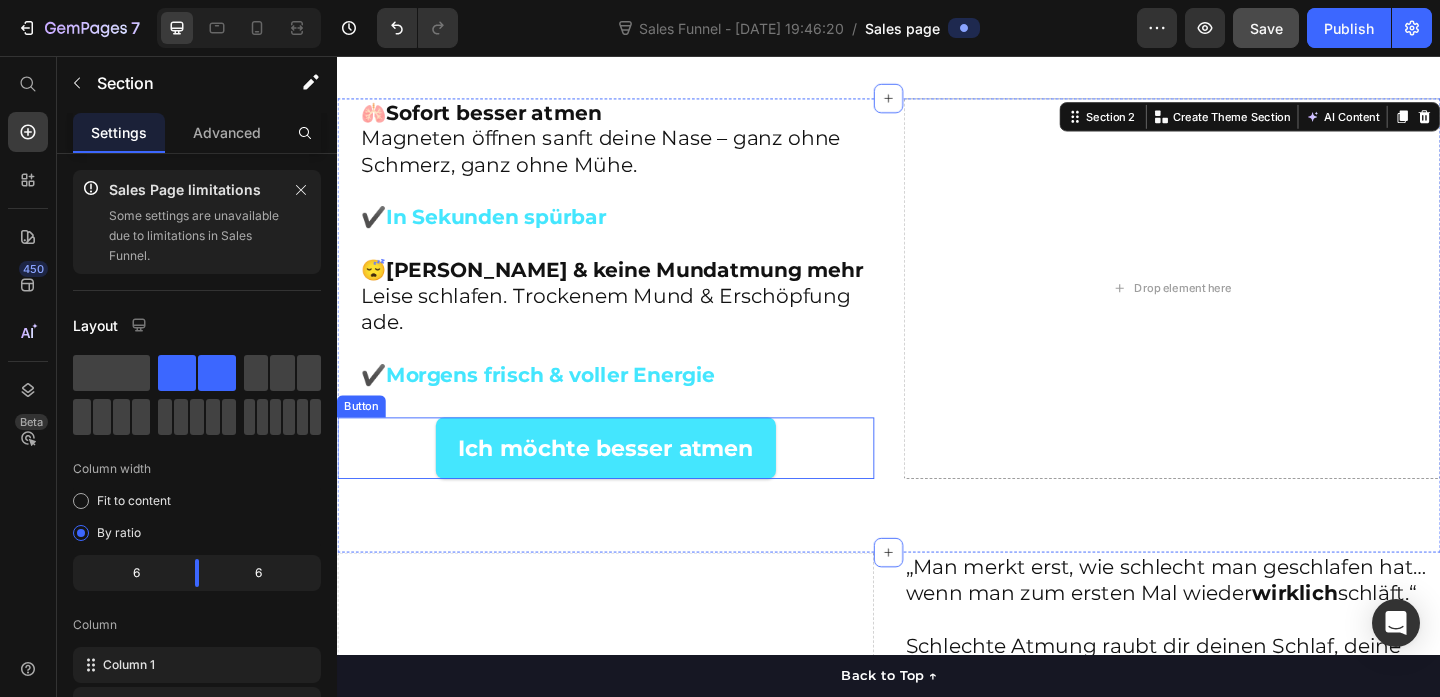 click on "Ich möchte besser atmen" at bounding box center (629, 482) 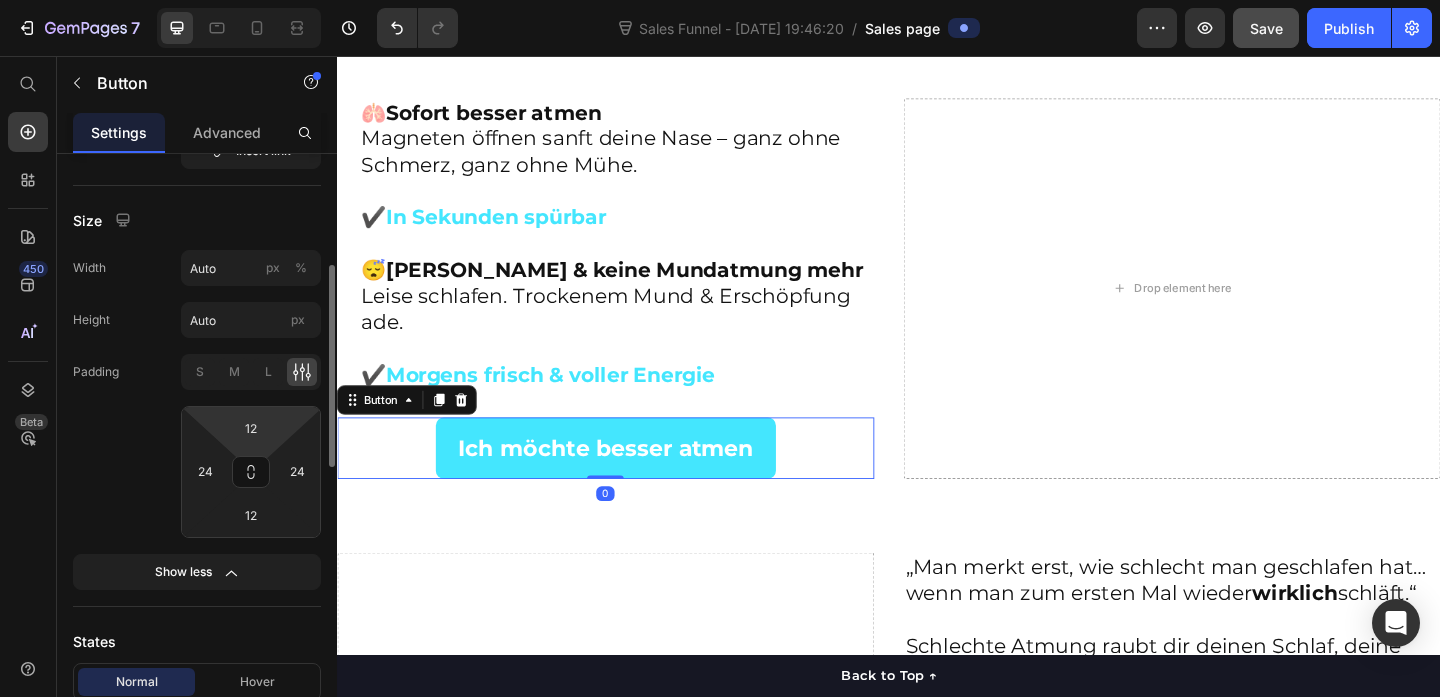 scroll, scrollTop: 388, scrollLeft: 0, axis: vertical 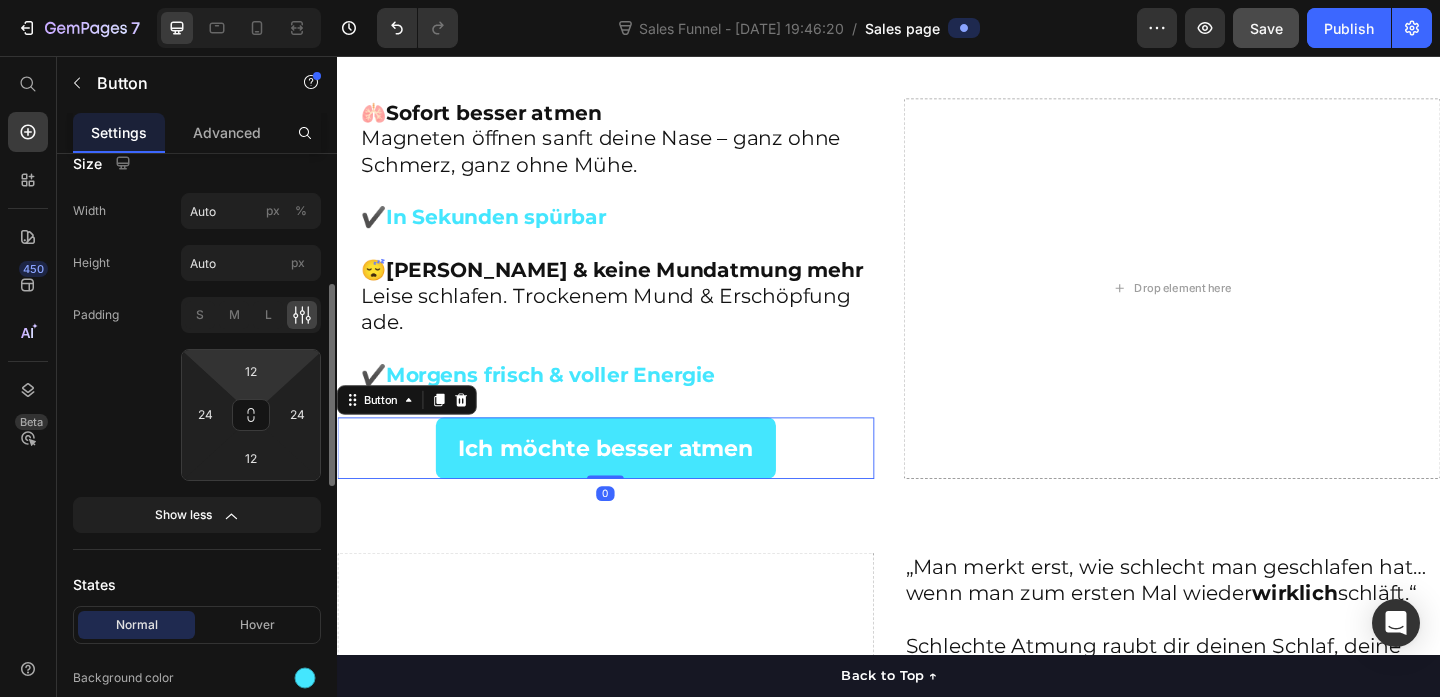 click on "7  Sales Funnel - Jul 10, 19:46:20  /  Sales page Preview  Save   Publish  450 Beta Sales Page limitations Some elements are unavailable due to limitations in Sales Funnel. Start with Sections Elements Hero Section Product Detail Brands Trusted Badges Guarantee Product Breakdown How to use Testimonials Compare Bundle FAQs Social Proof Brand Story Product List Collection Blog List Contact Sticky Add to Cart Custom Footer Browse Library 450 Layout
Row
Row
Row
Row Text
Heading
Text Block Button
Button
Button
Sticky Back to top Media" at bounding box center (720, 0) 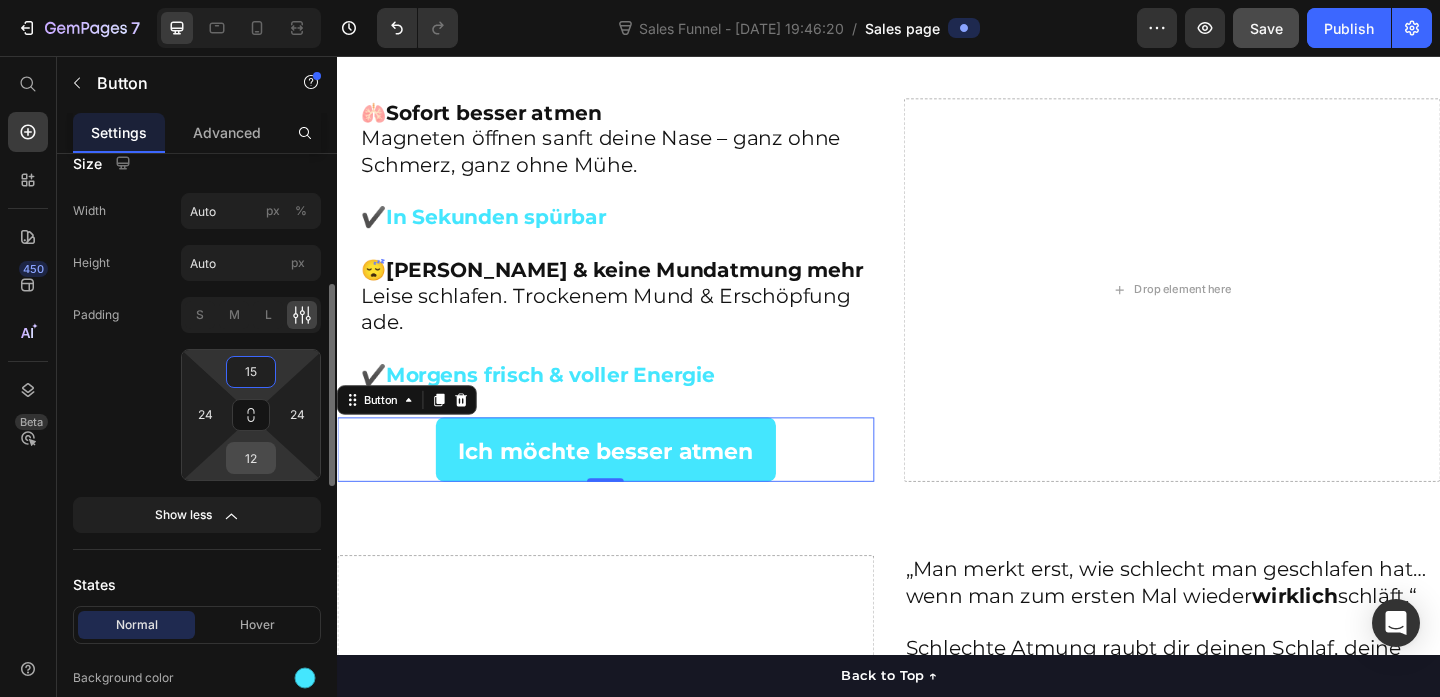 type on "15" 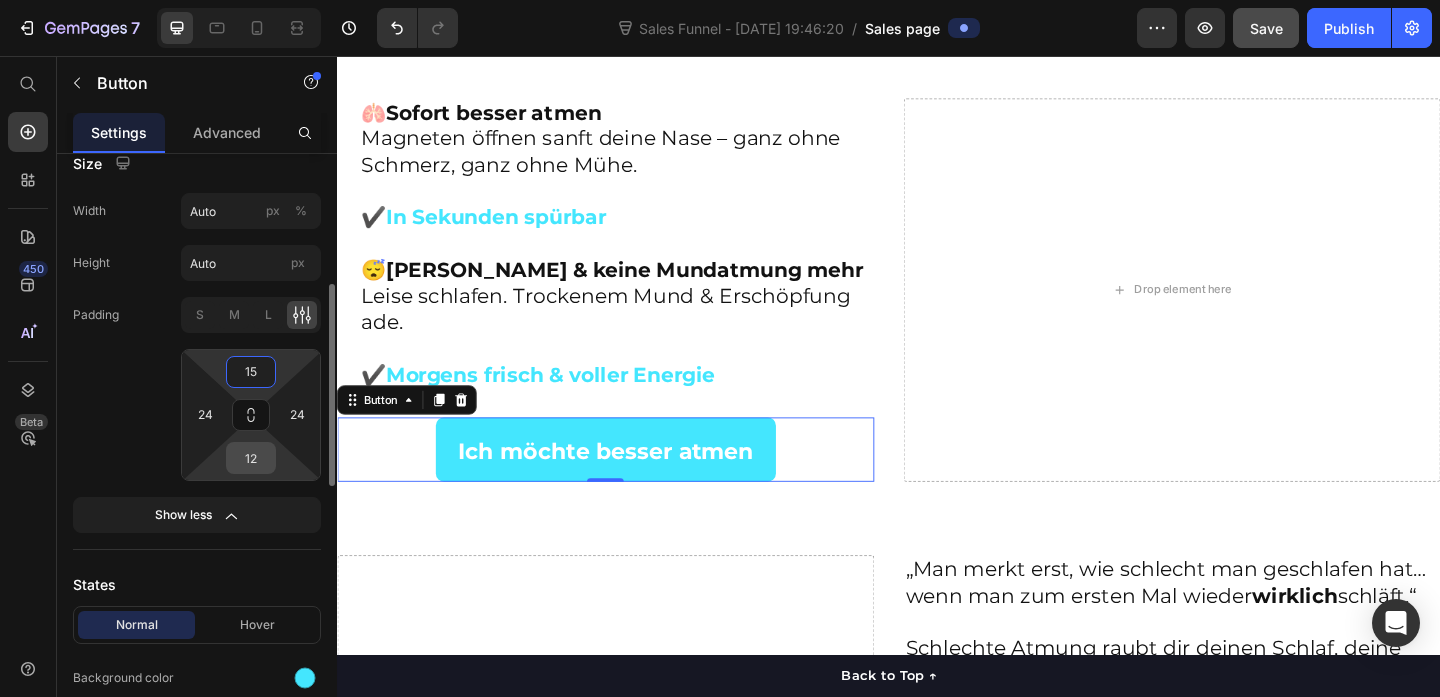 click on "12" at bounding box center (251, 458) 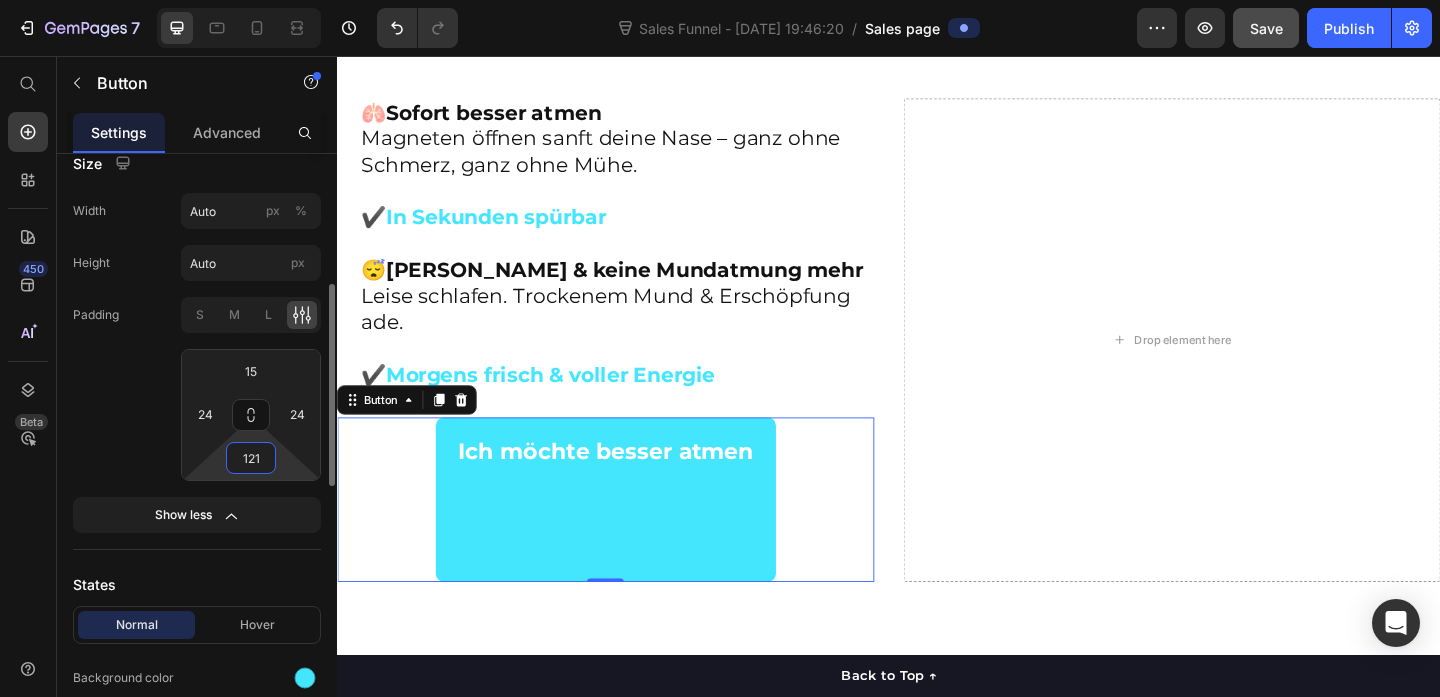 type on "5" 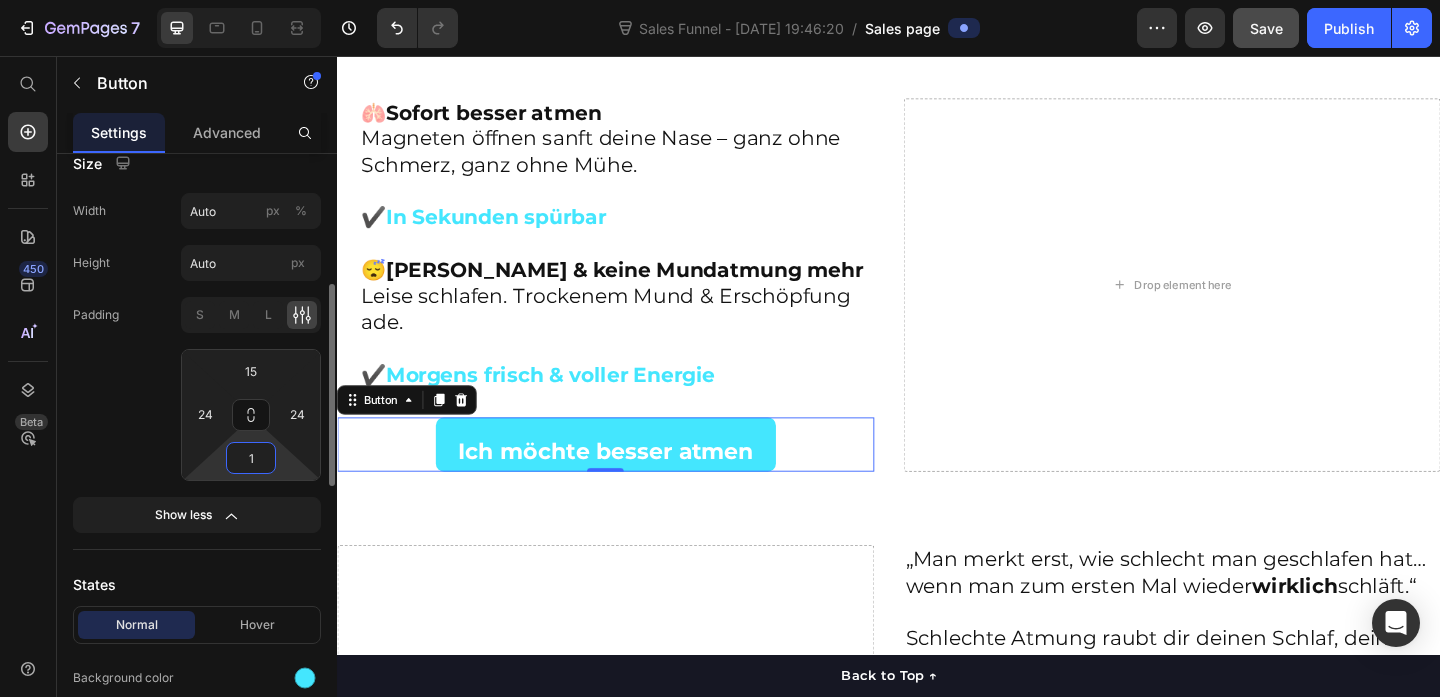 type on "15" 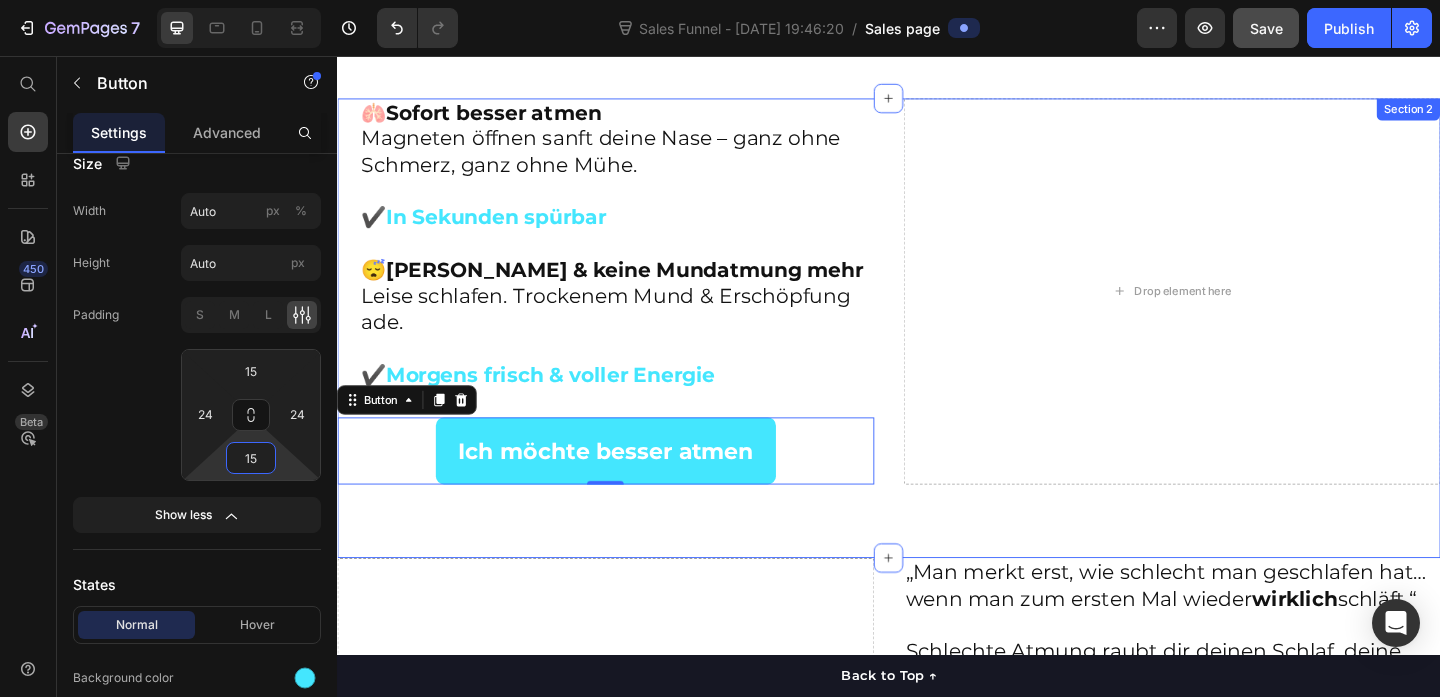 click on "🫁  Sofort besser atmen Magneten öffnen sanft deine Nase – ganz ohne Schmerz, ganz ohne Mühe. ✔️  In Sekunden spürbar 😴  Kein Schnarchen & keine Mundatmung mehr Leise schlafen. Trockenem Mund & Erschöpfung ade. ✔️  Morgens frisch & voller Energie   Heading Ich möchte besser atmen Button   0
Drop element here Section 2" at bounding box center (937, 352) 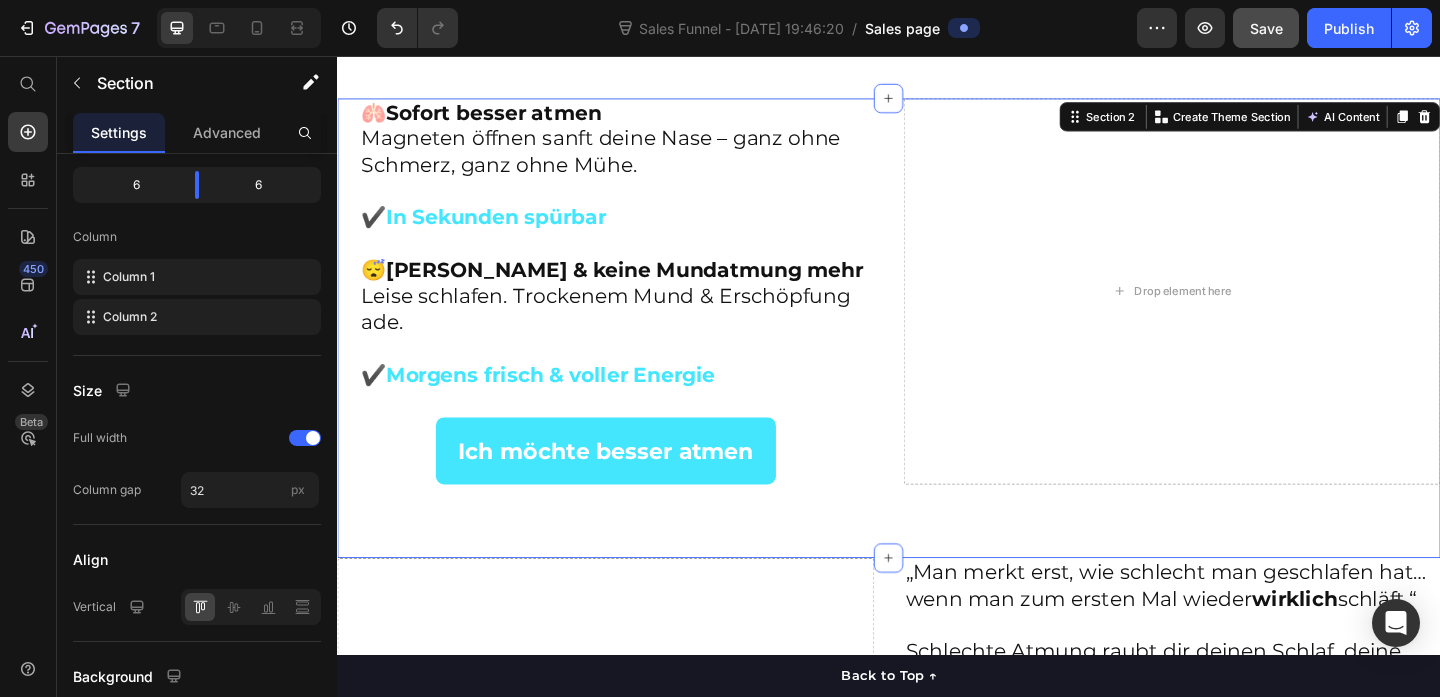 scroll, scrollTop: 0, scrollLeft: 0, axis: both 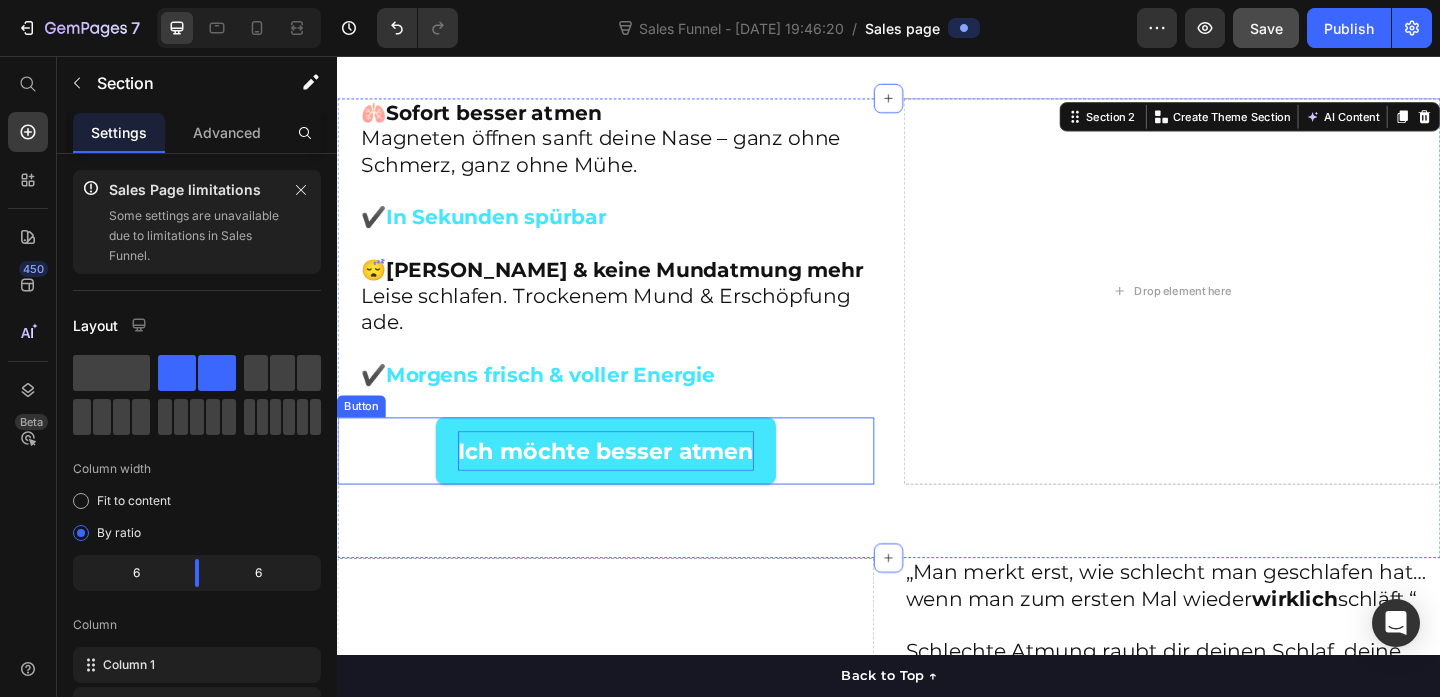 click on "Ich möchte besser atmen" at bounding box center (629, 485) 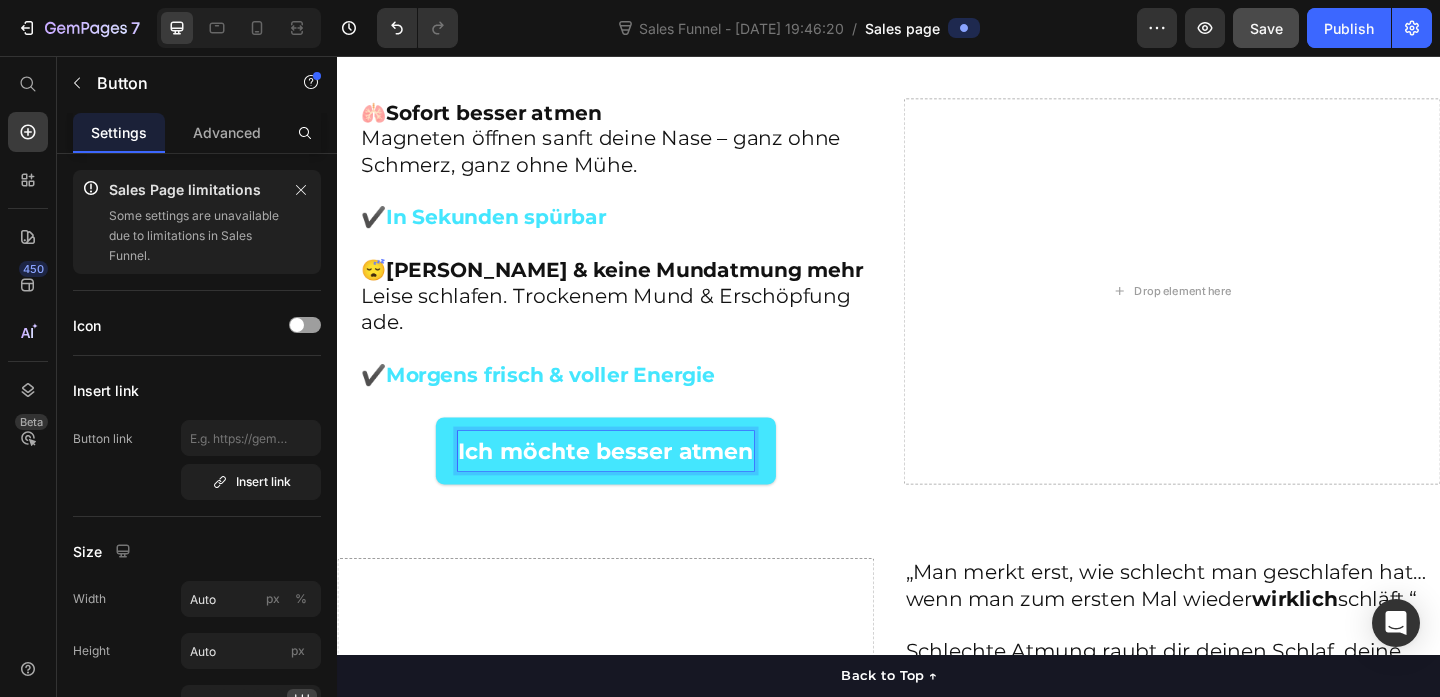 click on "Ich möchte besser atmen" at bounding box center (629, 485) 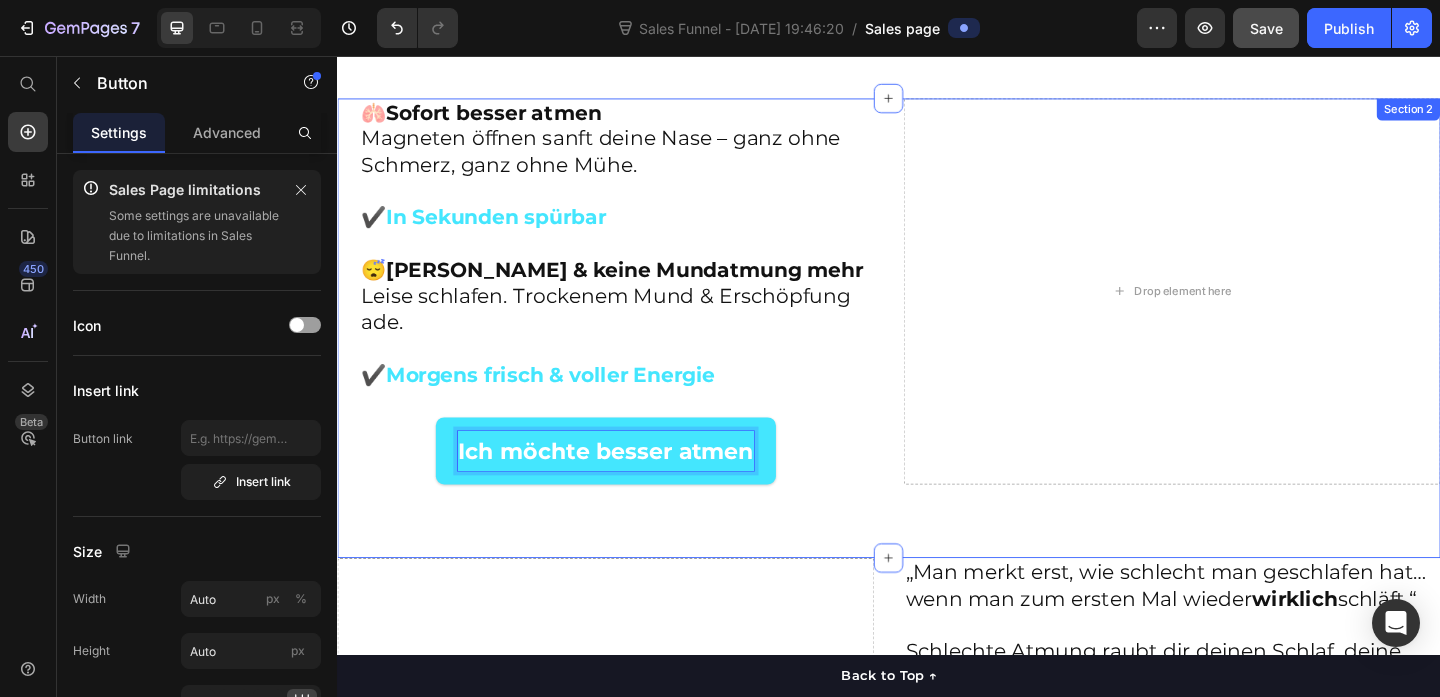 click on "🫁  Sofort besser atmen Magneten öffnen sanft deine Nase – ganz ohne Schmerz, ganz ohne Mühe. ✔️  In Sekunden spürbar 😴  Kein Schnarchen & keine Mundatmung mehr Leise schlafen. Trockenem Mund & Erschöpfung ade. ✔️  Morgens frisch & voller Energie   Heading Ich möchte besser atmen Button   0
Drop element here Section 2" at bounding box center (937, 352) 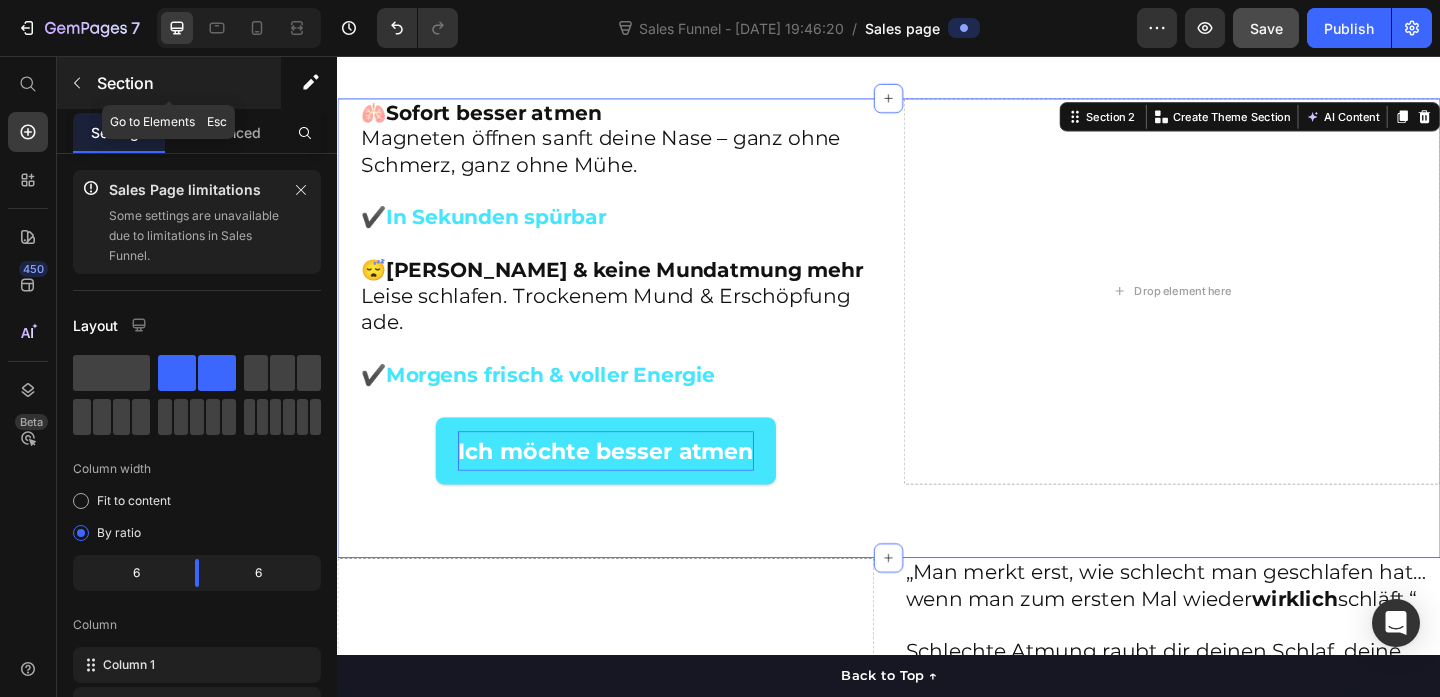 click 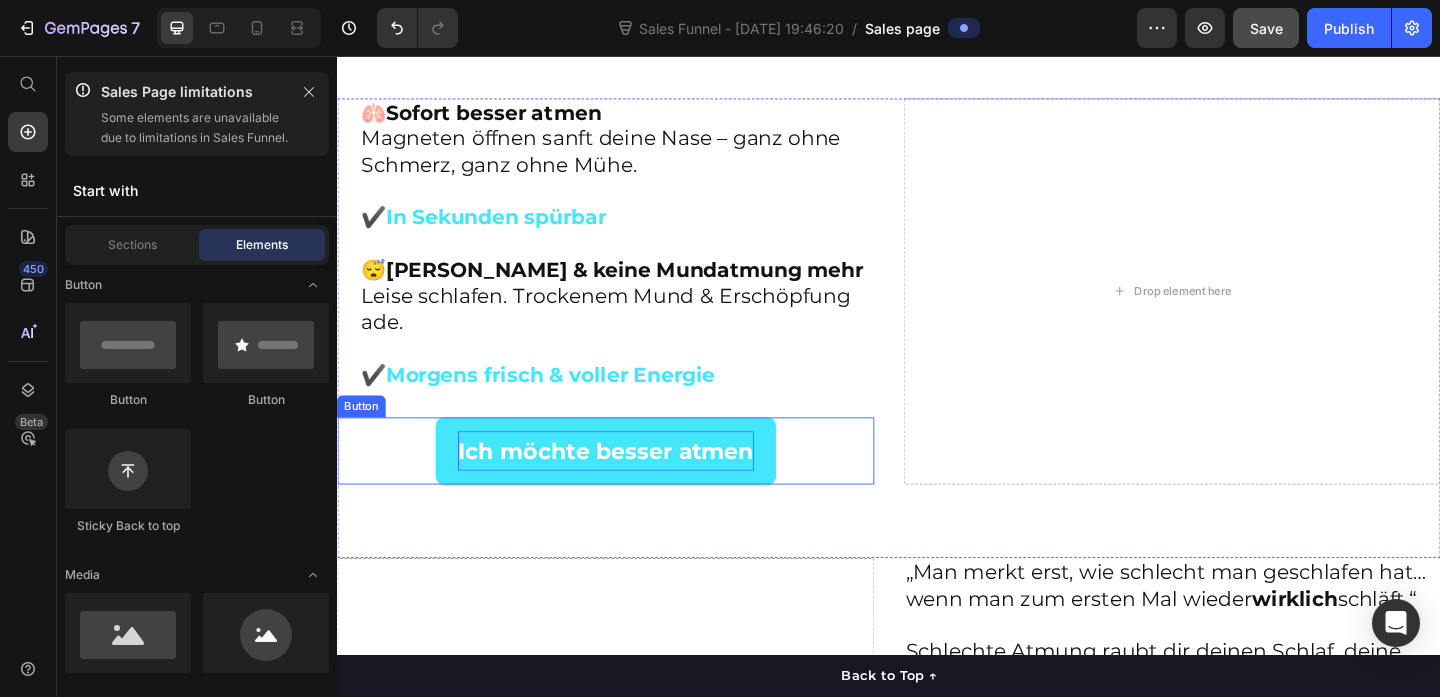 click on "Ich möchte besser atmen" at bounding box center [629, 485] 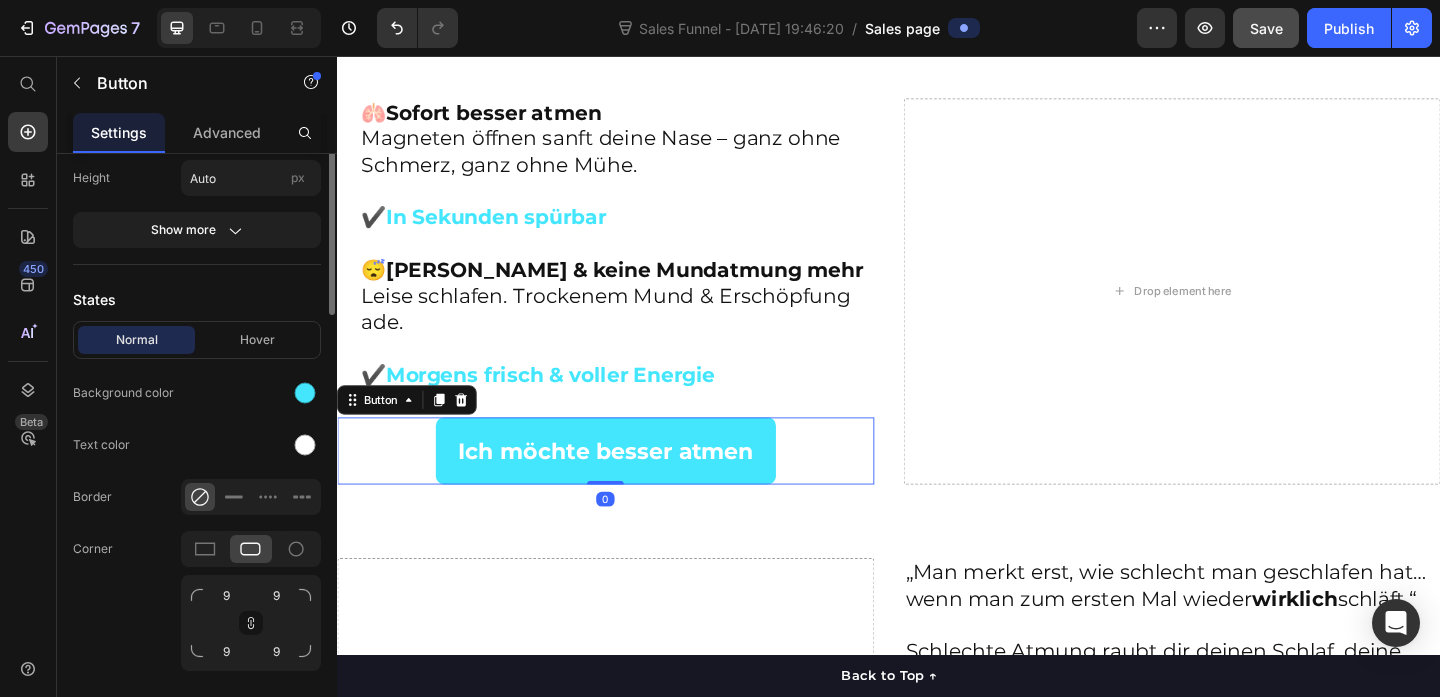 scroll, scrollTop: 474, scrollLeft: 0, axis: vertical 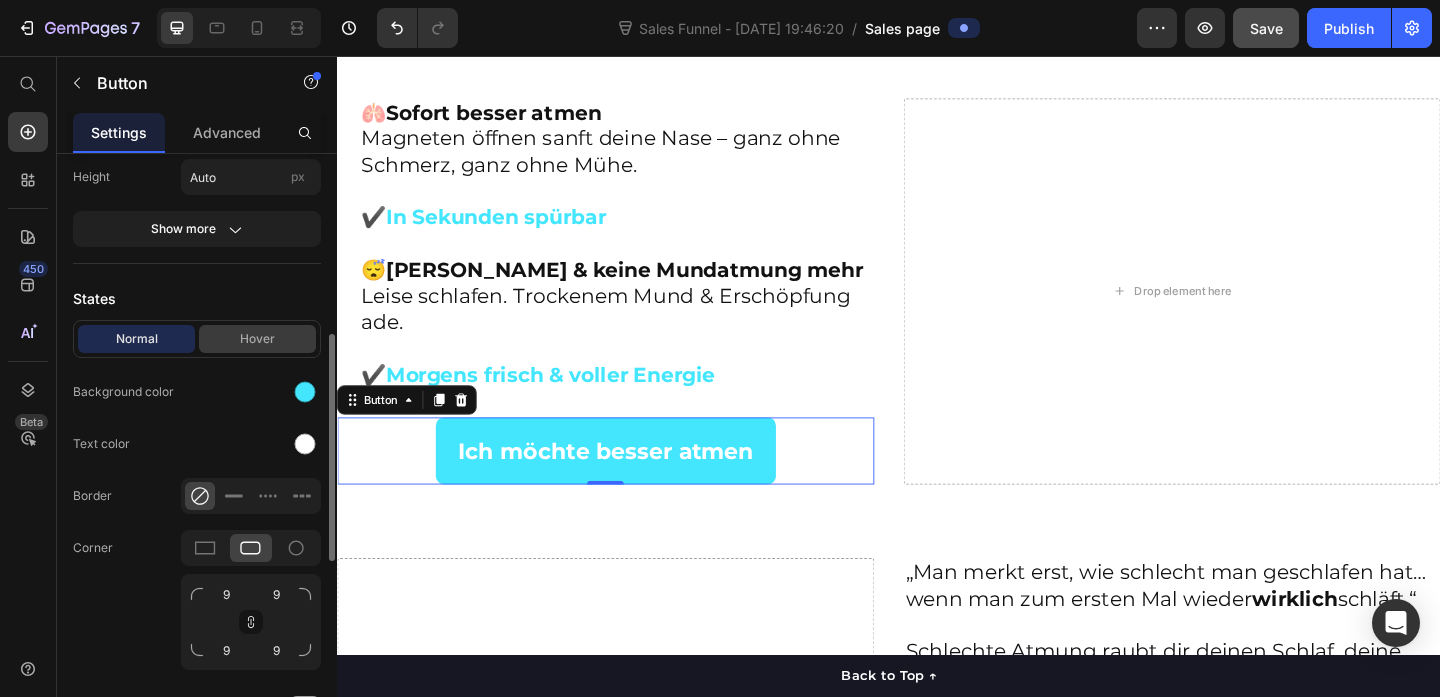 click on "Hover" at bounding box center [257, 339] 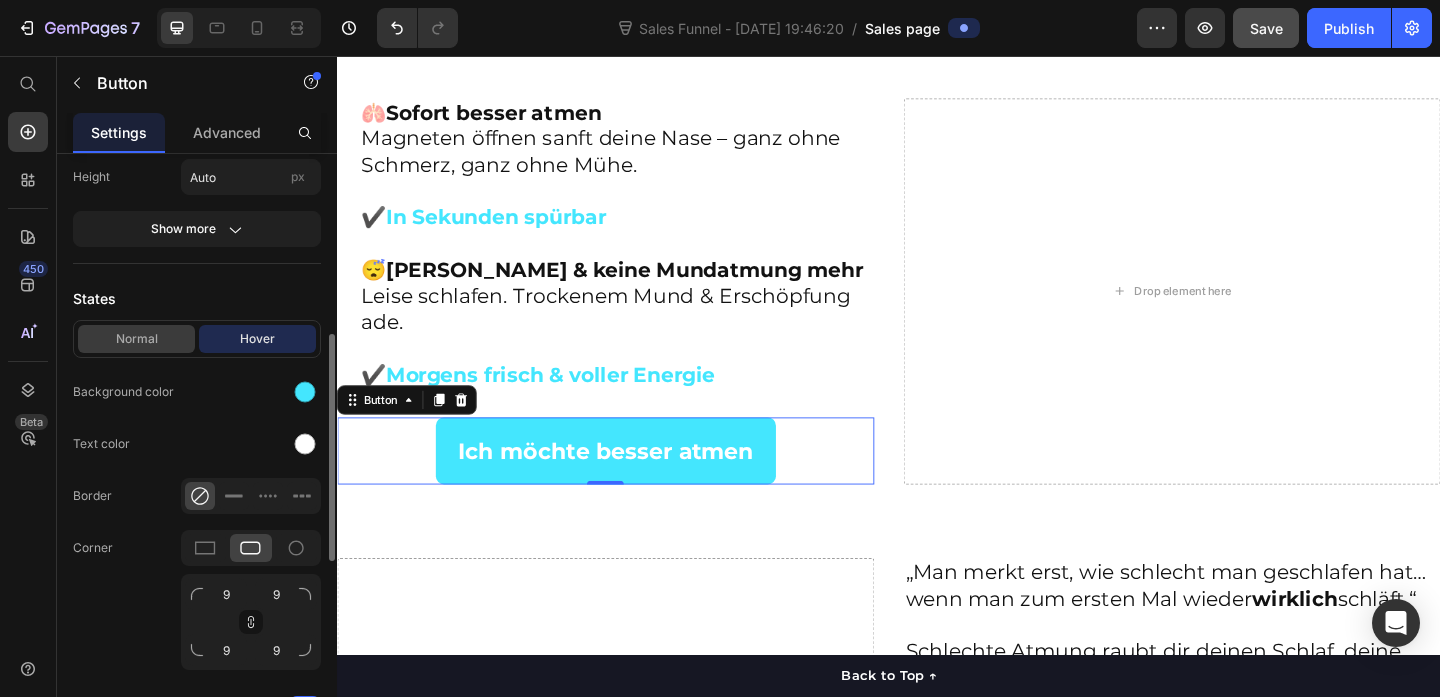 click on "Normal" at bounding box center (136, 339) 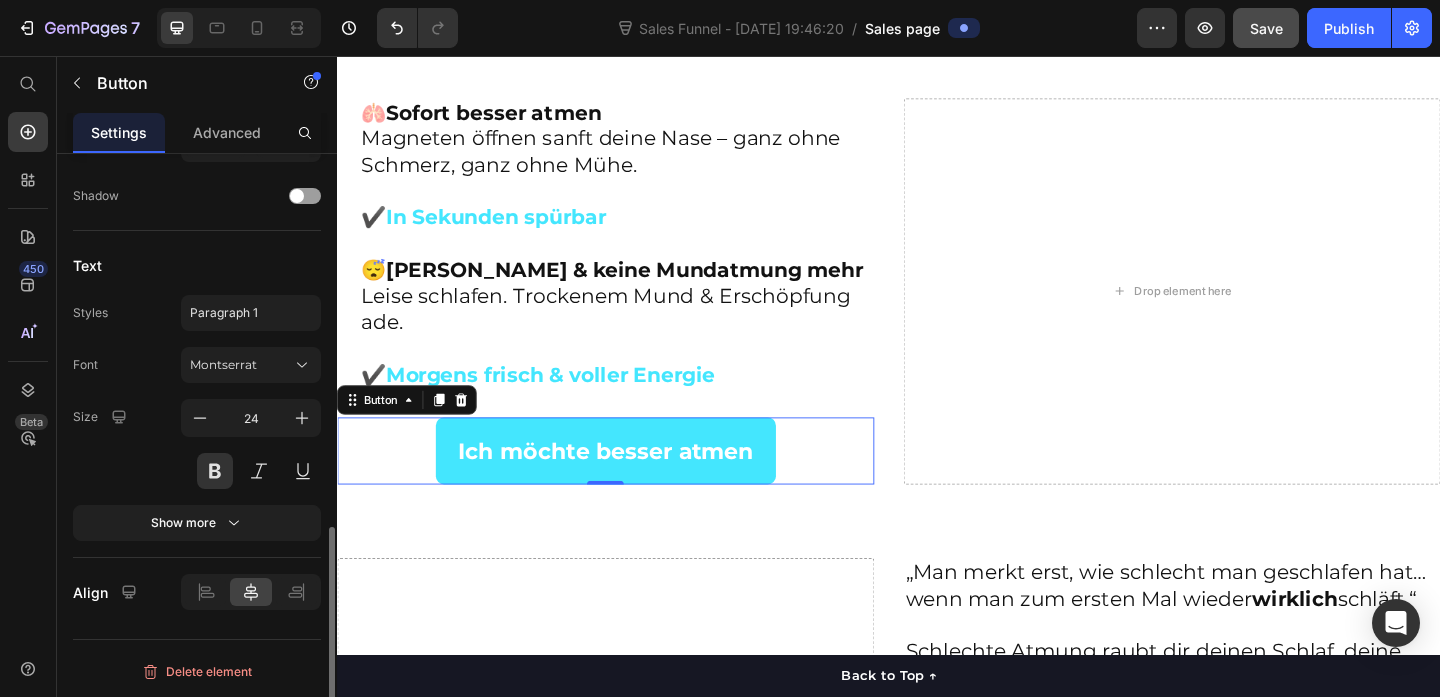 scroll, scrollTop: 0, scrollLeft: 0, axis: both 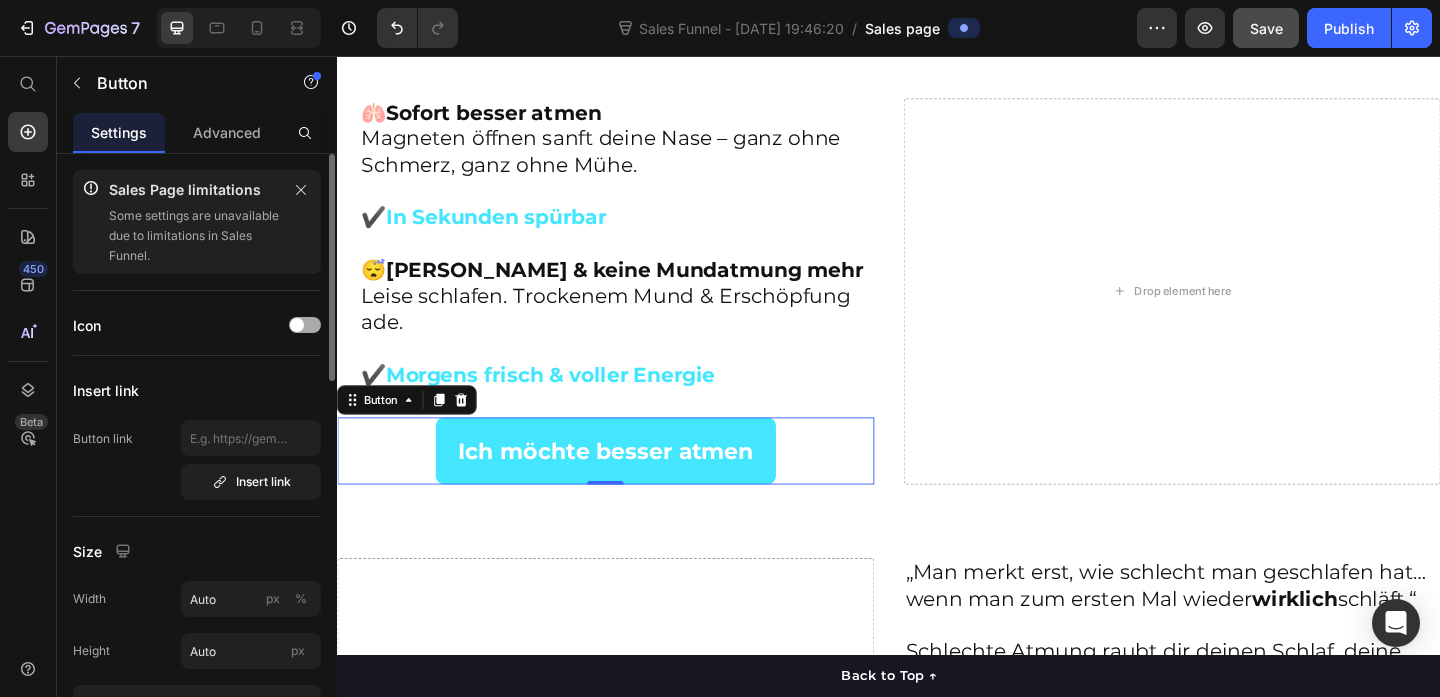 click on "Icon" 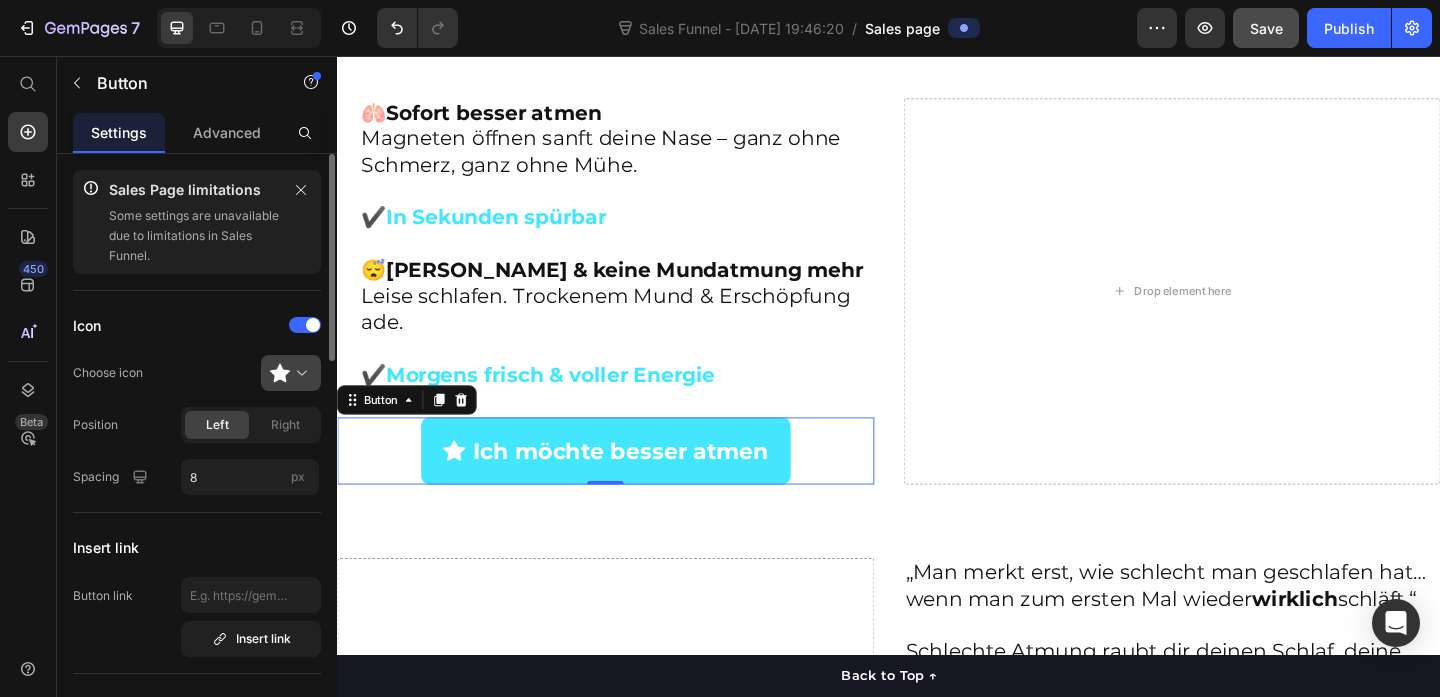 click at bounding box center (299, 373) 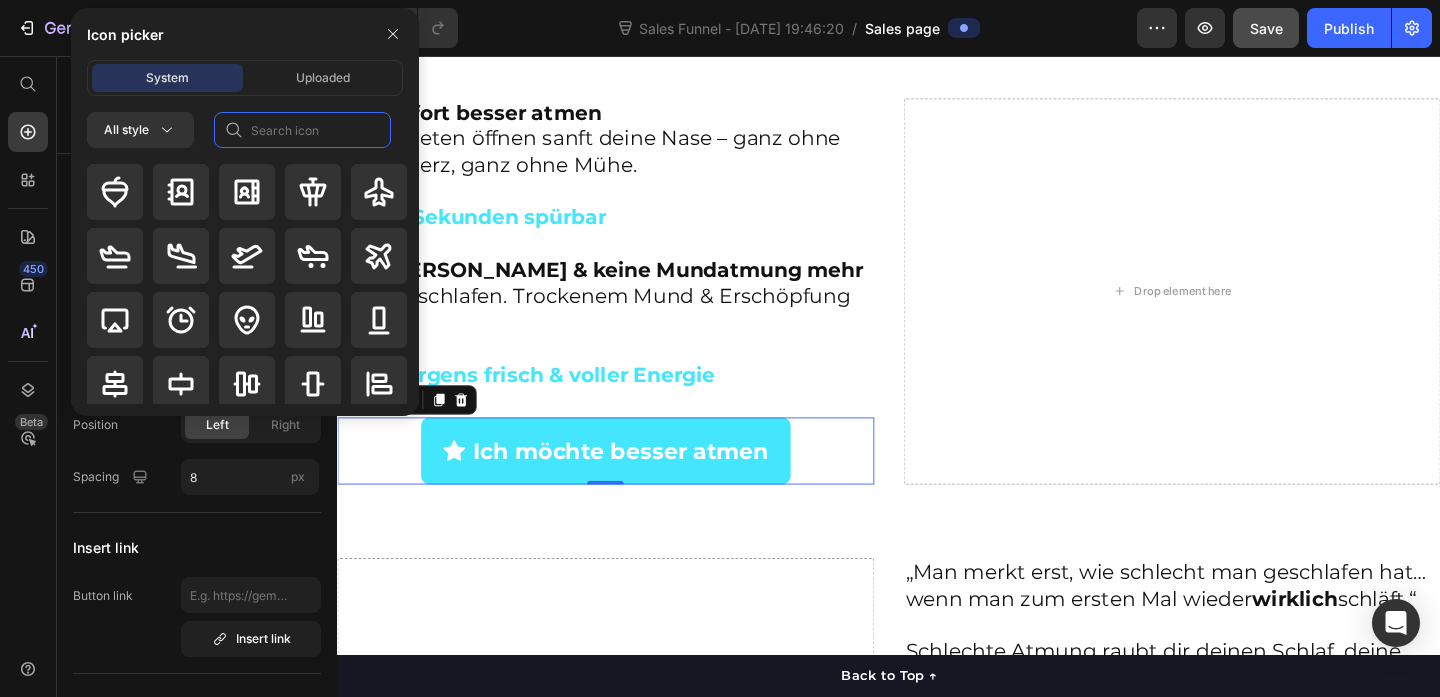 click 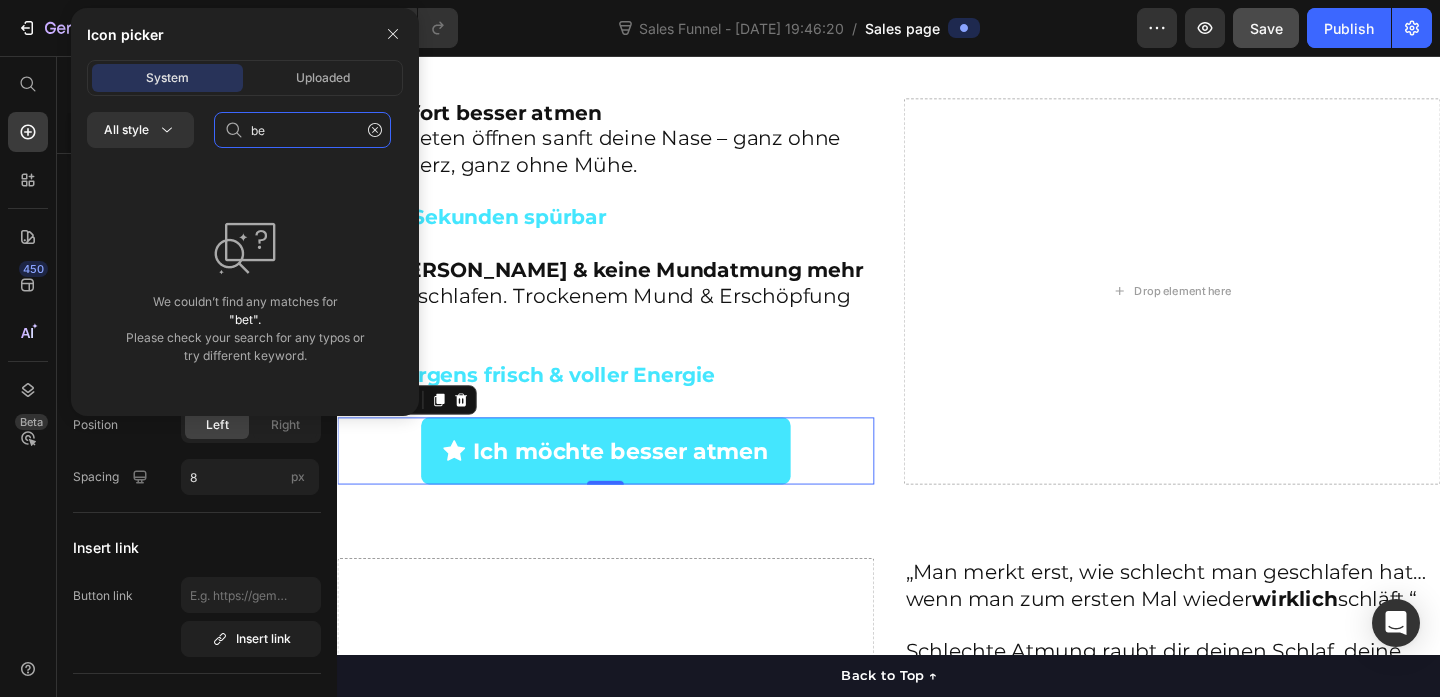 type on "b" 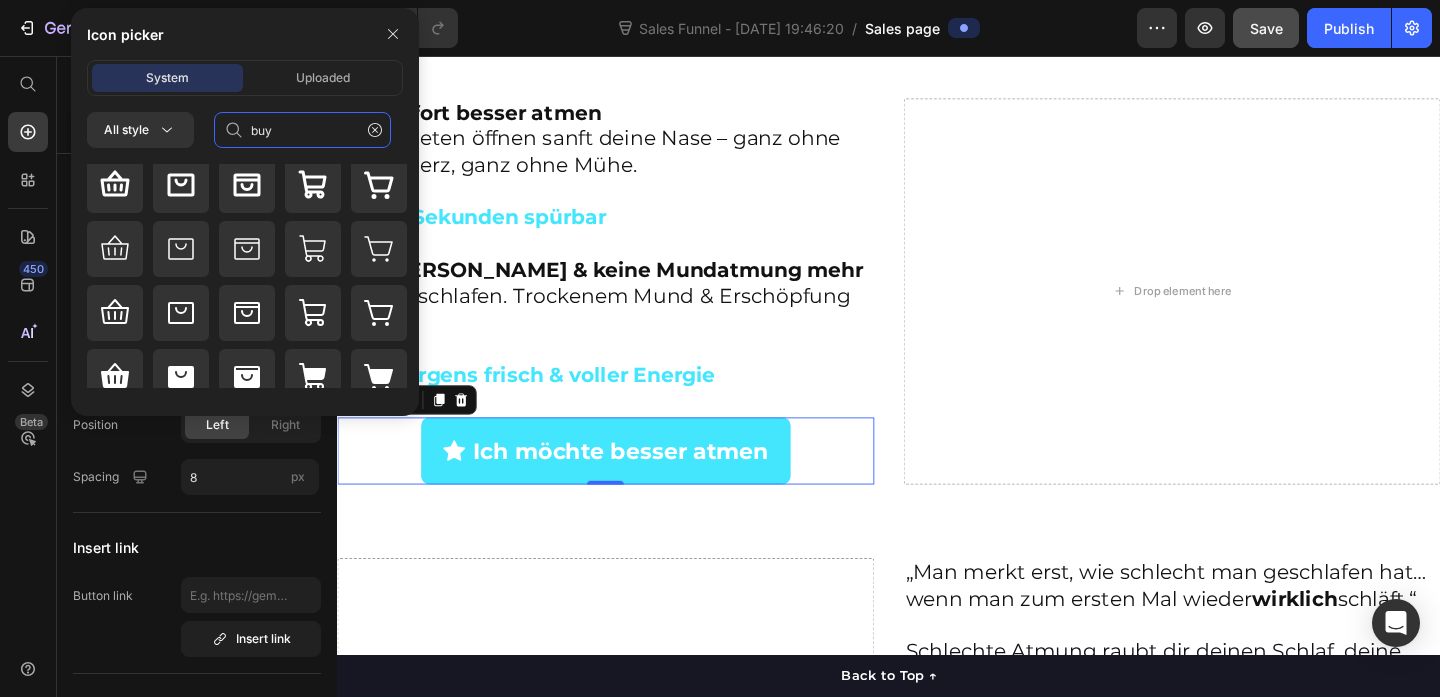 scroll, scrollTop: 24, scrollLeft: 0, axis: vertical 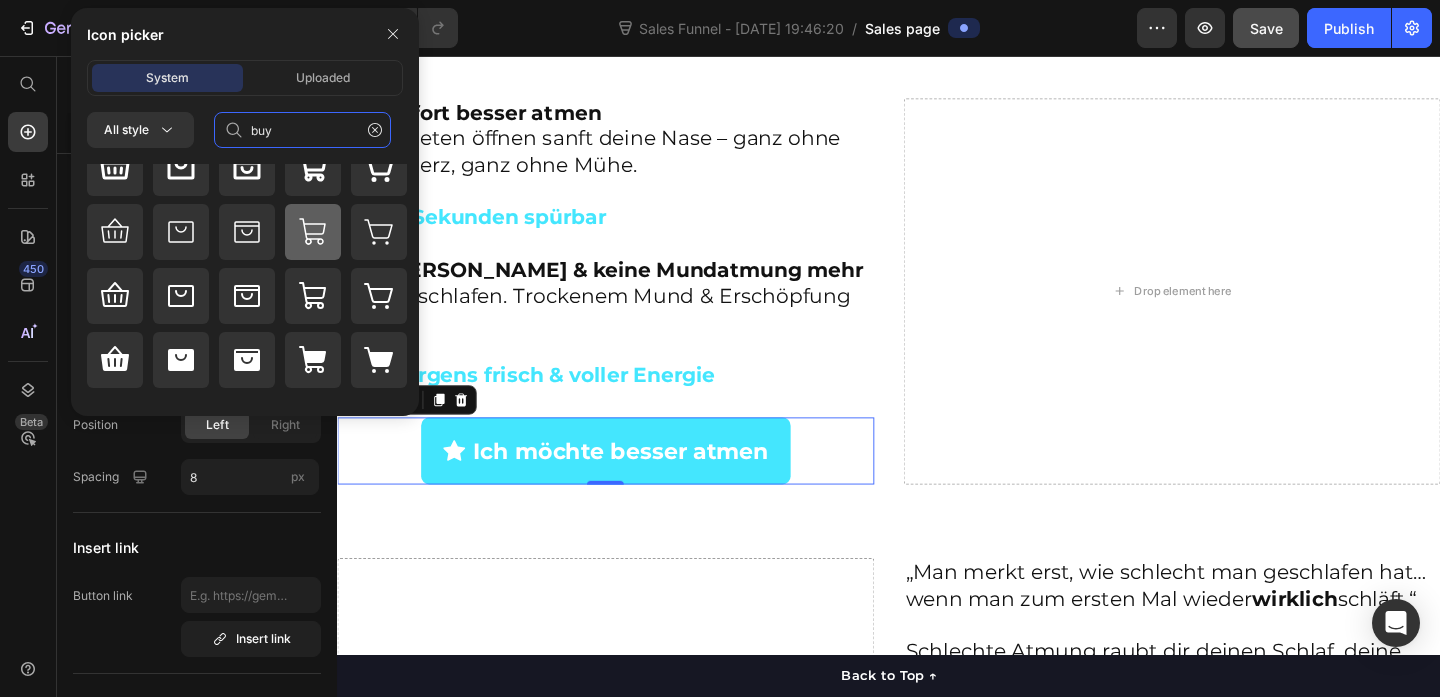 type on "buy" 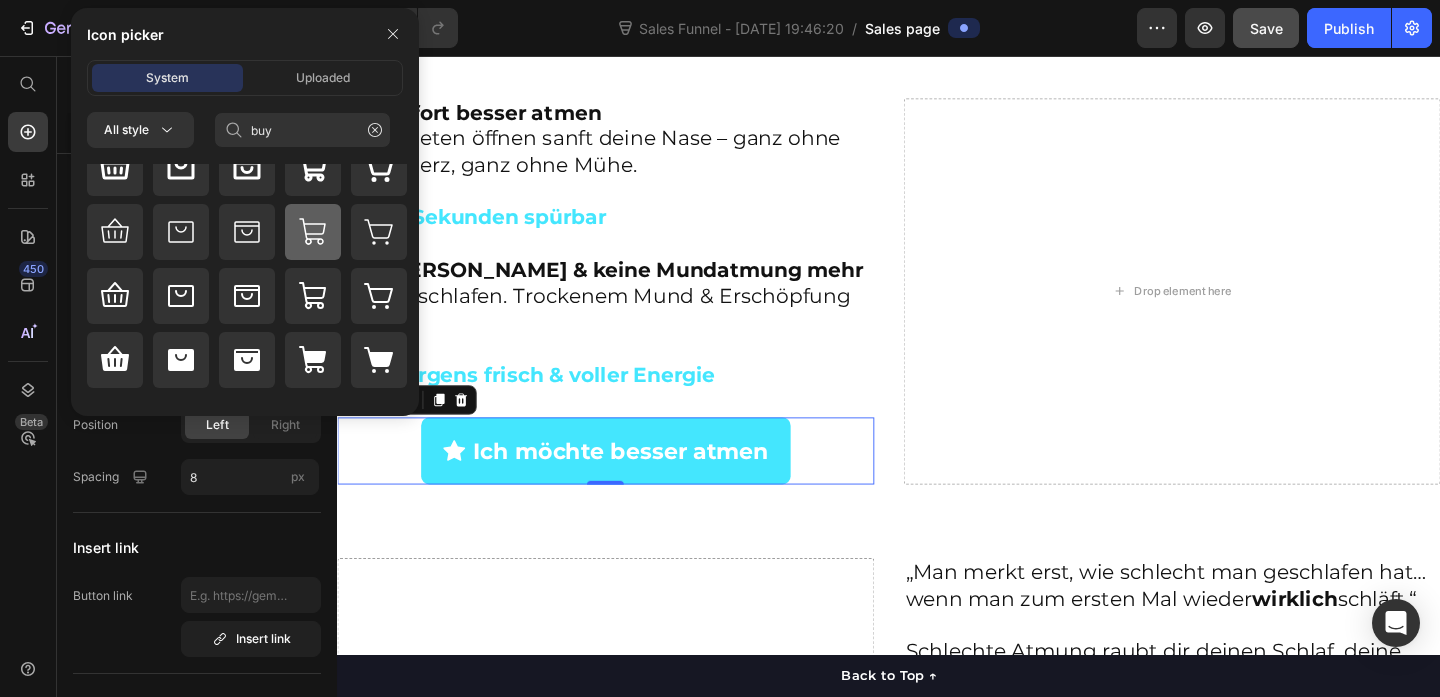click 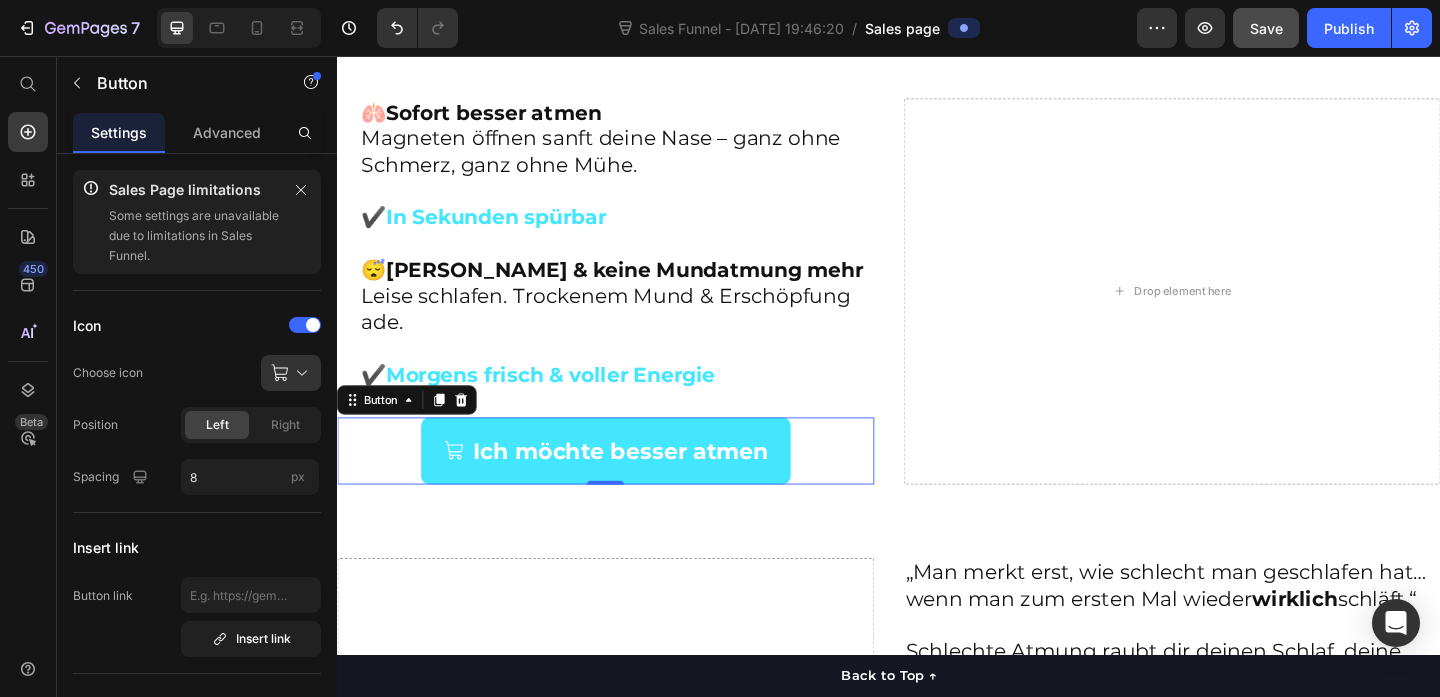 scroll, scrollTop: 0, scrollLeft: 0, axis: both 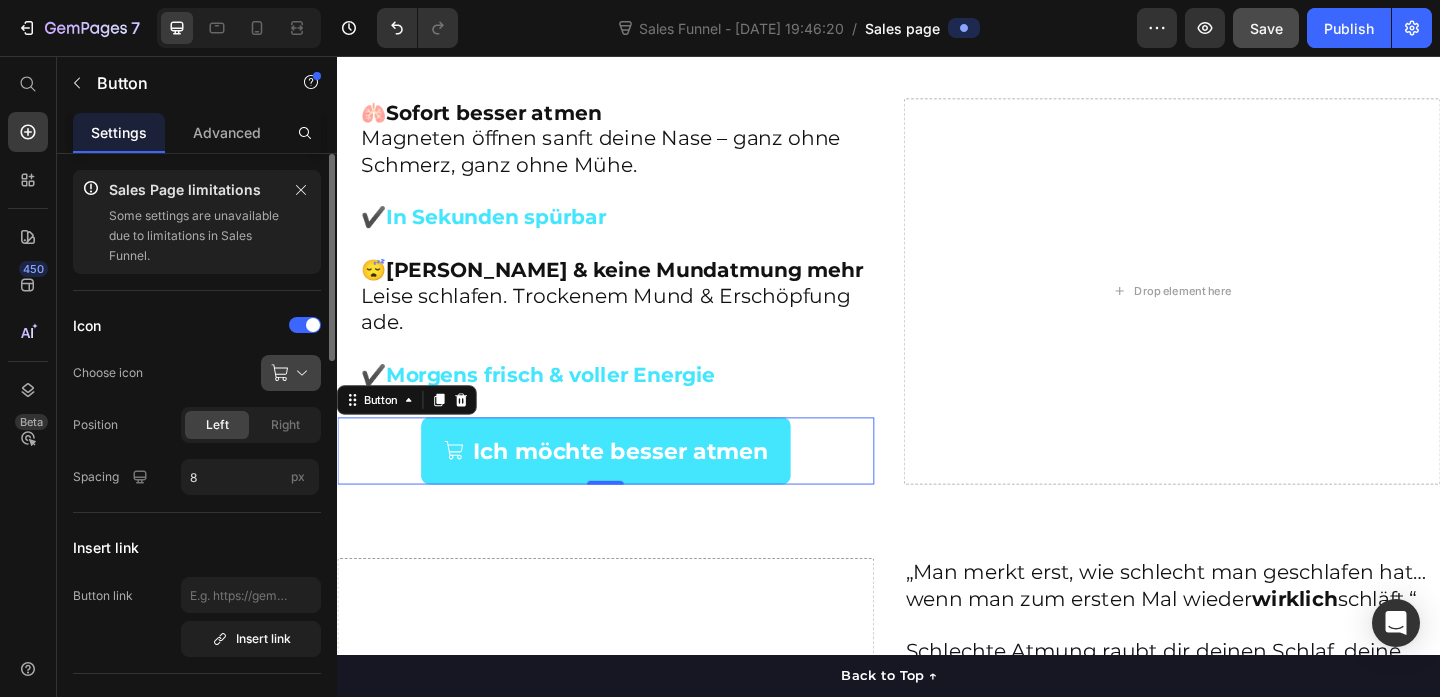 click at bounding box center (299, 373) 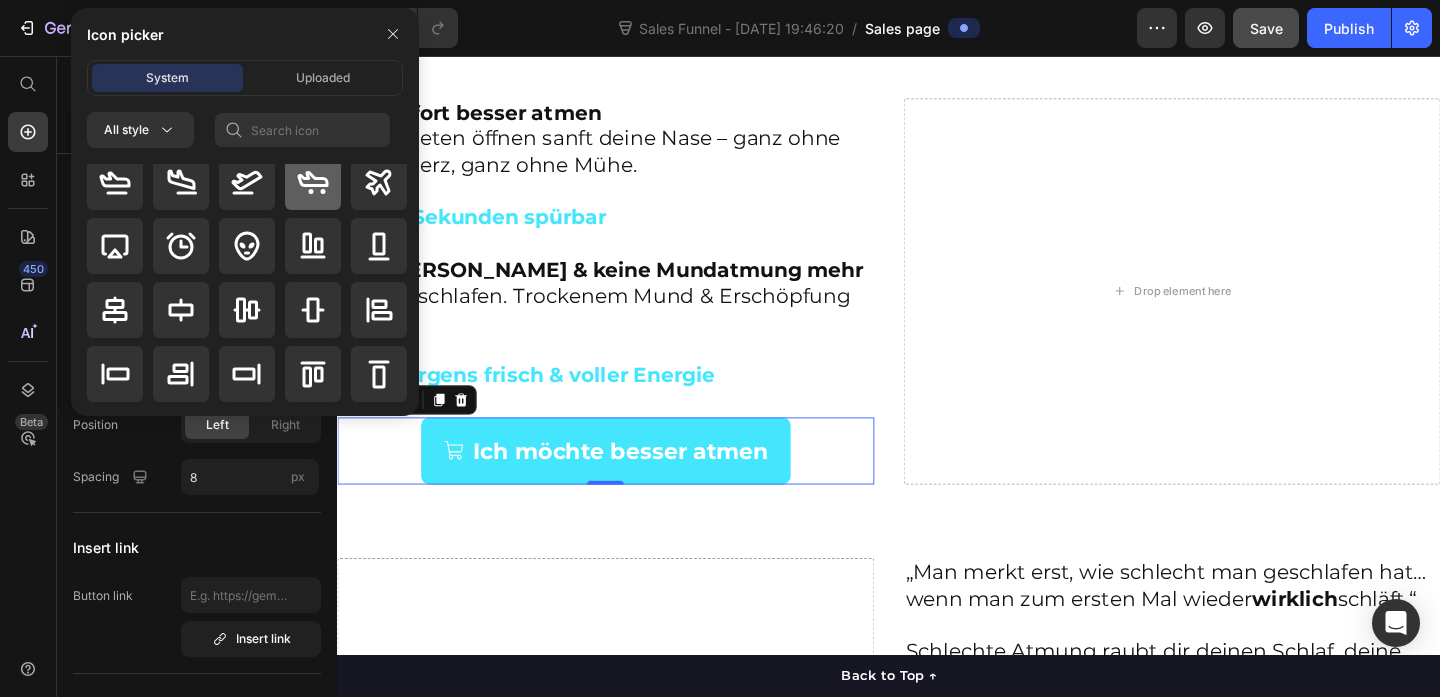 scroll, scrollTop: 0, scrollLeft: 0, axis: both 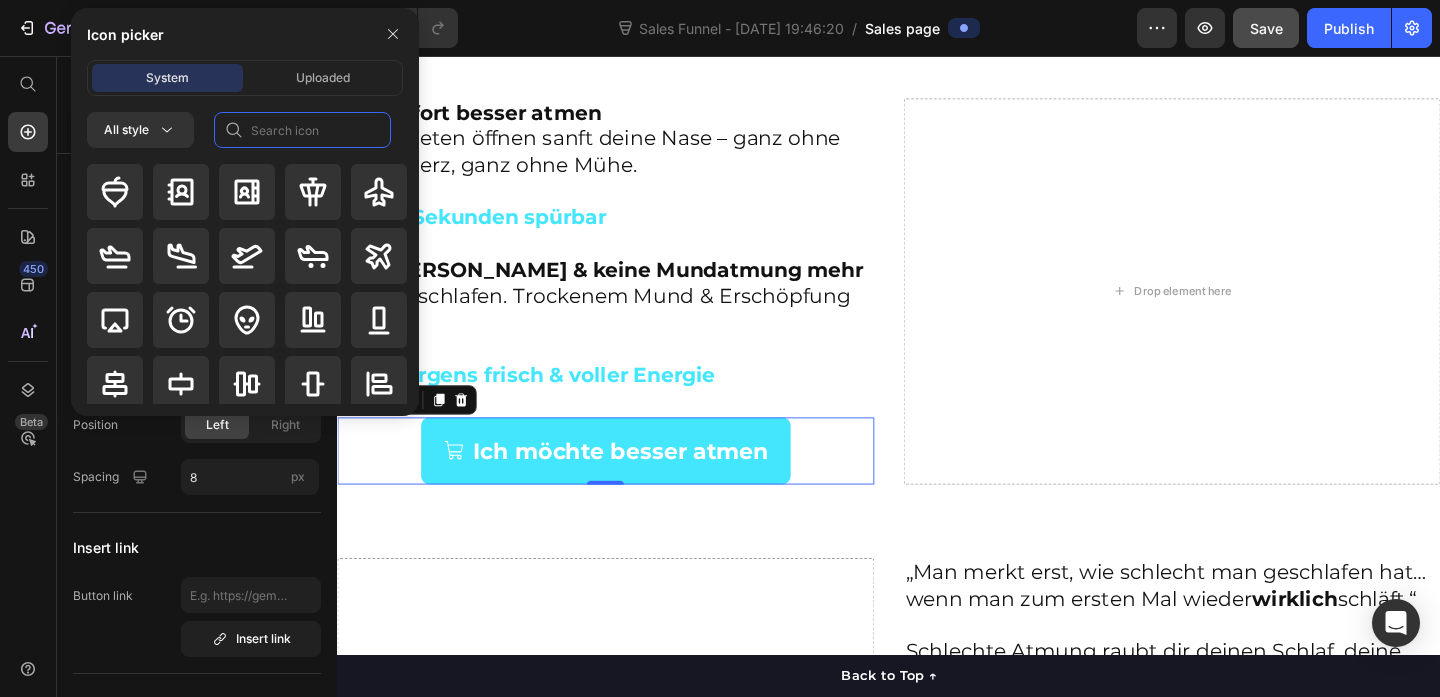 click 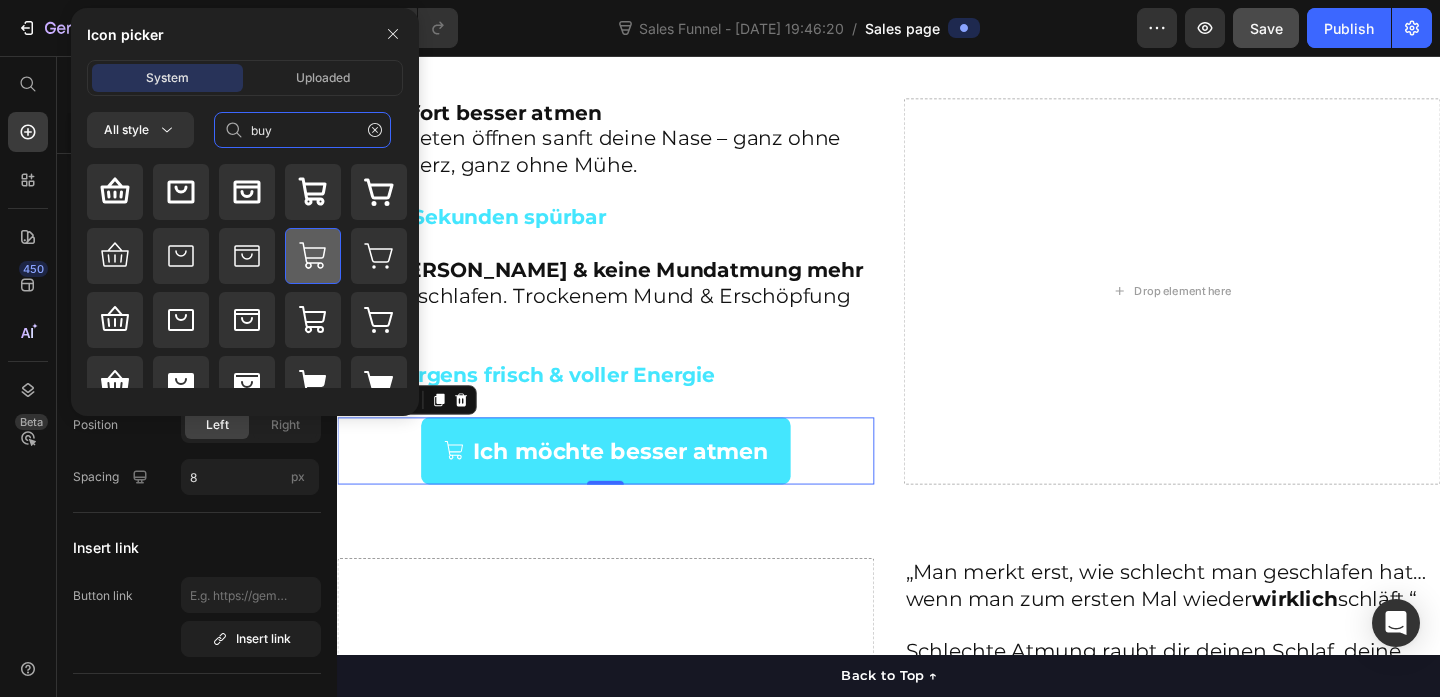 scroll, scrollTop: 24, scrollLeft: 0, axis: vertical 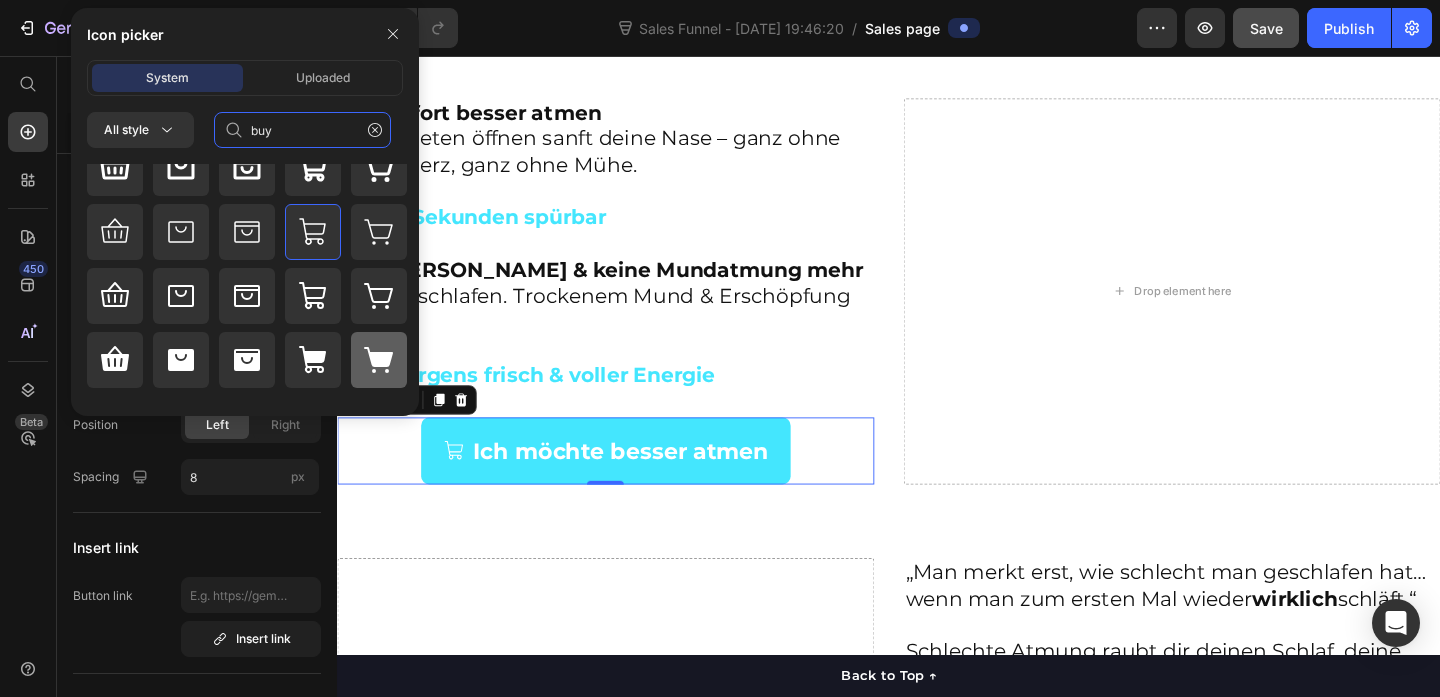type on "buy" 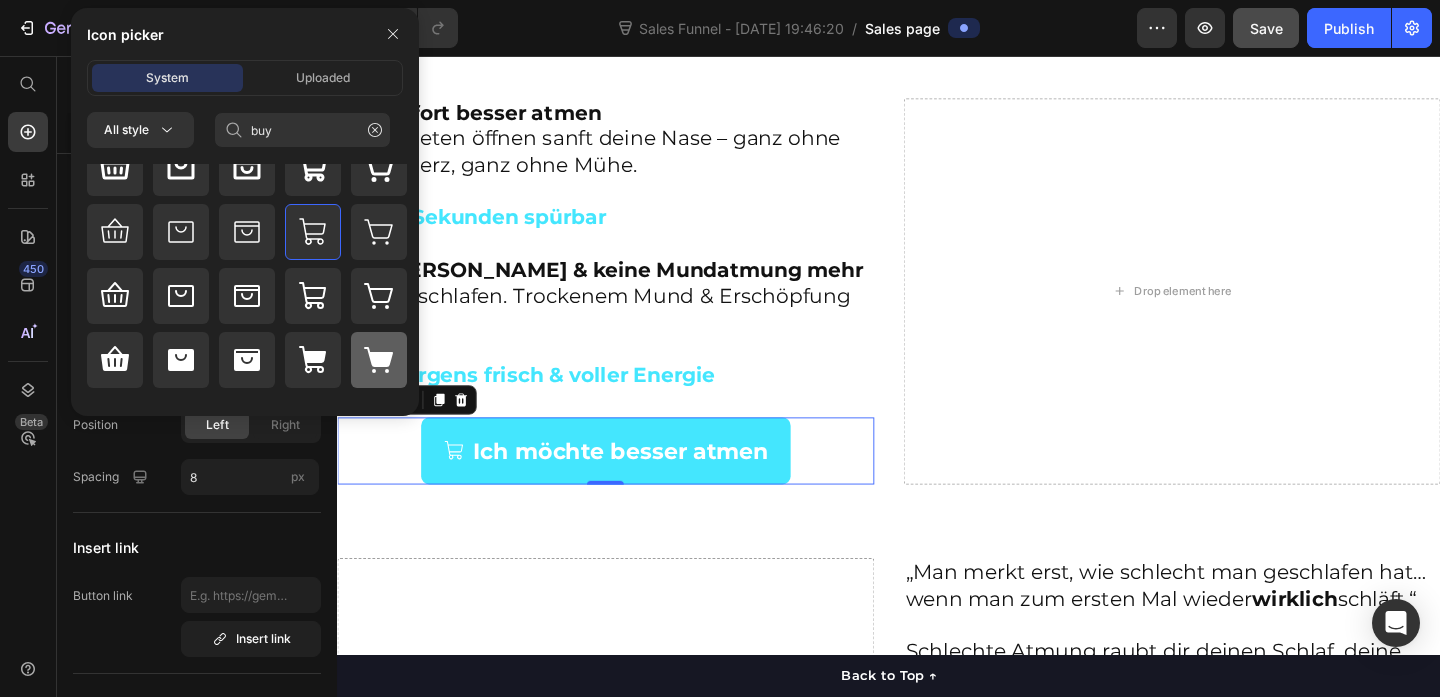 click 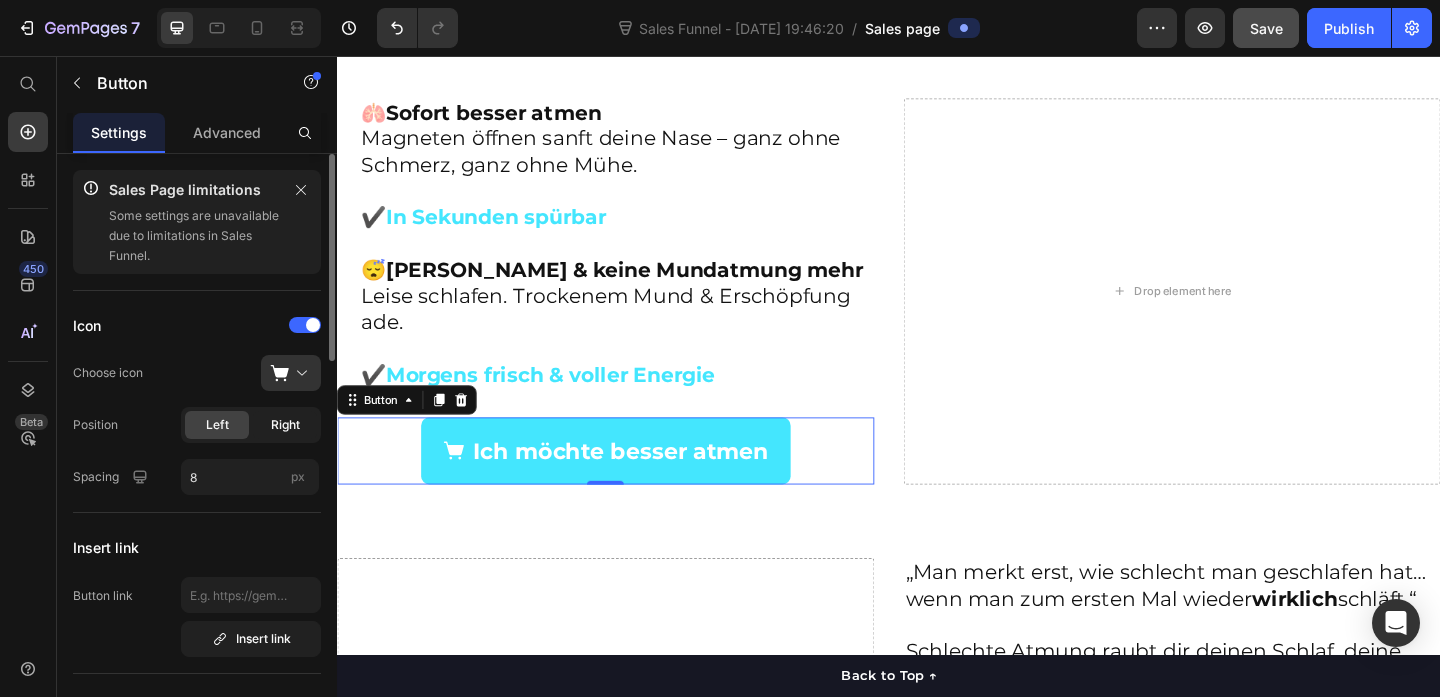 click on "Right" 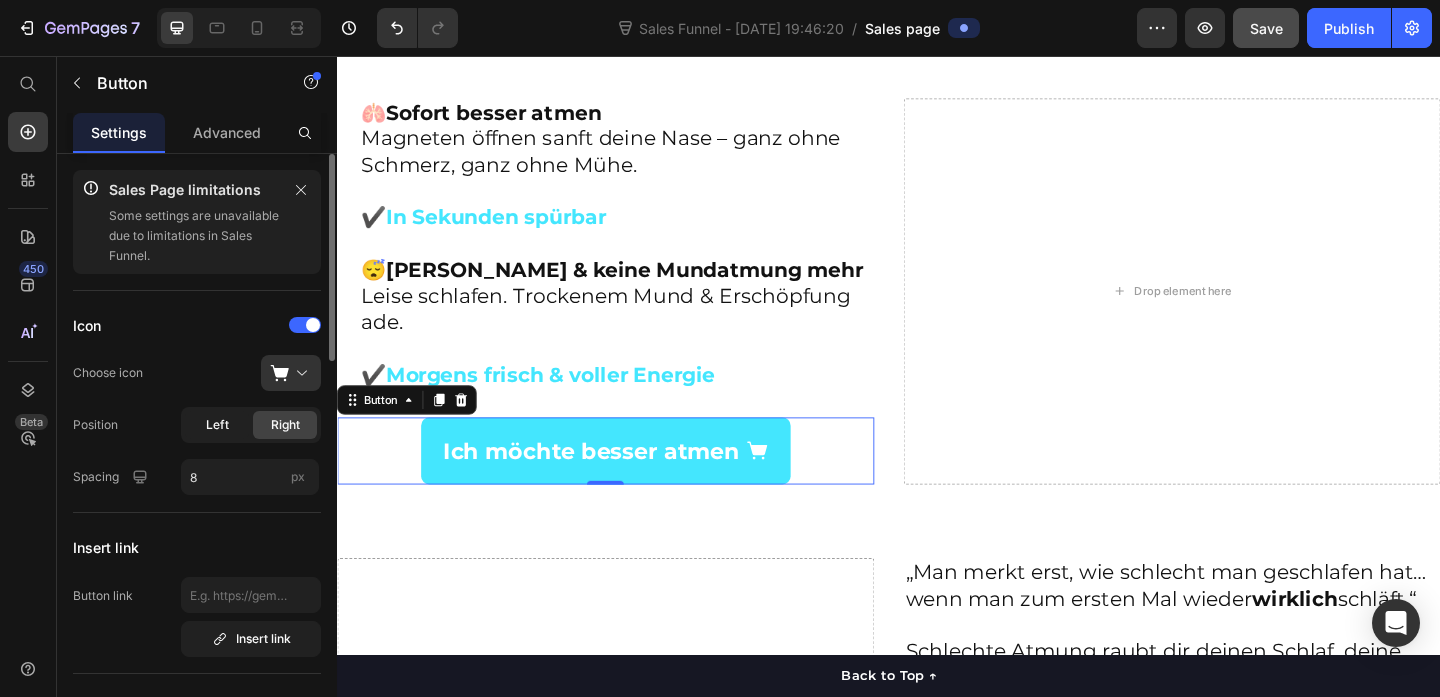 click on "Left" 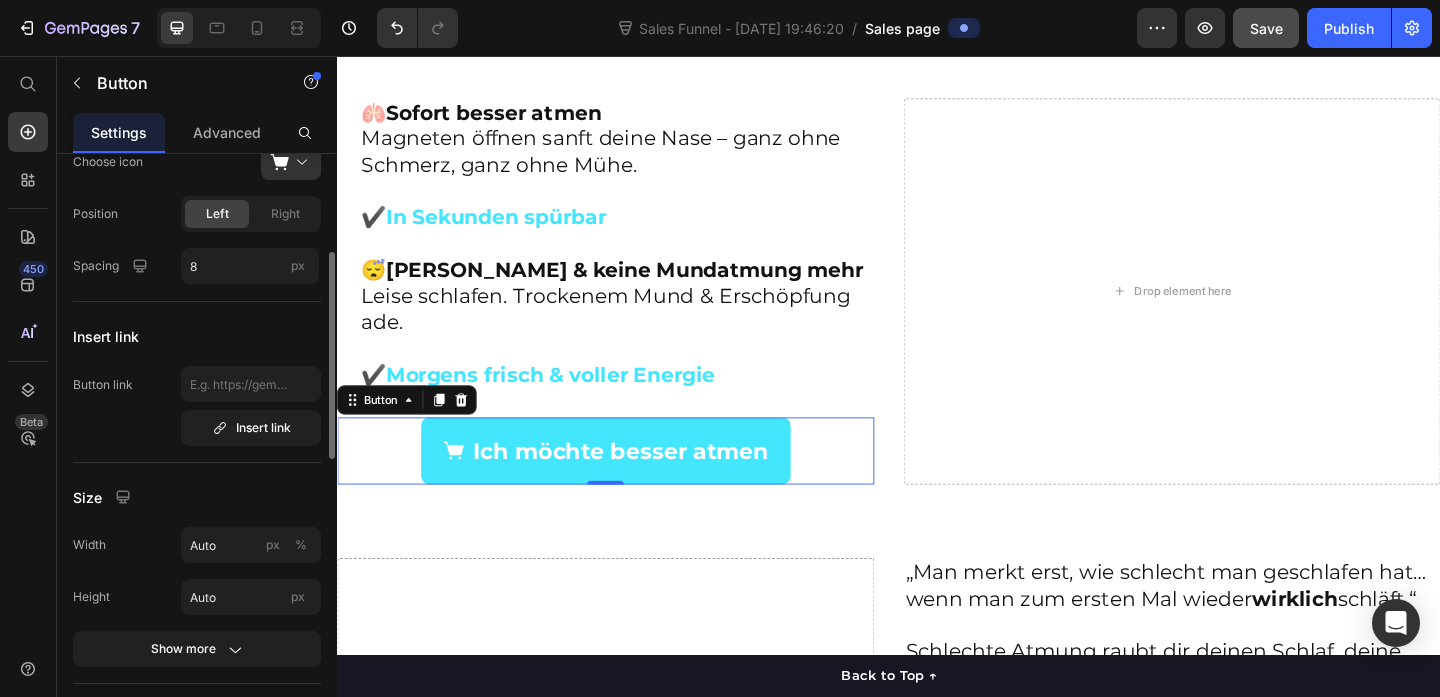 scroll, scrollTop: 235, scrollLeft: 0, axis: vertical 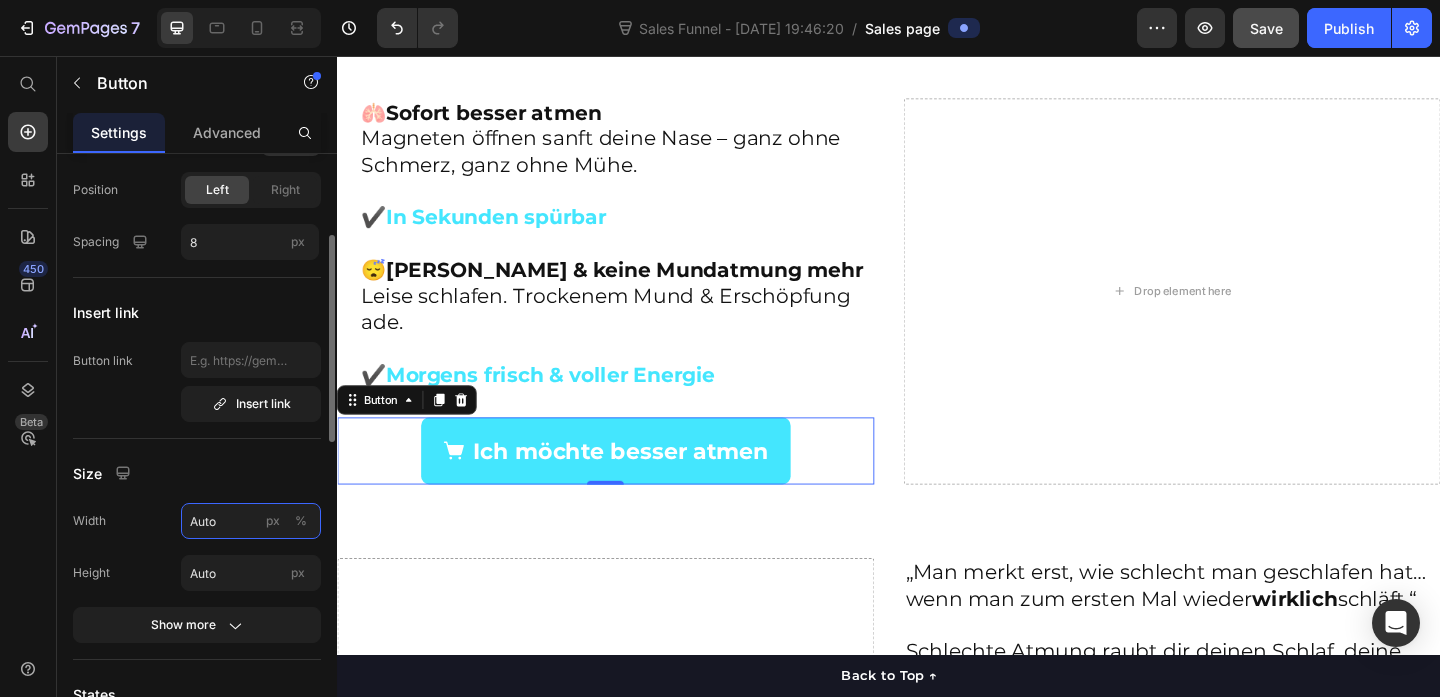 click on "Auto" at bounding box center (251, 521) 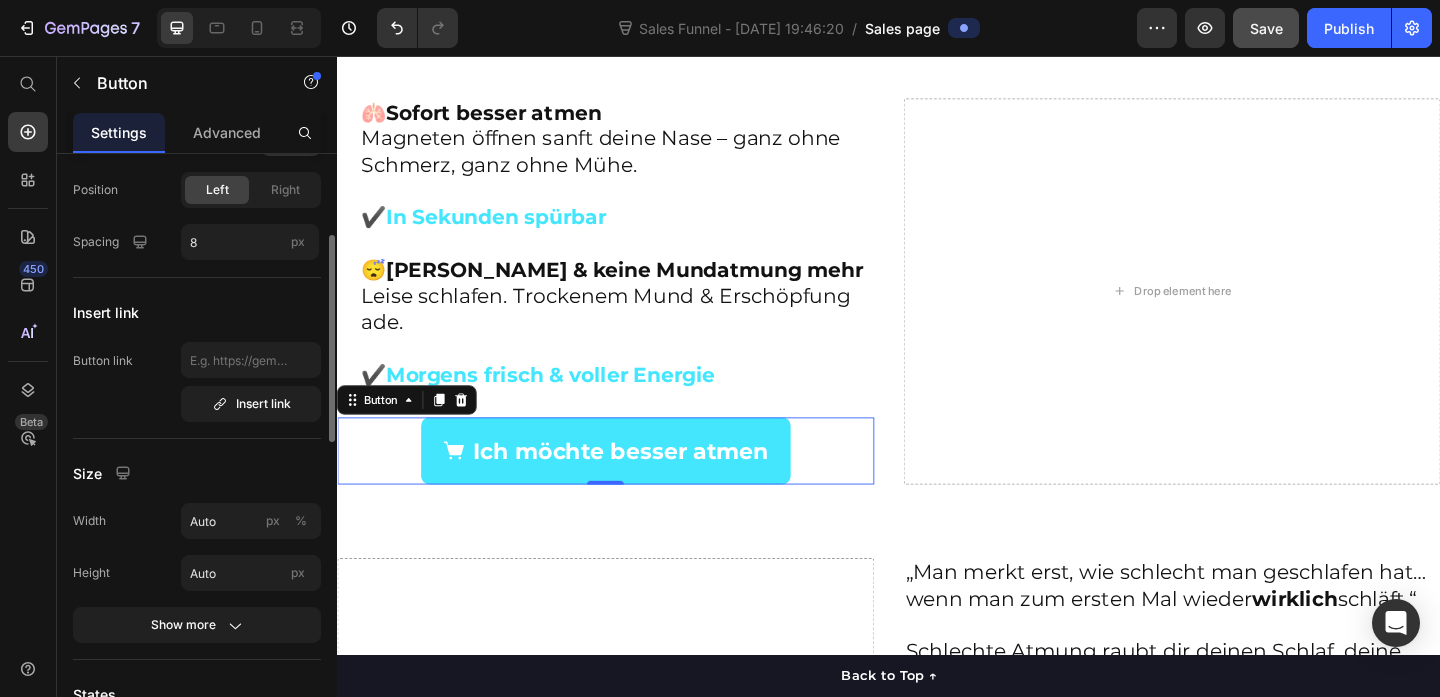 click on "Width Auto px %" at bounding box center [197, 521] 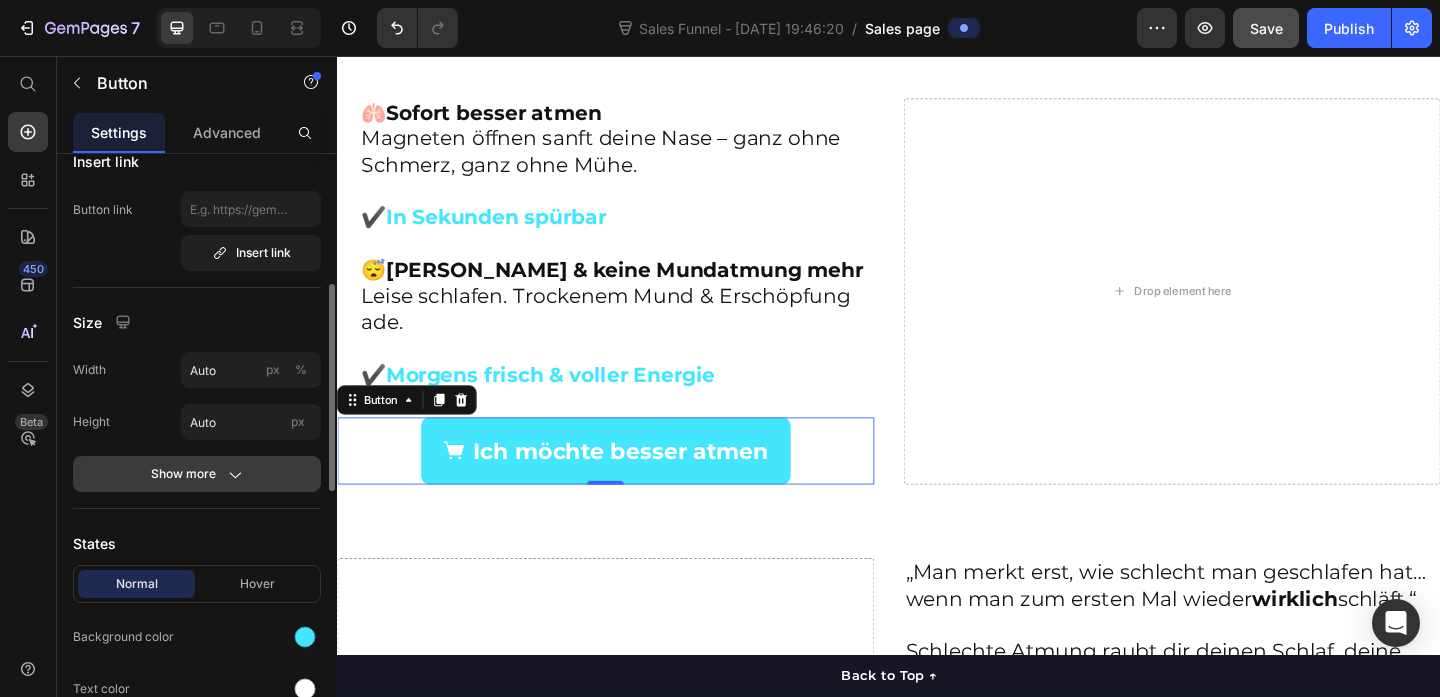 scroll, scrollTop: 384, scrollLeft: 0, axis: vertical 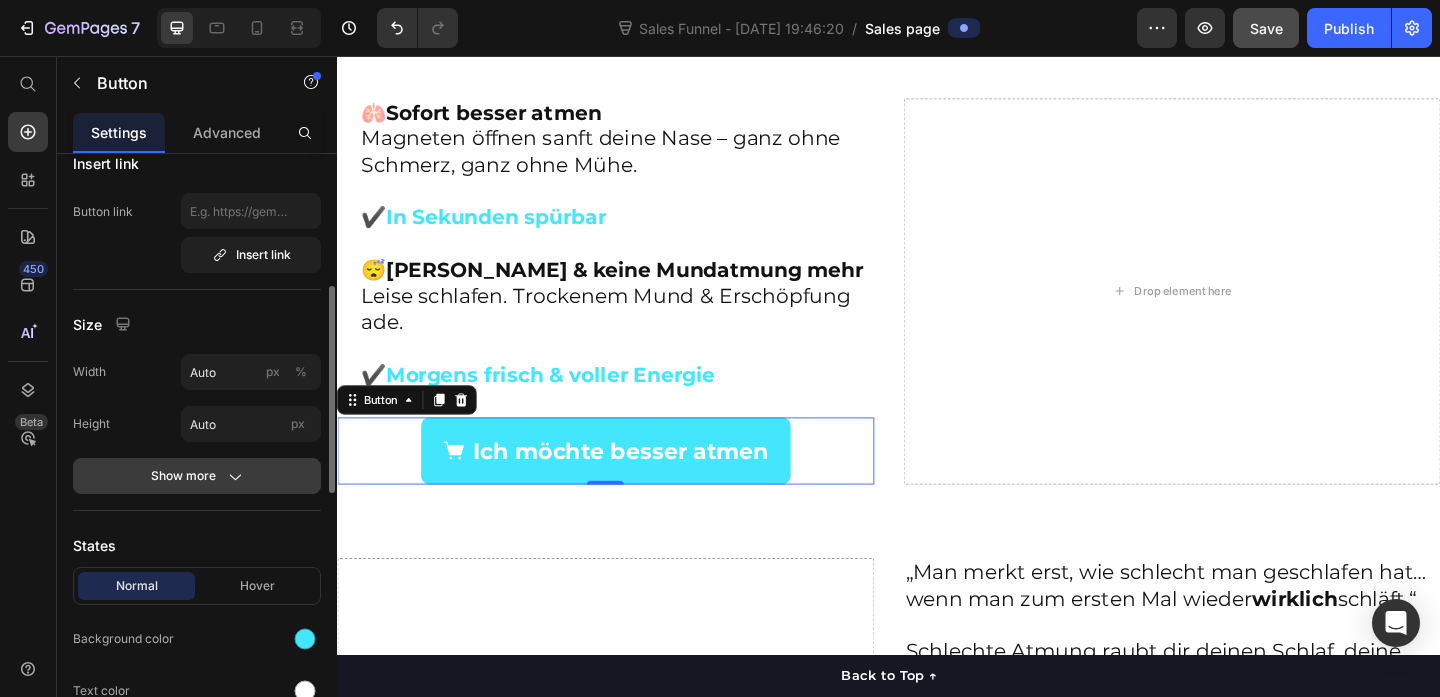 click 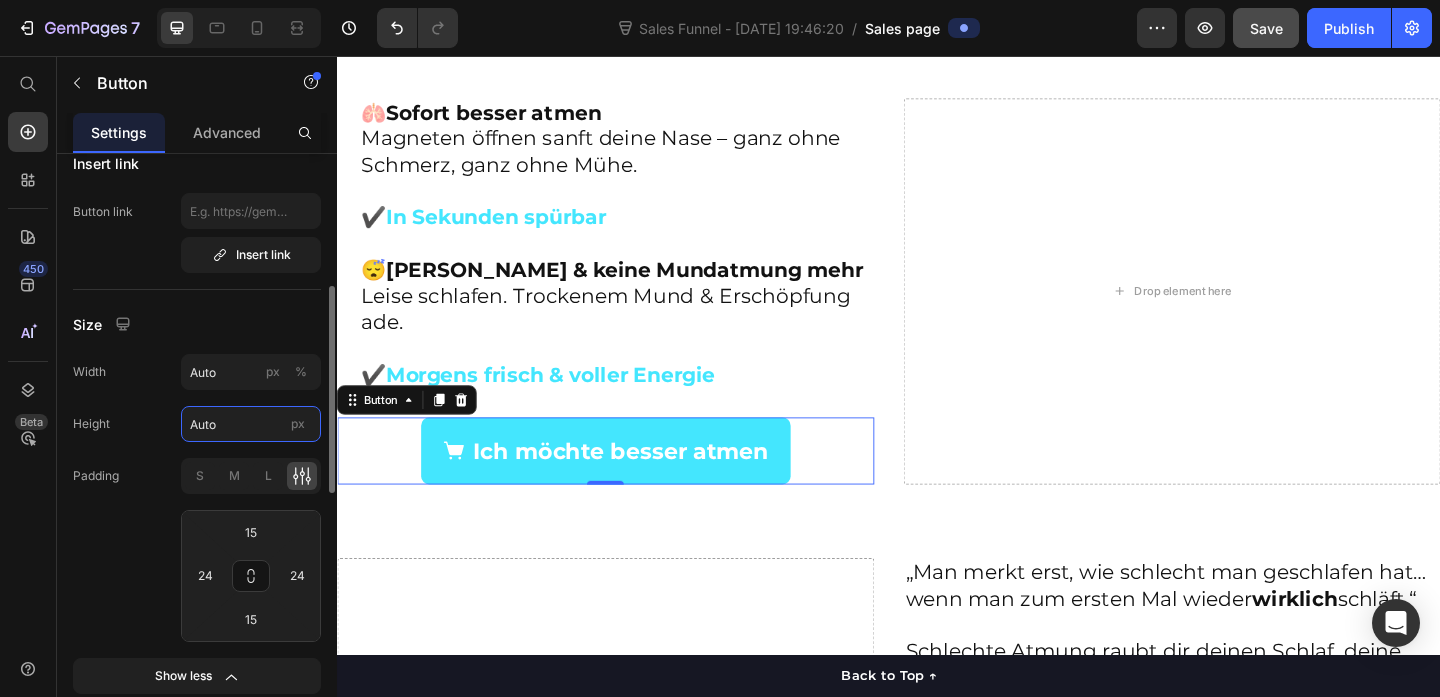 click on "Auto" at bounding box center [251, 424] 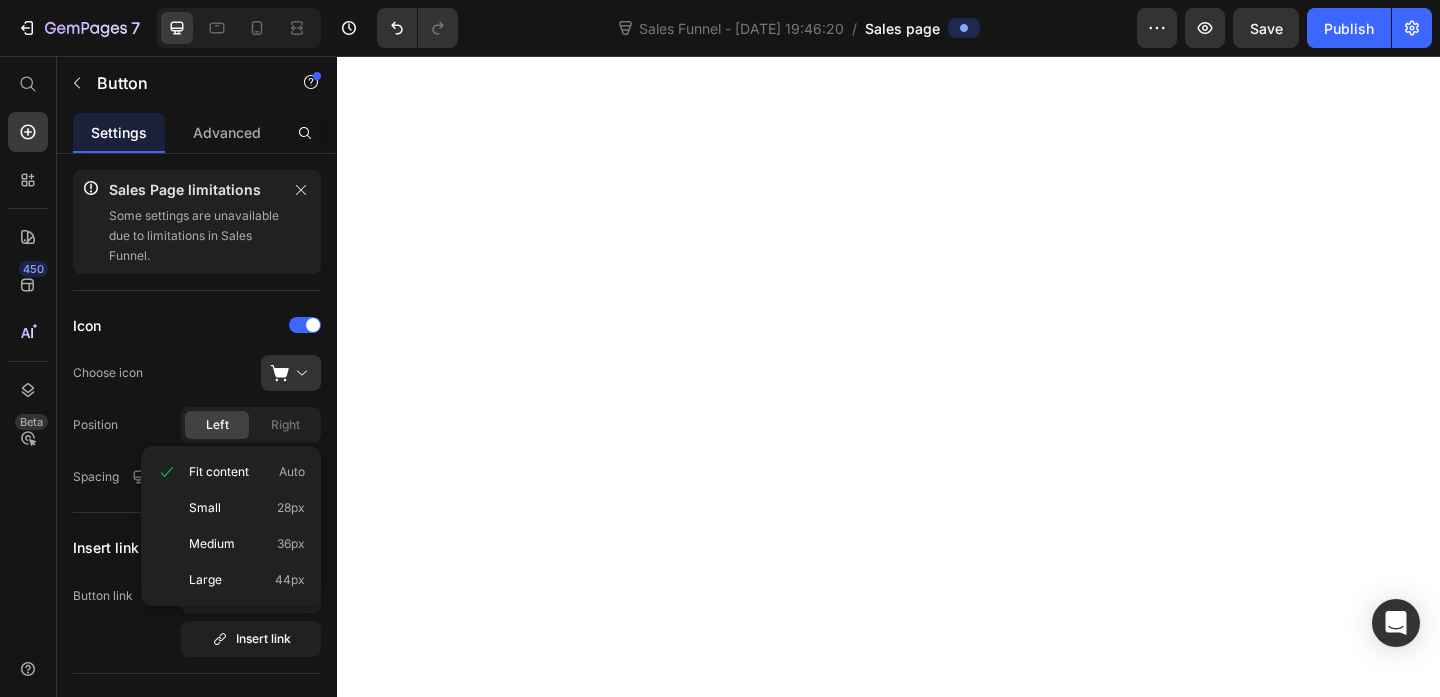 scroll, scrollTop: 0, scrollLeft: 0, axis: both 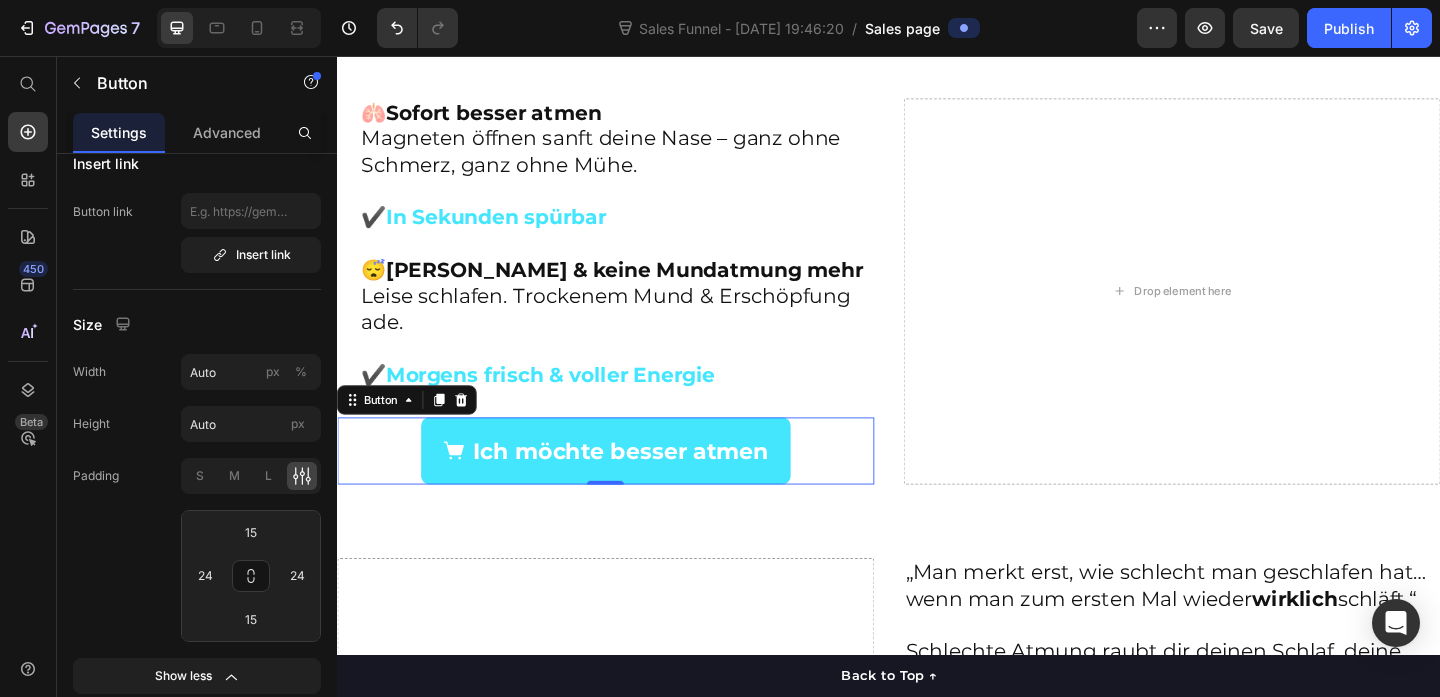 click on "Auto" at bounding box center (251, 424) 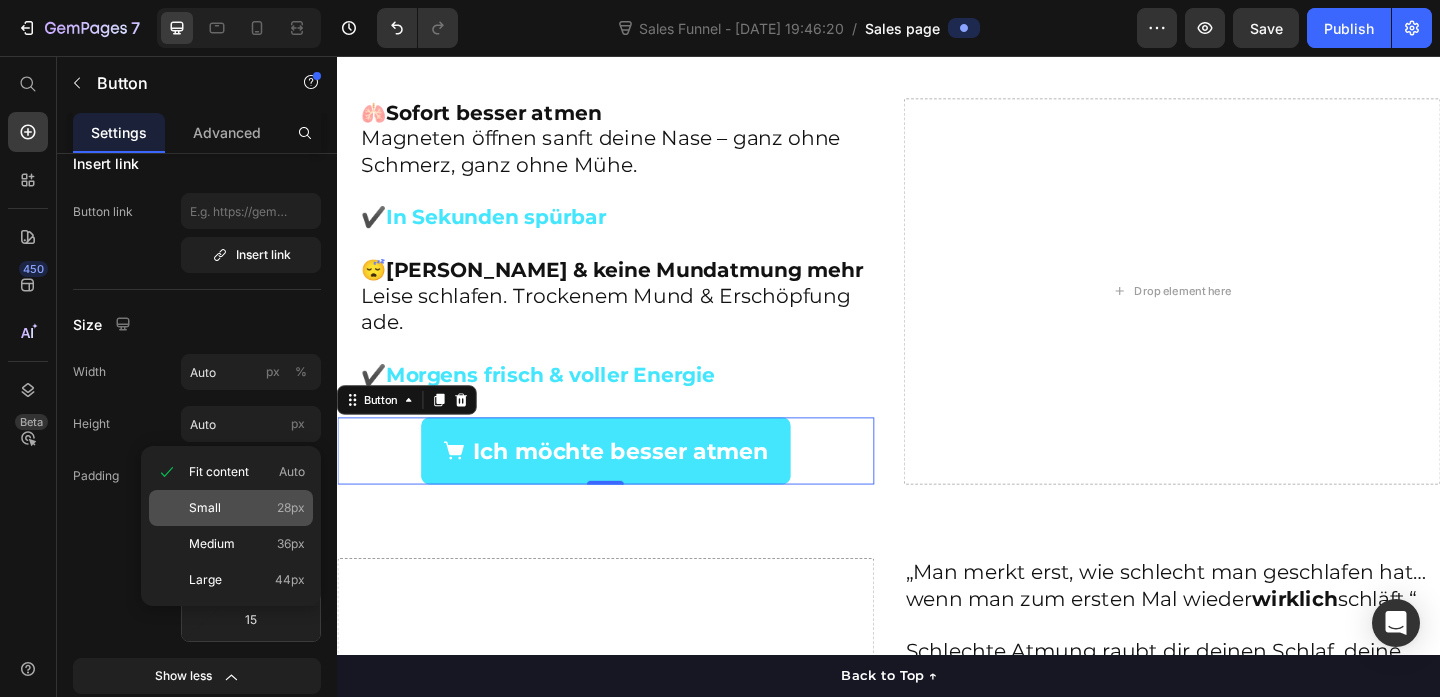 click on "Small 28px" at bounding box center [247, 508] 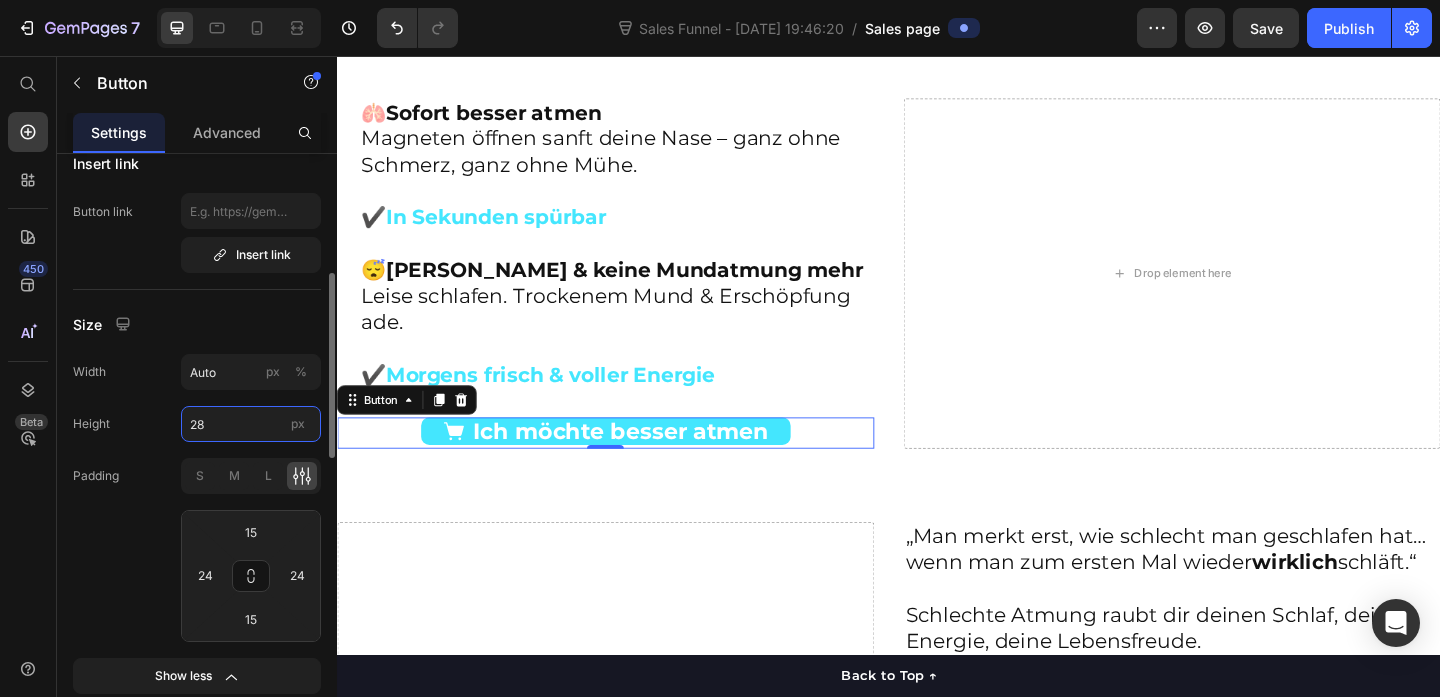 click on "28" at bounding box center (251, 424) 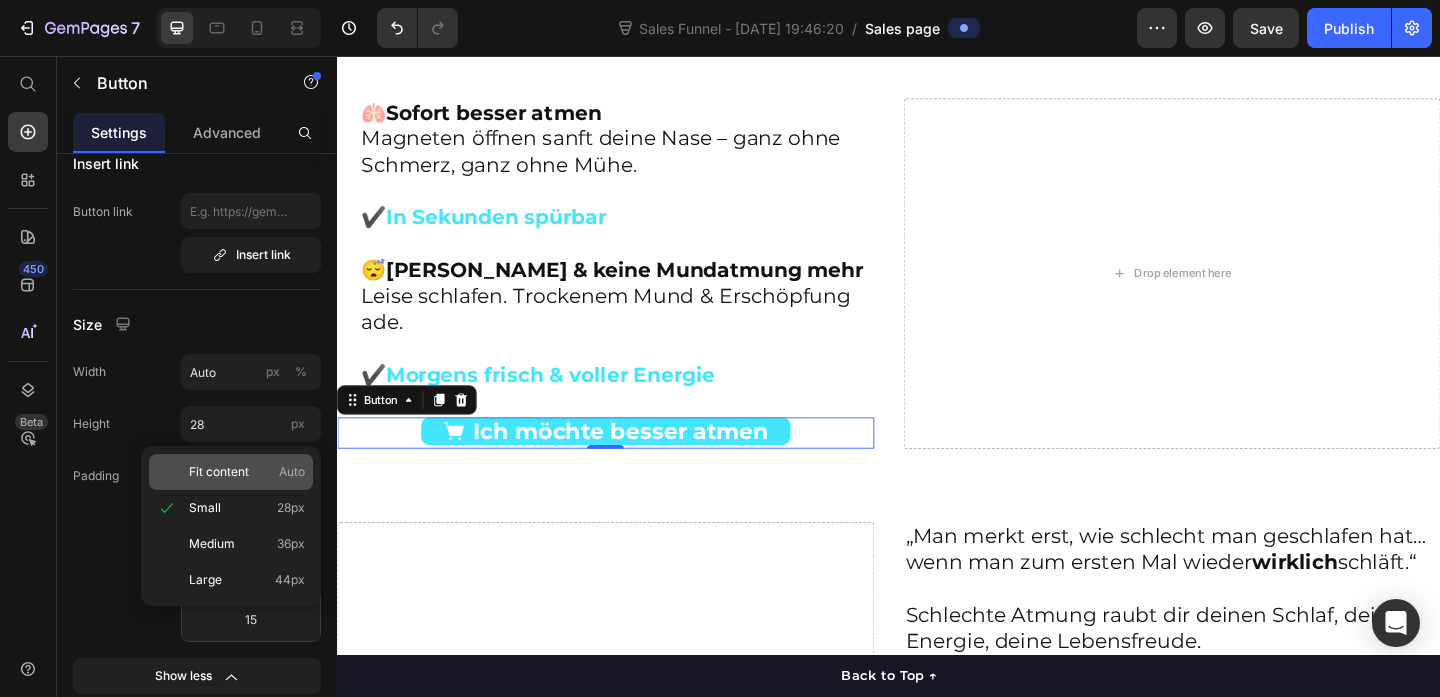 click on "Fit content" at bounding box center [219, 472] 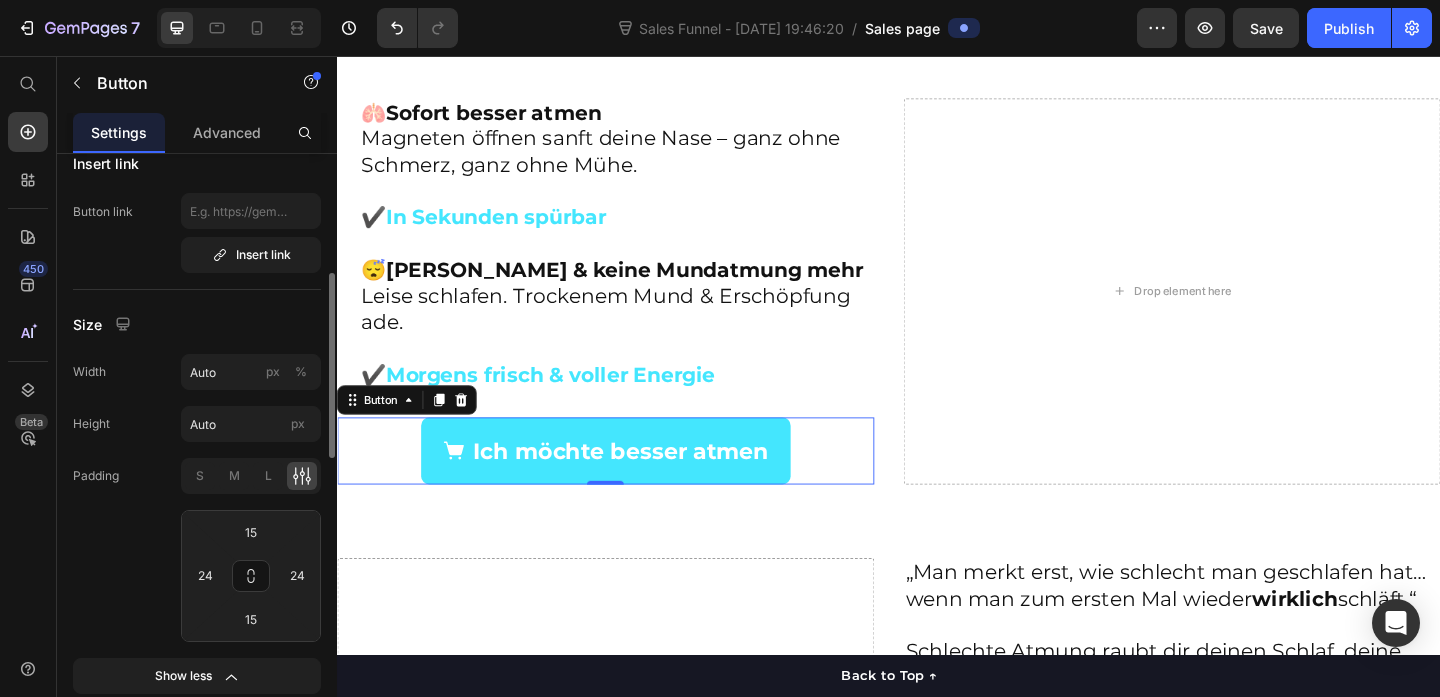 click on "Width Auto px % Height Auto px Padding S M L 15 24 15 24 Show less" at bounding box center (197, 524) 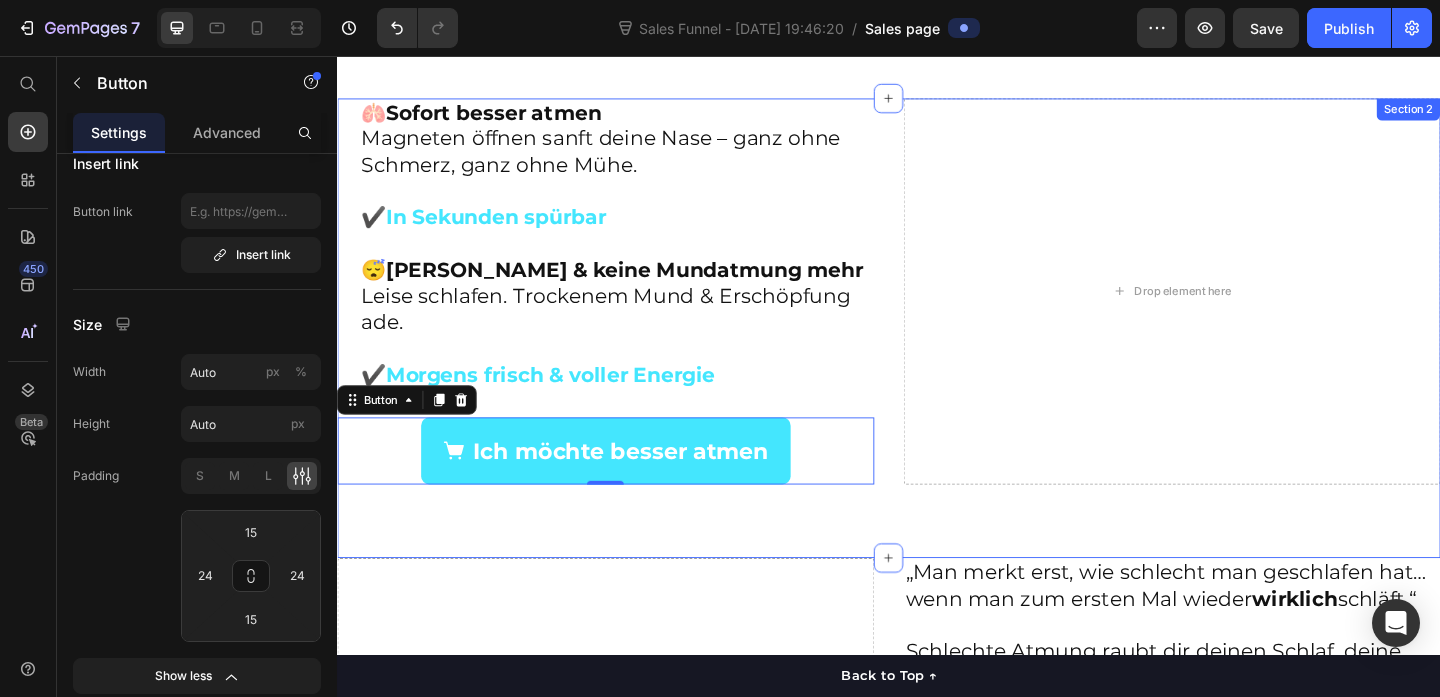 click on "🫁  Sofort besser atmen Magneten öffnen sanft deine Nase – ganz ohne Schmerz, ganz ohne Mühe. ✔️  In Sekunden spürbar 😴  Kein Schnarchen & keine Mundatmung mehr Leise schlafen. Trockenem Mund & Erschöpfung ade. ✔️  Morgens frisch & voller Energie   Heading
Ich möchte besser atmen Button   0
Drop element here Section 2" at bounding box center (937, 352) 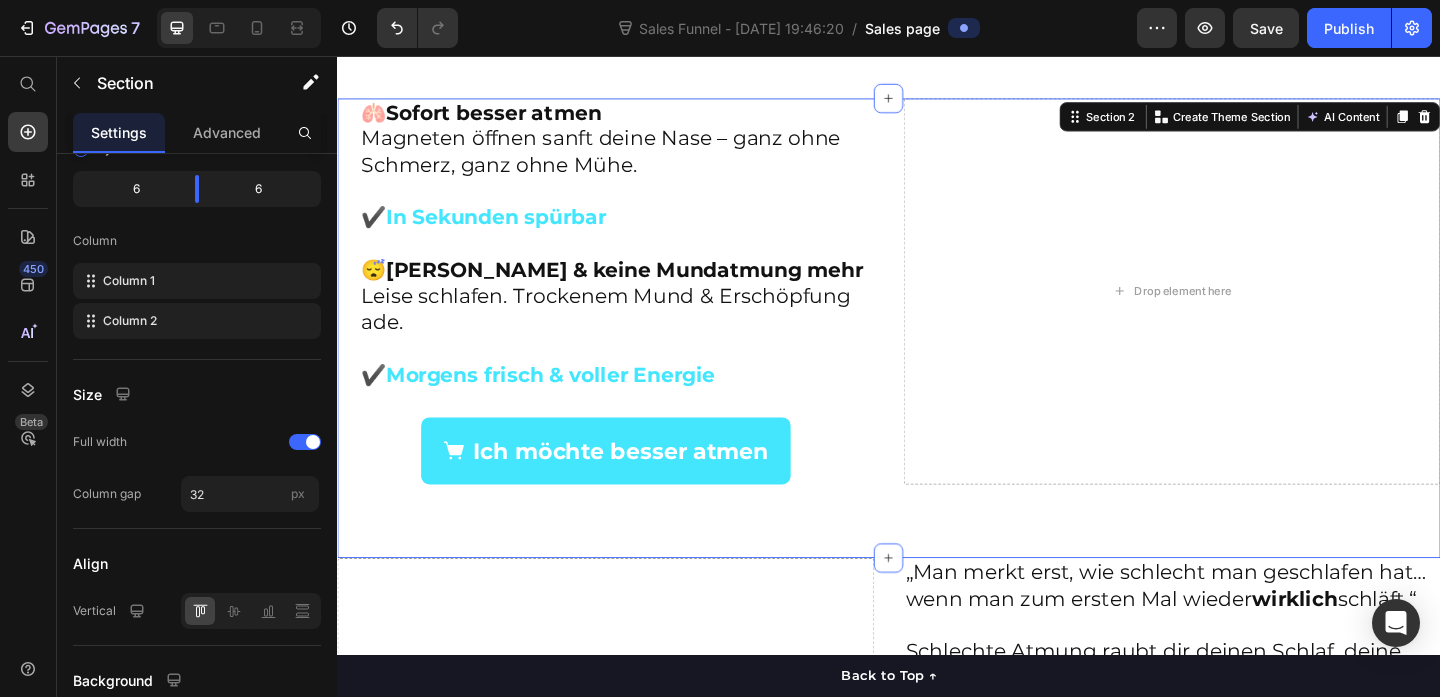 scroll, scrollTop: 0, scrollLeft: 0, axis: both 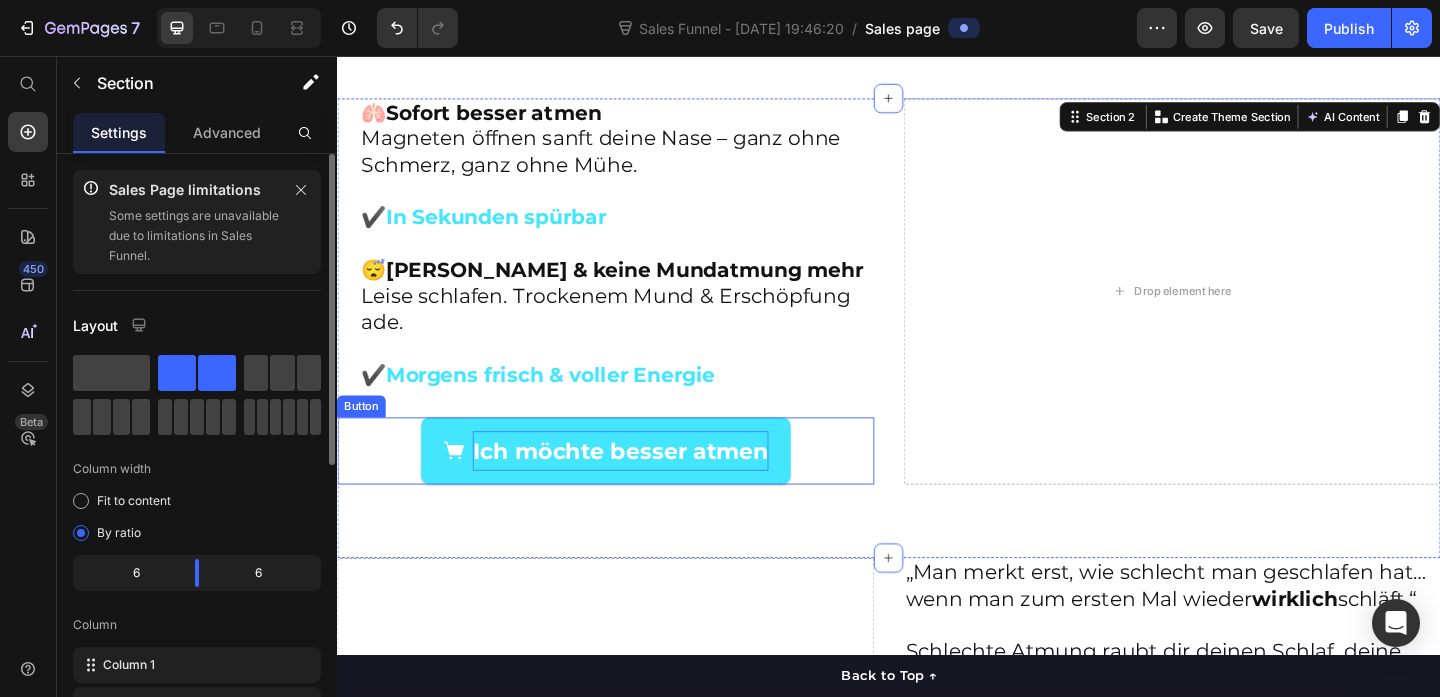 click on "Ich möchte besser atmen" at bounding box center [645, 485] 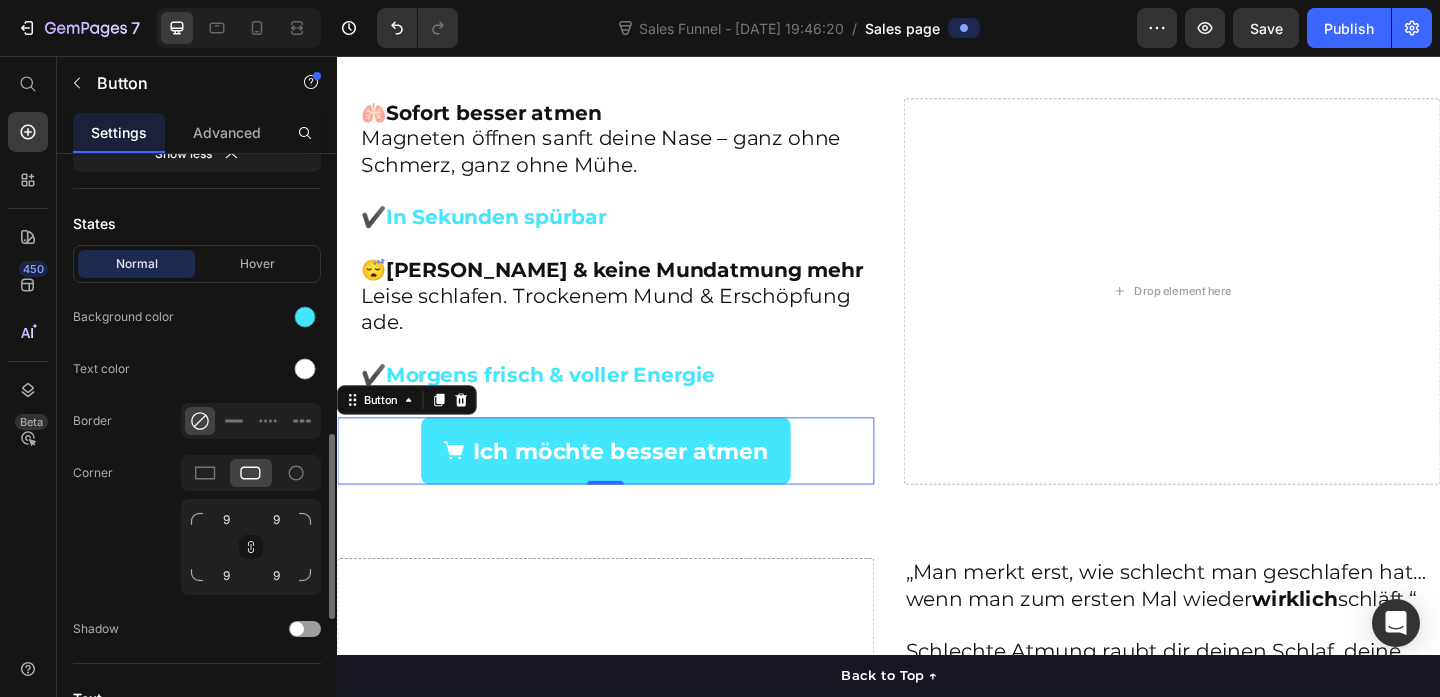 scroll, scrollTop: 927, scrollLeft: 0, axis: vertical 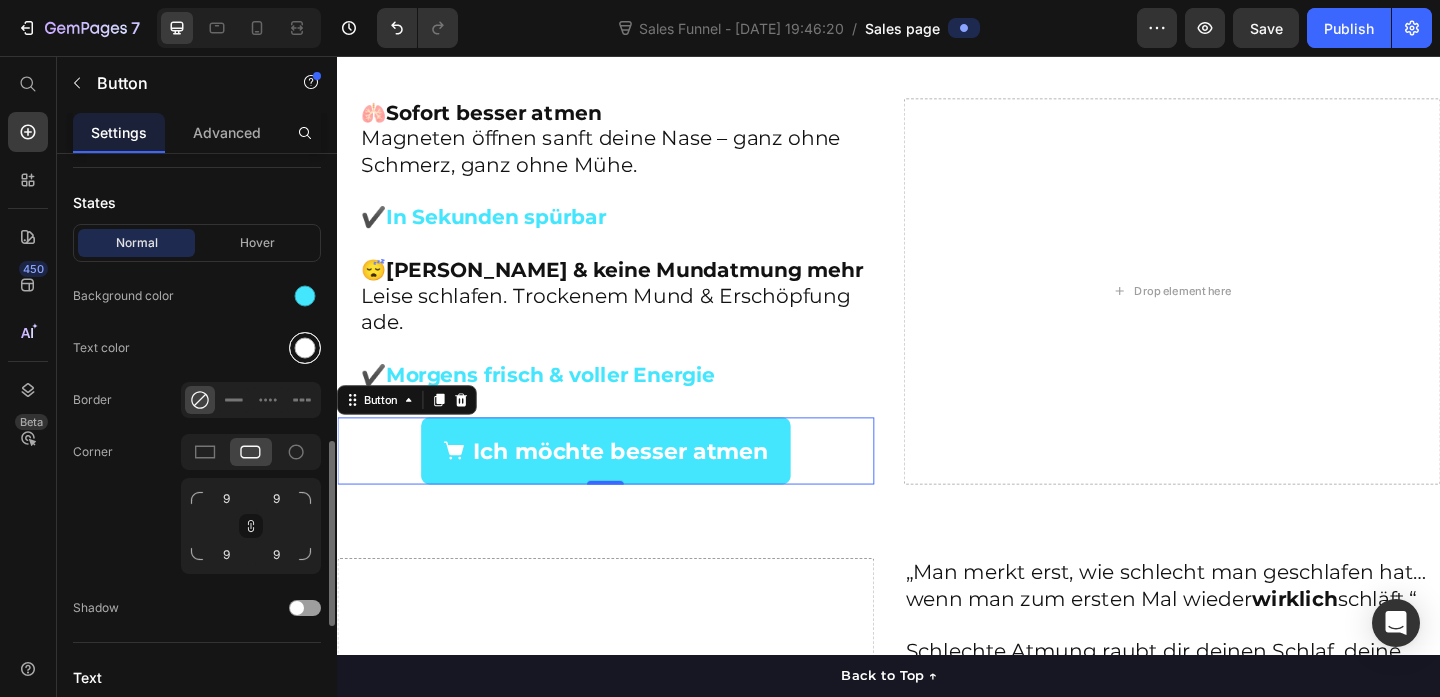 click at bounding box center (305, 348) 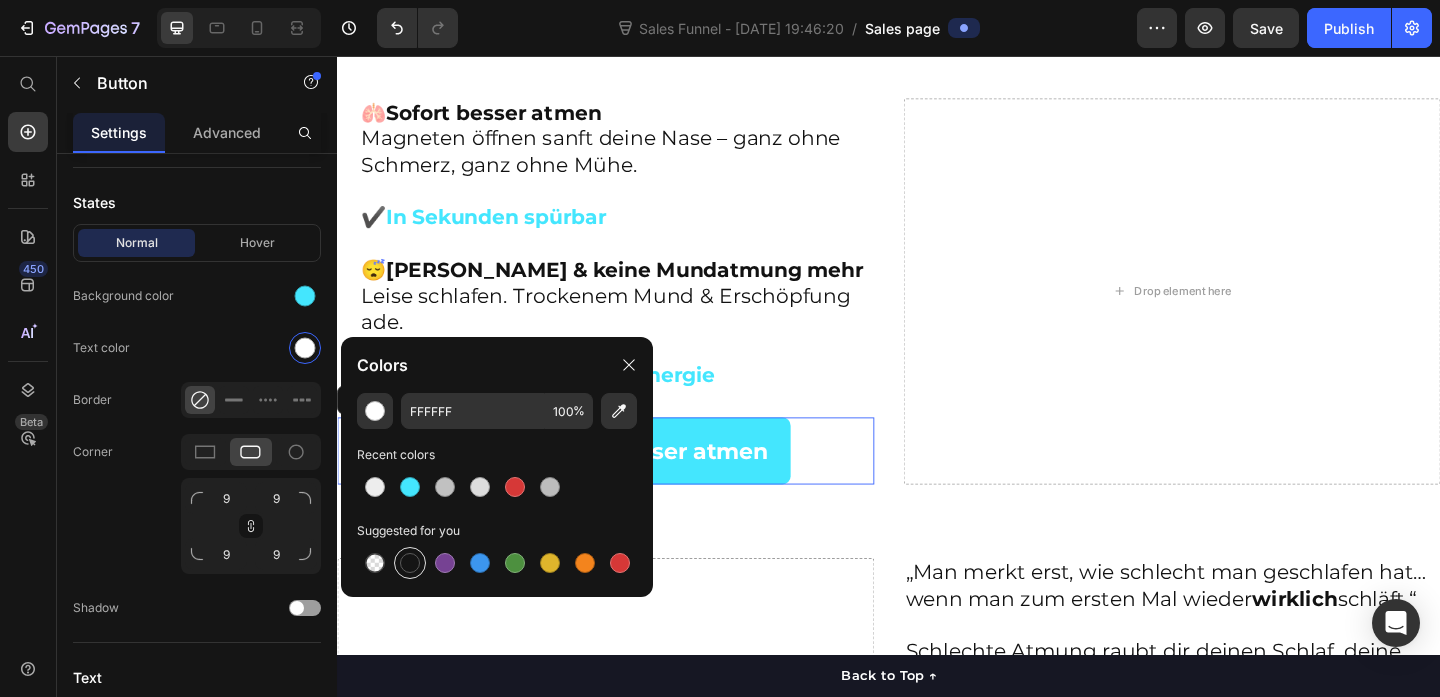 click at bounding box center (410, 563) 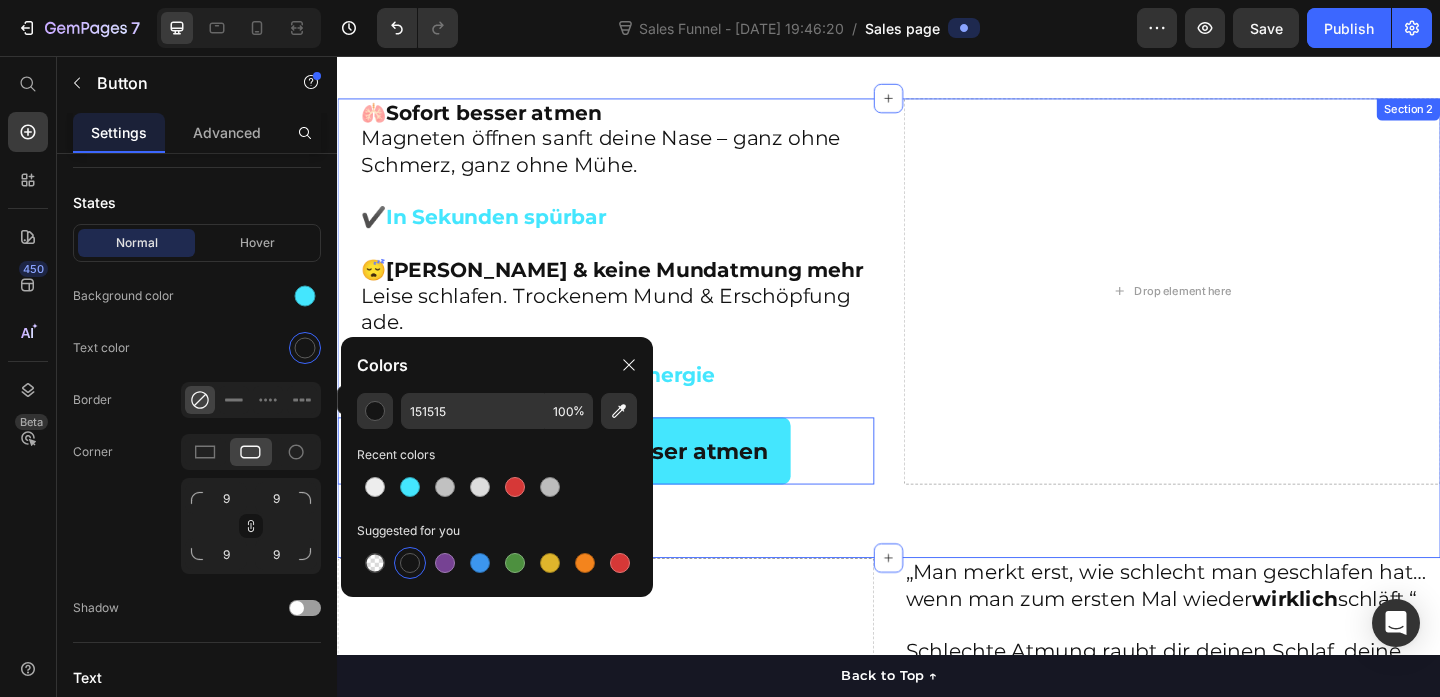 click on "🫁  Sofort besser atmen Magneten öffnen sanft deine Nase – ganz ohne Schmerz, ganz ohne Mühe. ✔️  In Sekunden spürbar 😴  Kein Schnarchen & keine Mundatmung mehr Leise schlafen. Trockenem Mund & Erschöpfung ade. ✔️  Morgens frisch & voller Energie   Heading
Ich möchte besser atmen Button   0
Drop element here Section 2" at bounding box center [937, 352] 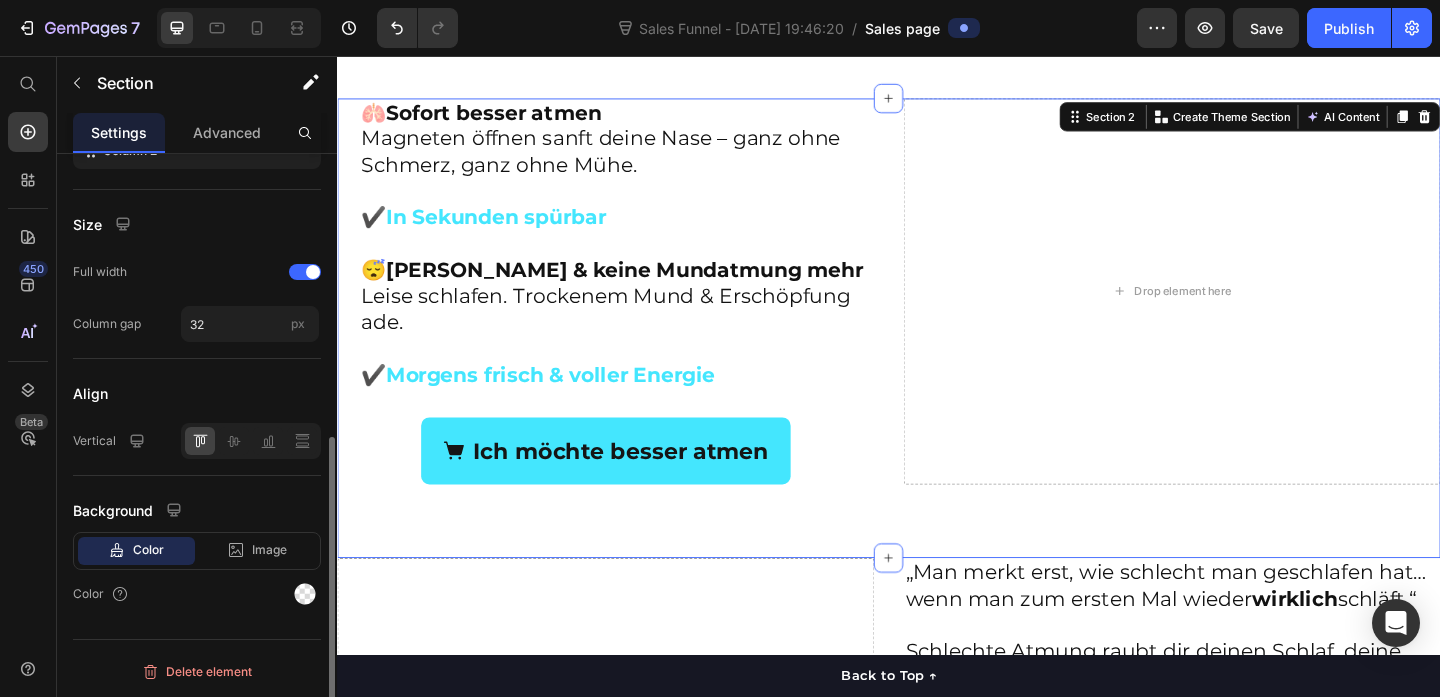 scroll, scrollTop: 0, scrollLeft: 0, axis: both 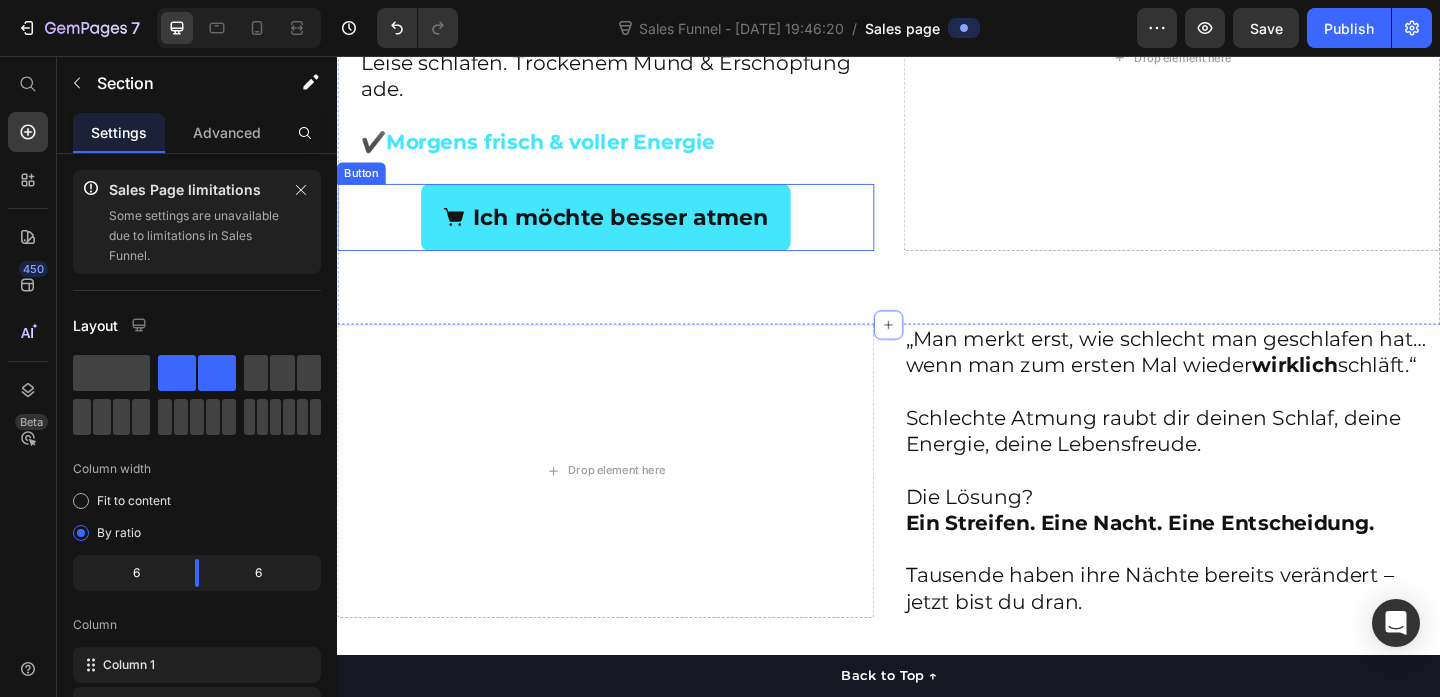 click on "Ich möchte besser atmen Button" at bounding box center [629, 231] 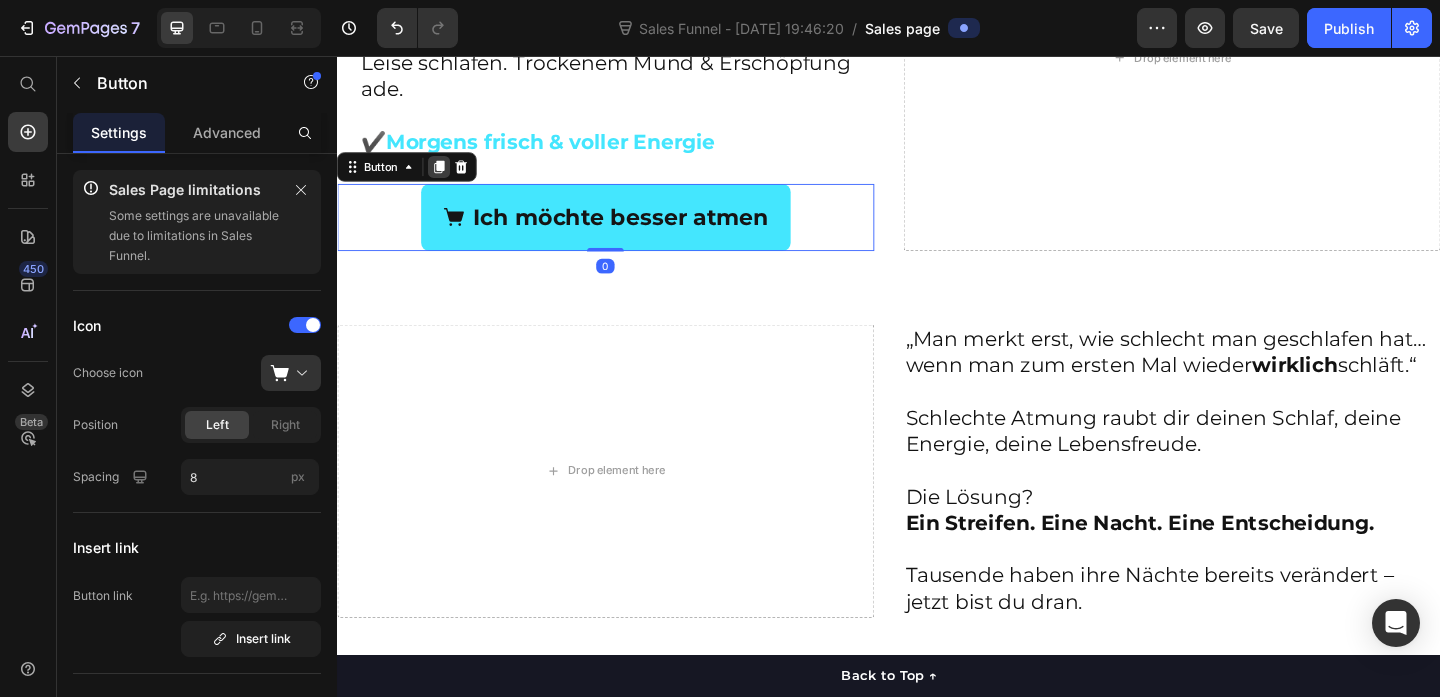 click 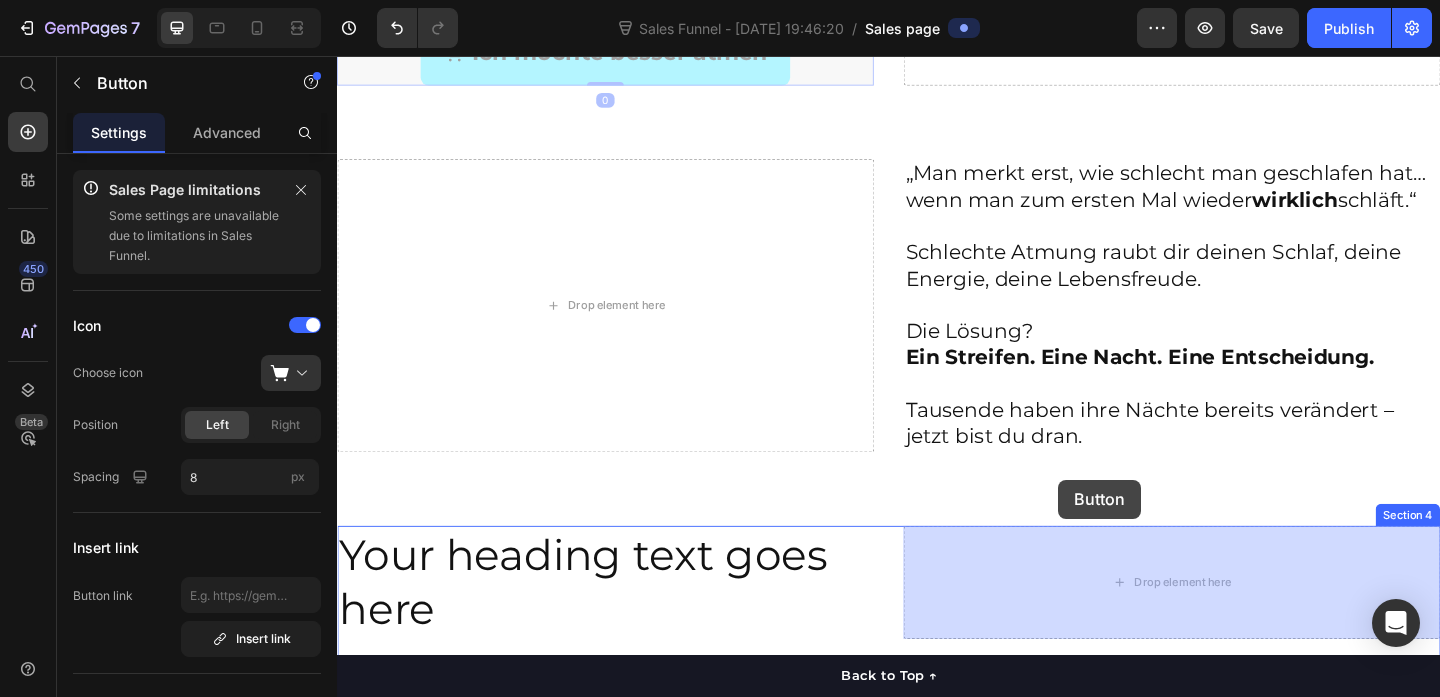 scroll, scrollTop: 2036, scrollLeft: 0, axis: vertical 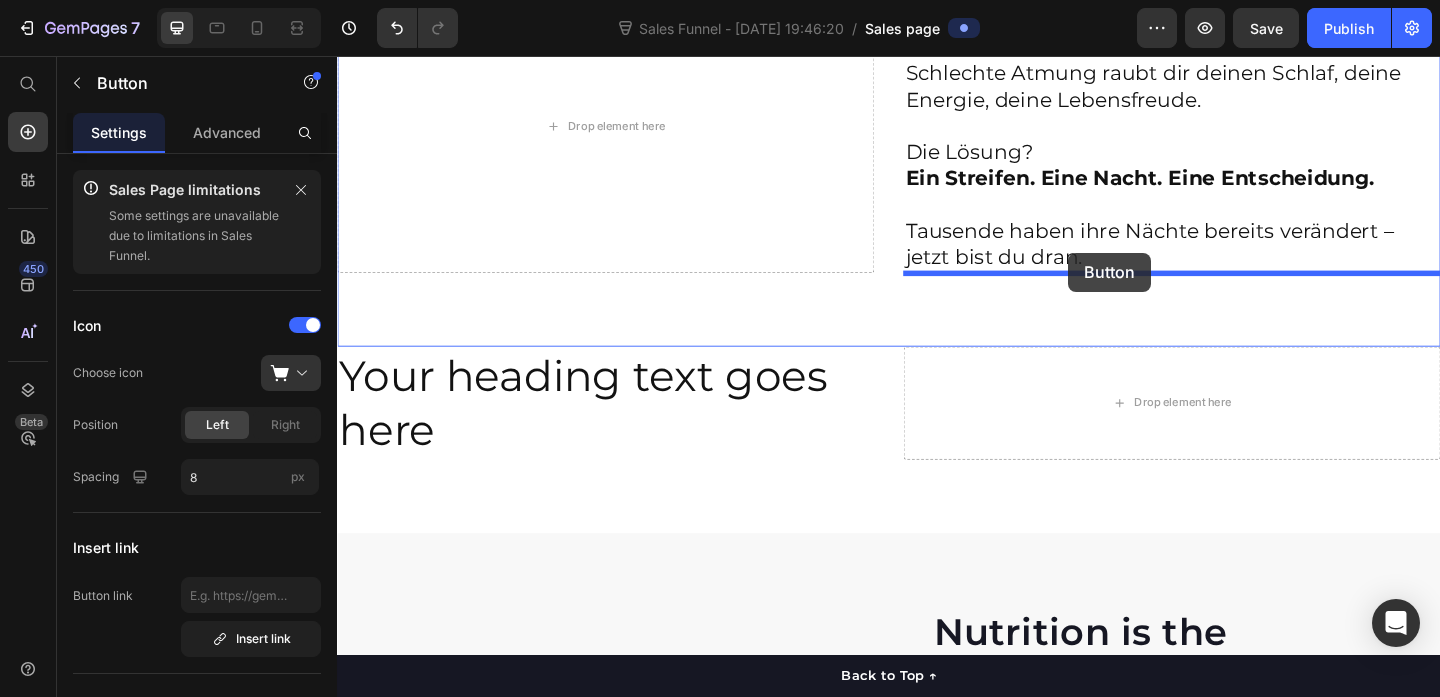 drag, startPoint x: 352, startPoint y: 247, endPoint x: 1132, endPoint y: 271, distance: 780.36914 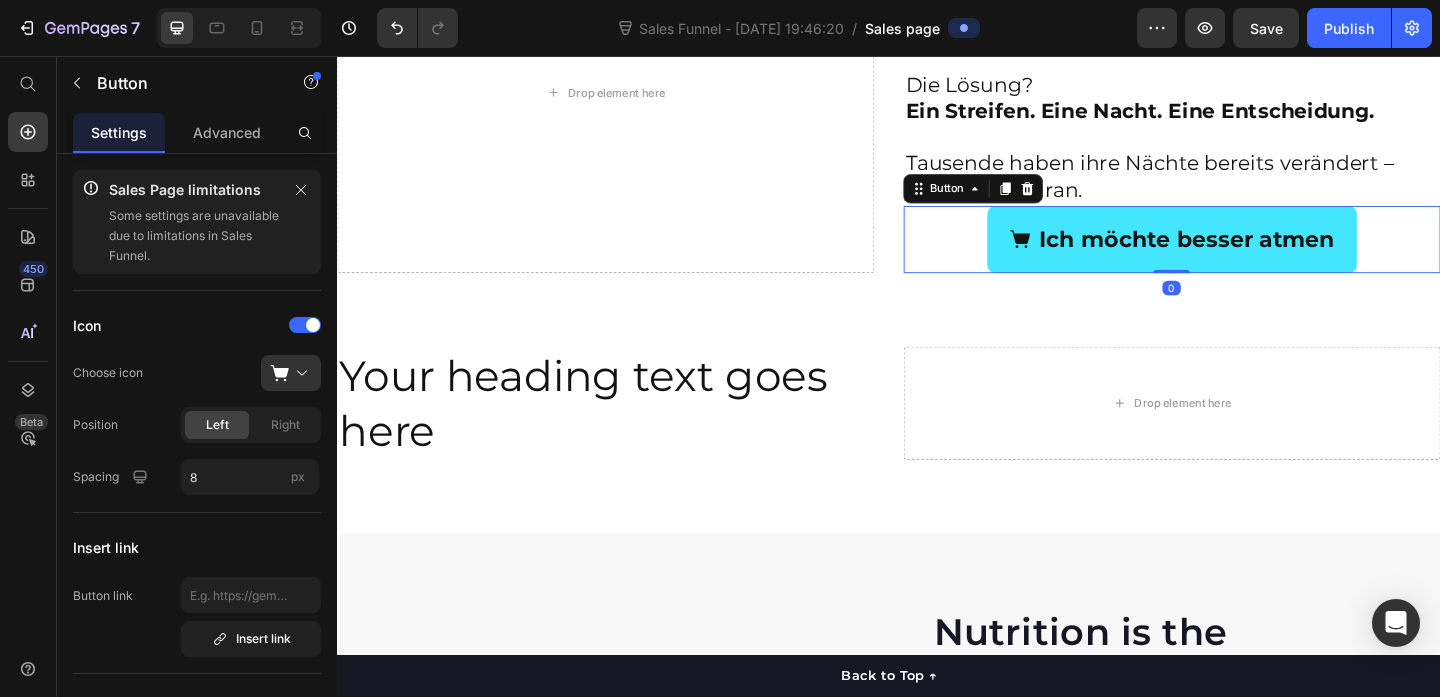 scroll, scrollTop: 2000, scrollLeft: 0, axis: vertical 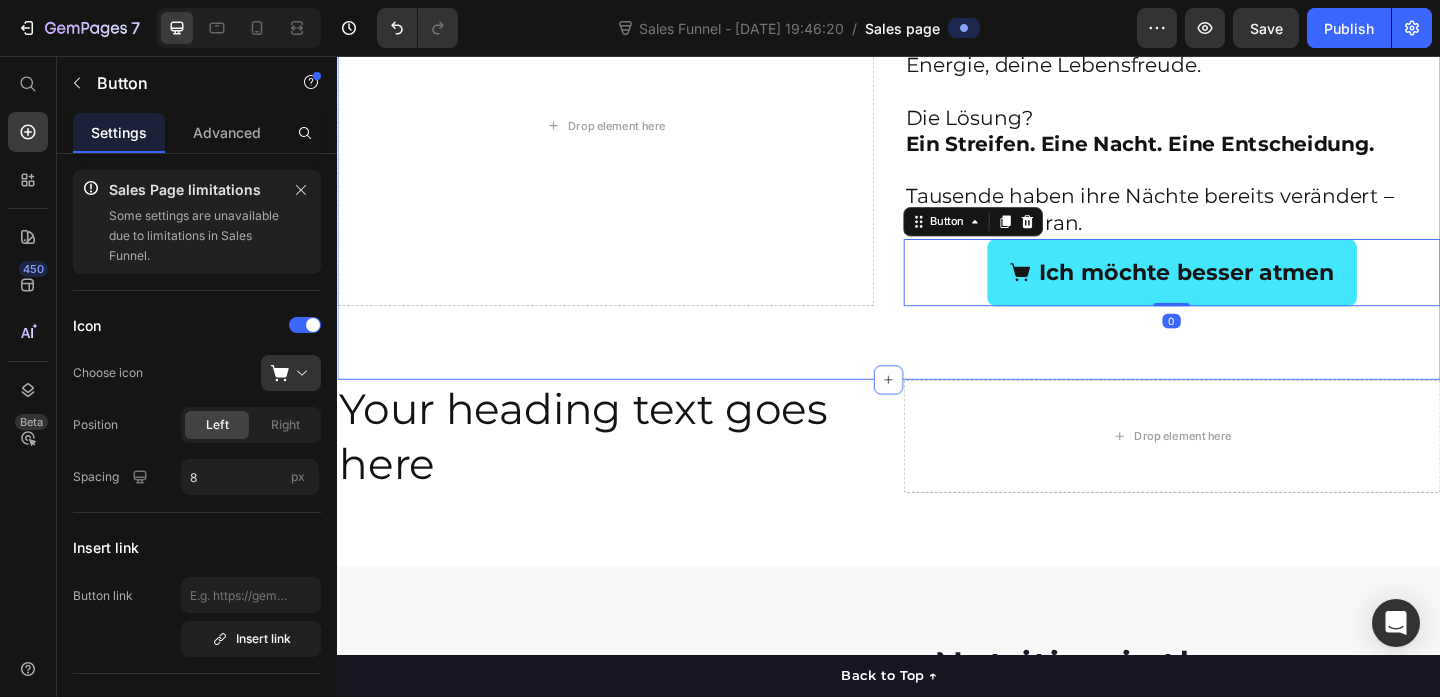 click on "Drop element here „Man merkt erst, wie schlecht man geschlafen hat… wenn man zum ersten Mal wieder  wirklich  schläft.“ Schlechte Atmung raubt dir deinen Schlaf, deine Energie, deine Lebensfreude. Die Lösung? Ein Streifen. Eine Nacht. Eine Entscheidung. Tausende haben ihre Nächte bereits verändert – jetzt bist du dran. Heading
Ich möchte besser atmen Button   0 Section 3" at bounding box center [937, 172] 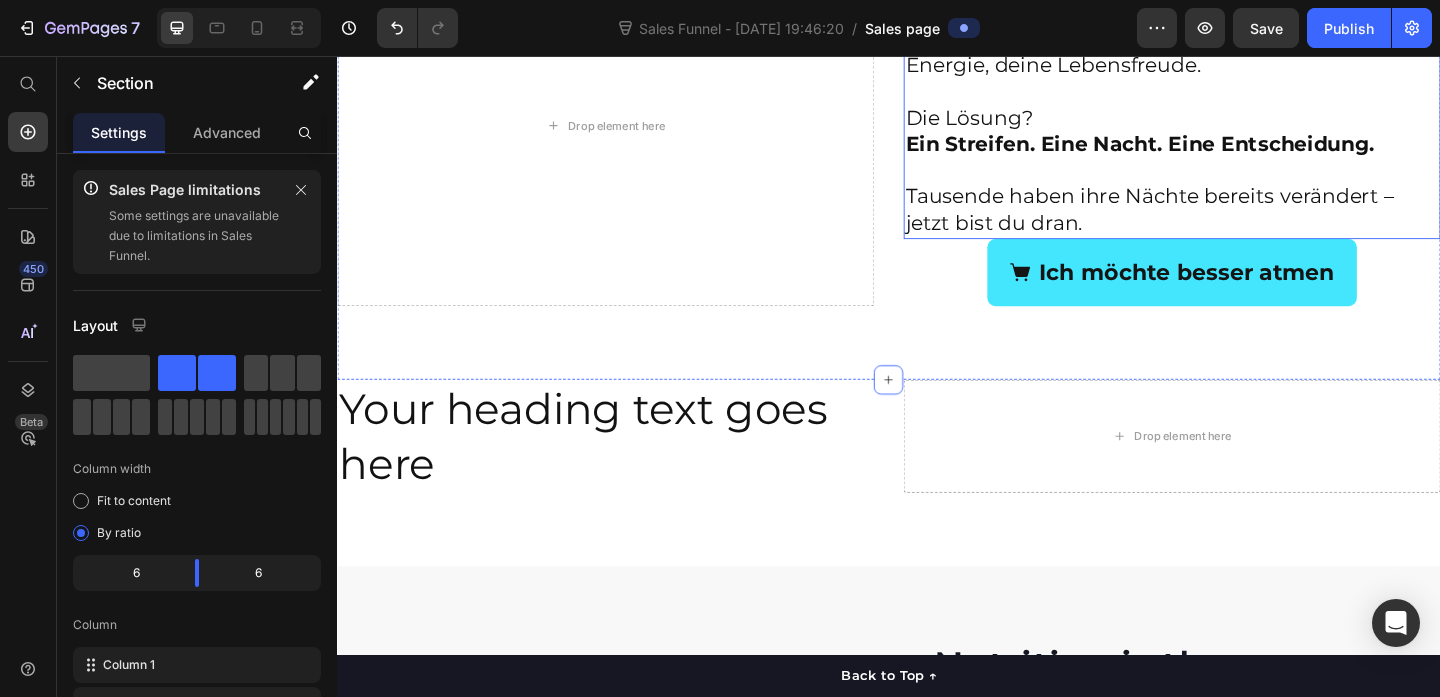 scroll, scrollTop: 1774, scrollLeft: 0, axis: vertical 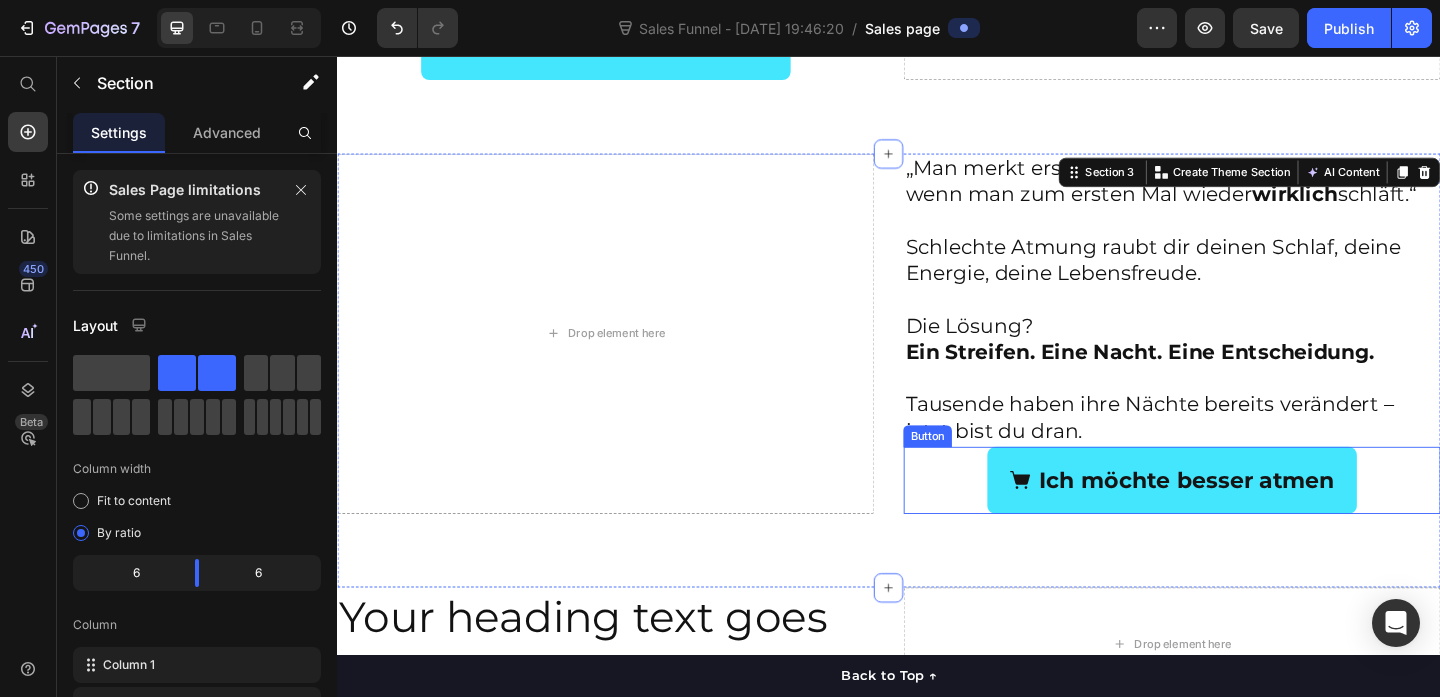 click on "Ich möchte besser atmen Button" at bounding box center (1245, 517) 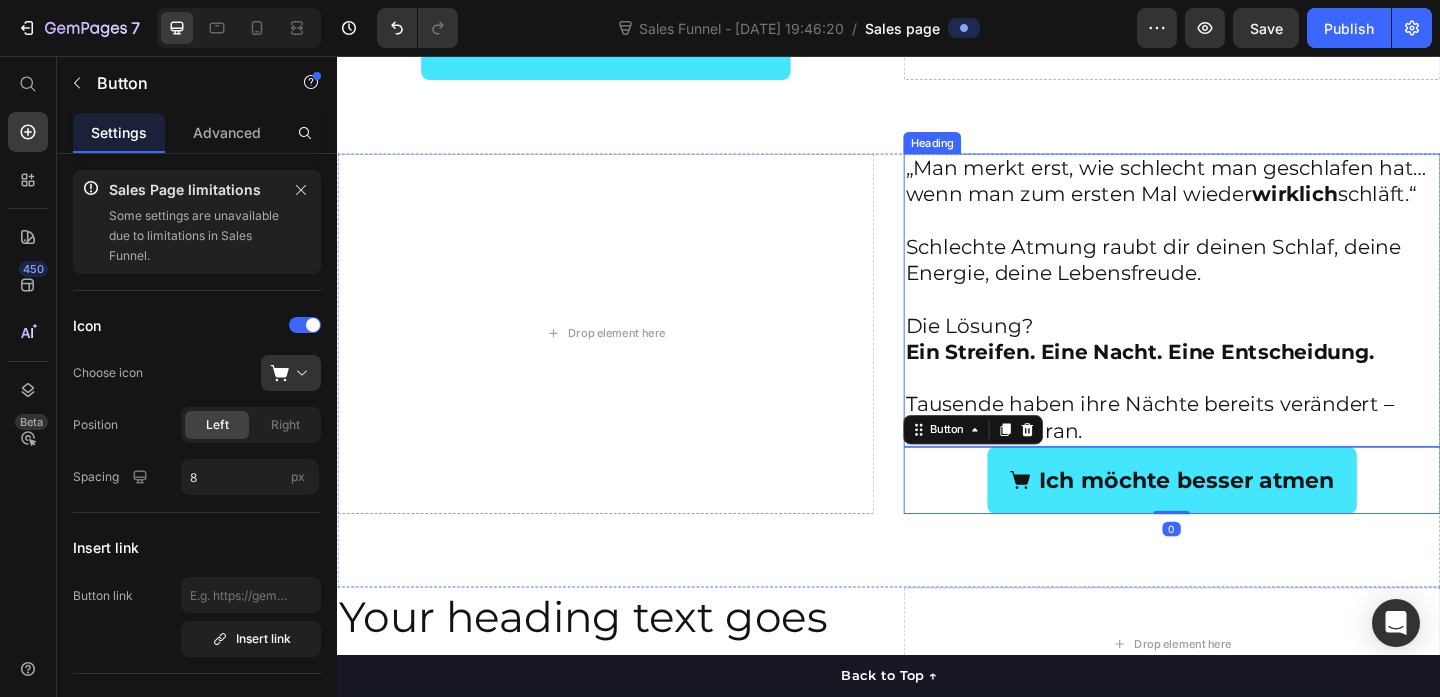 click on "„Man merkt erst, wie schlecht man geschlafen hat… wenn man zum ersten Mal wieder  wirklich  schläft.“ Schlechte Atmung raubt dir deinen Schlaf, deine Energie, deine Lebensfreude. Die Lösung? Ein Streifen. Eine Nacht. Eine Entscheidung. Tausende haben ihre Nächte bereits verändert – jetzt bist du dran." at bounding box center [1245, 321] 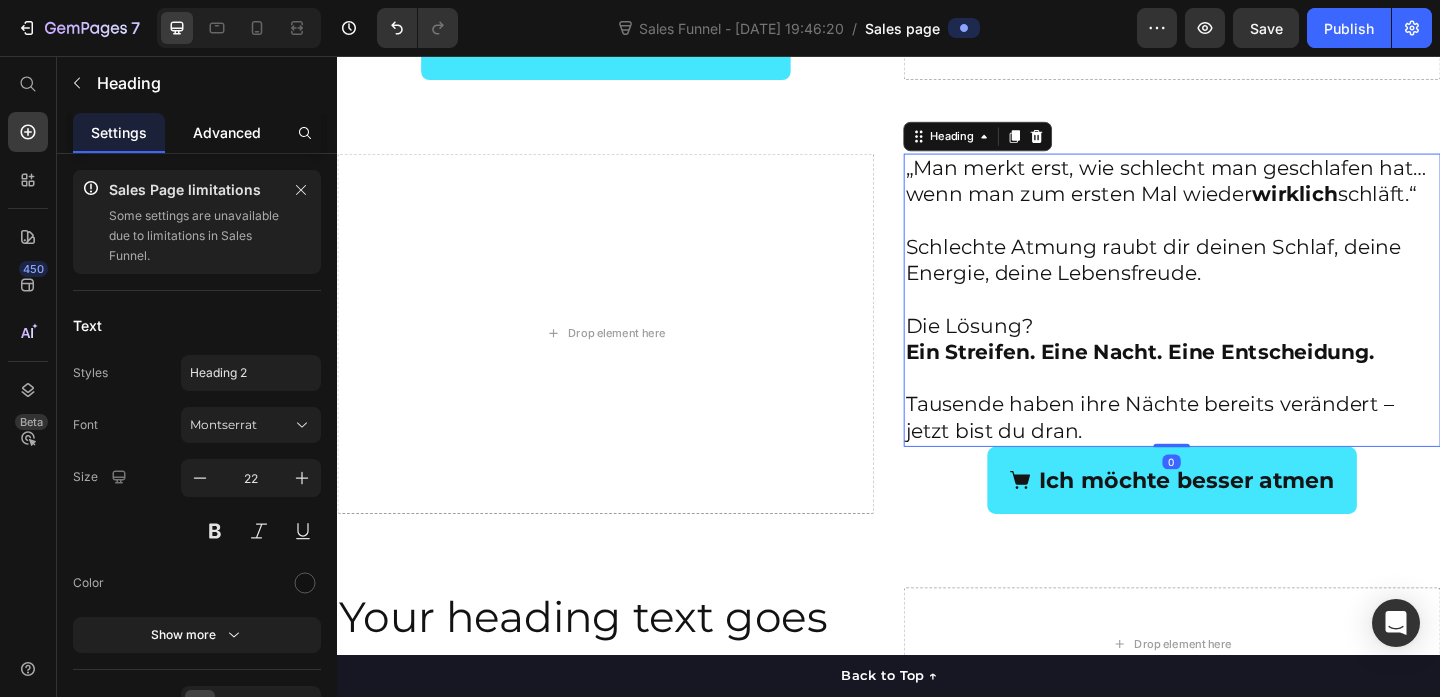 click on "Advanced" 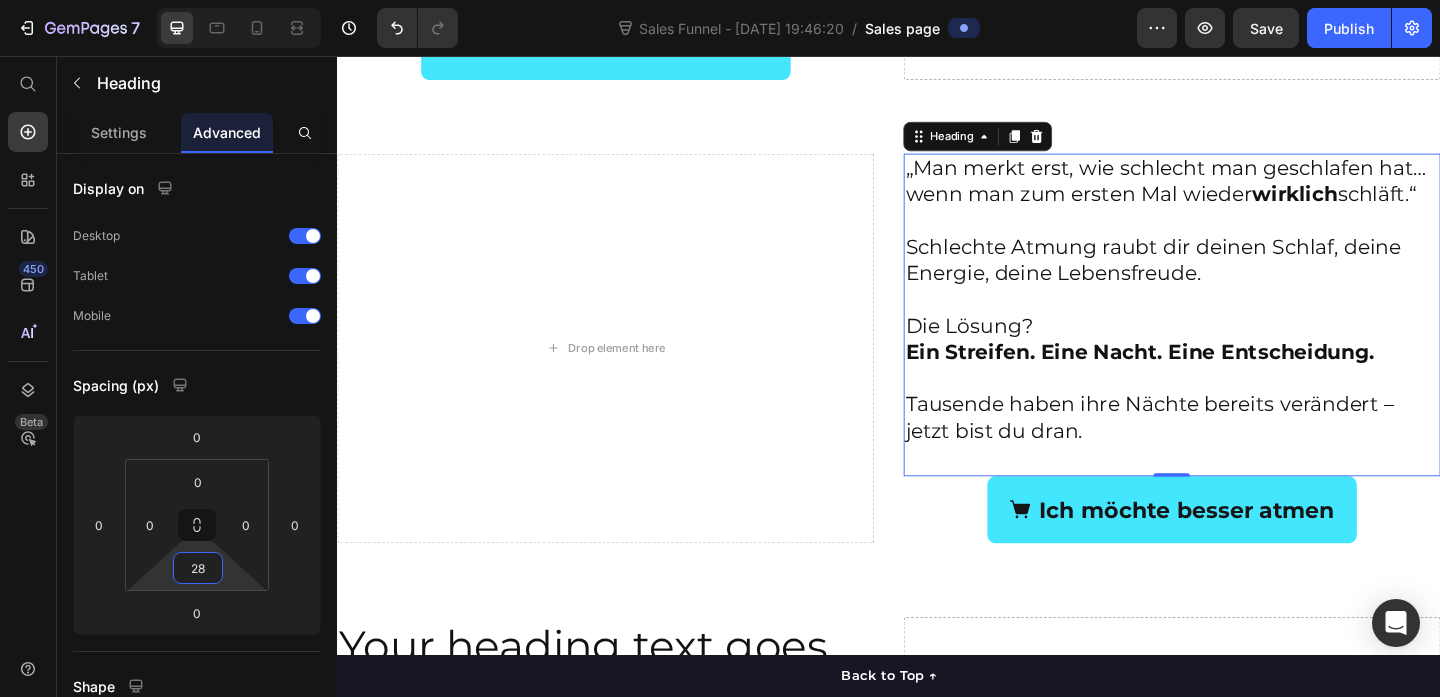 type on "26" 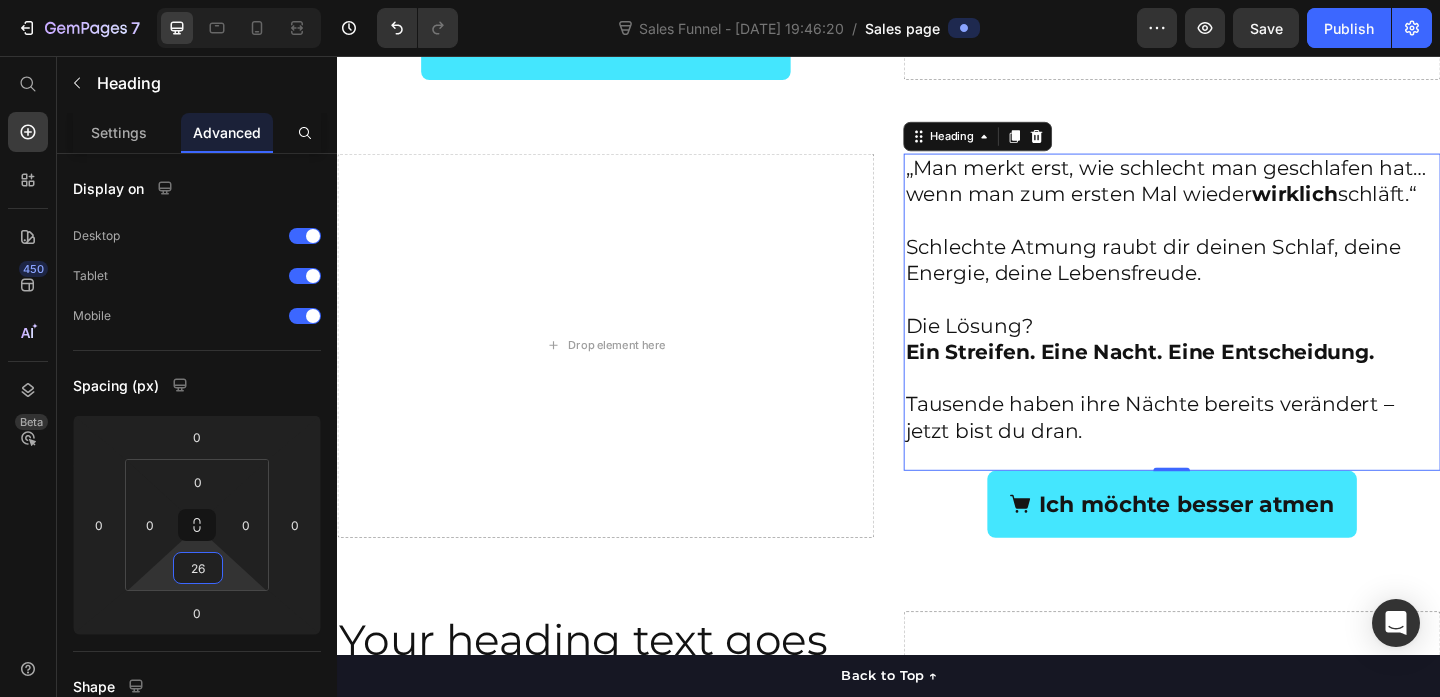 drag, startPoint x: 224, startPoint y: 562, endPoint x: 227, endPoint y: 549, distance: 13.341664 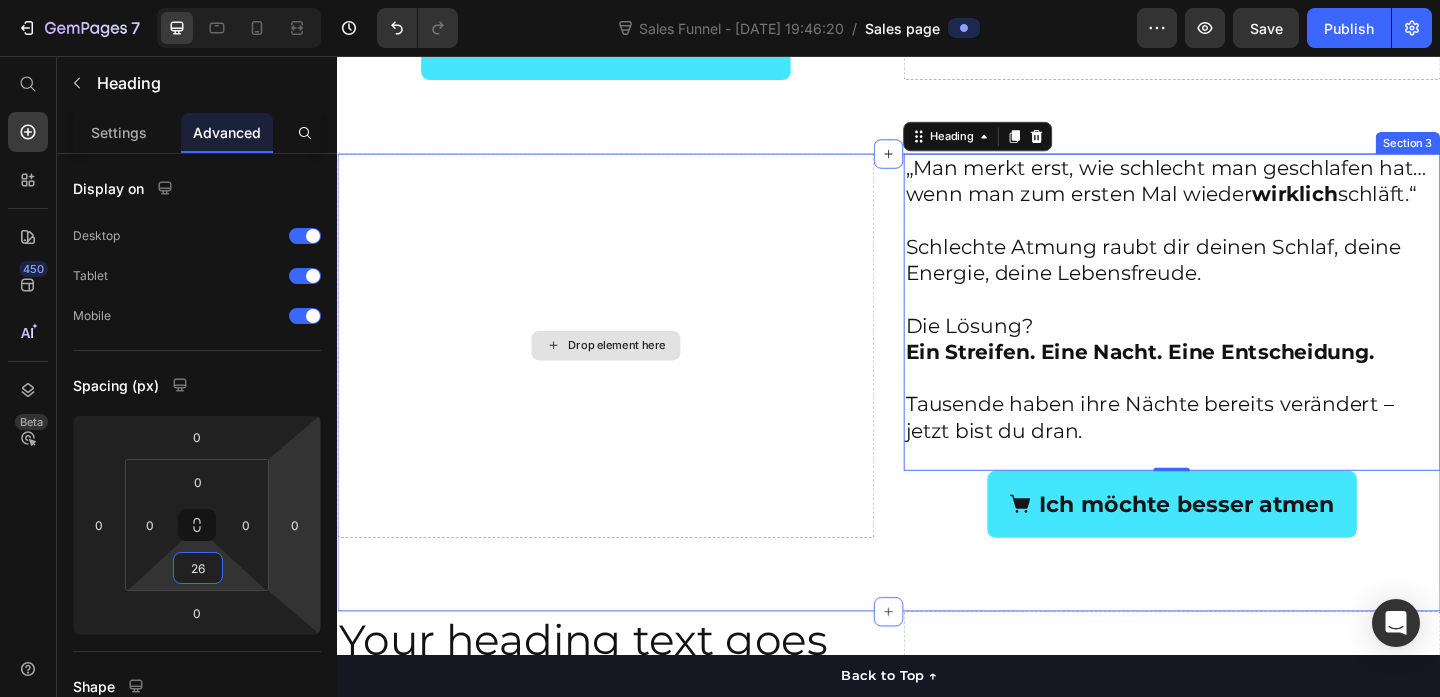 click on "Drop element here" at bounding box center [629, 371] 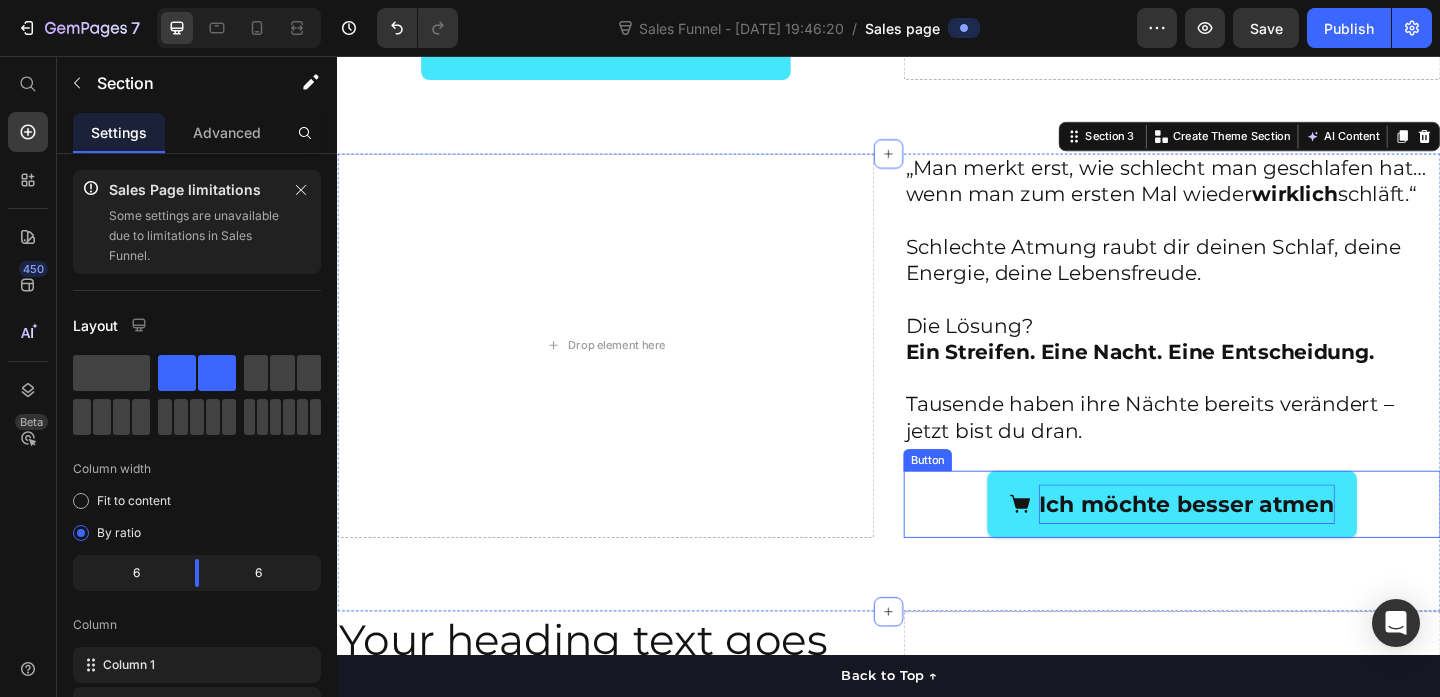 click on "Ich möchte besser atmen" at bounding box center [1261, 543] 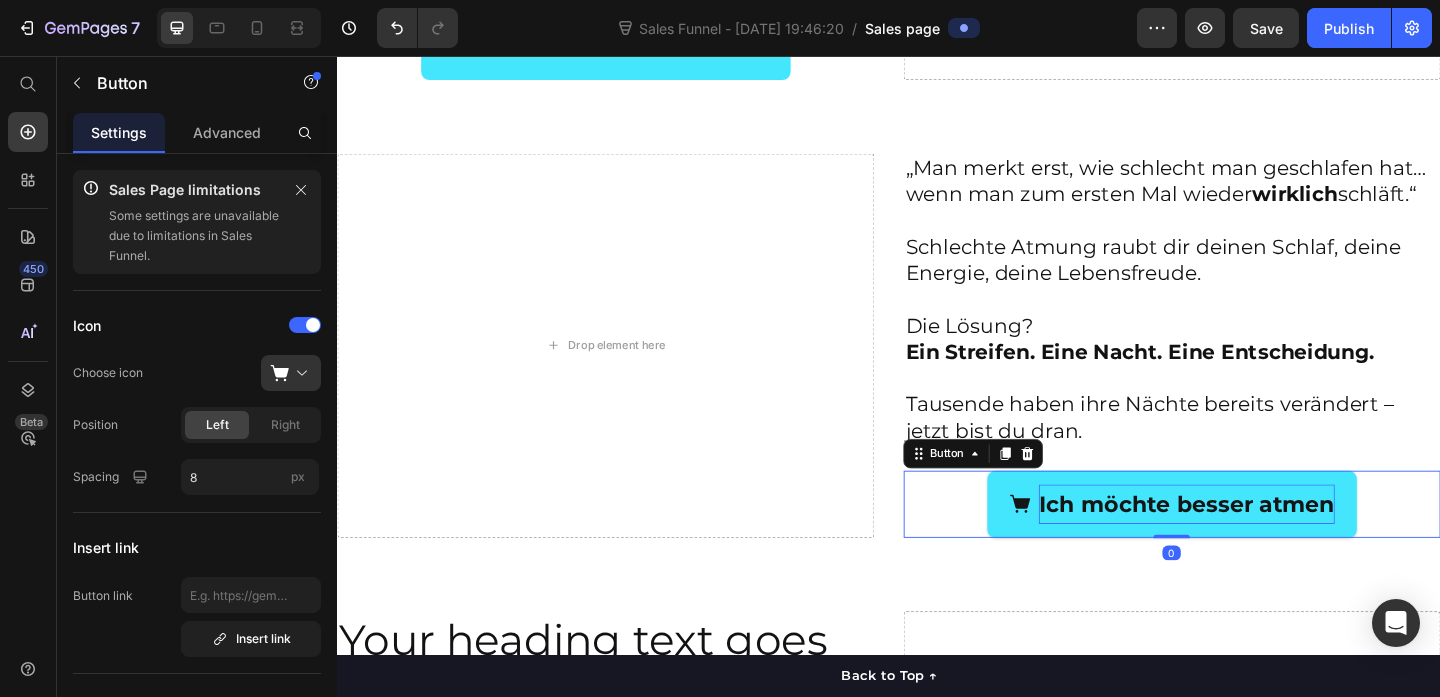 click on "Ich möchte besser atmen" at bounding box center (1261, 543) 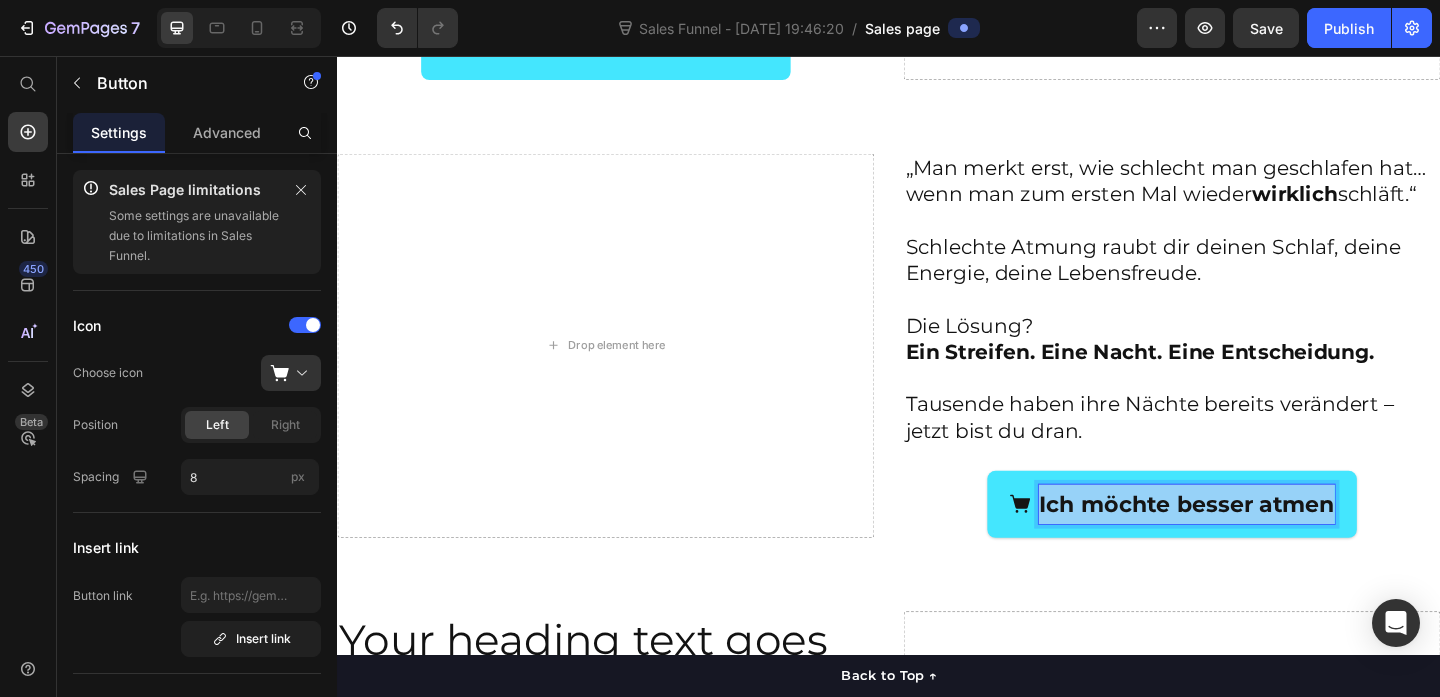 drag, startPoint x: 1104, startPoint y: 545, endPoint x: 1423, endPoint y: 536, distance: 319.12692 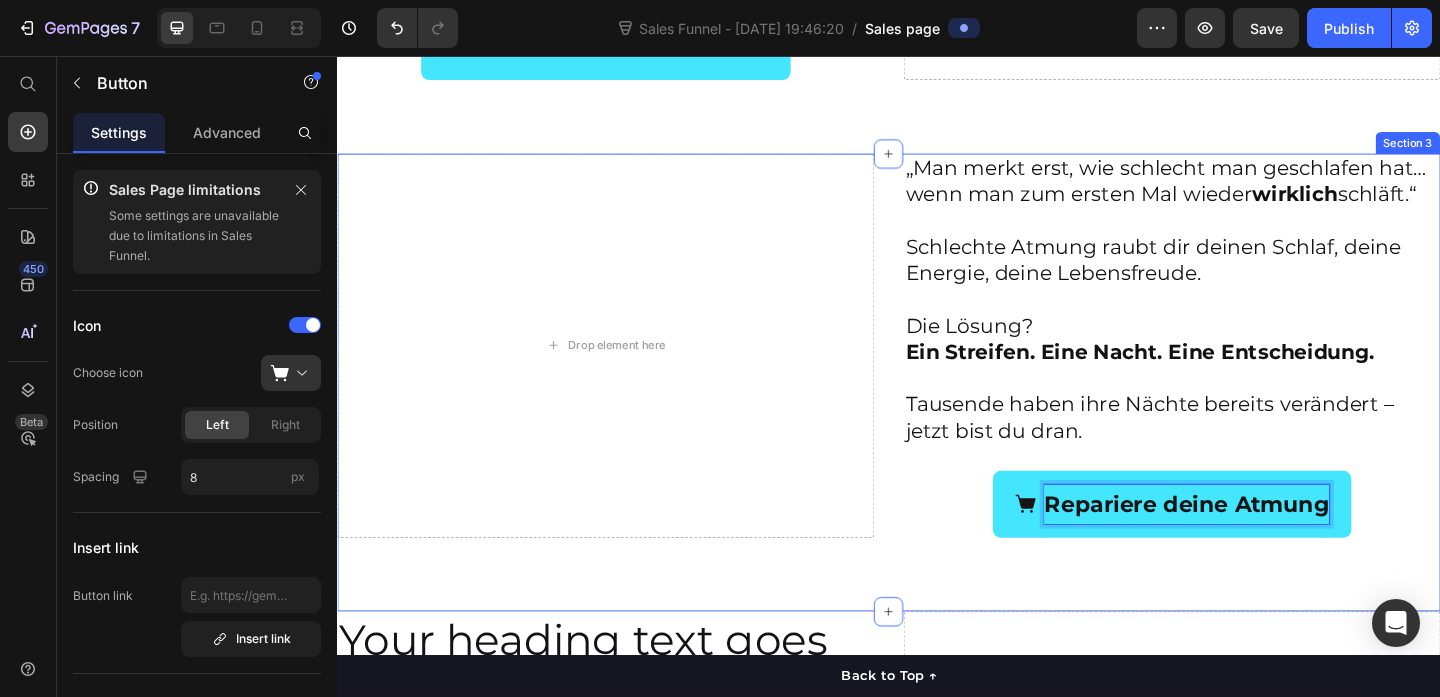 click on "Drop element here „Man merkt erst, wie schlecht man geschlafen hat… wenn man zum ersten Mal wieder  wirklich  schläft.“ Schlechte Atmung raubt dir deinen Schlaf, deine Energie, deine Lebensfreude. Die Lösung? Ein Streifen. Eine Nacht. Eine Entscheidung. Tausende haben ihre Nächte bereits verändert – jetzt bist du dran. Heading
Repariere deine Atmung Button   0 Section 3" at bounding box center (937, 411) 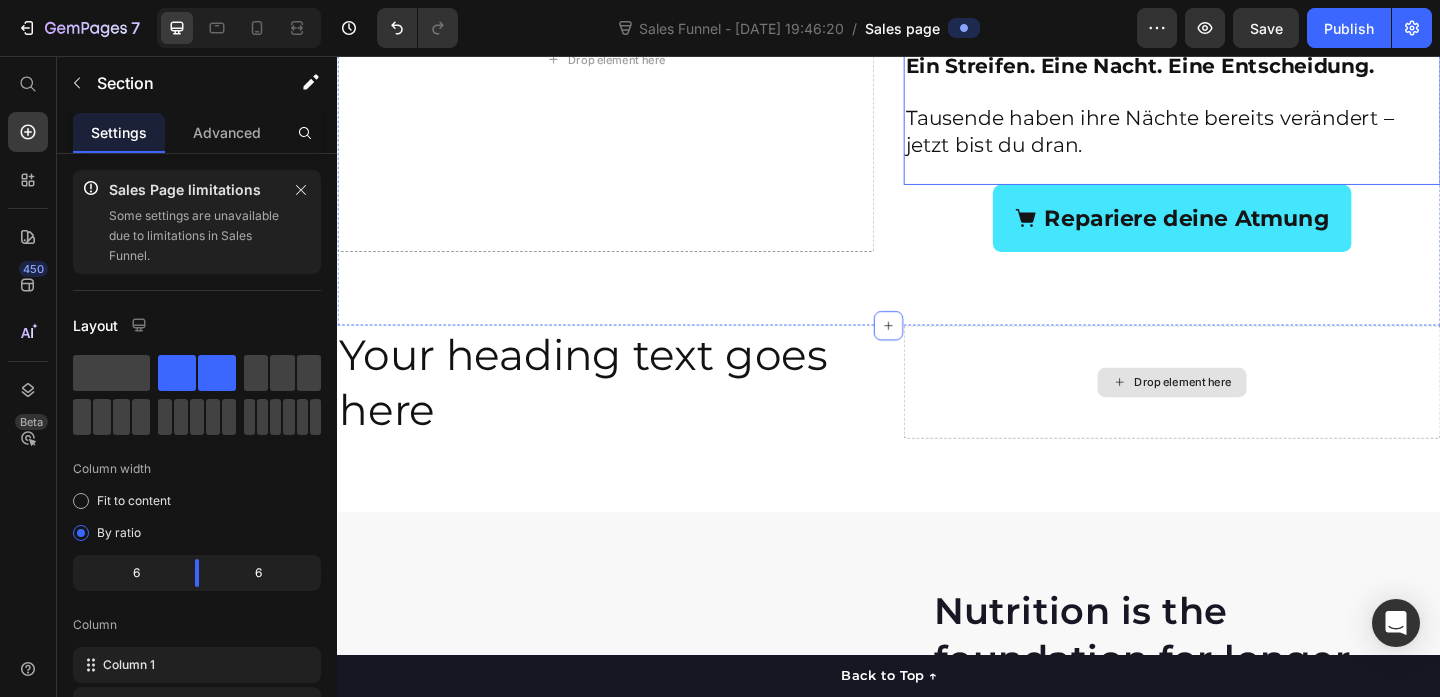 scroll, scrollTop: 2097, scrollLeft: 0, axis: vertical 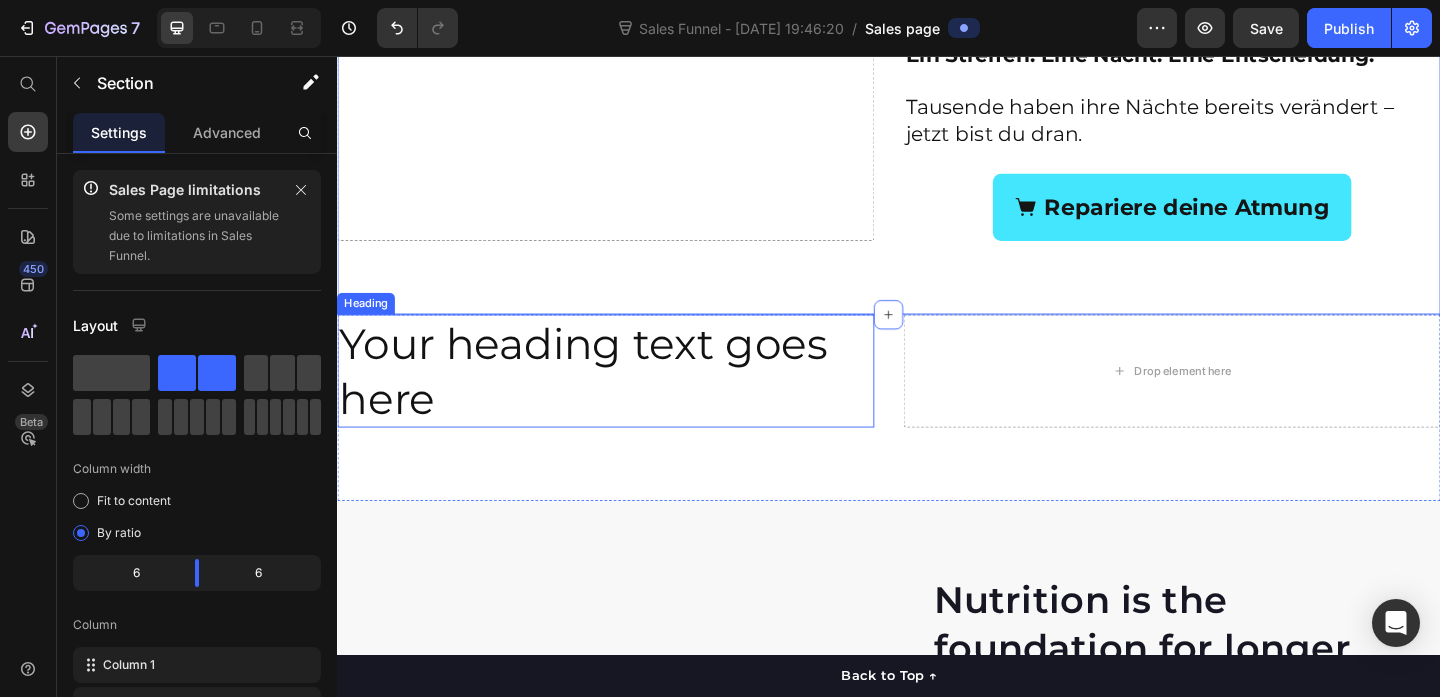 click on "Your heading text goes here" at bounding box center (629, 399) 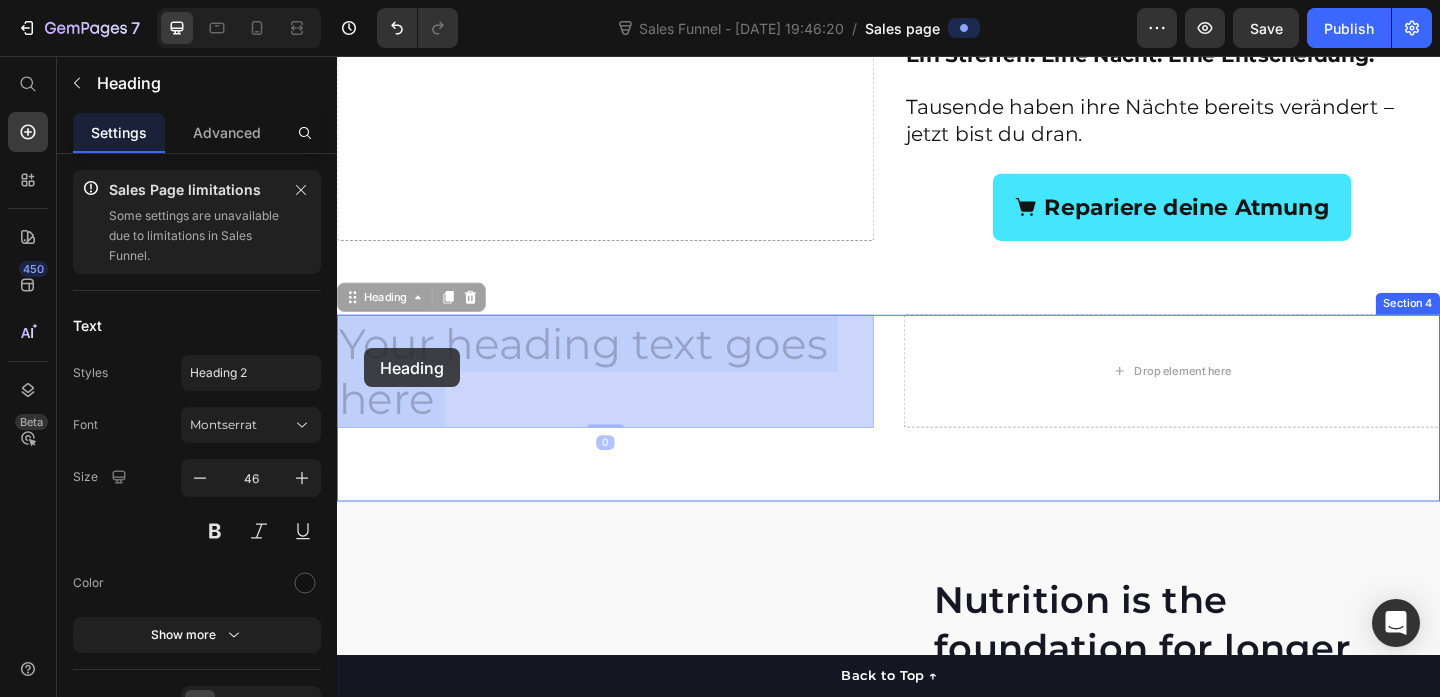 drag, startPoint x: 448, startPoint y: 426, endPoint x: 366, endPoint y: 374, distance: 97.097885 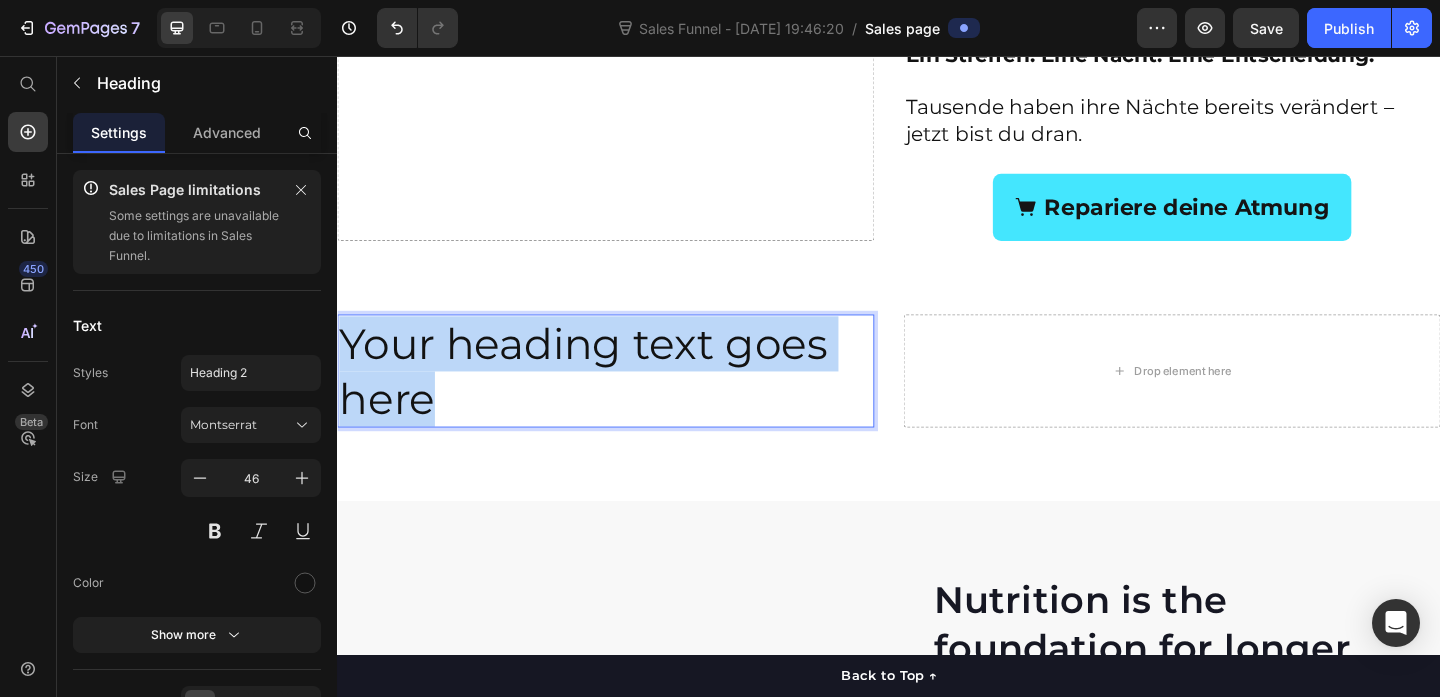 drag, startPoint x: 348, startPoint y: 369, endPoint x: 467, endPoint y: 430, distance: 133.7236 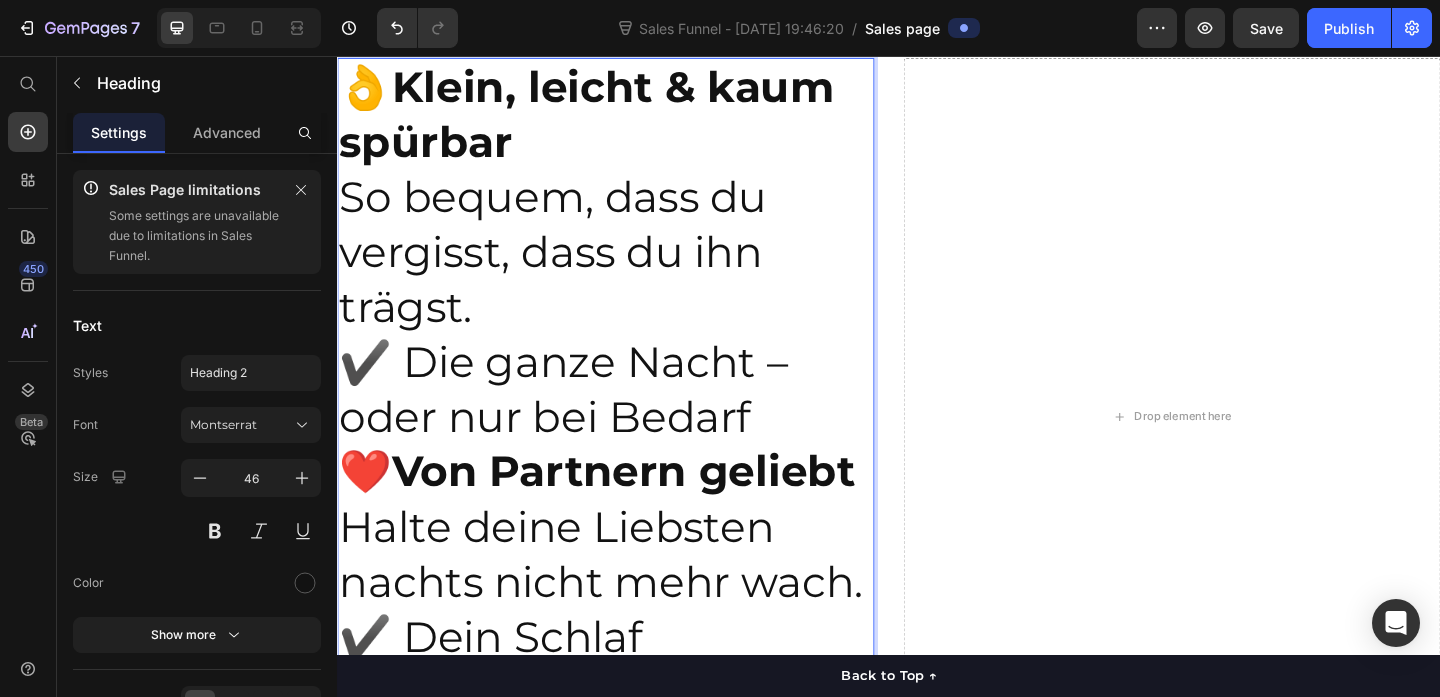 scroll, scrollTop: 2418, scrollLeft: 0, axis: vertical 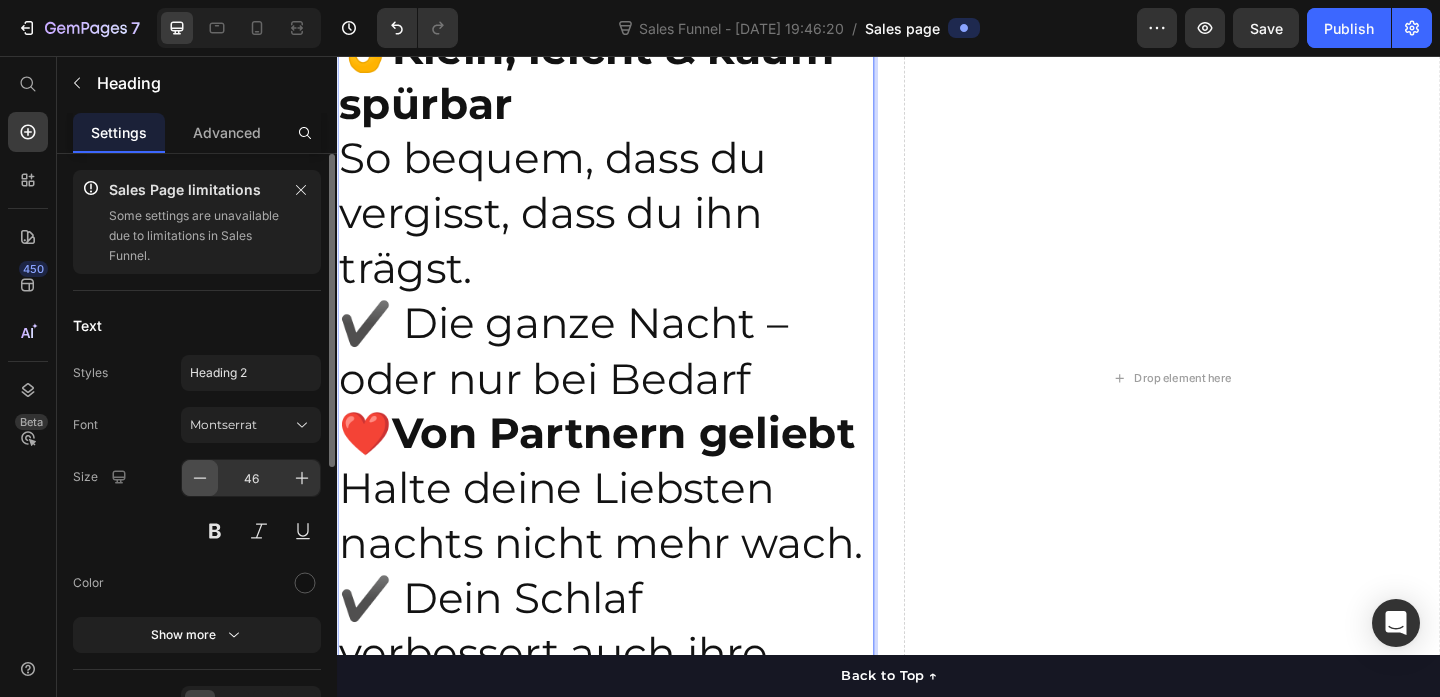click at bounding box center (200, 478) 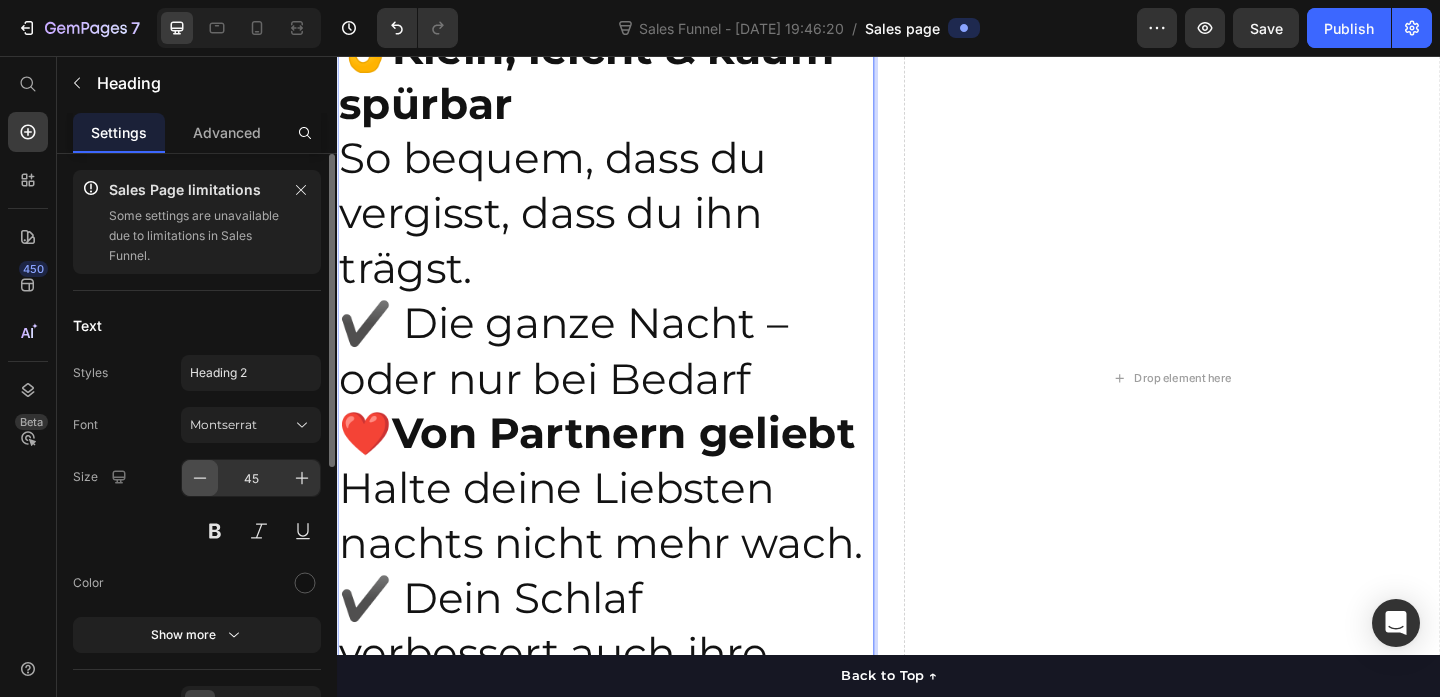 click at bounding box center (200, 478) 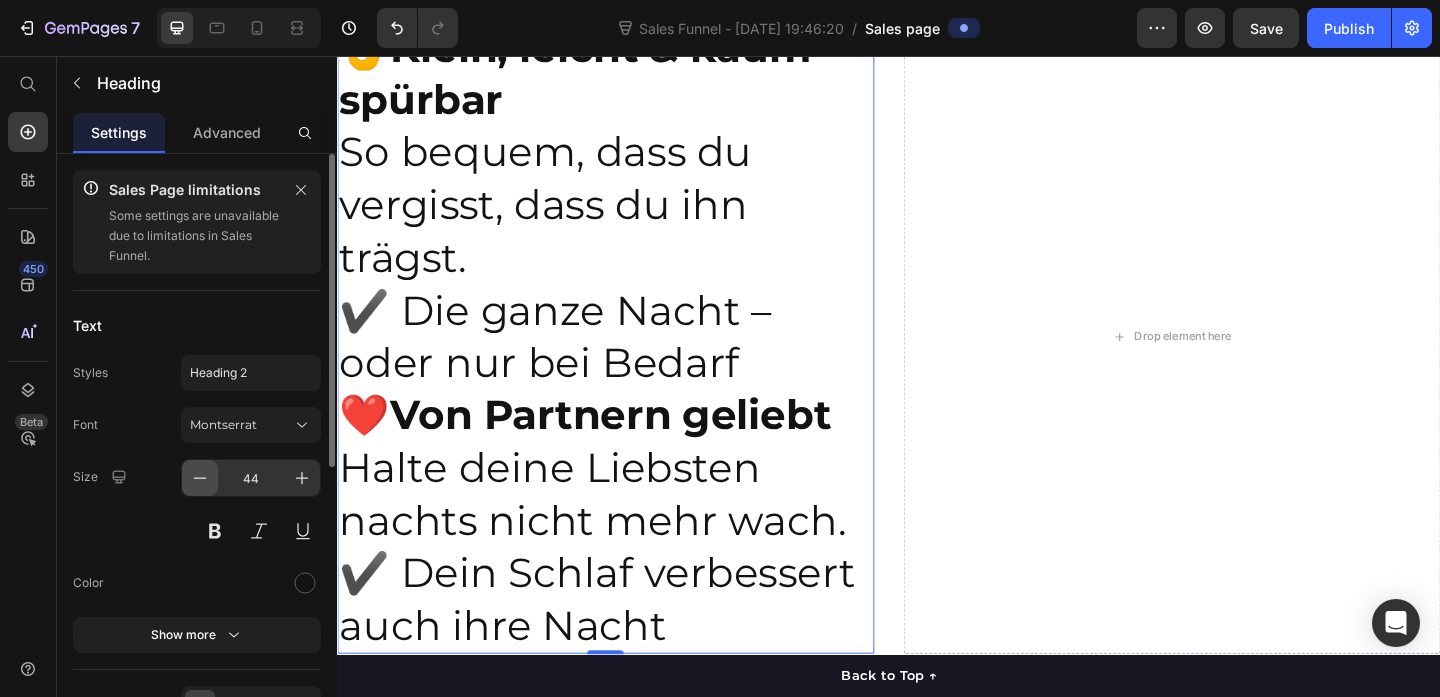 click at bounding box center [200, 478] 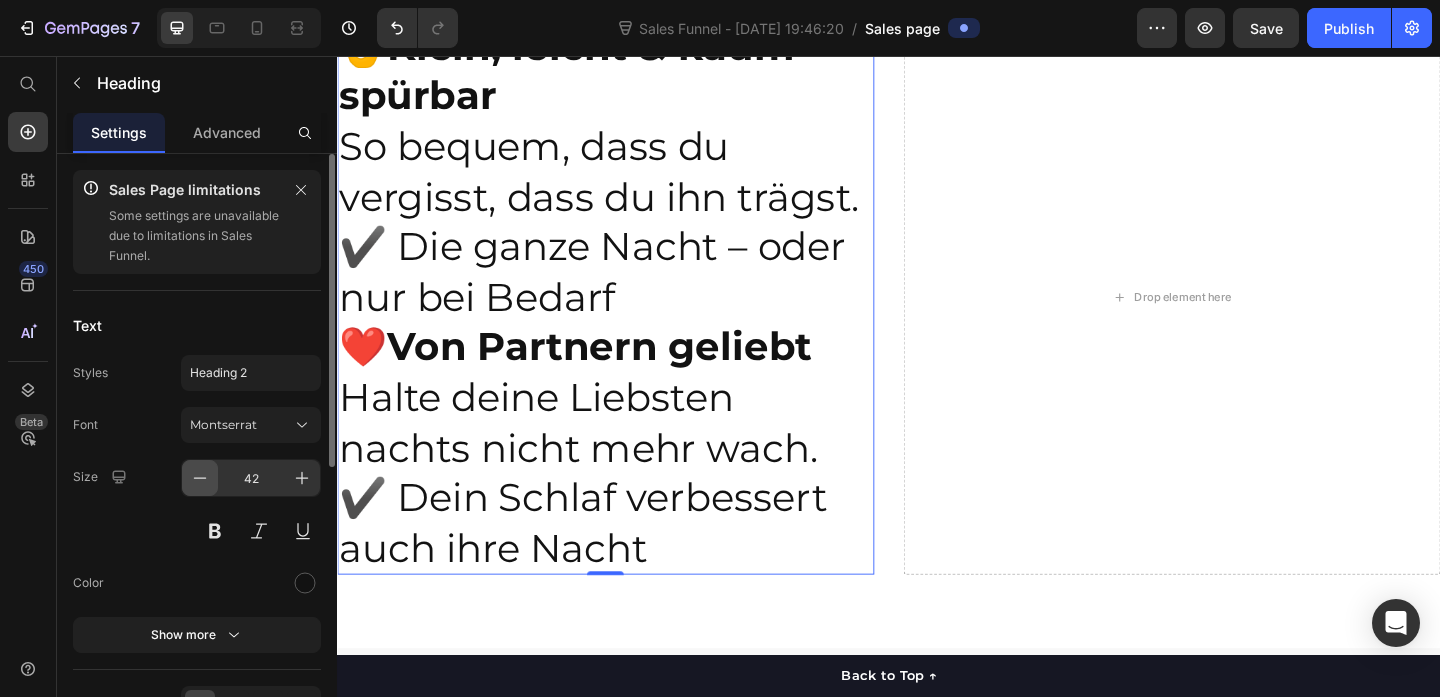 click at bounding box center (200, 478) 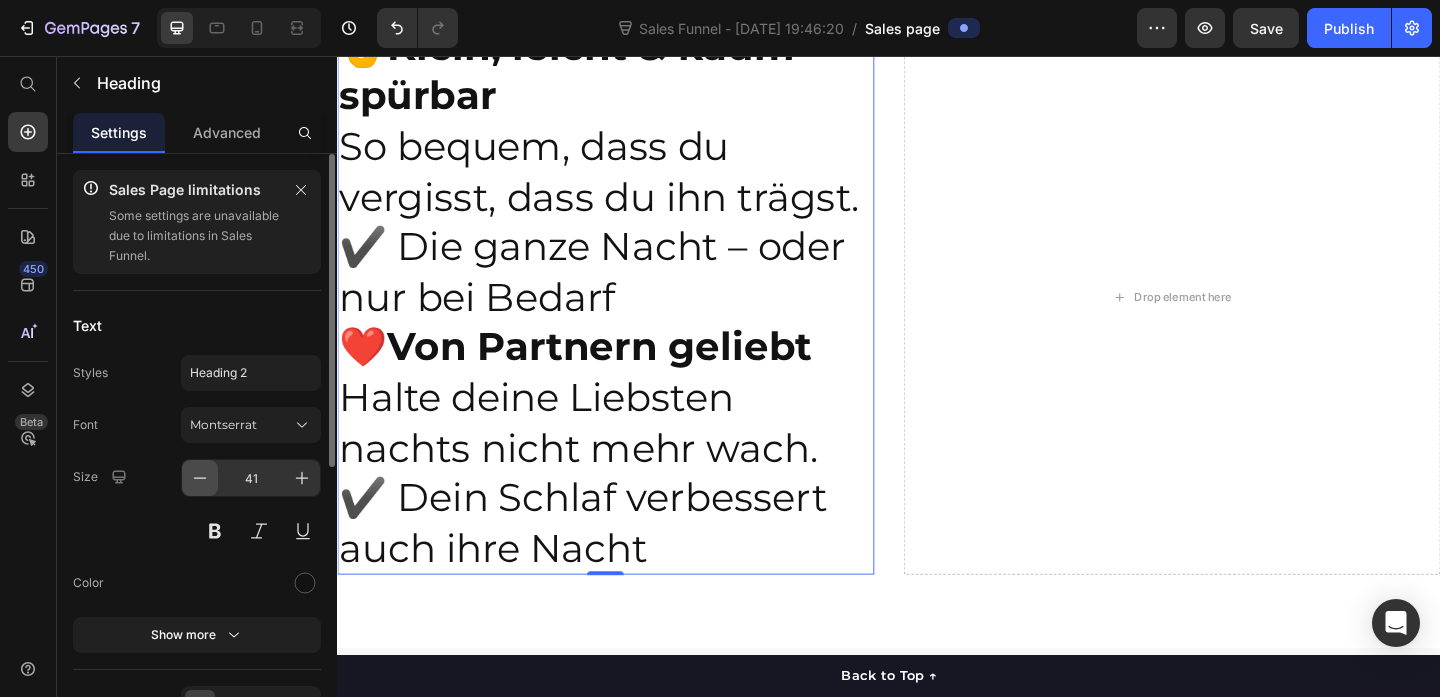 click at bounding box center [200, 478] 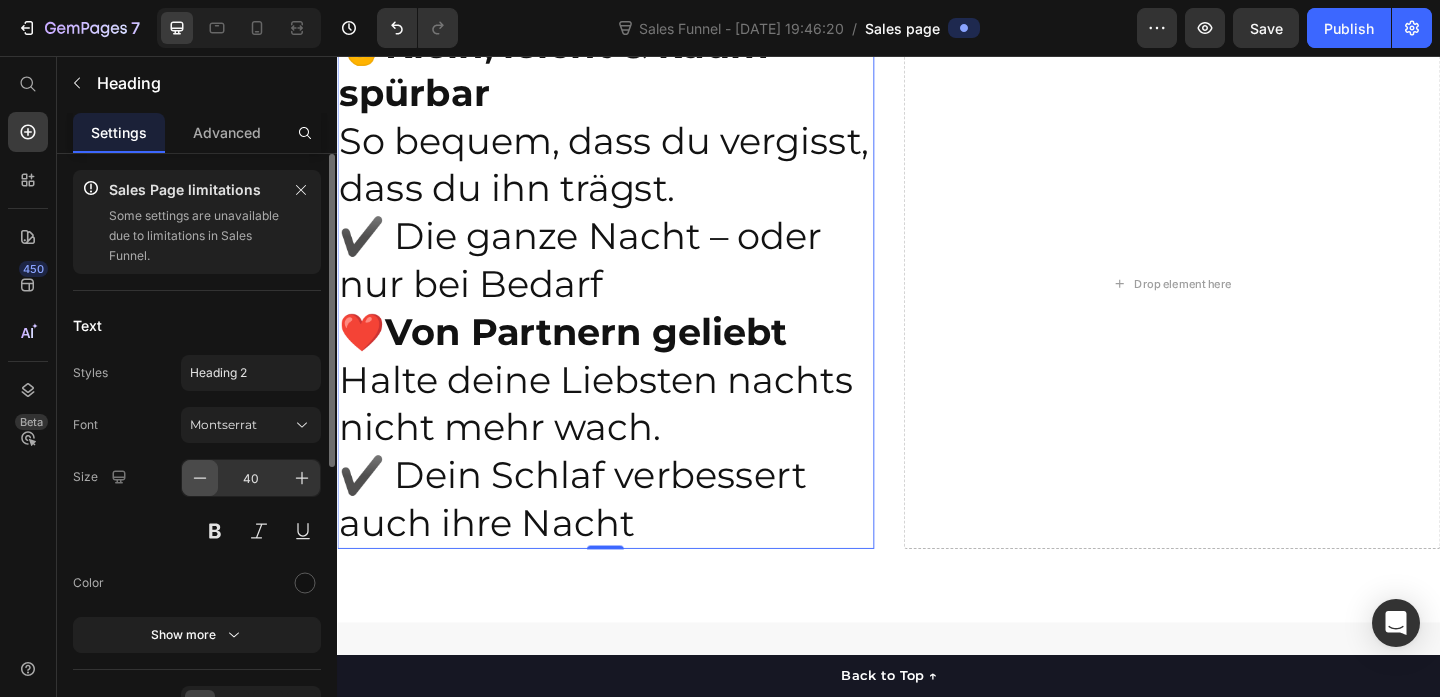 click at bounding box center [200, 478] 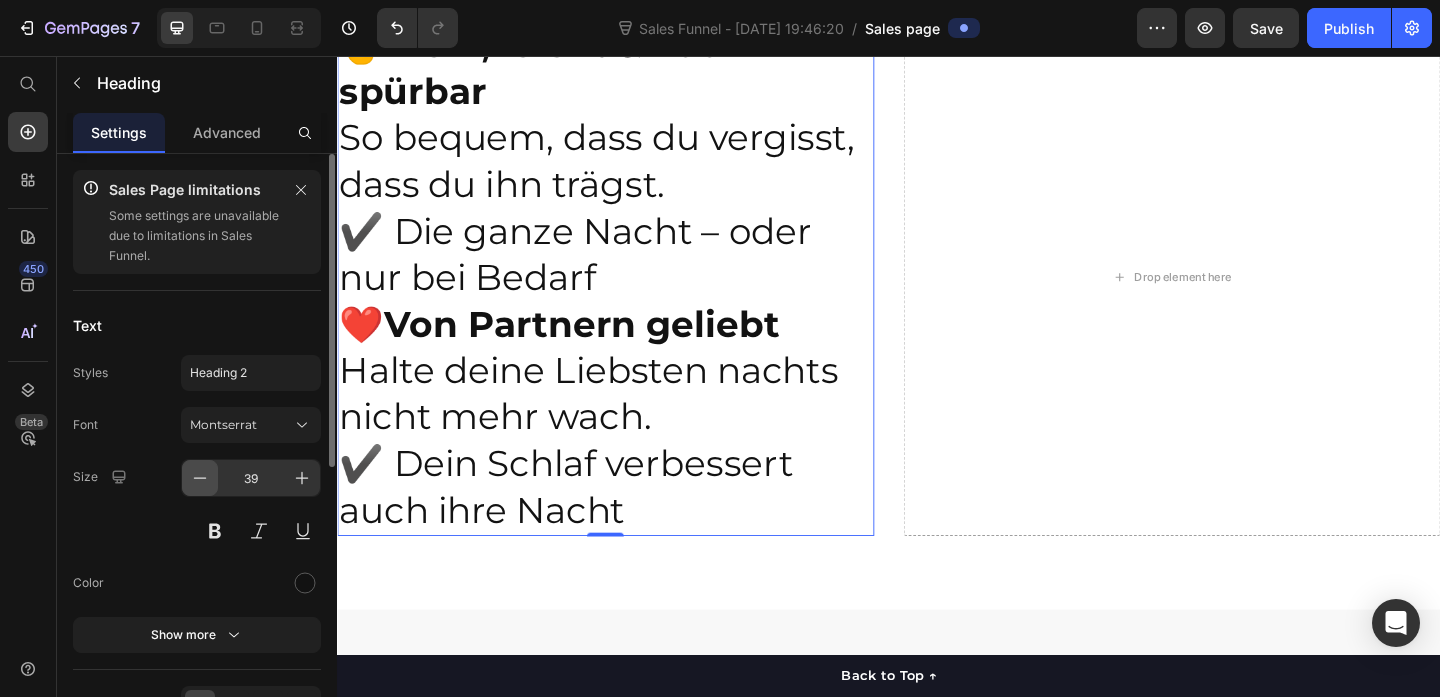 click at bounding box center (200, 478) 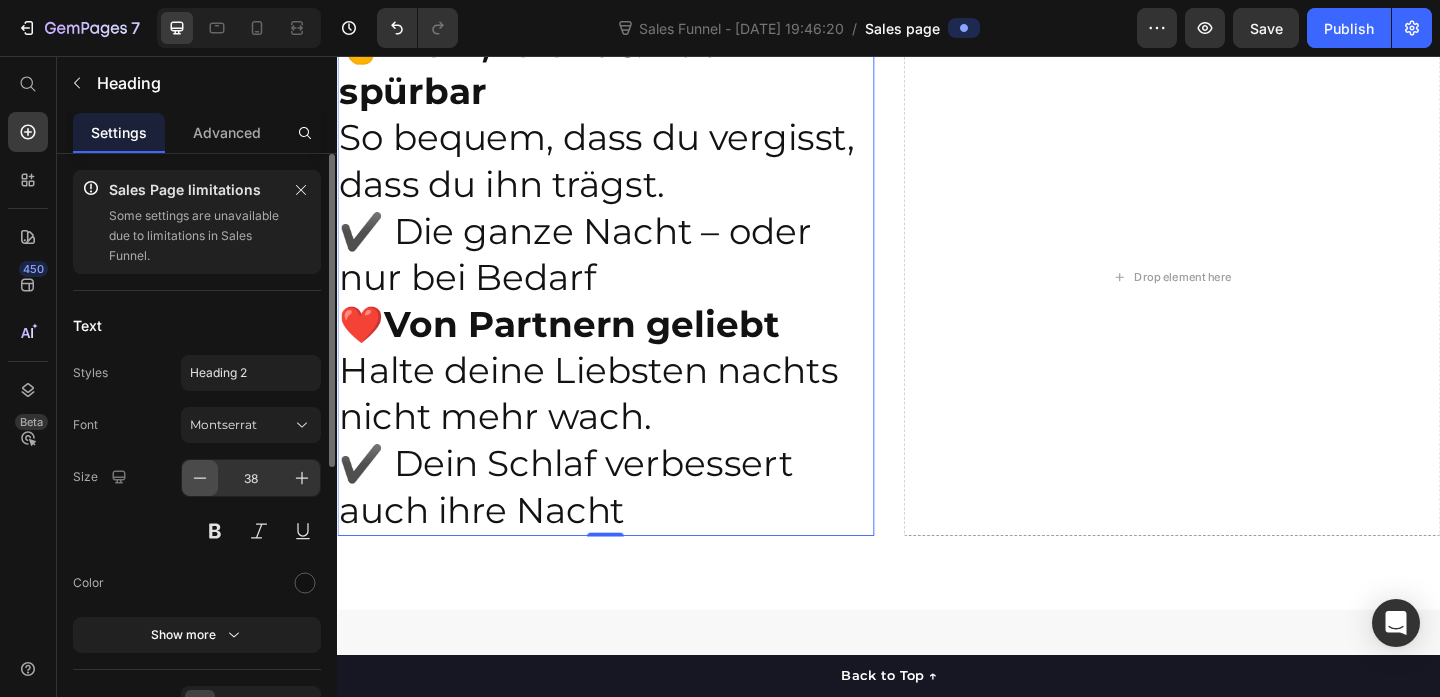 click at bounding box center (200, 478) 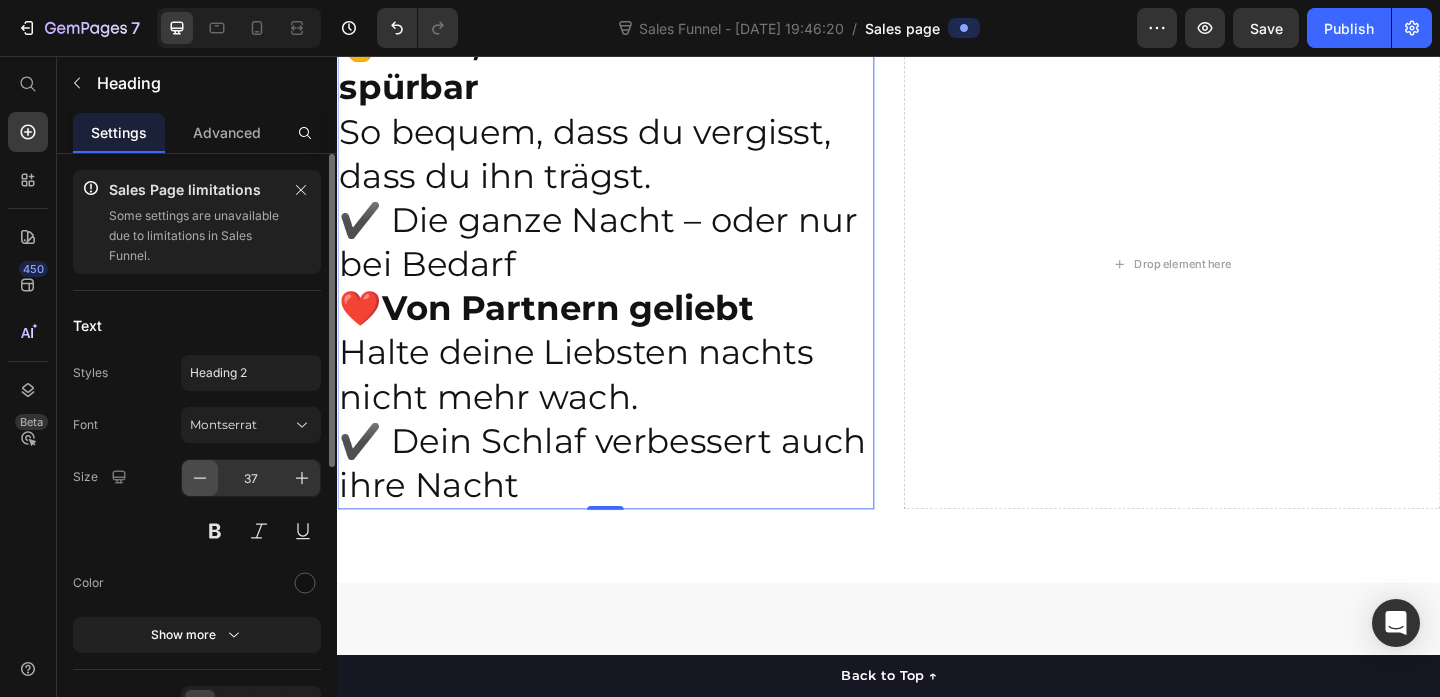 click at bounding box center [200, 478] 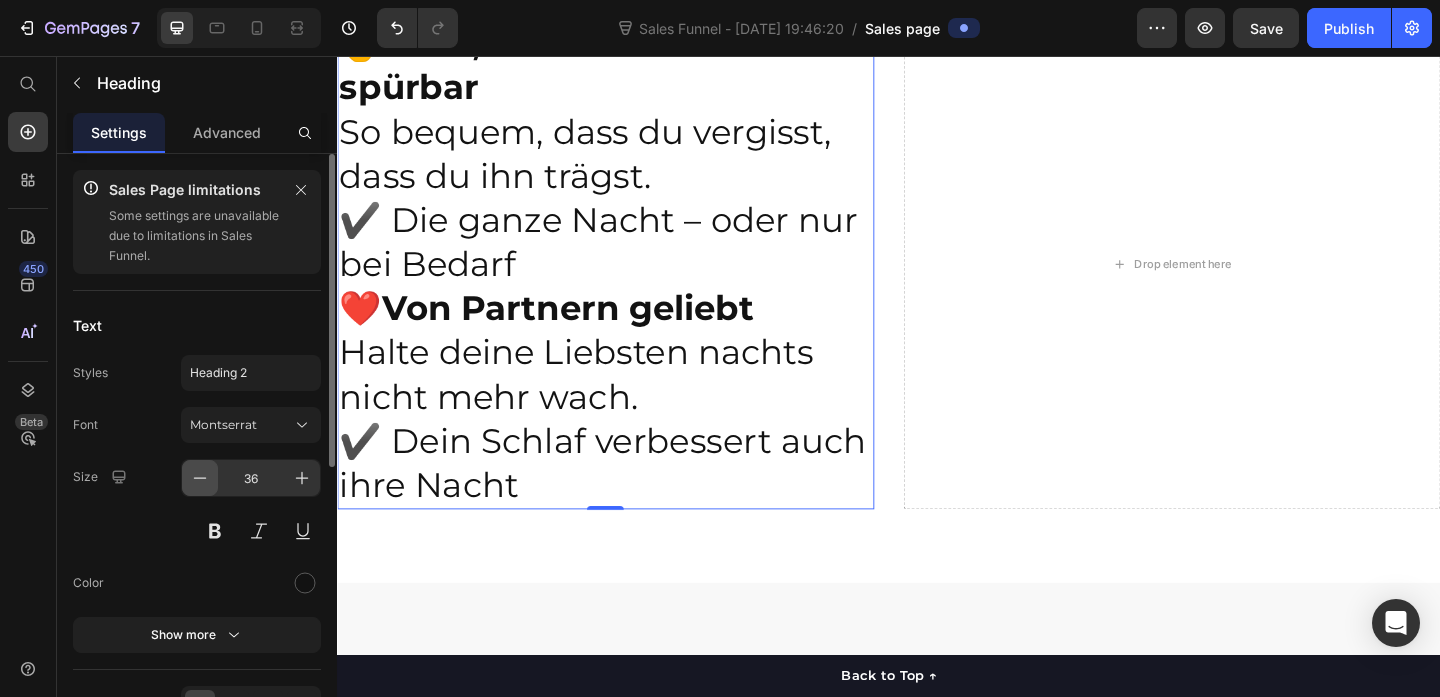 click at bounding box center (200, 478) 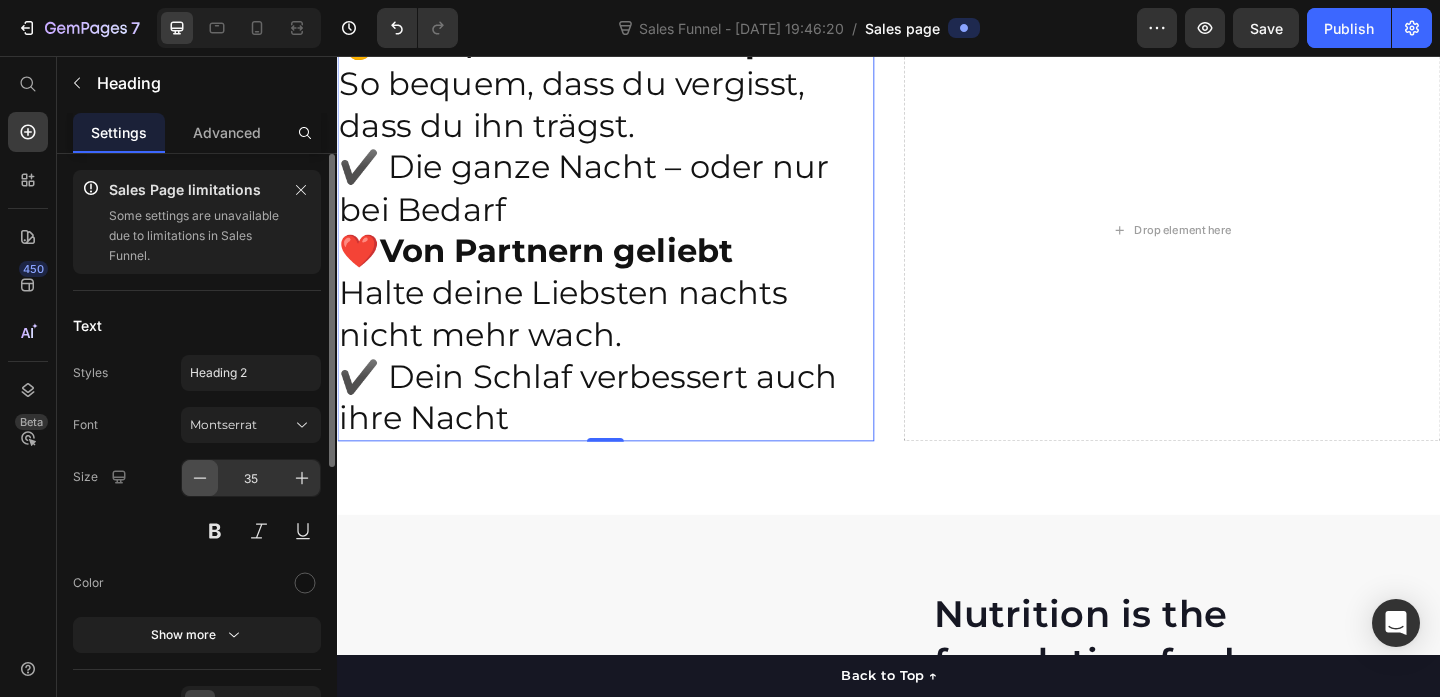 click at bounding box center (200, 478) 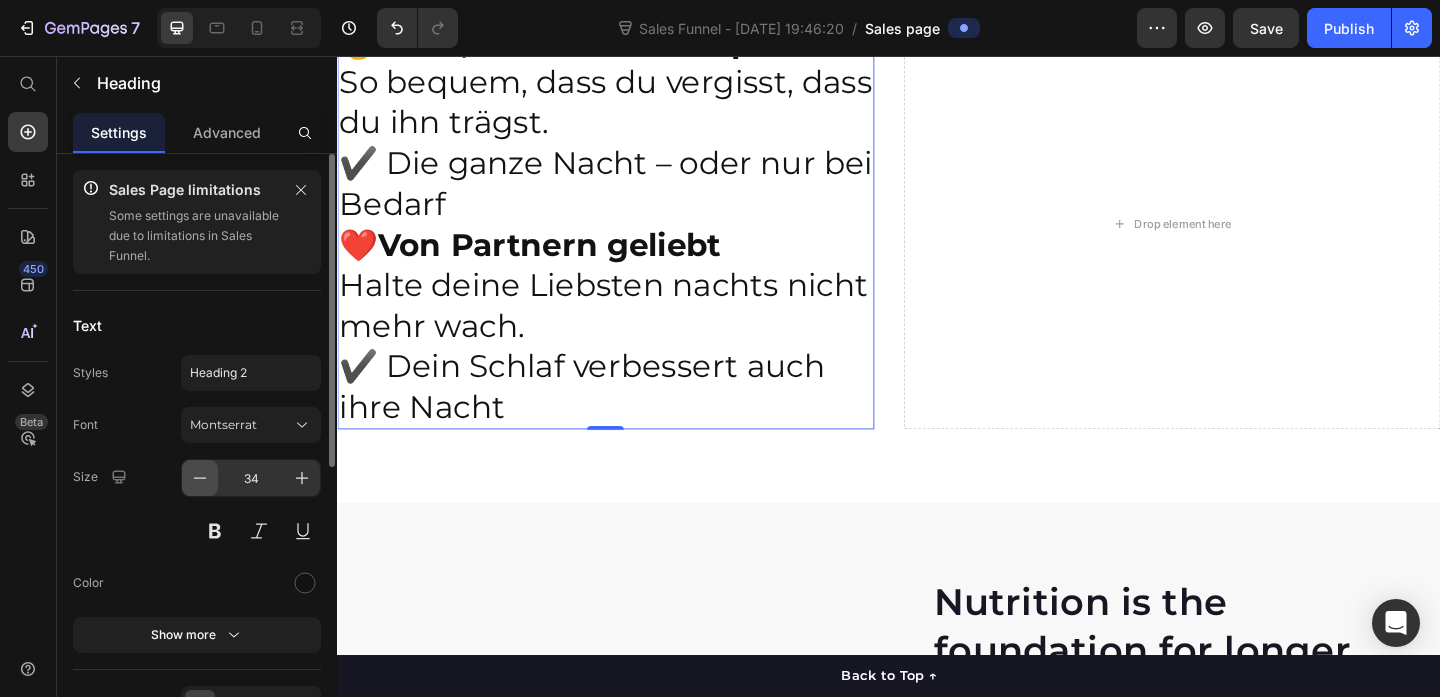 click at bounding box center [200, 478] 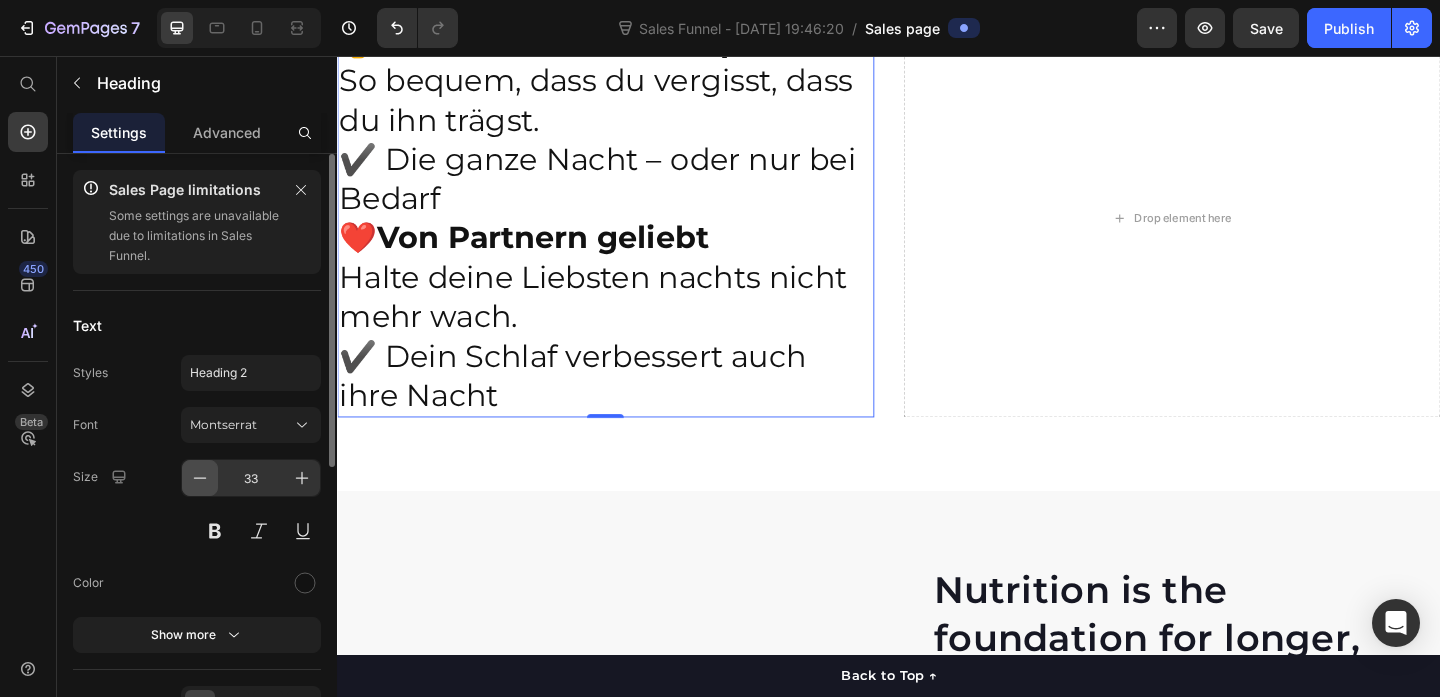 click at bounding box center (200, 478) 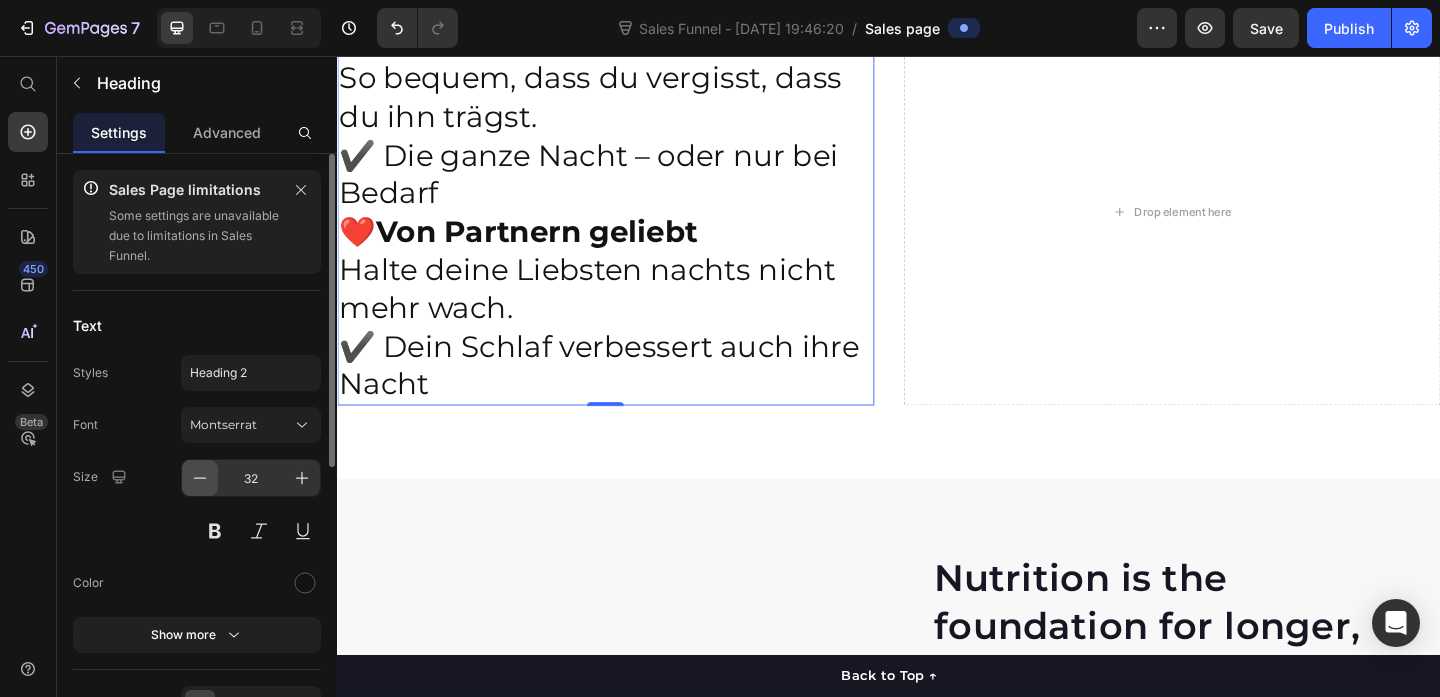 click at bounding box center (200, 478) 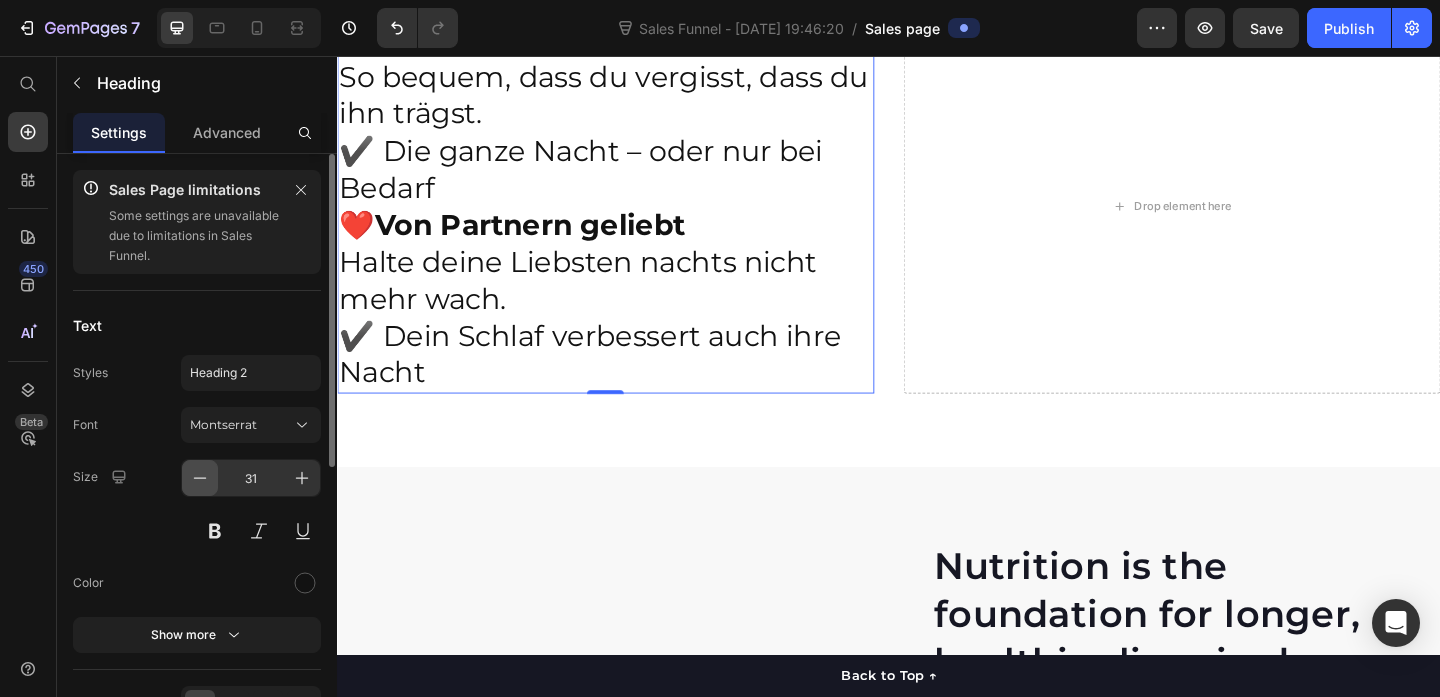 click at bounding box center [200, 478] 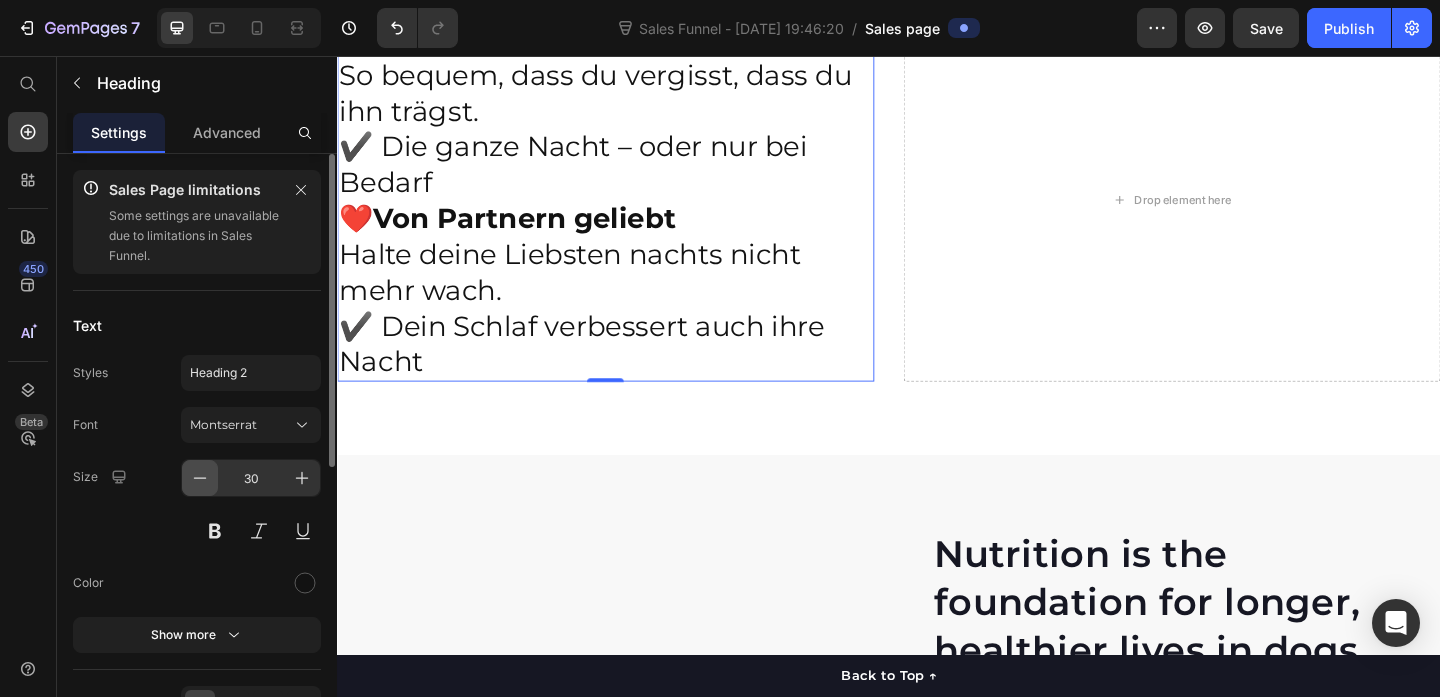 click at bounding box center (200, 478) 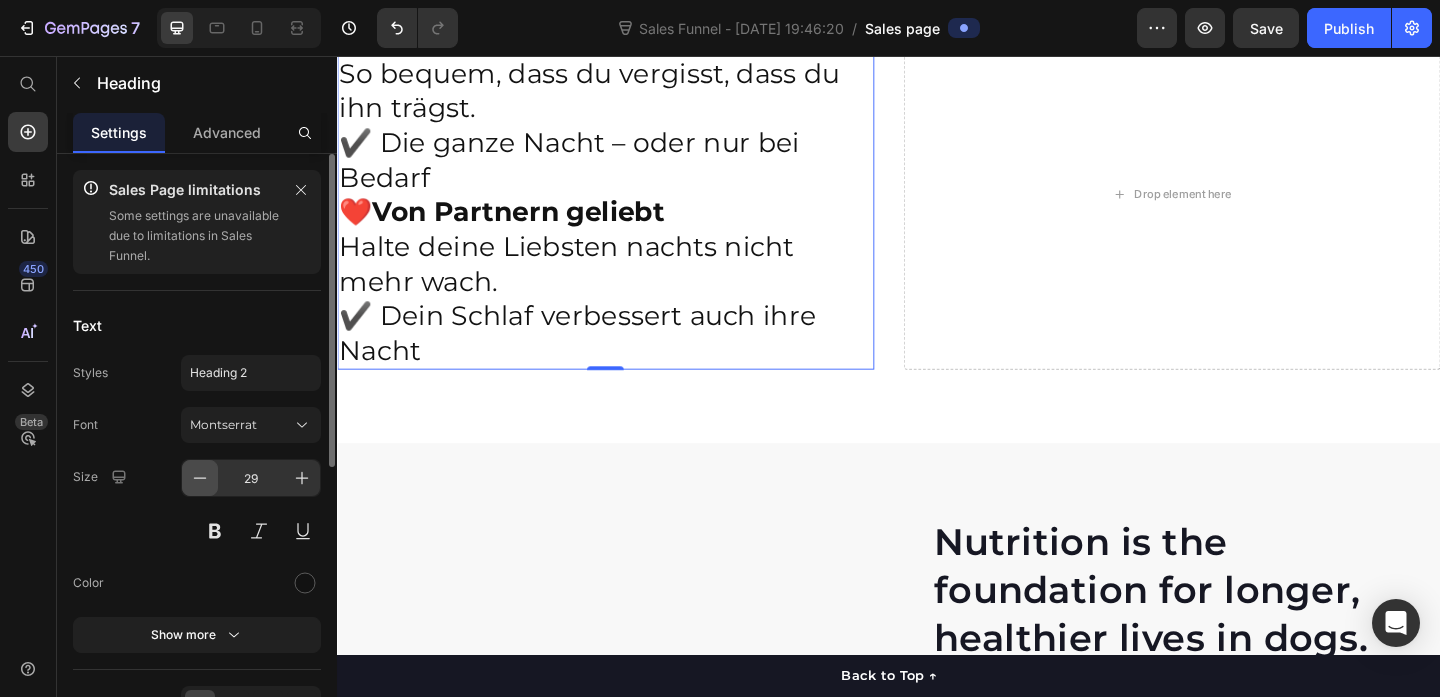 click at bounding box center [200, 478] 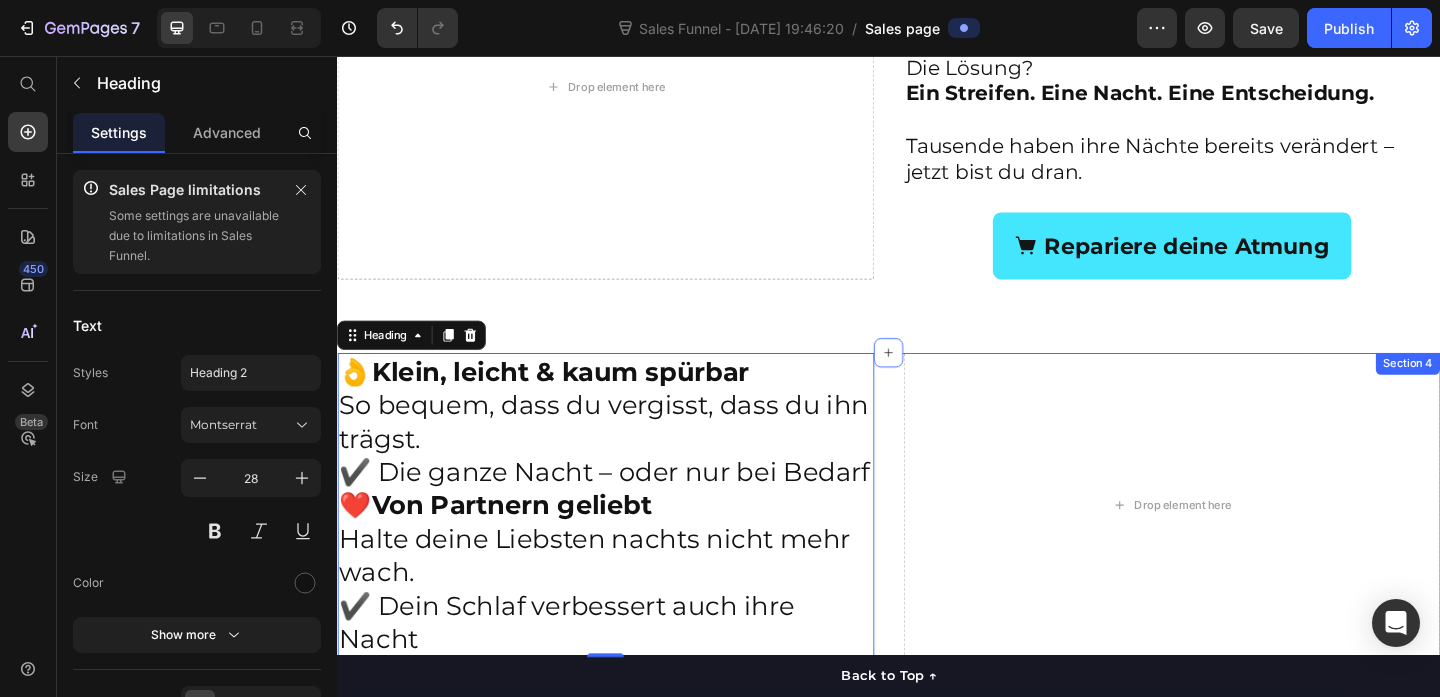 scroll, scrollTop: 1854, scrollLeft: 0, axis: vertical 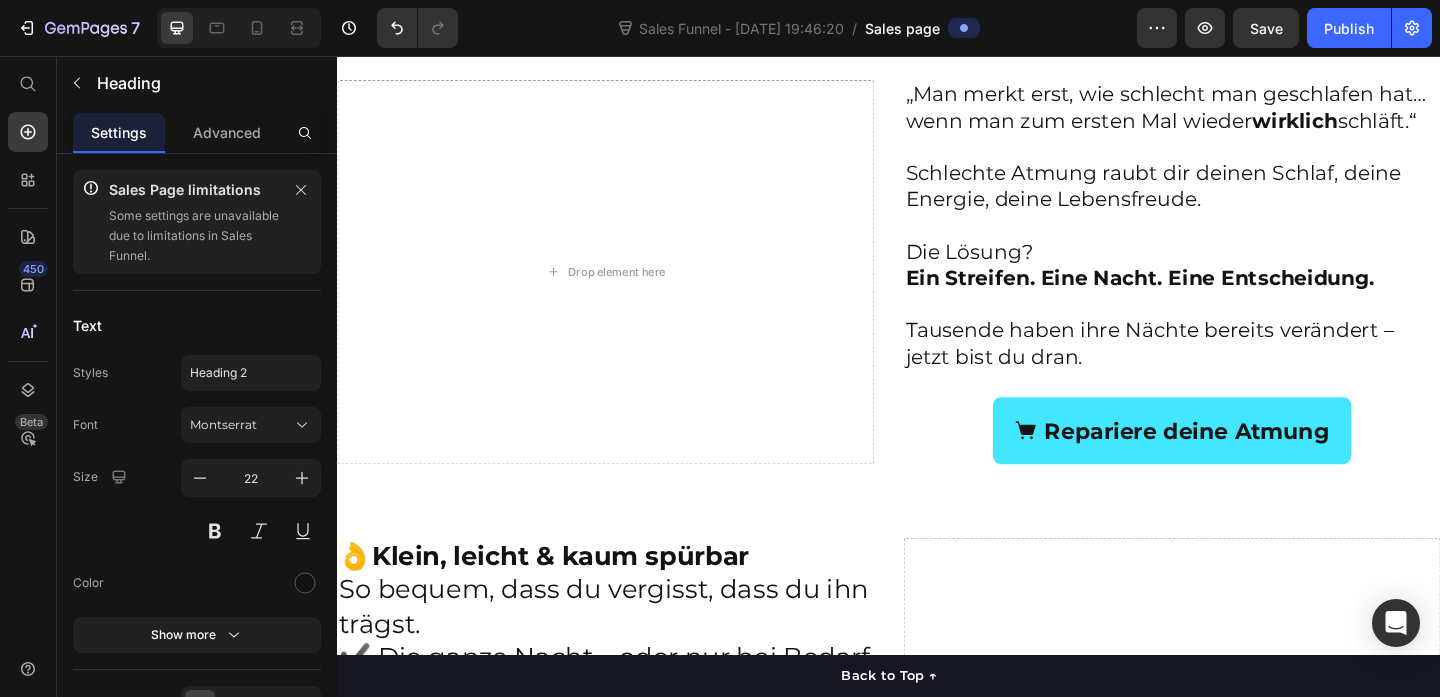 click on "🫁  Sofort besser atmen Magneten öffnen sanft deine Nase – ganz ohne Schmerz, ganz ohne Mühe. ✔️  In Sekunden spürbar 😴  Kein Schnarchen & keine Mundatmung mehr Leise schlafen. Trockenem Mund & Erschöpfung ade. ✔️  Morgens frisch & voller Energie" at bounding box center (629, -245) 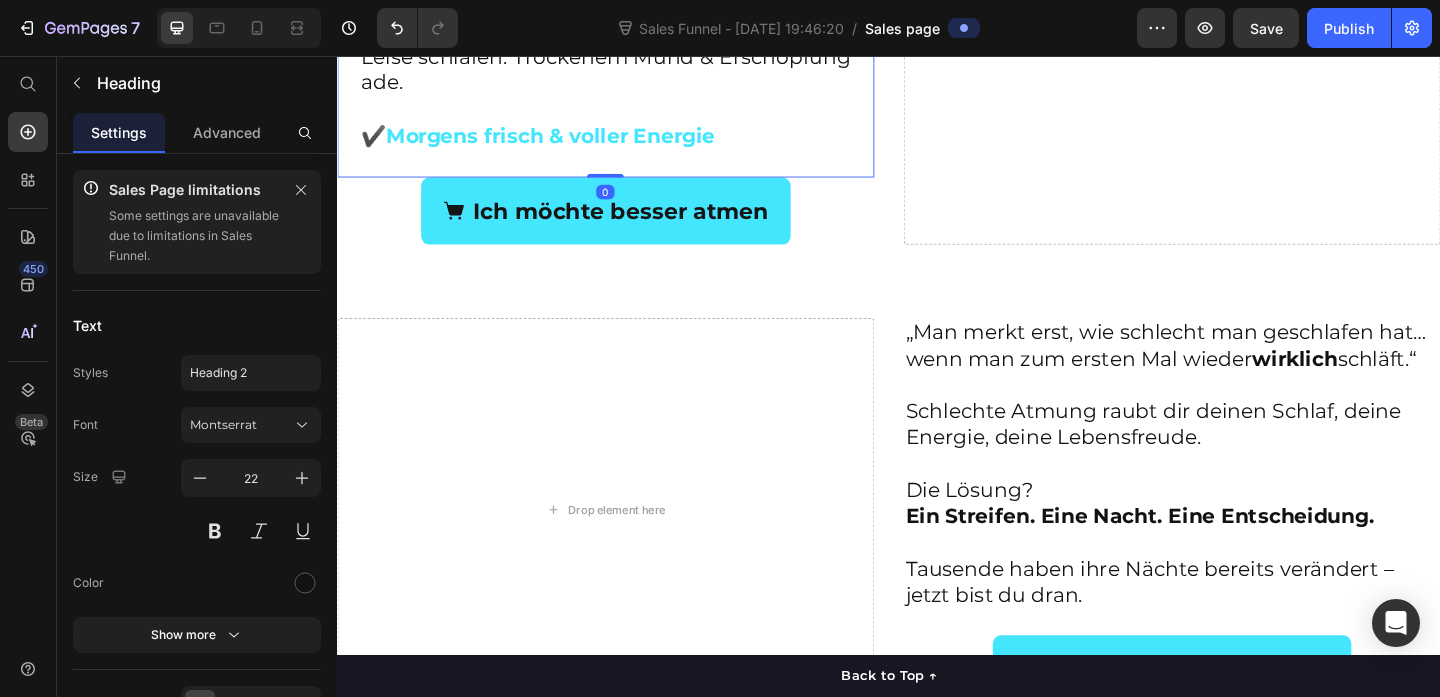 scroll, scrollTop: 2257, scrollLeft: 0, axis: vertical 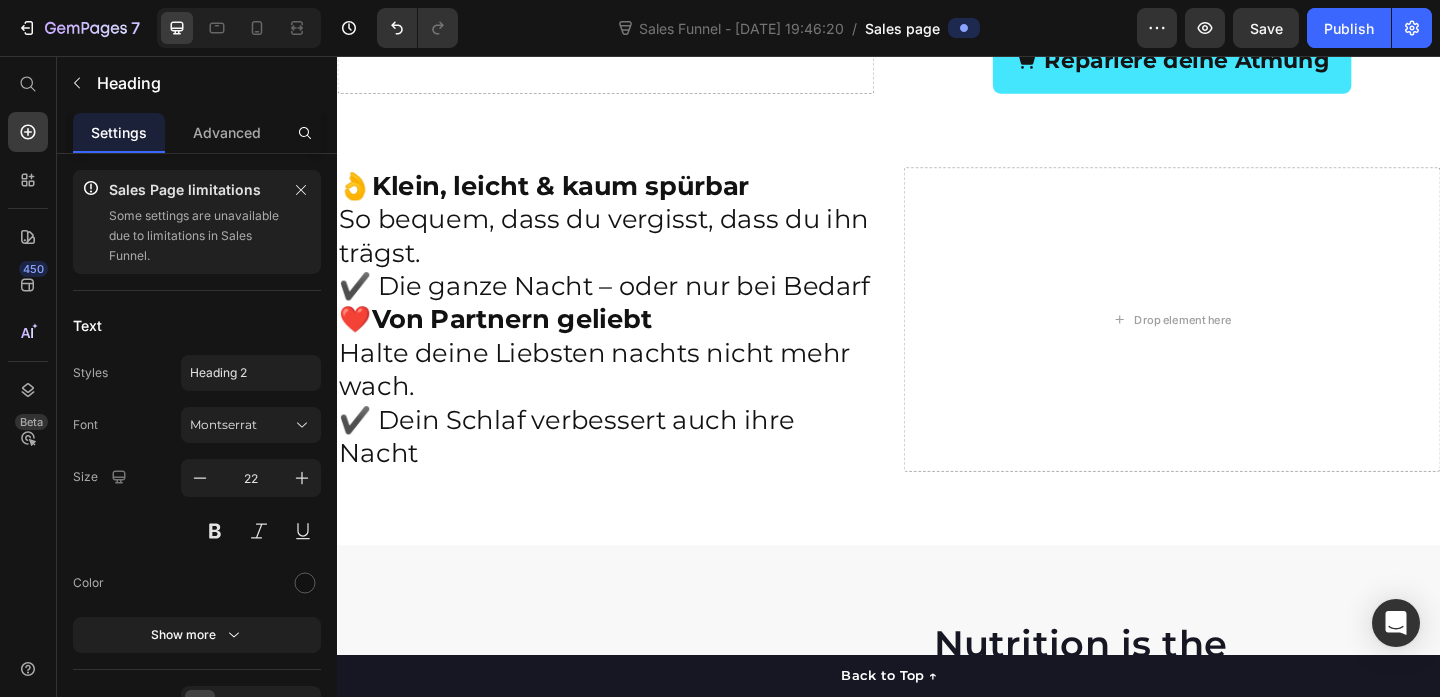 click on "👌  Klein, leicht & kaum spürbar So bequem, dass du vergisst, dass du ihn trägst. ✔️ Die ganze Nacht – oder nur bei Bedarf ❤️  Von Partnern geliebt Halte deine Liebsten nachts nicht mehr wach. ✔️ Dein Schlaf verbessert auch ihre Nacht" at bounding box center [629, 343] 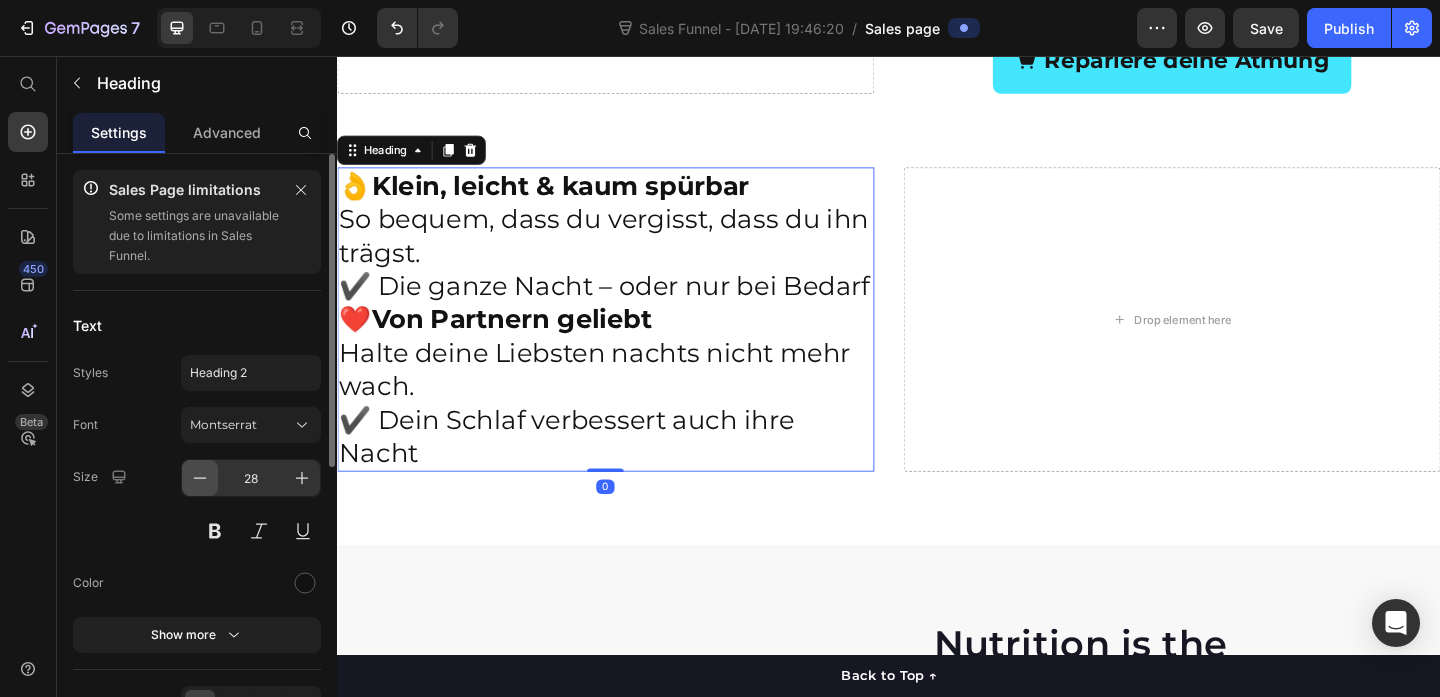 click 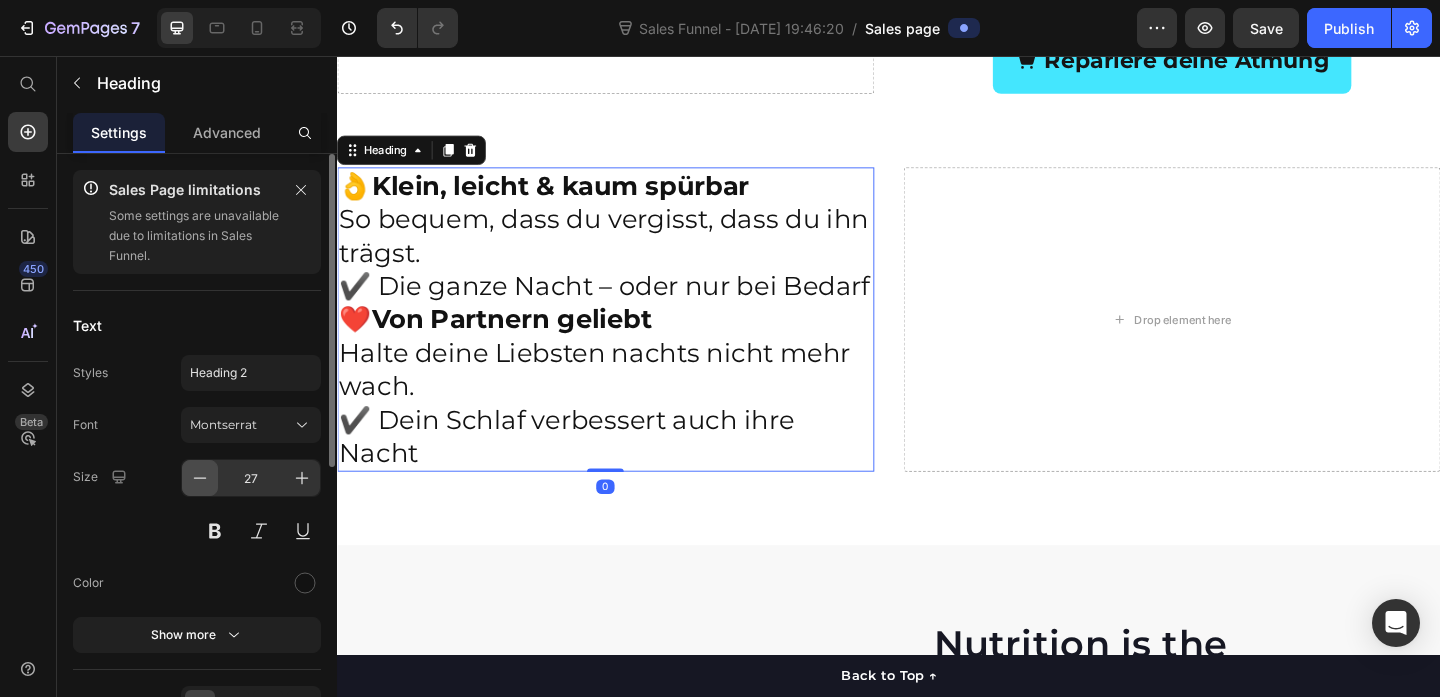 click 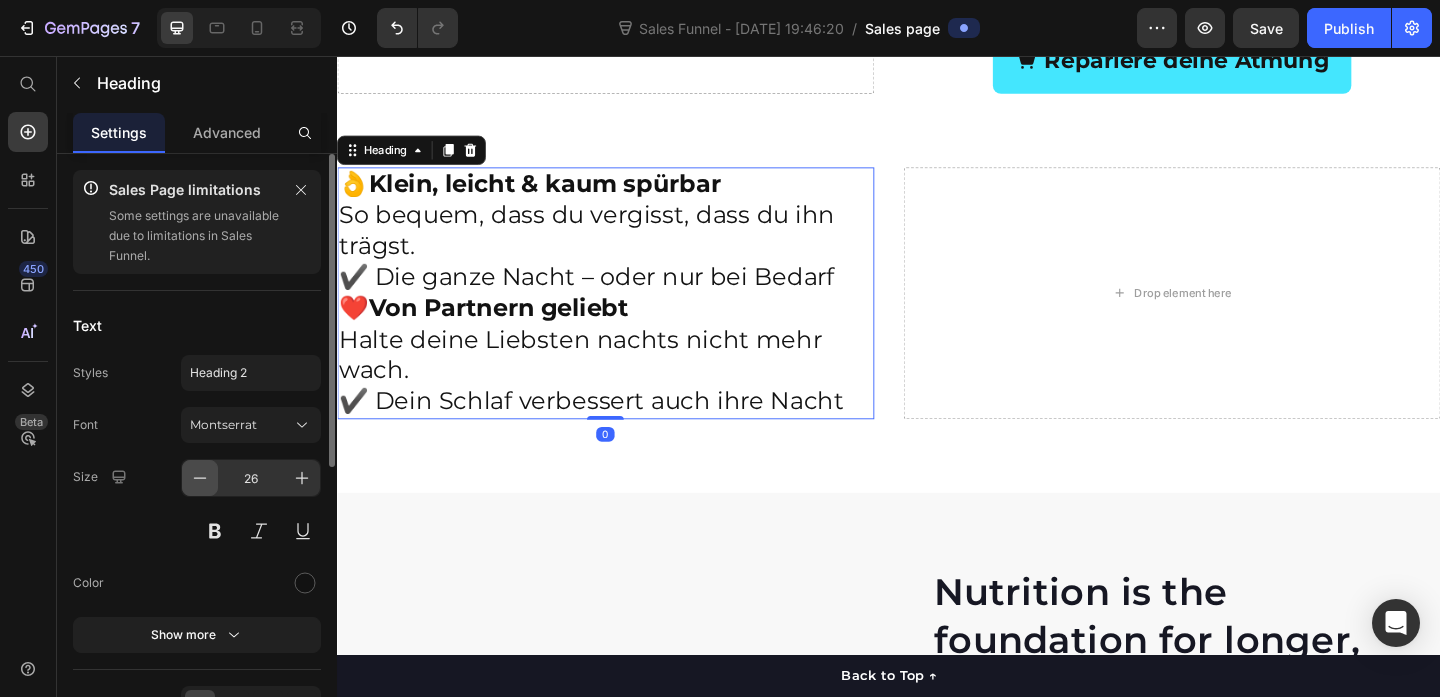 click 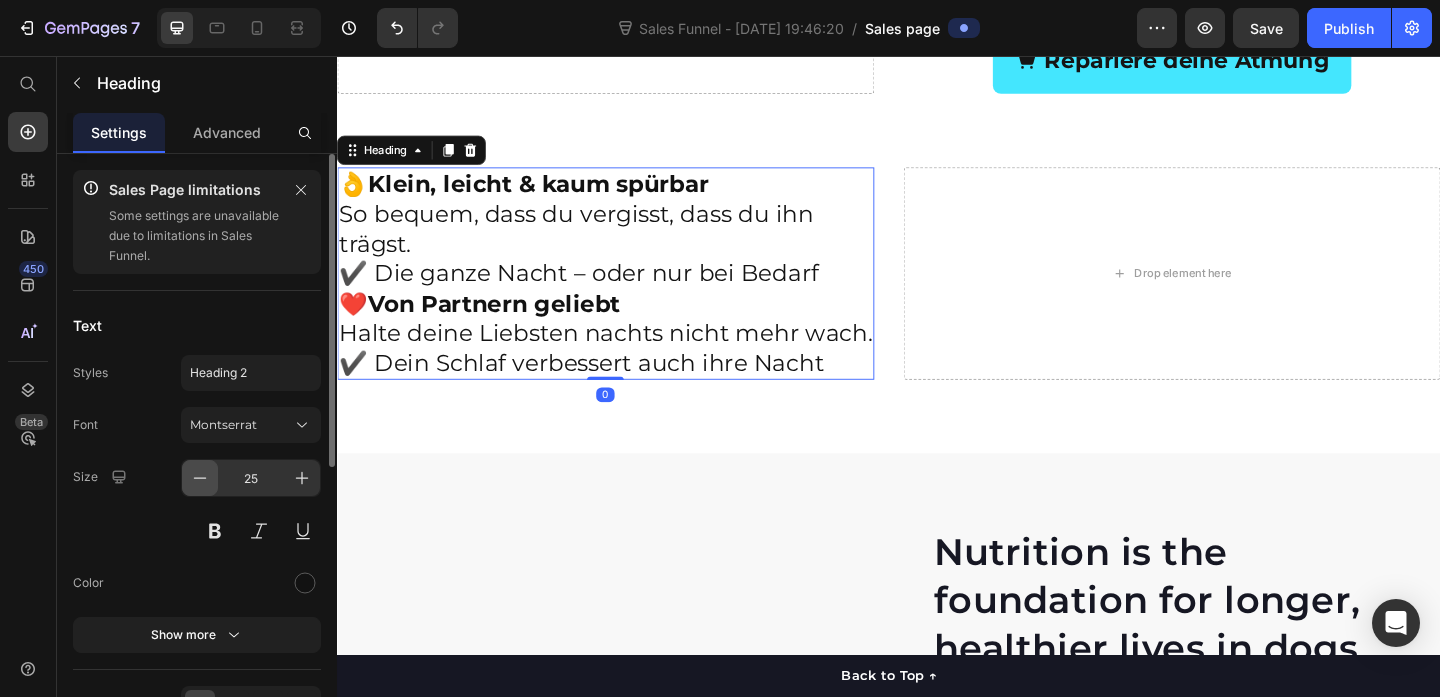 click 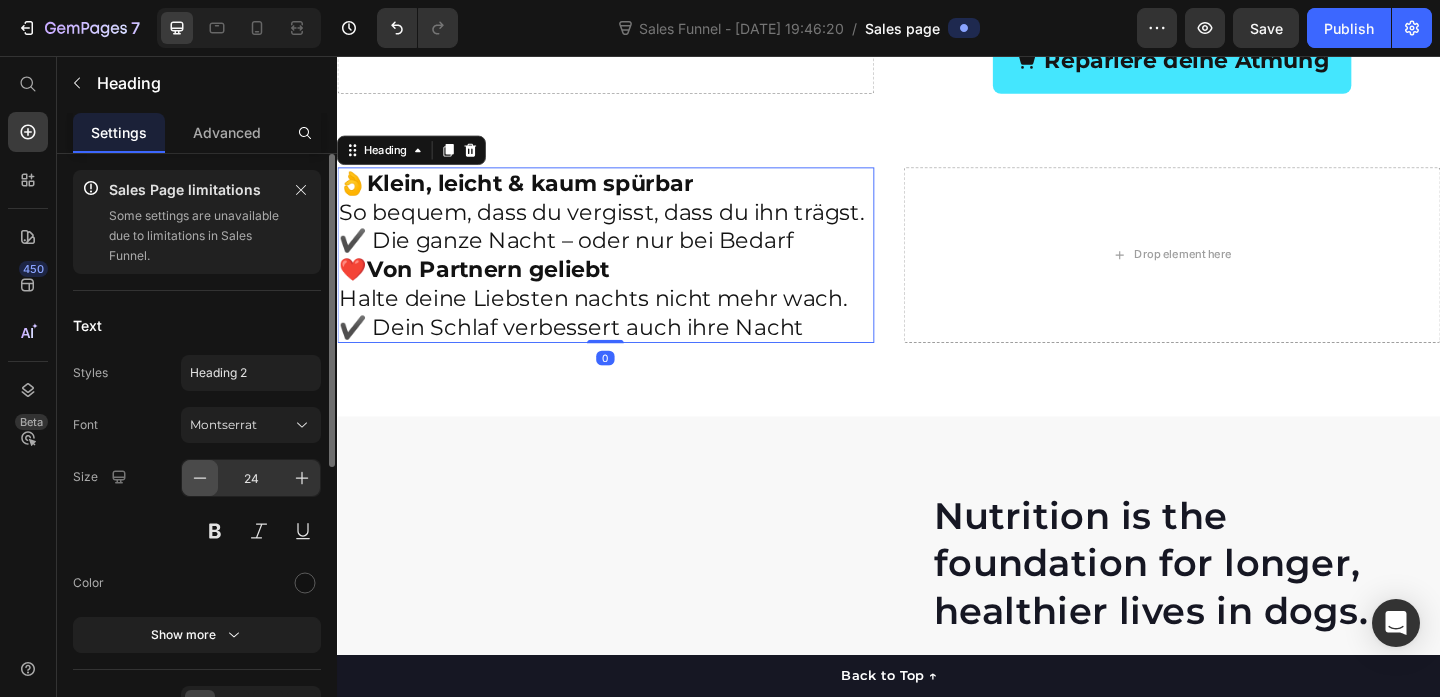 click 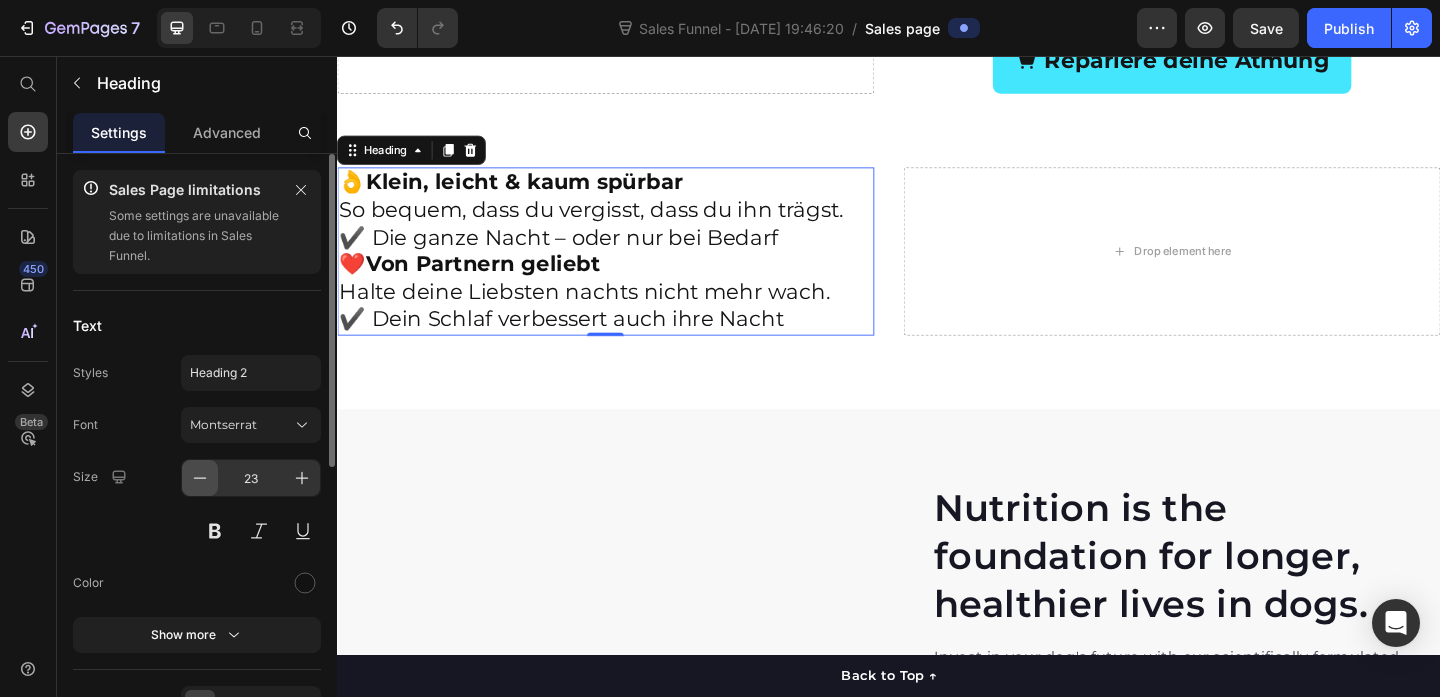 click 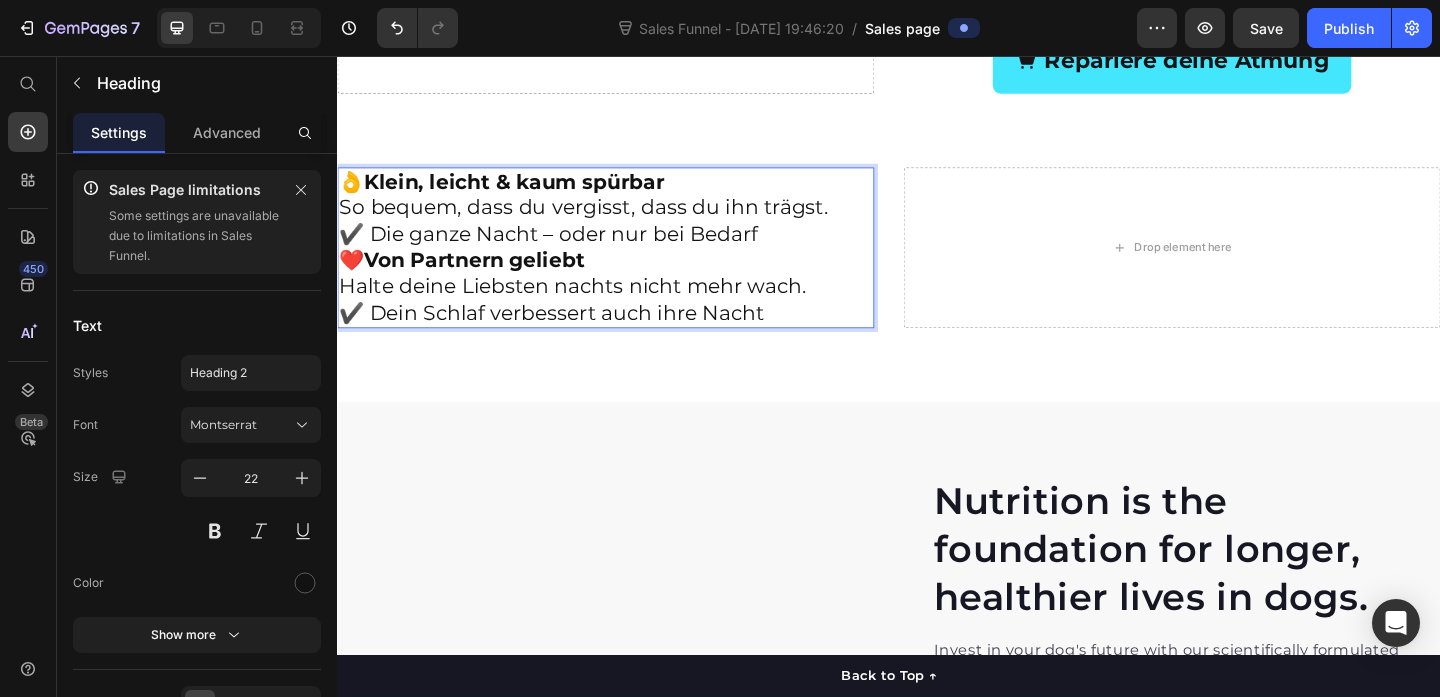 click on "👌  Klein, leicht & kaum spürbar So bequem, dass du vergisst, dass du ihn trägst. ✔️ Die ganze Nacht – oder nur bei Bedarf ❤️  Von Partnern geliebt Halte deine Liebsten nachts nicht mehr wach. ✔️ Dein Schlaf verbessert auch ihre Nacht" at bounding box center [629, 265] 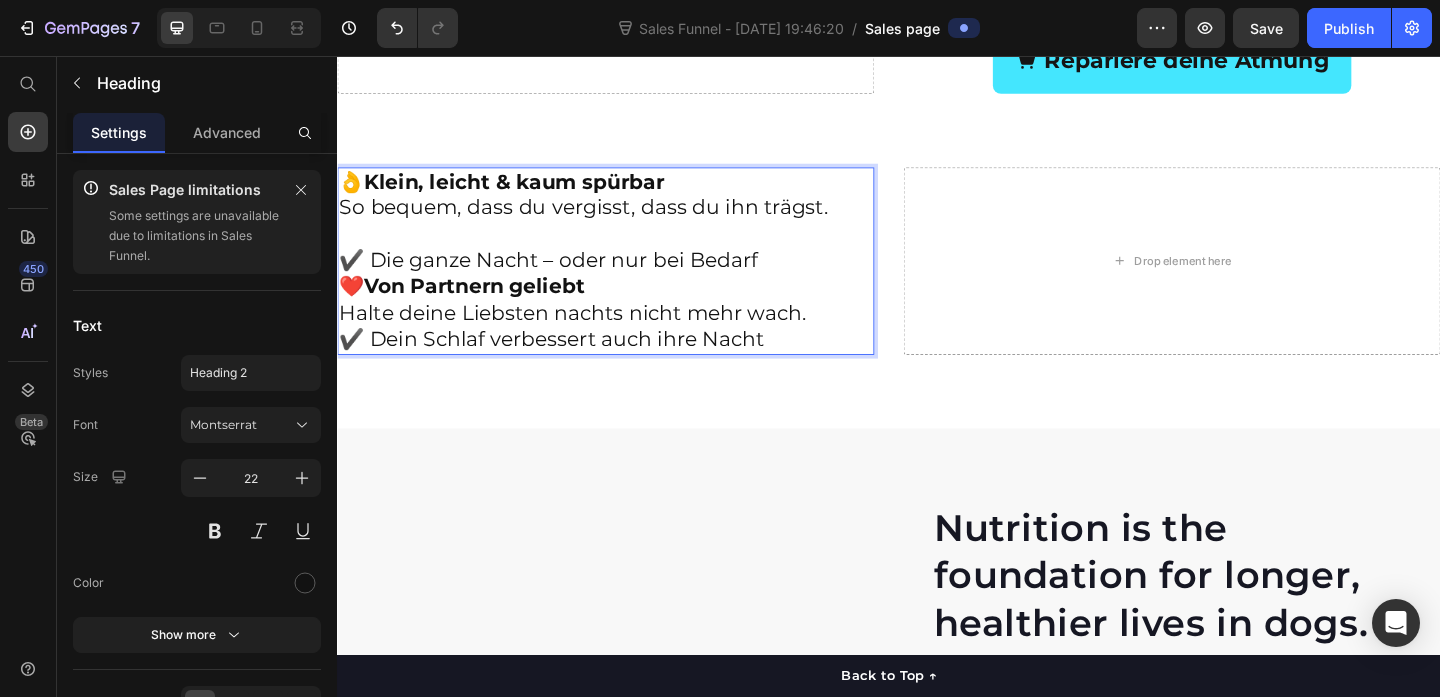 click on "👌  Klein, leicht & kaum spürbar So bequem, dass du vergisst, dass du ihn trägst. ✔️ Die ganze Nacht – oder nur bei Bedarf ❤️  Von Partnern geliebt Halte deine Liebsten nachts nicht mehr wach. ✔️ Dein Schlaf verbessert auch ihre Nacht" at bounding box center [629, 279] 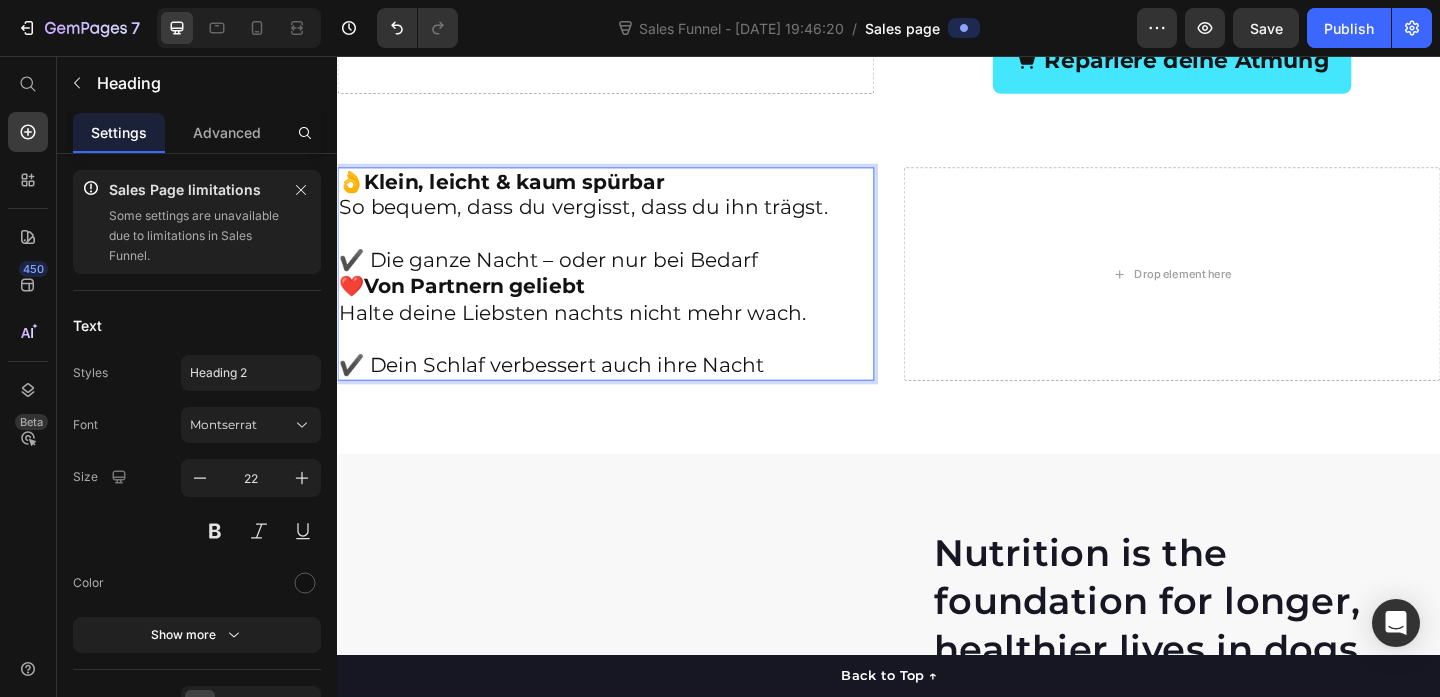 click on "👌  Klein, leicht & kaum spürbar So bequem, dass du vergisst, dass du ihn trägst. ✔️ Die ganze Nacht – oder nur bei Bedarf ❤️  Von Partnern geliebt Halte deine Liebsten nachts nicht mehr wach. ✔️ Dein Schlaf verbessert auch ihre Nacht" at bounding box center [629, 293] 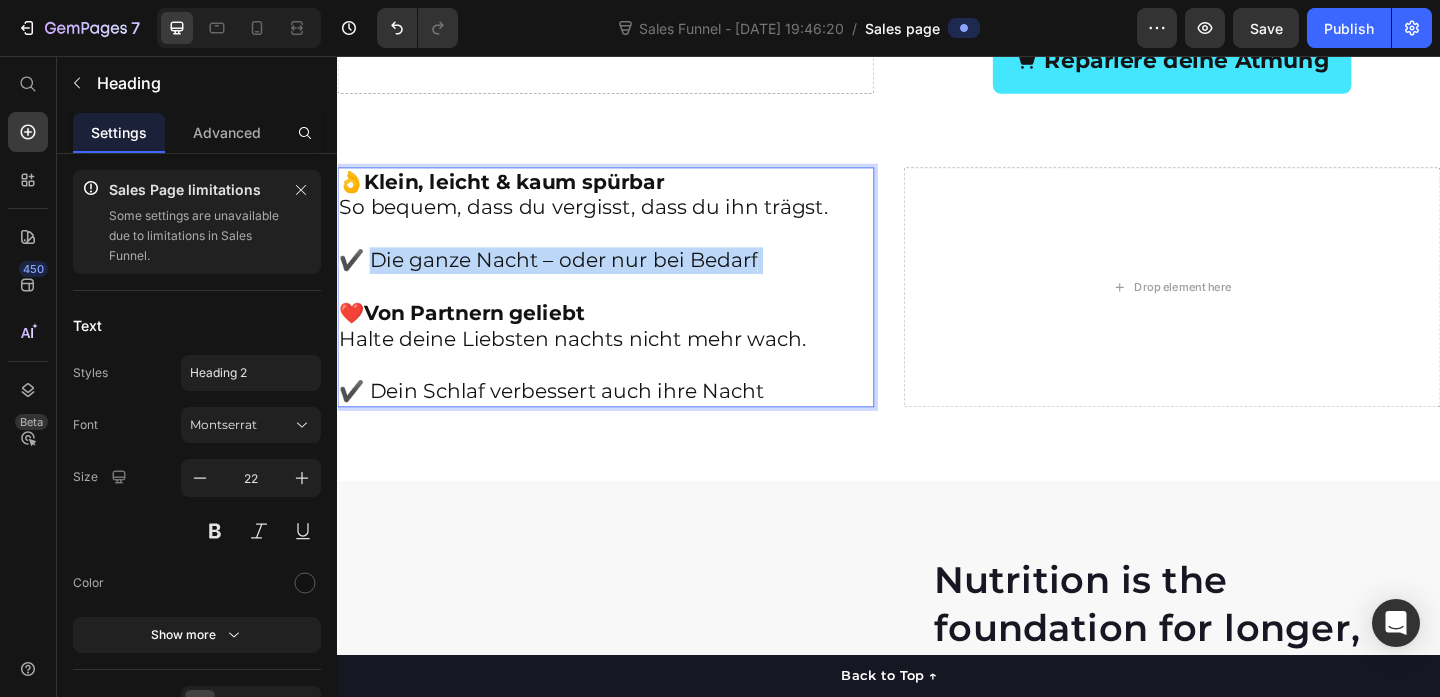 drag, startPoint x: 368, startPoint y: 280, endPoint x: 815, endPoint y: 293, distance: 447.189 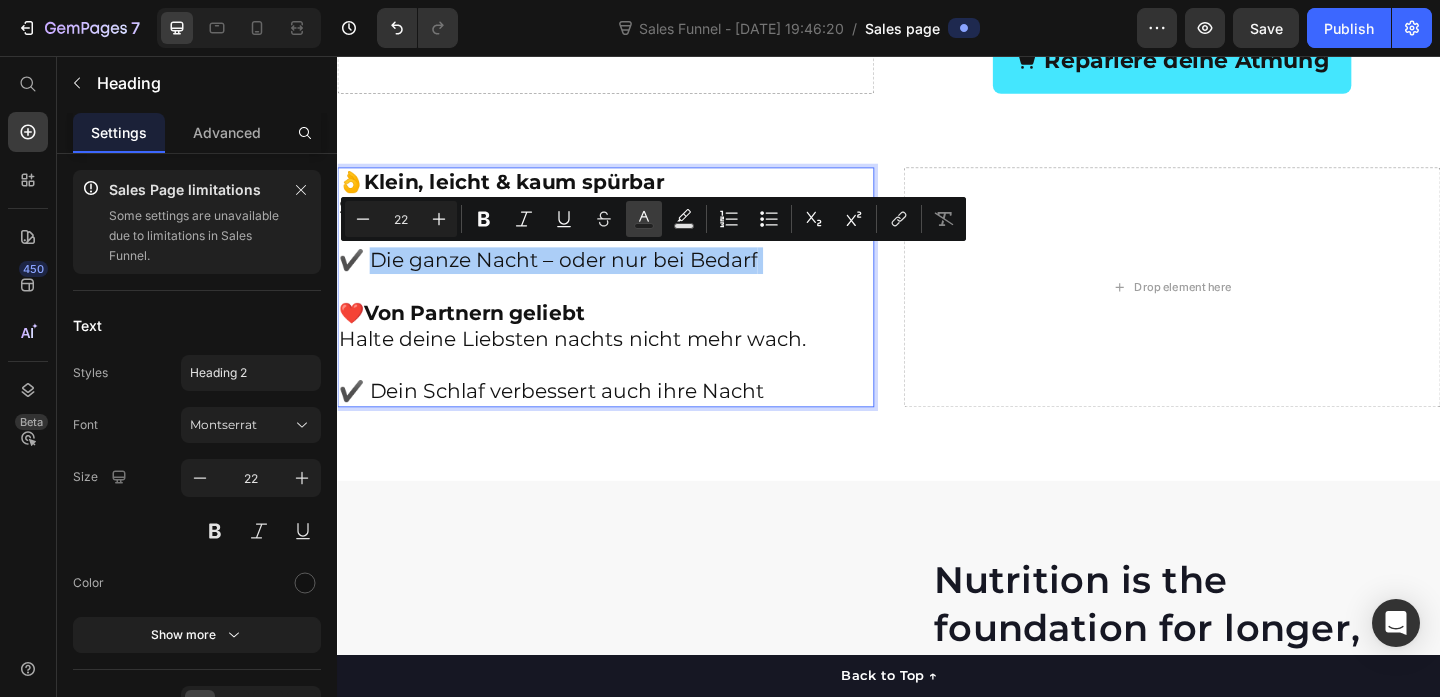 click on "Text Color" at bounding box center (644, 219) 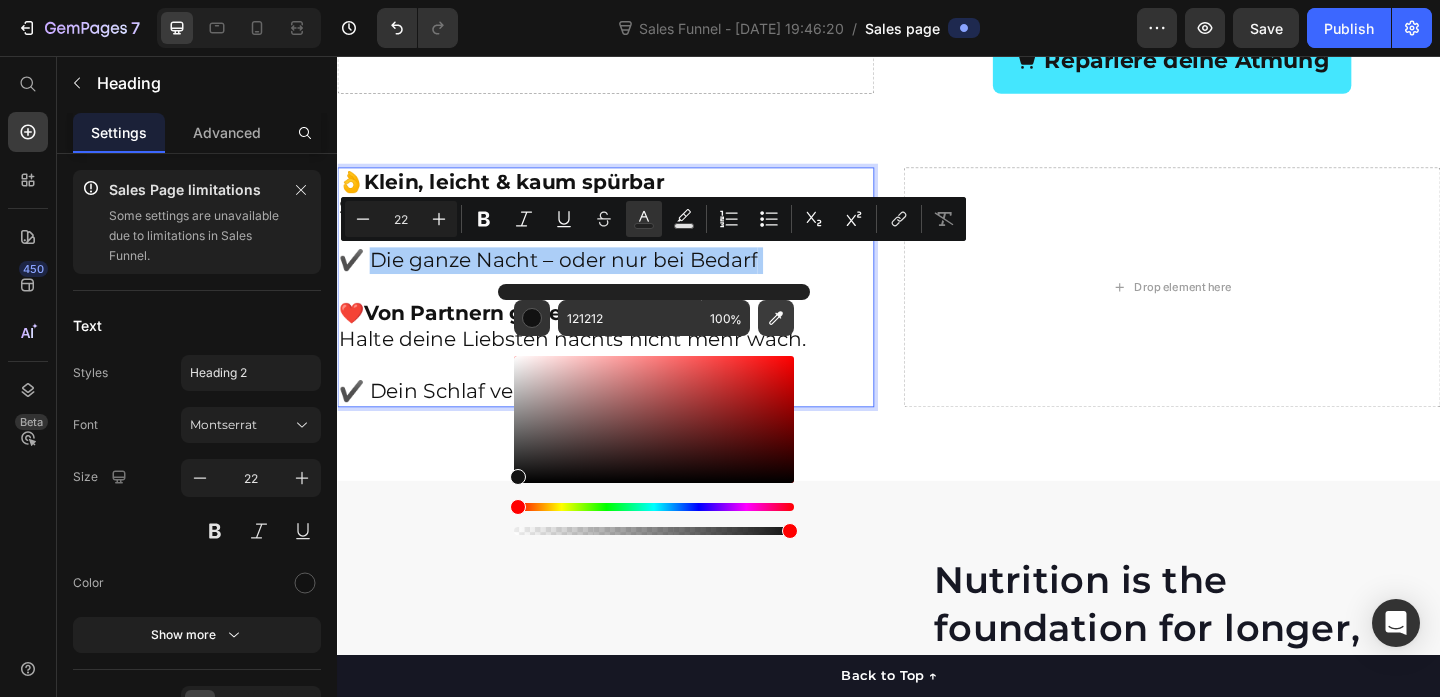 click 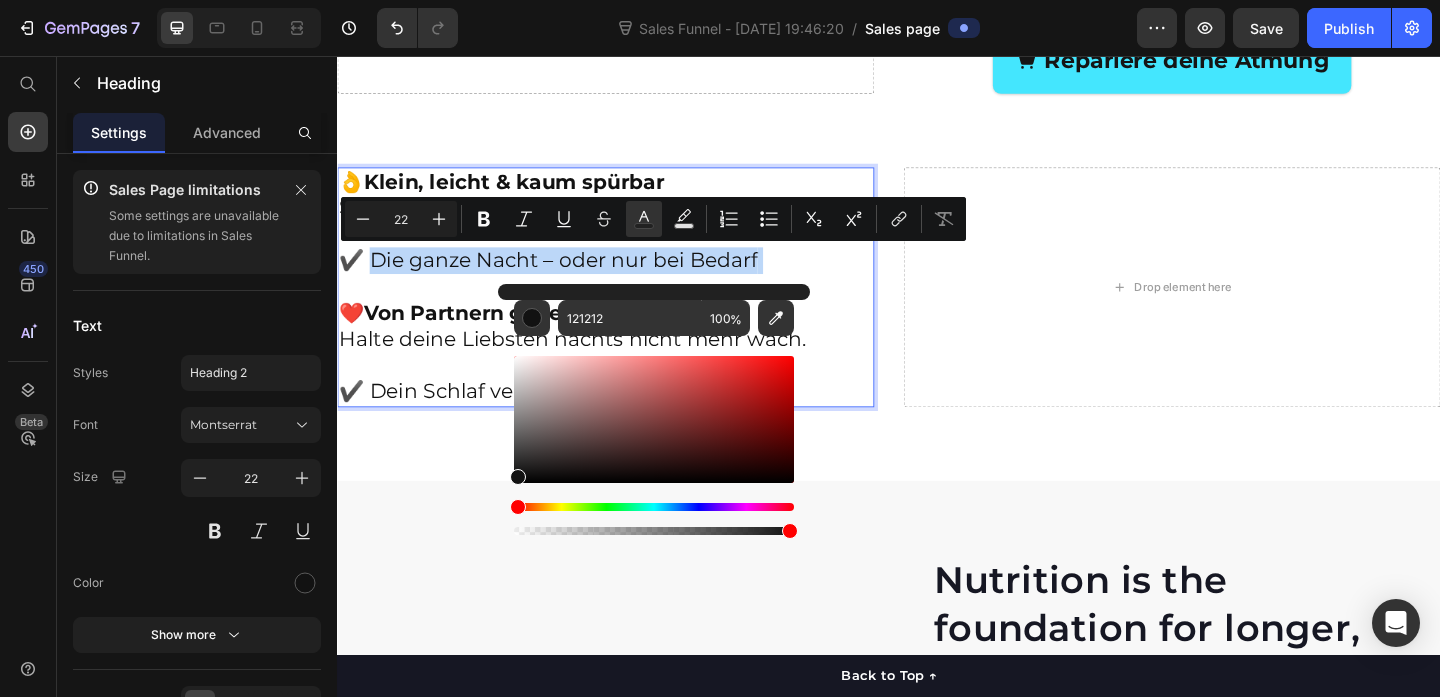 type on "44E6FE" 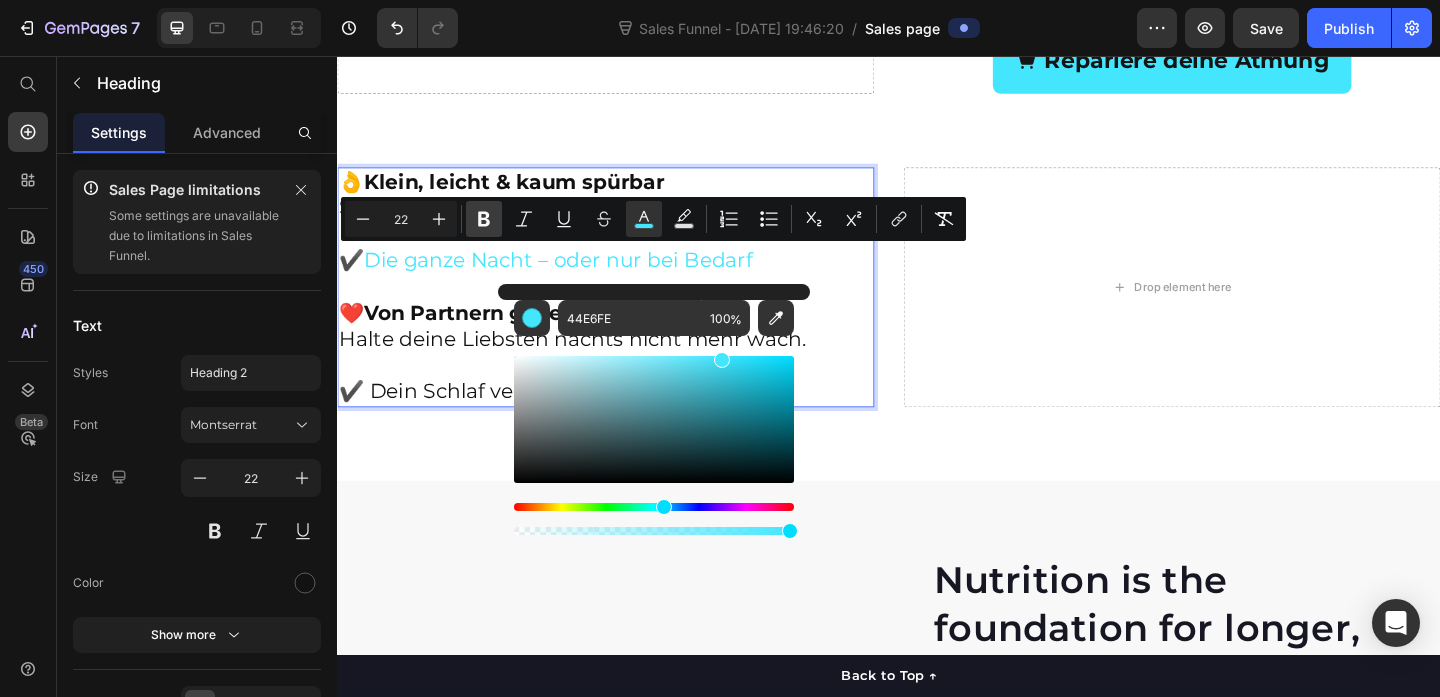 click 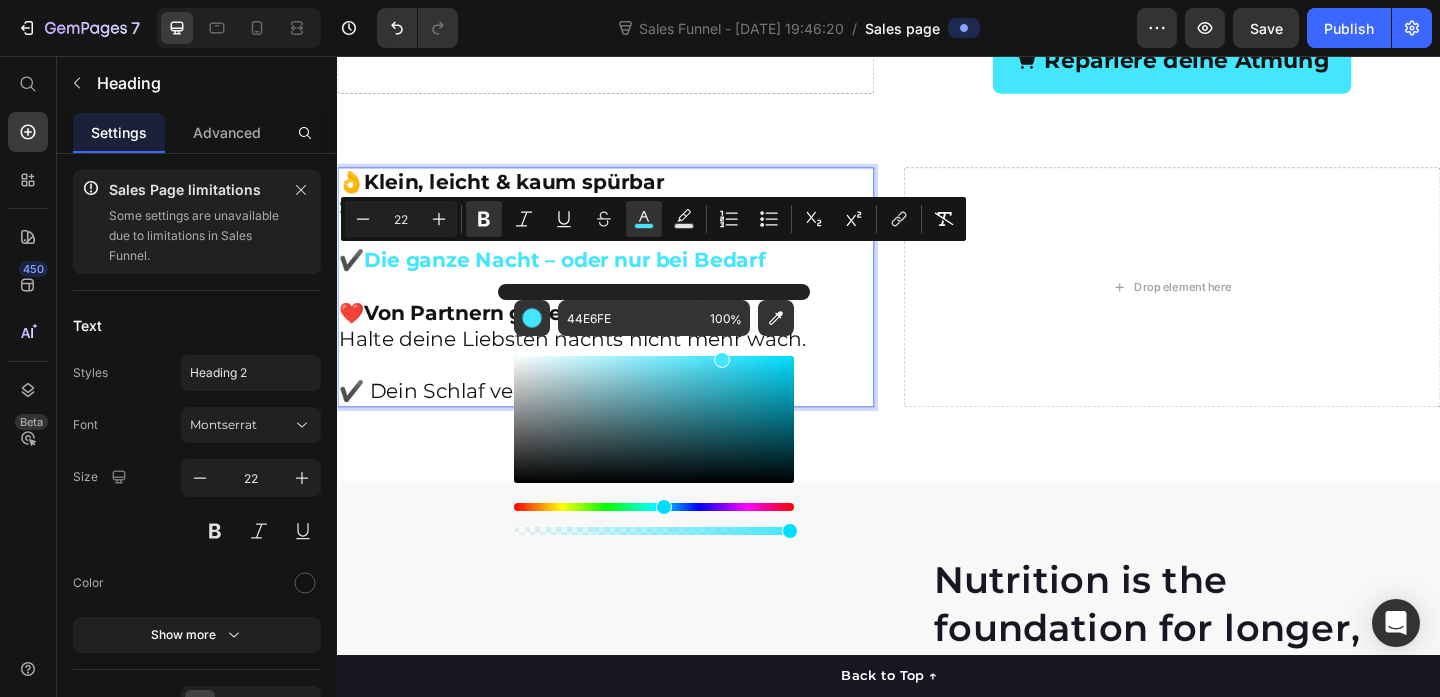 click on "👌  Klein, leicht & kaum spürbar So bequem, dass du vergisst, dass du ihn trägst. ✔️  Die ganze Nacht – oder nur bei Bedarf ❤️  Von Partnern geliebt Halte deine Liebsten nachts nicht mehr wach. ✔️ Dein Schlaf verbessert auch ihre Nacht" at bounding box center [629, 307] 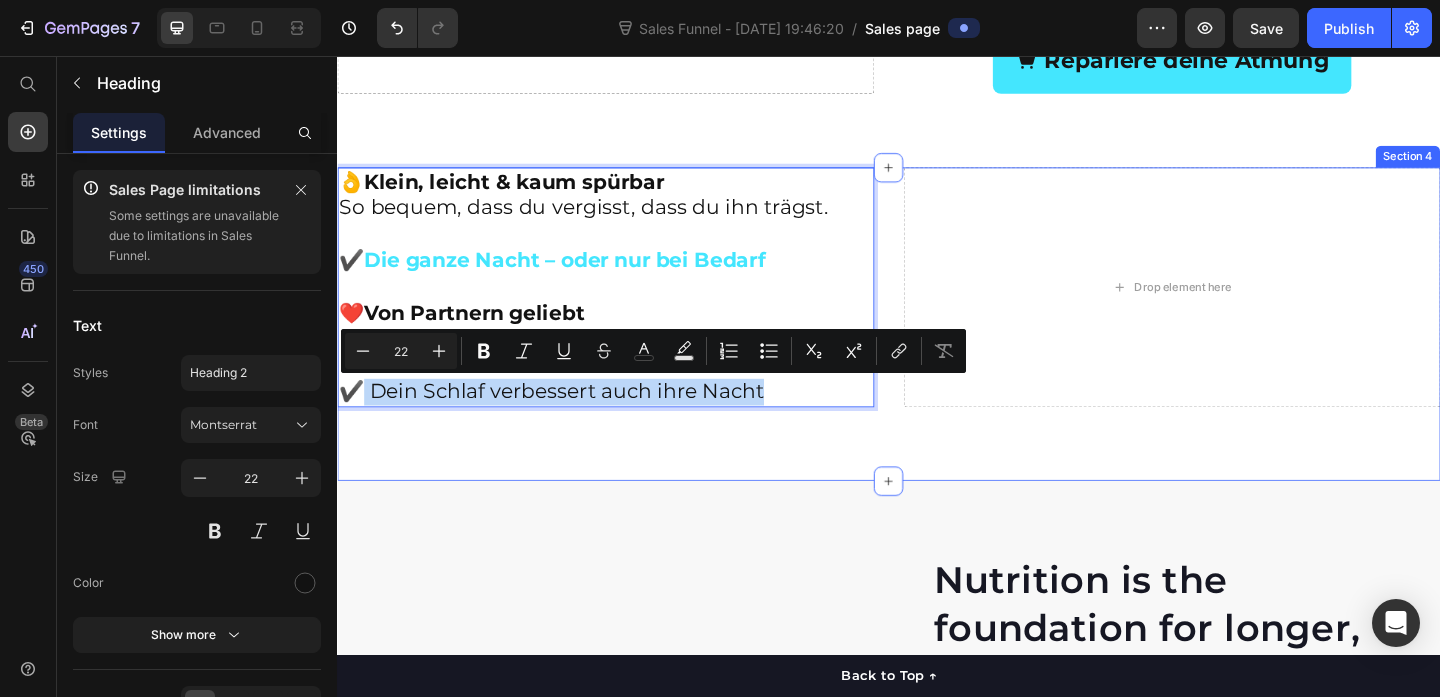 drag, startPoint x: 363, startPoint y: 421, endPoint x: 797, endPoint y: 437, distance: 434.29483 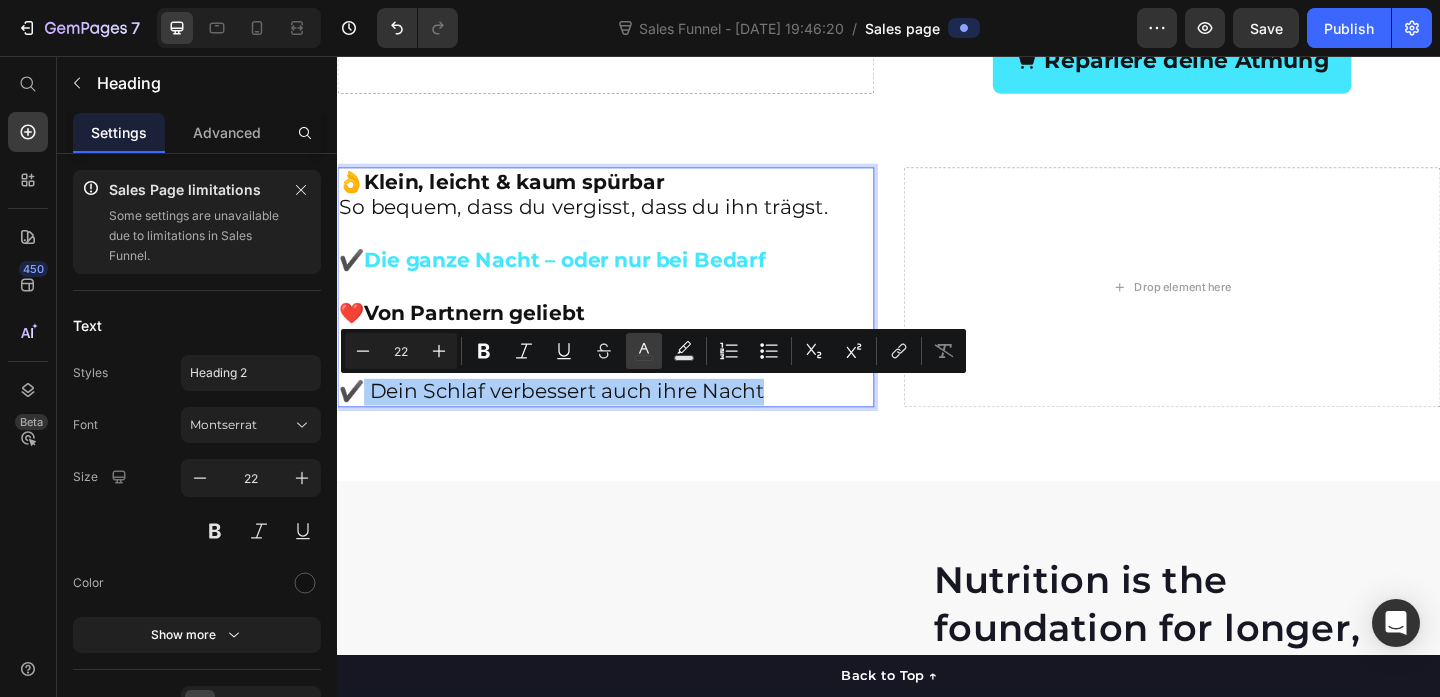 click 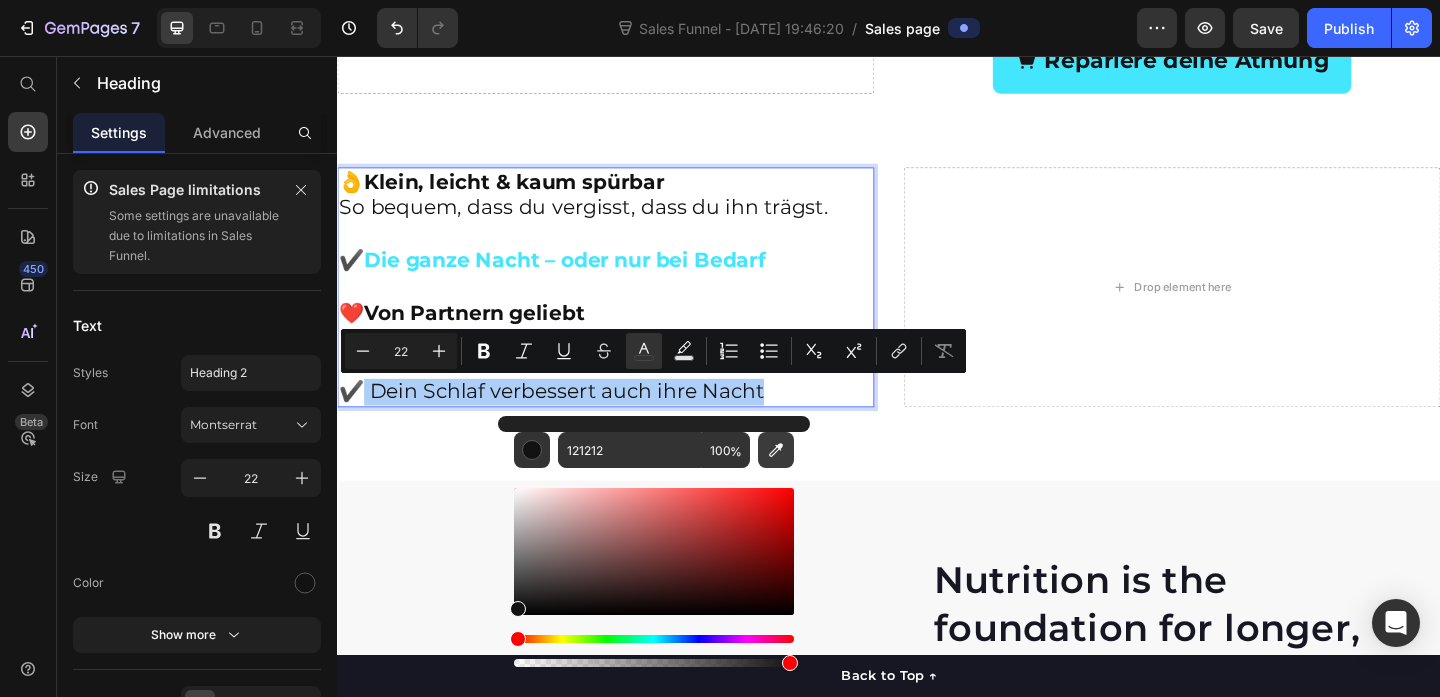 click 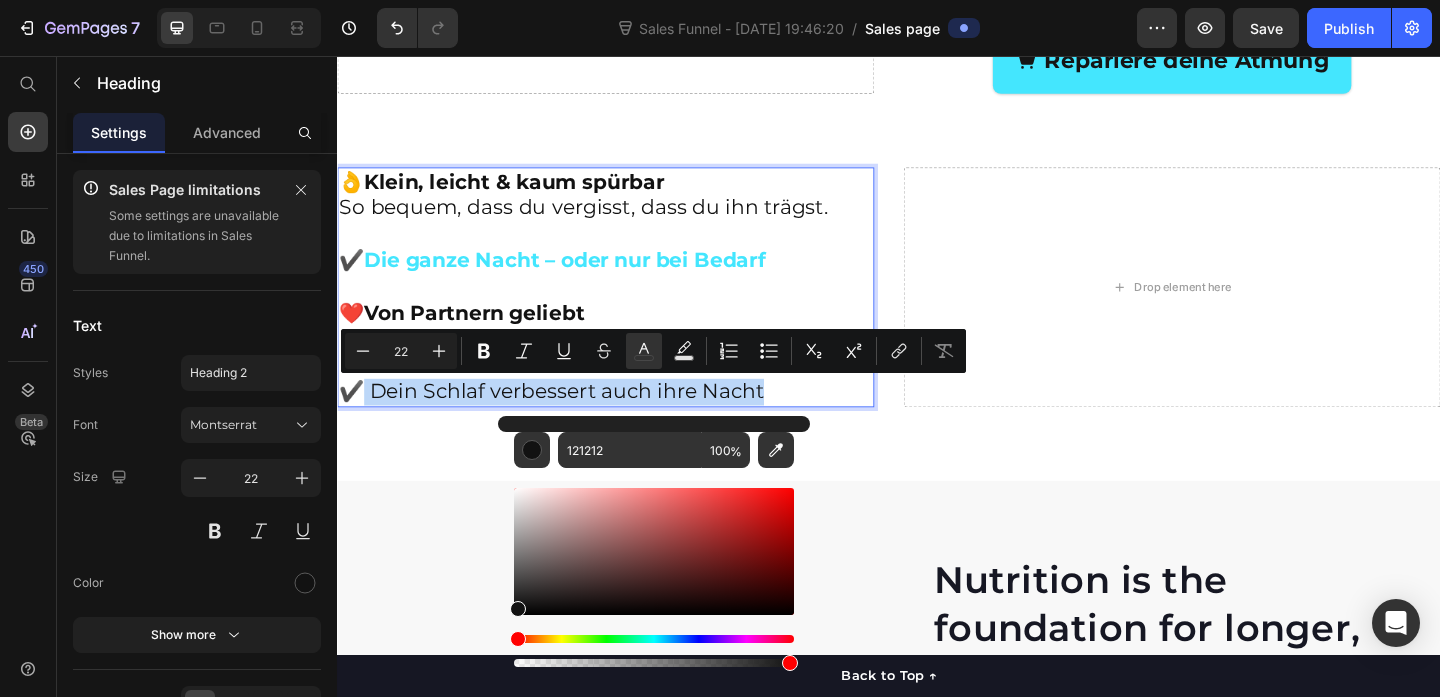 type on "44E6FE" 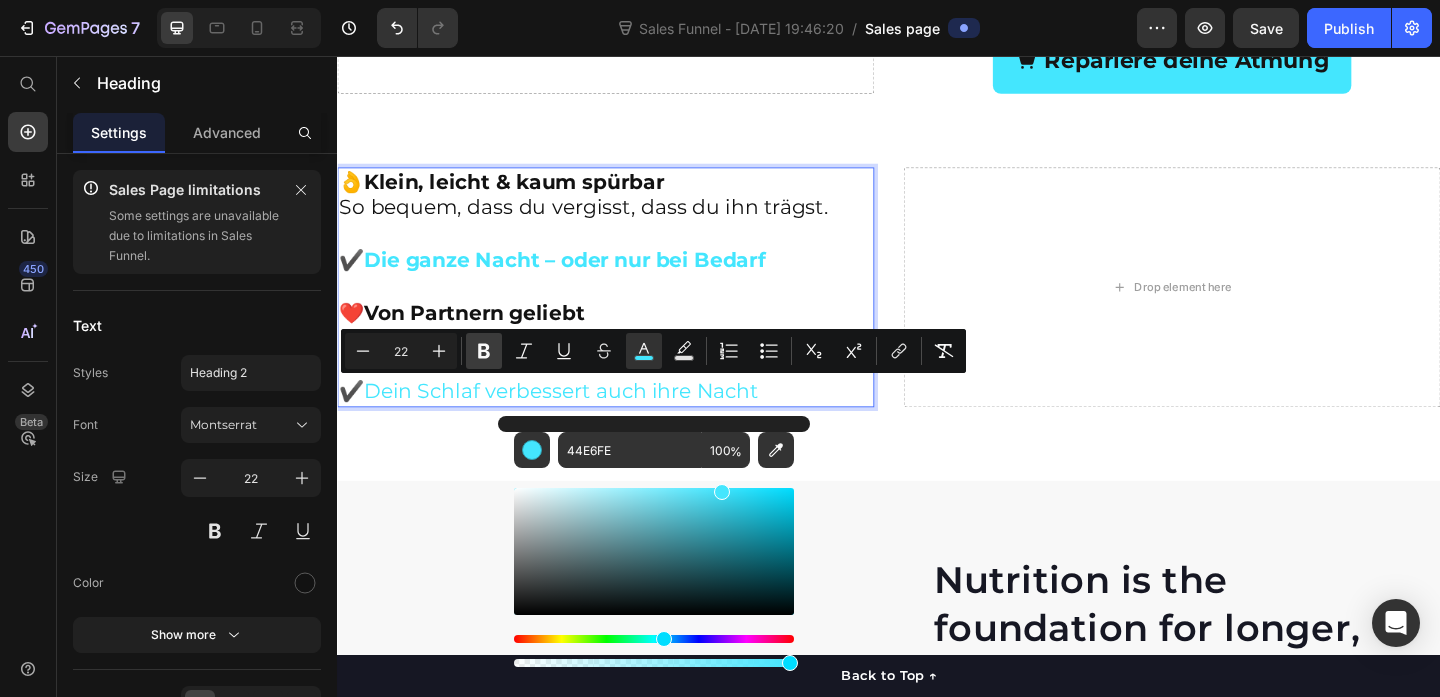 click 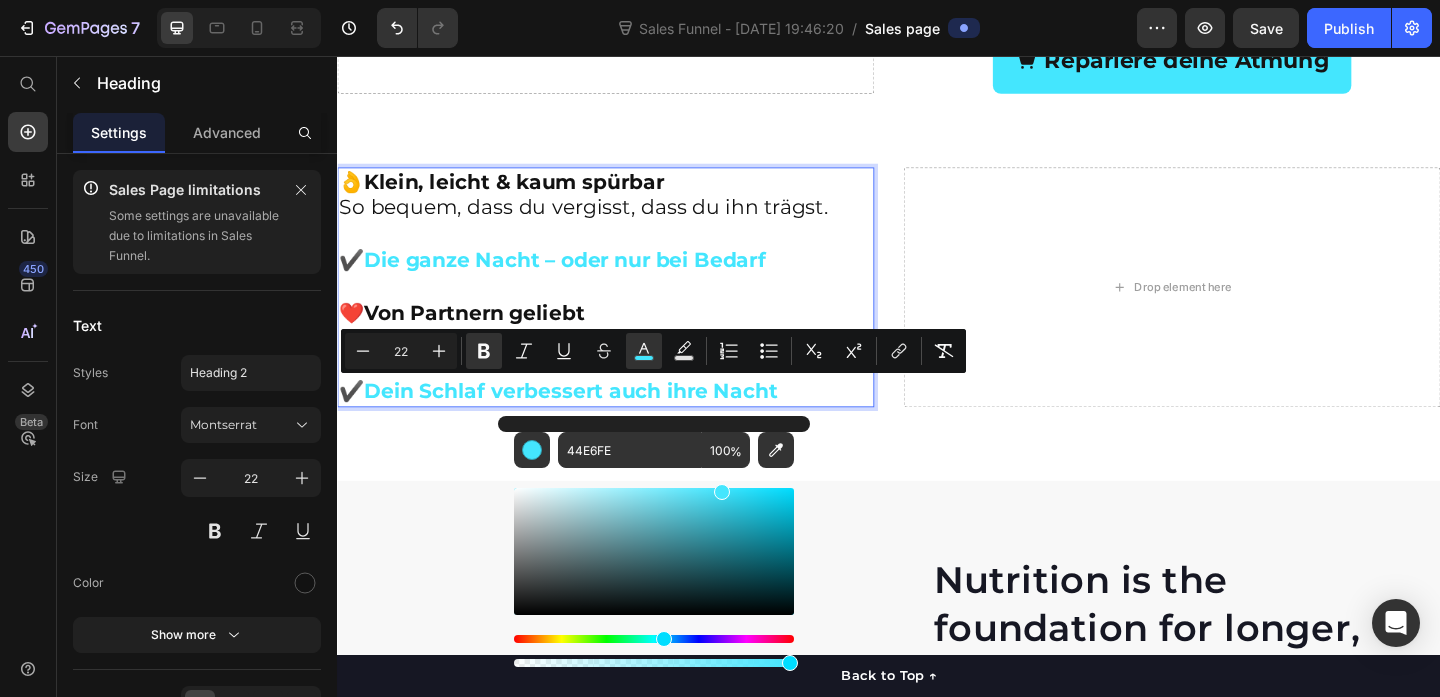 click on "👌  Klein, leicht & kaum spürbar So bequem, dass du vergisst, dass du ihn trägst. ✔️  Die ganze Nacht – oder nur bei Bedarf ❤️  Von Partnern geliebt Halte deine Liebsten nachts nicht mehr wach. ✔️  Dein Schlaf verbessert auch ihre Nacht" at bounding box center [629, 307] 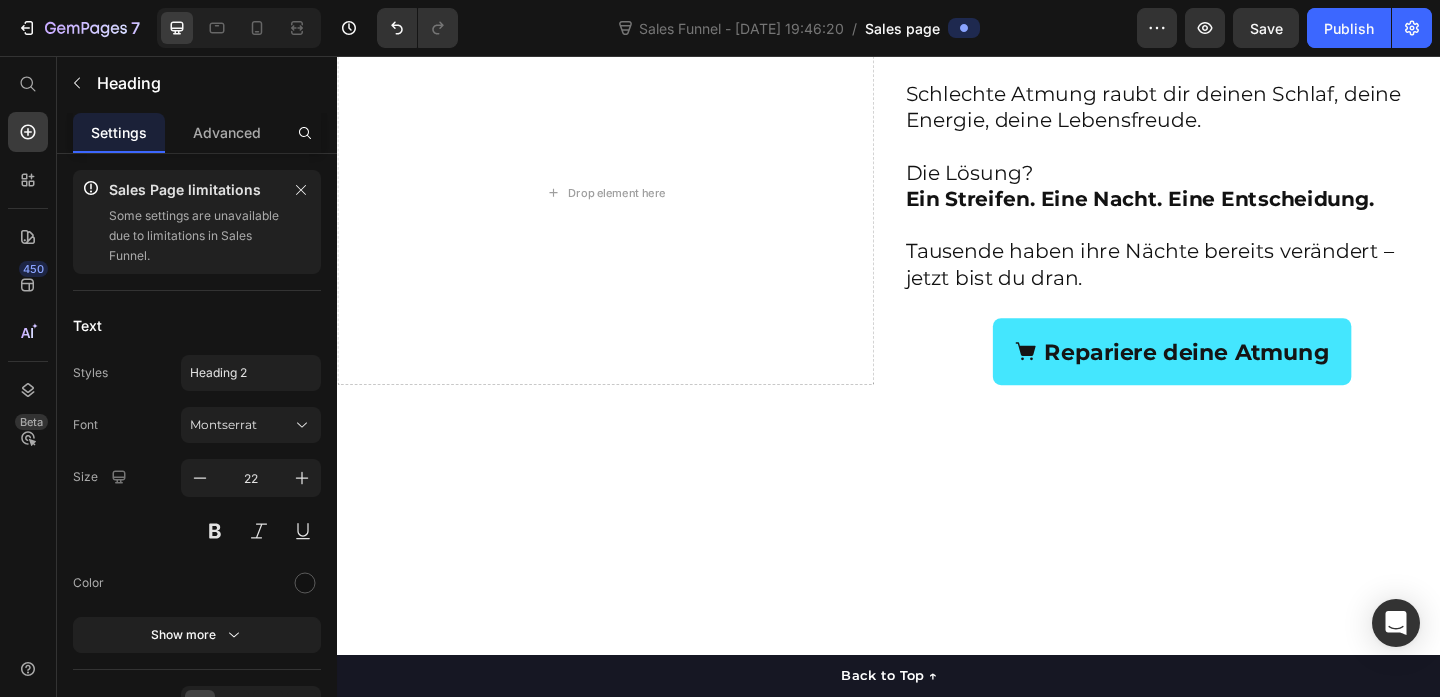scroll, scrollTop: 1079, scrollLeft: 0, axis: vertical 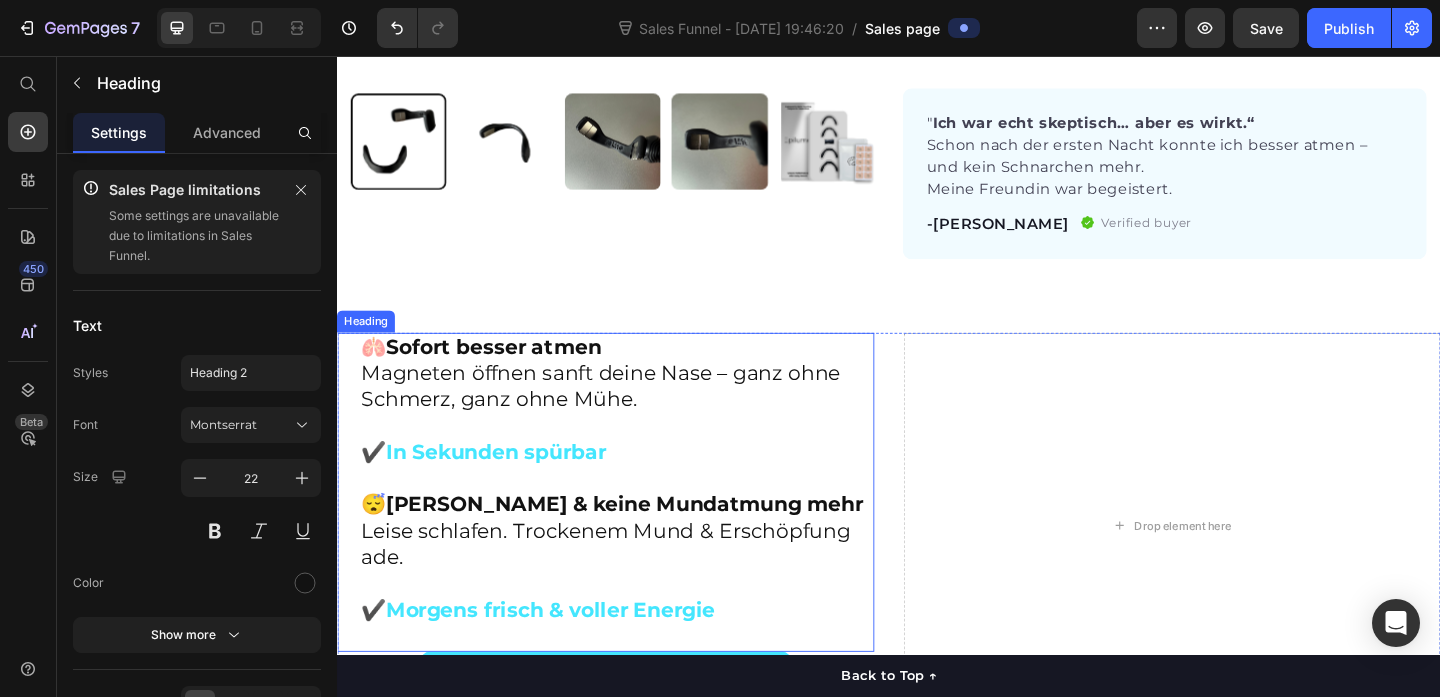 click on "🫁  Sofort besser atmen Magneten öffnen sanft deine Nase – ganz ohne Schmerz, ganz ohne Mühe. ✔️  In Sekunden spürbar 😴  Kein Schnarchen & keine Mundatmung mehr Leise schlafen. Trockenem Mund & Erschöpfung ade. ✔️  Morgens frisch & voller Energie" at bounding box center [629, 530] 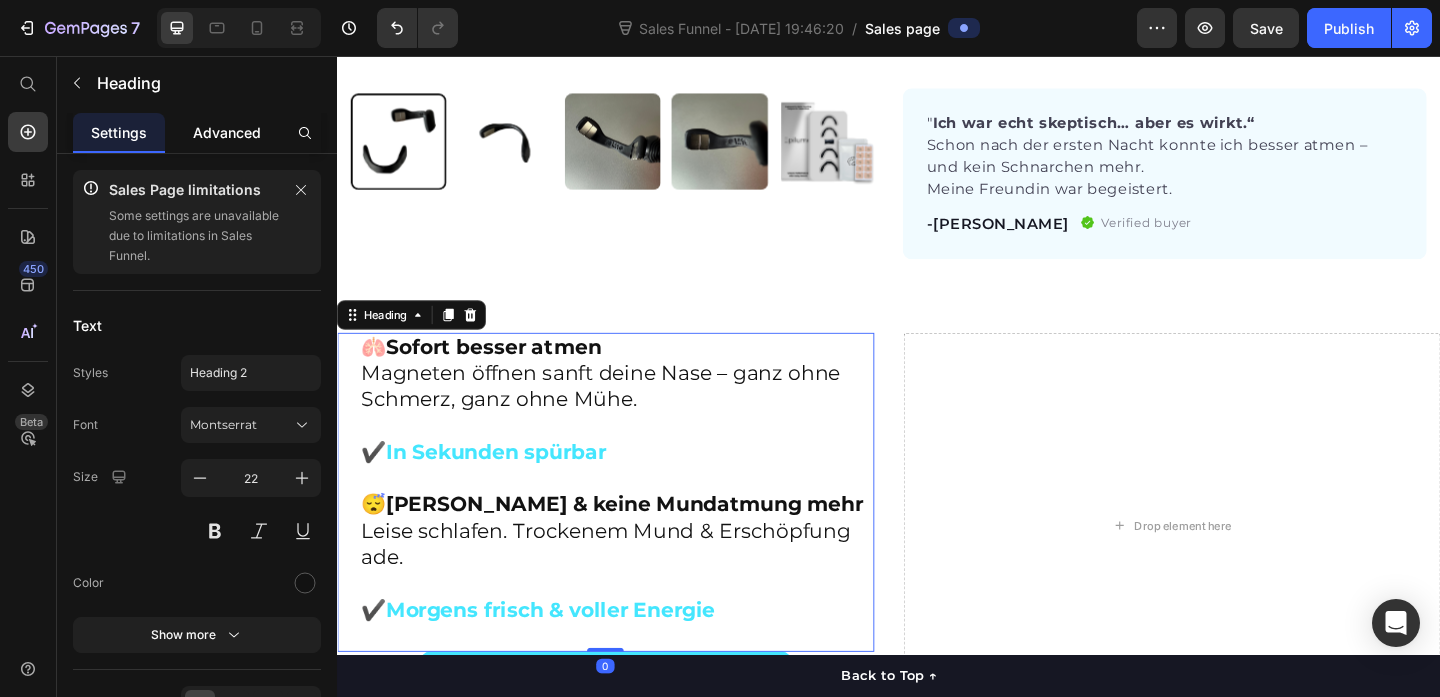 click on "Advanced" at bounding box center (227, 132) 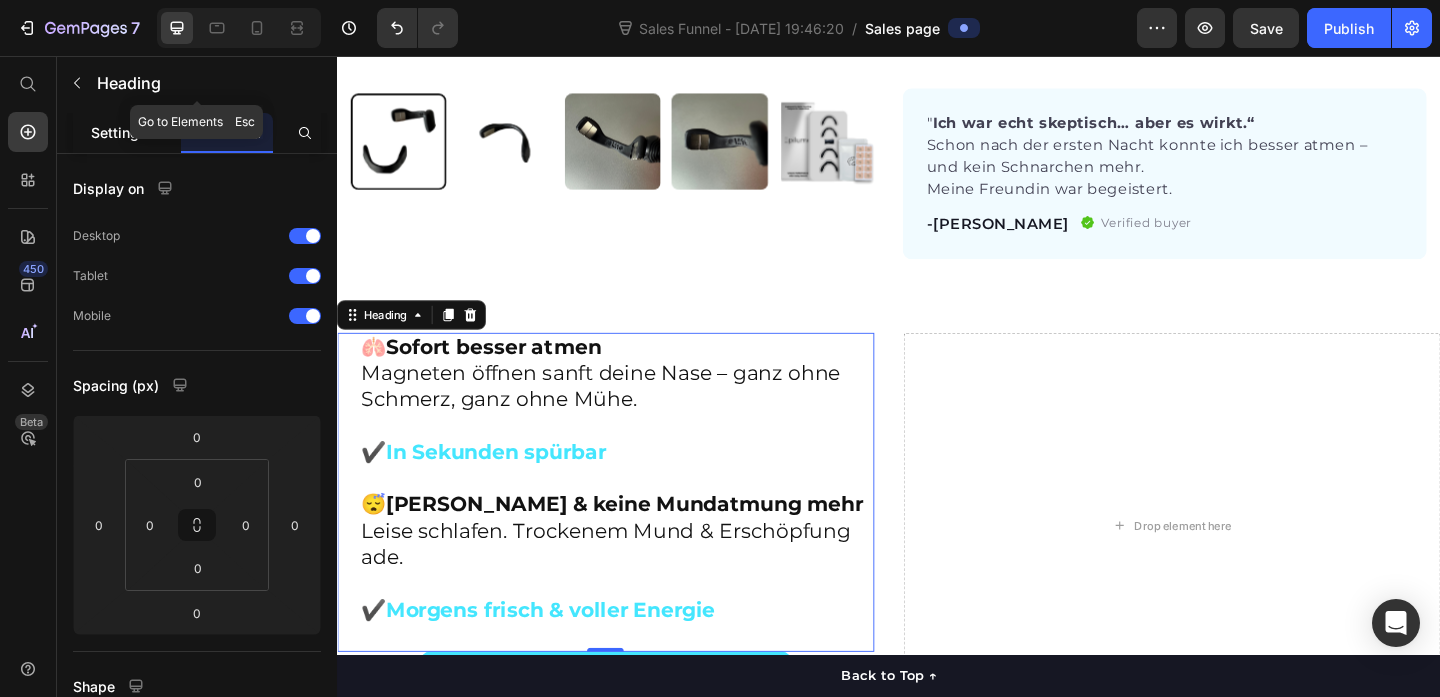 click on "Settings" at bounding box center [119, 132] 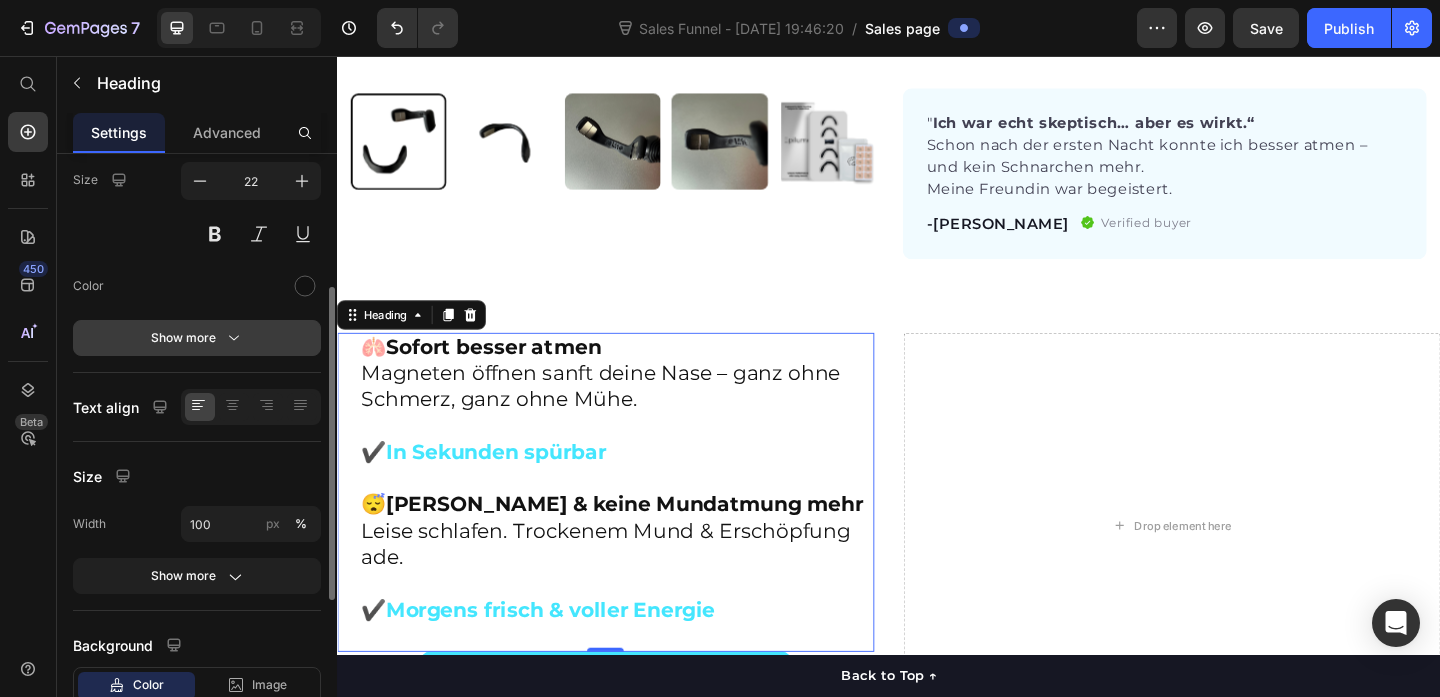 scroll, scrollTop: 283, scrollLeft: 0, axis: vertical 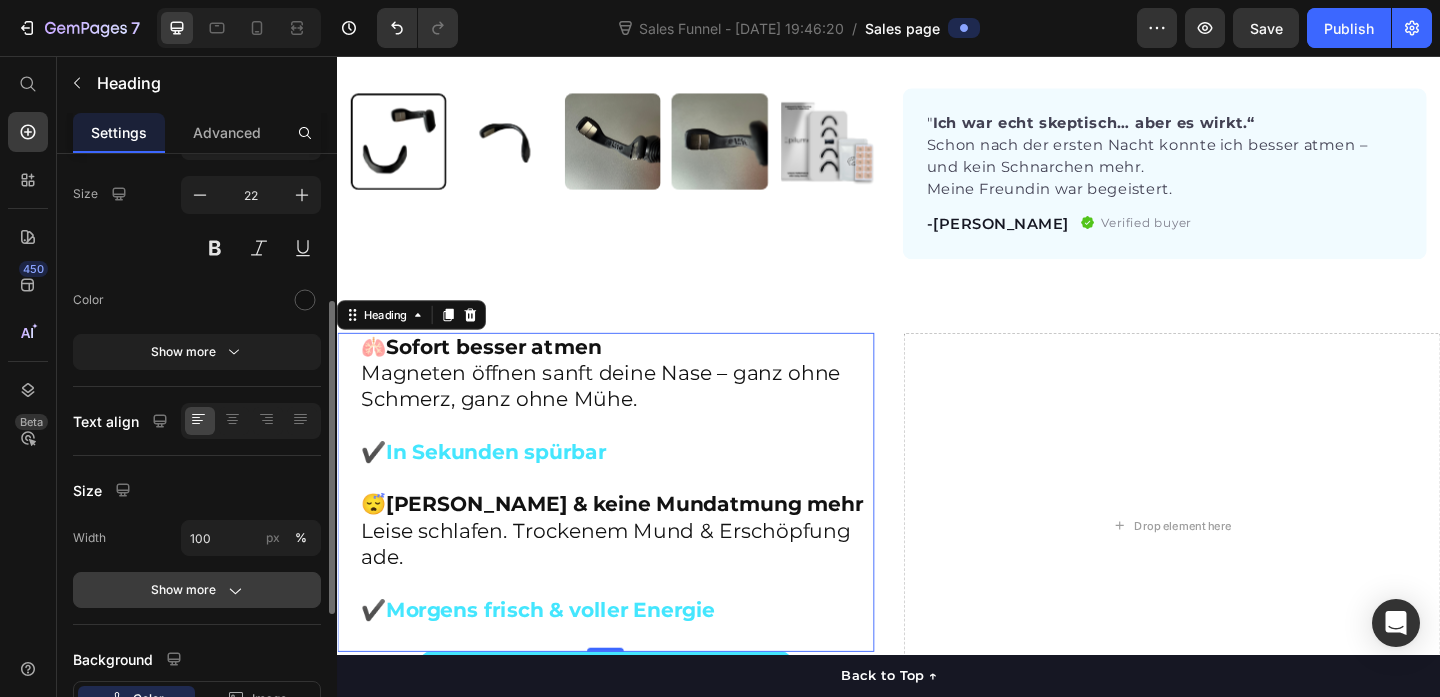 click on "Show more" 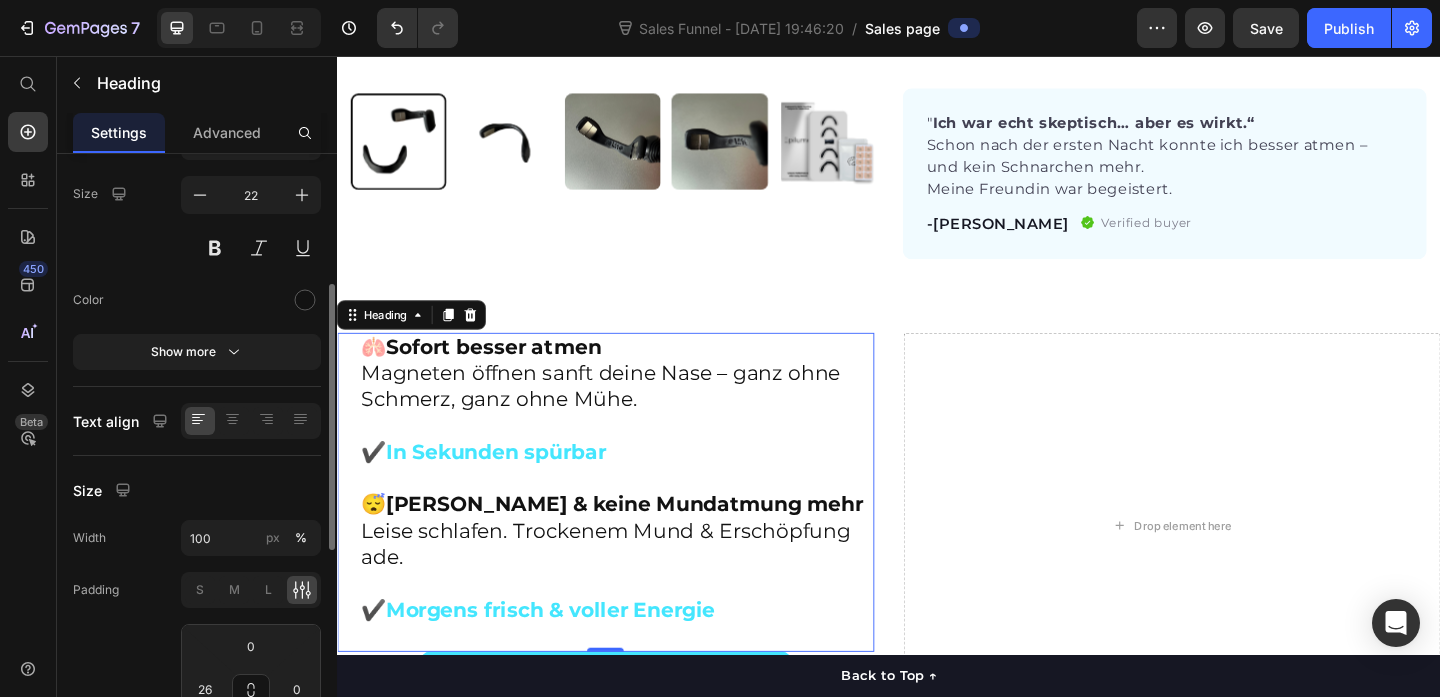 scroll, scrollTop: 314, scrollLeft: 0, axis: vertical 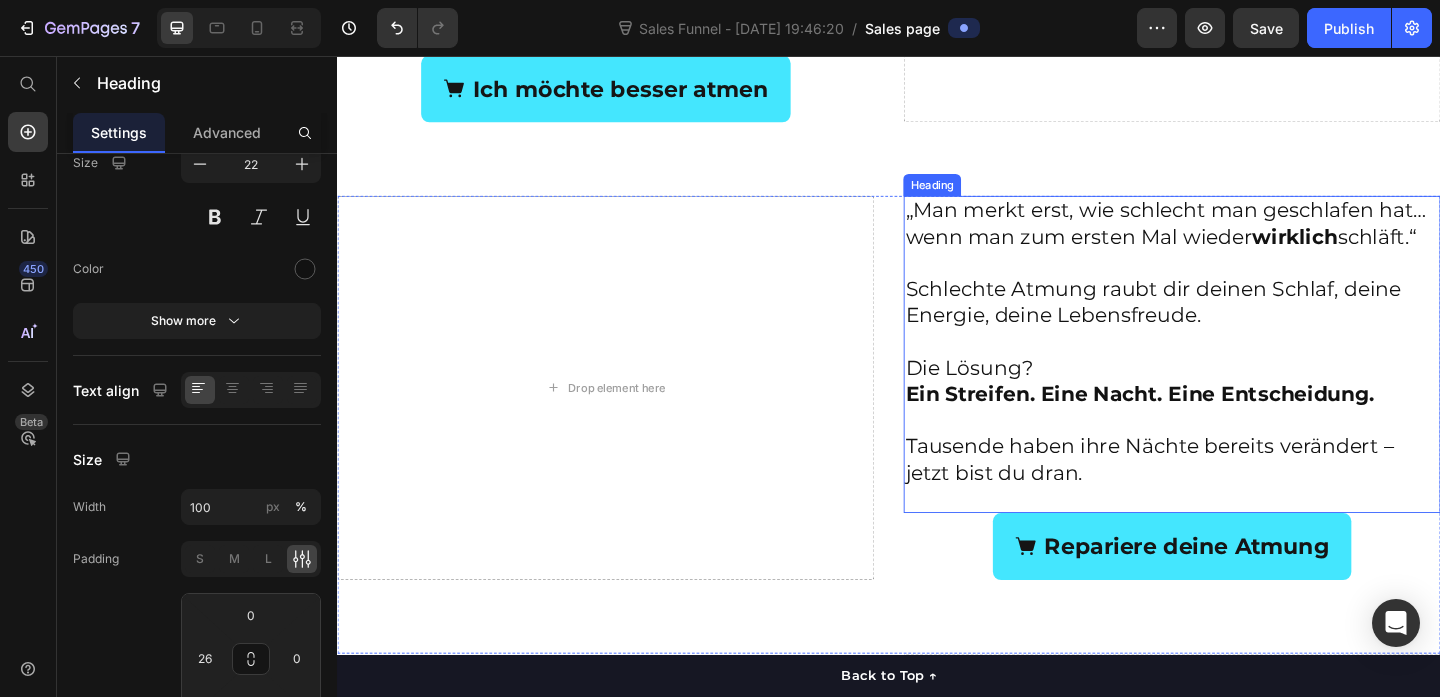 click on "„Man merkt erst, wie schlecht man geschlafen hat… wenn man zum ersten Mal wieder  wirklich  schläft.“ Schlechte Atmung raubt dir deinen Schlaf, deine Energie, deine Lebensfreude. Die Lösung? Ein Streifen. Eine Nacht. Eine Entscheidung. Tausende haben ihre Nächte bereits verändert – jetzt bist du dran." at bounding box center [1245, 367] 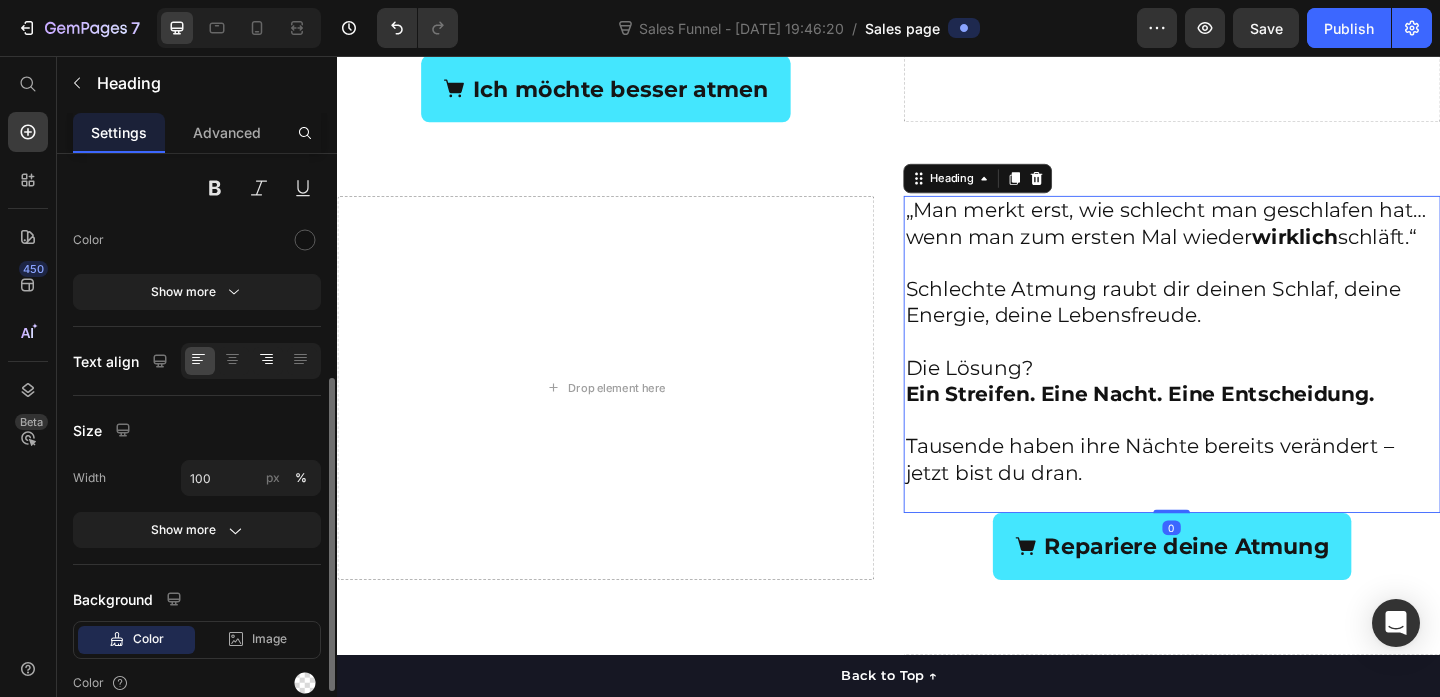 scroll, scrollTop: 381, scrollLeft: 0, axis: vertical 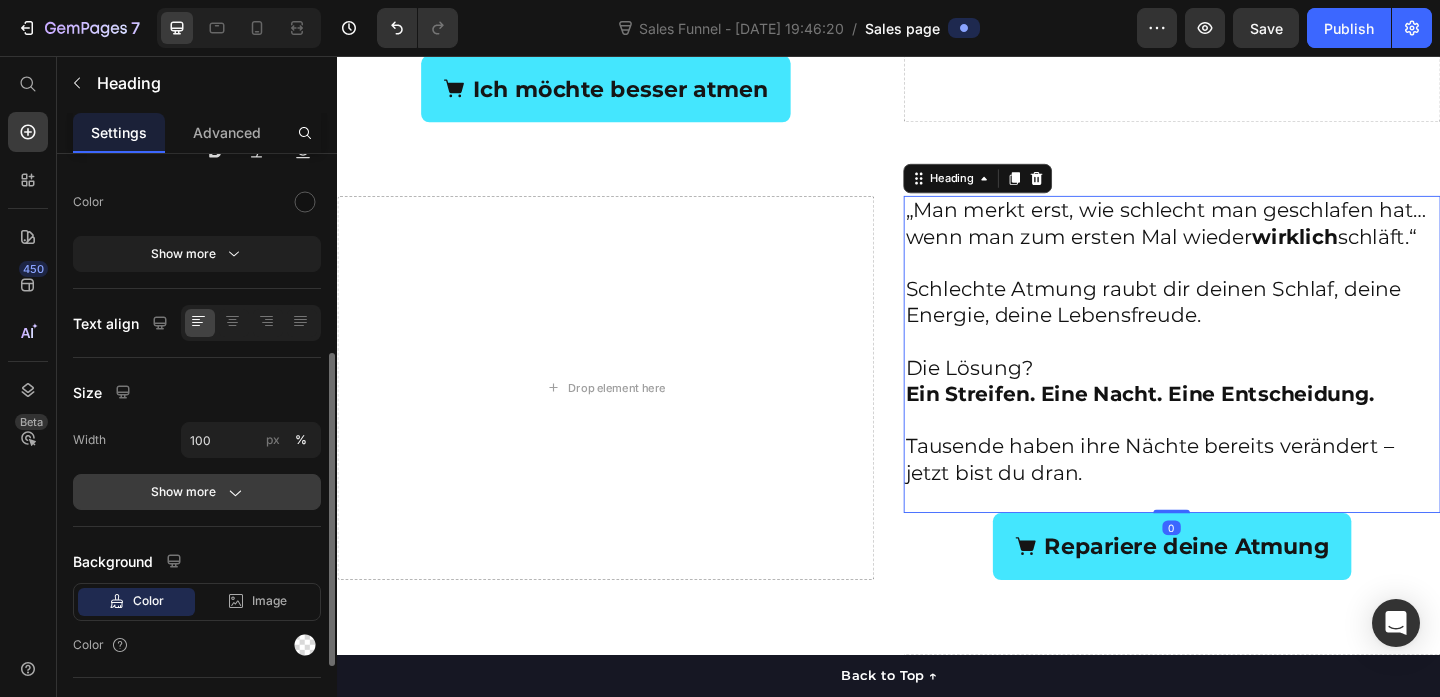 click on "Show more" 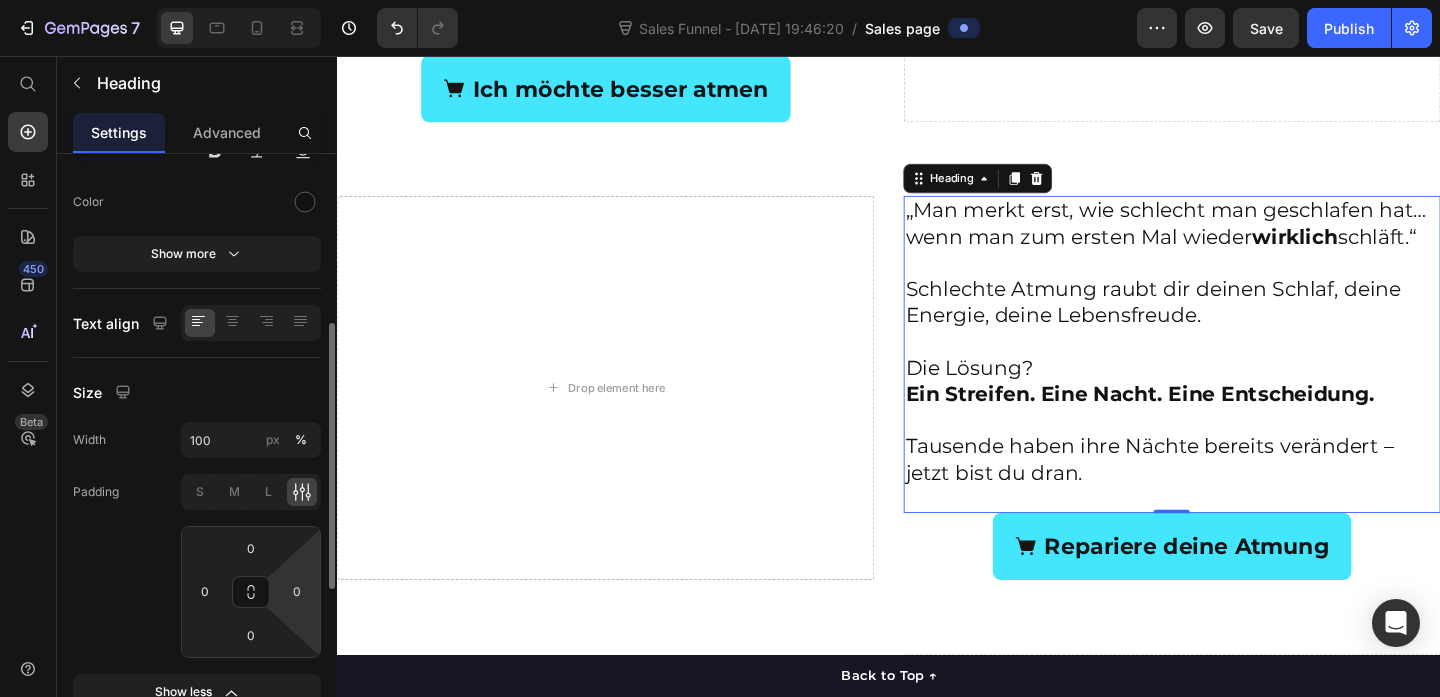 click on "7  Sales Funnel - [DATE] 19:46:20  /  Sales page Preview  Save   Publish  450 Beta Sales Page limitations Some elements are unavailable due to limitations in Sales Funnel. Start with Sections Elements Hero Section Product Detail Brands Trusted Badges Guarantee Product Breakdown How to use Testimonials Compare Bundle FAQs Social Proof Brand Story Product List Collection Blog List Contact Sticky Add to Cart Custom Footer Browse Library 450 Layout
Row
Row
Row
Row Text
Heading
Text Block Button
Button
Button
Sticky Back to top Media" at bounding box center (720, 0) 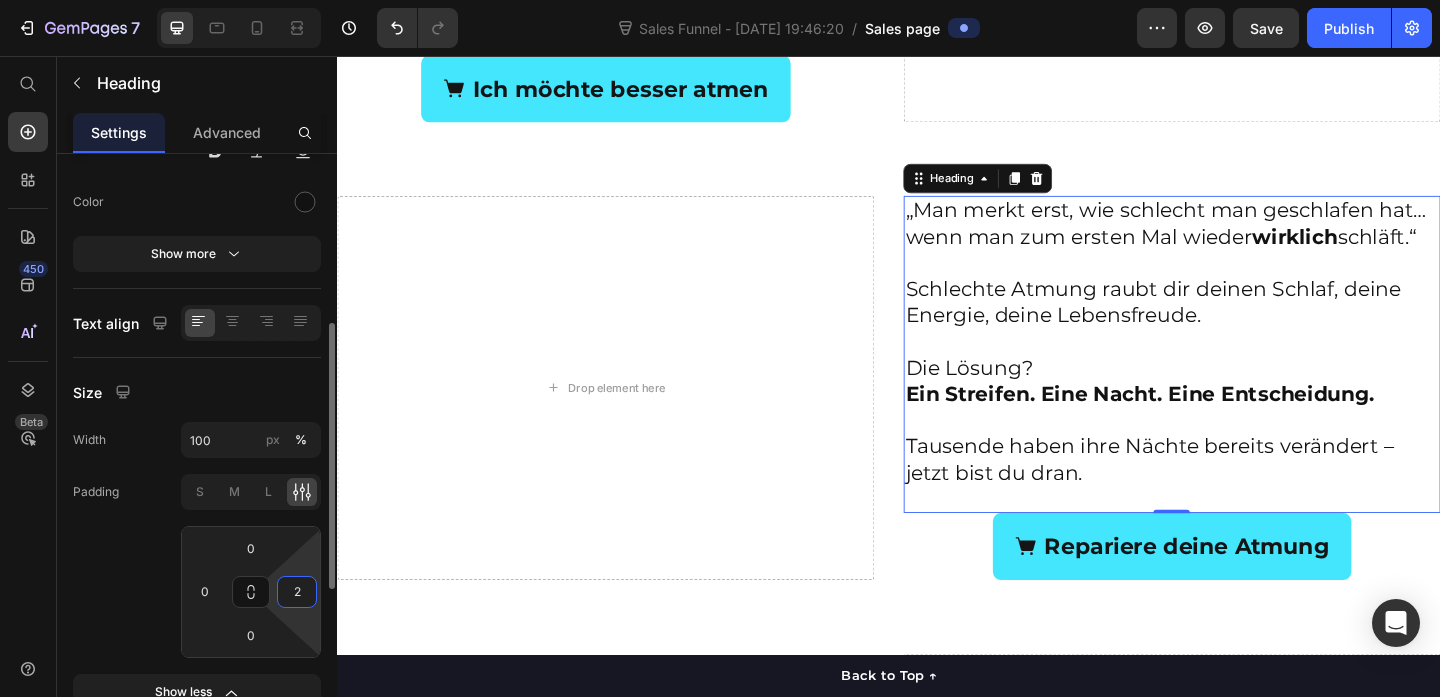 type on "26" 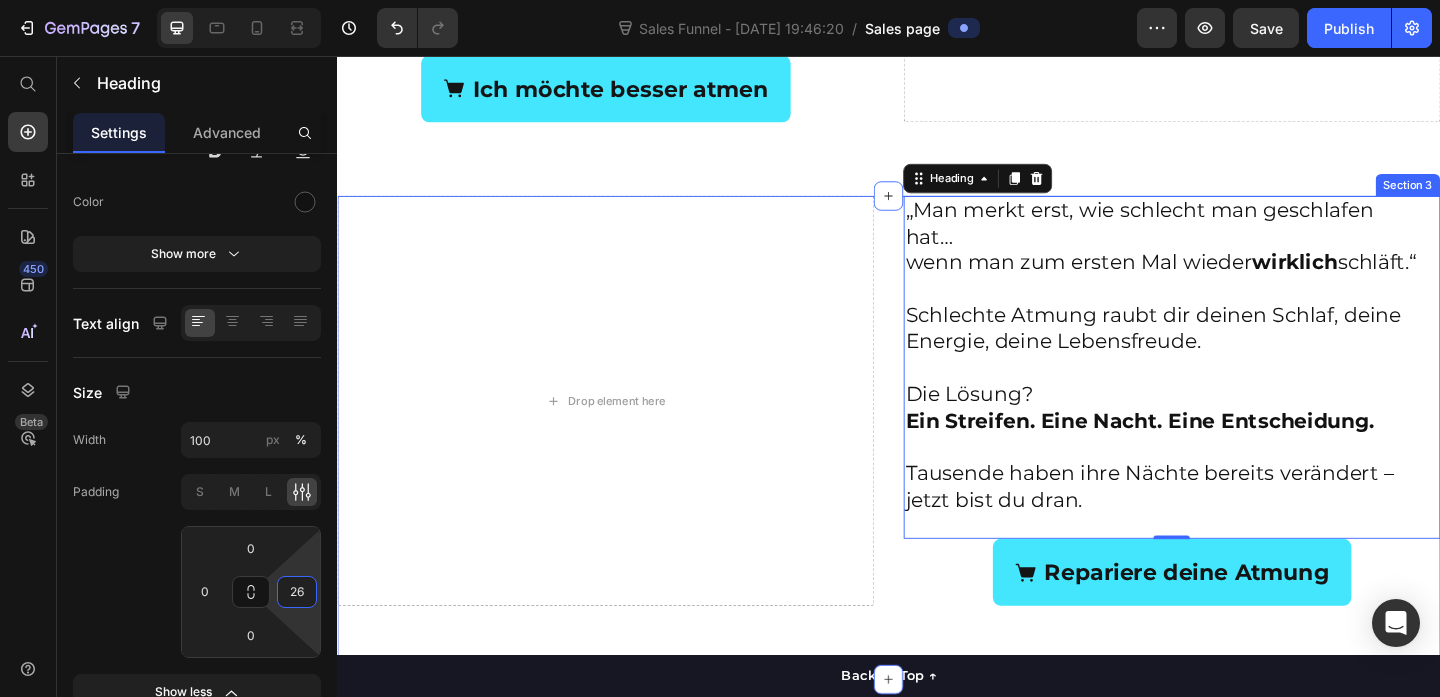 click on "Drop element here „Man merkt erst, wie schlecht man geschlafen hat… wenn man zum ersten Mal wieder  wirklich  schläft.“ Schlechte Atmung raubt dir deinen Schlaf, deine Energie, deine Lebensfreude. Die Lösung? Ein Streifen. Eine Nacht. Eine Entscheidung. Tausende haben ihre Nächte bereits verändert – jetzt bist du dran. Heading   0
Repariere deine Atmung Button Section 3" at bounding box center (937, 471) 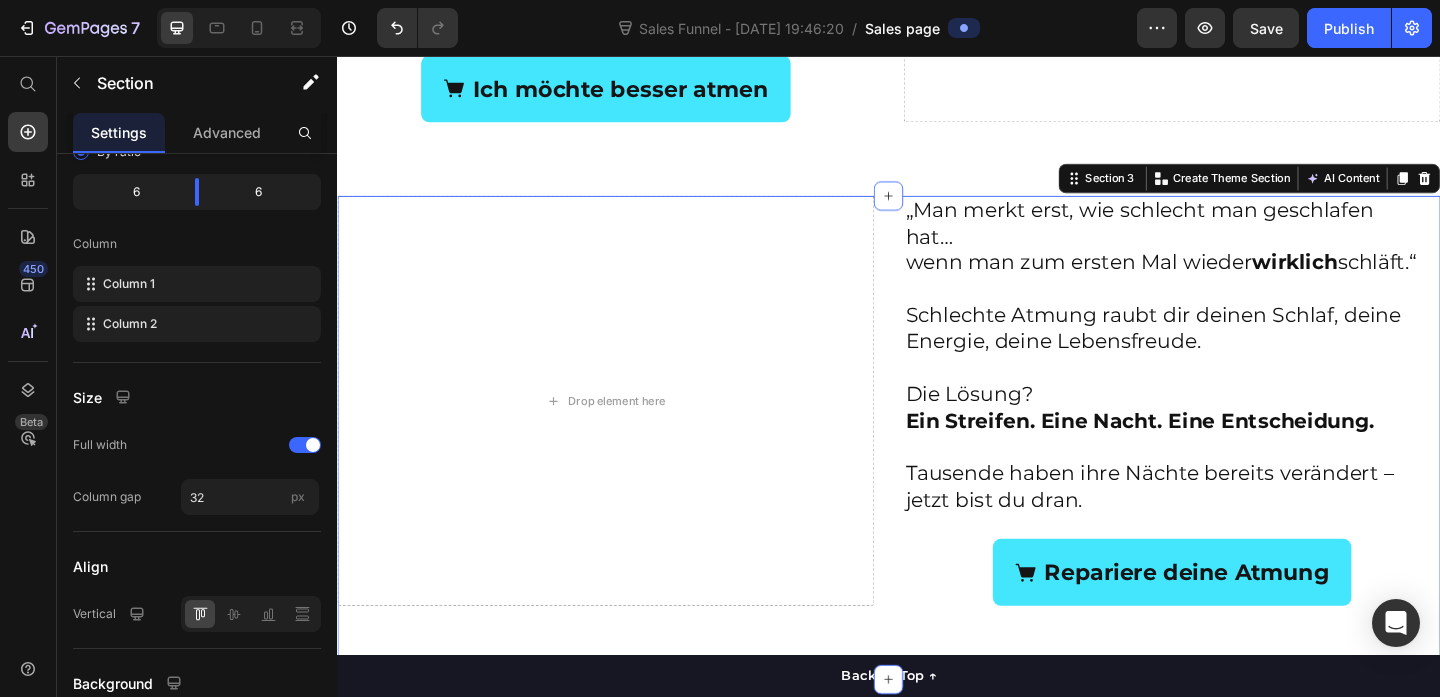 scroll, scrollTop: 0, scrollLeft: 0, axis: both 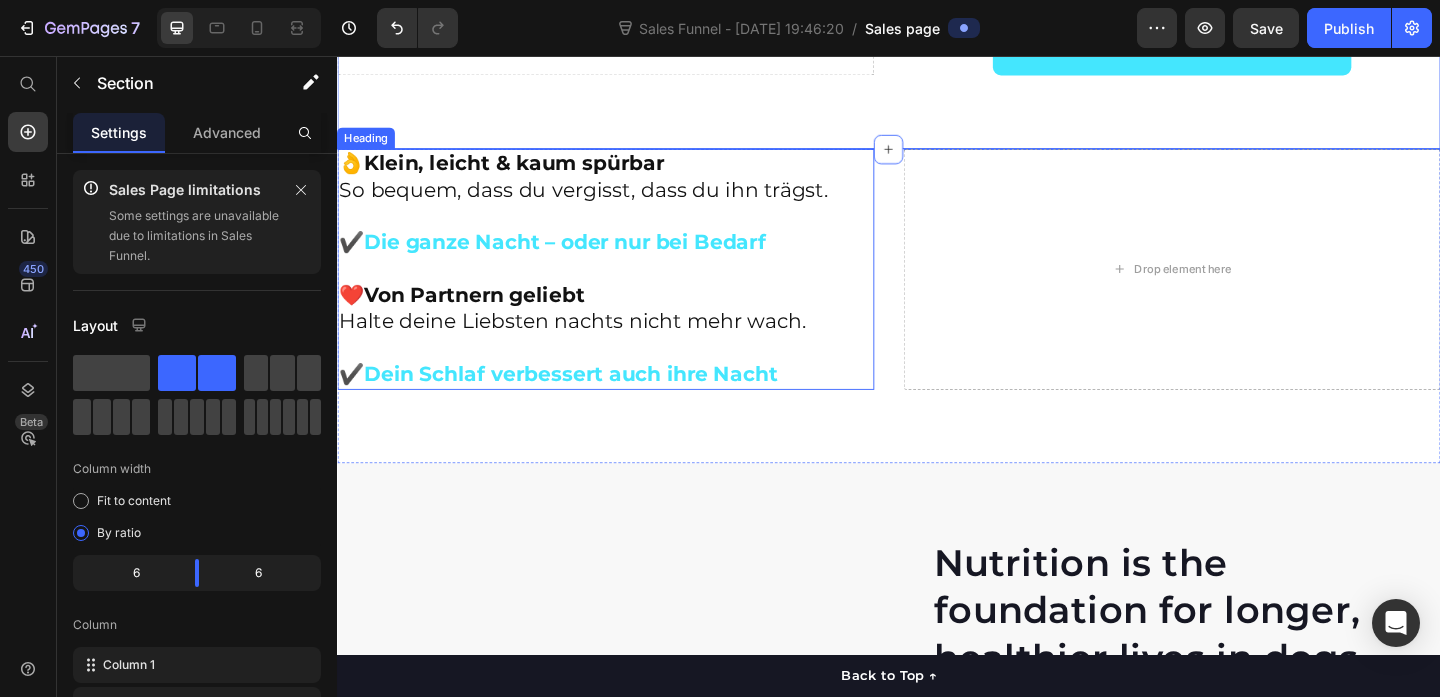 click on "👌  Klein, leicht & kaum spürbar So bequem, dass du vergisst, dass du ihn trägst. ✔️  Die ganze Nacht – oder nur bei Bedarf ❤️  Von Partnern geliebt Halte deine Liebsten nachts nicht mehr wach. ✔️  Dein Schlaf verbessert auch ihre Nacht" at bounding box center (629, 287) 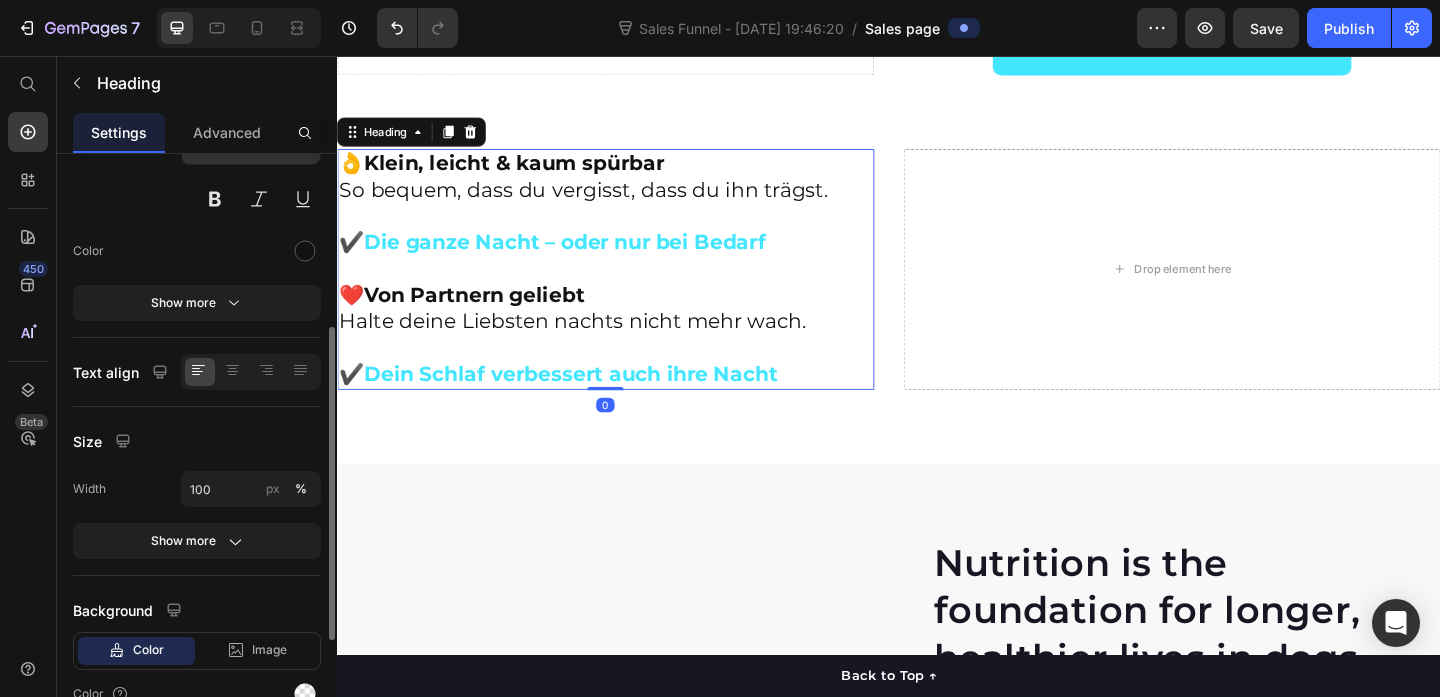 scroll, scrollTop: 426, scrollLeft: 0, axis: vertical 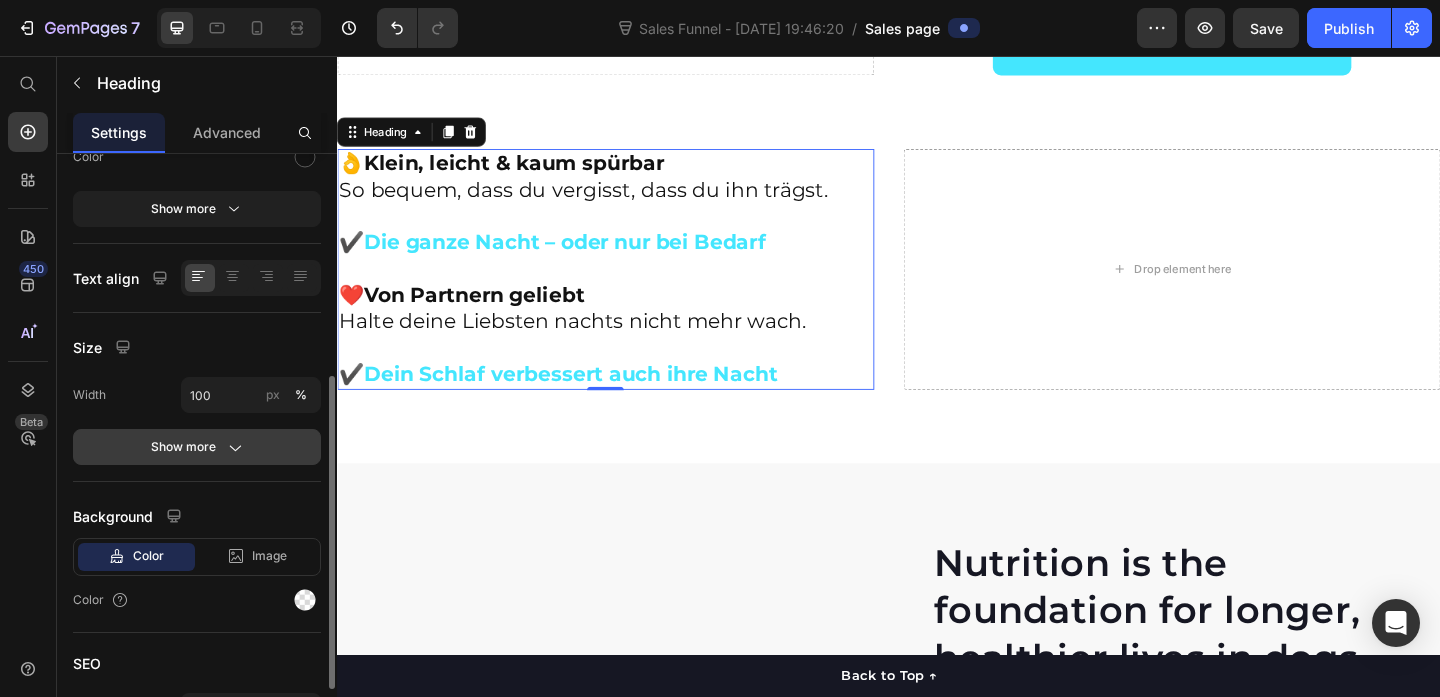 click on "Show more" 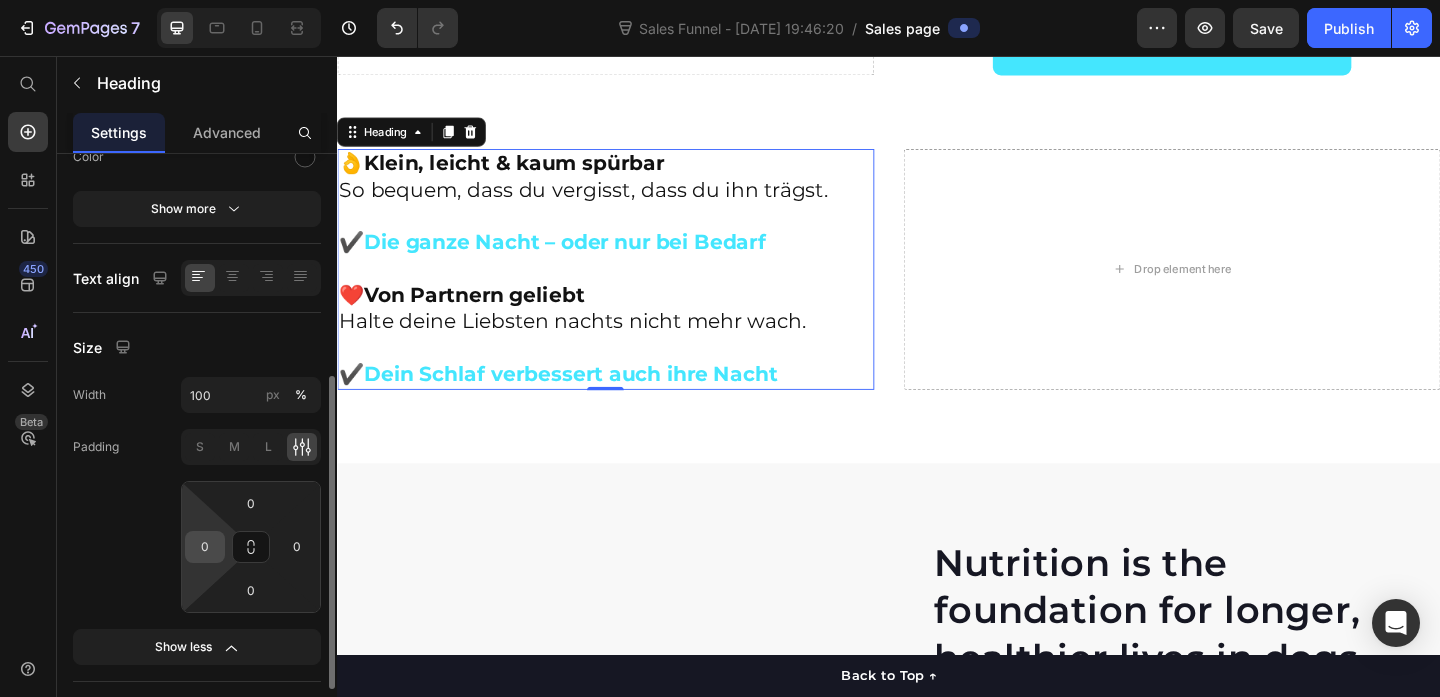 click on "0" at bounding box center (205, 547) 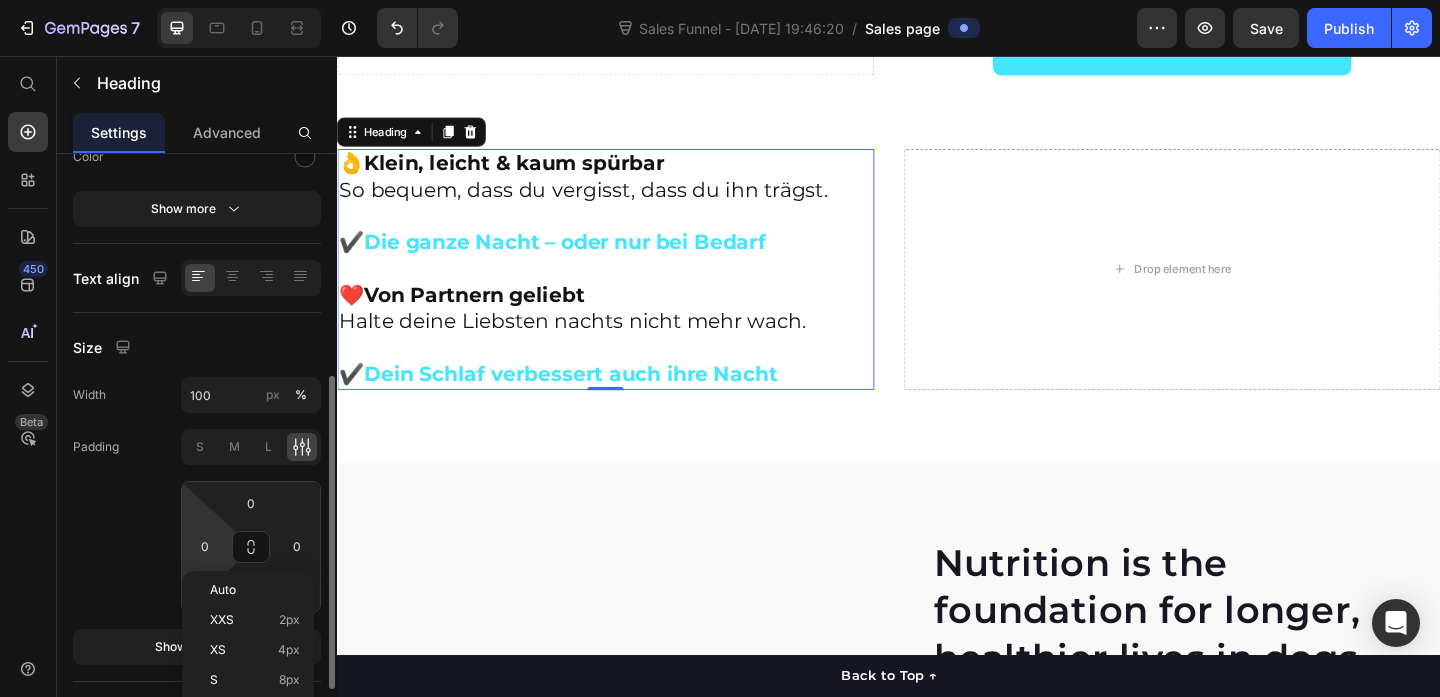 click on "7  Sales Funnel - [DATE] 19:46:20  /  Sales page Preview  Save   Publish  450 Beta Sales Page limitations Some elements are unavailable due to limitations in Sales Funnel. Start with Sections Elements Hero Section Product Detail Brands Trusted Badges Guarantee Product Breakdown How to use Testimonials Compare Bundle FAQs Social Proof Brand Story Product List Collection Blog List Contact Sticky Add to Cart Custom Footer Browse Library 450 Layout
Row
Row
Row
Row Text
Heading
Text Block Button
Button
Button
Sticky Back to top Media" at bounding box center [720, 0] 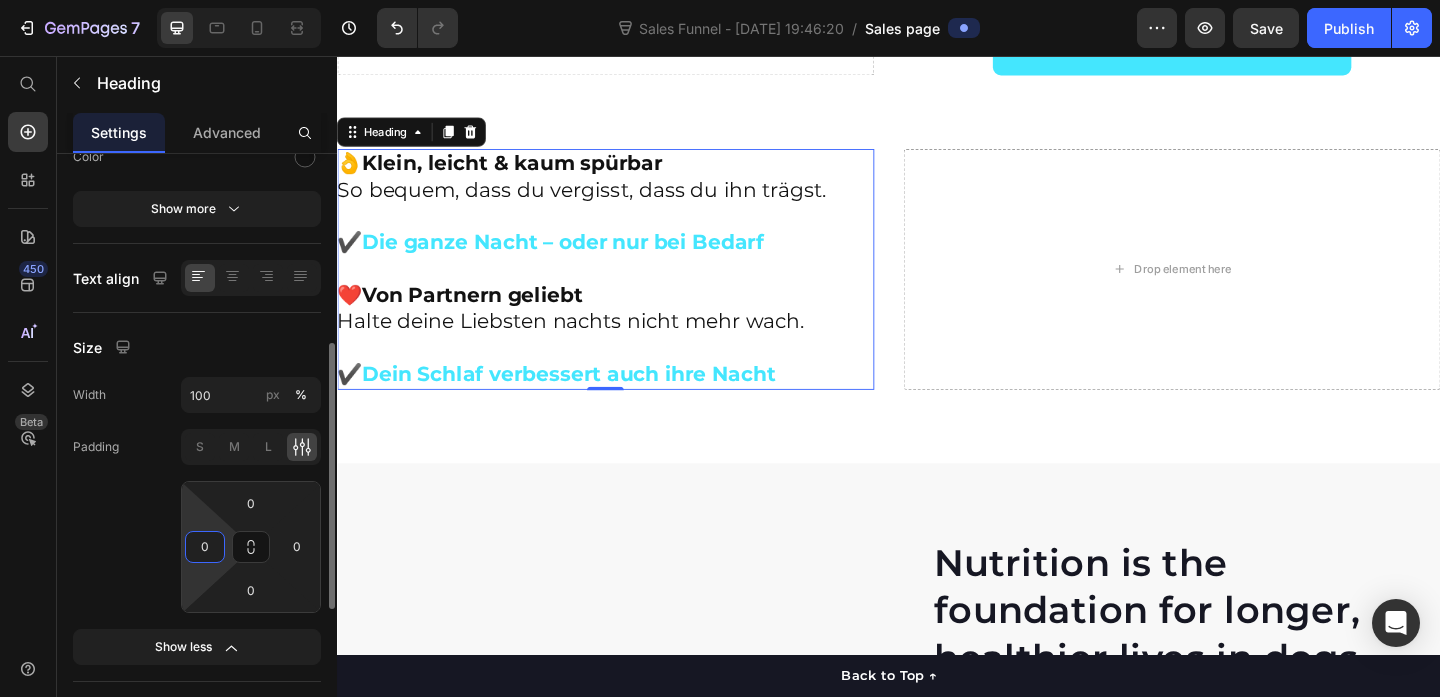 type on "1" 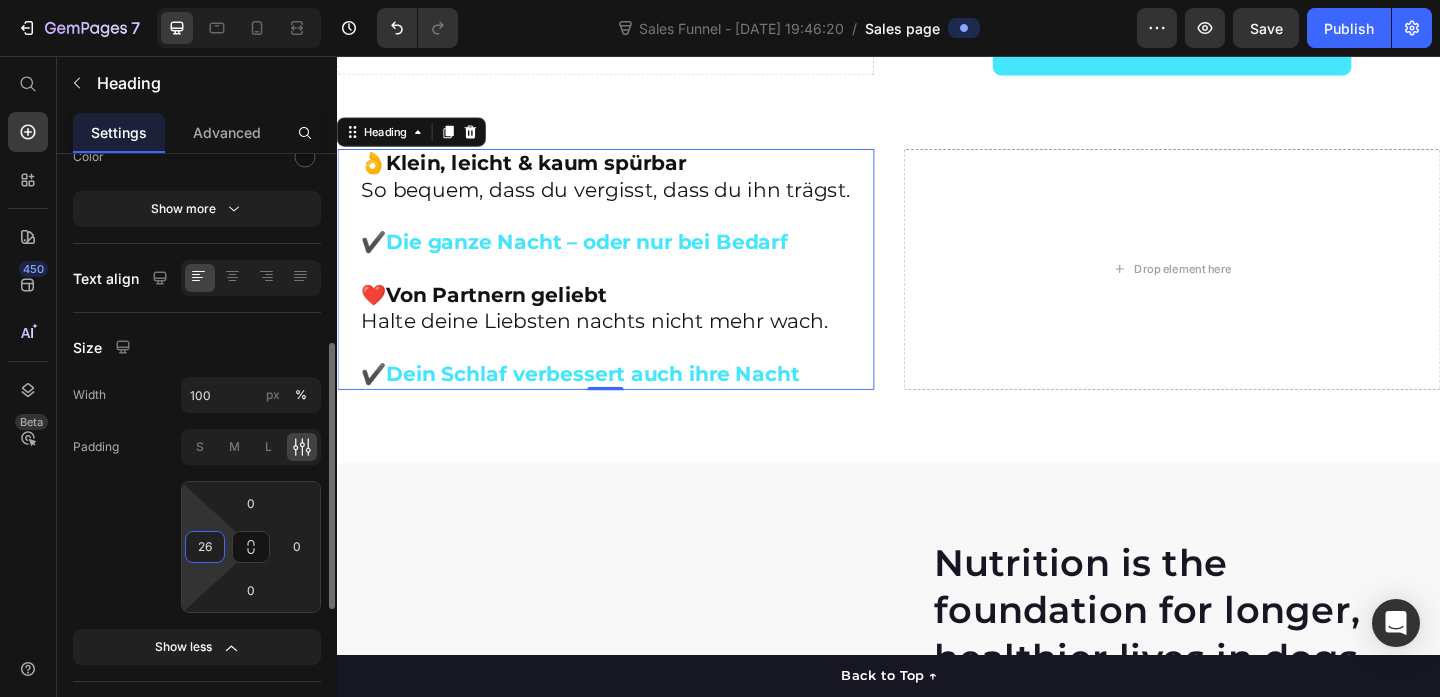 type on "26" 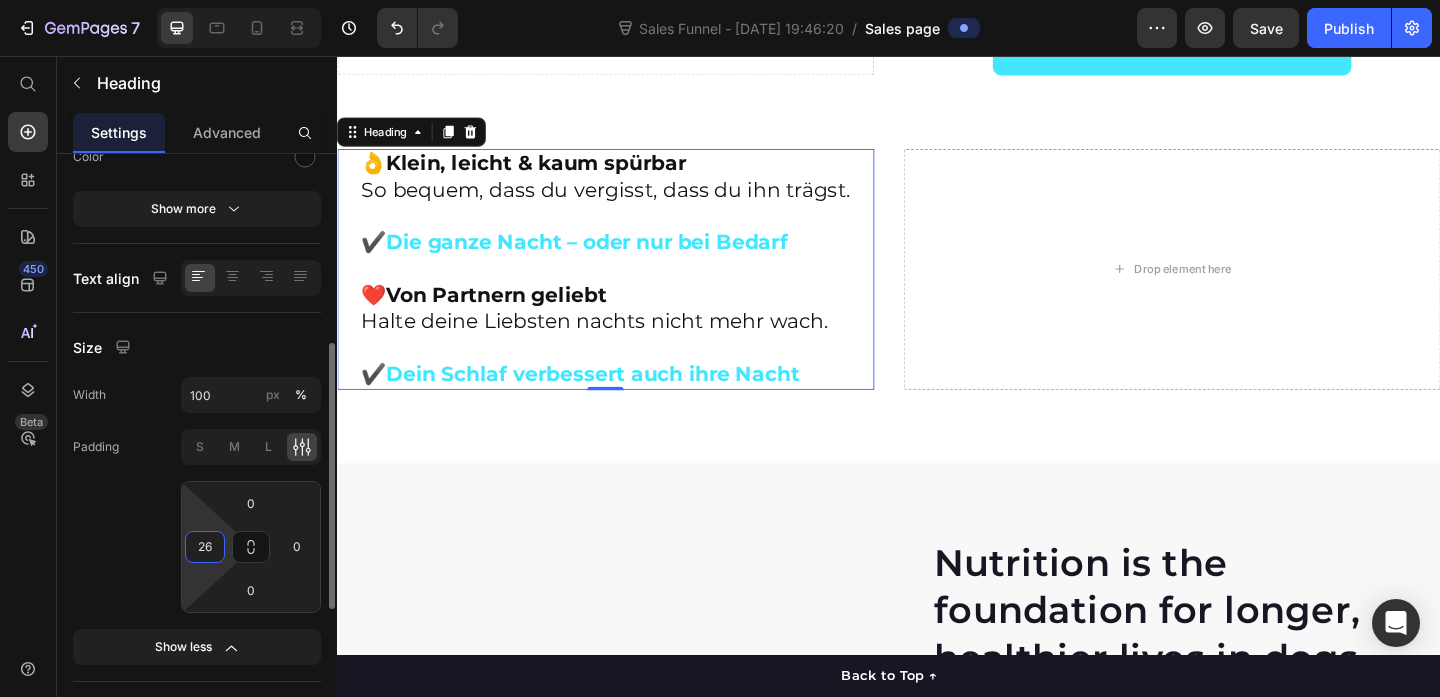 click on "Padding S M L 0 26 0 0" 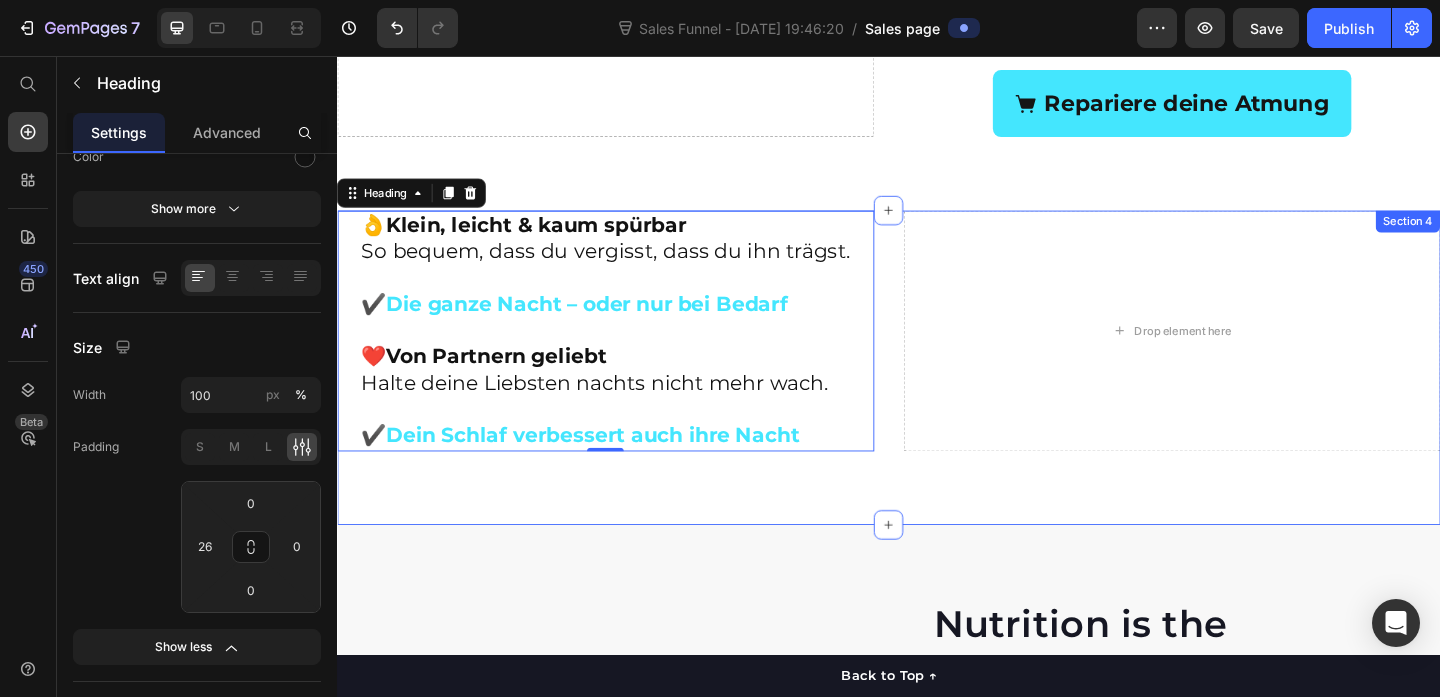 scroll, scrollTop: 2240, scrollLeft: 0, axis: vertical 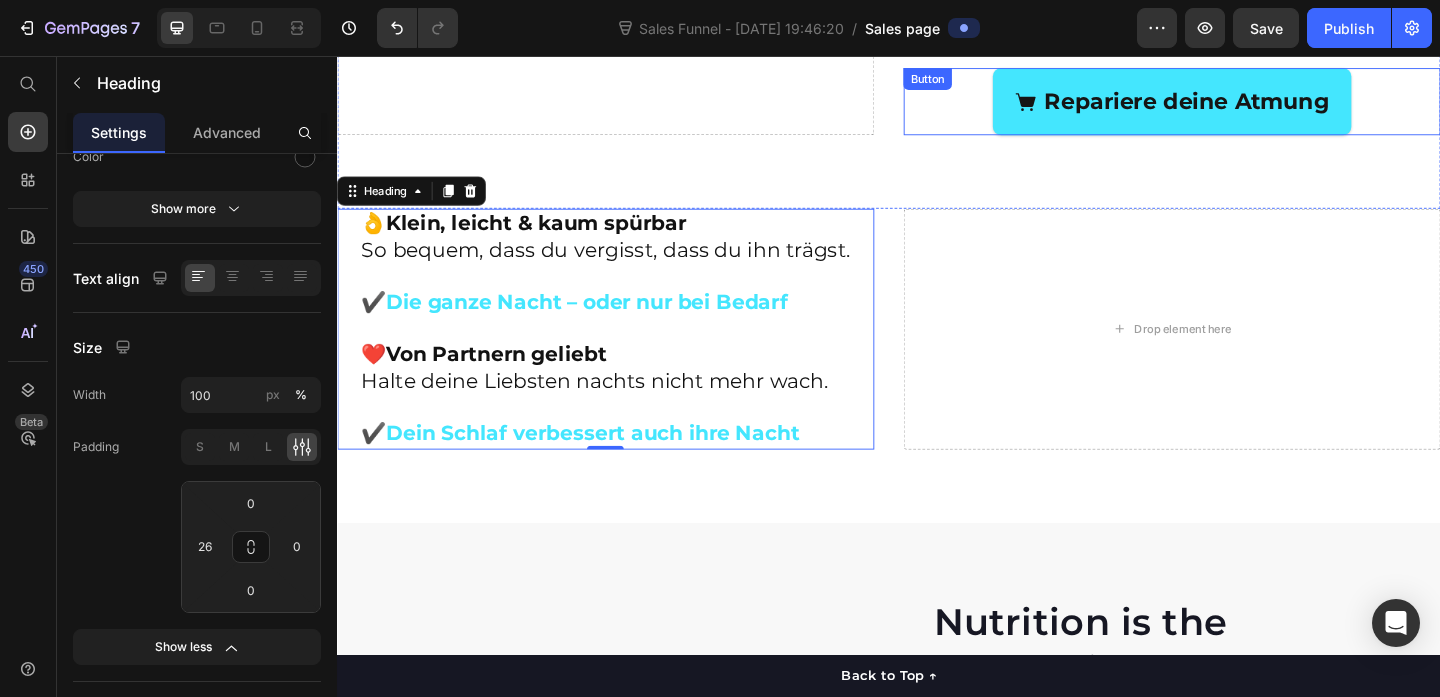 click on "Repariere deine Atmung" at bounding box center [1245, 105] 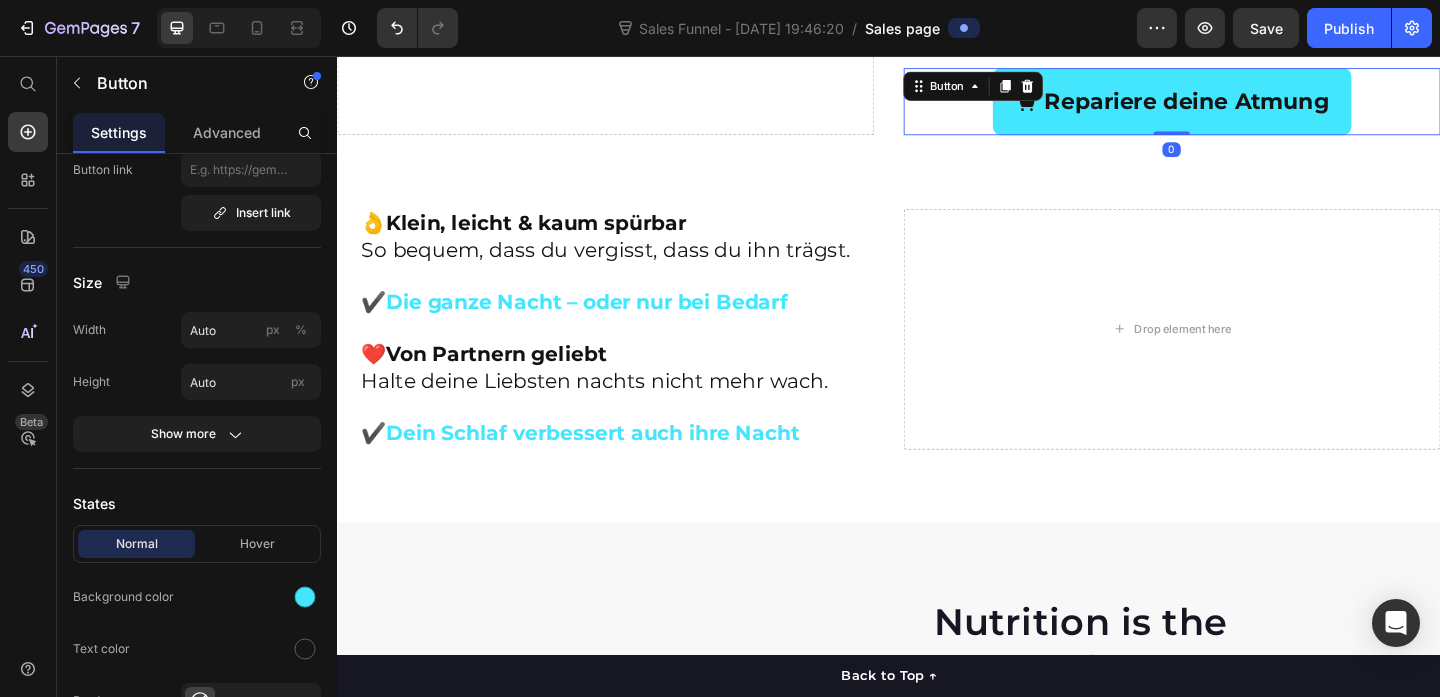 scroll, scrollTop: 0, scrollLeft: 0, axis: both 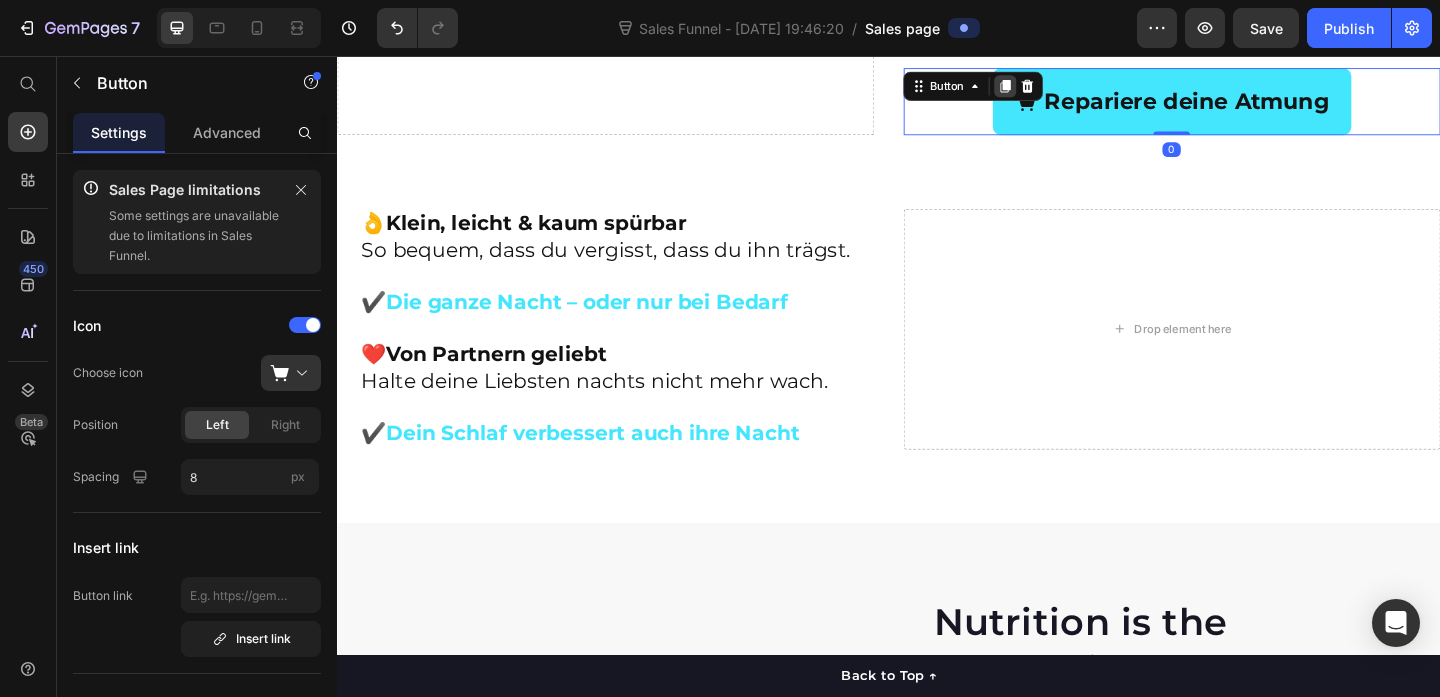 click 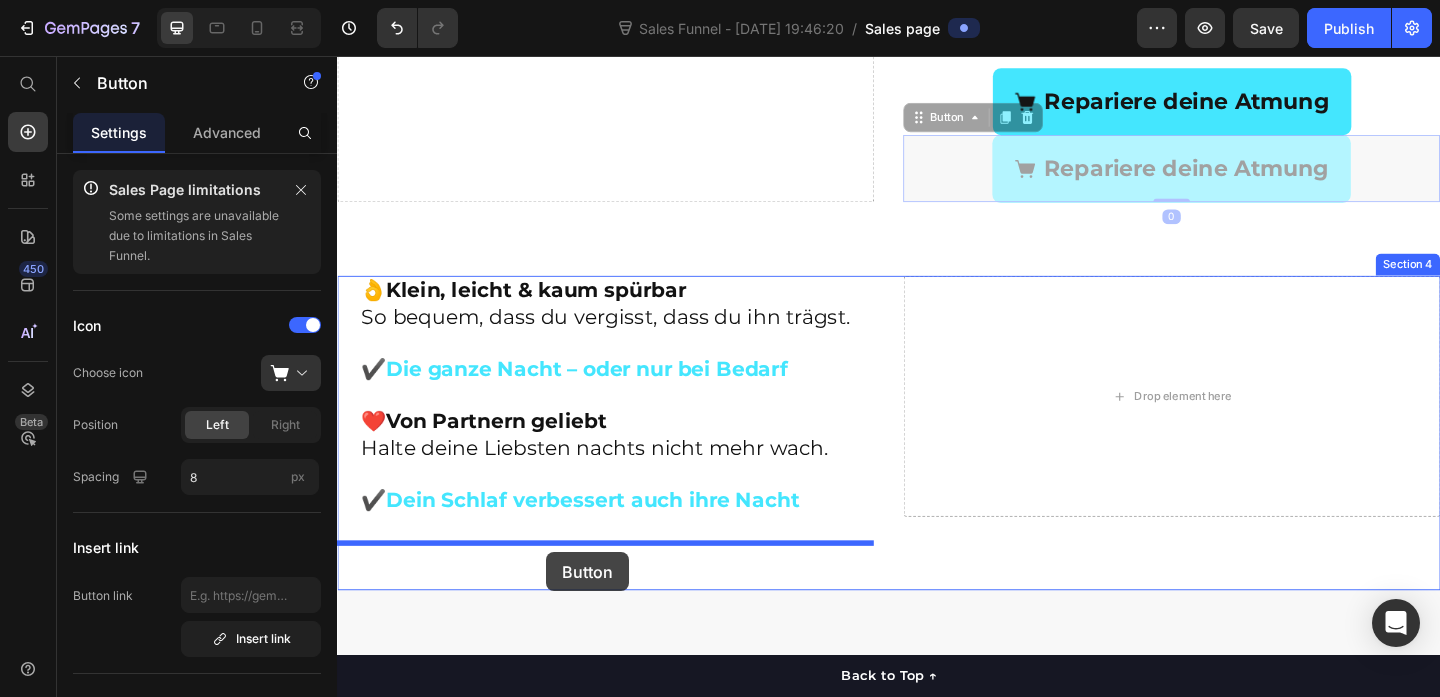 drag, startPoint x: 984, startPoint y: 149, endPoint x: 564, endPoint y: 596, distance: 613.35876 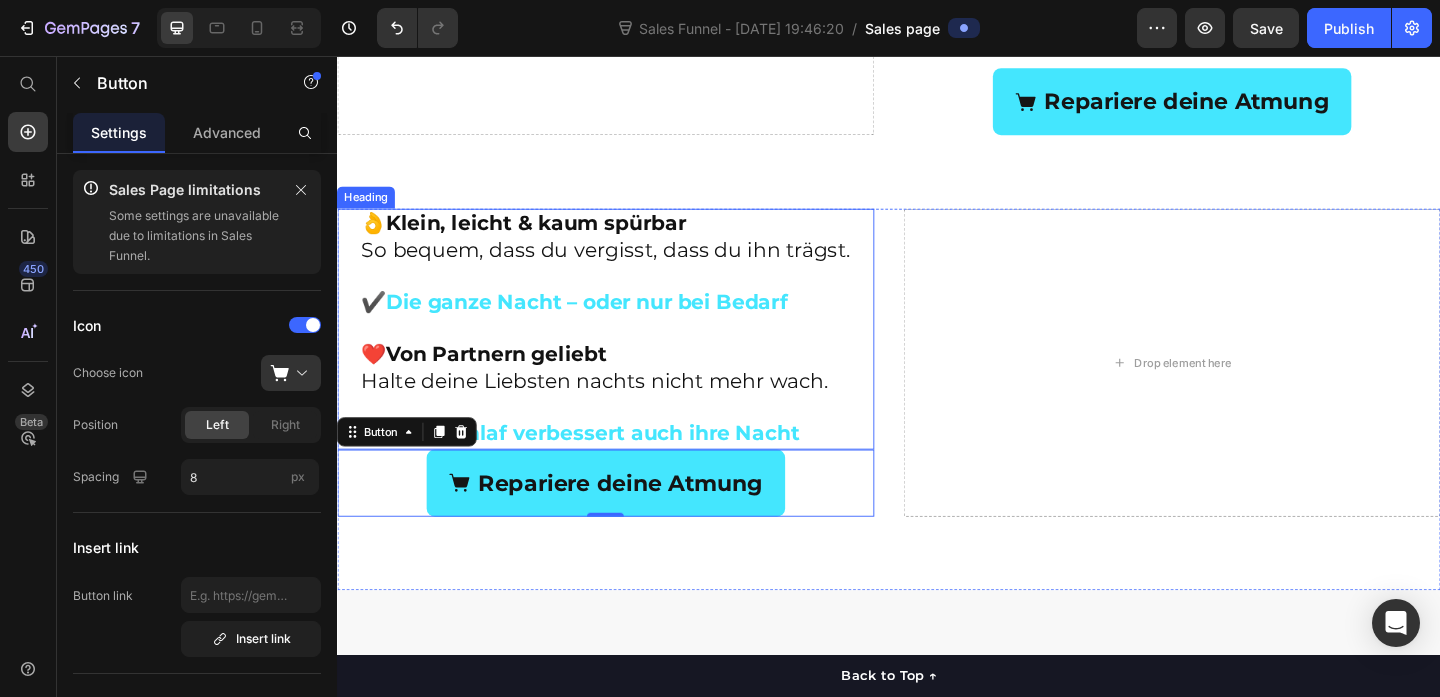 click on "👌  Klein, leicht & kaum spürbar So bequem, dass du vergisst, dass du ihn trägst. ✔️  Die ganze Nacht – oder nur bei Bedarf ❤️  Von Partnern geliebt Halte deine Liebsten nachts nicht mehr wach. ✔️  Dein Schlaf verbessert auch ihre Nacht" at bounding box center (629, 352) 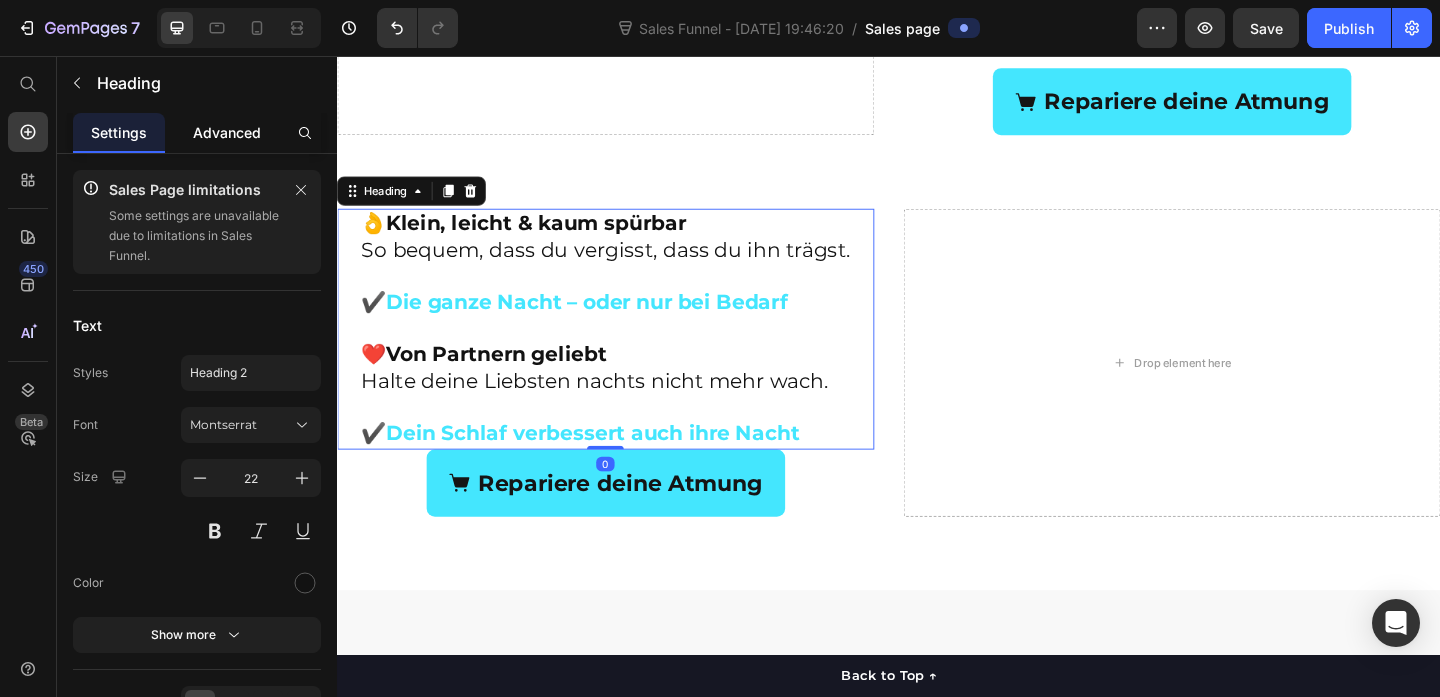 click on "Advanced" 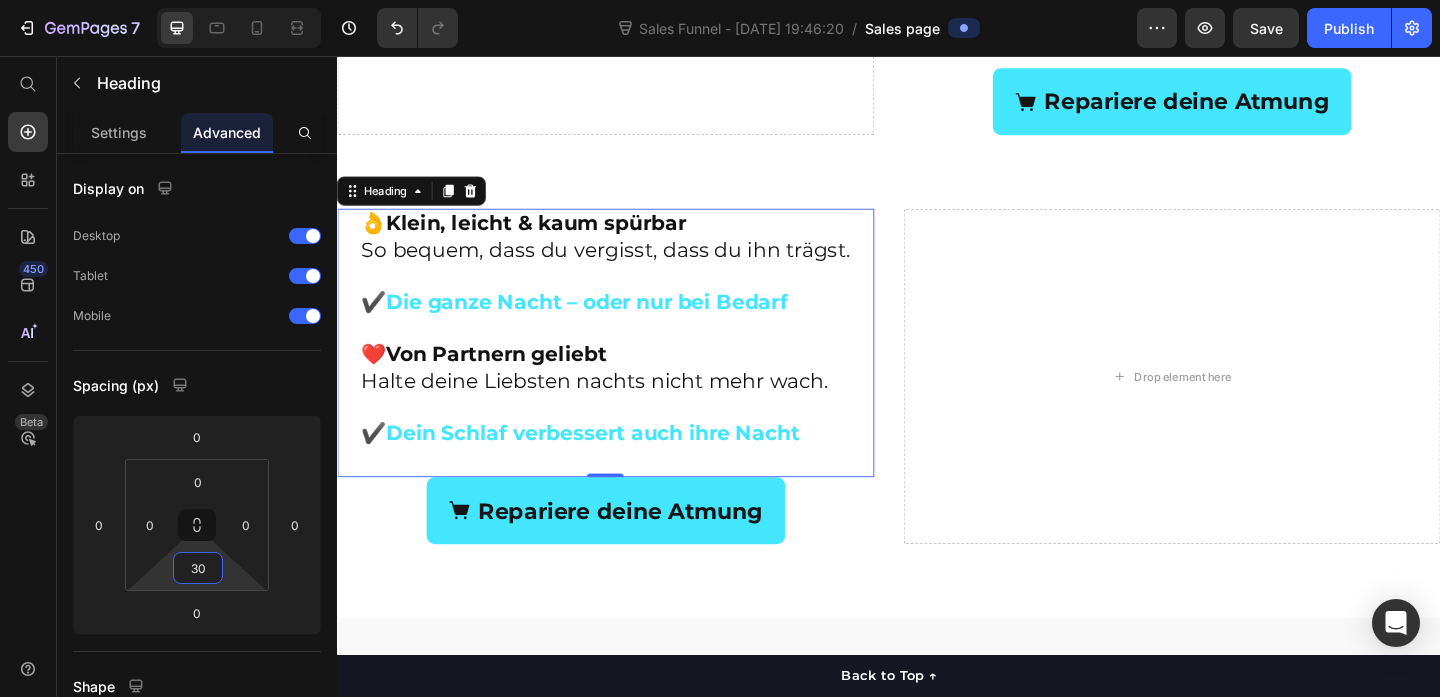 type on "28" 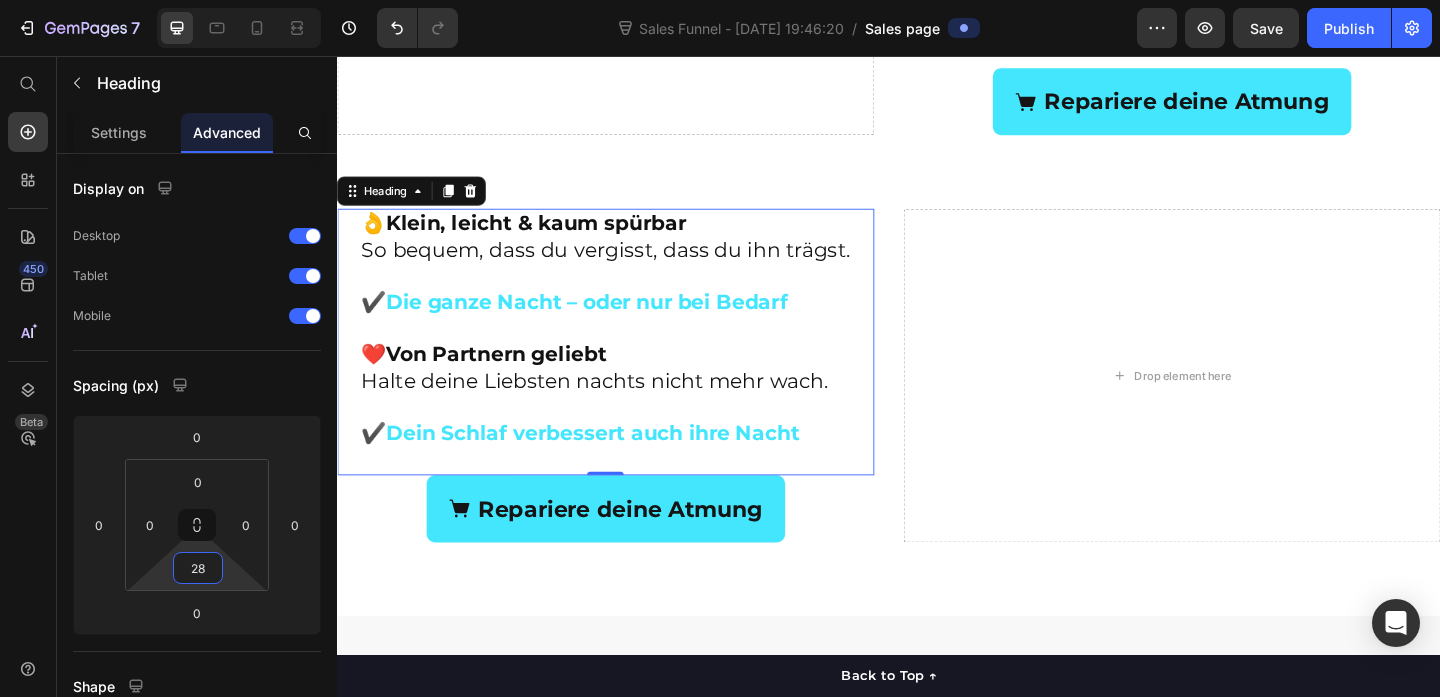 drag, startPoint x: 225, startPoint y: 570, endPoint x: 225, endPoint y: 556, distance: 14 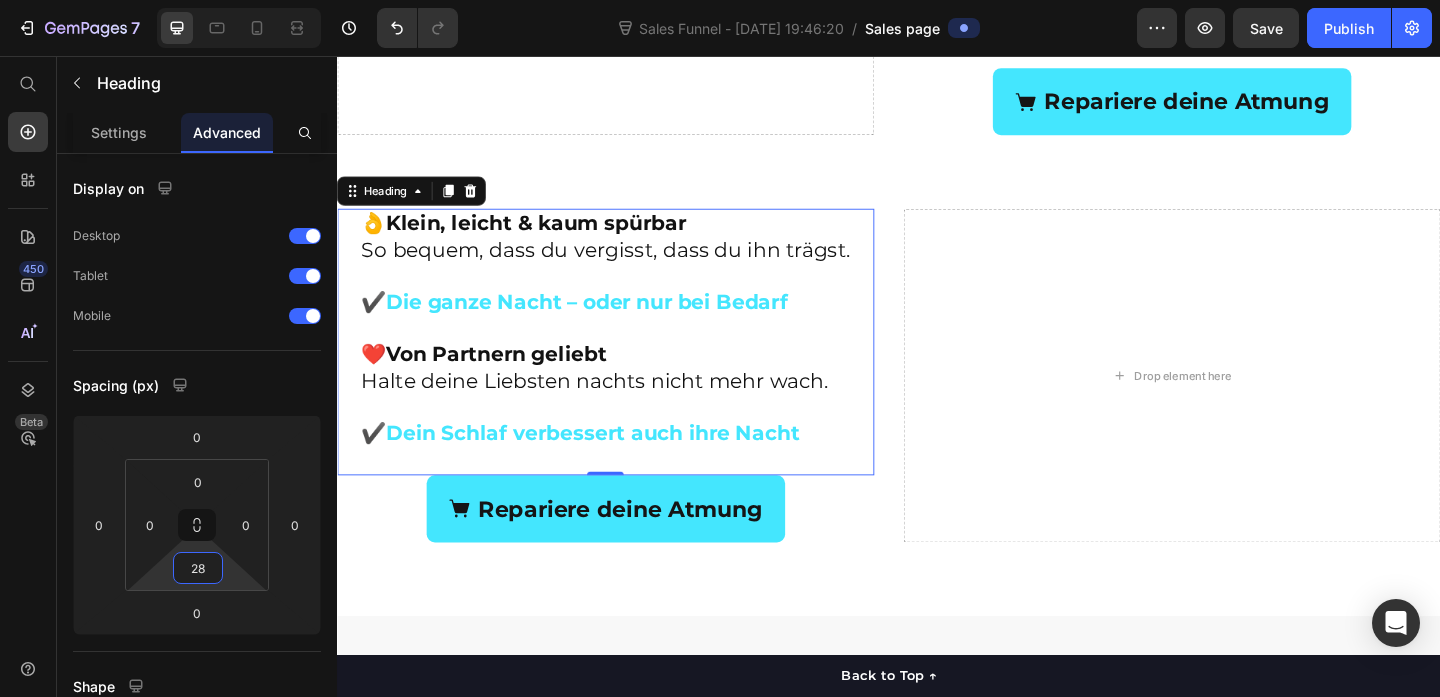 click on "7  Sales Funnel - [DATE] 19:46:20  /  Sales page Preview  Save   Publish  450 Beta Sales Page limitations Some elements are unavailable due to limitations in Sales Funnel. Start with Sections Elements Hero Section Product Detail Brands Trusted Badges Guarantee Product Breakdown How to use Testimonials Compare Bundle FAQs Social Proof Brand Story Product List Collection Blog List Contact Sticky Add to Cart Custom Footer Browse Library 450 Layout
Row
Row
Row
Row Text
Heading
Text Block Button
Button
Button
Sticky Back to top Media" at bounding box center (720, 0) 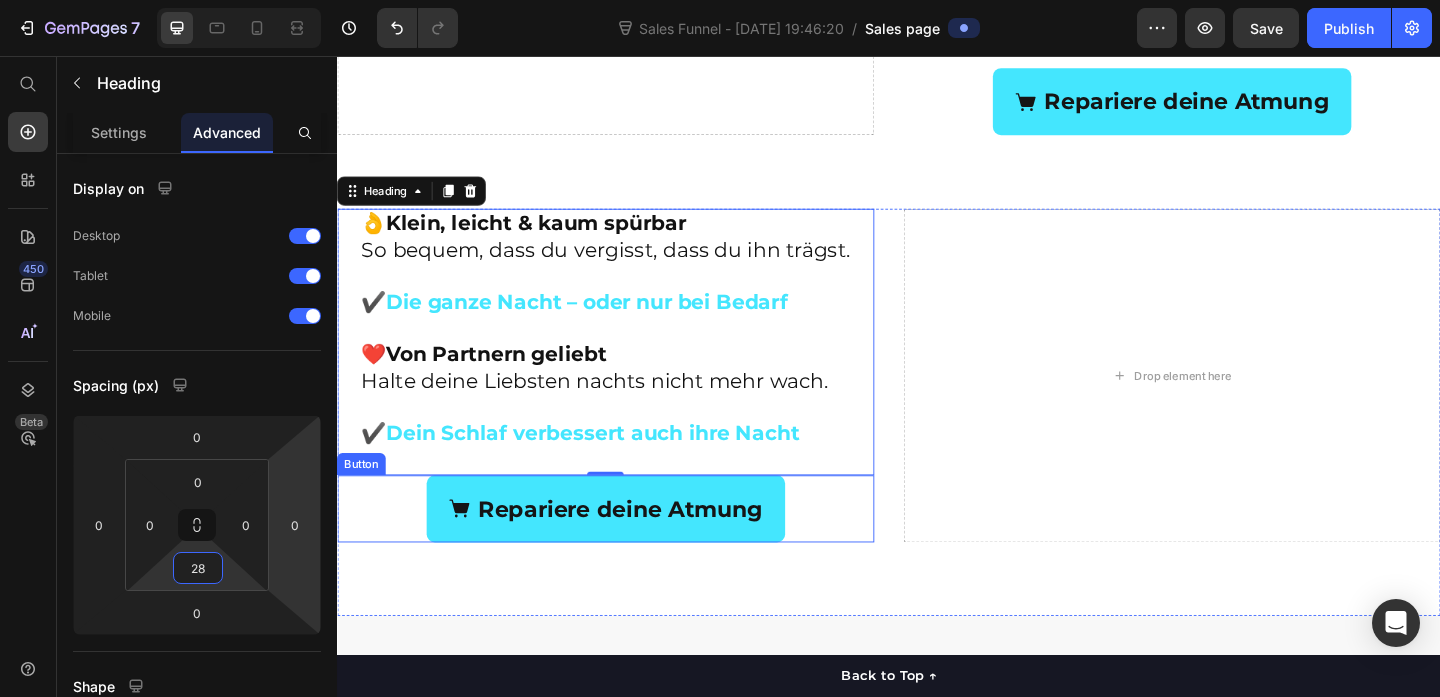 click on "Repariere deine Atmung Button" at bounding box center [629, 548] 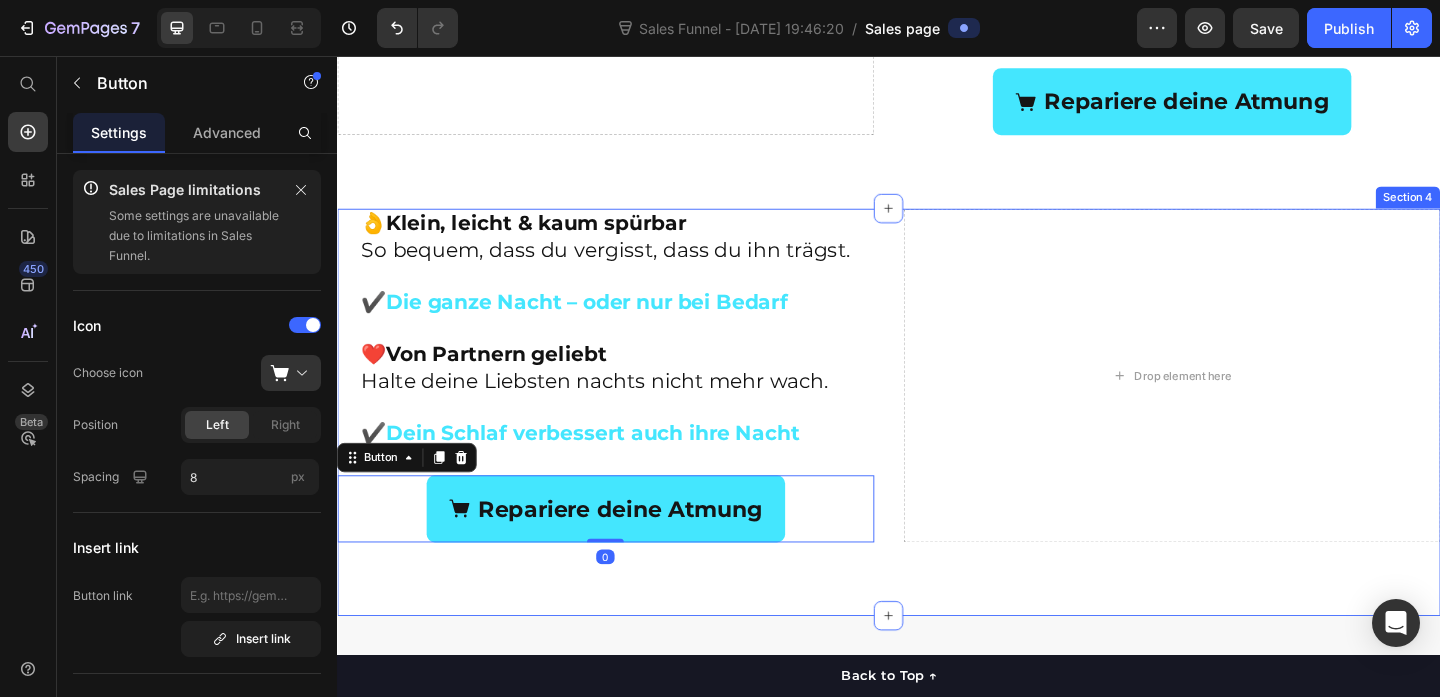 click on "👌  Klein, leicht & kaum spürbar So bequem, dass du vergisst, dass du ihn trägst. ✔️  Die ganze Nacht – oder nur bei Bedarf ❤️  Von Partnern geliebt Halte deine Liebsten nachts nicht mehr wach. ✔️  Dein Schlaf verbessert auch ihre Nacht Heading
Repariere deine Atmung Button   0
Drop element here Section 4" at bounding box center [937, 443] 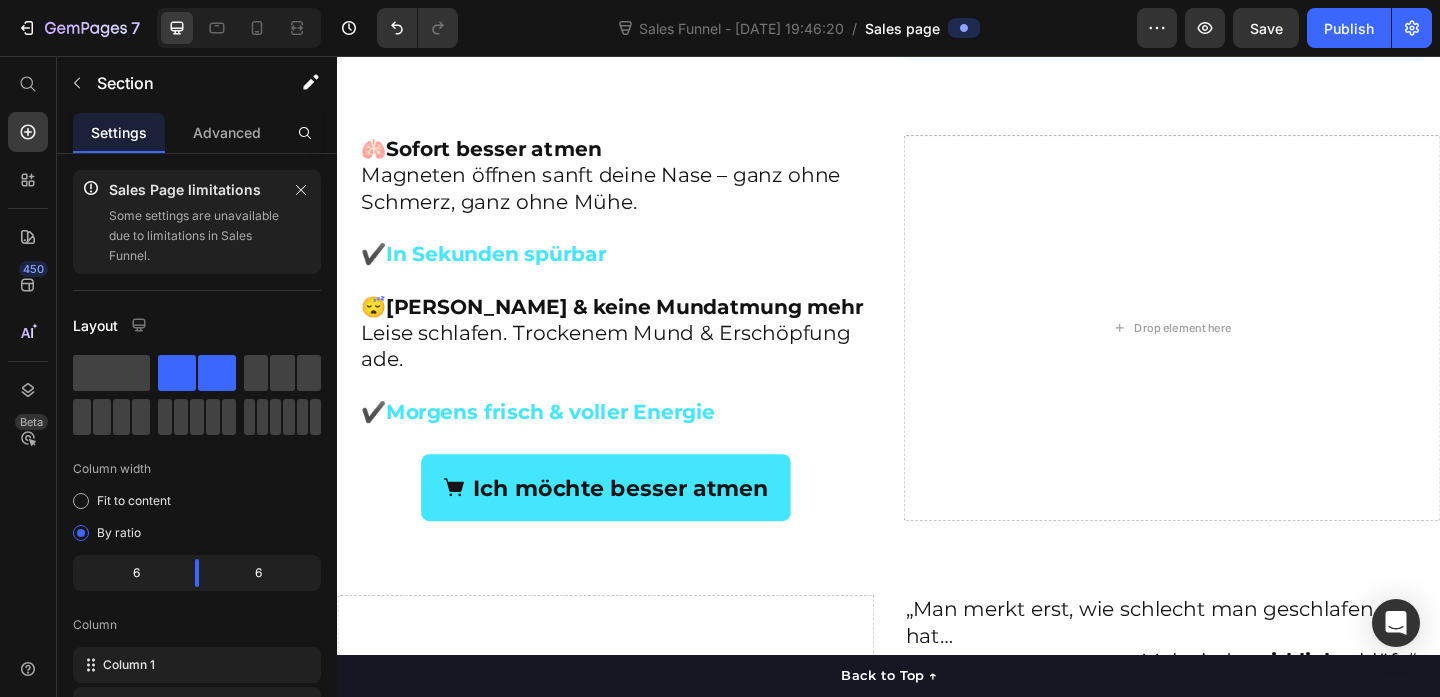 scroll, scrollTop: 1288, scrollLeft: 0, axis: vertical 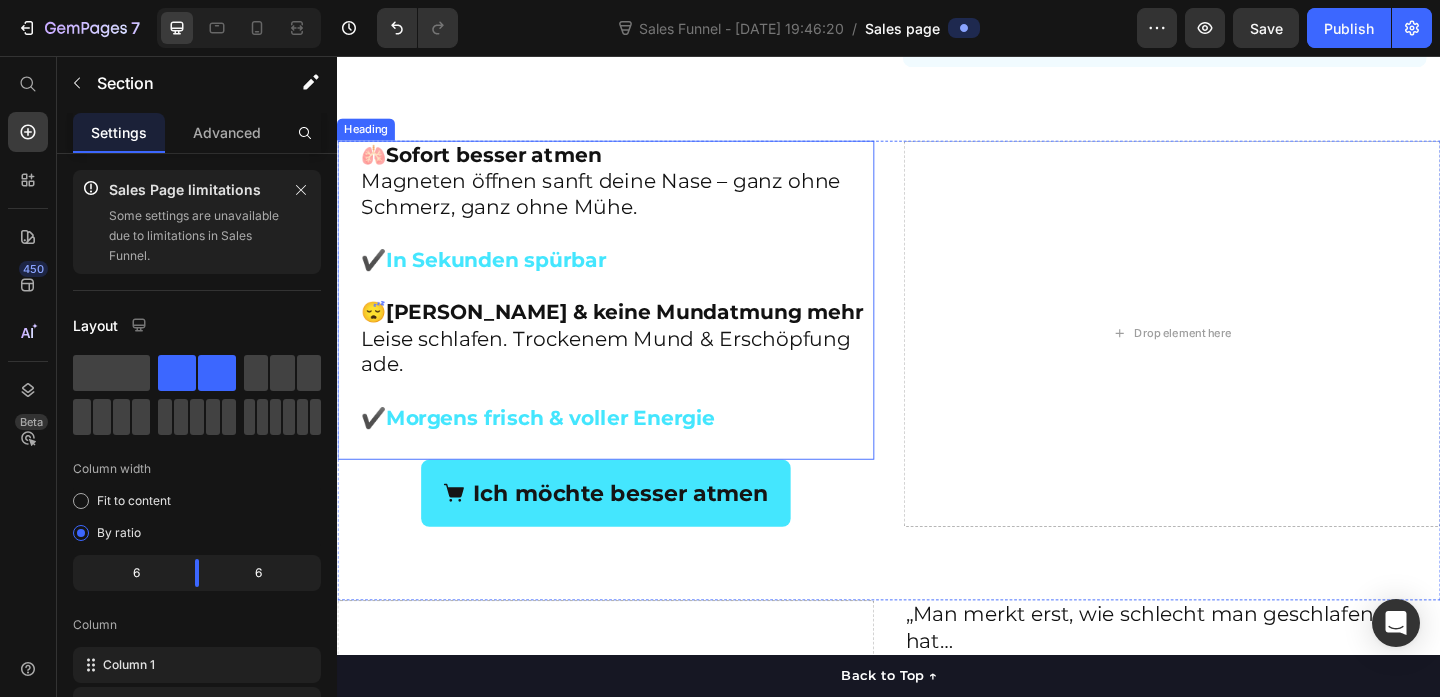 click on "🫁  Sofort besser atmen Magneten öffnen sanft deine Nase – ganz ohne Schmerz, ganz ohne Mühe. ✔️  In Sekunden spürbar 😴  Kein Schnarchen & keine Mundatmung mehr Leise schlafen. Trockenem Mund & Erschöpfung ade. ✔️  Morgens frisch & voller Energie" at bounding box center (629, 321) 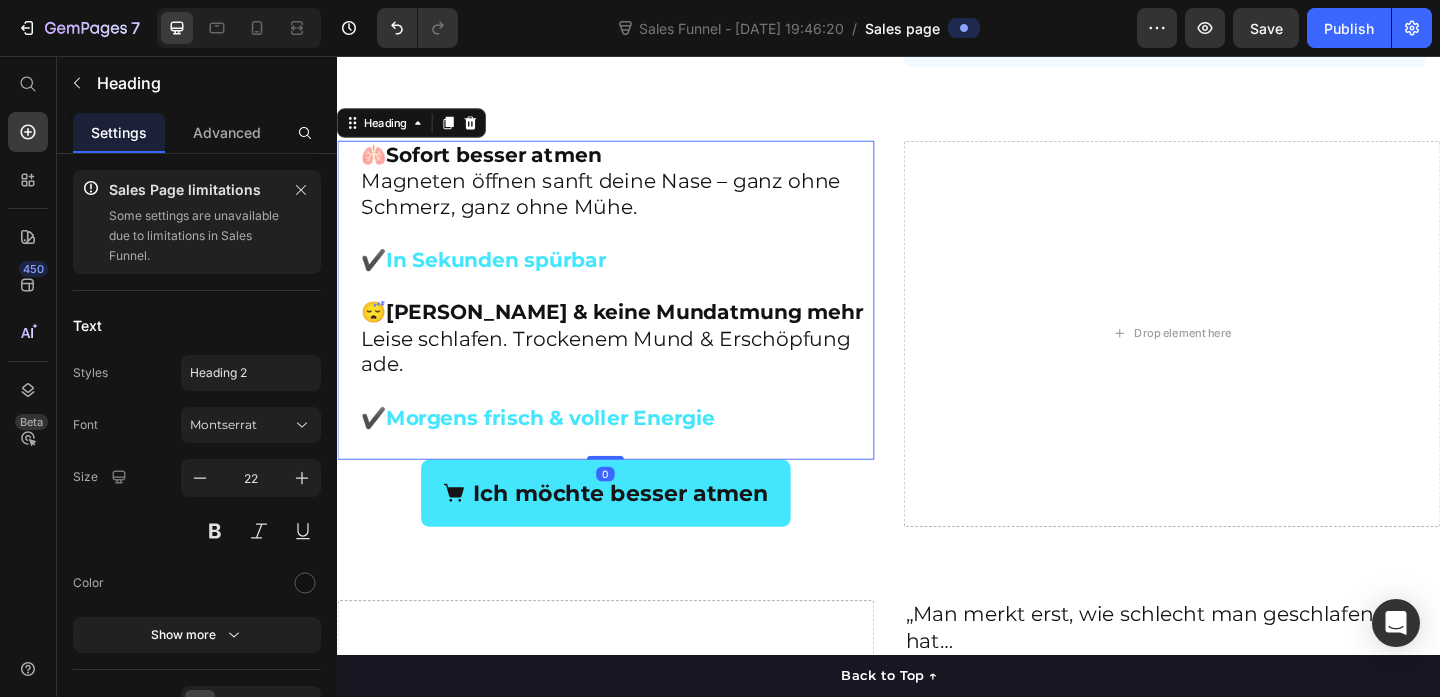 click on "🫁  Sofort besser atmen Magneten öffnen sanft deine Nase – ganz ohne Schmerz, ganz ohne Mühe. ✔️  In Sekunden spürbar 😴  Kein Schnarchen & keine Mundatmung mehr Leise schlafen. Trockenem Mund & Erschöpfung ade. ✔️  Morgens frisch & voller Energie" at bounding box center [629, 321] 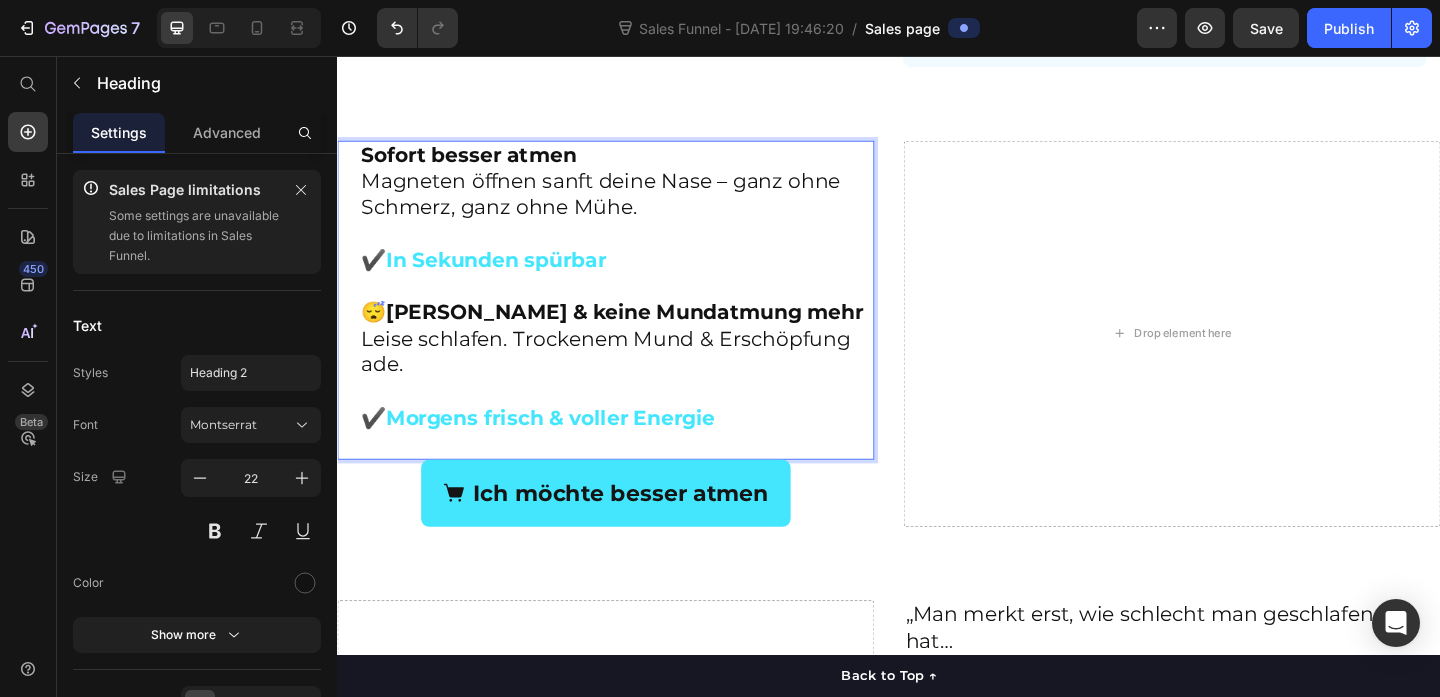 click on "Sofort besser atmen Magneten öffnen sanft deine Nase – ganz ohne Schmerz, ganz ohne Mühe. ✔️  In Sekunden spürbar 😴  Kein Schnarchen & keine Mundatmung mehr Leise schlafen. Trockenem Mund & Erschöpfung ade. ✔️  Morgens frisch & voller Energie" at bounding box center (641, 321) 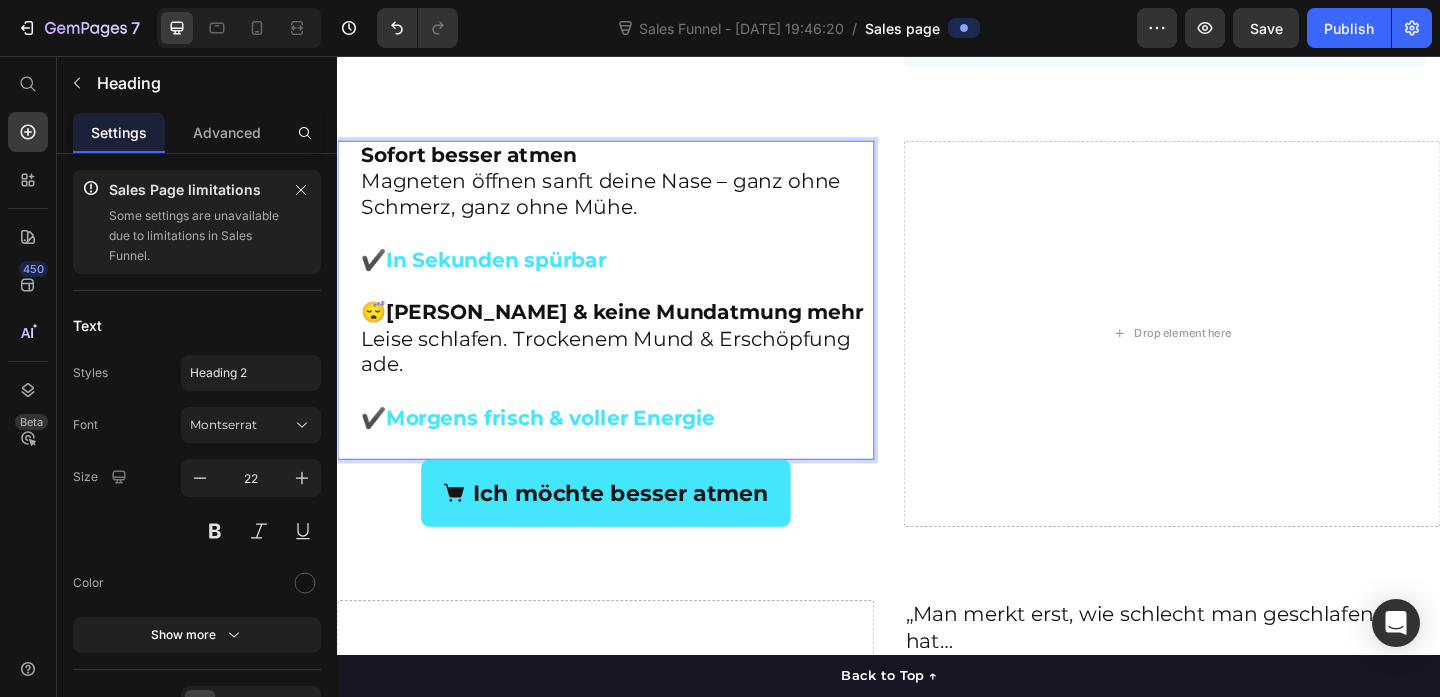 click on "Sofort besser atmen Magneten öffnen sanft deine Nase – ganz ohne Schmerz, ganz ohne Mühe. ✔️  In Sekunden spürbar 😴  Kein Schnarchen & keine Mundatmung mehr Leise schlafen. Trockenem Mund & Erschöpfung ade. ✔️  Morgens frisch & voller Energie" at bounding box center [641, 321] 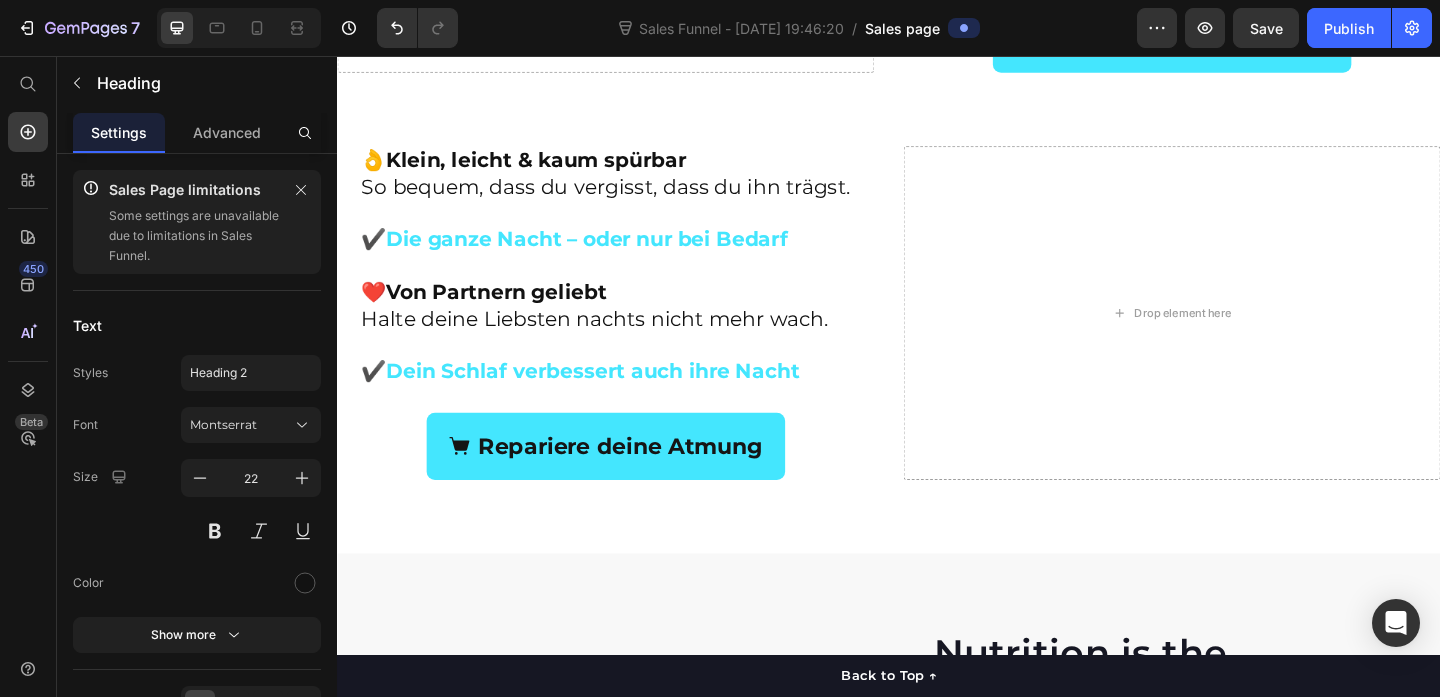scroll, scrollTop: 2310, scrollLeft: 0, axis: vertical 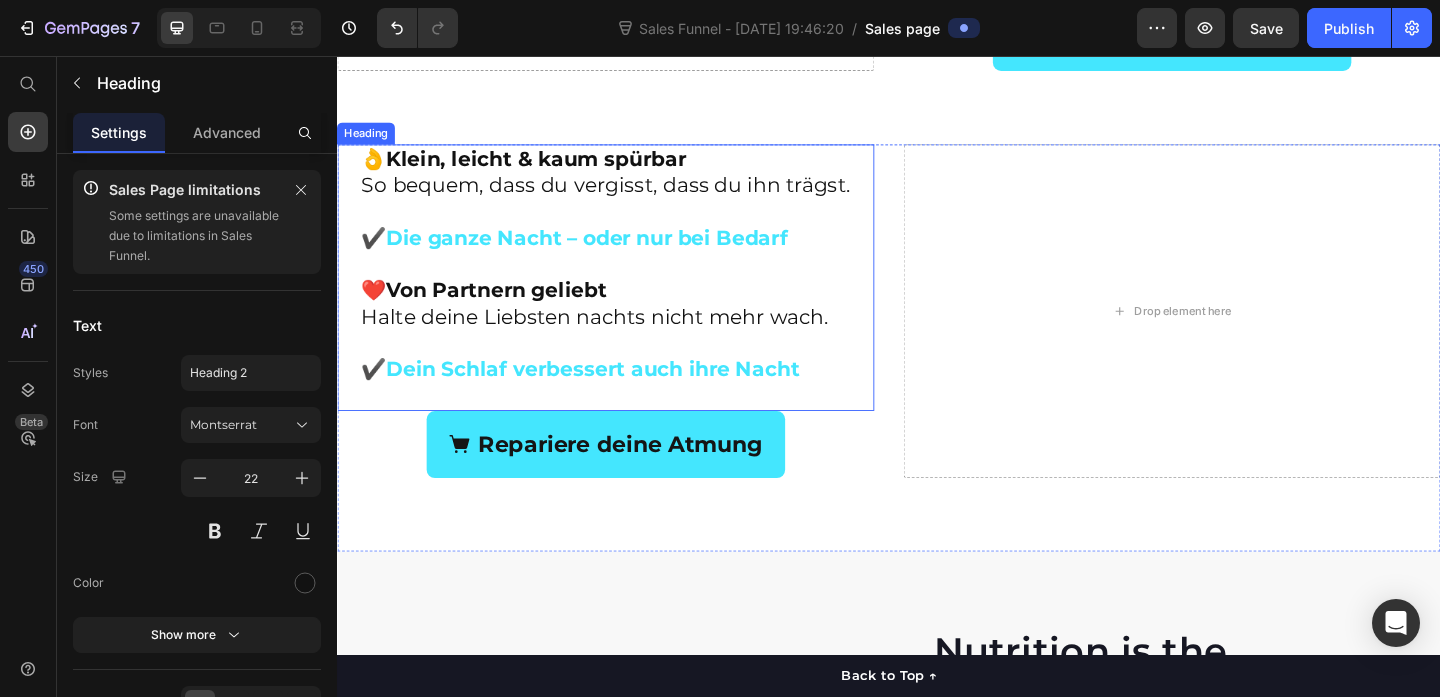 click on "Klein, leicht & kaum spürbar" at bounding box center (553, 167) 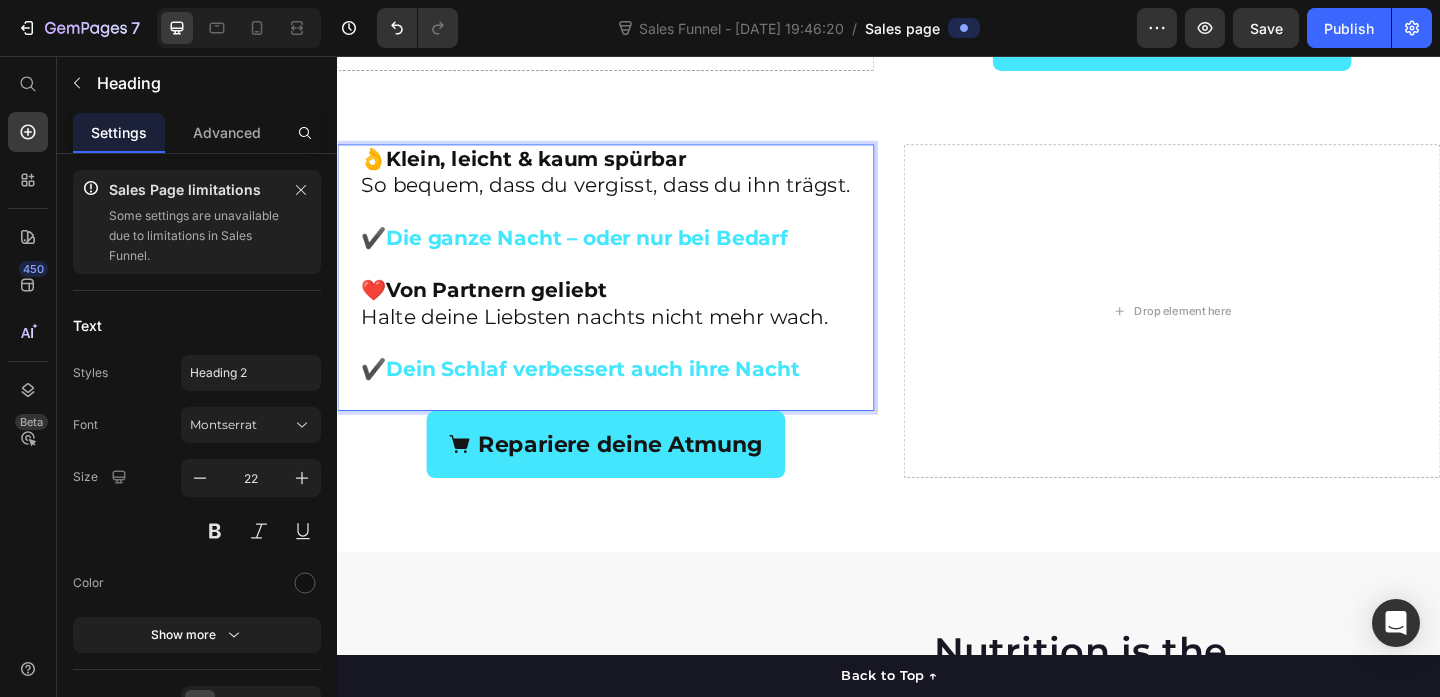 click on "Klein, leicht & kaum spürbar" at bounding box center [553, 167] 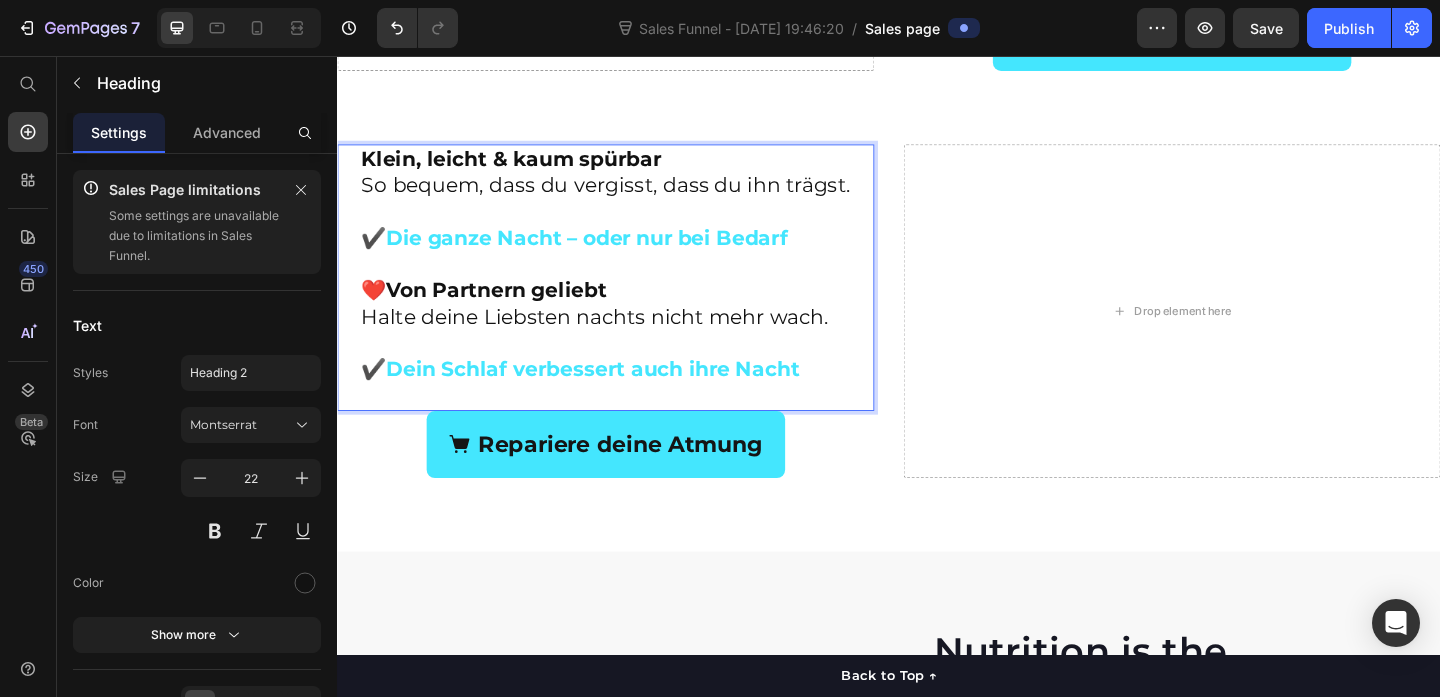 click on "Von Partnern geliebt" at bounding box center (510, 310) 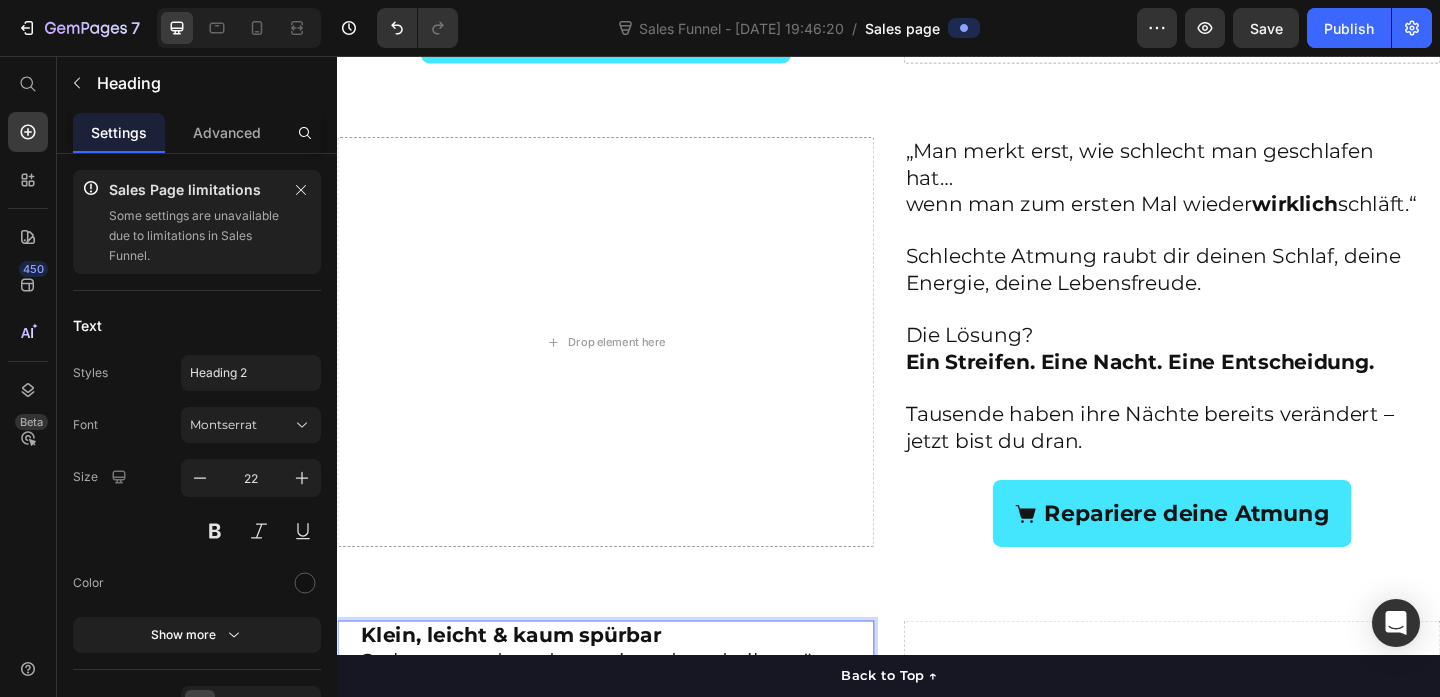 scroll, scrollTop: 1483, scrollLeft: 0, axis: vertical 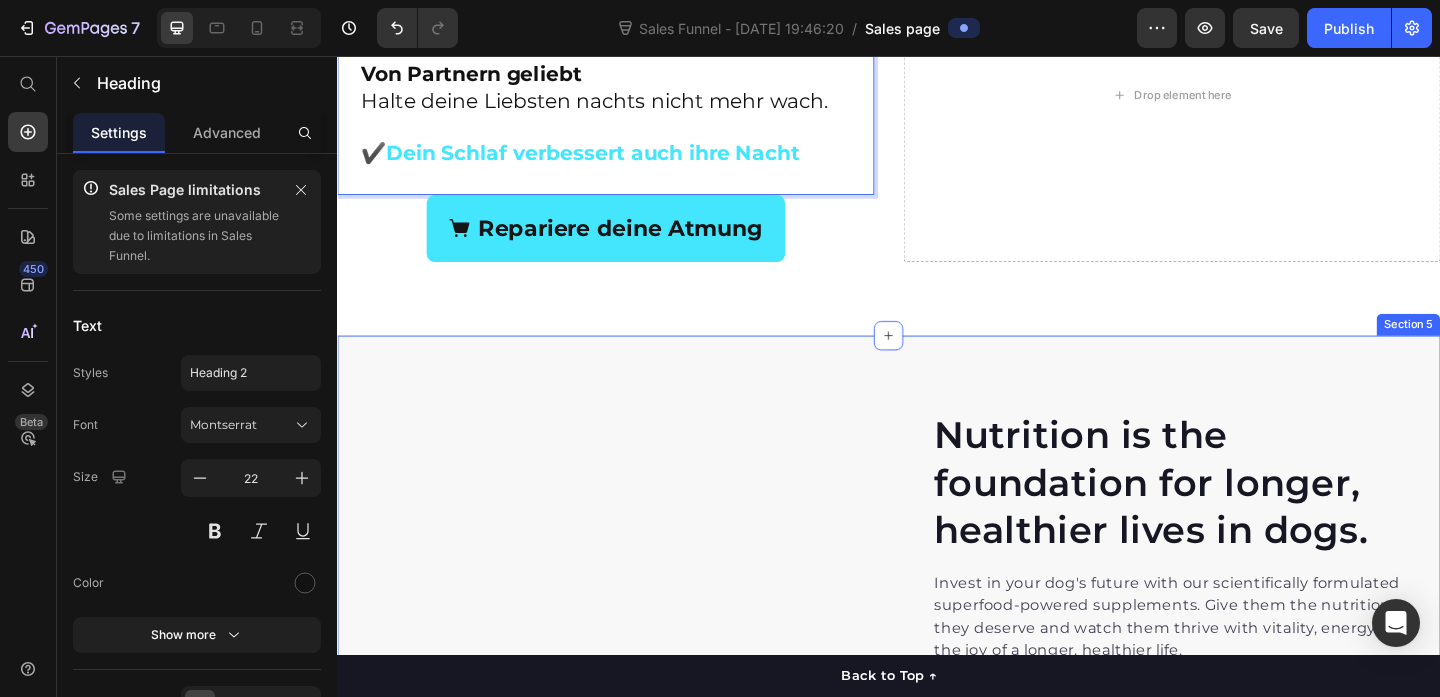 click on "Nutrition is the foundation for longer, healthier lives in dogs. Heading Invest in your dog's future with our scientifically formulated superfood-powered supplements. Give them the nutrition they deserve and watch them thrive with vitality, energy, and the joy of a longer, healthier life. Text block Key Points: Text block 97% Text block Dogs choose our dog food over leading brands because of its real functional ingredients and delicious flavor. Text block Advanced list                Title Line 84% Text block Our dog food provides superior nutrition and a patented probiotic for optimal nutrient absorption. Text block Advanced list                Title Line 92% Text block Our dog food's high protein and fat digestibility contribute to ideal stool quality. Text block Advanced list Give your furry friend the gift of wholesome nutrition Button Row Image Image Row Section 5" at bounding box center [937, 802] 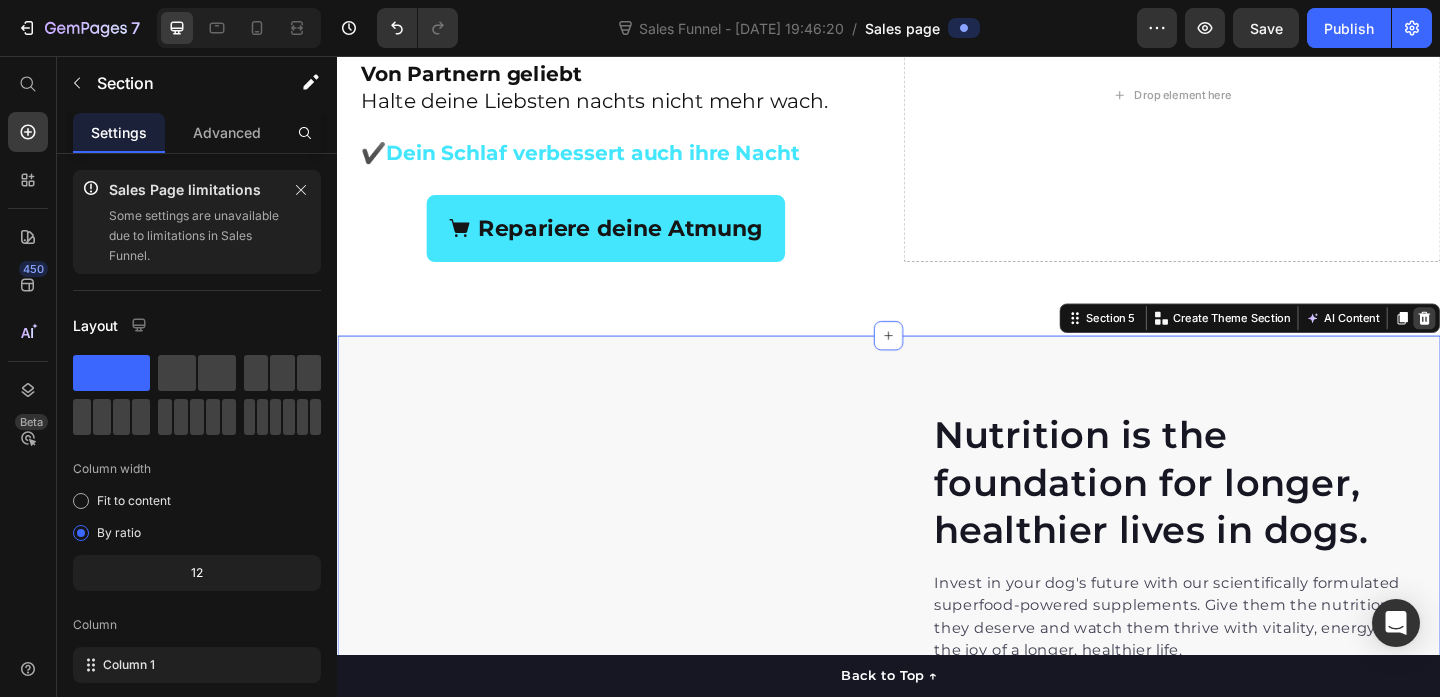 click 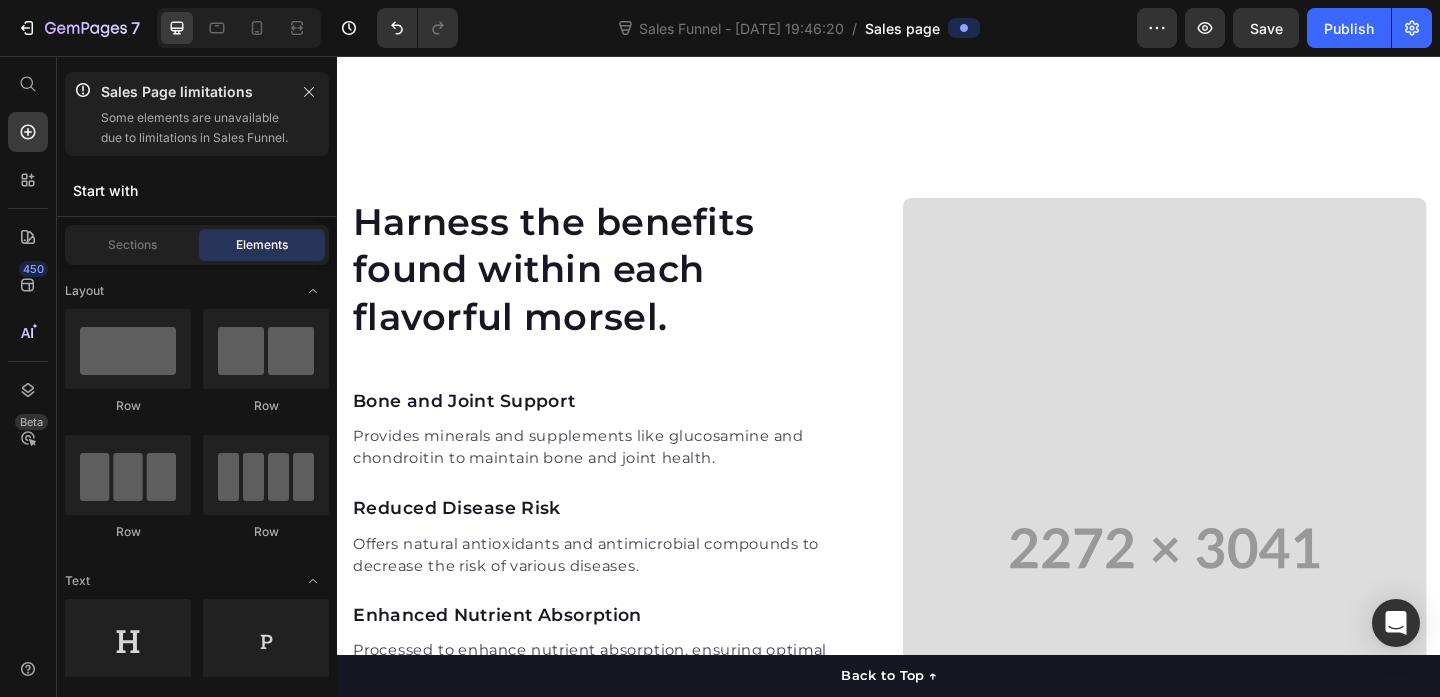 scroll, scrollTop: 2530, scrollLeft: 0, axis: vertical 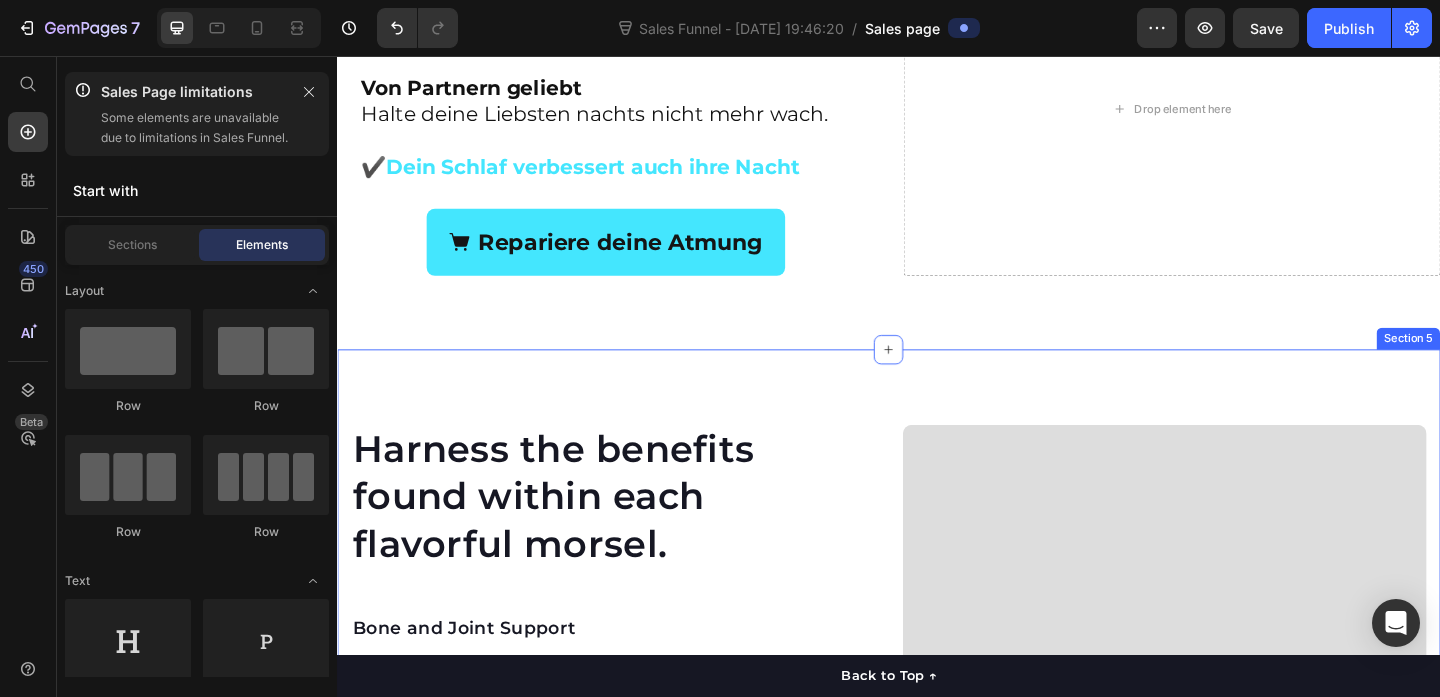 click on "Harness the benefits found within each flavorful morsel. Heading Bone and Joint Support Text block Provides minerals and supplements like glucosamine and chondroitin to maintain bone and joint health. Text block Reduced Disease Risk Text block Offers natural antioxidants and antimicrobial compounds to decrease the risk of various diseases. Text block Enhanced Nutrient Absorption Text block Processed to enhance nutrient absorption, ensuring optimal utilization of essential nutrients. Text block Cardiovascular Health Support Text block Contains antioxidants and Omega-3 fatty acids to maintain cardiovascular health. Text block Increased Strength and Endurance Text block Natural plant-based supplements provide energy and enhance muscle strength and endurance in dogs. Text block Row Video Row Section 5" at bounding box center [937, 838] 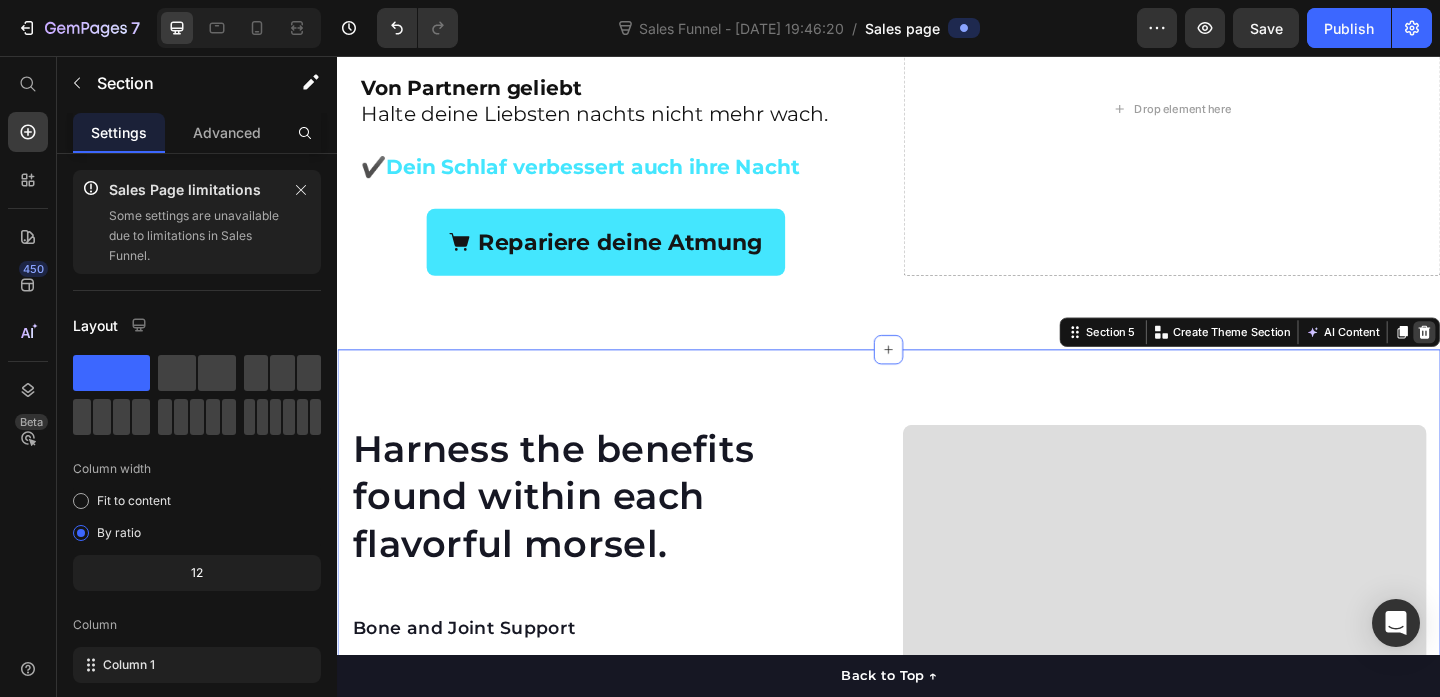 click 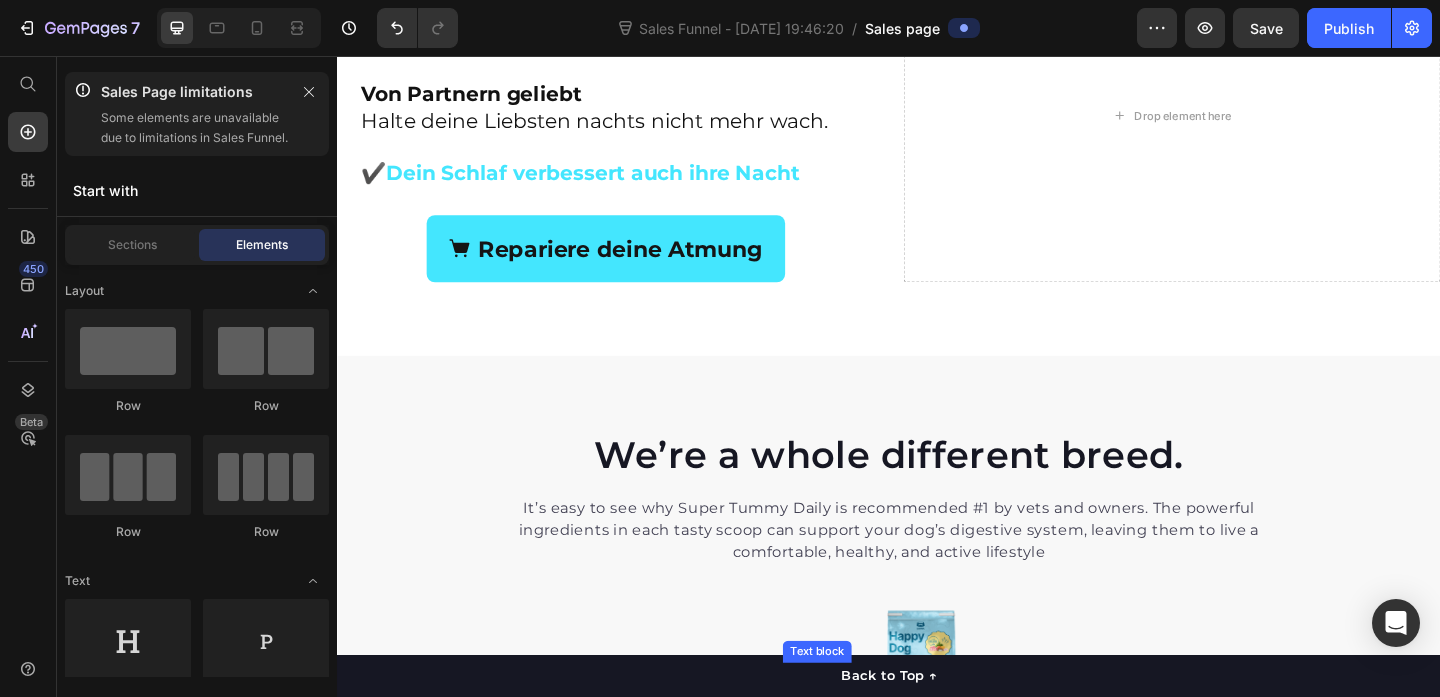 scroll, scrollTop: 2494, scrollLeft: 0, axis: vertical 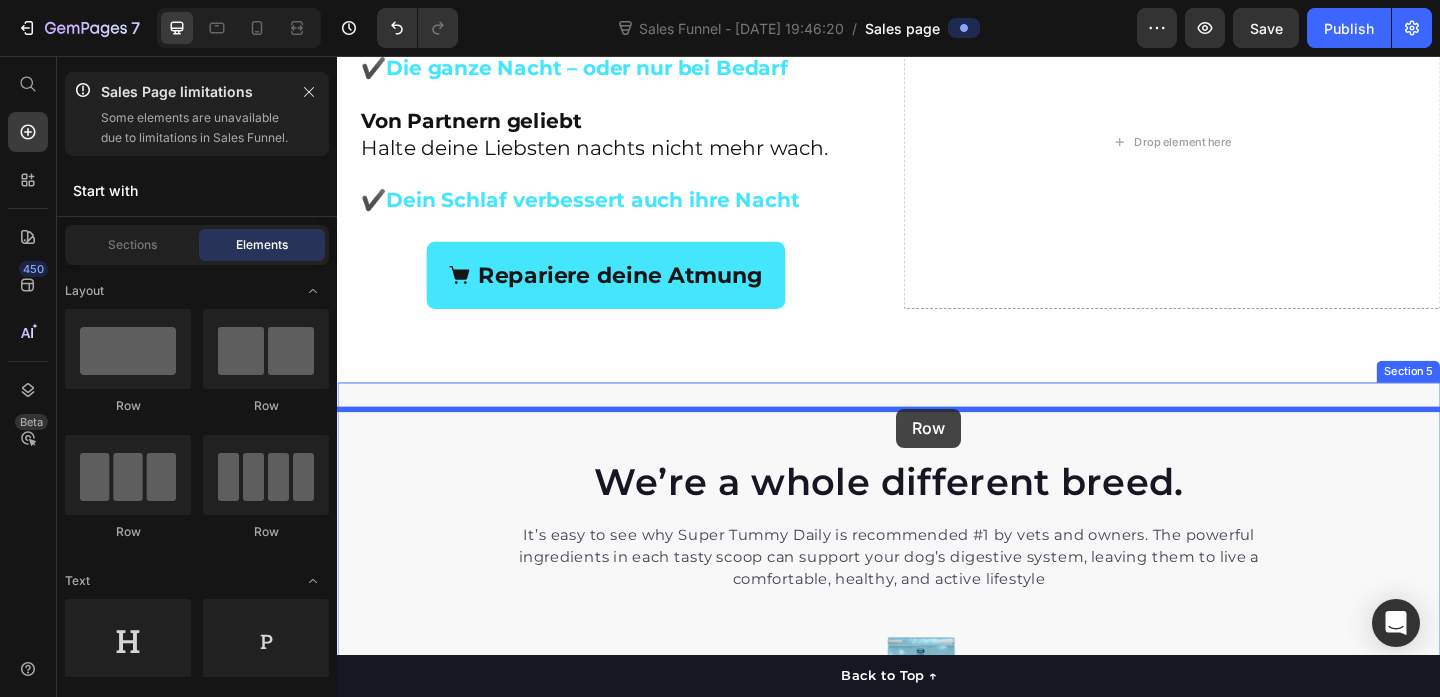 drag, startPoint x: 475, startPoint y: 423, endPoint x: 944, endPoint y: 440, distance: 469.308 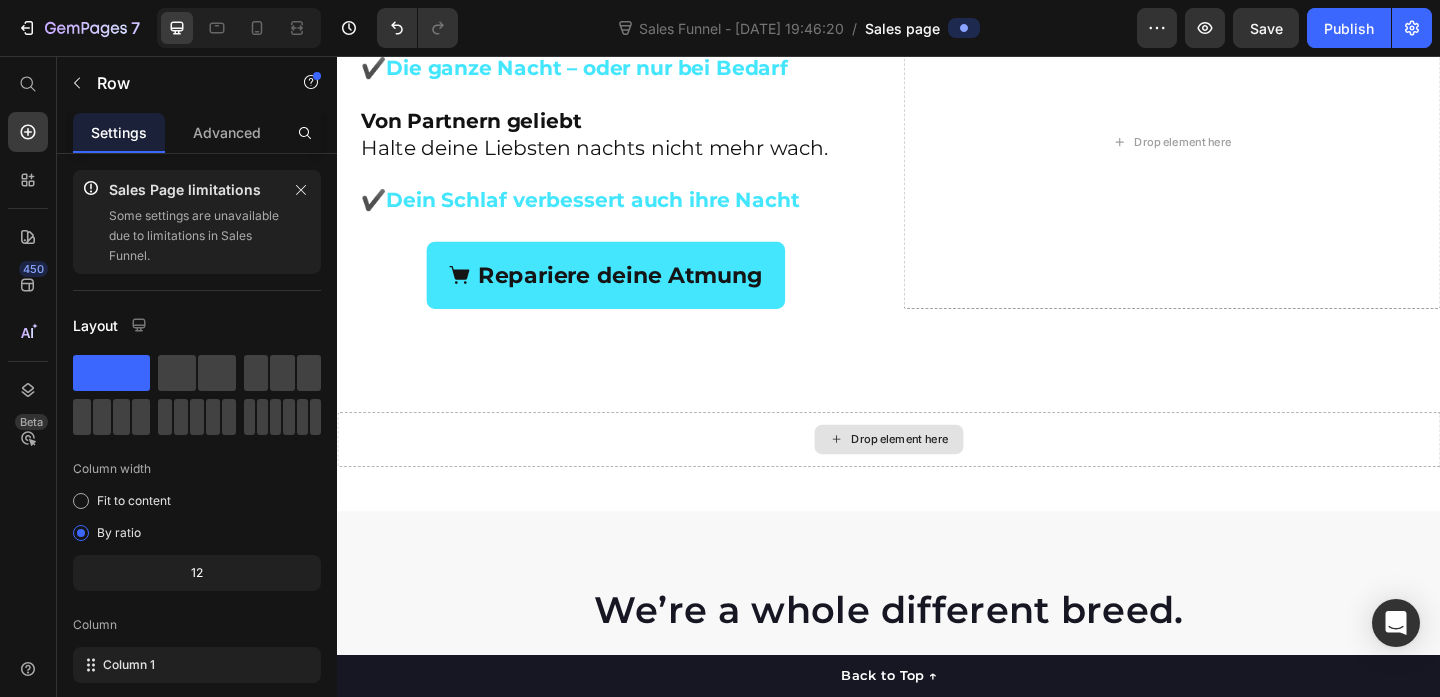 click on "Drop element here" at bounding box center [949, 473] 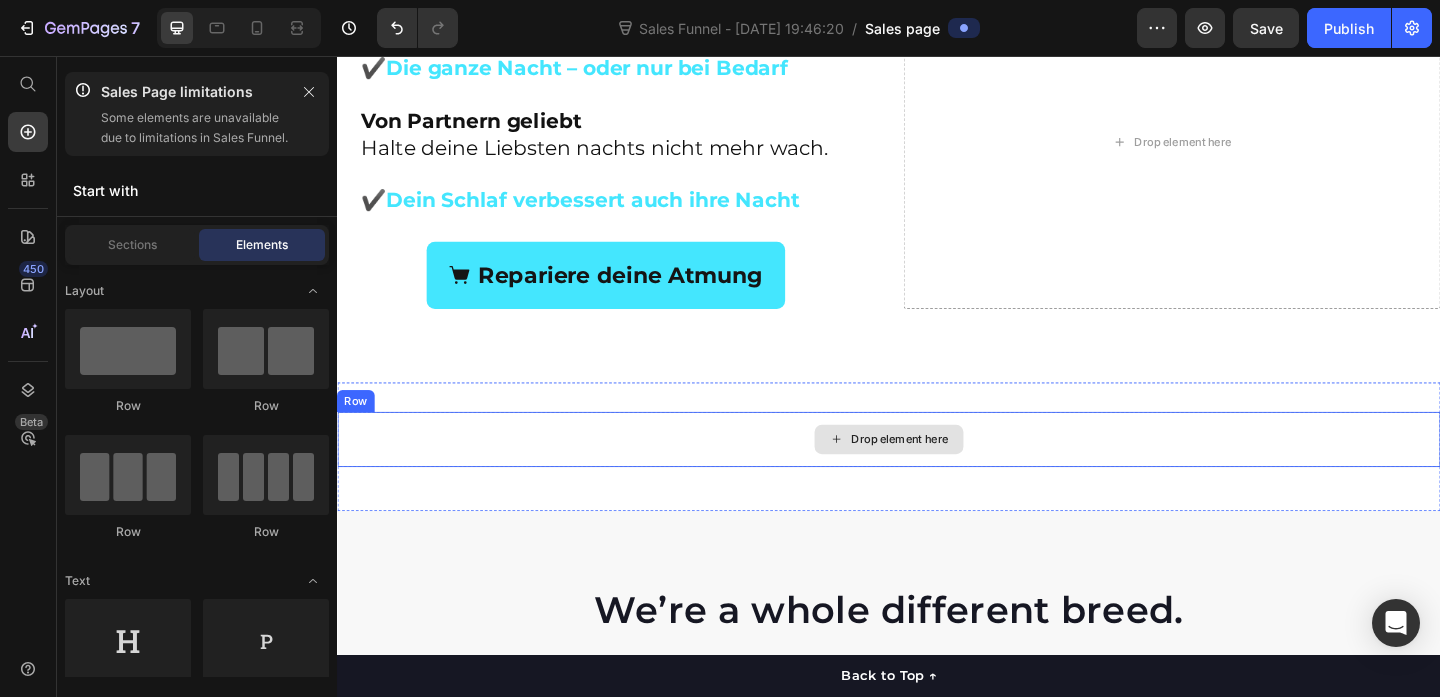 click on "Drop element here" at bounding box center [949, 473] 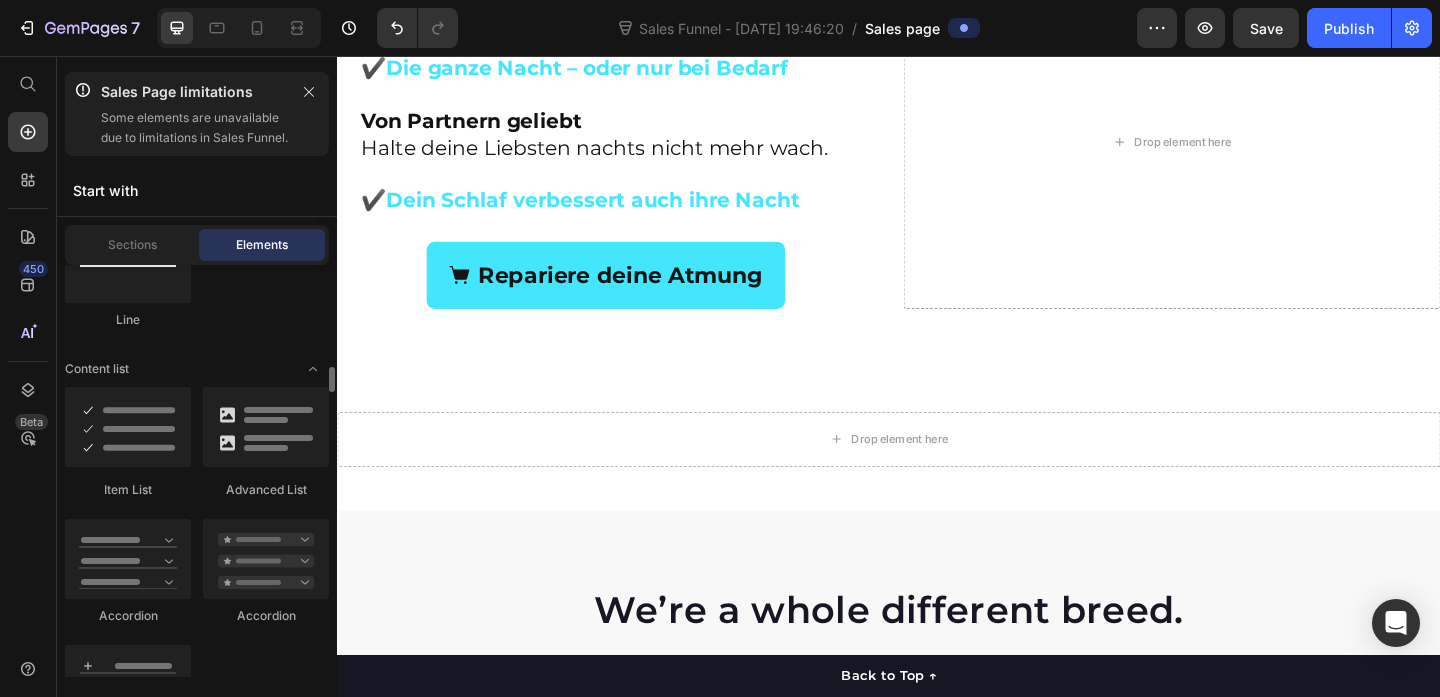 scroll, scrollTop: 1627, scrollLeft: 0, axis: vertical 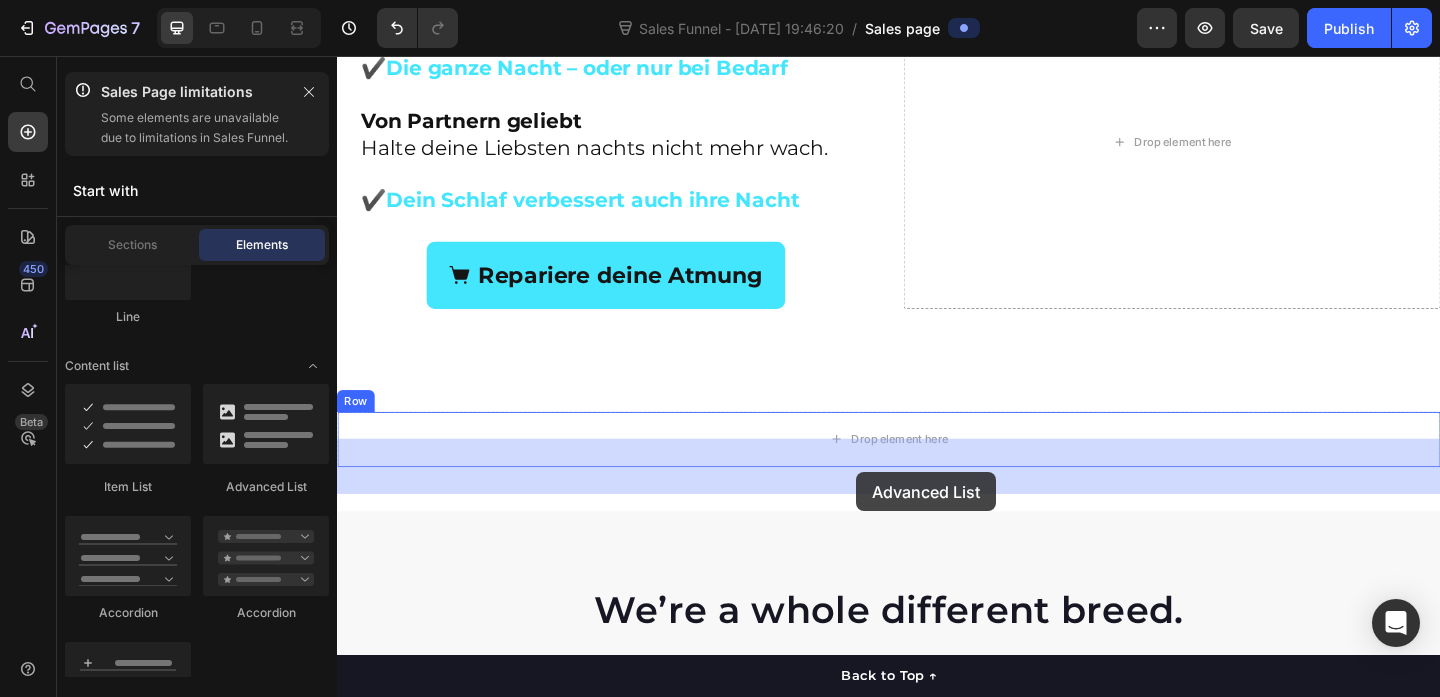 drag, startPoint x: 602, startPoint y: 498, endPoint x: 902, endPoint y: 509, distance: 300.2016 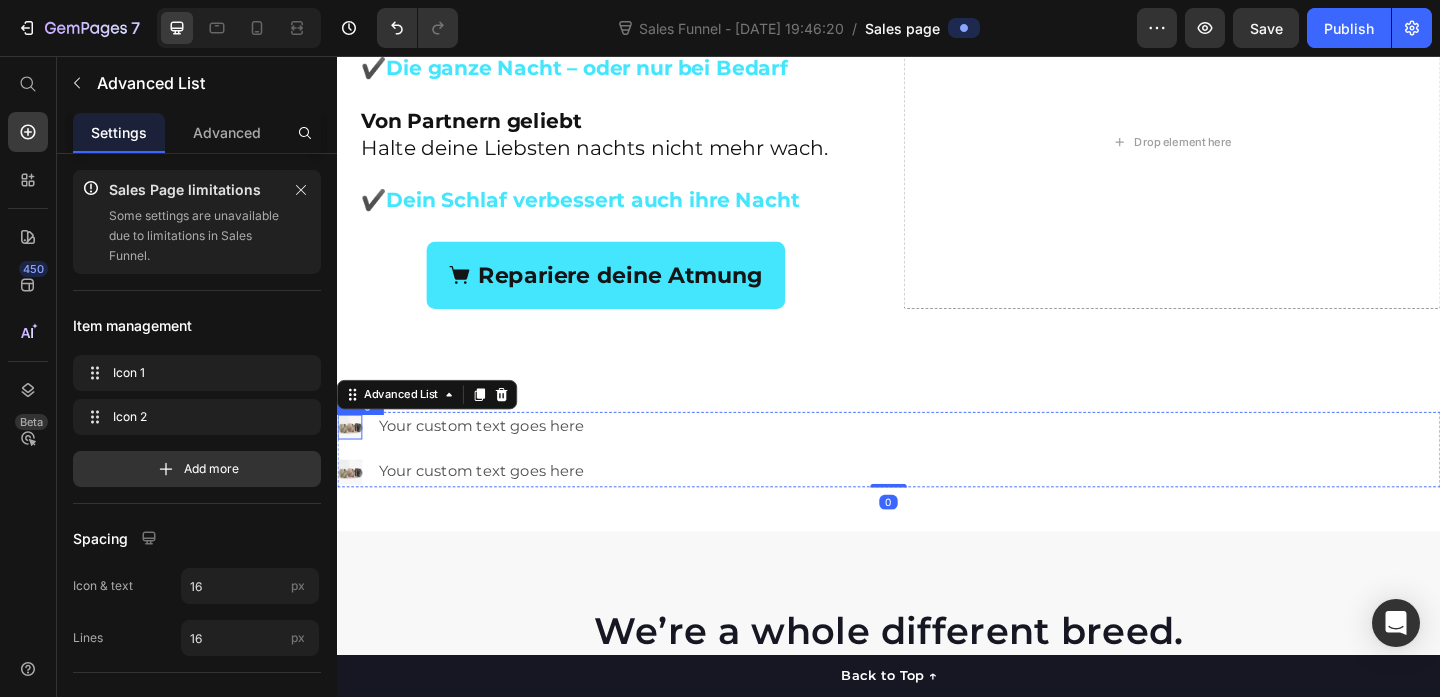click at bounding box center (350, 459) 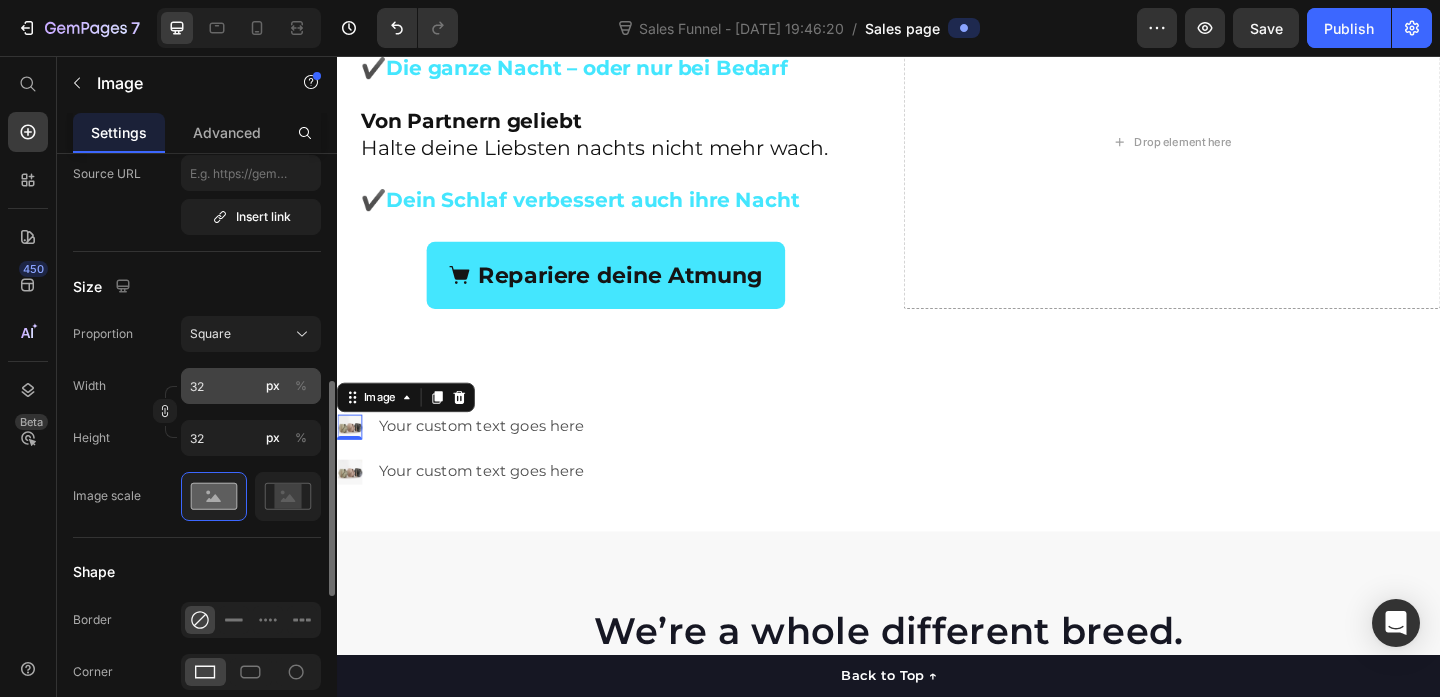 scroll, scrollTop: 573, scrollLeft: 0, axis: vertical 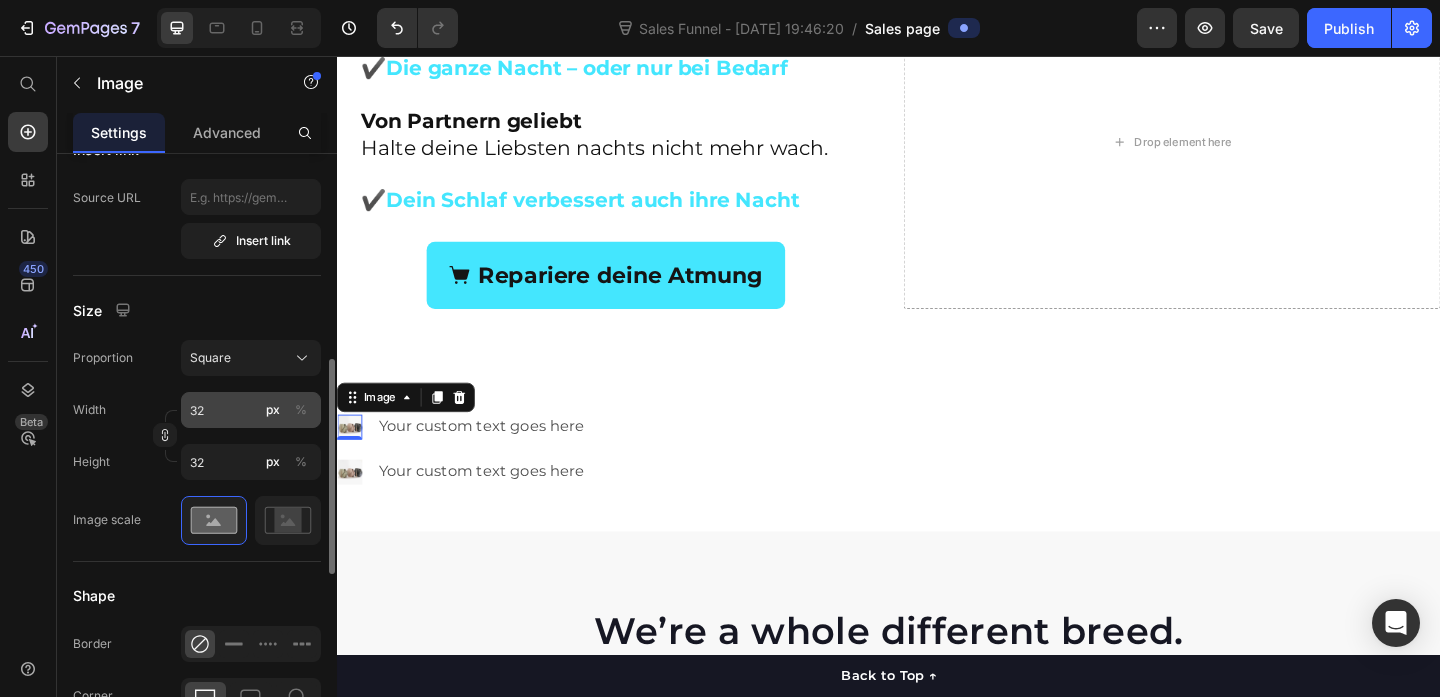 click on "%" at bounding box center (301, 410) 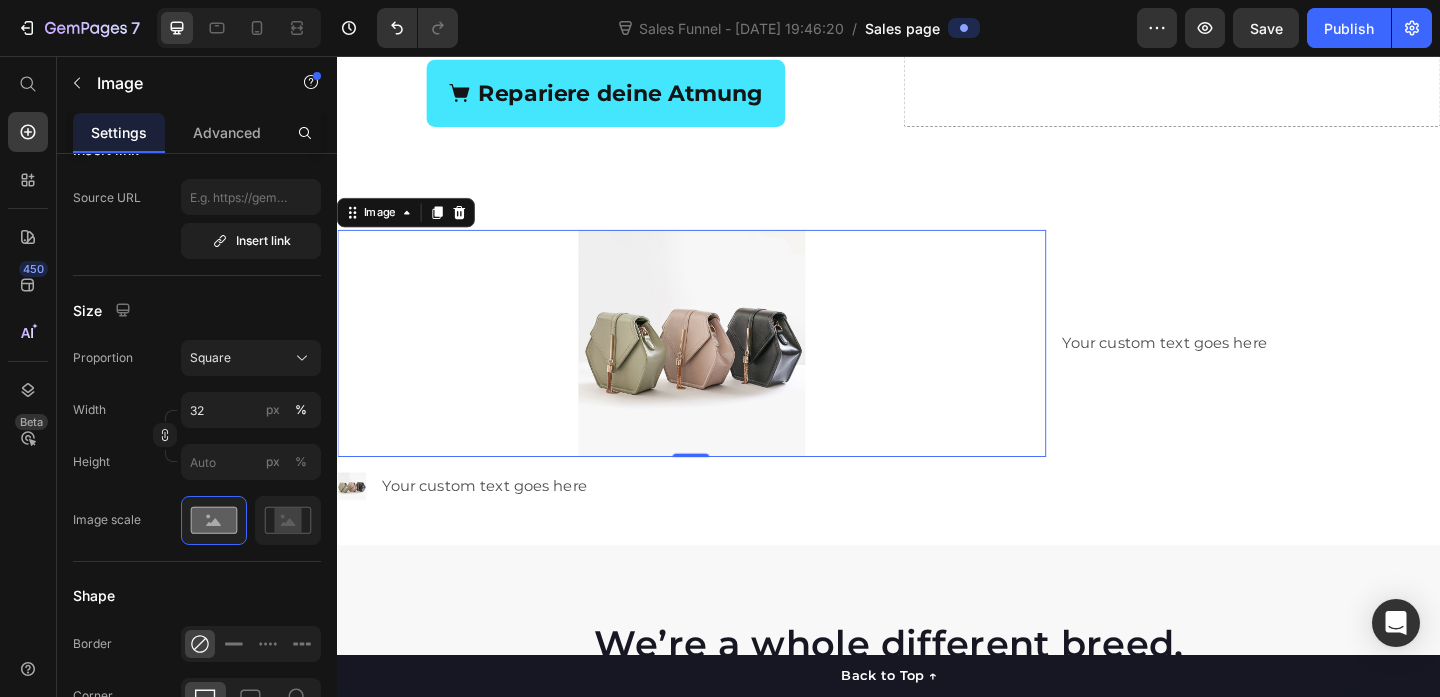 scroll, scrollTop: 2722, scrollLeft: 0, axis: vertical 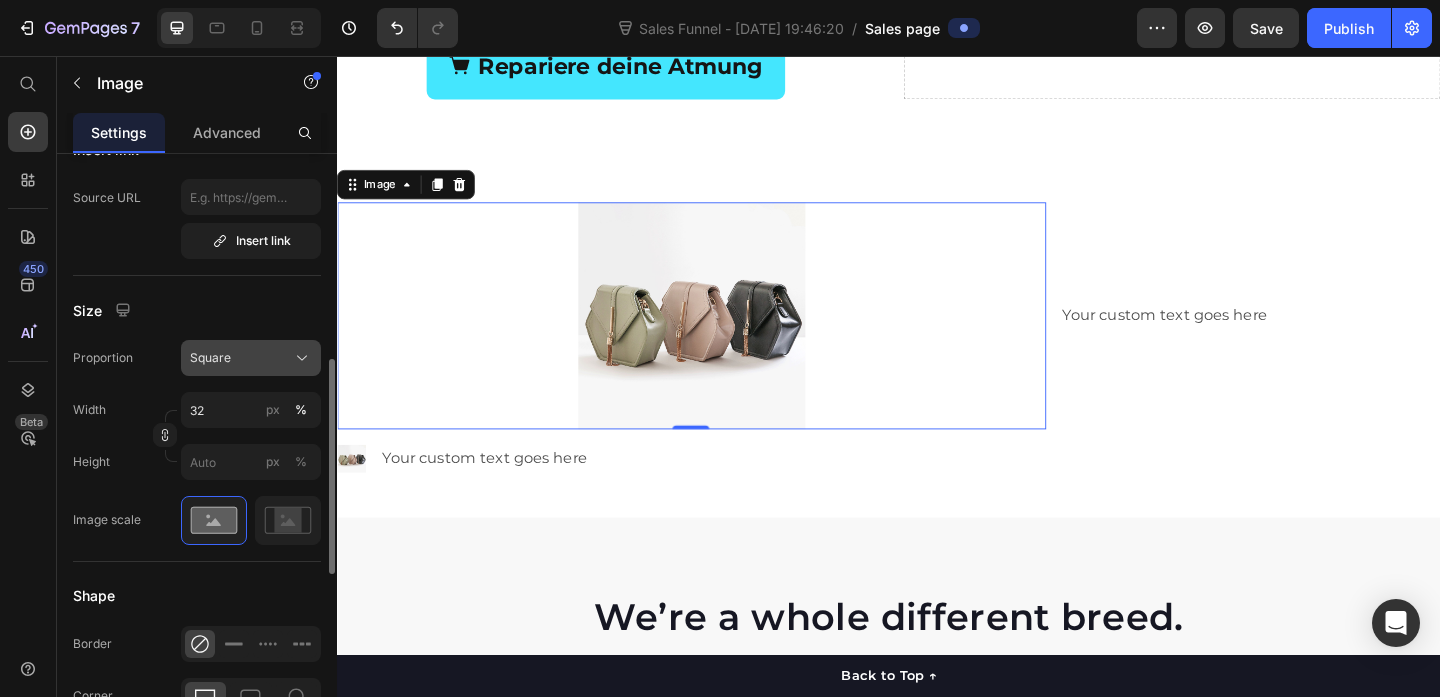 click on "Square" 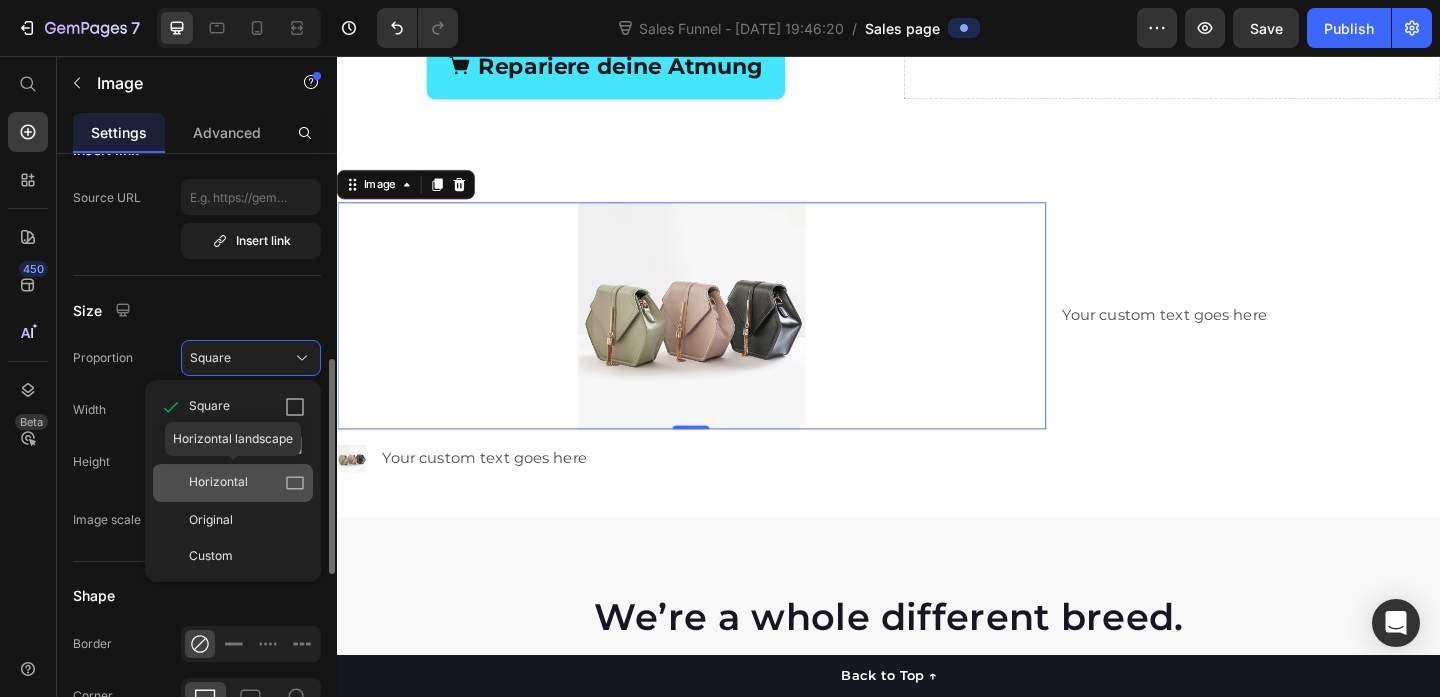 click on "Horizontal" 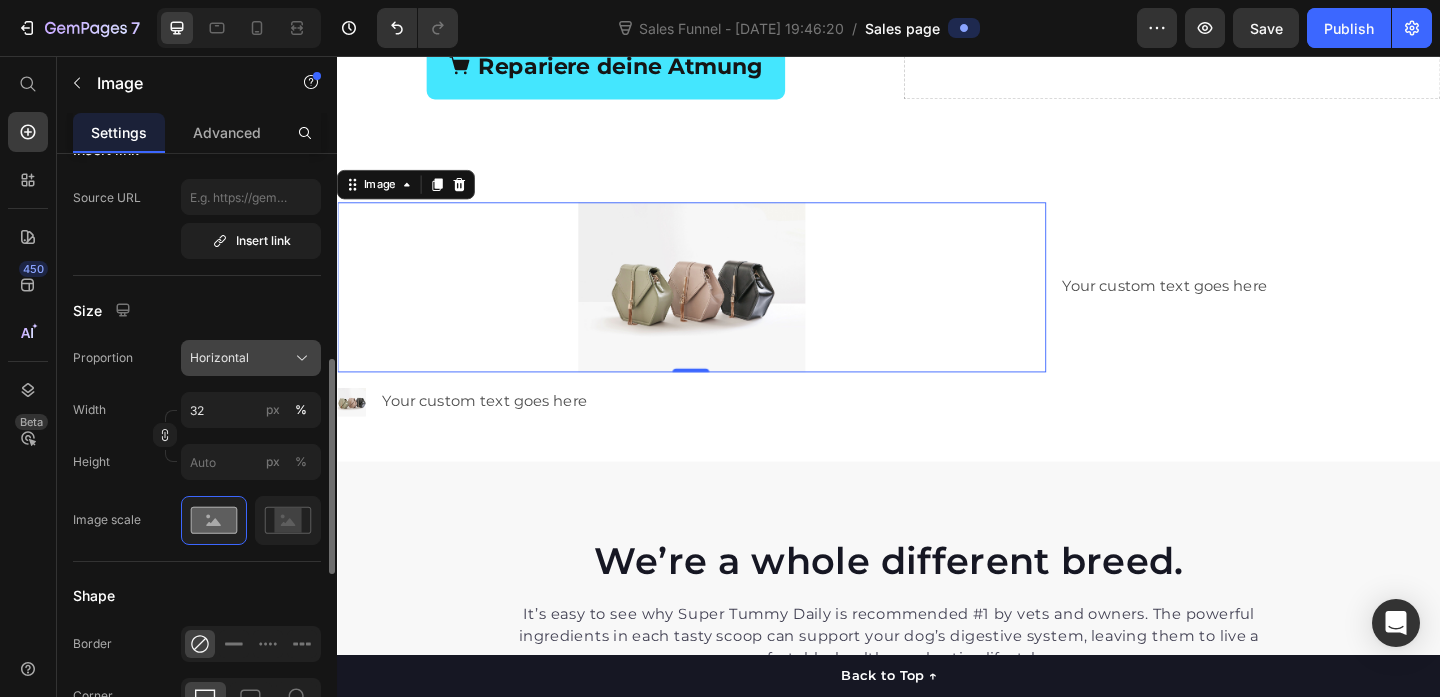 click on "Horizontal" at bounding box center [251, 358] 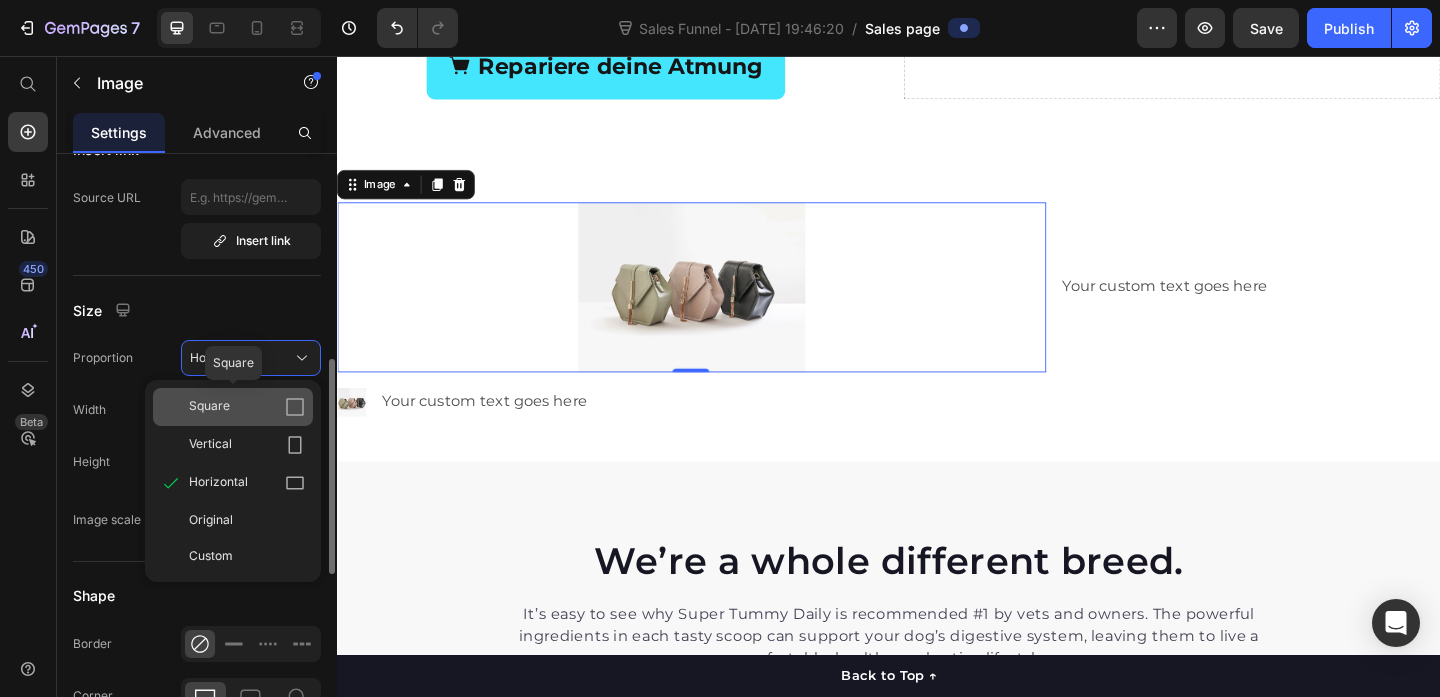 click on "Square" at bounding box center [209, 407] 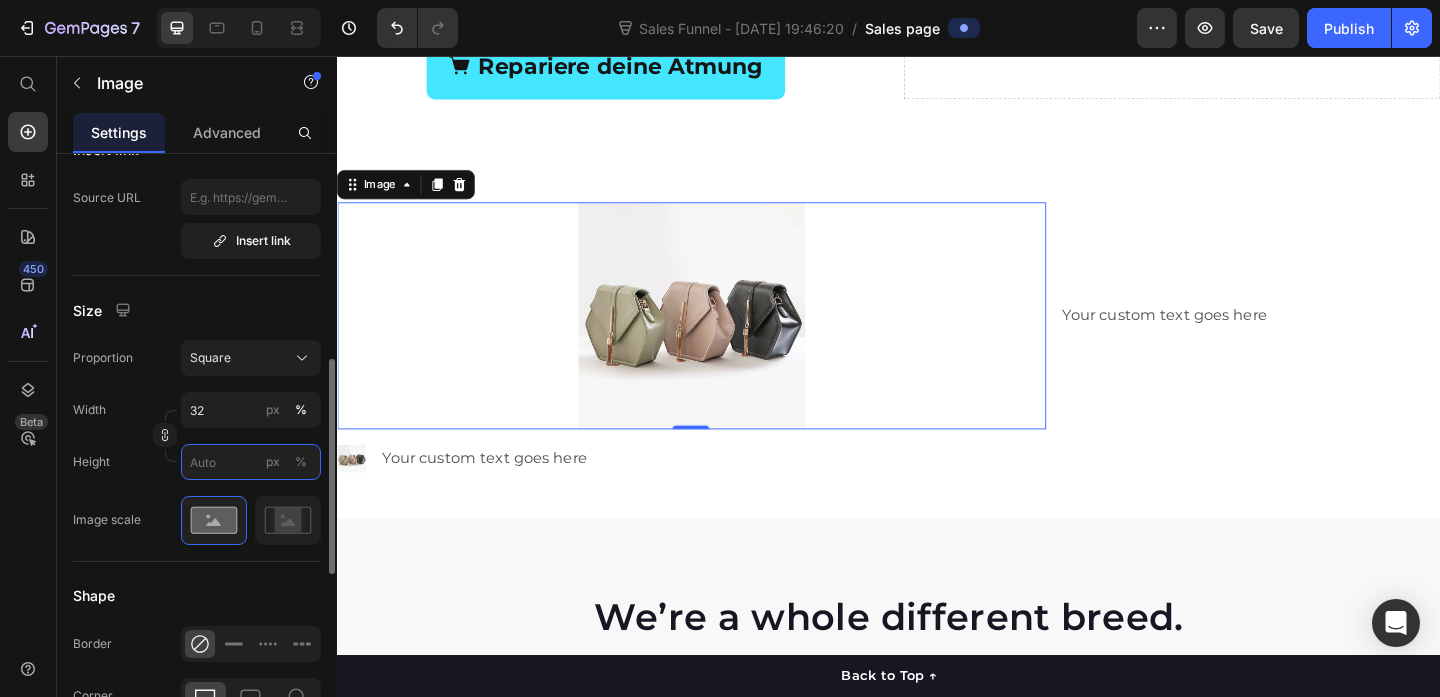 click on "px %" at bounding box center (251, 462) 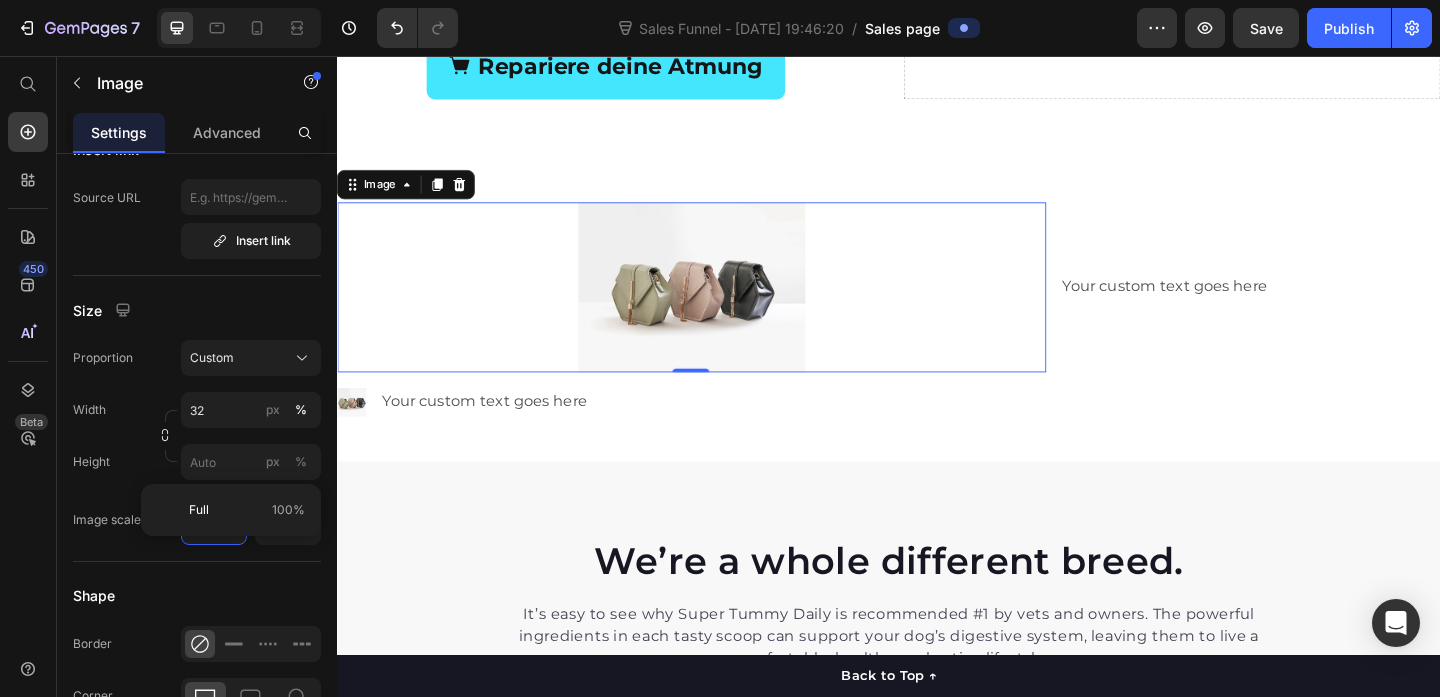click on "Full 100%" 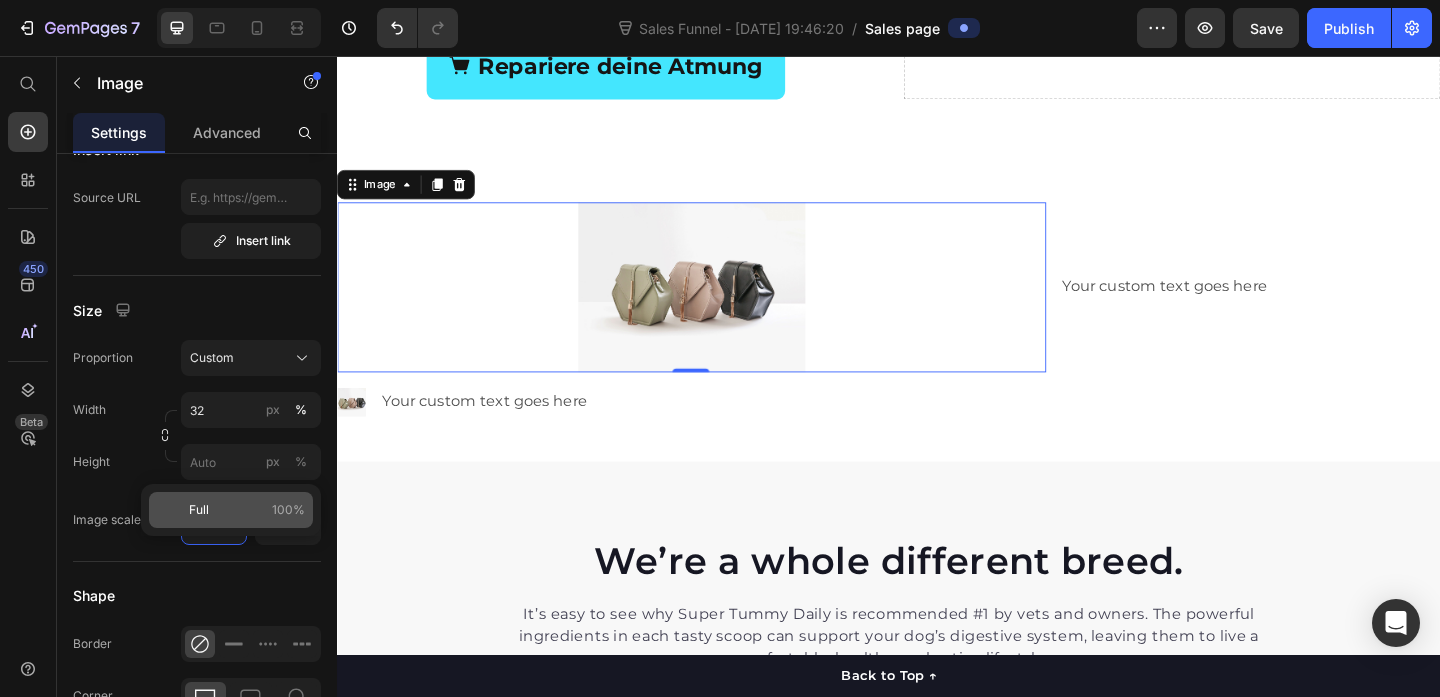 click on "Full 100%" at bounding box center (247, 510) 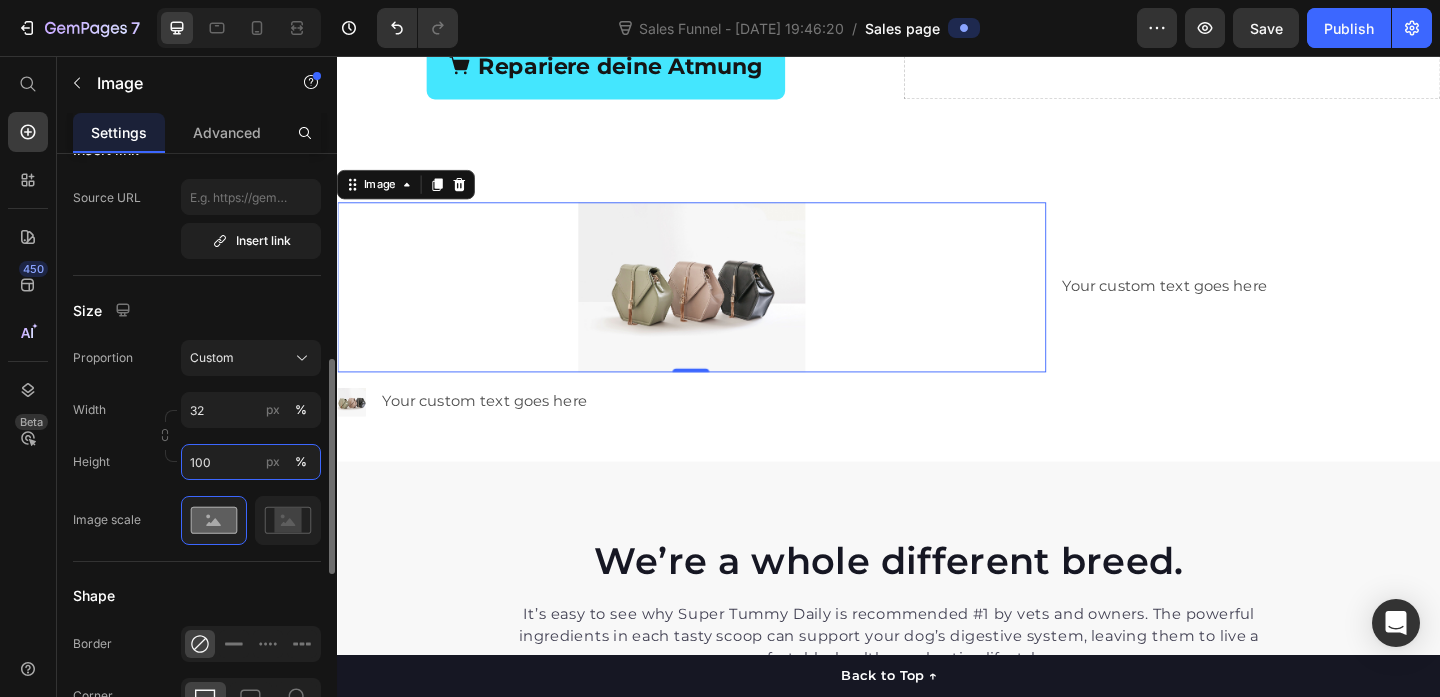 click on "100" at bounding box center (251, 462) 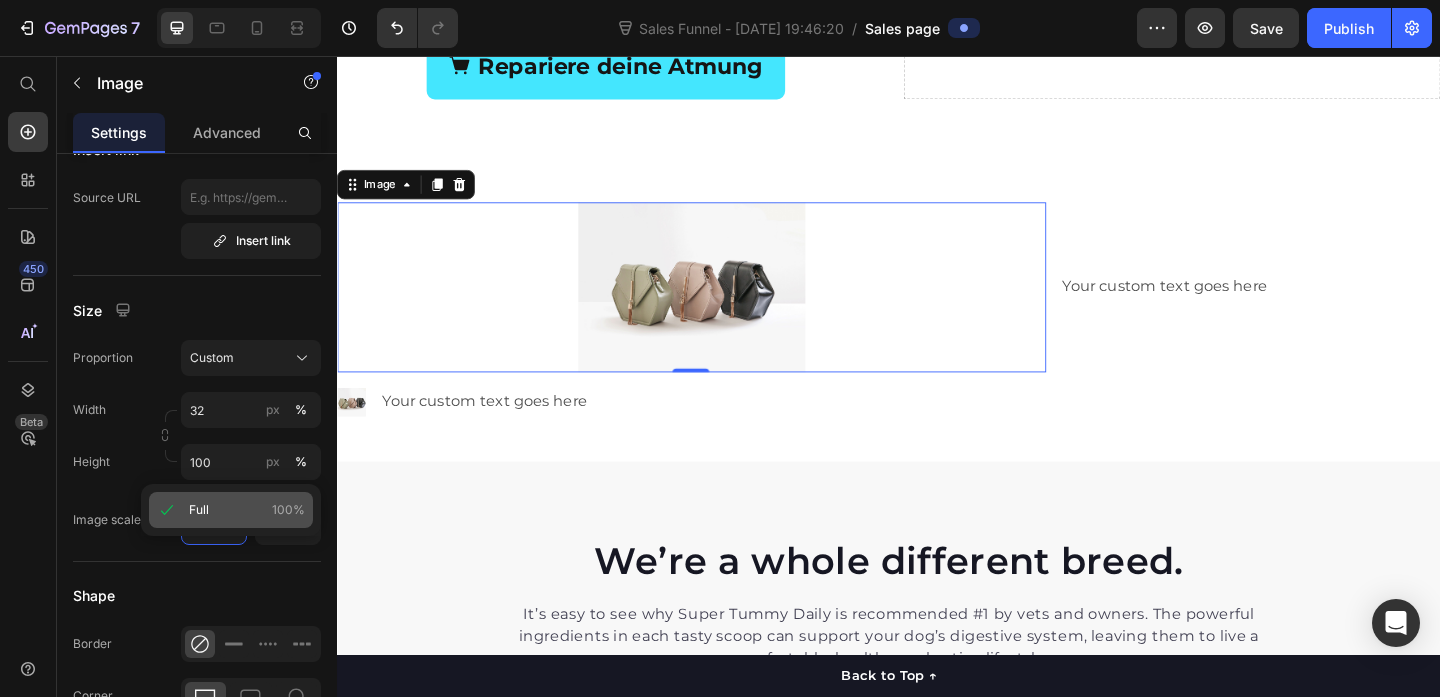 click on "Full 100%" at bounding box center (247, 510) 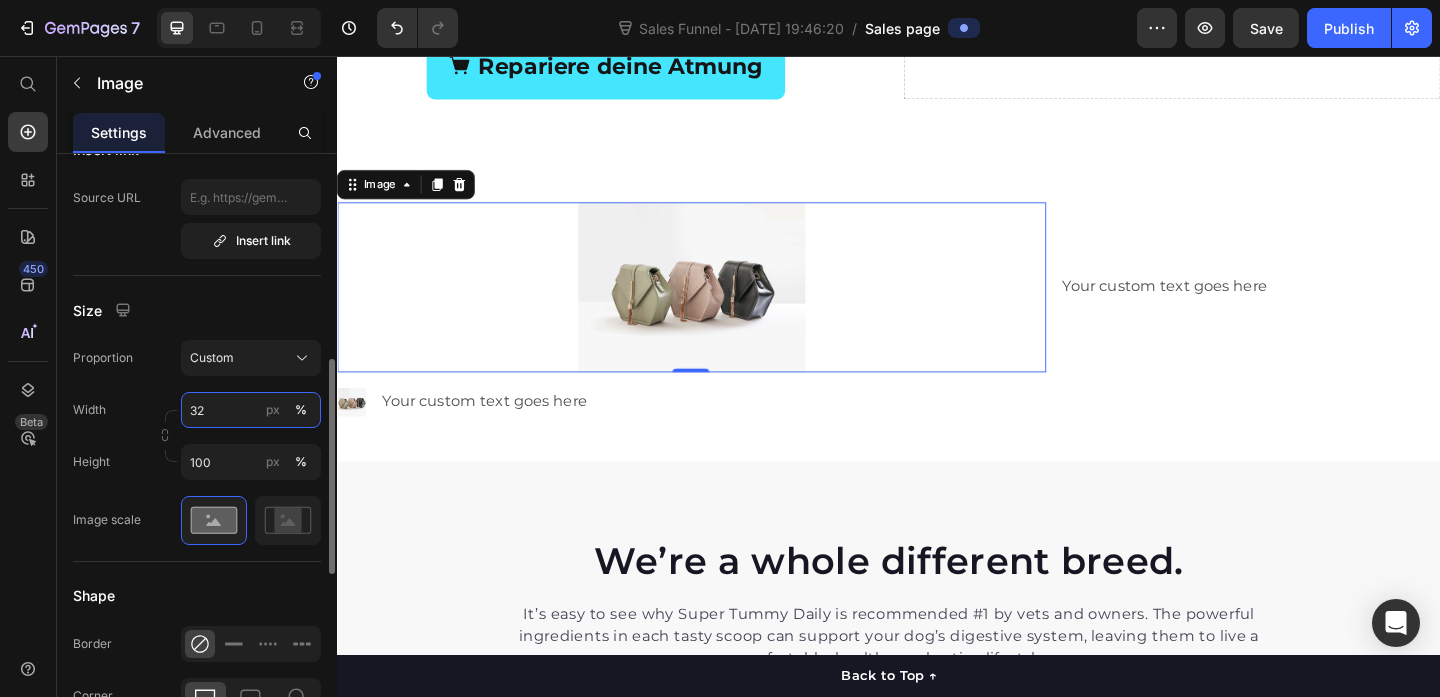 click on "32" at bounding box center (251, 410) 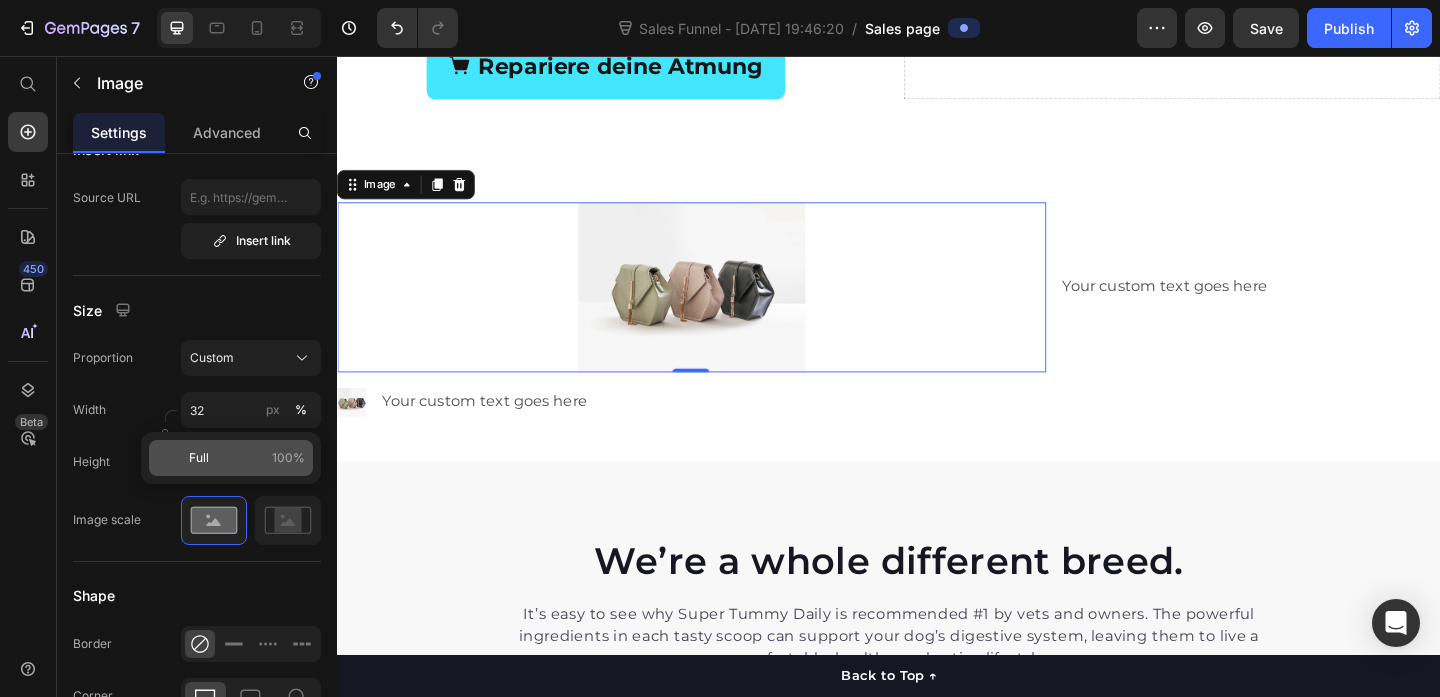 click on "Full 100%" 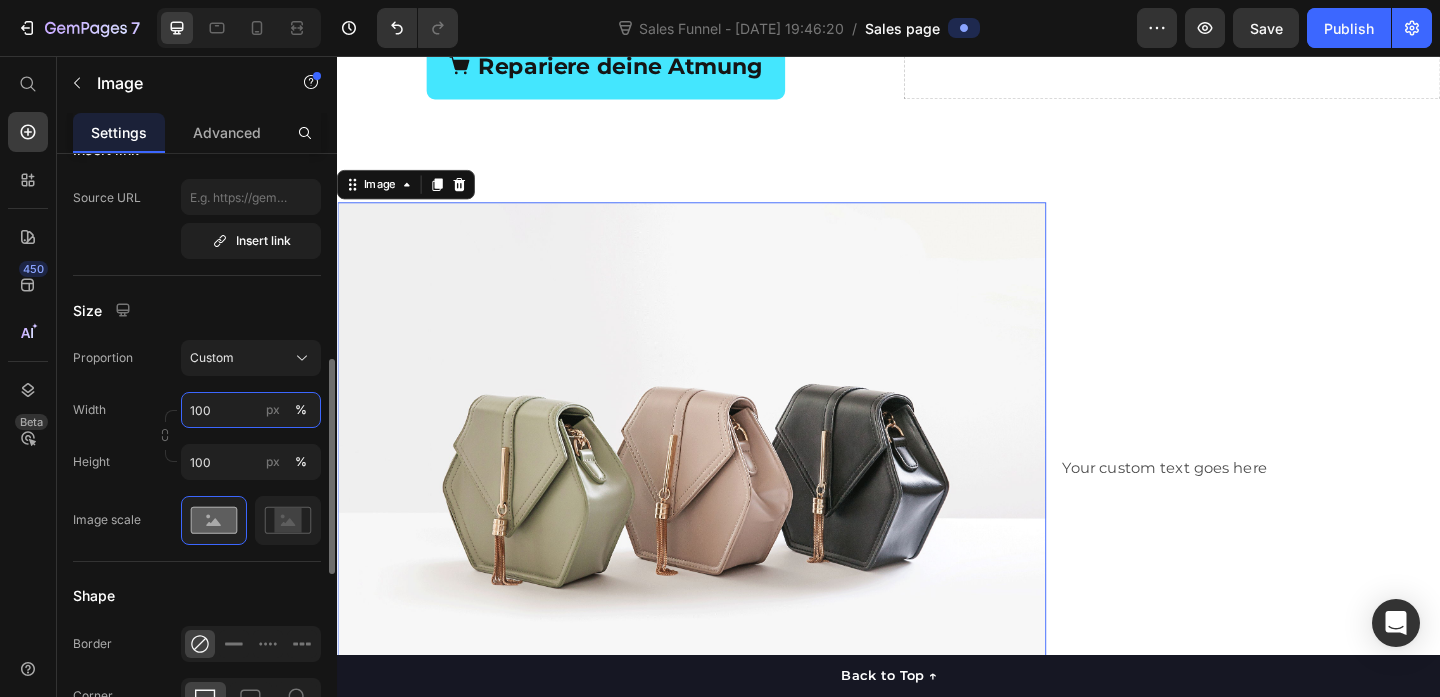 click on "100" at bounding box center [251, 410] 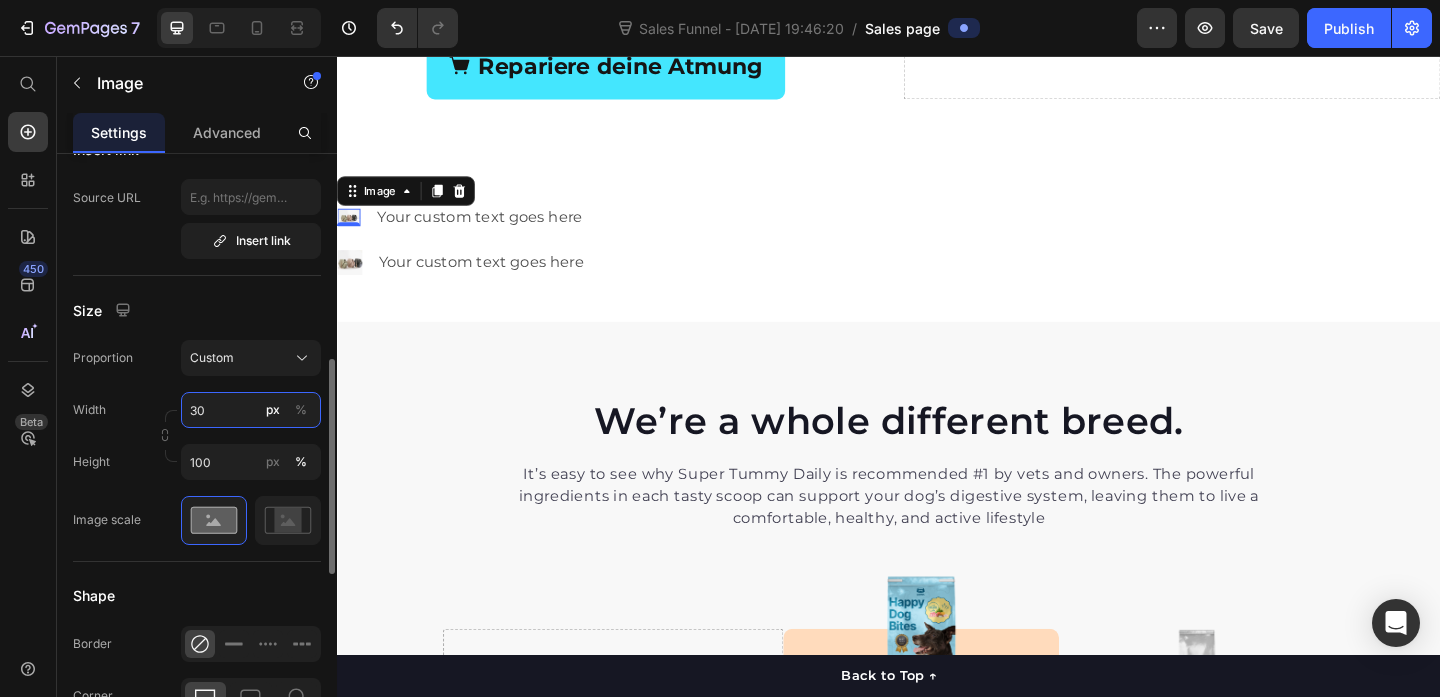 type on "30" 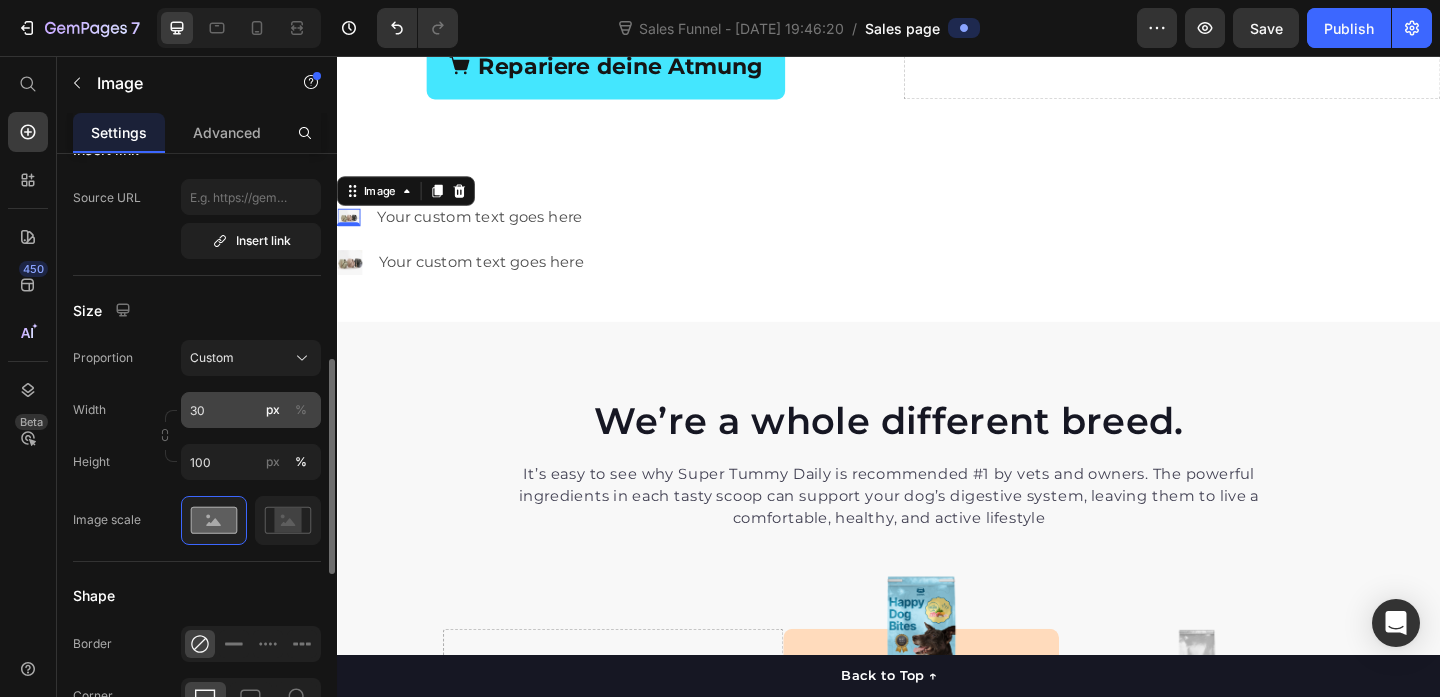 click on "%" 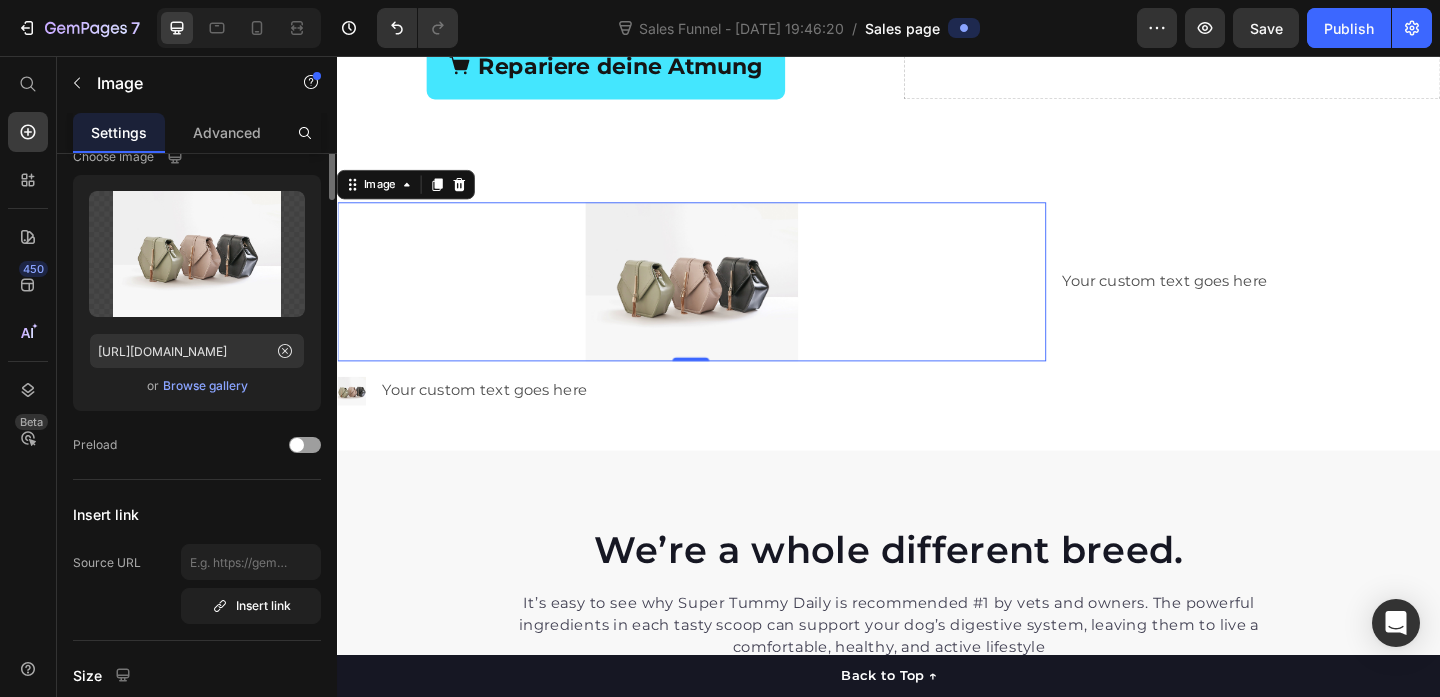 scroll, scrollTop: 0, scrollLeft: 0, axis: both 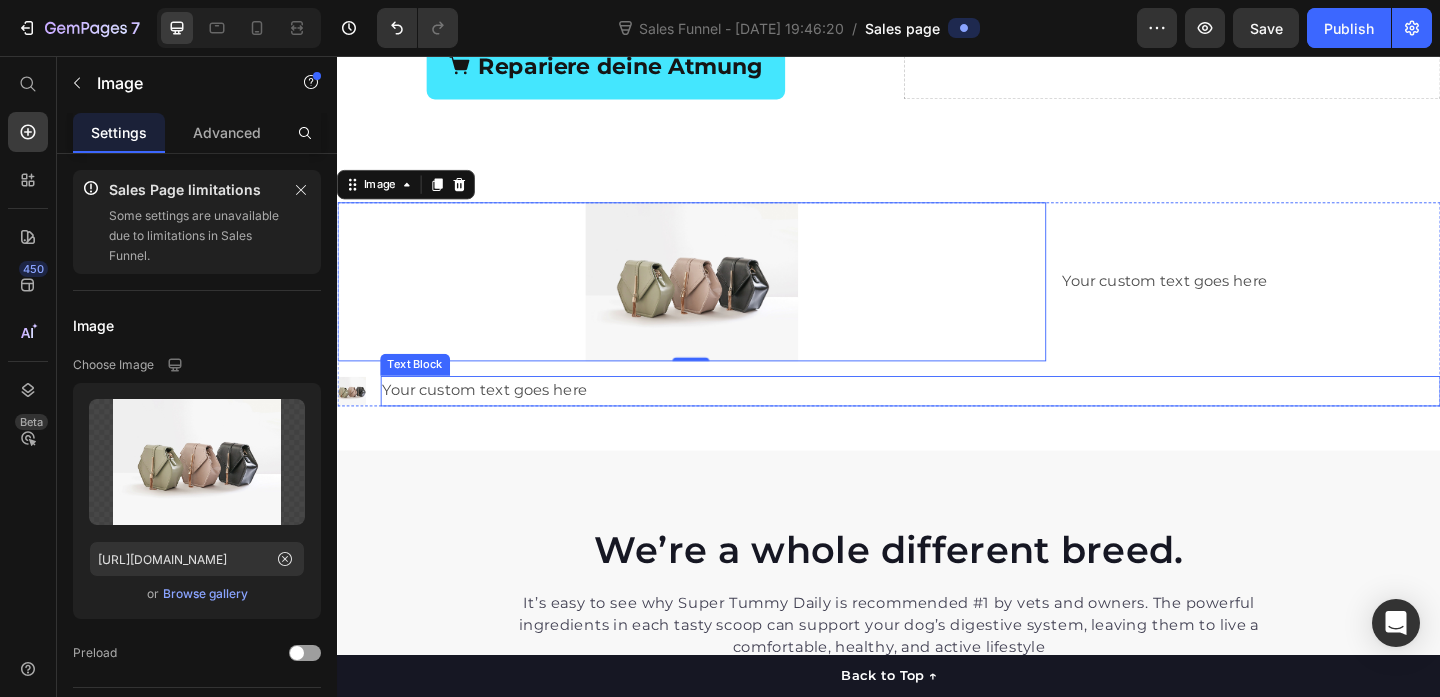click on "Your custom text goes here" at bounding box center [960, 420] 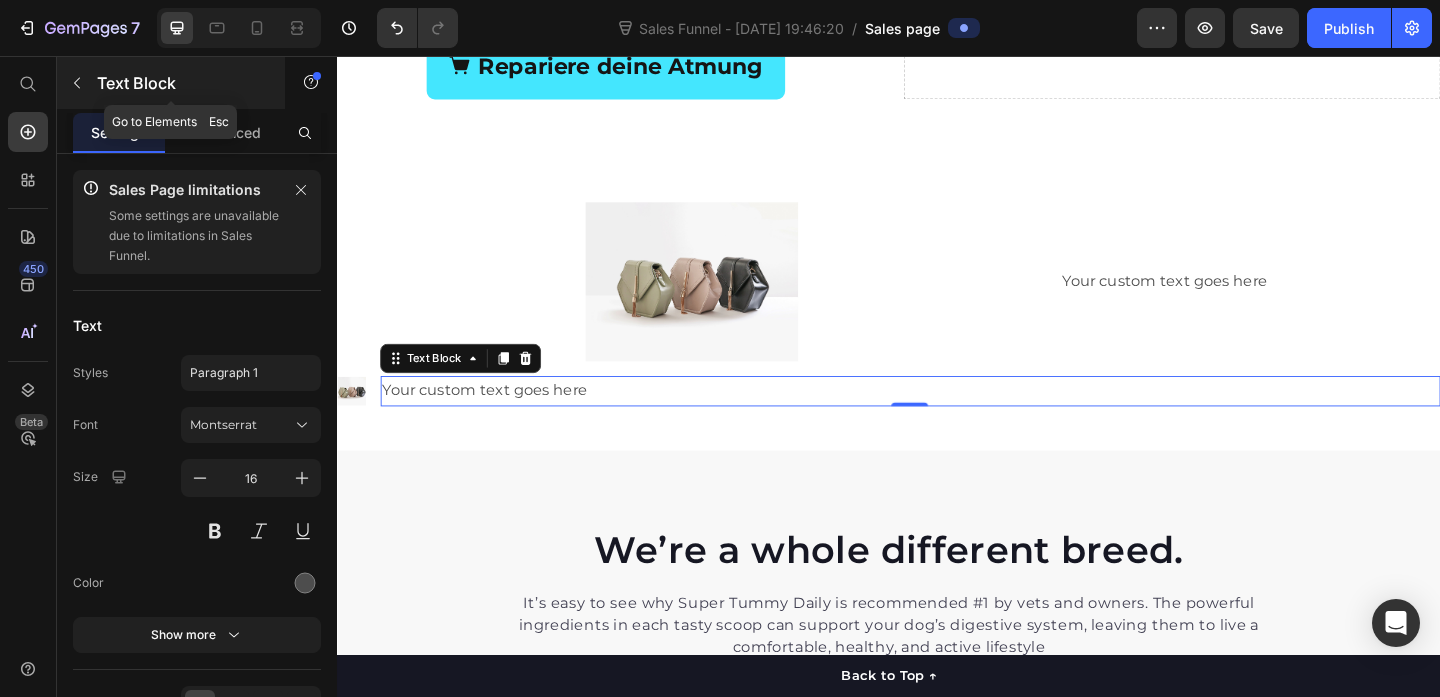 click 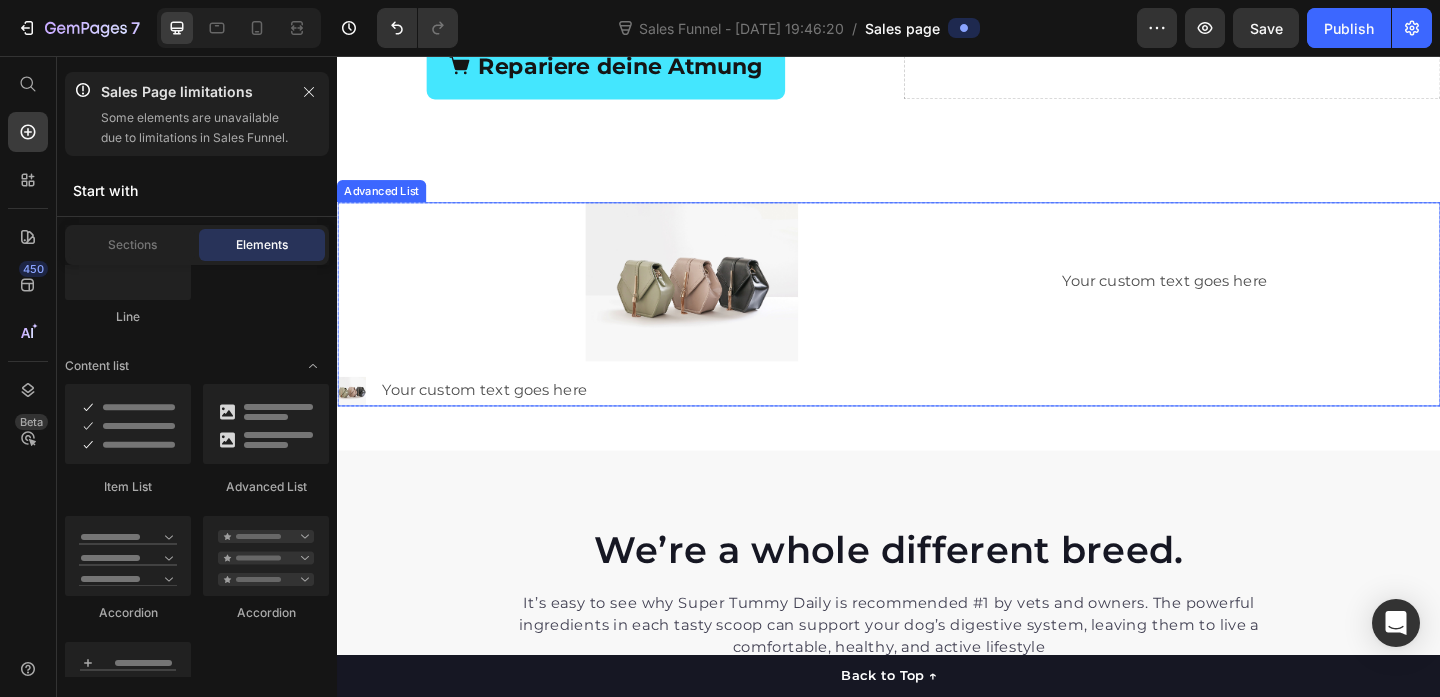 click on "Image Your custom text goes here Text Block Image Your custom text goes here Text Block" at bounding box center [937, 326] 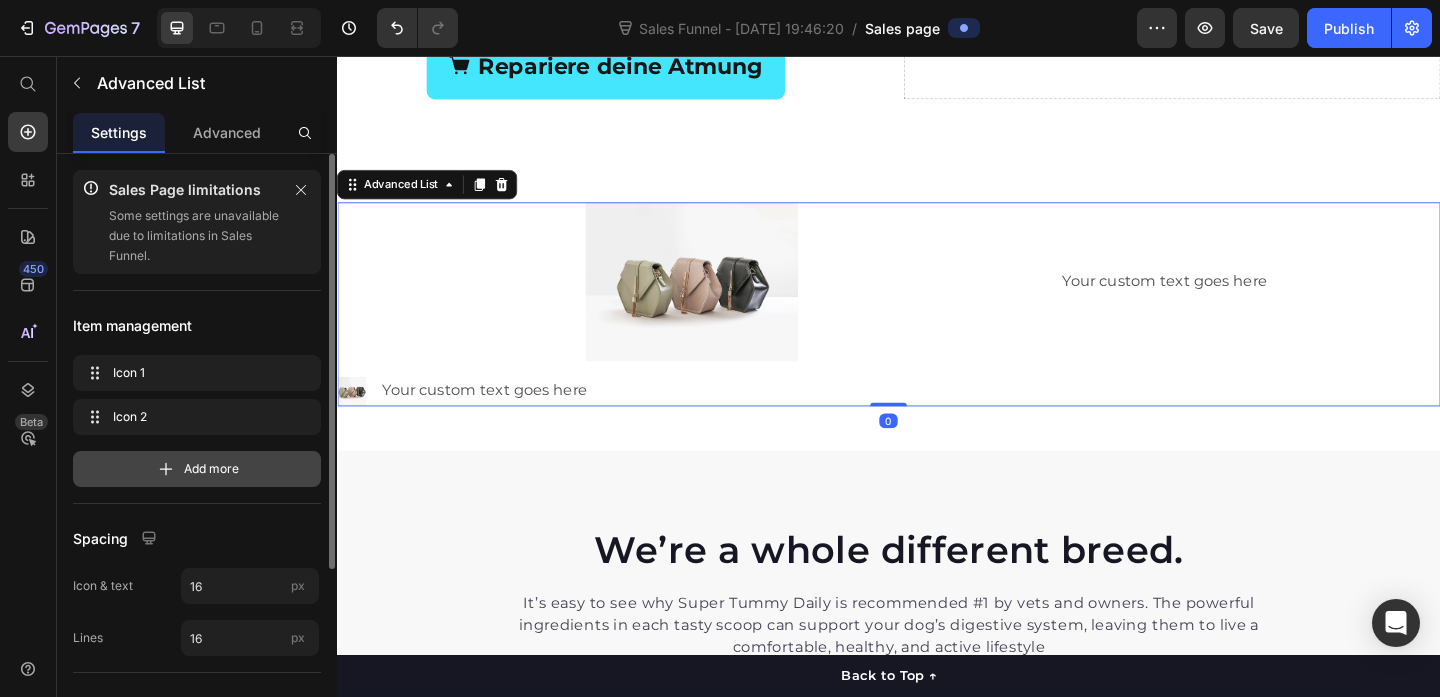click on "Add more" at bounding box center (197, 469) 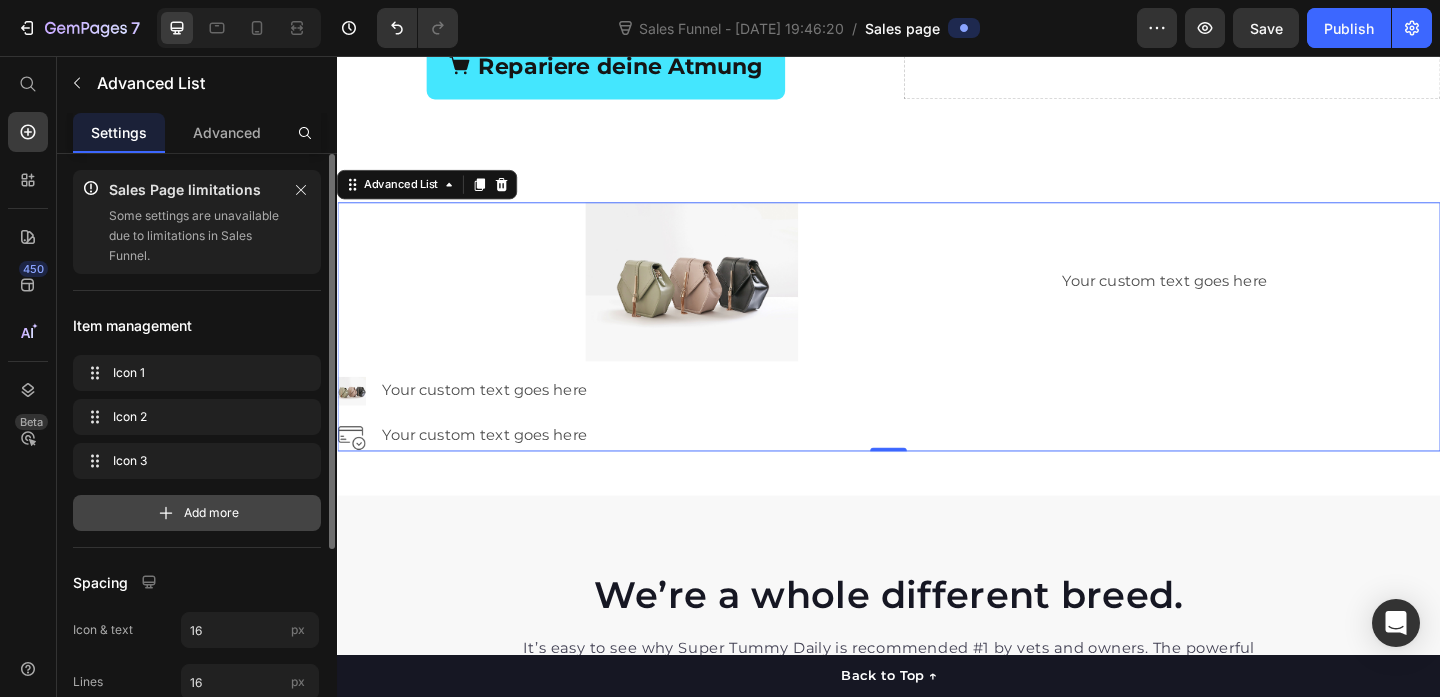 click on "Add more" at bounding box center (197, 513) 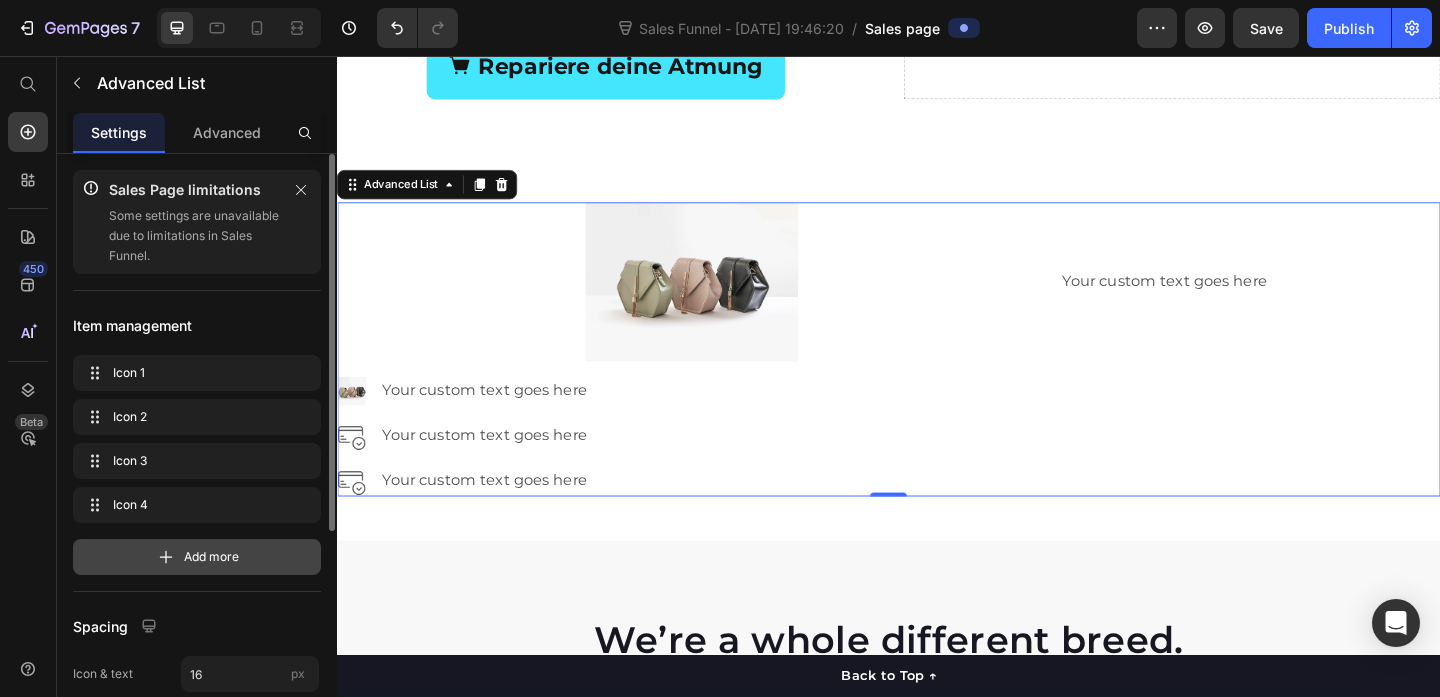 click on "Add more" at bounding box center (197, 557) 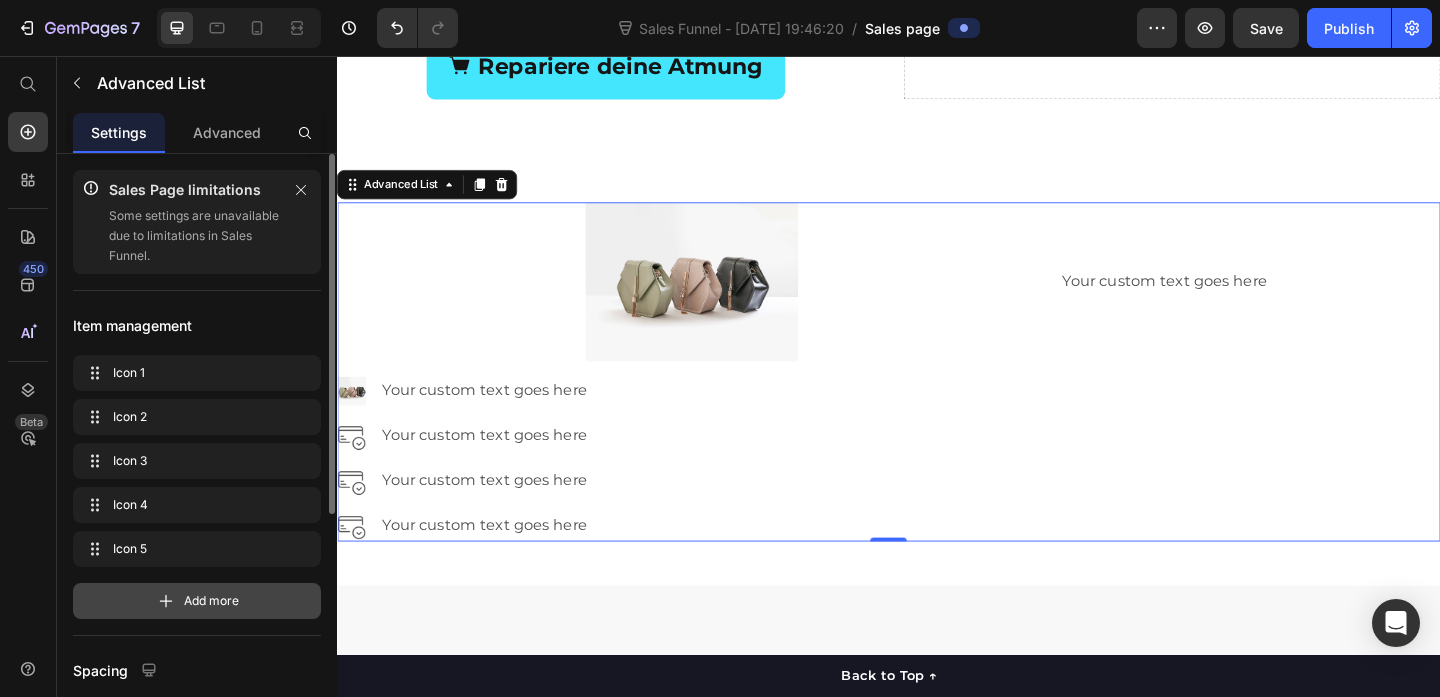 click on "Add more" at bounding box center [197, 601] 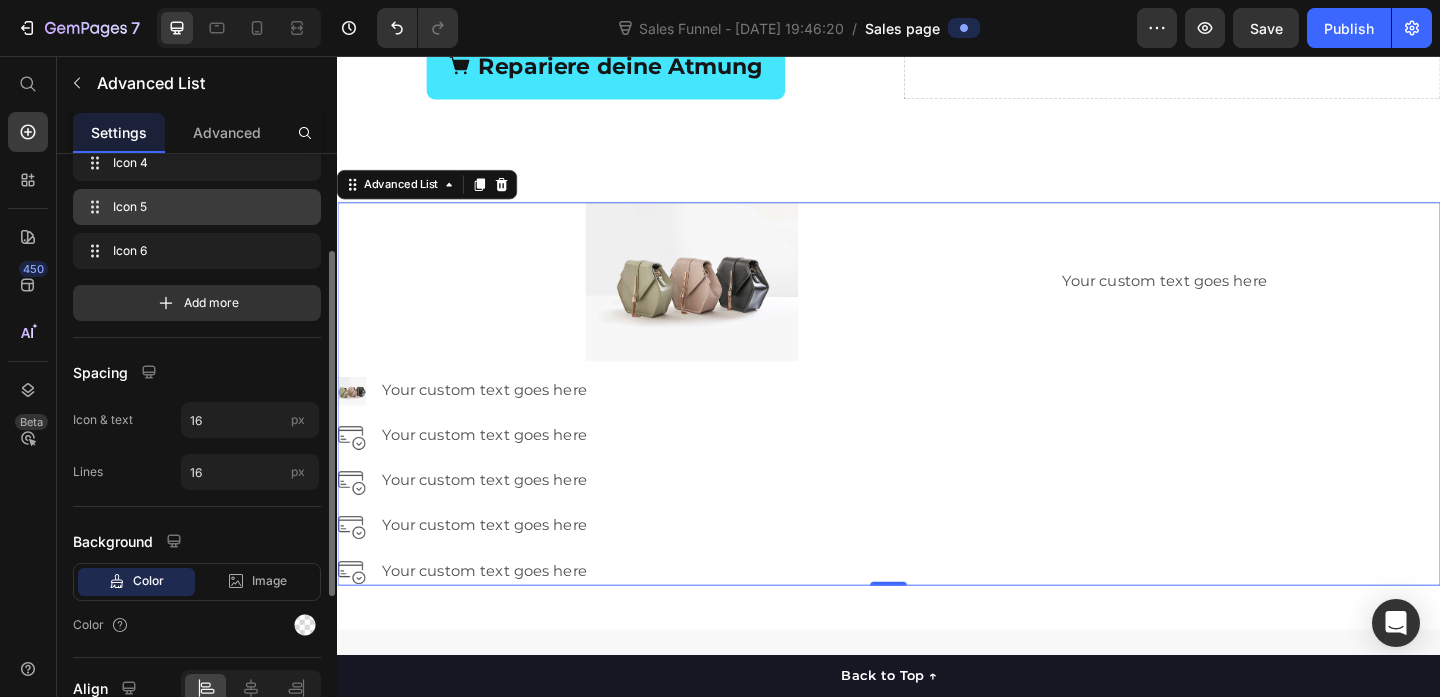scroll, scrollTop: 442, scrollLeft: 0, axis: vertical 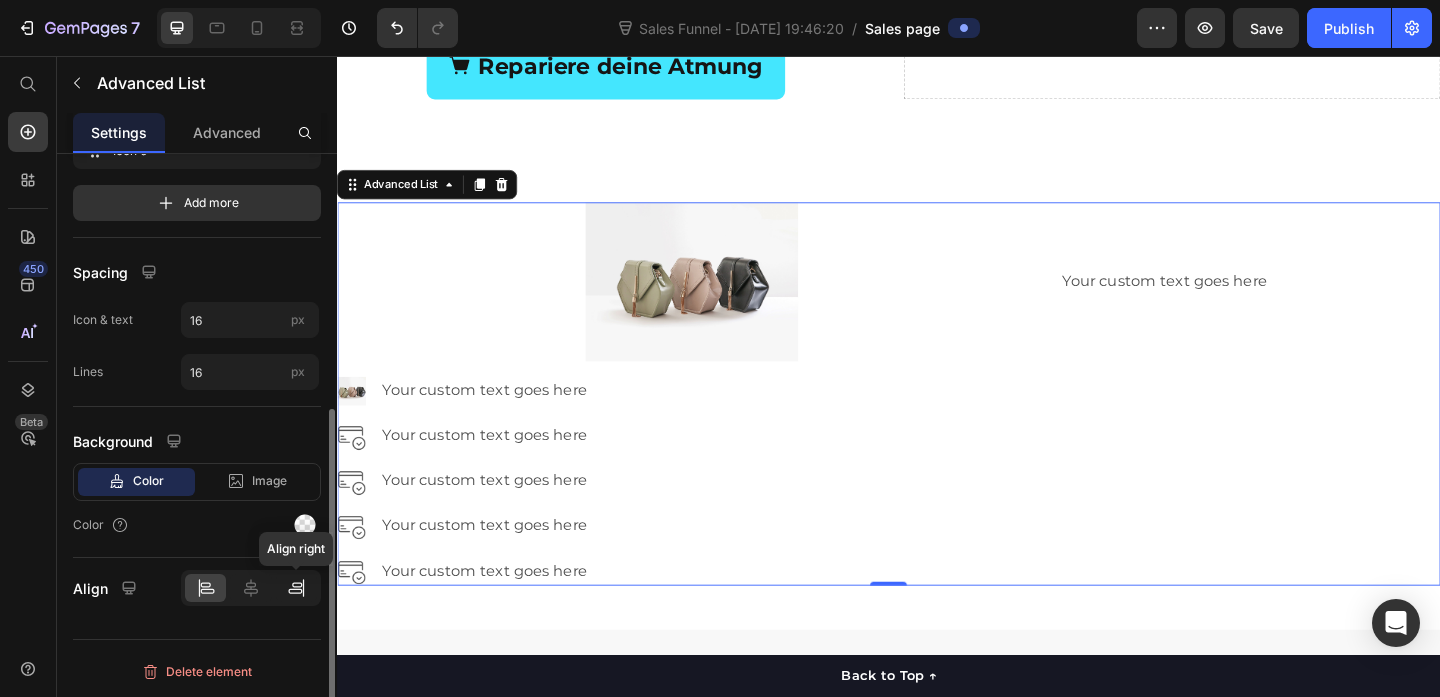 click 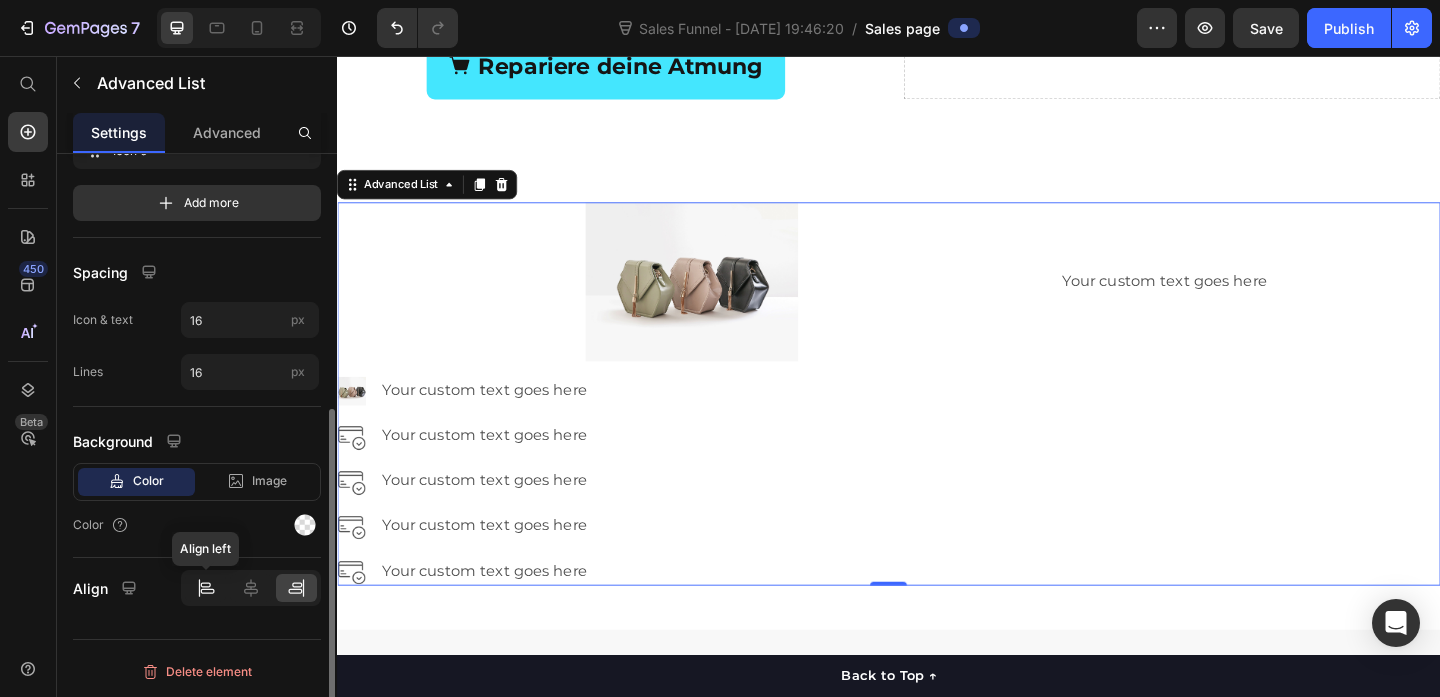 click 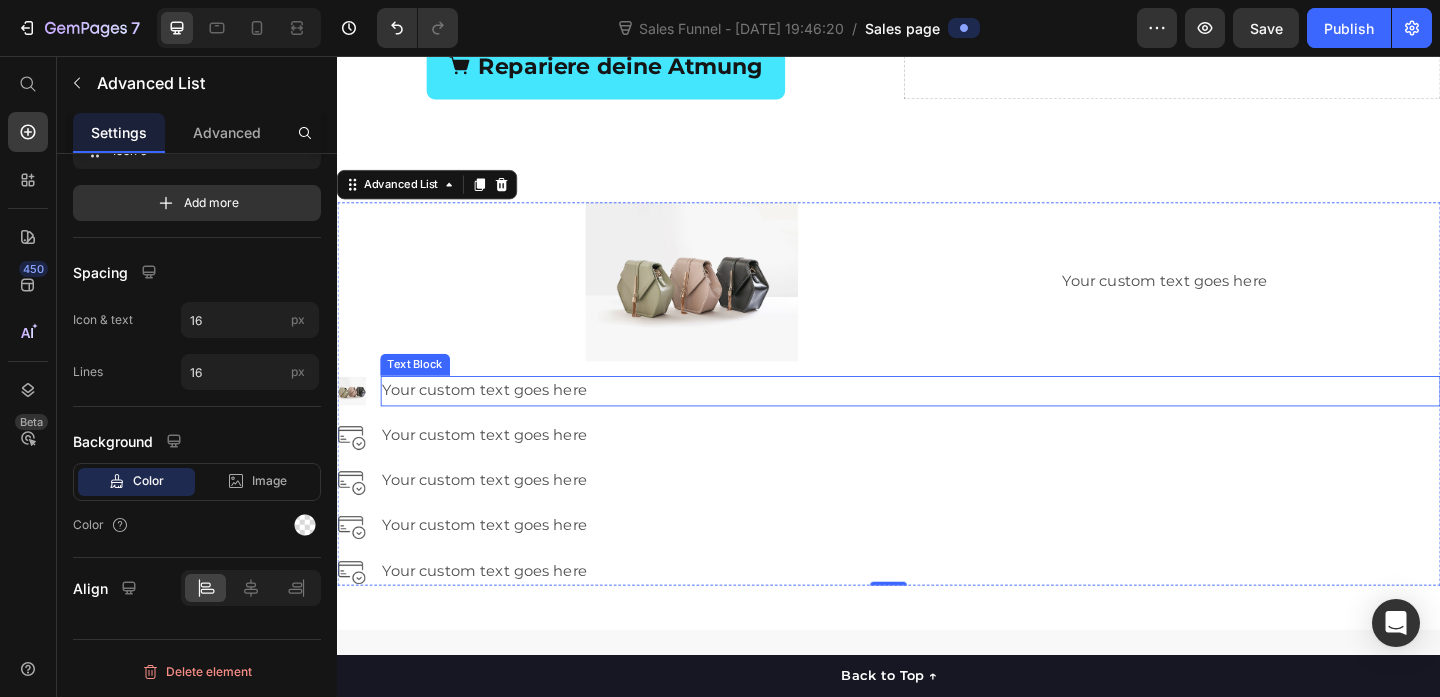 click on "Your custom text goes here" at bounding box center [960, 420] 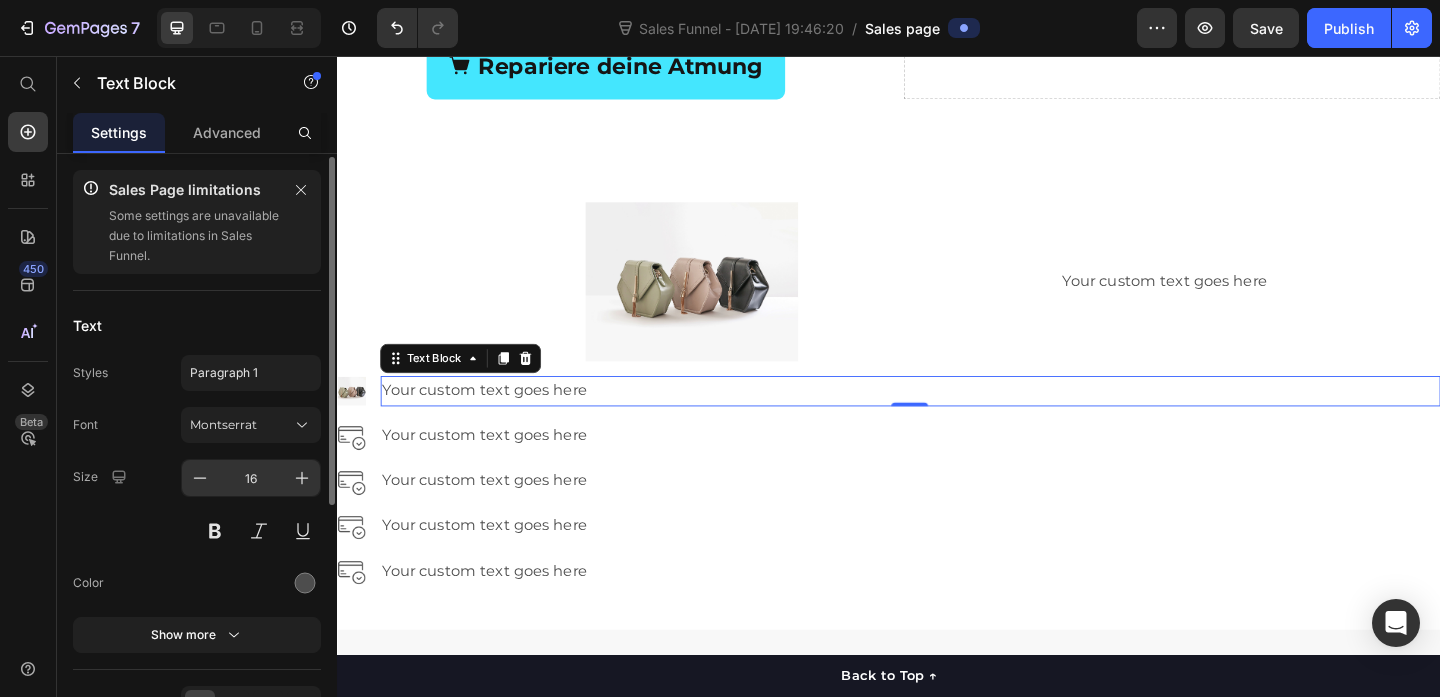 scroll, scrollTop: 432, scrollLeft: 0, axis: vertical 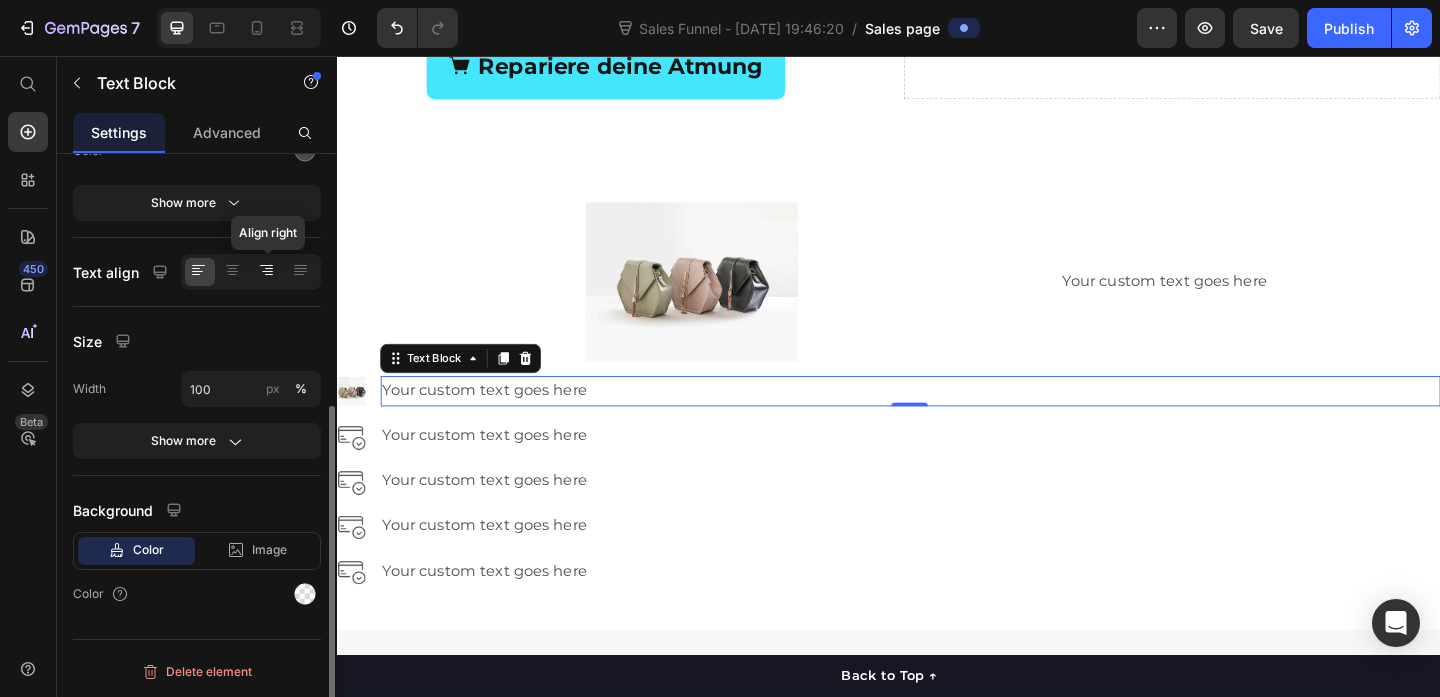 click 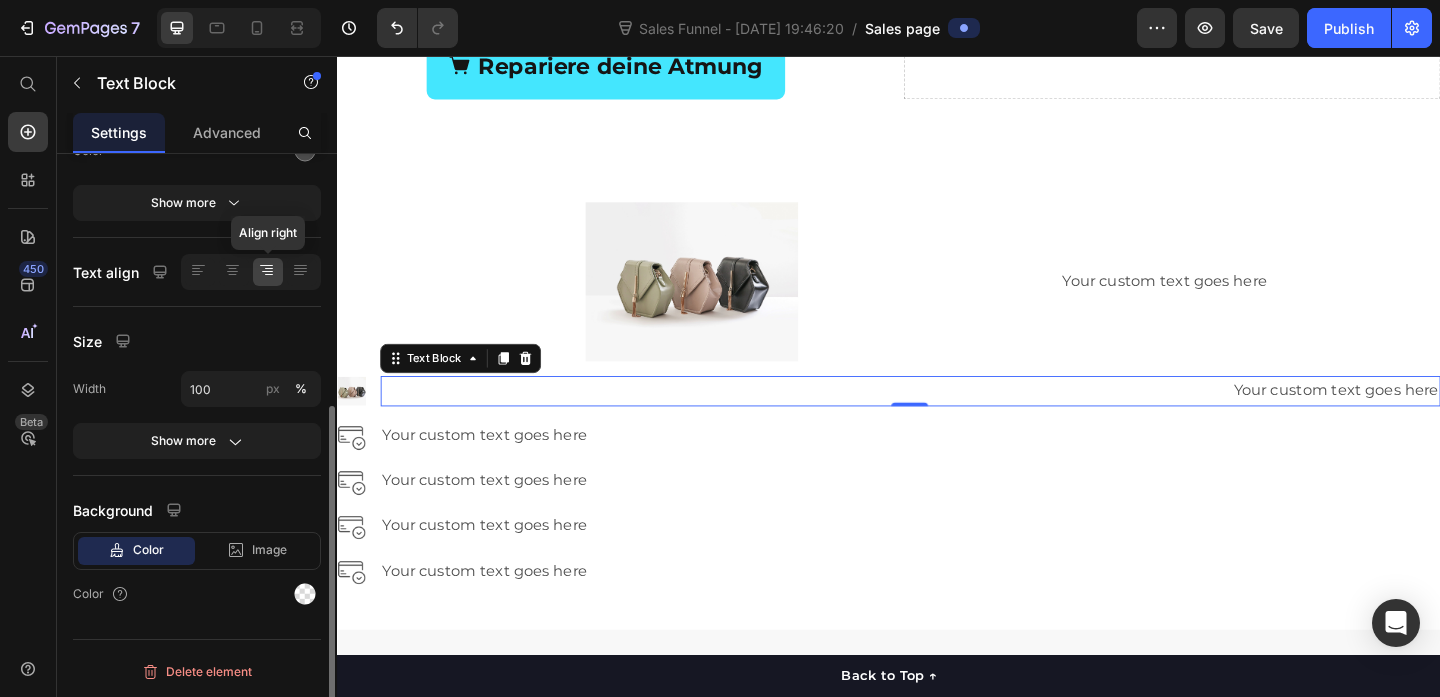 click 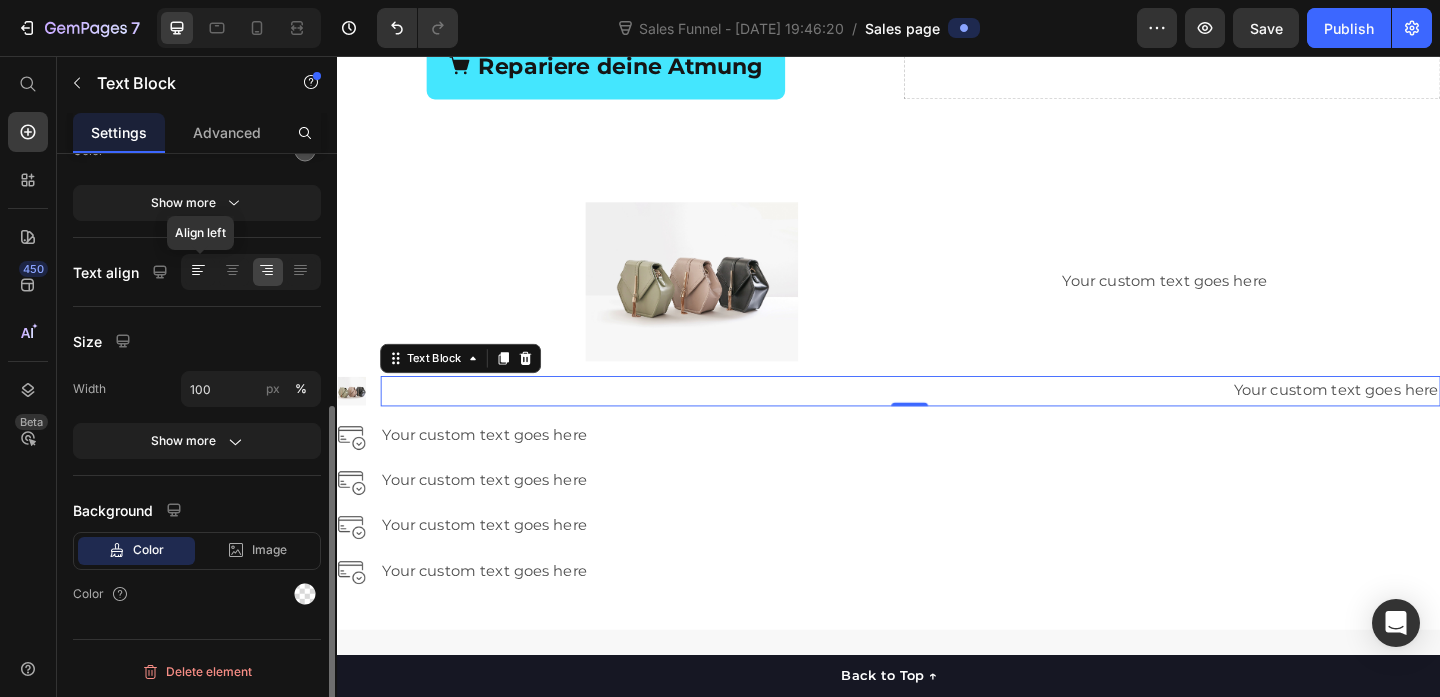 click 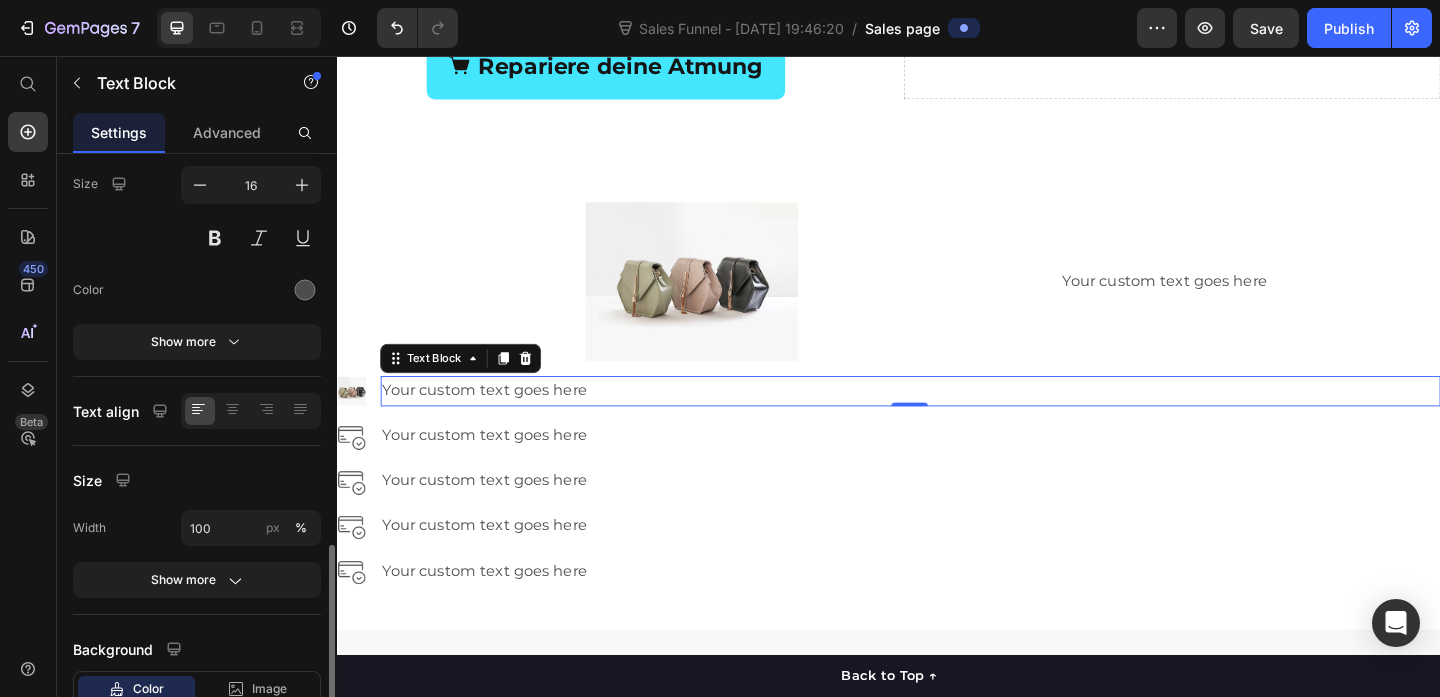 scroll, scrollTop: 432, scrollLeft: 0, axis: vertical 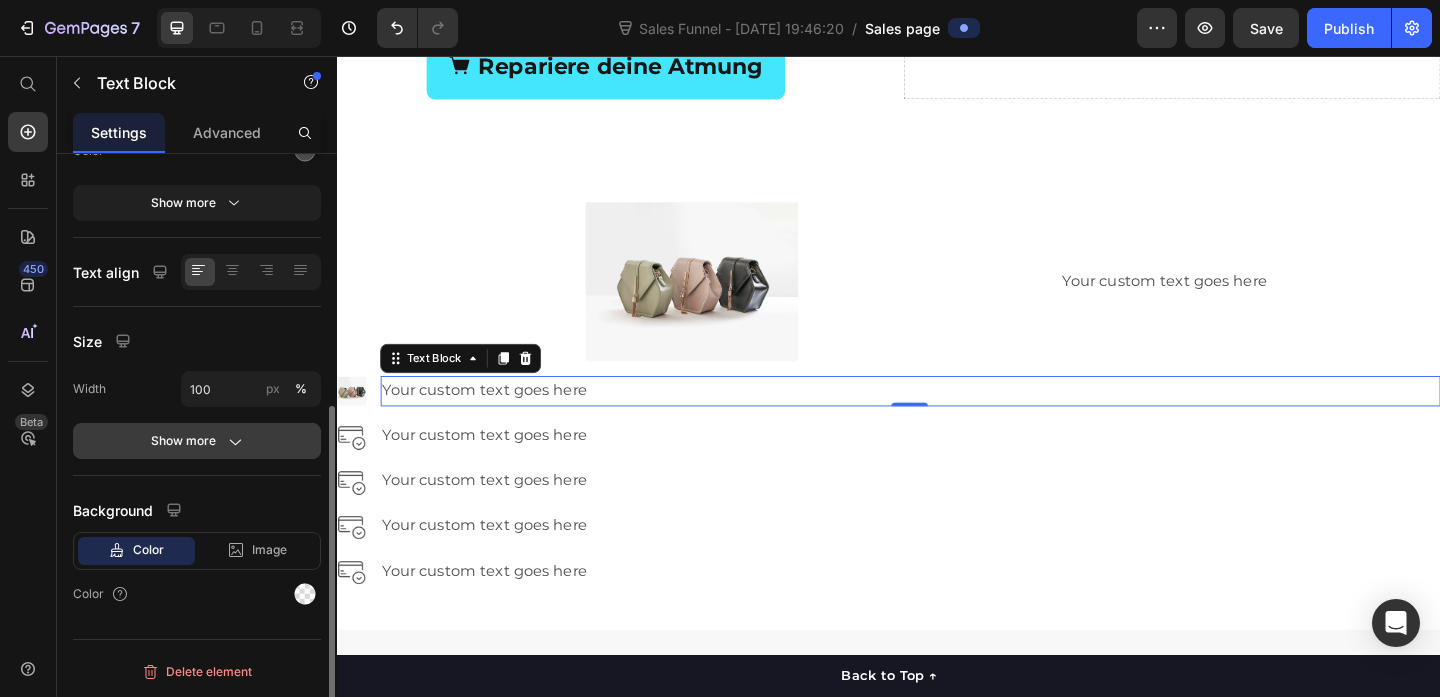 click 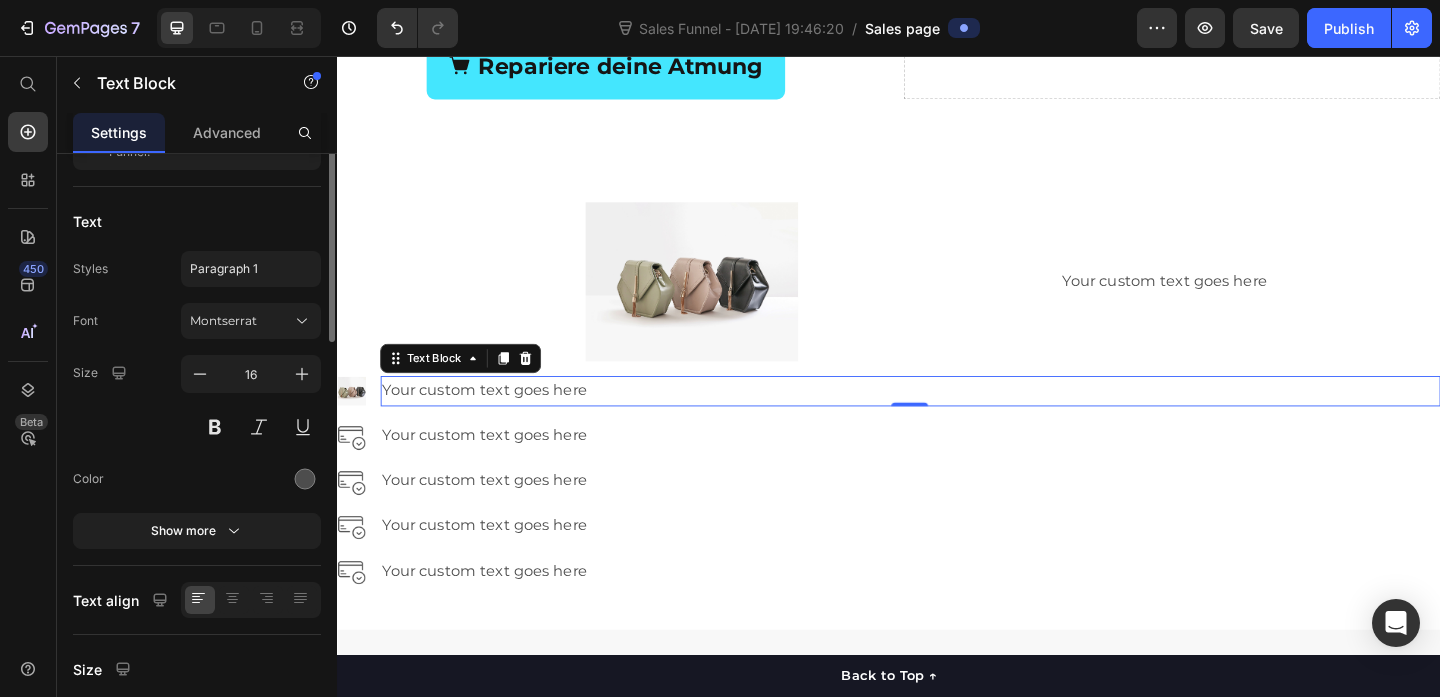 scroll, scrollTop: 0, scrollLeft: 0, axis: both 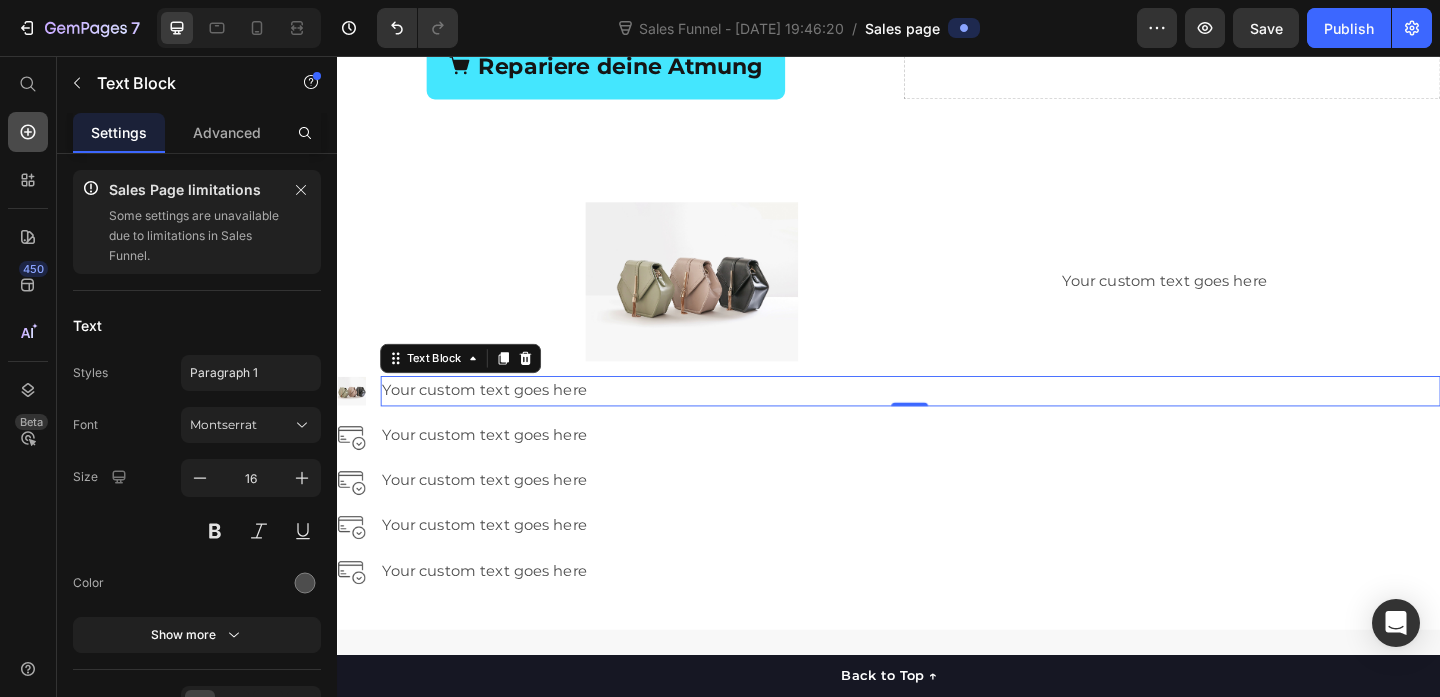 click 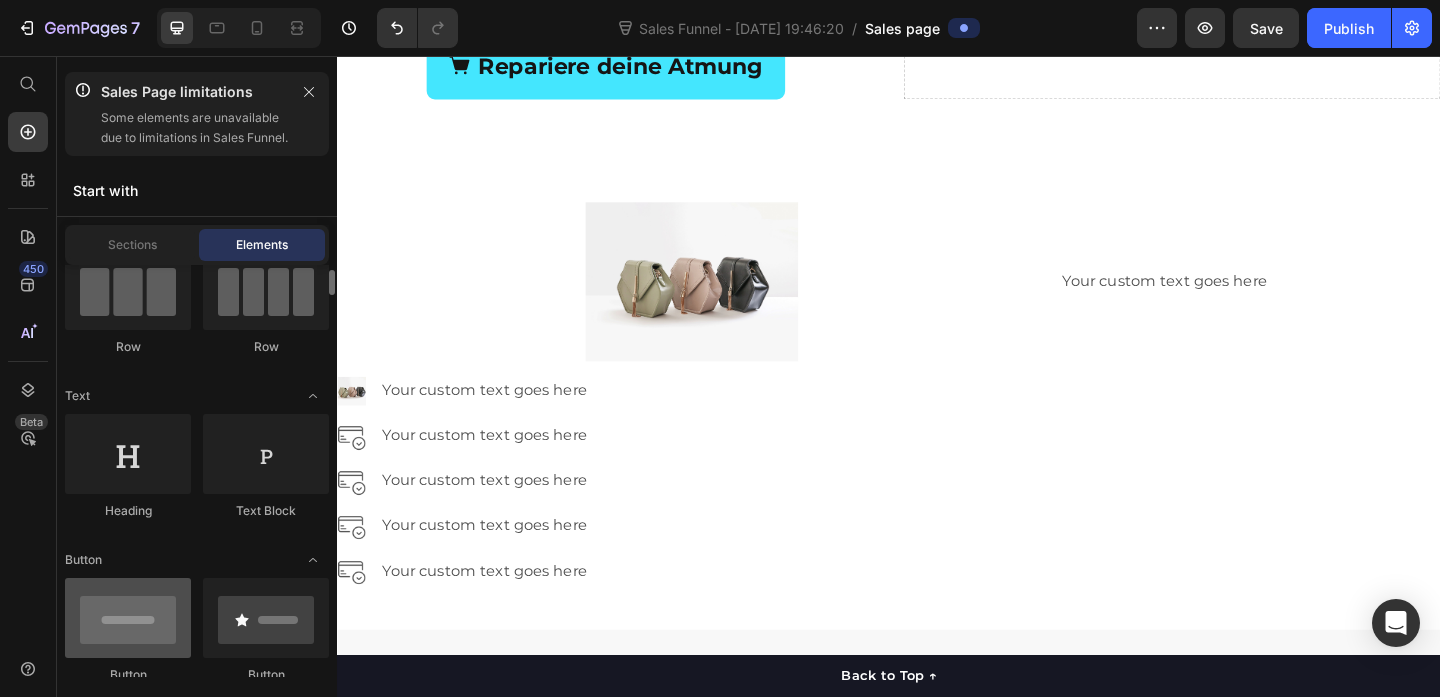 scroll, scrollTop: 180, scrollLeft: 0, axis: vertical 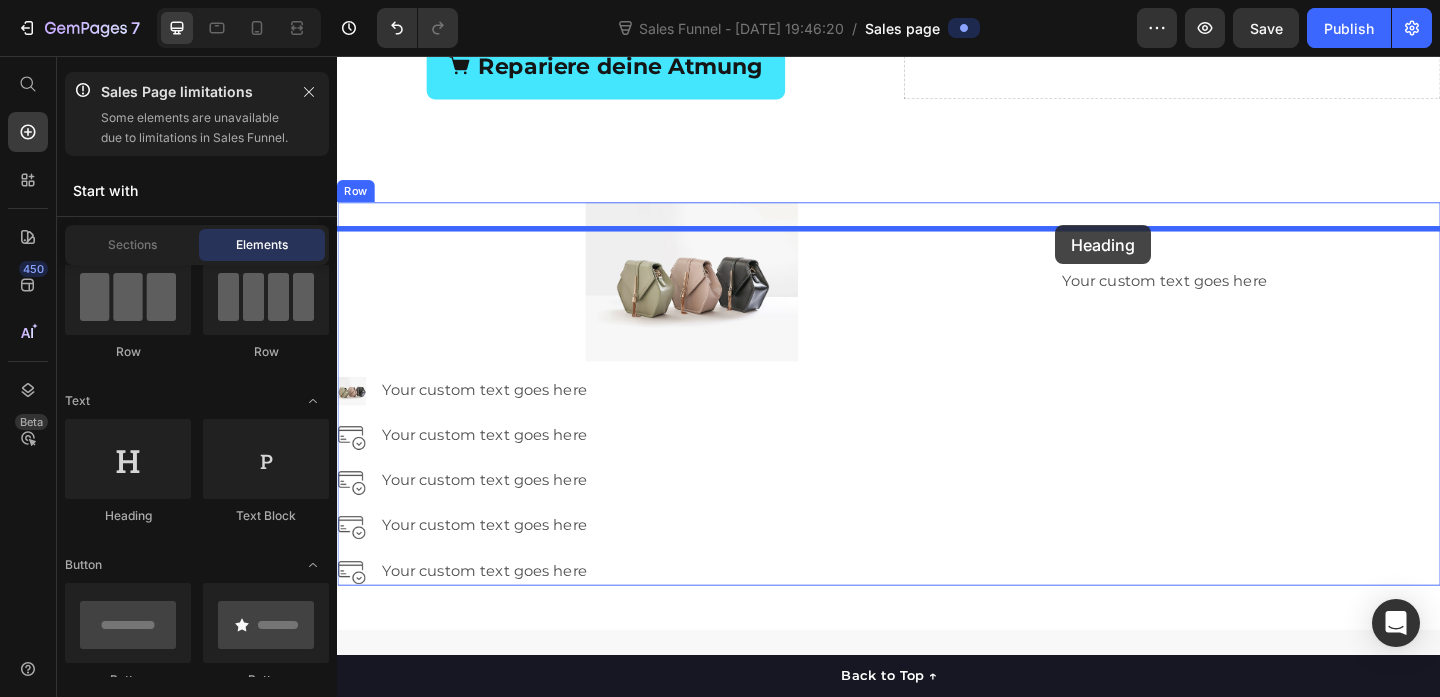 drag, startPoint x: 476, startPoint y: 540, endPoint x: 1118, endPoint y: 240, distance: 708.6353 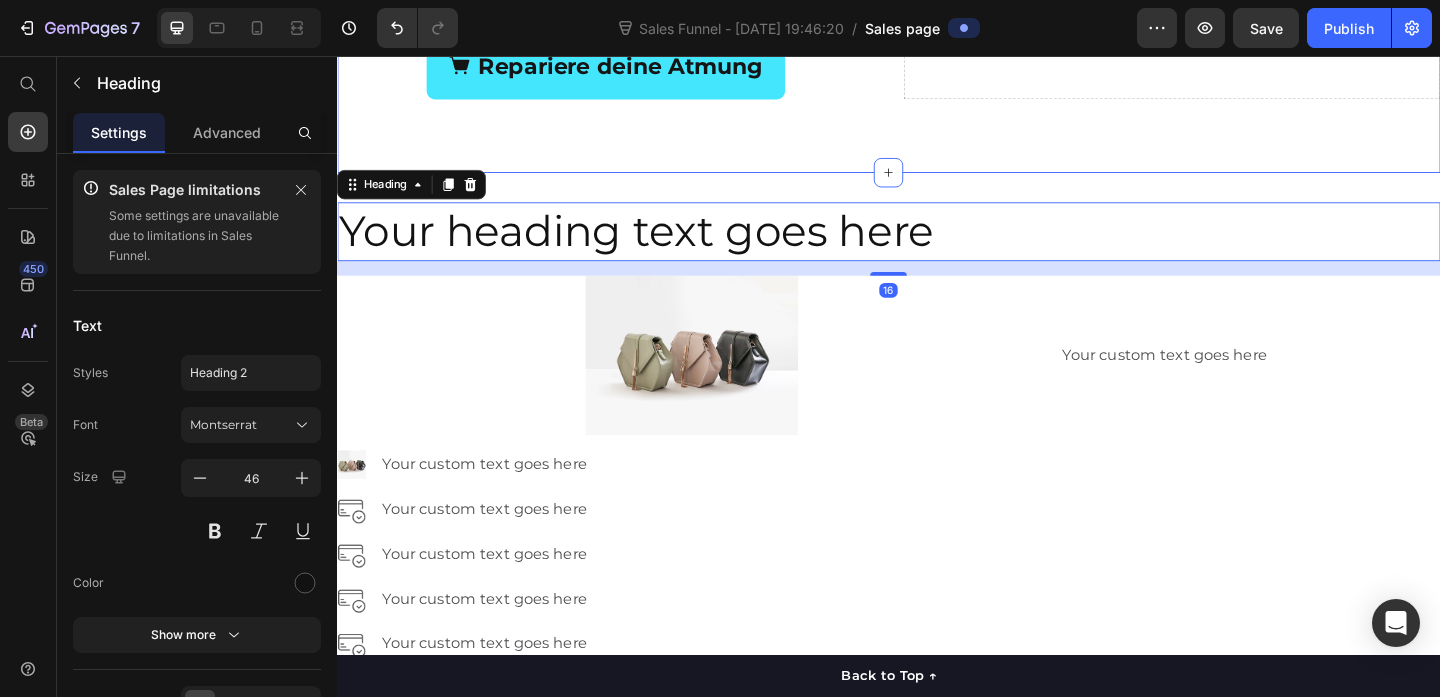 click on "⁠⁠⁠⁠⁠⁠⁠ Klein, leicht & kaum spürbar So bequem, dass du vergisst, dass du ihn trägst. ✔️  Die ganze Nacht – oder nur bei Bedarf Von Partnern geliebt Halte deine Liebsten nachts nicht mehr wach. ✔️  Dein Schlaf verbessert auch ihre Nacht Heading
Repariere deine Atmung Button
Drop element here Section 4" at bounding box center [937, -39] 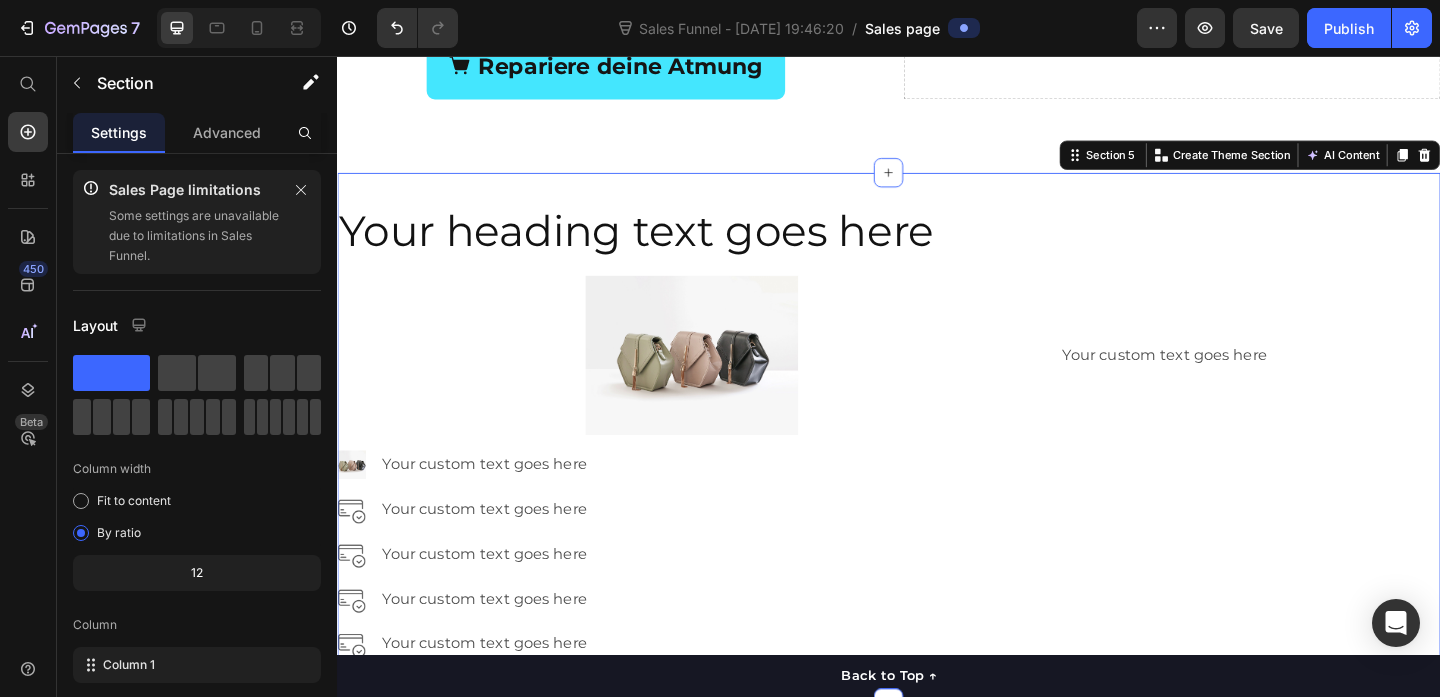 click on "Your heading text goes here Heading Image Your custom text goes here Text Block Image Your custom text goes here Text Block Image Your custom text goes here Text Image Your custom text goes here Text Image Your custom text goes here Text Image Your custom text goes here Text Advanced List Row Section 5   You can create reusable sections Create Theme Section AI Content Write with GemAI What would you like to describe here? Tone and Voice Persuasive Product 15 Days Use Tabs Show more Generate" at bounding box center [937, 471] 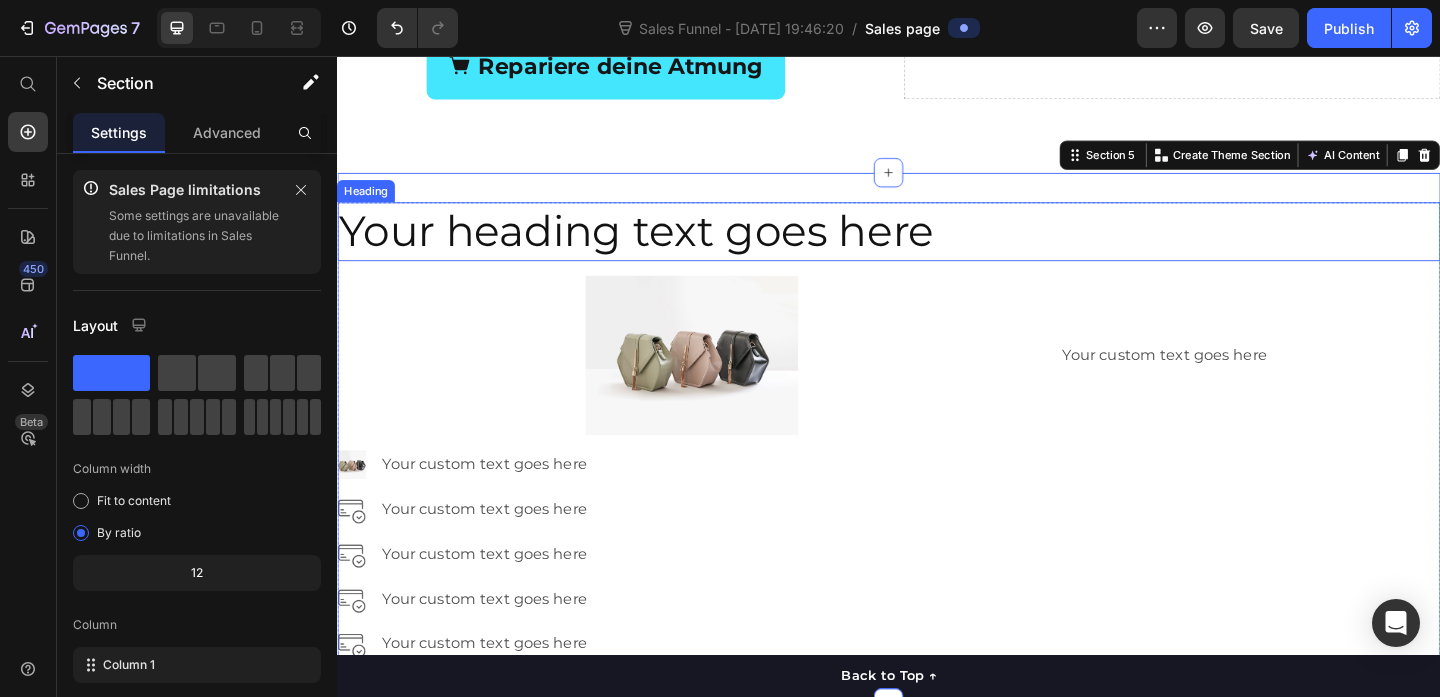 click on "Your heading text goes here" at bounding box center [937, 247] 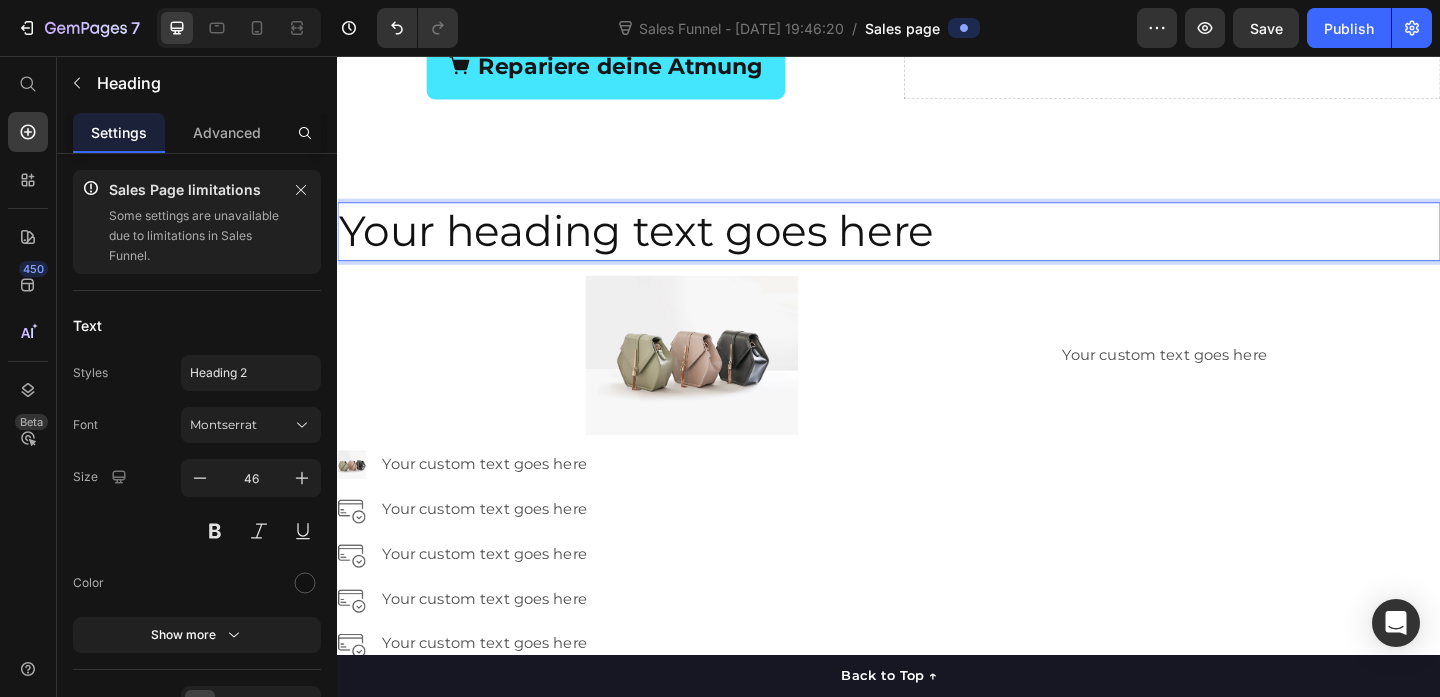 click on "Your heading text goes here" at bounding box center (937, 247) 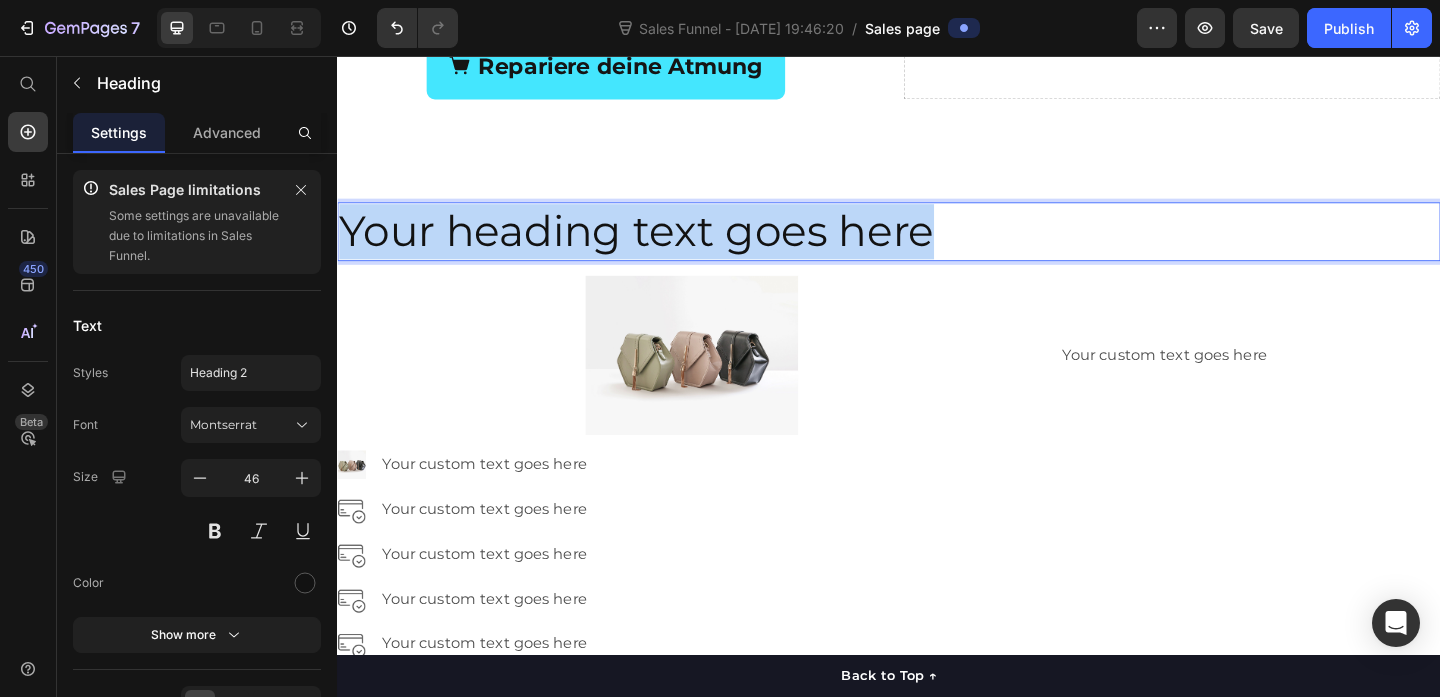 drag, startPoint x: 985, startPoint y: 282, endPoint x: 320, endPoint y: 290, distance: 665.0481 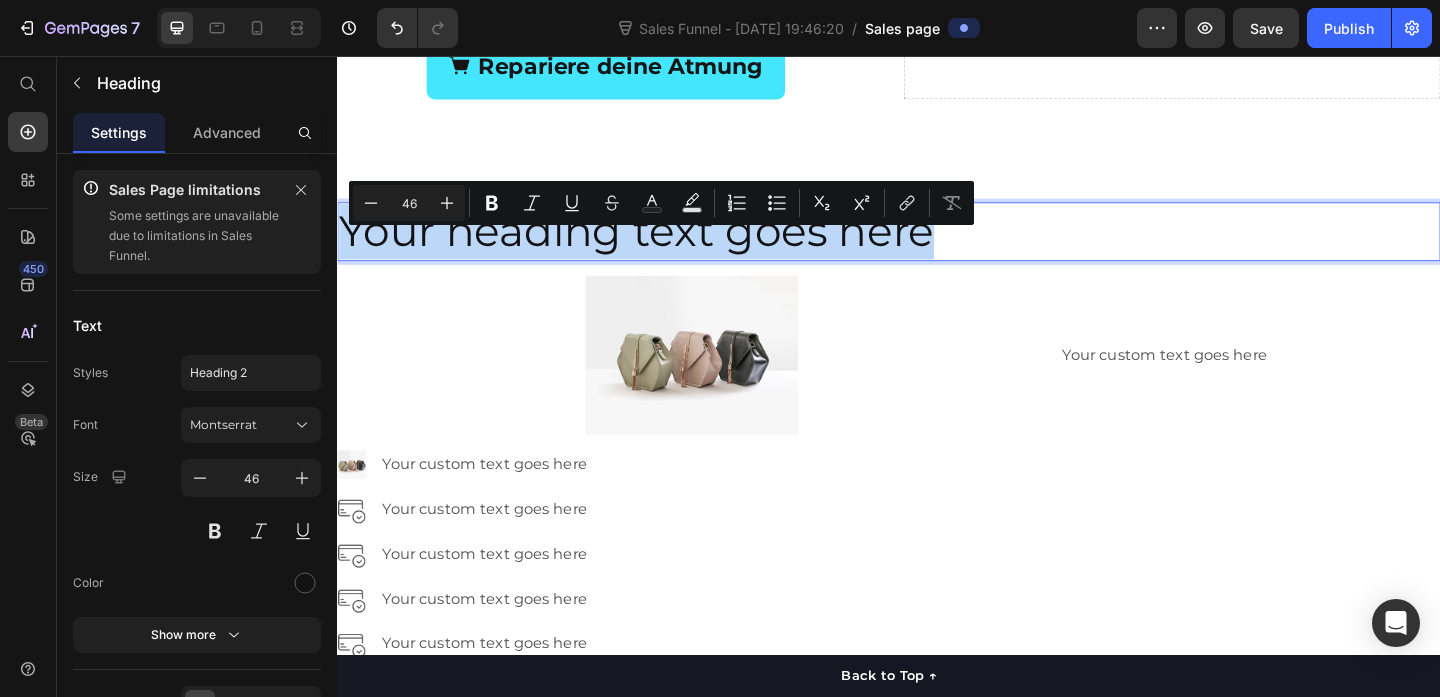 click on "Your heading text goes here" at bounding box center [937, 247] 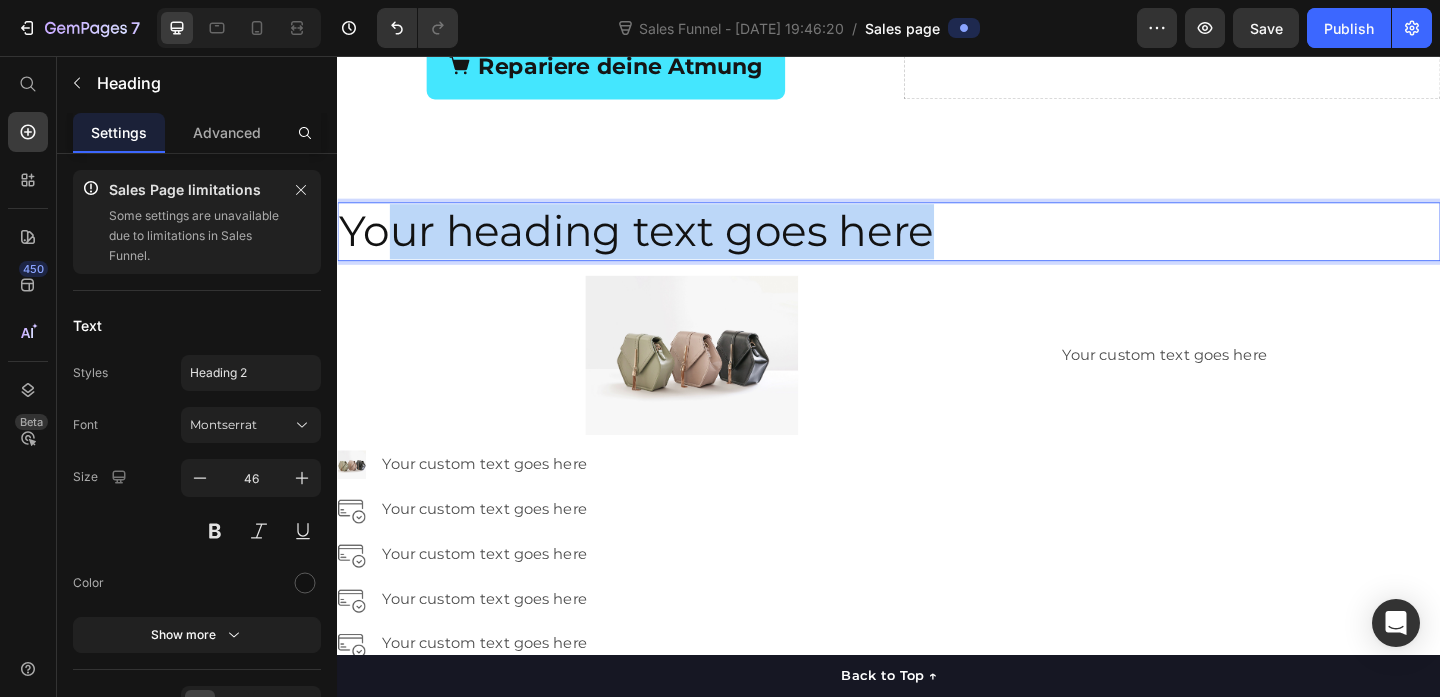 drag, startPoint x: 980, startPoint y: 279, endPoint x: 397, endPoint y: 279, distance: 583 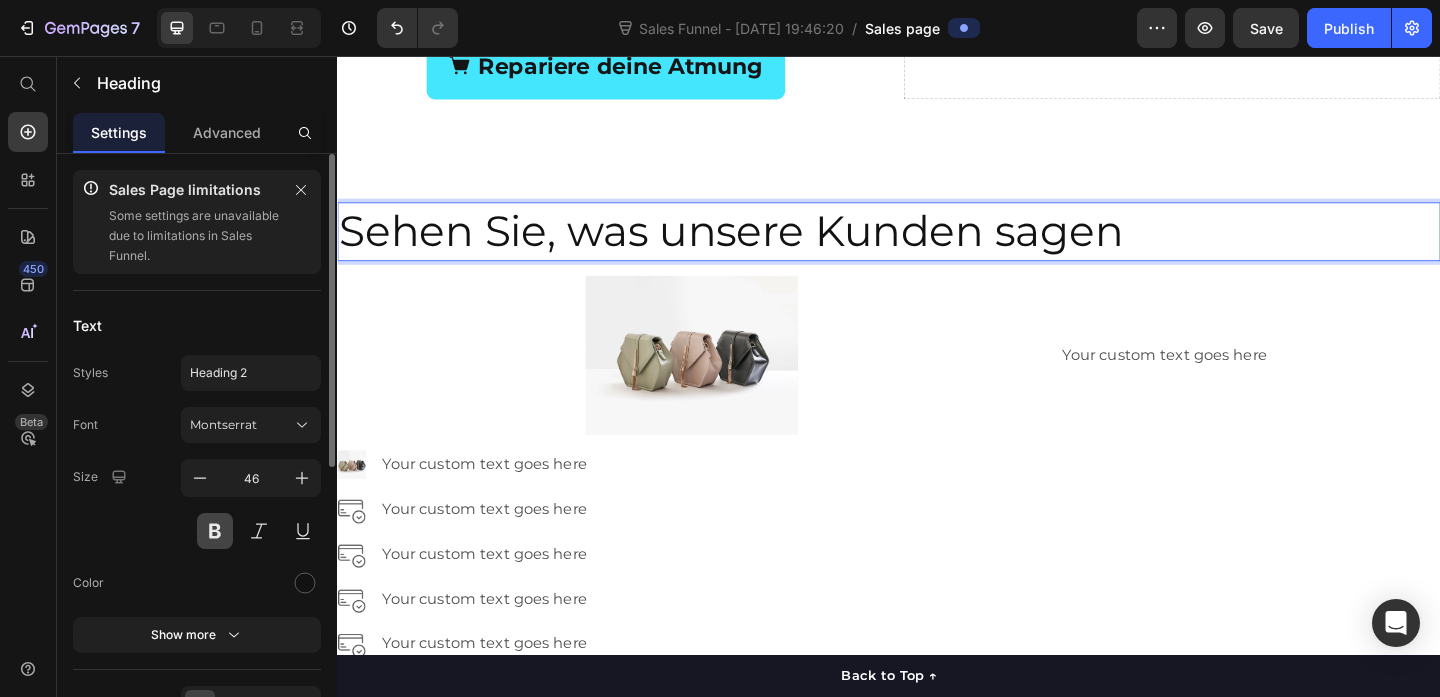 click at bounding box center (215, 531) 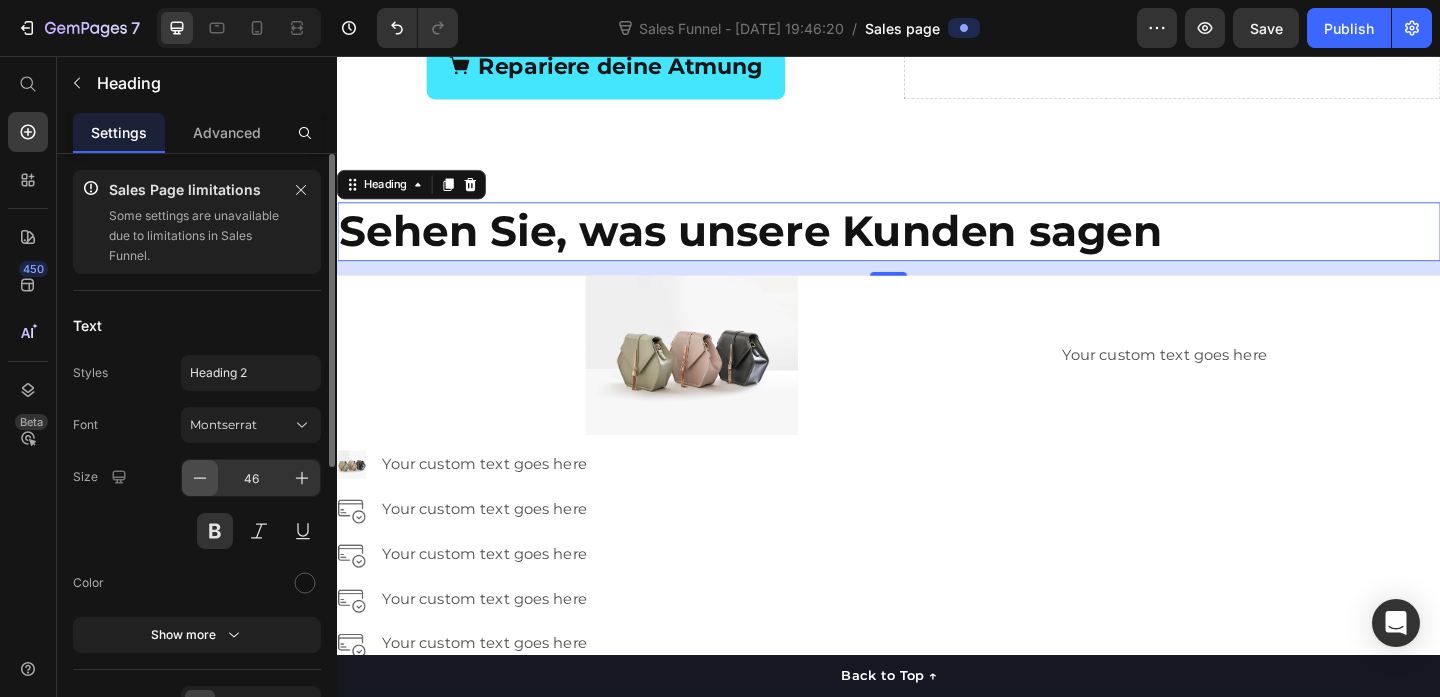 click 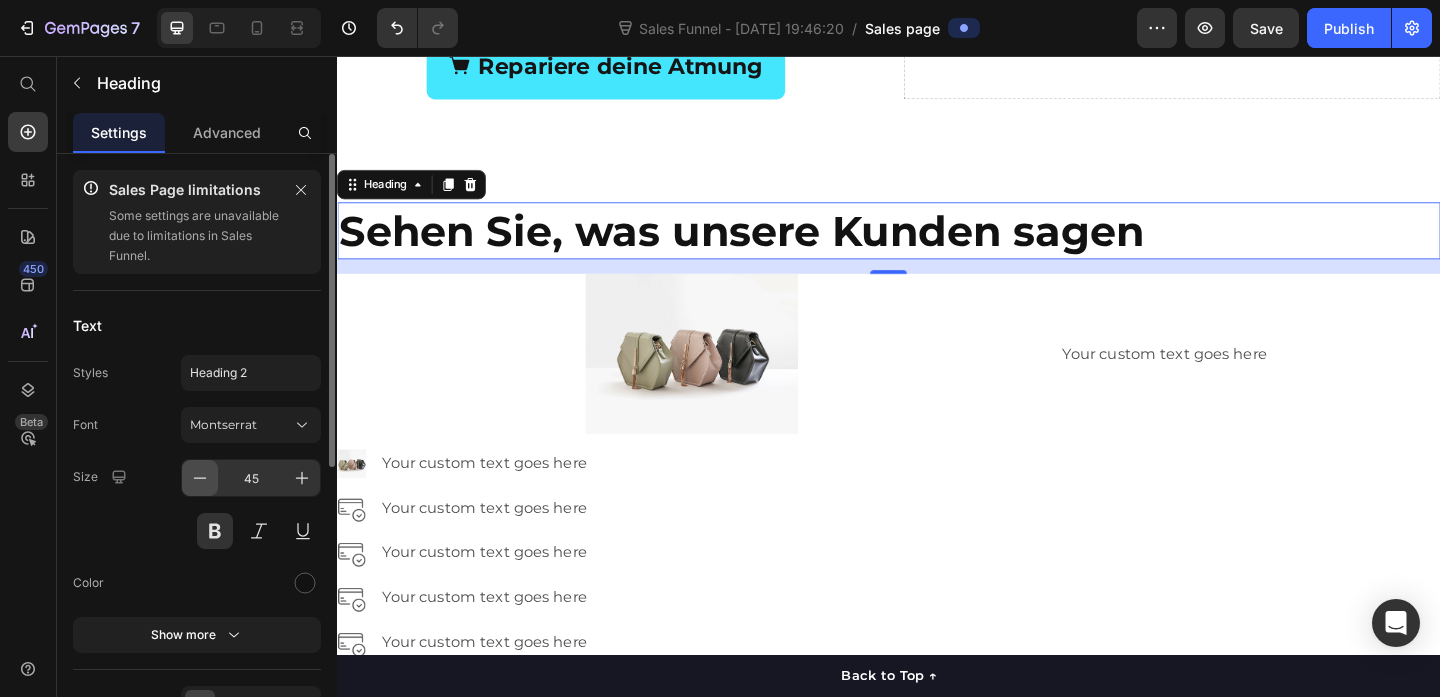 click 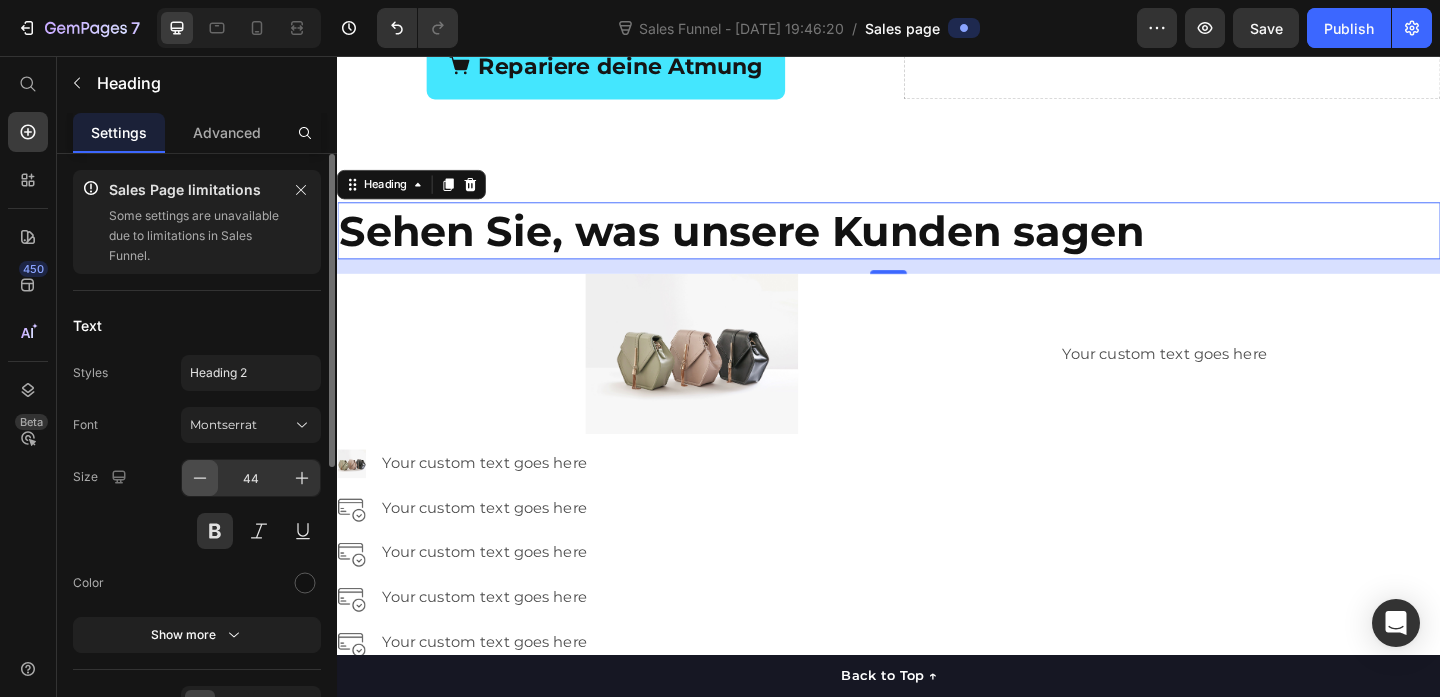 click 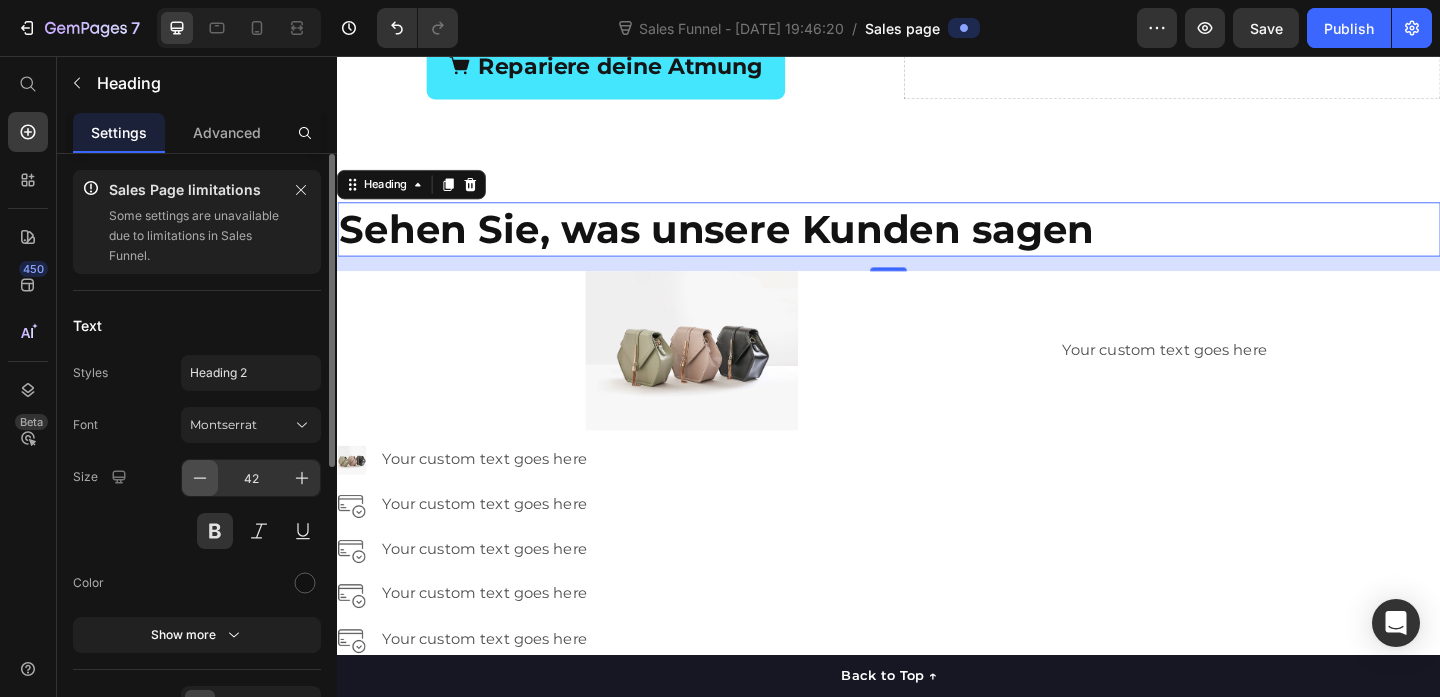 click 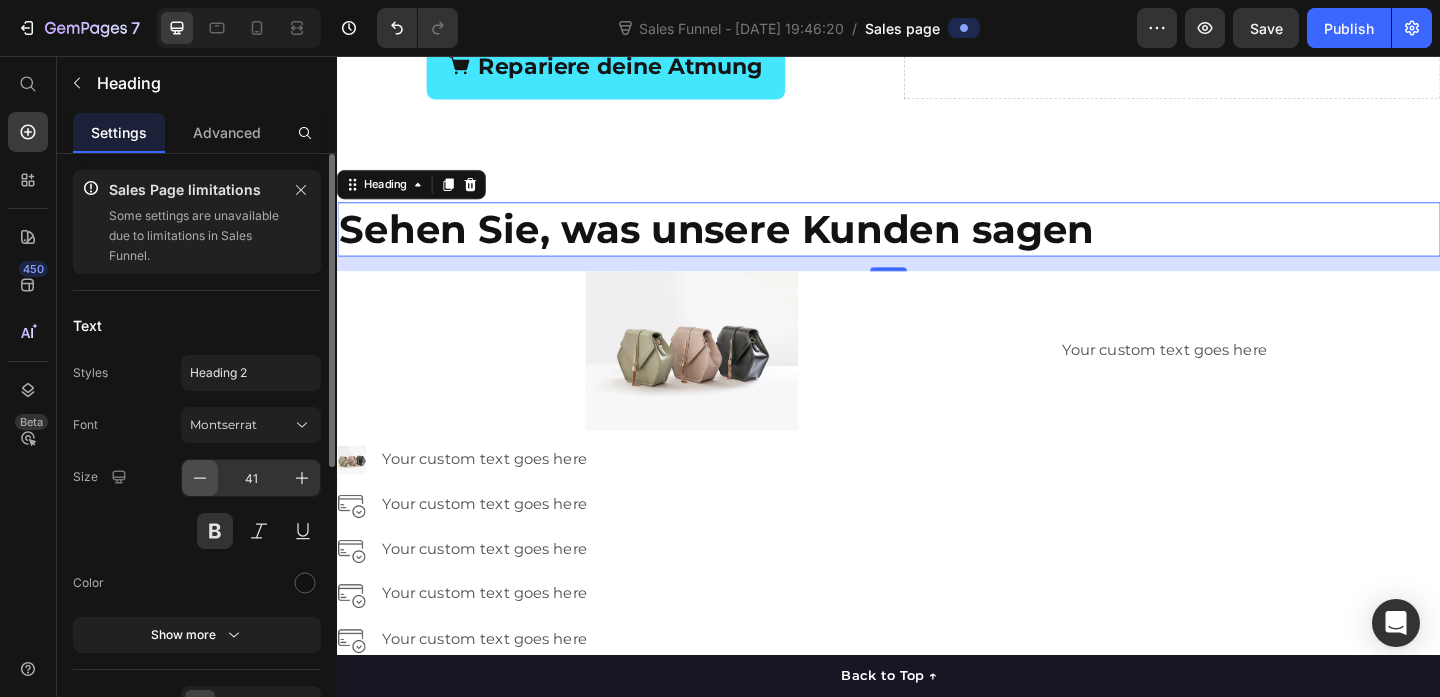 click 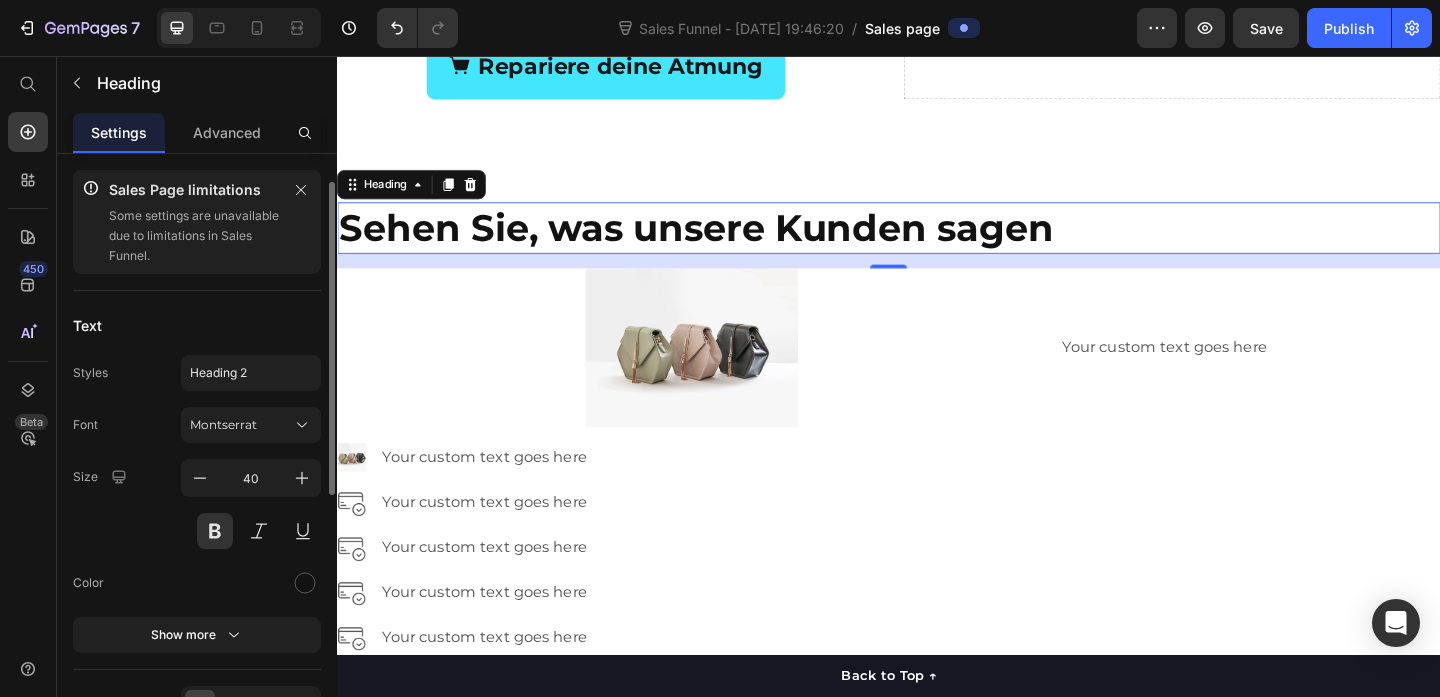 scroll, scrollTop: 249, scrollLeft: 0, axis: vertical 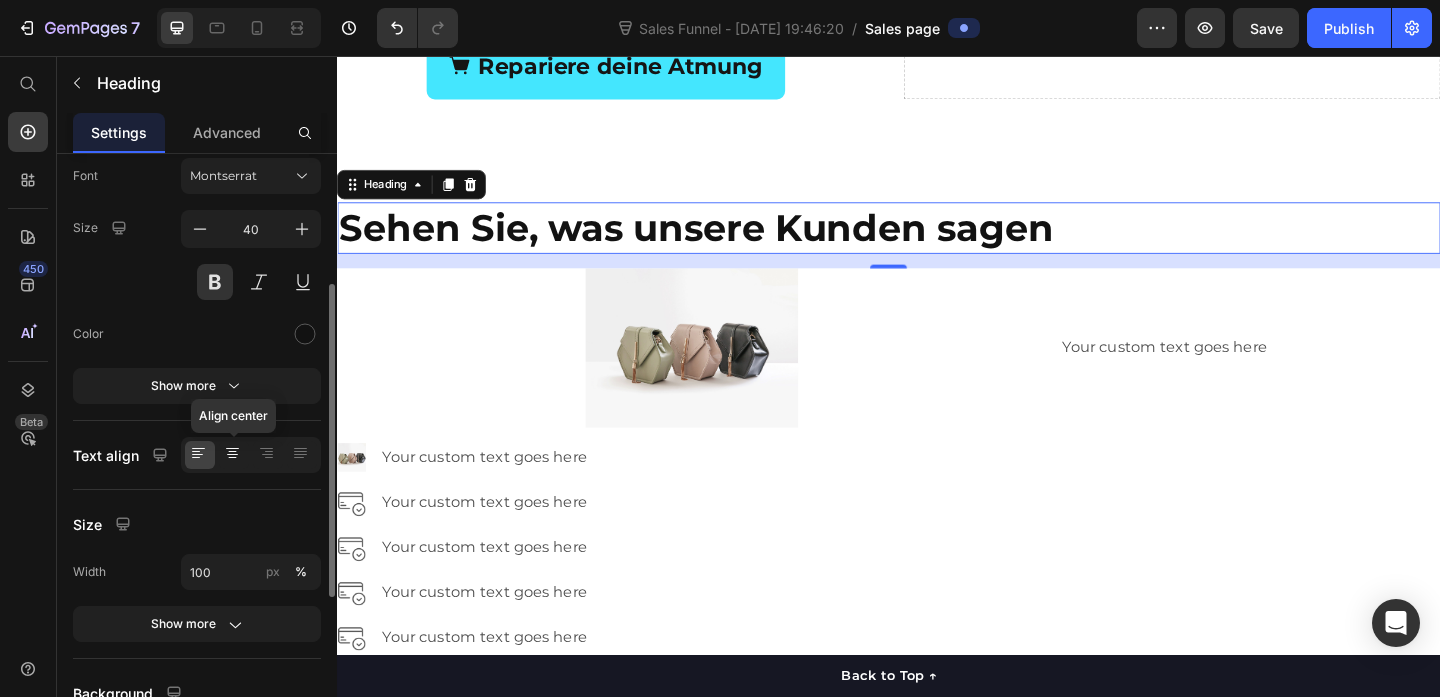 click 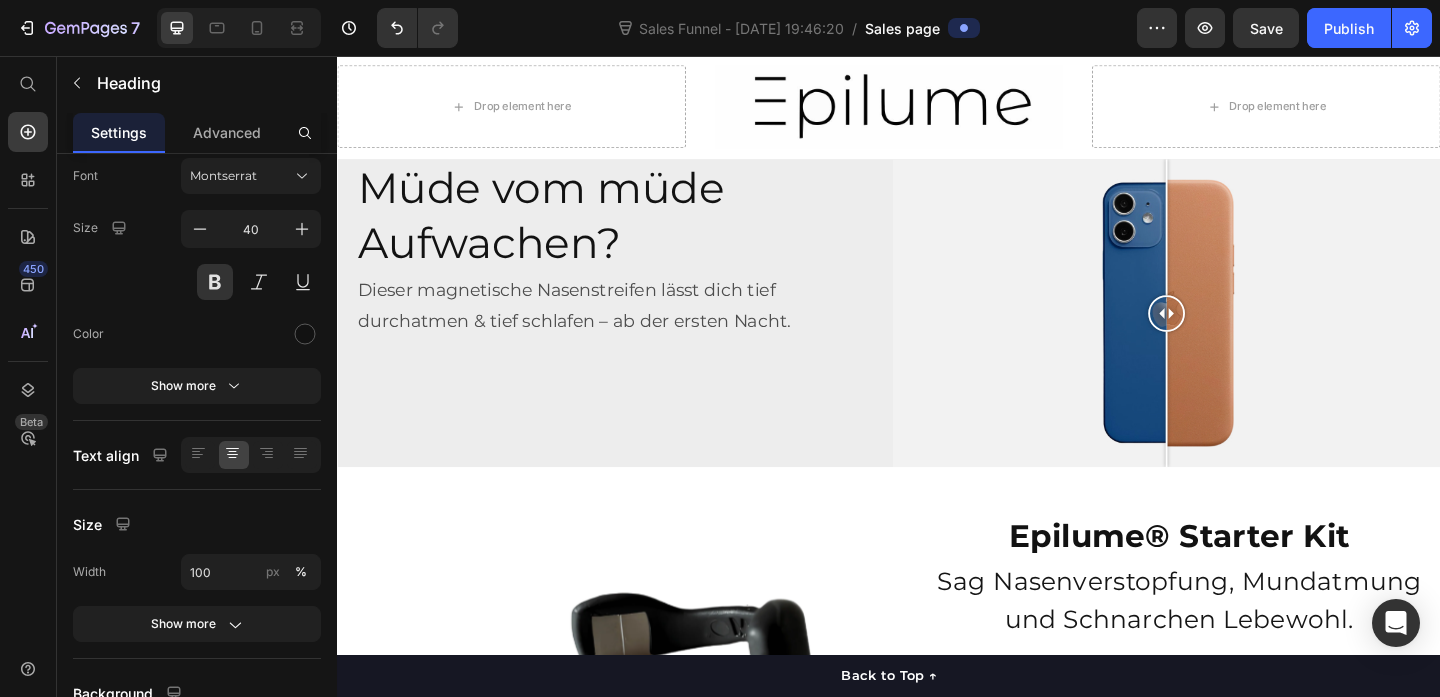 scroll, scrollTop: 57, scrollLeft: 0, axis: vertical 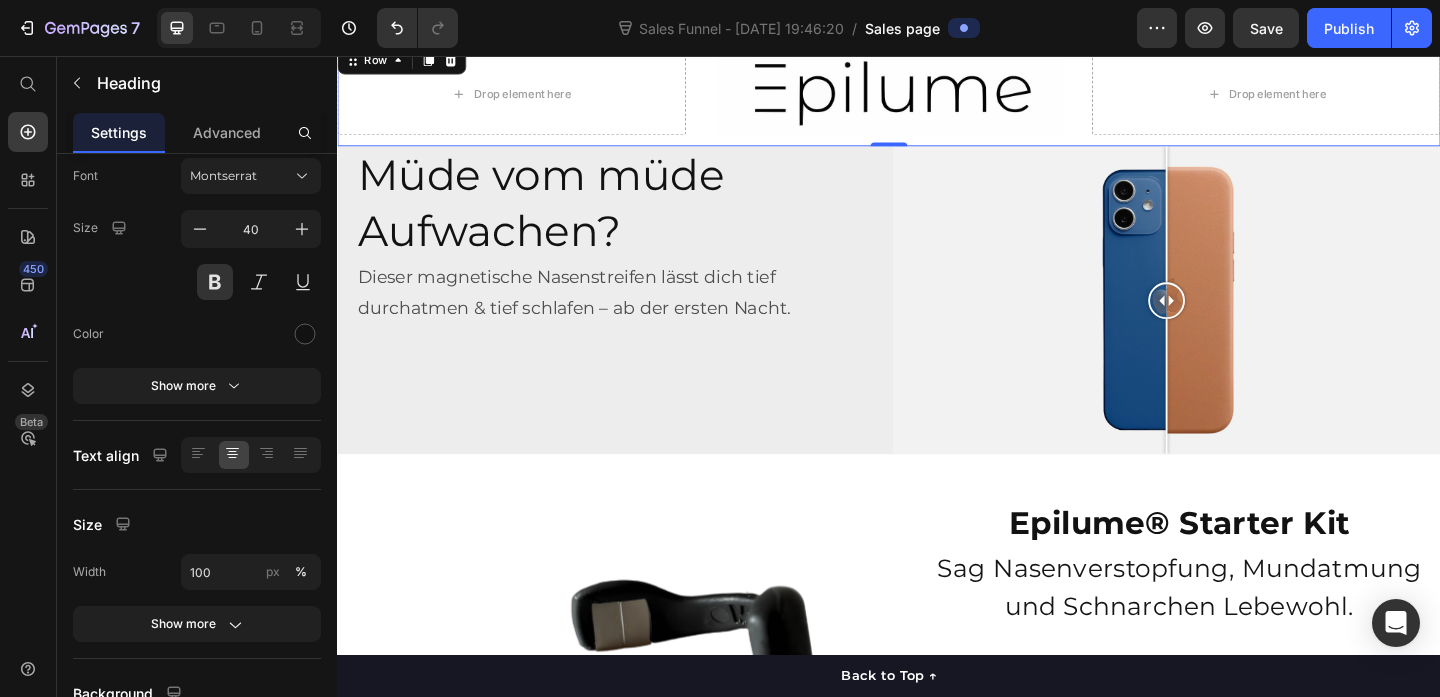 click on "Drop element here Image
Drop element here Row   0" at bounding box center (937, 97) 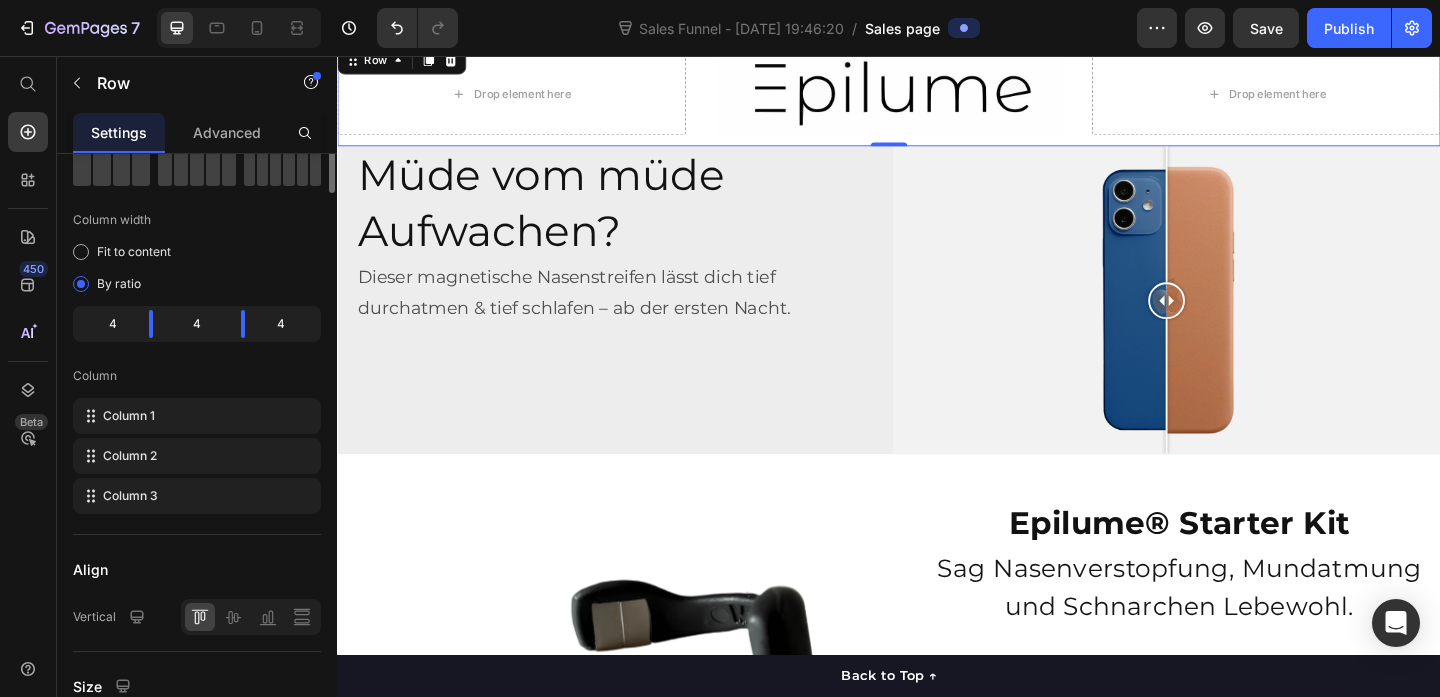 scroll, scrollTop: 0, scrollLeft: 0, axis: both 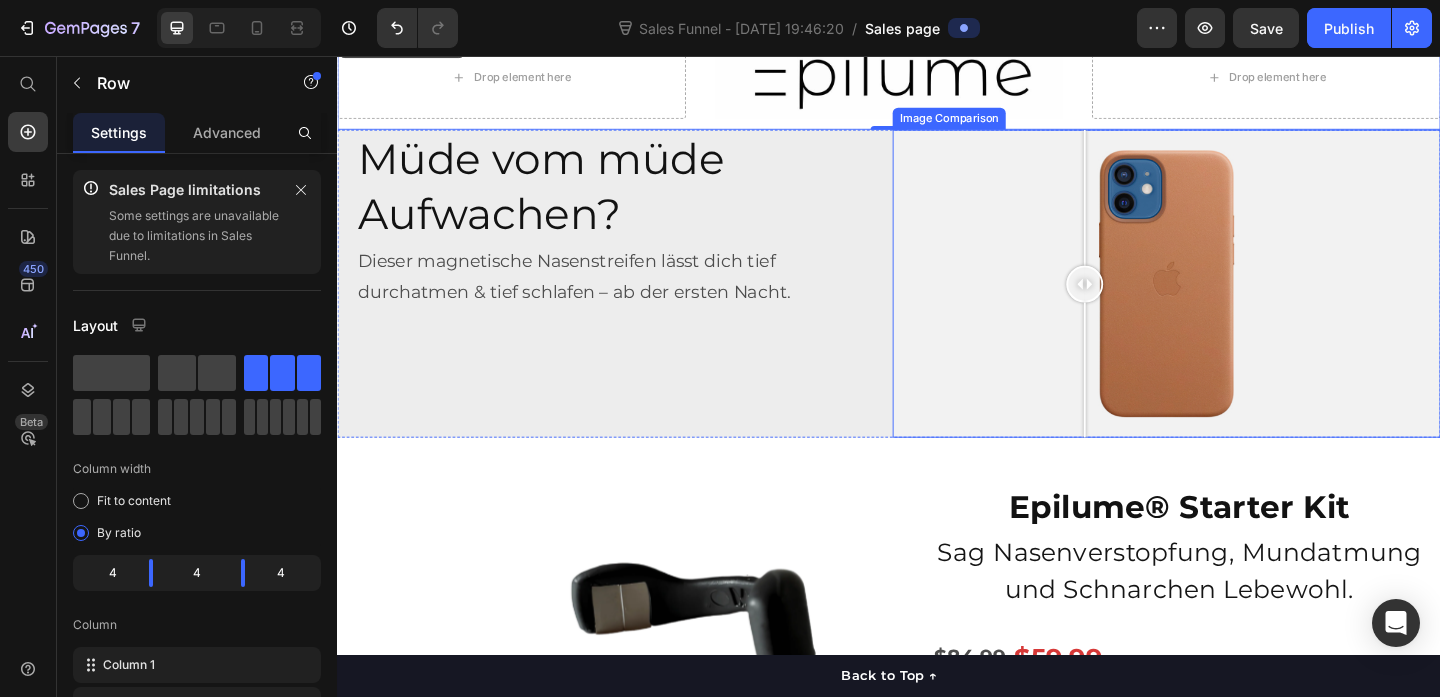 drag, startPoint x: 1249, startPoint y: 303, endPoint x: 1142, endPoint y: 416, distance: 155.62134 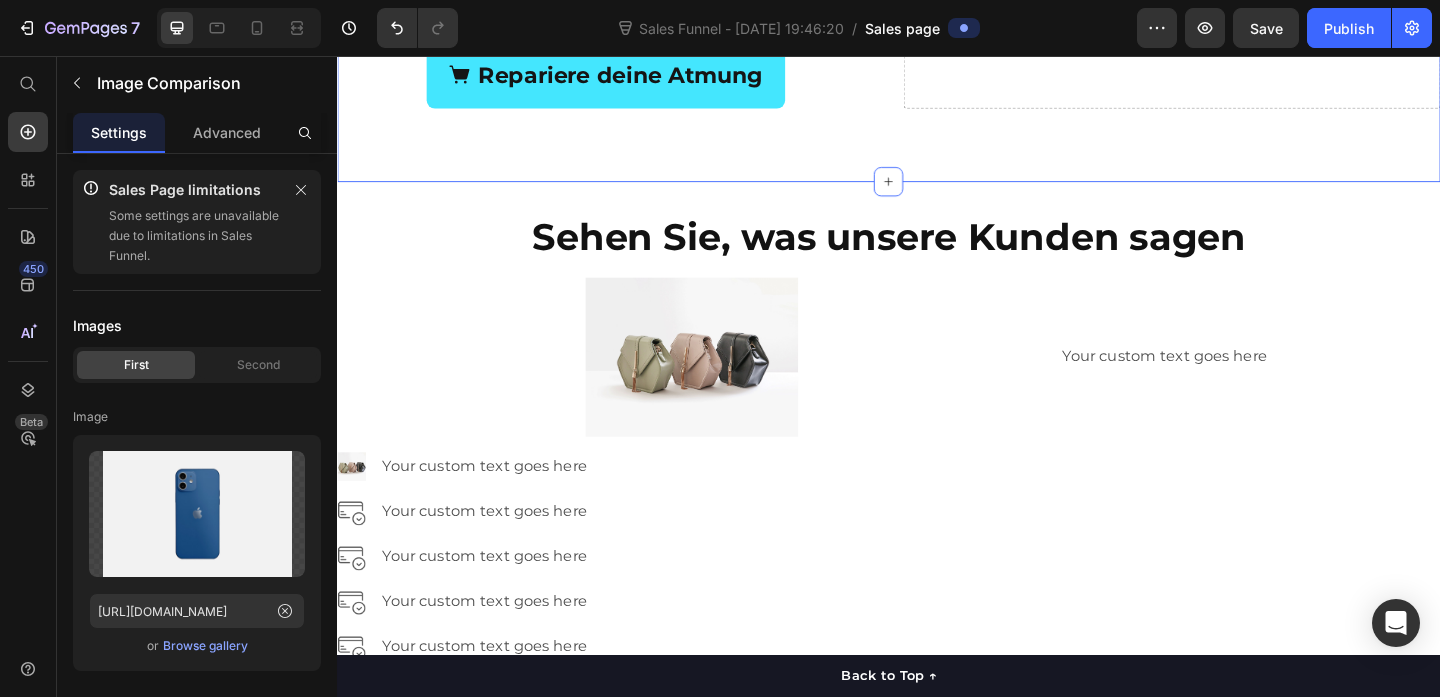 scroll, scrollTop: 2793, scrollLeft: 0, axis: vertical 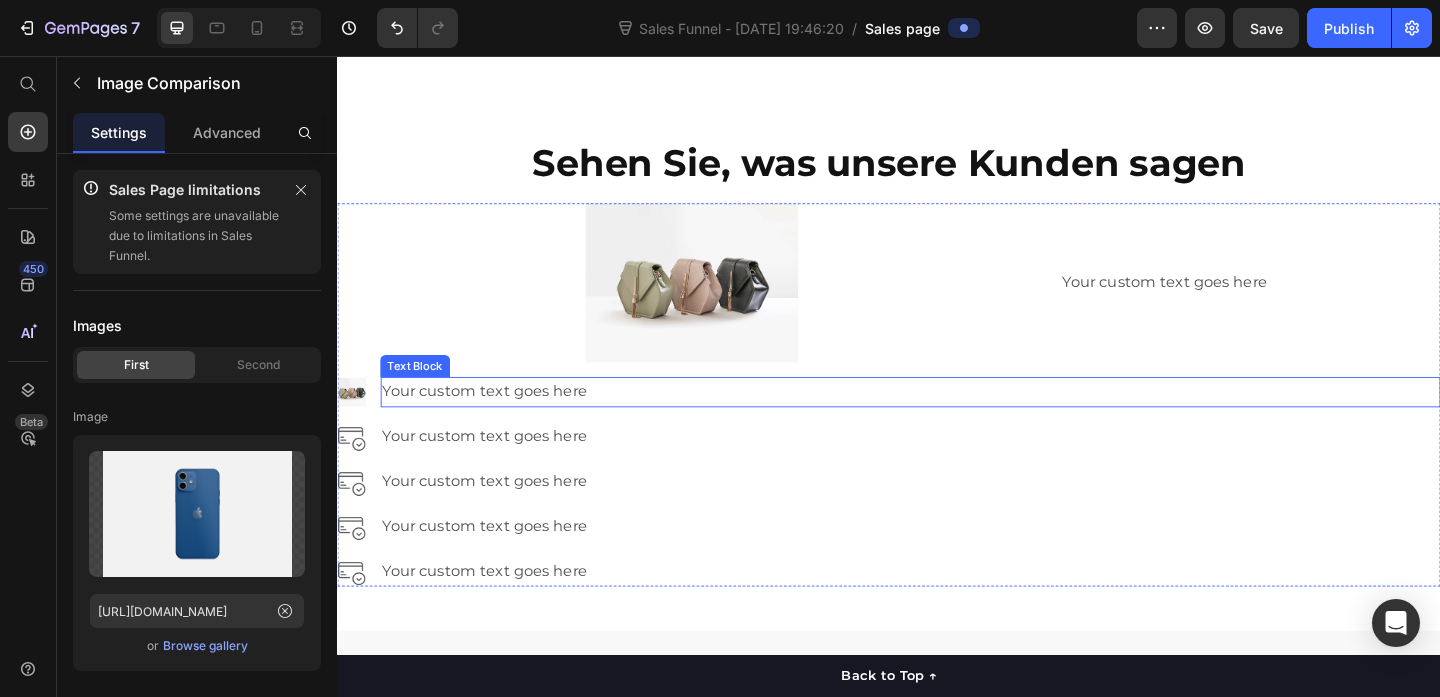 click on "Your custom text goes here" at bounding box center [960, 421] 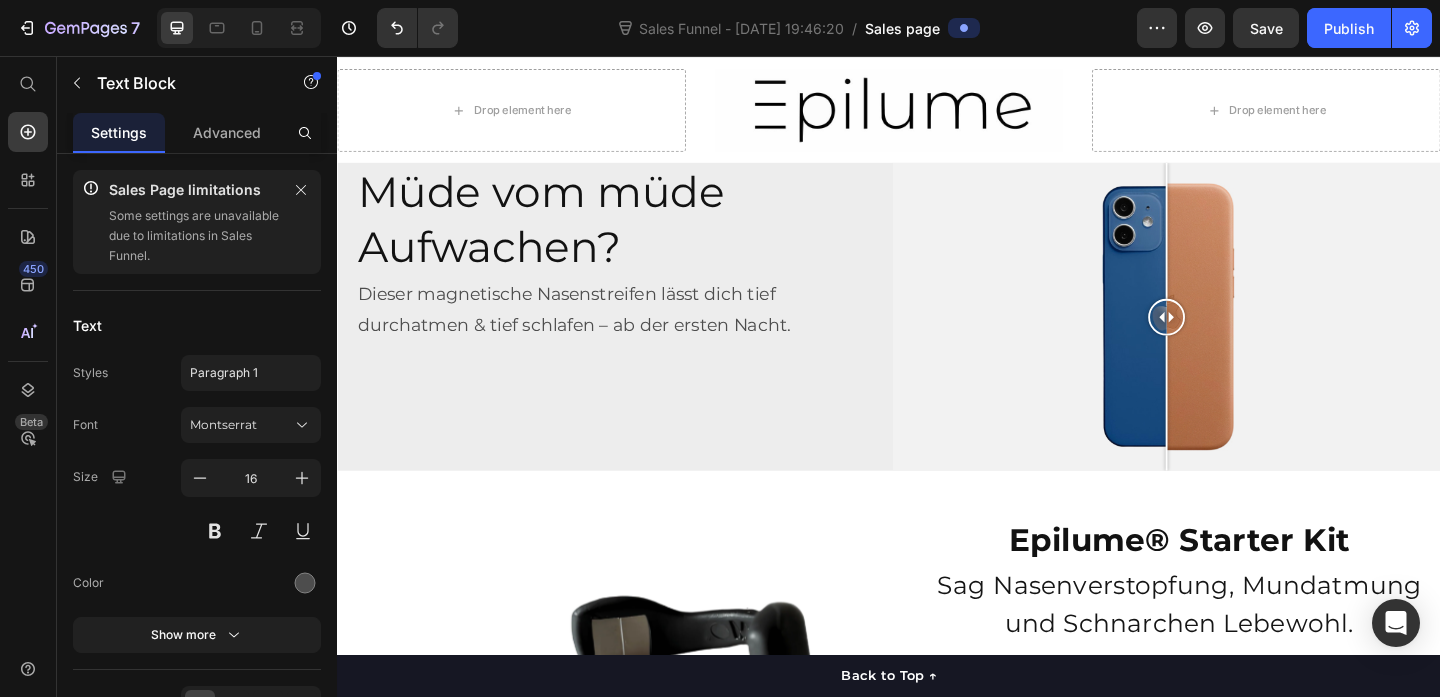 scroll, scrollTop: 0, scrollLeft: 0, axis: both 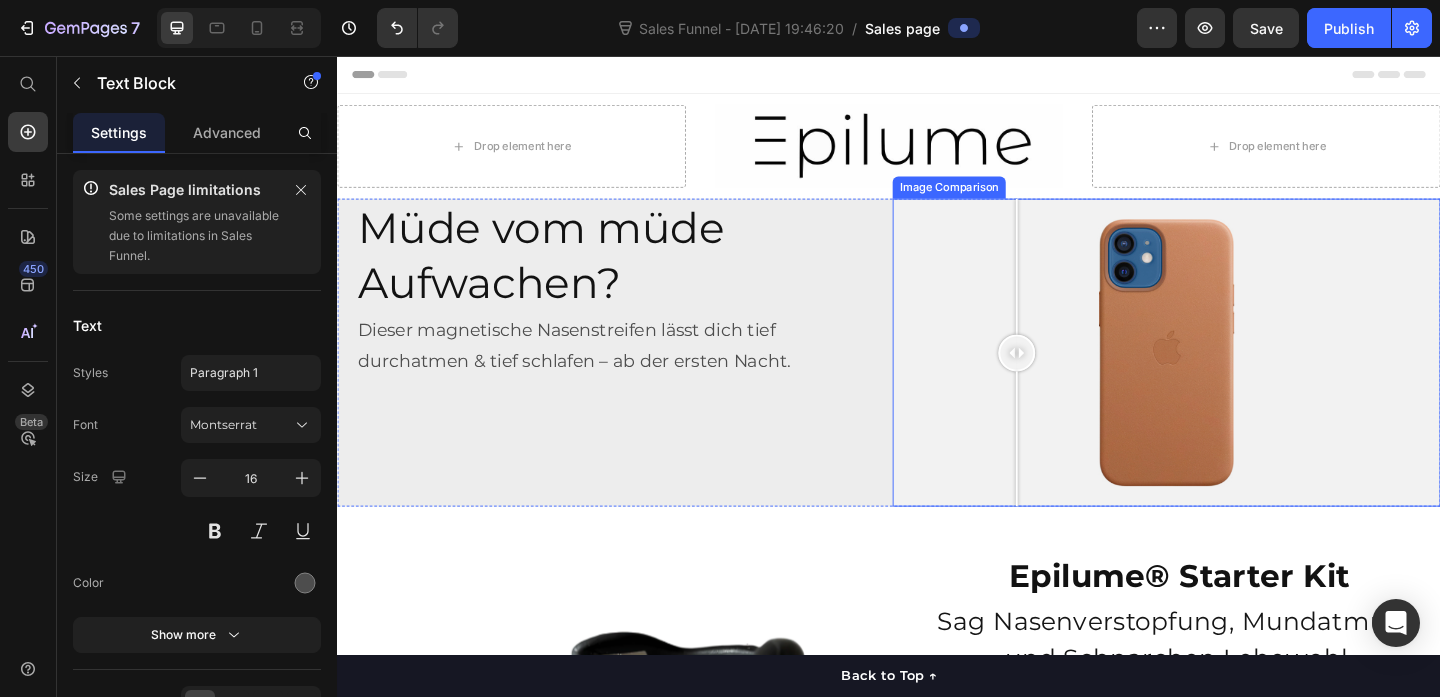 click at bounding box center [1239, 378] 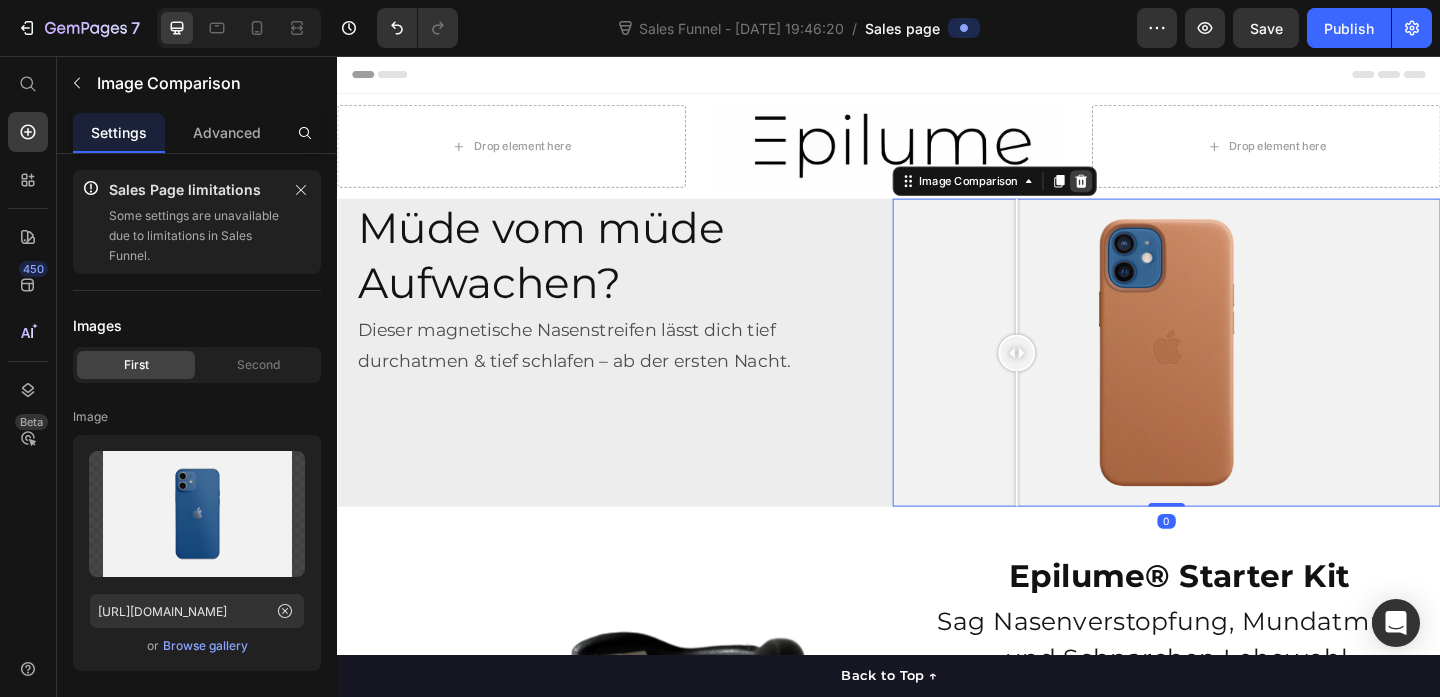 click 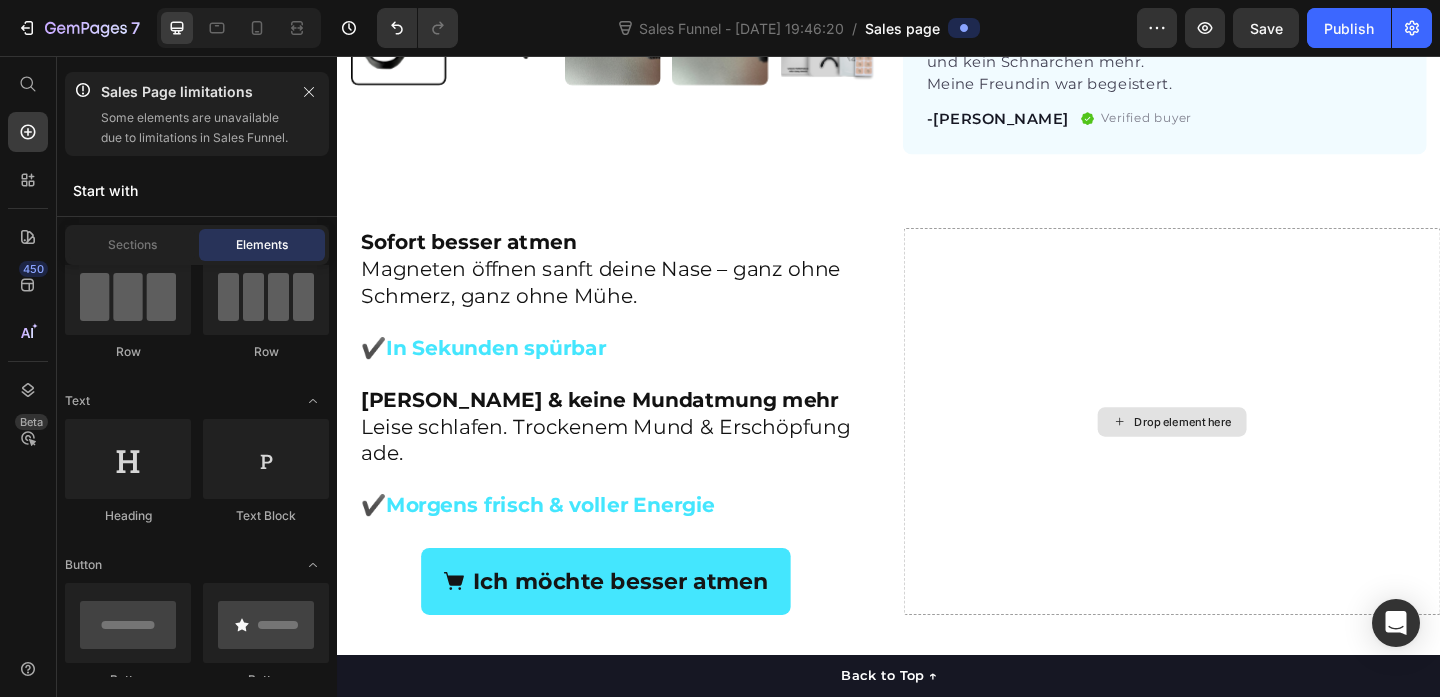 scroll, scrollTop: 1137, scrollLeft: 0, axis: vertical 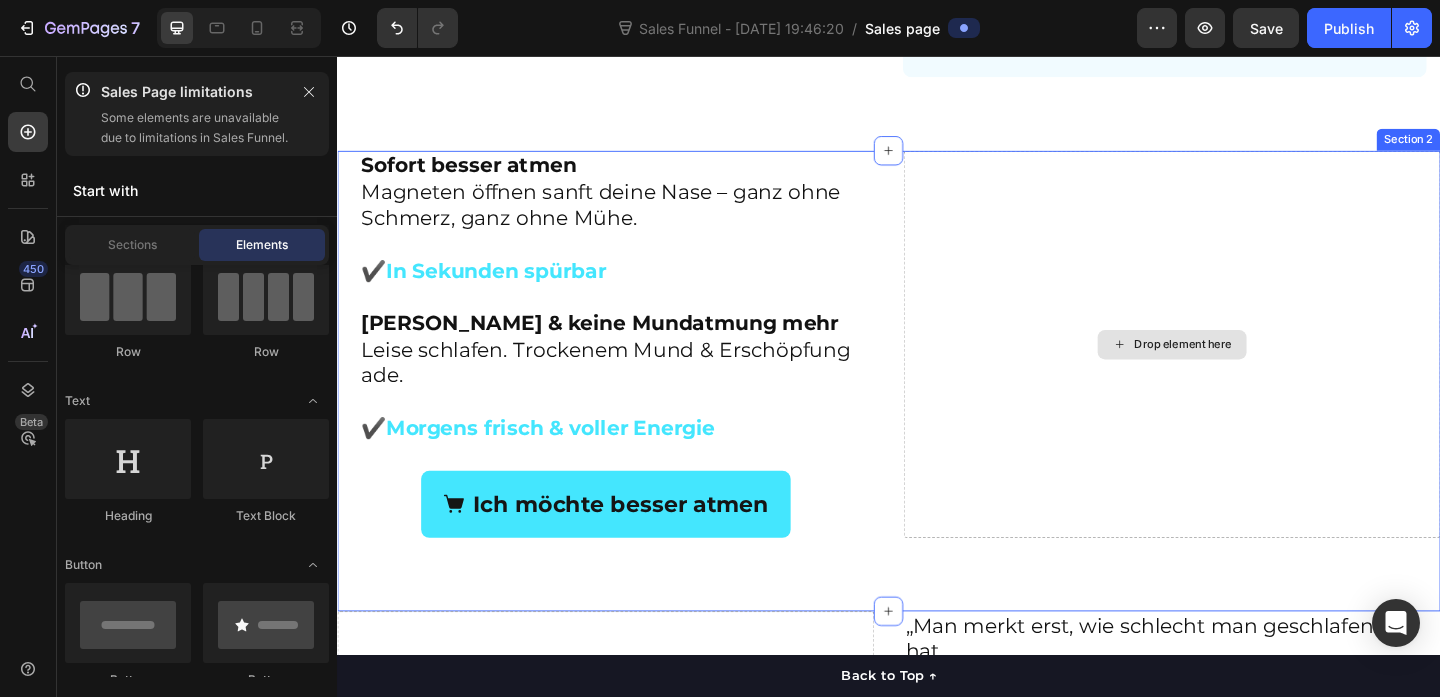 click on "Drop element here" at bounding box center (1257, 370) 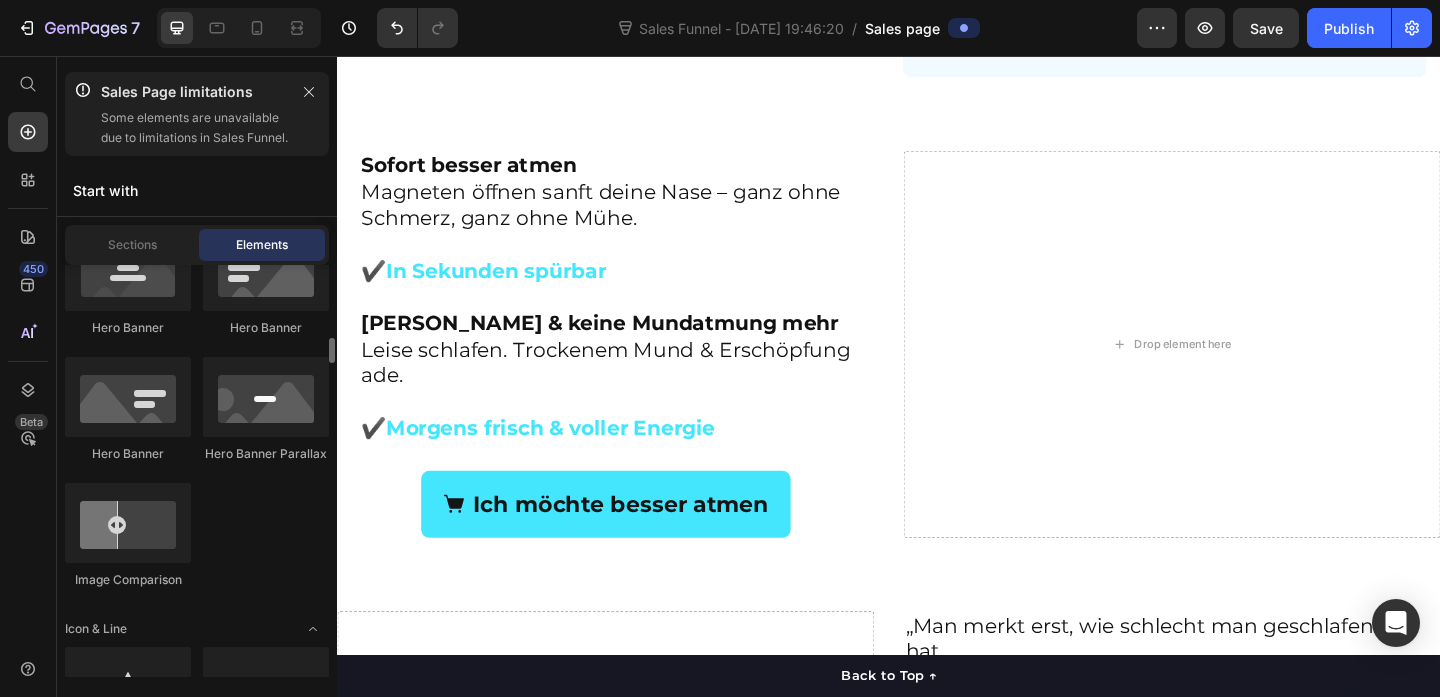 scroll, scrollTop: 1081, scrollLeft: 0, axis: vertical 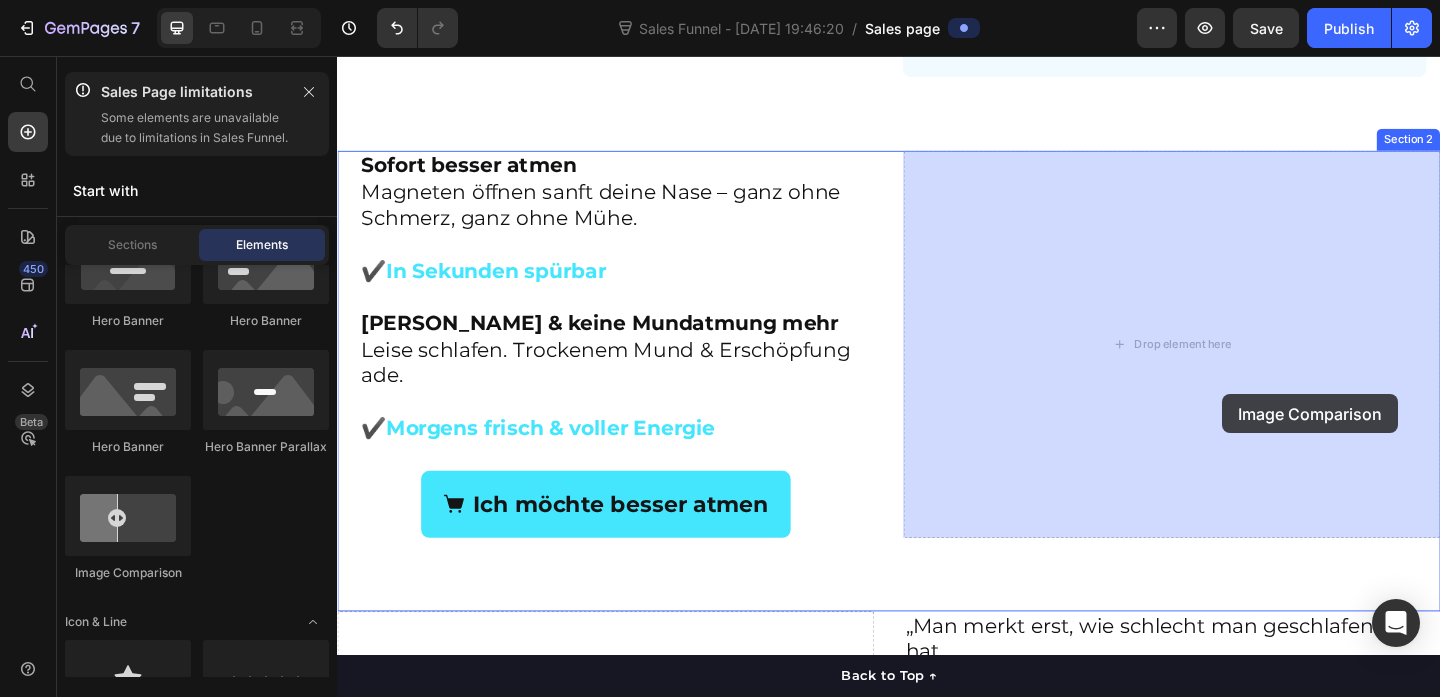 drag, startPoint x: 485, startPoint y: 615, endPoint x: 1276, endPoint y: 418, distance: 815.16254 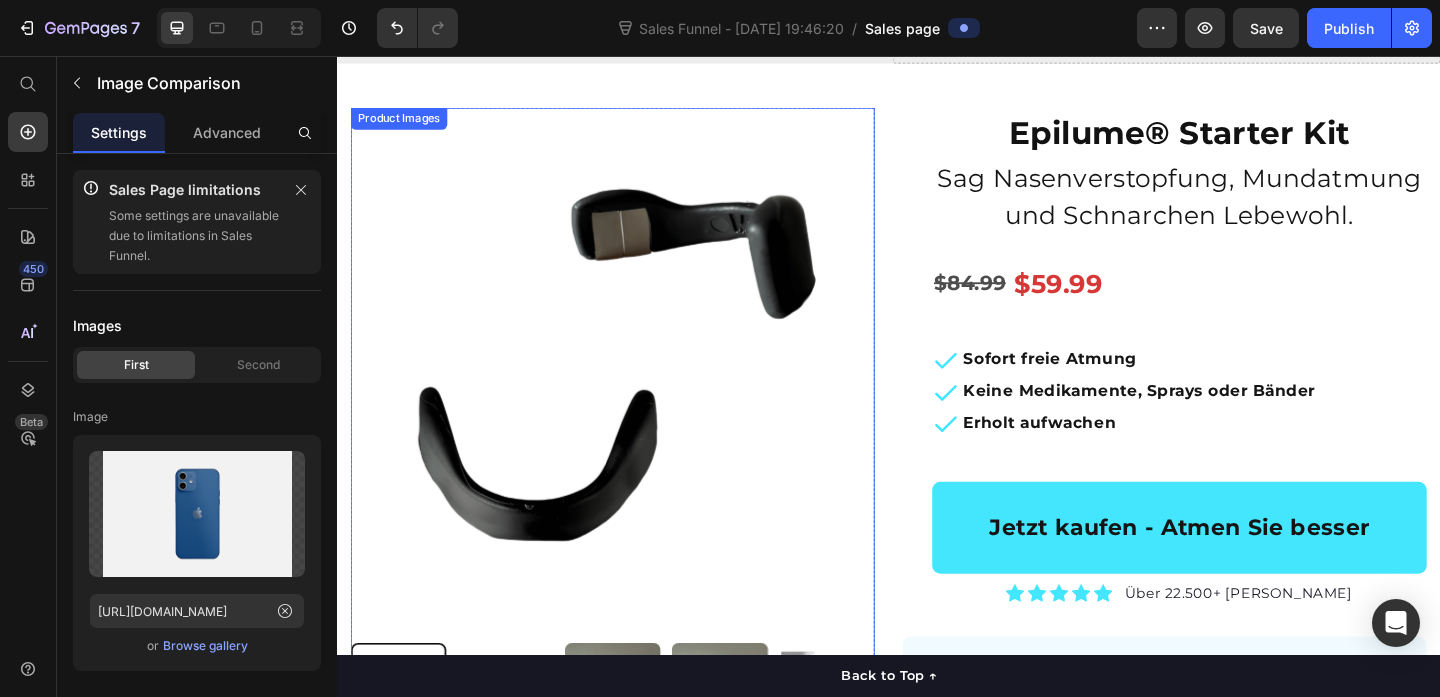 scroll, scrollTop: 575, scrollLeft: 0, axis: vertical 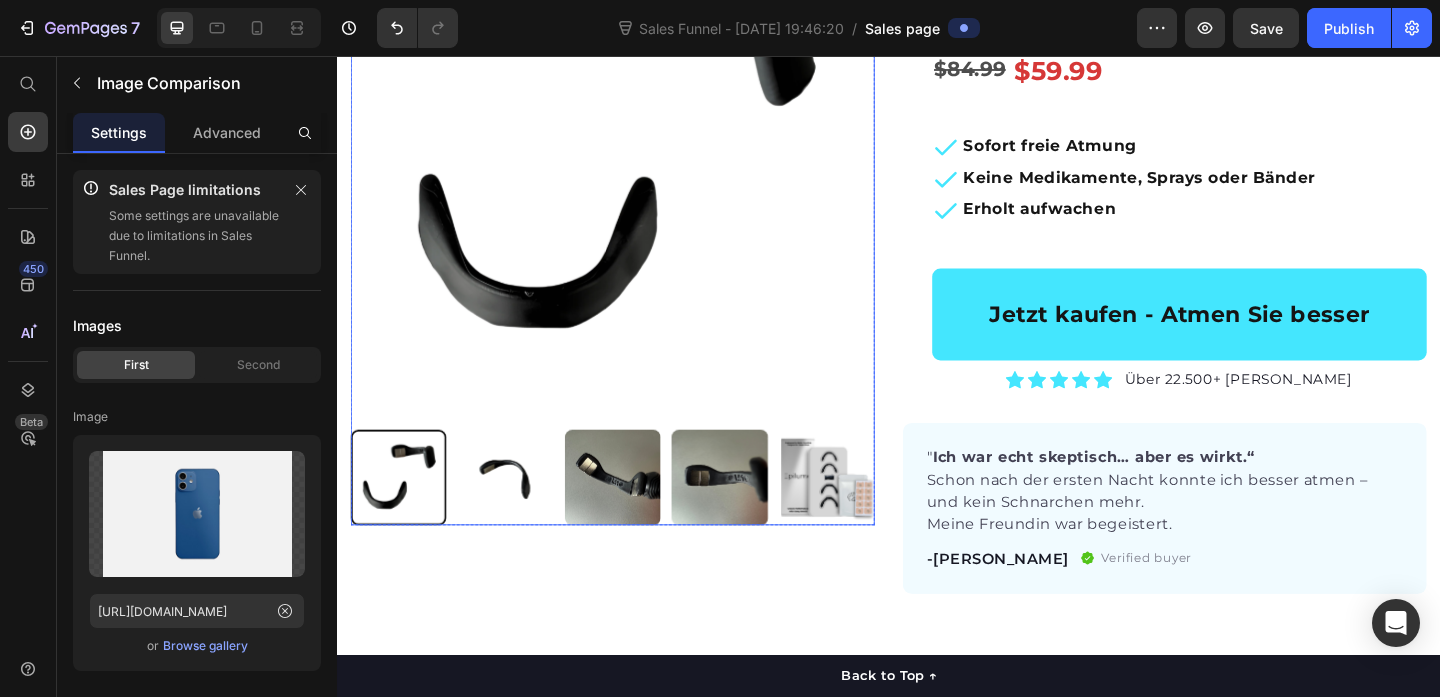 click at bounding box center [870, 514] 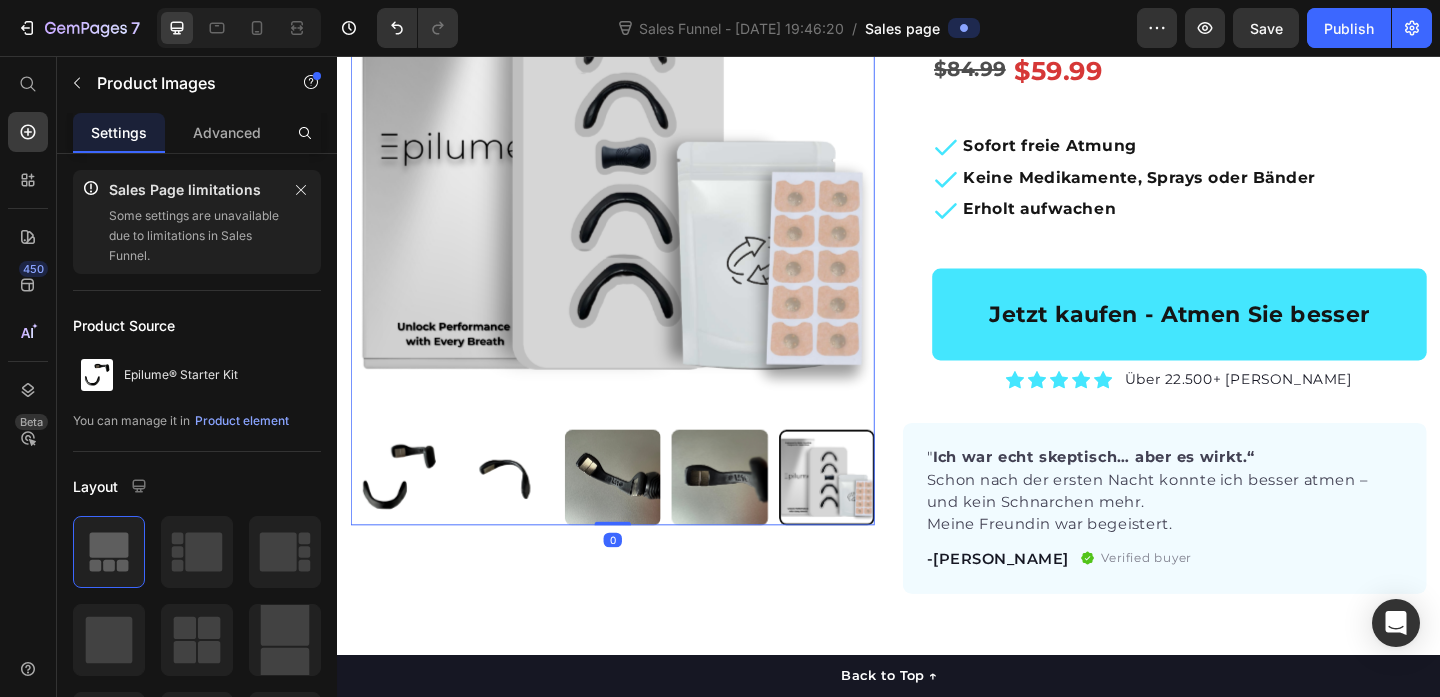click at bounding box center [753, 514] 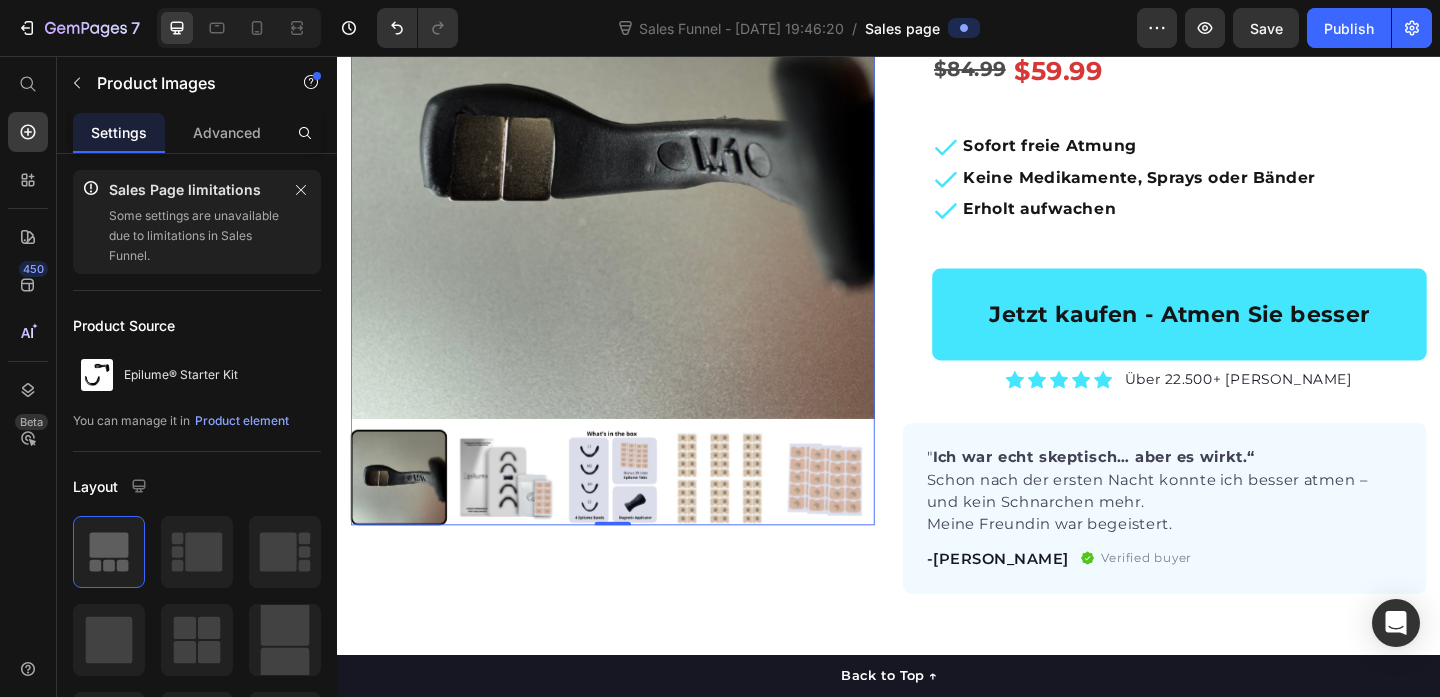 click at bounding box center [870, 514] 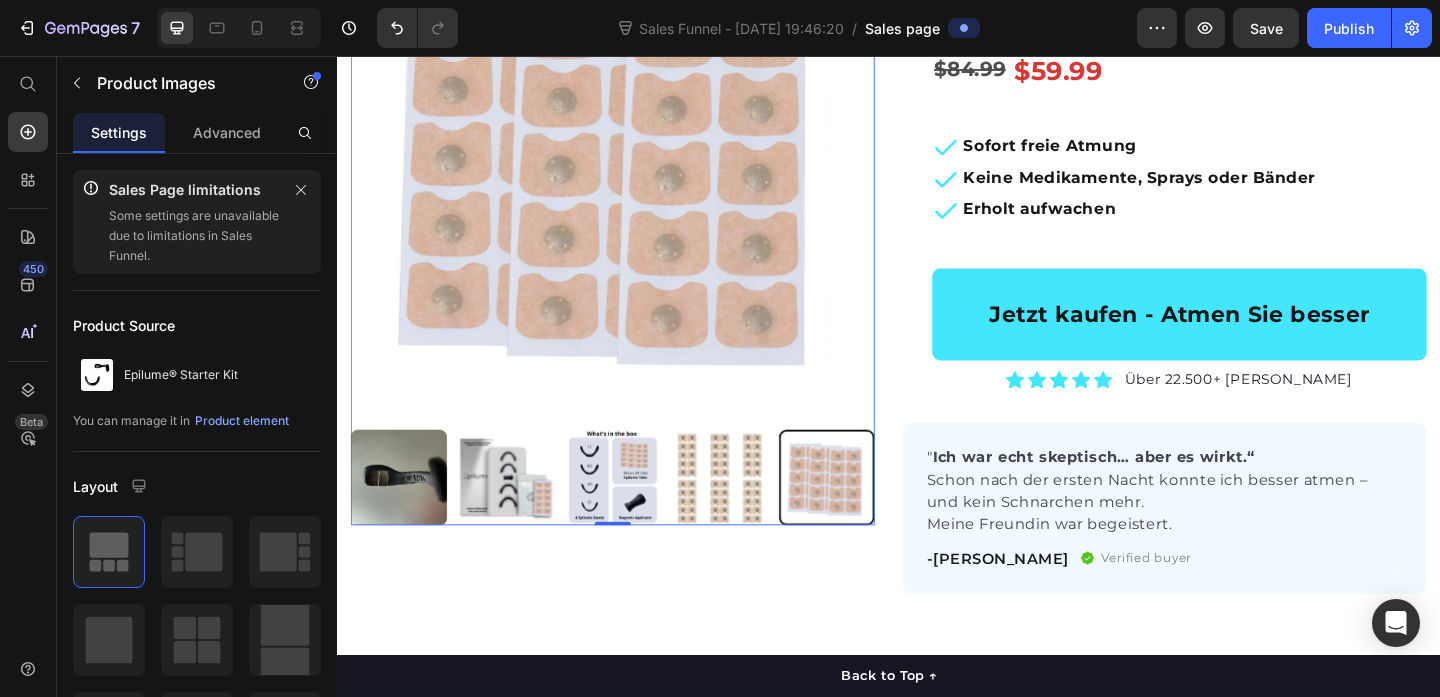 click at bounding box center [753, 514] 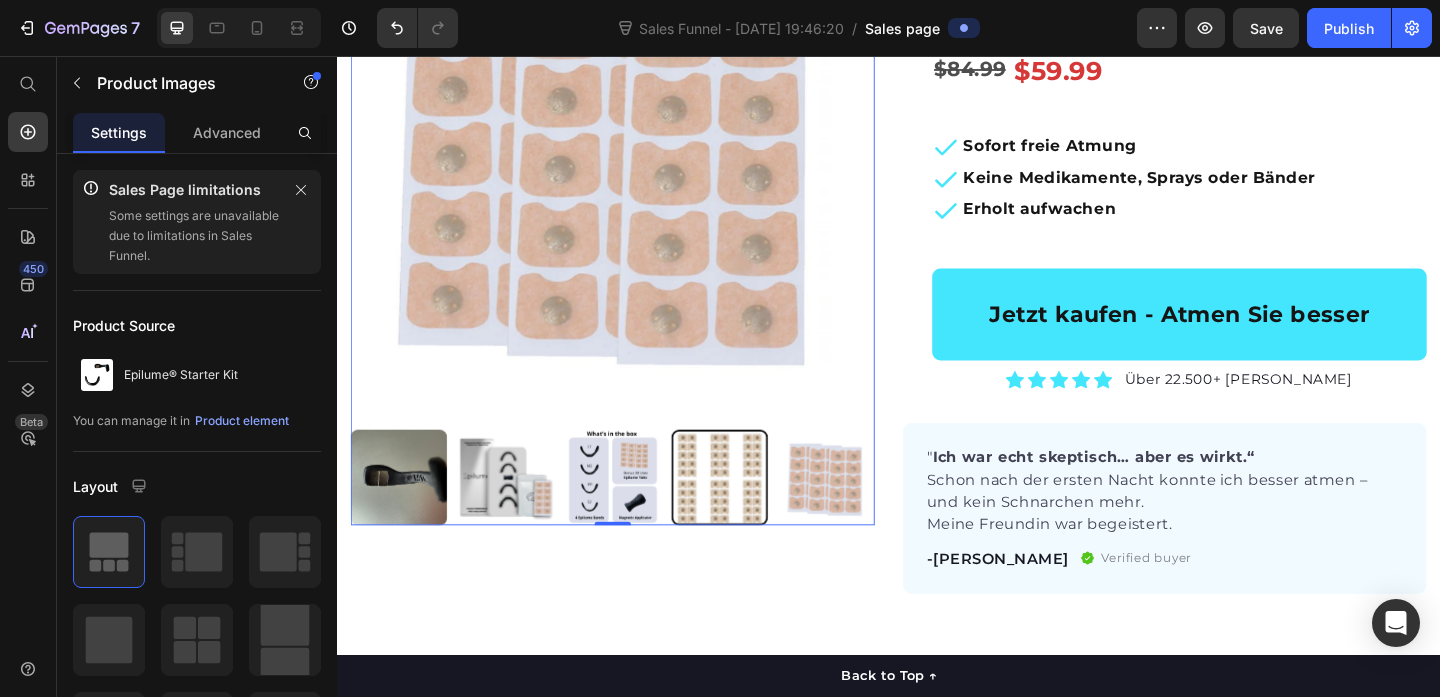 click at bounding box center (753, 514) 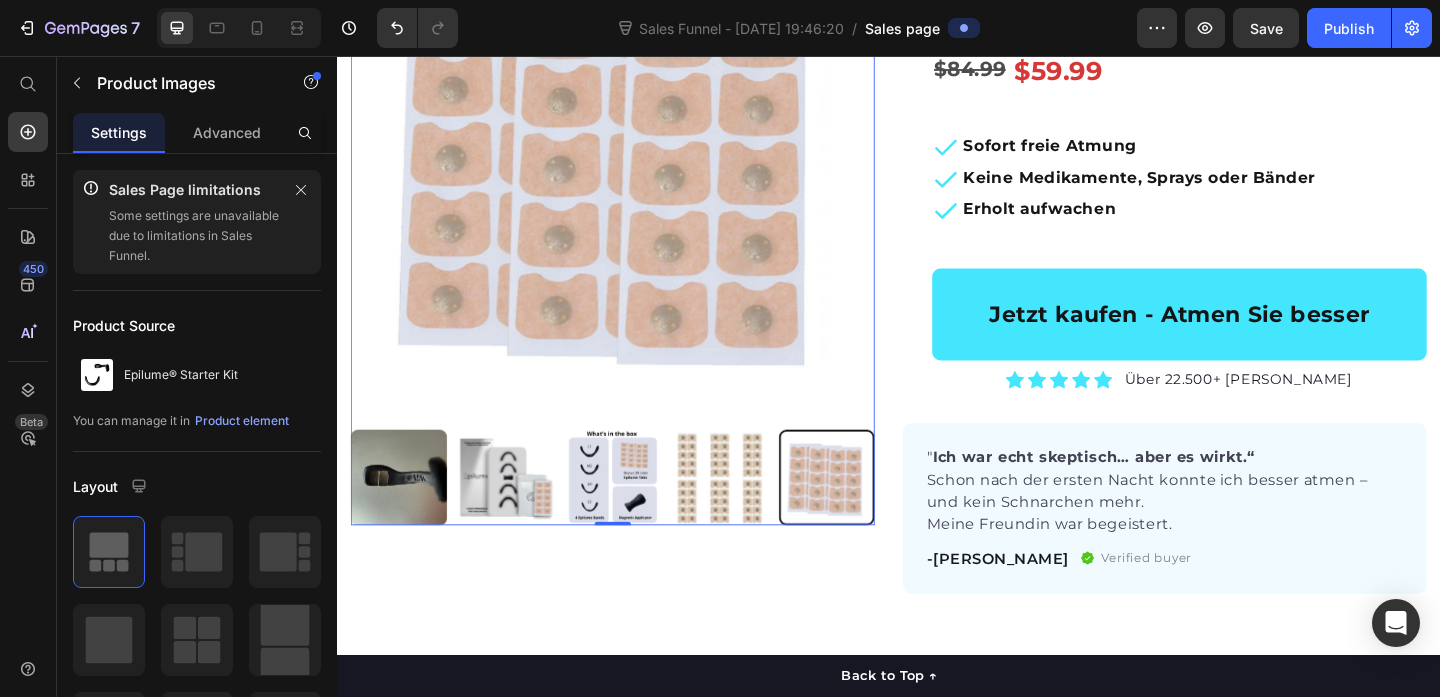 click at bounding box center (753, 514) 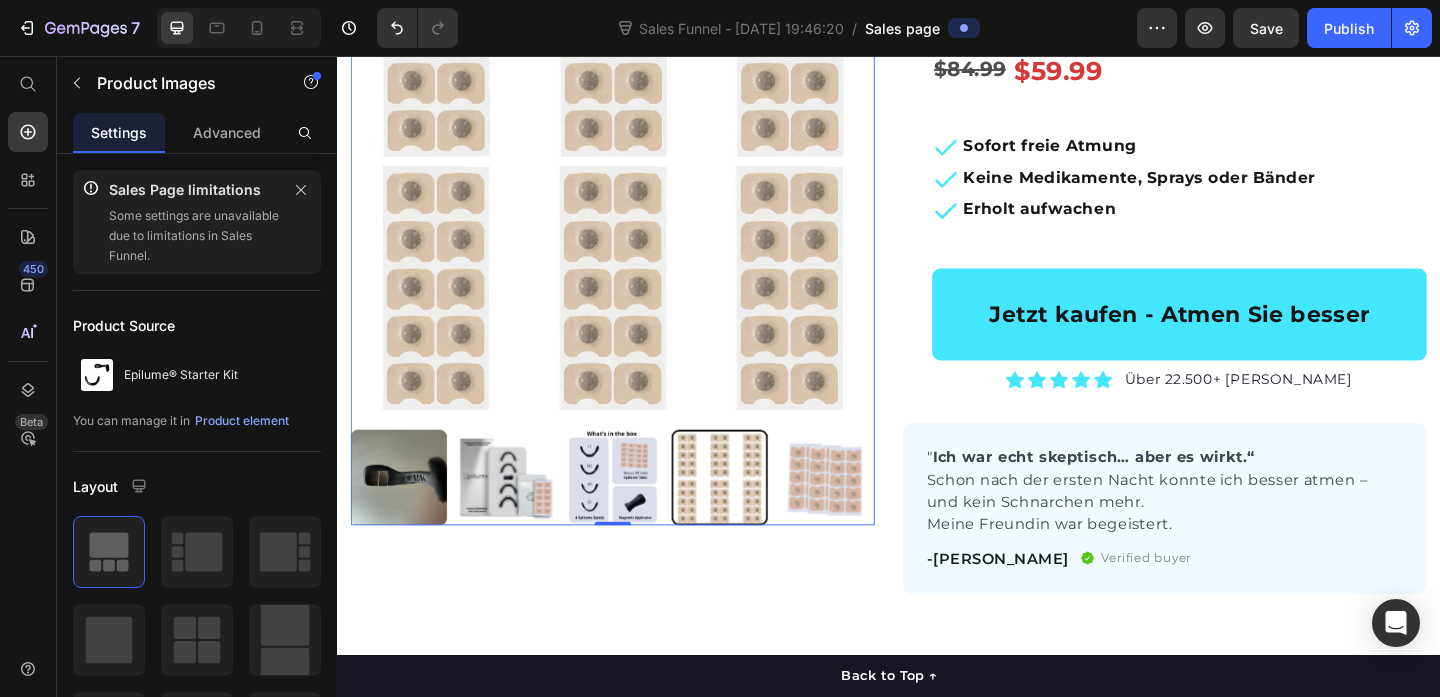 click at bounding box center [870, 514] 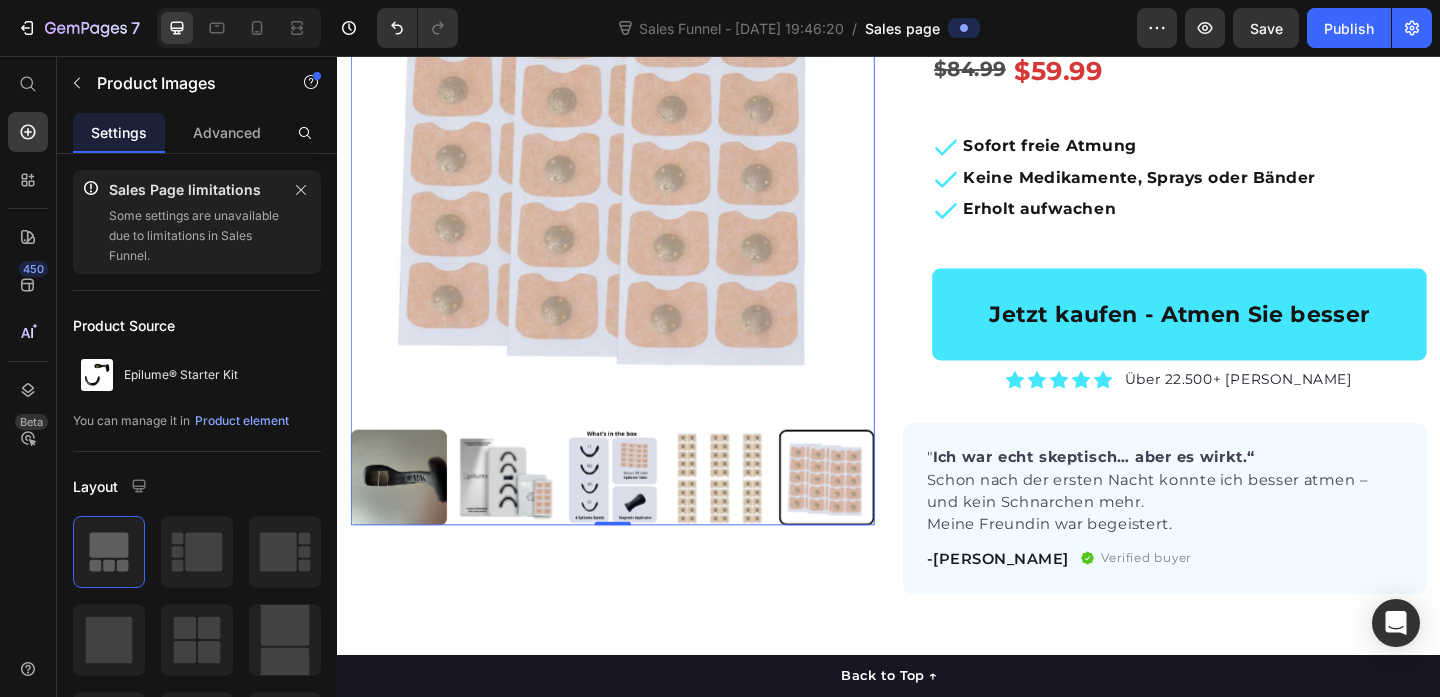 click at bounding box center (753, 514) 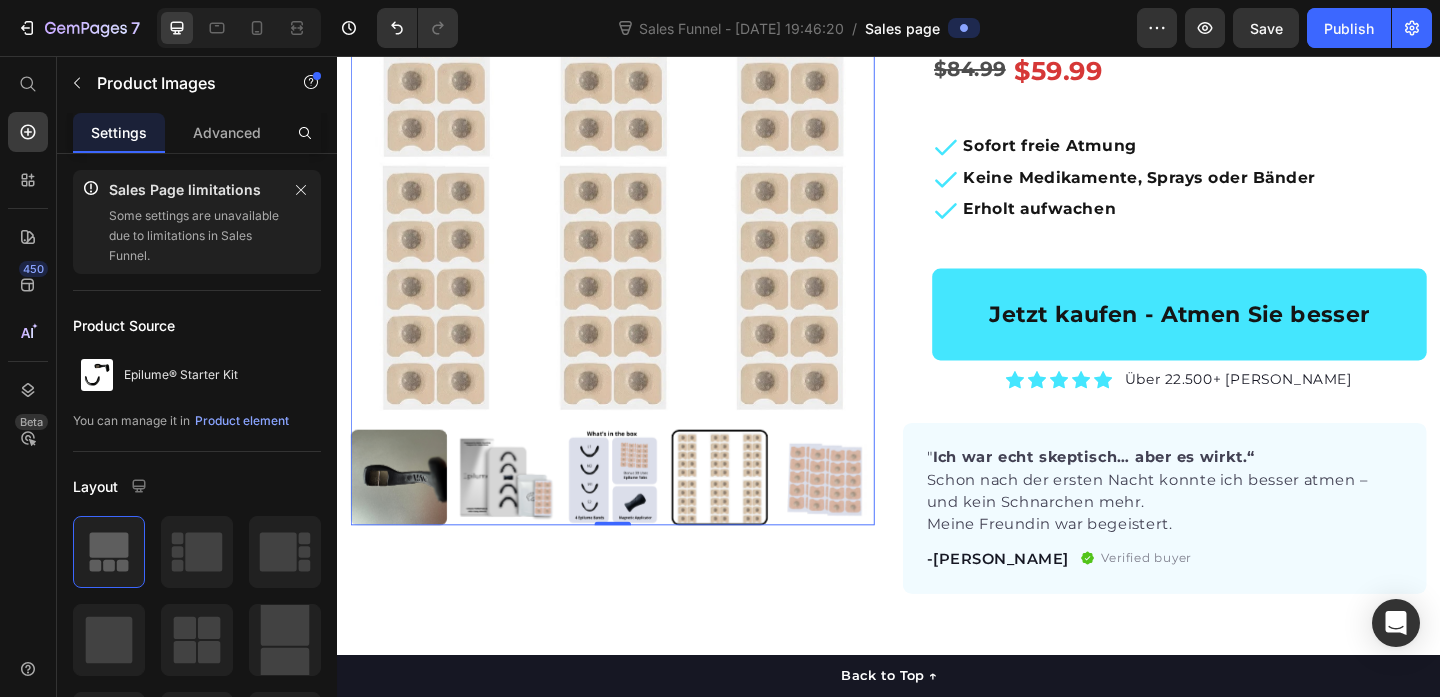 click at bounding box center [870, 514] 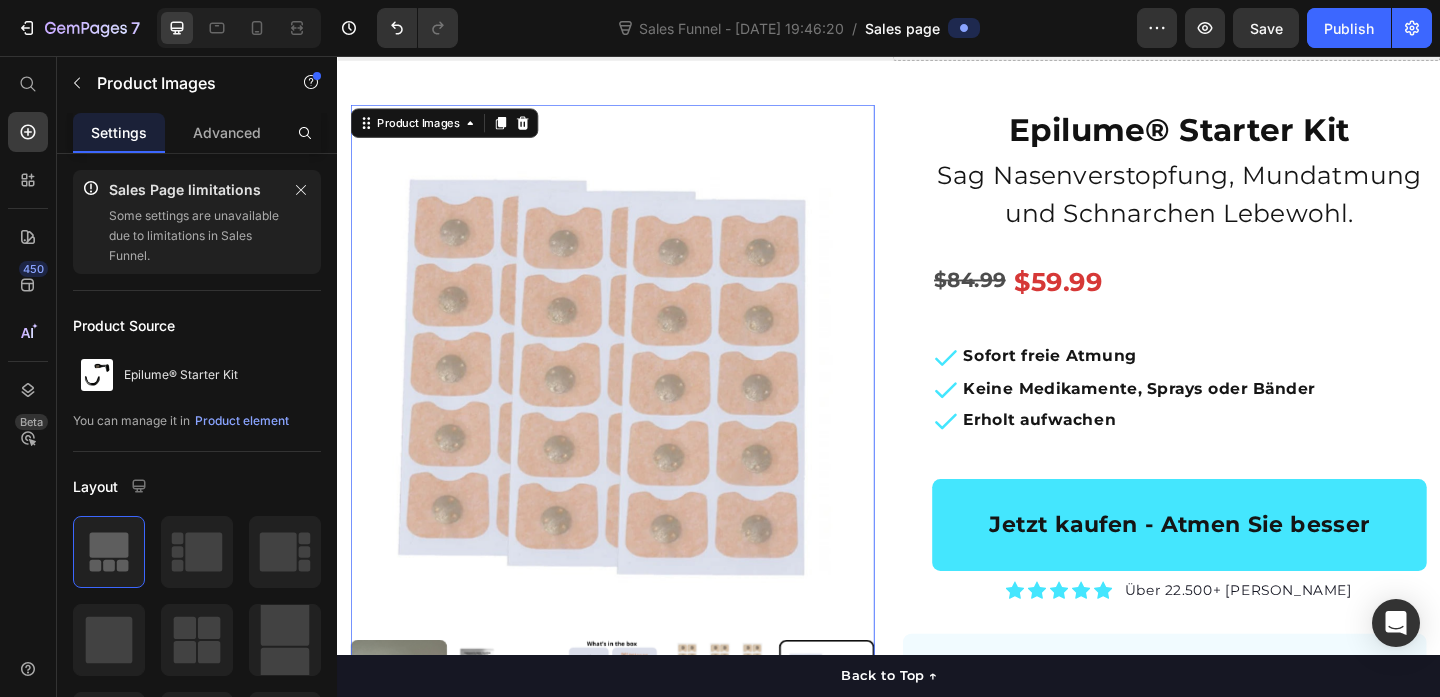 scroll, scrollTop: 442, scrollLeft: 0, axis: vertical 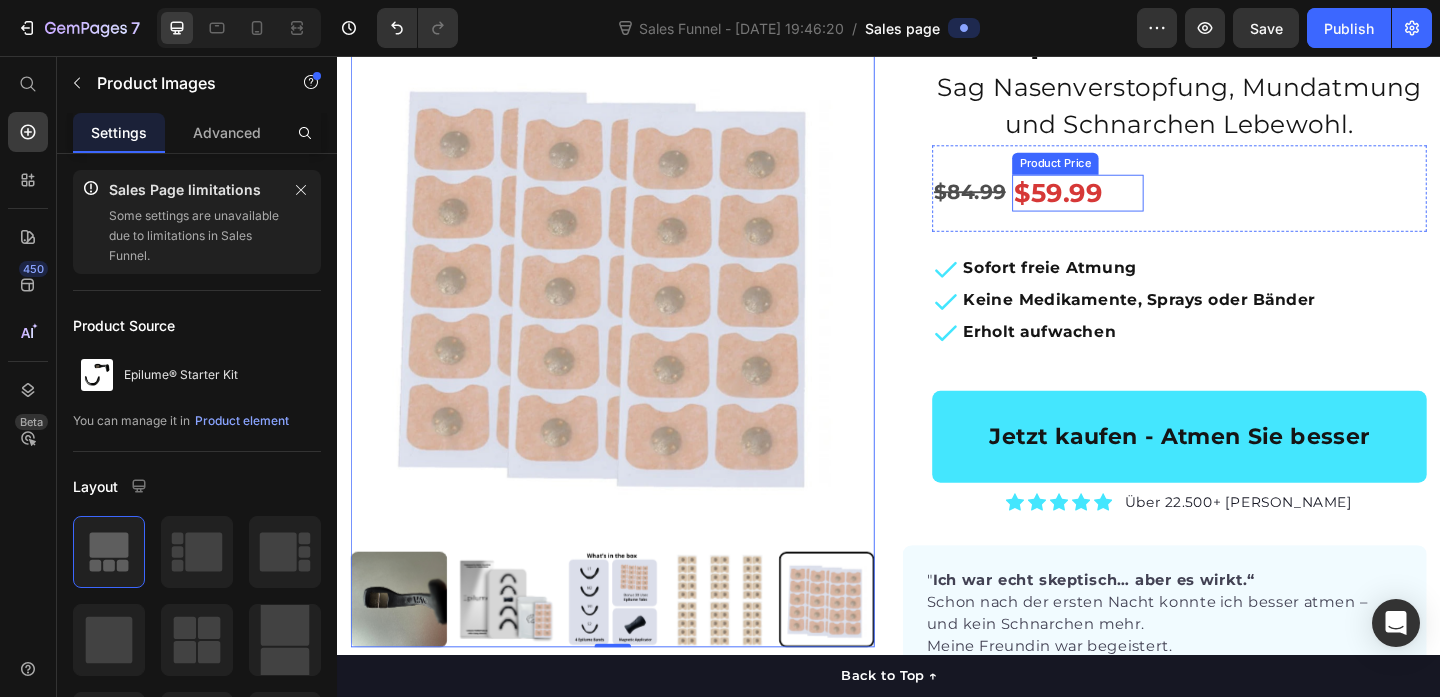 click on "$59.99" at bounding box center [1142, 205] 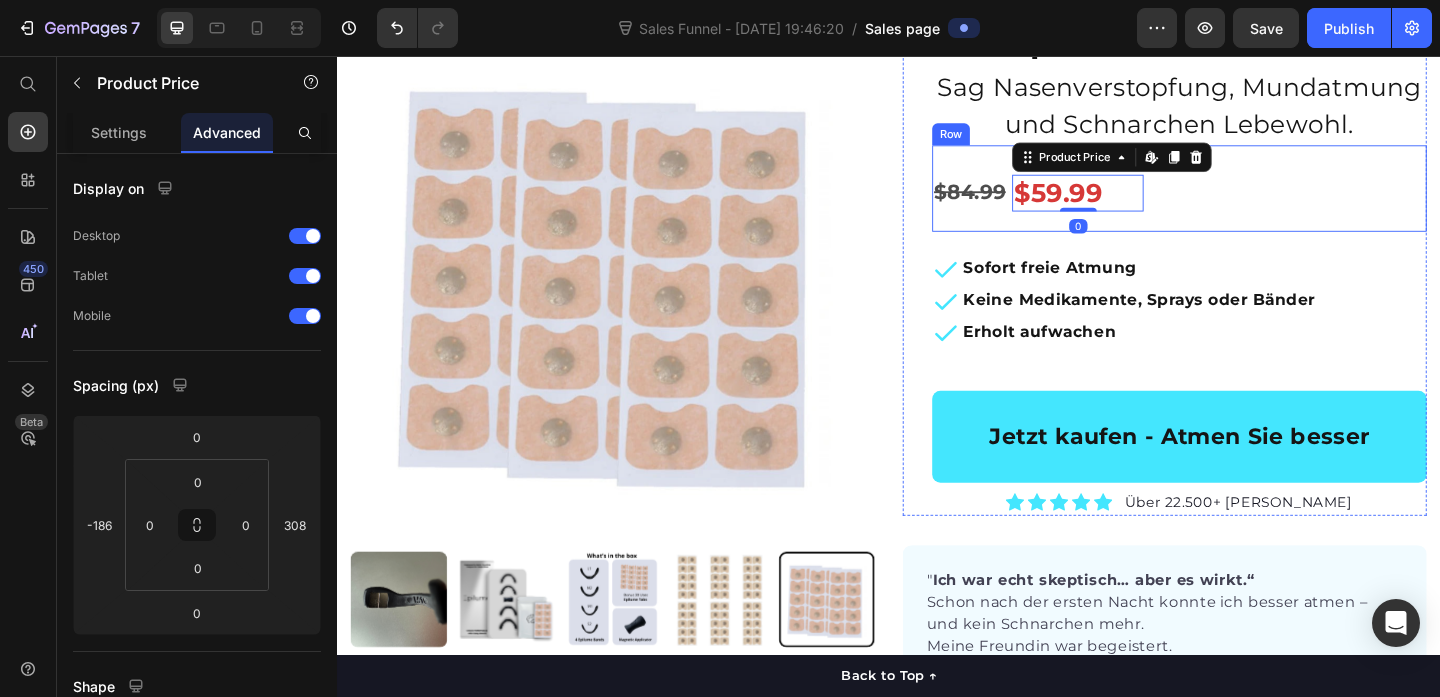 click on "$84.99 Product Price $59.99 Product Price   Edit content in Shopify 0 Row" at bounding box center [1253, 200] 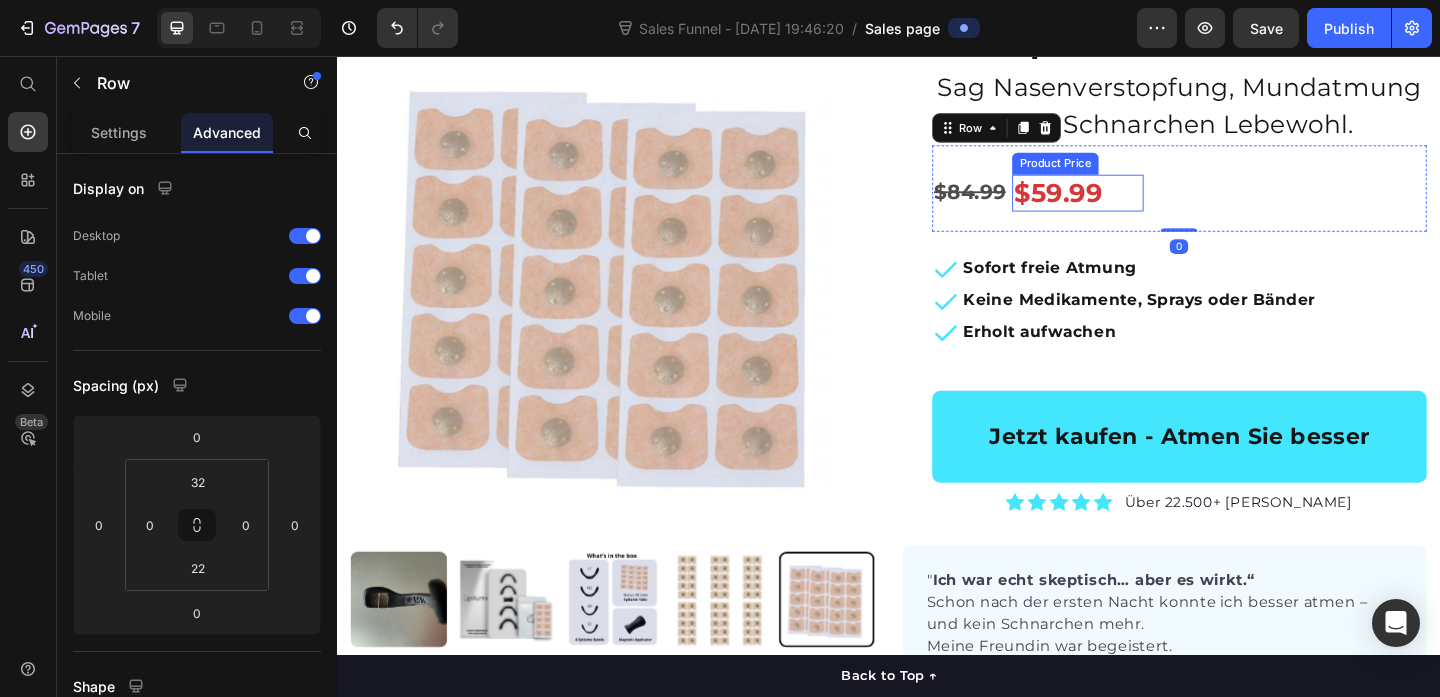 click on "$59.99" at bounding box center (1142, 205) 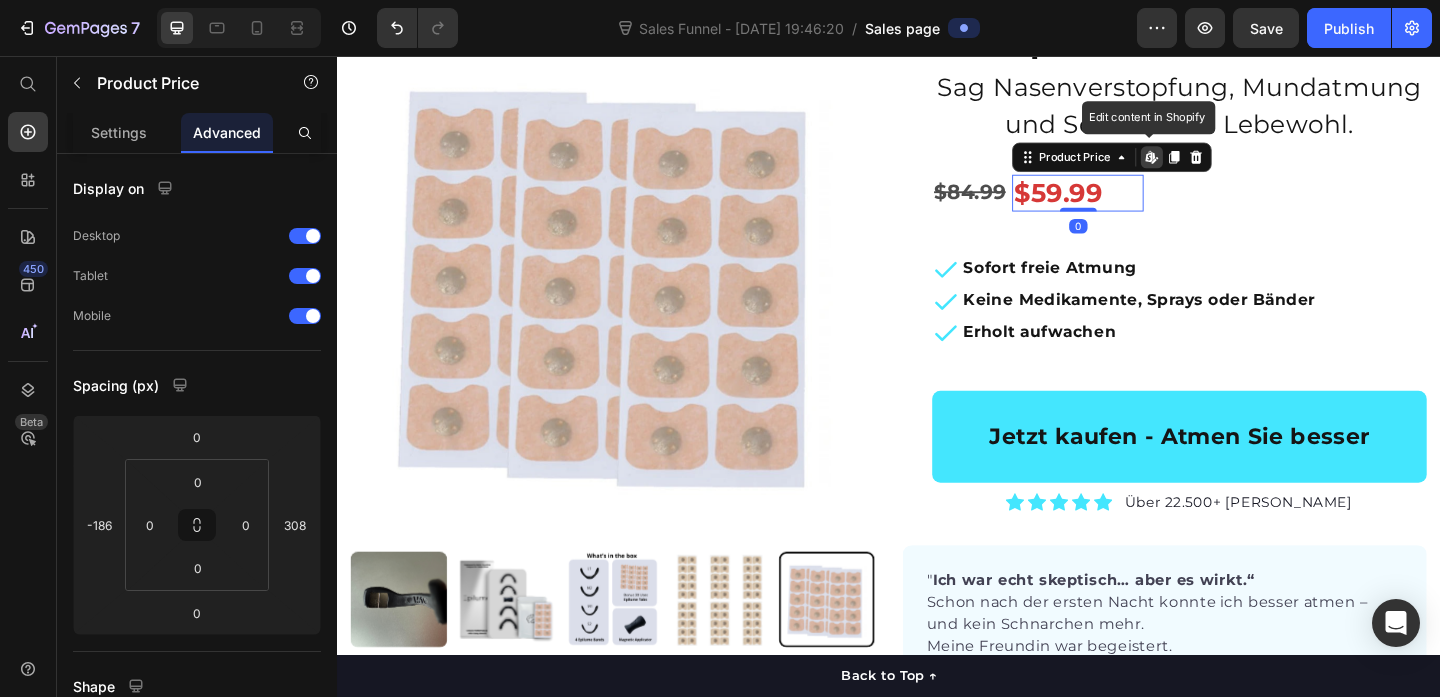 click 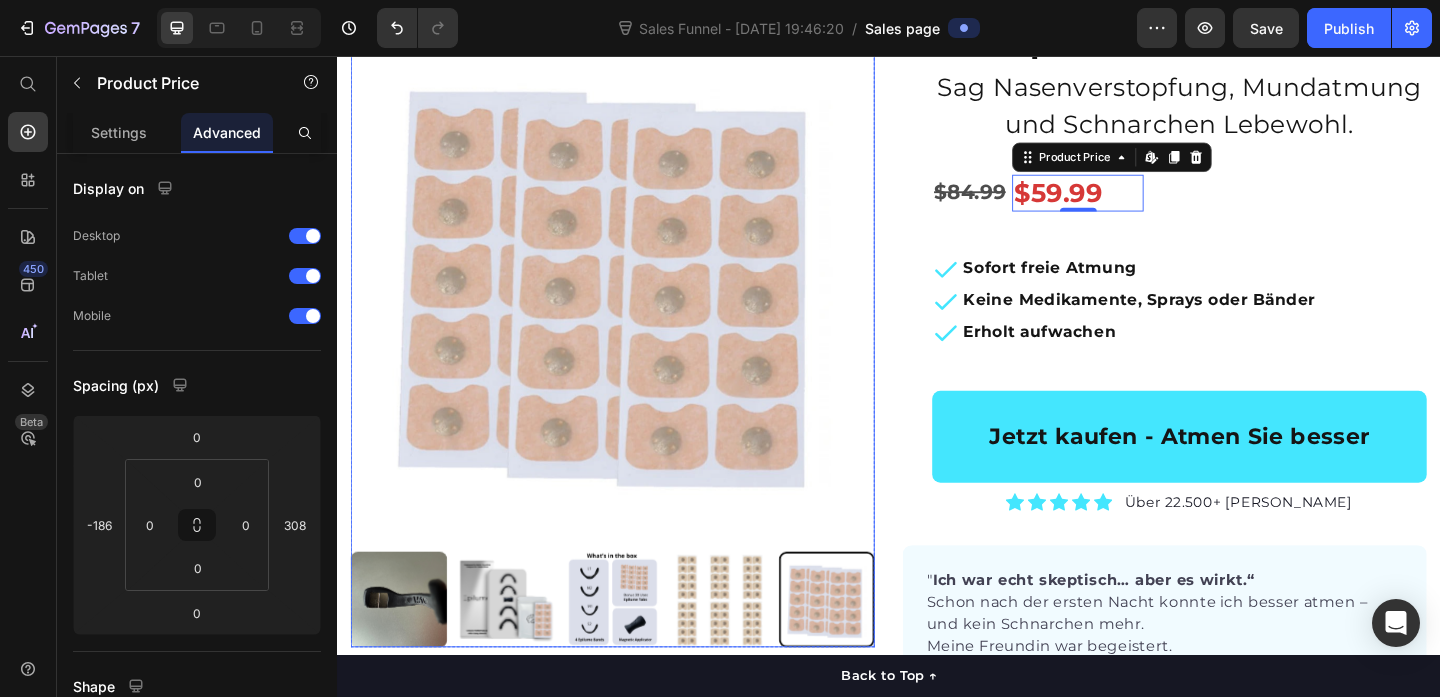 click at bounding box center (637, 298) 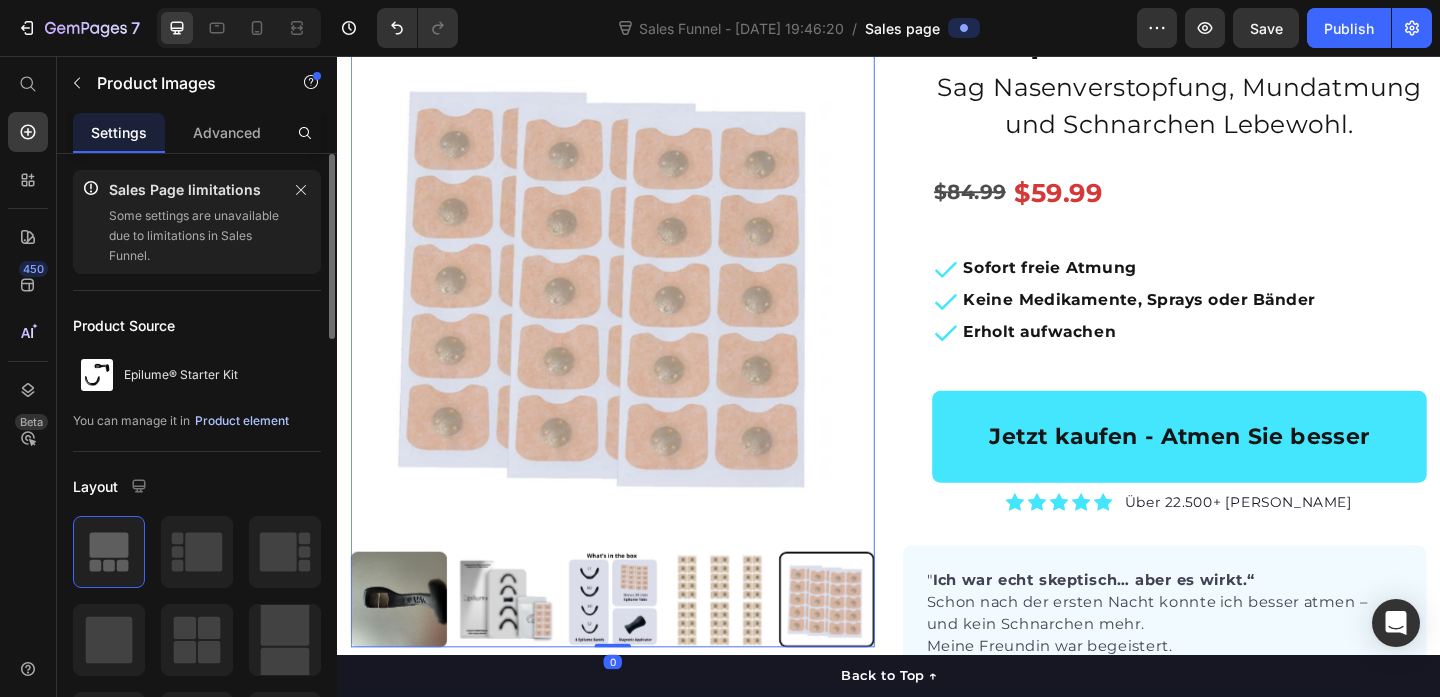click on "Product element" at bounding box center [242, 421] 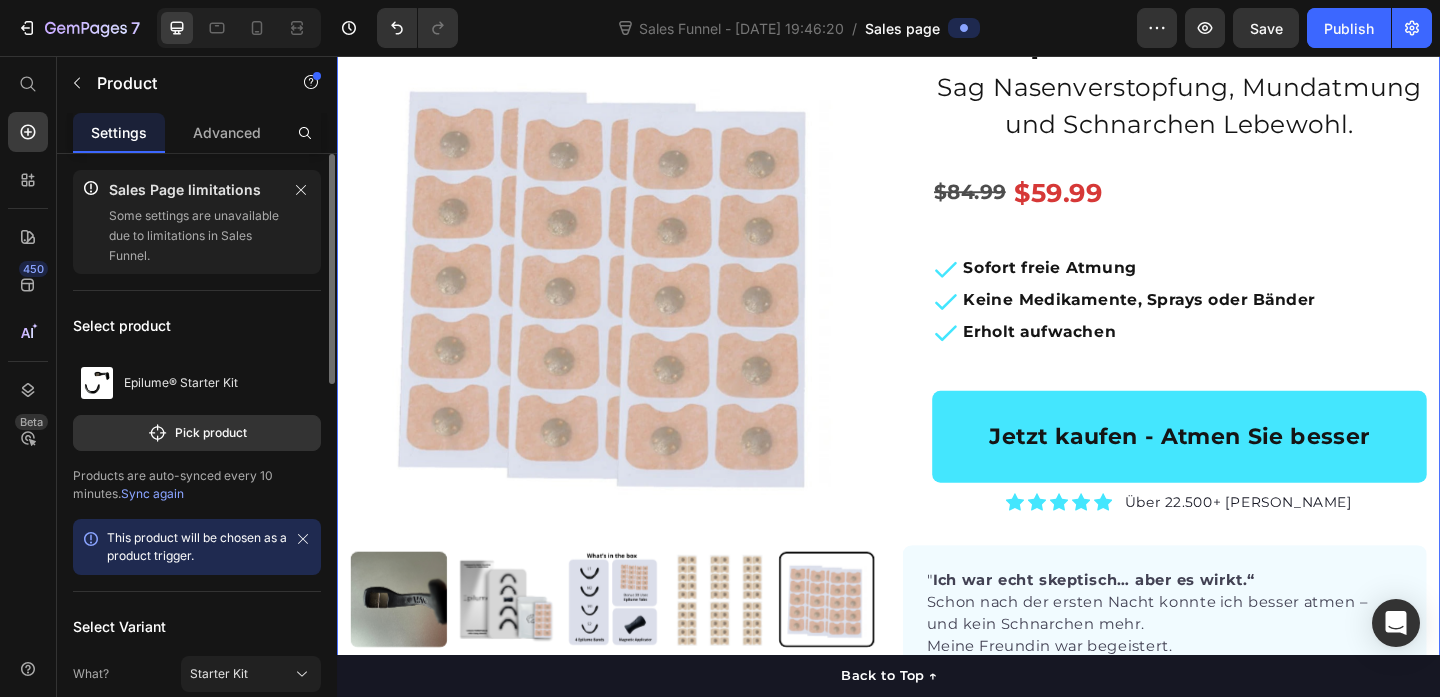 click on "Sync again" at bounding box center (152, 493) 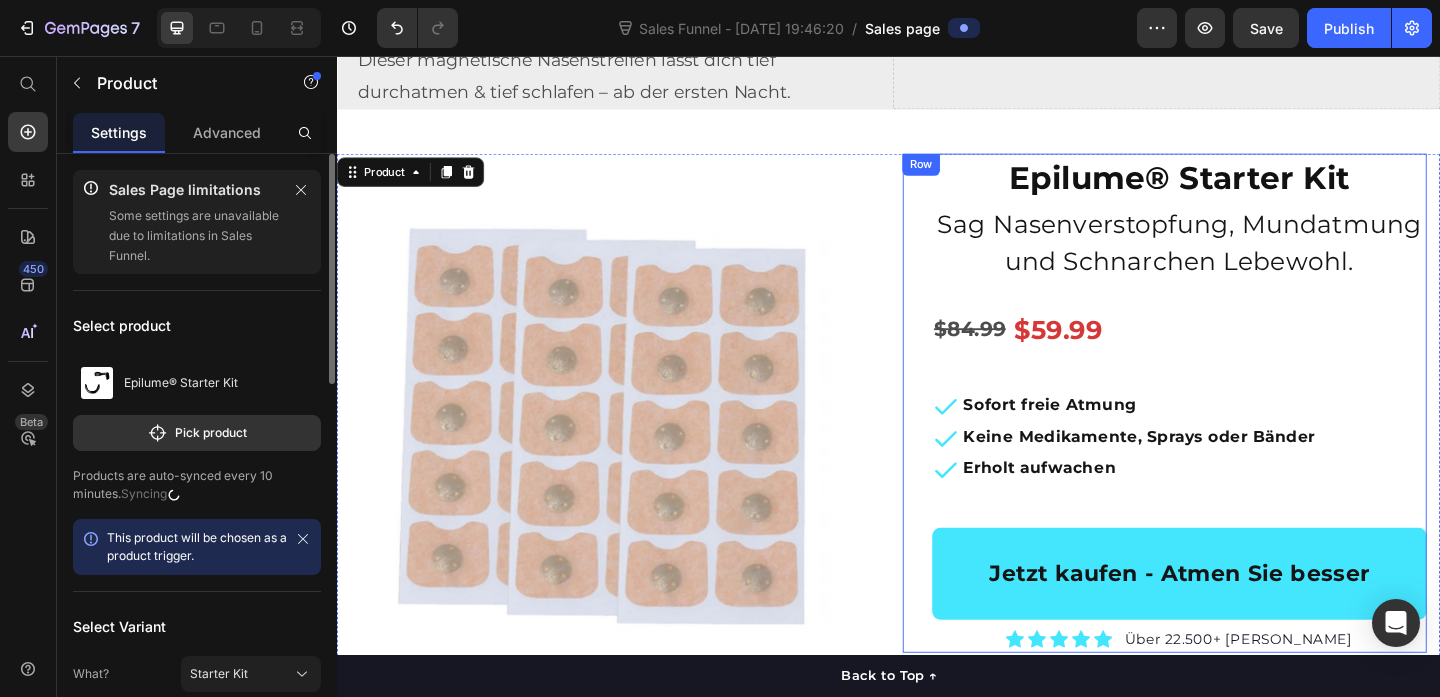 scroll, scrollTop: 290, scrollLeft: 0, axis: vertical 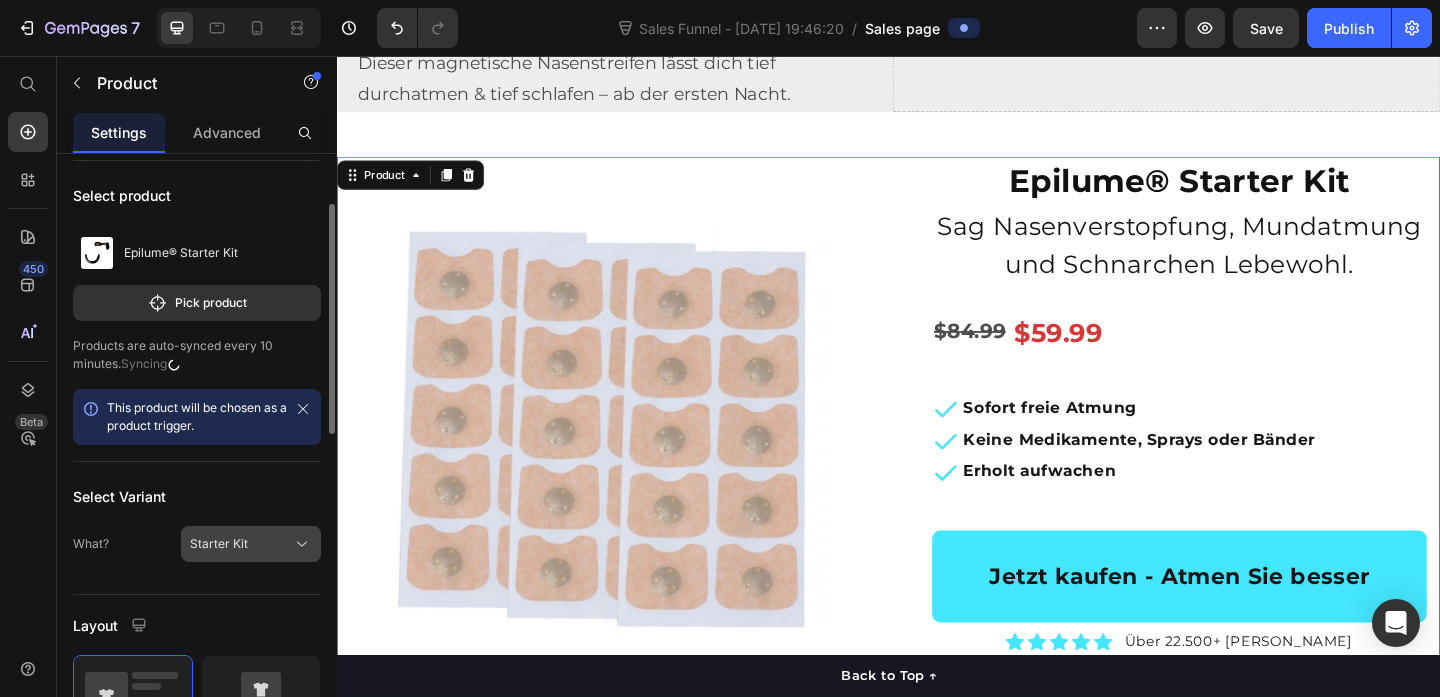 click on "Starter Kit" 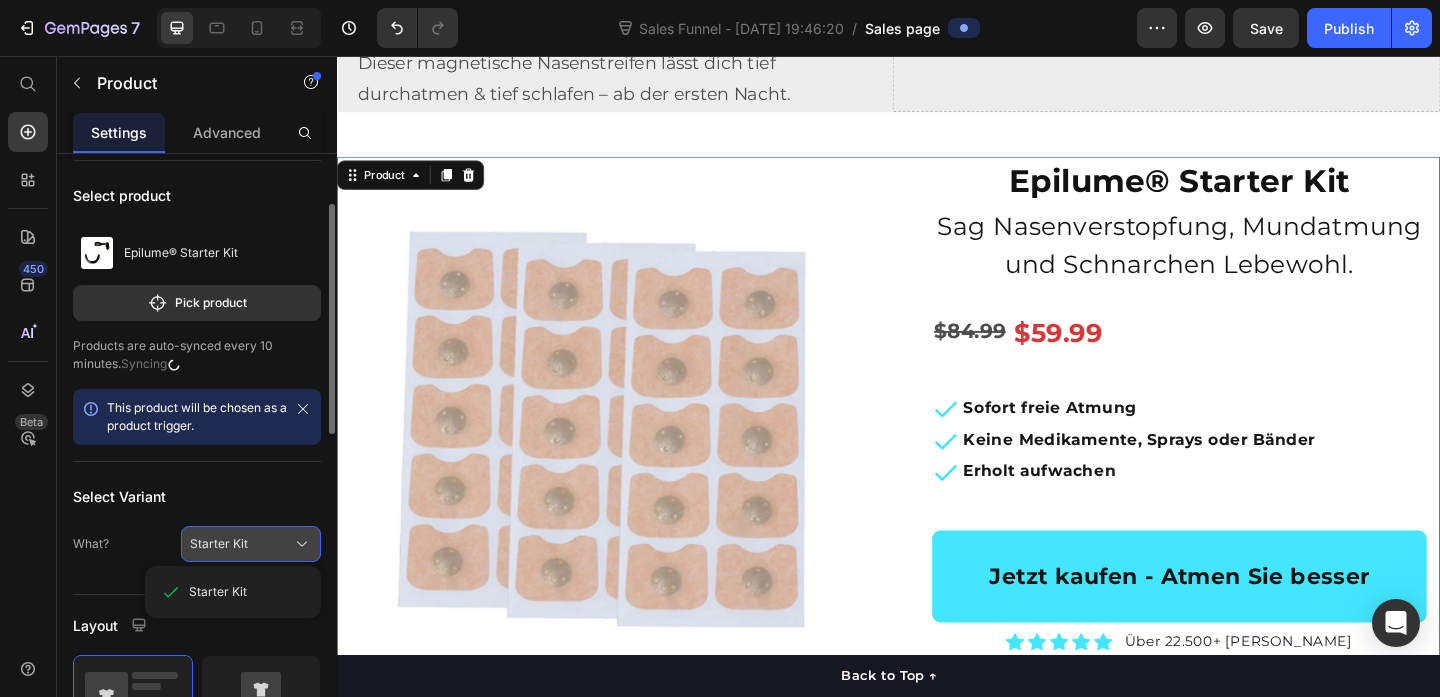 click on "Starter Kit" 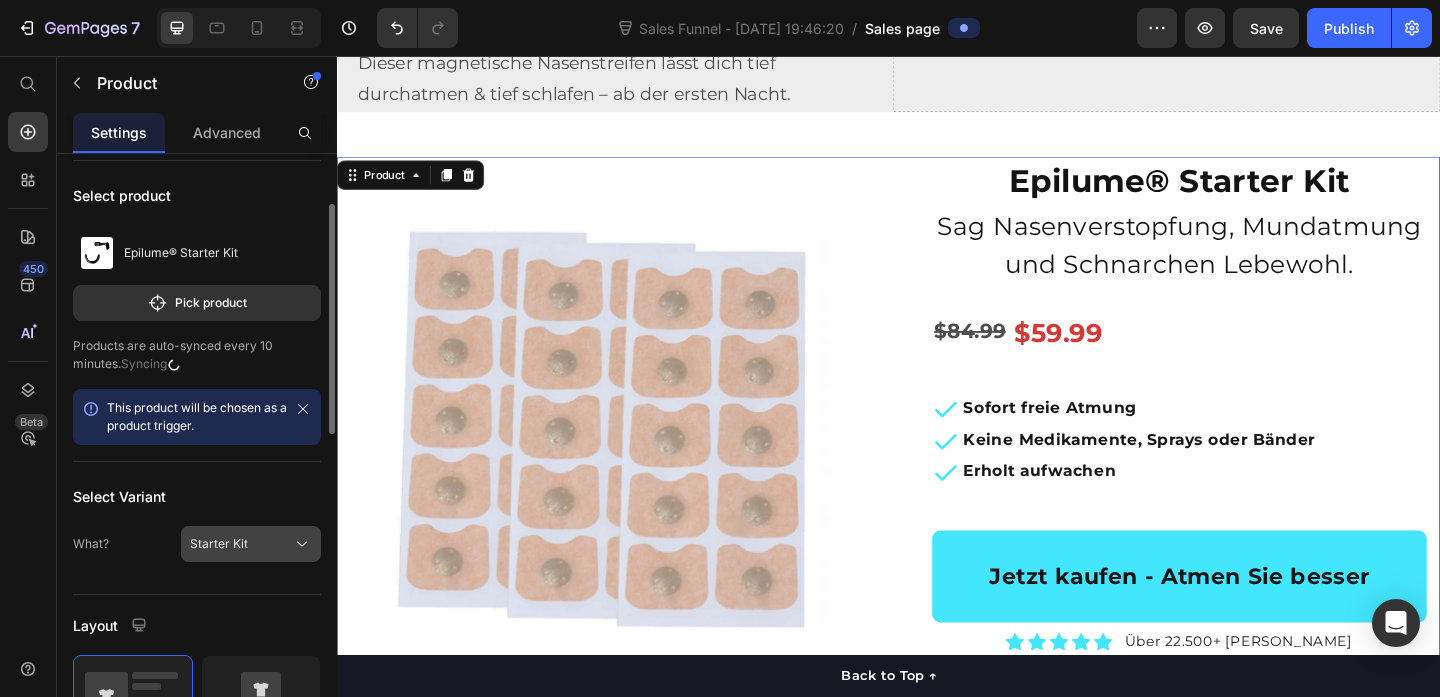 click on "Starter Kit" 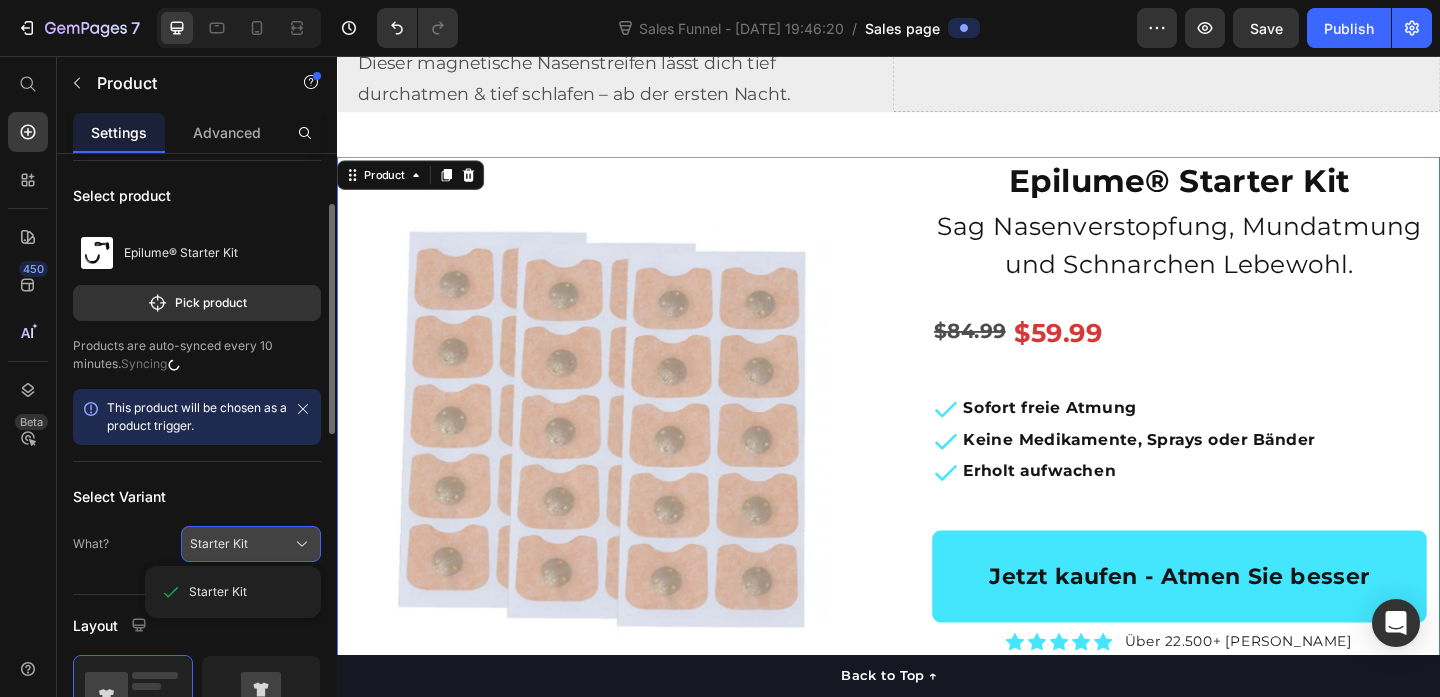 click on "Starter Kit" 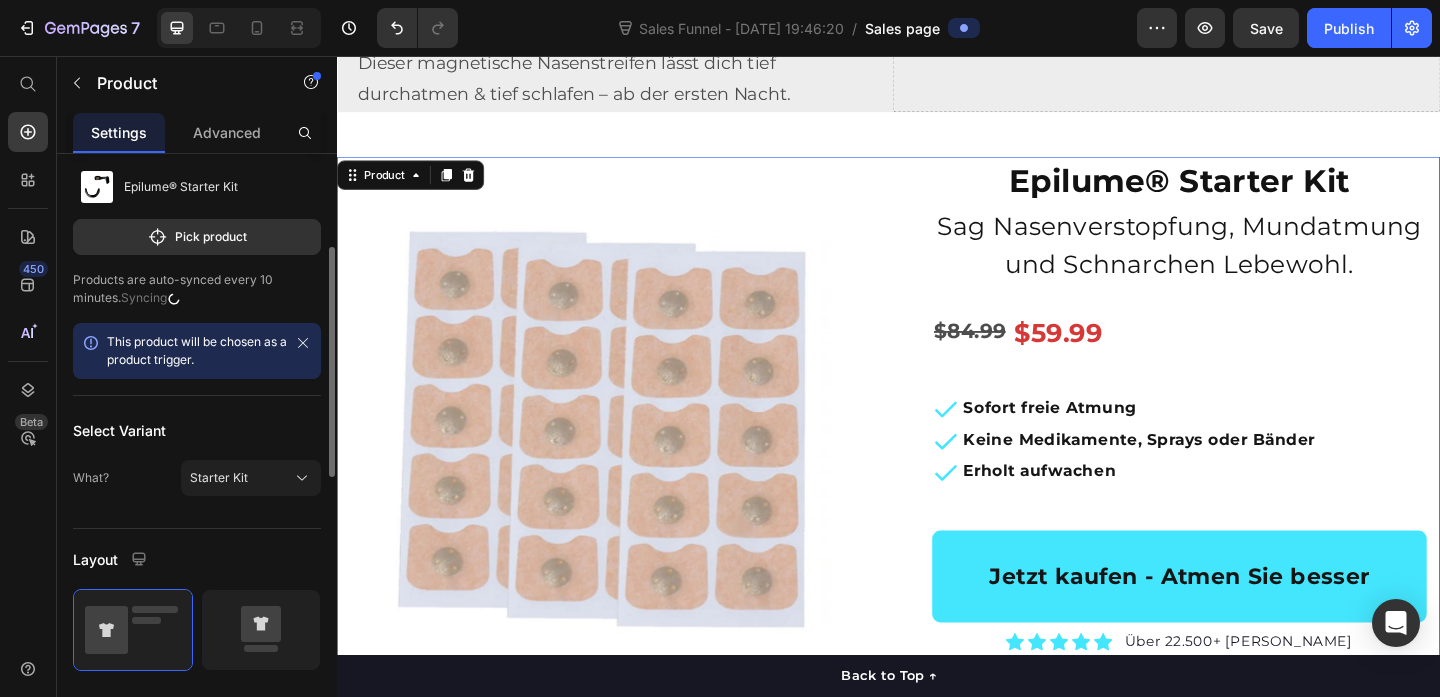 scroll, scrollTop: 236, scrollLeft: 0, axis: vertical 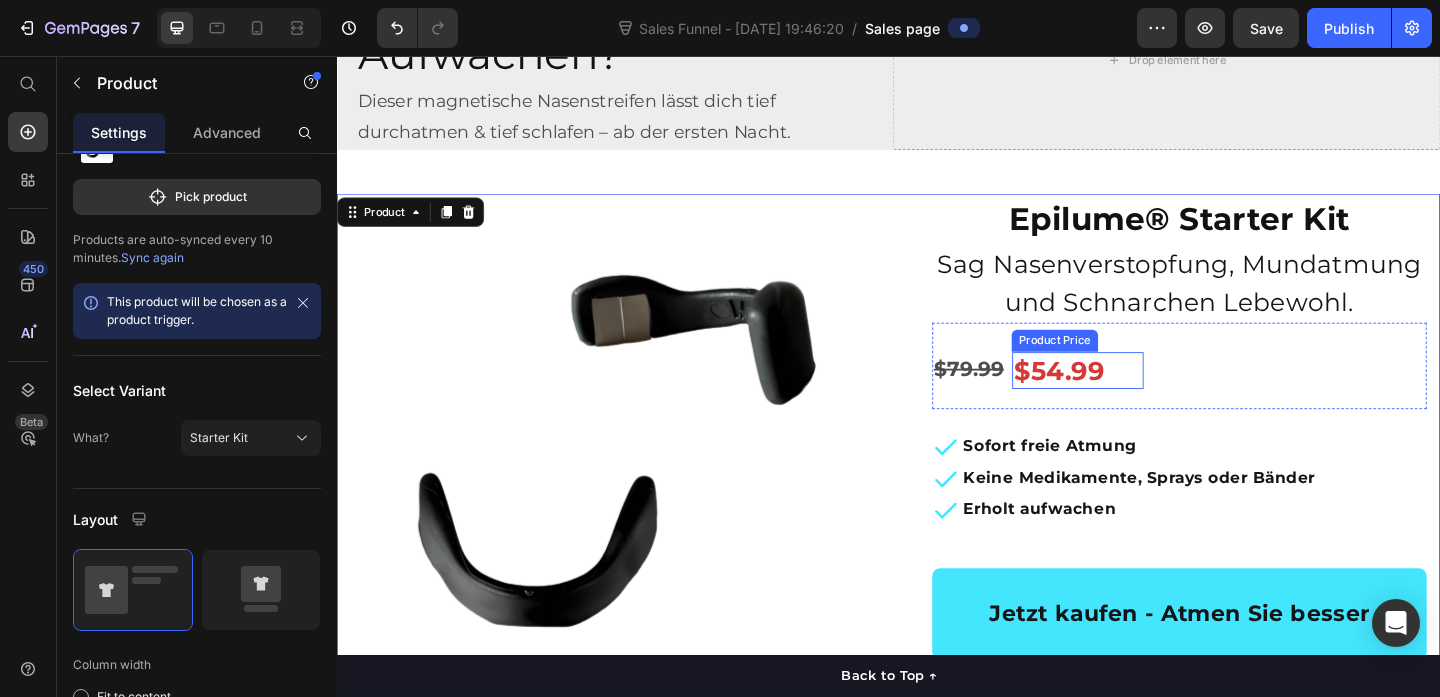 click on "$54.99" at bounding box center (1142, 398) 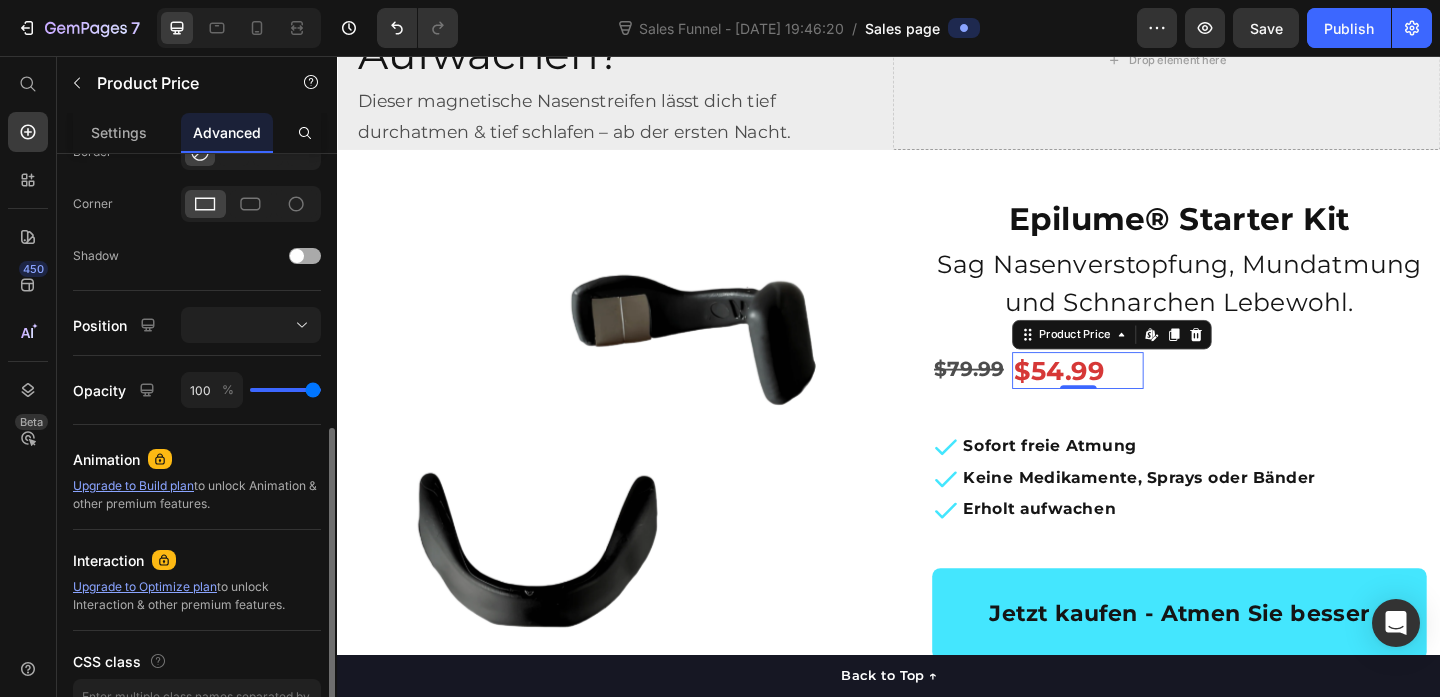 scroll, scrollTop: 586, scrollLeft: 0, axis: vertical 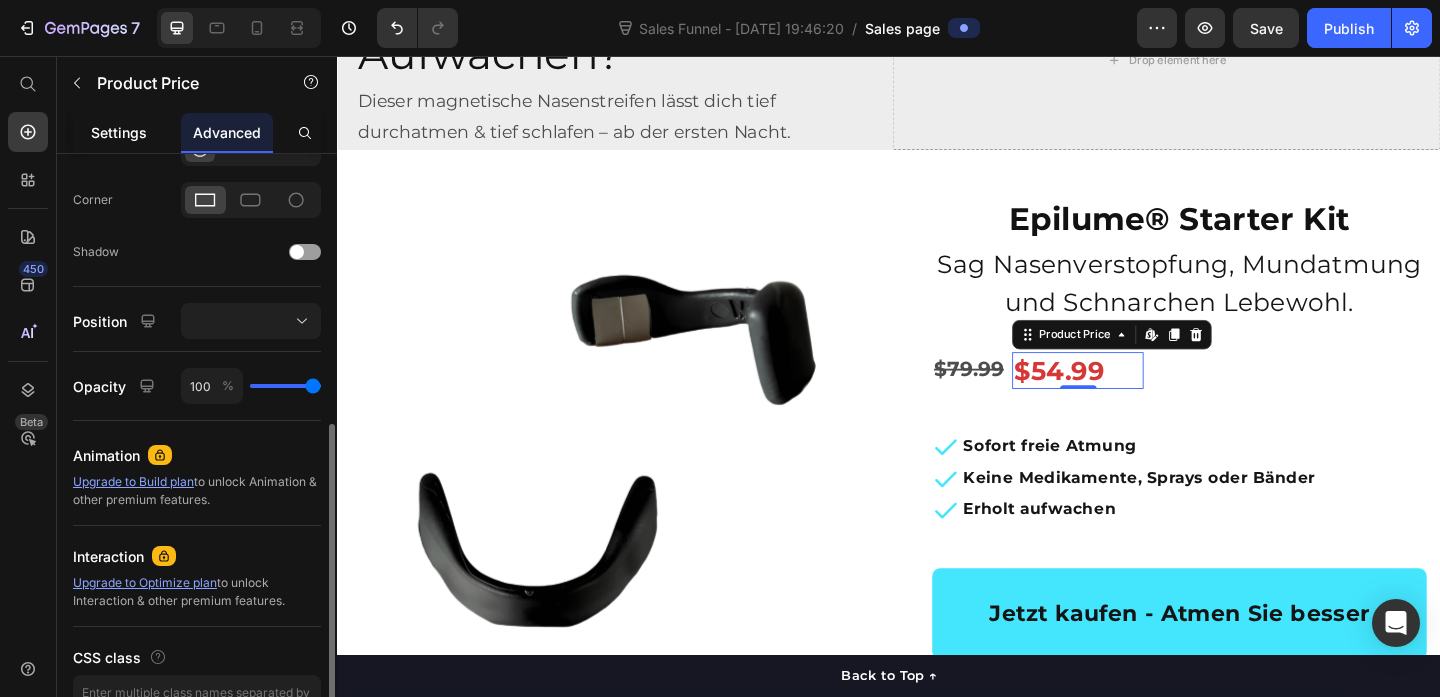 click on "Settings" at bounding box center (119, 132) 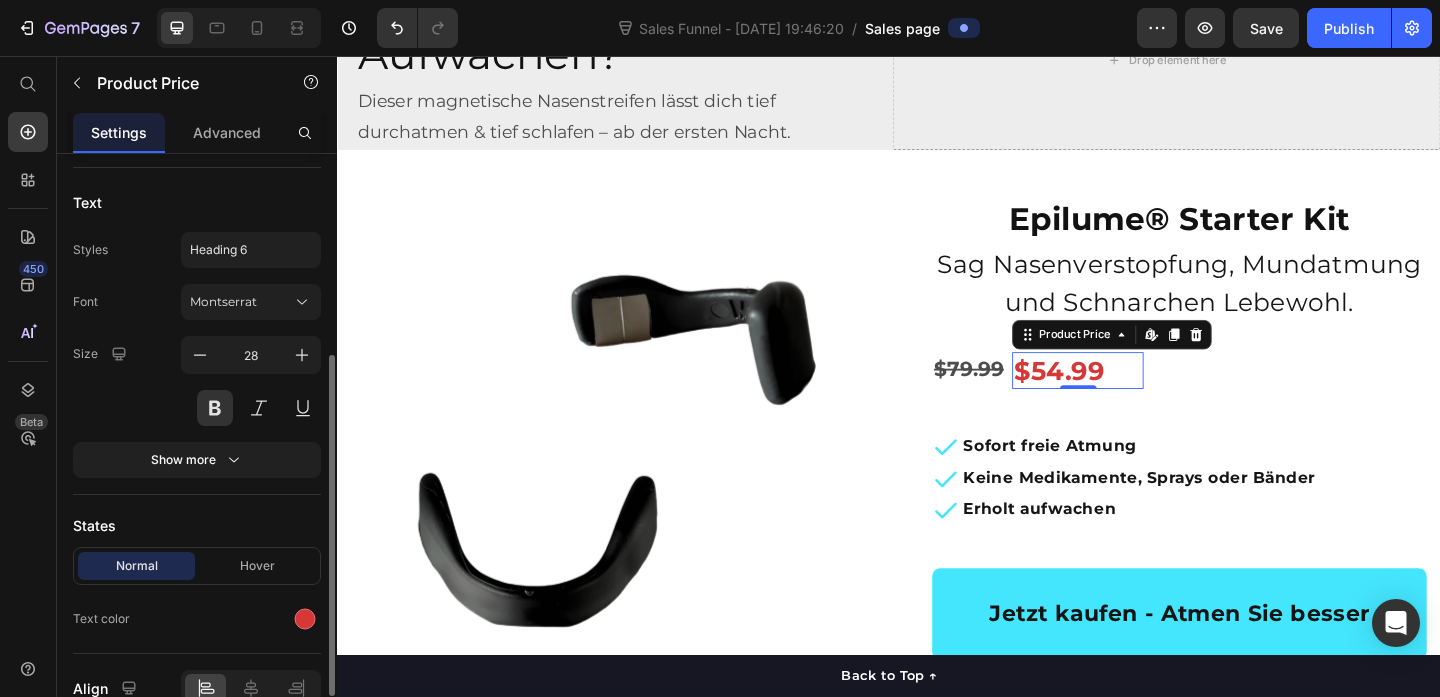 scroll, scrollTop: 453, scrollLeft: 0, axis: vertical 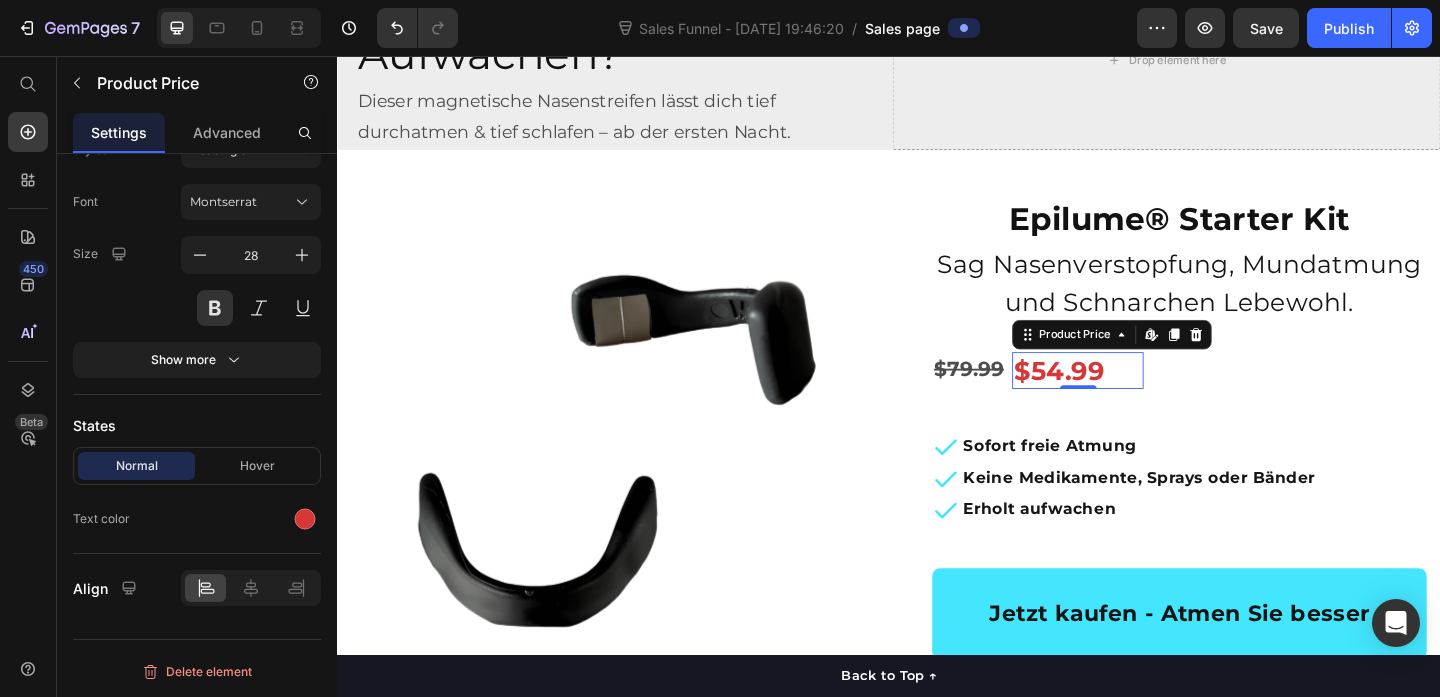 click on "$54.99" at bounding box center [1142, 398] 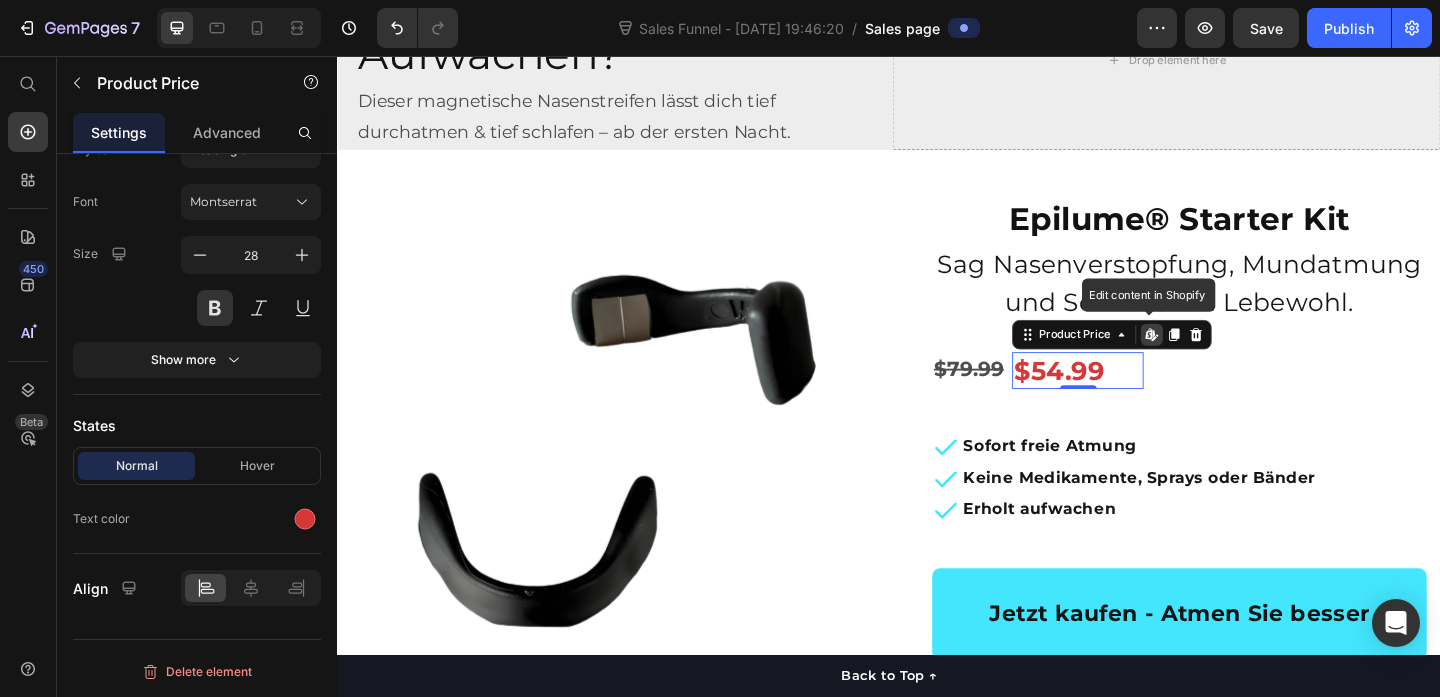 click on "$54.99" at bounding box center (1142, 398) 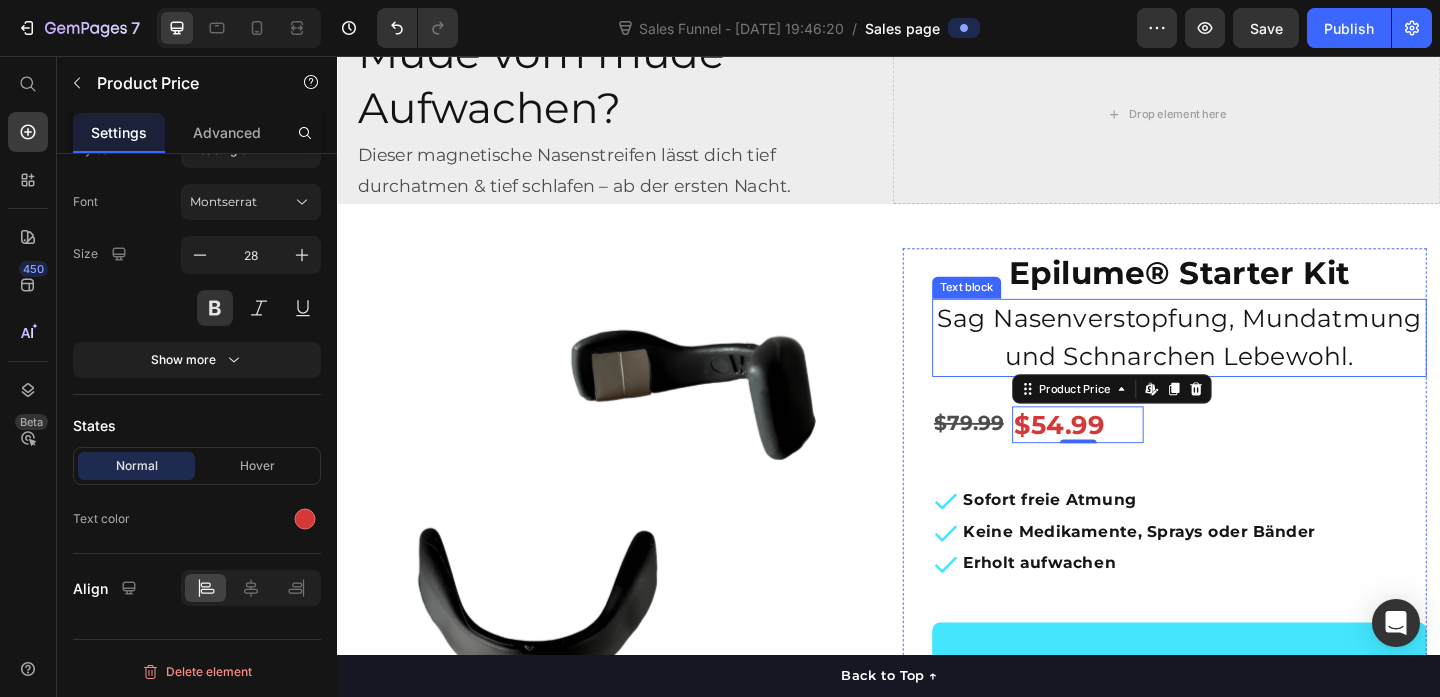 scroll, scrollTop: 197, scrollLeft: 0, axis: vertical 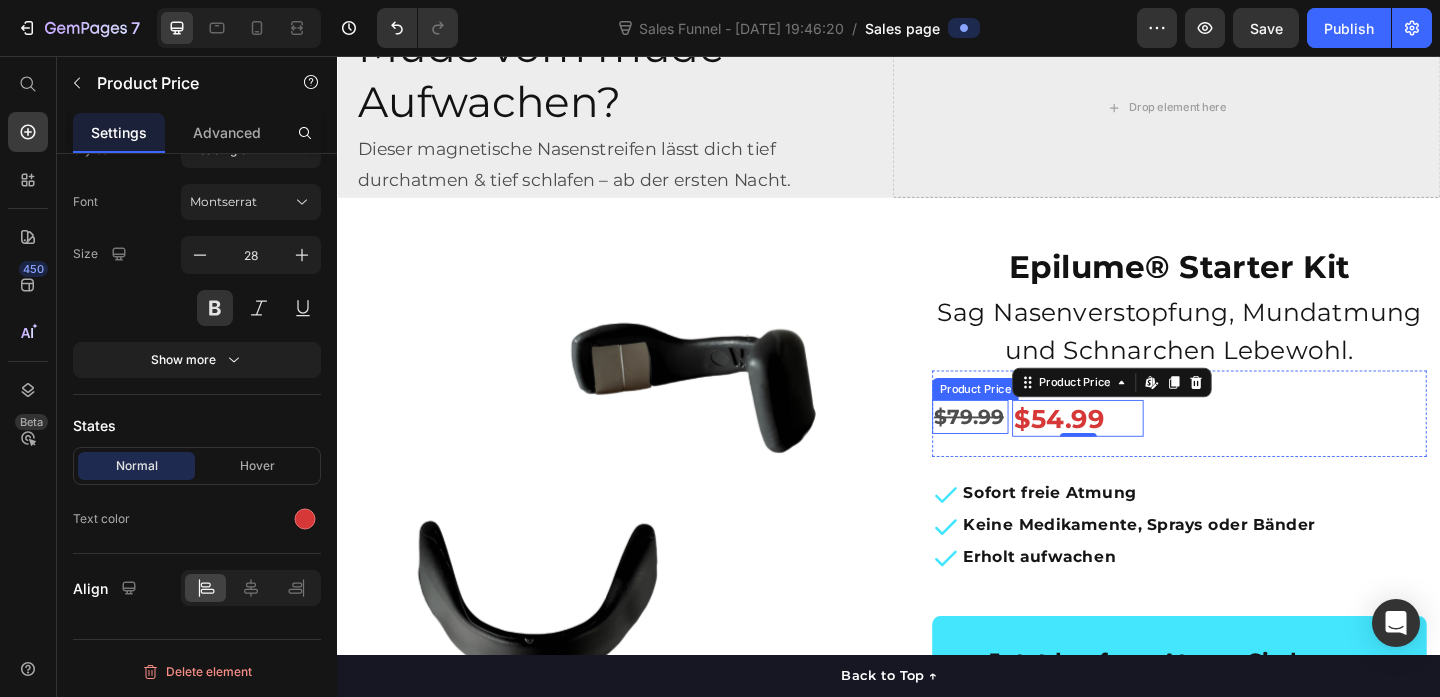 click on "$79.99" at bounding box center [1025, 448] 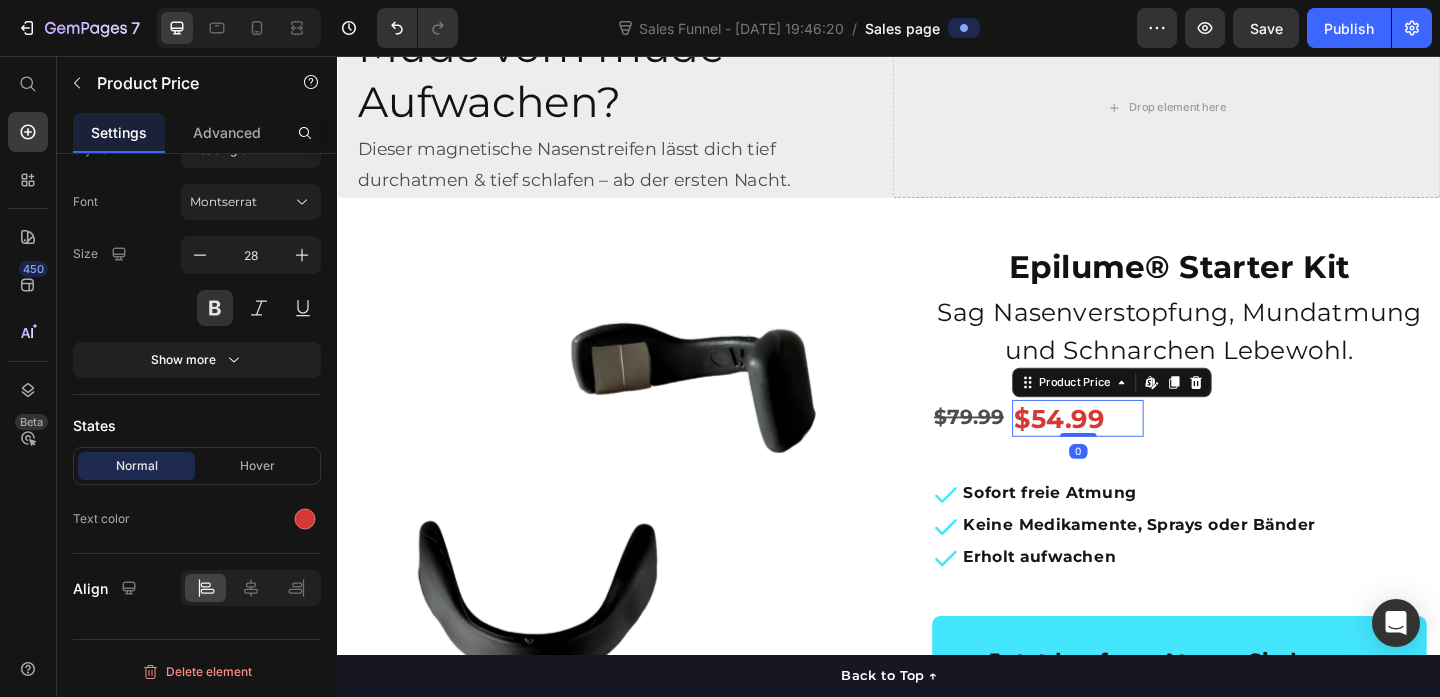 click on "$54.99" at bounding box center [1142, 450] 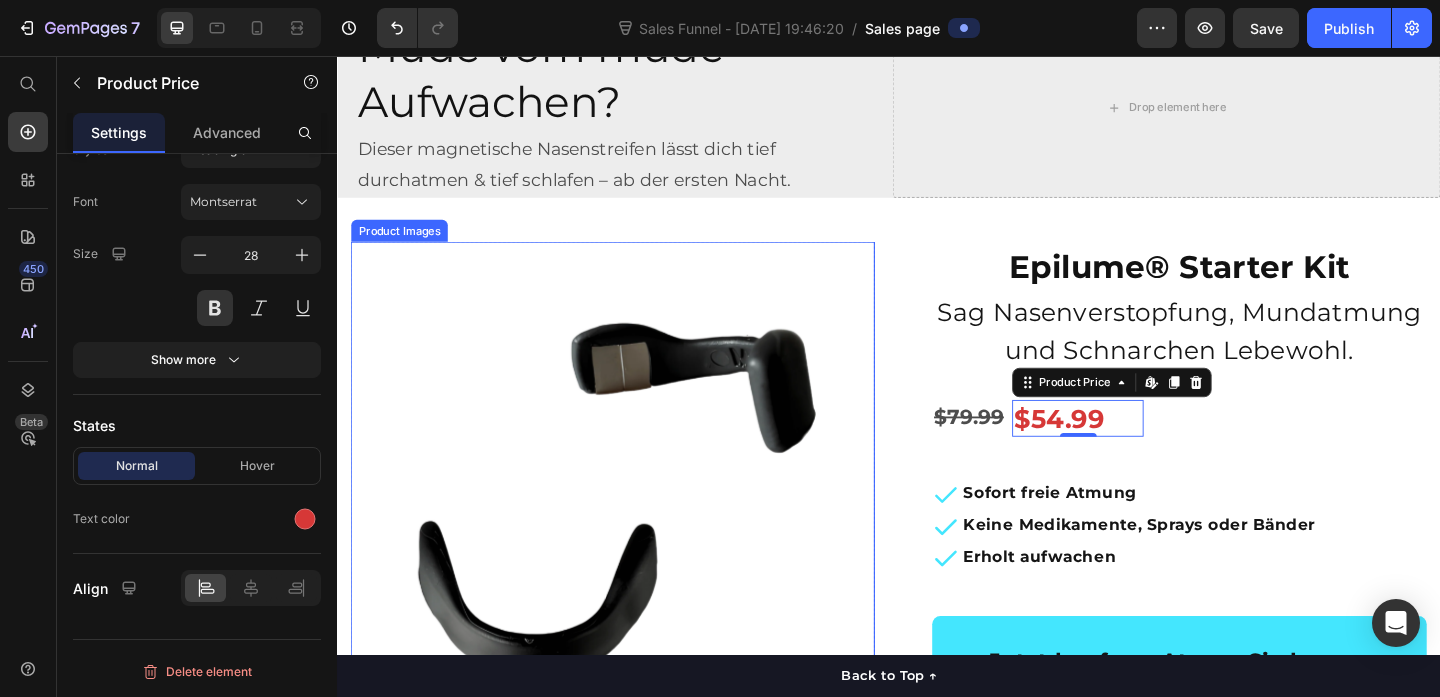 click at bounding box center (637, 543) 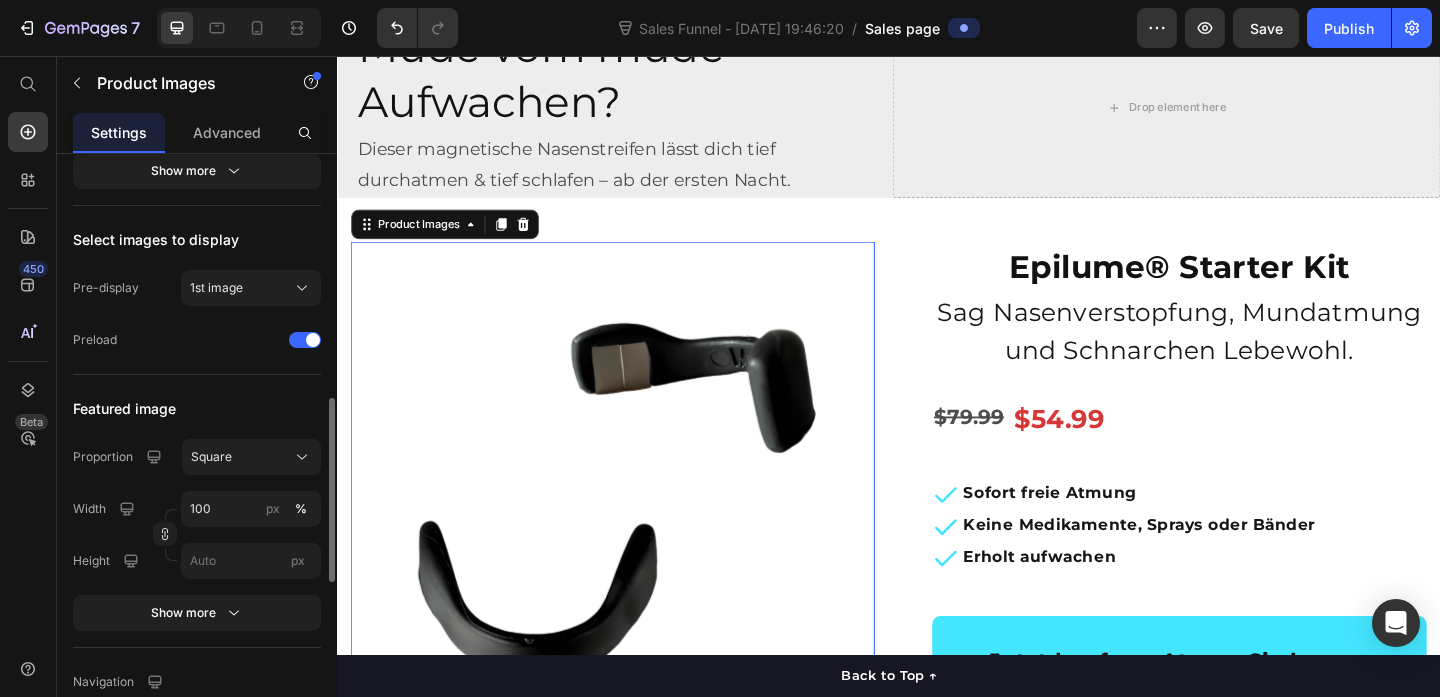 scroll, scrollTop: 666, scrollLeft: 0, axis: vertical 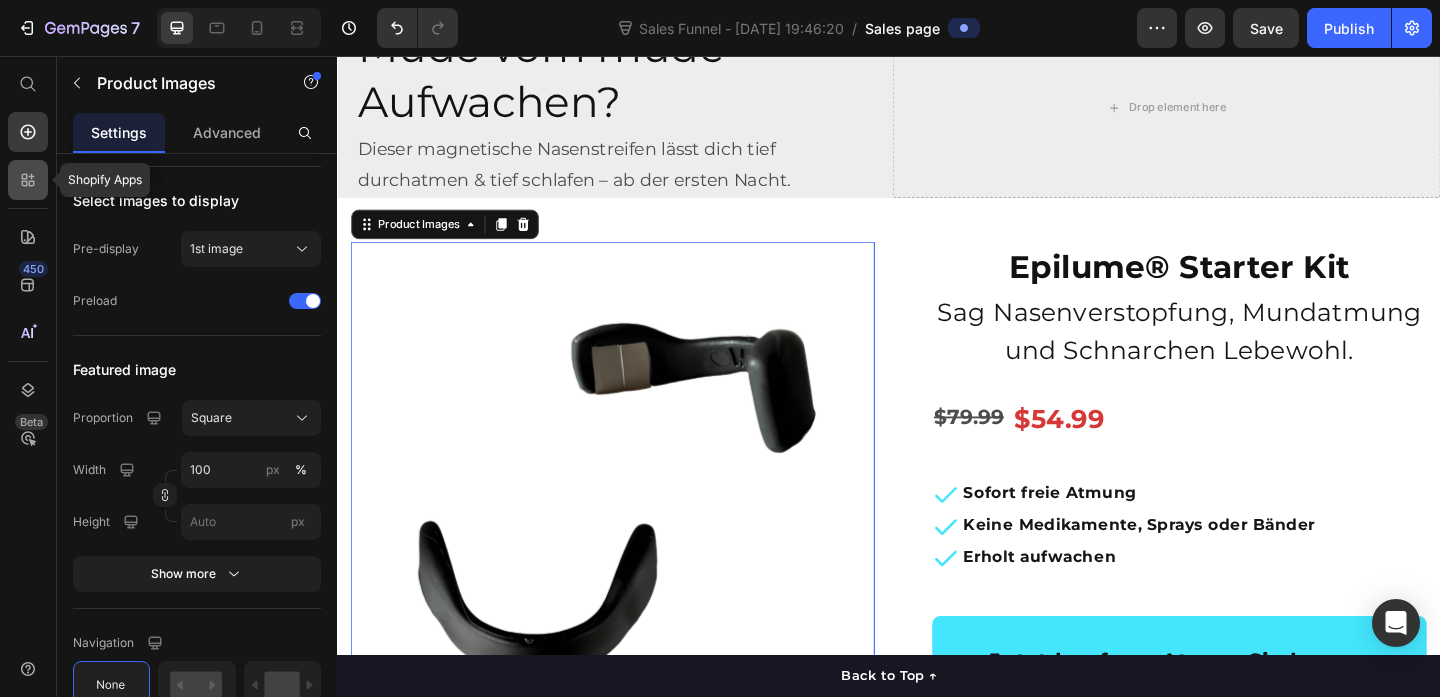click 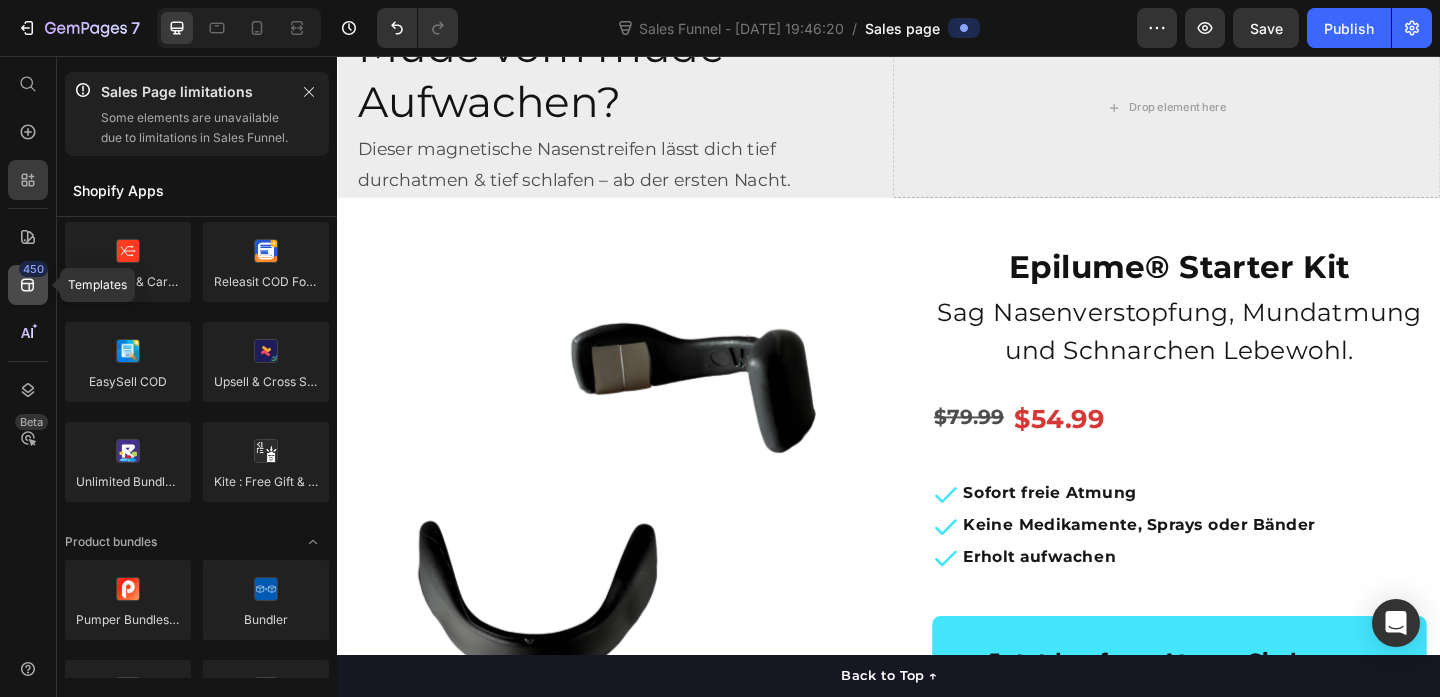 click 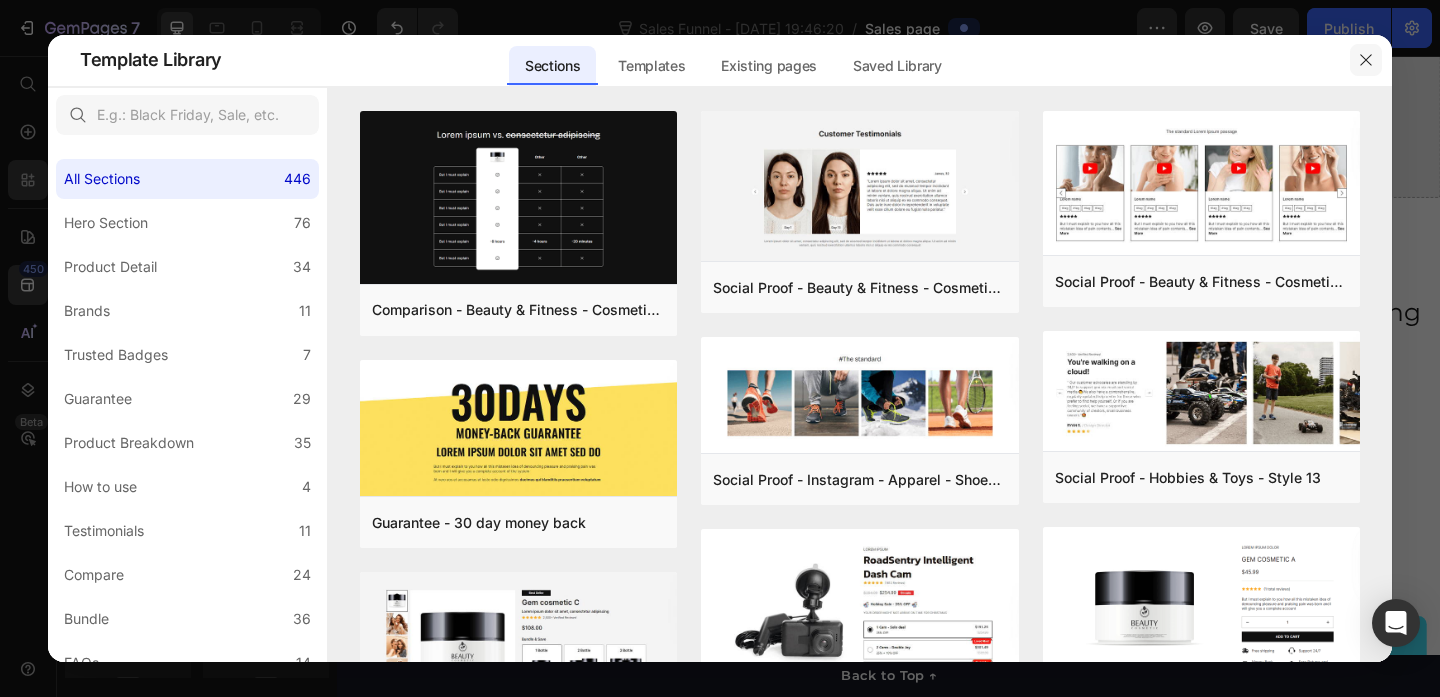click at bounding box center [1366, 60] 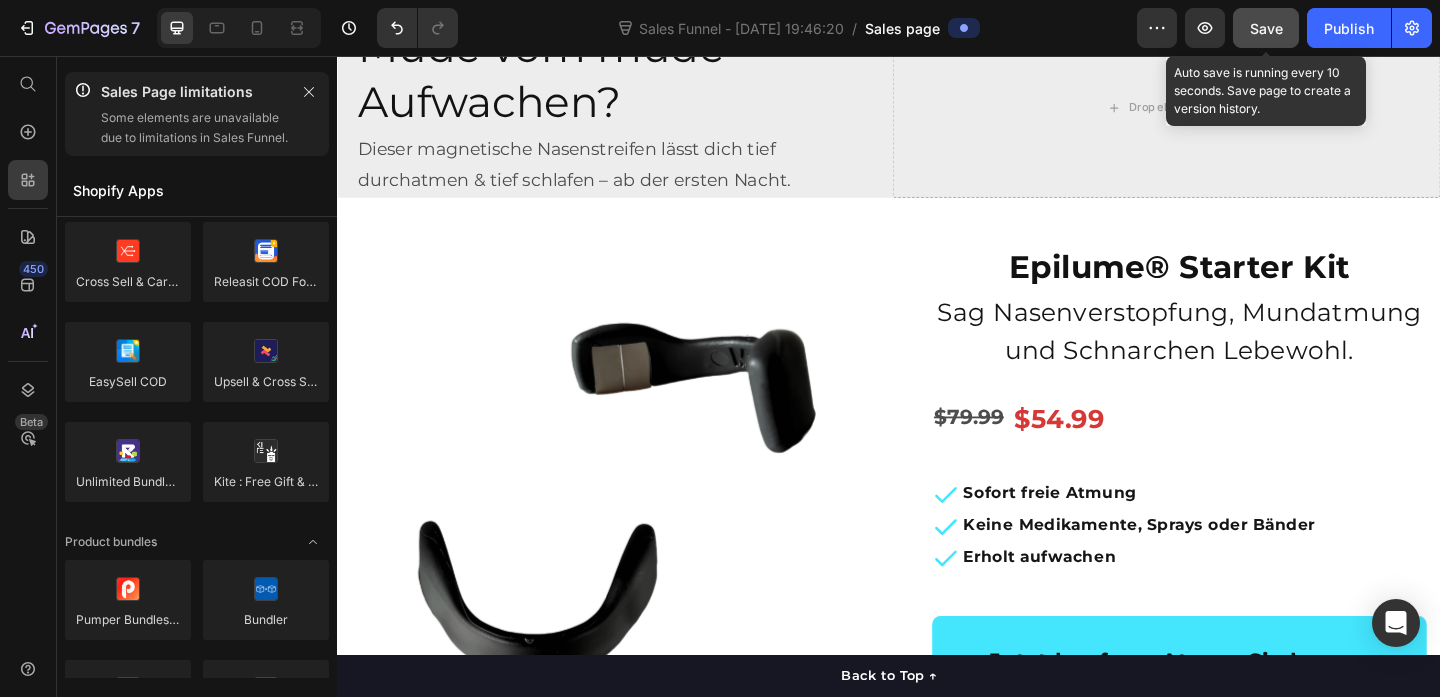 click on "Save" 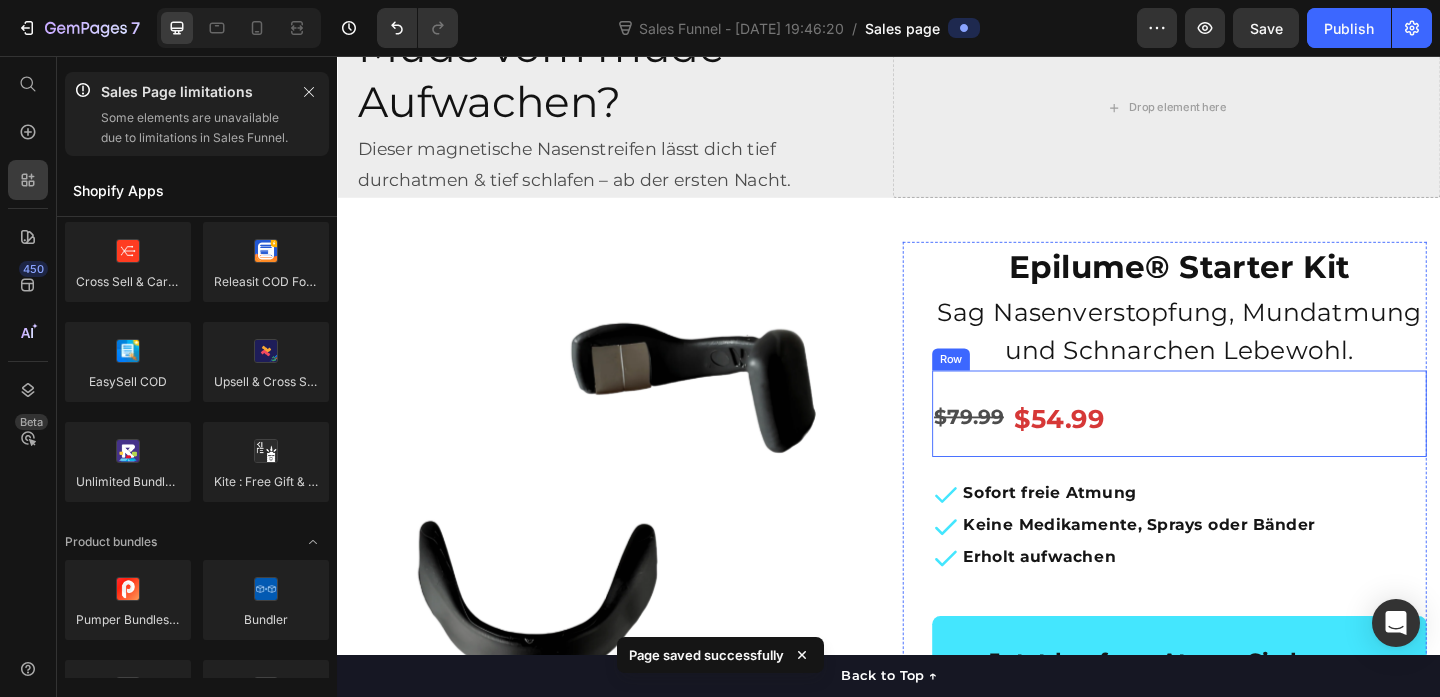 click on "$79.99 Product Price $54.99 Product Price Row" at bounding box center [1253, 445] 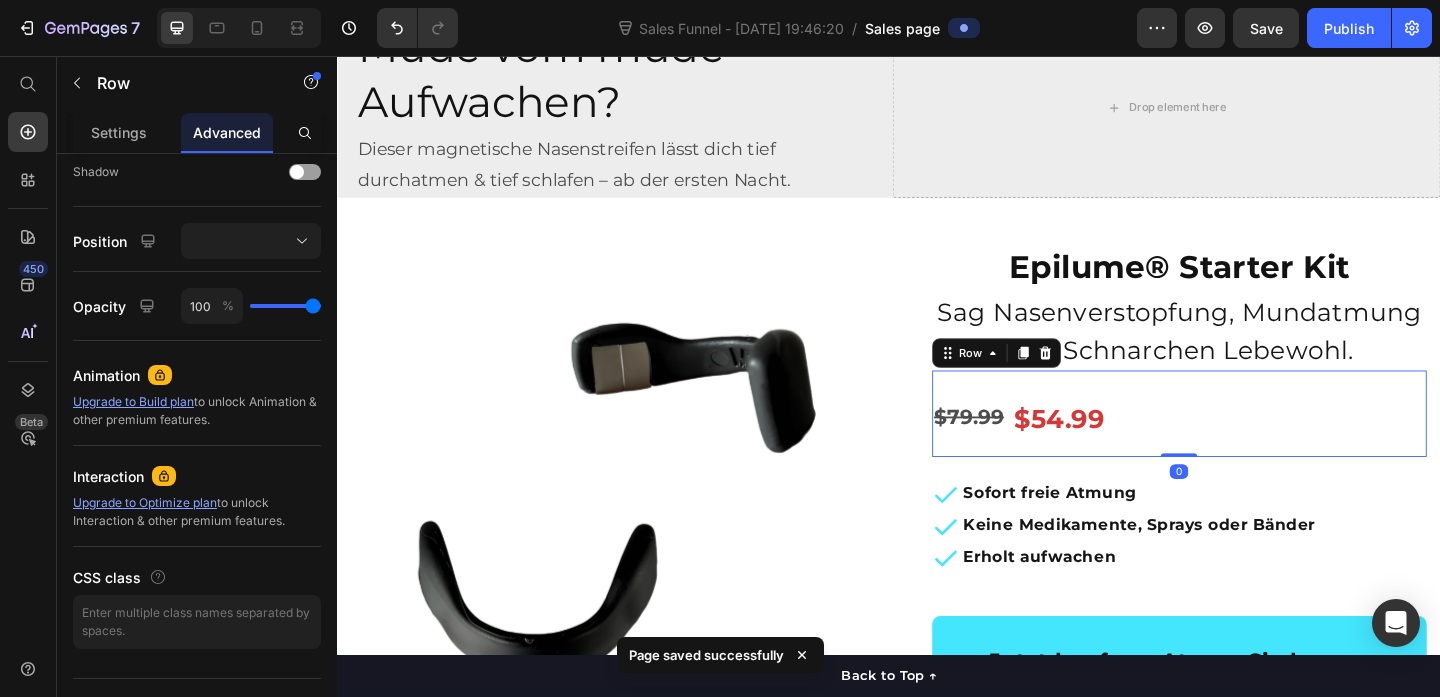 scroll, scrollTop: 0, scrollLeft: 0, axis: both 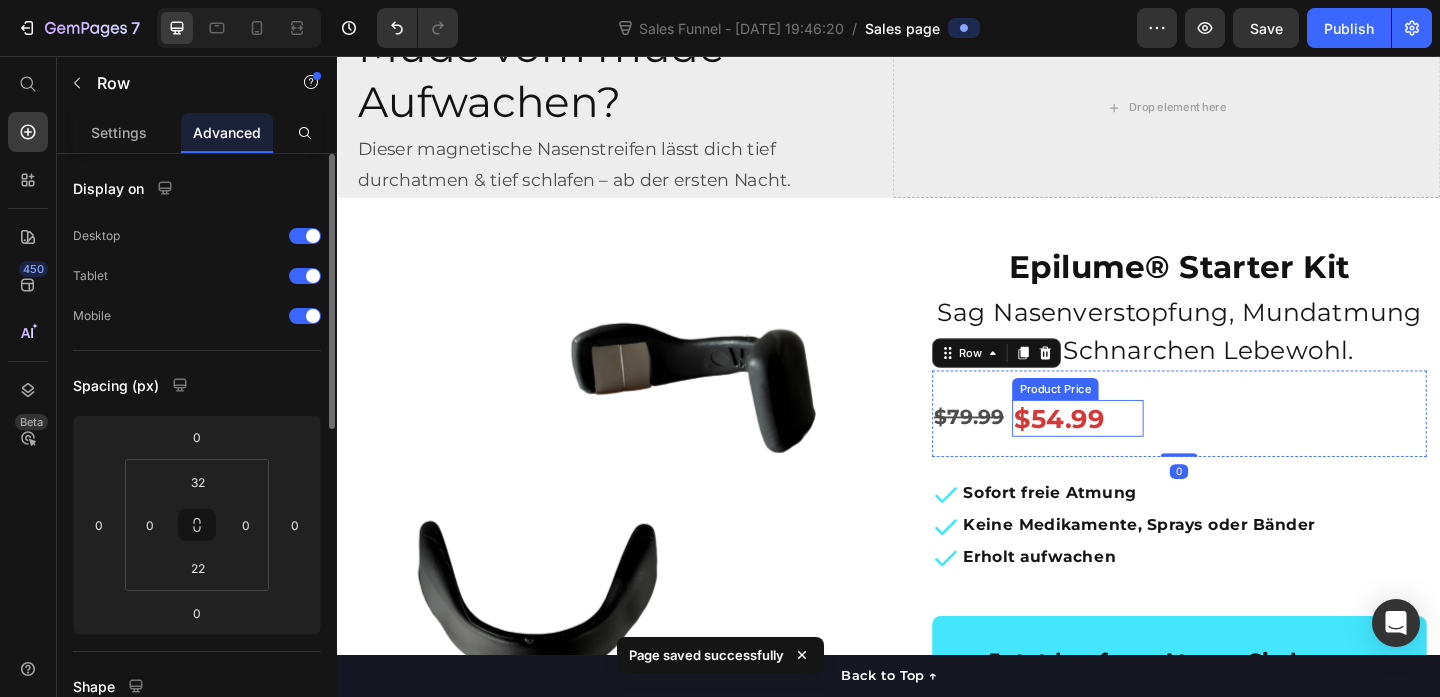 click on "$54.99" at bounding box center (1142, 450) 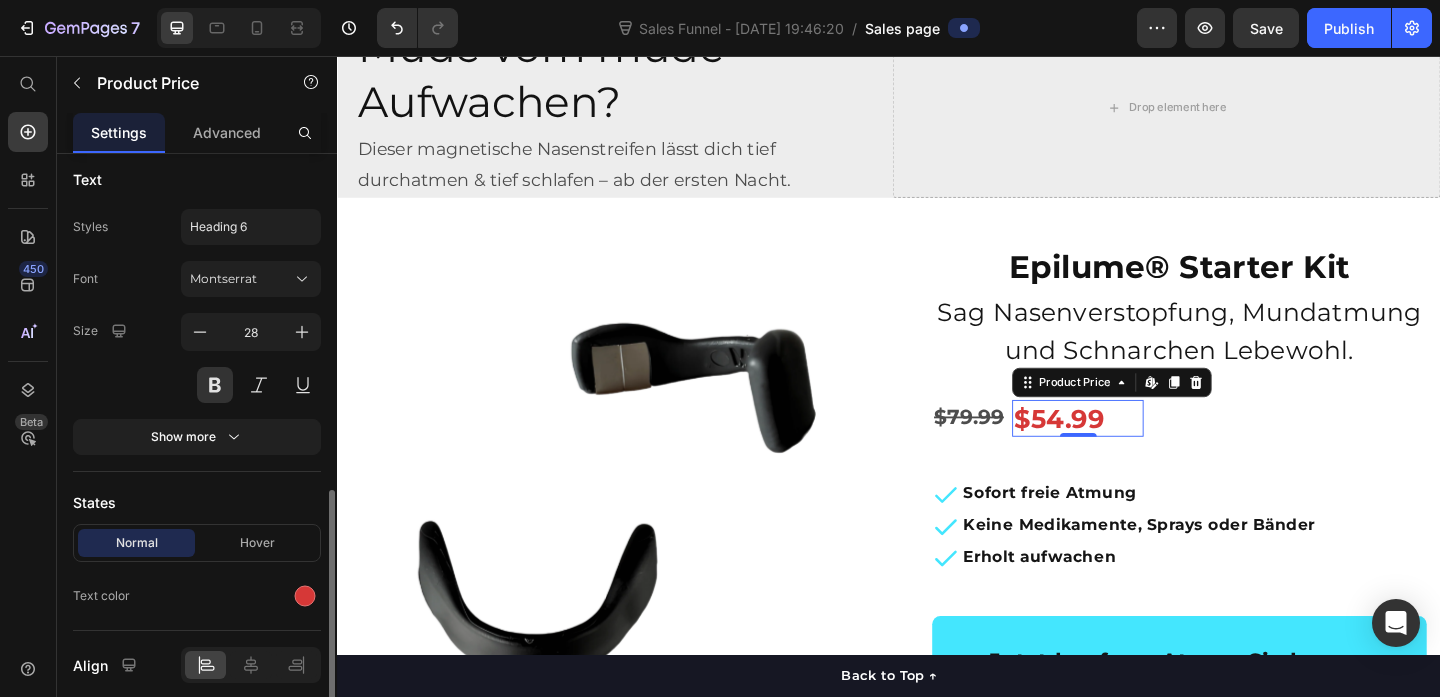 scroll, scrollTop: 453, scrollLeft: 0, axis: vertical 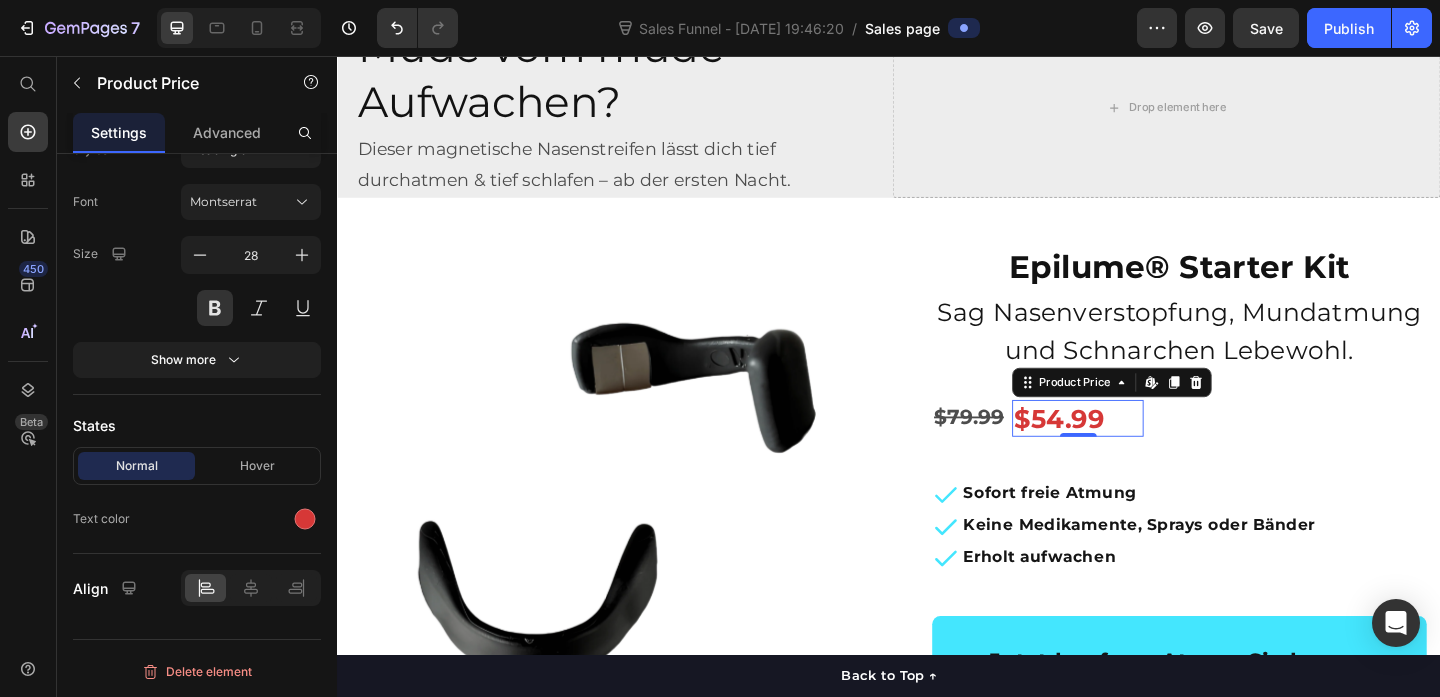 click on "$54.99" at bounding box center (1142, 450) 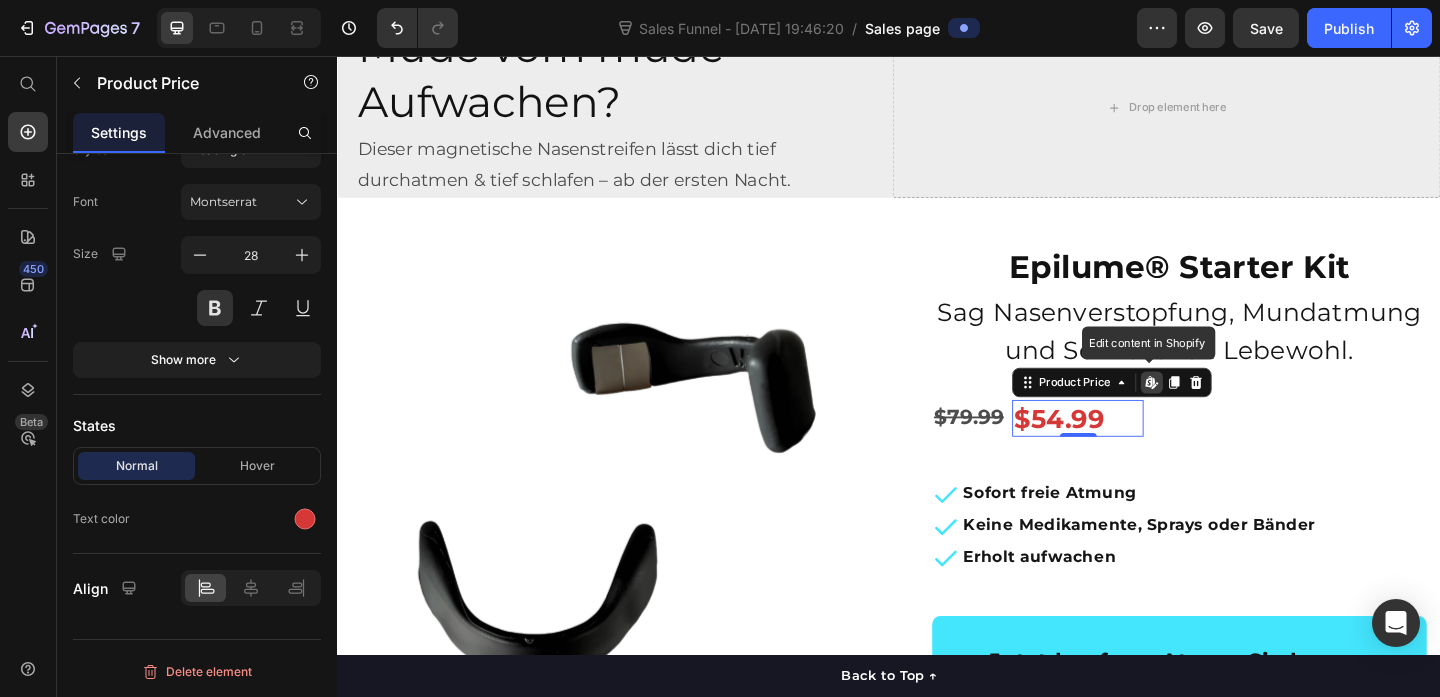 click on "$54.99" at bounding box center [1142, 450] 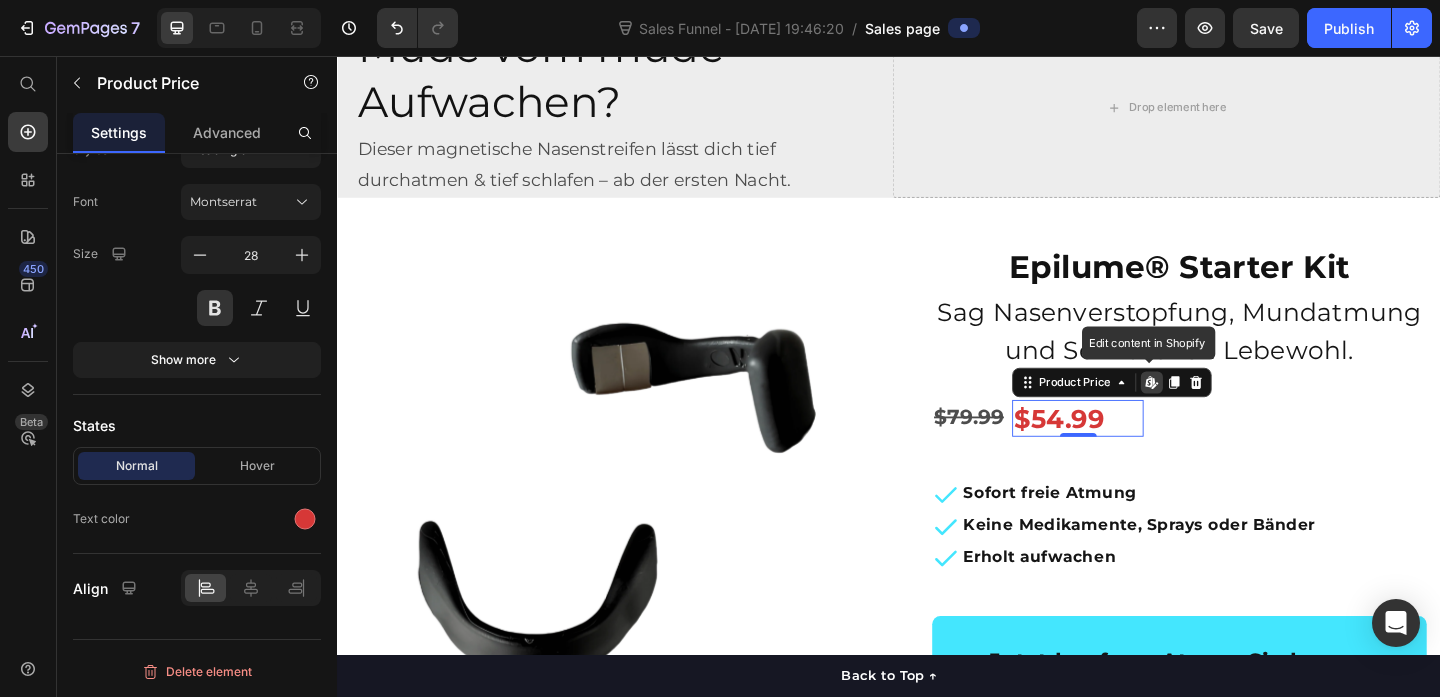 click 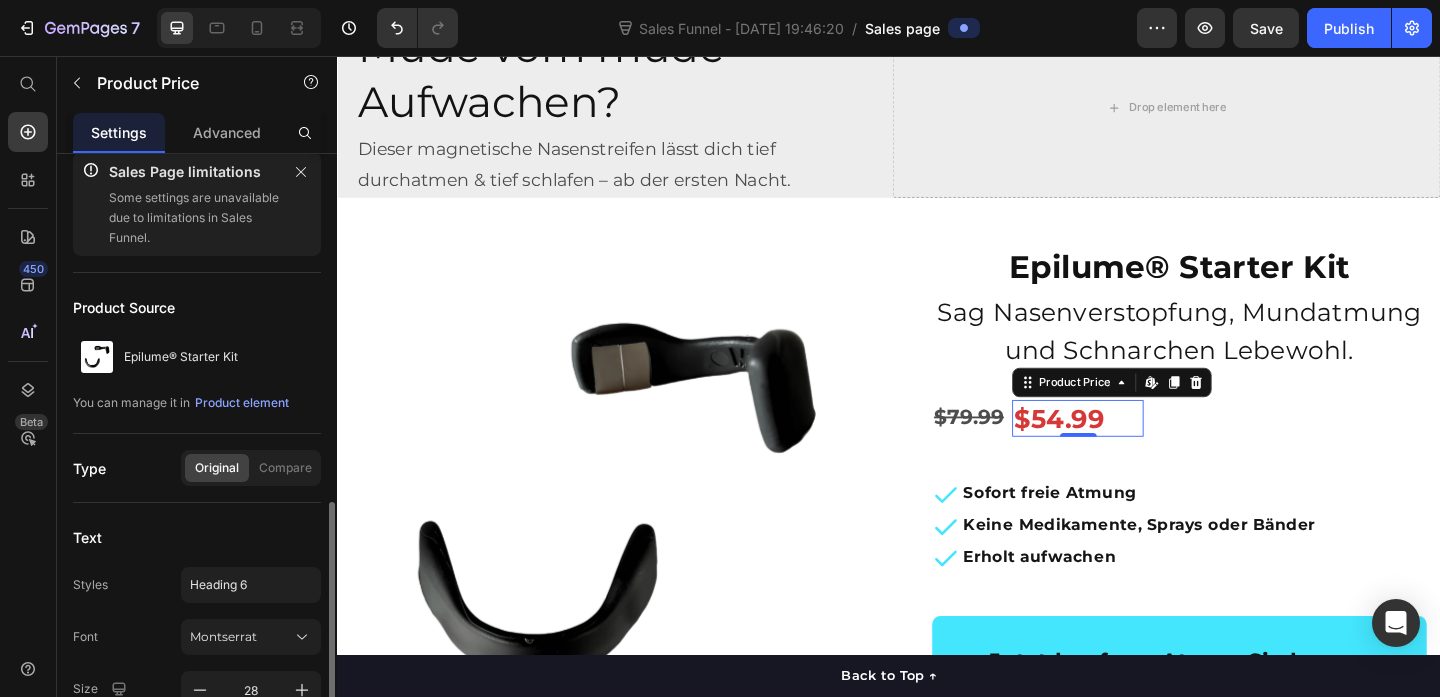 scroll, scrollTop: 0, scrollLeft: 0, axis: both 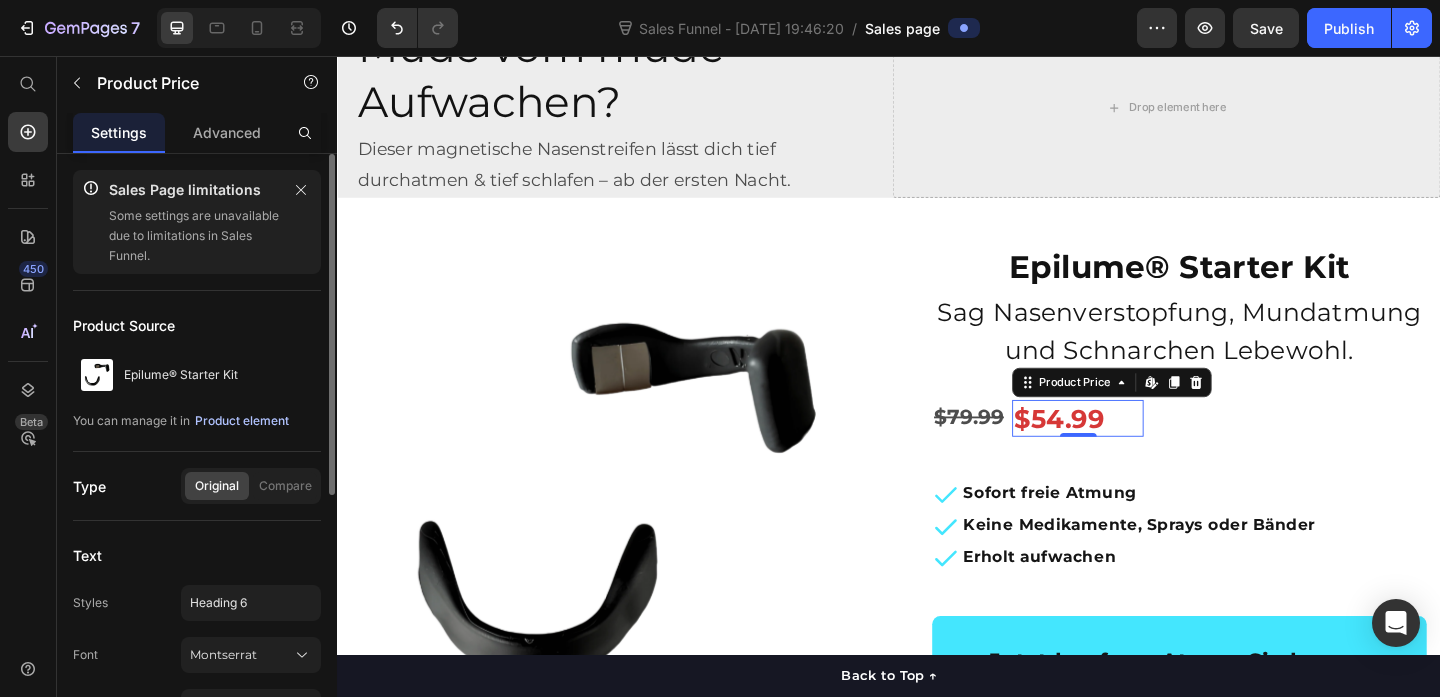 click on "Product element" at bounding box center [242, 421] 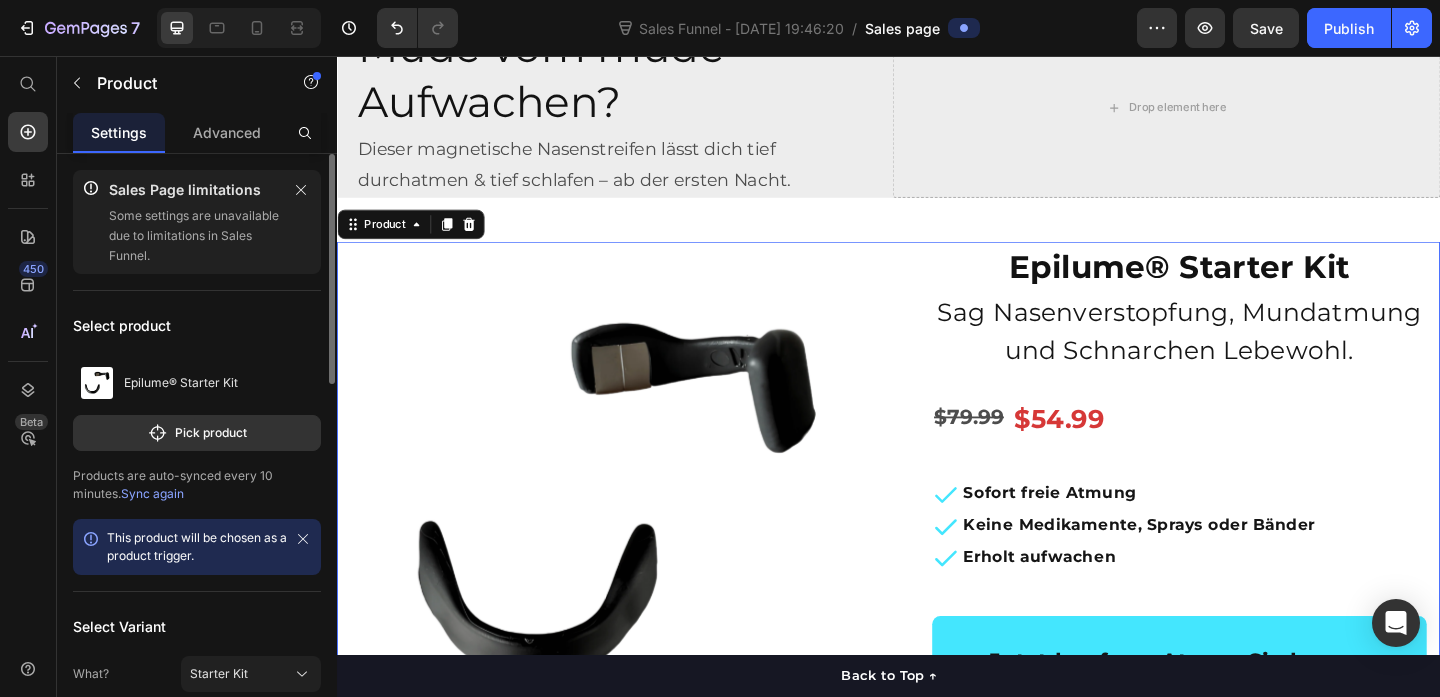 click on "Products are auto-synced every 10 minutes.  Sync again" at bounding box center (197, 485) 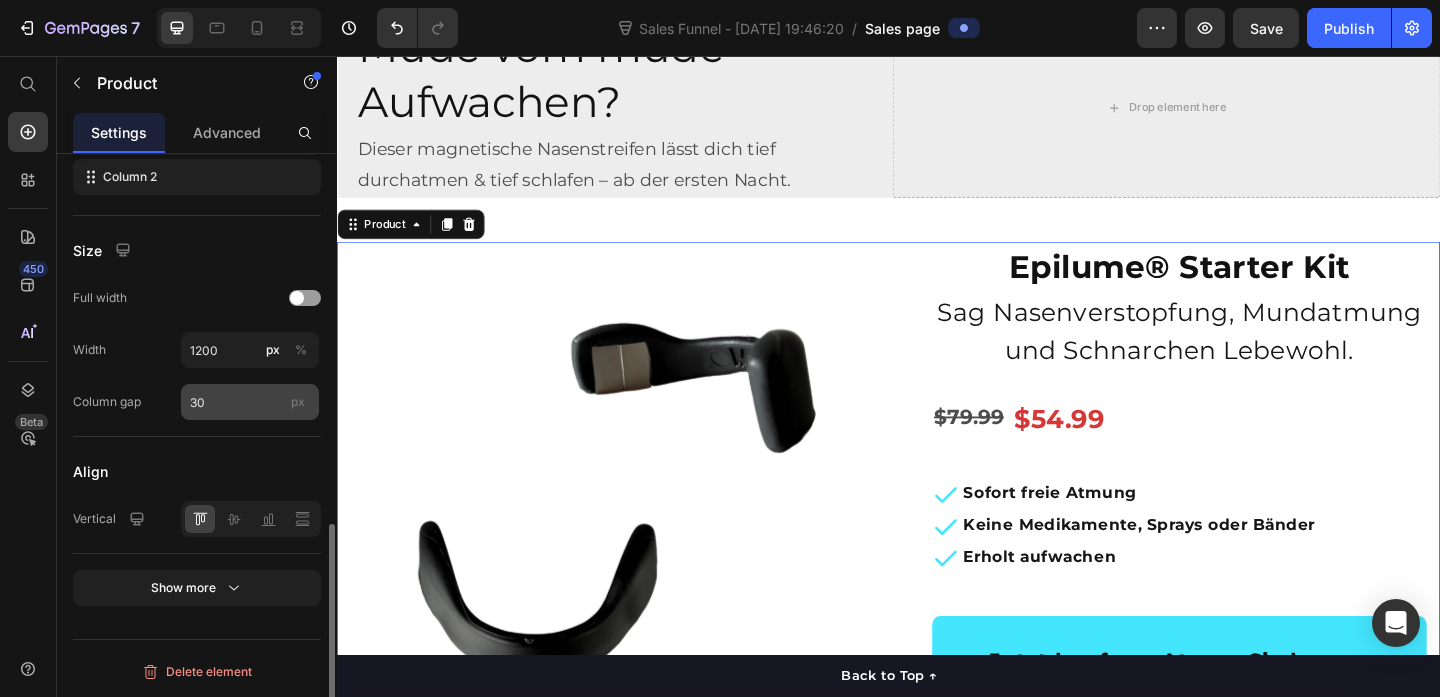 scroll, scrollTop: 0, scrollLeft: 0, axis: both 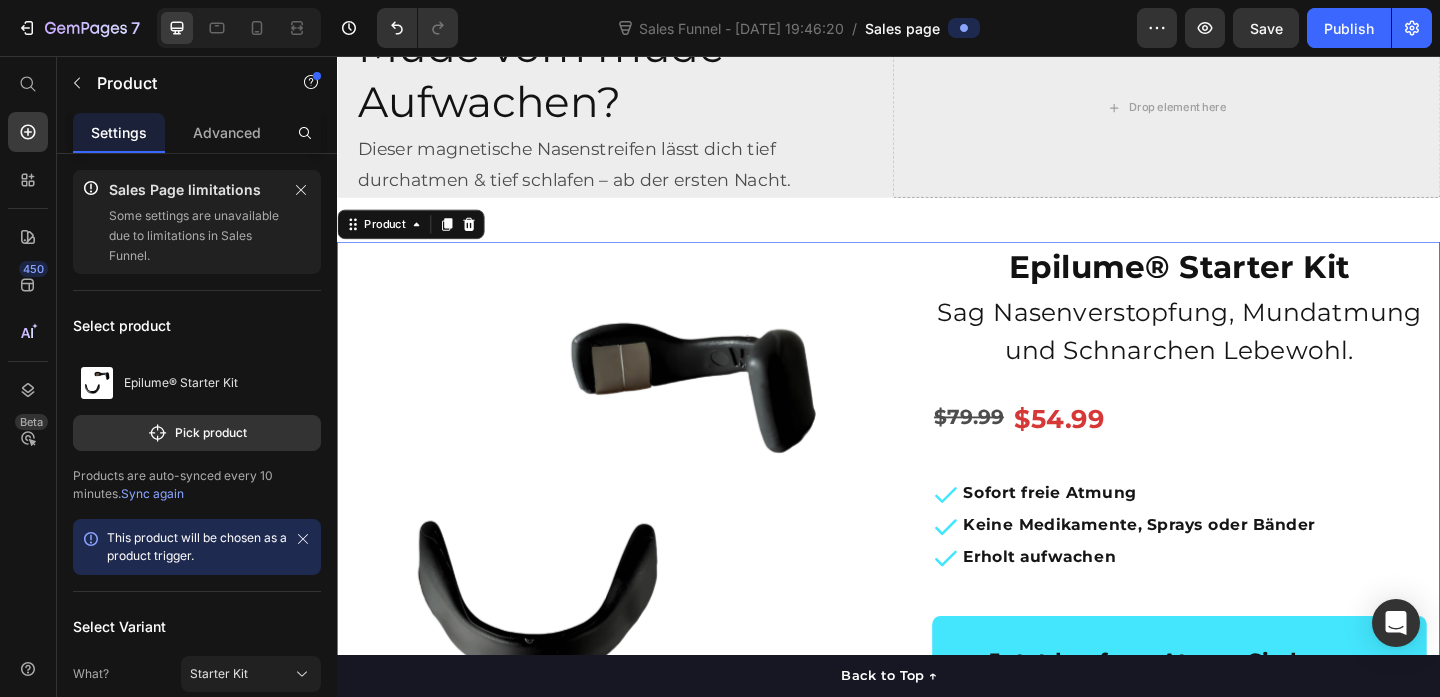 click on "Sync again" at bounding box center [152, 493] 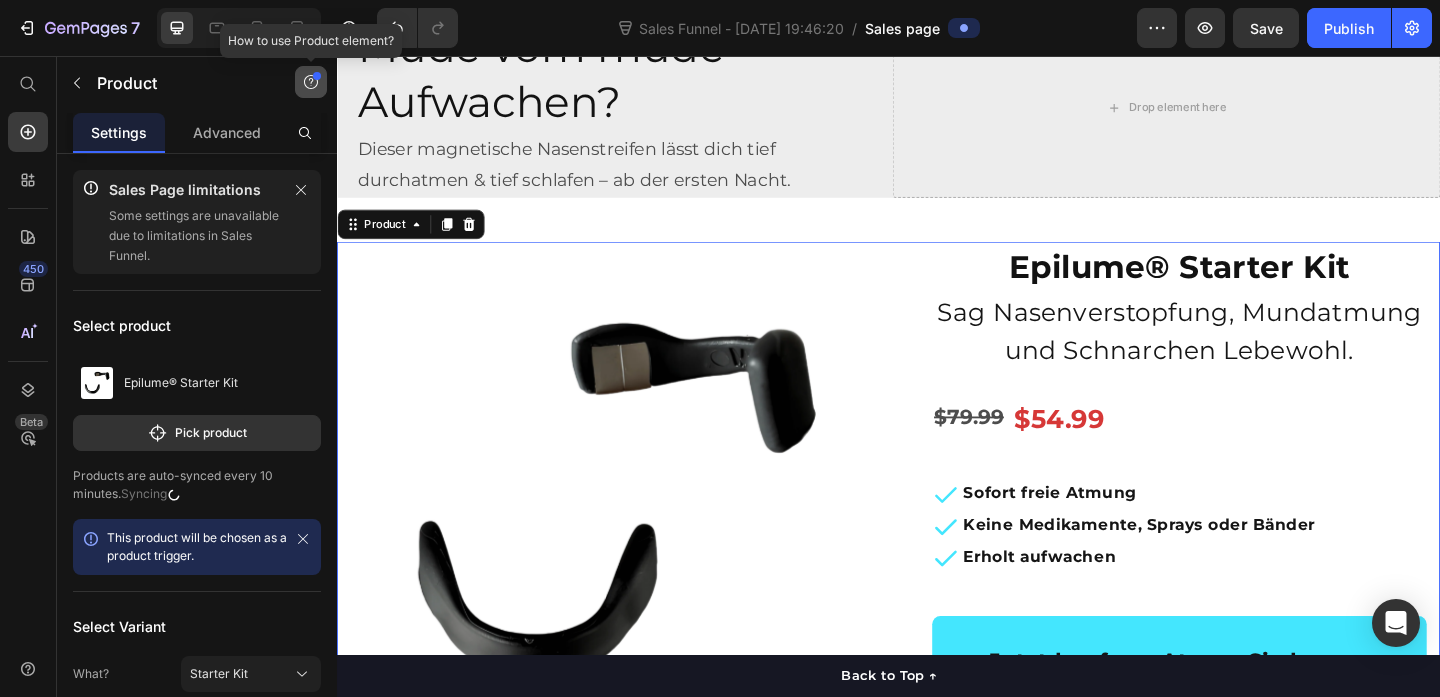click 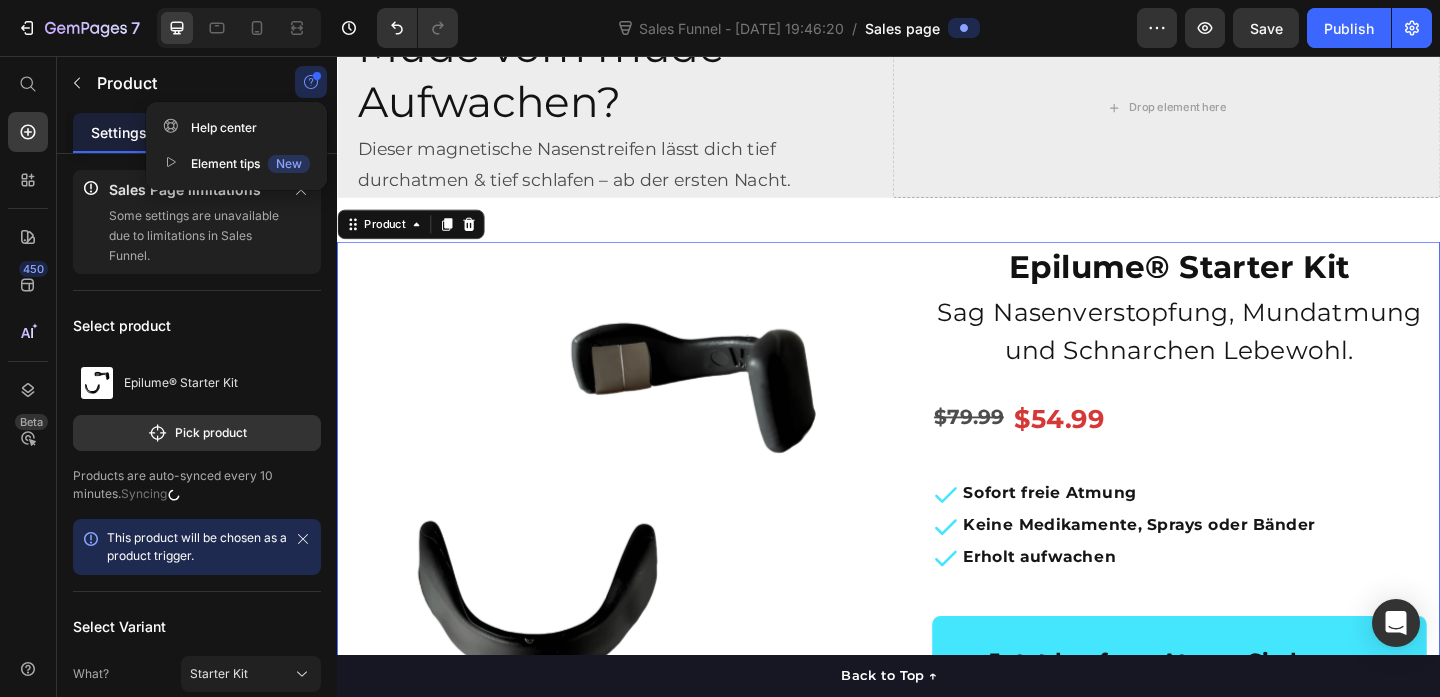 click 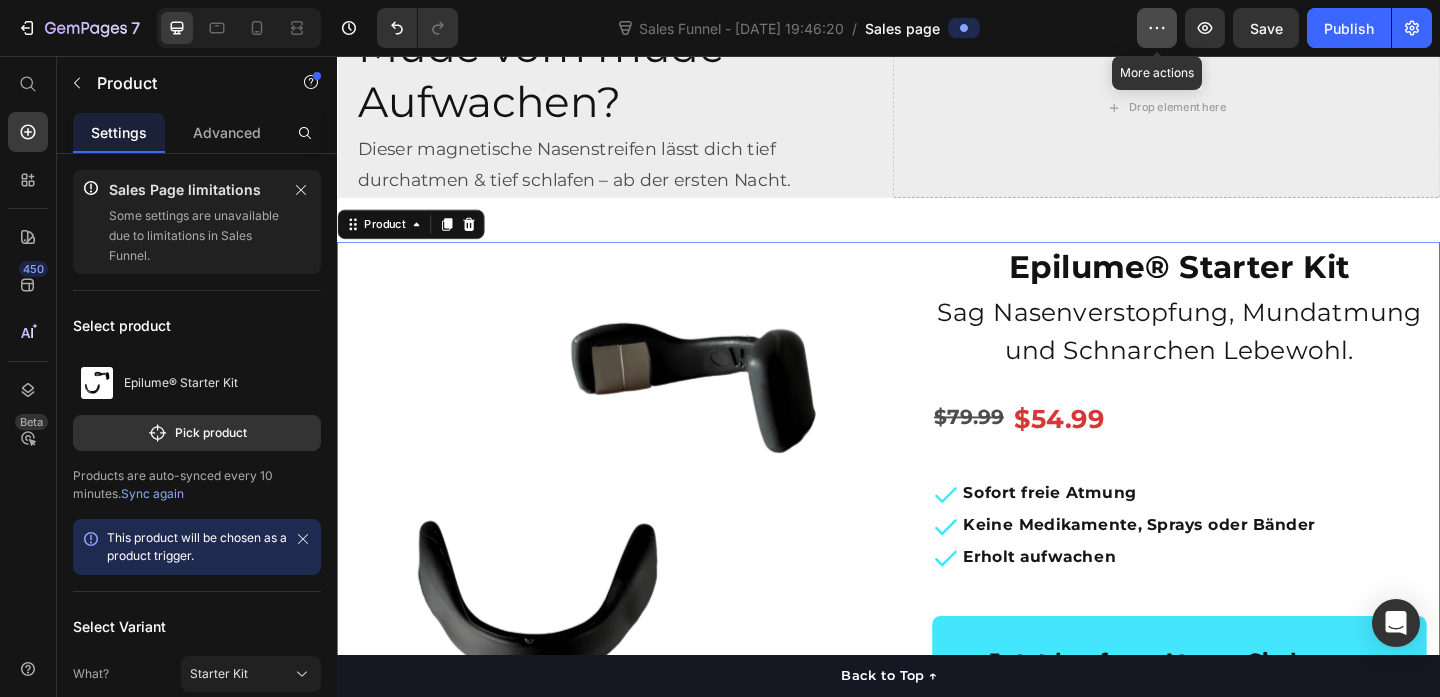 click 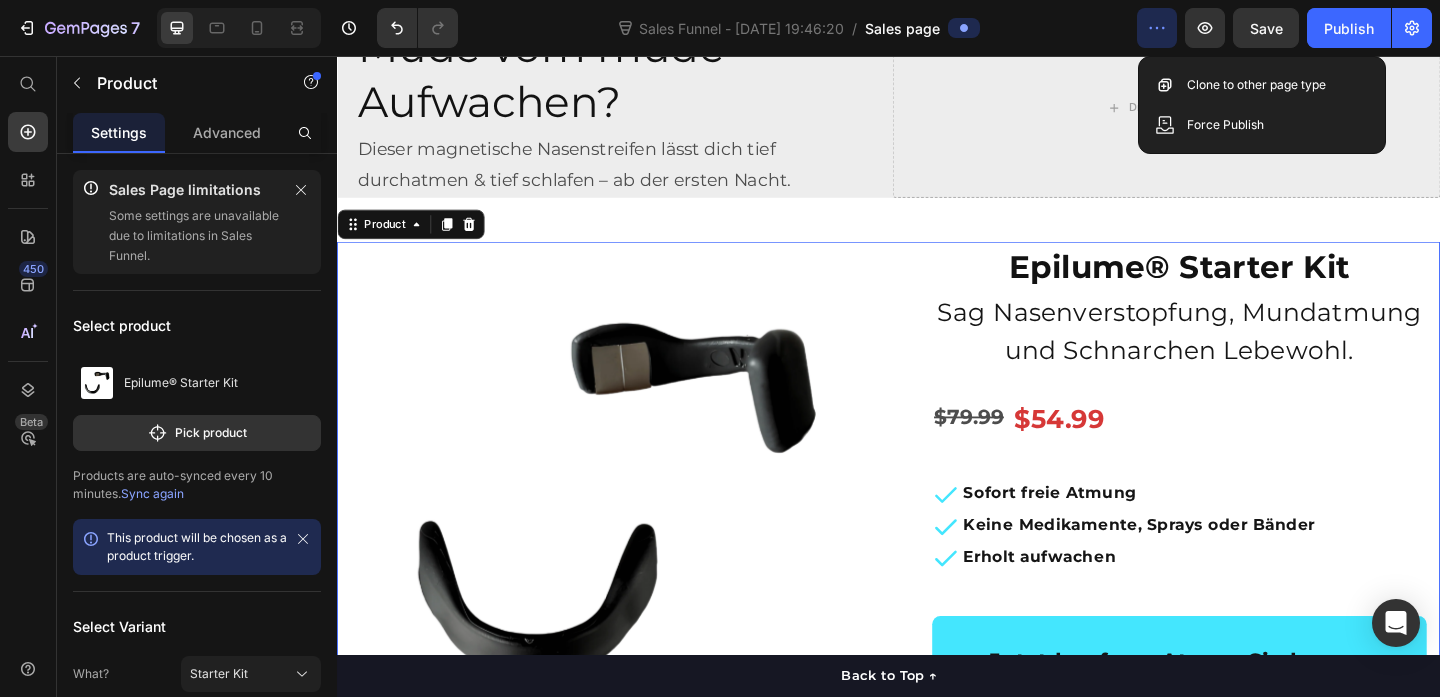 click 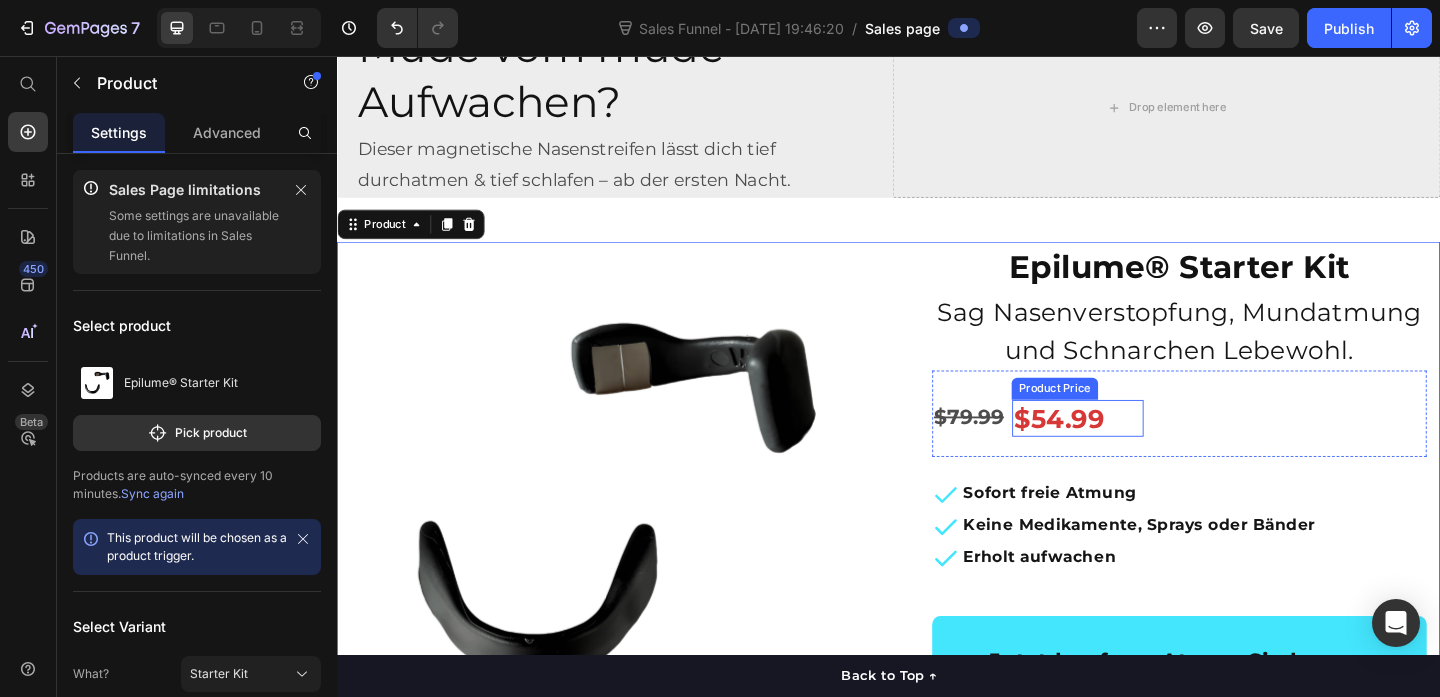 click on "$54.99" at bounding box center [1142, 450] 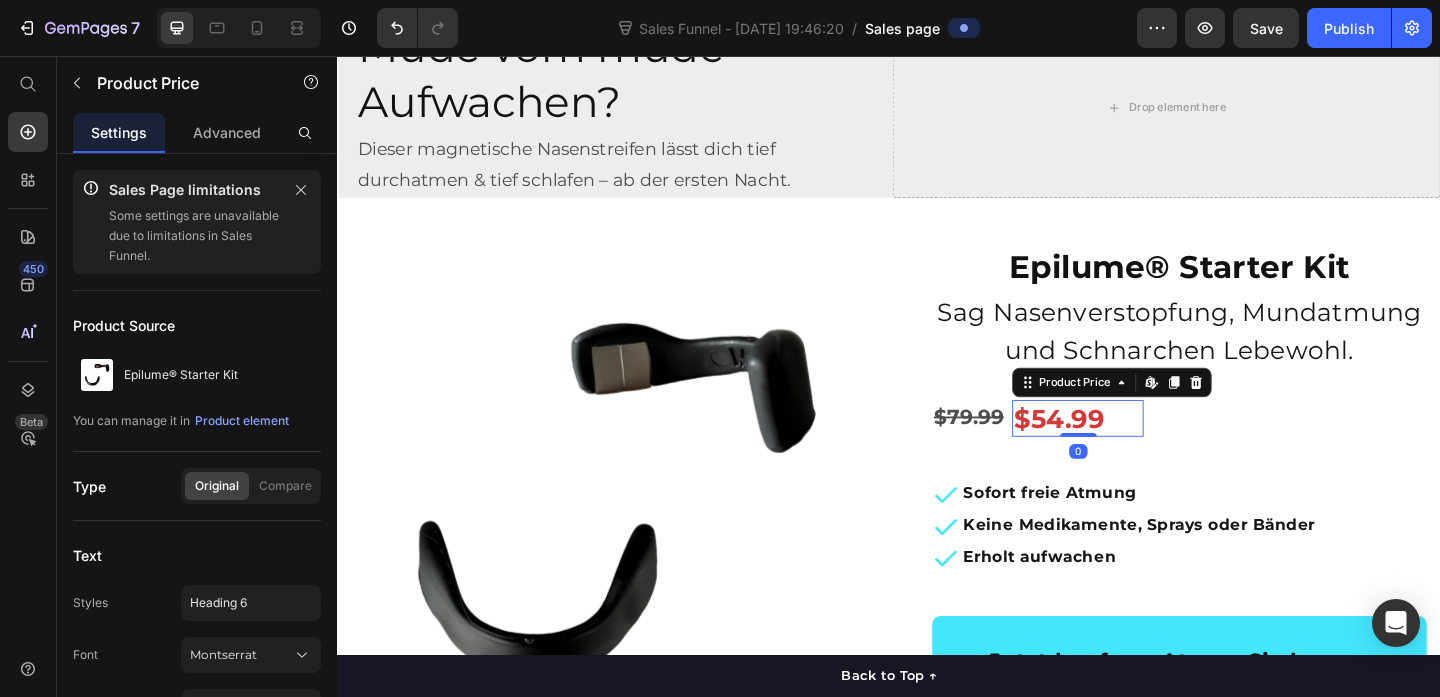 click on "$54.99" at bounding box center [1142, 450] 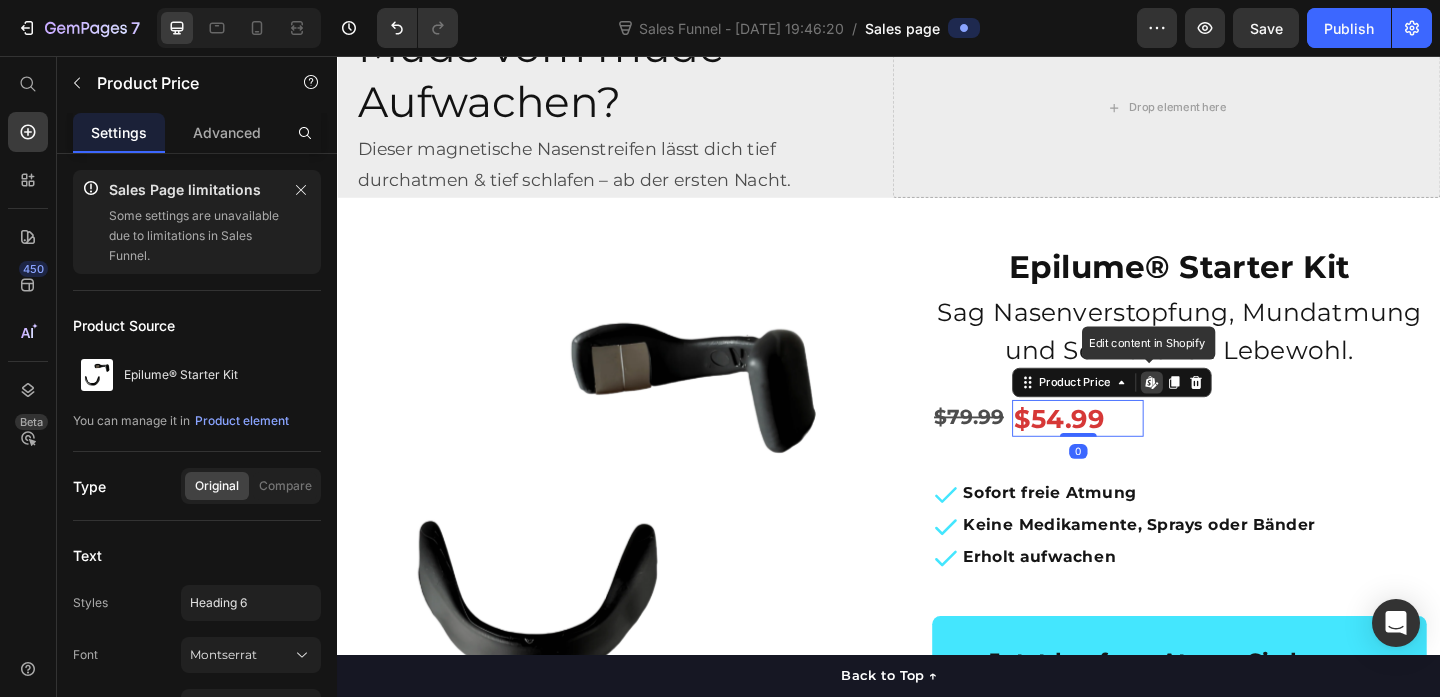 click on "$54.99" at bounding box center [1142, 450] 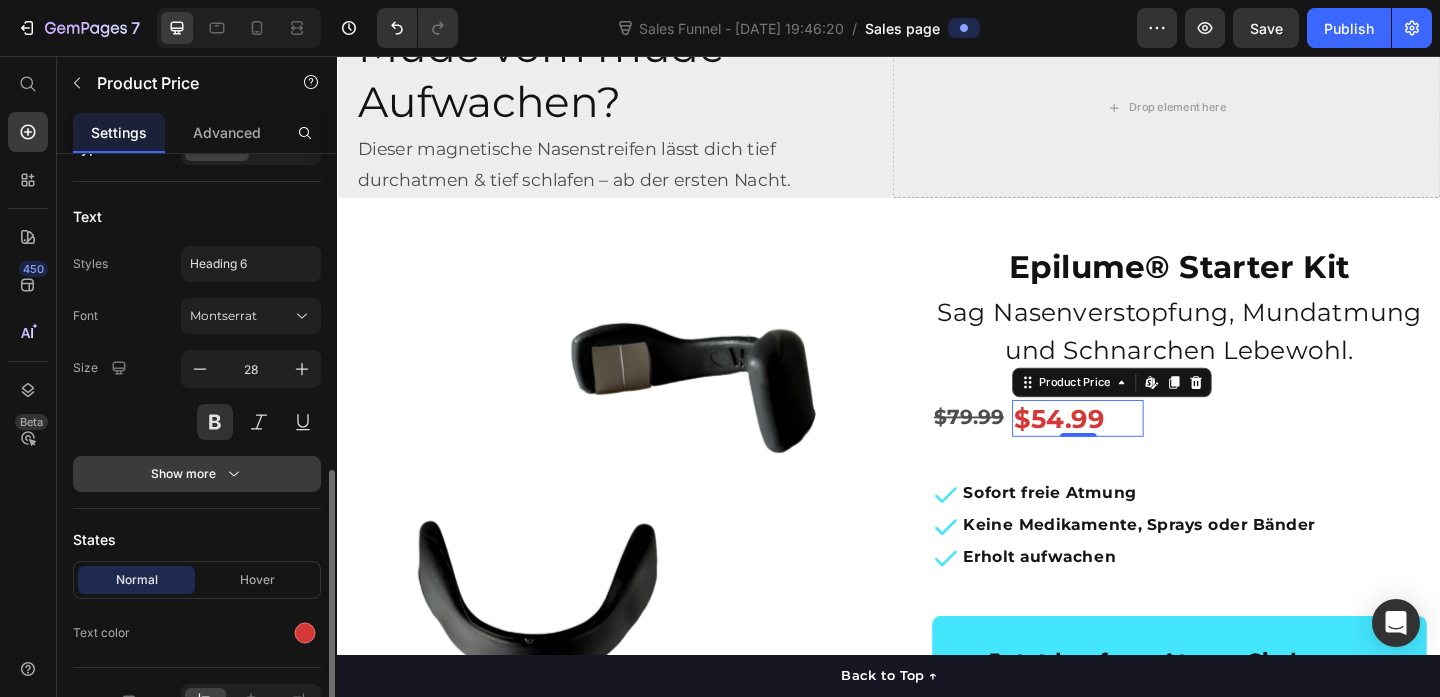 scroll, scrollTop: 453, scrollLeft: 0, axis: vertical 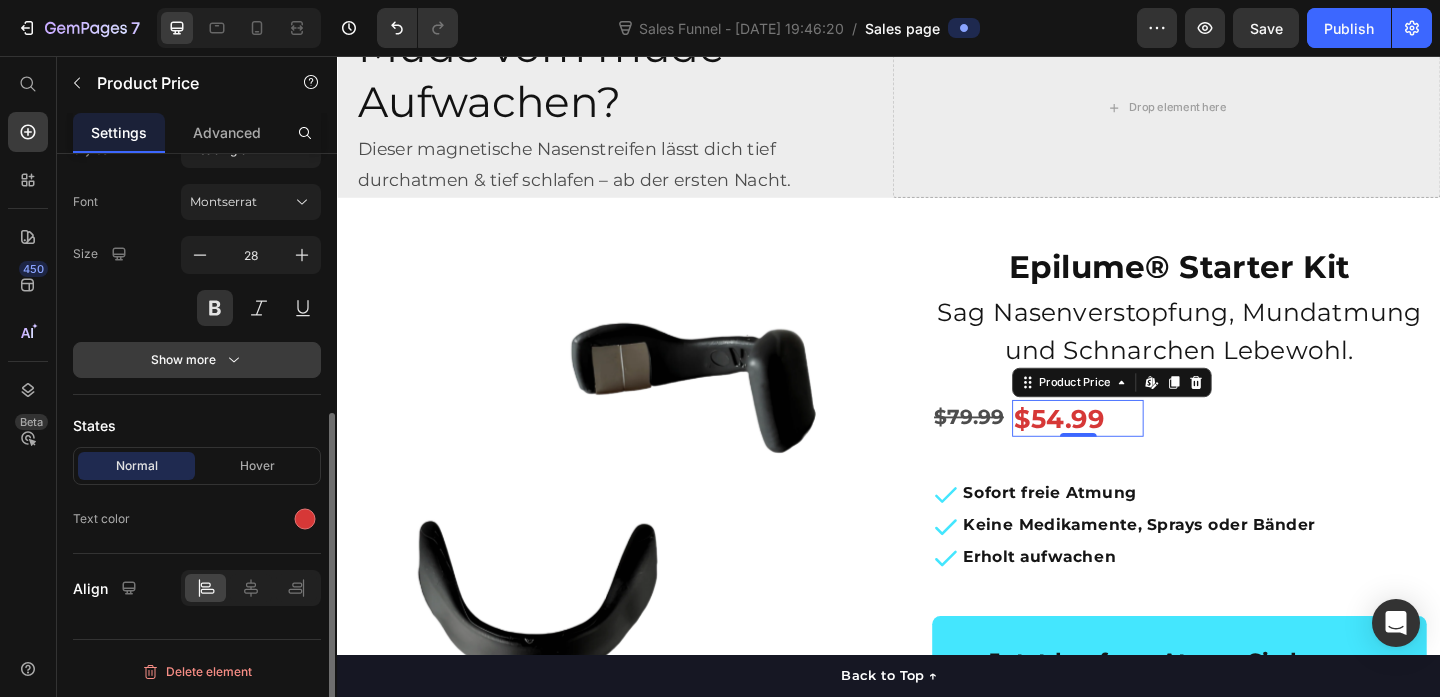 click on "Show more" at bounding box center [197, 360] 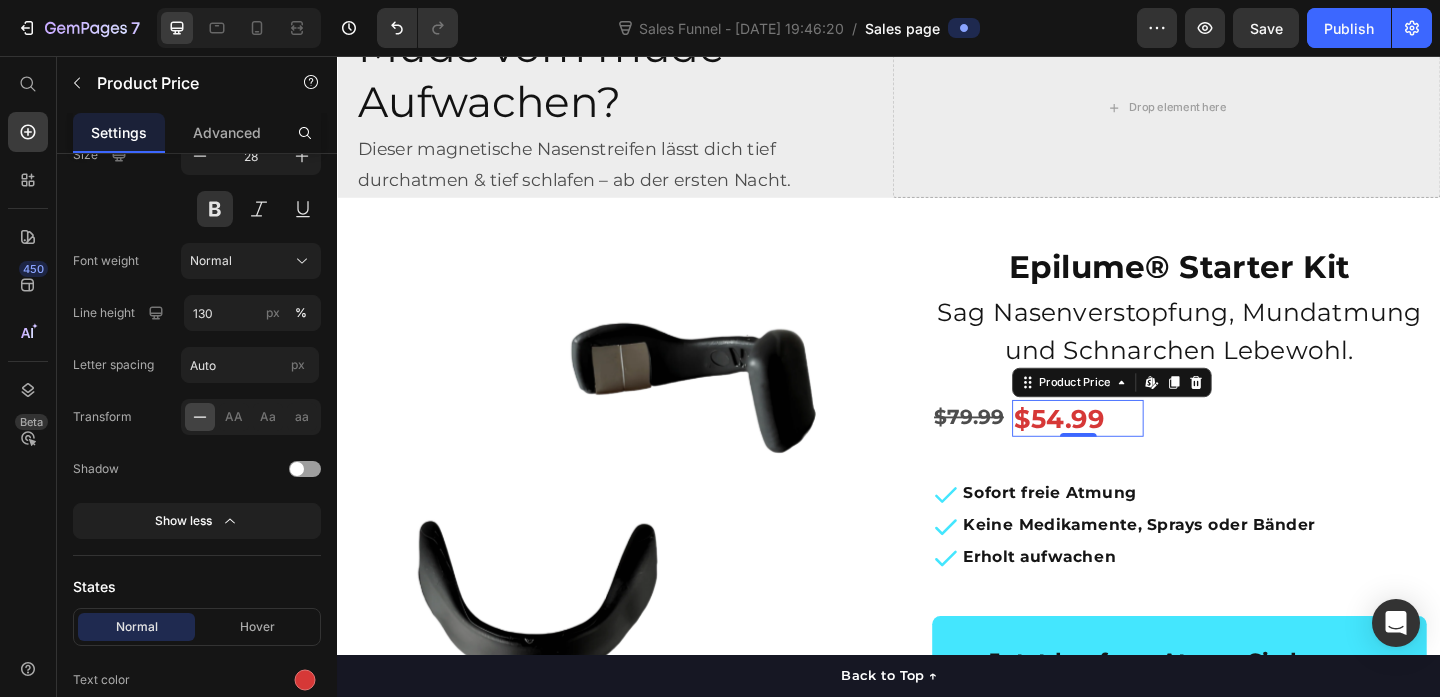 scroll, scrollTop: 0, scrollLeft: 0, axis: both 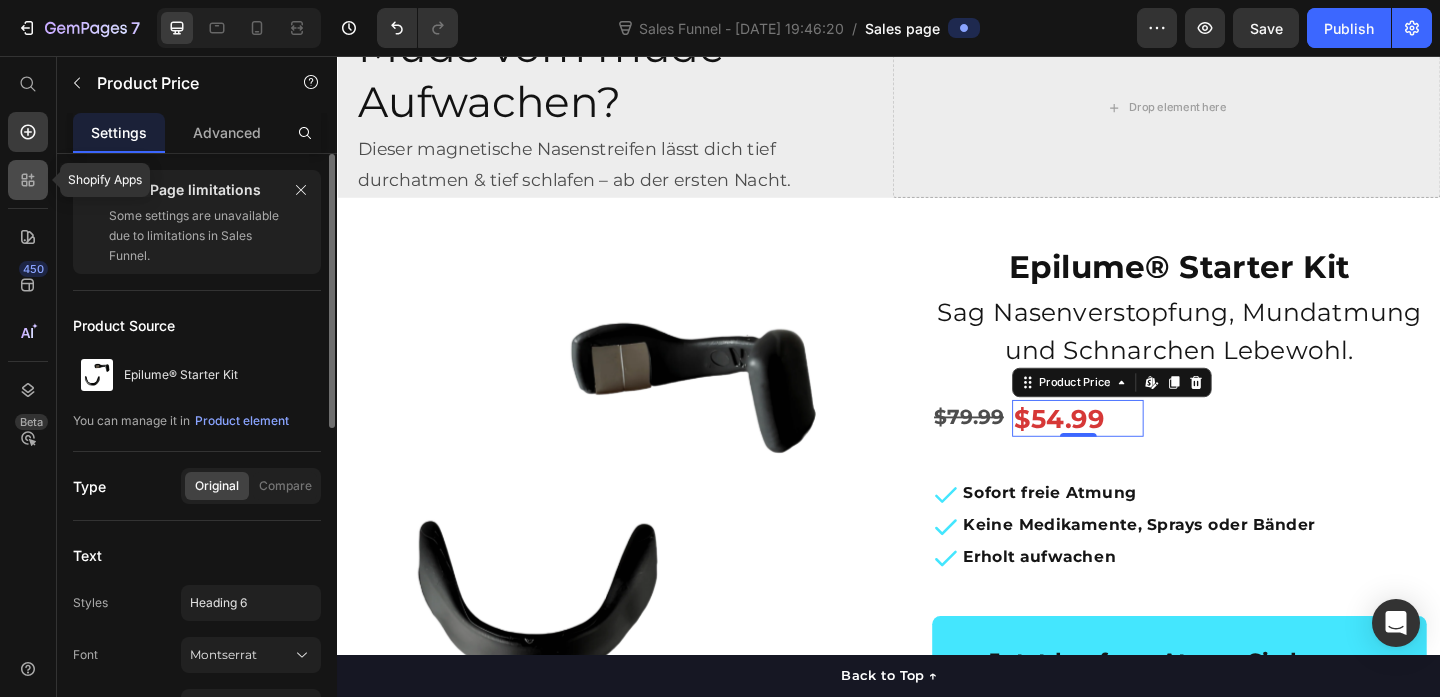 click 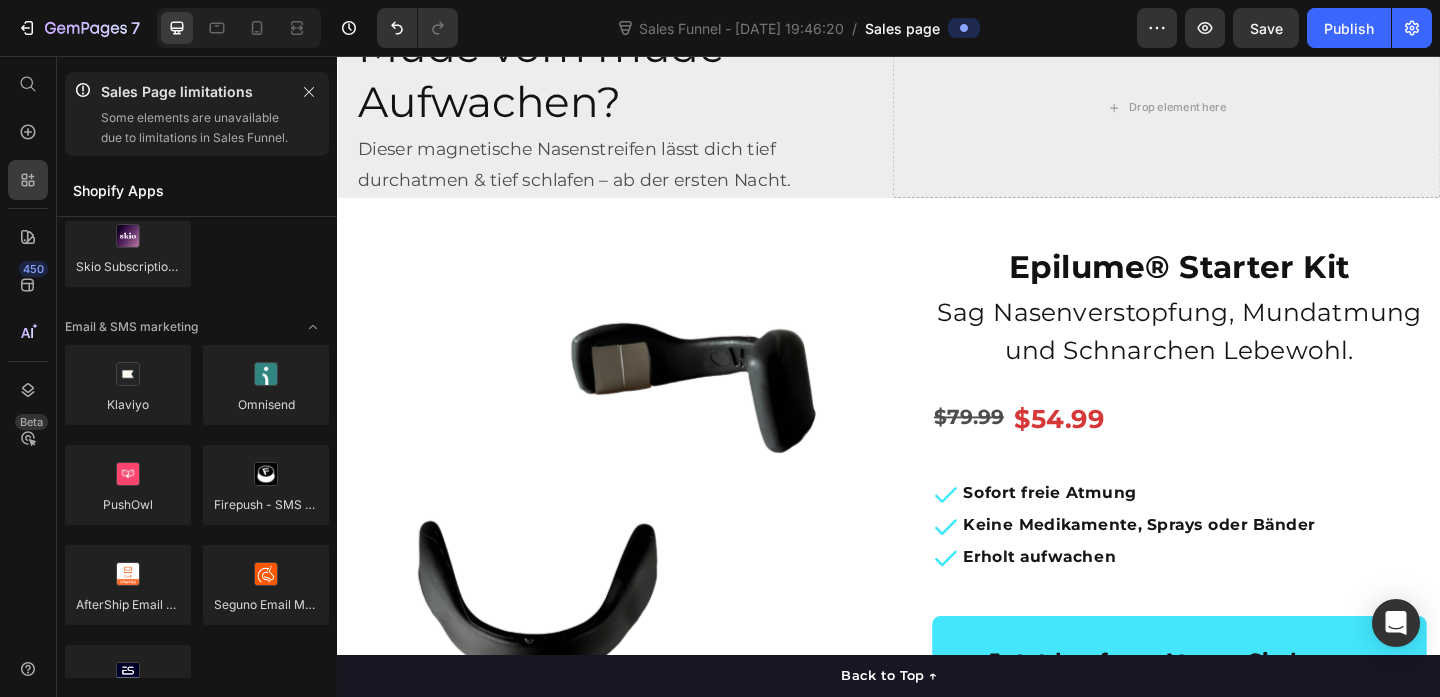 scroll, scrollTop: 3281, scrollLeft: 0, axis: vertical 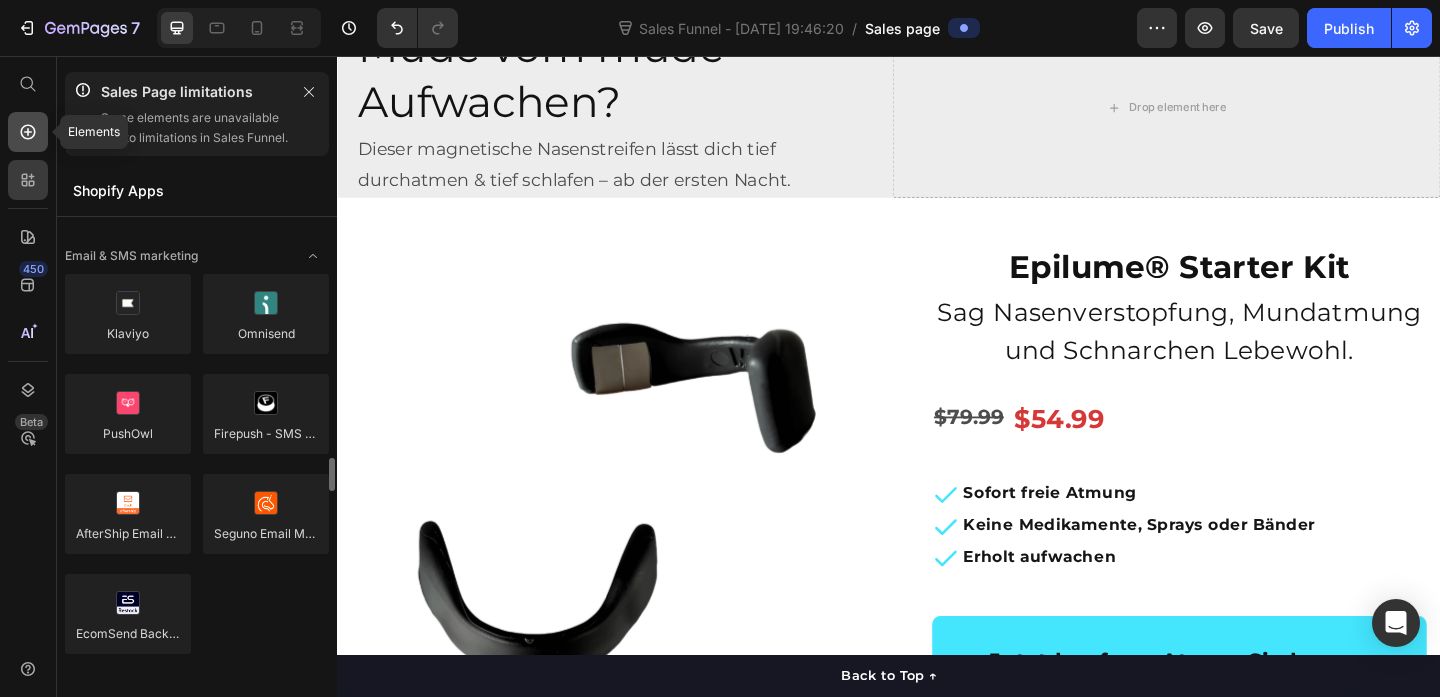 click 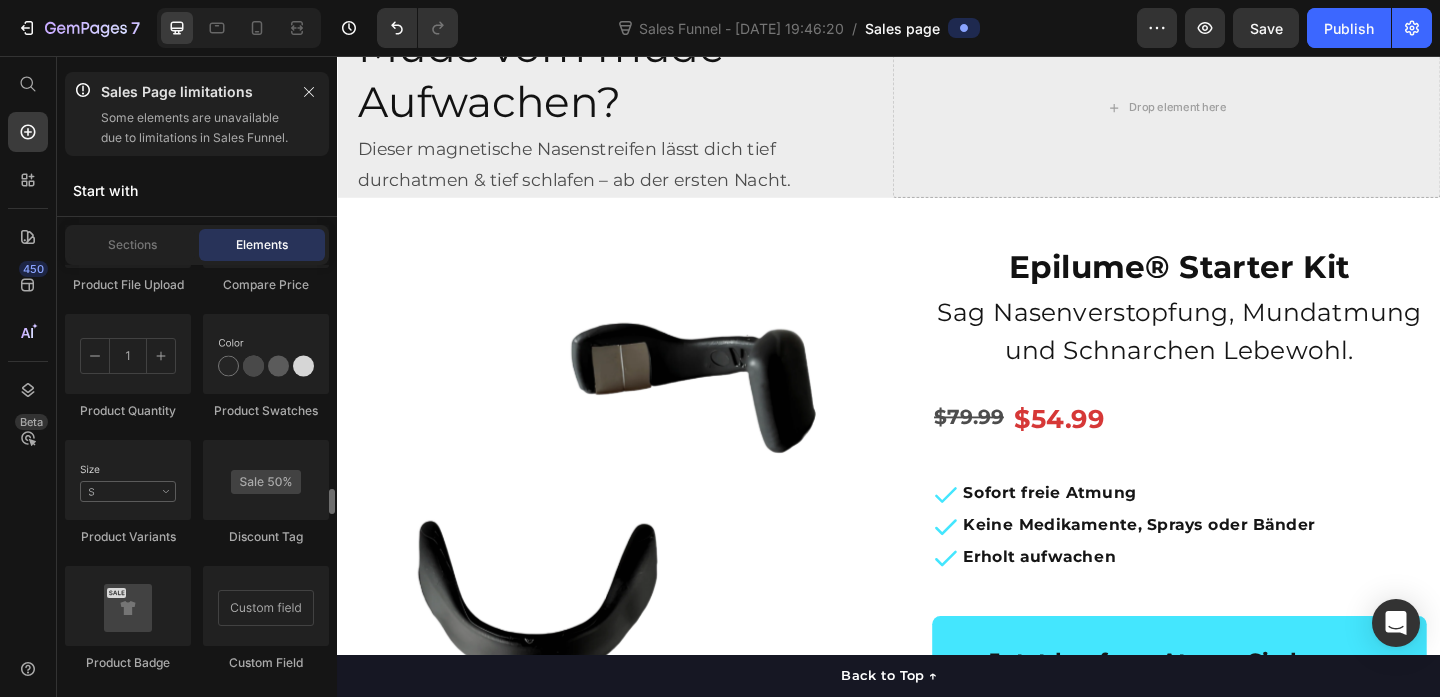 scroll, scrollTop: 3784, scrollLeft: 0, axis: vertical 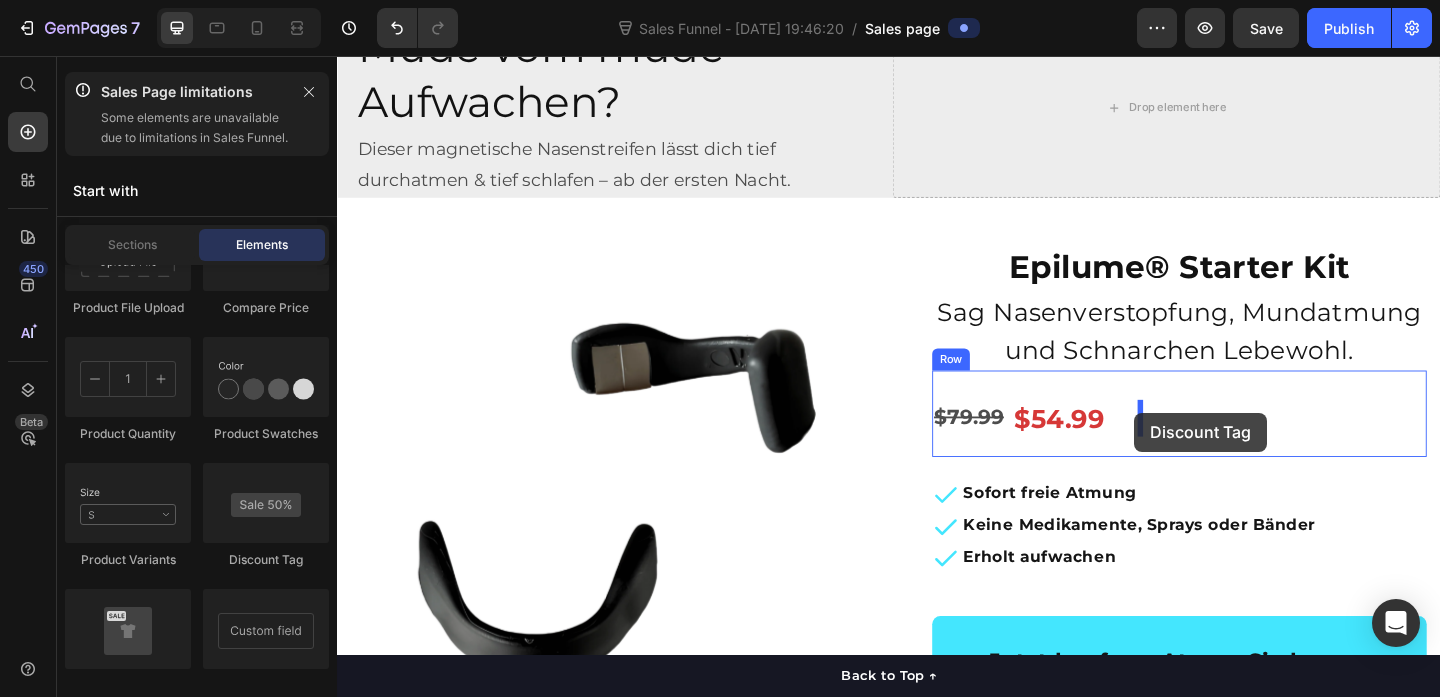 drag, startPoint x: 631, startPoint y: 606, endPoint x: 1204, endPoint y: 444, distance: 595.4603 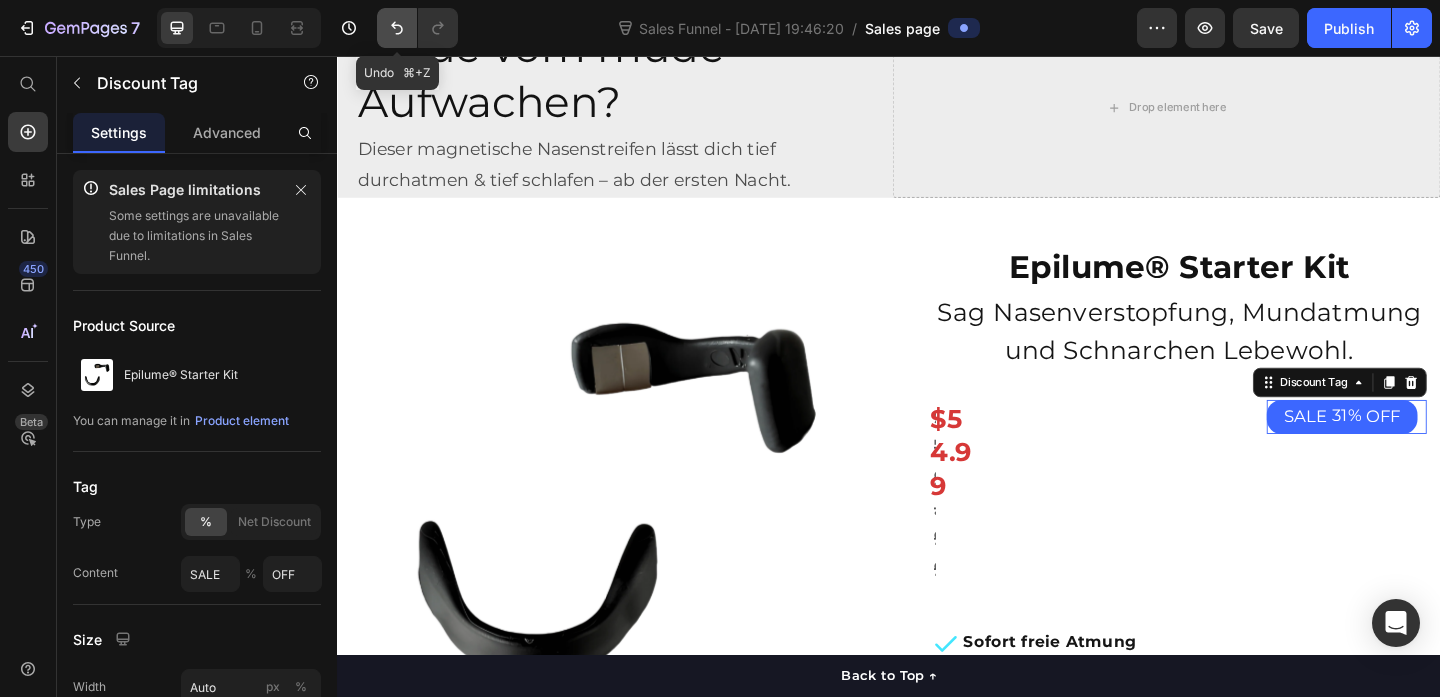 click 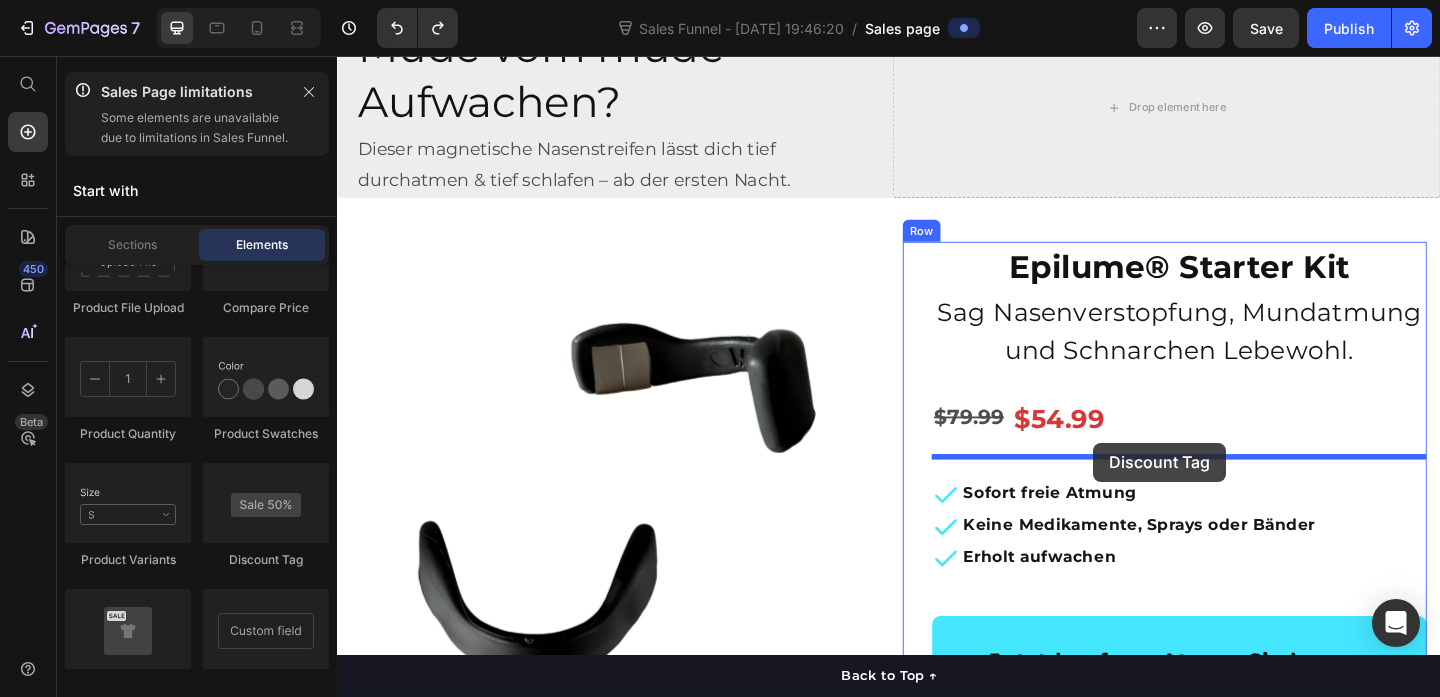 drag, startPoint x: 610, startPoint y: 563, endPoint x: 1160, endPoint y: 477, distance: 556.68304 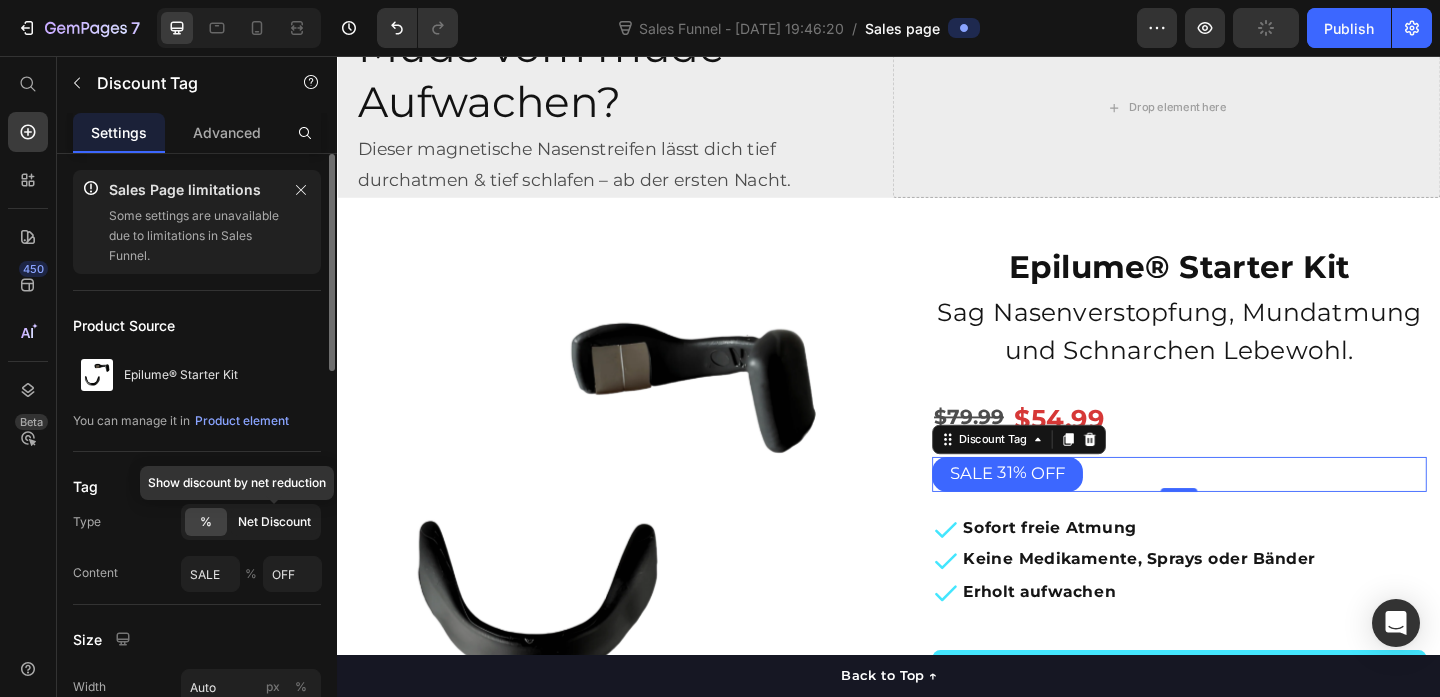 click on "Net Discount" 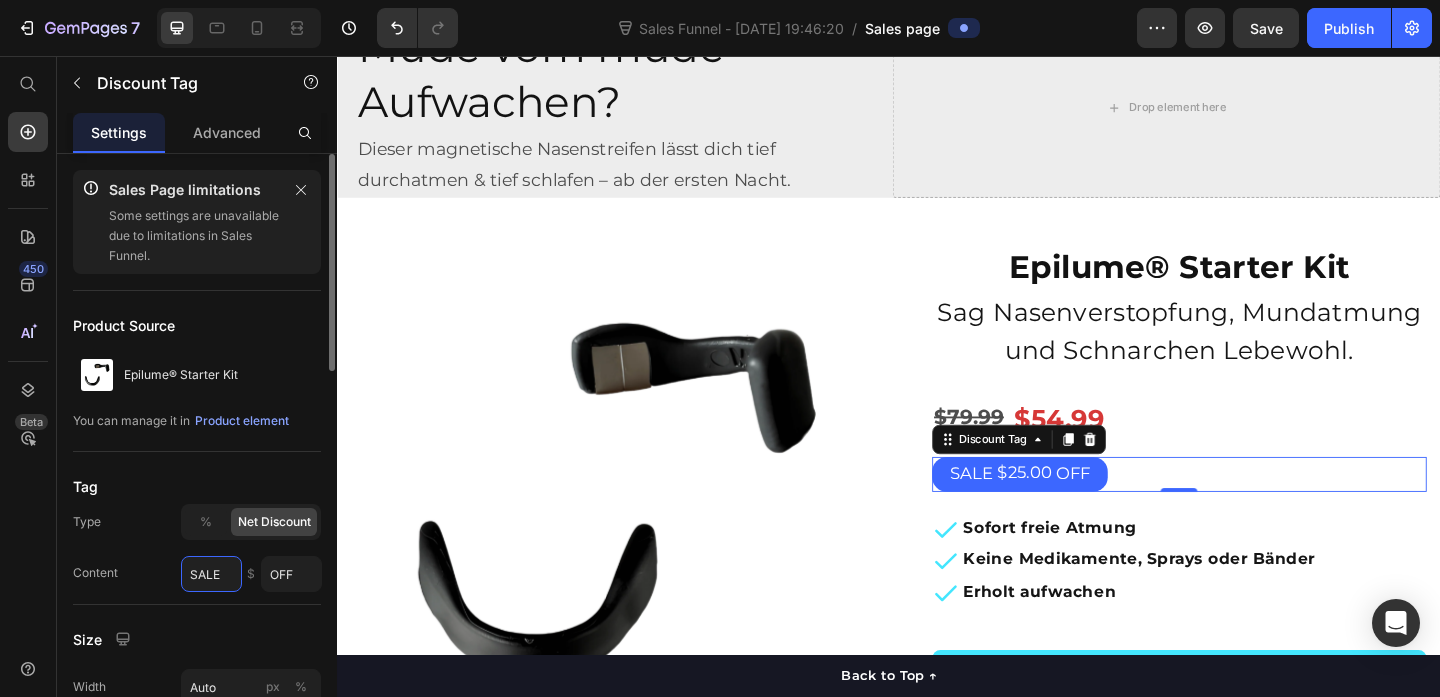 click on "SALE" at bounding box center (211, 574) 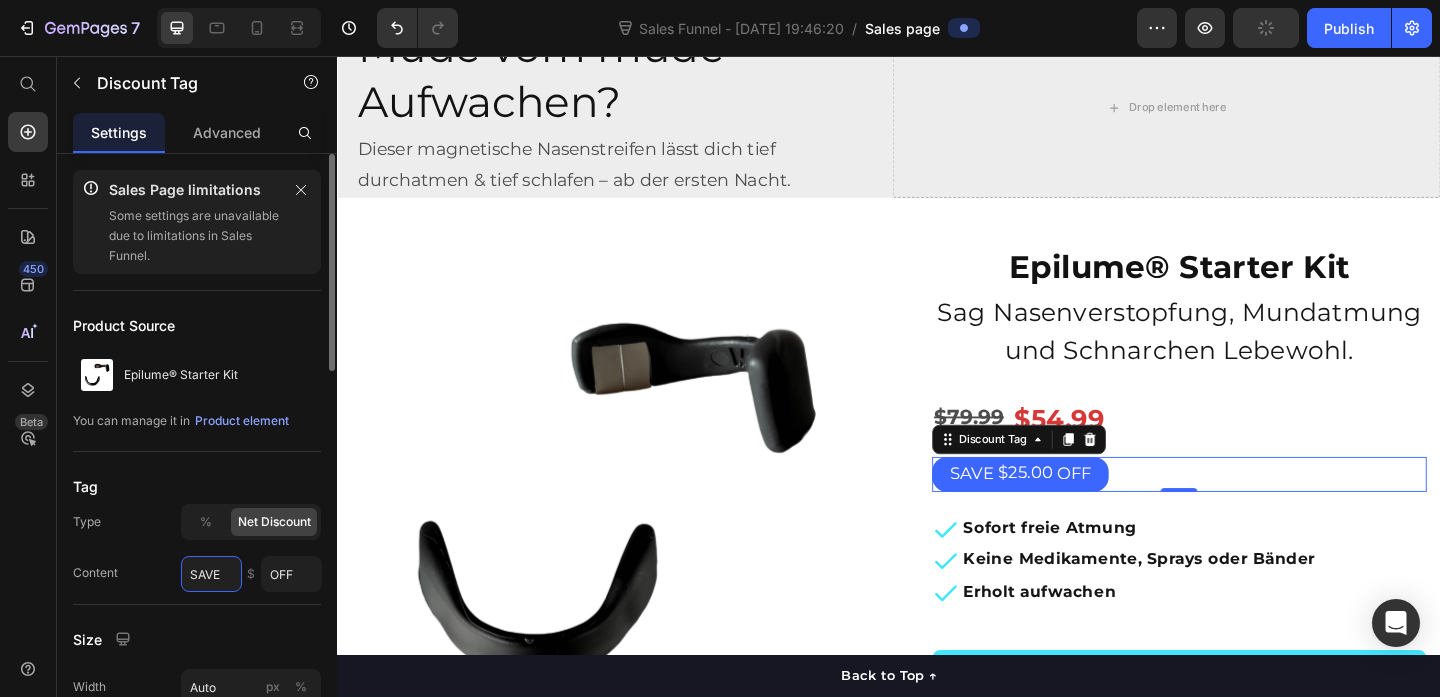 type on "SAVE" 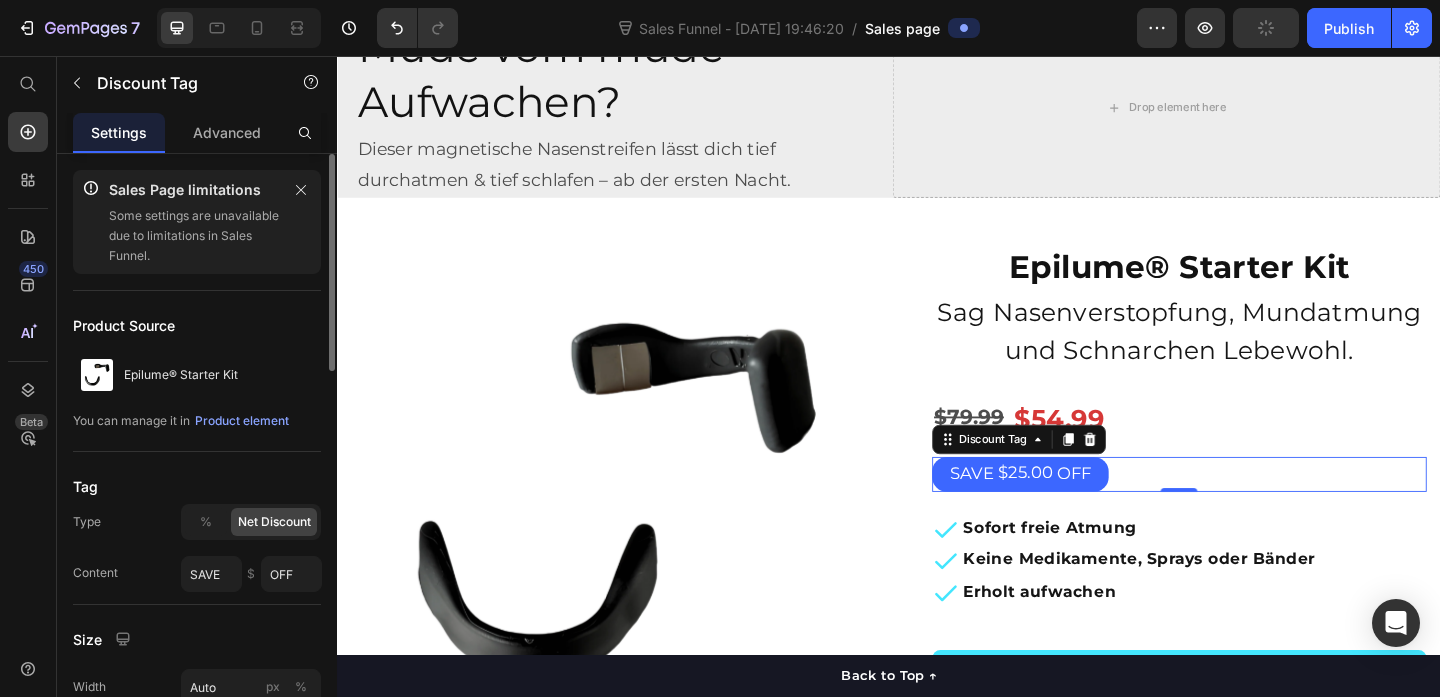 click on "SAVE $ OFF" at bounding box center (251, 574) 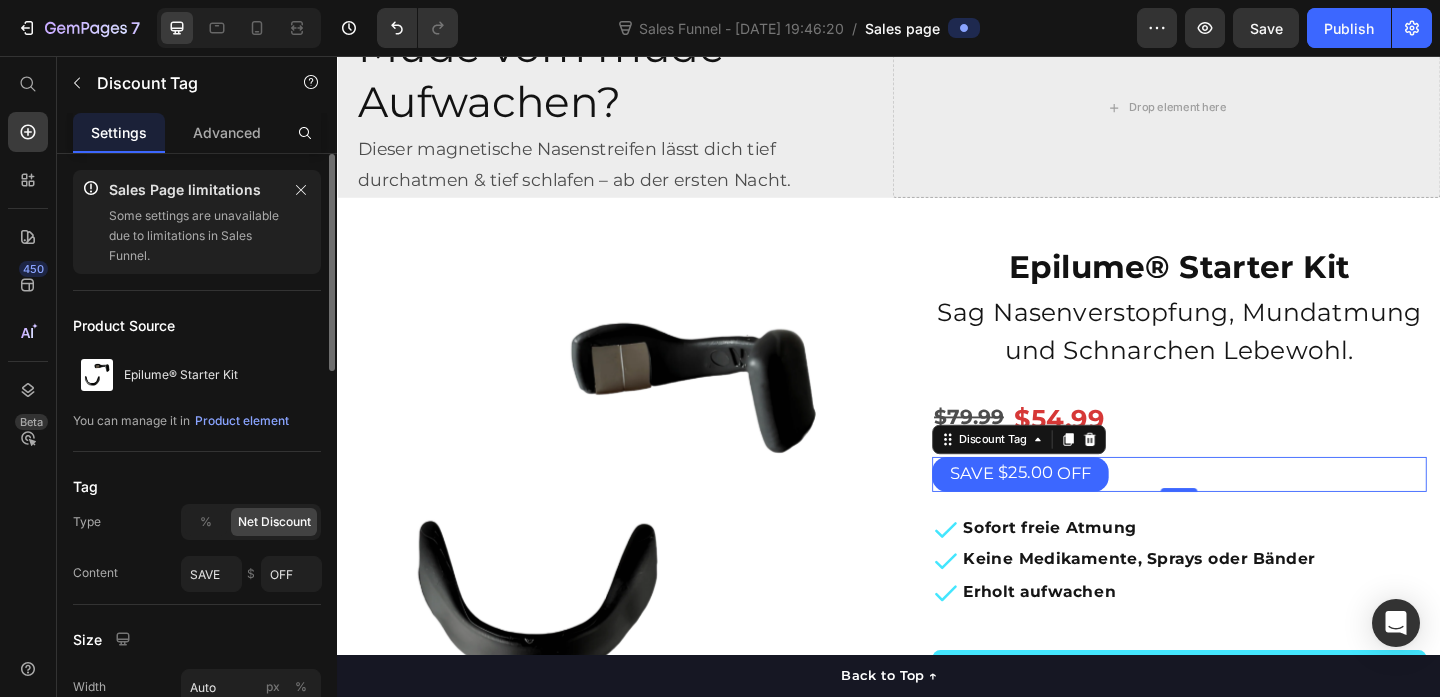 click on "$" at bounding box center [251, 574] 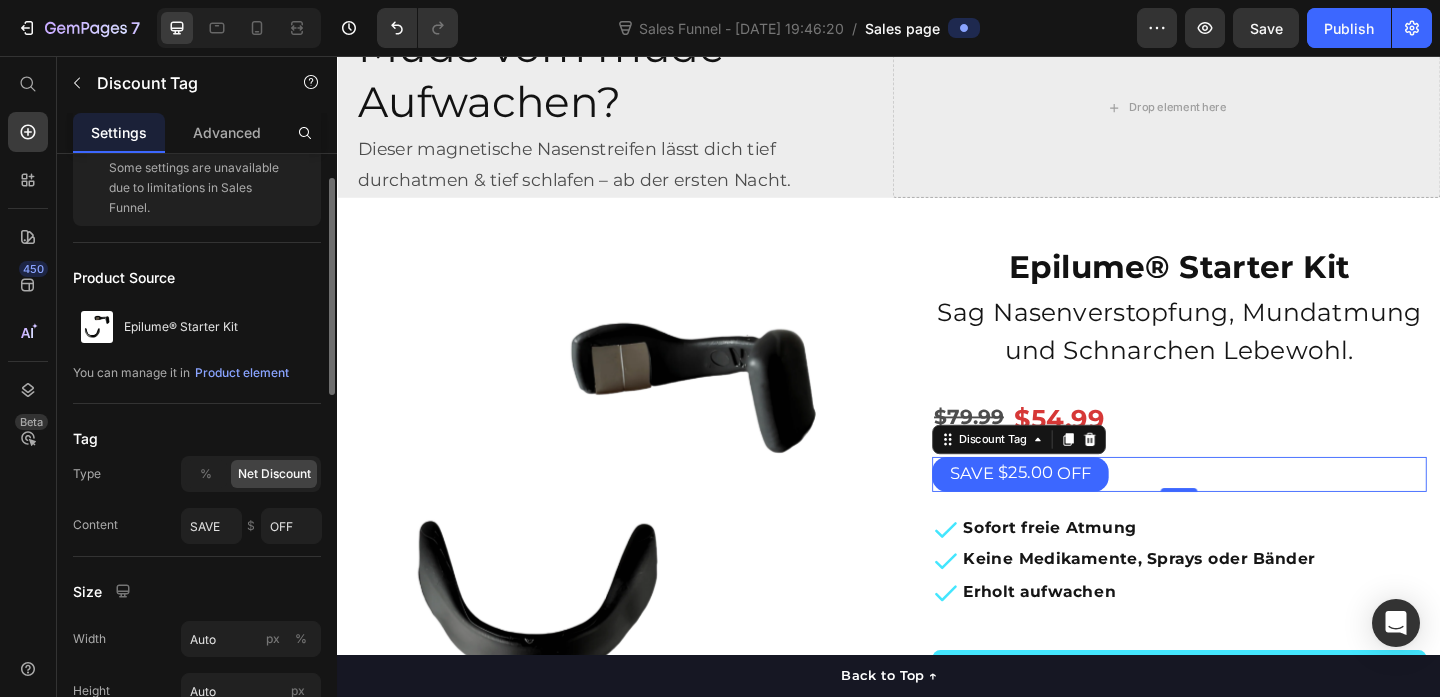 scroll, scrollTop: 46, scrollLeft: 0, axis: vertical 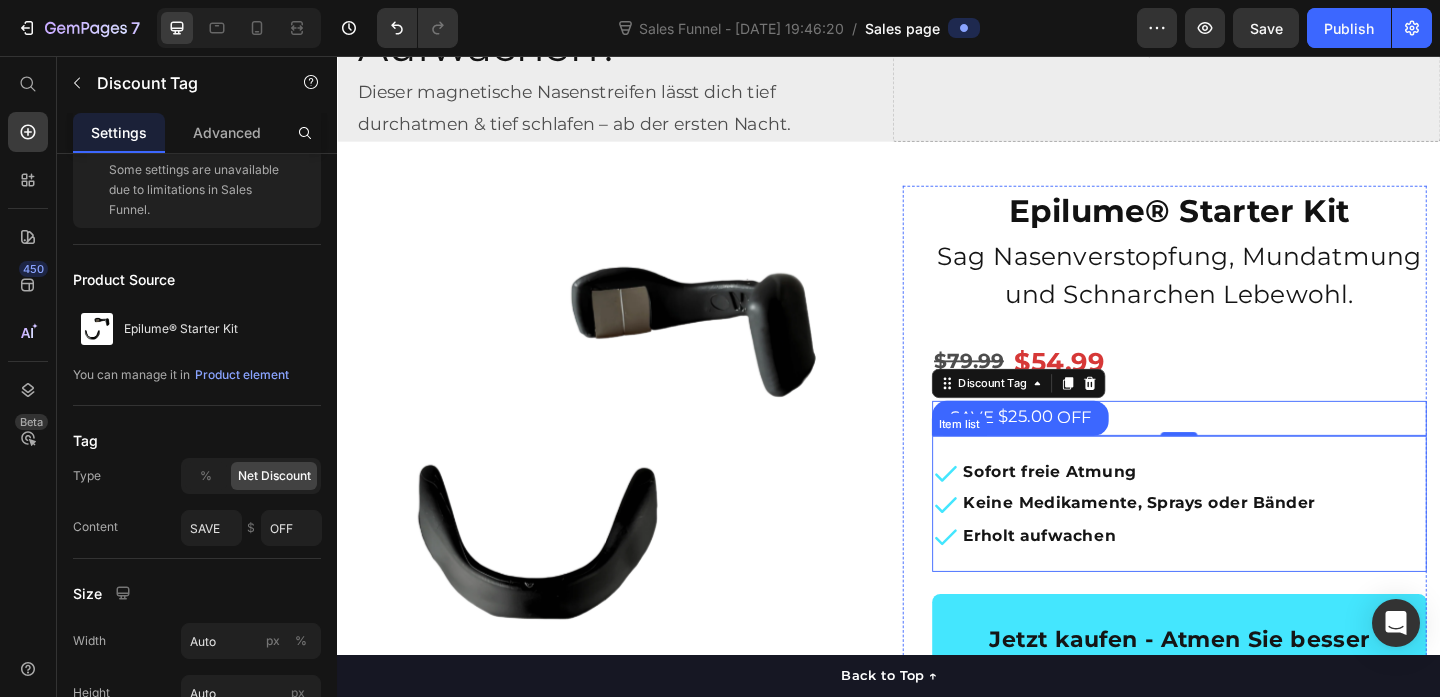 click on "Sofort freie Atmung
Keine Medikamente, Sprays oder Bänder
Erholt aufwachen" at bounding box center (1253, 543) 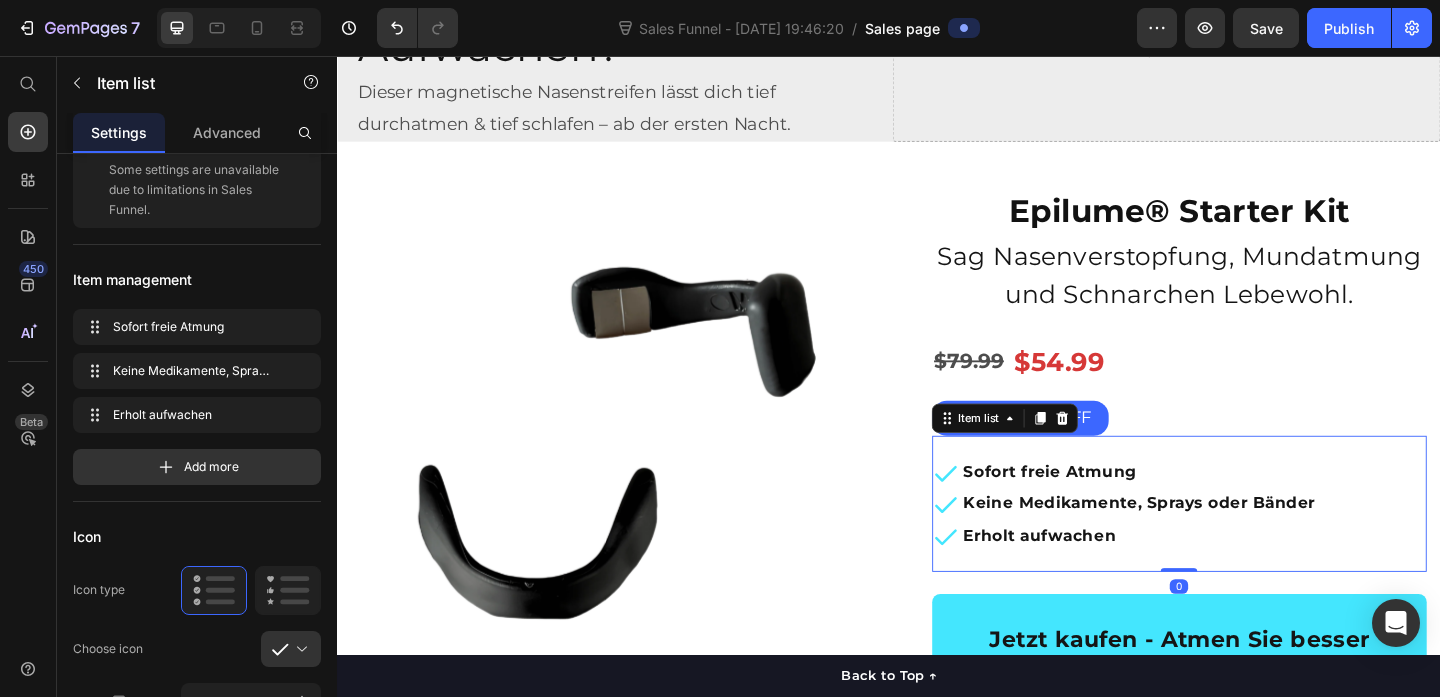 scroll, scrollTop: 0, scrollLeft: 0, axis: both 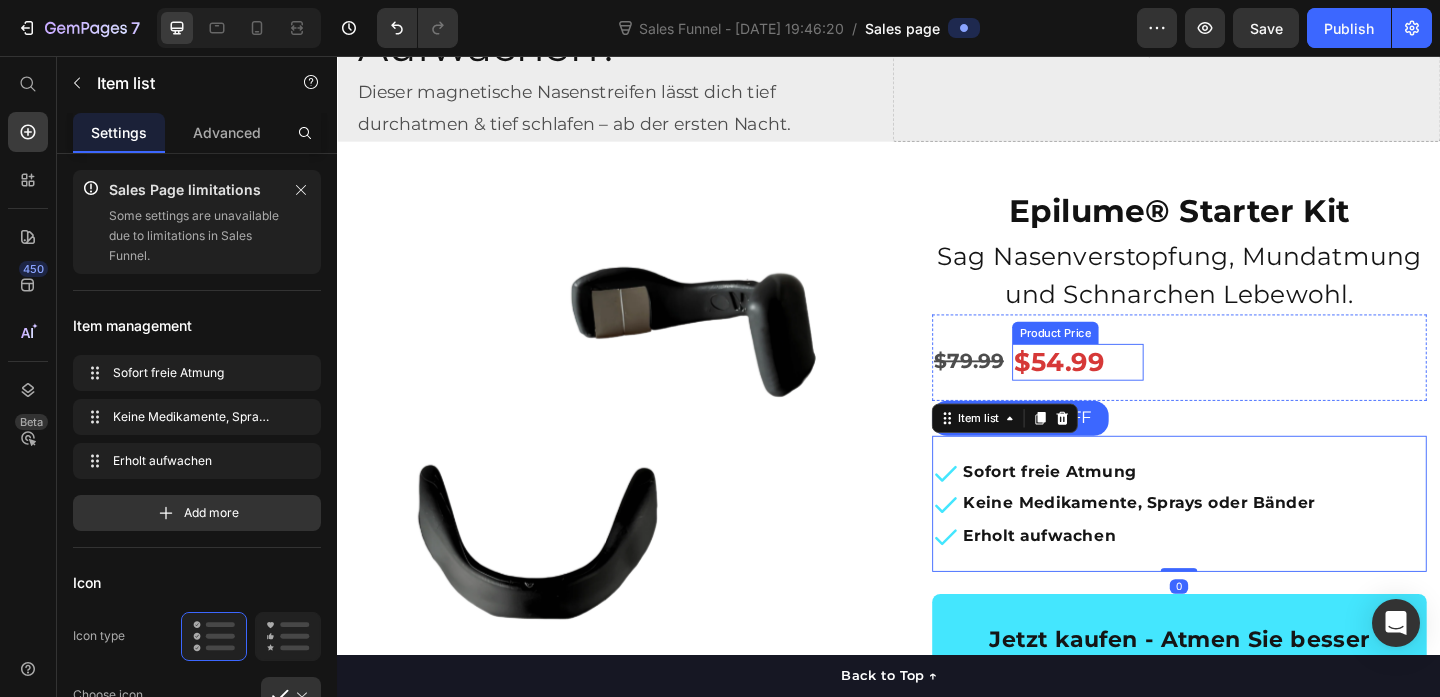 click on "$54.99" at bounding box center (1142, 389) 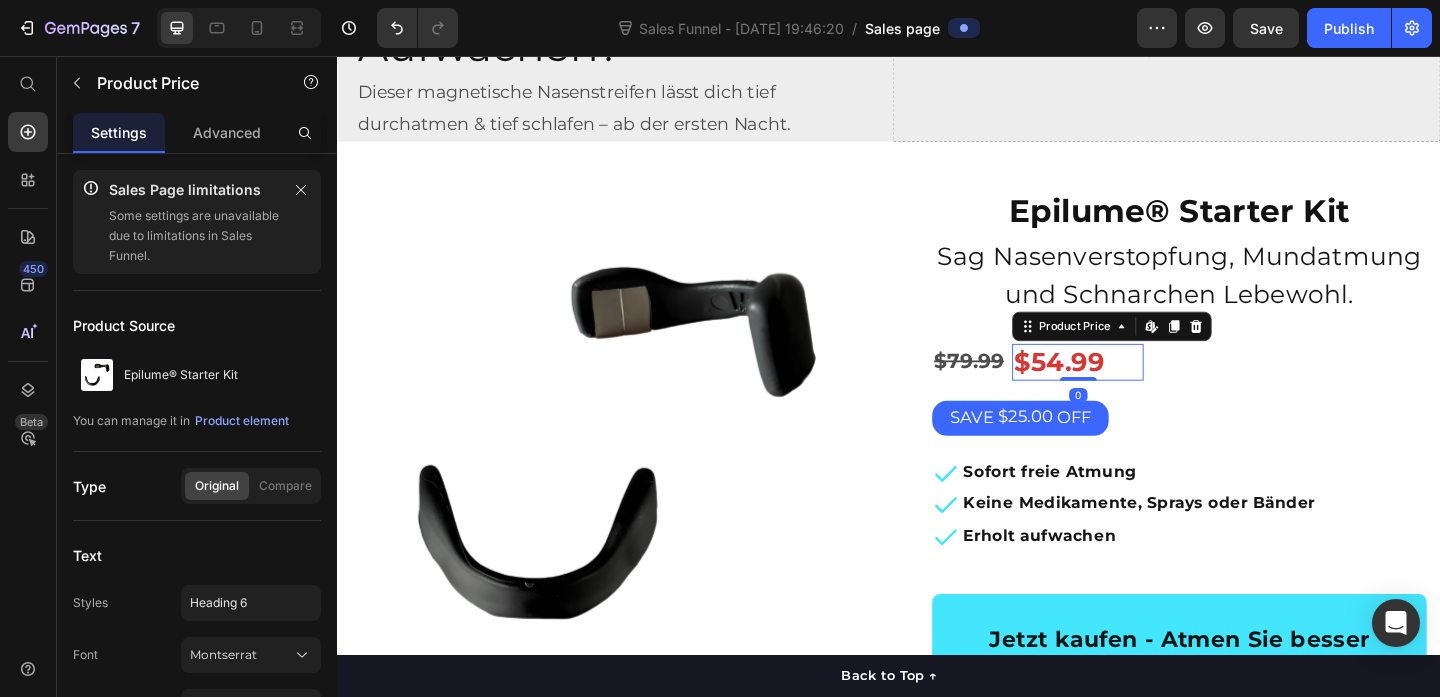 click on "$54.99" at bounding box center (1142, 389) 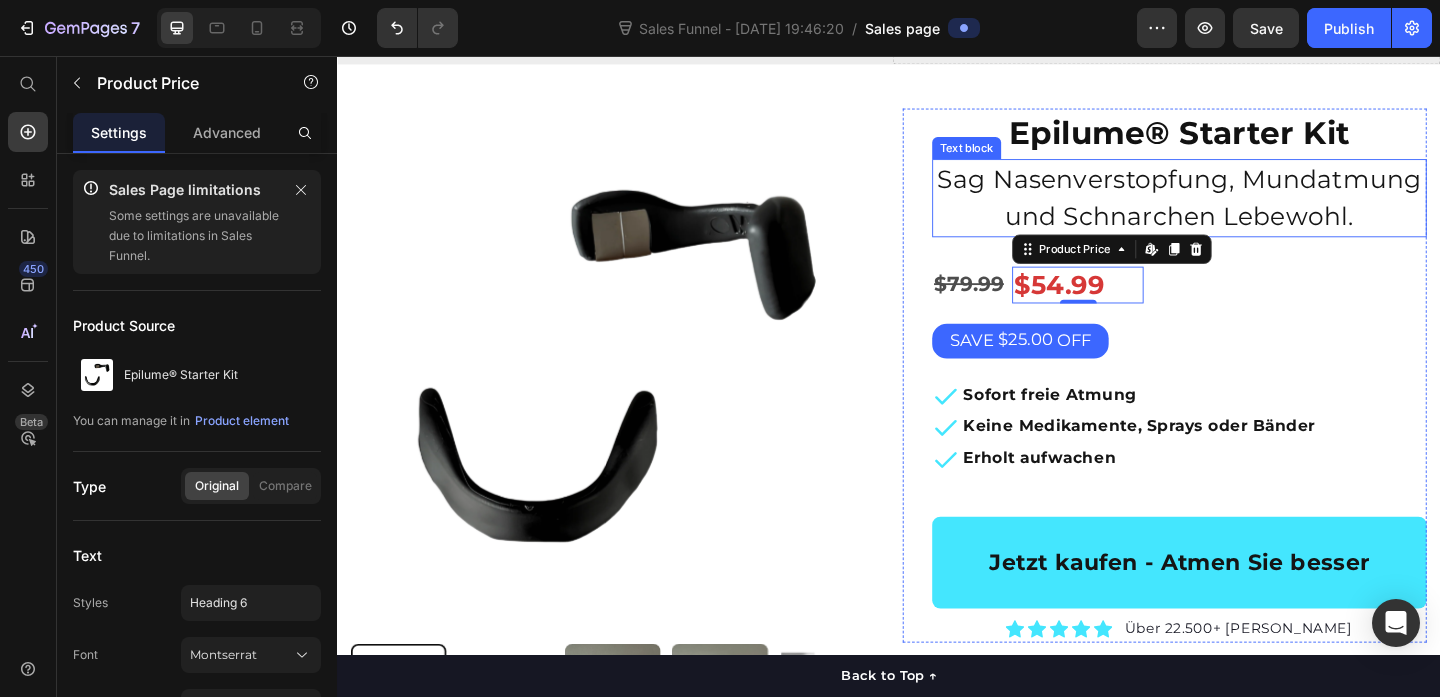 scroll, scrollTop: 370, scrollLeft: 0, axis: vertical 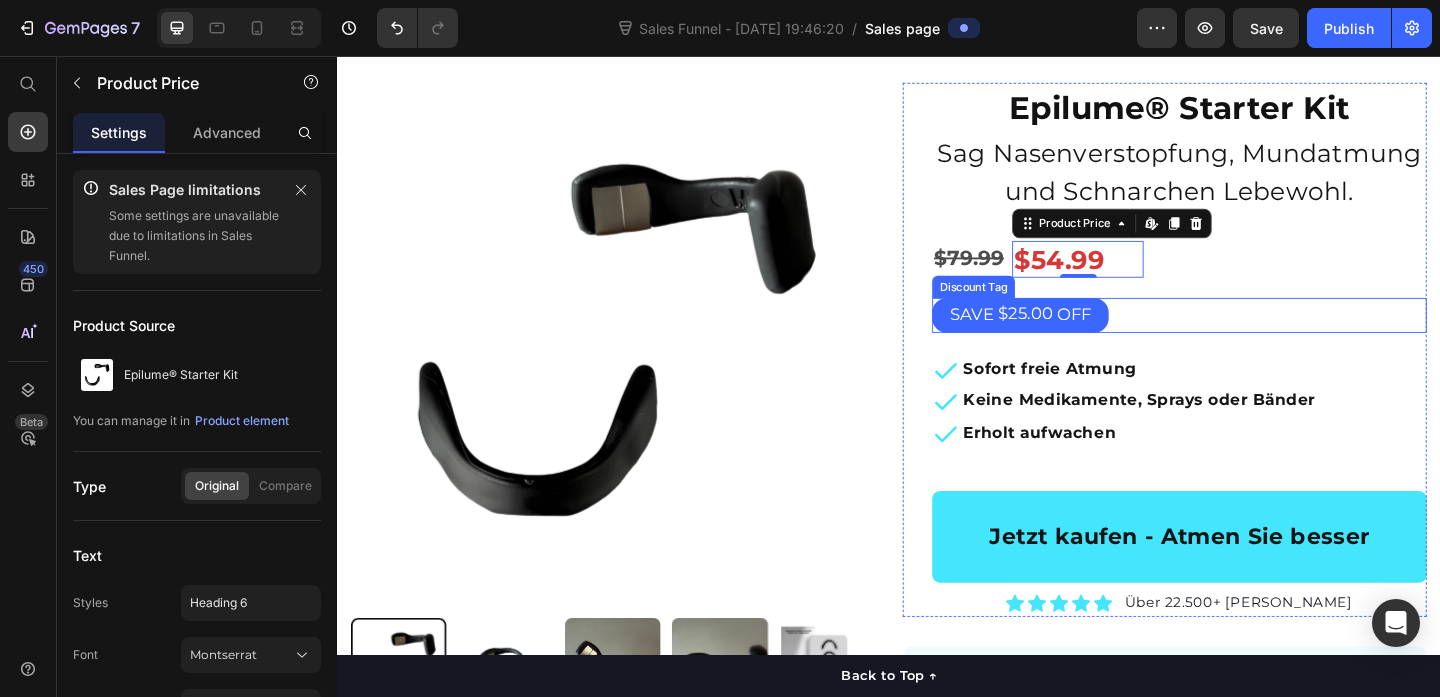 click on "SAVE $25.00 OFF" at bounding box center (1253, 337) 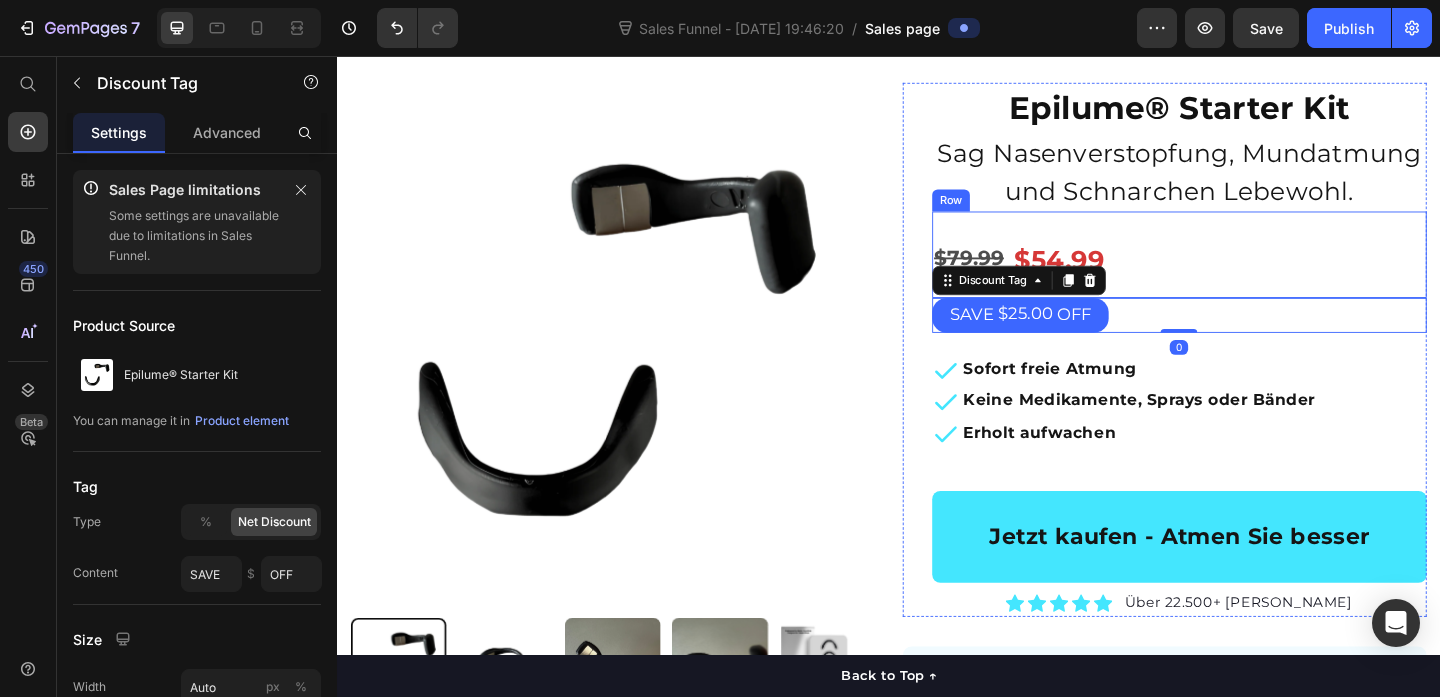 click on "$79.99 Product Price" at bounding box center [1116, 277] 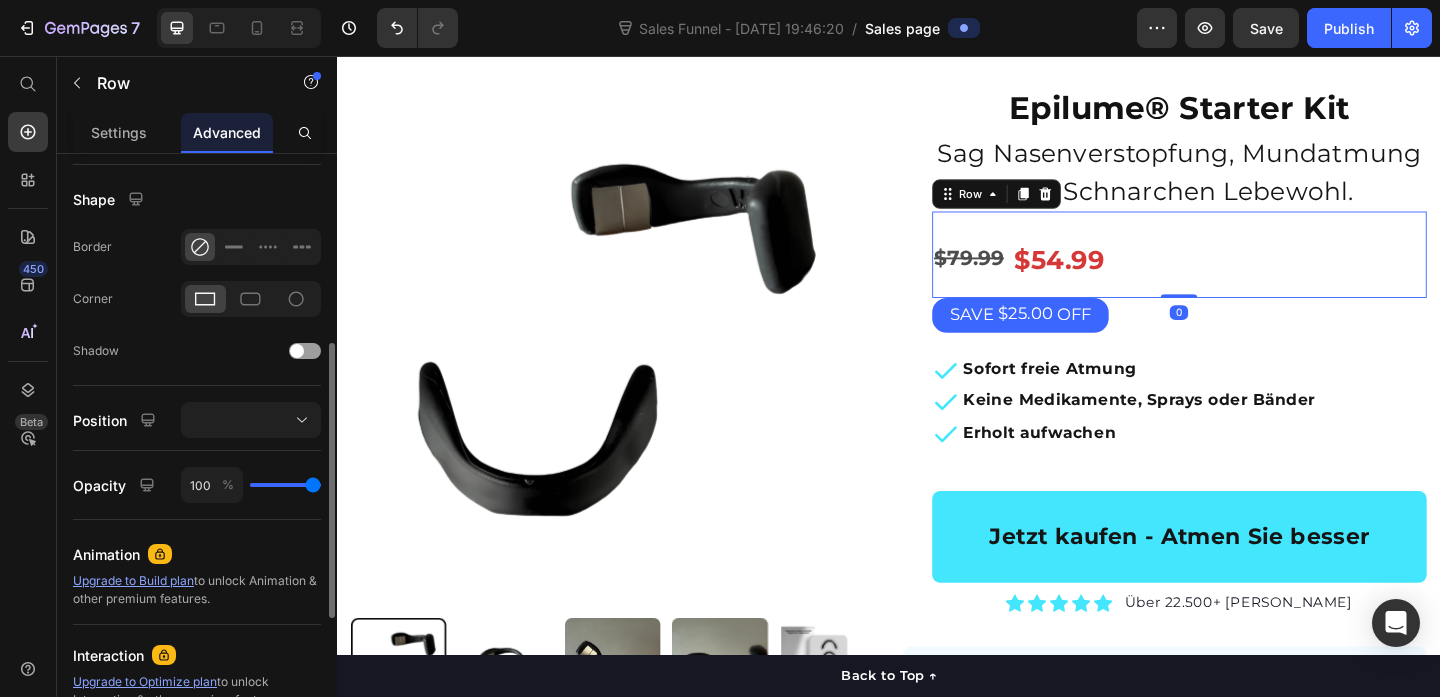 scroll, scrollTop: 673, scrollLeft: 0, axis: vertical 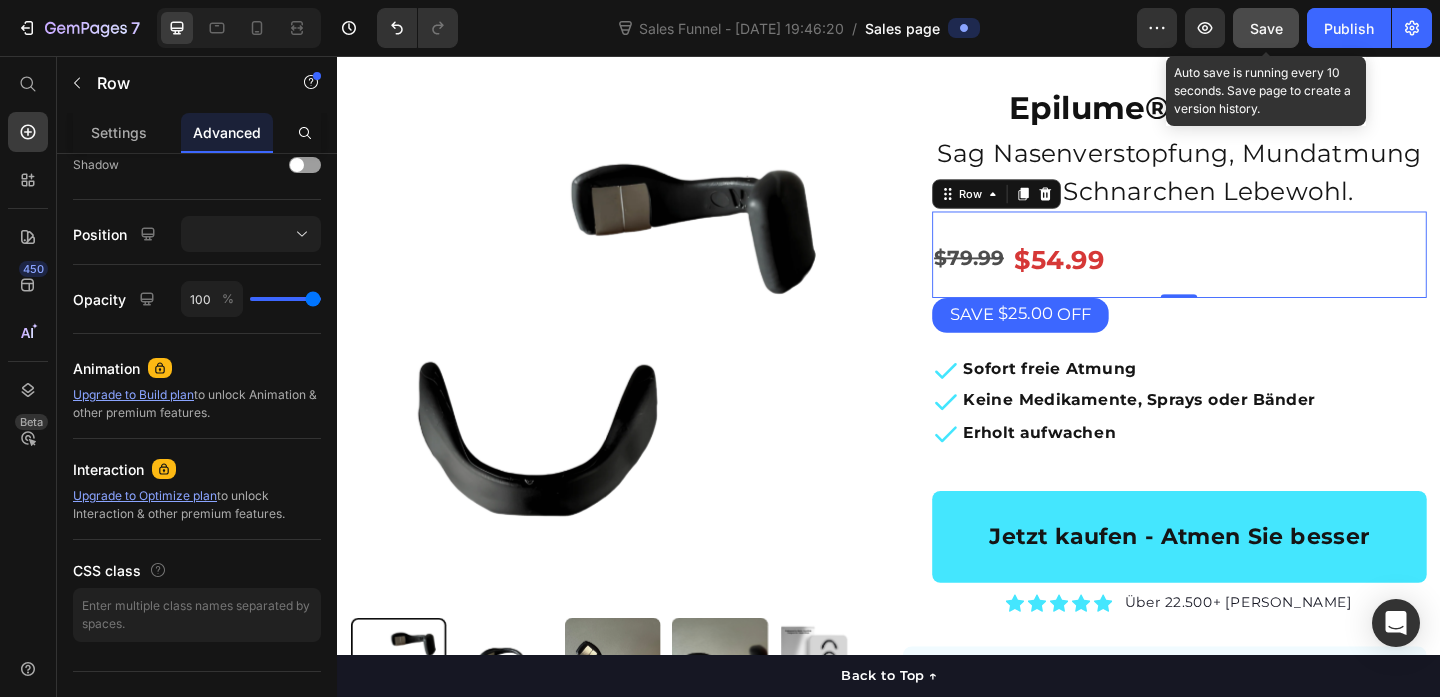 click on "Save" at bounding box center [1266, 28] 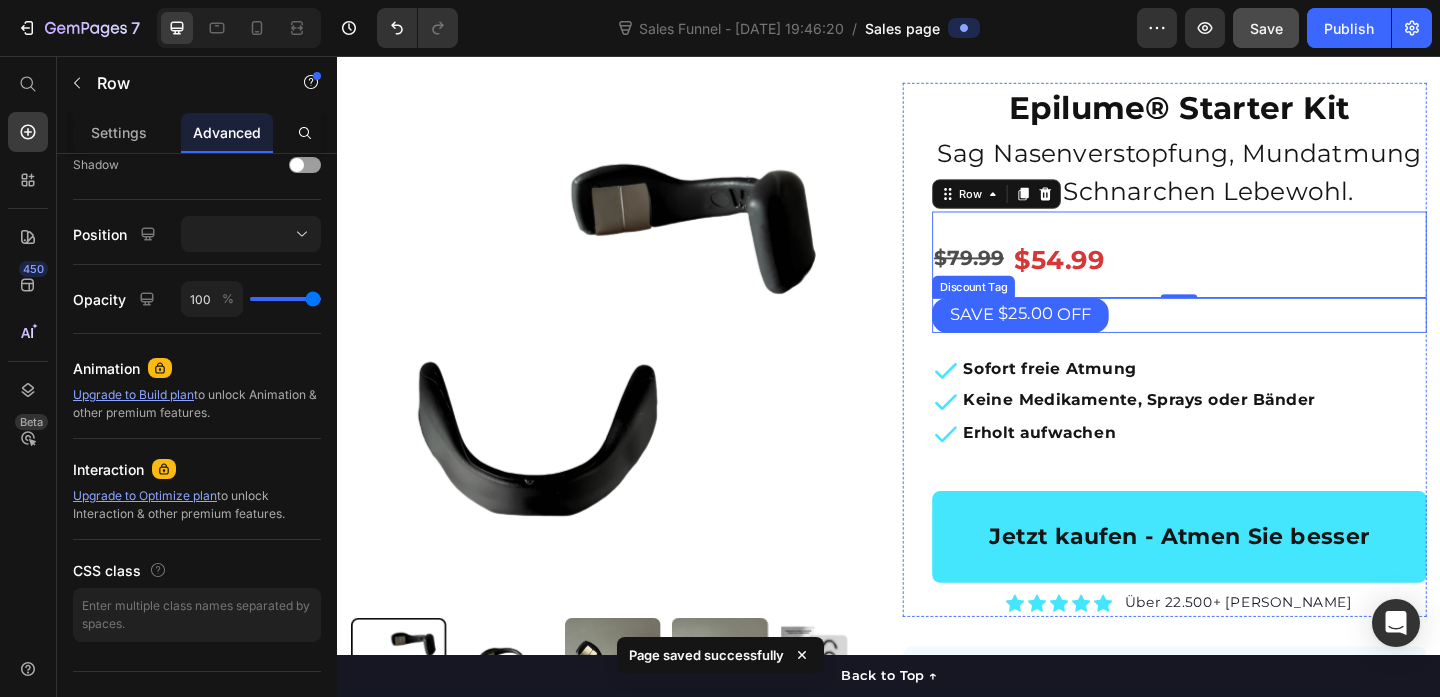 click on "SAVE $25.00 OFF" at bounding box center [1253, 337] 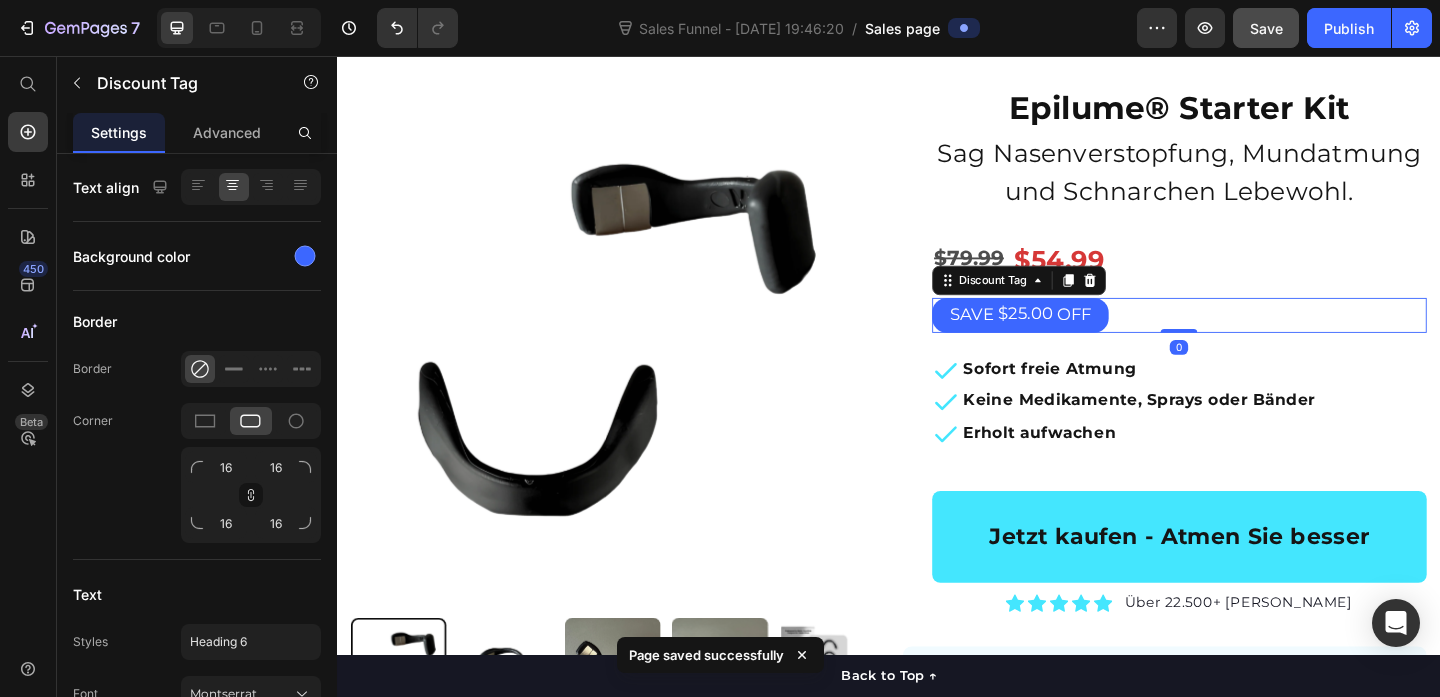 scroll, scrollTop: 0, scrollLeft: 0, axis: both 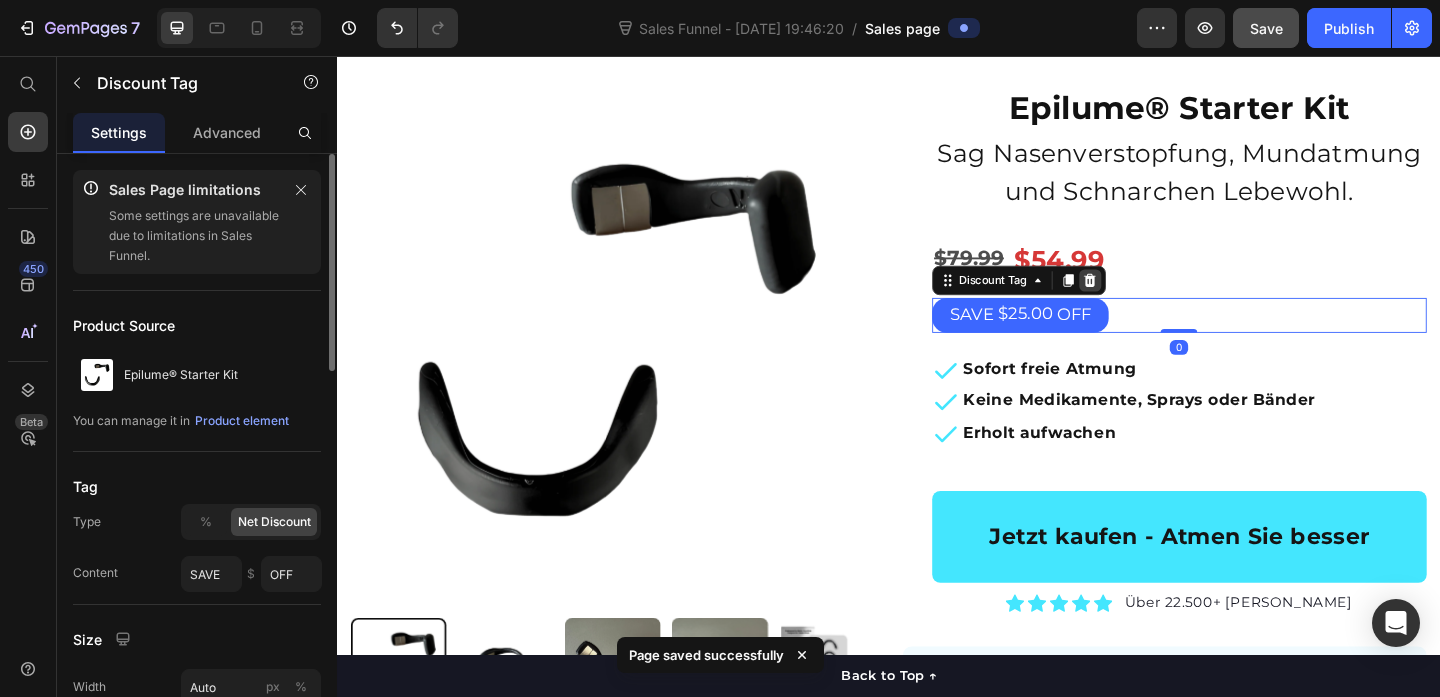 click 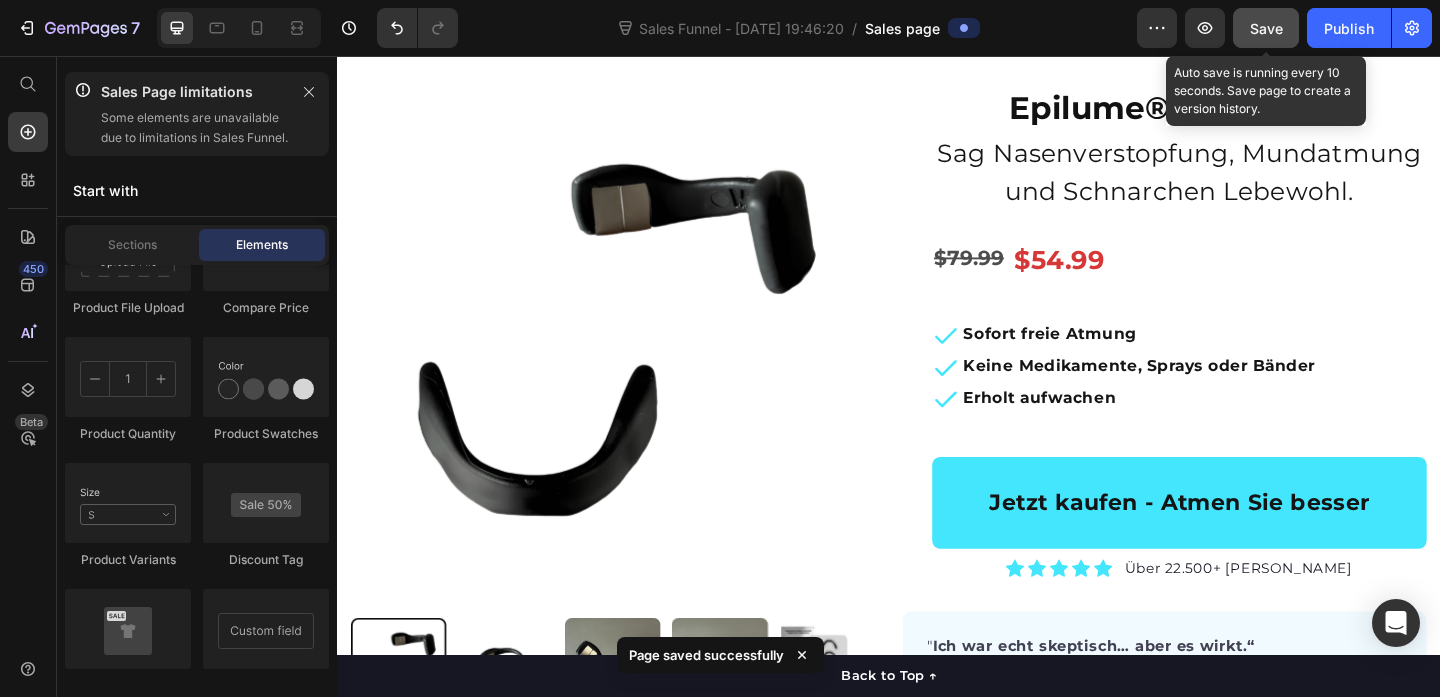 click on "Save" 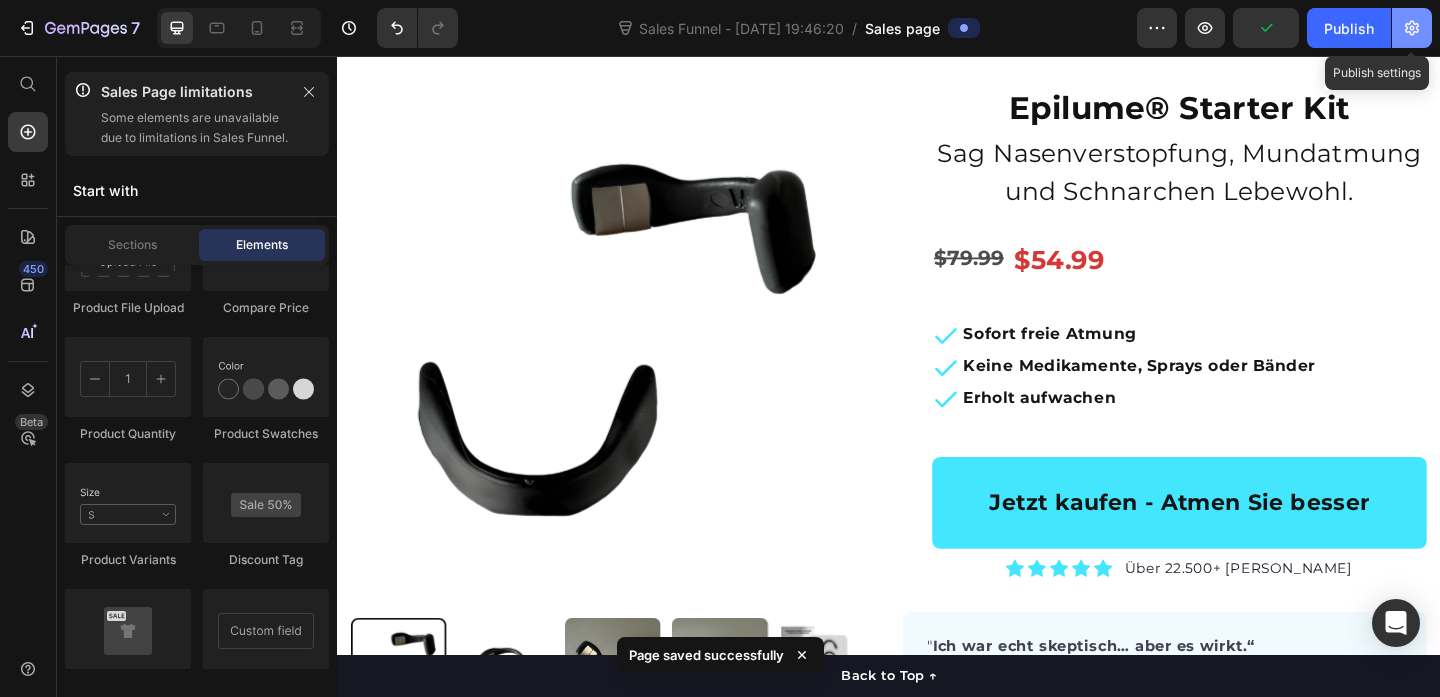 click 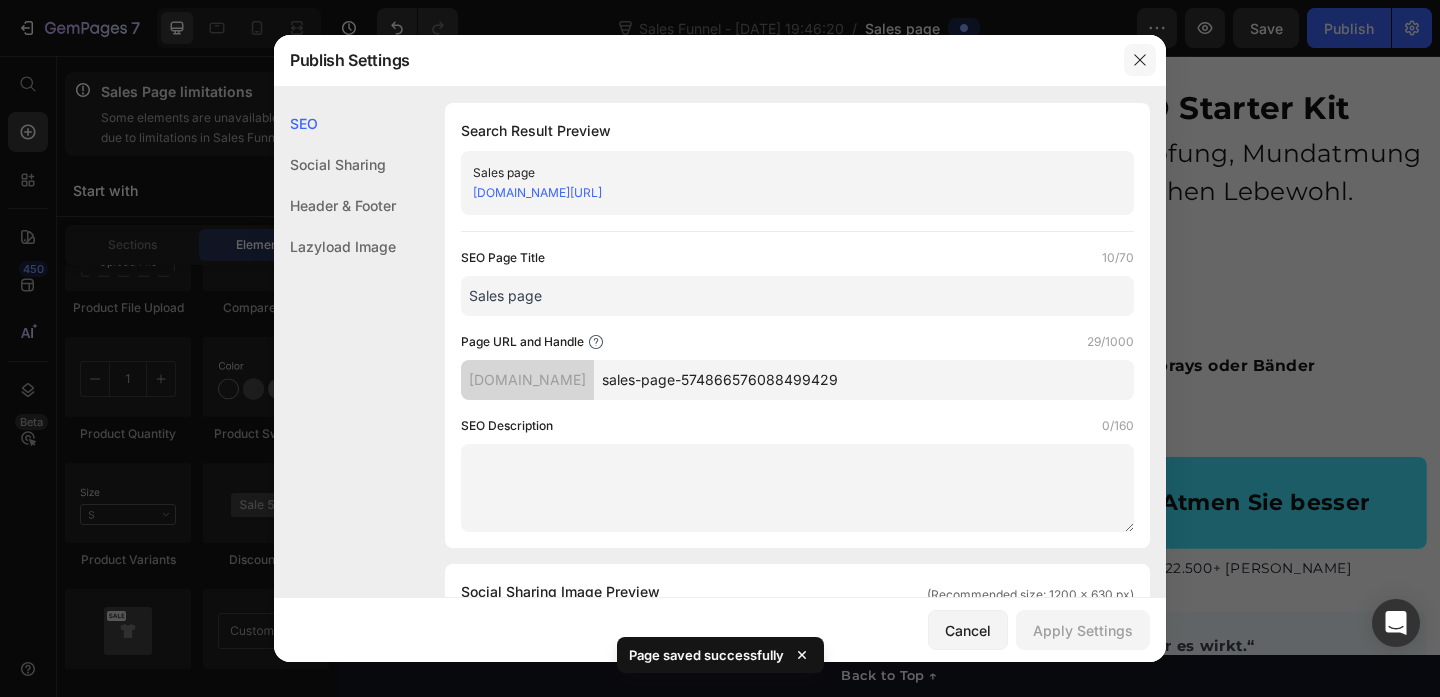 click 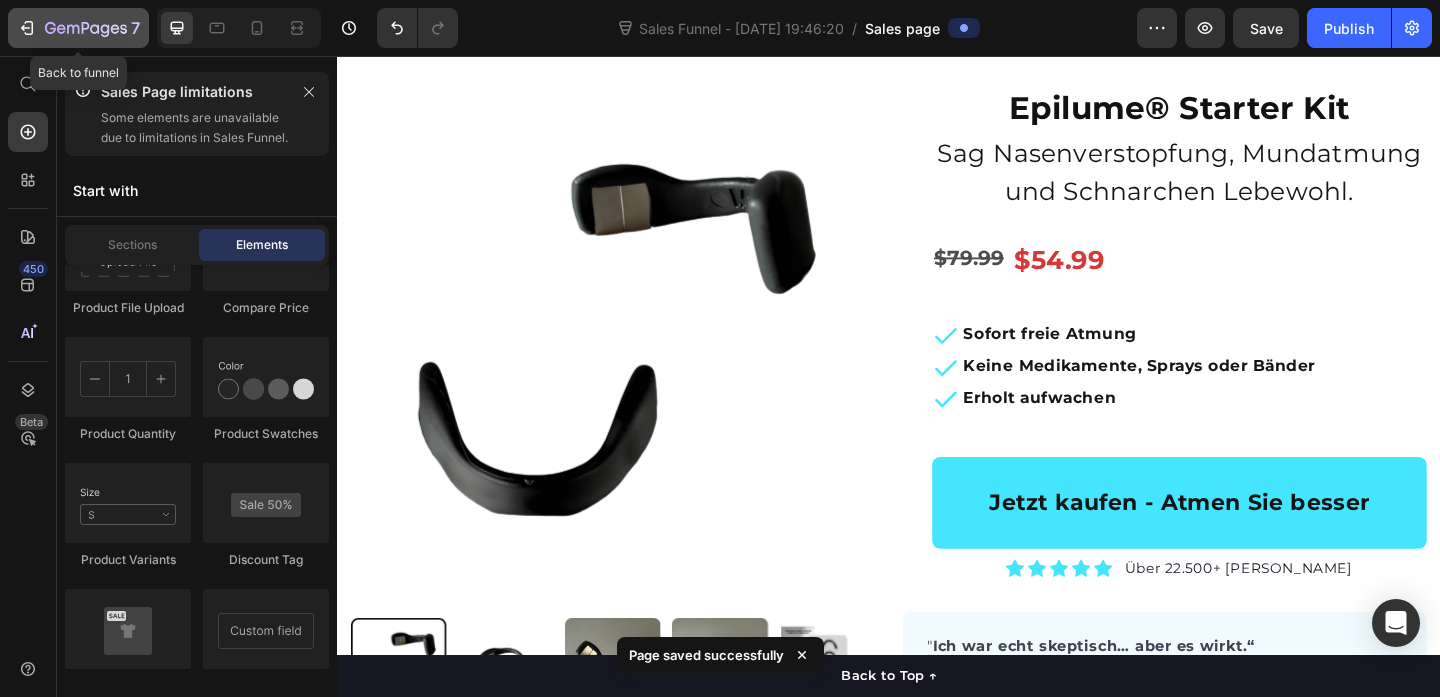 click 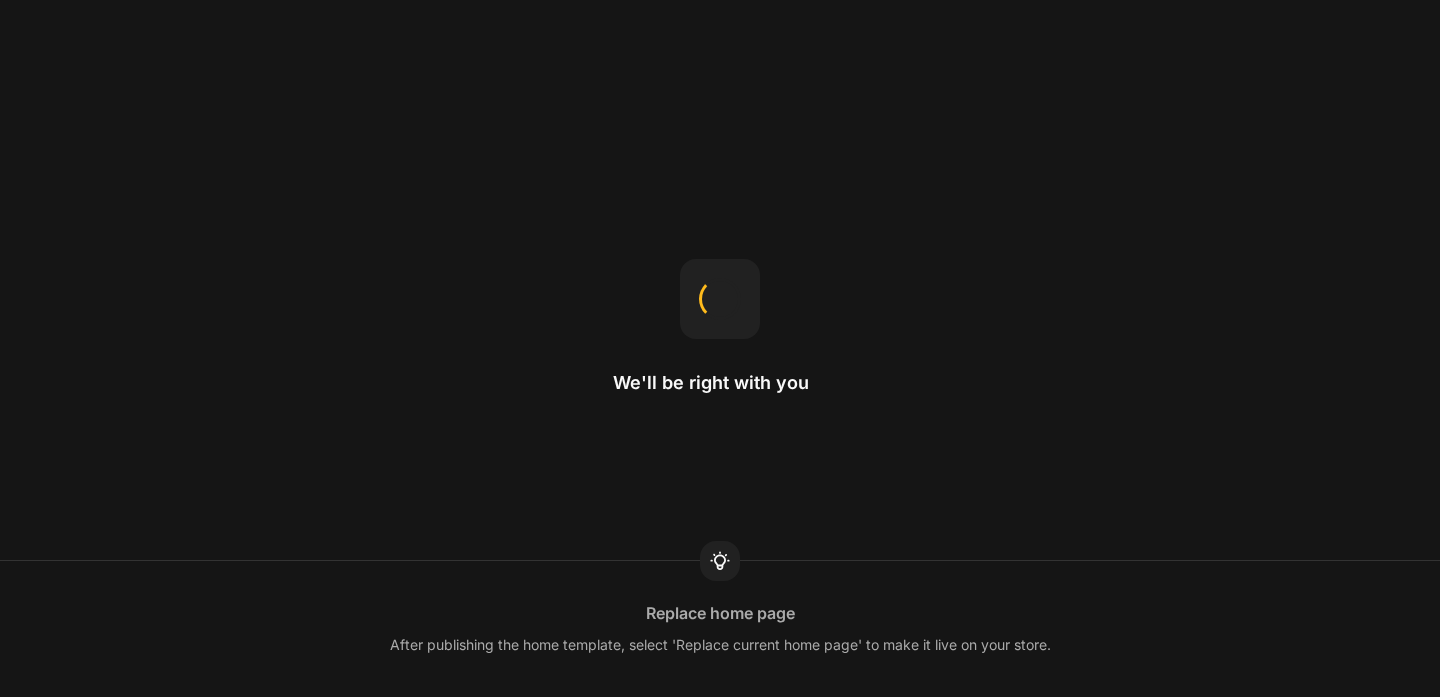scroll, scrollTop: 0, scrollLeft: 0, axis: both 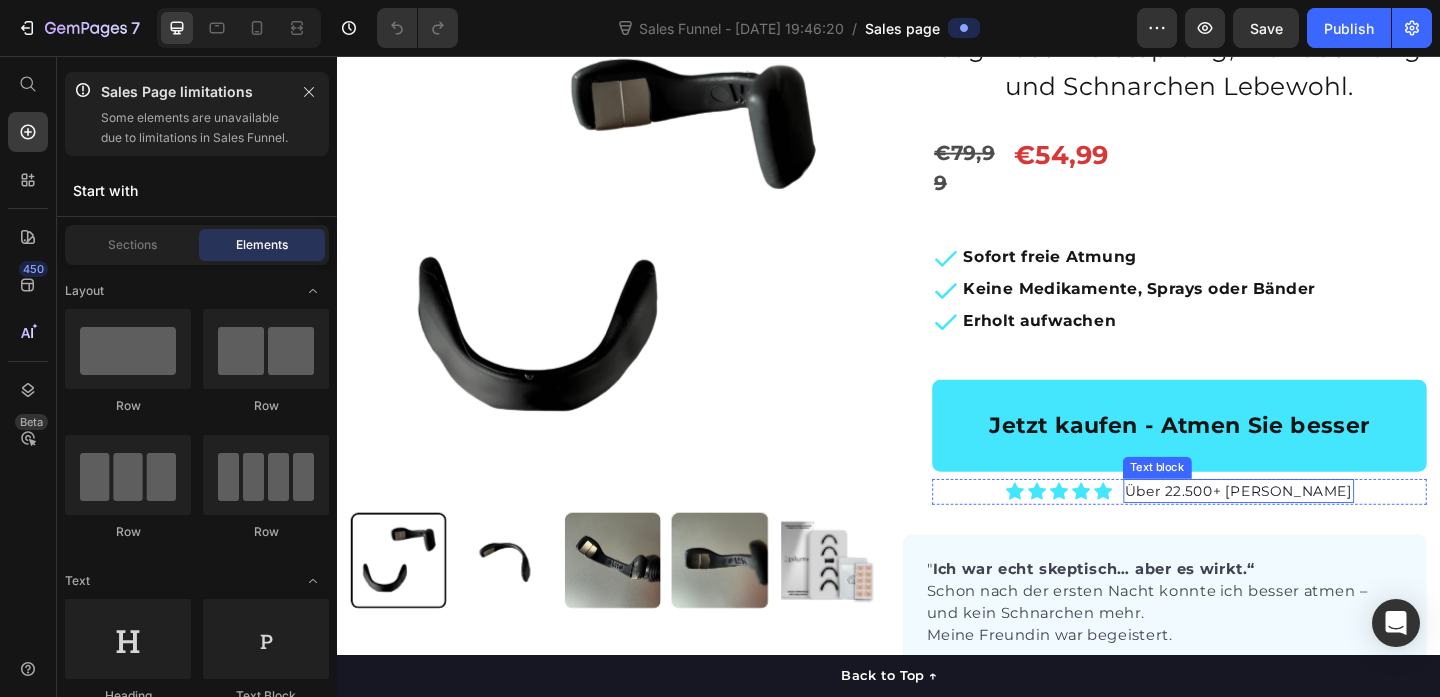click on "Über 22.500+ [PERSON_NAME]" at bounding box center (1317, 529) 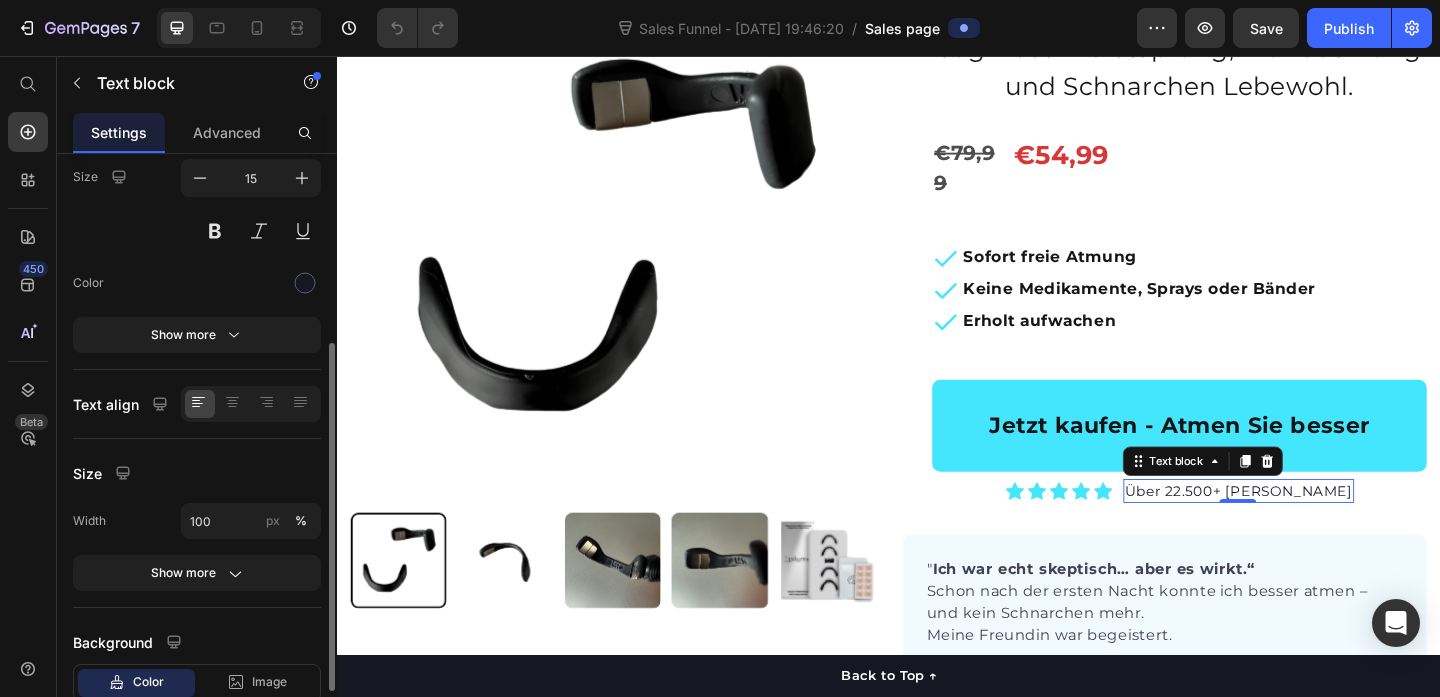 scroll, scrollTop: 312, scrollLeft: 0, axis: vertical 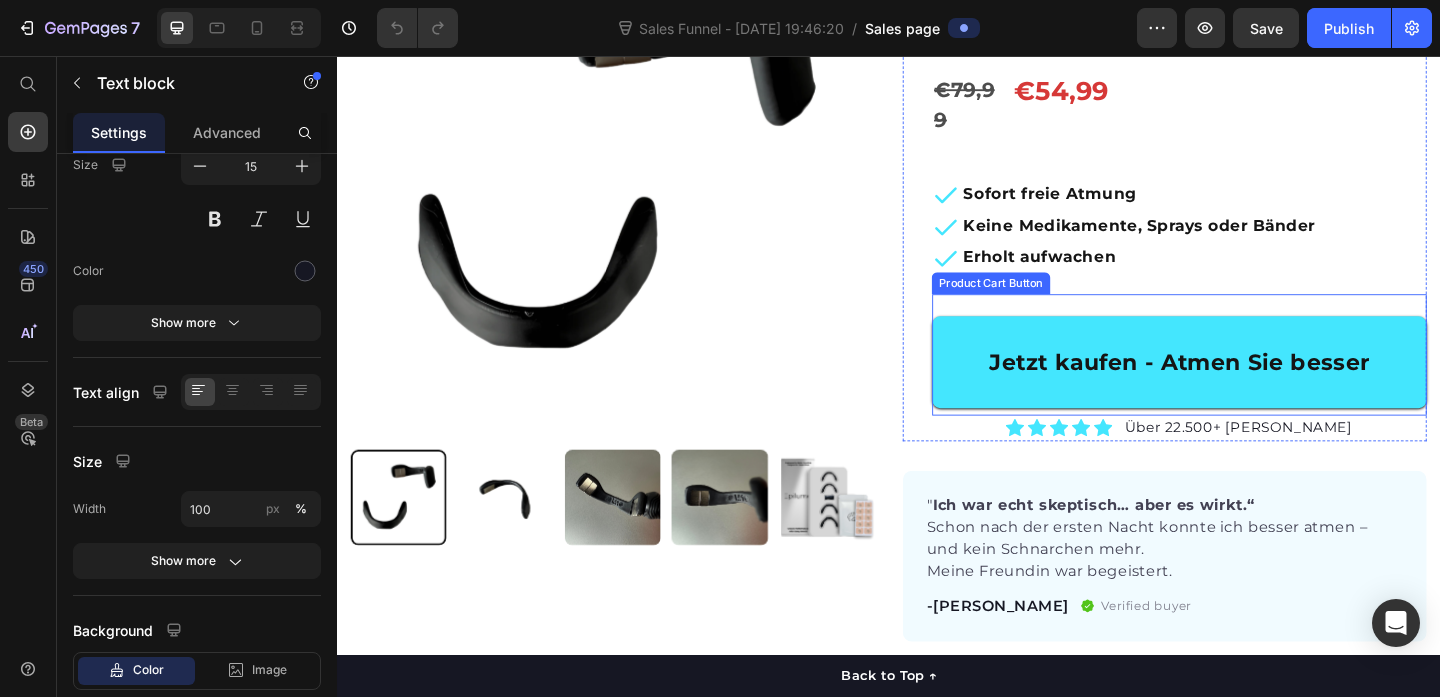 click on "Jetzt kaufen - Atmen Sie besser" at bounding box center (1253, 389) 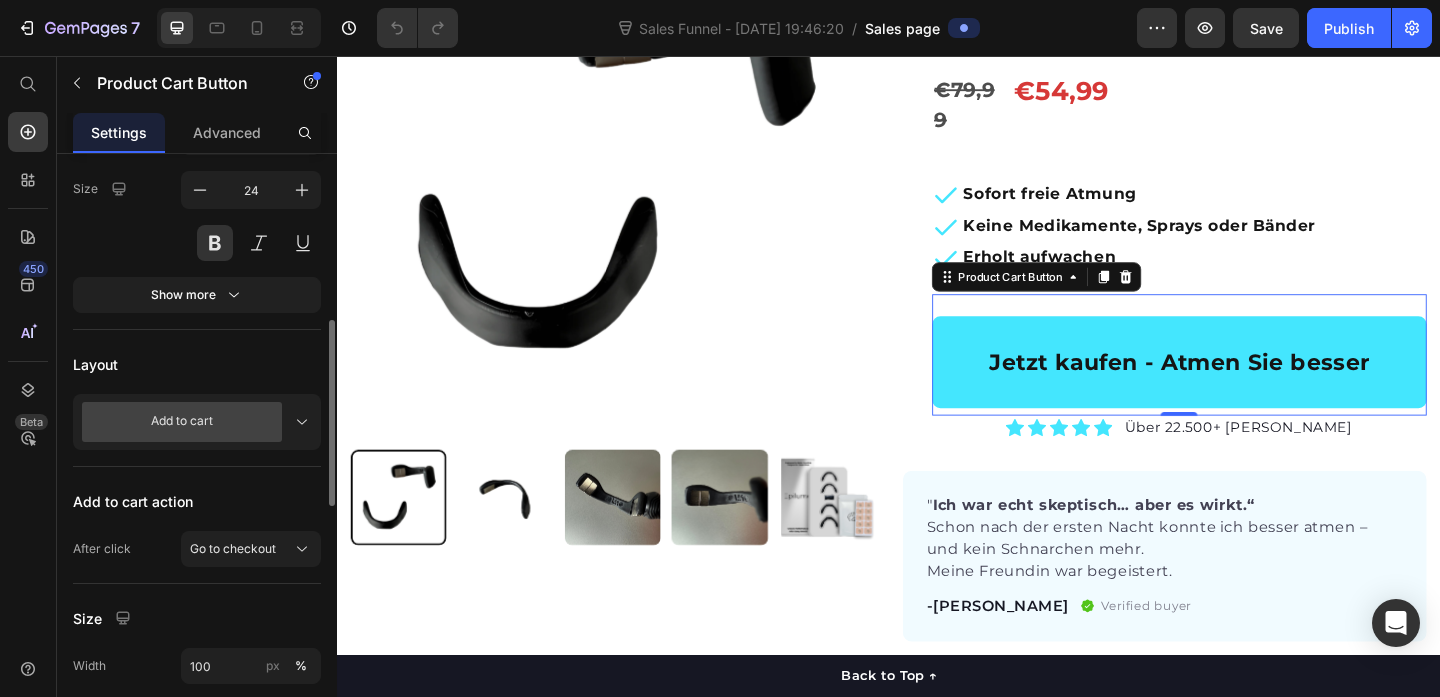 scroll, scrollTop: 509, scrollLeft: 0, axis: vertical 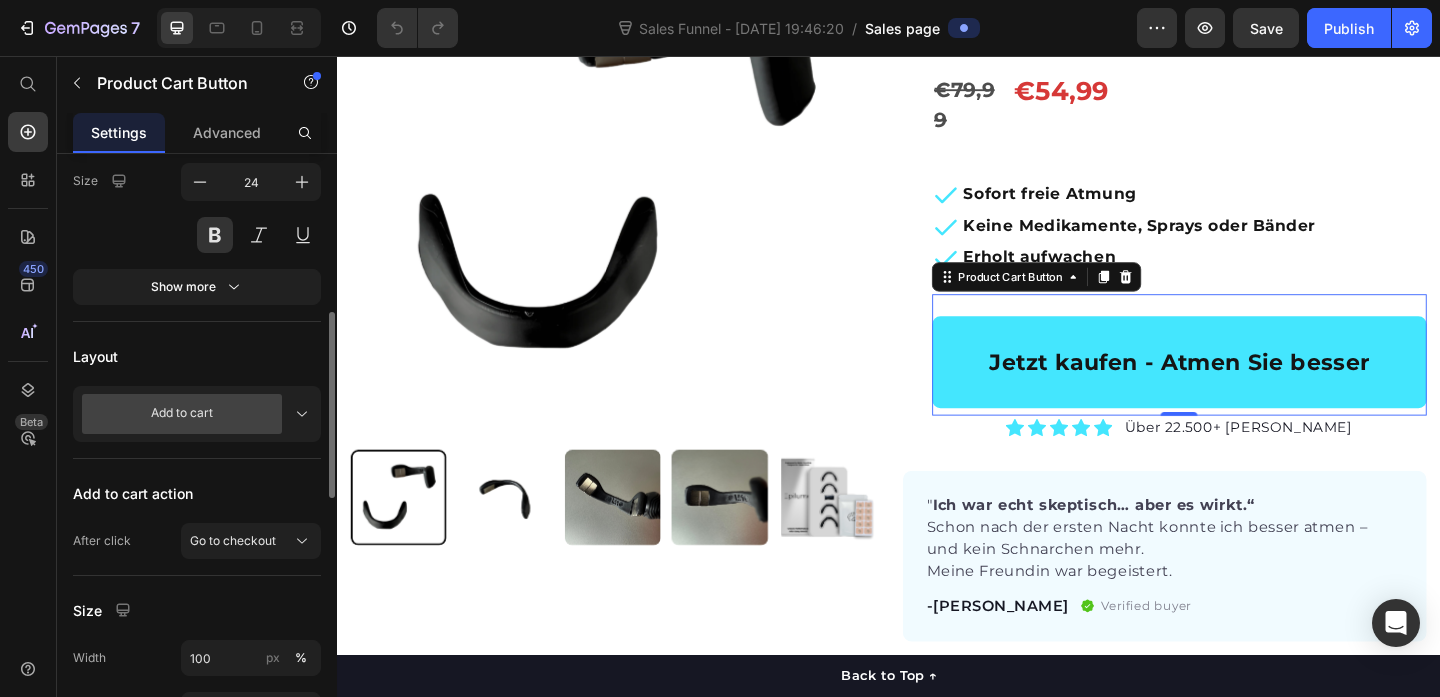 click on "Add to cart" at bounding box center (197, 414) 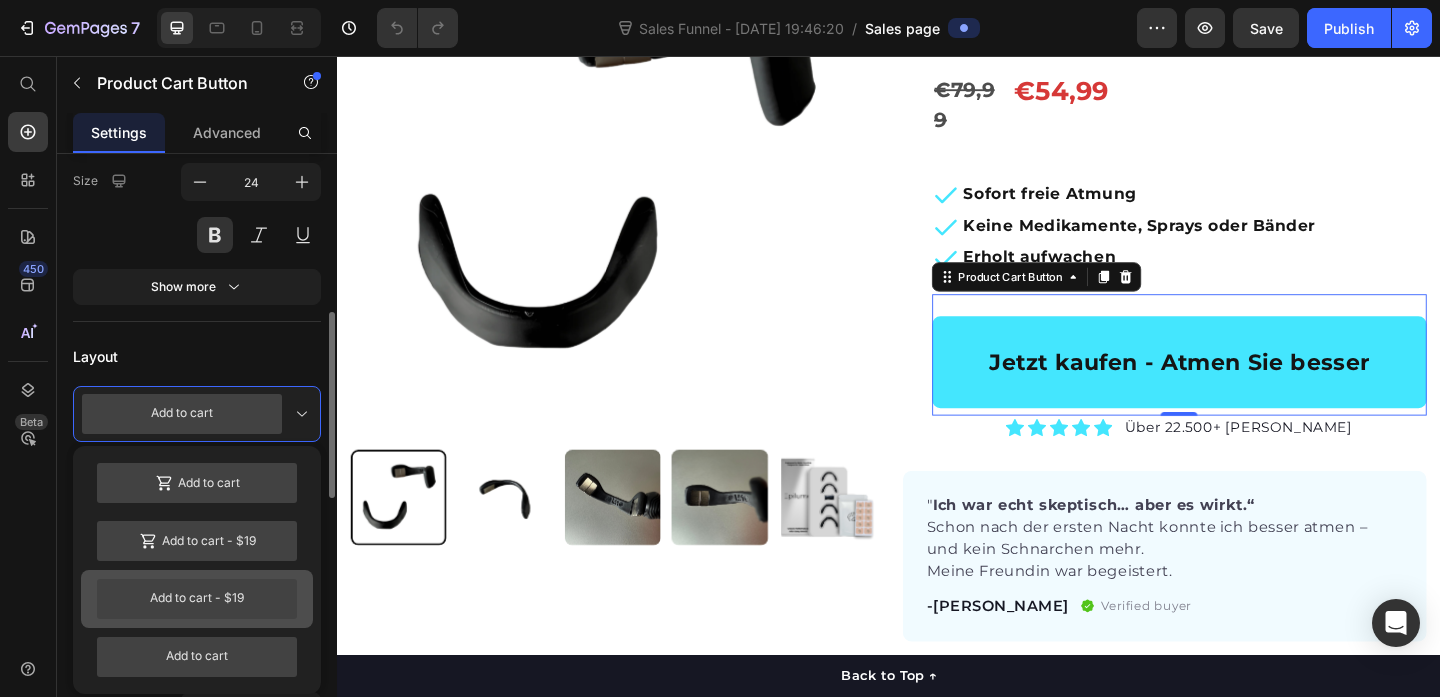 click on "Add to cart  -  $19" at bounding box center (197, 599) 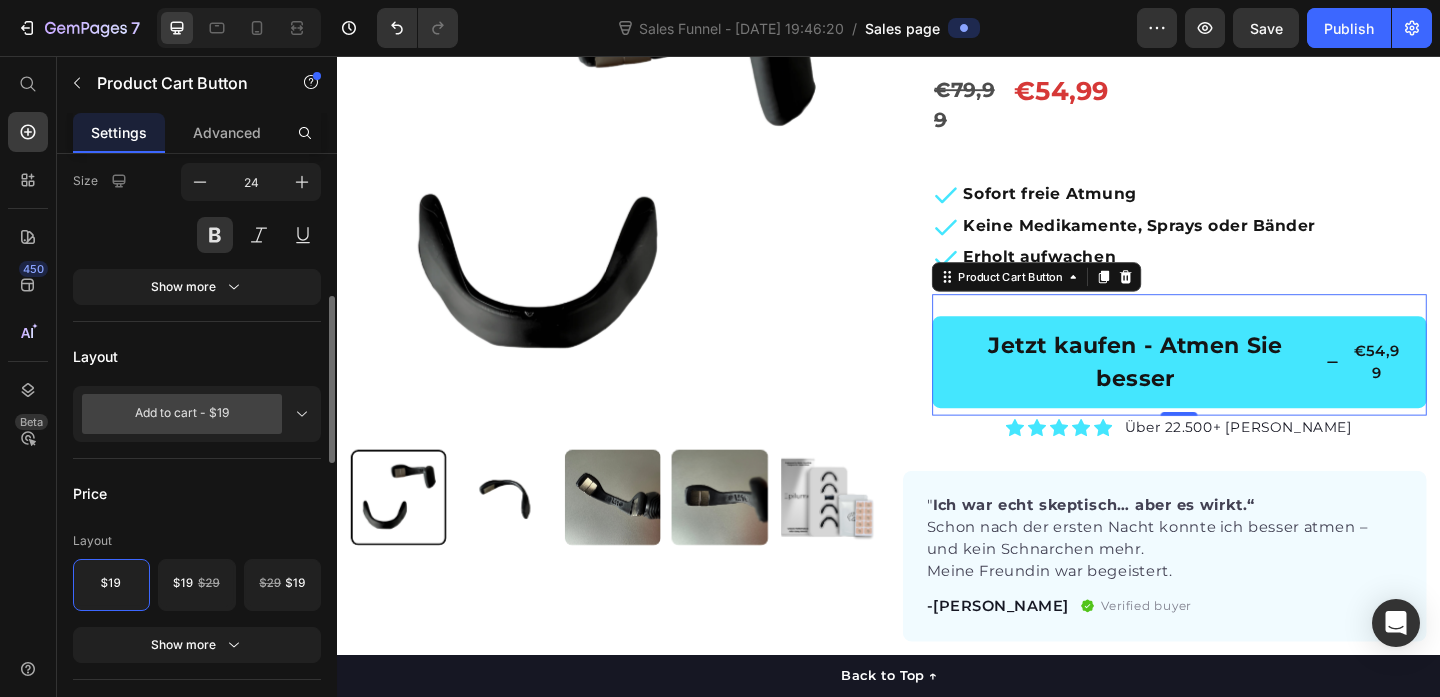 click on "Add to cart  -  $19" at bounding box center (182, 414) 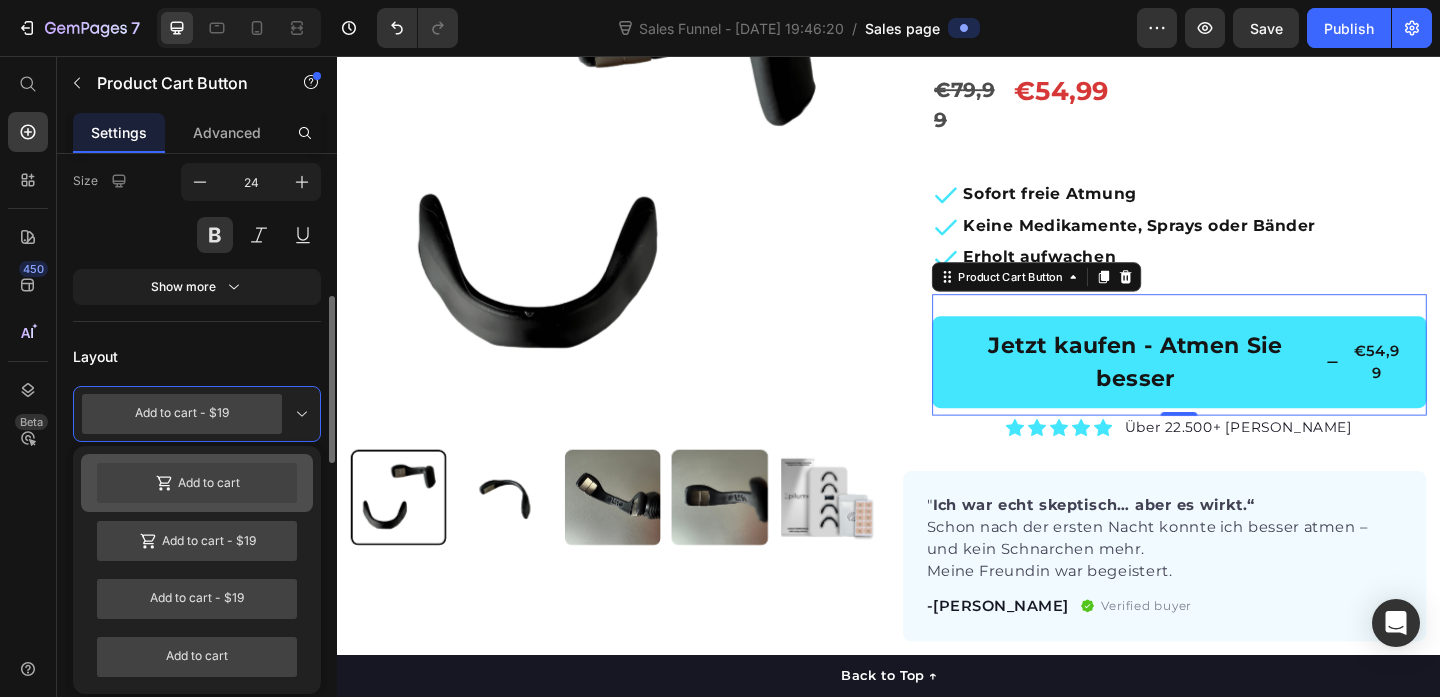 click on "Add to cart" at bounding box center [197, 483] 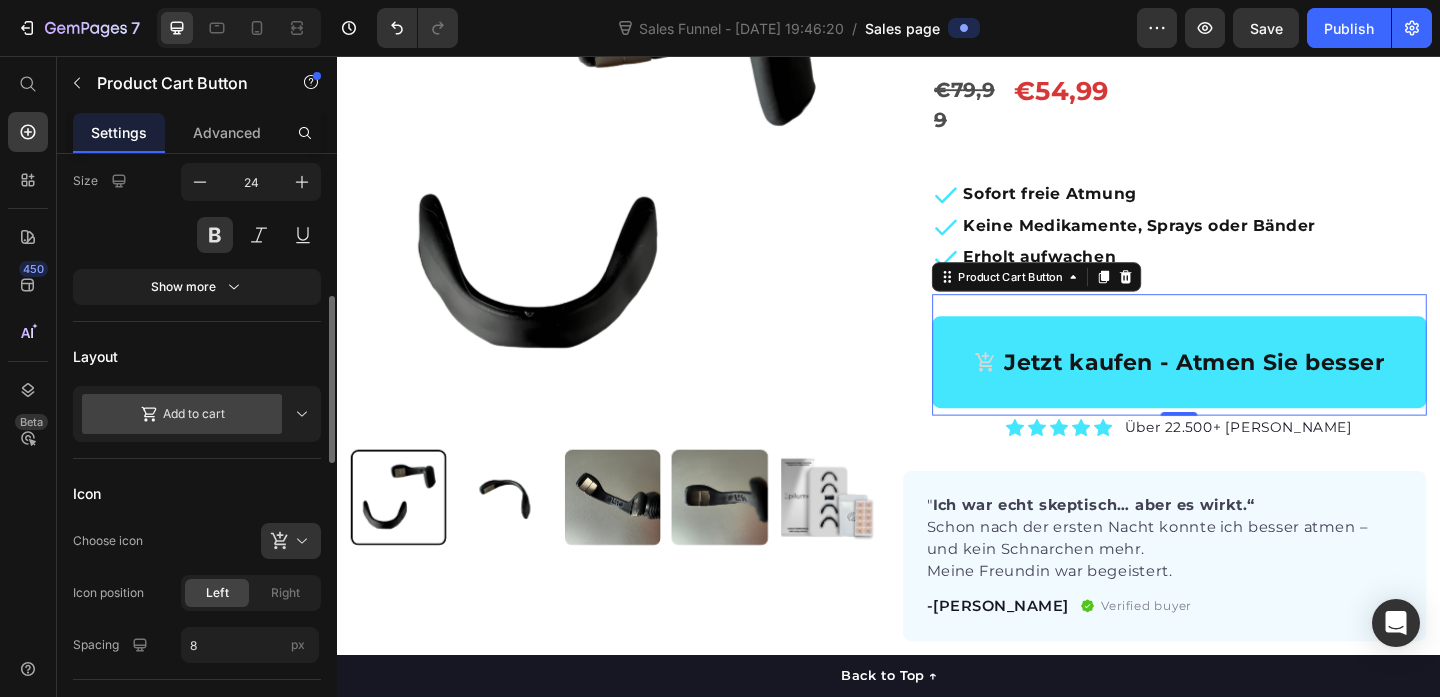 click on "Add to cart" at bounding box center [182, 414] 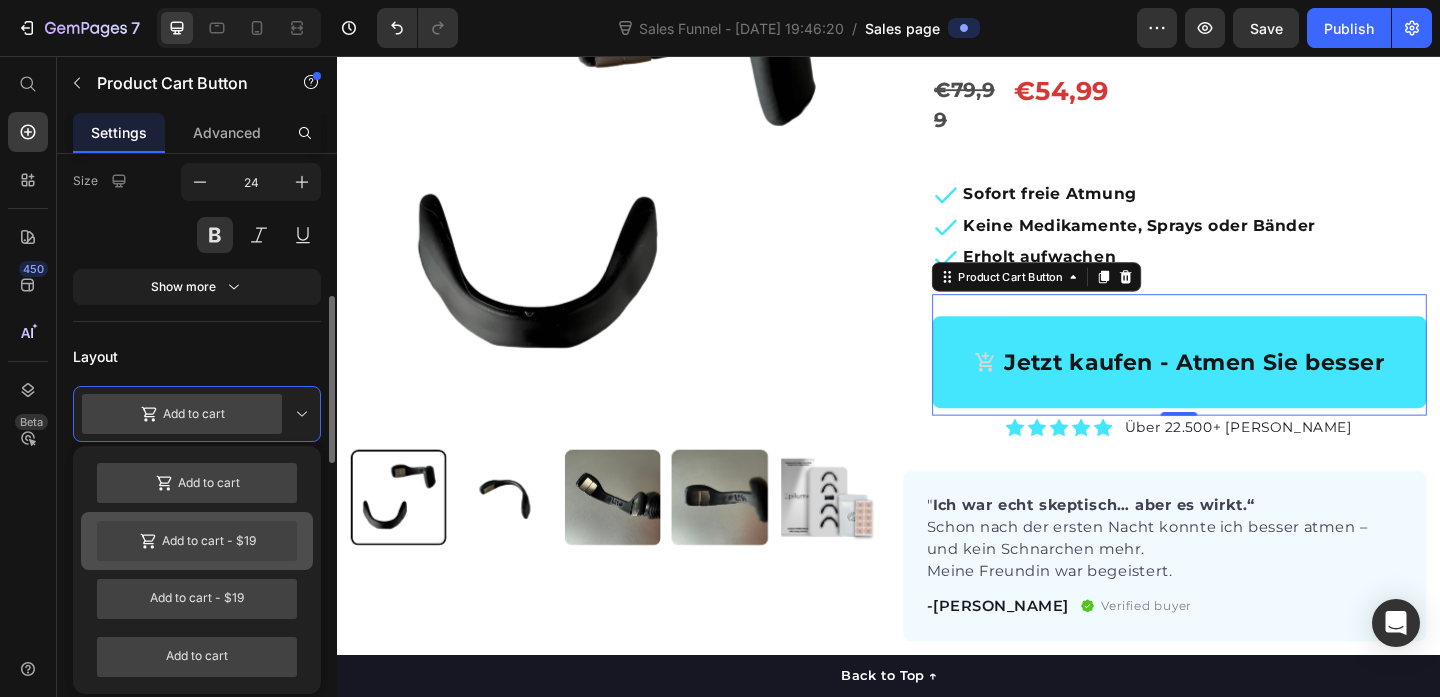 click on "Add to cart  -  $19" at bounding box center [197, 541] 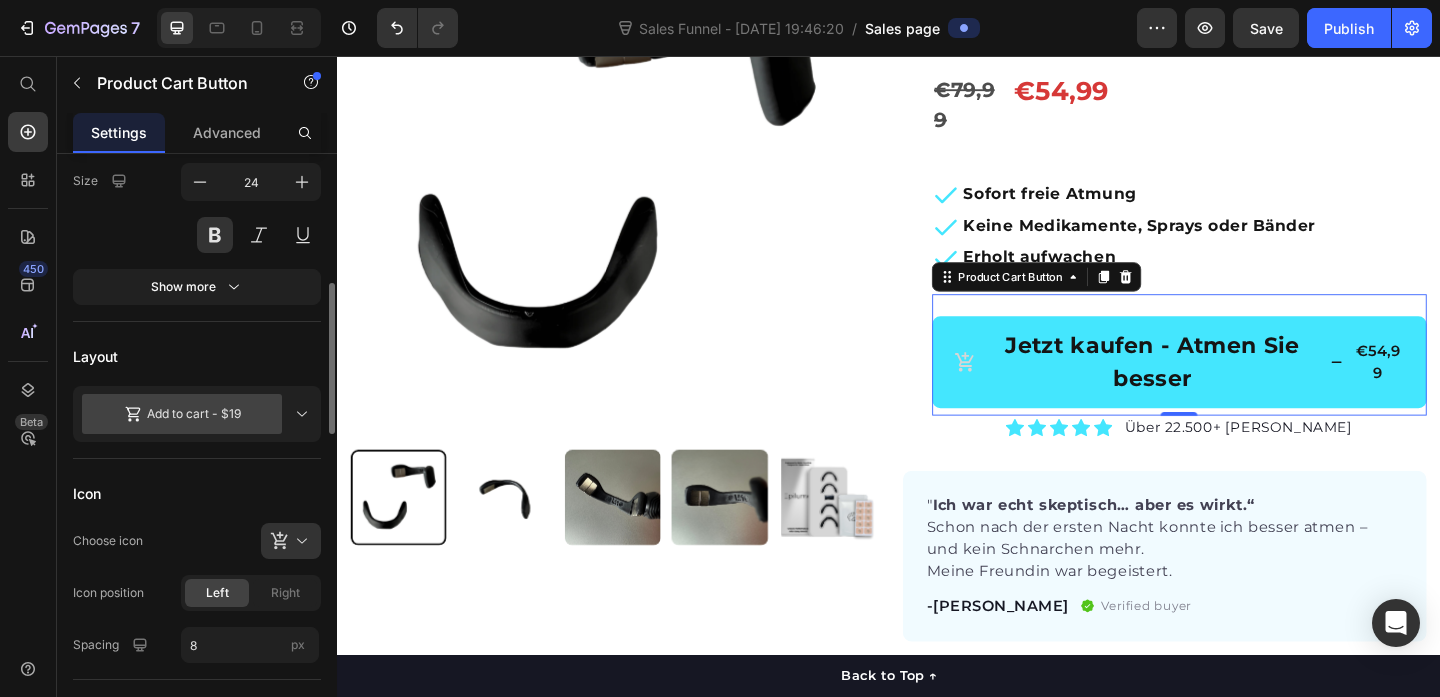 click on "Add to cart  -  $19" at bounding box center (182, 414) 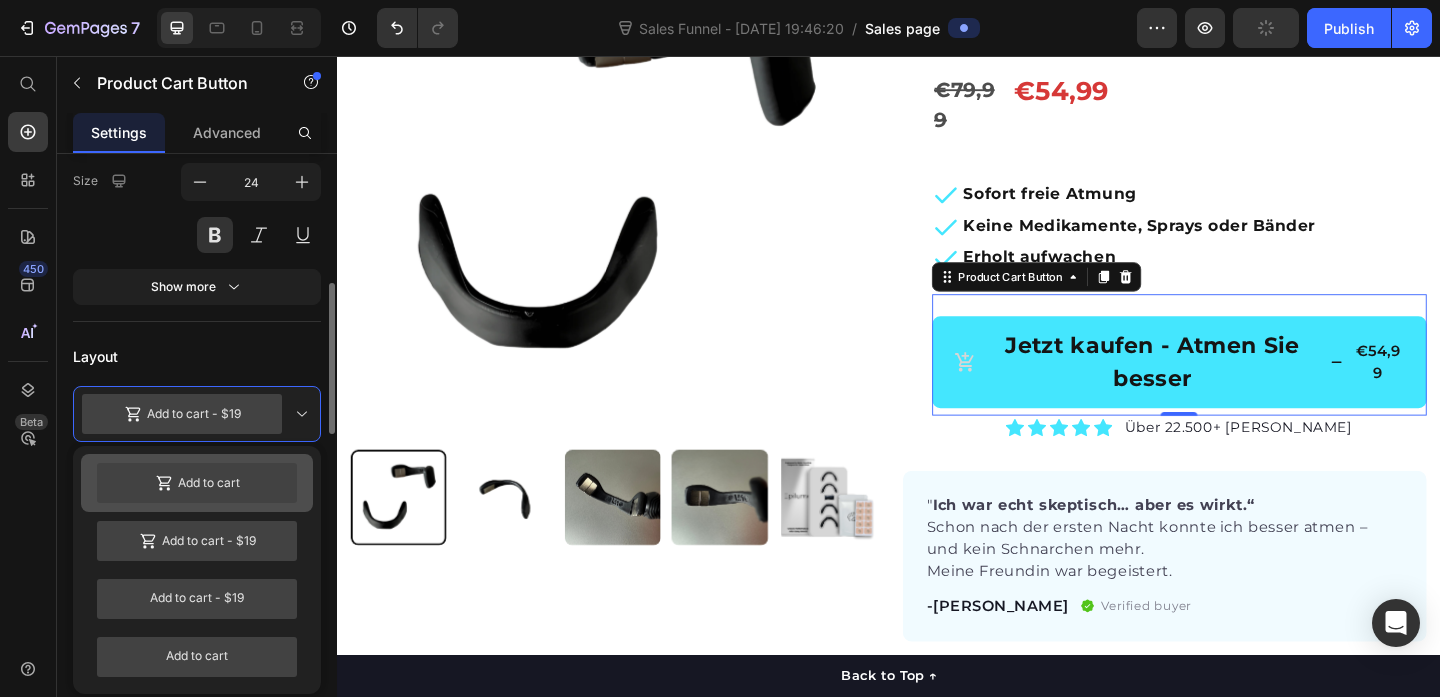 click on "Add to cart" at bounding box center [197, 483] 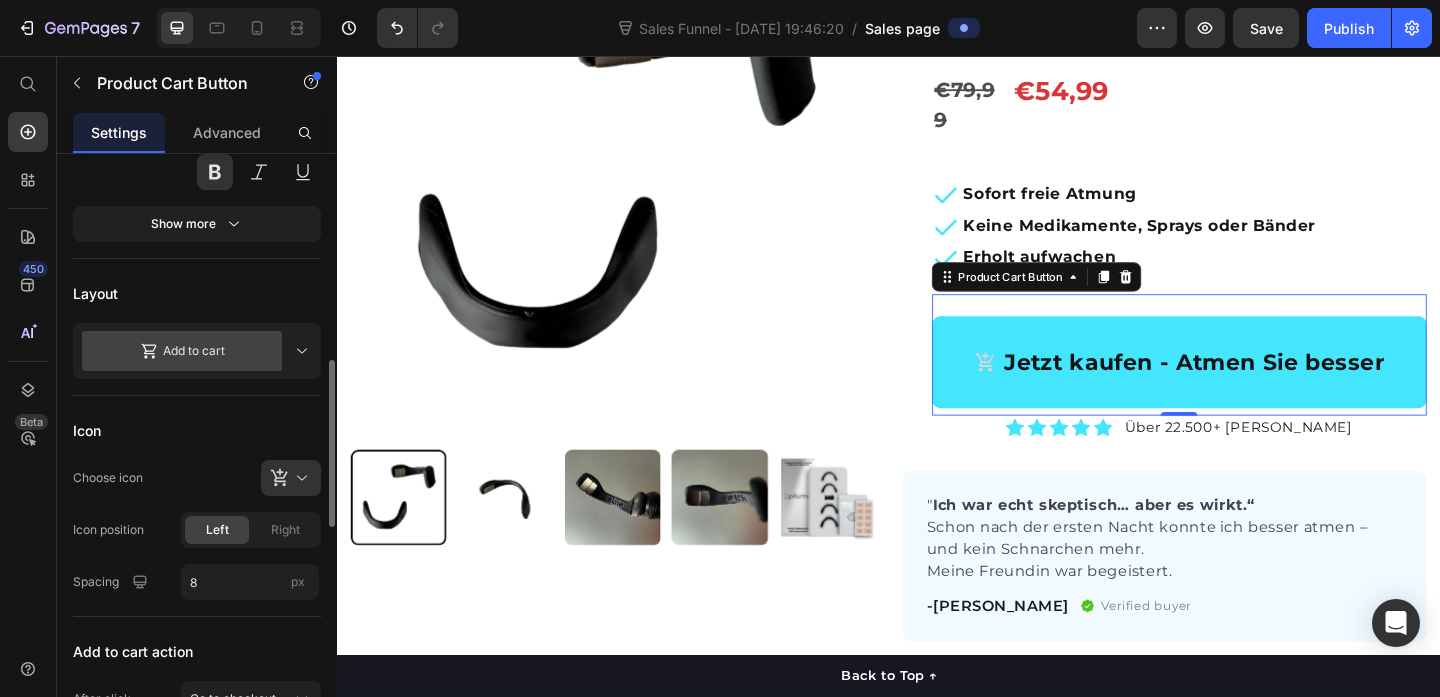 scroll, scrollTop: 608, scrollLeft: 0, axis: vertical 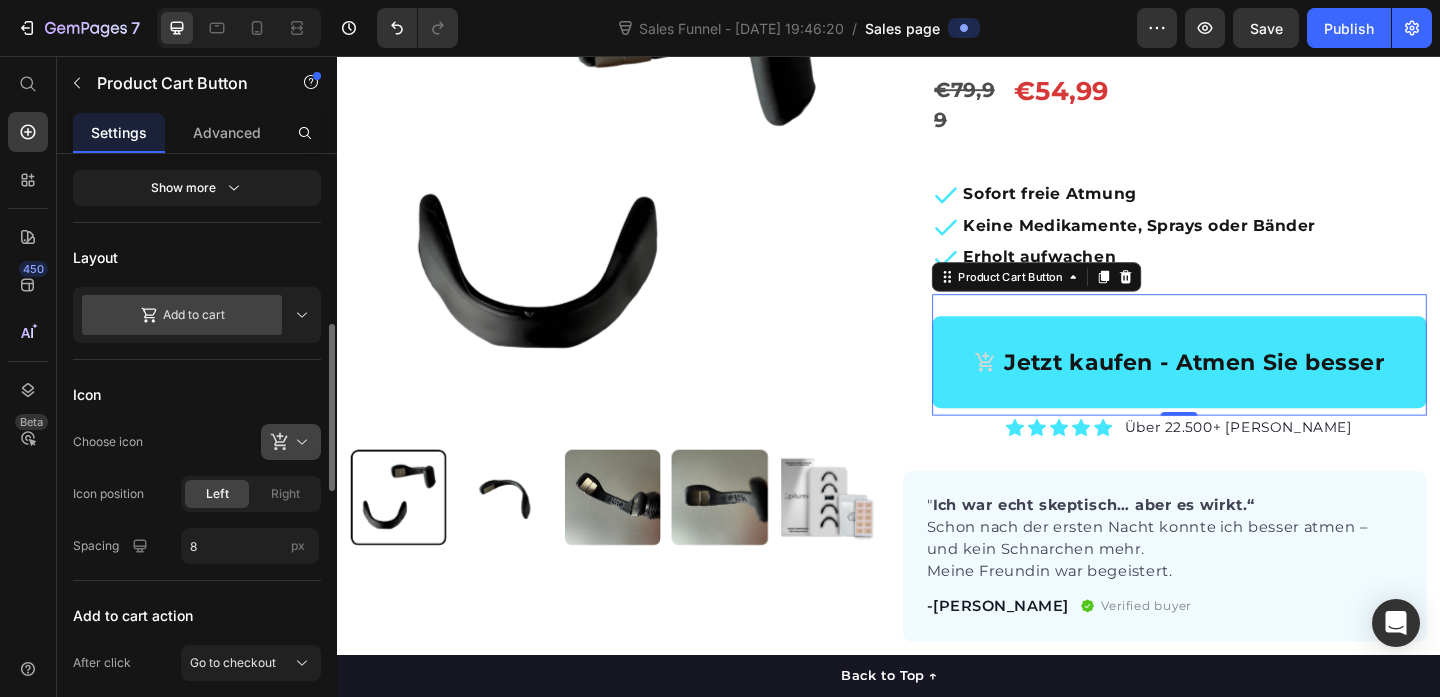 click at bounding box center [299, 442] 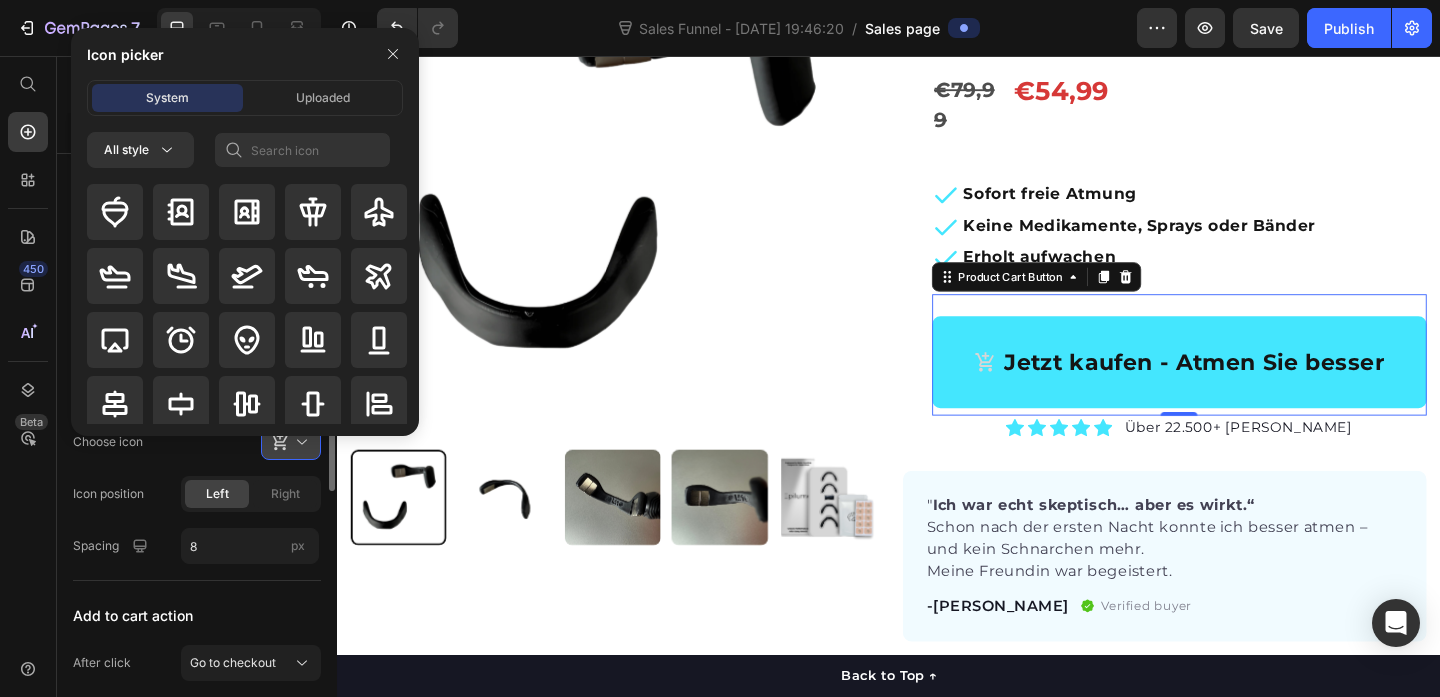 click at bounding box center [299, 442] 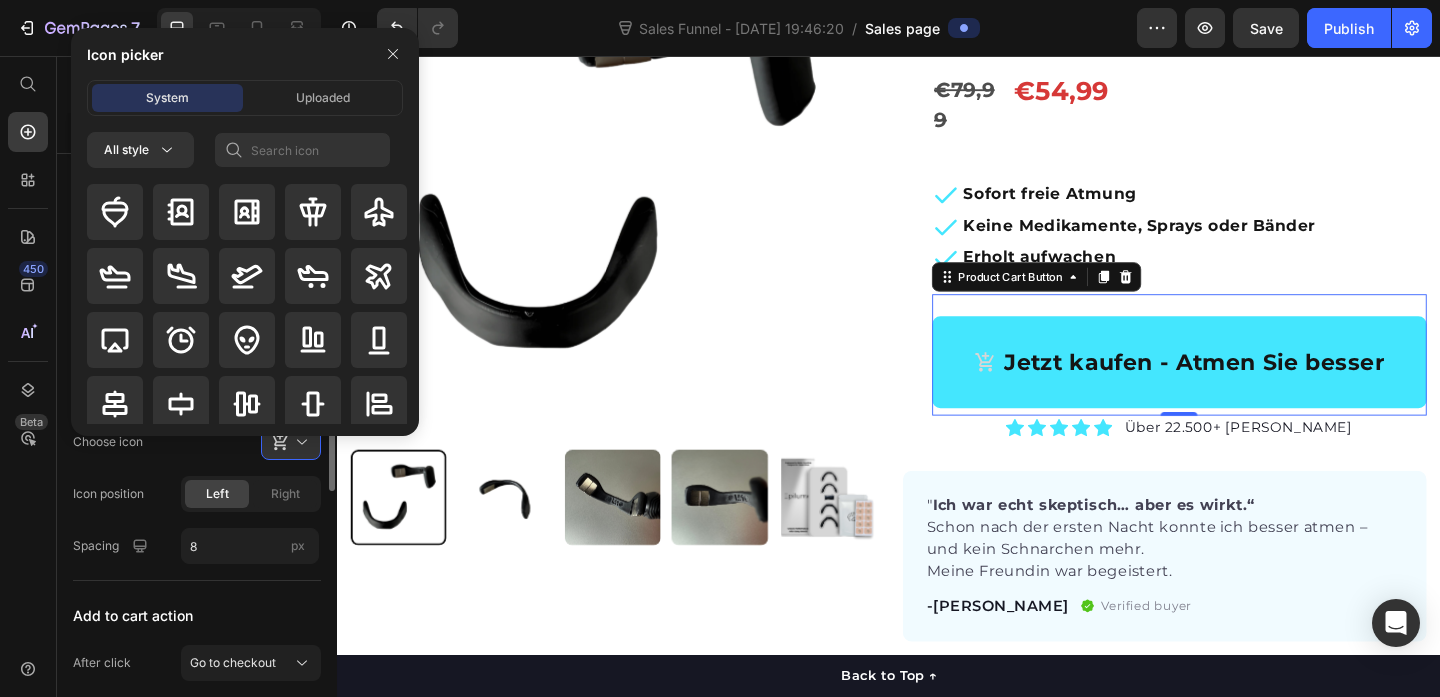 scroll, scrollTop: 610, scrollLeft: 0, axis: vertical 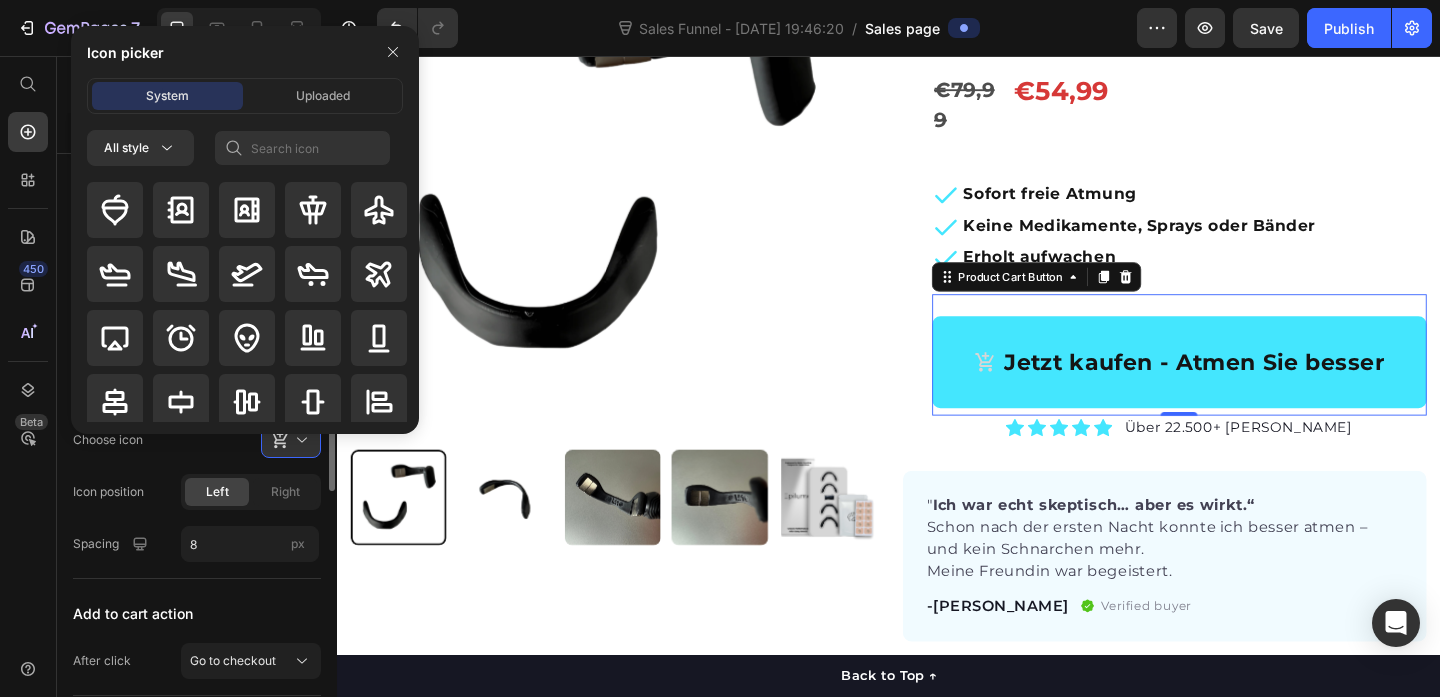 click on "Choose icon" 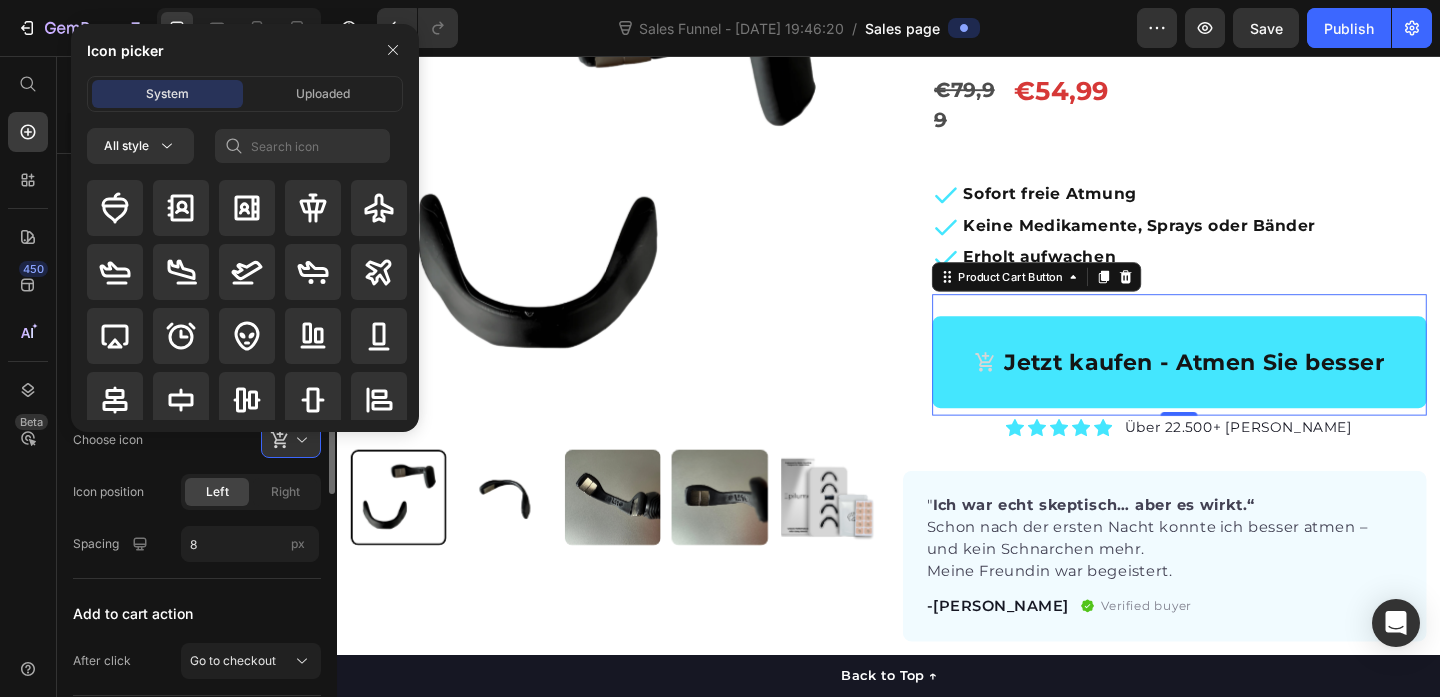 scroll, scrollTop: 719, scrollLeft: 0, axis: vertical 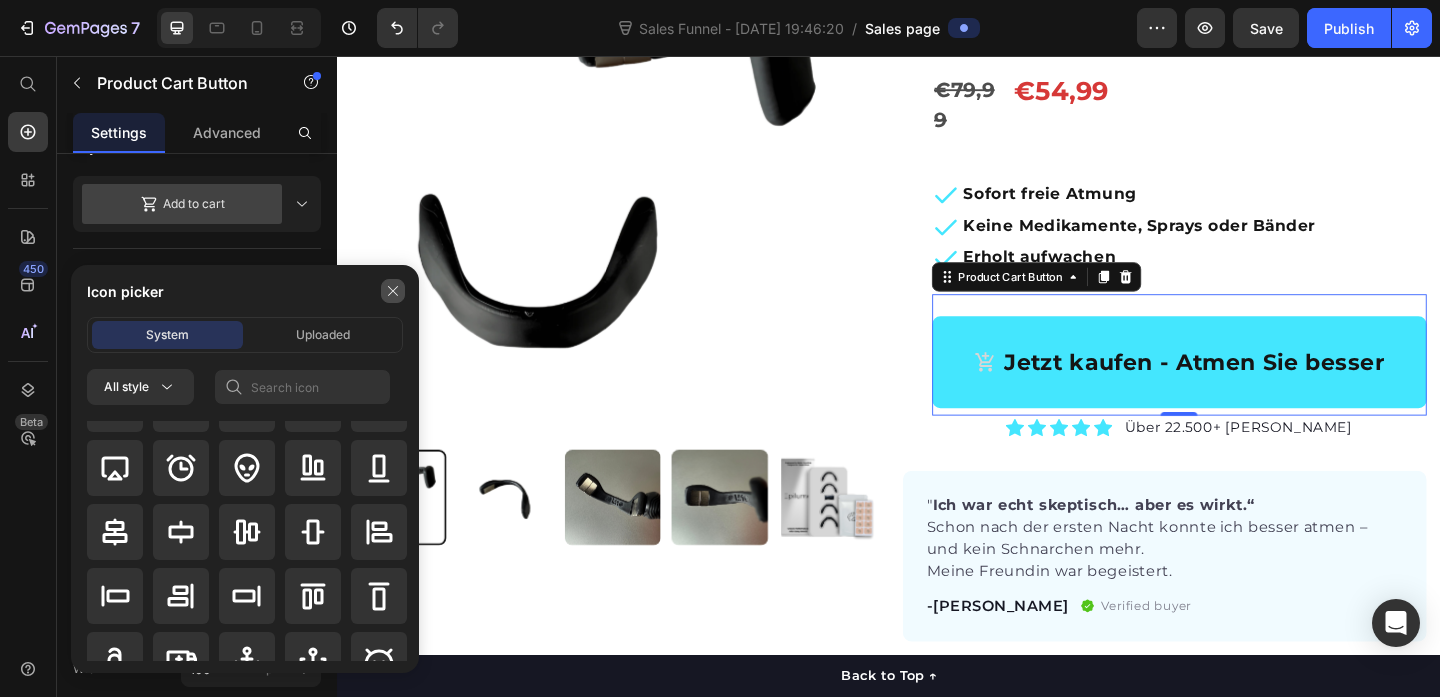 click at bounding box center (393, 291) 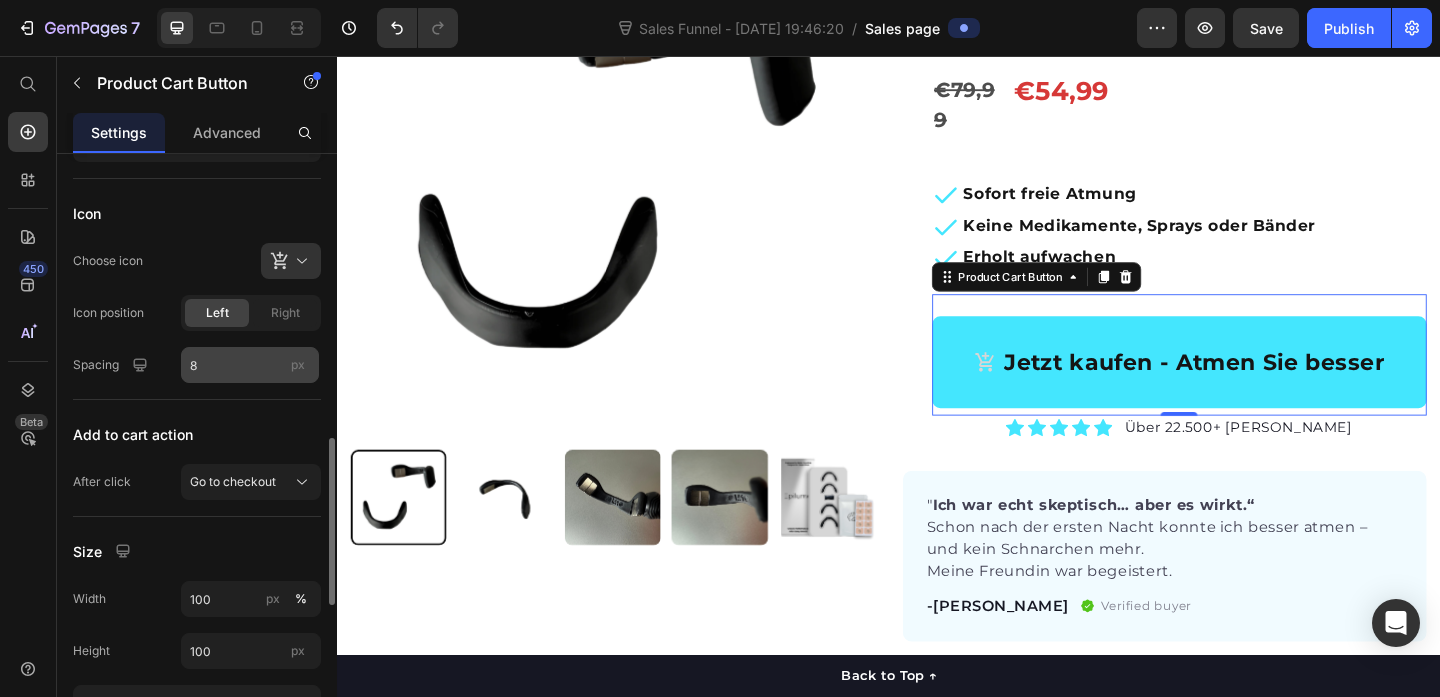 scroll, scrollTop: 844, scrollLeft: 0, axis: vertical 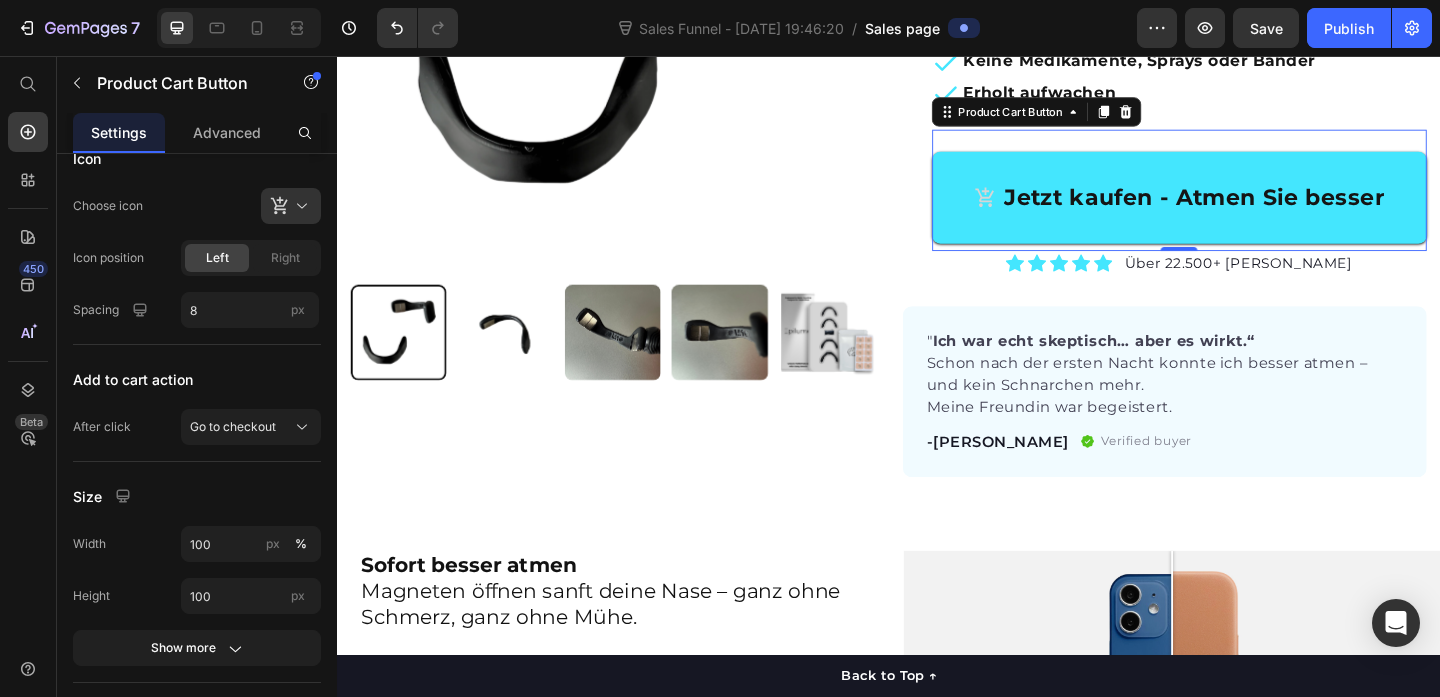 click on "Jetzt kaufen - Atmen Sie besser" at bounding box center [1253, 210] 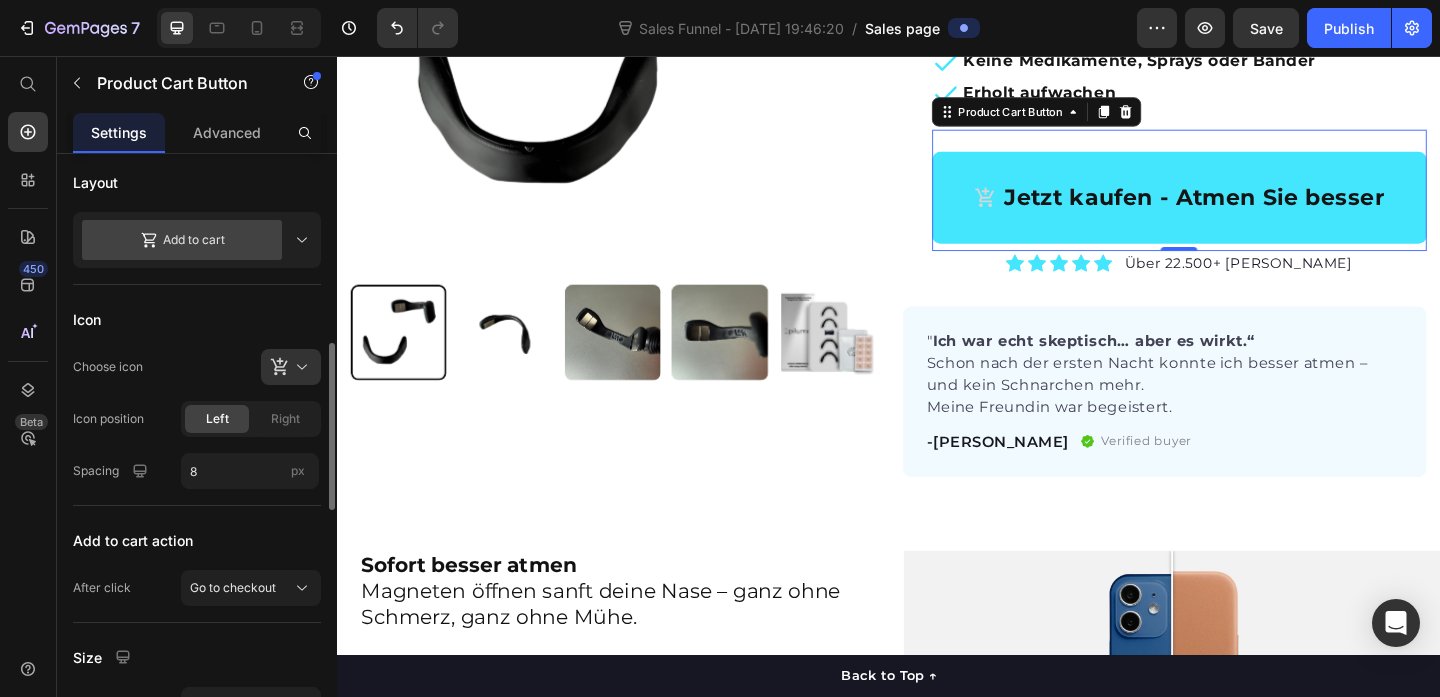 scroll, scrollTop: 682, scrollLeft: 0, axis: vertical 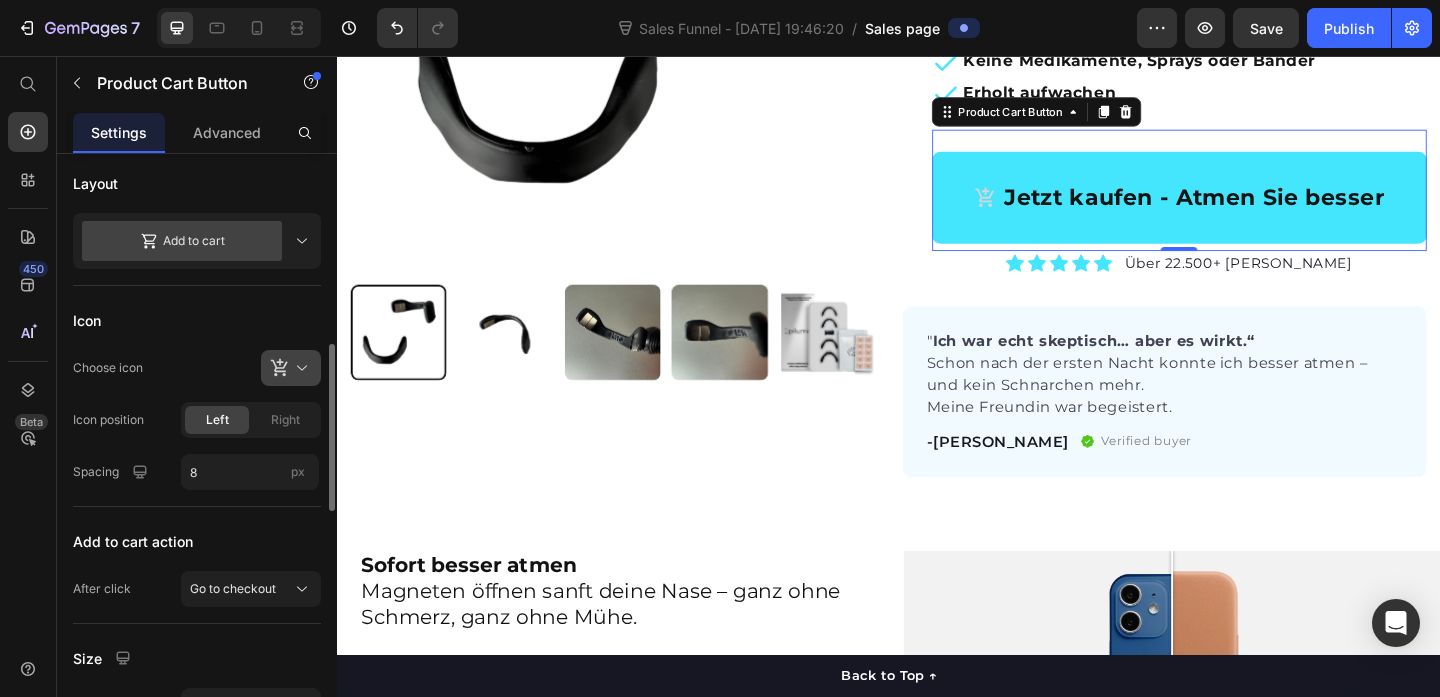 click at bounding box center (299, 368) 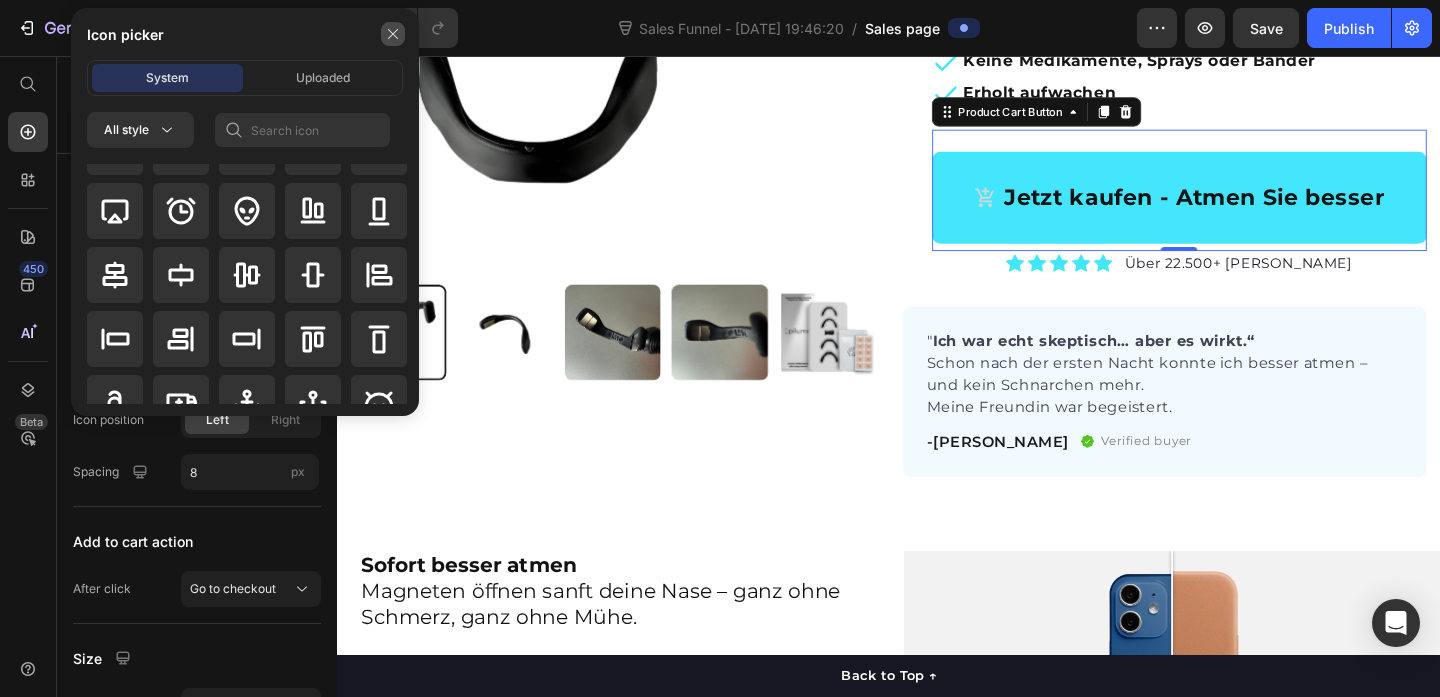 click 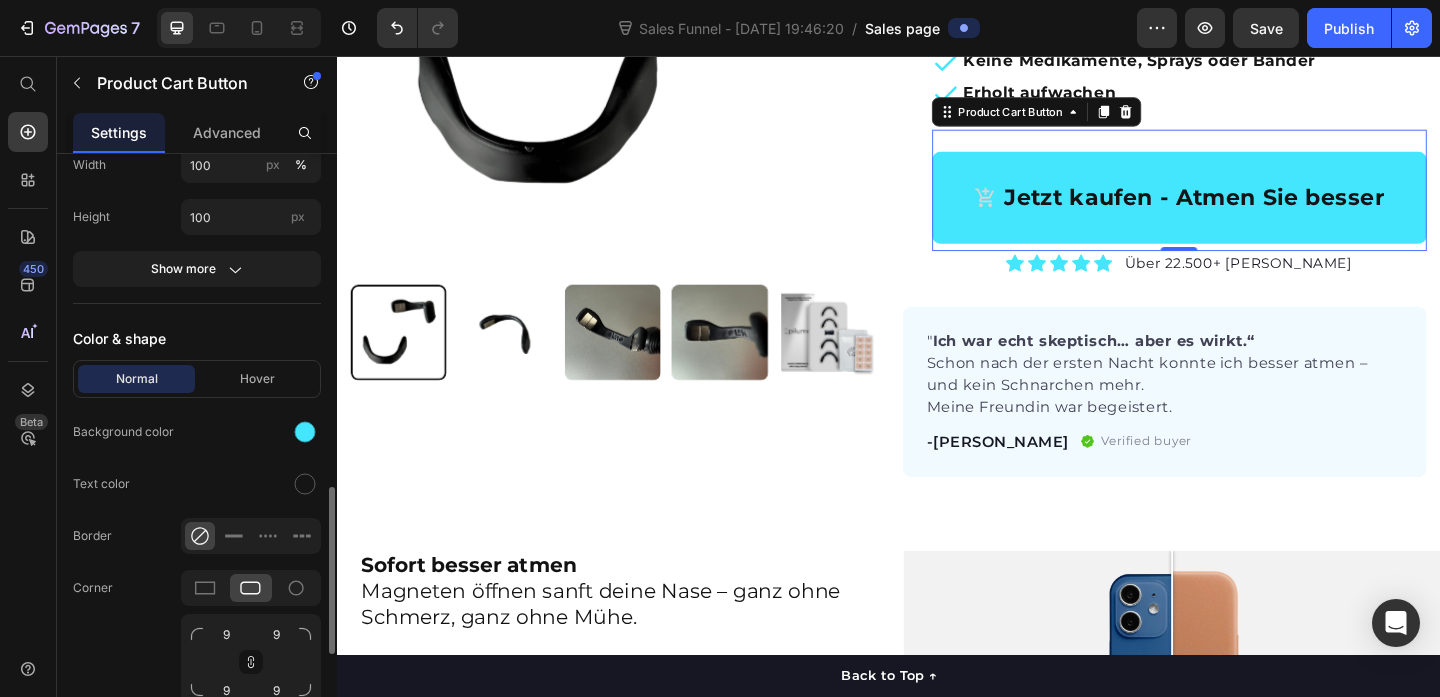 scroll, scrollTop: 1236, scrollLeft: 0, axis: vertical 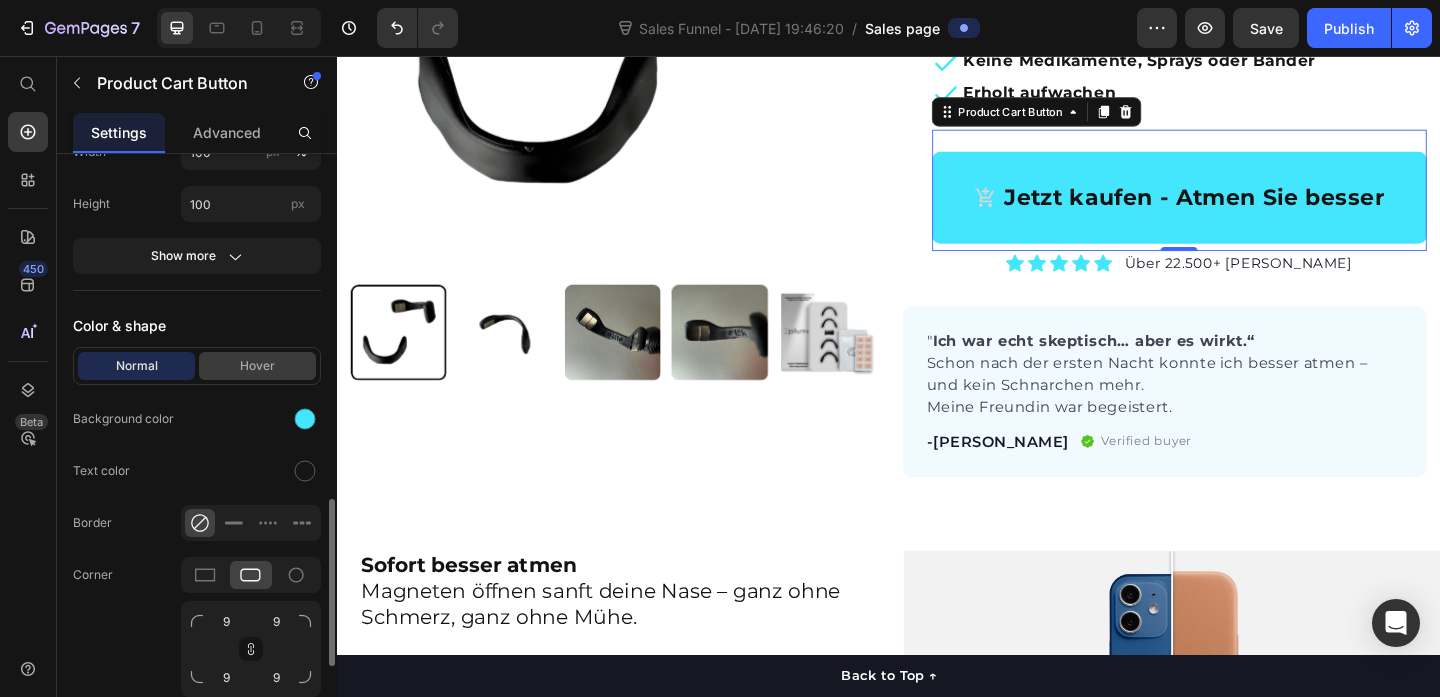 click on "Hover" at bounding box center (257, 366) 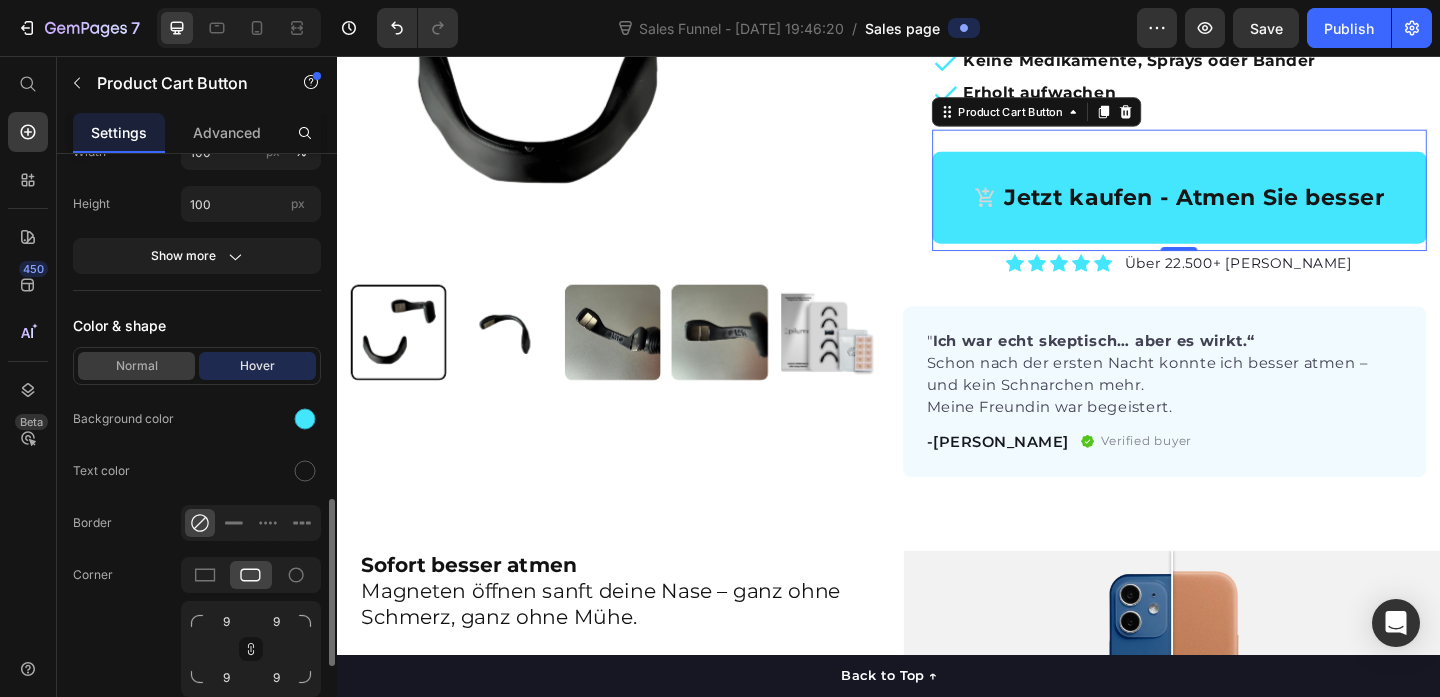 click on "Normal" at bounding box center [136, 366] 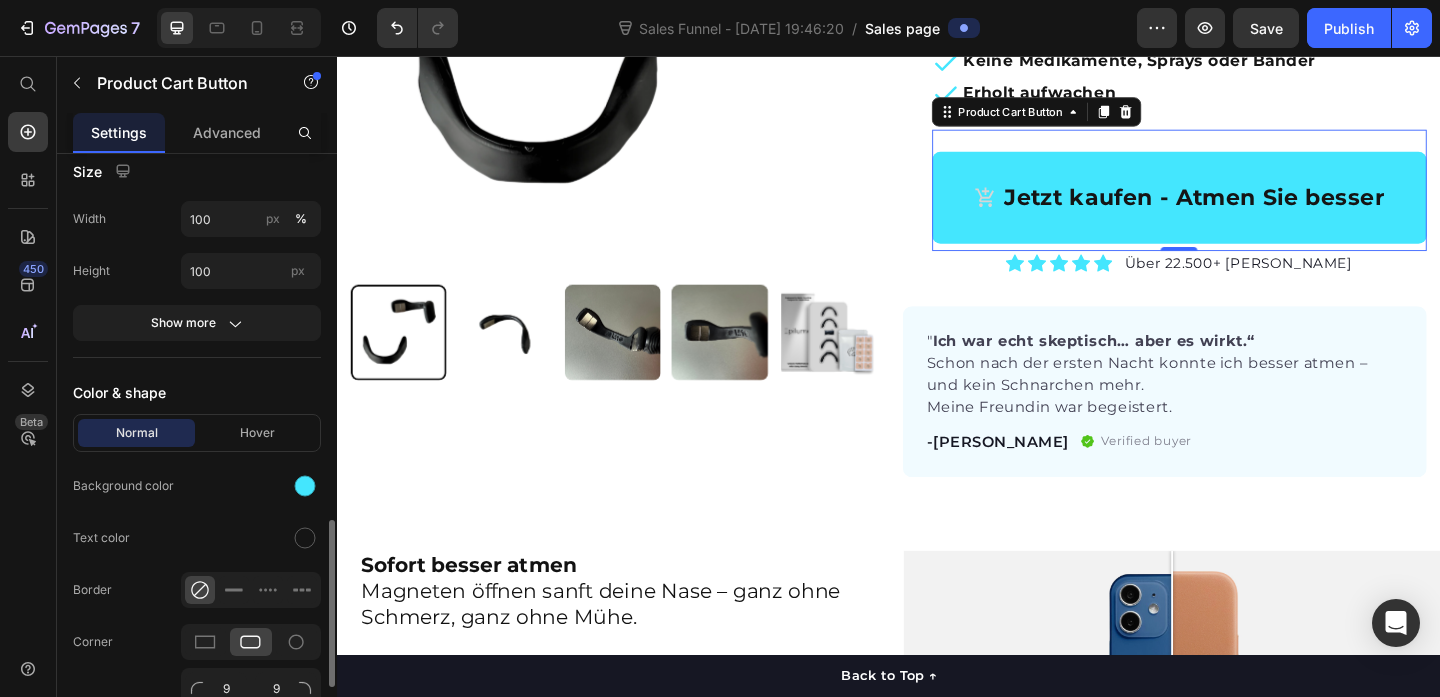 scroll, scrollTop: 1160, scrollLeft: 0, axis: vertical 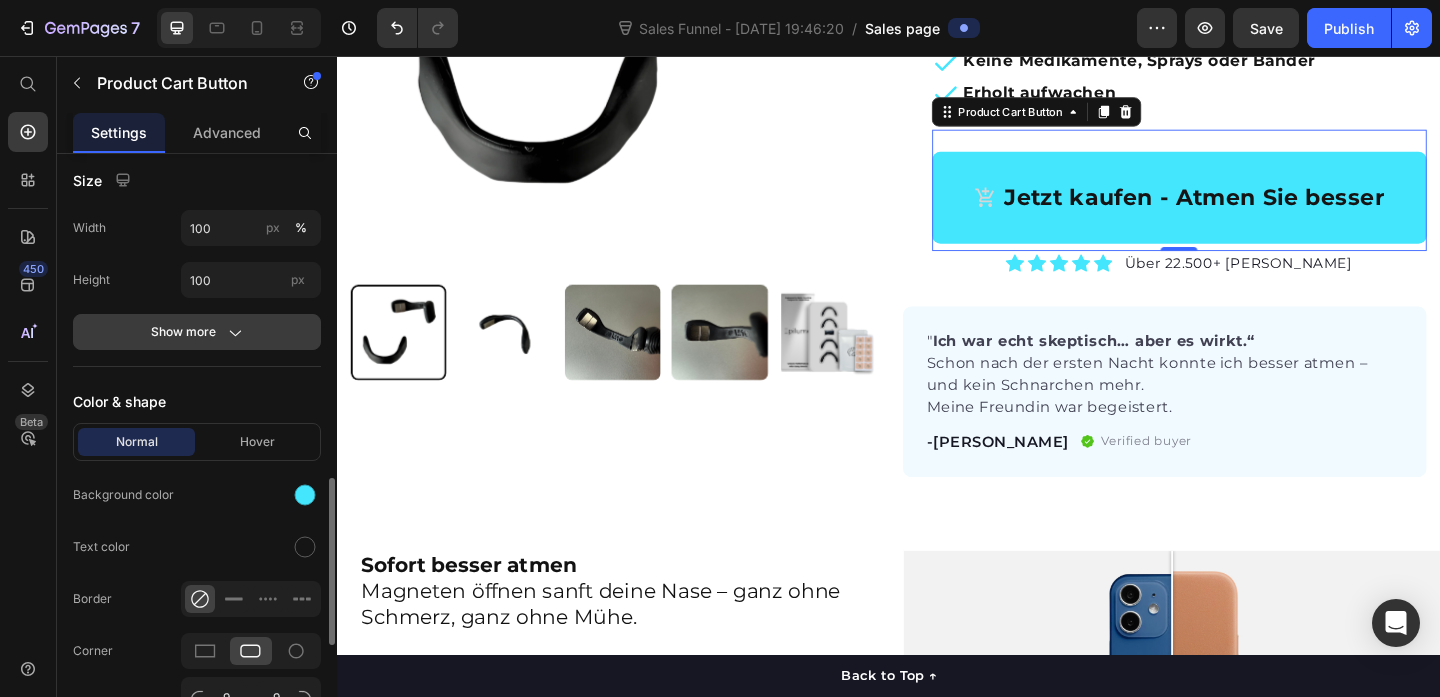 click 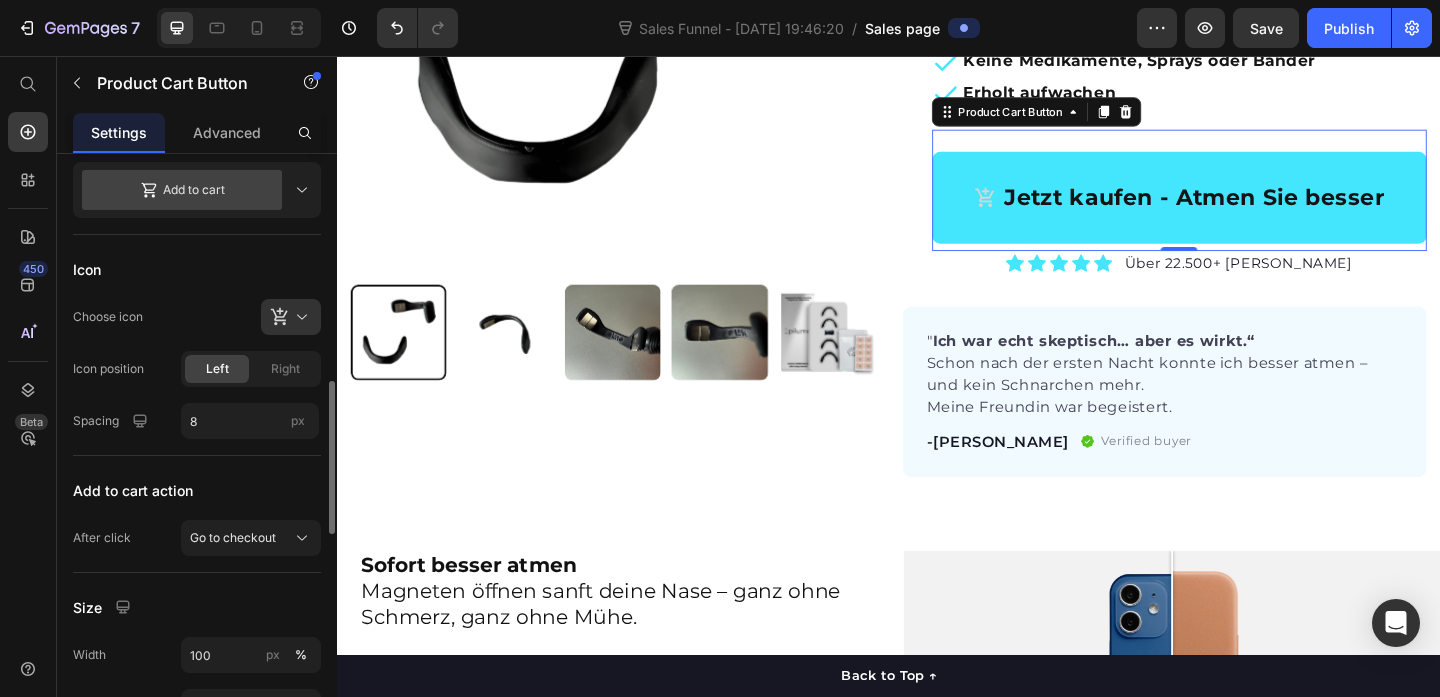 scroll, scrollTop: 731, scrollLeft: 0, axis: vertical 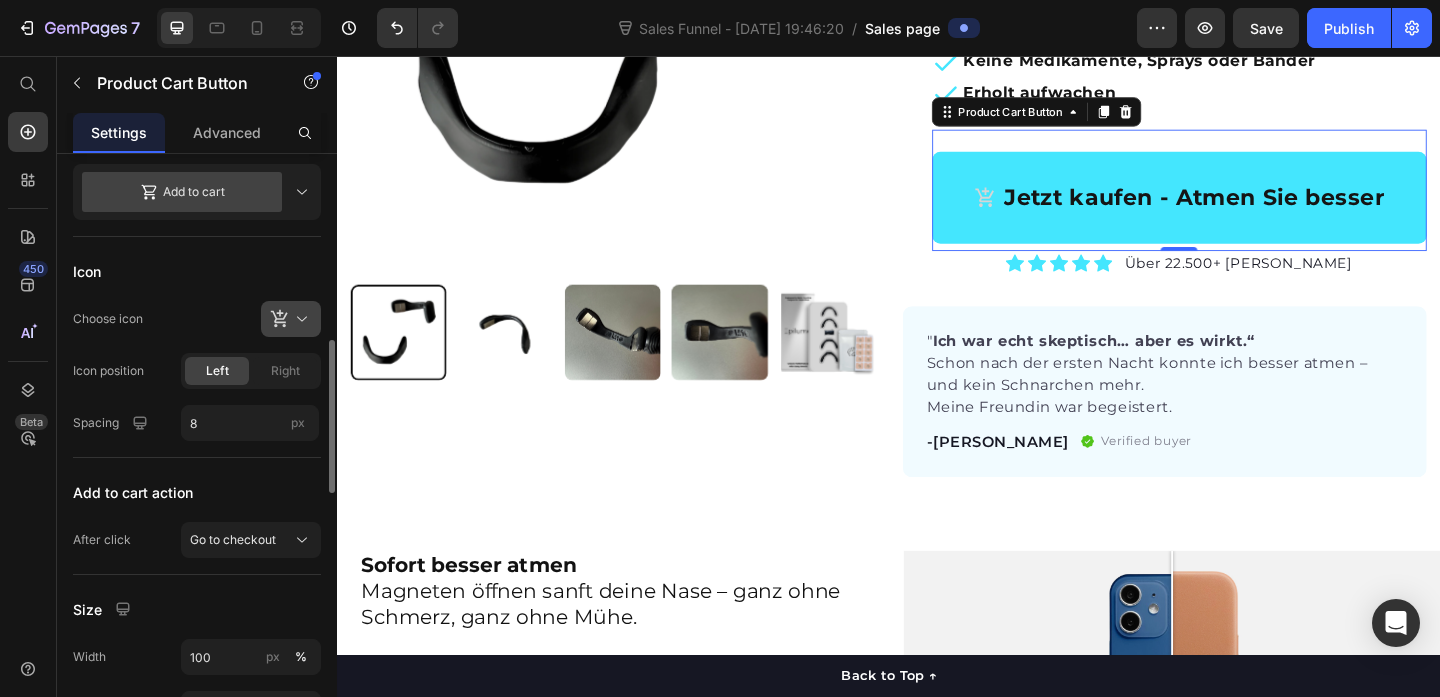 click at bounding box center (299, 319) 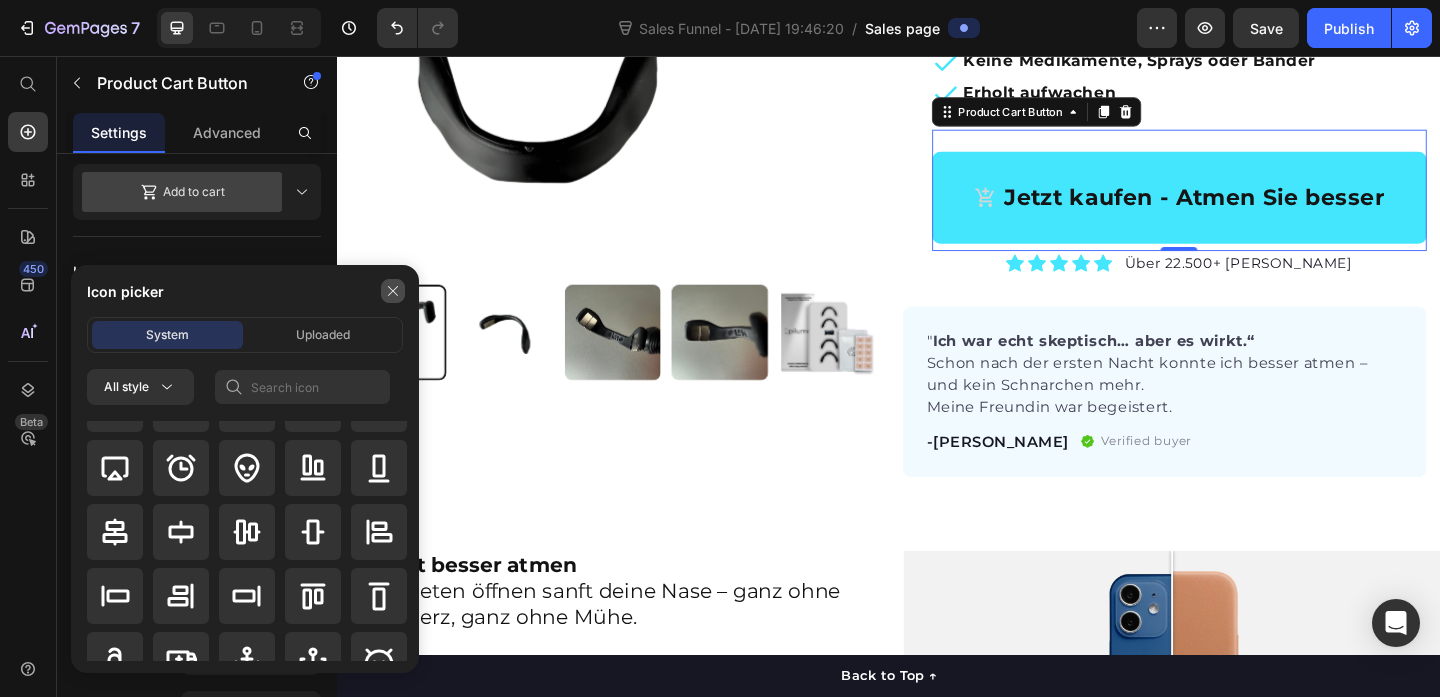 click 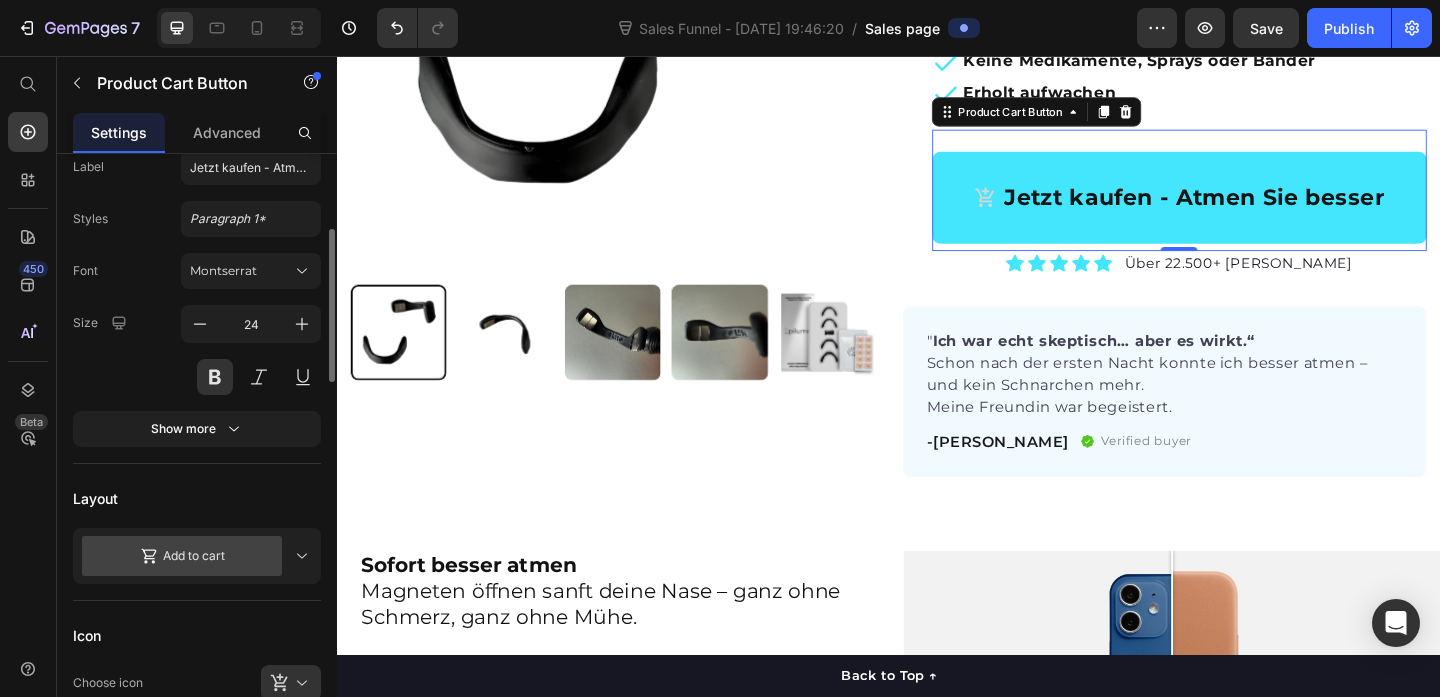 scroll, scrollTop: 372, scrollLeft: 0, axis: vertical 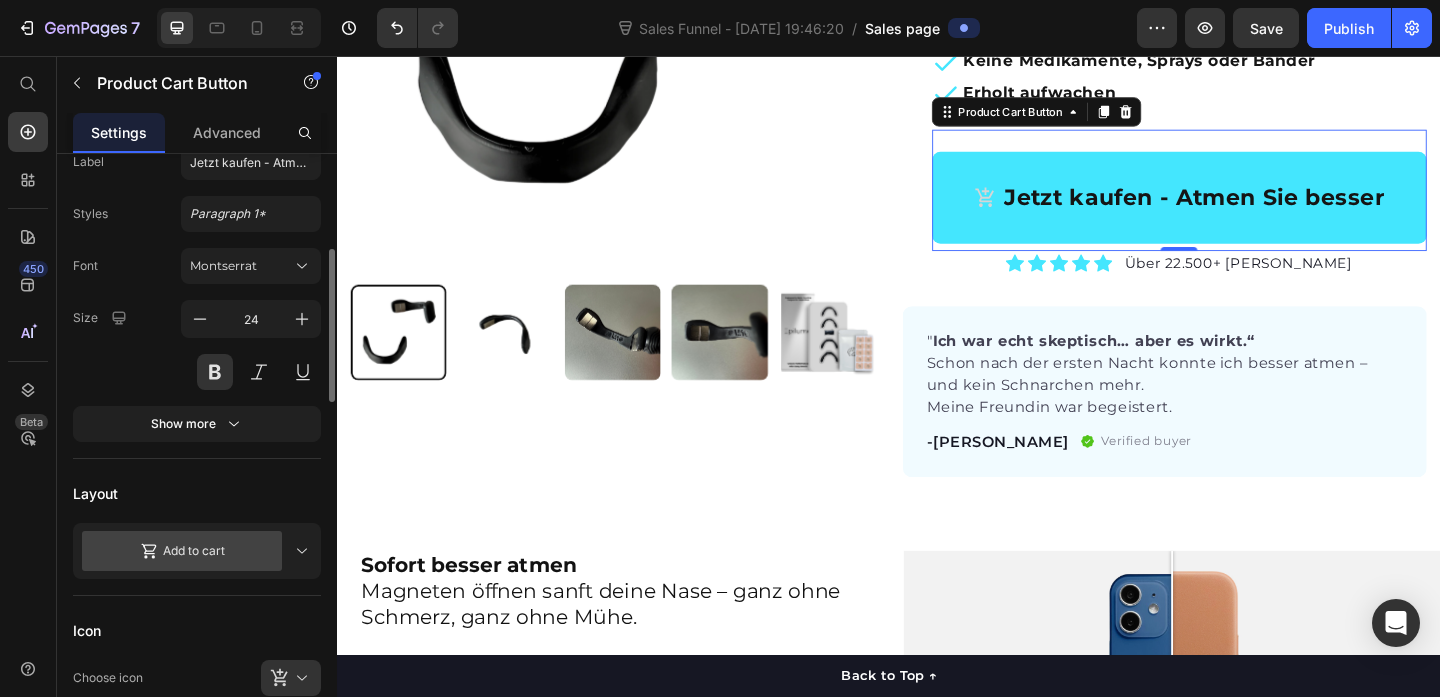 click on "Add to cart" at bounding box center [185, 551] 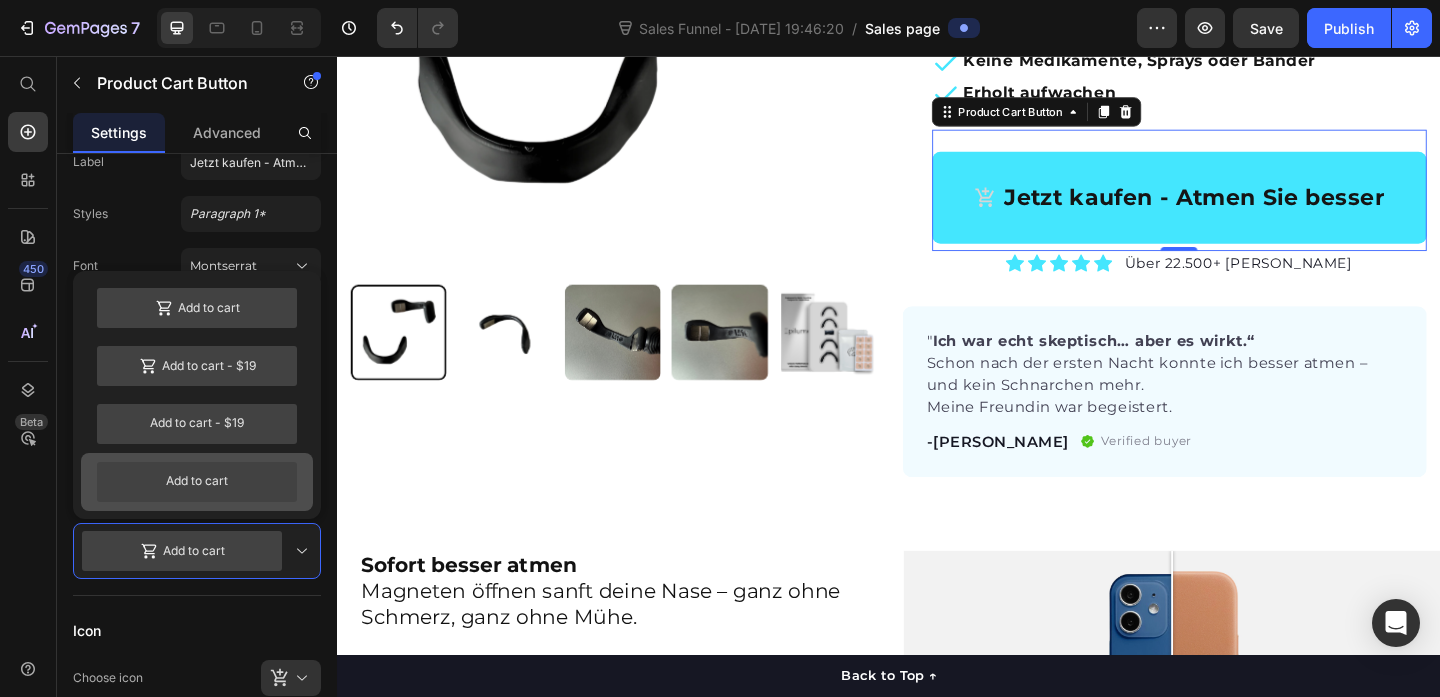 click on "Add to cart" at bounding box center [197, 482] 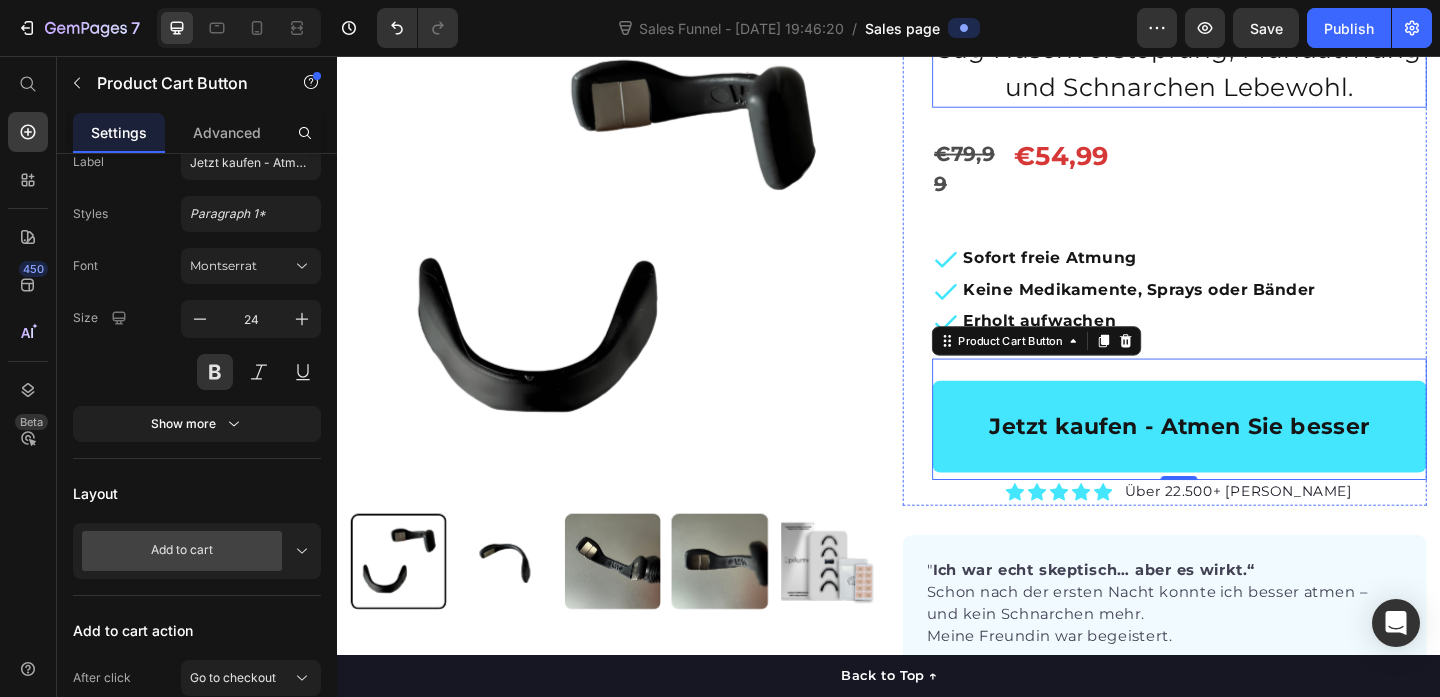 scroll, scrollTop: 508, scrollLeft: 0, axis: vertical 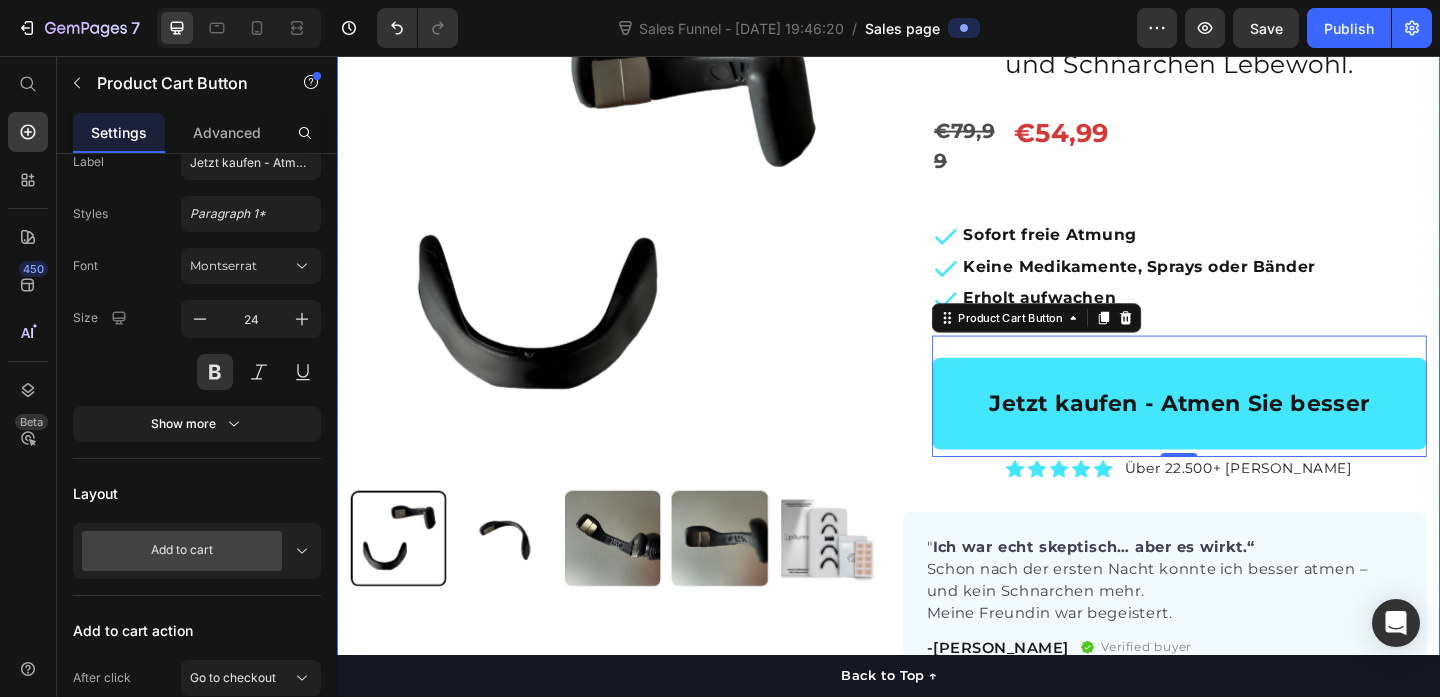 click on "Product Images "My dog absolutely loves this food! It's clear that the taste and quality are top-notch."  -Daisy Text block Row Row Epilume® Starter Kit Product Title Sag Nasenverstopfung, Mundatmung und Schnarchen Lebewohl. Text block €79,99 Product Price €54,99 Product Price Row
Sofort freie Atmung
Keine Medikamente, Sprays oder Bänder
Erholt aufwachen Item list Jetzt kaufen - Atmen Sie besser Product Cart Button   0 Icon Icon Icon Icon Icon Icon List Hoz Über 22.500+ zufriedene Kunden Text block Row Perfect for sensitive tummies Supercharge immunity System Bursting with protein, vitamins, and minerals Supports strong muscles, increases bone strength Item list Row " Ich war echt skeptisch… aber es wirkt.“ Schon nach der ersten Nacht konnte ich besser atmen – und kein Schnarchen mehr. Meine Freundin war begeistert. Text block -Lukas M. Text block
Verified buyer Item list Row Row Product" at bounding box center [937, 342] 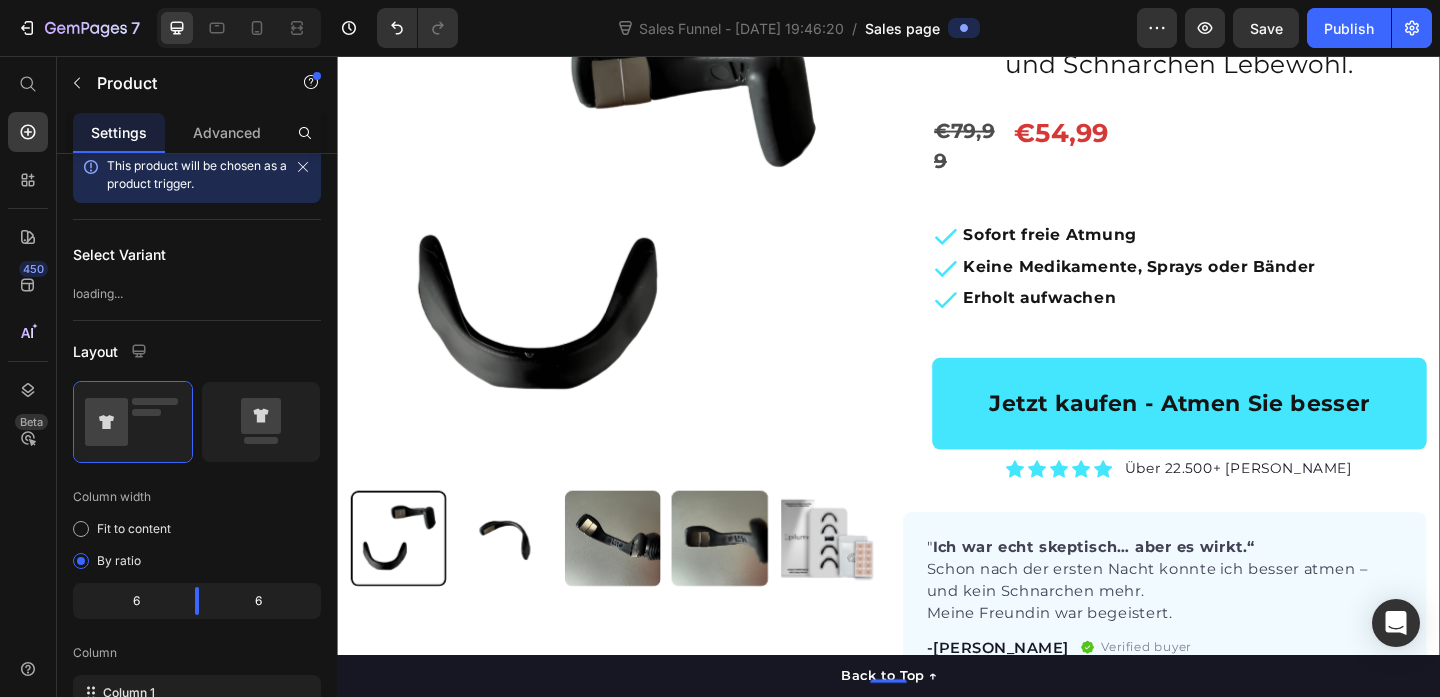 scroll, scrollTop: 0, scrollLeft: 0, axis: both 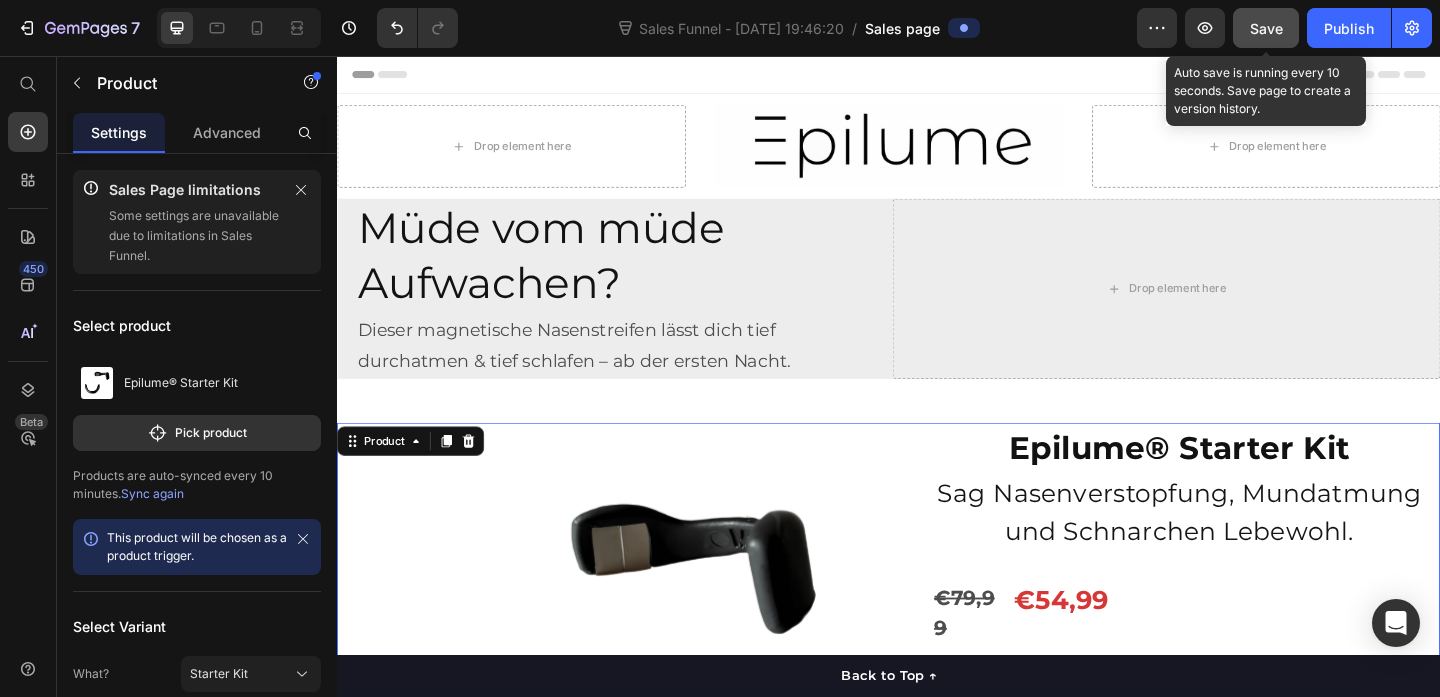 click on "Save" 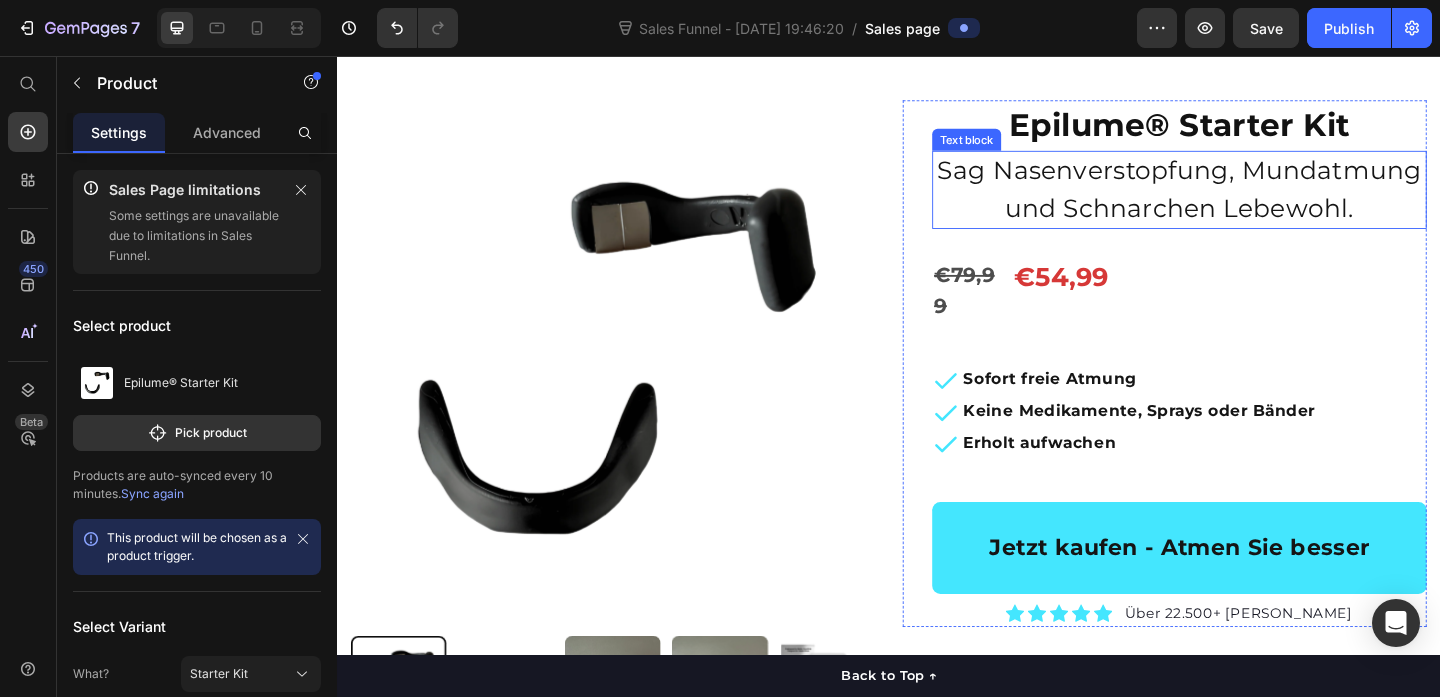 scroll, scrollTop: 353, scrollLeft: 0, axis: vertical 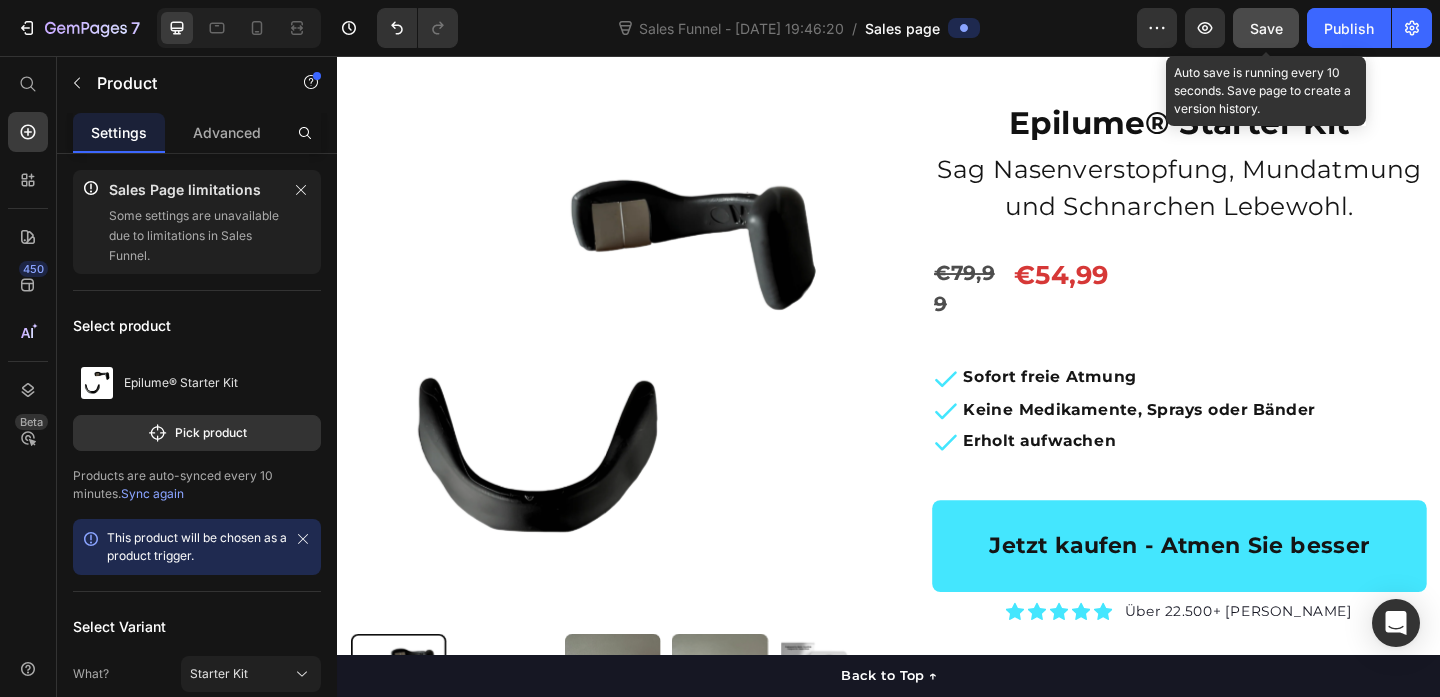 click on "Save" at bounding box center (1266, 28) 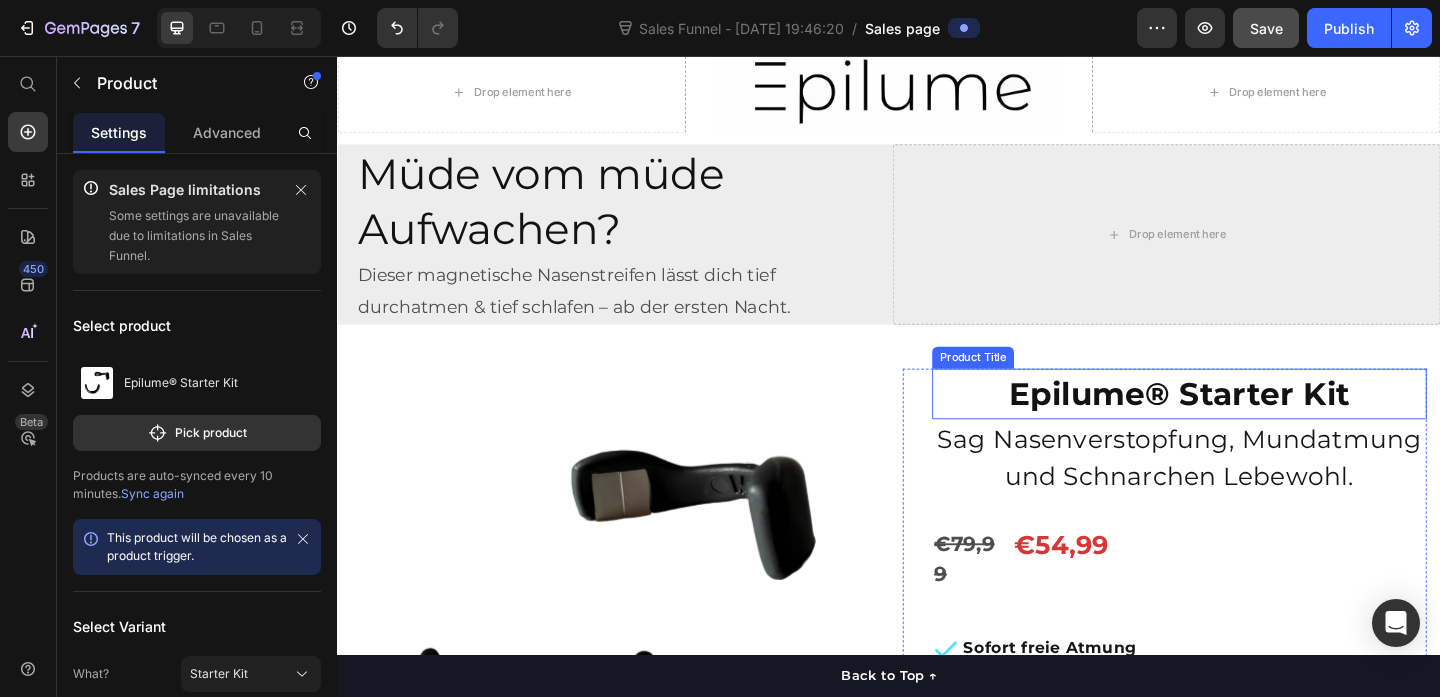 scroll, scrollTop: 0, scrollLeft: 0, axis: both 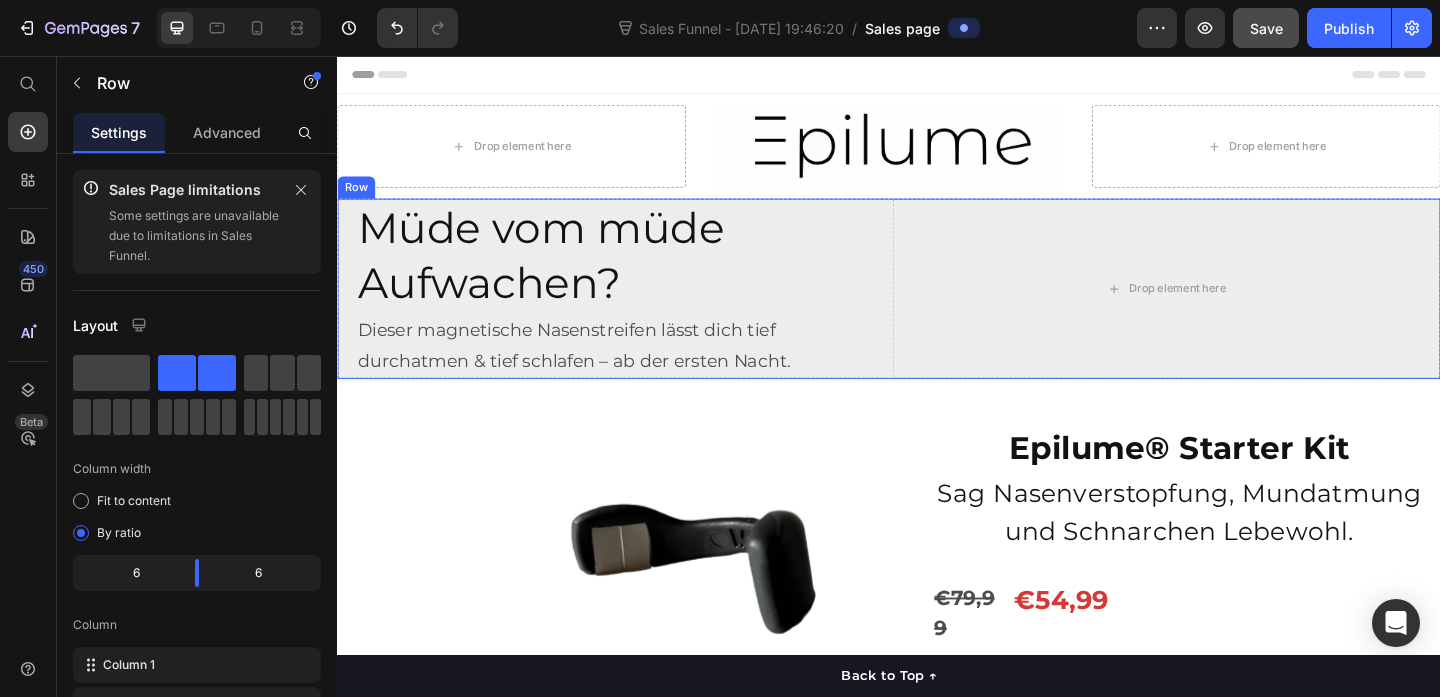 click on "Müde vom müde Aufwachen? Heading Dieser magnetische Nasenstreifen lässt dich tief durchatmen & tief schlafen – ab der ersten Nacht. Text Block
Drop element here Row" at bounding box center (937, 309) 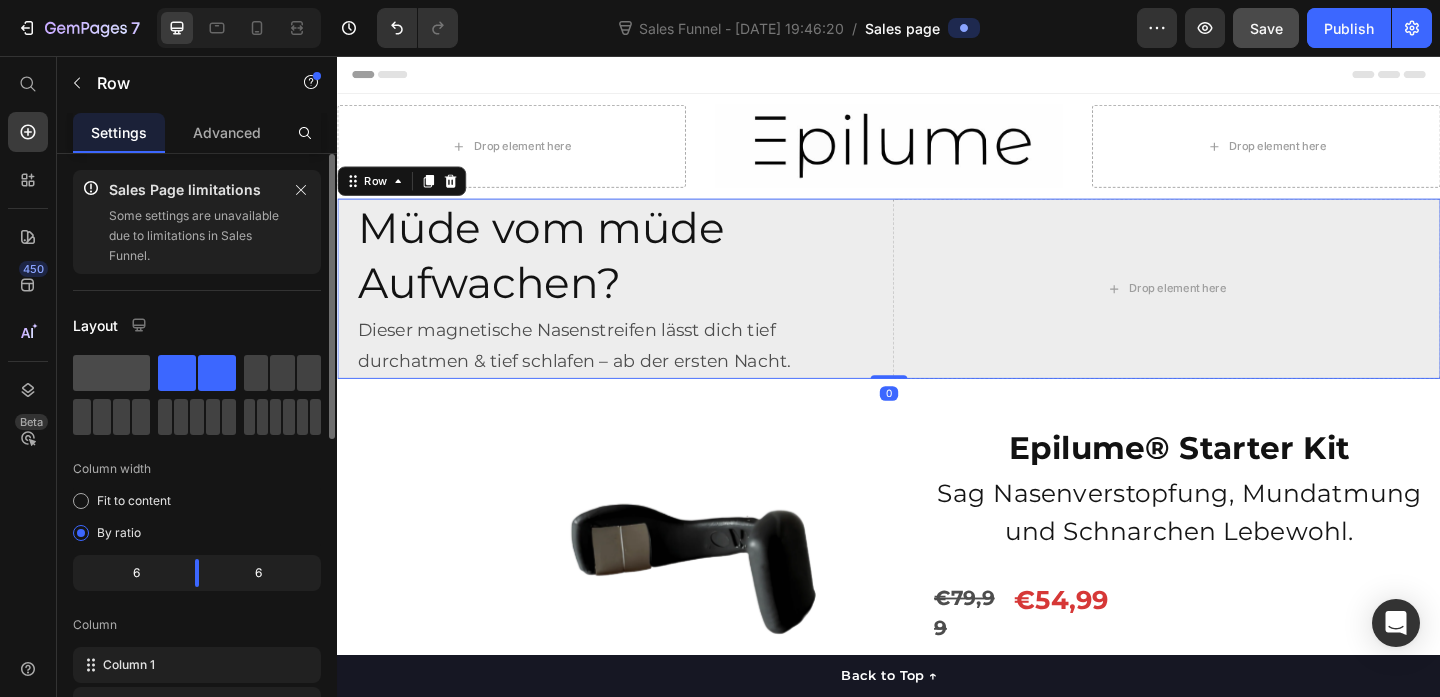 click 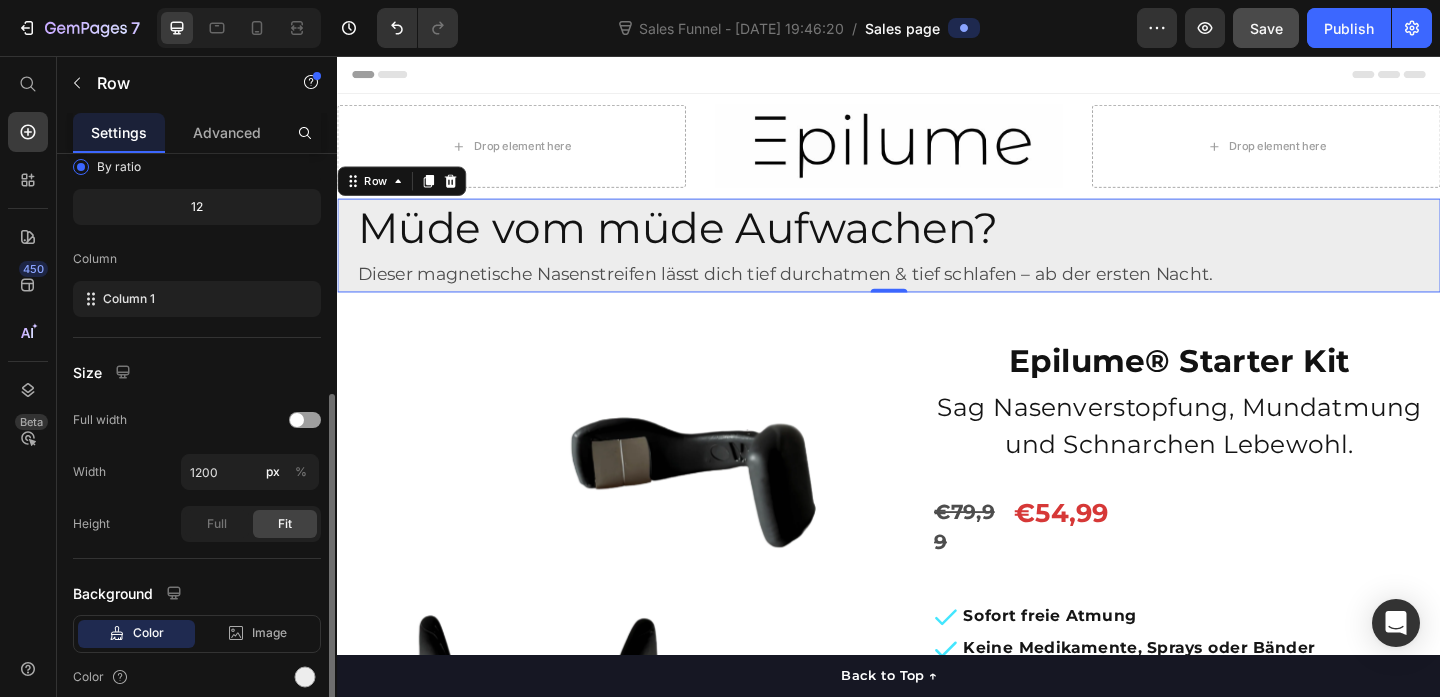 scroll, scrollTop: 449, scrollLeft: 0, axis: vertical 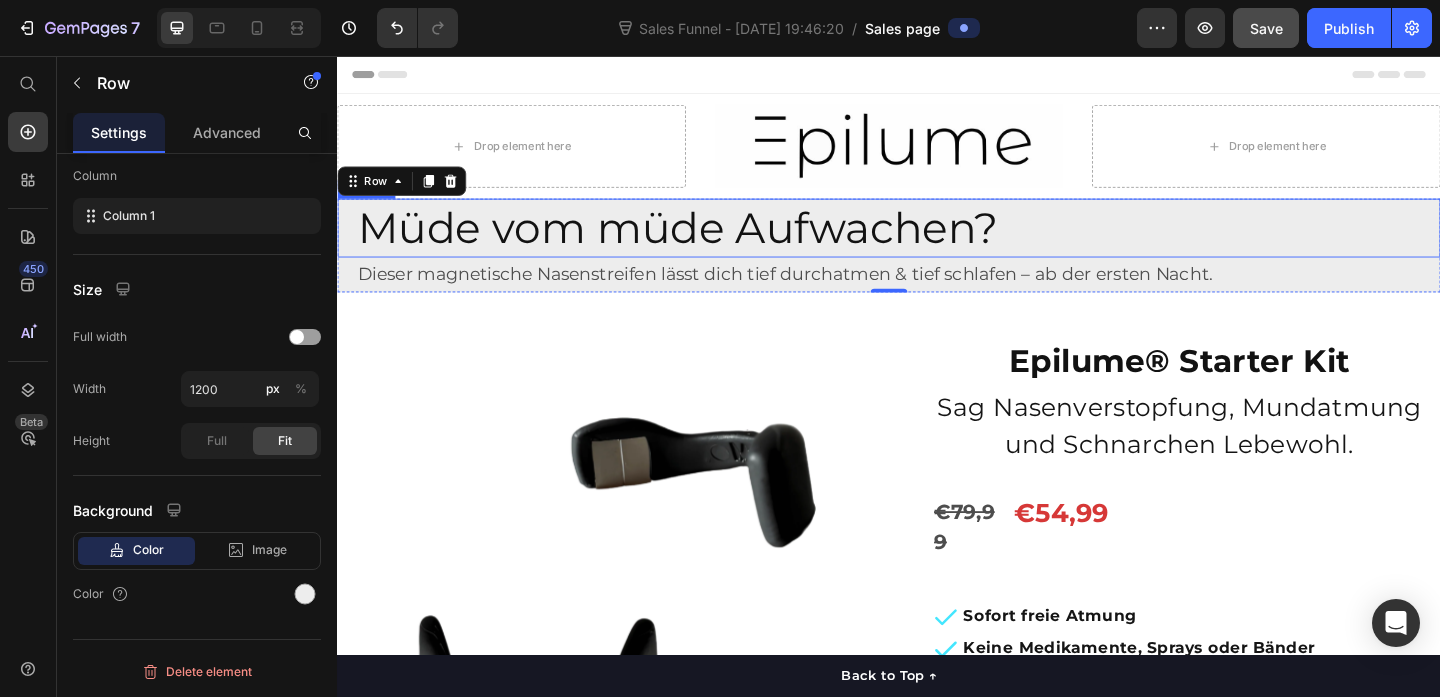 click on "Müde vom müde Aufwachen?" at bounding box center [937, 243] 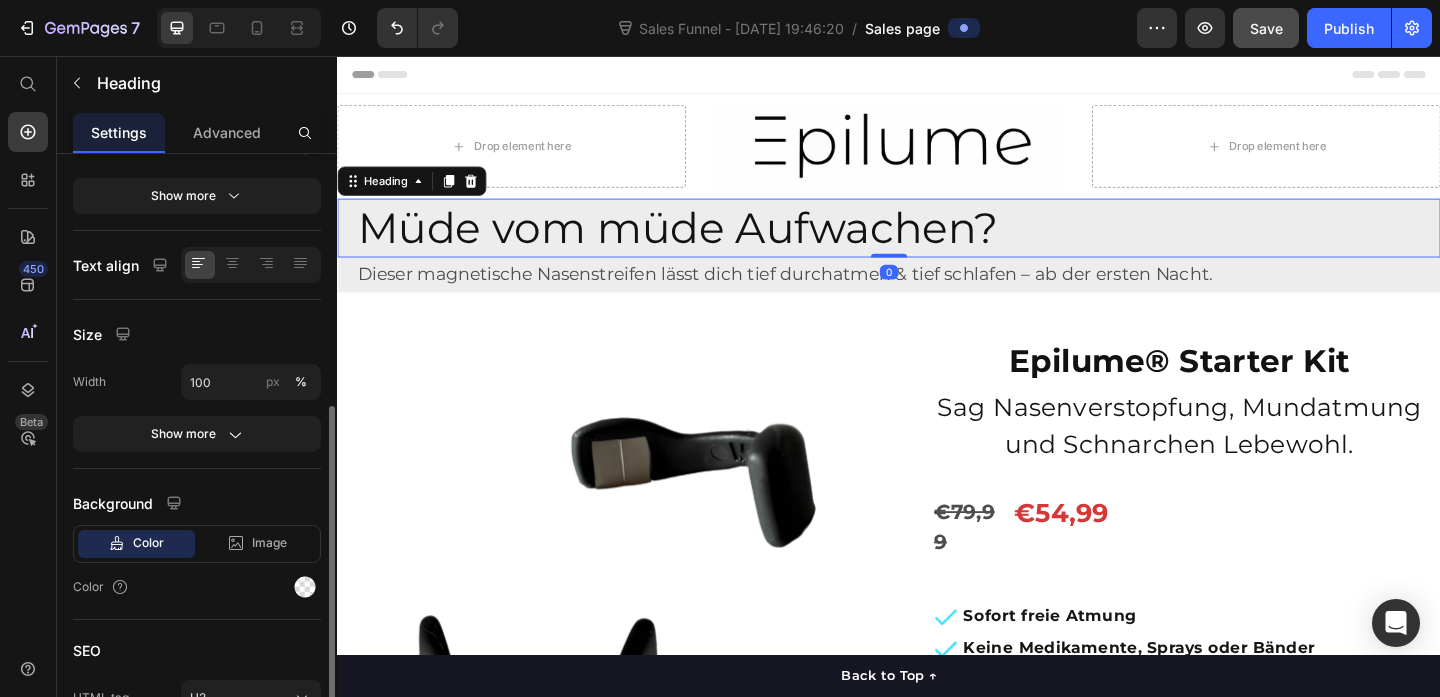 scroll, scrollTop: 454, scrollLeft: 0, axis: vertical 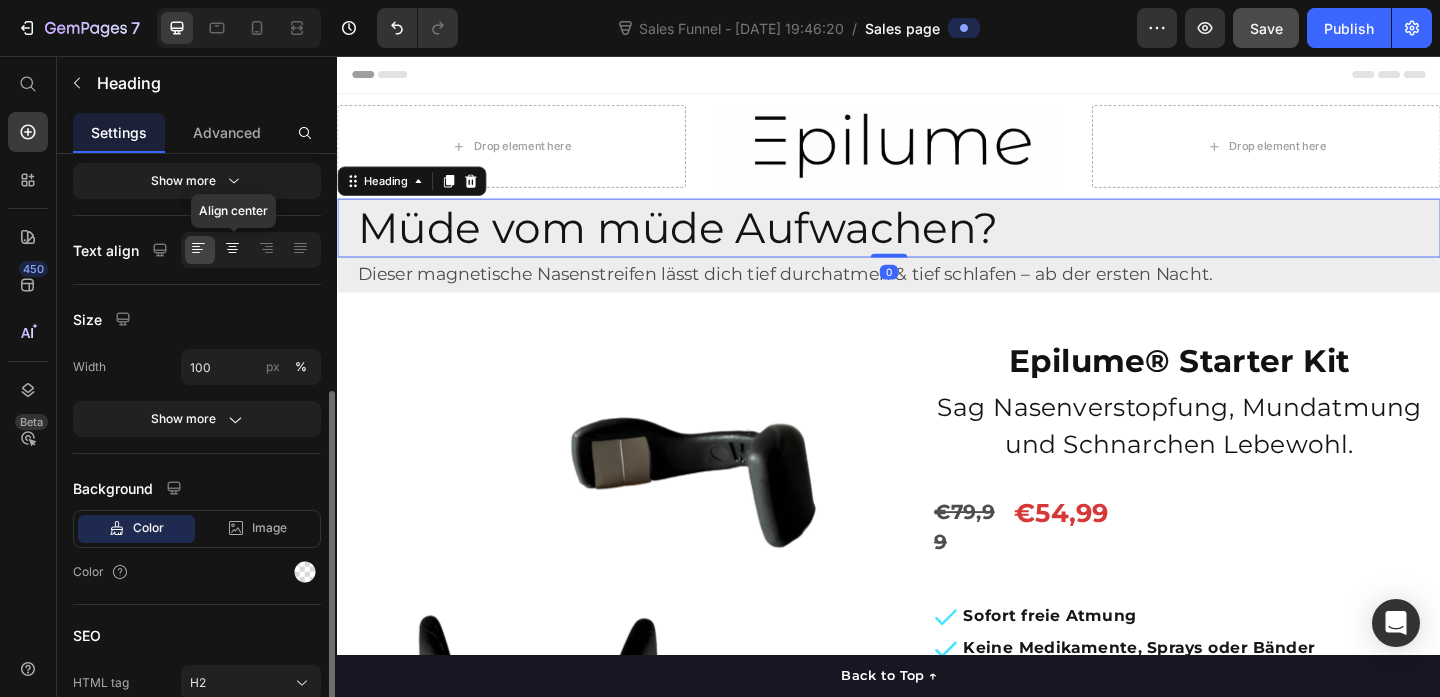 click 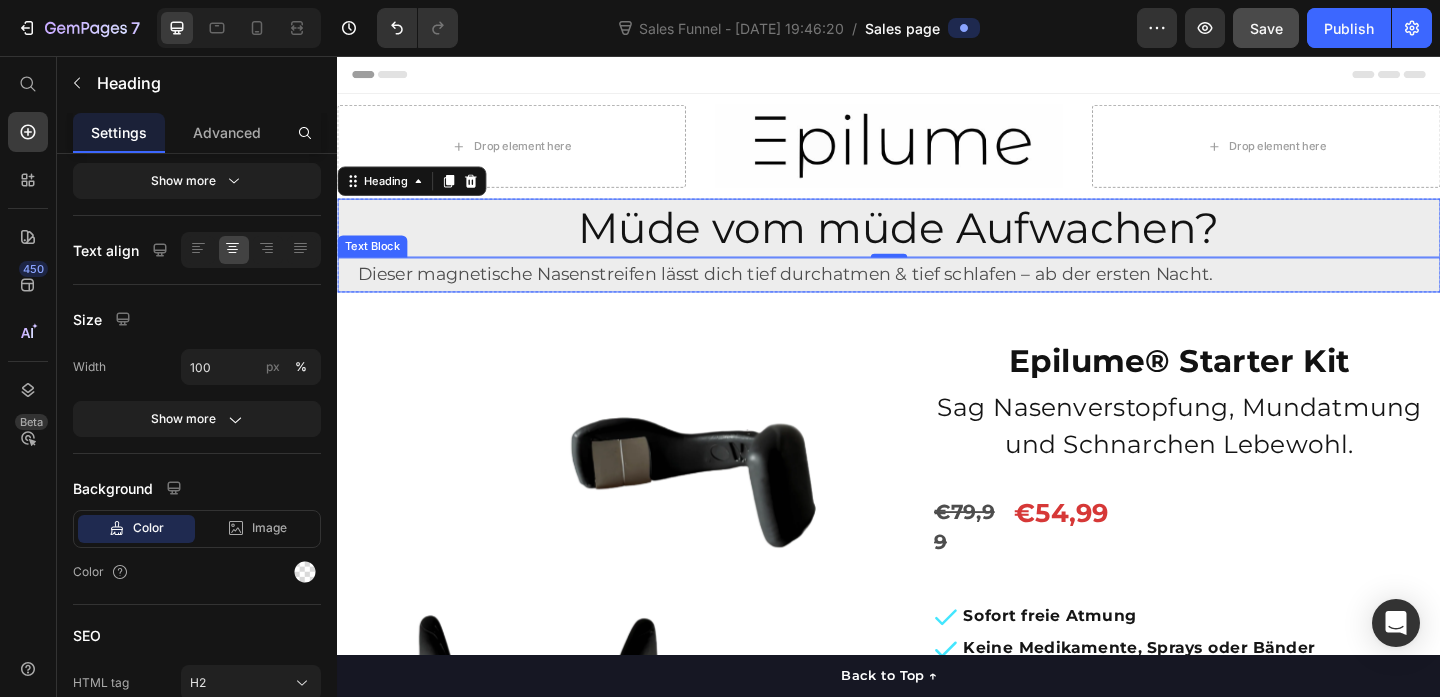 click on "Dieser magnetische Nasenstreifen lässt dich tief durchatmen & tief schlafen – ab der ersten Nacht." at bounding box center (947, 294) 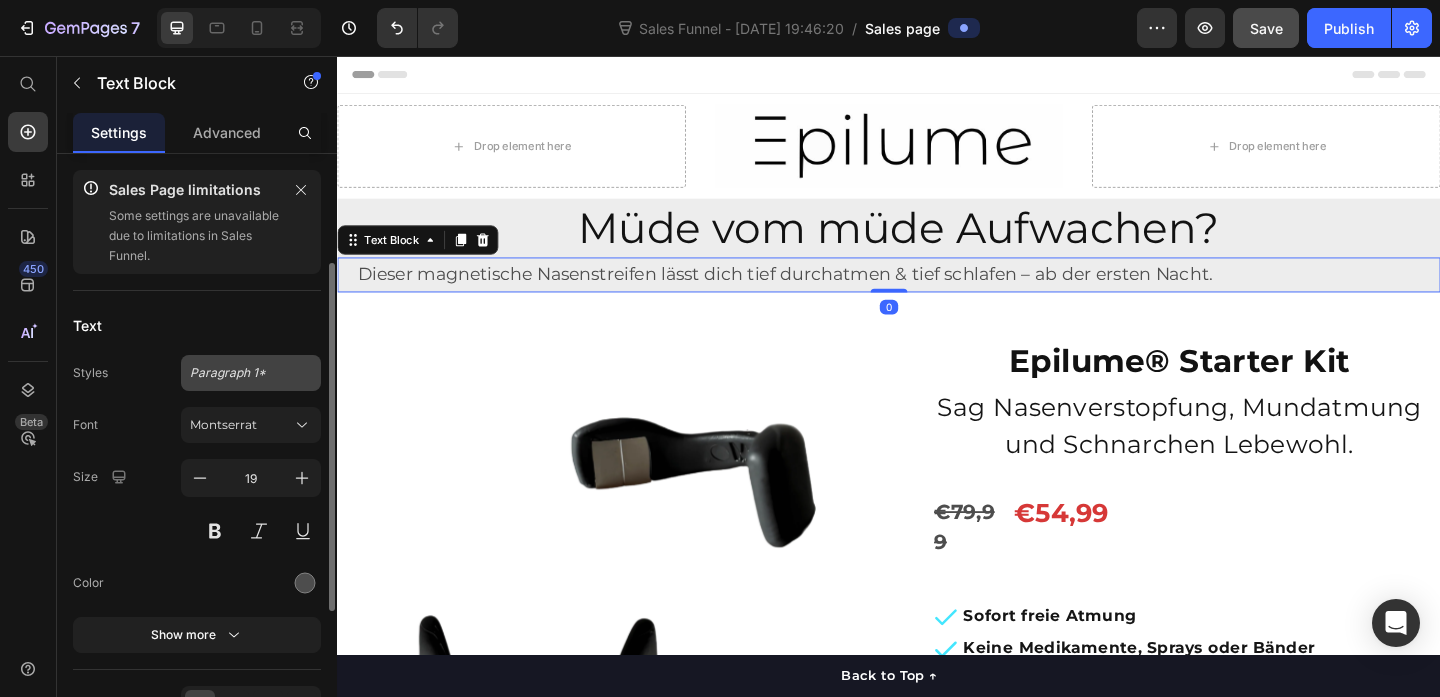 scroll, scrollTop: 167, scrollLeft: 0, axis: vertical 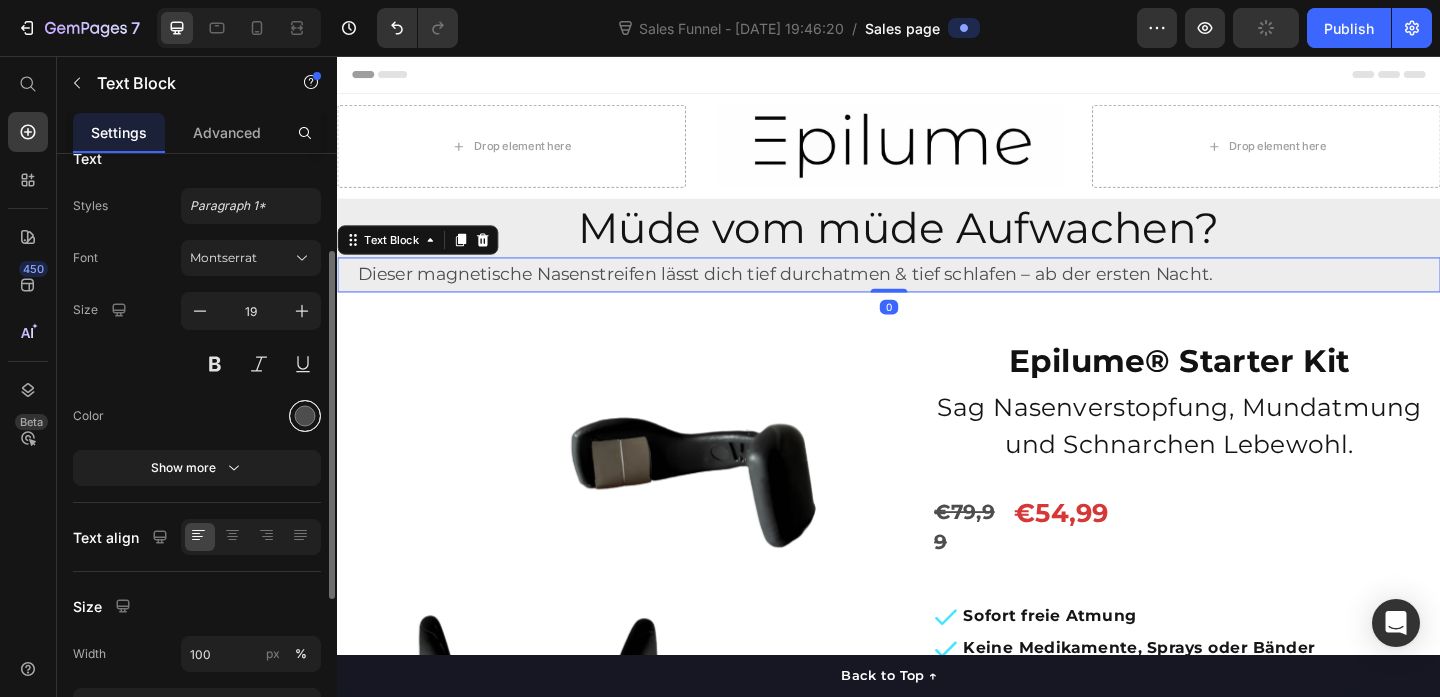 click at bounding box center (305, 416) 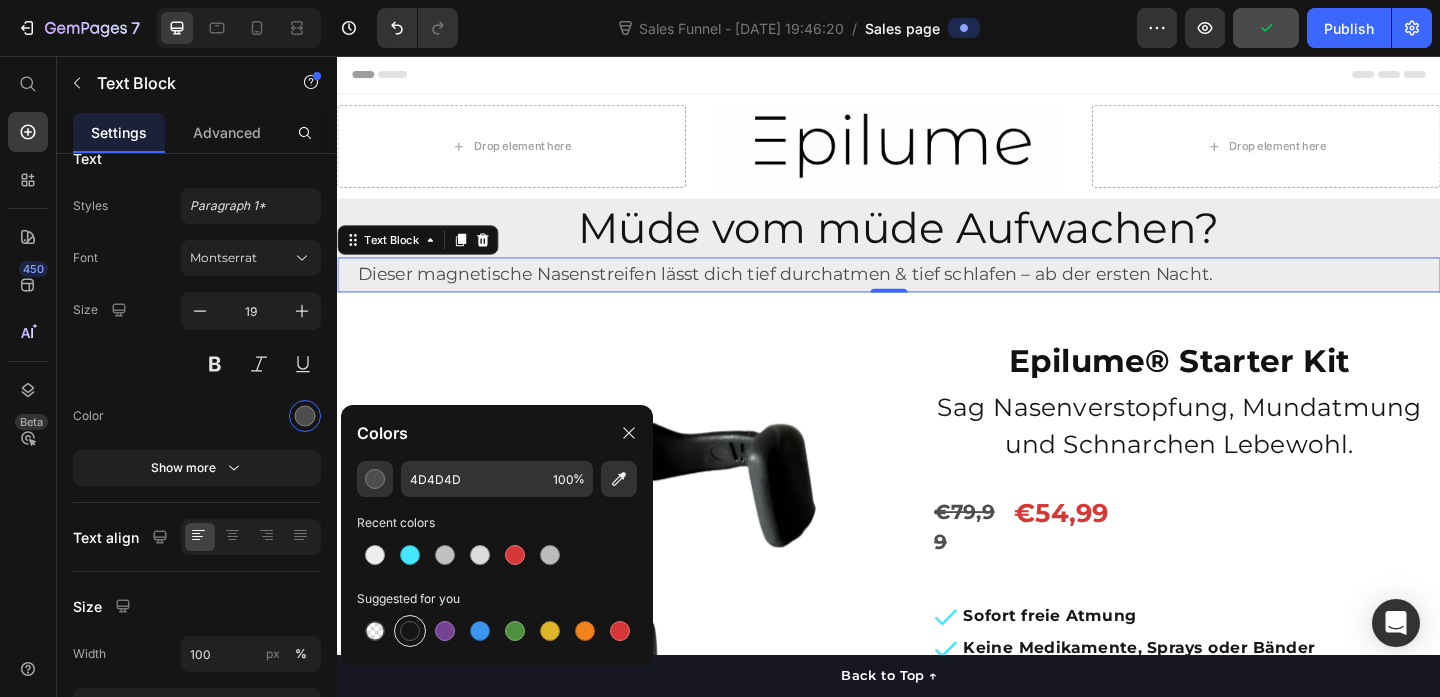 click at bounding box center (410, 631) 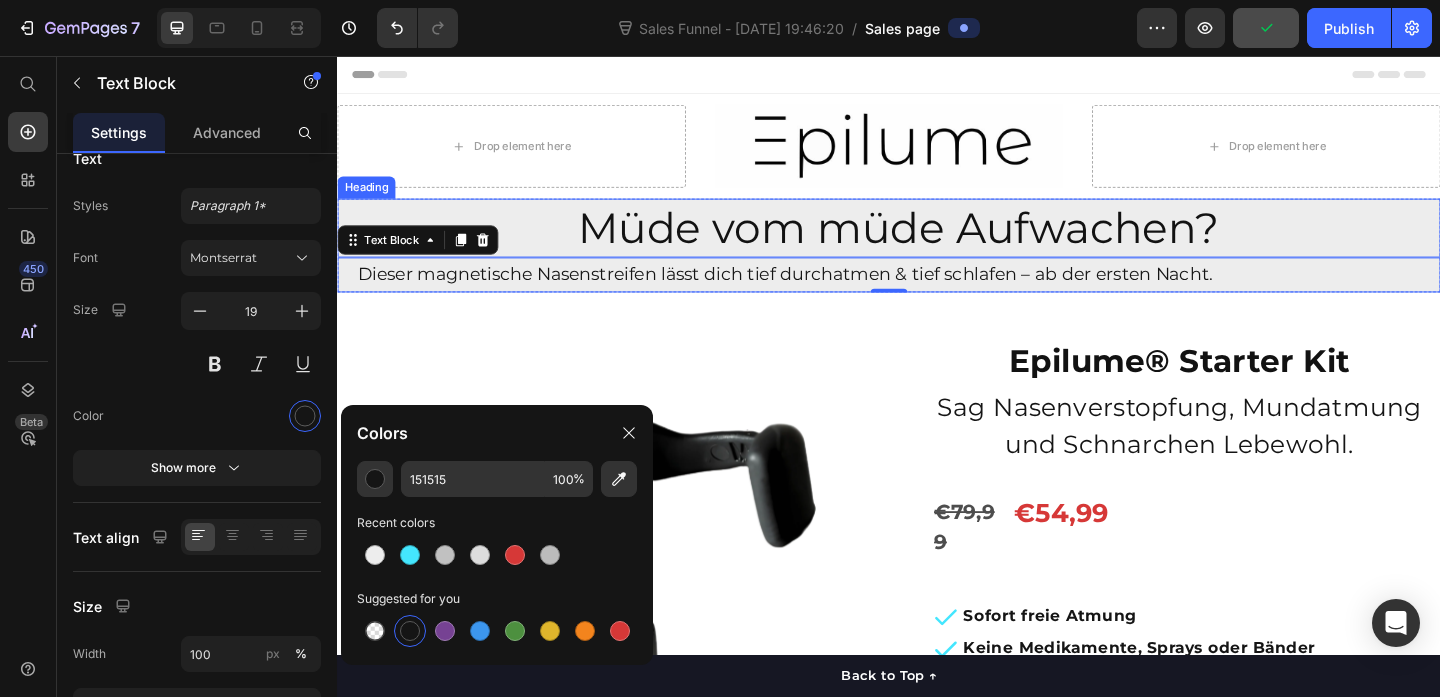 click on "Müde vom müde Aufwachen?" at bounding box center (937, 243) 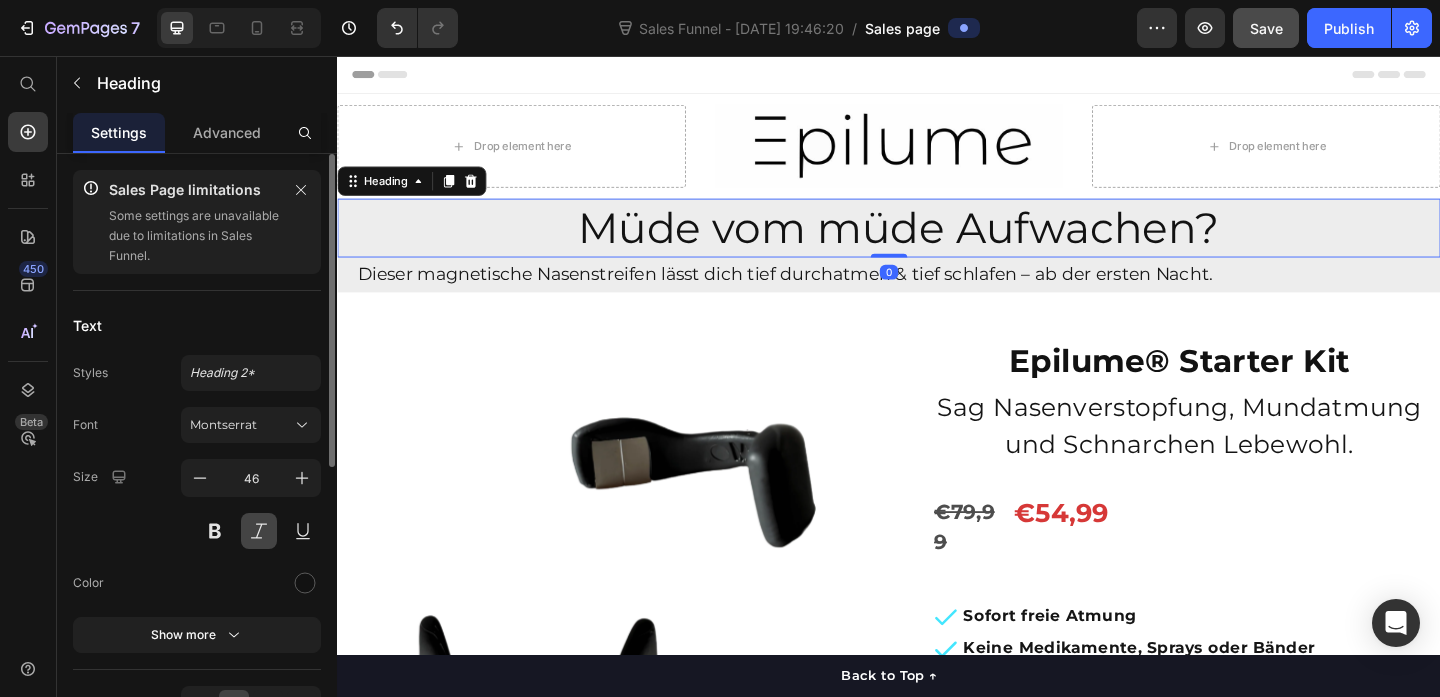 scroll, scrollTop: 179, scrollLeft: 0, axis: vertical 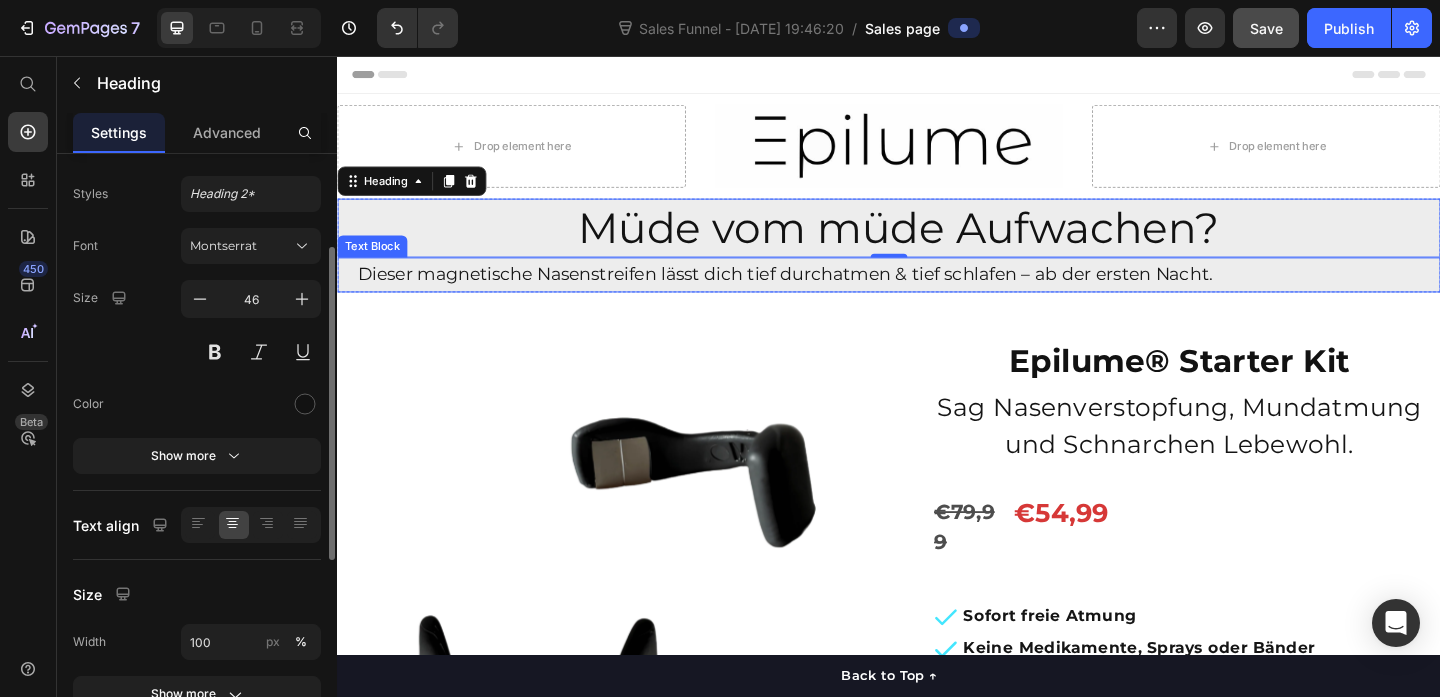 click on "Dieser magnetische Nasenstreifen lässt dich tief durchatmen & tief schlafen – ab der ersten Nacht." at bounding box center (947, 294) 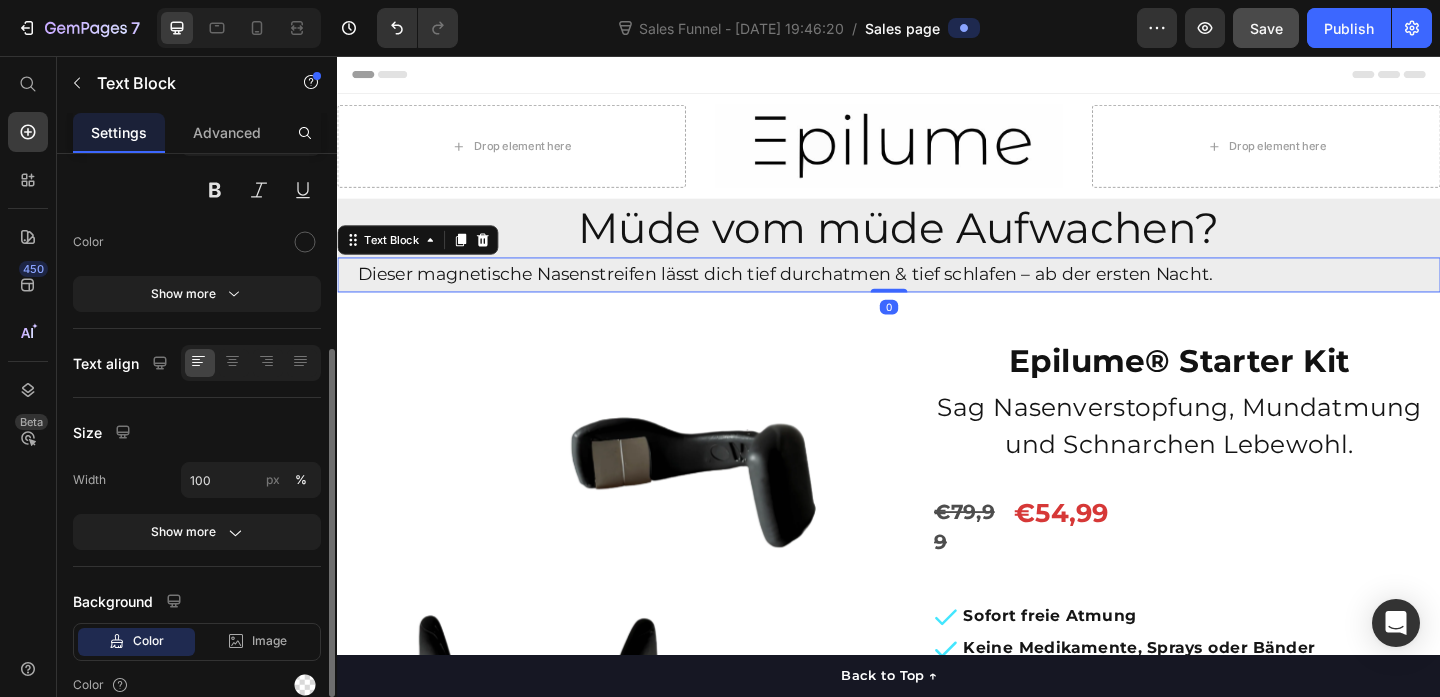 scroll, scrollTop: 344, scrollLeft: 0, axis: vertical 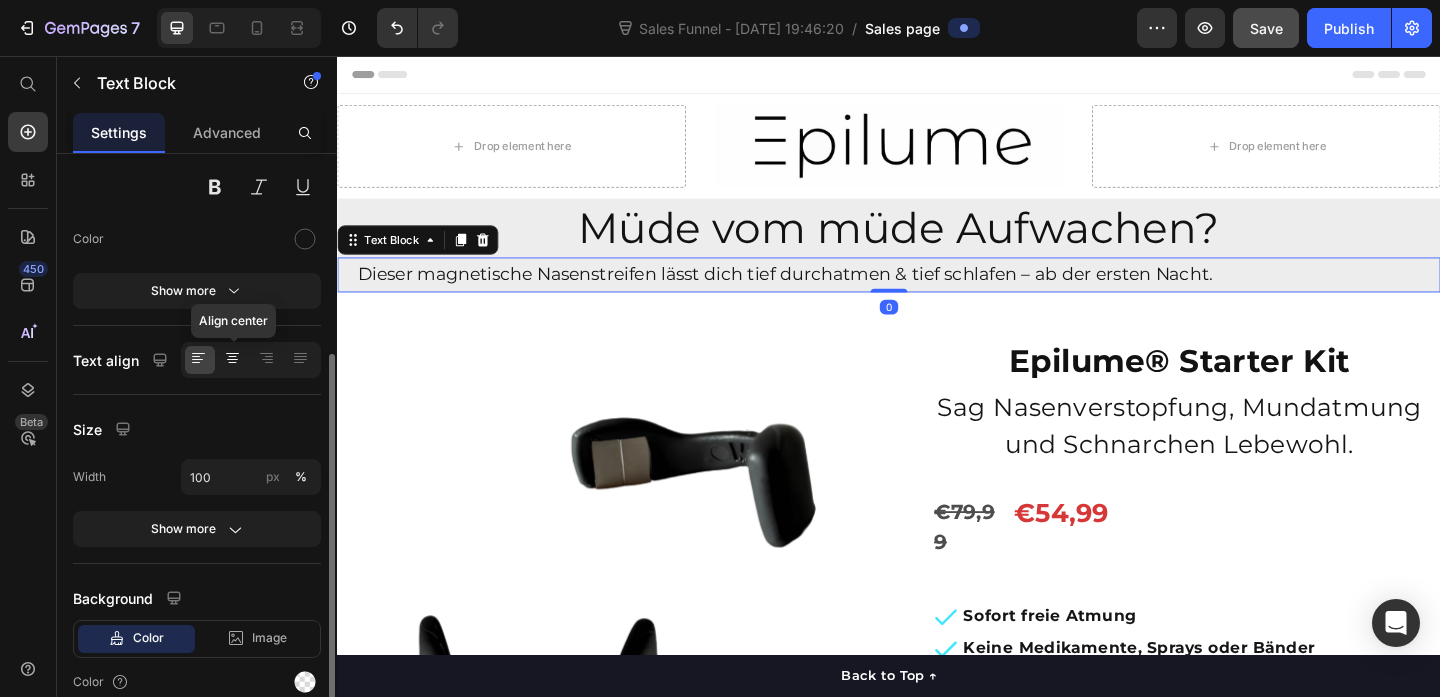 click 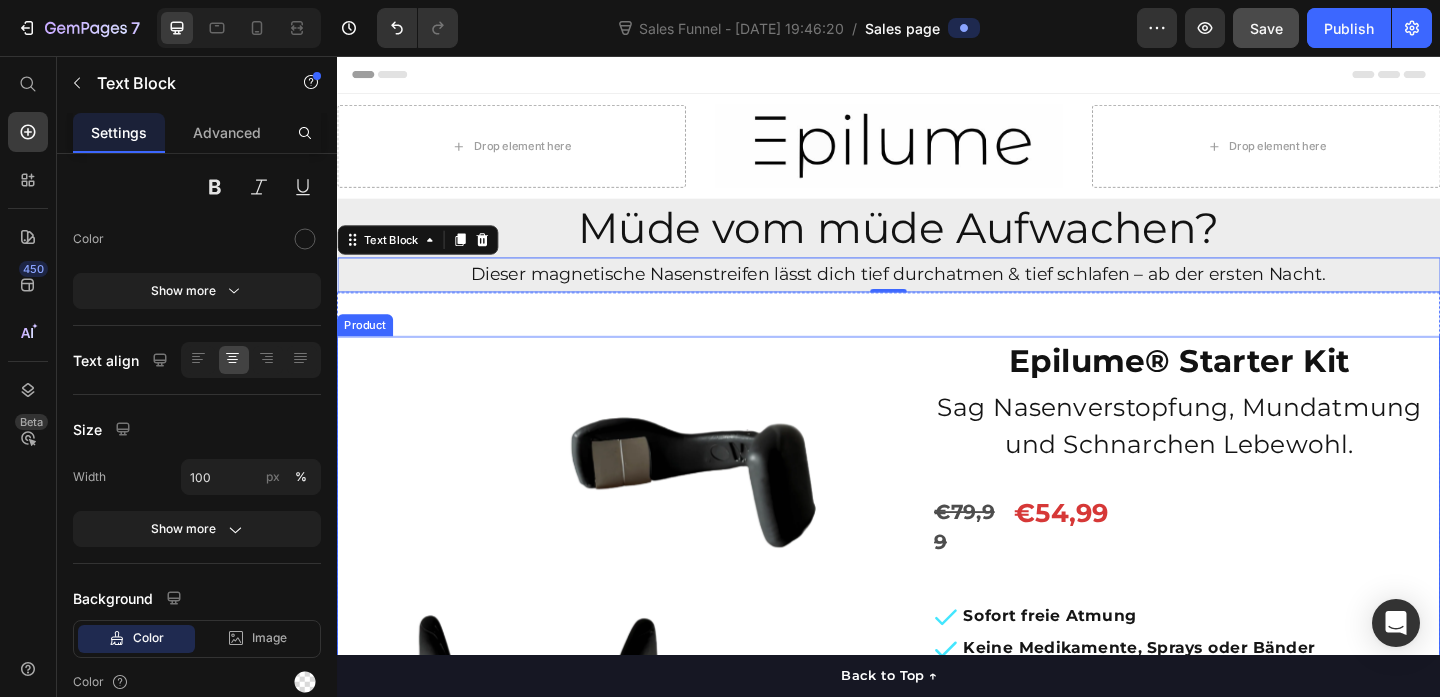 click on "Product Images "My dog absolutely loves this food! It's clear that the taste and quality are top-notch."  -Daisy Text block Row Row Epilume® Starter Kit Product Title Sag Nasenverstopfung, Mundatmung und Schnarchen Lebewohl. Text block €79,99 Product Price €54,99 Product Price Row
Sofort freie Atmung
Keine Medikamente, Sprays oder Bänder
Erholt aufwachen Item list Jetzt kaufen - Atmen Sie besser Product Cart Button Icon Icon Icon Icon Icon Icon List Hoz Über 22.500+ zufriedene Kunden Text block Row Perfect for sensitive tummies Supercharge immunity System Bursting with protein, vitamins, and minerals Supports strong muscles, increases bone strength Item list Row " Ich war echt skeptisch… aber es wirkt.“ Schon nach der ersten Nacht konnte ich besser atmen – und kein Schnarchen mehr. Meine Freundin war begeistert. Text block -Lukas M. Text block
Verified buyer Item list Row Row Product" at bounding box center (937, 756) 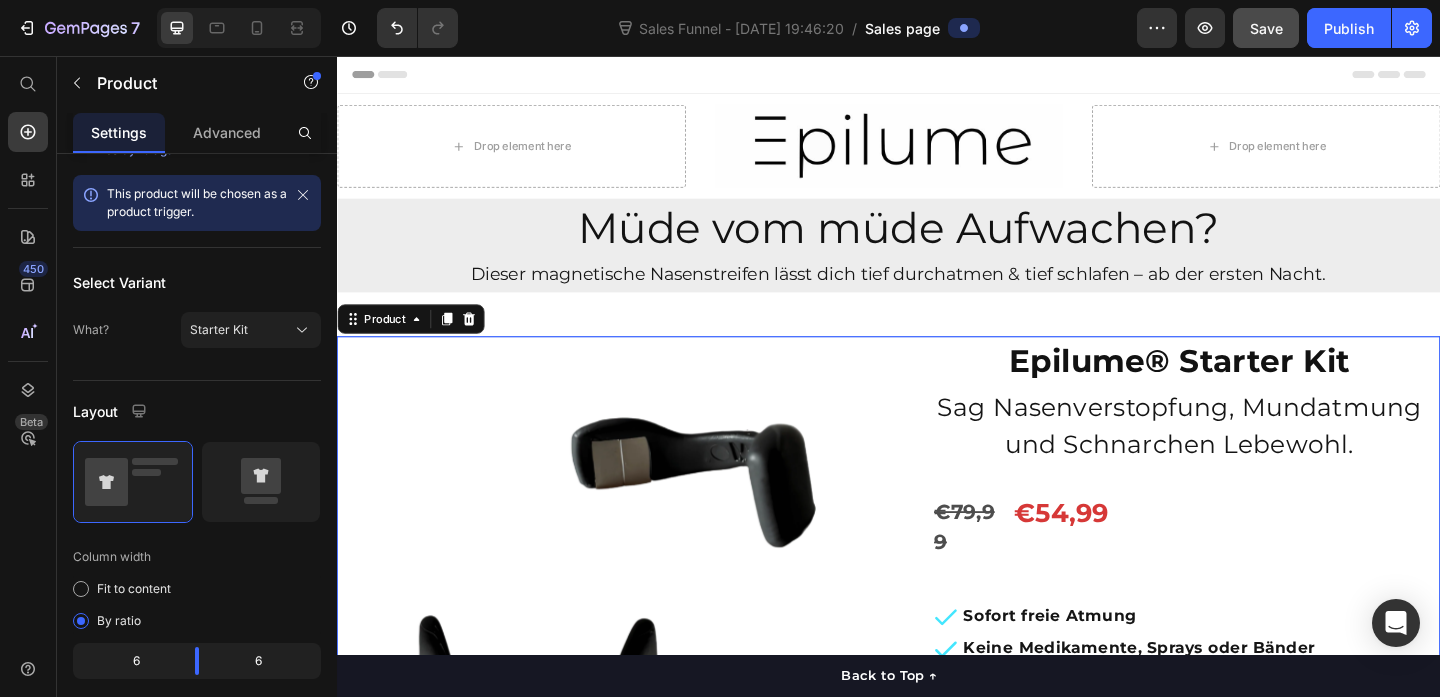 scroll, scrollTop: 0, scrollLeft: 0, axis: both 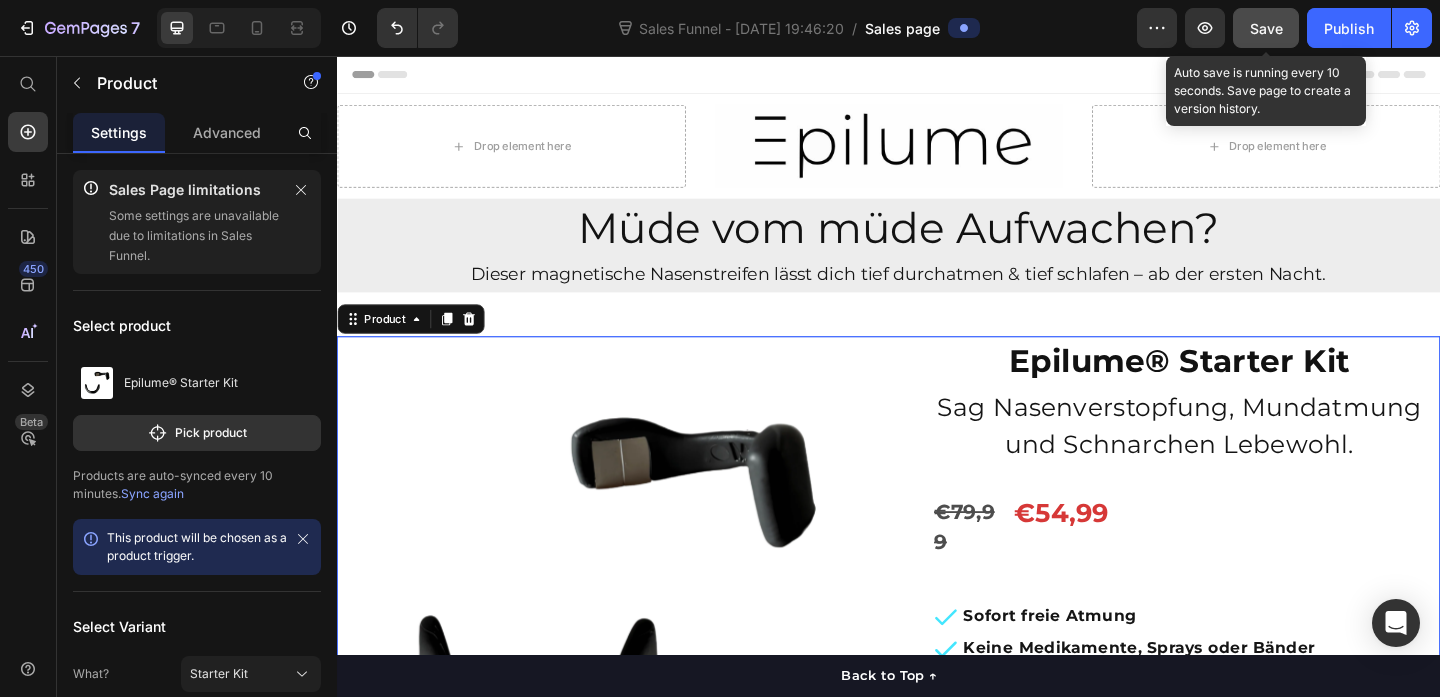 click on "Save" at bounding box center (1266, 28) 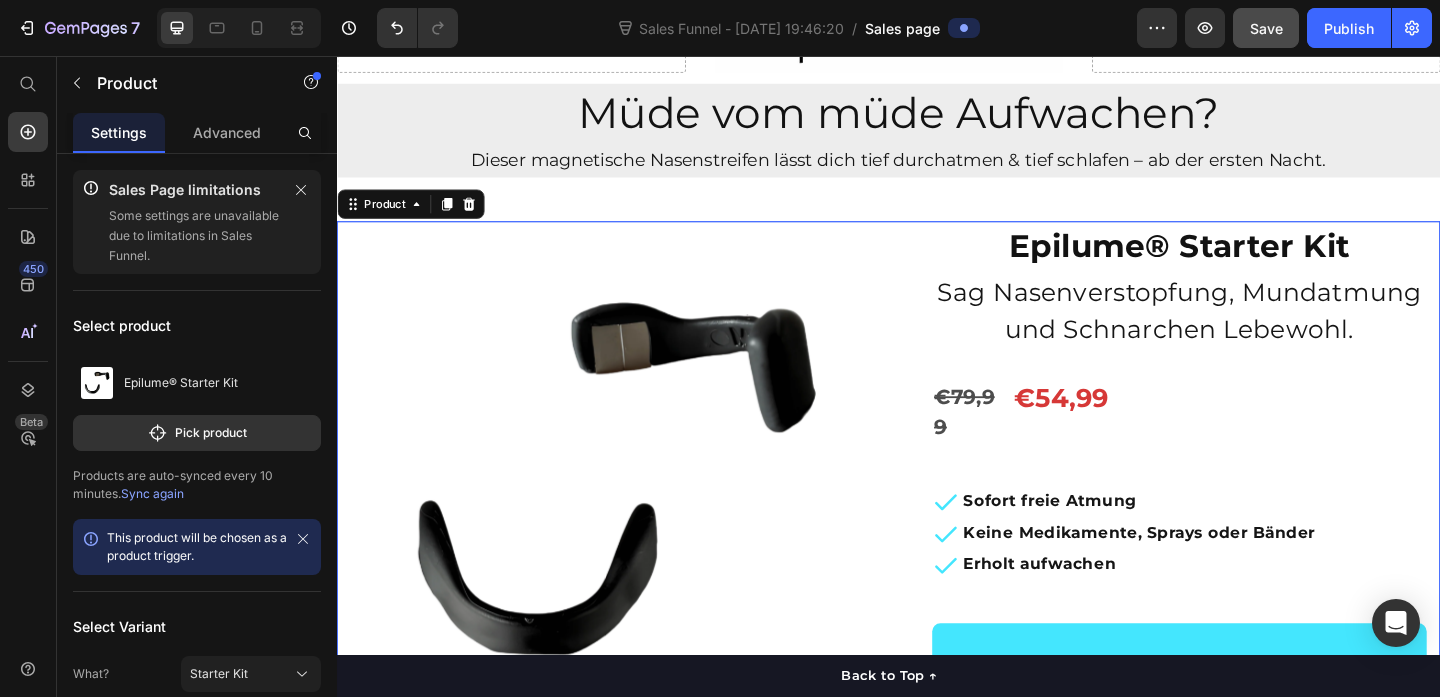 scroll, scrollTop: 76, scrollLeft: 0, axis: vertical 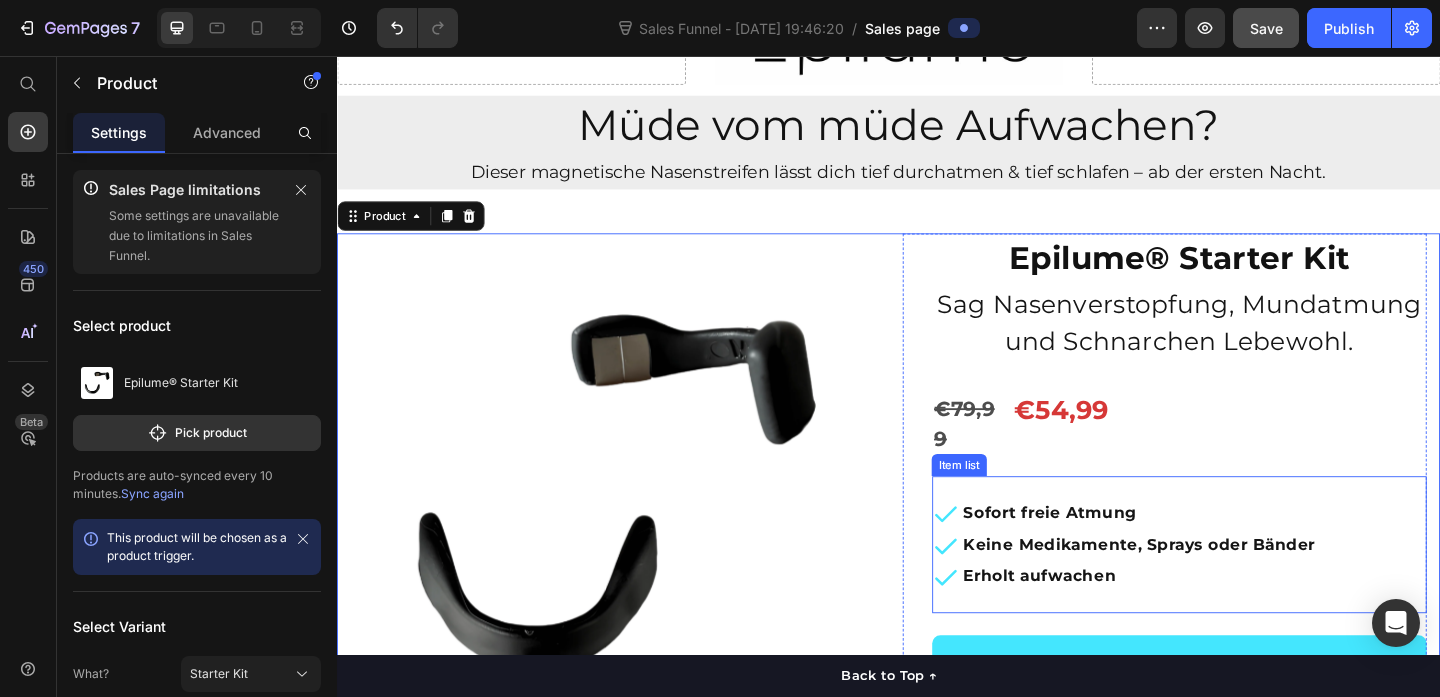 click on "Sofort freie Atmung
Keine Medikamente, Sprays oder Bänder
Erholt aufwachen" at bounding box center [1253, 587] 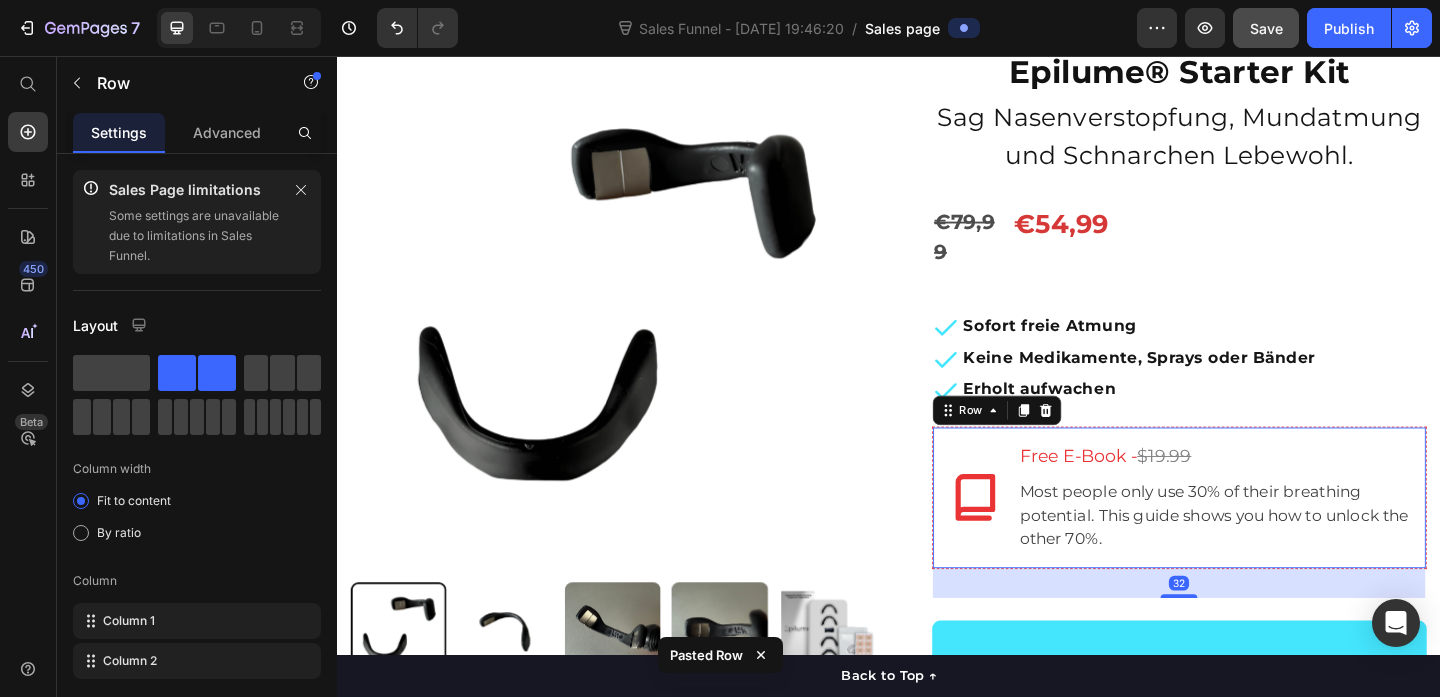 scroll, scrollTop: 341, scrollLeft: 0, axis: vertical 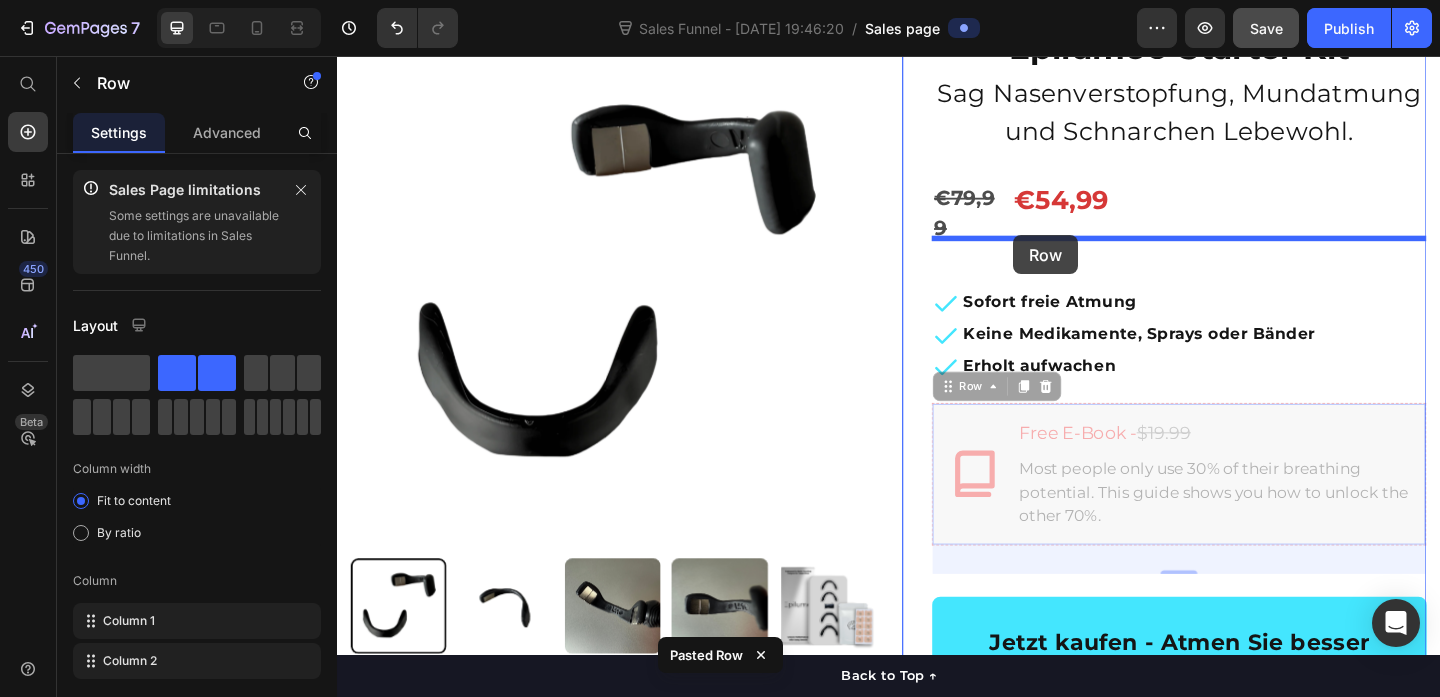 drag, startPoint x: 1003, startPoint y: 394, endPoint x: 1073, endPoint y: 251, distance: 159.2137 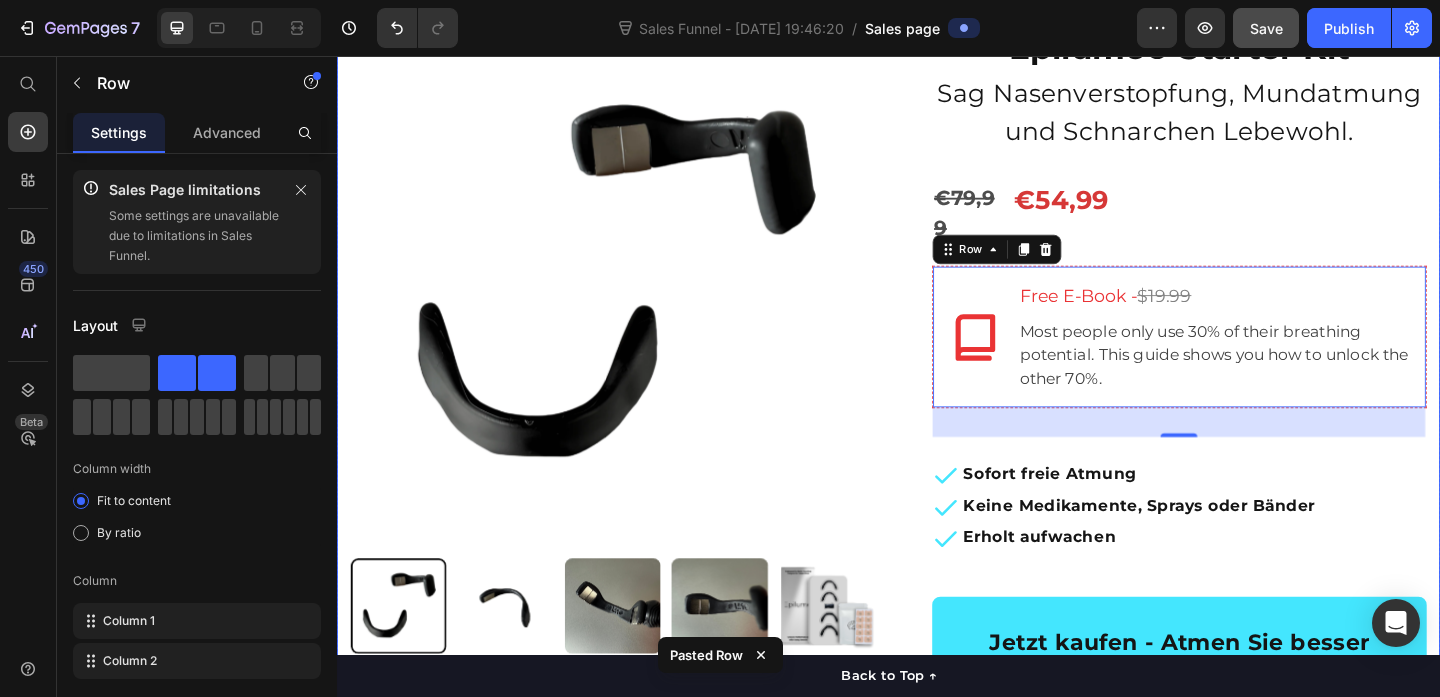 click on "Product Images "My dog absolutely loves this food! It's clear that the taste and quality are top-notch."  -Daisy Text block Row Row Epilume® Starter Kit Product Title Sag Nasenverstopfung, Mundatmung und Schnarchen Lebewohl. Text block €79,99 Product Price €54,99 Product Price Row
Icon Free E-Book -  $19.99 Heading Most people only use 30% of their breathing potential. This guide shows you how to unlock the other 70%. Text block Row   32
Sofort freie Atmung
Keine Medikamente, Sprays oder Bänder
Erholt aufwachen Item list Jetzt kaufen - Atmen Sie besser Product Cart Button Icon Icon Icon Icon Icon Icon List Hoz Über 22.500+ zufriedene Kunden Text block Row Perfect for sensitive tummies Supercharge immunity System Bursting with protein, vitamins, and minerals Supports strong muscles, increases bone strength Item list Row " Ich war echt skeptisch… aber es wirkt.“ Meine Freundin war begeistert. Text block -Lukas M. Text block Item list Row" at bounding box center (937, 509) 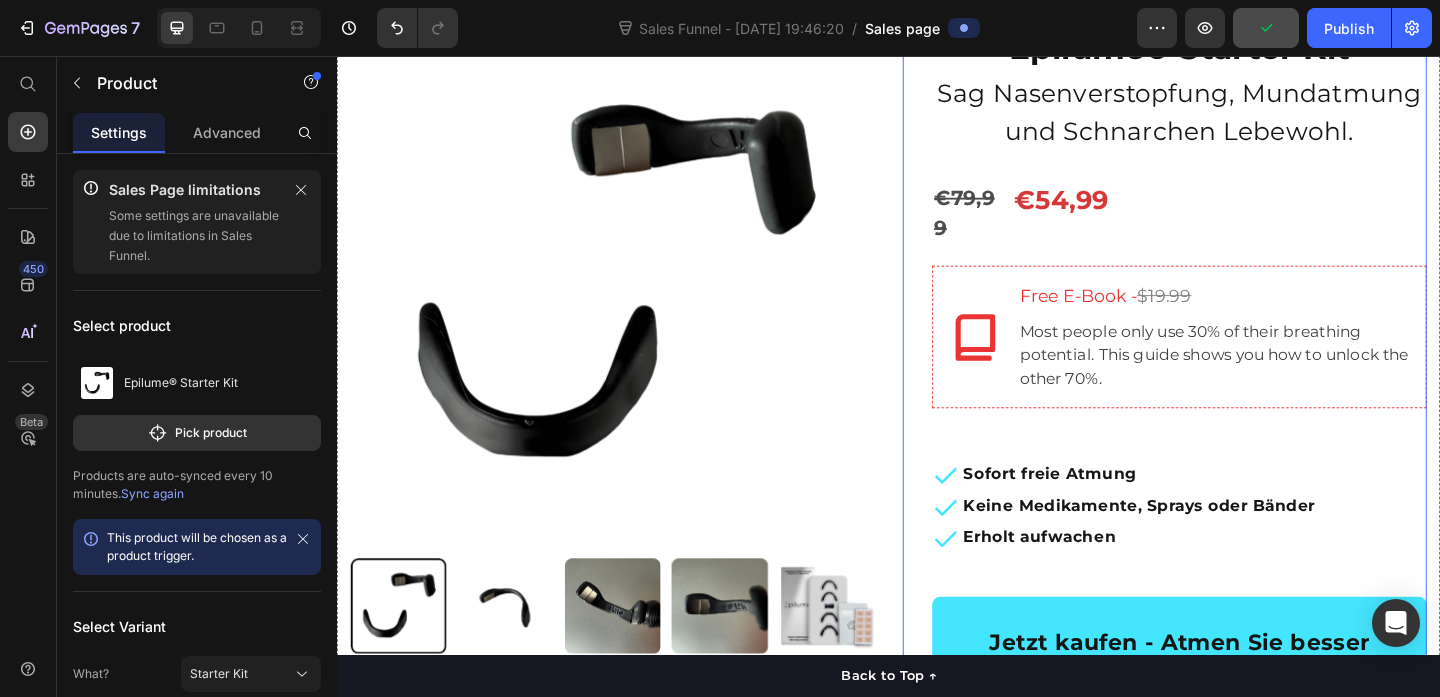 click on "Epilume® Starter Kit Product Title Sag Nasenverstopfung, Mundatmung und Schnarchen Lebewohl. Text block €79,99 Product Price €54,99 Product Price Row
Icon Free E-Book -  $19.99 Heading Most people only use 30% of their breathing potential. This guide shows you how to unlock the other 70%. Text block Row
Sofort freie Atmung
Keine Medikamente, Sprays oder Bänder
Erholt aufwachen Item list Jetzt kaufen - Atmen Sie besser Product Cart Button Icon Icon Icon Icon Icon Icon List Hoz Über 22.500+ zufriedene Kunden Text block Row Perfect for sensitive tummies Supercharge immunity System Bursting with protein, vitamins, and minerals Supports strong muscles, increases bone strength Item list" at bounding box center (1253, 400) 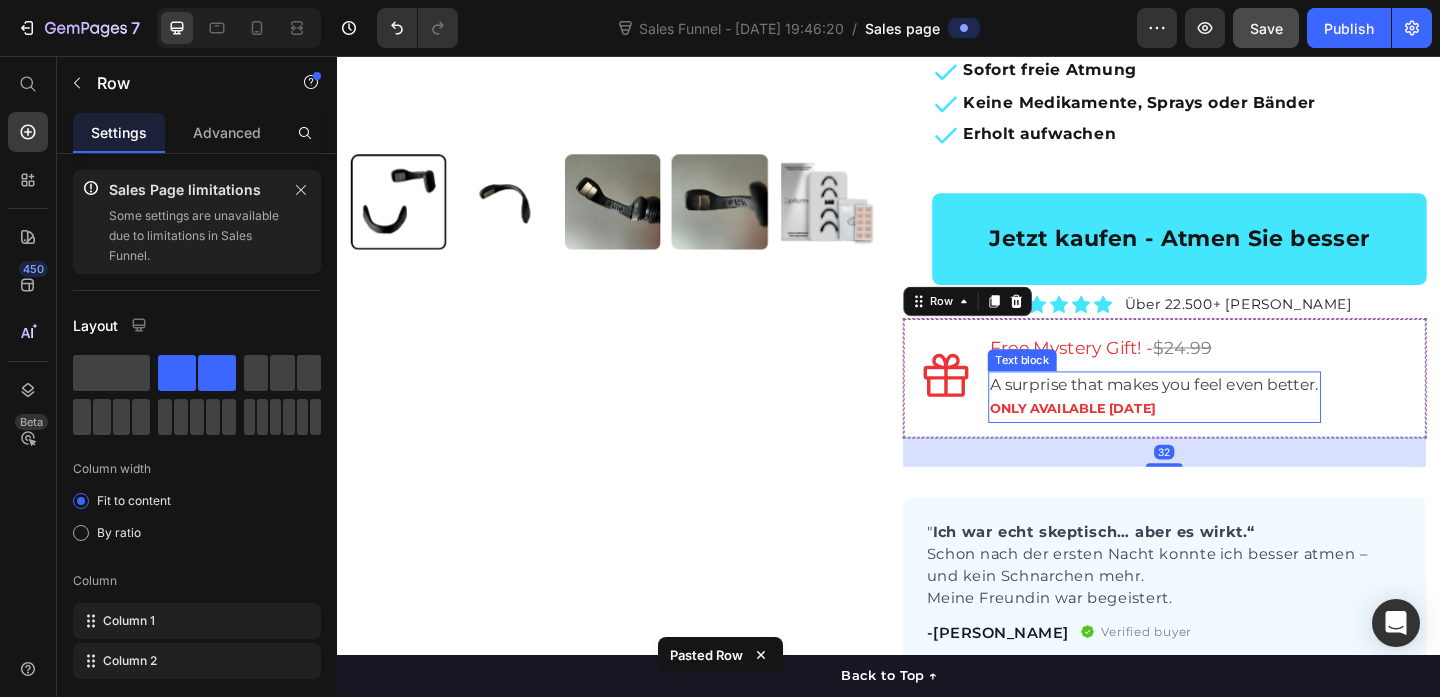 scroll, scrollTop: 778, scrollLeft: 0, axis: vertical 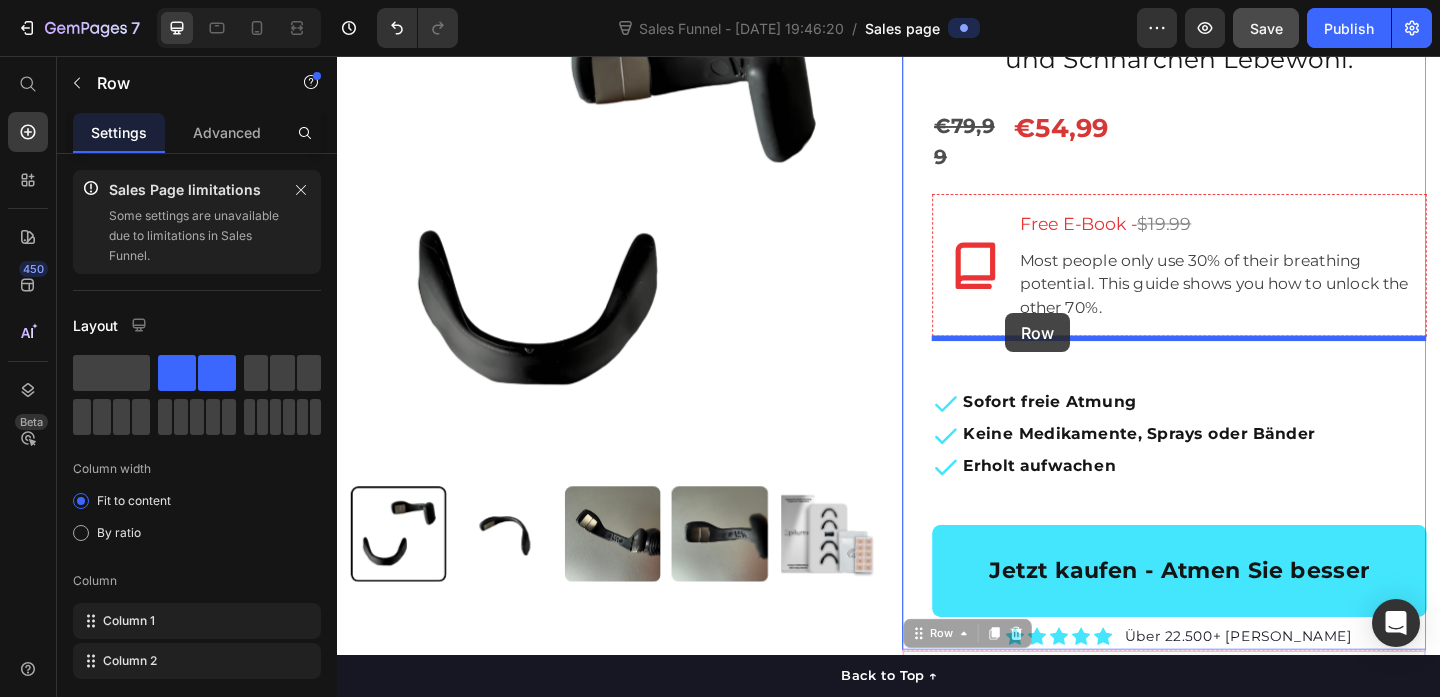 drag, startPoint x: 965, startPoint y: 299, endPoint x: 1062, endPoint y: 338, distance: 104.54664 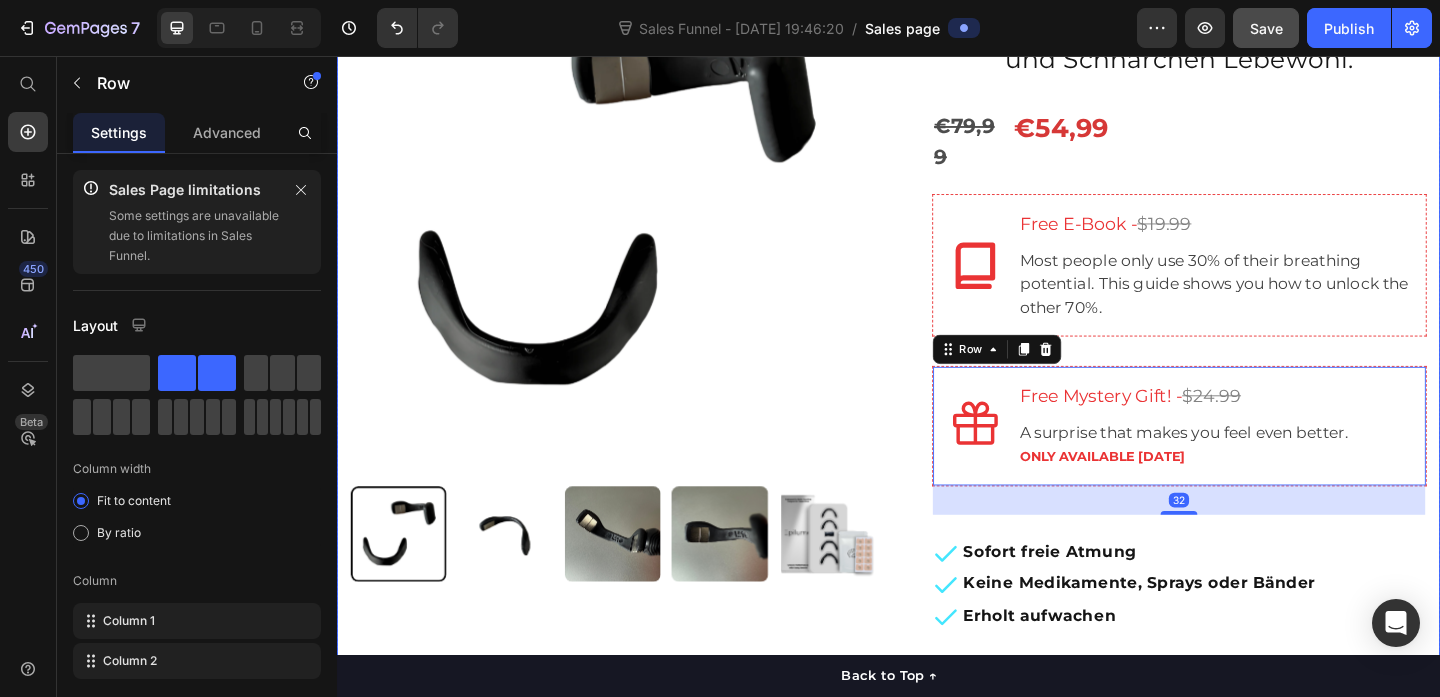 click on "Product Images "My dog absolutely loves this food! It's clear that the taste and quality are top-notch."  -Daisy Text block Row Row Epilume® Starter Kit Product Title Sag Nasenverstopfung, Mundatmung und Schnarchen Lebewohl. Text block €79,99 Product Price €54,99 Product Price Row
Icon Free E-Book -  $19.99 Heading Most people only use 30% of their breathing potential. This guide shows you how to unlock the other 70%. Text block Row
Icon Free Mystery Gift! -  $24.99 Heading A surprise that makes you feel even better.  ONLY AVAILABLE TODAY Text block Row   32
Sofort freie Atmung
Keine Medikamente, Sprays oder Bänder
Erholt aufwachen Item list Jetzt kaufen - Atmen Sie besser Product Cart Button Icon Icon Icon Icon Icon Icon List Hoz Über 22.500+ zufriedene Kunden Text block Row Perfect for sensitive tummies Supercharge immunity System Bursting with protein, vitamins, and minerals Item list Row " Text block -Lukas M. Row Row" at bounding box center [937, 512] 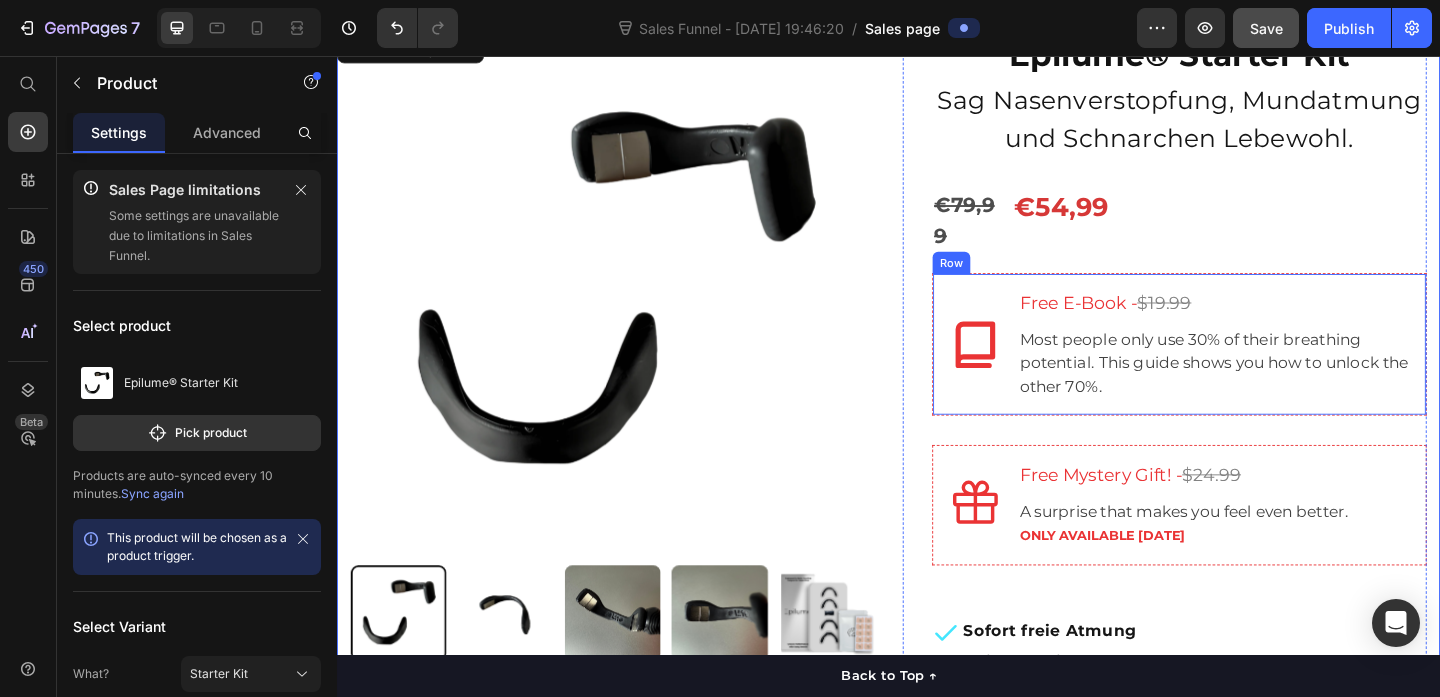 scroll, scrollTop: 319, scrollLeft: 0, axis: vertical 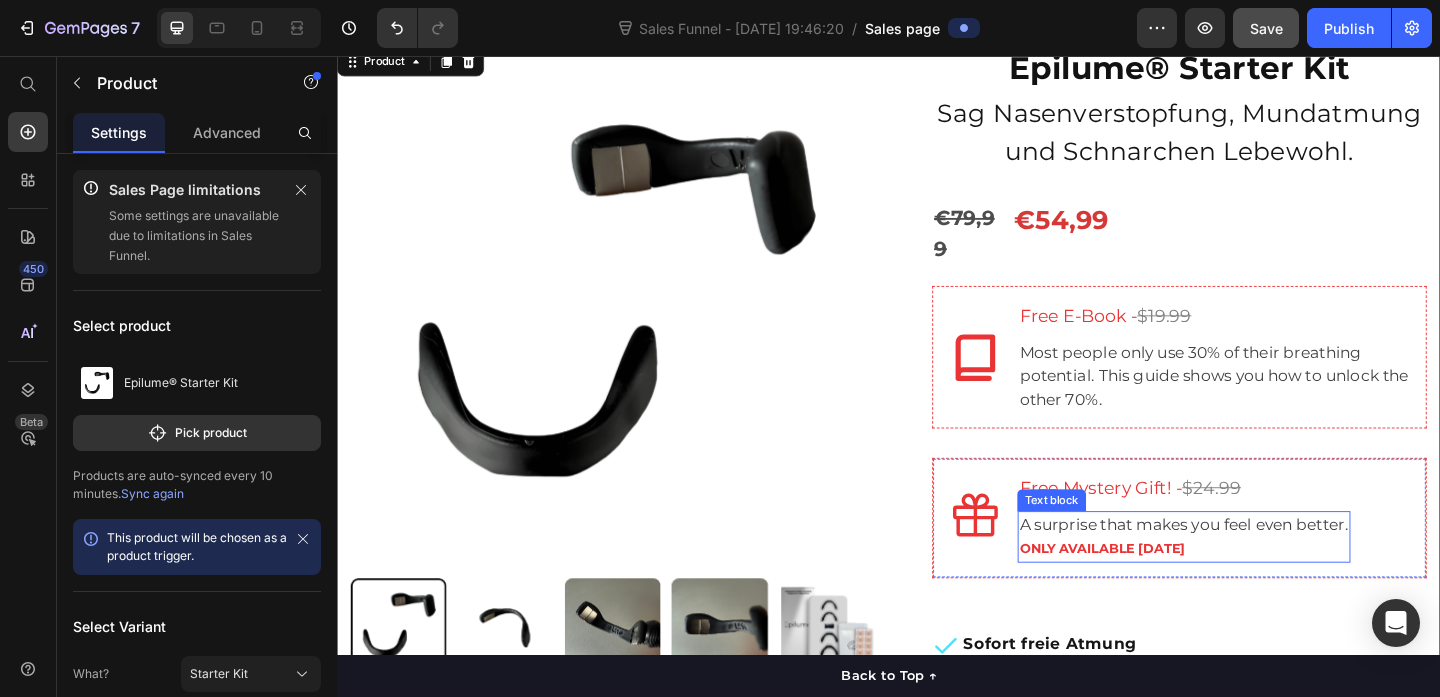 click on "ONLY AVAILABLE TODAY" at bounding box center (1169, 591) 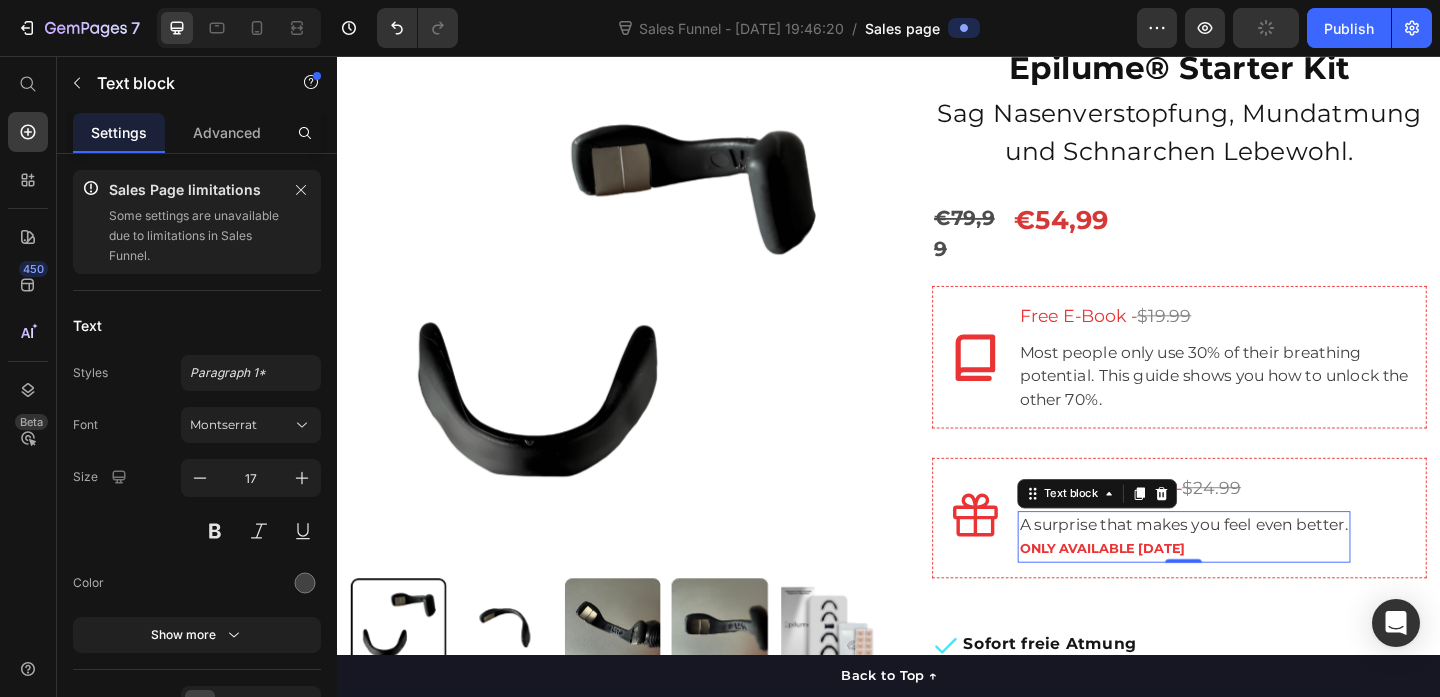 click on "ONLY AVAILABLE TODAY" at bounding box center (1169, 591) 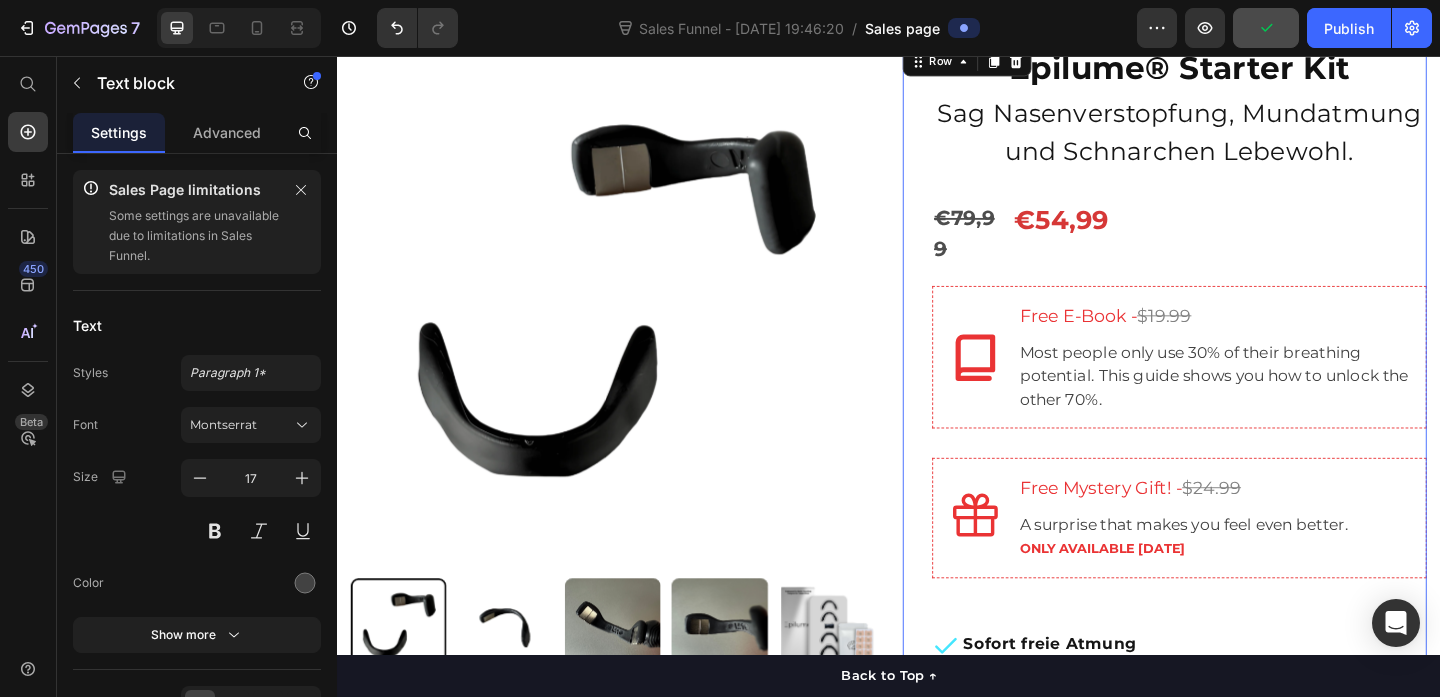 click on "Epilume® Starter Kit Product Title Sag Nasenverstopfung, Mundatmung und Schnarchen Lebewohl. Text block €79,99 Product Price €54,99 Product Price Row
Icon Free E-Book -  $19.99 Heading Most people only use 30% of their breathing potential. This guide shows you how to unlock the other 70%. Text block Row
Icon Free Mystery Gift! -  $24.99 Heading A surprise that makes you feel even better. ONLY AVAILABLE TODAY Text block Row
Sofort freie Atmung
Keine Medikamente, Sprays oder Bänder
Erholt aufwachen Item list Jetzt kaufen - Atmen Sie besser Product Cart Button Icon Icon Icon Icon Icon Icon List Hoz Über 22.500+ zufriedene Kunden Text block Row Perfect for sensitive tummies Supercharge immunity System Bursting with protein, vitamins, and minerals Supports strong muscles, increases bone strength Item list" at bounding box center [1253, 503] 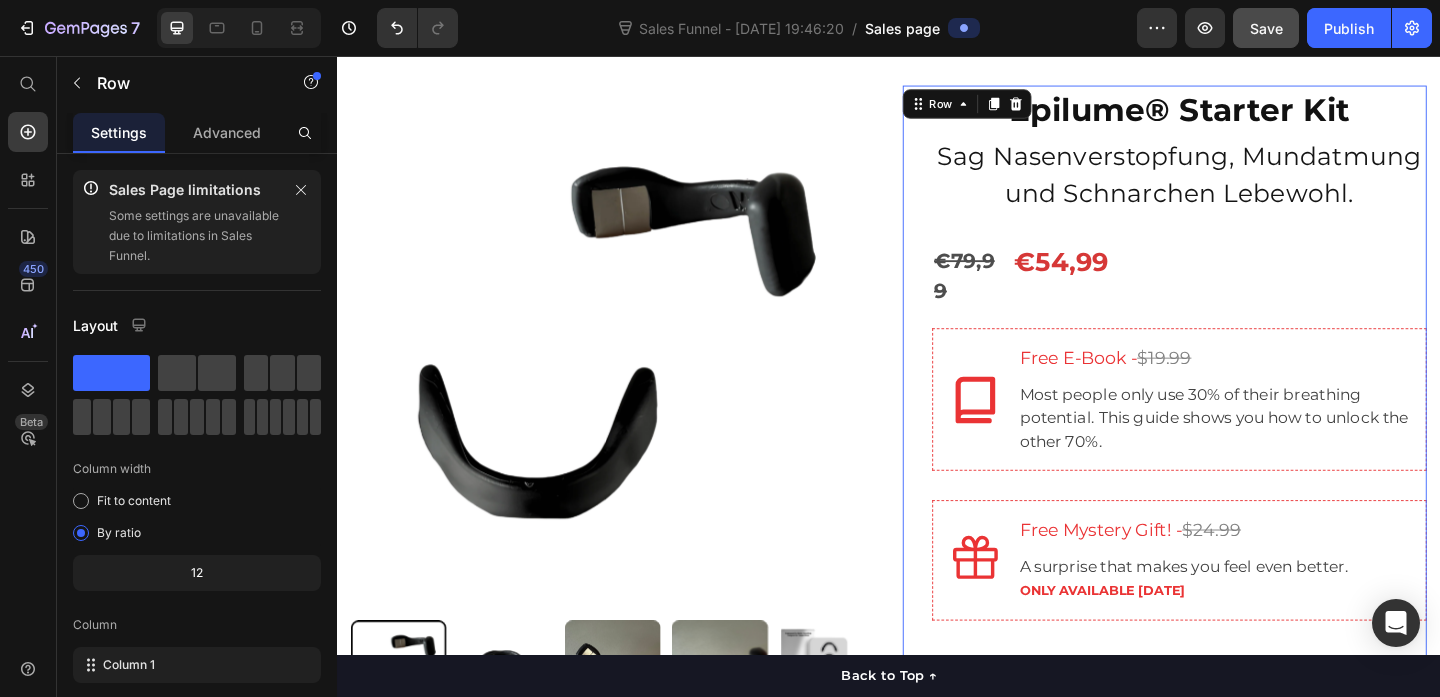 scroll, scrollTop: 266, scrollLeft: 0, axis: vertical 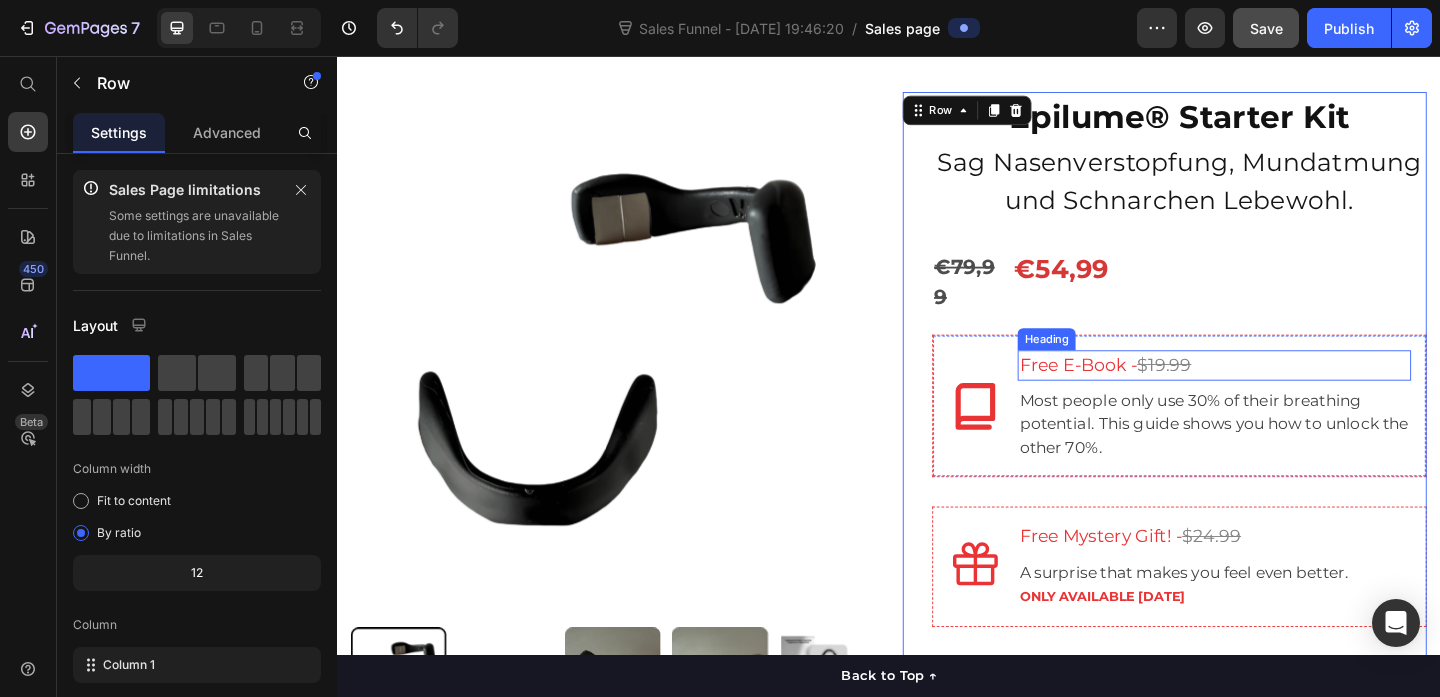 click on "$19.99" at bounding box center (1236, 391) 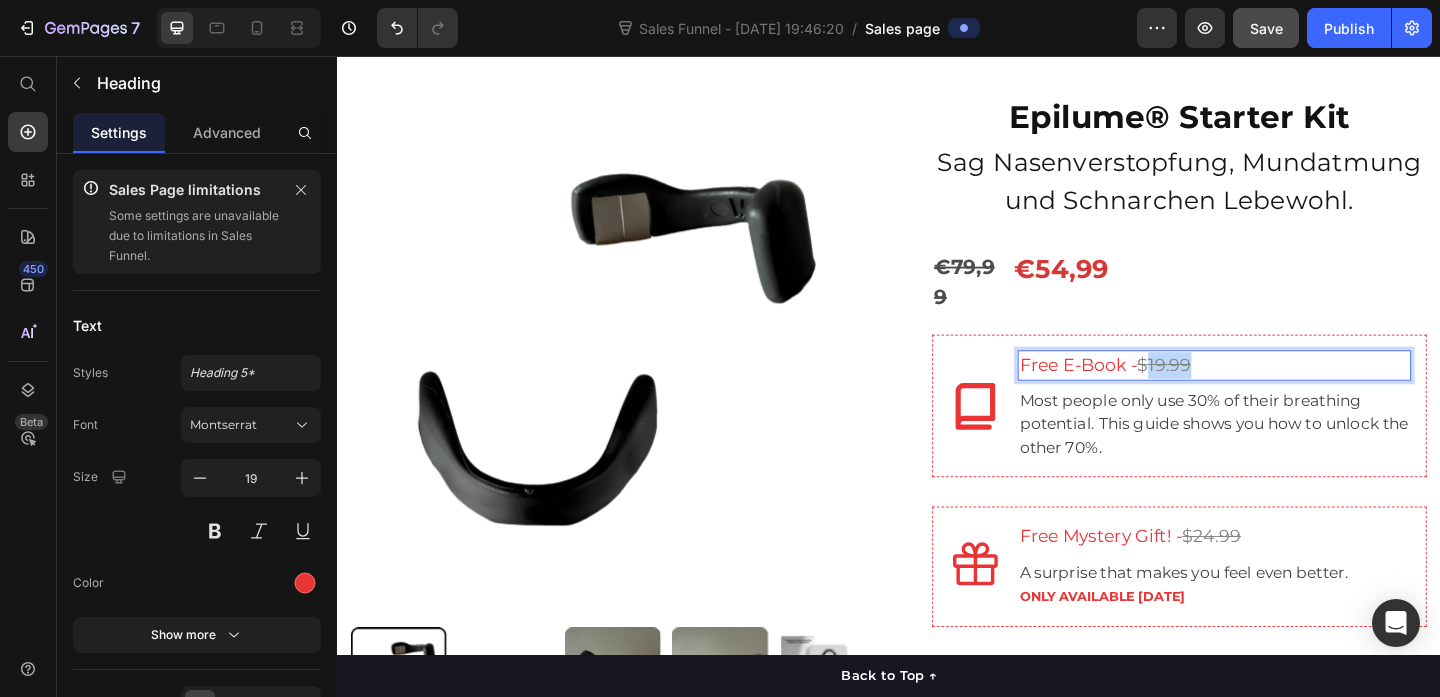click on "$19.99" at bounding box center (1236, 391) 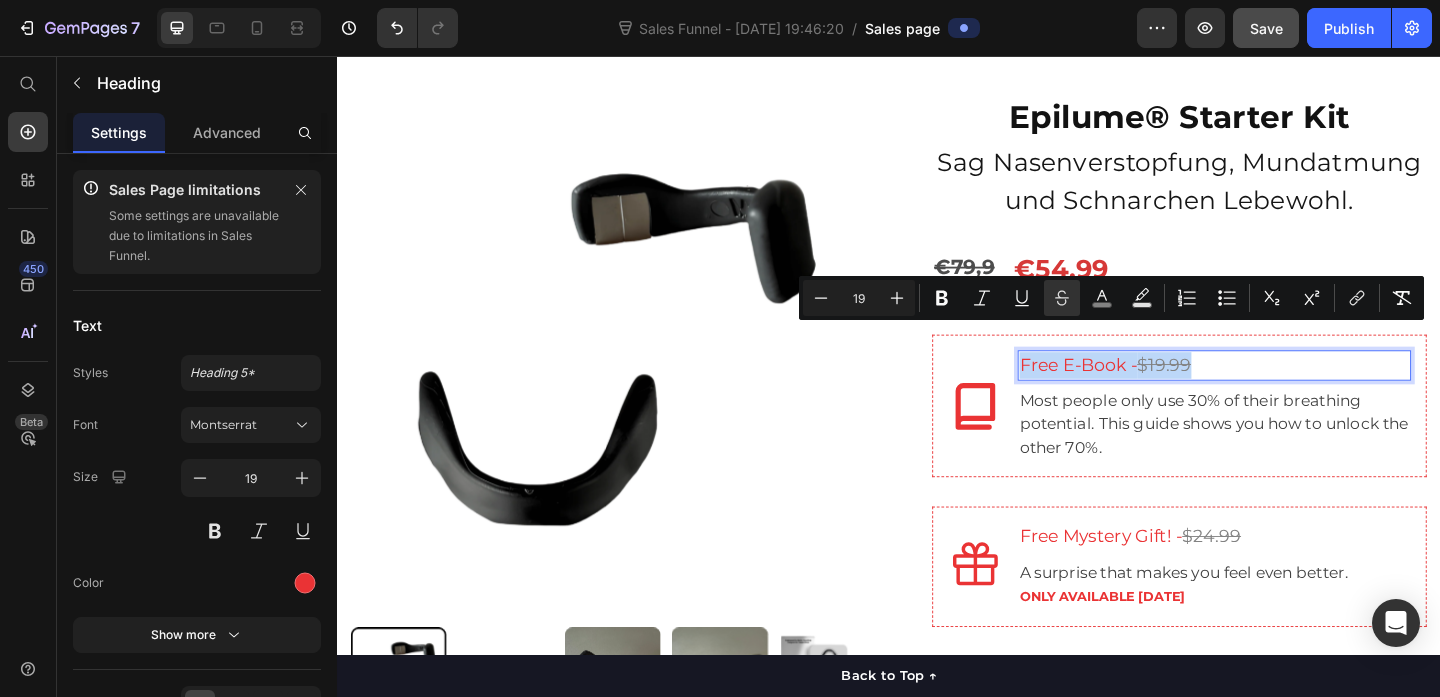click on "$19.99" at bounding box center [1236, 391] 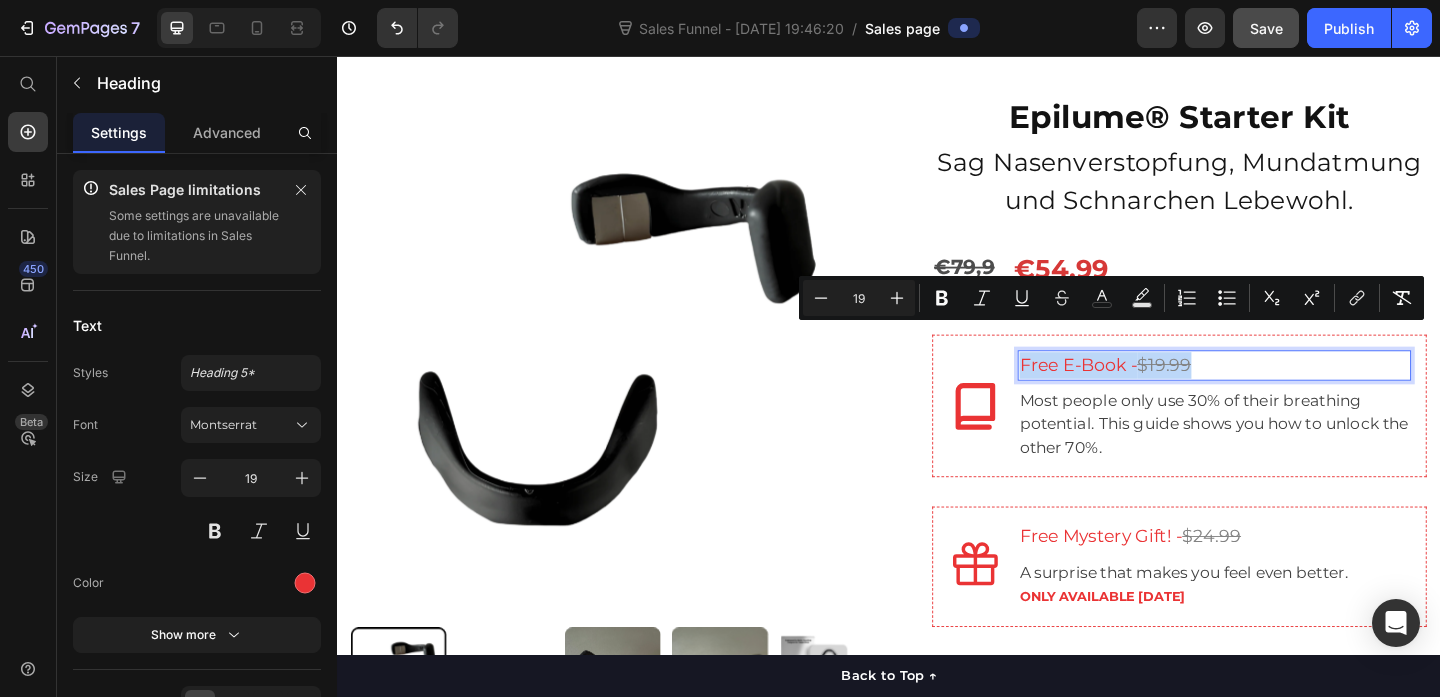 click on "$19.99" at bounding box center (1236, 391) 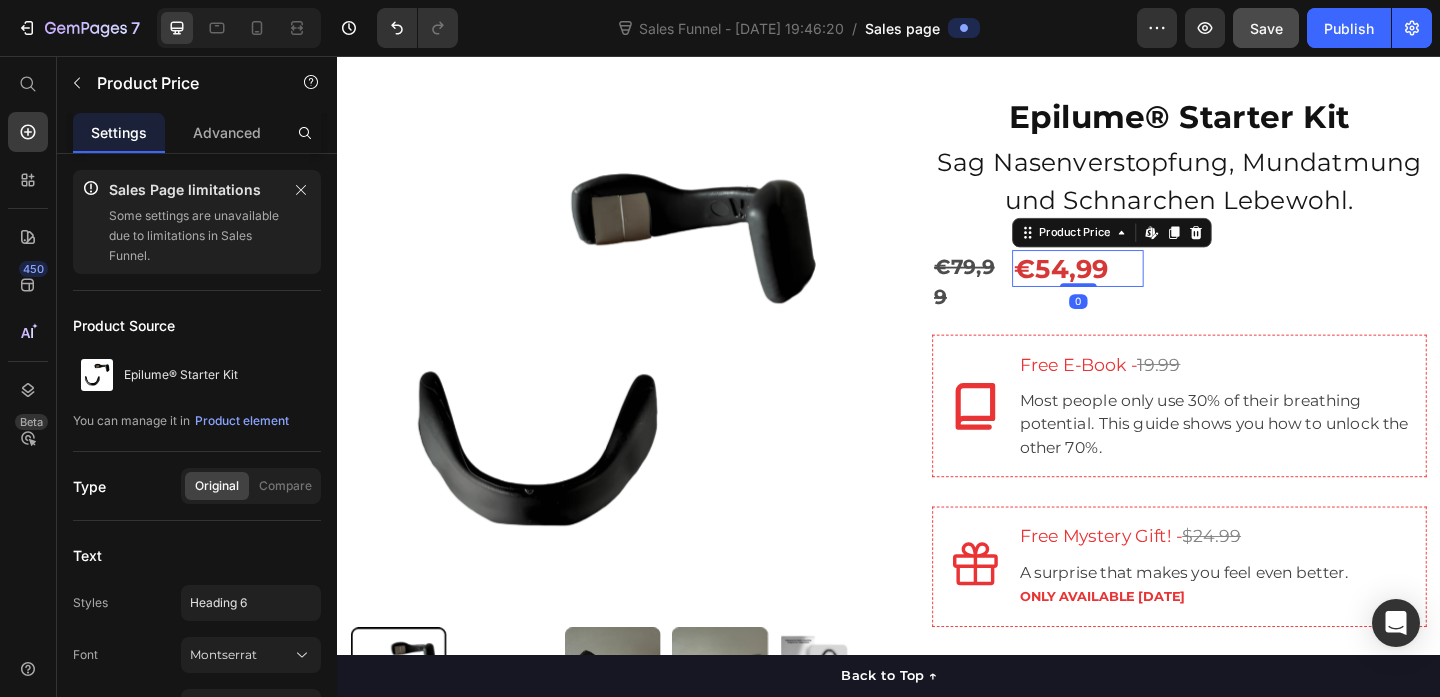 click on "€54,99" at bounding box center [1142, 287] 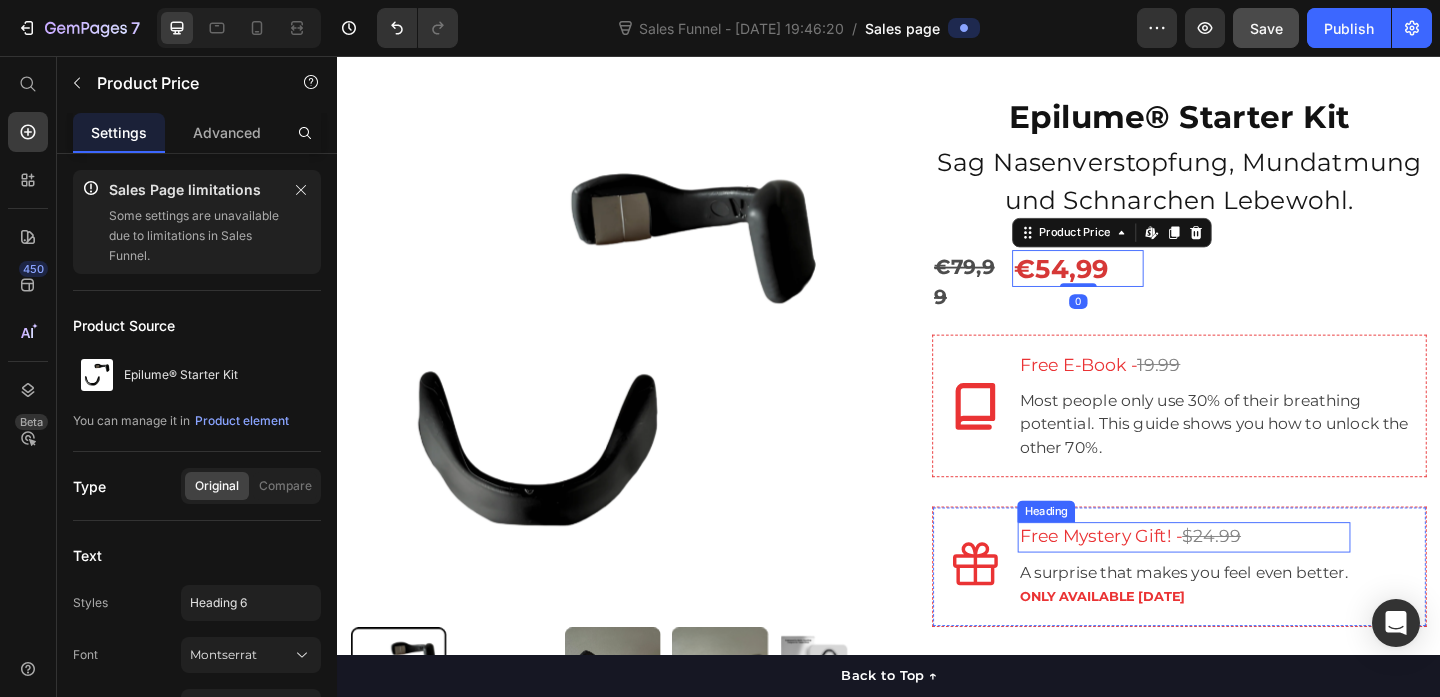 click on "$24.99" at bounding box center (1288, 578) 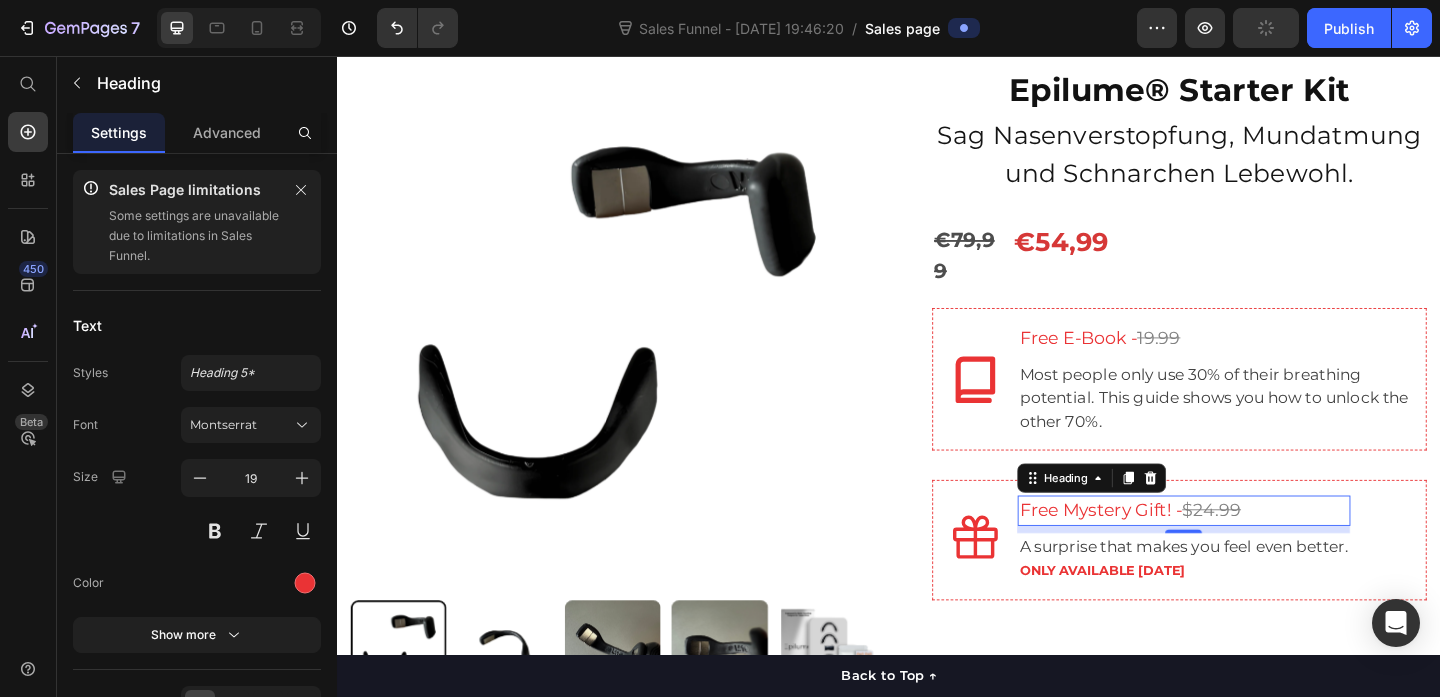 scroll, scrollTop: 310, scrollLeft: 0, axis: vertical 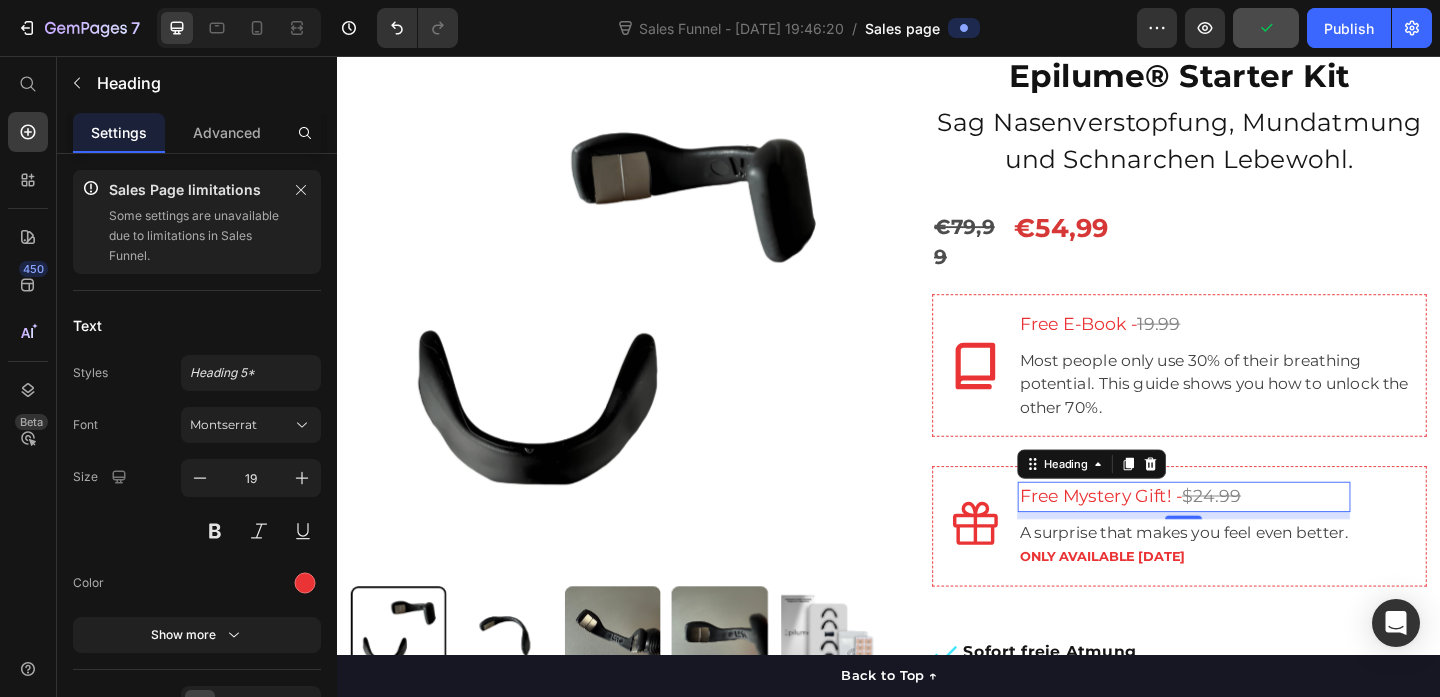 click on "Free Mystery Gift! -  $24.99" at bounding box center (1258, 535) 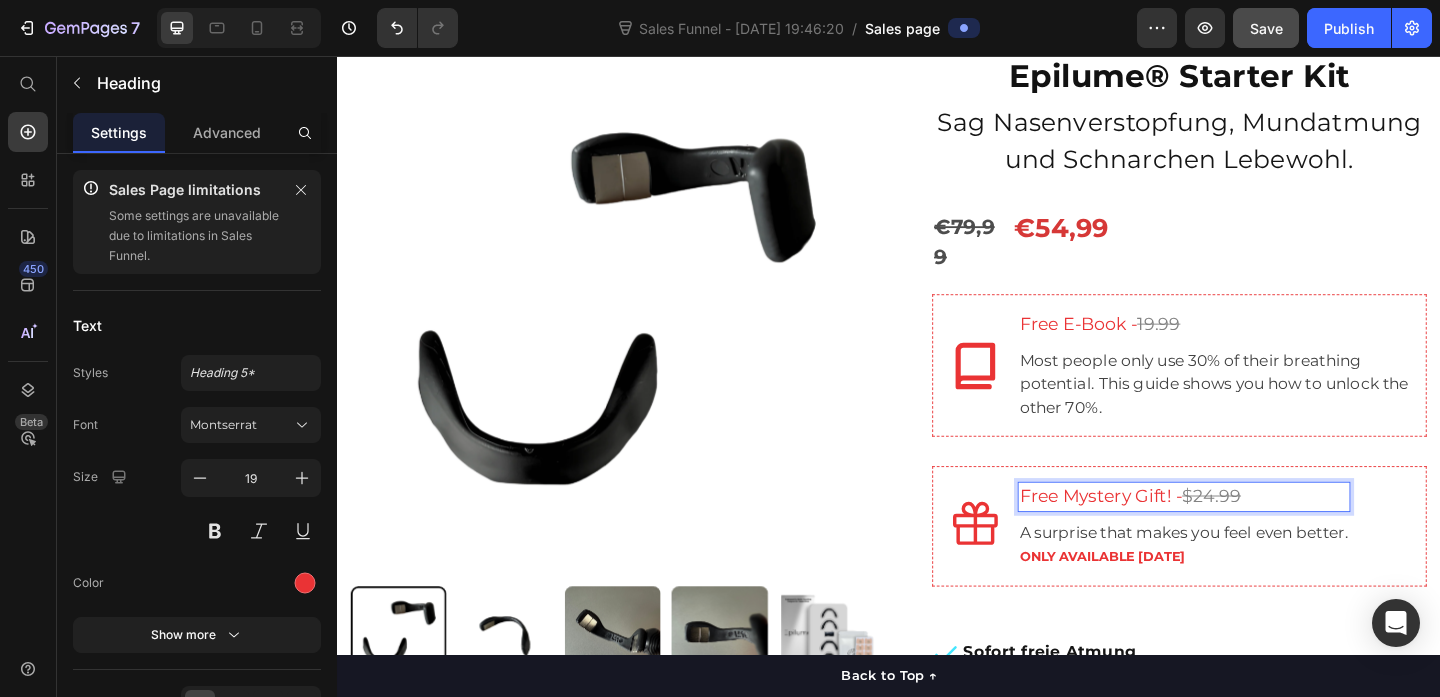 click on "$24.99" at bounding box center [1288, 534] 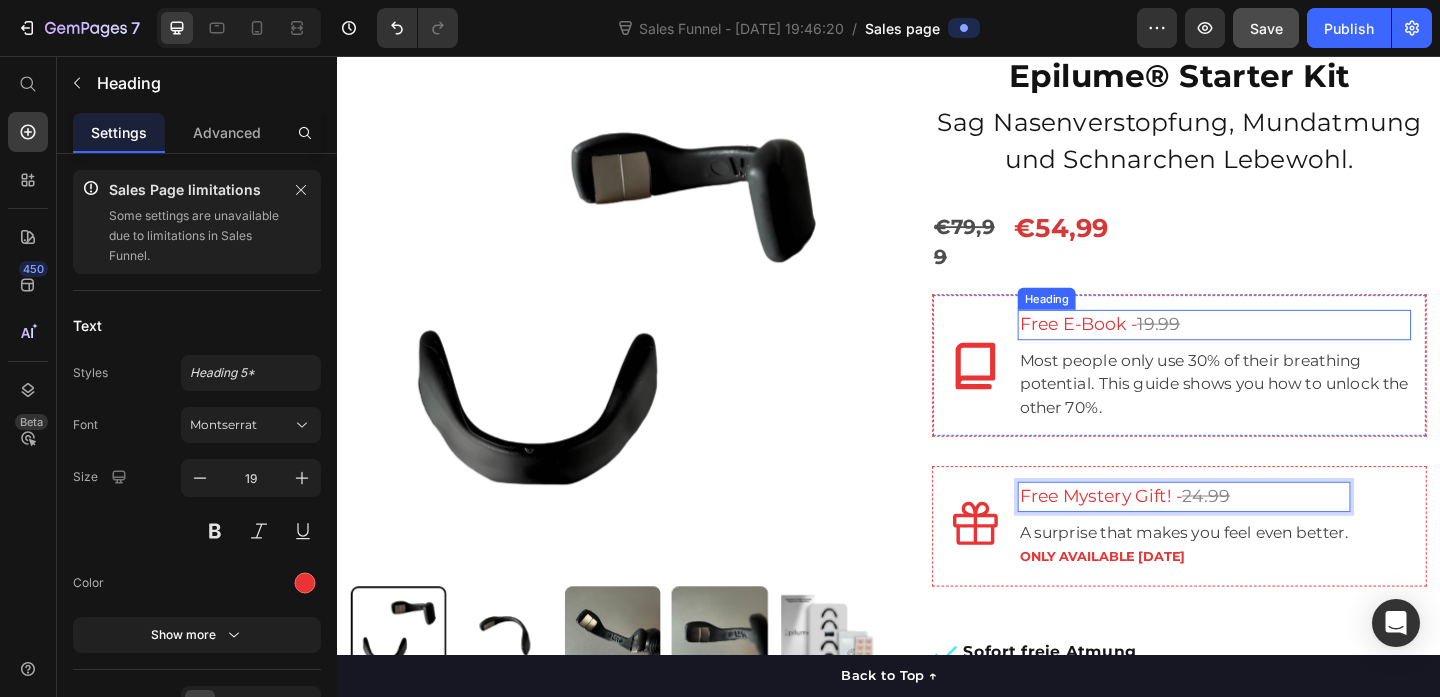 click on "19.99" at bounding box center (1230, 347) 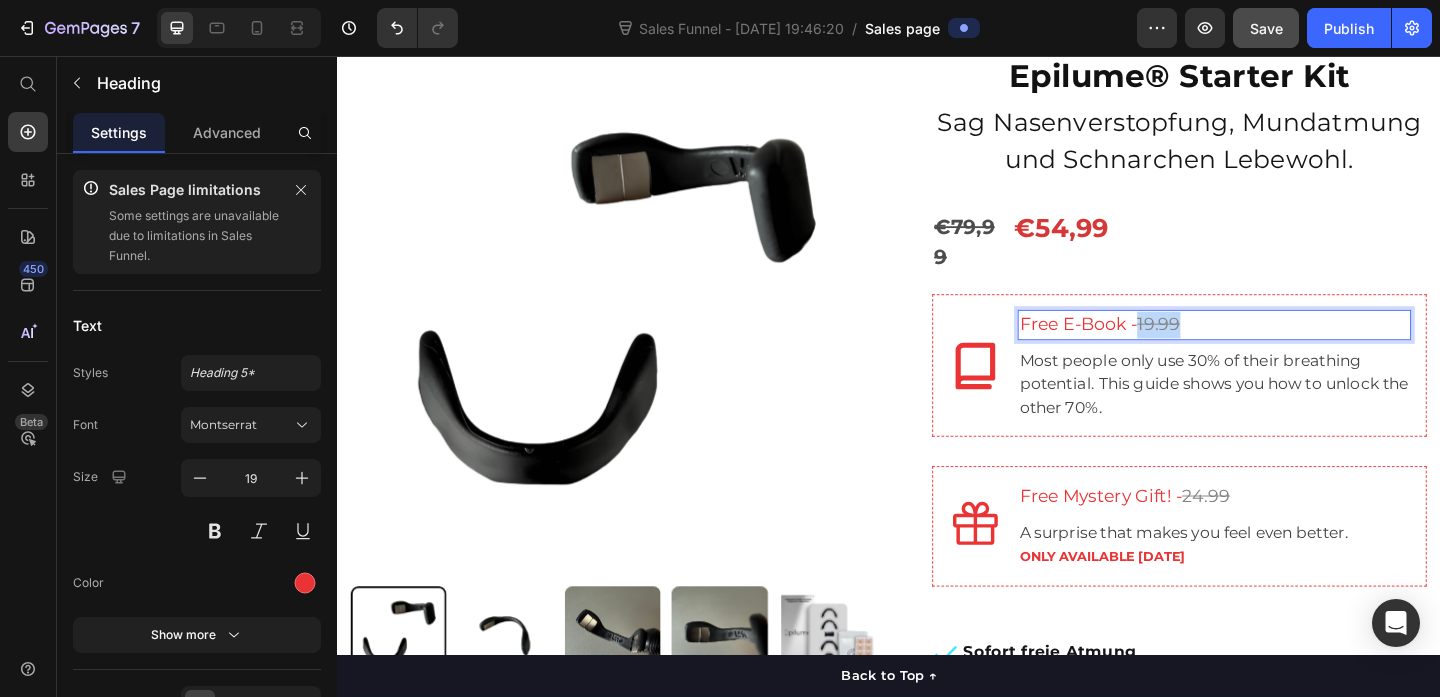 click on "19.99" at bounding box center [1230, 347] 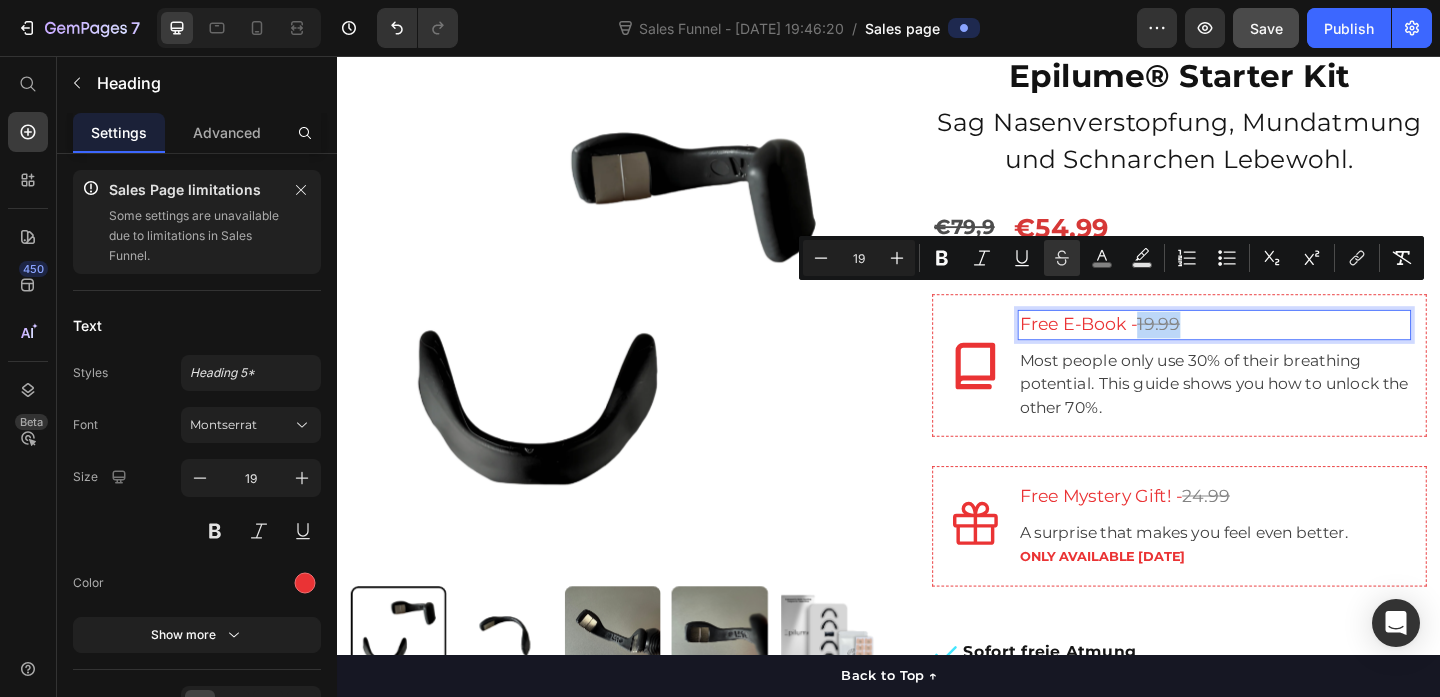 click on "19.99" at bounding box center [1230, 347] 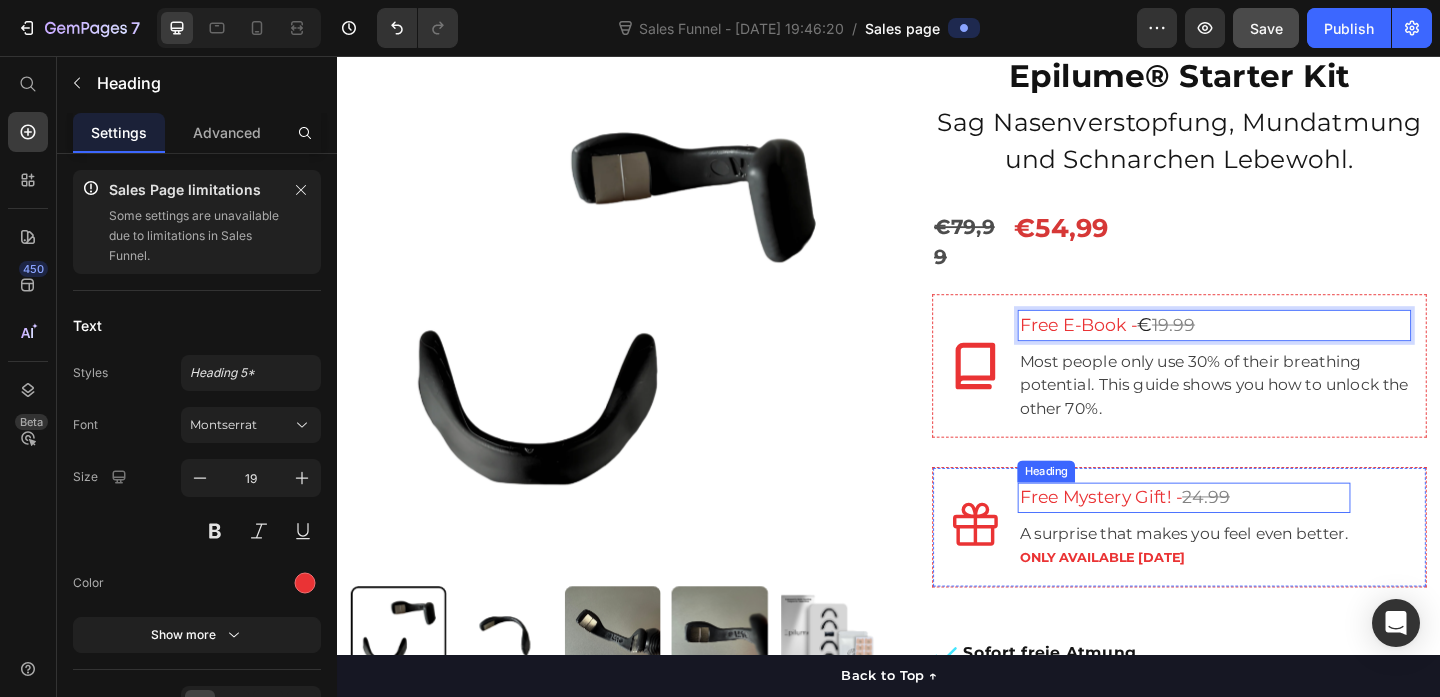 click on "Free Mystery Gift! -  24.99" at bounding box center [1258, 536] 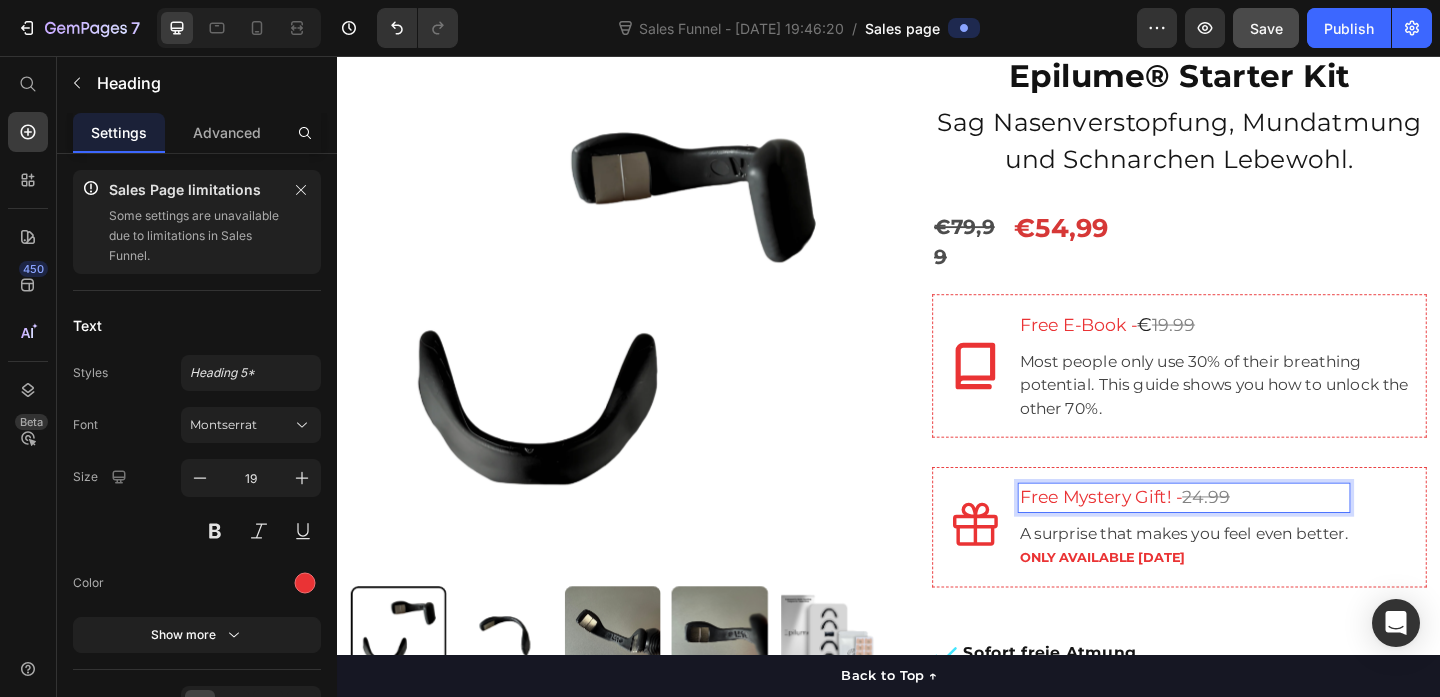 click on "24.99" at bounding box center (1282, 535) 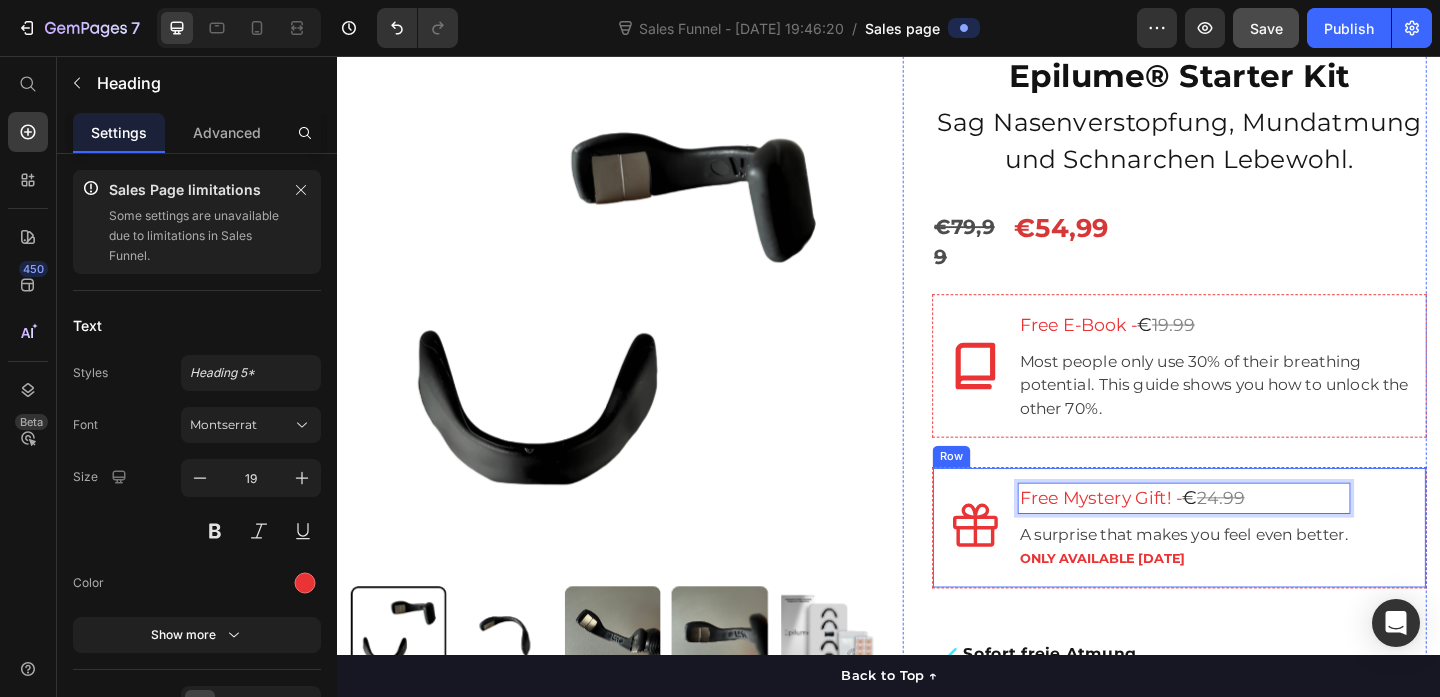 click on "A surprise that makes you feel even better." at bounding box center [1258, 577] 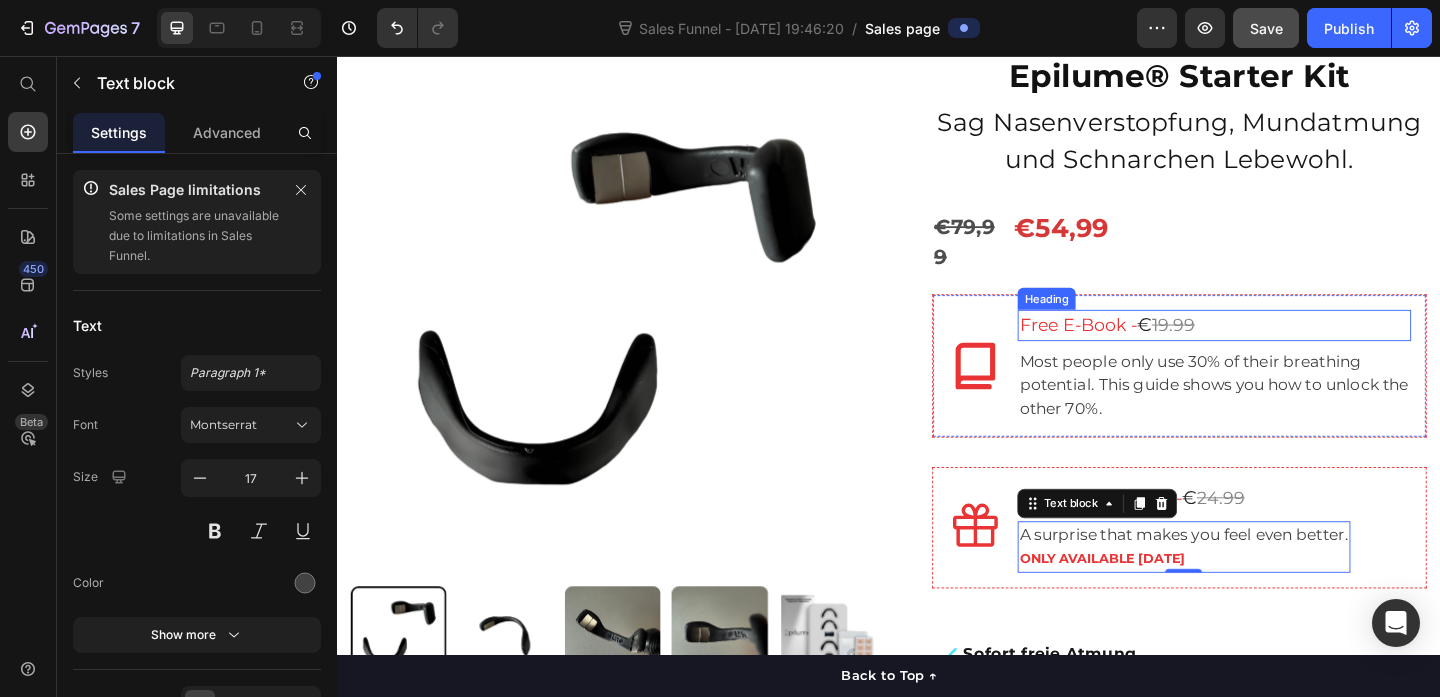 click on "19.99" at bounding box center [1246, 348] 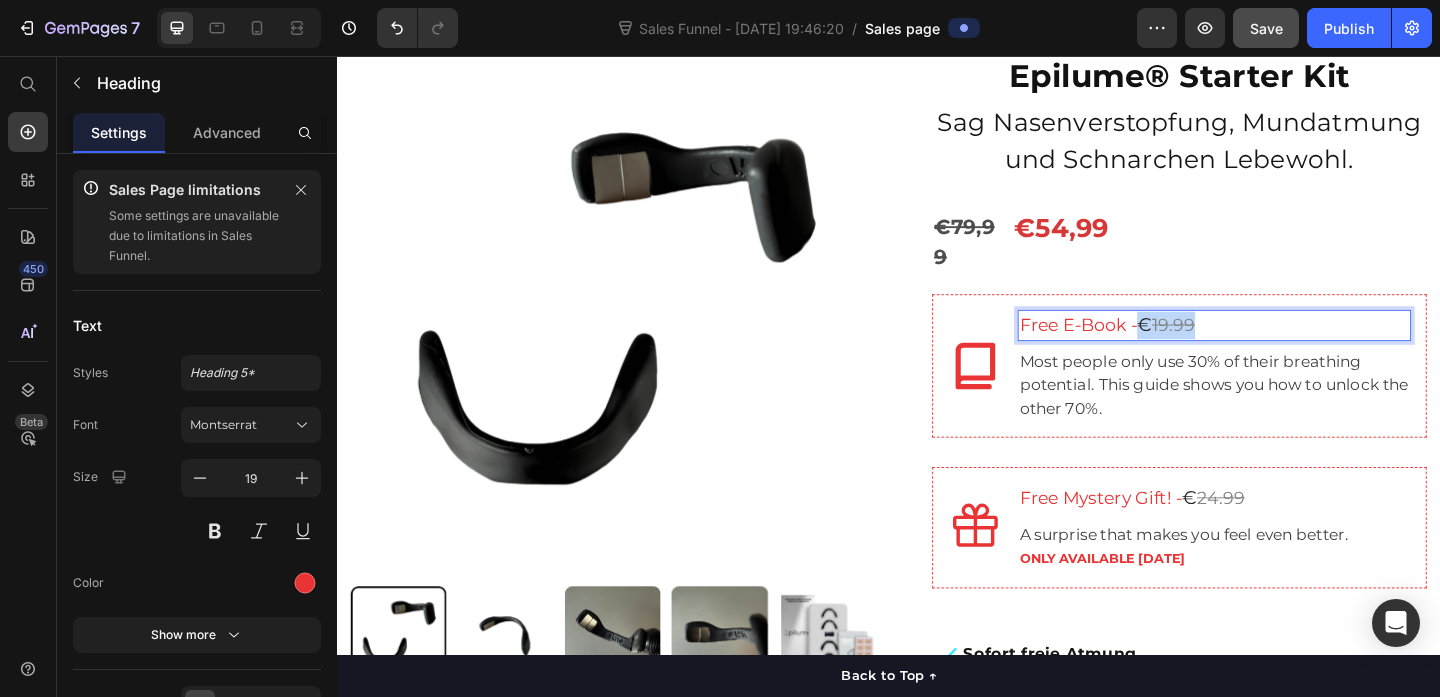 drag, startPoint x: 1213, startPoint y: 318, endPoint x: 1276, endPoint y: 320, distance: 63.03174 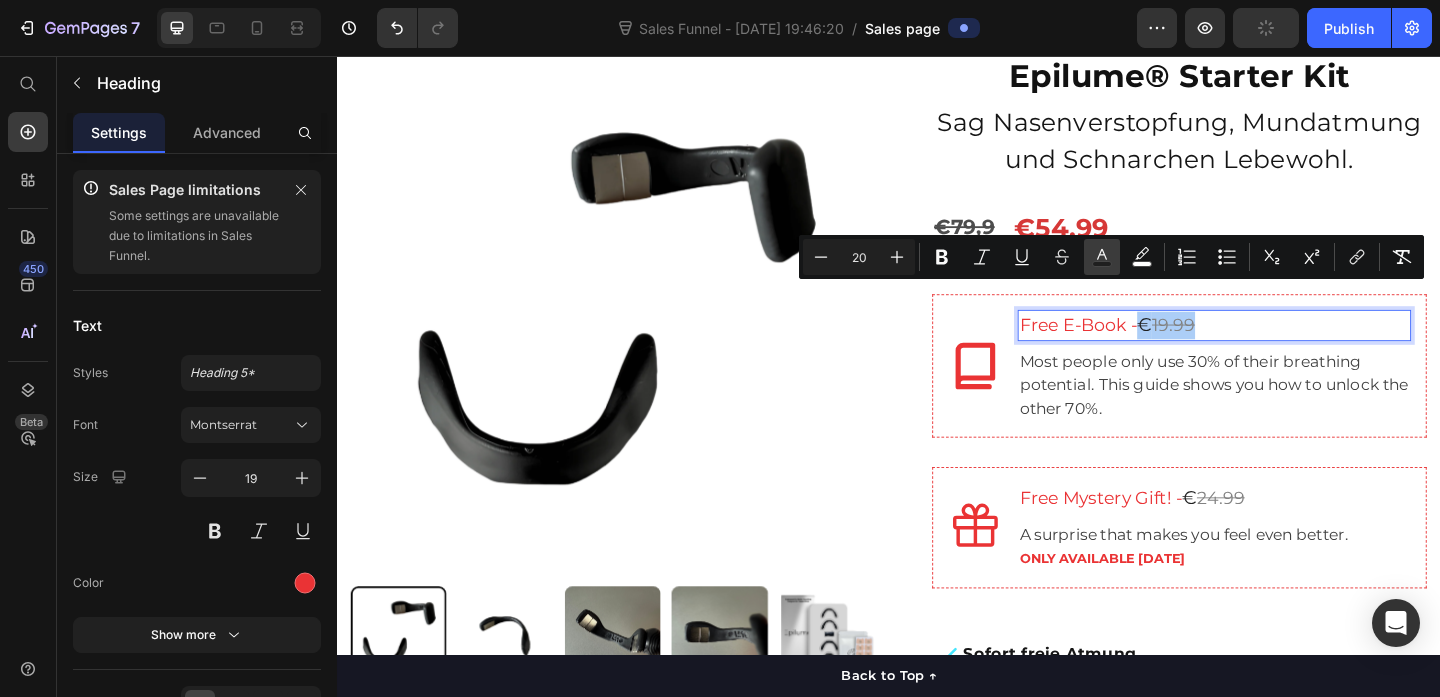 click 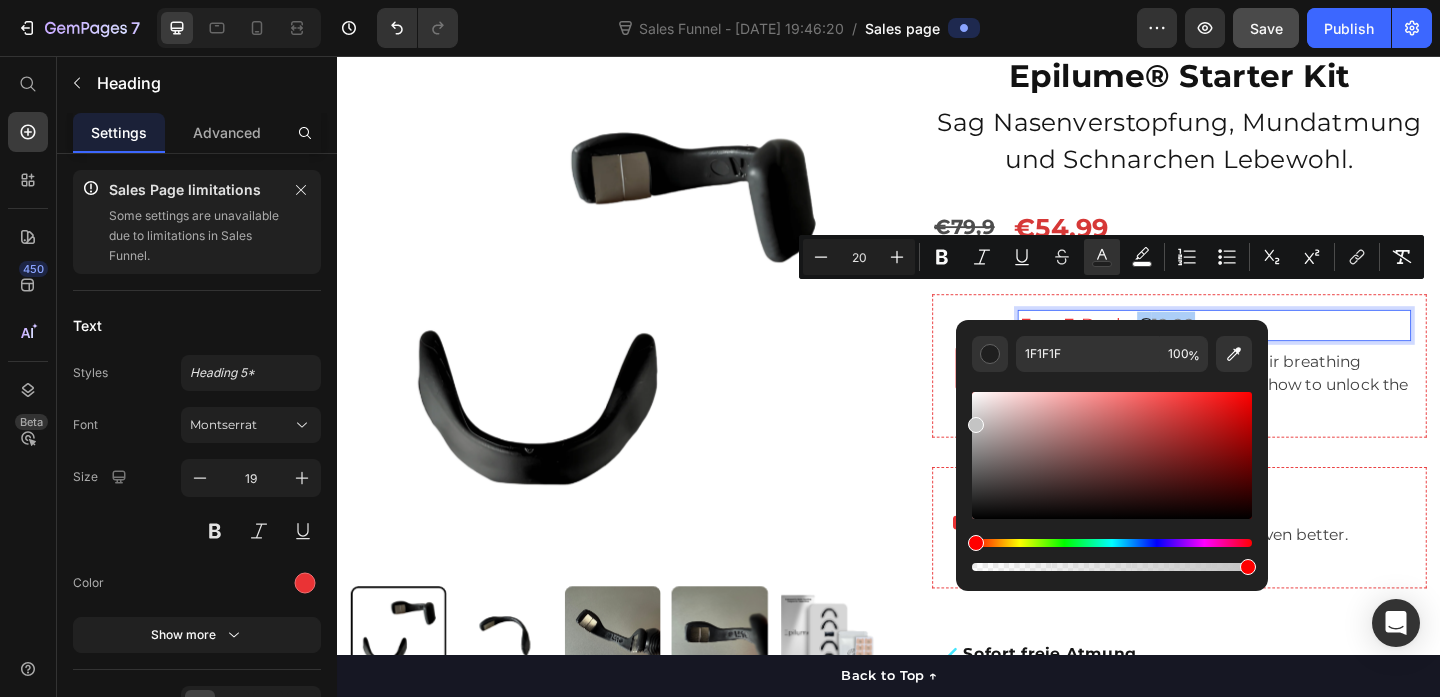 drag, startPoint x: 974, startPoint y: 492, endPoint x: 957, endPoint y: 420, distance: 73.97973 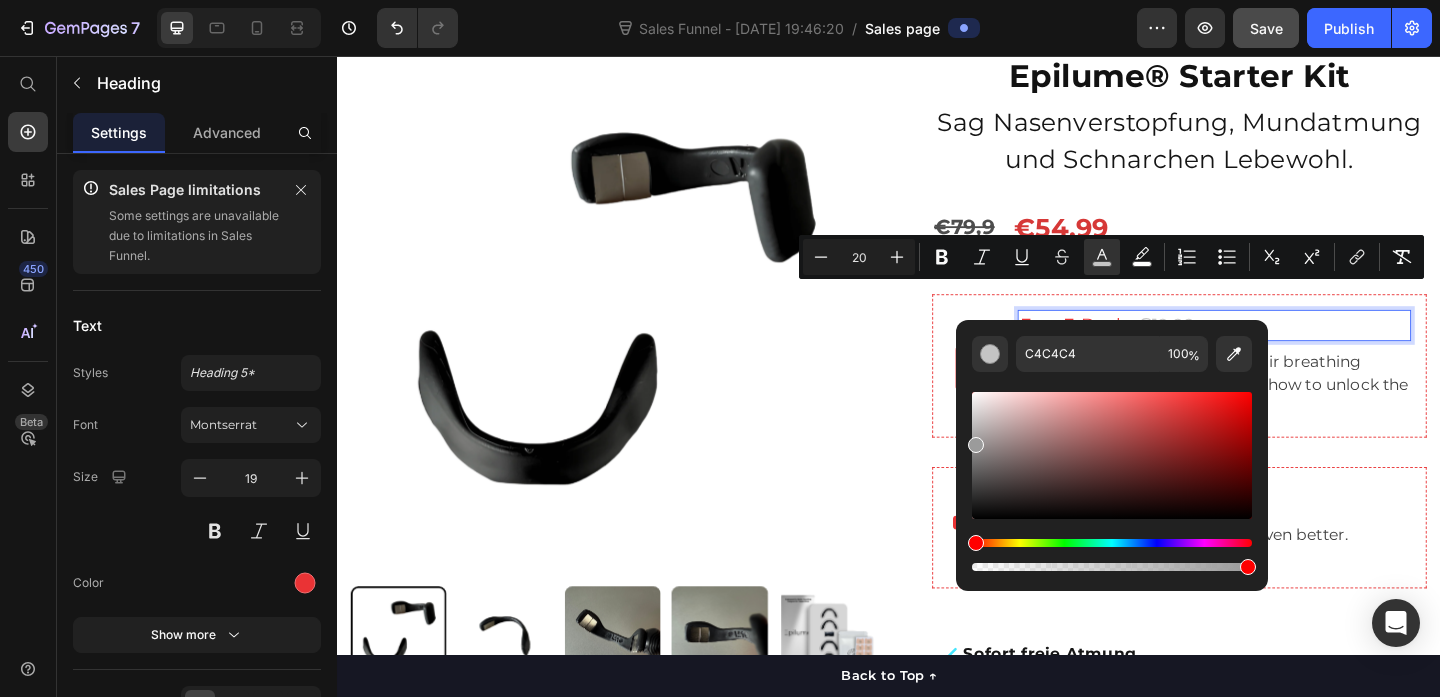 drag, startPoint x: 972, startPoint y: 424, endPoint x: 964, endPoint y: 441, distance: 18.788294 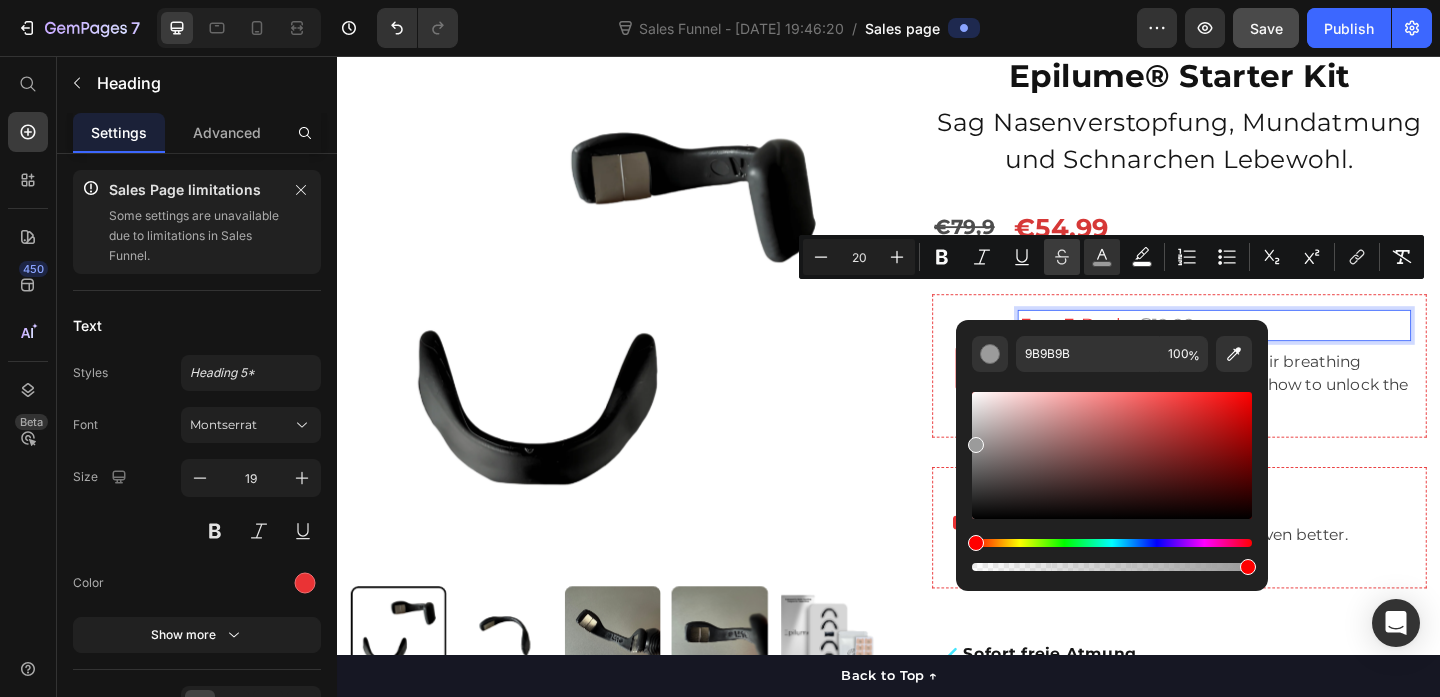 click 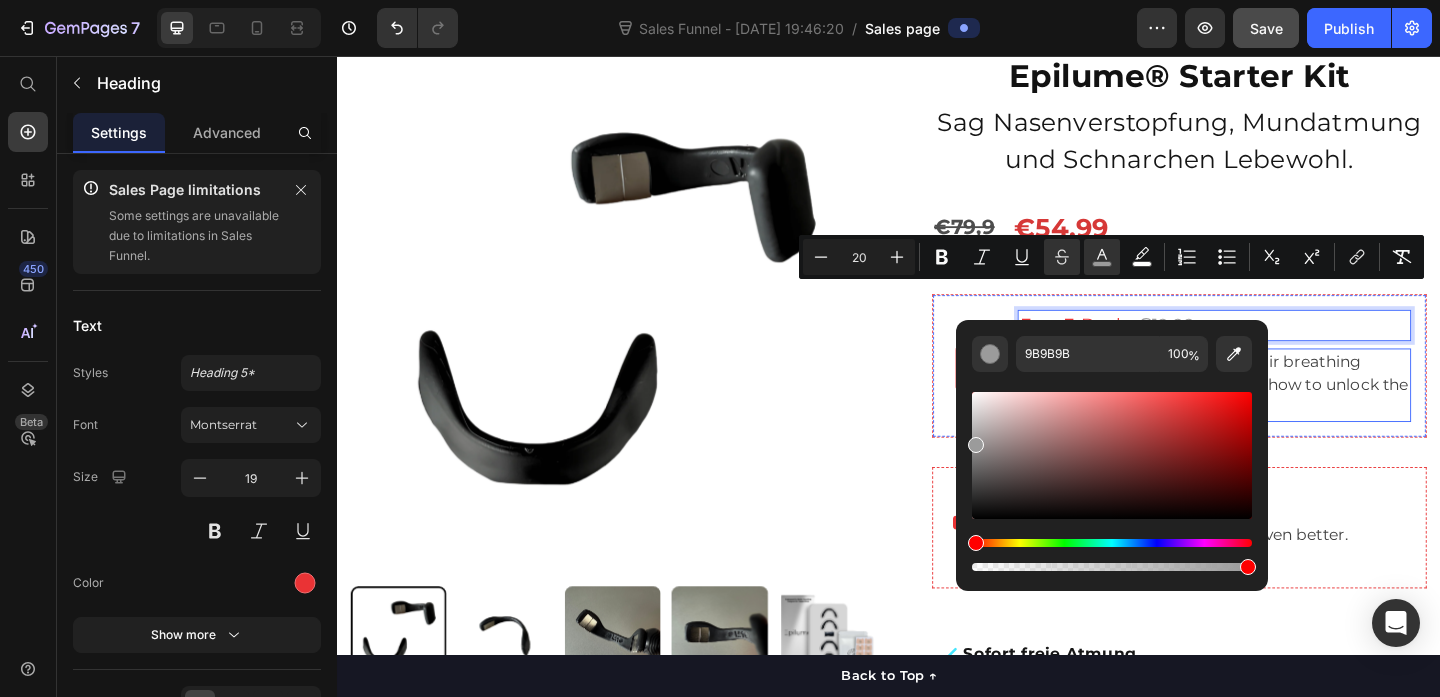 click on "Most people only use 30% of their breathing potential. This guide shows you how to unlock the other 70%." at bounding box center [1291, 414] 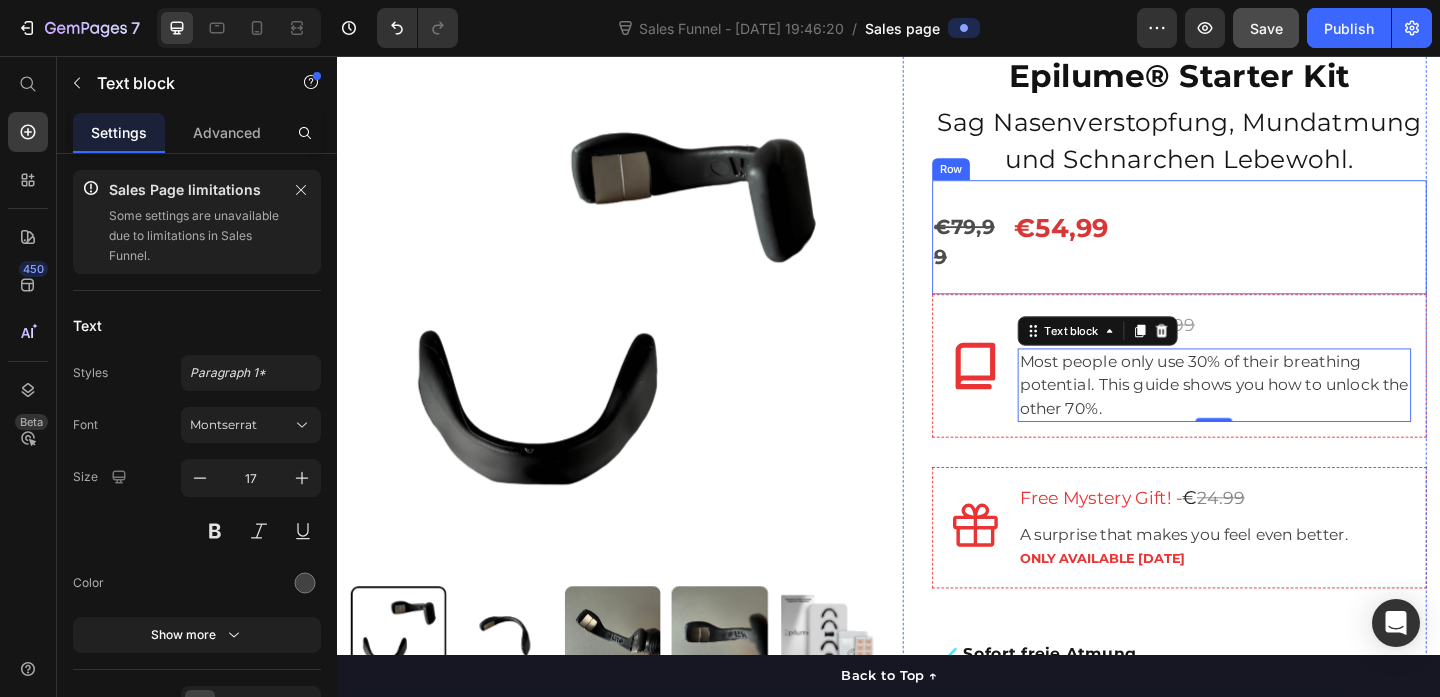 click on "€54,99 Product Price" at bounding box center (1389, 258) 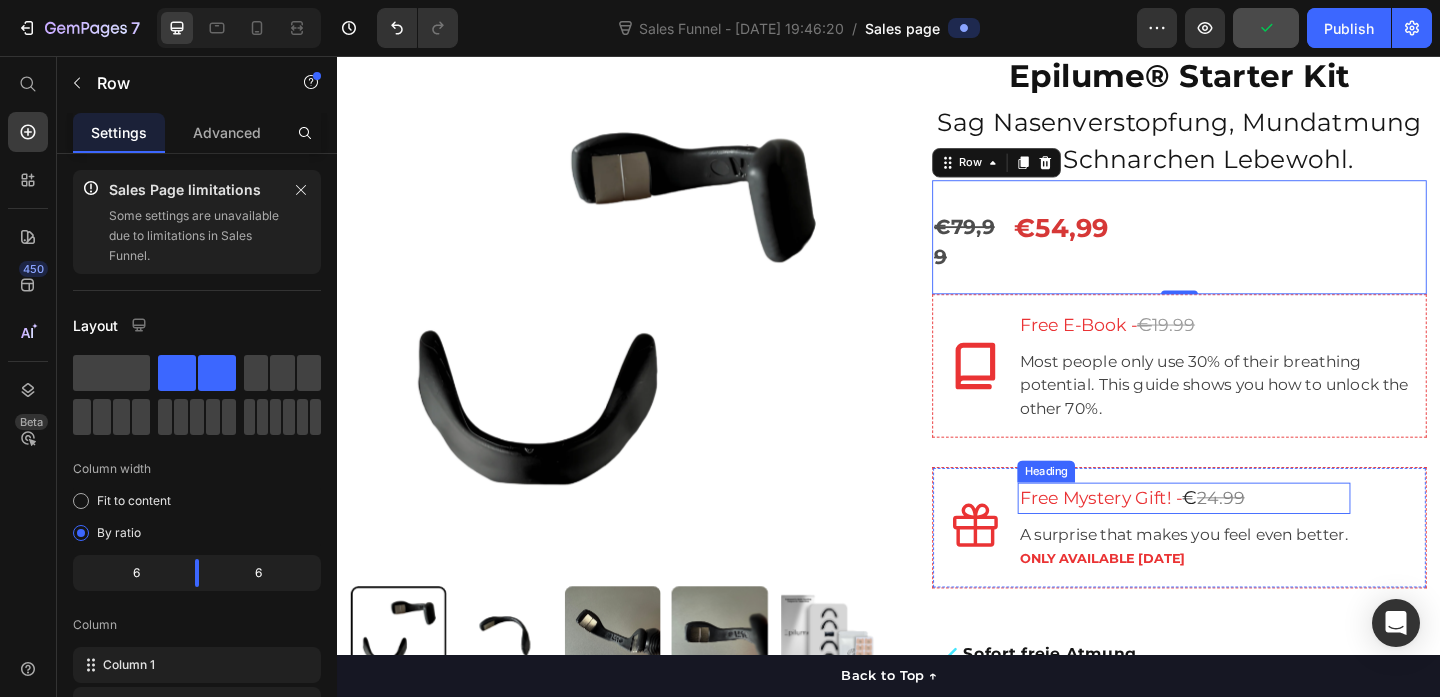 click on "€" at bounding box center [1264, 536] 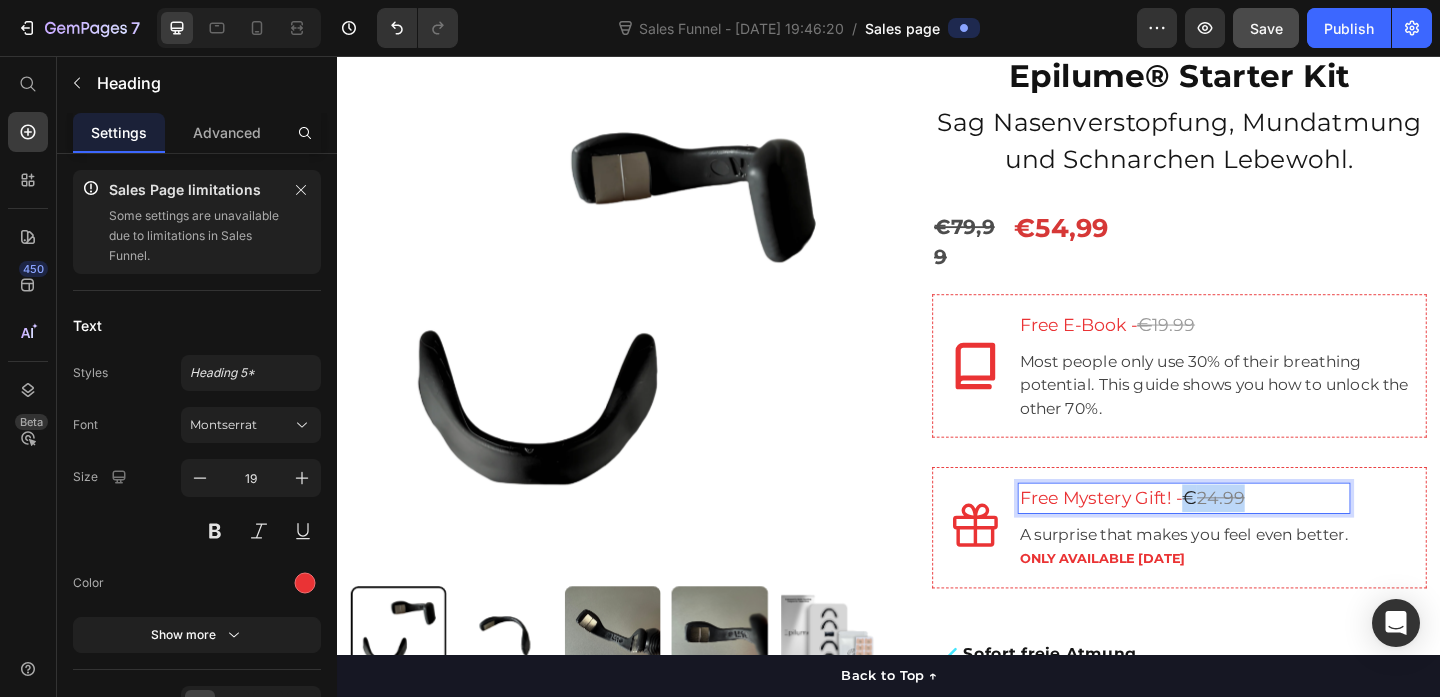 drag, startPoint x: 1265, startPoint y: 509, endPoint x: 1332, endPoint y: 501, distance: 67.47592 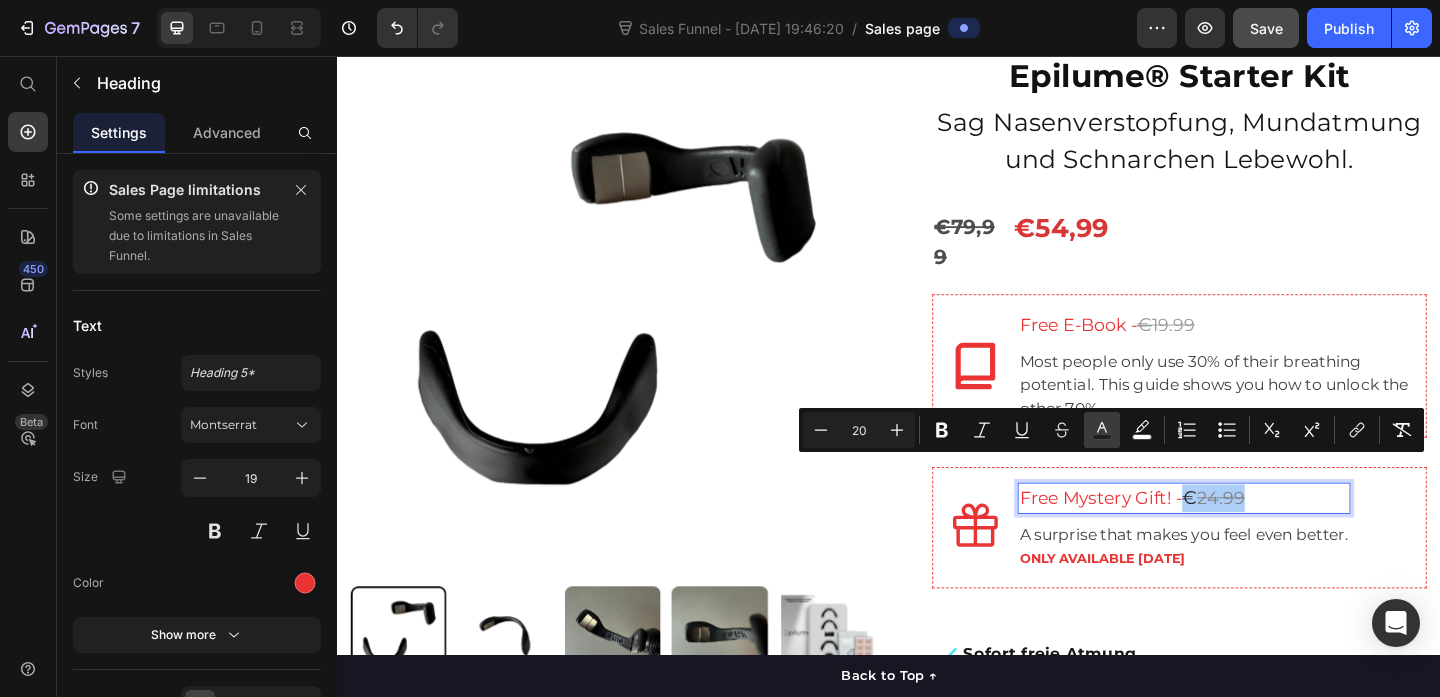 click on "color" at bounding box center (1102, 430) 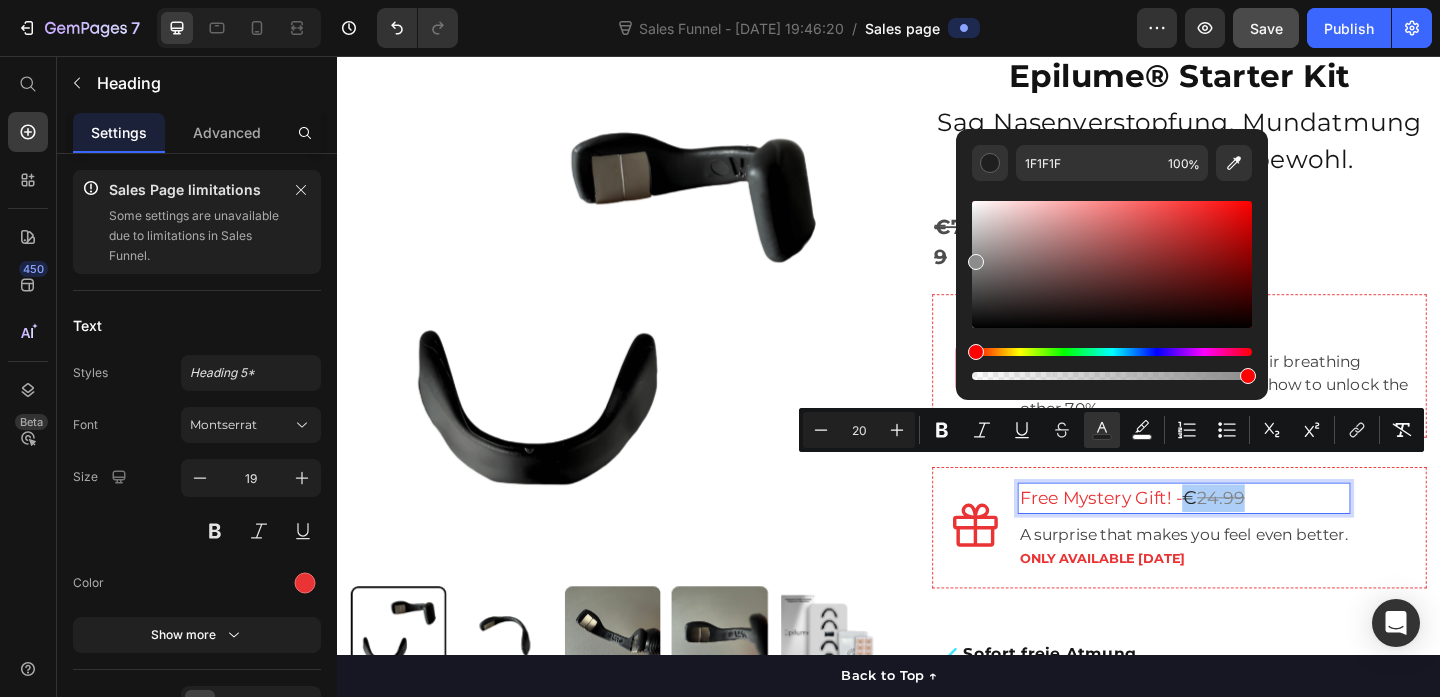 drag, startPoint x: 976, startPoint y: 276, endPoint x: 969, endPoint y: 257, distance: 20.248457 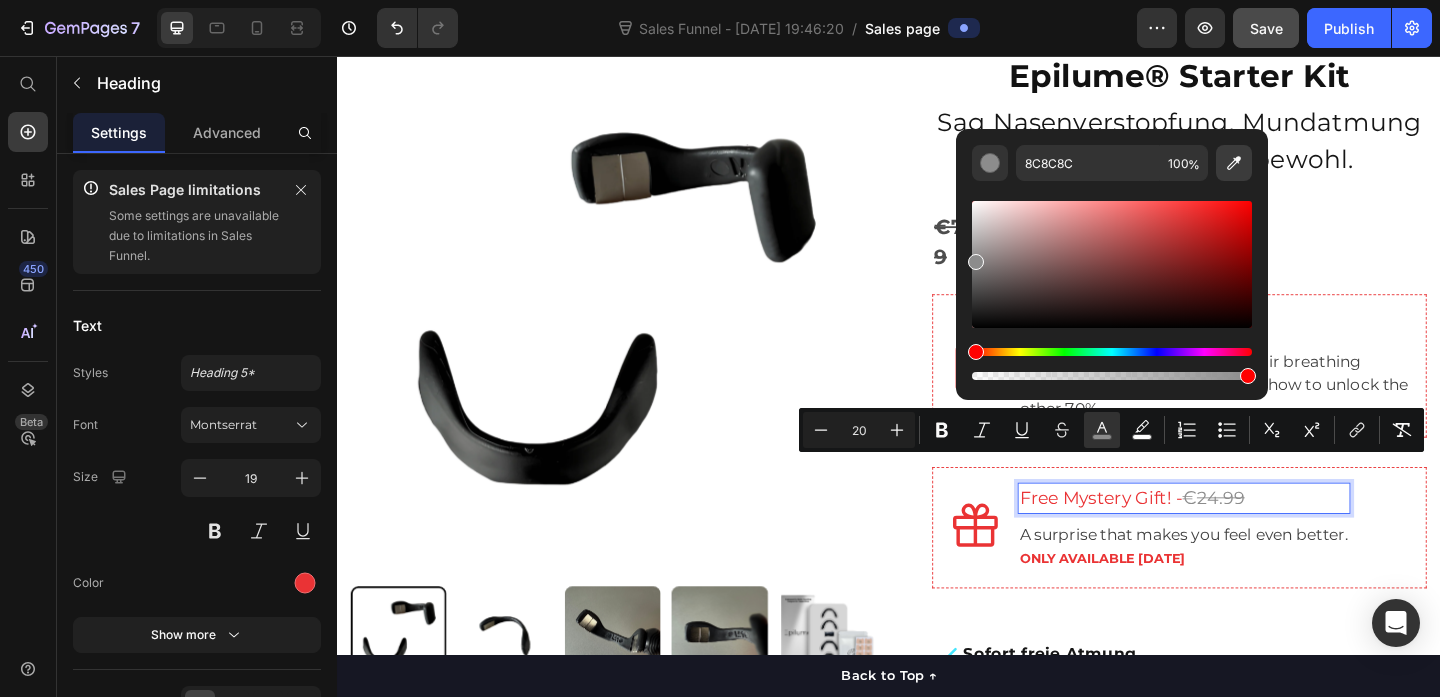 click at bounding box center (1234, 163) 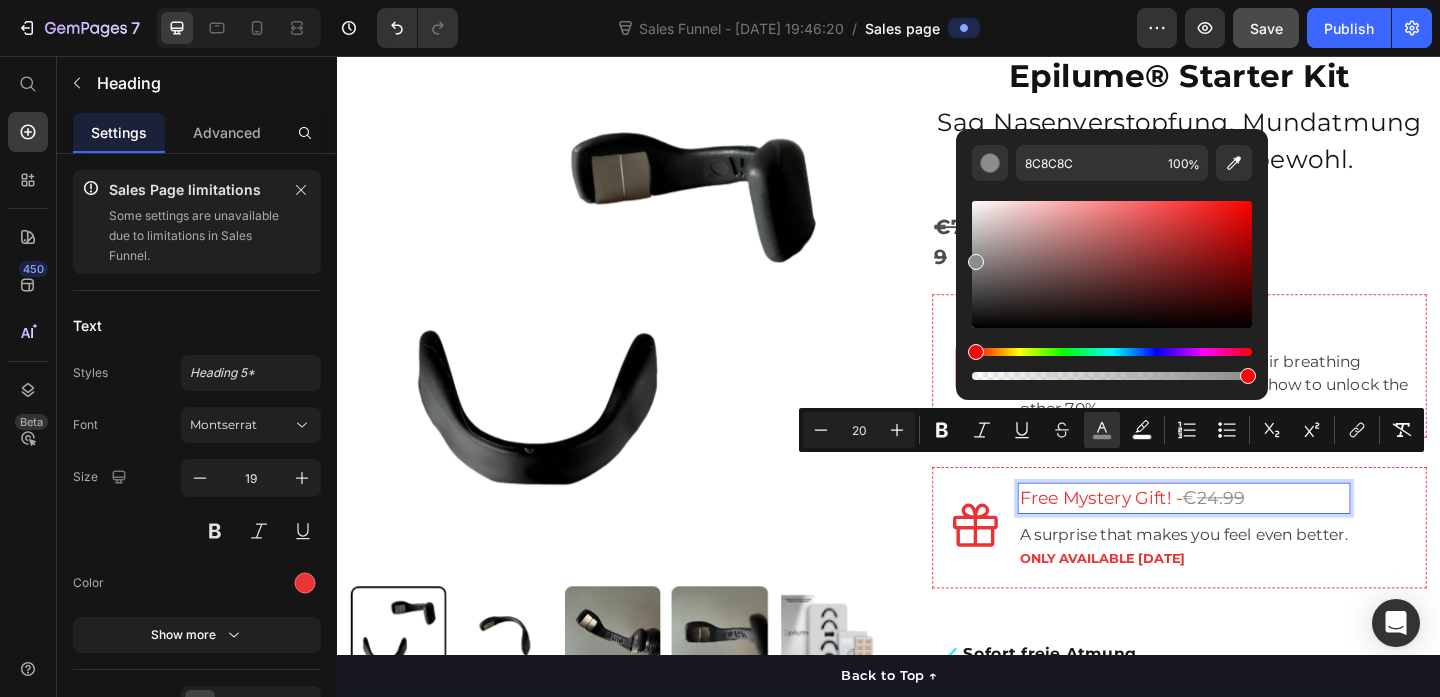 type on "EA3334" 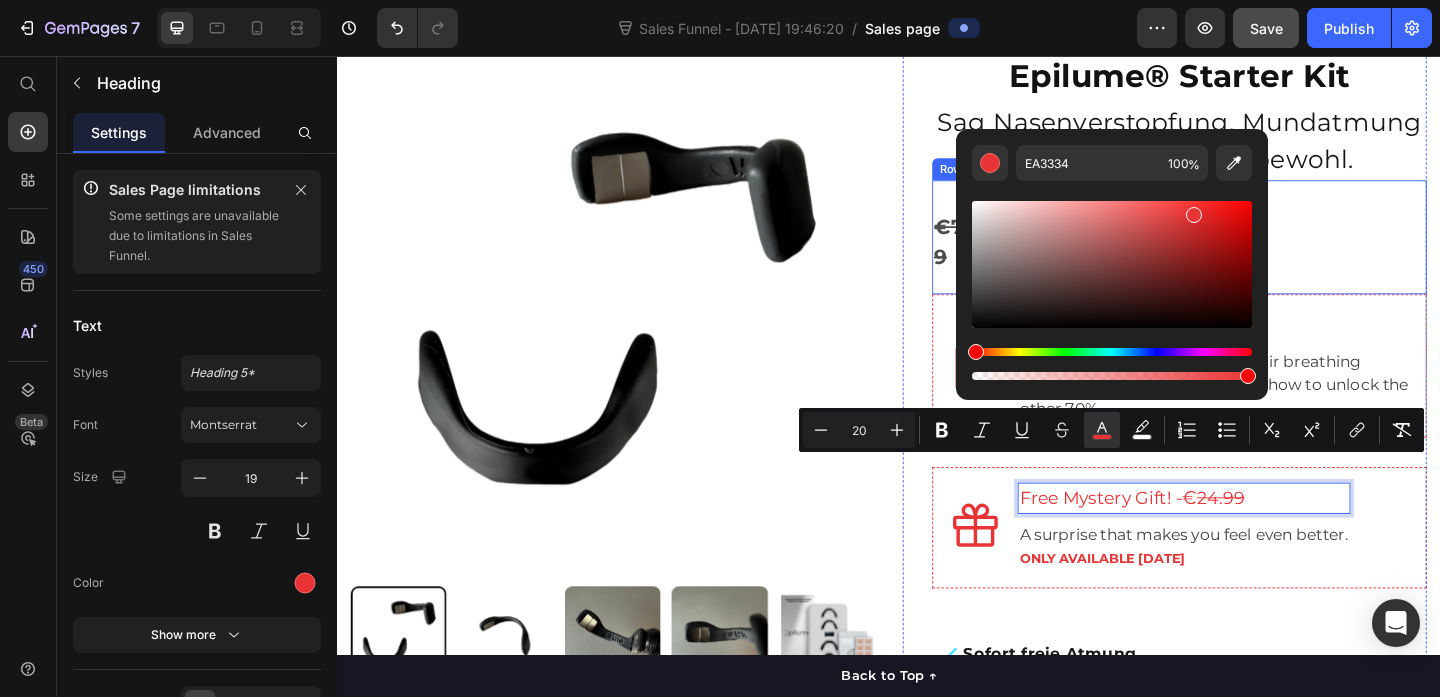 click on "€54,99 Product Price" at bounding box center [1389, 258] 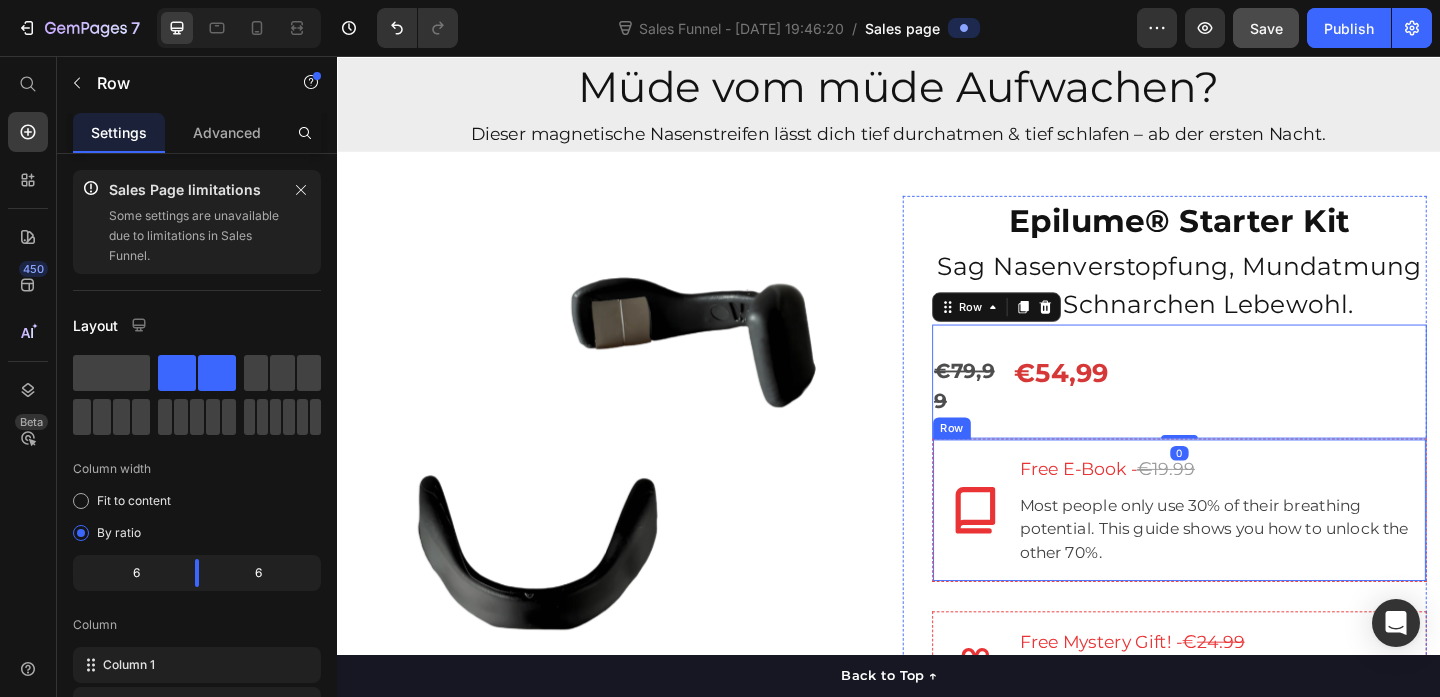 scroll, scrollTop: 147, scrollLeft: 0, axis: vertical 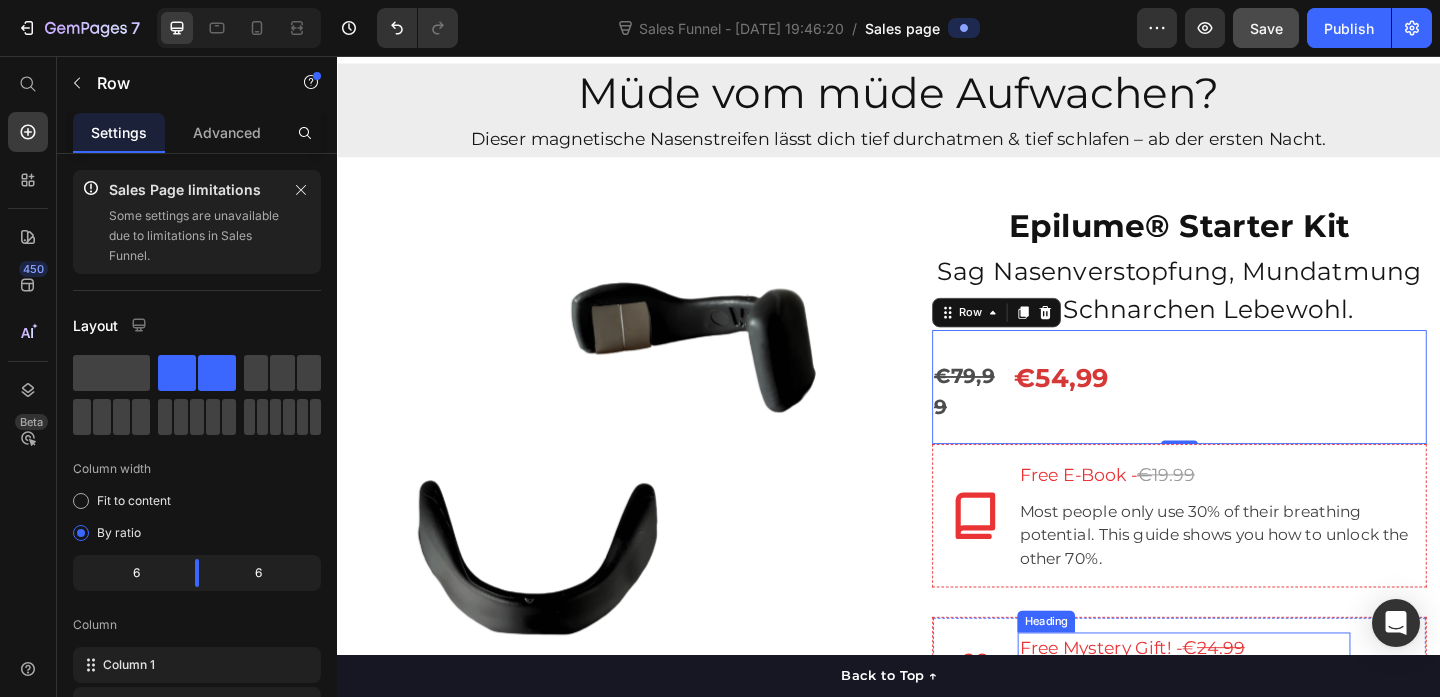 click on "€" at bounding box center [1264, 699] 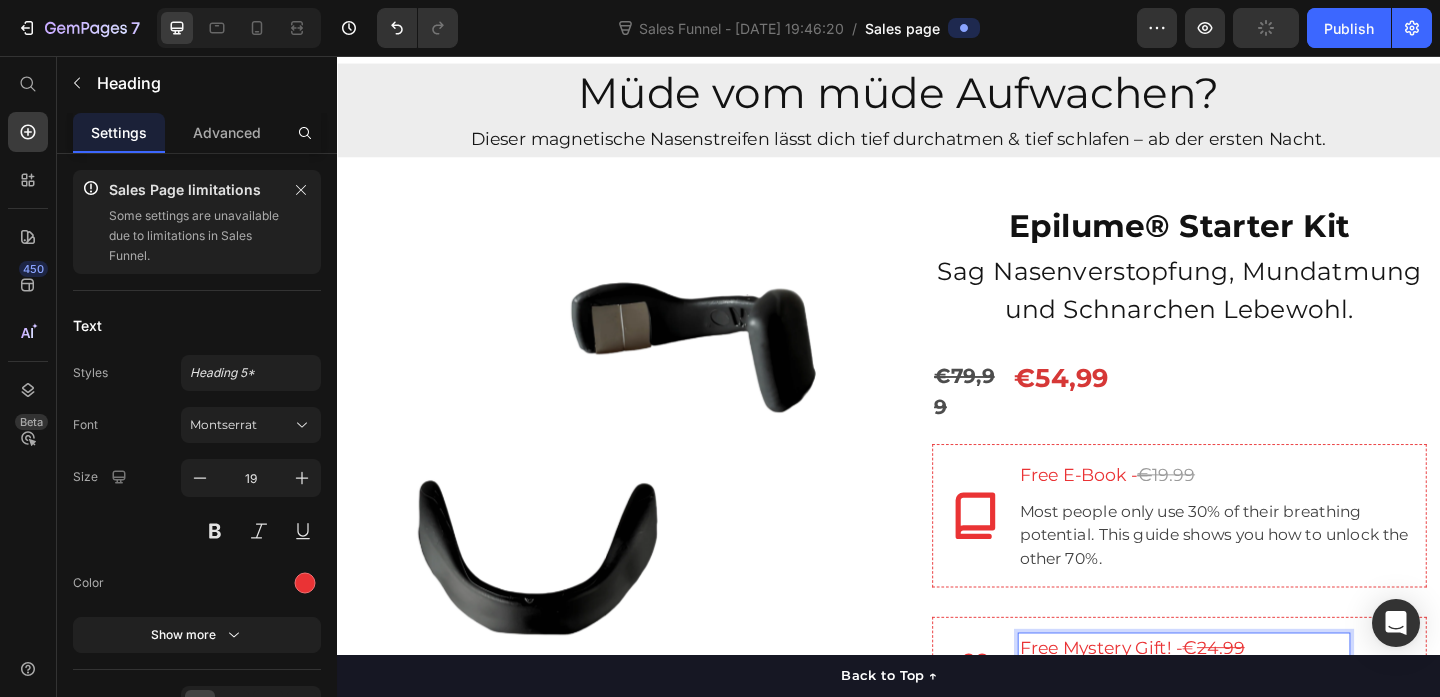 click on "€" at bounding box center (1264, 699) 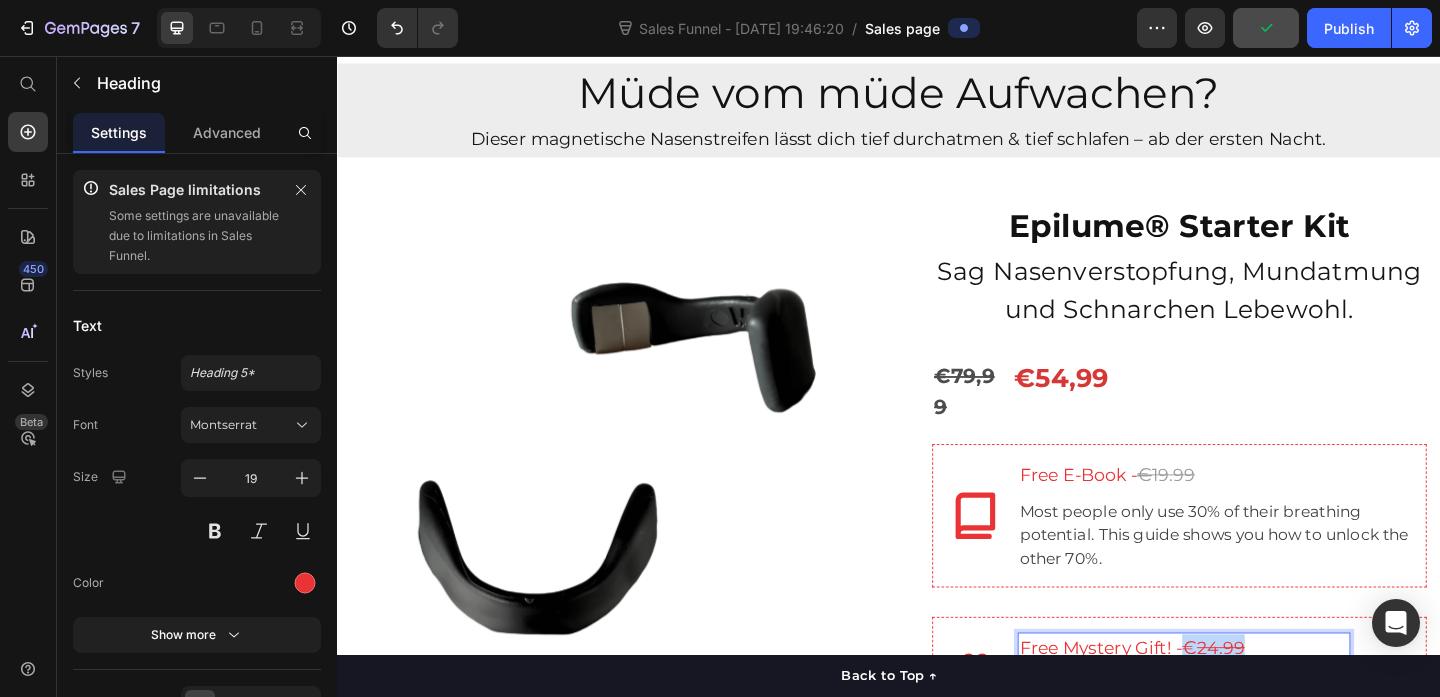 drag, startPoint x: 1264, startPoint y: 671, endPoint x: 1349, endPoint y: 655, distance: 86.492775 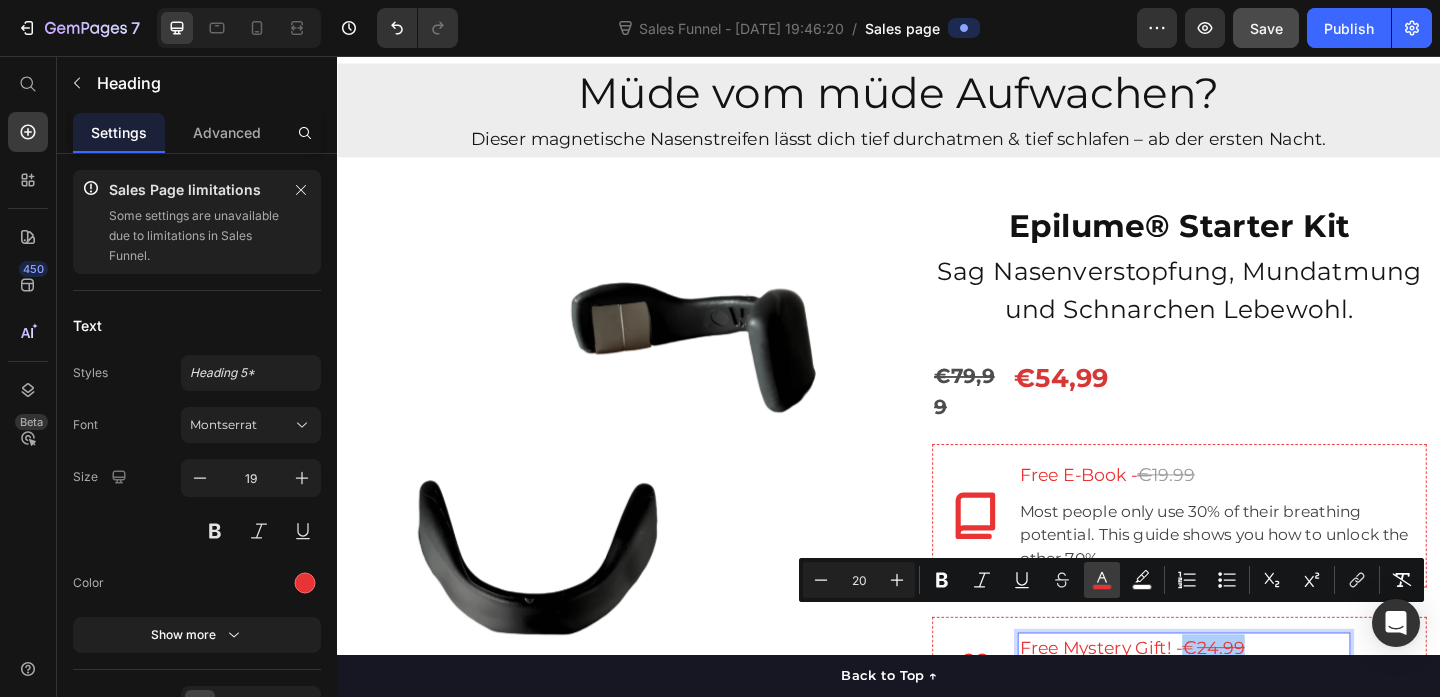 click 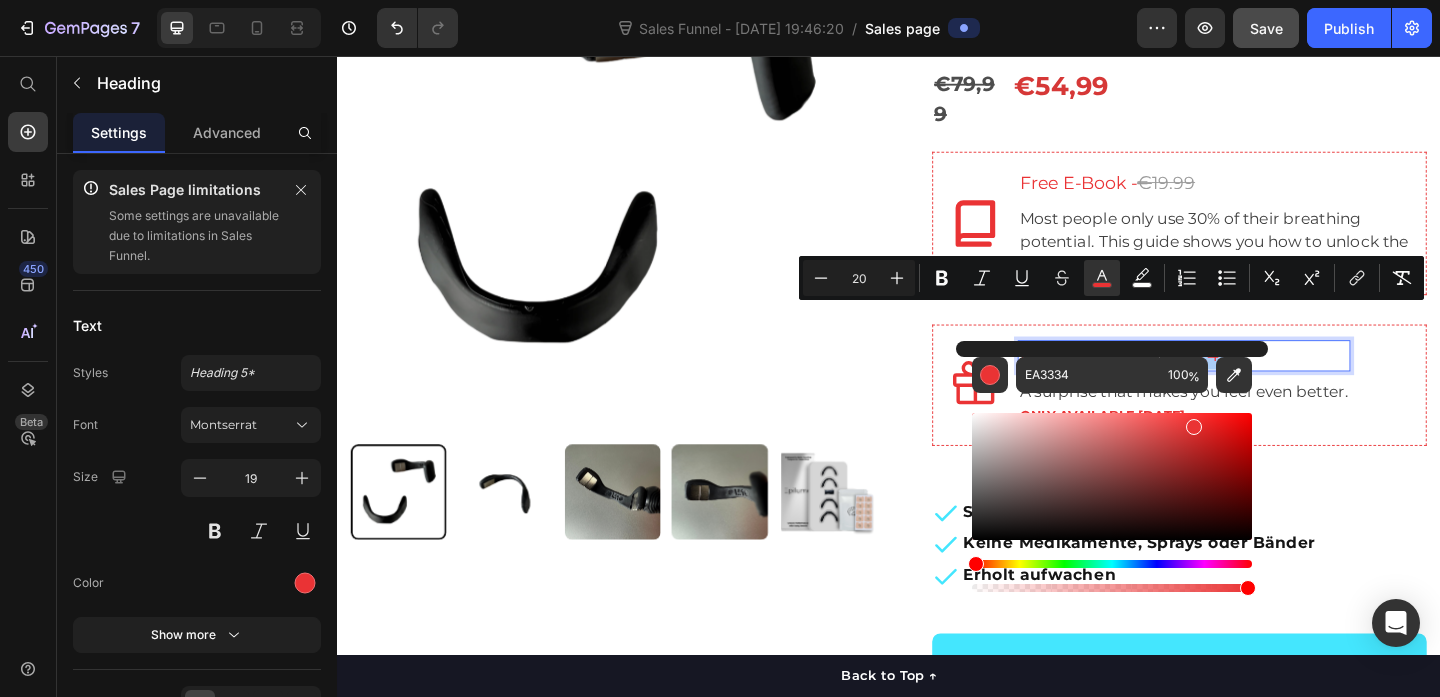 scroll, scrollTop: 477, scrollLeft: 0, axis: vertical 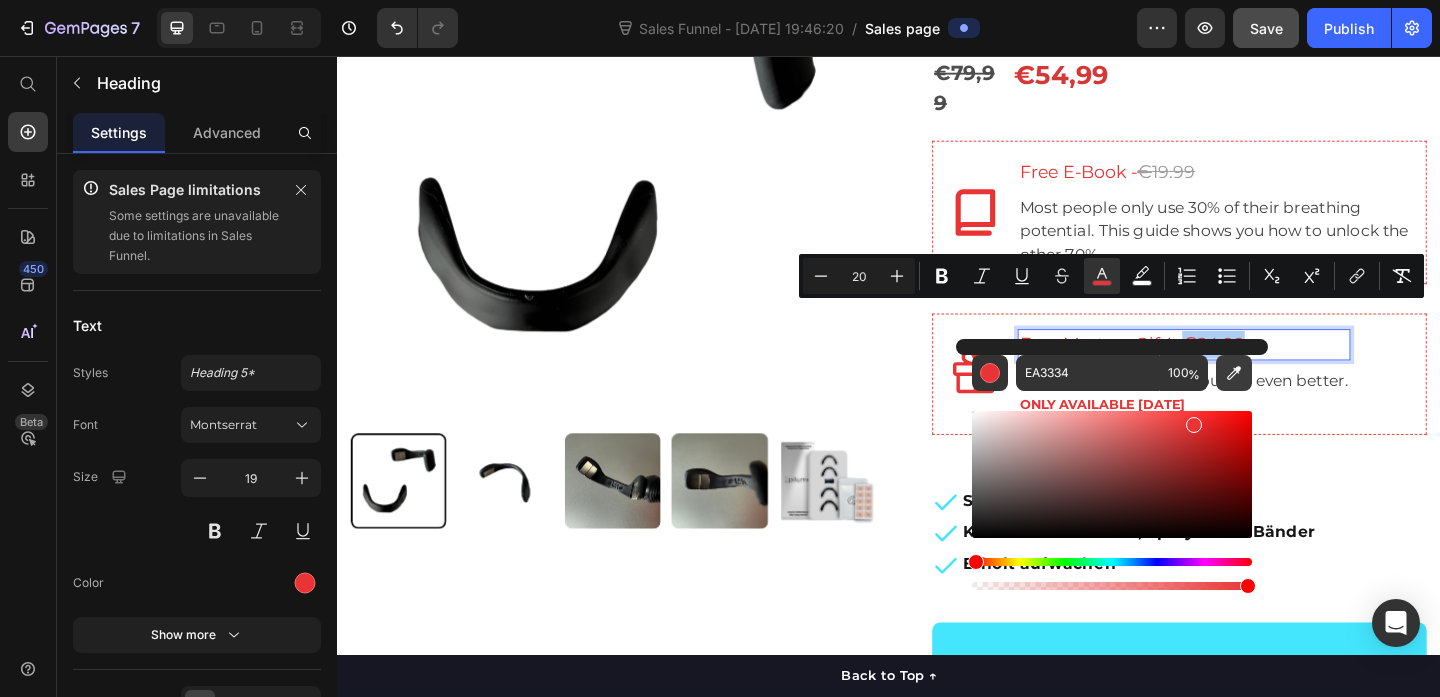 click 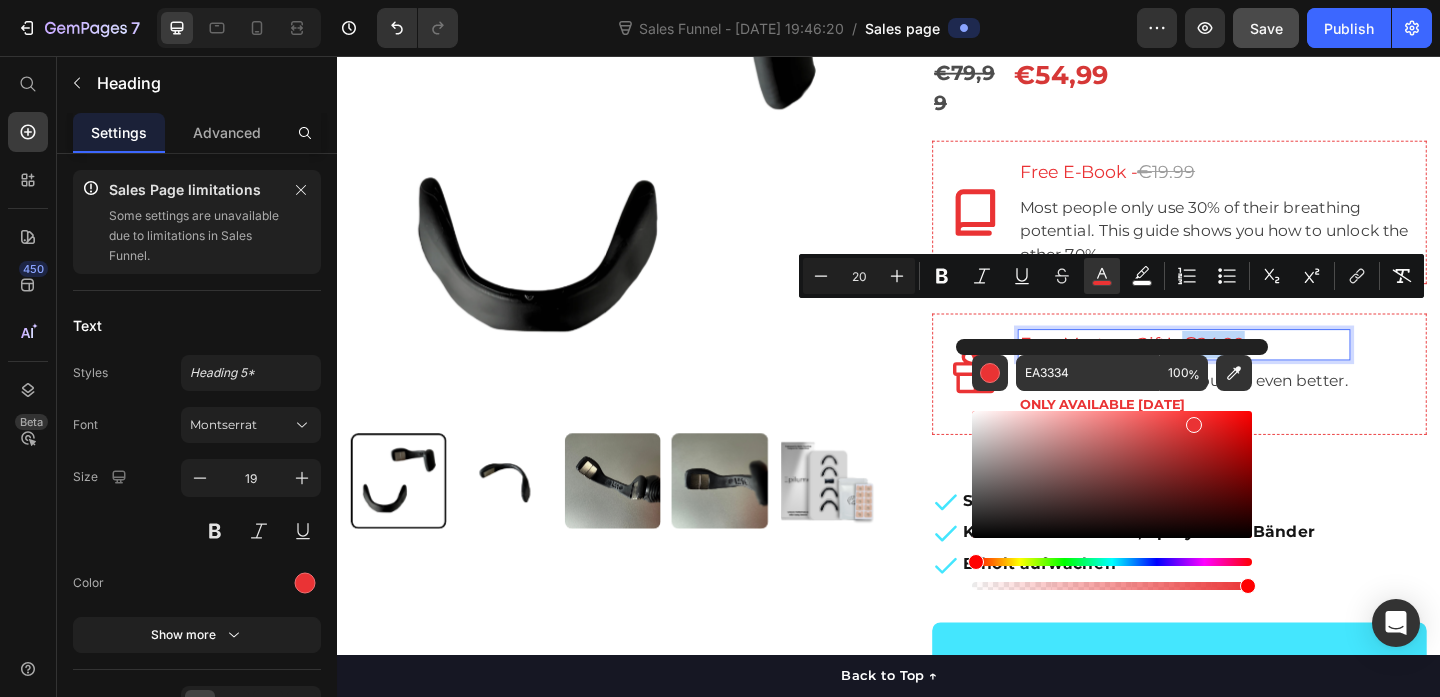 type on "9B9B9B" 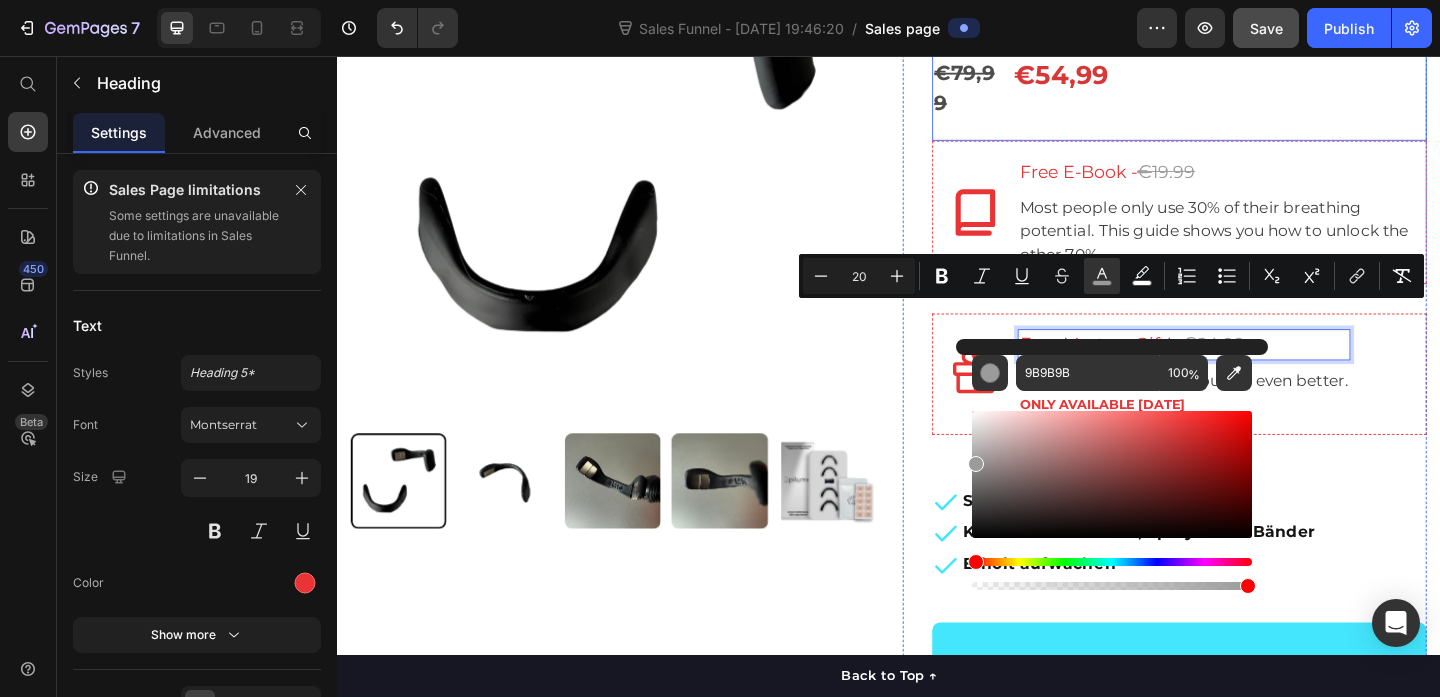 click on "€79,99 Product Price €54,99 Product Price Row" at bounding box center (1253, 86) 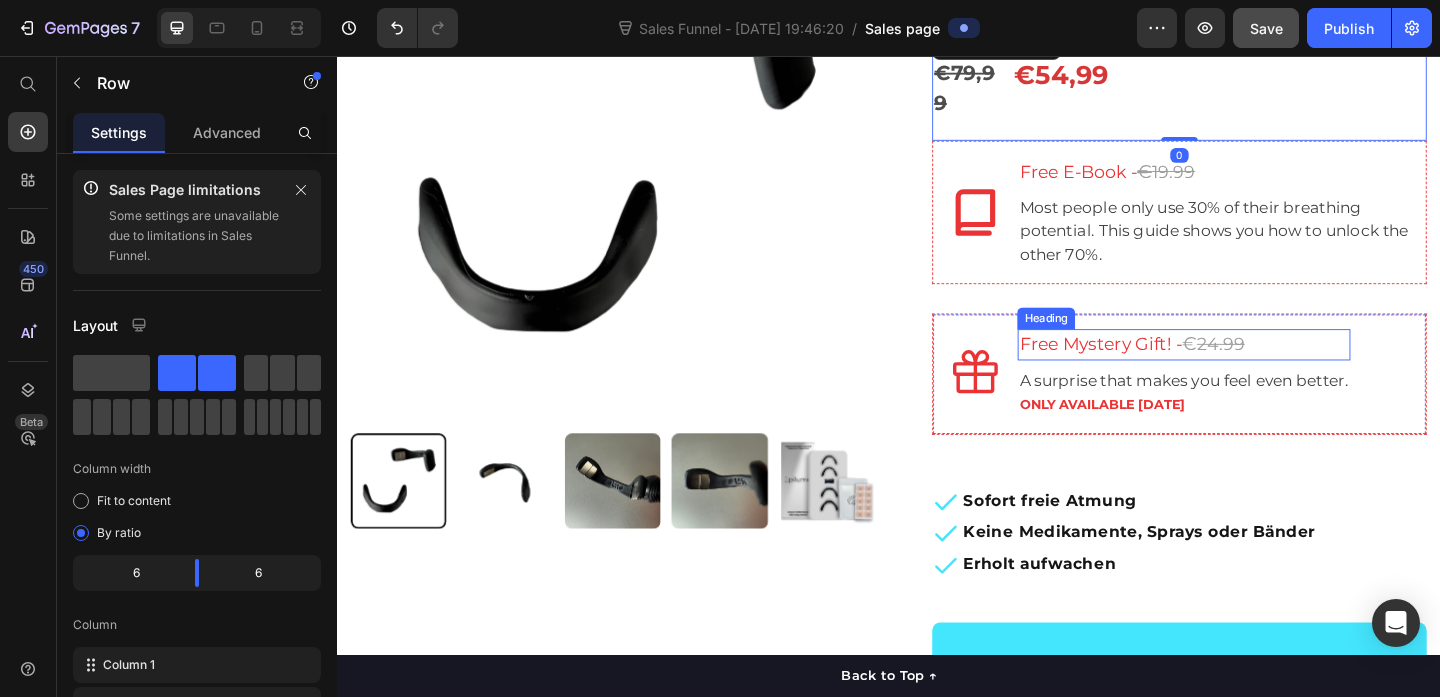 click on "€" at bounding box center (1264, 369) 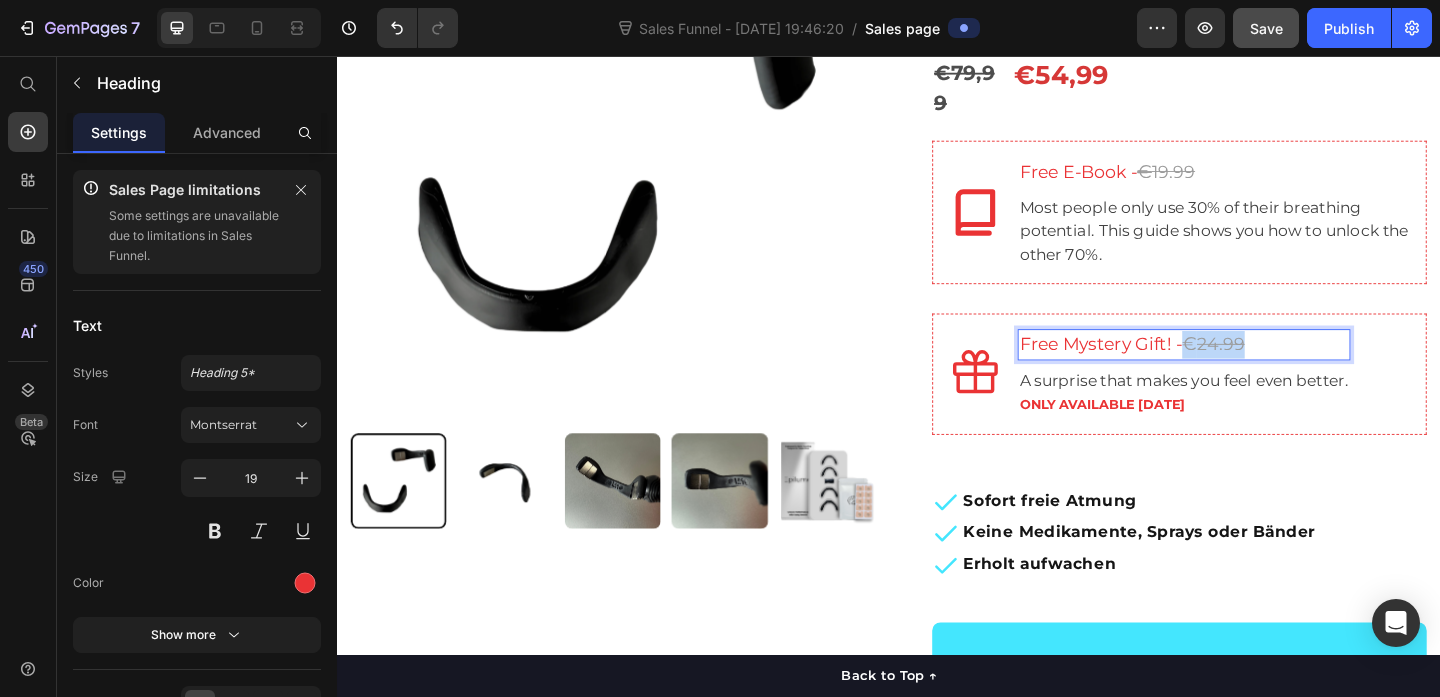 drag, startPoint x: 1263, startPoint y: 341, endPoint x: 1348, endPoint y: 334, distance: 85.28775 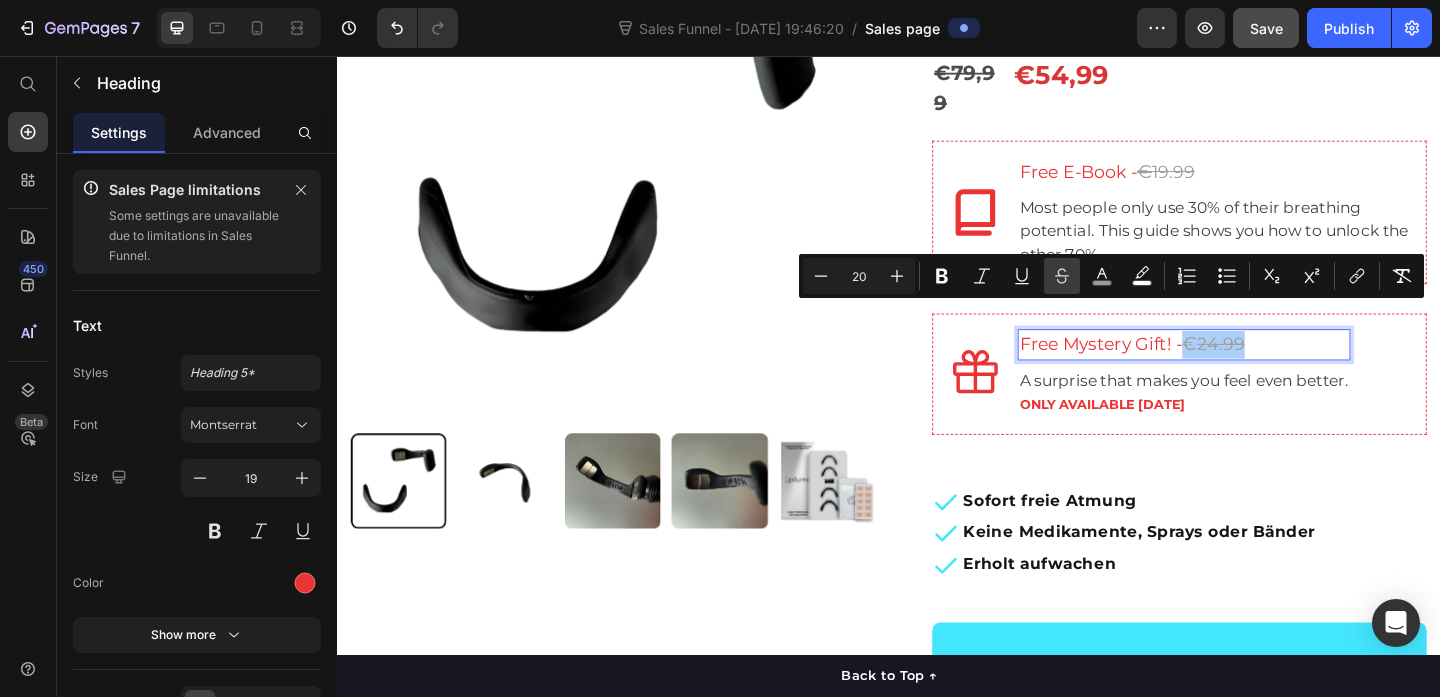 click on "Strikethrough" at bounding box center [1062, 276] 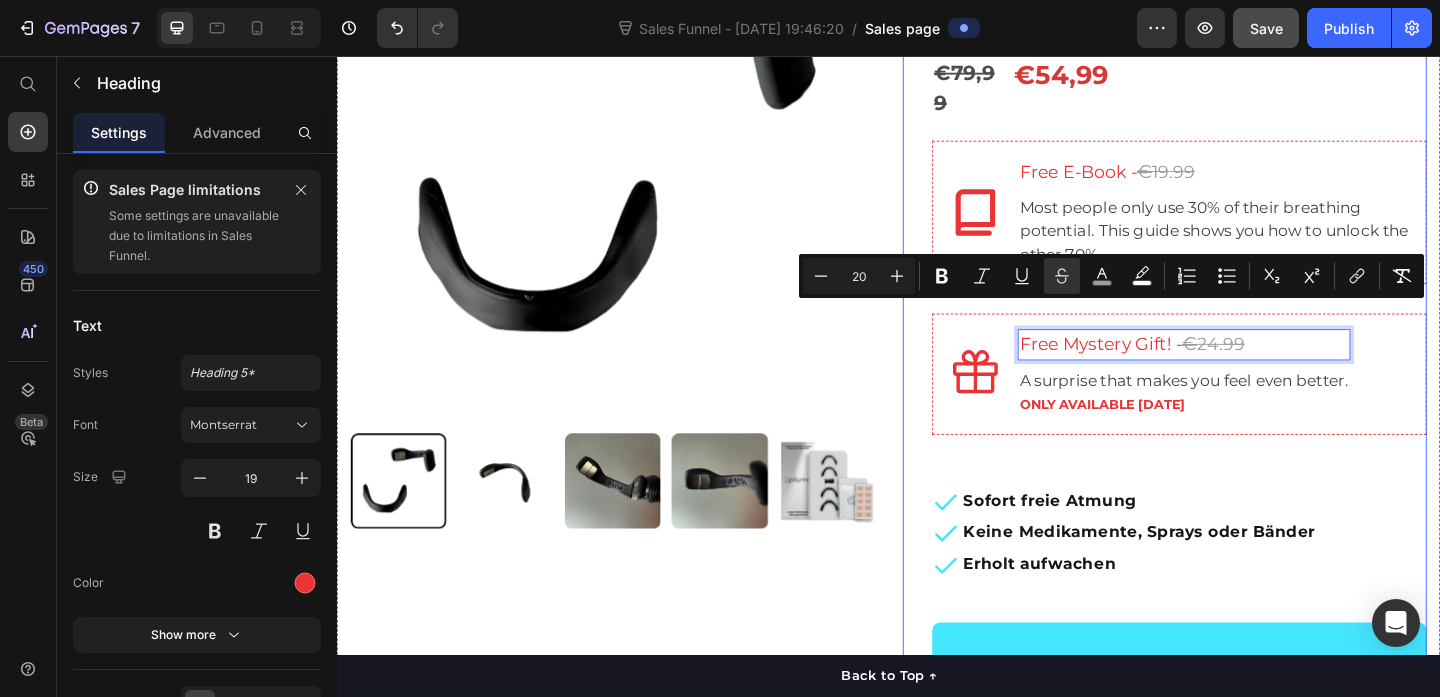 click on "Epilume® Starter Kit Product Title Sag Nasenverstopfung, Mundatmung und Schnarchen Lebewohl. Text block €79,99 Product Price €54,99 Product Price Row
Icon Free E-Book -  € 19.99 Heading Most people only use 30% of their breathing potential. This guide shows you how to unlock the other 70%. Text block Row
Icon Free Mystery Gift! -  € 24.99 Heading   8 A surprise that makes you feel even better. ONLY AVAILABLE TODAY Text block Row
Sofort freie Atmung
Keine Medikamente, Sprays oder Bänder
Erholt aufwachen Item list Jetzt kaufen - Atmen Sie besser Product Cart Button Icon Icon Icon Icon Icon Icon List Hoz Über 22.500+ zufriedene Kunden Text block Row Perfect for sensitive tummies Supercharge immunity System Bursting with protein, vitamins, and minerals Supports strong muscles, increases bone strength Item list Row" at bounding box center (1237, 346) 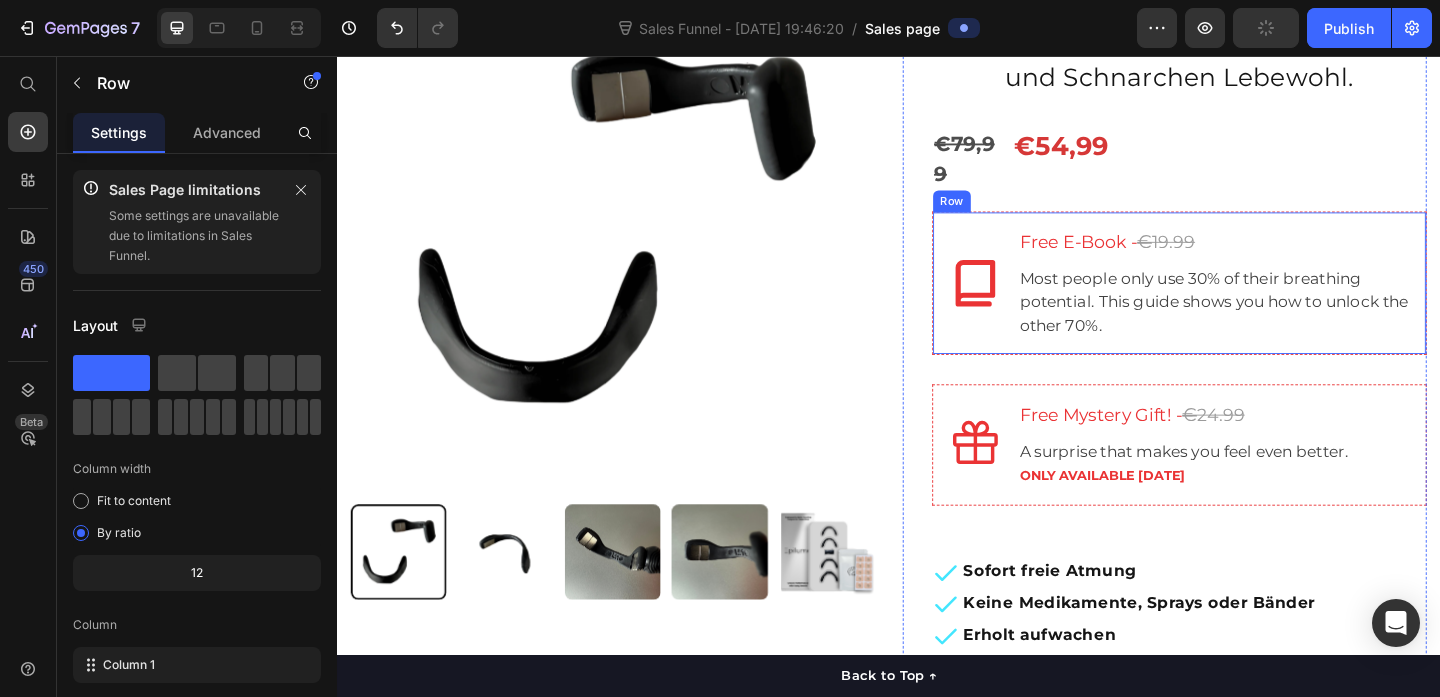 scroll, scrollTop: 338, scrollLeft: 0, axis: vertical 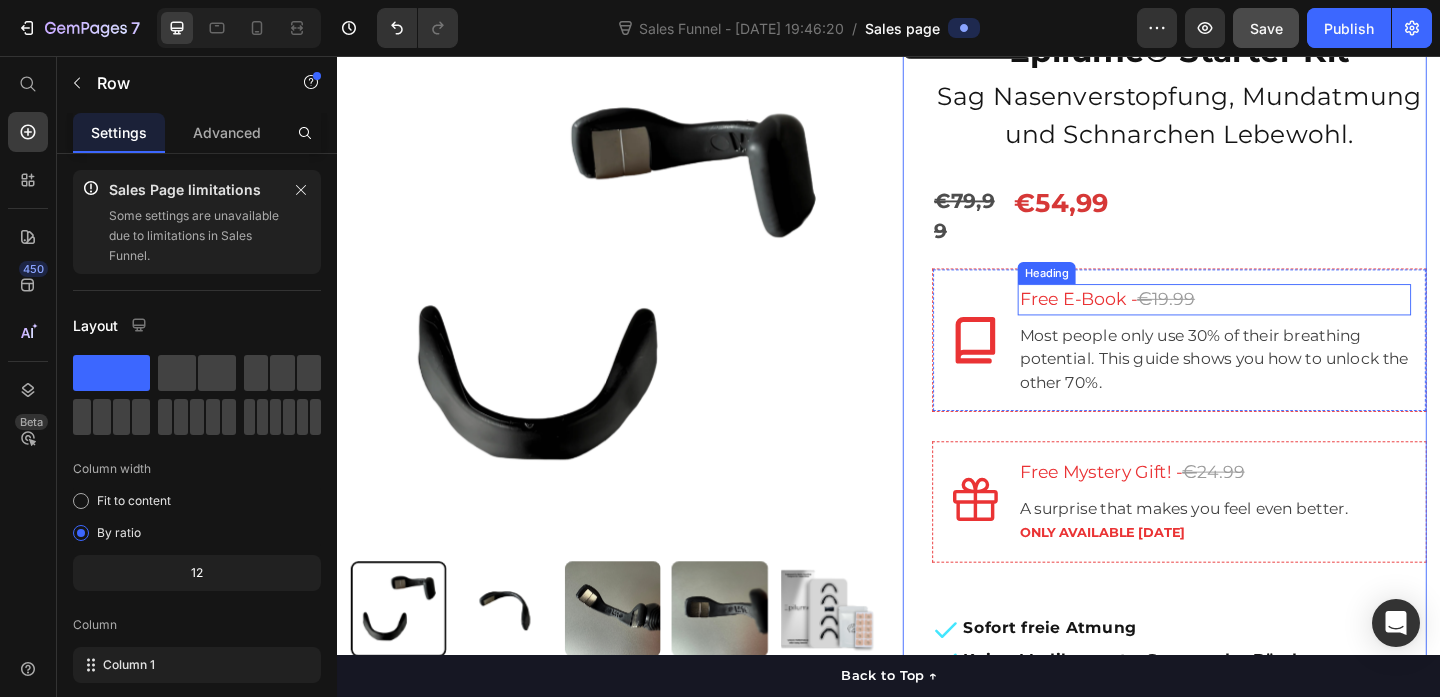 click on "Free E-Book -  € 19.99" at bounding box center [1291, 321] 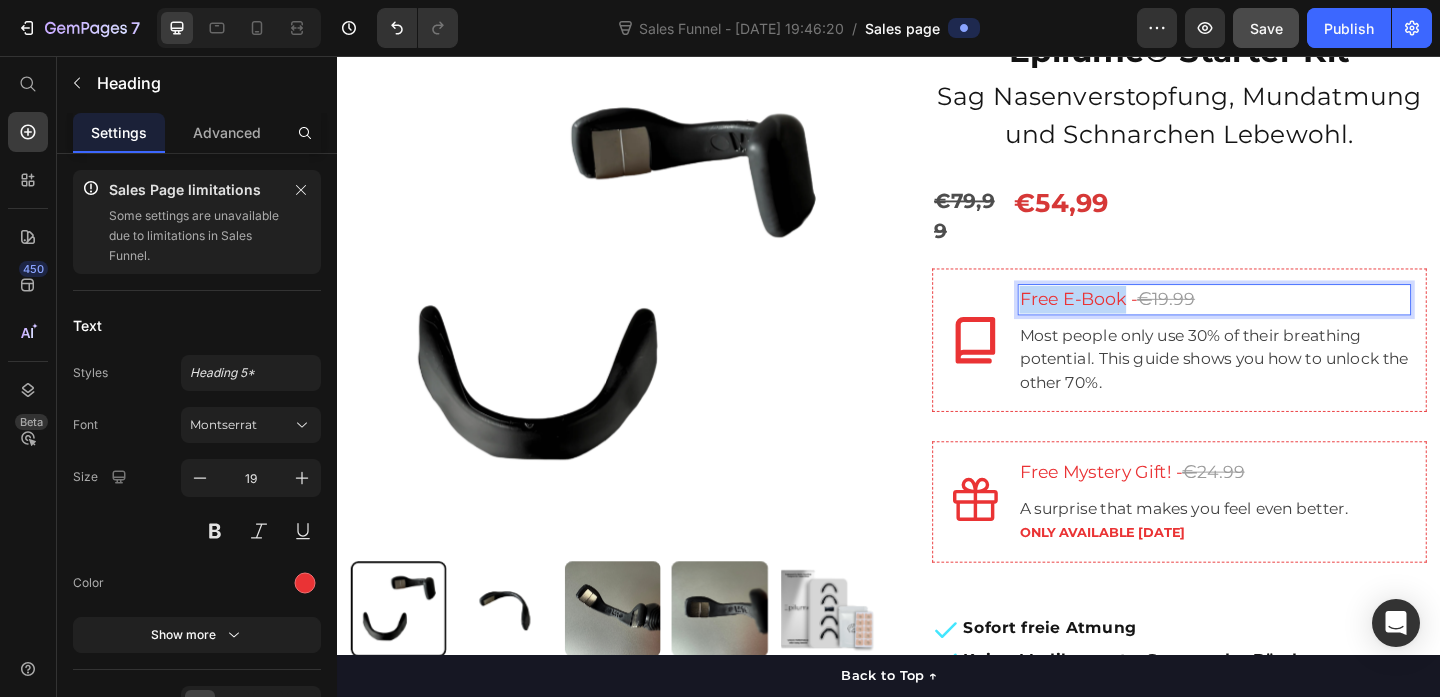 drag, startPoint x: 1193, startPoint y: 289, endPoint x: 1059, endPoint y: 289, distance: 134 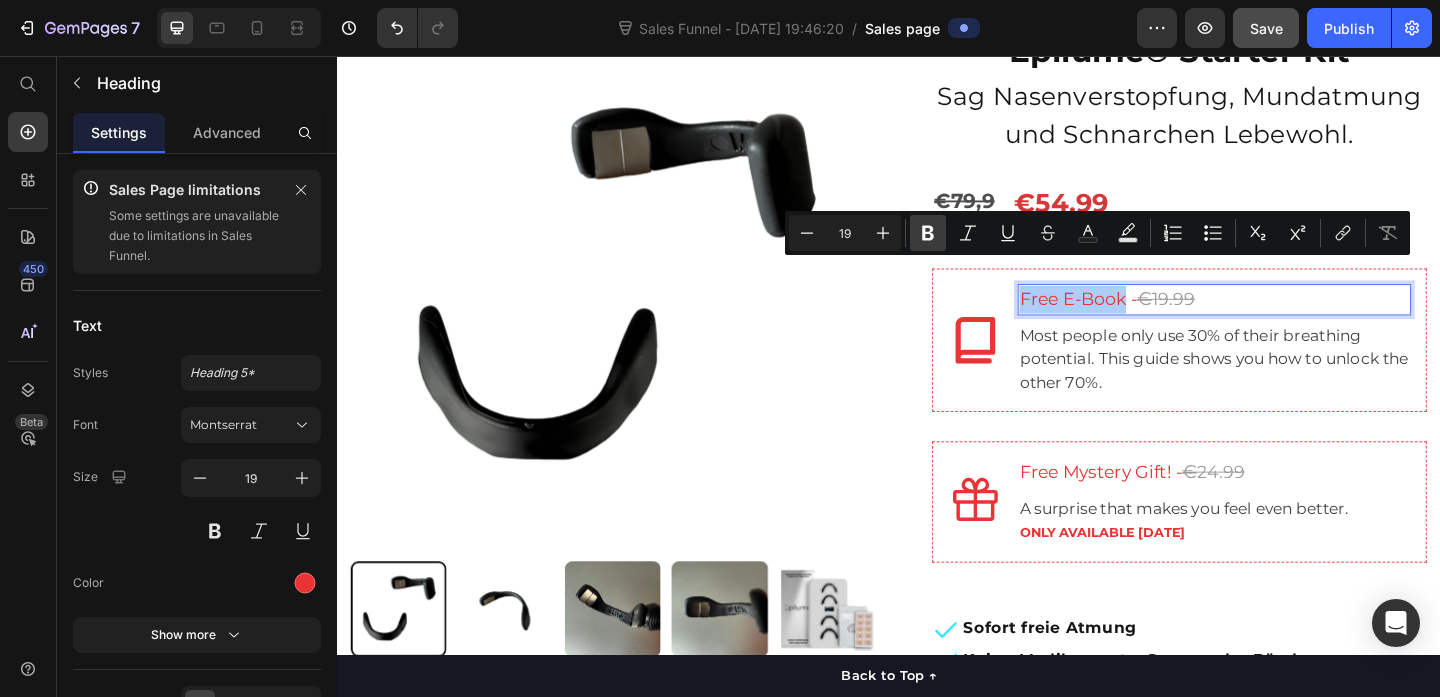 click 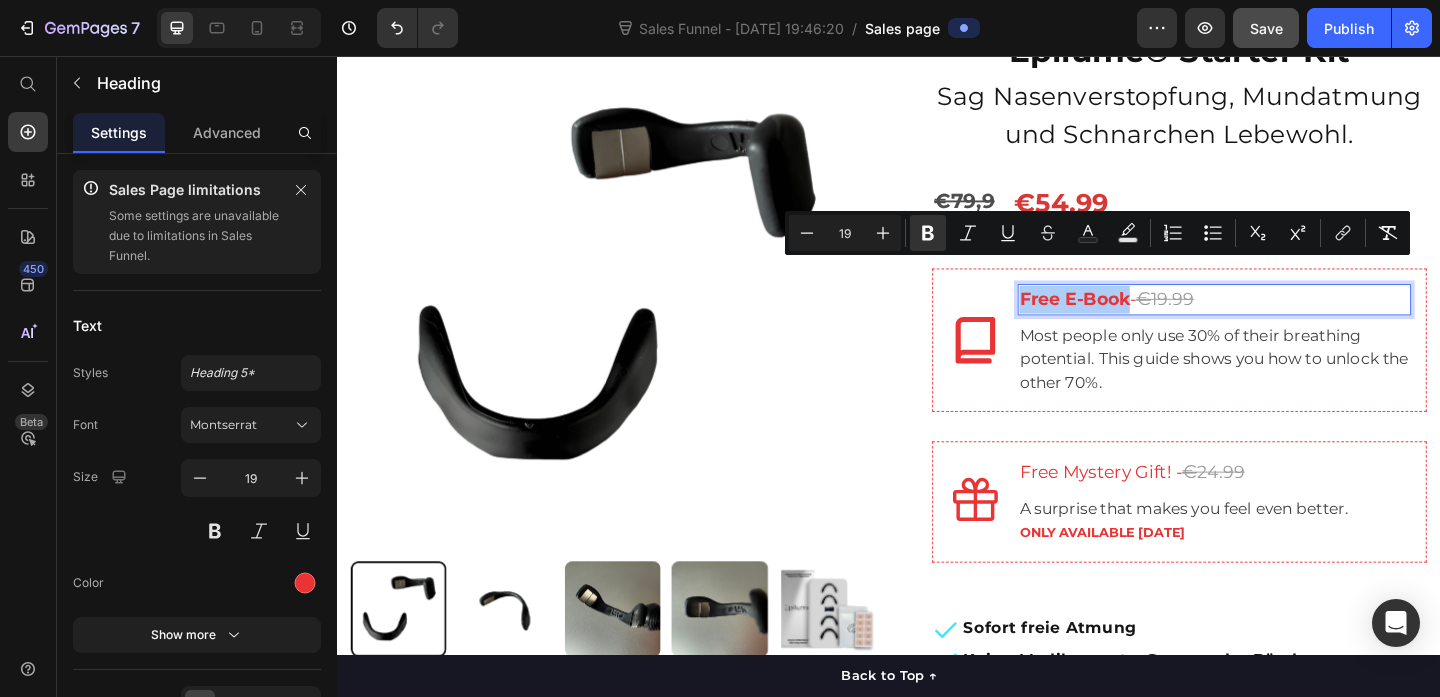 click on "Most people only use 30% of their breathing potential. This guide shows you how to unlock the other 70%." at bounding box center (1291, 386) 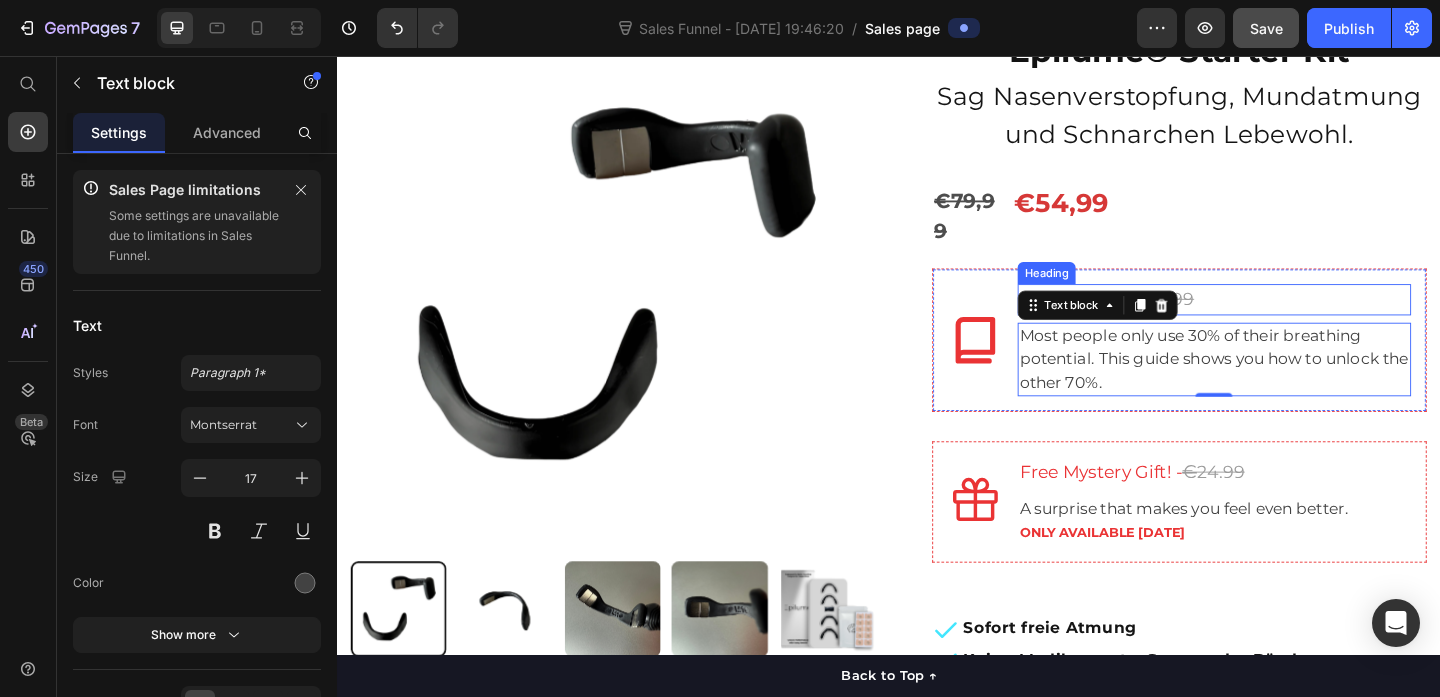 click on "⁠⁠⁠⁠⁠⁠⁠ Free E-Book  -  € 19.99" at bounding box center [1291, 321] 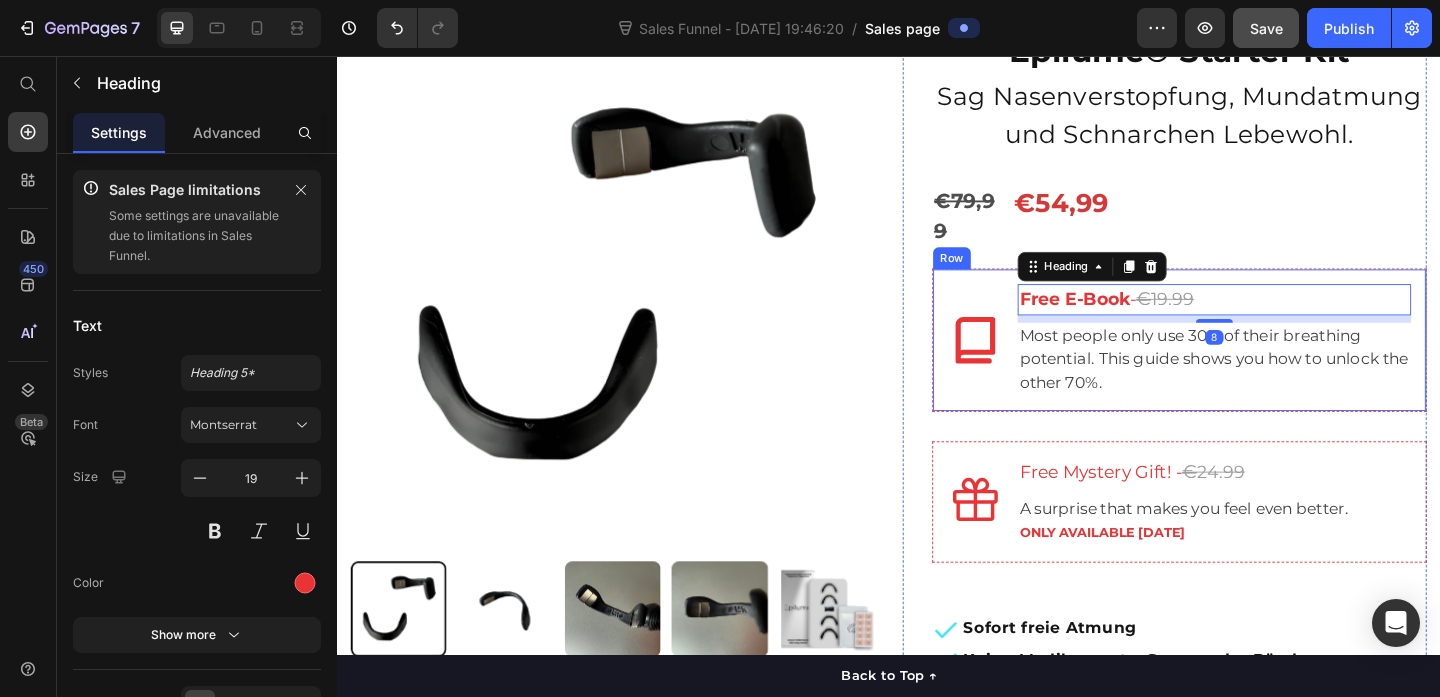 click on "€79,99 Product Price €54,99 Product Price Row" at bounding box center [1253, 225] 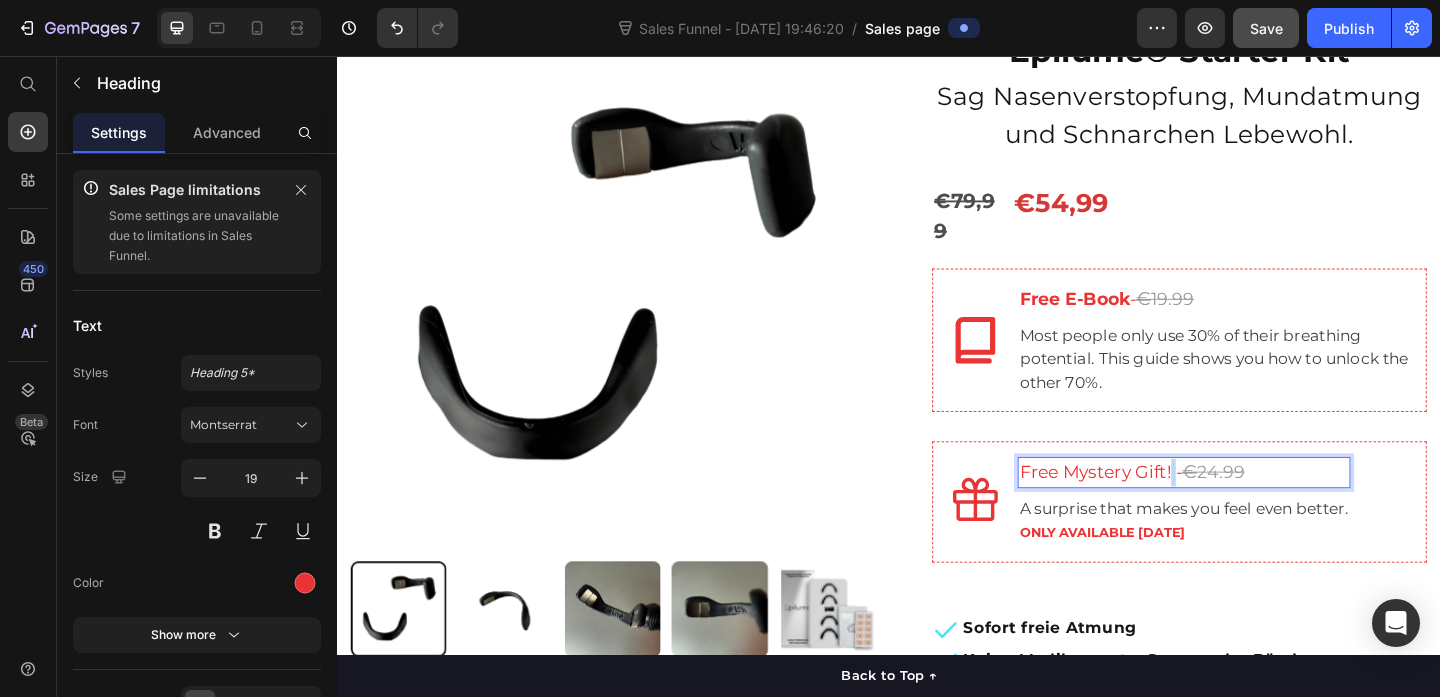 click on "Free Mystery Gift! -  € 24.99" at bounding box center (1258, 509) 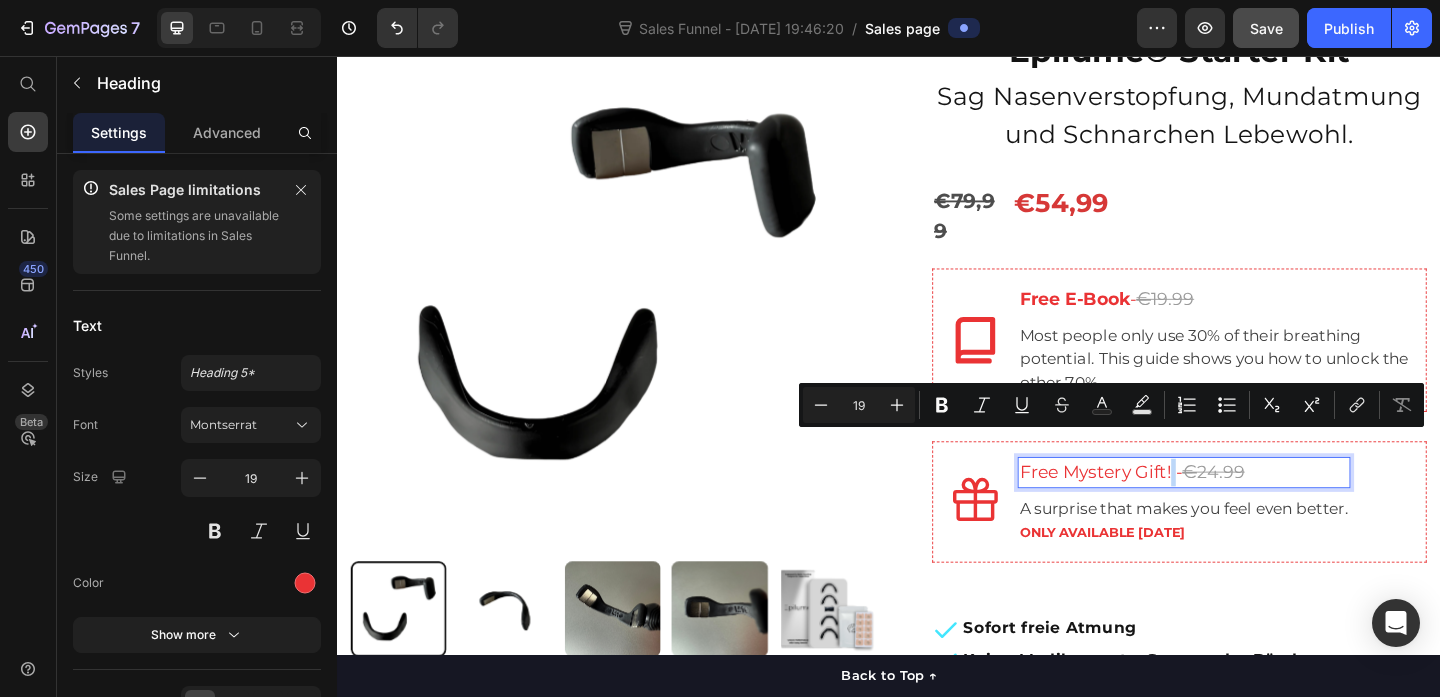 click on "Free Mystery Gift! -  € 24.99" at bounding box center (1258, 509) 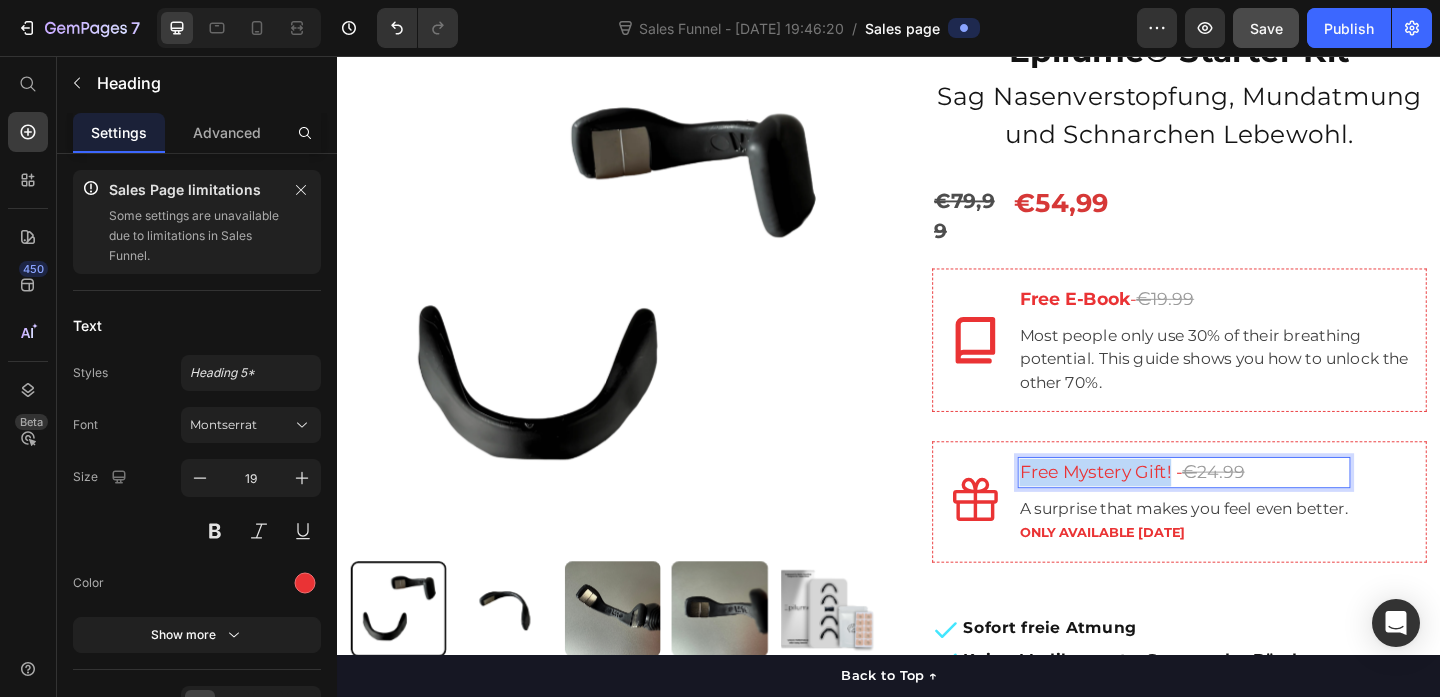 drag, startPoint x: 1244, startPoint y: 477, endPoint x: 1071, endPoint y: 471, distance: 173.10402 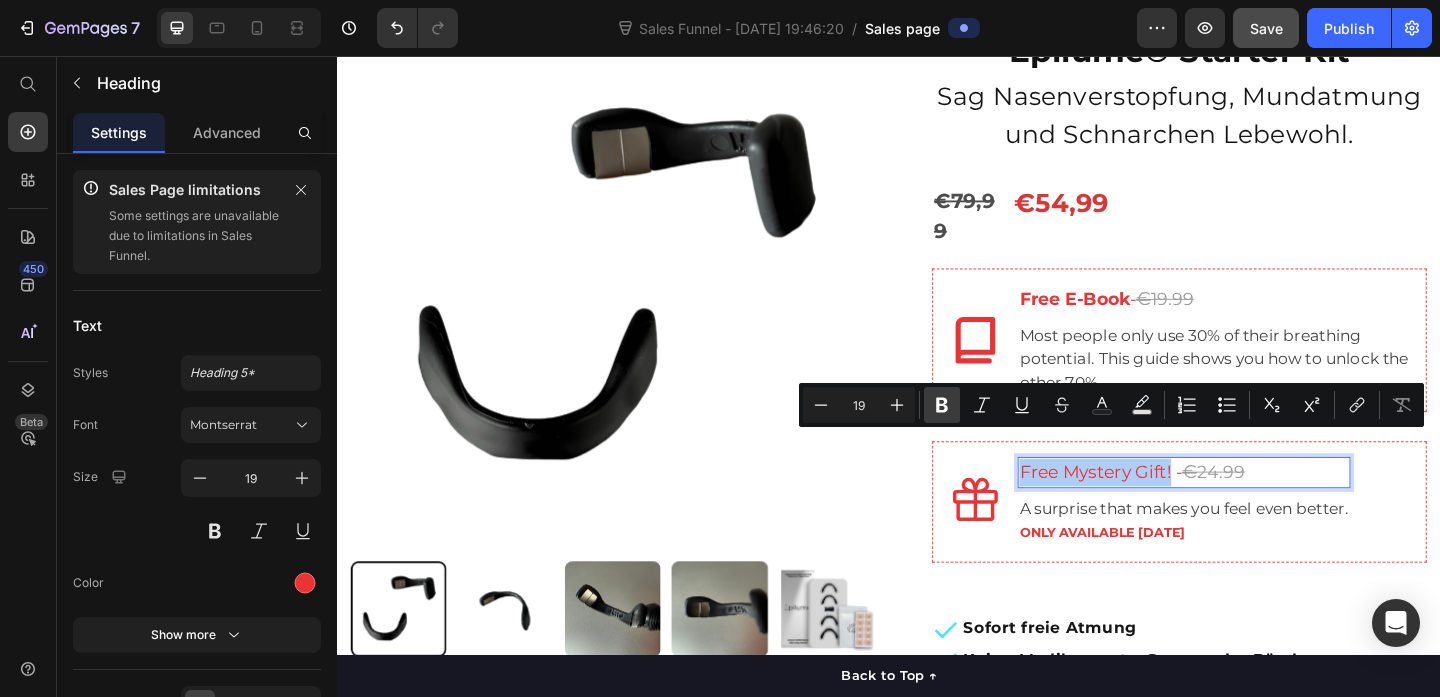 click on "Bold" at bounding box center (942, 405) 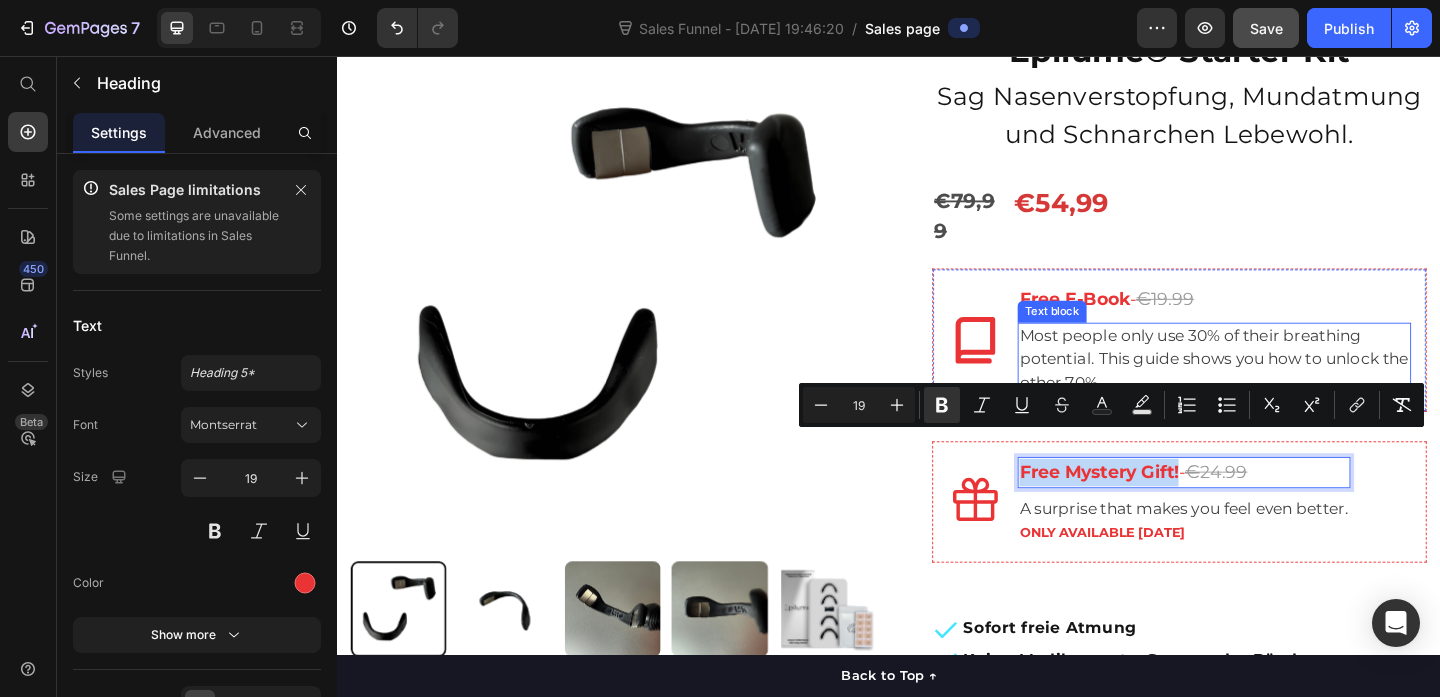 click on "Most people only use 30% of their breathing potential. This guide shows you how to unlock the other 70%." at bounding box center [1291, 386] 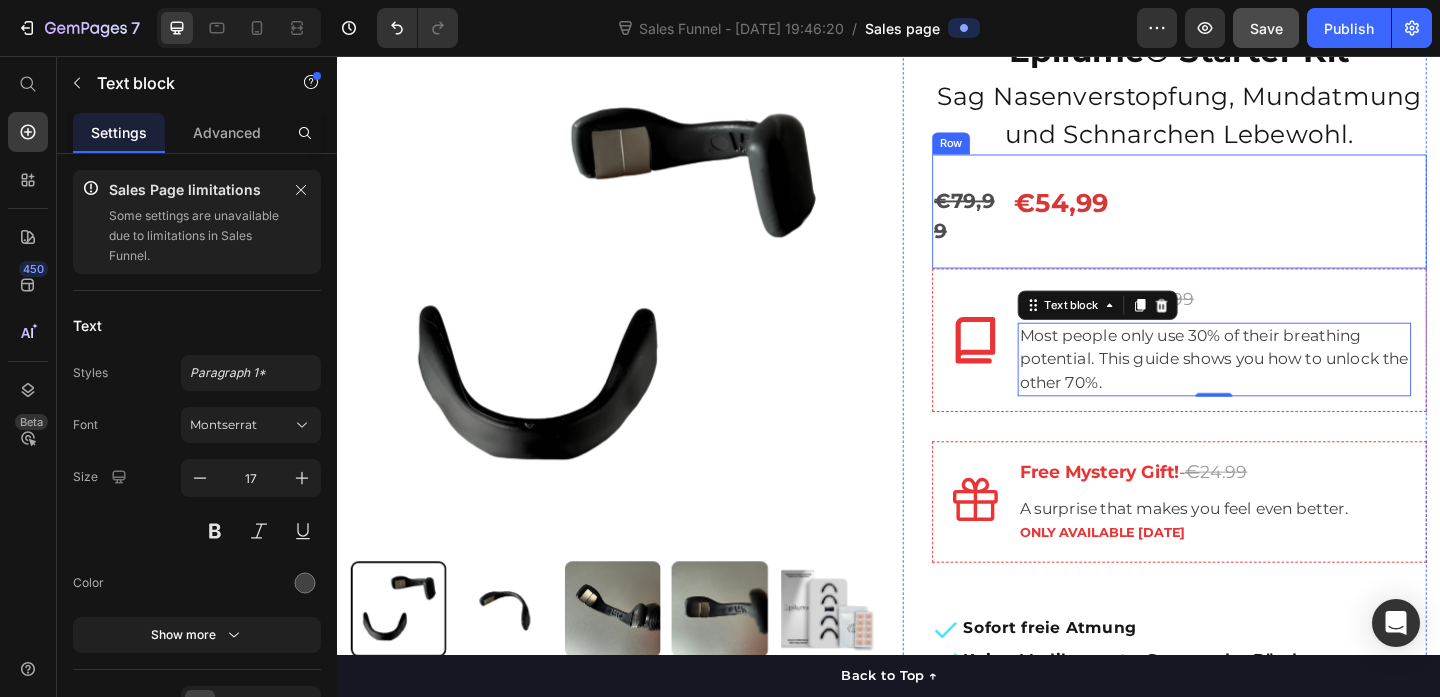 click on "€54,99 Product Price" at bounding box center [1389, 230] 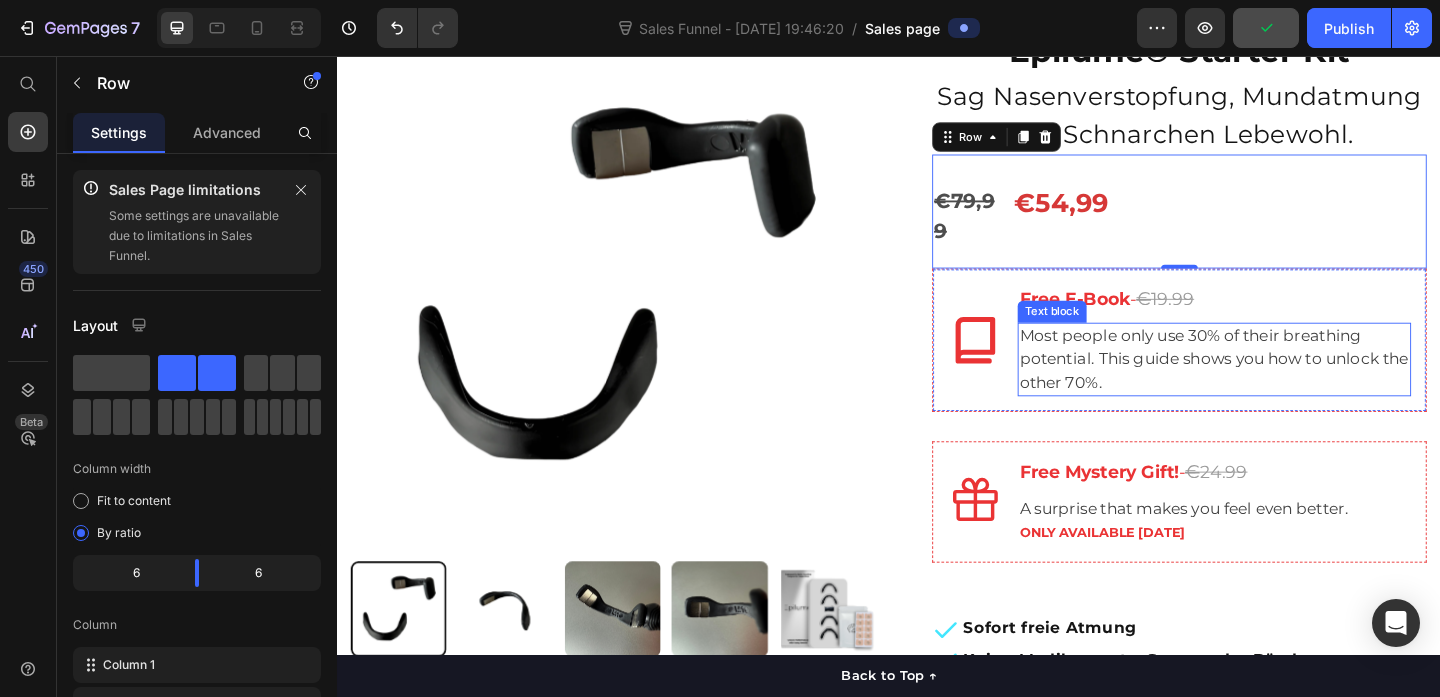 click on "Most people only use 30% of their breathing potential. This guide shows you how to unlock the other 70%." at bounding box center (1291, 386) 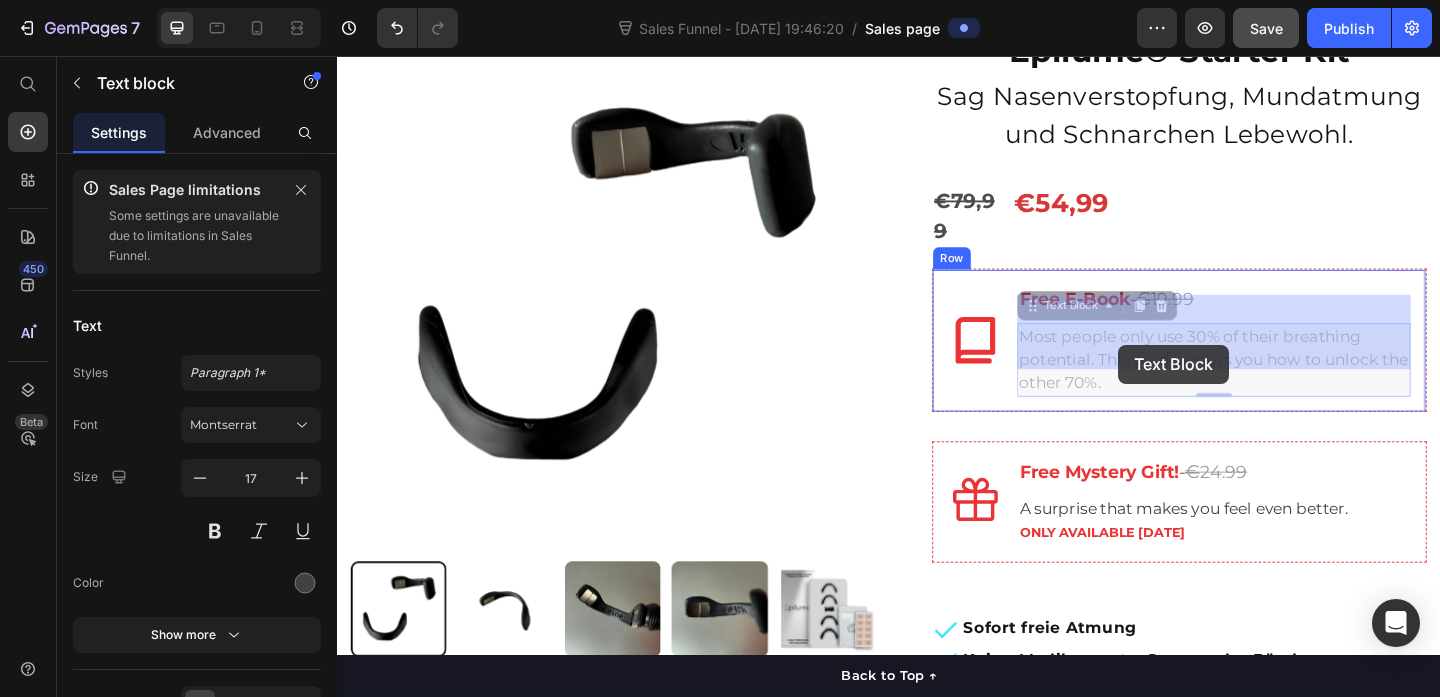 drag, startPoint x: 1082, startPoint y: 333, endPoint x: 1187, endPoint y: 370, distance: 111.32835 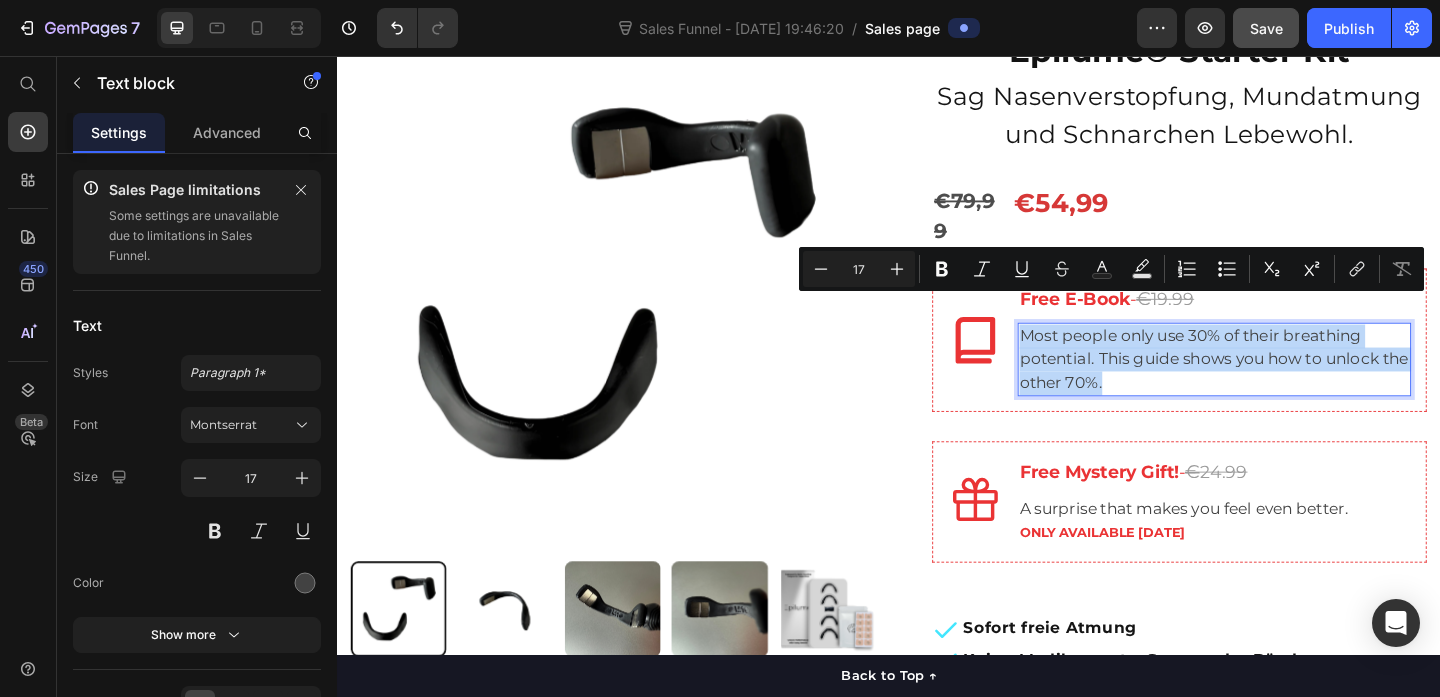 drag, startPoint x: 1080, startPoint y: 330, endPoint x: 1228, endPoint y: 386, distance: 158.24033 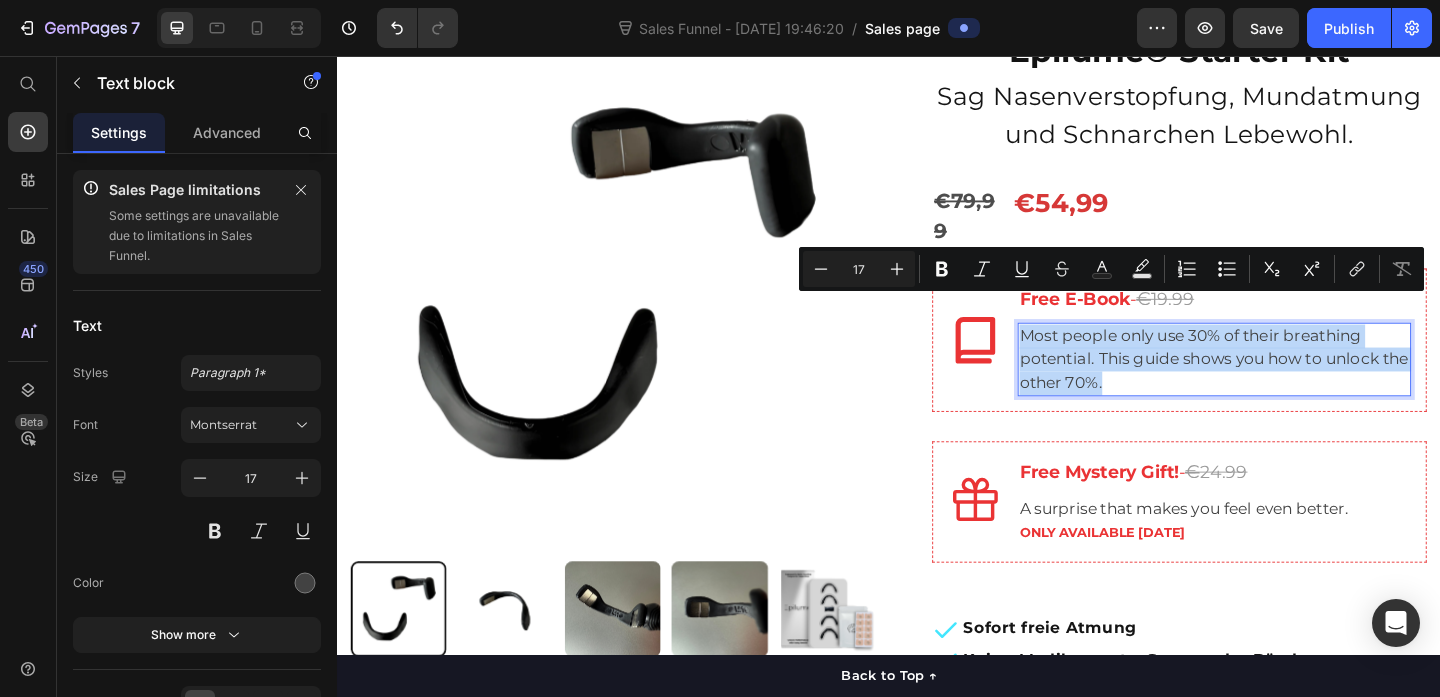 click on "Most people only use 30% of their breathing potential. This guide shows you how to unlock the other 70%." at bounding box center (1291, 386) 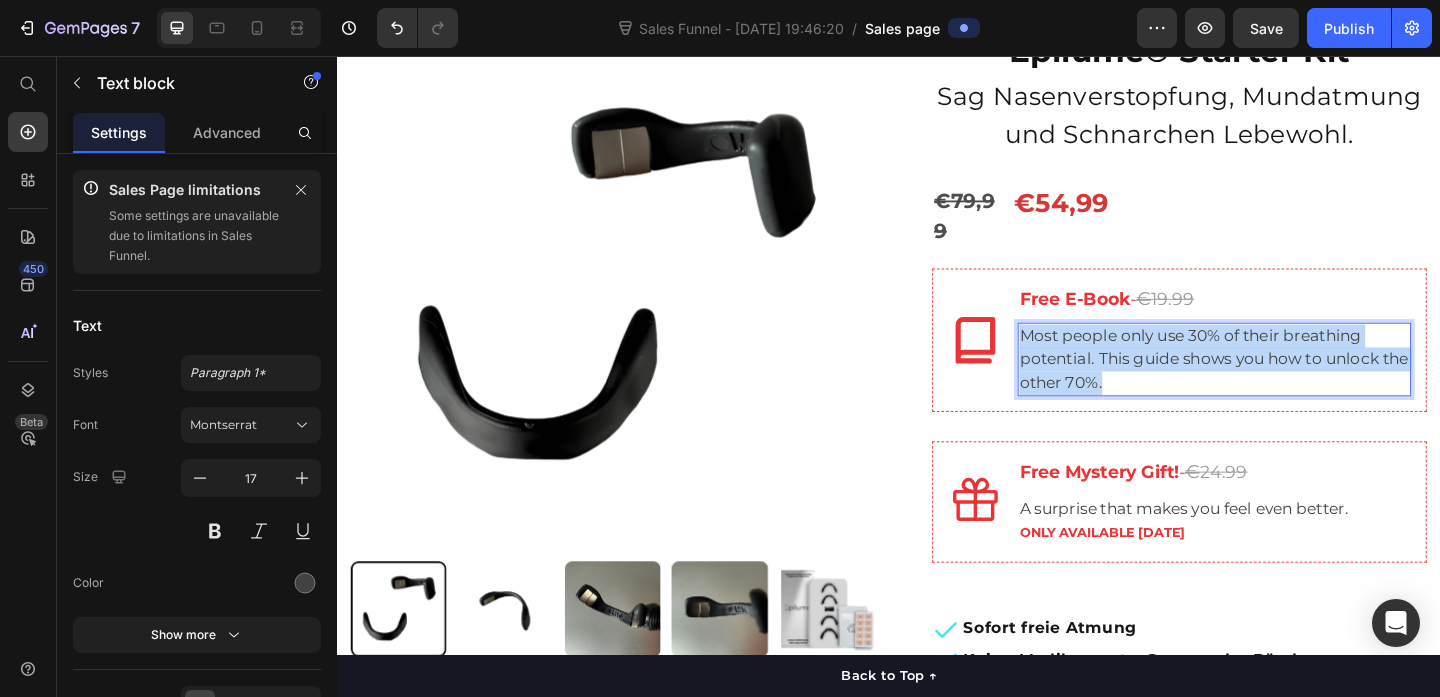 drag, startPoint x: 1204, startPoint y: 373, endPoint x: 1081, endPoint y: 324, distance: 132.40091 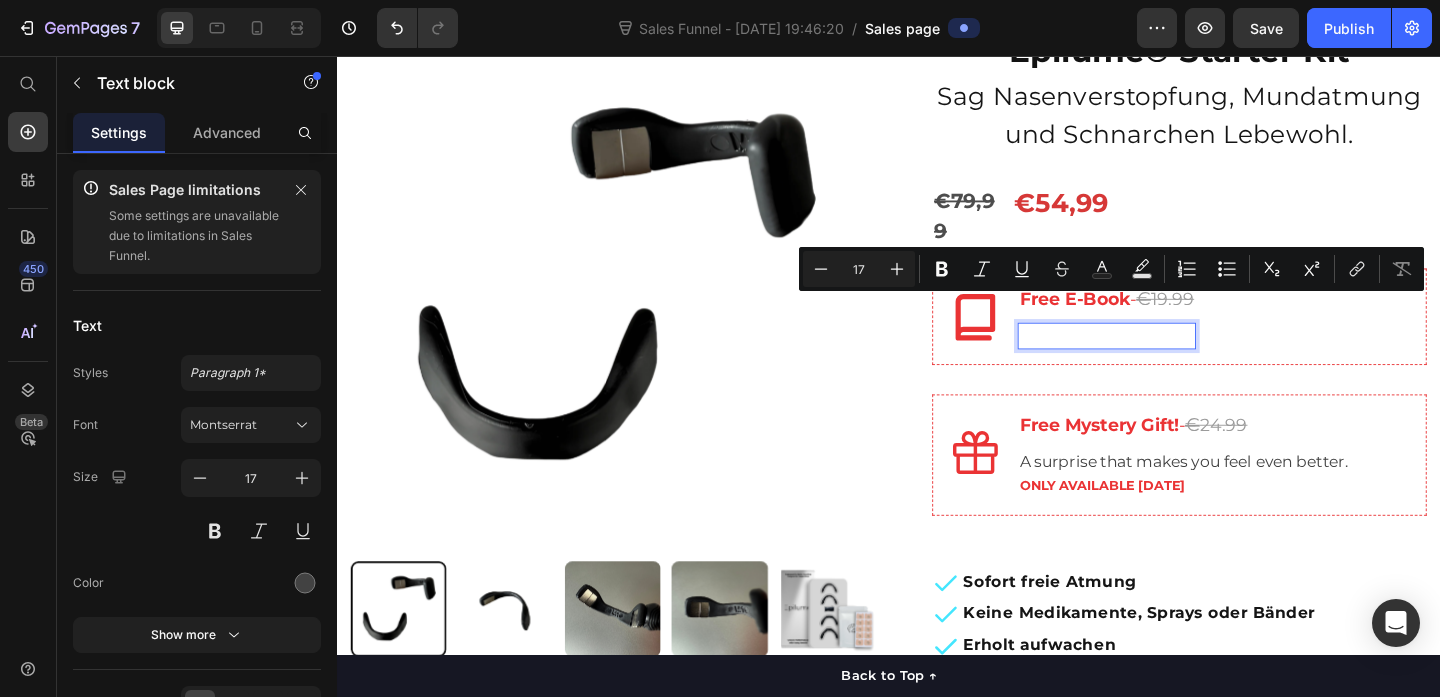 scroll, scrollTop: 330, scrollLeft: 0, axis: vertical 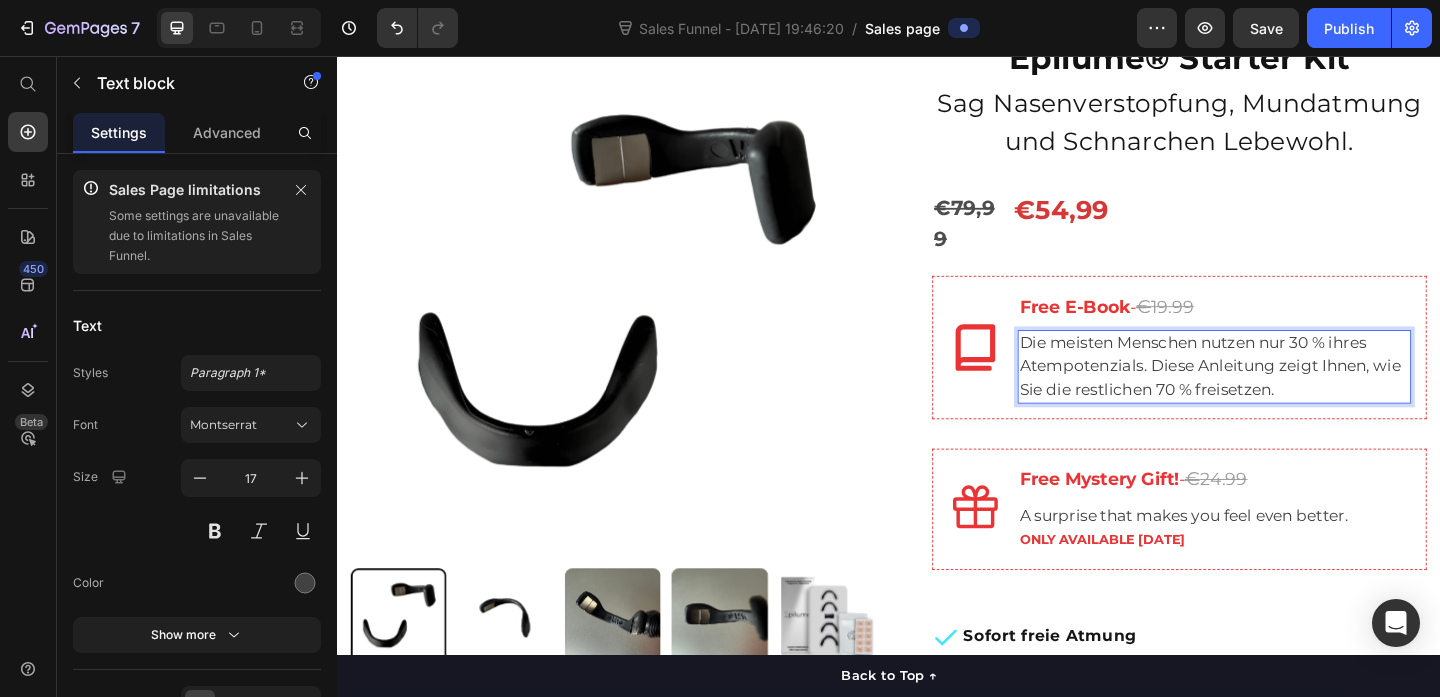 click on "Die meisten Menschen nutzen nur 30 % ihres Atempotenzials. Diese Anleitung zeigt Ihnen, wie Sie die restlichen 70 % freisetzen." at bounding box center (1291, 394) 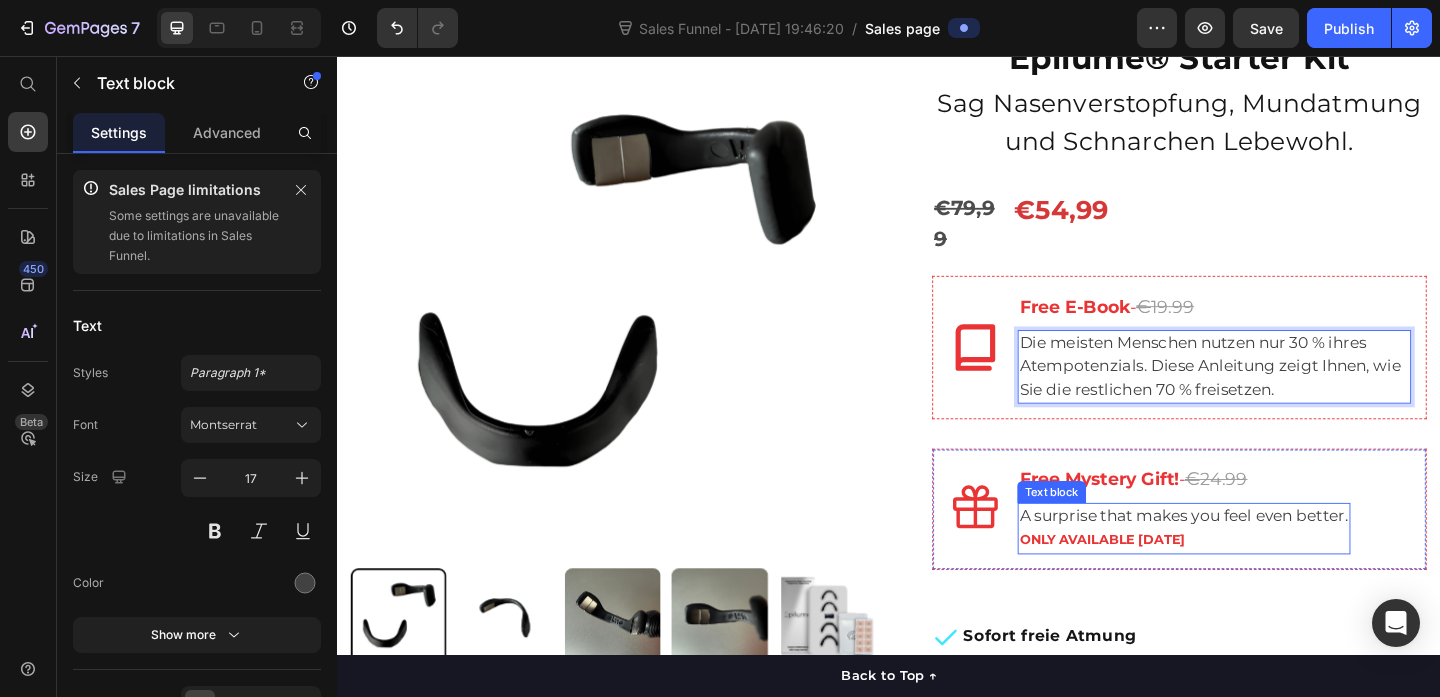 click on "A surprise that makes you feel even better." at bounding box center [1258, 557] 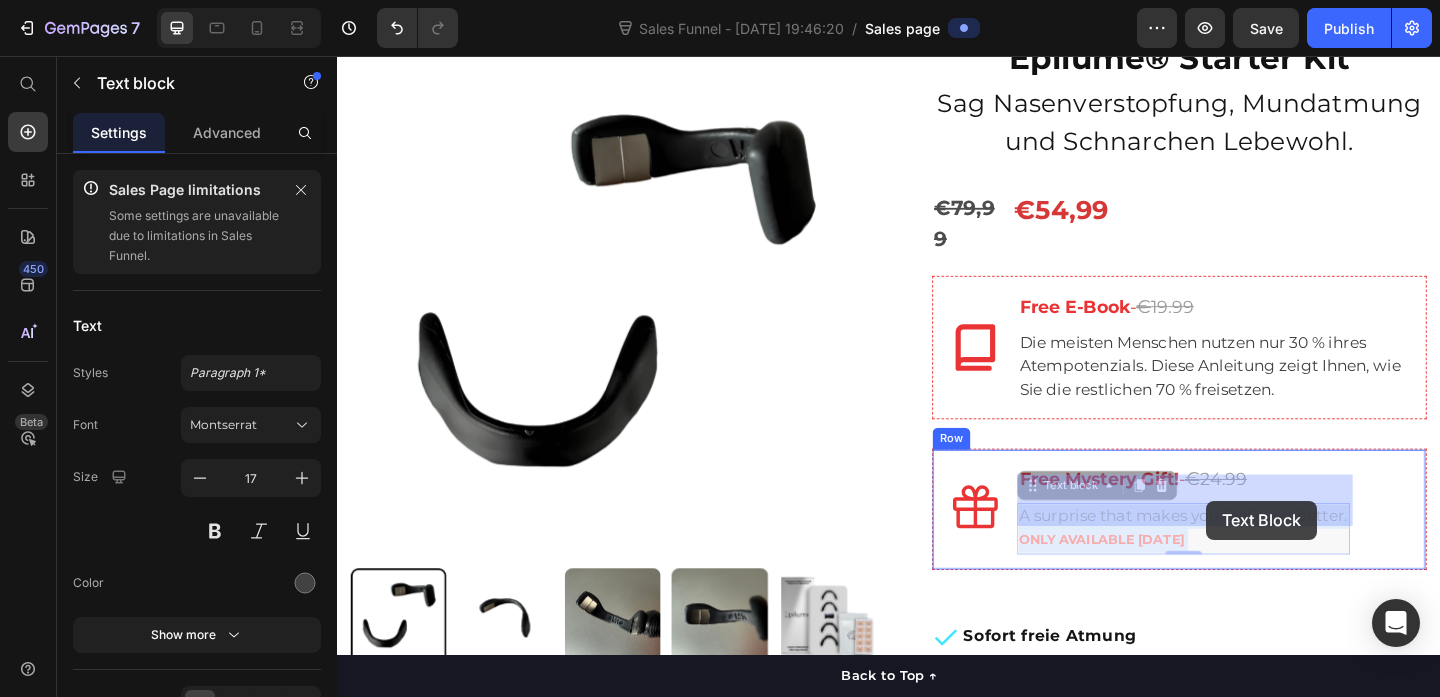 drag, startPoint x: 1078, startPoint y: 525, endPoint x: 1282, endPoint y: 540, distance: 204.55072 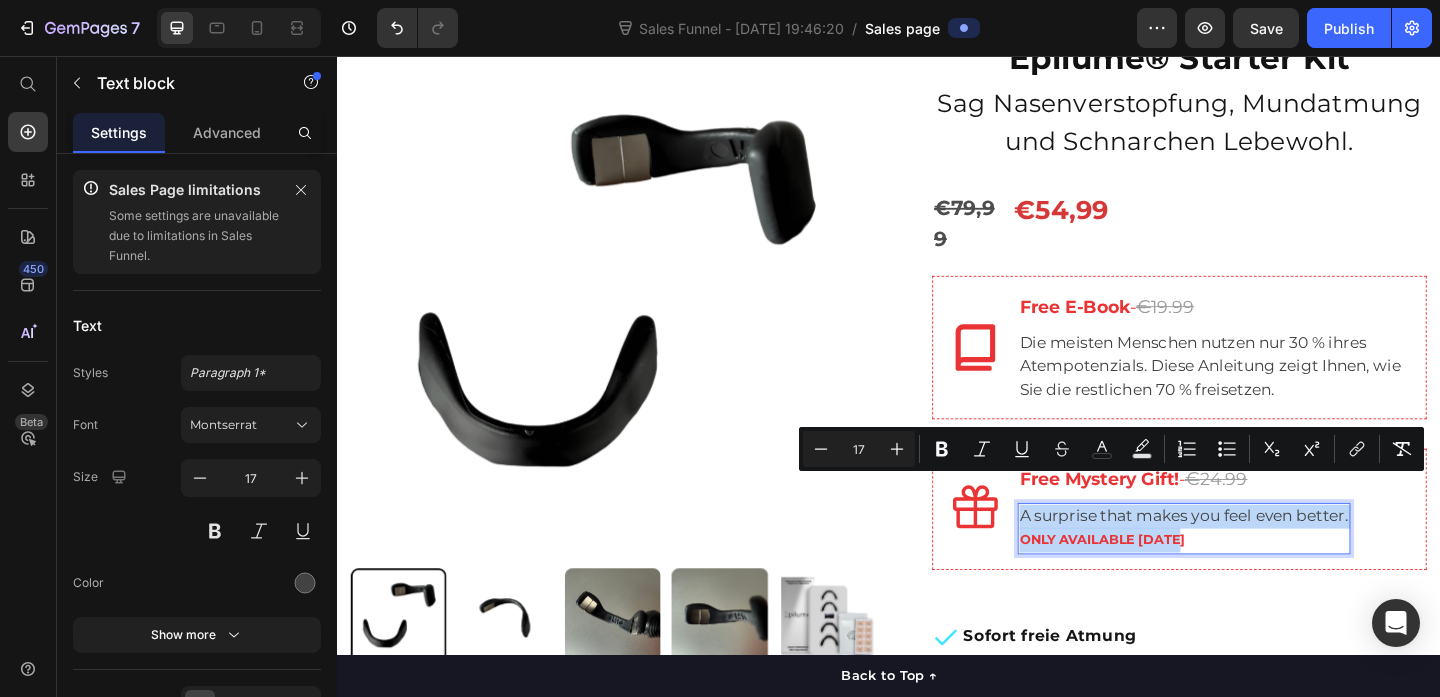 drag, startPoint x: 1085, startPoint y: 528, endPoint x: 1308, endPoint y: 547, distance: 223.80795 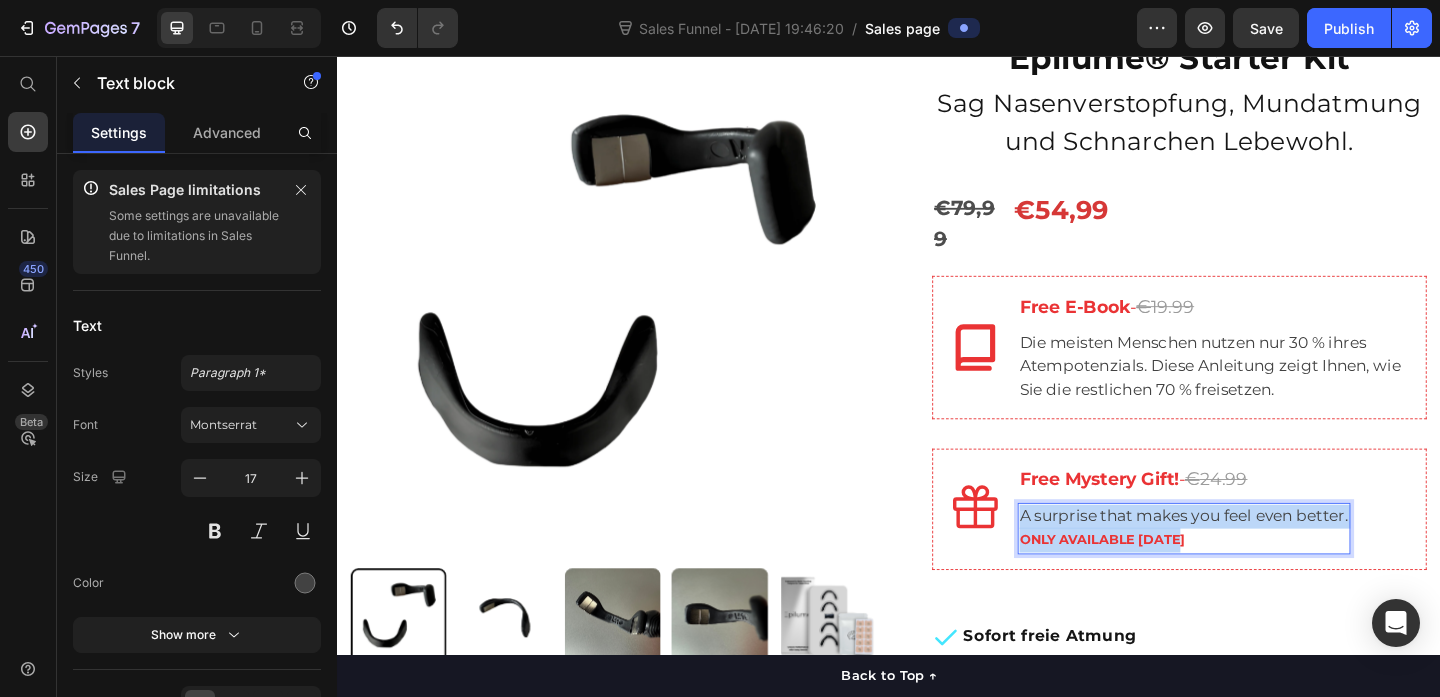 drag, startPoint x: 1276, startPoint y: 547, endPoint x: 1075, endPoint y: 524, distance: 202.31165 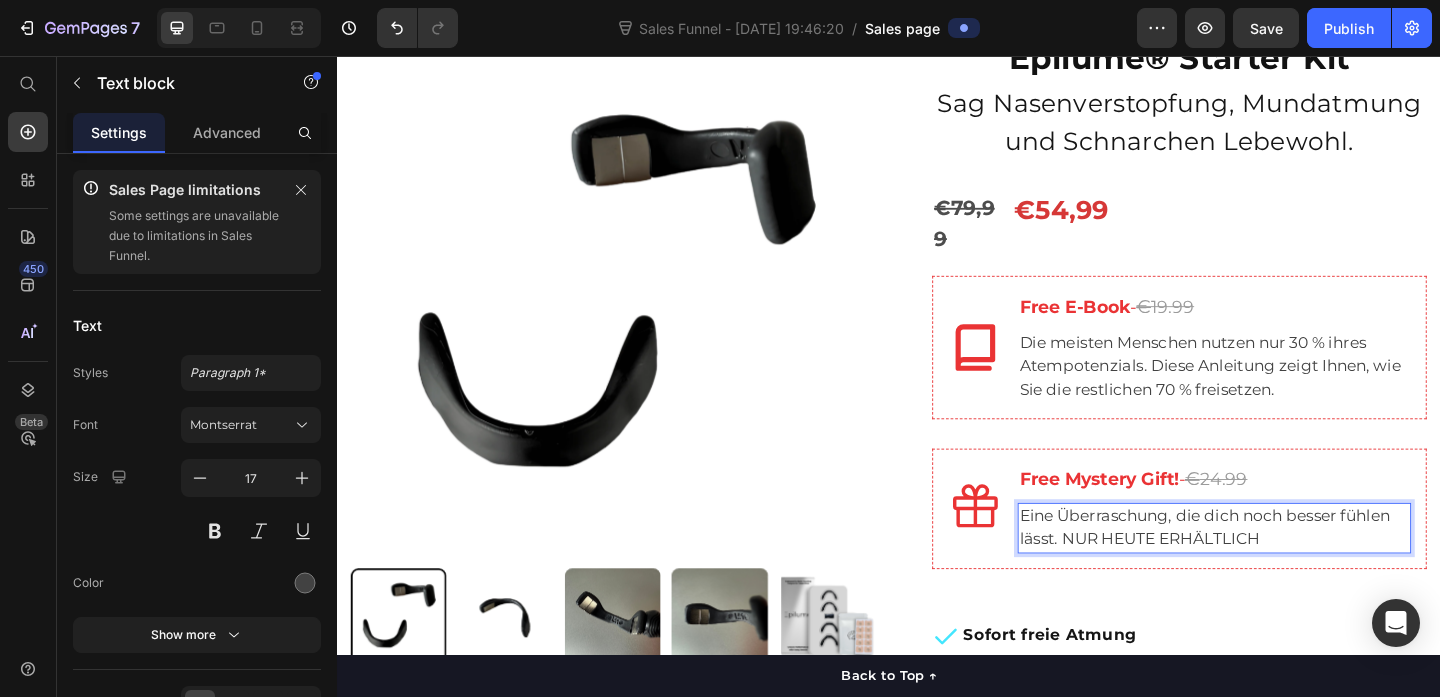 click on "Eine Überraschung, die dich noch besser fühlen lässt.
NUR HEUTE ERHÄLTLICH" at bounding box center (1291, 569) 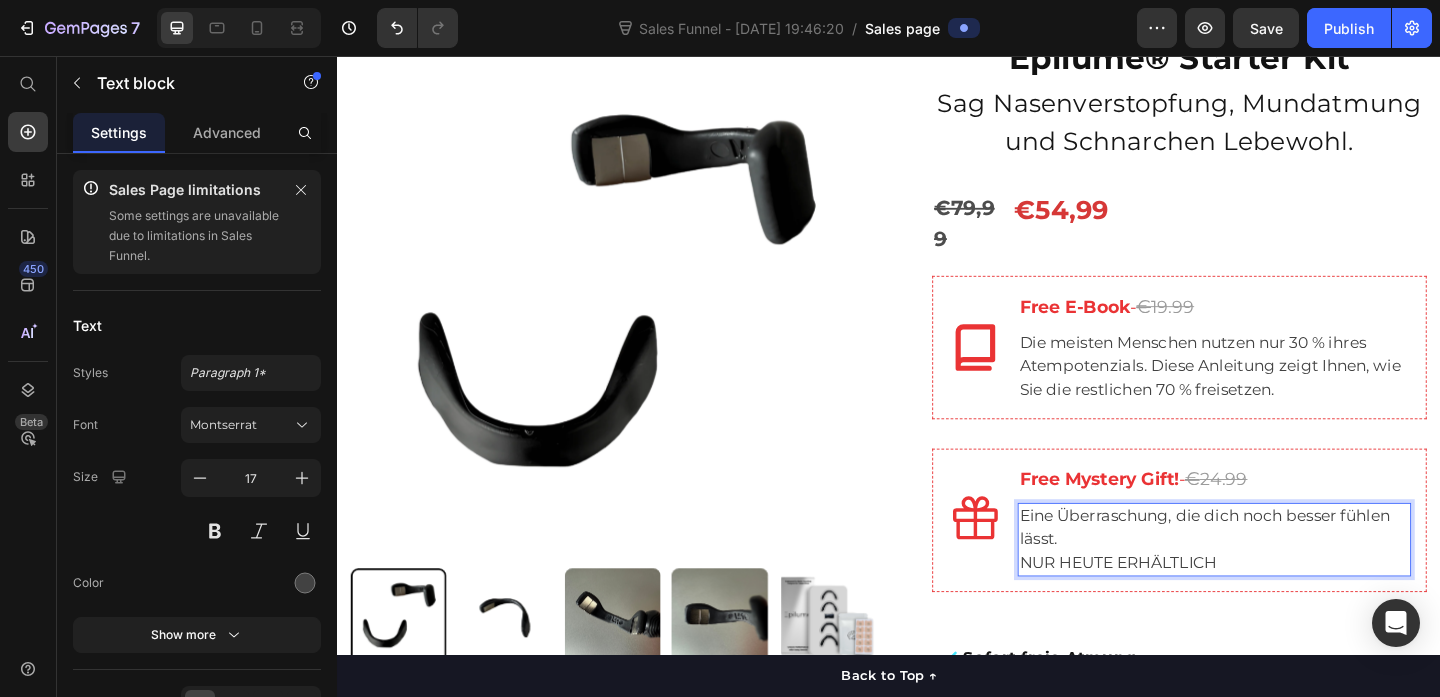 drag, startPoint x: 1081, startPoint y: 575, endPoint x: 1305, endPoint y: 572, distance: 224.0201 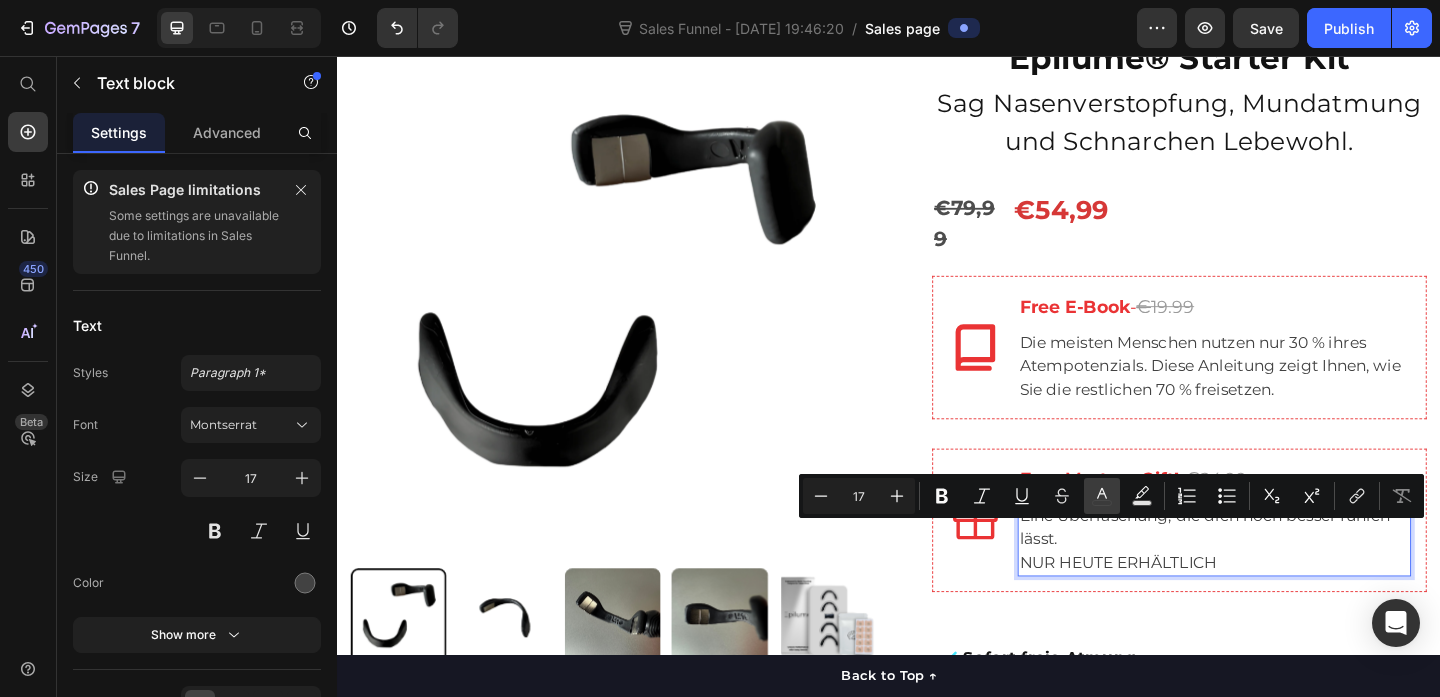 click 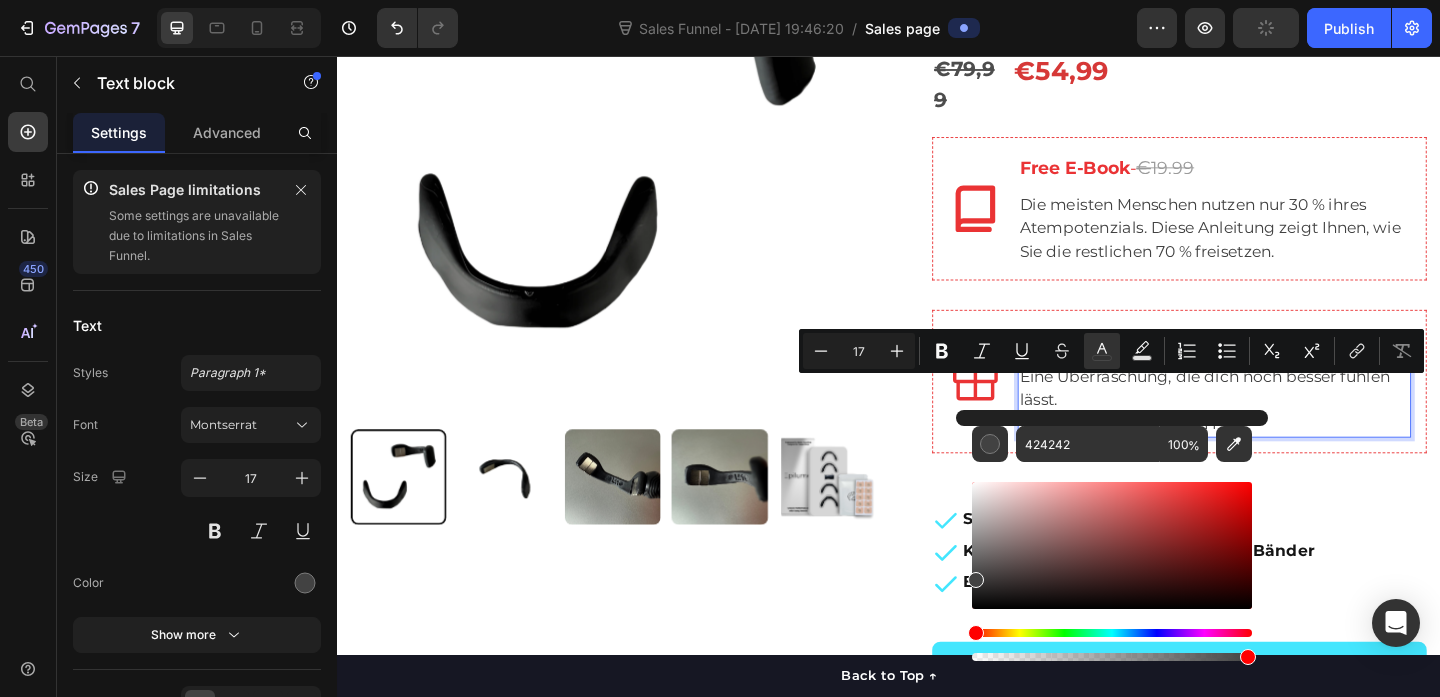 scroll, scrollTop: 501, scrollLeft: 0, axis: vertical 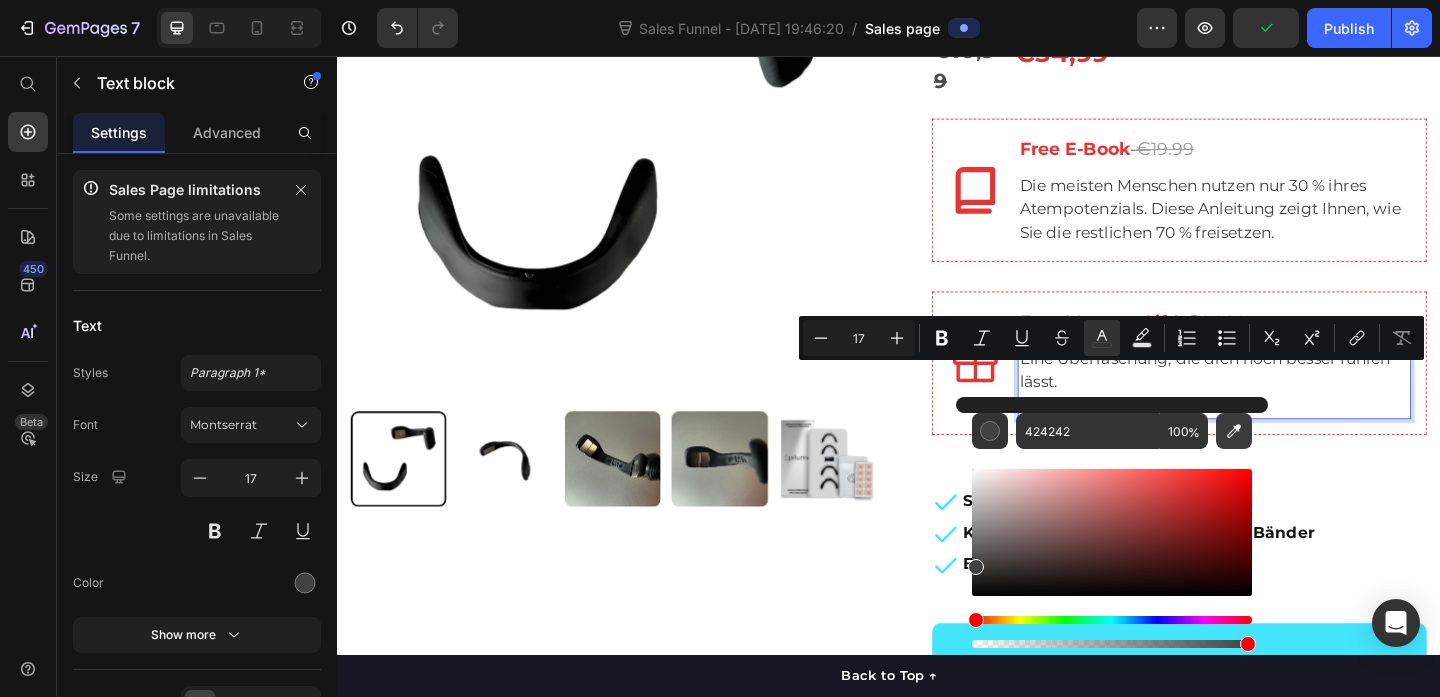 click at bounding box center (1234, 431) 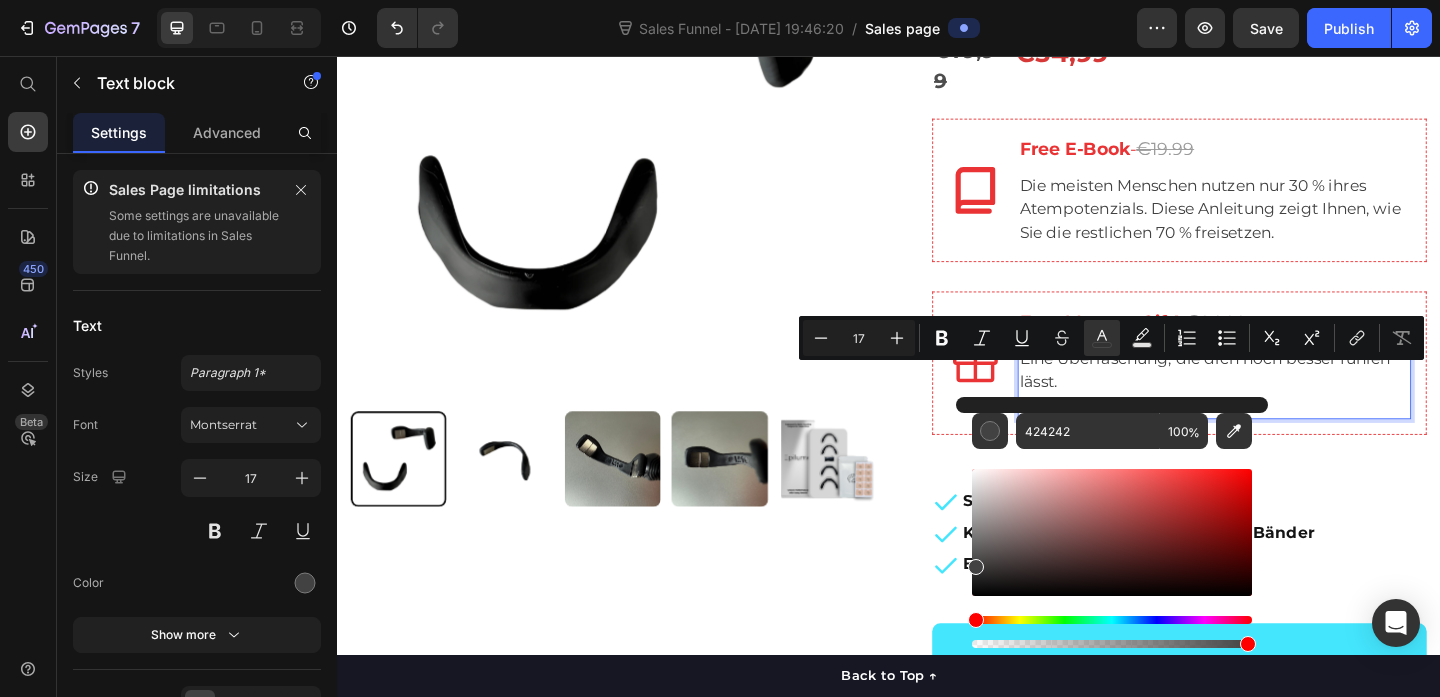 type on "EA3334" 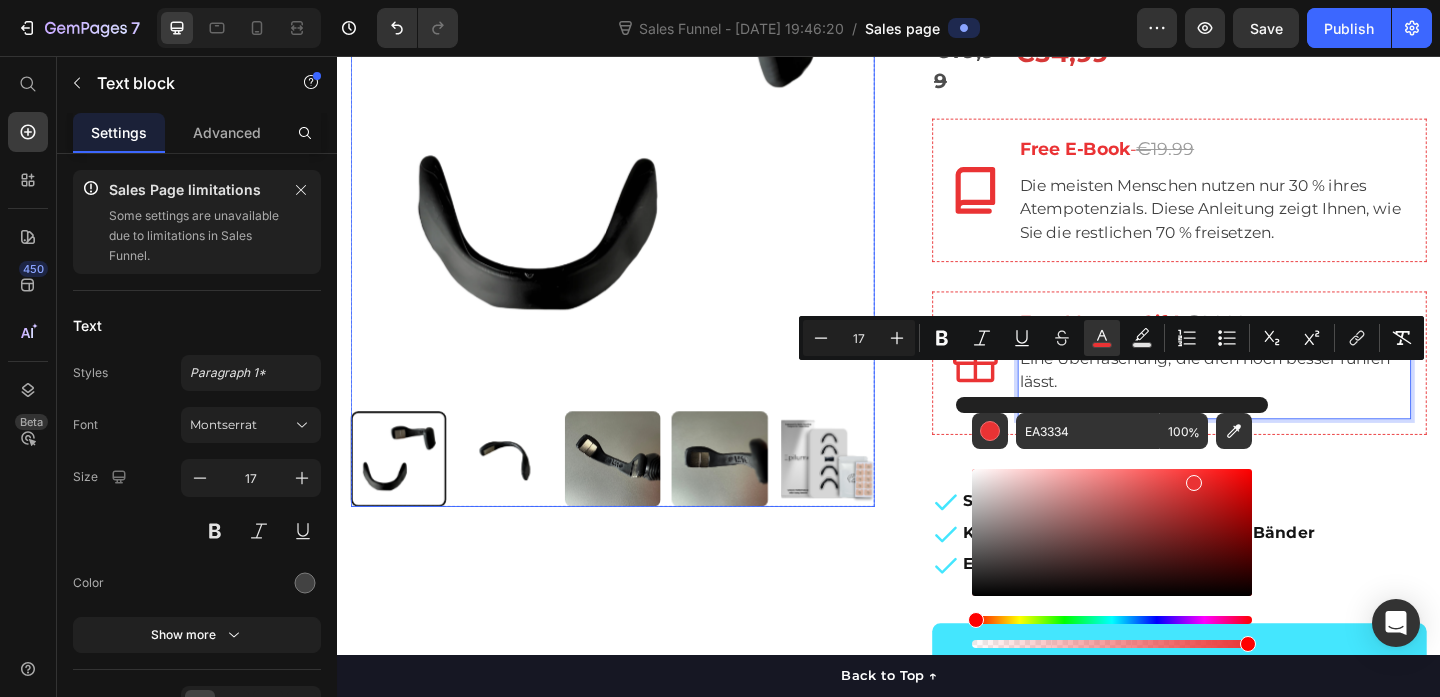 click at bounding box center [637, 145] 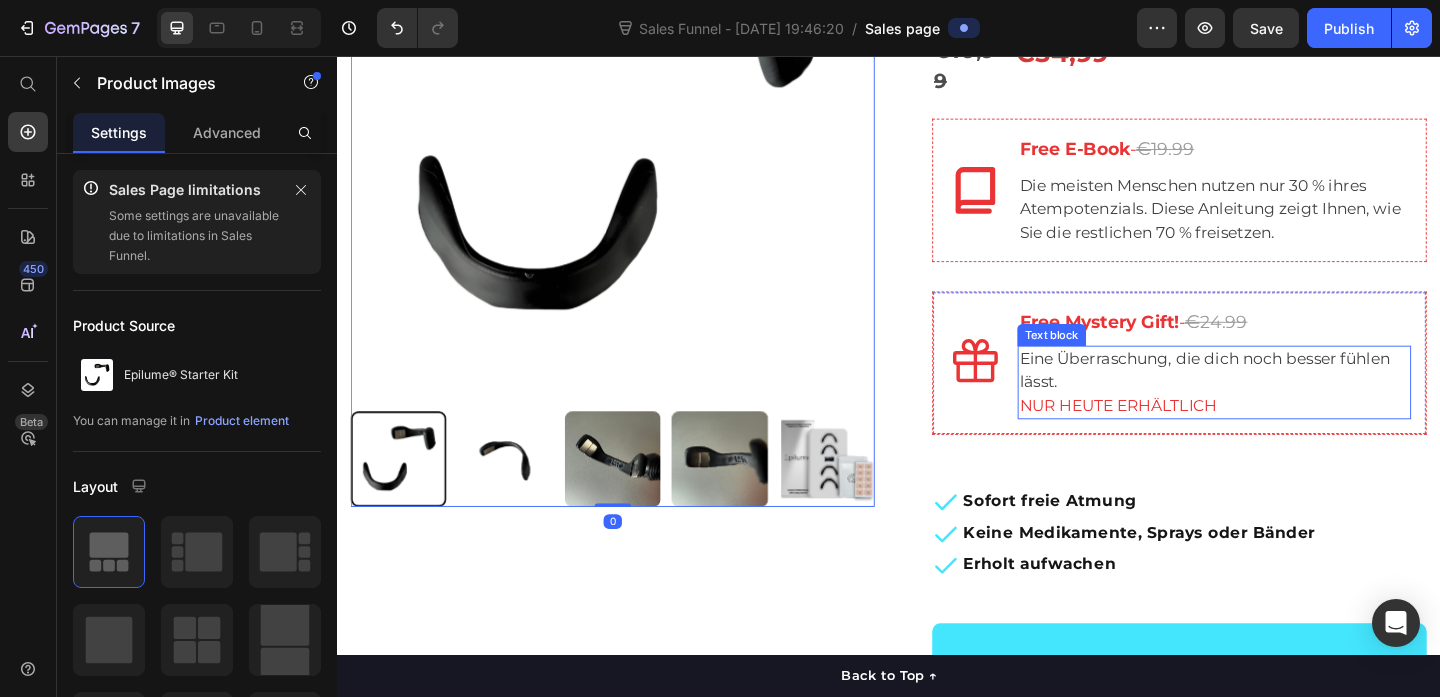 click on "NUR HEUTE ERHÄLTLICH" at bounding box center (1186, 436) 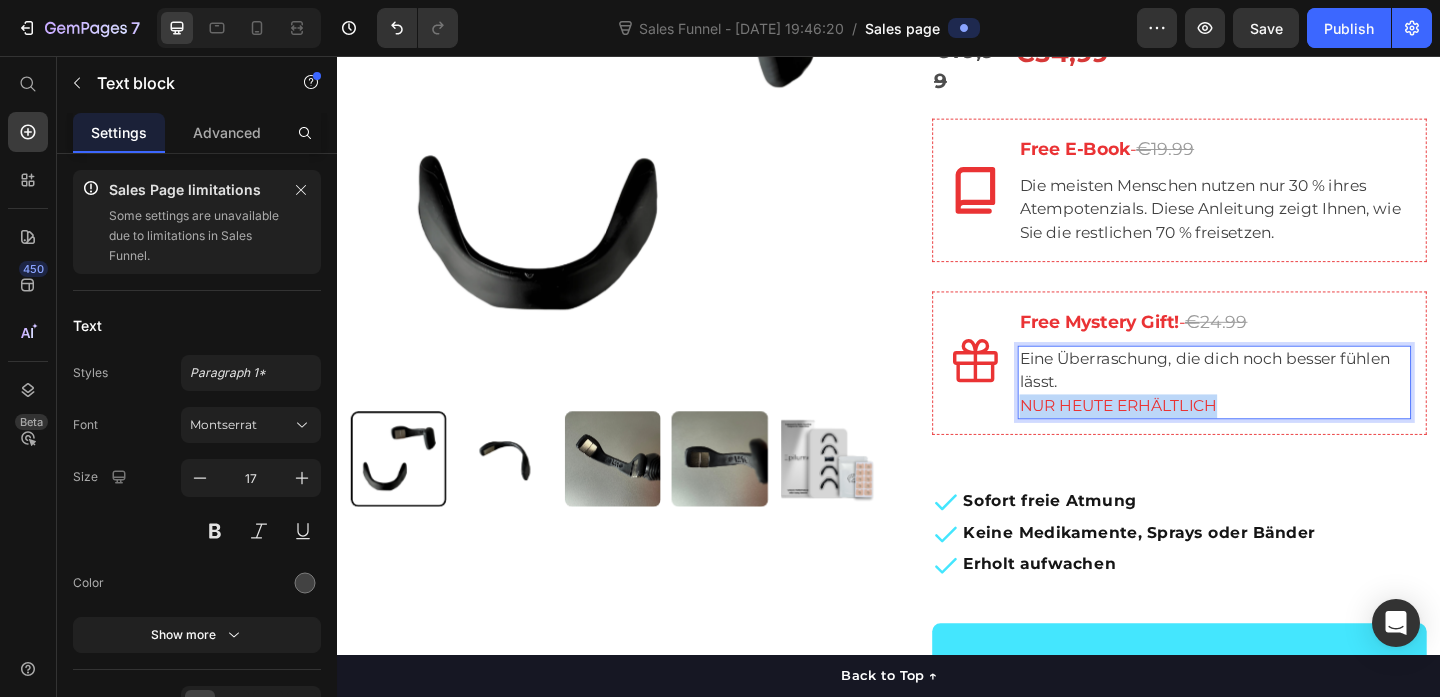 drag, startPoint x: 1082, startPoint y: 407, endPoint x: 1307, endPoint y: 395, distance: 225.31978 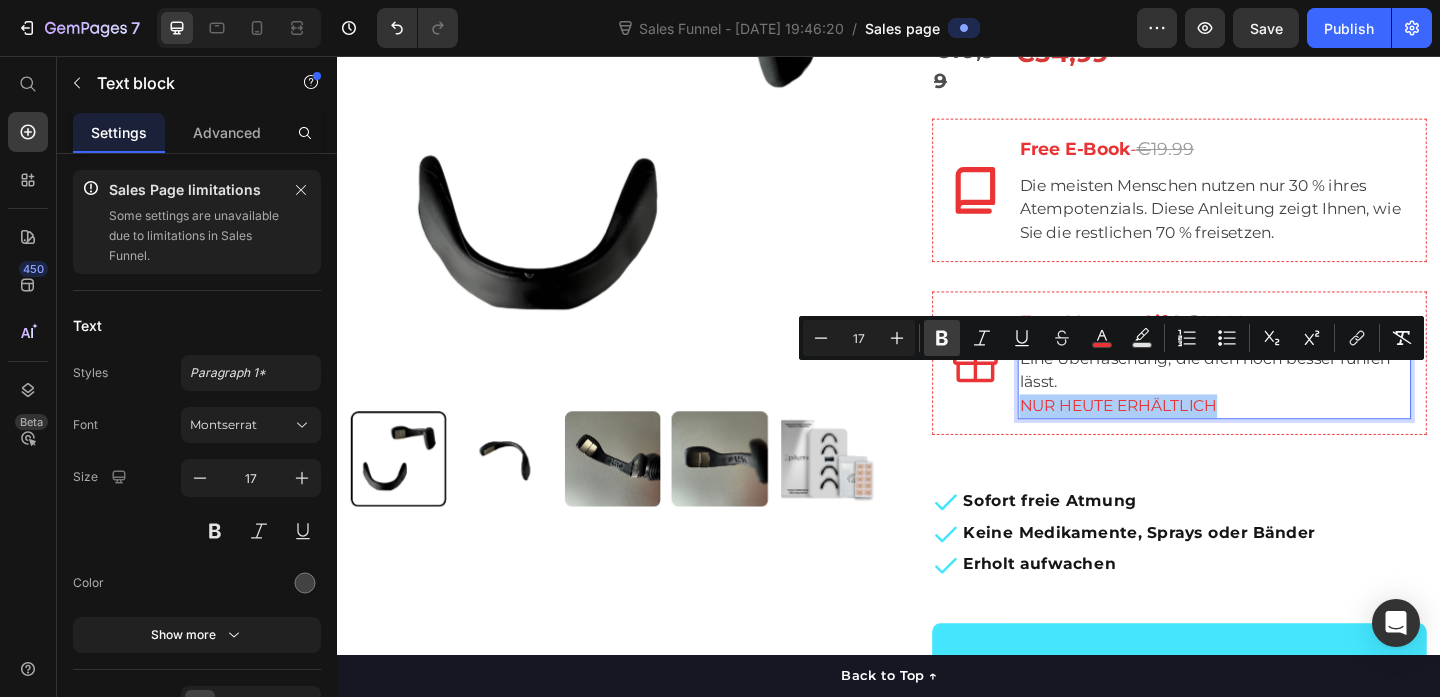 click 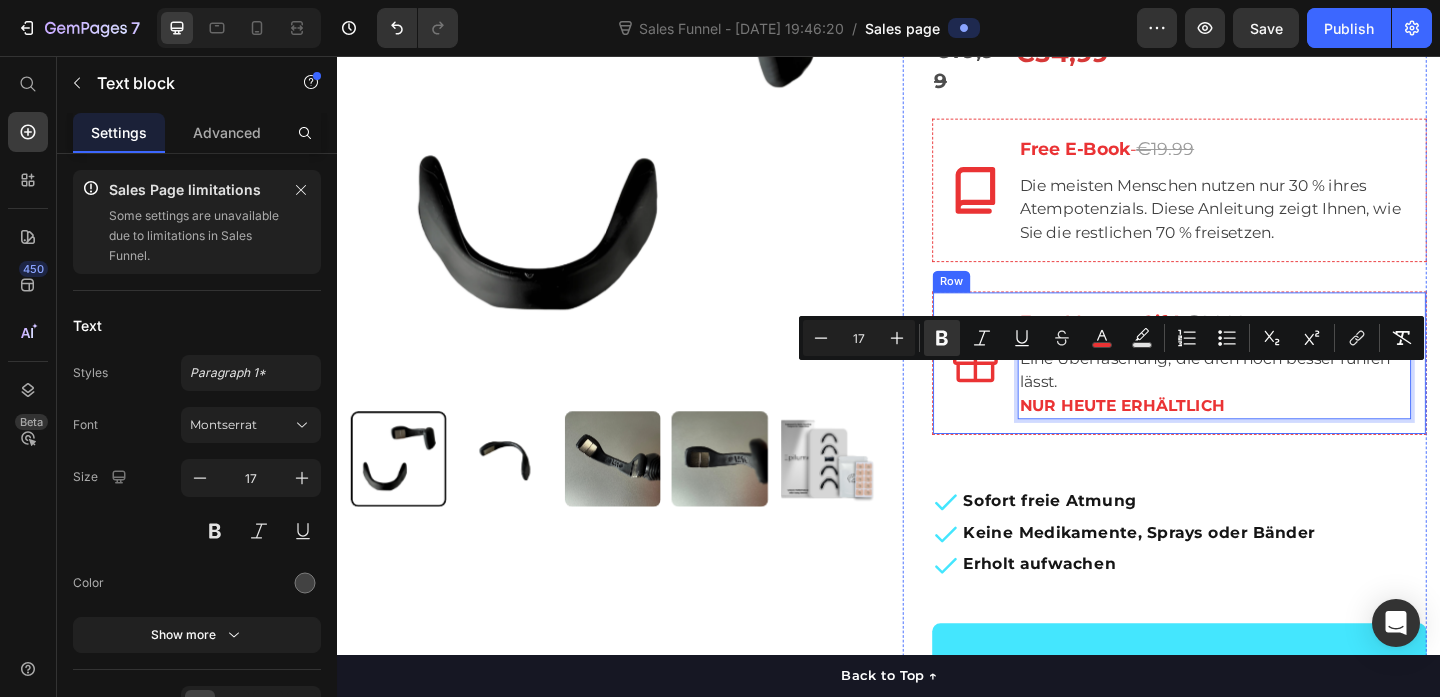 click on "Icon" at bounding box center [1031, 390] 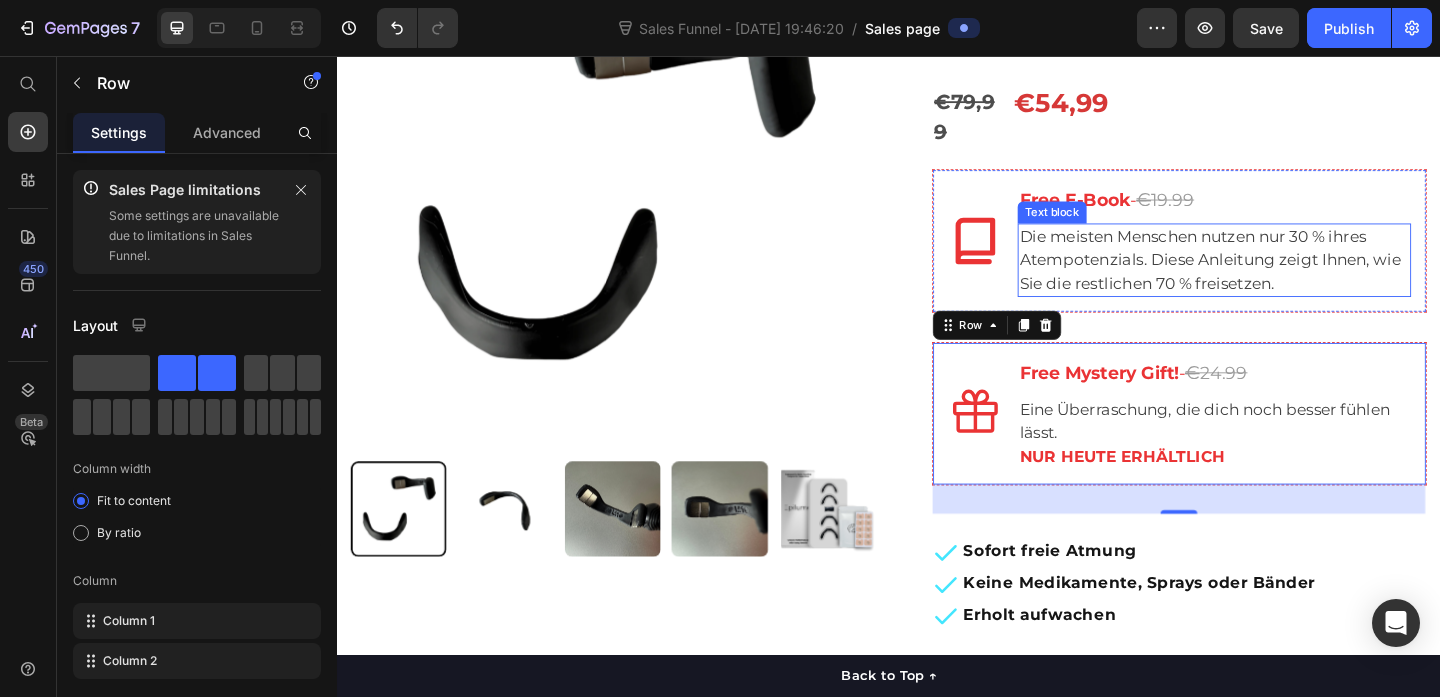 scroll, scrollTop: 413, scrollLeft: 0, axis: vertical 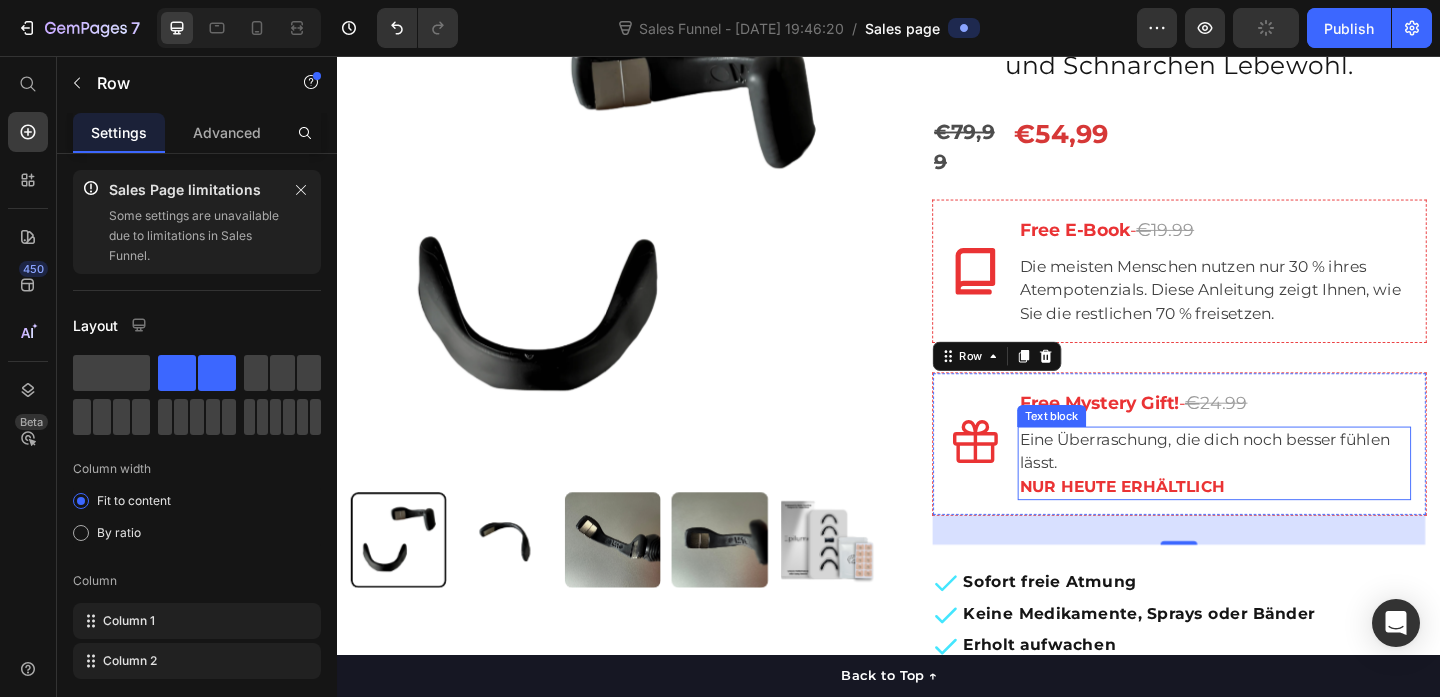 click on "NUR HEUTE ERHÄLTLICH" at bounding box center [1190, 524] 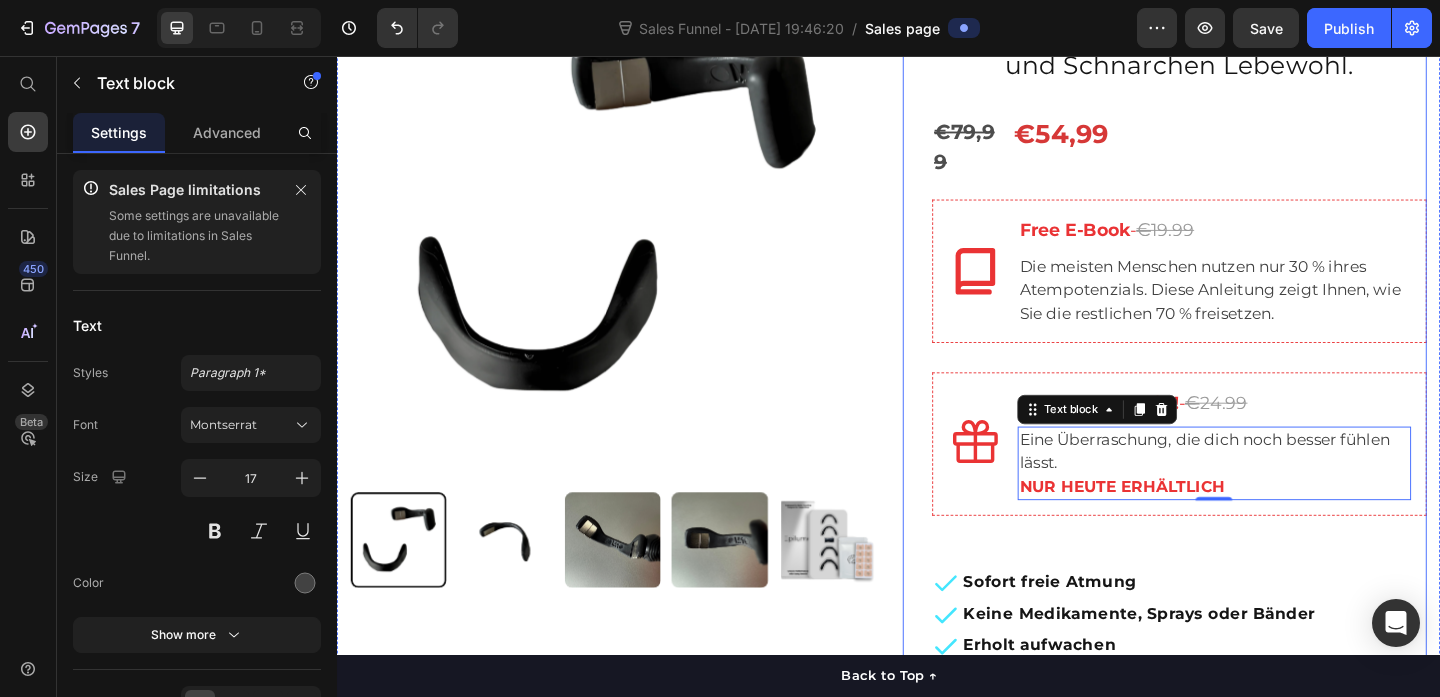 click on "Epilume® Starter Kit Product Title Sag Nasenverstopfung, Mundatmung und Schnarchen Lebewohl. Text block €79,99 Product Price €54,99 Product Price Row
Icon ⁠⁠⁠⁠⁠⁠⁠ Free E-Book  -  € 19.99 Heading Die meisten Menschen nutzen nur 30 % ihres Atempotenzials. Diese Anleitung zeigt Ihnen, wie Sie die restlichen 70 % freisetzen. Text block Row
Icon ⁠⁠⁠⁠⁠⁠⁠ Free Mystery Gift!  -  € 24.99 Heading Eine Überraschung, die dich noch besser fühlen lässt. NUR HEUTE ERHÄLTLICH Text block   0 Row
Sofort freie Atmung
Keine Medikamente, Sprays oder Bänder
Erholt aufwachen Item list Jetzt kaufen - Atmen Sie besser Product Cart Button Icon Icon Icon Icon Icon Icon List Hoz Über 22.500+ zufriedene Kunden Text block Row Perfect for sensitive tummies Supercharge immunity System Bursting with protein, vitamins, and minerals Supports strong muscles, increases bone strength Item list" at bounding box center (1253, 422) 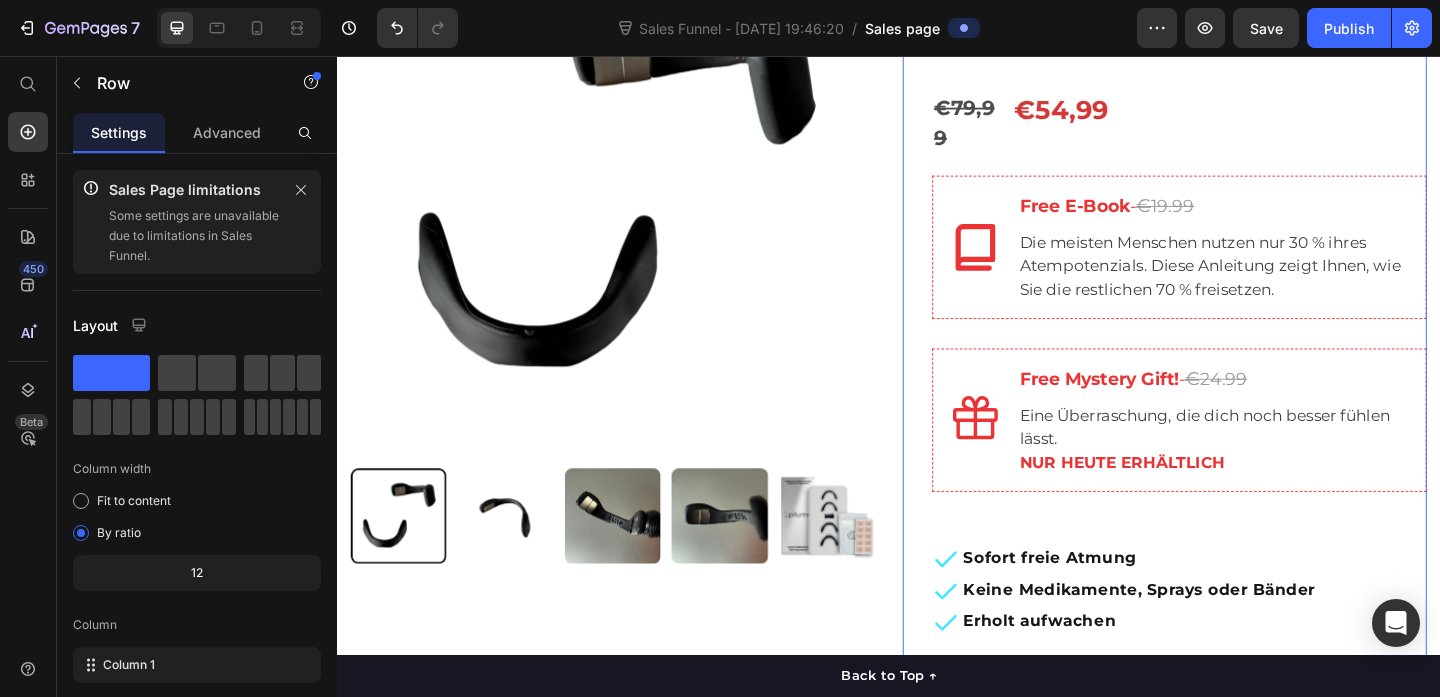 scroll, scrollTop: 440, scrollLeft: 0, axis: vertical 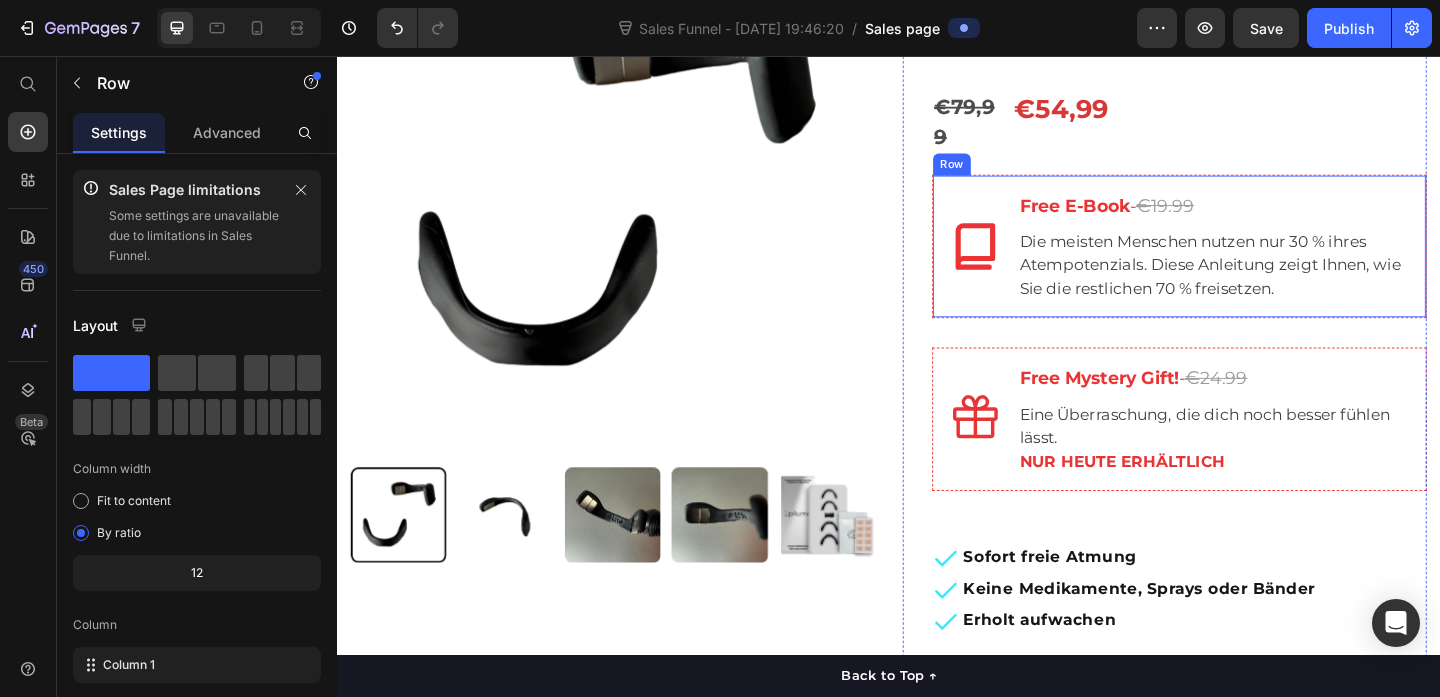 click on "Icon" at bounding box center [1031, 263] 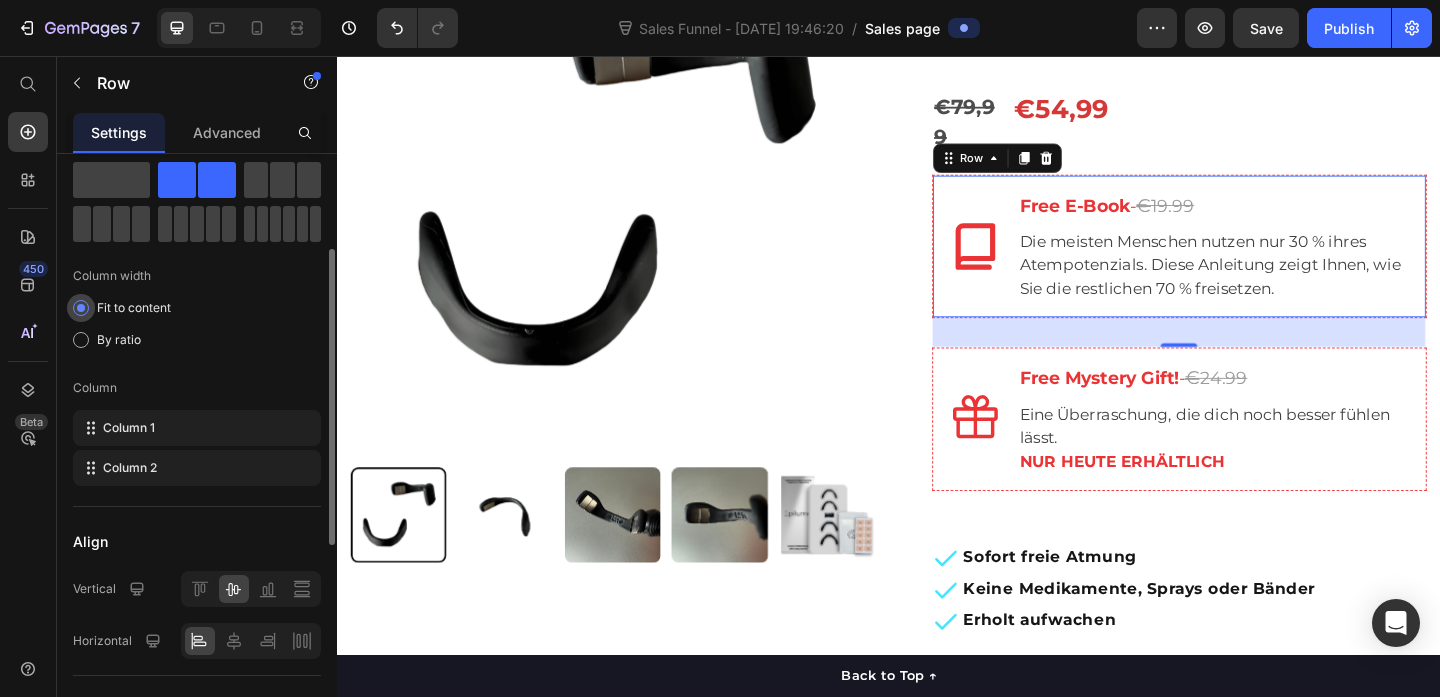 scroll, scrollTop: 0, scrollLeft: 0, axis: both 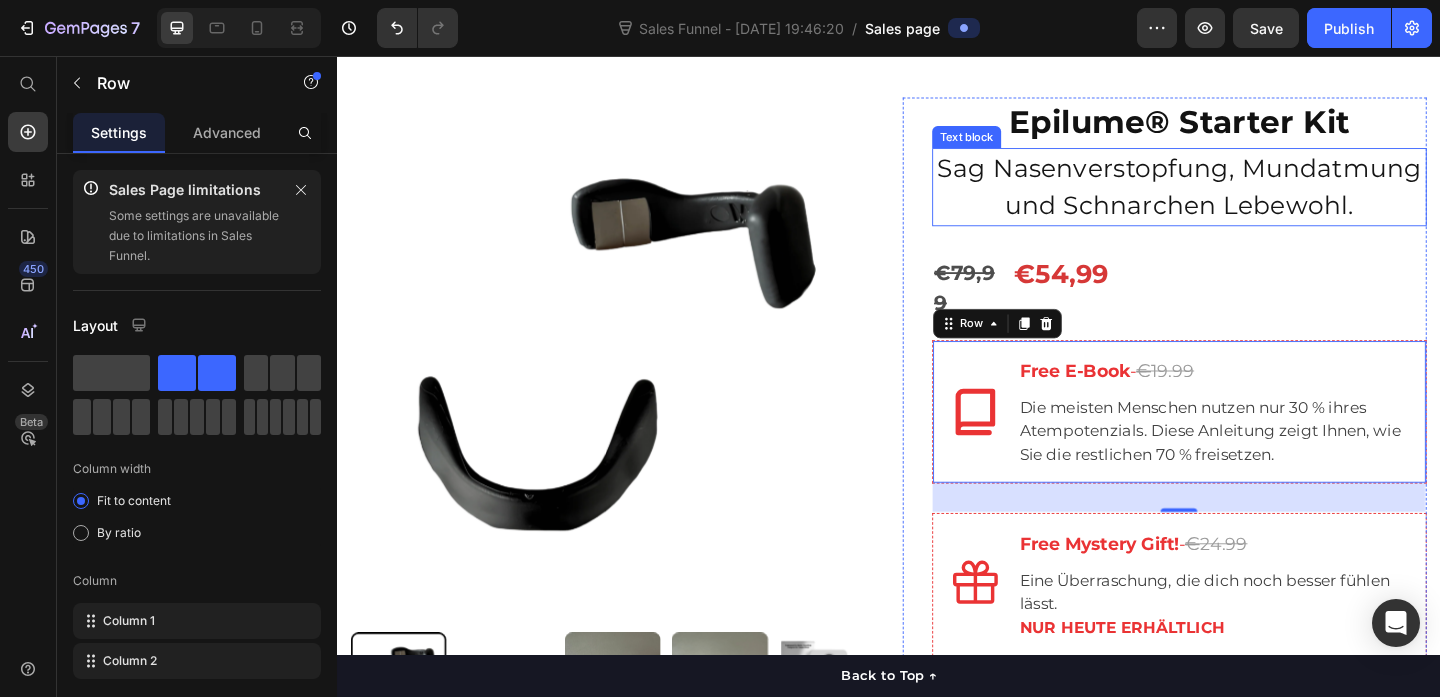 click on "Sag Nasenverstopfung, Mundatmung und Schnarchen Lebewohl." at bounding box center [1253, 198] 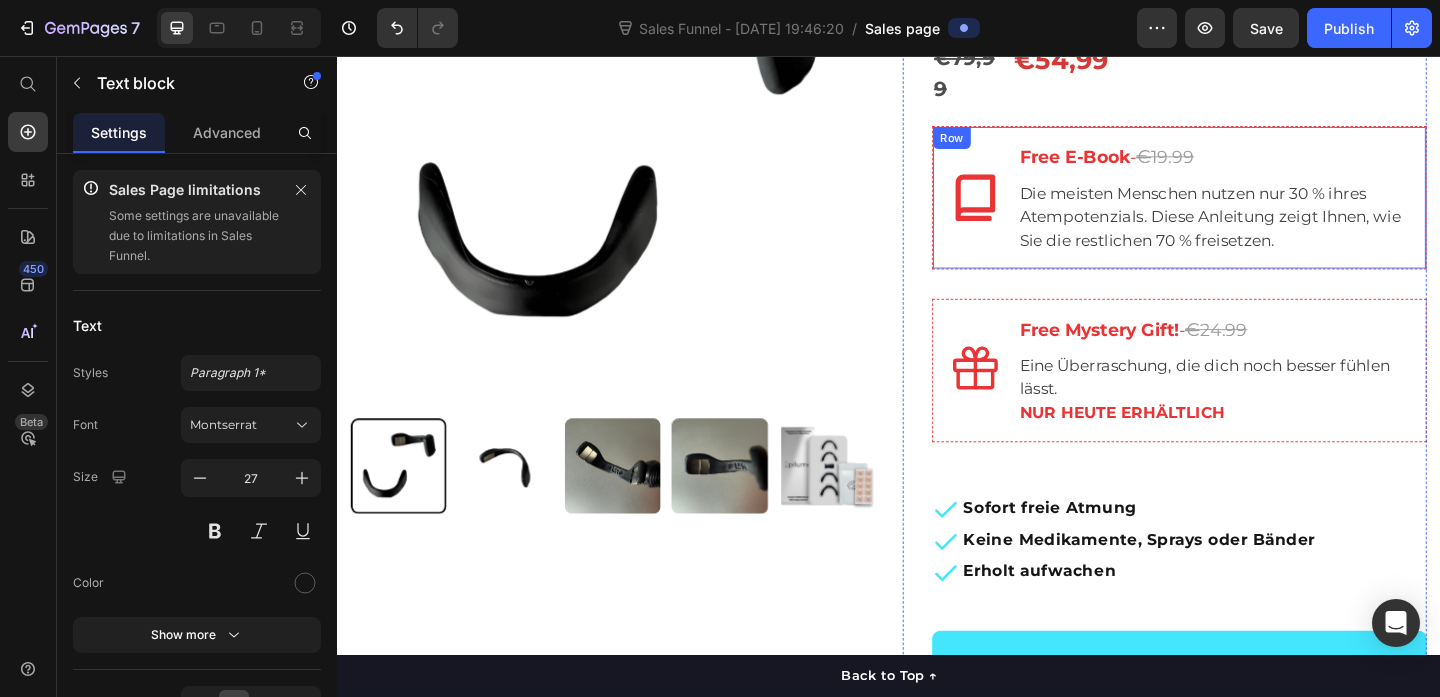 scroll, scrollTop: 547, scrollLeft: 0, axis: vertical 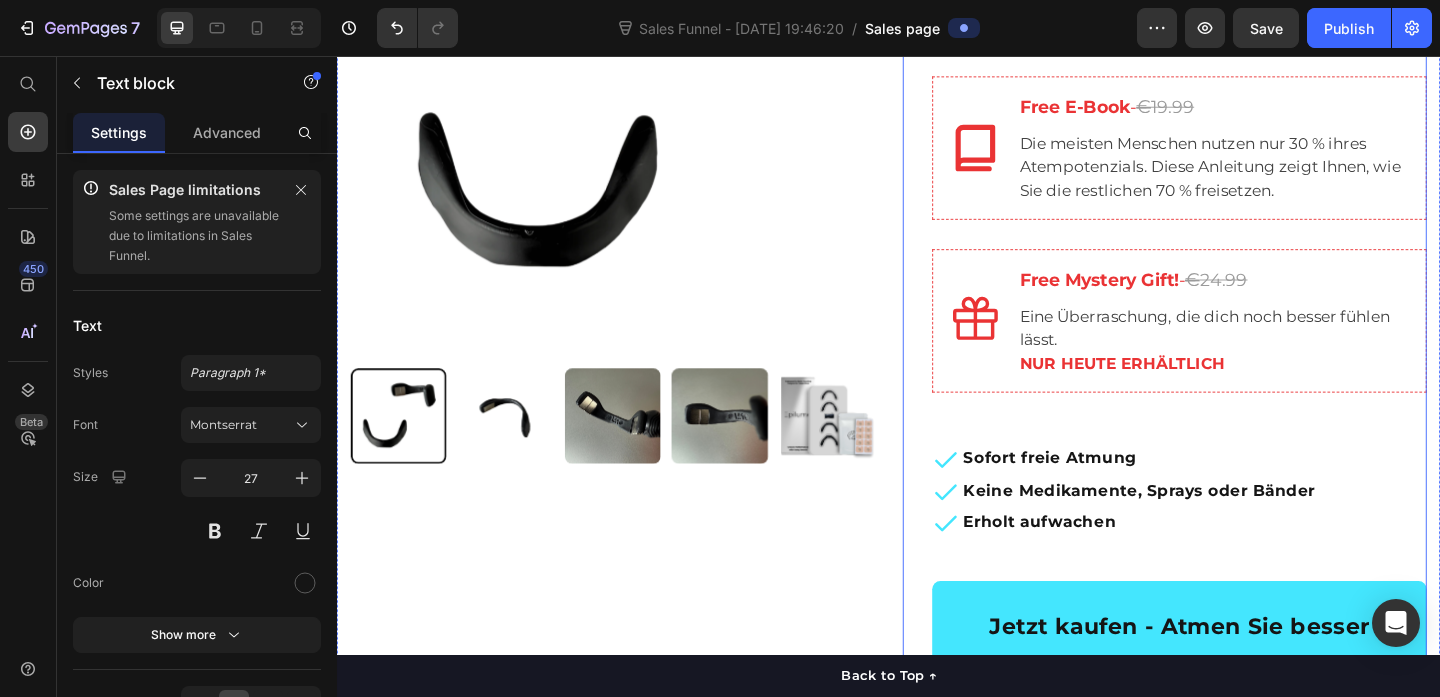 click on "Epilume® Starter Kit Product Title Sag Nasenverstopfung, Mundatmung und Schnarchen Lebewohl. Text block   0 €79,99 Product Price €54,99 Product Price Row
Icon ⁠⁠⁠⁠⁠⁠⁠ Free E-Book  -  € 19.99 Heading Die meisten Menschen nutzen nur 30 % ihres Atempotenzials. Diese Anleitung zeigt Ihnen, wie Sie die restlichen 70 % freisetzen. Text block Row
Icon ⁠⁠⁠⁠⁠⁠⁠ Free Mystery Gift!  -  € 24.99 Heading Eine Überraschung, die dich noch besser fühlen lässt. NUR HEUTE ERHÄLTLICH Text block Row
Sofort freie Atmung
Keine Medikamente, Sprays oder Bänder
Erholt aufwachen Item list Jetzt kaufen - Atmen Sie besser Product Cart Button Icon Icon Icon Icon Icon Icon List Hoz Über 22.500+ zufriedene Kunden Text block Row Perfect for sensitive tummies Supercharge immunity System Bursting with protein, vitamins, and minerals Supports strong muscles, increases bone strength Item list" at bounding box center [1253, 288] 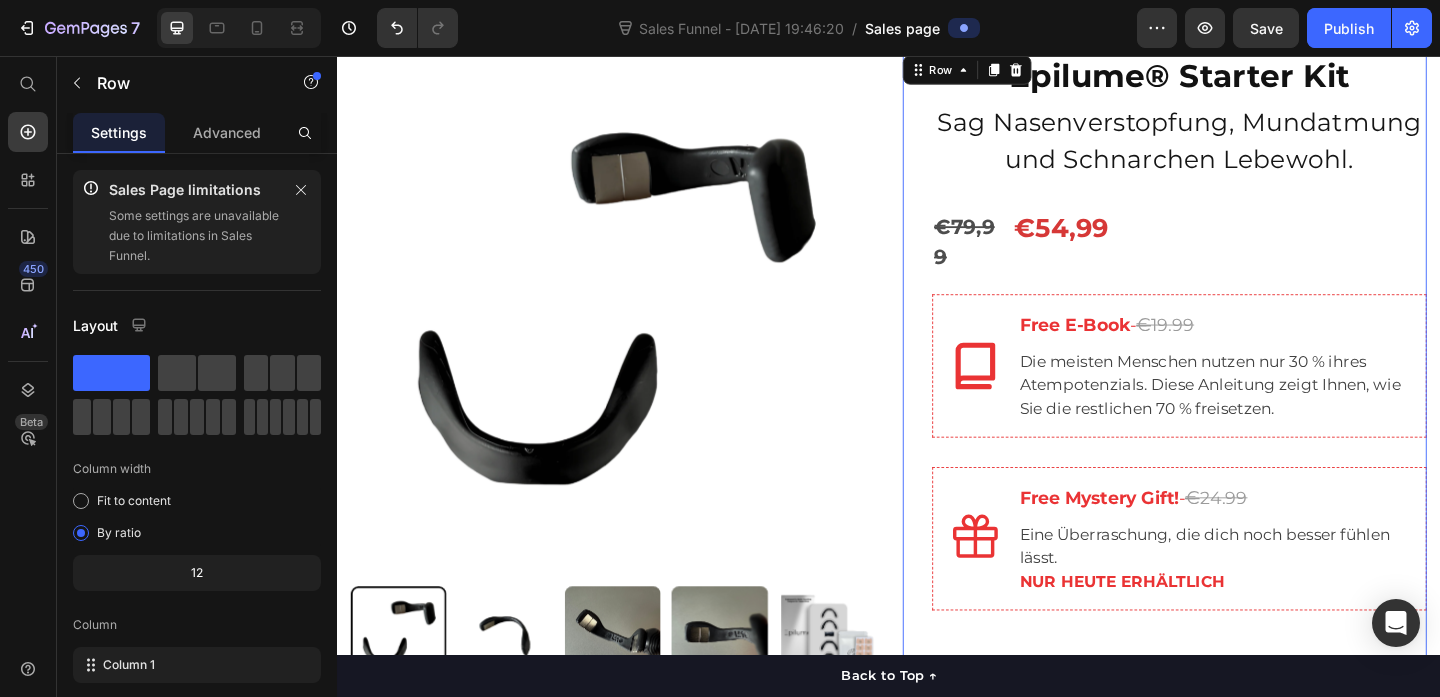 scroll, scrollTop: 305, scrollLeft: 0, axis: vertical 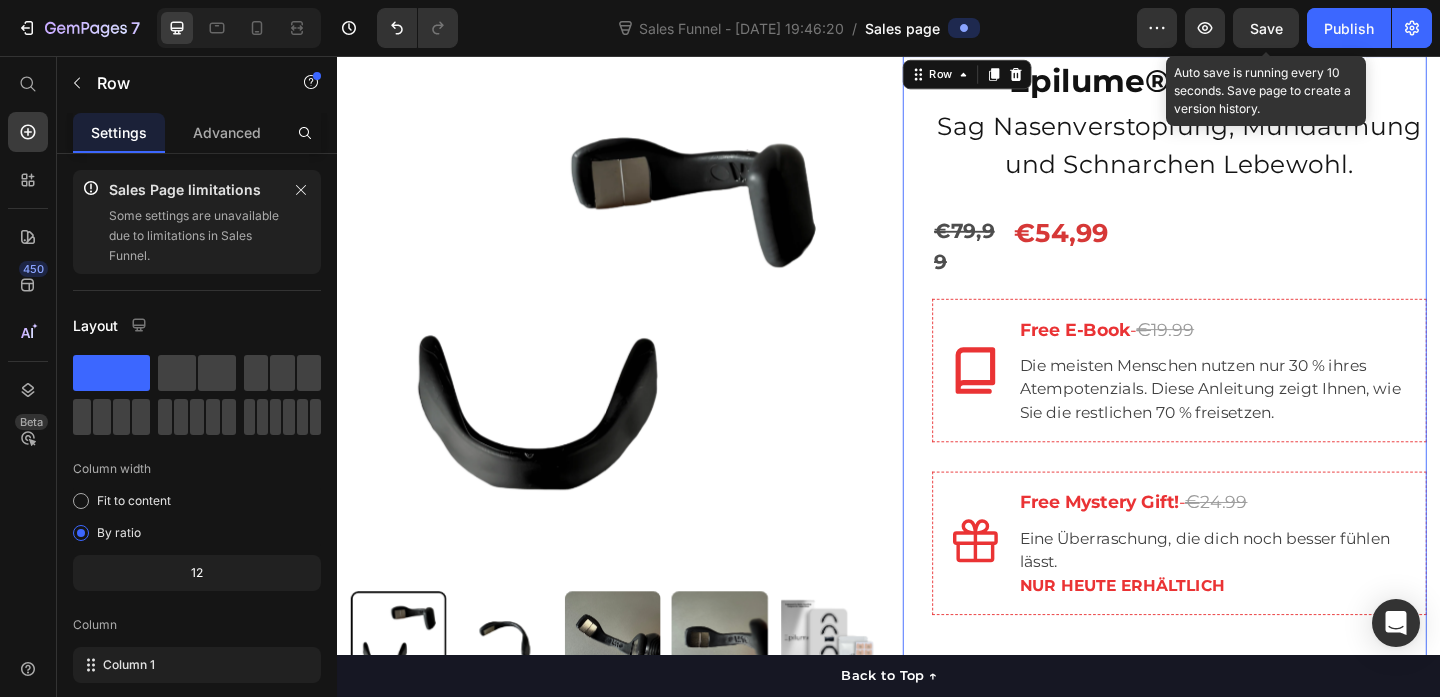 click on "7  Sales Funnel - Jul 10, 19:46:20  /  Sales page Preview  Save  Auto save is running every 10 seconds. Save page to create a version history.  Publish" 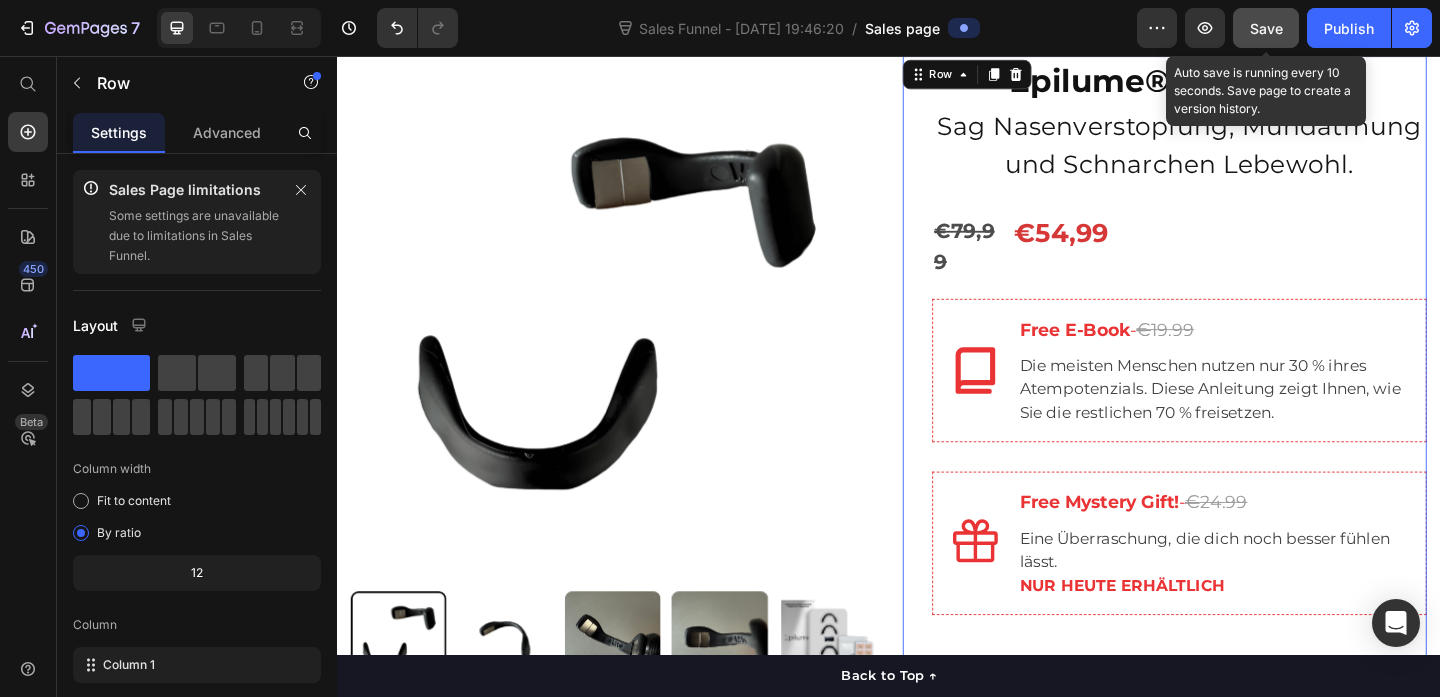 click on "Save" 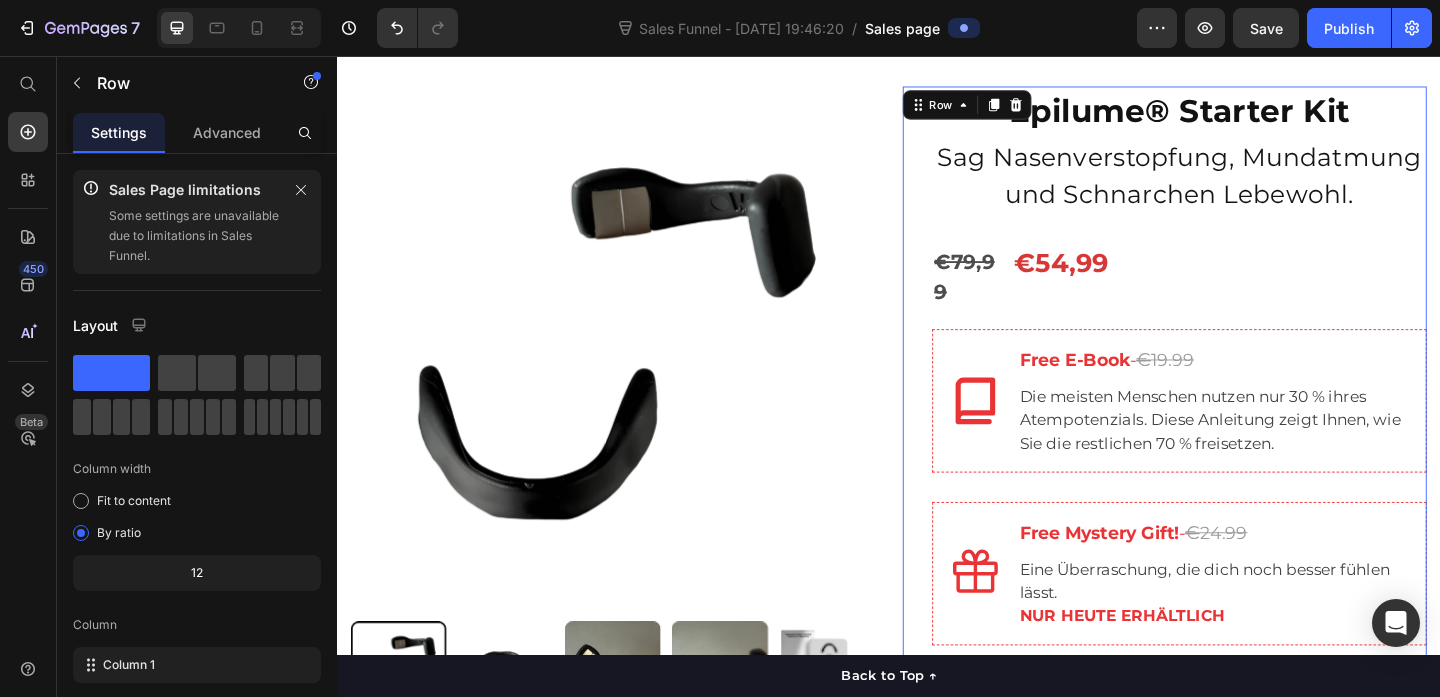 scroll, scrollTop: 252, scrollLeft: 0, axis: vertical 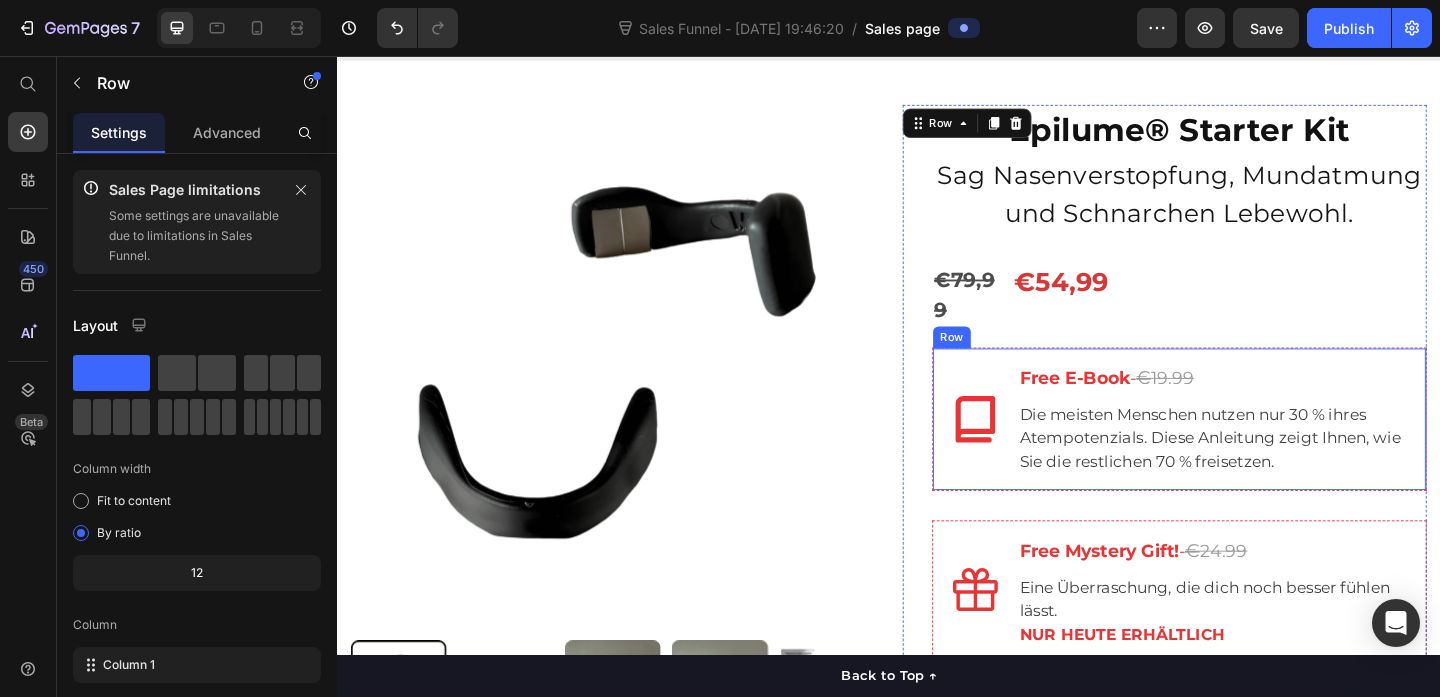 click on "Icon ⁠⁠⁠⁠⁠⁠⁠ Free E-Book  -  € 19.99 Heading Die meisten Menschen nutzen nur 30 % ihres Atempotenzials. Diese Anleitung zeigt Ihnen, wie Sie die restlichen 70 % freisetzen. Text block Row" at bounding box center [1253, 451] 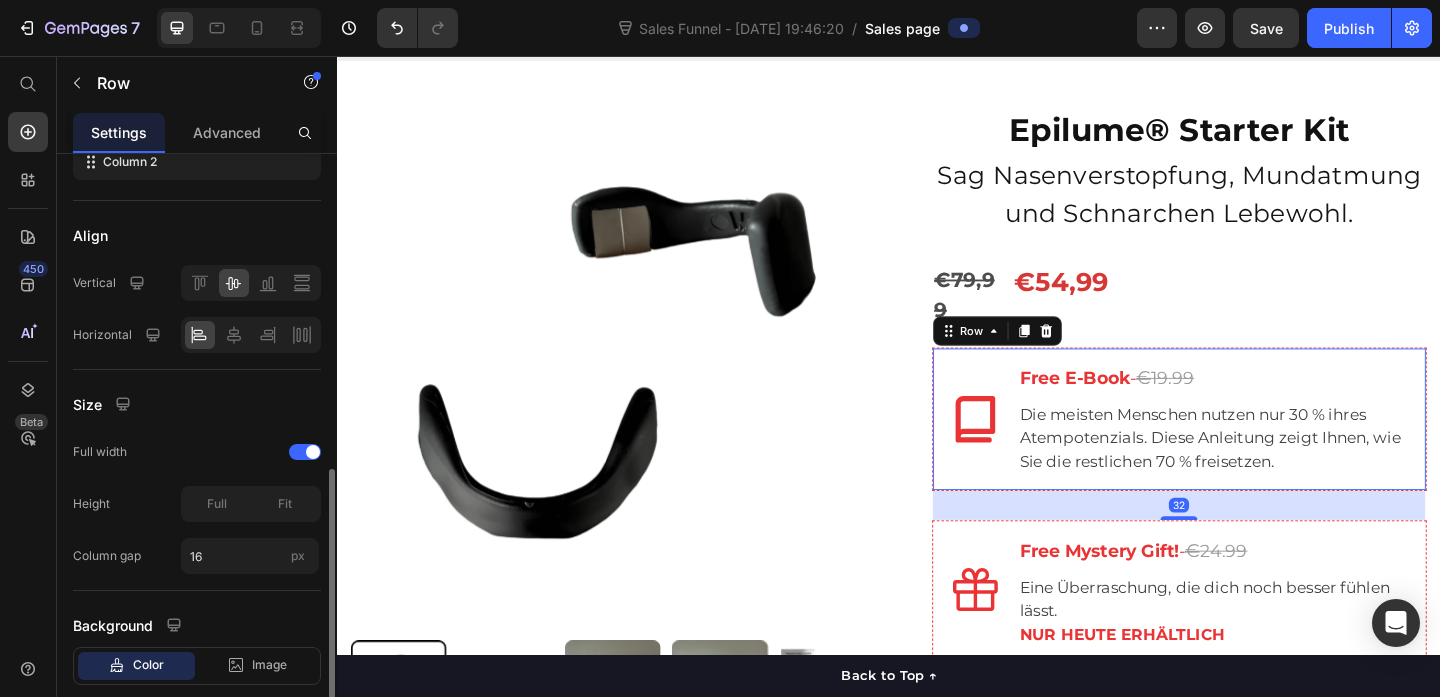 scroll, scrollTop: 614, scrollLeft: 0, axis: vertical 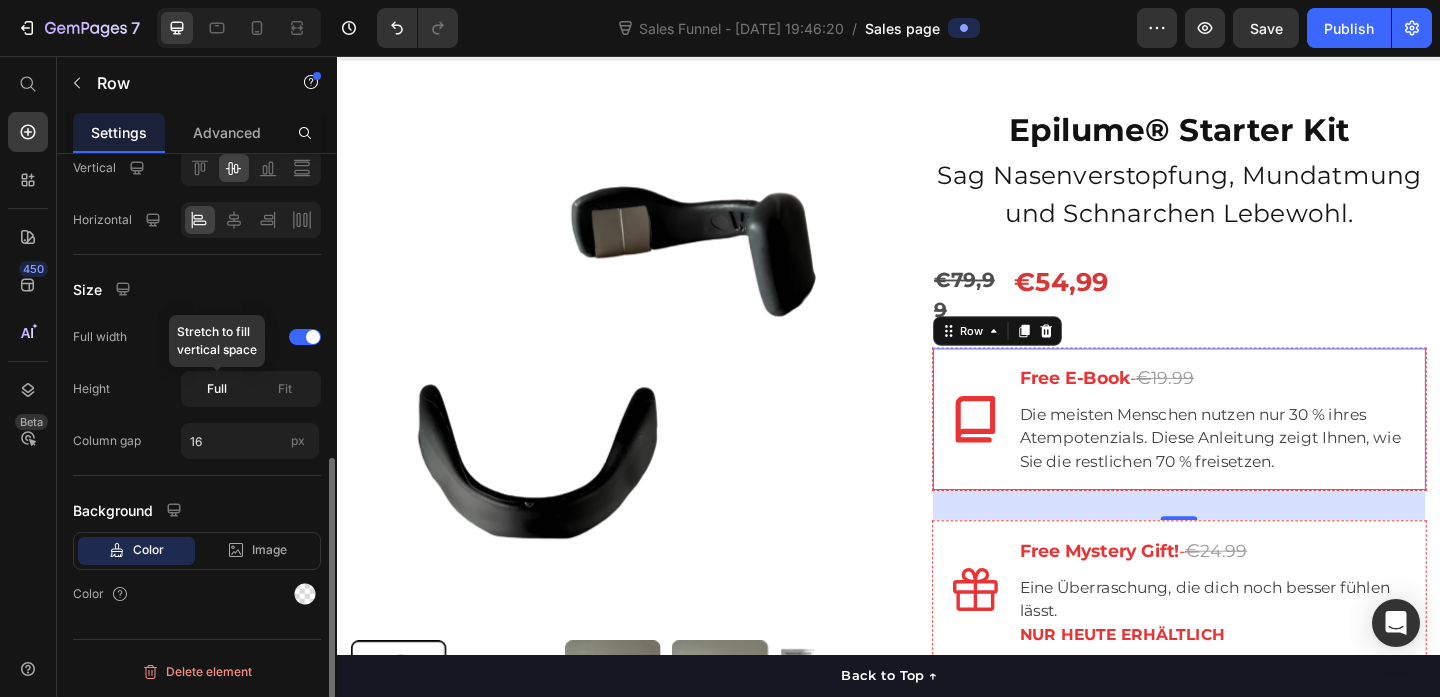 click on "Full" 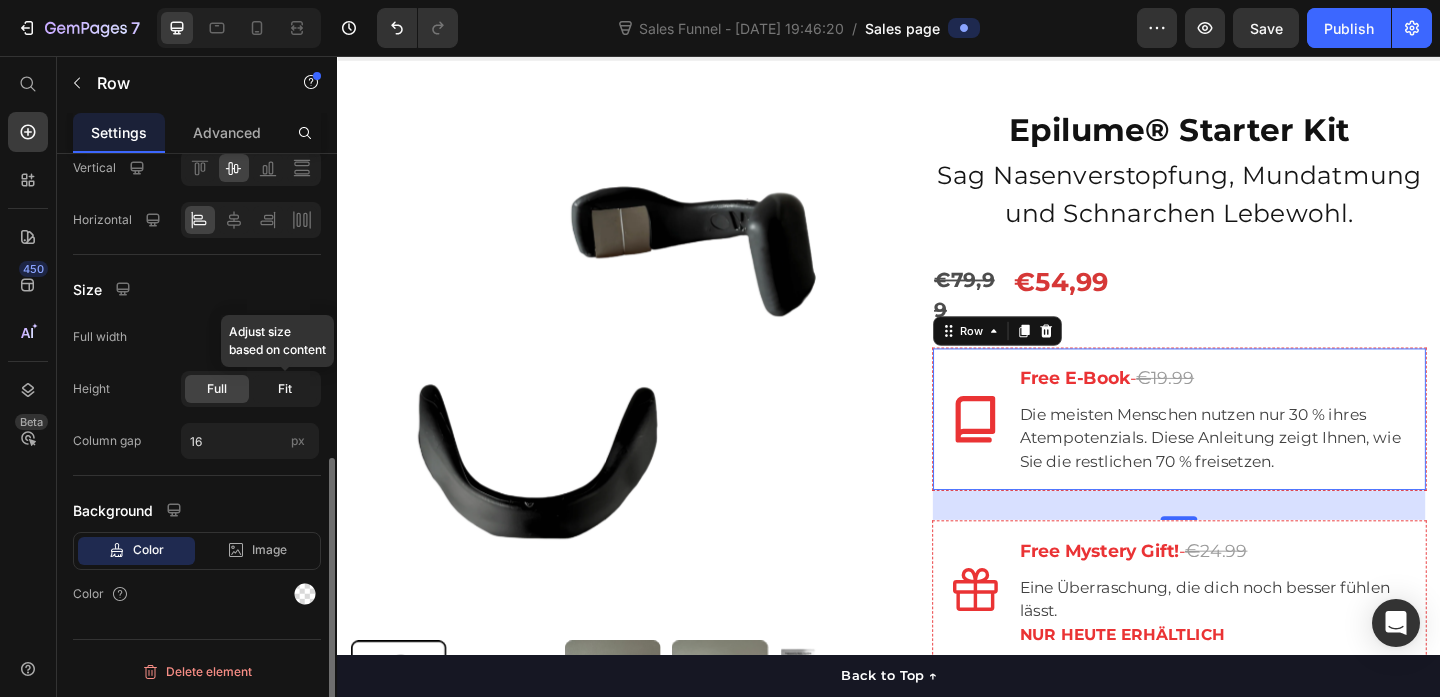click on "Fit" 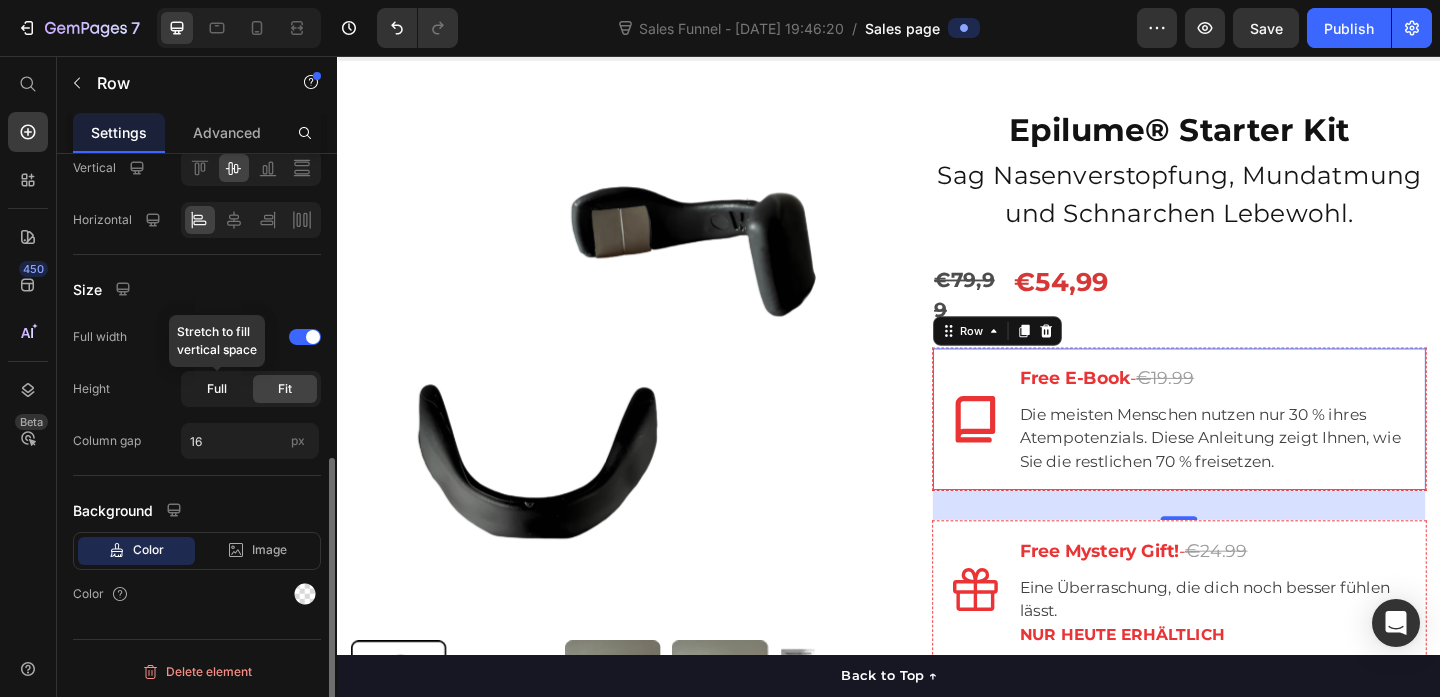 click on "Full" 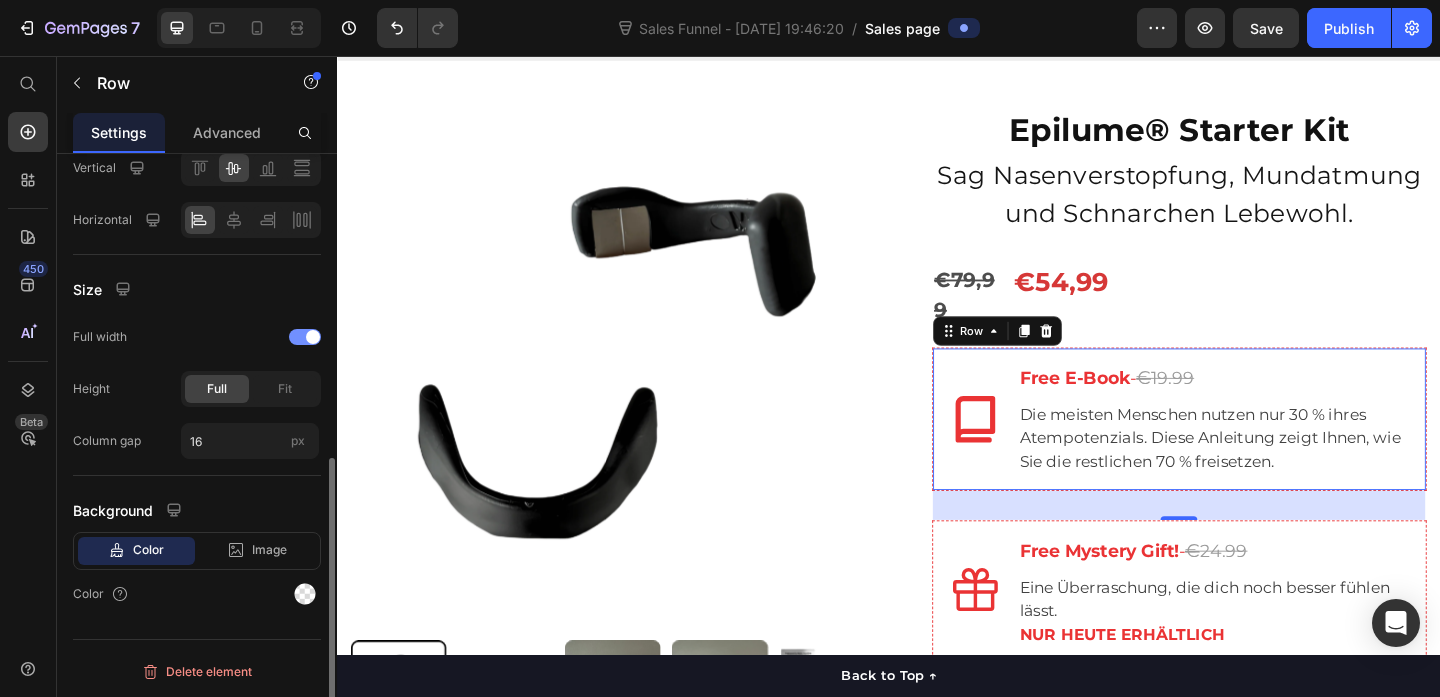 click at bounding box center [305, 337] 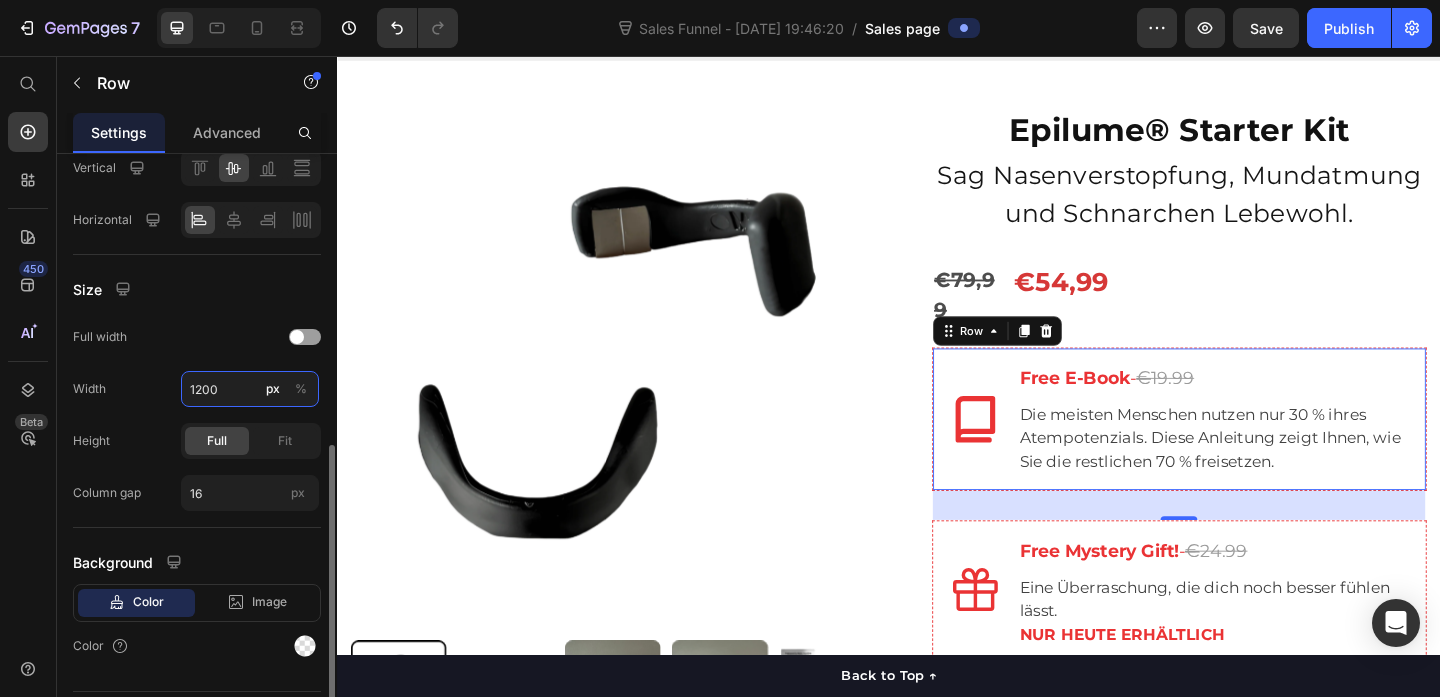 click on "1200" at bounding box center [250, 389] 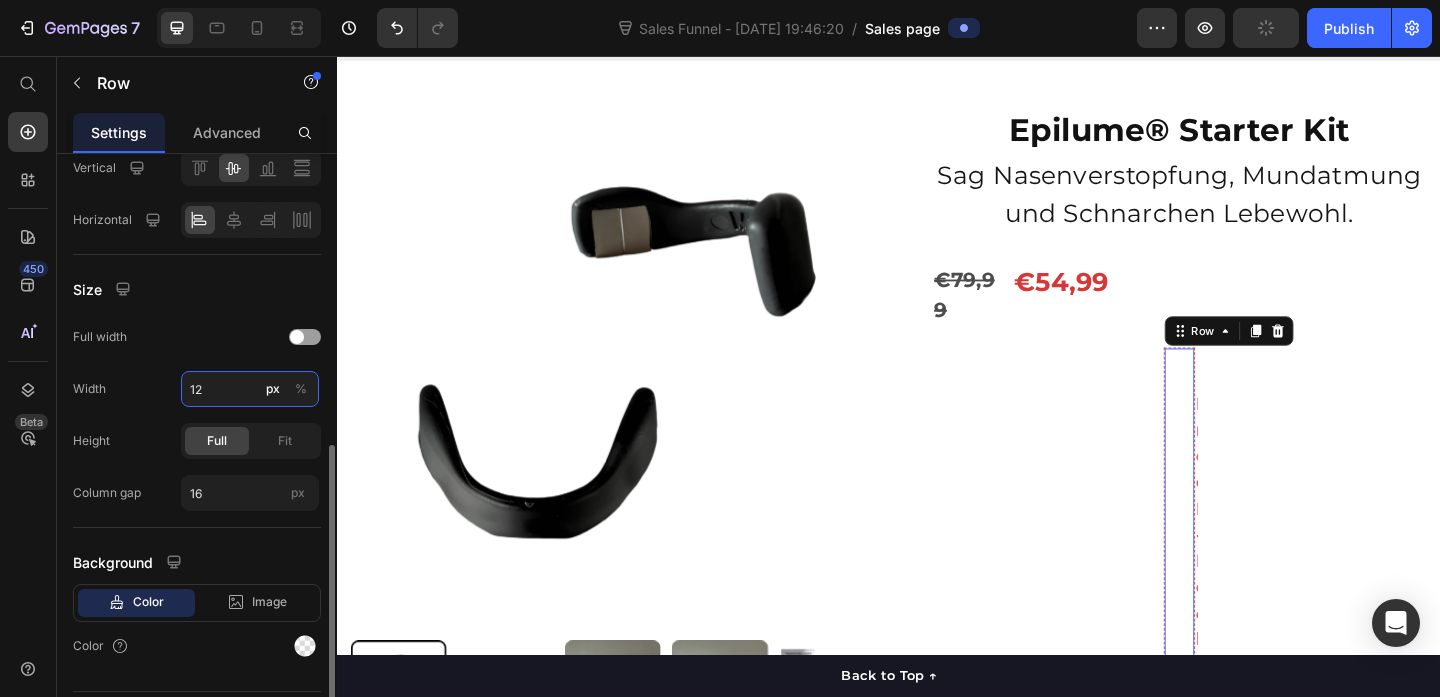 type on "1" 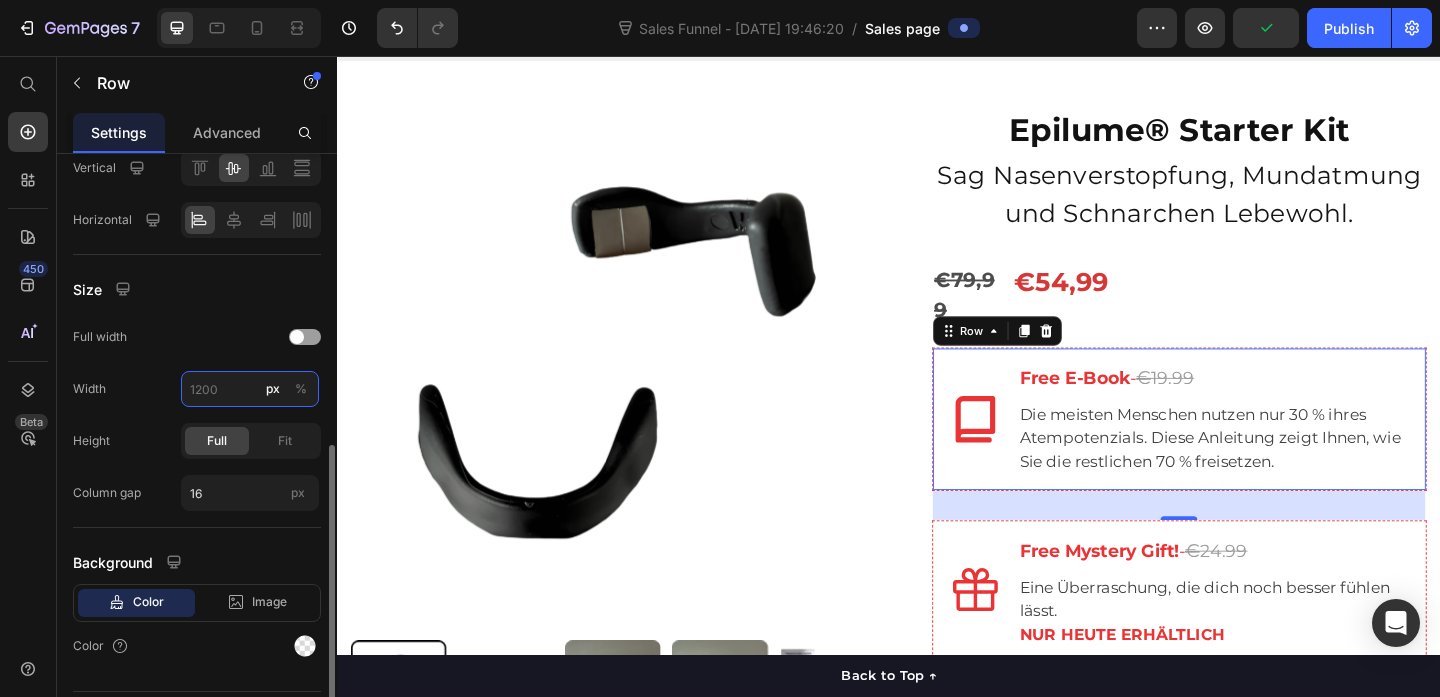 type on "1" 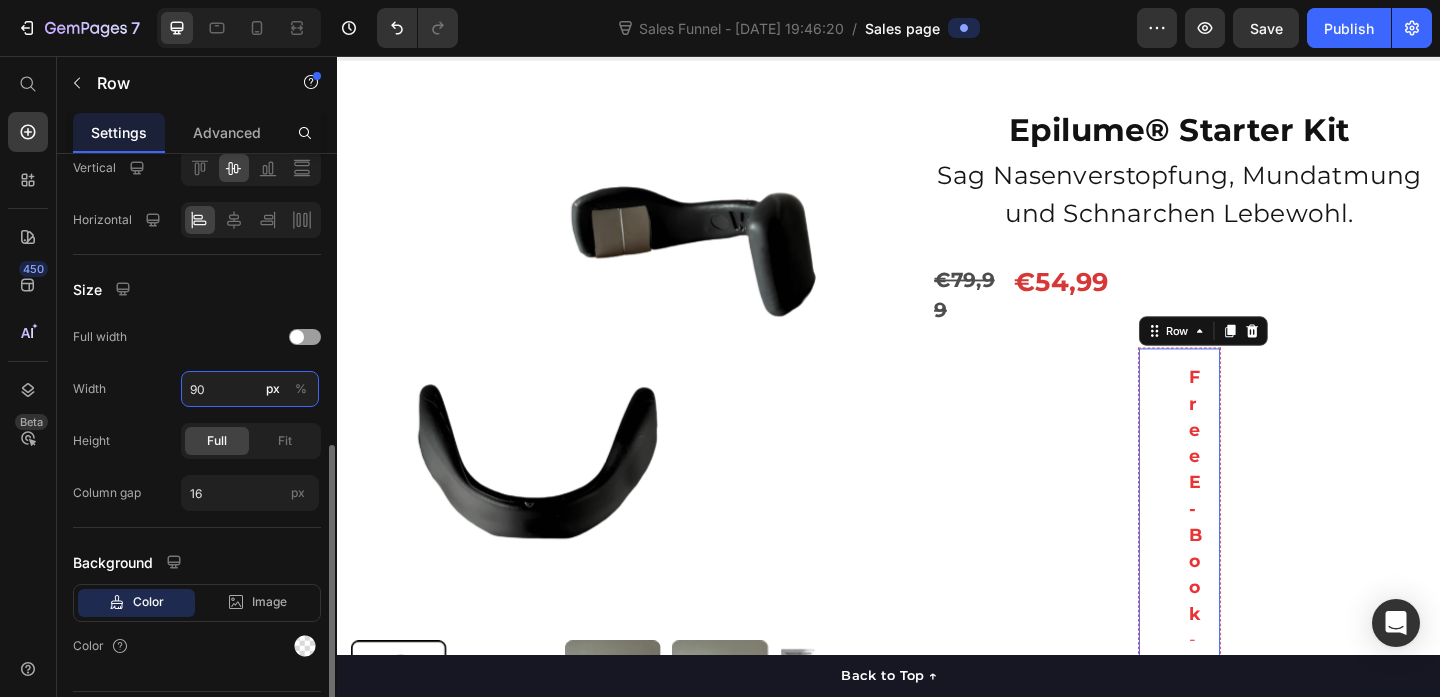 type on "9" 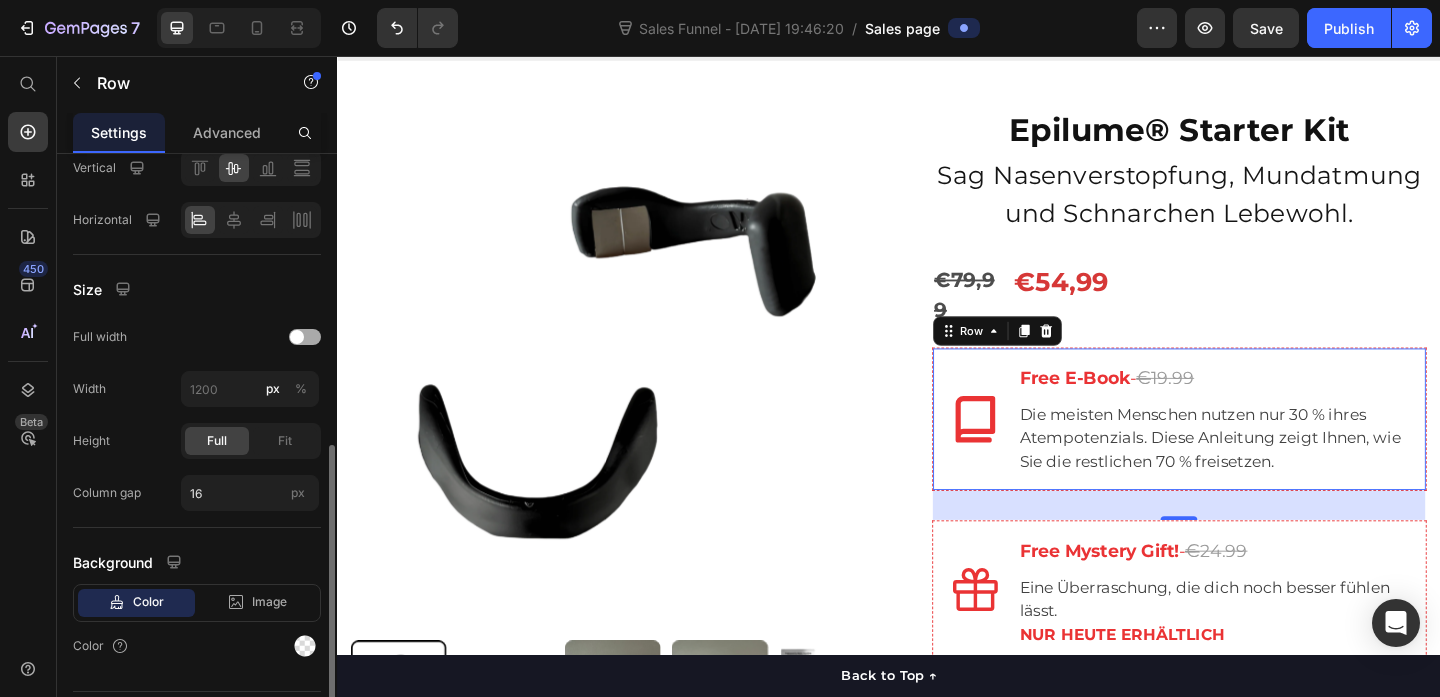 click on "Full width" 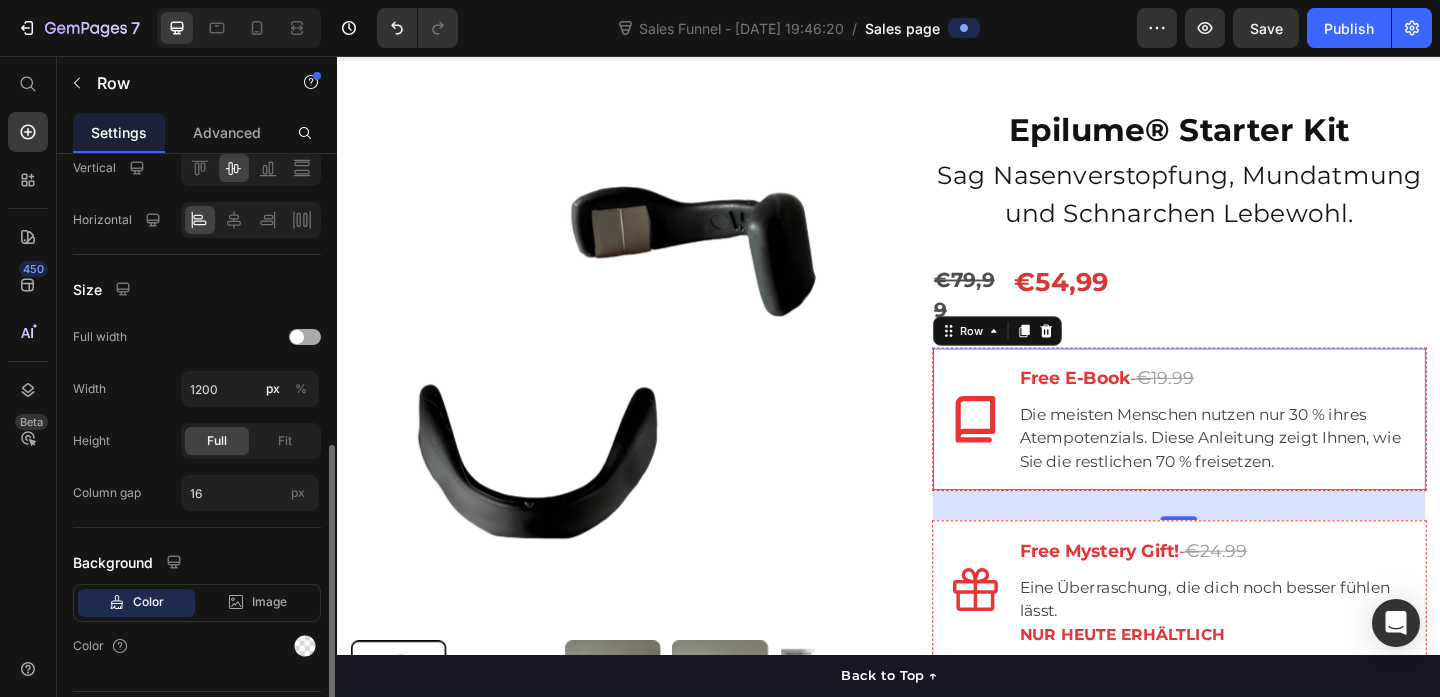 click at bounding box center [305, 337] 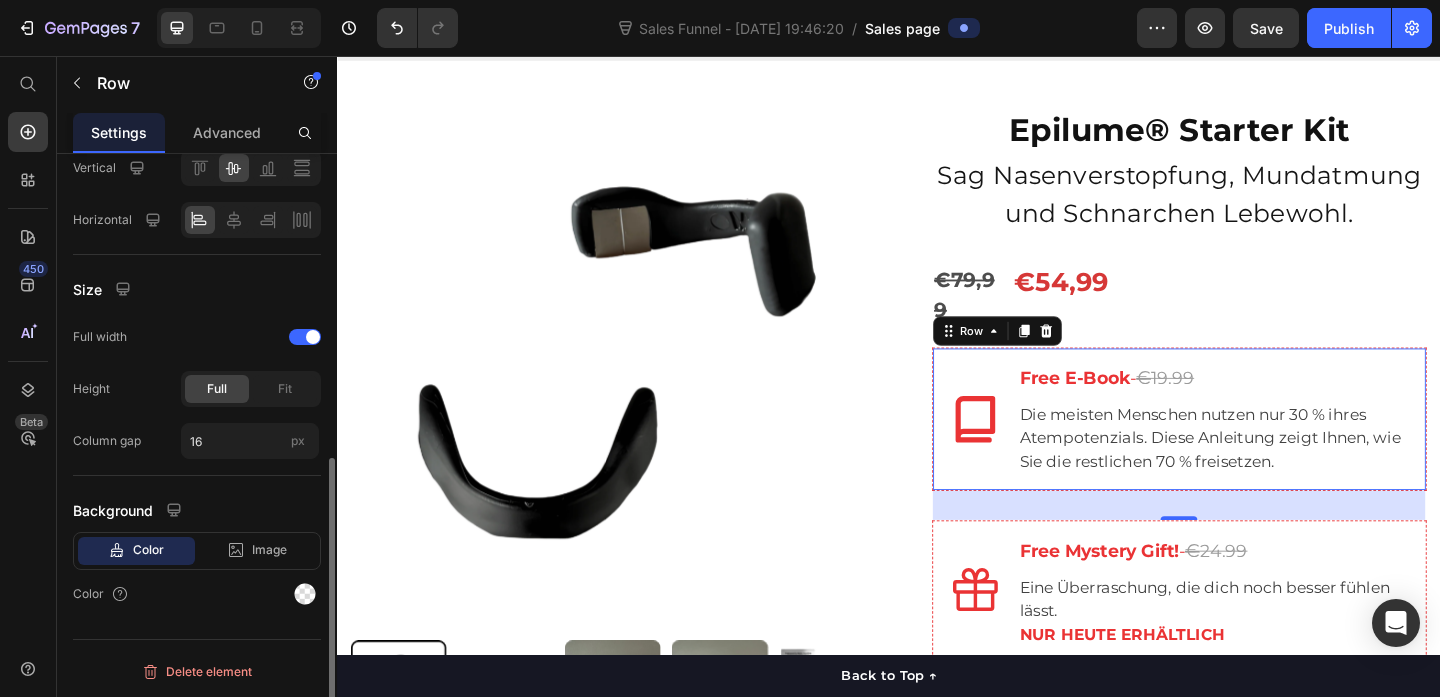 click on "Size Full width Height Full Fit Column gap 16 px" 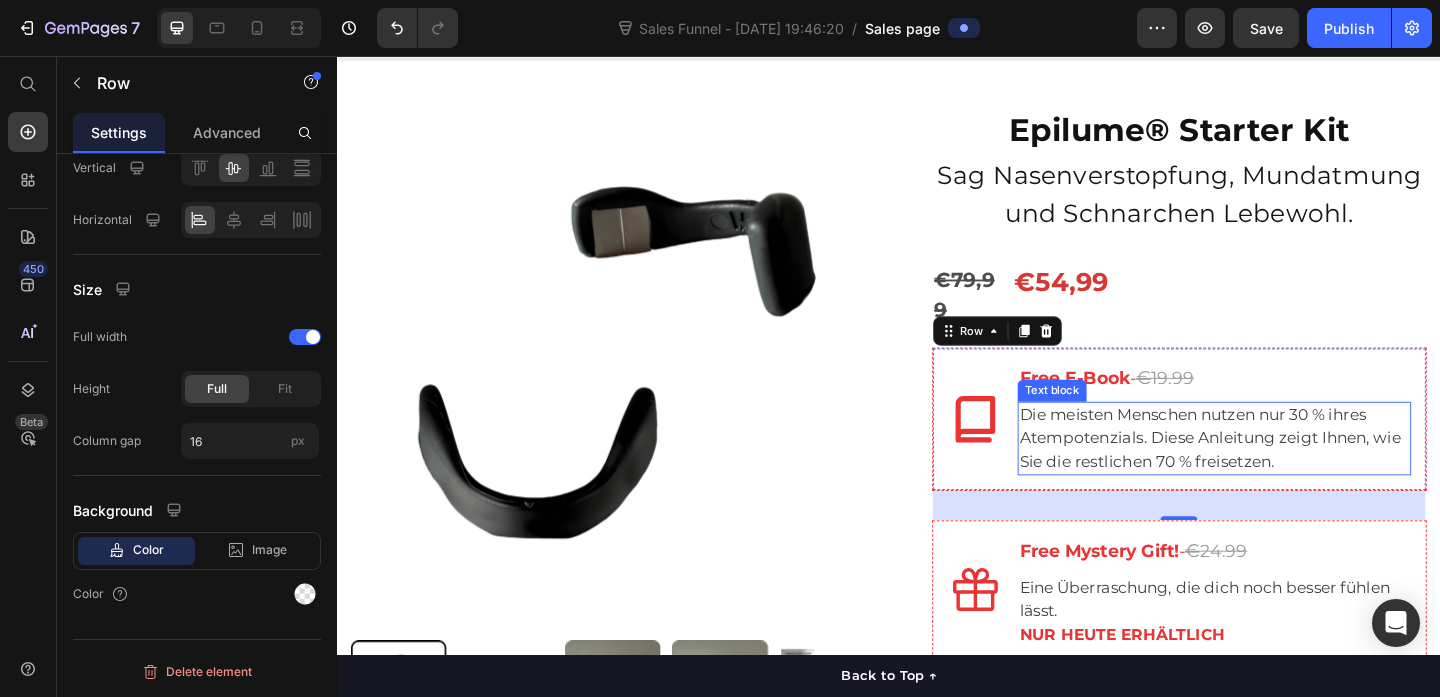 click on "Die meisten Menschen nutzen nur 30 % ihres Atempotenzials. Diese Anleitung zeigt Ihnen, wie Sie die restlichen 70 % freisetzen." at bounding box center (1291, 472) 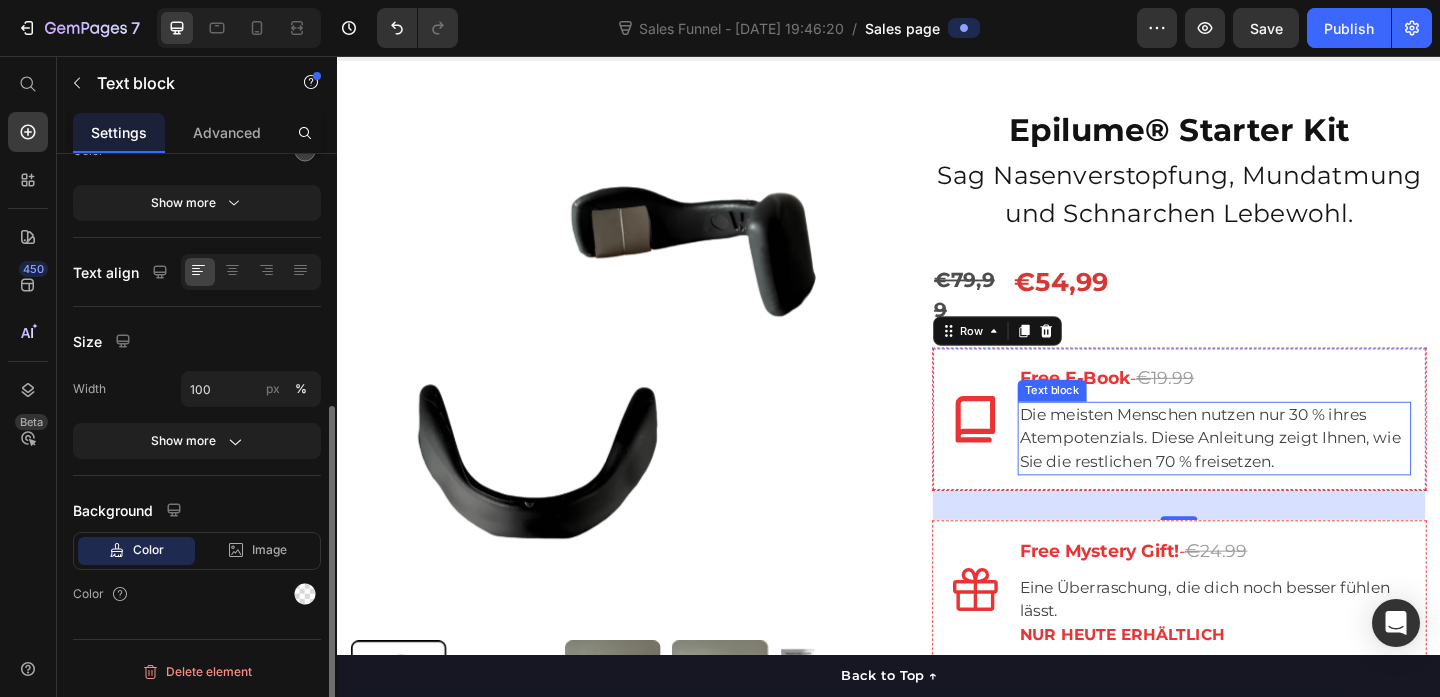scroll, scrollTop: 0, scrollLeft: 0, axis: both 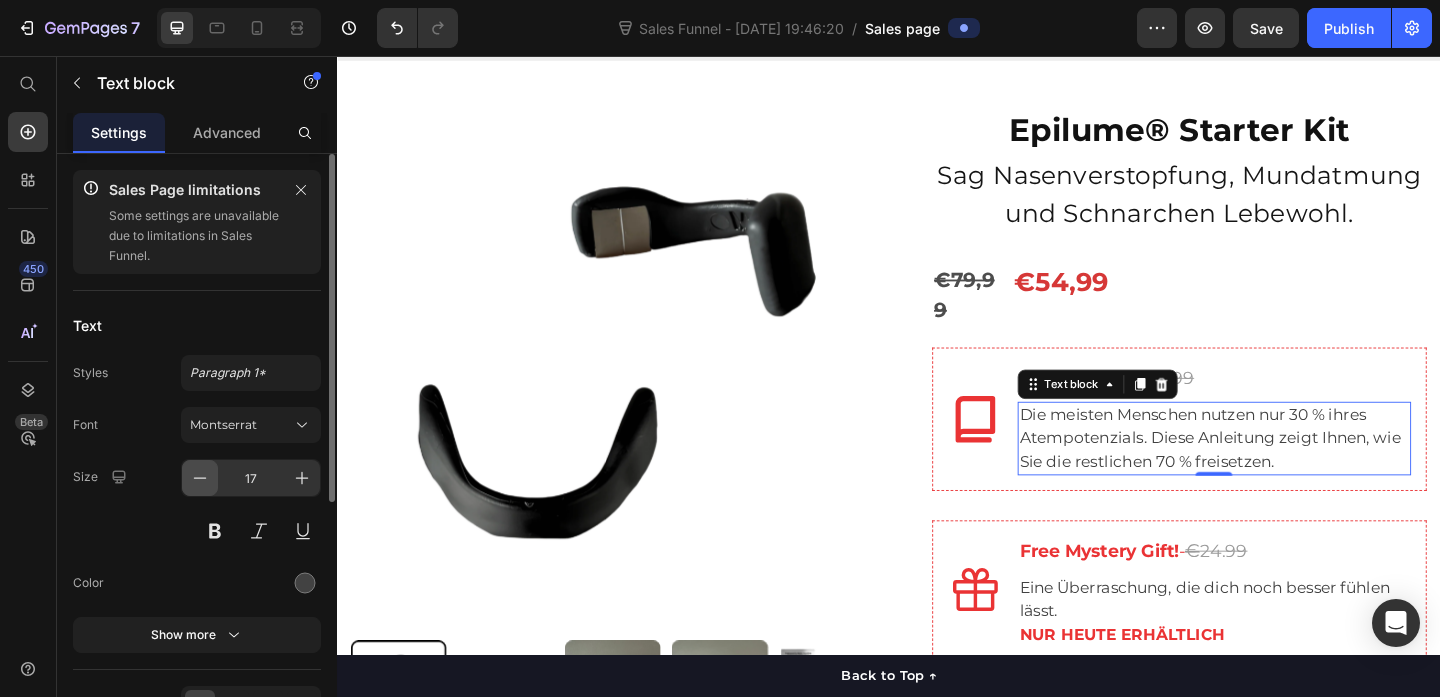 click 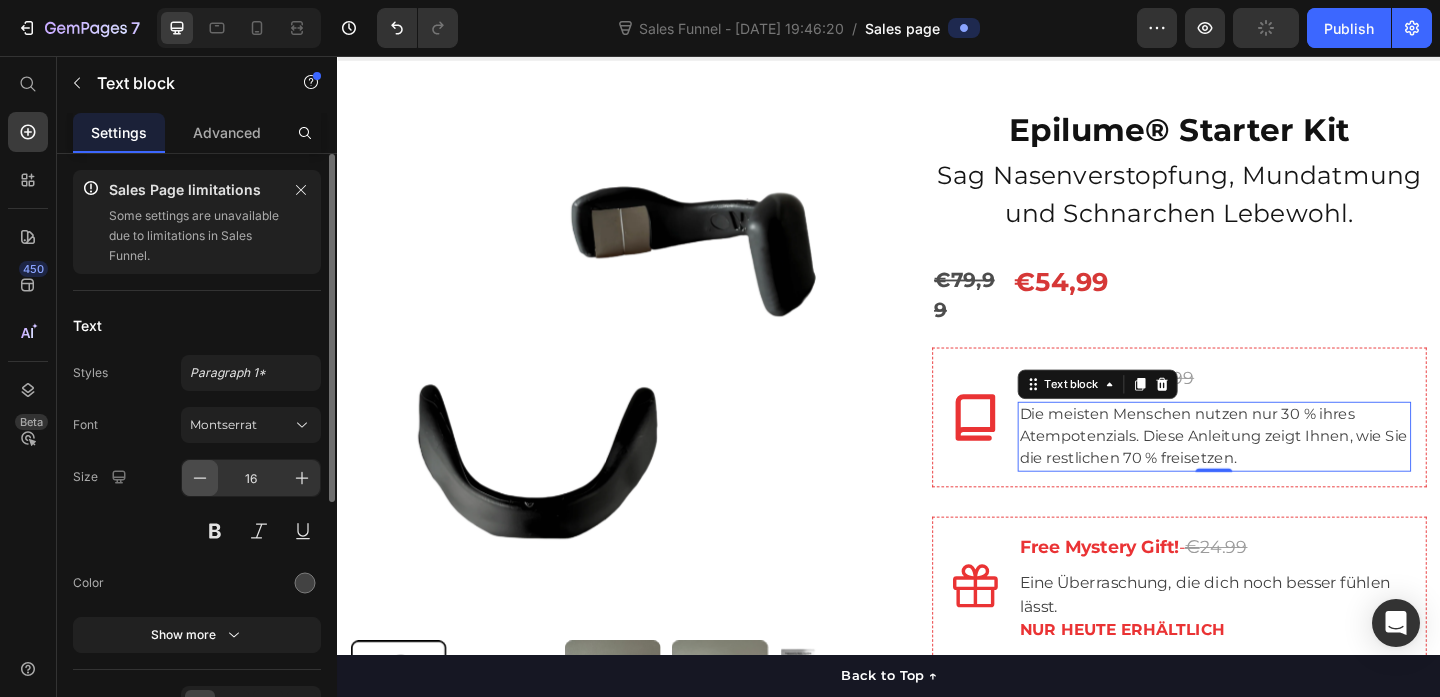 click 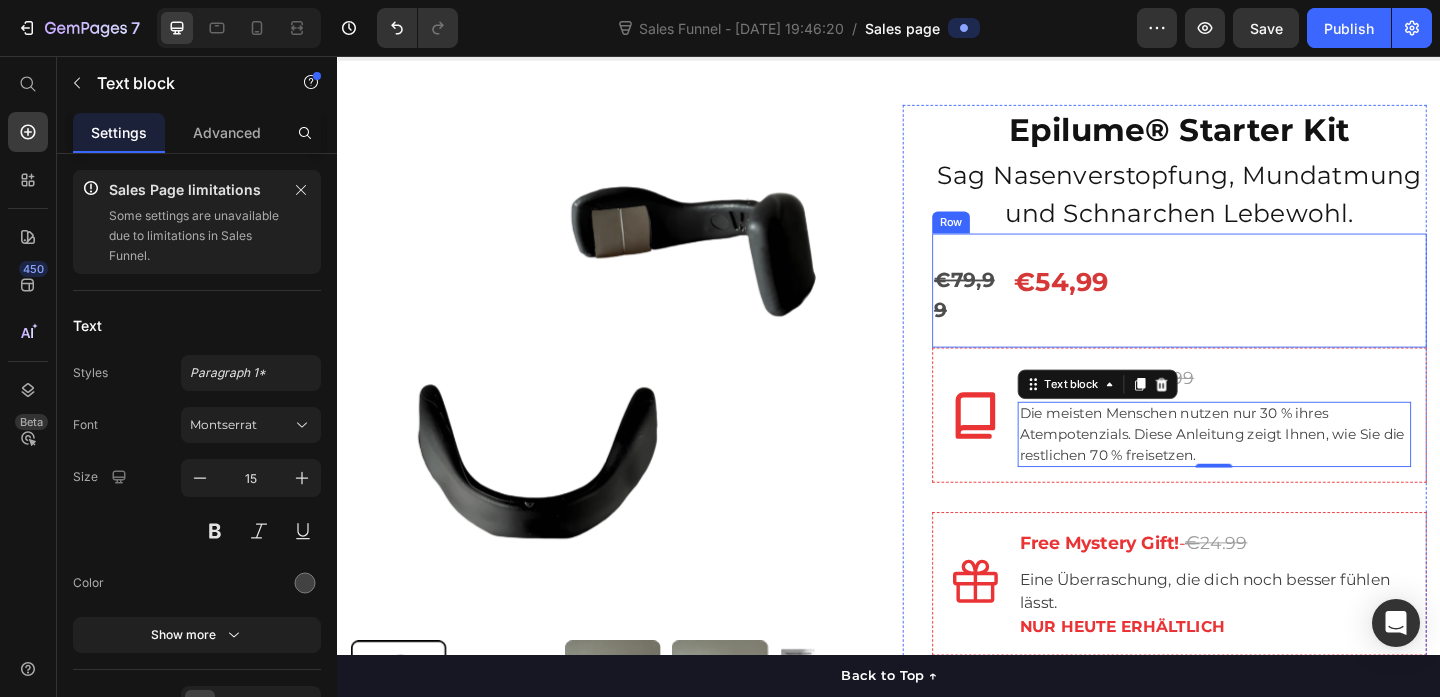click on "€54,99 Product Price" at bounding box center [1389, 316] 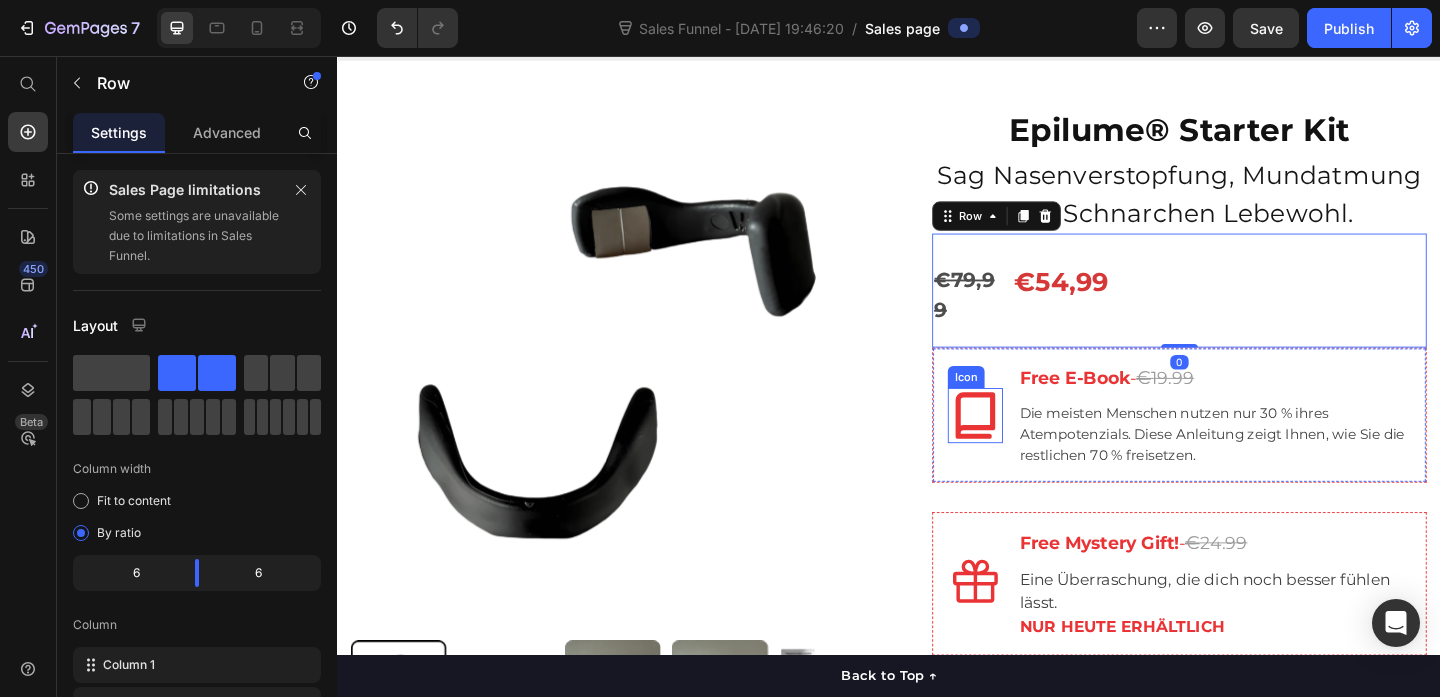 click 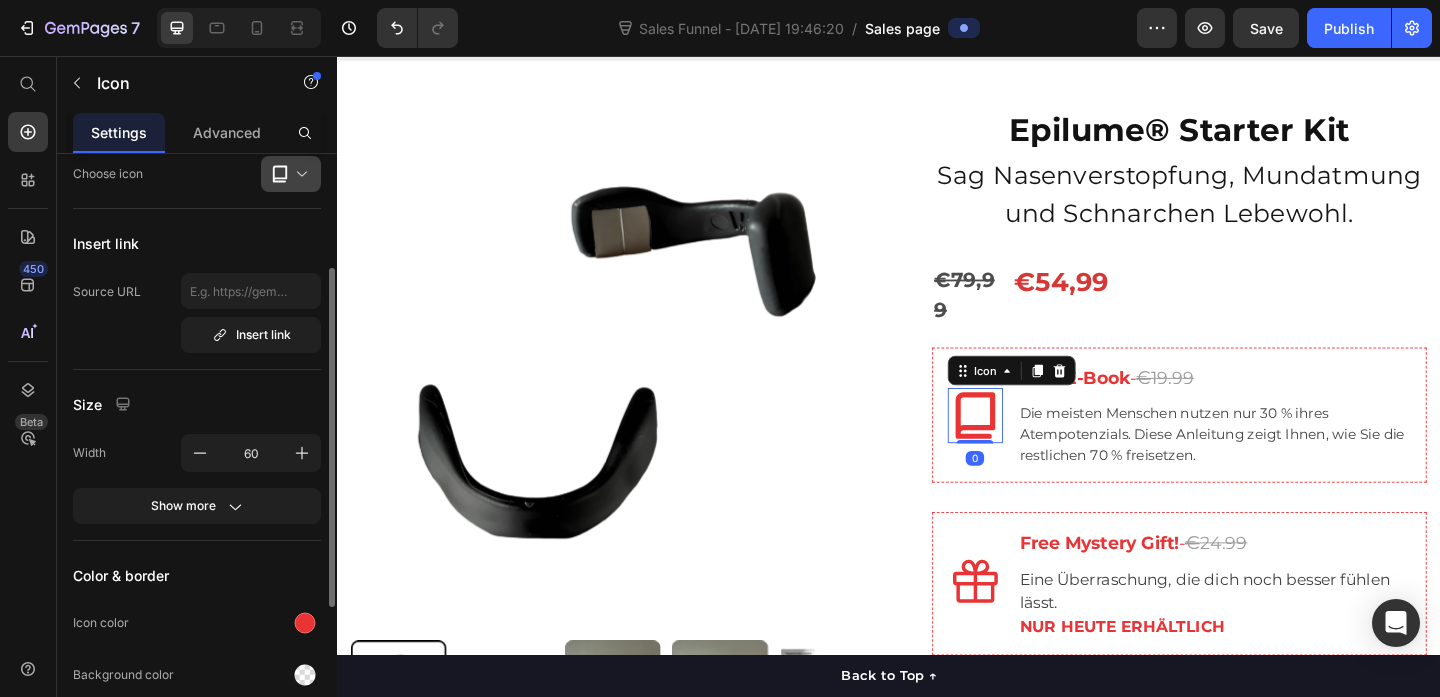 scroll, scrollTop: 201, scrollLeft: 0, axis: vertical 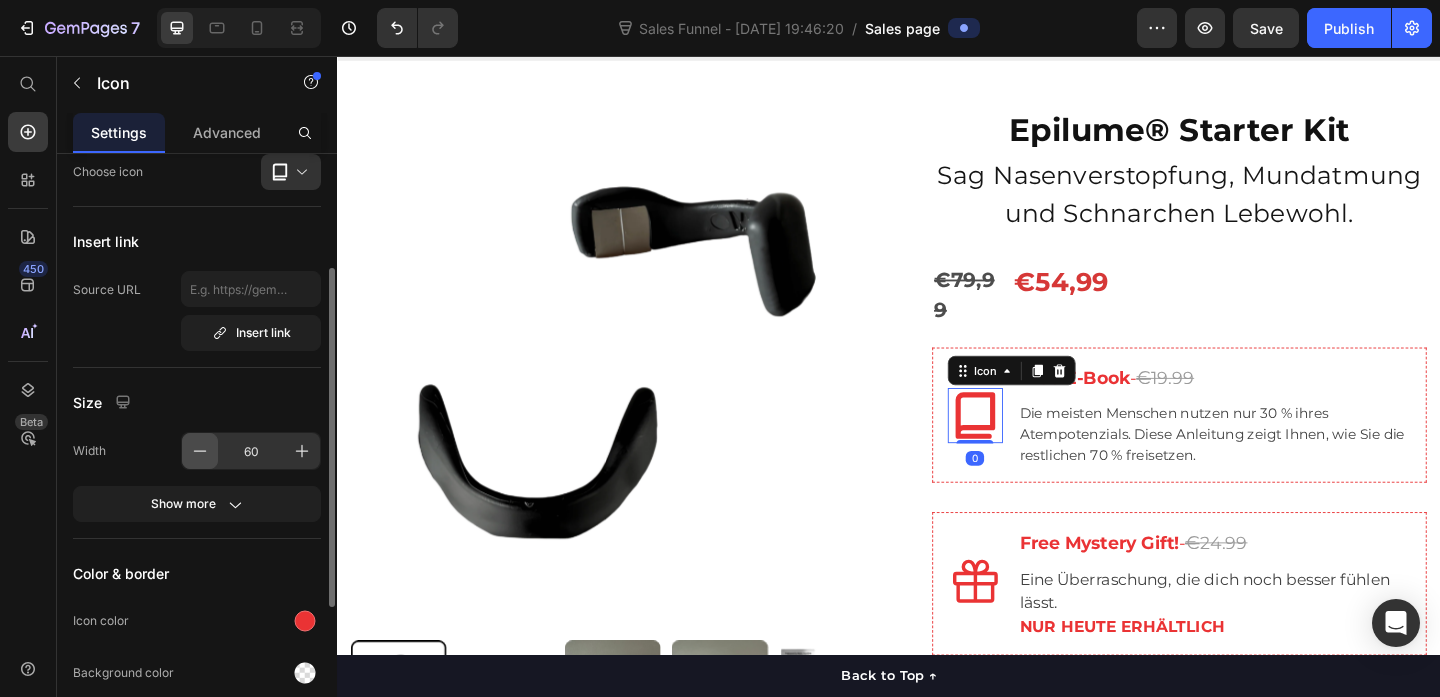 click 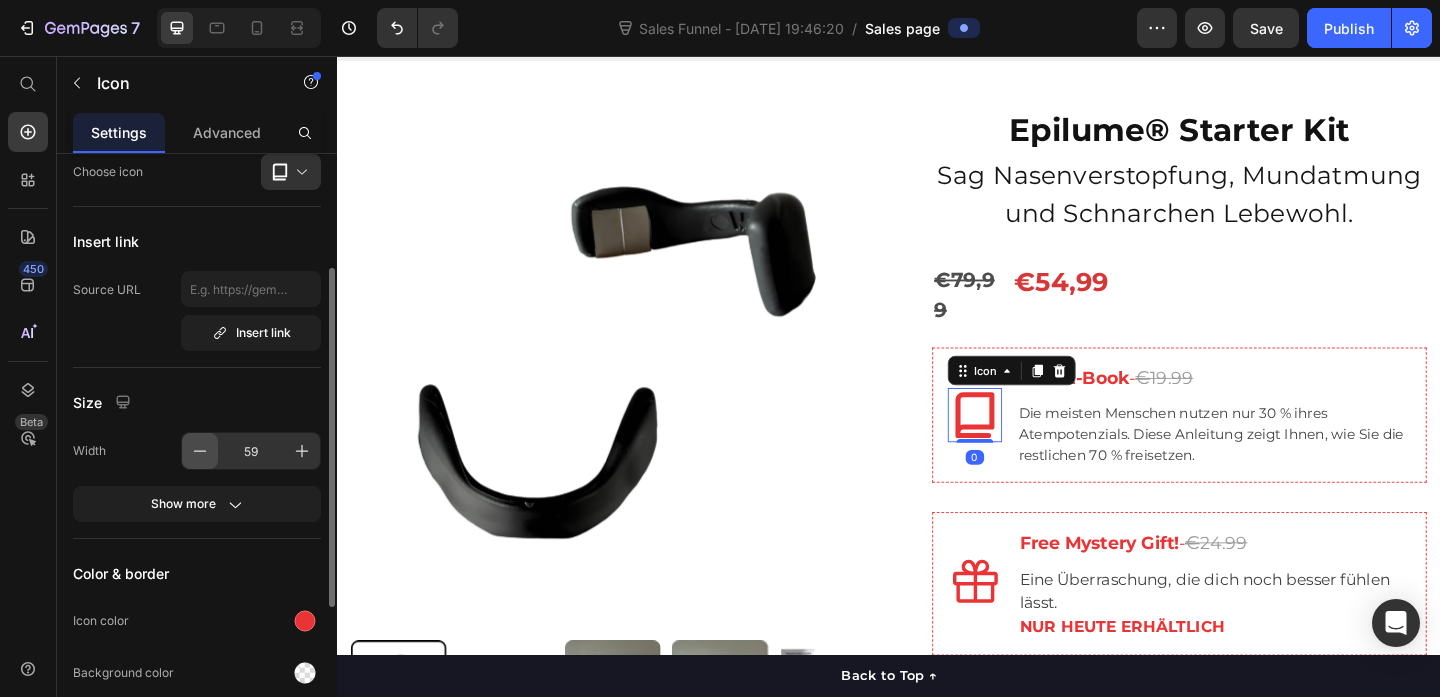 click 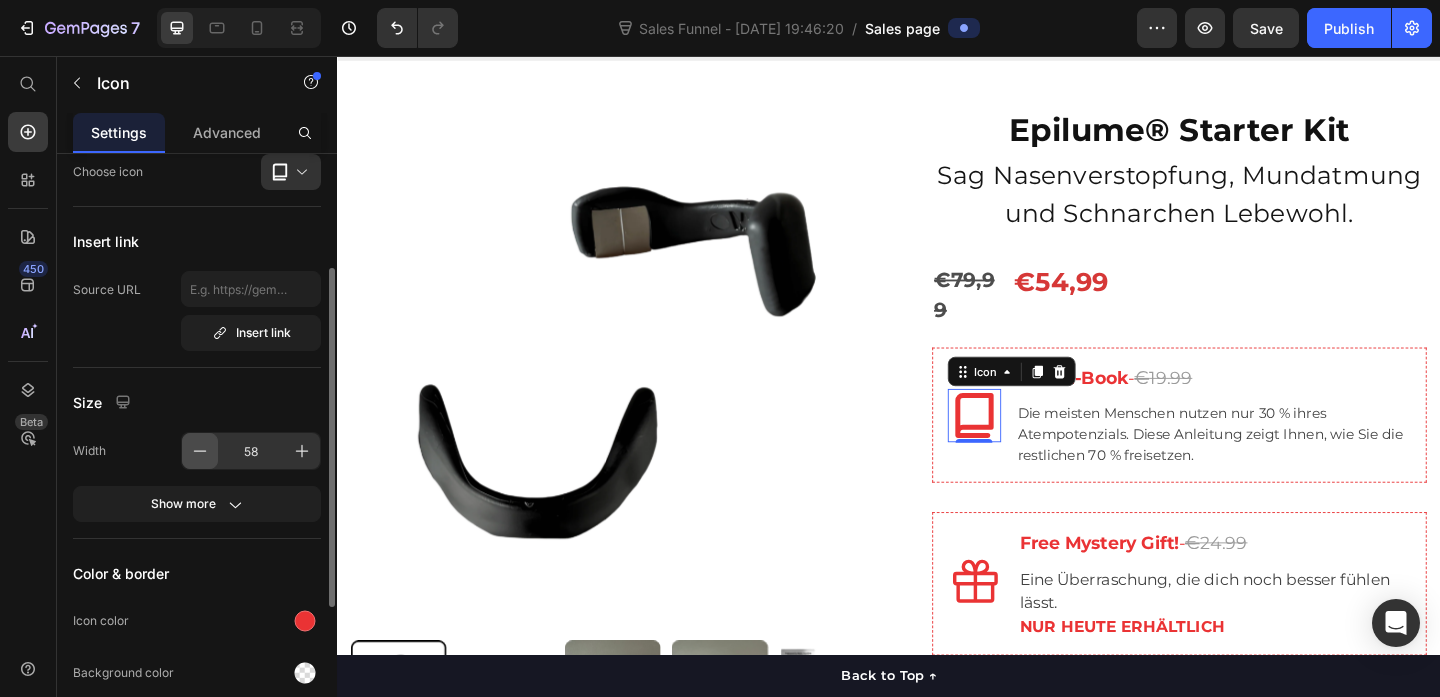 click 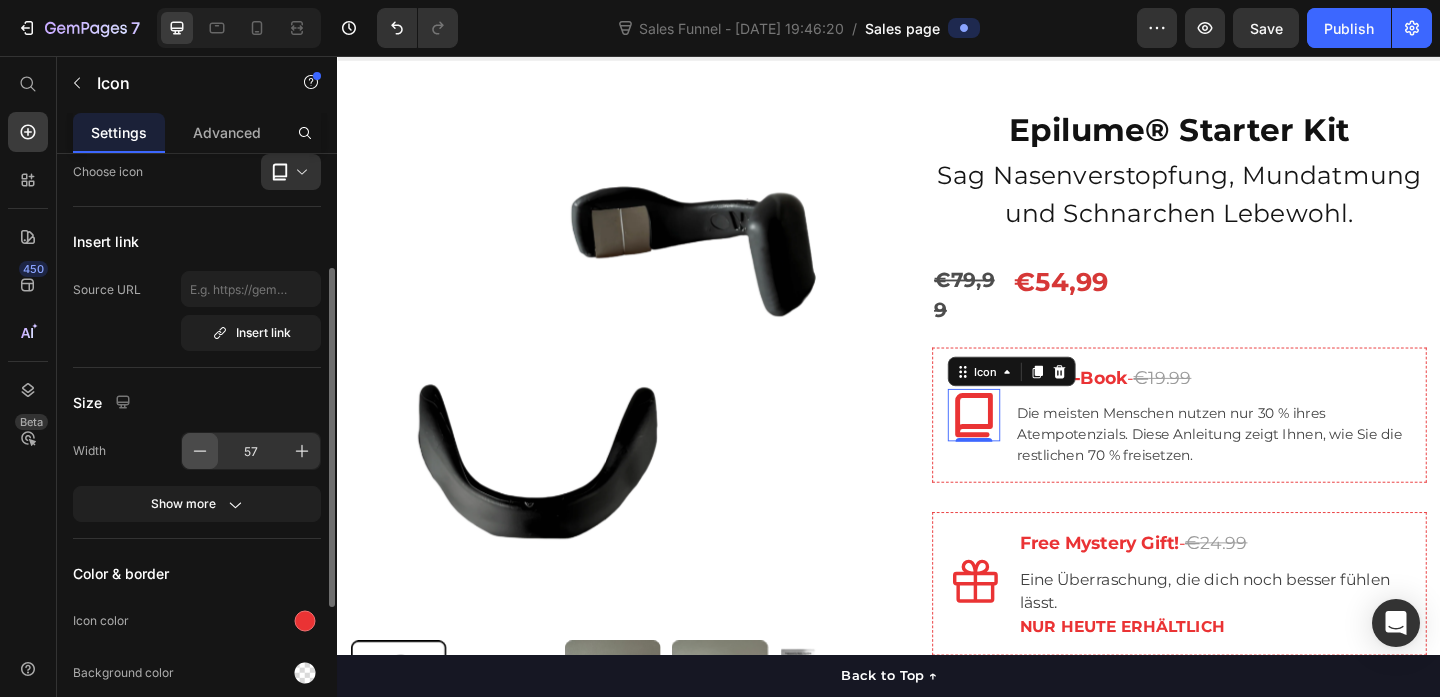 click 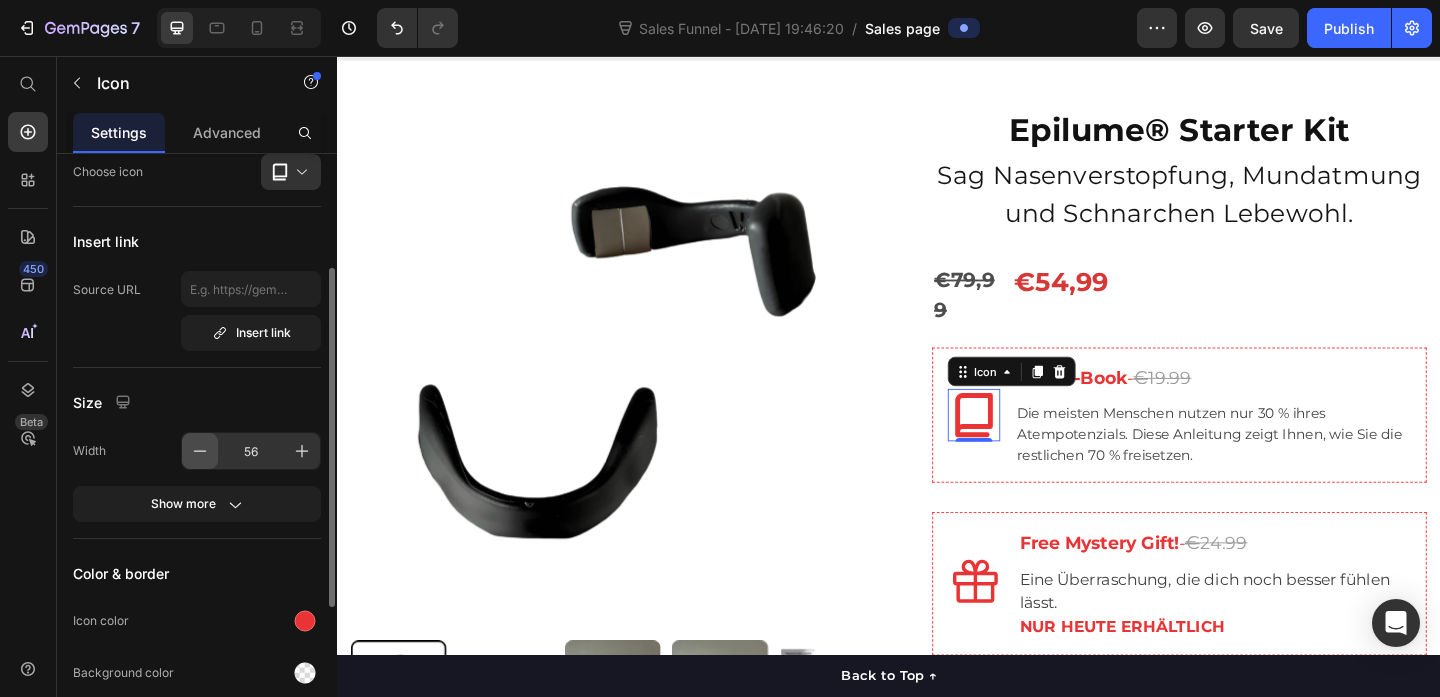 click 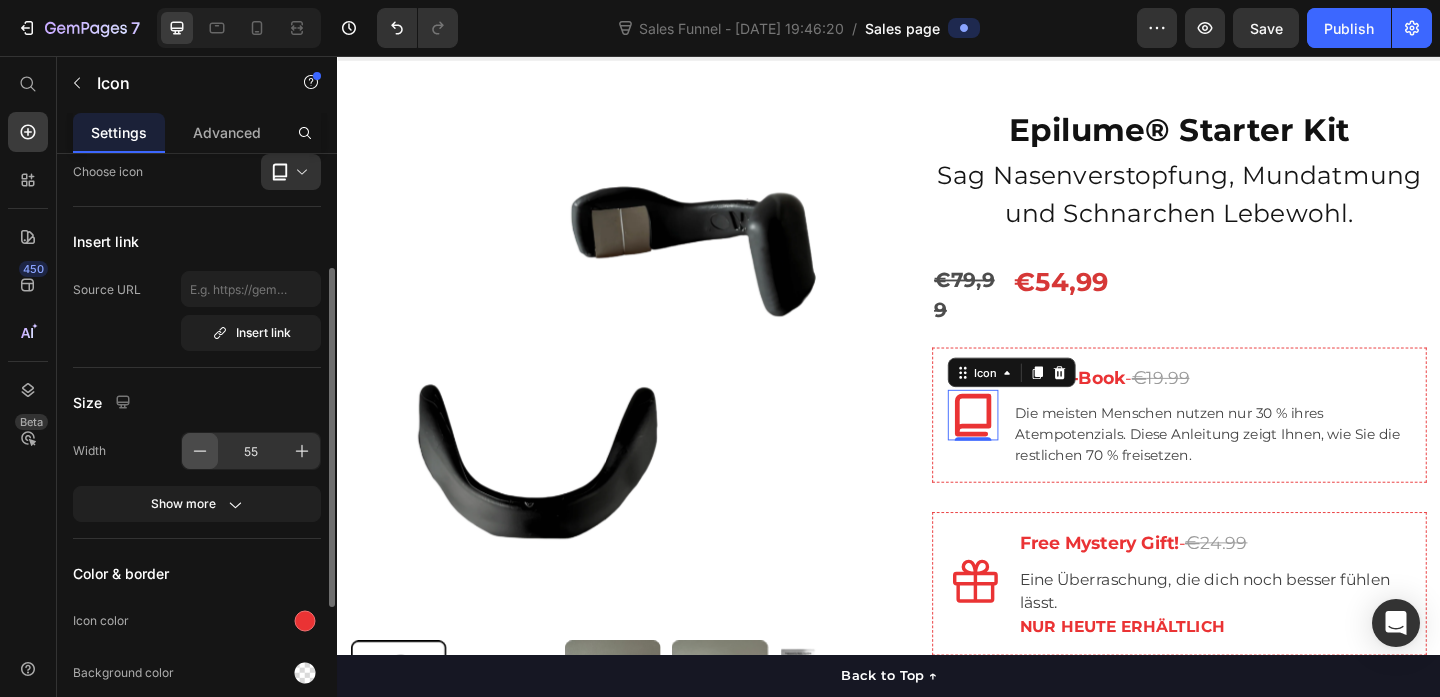 click 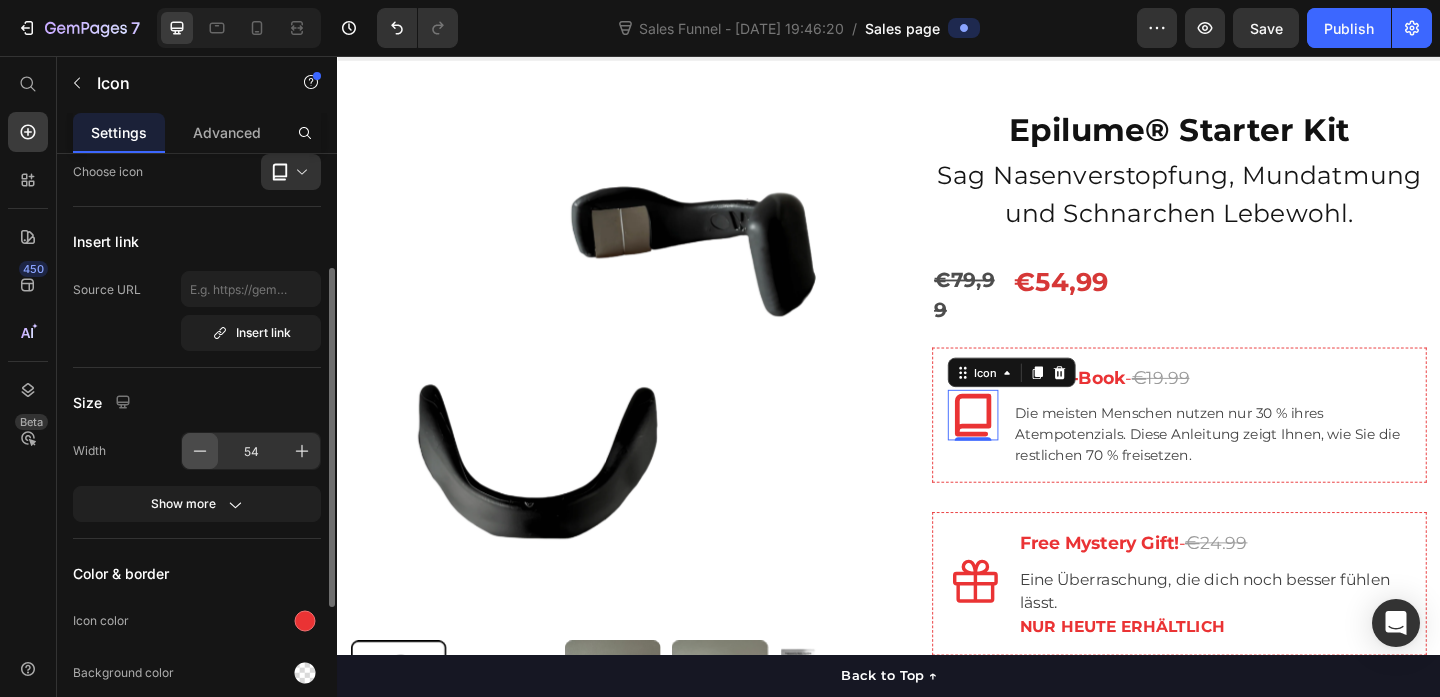 click 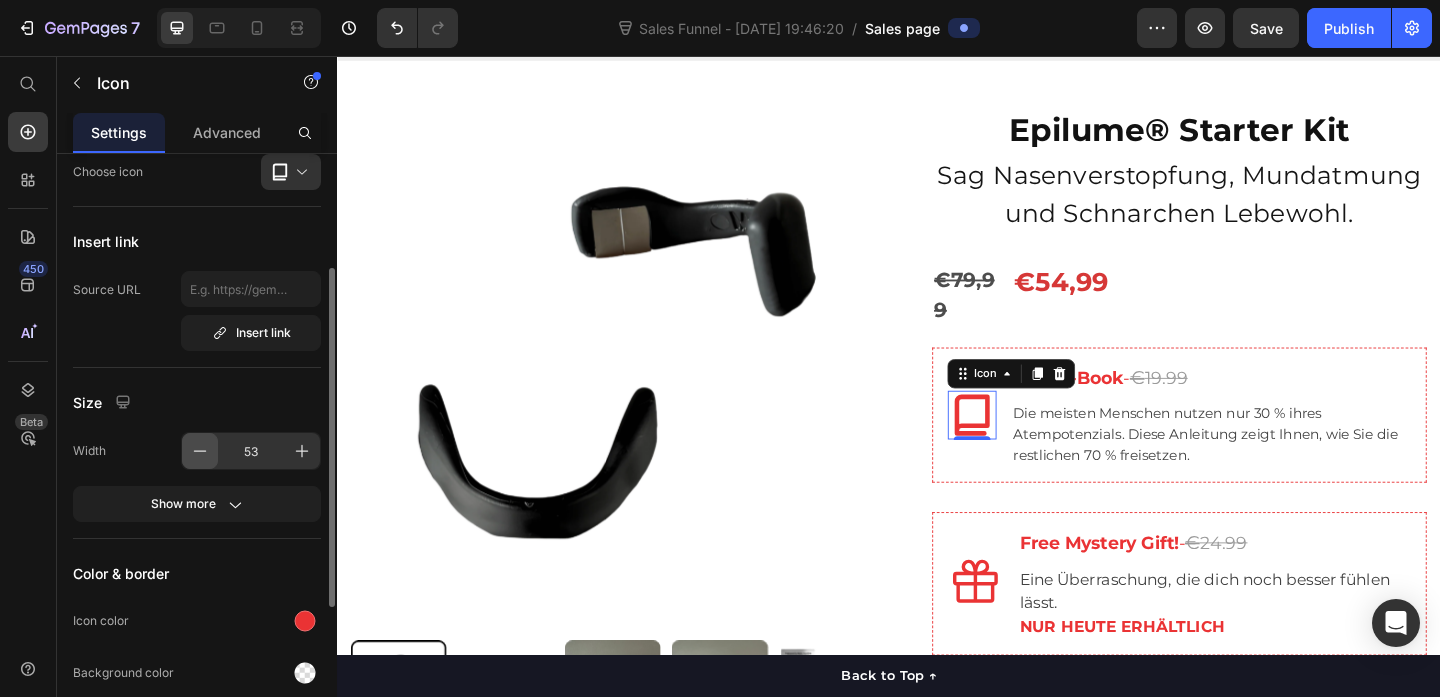 click 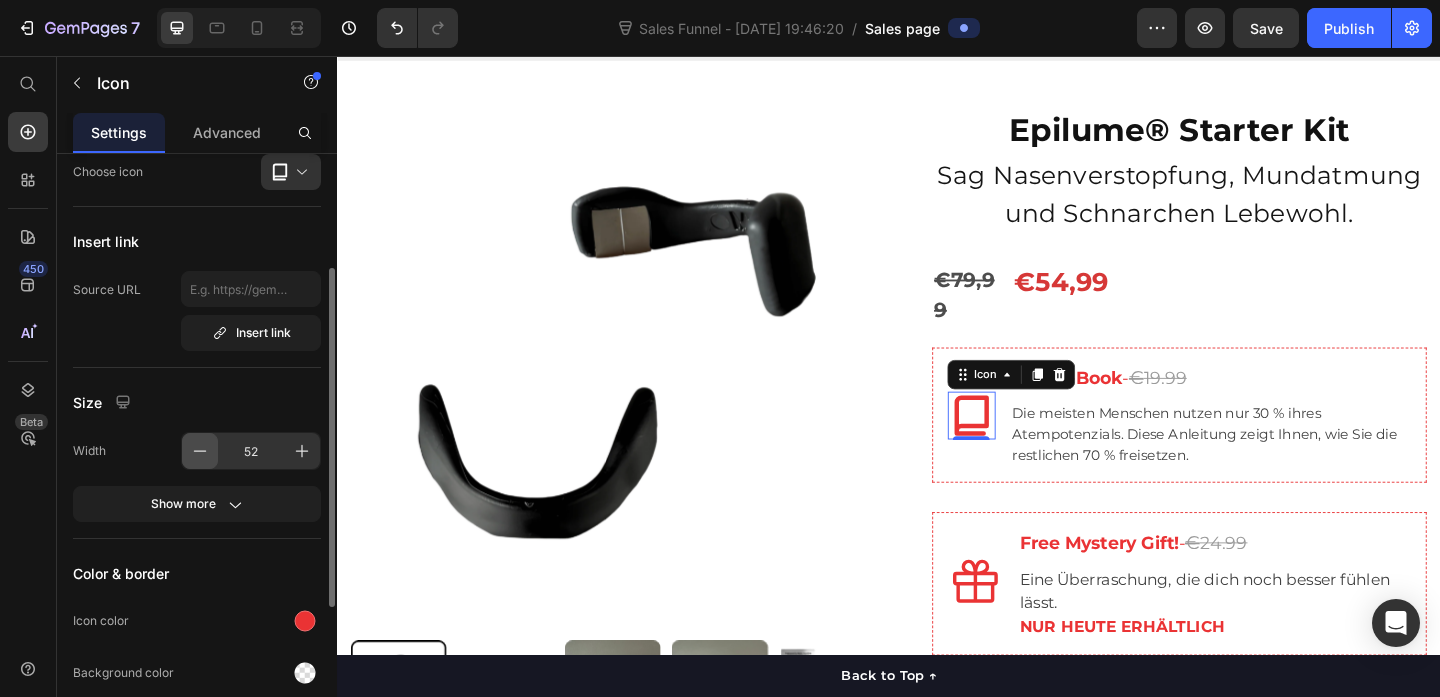 click 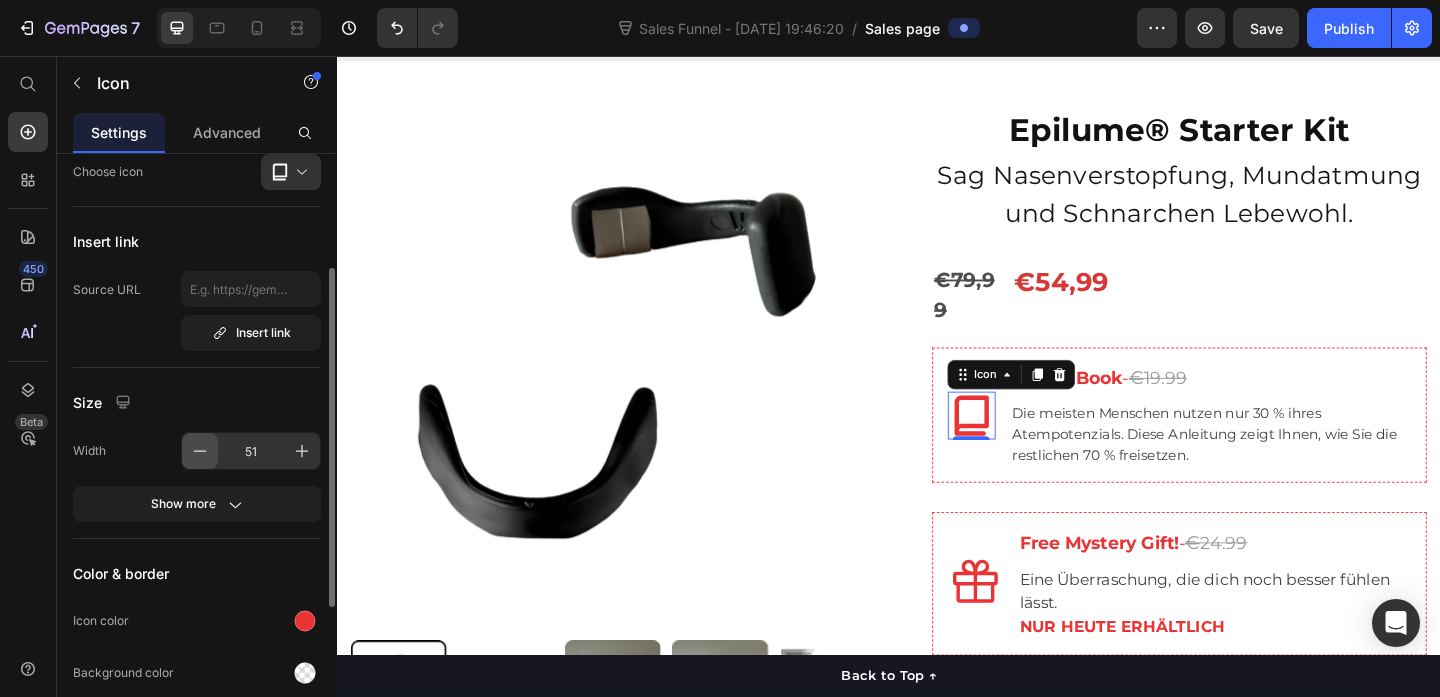 click 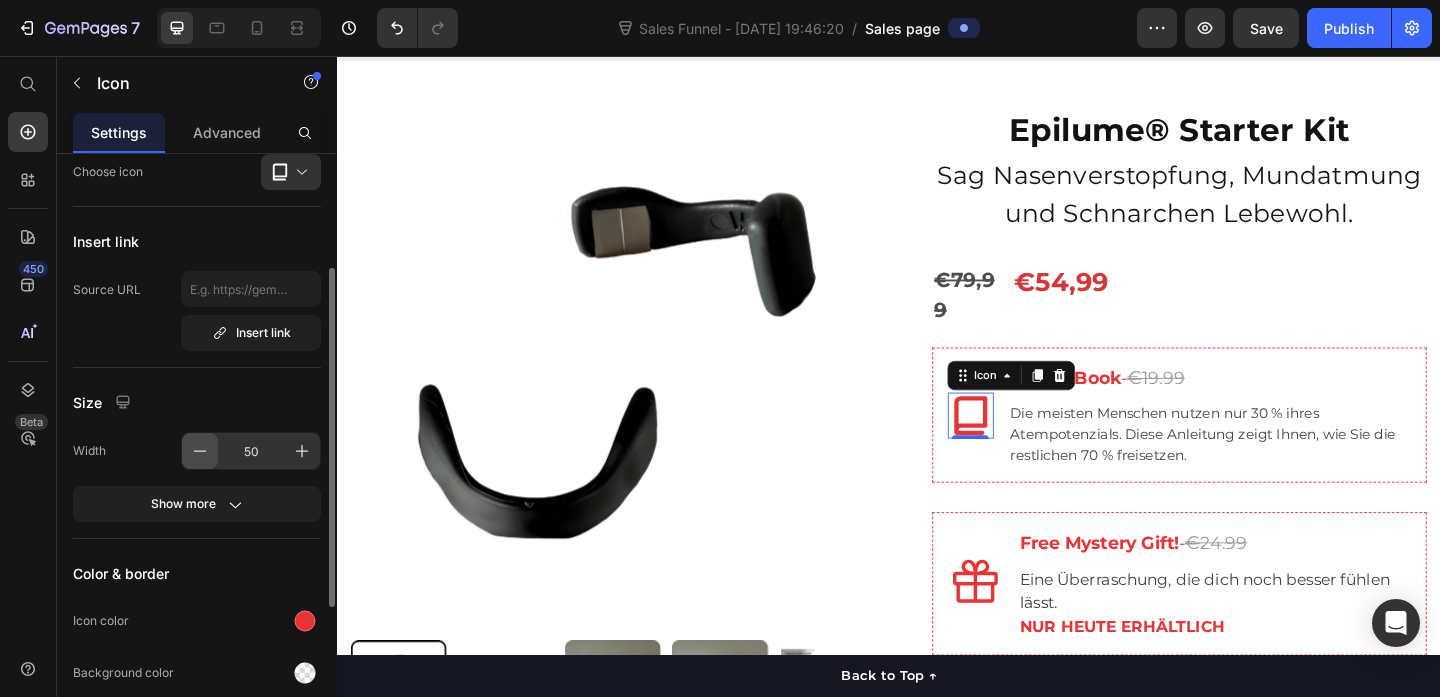 click 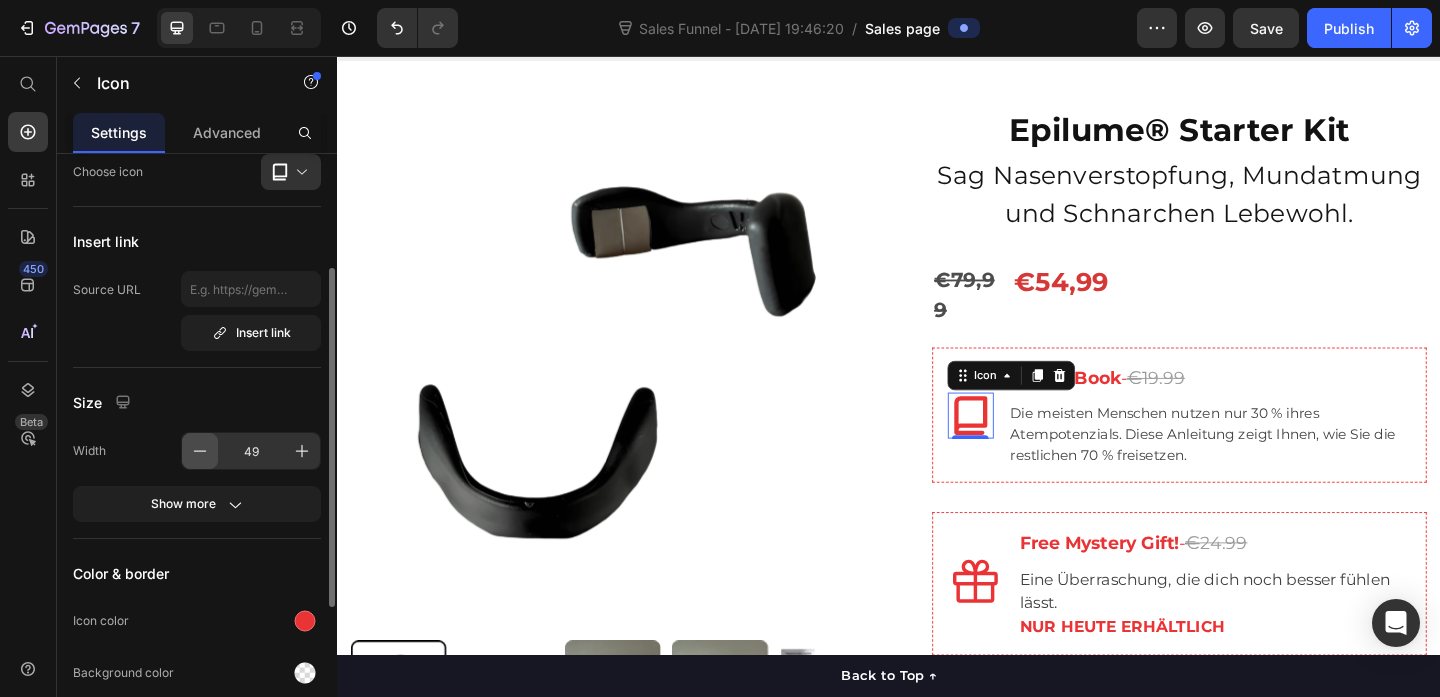 click 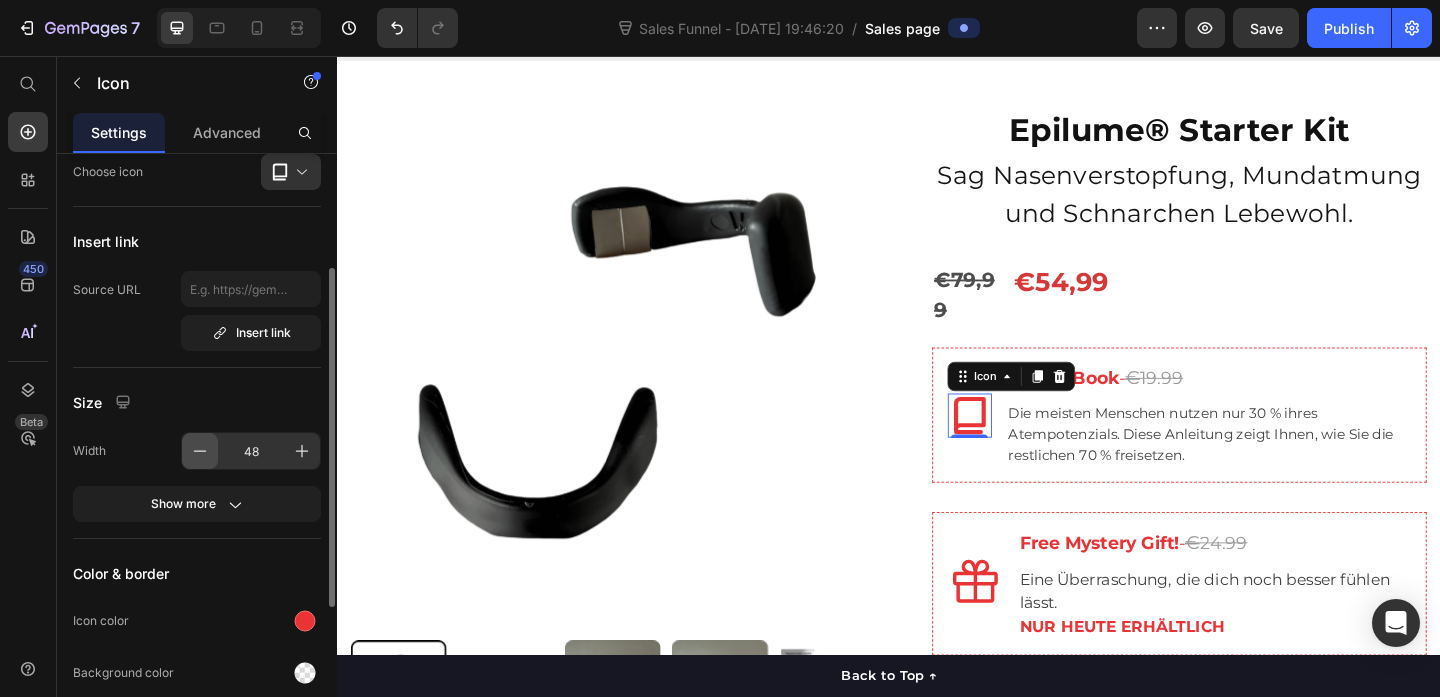 click 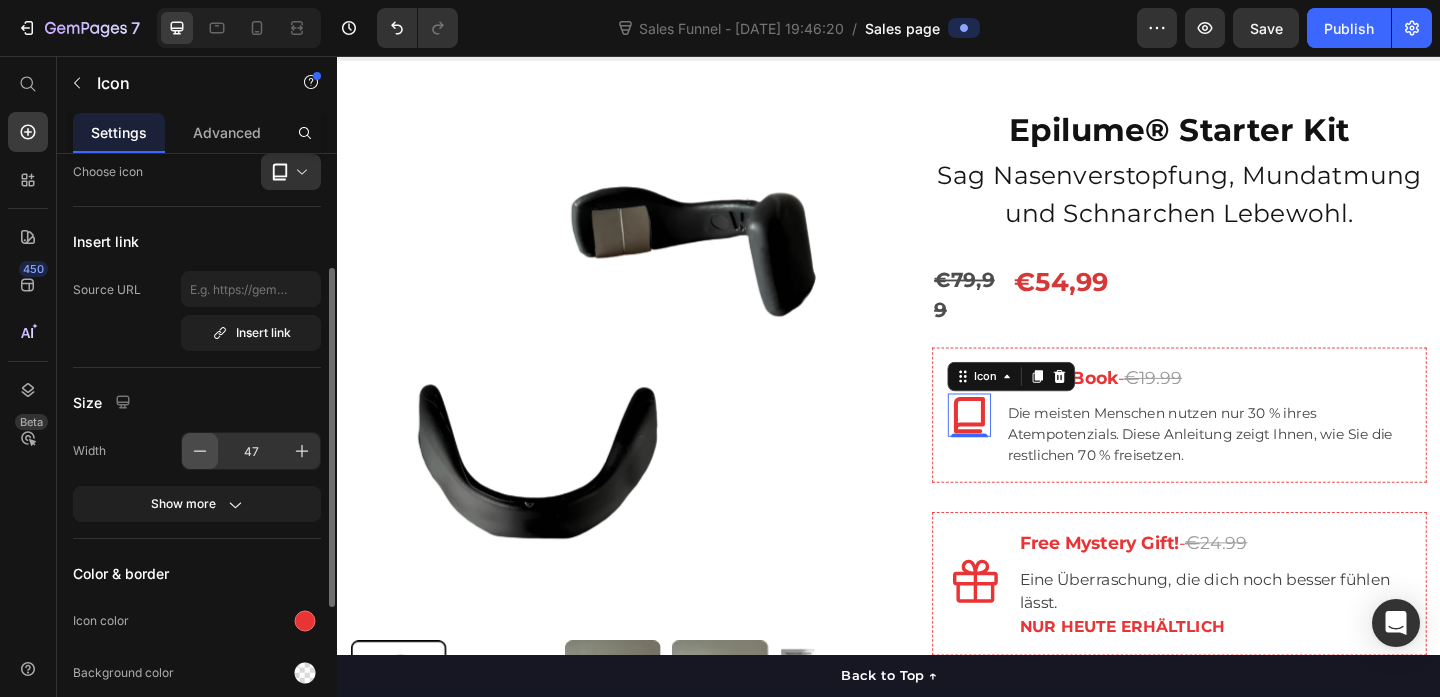 click 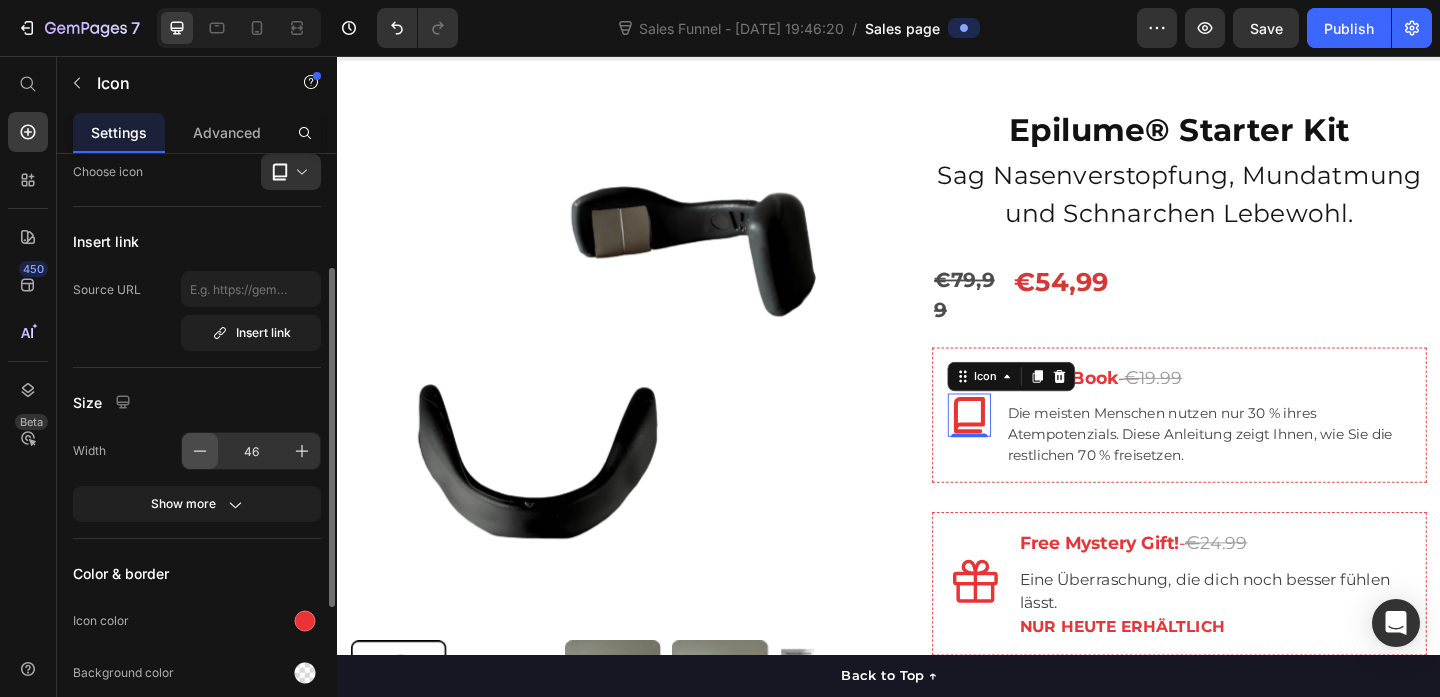 click 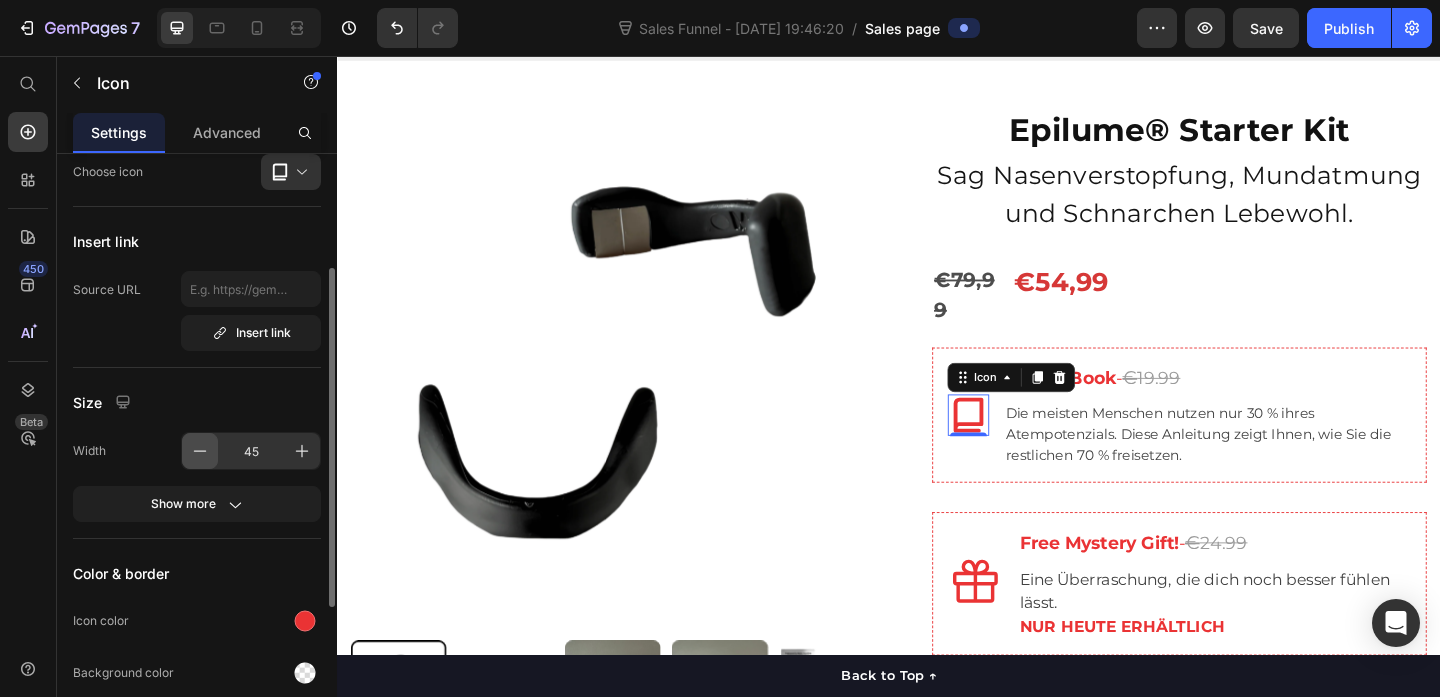 click 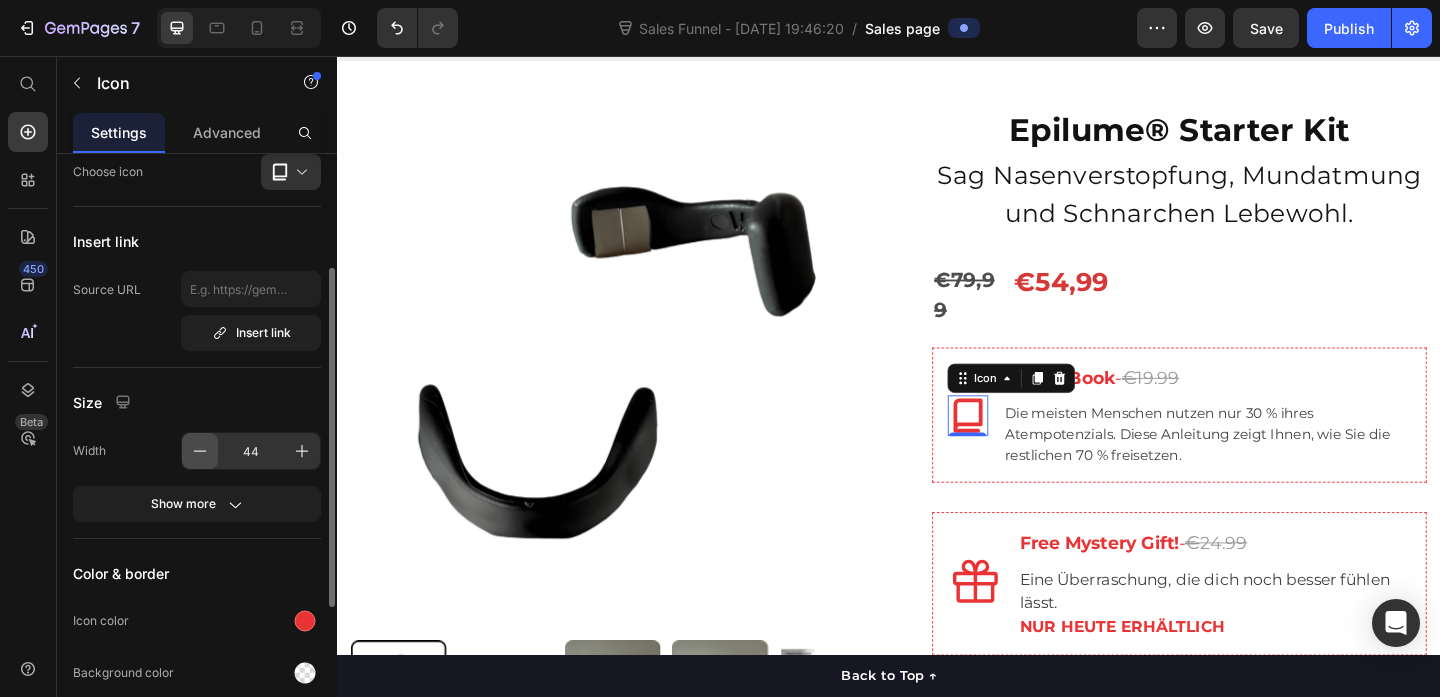 click 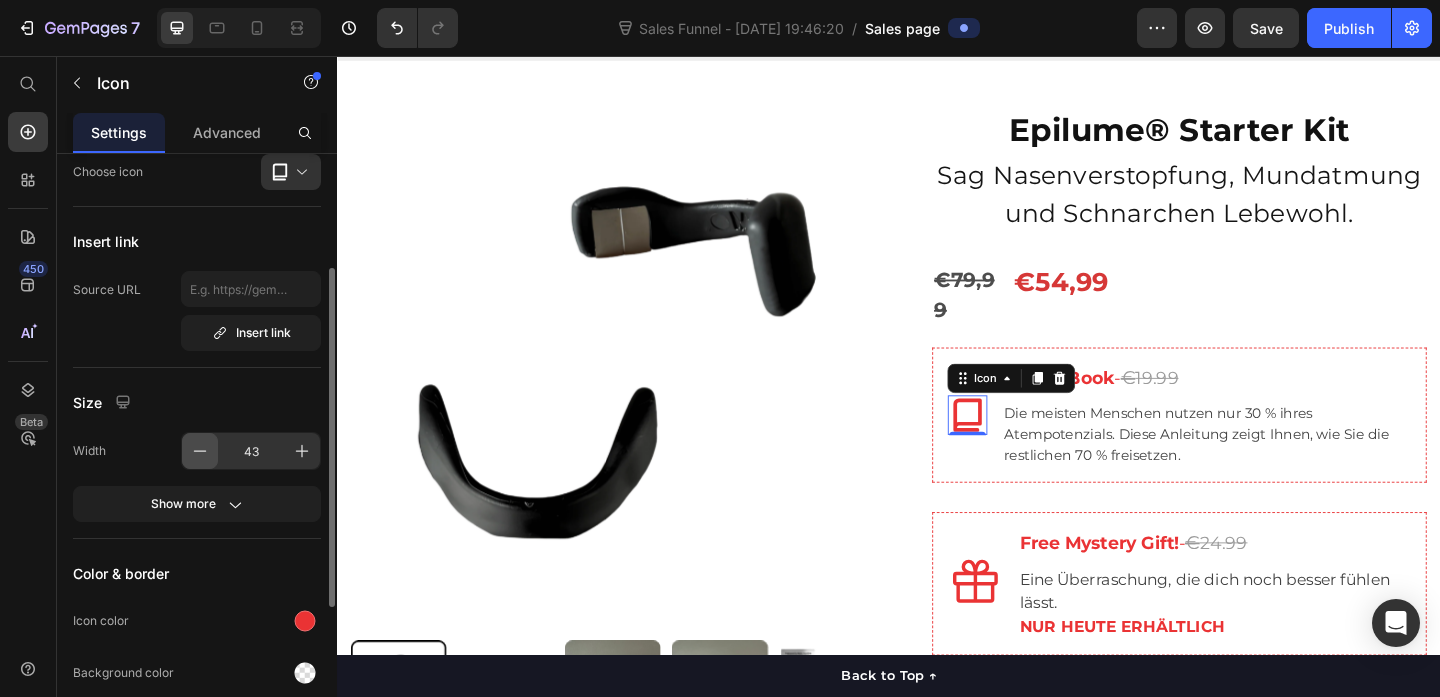 click 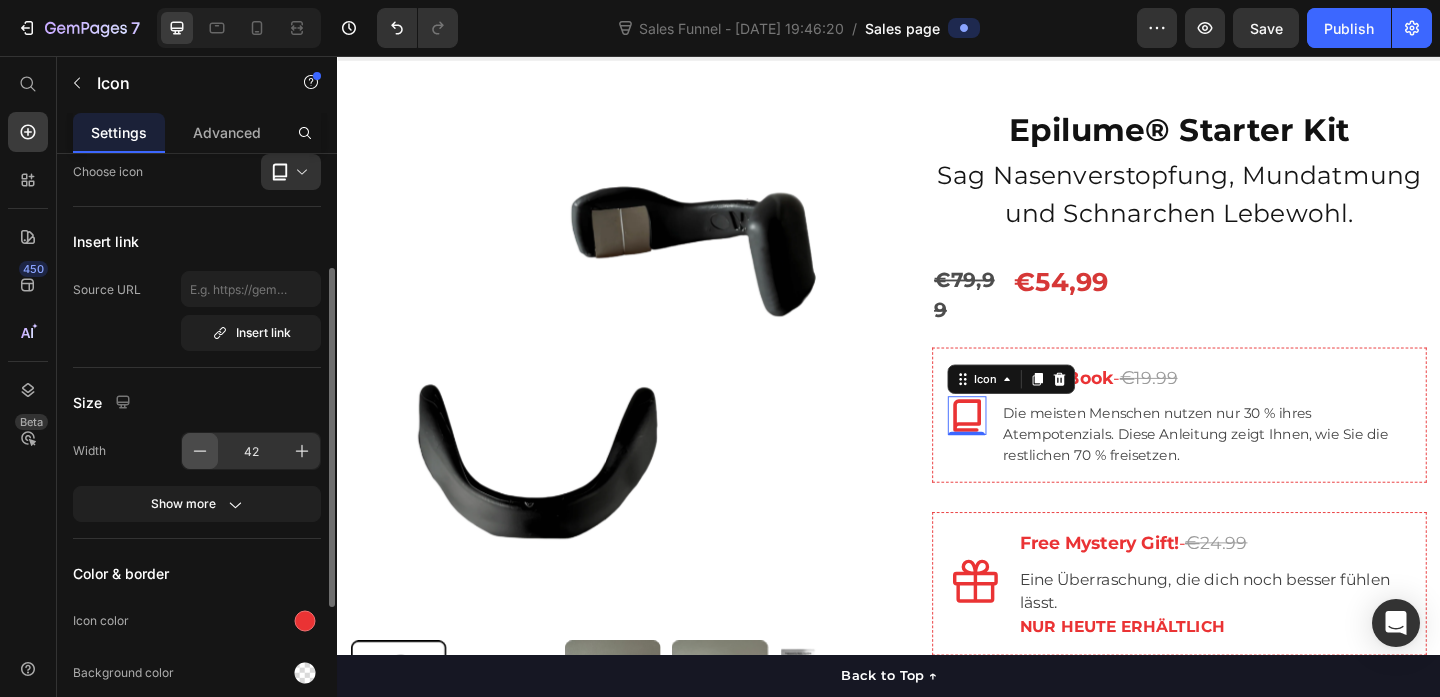 click 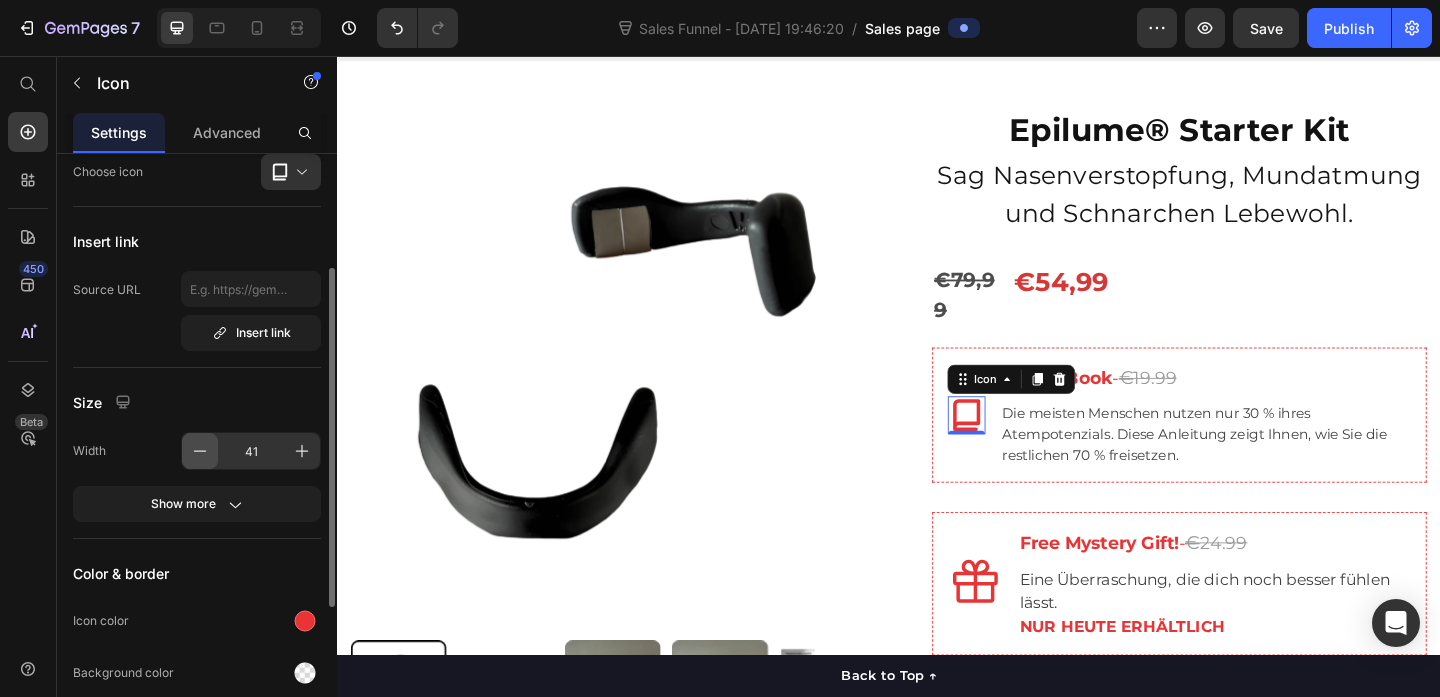 click 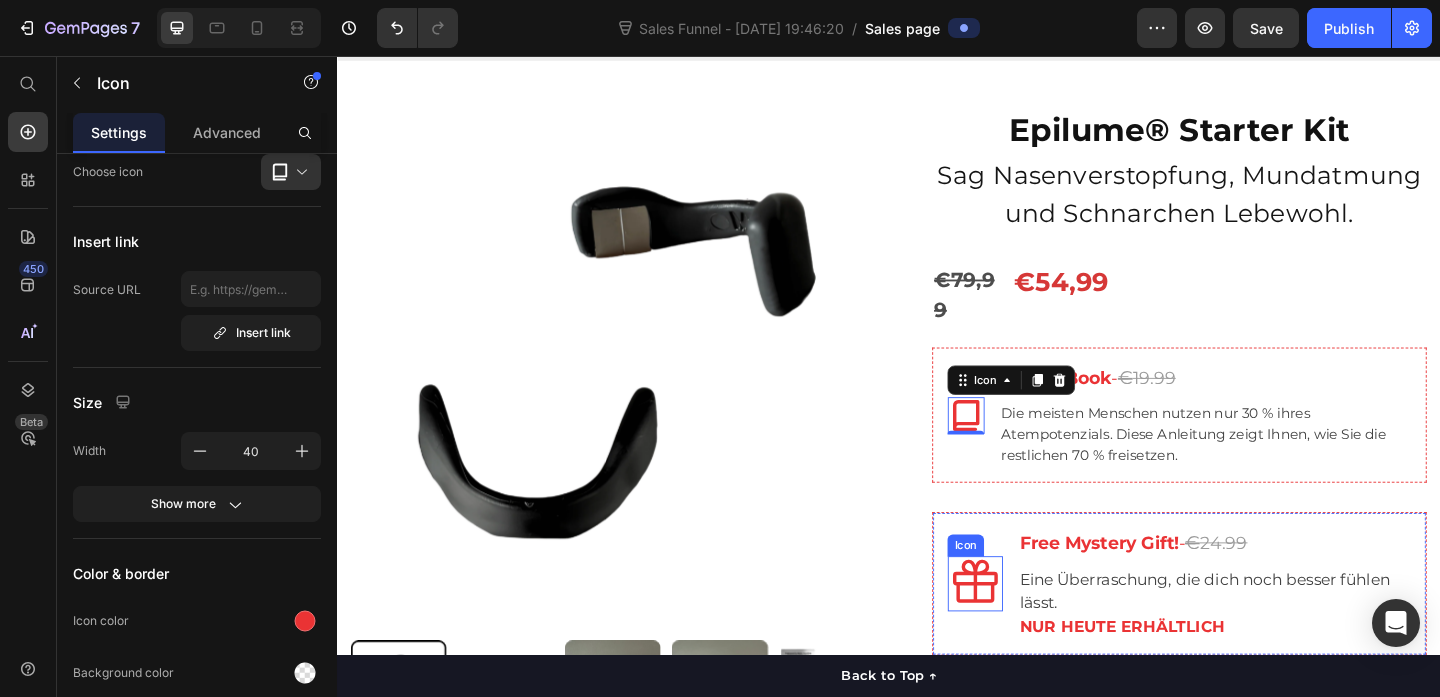 click 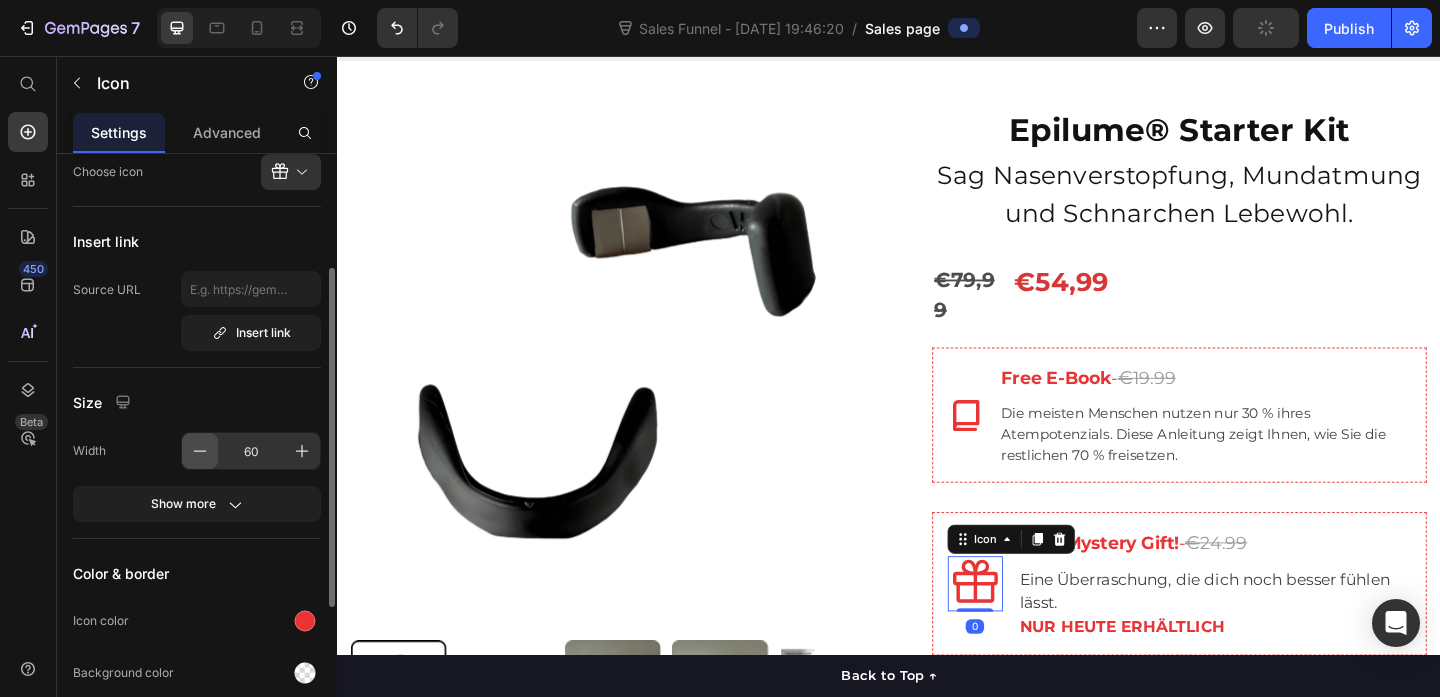 click 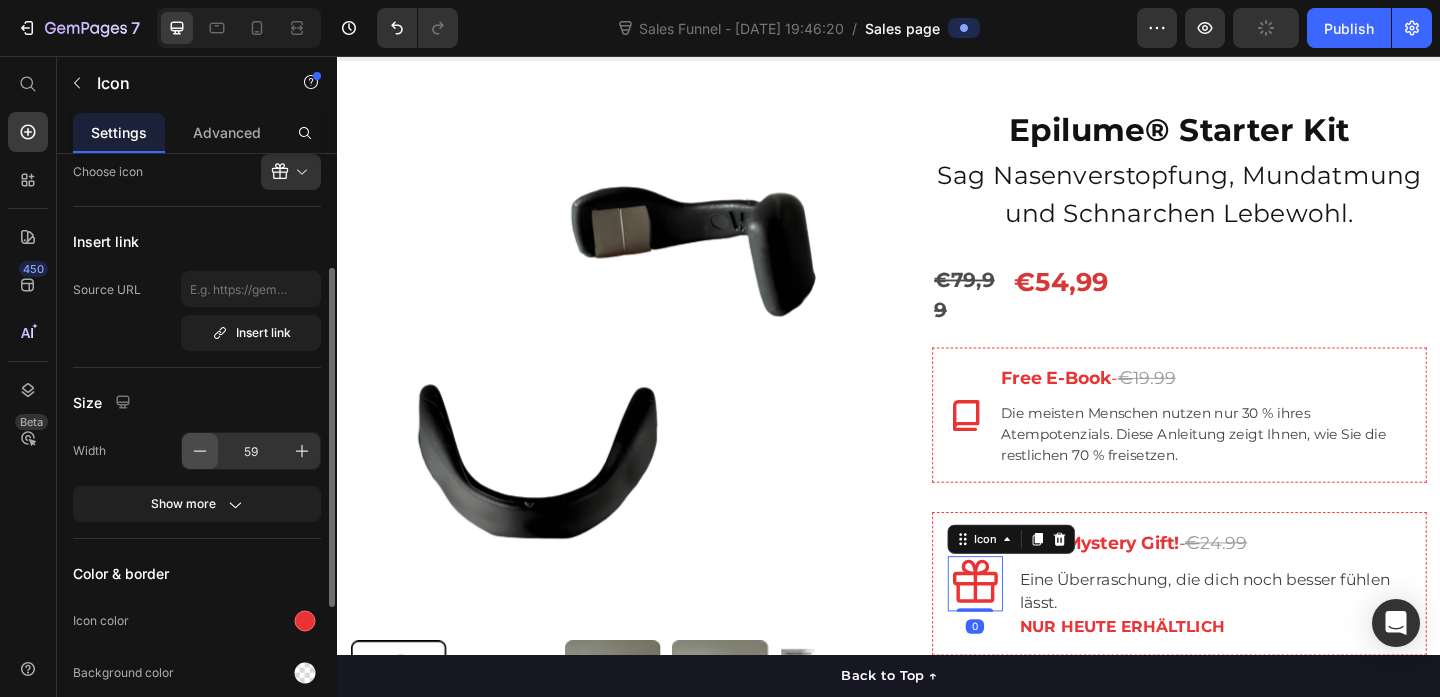 click 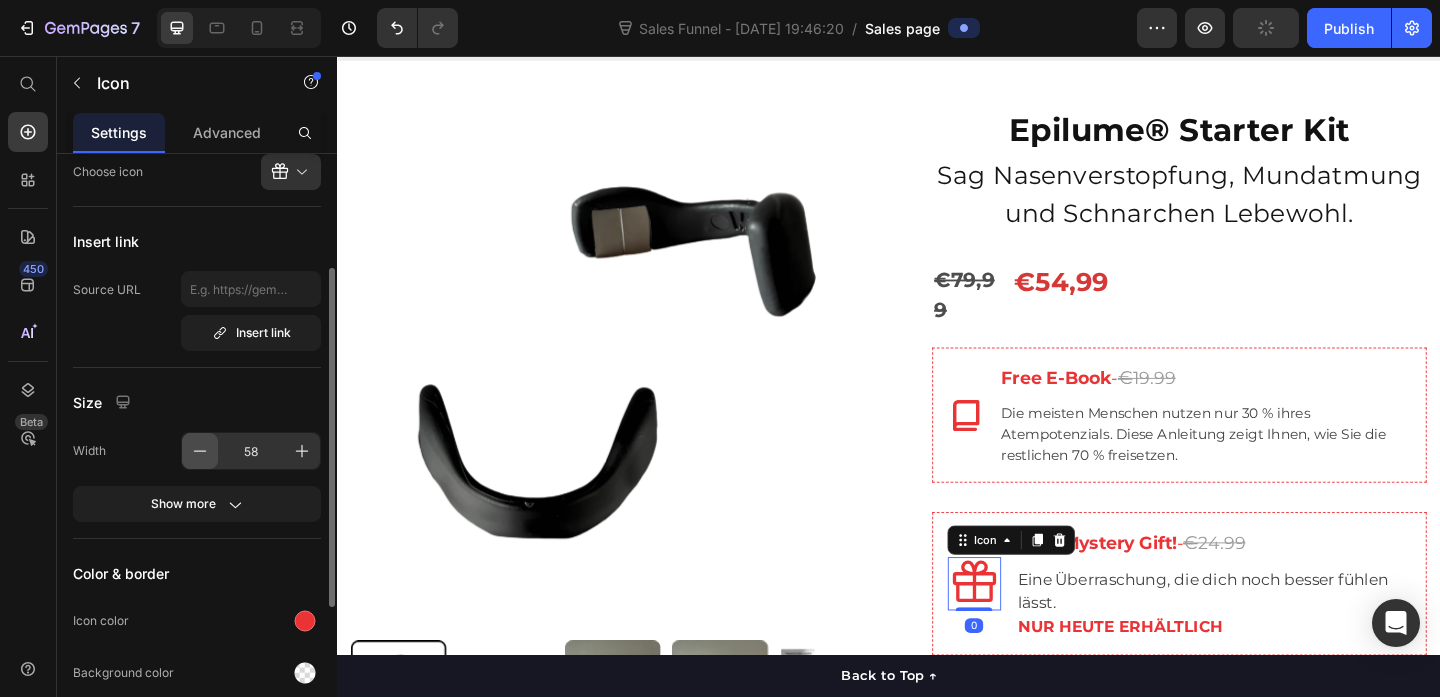 click 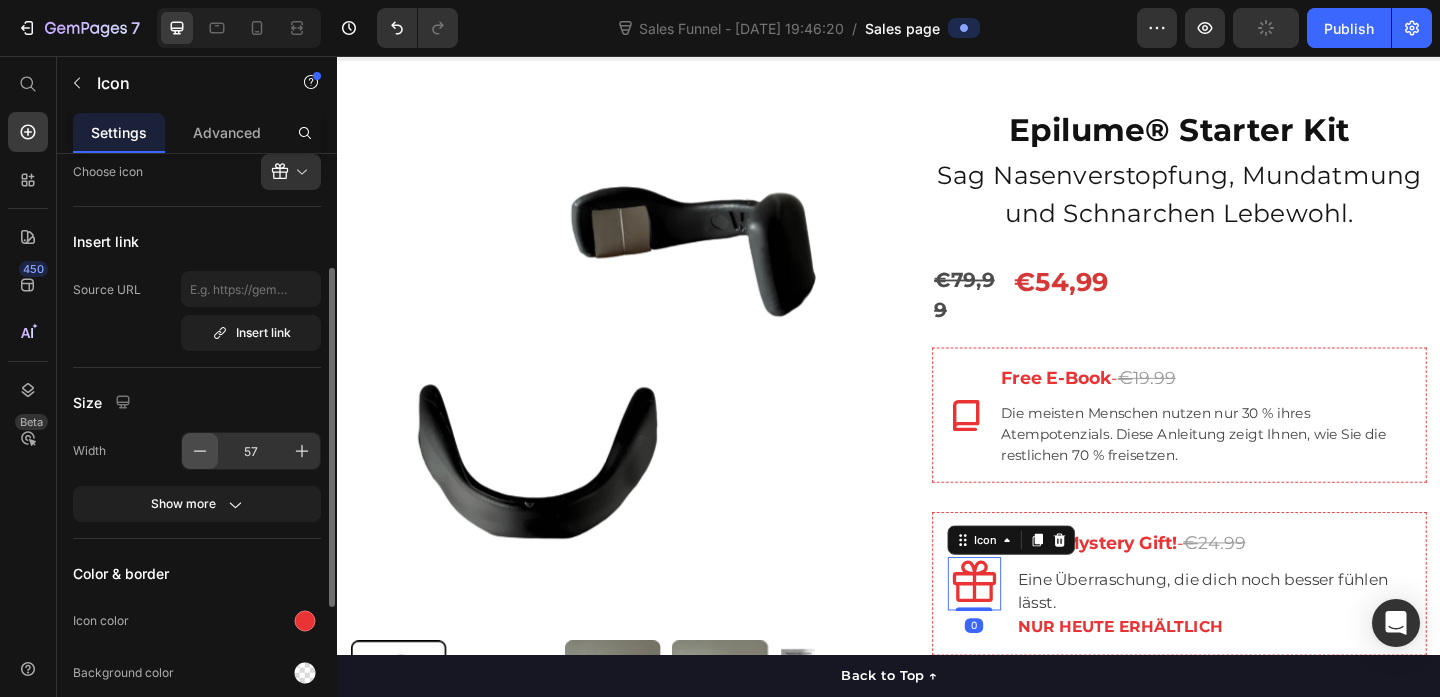 click 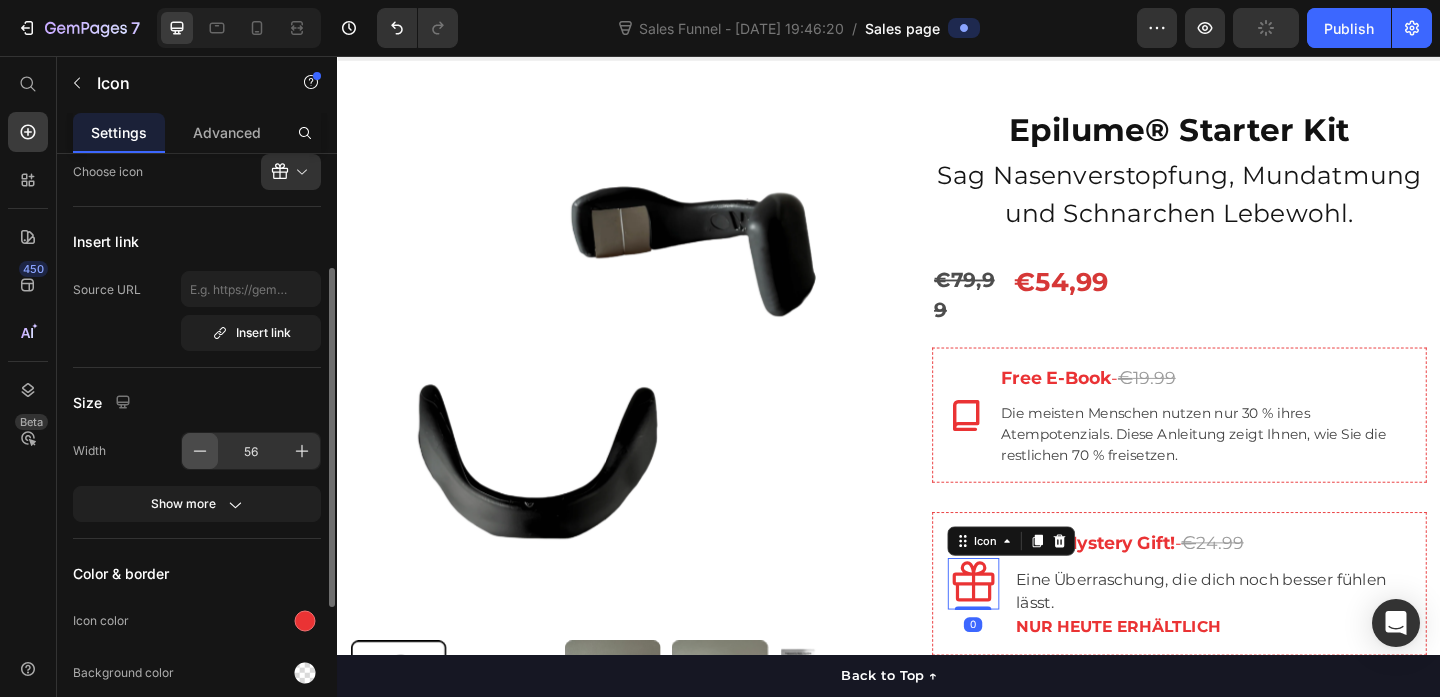 click 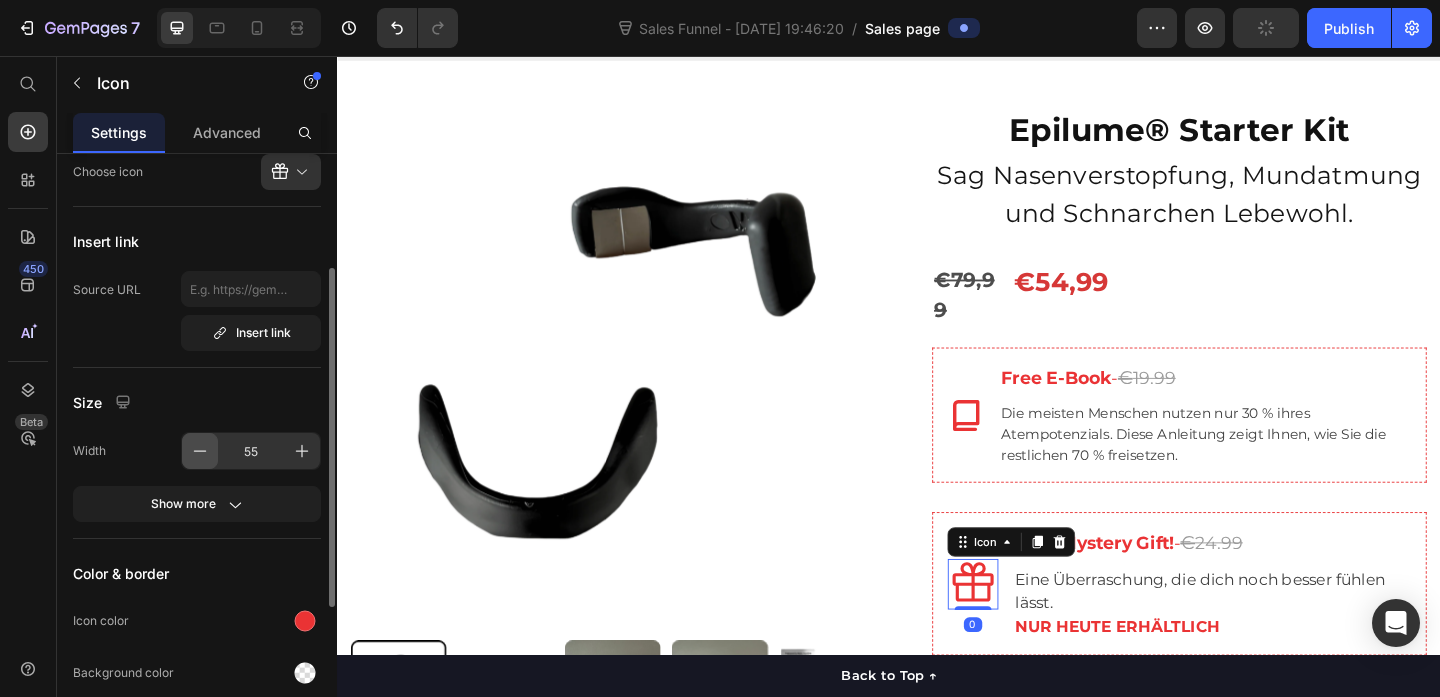click 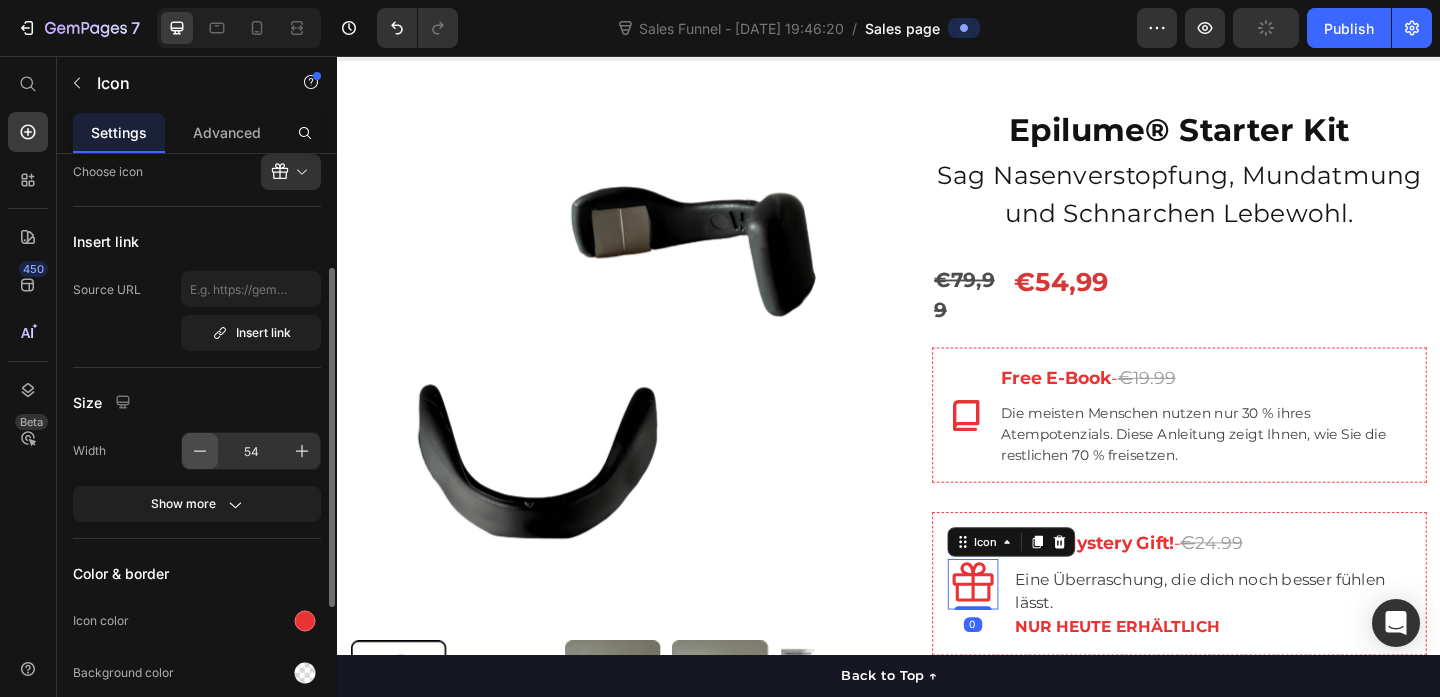 click 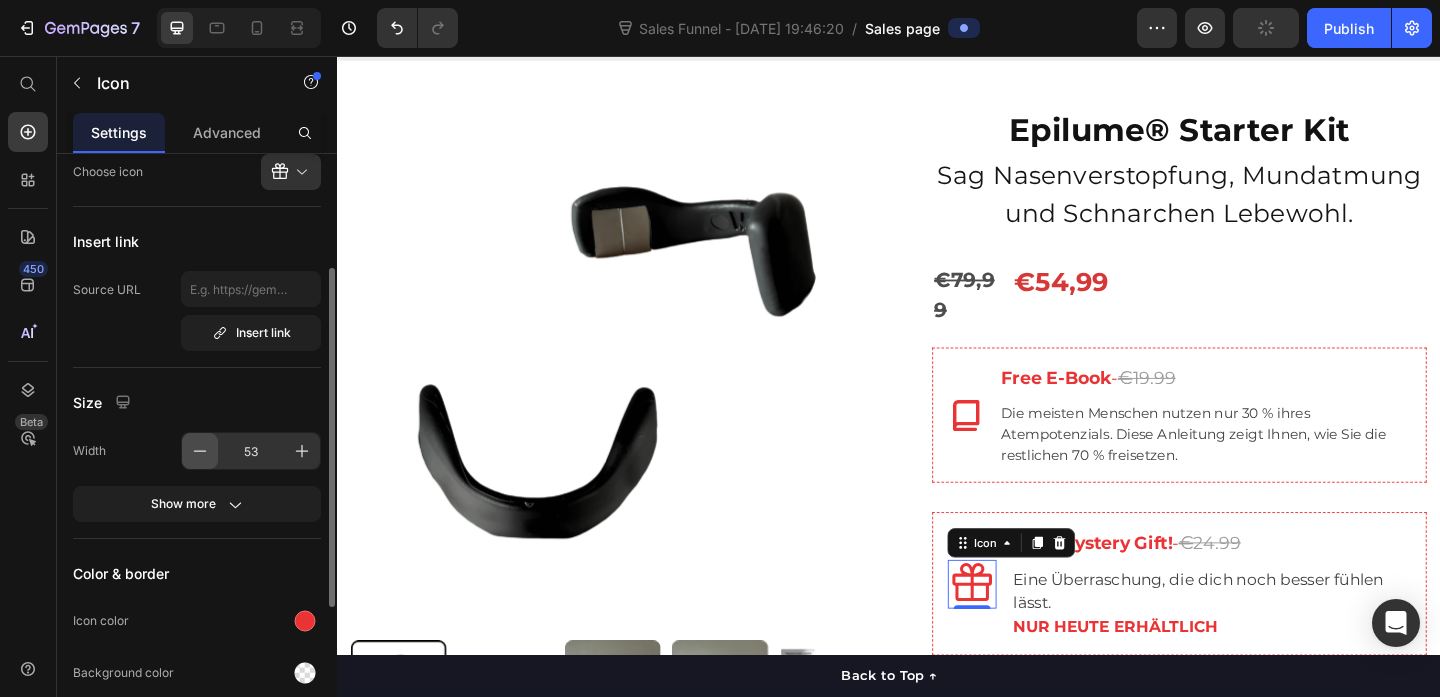 click 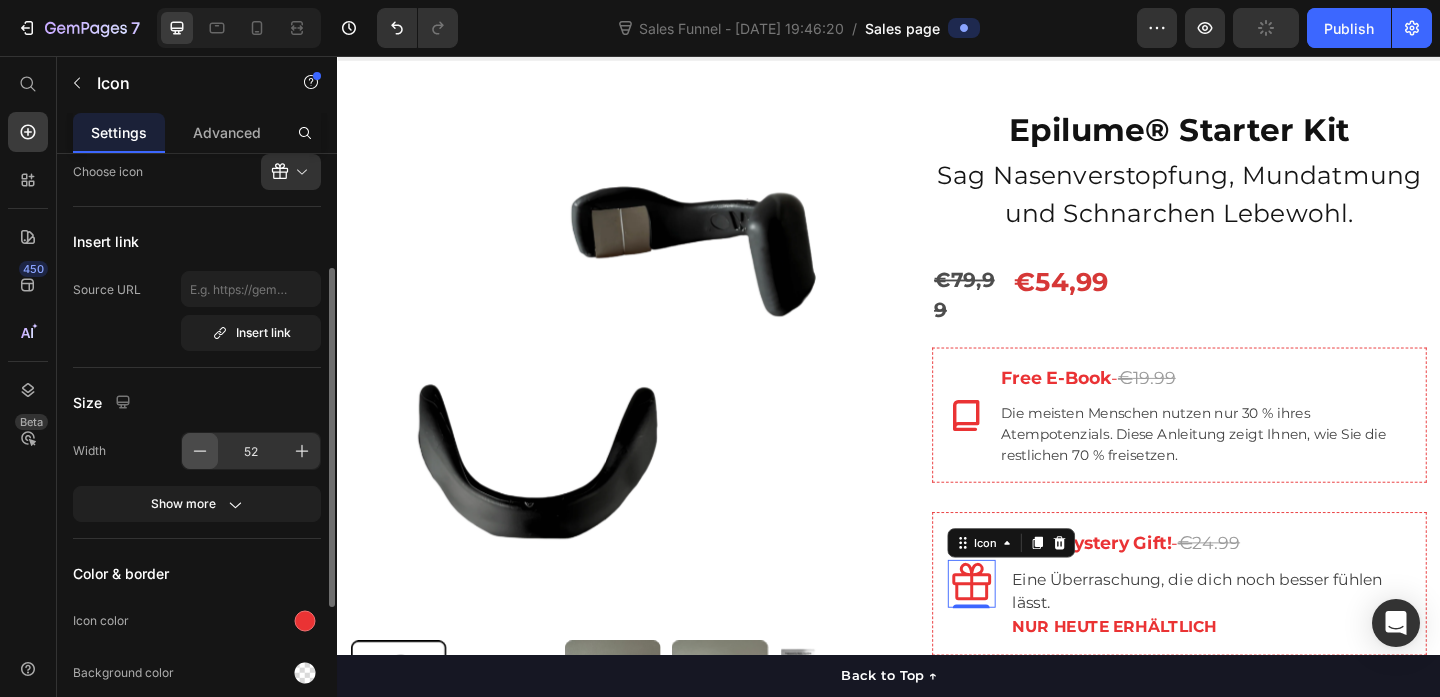 click 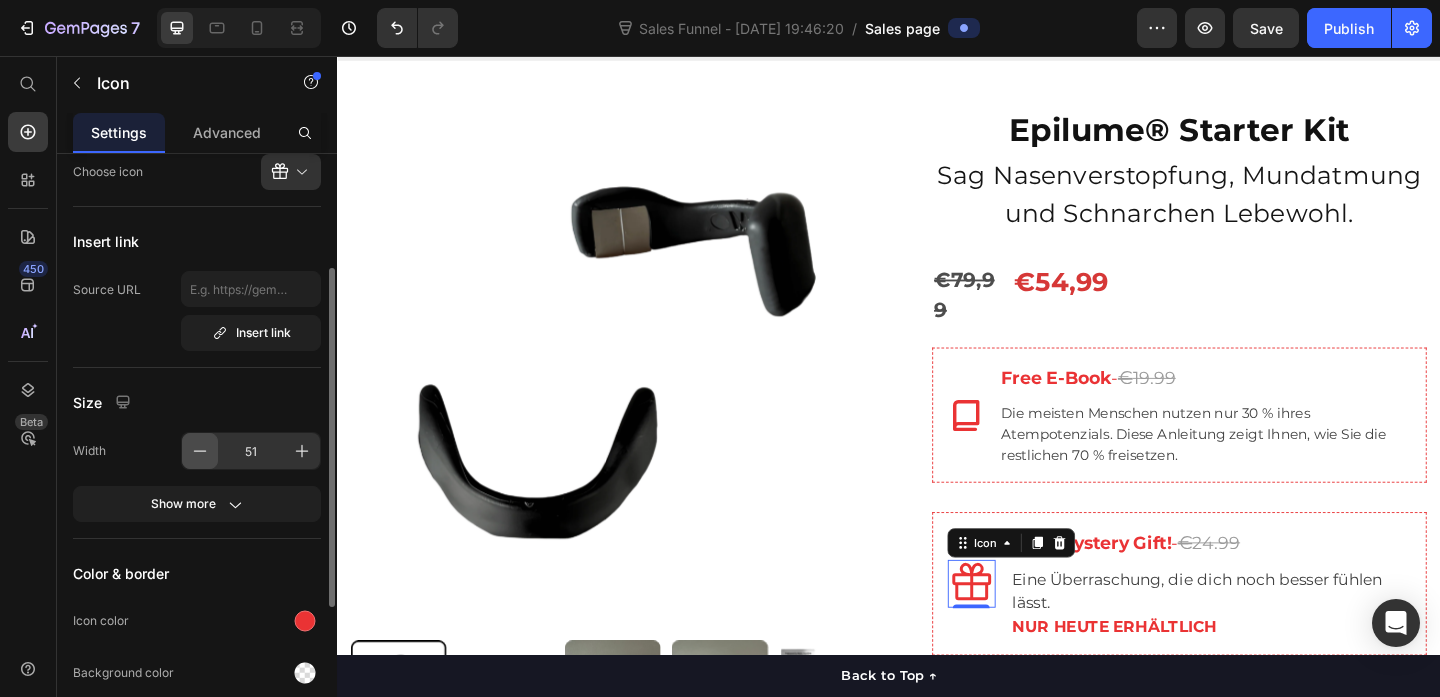 click 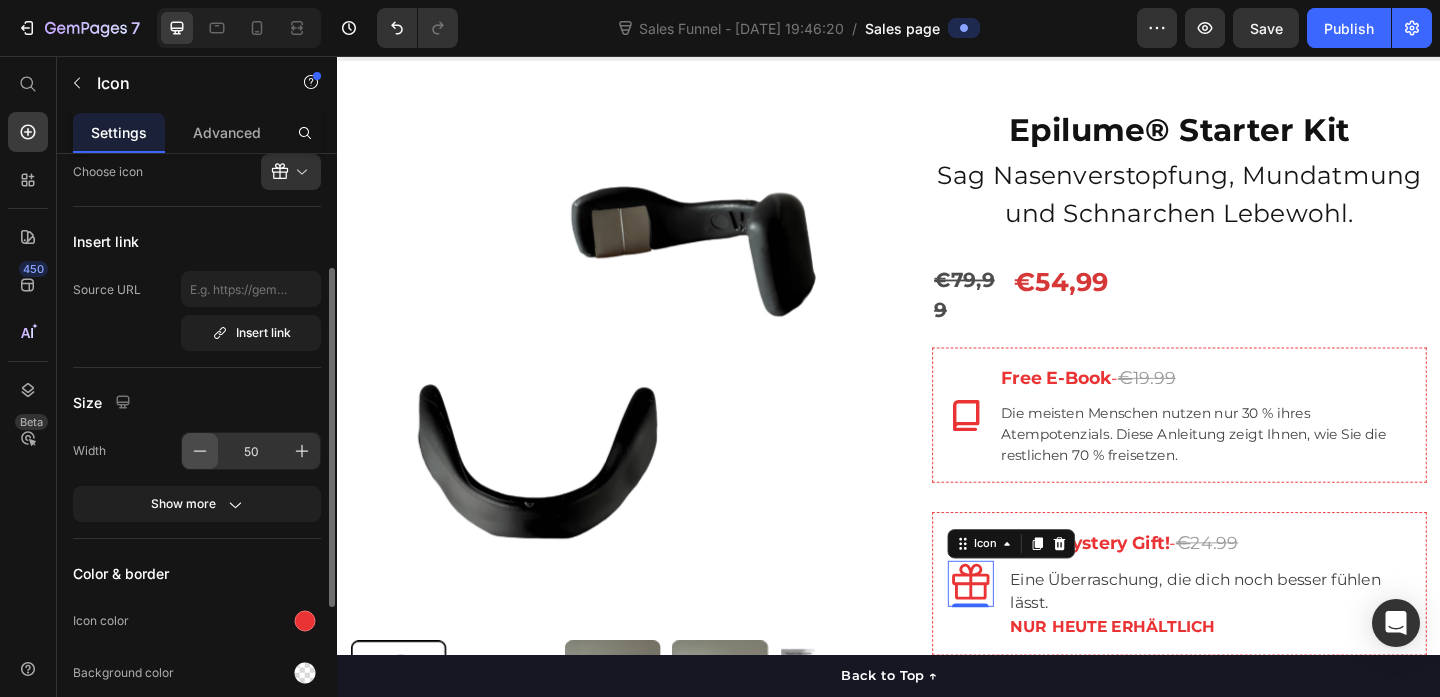 click 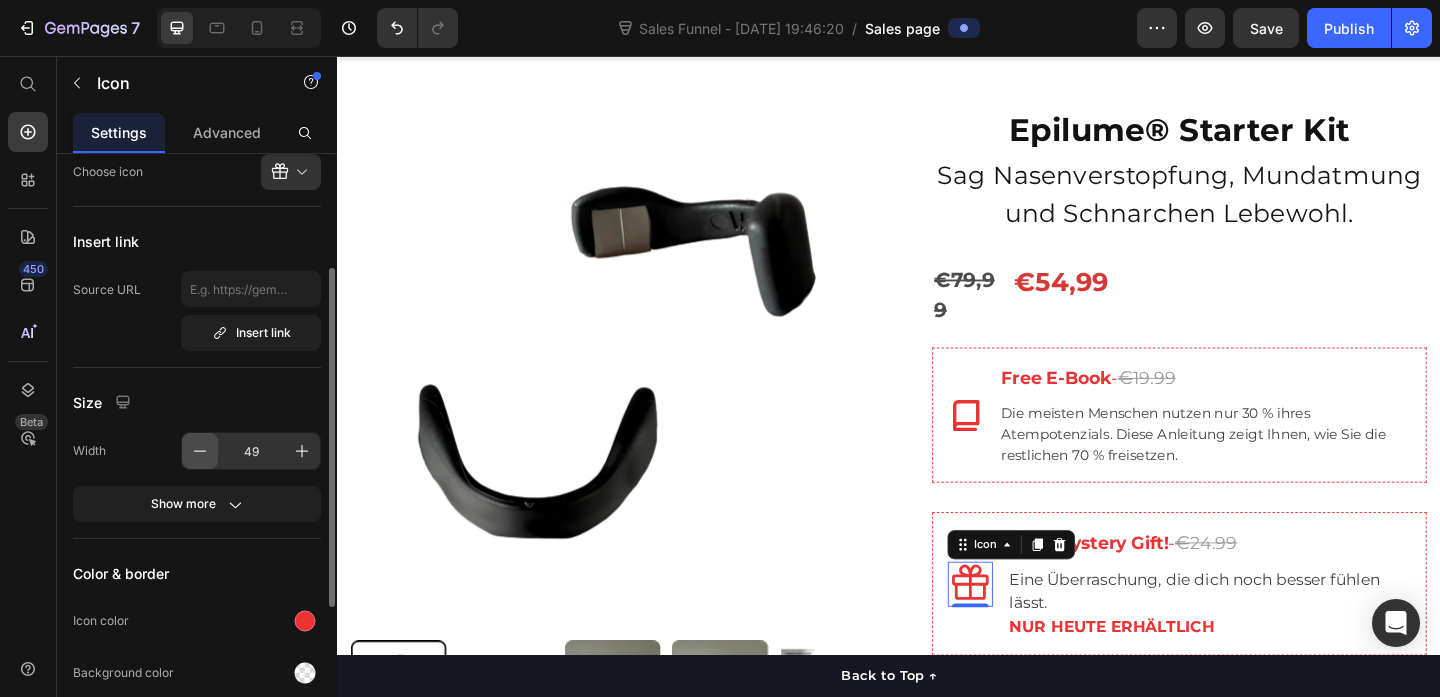 click 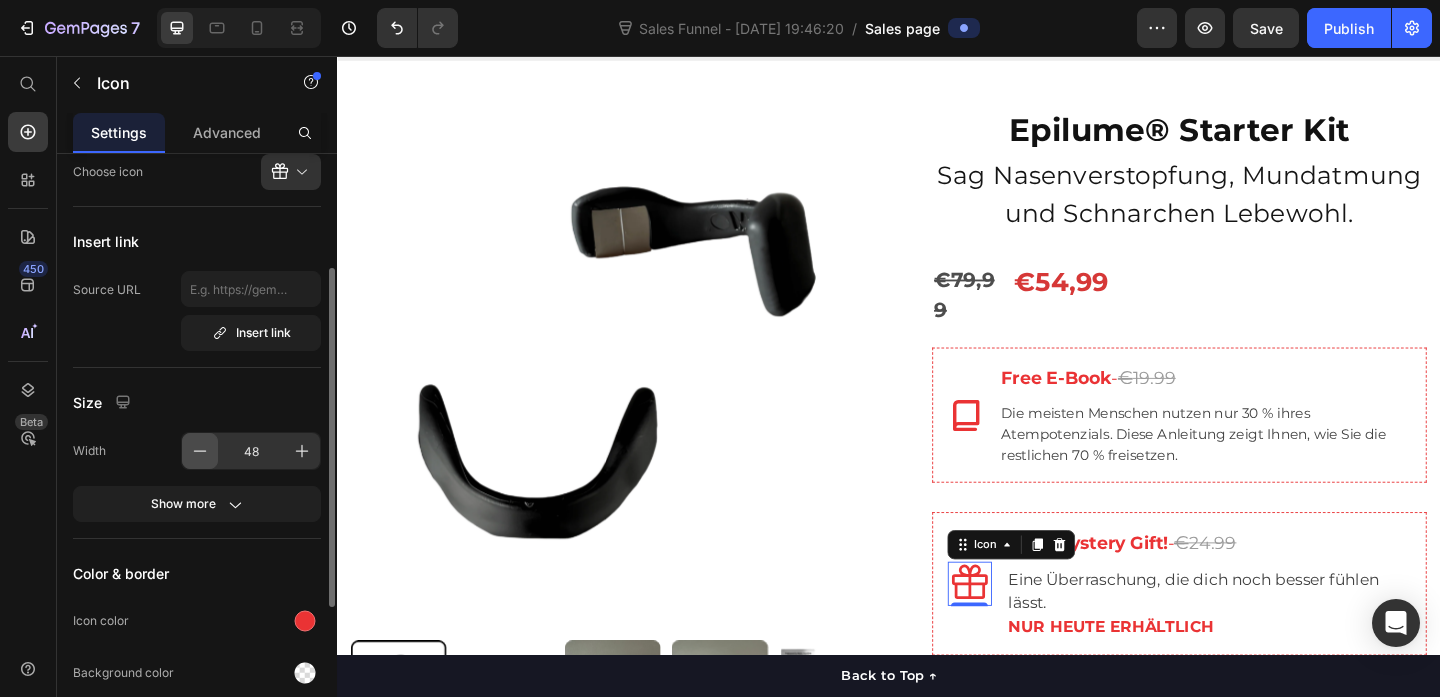 click 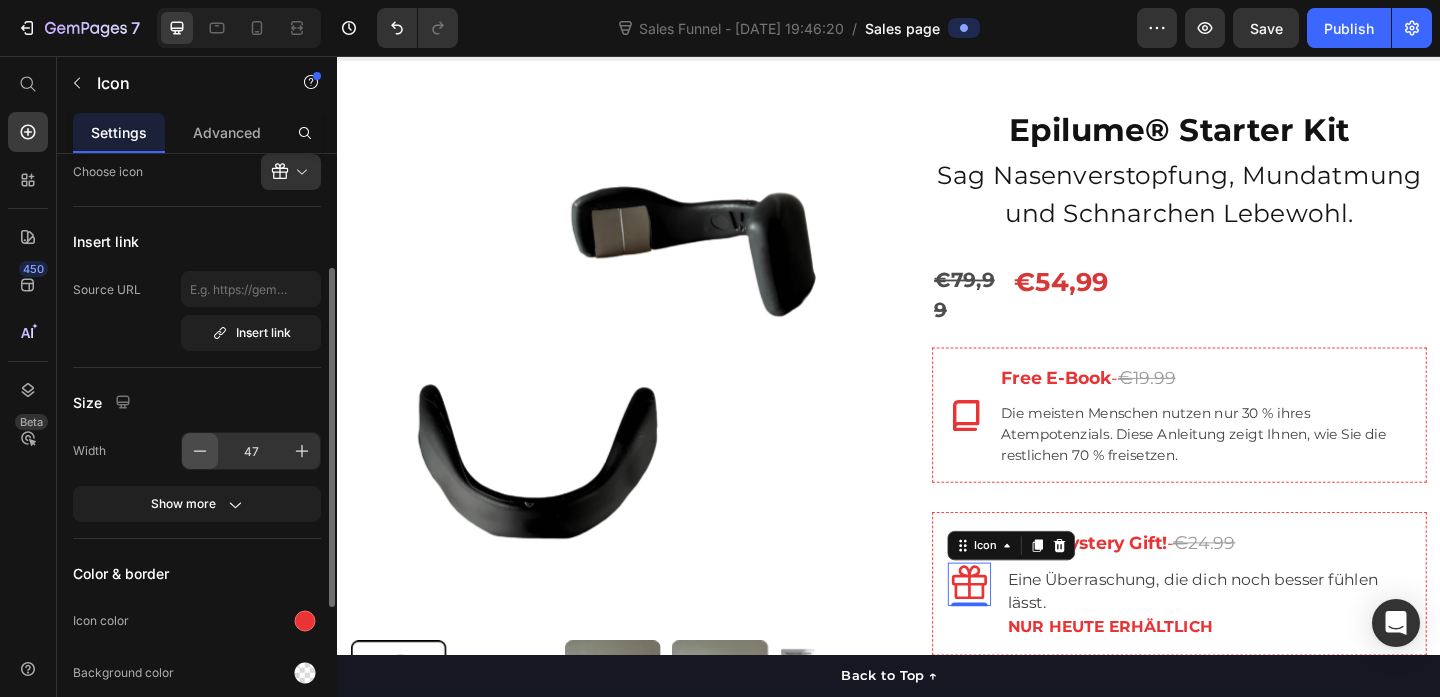 click 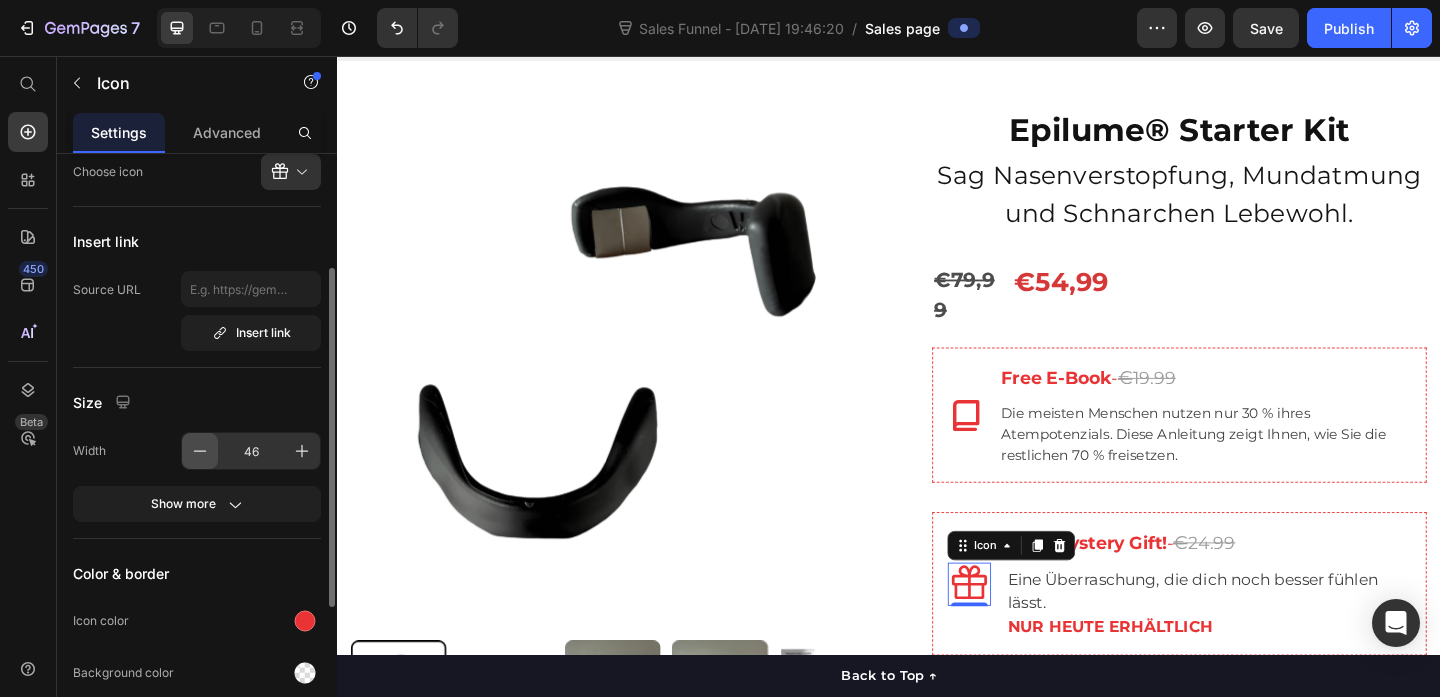 click 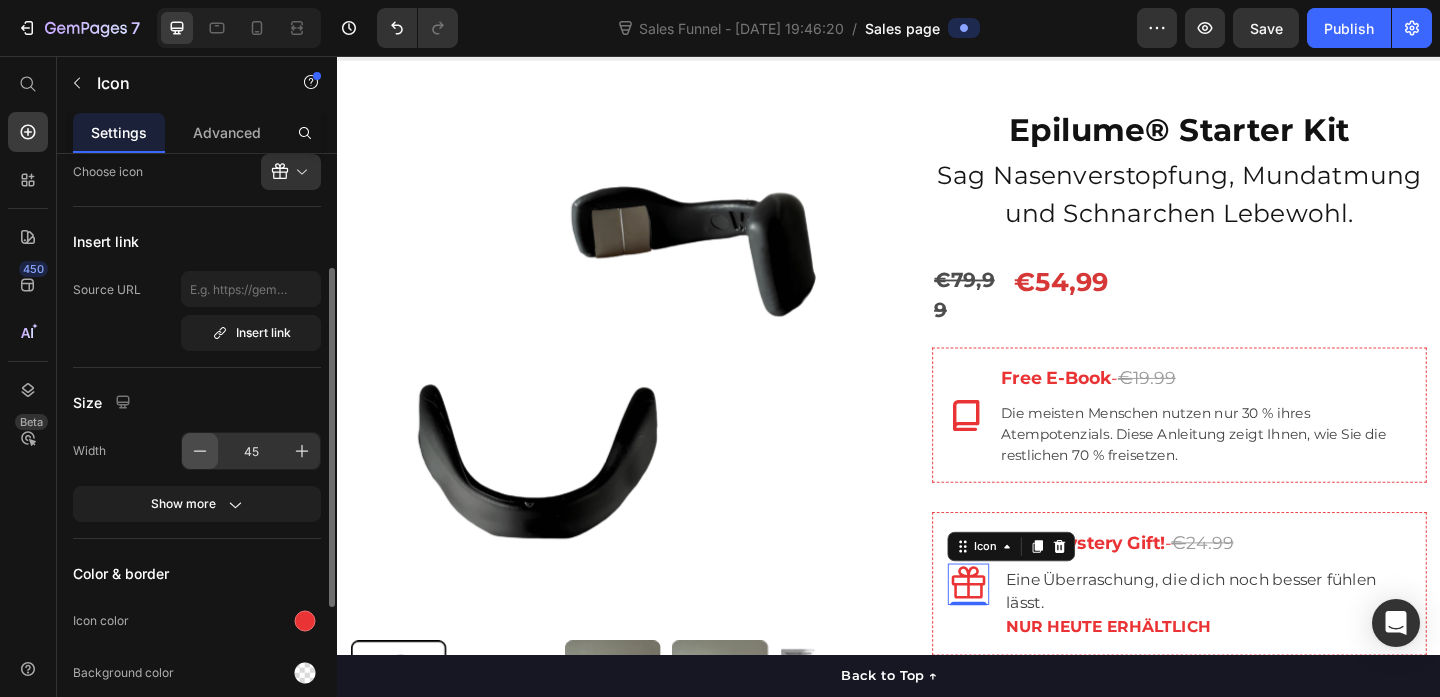 click 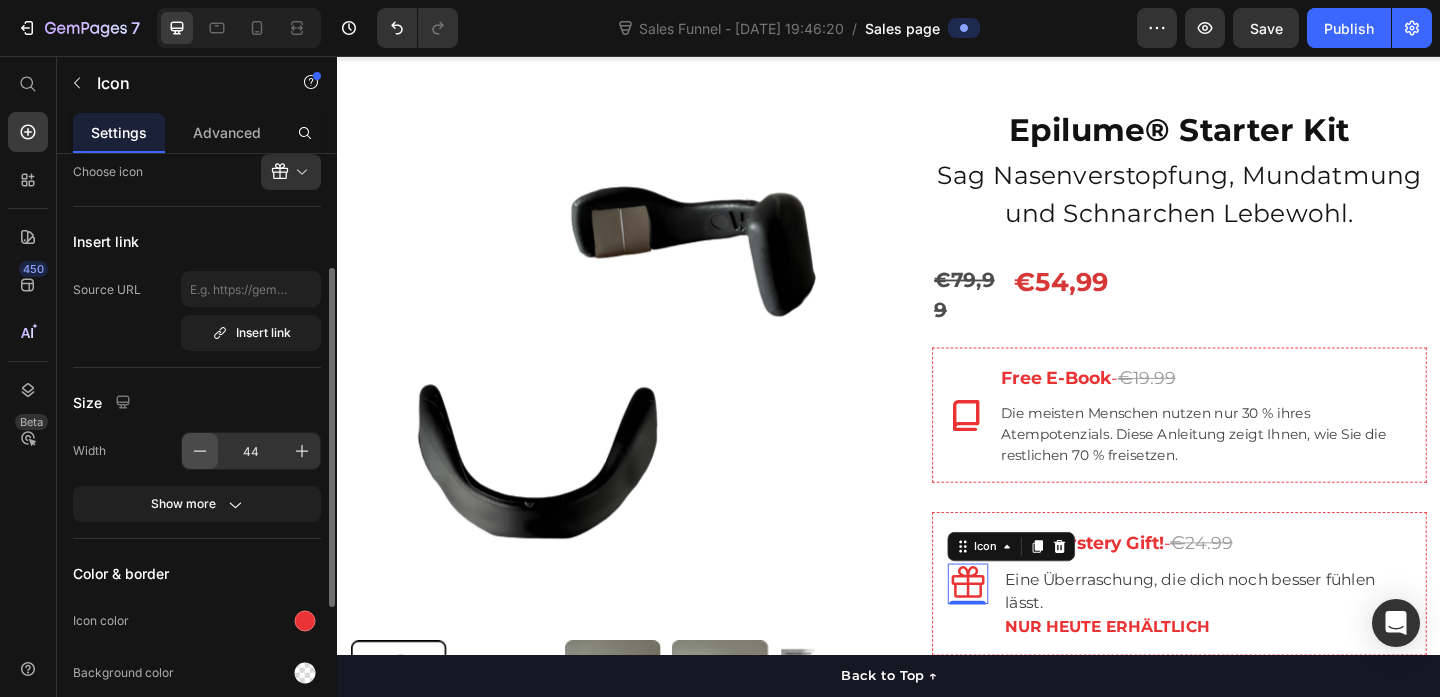 click 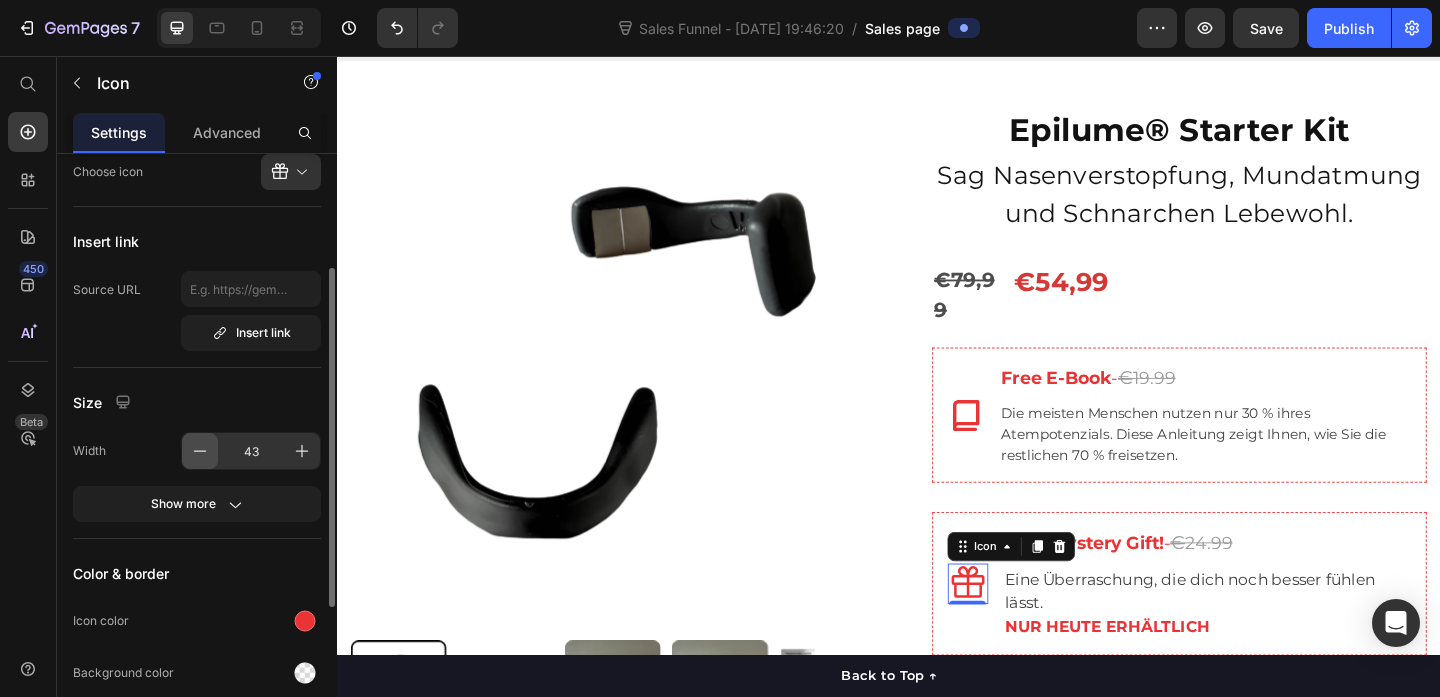 click 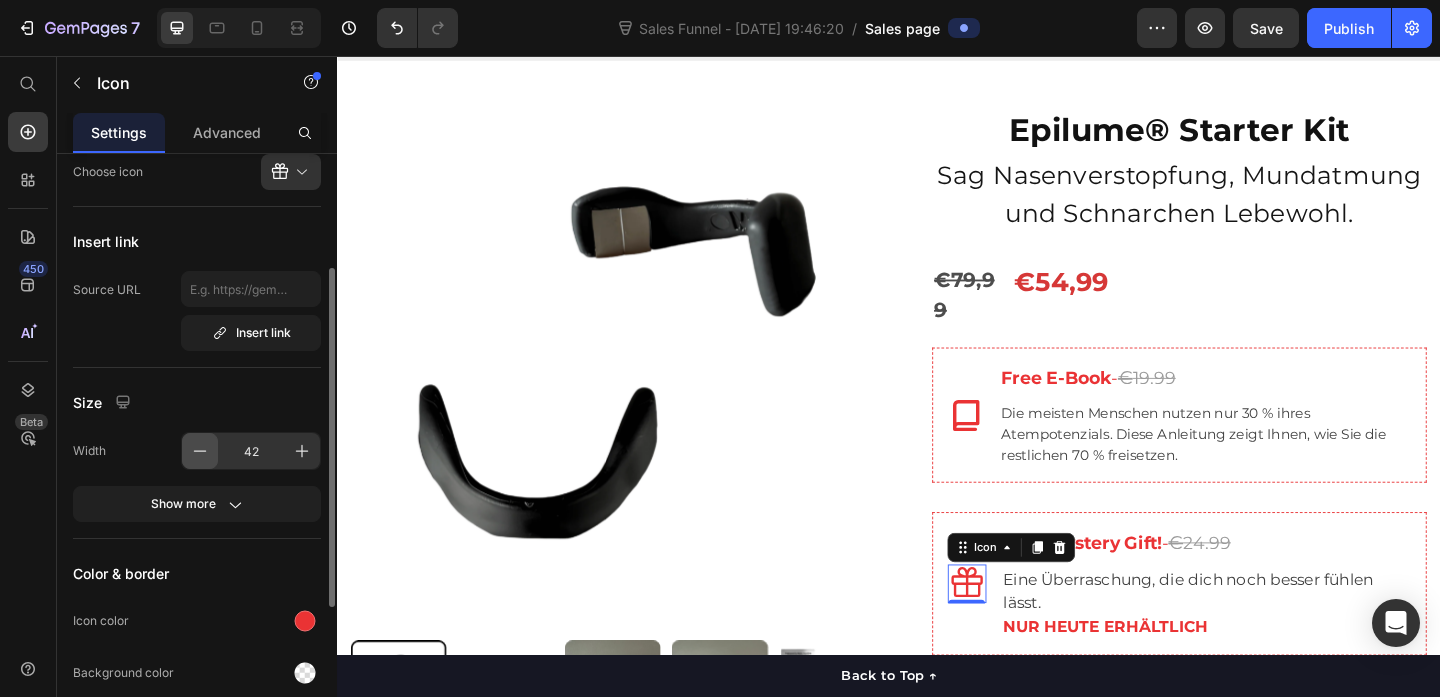 click 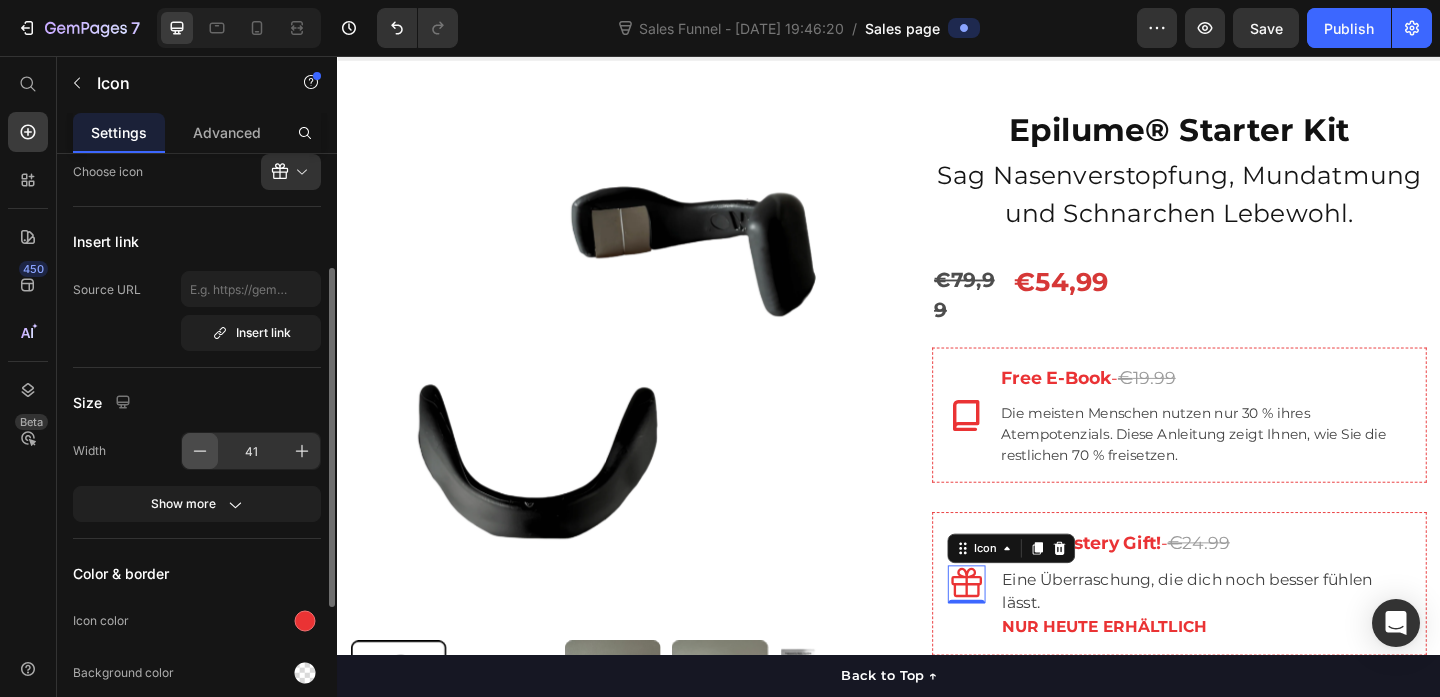 click 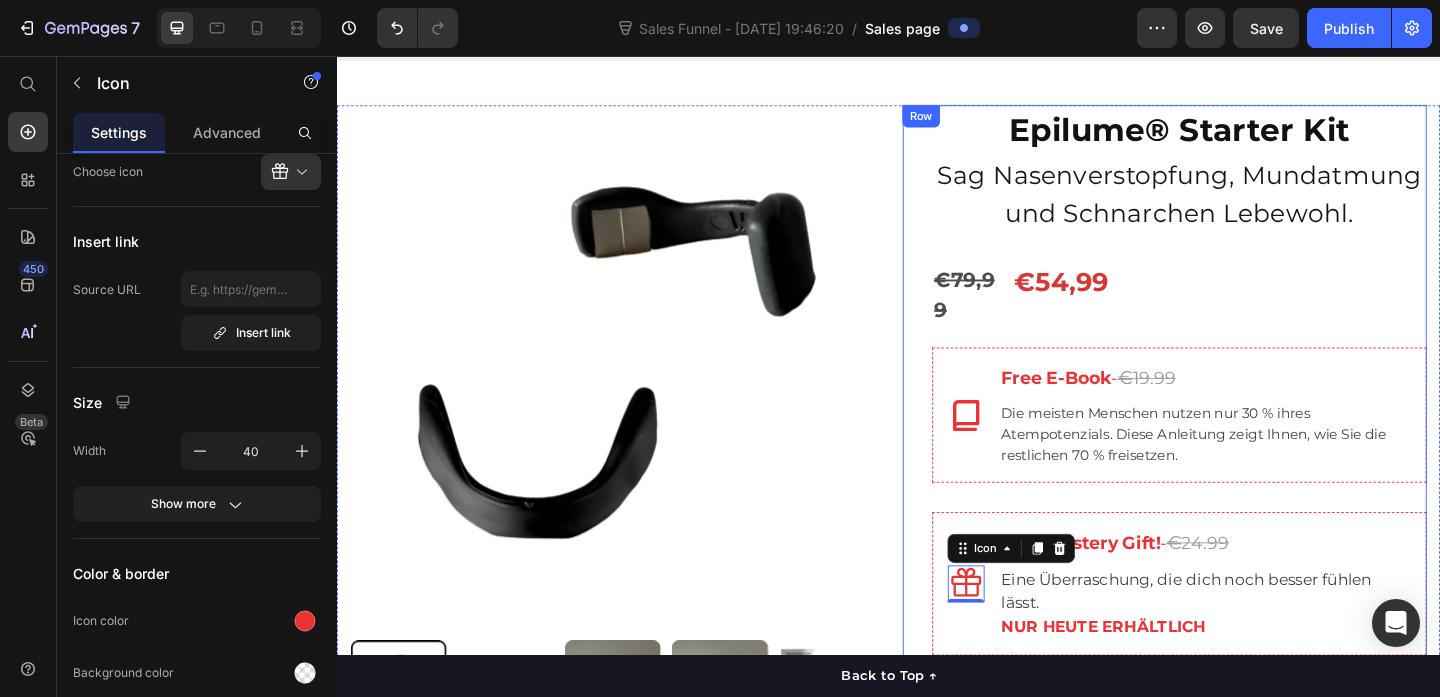click on "Epilume® Starter Kit Product Title Sag Nasenverstopfung, Mundatmung und Schnarchen Lebewohl. Text block €79,99 Product Price €54,99 Product Price Row
Icon ⁠⁠⁠⁠⁠⁠⁠ Free E-Book  -  € 19.99 Heading Die meisten Menschen nutzen nur 30 % ihres Atempotenzials. Diese Anleitung zeigt Ihnen, wie Sie die restlichen 70 % freisetzen. Text block Row
Icon   0 ⁠⁠⁠⁠⁠⁠⁠ Free Mystery Gift!  -  € 24.99 Heading Eine Überraschung, die dich noch besser fühlen lässt. NUR HEUTE ERHÄLTLICH Text block Row
Sofort freie Atmung
Keine Medikamente, Sprays oder Bänder
Erholt aufwachen Item list Jetzt kaufen - Atmen Sie besser Product Cart Button Icon Icon Icon Icon Icon Icon List Hoz Über 22.500+ zufriedene Kunden Text block Row Perfect for sensitive tummies Supercharge immunity System Bursting with protein, vitamins, and minerals Supports strong muscles, increases bone strength Item list Row" at bounding box center [1237, 579] 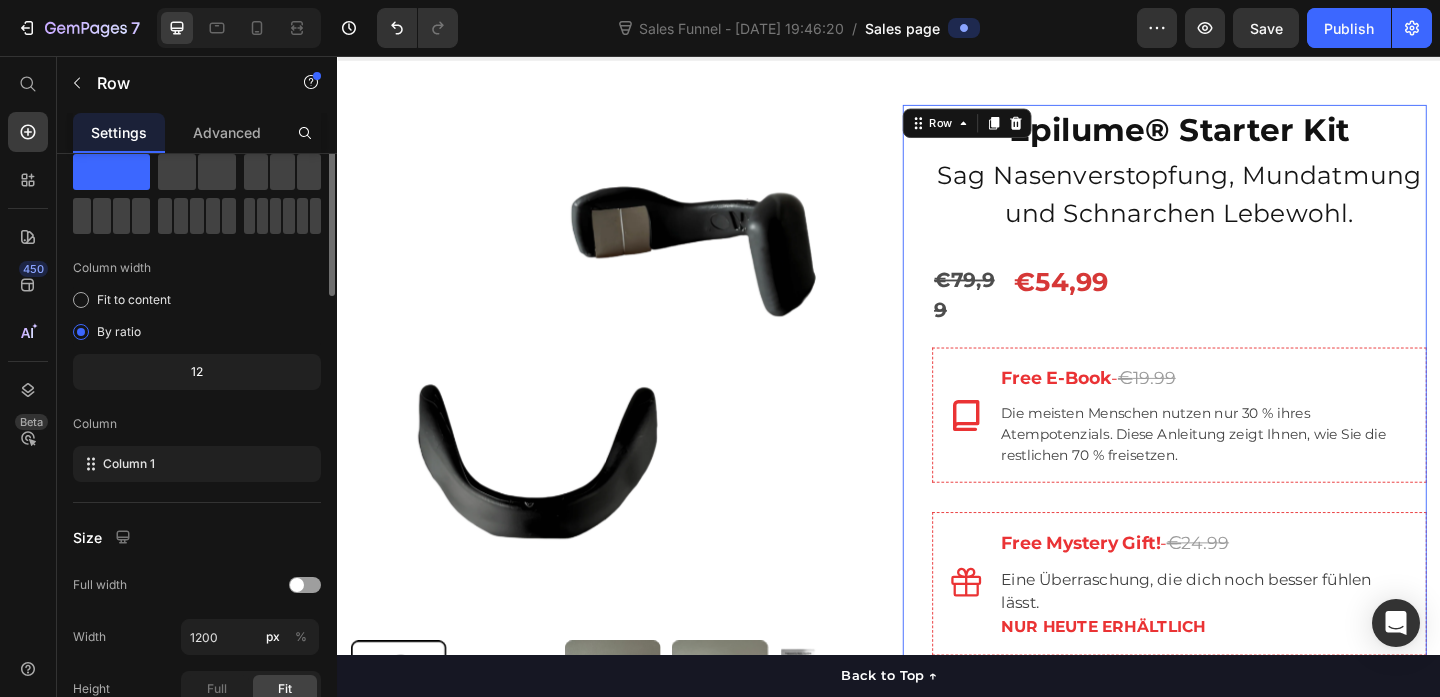 scroll, scrollTop: 0, scrollLeft: 0, axis: both 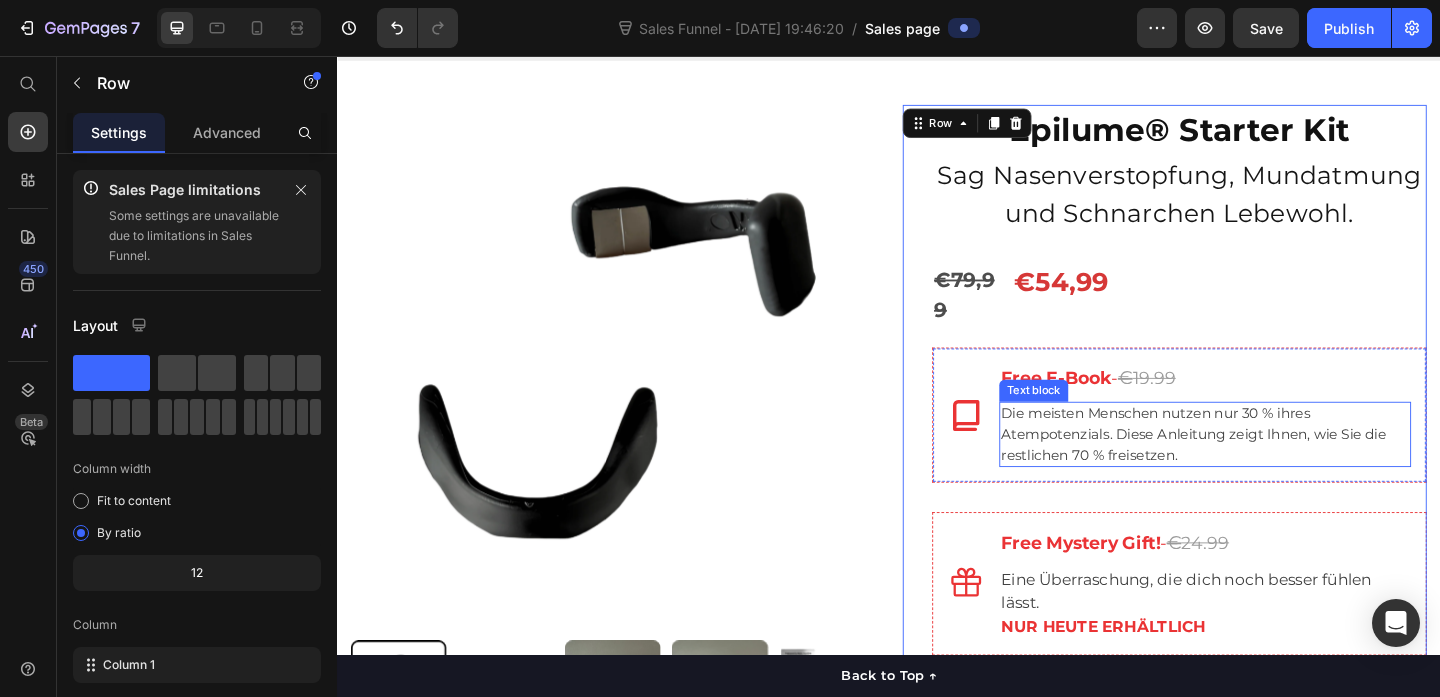 click on "Text block" at bounding box center (1094, 420) 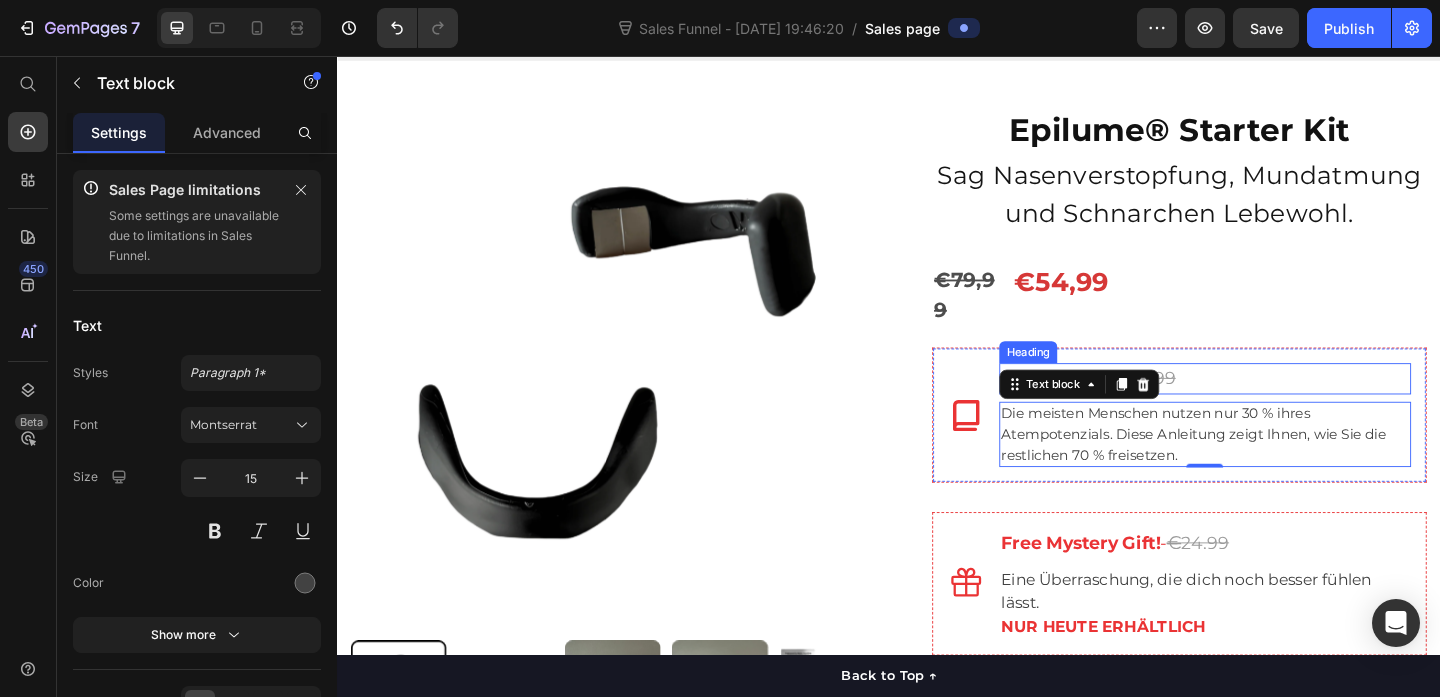 click on "Heading" at bounding box center (1088, 378) 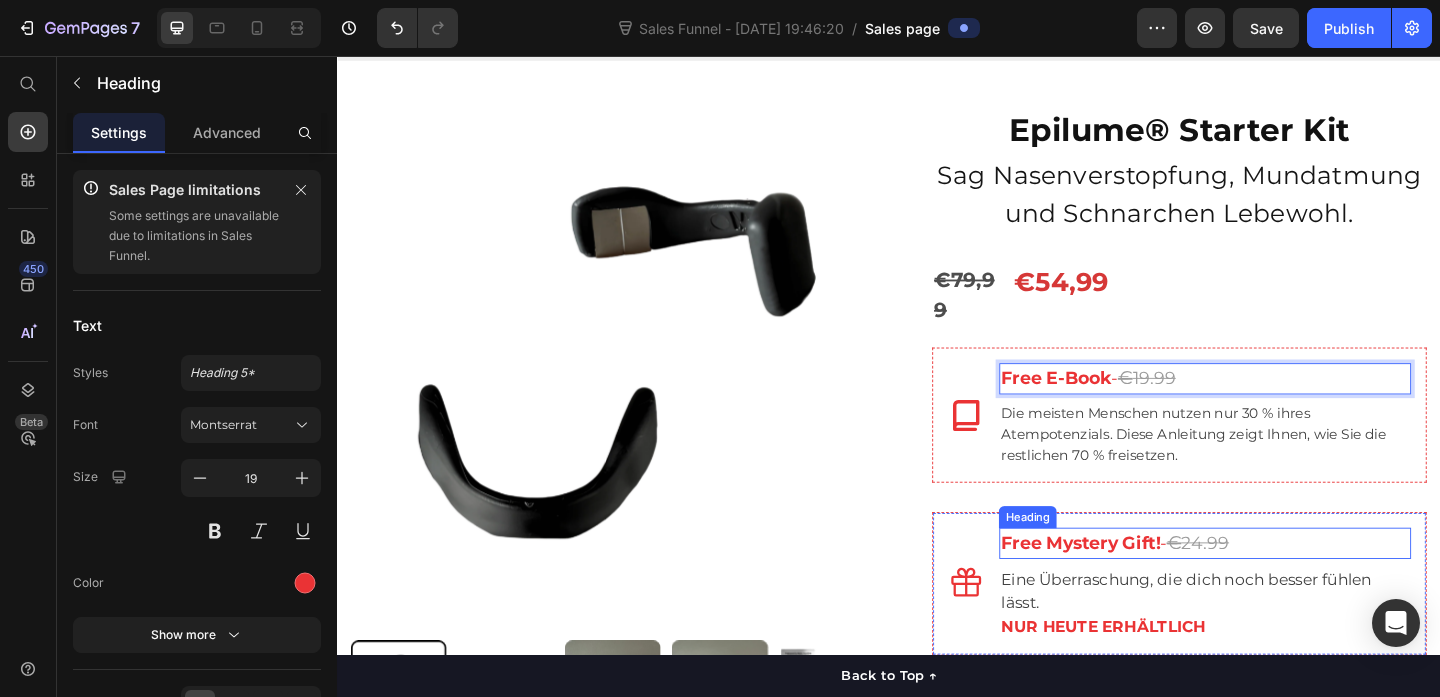 click on "Free Mystery Gift!" at bounding box center (1145, 585) 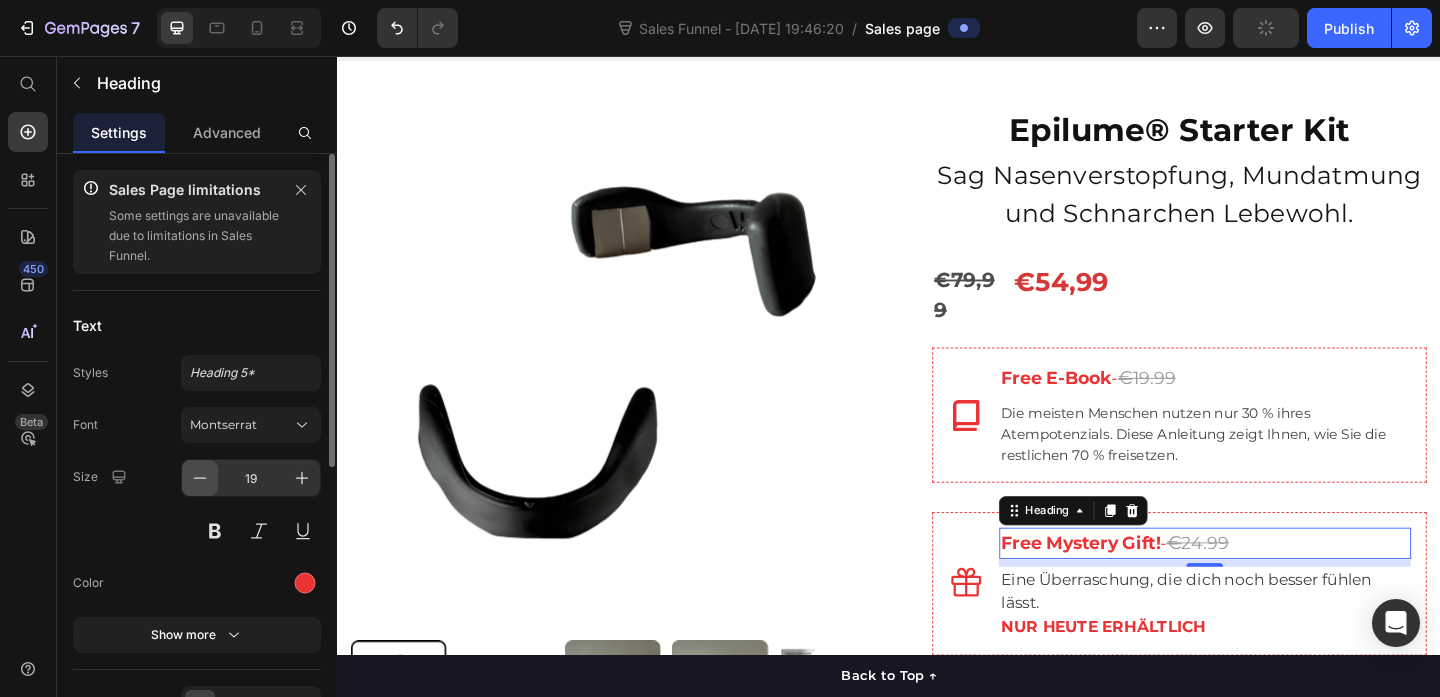 click at bounding box center [200, 478] 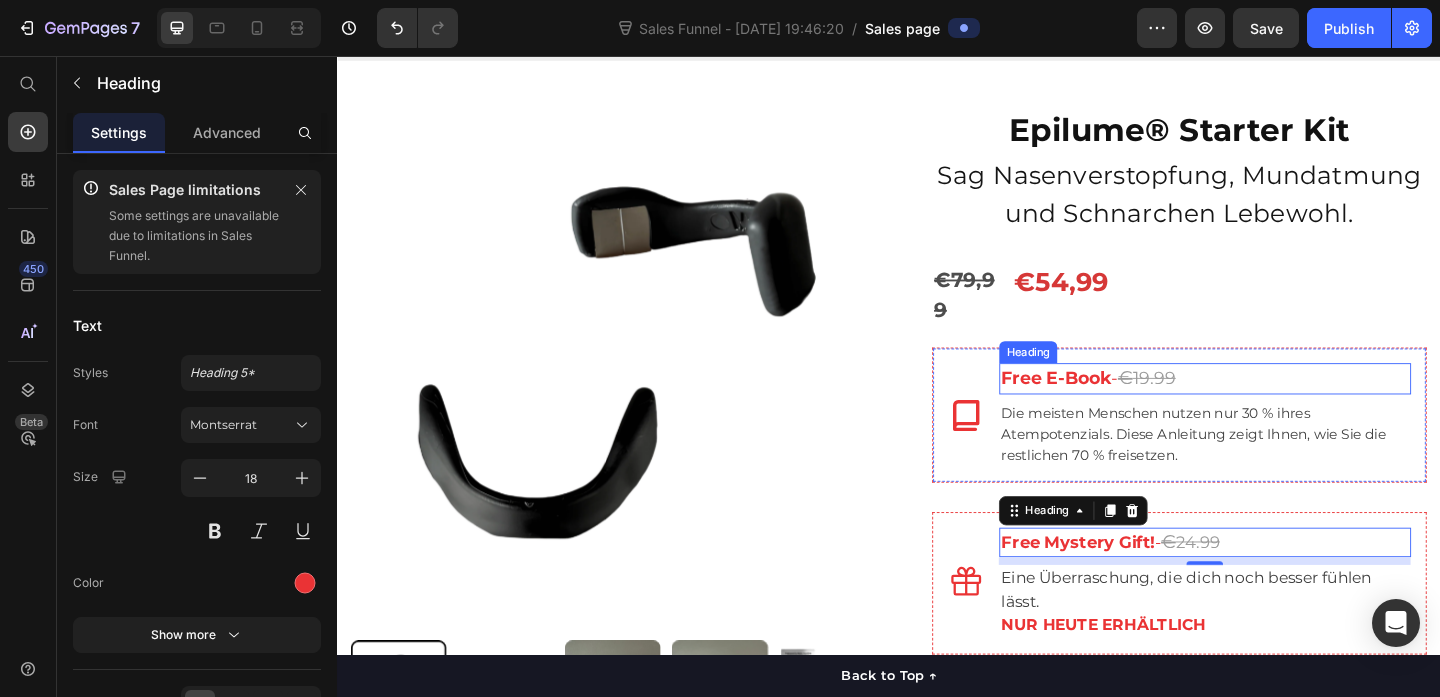 click on "Free E-Book" at bounding box center (1119, 406) 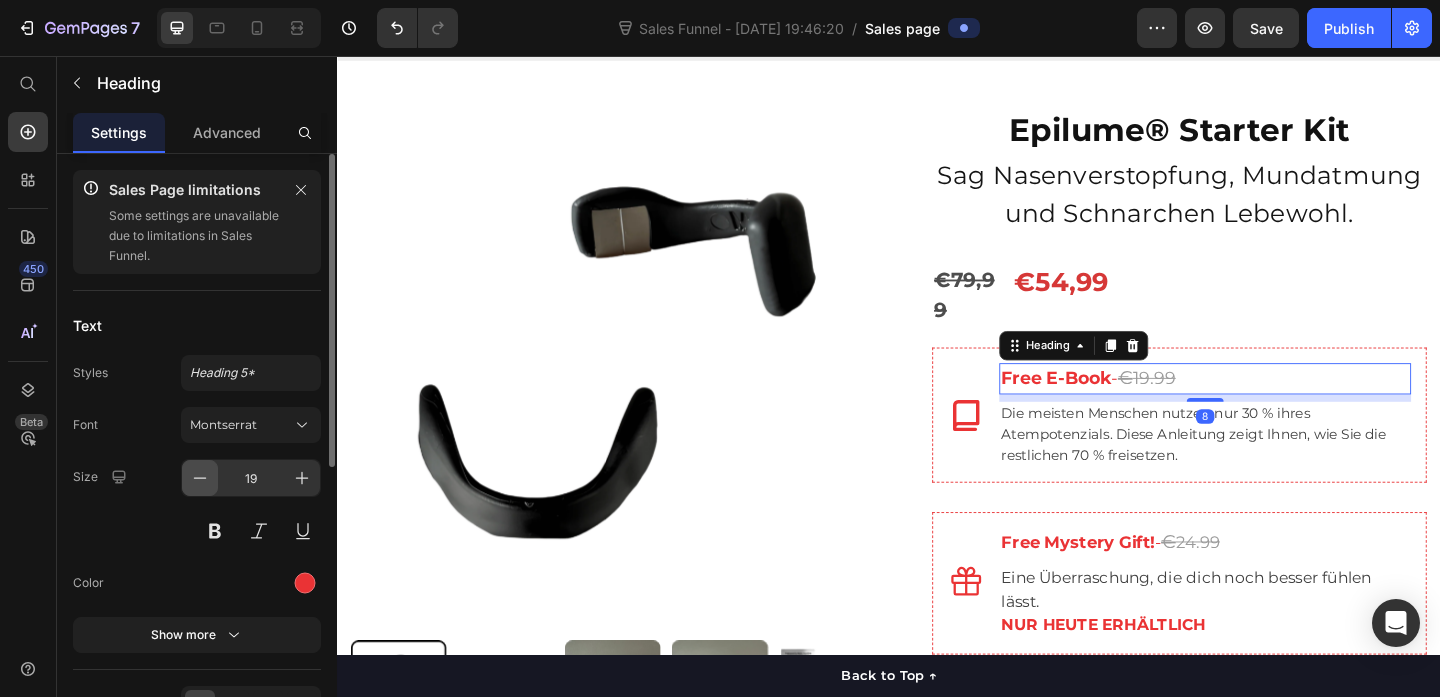 click 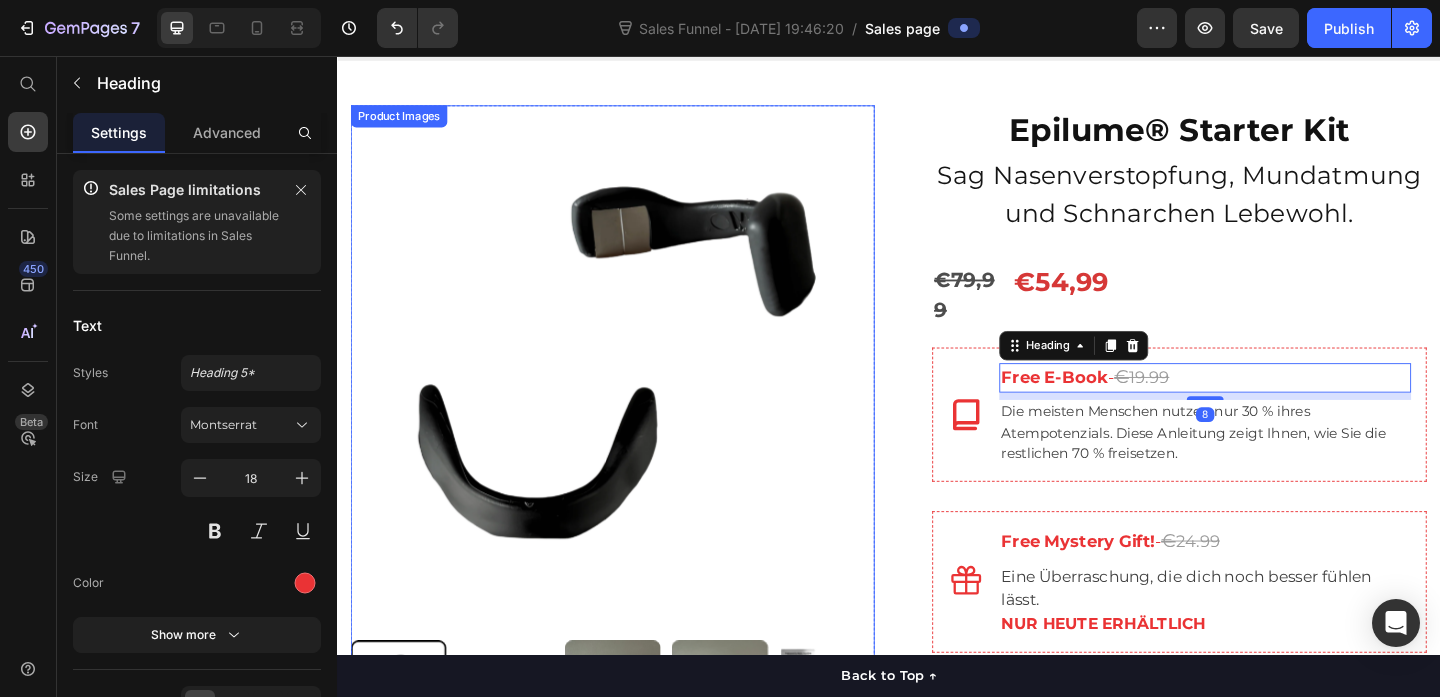 click at bounding box center [637, 394] 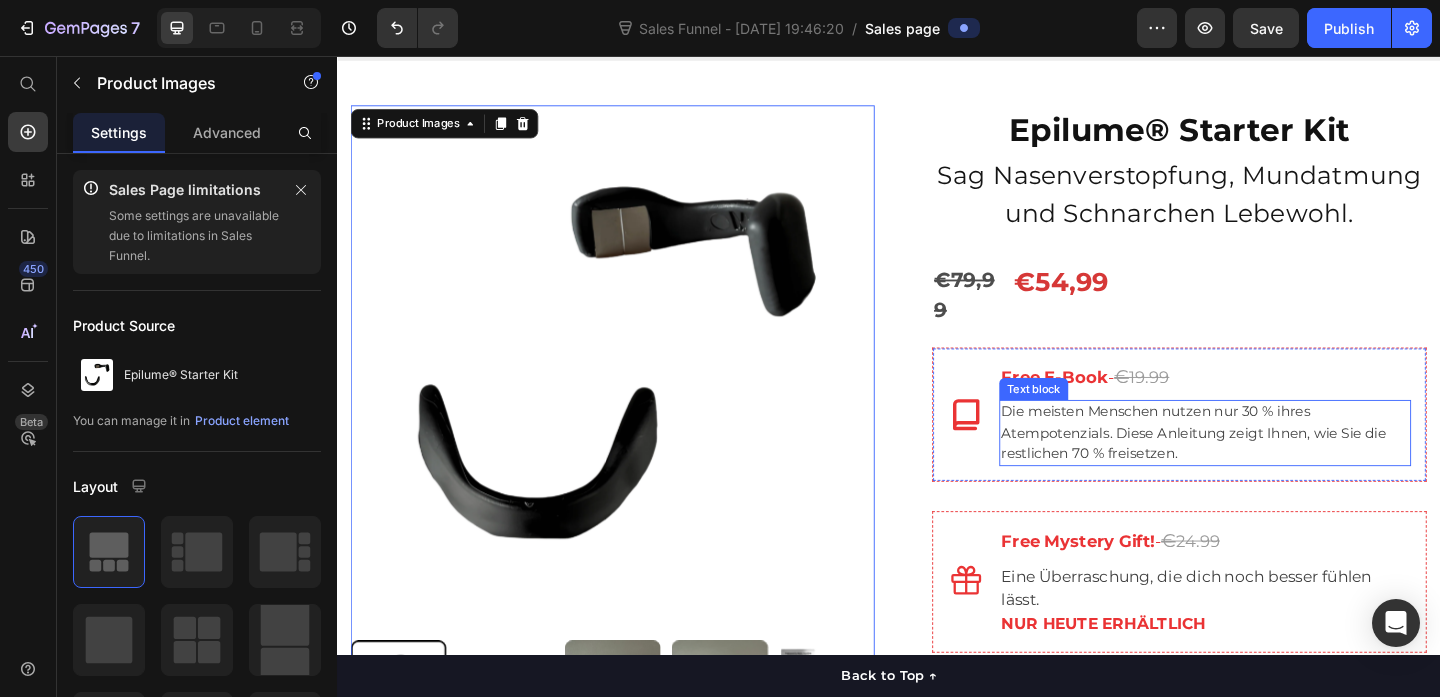 click on "Die meisten Menschen nutzen nur 30 % ihres Atempotenzials. Diese Anleitung zeigt Ihnen, wie Sie die restlichen 70 % freisetzen." at bounding box center [1281, 466] 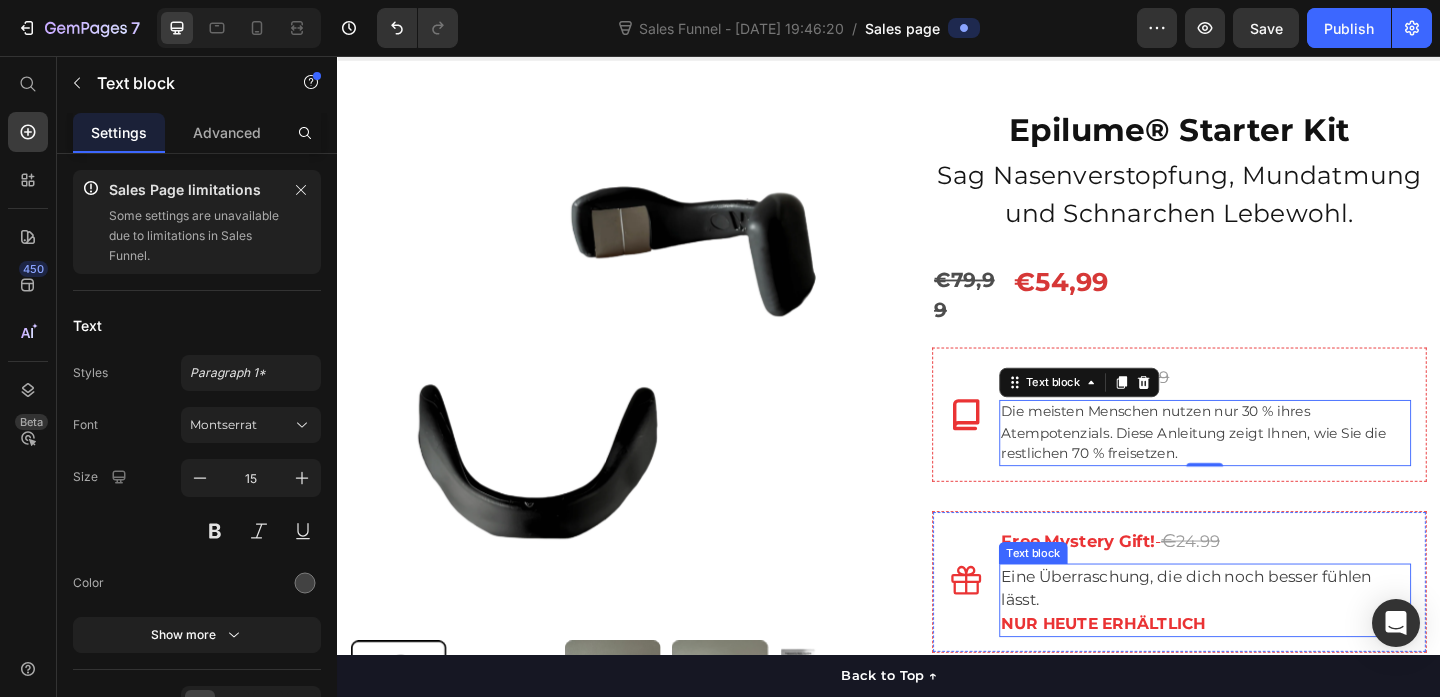 click on "Eine Überraschung, die dich noch besser fühlen lässt." at bounding box center [1281, 635] 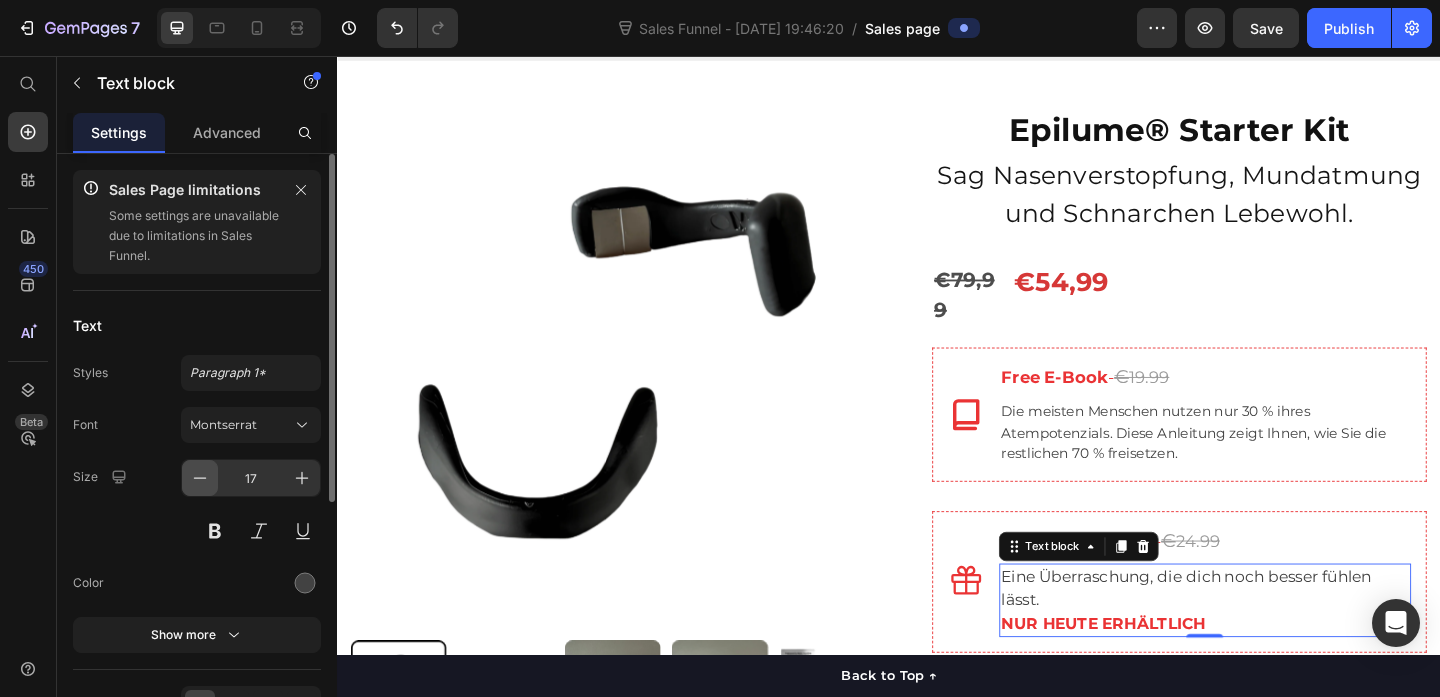 click 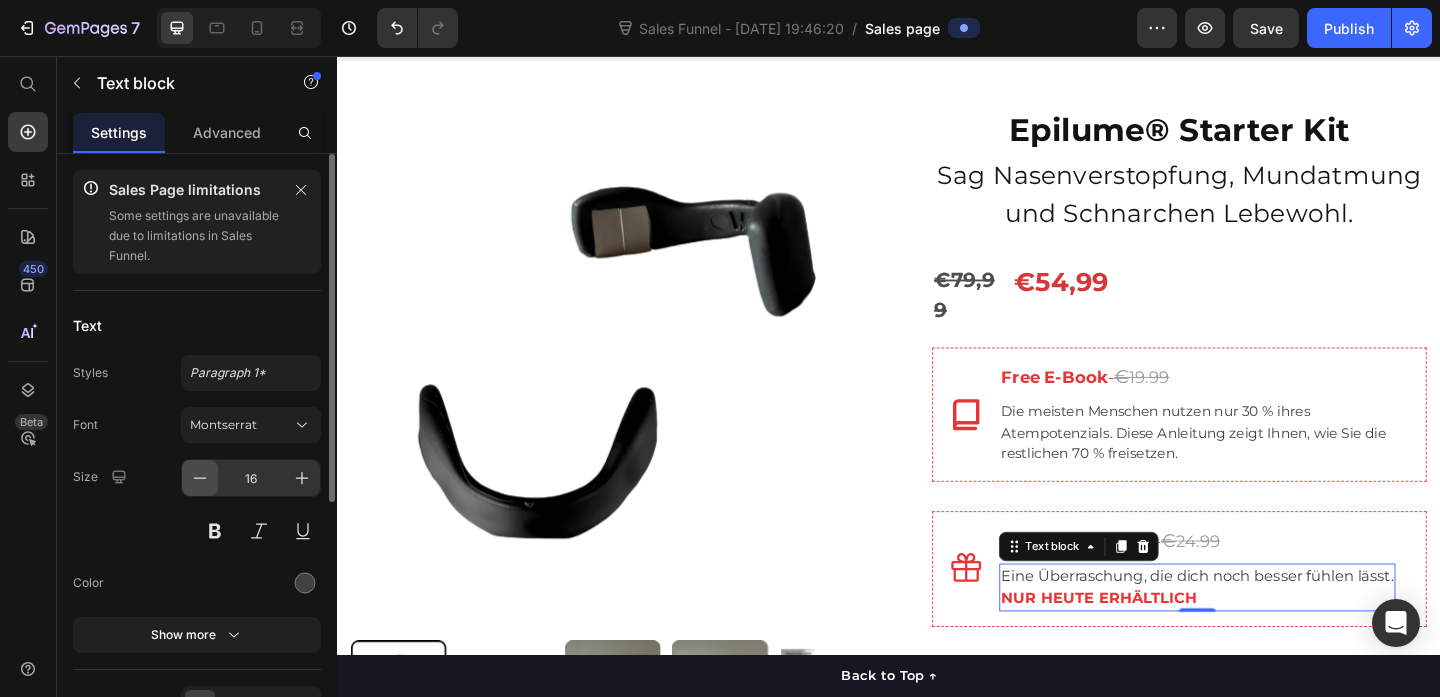 click 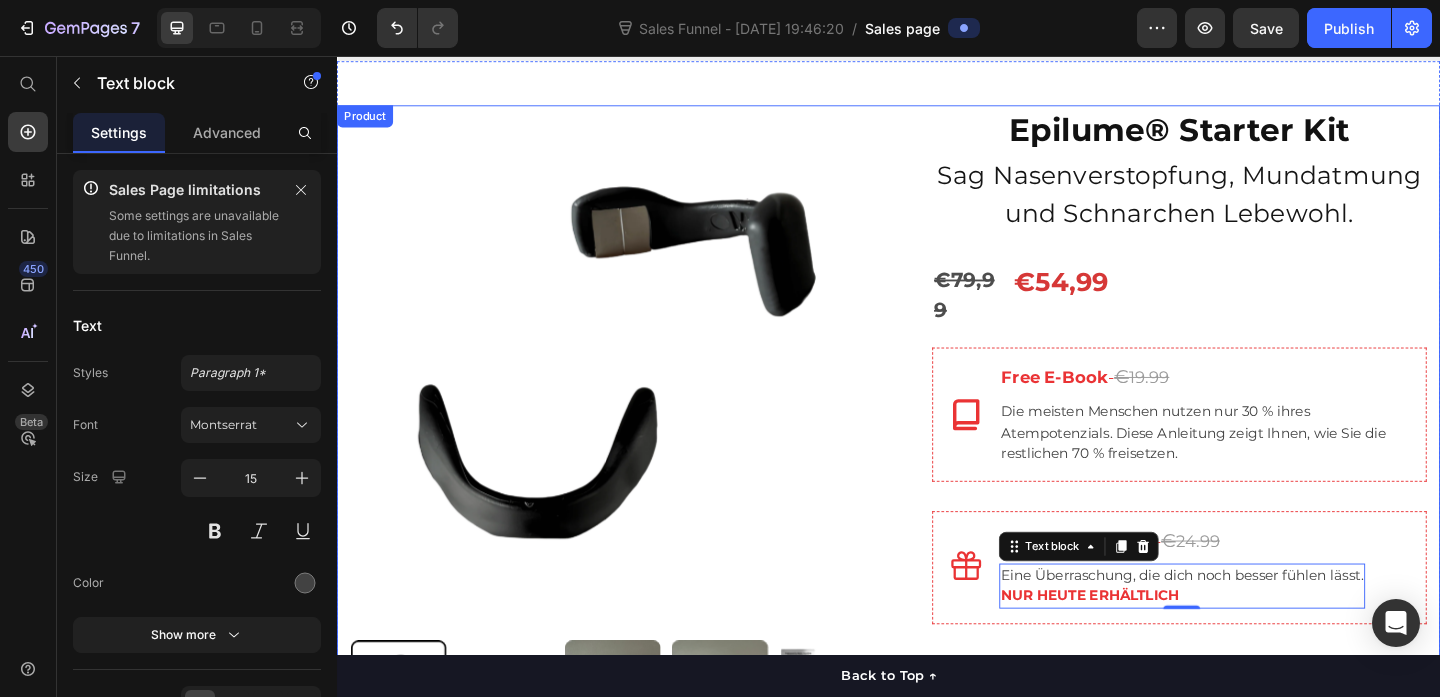 click on "Product Images "My dog absolutely loves this food! It's clear that the taste and quality are top-notch."  -Daisy Text block Row Row Epilume® Starter Kit Product Title Sag Nasenverstopfung, Mundatmung und Schnarchen Lebewohl. Text block €79,99 Product Price €54,99 Product Price Row
Icon ⁠⁠⁠⁠⁠⁠⁠ Free E-Book  -  € 19.99 Heading Die meisten Menschen nutzen nur 30 % ihres Atempotenzials. Diese Anleitung zeigt Ihnen, wie Sie die restlichen 70 % freisetzen. Text block Row
Icon ⁠⁠⁠⁠⁠⁠⁠ Free Mystery Gift!  -  € 24.99 Heading Eine Überraschung, die dich noch besser fühlen lässt. NUR HEUTE ERHÄLTLICH Text block   0 Row
Sofort freie Atmung
Keine Medikamente, Sprays oder Bänder
Erholt aufwachen Item list Jetzt kaufen - Atmen Sie besser Product Cart Button Icon Icon Icon Icon Icon Icon List Hoz Über 22.500+ zufriedene Kunden Text block Row Perfect for sensitive tummies Supercharge immunity System Row "" at bounding box center (937, 671) 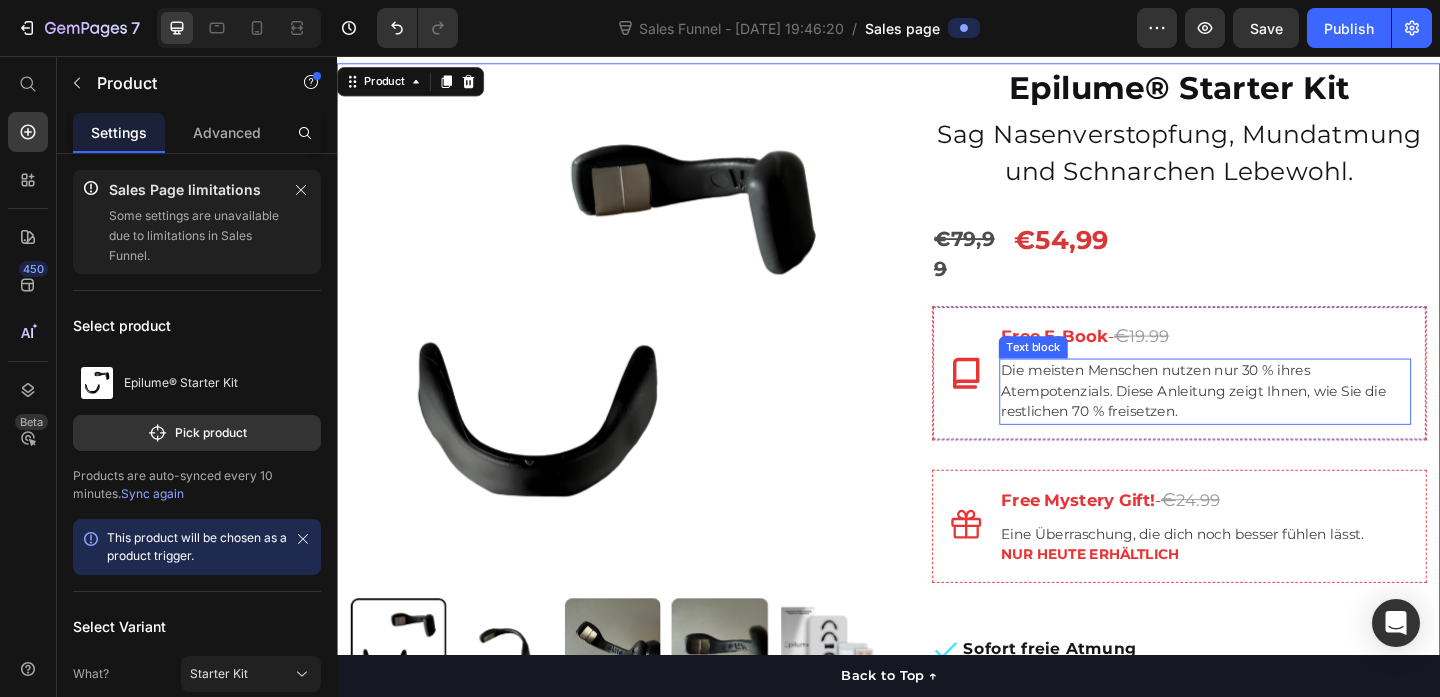 scroll, scrollTop: 281, scrollLeft: 0, axis: vertical 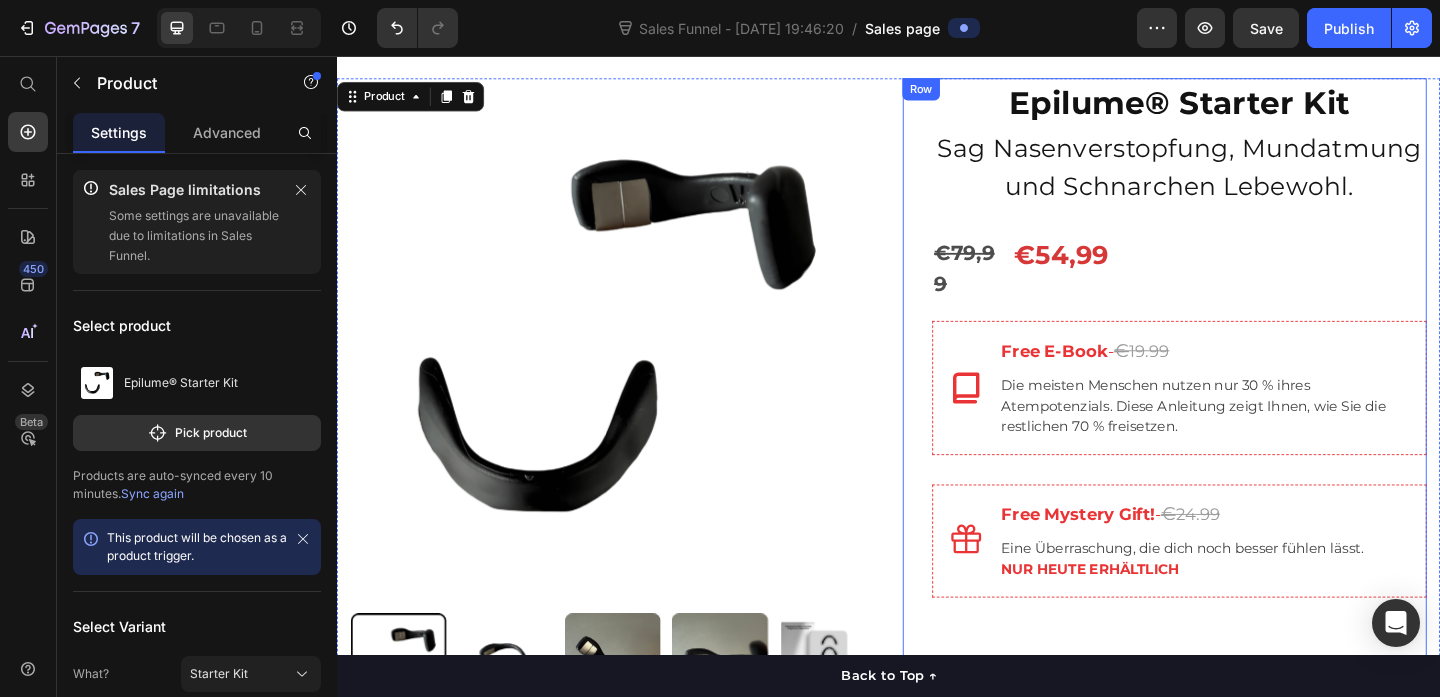 click on "Epilume® Starter Kit Product Title Sag Nasenverstopfung, Mundatmung und Schnarchen Lebewohl. Text block €79,99 Product Price €54,99 Product Price Row
Icon ⁠⁠⁠⁠⁠⁠⁠ Free E-Book  -  € 19.99 Heading Die meisten Menschen nutzen nur 30 % ihres Atempotenzials. Diese Anleitung zeigt Ihnen, wie Sie die restlichen 70 % freisetzen. Text block Row
Icon ⁠⁠⁠⁠⁠⁠⁠ Free Mystery Gift!  -  € 24.99 Heading Eine Überraschung, die dich noch besser fühlen lässt. NUR HEUTE ERHÄLTLICH Text block Row
Sofort freie Atmung
Keine Medikamente, Sprays oder Bänder
Erholt aufwachen Item list Jetzt kaufen - Atmen Sie besser Product Cart Button Icon Icon Icon Icon Icon Icon List Hoz Über 22.500+ zufriedene Kunden Text block Row Perfect for sensitive tummies Supercharge immunity System Bursting with protein, vitamins, and minerals Supports strong muscles, increases bone strength Item list" at bounding box center (1253, 533) 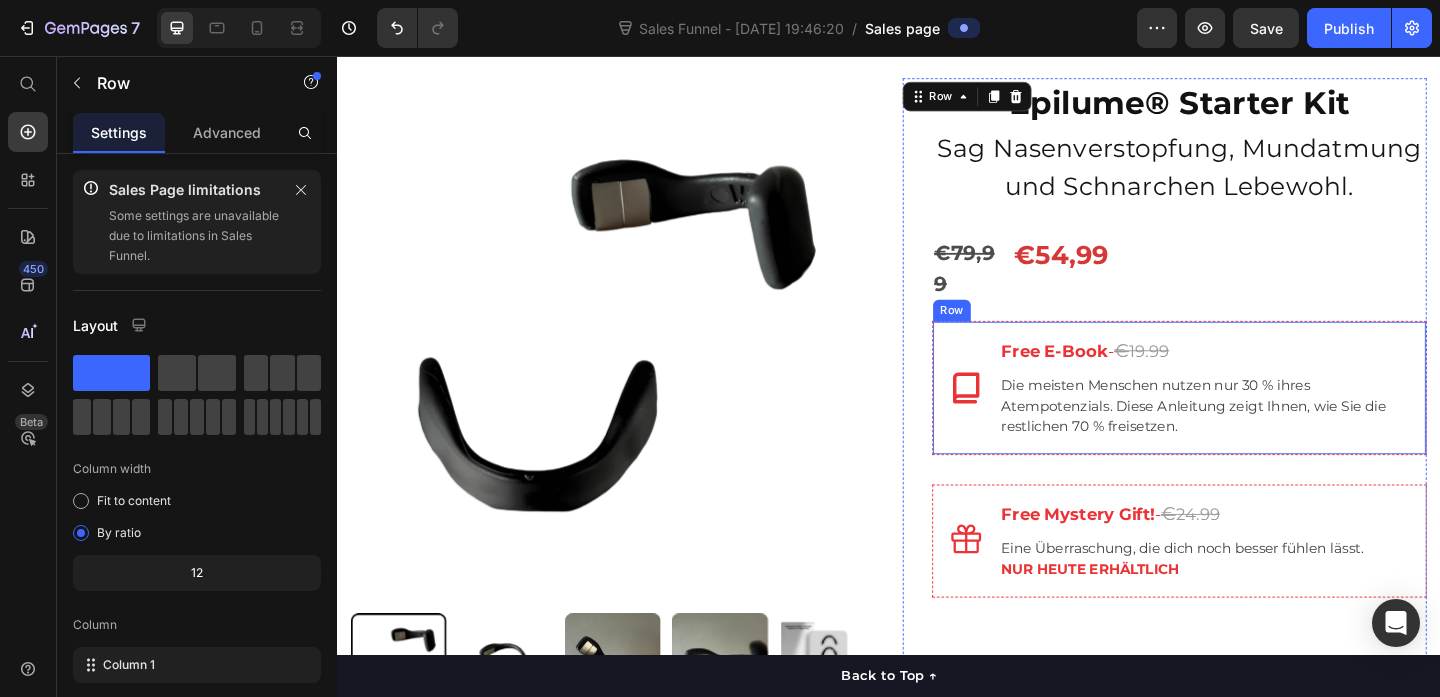 click on "Icon ⁠⁠⁠⁠⁠⁠⁠ Free E-Book  -  € 19.99 Heading Die meisten Menschen nutzen nur 30 % ihres Atempotenzials. Diese Anleitung zeigt Ihnen, wie Sie die restlichen 70 % freisetzen. Text block Row" at bounding box center (1253, 417) 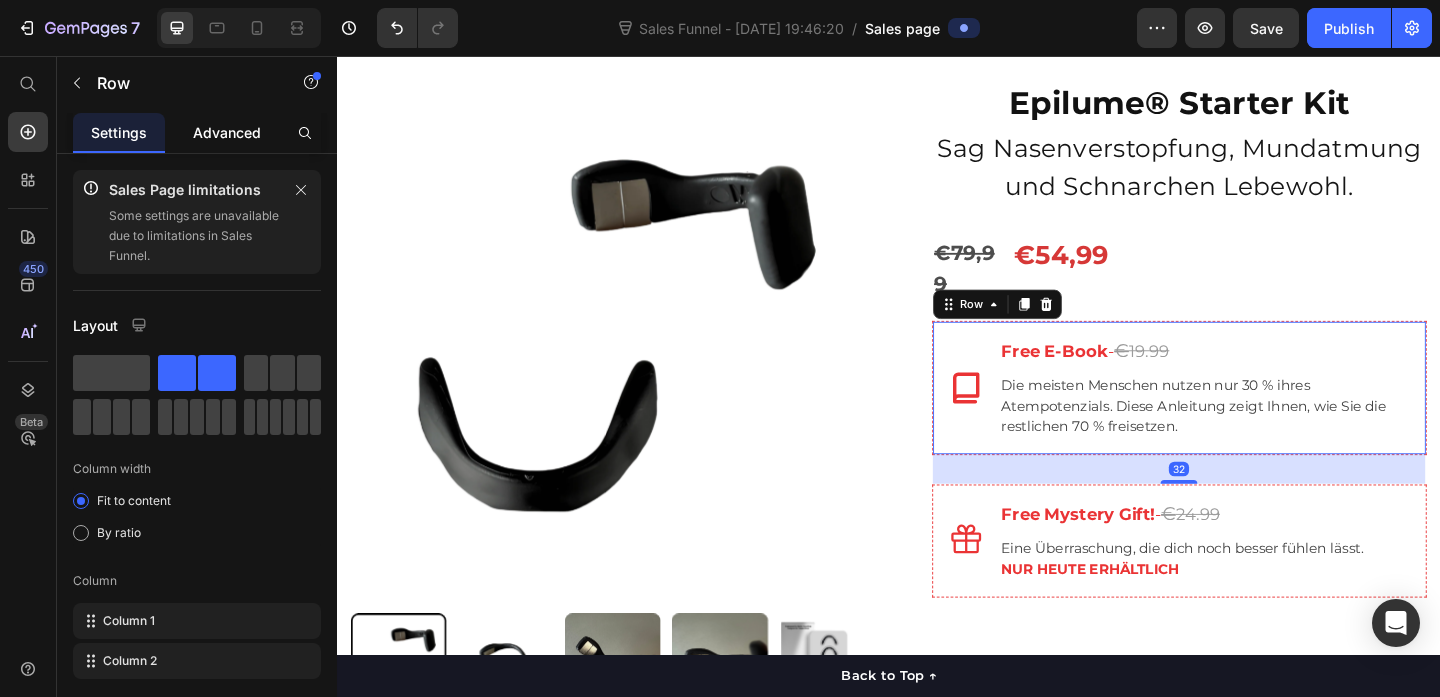 click on "Advanced" 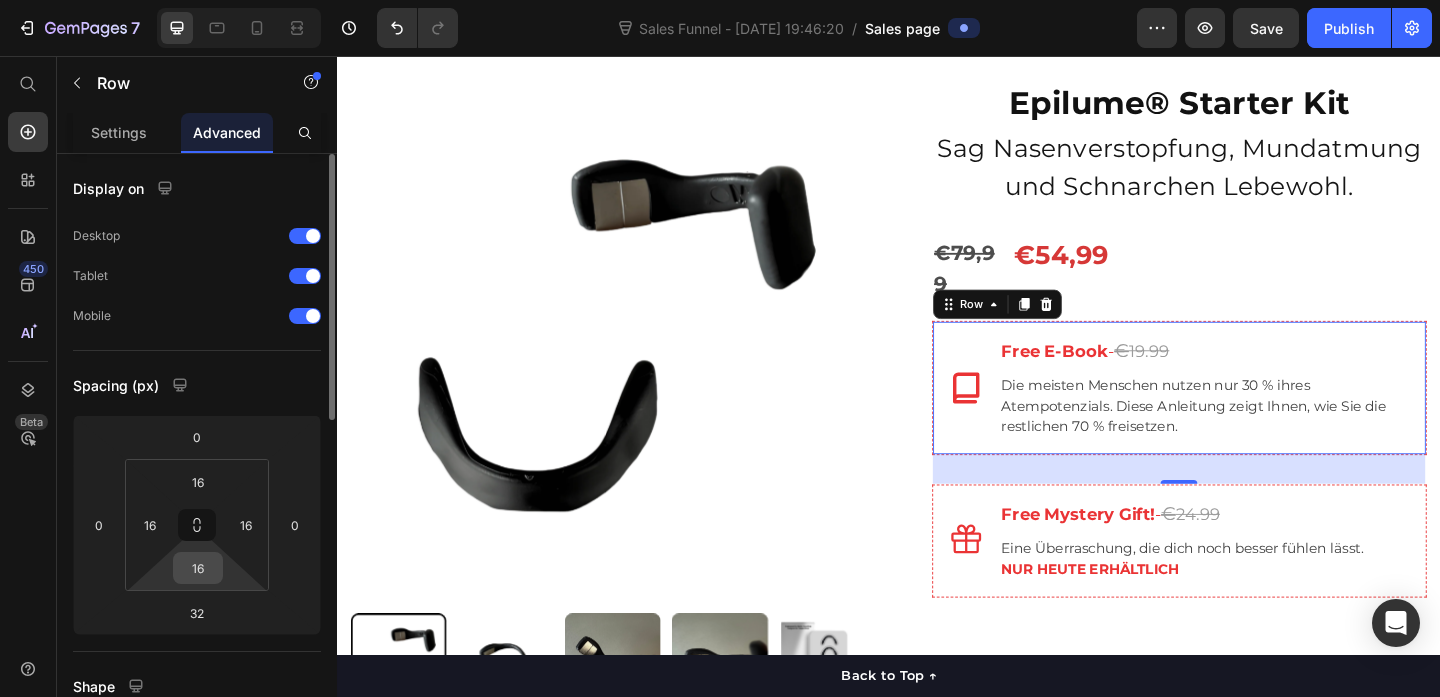 click on "16" at bounding box center [198, 568] 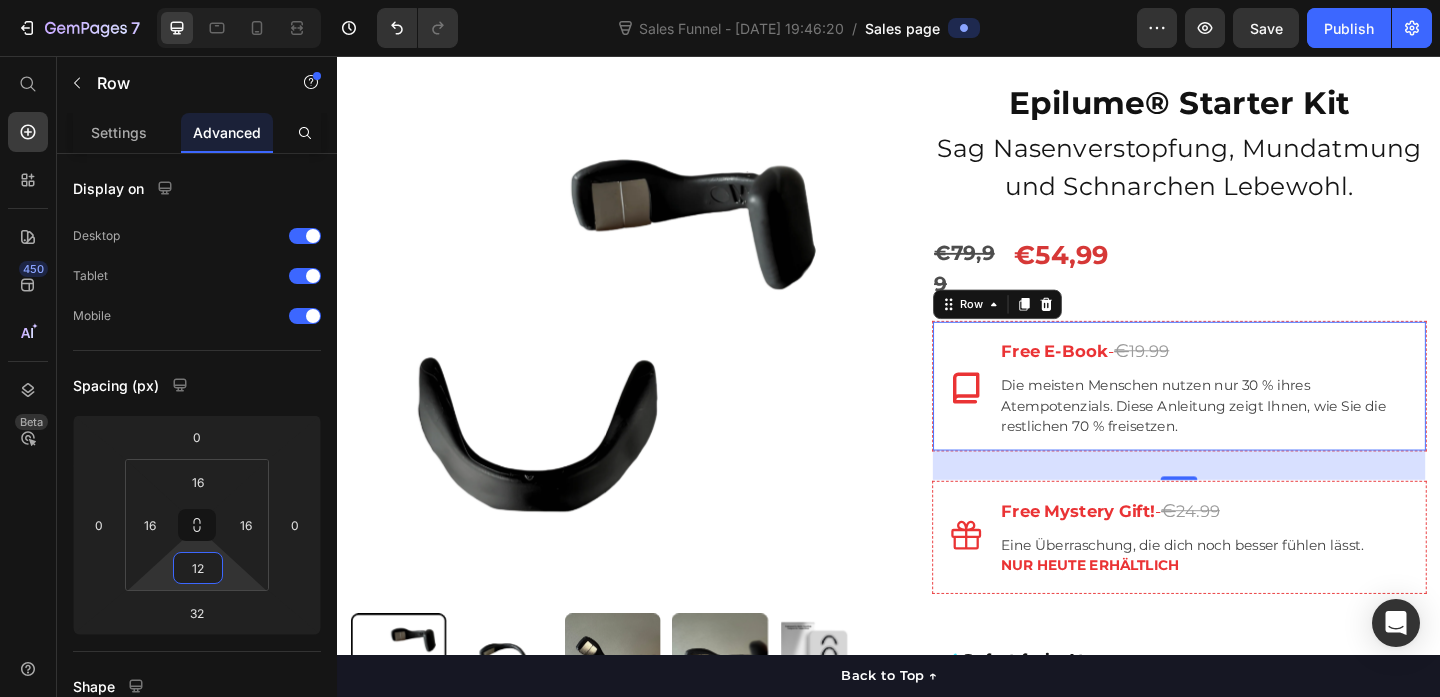 click on "7  Sales Funnel - Jul 10, 19:46:20  /  Sales page Preview  Save   Publish  450 Beta Sales Page limitations Some elements are unavailable due to limitations in Sales Funnel. Start with Sections Elements Hero Section Product Detail Brands Trusted Badges Guarantee Product Breakdown How to use Testimonials Compare Bundle FAQs Social Proof Brand Story Product List Collection Blog List Contact Sticky Add to Cart Custom Footer Browse Library 450 Layout
Row
Row
Row
Row Text
Heading
Text Block Button
Button
Button
Sticky Back to top Media" at bounding box center [720, 0] 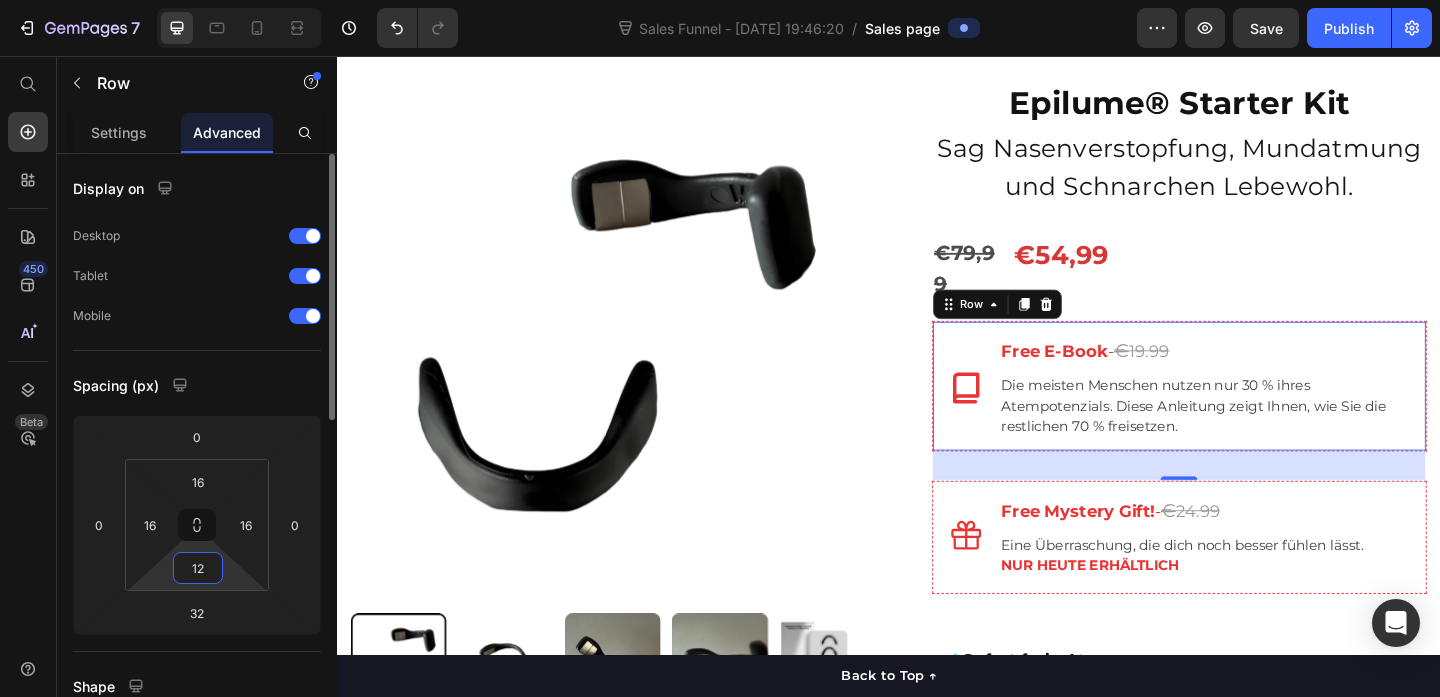 type on "1" 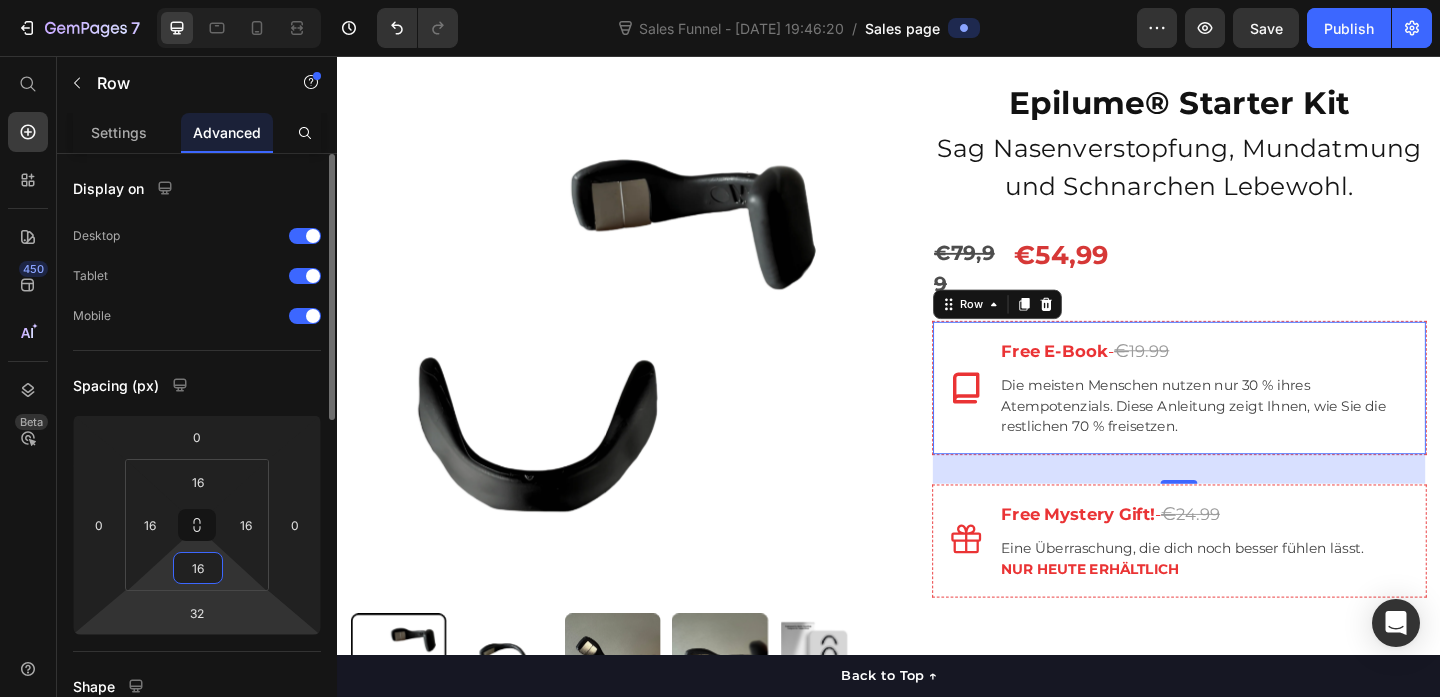 type on "16" 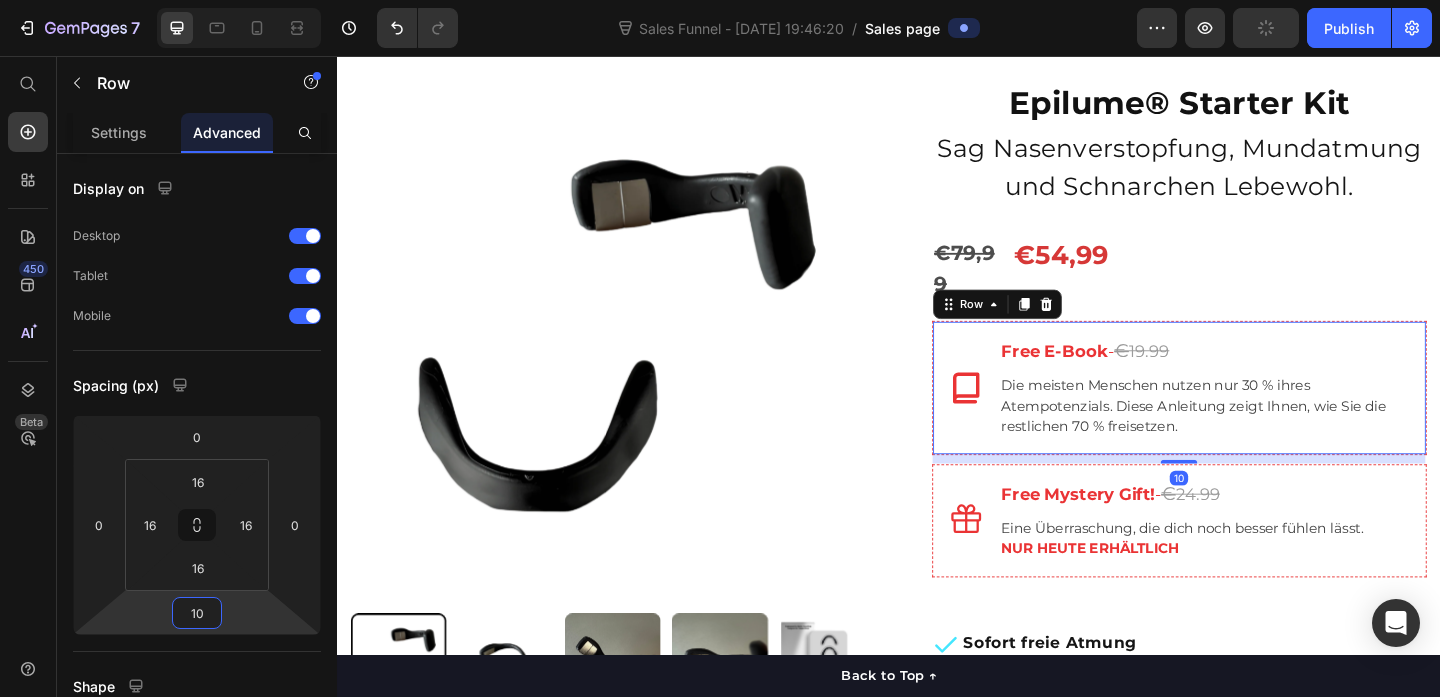 type on "12" 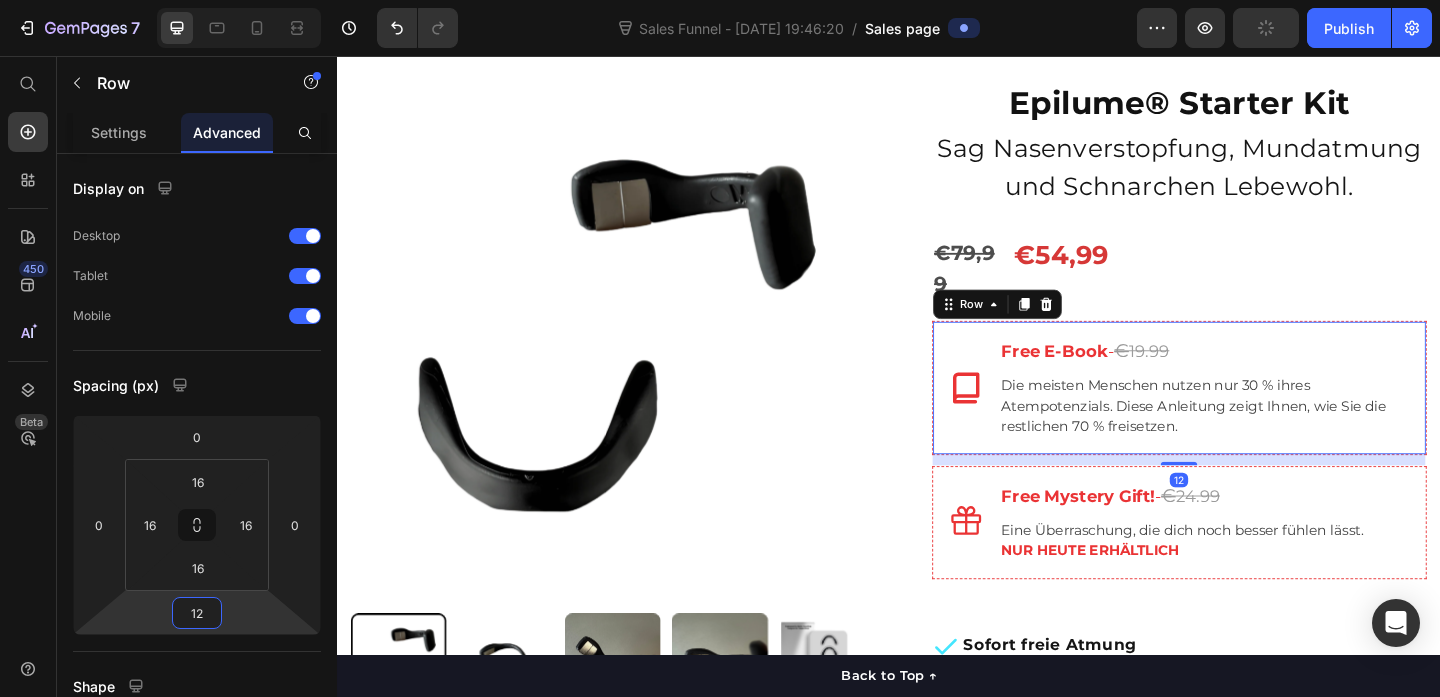 click on "7  Sales Funnel - Jul 10, 19:46:20  /  Sales page Preview  Publish  450 Beta Sales Page limitations Some elements are unavailable due to limitations in Sales Funnel. Start with Sections Elements Hero Section Product Detail Brands Trusted Badges Guarantee Product Breakdown How to use Testimonials Compare Bundle FAQs Social Proof Brand Story Product List Collection Blog List Contact Sticky Add to Cart Custom Footer Browse Library 450 Layout
Row
Row
Row
Row Text
Heading
Text Block Button
Button
Button
Sticky Back to top Media" at bounding box center [720, 0] 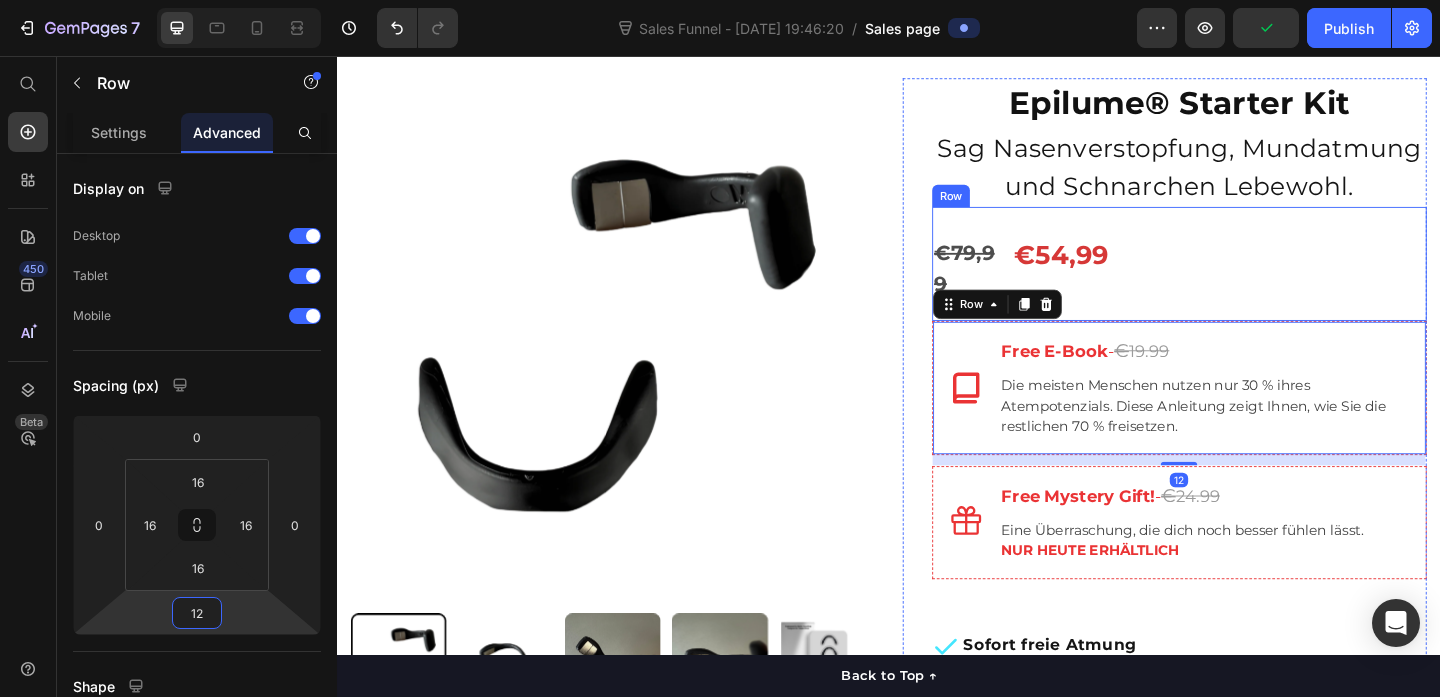 click on "€79,99 Product Price €54,99 Product Price Row" at bounding box center (1253, 282) 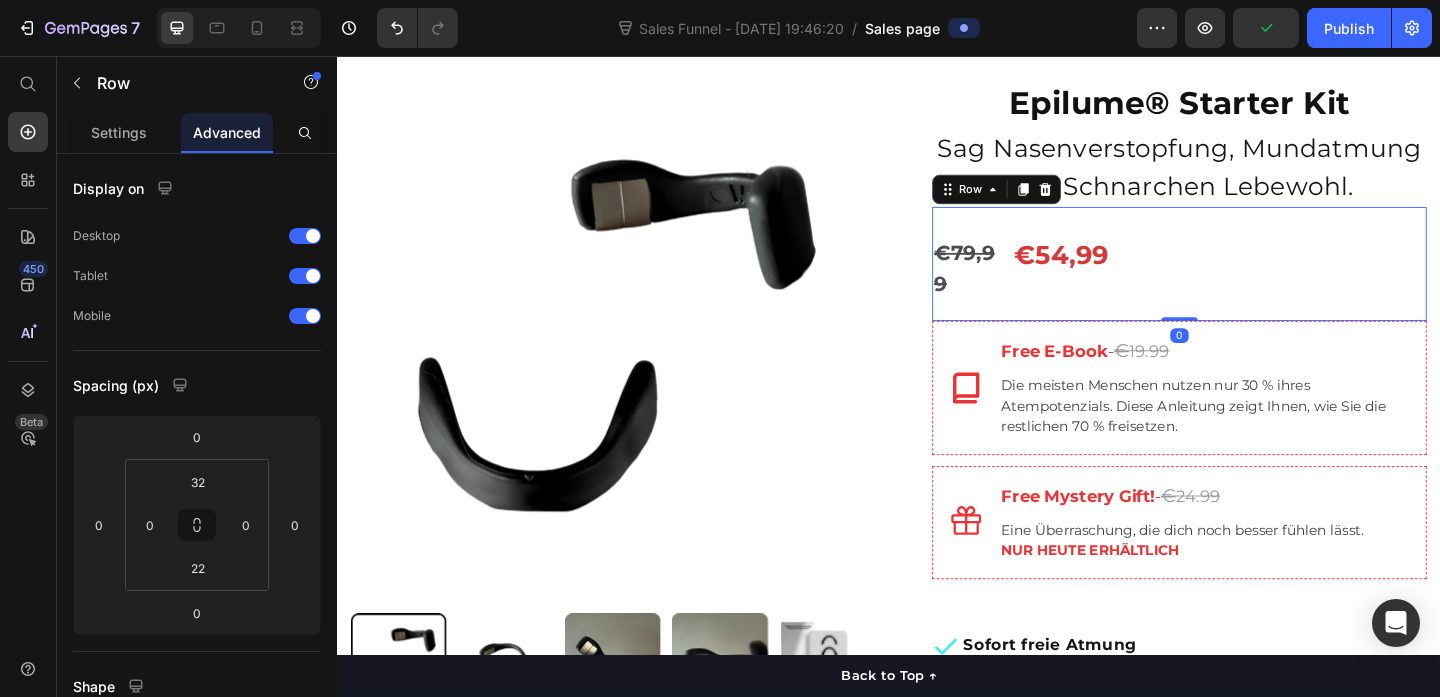 click on "€79,99 Product Price €54,99 Product Price Row   0" at bounding box center (1253, 282) 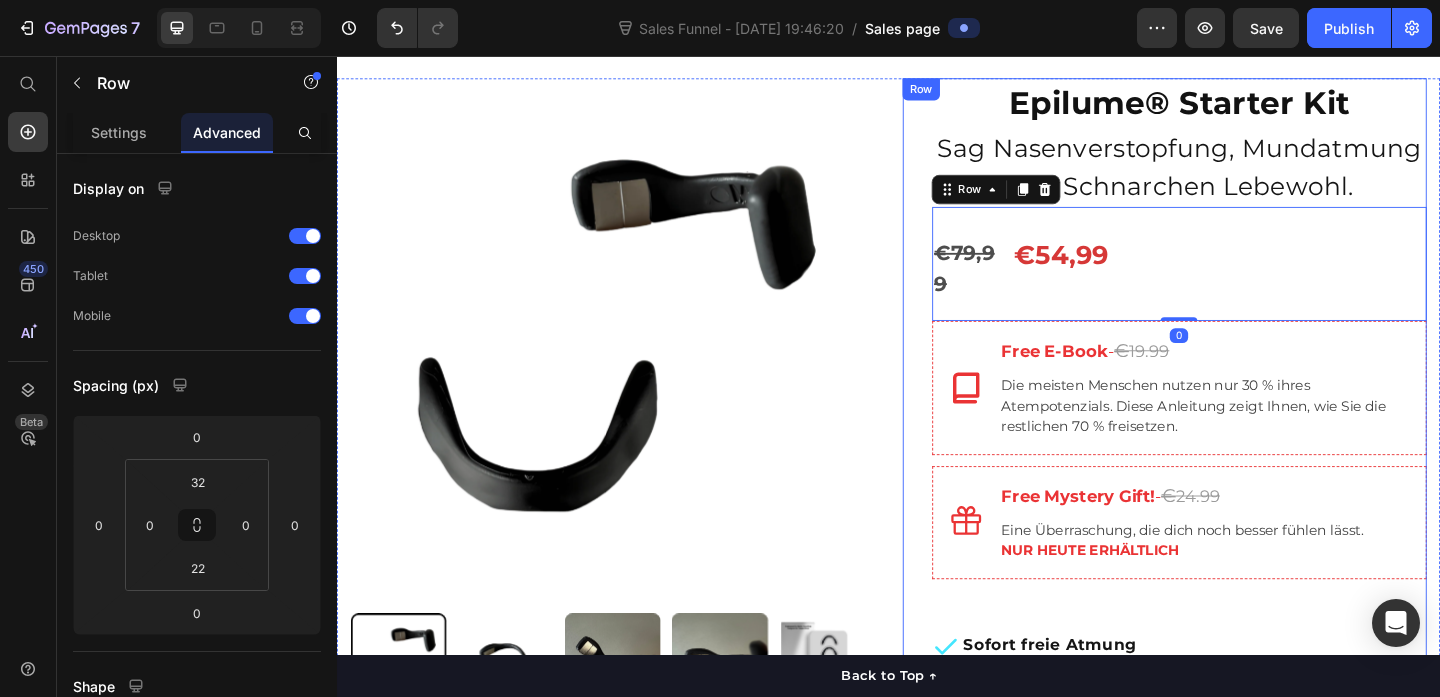 click on "Epilume® Starter Kit Product Title Sag Nasenverstopfung, Mundatmung und Schnarchen Lebewohl. Text block €79,99 Product Price €54,99 Product Price Row   0
Icon ⁠⁠⁠⁠⁠⁠⁠ Free E-Book  -  € 19.99 Heading Die meisten Menschen nutzen nur 30 % ihres Atempotenzials. Diese Anleitung zeigt Ihnen, wie Sie die restlichen 70 % freisetzen. Text block Row
Icon ⁠⁠⁠⁠⁠⁠⁠ Free Mystery Gift!  -  € 24.99 Heading Eine Überraschung, die dich noch besser fühlen lässt. NUR HEUTE ERHÄLTLICH Text block Row
Sofort freie Atmung
Keine Medikamente, Sprays oder Bänder
Erholt aufwachen Item list Jetzt kaufen - Atmen Sie besser Product Cart Button Icon Icon Icon Icon Icon Icon List Hoz Über 22.500+ zufriedene Kunden Text block Row Perfect for sensitive tummies Supercharge immunity System Bursting with protein, vitamins, and minerals Supports strong muscles, increases bone strength Item list Row" at bounding box center (1237, 523) 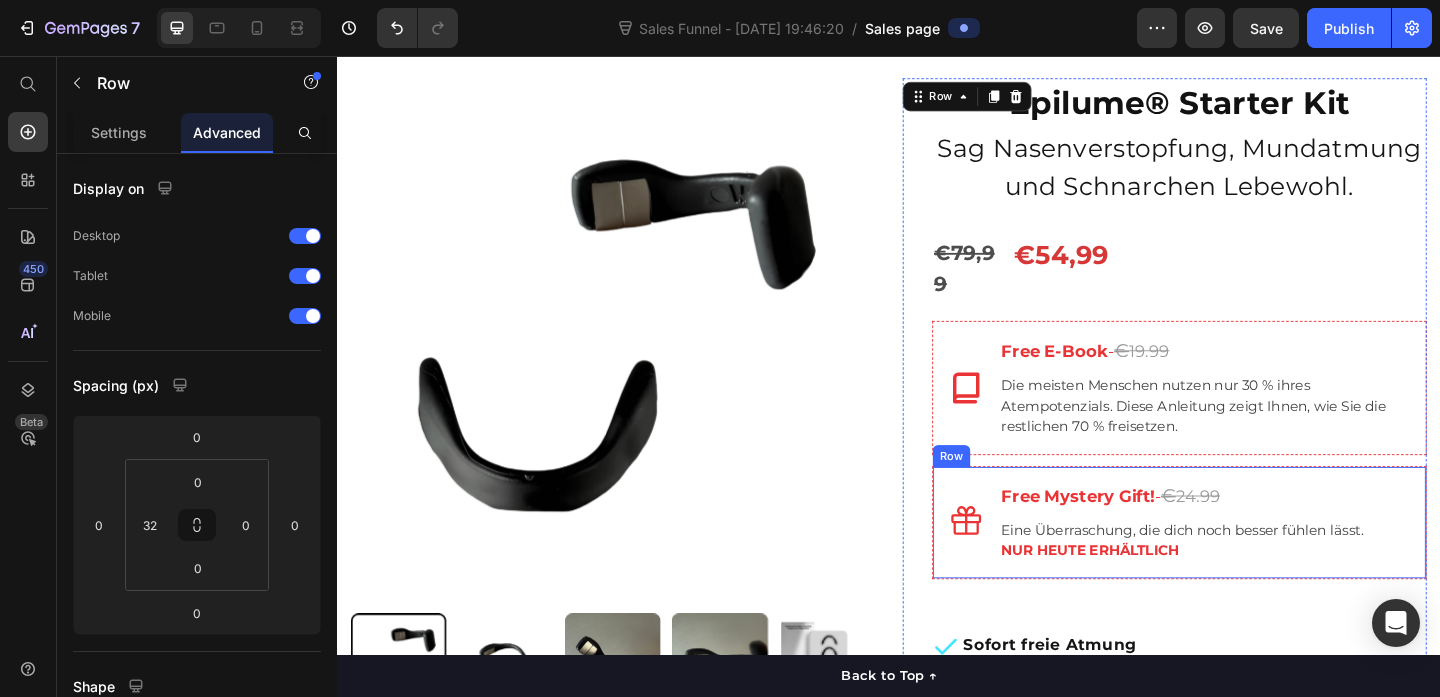 click on "Icon ⁠⁠⁠⁠⁠⁠⁠ Free Mystery Gift!  -  € 24.99 Heading Eine Überraschung, die dich noch besser fühlen lässt. NUR HEUTE ERHÄLTLICH Text block Row" at bounding box center [1253, 563] 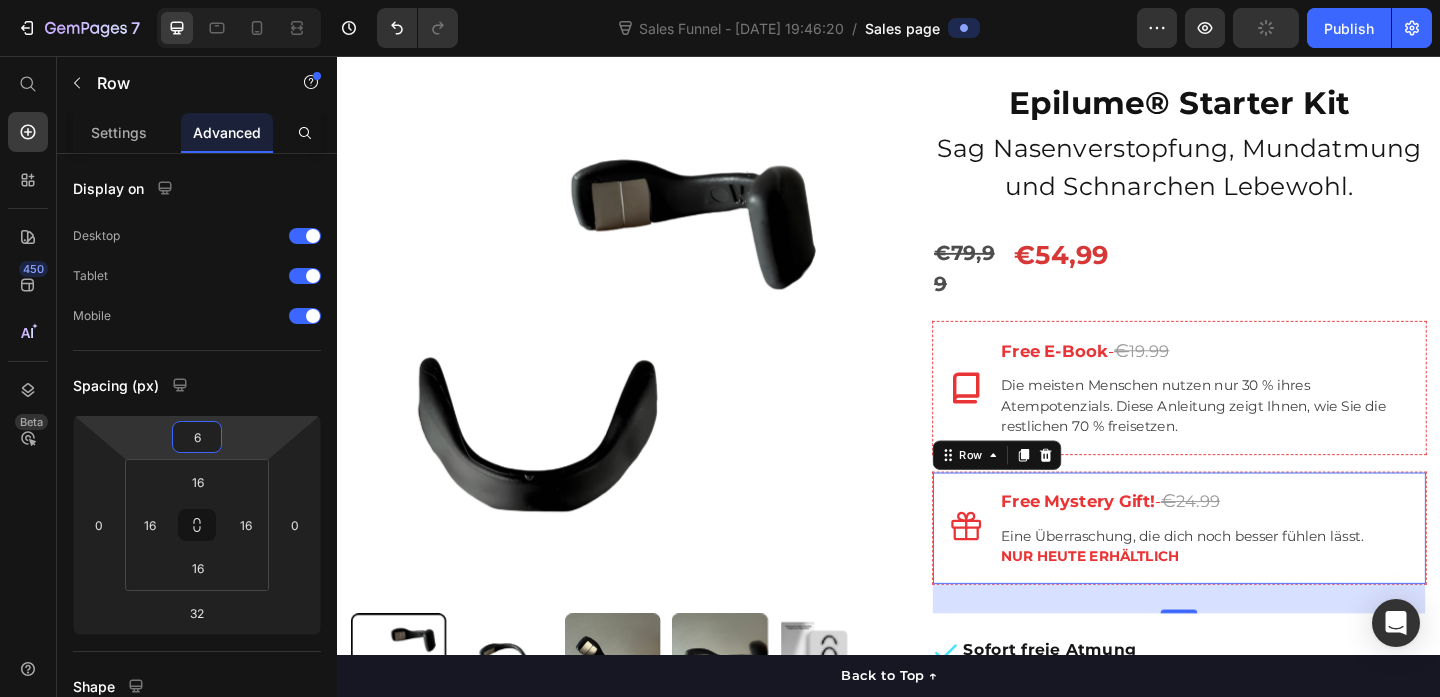 type on "8" 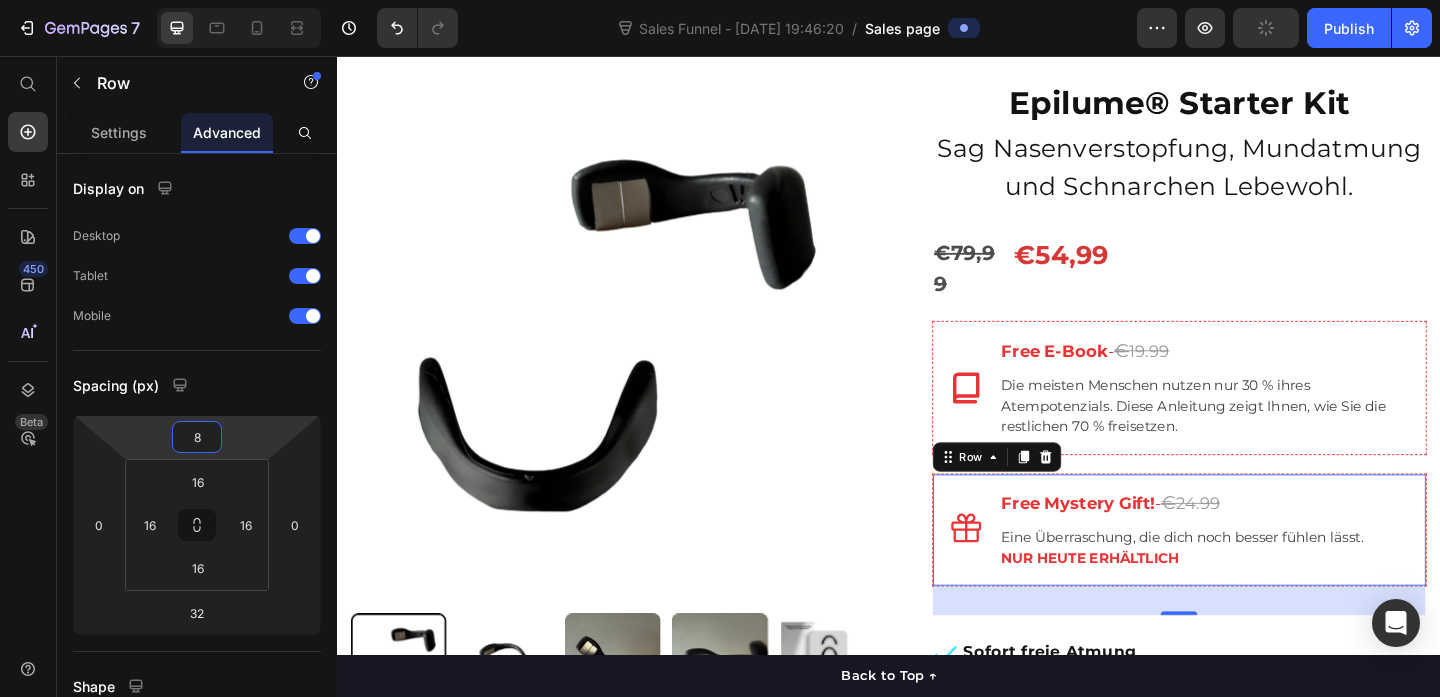 click on "7  Sales Funnel - Jul 10, 19:46:20  /  Sales page Preview  Publish  450 Beta Sales Page limitations Some elements are unavailable due to limitations in Sales Funnel. Start with Sections Elements Hero Section Product Detail Brands Trusted Badges Guarantee Product Breakdown How to use Testimonials Compare Bundle FAQs Social Proof Brand Story Product List Collection Blog List Contact Sticky Add to Cart Custom Footer Browse Library 450 Layout
Row
Row
Row
Row Text
Heading
Text Block Button
Button
Button
Sticky Back to top Media" at bounding box center (720, 0) 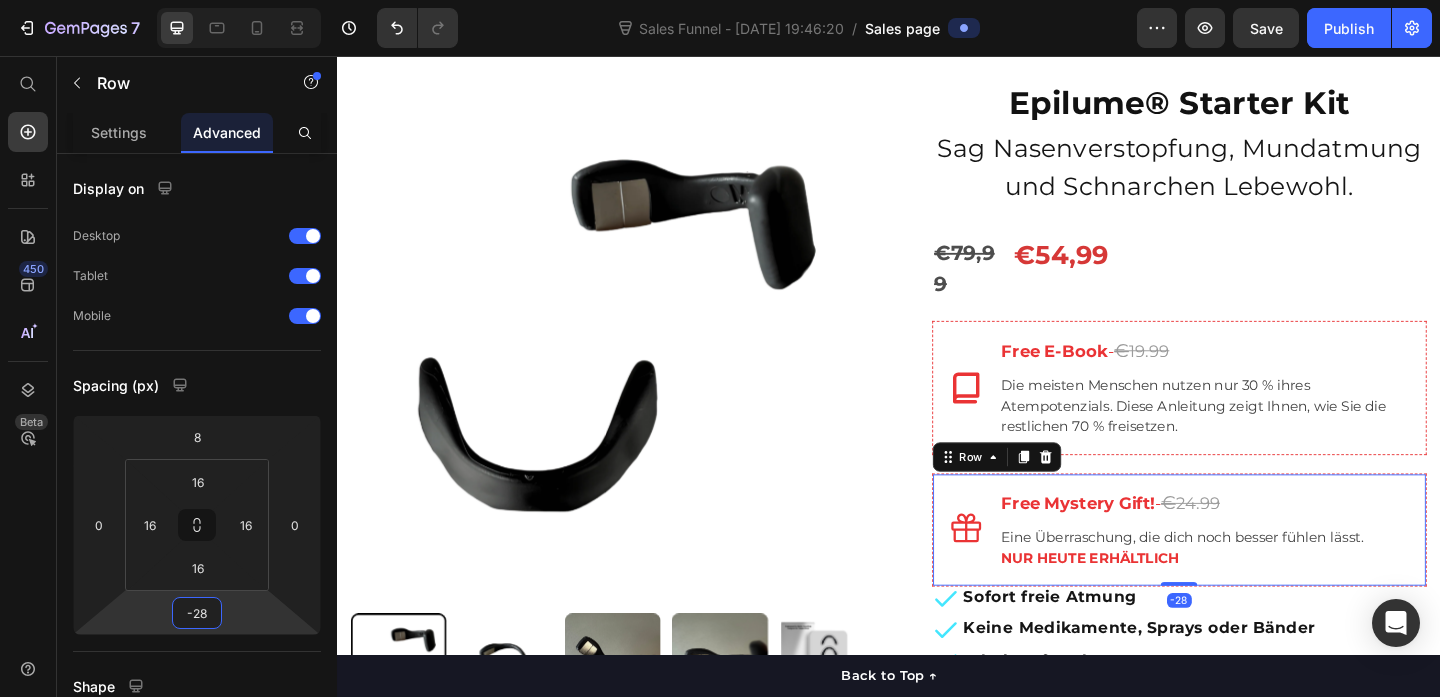 drag, startPoint x: 242, startPoint y: 611, endPoint x: 241, endPoint y: 626, distance: 15.033297 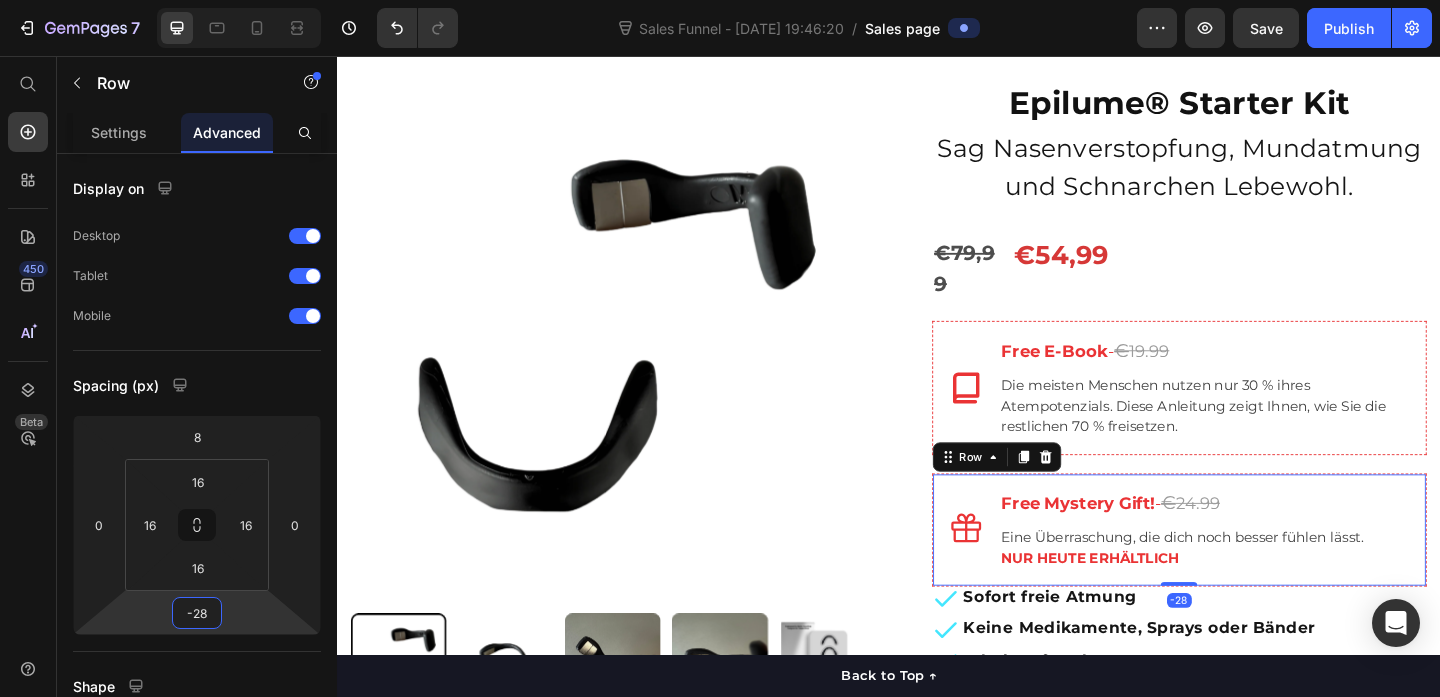 click on "7  Sales Funnel - Jul 10, 19:46:20  /  Sales page Preview  Save   Publish  450 Beta Sales Page limitations Some elements are unavailable due to limitations in Sales Funnel. Start with Sections Elements Hero Section Product Detail Brands Trusted Badges Guarantee Product Breakdown How to use Testimonials Compare Bundle FAQs Social Proof Brand Story Product List Collection Blog List Contact Sticky Add to Cart Custom Footer Browse Library 450 Layout
Row
Row
Row
Row Text
Heading
Text Block Button
Button
Button
Sticky Back to top Media" at bounding box center [720, 0] 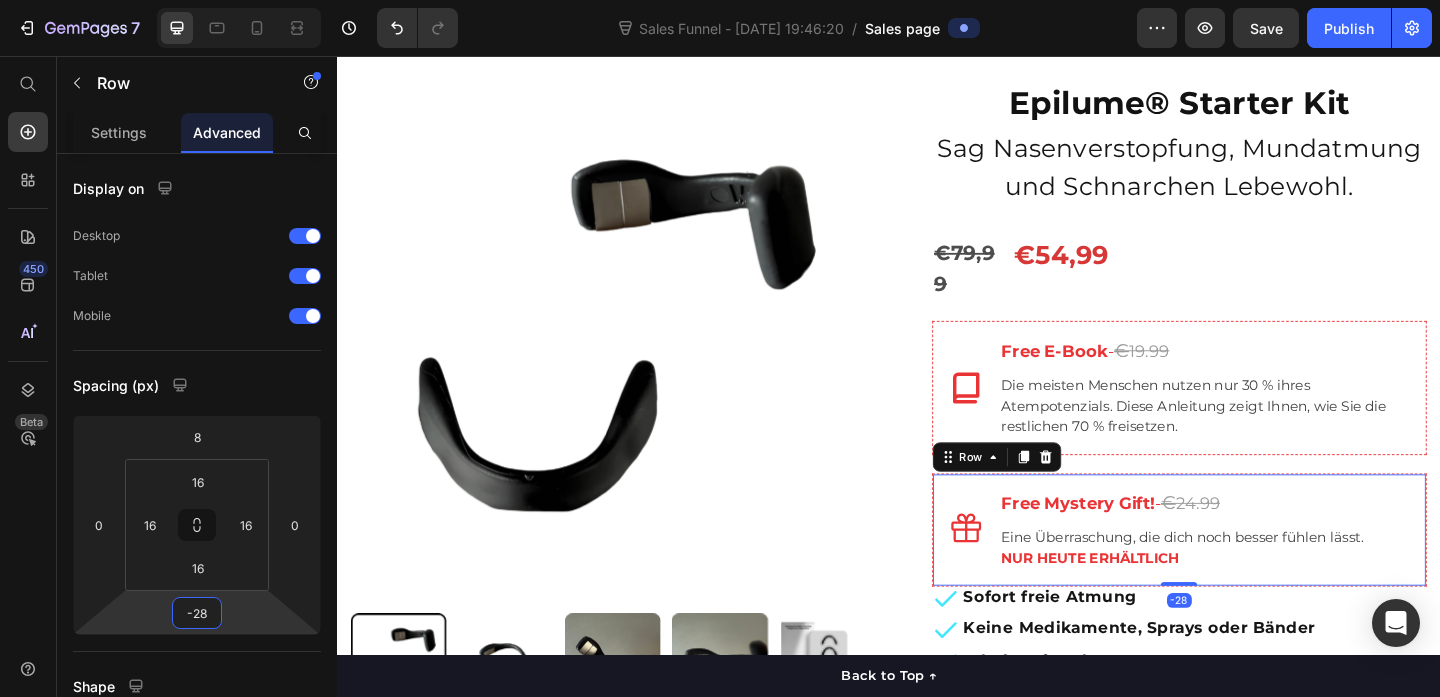 type on "-2" 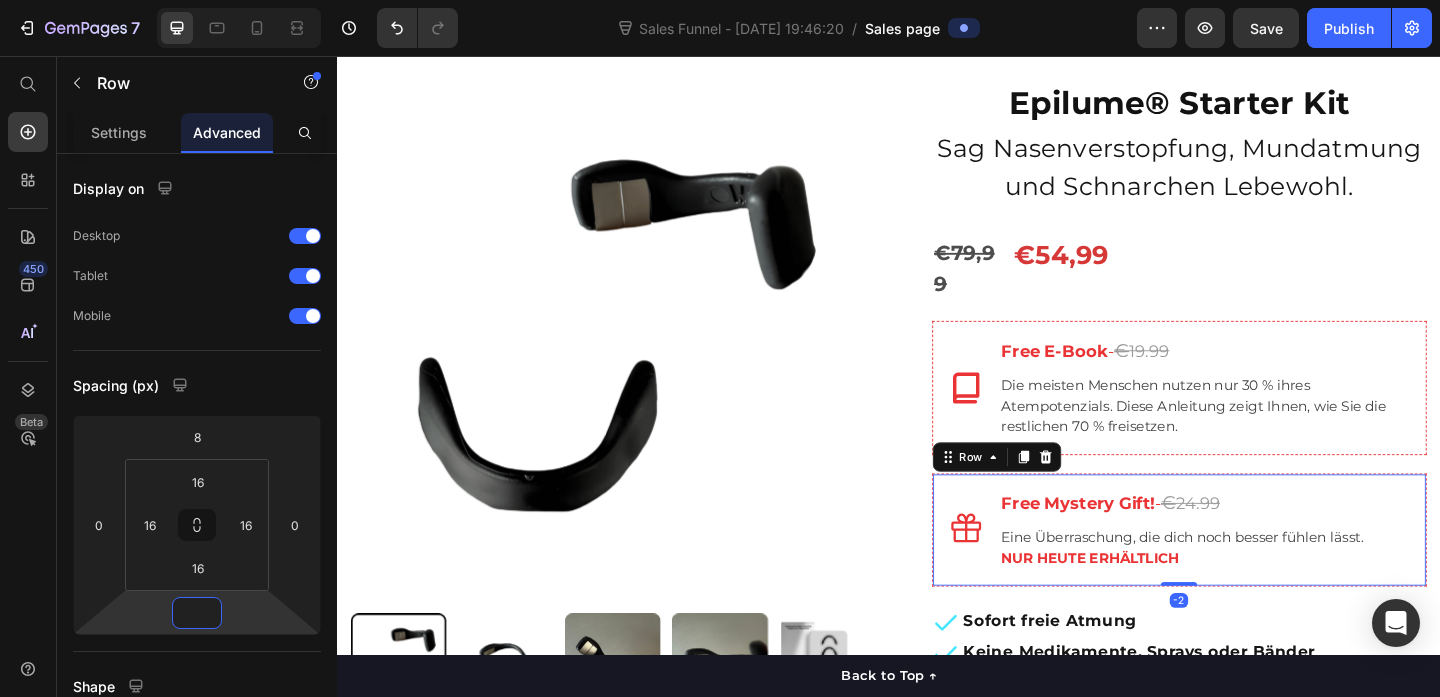 type on "0" 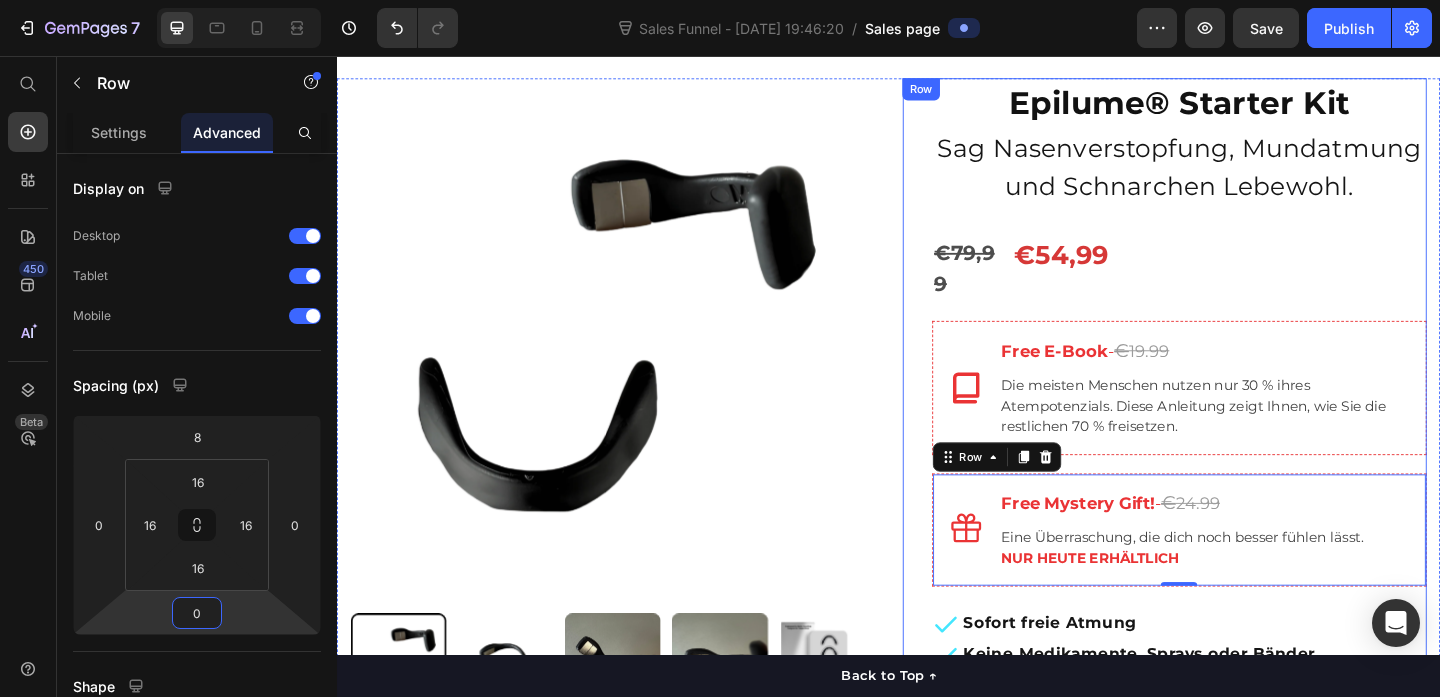click on "Epilume® Starter Kit Product Title Sag Nasenverstopfung, Mundatmung und Schnarchen Lebewohl. Text block €79,99 Product Price €54,99 Product Price Row
Icon ⁠⁠⁠⁠⁠⁠⁠ Free E-Book  -  € 19.99 Heading Die meisten Menschen nutzen nur 30 % ihres Atempotenzials. Diese Anleitung zeigt Ihnen, wie Sie die restlichen 70 % freisetzen. Text block Row
Icon ⁠⁠⁠⁠⁠⁠⁠ Free Mystery Gift!  -  € 24.99 Heading Eine Überraschung, die dich noch besser fühlen lässt. NUR HEUTE ERHÄLTLICH Text block Row   0
Sofort freie Atmung
Keine Medikamente, Sprays oder Bänder
Erholt aufwachen Item list Jetzt kaufen - Atmen Sie besser Product Cart Button Icon Icon Icon Icon Icon Icon List Hoz Über 22.500+ zufriedene Kunden Text block Row Perfect for sensitive tummies Supercharge immunity System Bursting with protein, vitamins, and minerals Supports strong muscles, increases bone strength Item list Row" at bounding box center [1237, 511] 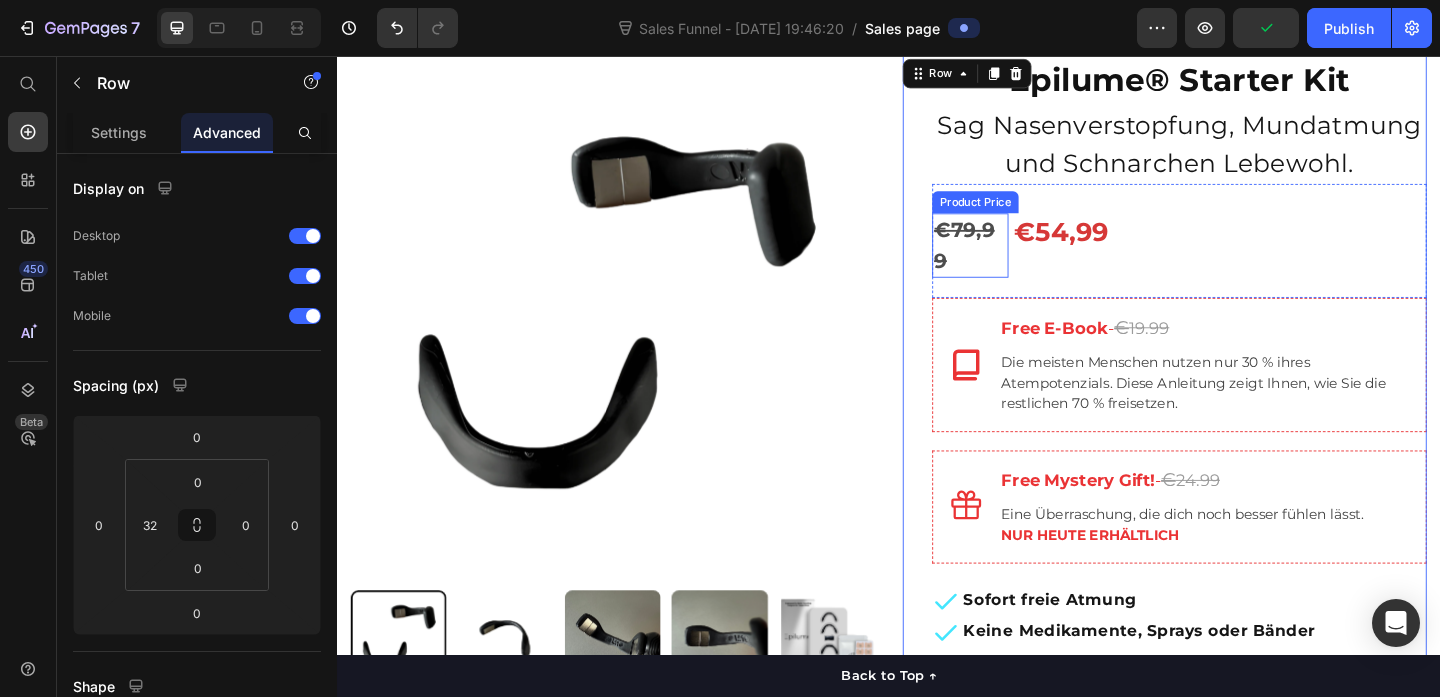 scroll, scrollTop: 311, scrollLeft: 0, axis: vertical 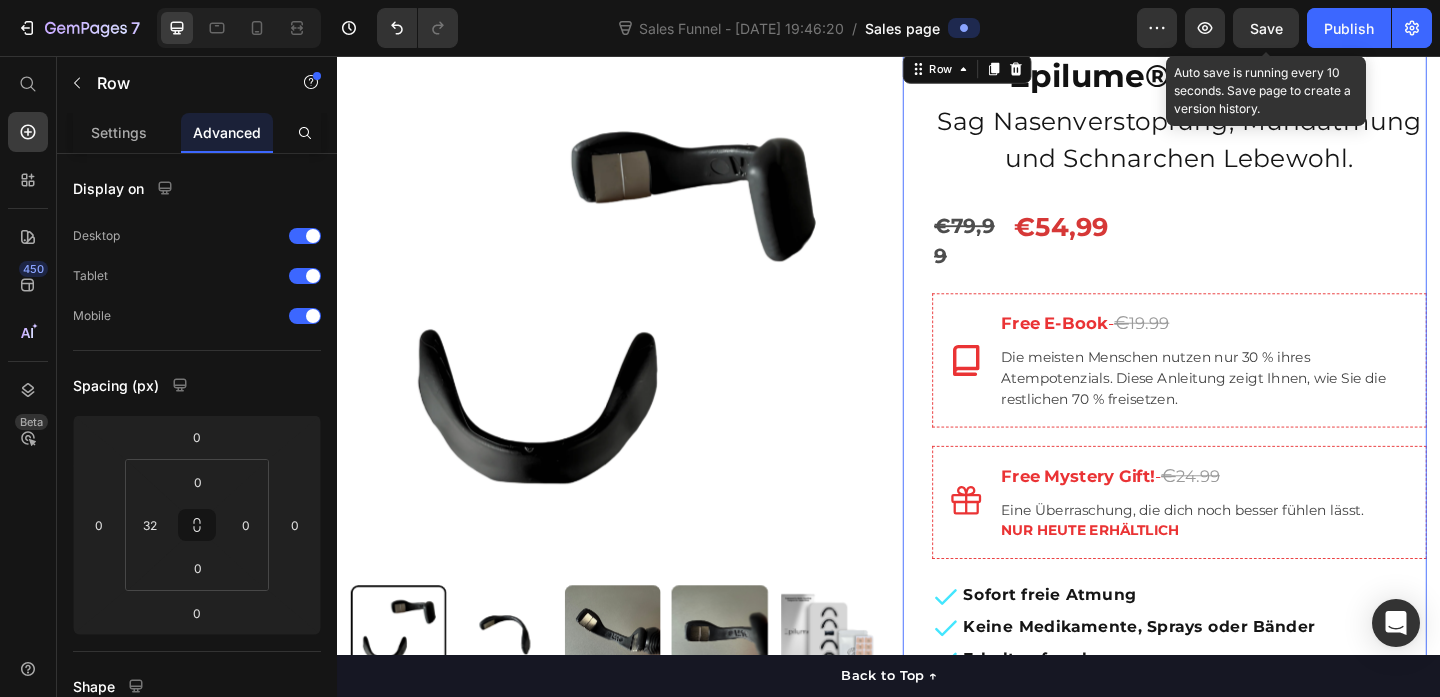 click on "Save" at bounding box center (1266, 28) 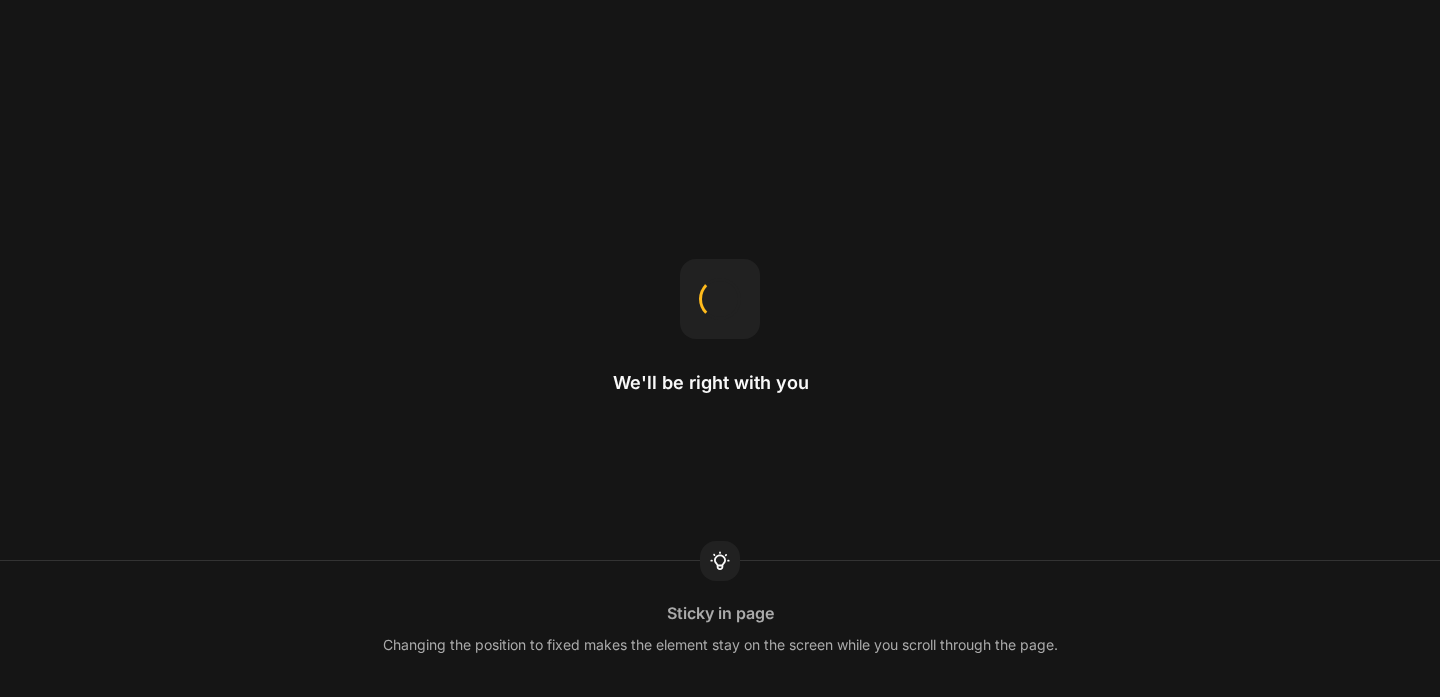 scroll, scrollTop: 0, scrollLeft: 0, axis: both 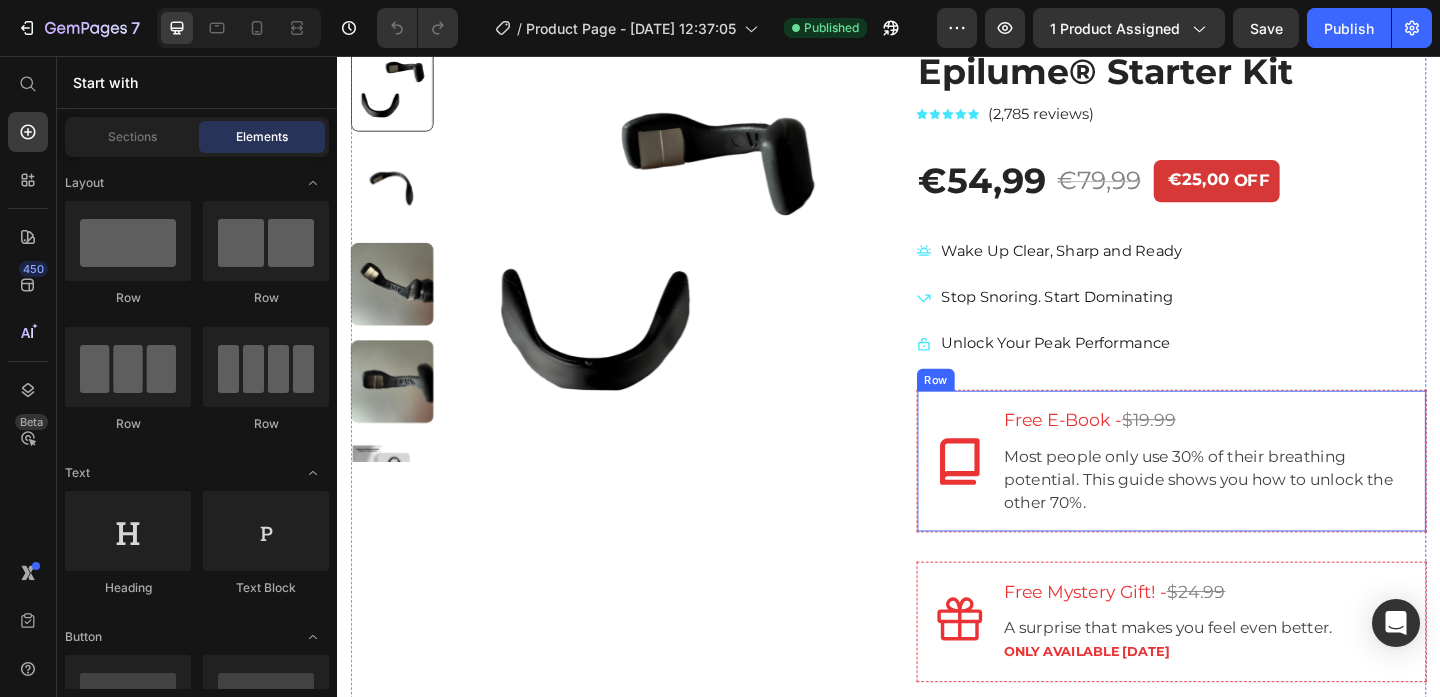 click on "Icon Free E-Book -  $19.99 Heading Most people only use 30% of their breathing potential. This guide shows you how to unlock the other 70%. Text block Row" at bounding box center (1244, 496) 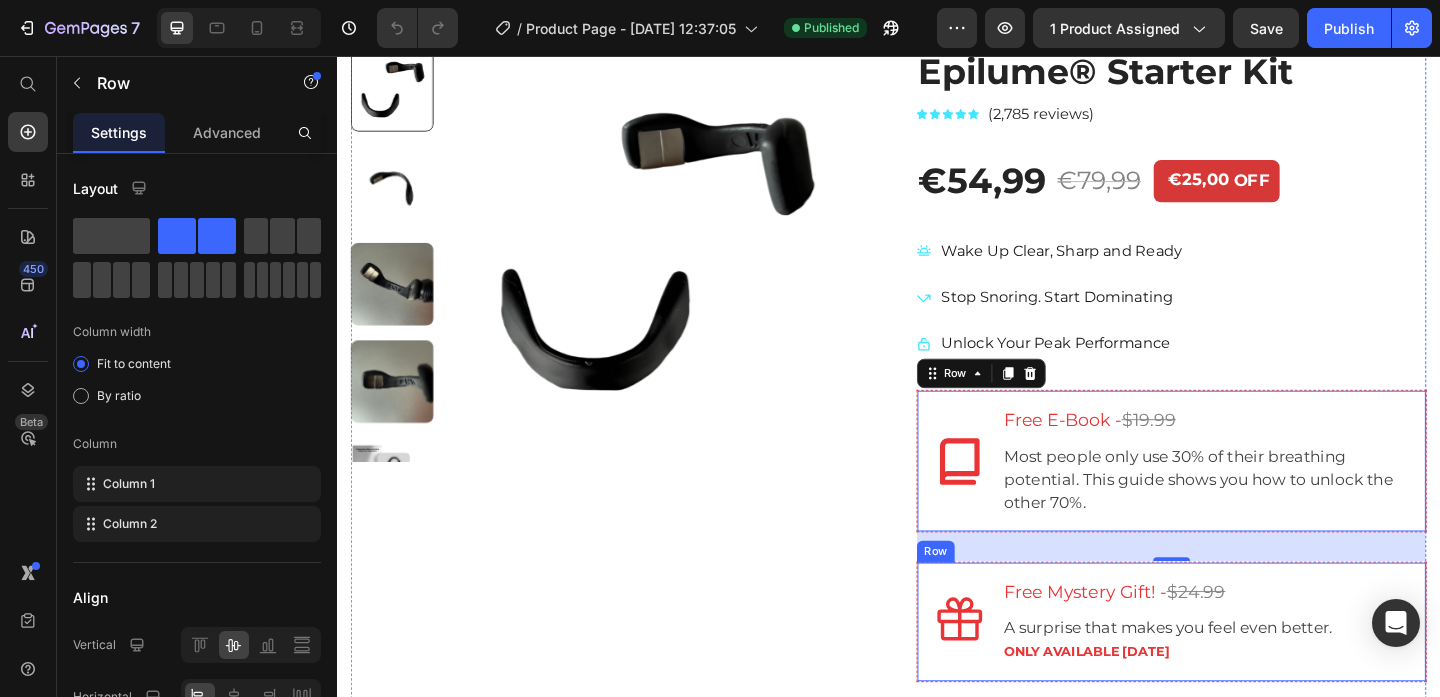 click on "Icon Free Mystery Gift! -  $24.99 Heading A surprise that makes you feel even better.  ONLY AVAILABLE [DATE] Text block Row" at bounding box center (1244, 671) 